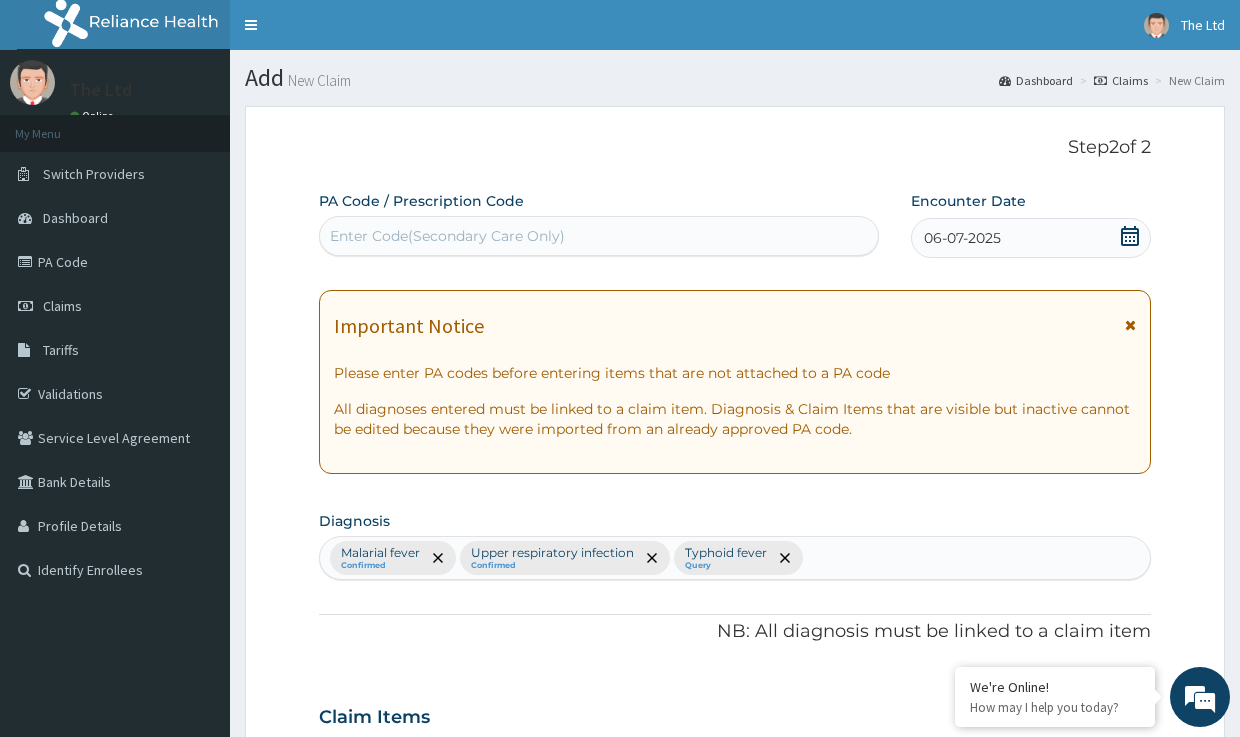 scroll, scrollTop: 627, scrollLeft: 0, axis: vertical 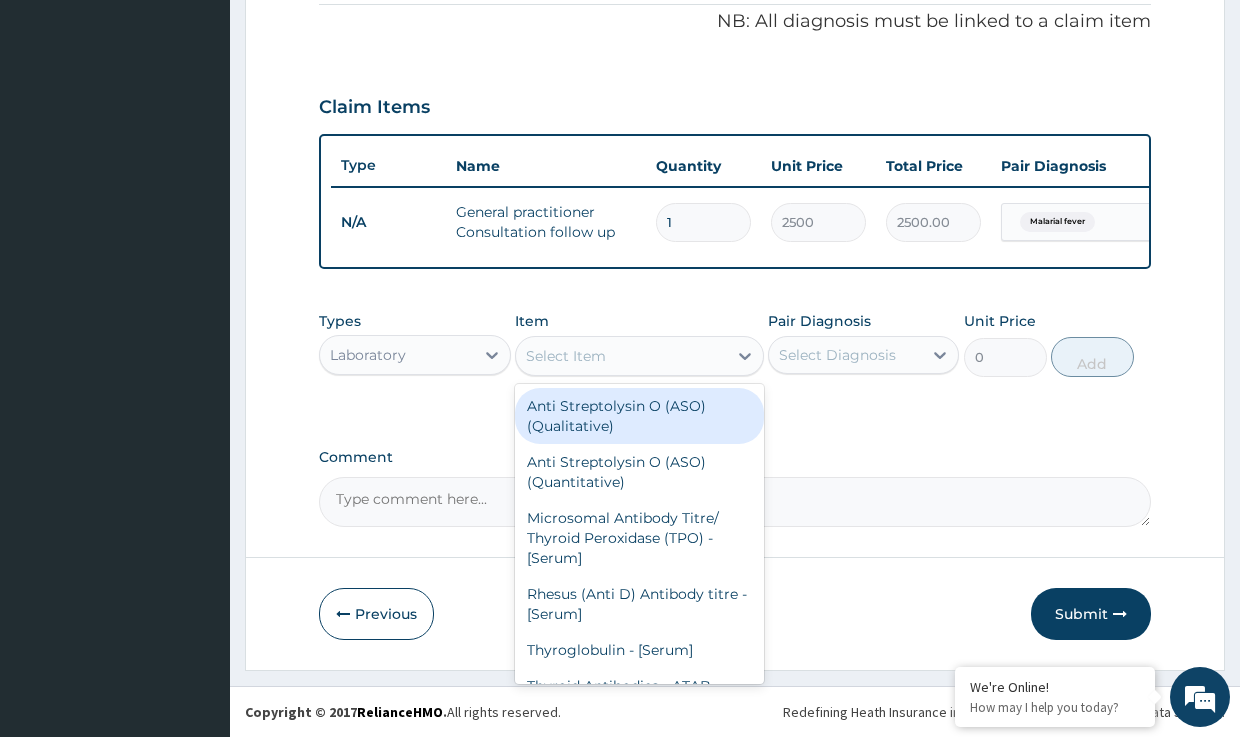 click on "Select Item" at bounding box center [566, 356] 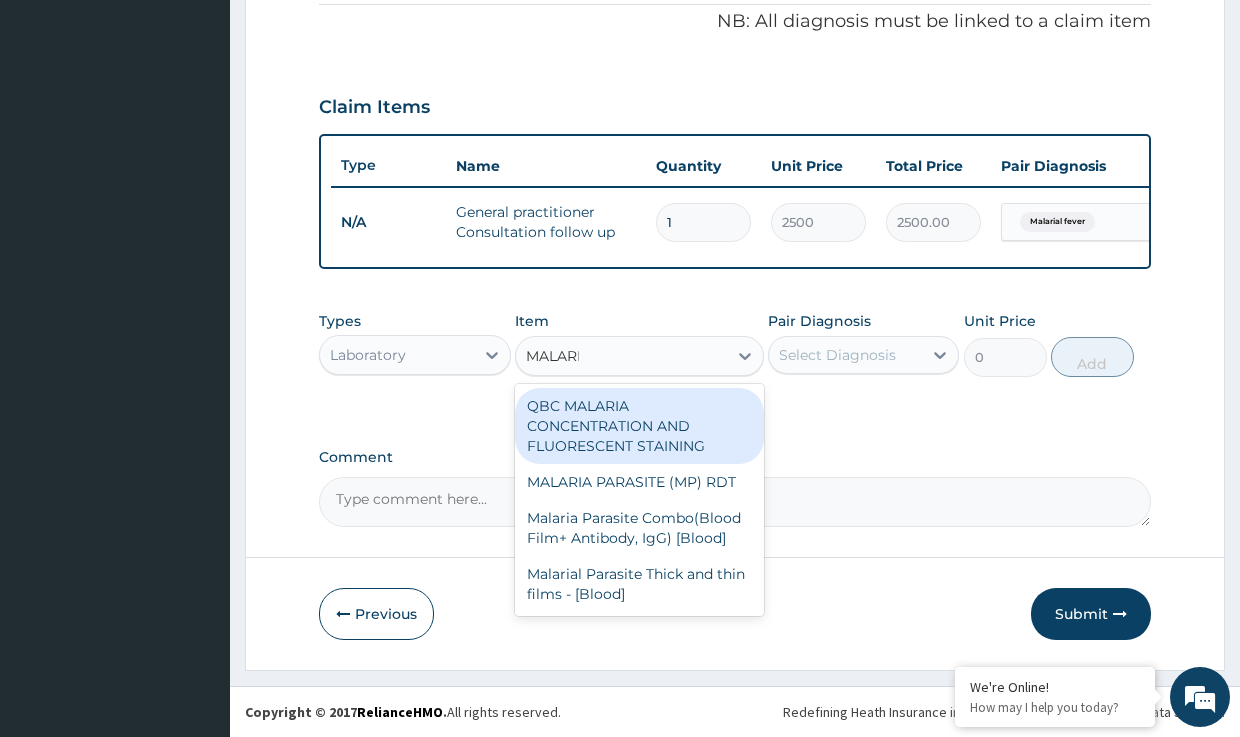 type on "MALARIA" 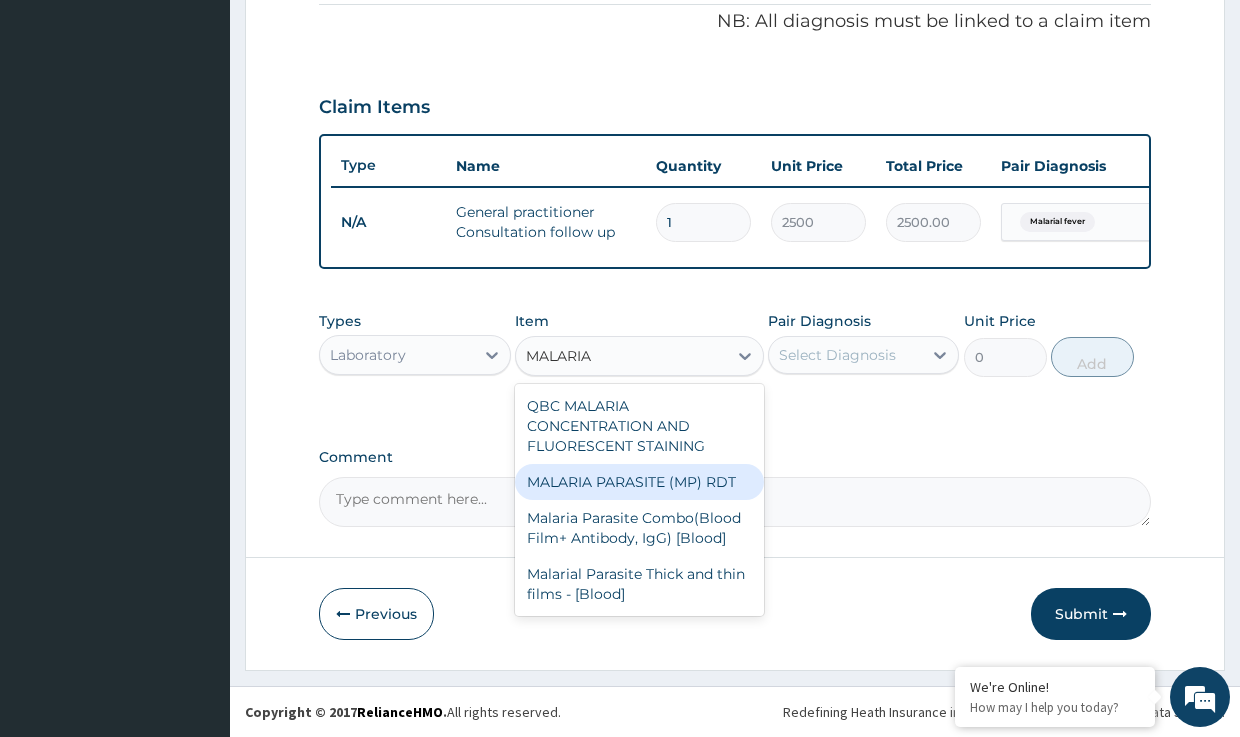 click on "MALARIA PARASITE (MP) RDT" at bounding box center [639, 482] 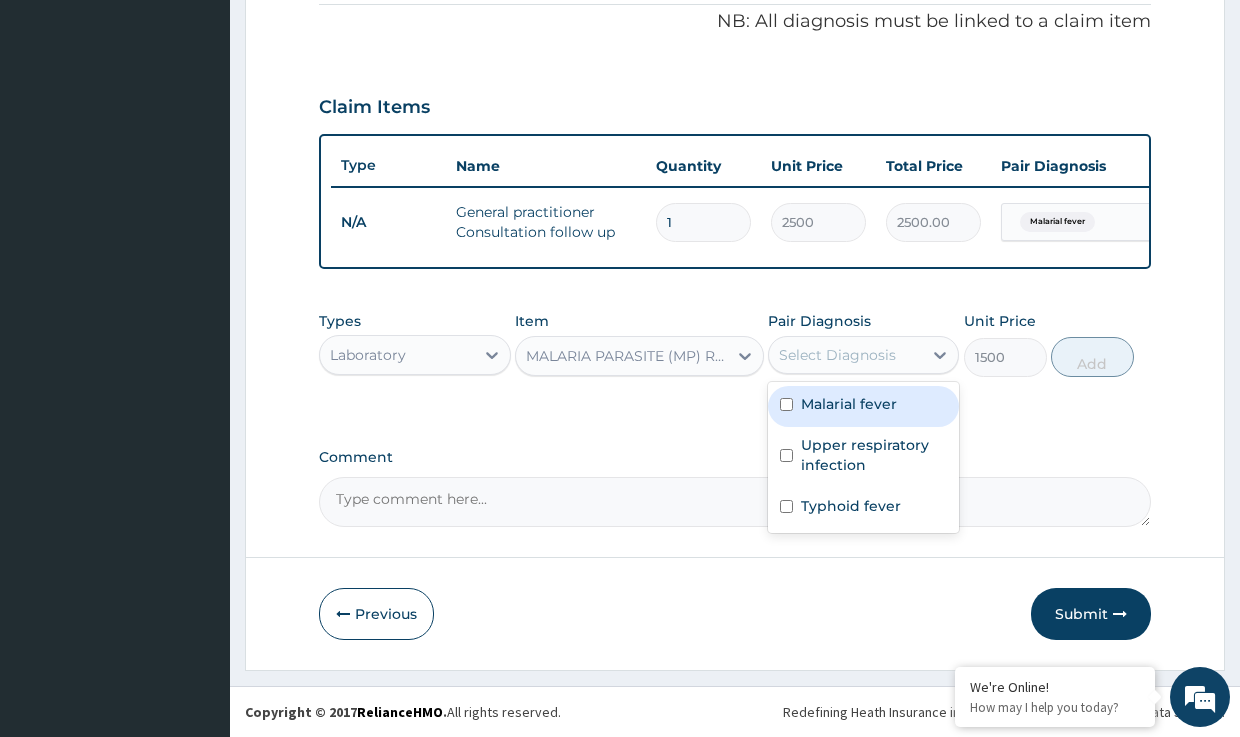 click on "Select Diagnosis" at bounding box center [837, 355] 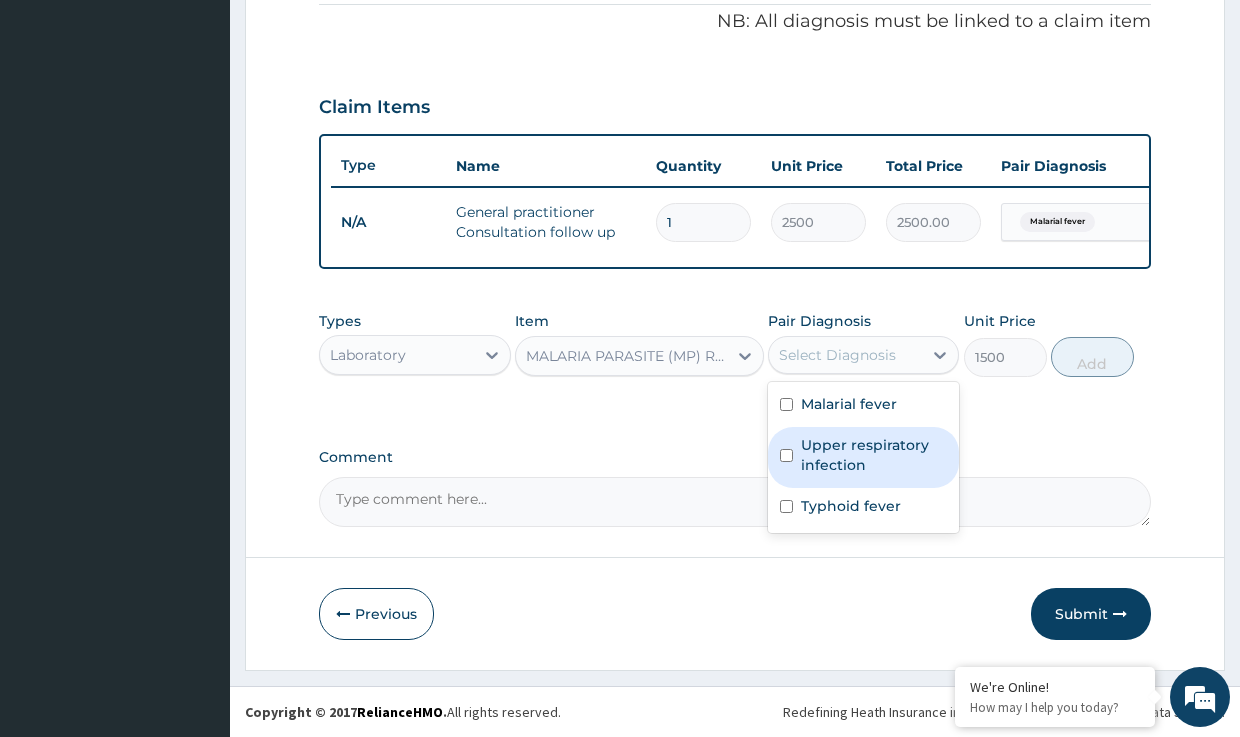 click on "Upper respiratory infection" at bounding box center [874, 455] 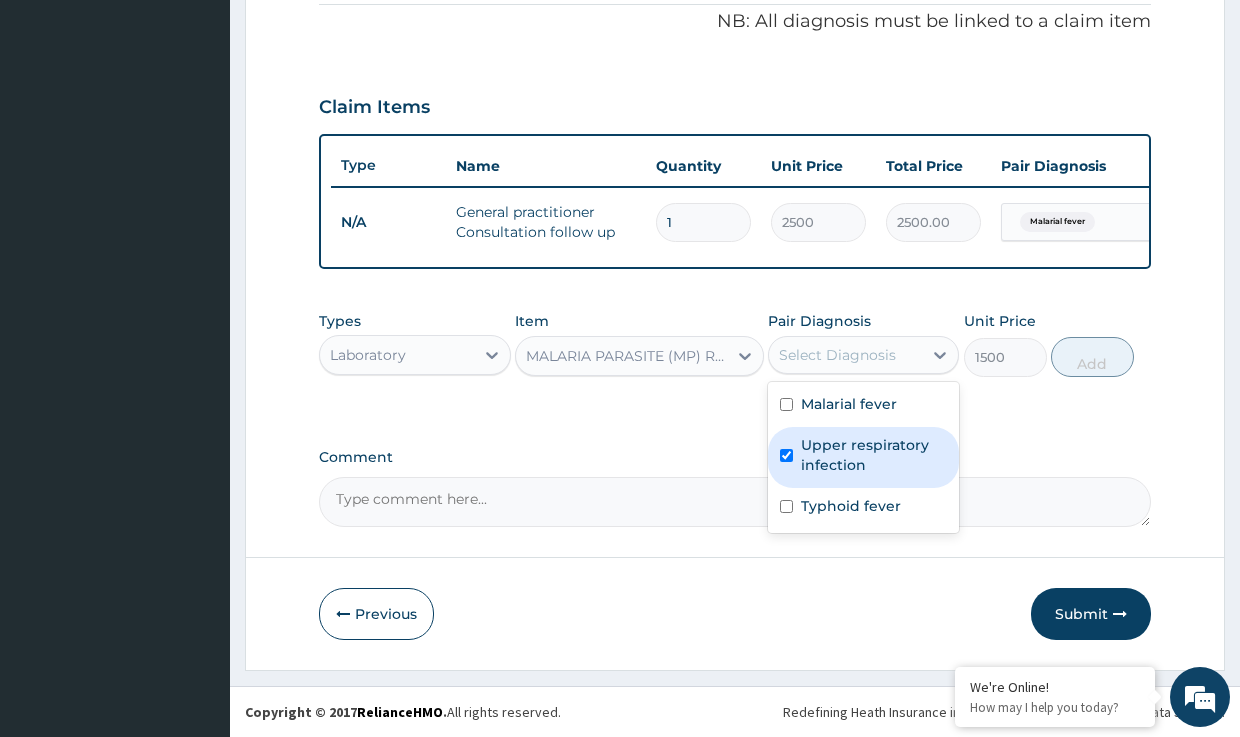 checkbox on "true" 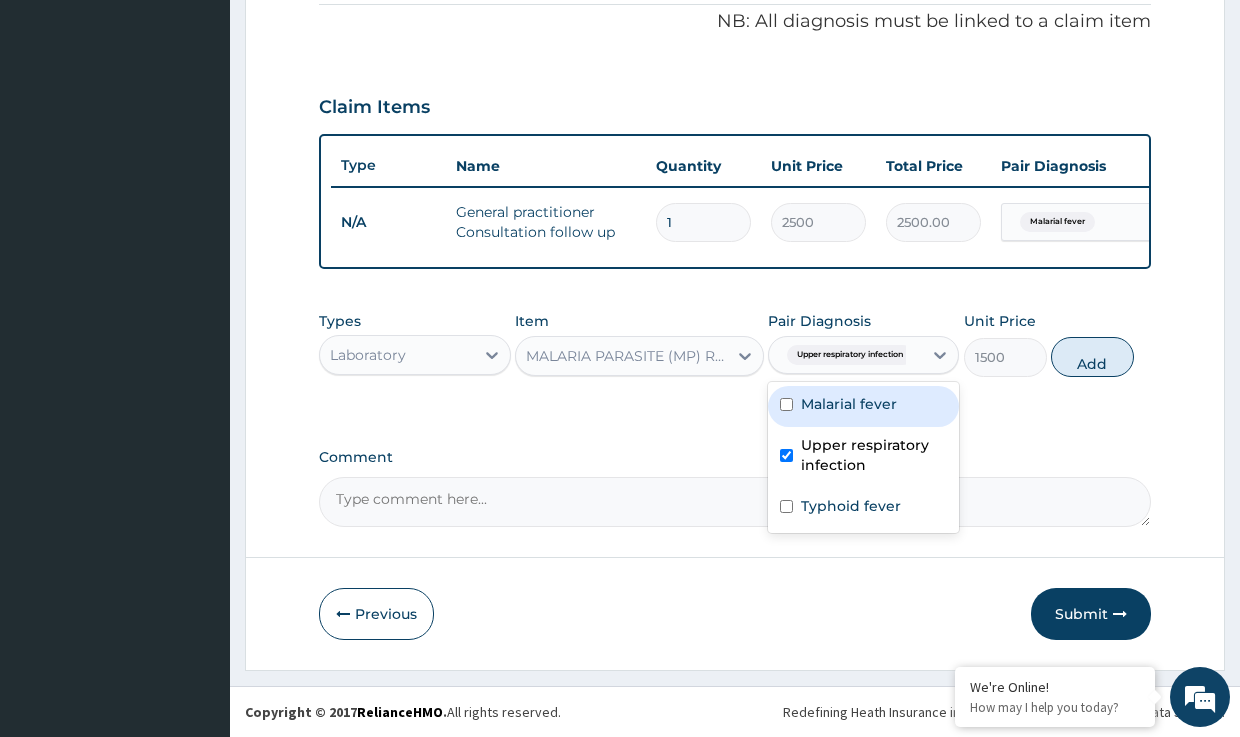click on "Malarial fever" at bounding box center (849, 404) 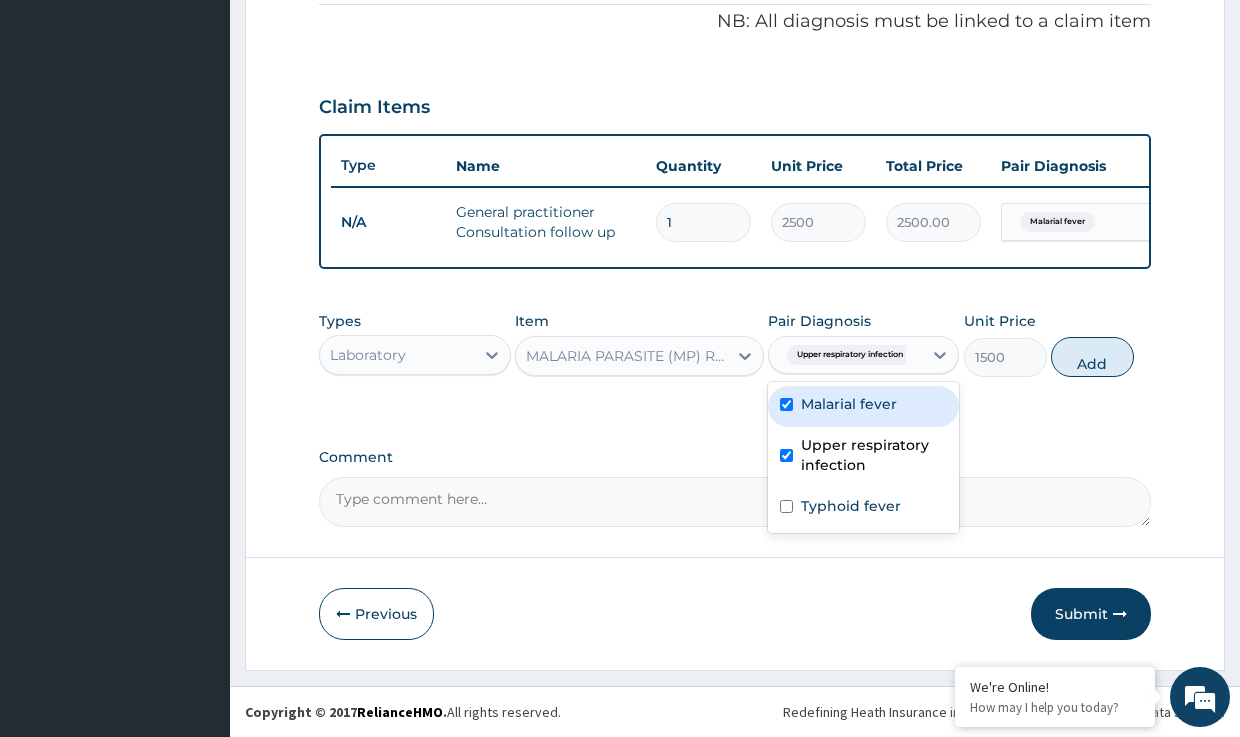 checkbox on "true" 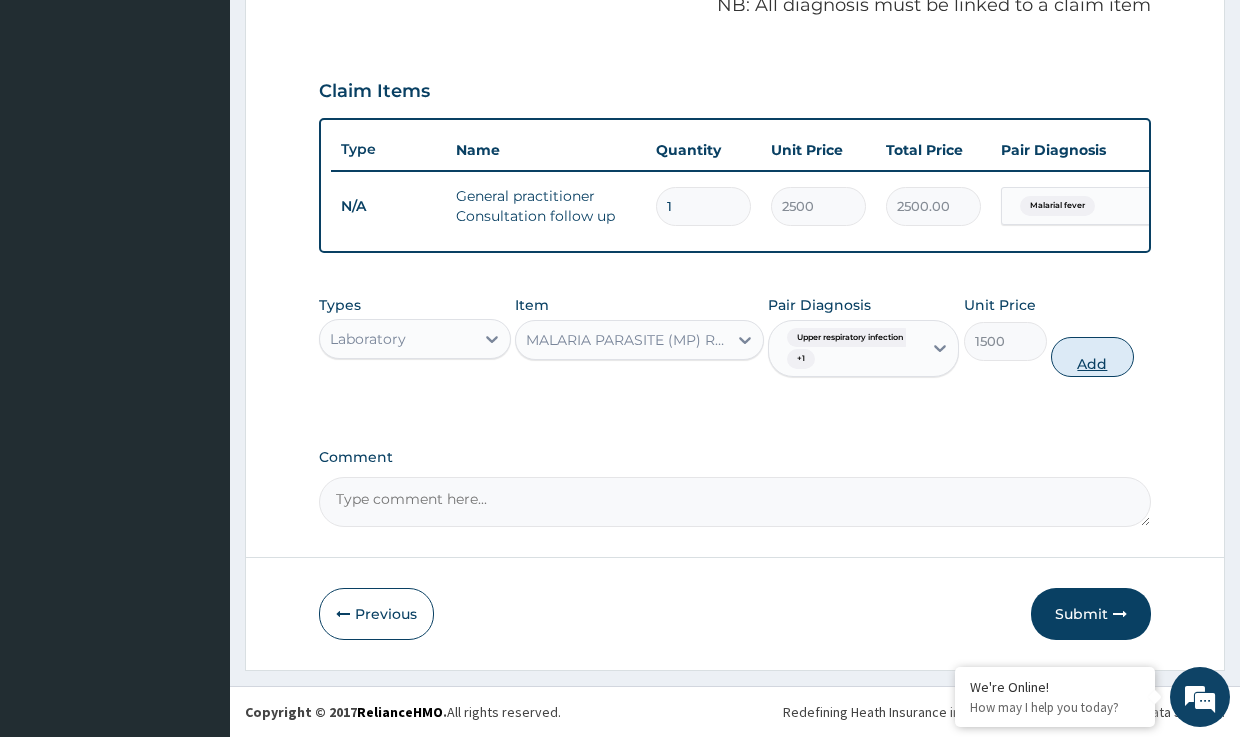 click on "Add" at bounding box center [1092, 357] 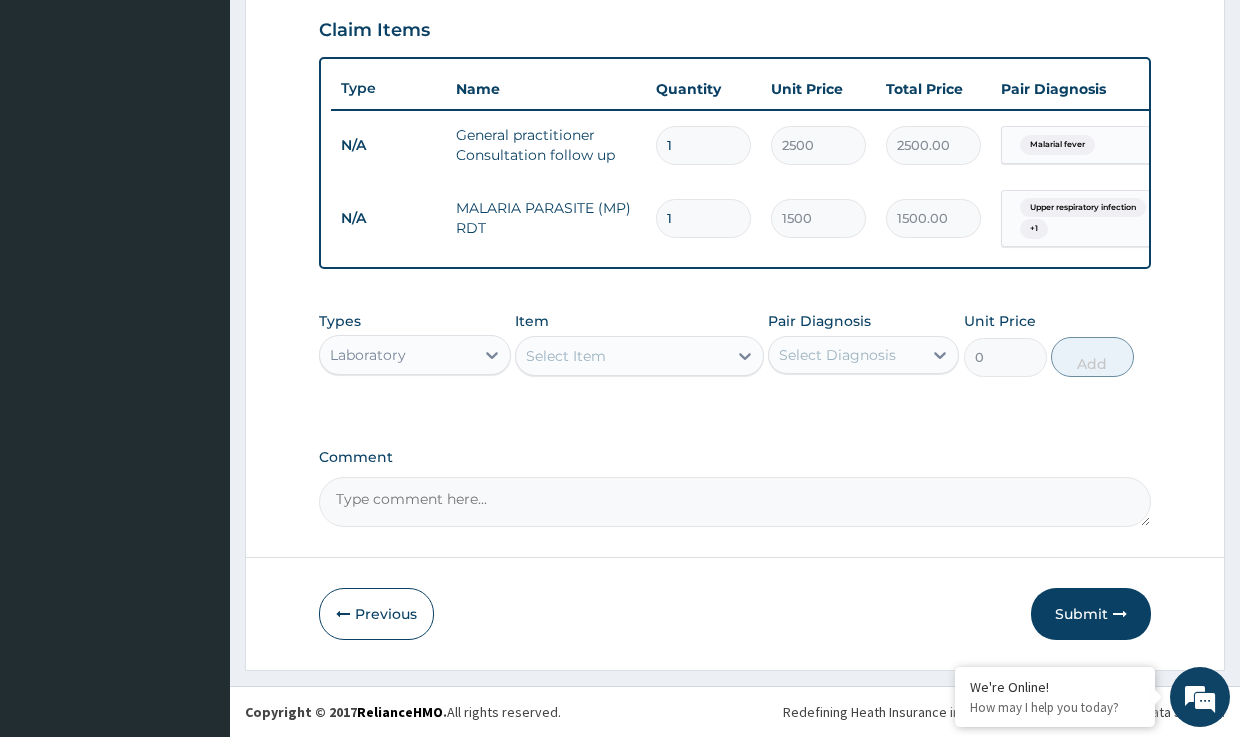 scroll, scrollTop: 704, scrollLeft: 0, axis: vertical 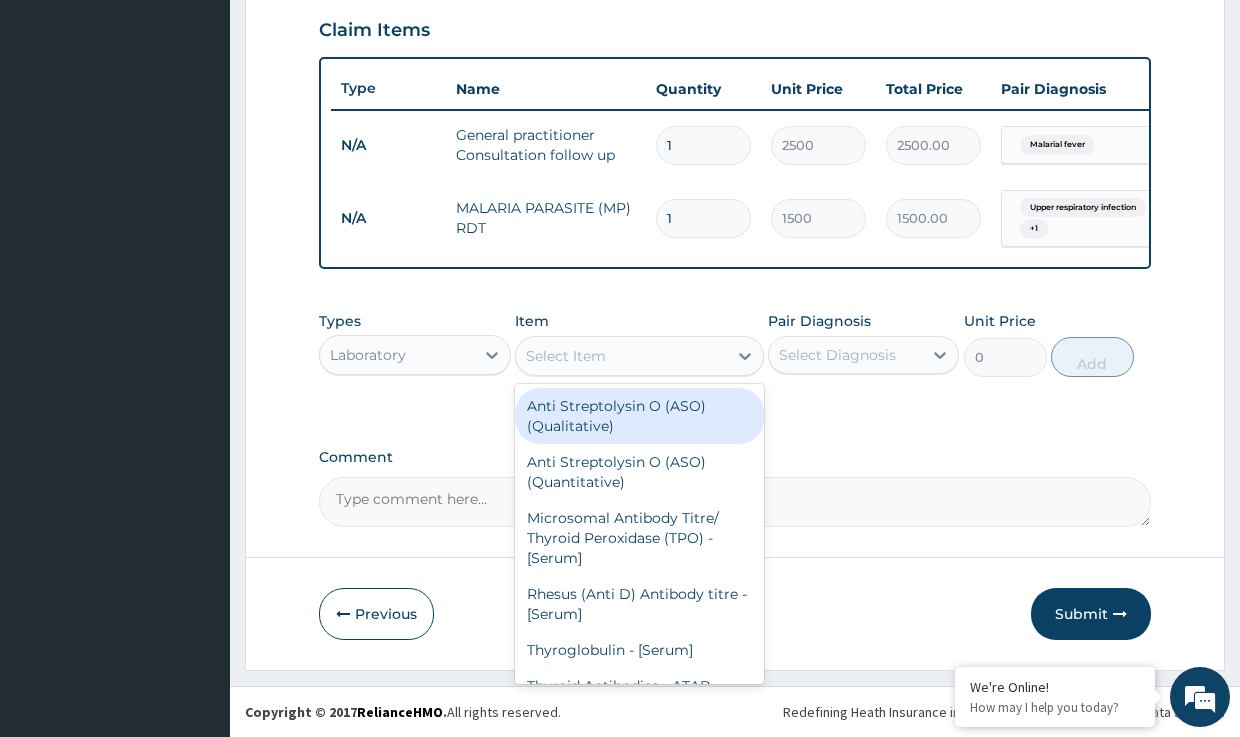 click on "Select Item" at bounding box center [566, 356] 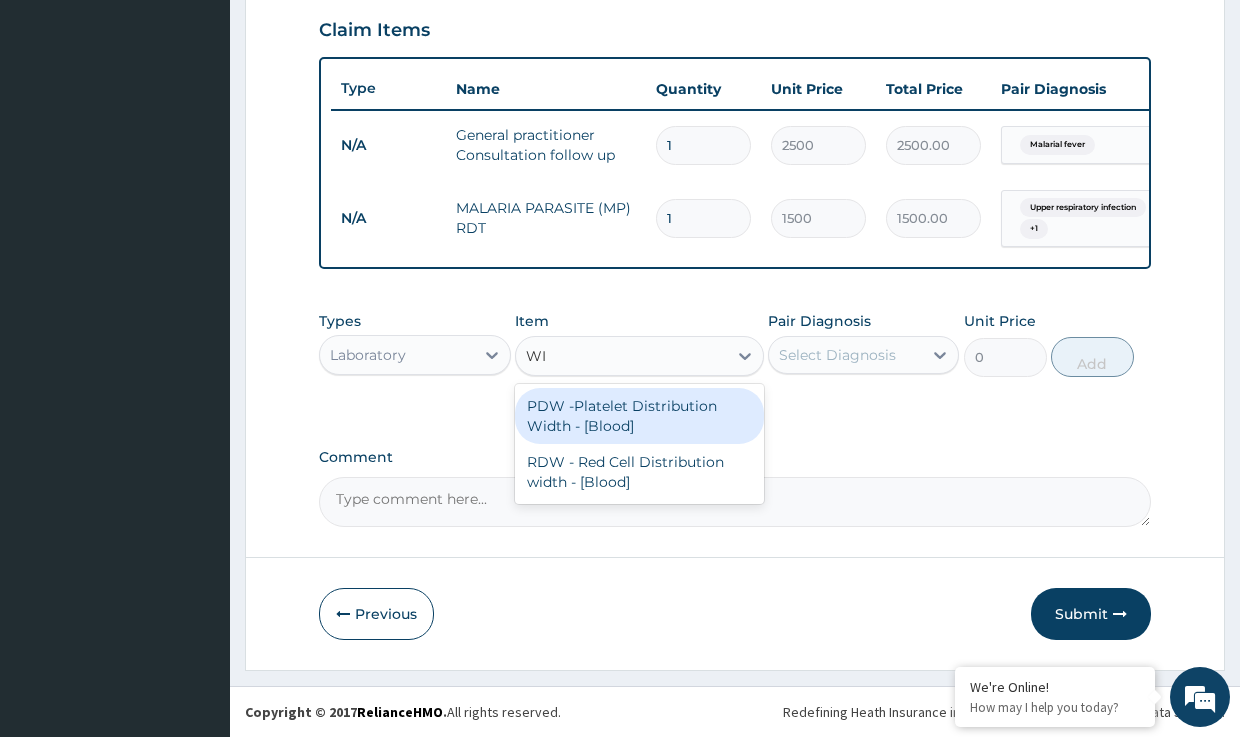 type on "W" 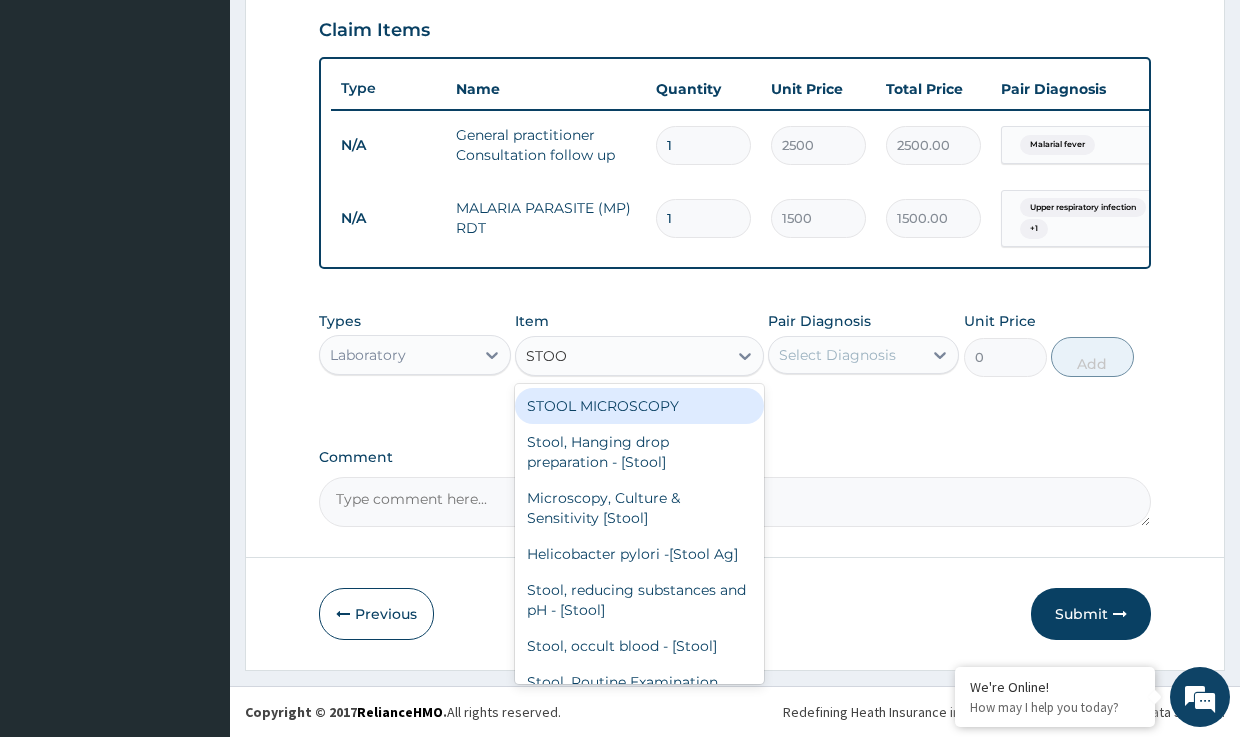 type on "STOOL" 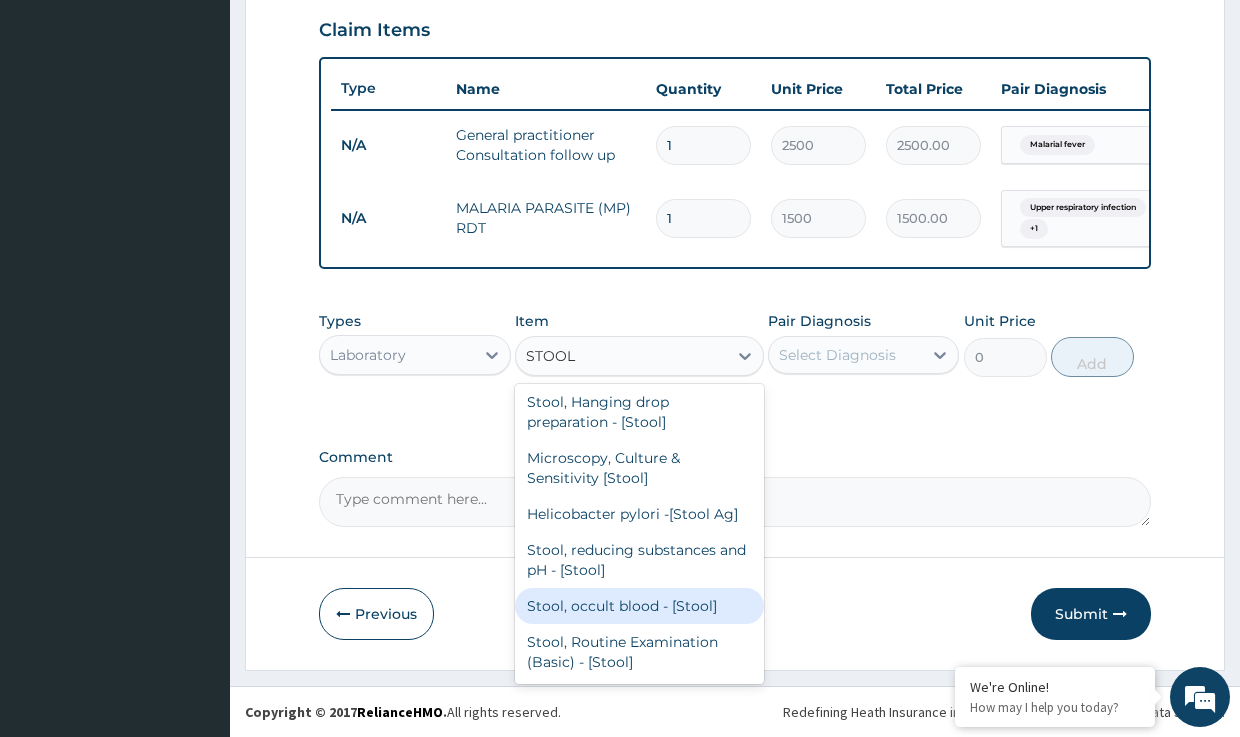 scroll, scrollTop: 60, scrollLeft: 0, axis: vertical 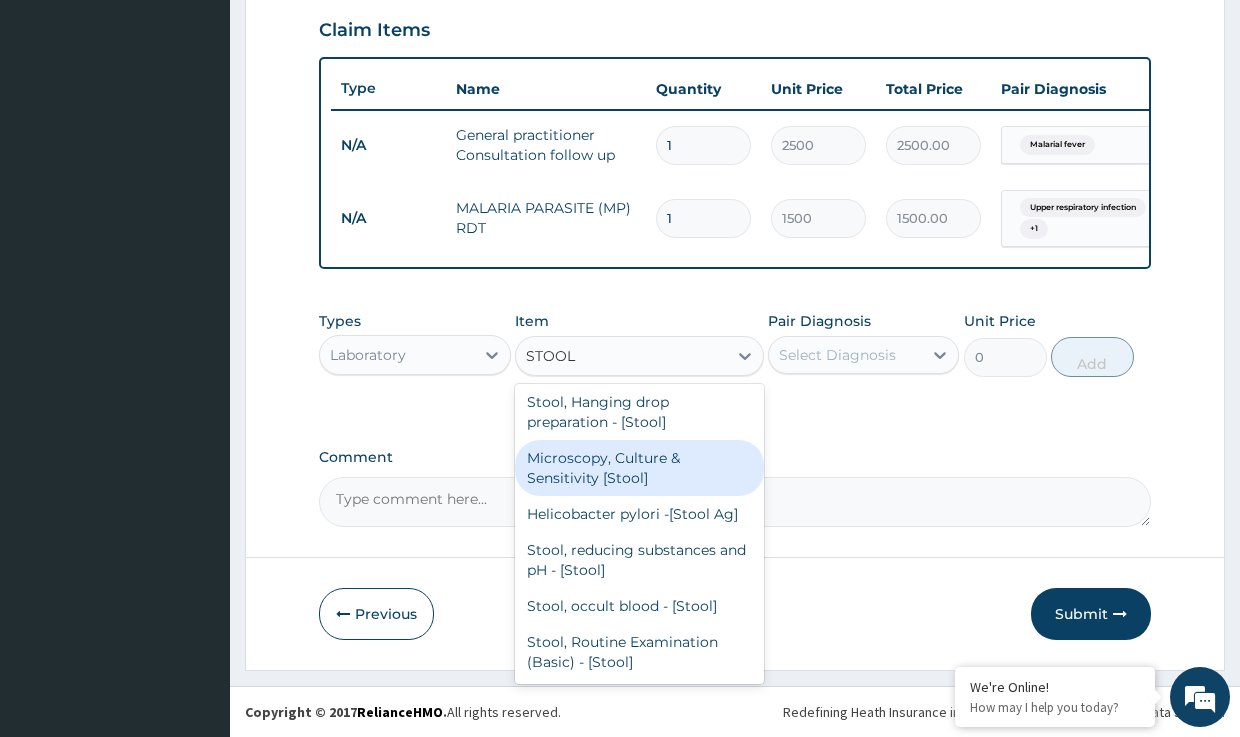 click on "Microscopy, Culture & Sensitivity [Stool]" at bounding box center (639, 468) 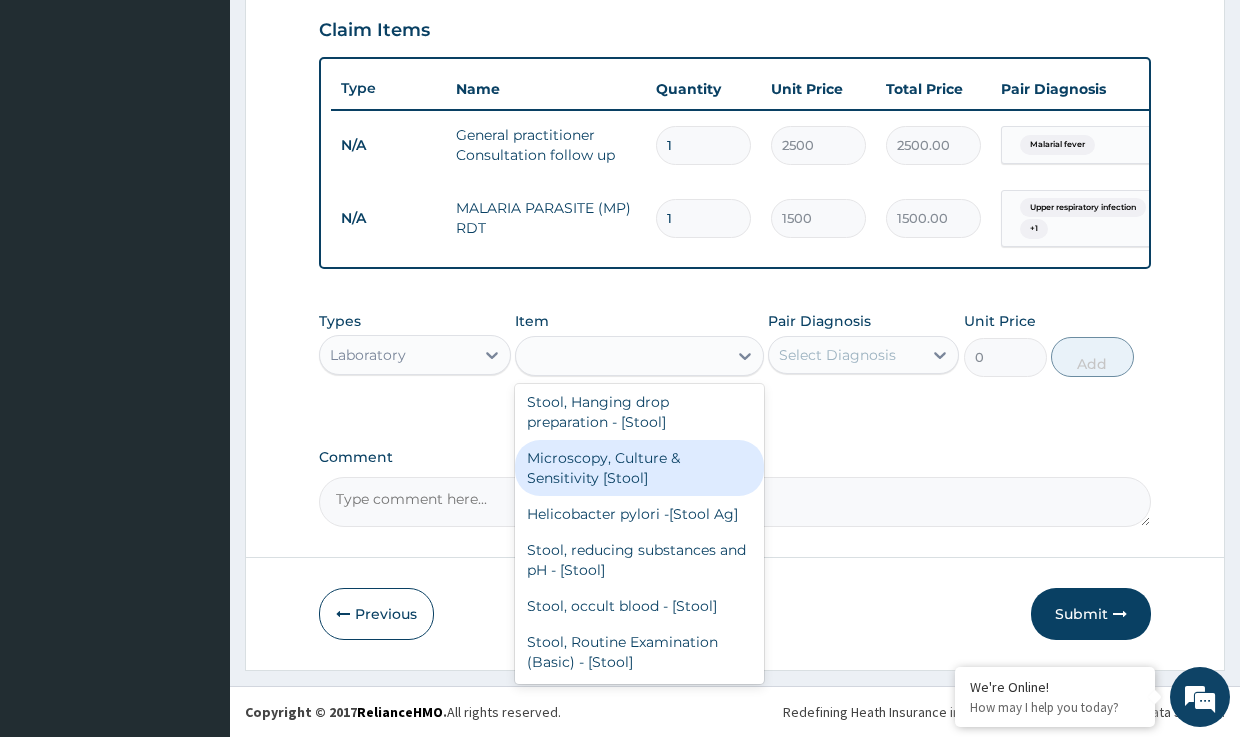 type on "3500" 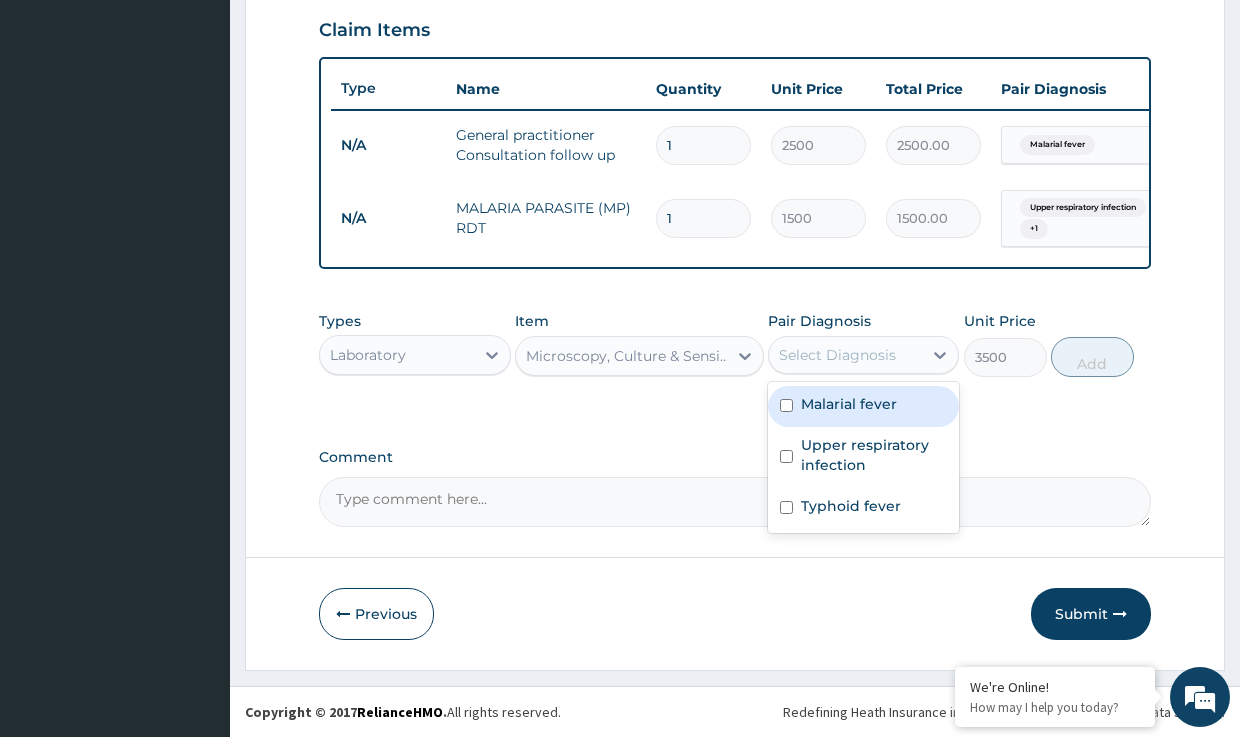 click on "Select Diagnosis" at bounding box center [837, 355] 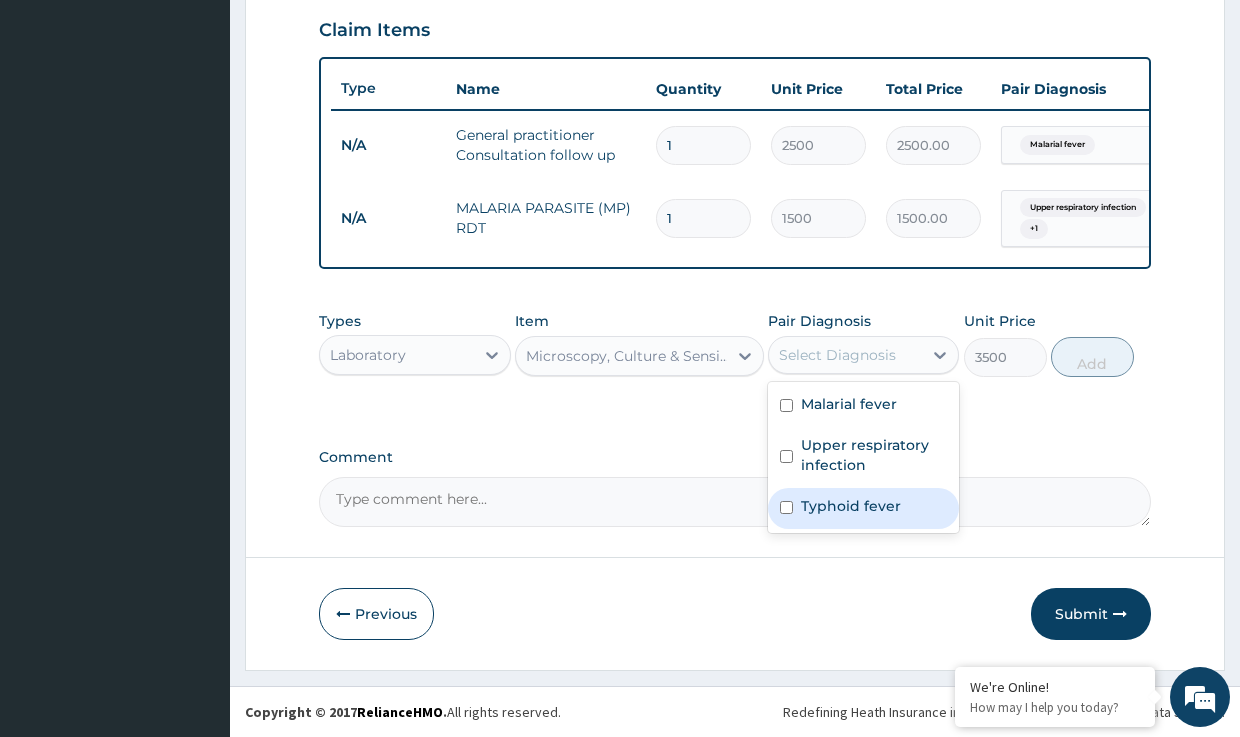 click on "Typhoid fever" at bounding box center [851, 506] 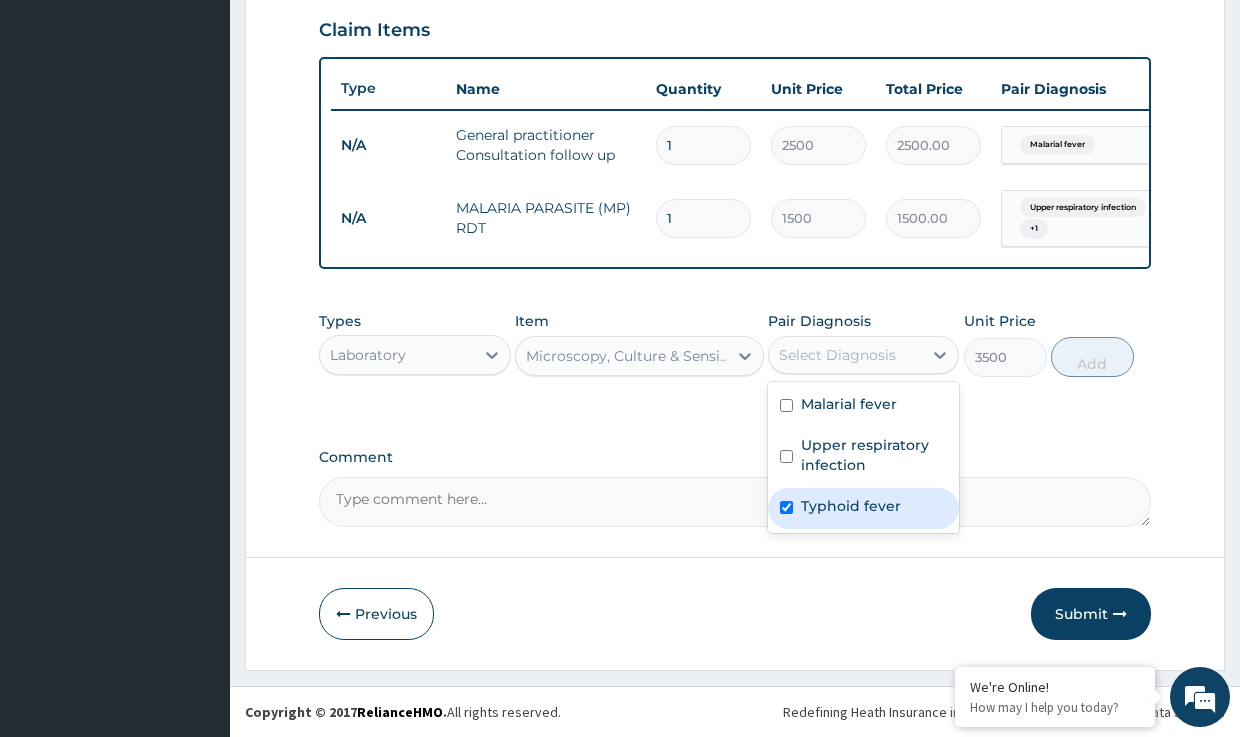 checkbox on "true" 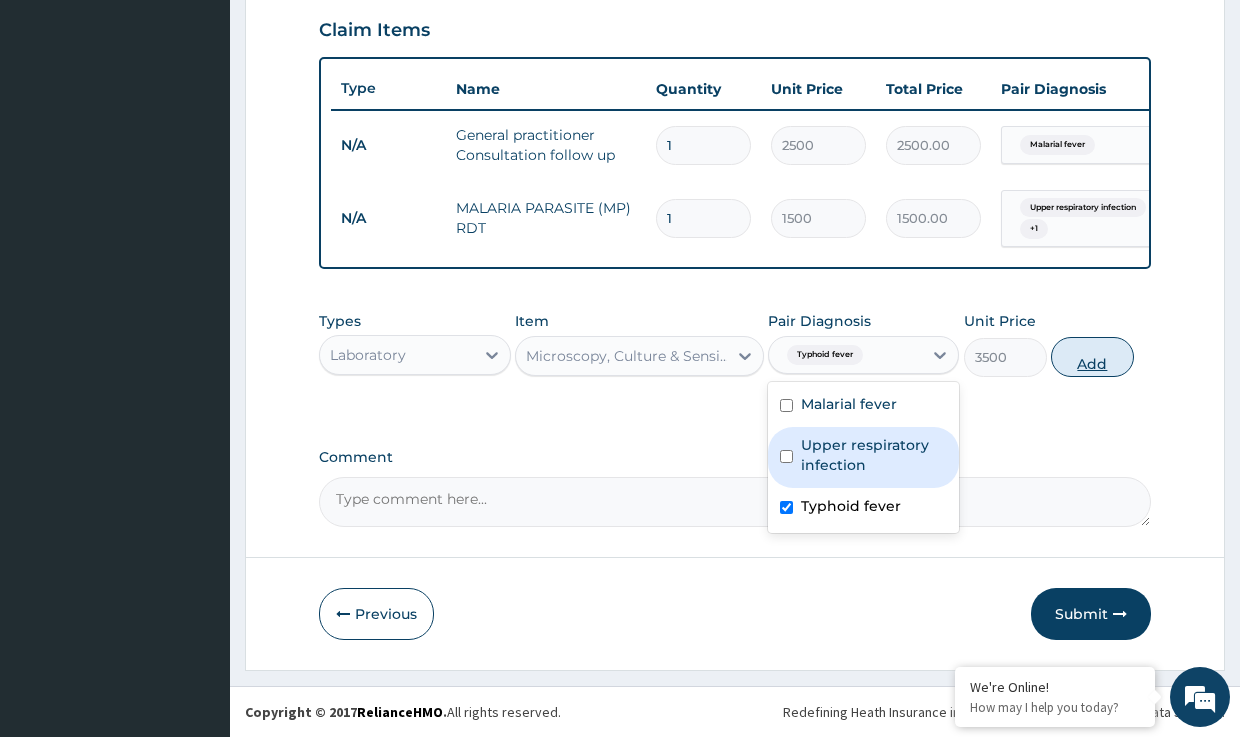 click on "Add" at bounding box center [1092, 357] 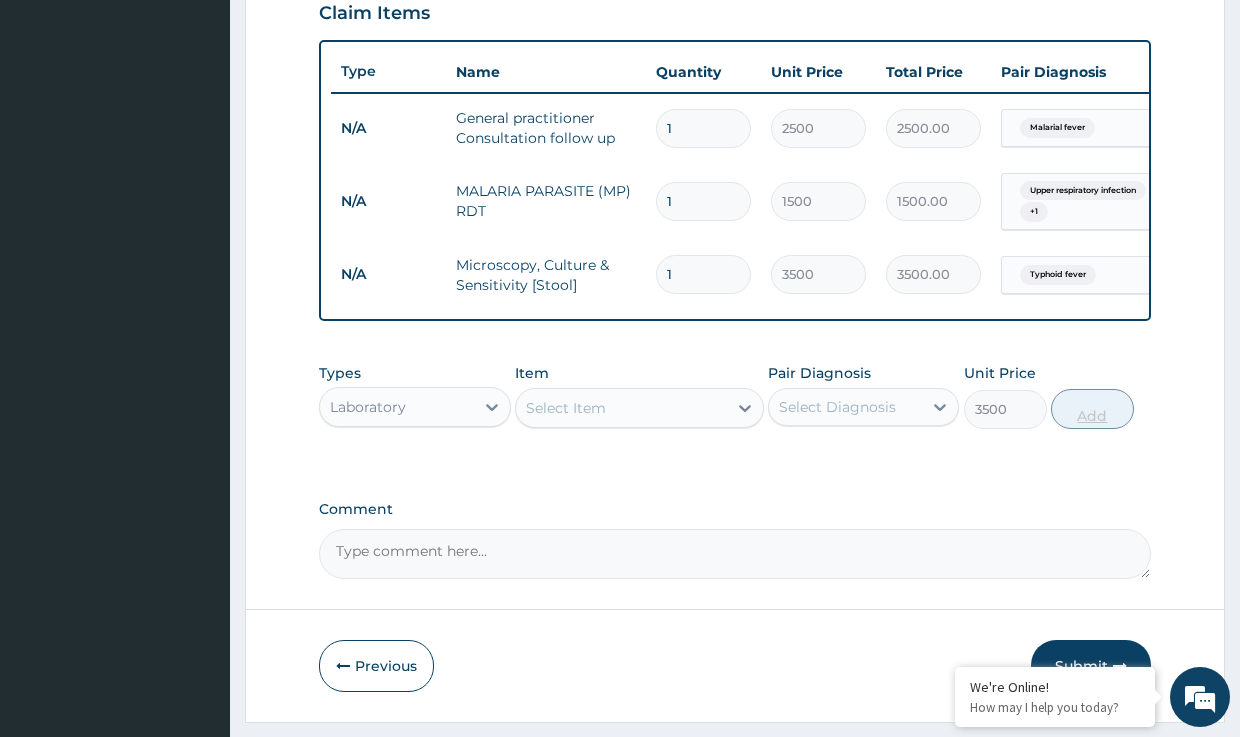 type on "0" 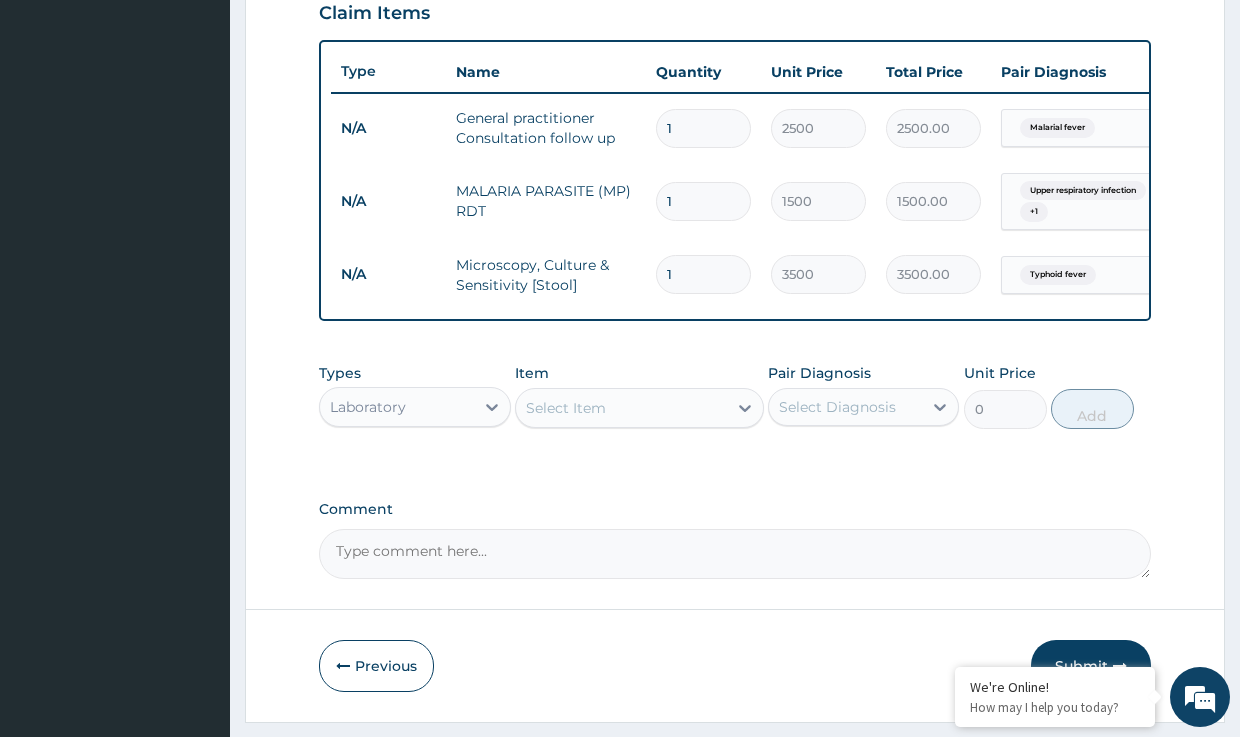 click on "Laboratory" at bounding box center [396, 407] 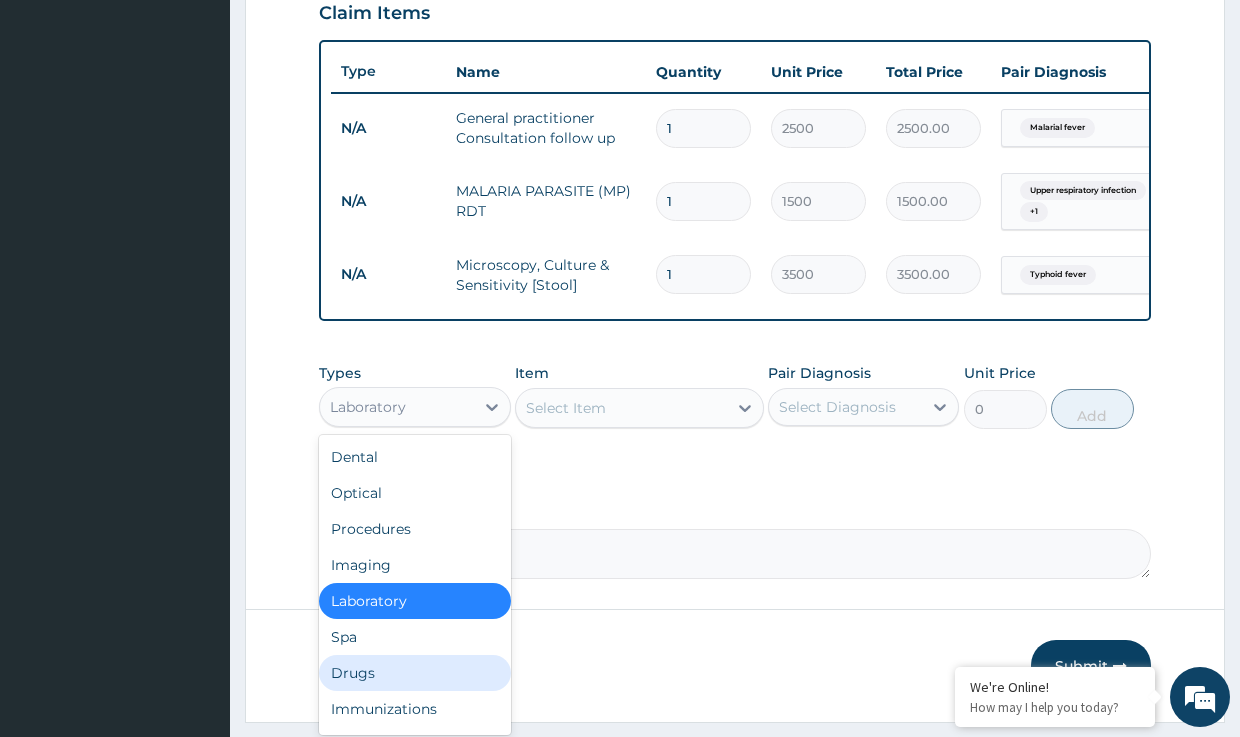 click on "Drugs" at bounding box center [414, 673] 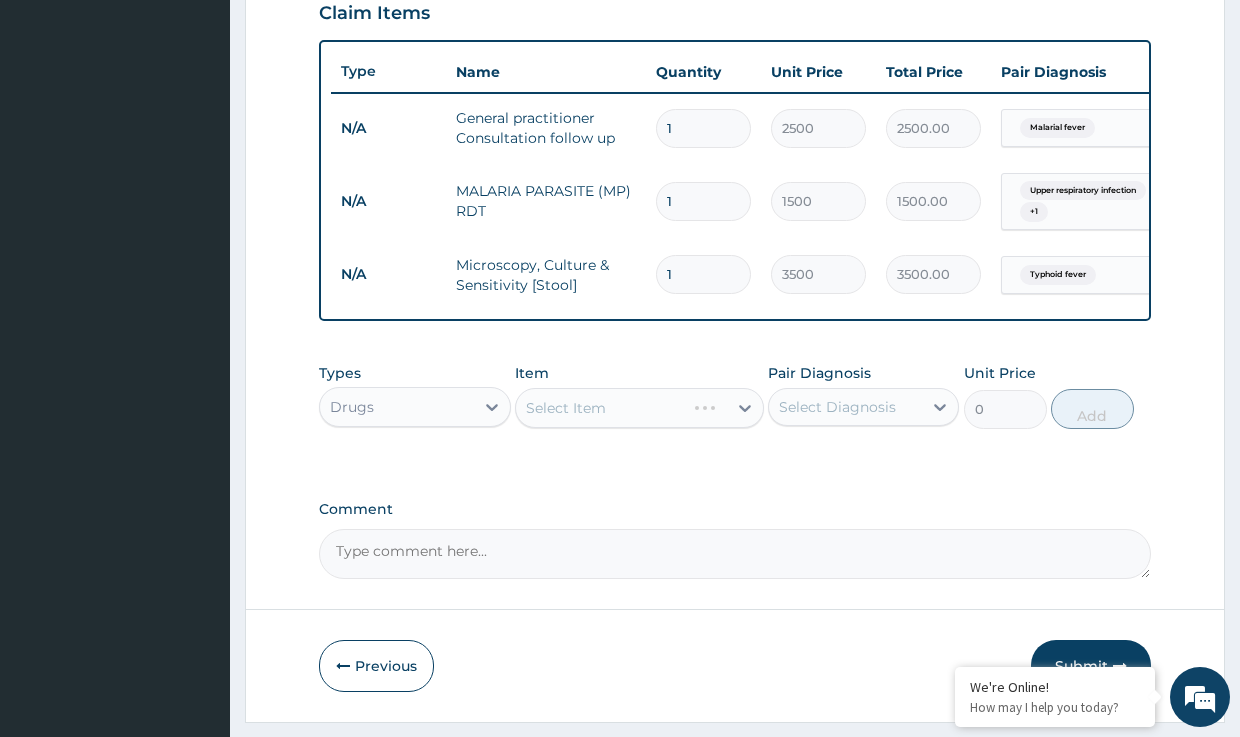 click on "Select Item" at bounding box center (639, 408) 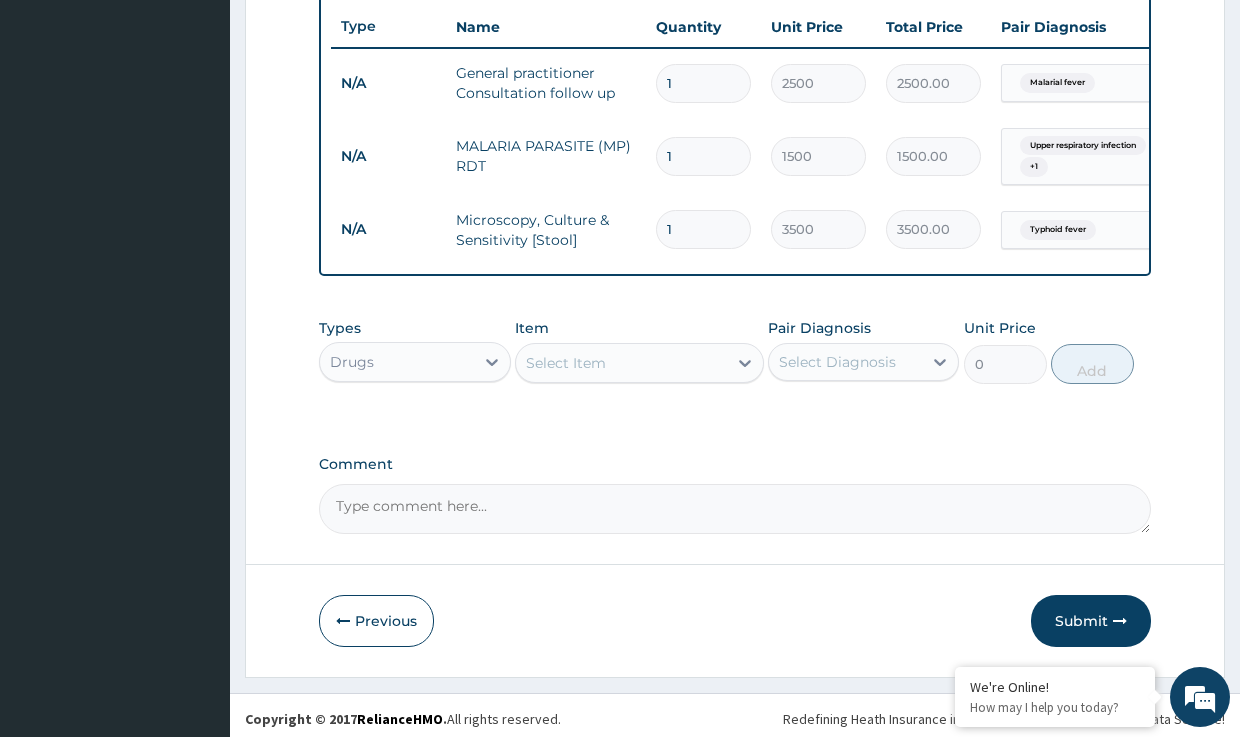 scroll, scrollTop: 773, scrollLeft: 0, axis: vertical 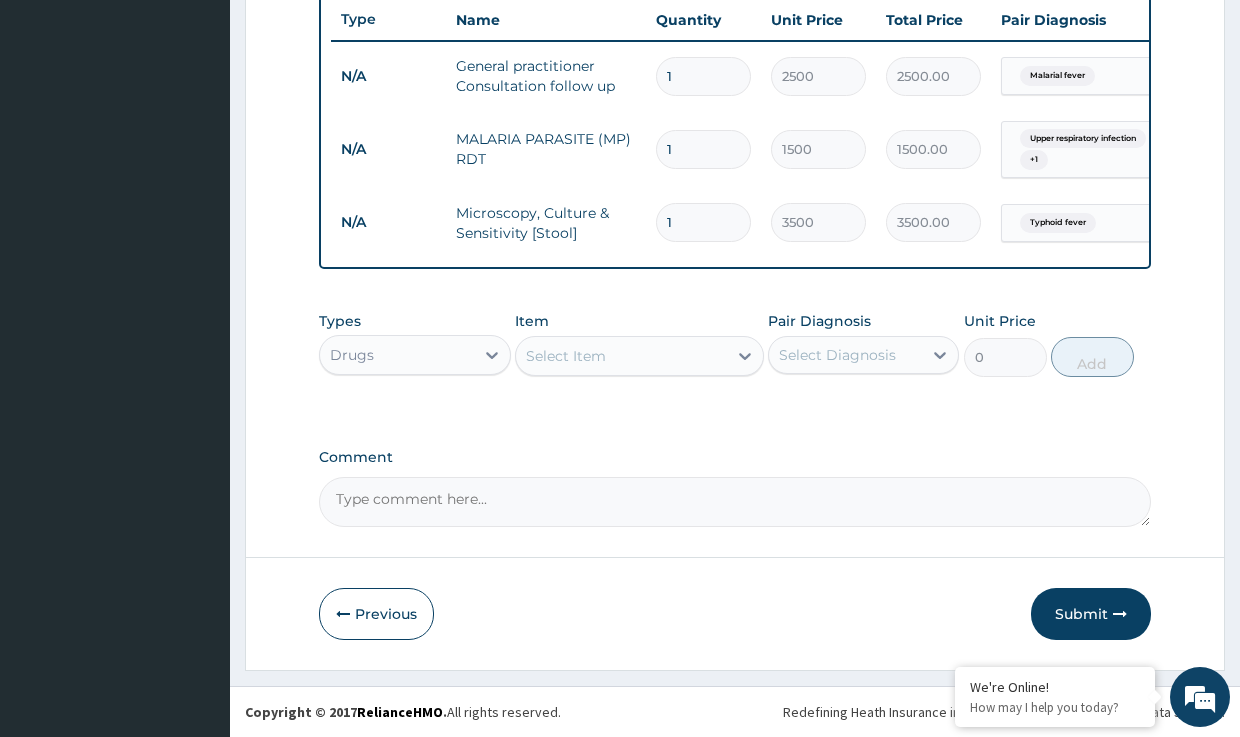 click on "Select Item" at bounding box center (566, 356) 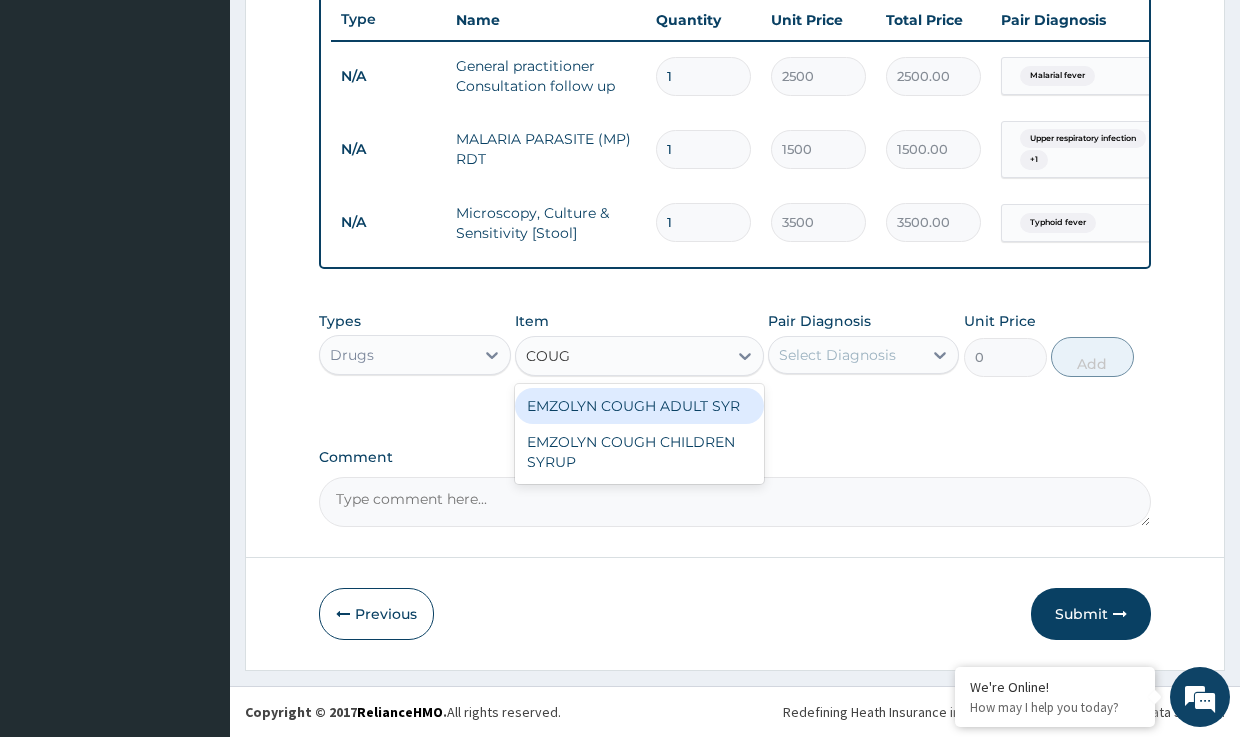 type on "COUGH" 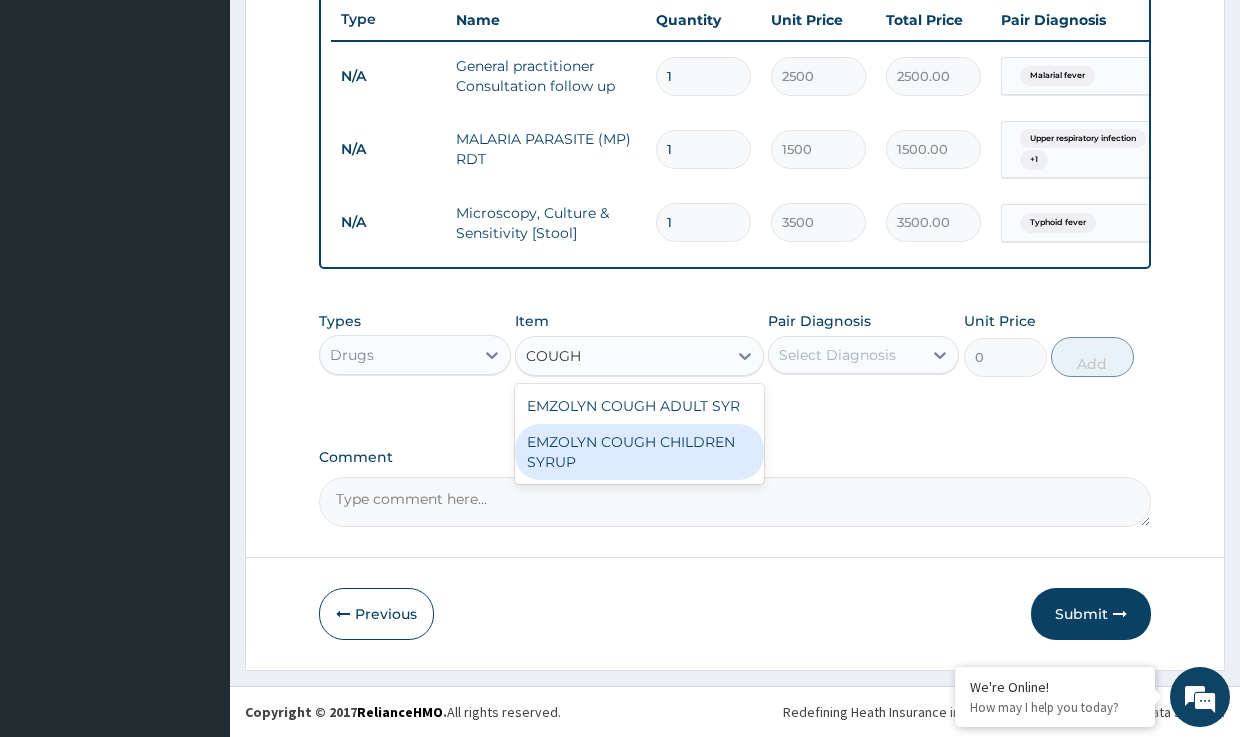 click on "EMZOLYN COUGH CHILDREN SYRUP" at bounding box center [639, 452] 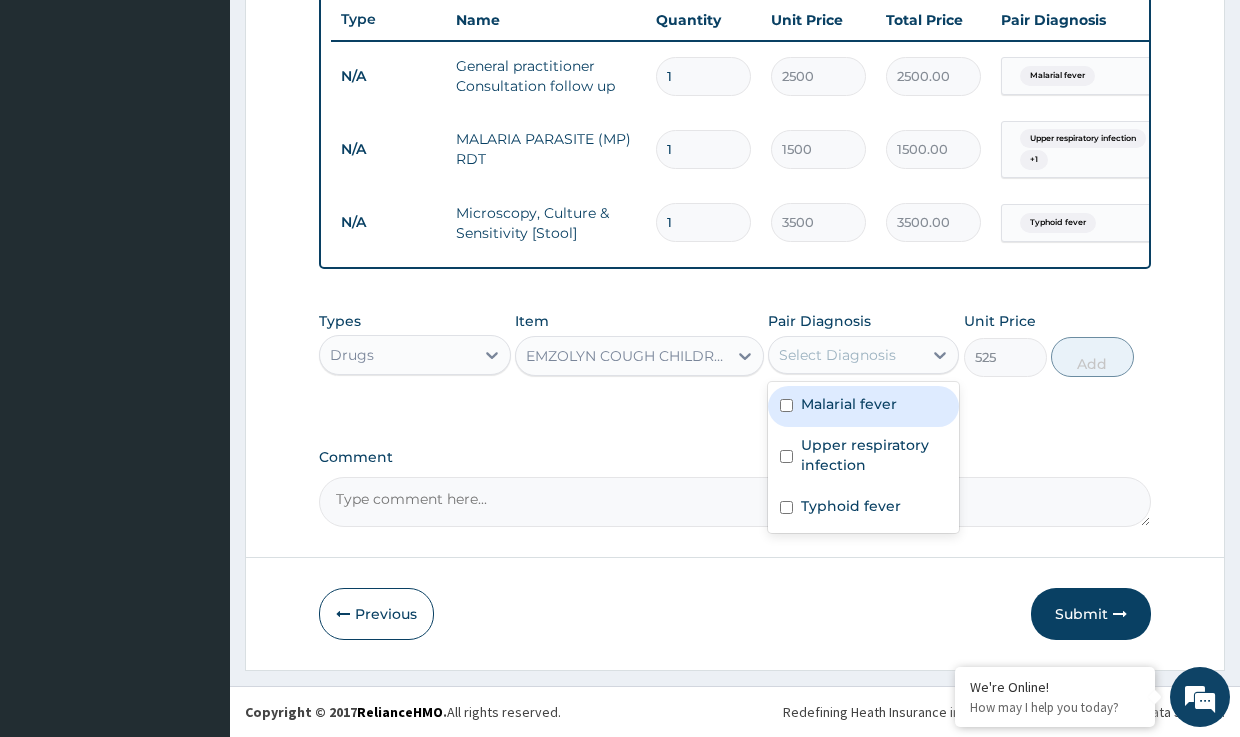 click on "Select Diagnosis" at bounding box center [837, 355] 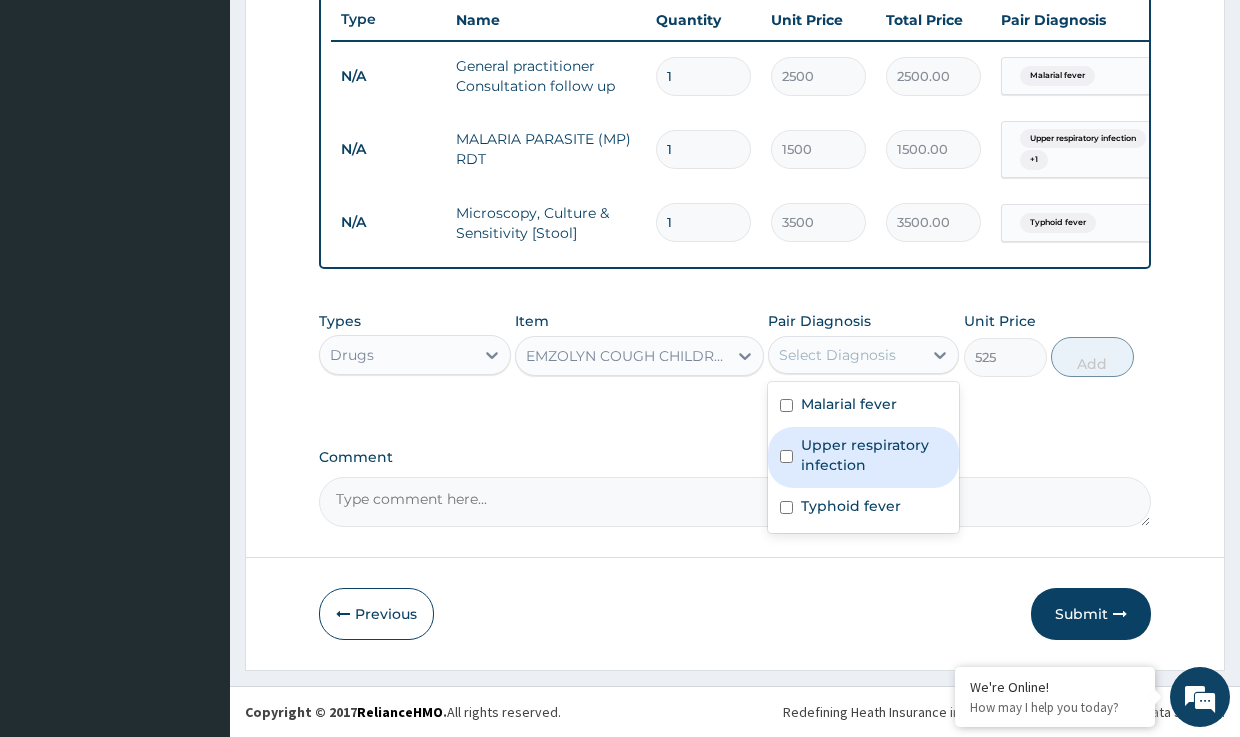 click on "Upper respiratory infection" at bounding box center (874, 455) 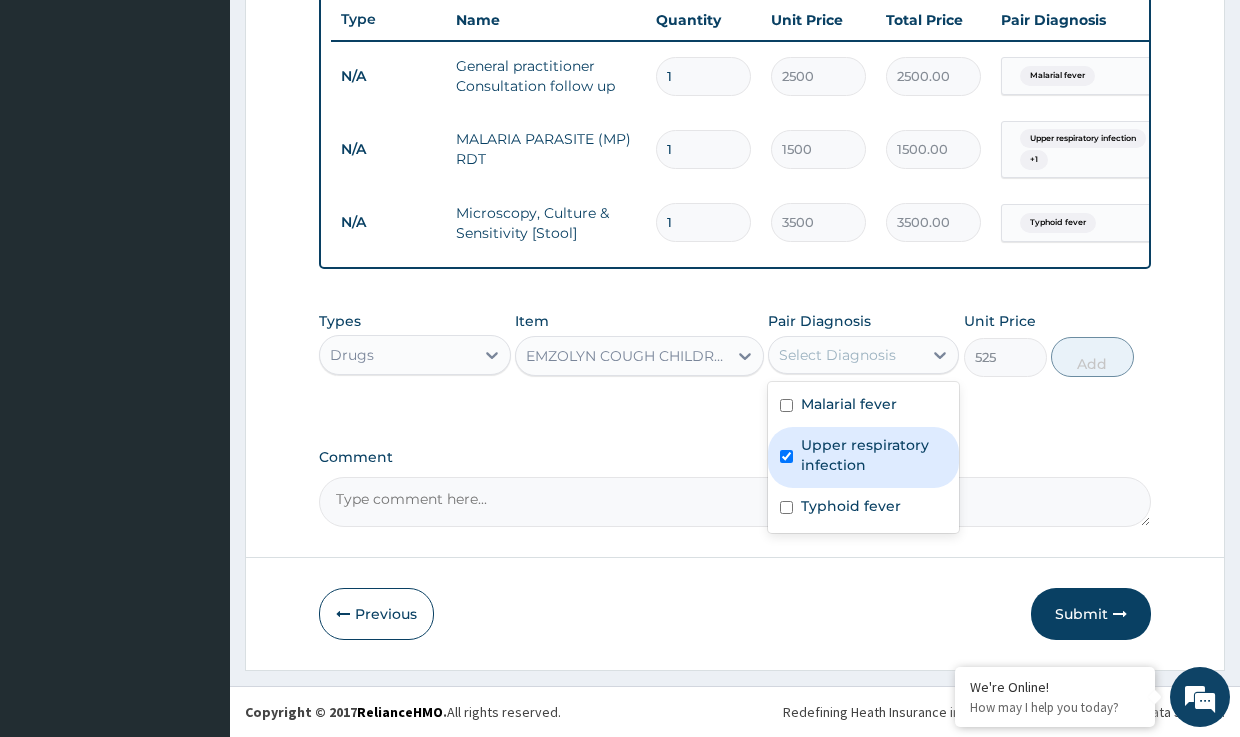 checkbox on "true" 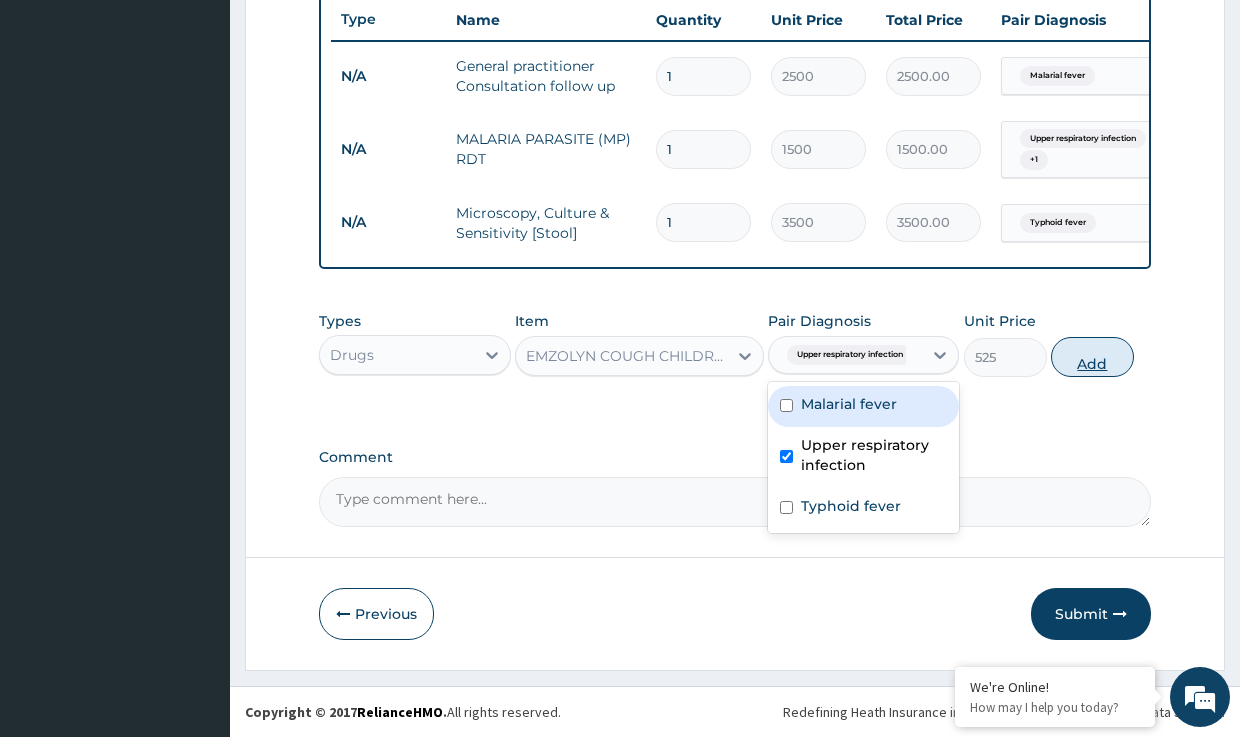 click on "Add" at bounding box center (1092, 357) 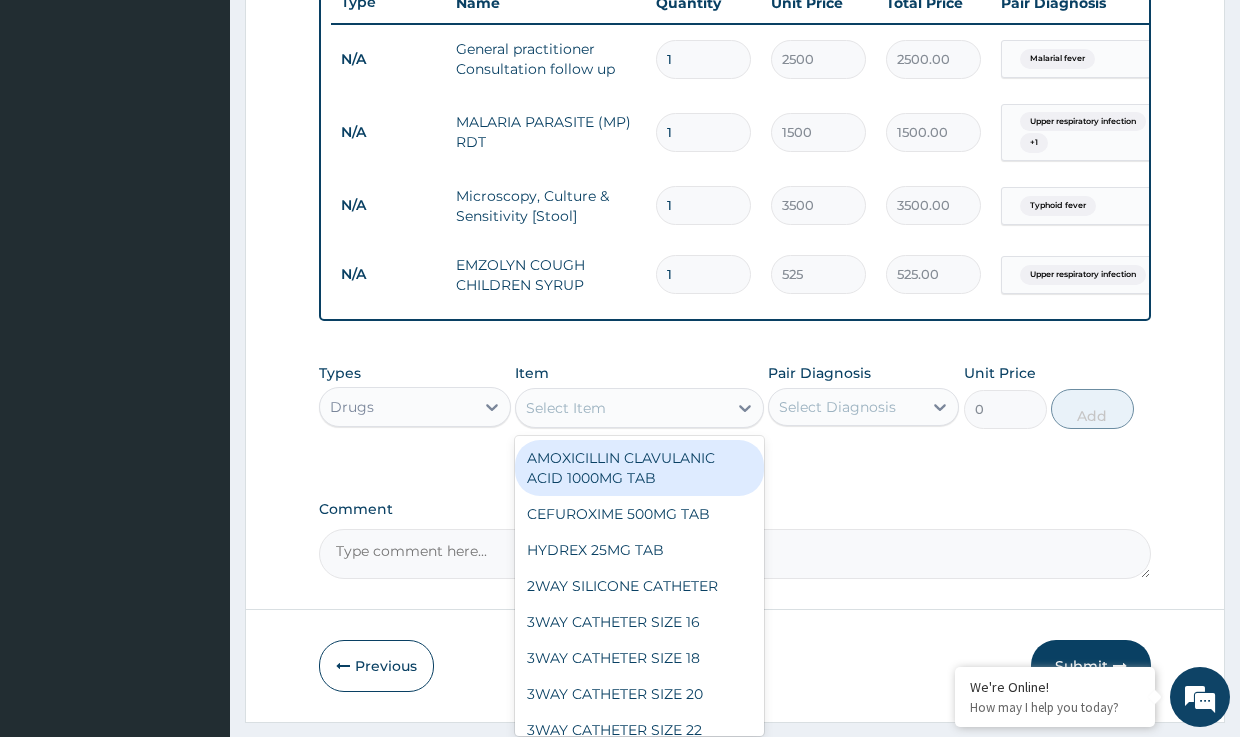click on "Select Item" at bounding box center [621, 408] 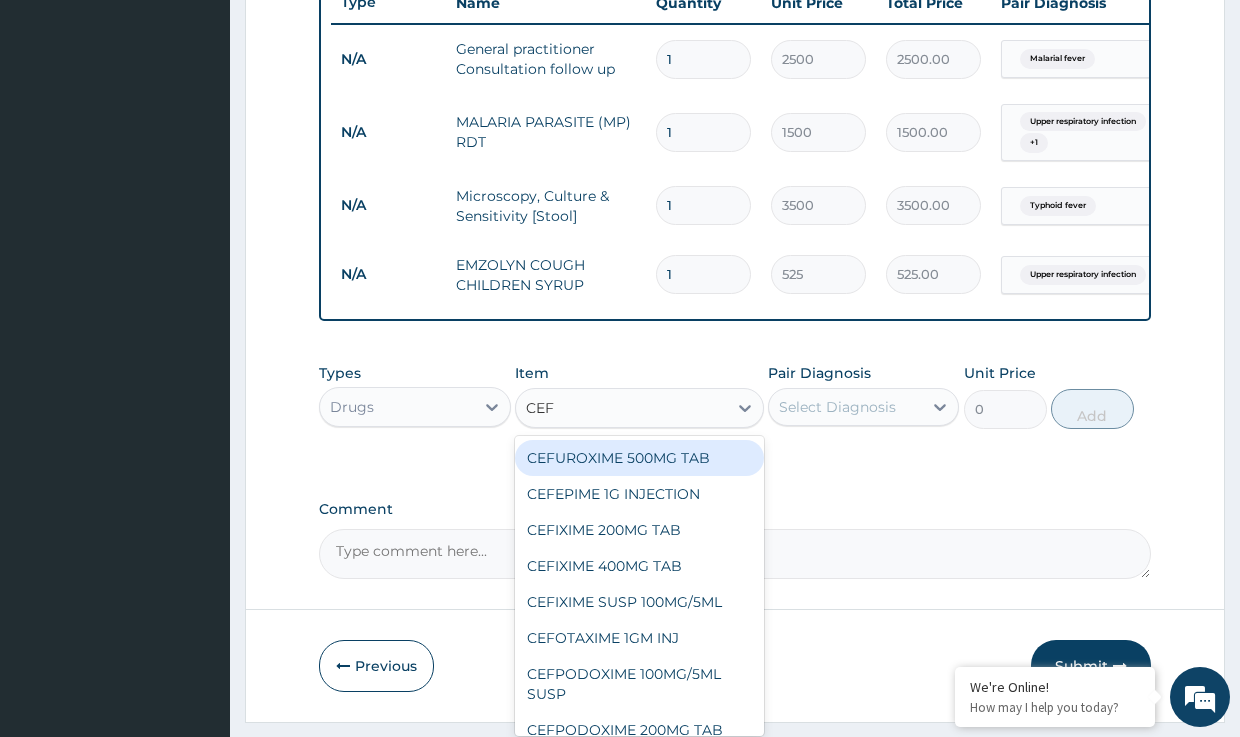 type on "CEFU" 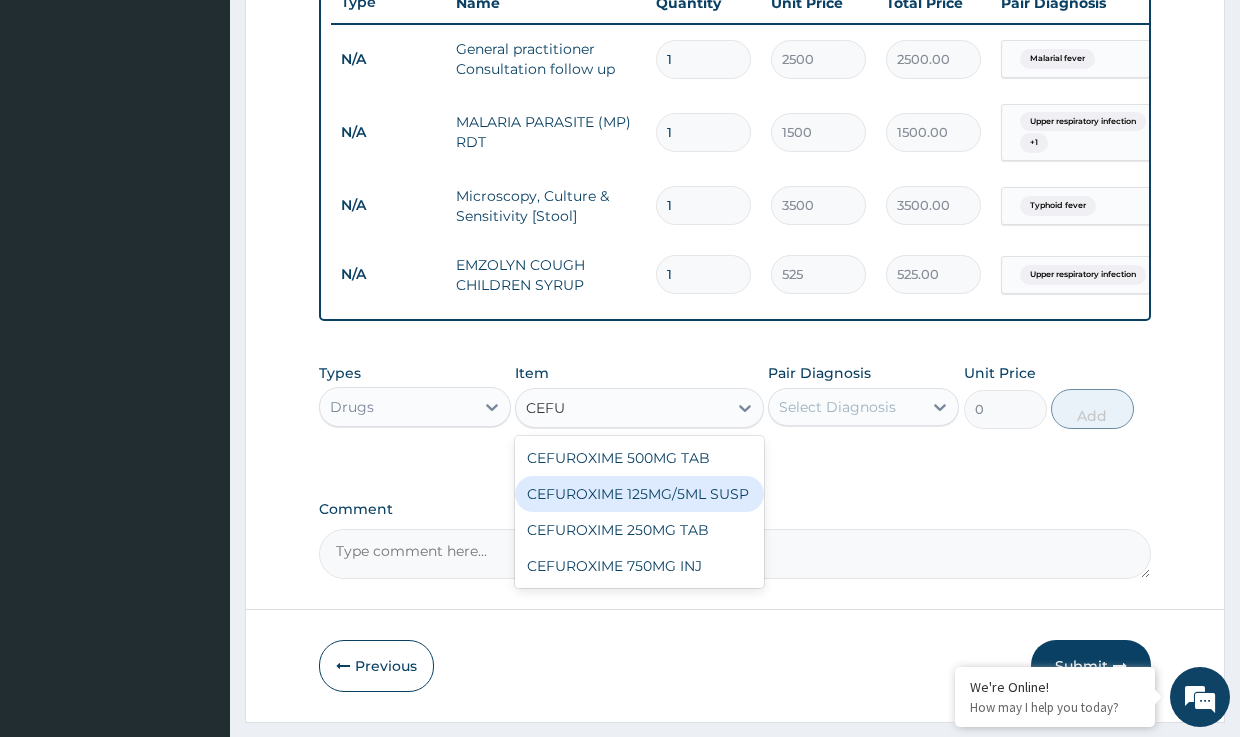 click on "CEFUROXIME 125MG/5ML SUSP" at bounding box center [639, 494] 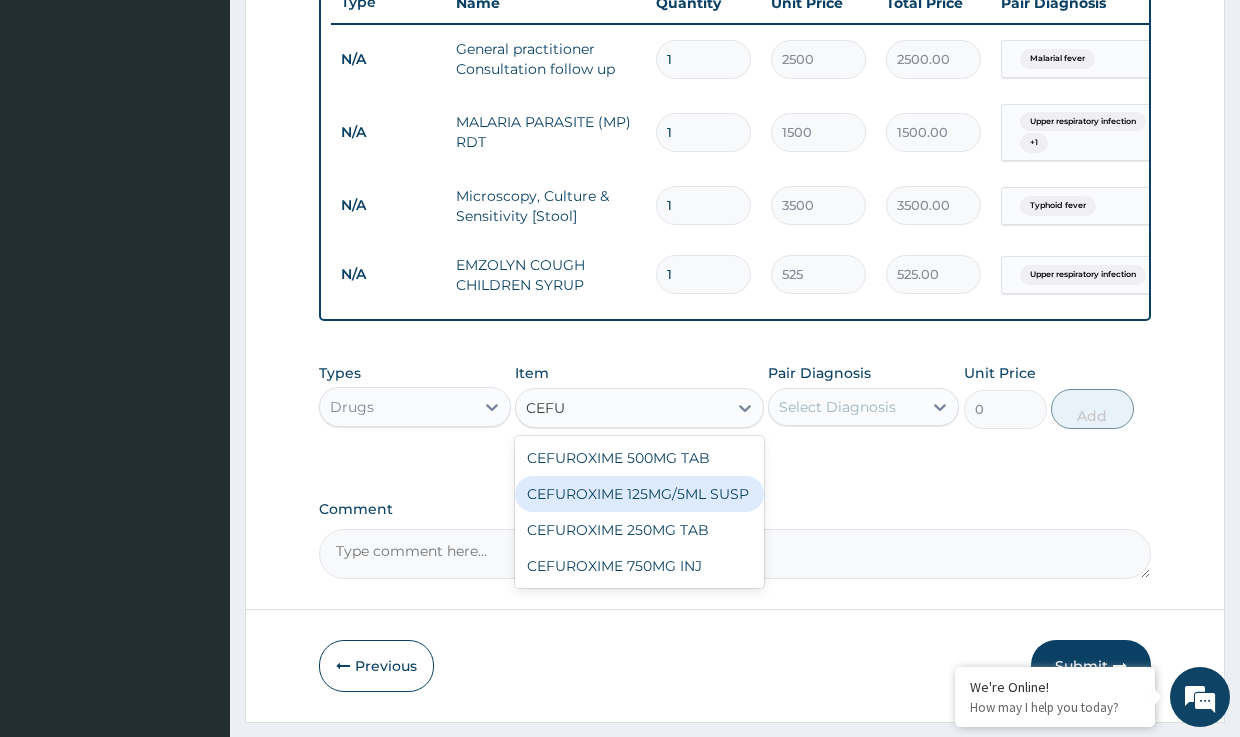 type 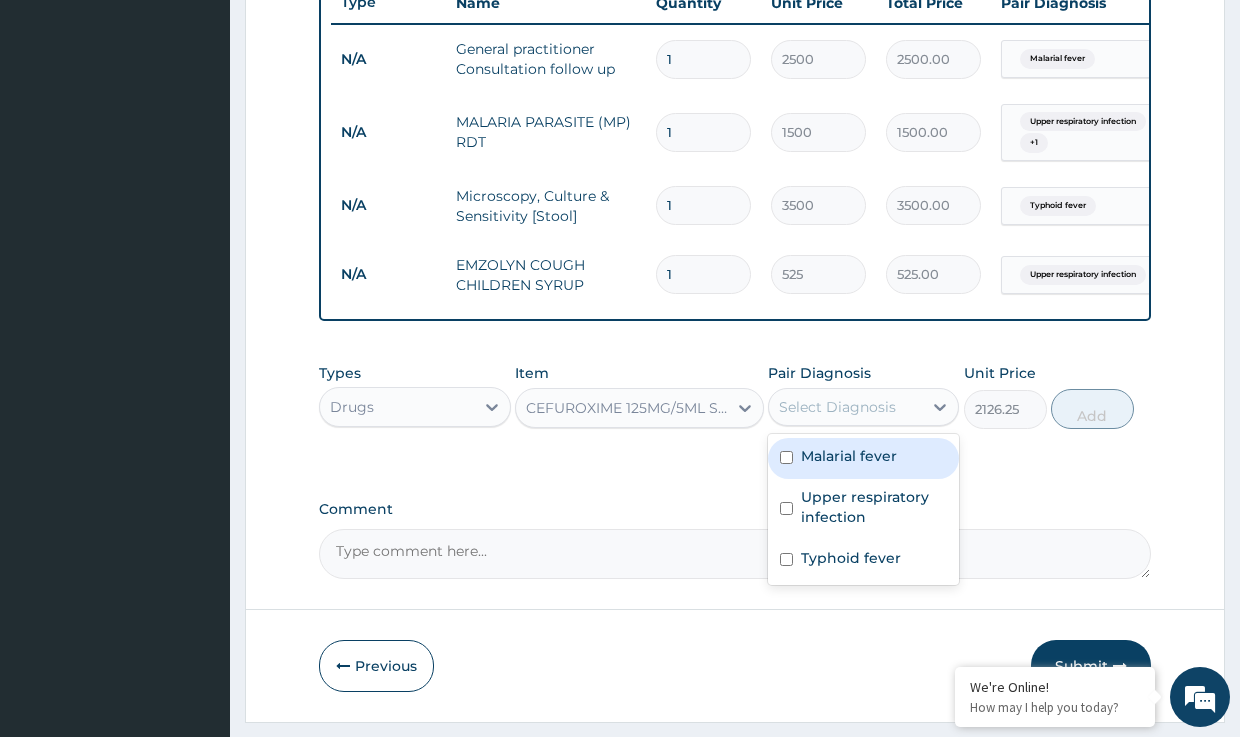 click on "Select Diagnosis" at bounding box center [837, 407] 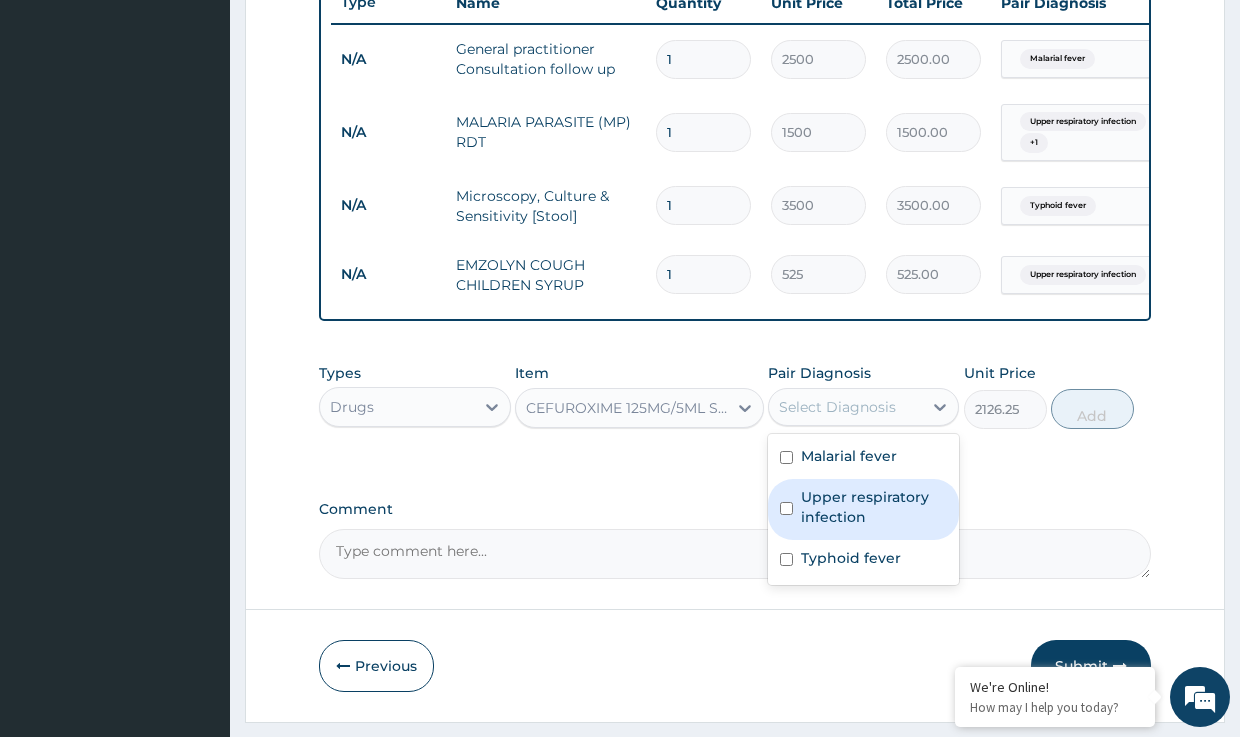 click on "Upper respiratory infection" at bounding box center [874, 507] 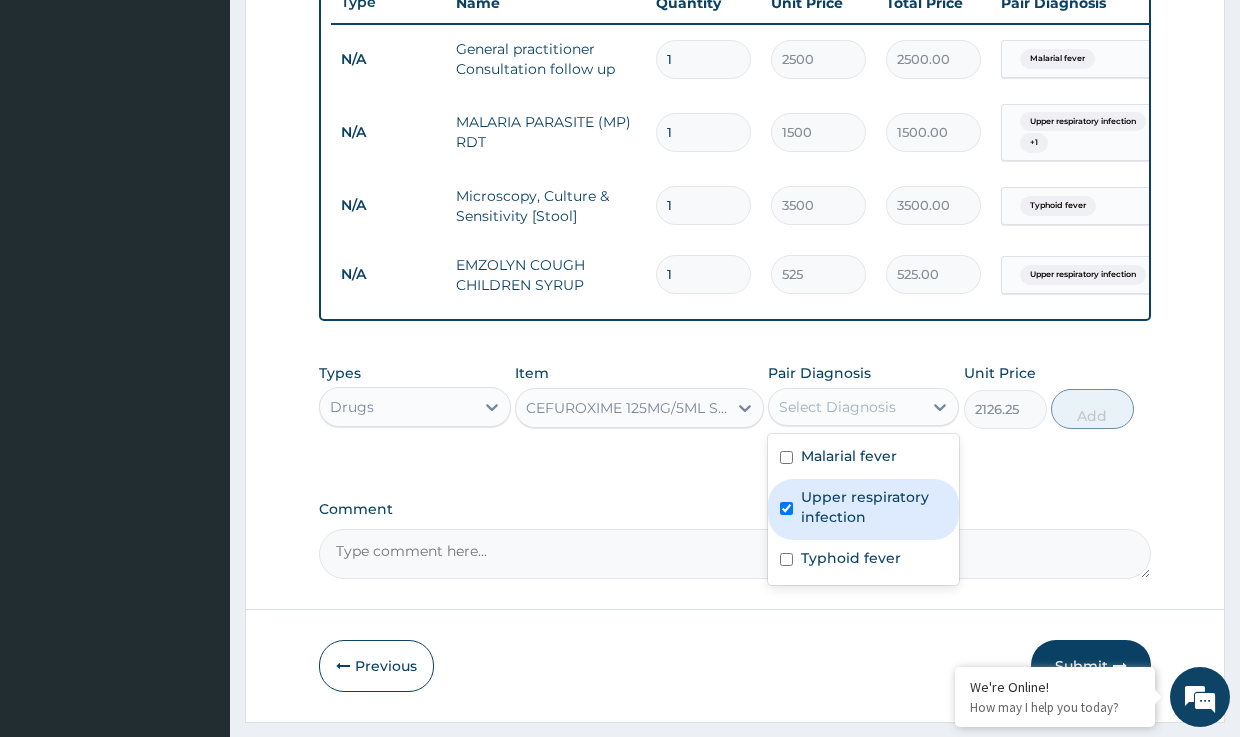 checkbox on "true" 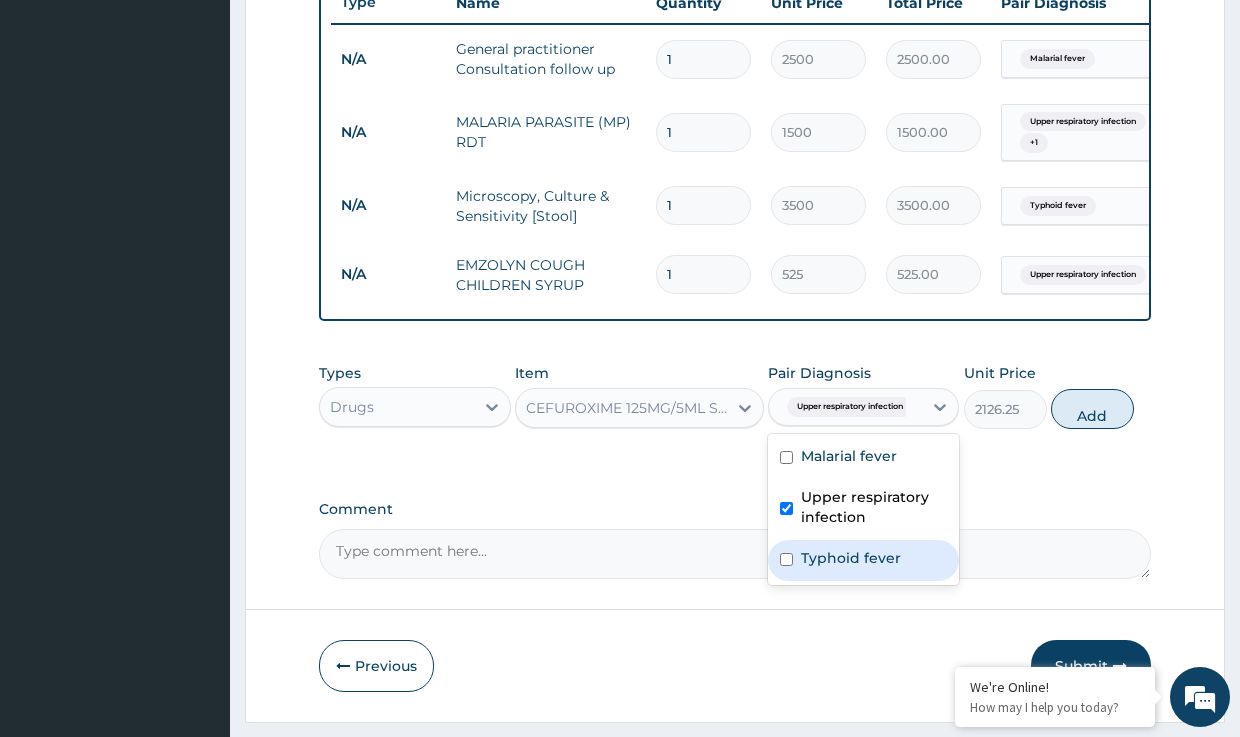 click on "Typhoid fever" at bounding box center (851, 558) 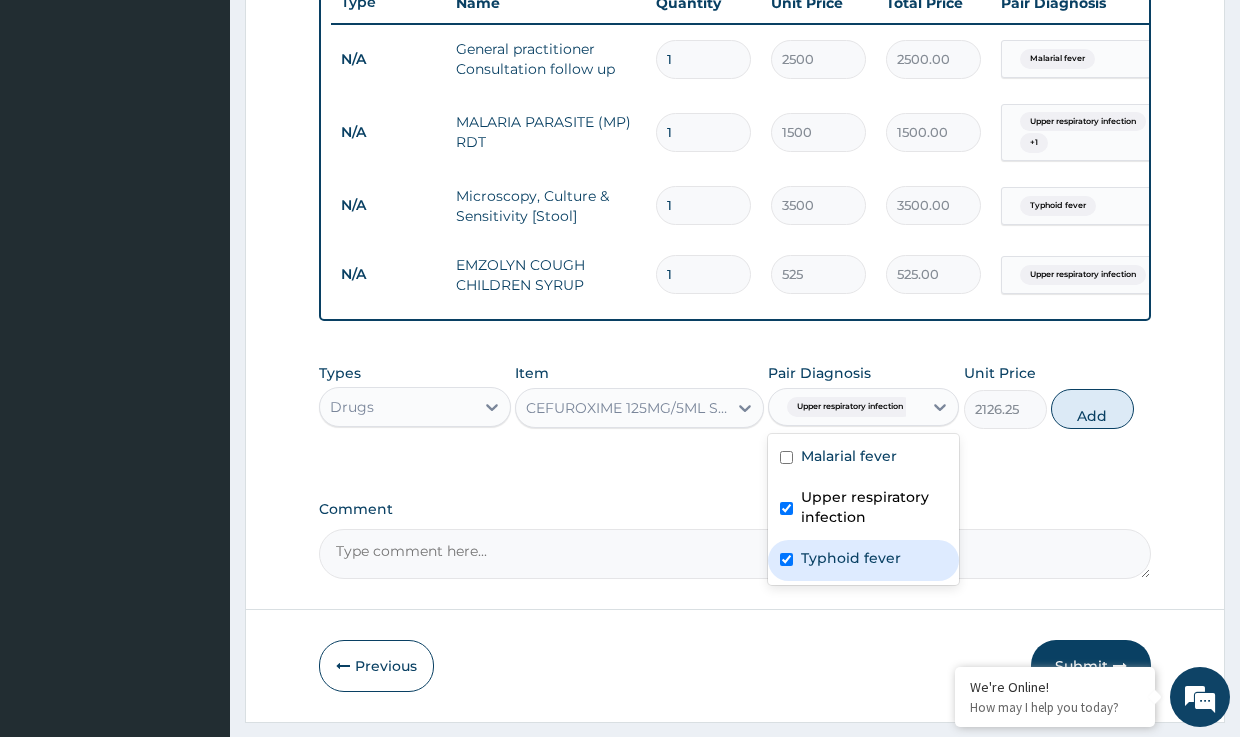checkbox on "true" 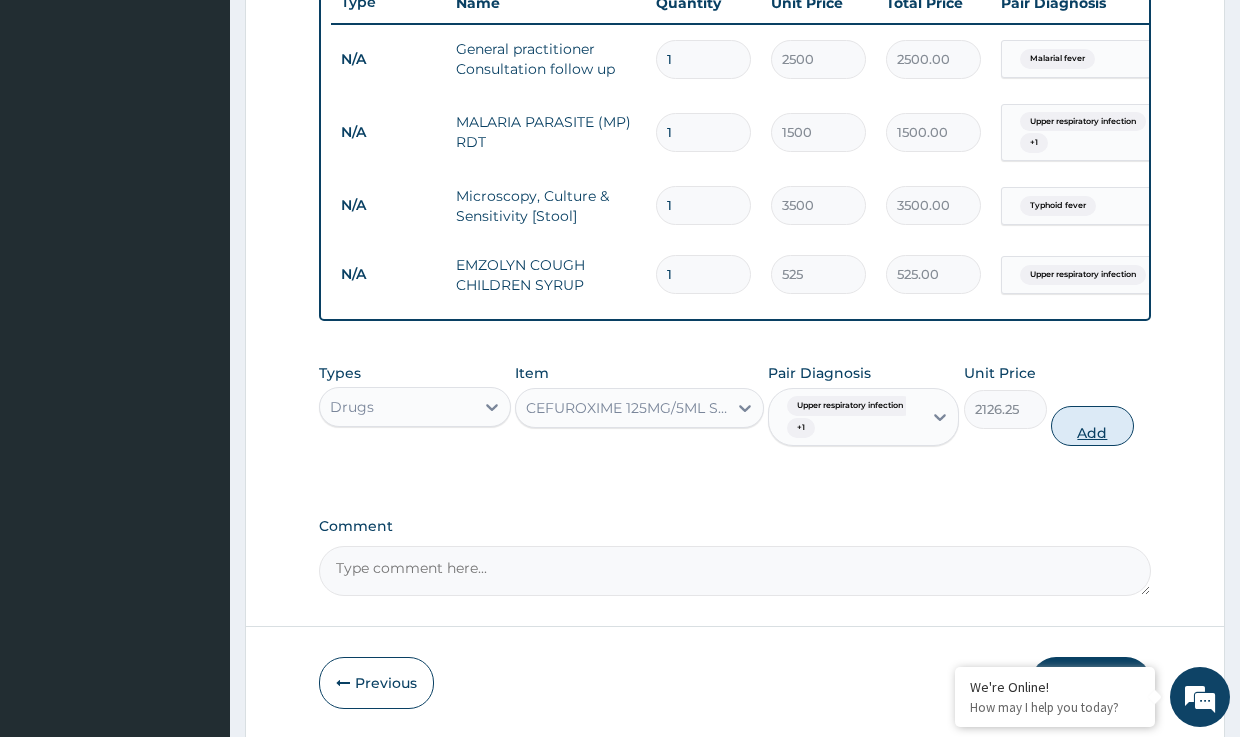 click on "Add" at bounding box center [1092, 426] 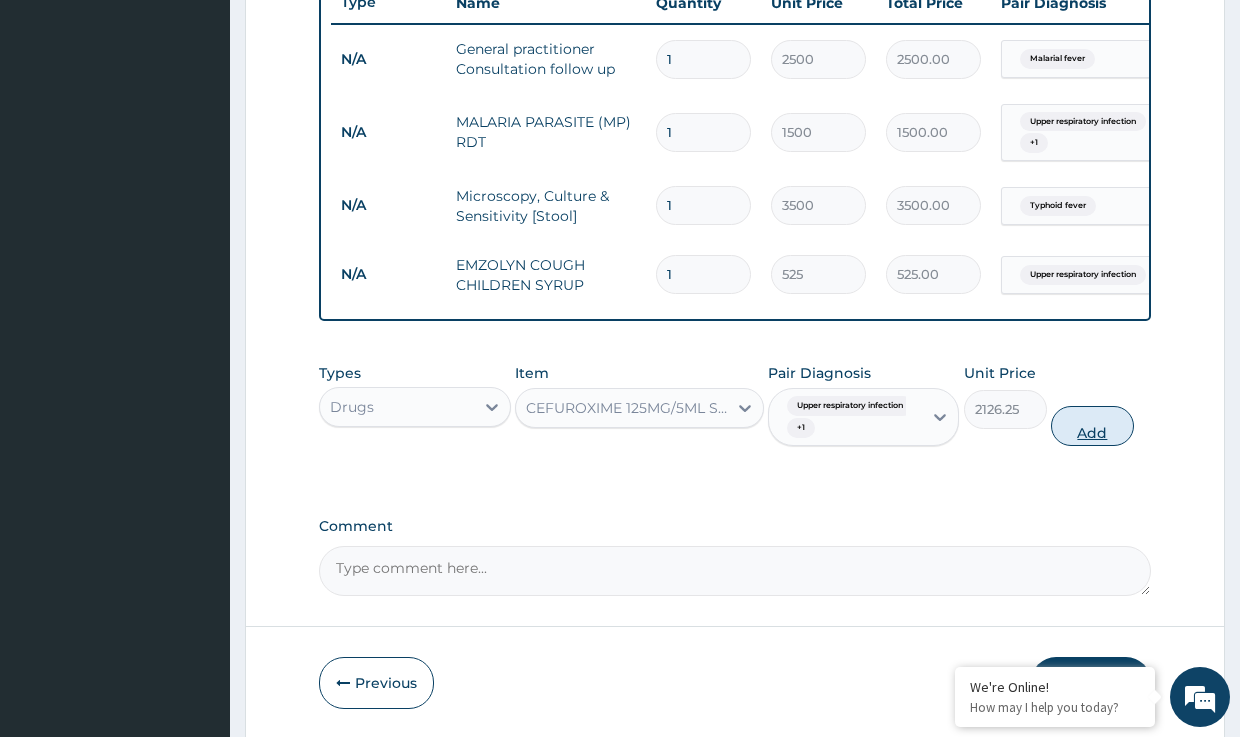 type on "0" 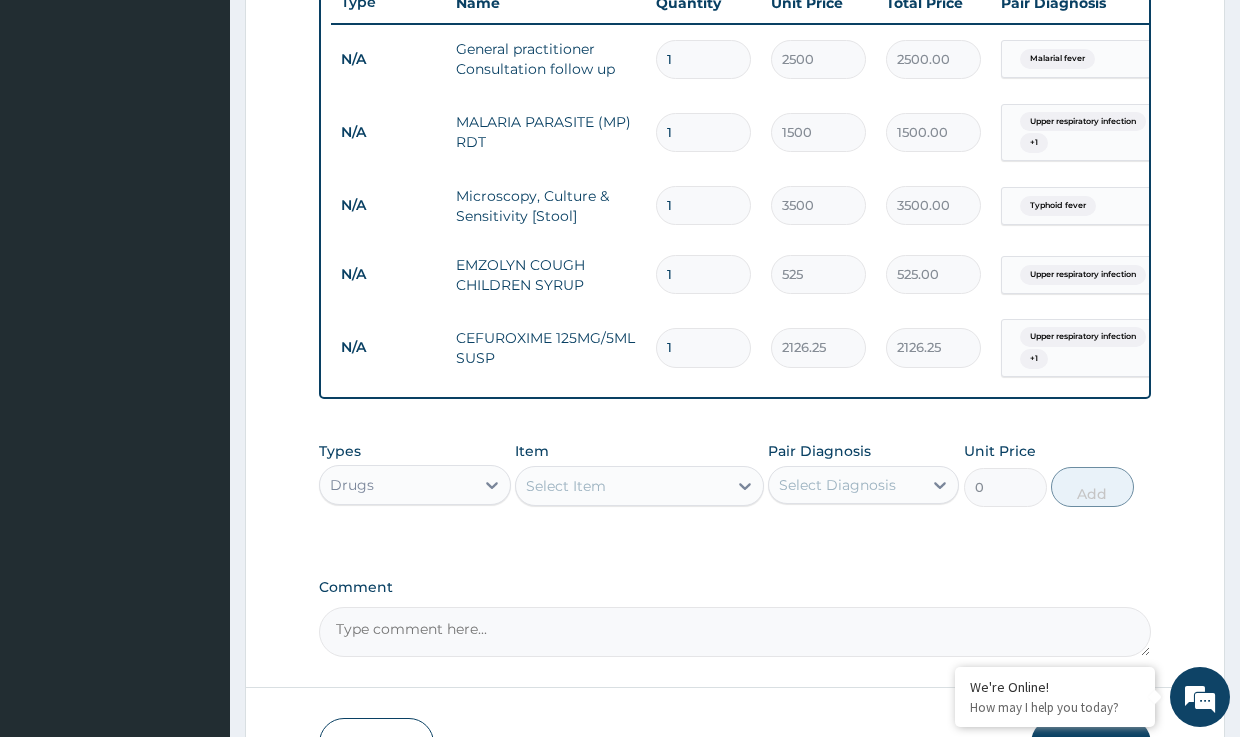 click on "Select Item" at bounding box center (566, 486) 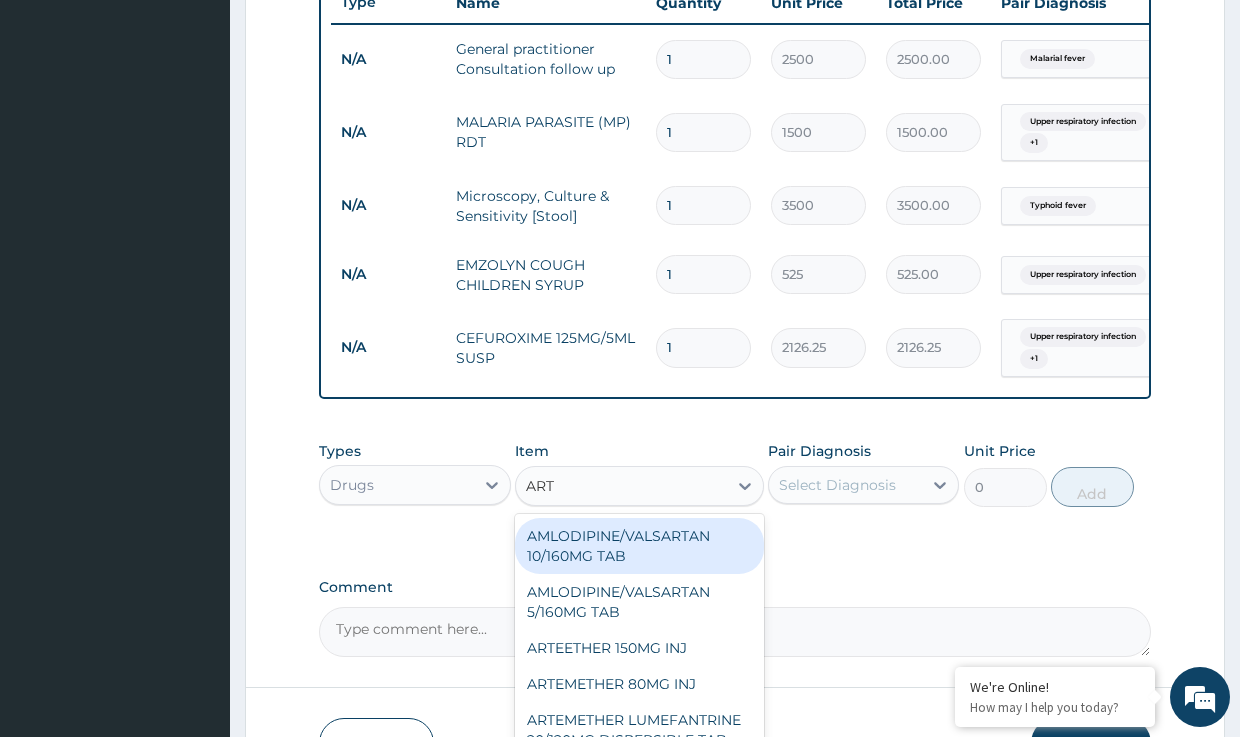 type on "ARTE" 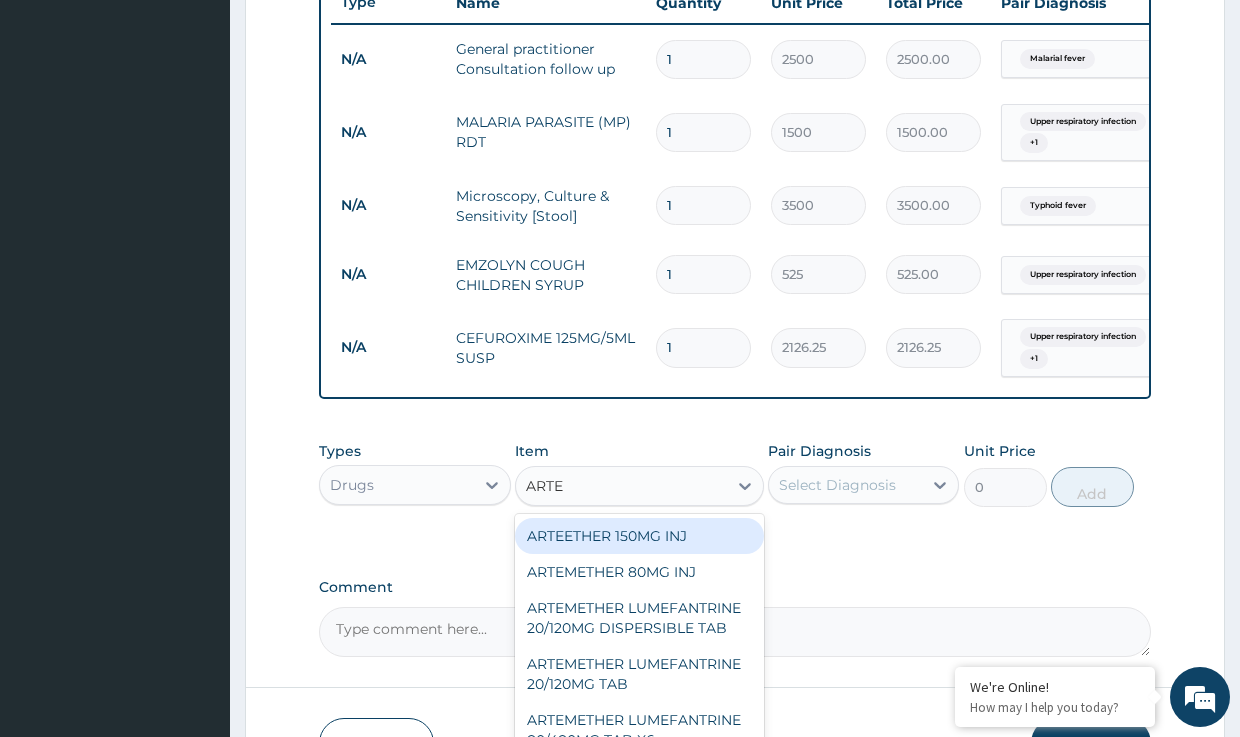 scroll, scrollTop: 873, scrollLeft: 0, axis: vertical 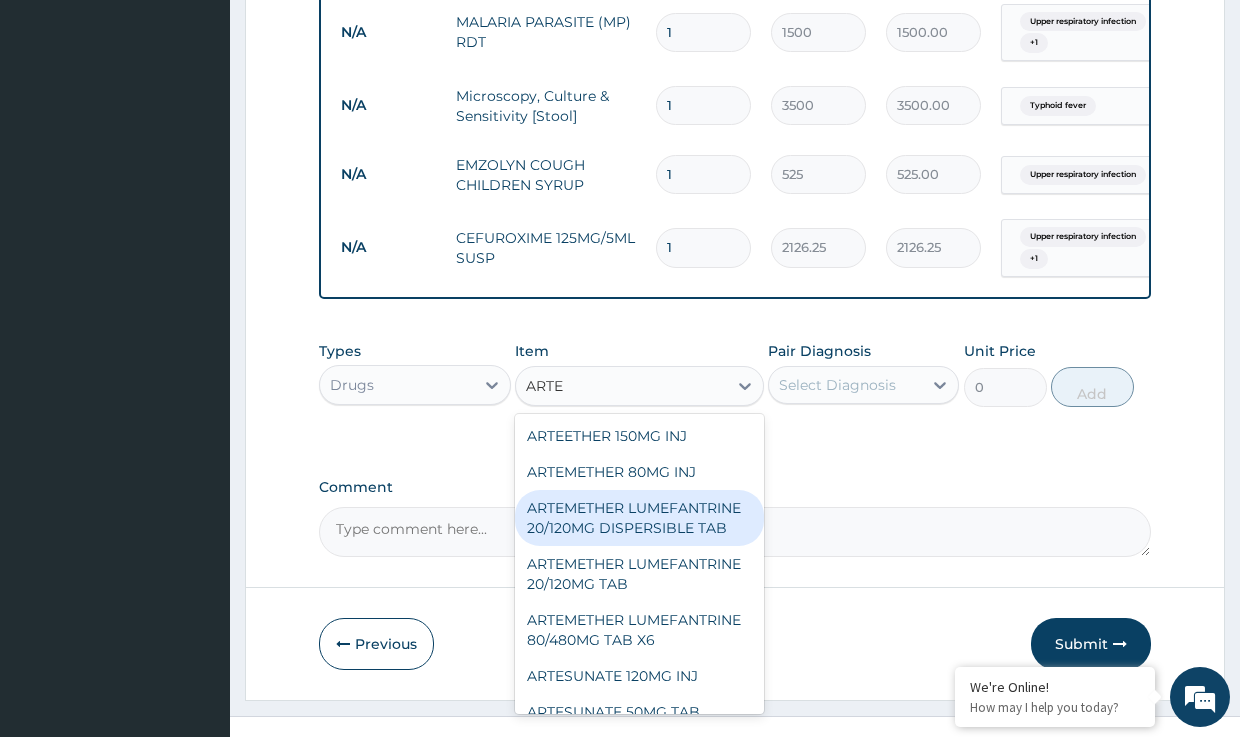 click on "ARTEMETHER LUMEFANTRINE 20/120MG DISPERSIBLE TAB" at bounding box center (639, 518) 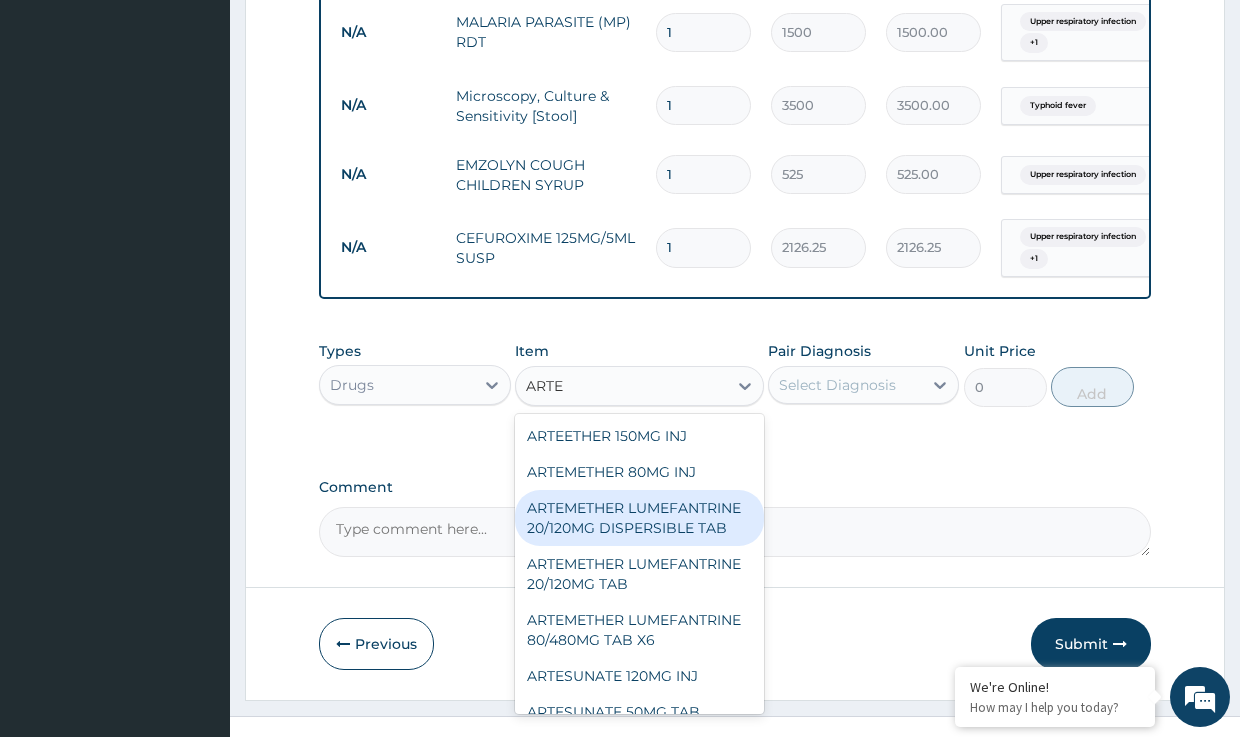type 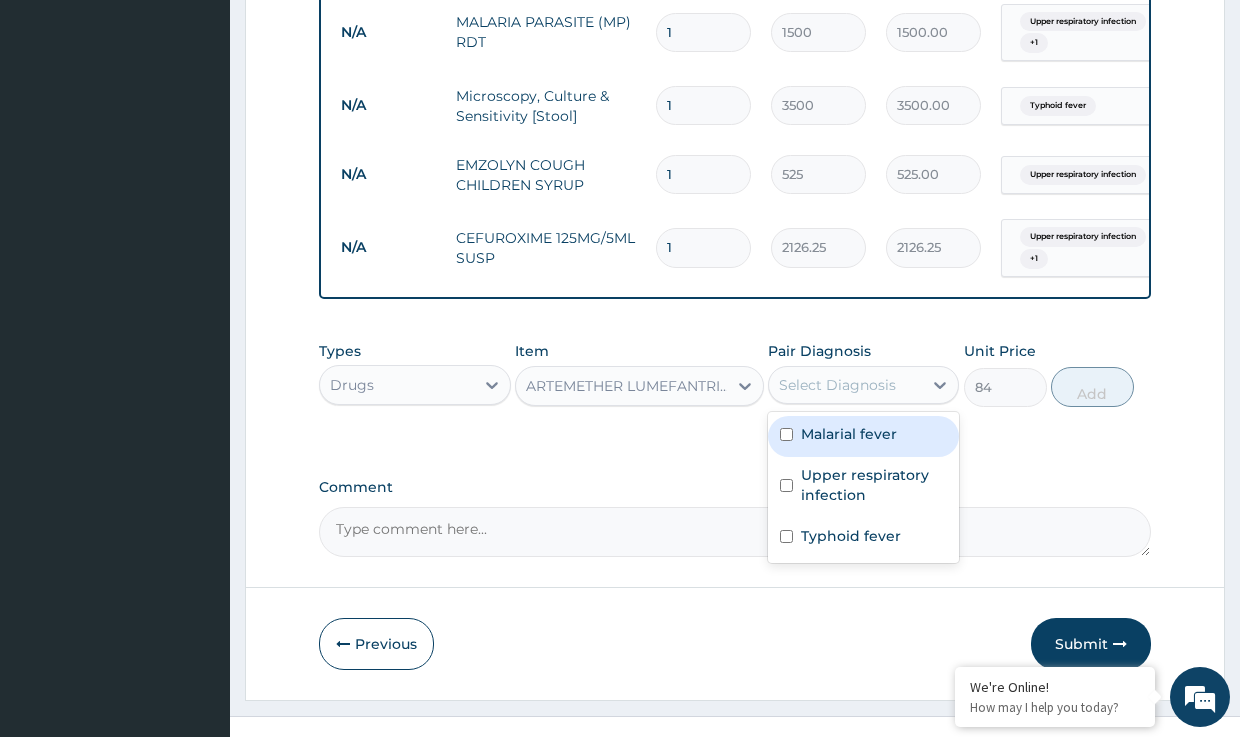 click on "Select Diagnosis" at bounding box center [837, 385] 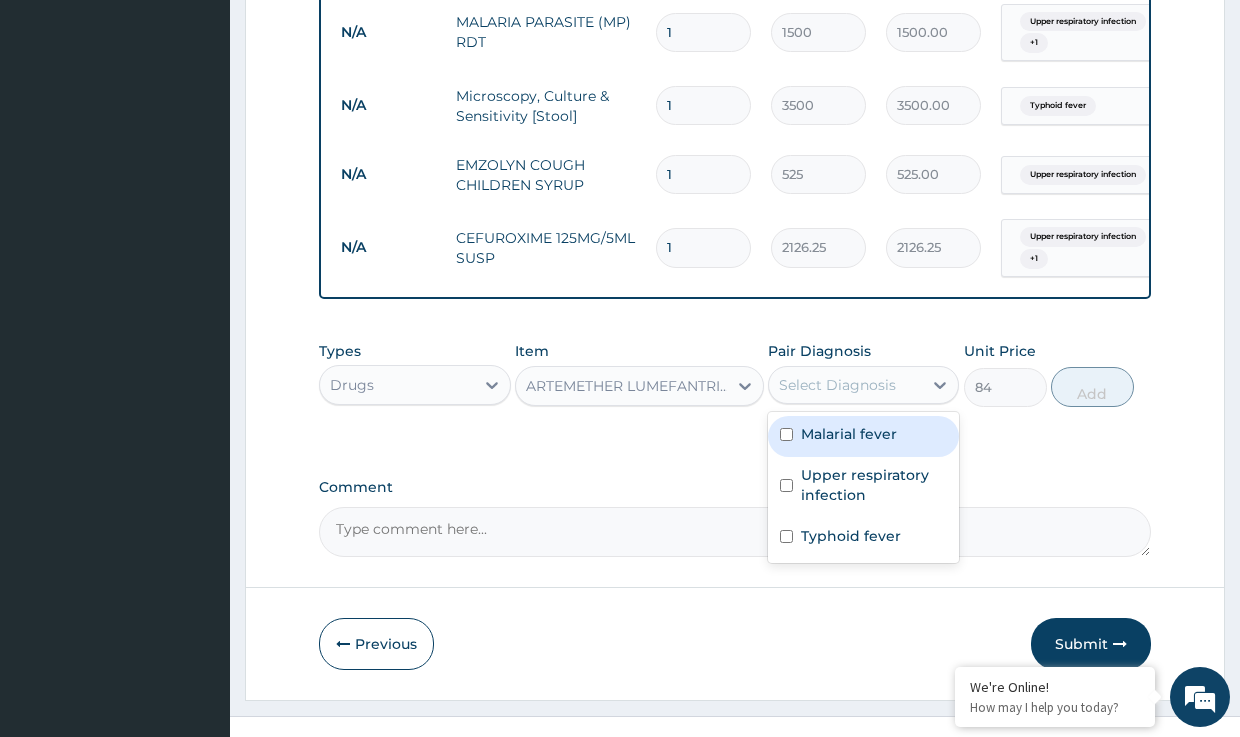 click on "Malarial fever" at bounding box center (849, 434) 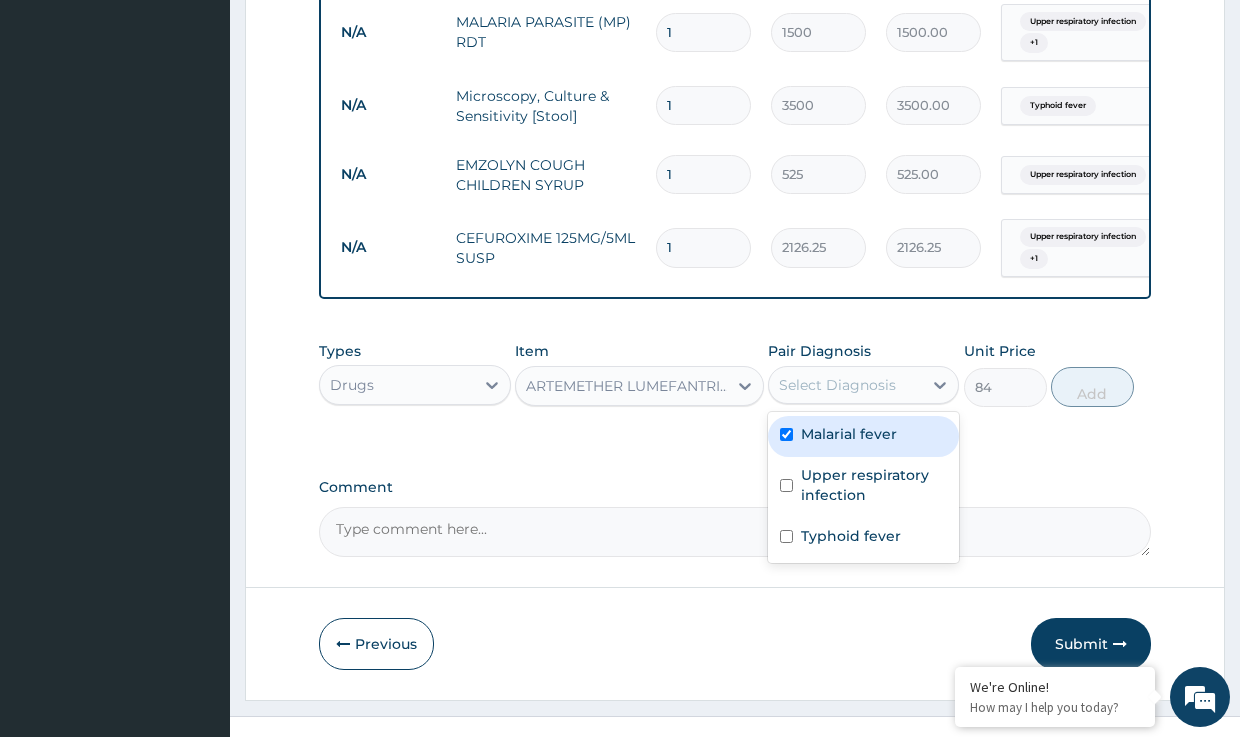 checkbox on "true" 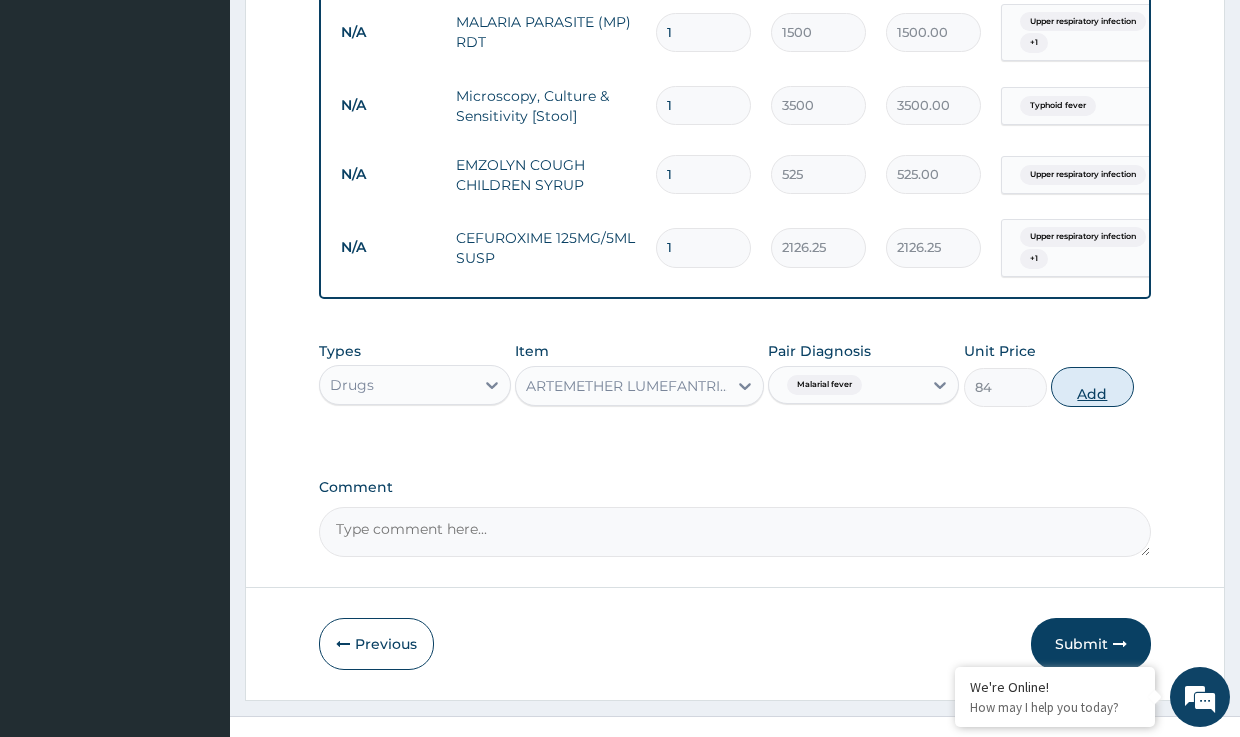 click on "Add" at bounding box center [1092, 387] 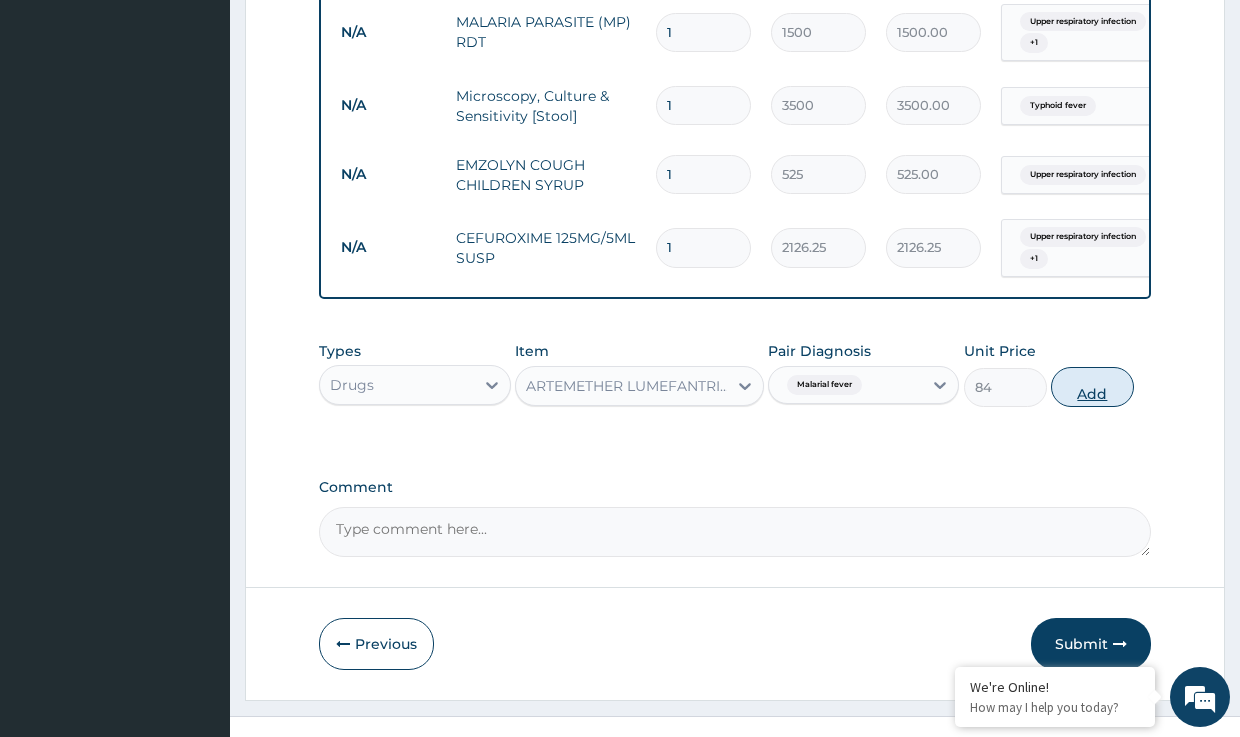 type on "0" 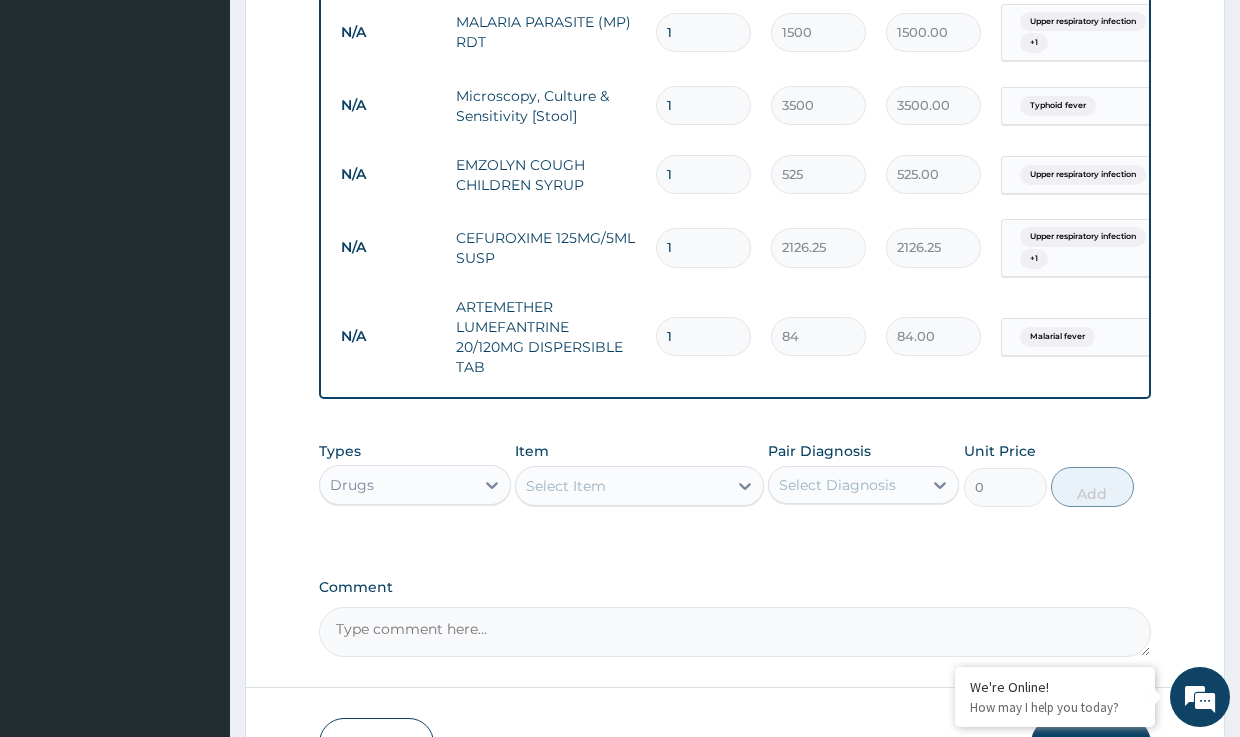 type 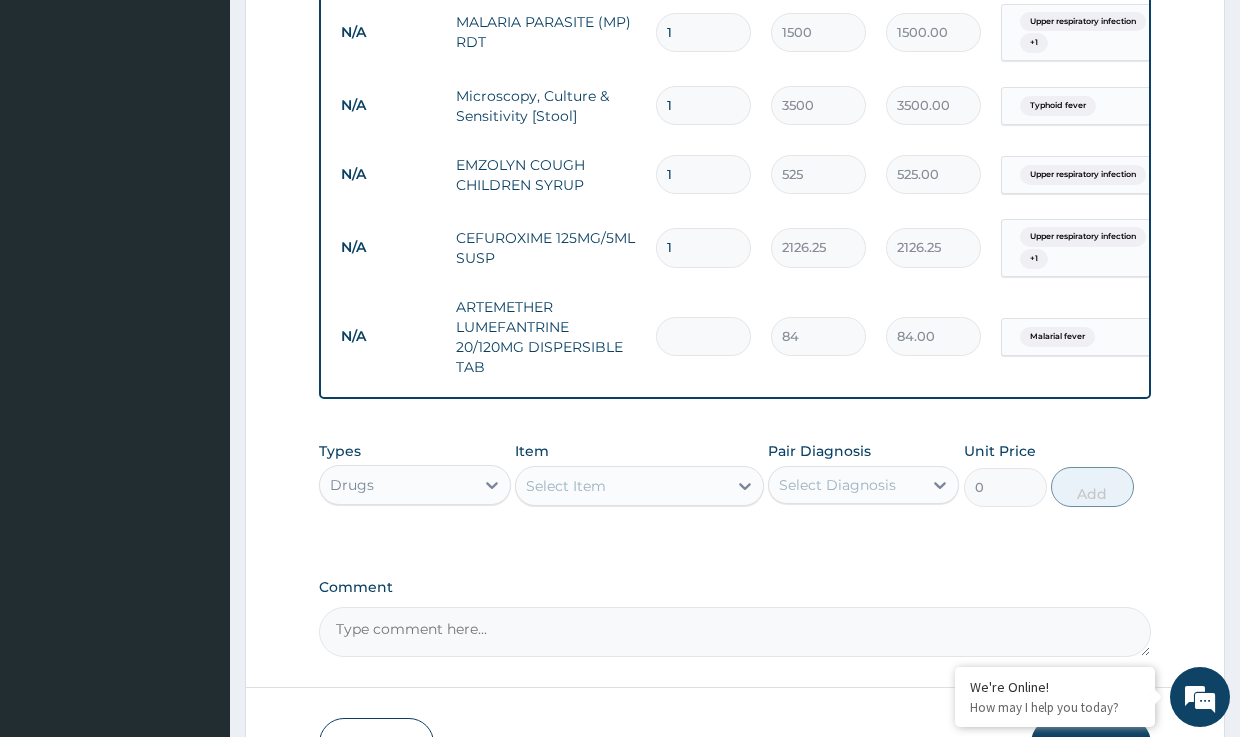 type on "0.00" 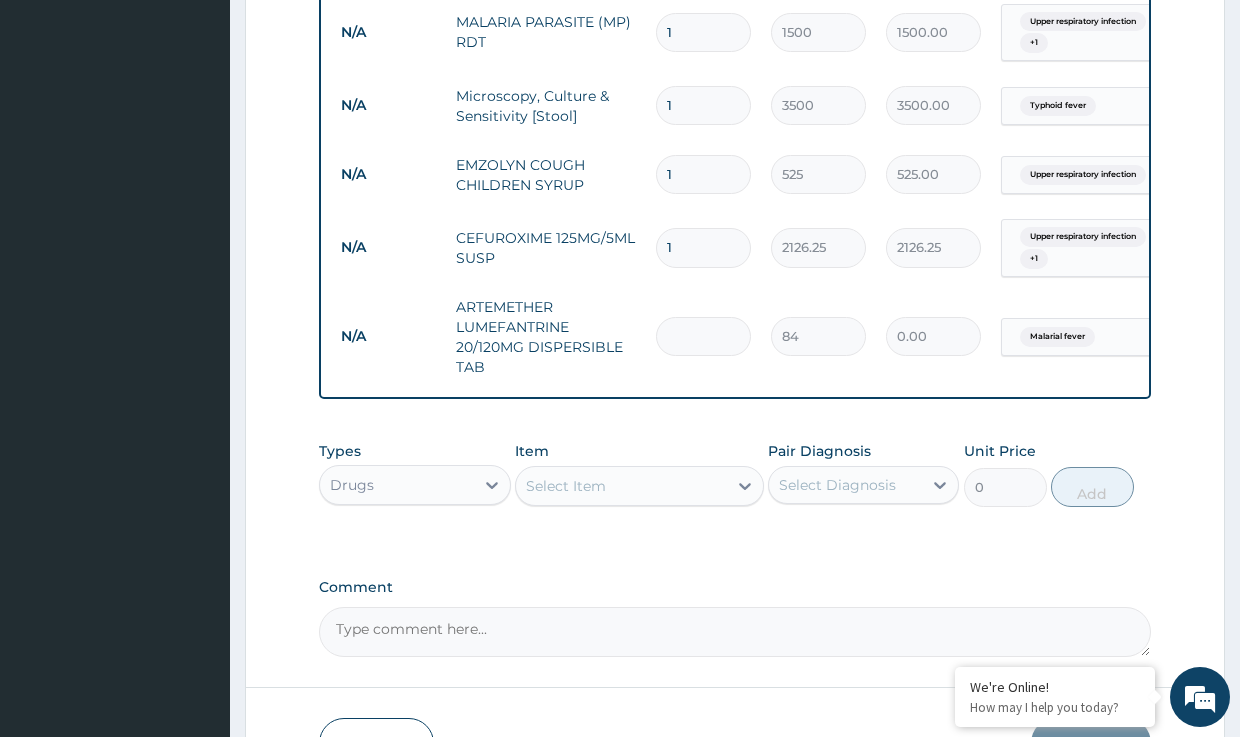 type on "6" 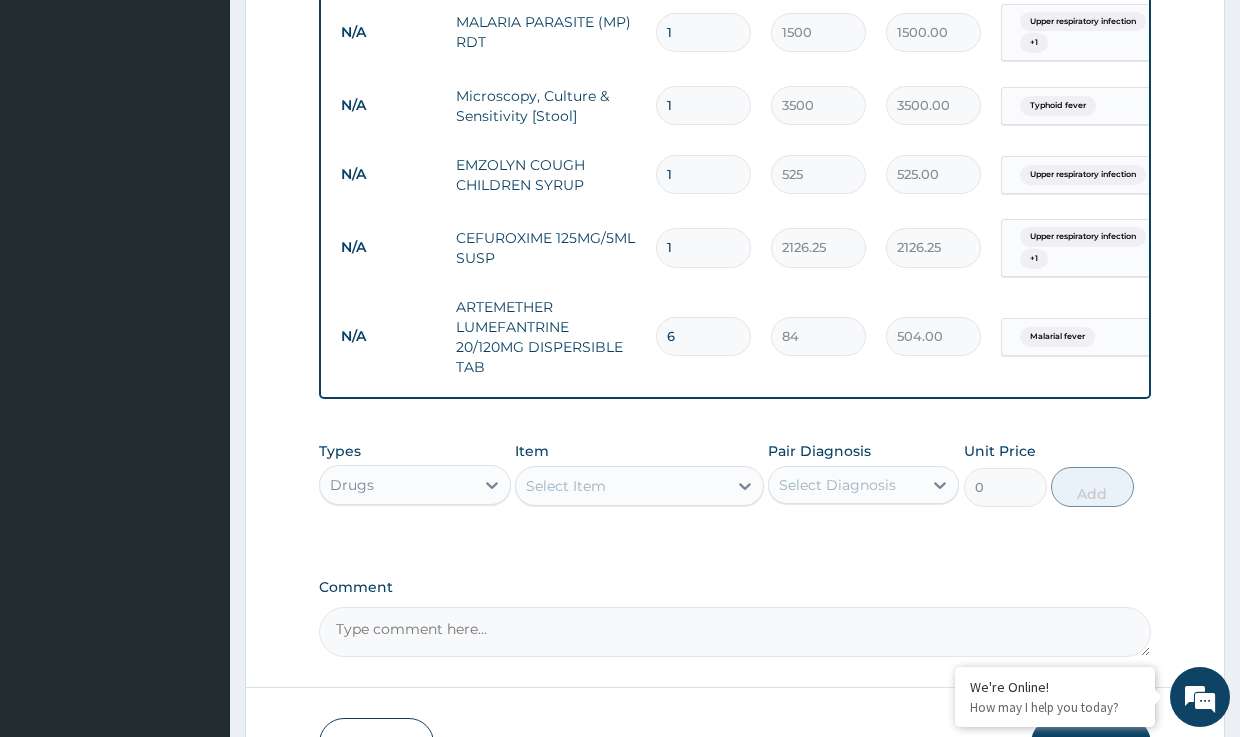 type on "6" 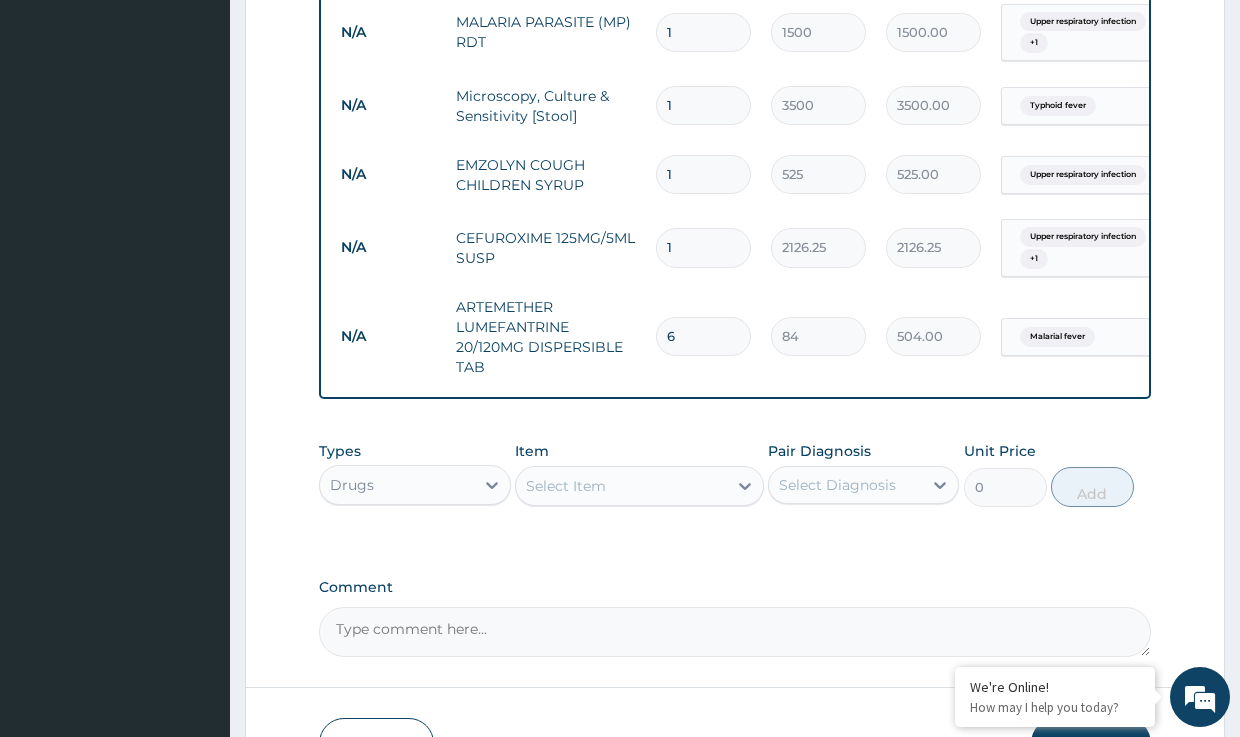 click on "Select Item" at bounding box center (566, 486) 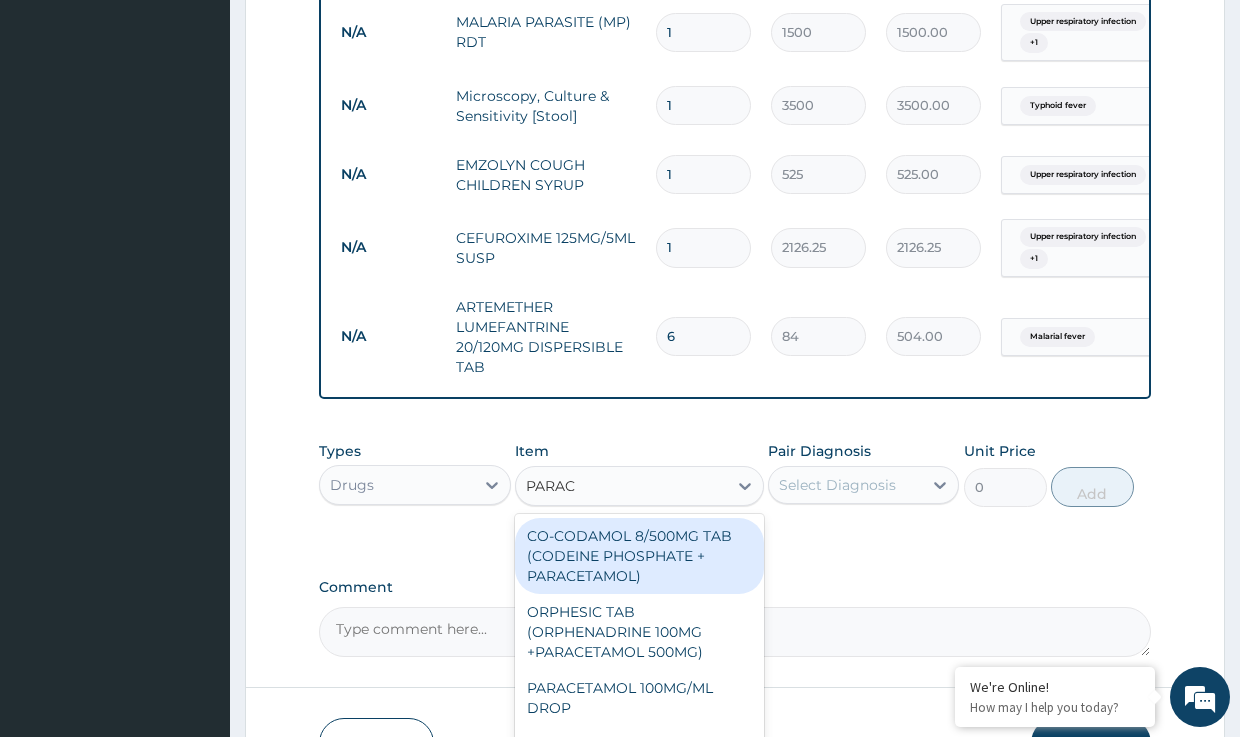 type on "PARACE" 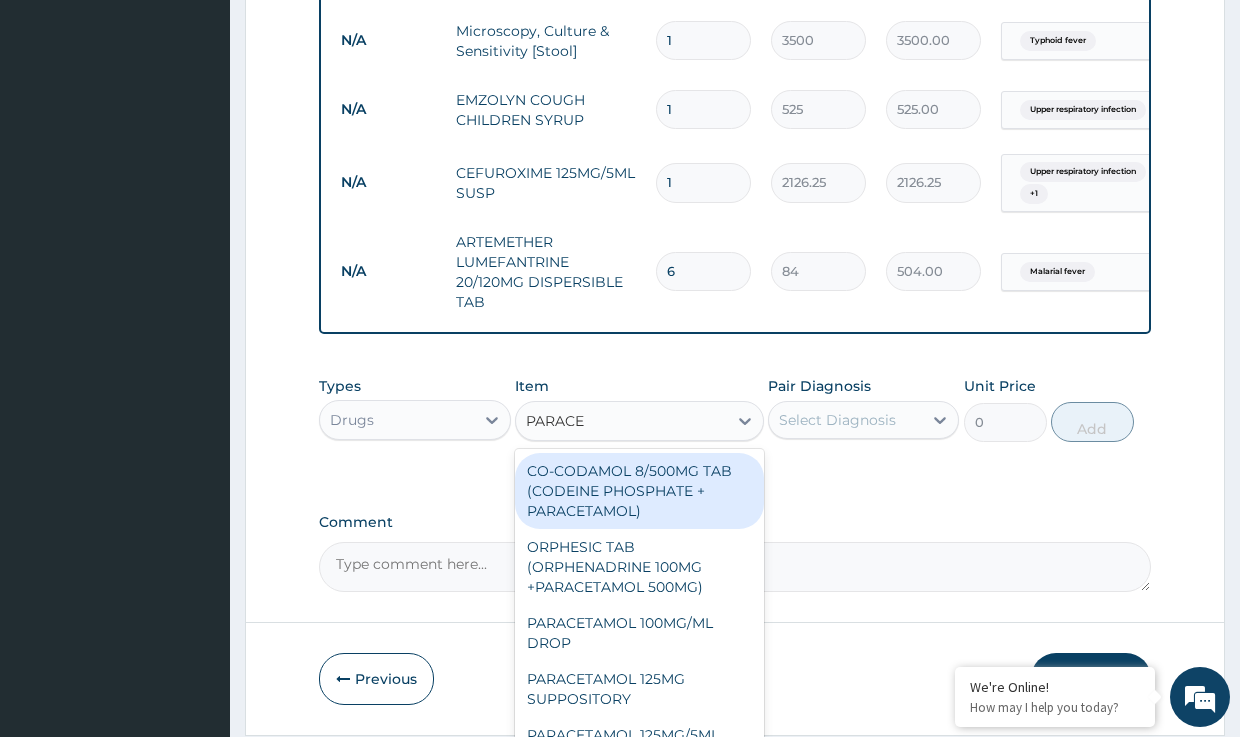 scroll, scrollTop: 973, scrollLeft: 0, axis: vertical 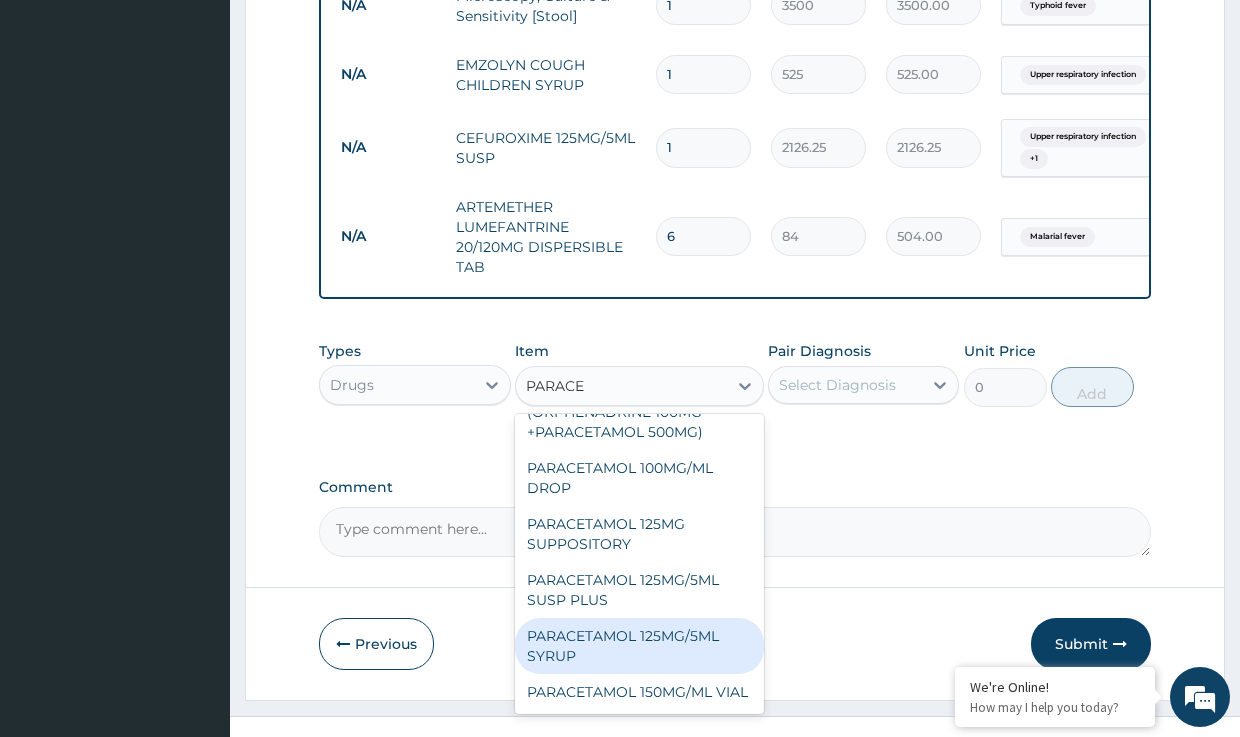 click on "PARACETAMOL 125MG/5ML SYRUP" at bounding box center (639, 646) 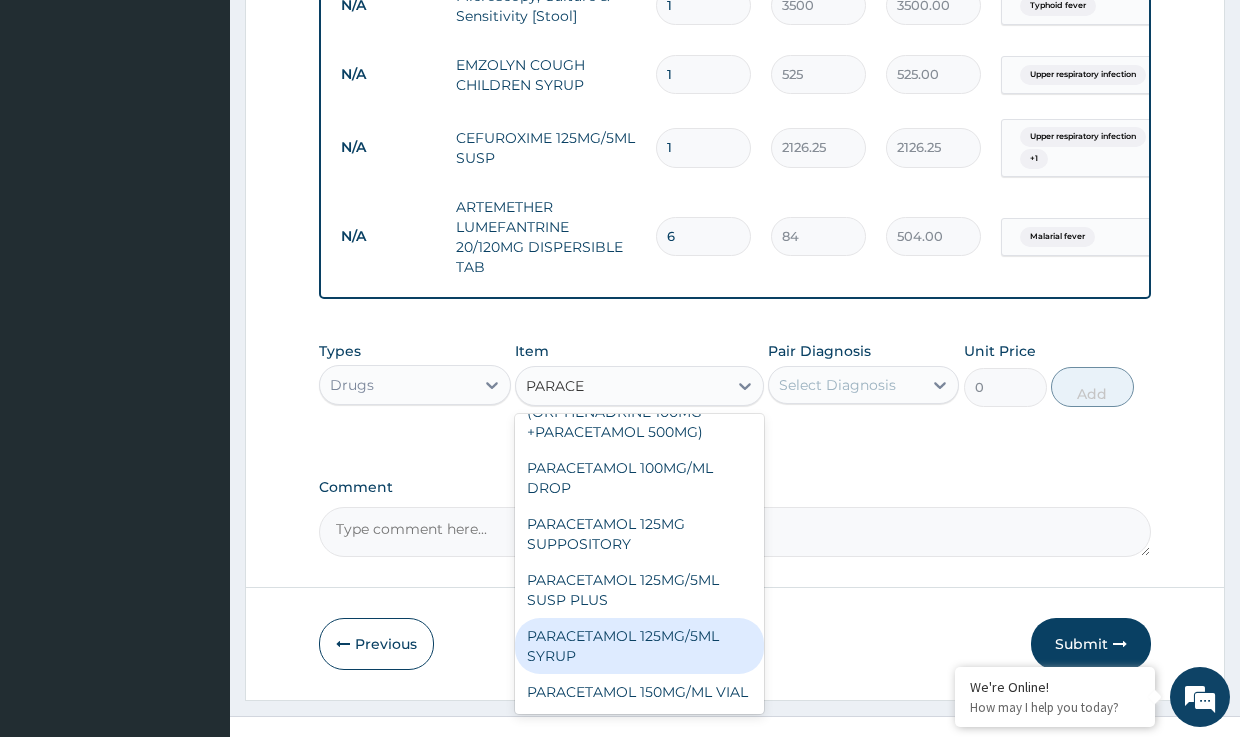 type 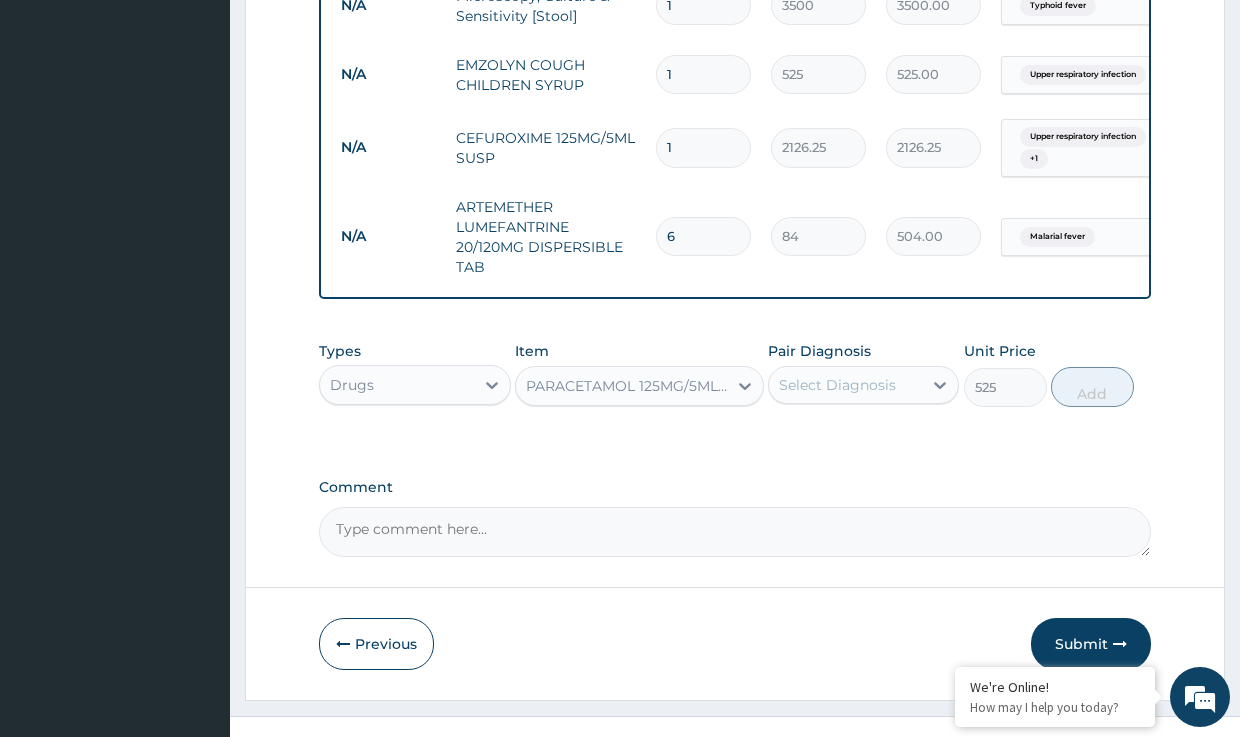 click on "Select Diagnosis" at bounding box center (837, 385) 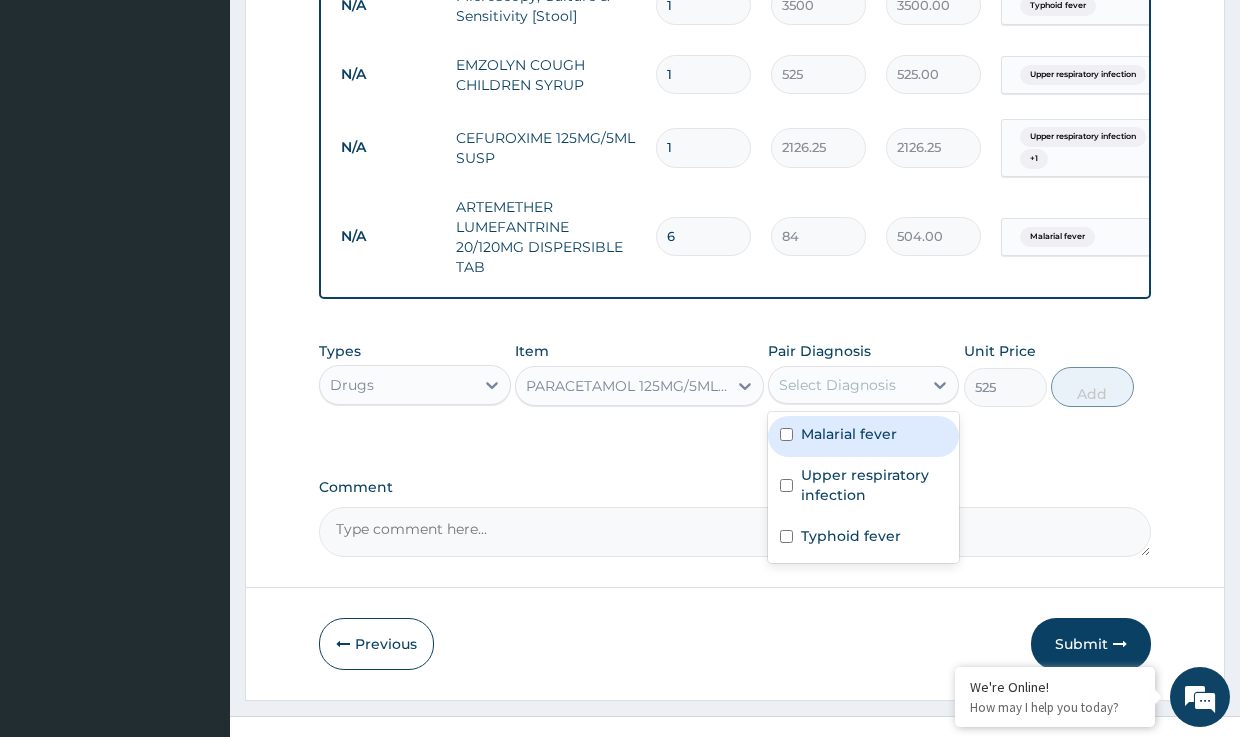 click on "Malarial fever" at bounding box center (849, 434) 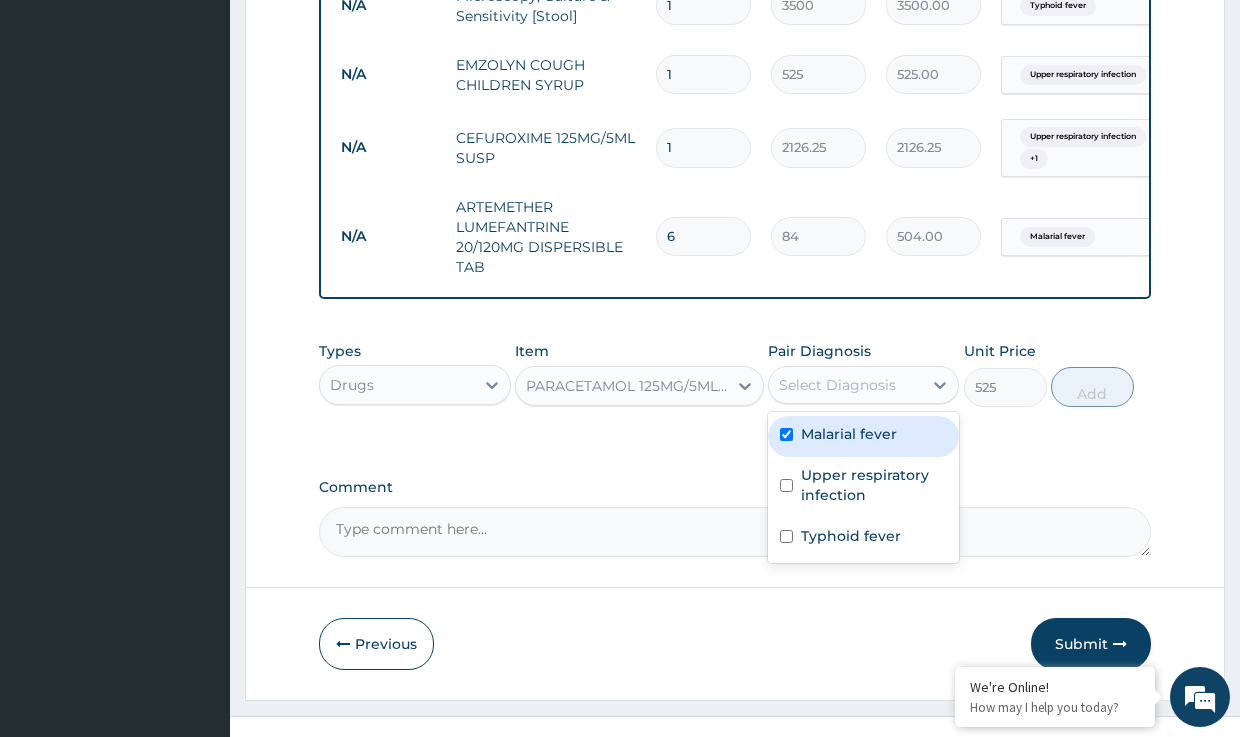 checkbox on "true" 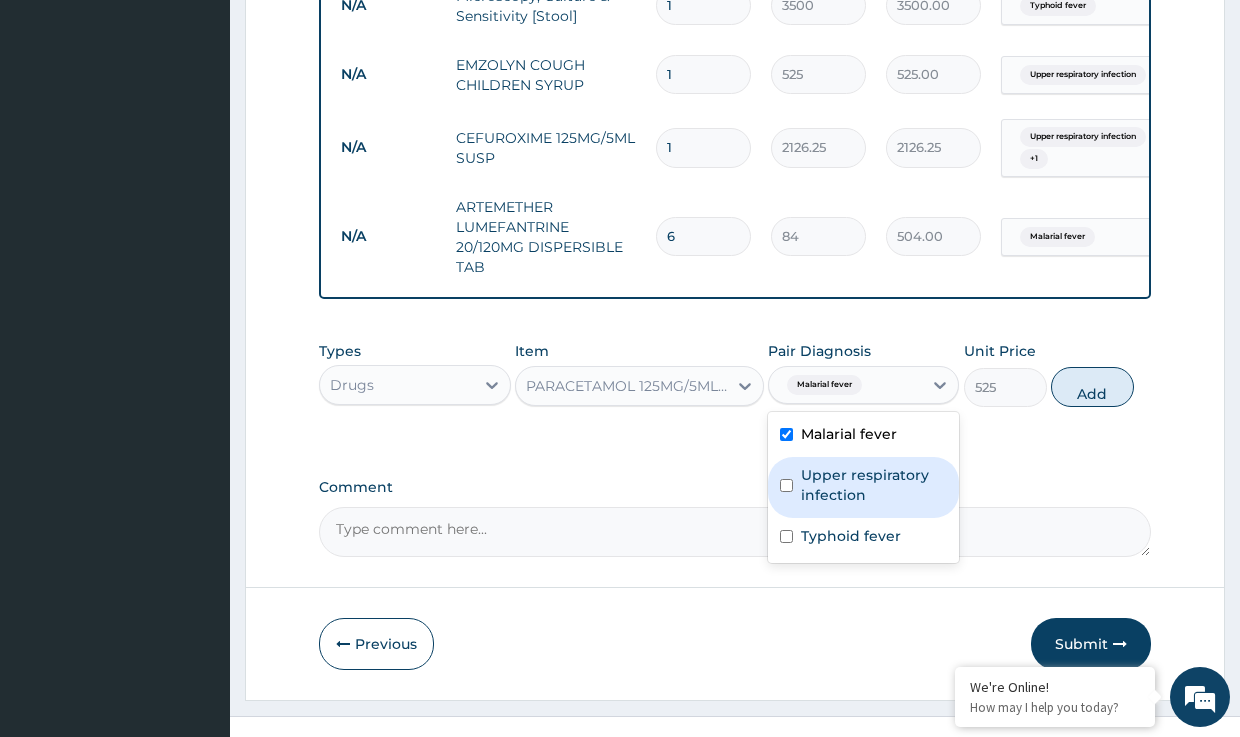 click on "Add" at bounding box center (1092, 387) 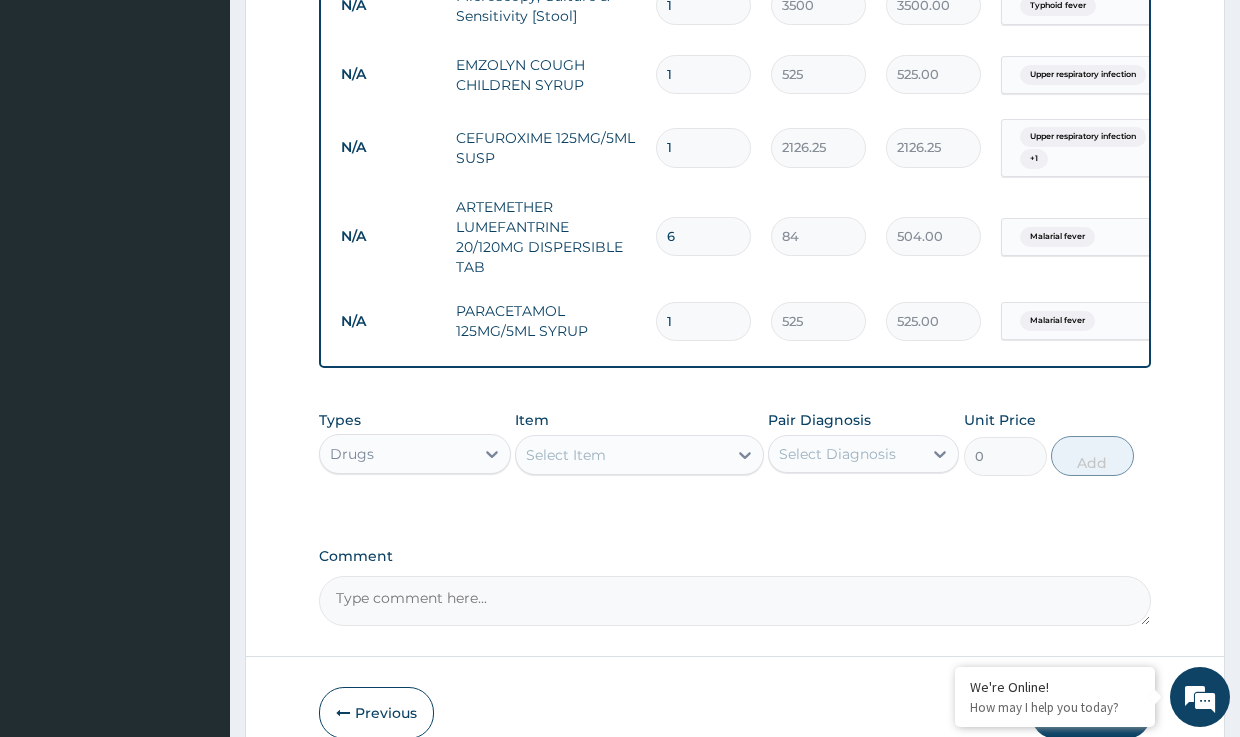 click on "Select Item" at bounding box center (566, 455) 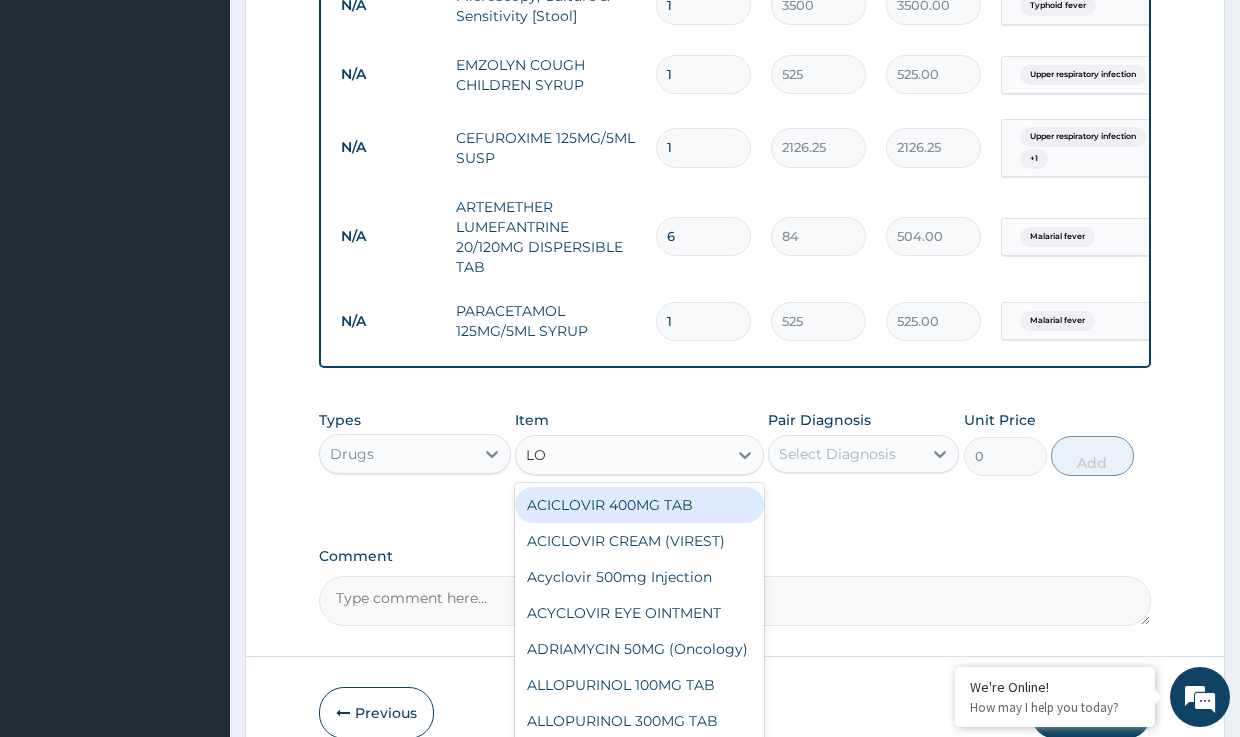 type on "LON" 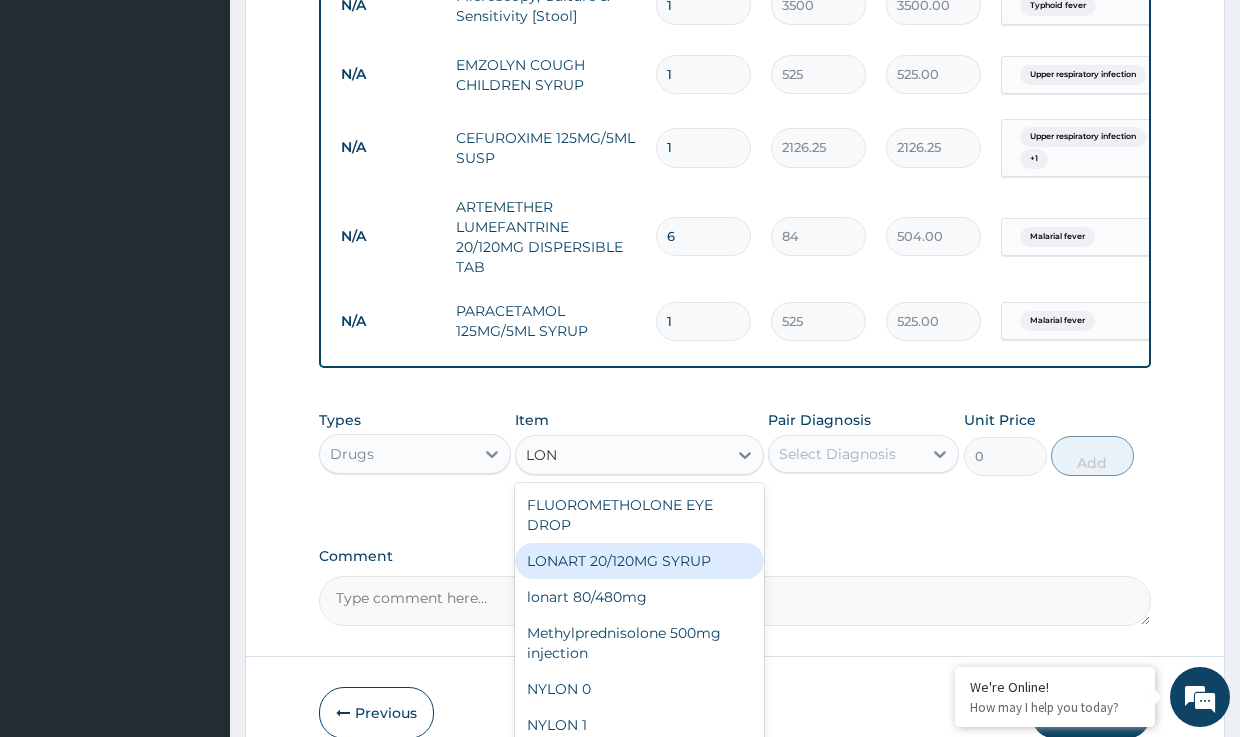 click on "LONART 20/120MG SYRUP" at bounding box center (639, 561) 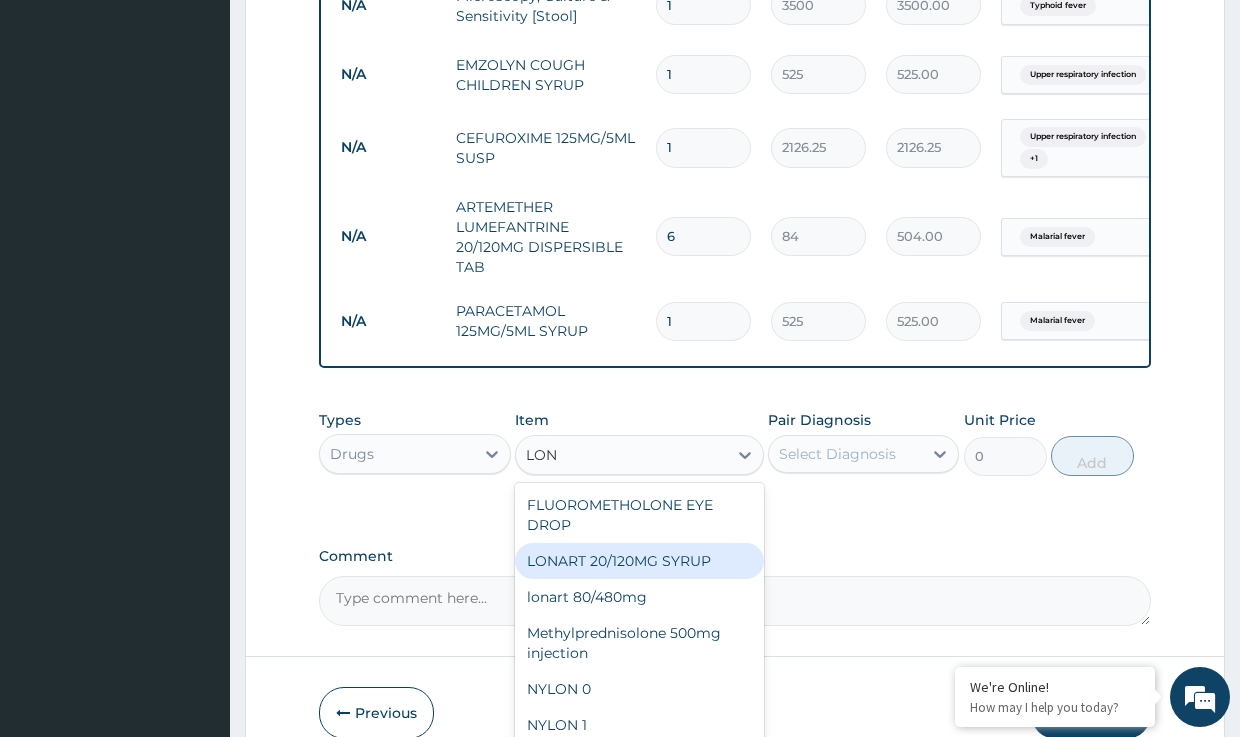 type 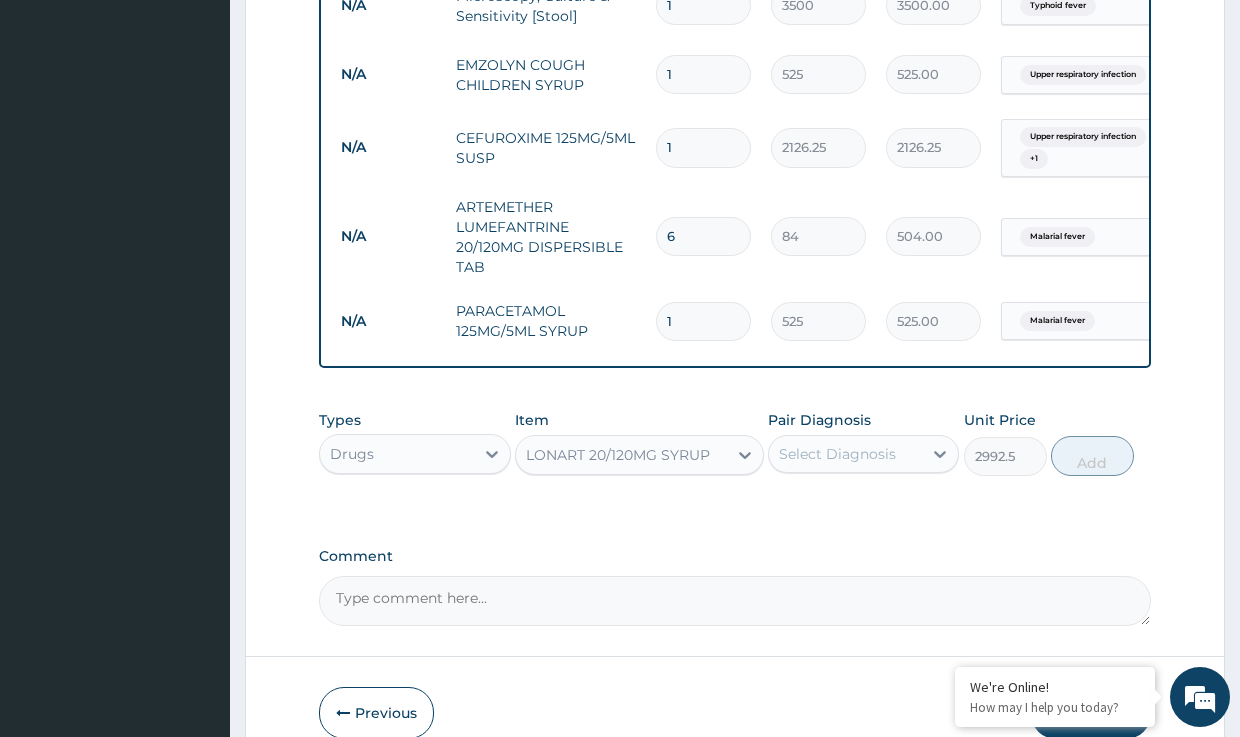click on "Select Diagnosis" at bounding box center [837, 454] 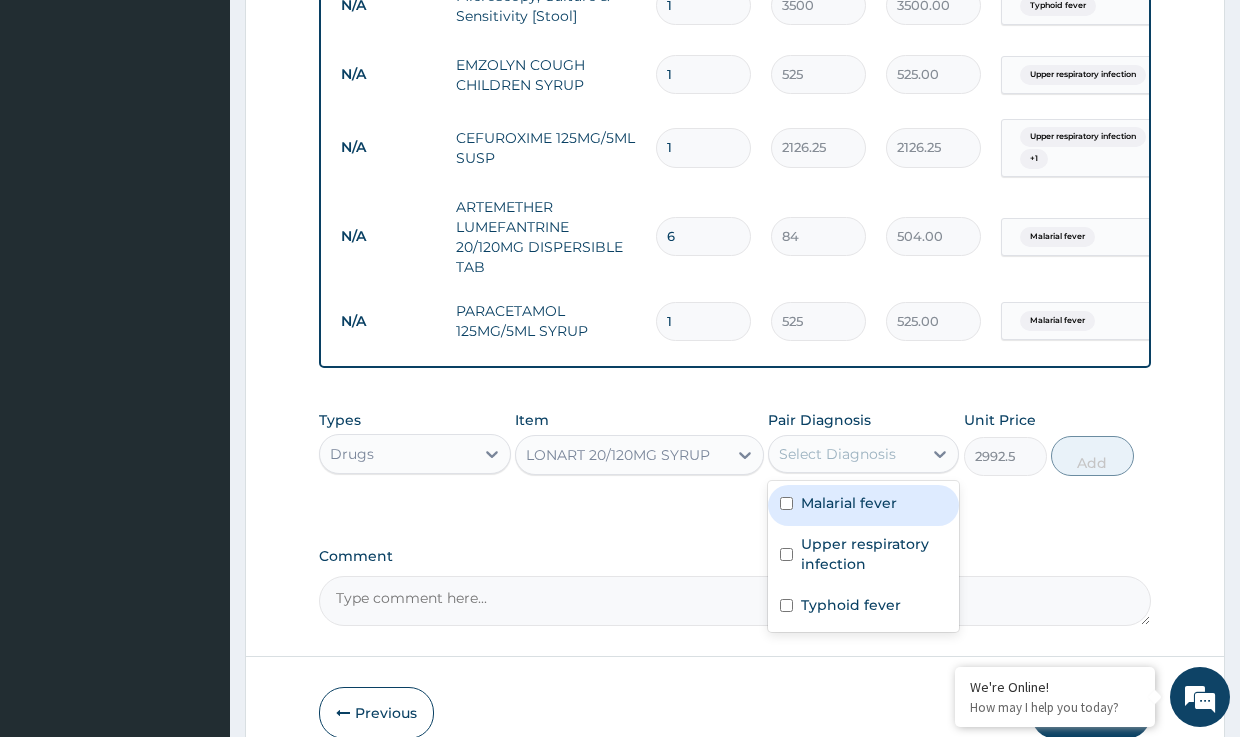 click on "Malarial fever" at bounding box center [849, 503] 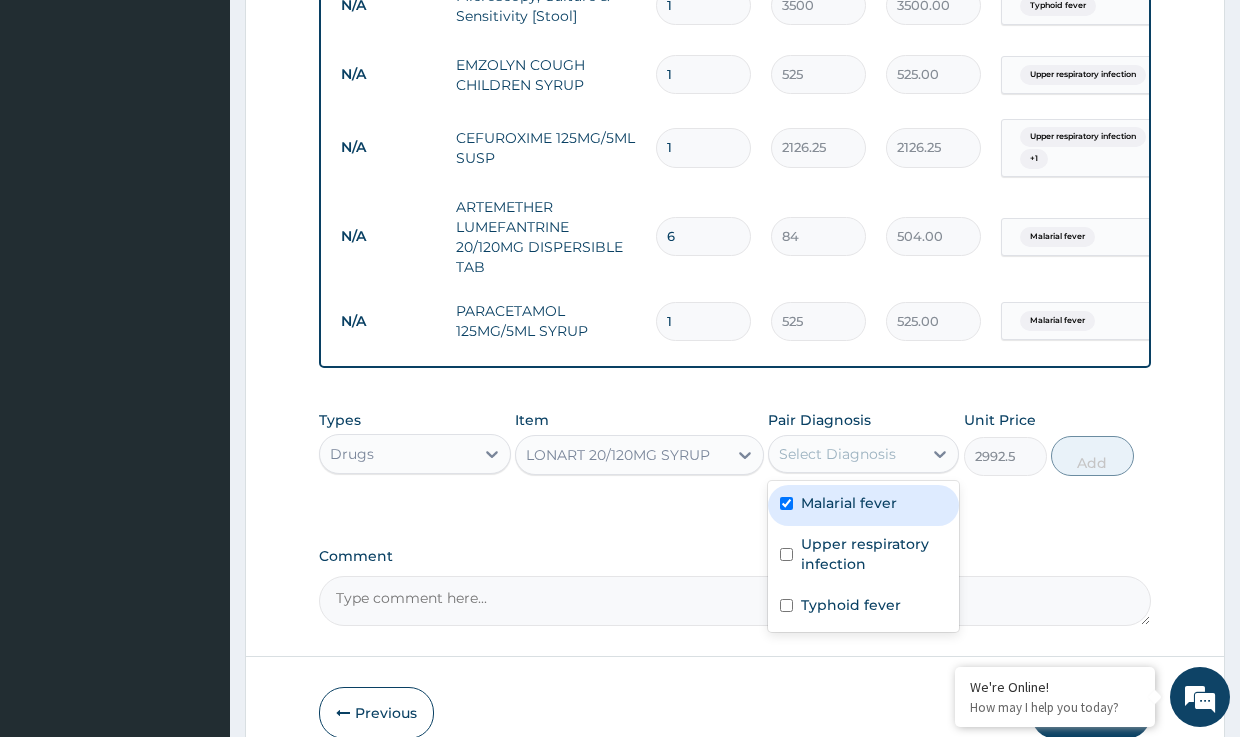 checkbox on "true" 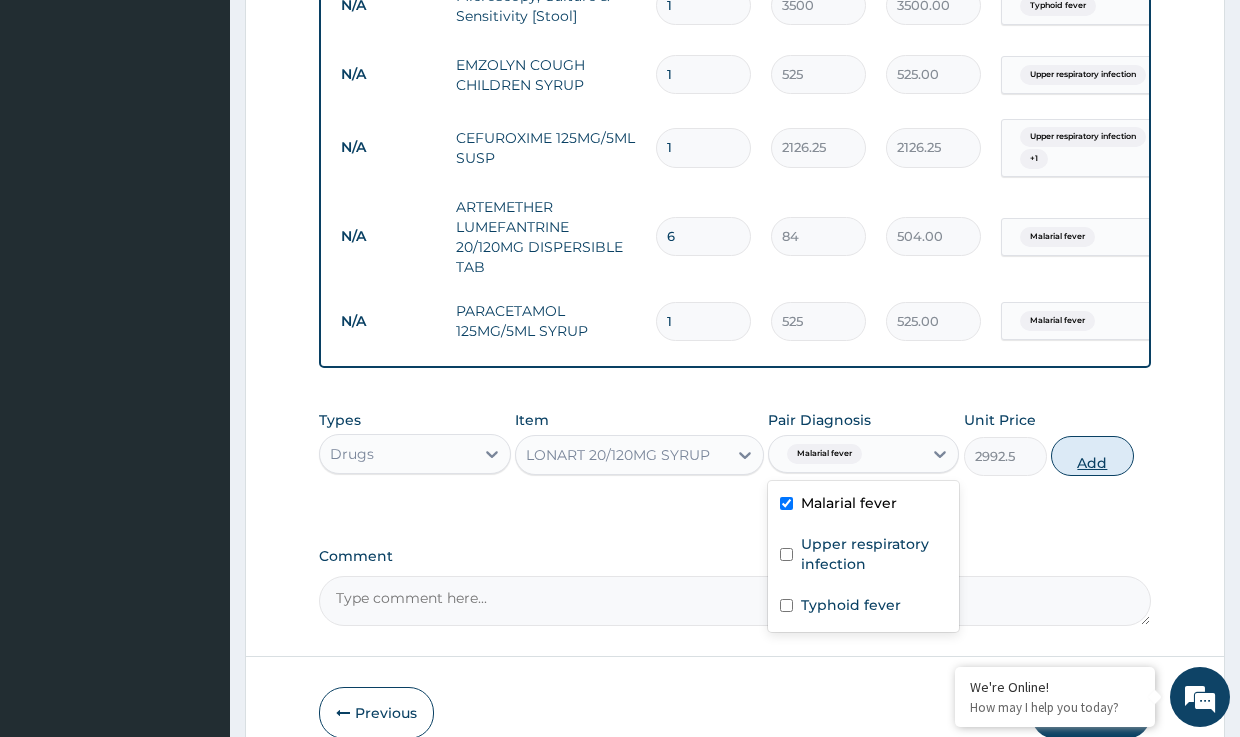 click on "Add" at bounding box center (1092, 456) 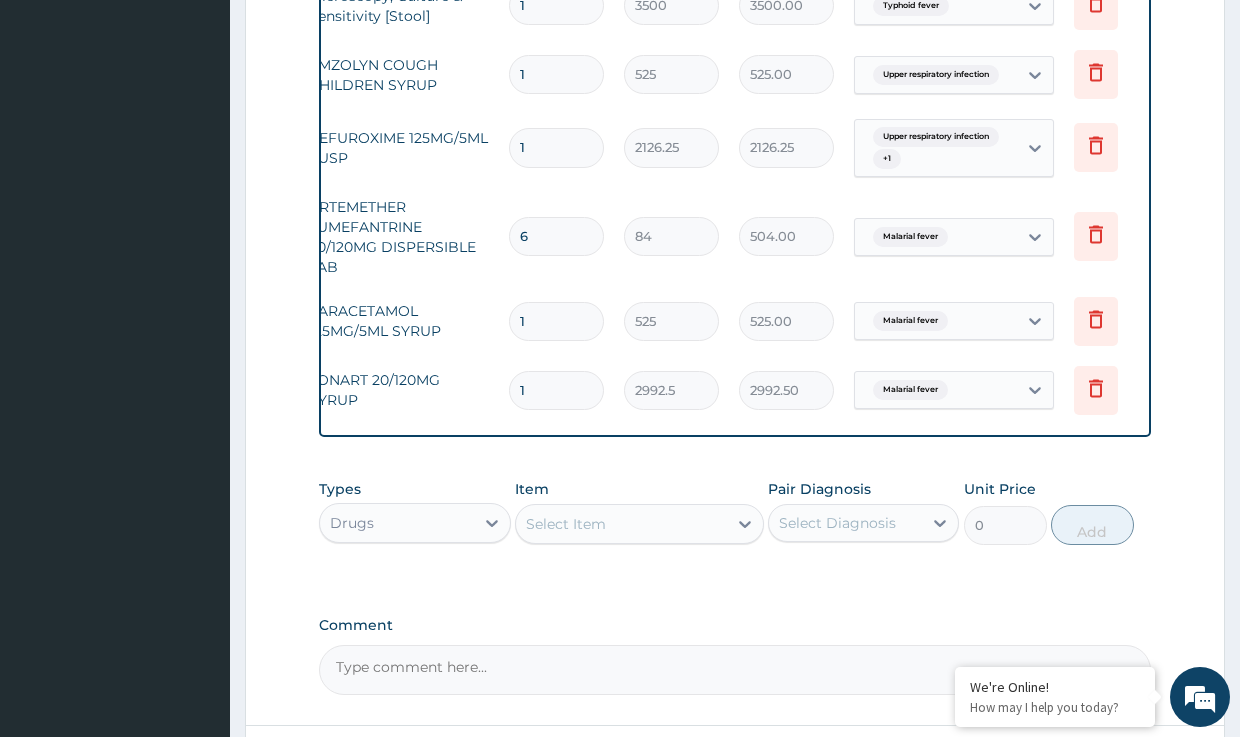 scroll, scrollTop: 0, scrollLeft: 160, axis: horizontal 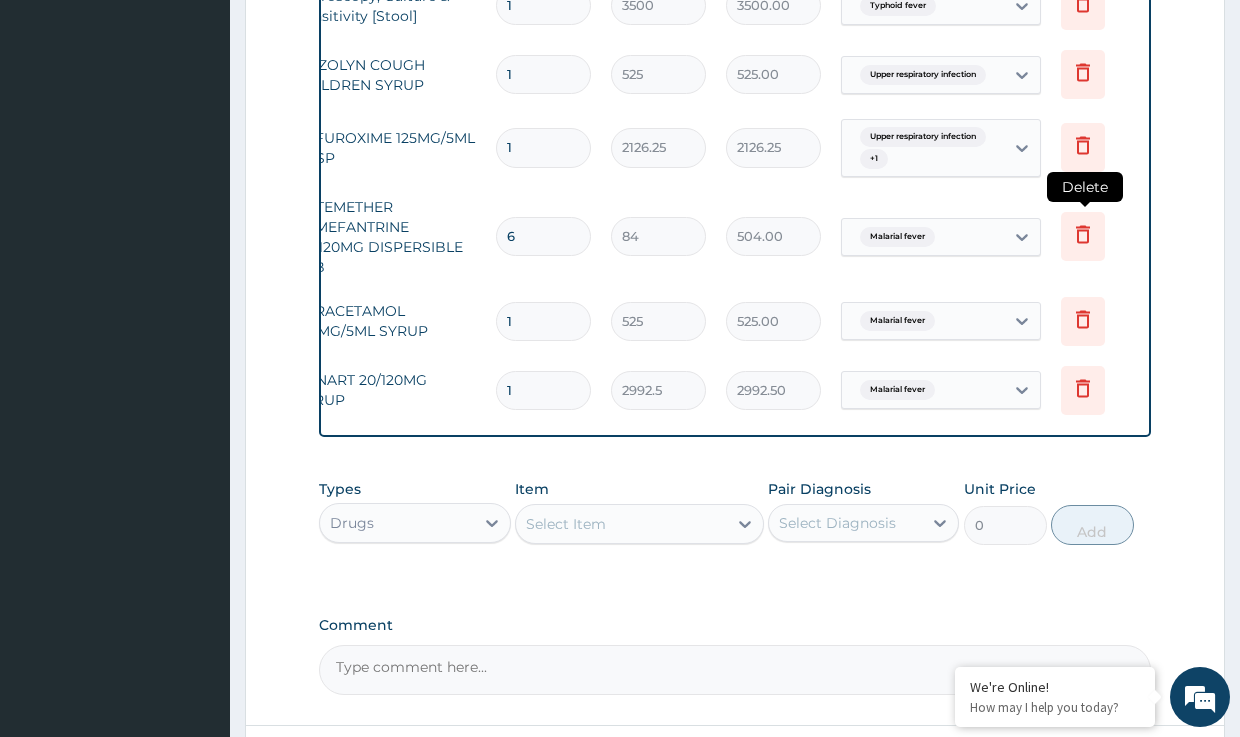 click 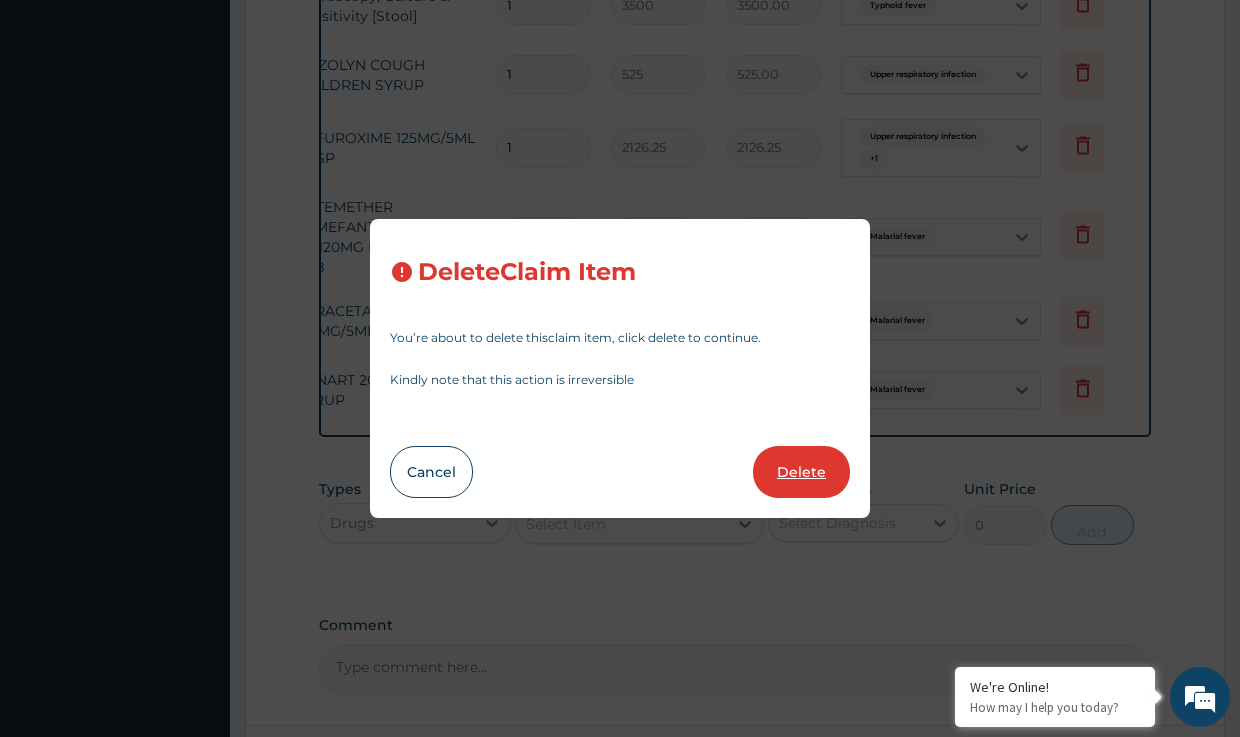 click on "Delete" at bounding box center (801, 472) 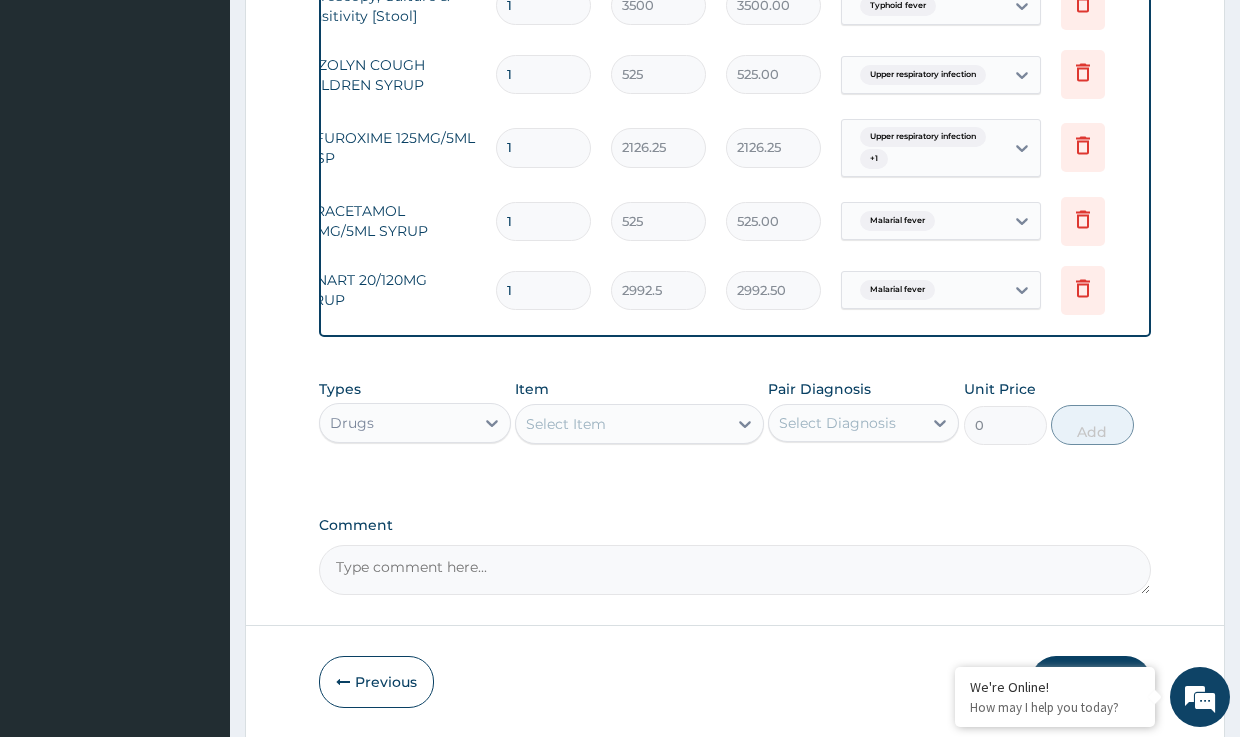 click on "Select Item" at bounding box center (621, 424) 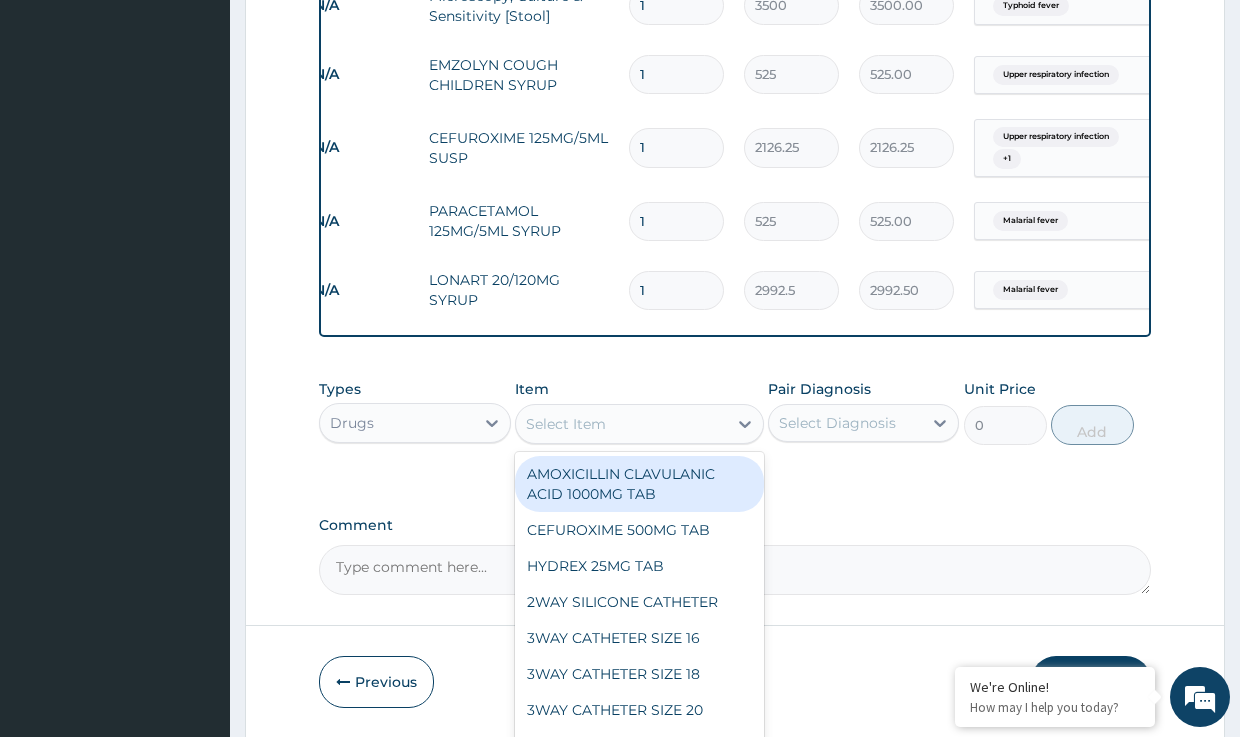scroll, scrollTop: 0, scrollLeft: 0, axis: both 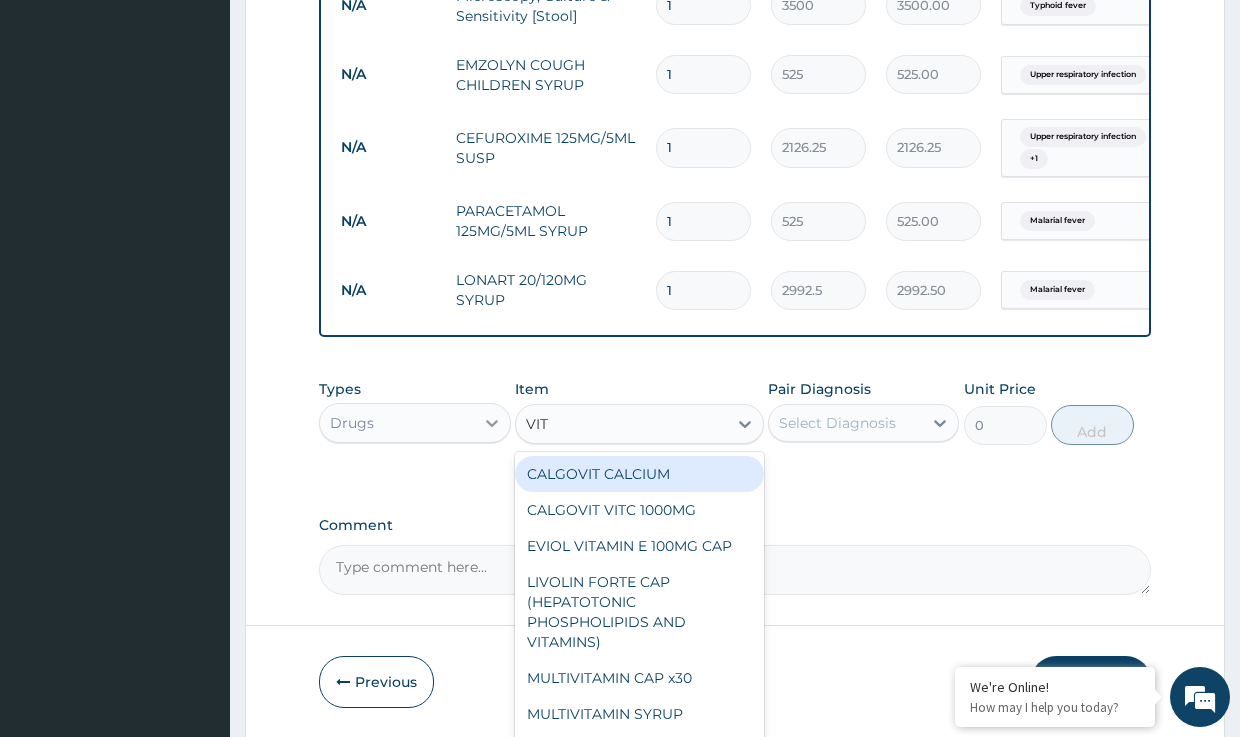 type on "VITA" 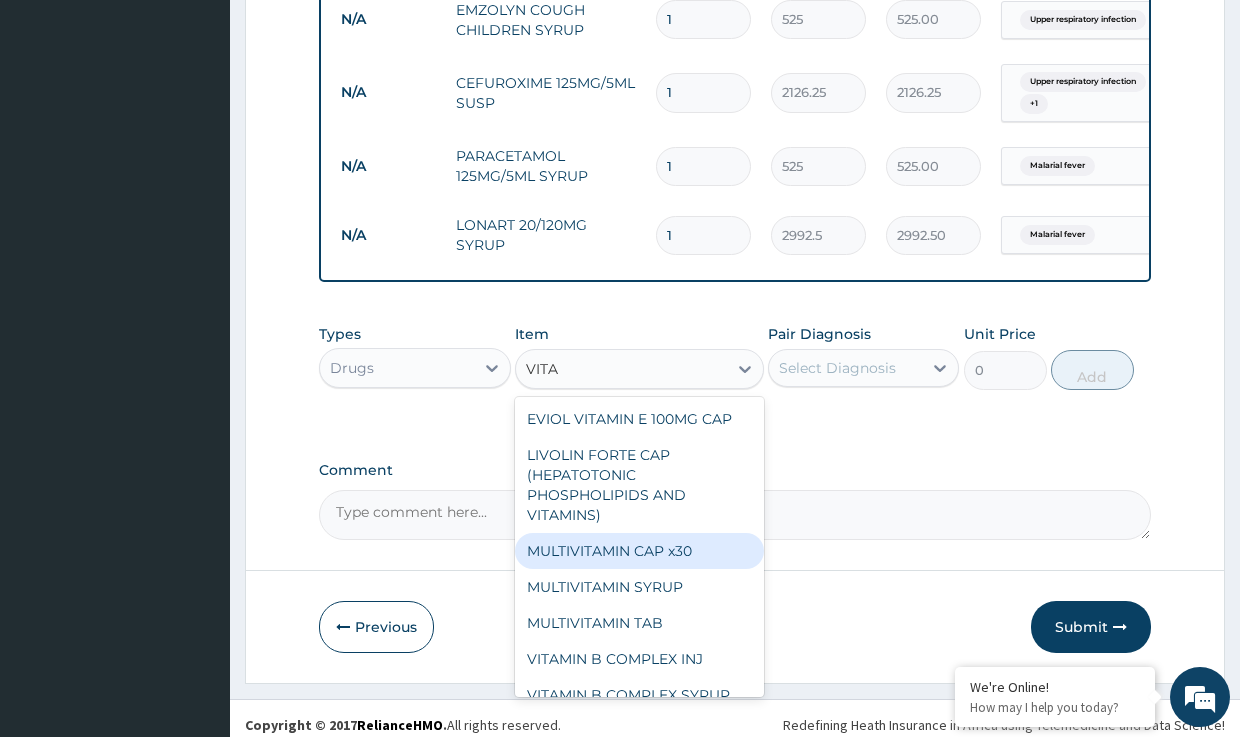 scroll, scrollTop: 1058, scrollLeft: 0, axis: vertical 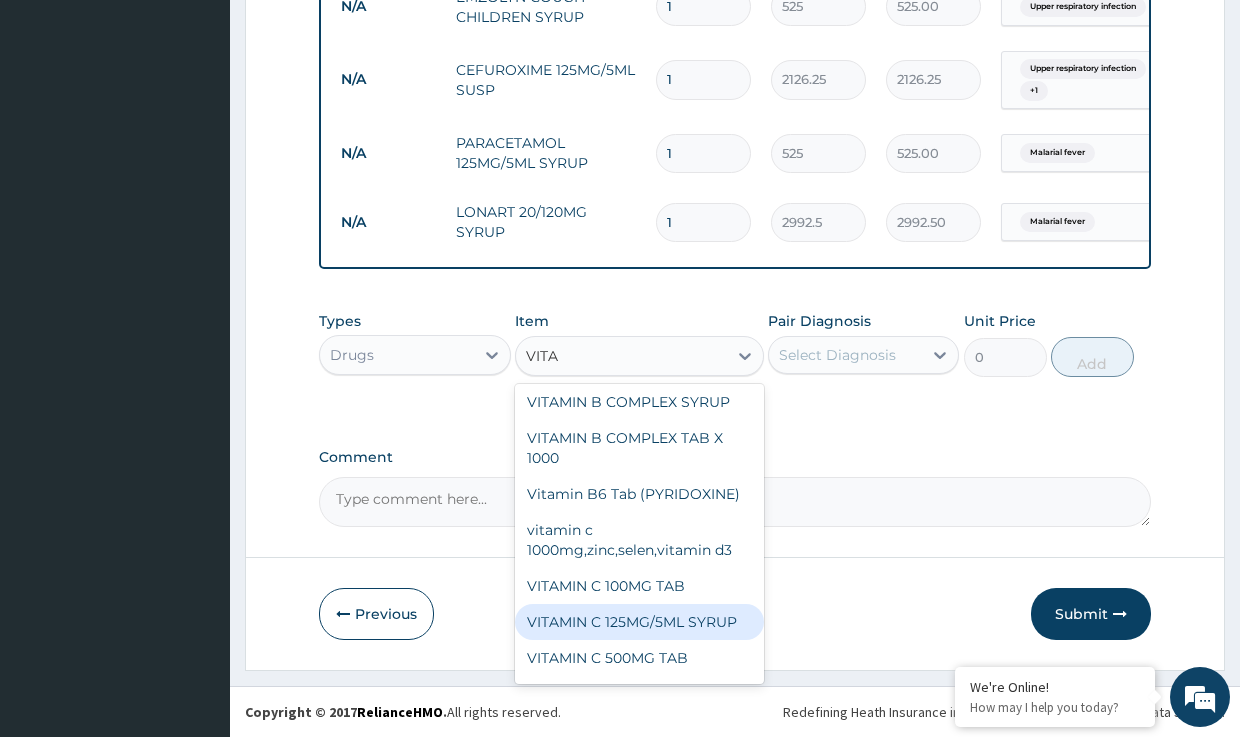 click on "VITAMIN C 125MG/5ML SYRUP" at bounding box center [639, 622] 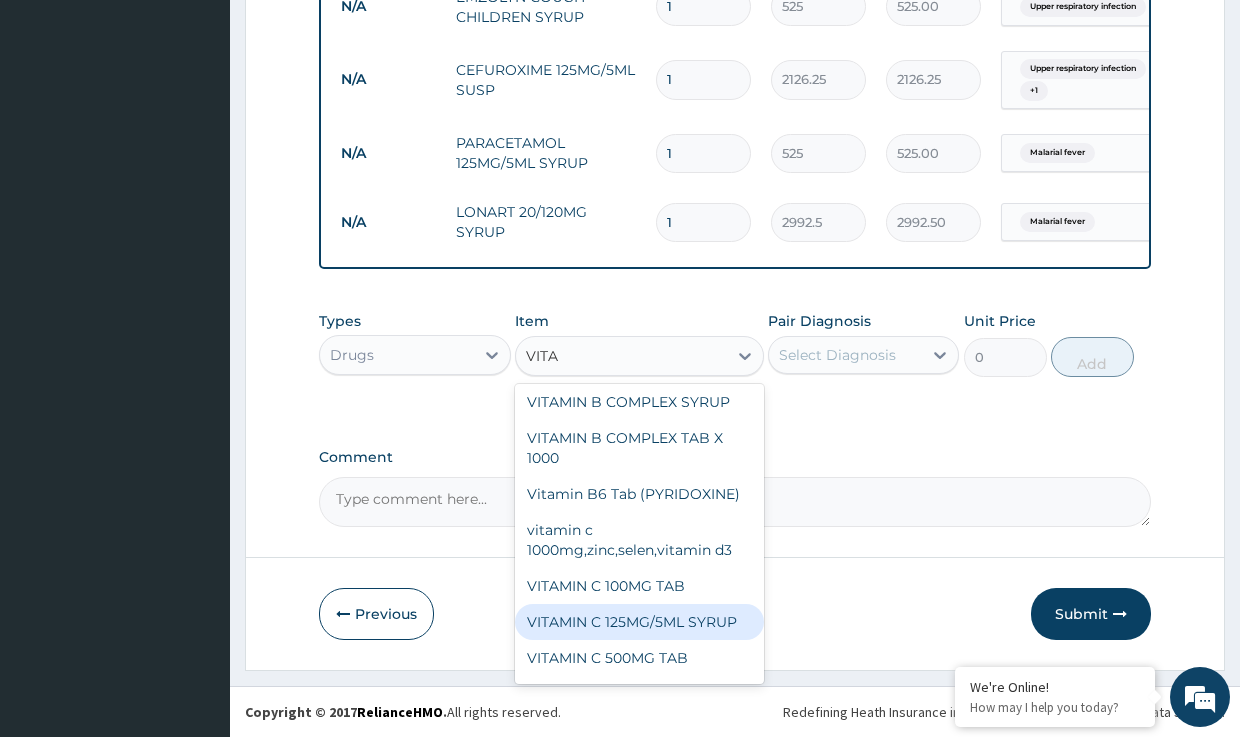 type 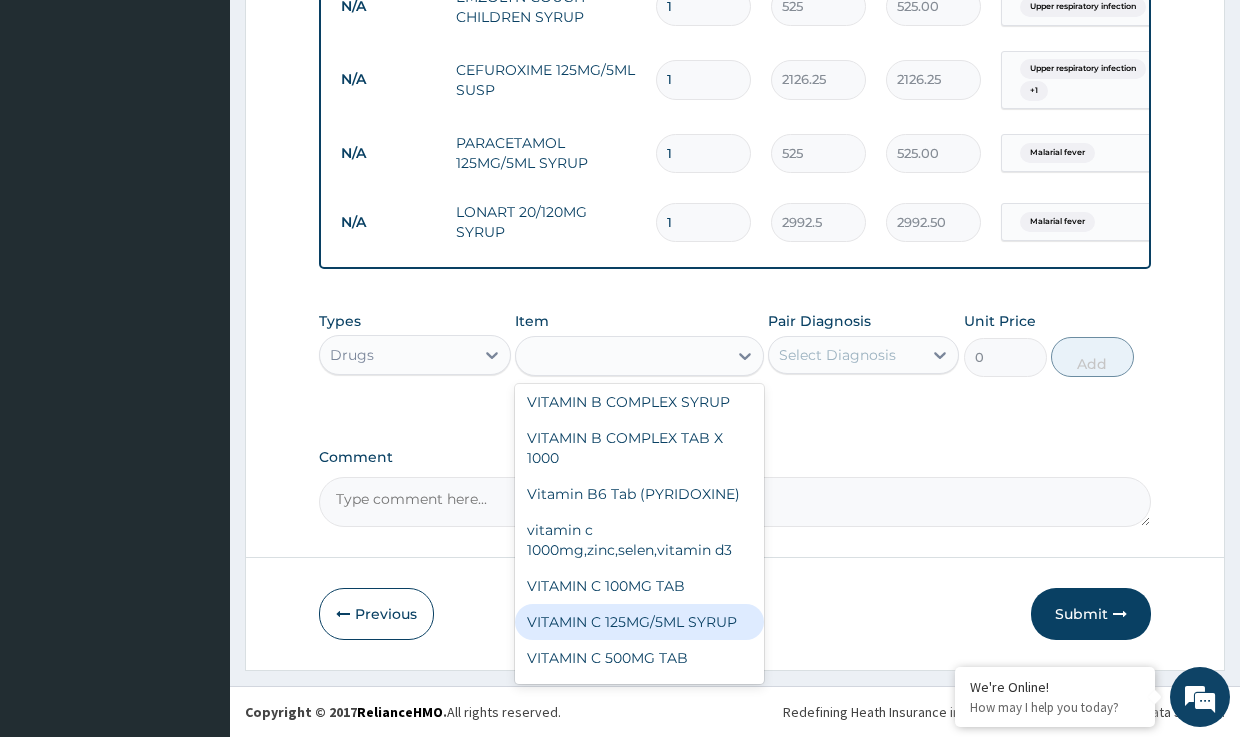 type on "525" 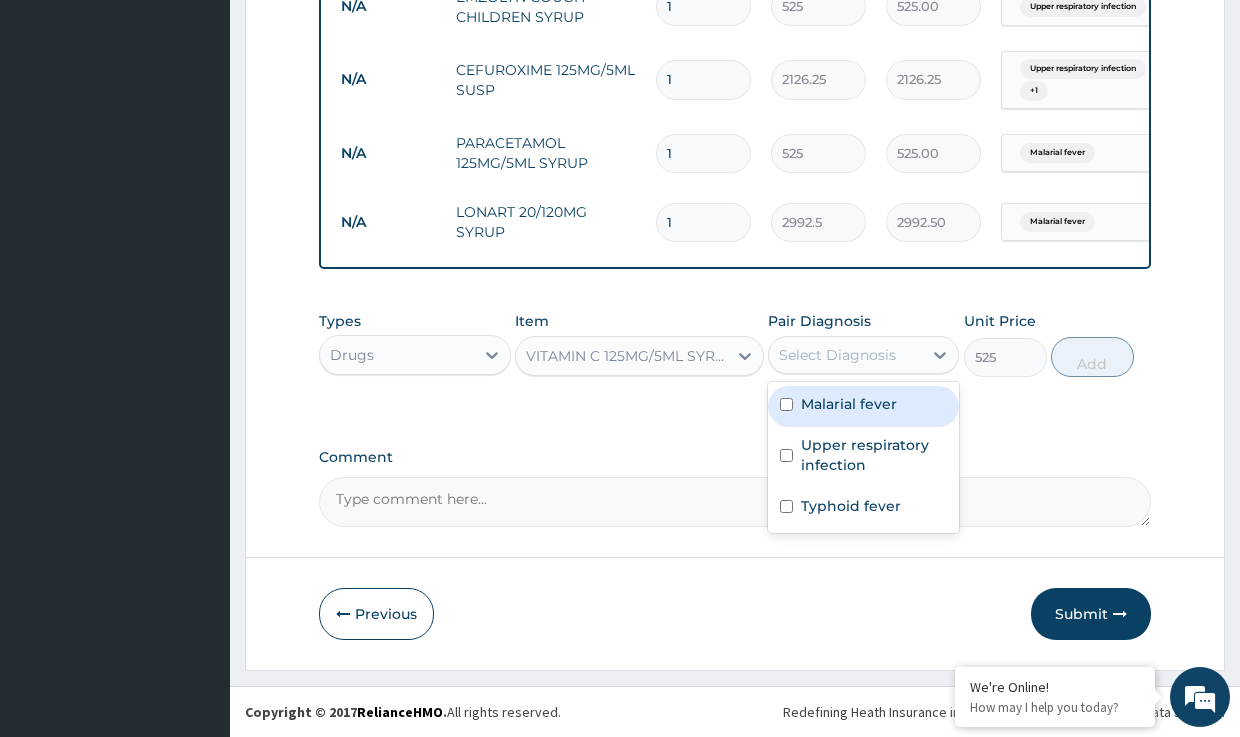 click on "Select Diagnosis" at bounding box center (837, 355) 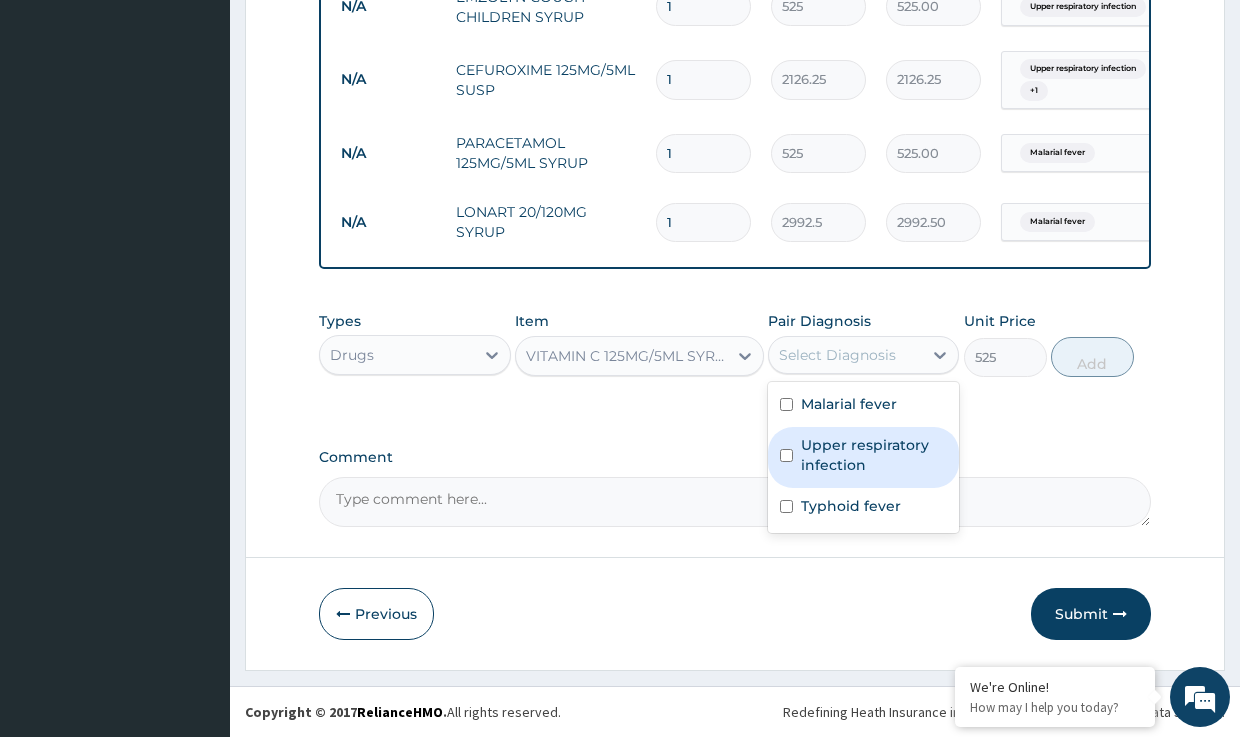 click on "Upper respiratory infection" at bounding box center [874, 455] 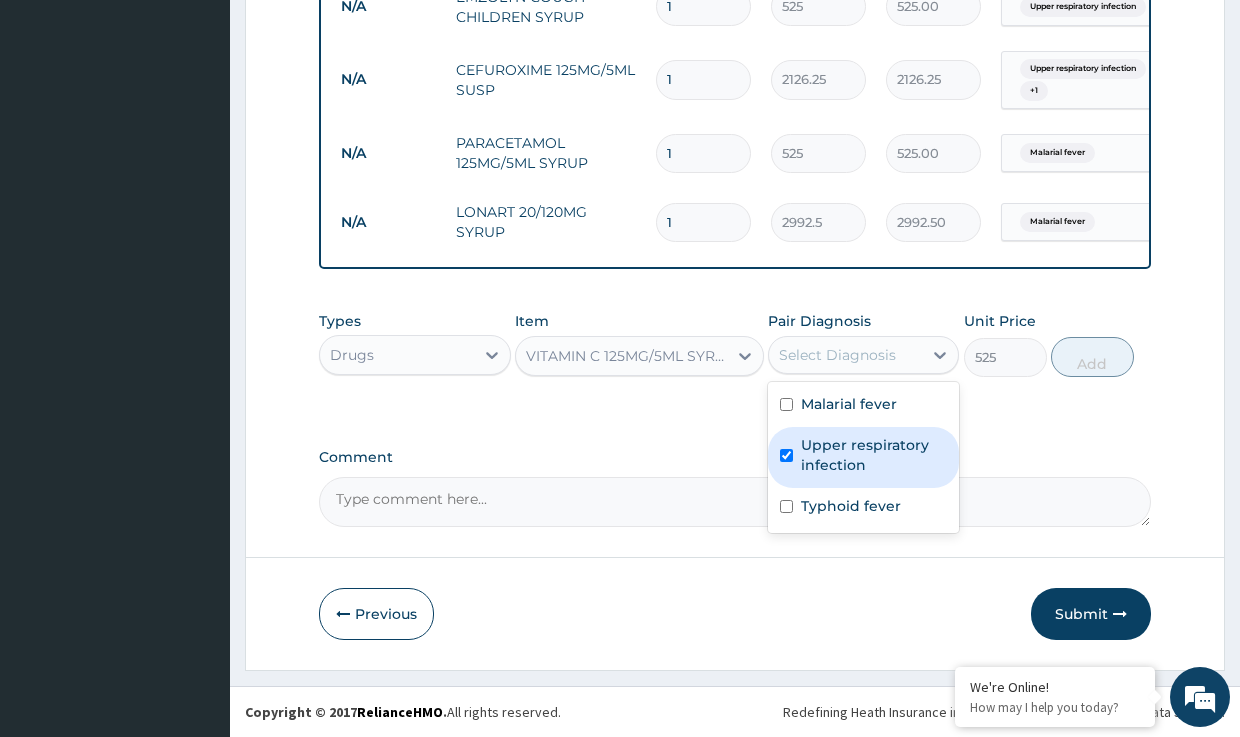 checkbox on "true" 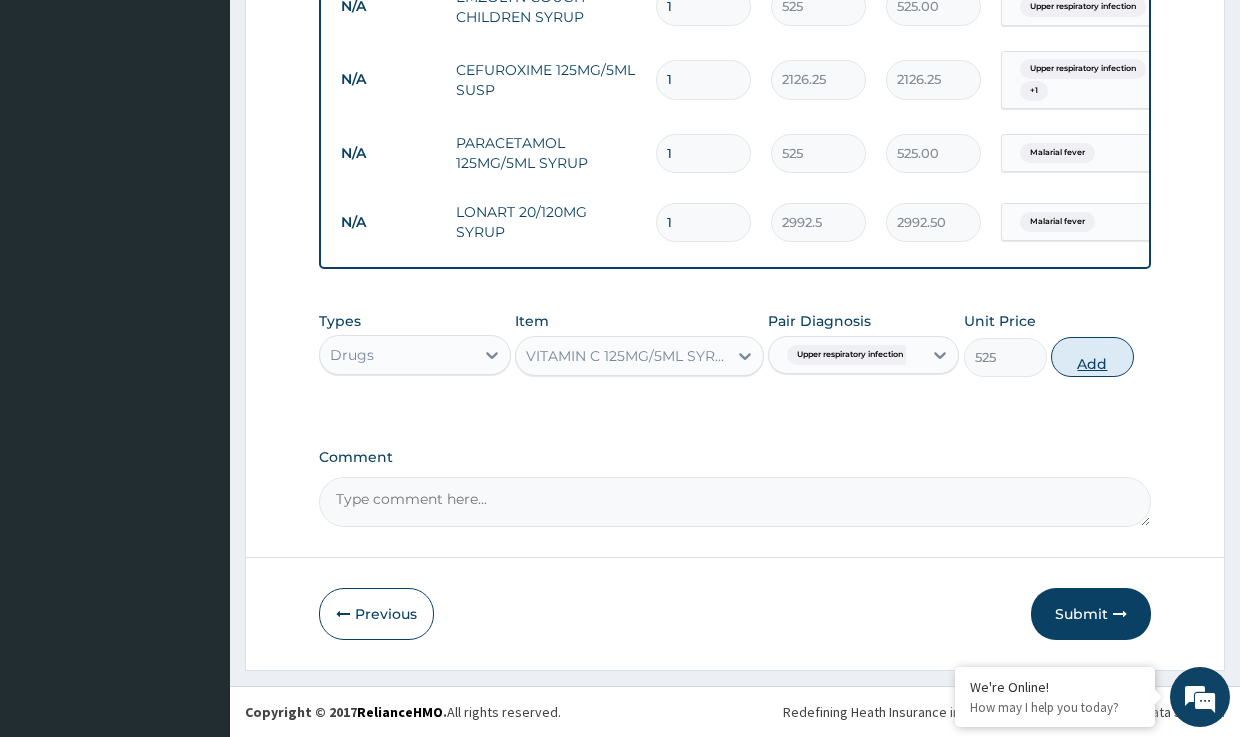 click on "Add" at bounding box center [1092, 357] 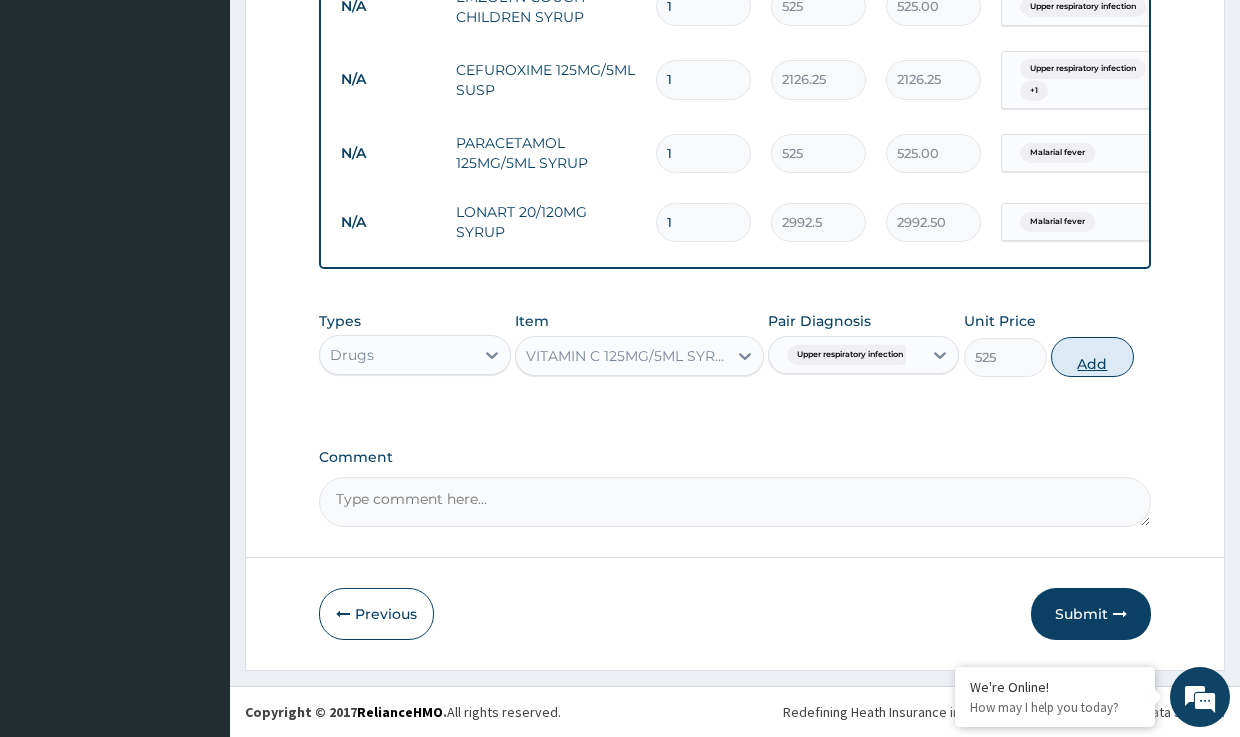 type on "0" 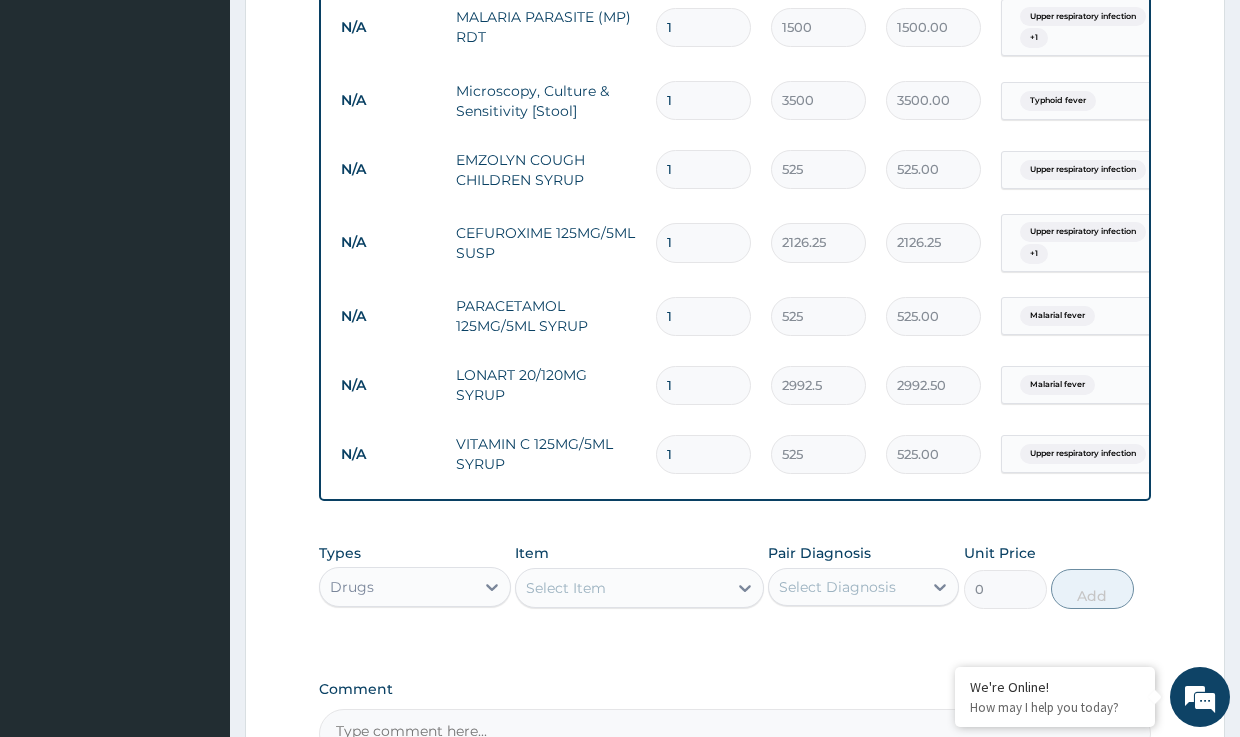 scroll, scrollTop: 1127, scrollLeft: 0, axis: vertical 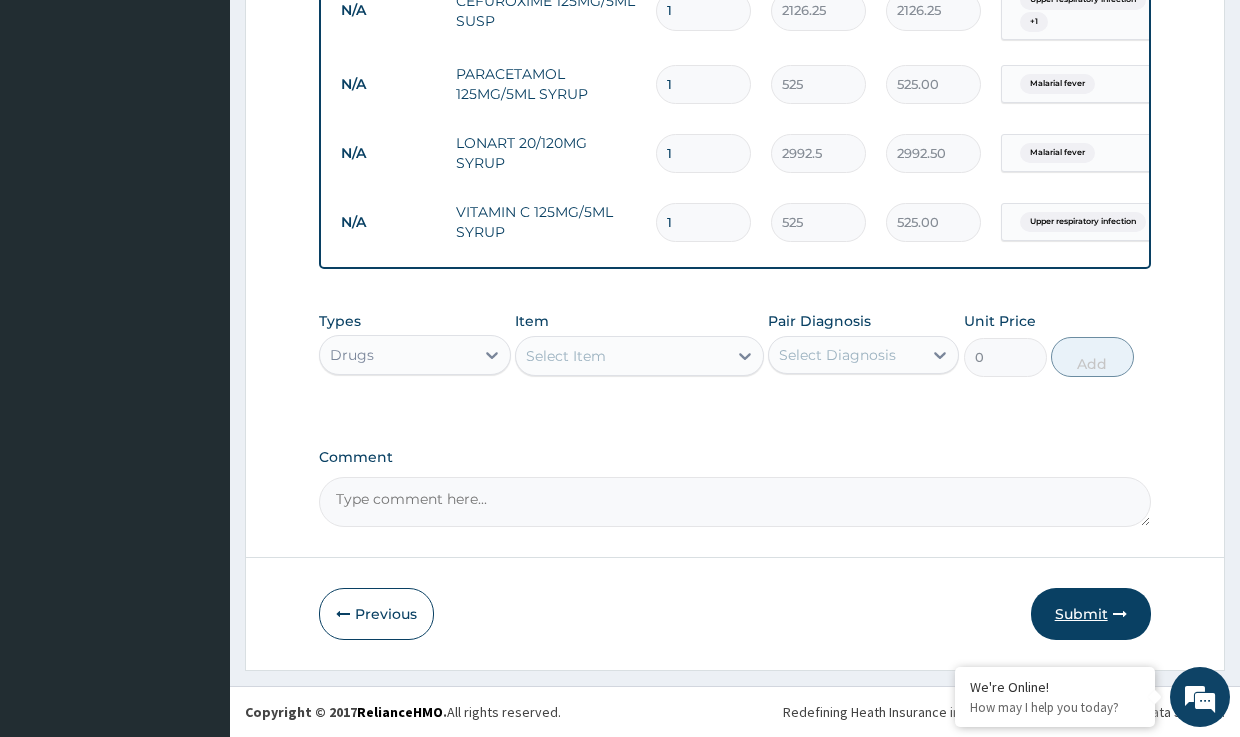 click on "Submit" at bounding box center [1091, 614] 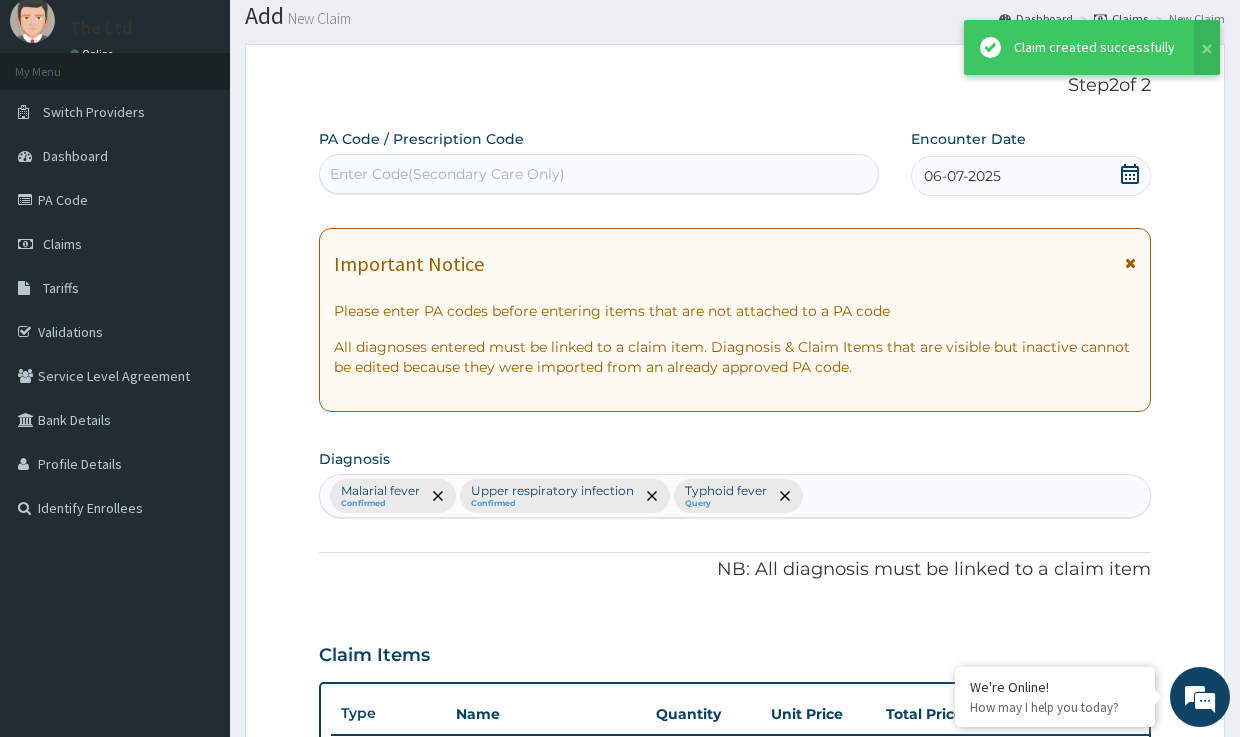scroll, scrollTop: 1127, scrollLeft: 0, axis: vertical 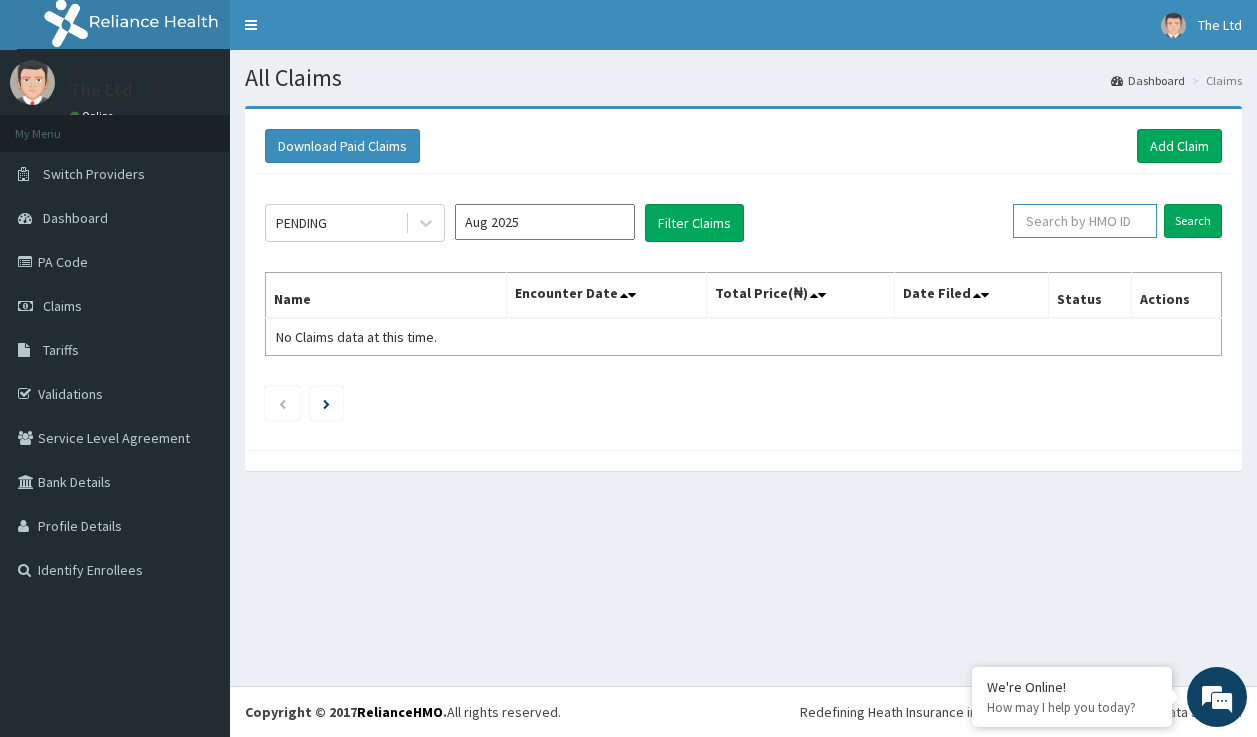 click at bounding box center [1085, 221] 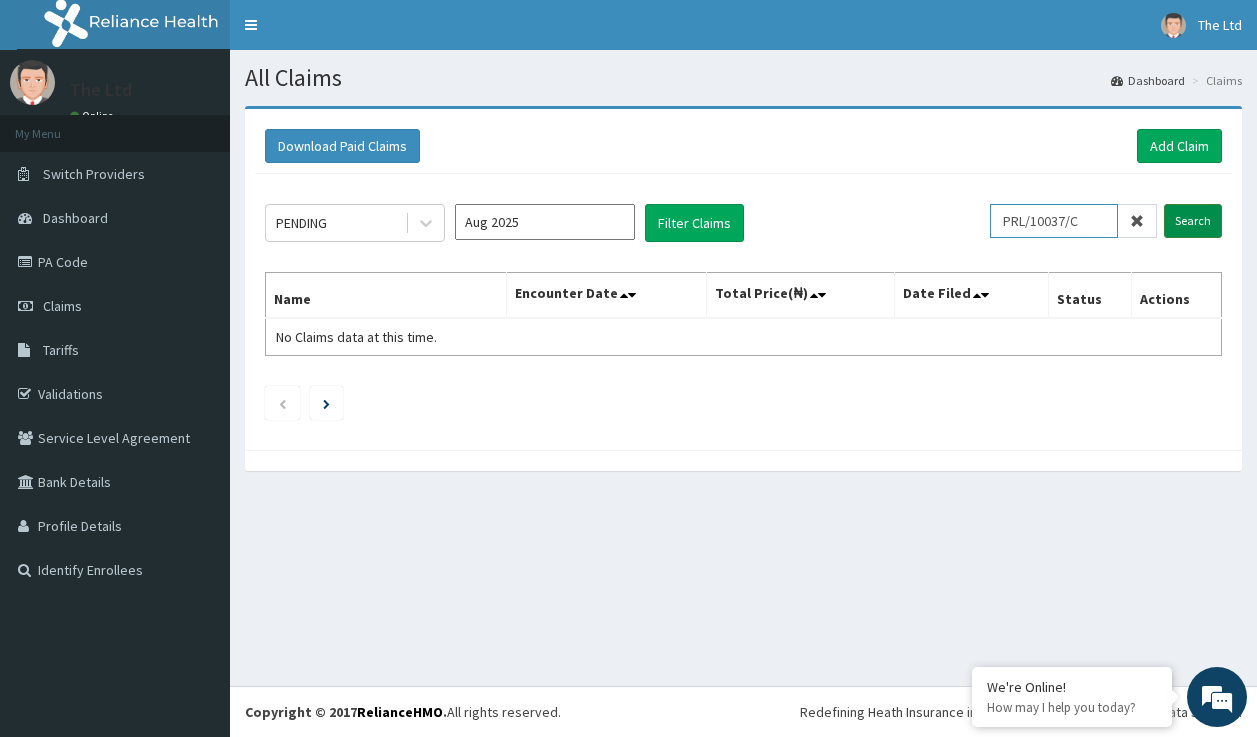 type on "PRL/10037/C" 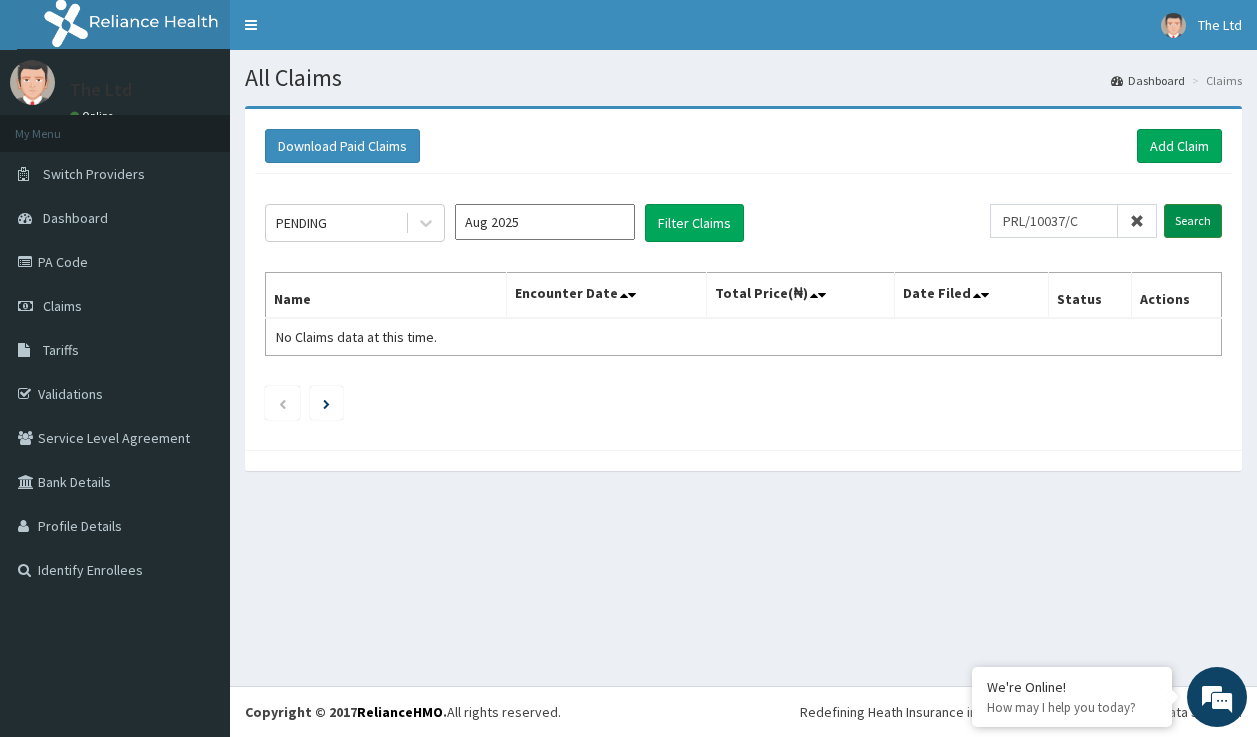 click on "Search" at bounding box center (1193, 221) 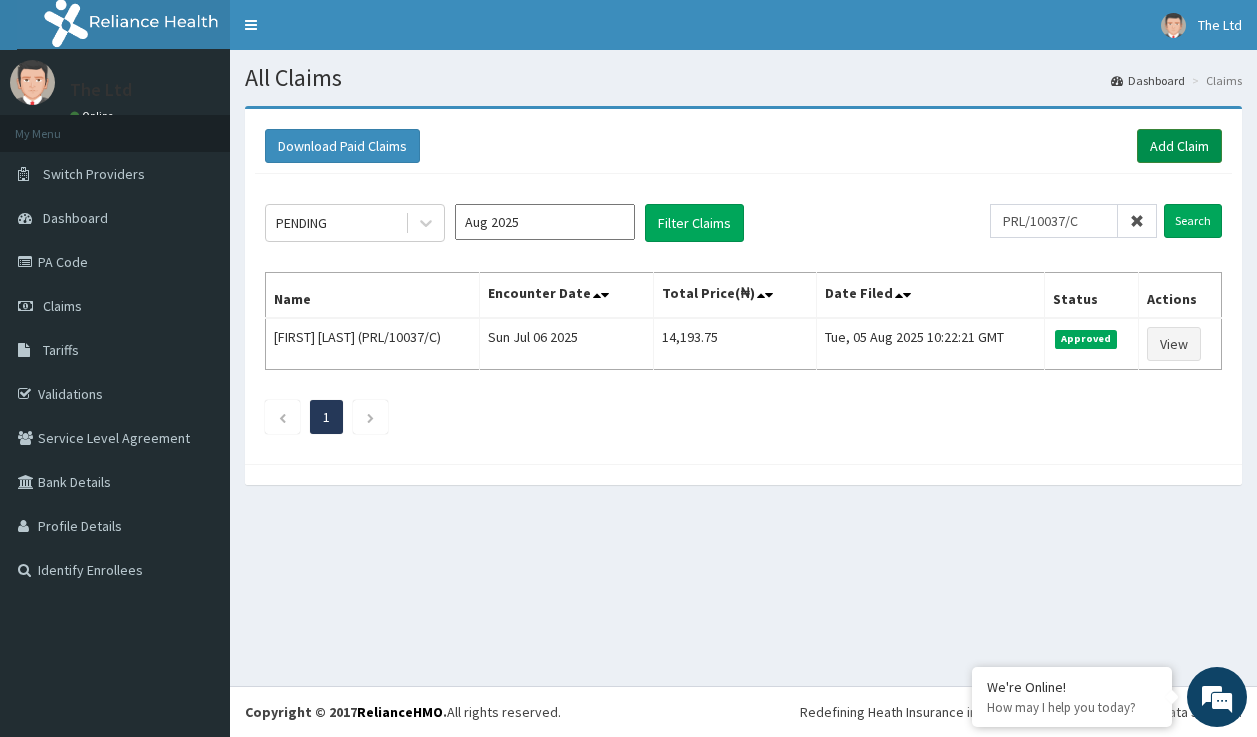 click on "Add Claim" at bounding box center (1179, 146) 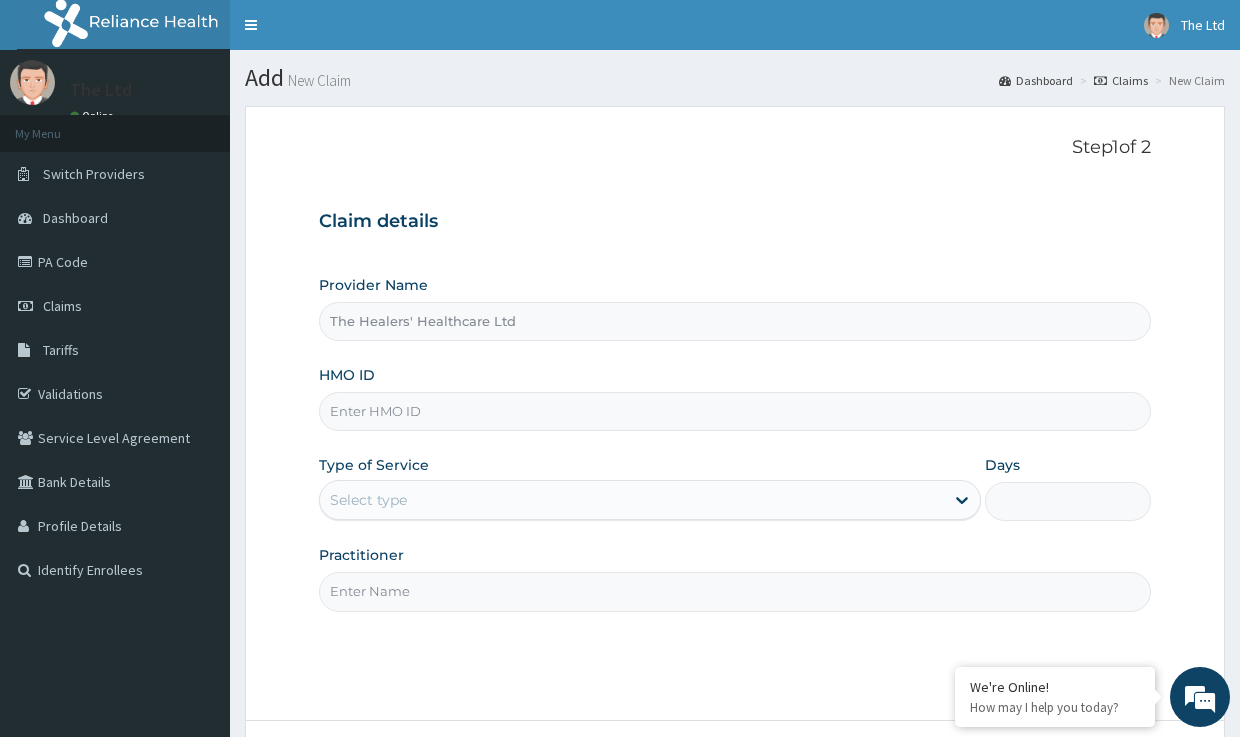 scroll, scrollTop: 0, scrollLeft: 0, axis: both 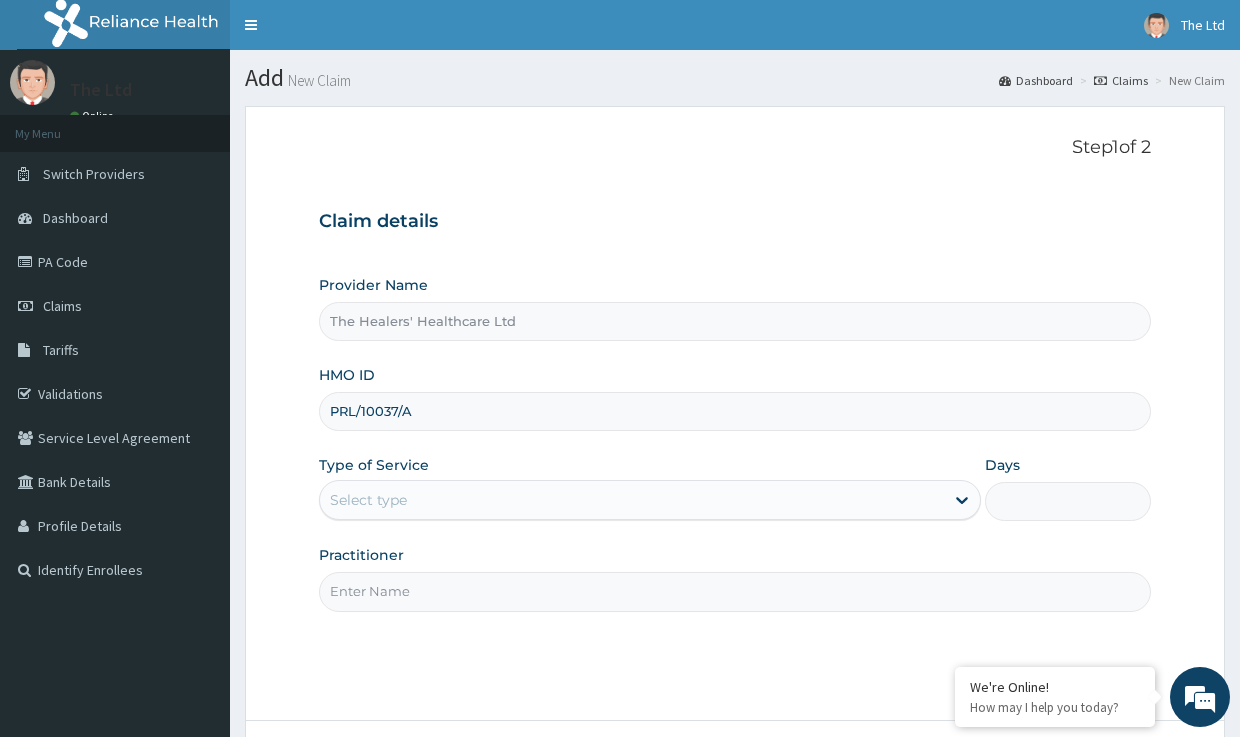 type on "PRL/10037/A" 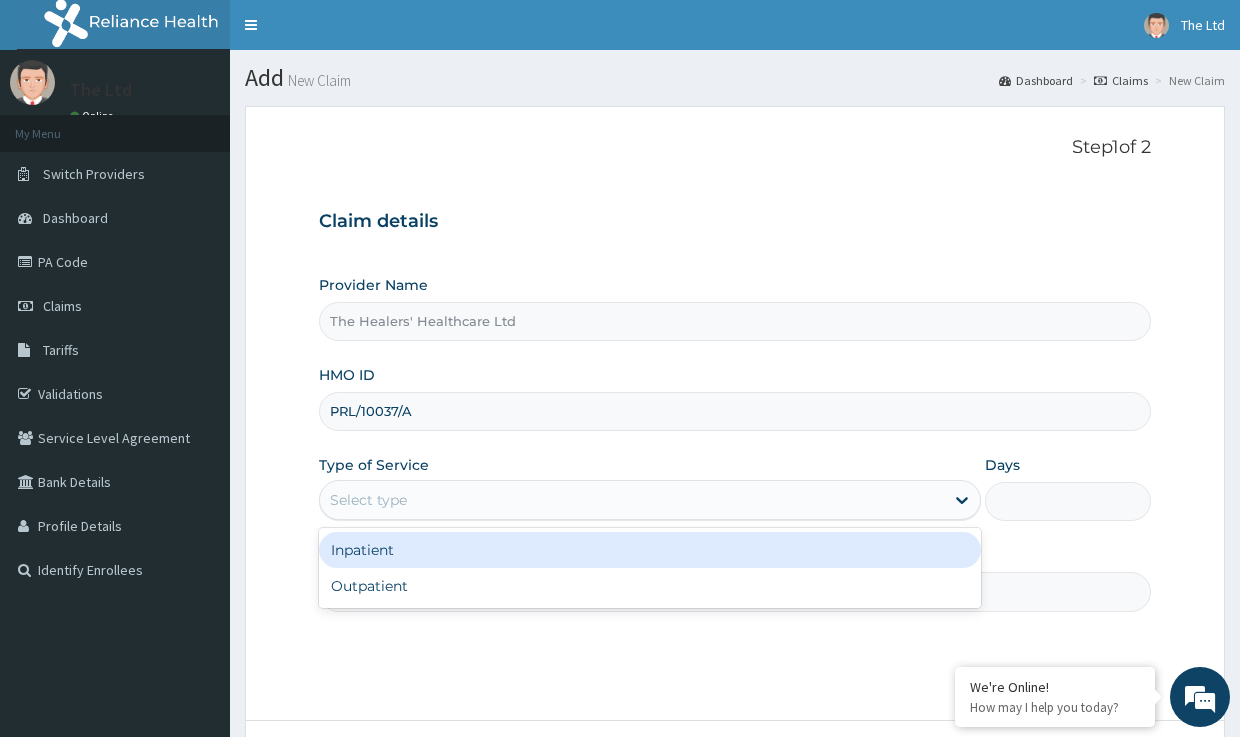 click on "Select type" at bounding box center [632, 500] 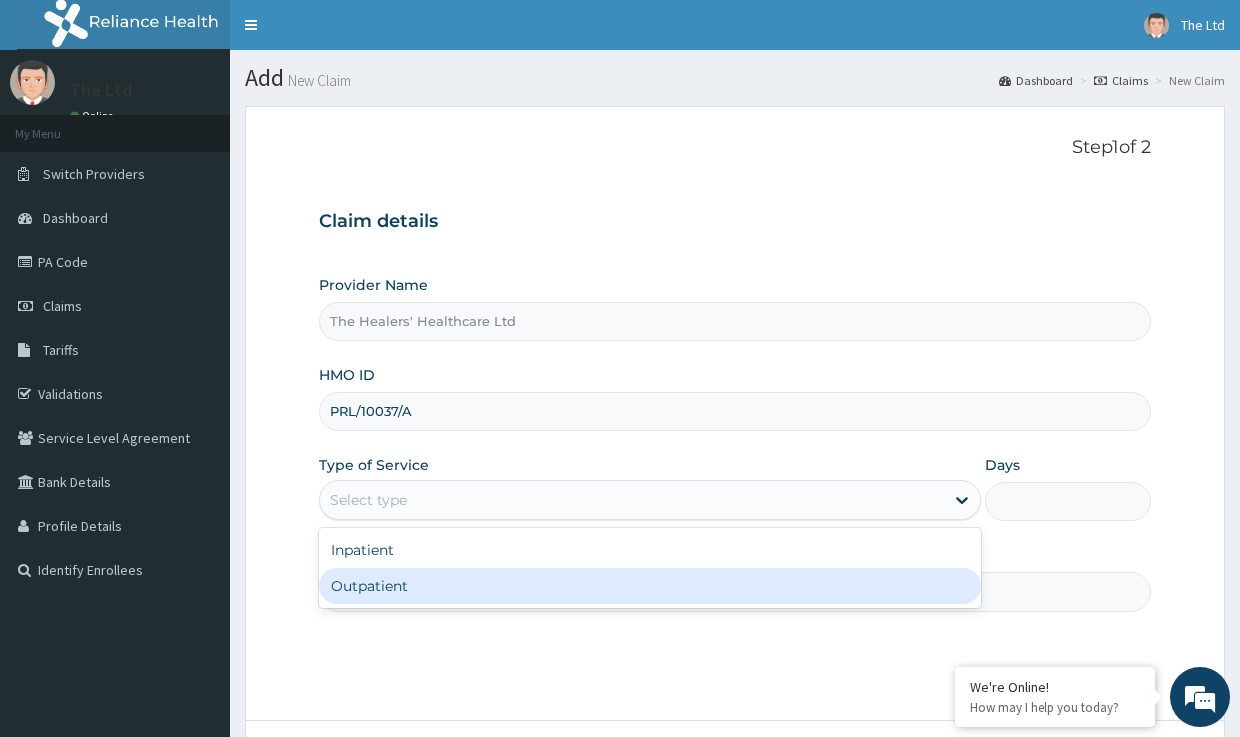 click on "Outpatient" at bounding box center (650, 586) 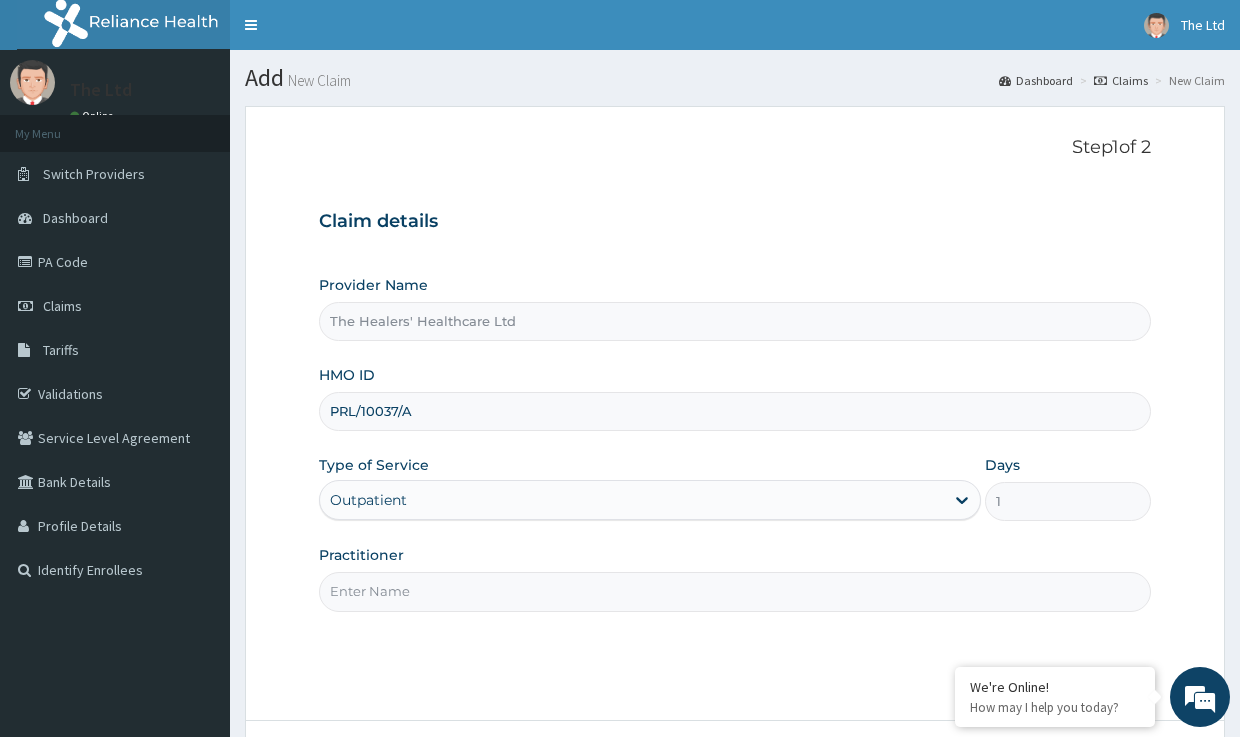 click on "Practitioner" at bounding box center [734, 591] 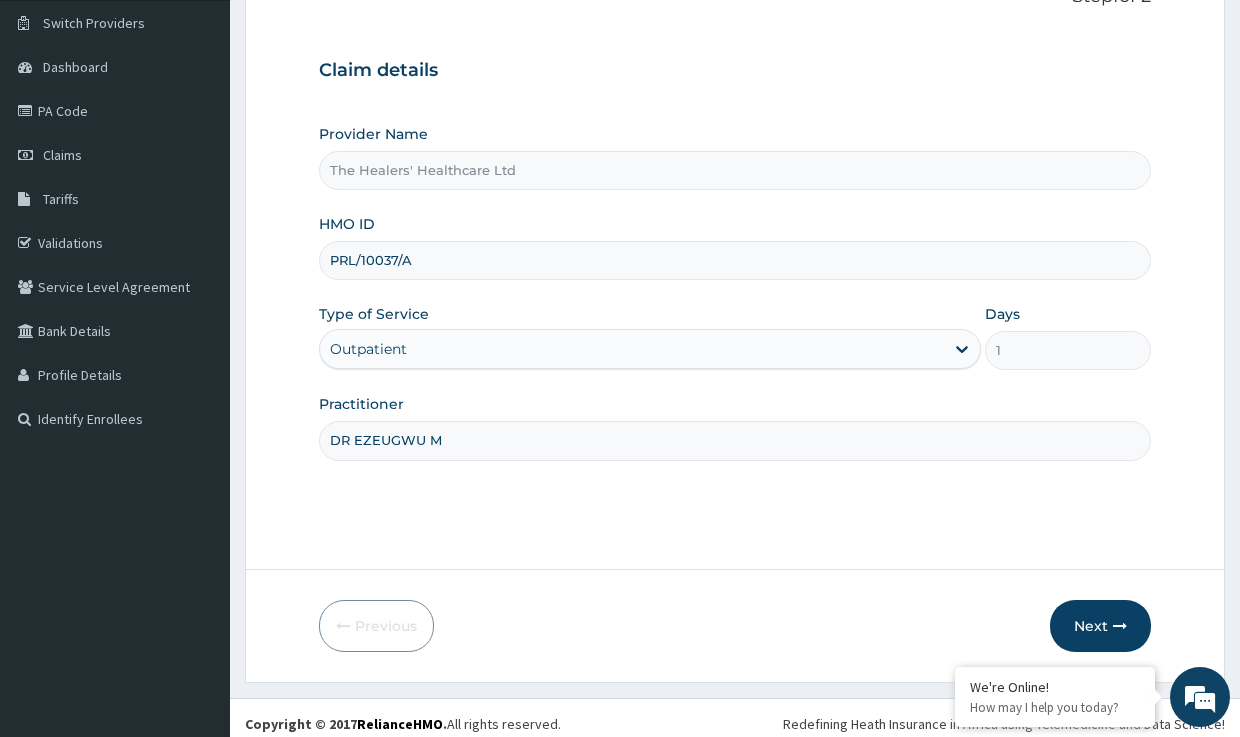 scroll, scrollTop: 163, scrollLeft: 0, axis: vertical 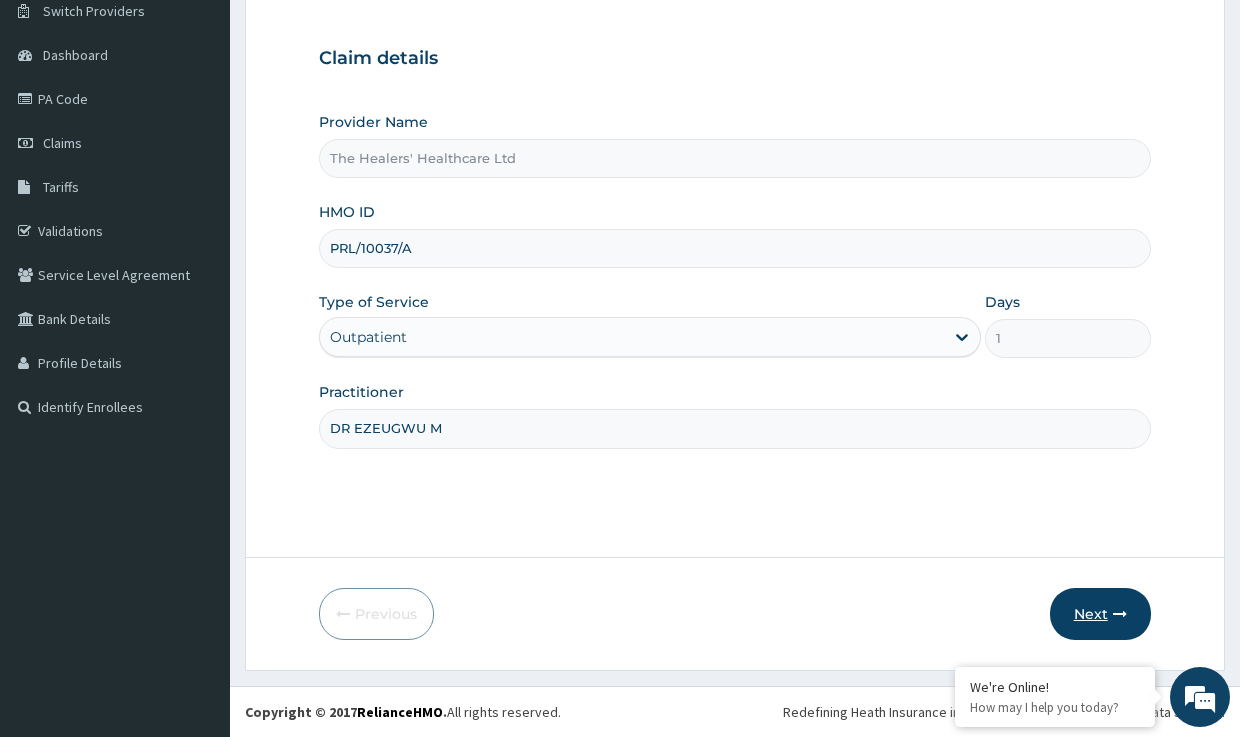 click on "Next" at bounding box center (1100, 614) 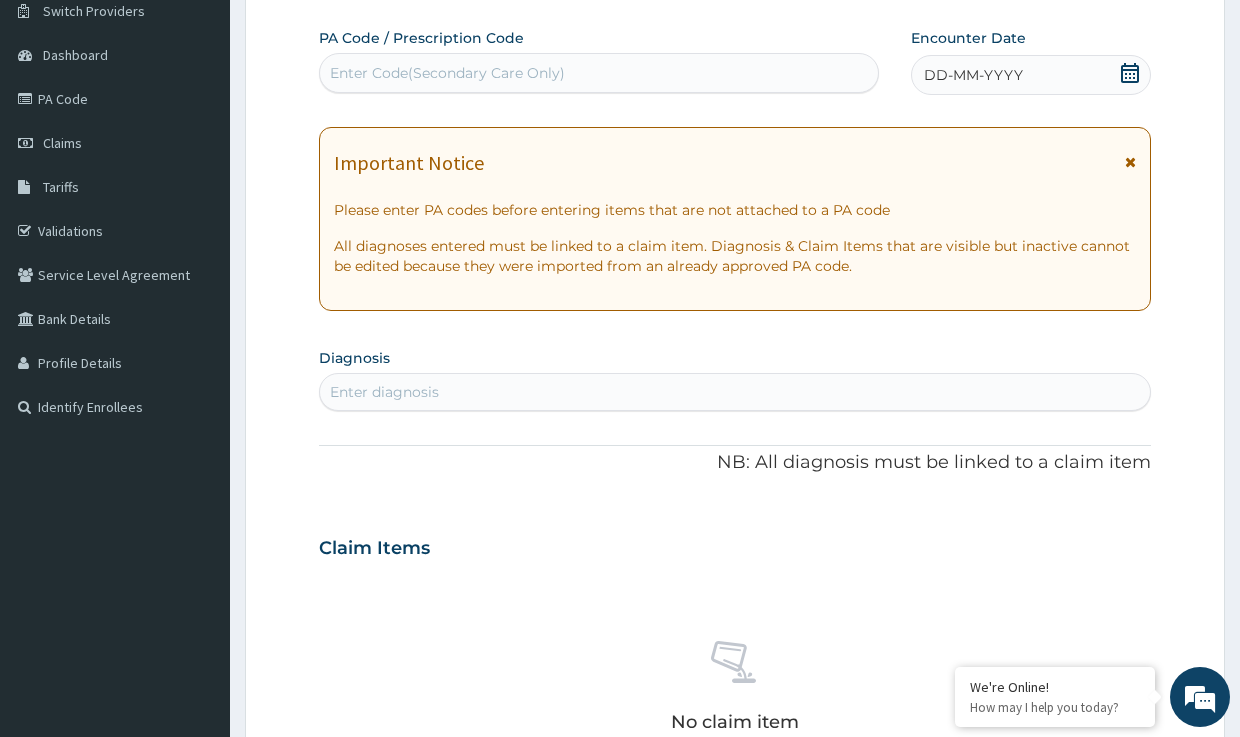 click on "DD-MM-YYYY" at bounding box center (973, 75) 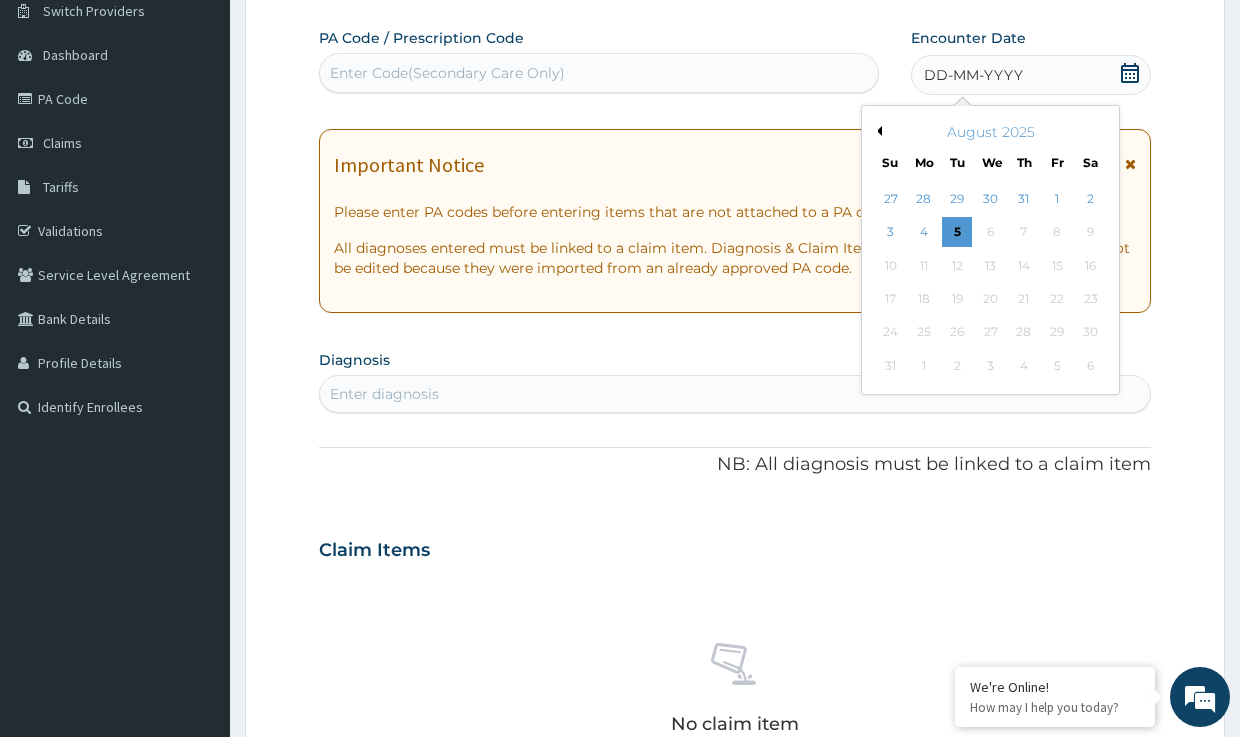 click on "August 2025" at bounding box center [990, 132] 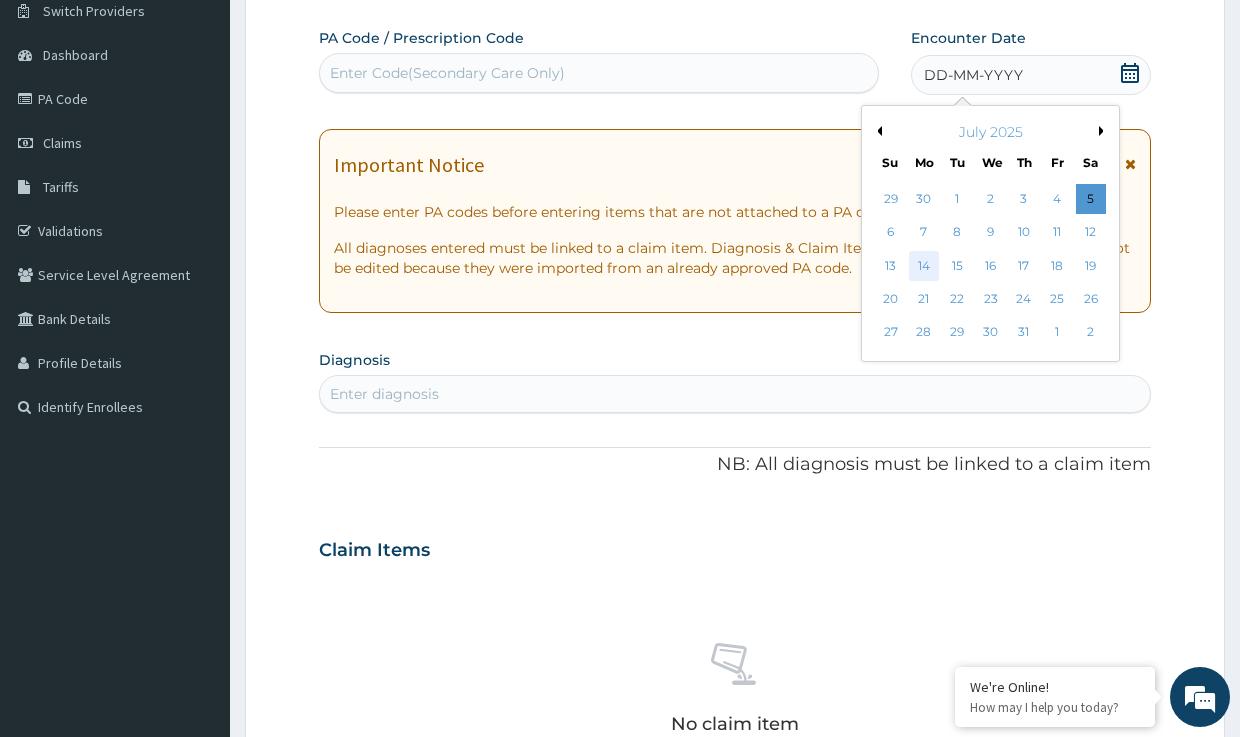 click on "14" at bounding box center [924, 266] 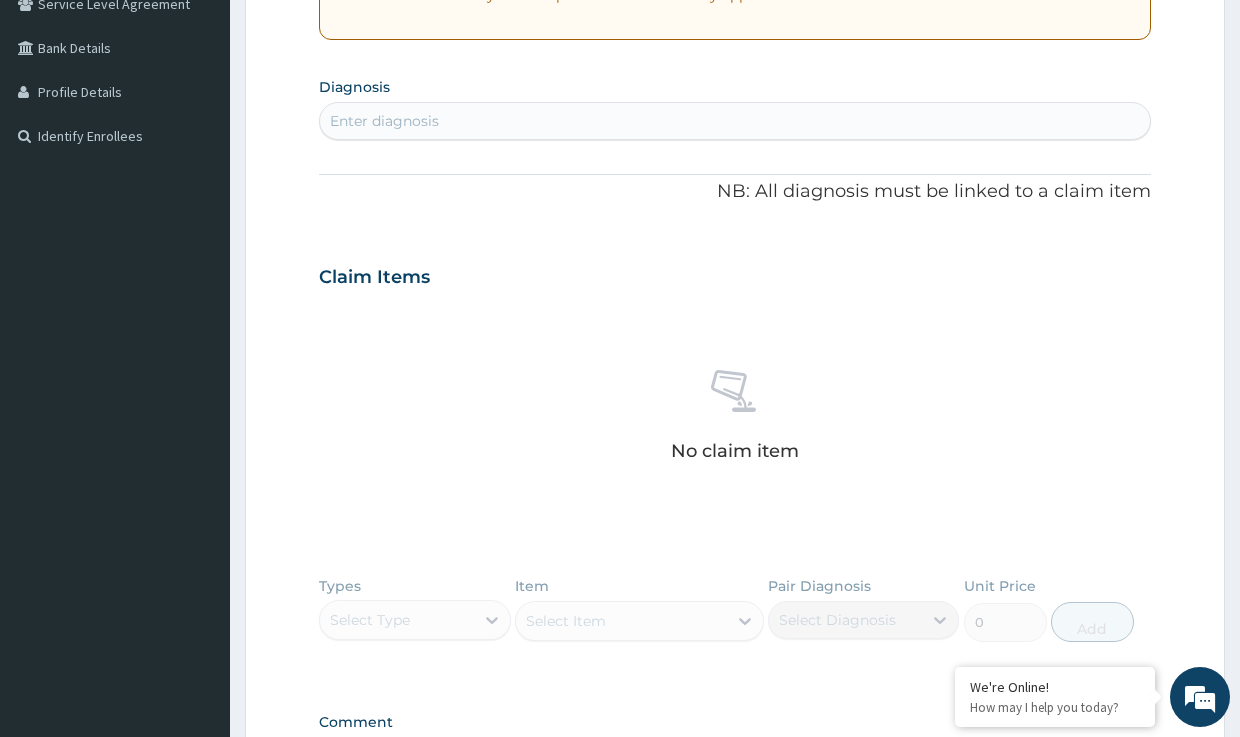 scroll, scrollTop: 463, scrollLeft: 0, axis: vertical 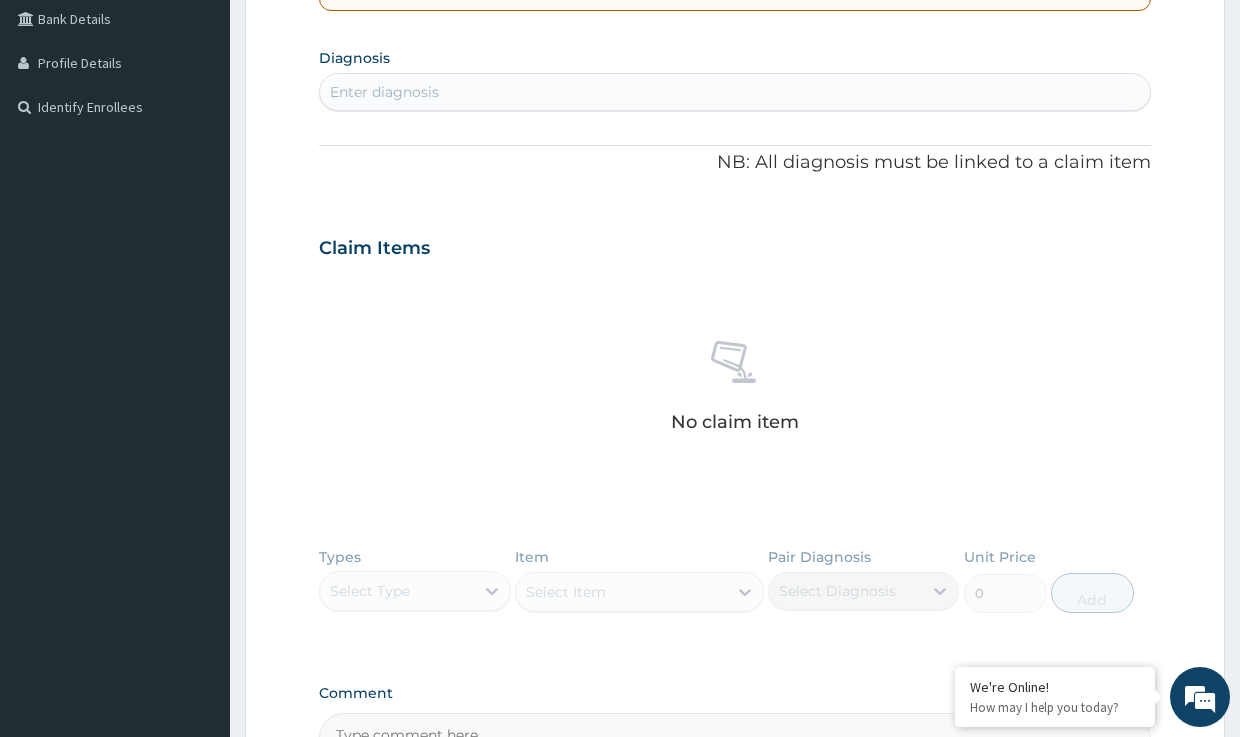 click on "Enter diagnosis" at bounding box center (734, 92) 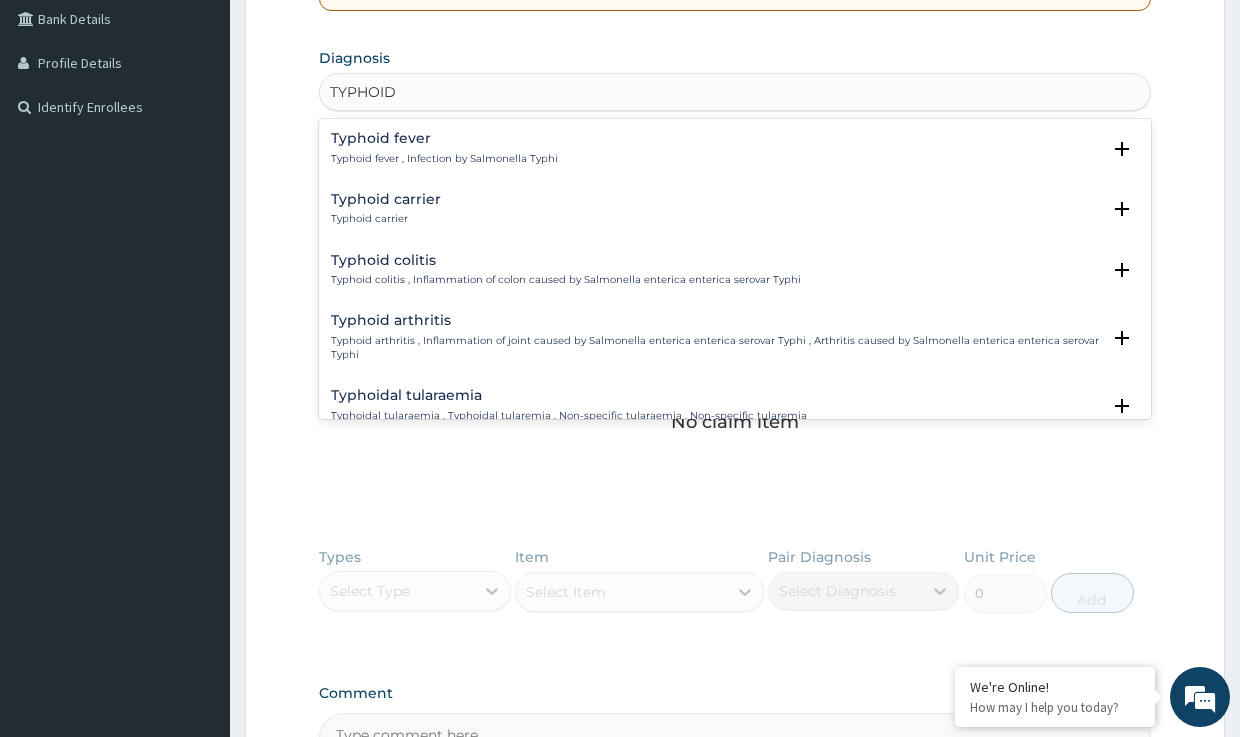 type on "TYPHOID" 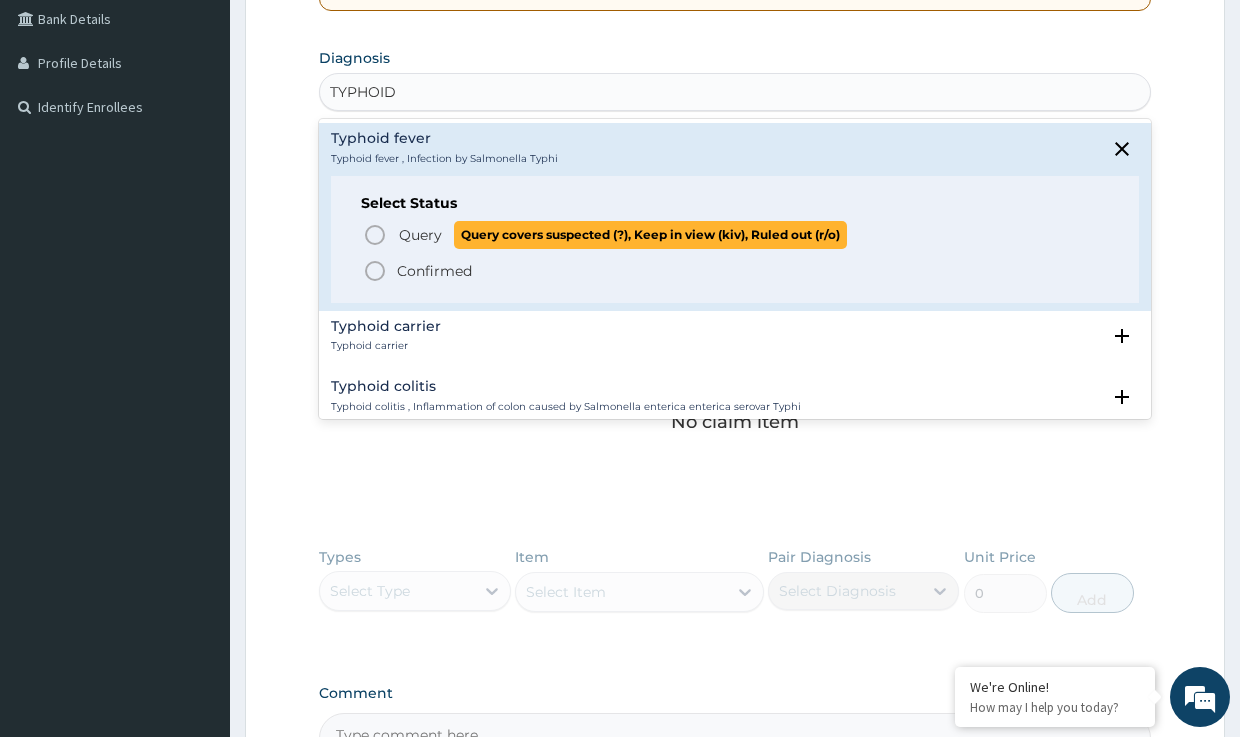 click 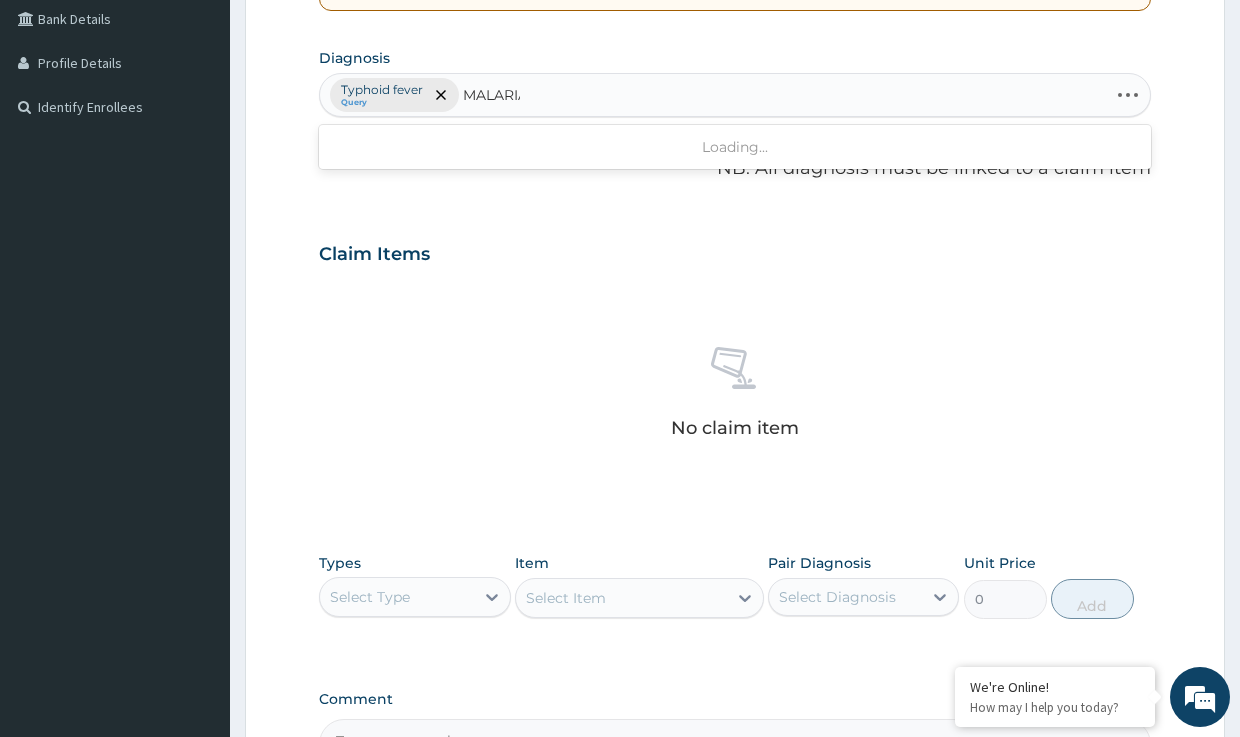 type on "MALARIA" 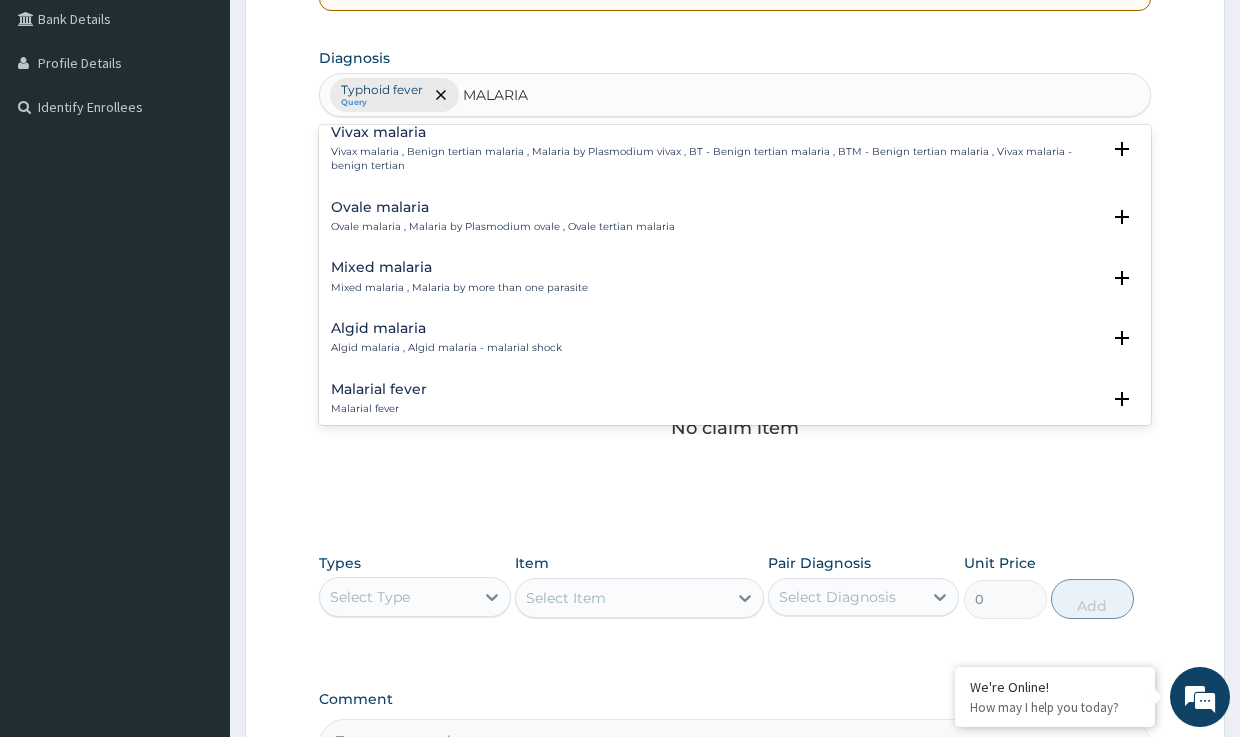 scroll, scrollTop: 100, scrollLeft: 0, axis: vertical 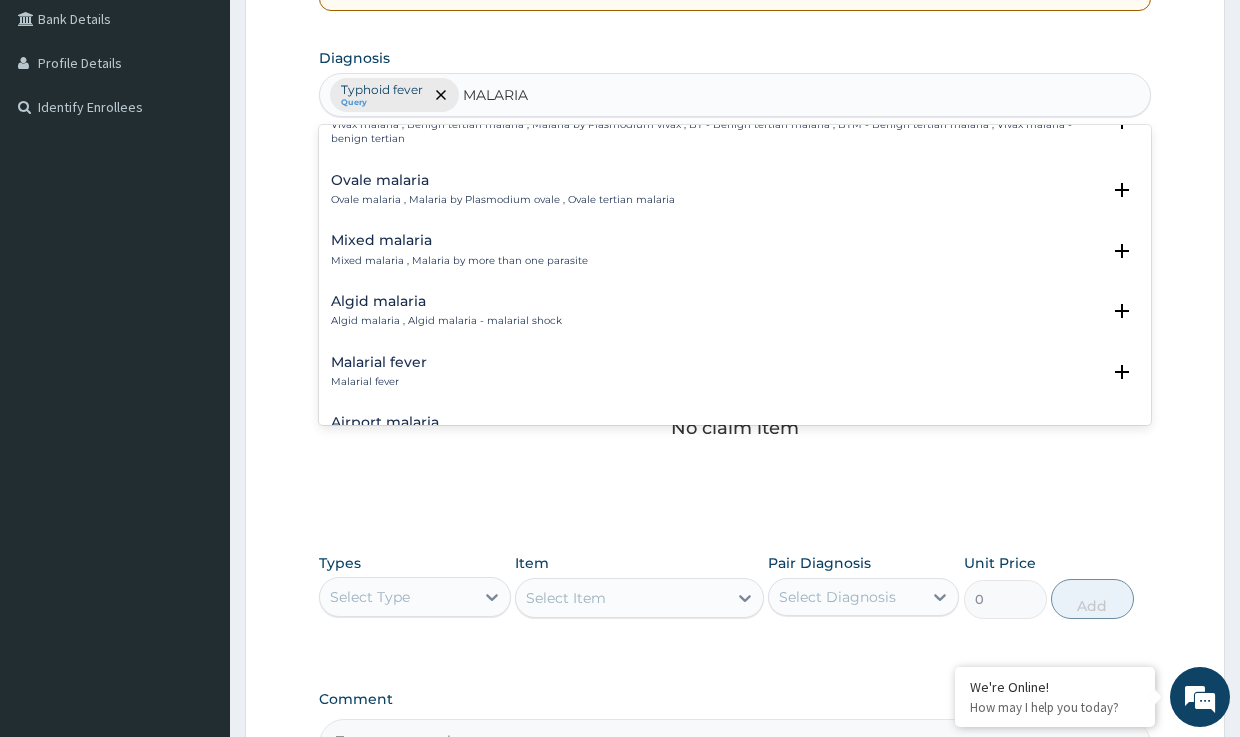 click on "Malarial fever" at bounding box center [379, 362] 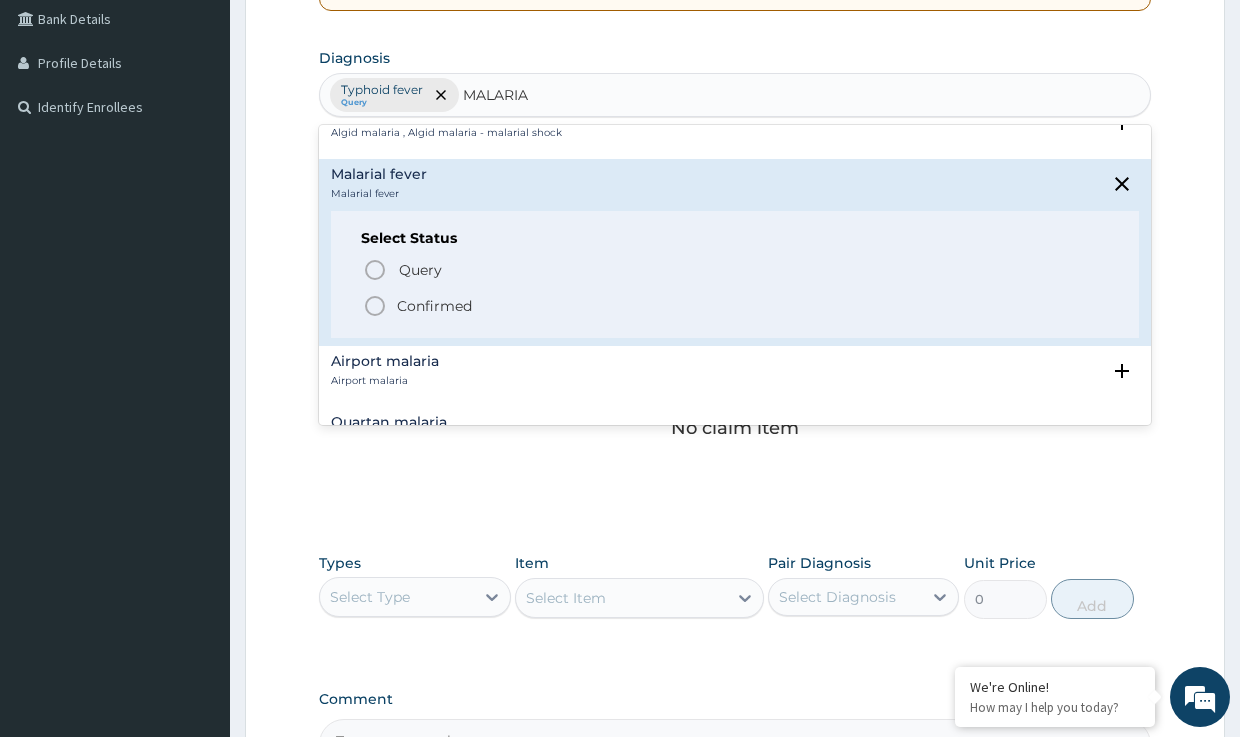 scroll, scrollTop: 300, scrollLeft: 0, axis: vertical 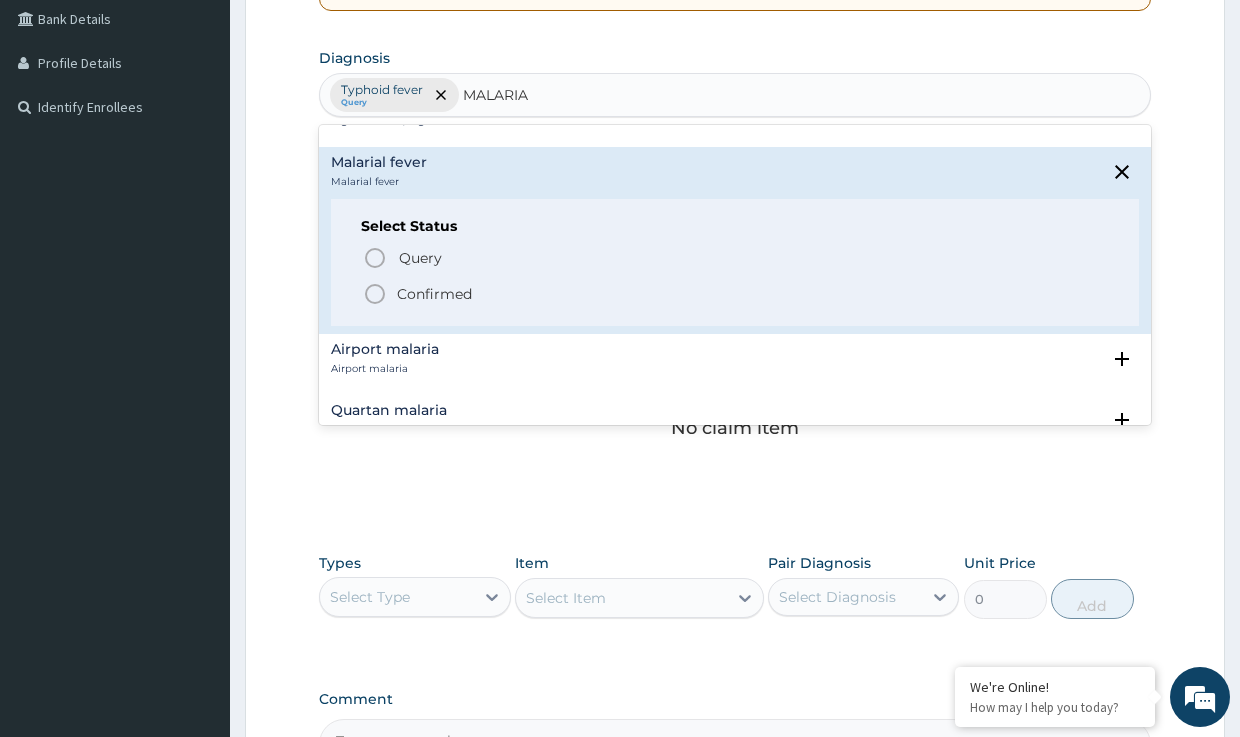 click 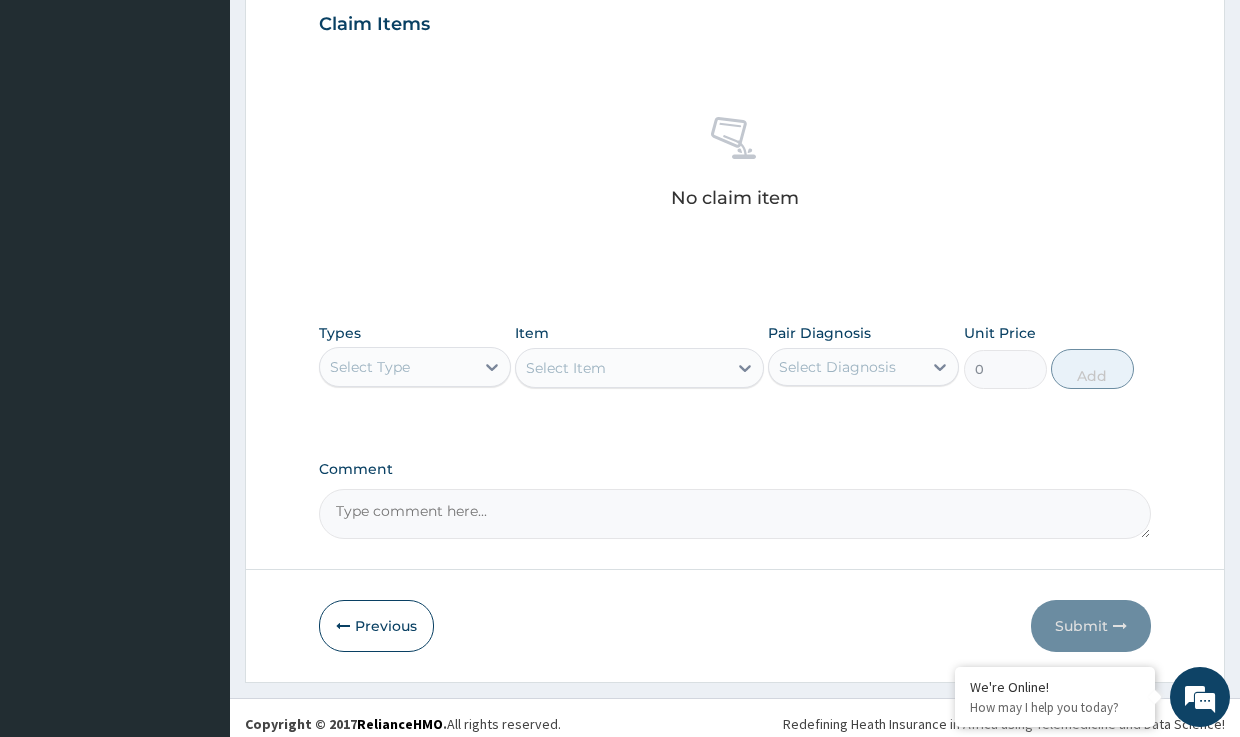scroll, scrollTop: 705, scrollLeft: 0, axis: vertical 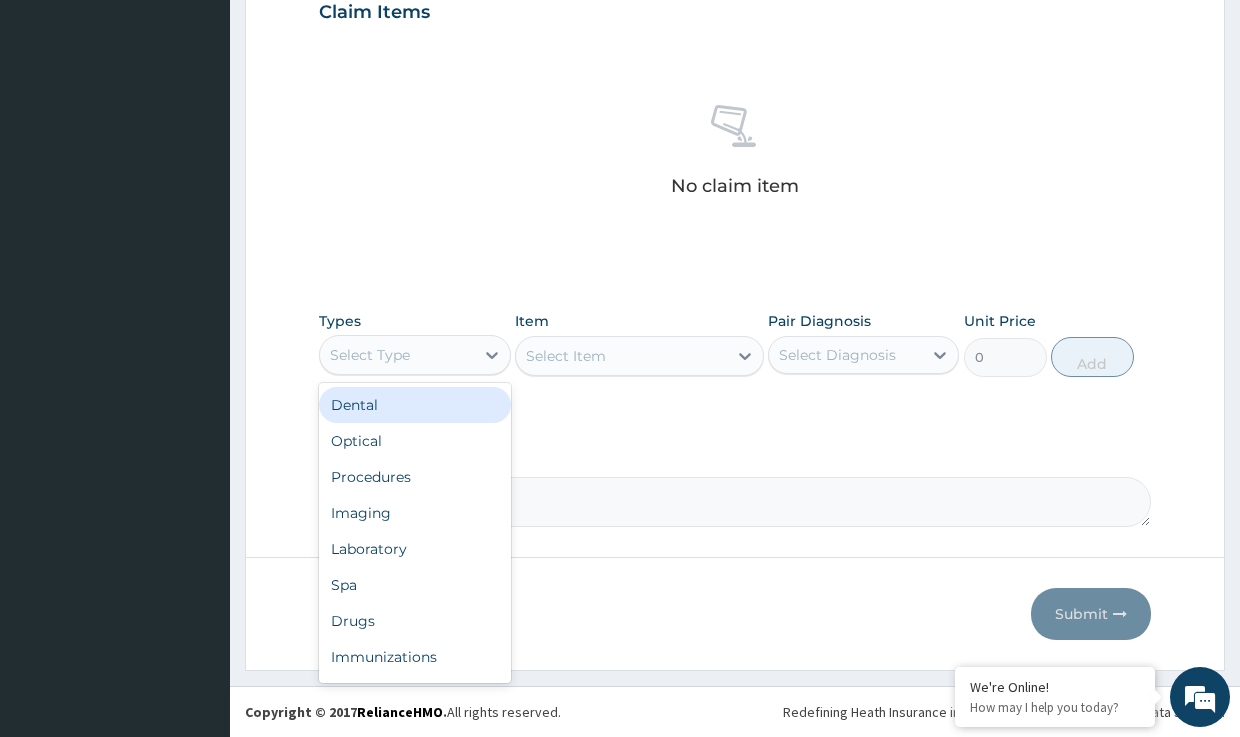 click on "Select Type" at bounding box center [396, 355] 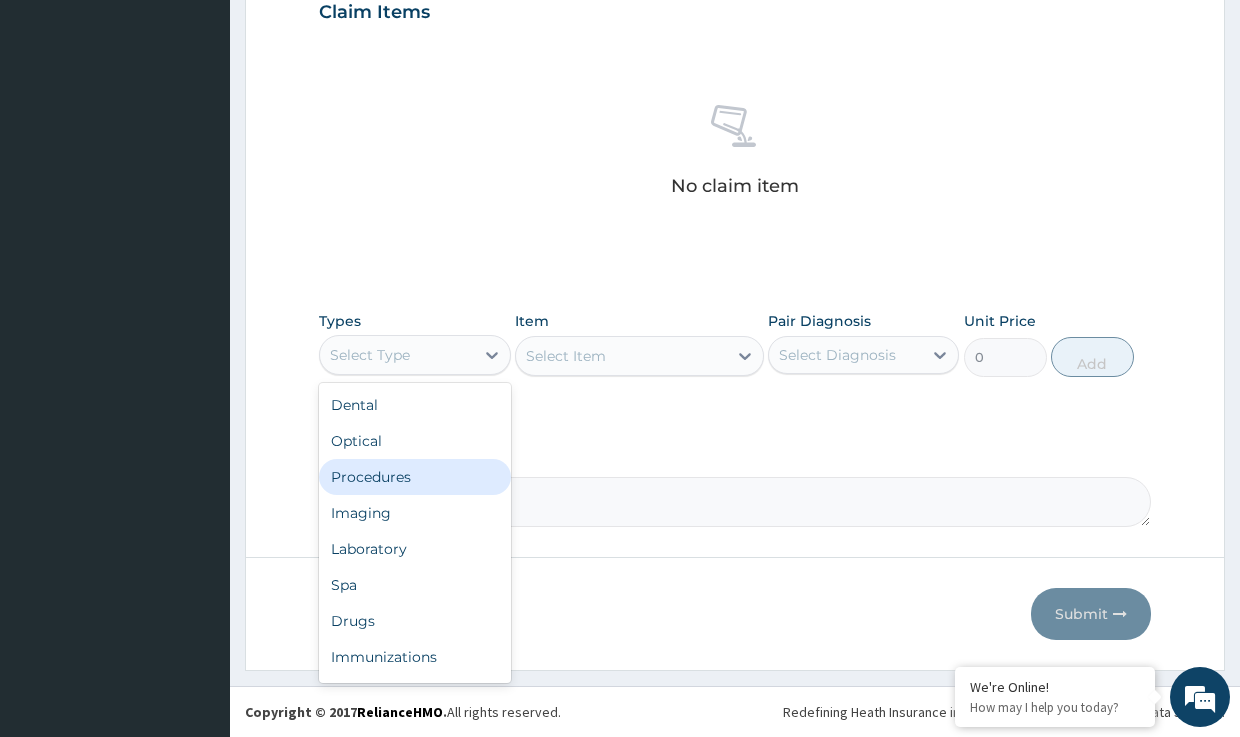 click on "Procedures" at bounding box center [414, 477] 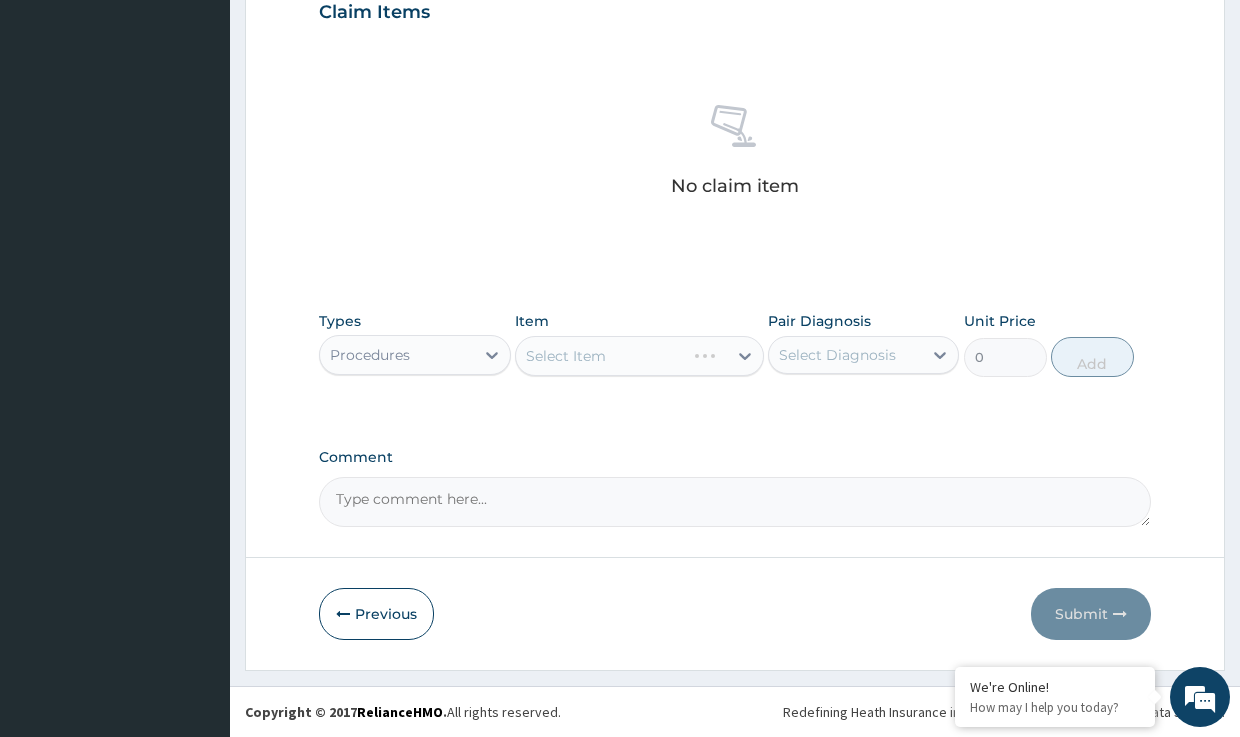 click on "Select Item" at bounding box center (639, 356) 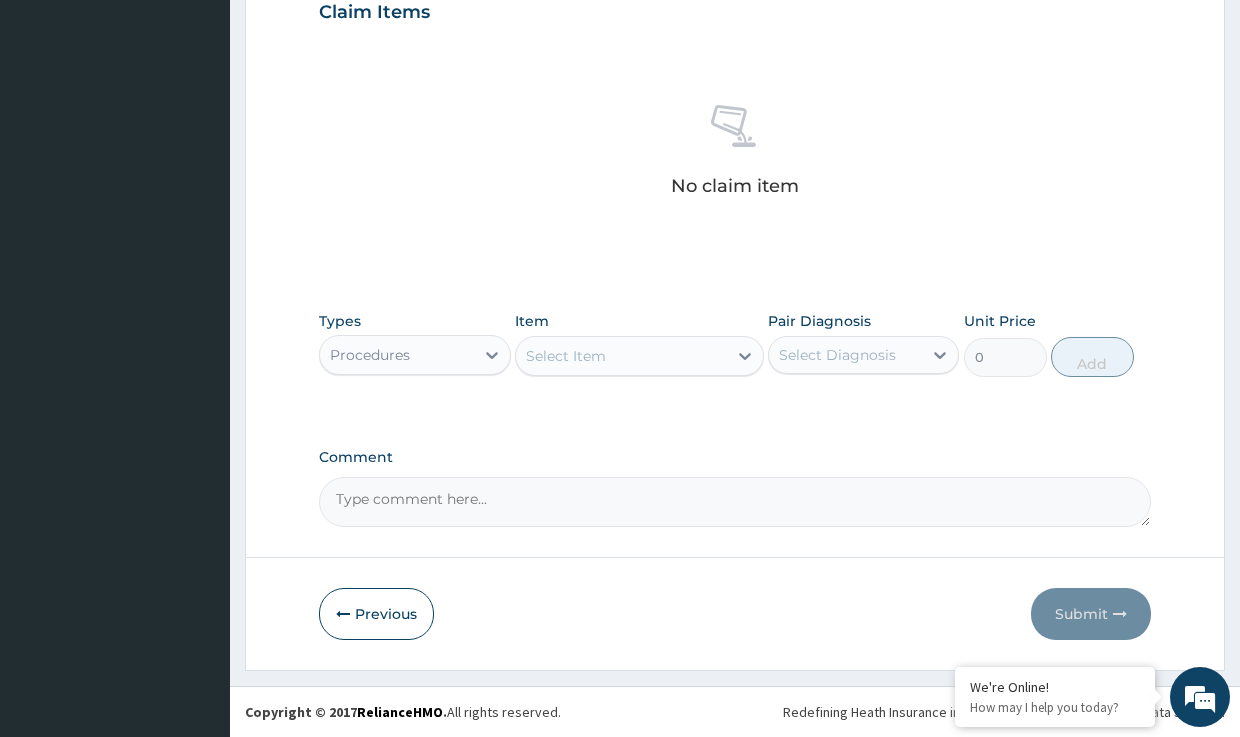 drag, startPoint x: 586, startPoint y: 351, endPoint x: 650, endPoint y: 357, distance: 64.28063 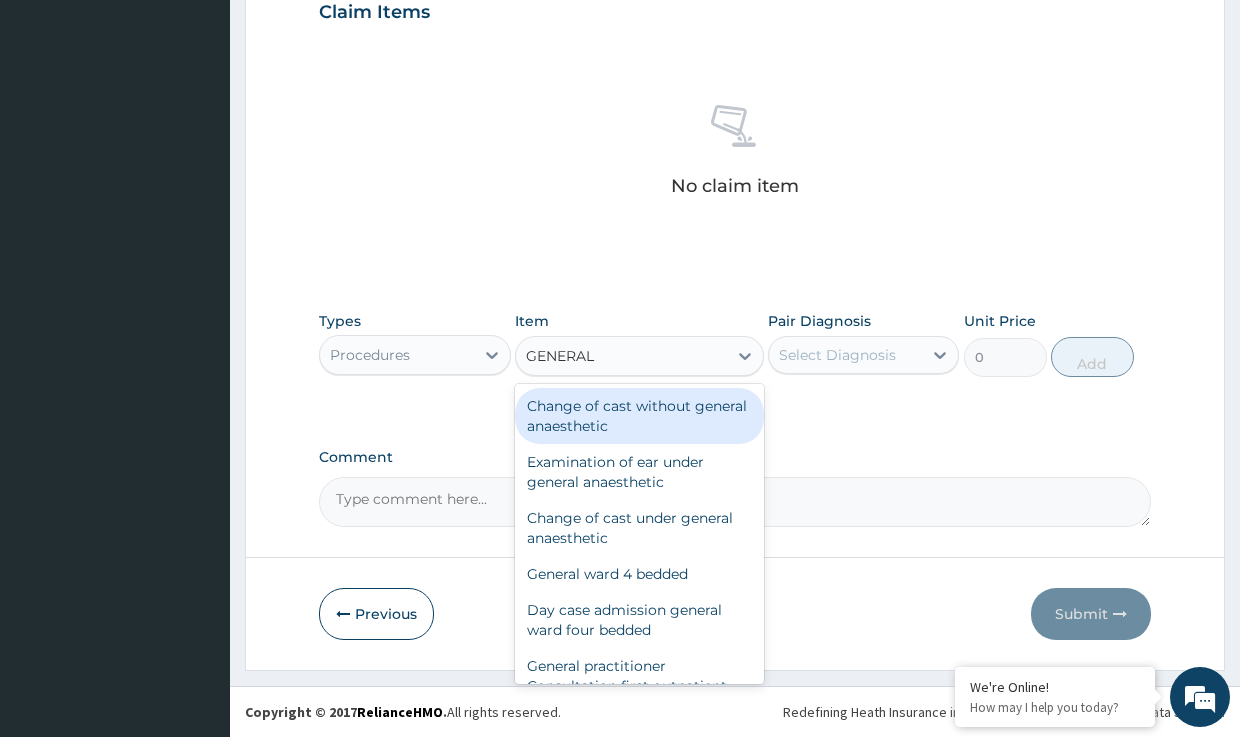 type on "GENERAL" 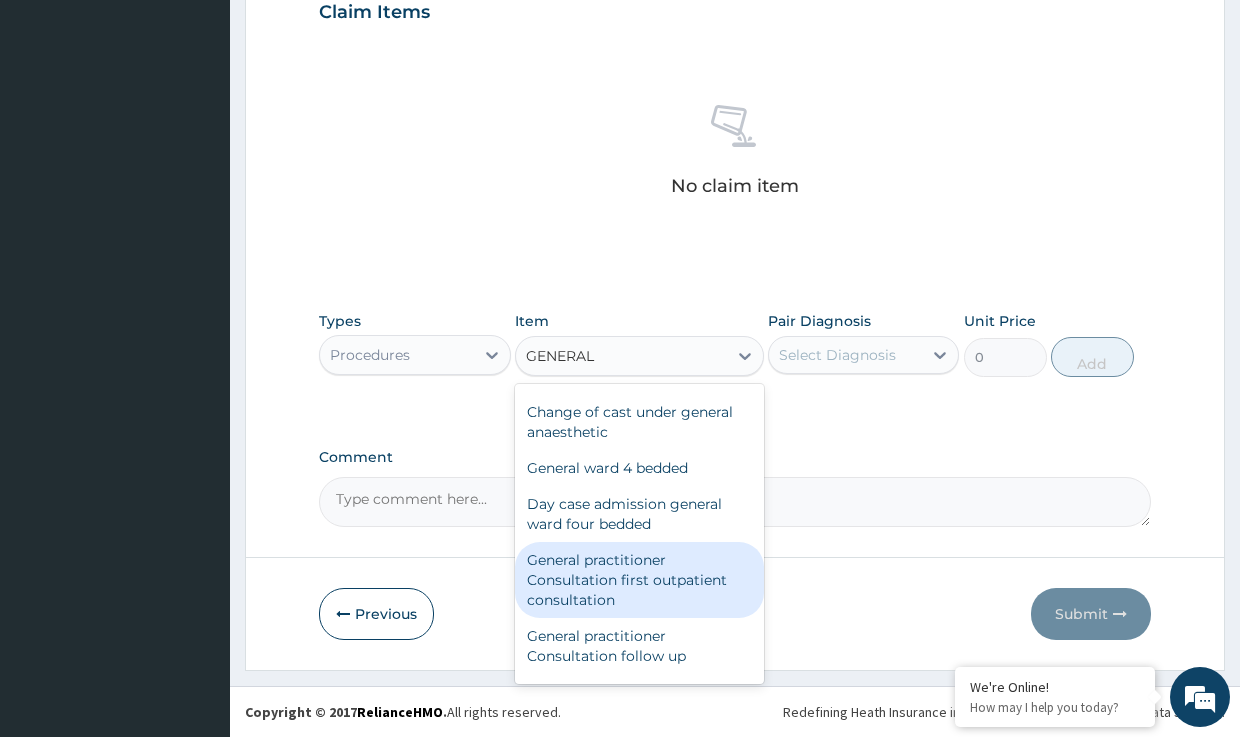 scroll, scrollTop: 120, scrollLeft: 0, axis: vertical 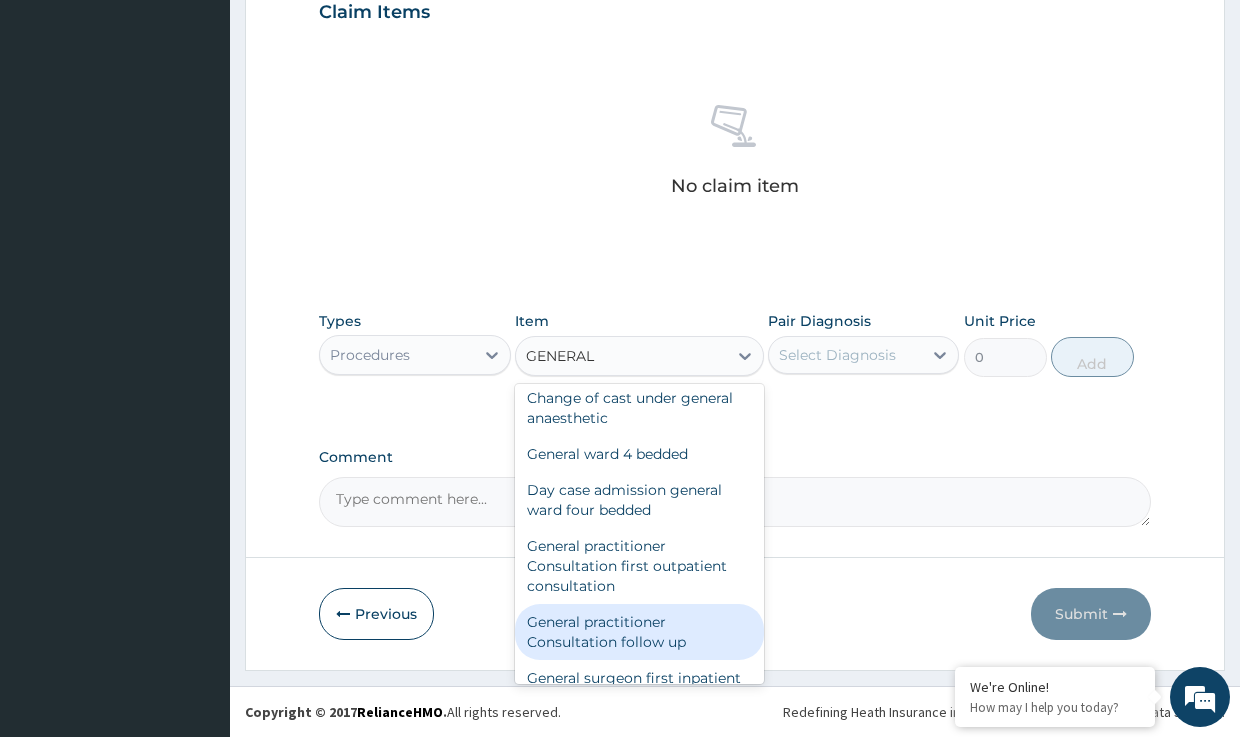 click on "General practitioner Consultation follow up" at bounding box center (639, 632) 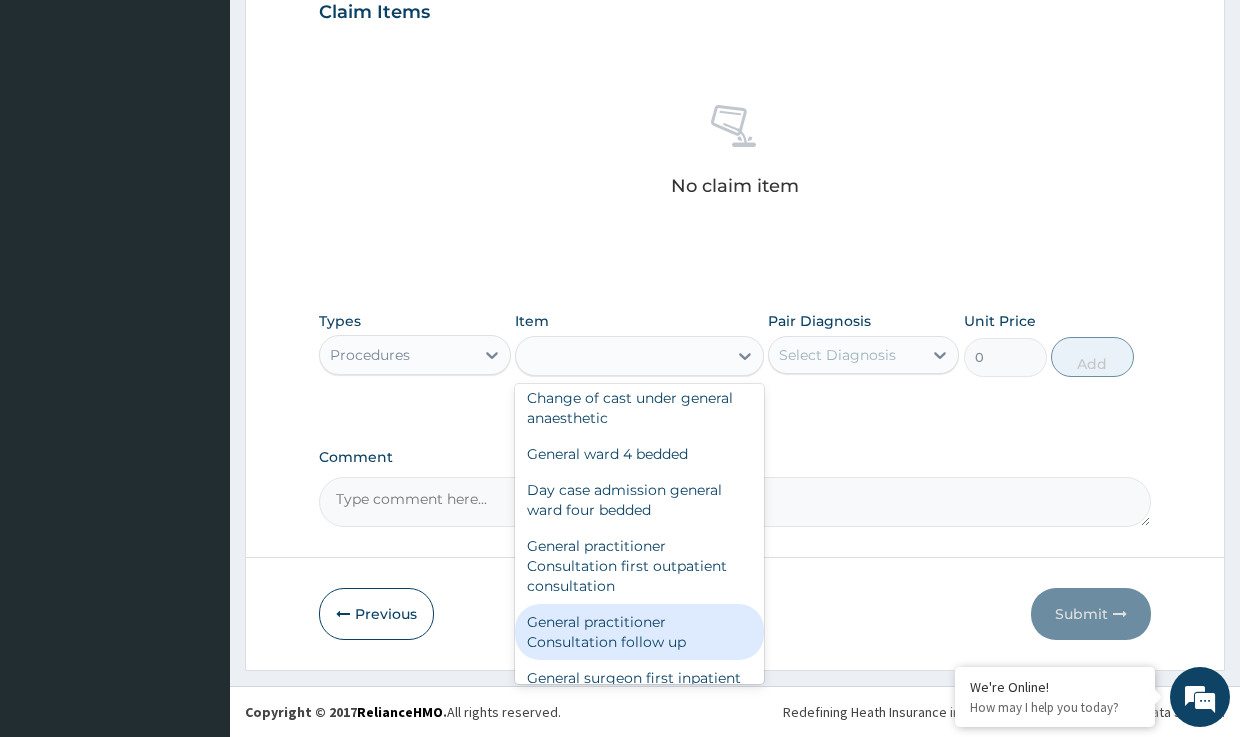 type on "2500" 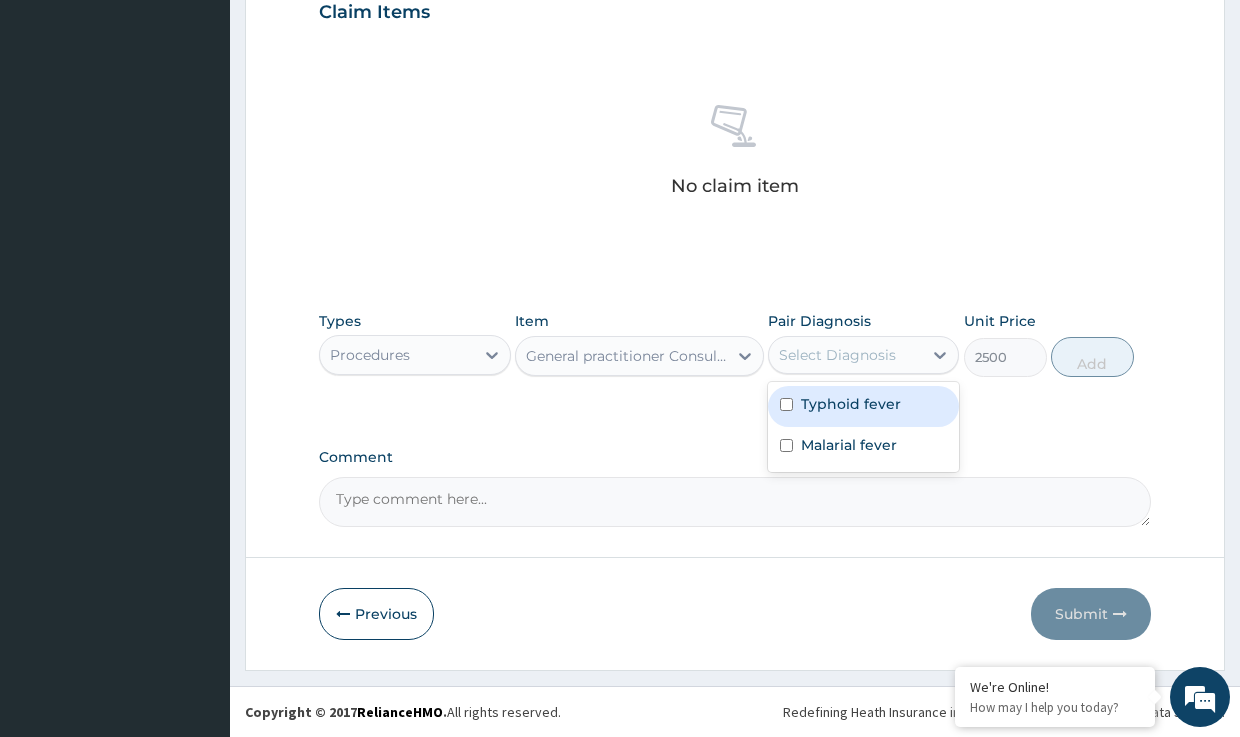 click on "Select Diagnosis" at bounding box center [837, 355] 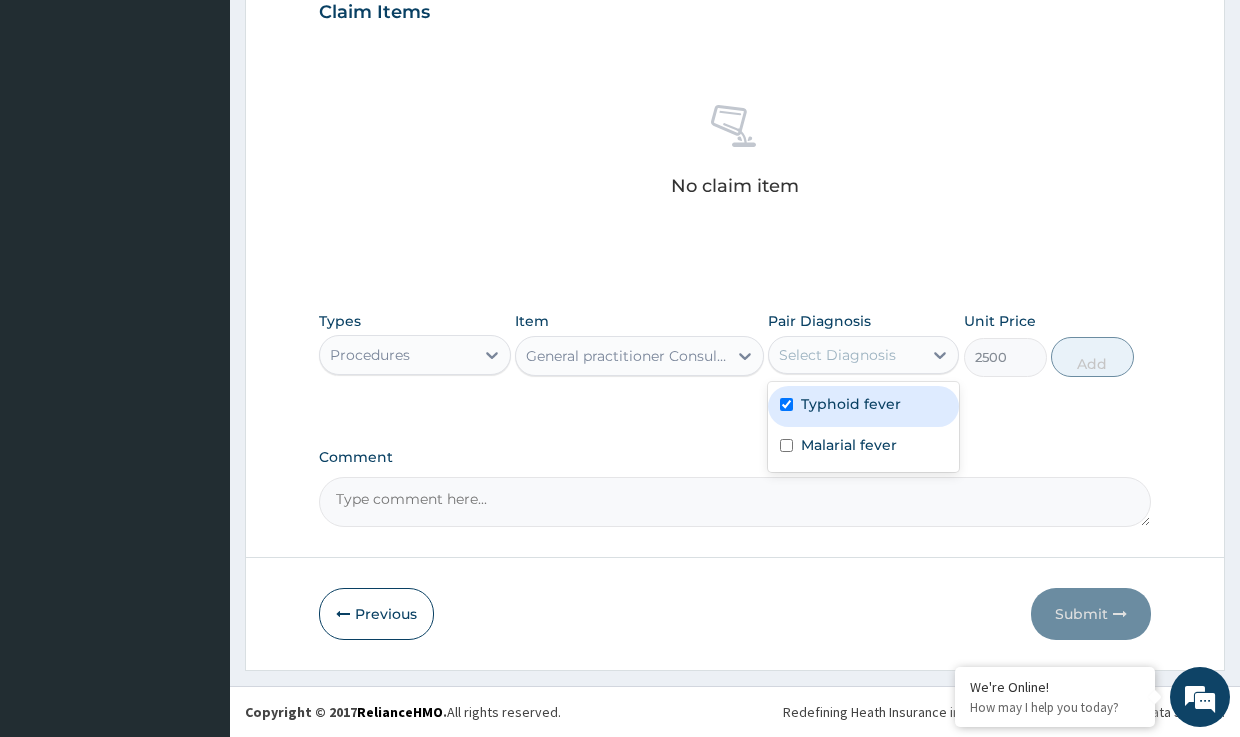 checkbox on "true" 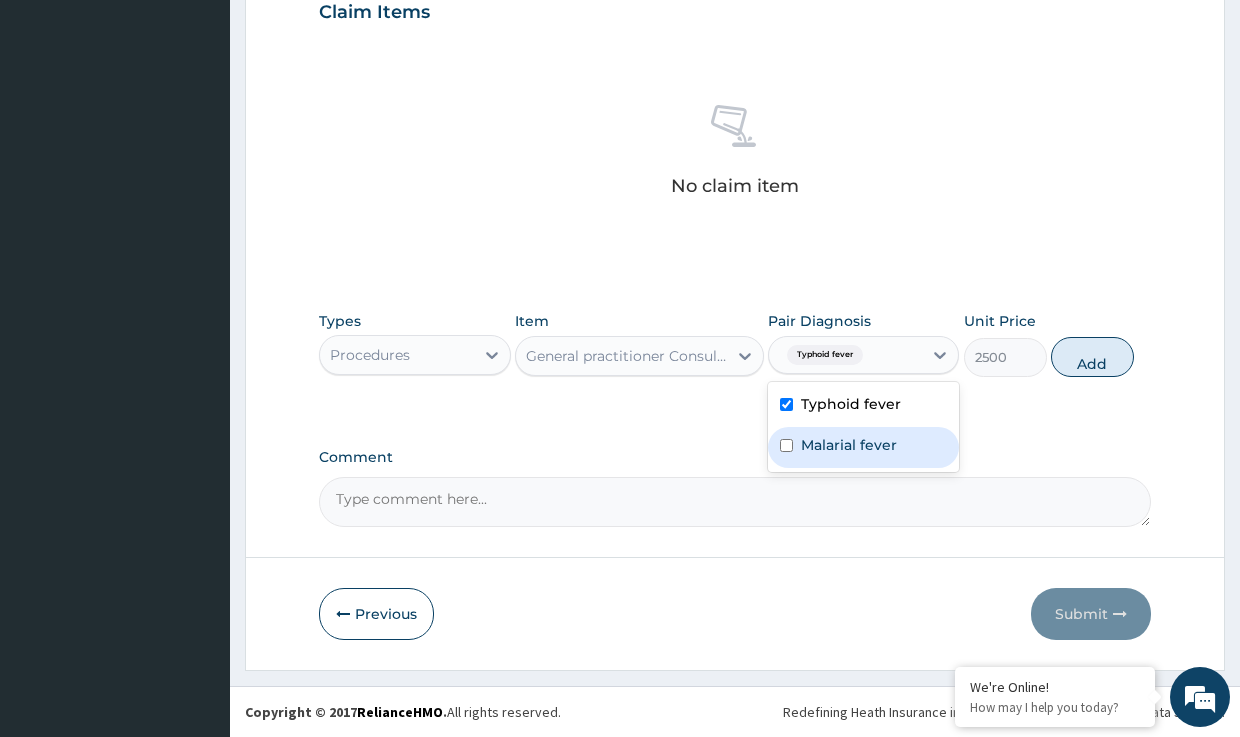 click on "Malarial fever" at bounding box center (849, 445) 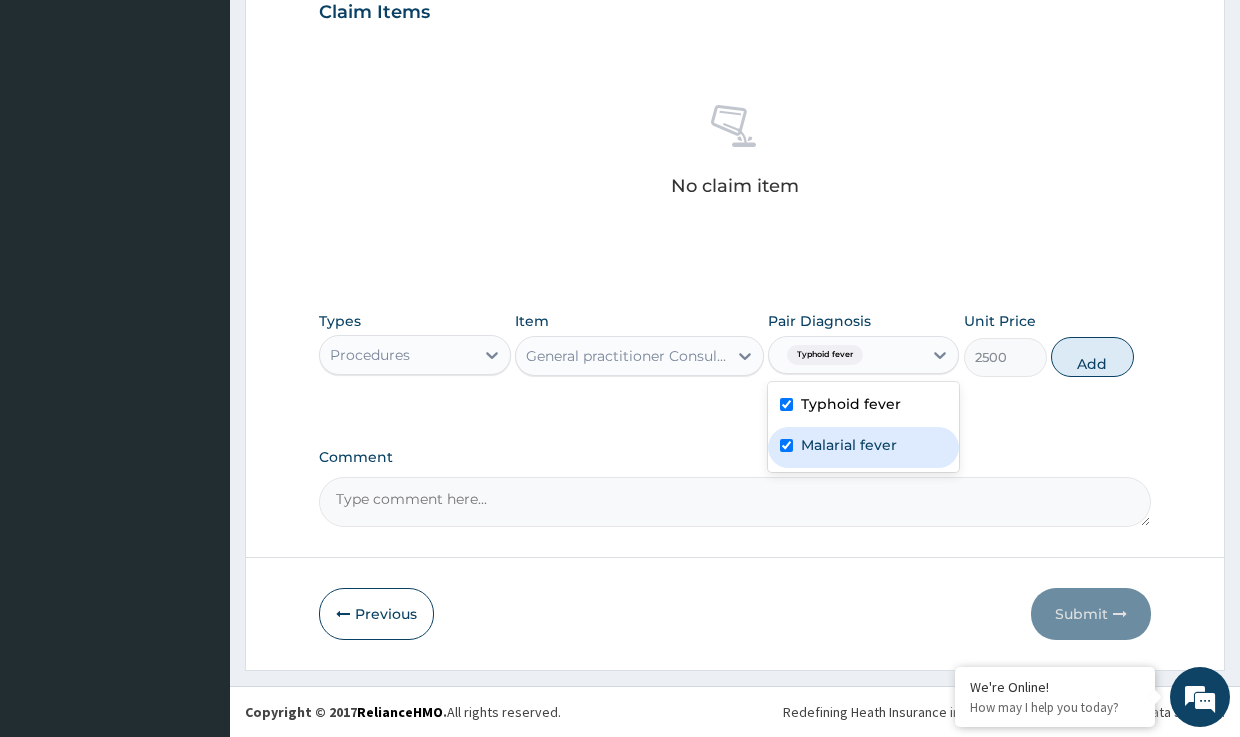 checkbox on "true" 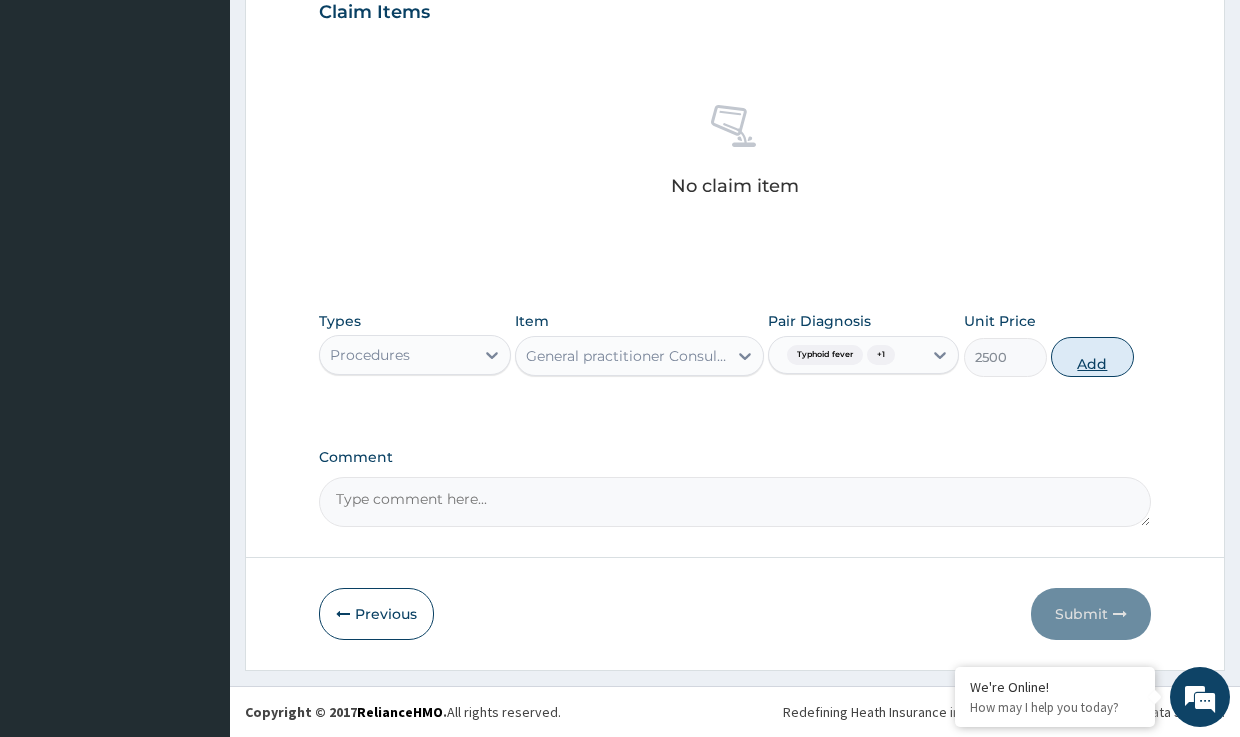 click on "Add" at bounding box center [1092, 357] 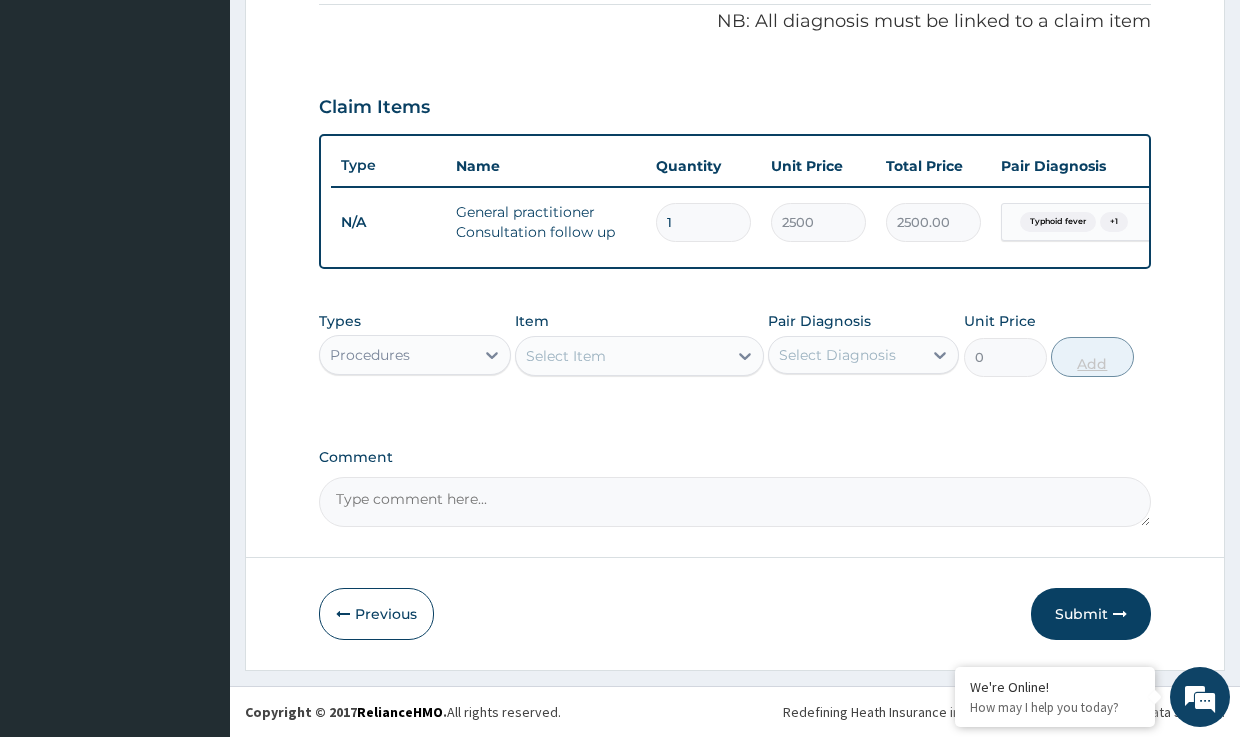 scroll, scrollTop: 627, scrollLeft: 0, axis: vertical 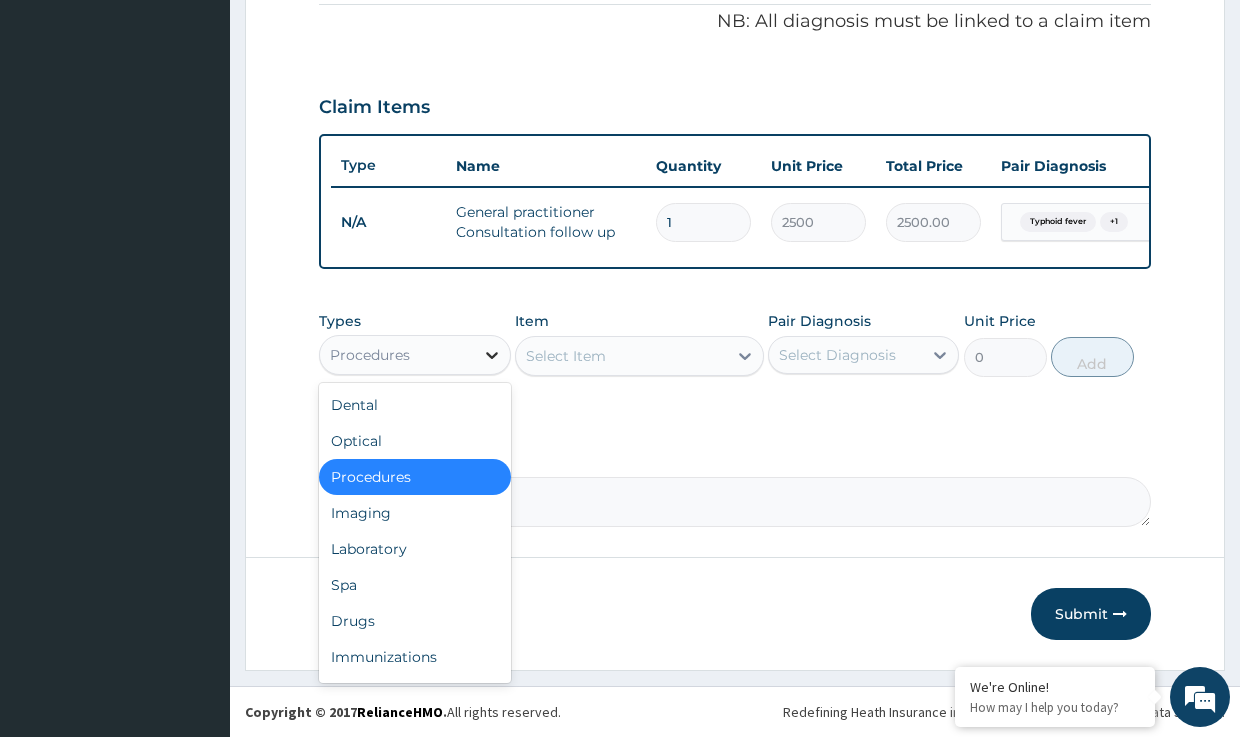 click 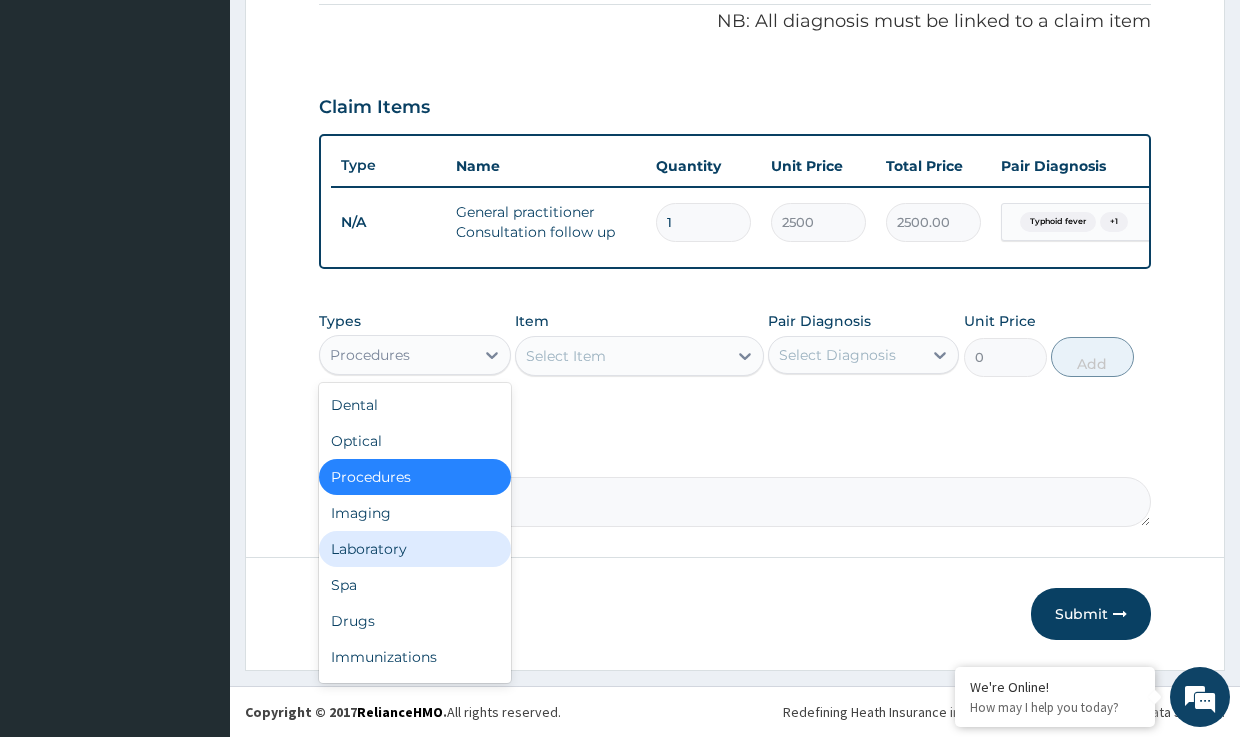 click on "Laboratory" at bounding box center (414, 549) 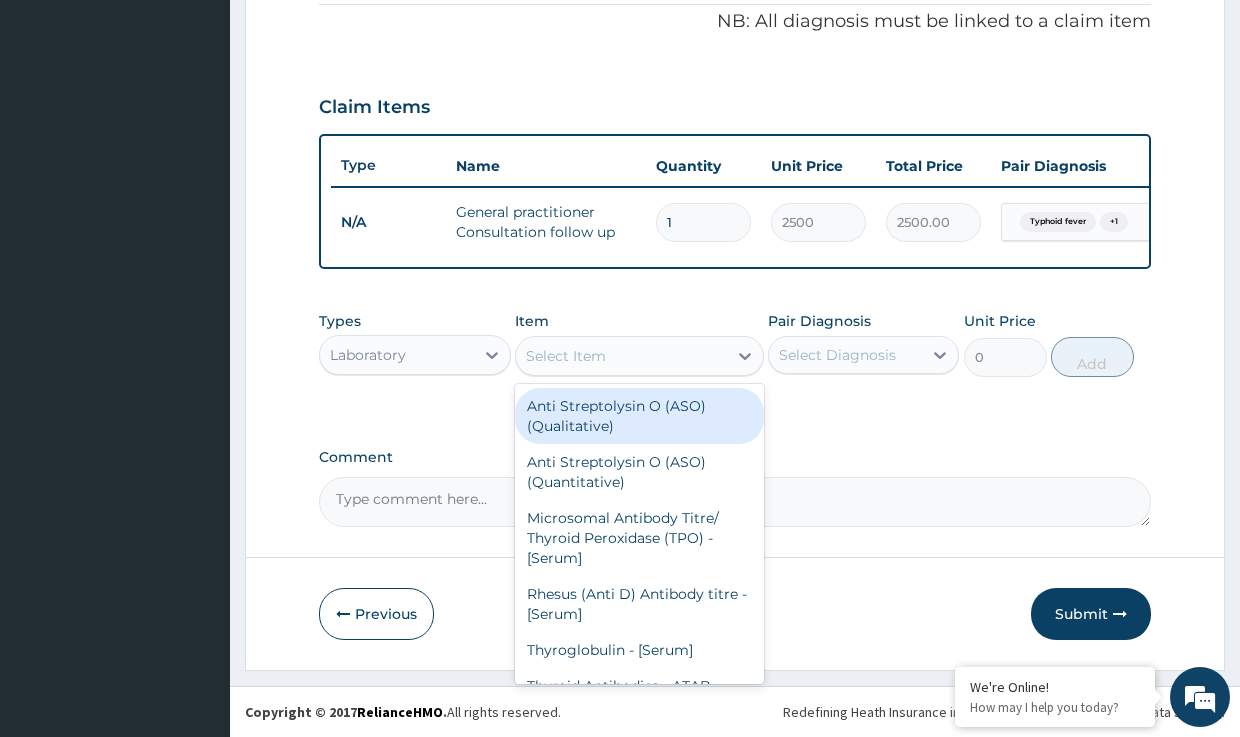 click on "Select Item" at bounding box center (566, 356) 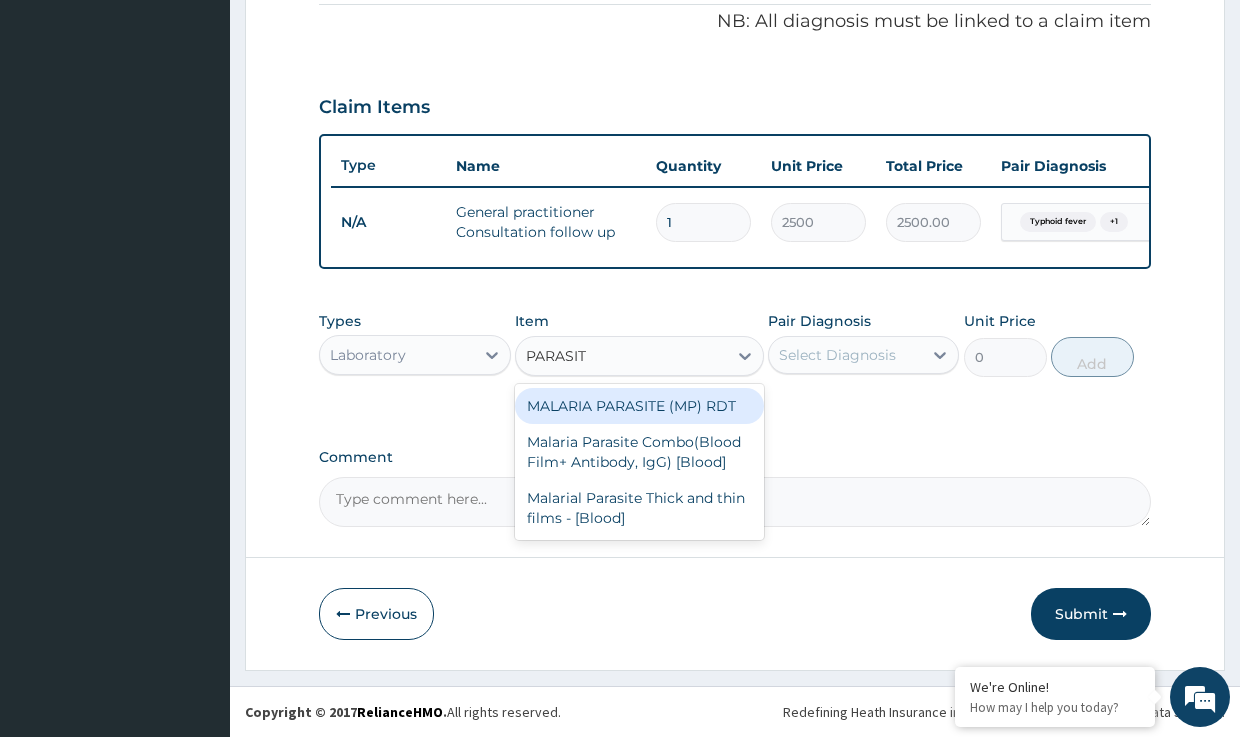 type on "PARASITE" 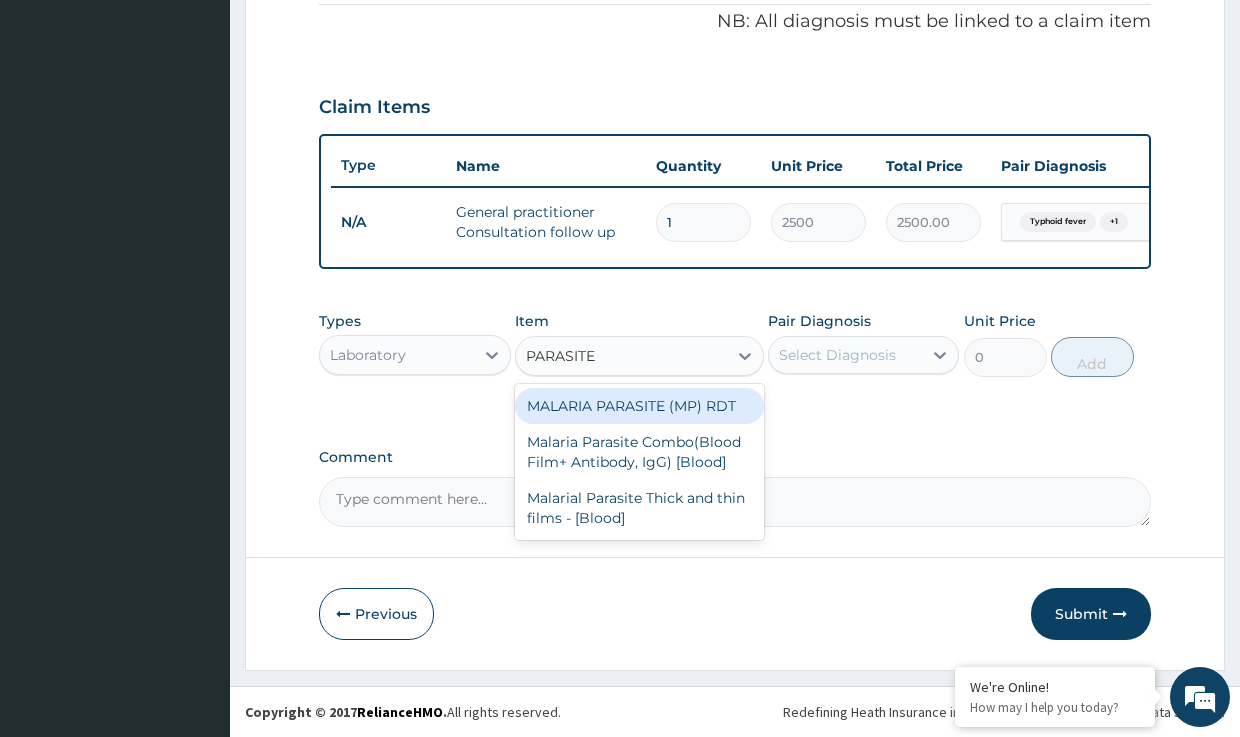 click on "MALARIA PARASITE (MP) RDT" at bounding box center (639, 406) 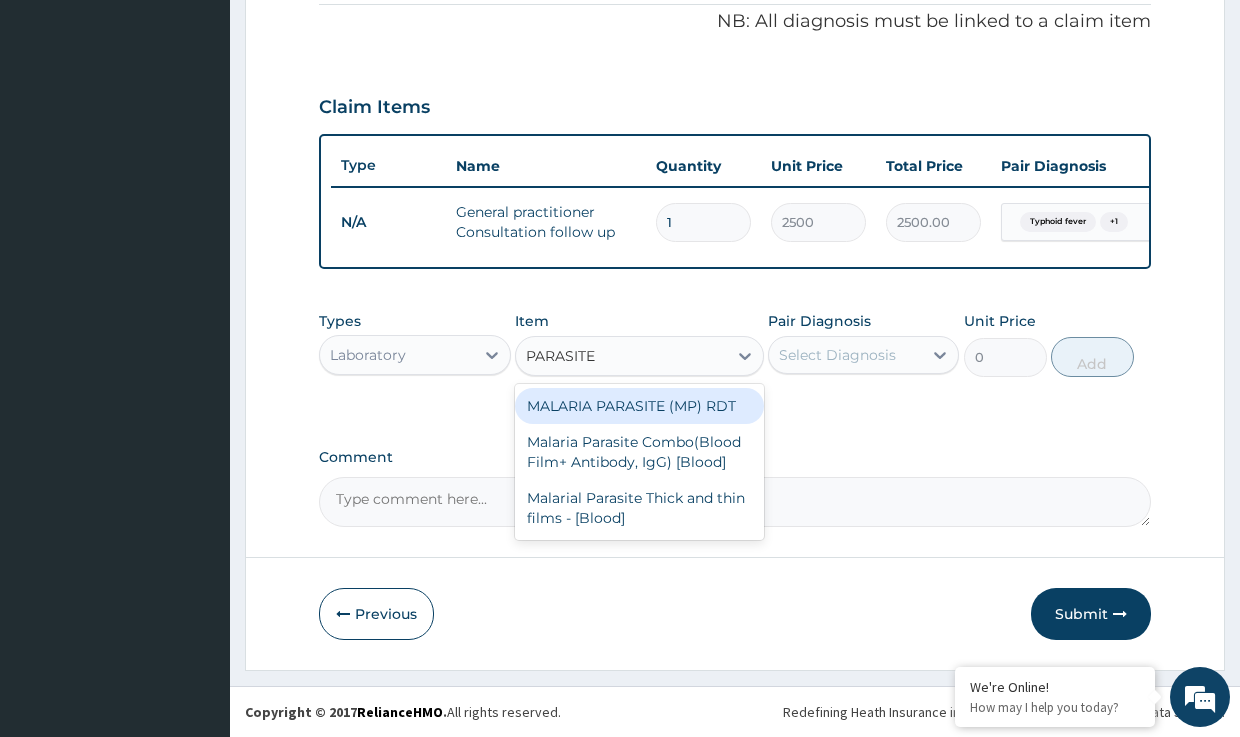 type 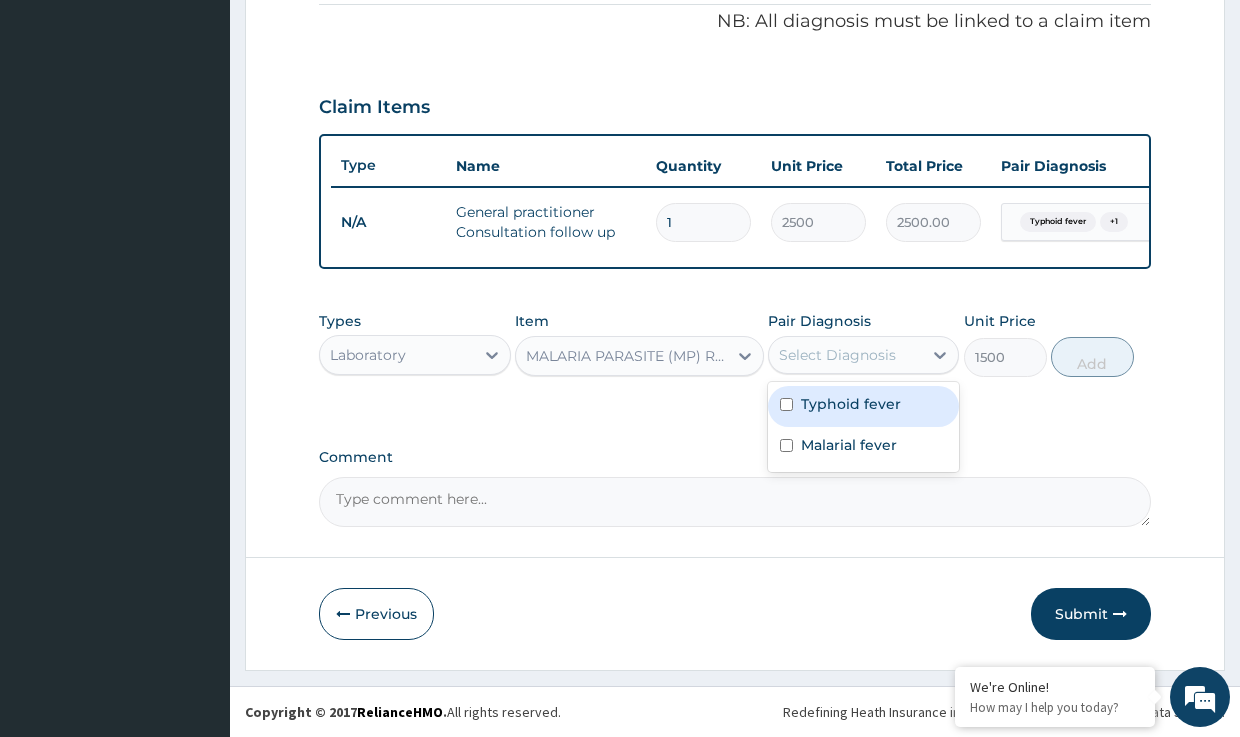 click on "Select Diagnosis" at bounding box center (837, 355) 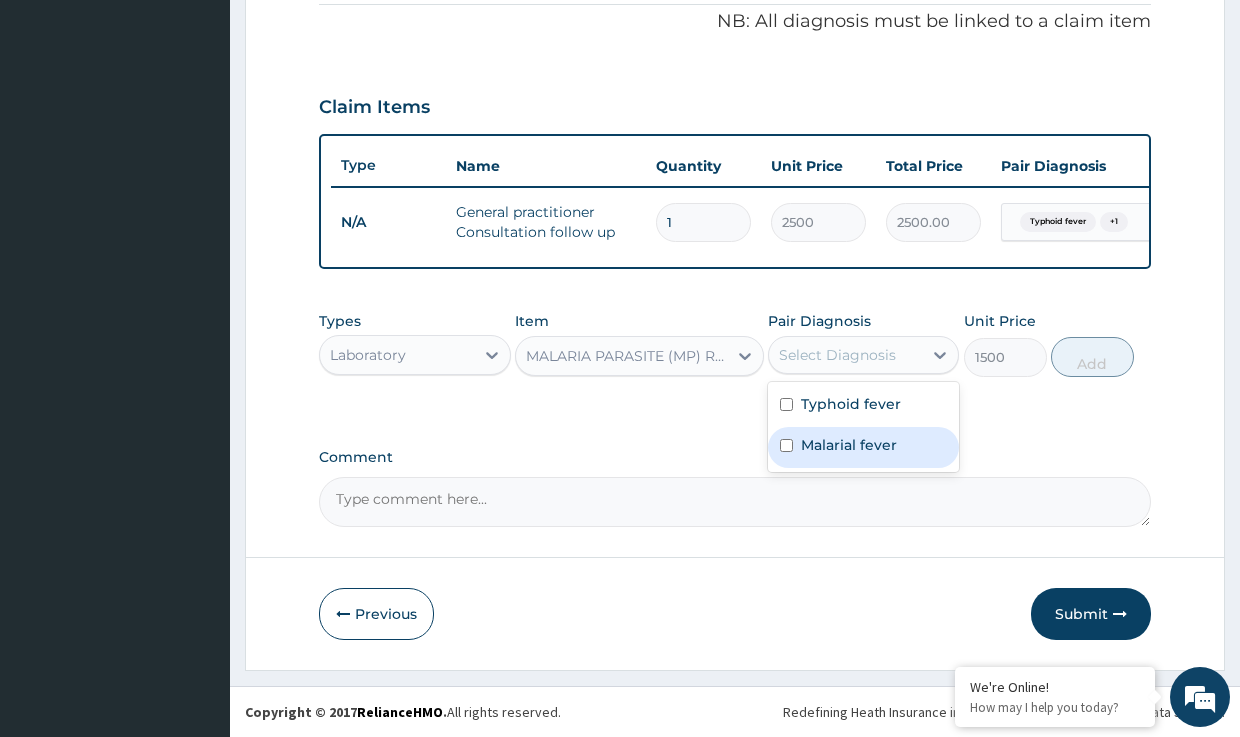 click on "Malarial fever" at bounding box center (849, 445) 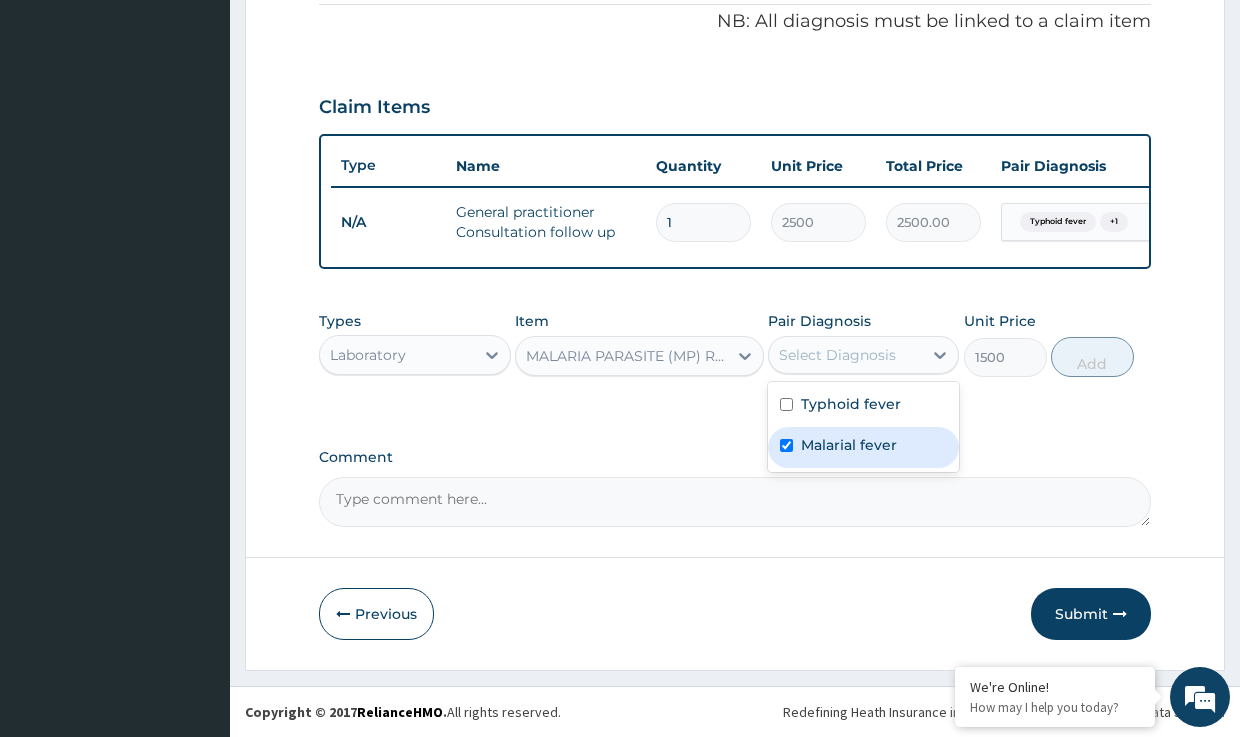 checkbox on "true" 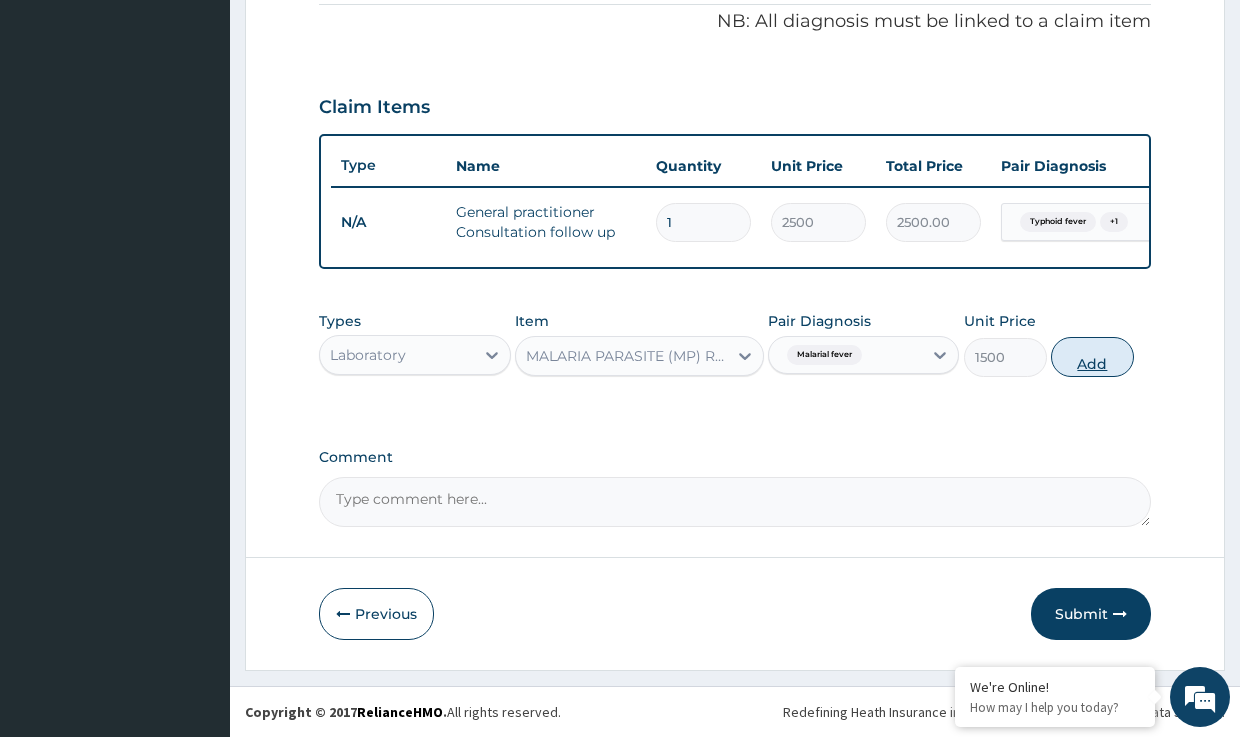 click on "Add" at bounding box center (1092, 357) 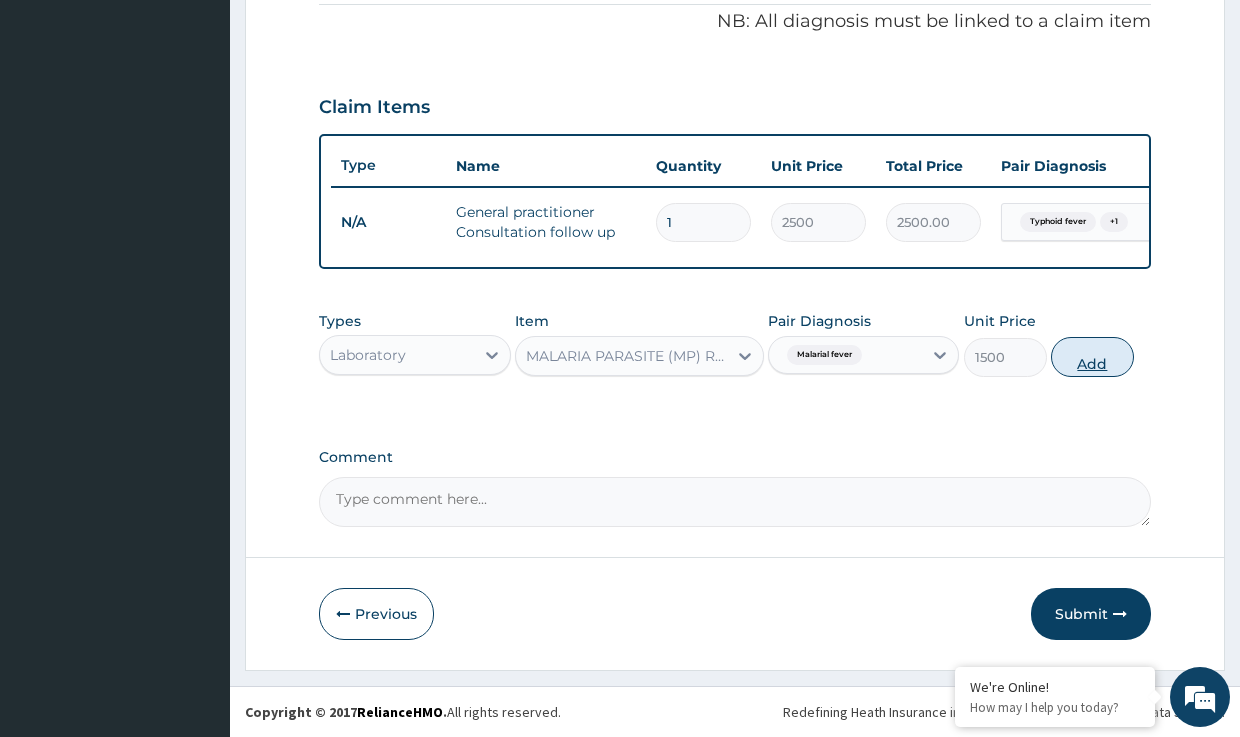 type on "0" 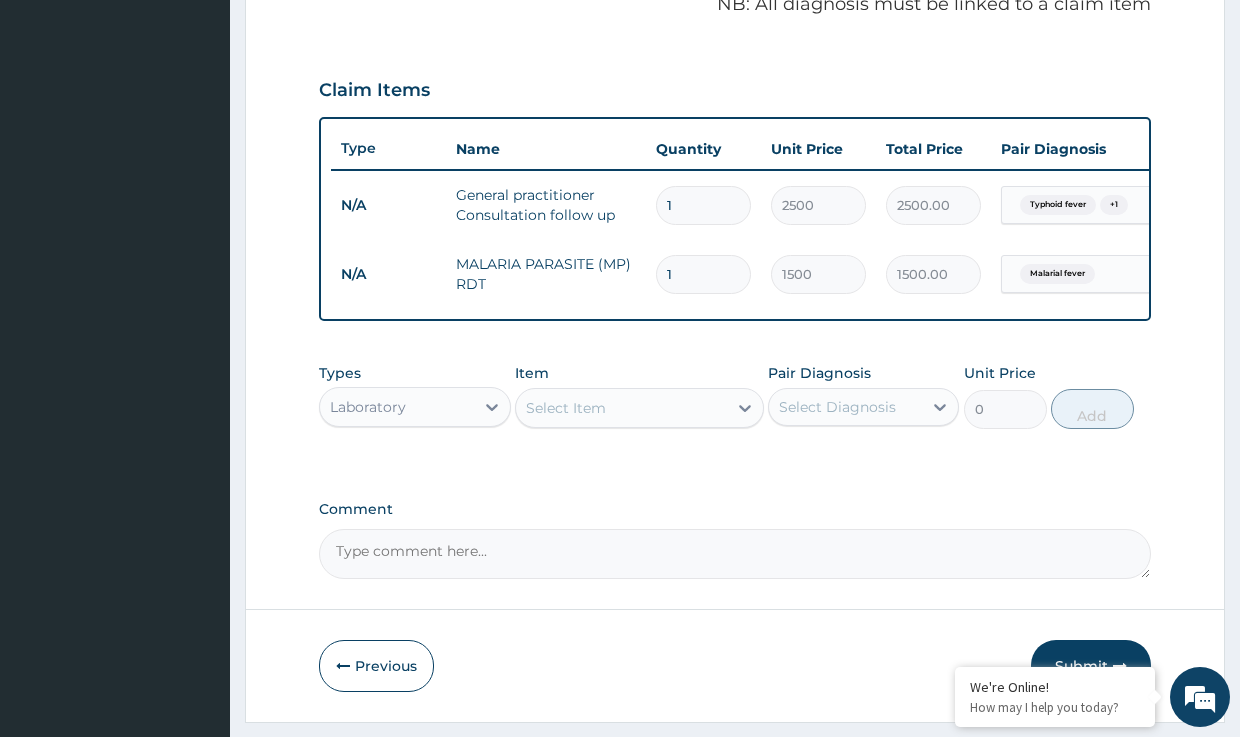 click on "Select Item" at bounding box center [566, 408] 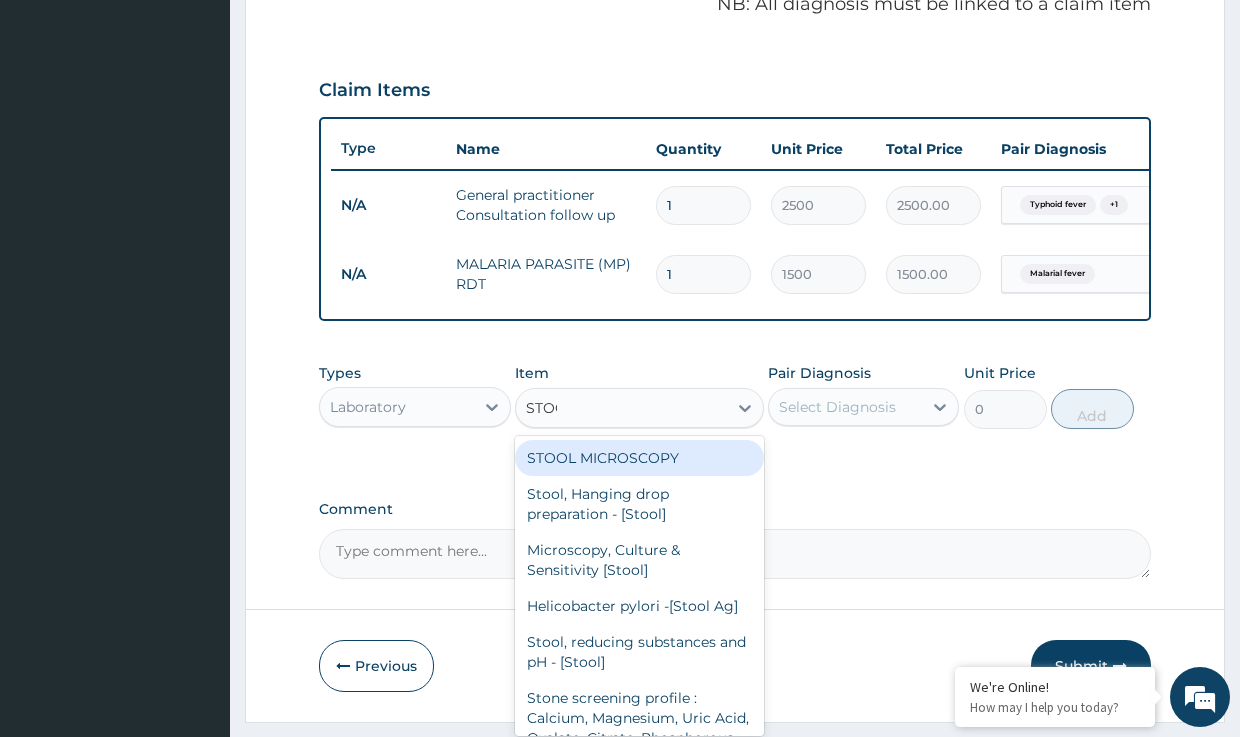 type on "STOOL" 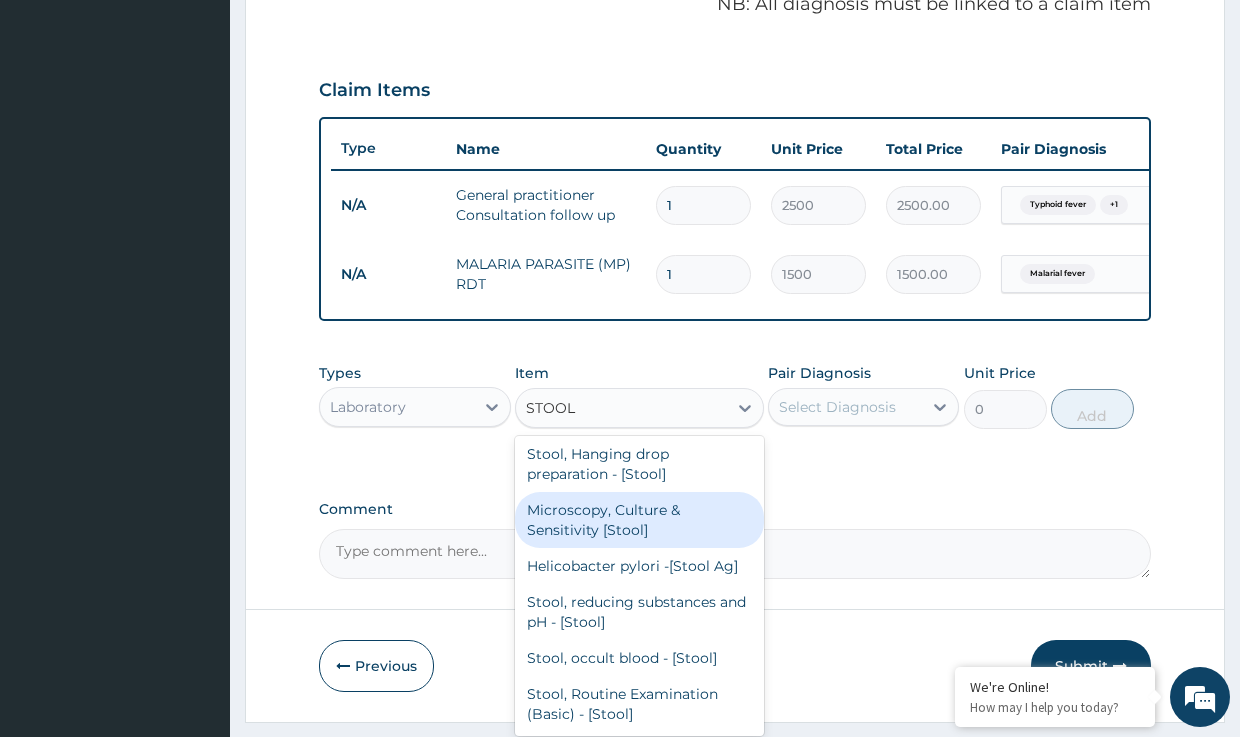 scroll, scrollTop: 0, scrollLeft: 0, axis: both 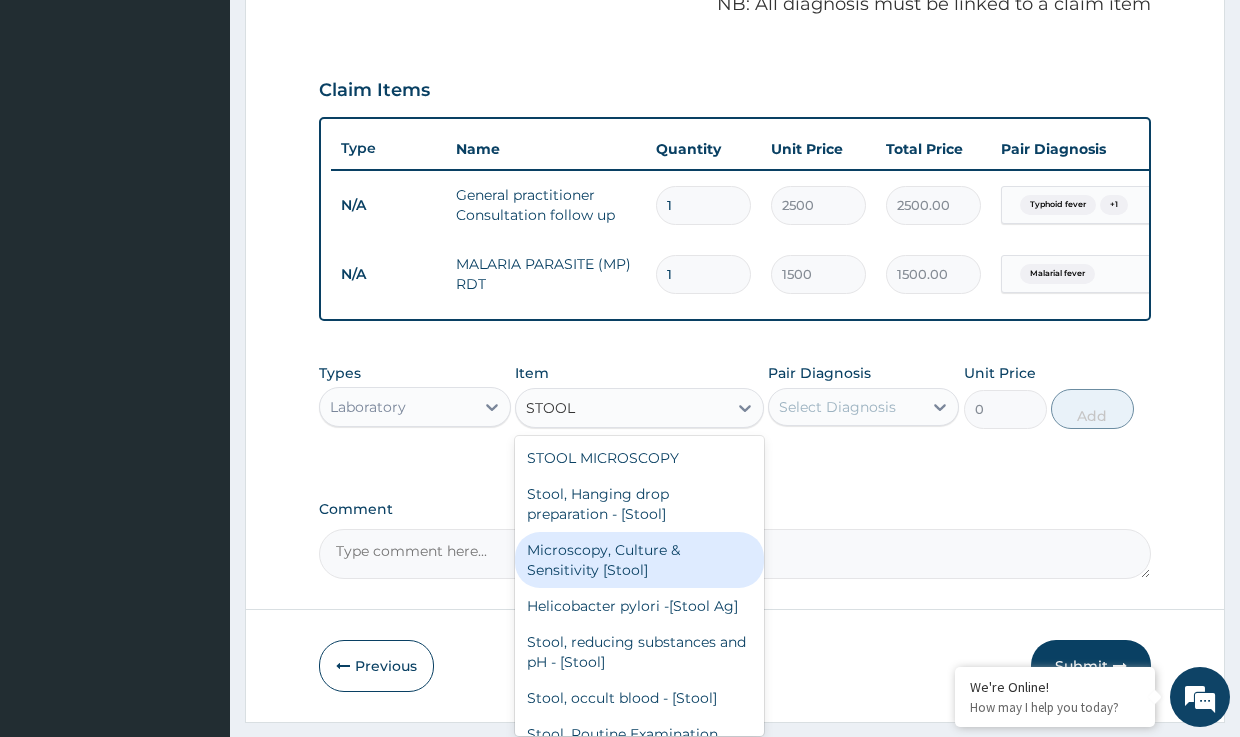 click on "Microscopy, Culture & Sensitivity [Stool]" at bounding box center (639, 560) 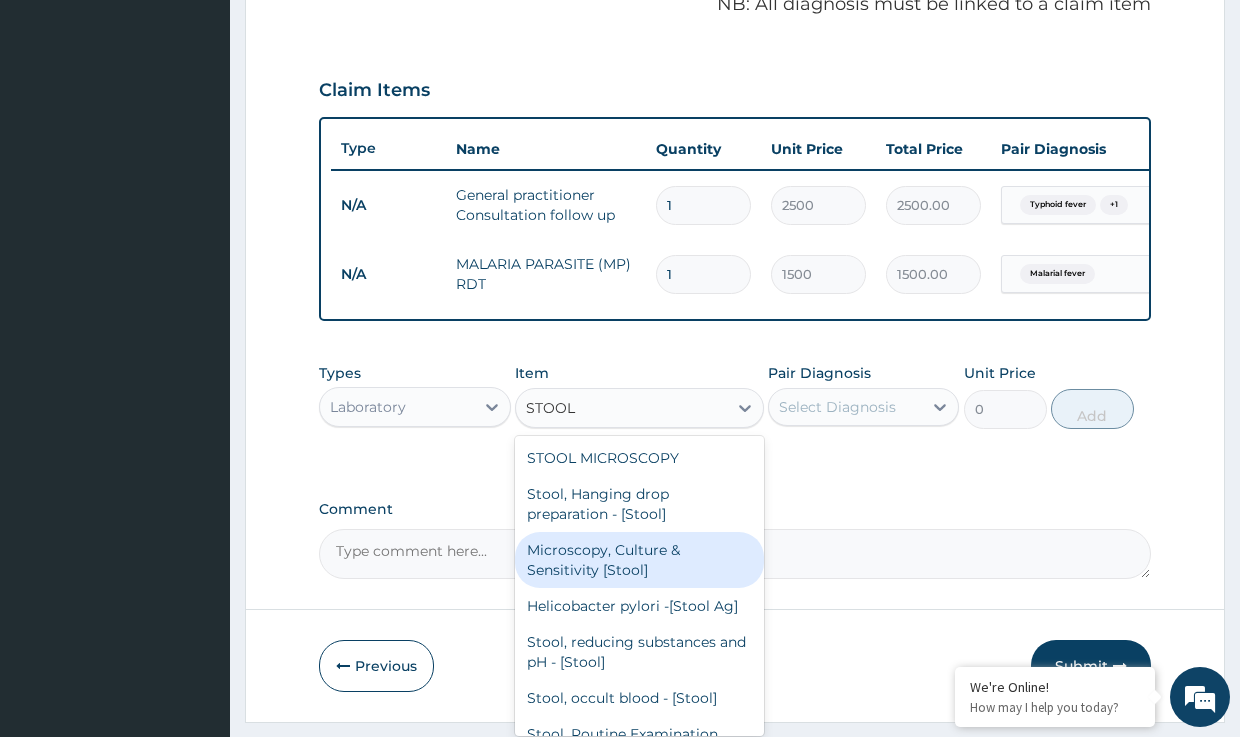 type 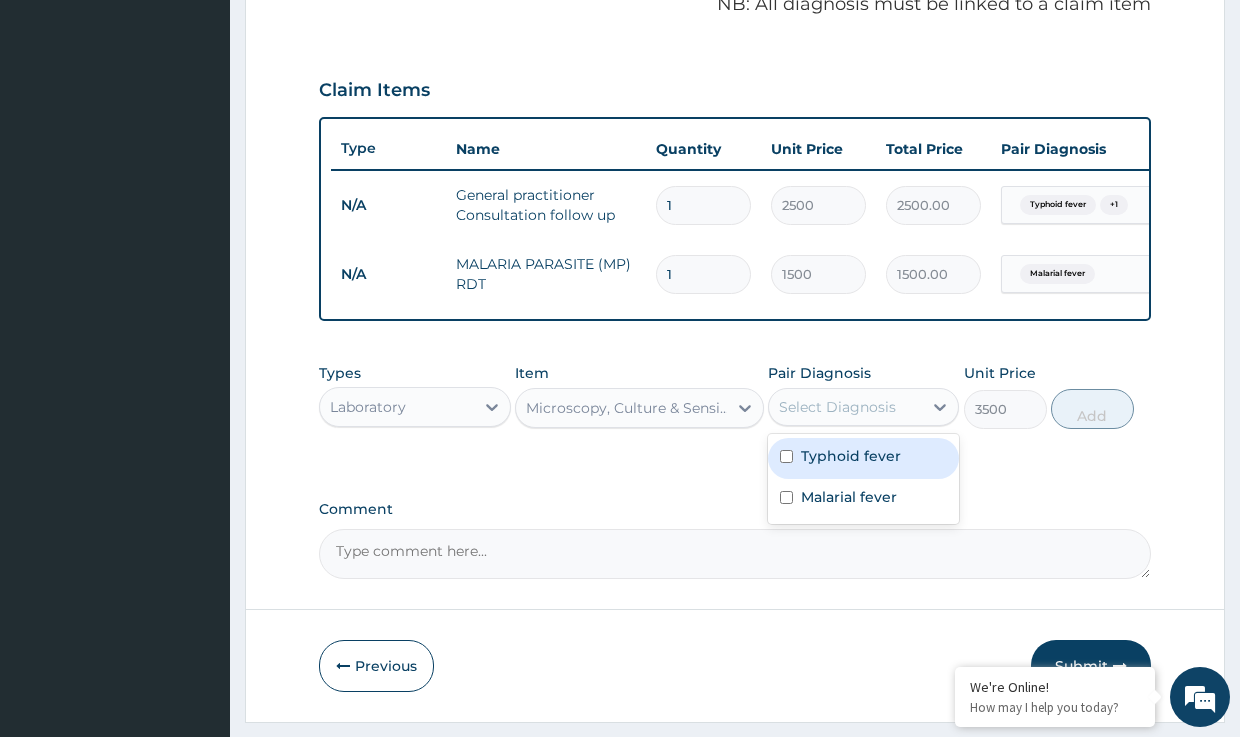 click on "Select Diagnosis" at bounding box center (837, 407) 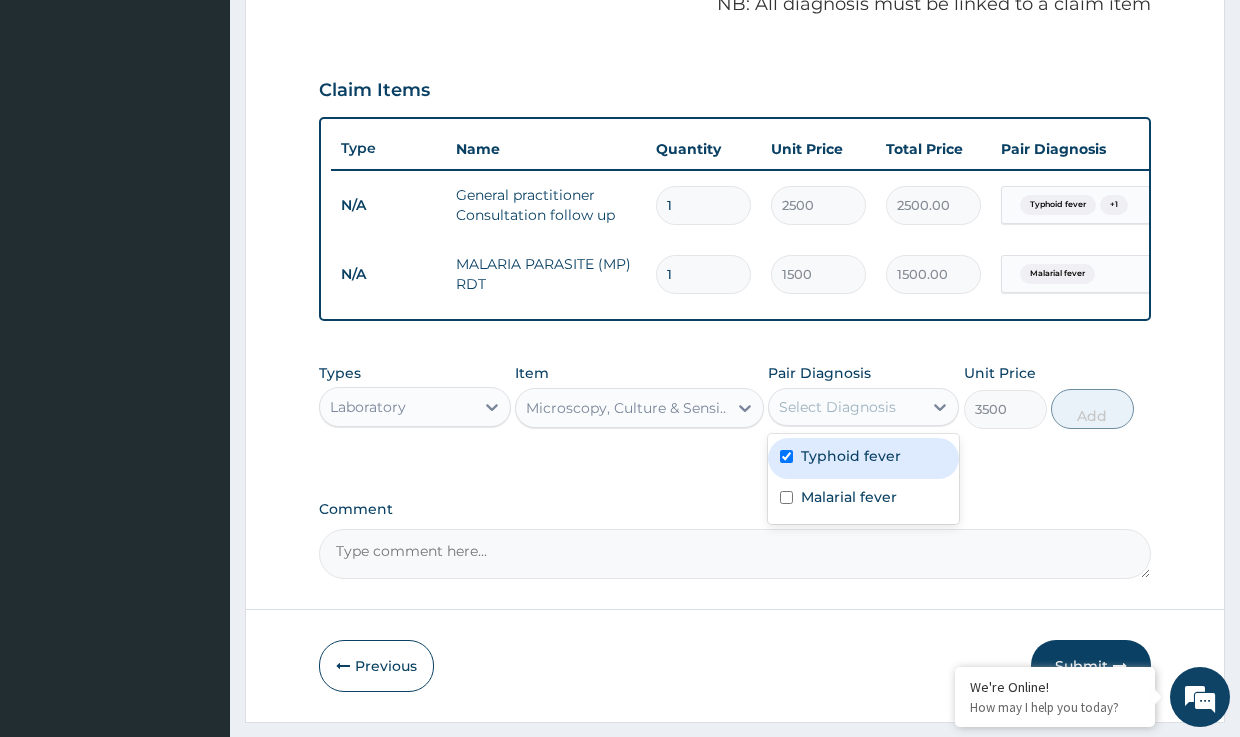 checkbox on "true" 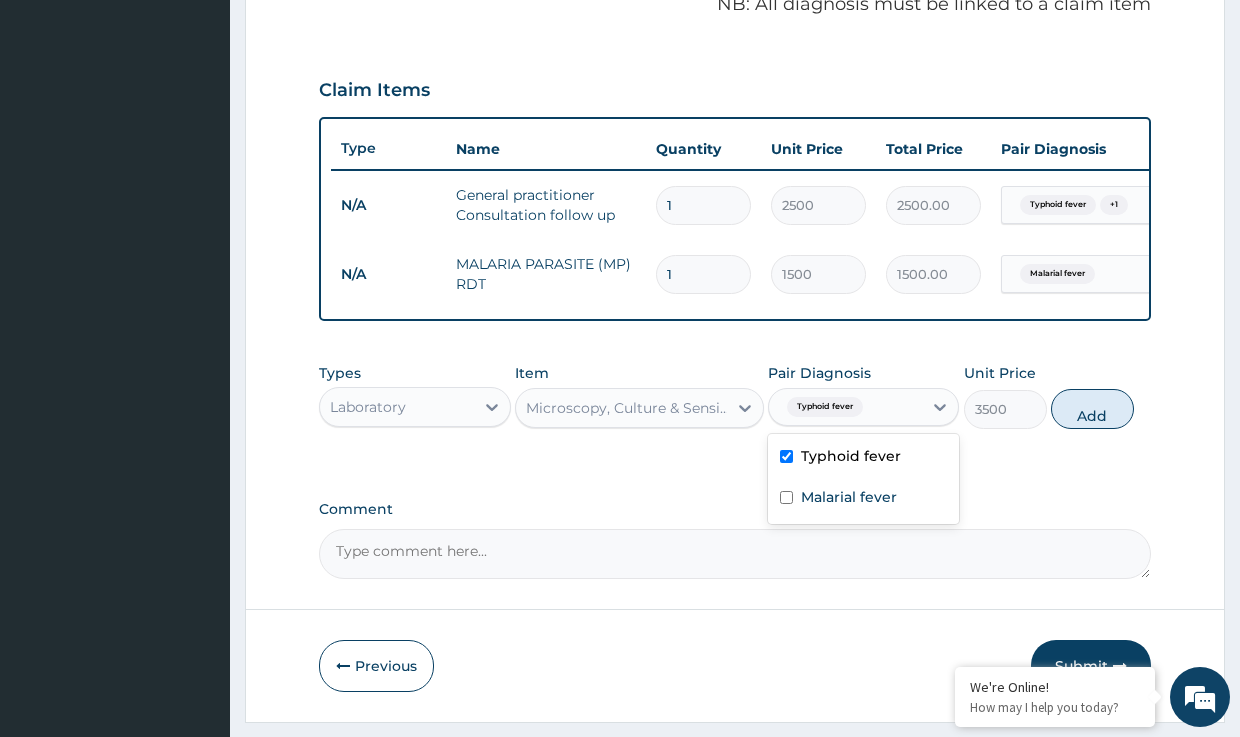 click on "Add" at bounding box center [1092, 409] 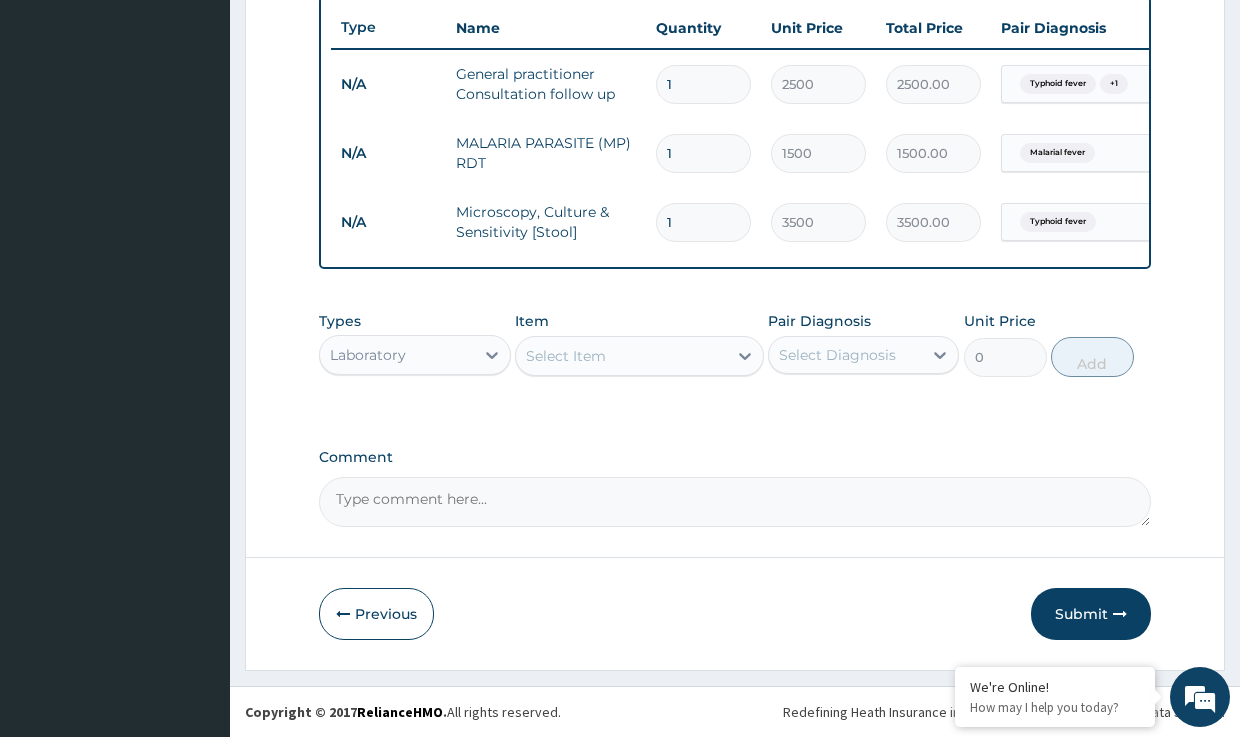 scroll, scrollTop: 765, scrollLeft: 0, axis: vertical 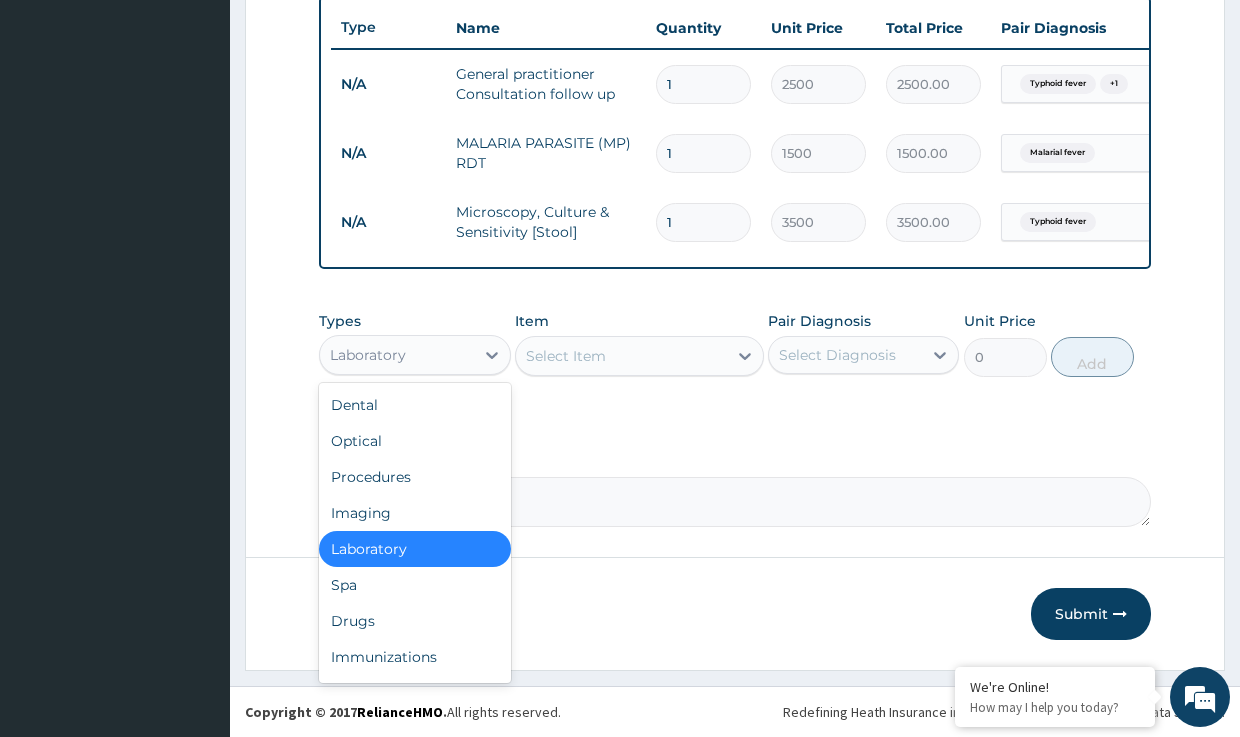 click on "Laboratory" at bounding box center [396, 355] 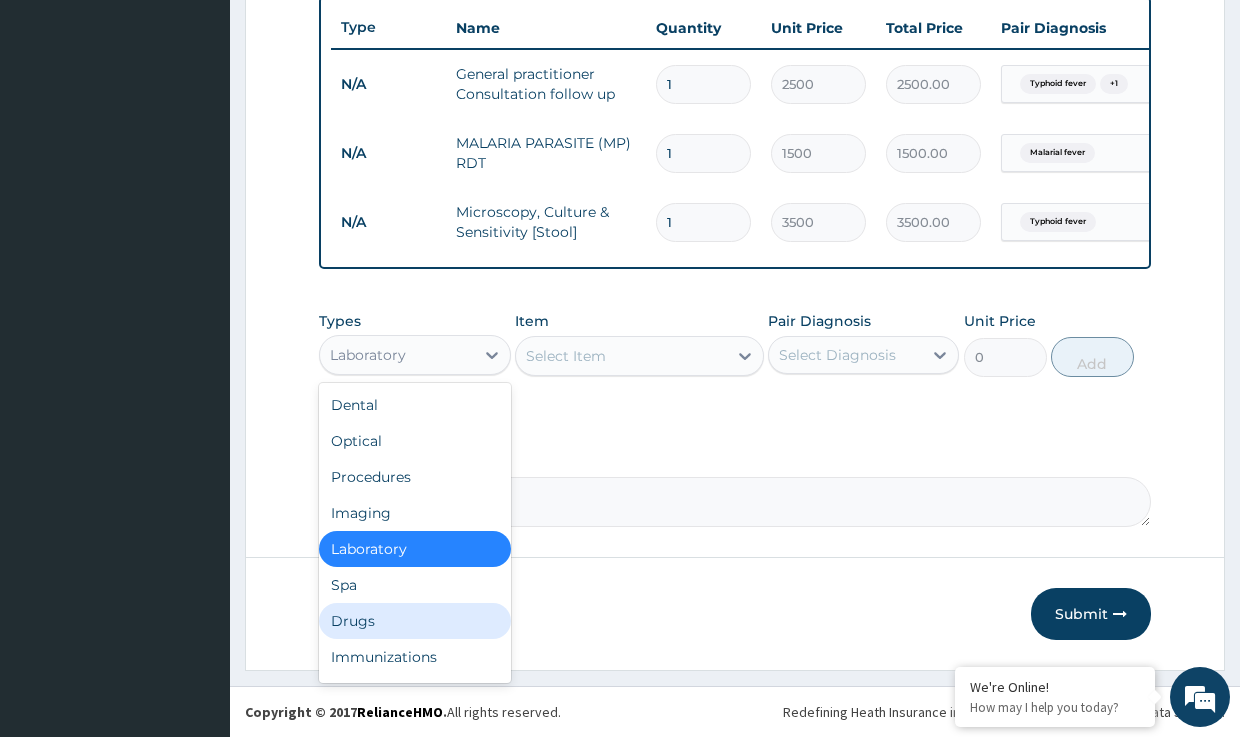 click on "Drugs" at bounding box center (414, 621) 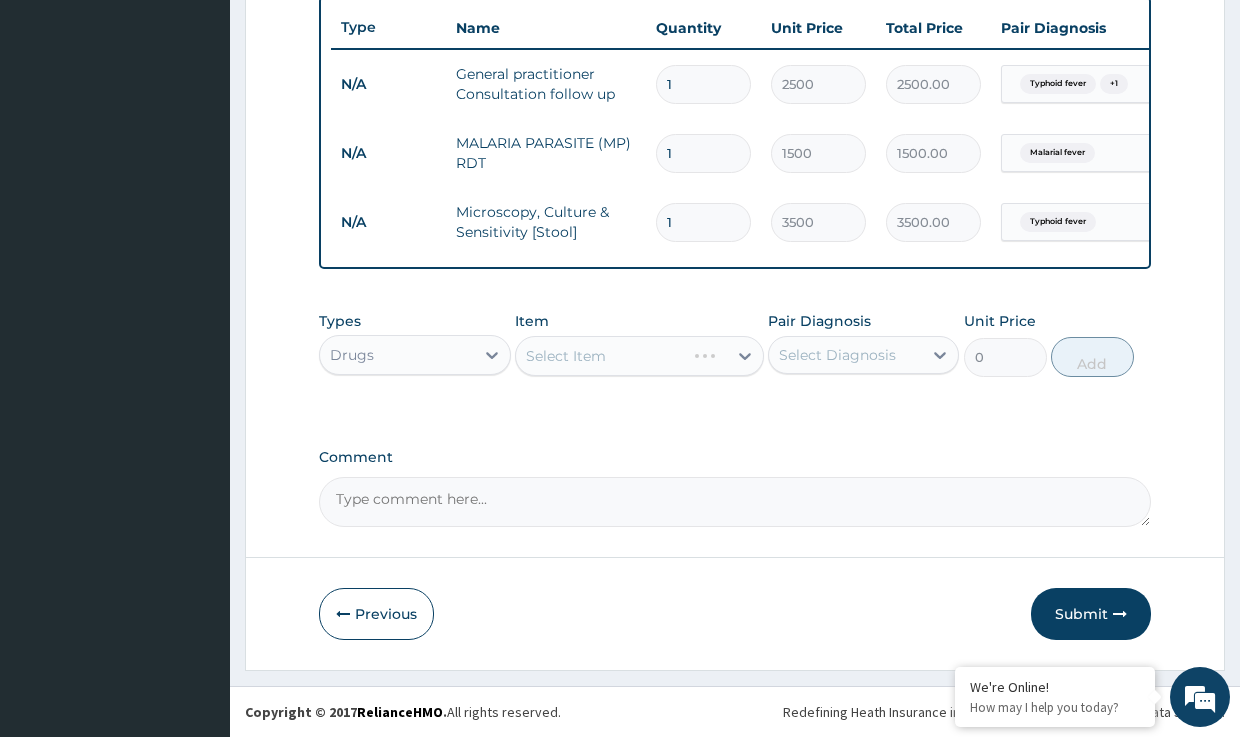 click on "Select Item" at bounding box center [639, 356] 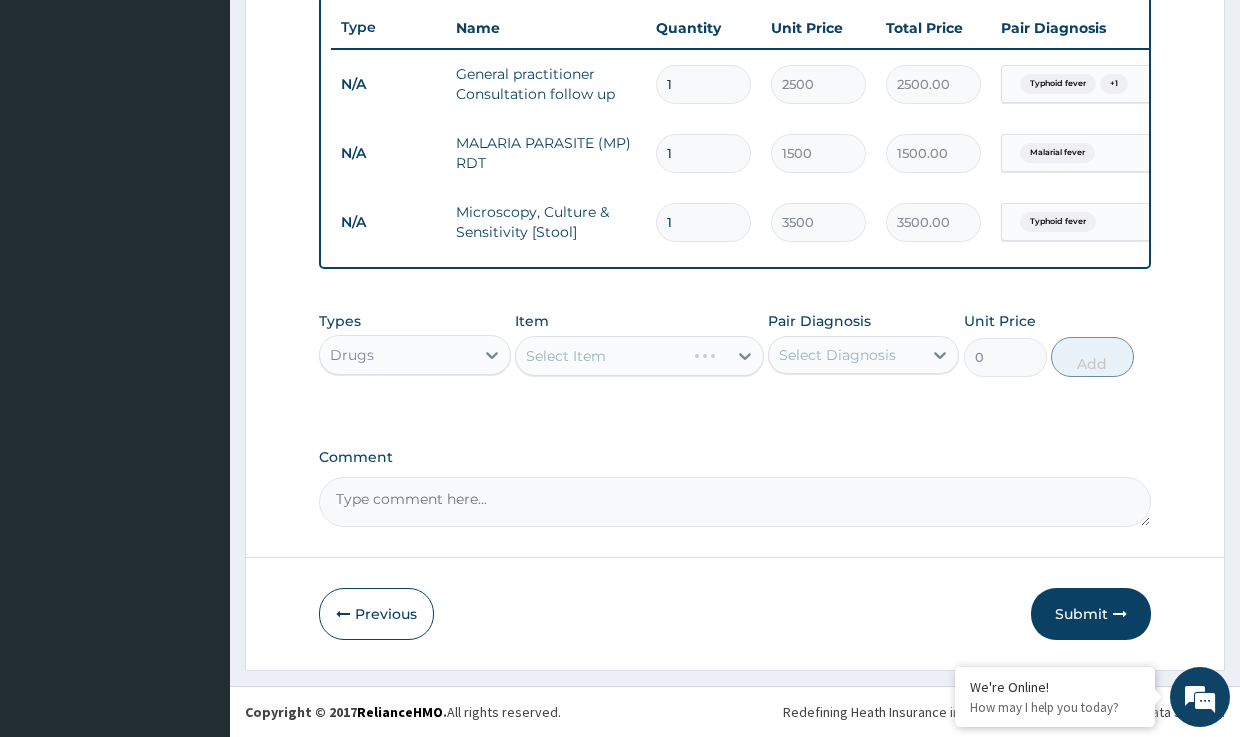 click on "Select Item" at bounding box center (639, 356) 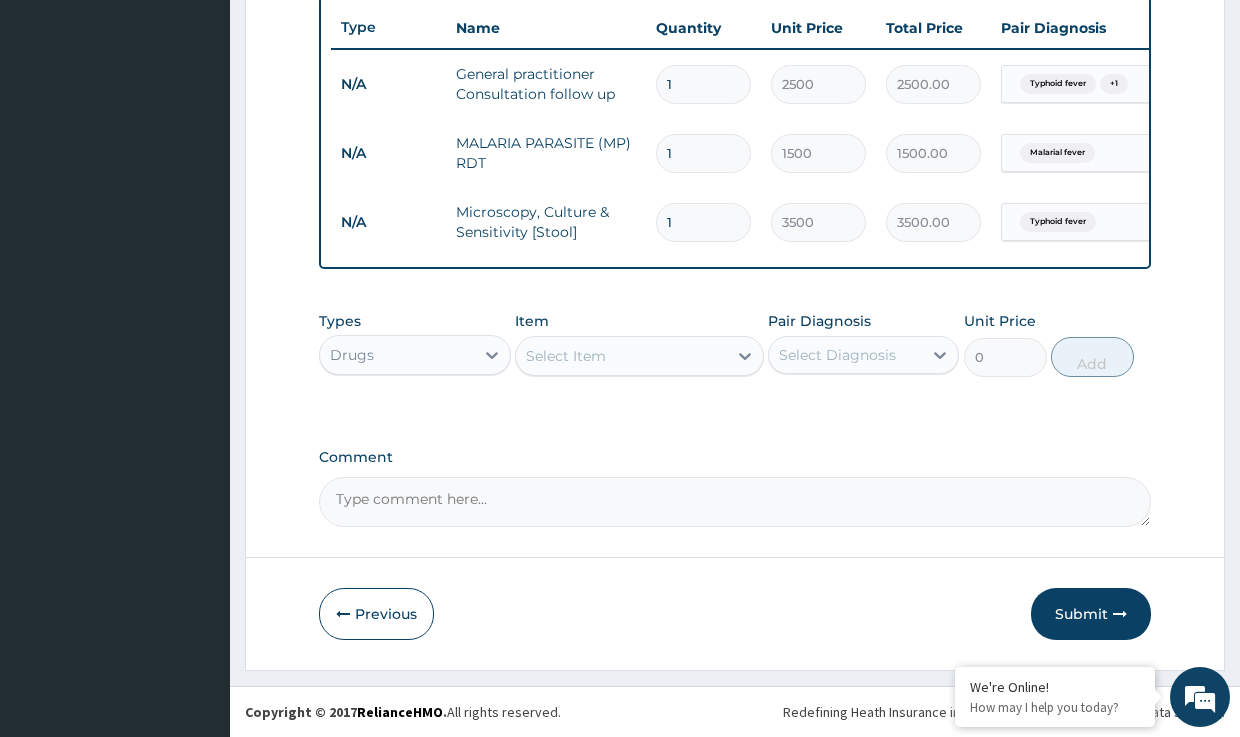 click on "Select Item" at bounding box center (566, 356) 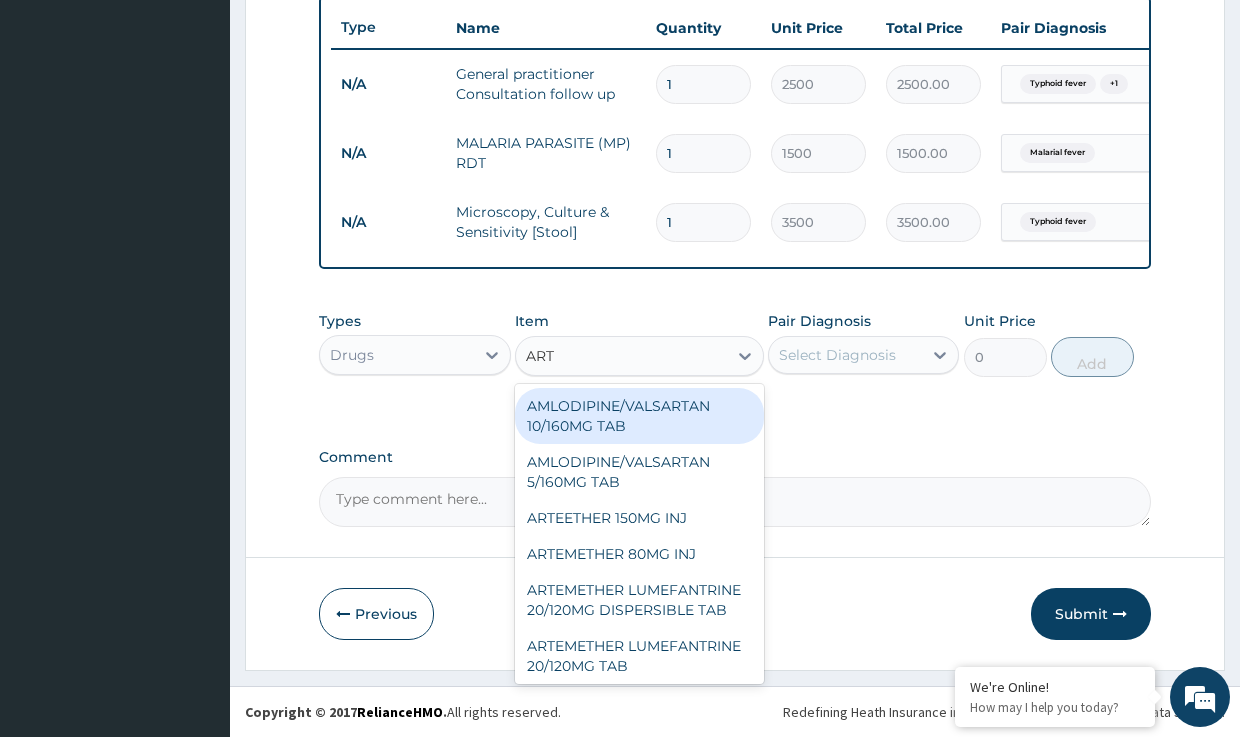 type on "ARTE" 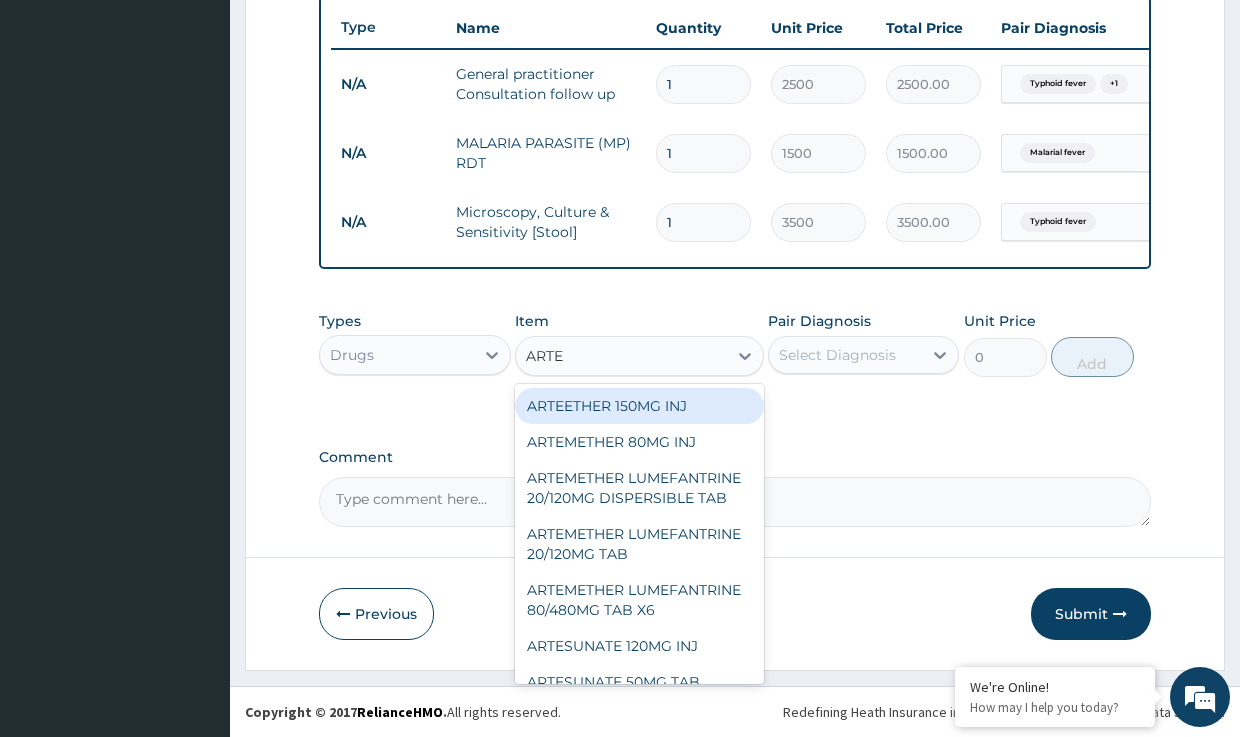click on "ARTEETHER 150MG INJ" at bounding box center [639, 406] 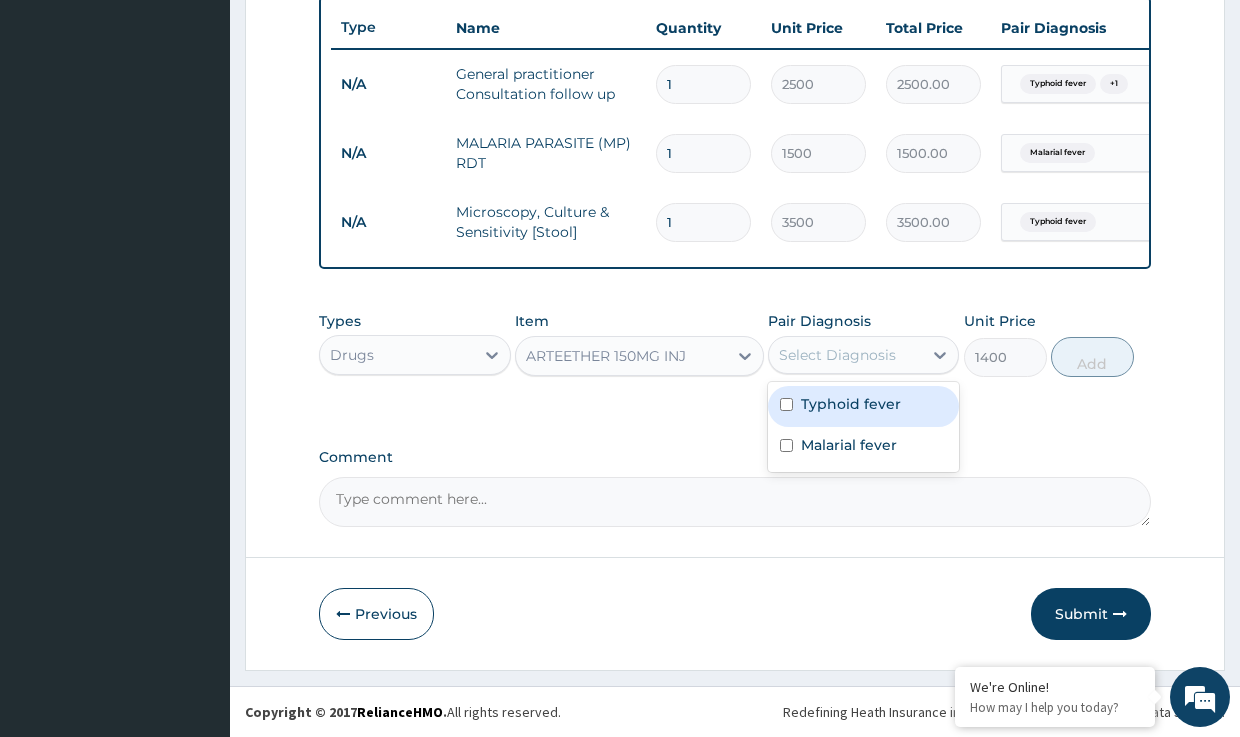 click on "Select Diagnosis" at bounding box center (845, 355) 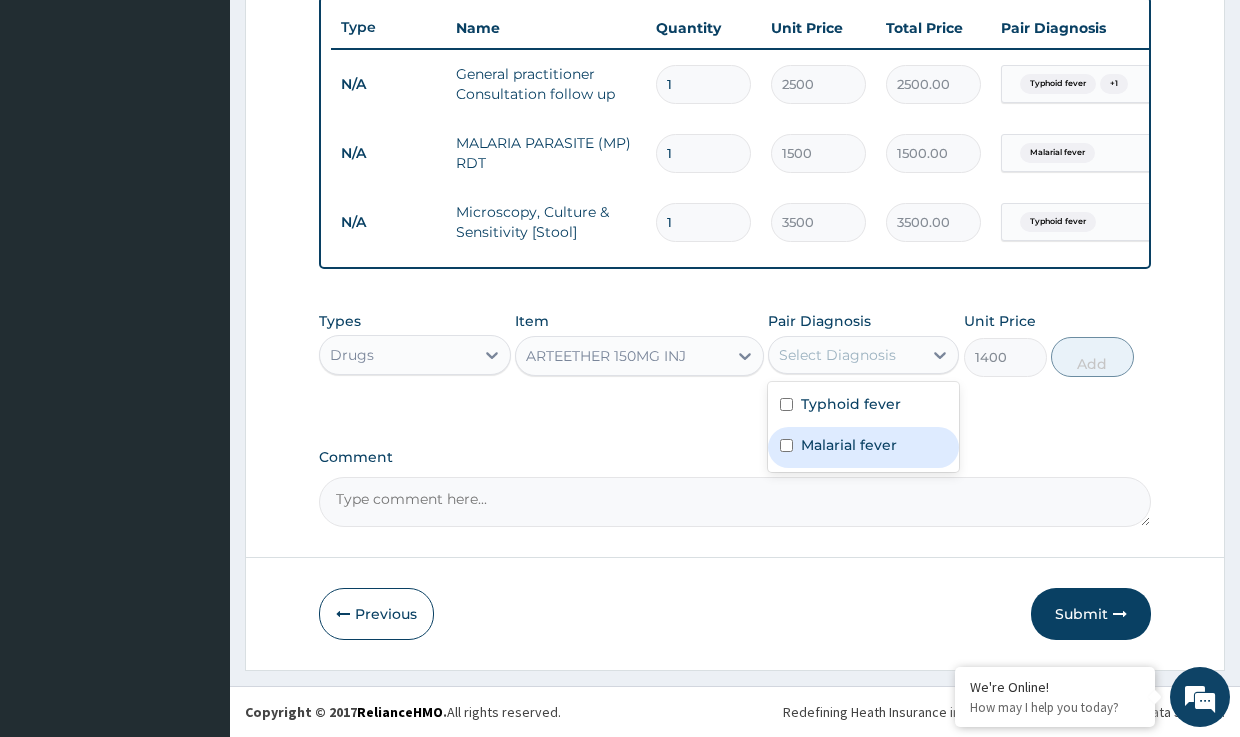 click on "Malarial fever" at bounding box center [849, 445] 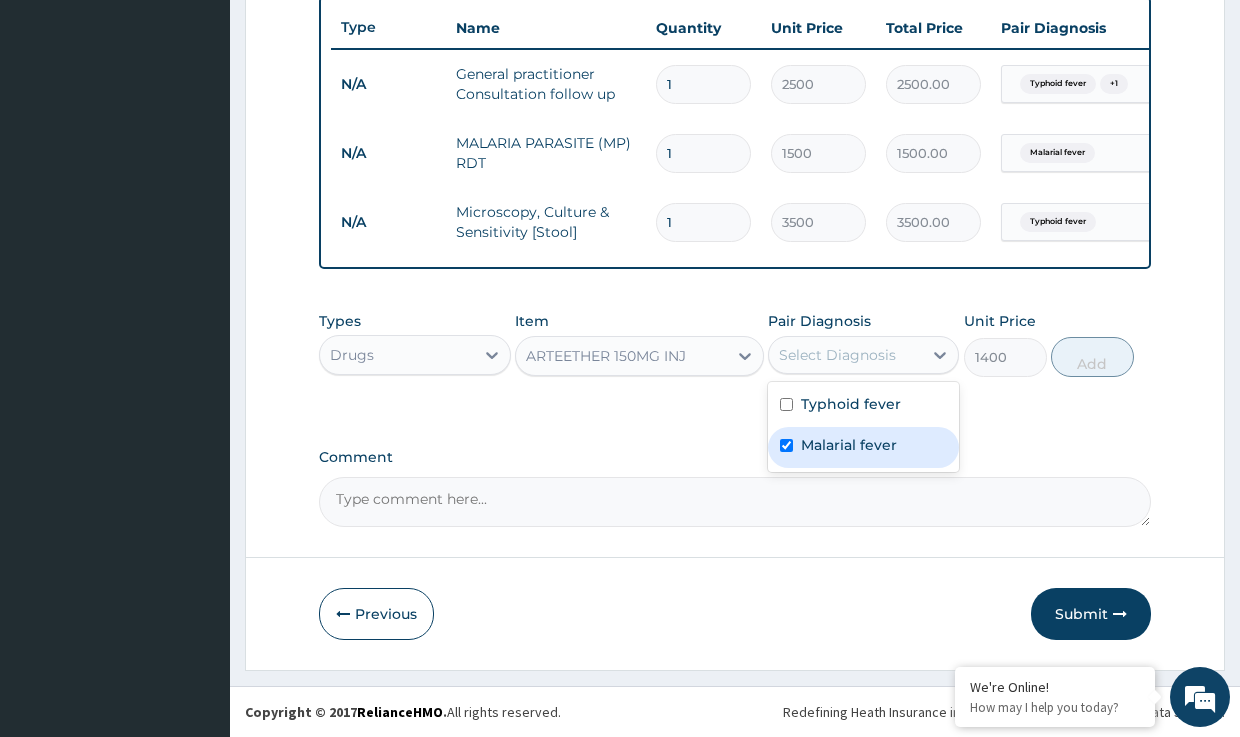 checkbox on "true" 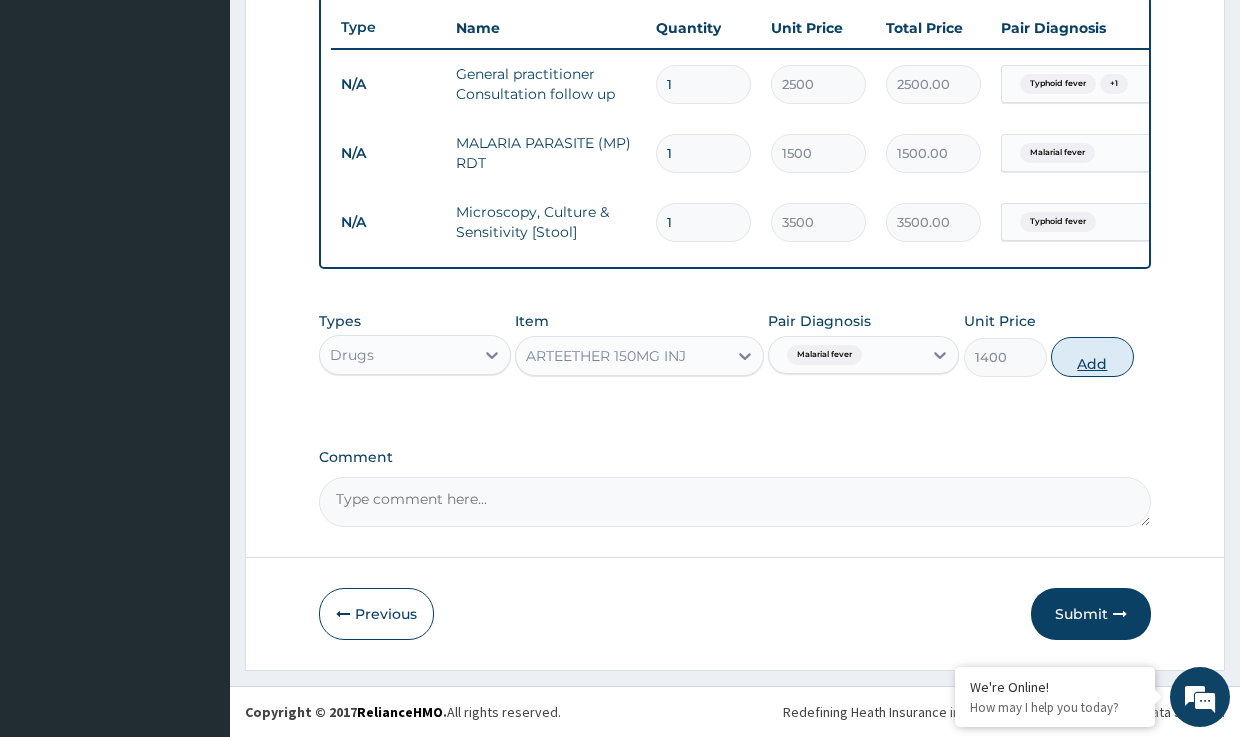 click on "Add" at bounding box center [1092, 357] 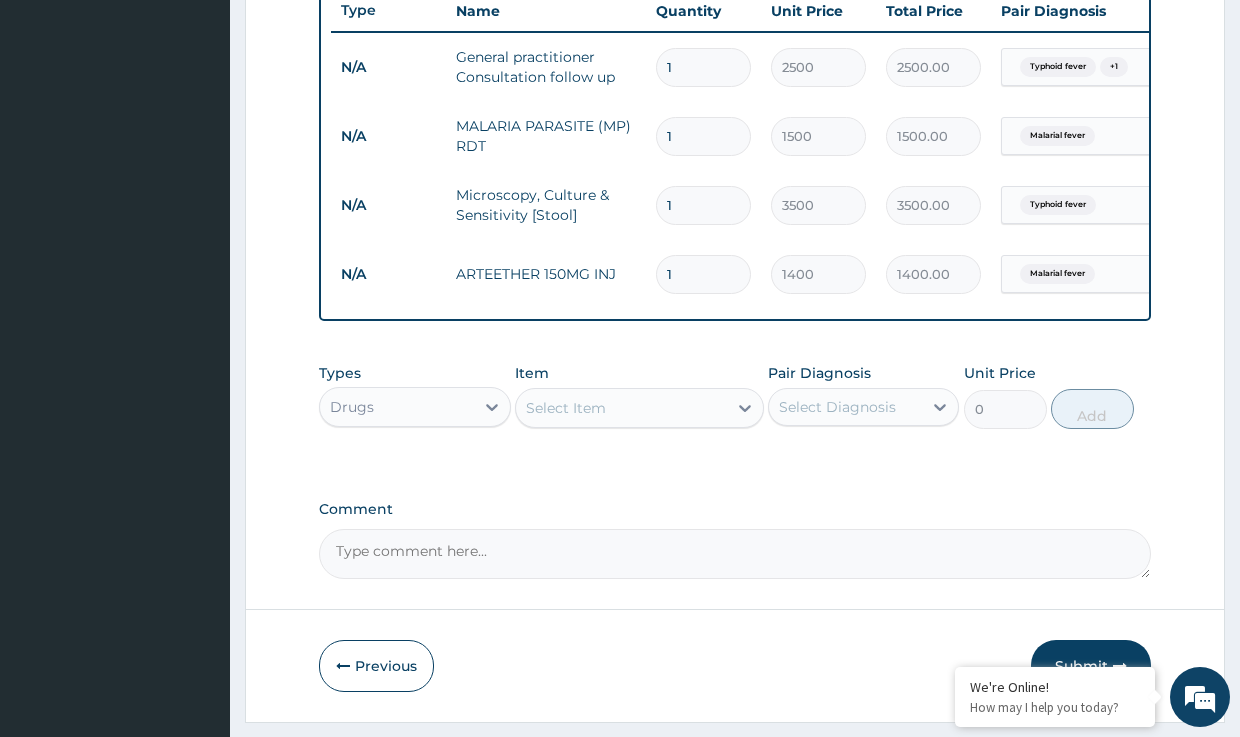 click on "Select Item" at bounding box center [566, 408] 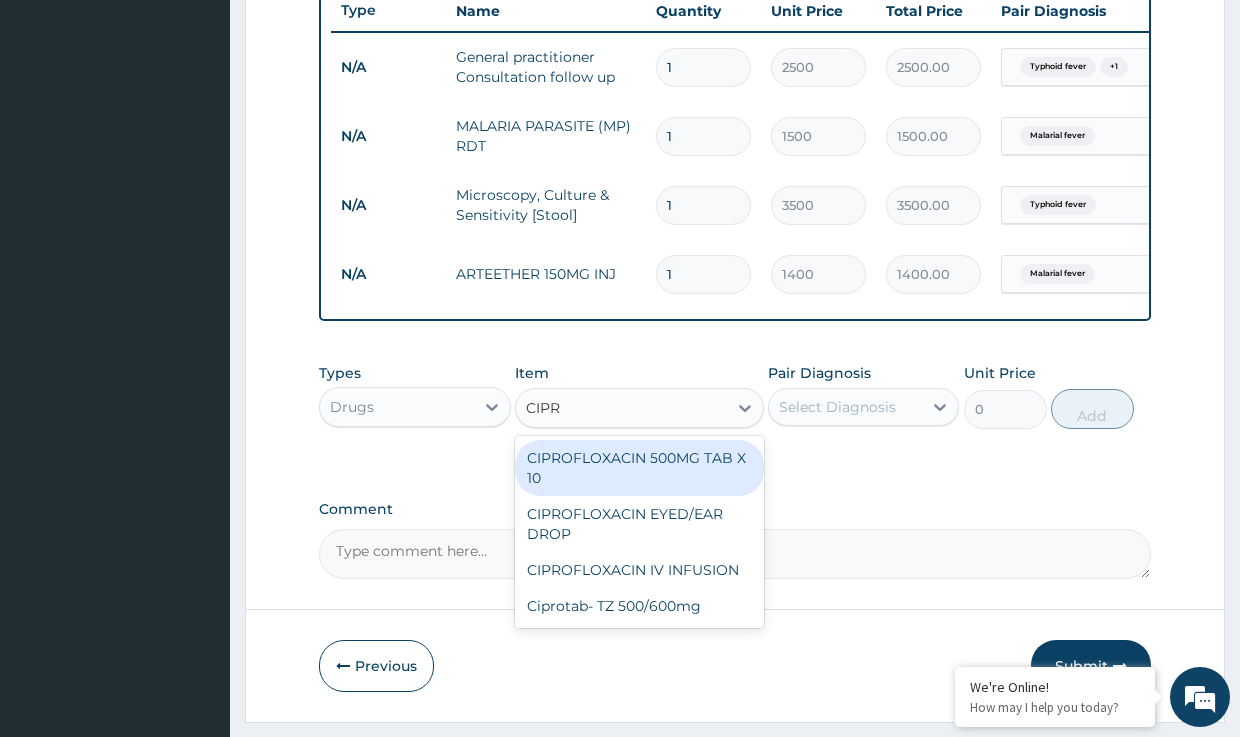 type on "CIPRO" 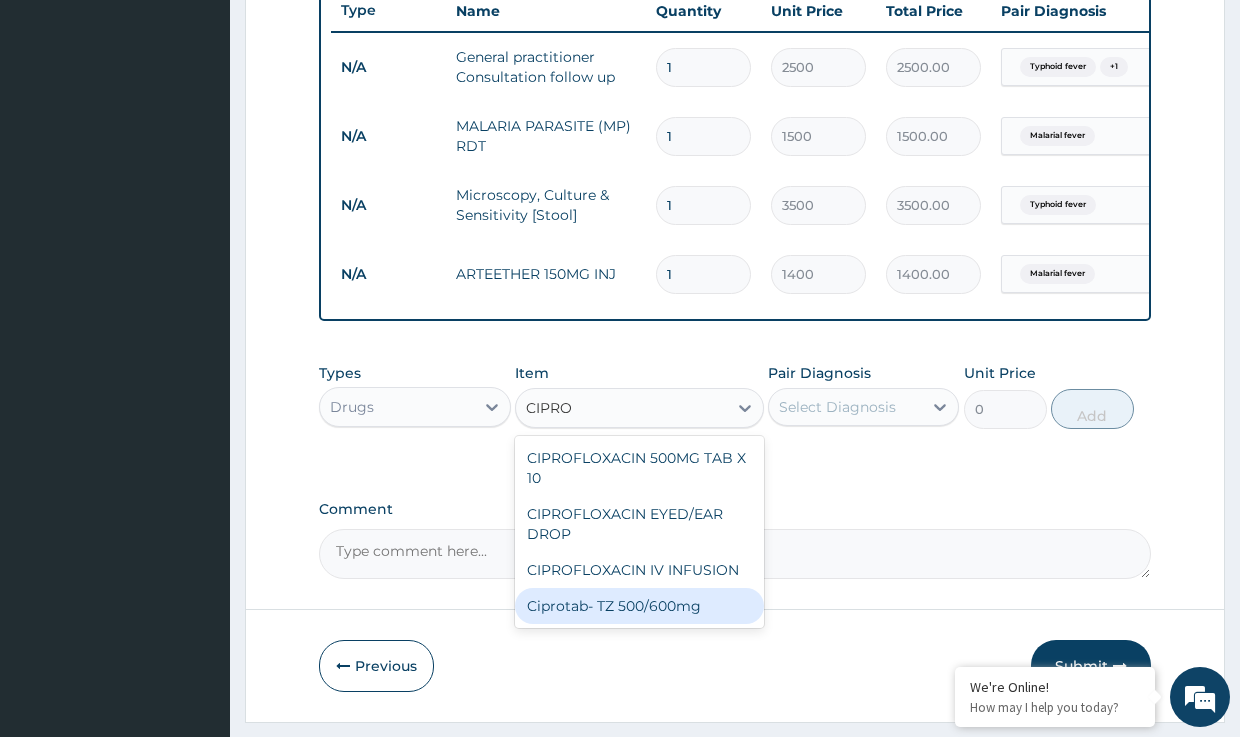 click on "Ciprotab- TZ 500/600mg" at bounding box center (639, 606) 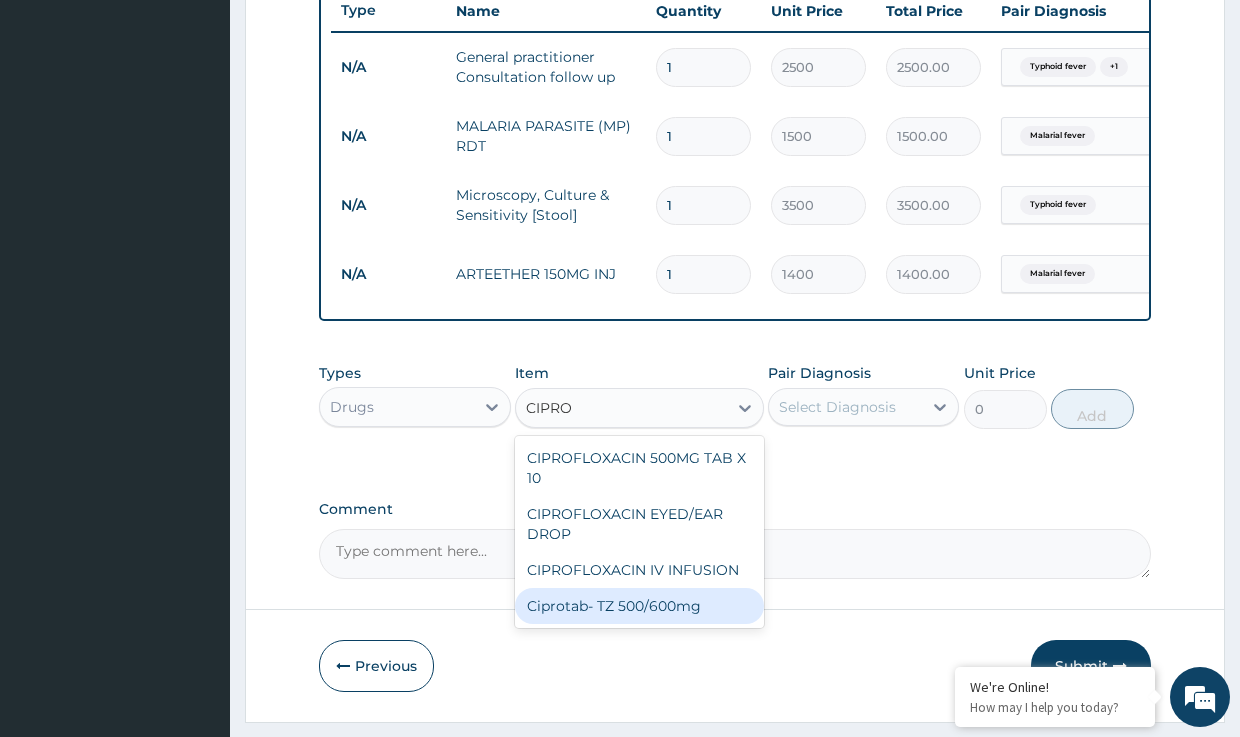 type 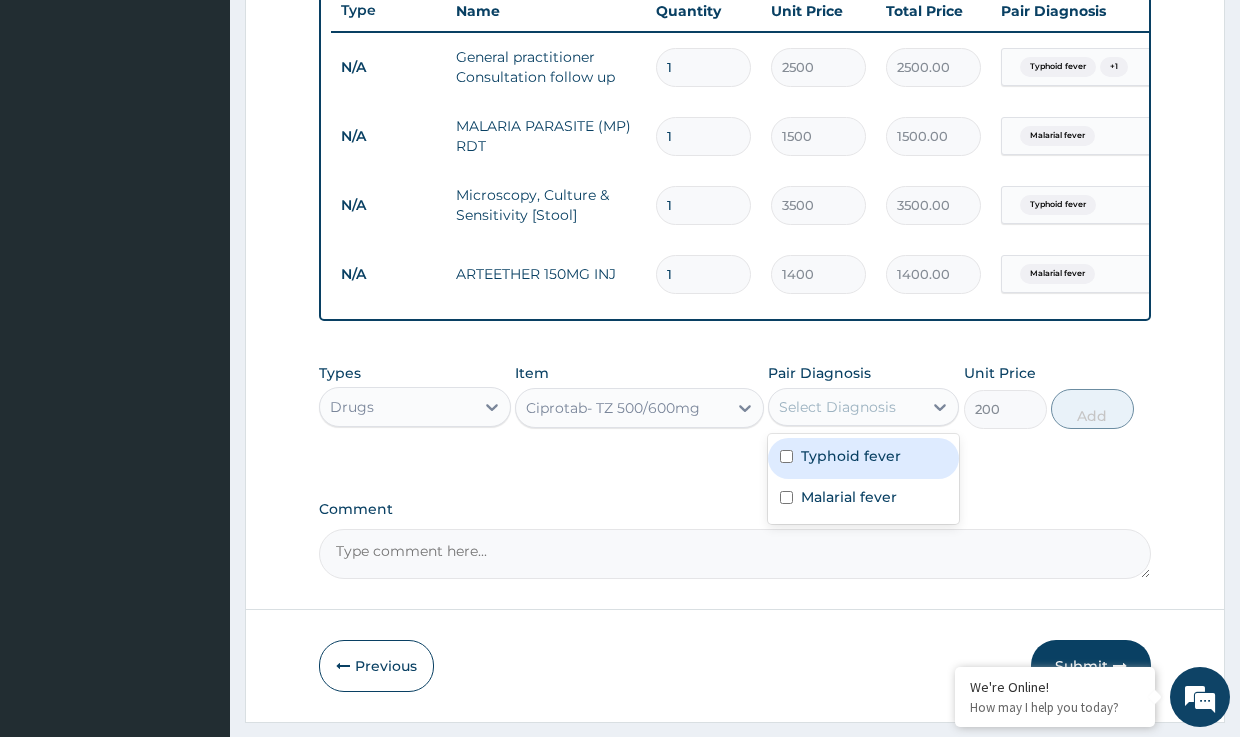 click on "Select Diagnosis" at bounding box center (837, 407) 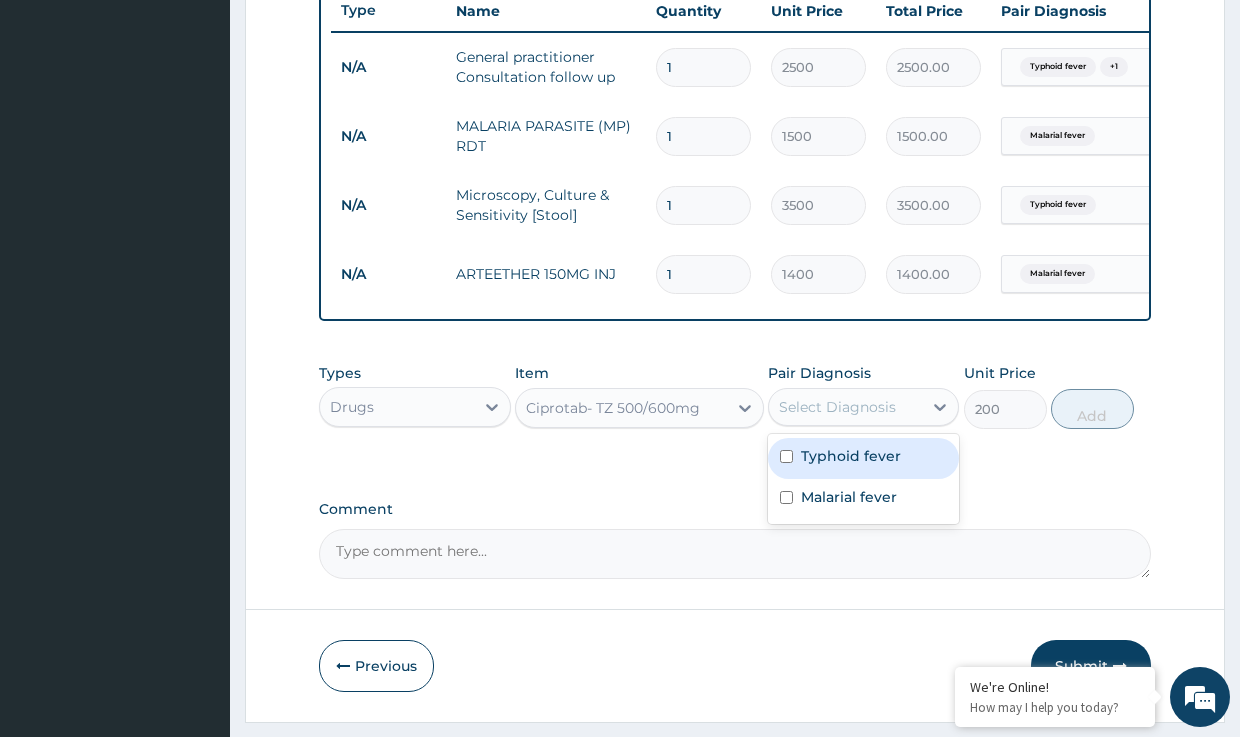click on "Typhoid fever" at bounding box center (851, 456) 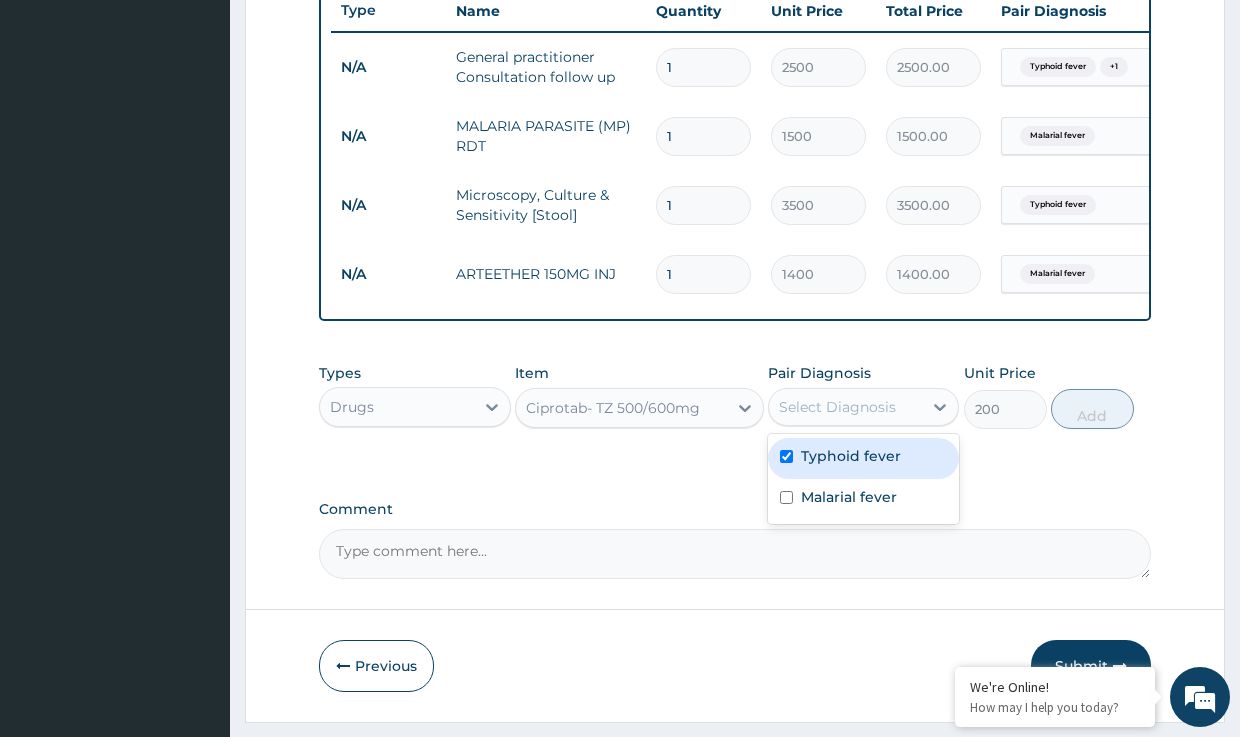 checkbox on "true" 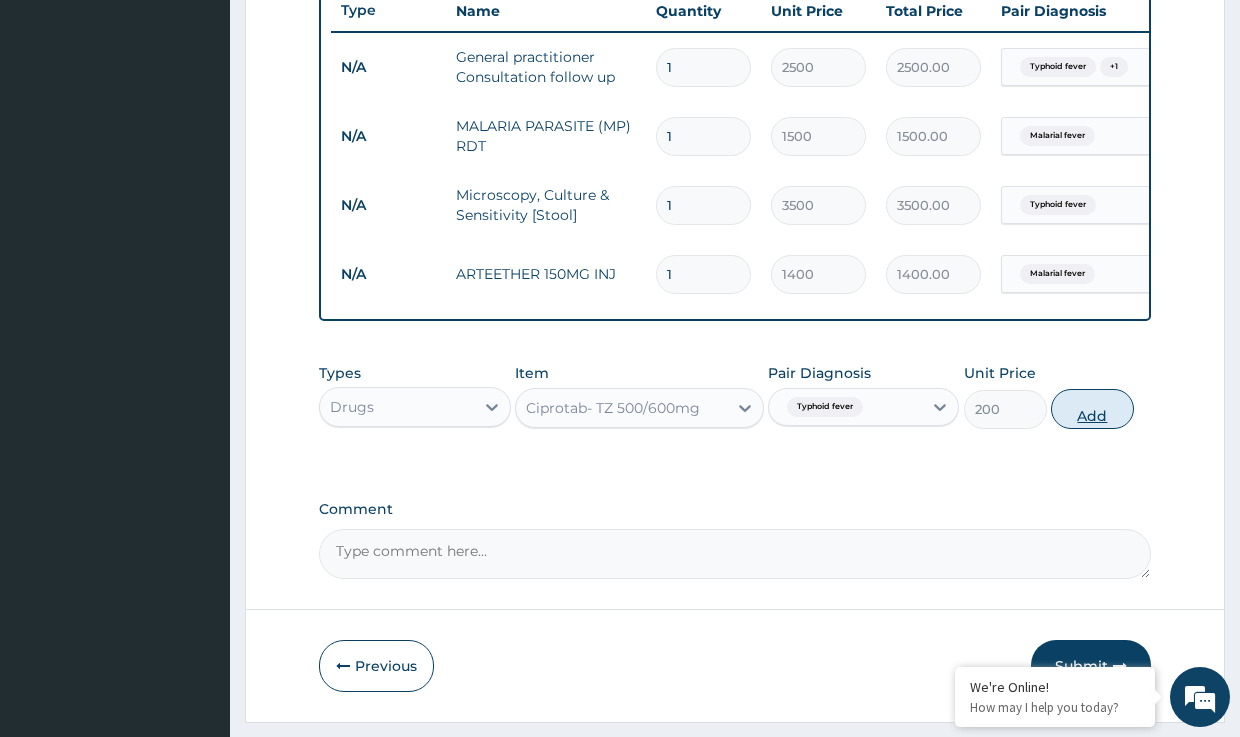 click on "Add" at bounding box center [1092, 409] 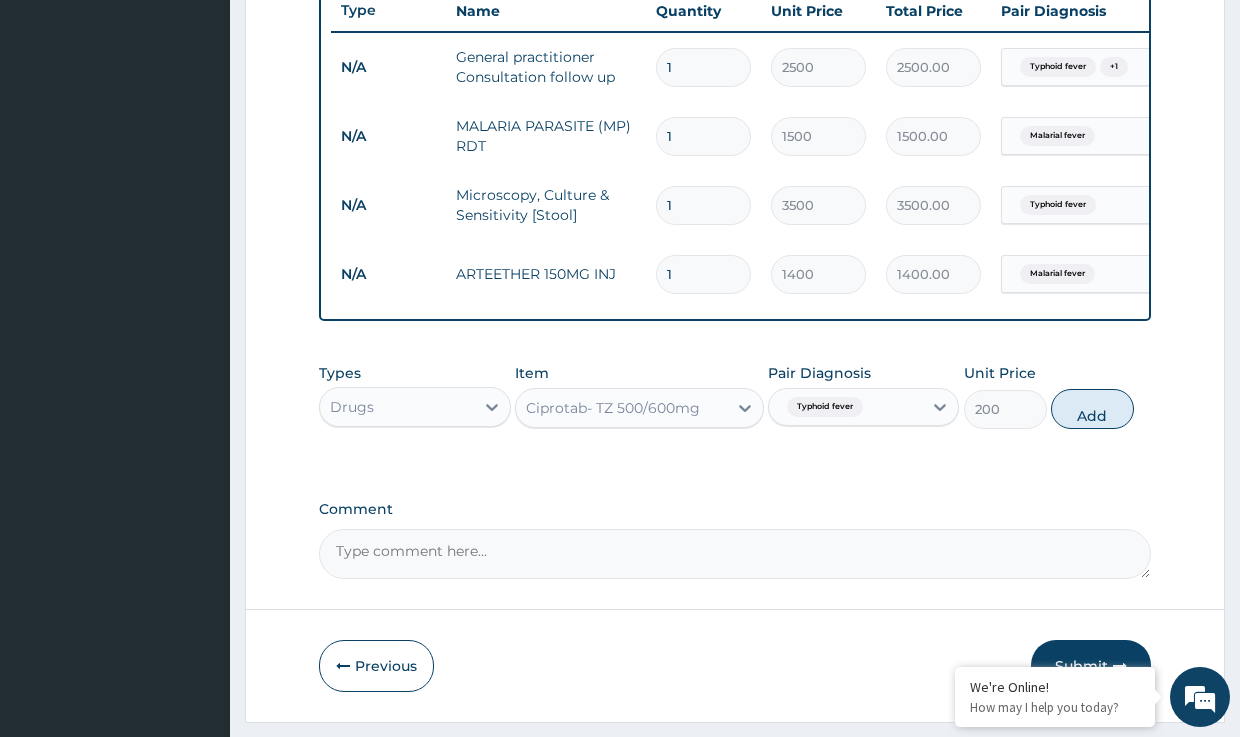 type on "0" 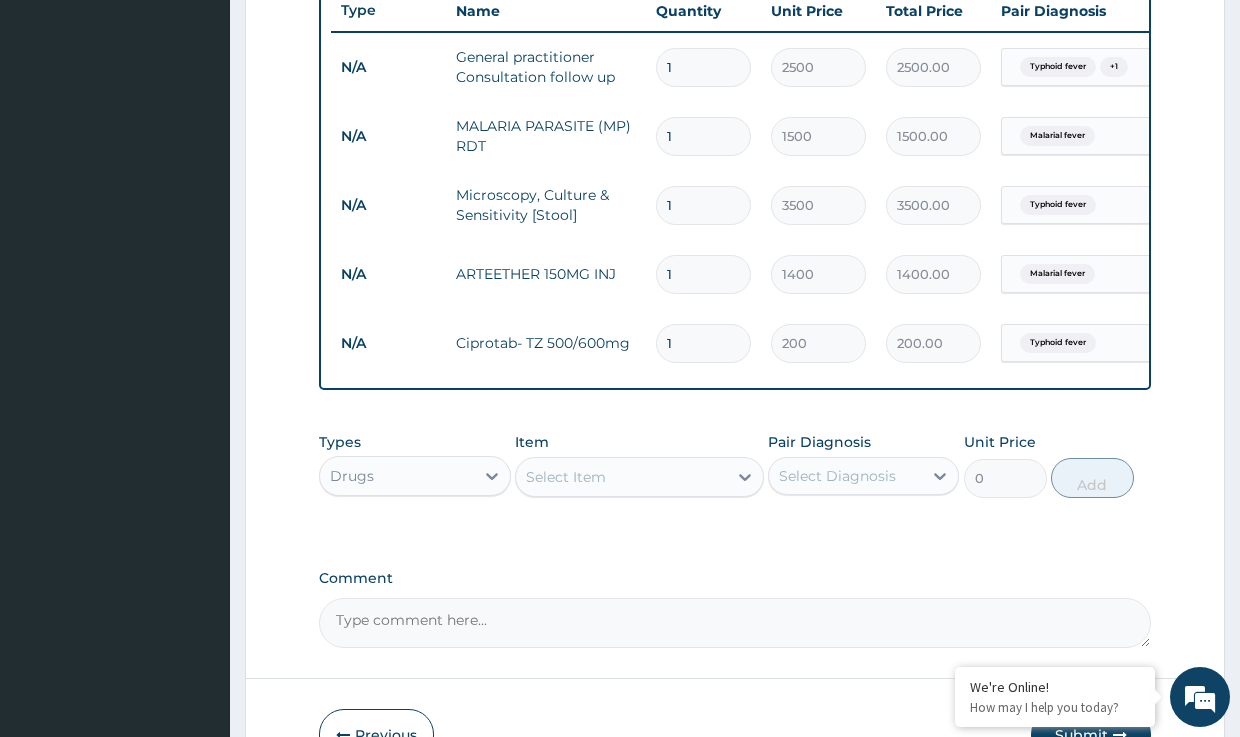 type on "14" 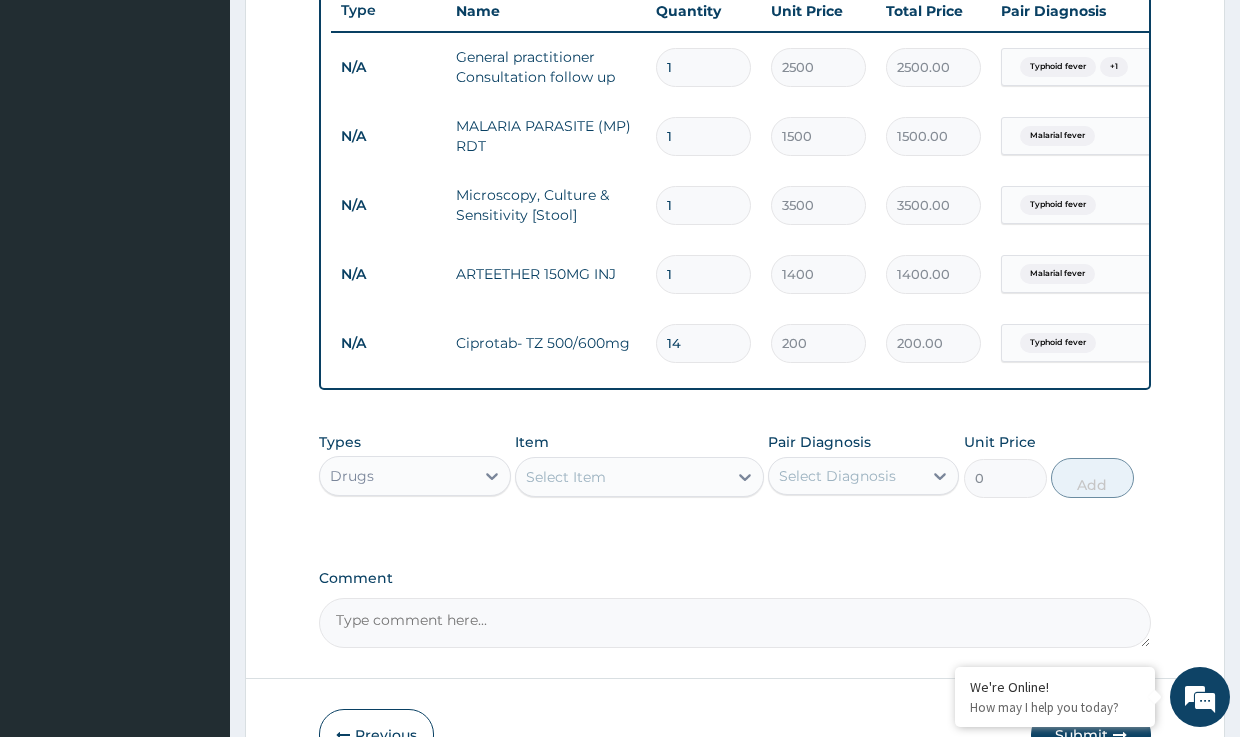 type on "2800.00" 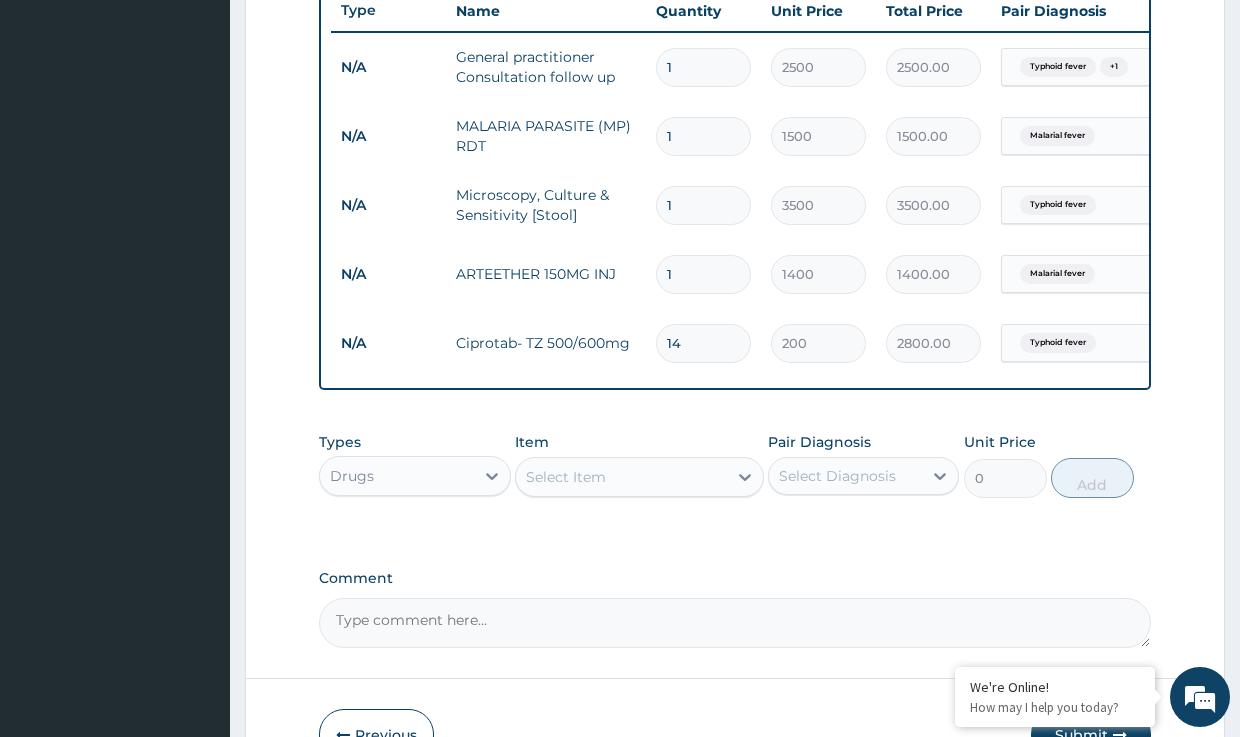 type on "14" 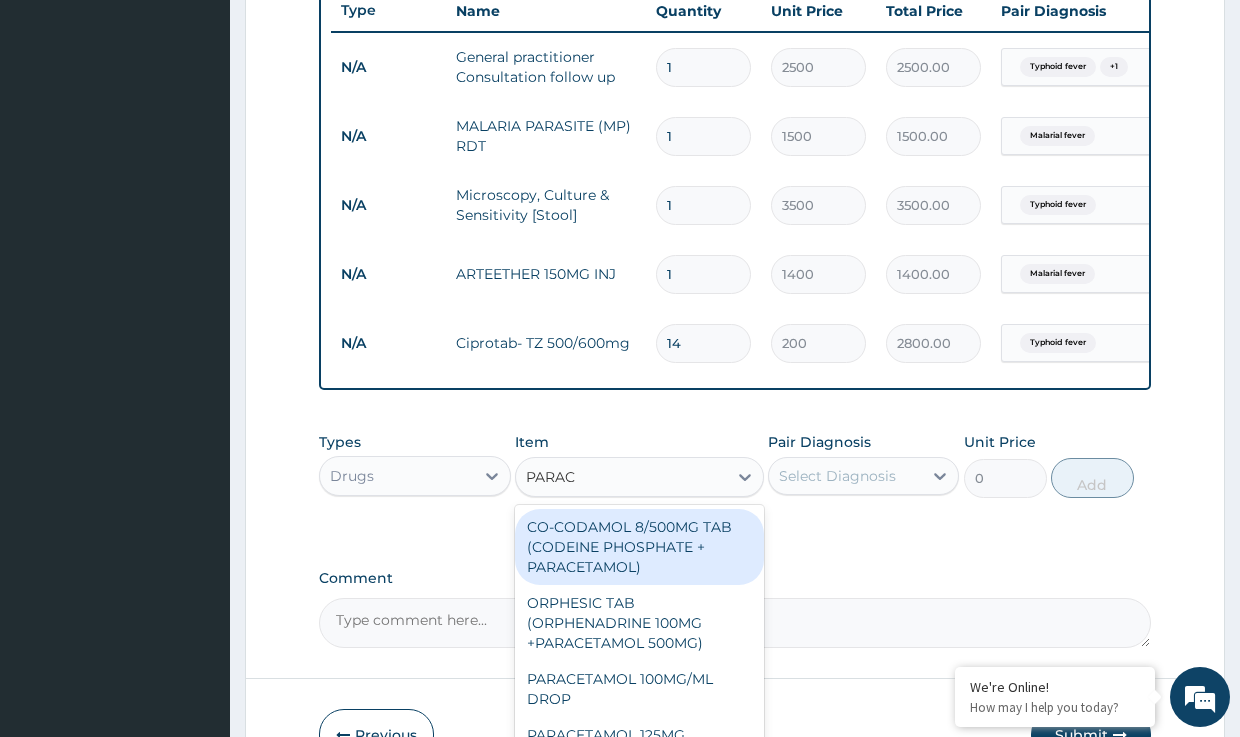 type on "PARACE" 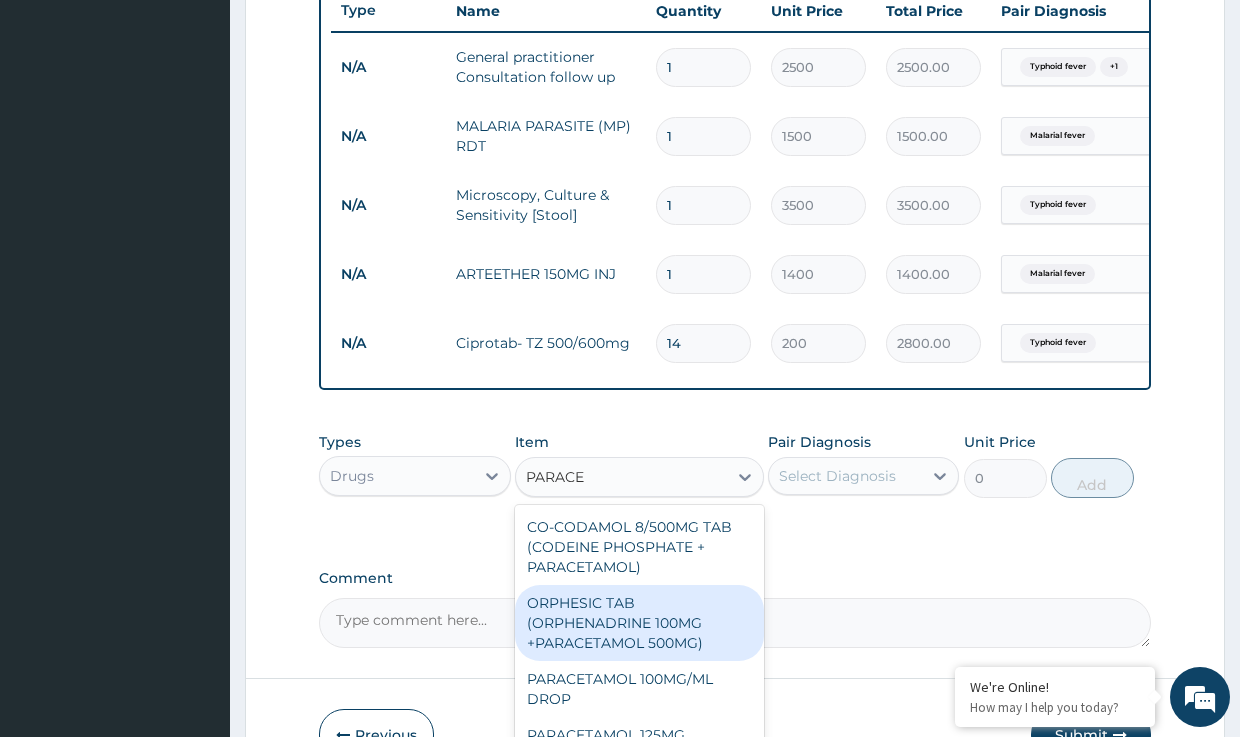 click on "ORPHESIC TAB (ORPHENADRINE 100MG +PARACETAMOL 500MG)" at bounding box center [639, 623] 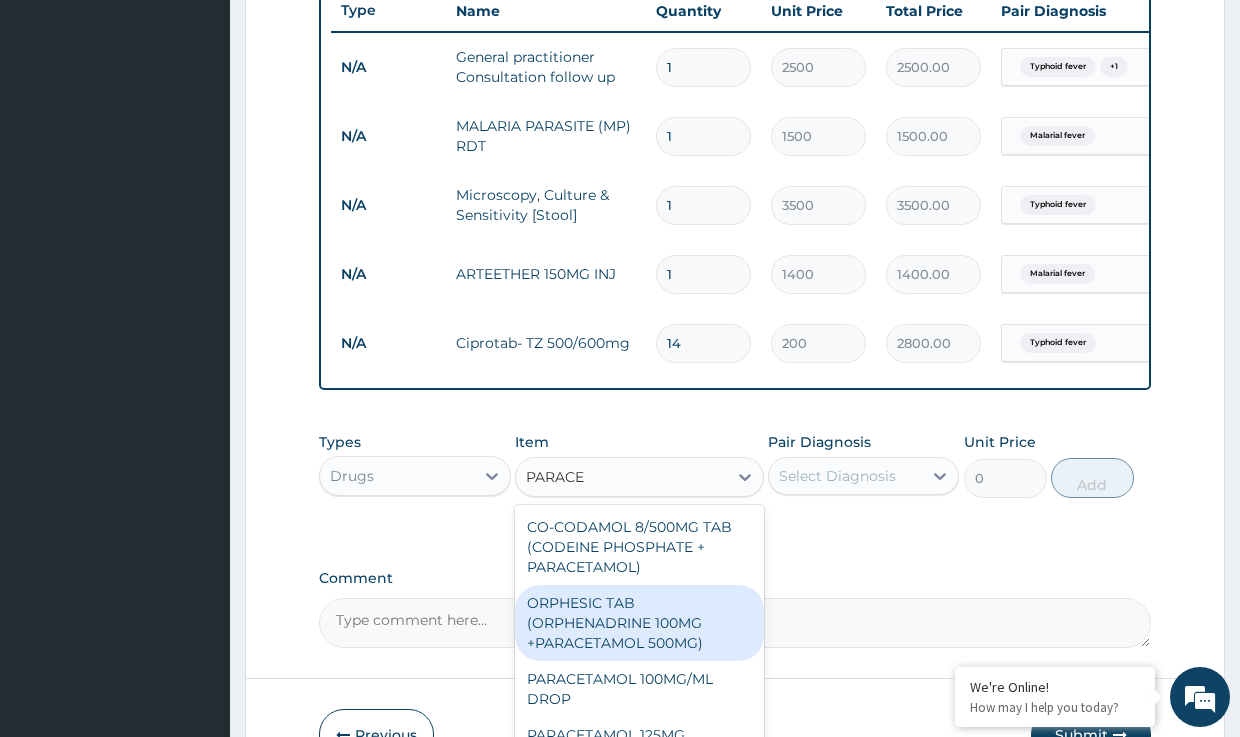 type 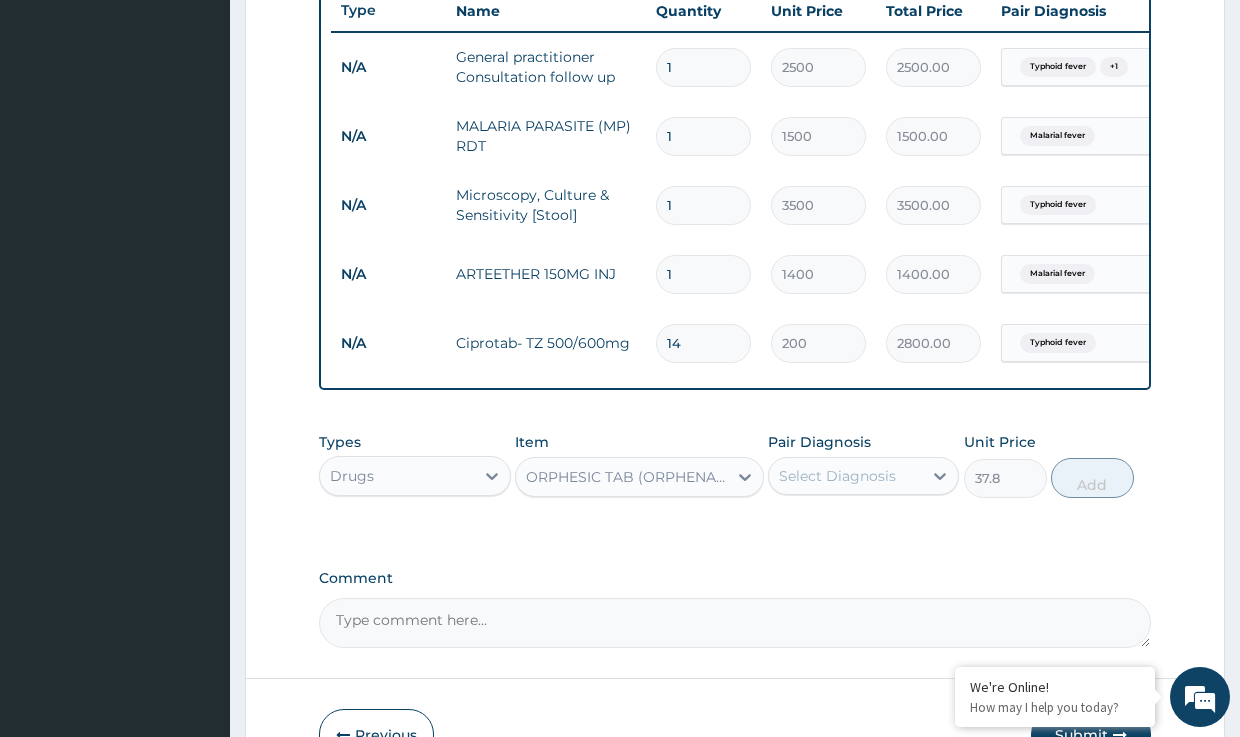 click on "Select Diagnosis" at bounding box center [837, 476] 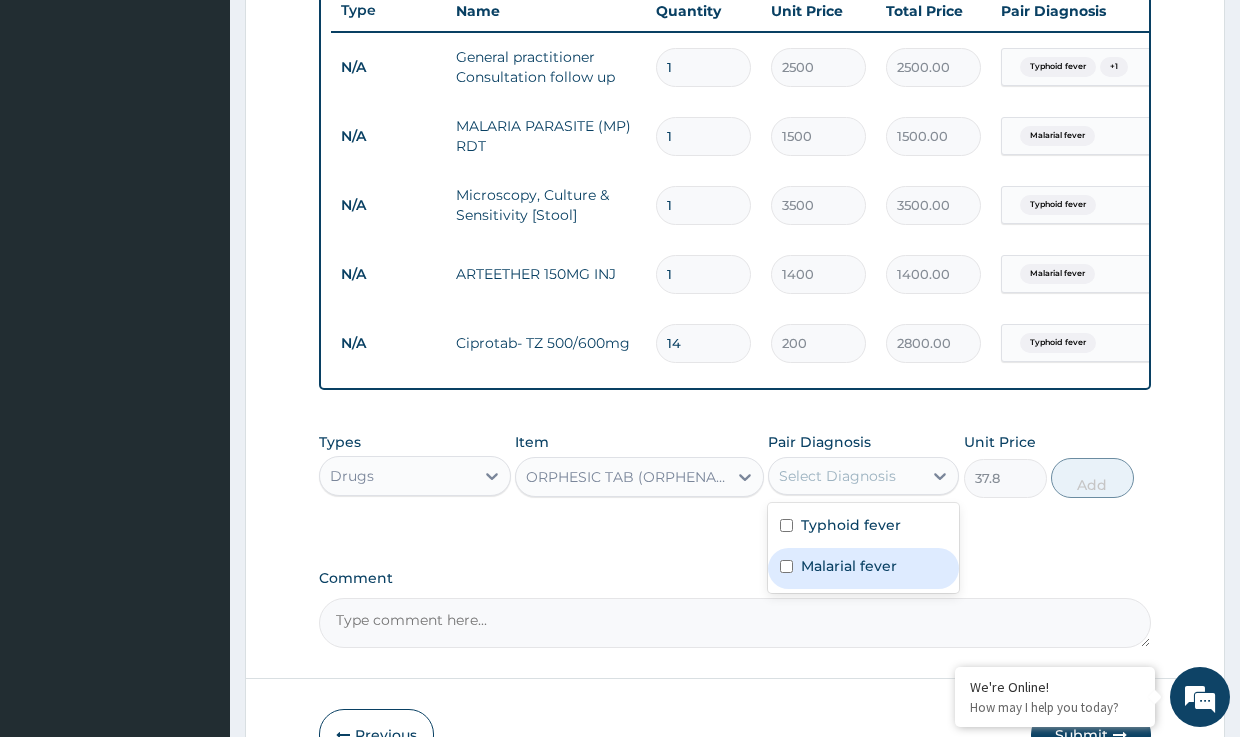 click on "Malarial fever" at bounding box center (849, 566) 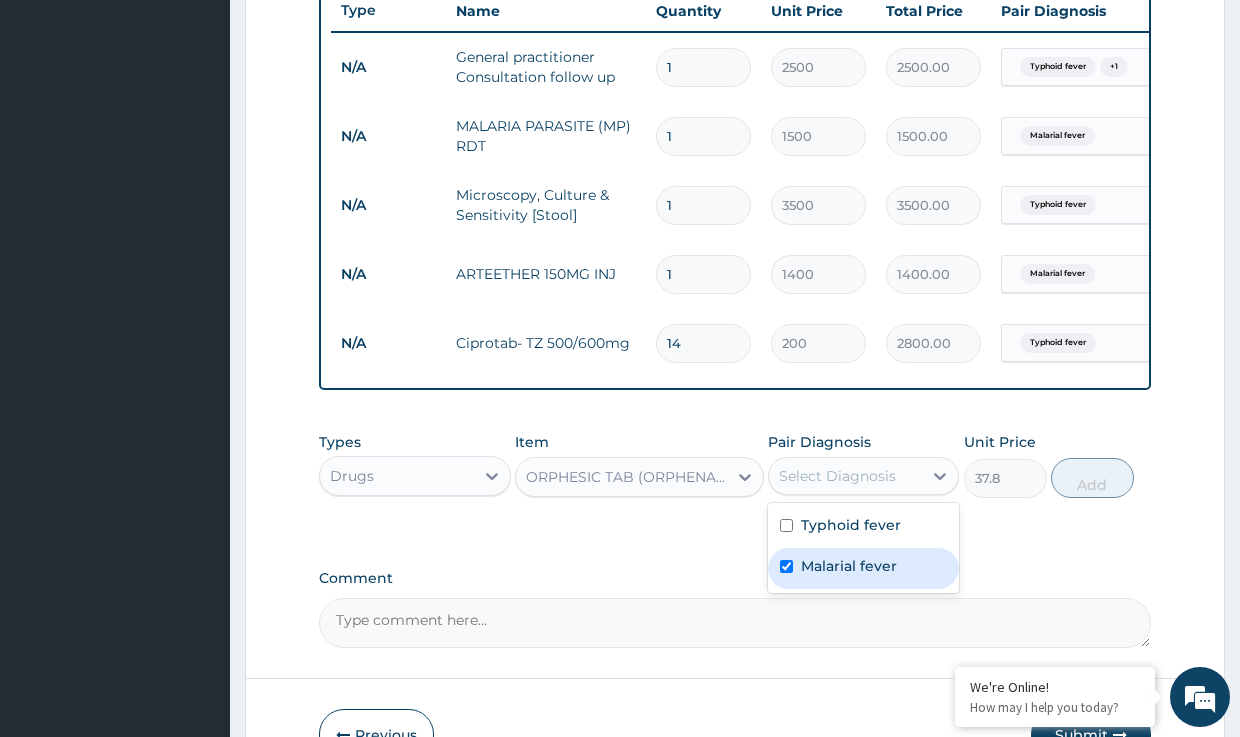checkbox on "true" 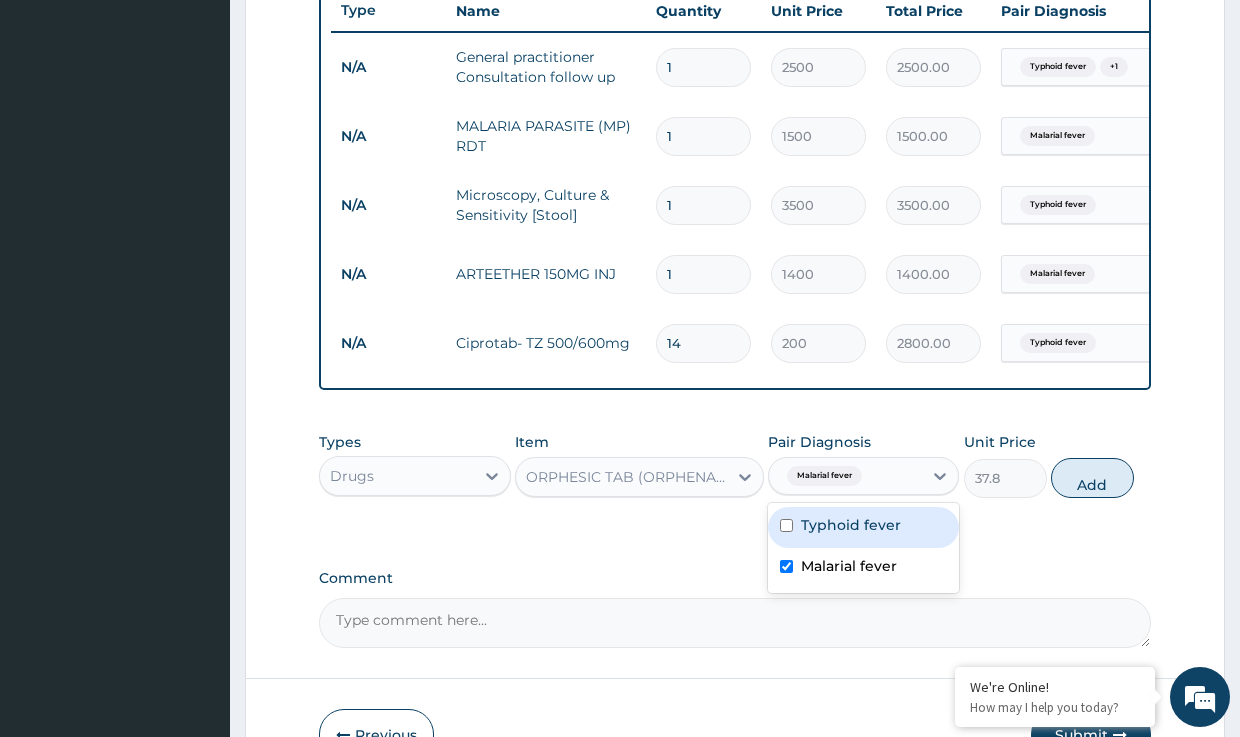 click on "Typhoid fever" at bounding box center [851, 525] 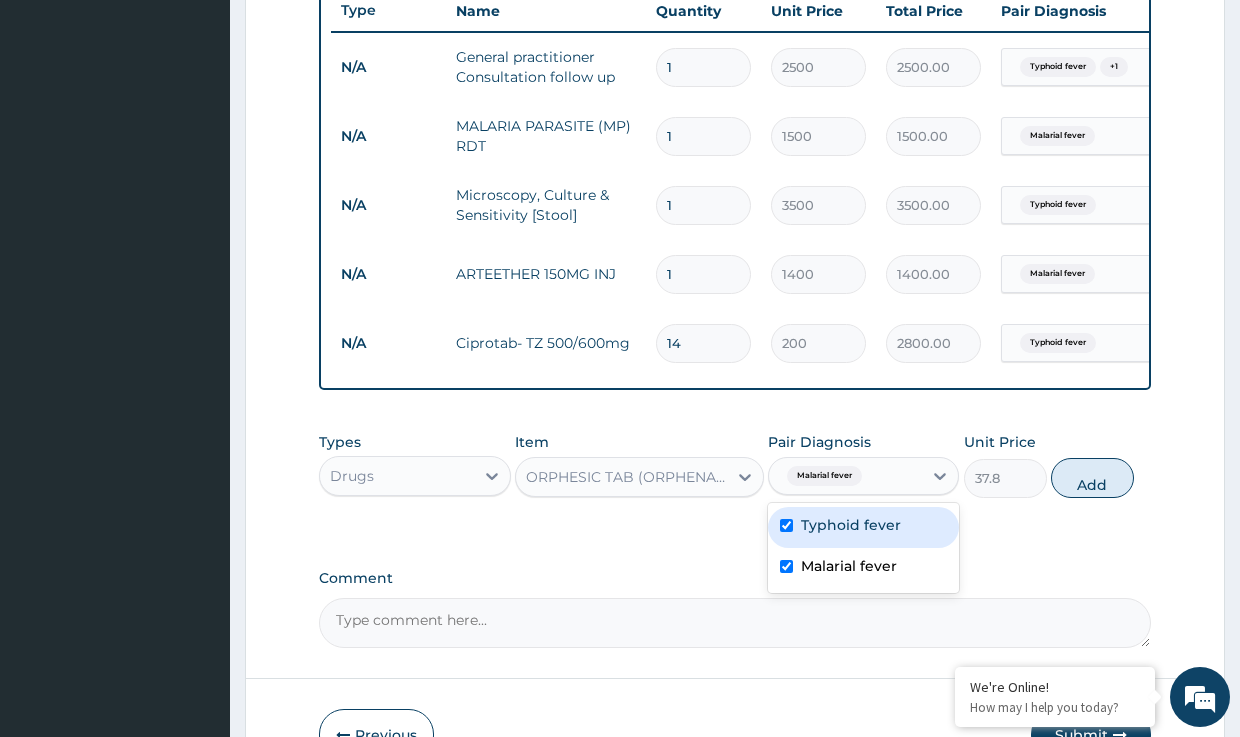 checkbox on "true" 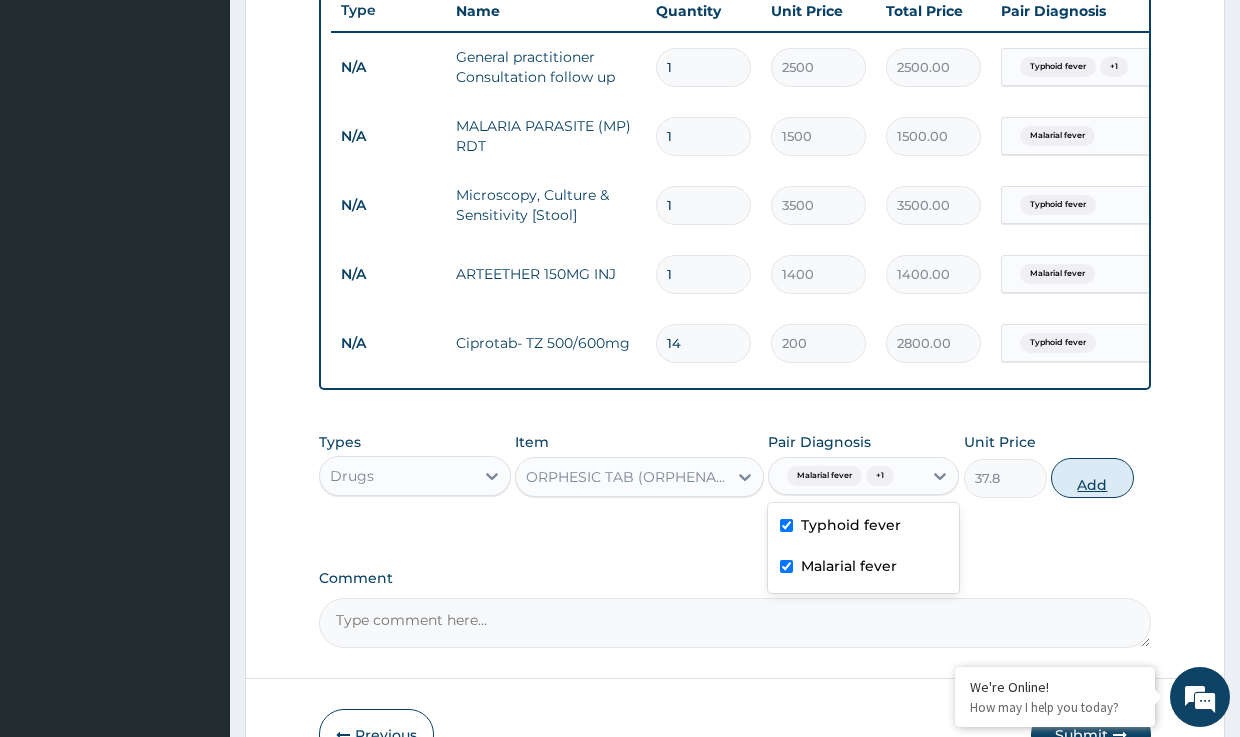 click on "Add" at bounding box center [1092, 478] 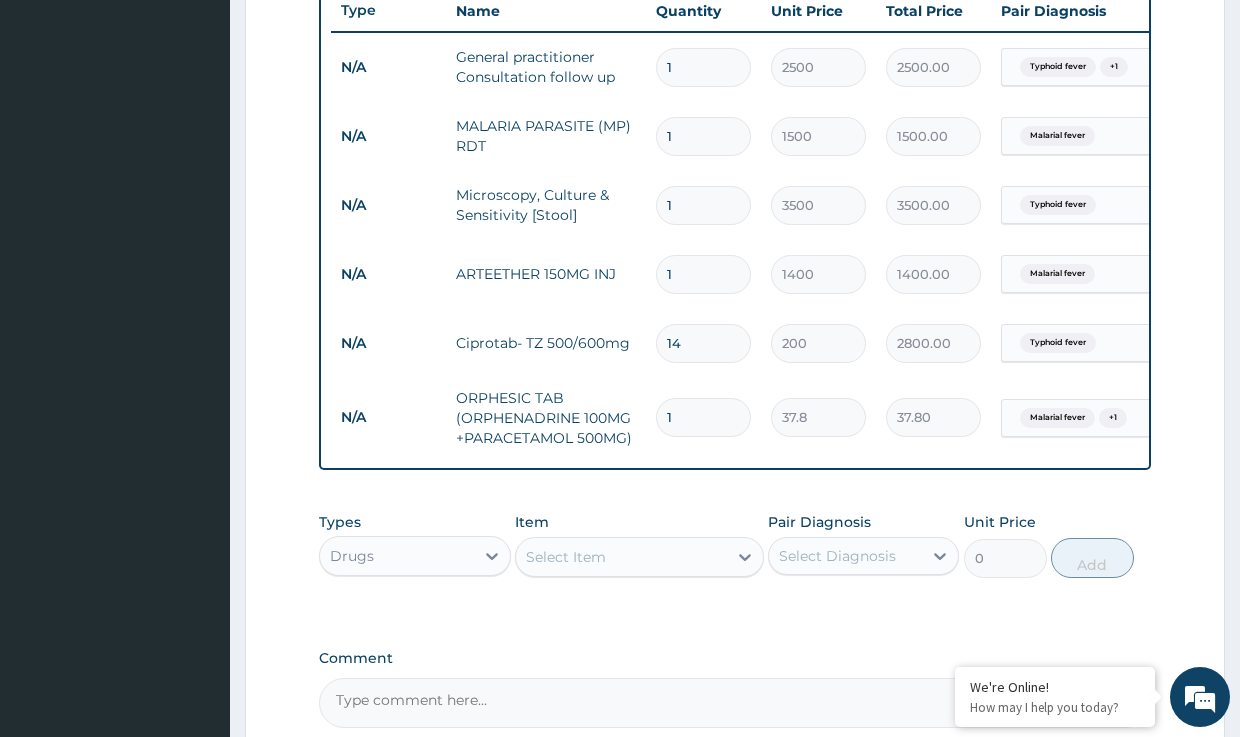 type on "18" 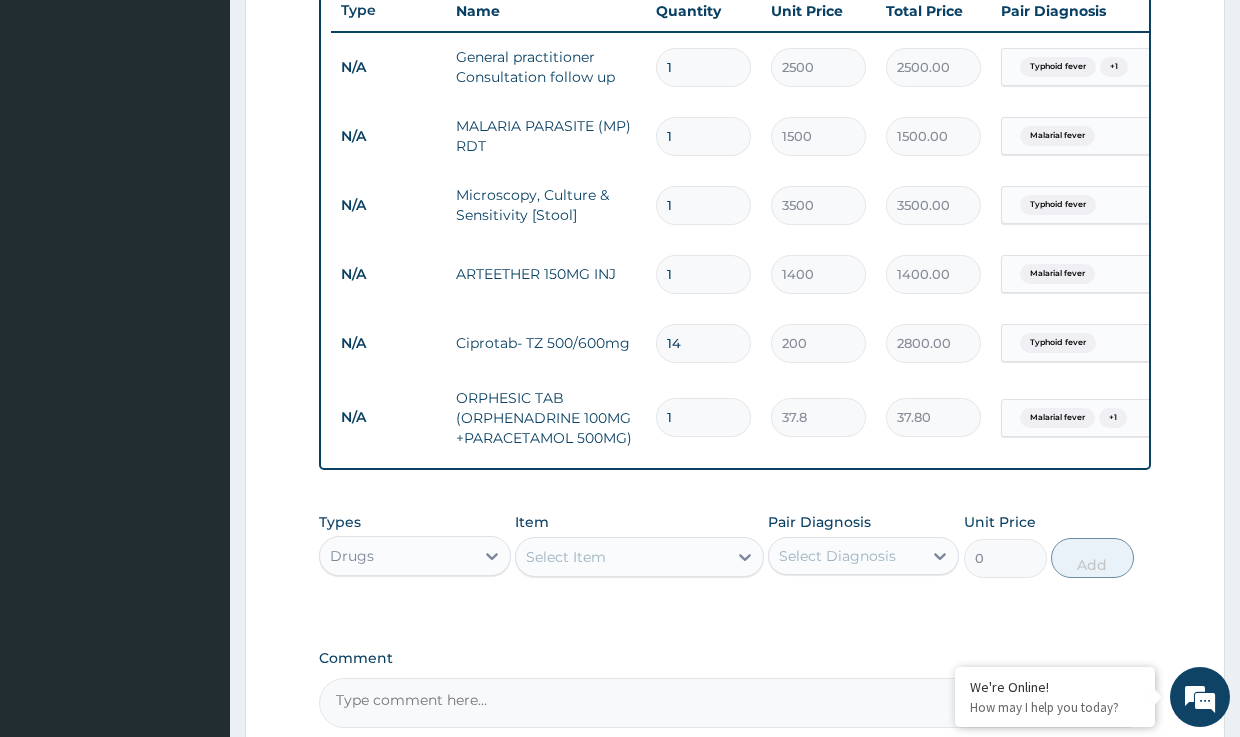 type on "680.40" 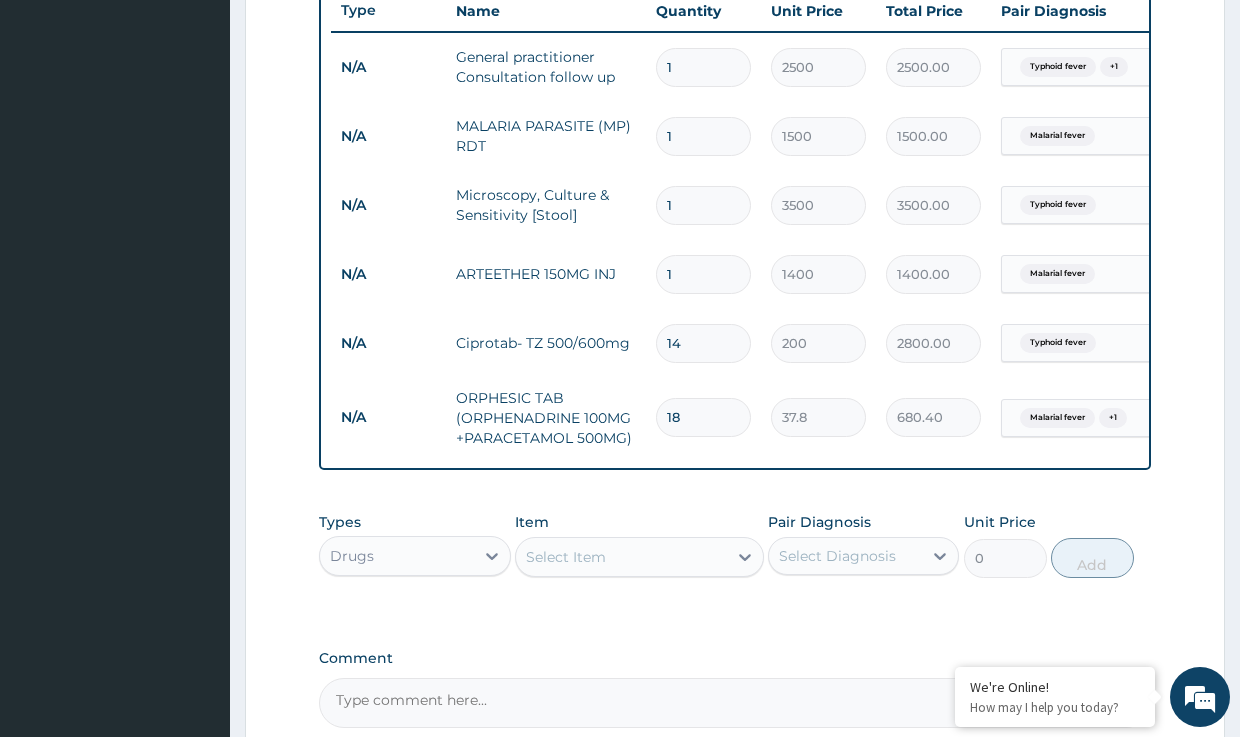 type on "17" 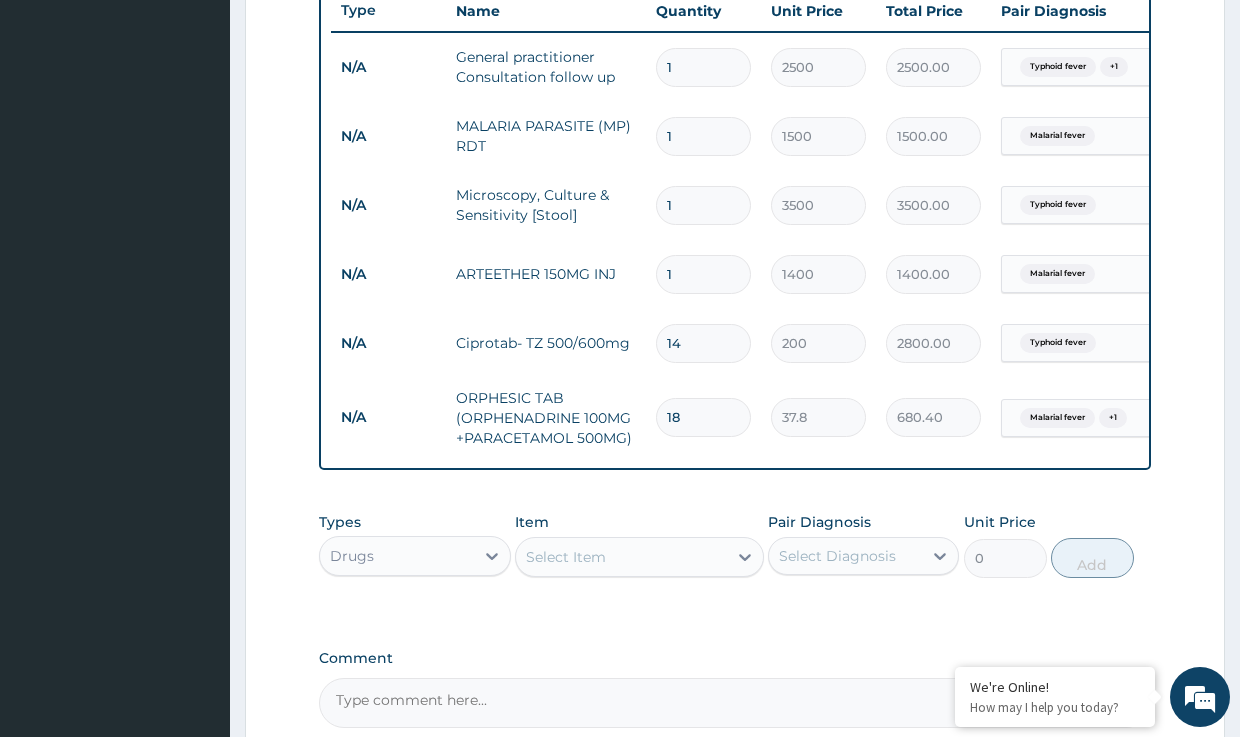 type on "642.60" 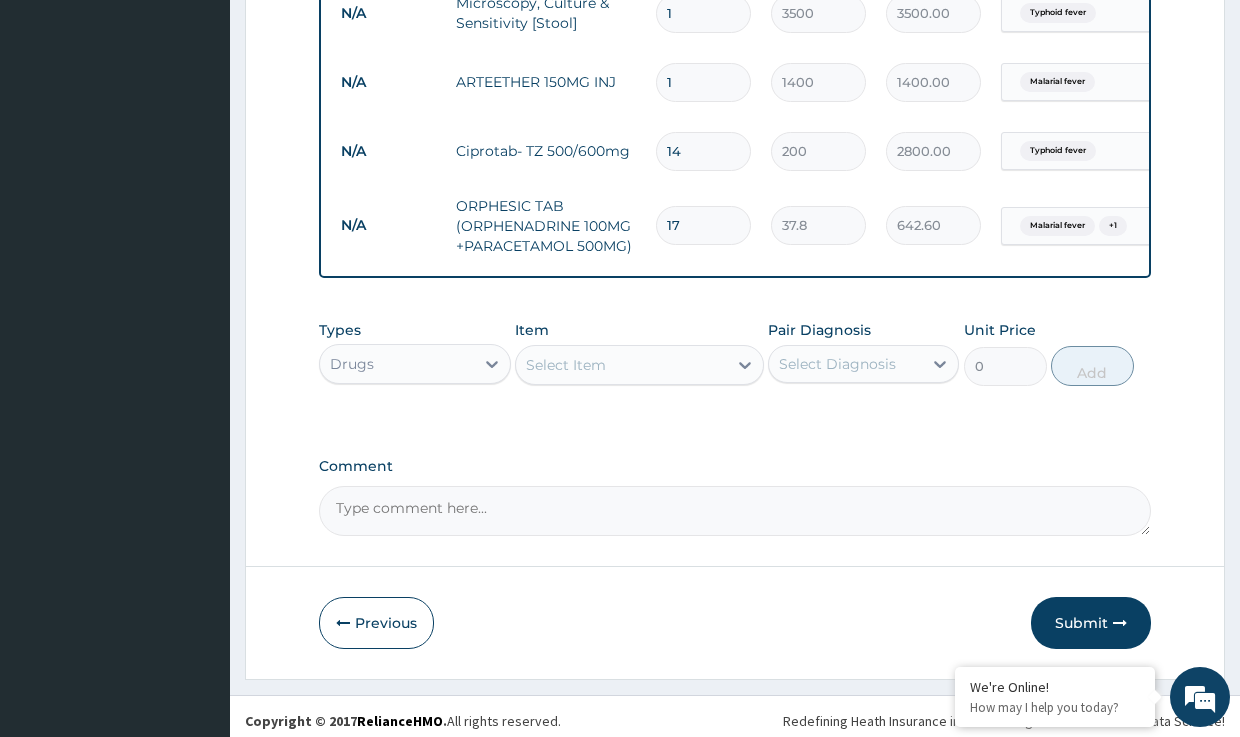 scroll, scrollTop: 965, scrollLeft: 0, axis: vertical 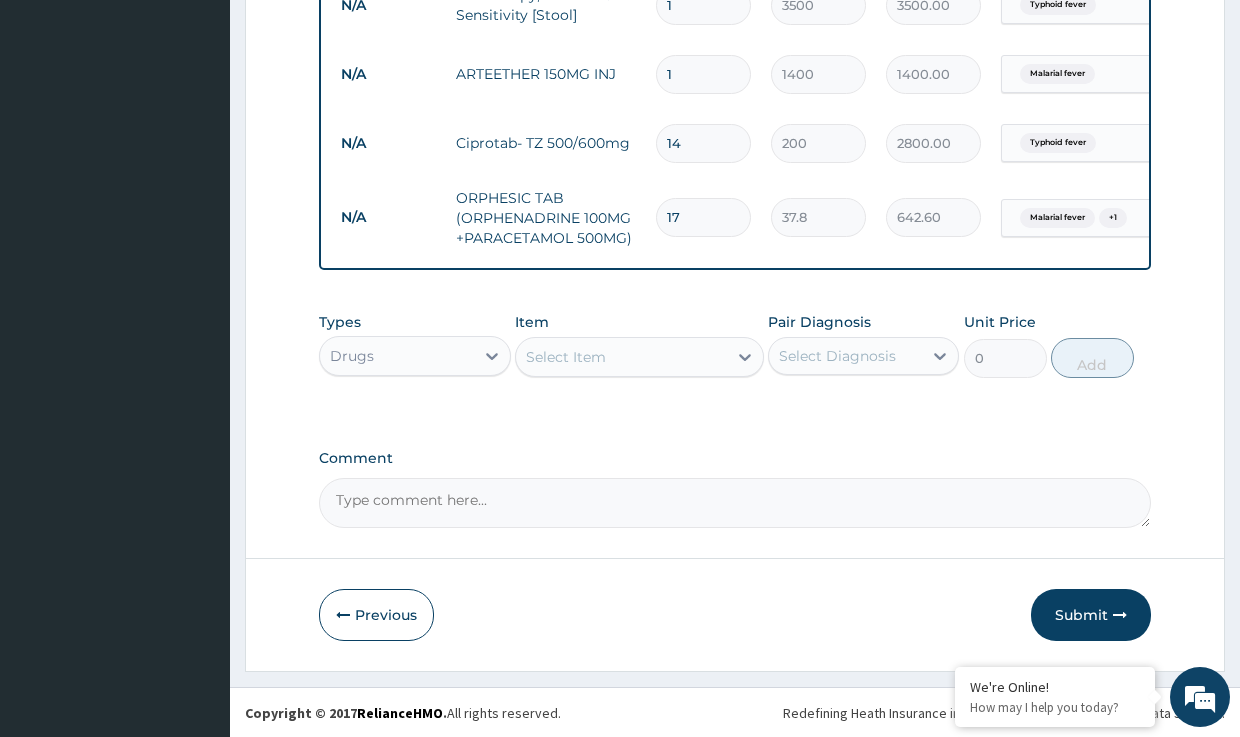 type on "17" 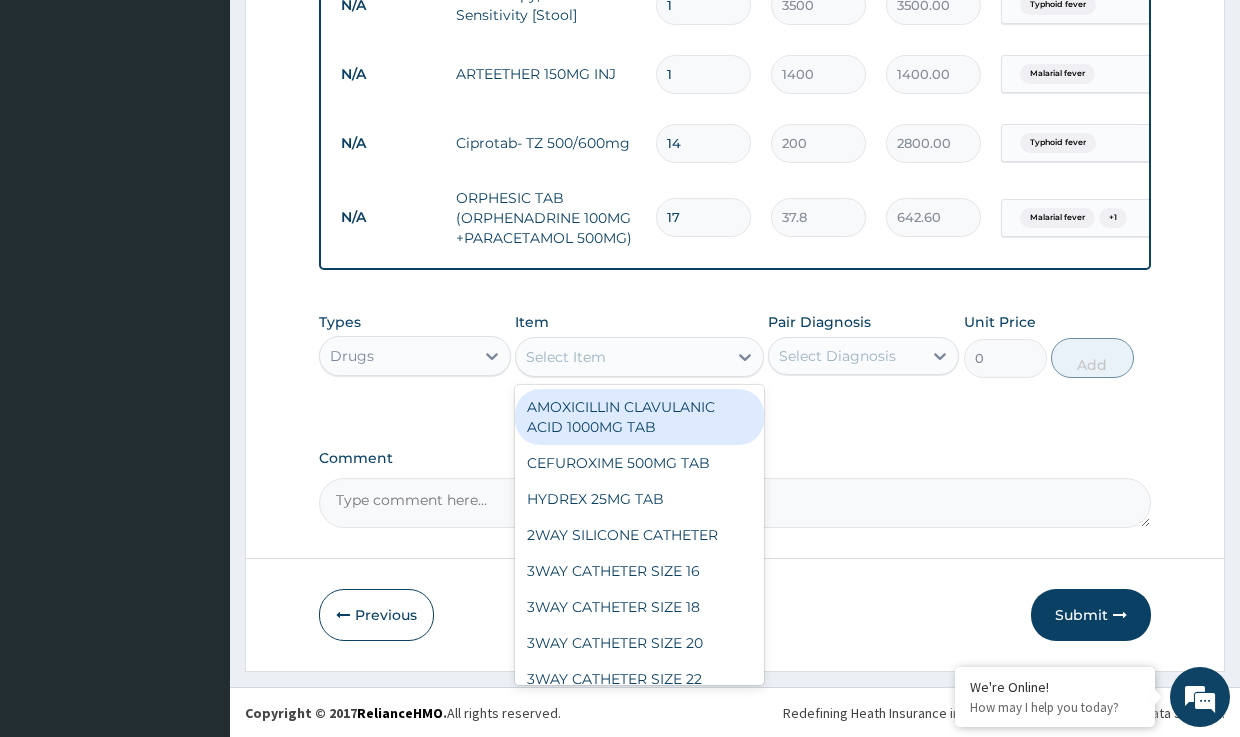 type on "," 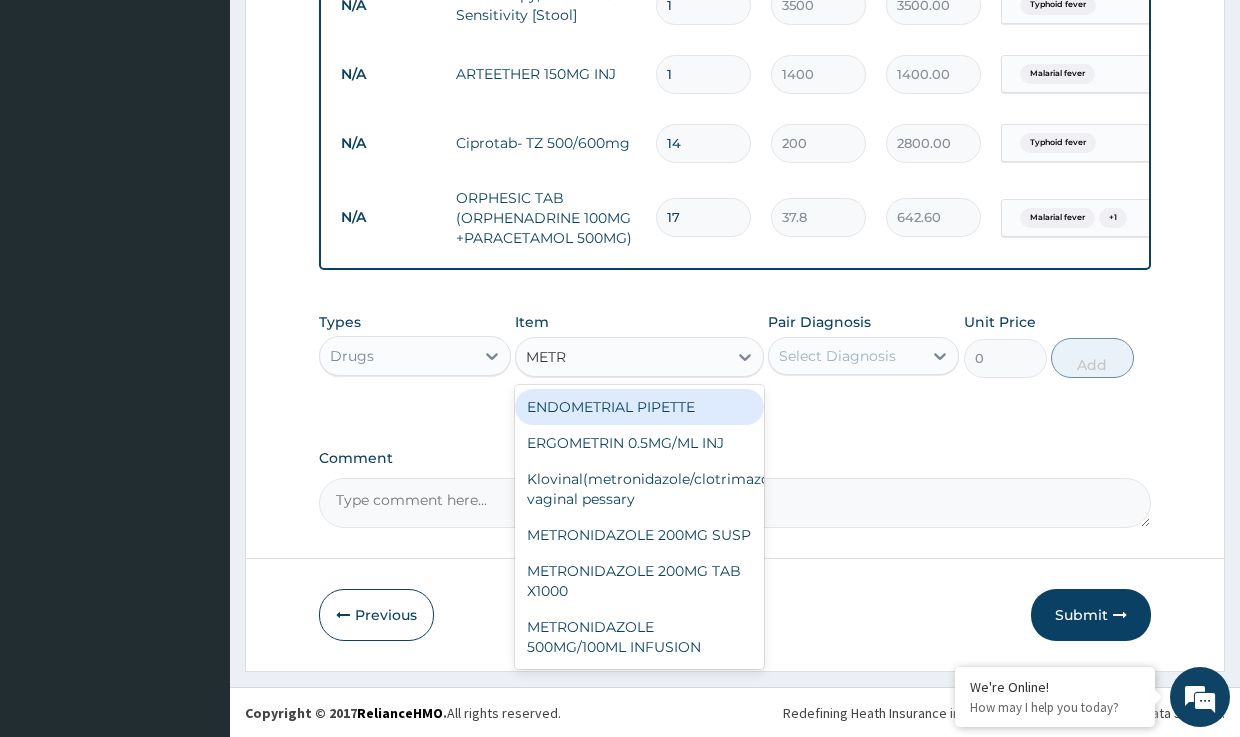type on "METRO" 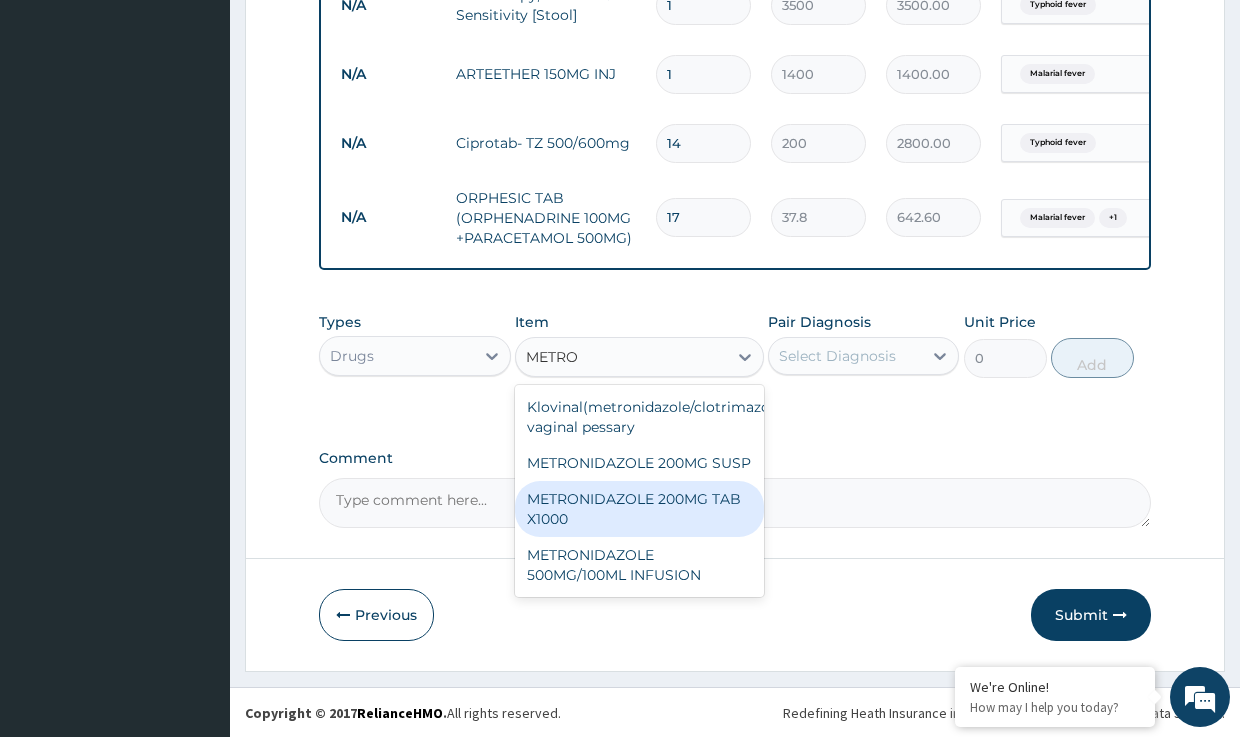 click on "METRONIDAZOLE 200MG TAB X1000" at bounding box center (639, 509) 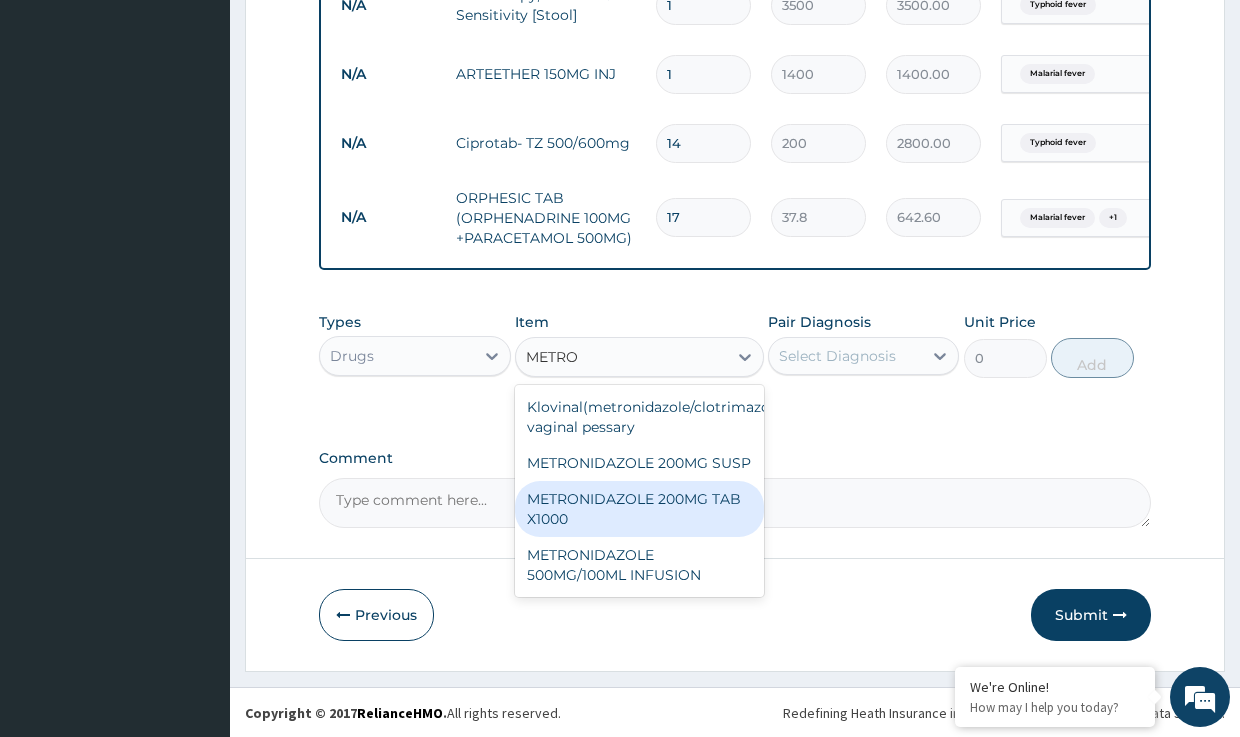 type 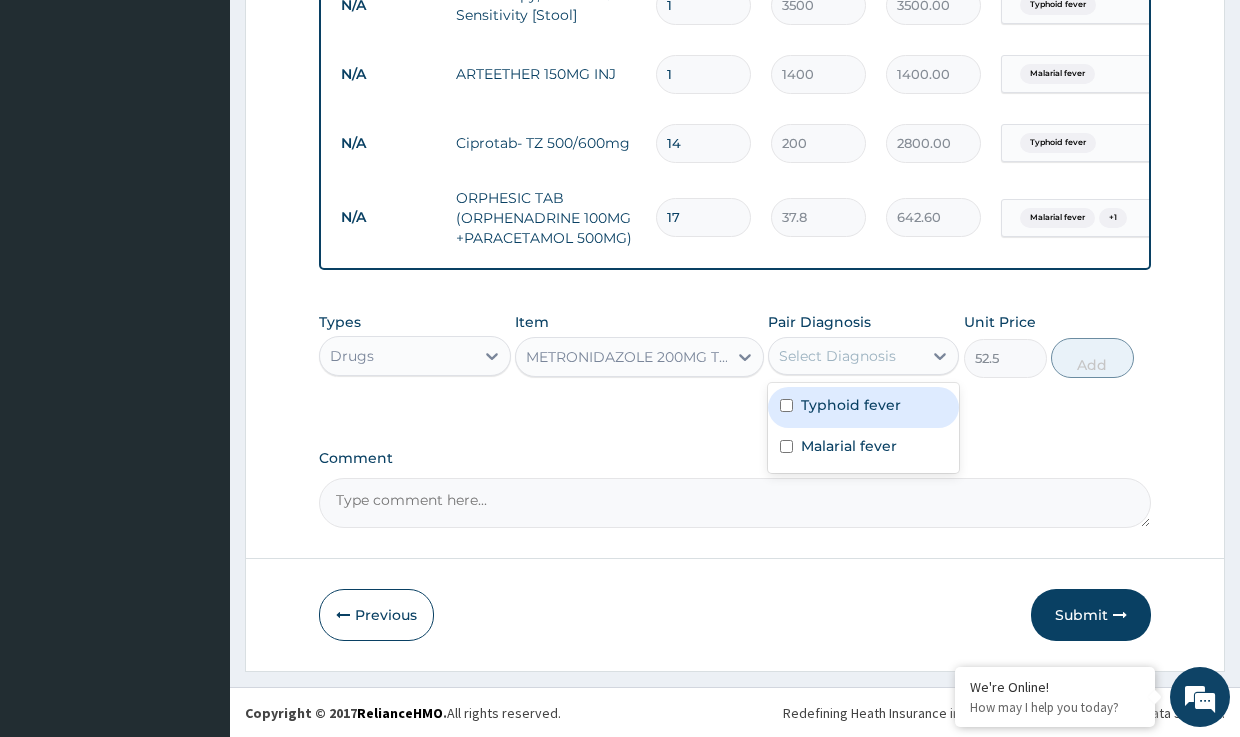 click on "Select Diagnosis" at bounding box center [837, 356] 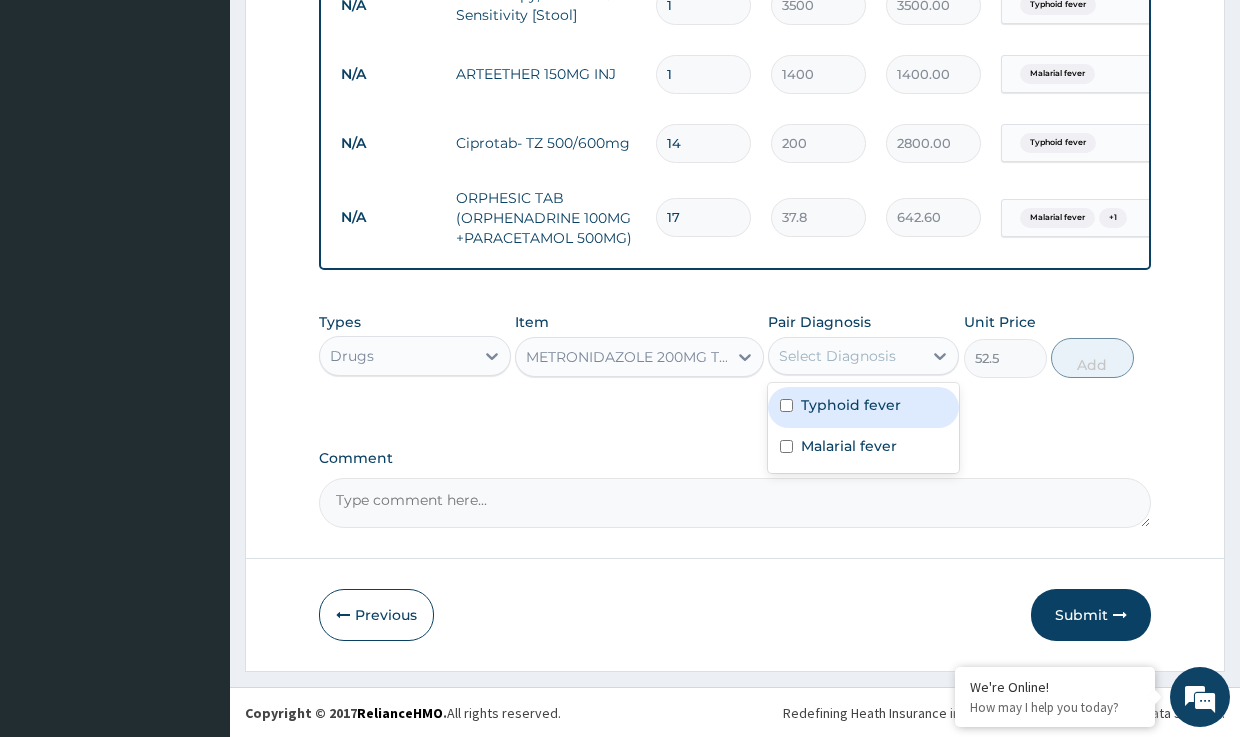 click on "Typhoid fever" at bounding box center (851, 405) 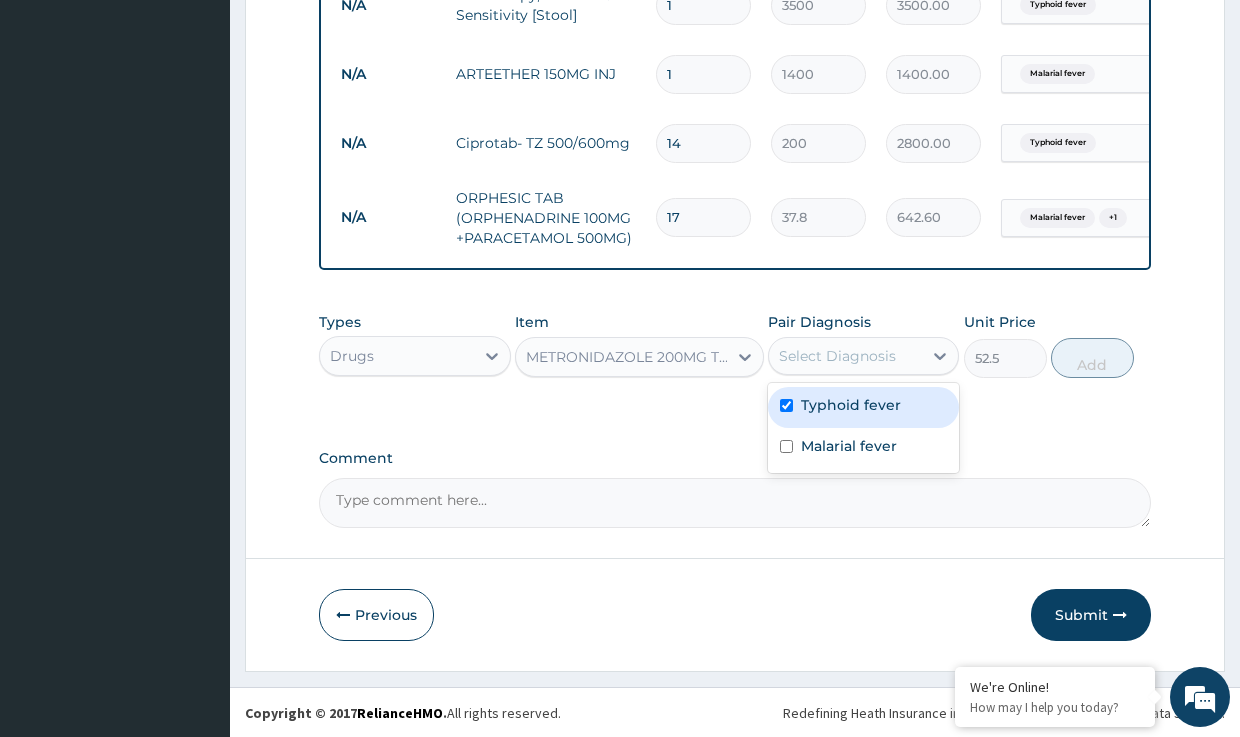 checkbox on "true" 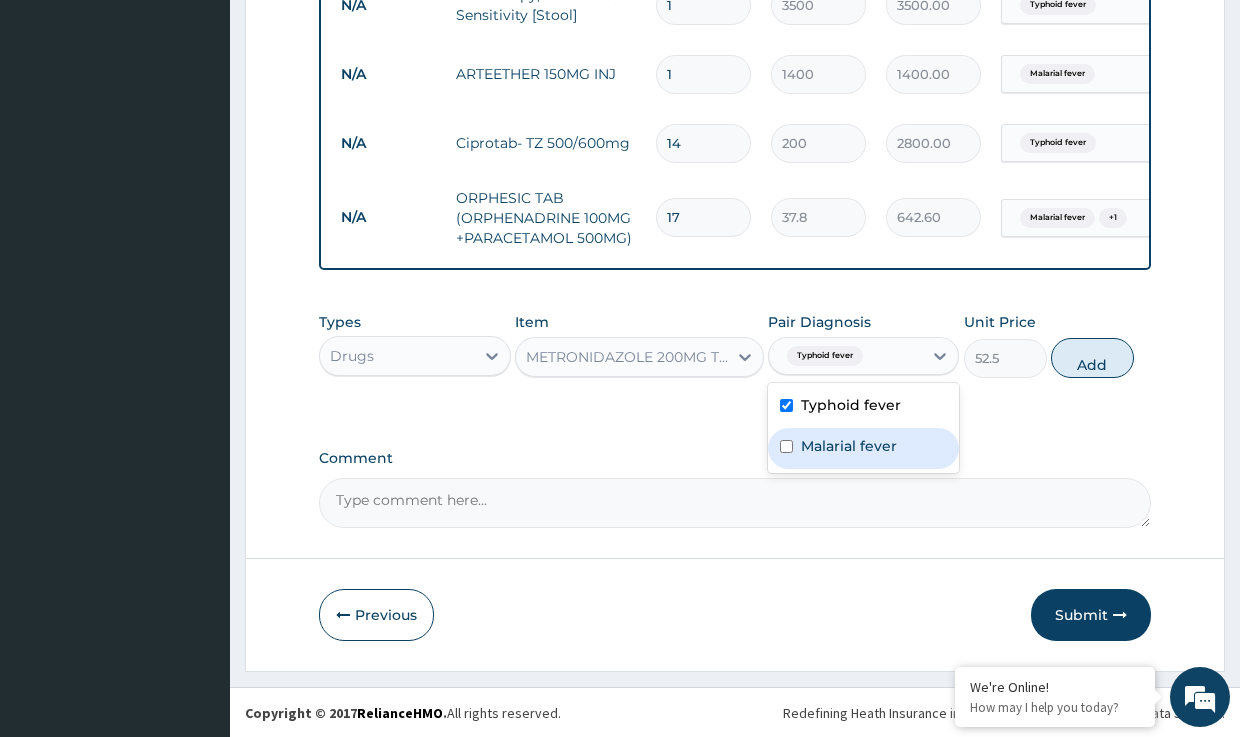 click on "Malarial fever" at bounding box center [849, 446] 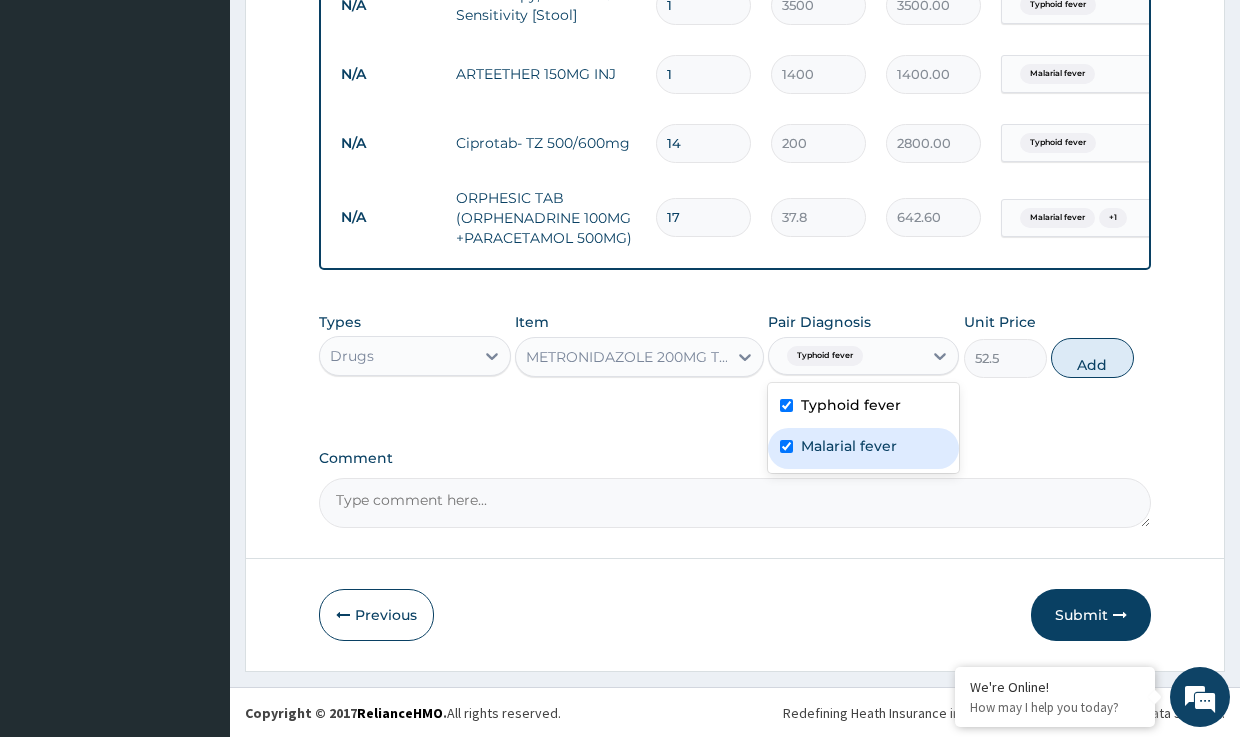 checkbox on "true" 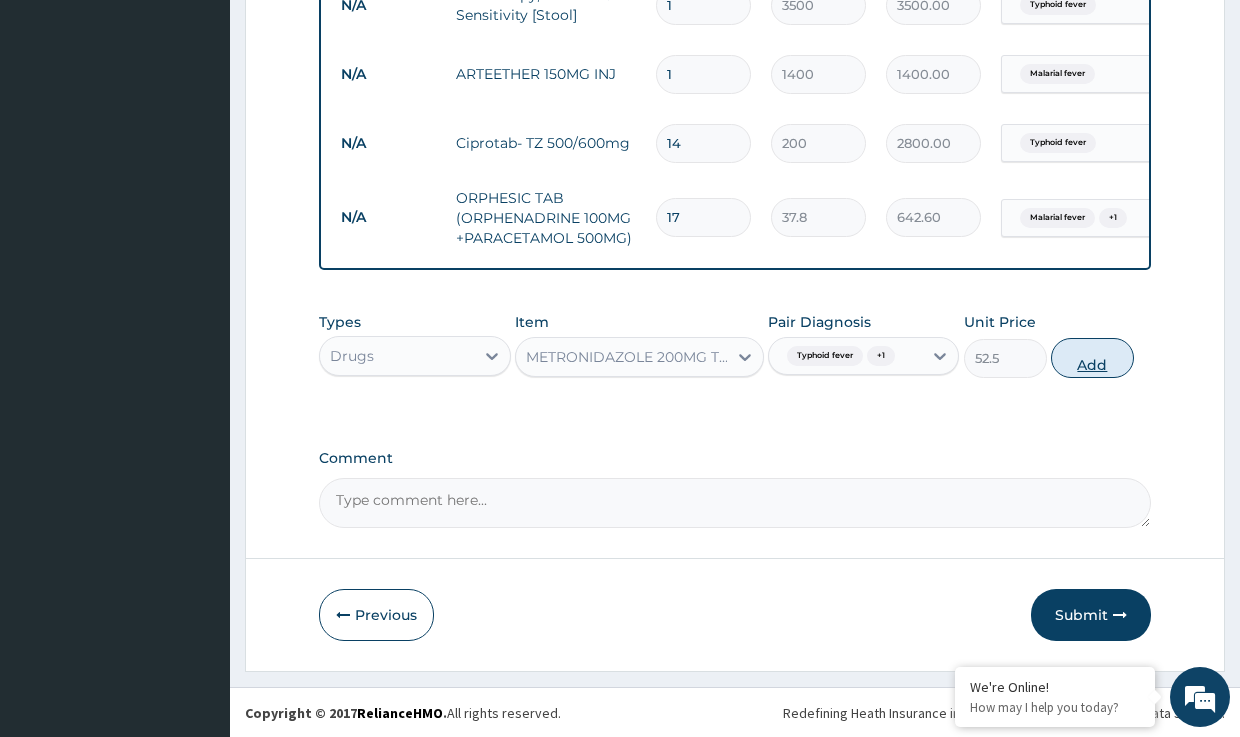 click on "Add" at bounding box center [1092, 358] 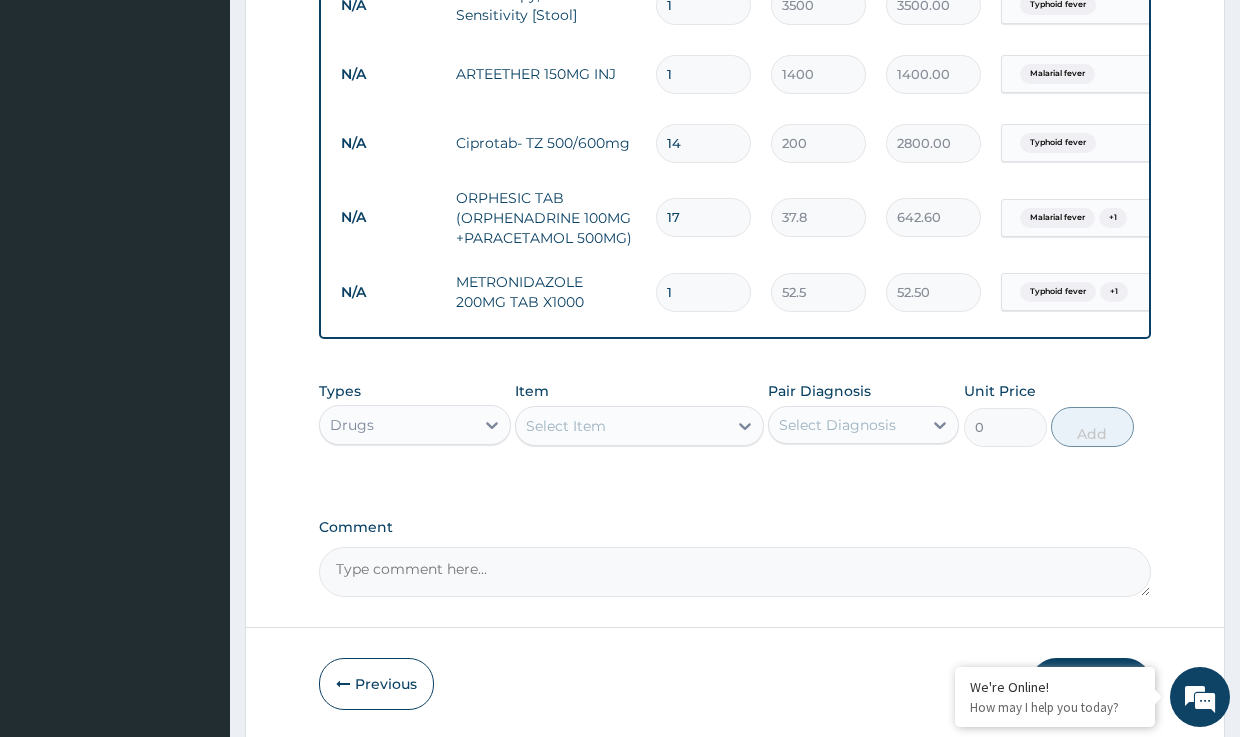 type 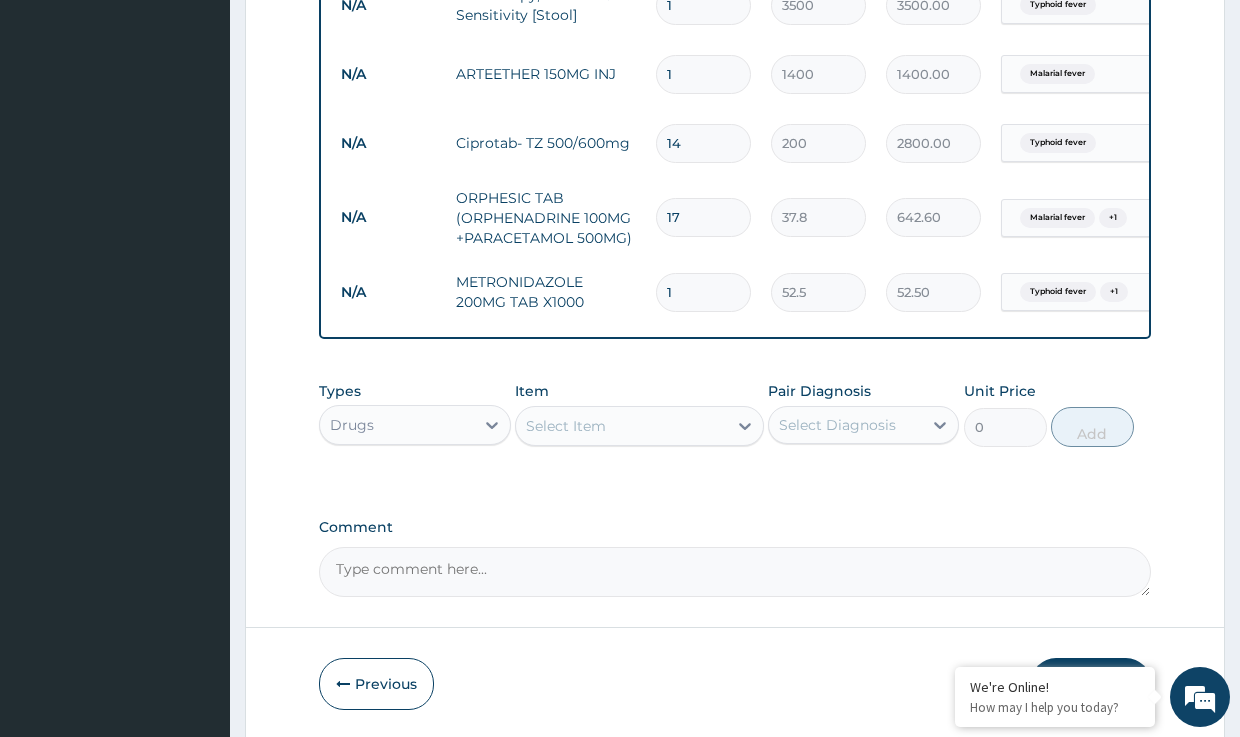 type on "0.00" 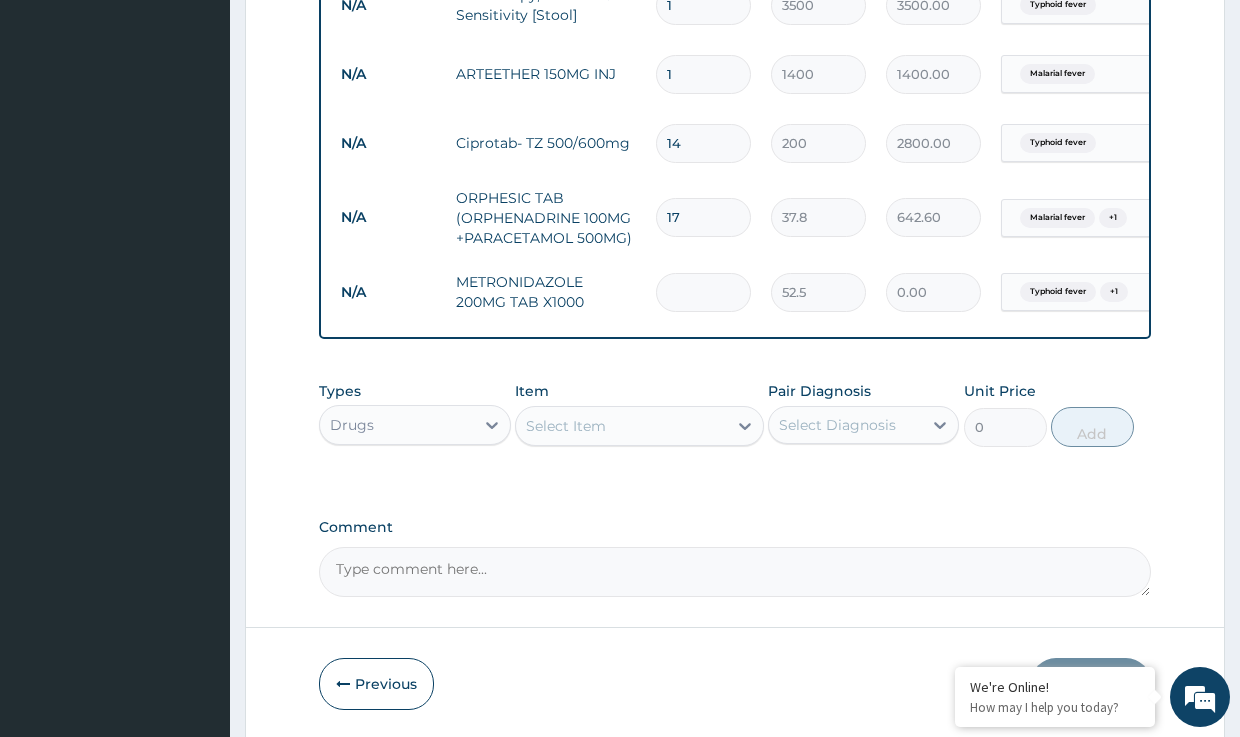 type on "4" 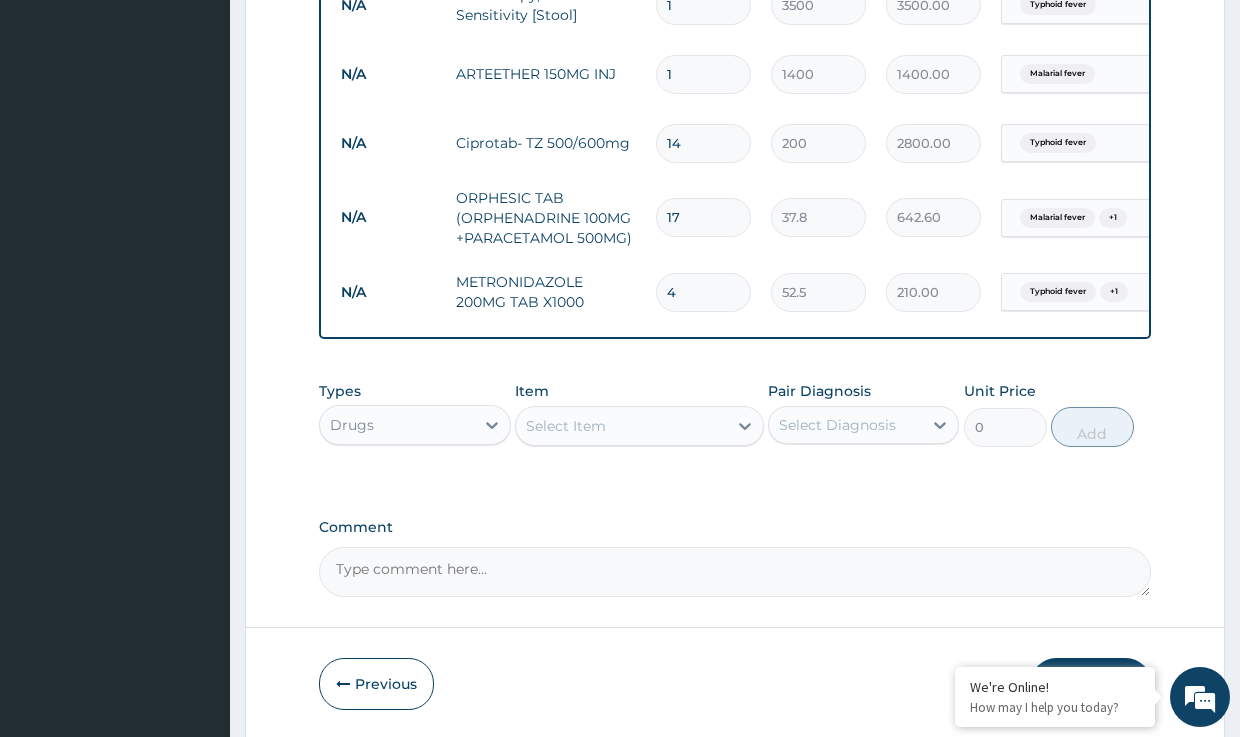 type on "42" 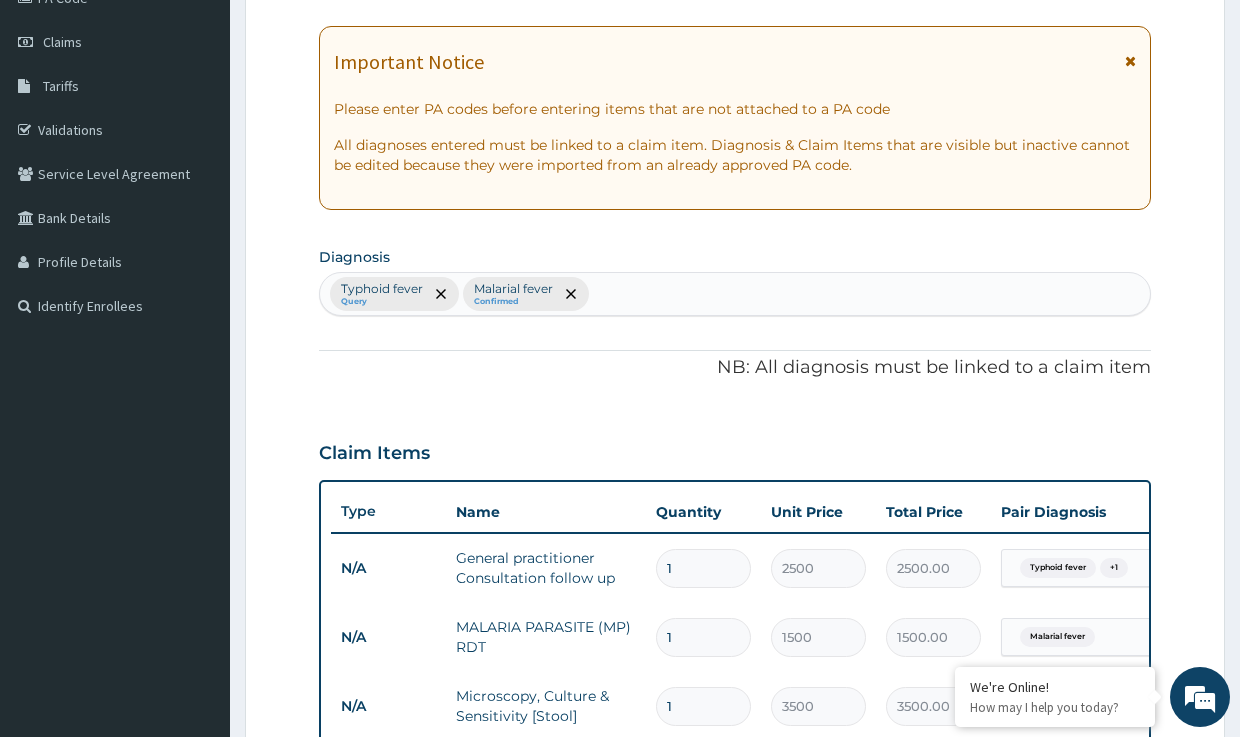 scroll, scrollTop: 252, scrollLeft: 0, axis: vertical 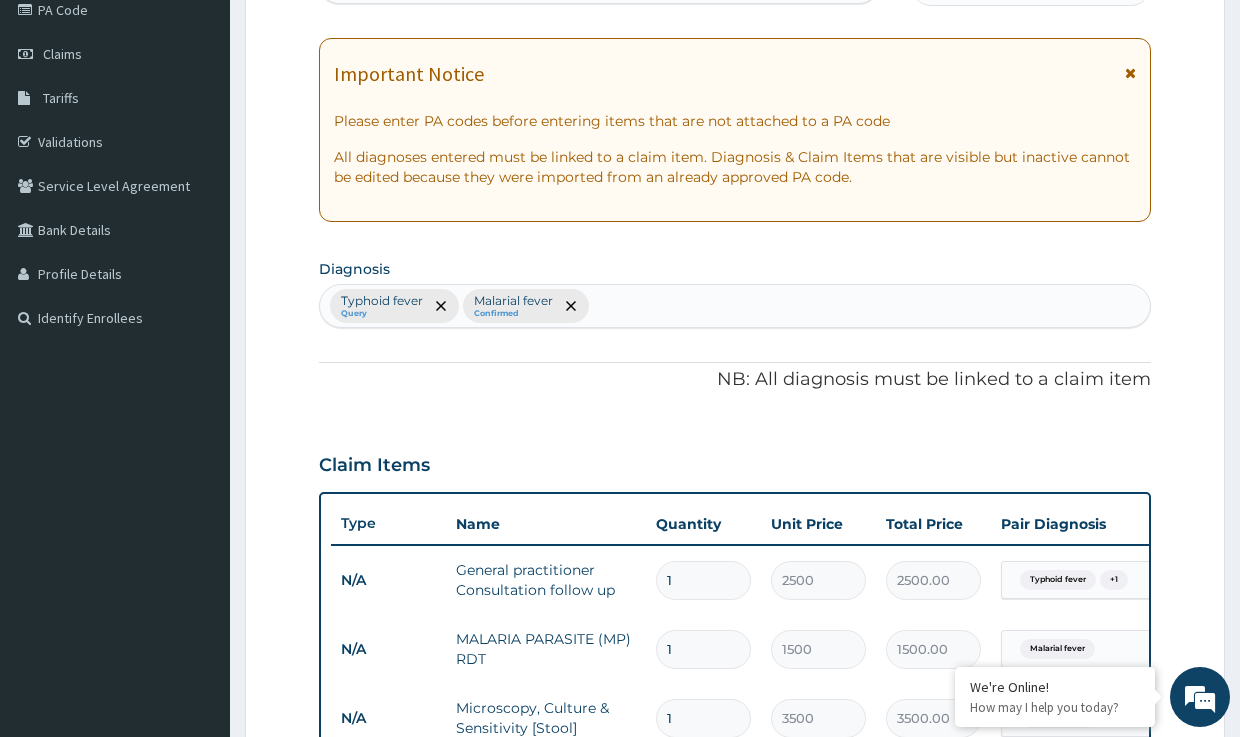 type on "42" 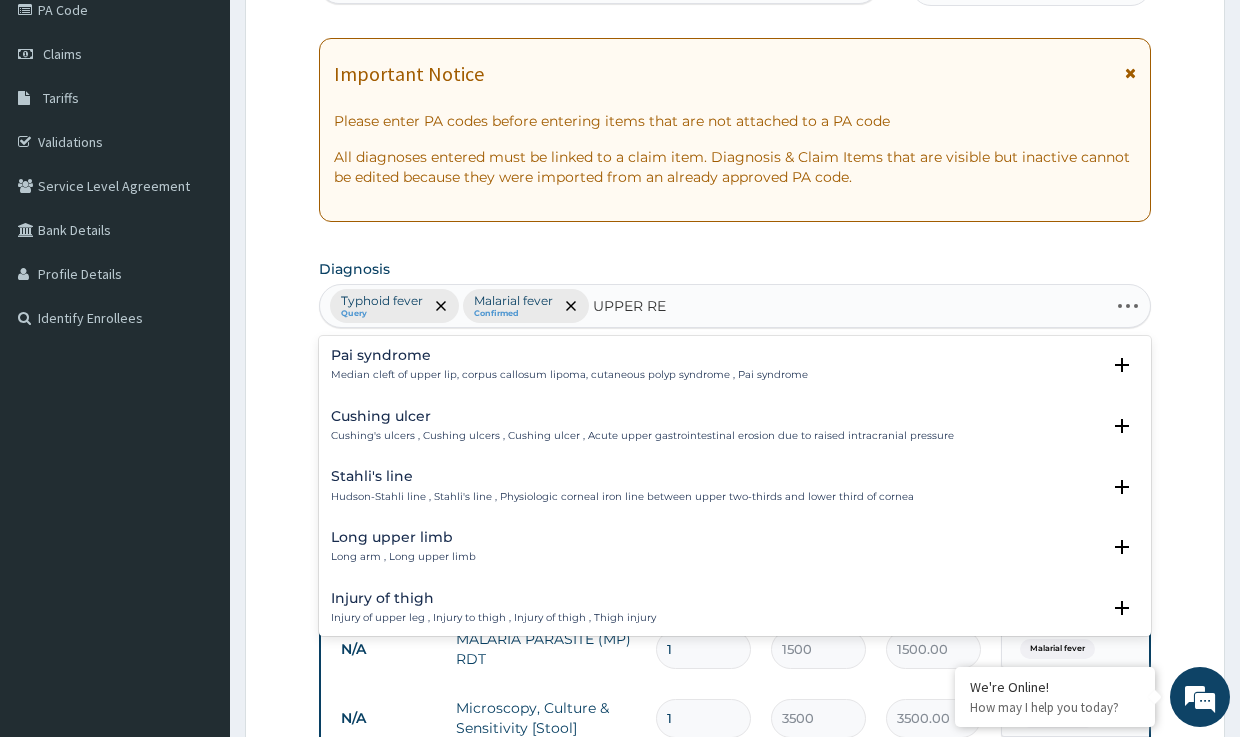 type on "UPPER RES" 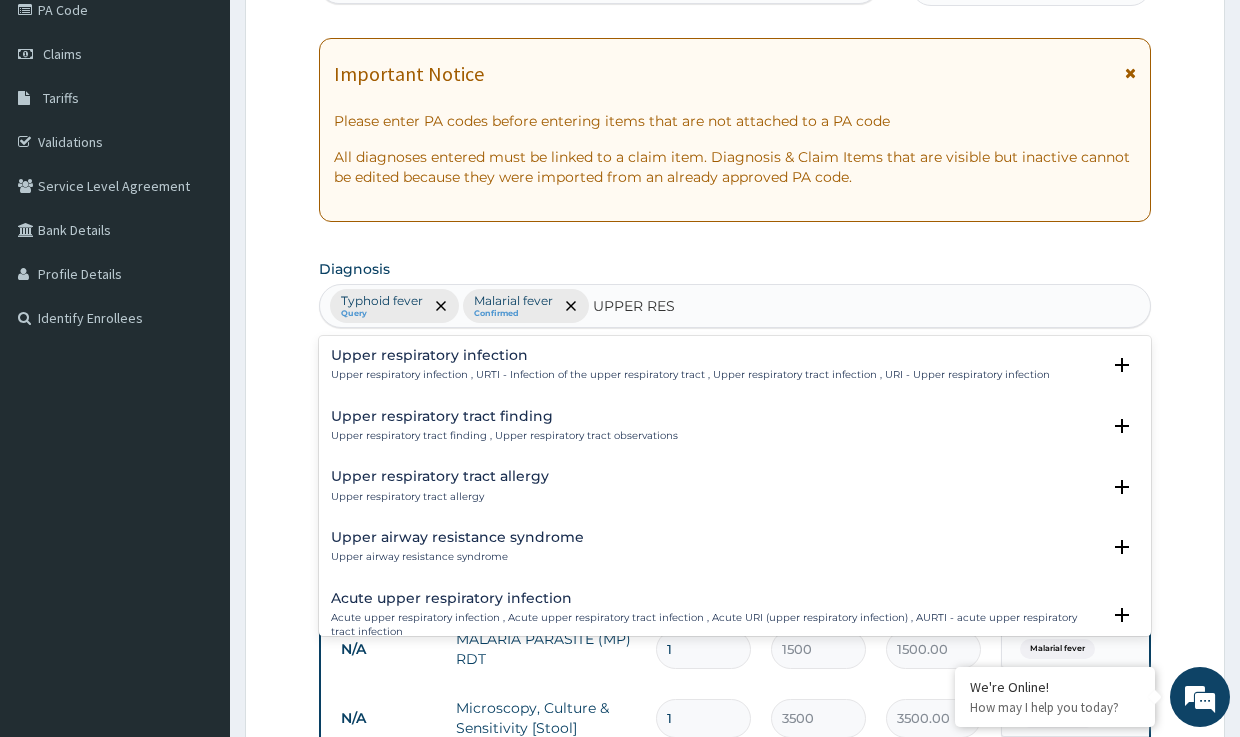 click on "Upper respiratory infection" at bounding box center [690, 355] 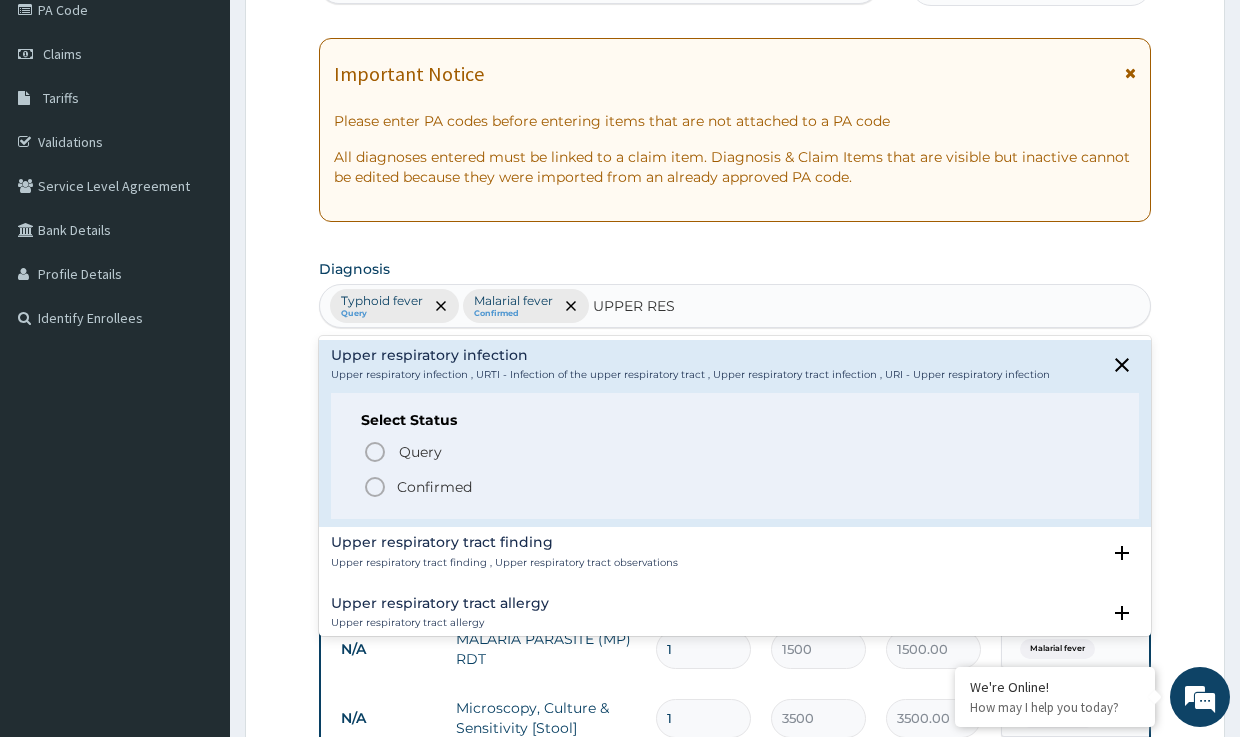 click 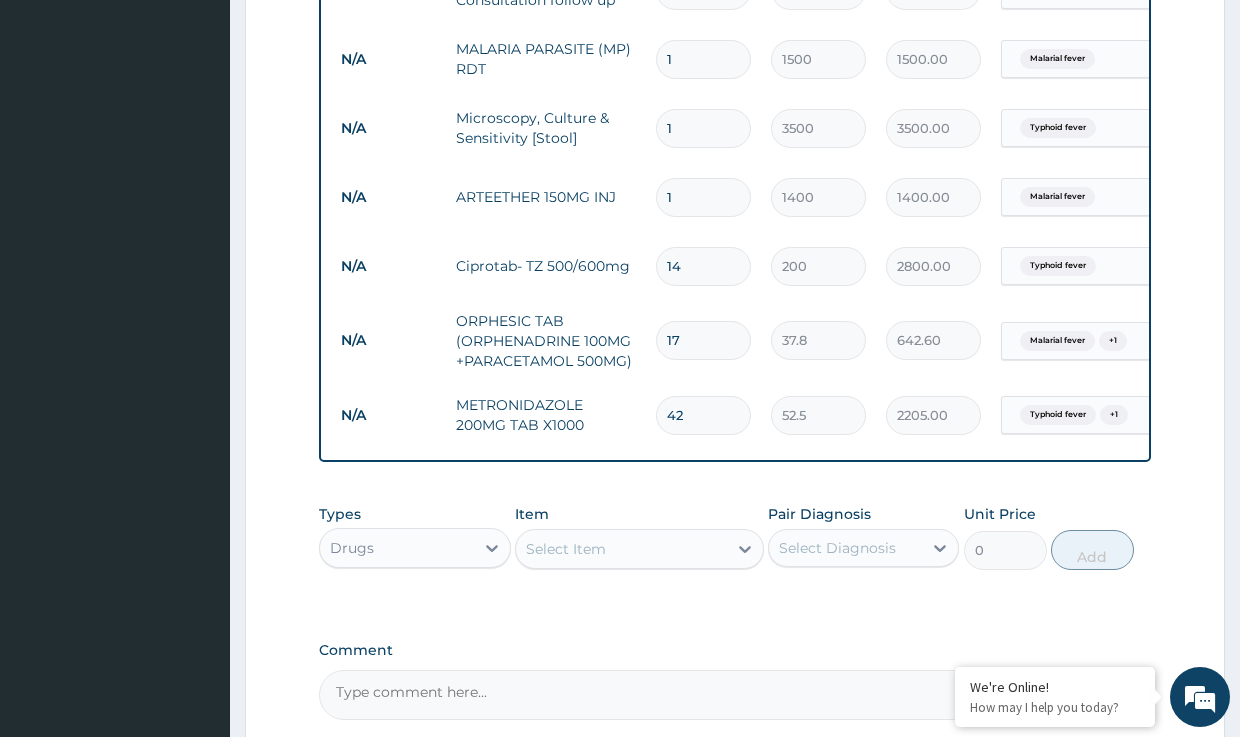 scroll, scrollTop: 1052, scrollLeft: 0, axis: vertical 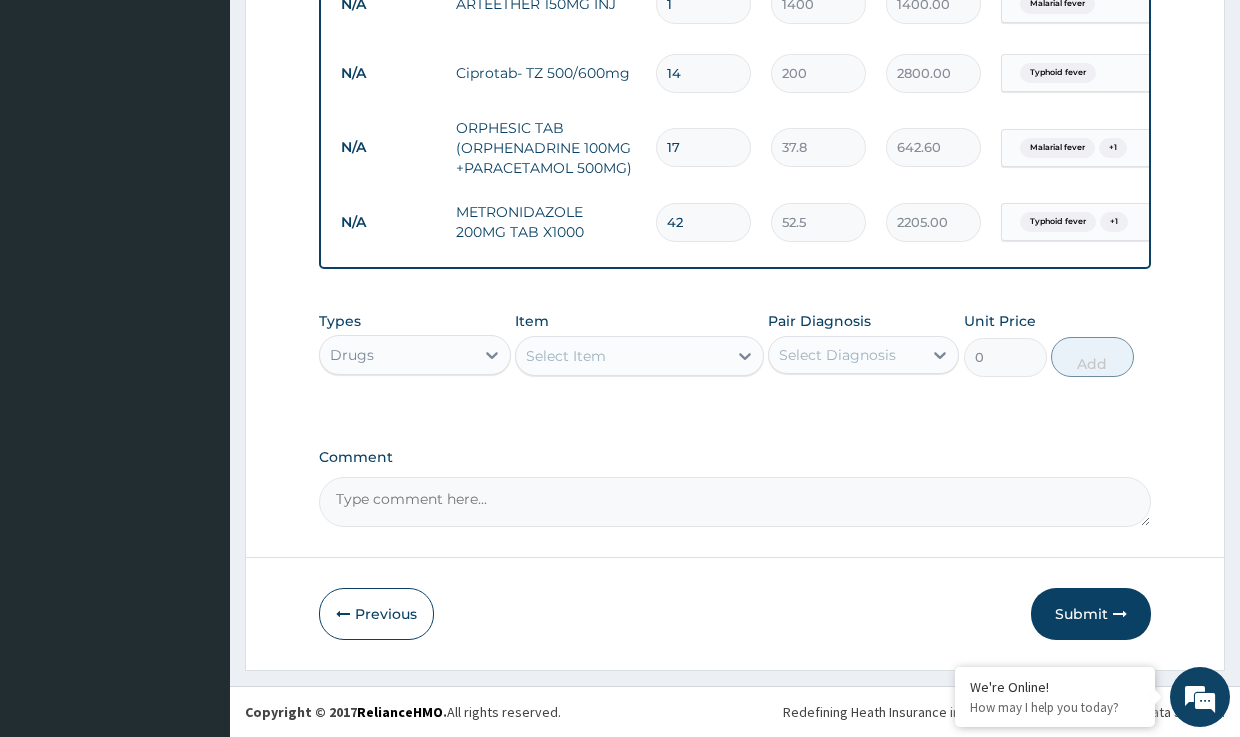 click on "Select Item" at bounding box center [566, 356] 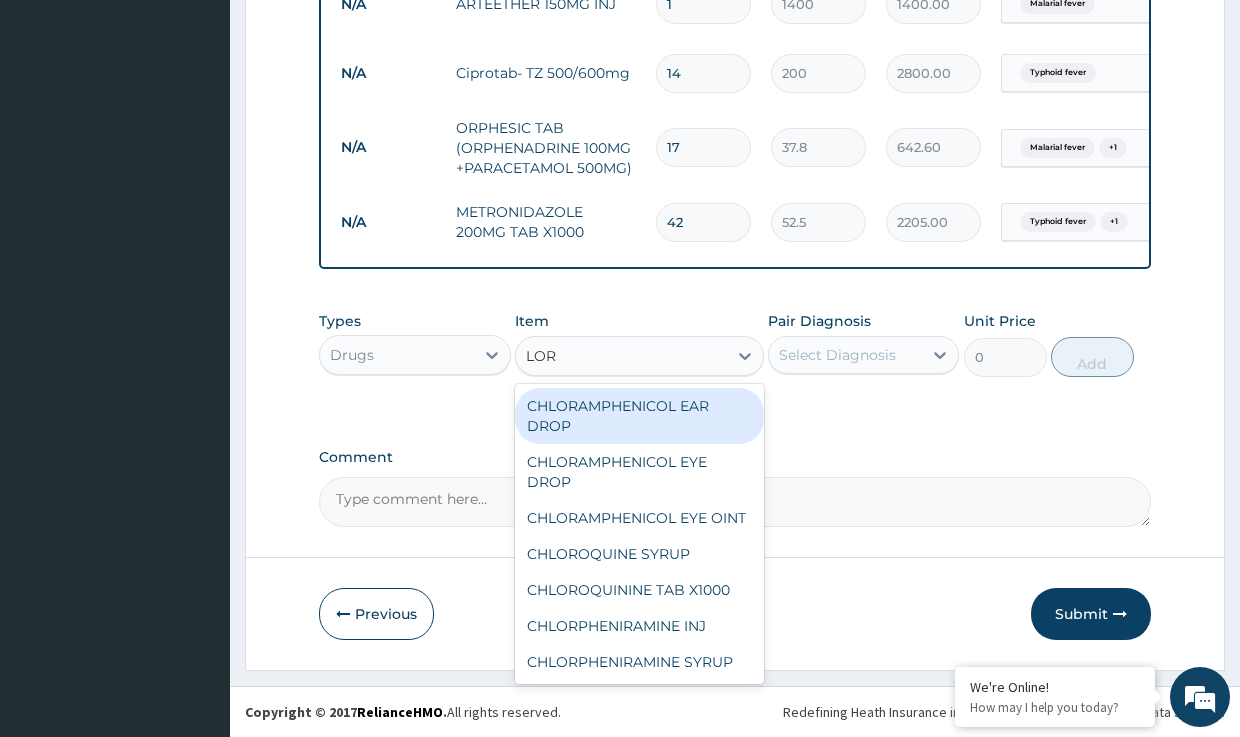 type on "LORA" 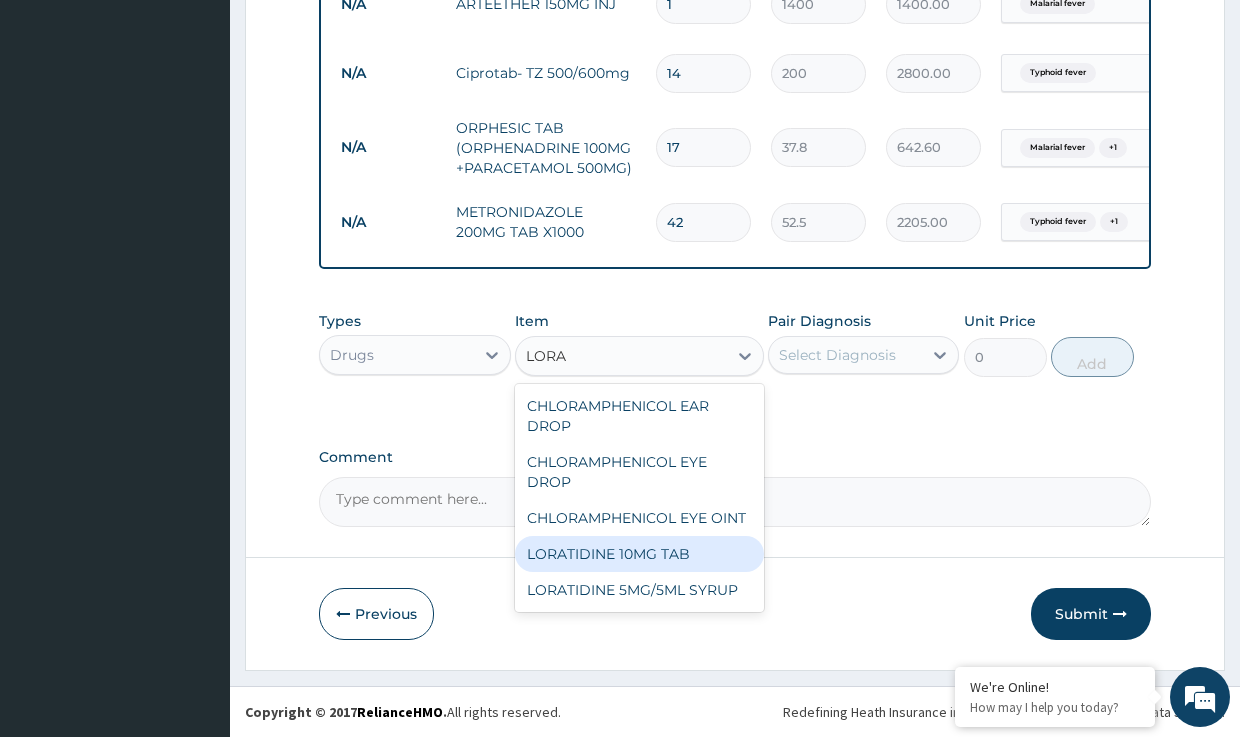 click on "LORATIDINE 10MG TAB" at bounding box center [639, 554] 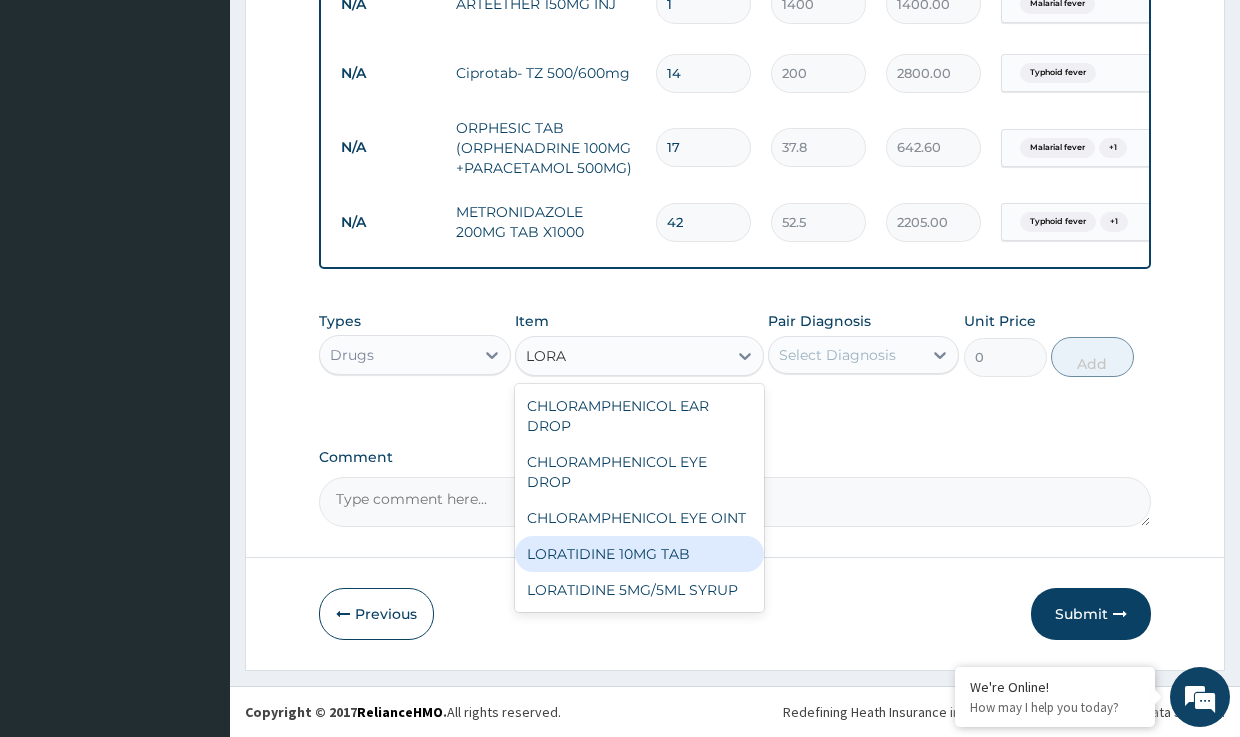 type 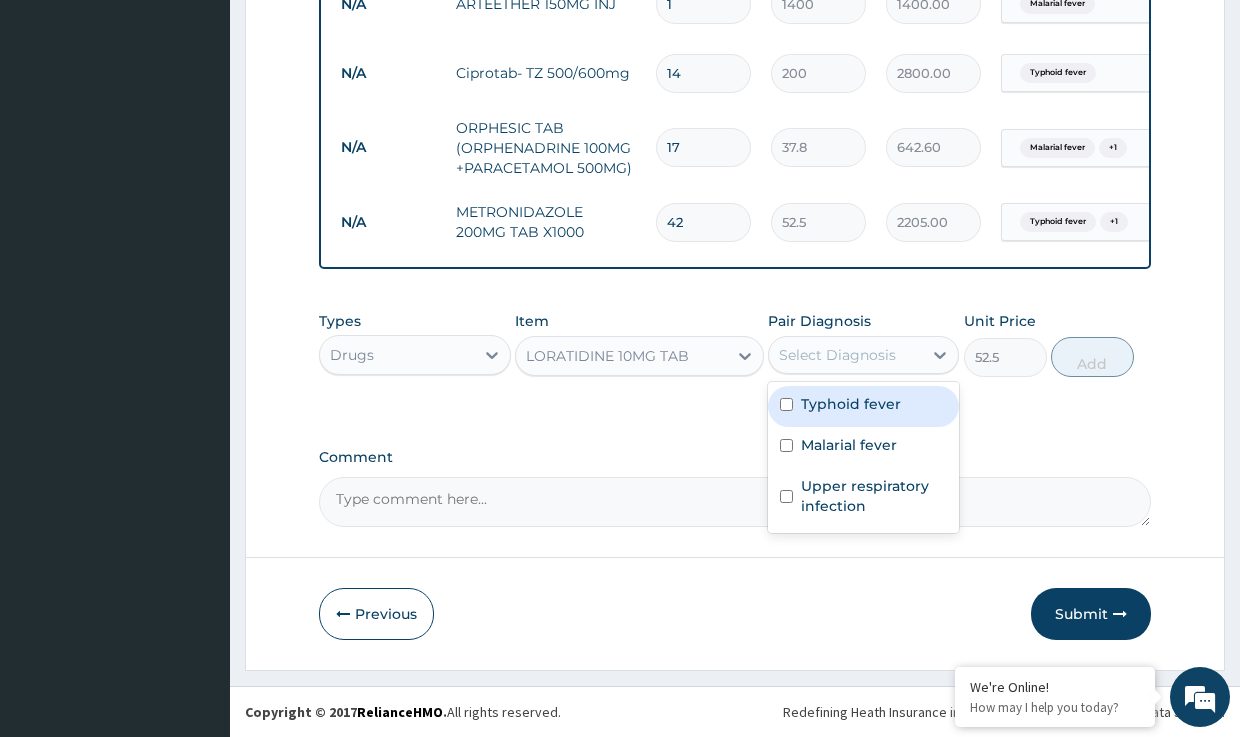 click on "Select Diagnosis" at bounding box center [837, 355] 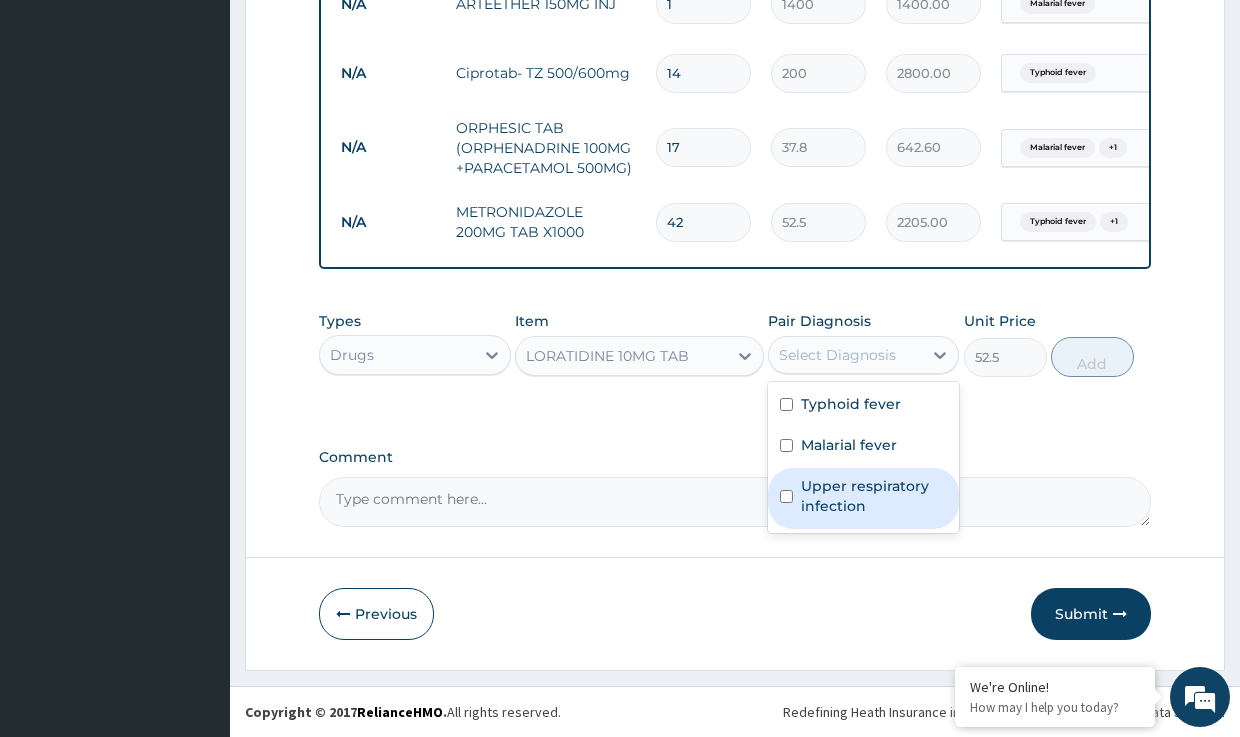 click on "Upper respiratory infection" at bounding box center (874, 496) 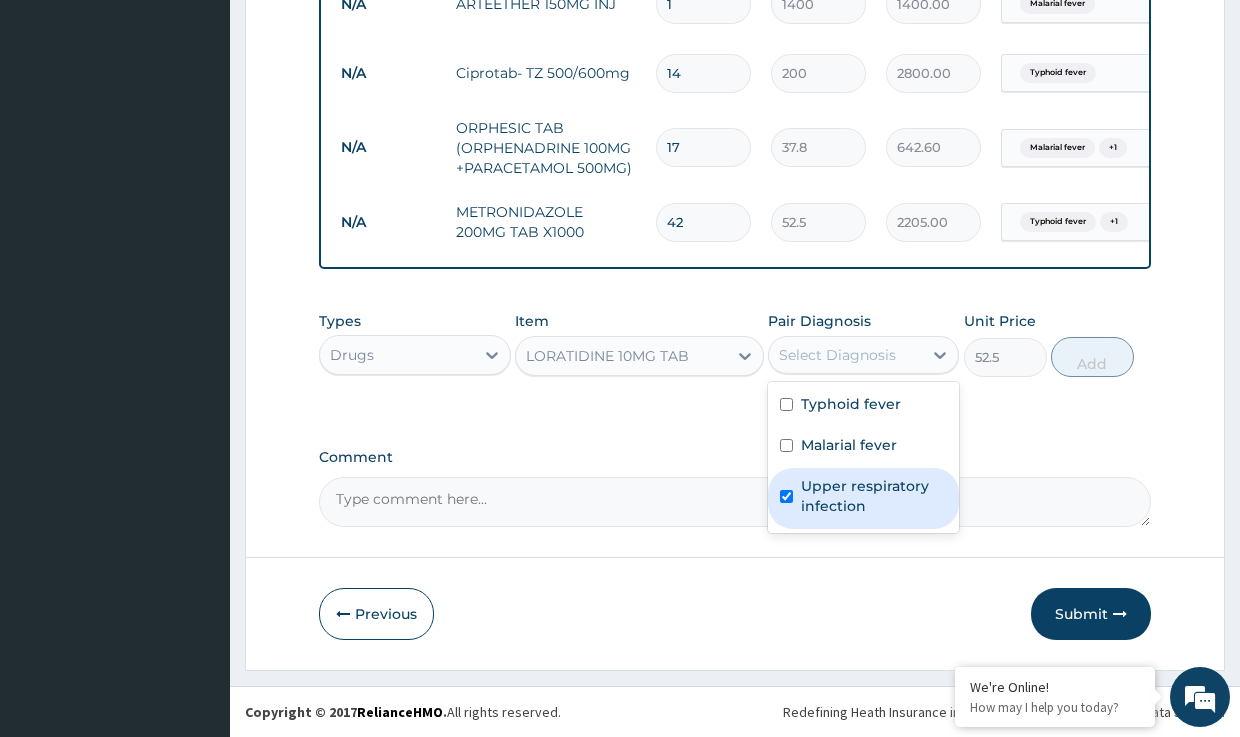 checkbox on "true" 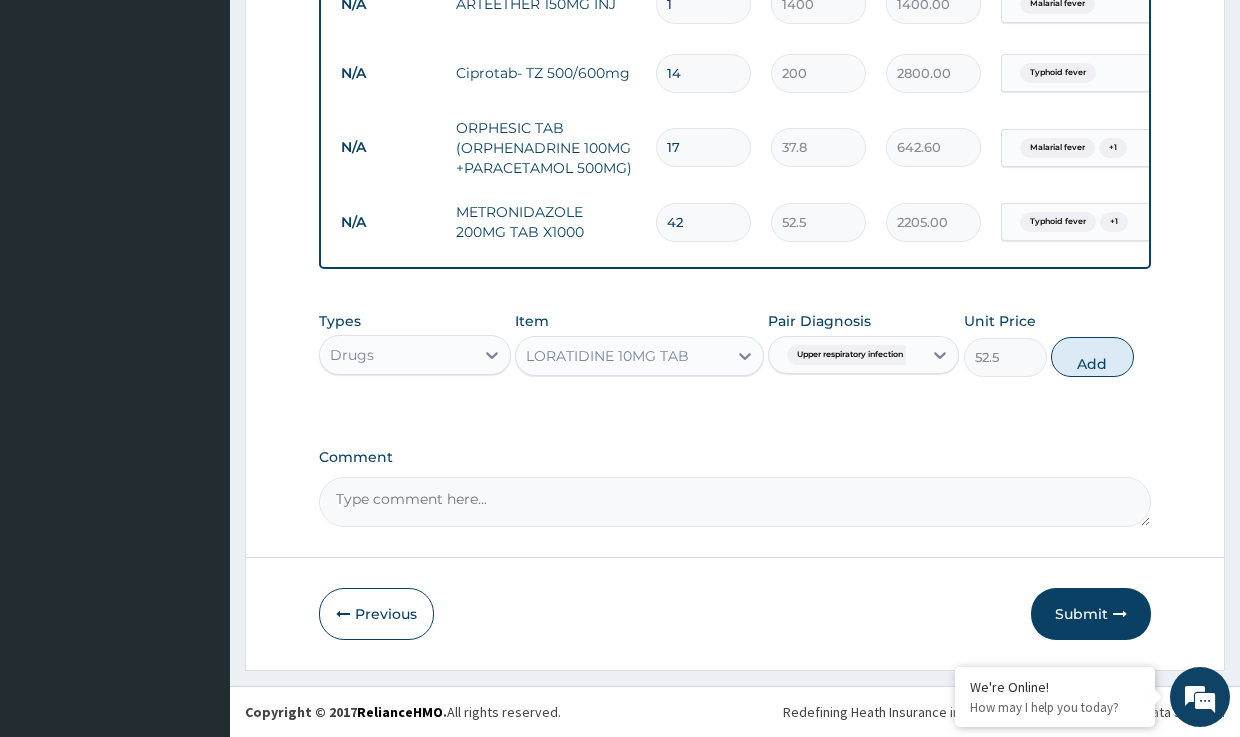 drag, startPoint x: 1076, startPoint y: 358, endPoint x: 1054, endPoint y: 367, distance: 23.769728 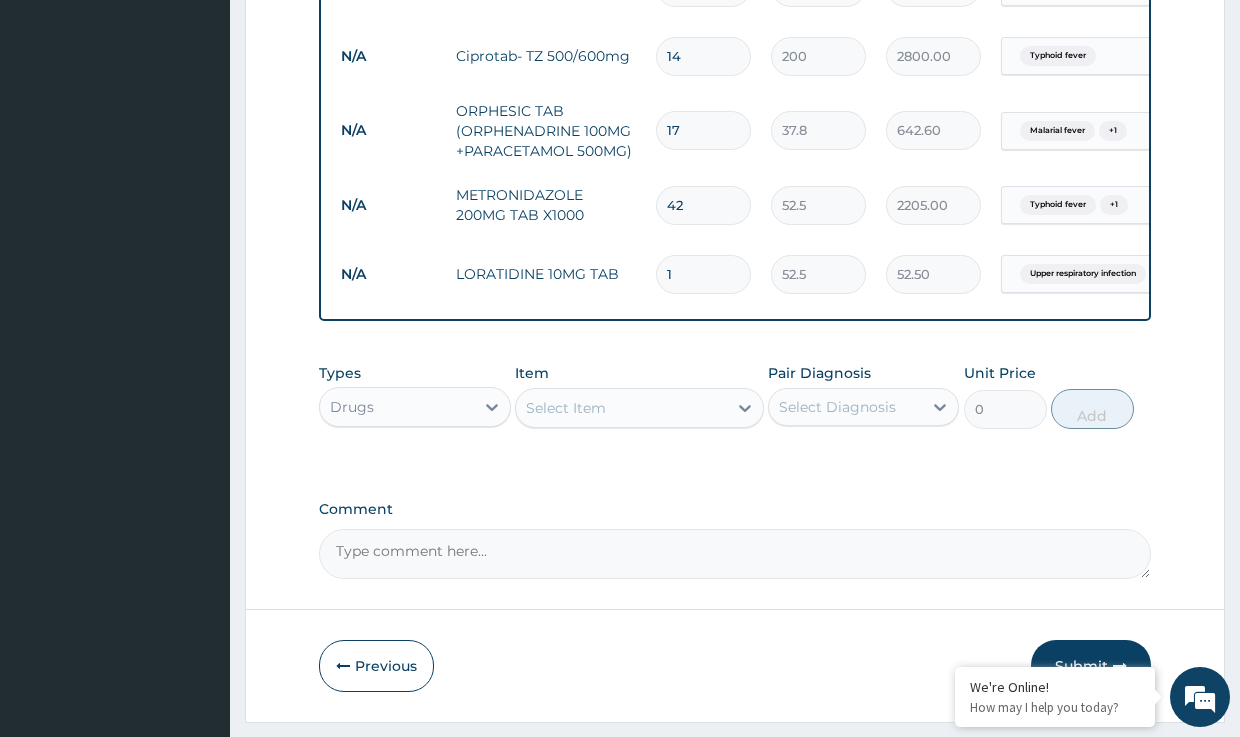 type on "10" 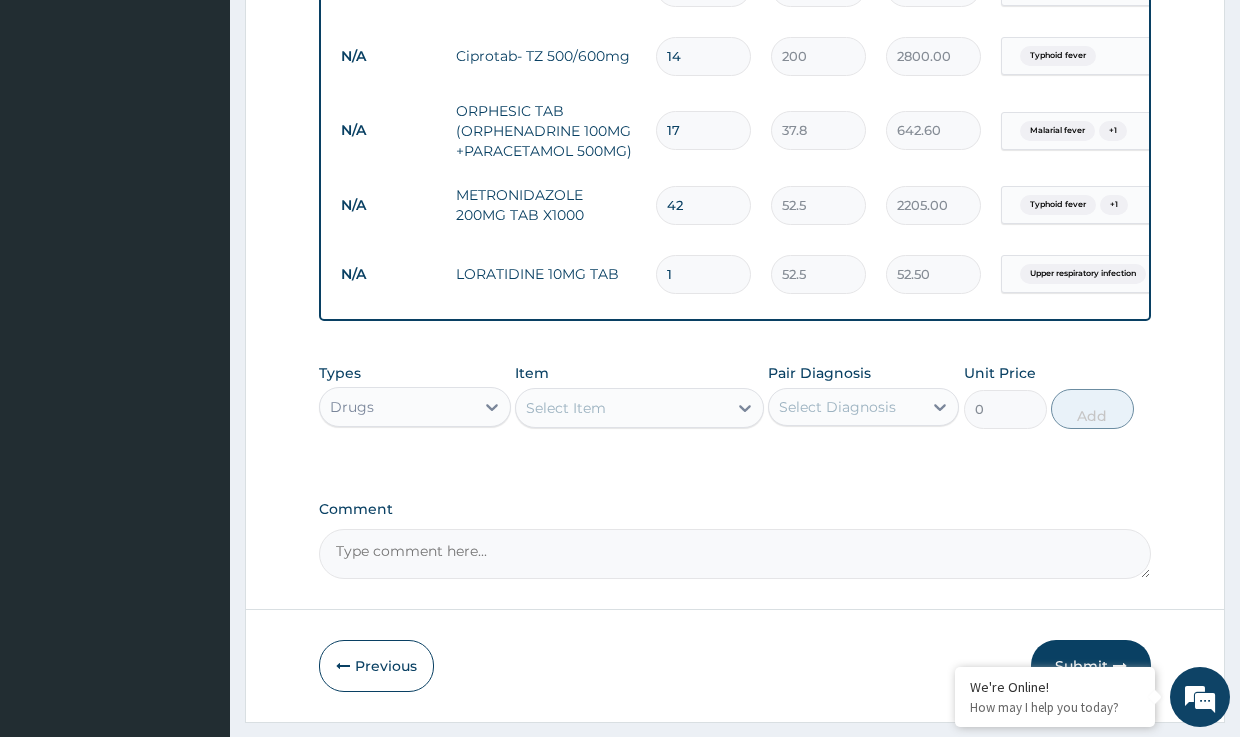type on "525.00" 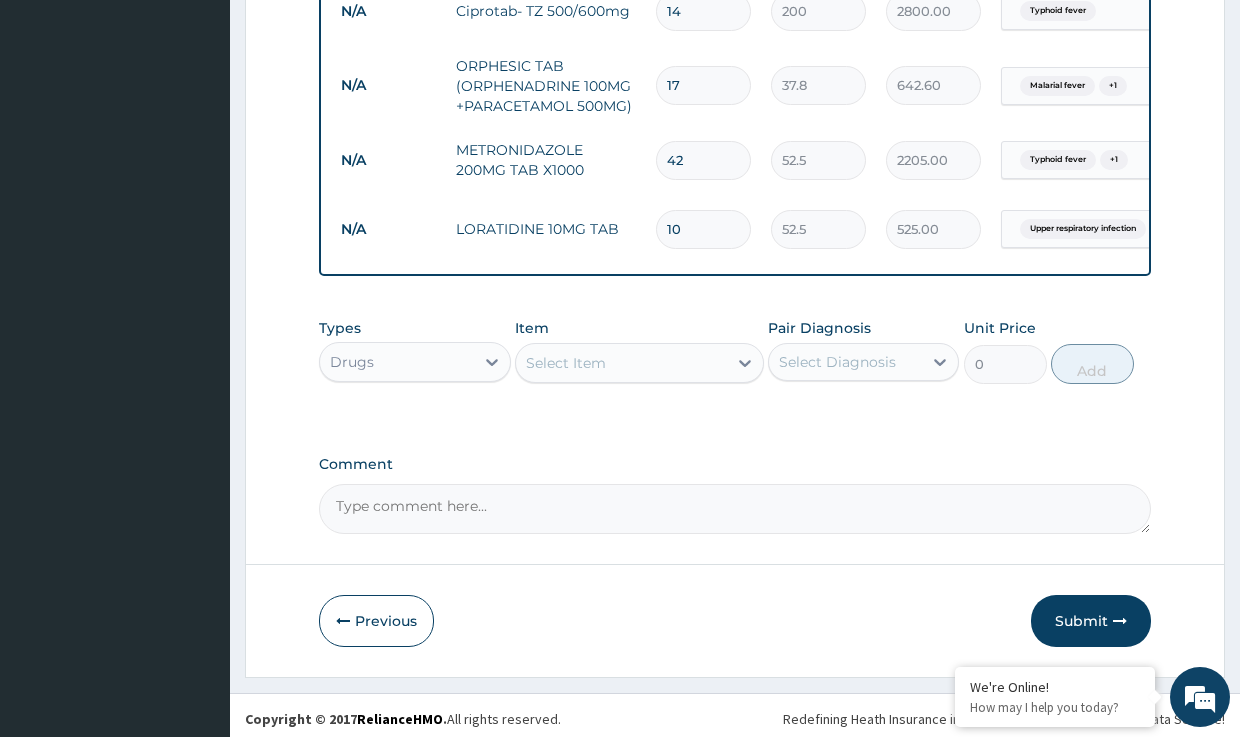 scroll, scrollTop: 1121, scrollLeft: 0, axis: vertical 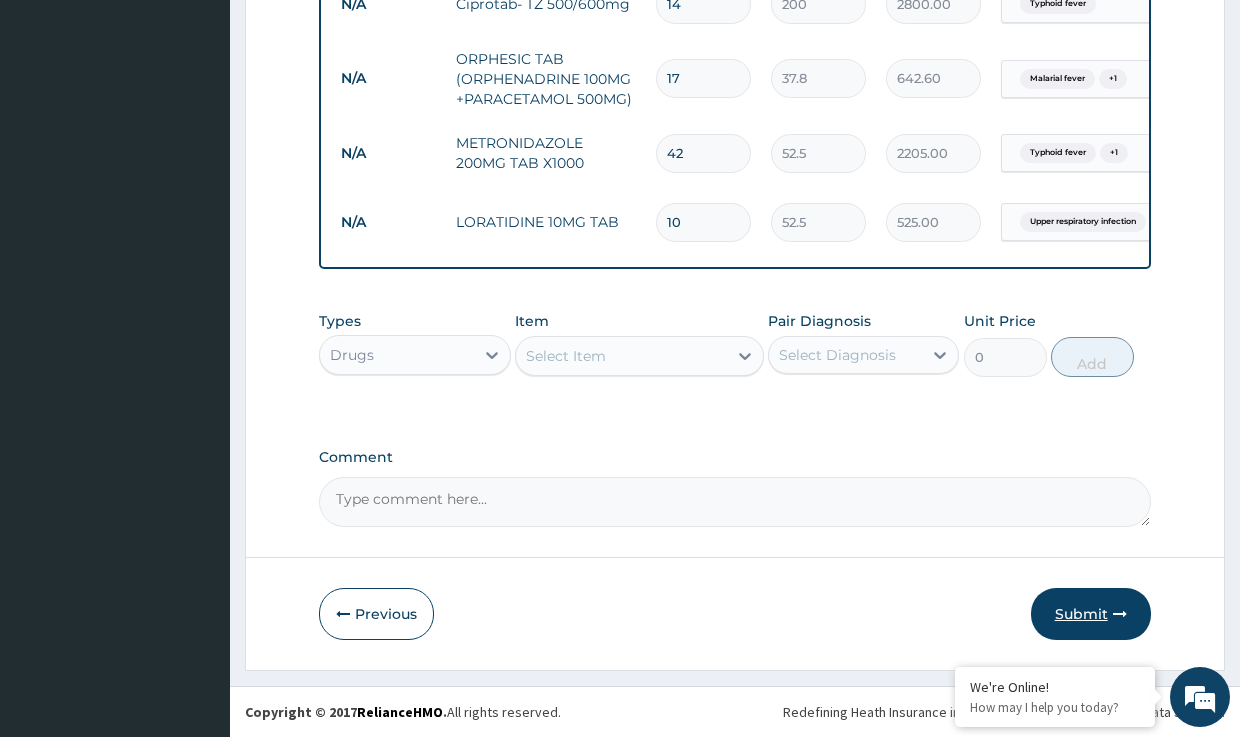 type on "10" 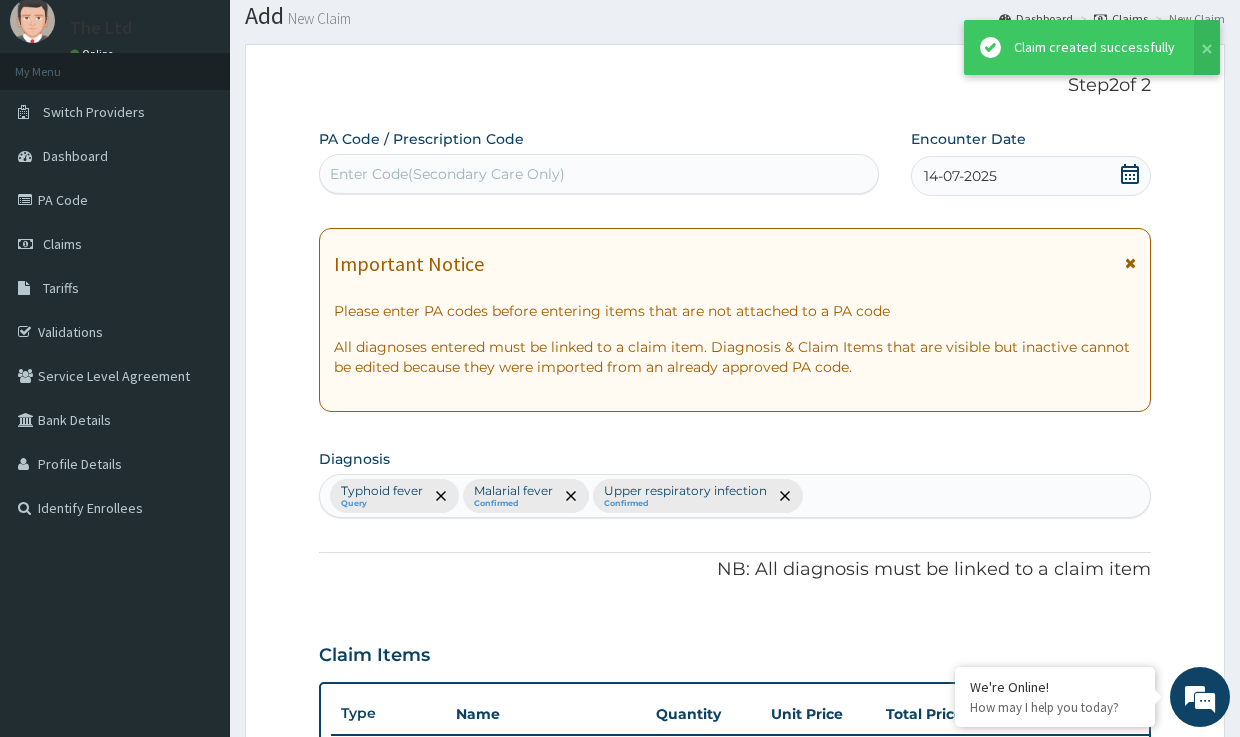 scroll, scrollTop: 1121, scrollLeft: 0, axis: vertical 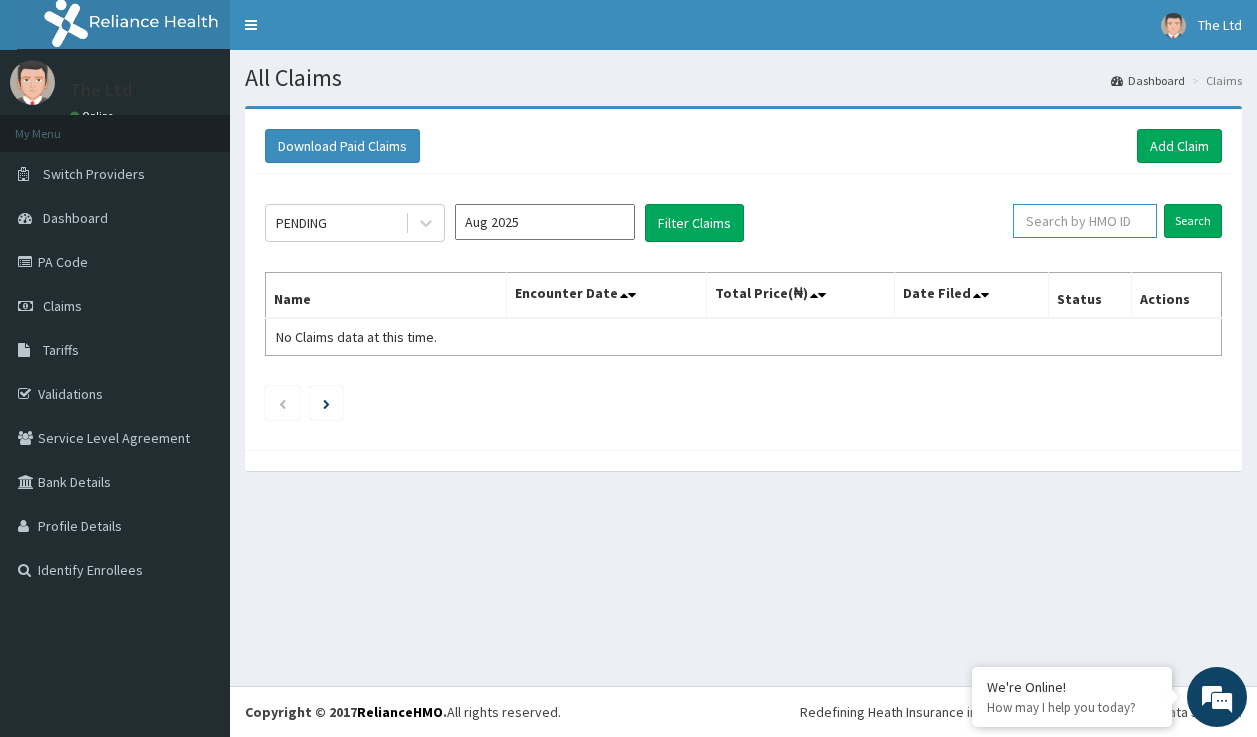 click at bounding box center (1085, 221) 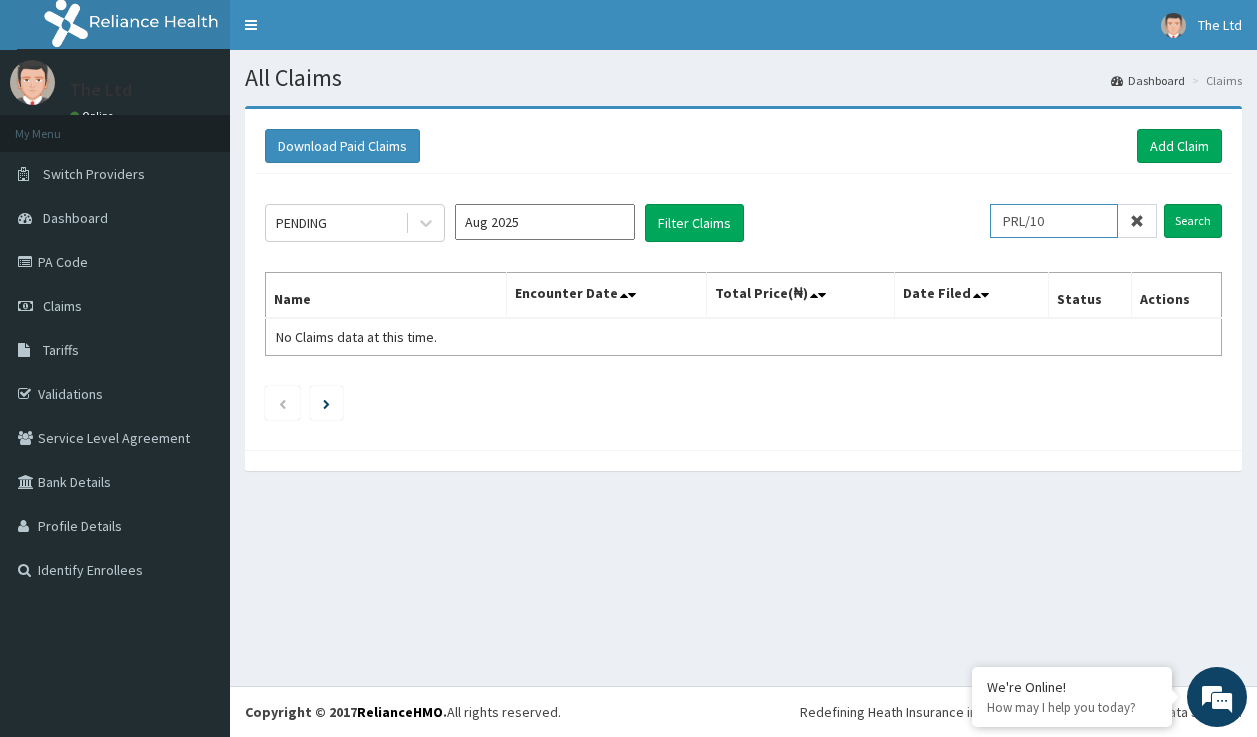 scroll, scrollTop: 0, scrollLeft: 0, axis: both 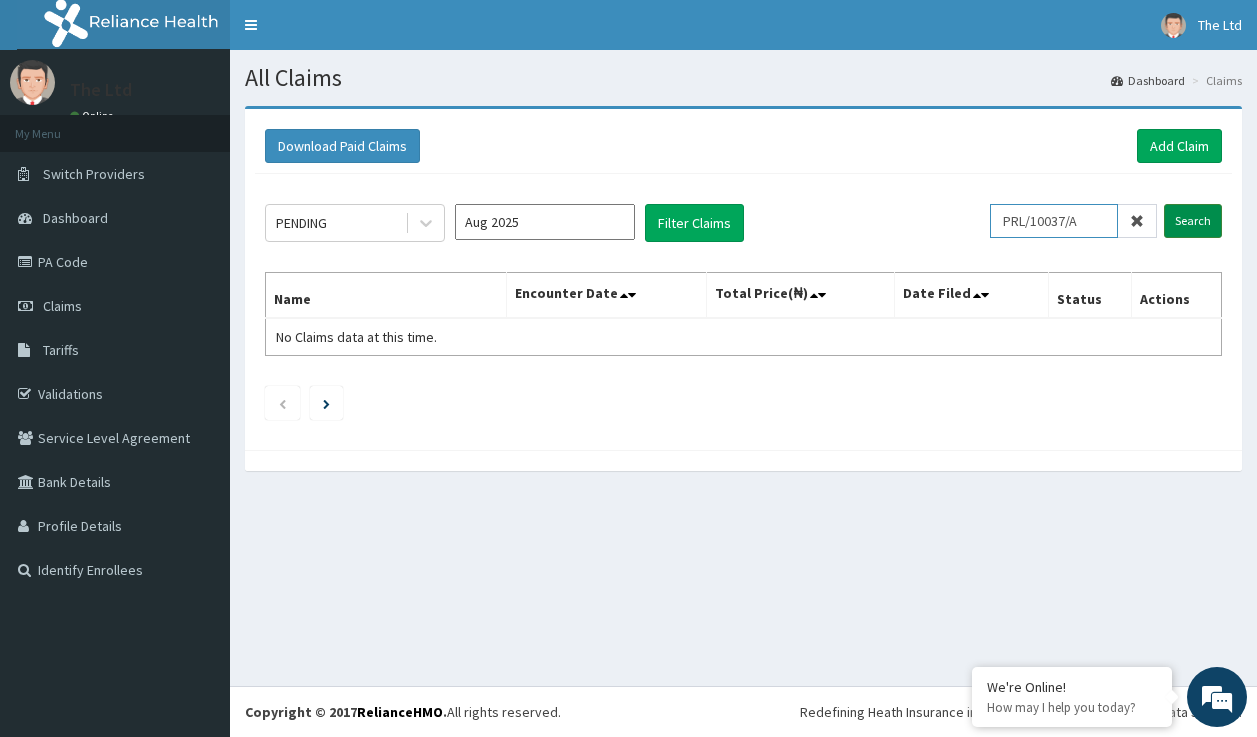 type on "PRL/10037/A" 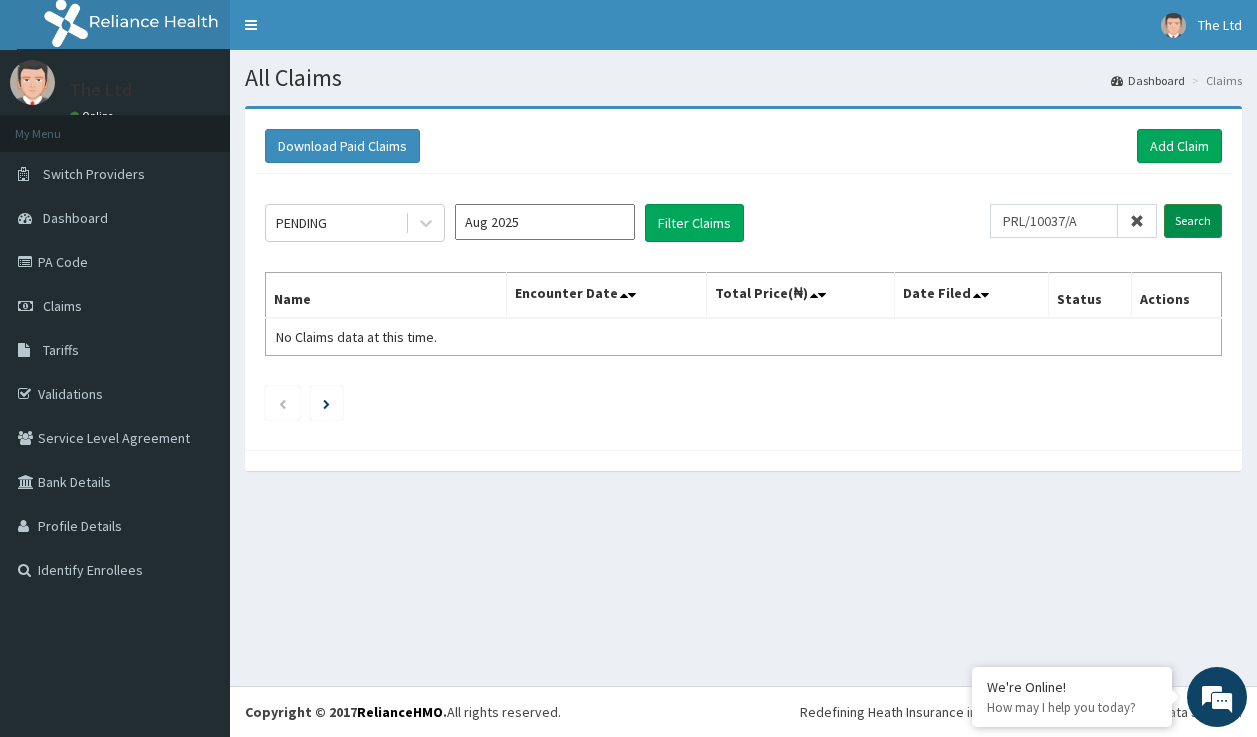 click on "Search" at bounding box center (1193, 221) 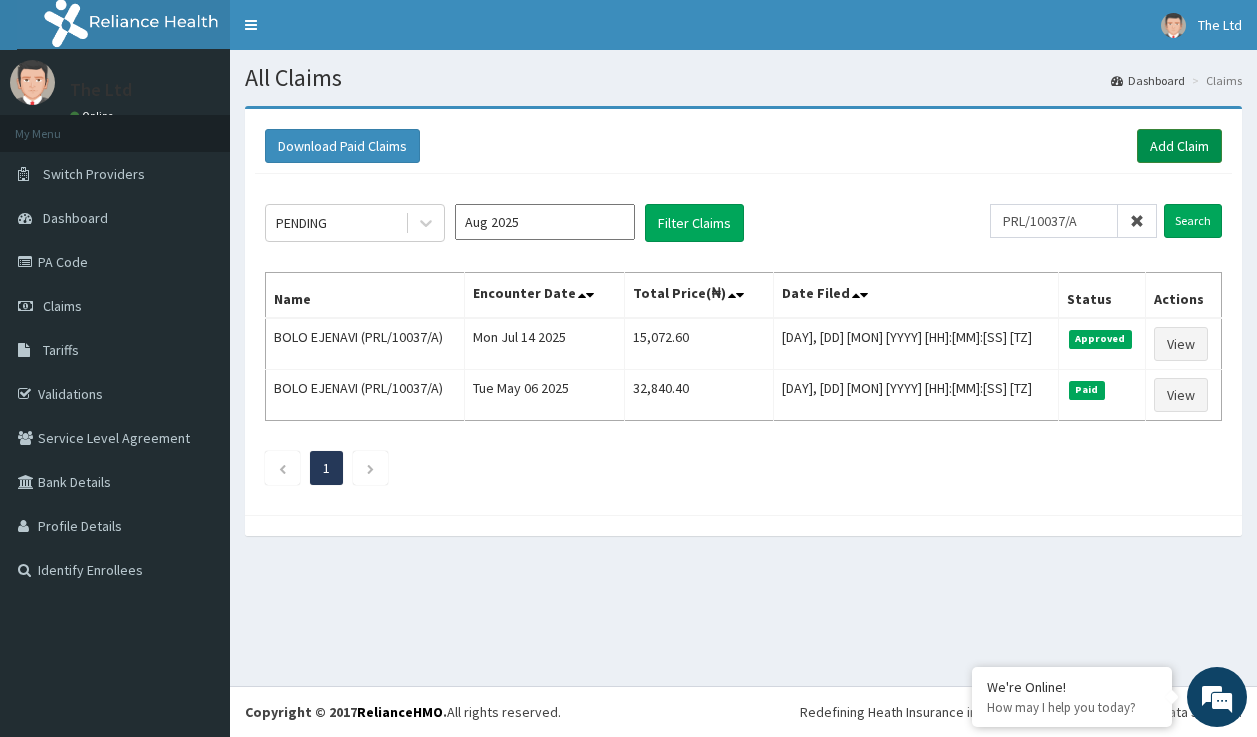click on "Add Claim" at bounding box center (1179, 146) 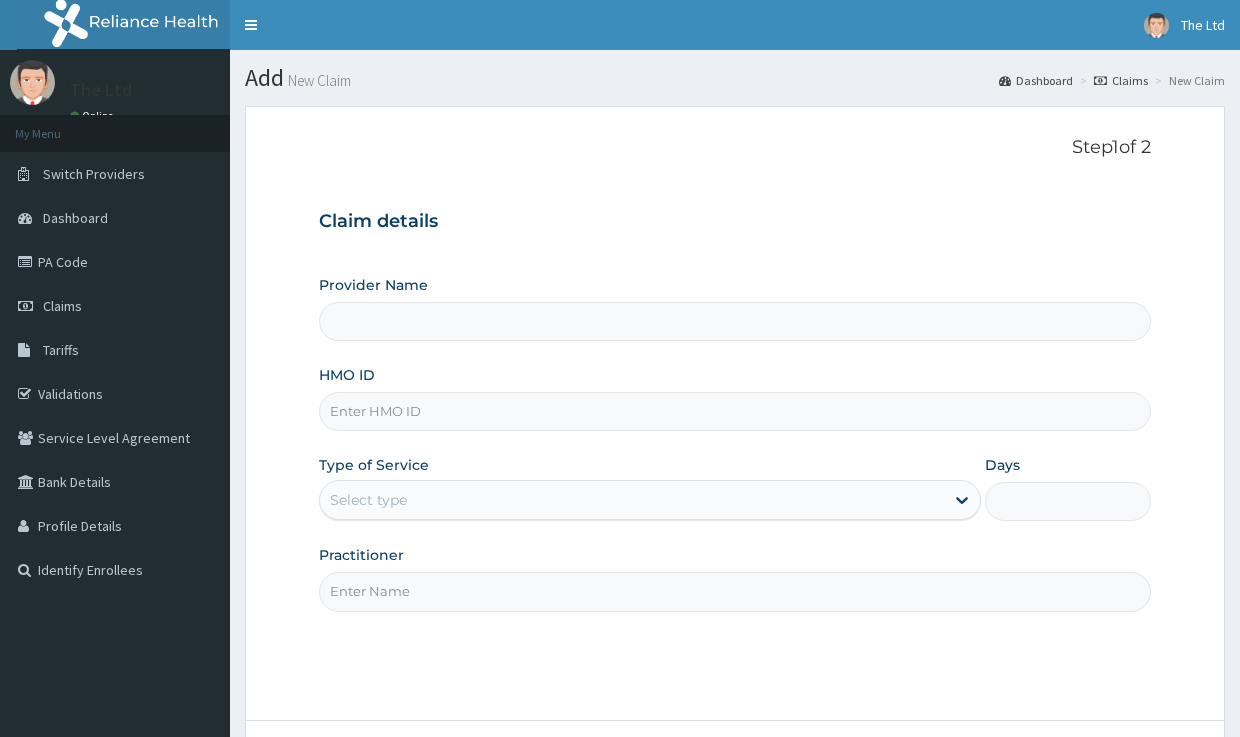 scroll, scrollTop: 0, scrollLeft: 0, axis: both 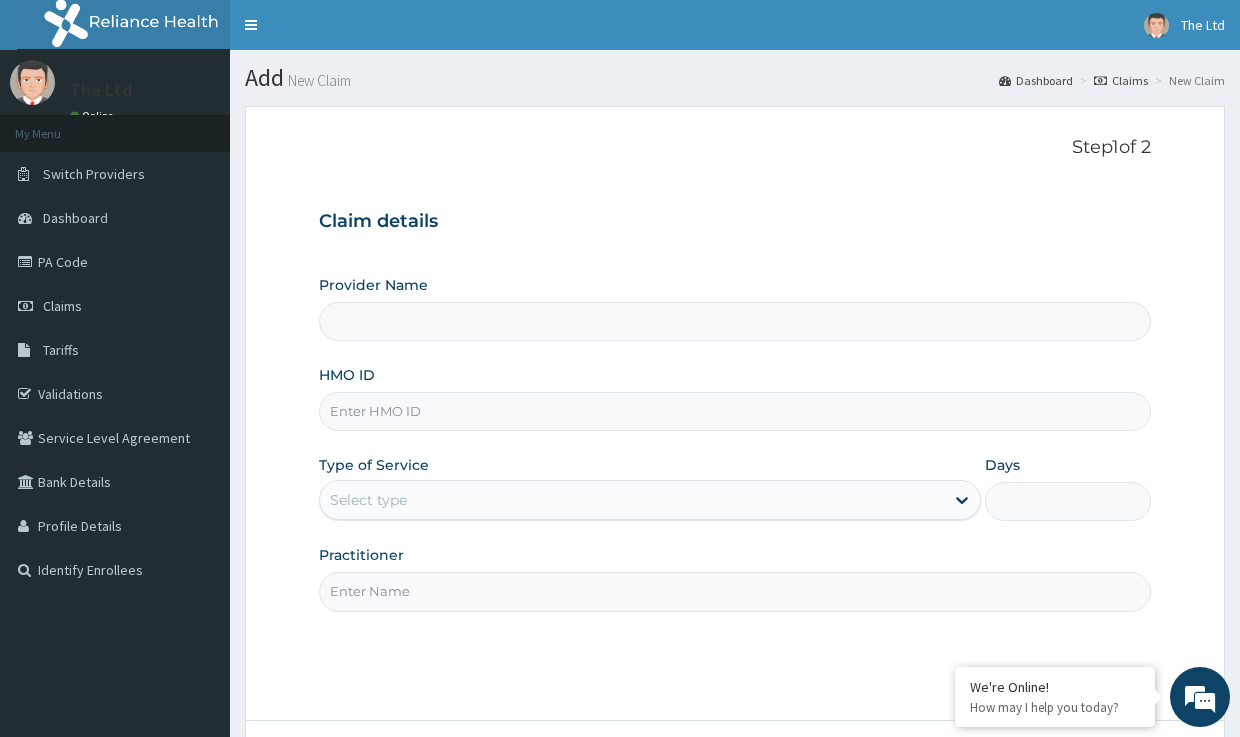 type on "The Healers' Healthcare Ltd" 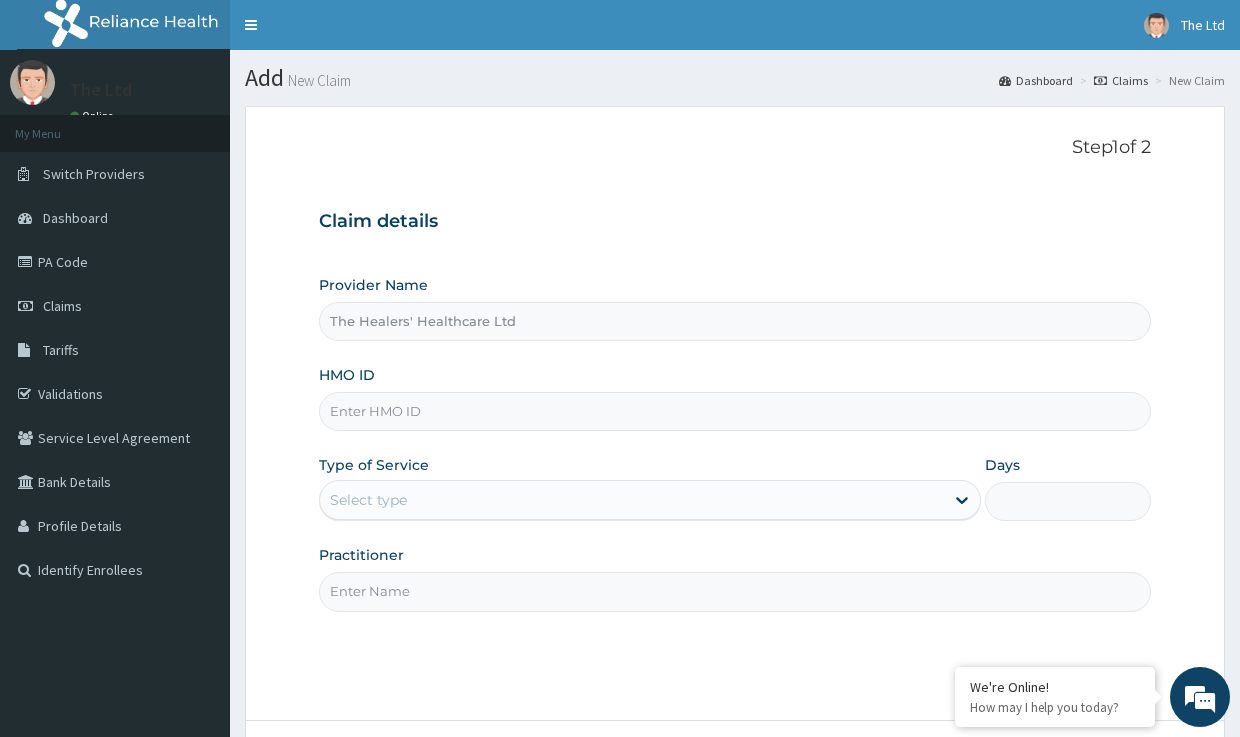 click on "HMO ID" at bounding box center (734, 411) 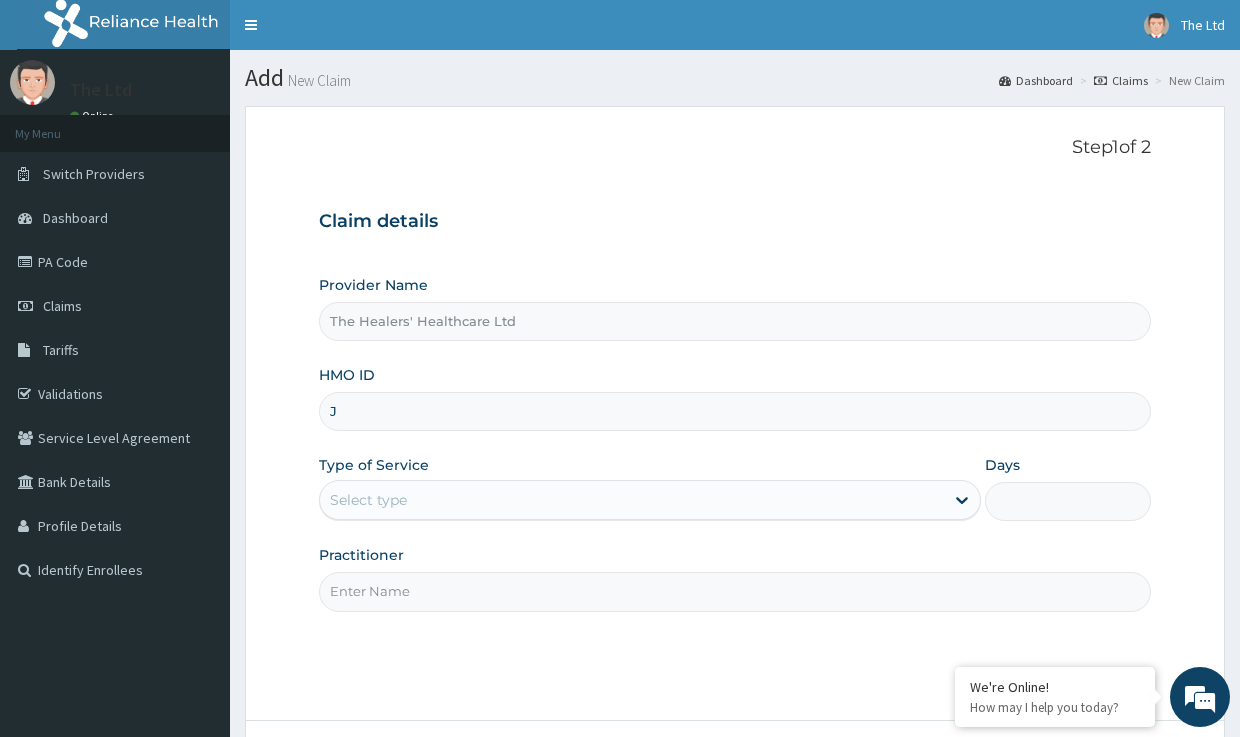 scroll, scrollTop: 0, scrollLeft: 0, axis: both 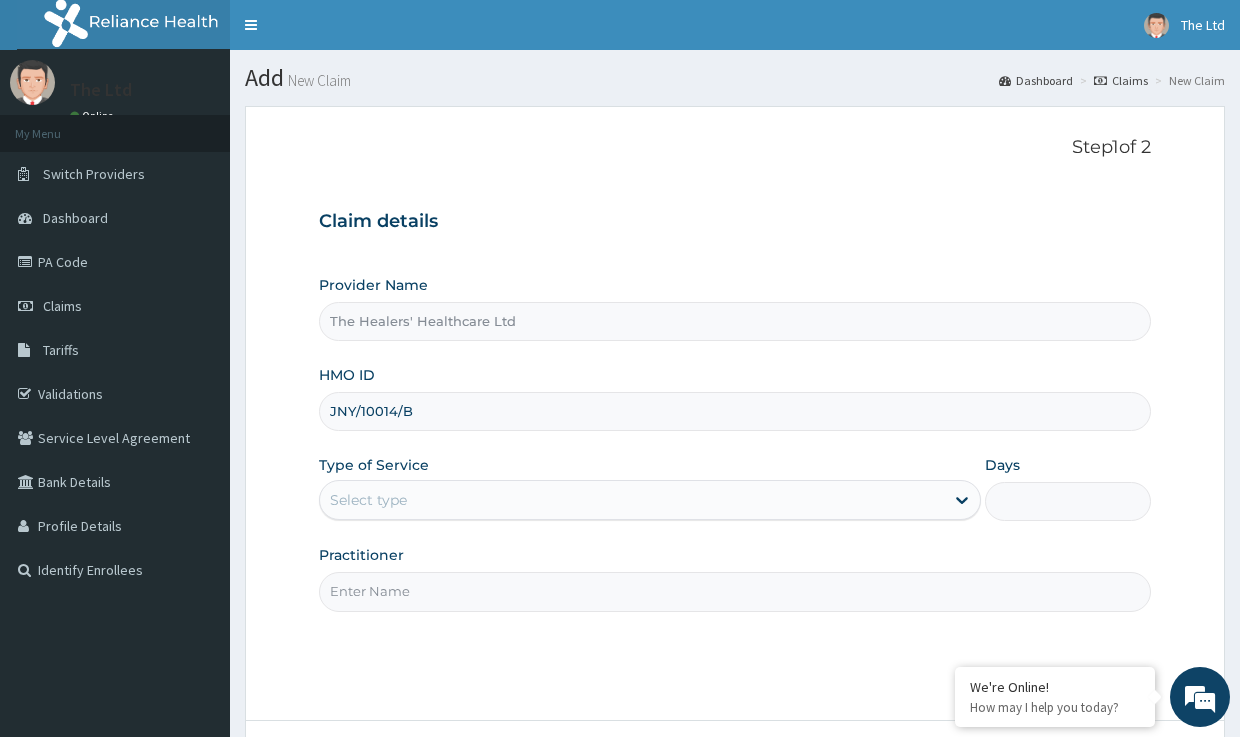 type on "JNY/10014/B" 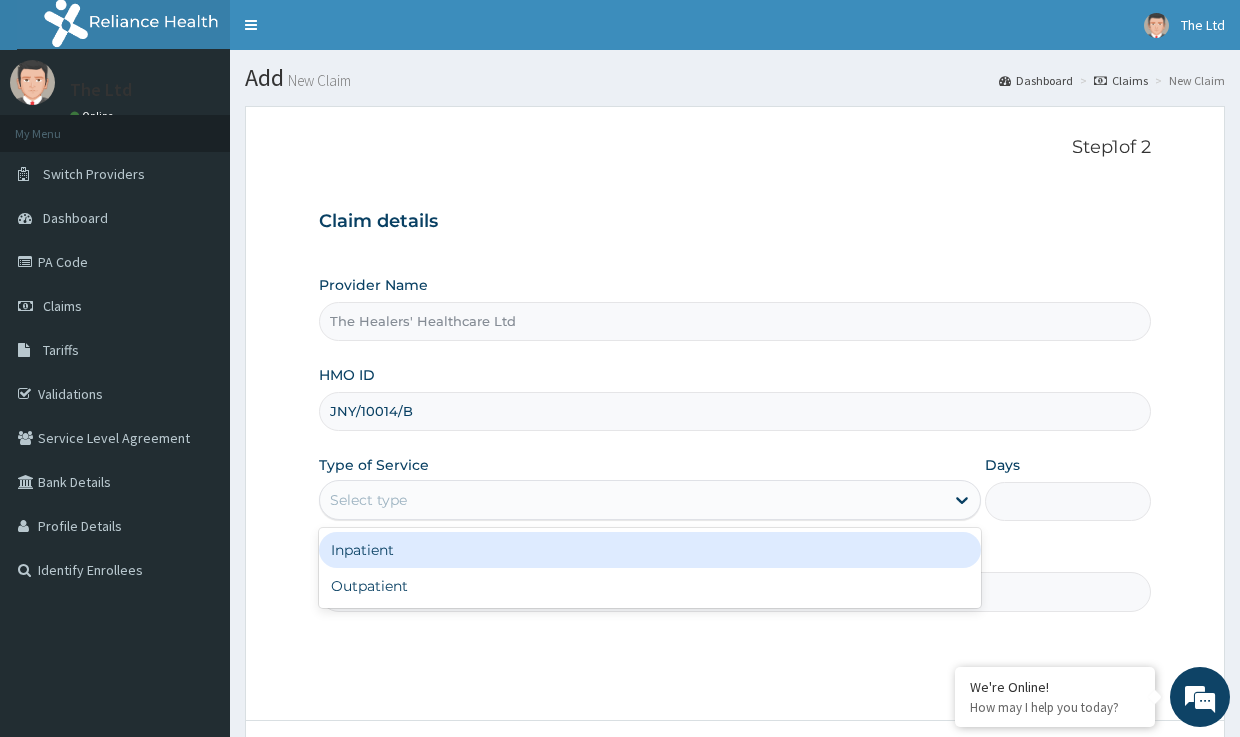 click on "Select type" at bounding box center [632, 500] 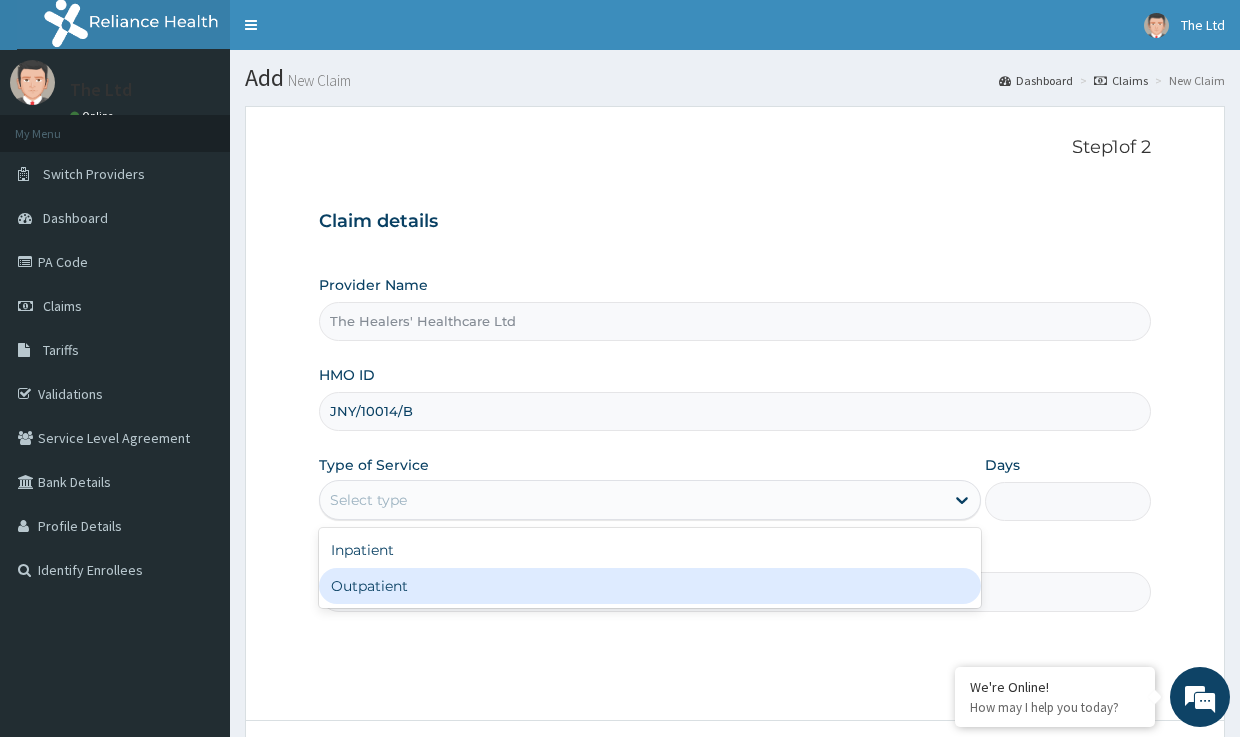 click on "Outpatient" at bounding box center [650, 586] 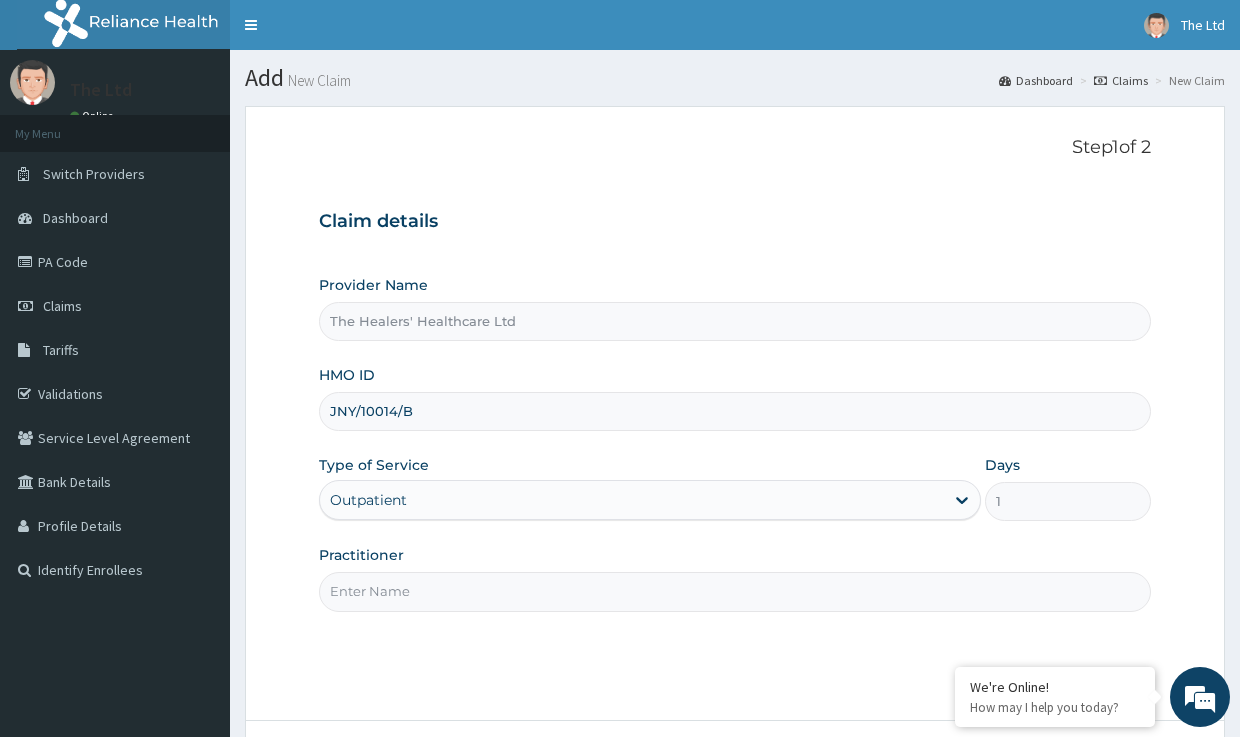 click on "Practitioner" at bounding box center (734, 591) 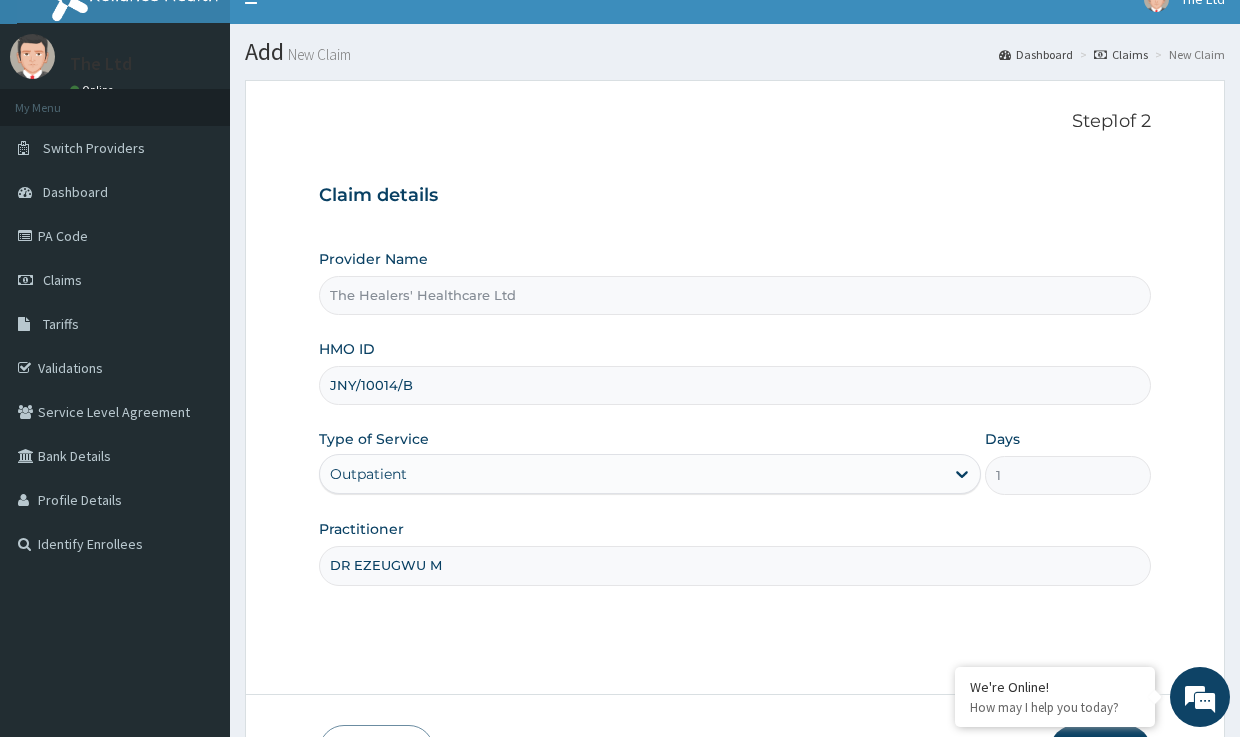 scroll, scrollTop: 163, scrollLeft: 0, axis: vertical 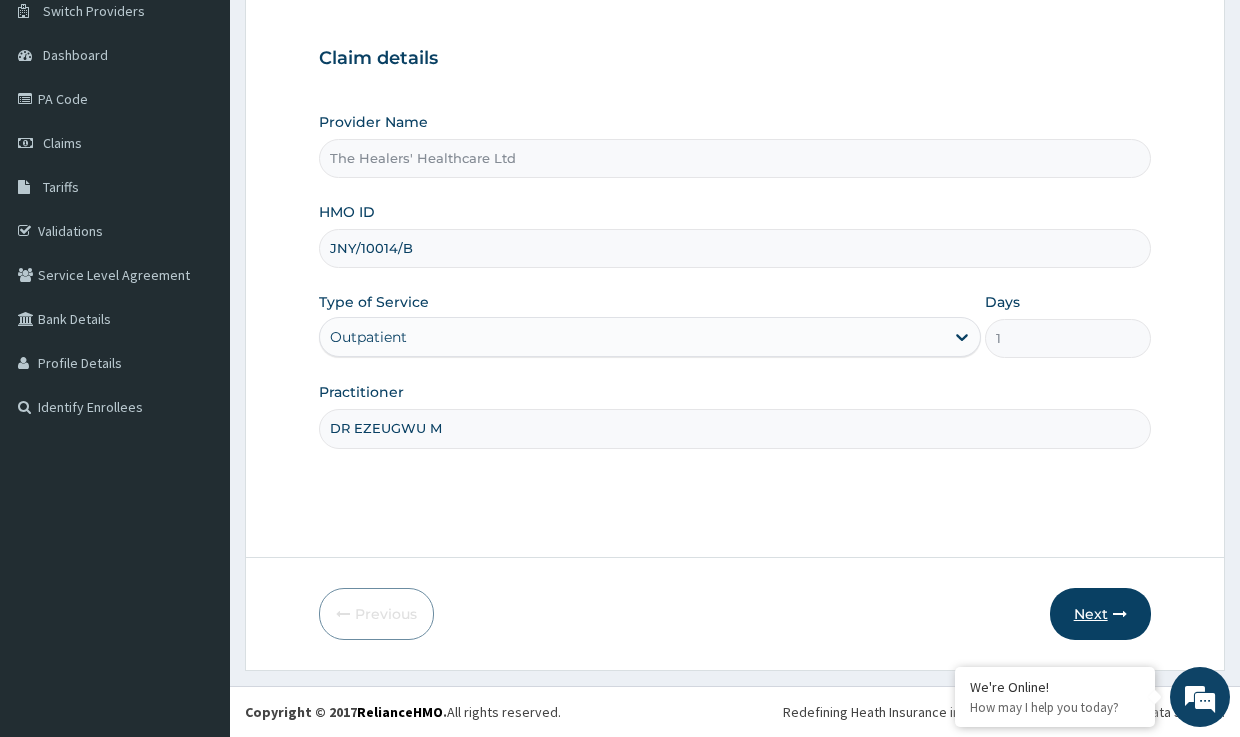 click on "Next" at bounding box center [1100, 614] 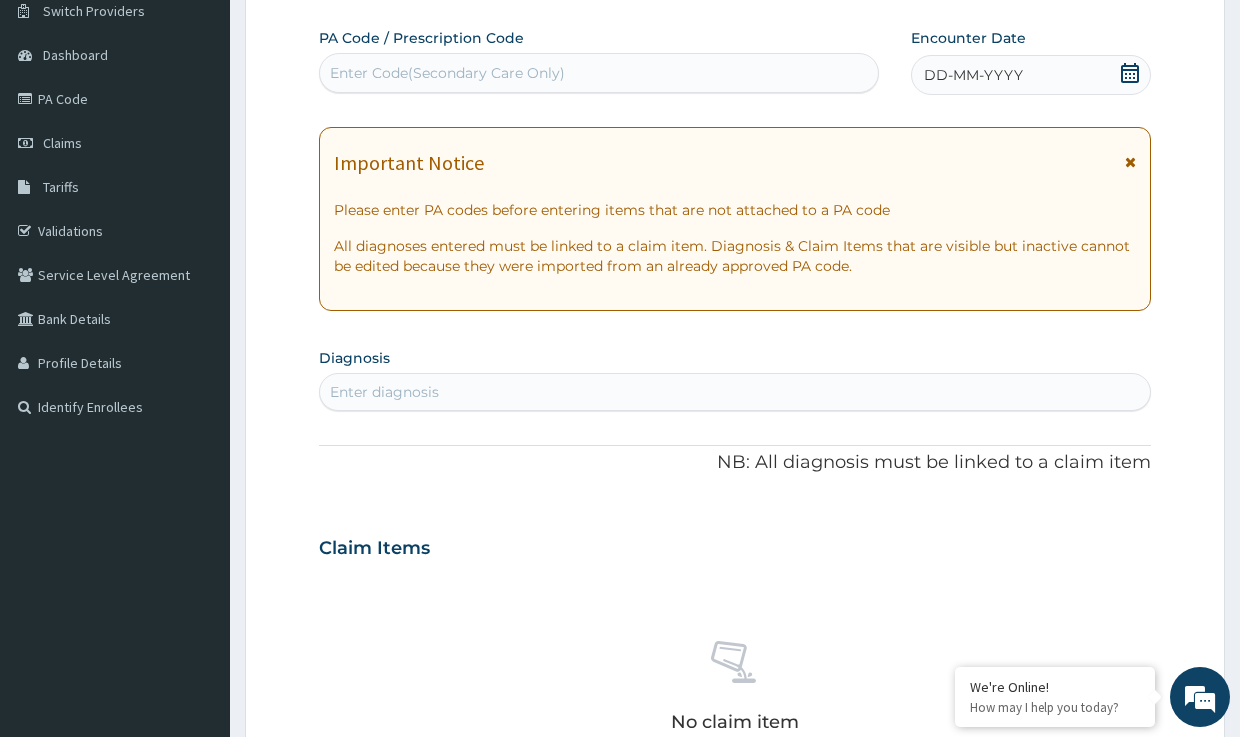 click on "DD-MM-YYYY" at bounding box center [973, 75] 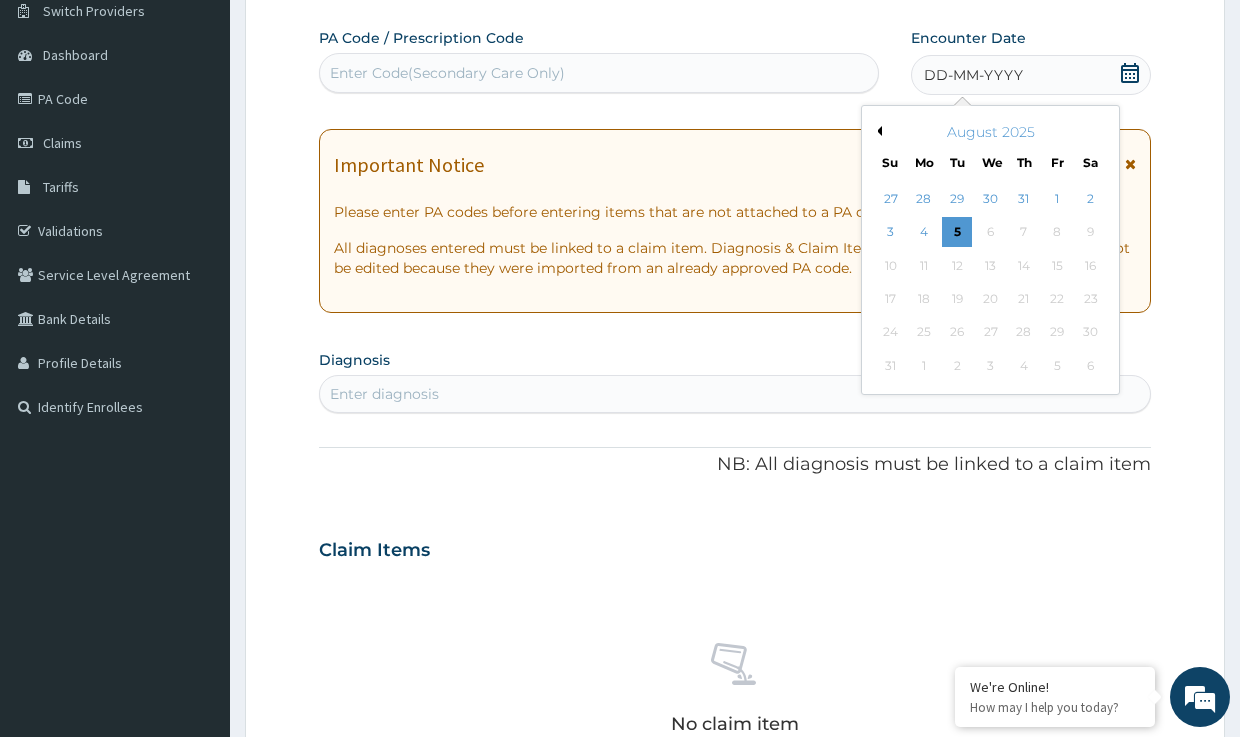 click on "Previous Month" at bounding box center [877, 131] 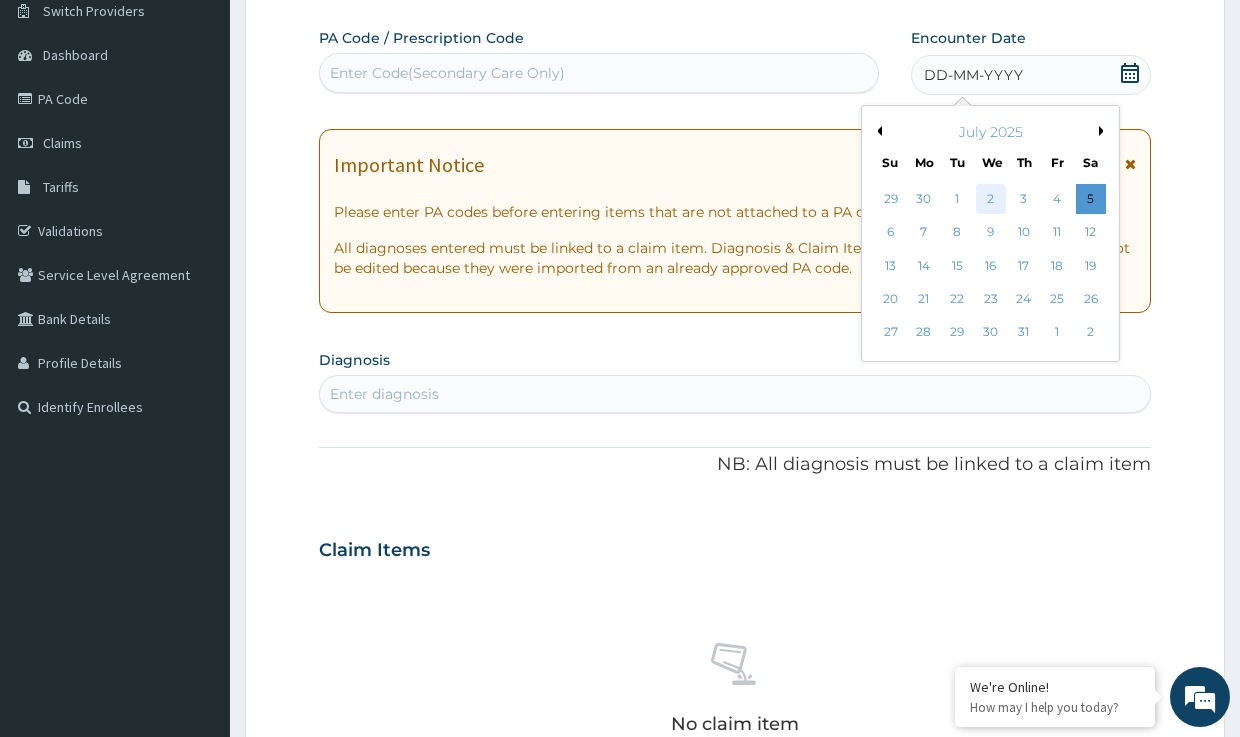 click on "2" at bounding box center (990, 199) 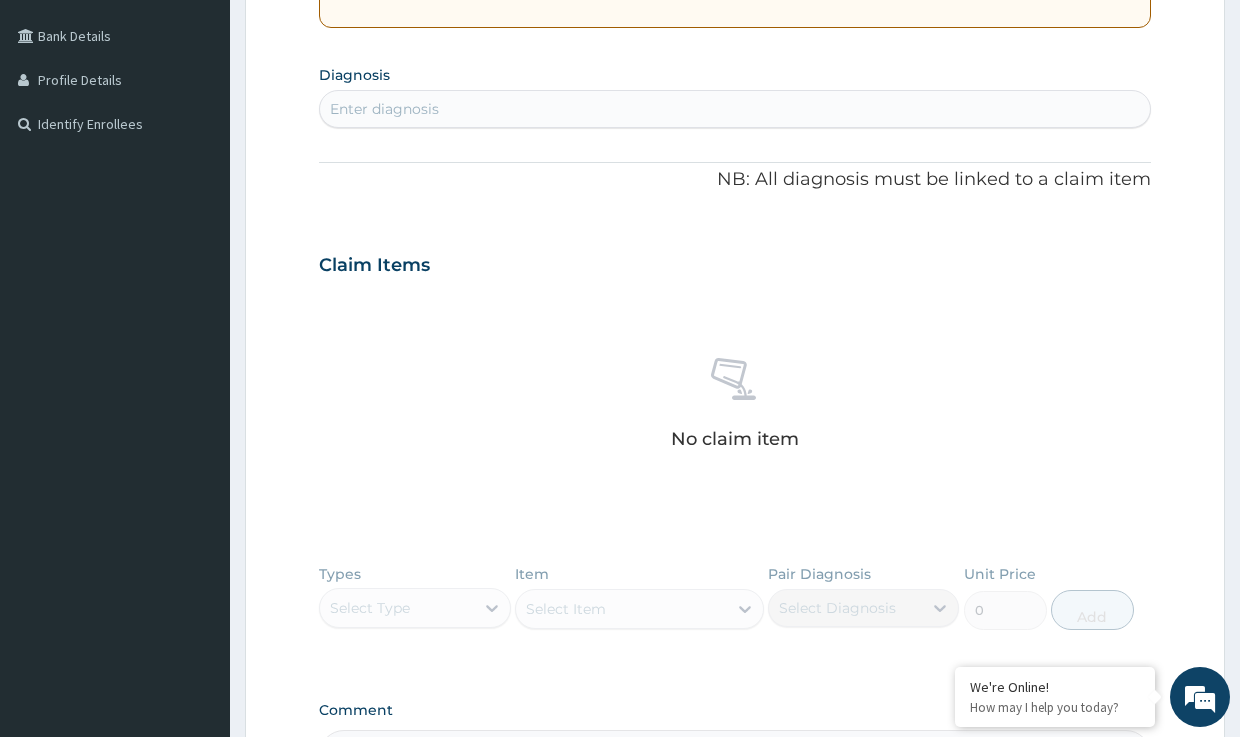 scroll, scrollTop: 463, scrollLeft: 0, axis: vertical 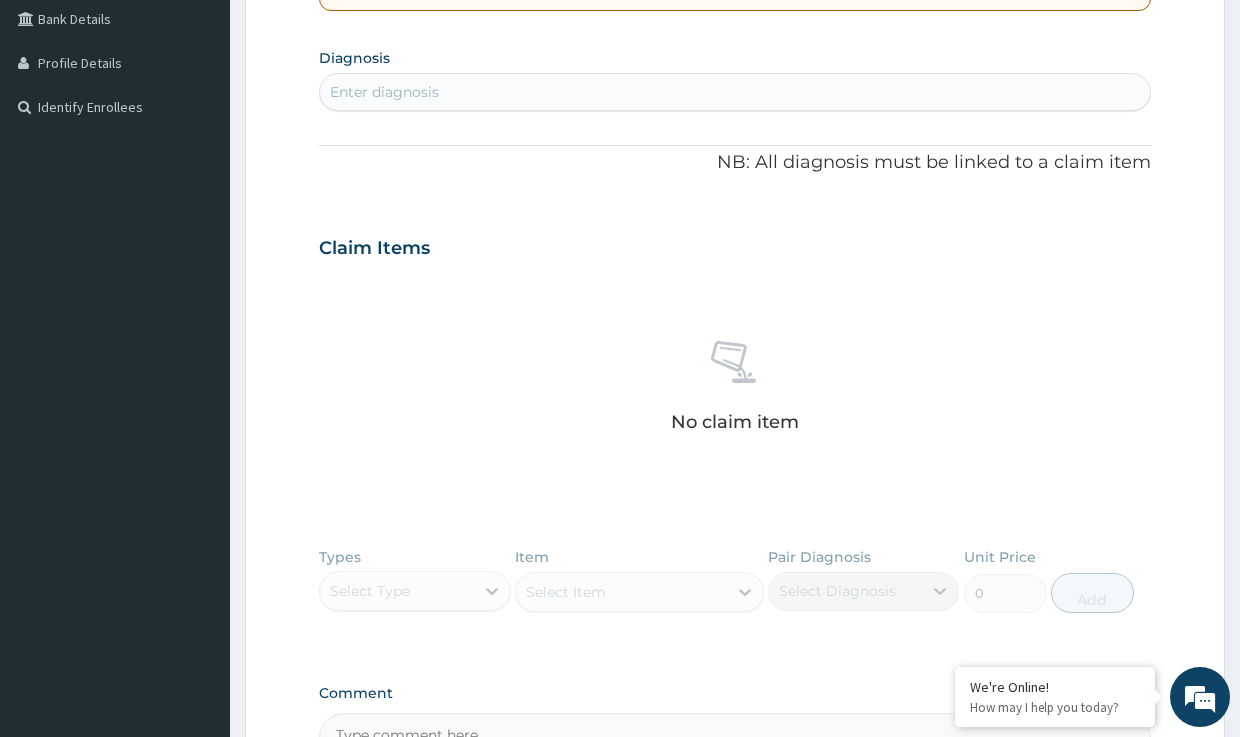 click on "Enter diagnosis" at bounding box center [734, 92] 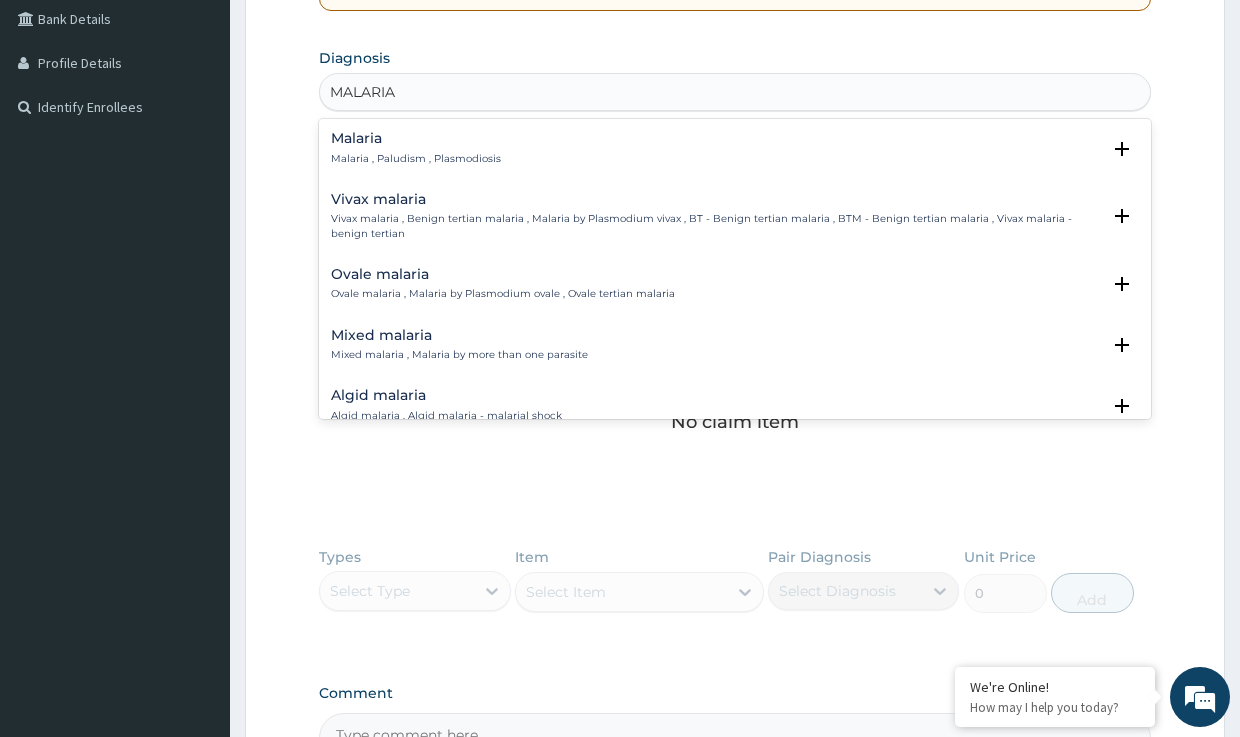 type on "MALARIA D" 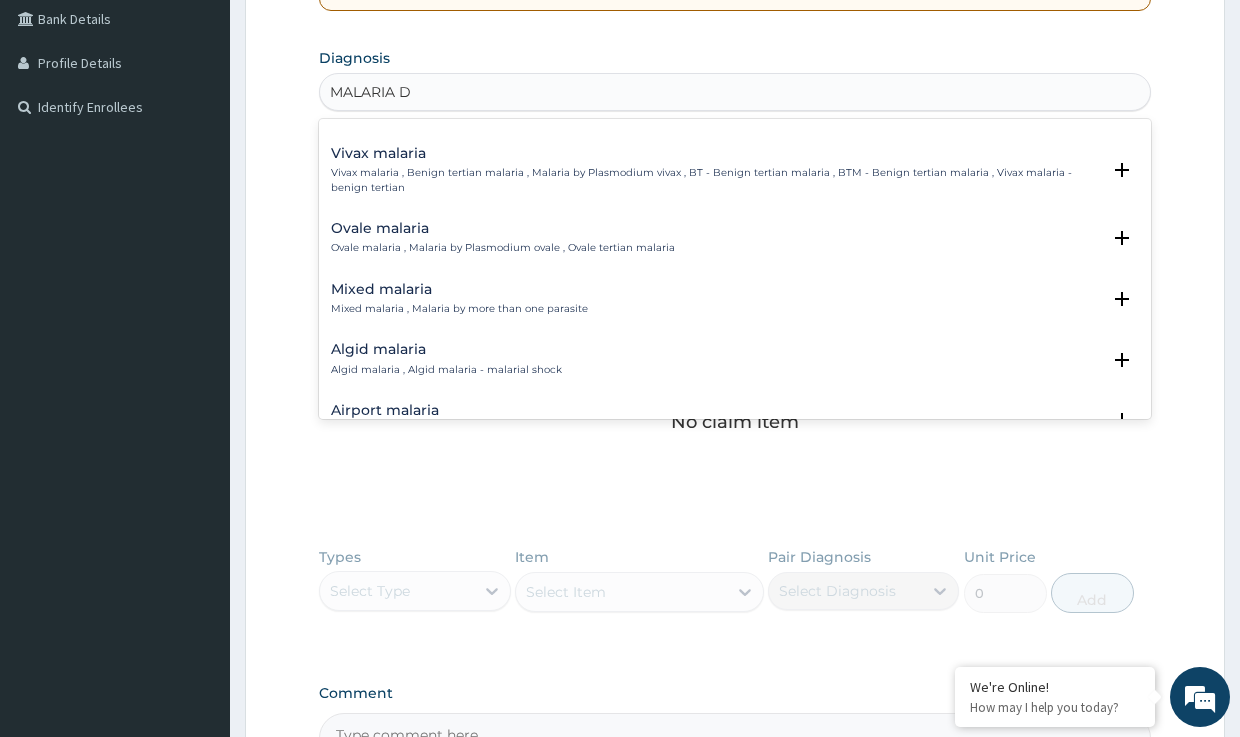 scroll, scrollTop: 0, scrollLeft: 0, axis: both 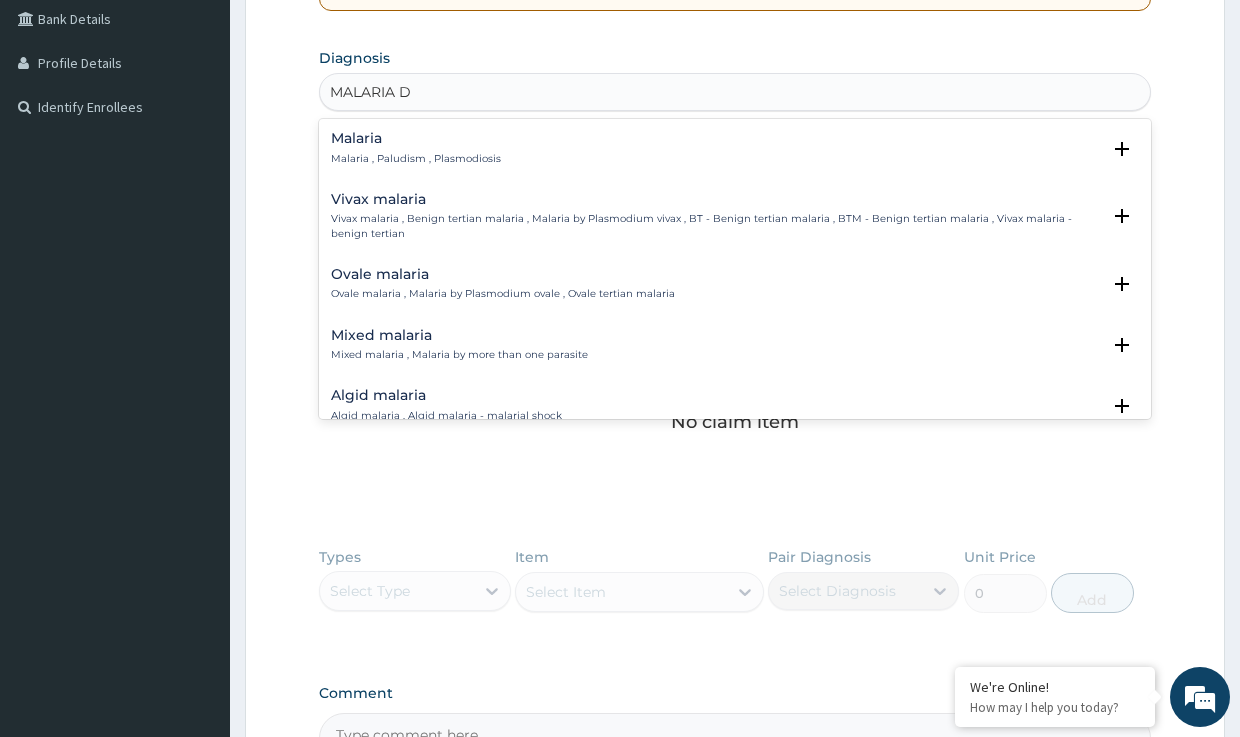 click on "Malaria Malaria , Paludism , Plasmodiosis Select Status Query Query covers suspected (?), Keep in view (kiv), Ruled out (r/o) Confirmed Vivax malaria Vivax malaria , Benign tertian malaria , Malaria by Plasmodium vivax , BT - Benign tertian malaria , BTM - Benign tertian malaria , Vivax malaria - benign tertian Select Status Query Query covers suspected (?), Keep in view (kiv), Ruled out (r/o) Confirmed Ovale malaria Ovale malaria , Malaria by Plasmodium ovale , Ovale tertian malaria Select Status Query Query covers suspected (?), Keep in view (kiv), Ruled out (r/o) Confirmed Mixed malaria Mixed malaria , Malaria by more than one parasite Select Status Query Query covers suspected (?), Keep in view (kiv), Ruled out (r/o) Confirmed Algid malaria Algid malaria , Algid malaria - malarial shock Select Status Query Query covers suspected (?), Keep in view (kiv), Ruled out (r/o) Confirmed Airport malaria Airport malaria Select Status Query Query covers suspected (?), Keep in view (kiv), Ruled out (r/o) Confirmed" at bounding box center (734, 269) 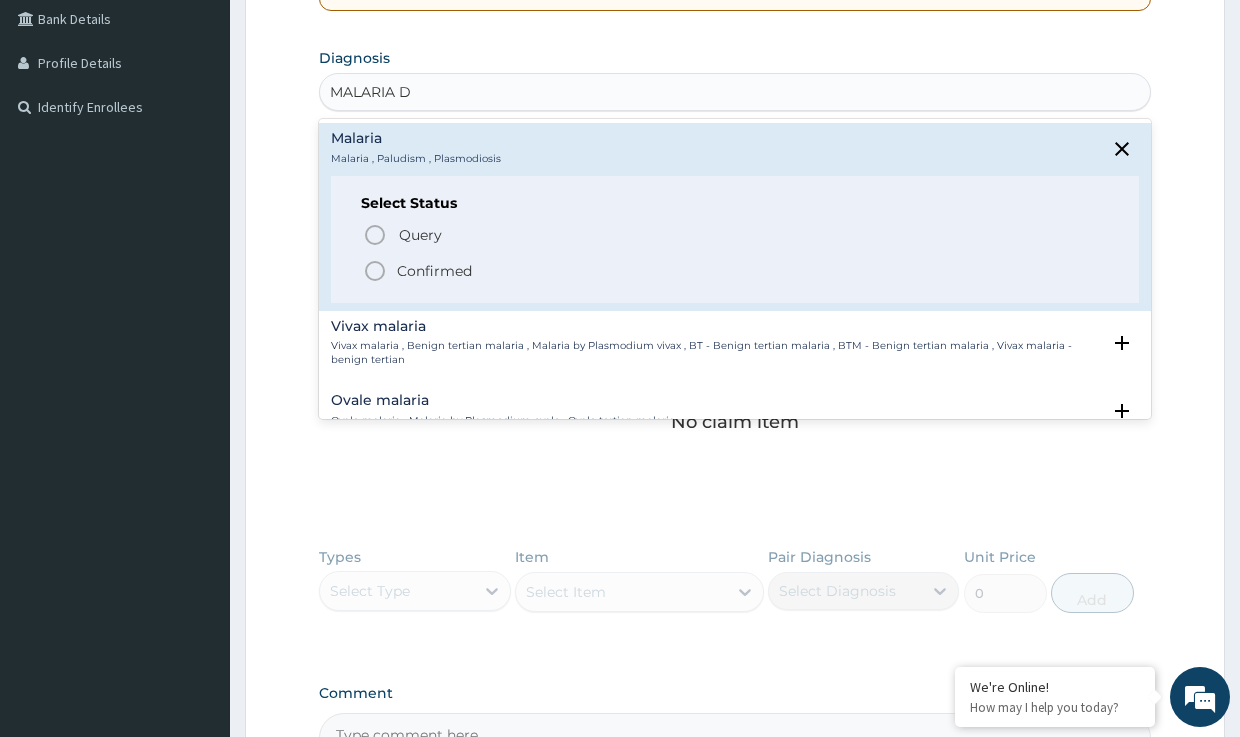click 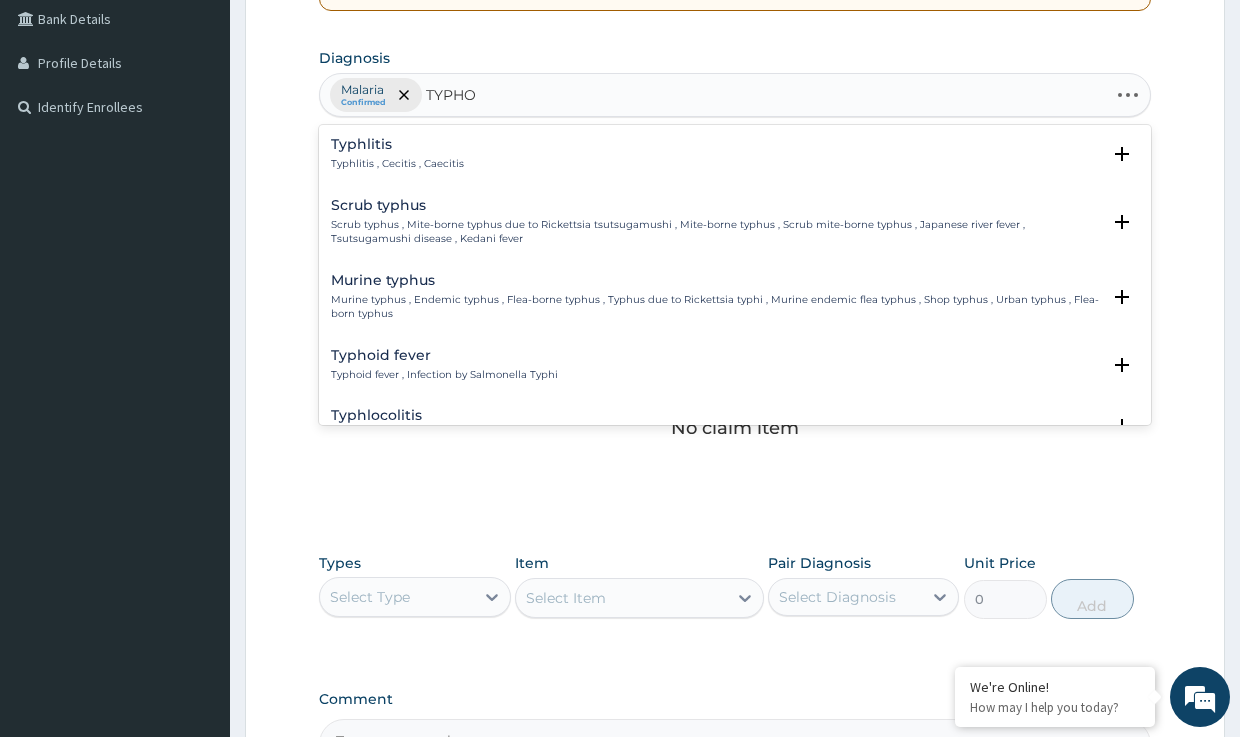 type on "TYPHOI" 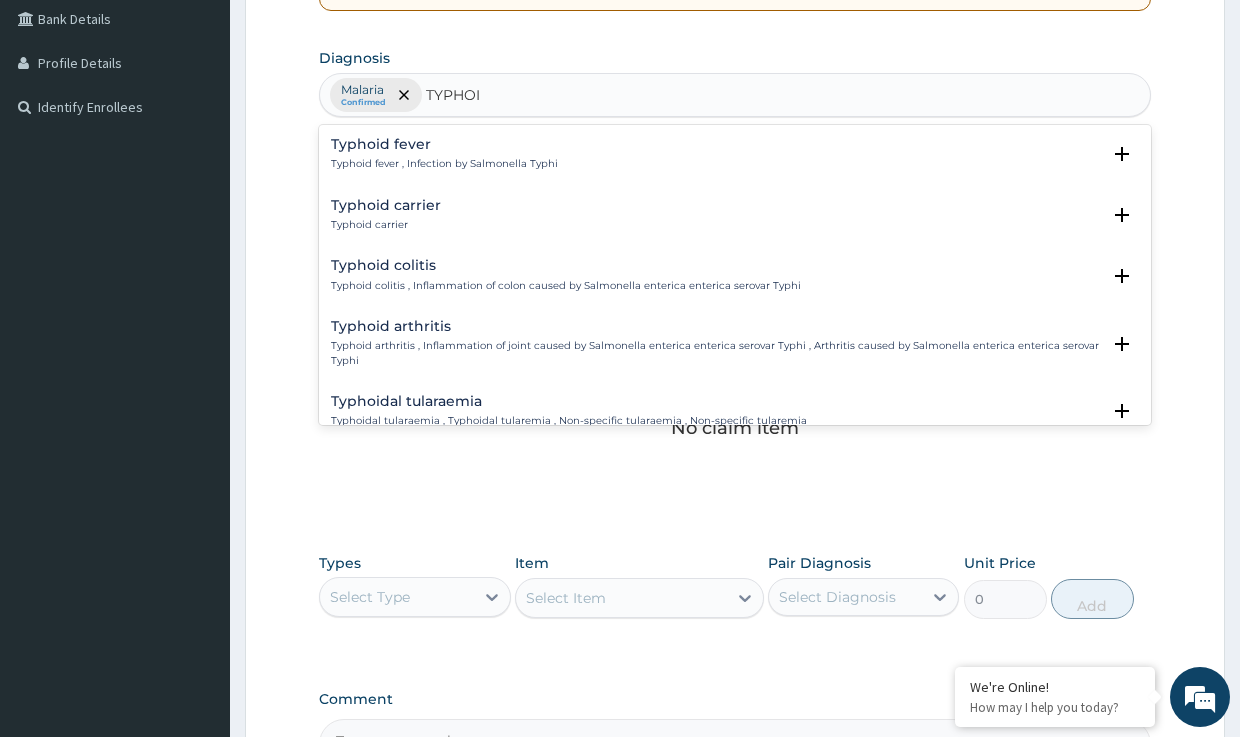 click on "Typhoid fever" at bounding box center (444, 144) 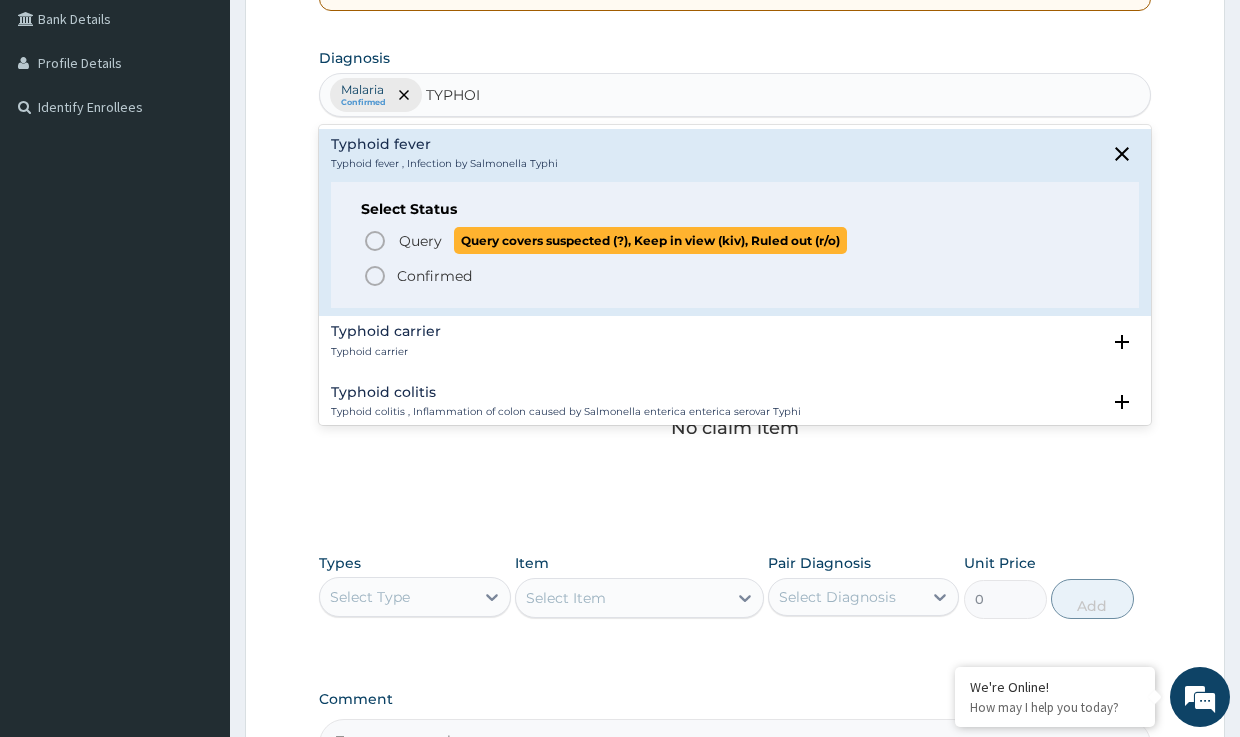 click 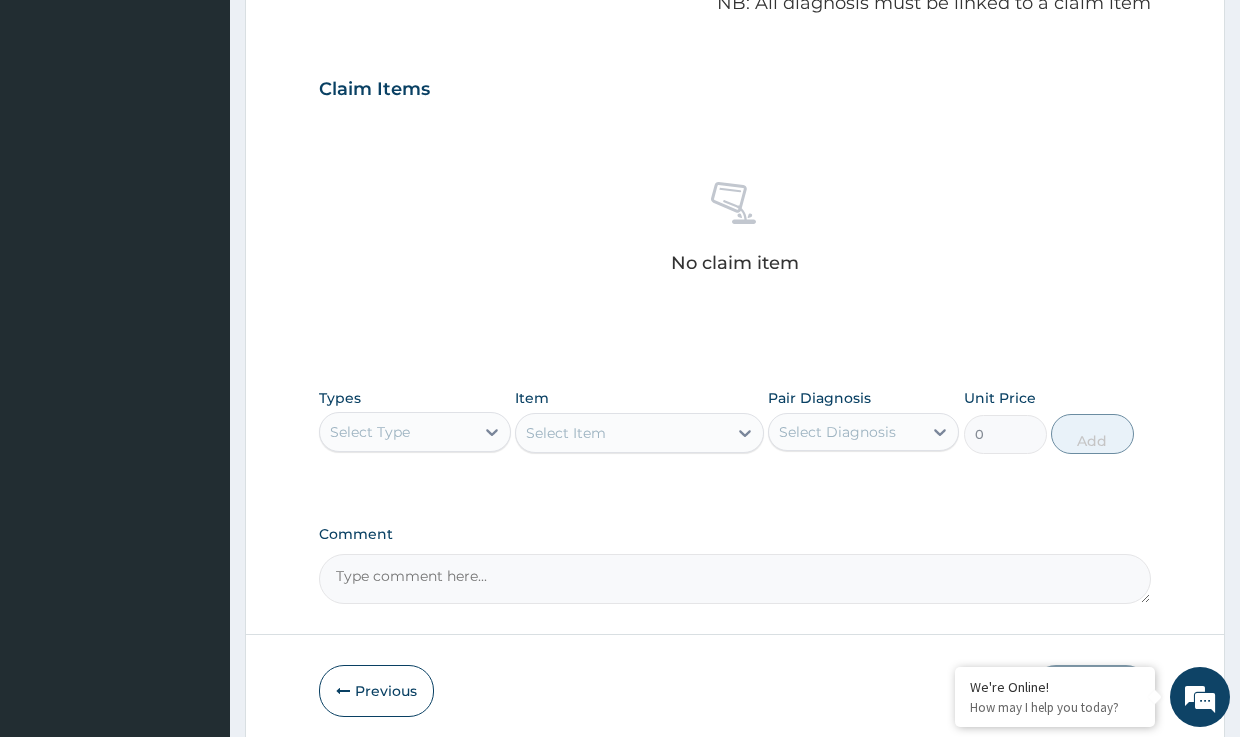 scroll, scrollTop: 705, scrollLeft: 0, axis: vertical 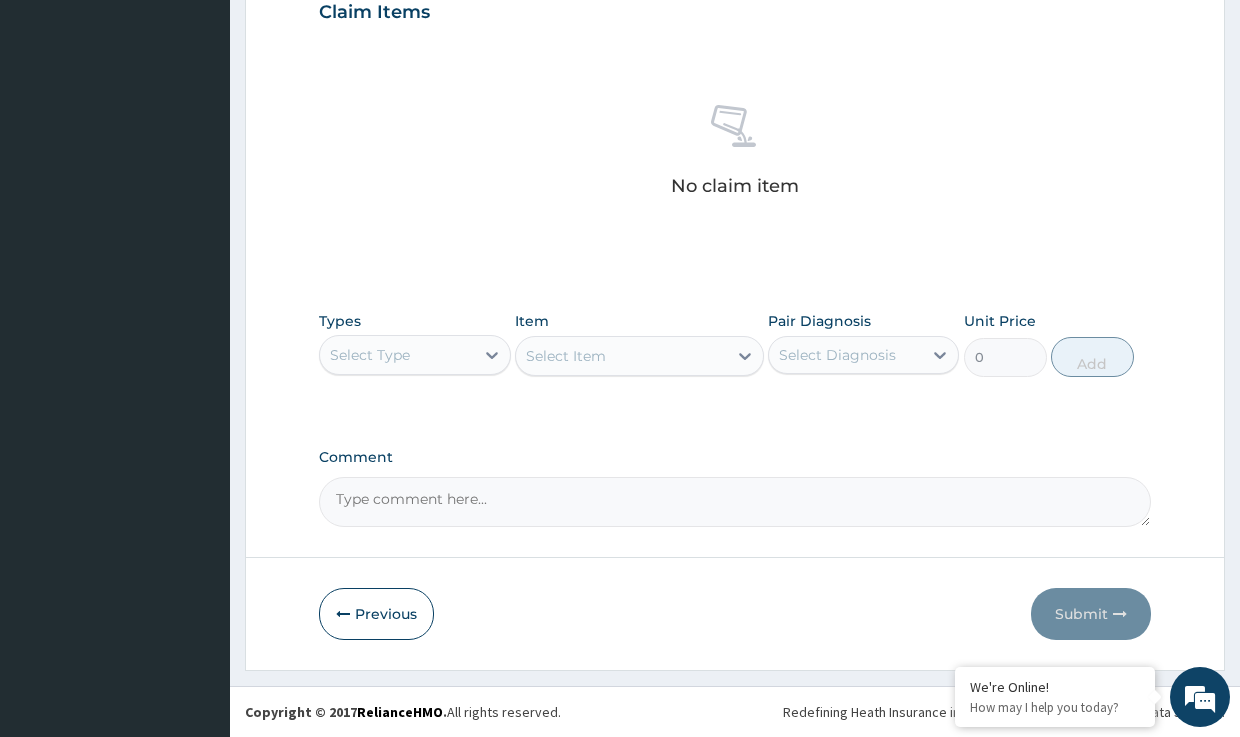 click on "Select Type" at bounding box center [396, 355] 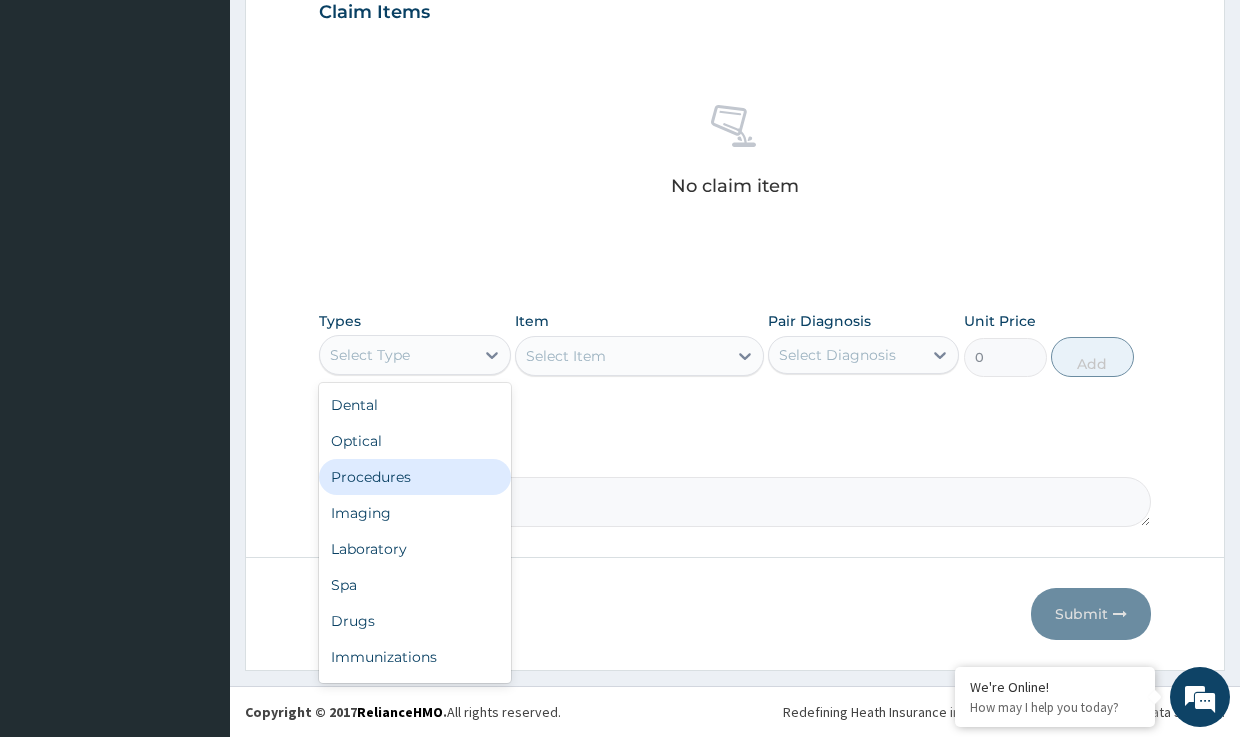 click on "Procedures" at bounding box center [414, 477] 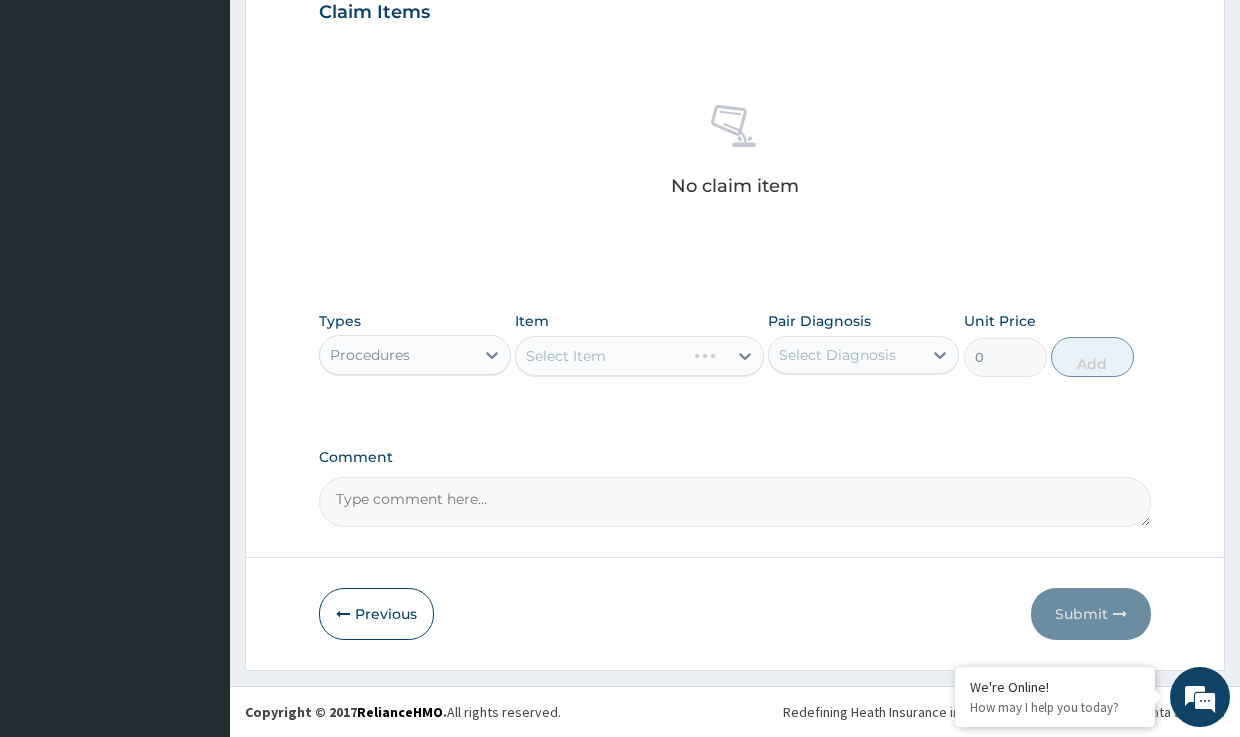 click on "Select Item" at bounding box center [639, 356] 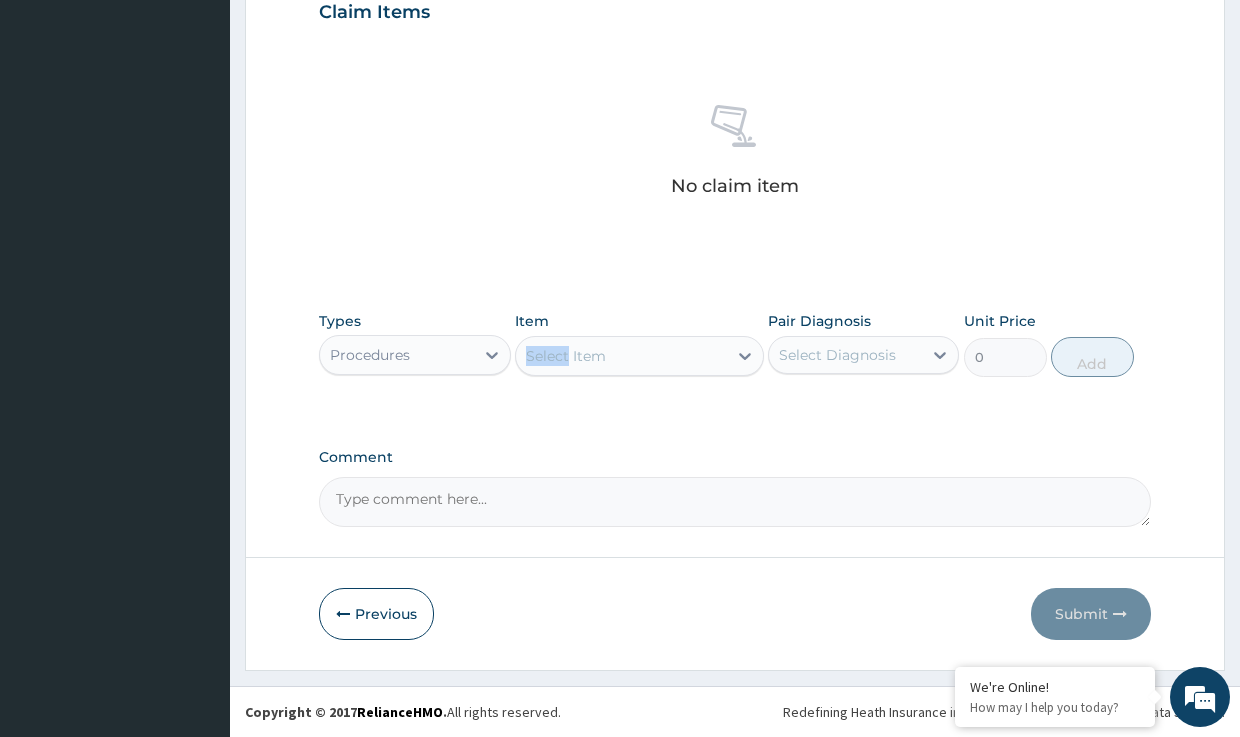 drag, startPoint x: 585, startPoint y: 349, endPoint x: 571, endPoint y: 352, distance: 14.3178215 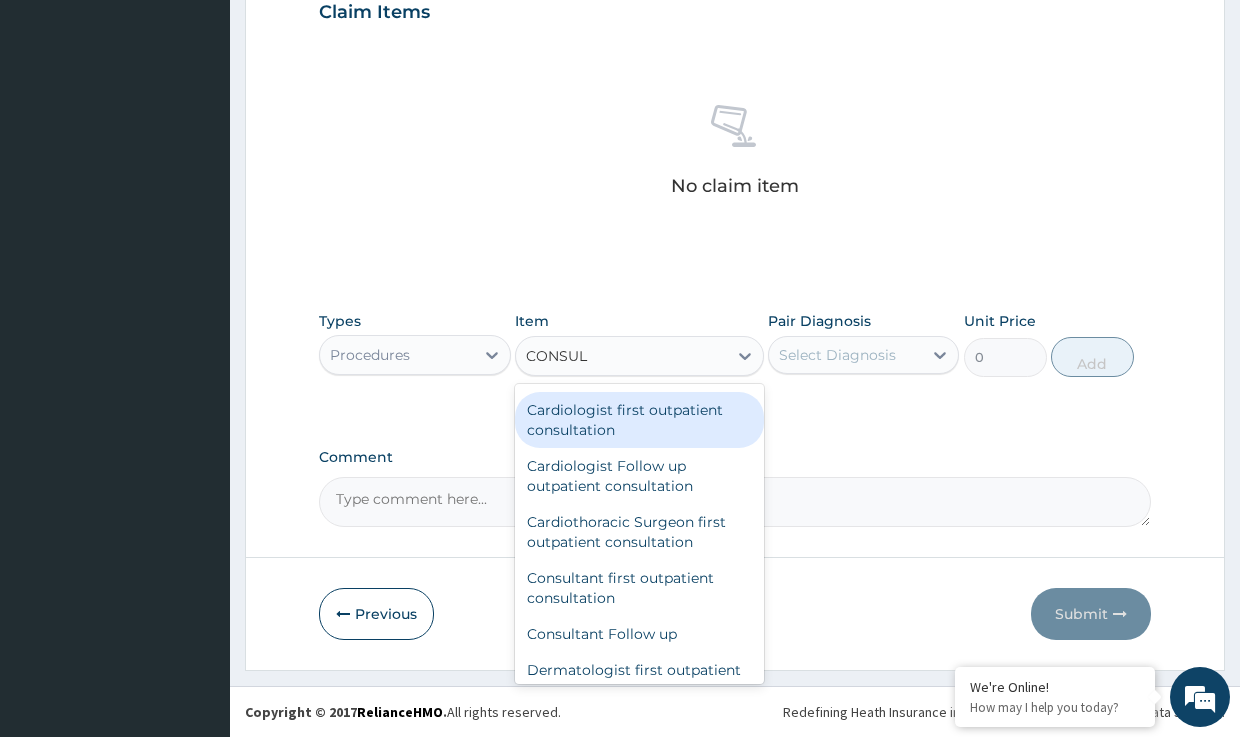 scroll, scrollTop: 280, scrollLeft: 0, axis: vertical 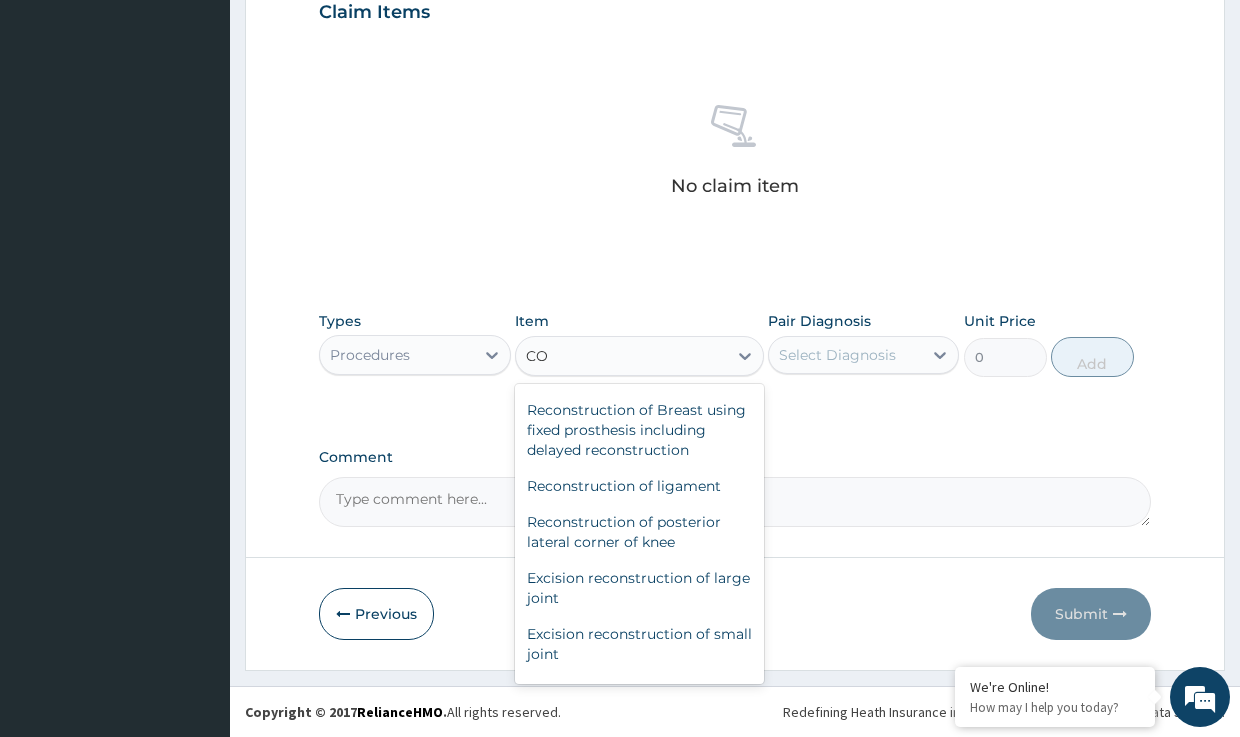 type on "C" 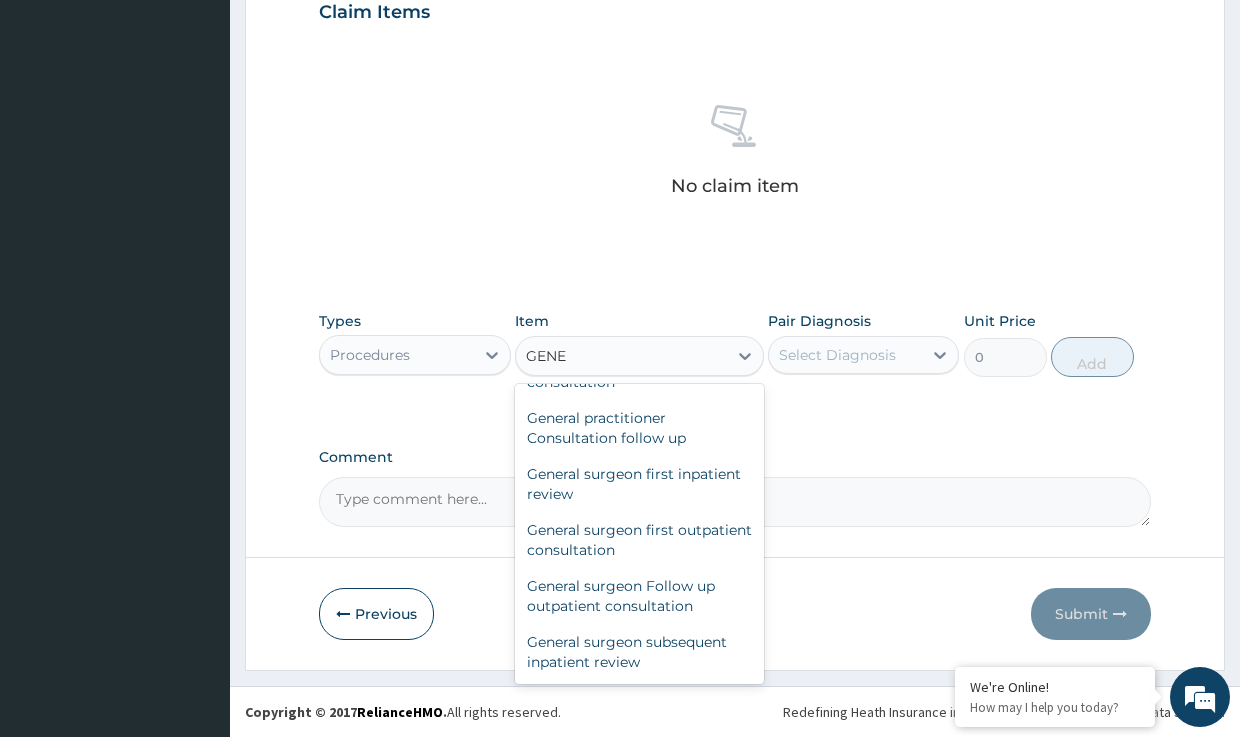 scroll, scrollTop: 224, scrollLeft: 0, axis: vertical 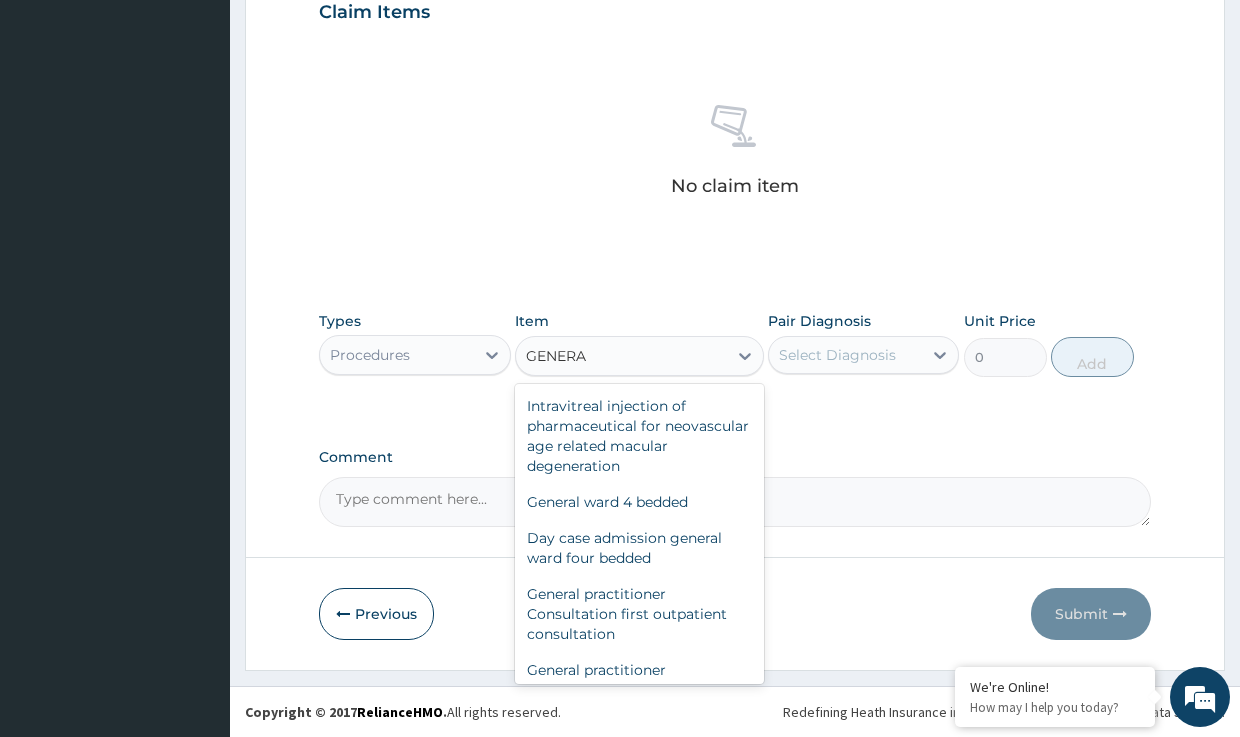 type on "GENERAL" 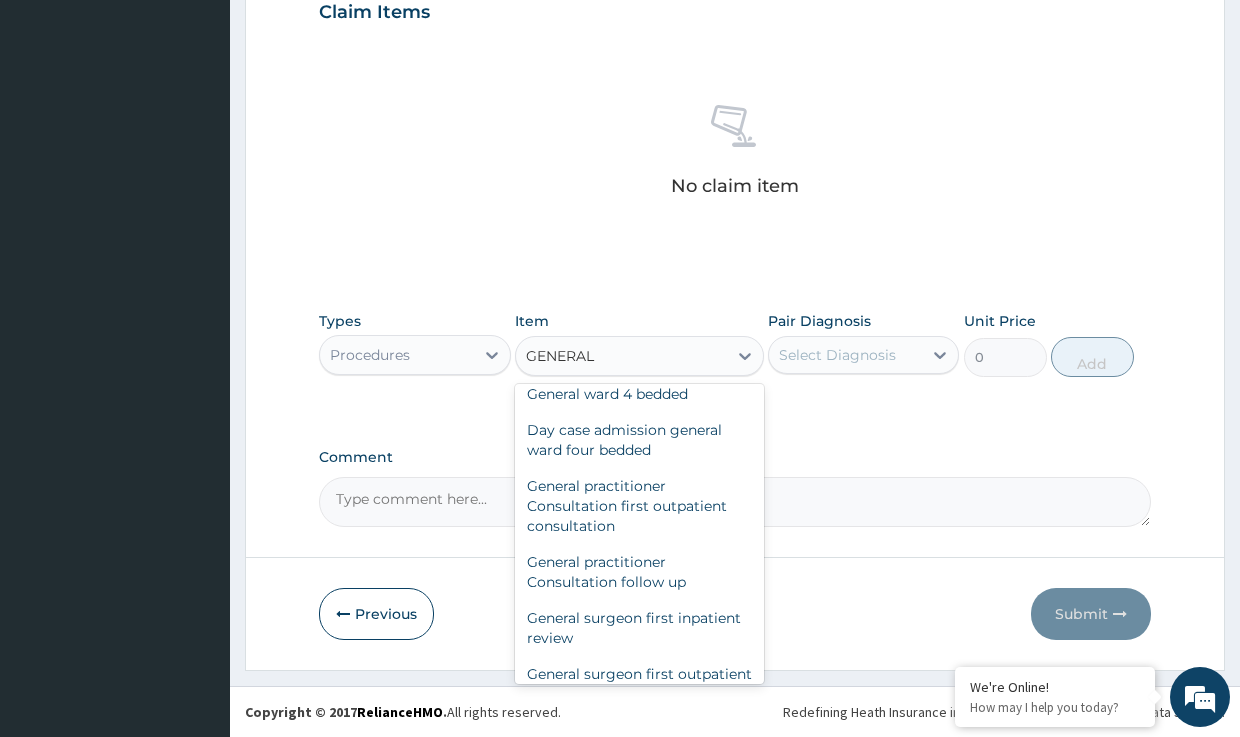 scroll, scrollTop: 192, scrollLeft: 0, axis: vertical 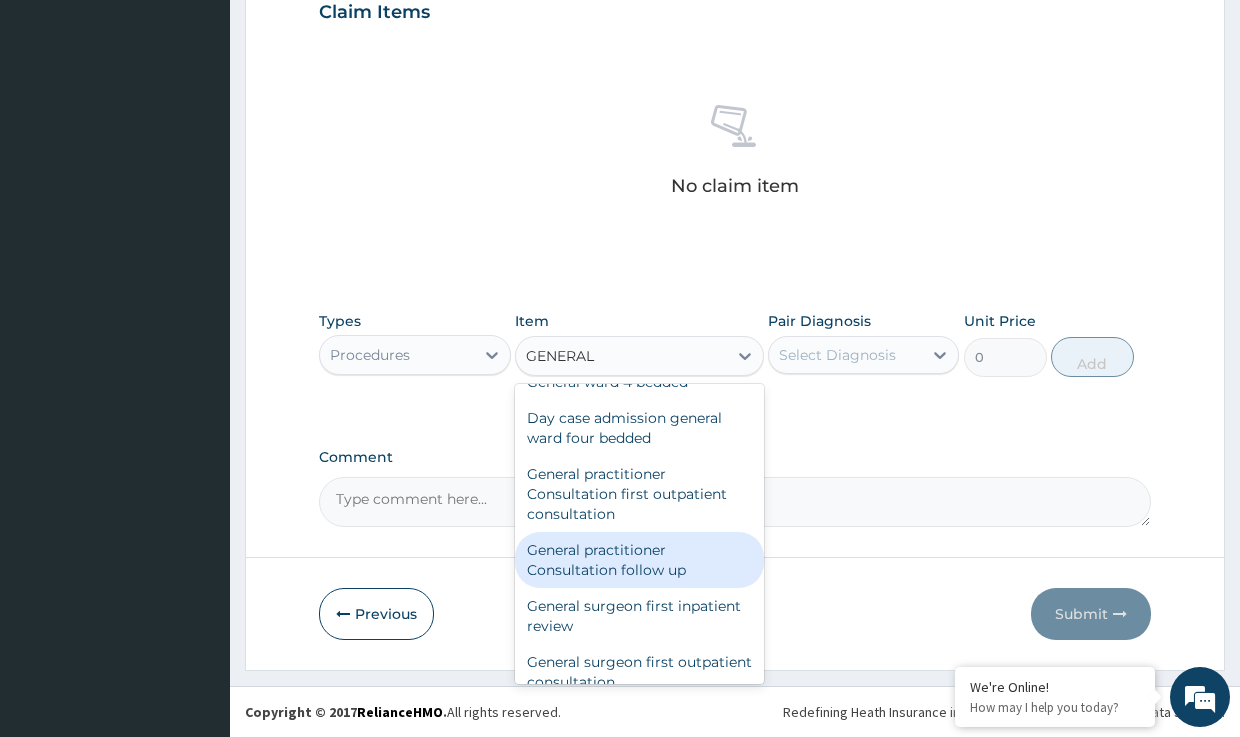 click on "General practitioner Consultation follow up" at bounding box center [639, 560] 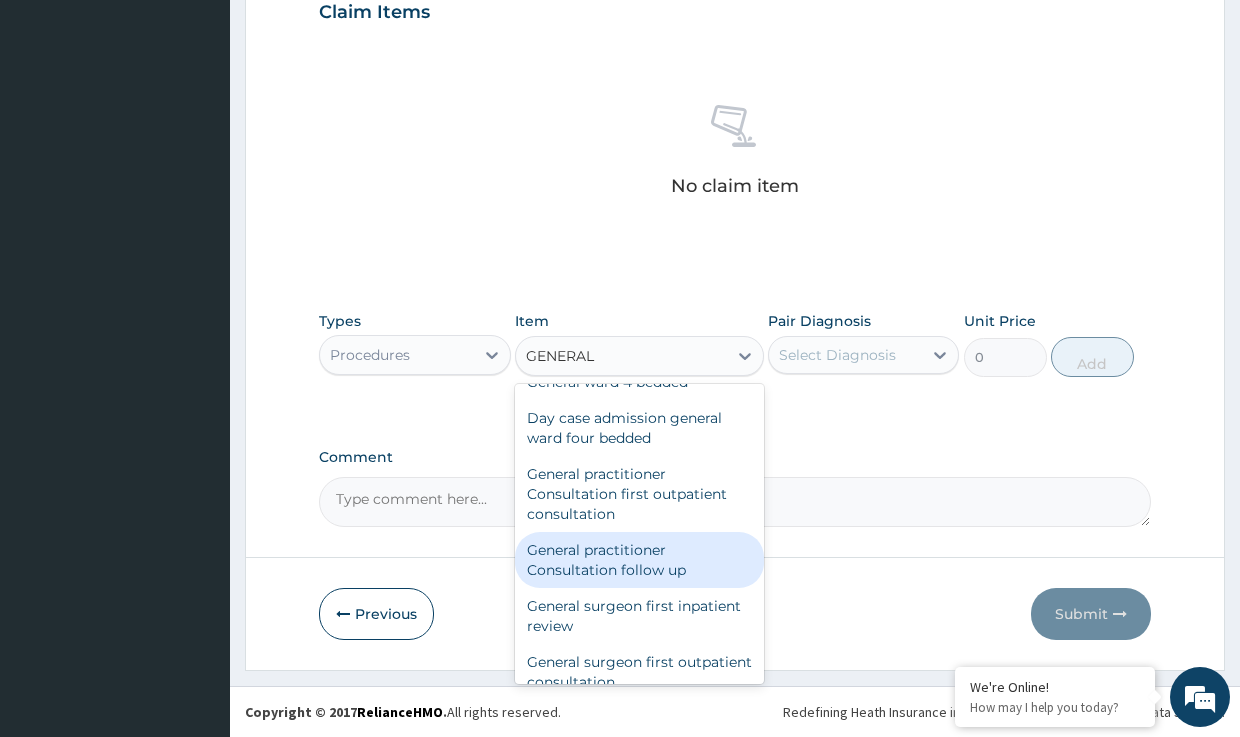 type on "2500" 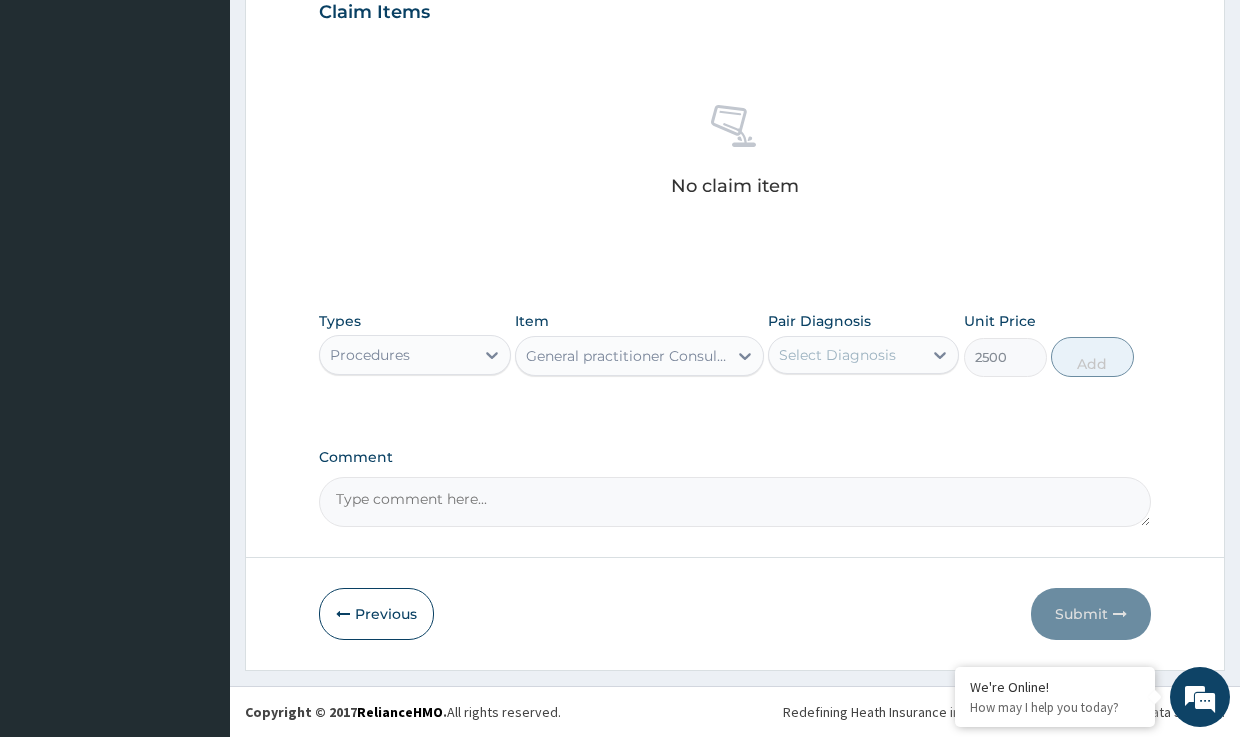 click on "Select Diagnosis" at bounding box center [837, 355] 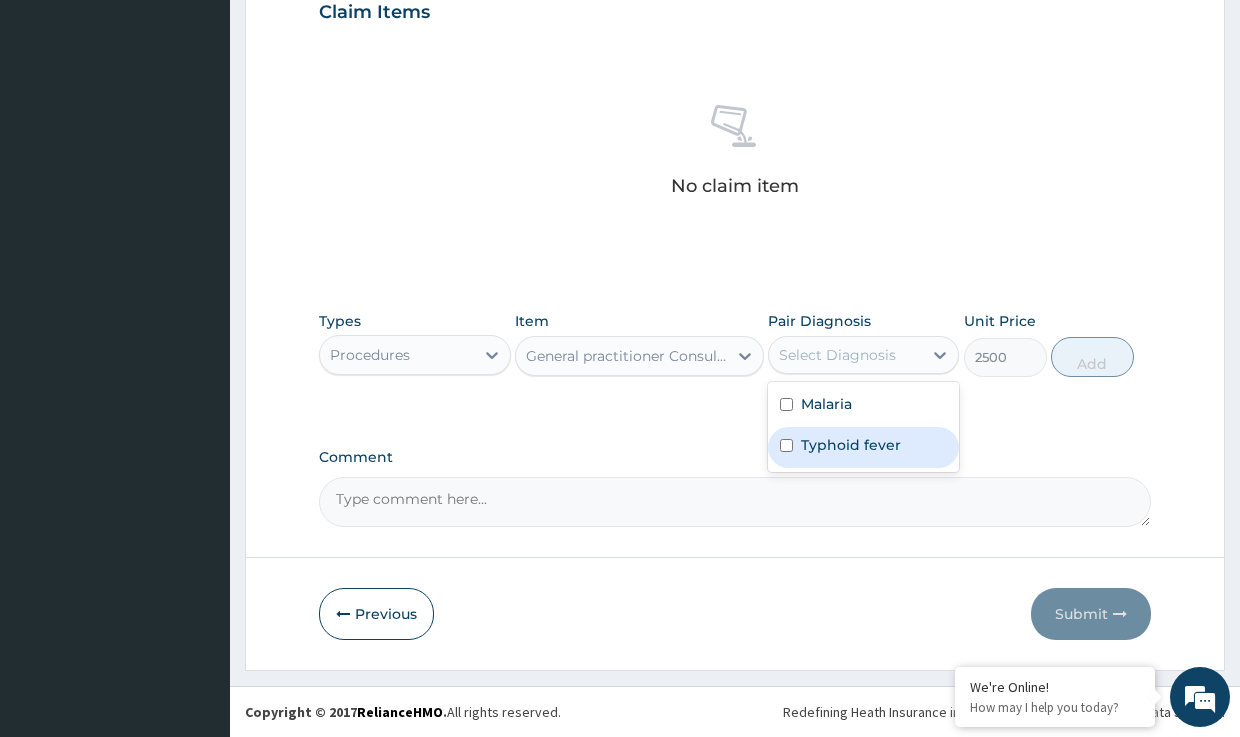 click on "Typhoid fever" at bounding box center (851, 445) 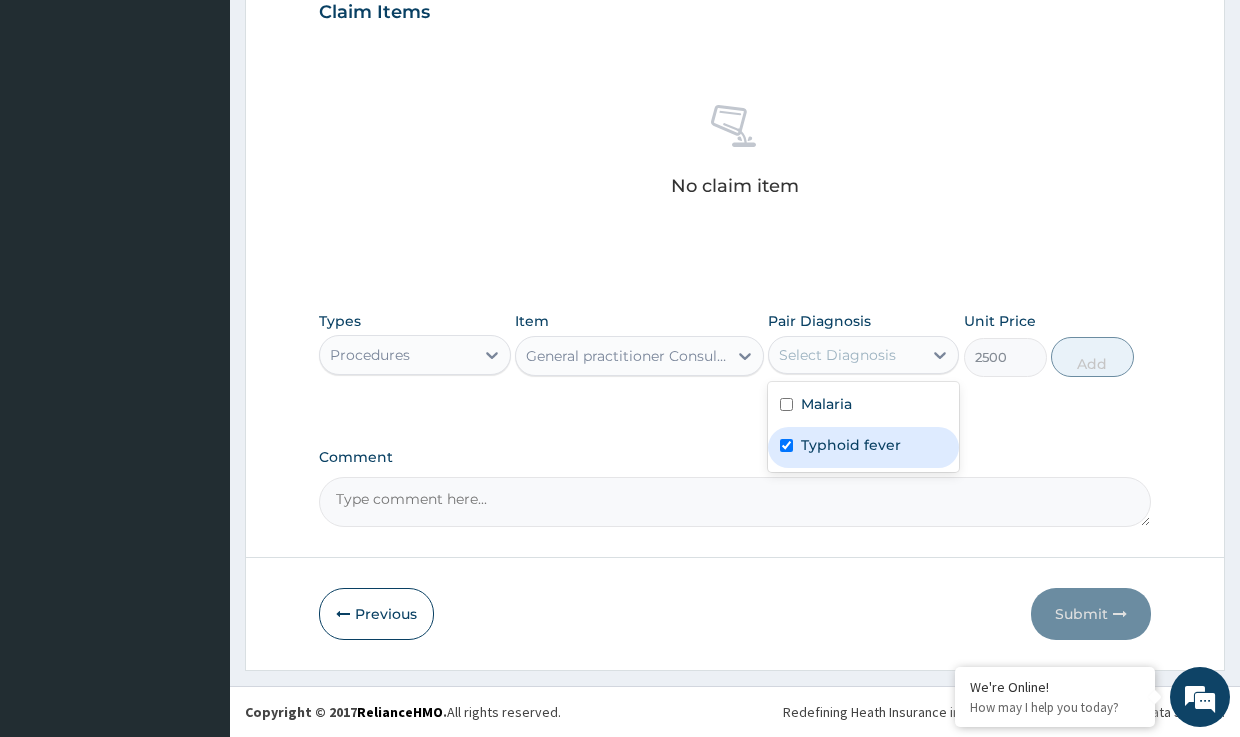checkbox on "true" 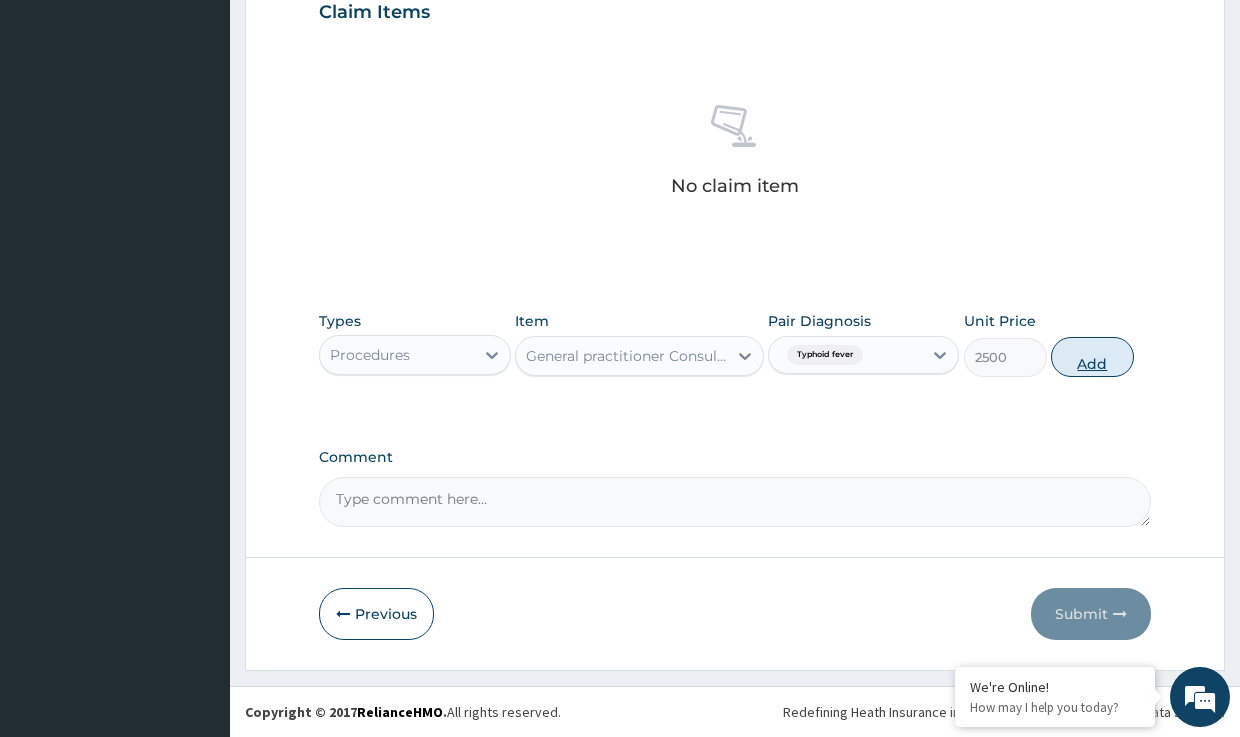 click on "Add" at bounding box center [1092, 357] 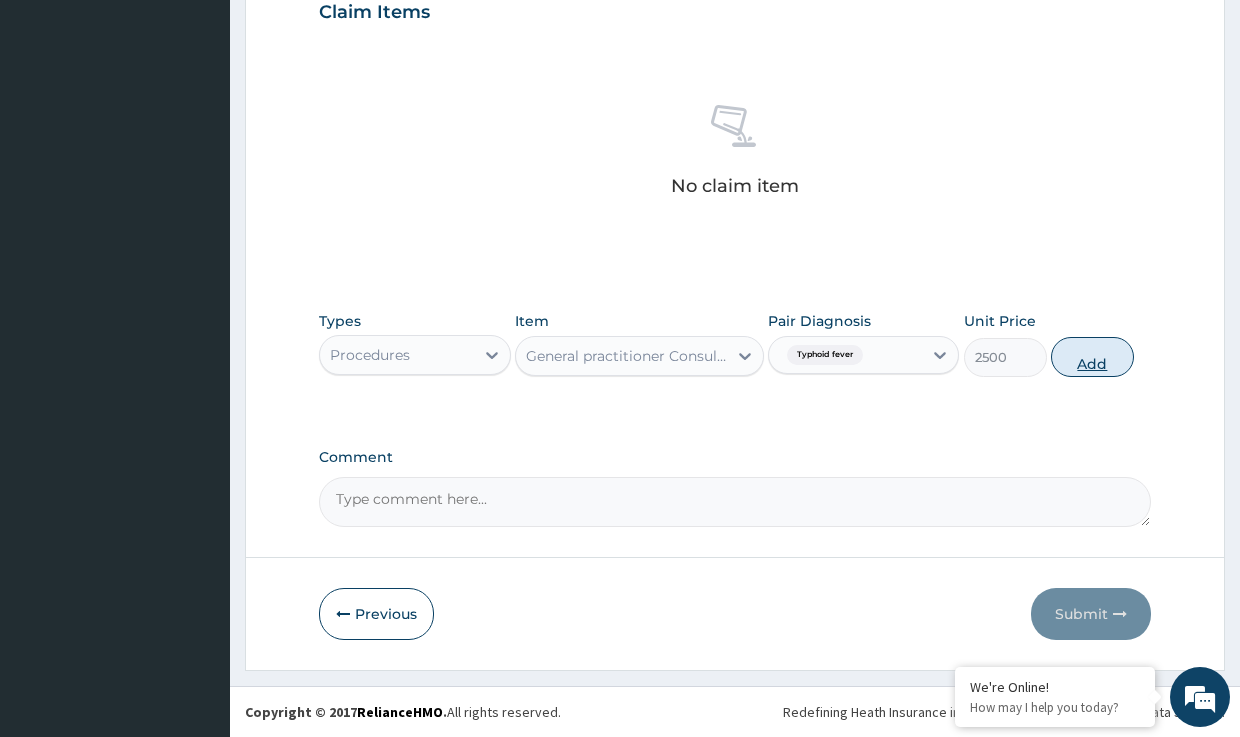 type on "0" 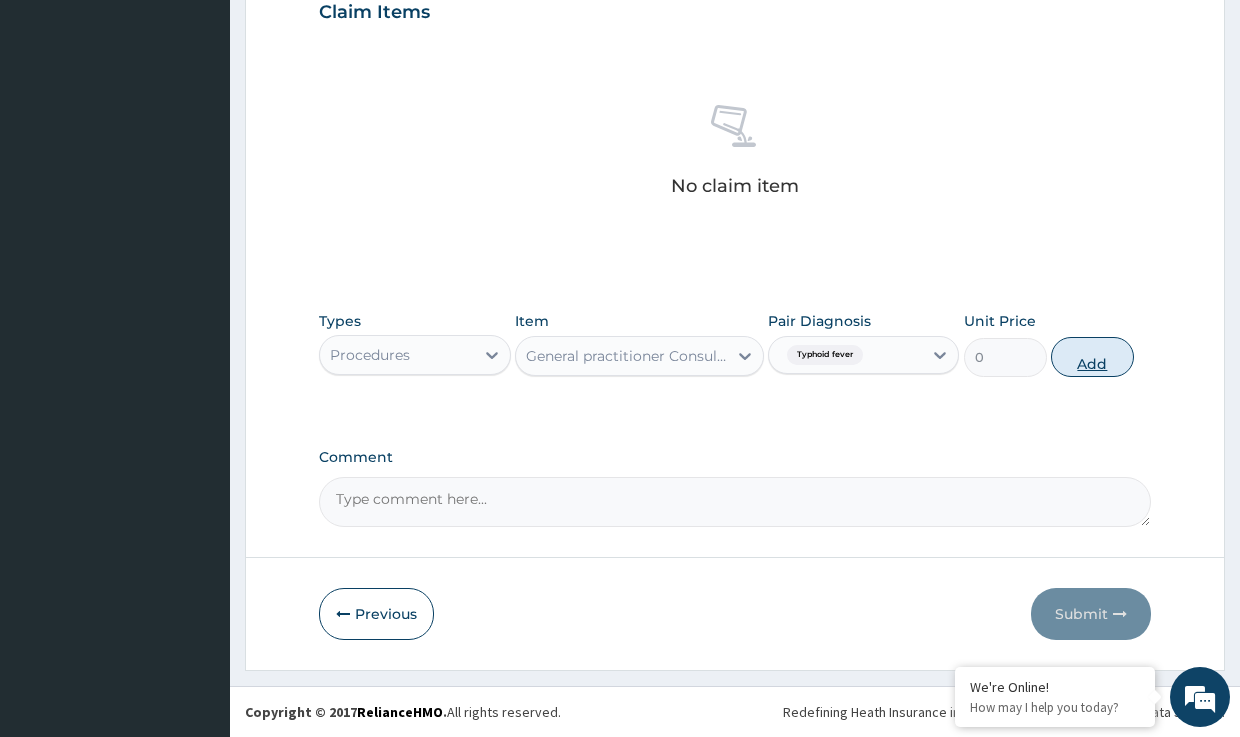 scroll, scrollTop: 627, scrollLeft: 0, axis: vertical 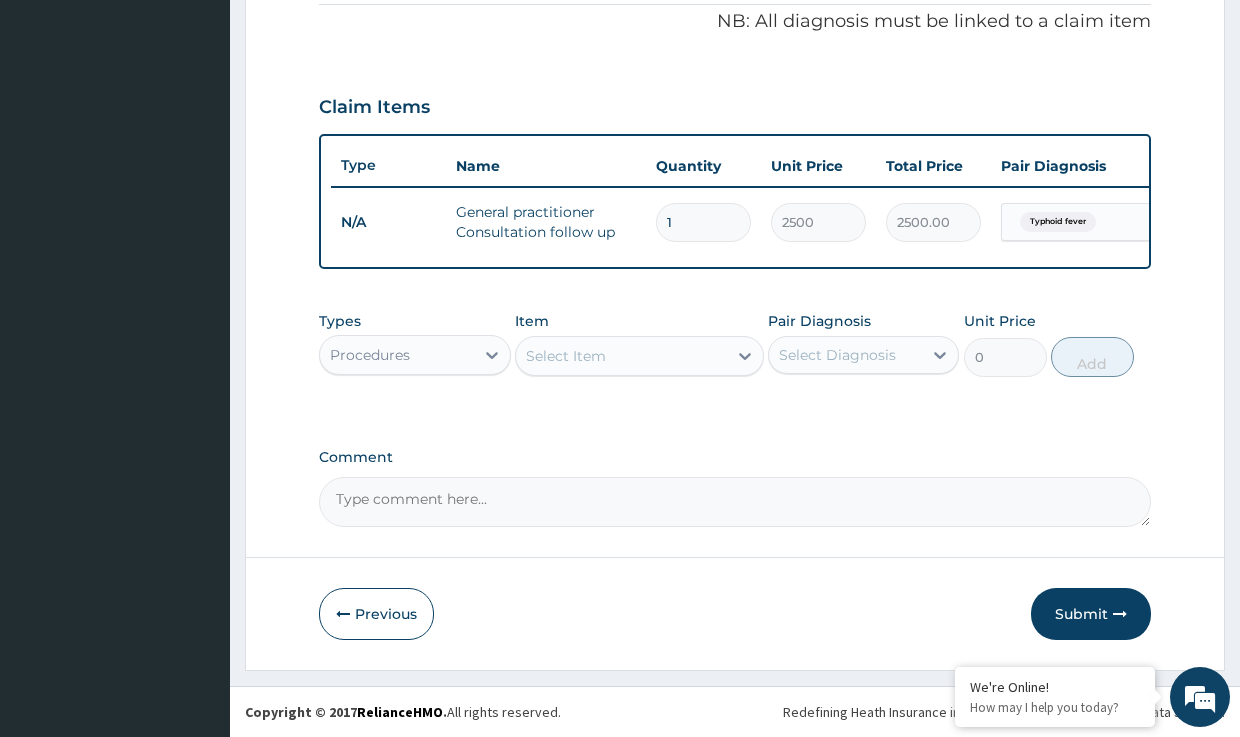 click on "Procedures" at bounding box center (396, 355) 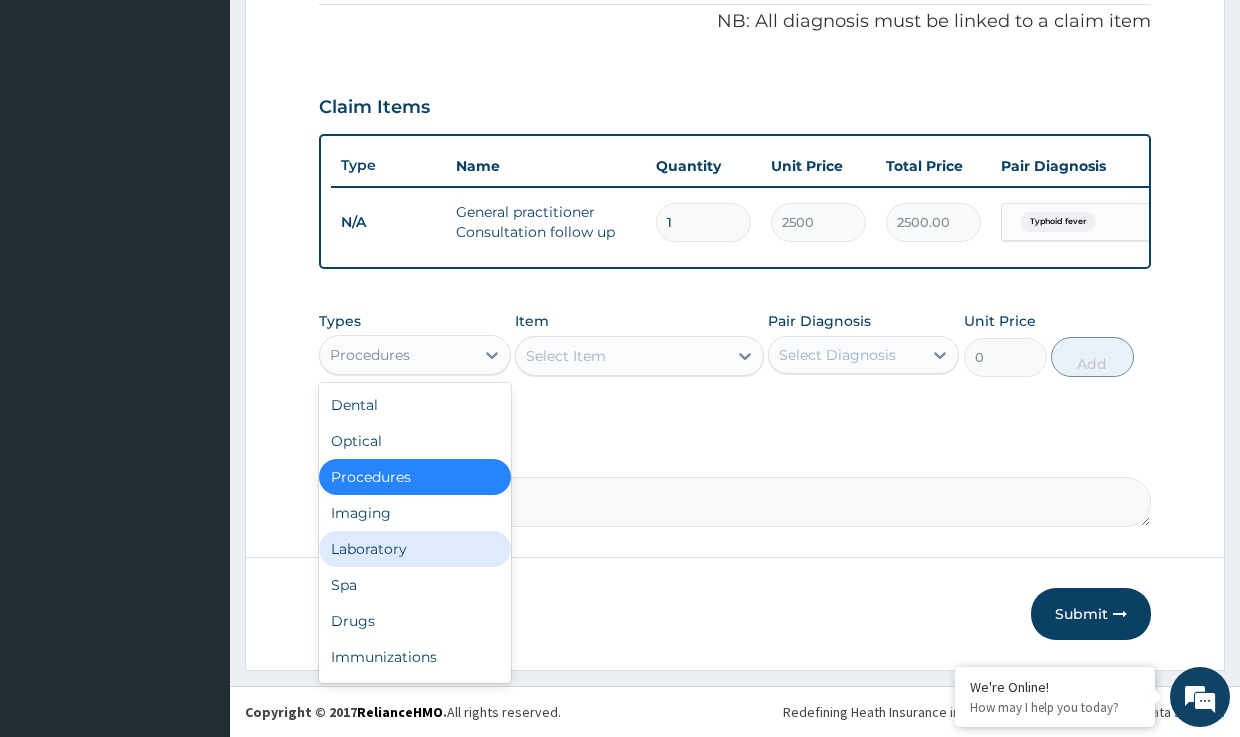click on "Laboratory" at bounding box center [414, 549] 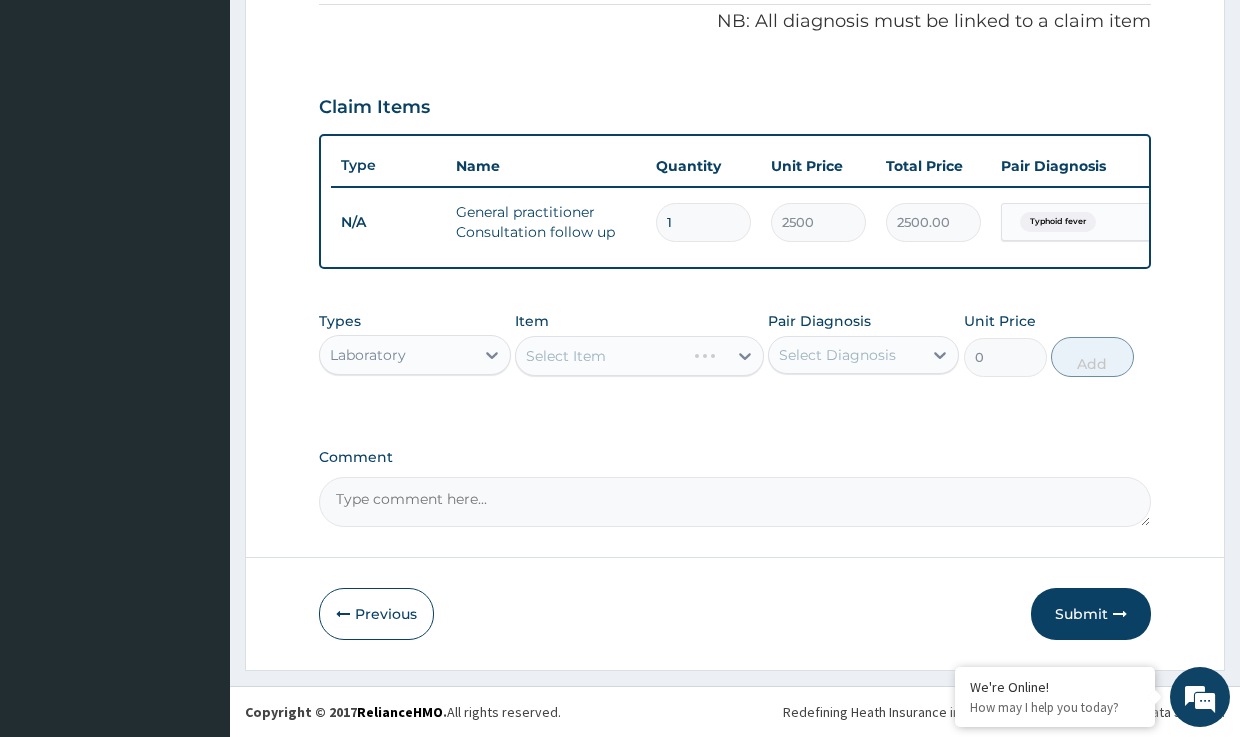 click on "Select Item" at bounding box center (639, 356) 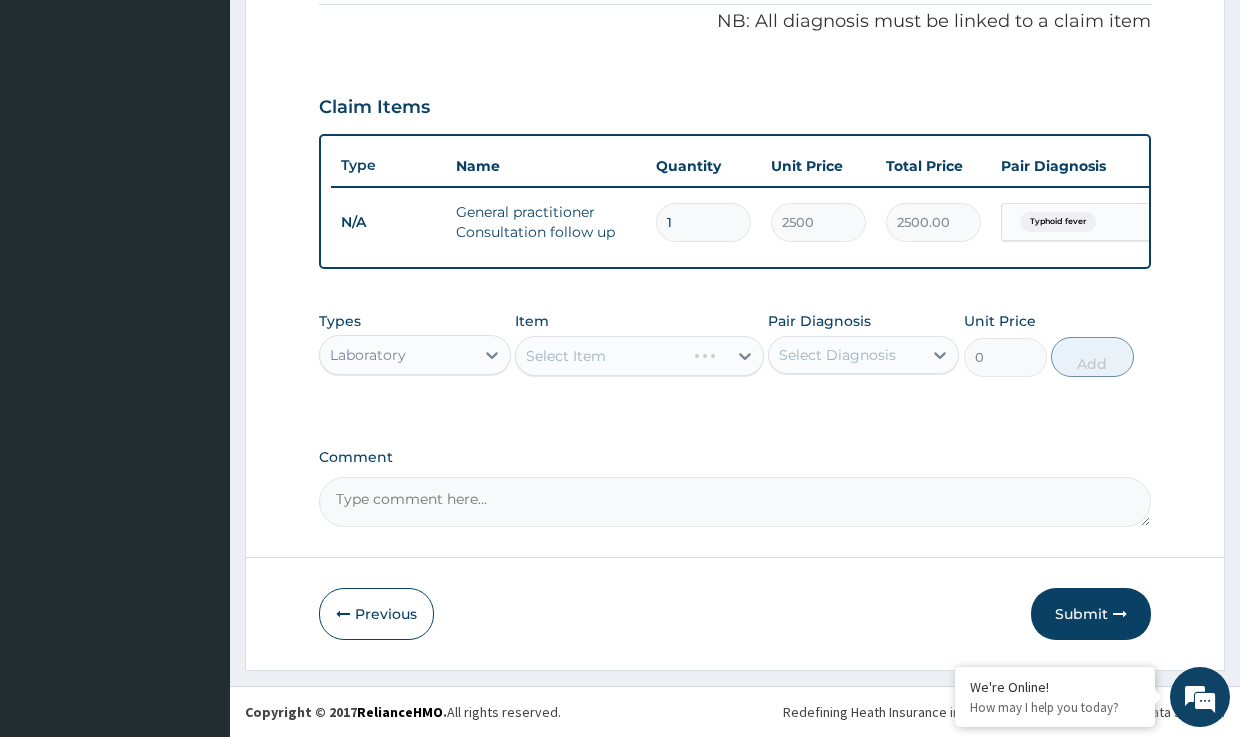 click on "Select Item" at bounding box center (639, 356) 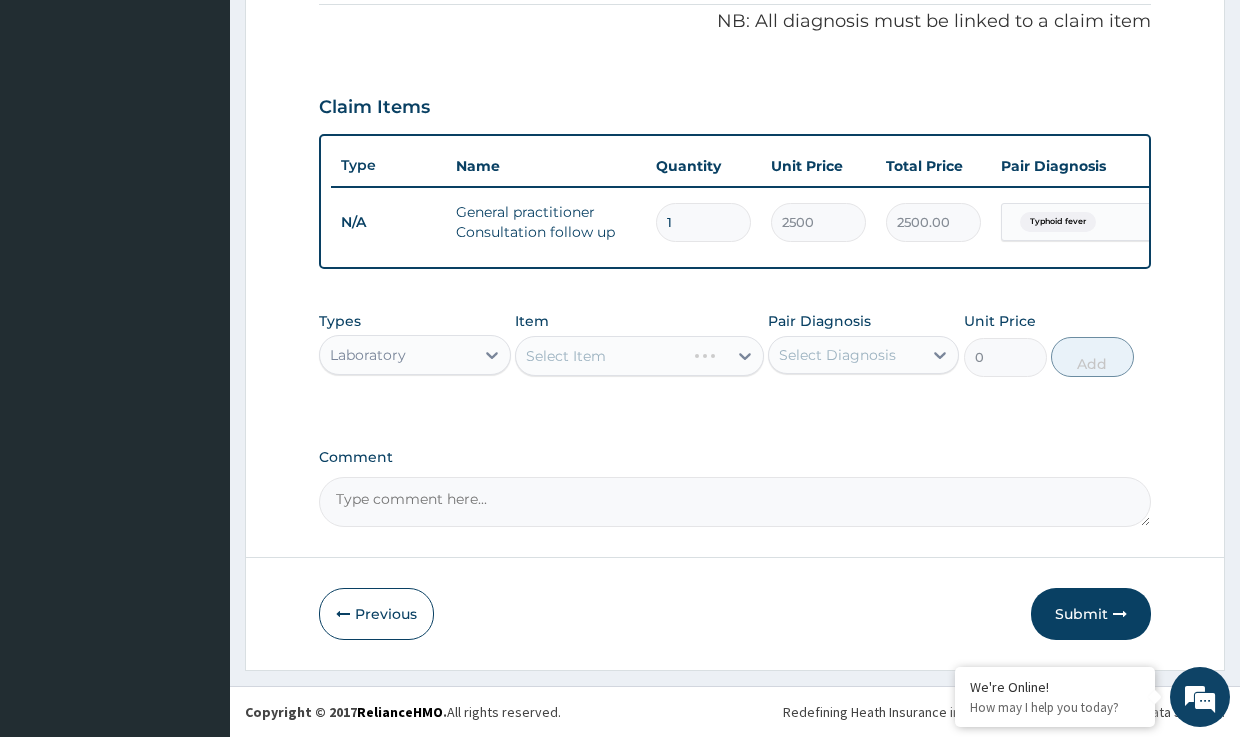 click on "Select Item" at bounding box center [639, 356] 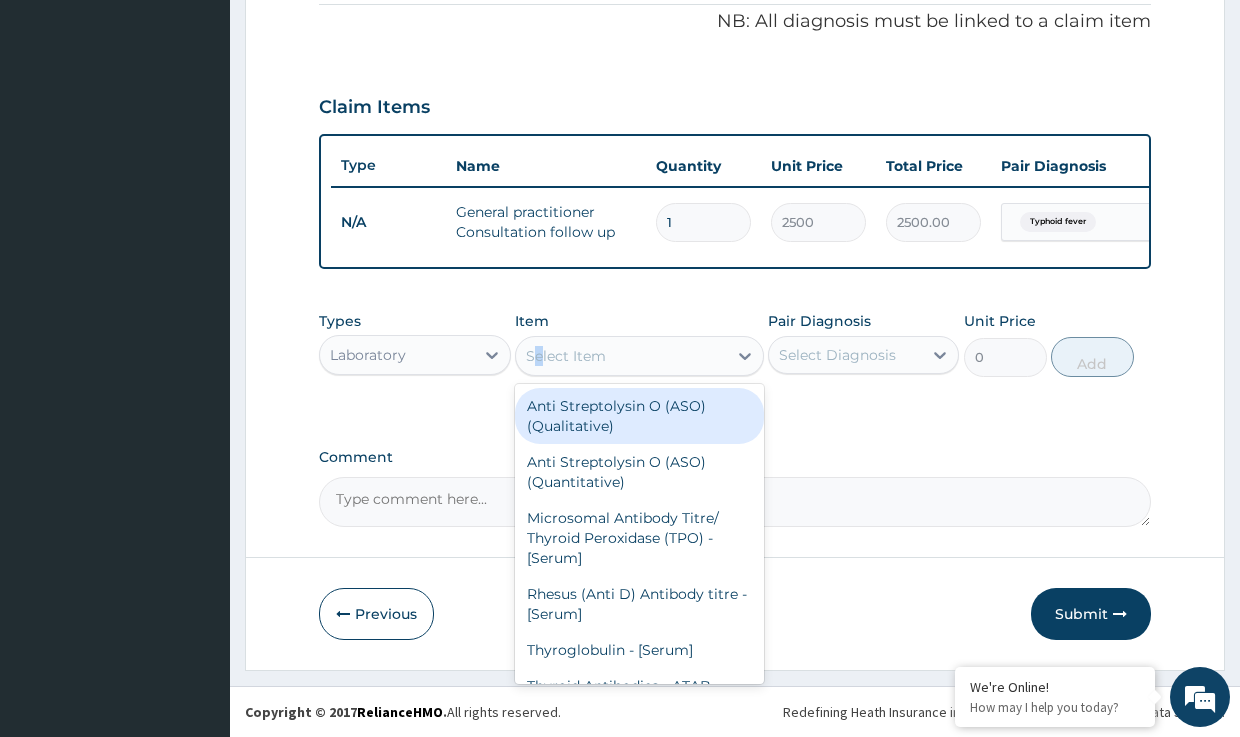 click on "Select Item" at bounding box center [566, 356] 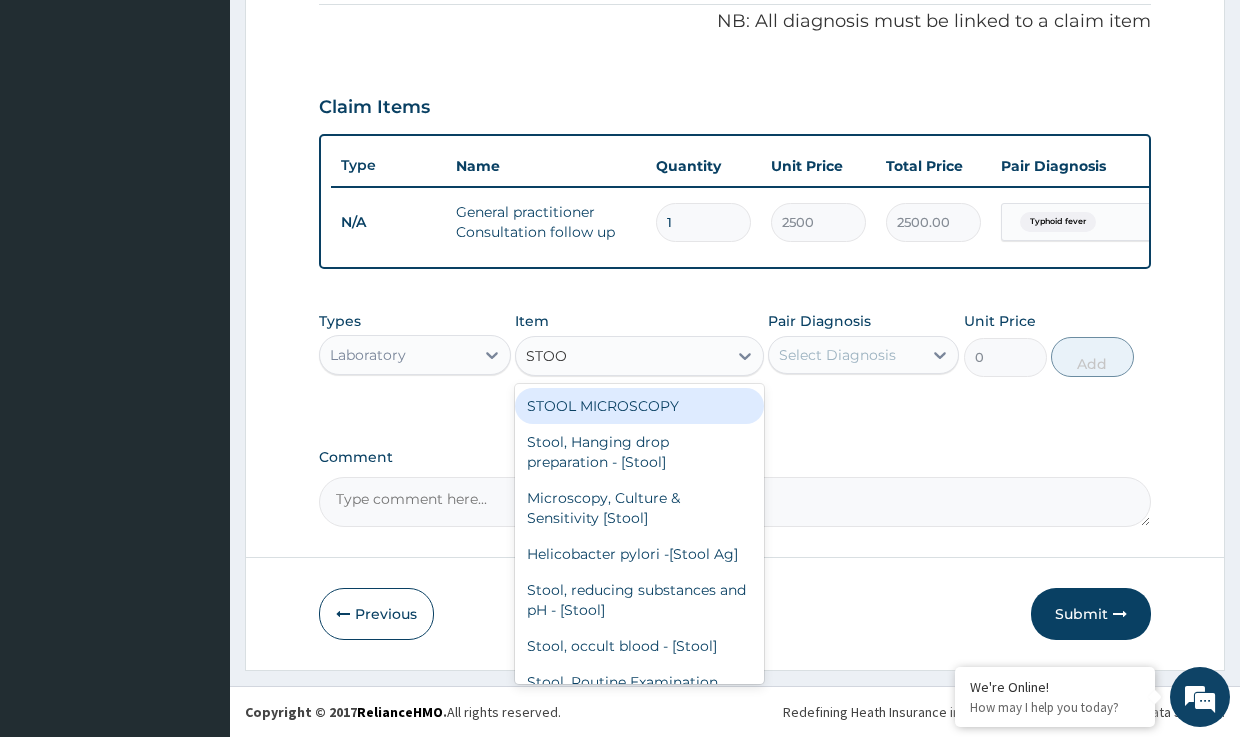type on "STOOL" 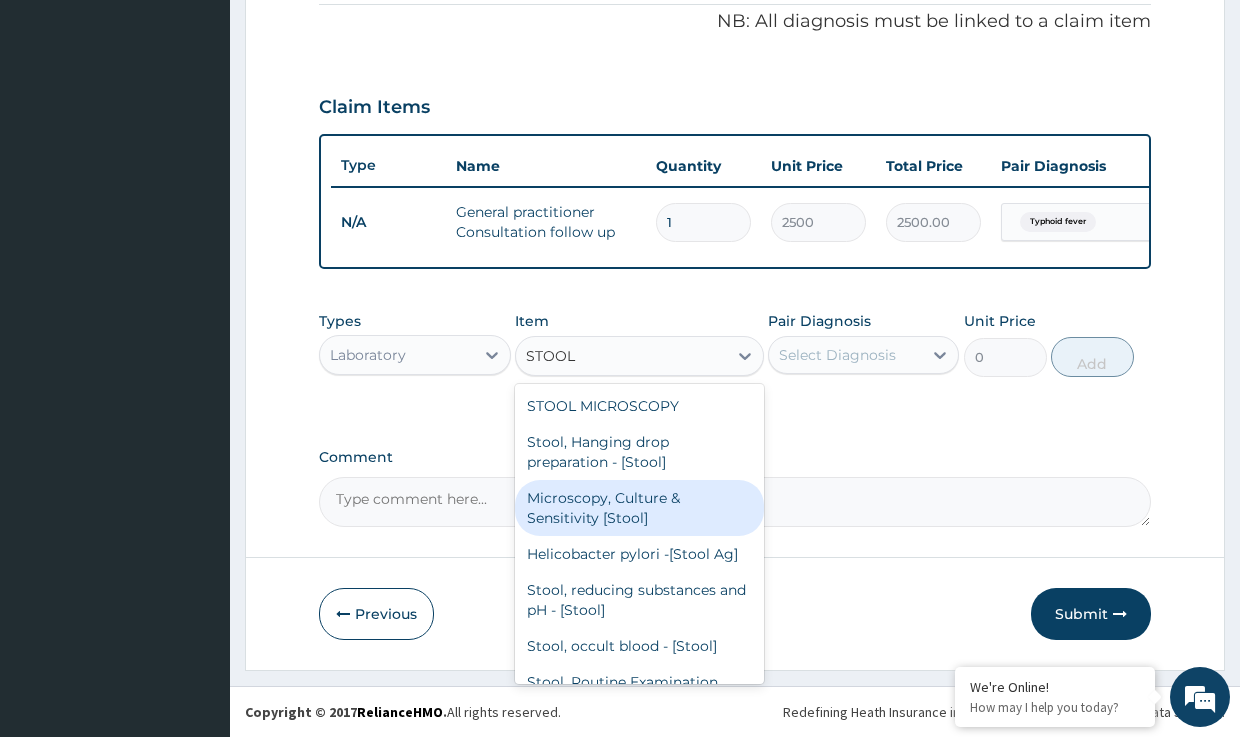 click on "Microscopy, Culture & Sensitivity [Stool]" at bounding box center [639, 508] 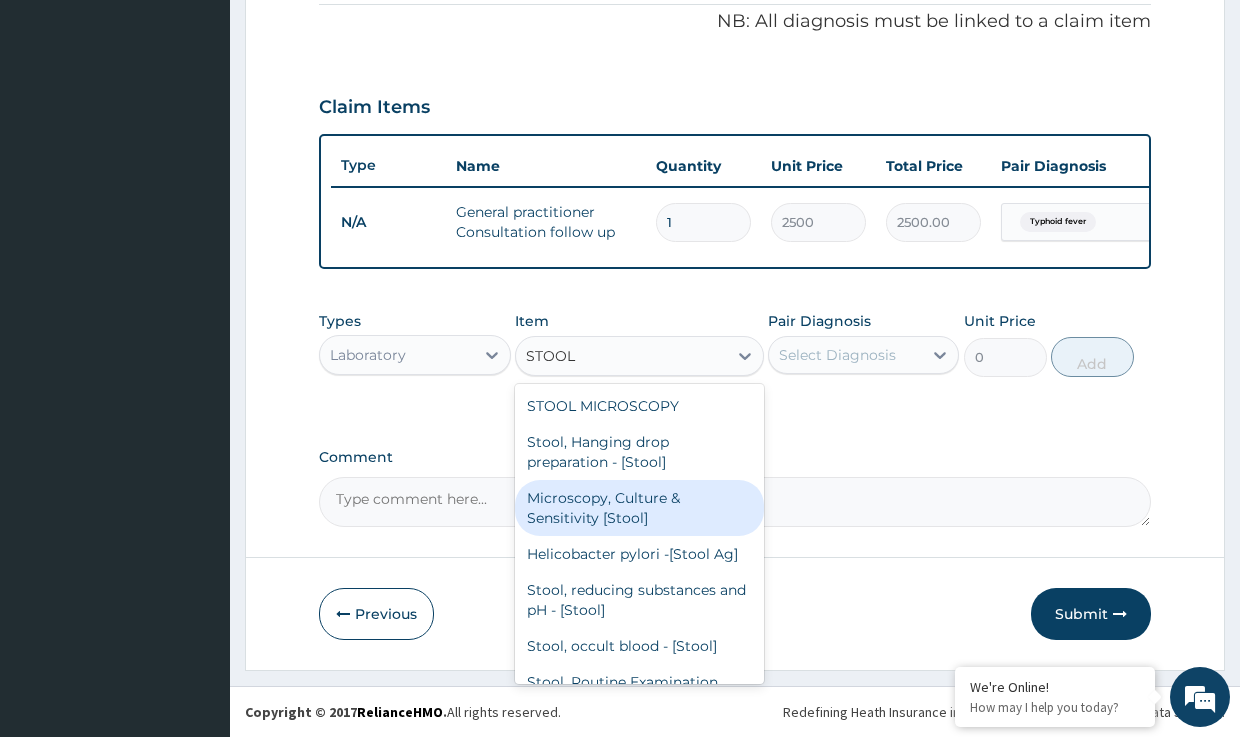 type on "3500" 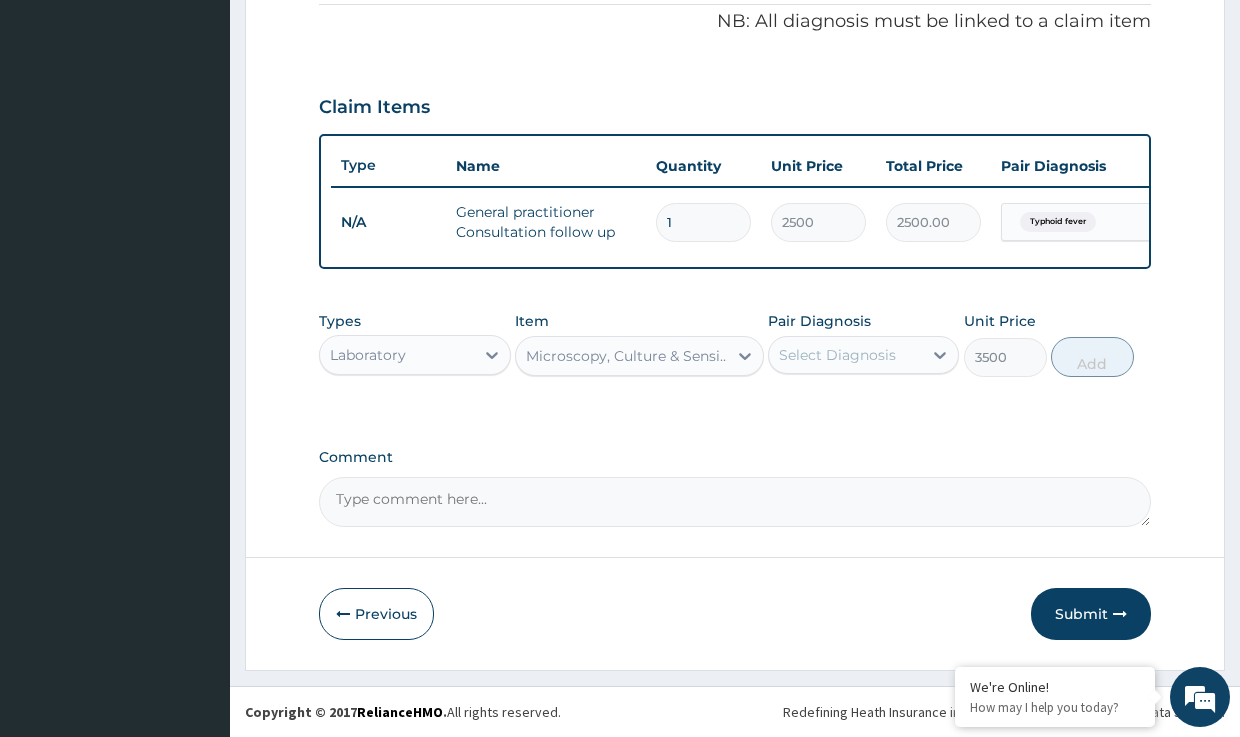 click on "Select Diagnosis" at bounding box center (837, 355) 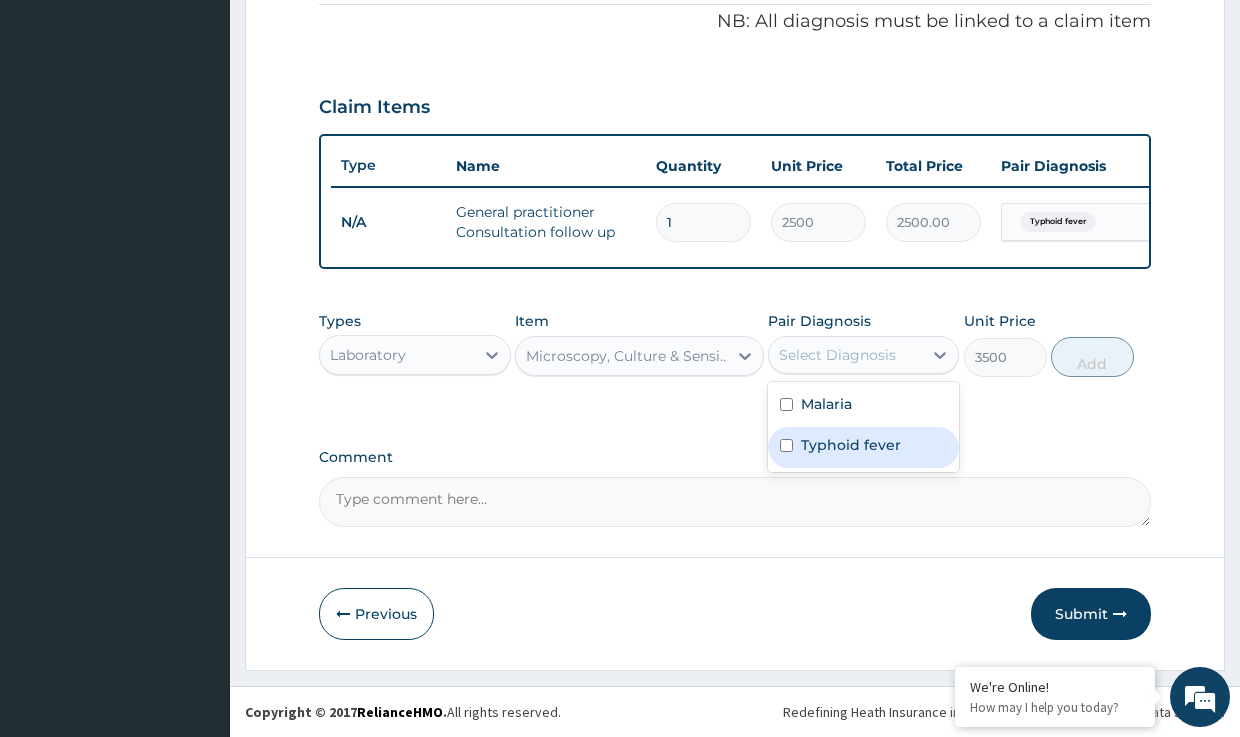click on "Typhoid fever" at bounding box center [851, 445] 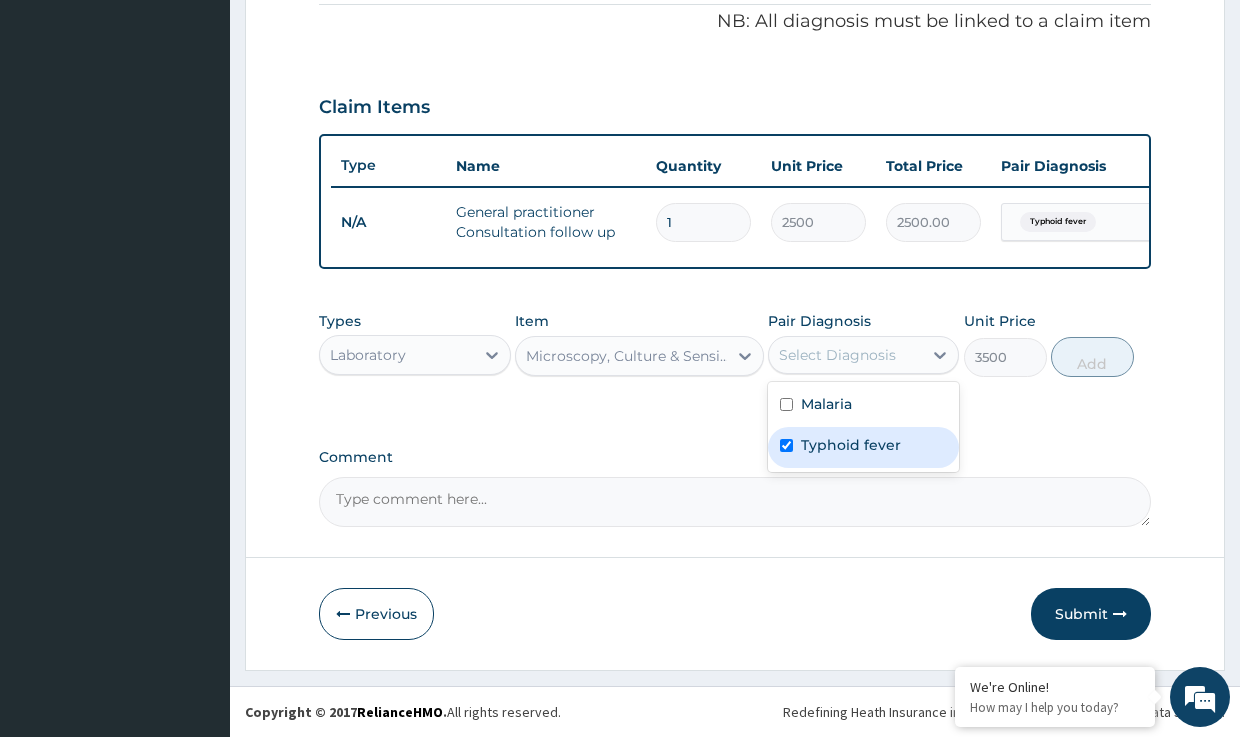 checkbox on "true" 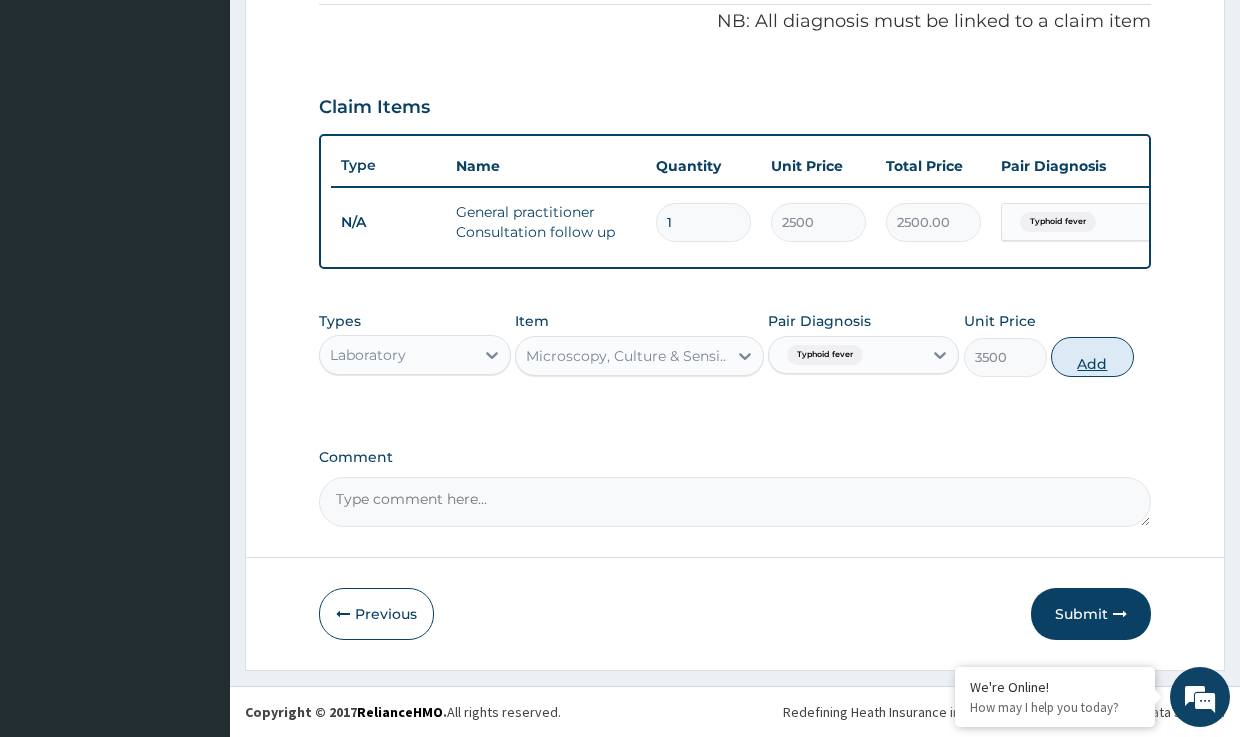 click on "Add" at bounding box center [1092, 357] 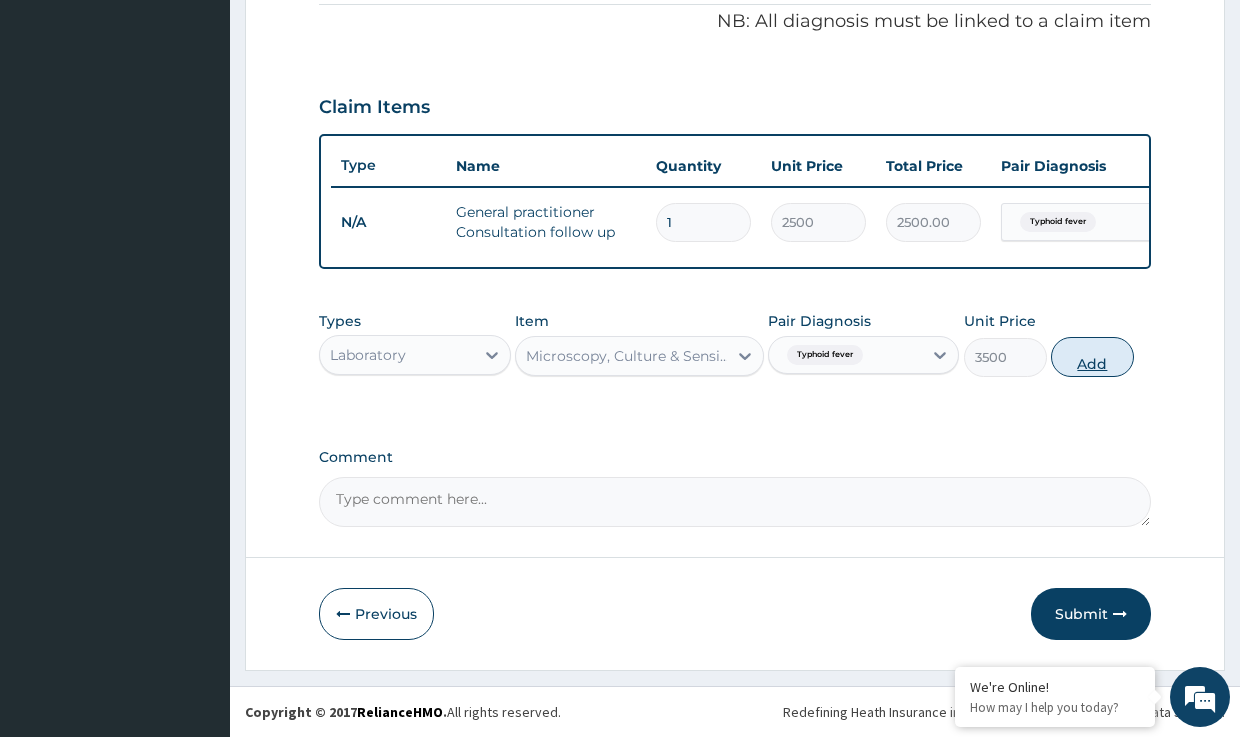 type on "0" 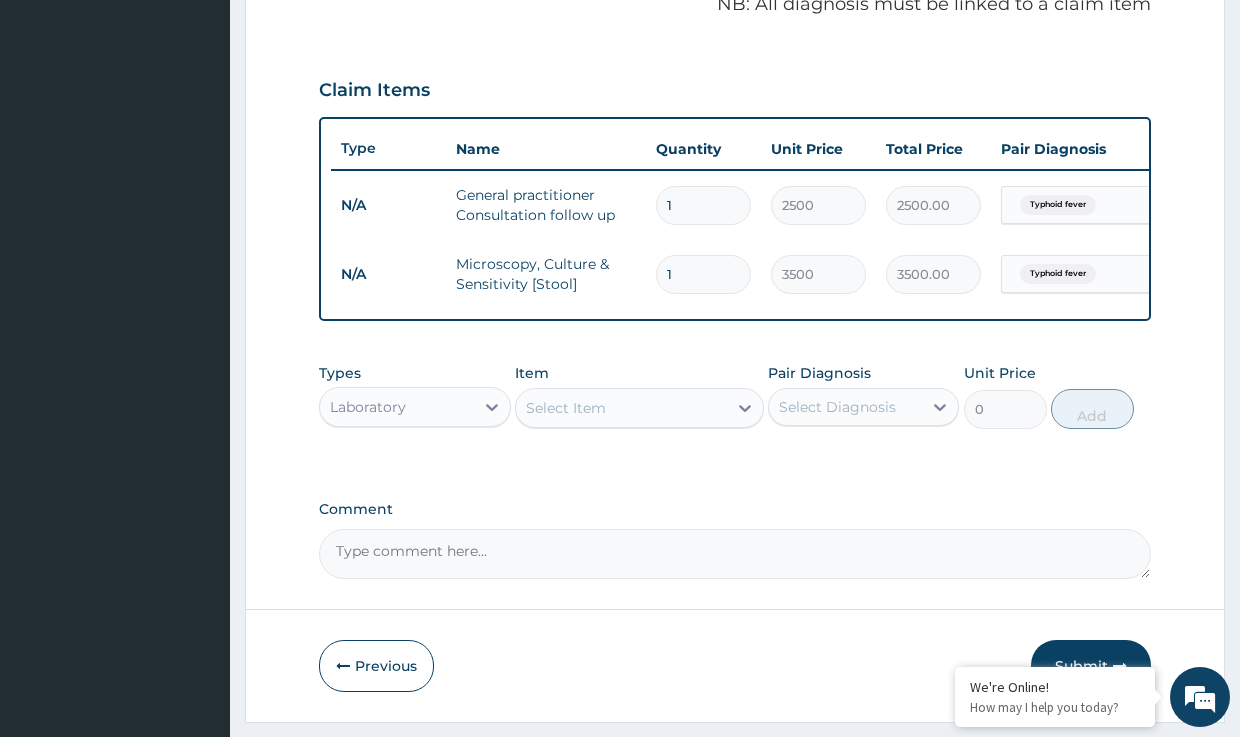 click on "Select Item" at bounding box center [621, 408] 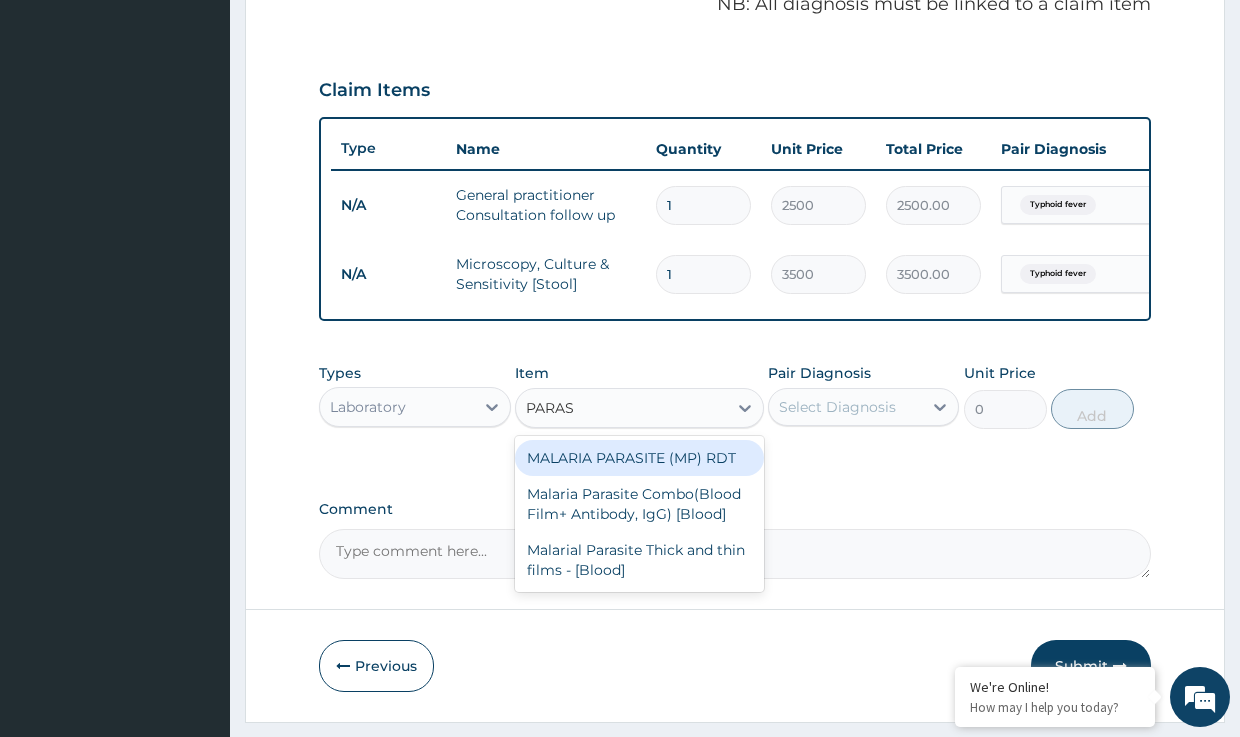 type on "PARASI" 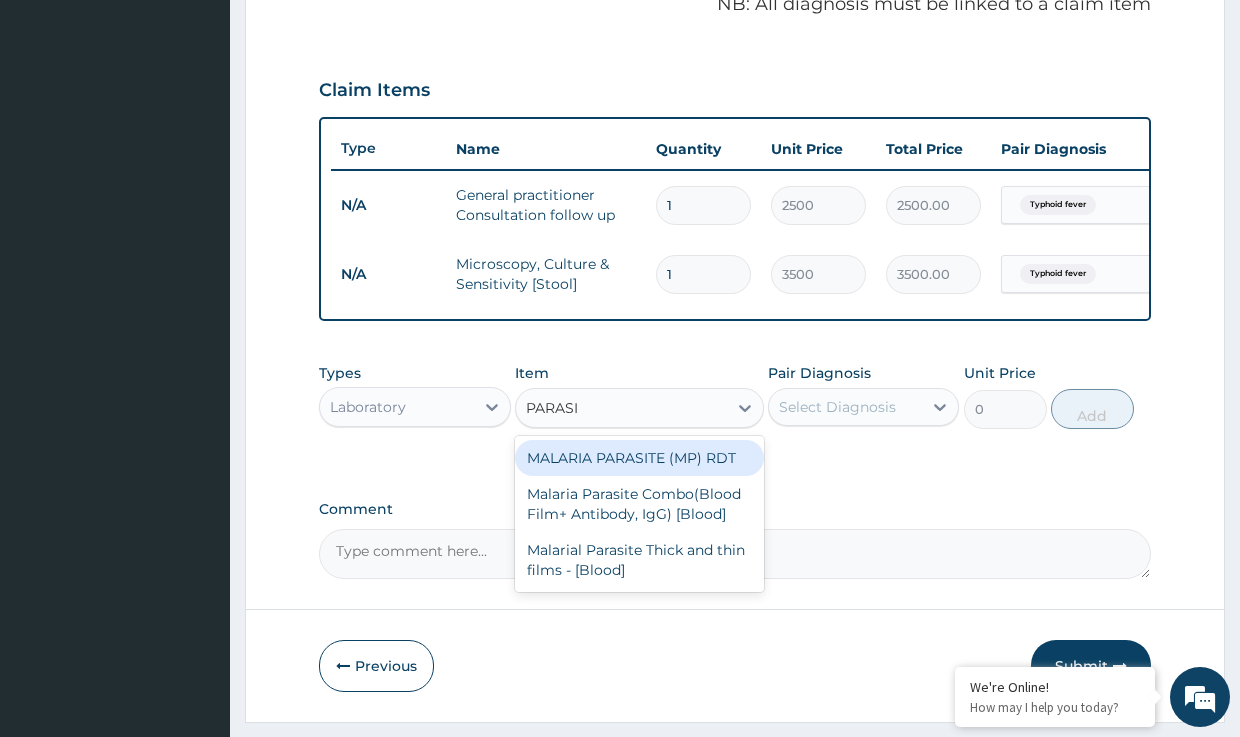 click on "MALARIA PARASITE (MP) RDT" at bounding box center (639, 458) 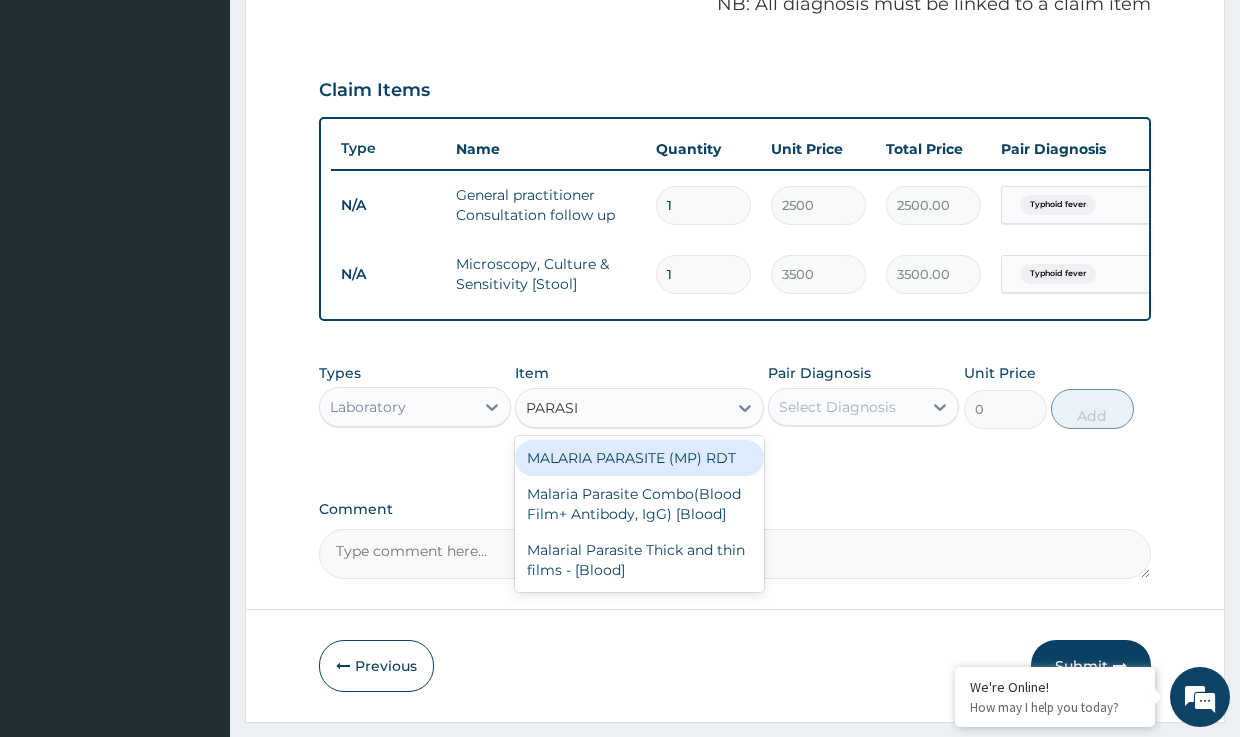 type on "1500" 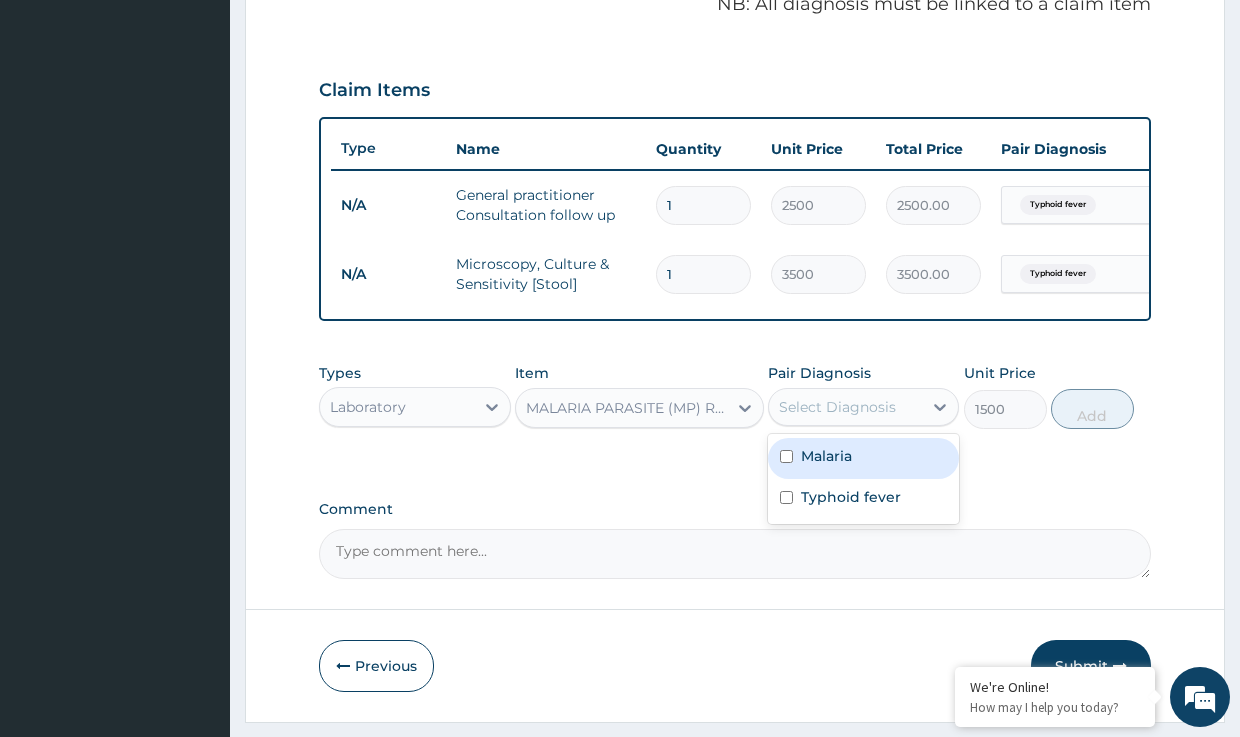 click on "Select Diagnosis" at bounding box center (845, 407) 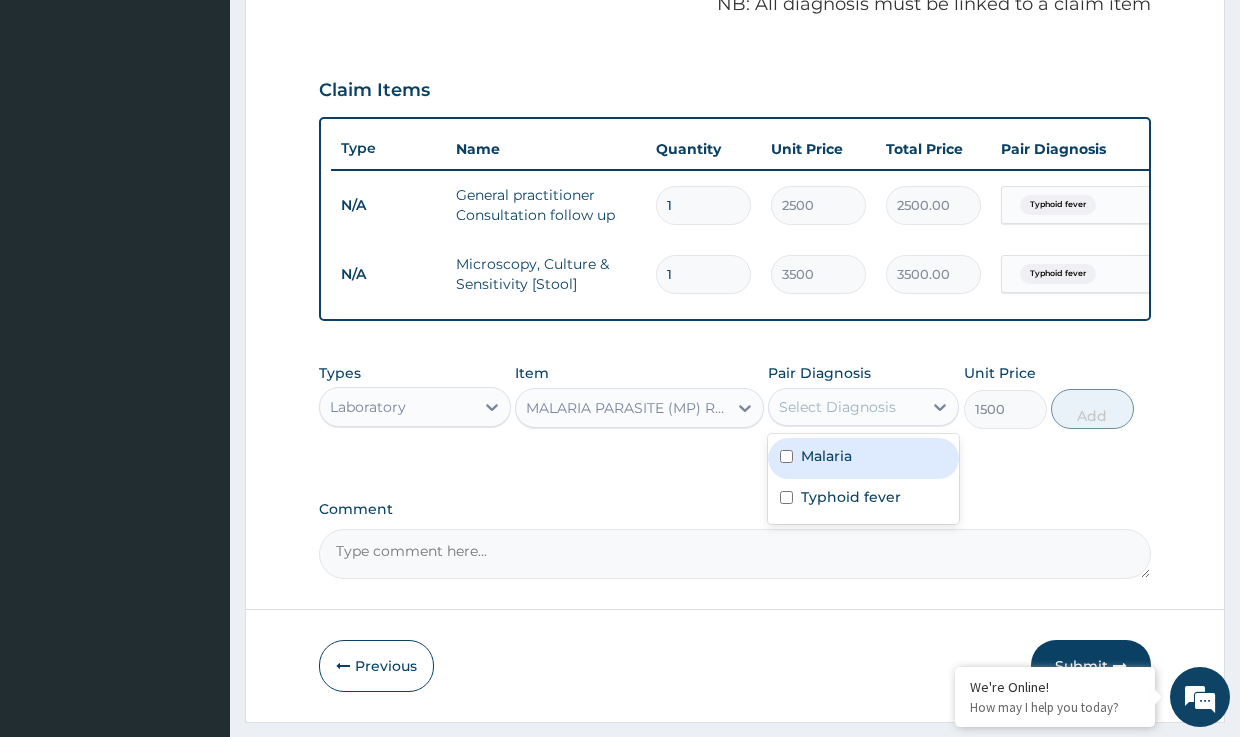 click on "Malaria" at bounding box center [826, 456] 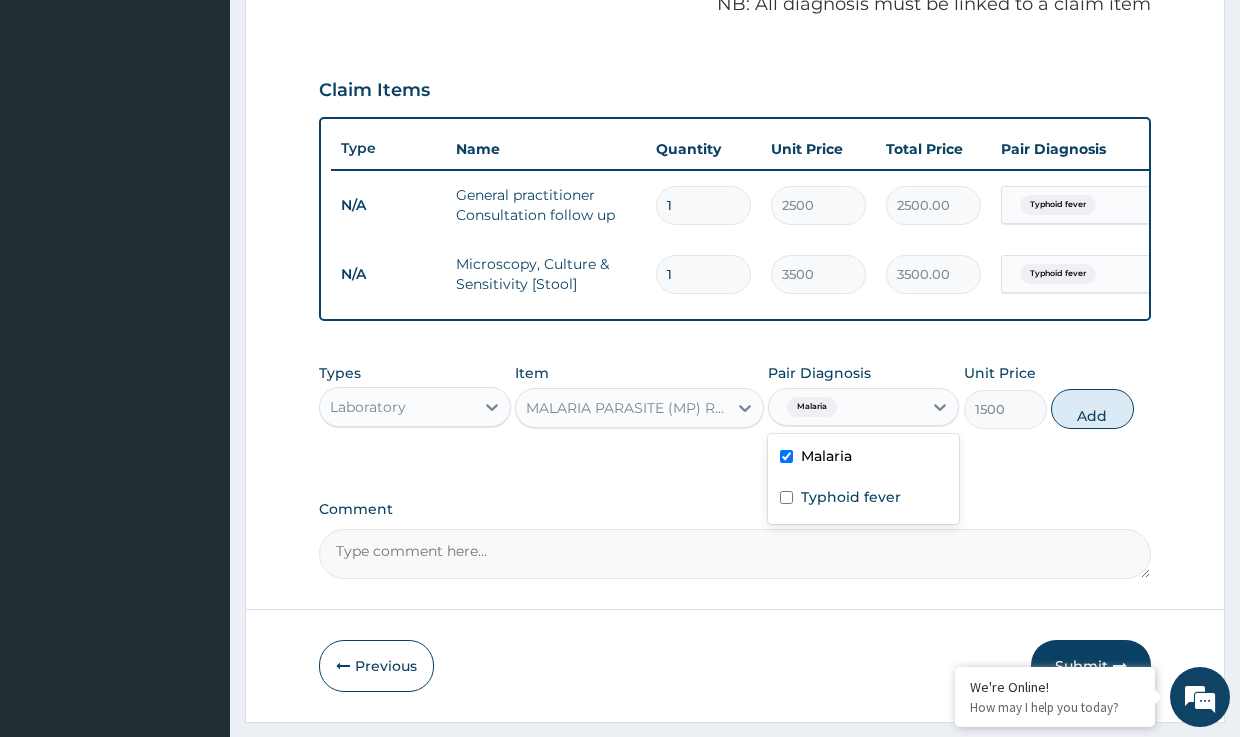 checkbox on "true" 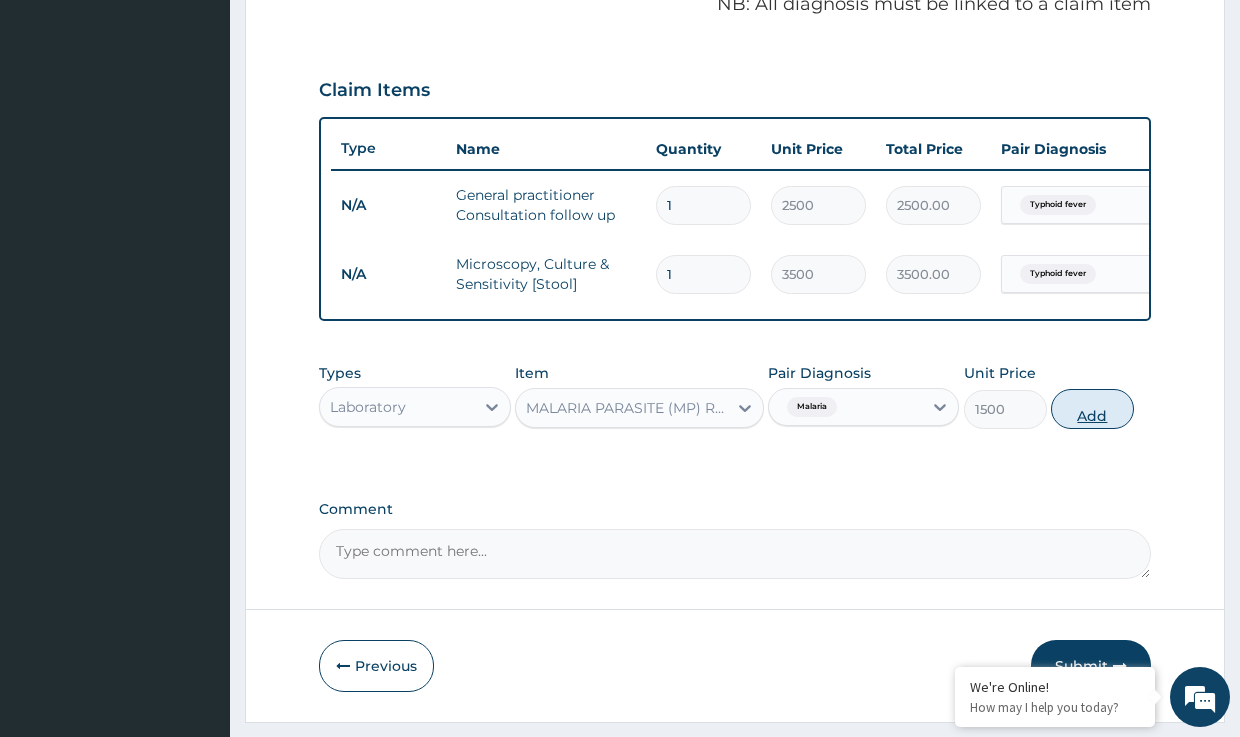 click on "Add" at bounding box center (1092, 409) 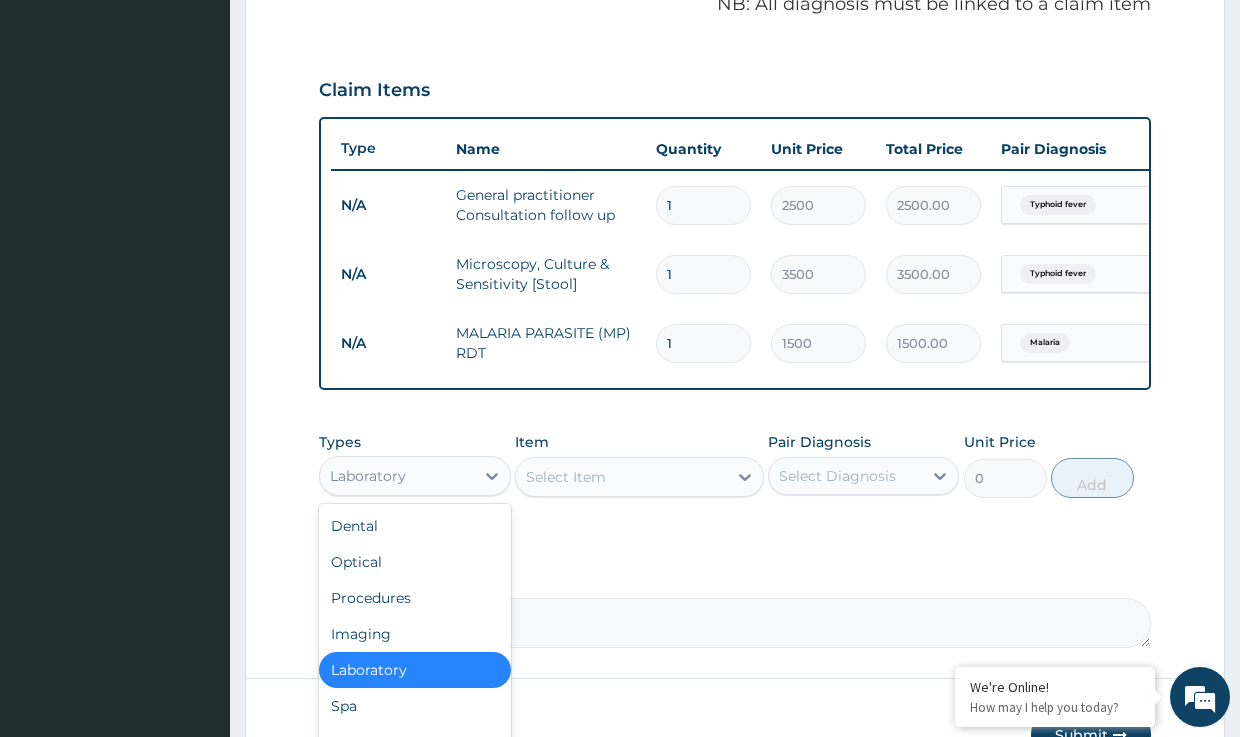 click on "Laboratory" at bounding box center [396, 476] 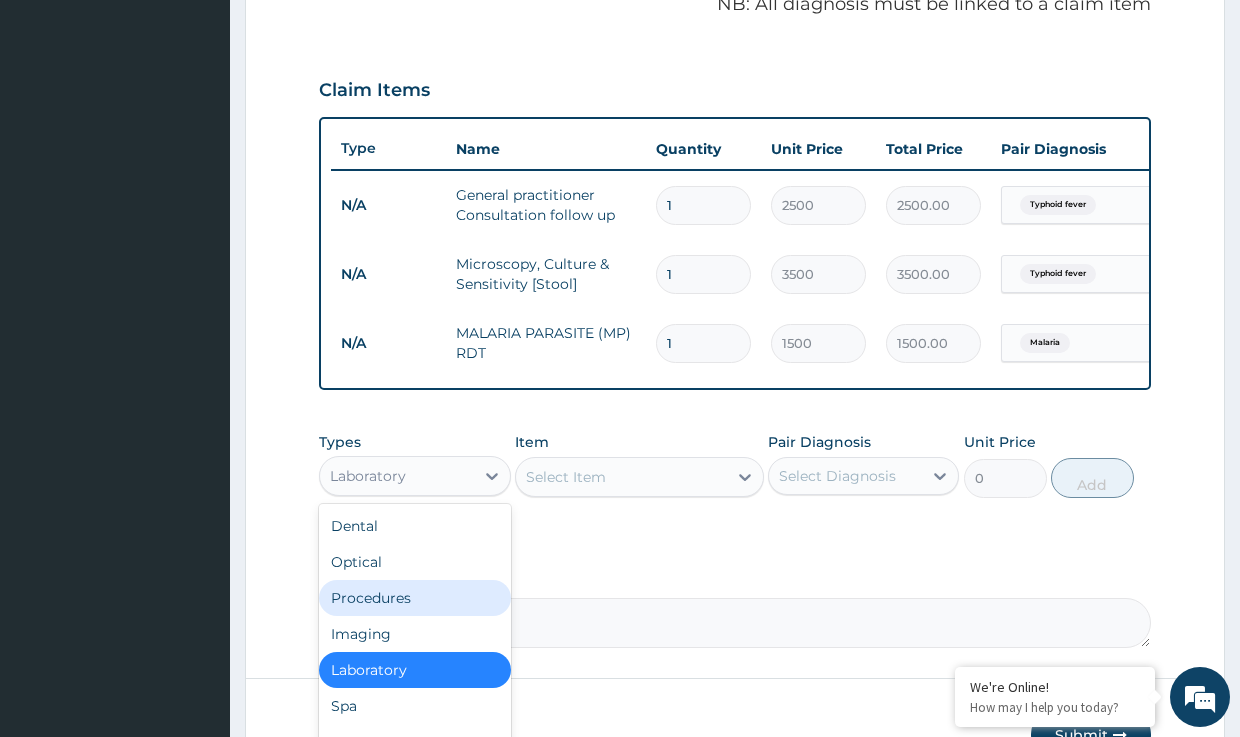 scroll, scrollTop: 68, scrollLeft: 0, axis: vertical 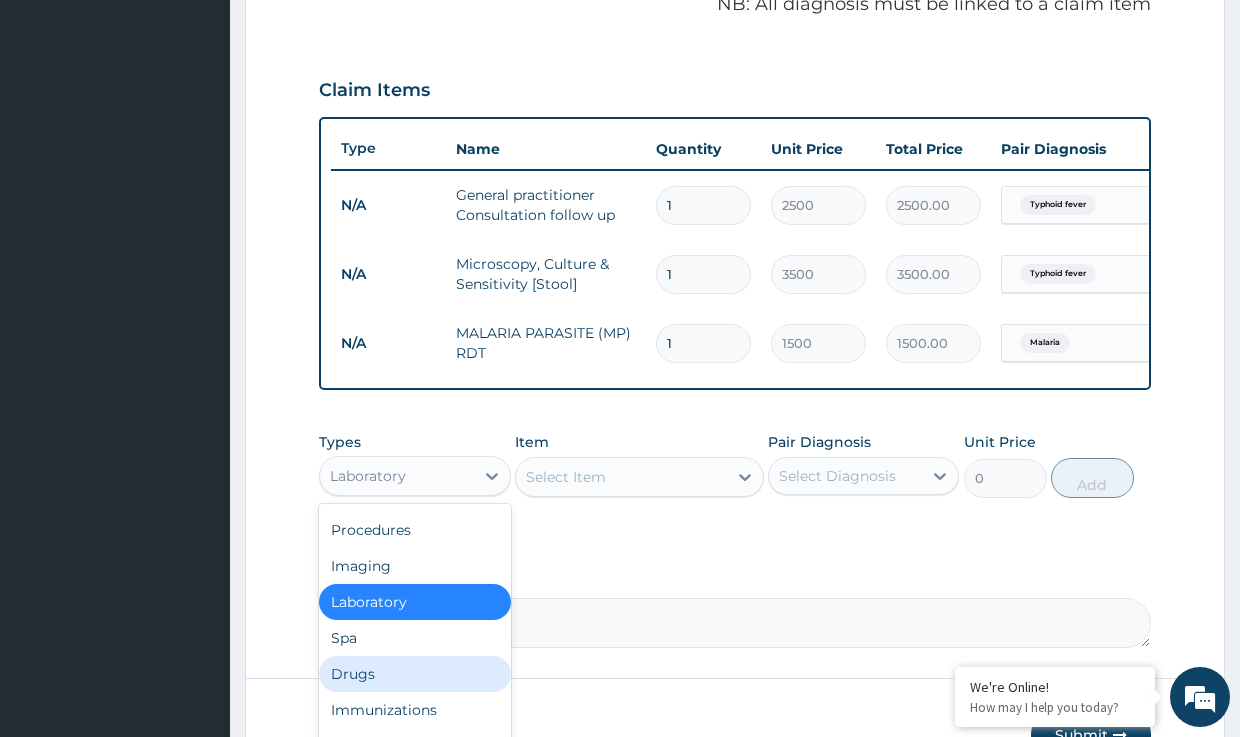 click on "Drugs" at bounding box center (414, 674) 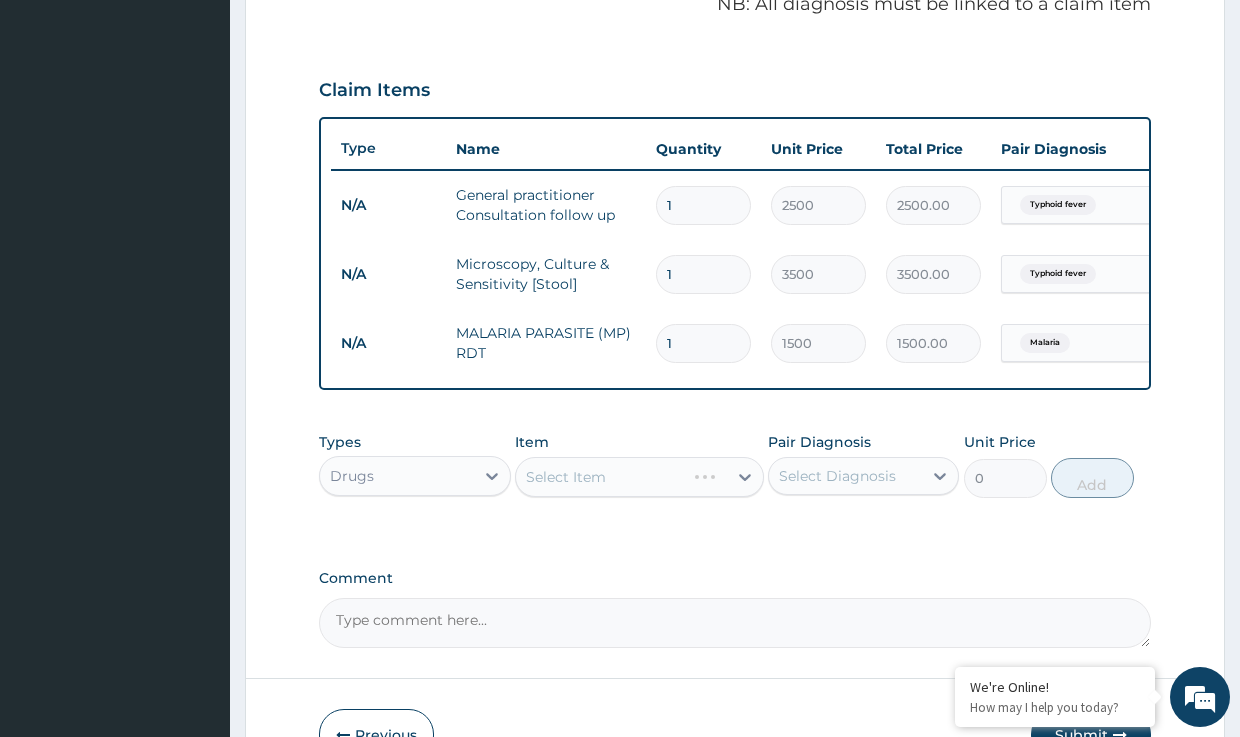 click on "Select Item" at bounding box center (639, 477) 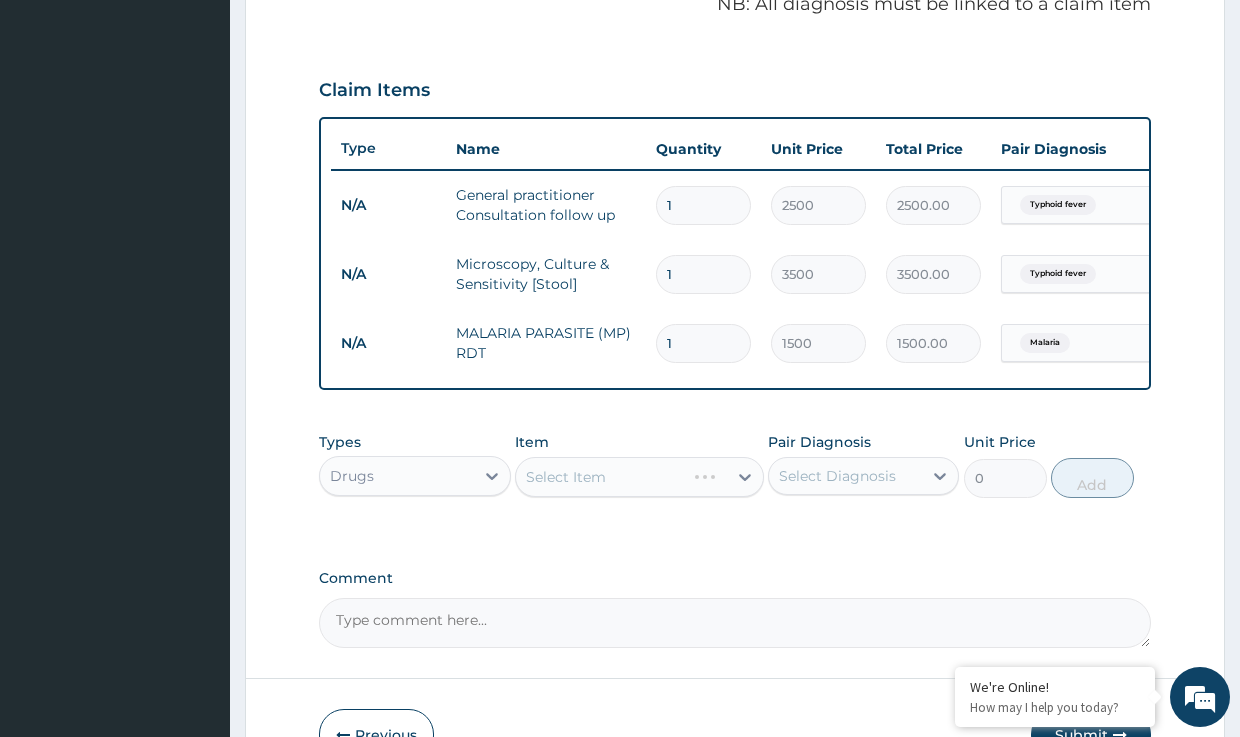 click on "Select Item" at bounding box center (639, 477) 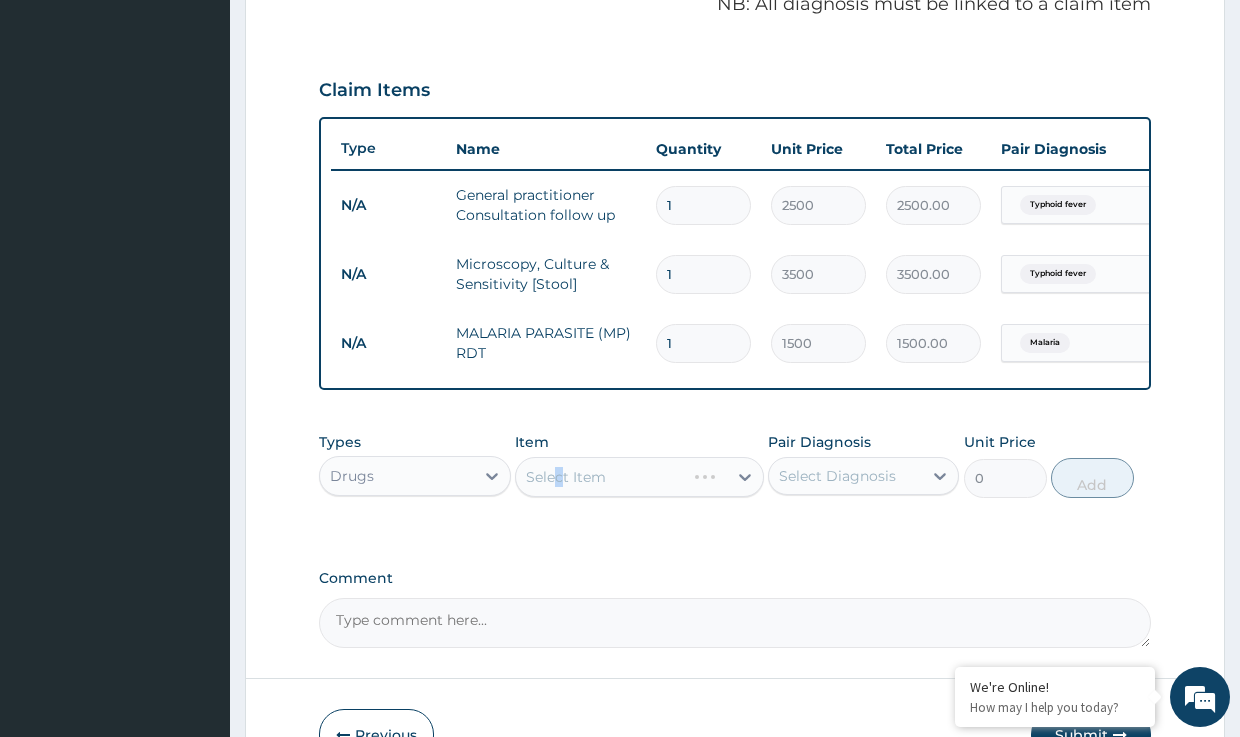 click on "Select Item" at bounding box center [639, 477] 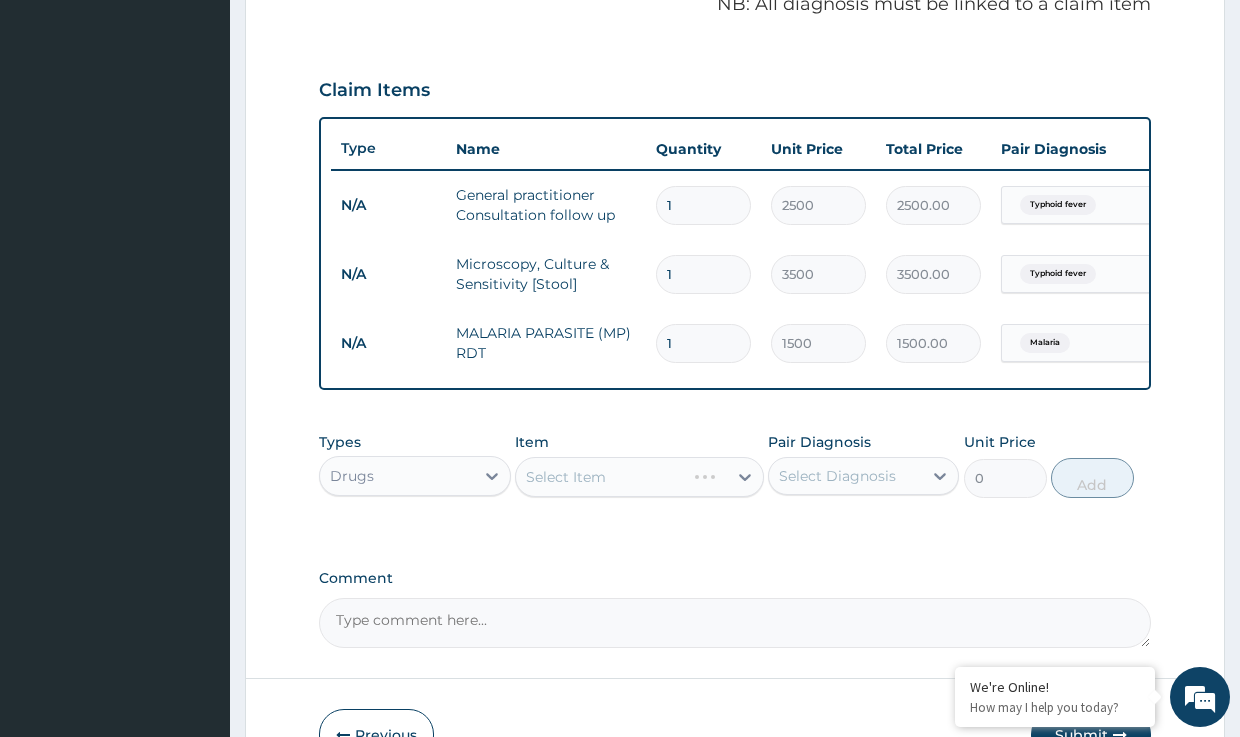 click on "Select Item" at bounding box center [639, 477] 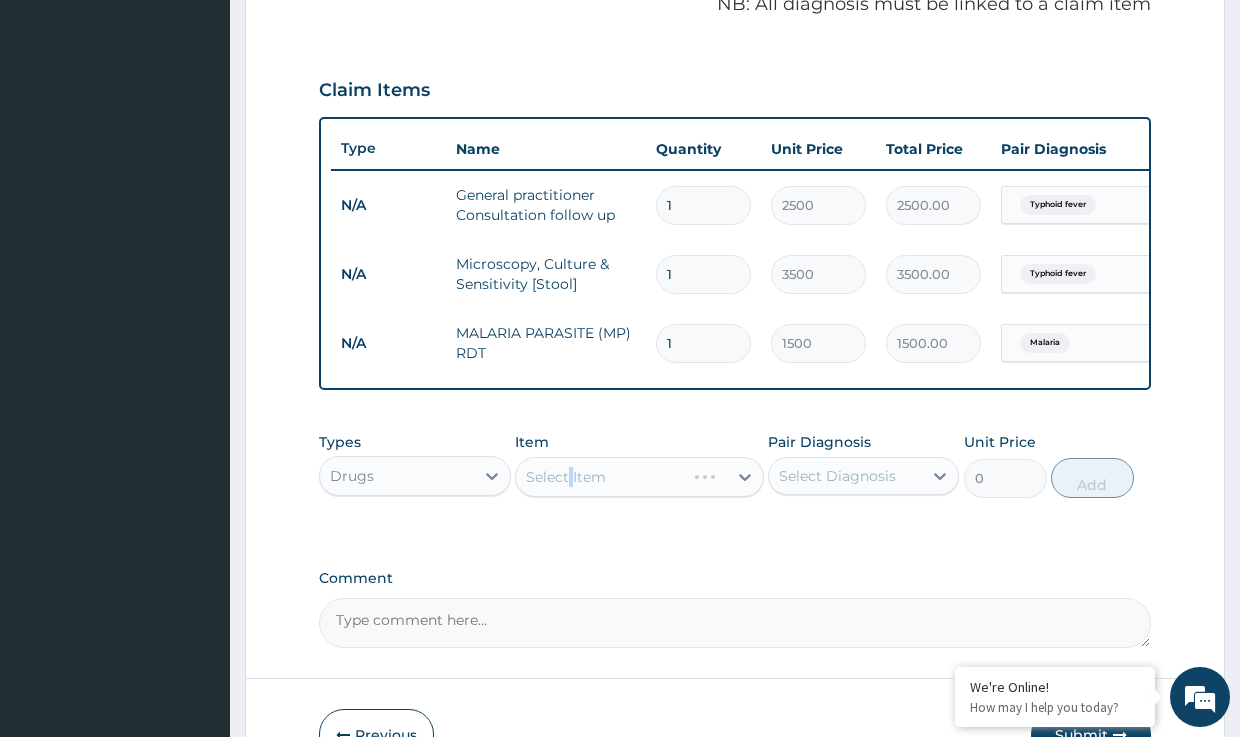 drag, startPoint x: 568, startPoint y: 489, endPoint x: 608, endPoint y: 485, distance: 40.1995 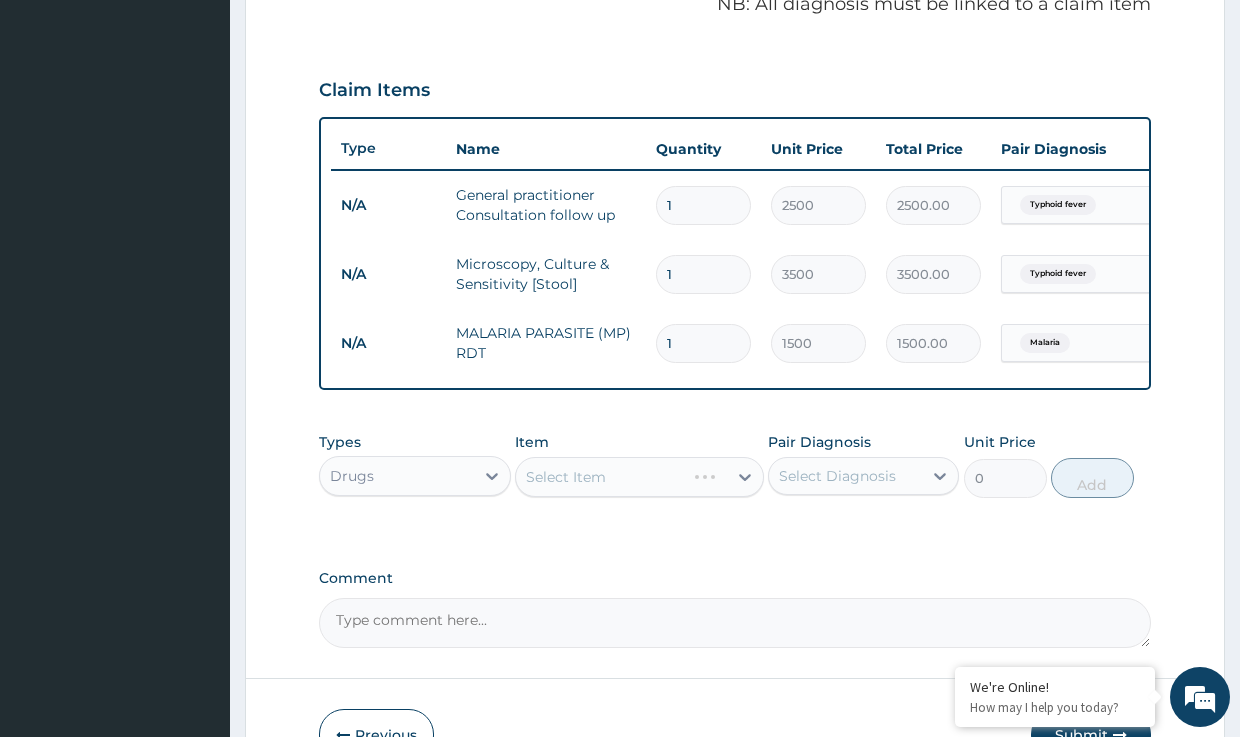 click on "Select Item" at bounding box center (639, 477) 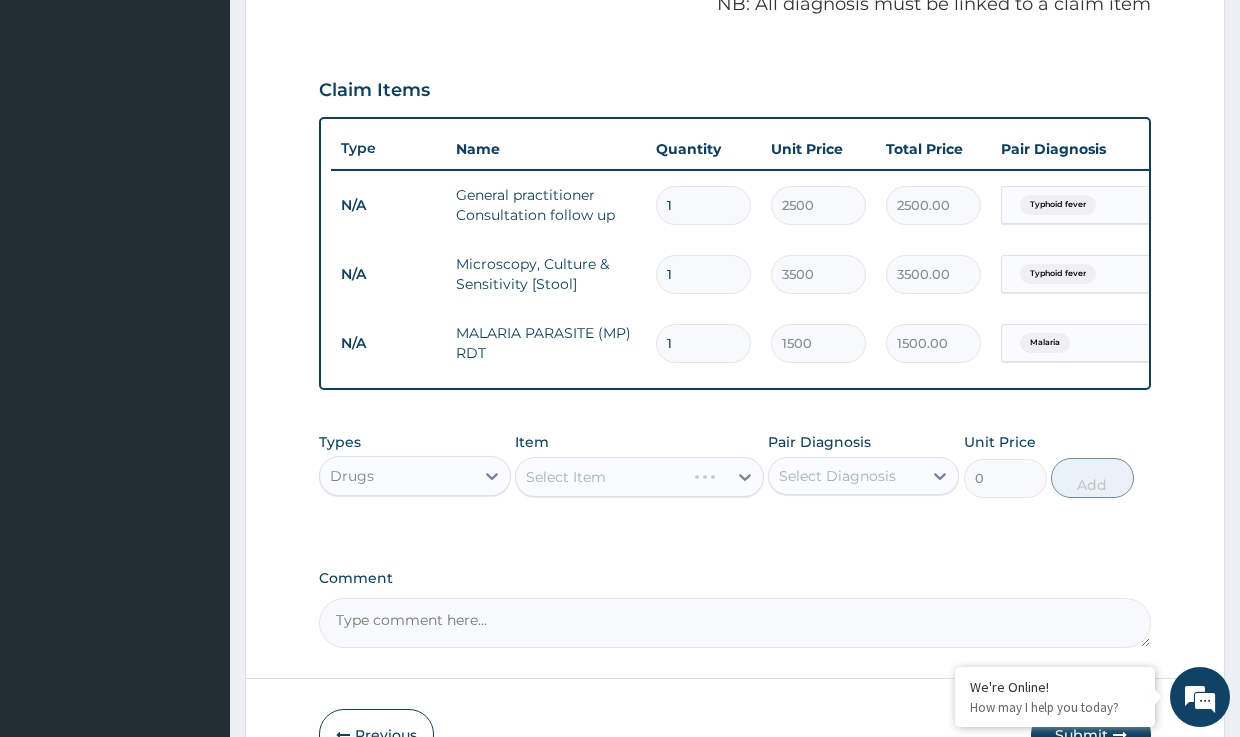click on "Select Item" at bounding box center (639, 477) 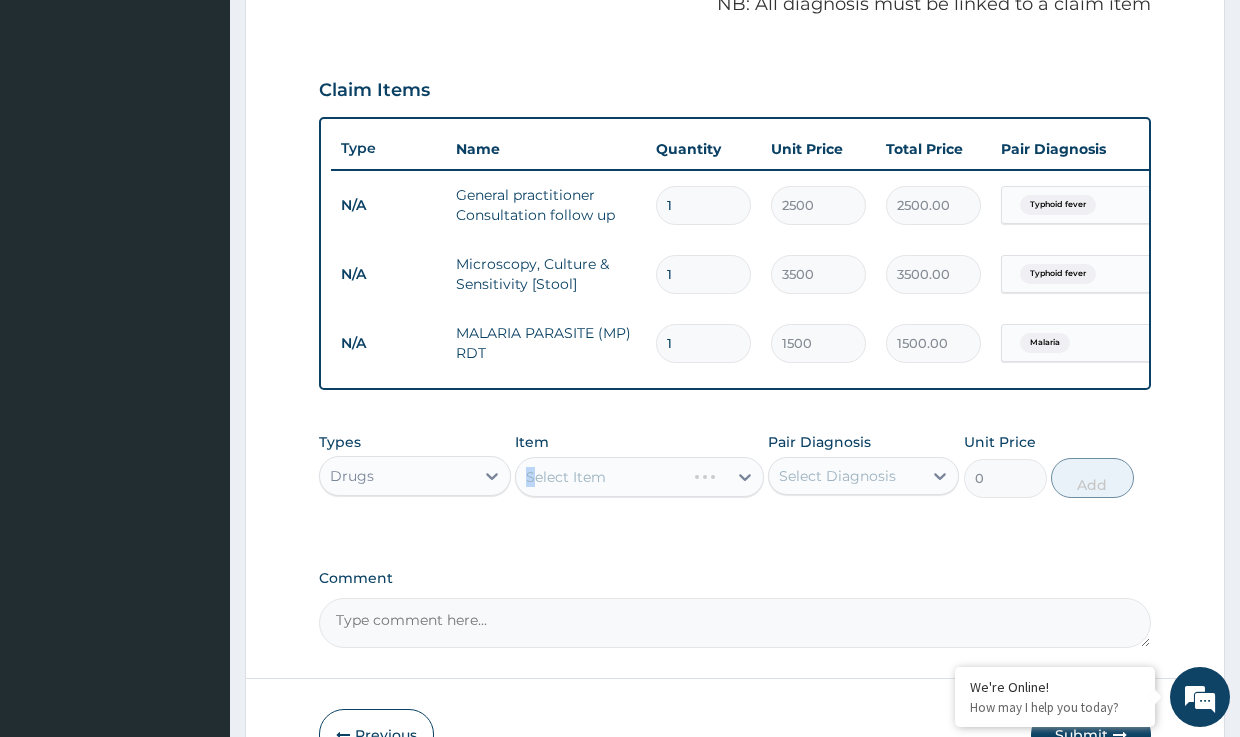 drag, startPoint x: 530, startPoint y: 491, endPoint x: 543, endPoint y: 487, distance: 13.601471 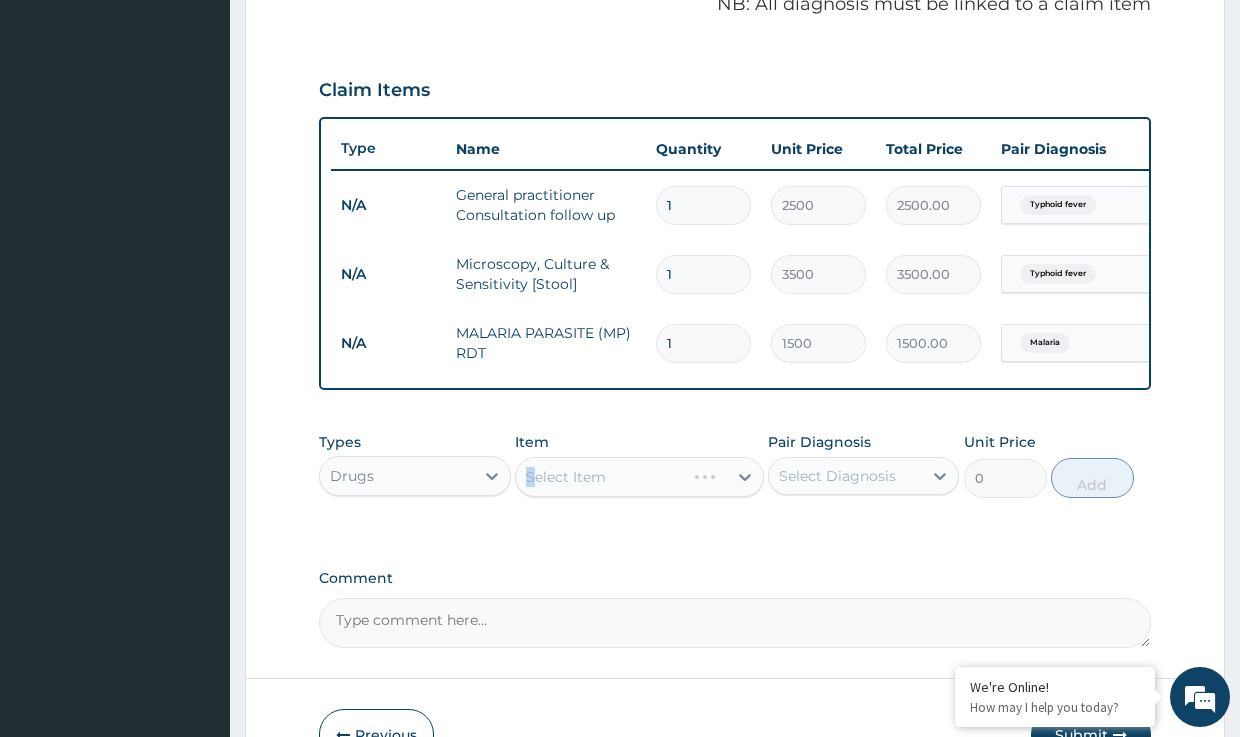 click on "Select Item" at bounding box center [639, 477] 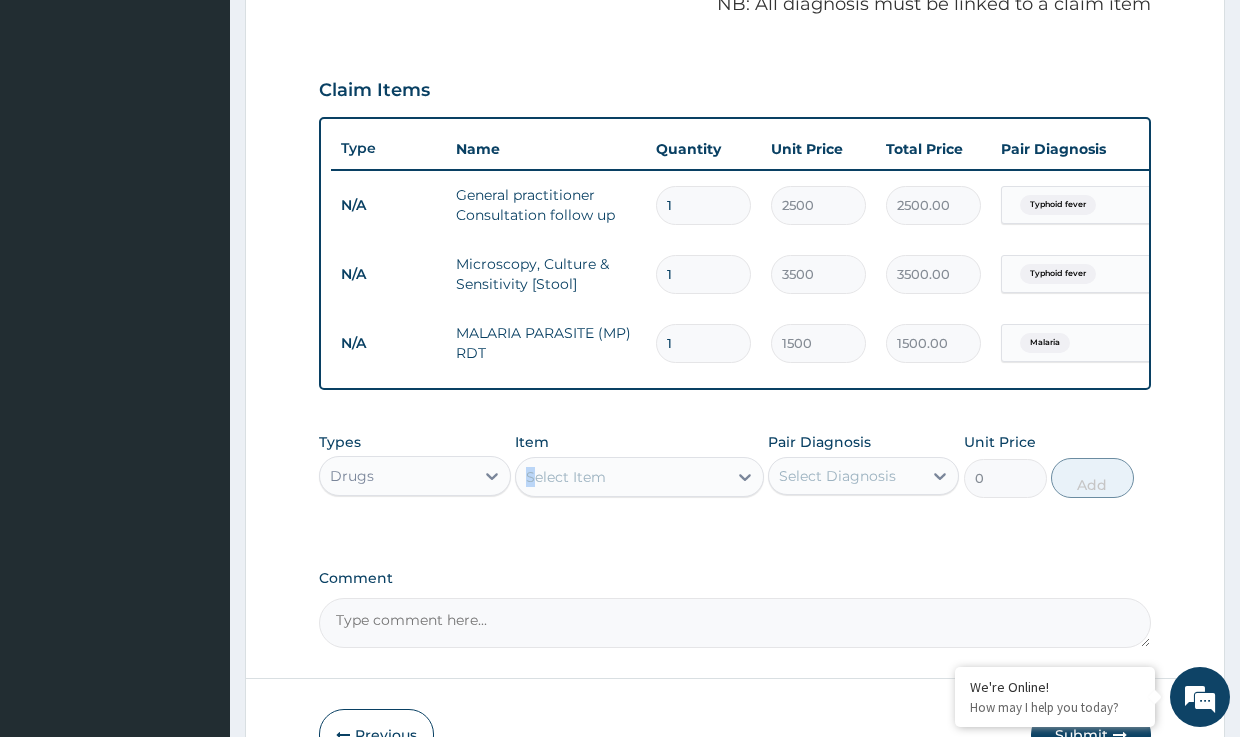 click on "Select Item" at bounding box center [566, 477] 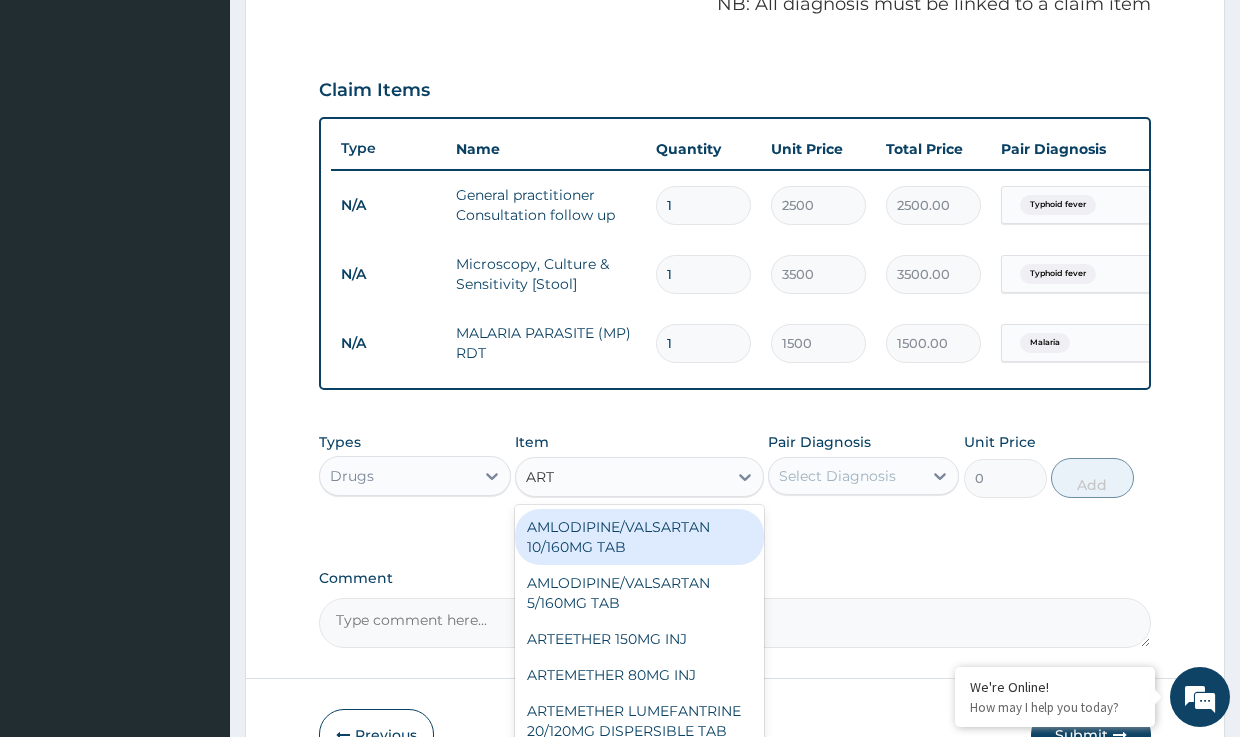 type on "ARTE" 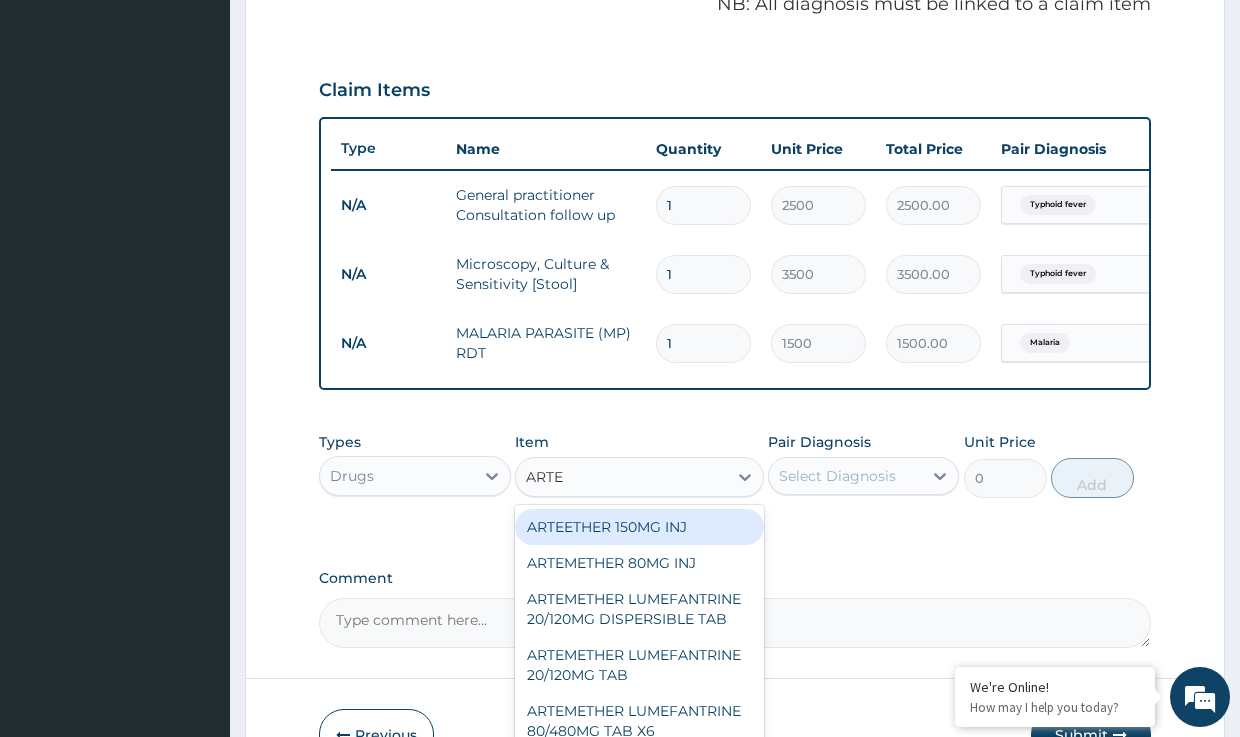 click on "ARTEETHER 150MG INJ" at bounding box center (639, 527) 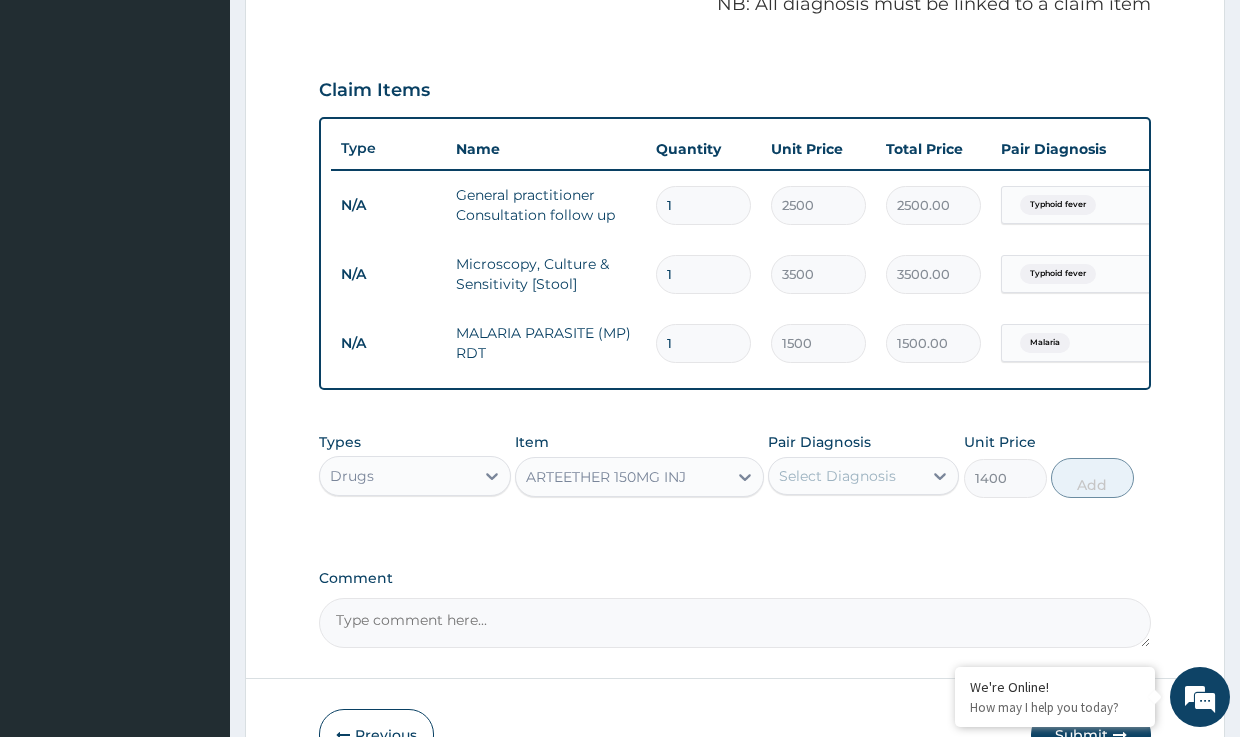 click on "Select Diagnosis" at bounding box center (837, 476) 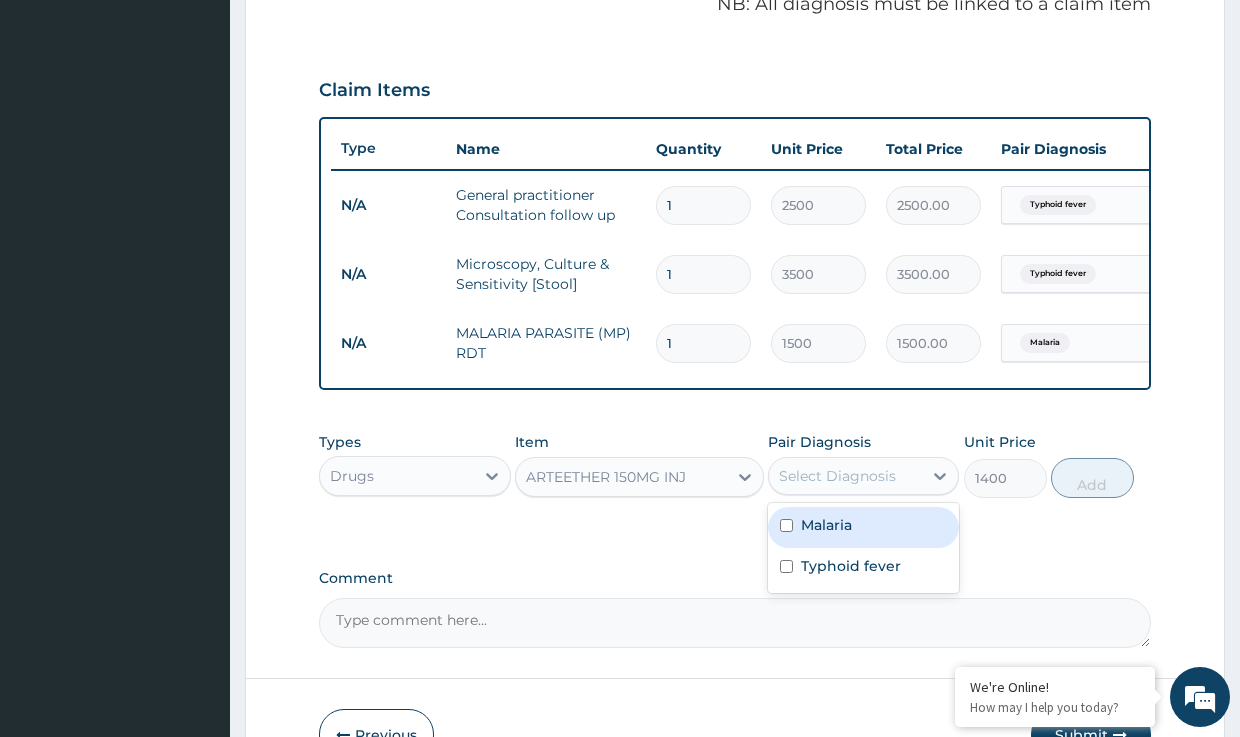 click on "Malaria" at bounding box center [826, 525] 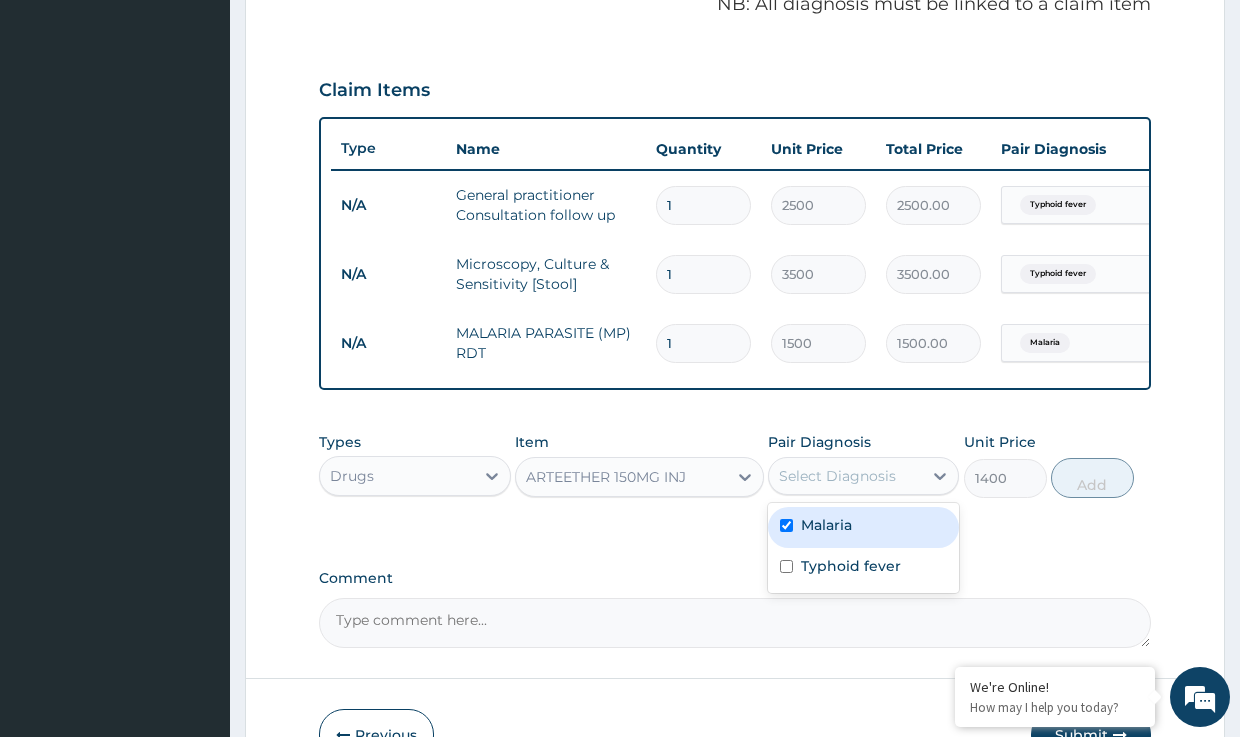 checkbox on "true" 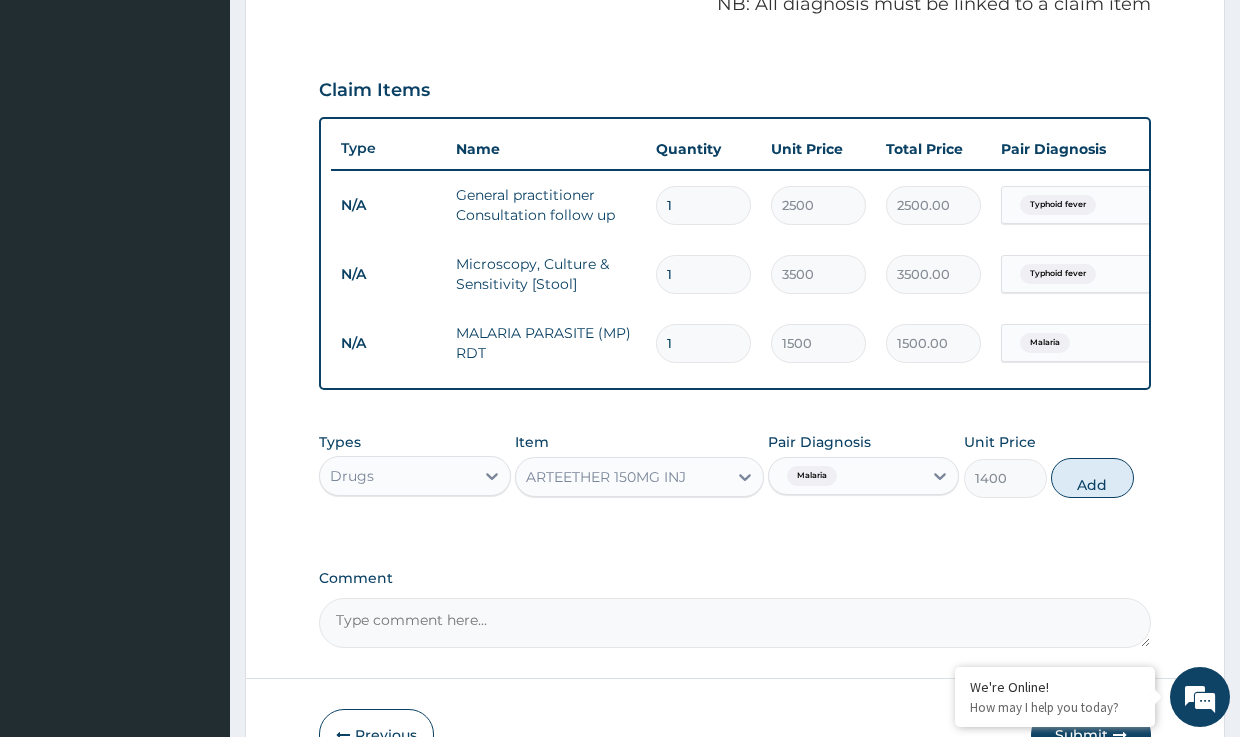 click on "Add" at bounding box center [1092, 478] 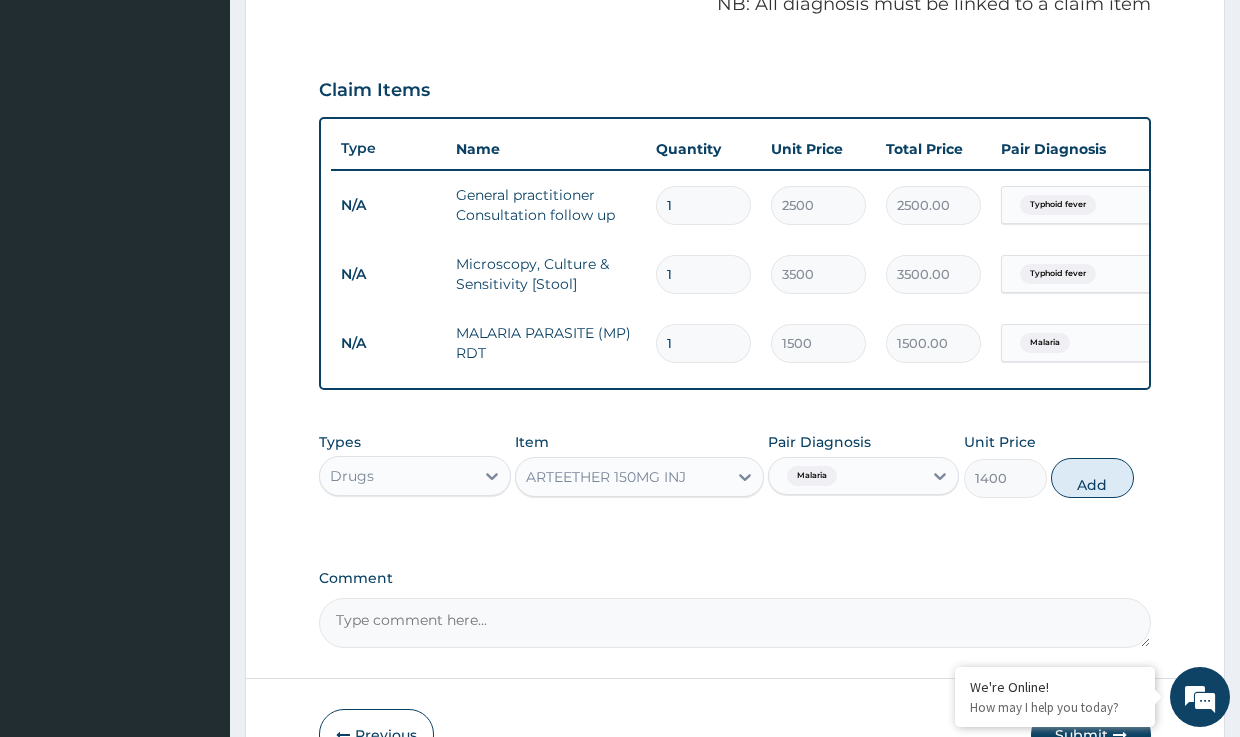 type on "0" 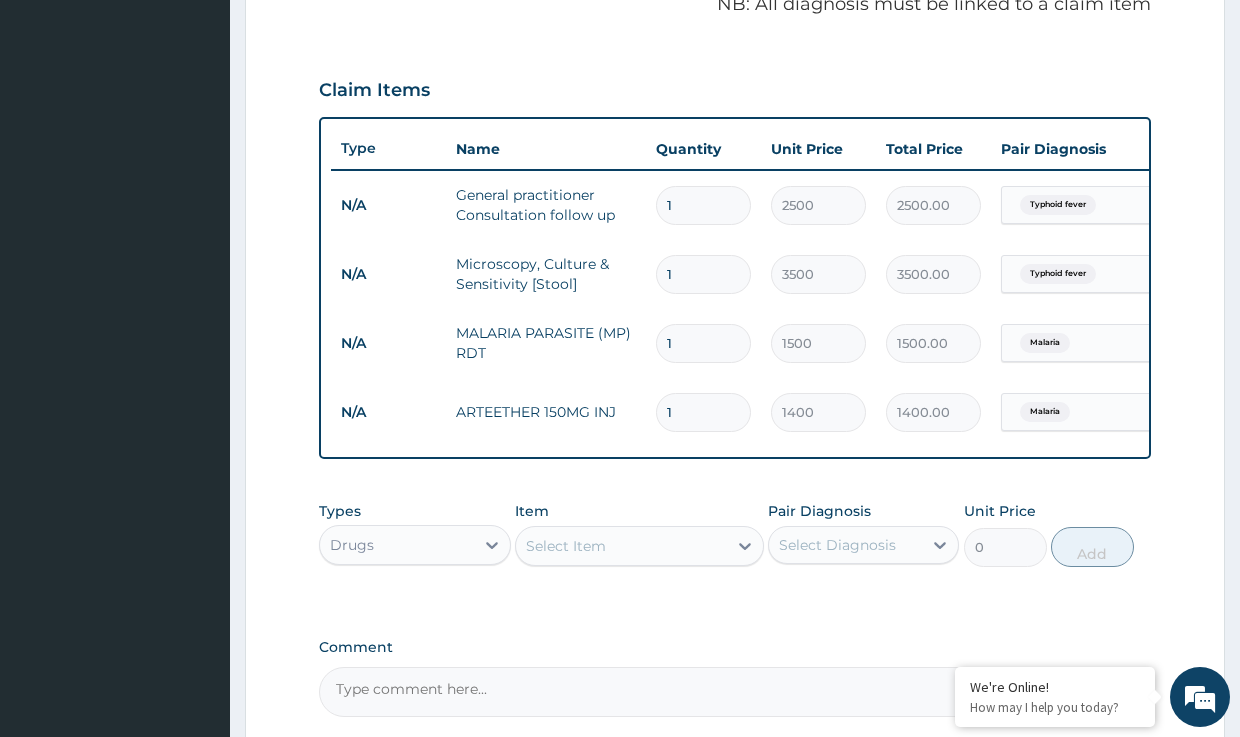 drag, startPoint x: 696, startPoint y: 412, endPoint x: 629, endPoint y: 408, distance: 67.11929 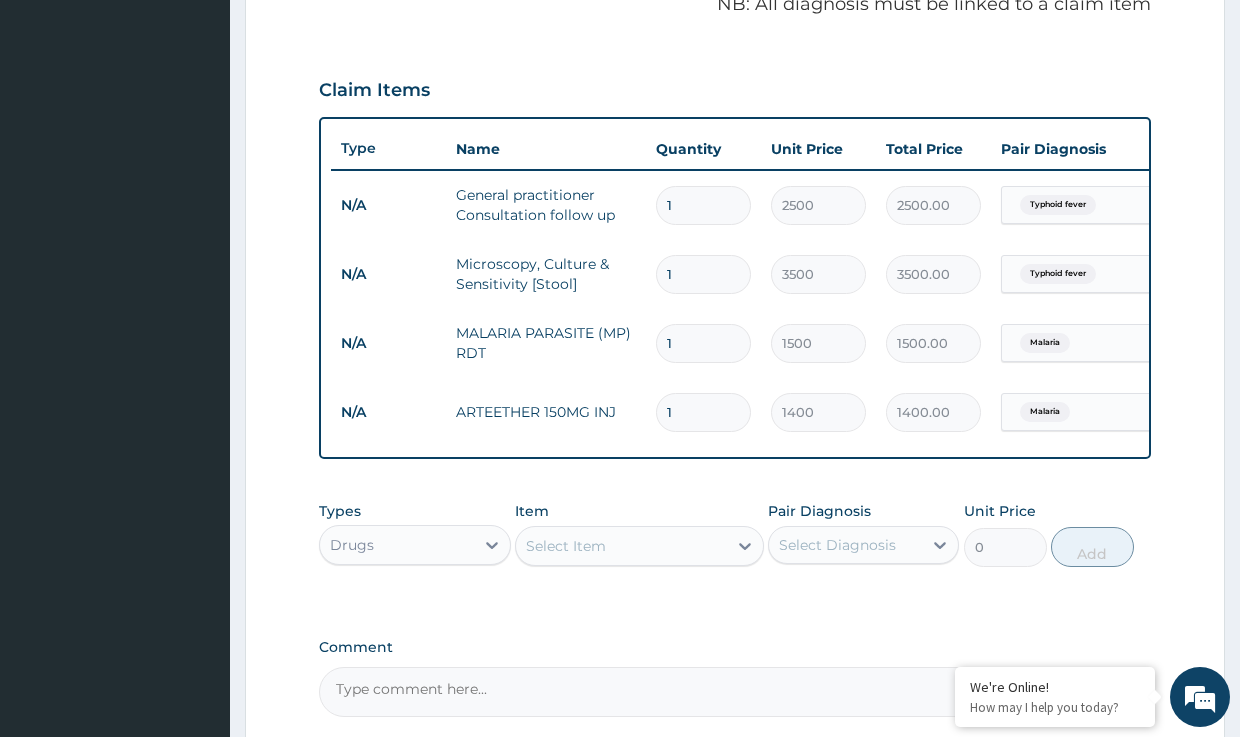 click on "N/A ARTEETHER 150MG INJ 1 1400 1400.00 Malaria Delete" at bounding box center [821, 412] 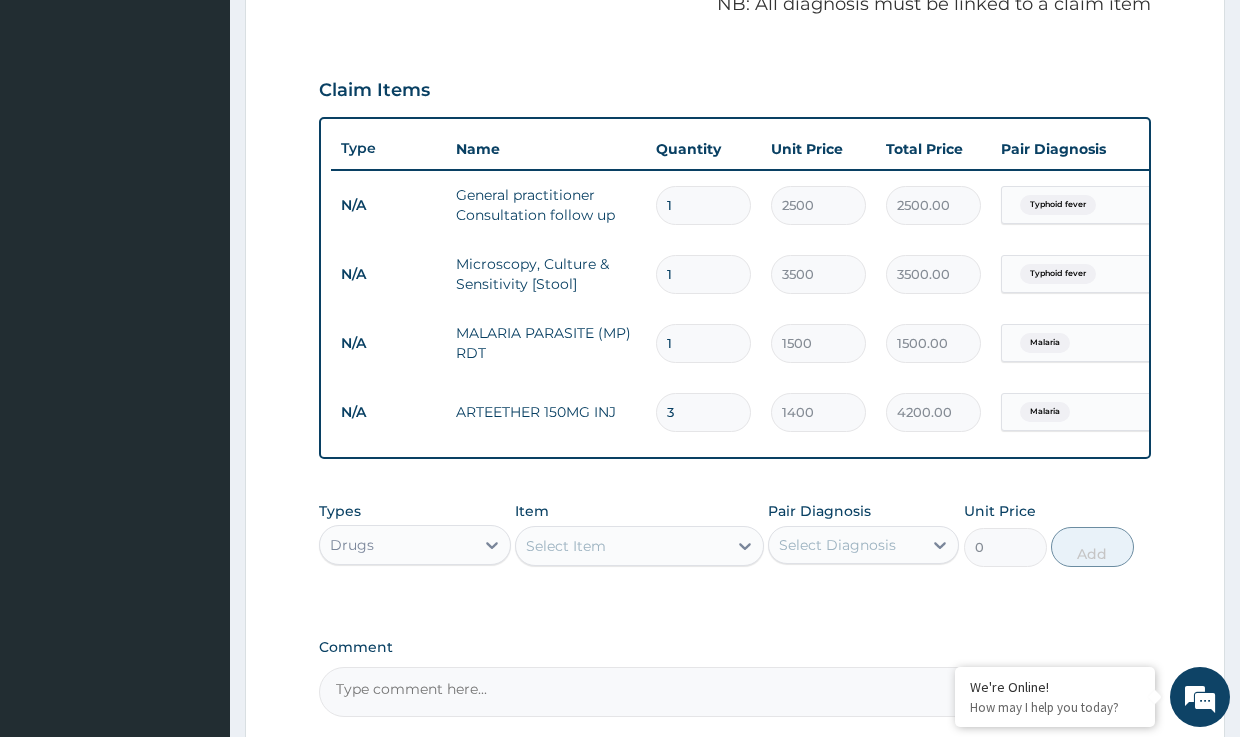 type on "2" 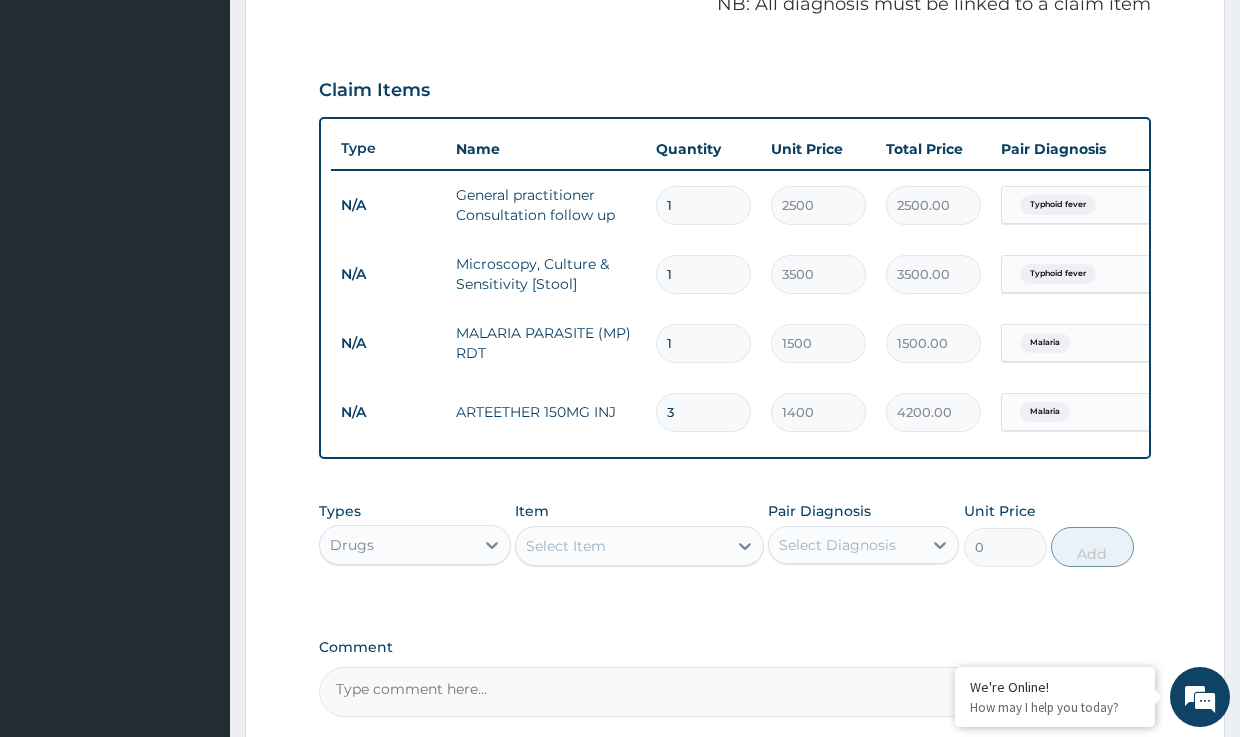 type on "2800.00" 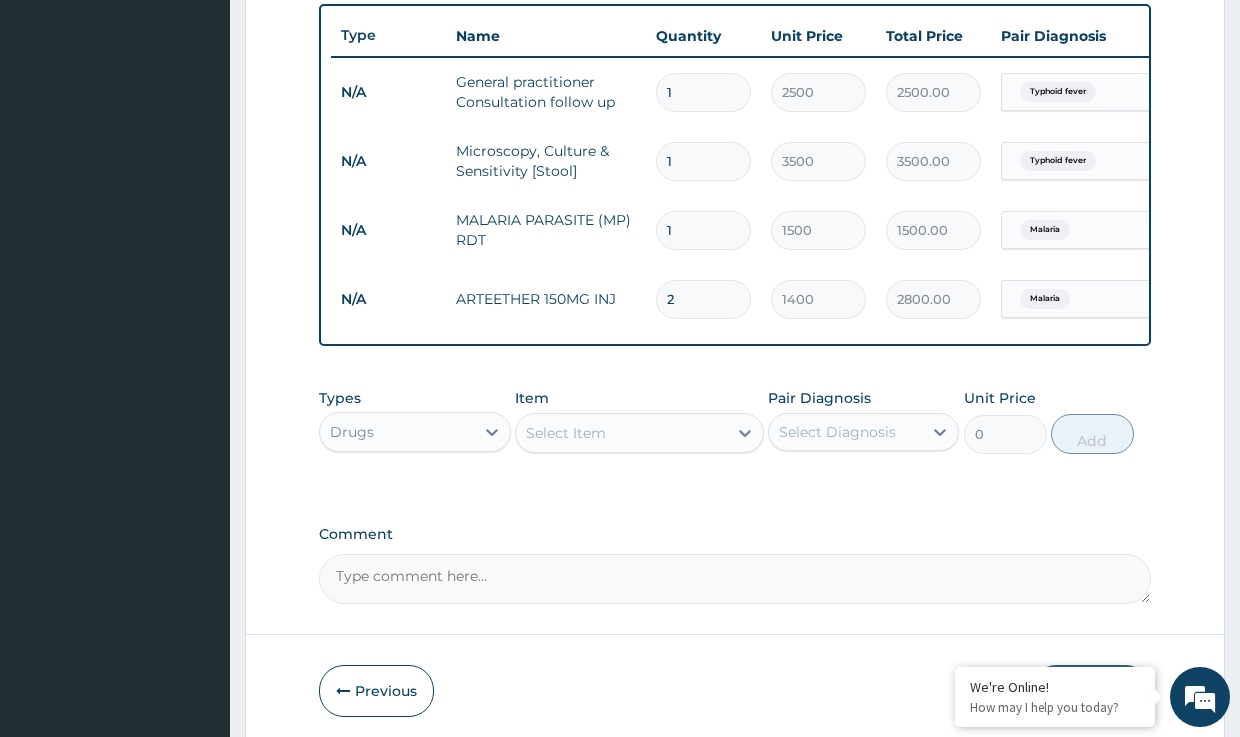 scroll, scrollTop: 827, scrollLeft: 0, axis: vertical 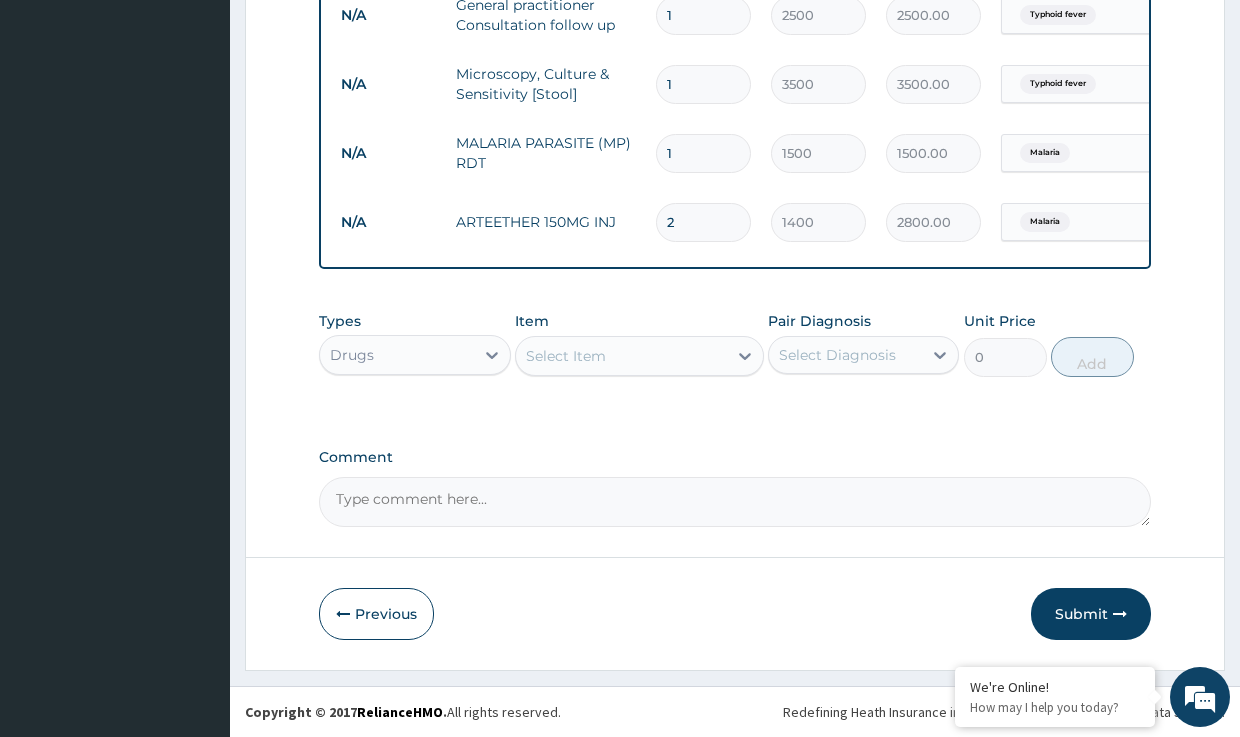 drag, startPoint x: 689, startPoint y: 210, endPoint x: 618, endPoint y: 194, distance: 72.780495 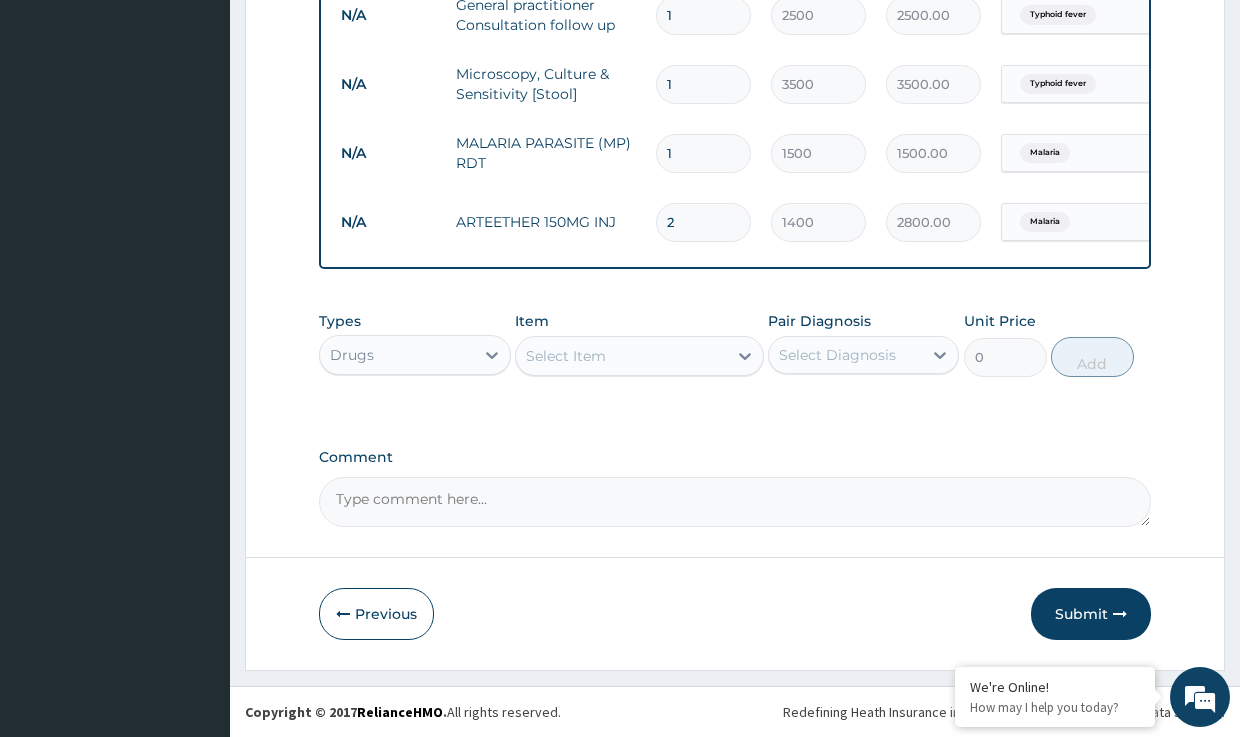click on "N/A ARTEETHER 150MG INJ 2 1400 2800.00 Malaria Delete" at bounding box center (821, 222) 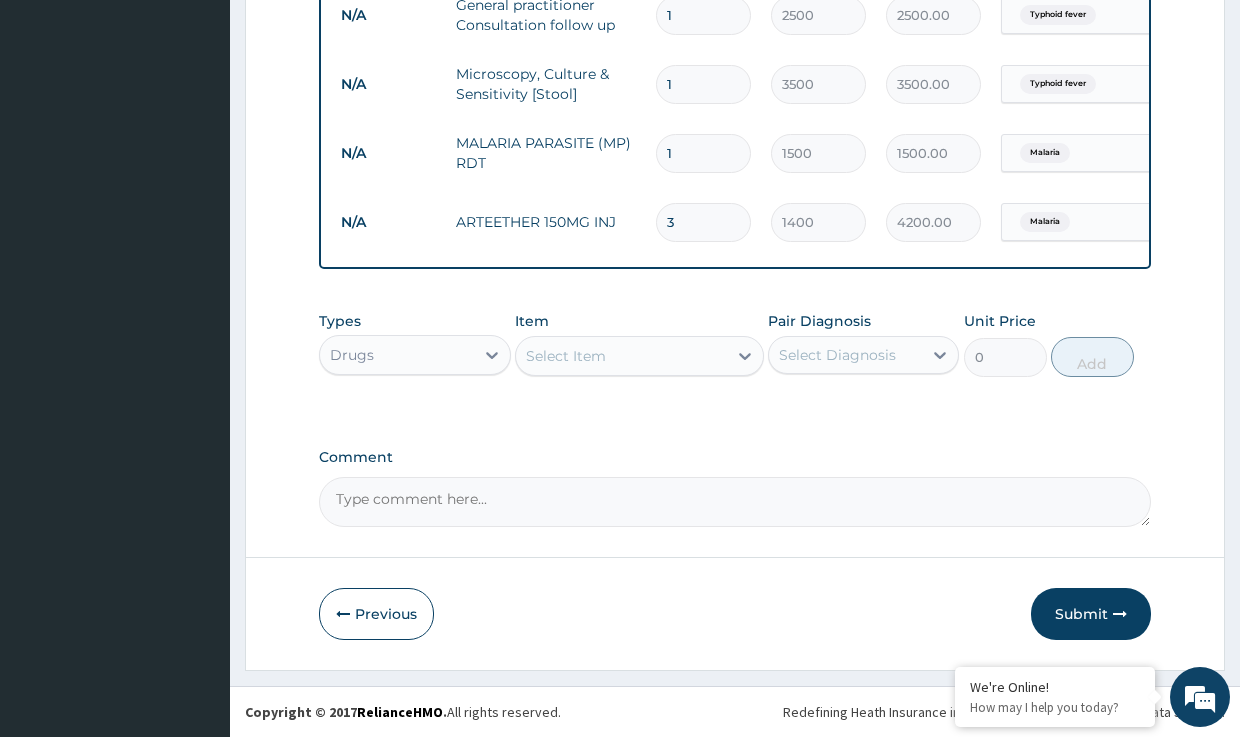 type on "3" 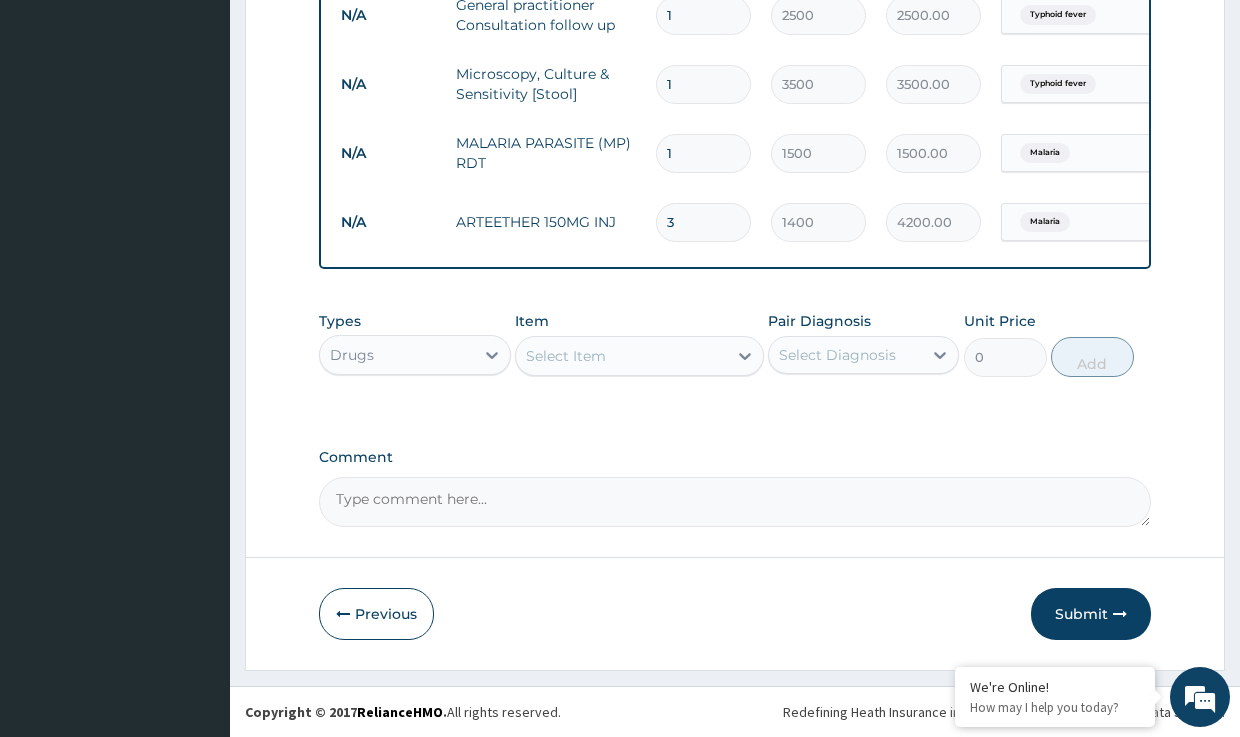 click on "Select Item" at bounding box center (566, 356) 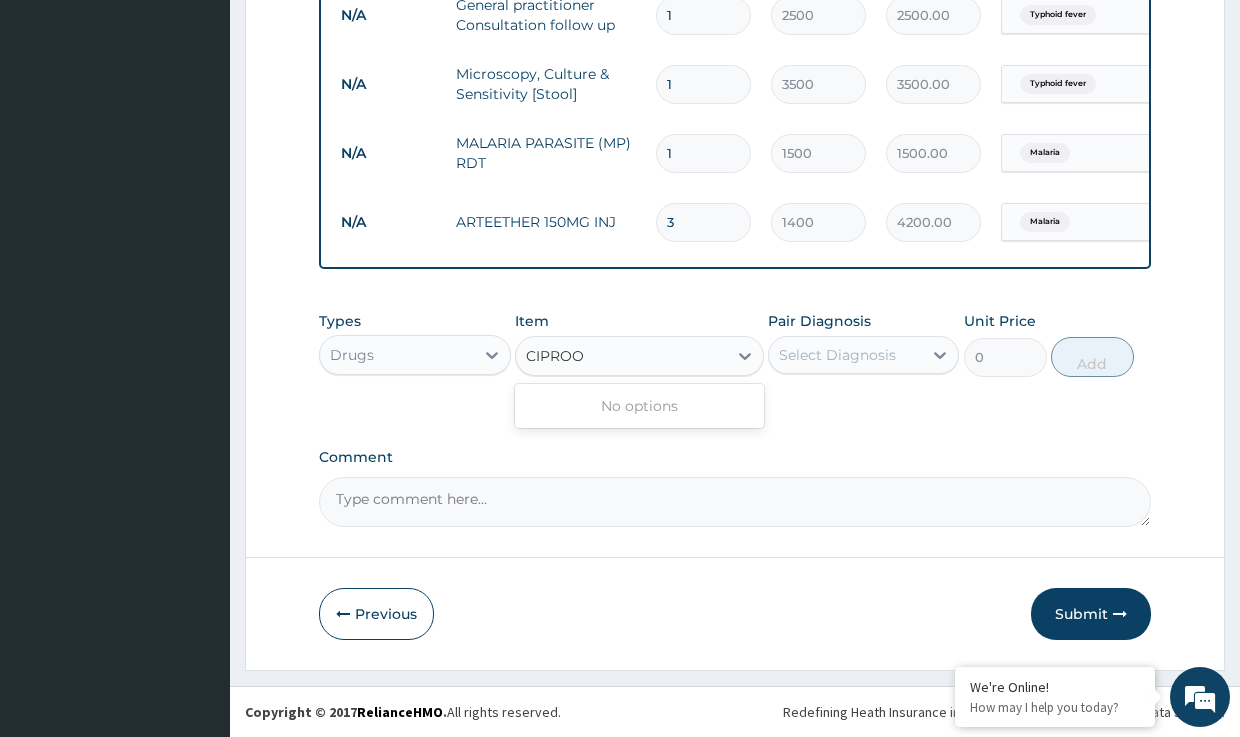 type on "CIPRO" 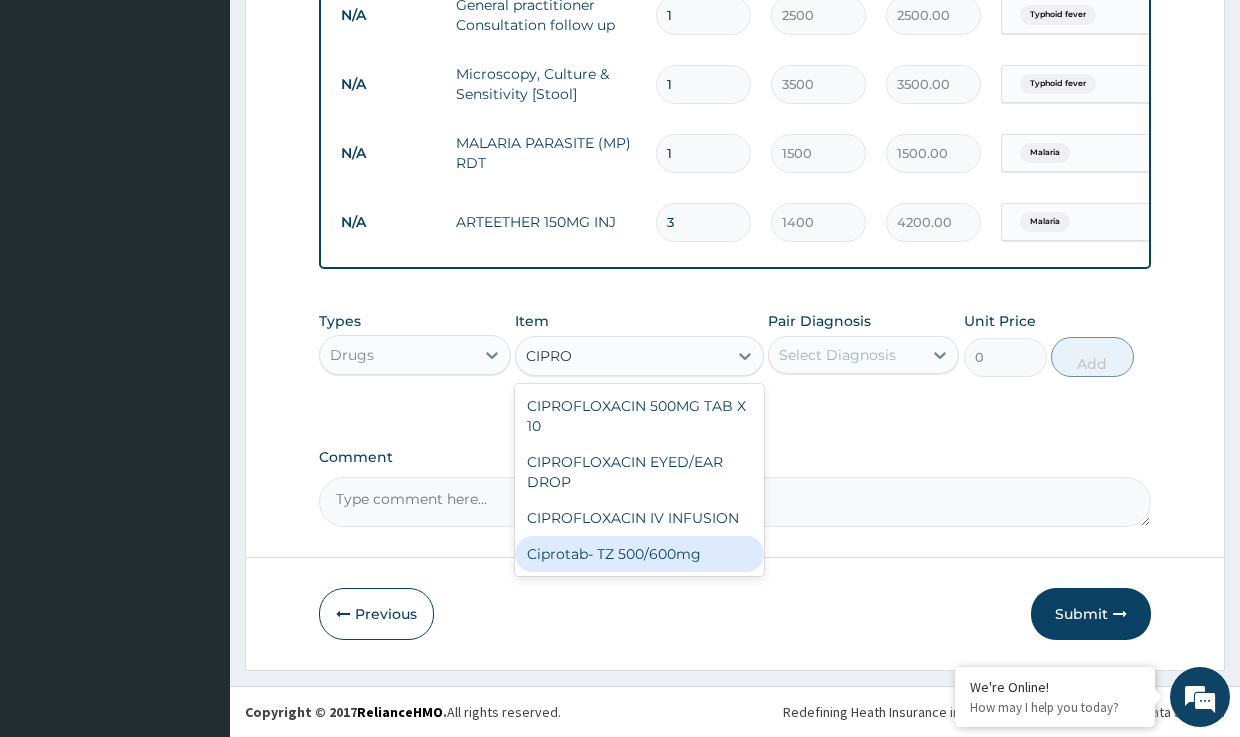 click on "Ciprotab- TZ 500/600mg" at bounding box center [639, 554] 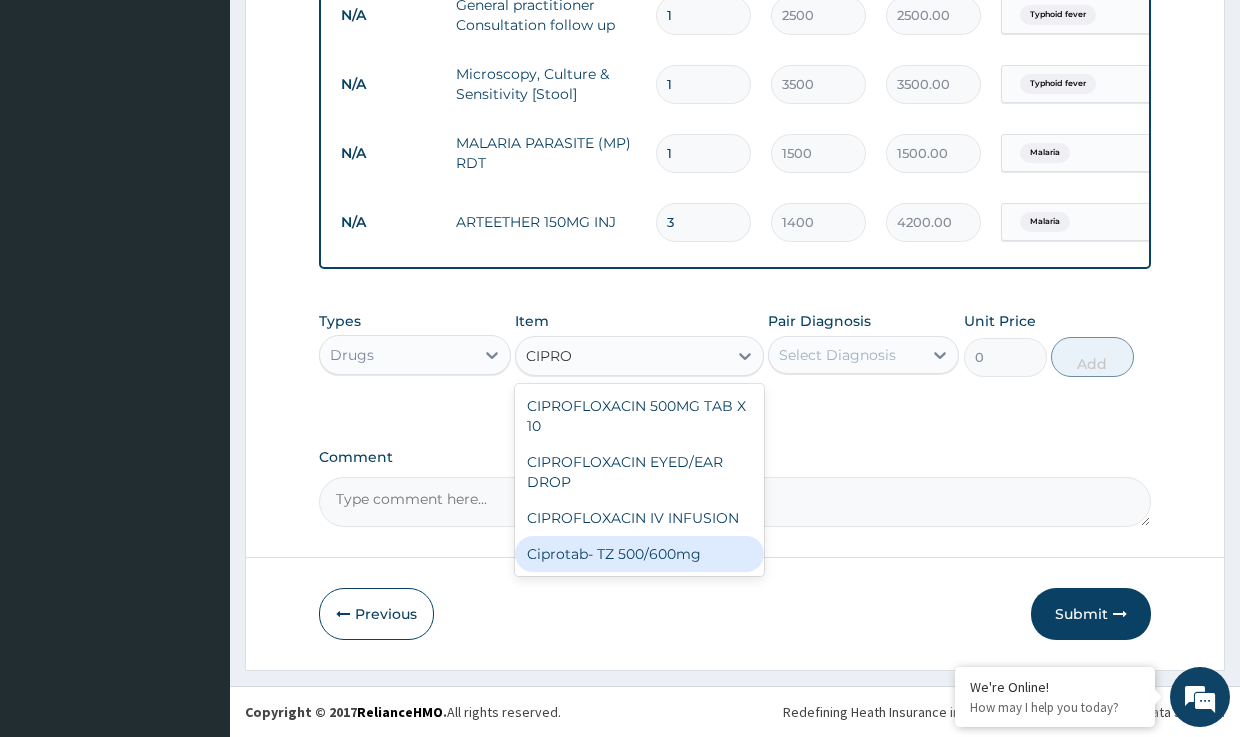 type 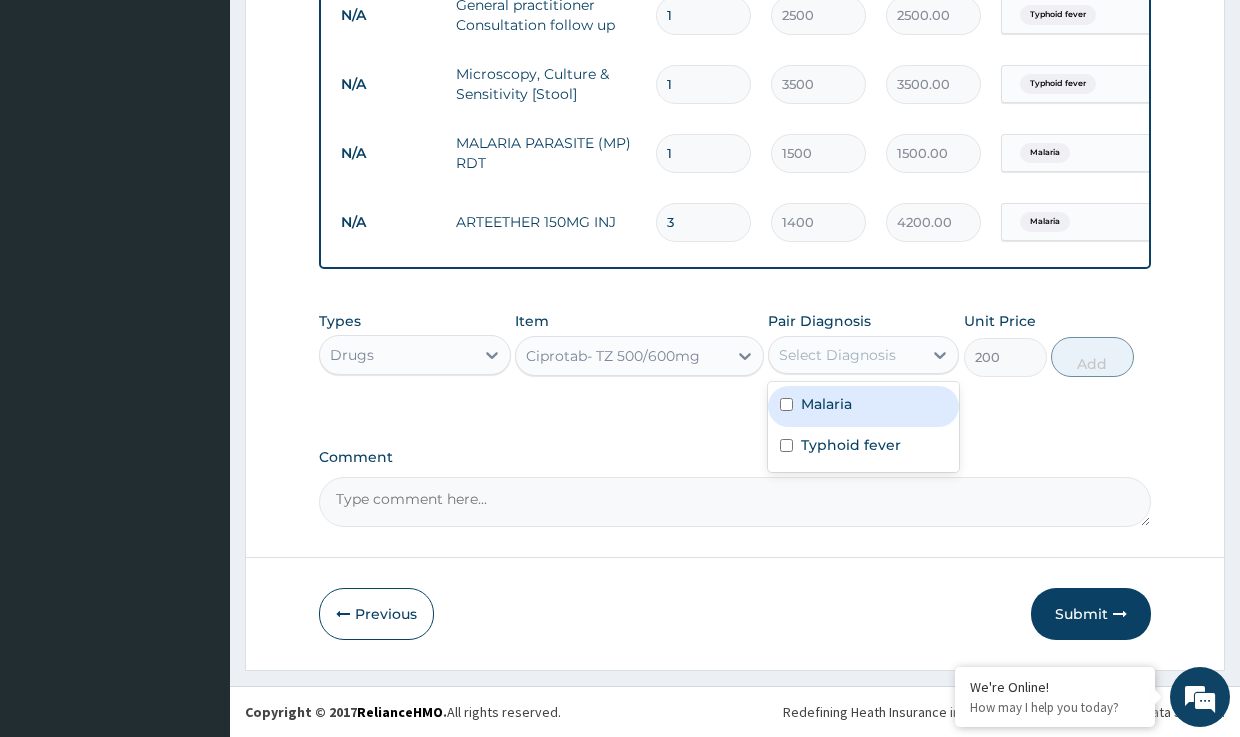 click on "Select Diagnosis" at bounding box center [837, 355] 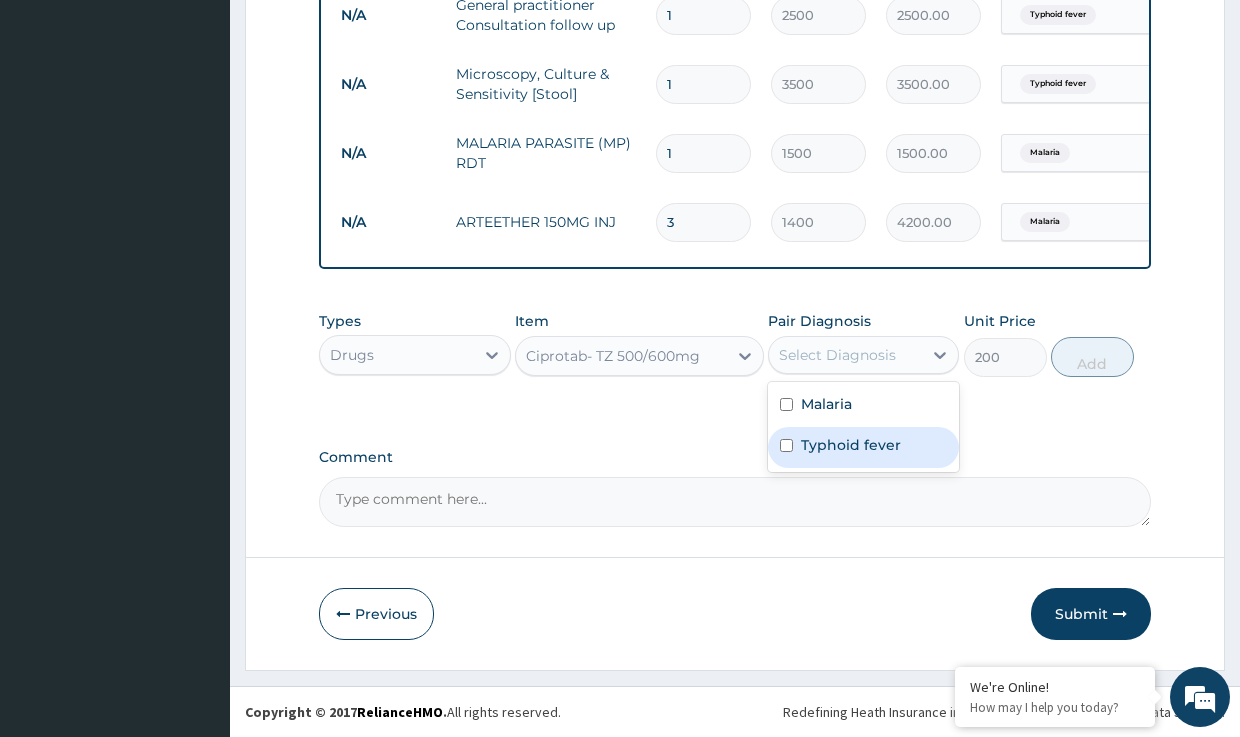 click on "Typhoid fever" at bounding box center [851, 445] 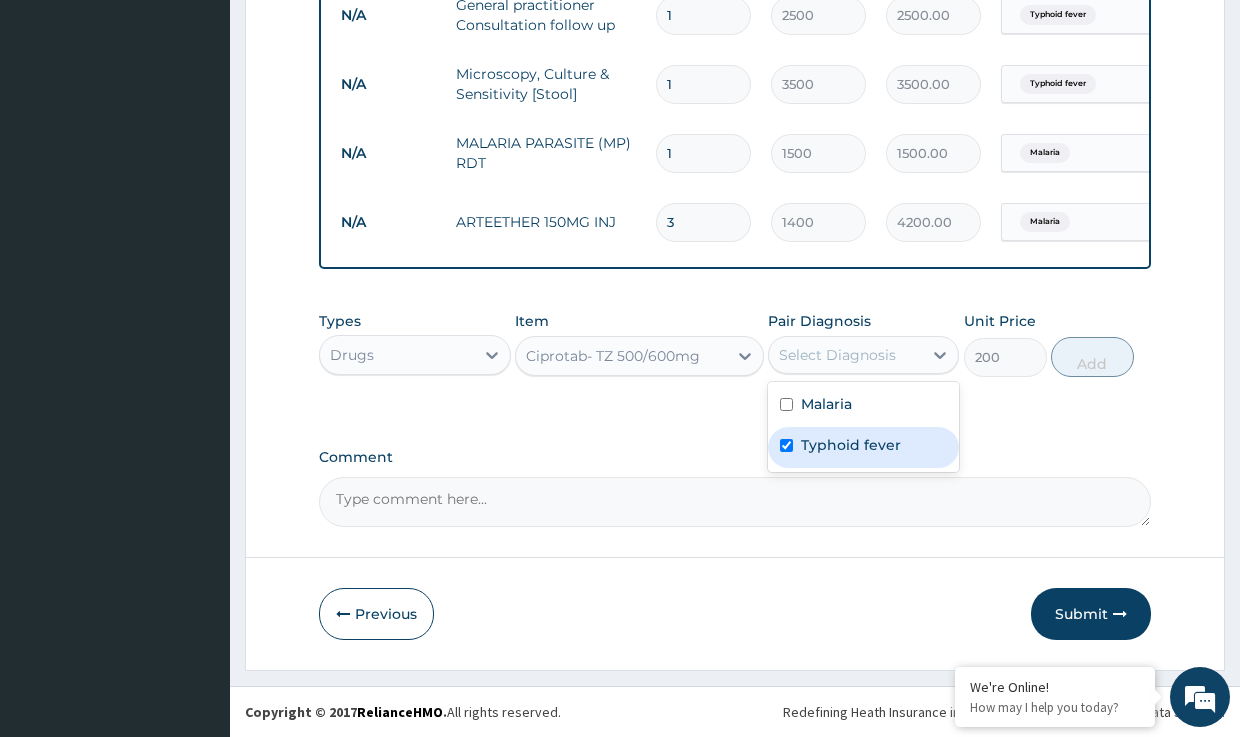 checkbox on "true" 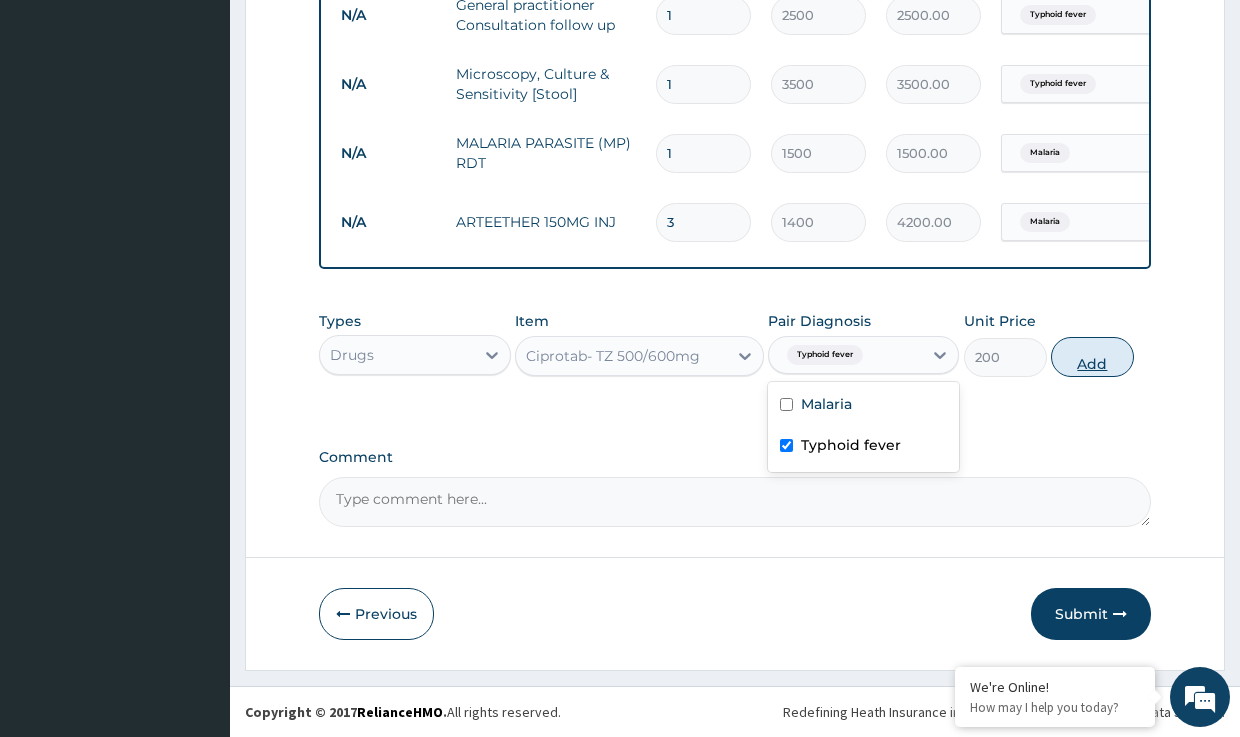 click on "Add" at bounding box center [1092, 357] 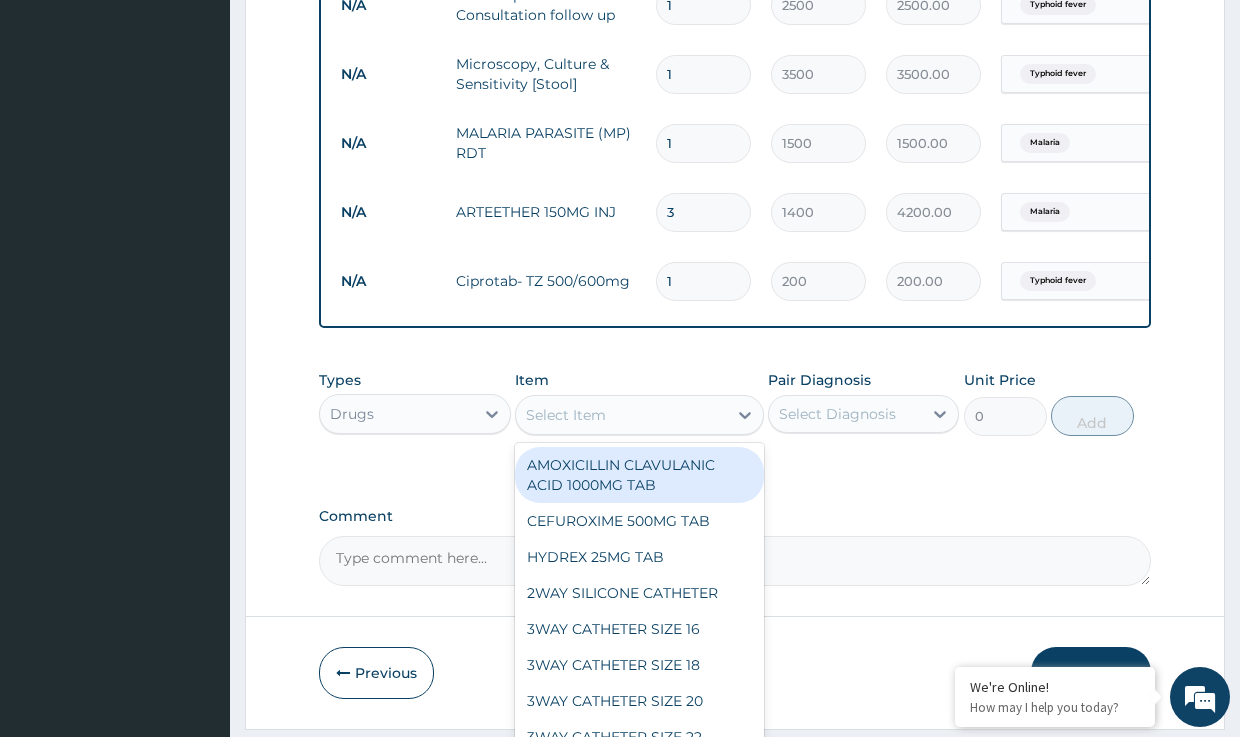 click on "Select Item" at bounding box center [621, 415] 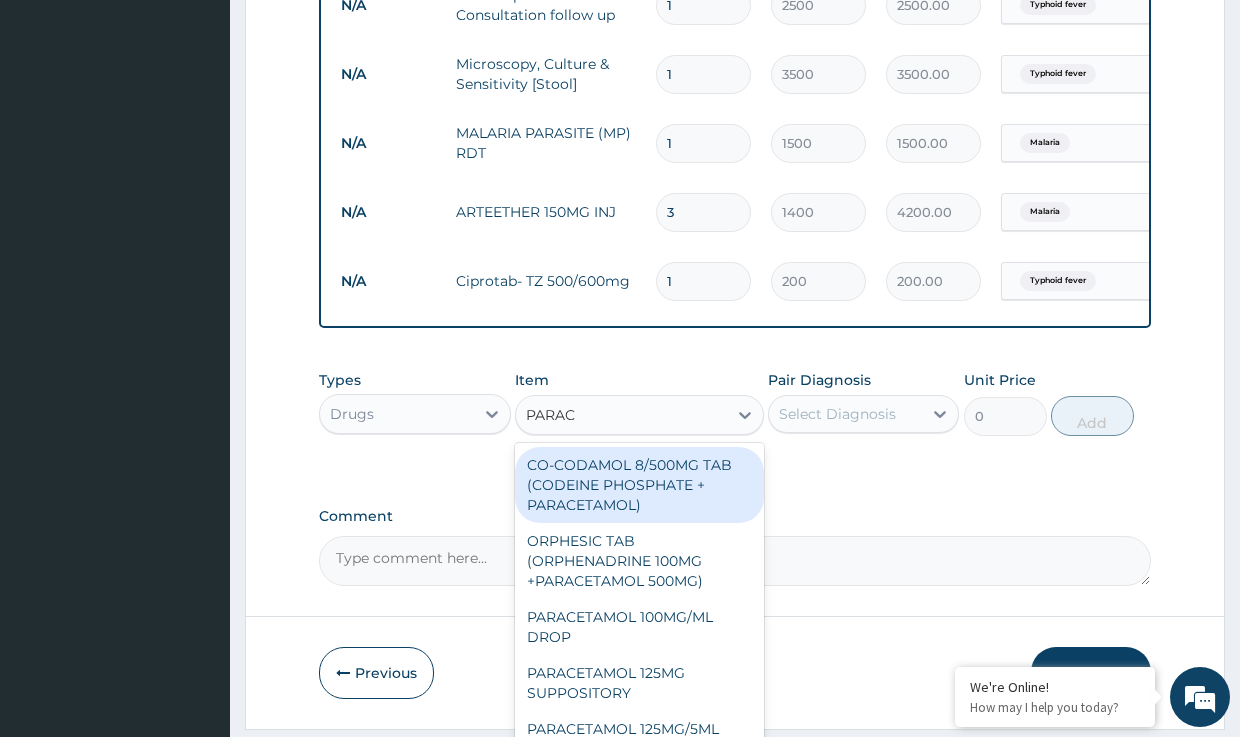 type on "PARACE" 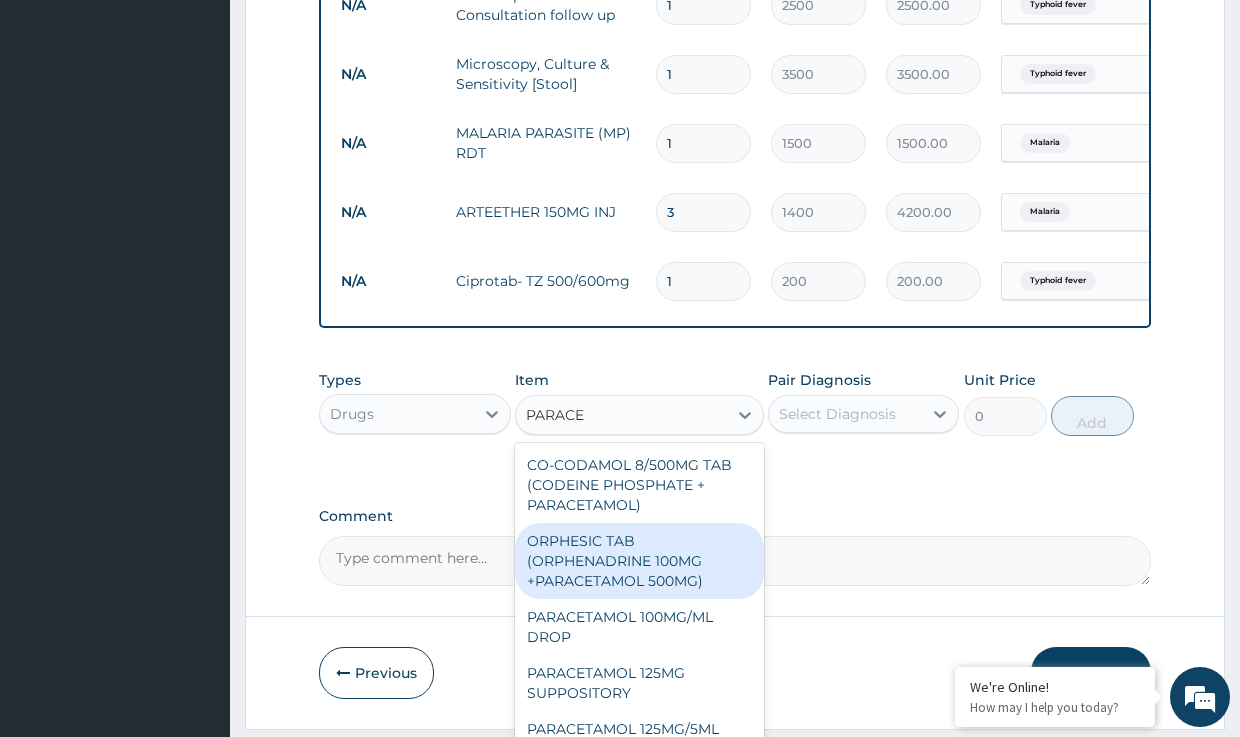 click on "ORPHESIC TAB (ORPHENADRINE 100MG +PARACETAMOL 500MG)" at bounding box center [639, 561] 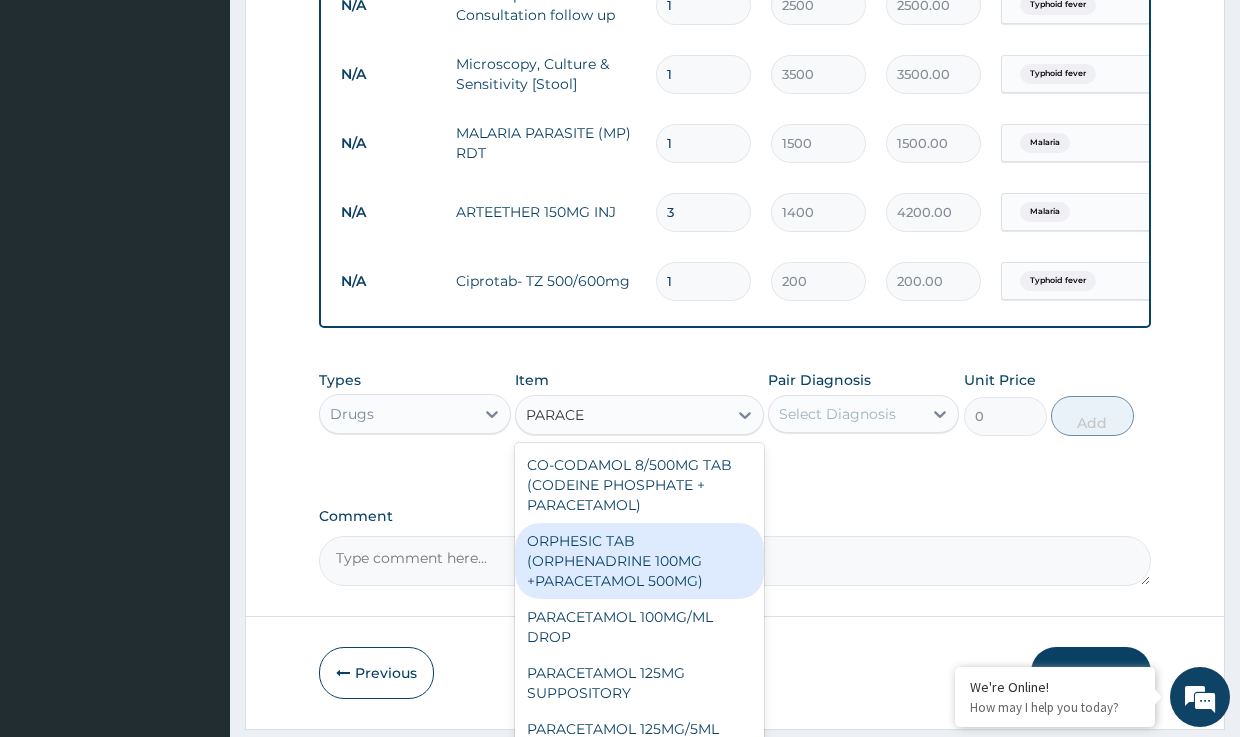 type 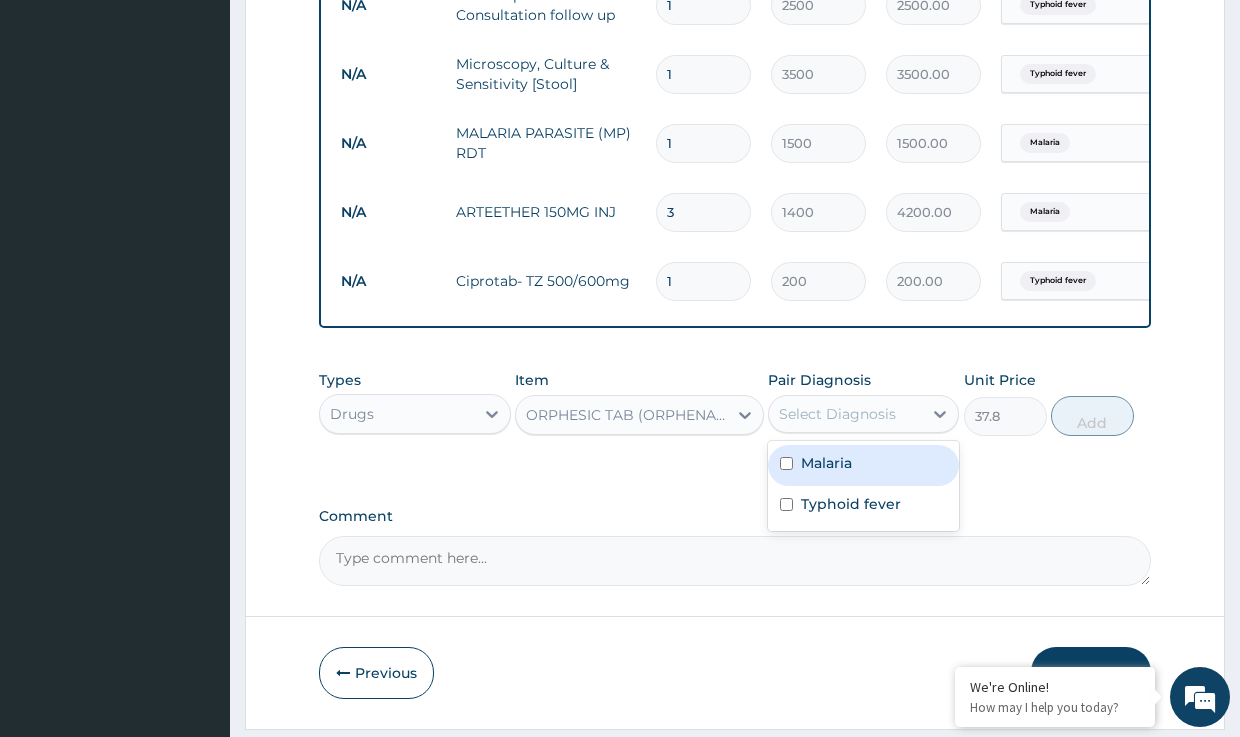 click on "Select Diagnosis" at bounding box center (837, 414) 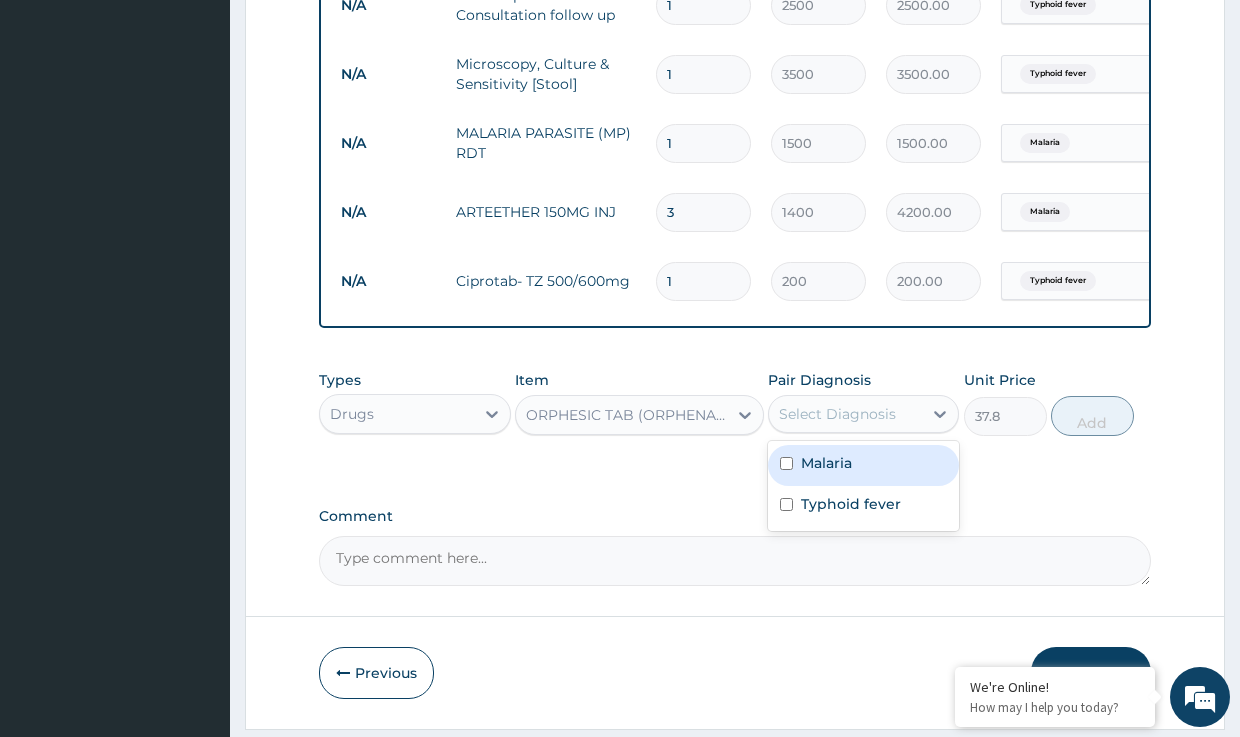 click on "Malaria" at bounding box center [826, 463] 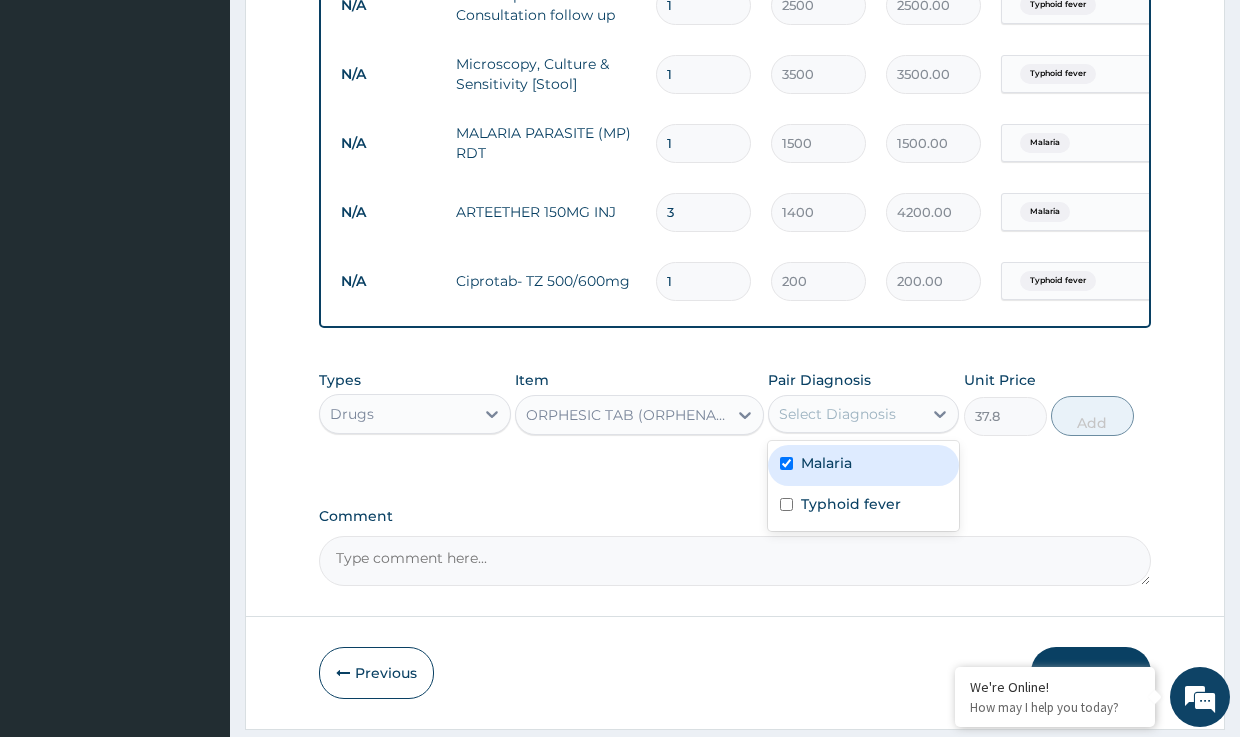 checkbox on "true" 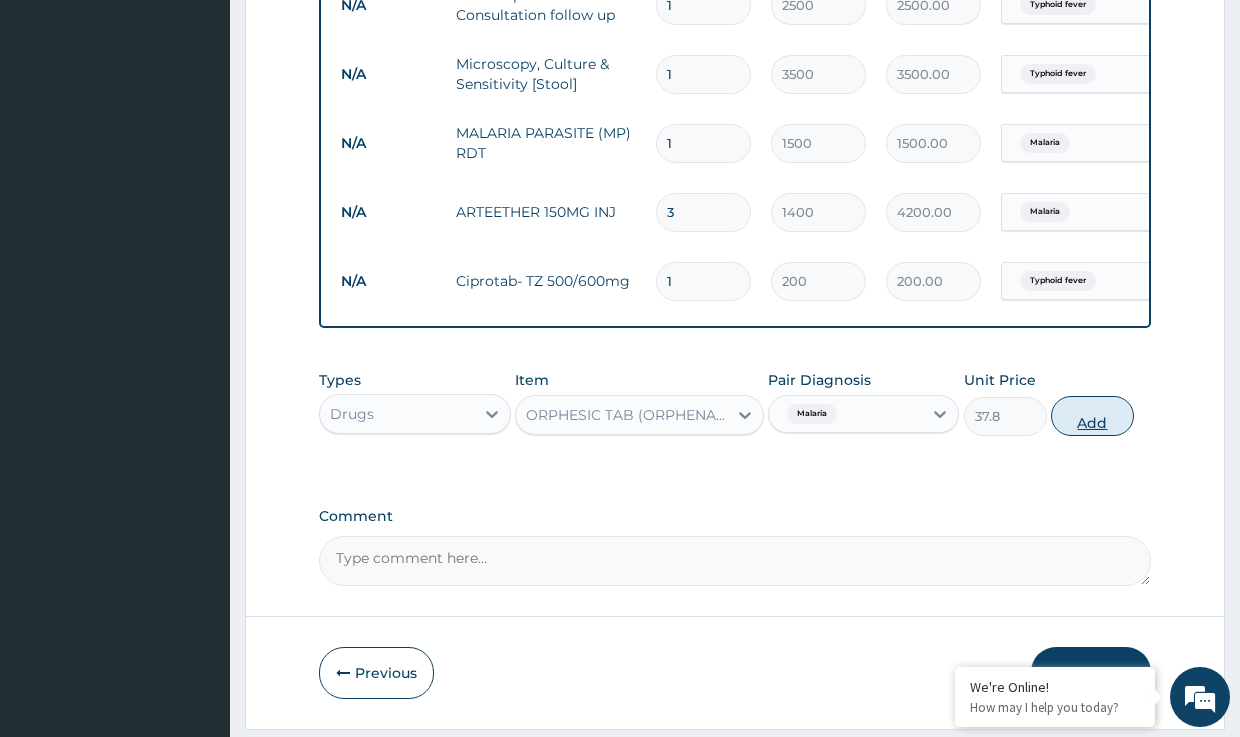 click on "Add" at bounding box center (1092, 416) 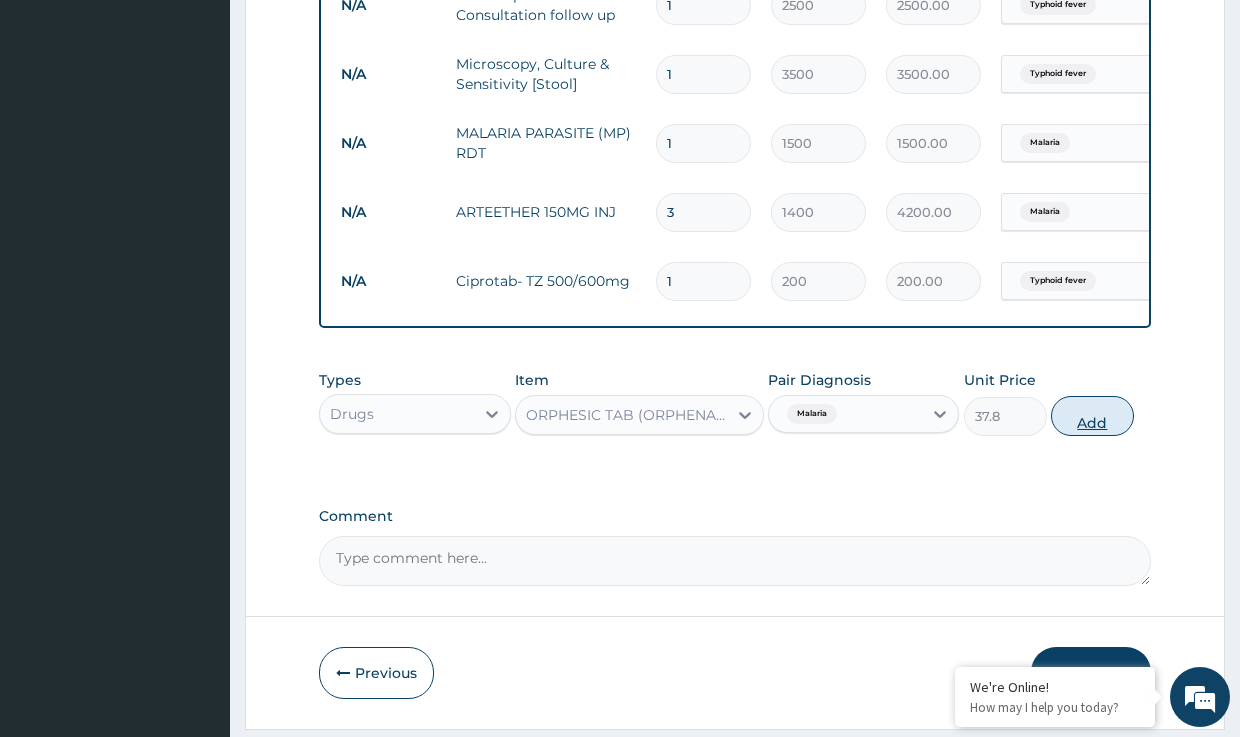 type on "0" 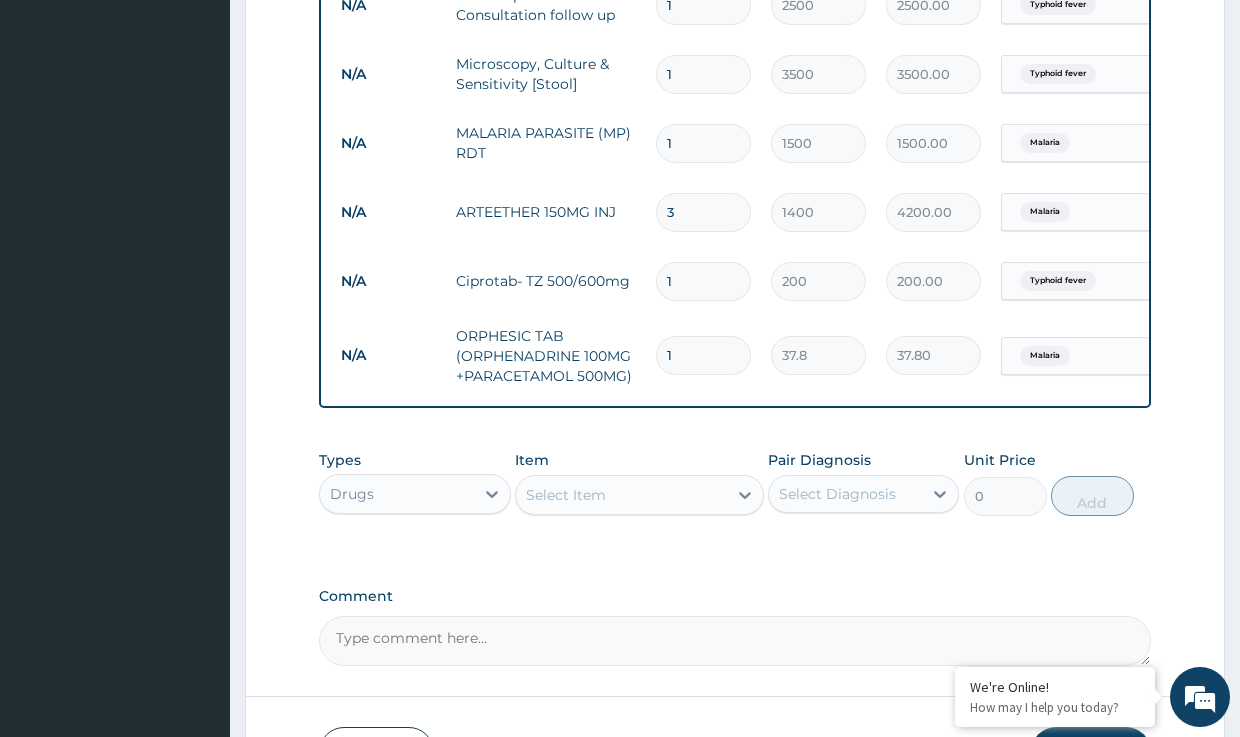 click on "1" at bounding box center (703, 281) 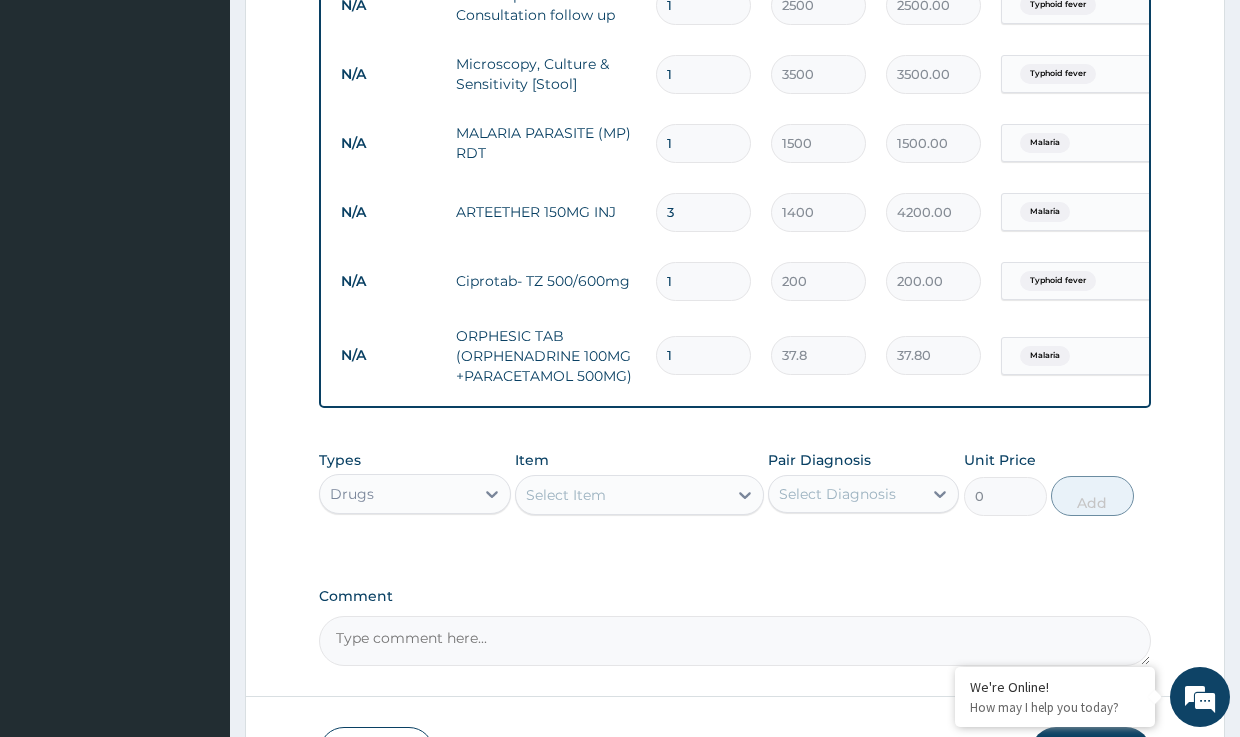 type on "14" 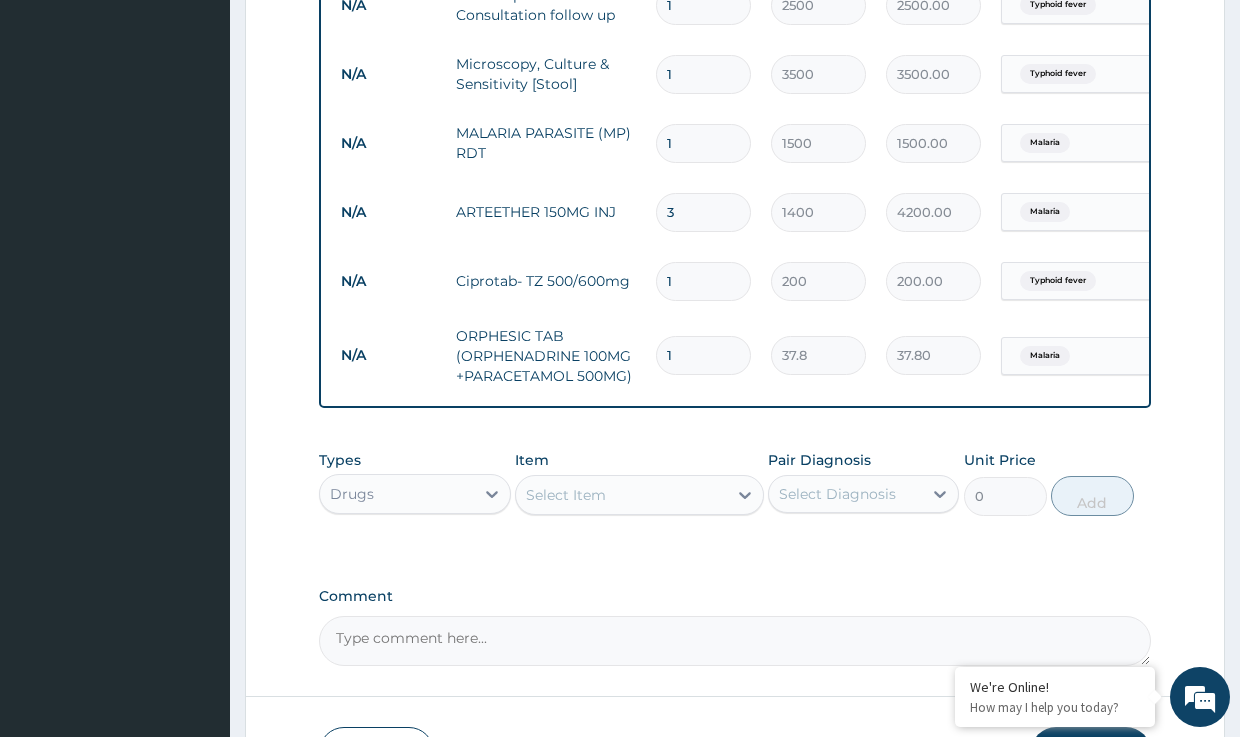 type on "2800.00" 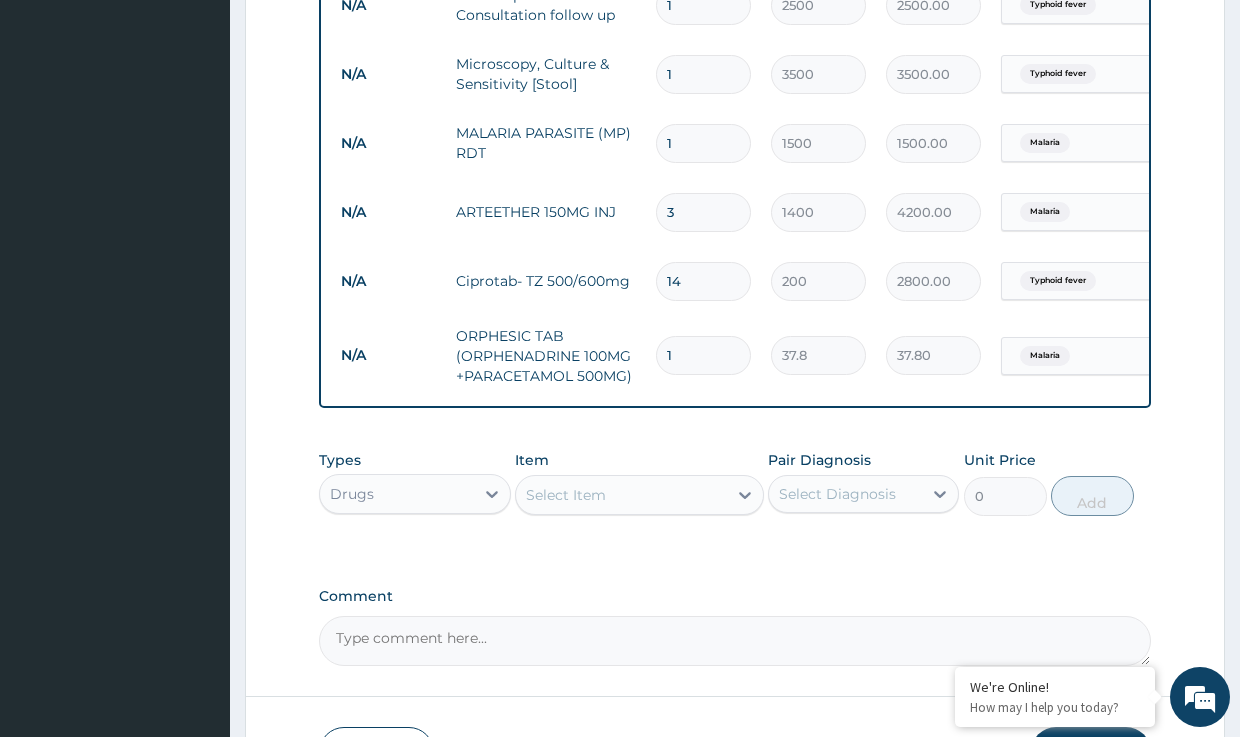 type on "14" 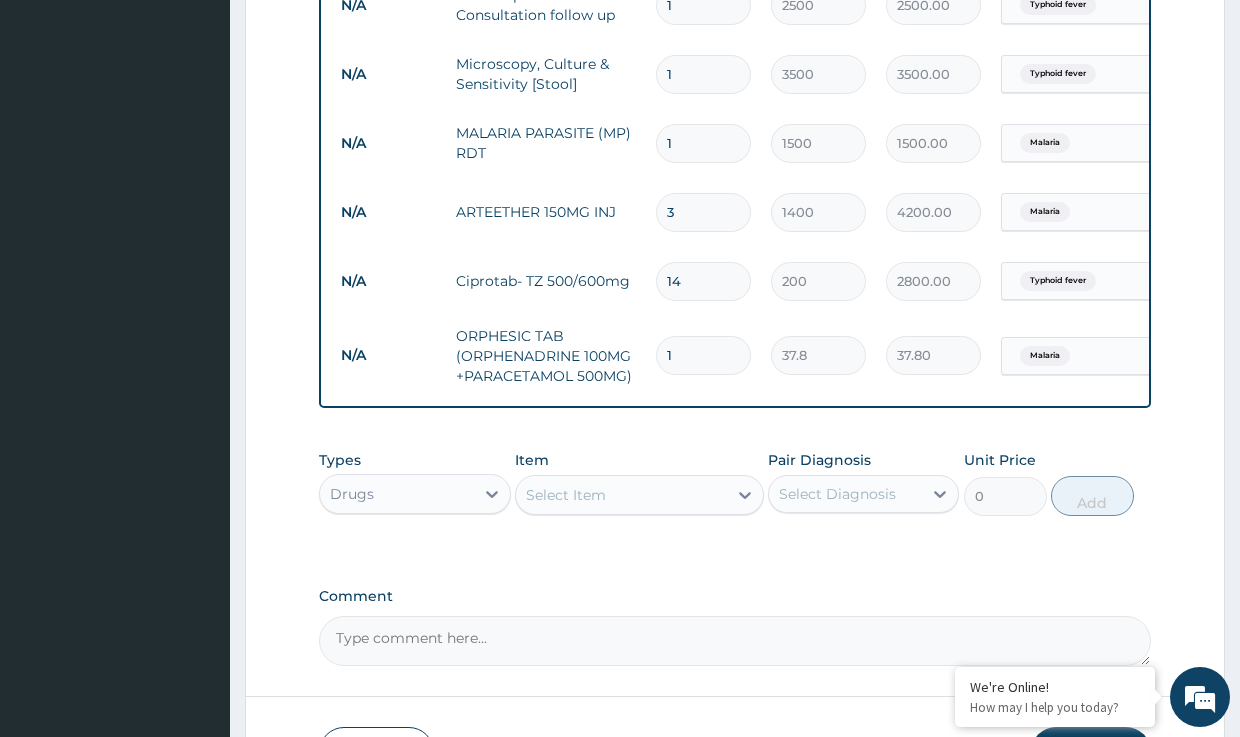 click on "1" at bounding box center (703, 355) 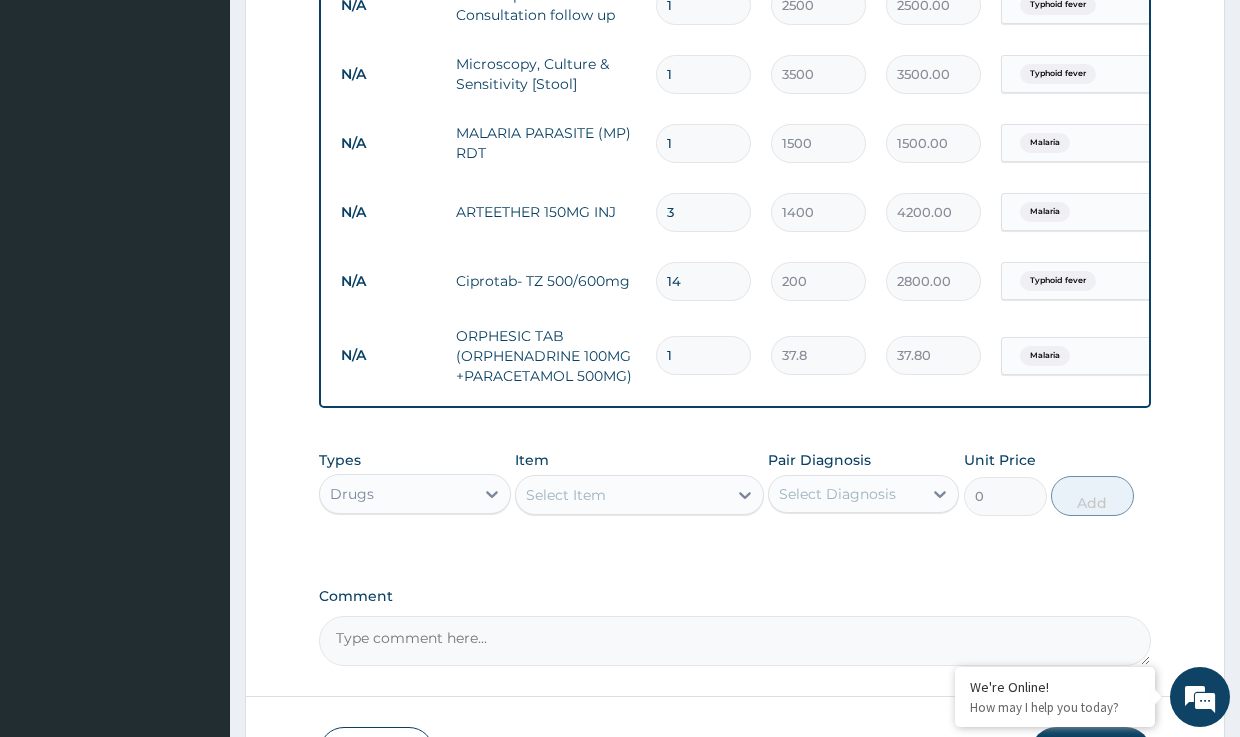 type on "18" 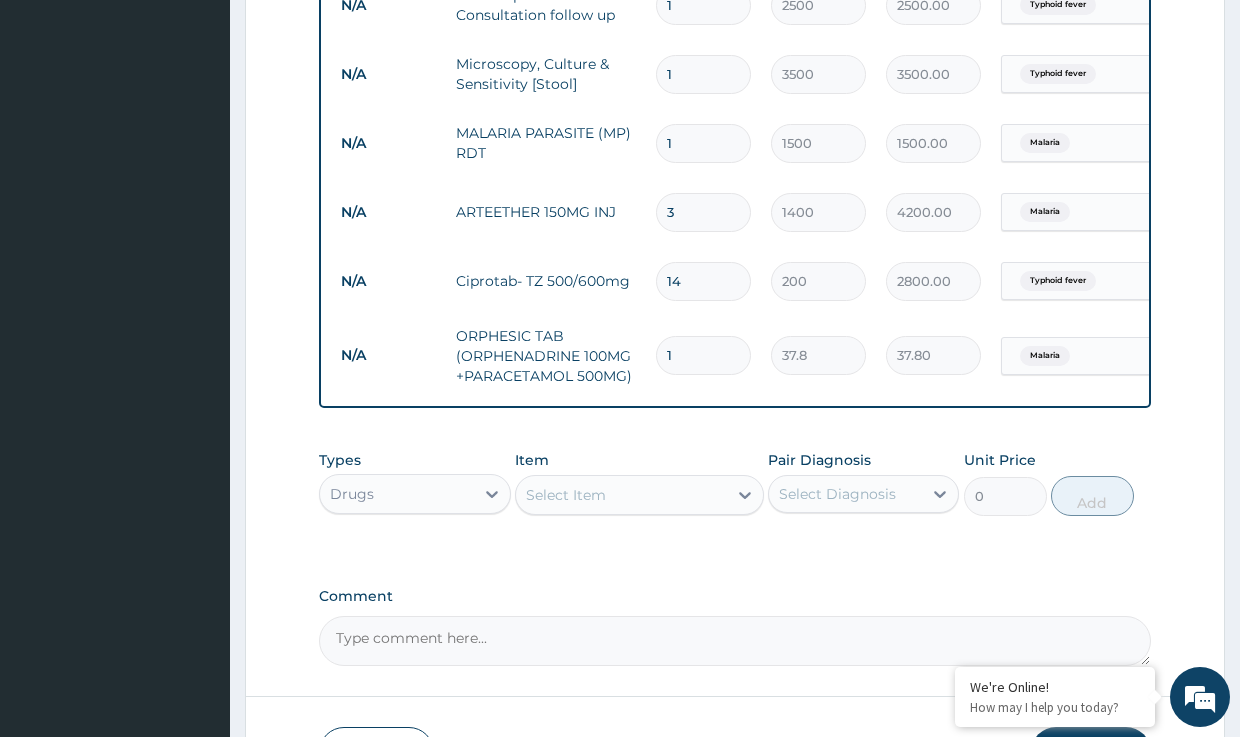 type on "680.40" 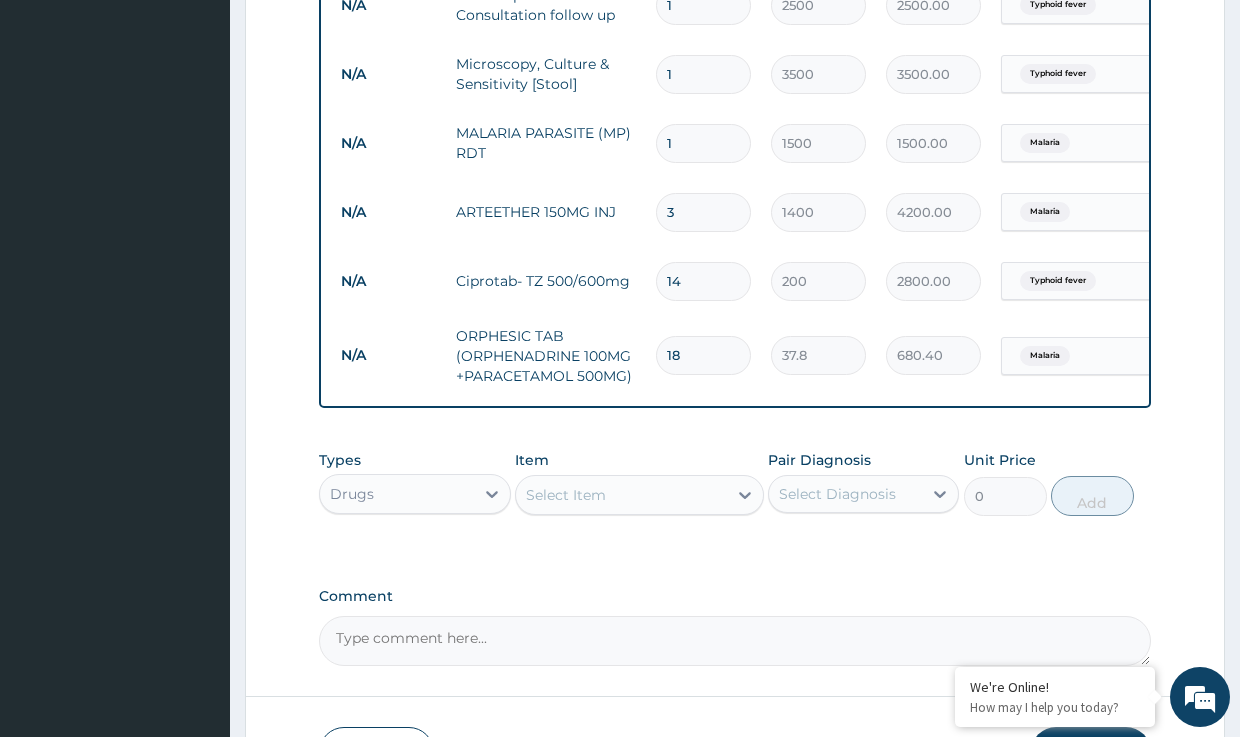 type on "18" 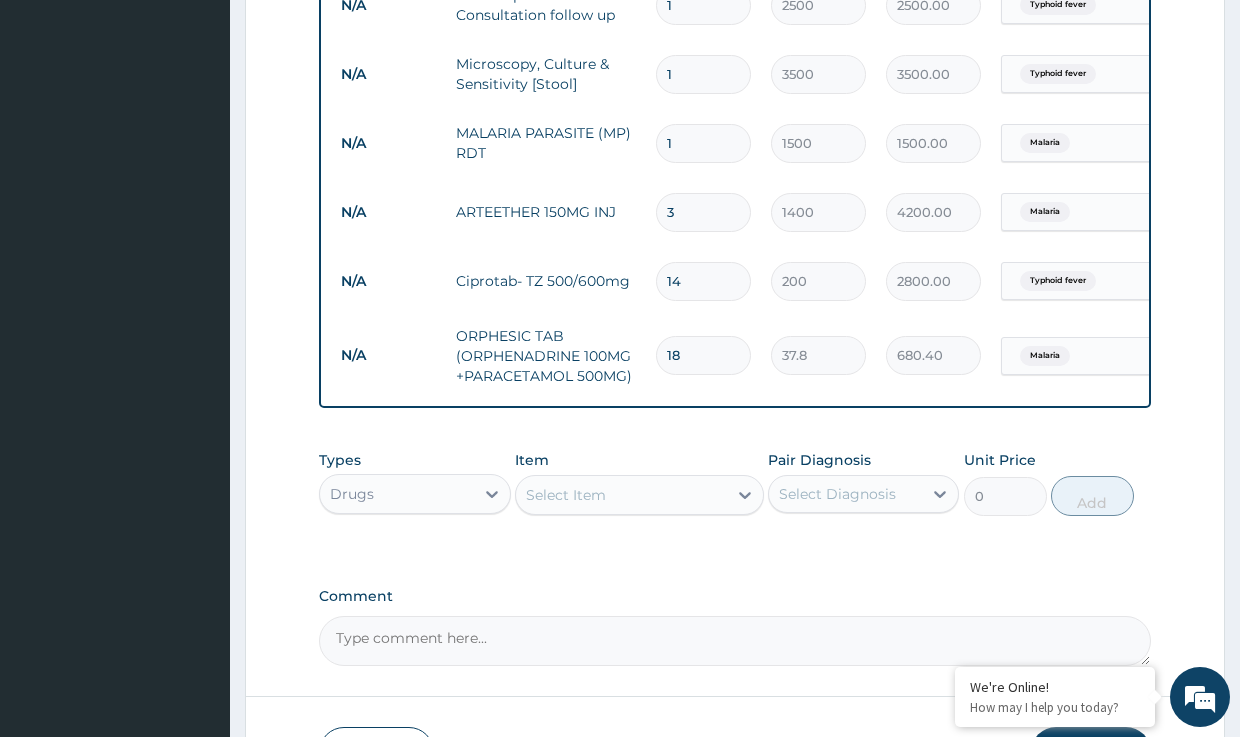click on "Select Item" at bounding box center (566, 495) 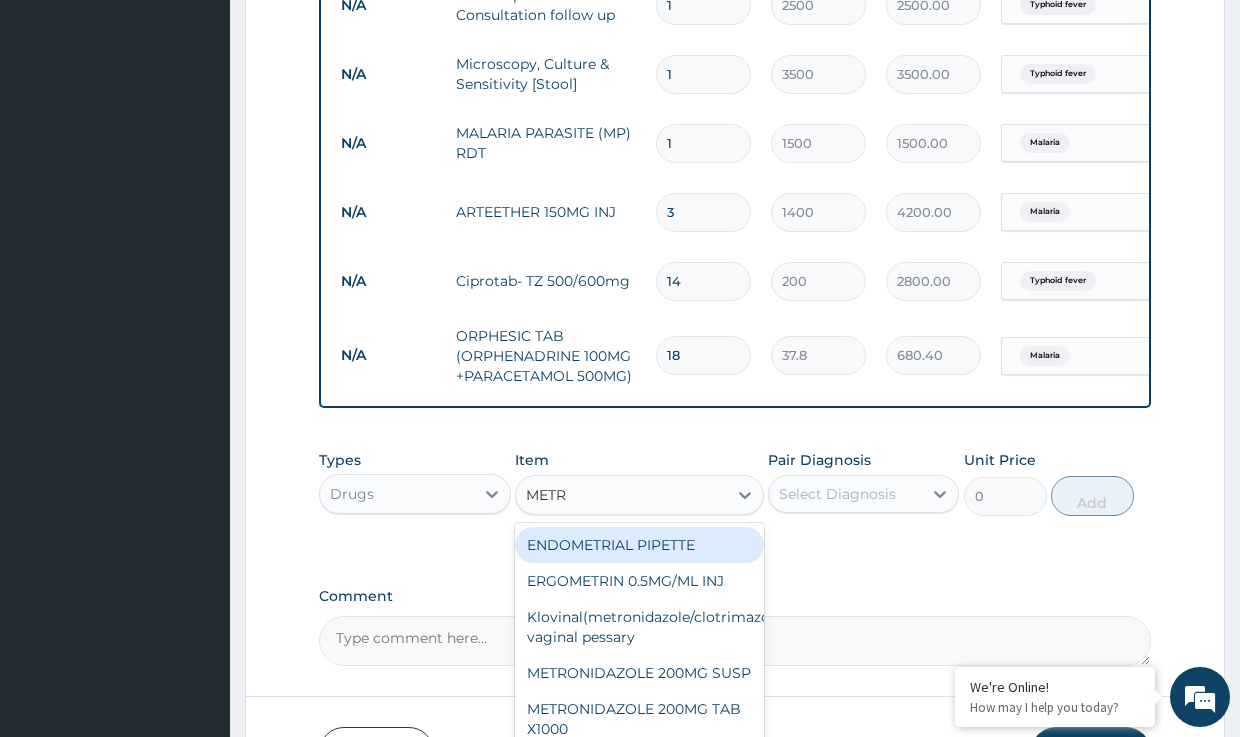 type on "METRO" 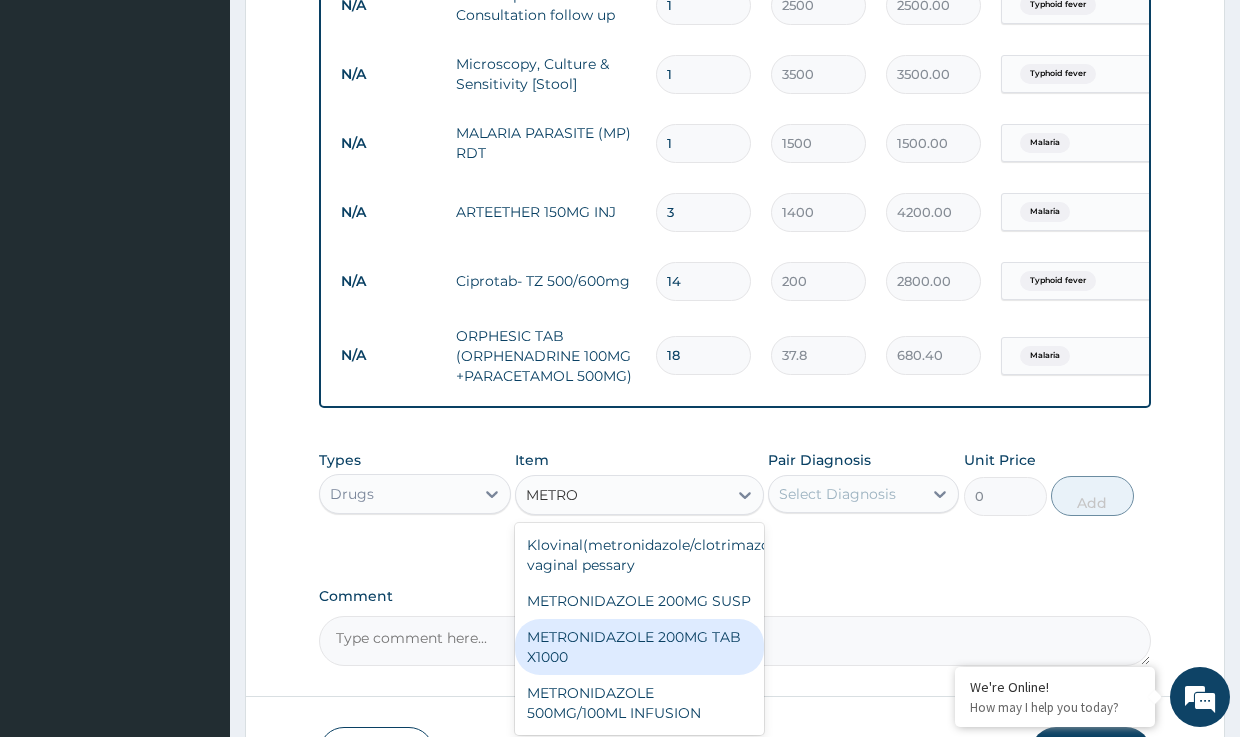 click on "METRONIDAZOLE 200MG TAB X1000" at bounding box center [639, 647] 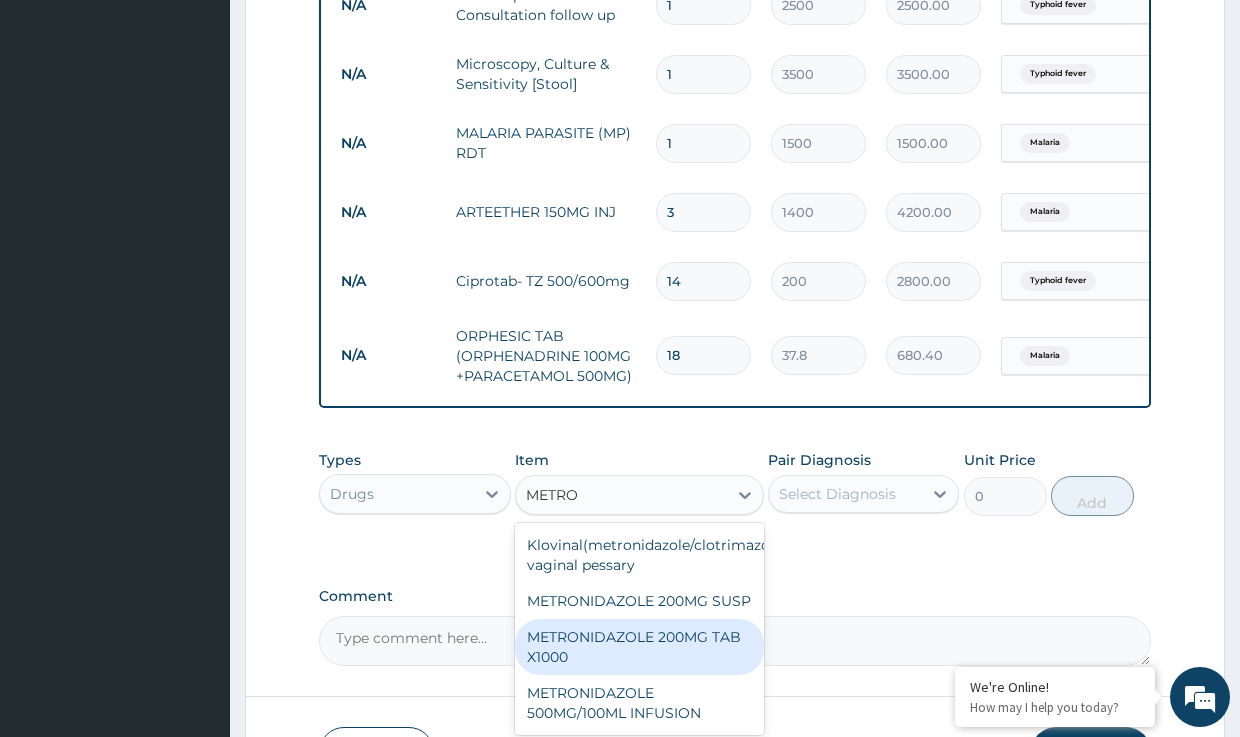 type 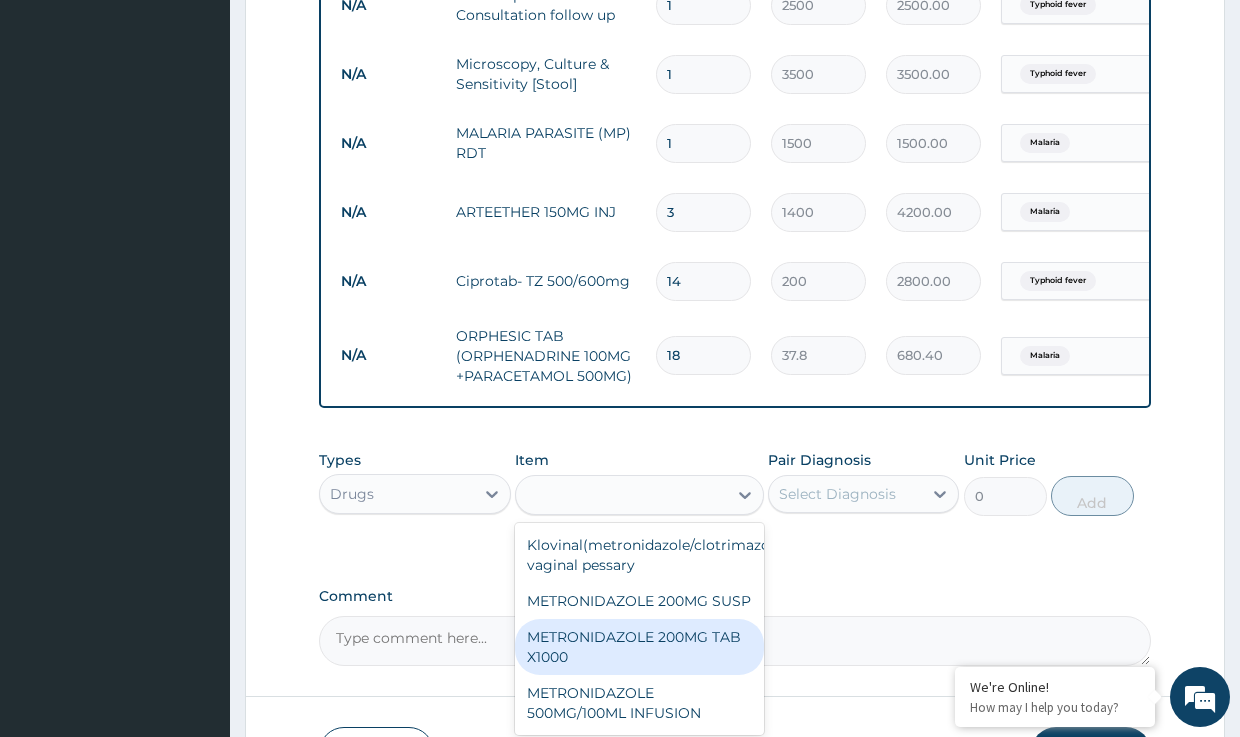 type on "52.5" 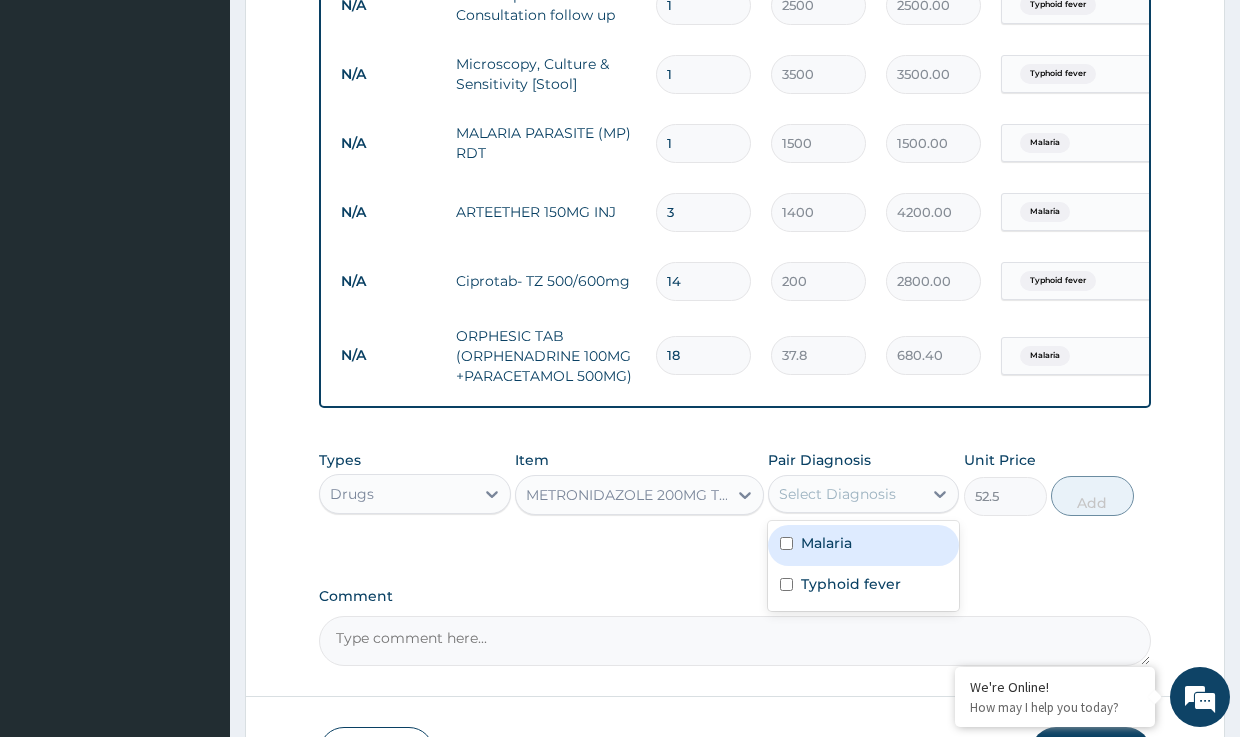 click on "Select Diagnosis" at bounding box center [837, 494] 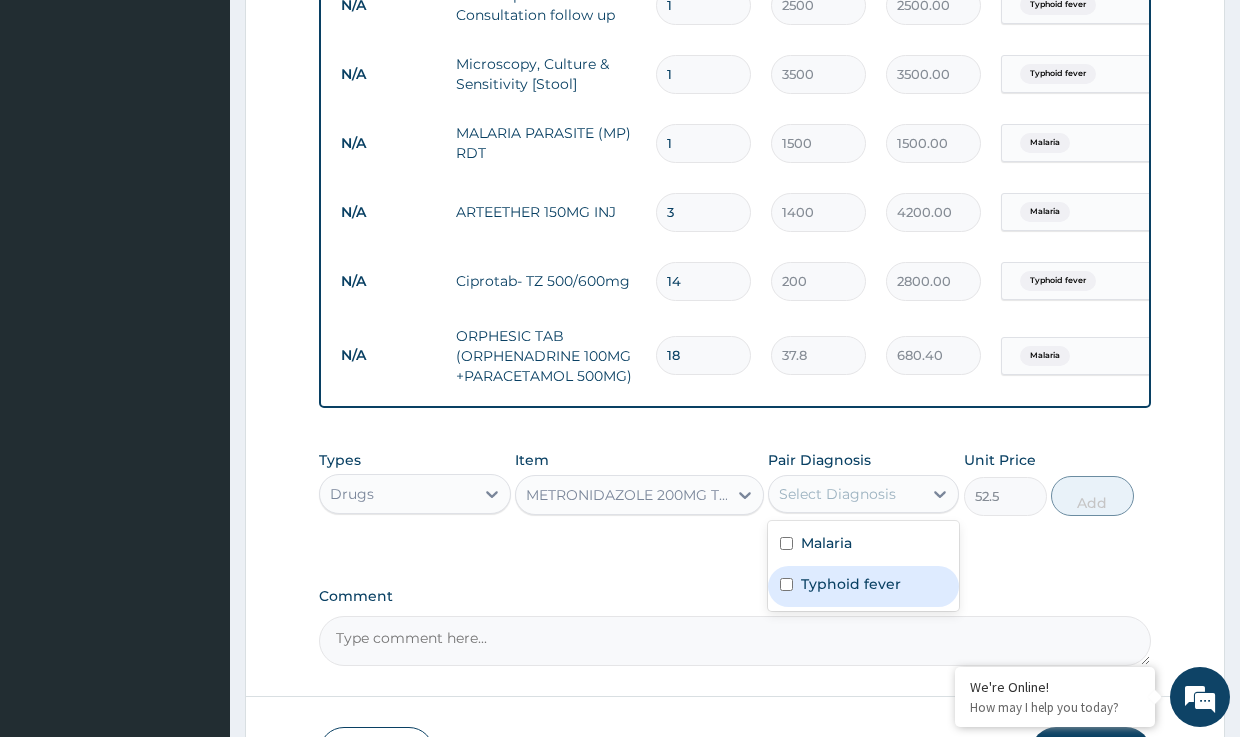 drag, startPoint x: 844, startPoint y: 605, endPoint x: 982, endPoint y: 559, distance: 145.46477 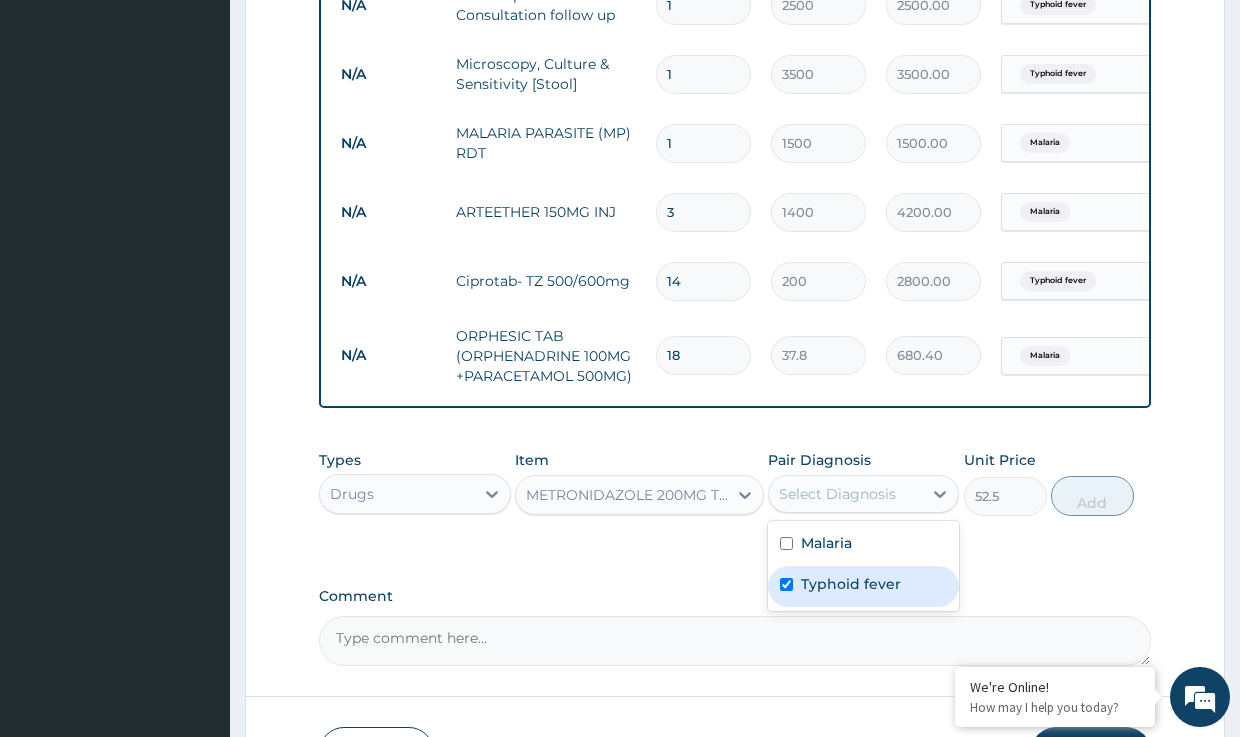 checkbox on "true" 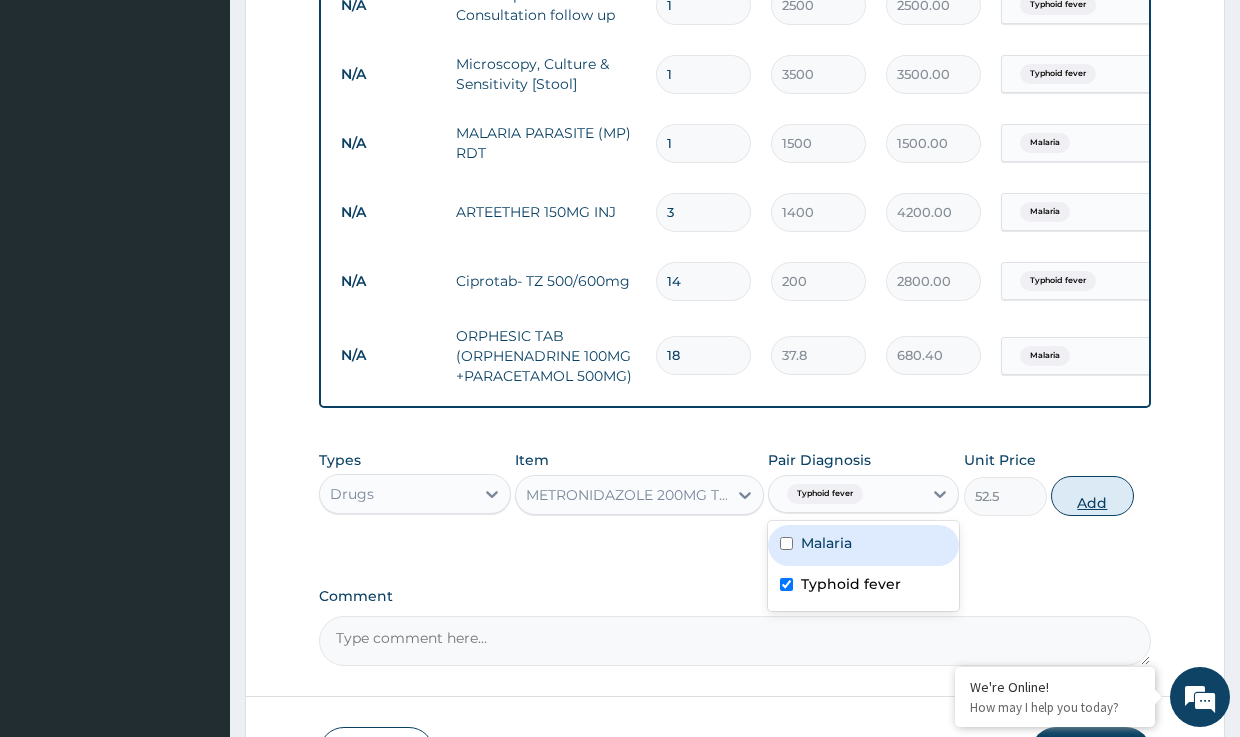 click on "Add" at bounding box center (1092, 496) 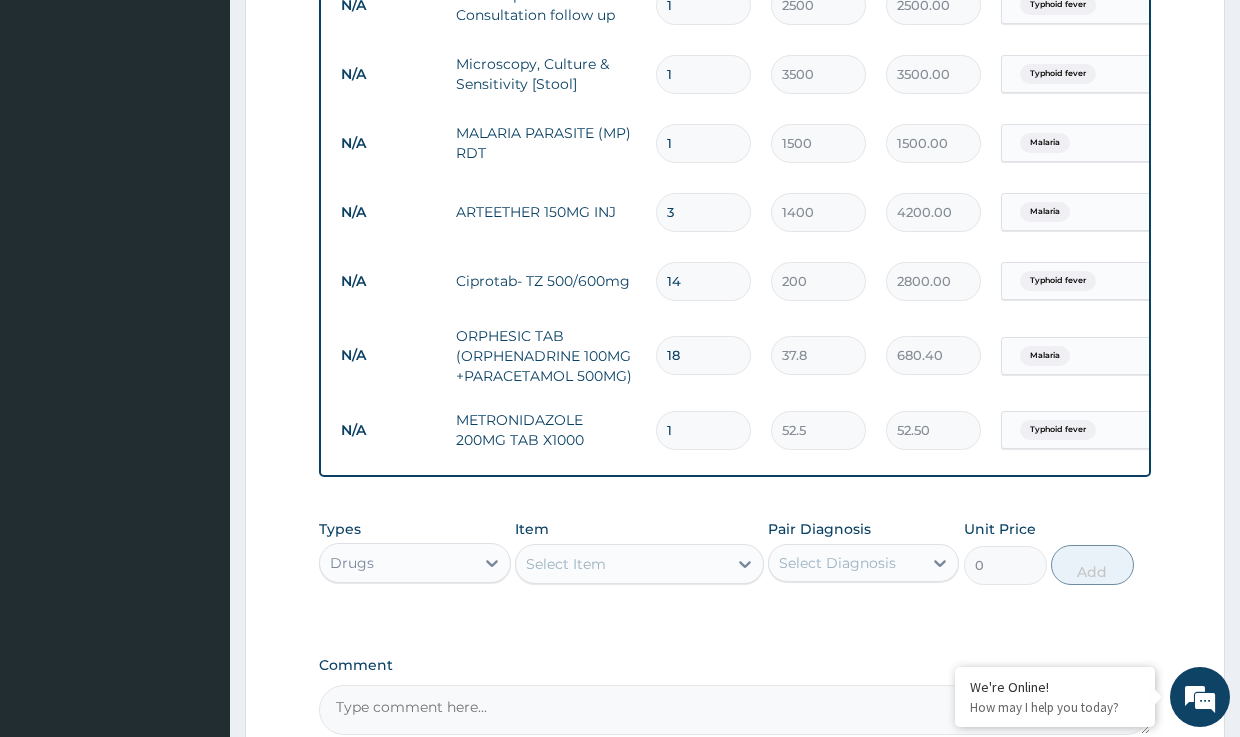 drag, startPoint x: 678, startPoint y: 424, endPoint x: 625, endPoint y: 421, distance: 53.08484 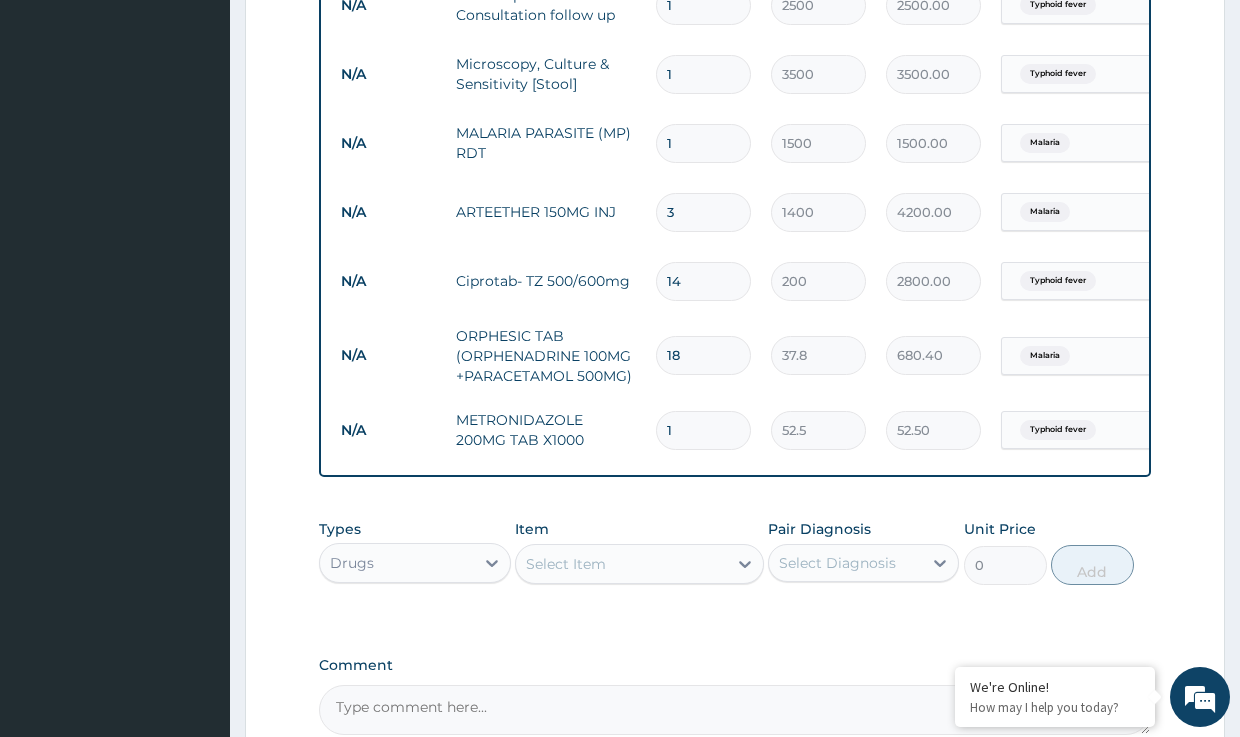 click on "N/A METRONIDAZOLE 200MG TAB X1000 1 52.5 52.50 Typhoid fever Delete" at bounding box center (821, 430) 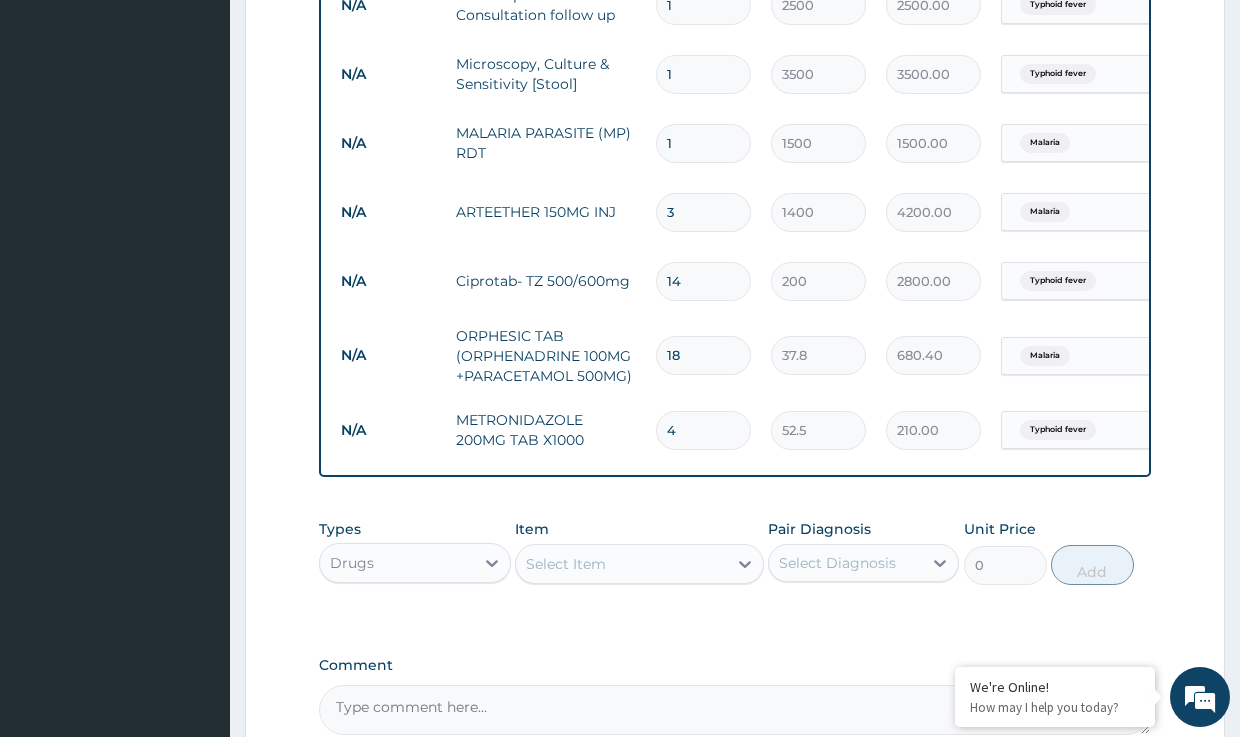 type on "42" 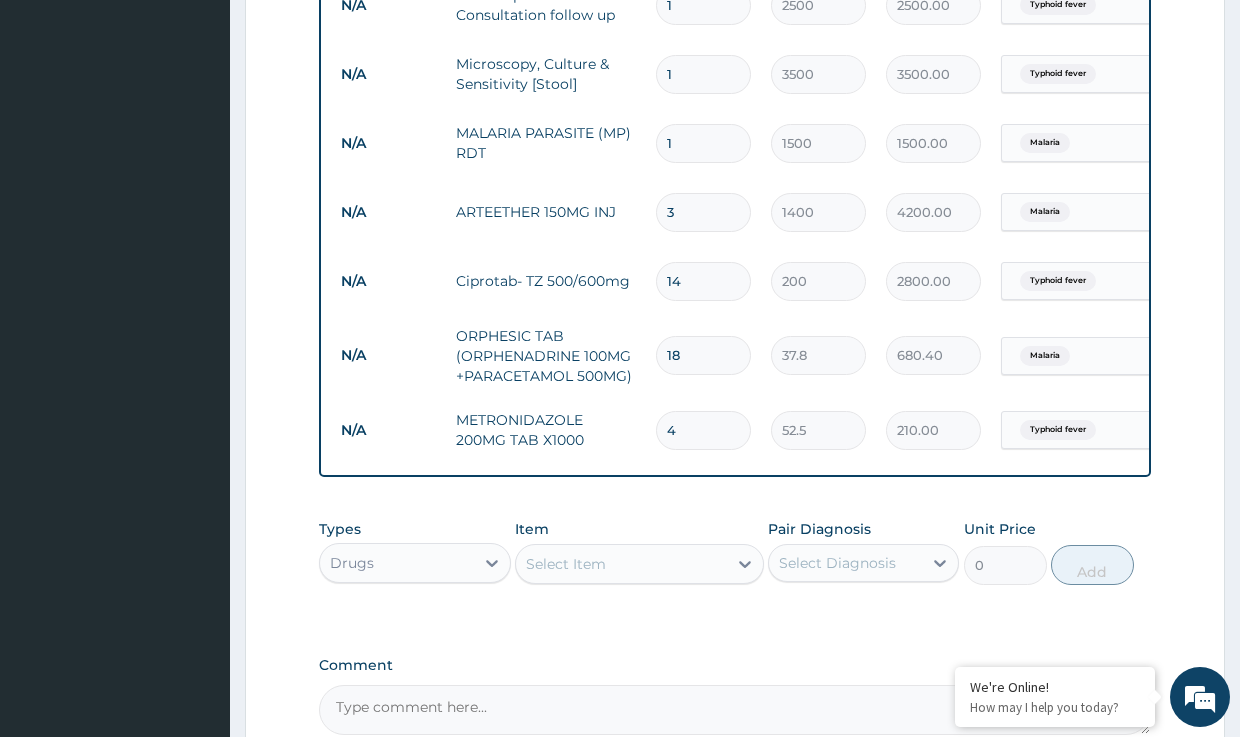 type on "2205.00" 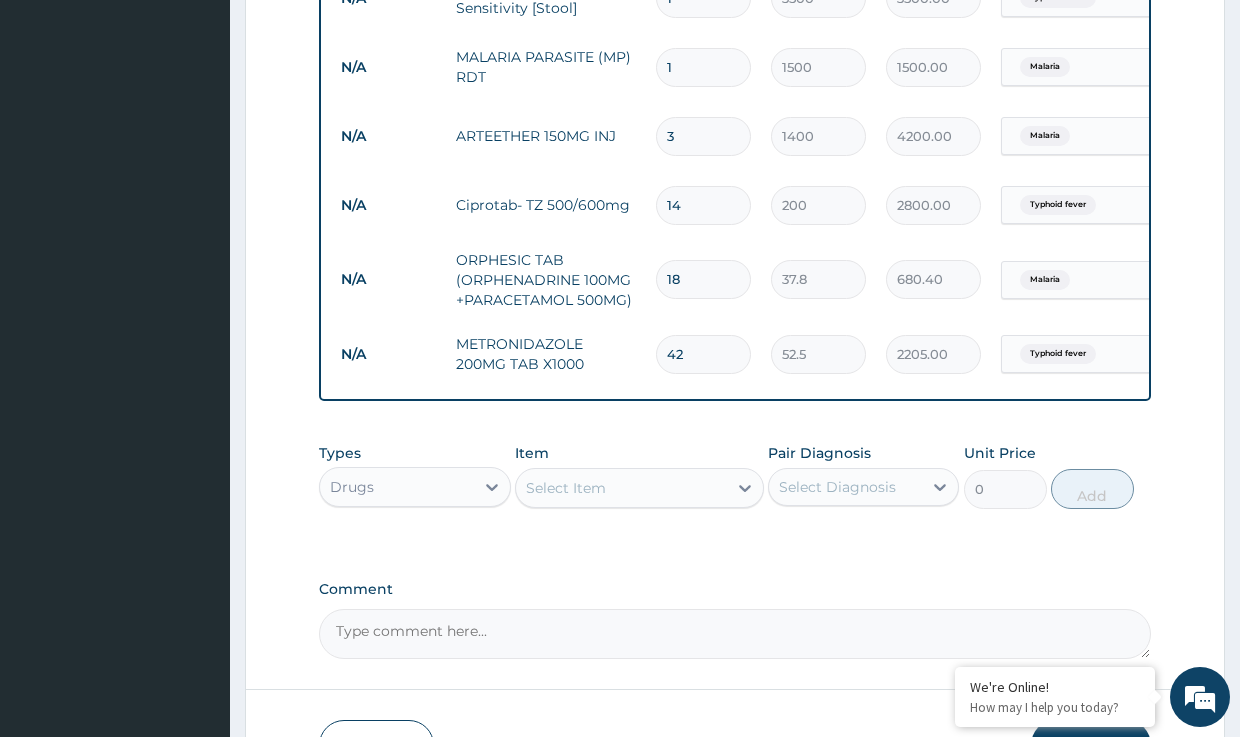 scroll, scrollTop: 1052, scrollLeft: 0, axis: vertical 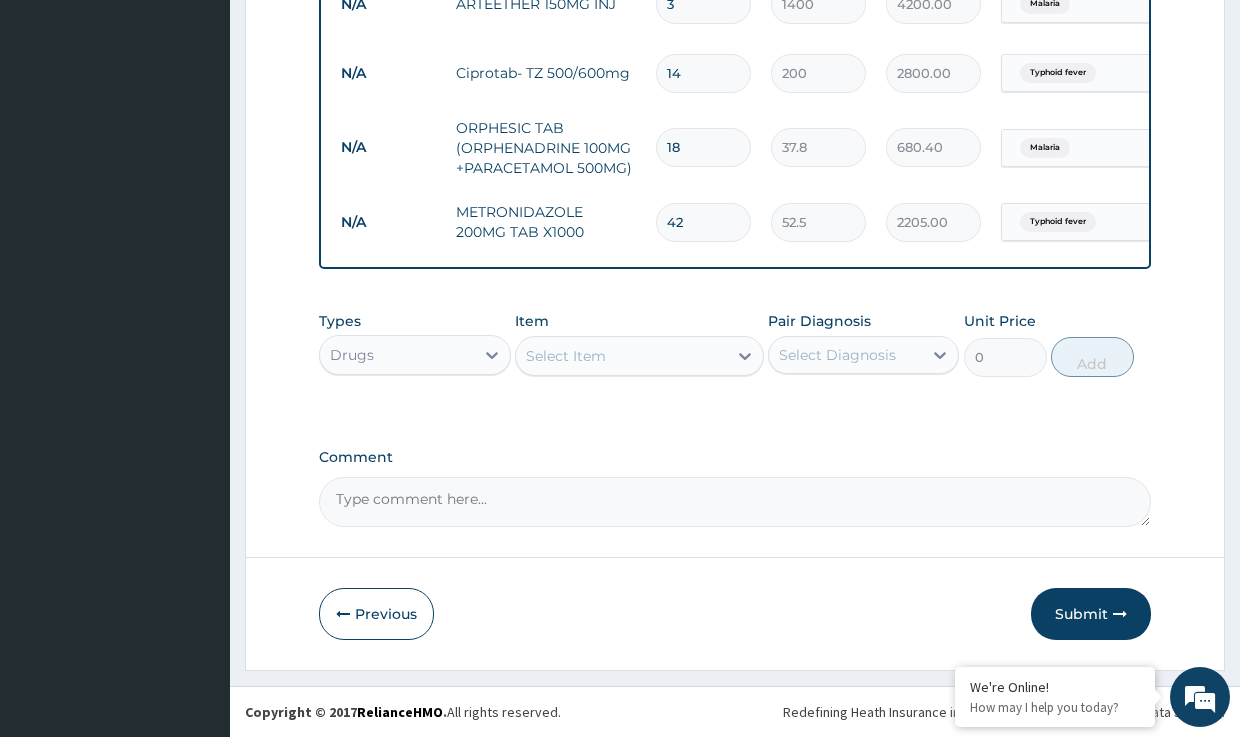 type on "42" 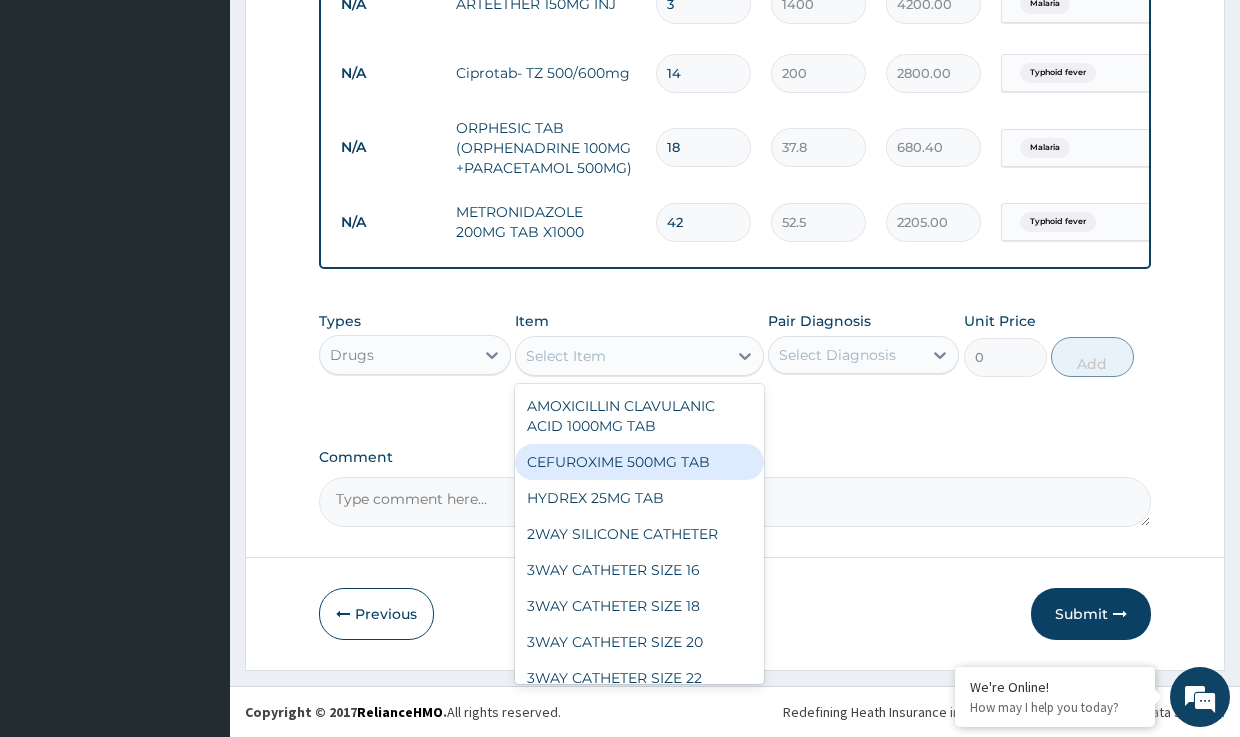 click on "PA Code / Prescription Code Enter Code(Secondary Care Only) Encounter Date 02-07-2025 Important Notice Please enter PA codes before entering items that are not attached to a PA code   All diagnoses entered must be linked to a claim item. Diagnosis & Claim Items that are visible but inactive cannot be edited because they were imported from an already approved PA code. Diagnosis Malaria Confirmed Typhoid fever Query NB: All diagnosis must be linked to a claim item Claim Items Type Name Quantity Unit Price Total Price Pair Diagnosis Actions N/A General practitioner Consultation follow up 1 2500 2500.00 Typhoid fever Delete N/A Microscopy, Culture & Sensitivity [Stool] 1 3500 3500.00 Typhoid fever Delete N/A MALARIA PARASITE (MP) RDT 1 1500 1500.00 Malaria Delete N/A ARTEETHER 150MG INJ 3 1400 4200.00 Malaria Delete N/A Ciprotab- TZ 500/600mg 14 200 2800.00 Typhoid fever Delete N/A ORPHESIC TAB (ORPHENADRINE 100MG +PARACETAMOL 500MG)  18 37.8 680.40 Malaria Delete N/A METRONIDAZOLE 200MG TAB X1000 42 52.5 2205.00" at bounding box center [734, -159] 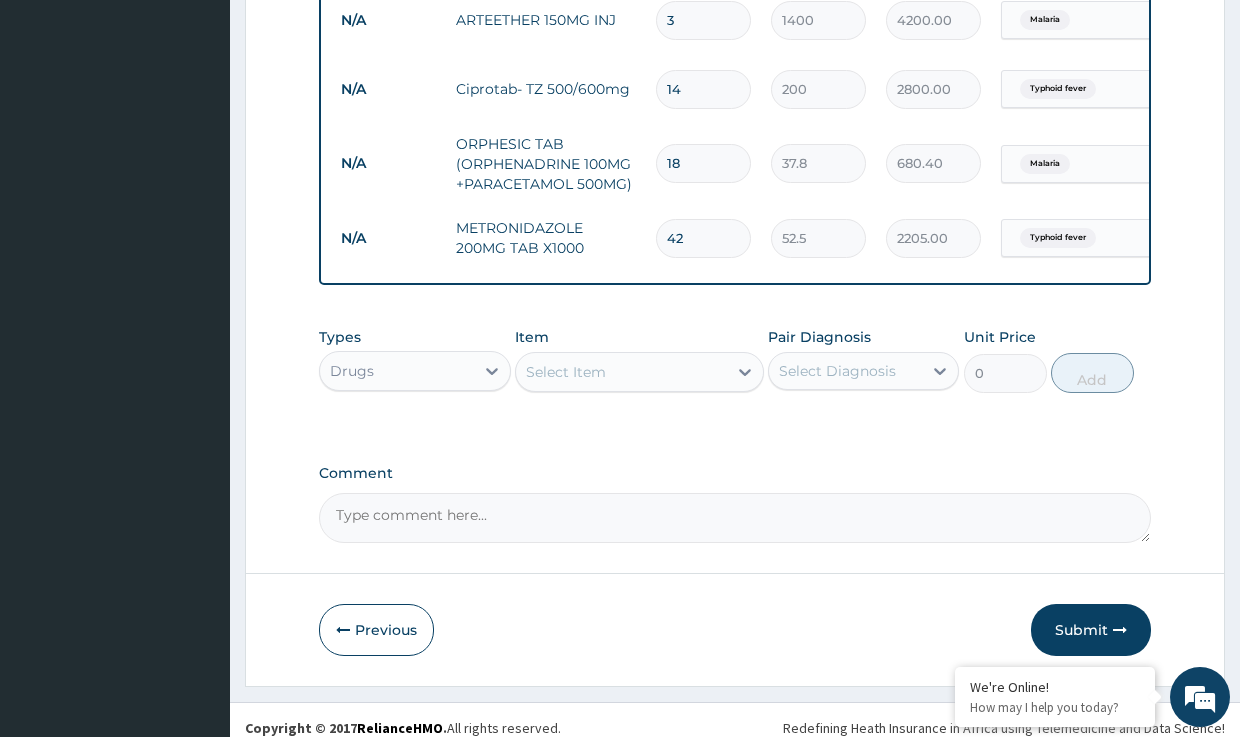 scroll, scrollTop: 1052, scrollLeft: 0, axis: vertical 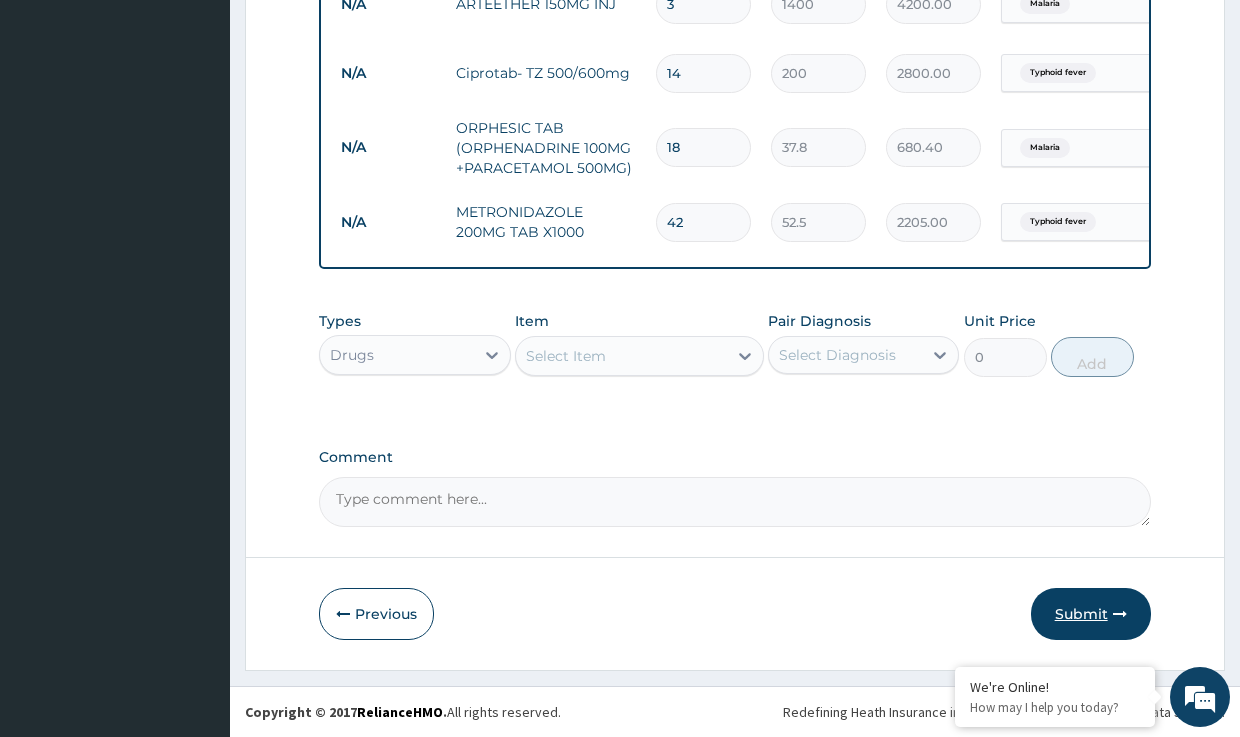 click on "Submit" at bounding box center [1091, 614] 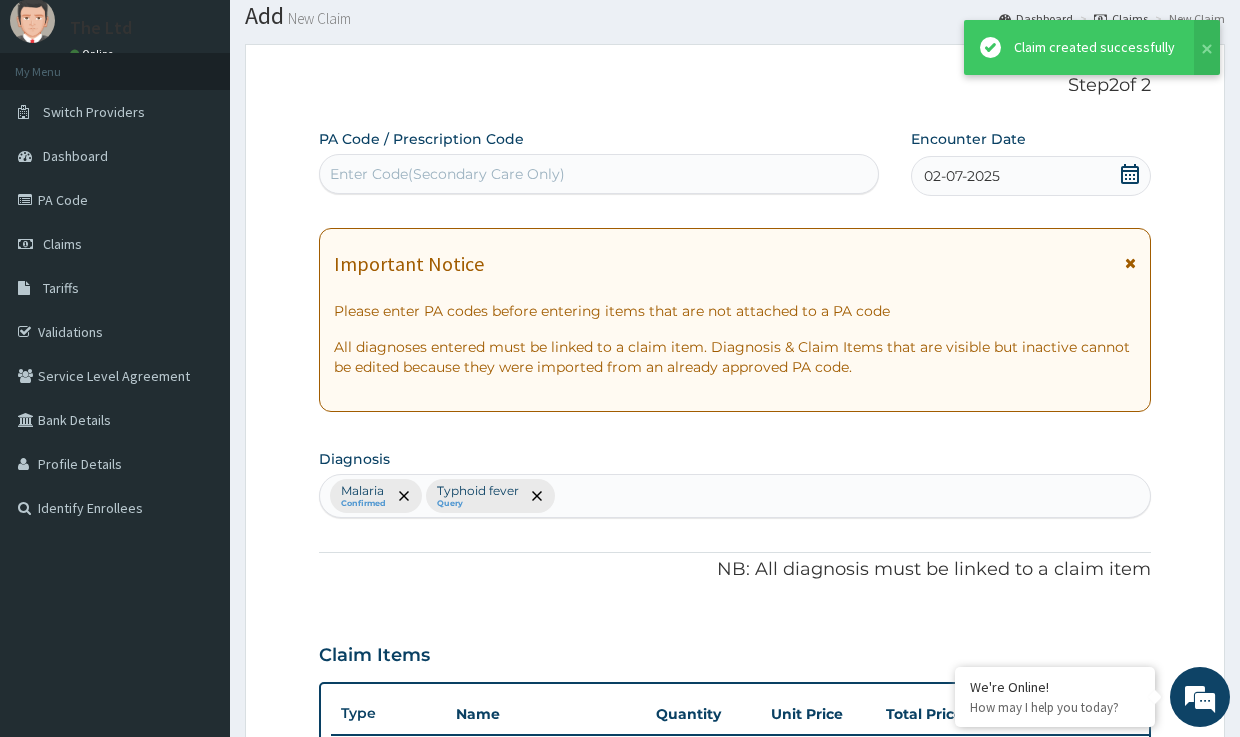 scroll, scrollTop: 1052, scrollLeft: 0, axis: vertical 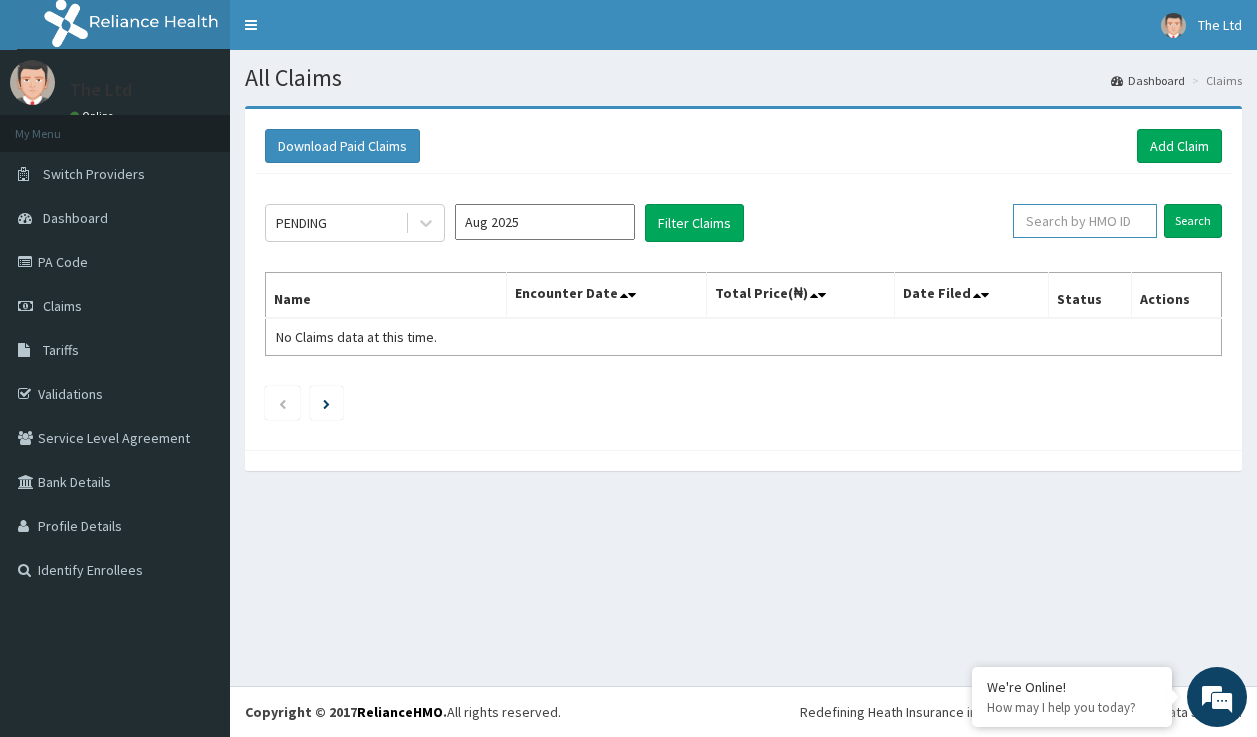 click at bounding box center [1085, 221] 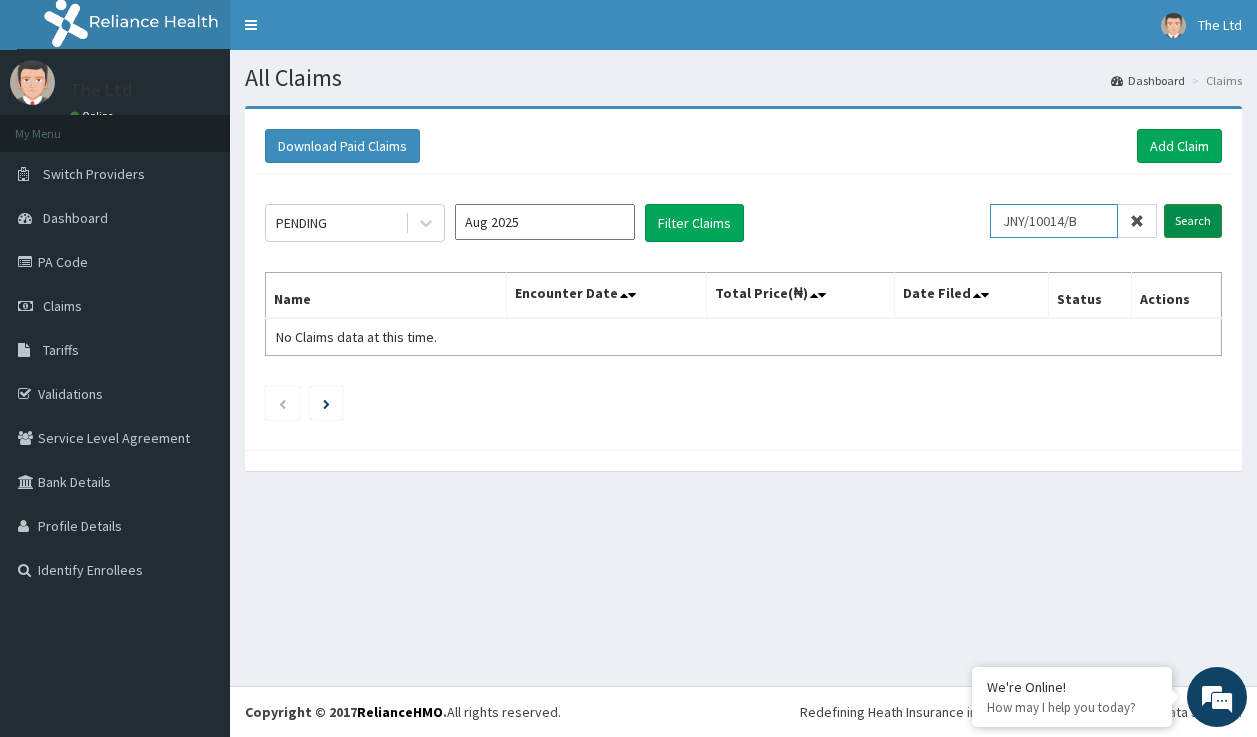 type on "JNY/10014/B" 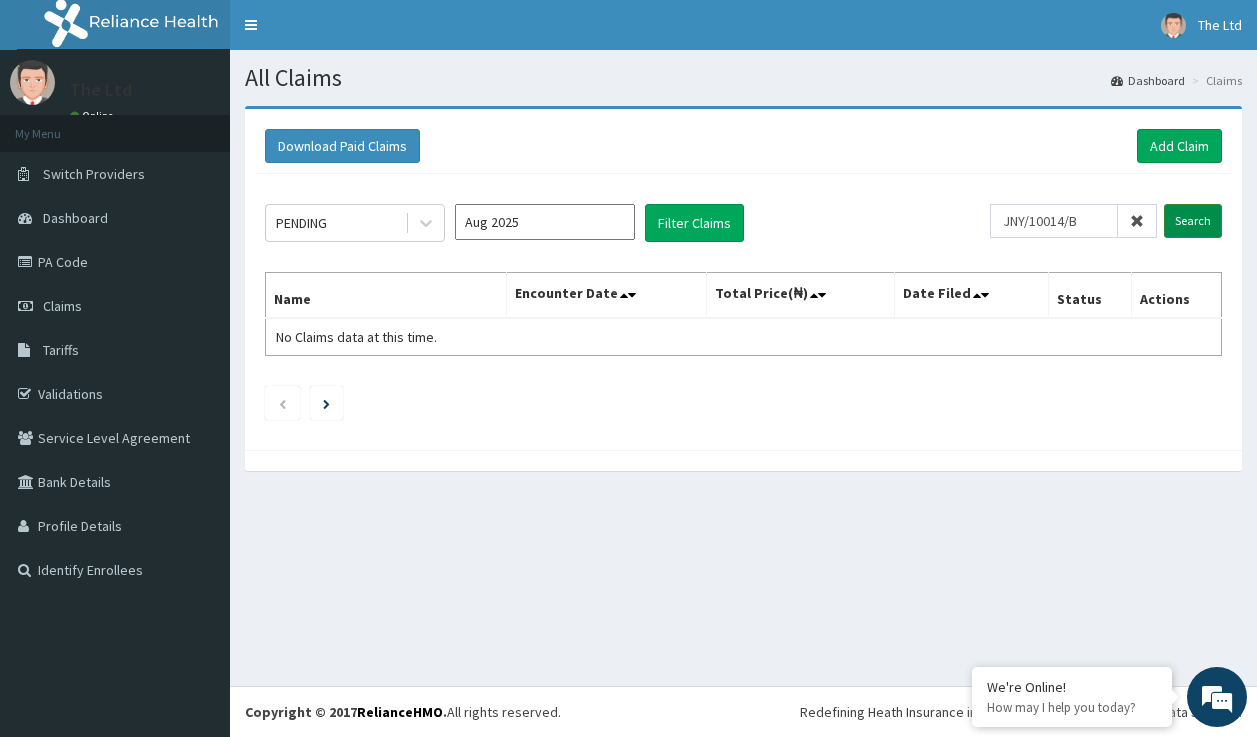 click on "Search" at bounding box center [1193, 221] 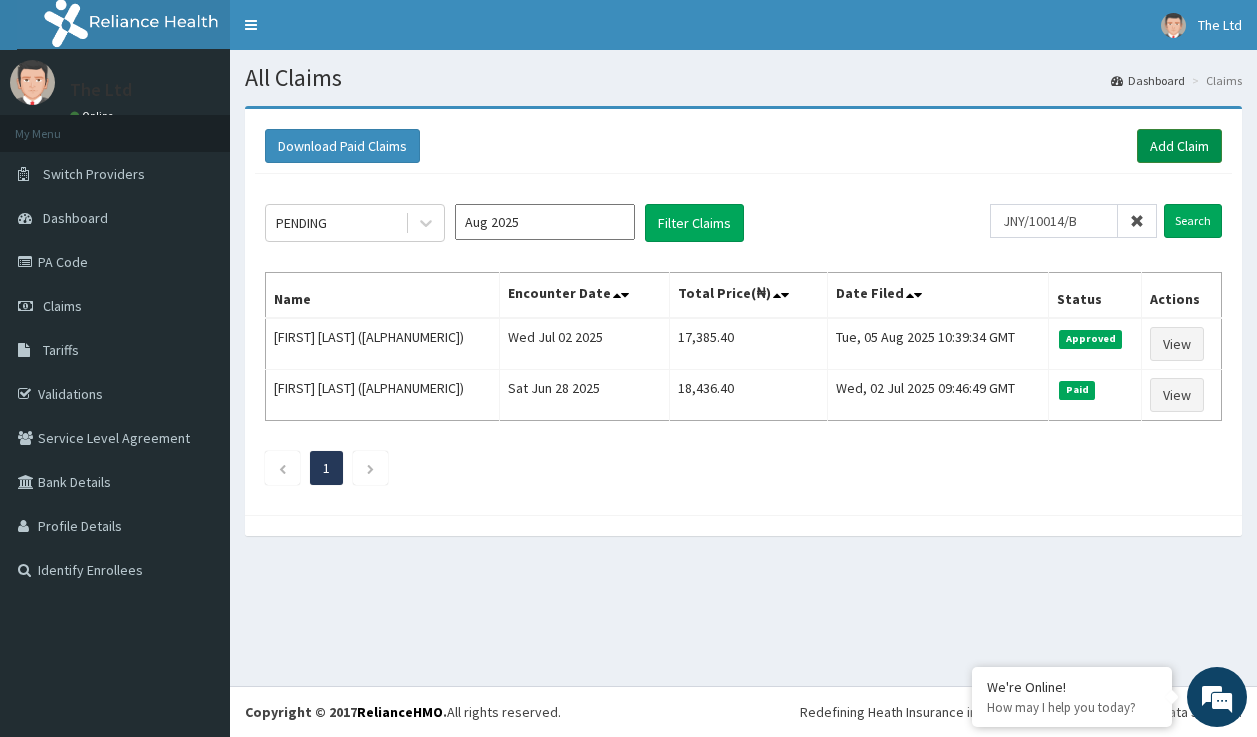 click on "Add Claim" at bounding box center [1179, 146] 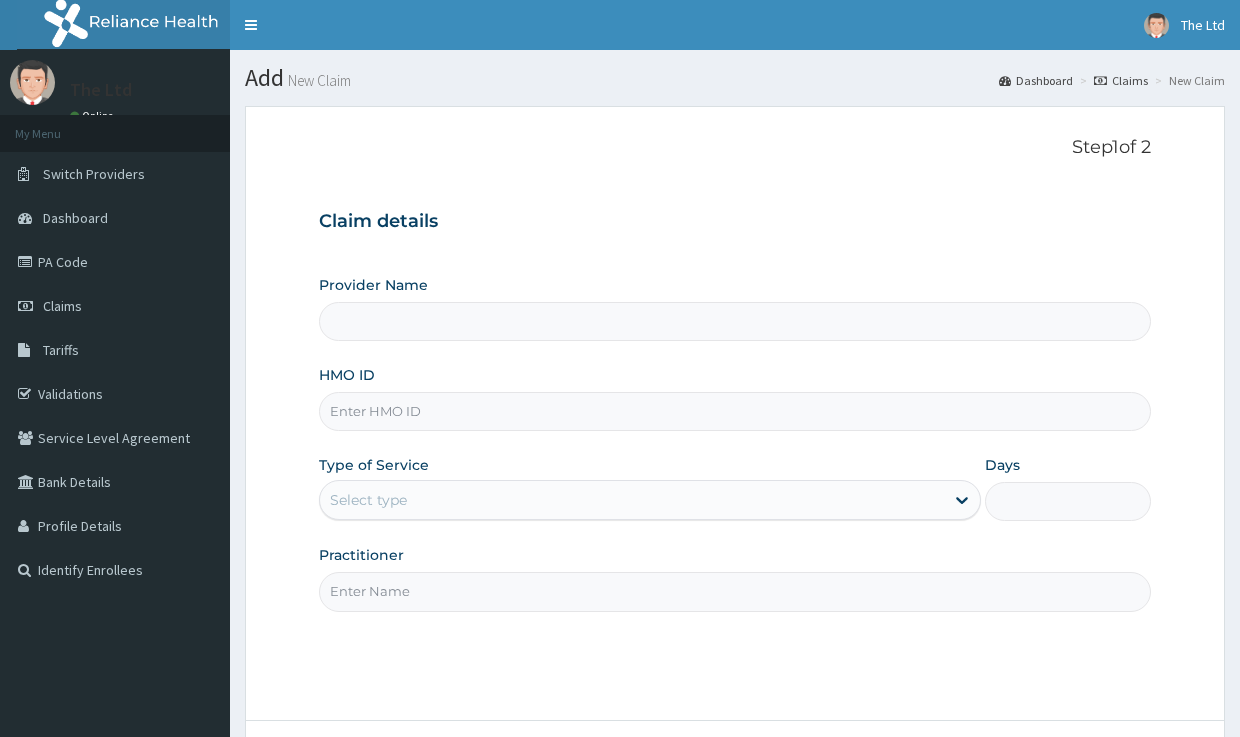 scroll, scrollTop: 0, scrollLeft: 0, axis: both 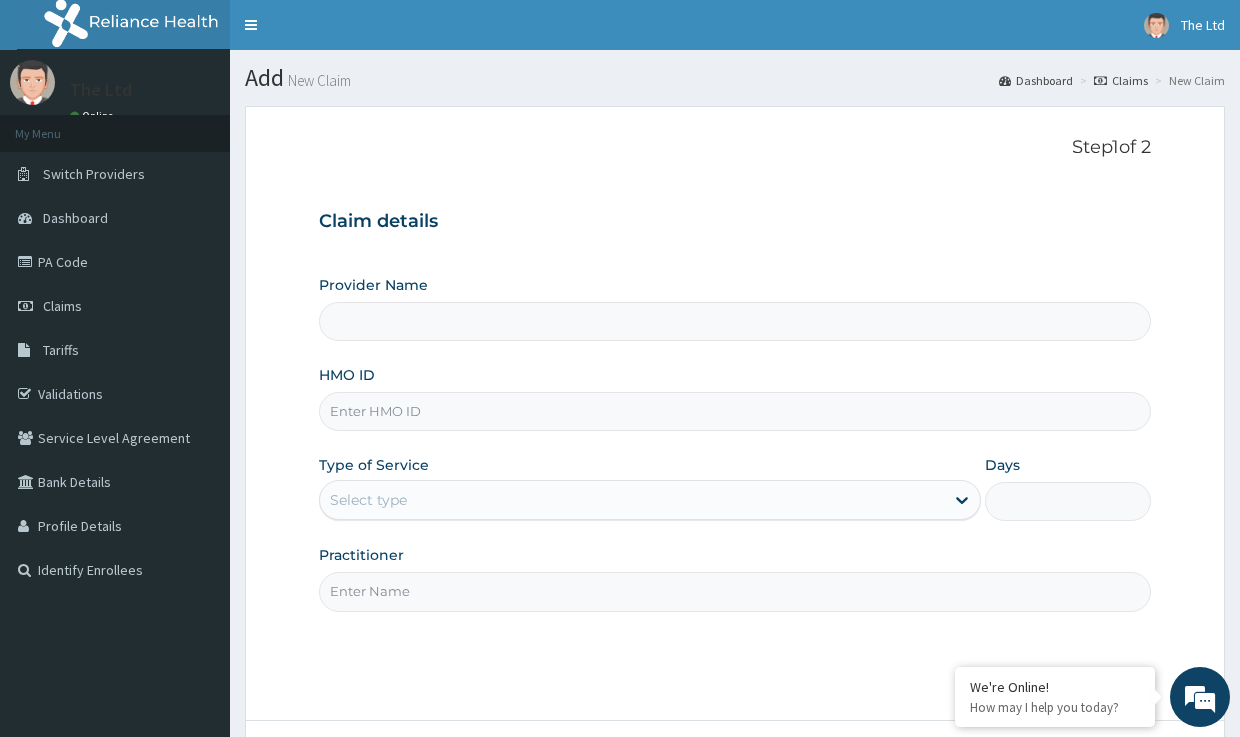 type on "The Healers' Healthcare Ltd" 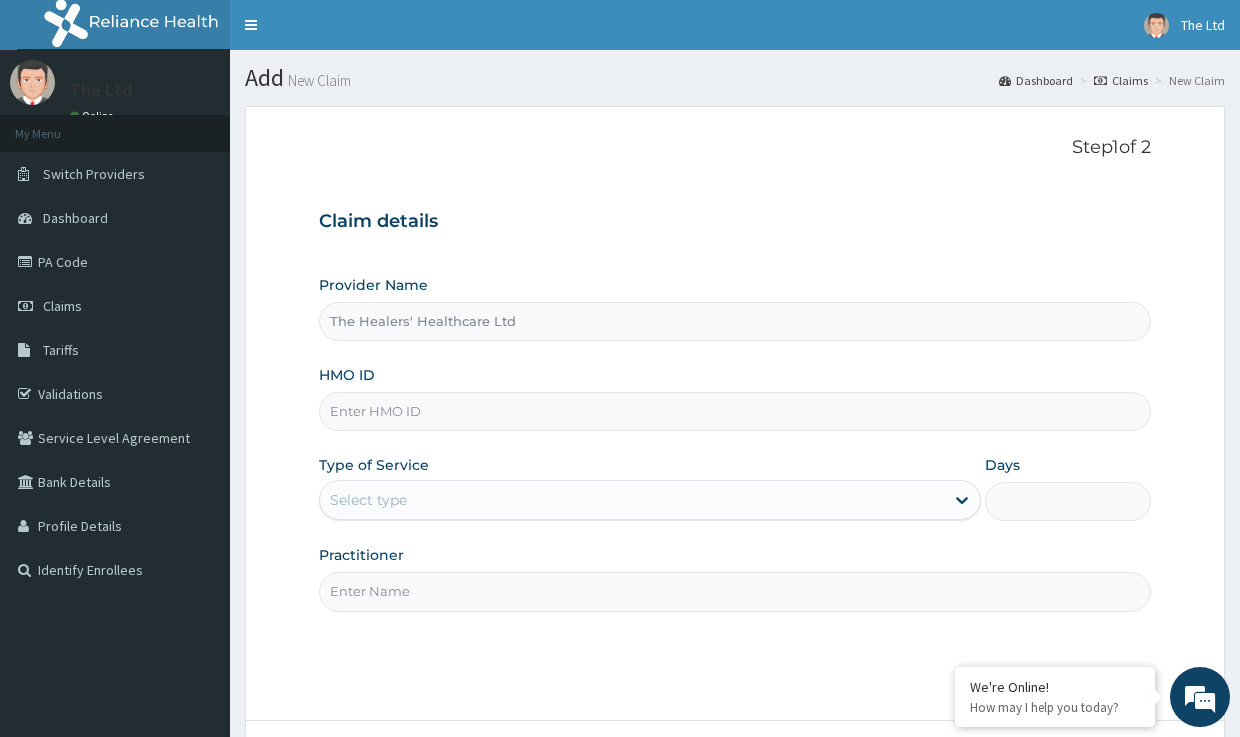 click on "HMO ID" at bounding box center [734, 411] 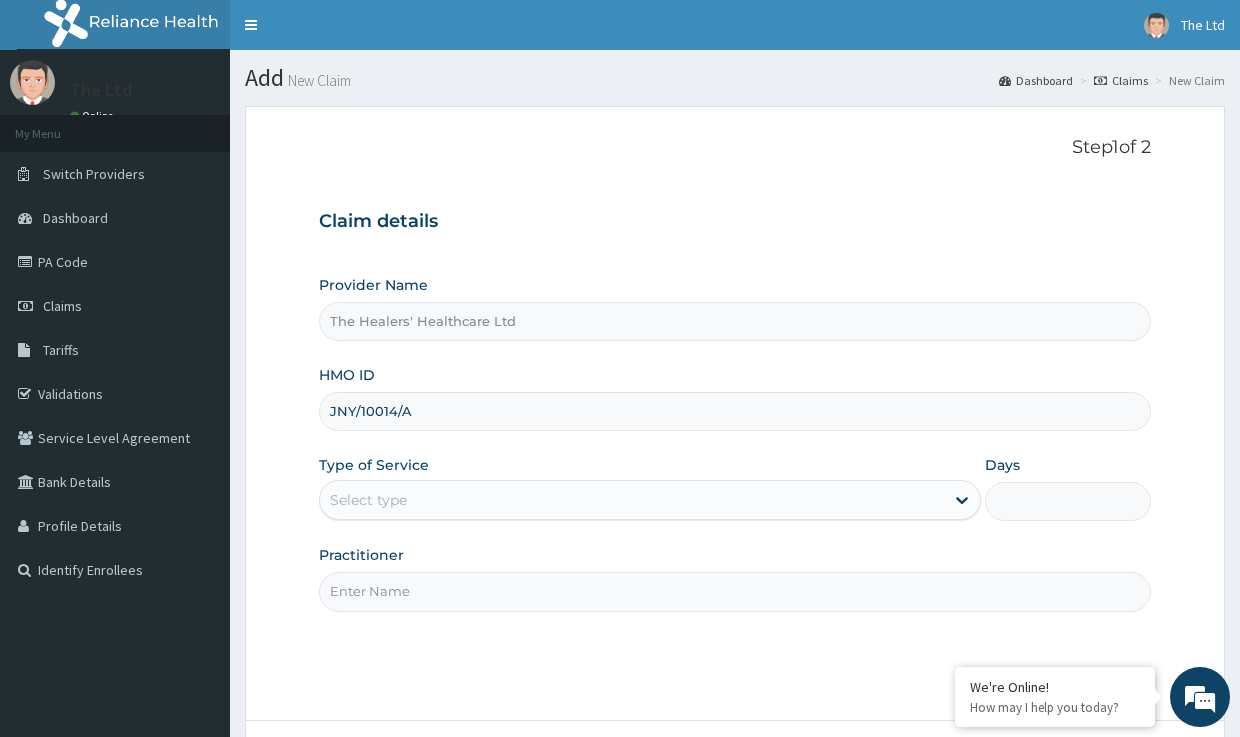 type on "JNY/10014/A" 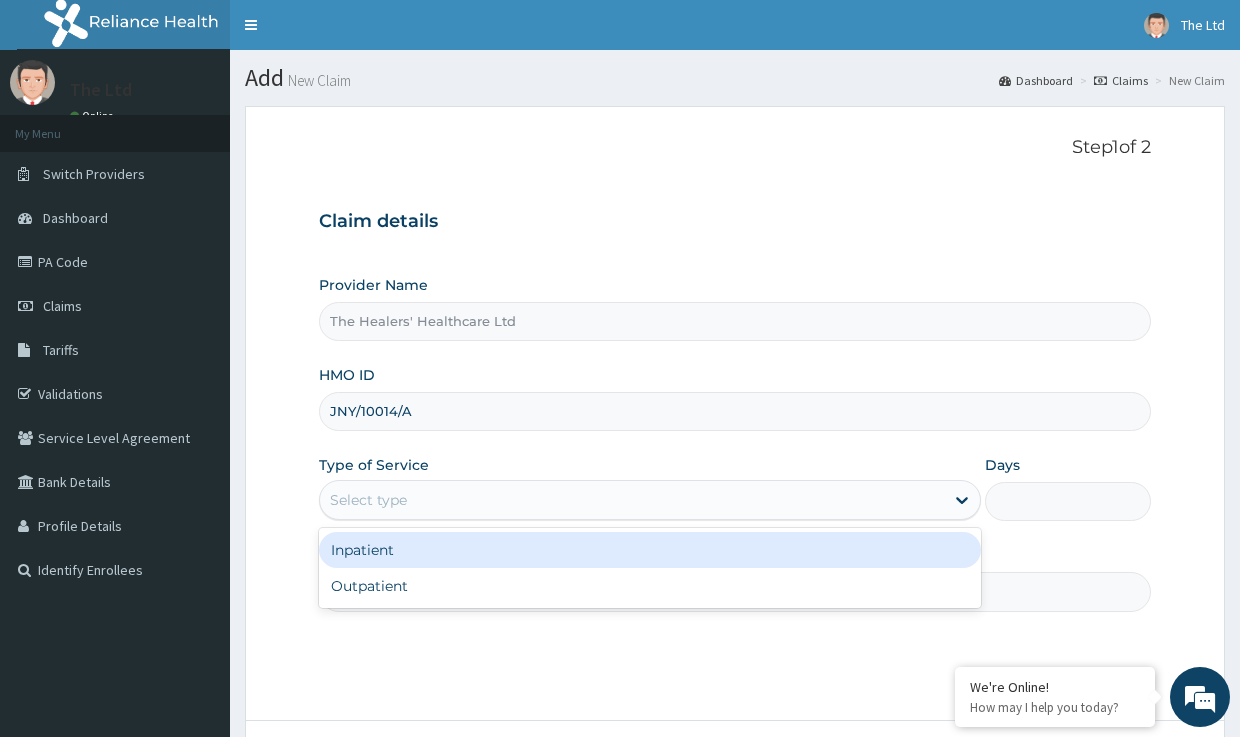 drag, startPoint x: 390, startPoint y: 491, endPoint x: 386, endPoint y: 503, distance: 12.649111 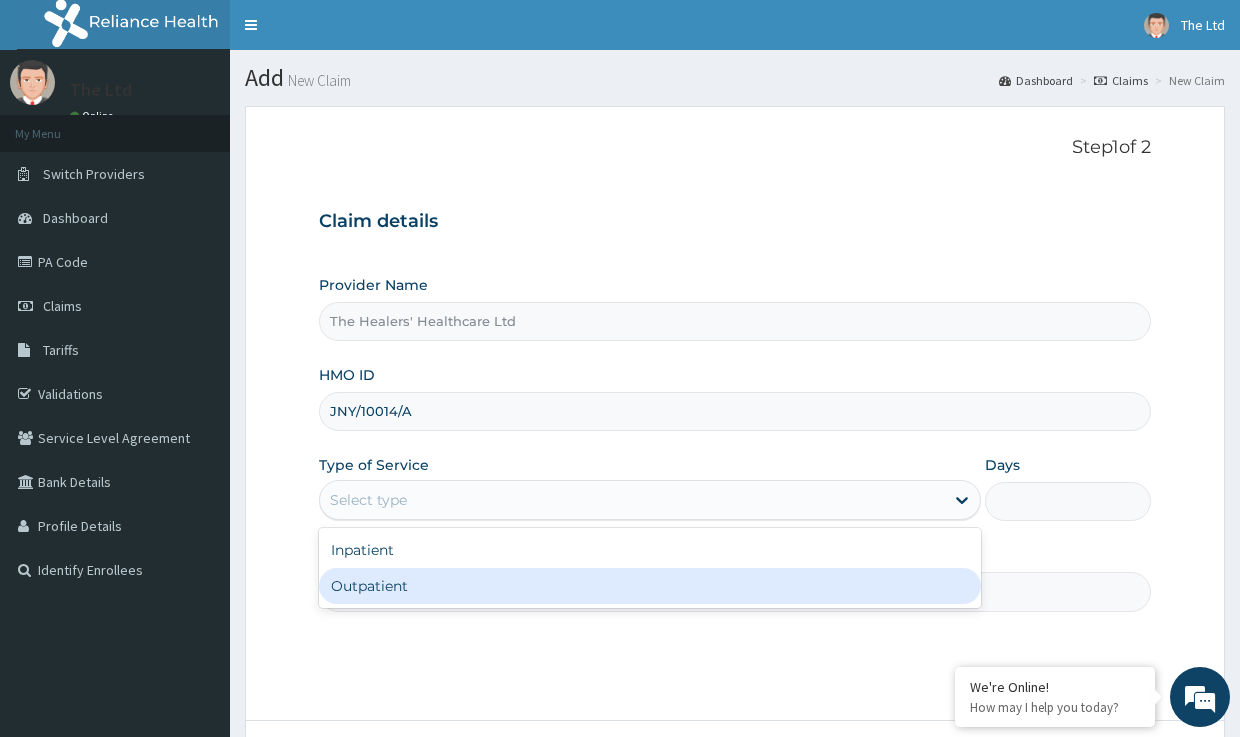 click on "Outpatient" at bounding box center (650, 586) 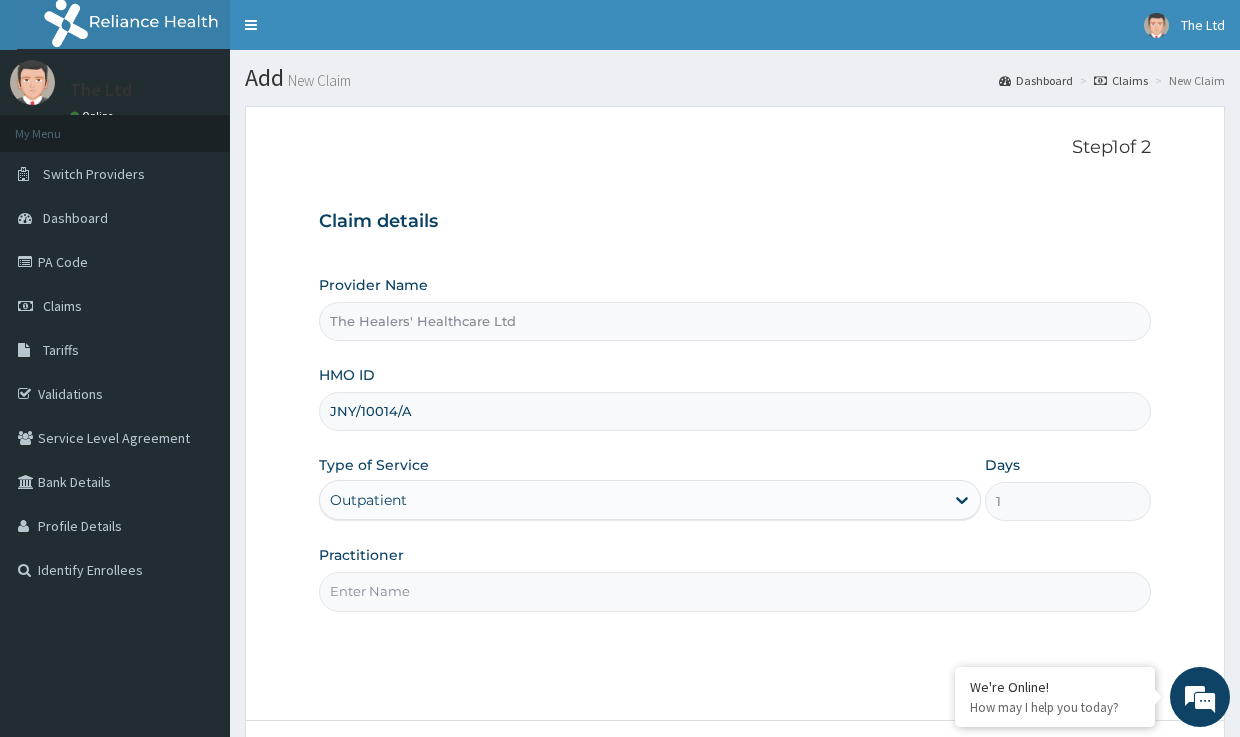 click on "Practitioner" at bounding box center [734, 591] 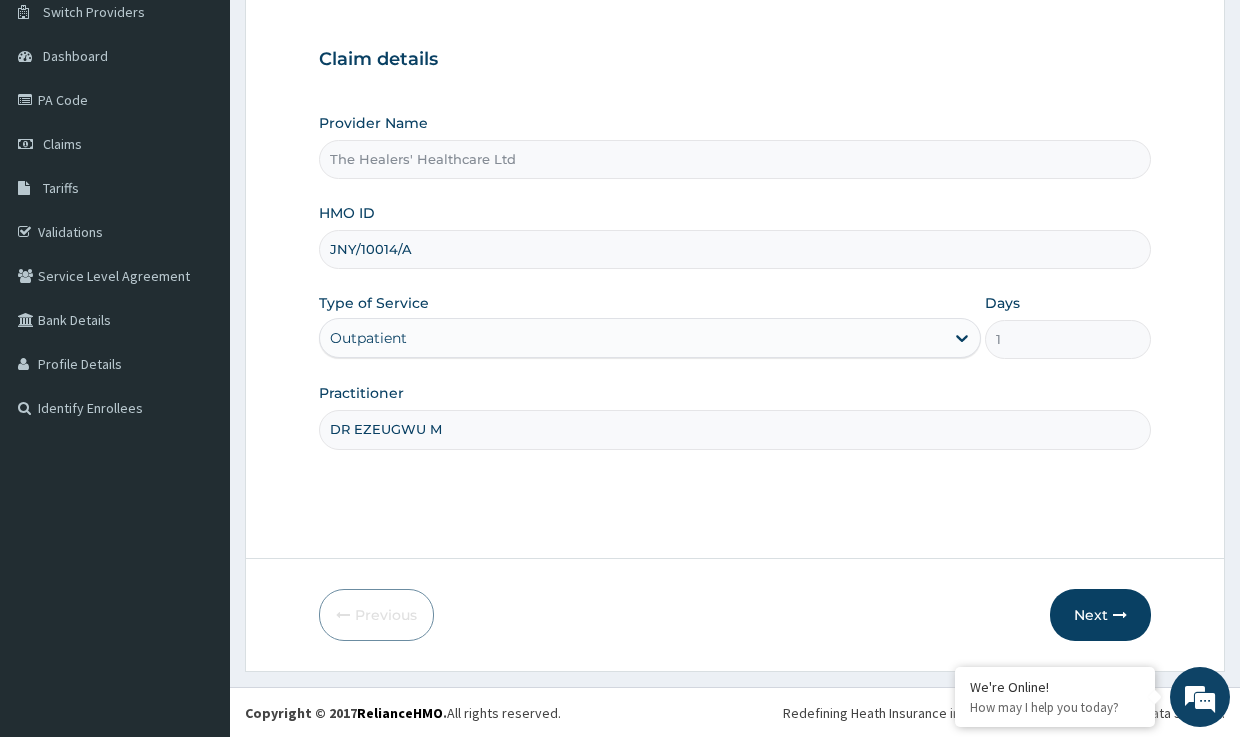 scroll, scrollTop: 163, scrollLeft: 0, axis: vertical 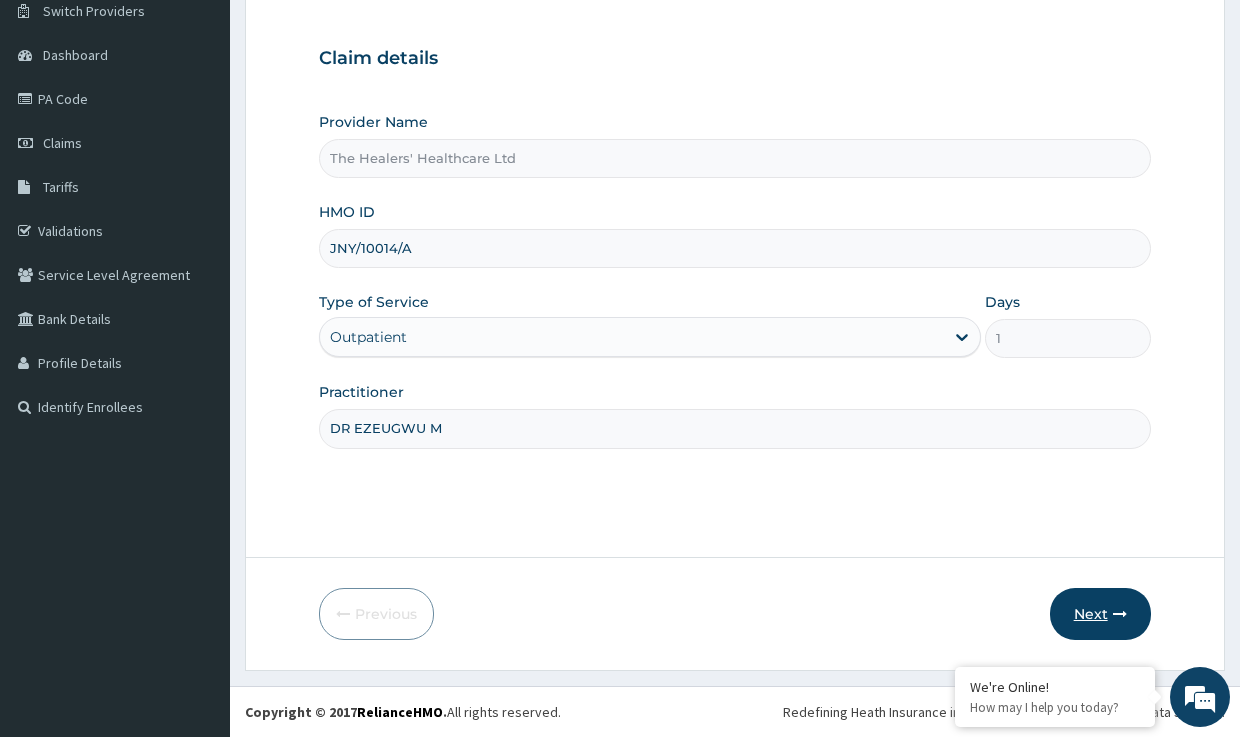 click on "Next" at bounding box center (1100, 614) 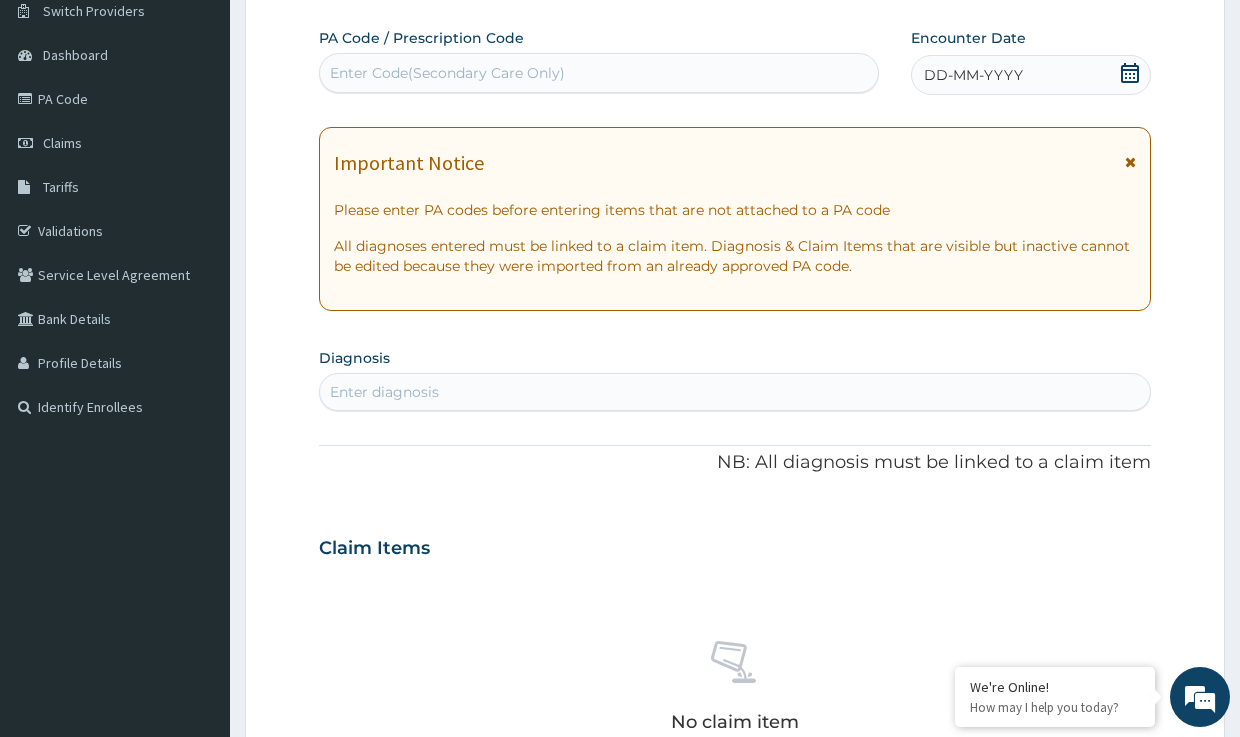click on "DD-MM-YYYY" at bounding box center (973, 75) 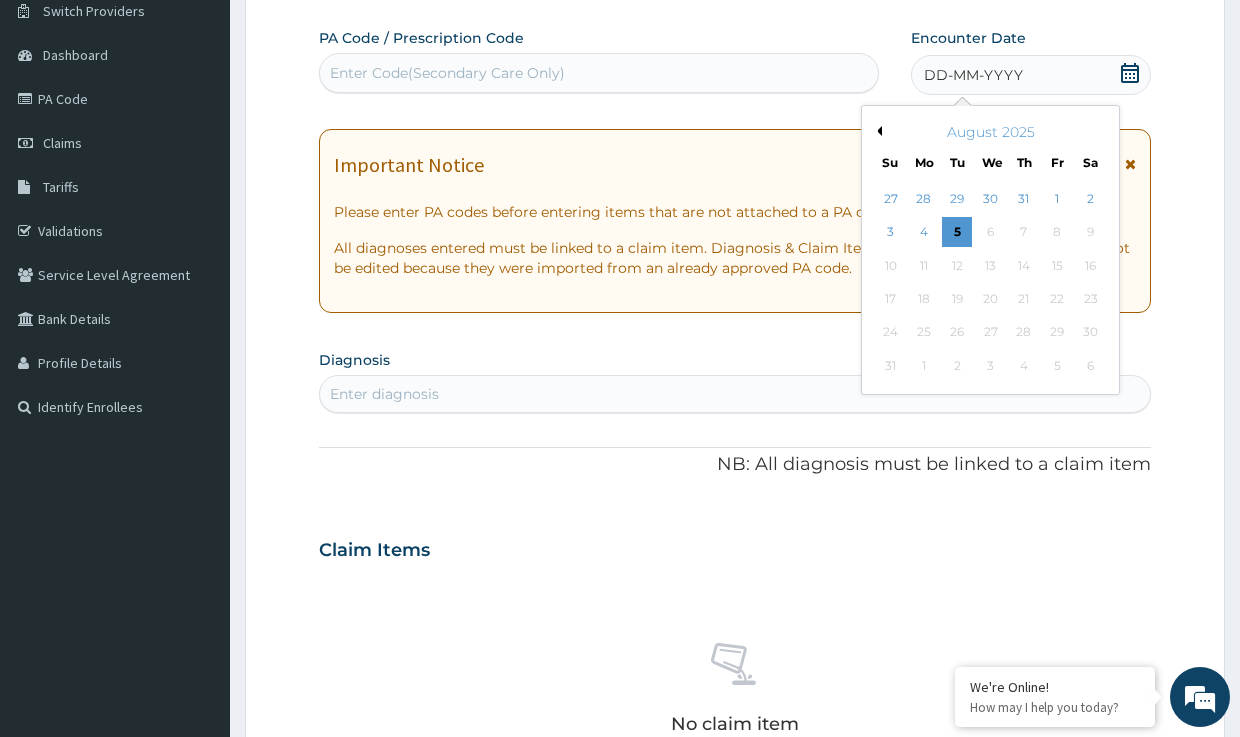 click on "Previous Month" at bounding box center [877, 131] 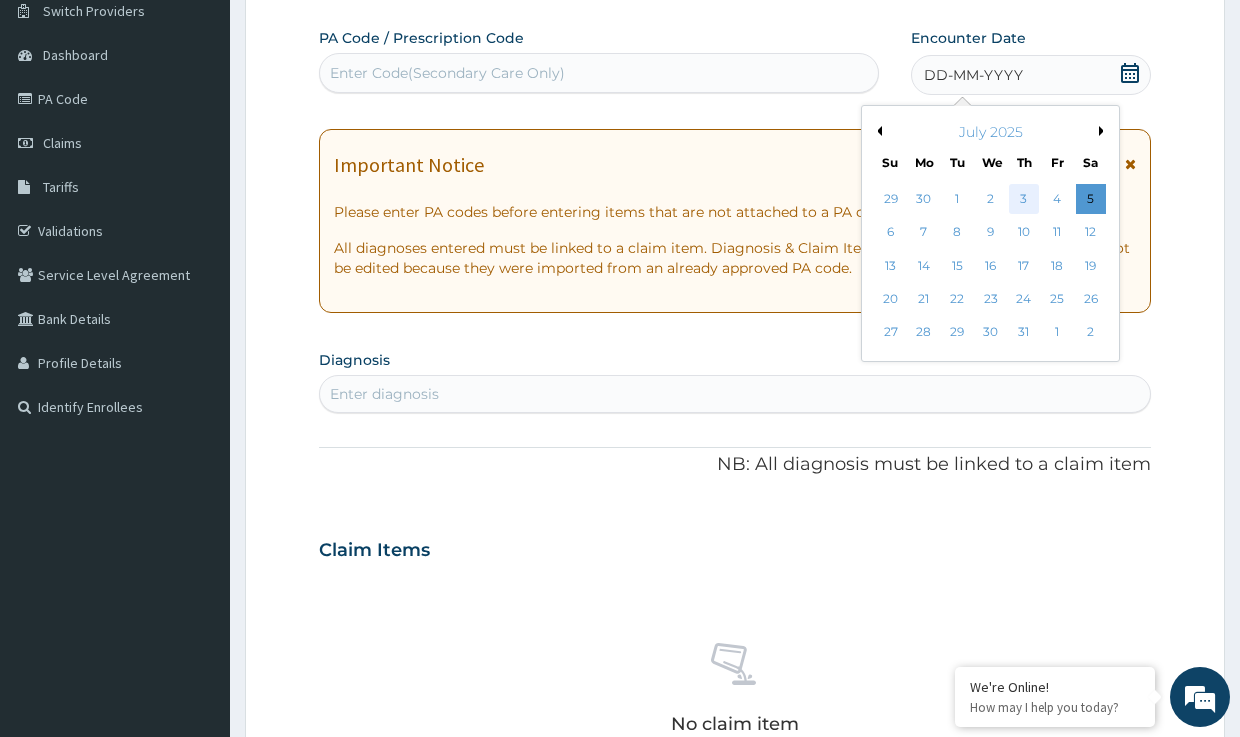 click on "3" at bounding box center (1024, 199) 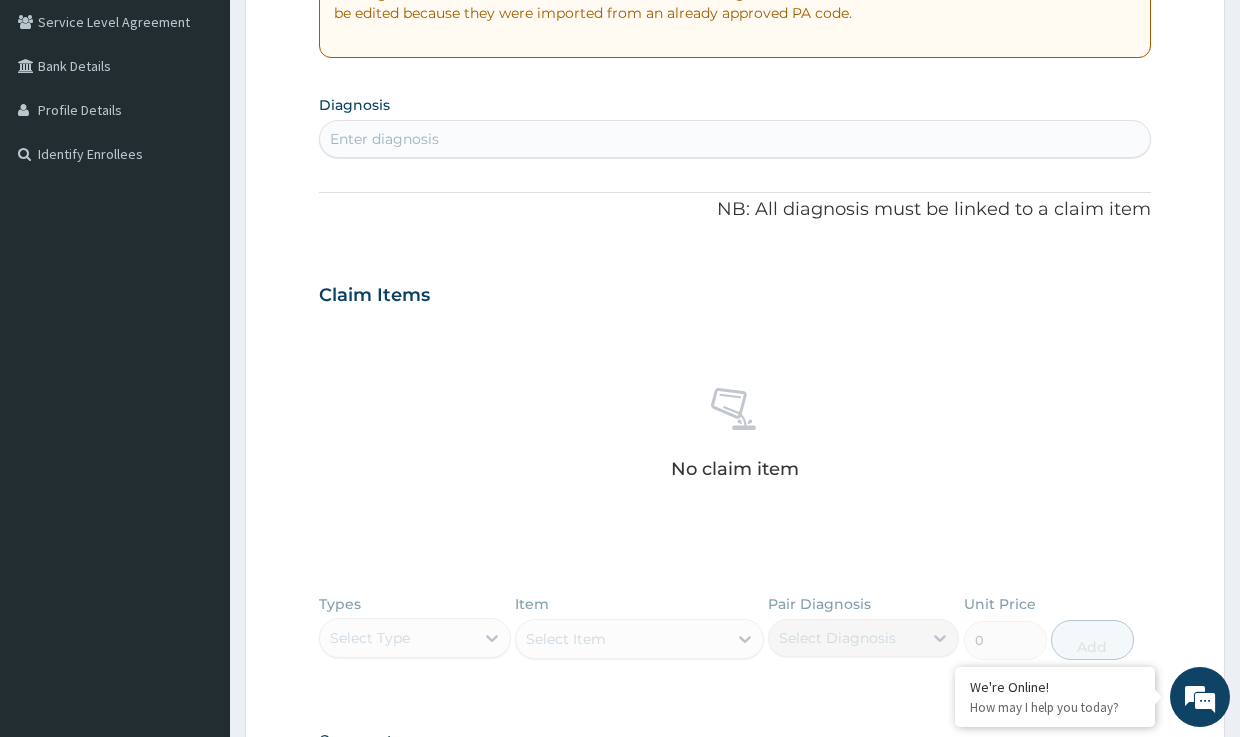 scroll, scrollTop: 463, scrollLeft: 0, axis: vertical 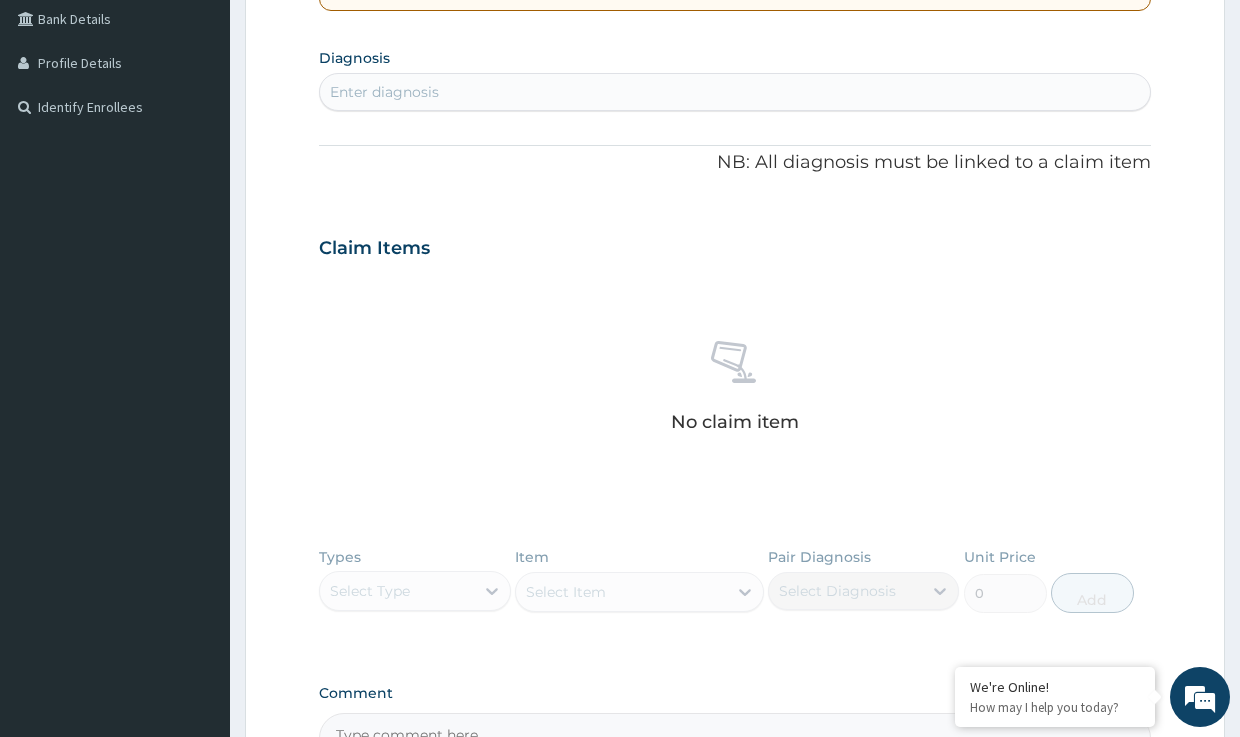 click on "Enter diagnosis" at bounding box center (384, 92) 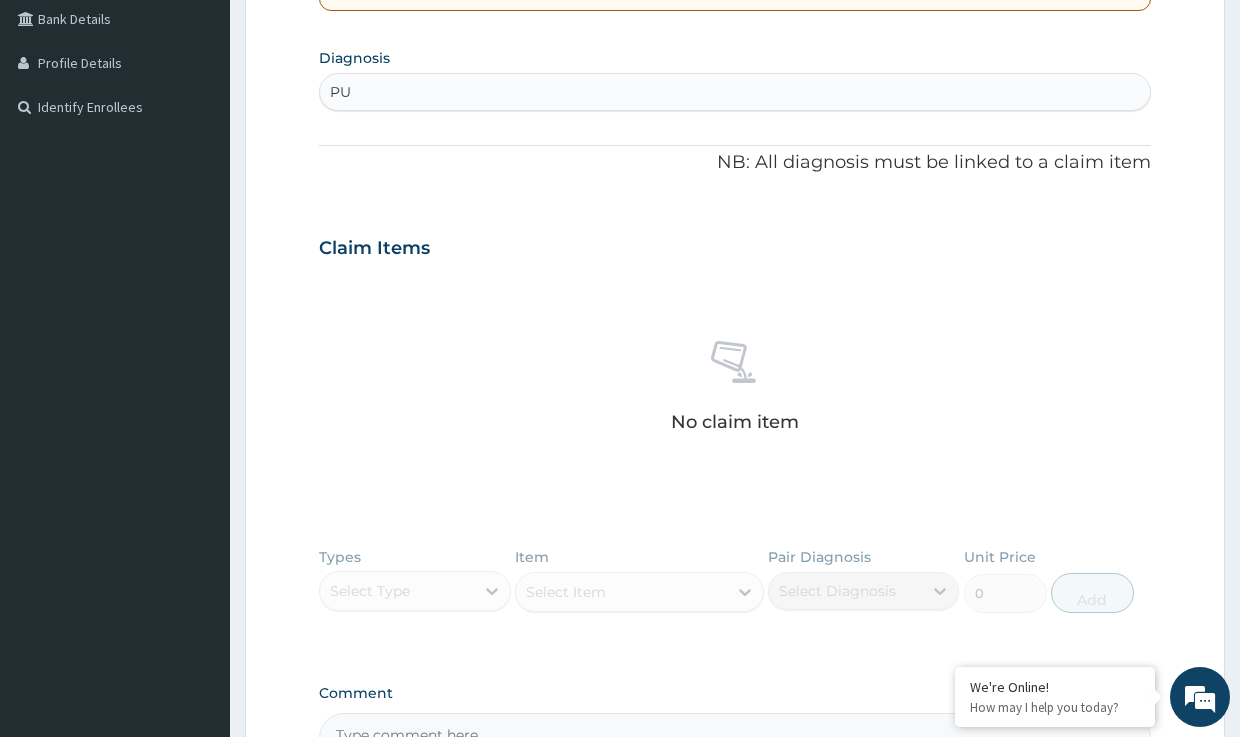 type on "PUD" 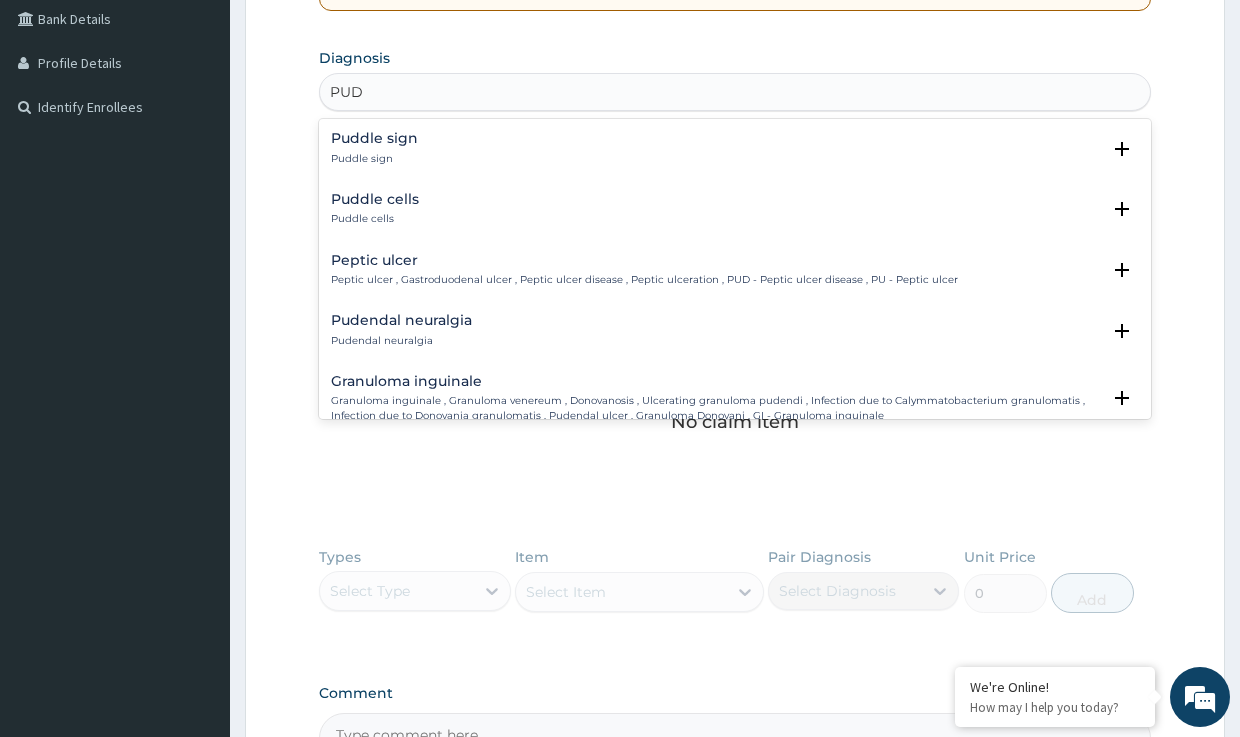 click on "Peptic ulcer" at bounding box center (644, 260) 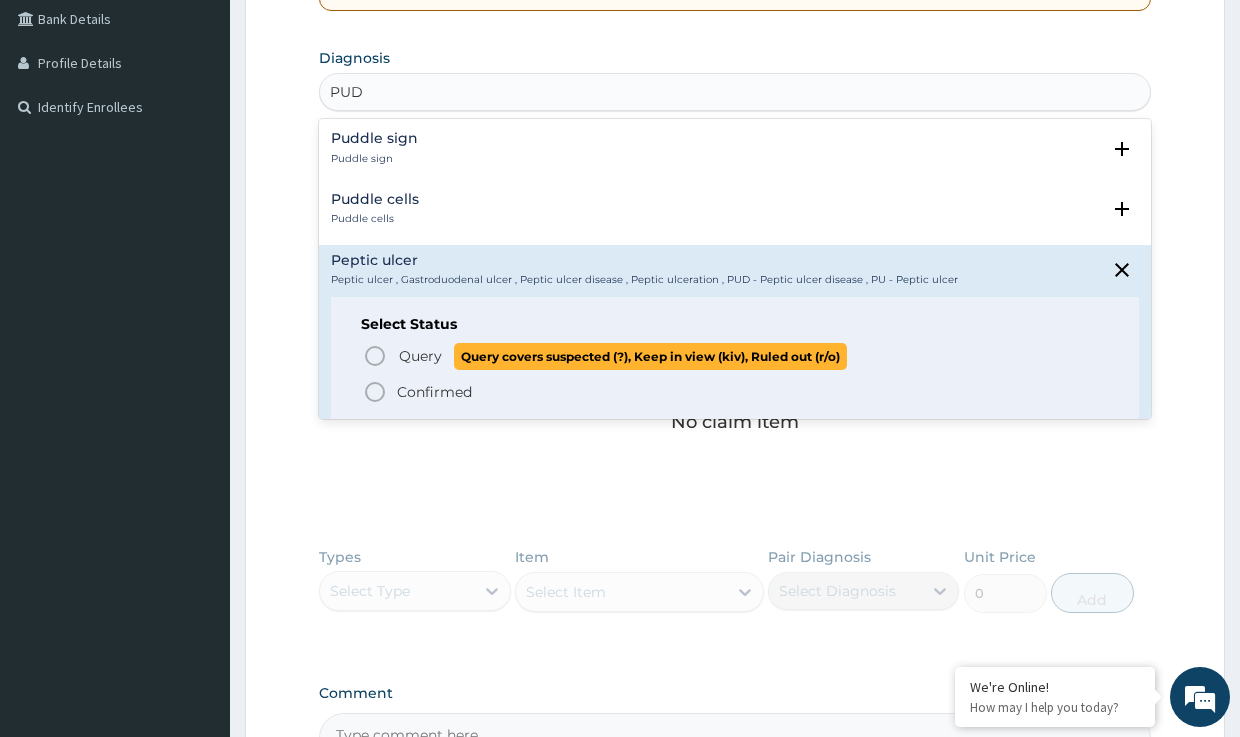 click 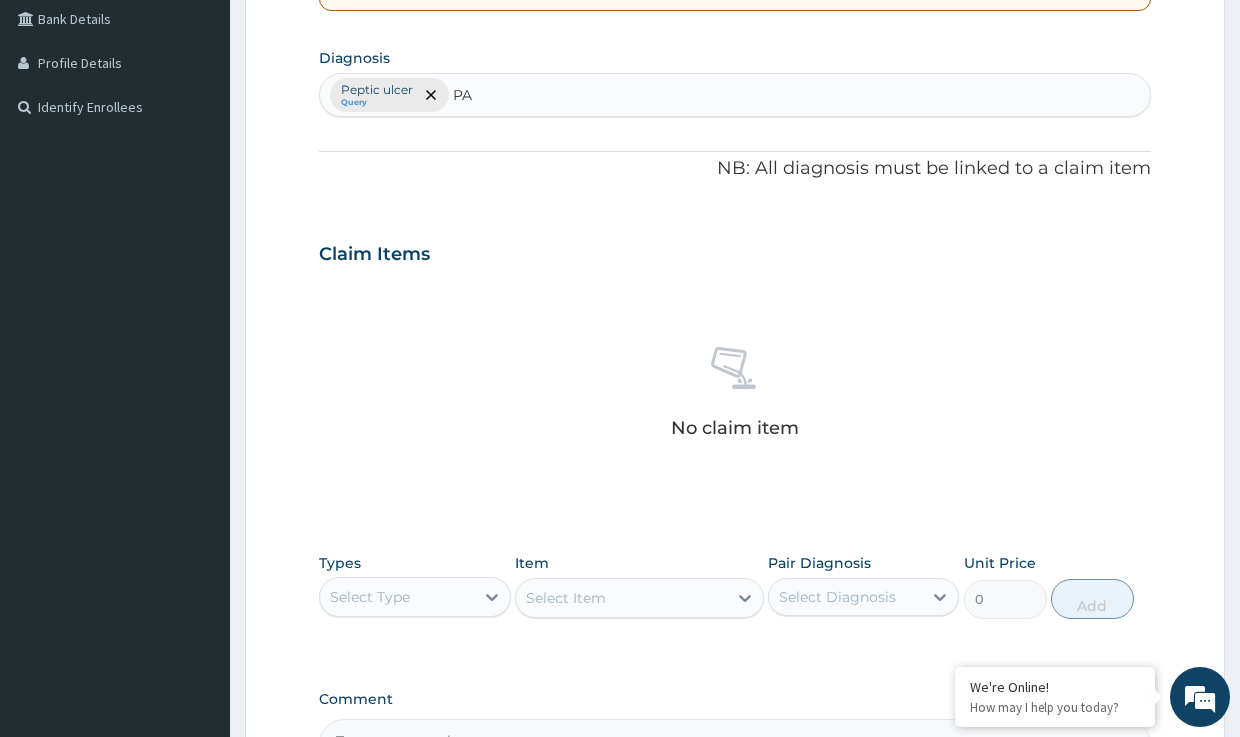 type on "P" 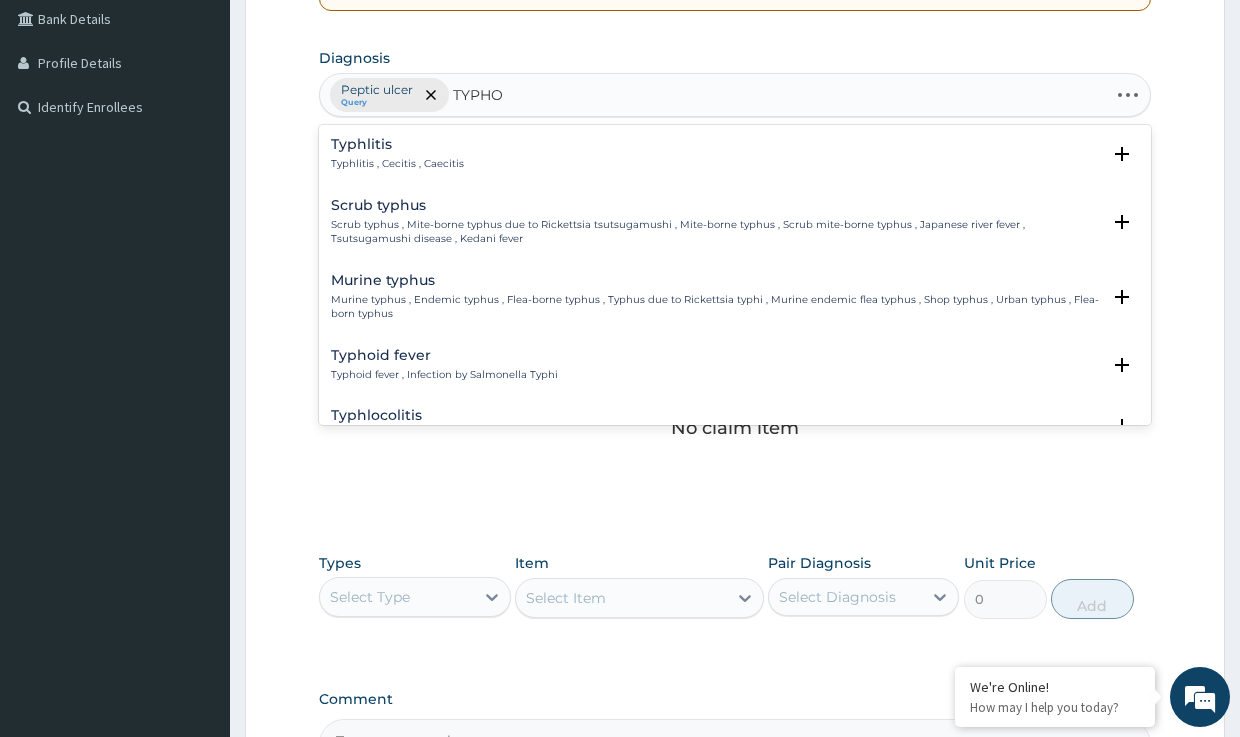 type on "TYPHOI" 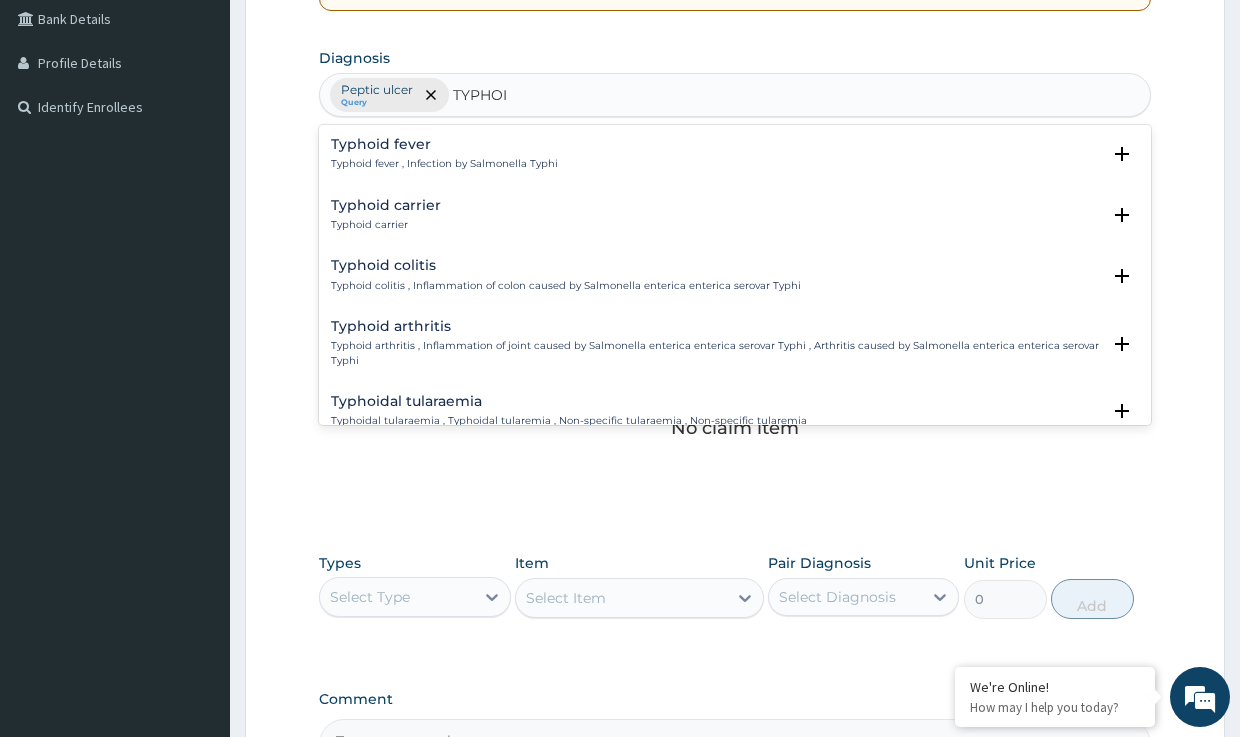click on "Typhoid fever" at bounding box center [444, 144] 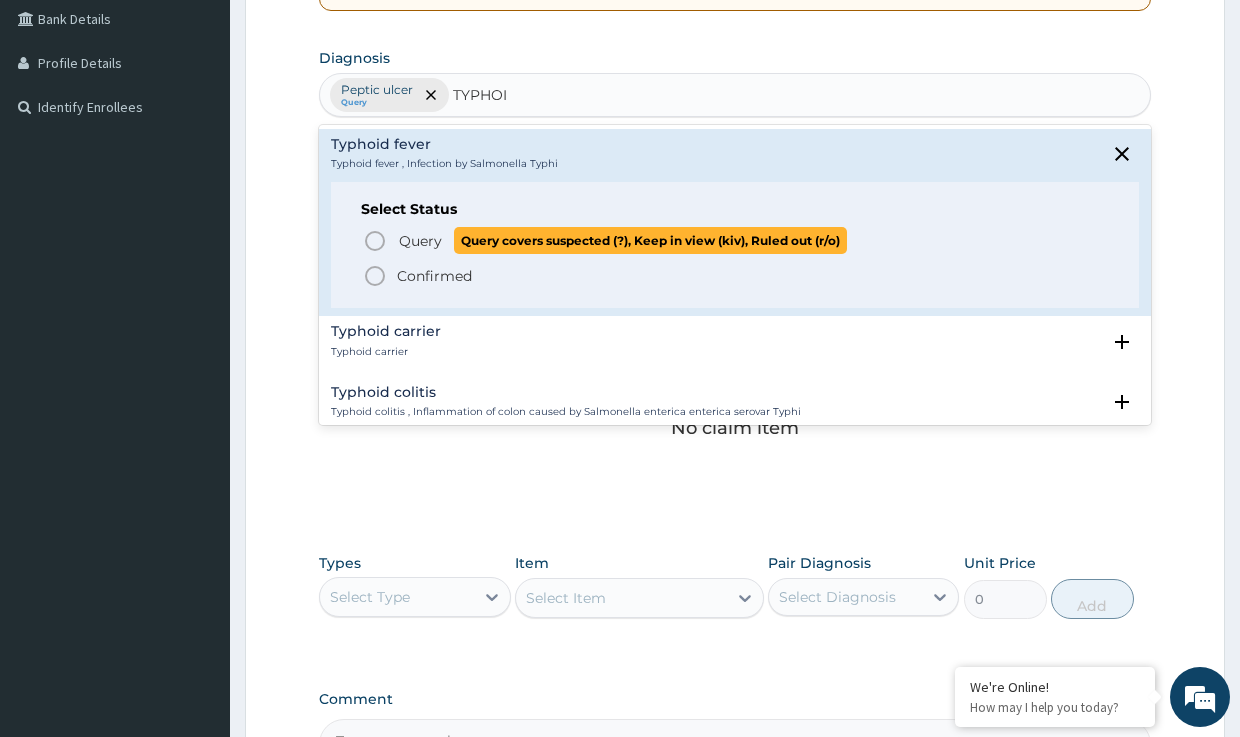click 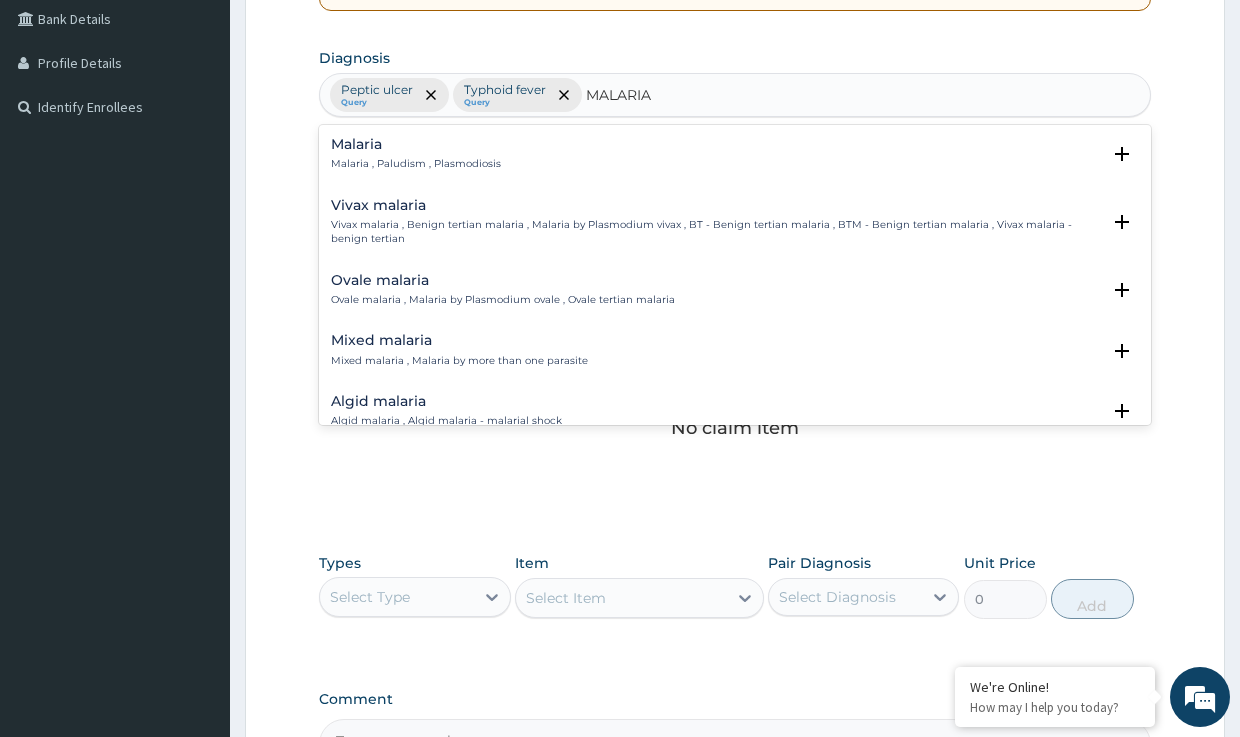 type on "MALARIA" 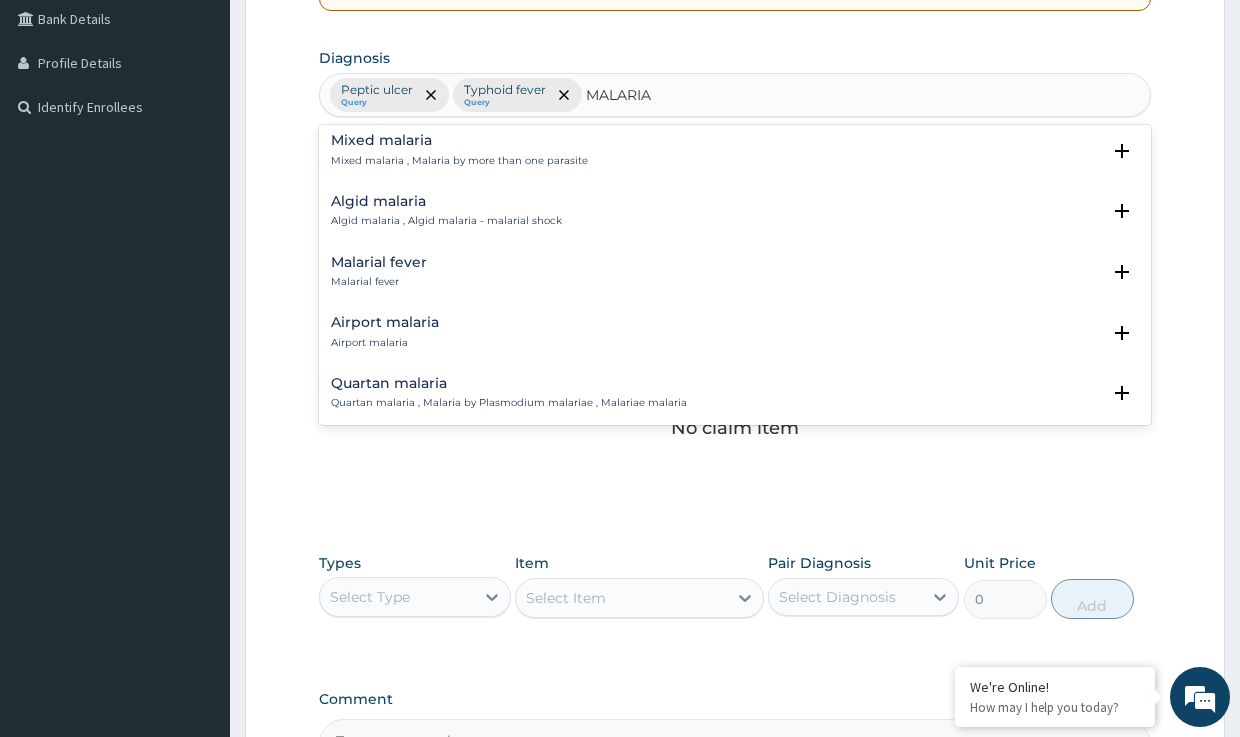 click on "Malarial fever" at bounding box center [379, 262] 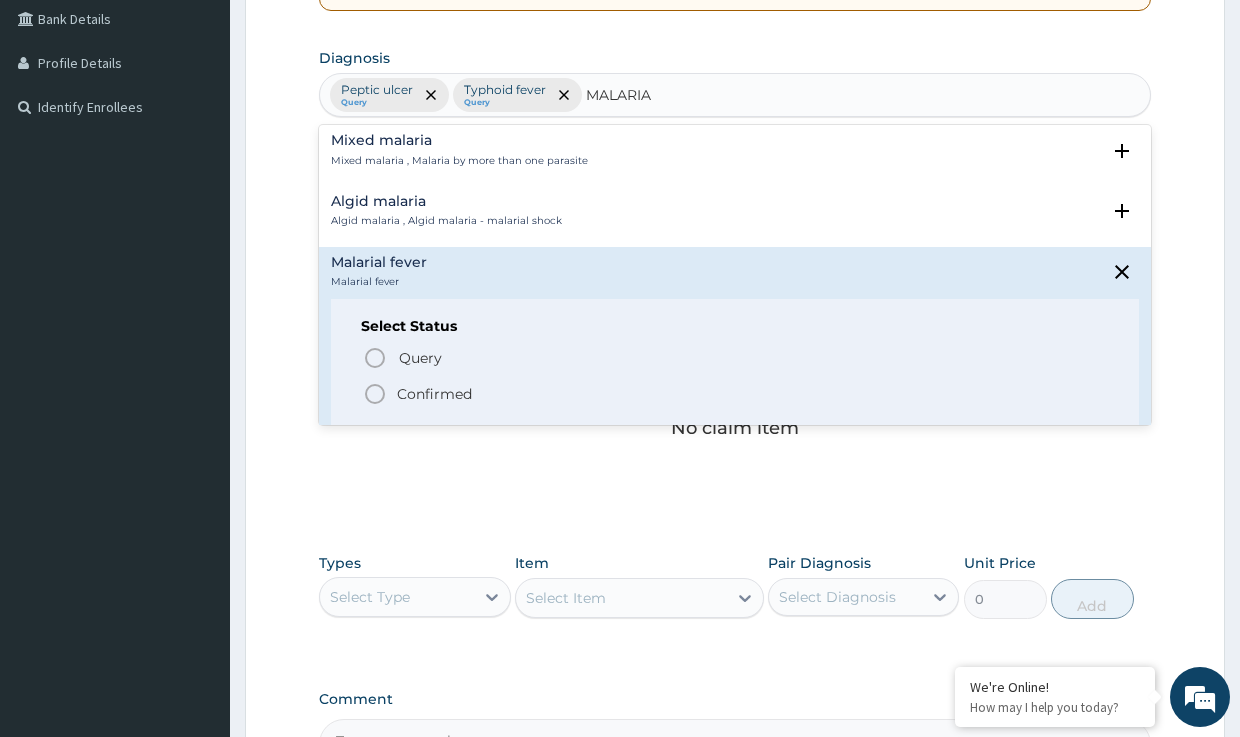 click 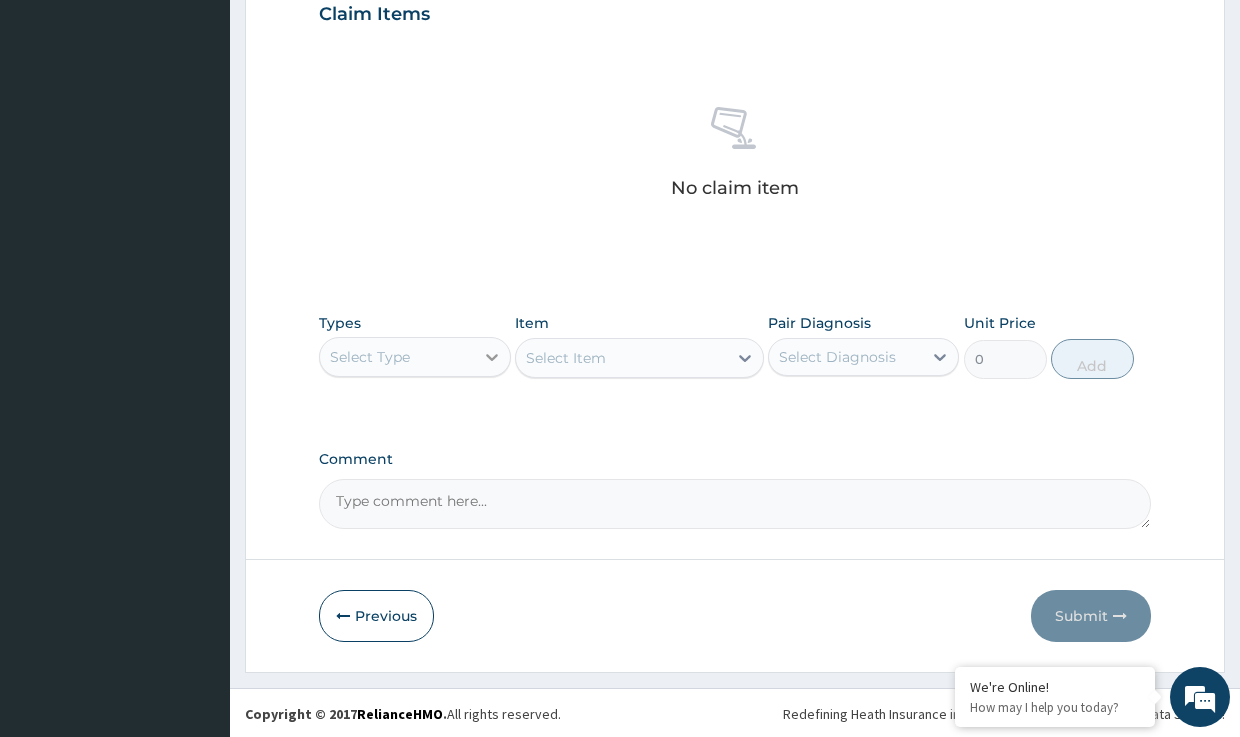 scroll, scrollTop: 705, scrollLeft: 0, axis: vertical 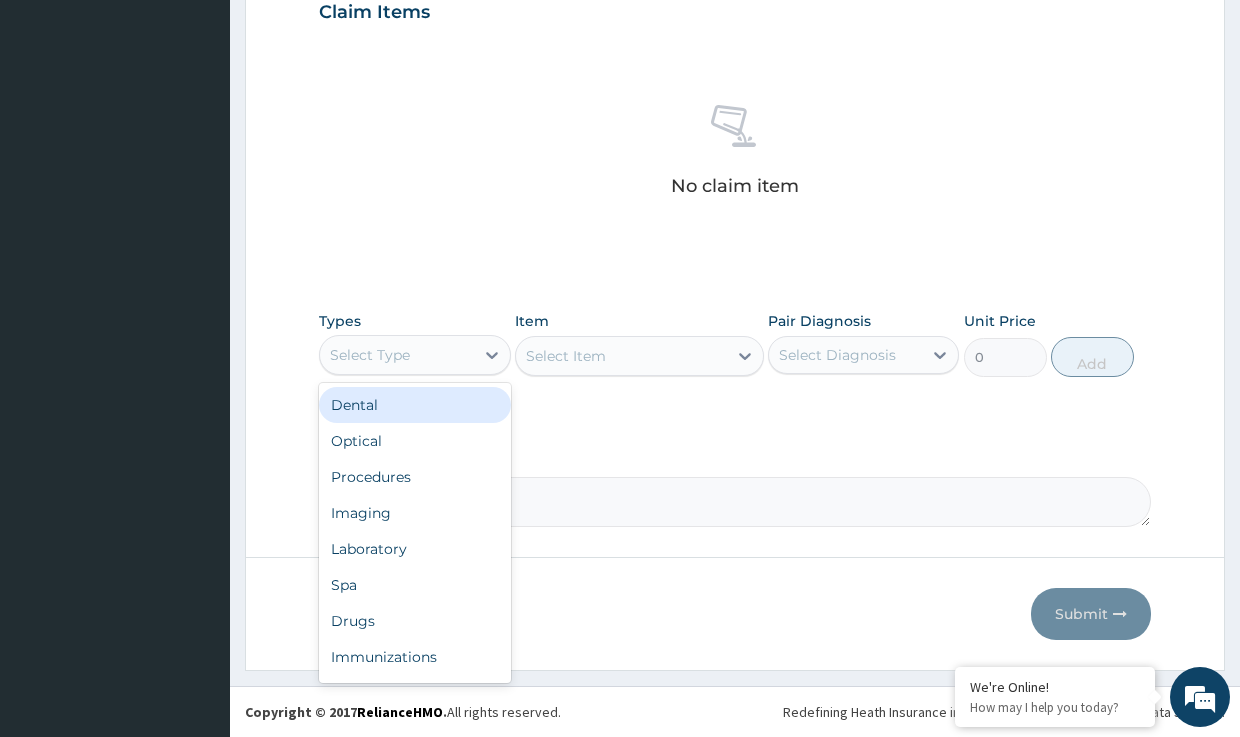 click on "Select Type" at bounding box center [396, 355] 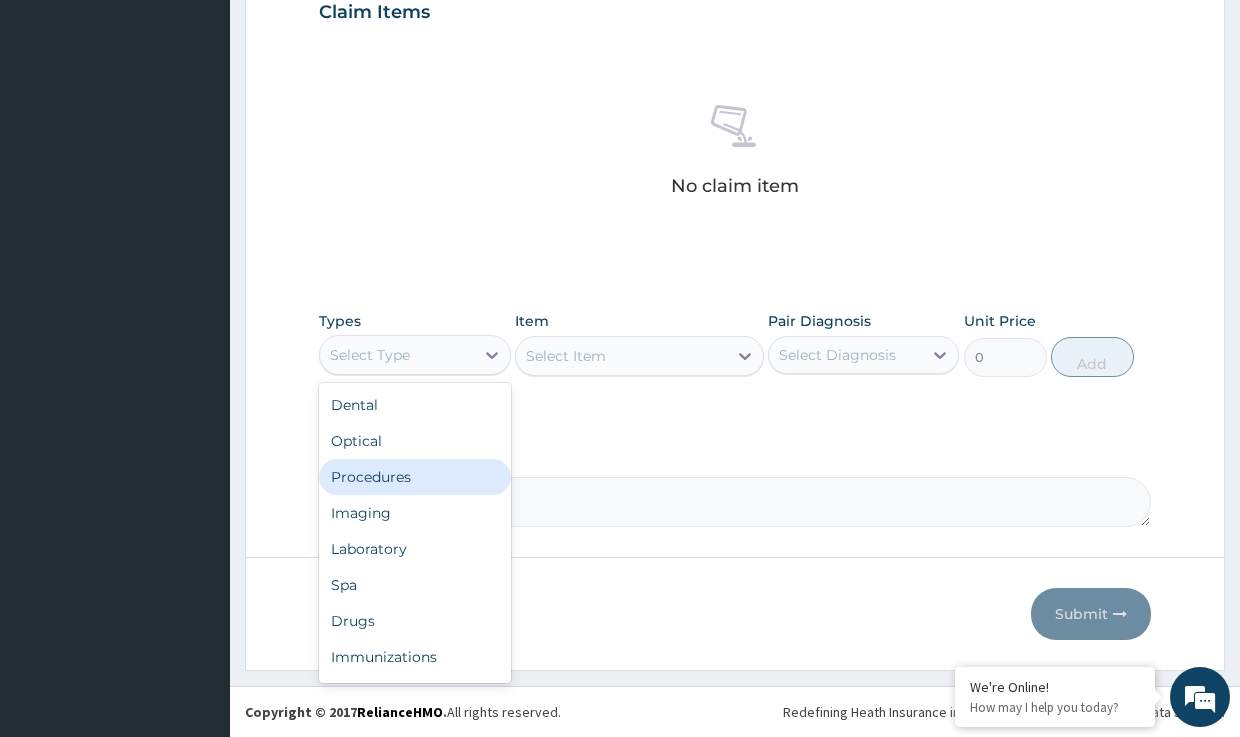 click on "Procedures" at bounding box center (414, 477) 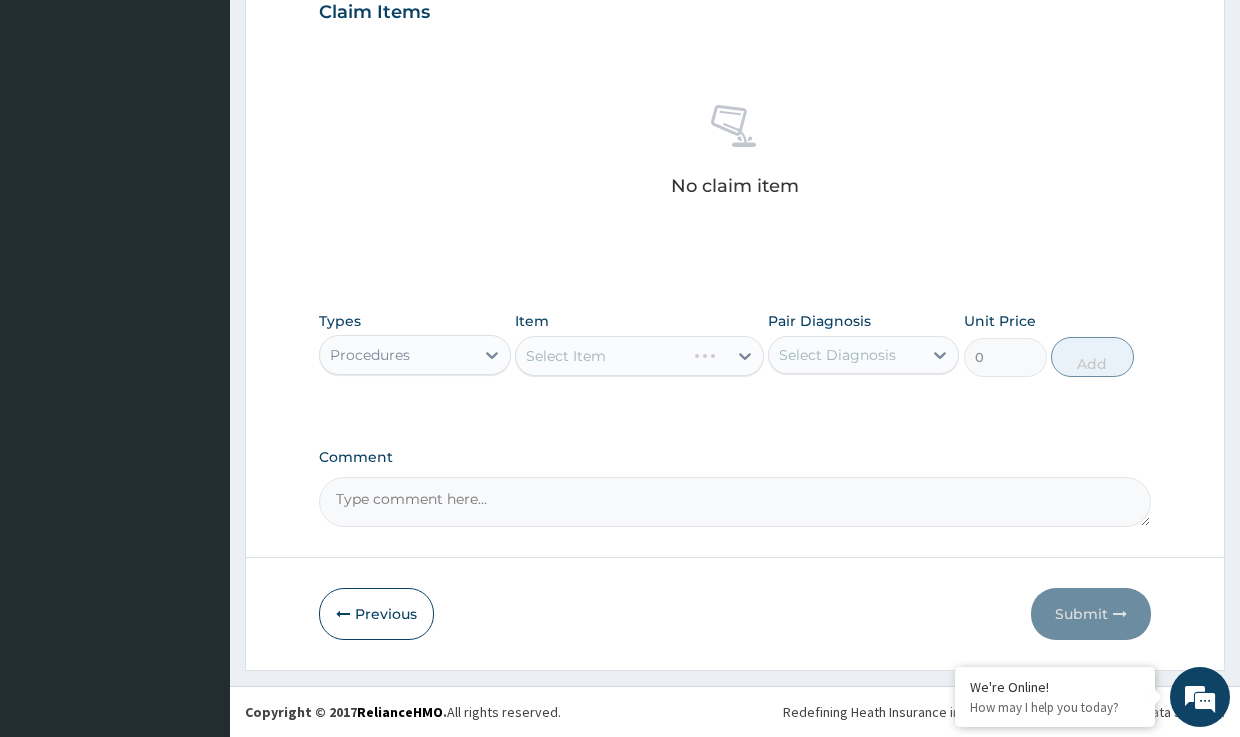 click on "Select Item" at bounding box center [639, 356] 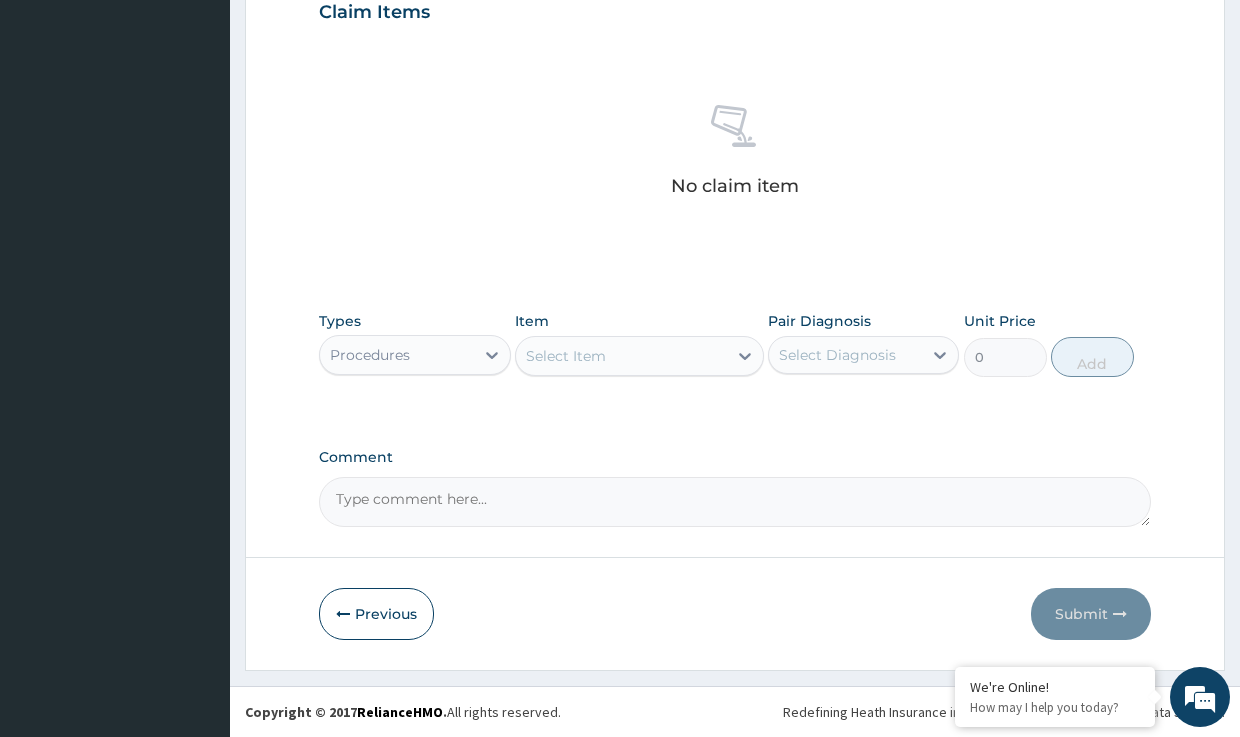 click at bounding box center (527, 356) 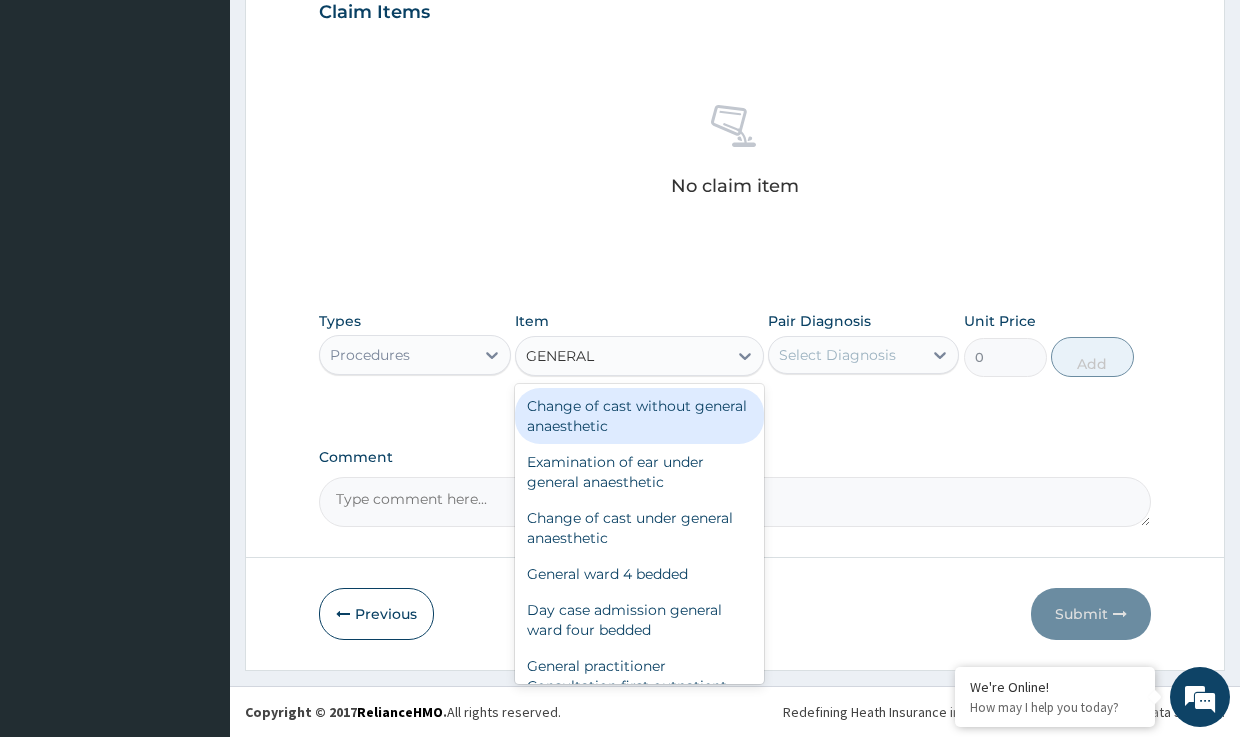 type on "GENERAL" 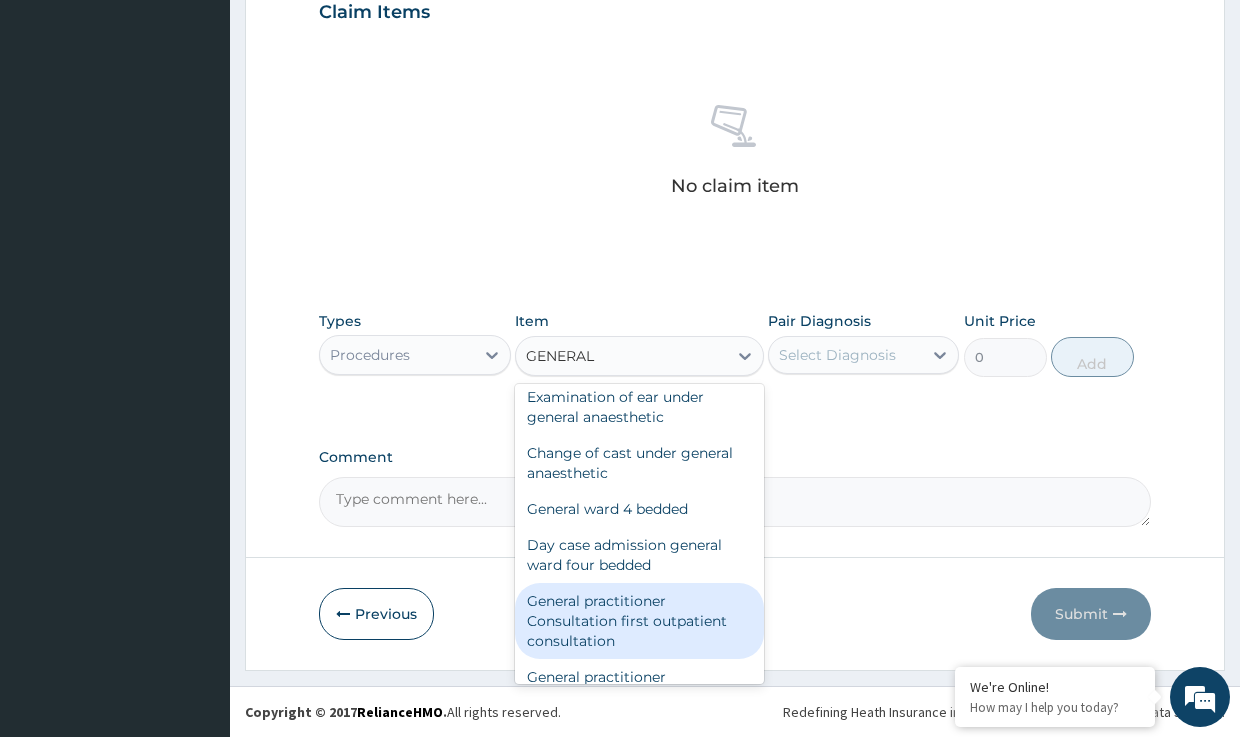 scroll, scrollTop: 100, scrollLeft: 0, axis: vertical 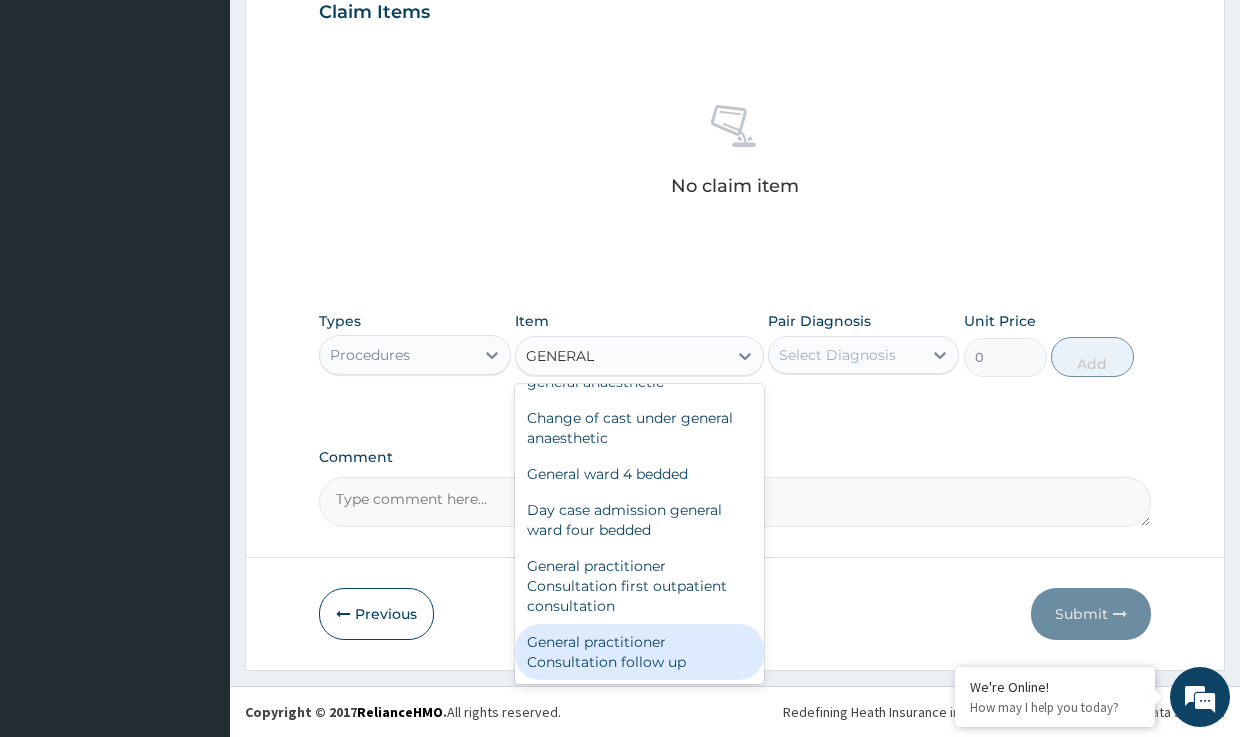 click on "General practitioner Consultation follow up" at bounding box center (639, 652) 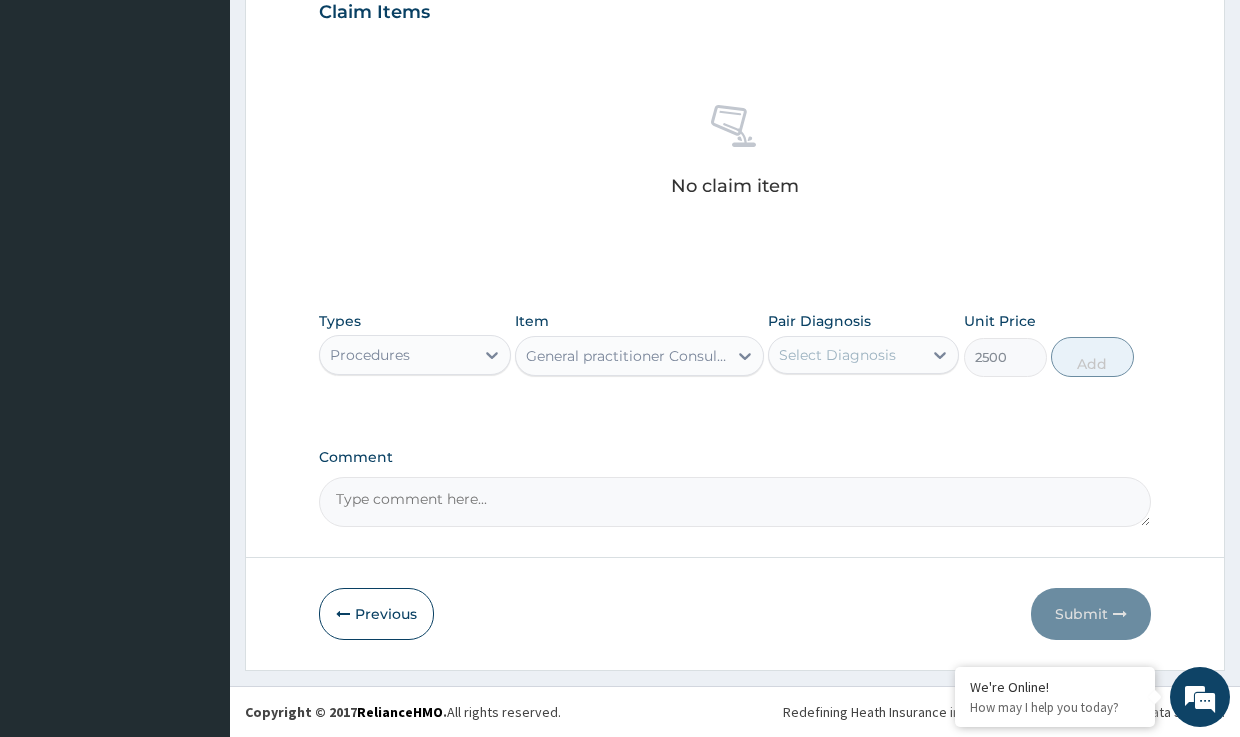 click on "Select Diagnosis" at bounding box center (837, 355) 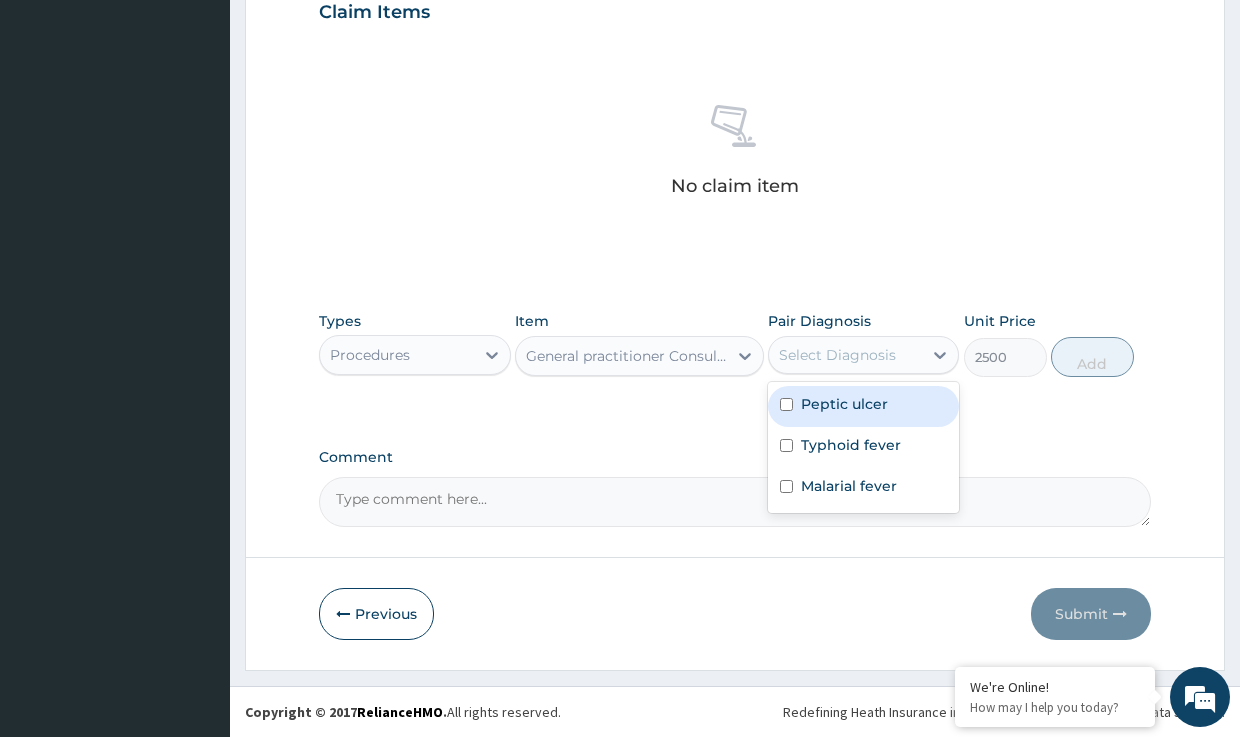 click on "Peptic ulcer" at bounding box center [844, 404] 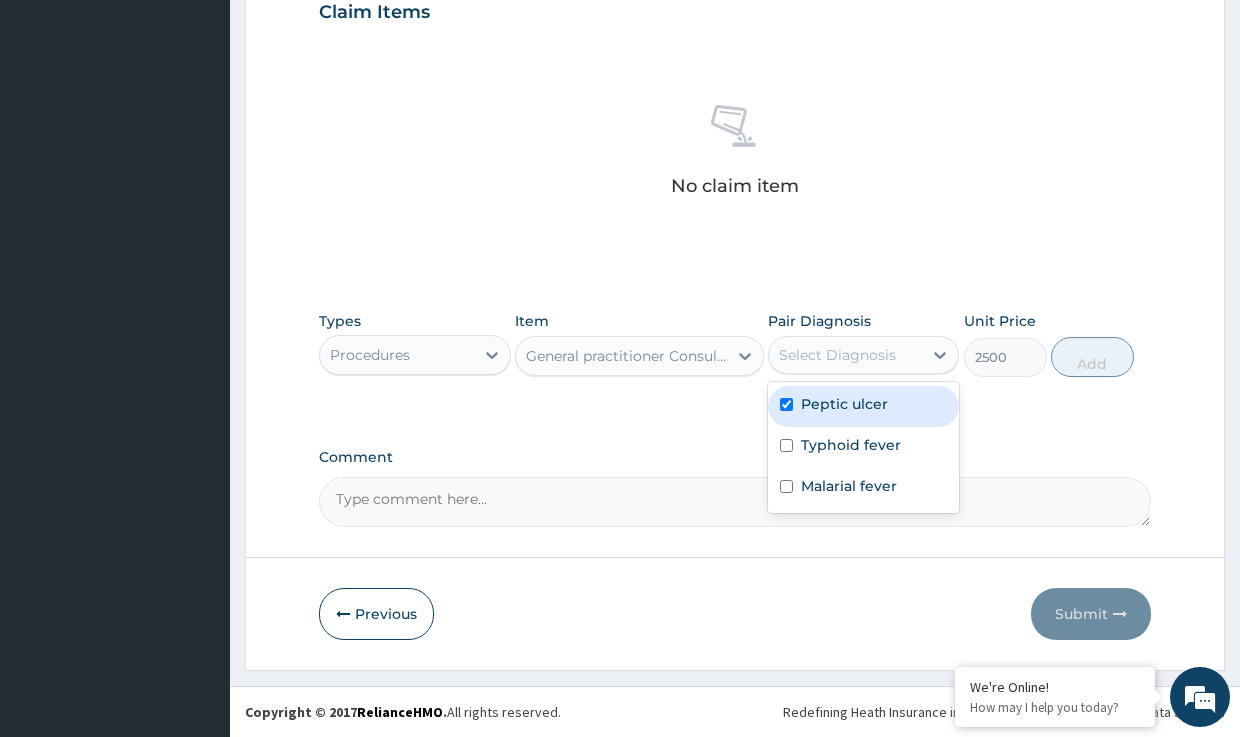 checkbox on "true" 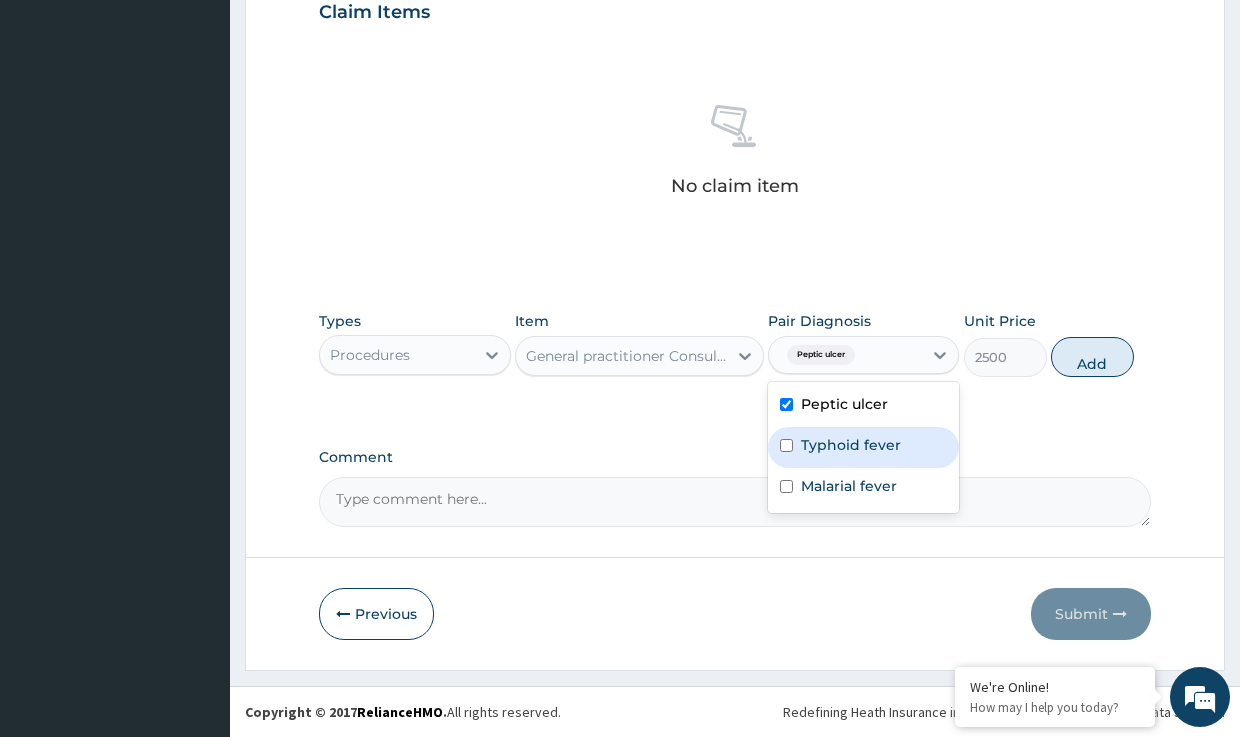 click on "Typhoid fever" at bounding box center (851, 445) 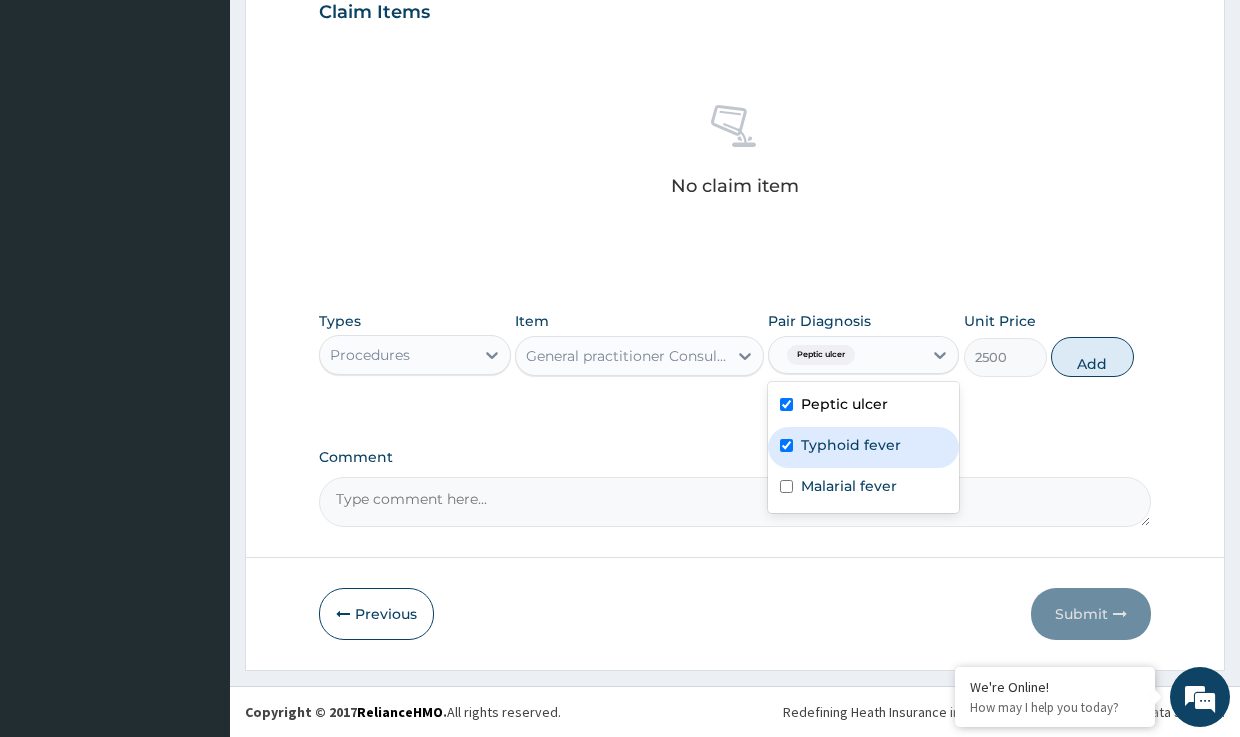 checkbox on "true" 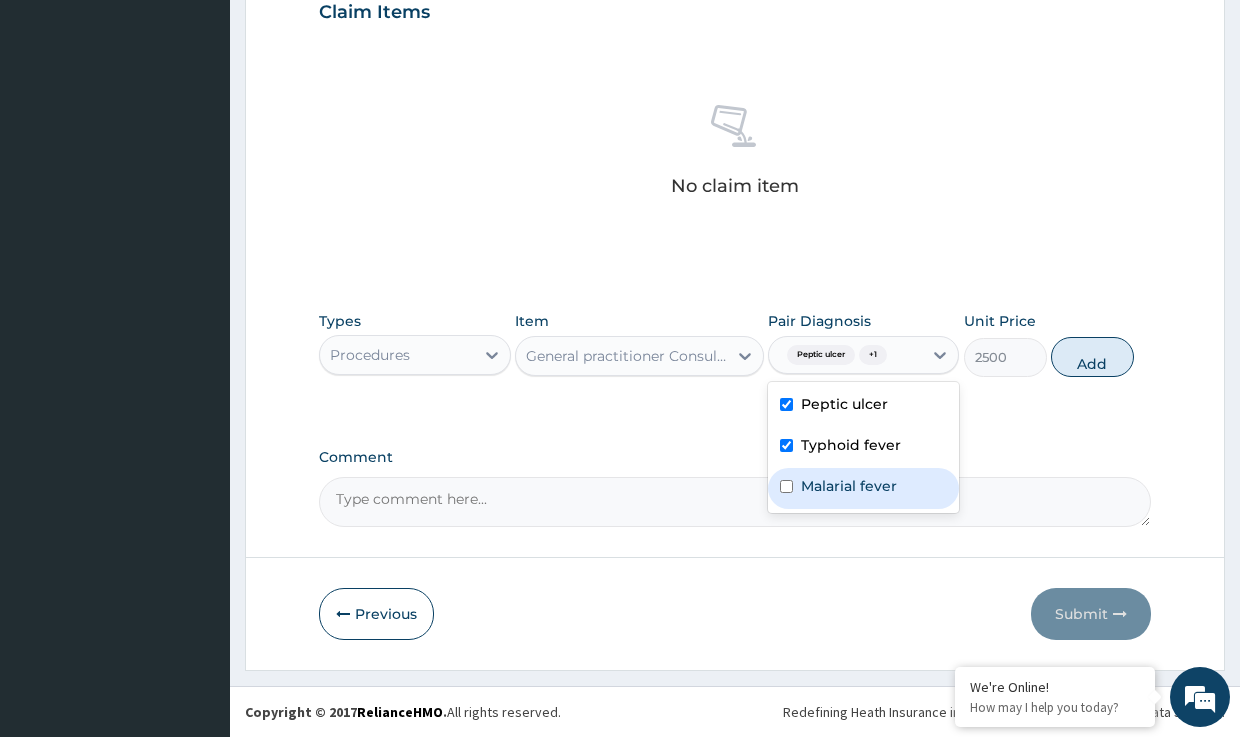 click on "Malarial fever" at bounding box center [849, 486] 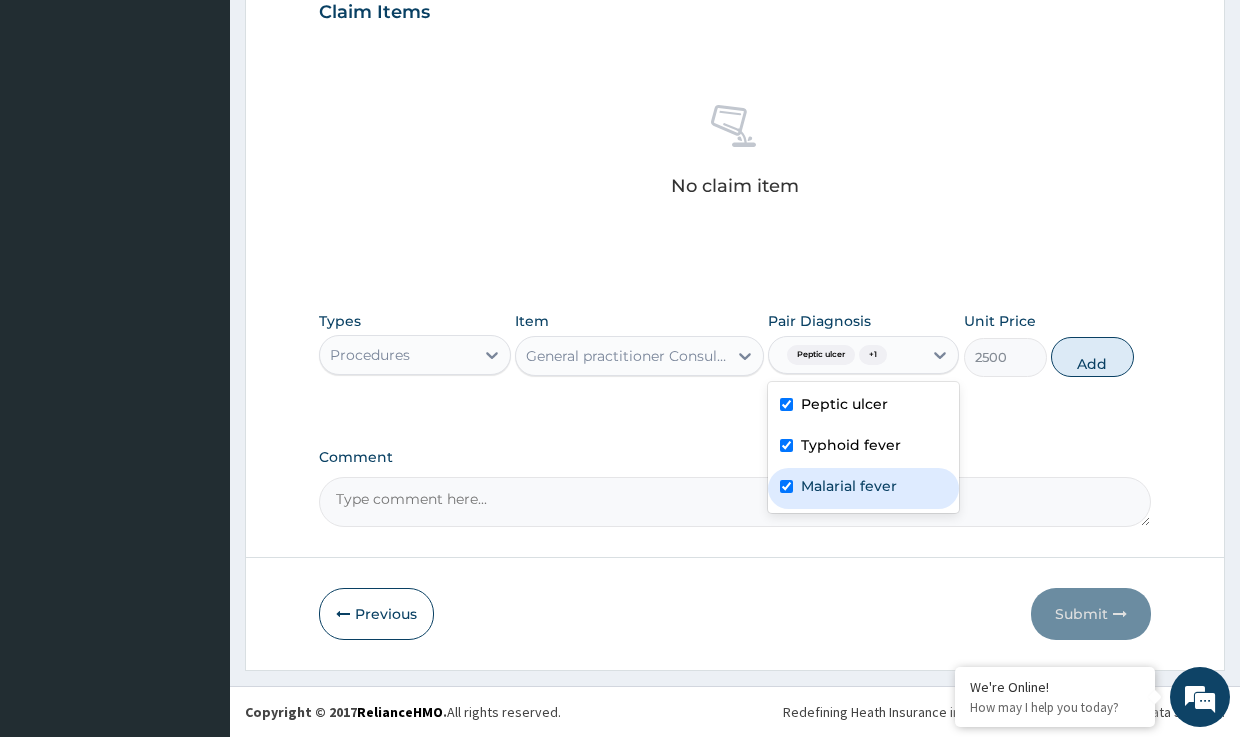 checkbox on "true" 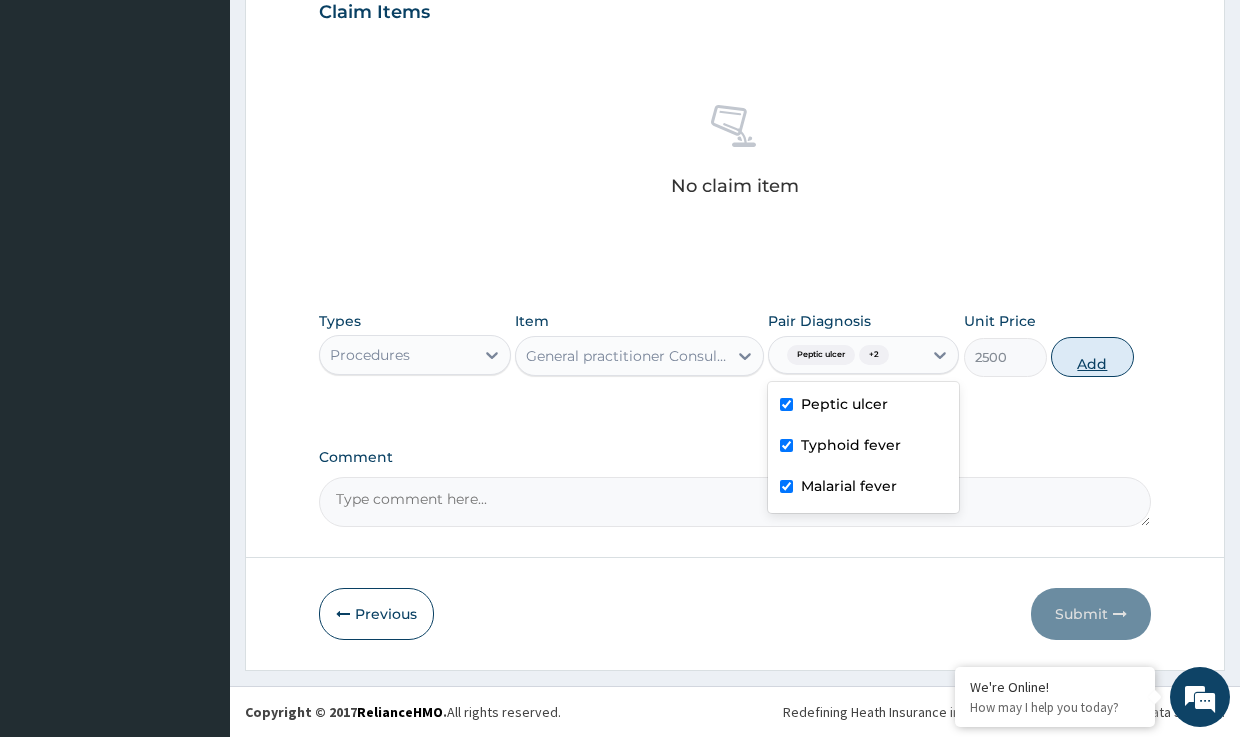 click on "Add" at bounding box center [1092, 357] 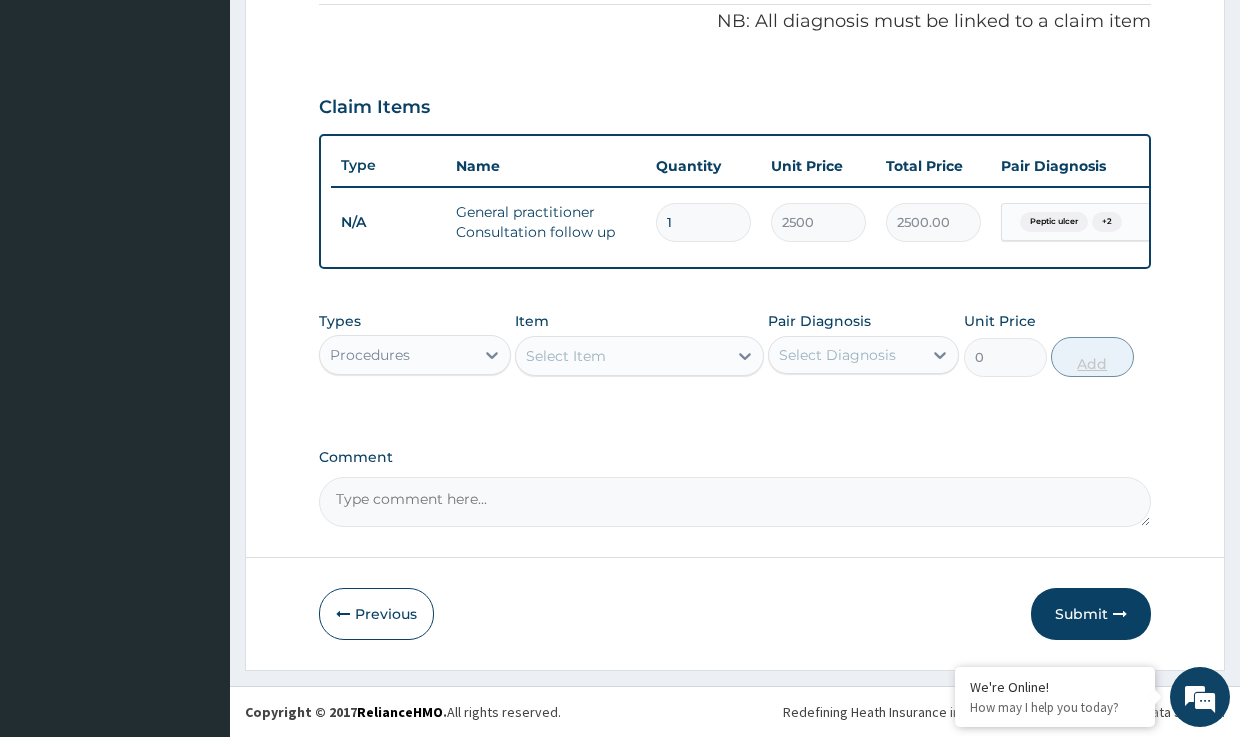 scroll, scrollTop: 627, scrollLeft: 0, axis: vertical 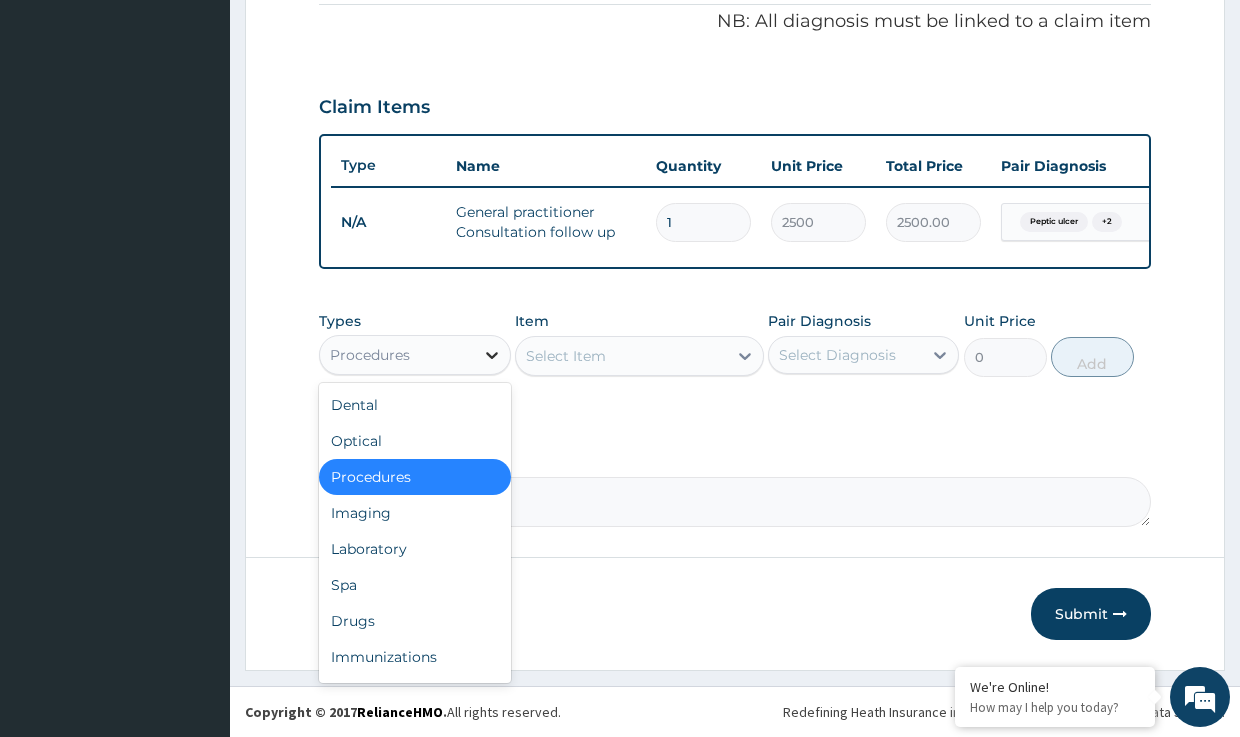 click 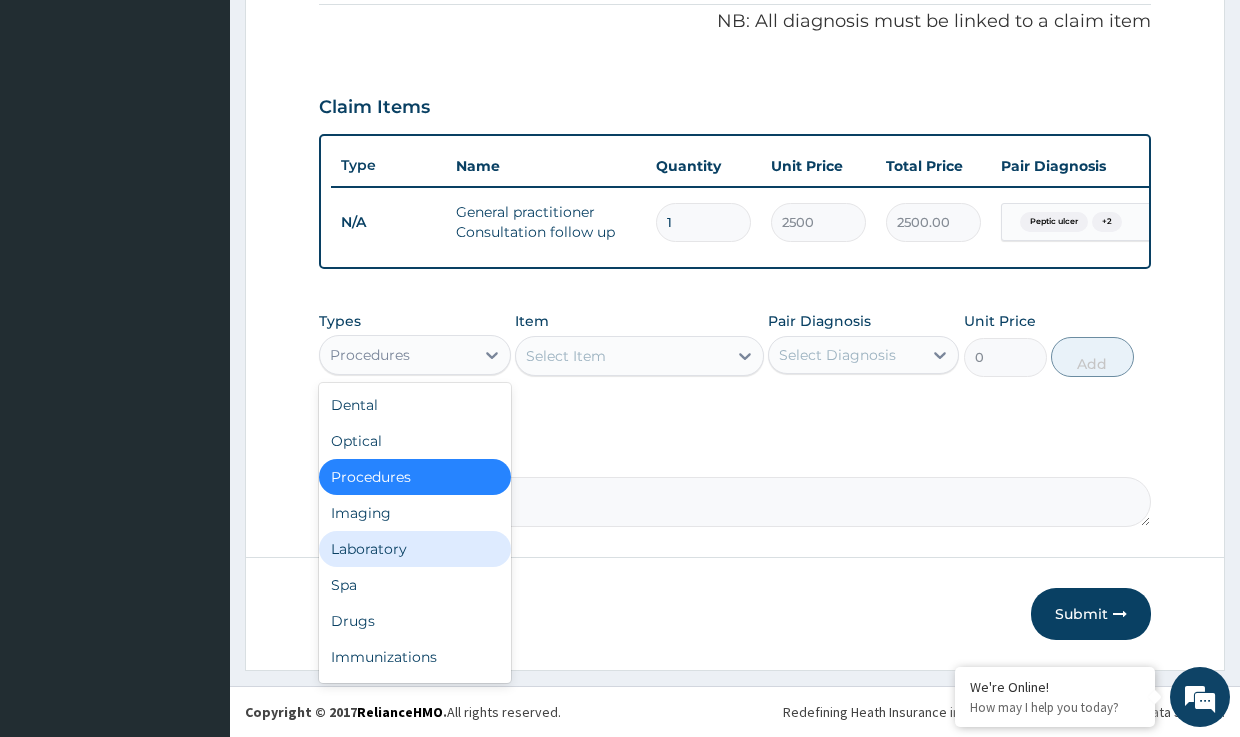 click on "Laboratory" at bounding box center (414, 549) 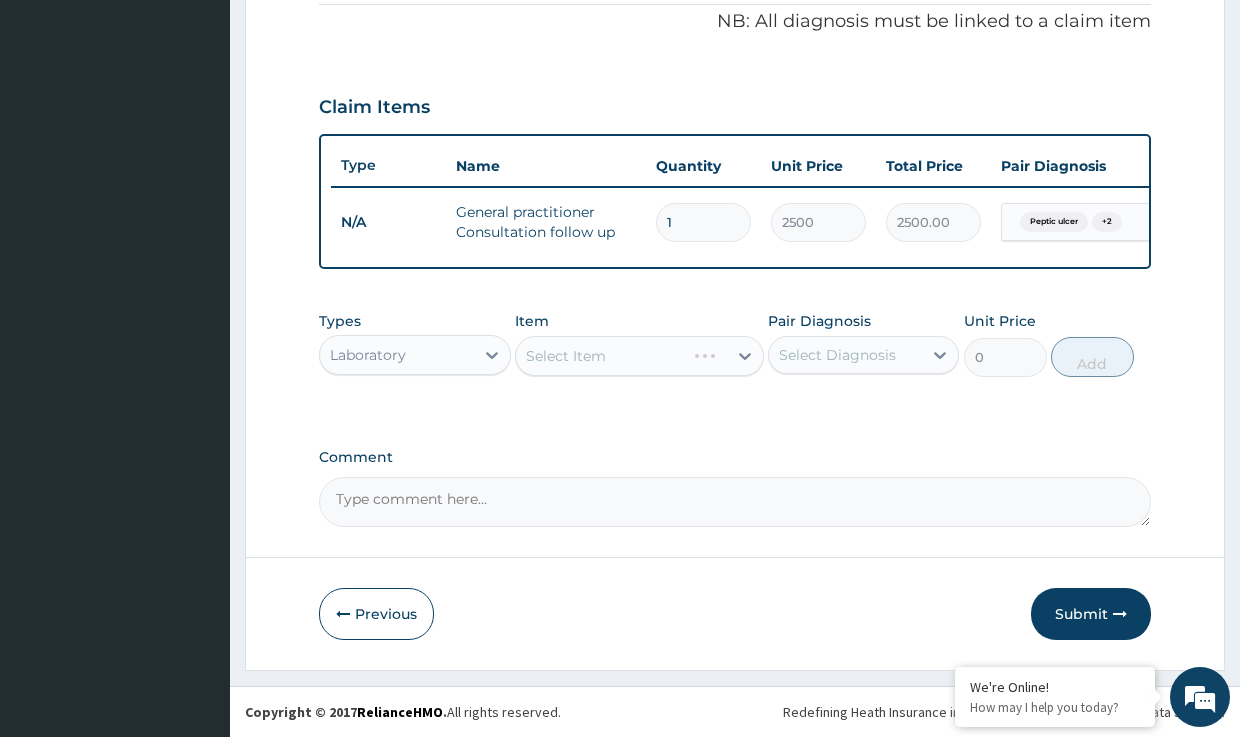 click on "Select Item" at bounding box center (639, 356) 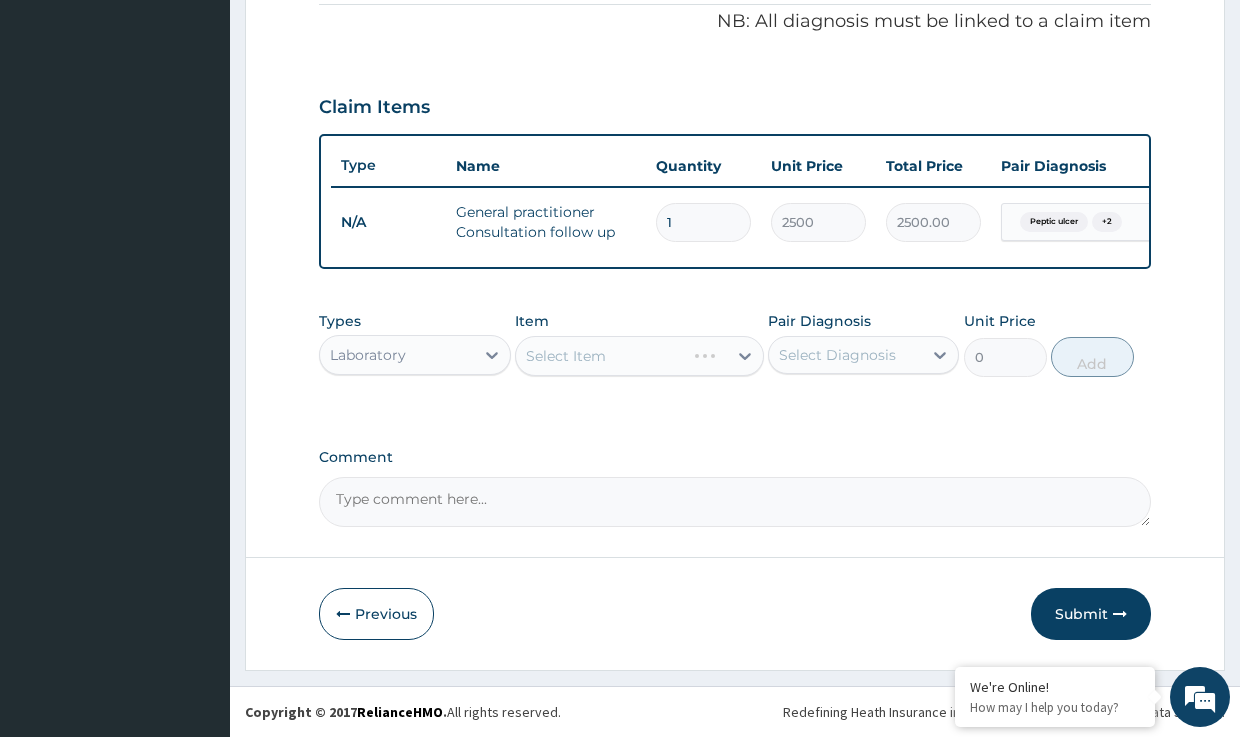 click on "Select Item" at bounding box center [639, 356] 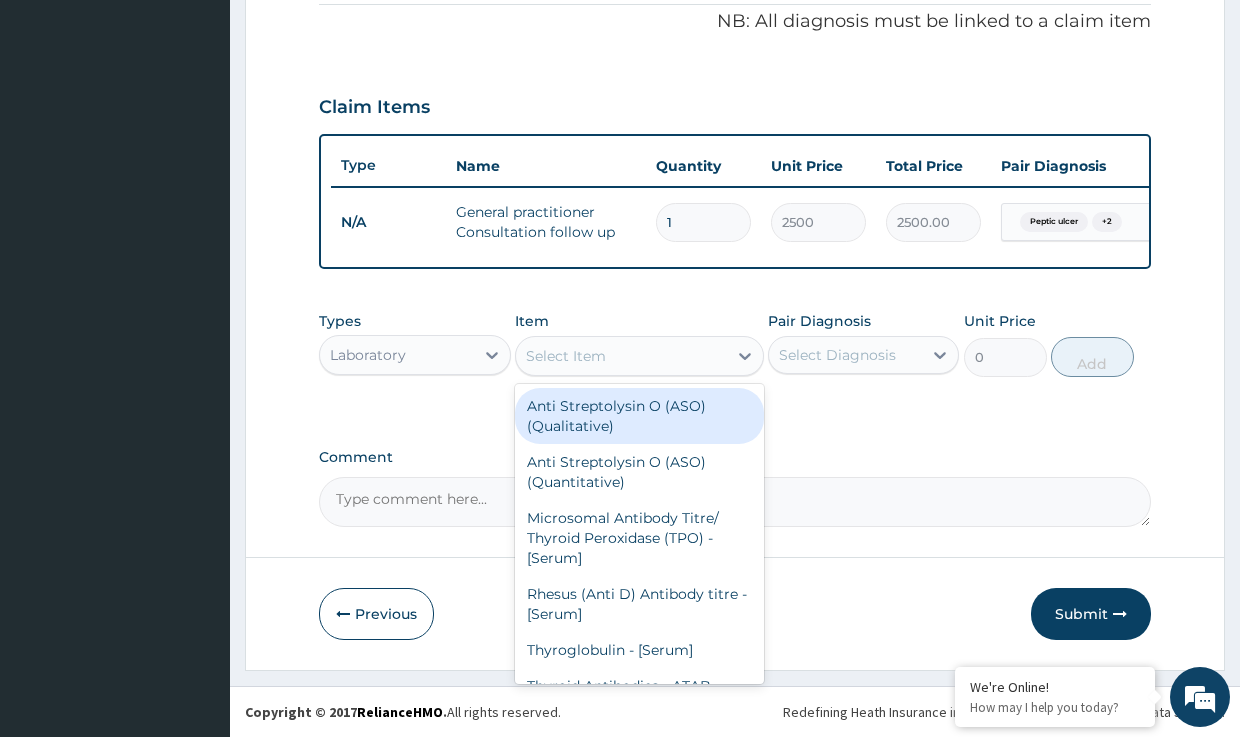 drag, startPoint x: 576, startPoint y: 356, endPoint x: 614, endPoint y: 348, distance: 38.832977 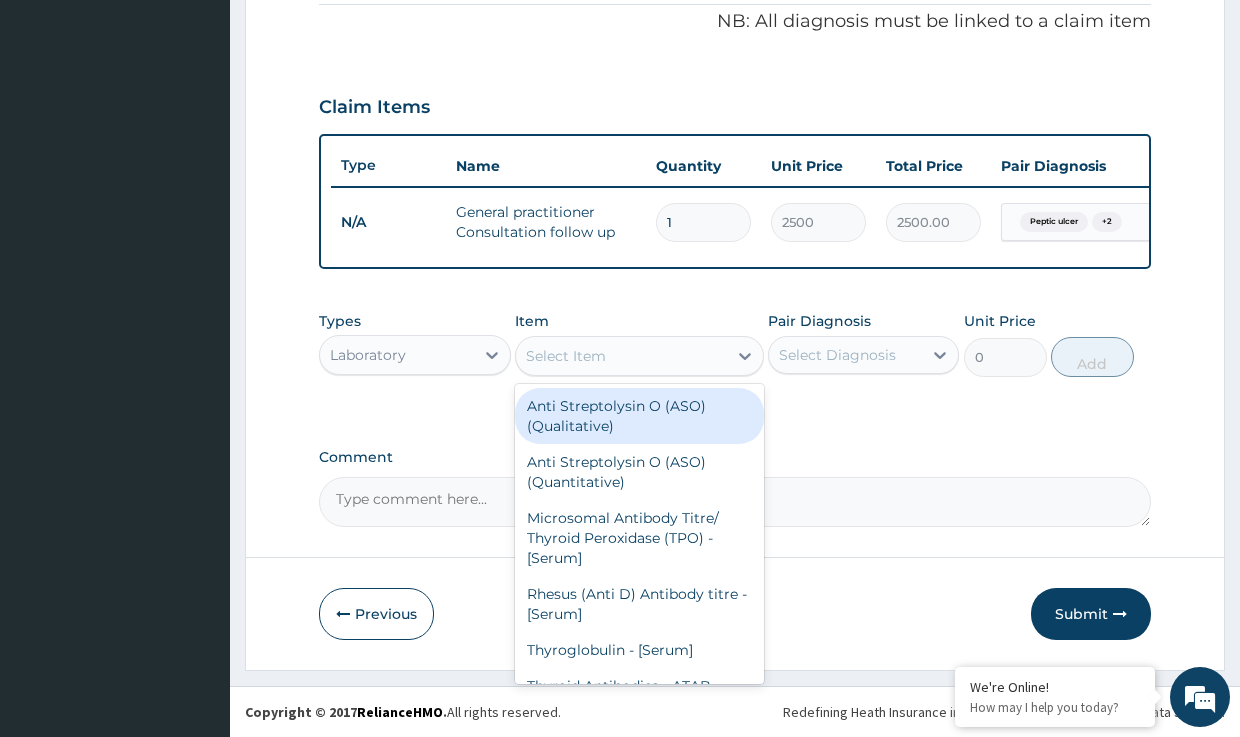 click on "Select Item" at bounding box center (566, 356) 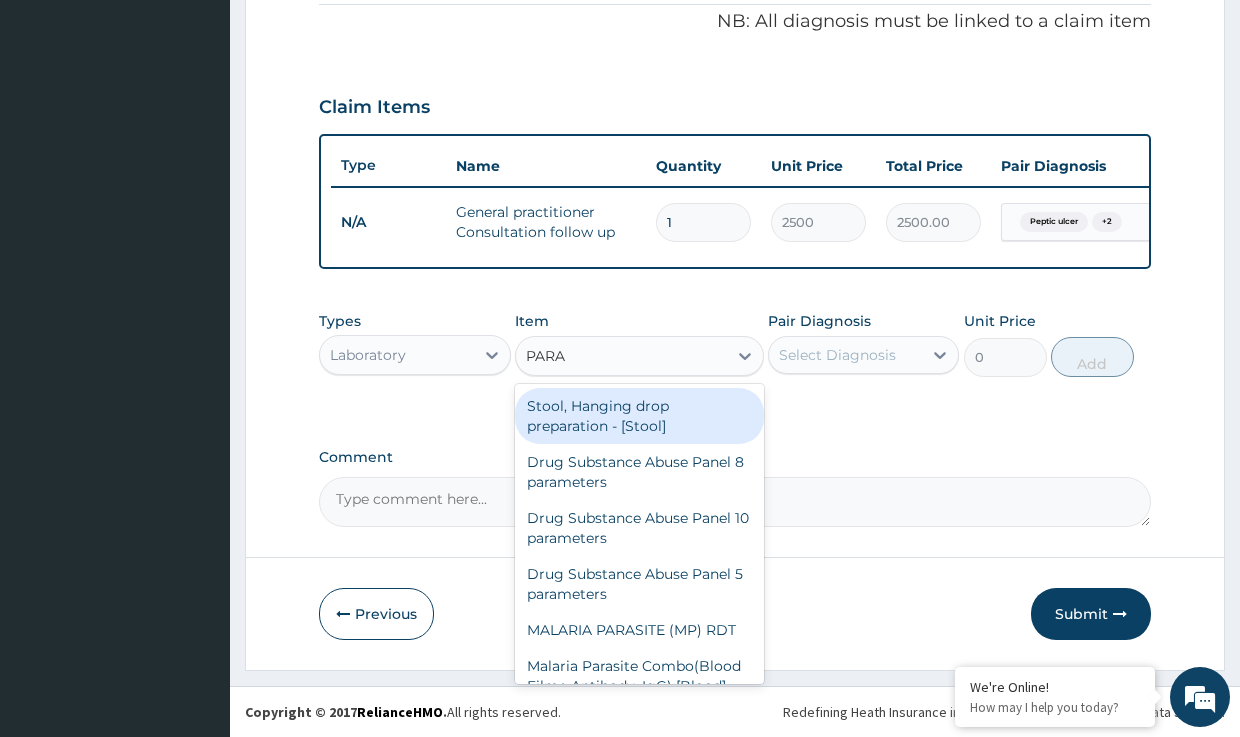 type on "PARAS" 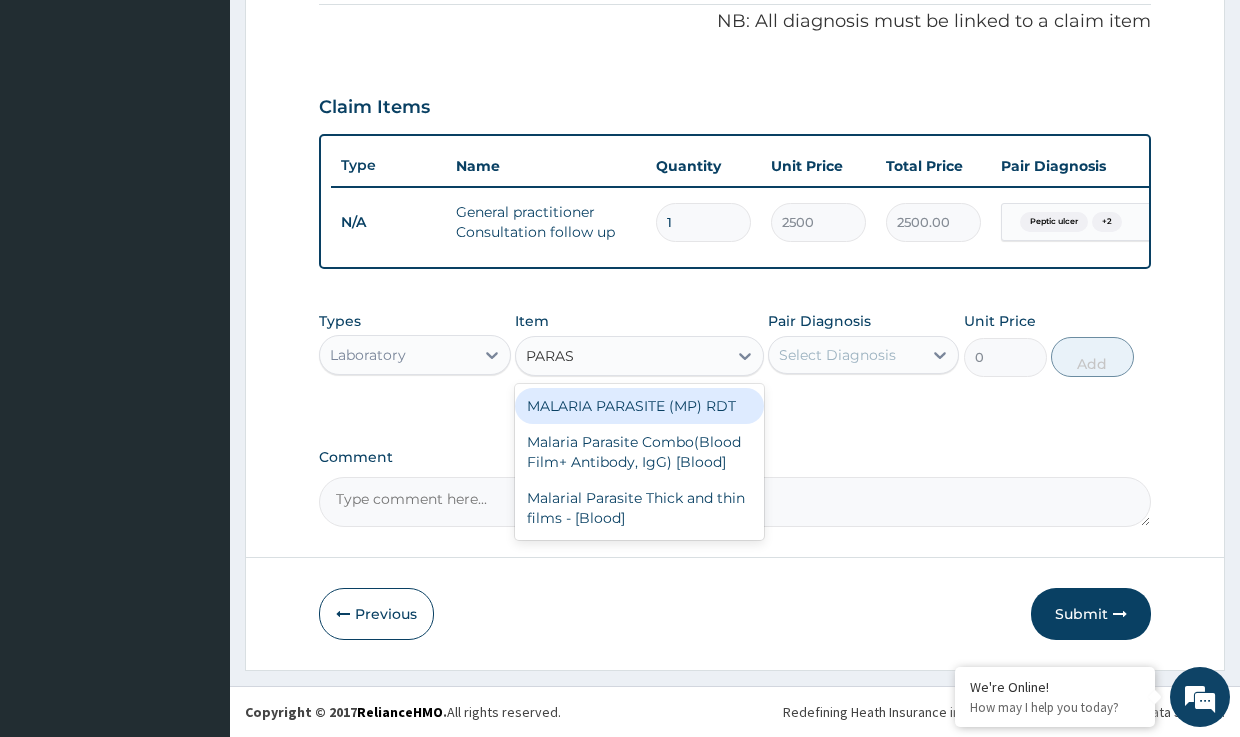 click on "MALARIA PARASITE (MP) RDT" at bounding box center [639, 406] 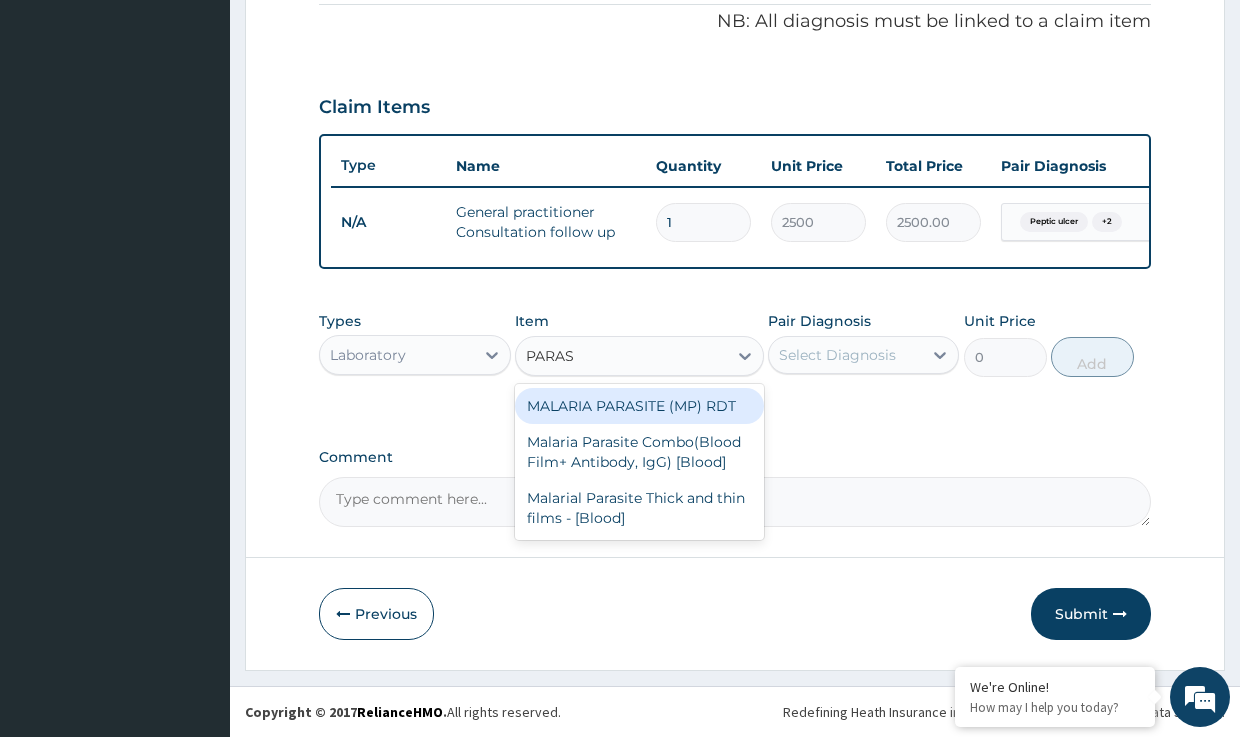 type 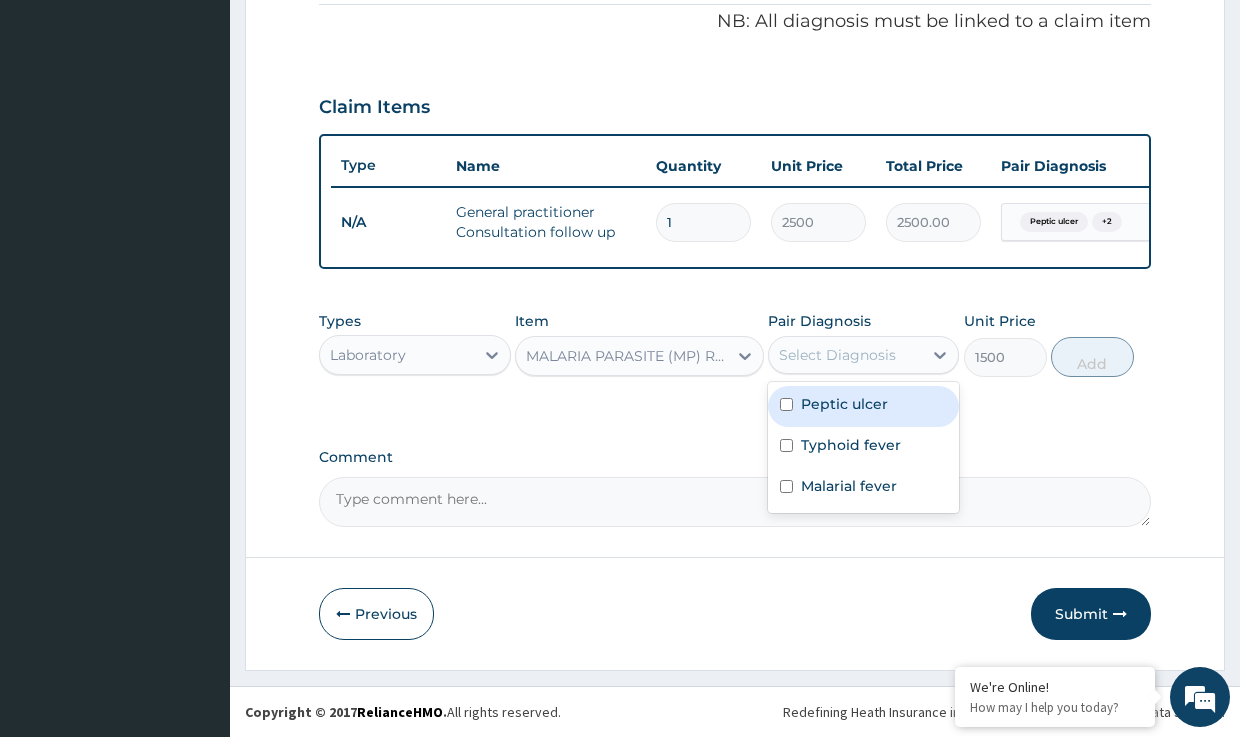 click on "Select Diagnosis" at bounding box center [837, 355] 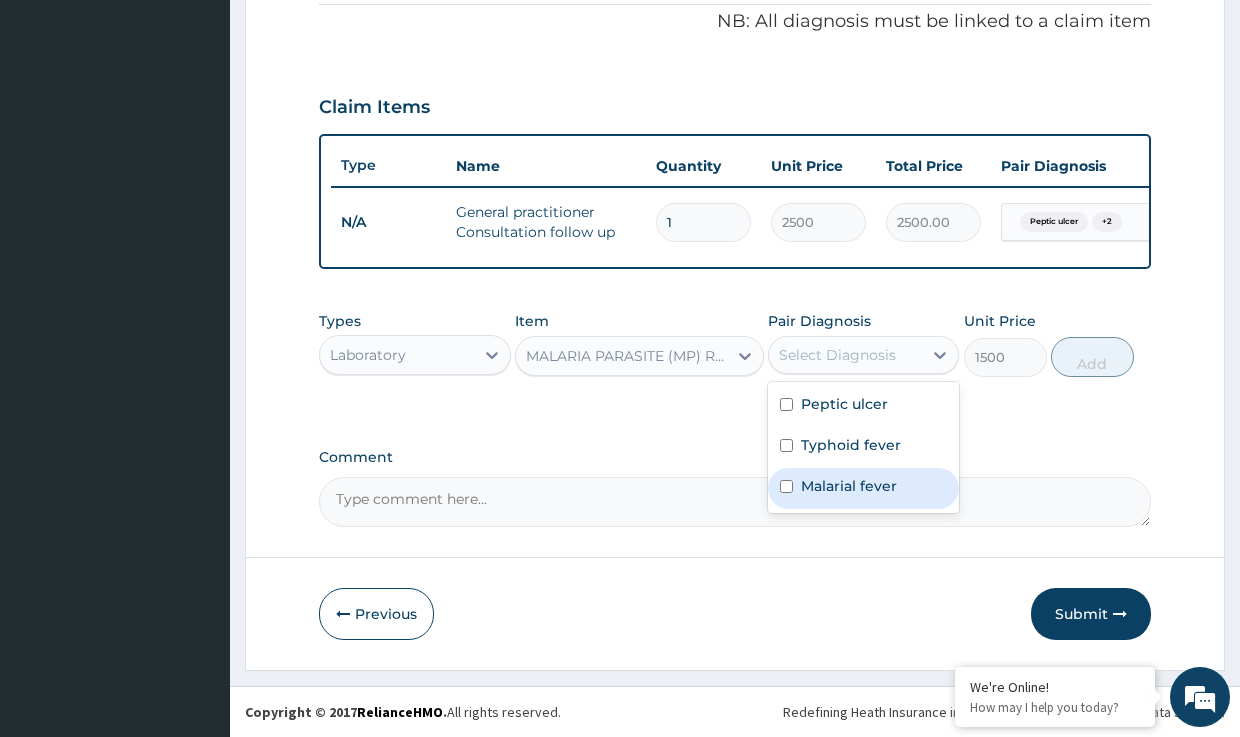 click on "Malarial fever" at bounding box center [849, 486] 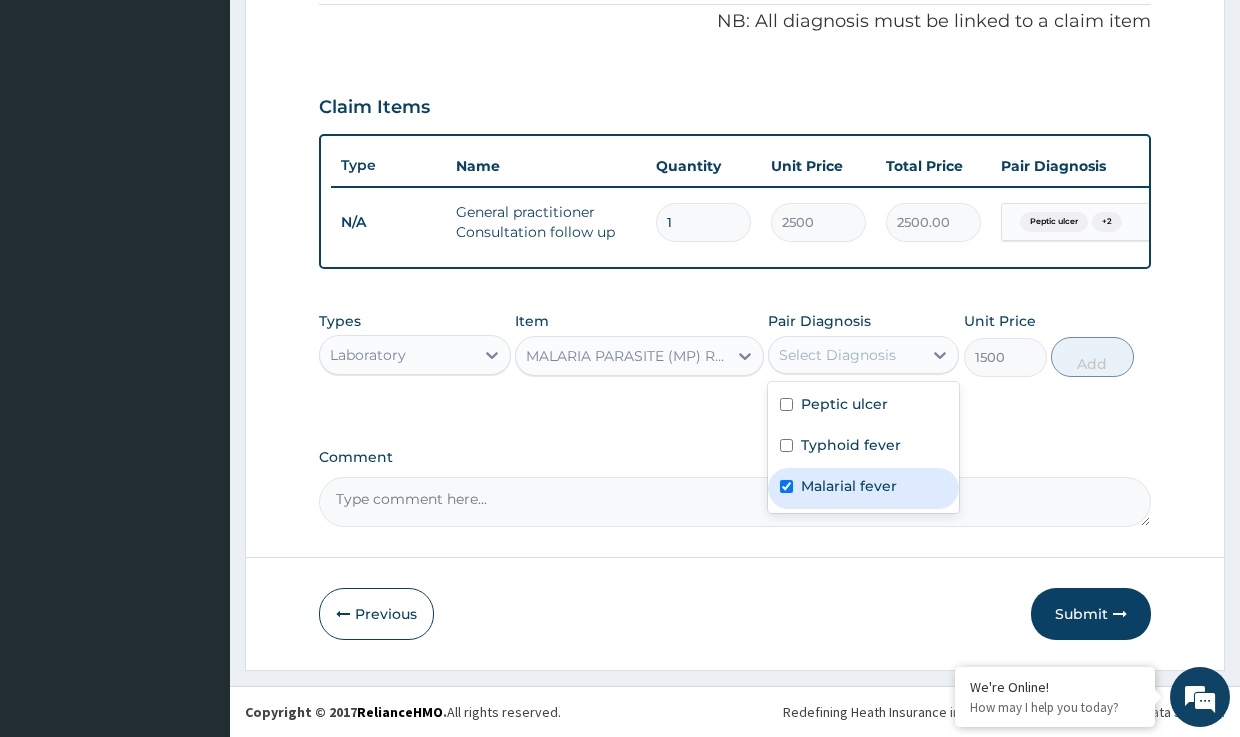 checkbox on "true" 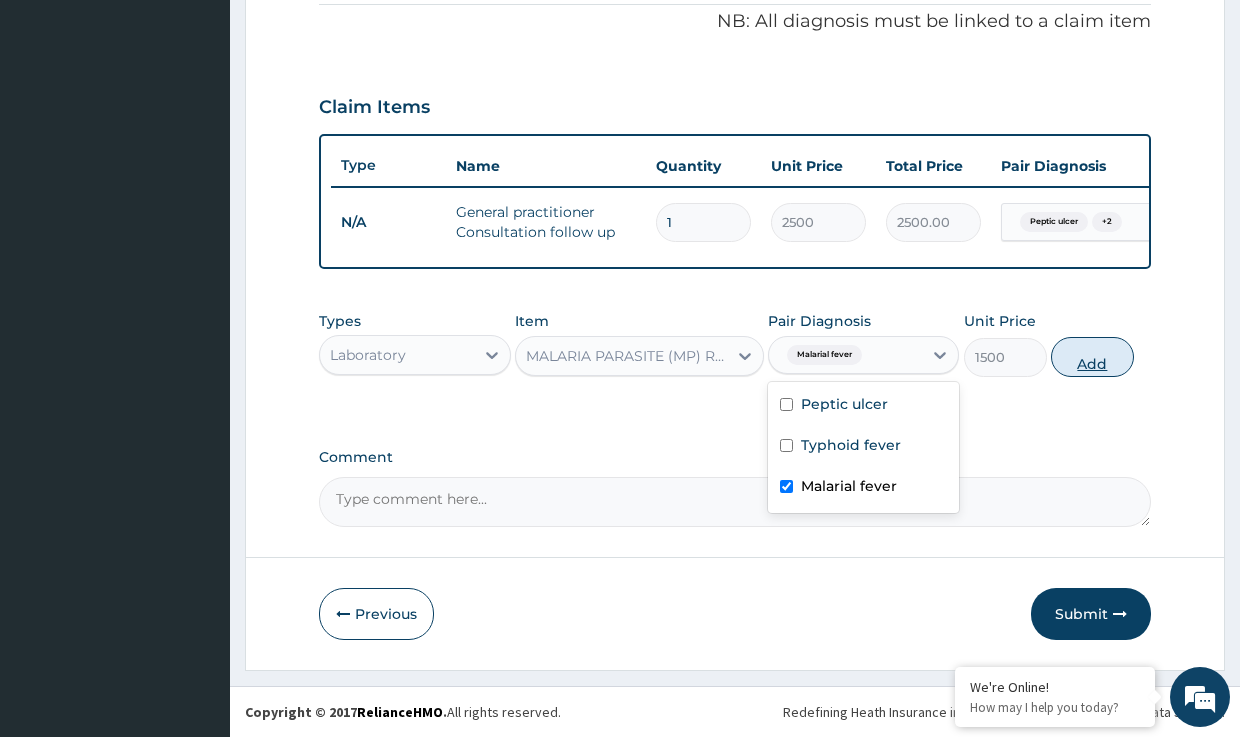 click on "Add" at bounding box center (1092, 357) 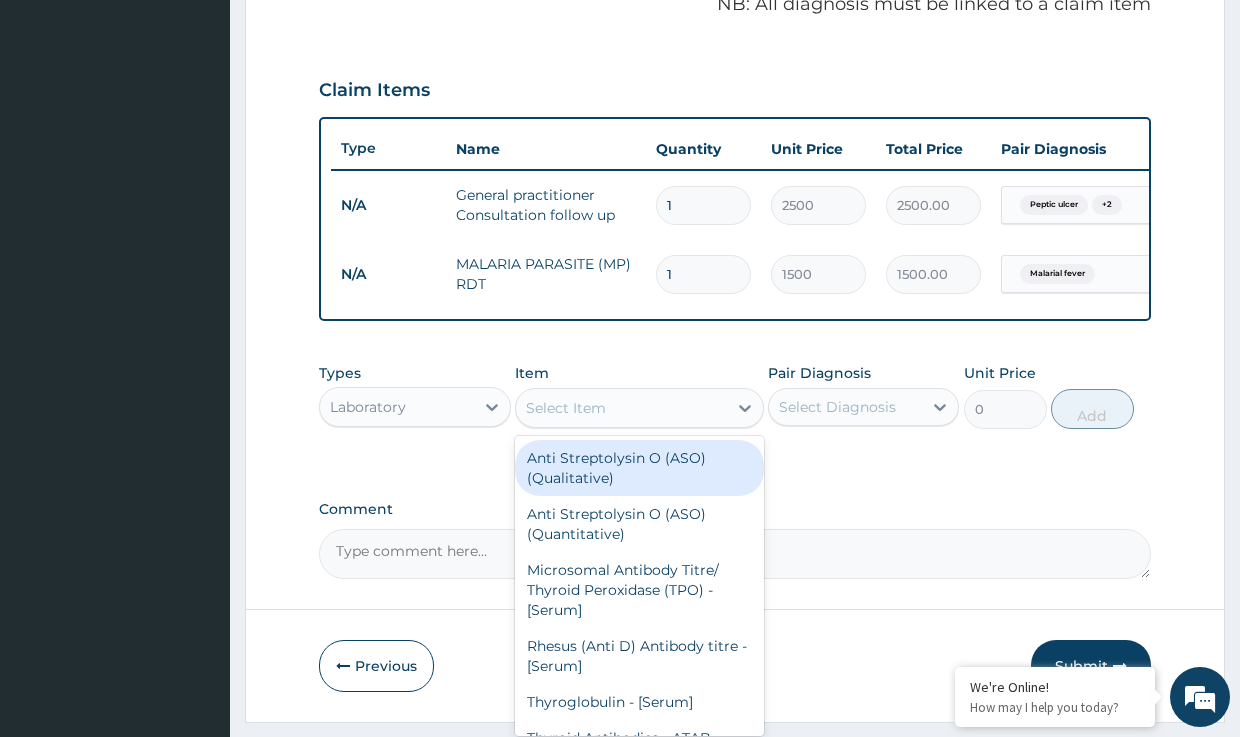 click on "Select Item" at bounding box center [566, 408] 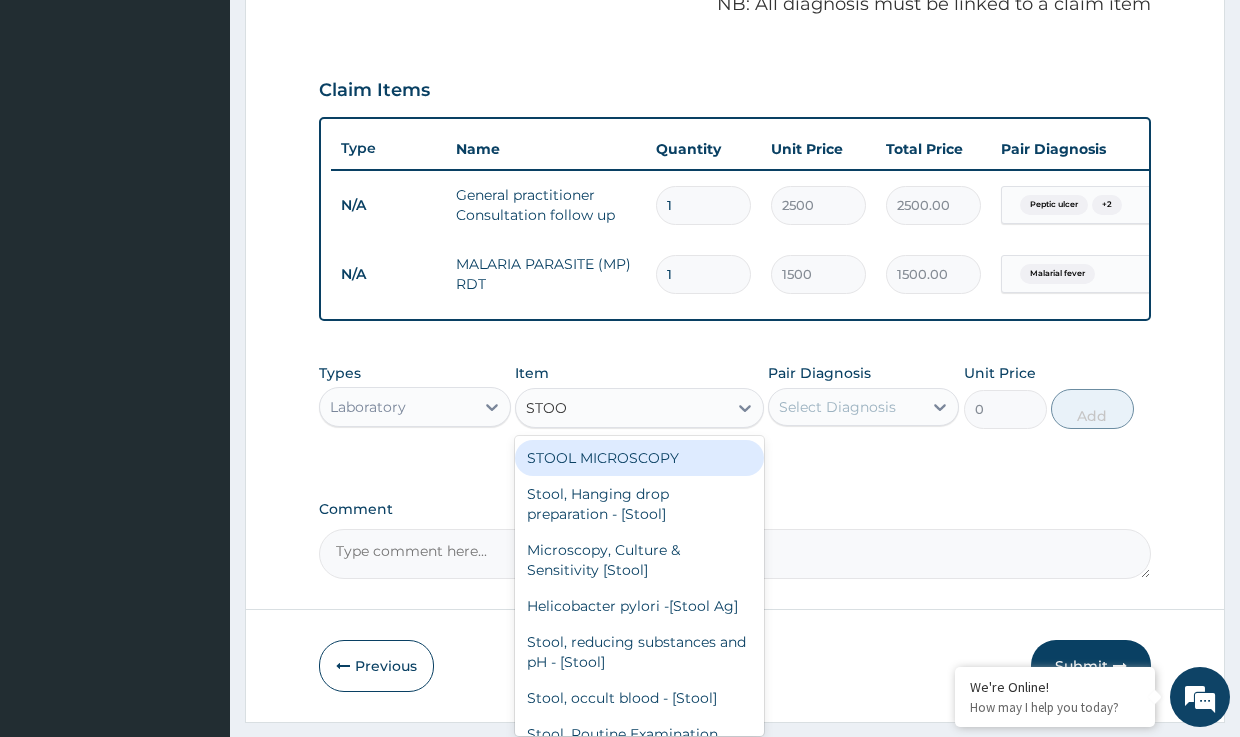 type on "STOOL" 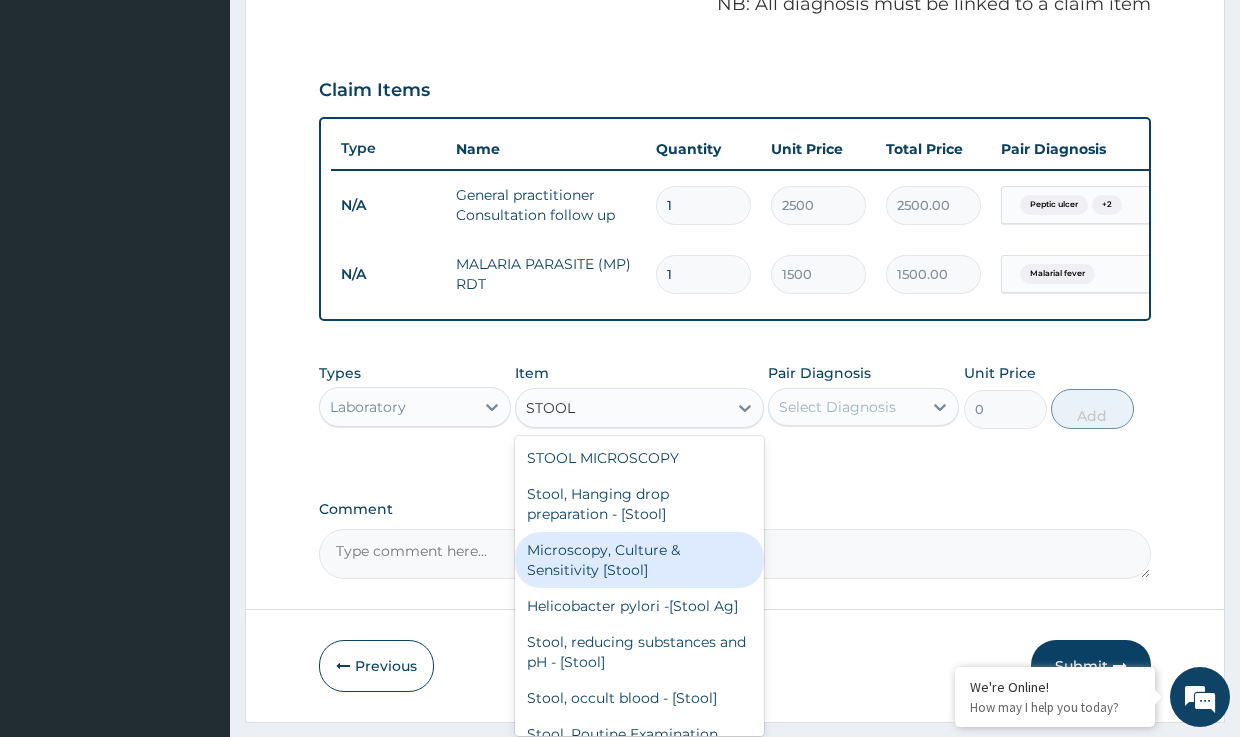 click on "Microscopy, Culture & Sensitivity [Stool]" at bounding box center (639, 560) 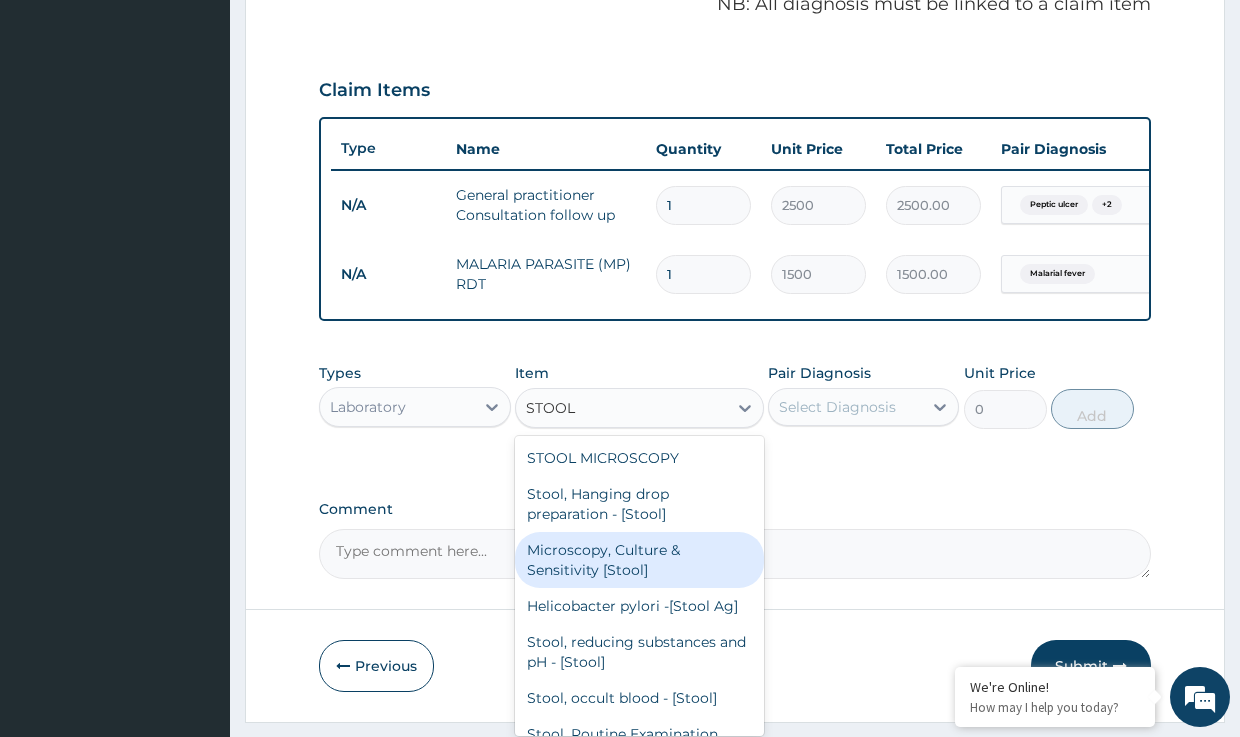 type 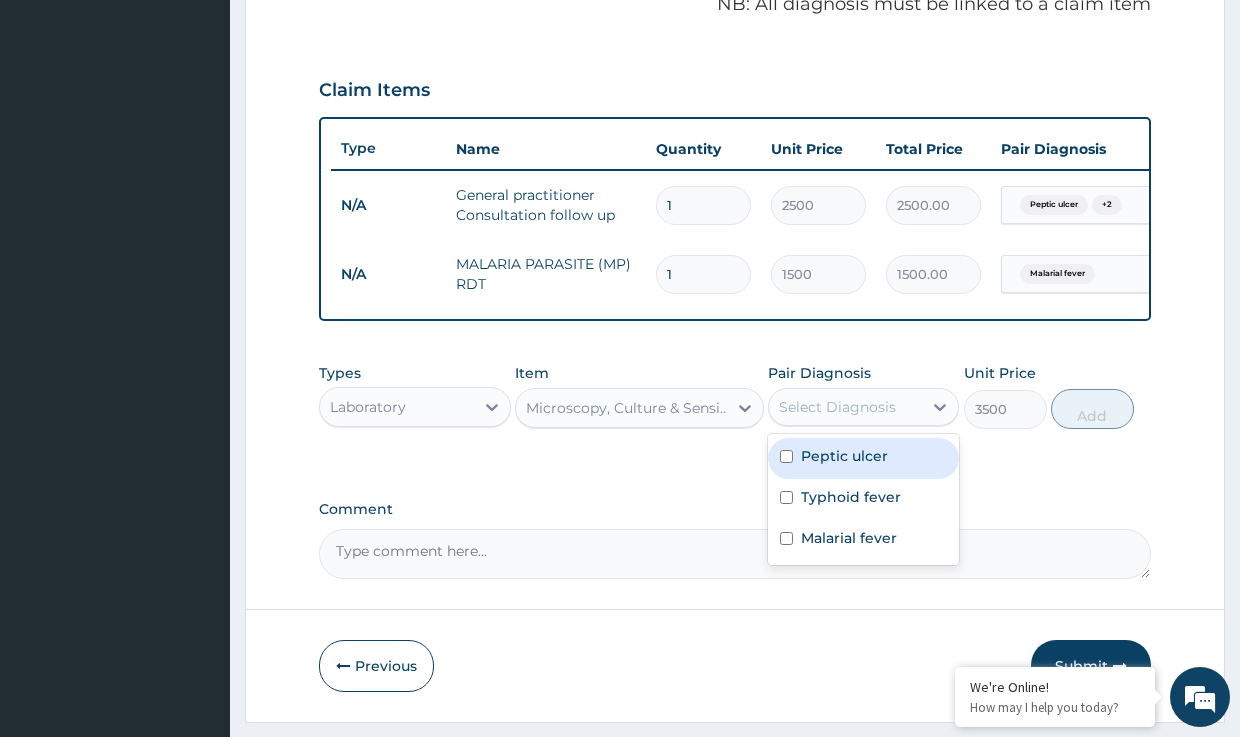 click on "Select Diagnosis" at bounding box center (837, 407) 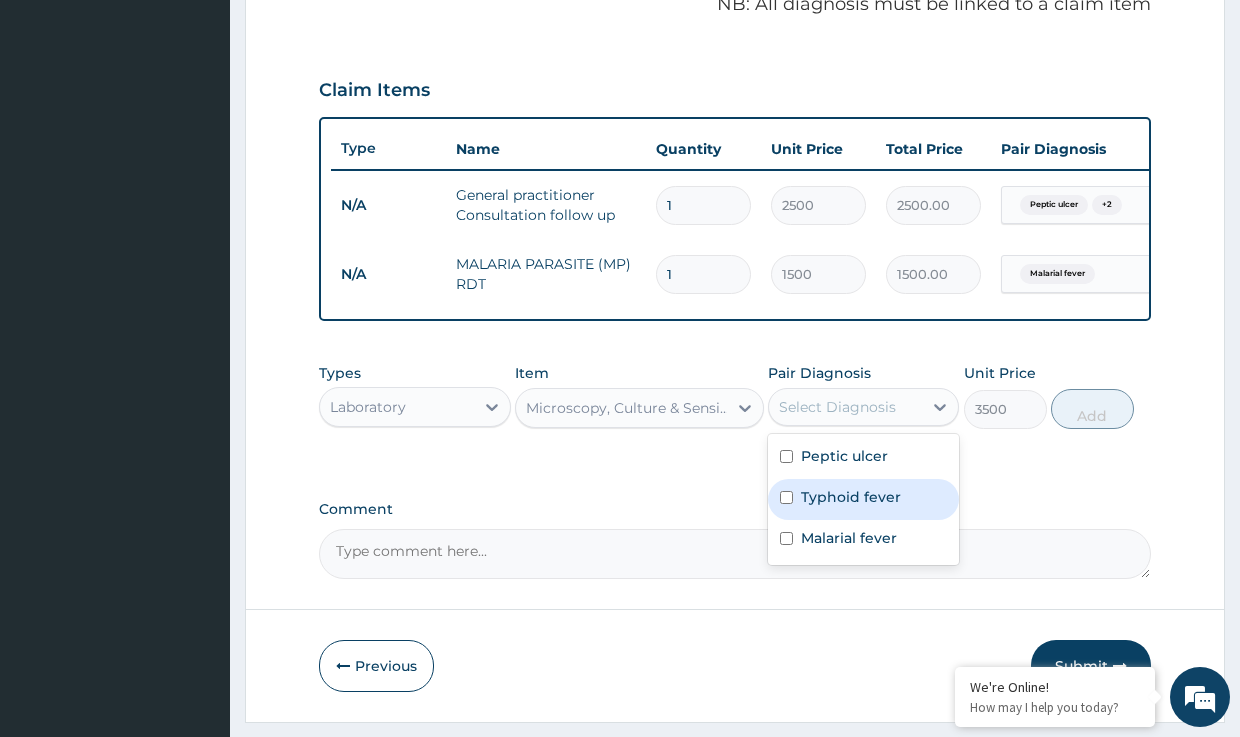 click on "Typhoid fever" at bounding box center (851, 497) 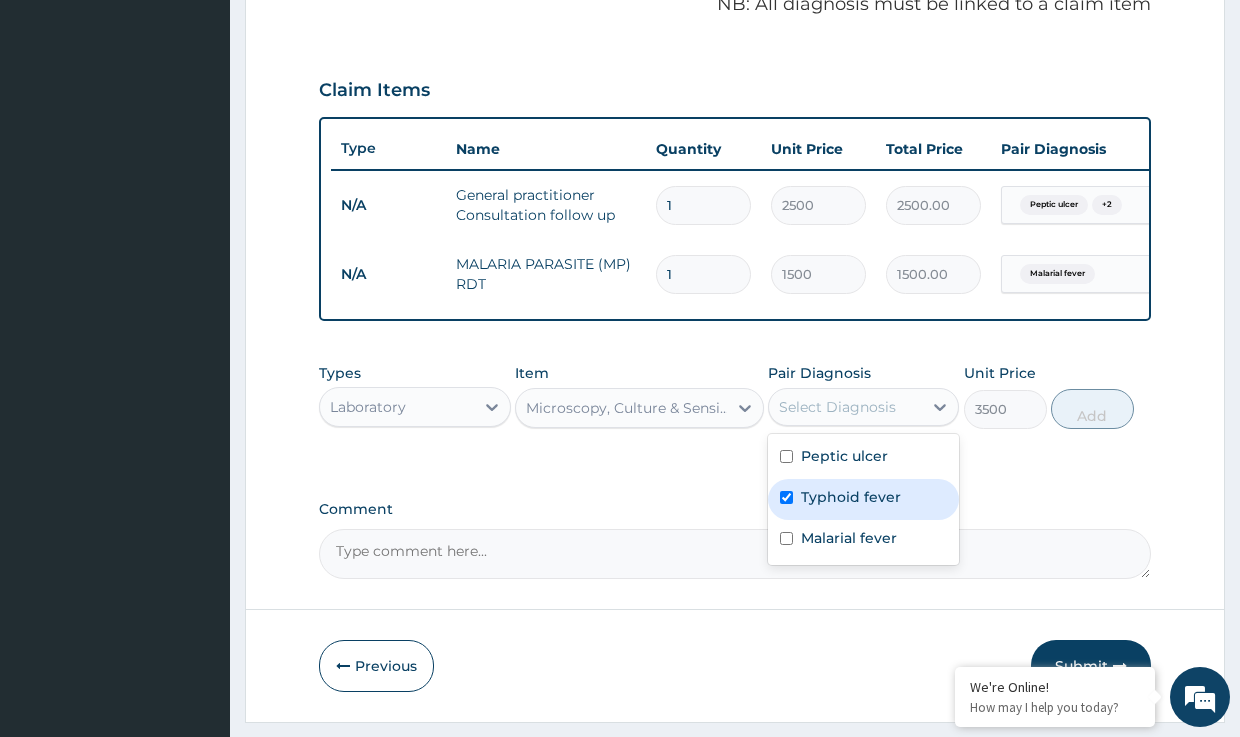checkbox on "true" 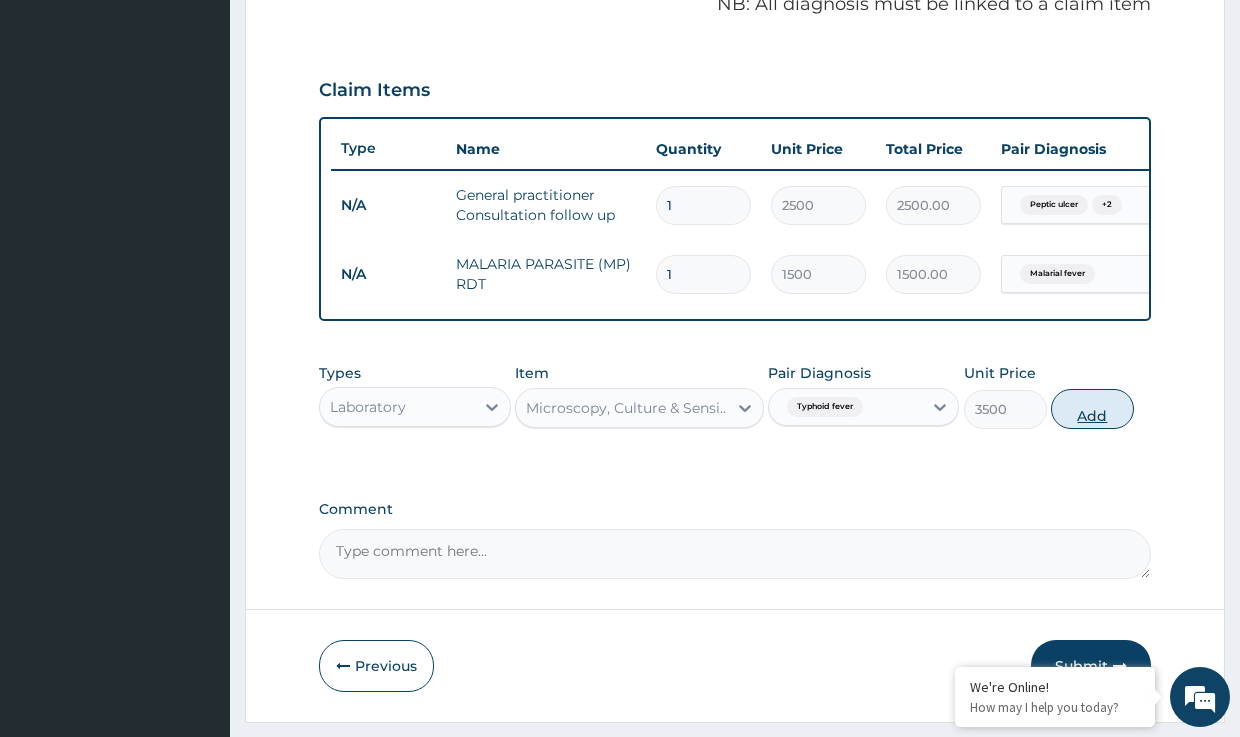 click on "Add" at bounding box center [1092, 409] 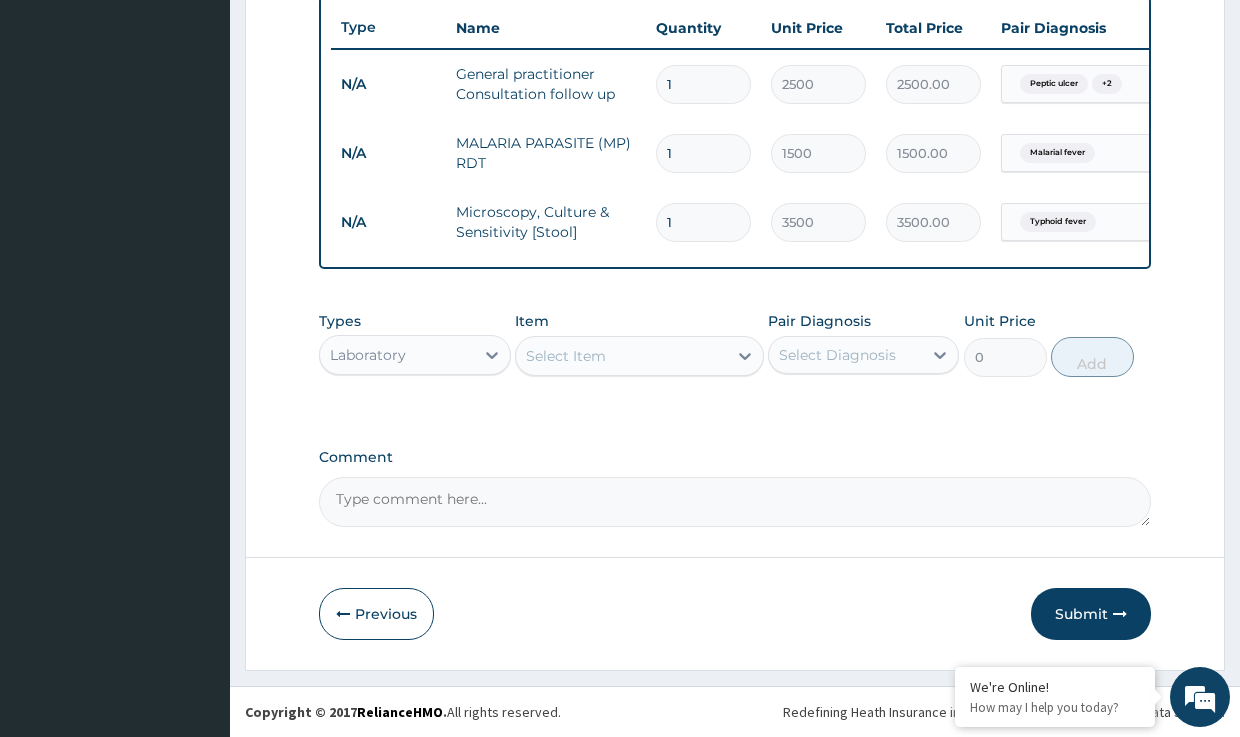 scroll, scrollTop: 765, scrollLeft: 0, axis: vertical 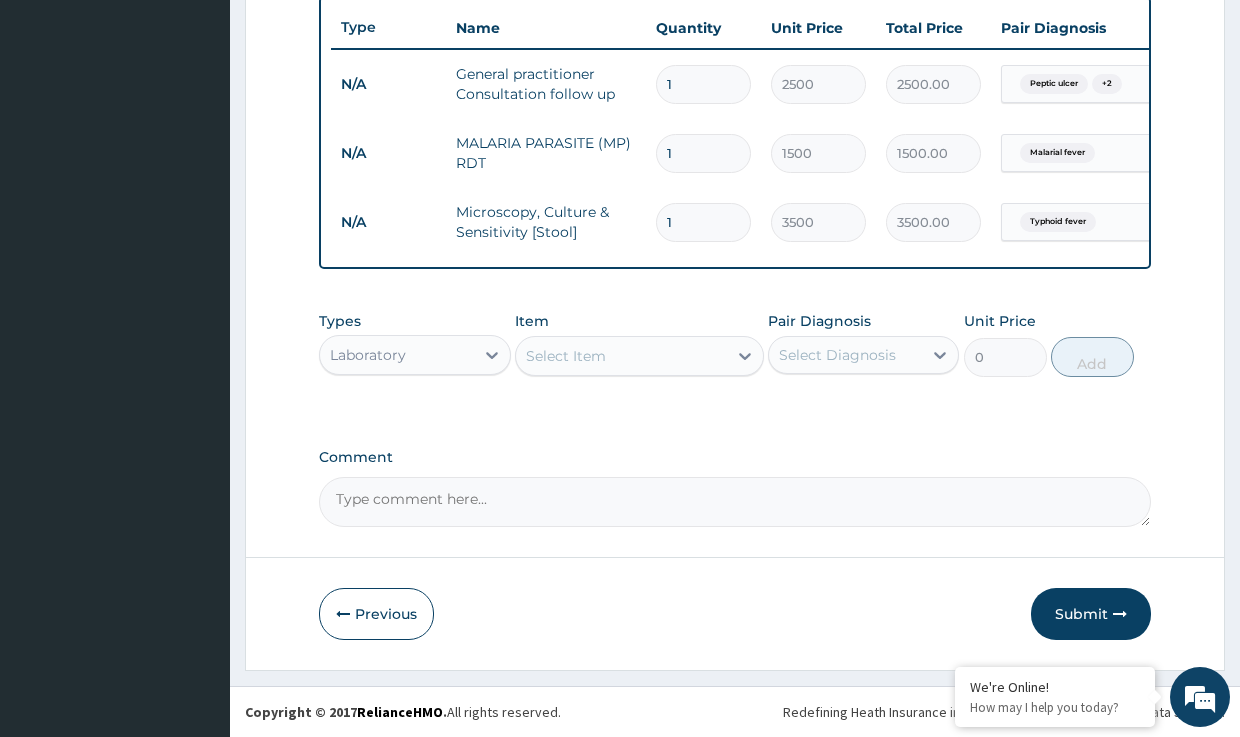 click on "Laboratory" at bounding box center (396, 355) 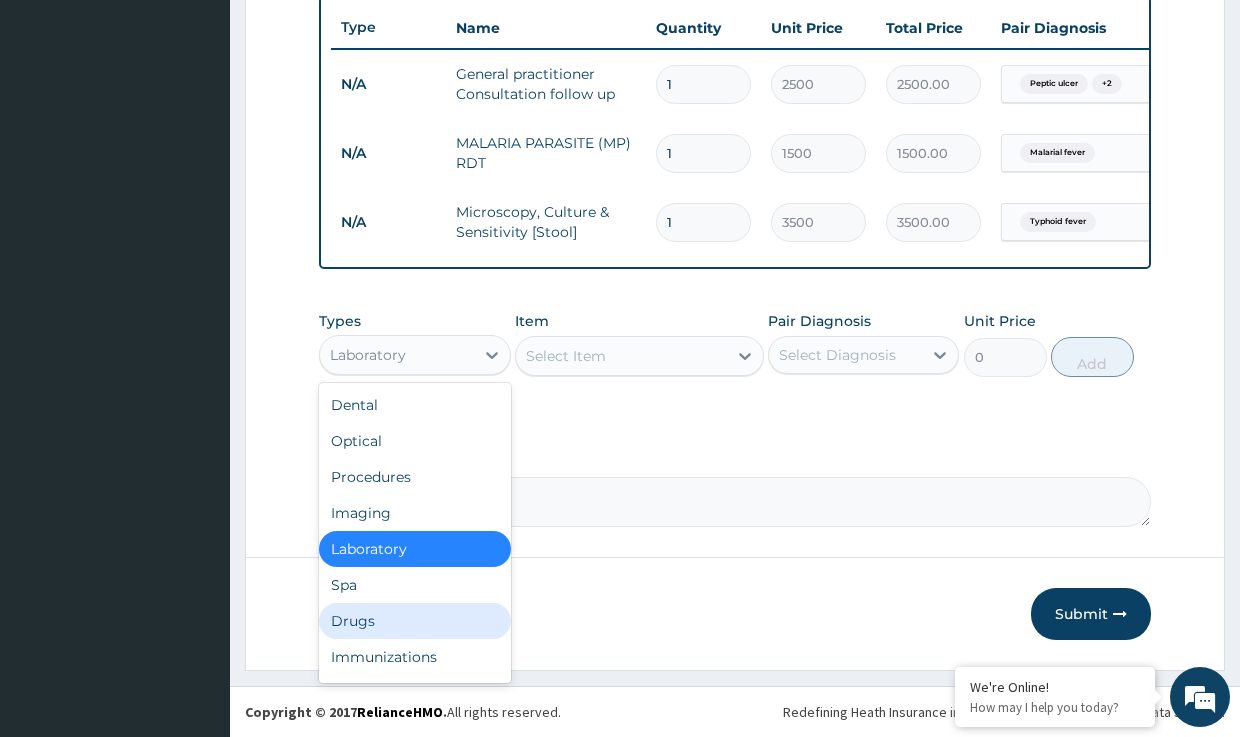 click on "Drugs" at bounding box center [414, 621] 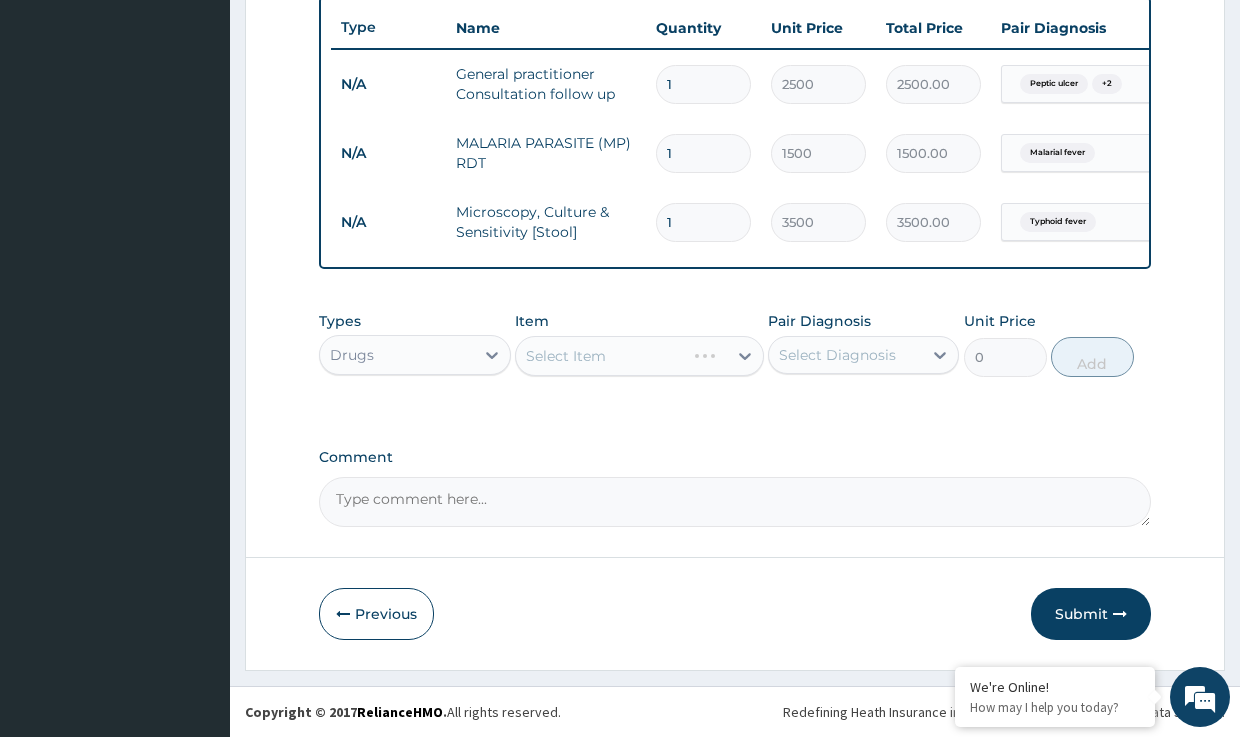 click on "Select Item" at bounding box center [639, 356] 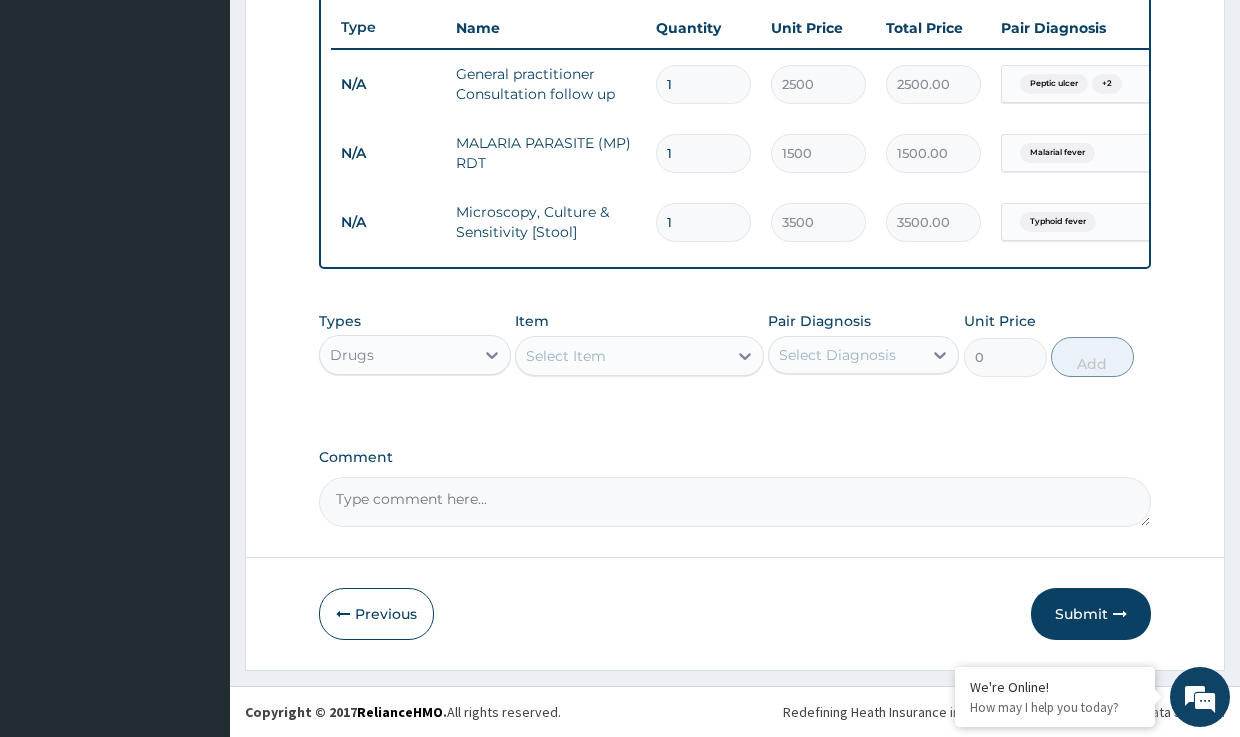 click on "Select Item" at bounding box center (566, 356) 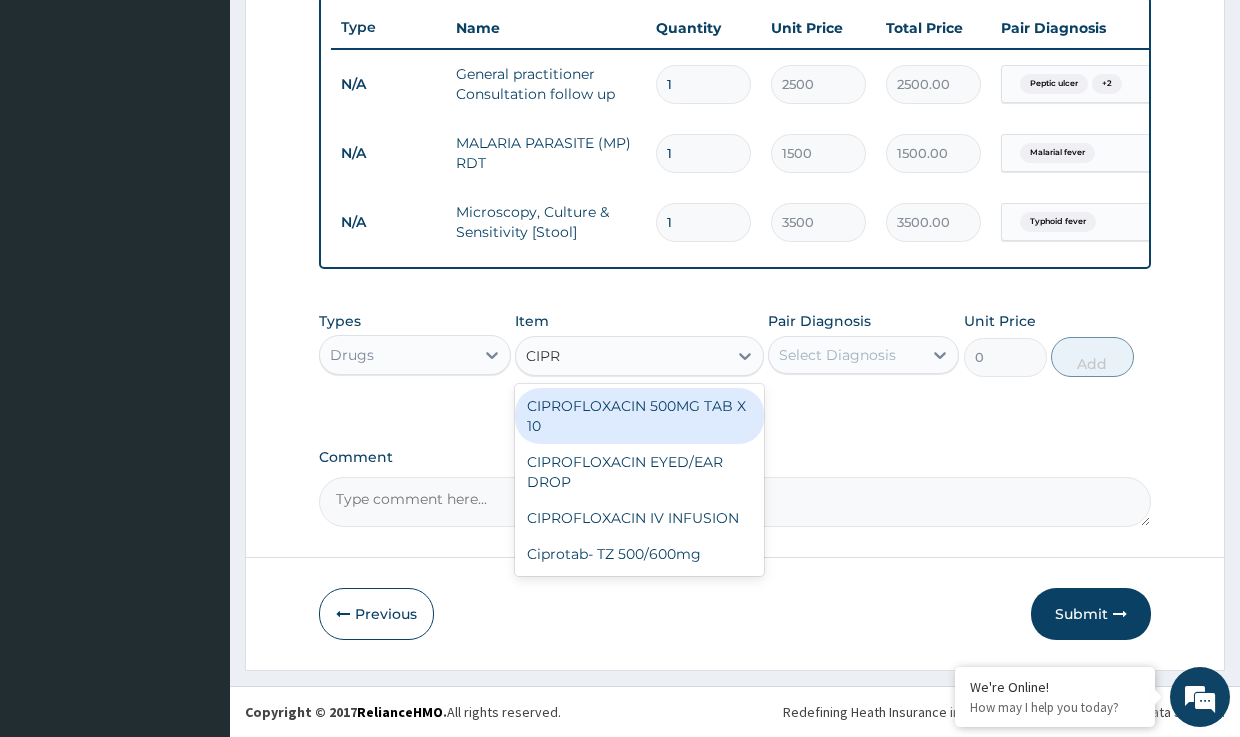 type on "CIPRO" 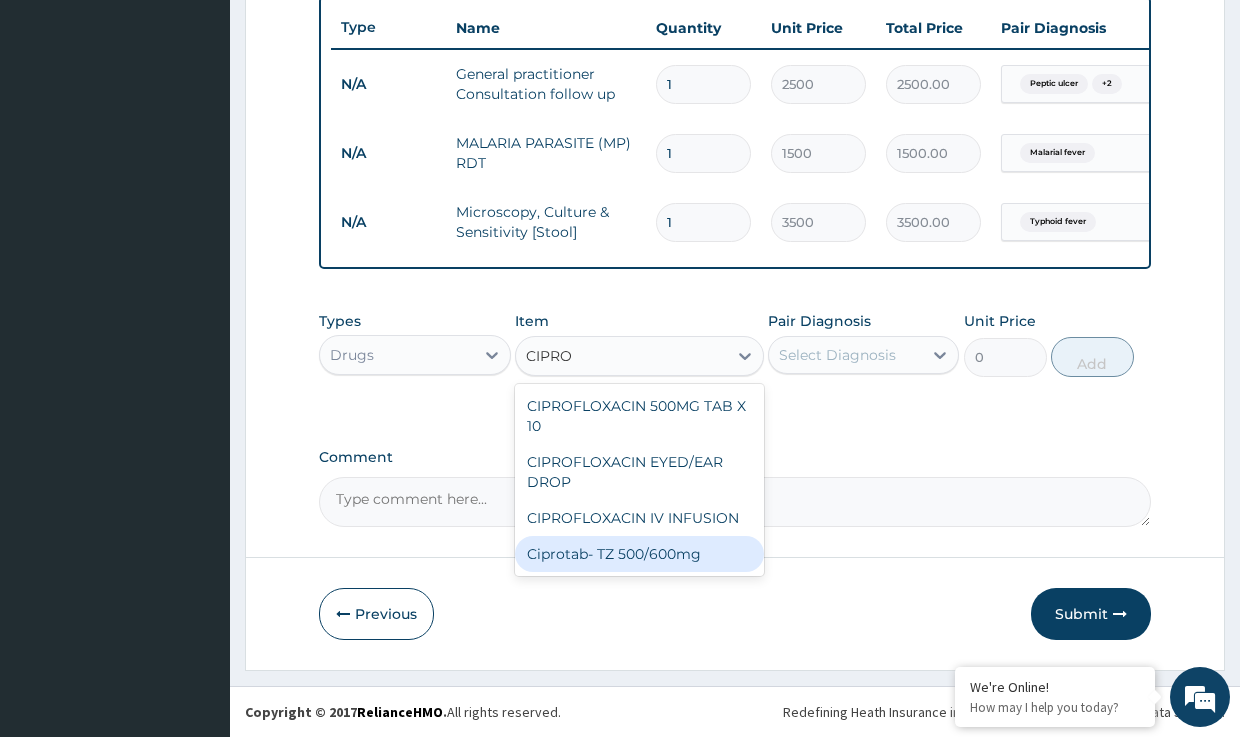 click on "Ciprotab- TZ 500/600mg" at bounding box center (639, 554) 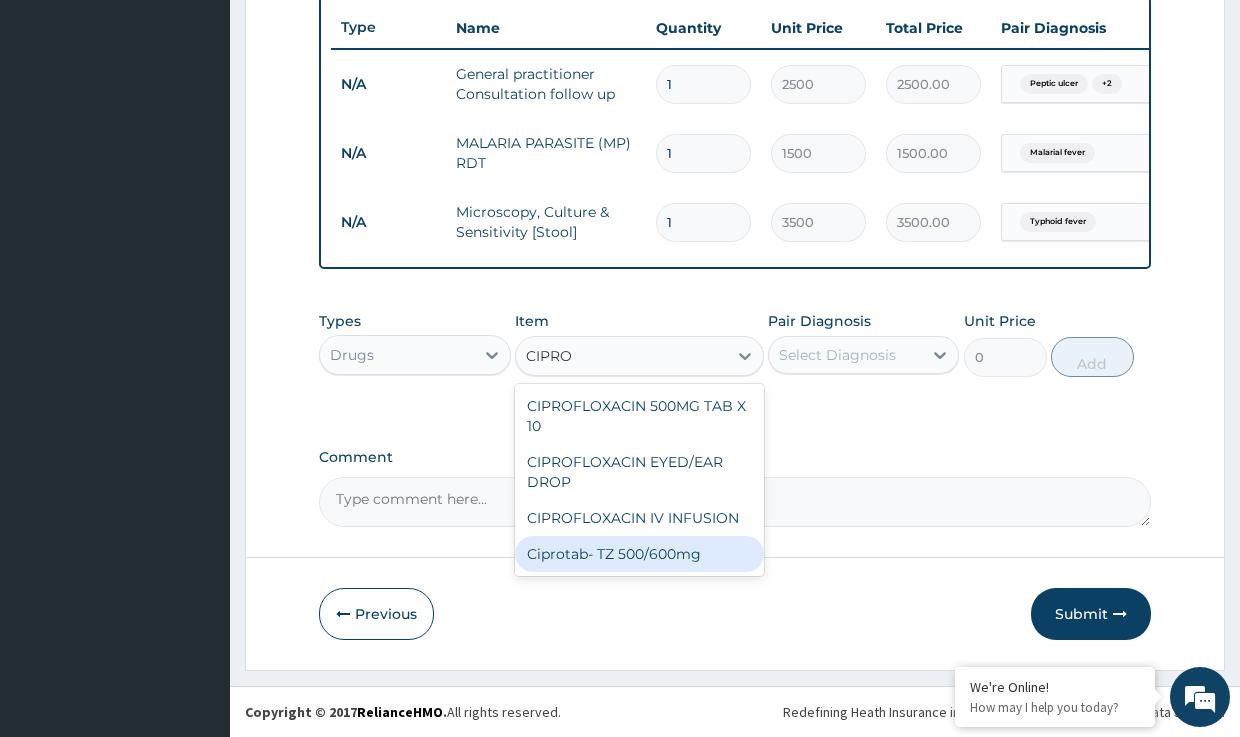 type 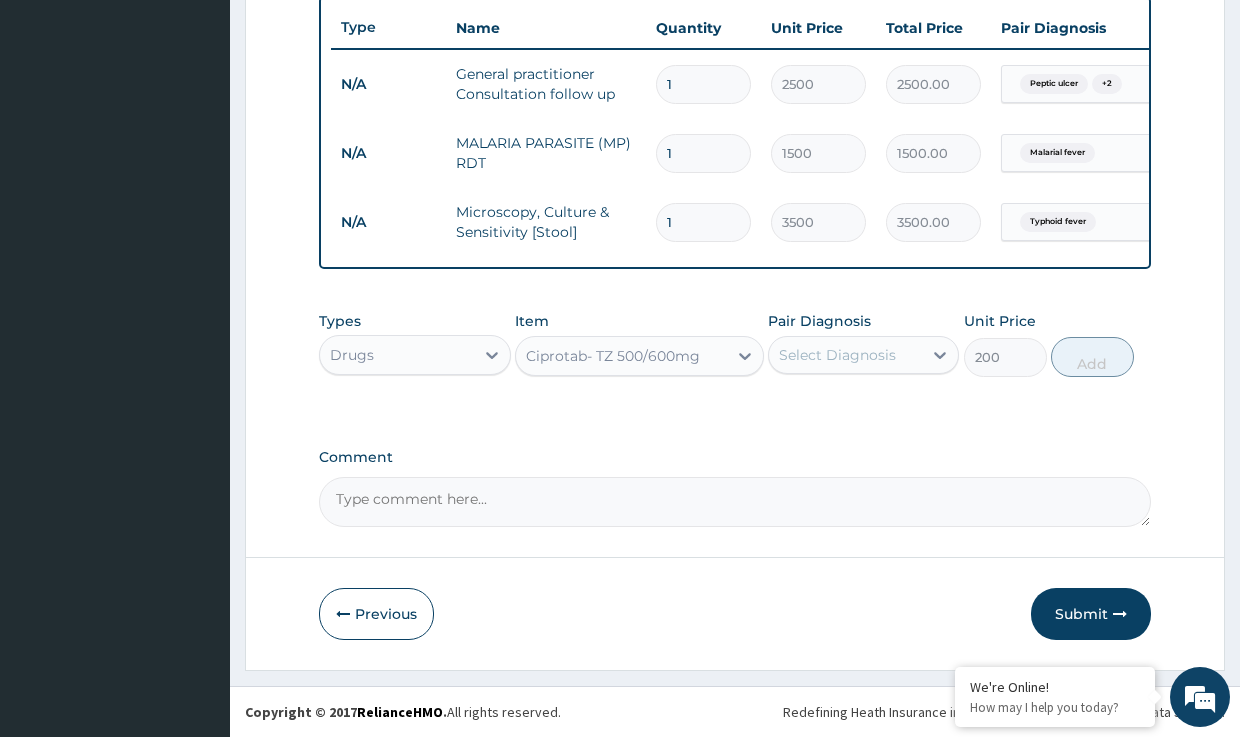 click on "Select Diagnosis" at bounding box center [837, 355] 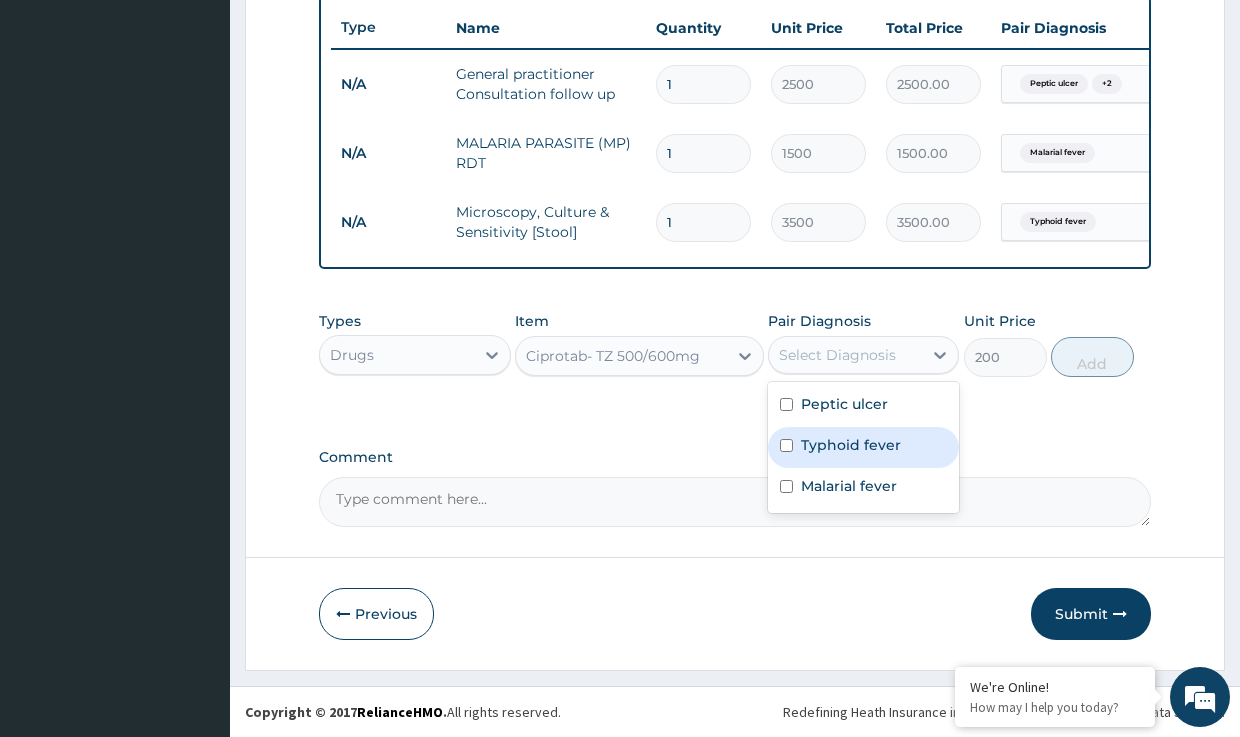 click on "Typhoid fever" at bounding box center [851, 445] 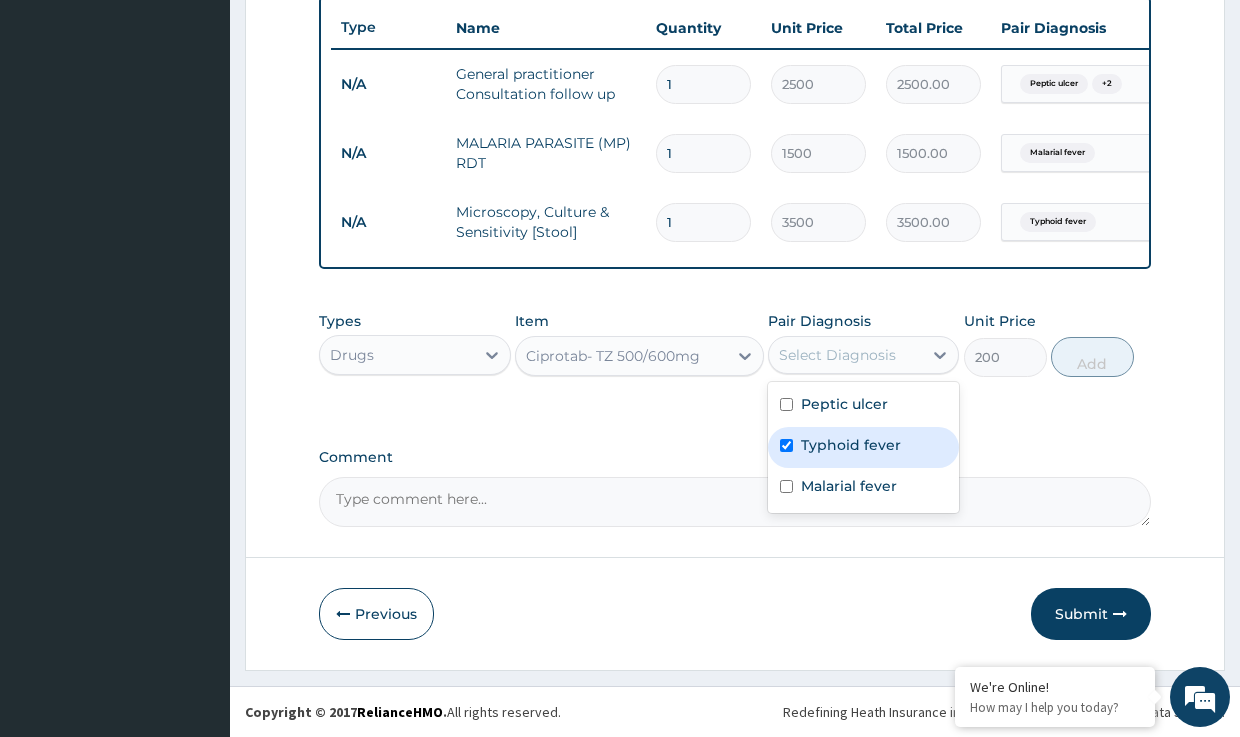checkbox on "true" 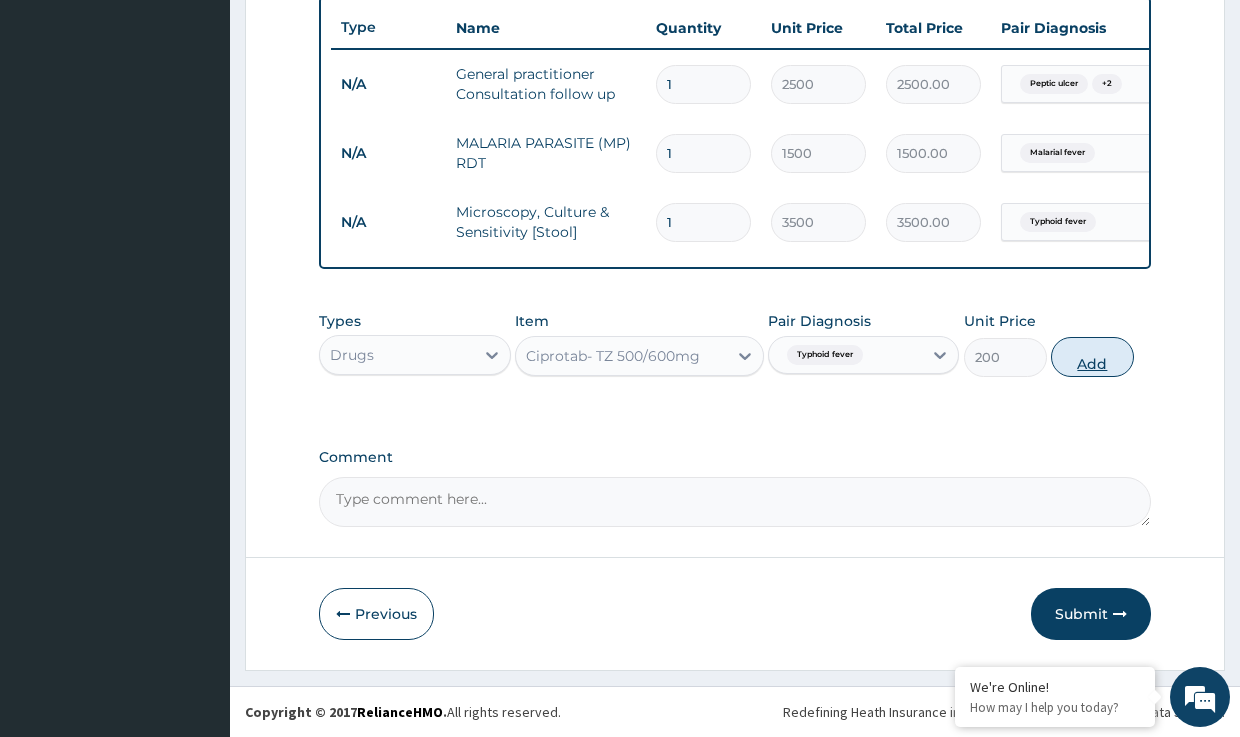 click on "Add" at bounding box center (1092, 357) 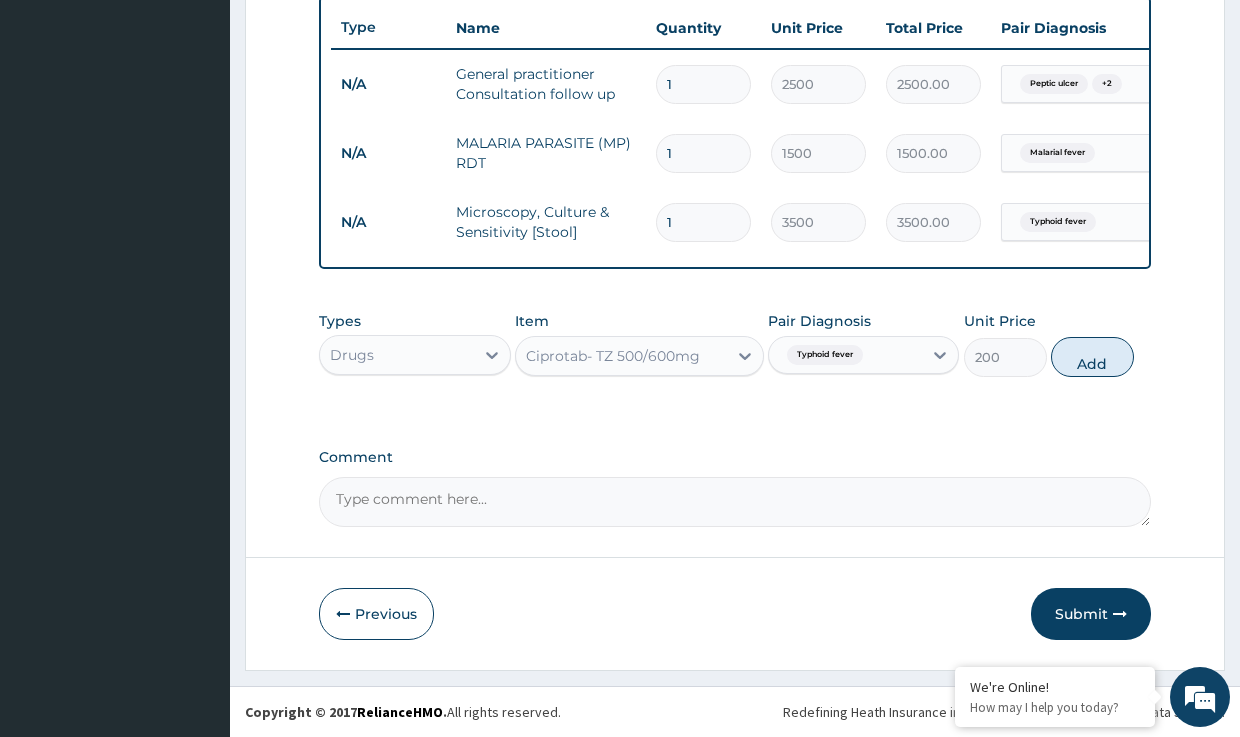 type on "0" 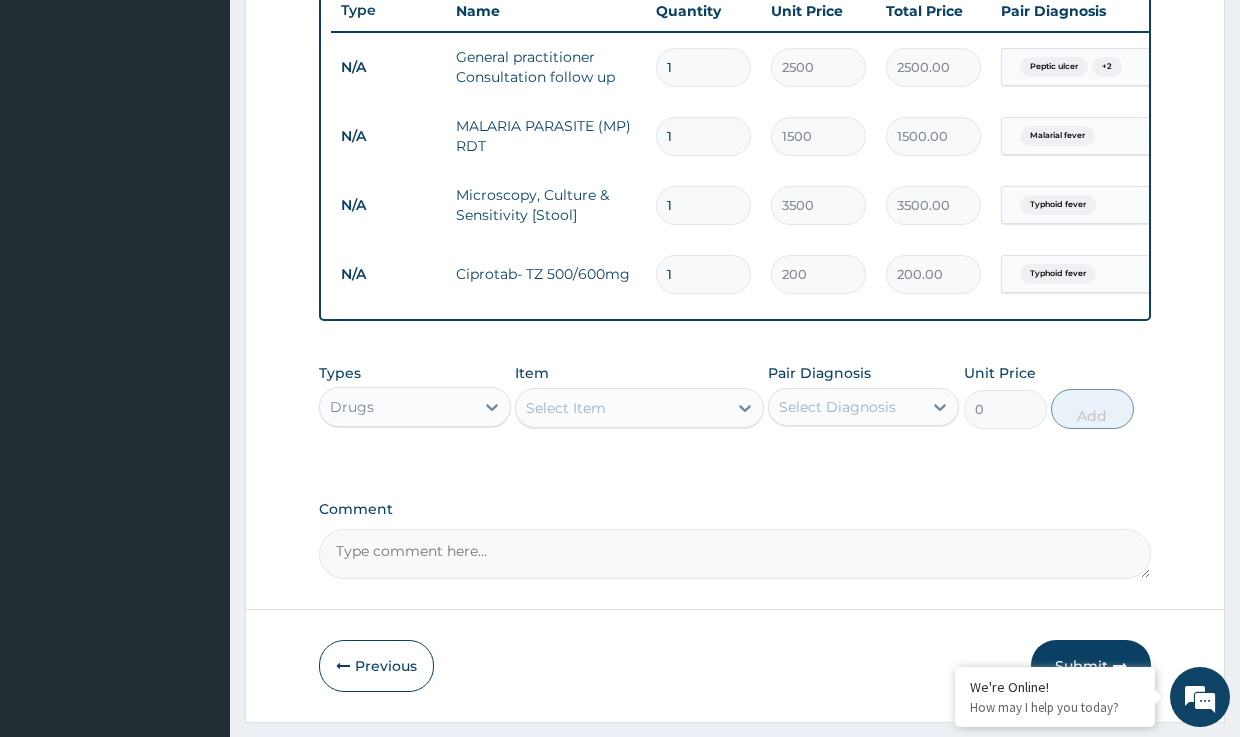 type on "14" 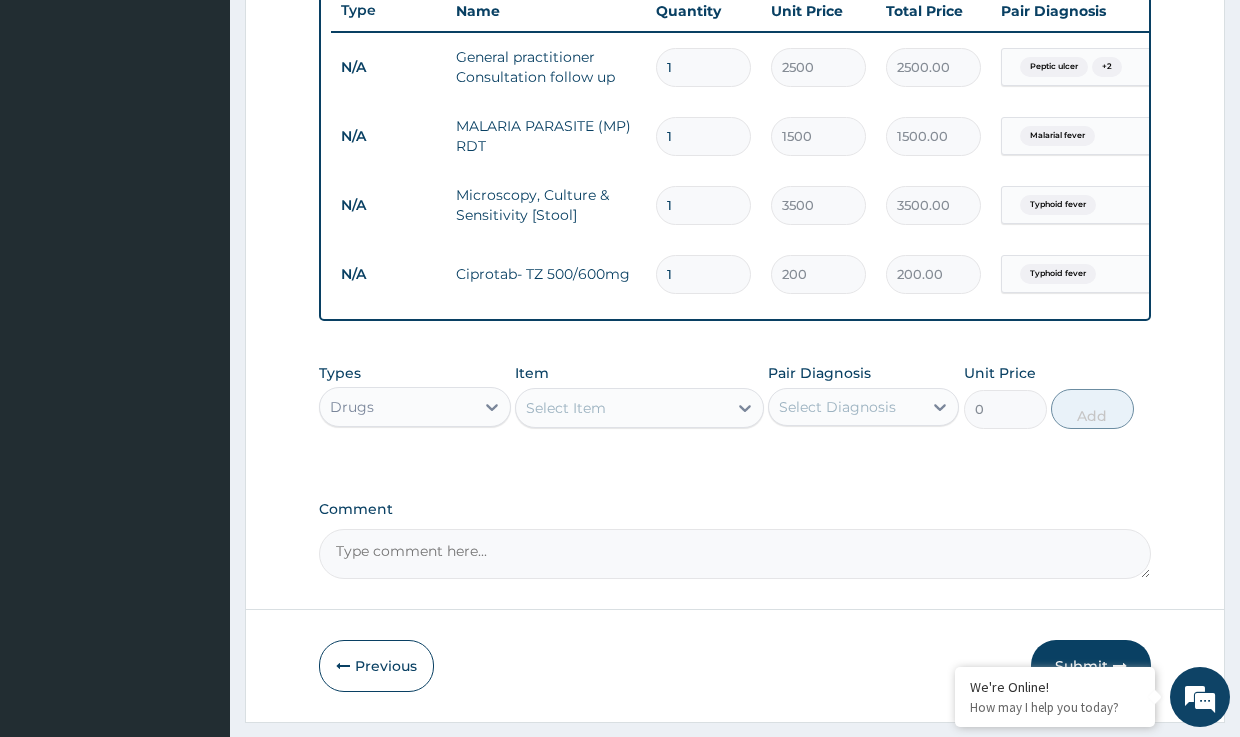 type on "2800.00" 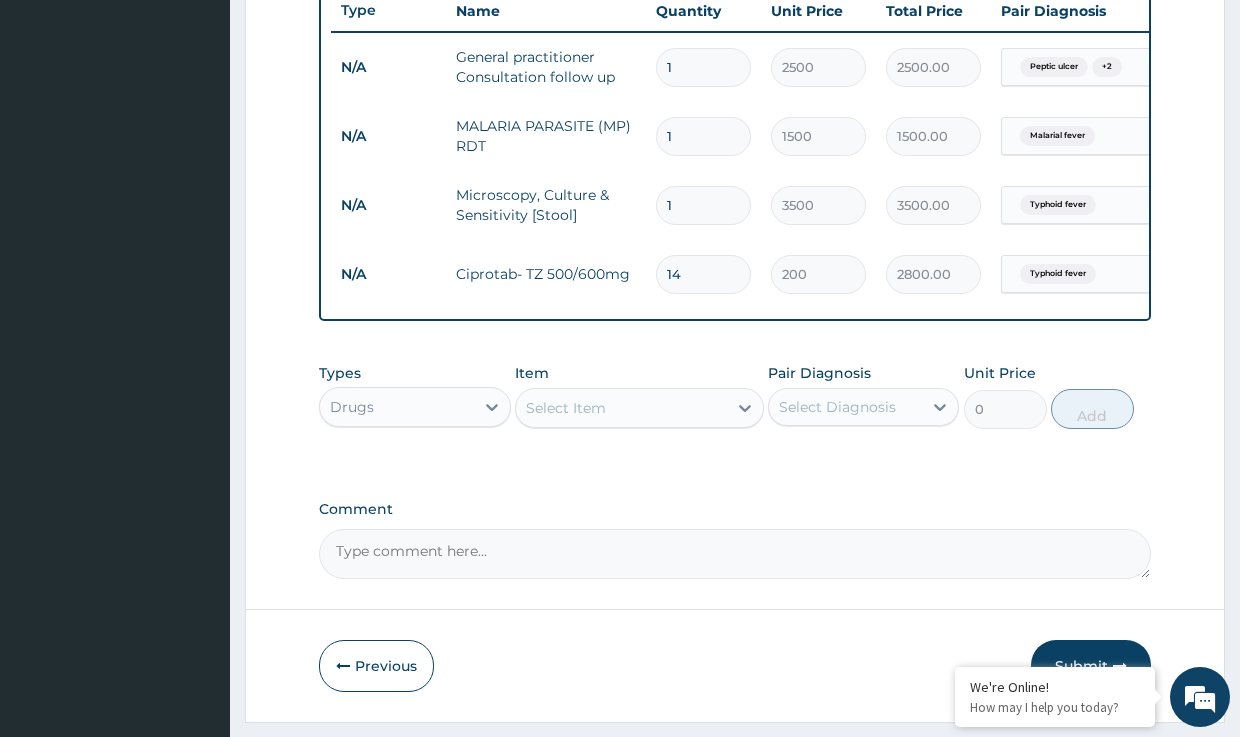 type on "14" 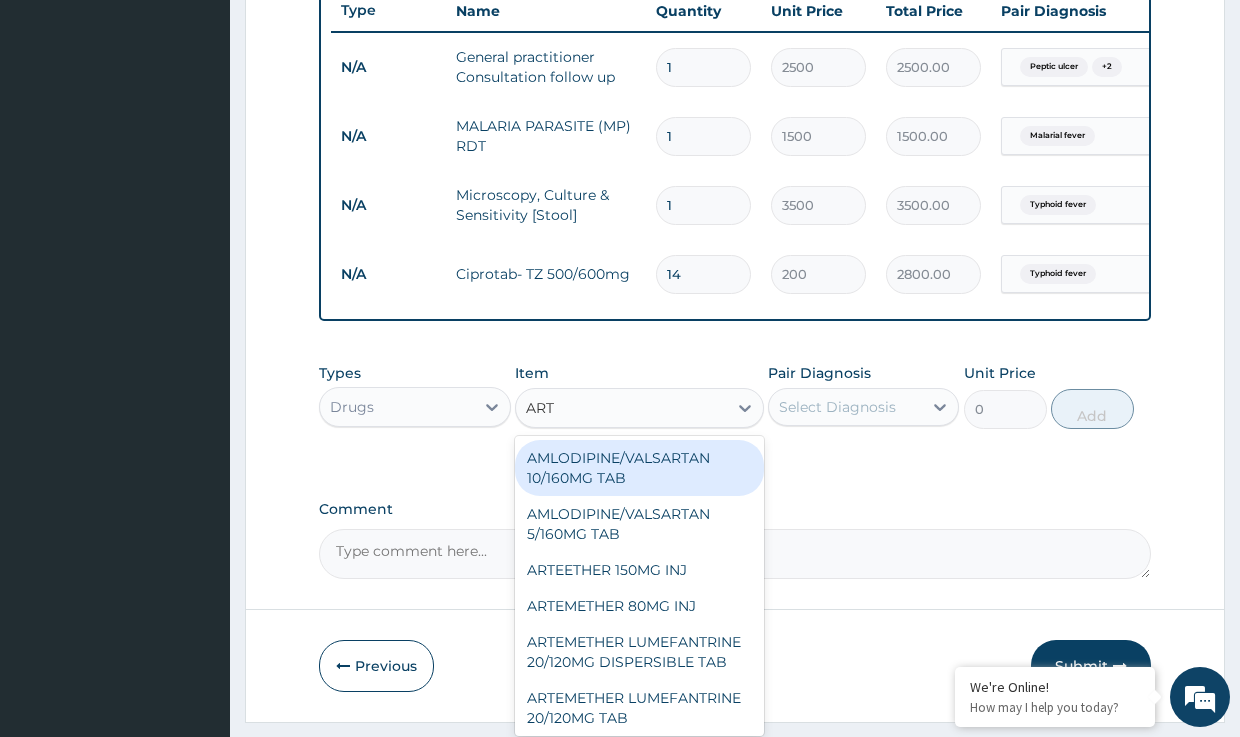type on "ARTE" 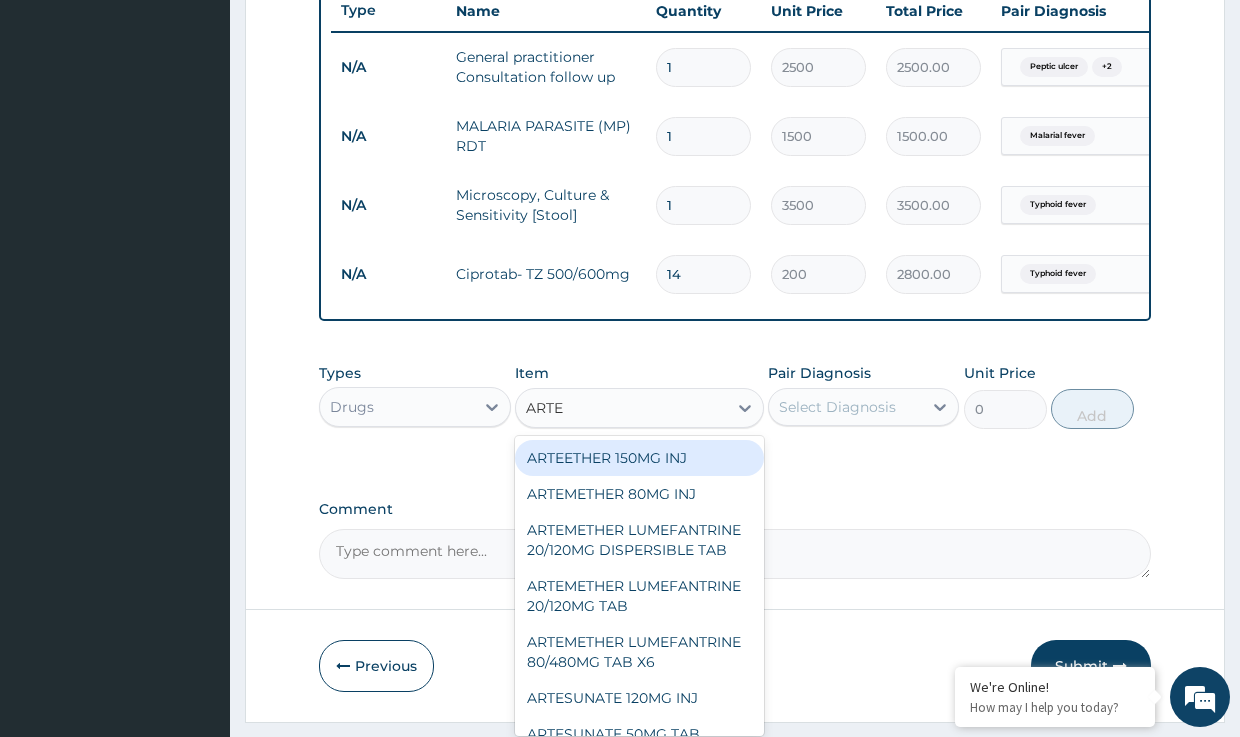 click on "ARTEETHER 150MG INJ" at bounding box center (639, 458) 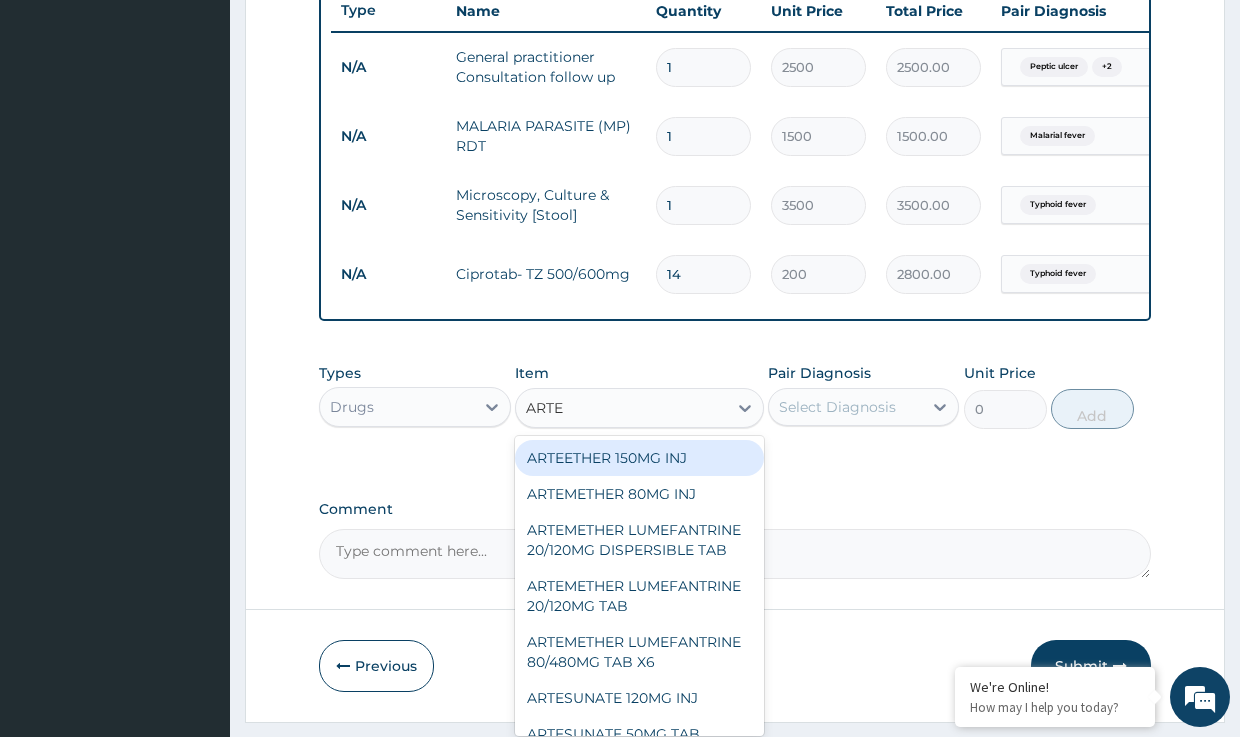 type 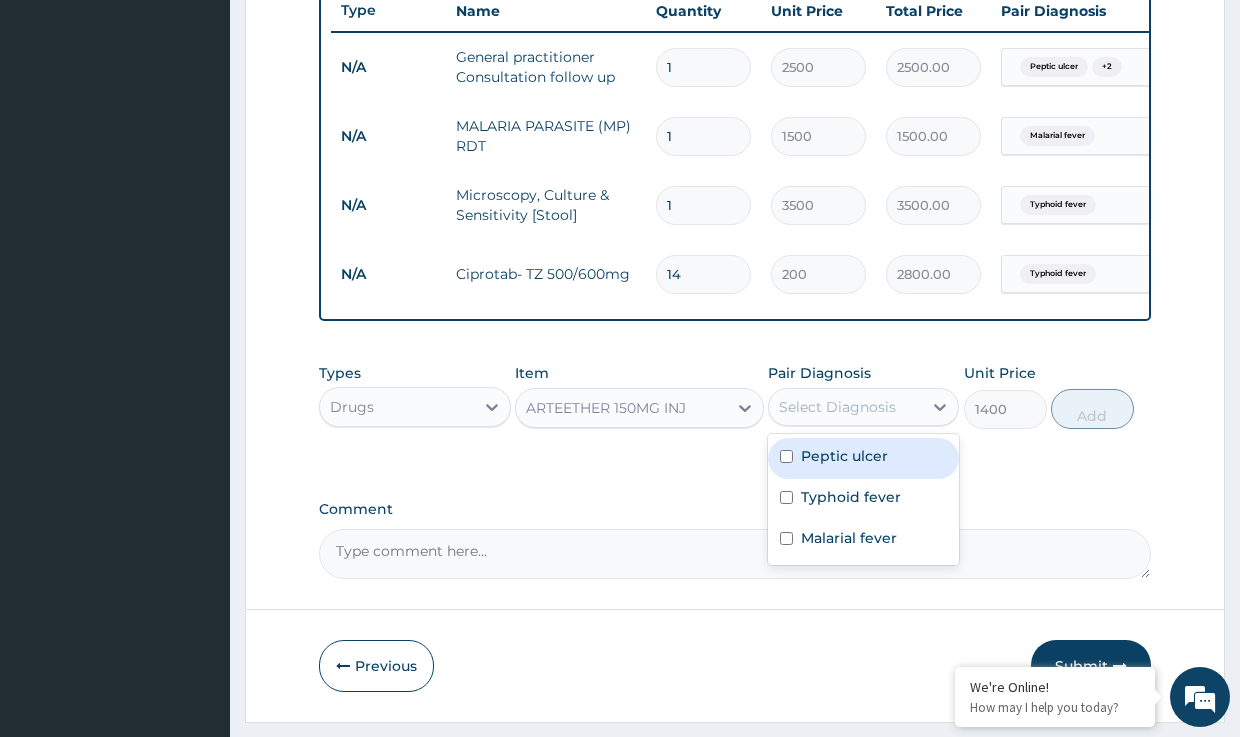 click on "Select Diagnosis" at bounding box center [837, 407] 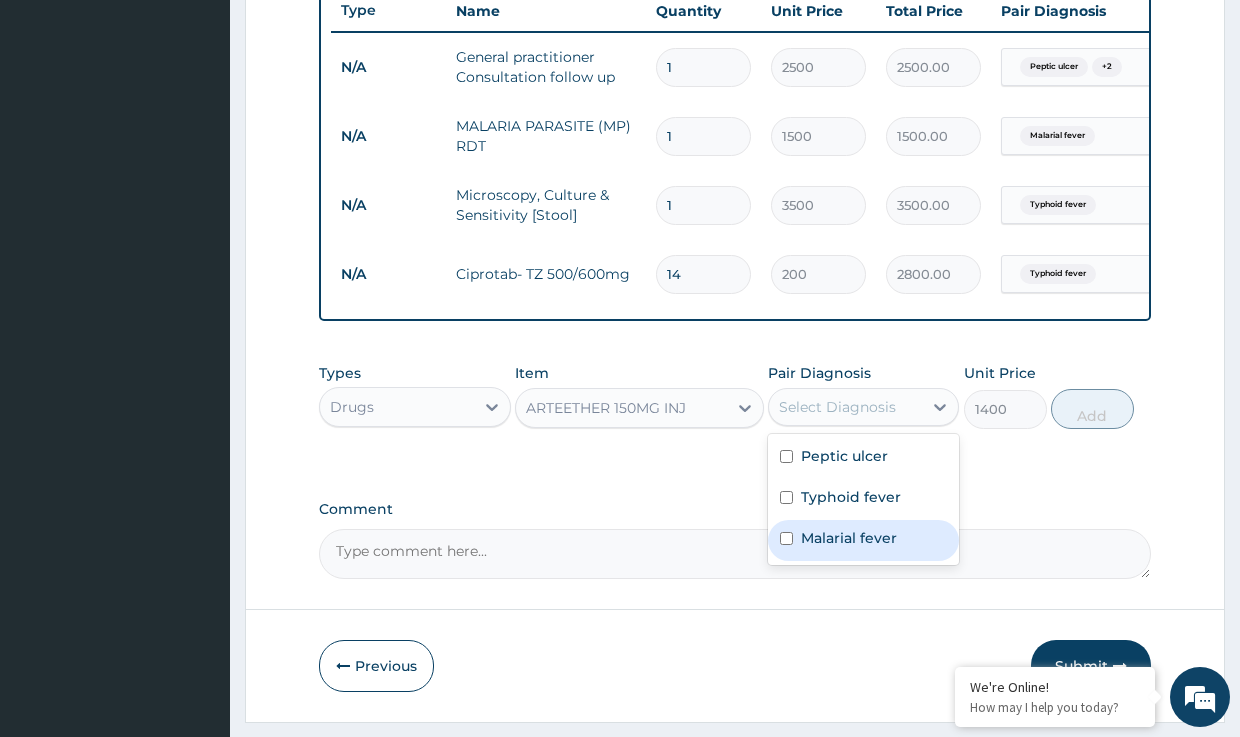 click on "Malarial fever" at bounding box center [849, 538] 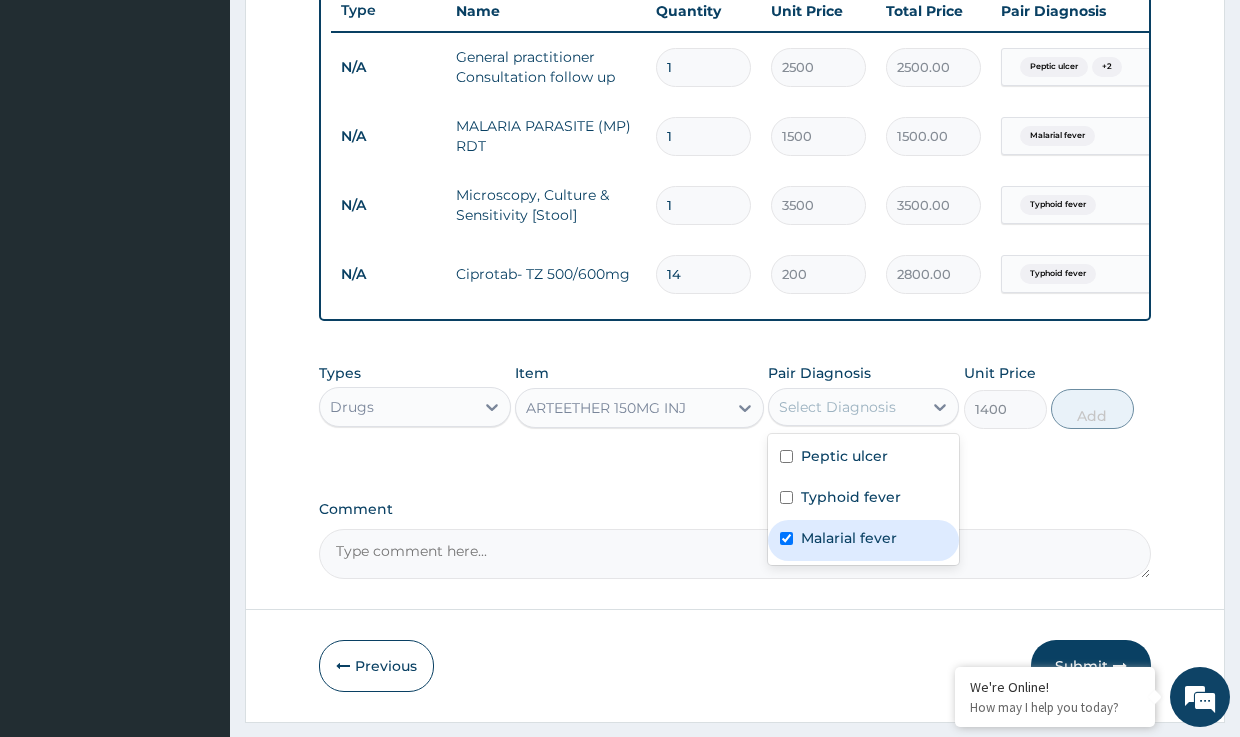 checkbox on "true" 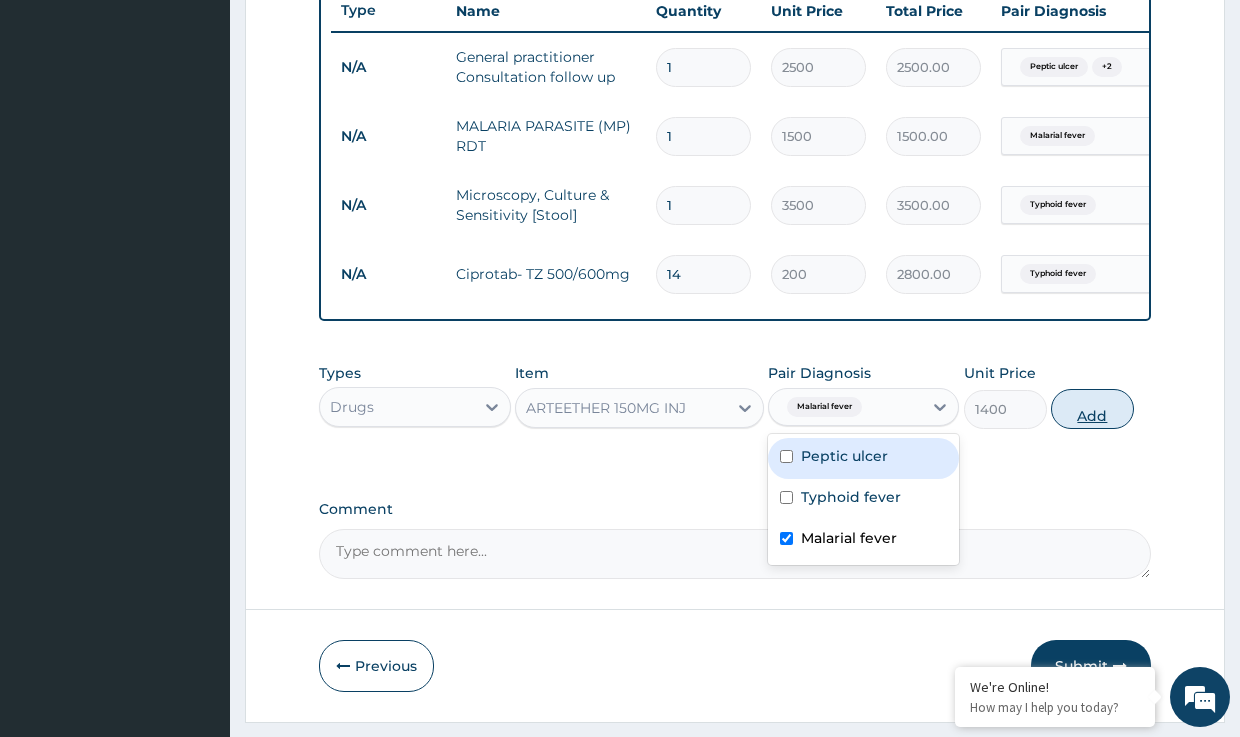 click on "Add" at bounding box center (1092, 409) 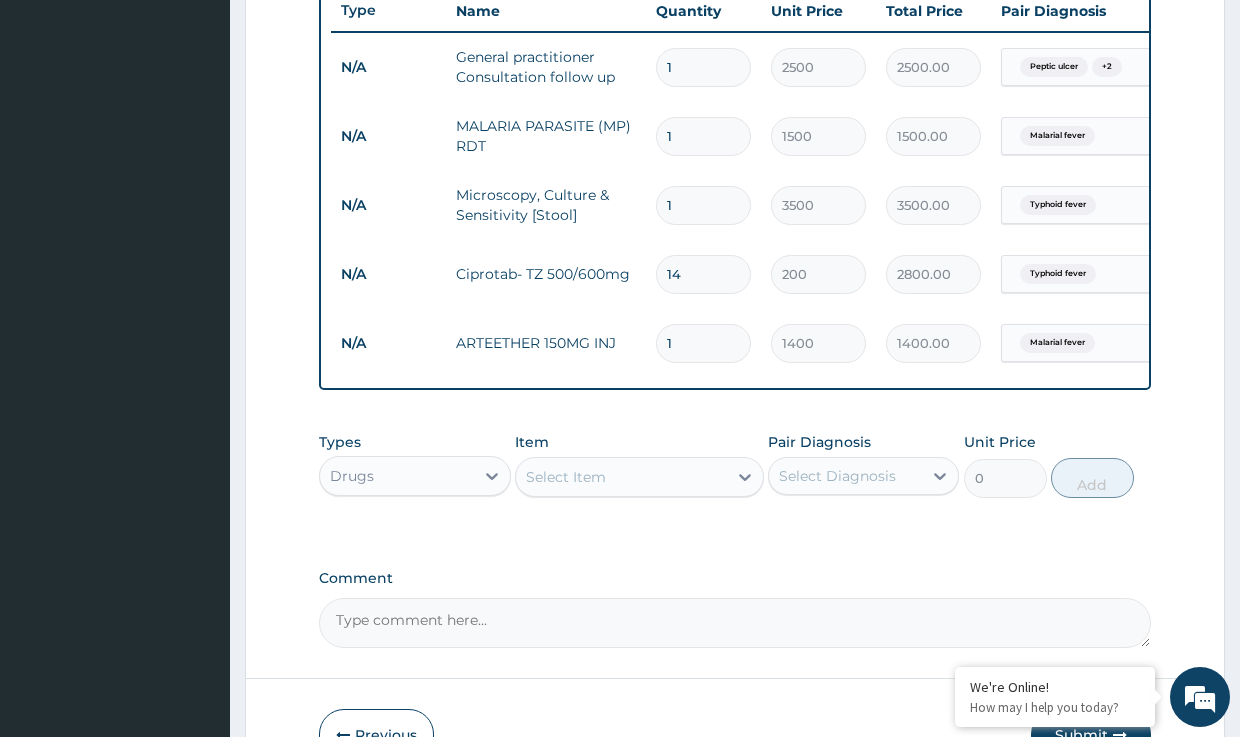 type 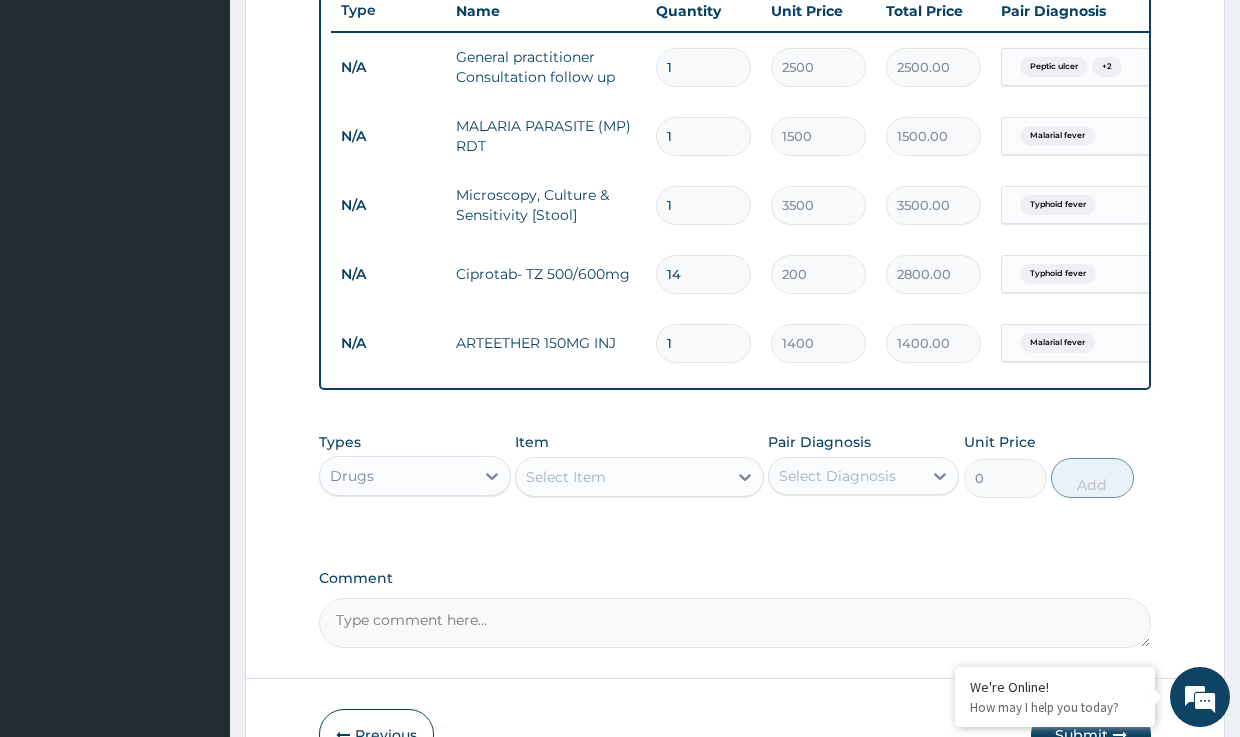 type on "0.00" 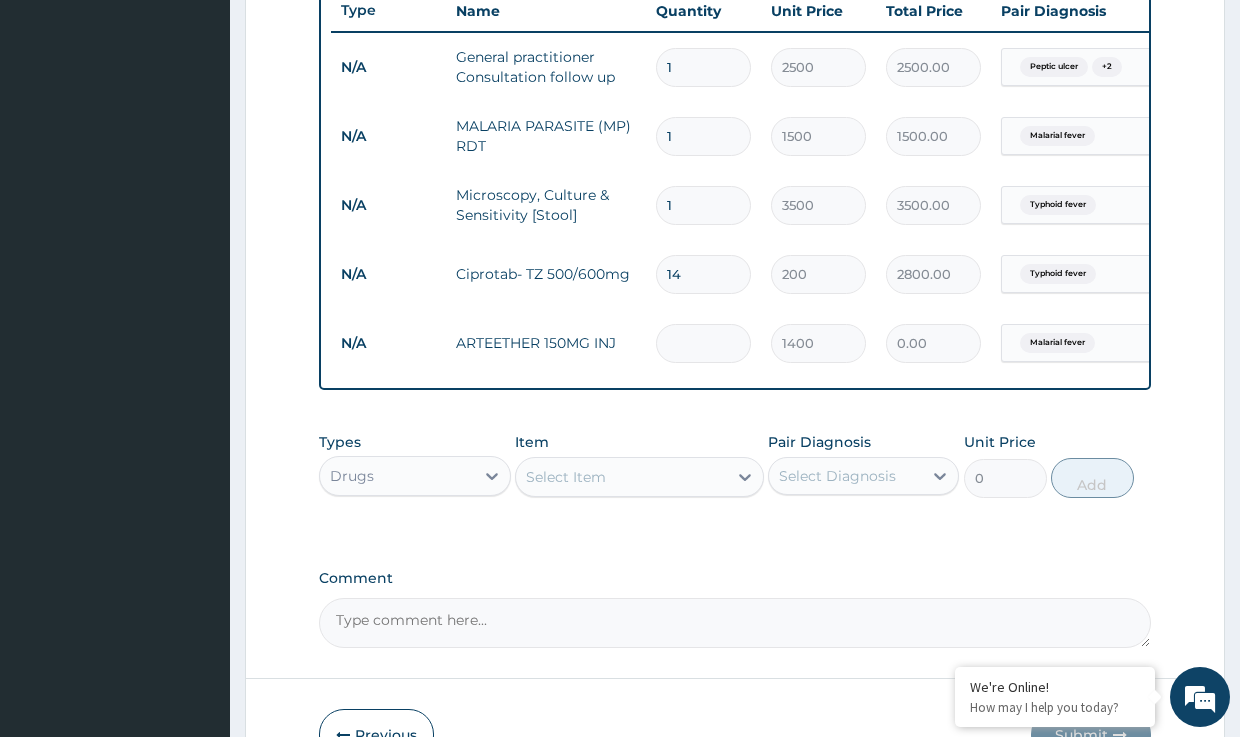 type on "3" 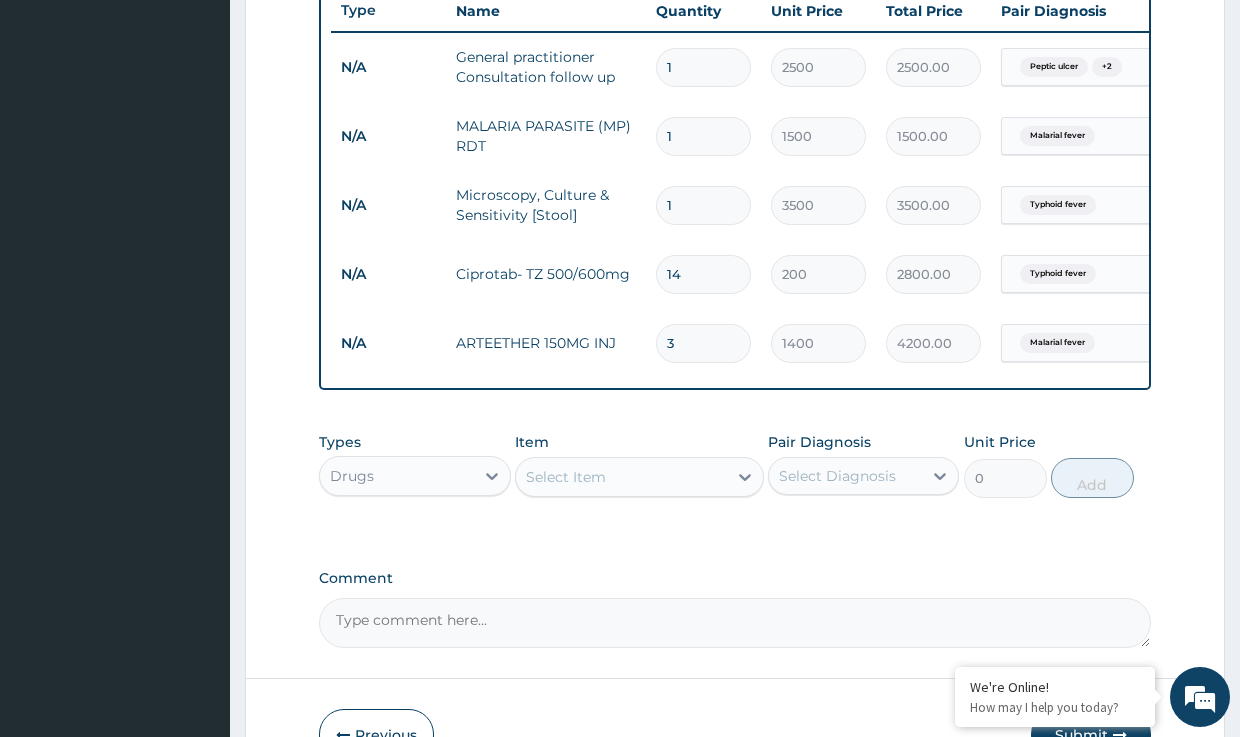 type on "3" 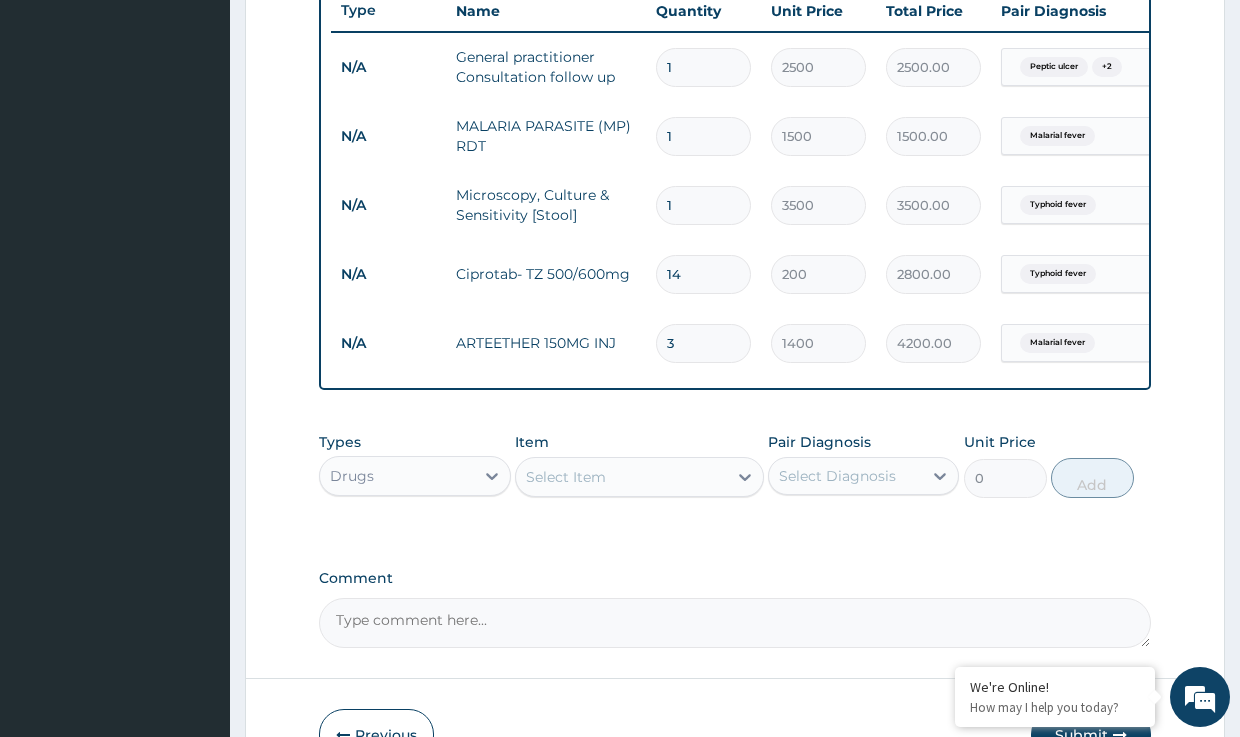 click on "Select Item" at bounding box center [621, 477] 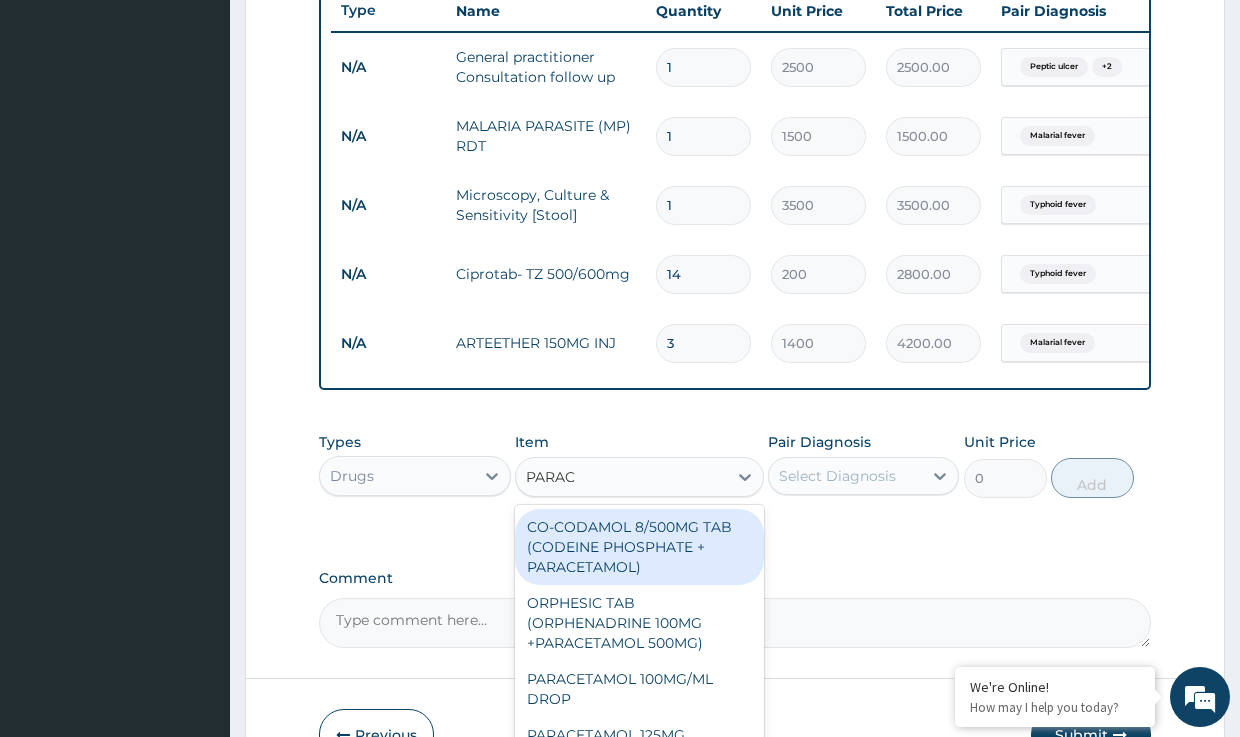 type on "PARACE" 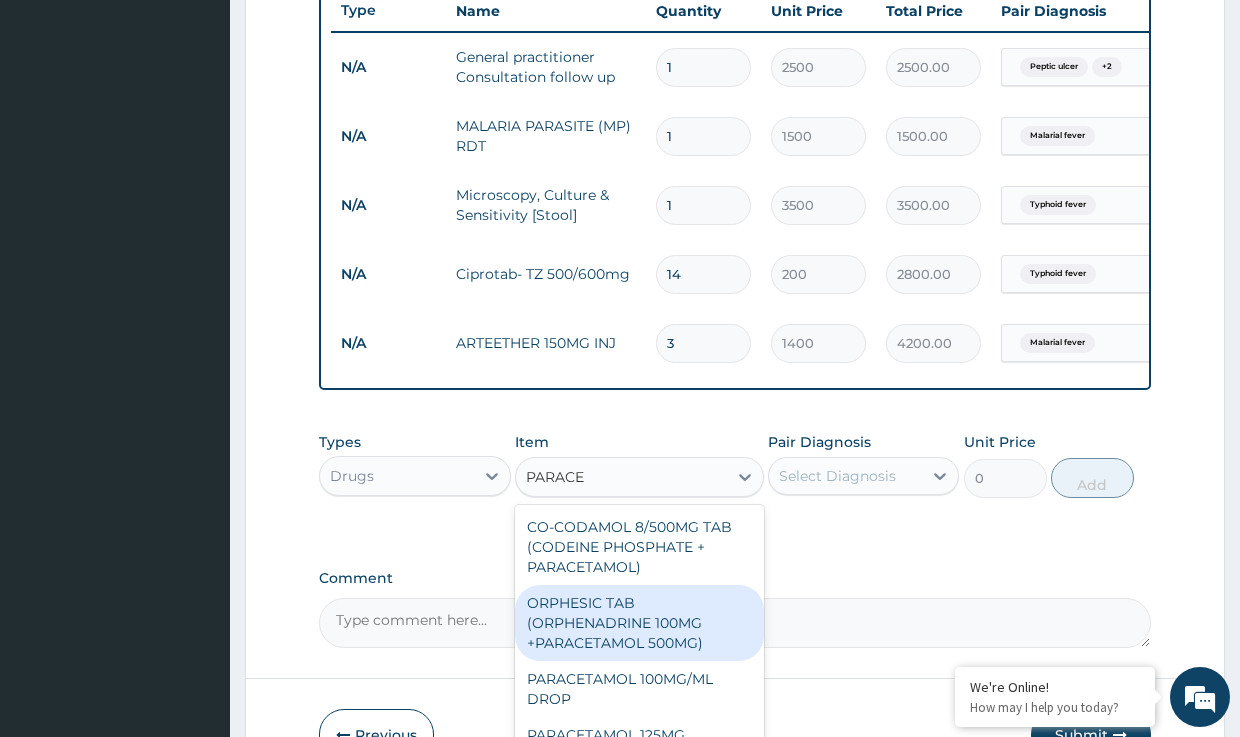 click on "ORPHESIC TAB (ORPHENADRINE 100MG +PARACETAMOL 500MG)" at bounding box center (639, 623) 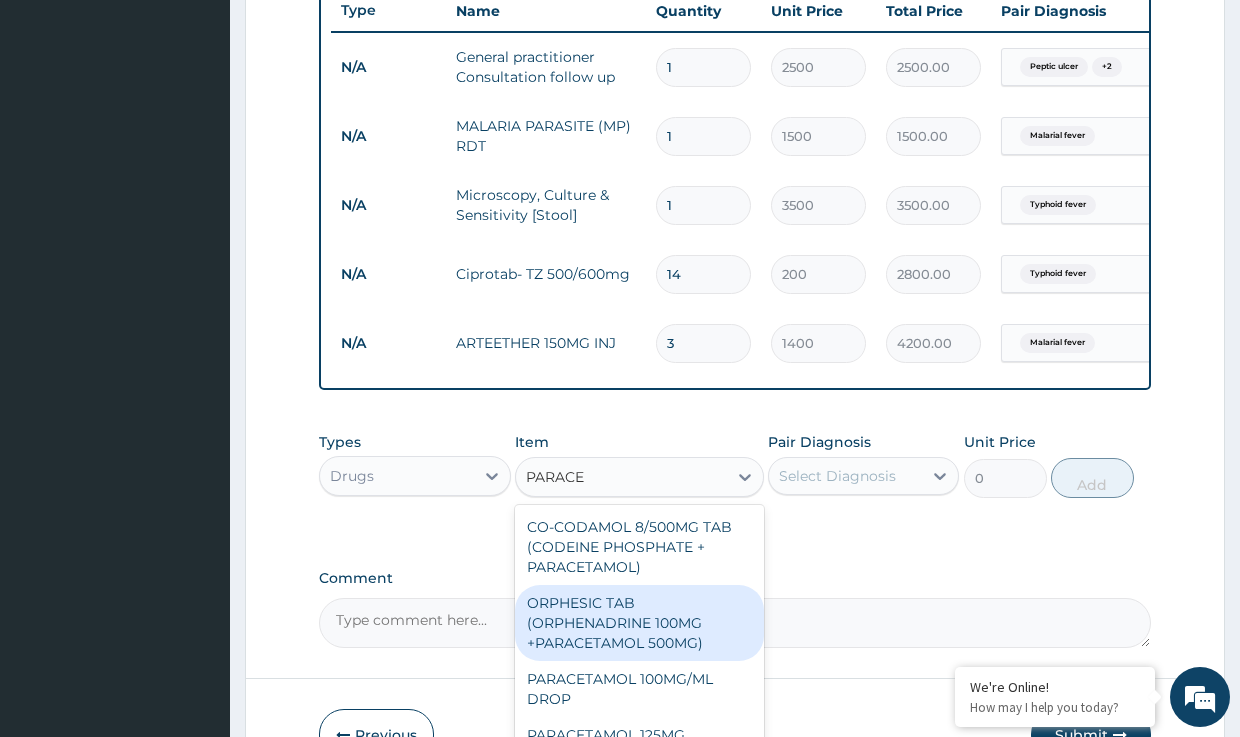 type 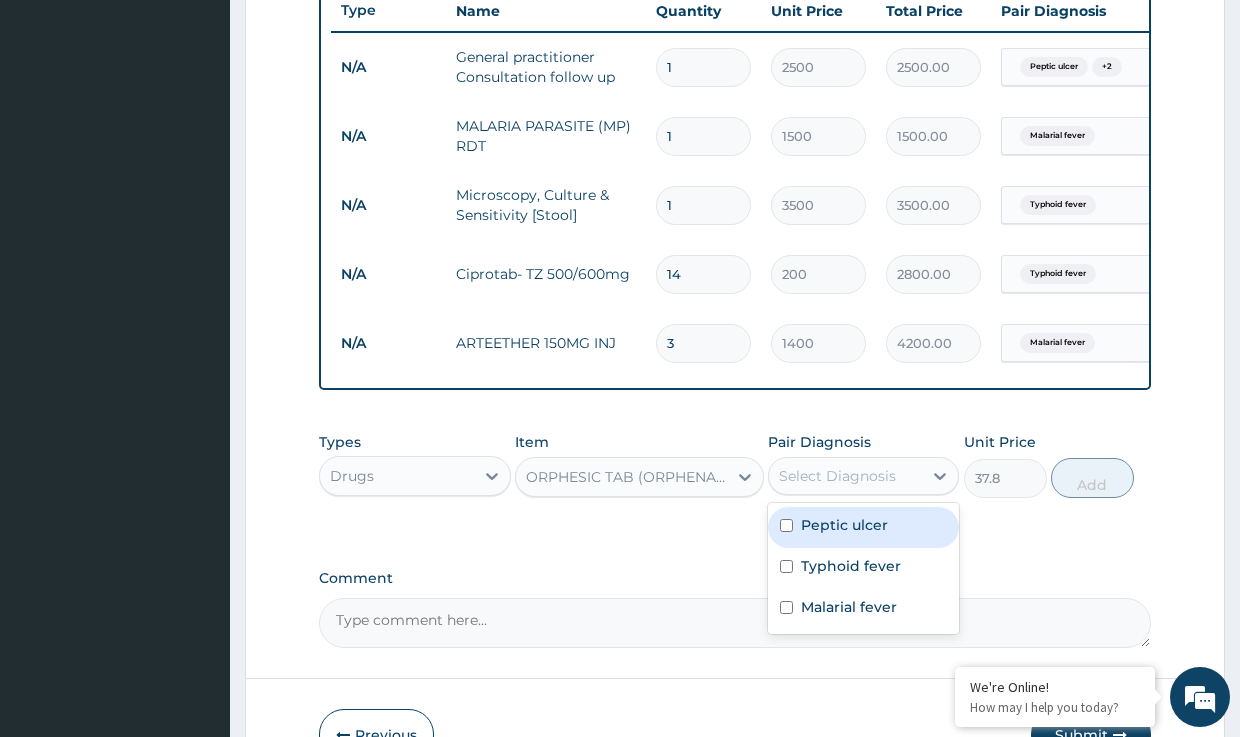 click on "Select Diagnosis" at bounding box center (837, 476) 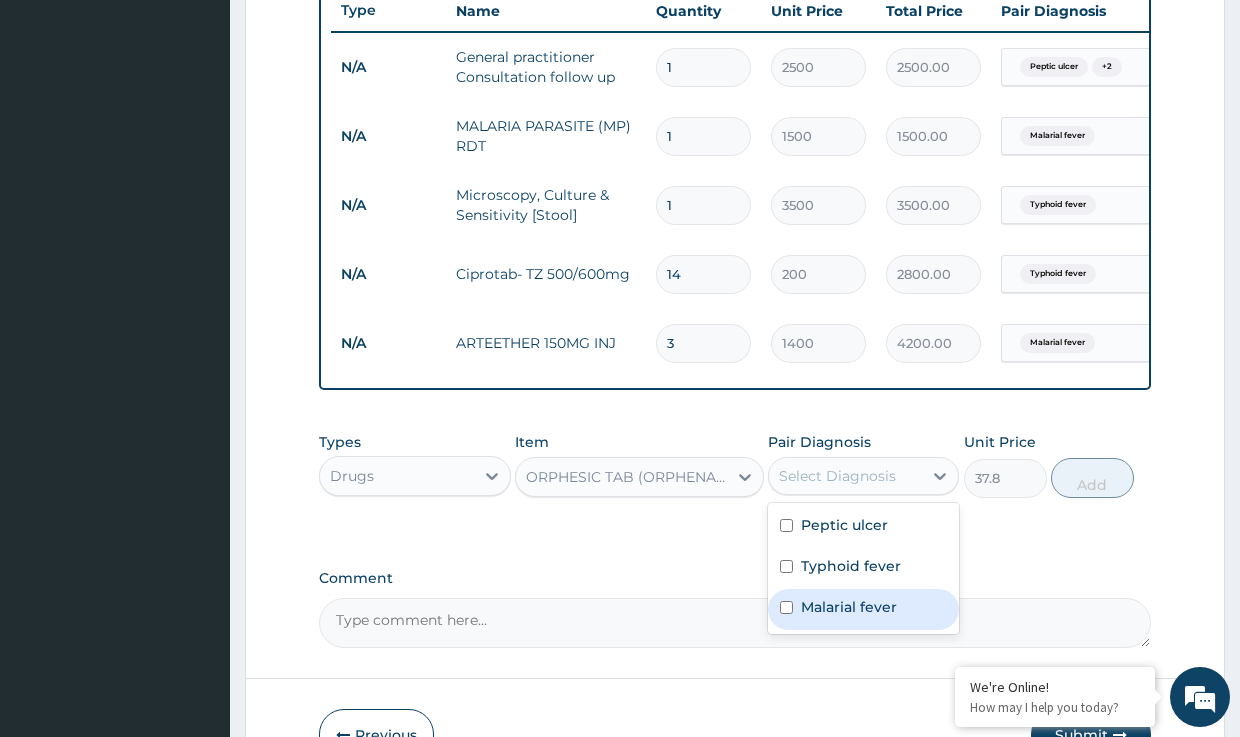 click on "Malarial fever" at bounding box center (849, 607) 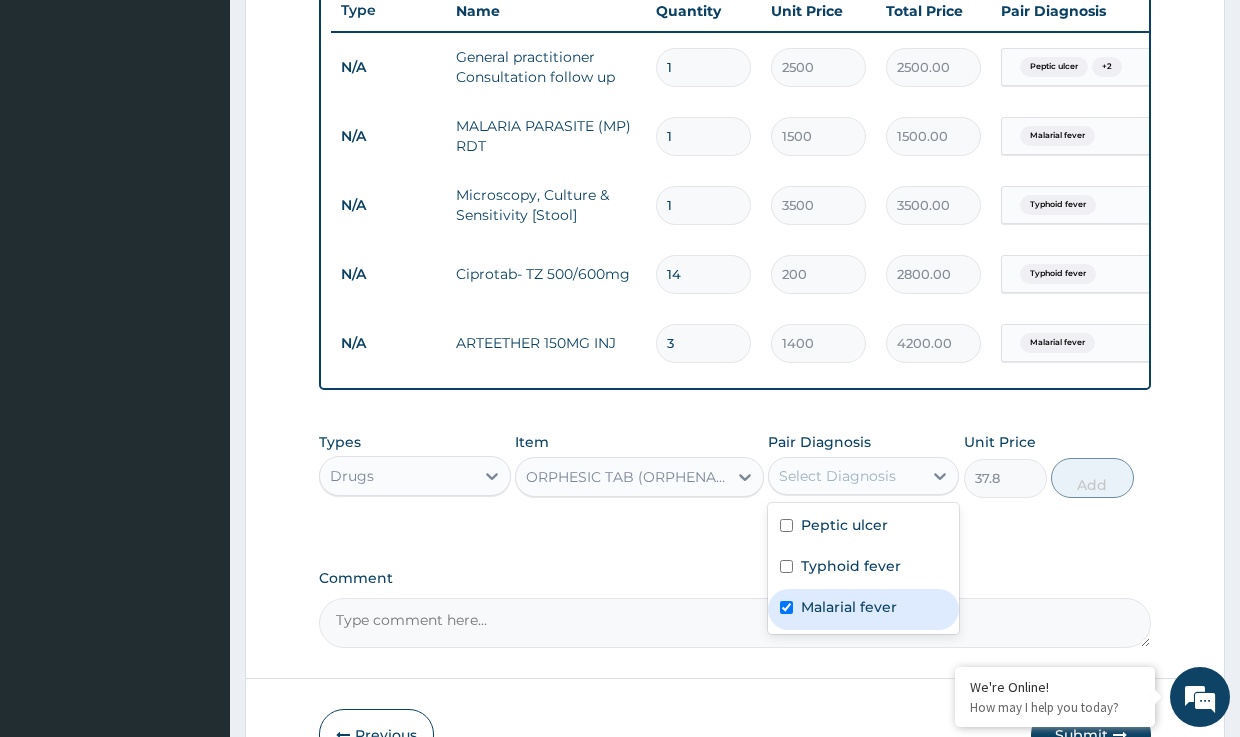 checkbox on "true" 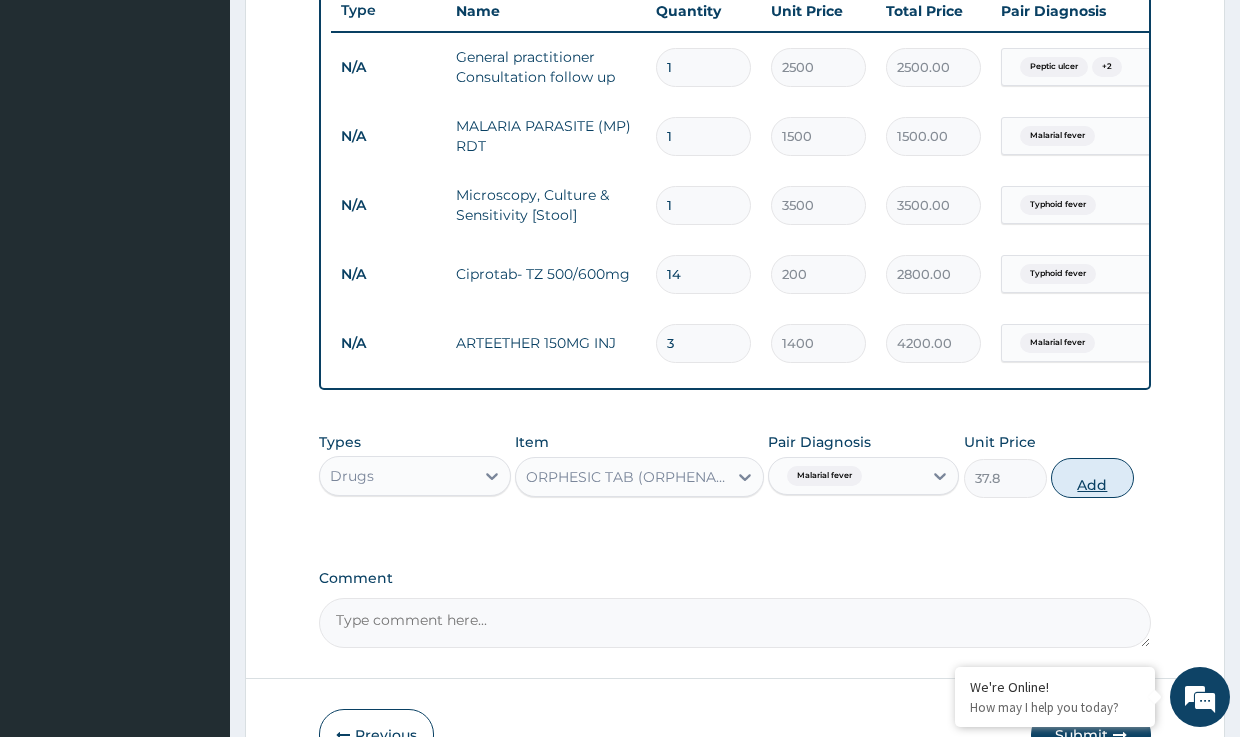 click on "Add" at bounding box center [1092, 478] 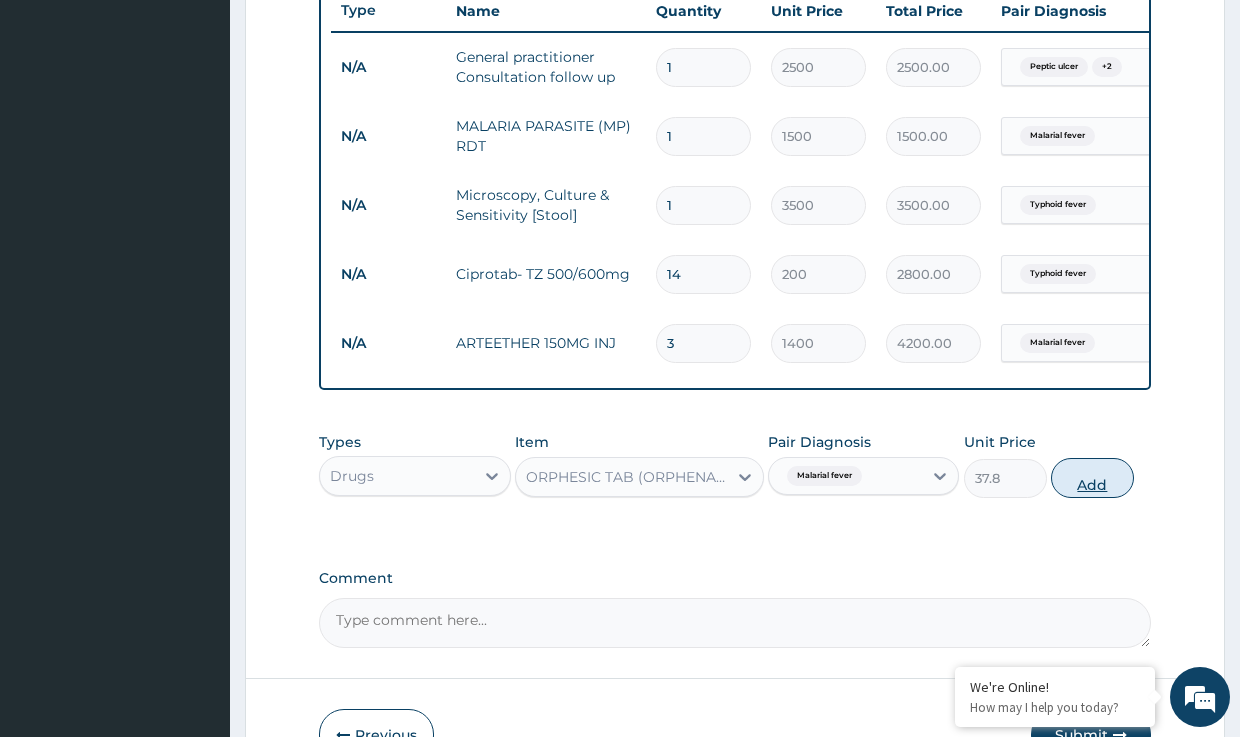 type on "0" 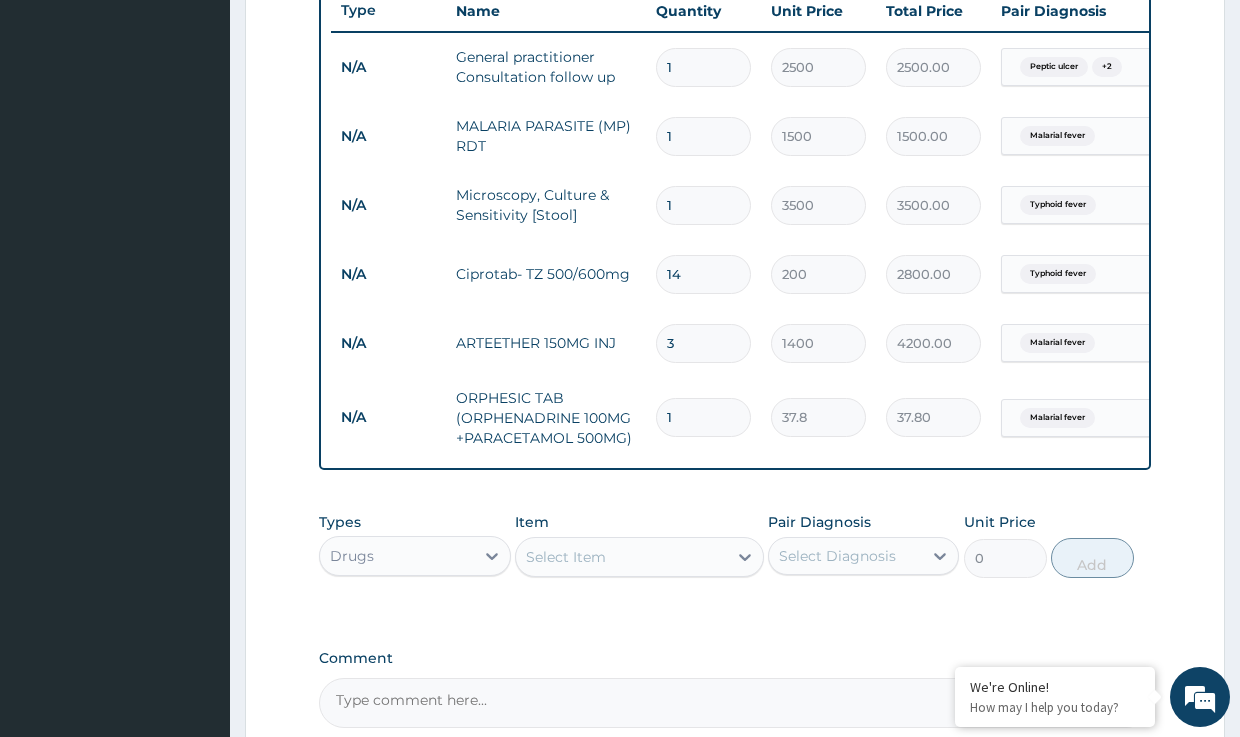 type on "18" 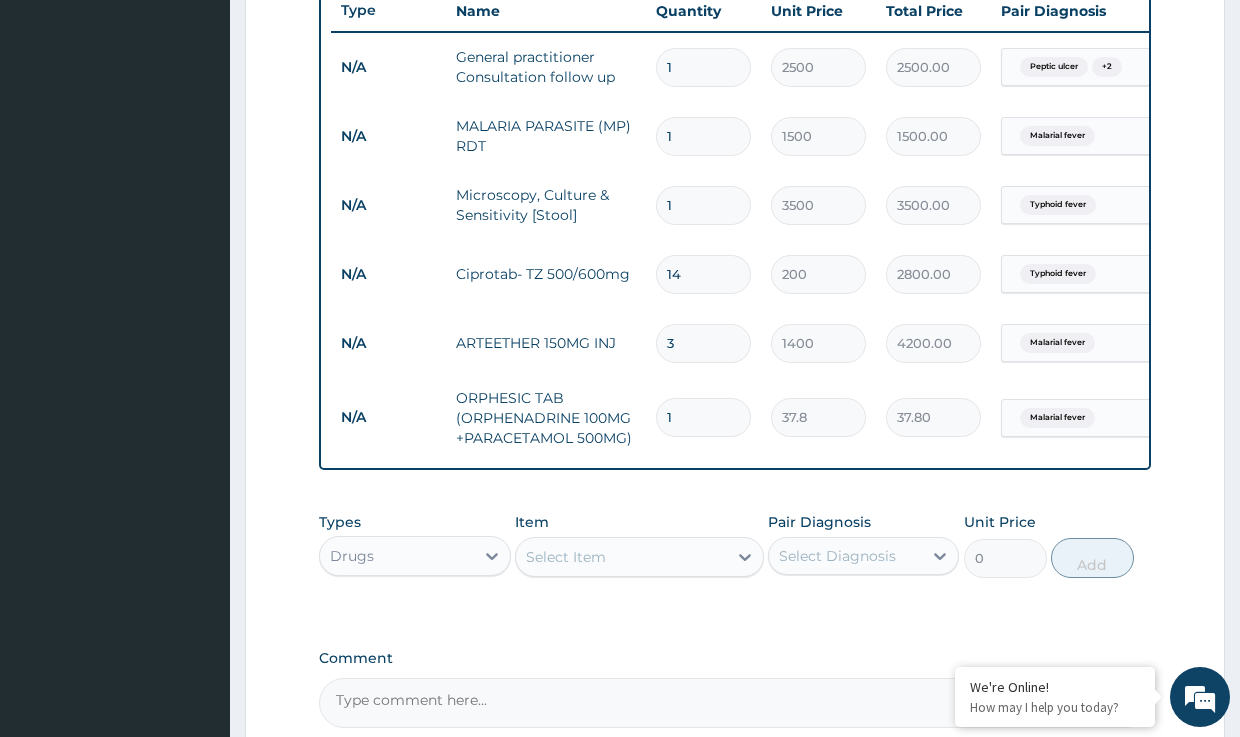type on "680.40" 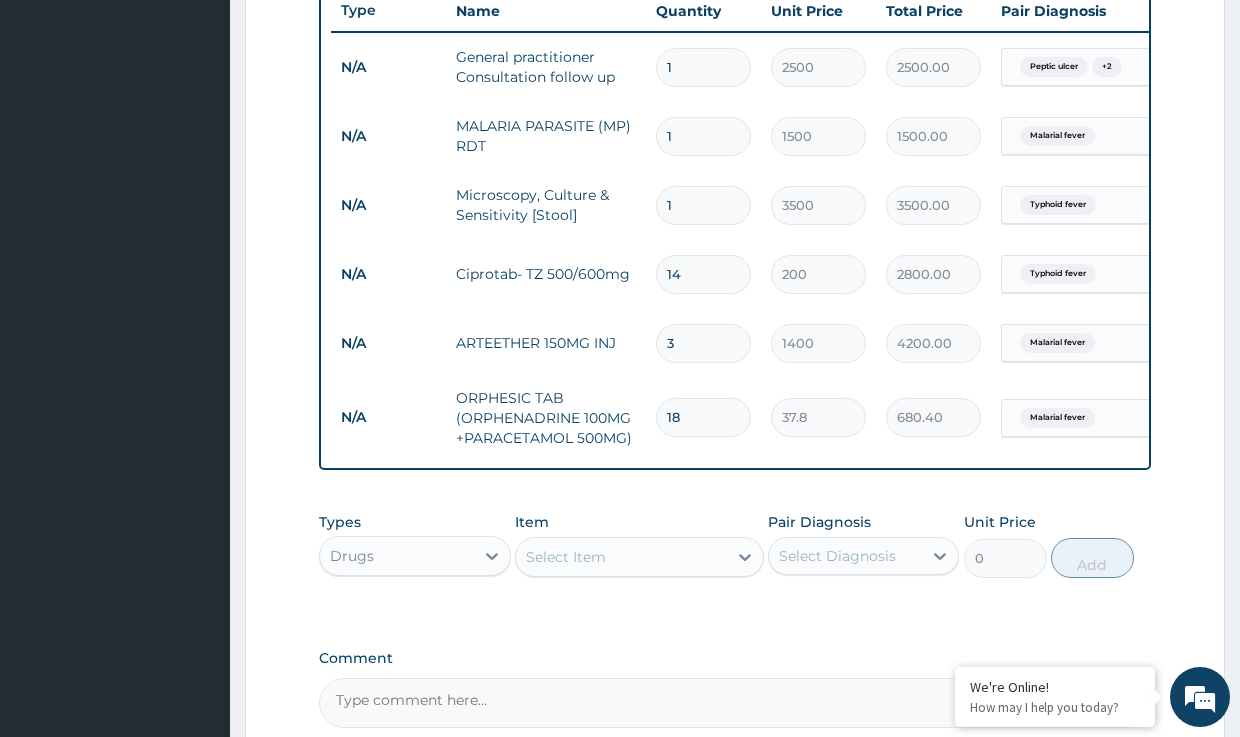 type on "18" 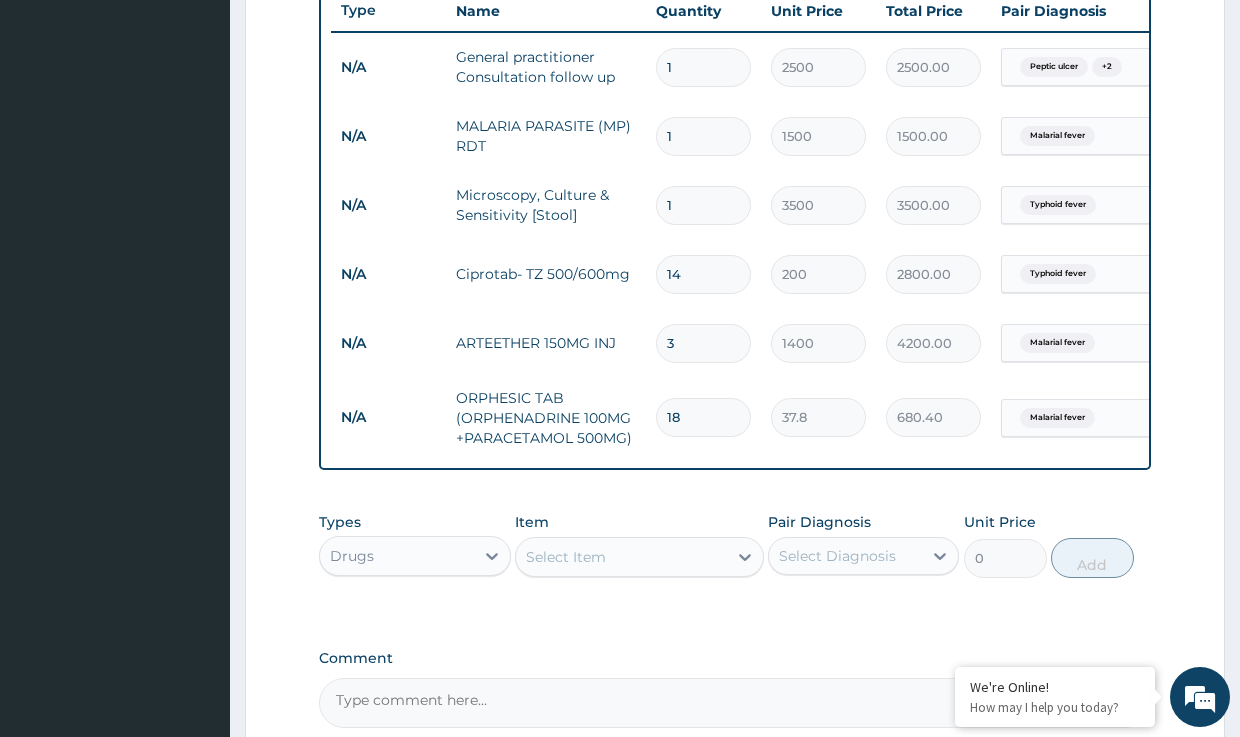 click on "Select Item" at bounding box center [566, 557] 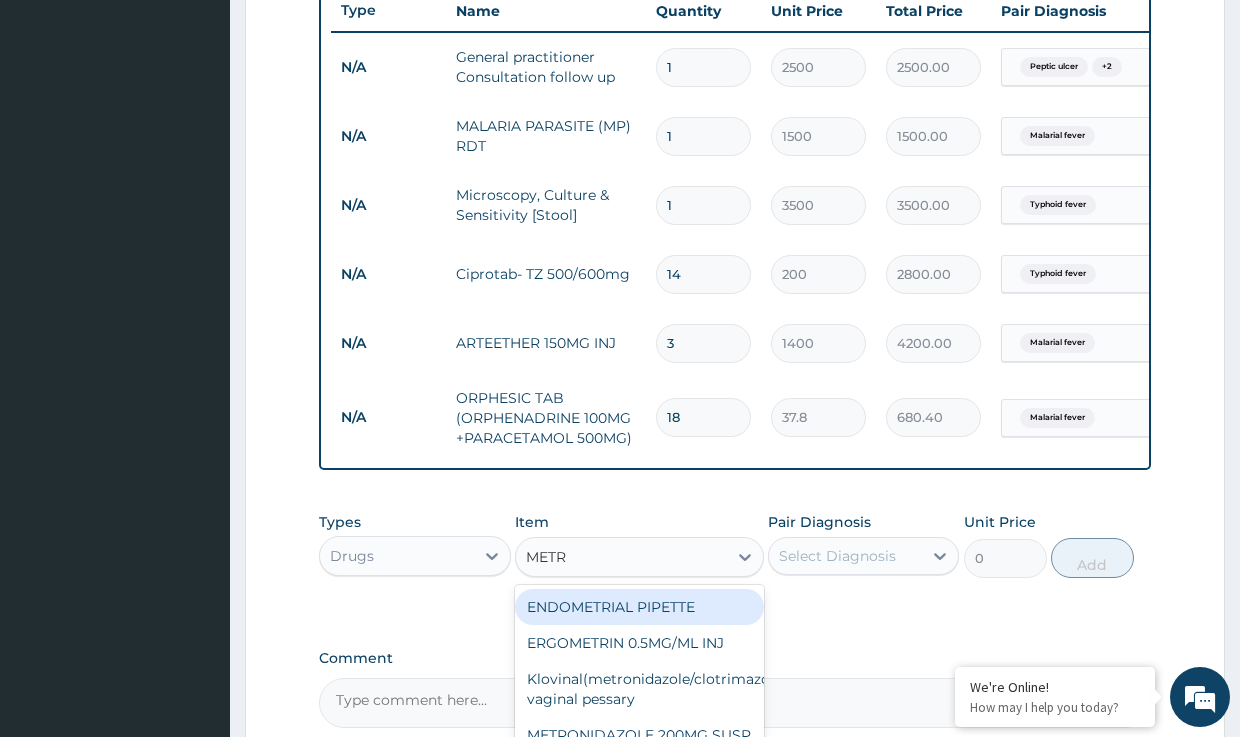 type on "METRO" 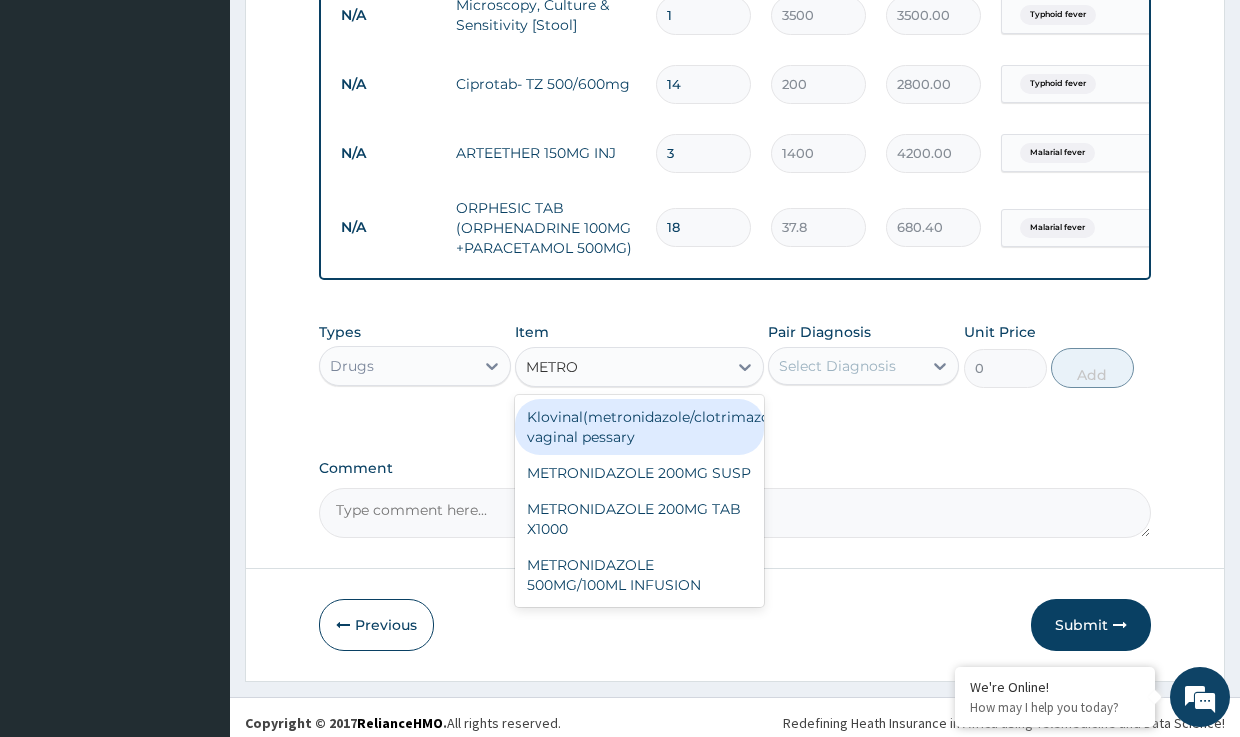 scroll, scrollTop: 965, scrollLeft: 0, axis: vertical 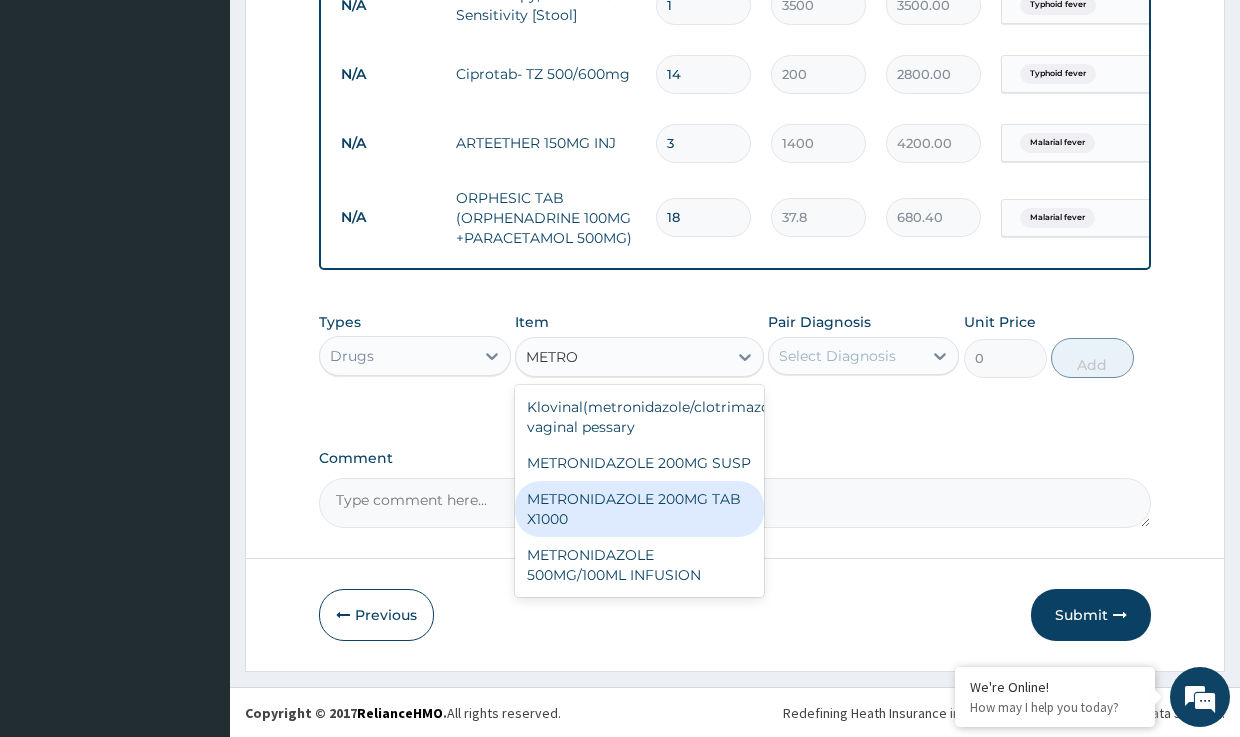 click on "METRONIDAZOLE 200MG TAB X1000" at bounding box center (639, 509) 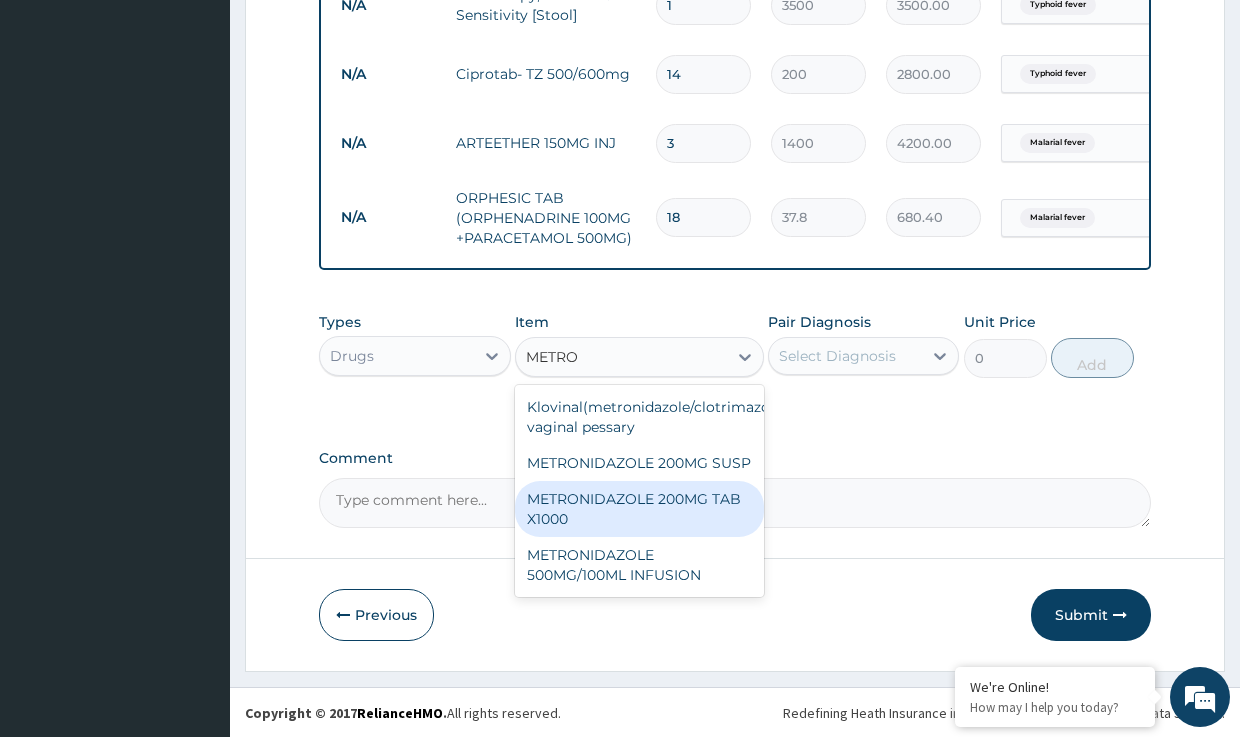 type 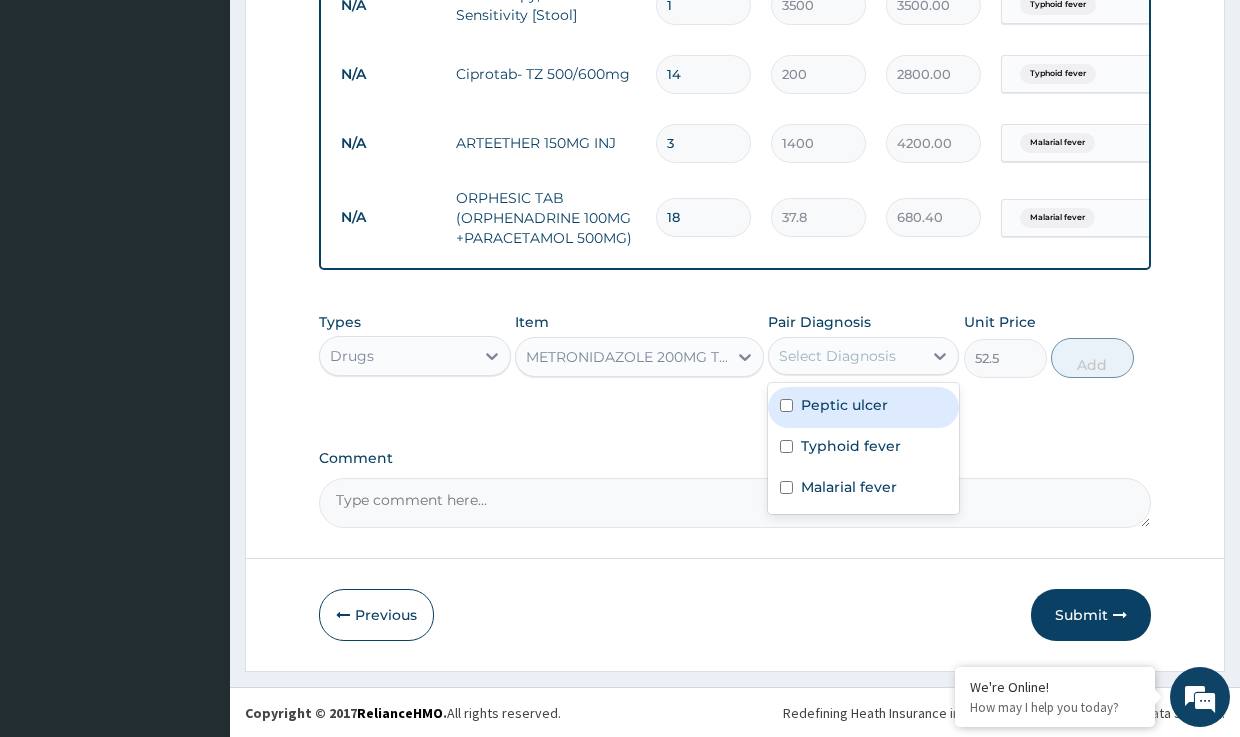 click on "Select Diagnosis" at bounding box center [837, 356] 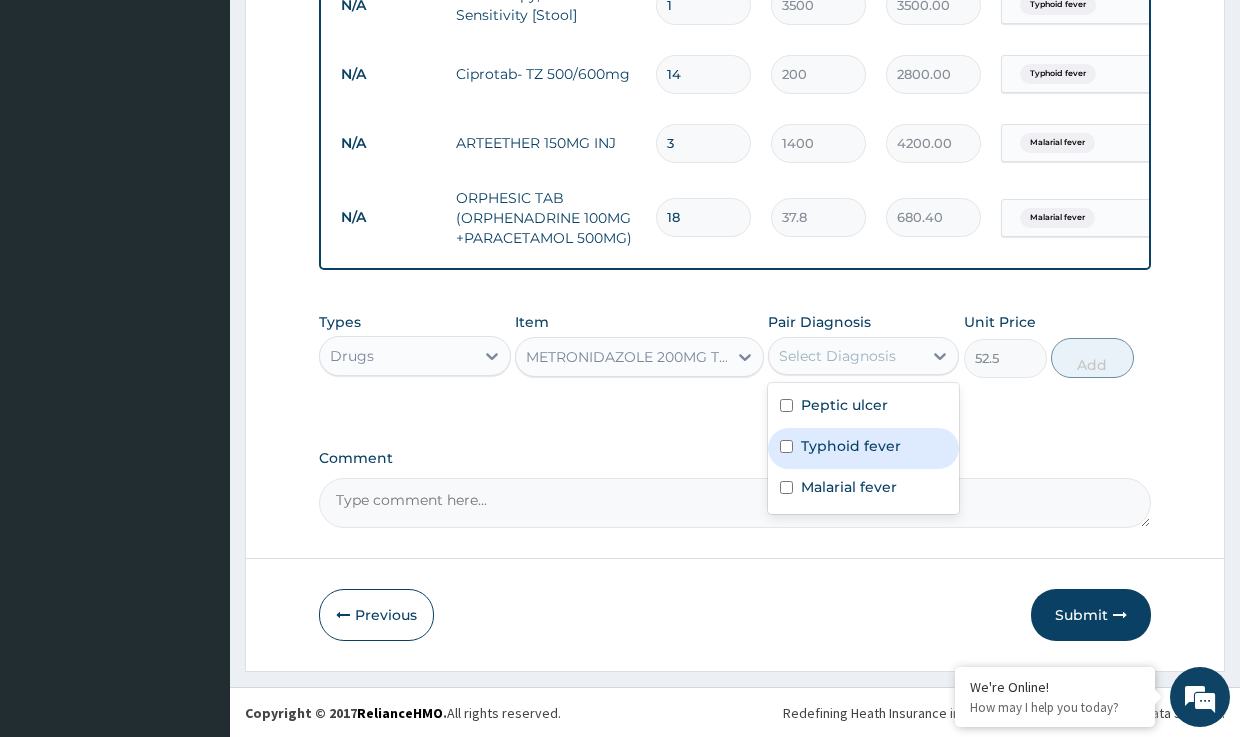 click on "Typhoid fever" at bounding box center (851, 446) 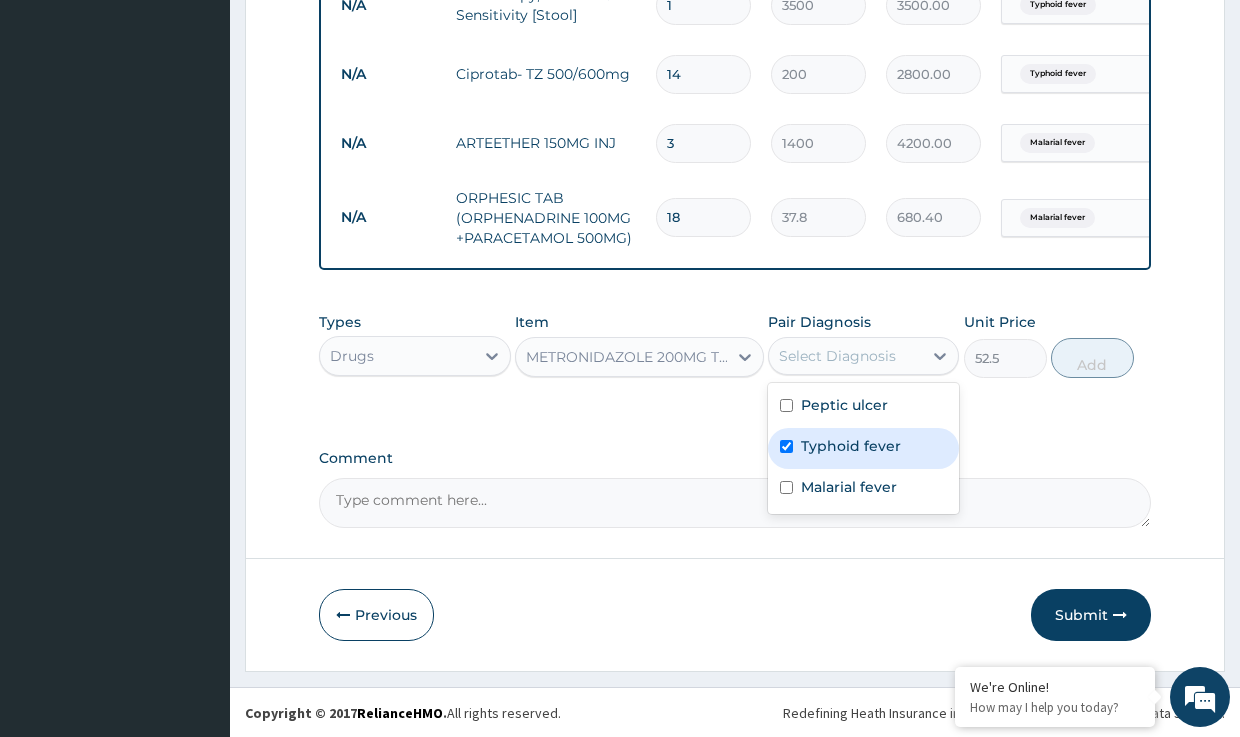 checkbox on "true" 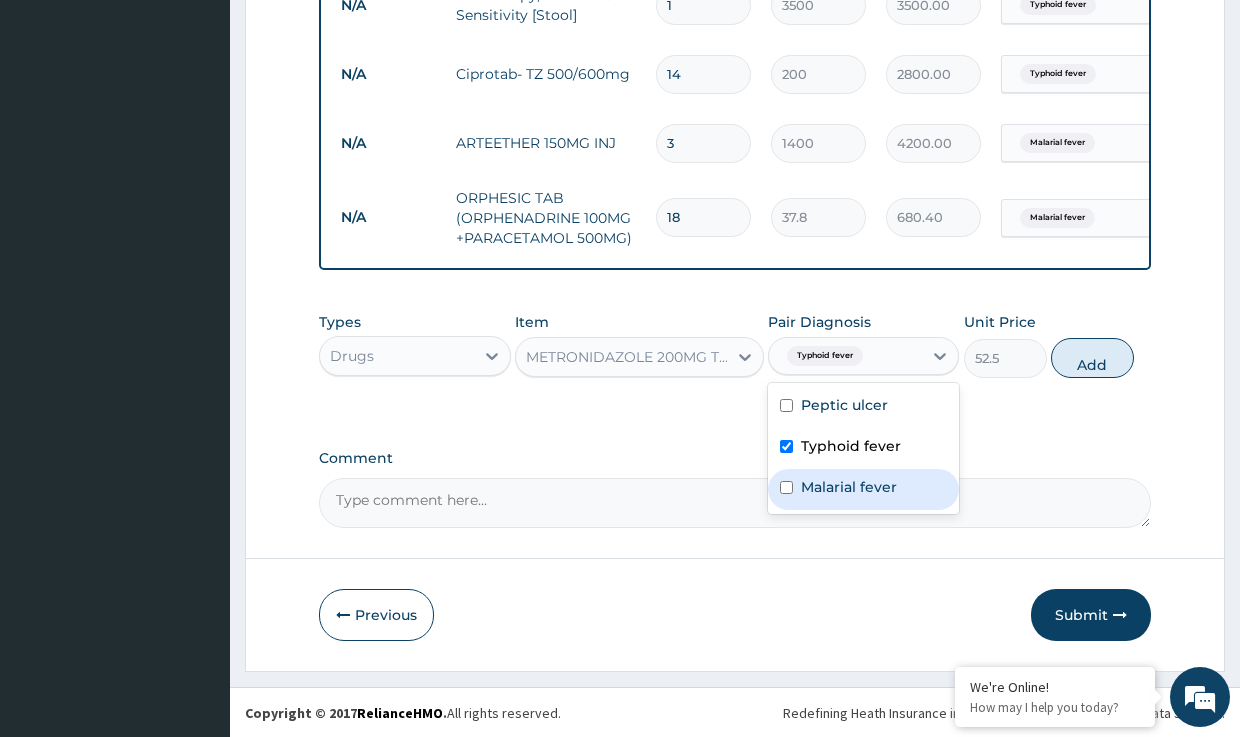click on "Malarial fever" at bounding box center [849, 487] 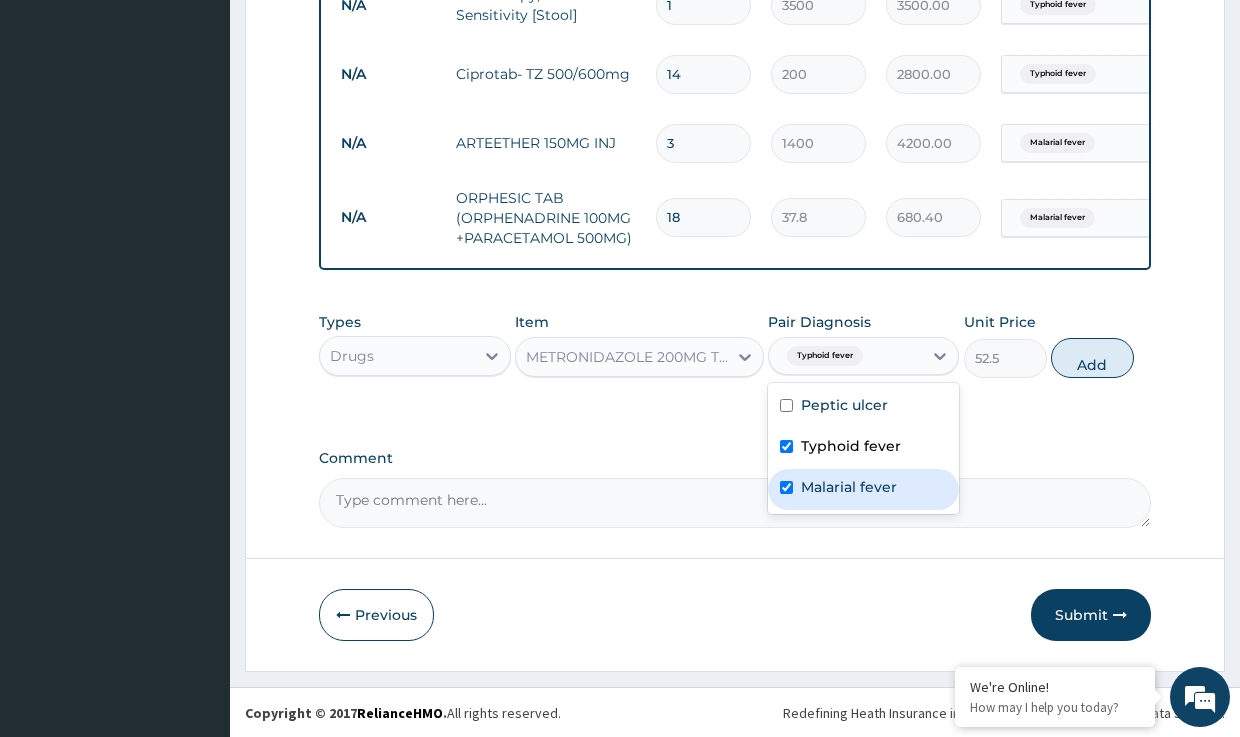 checkbox on "true" 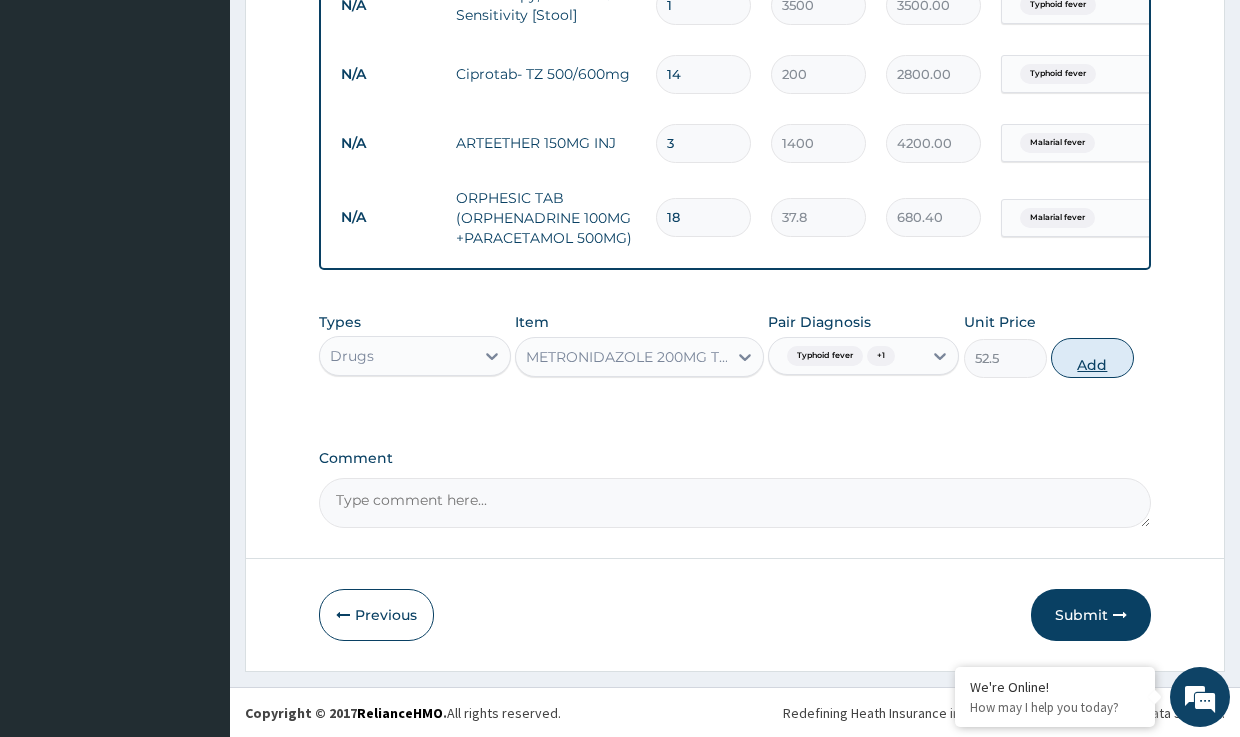 click on "Add" at bounding box center [1092, 358] 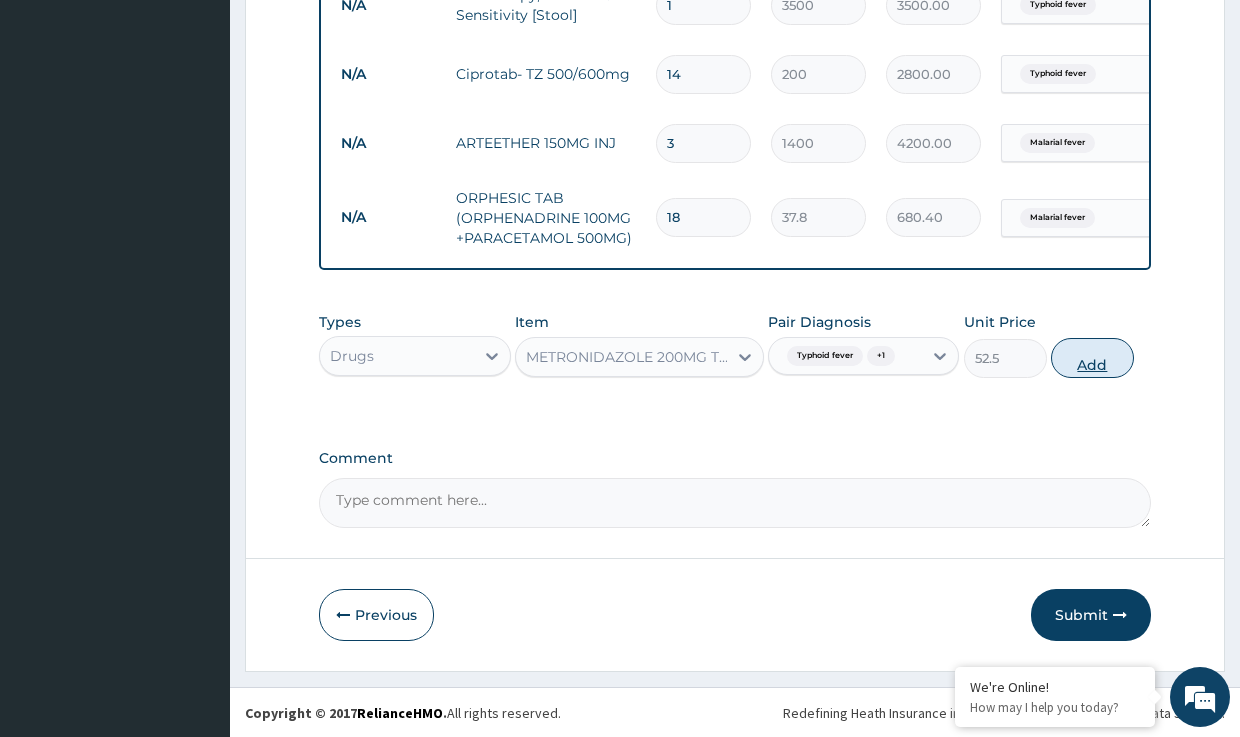 type on "0" 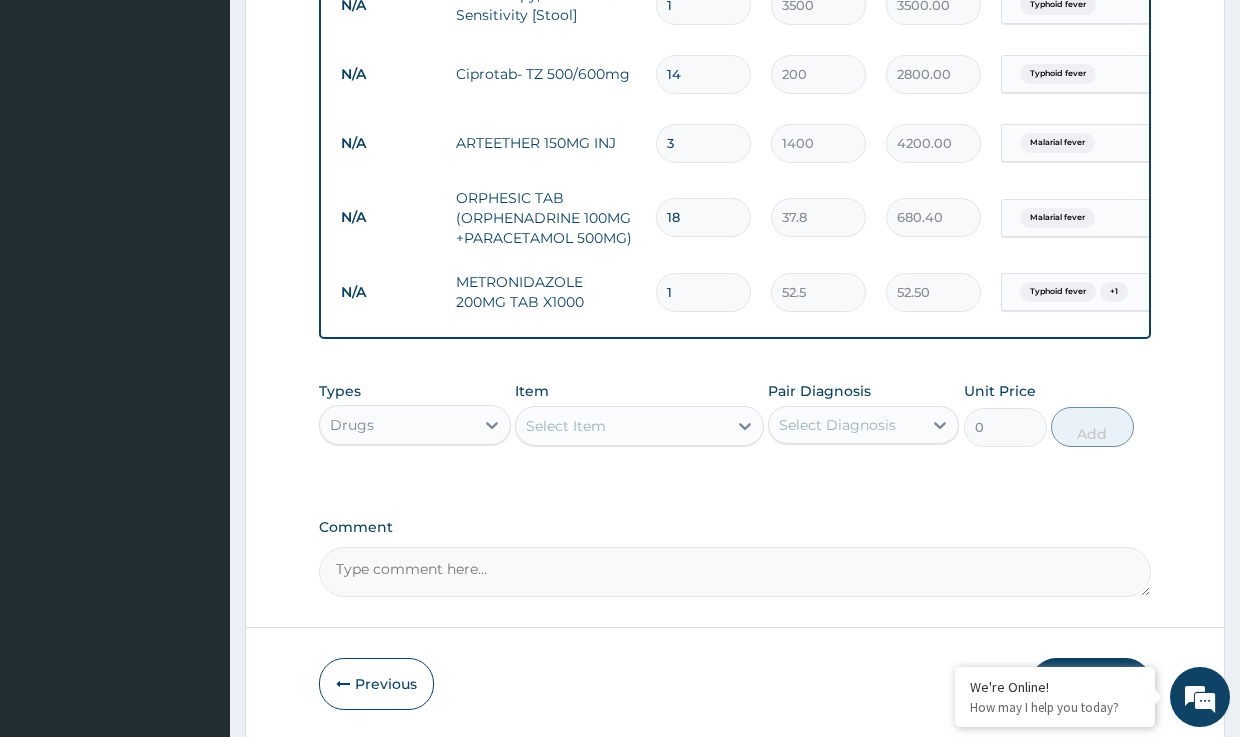 type 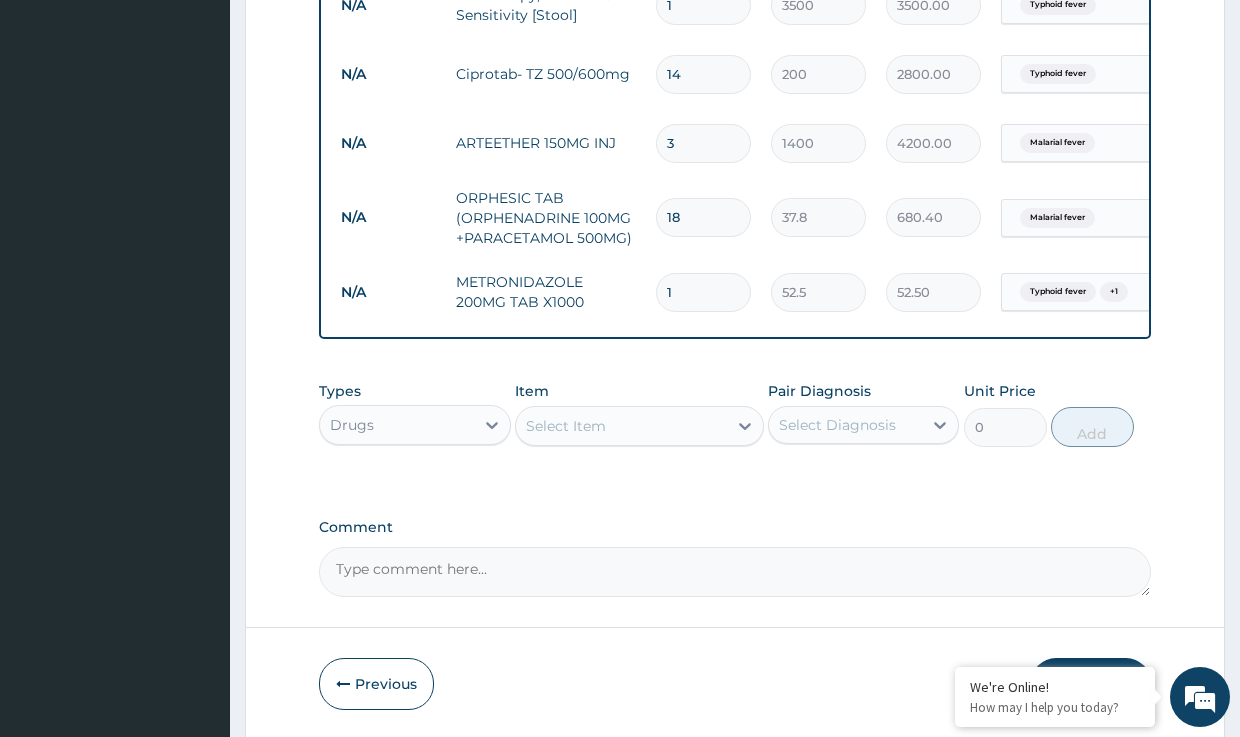 type on "0.00" 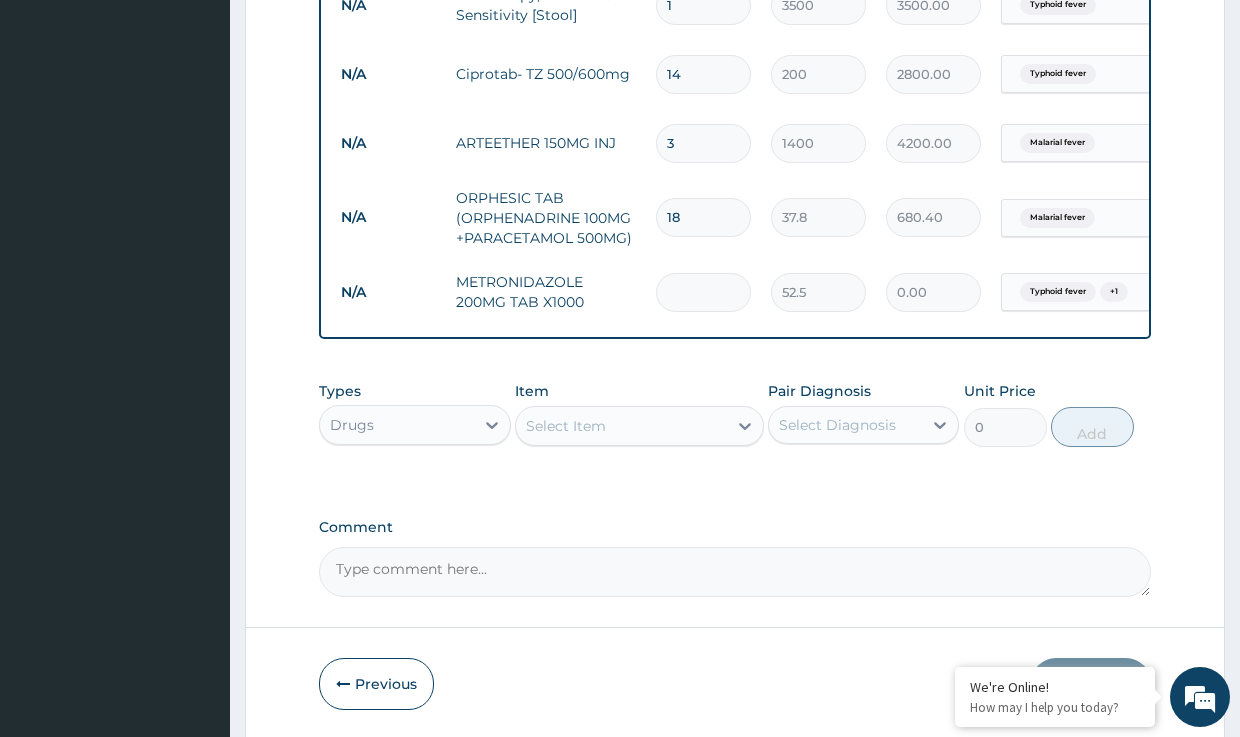 type on "4" 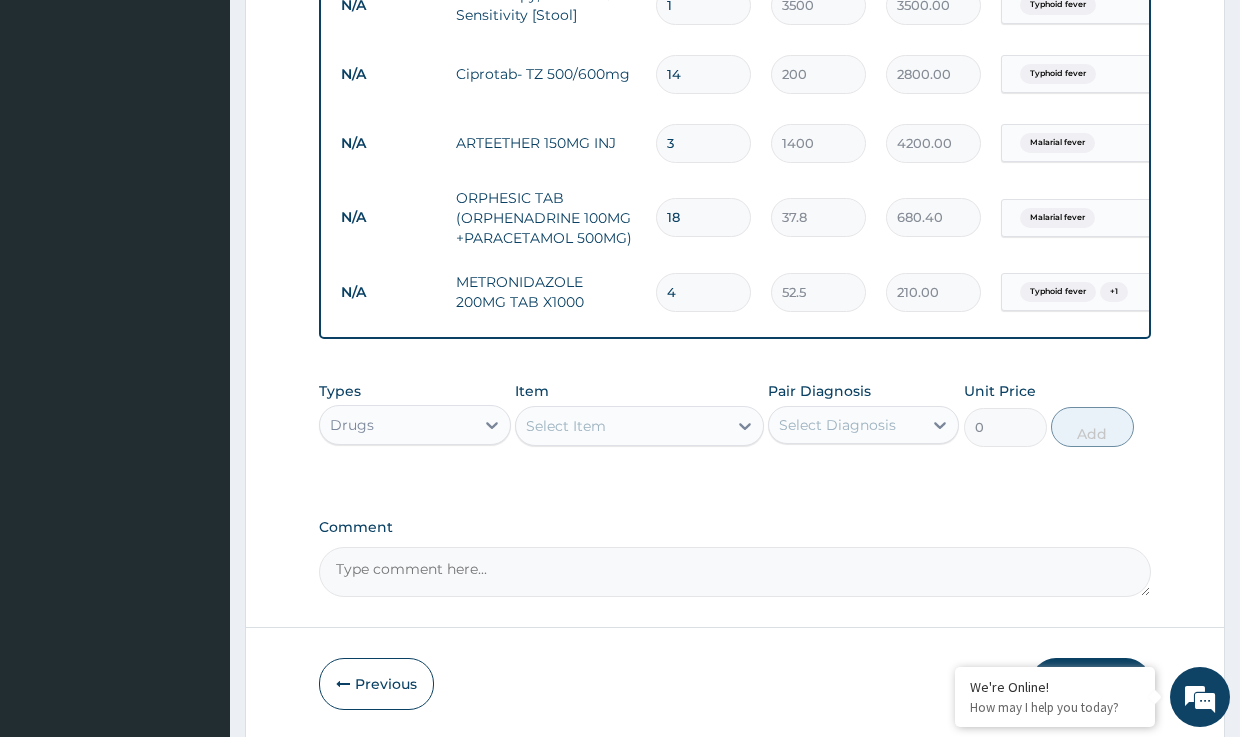 type on "42" 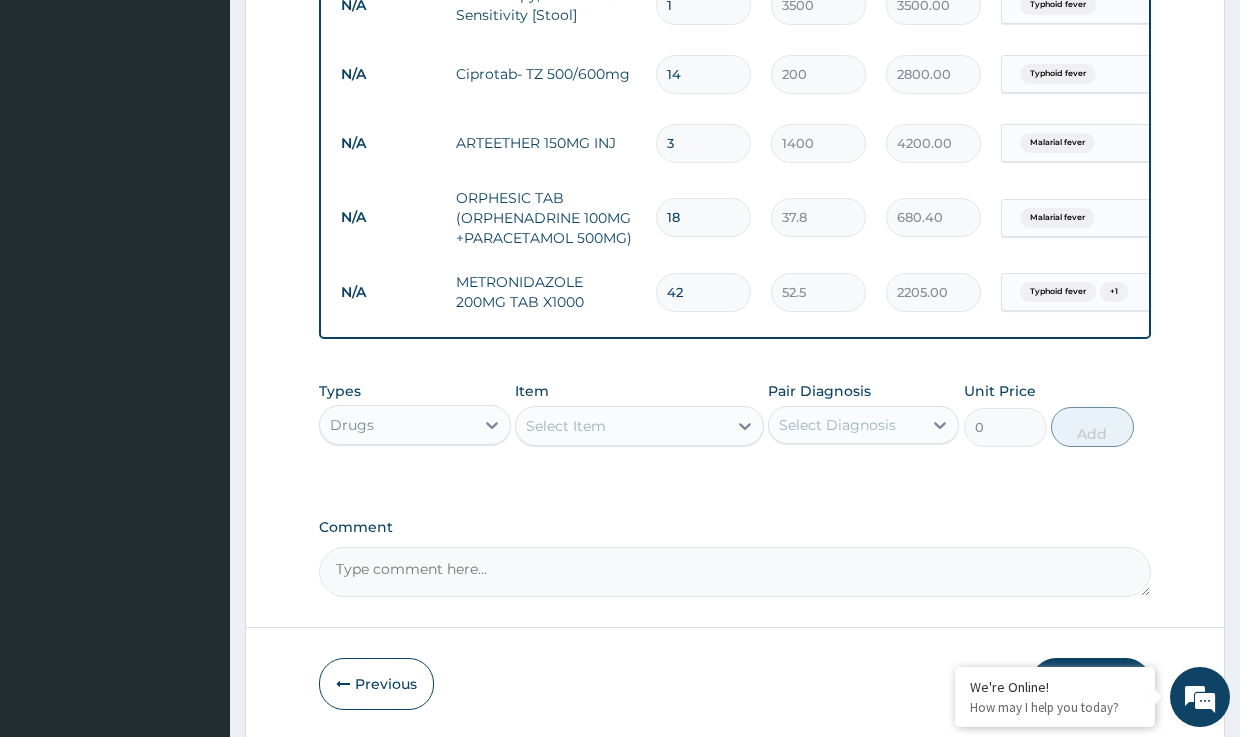 type on "42" 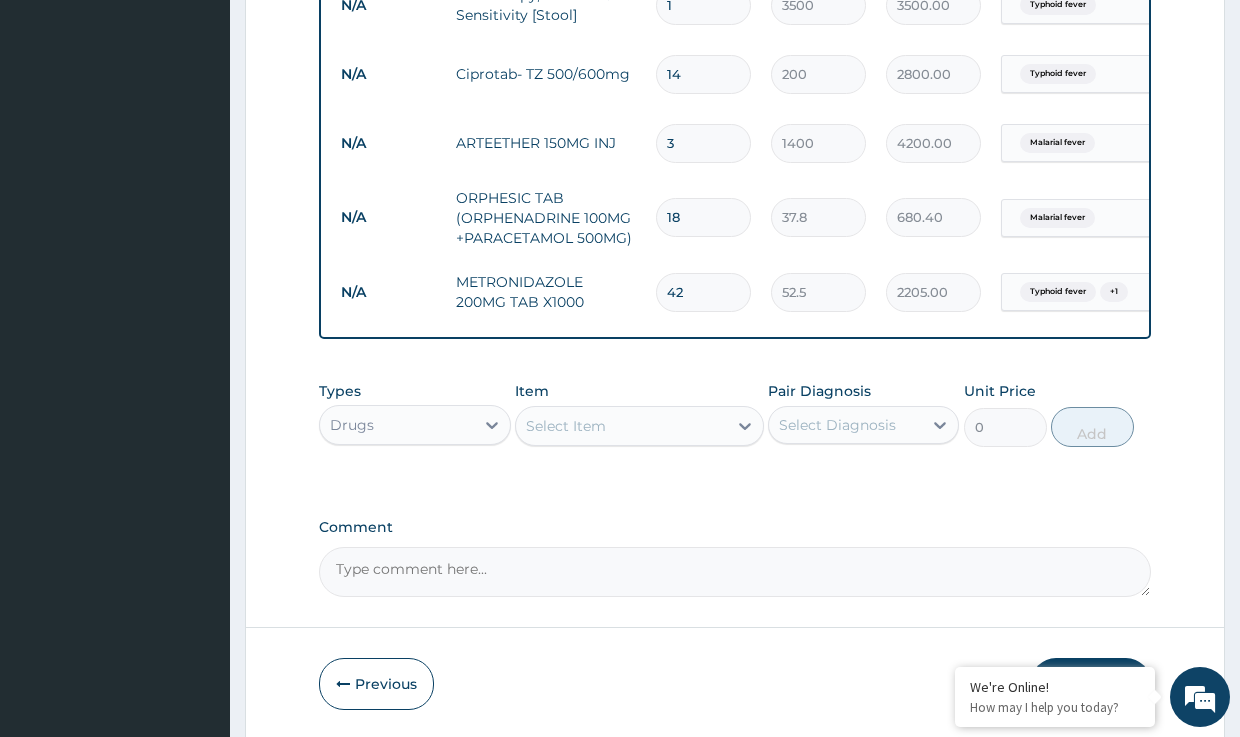 click on "Select Item" at bounding box center (621, 426) 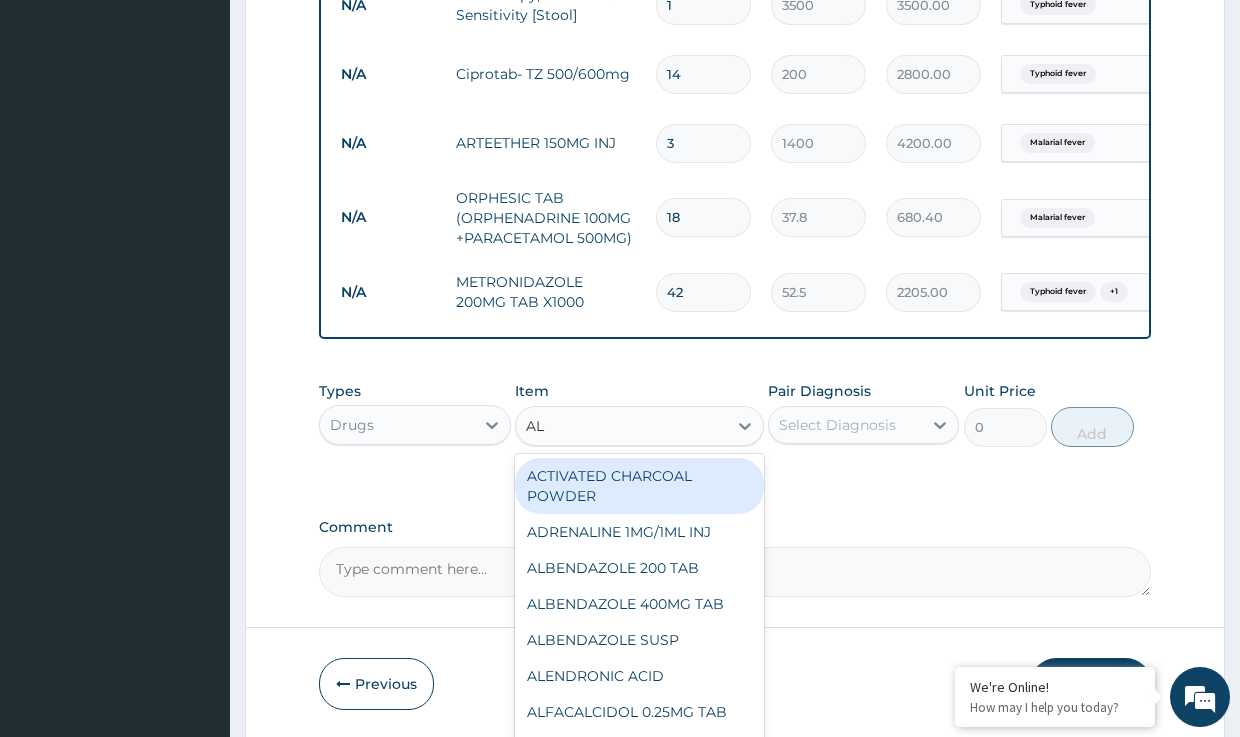 type on "ALB" 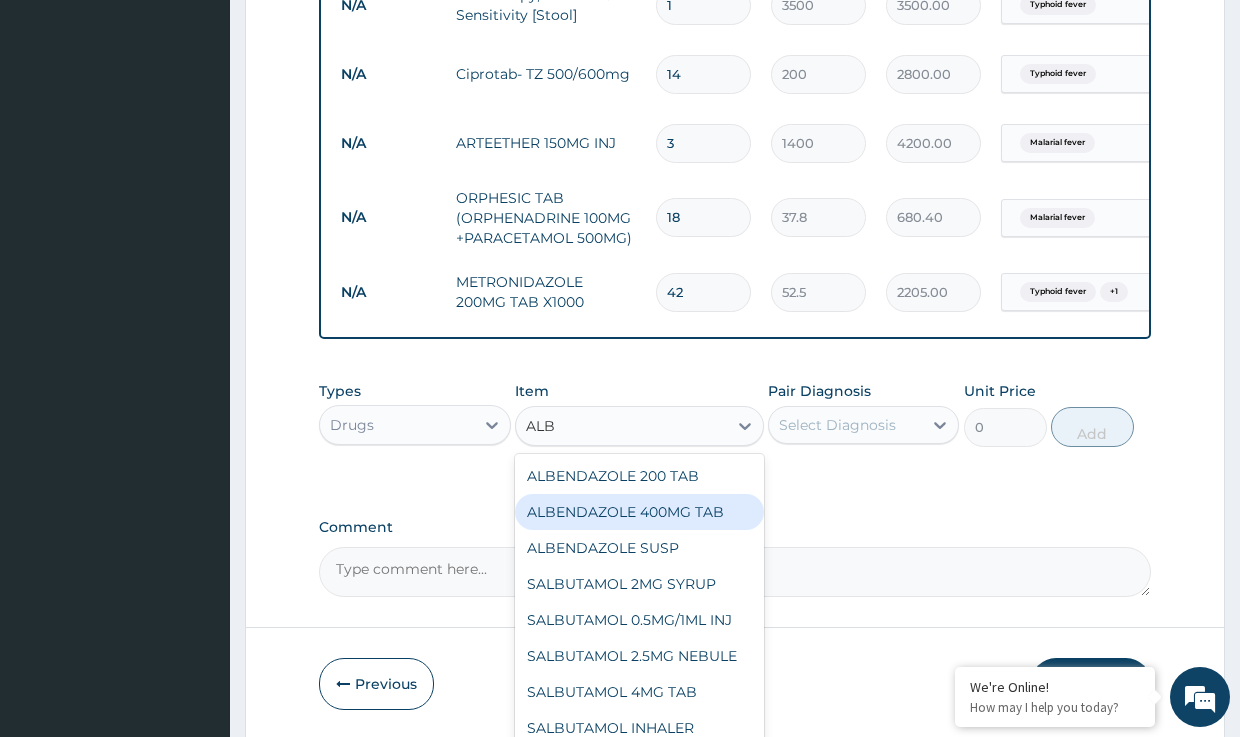 click on "ALBENDAZOLE 400MG TAB" at bounding box center (639, 512) 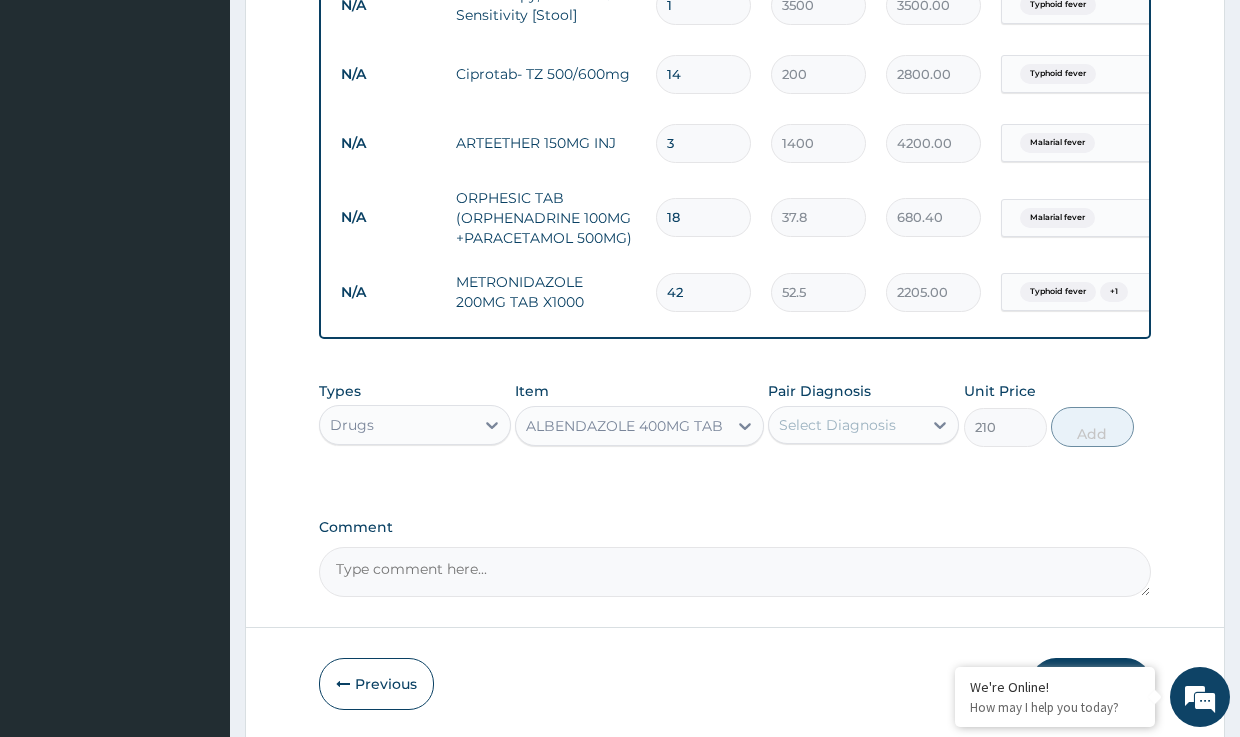 click on "Select Diagnosis" at bounding box center (837, 425) 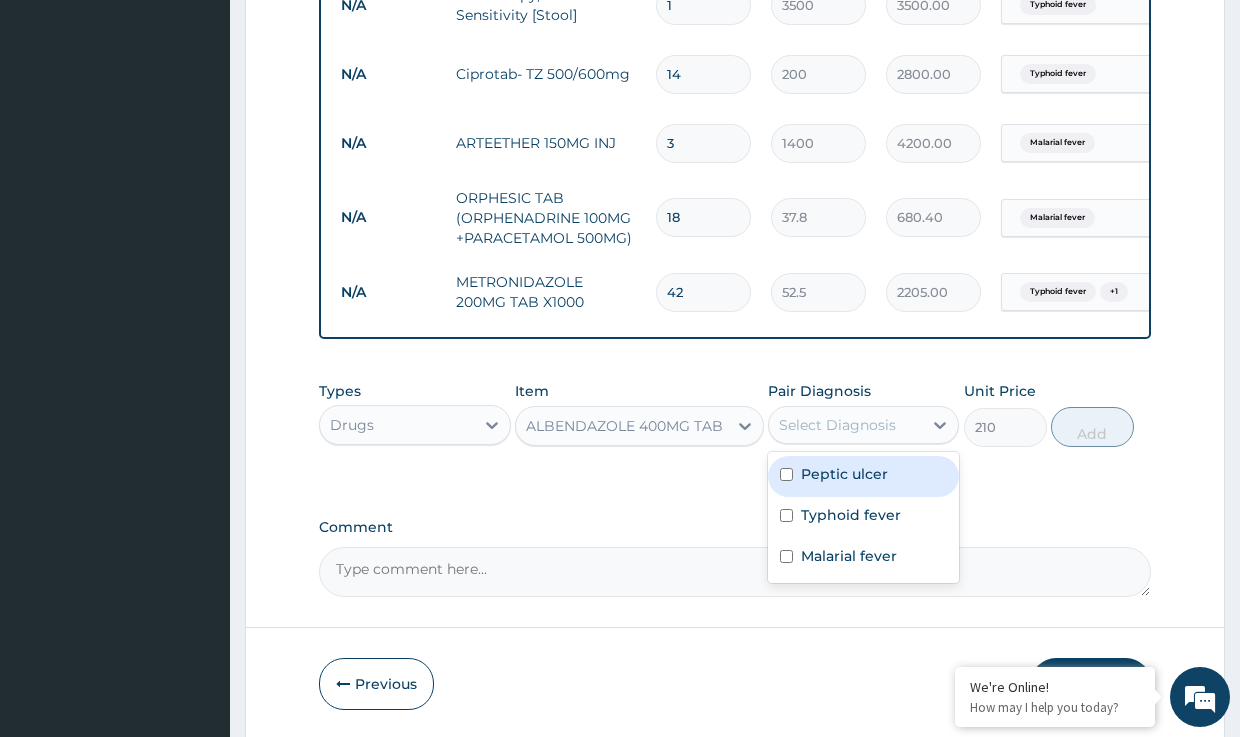 click on "Peptic ulcer" at bounding box center (844, 474) 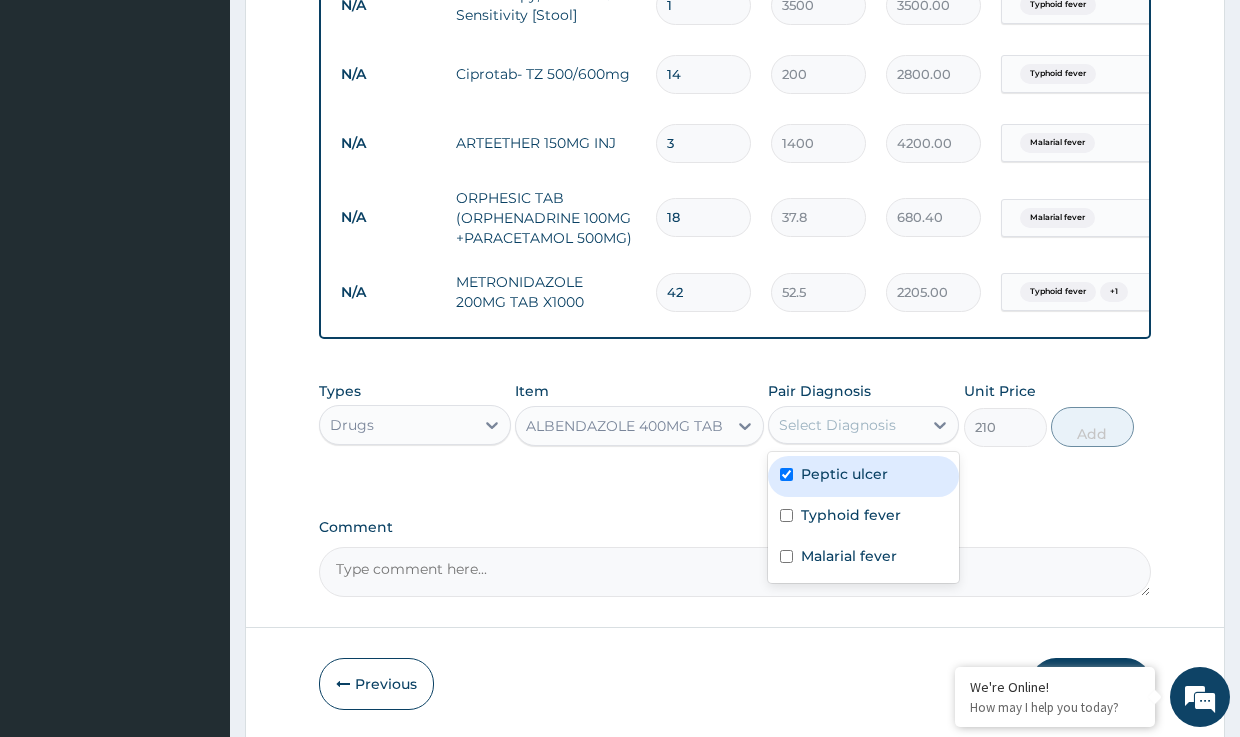checkbox on "true" 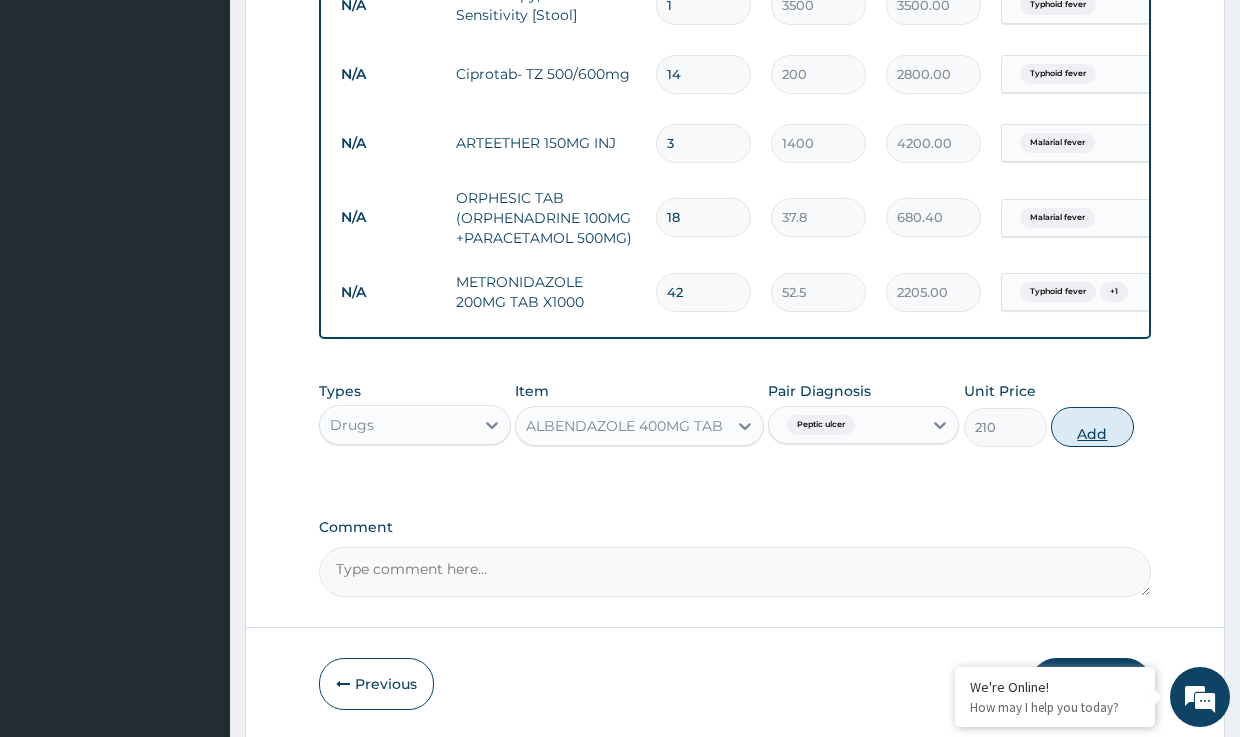 click on "Add" at bounding box center (1092, 427) 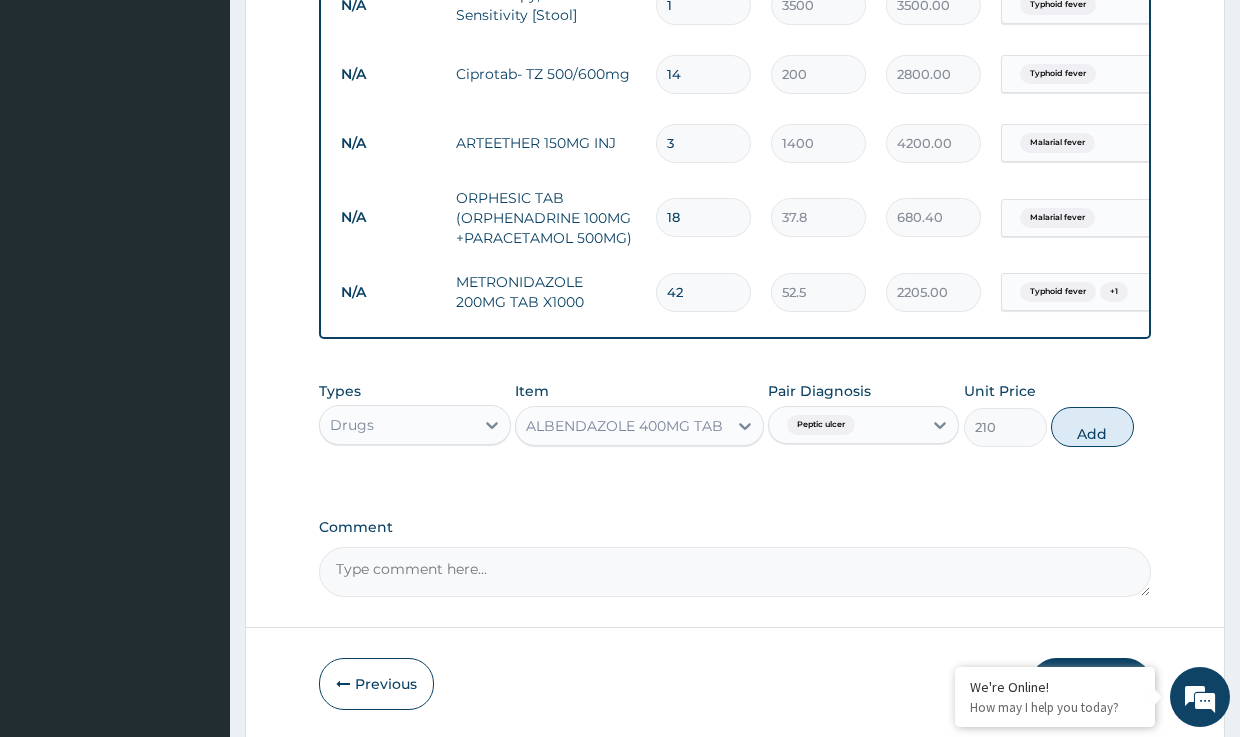 type on "0" 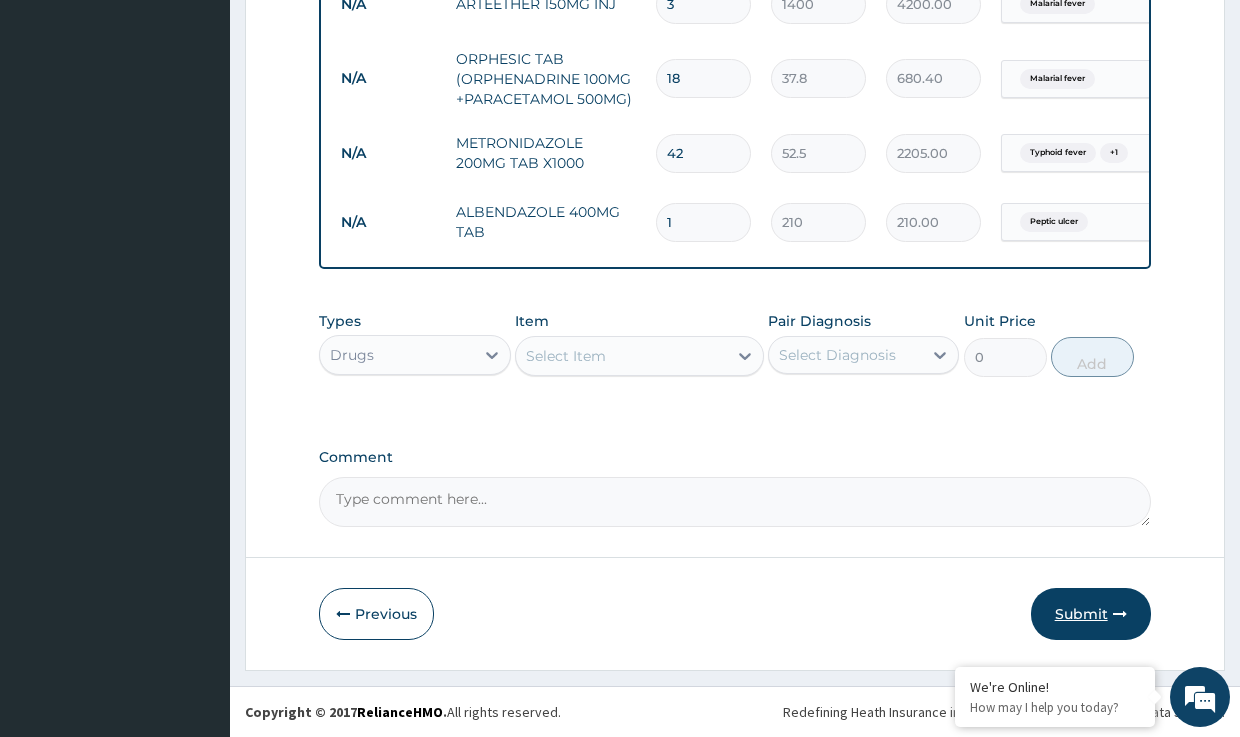 scroll, scrollTop: 1121, scrollLeft: 0, axis: vertical 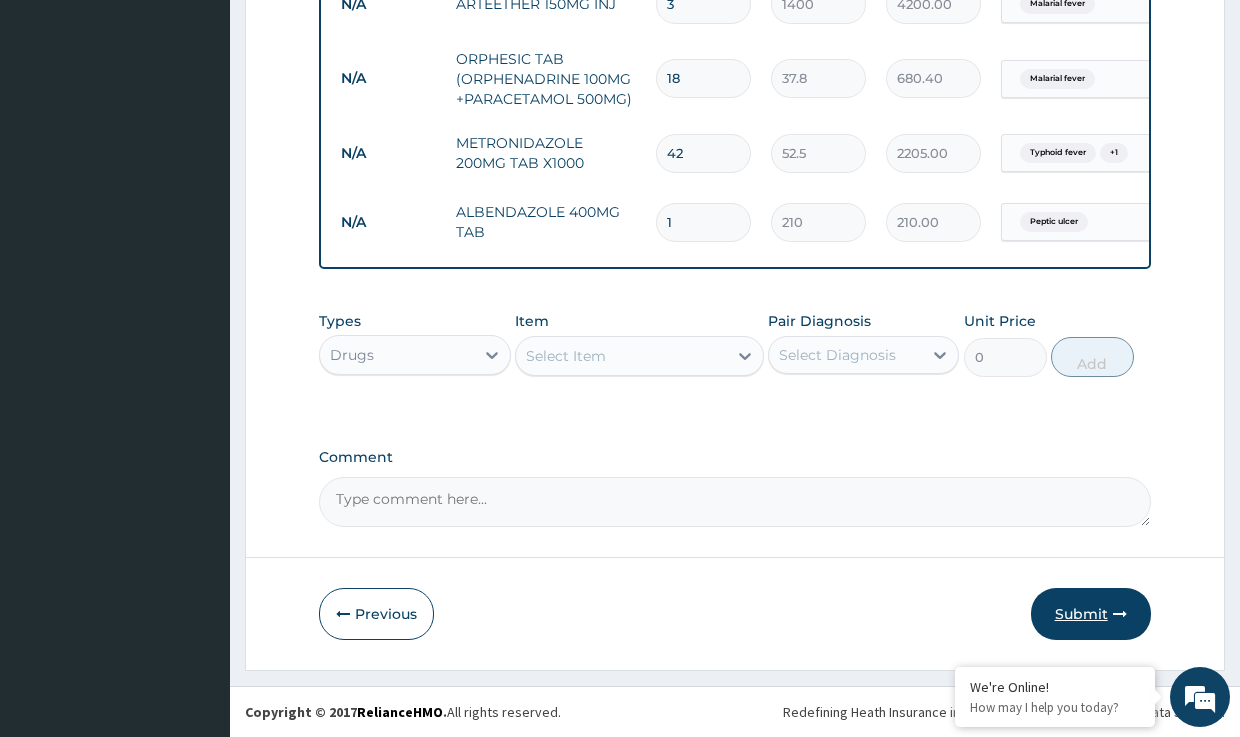 click on "Submit" at bounding box center [1091, 614] 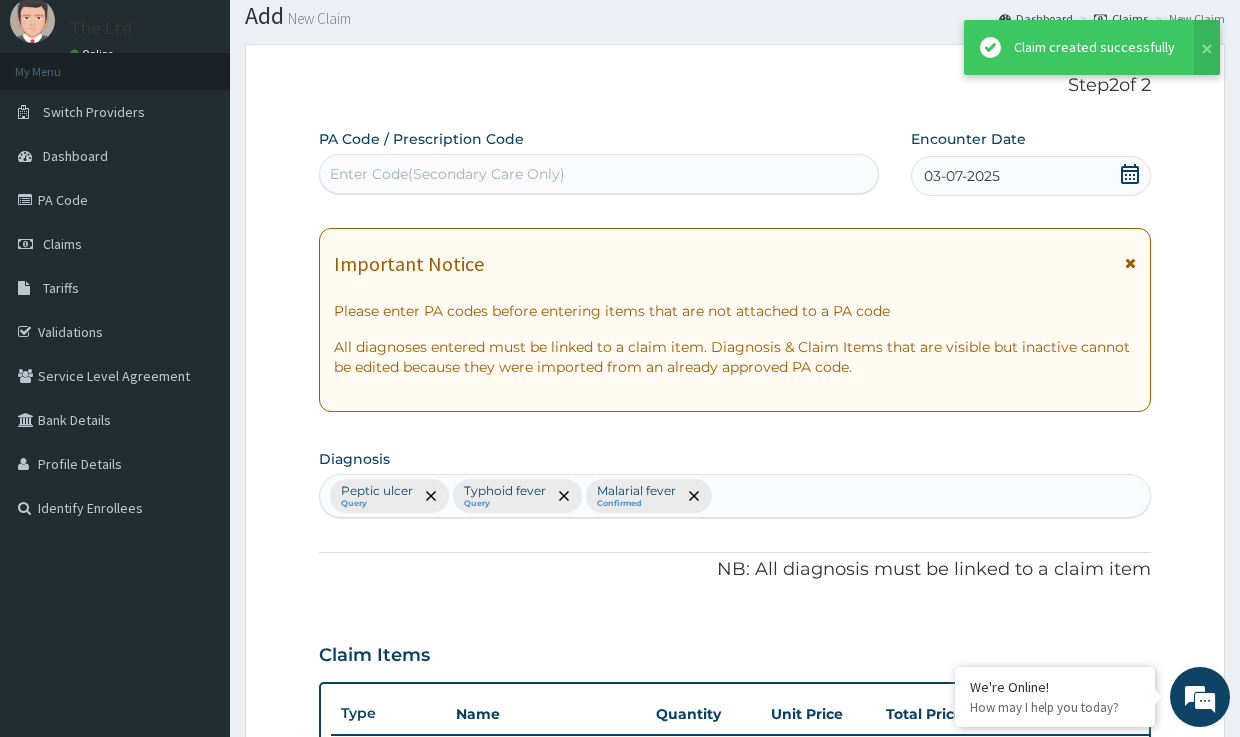 scroll, scrollTop: 1121, scrollLeft: 0, axis: vertical 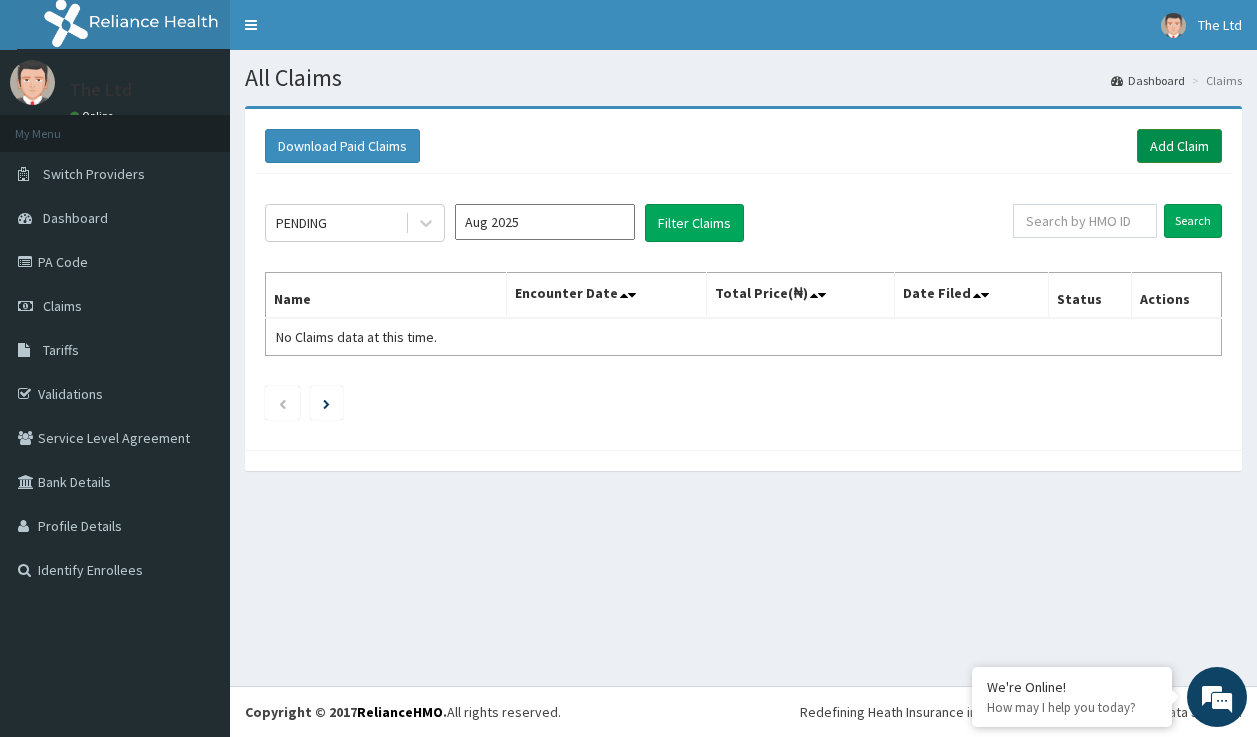 click on "Add Claim" at bounding box center [1179, 146] 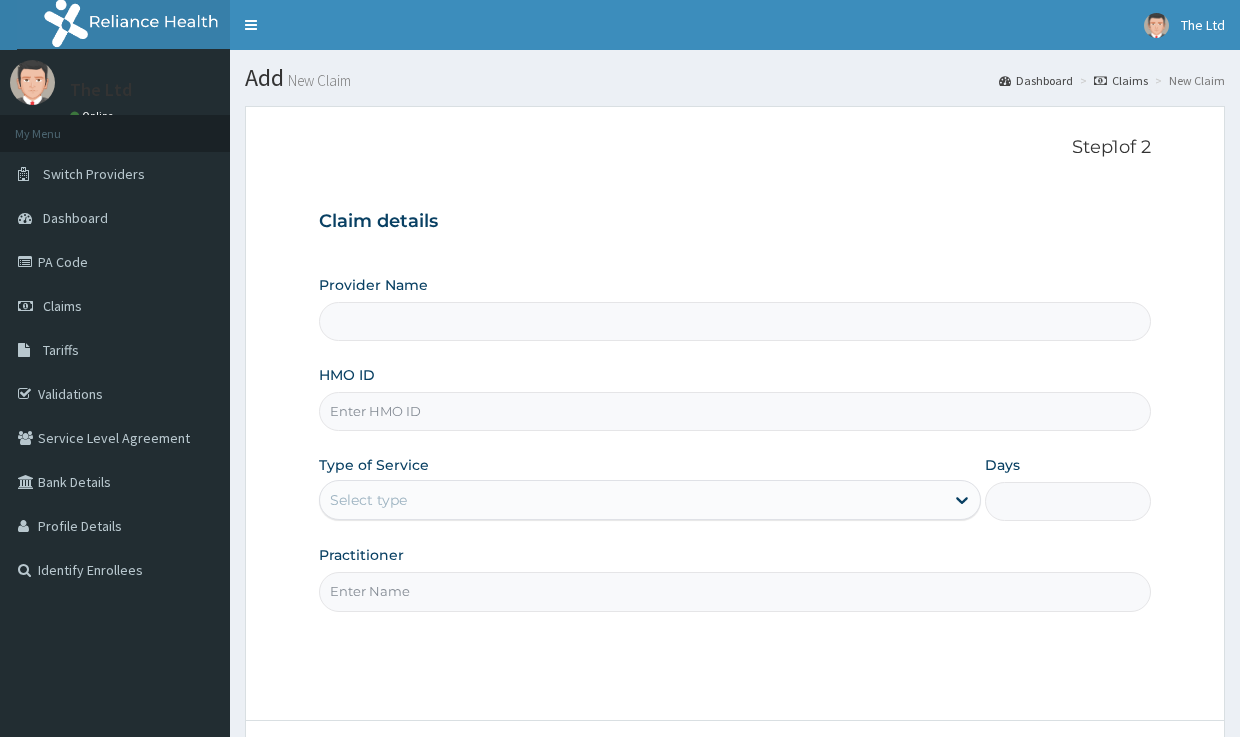 scroll, scrollTop: 0, scrollLeft: 0, axis: both 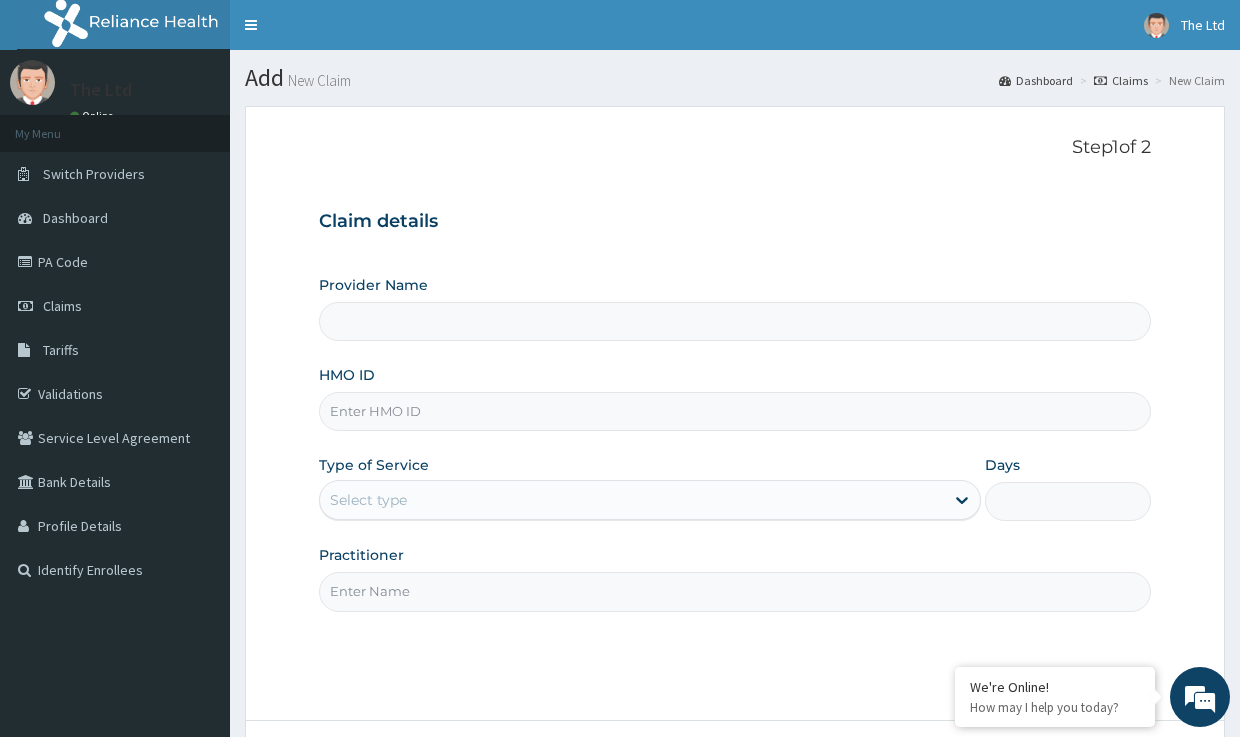 type on "The Healers' Healthcare Ltd" 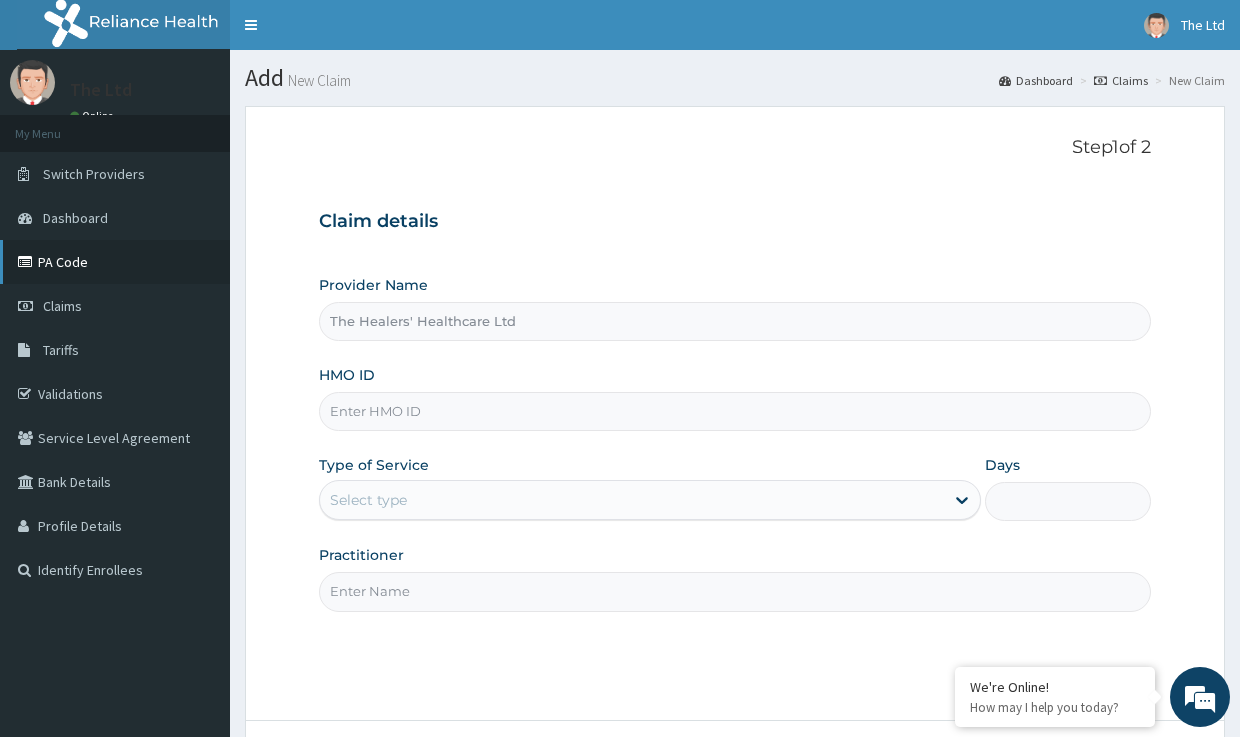 scroll, scrollTop: 0, scrollLeft: 0, axis: both 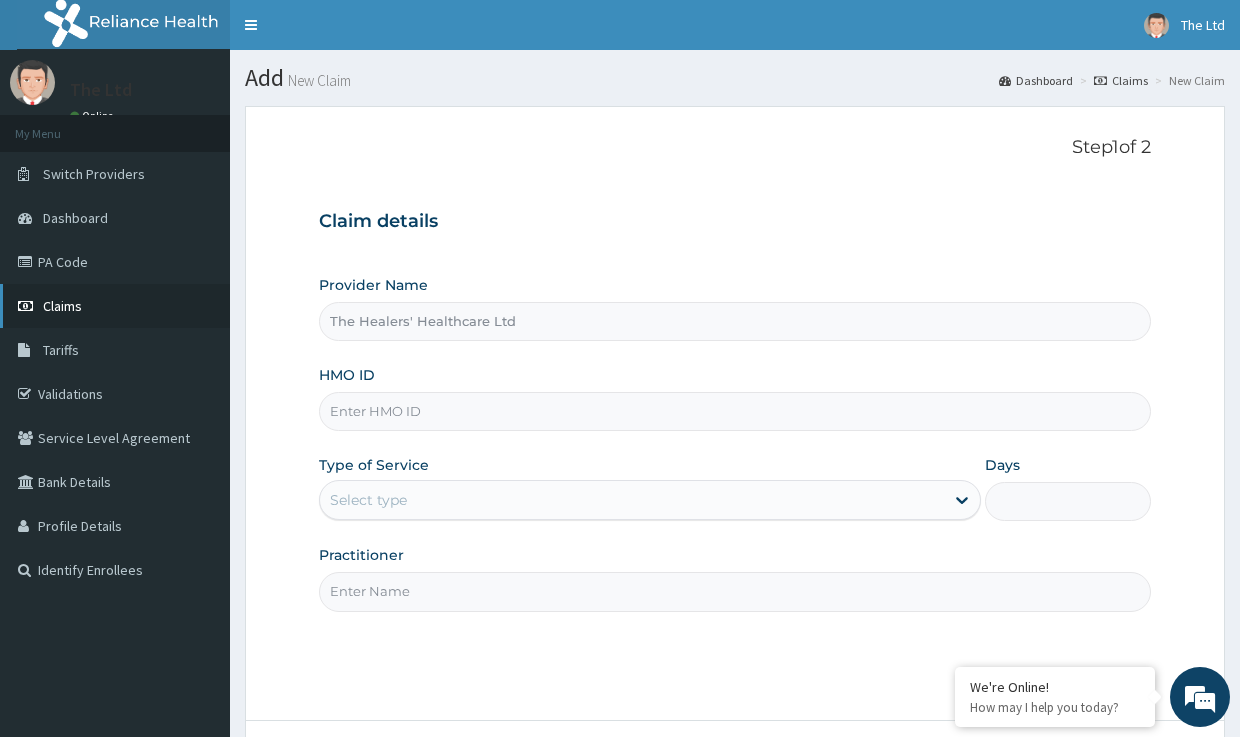 click on "Claims" at bounding box center (62, 306) 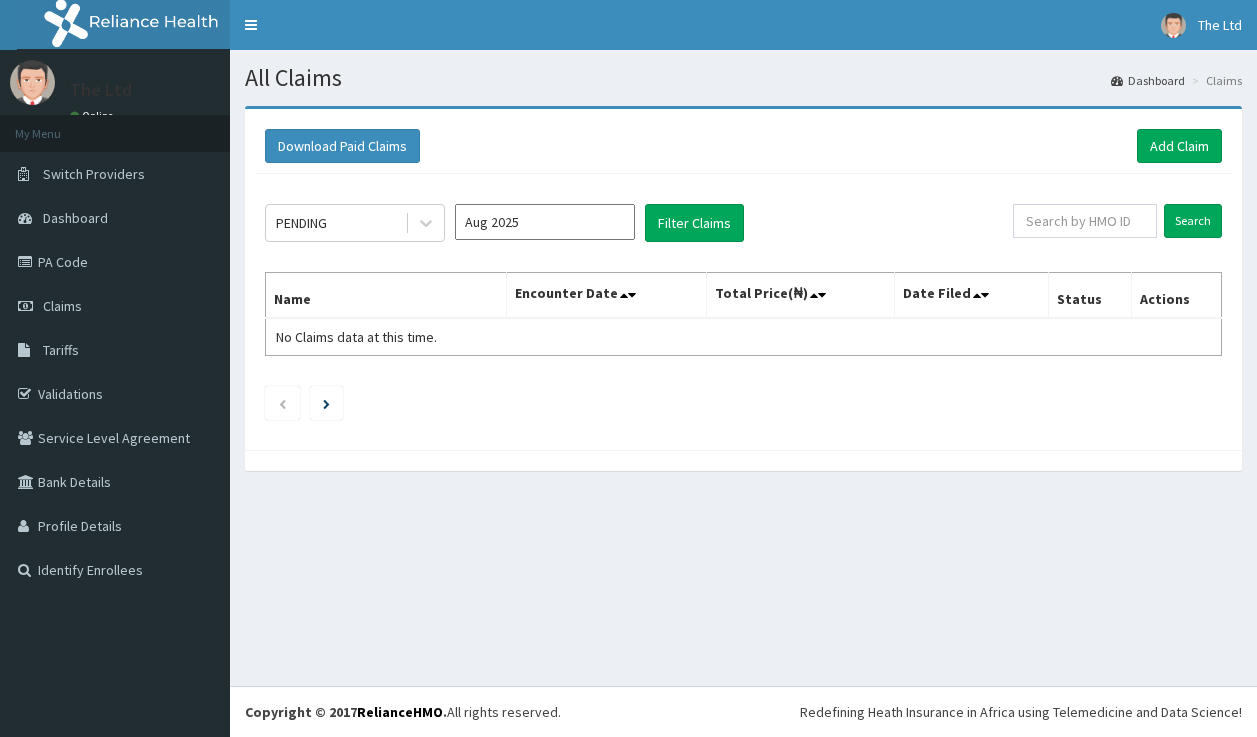 scroll, scrollTop: 0, scrollLeft: 0, axis: both 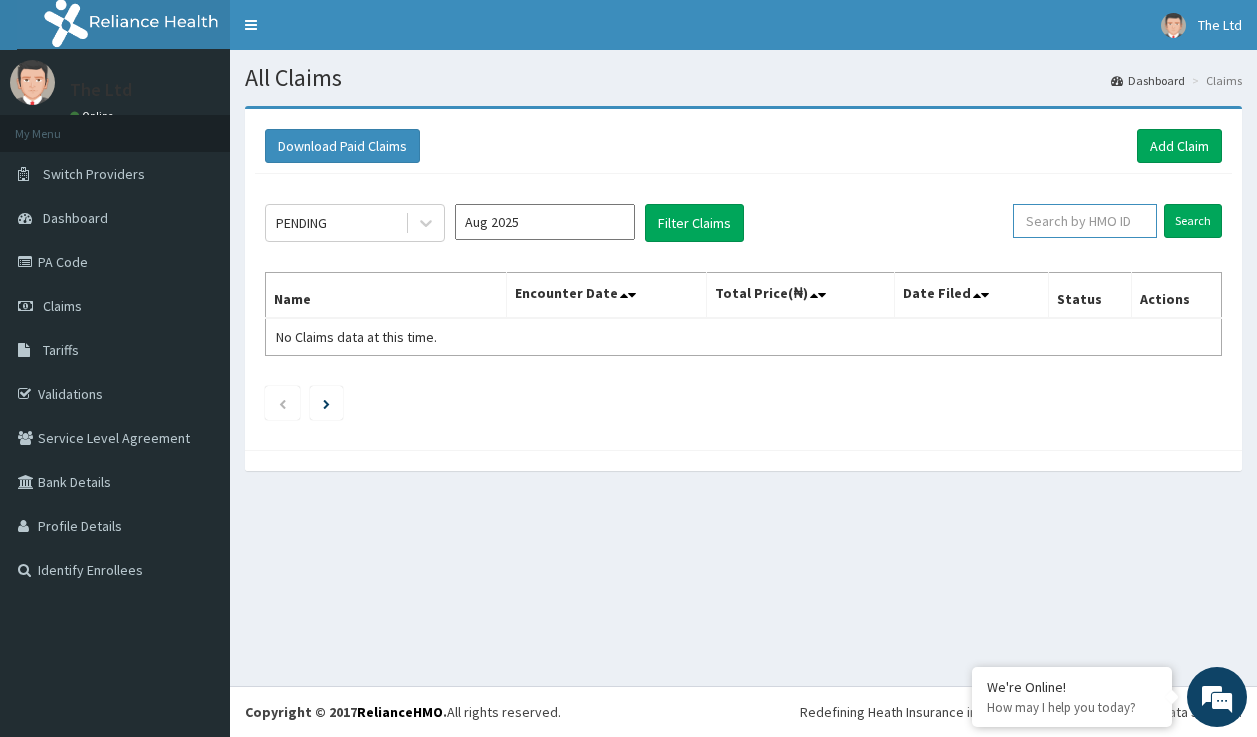click at bounding box center [1085, 221] 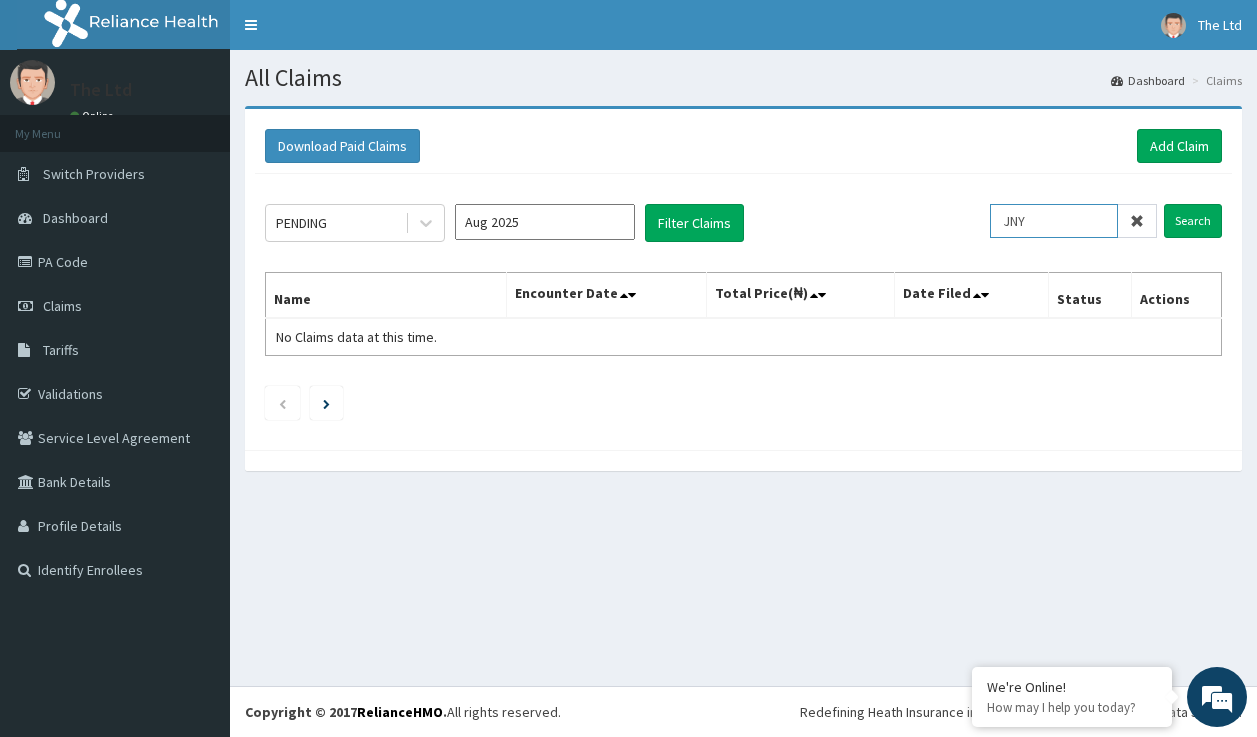 scroll, scrollTop: 0, scrollLeft: 0, axis: both 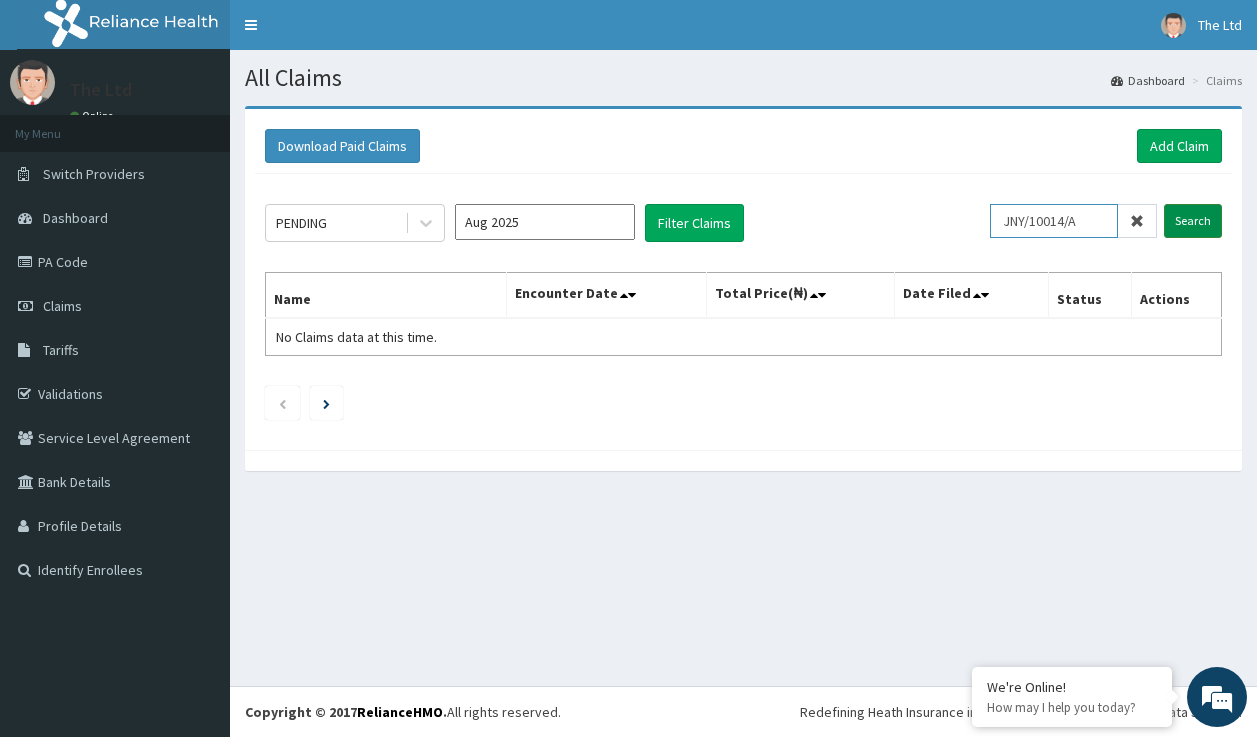 type on "JNY/10014/A" 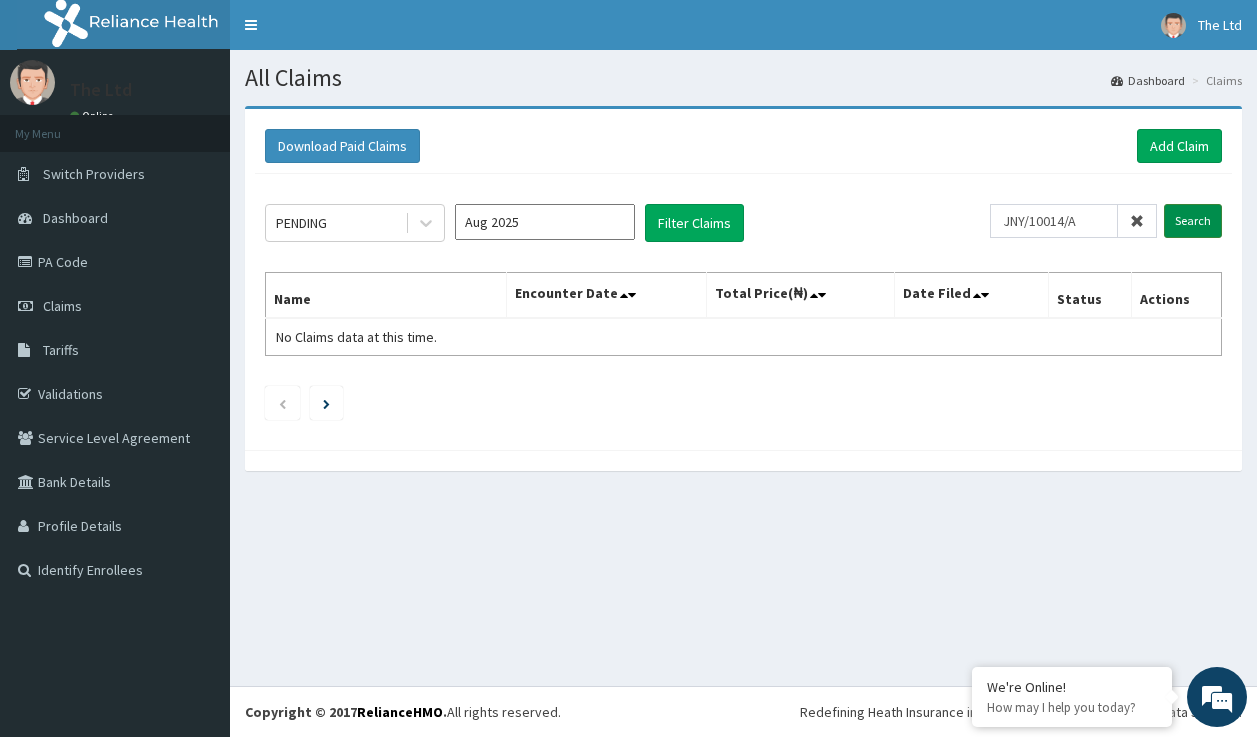 click on "Search" at bounding box center (1193, 221) 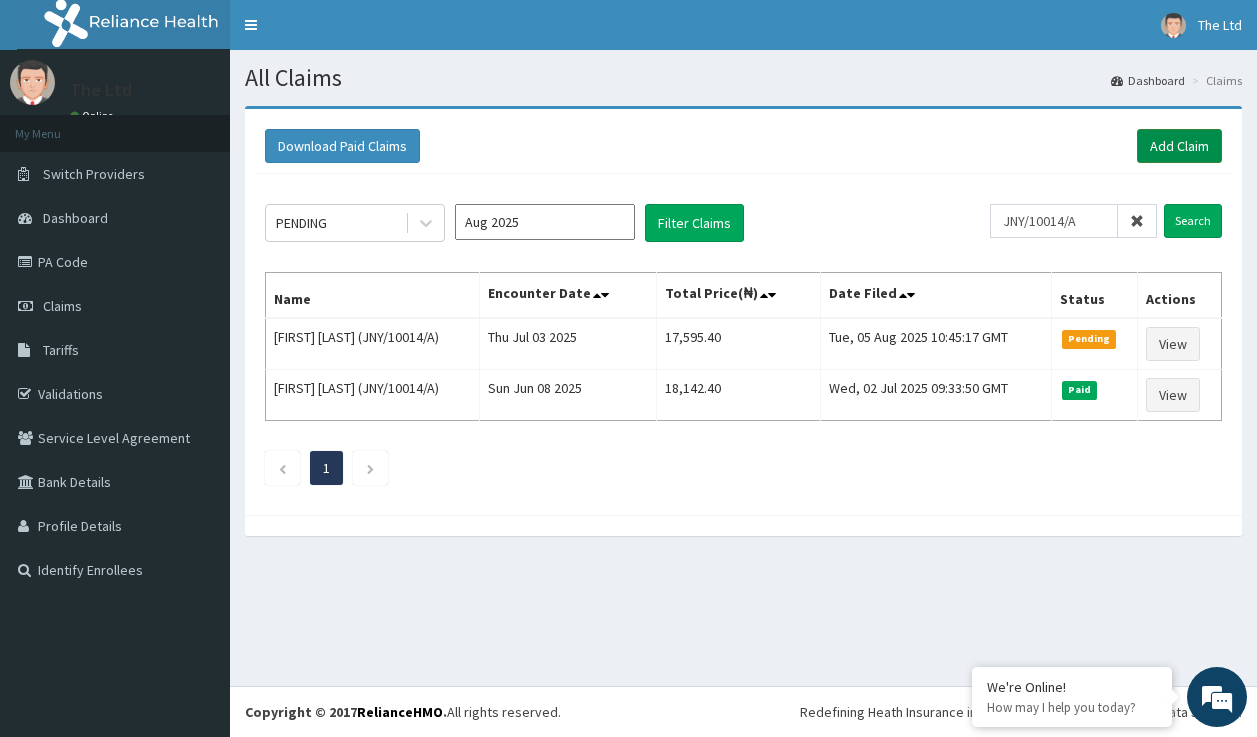 click on "Add Claim" at bounding box center [1179, 146] 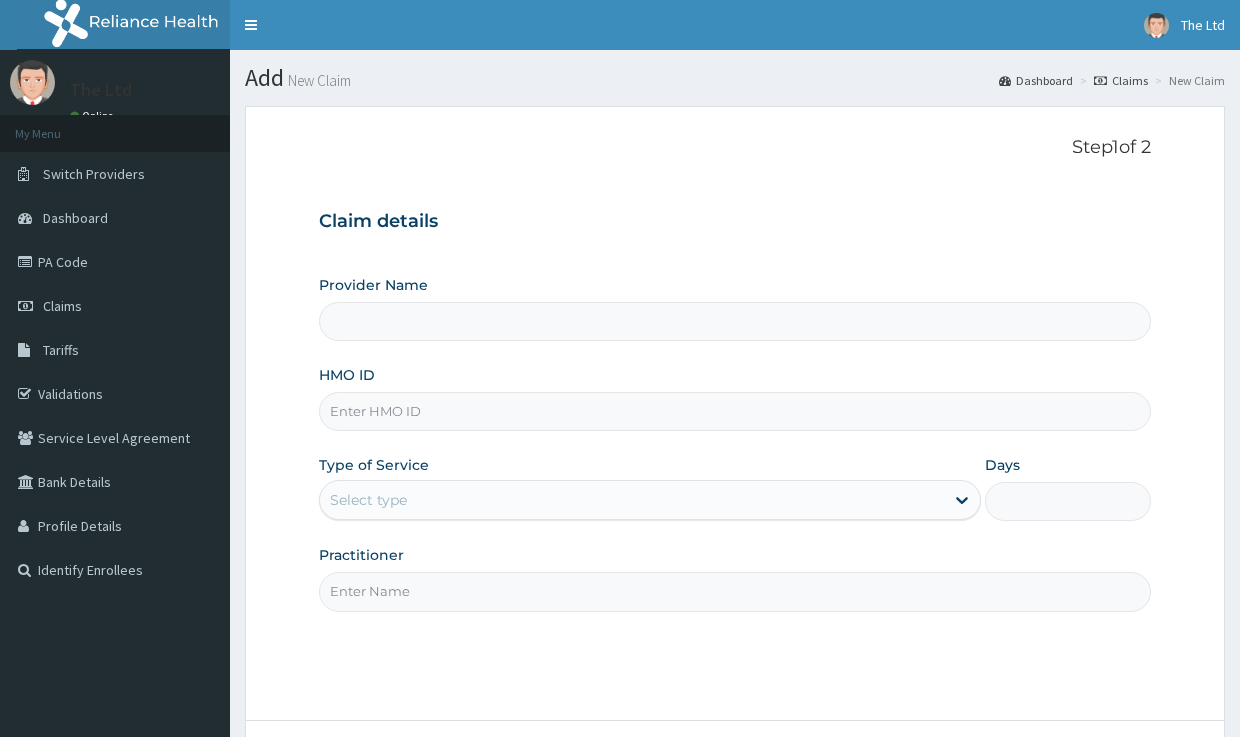 scroll, scrollTop: 0, scrollLeft: 0, axis: both 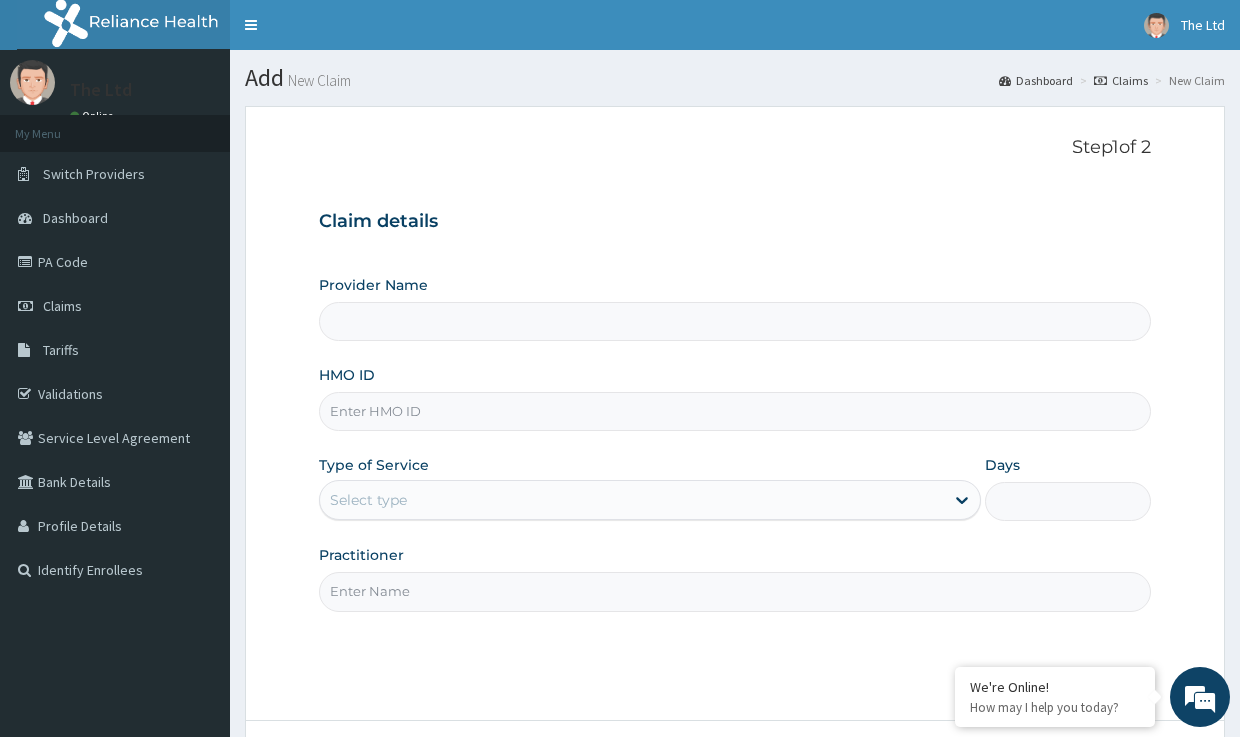 type on "The Healers' Healthcare Ltd" 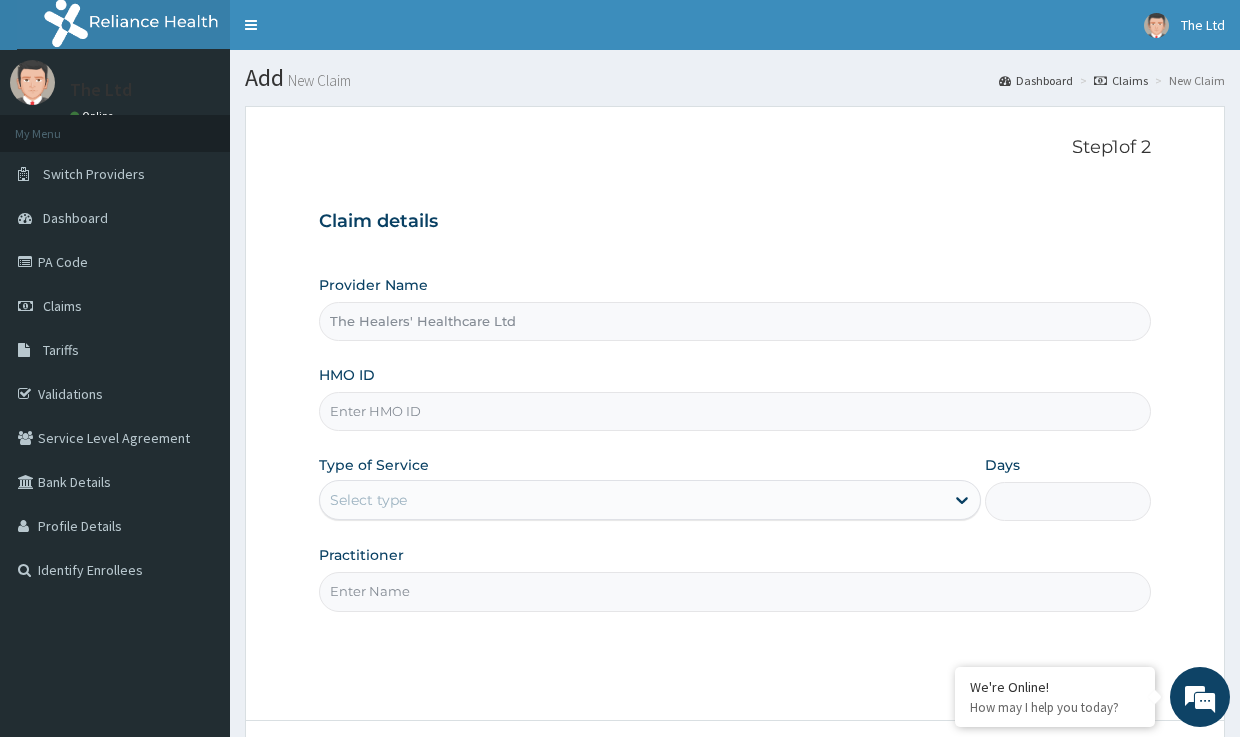scroll, scrollTop: 0, scrollLeft: 0, axis: both 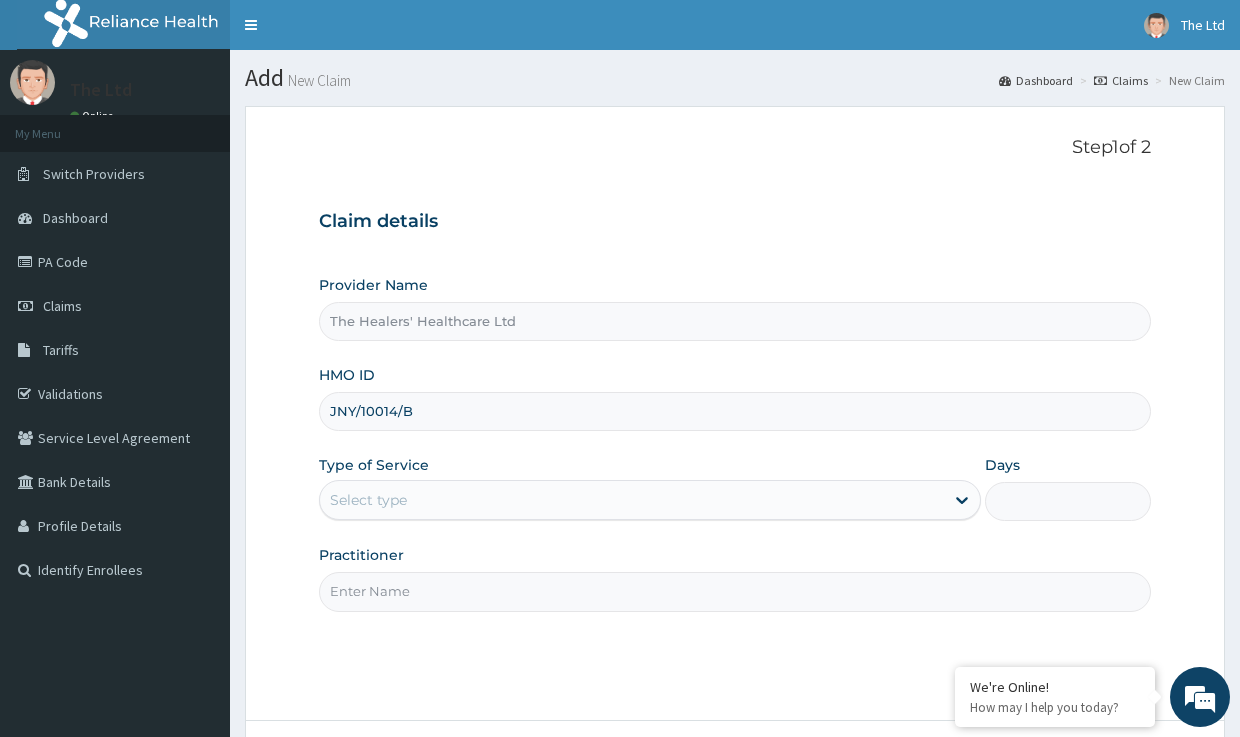 type on "JNY/10014/B" 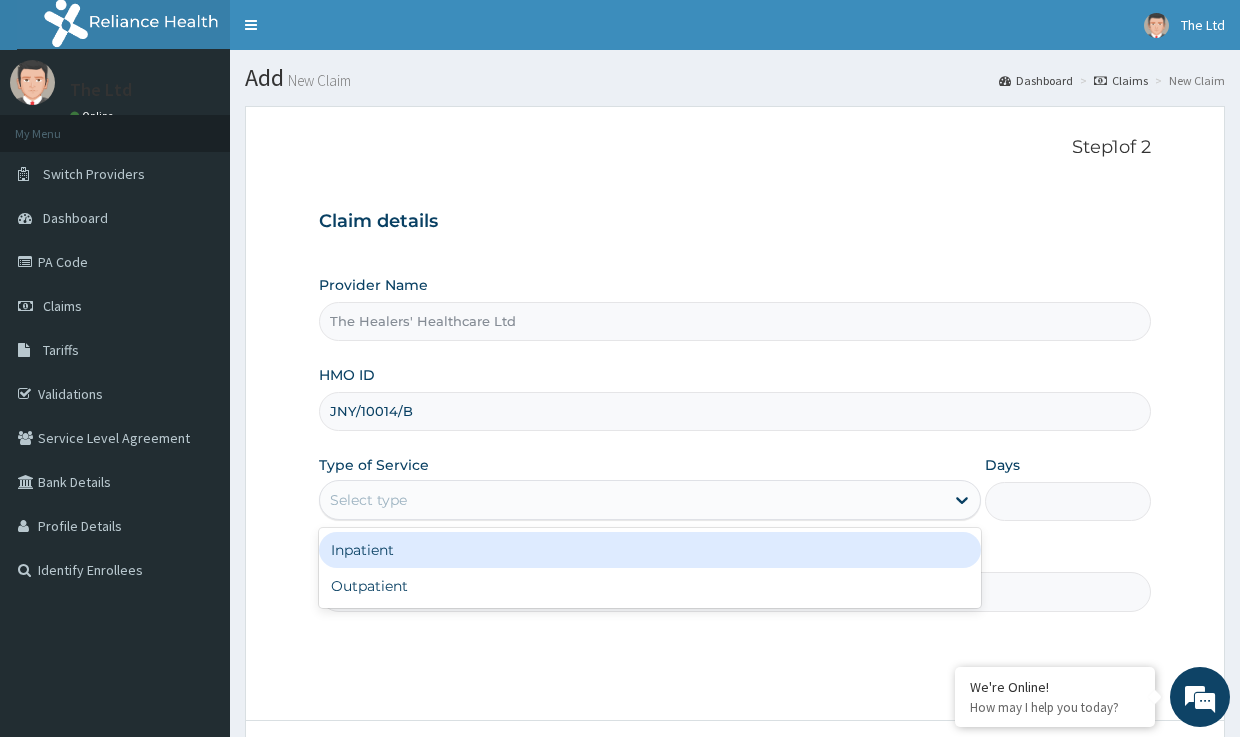 click on "Select type" at bounding box center [368, 500] 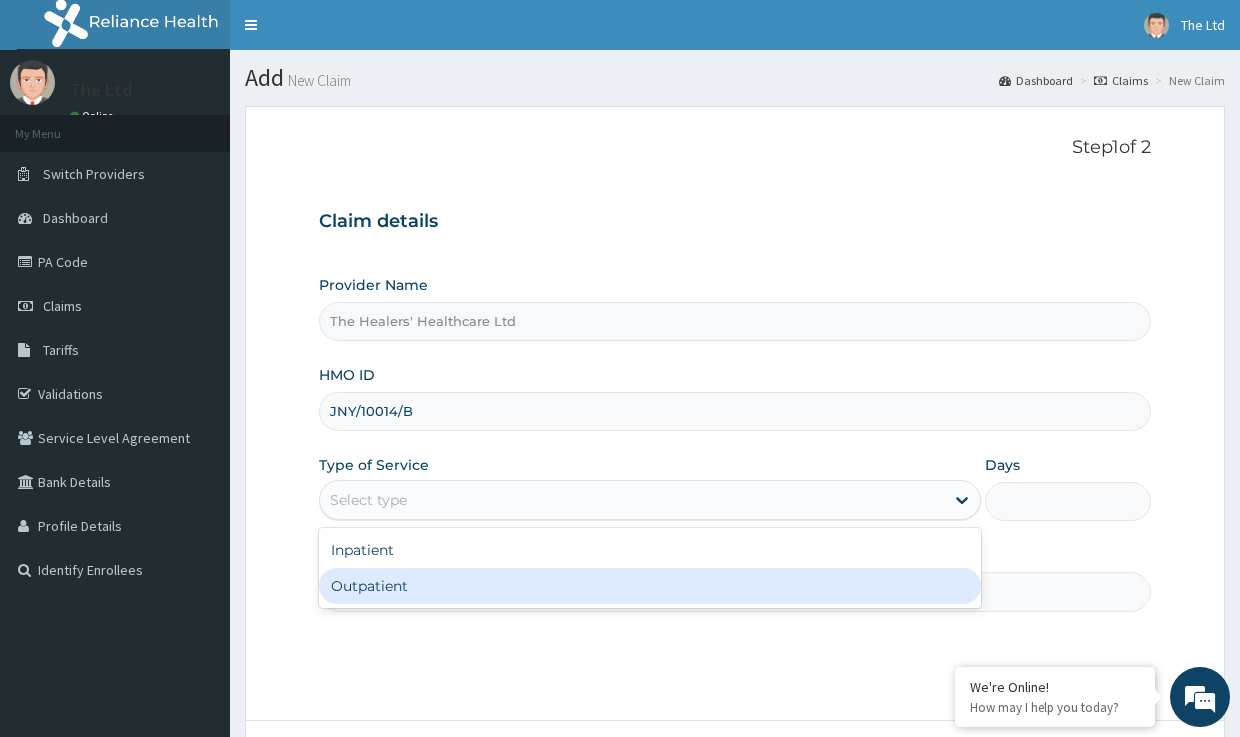 click on "Outpatient" at bounding box center (650, 586) 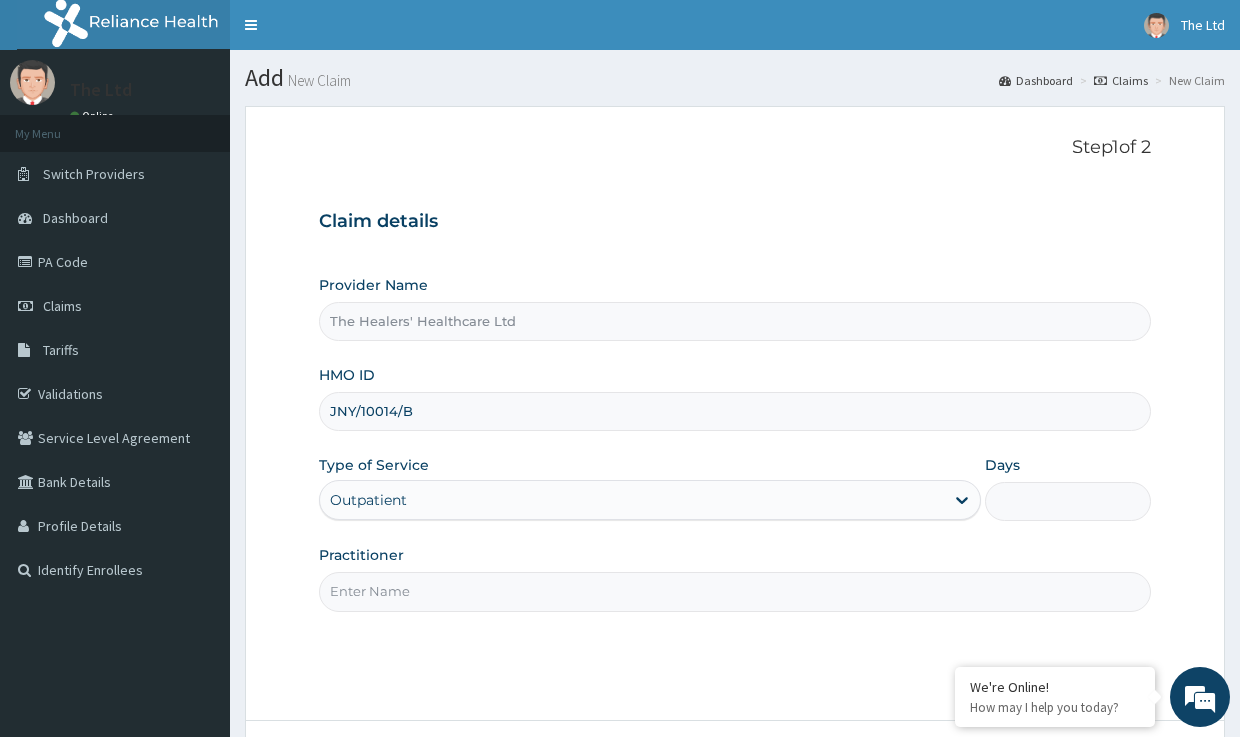 type on "1" 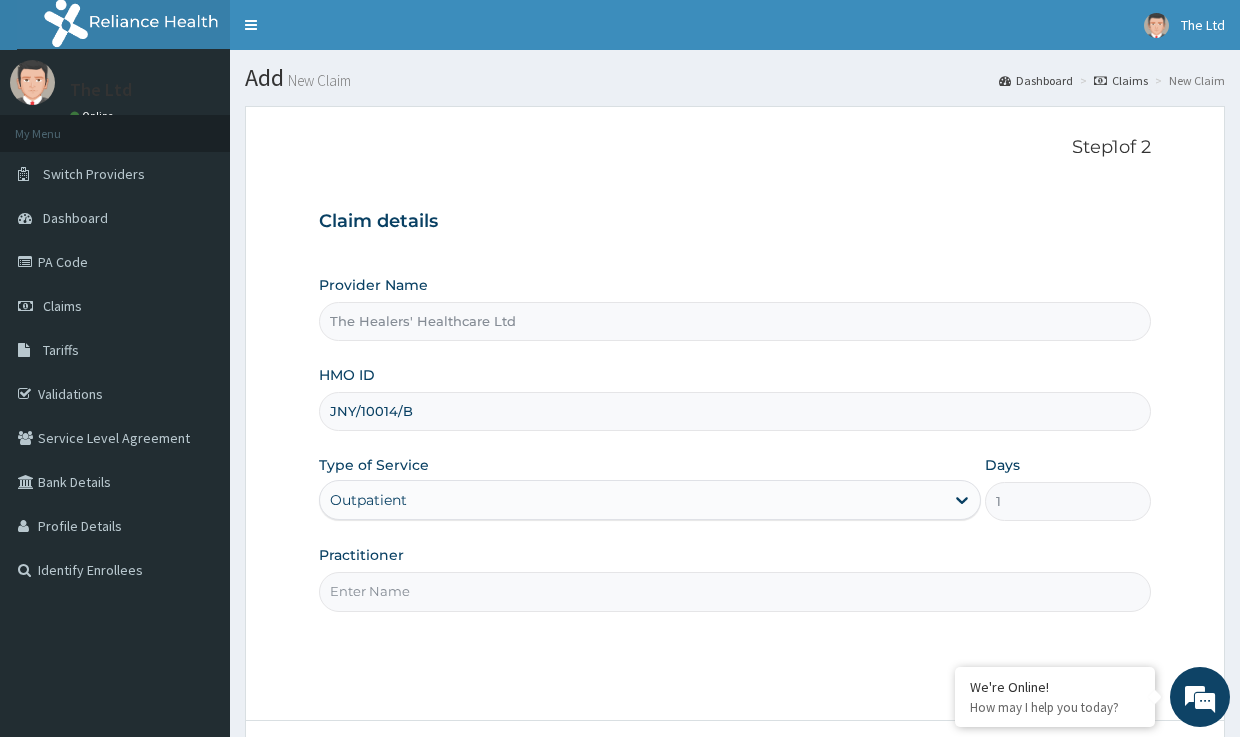 click on "Practitioner" at bounding box center [734, 591] 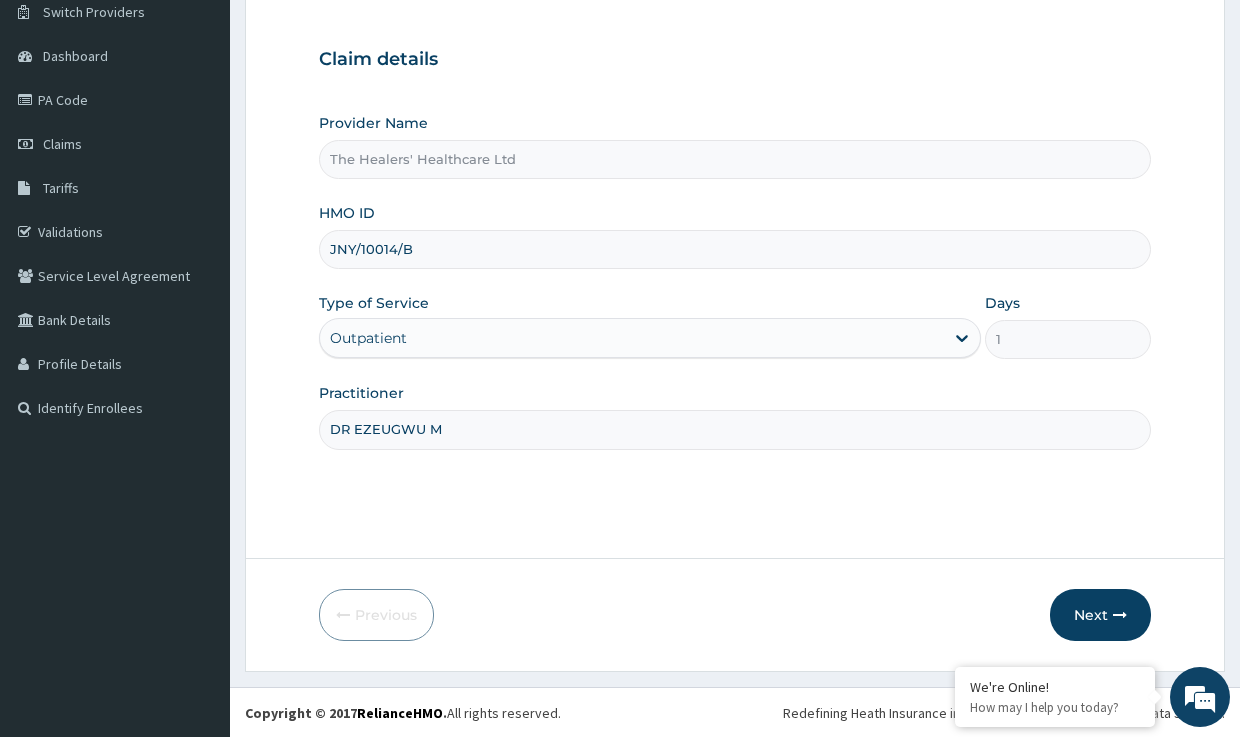 scroll, scrollTop: 163, scrollLeft: 0, axis: vertical 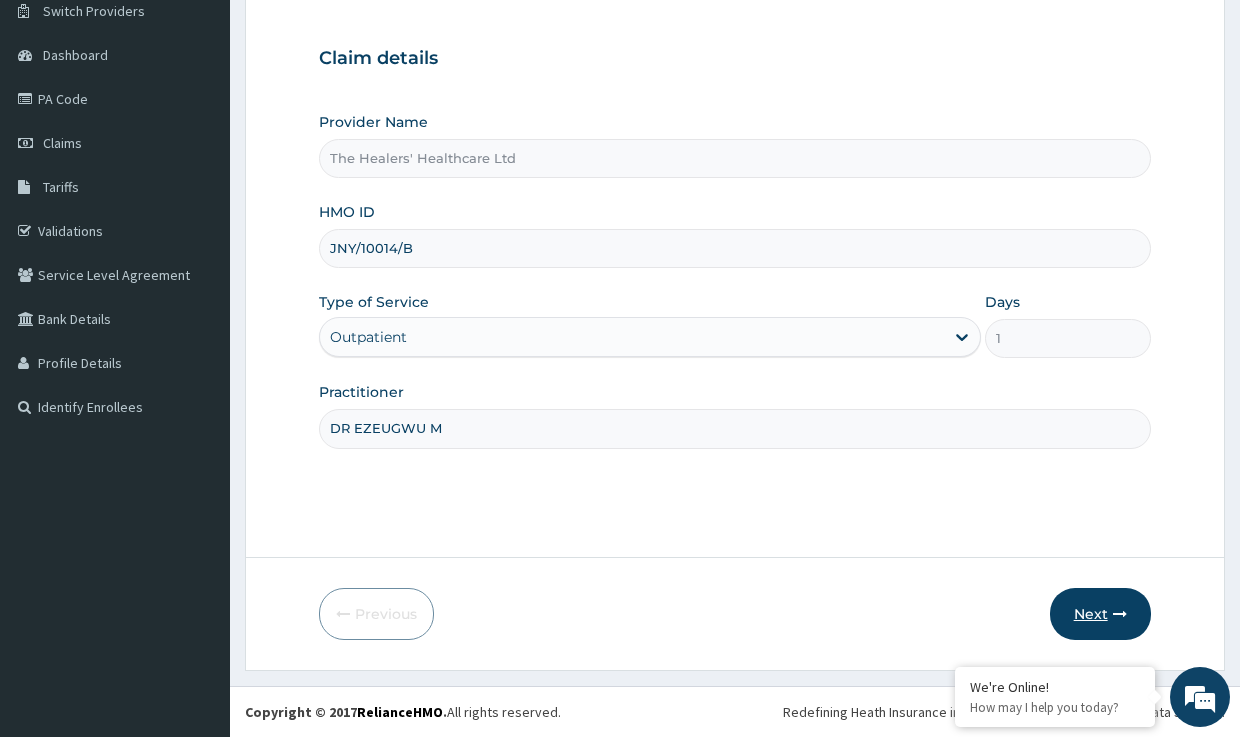 click on "Next" at bounding box center [1100, 614] 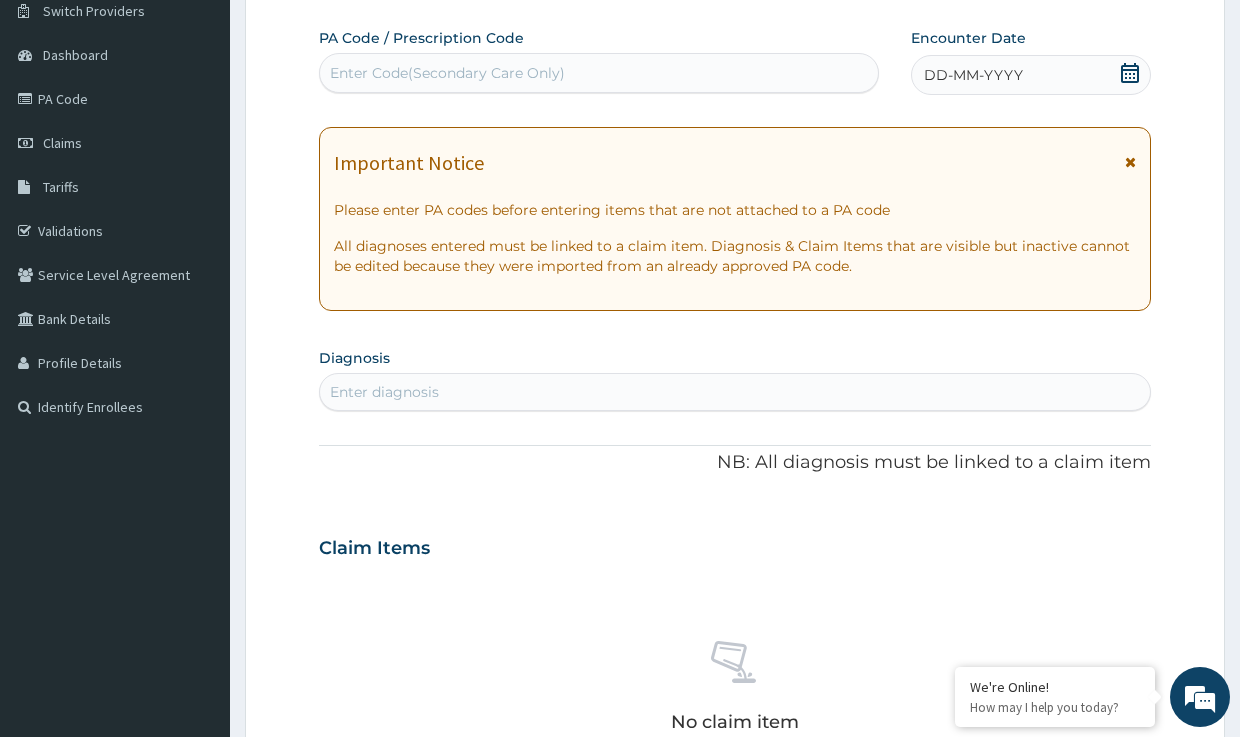 click on "DD-MM-YYYY" at bounding box center [973, 75] 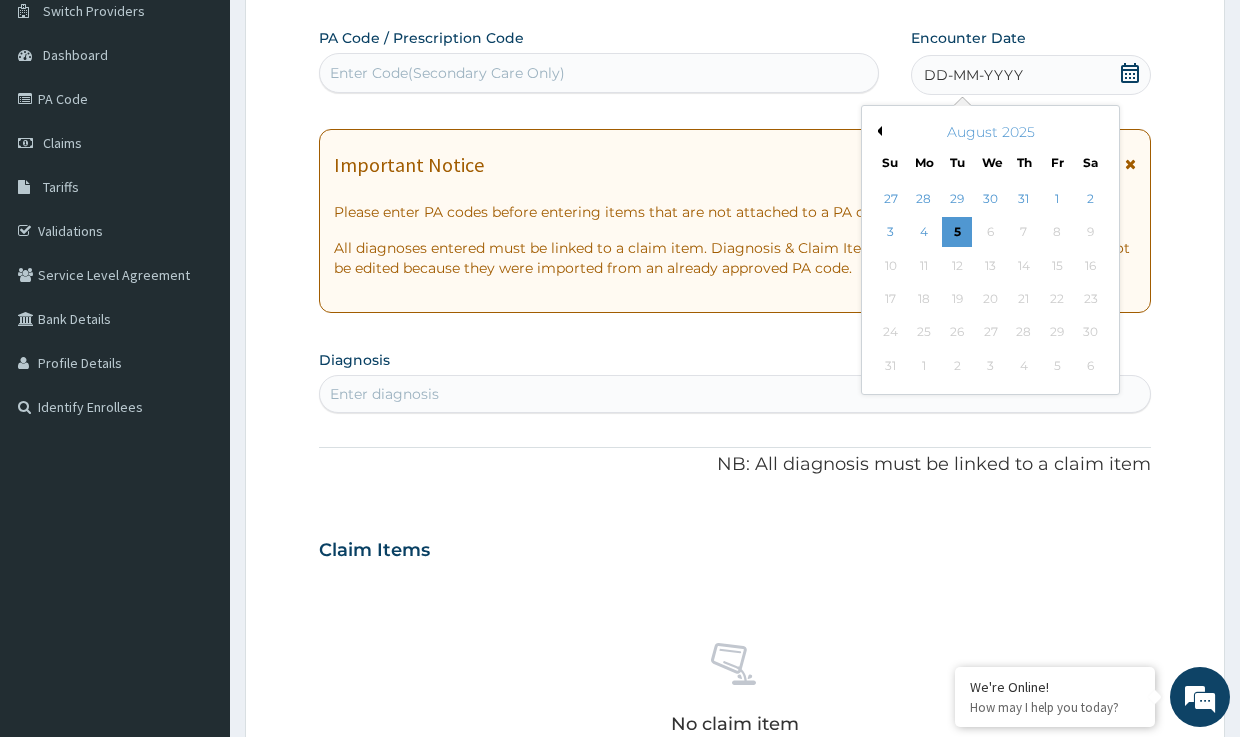 click on "Previous Month" at bounding box center [877, 131] 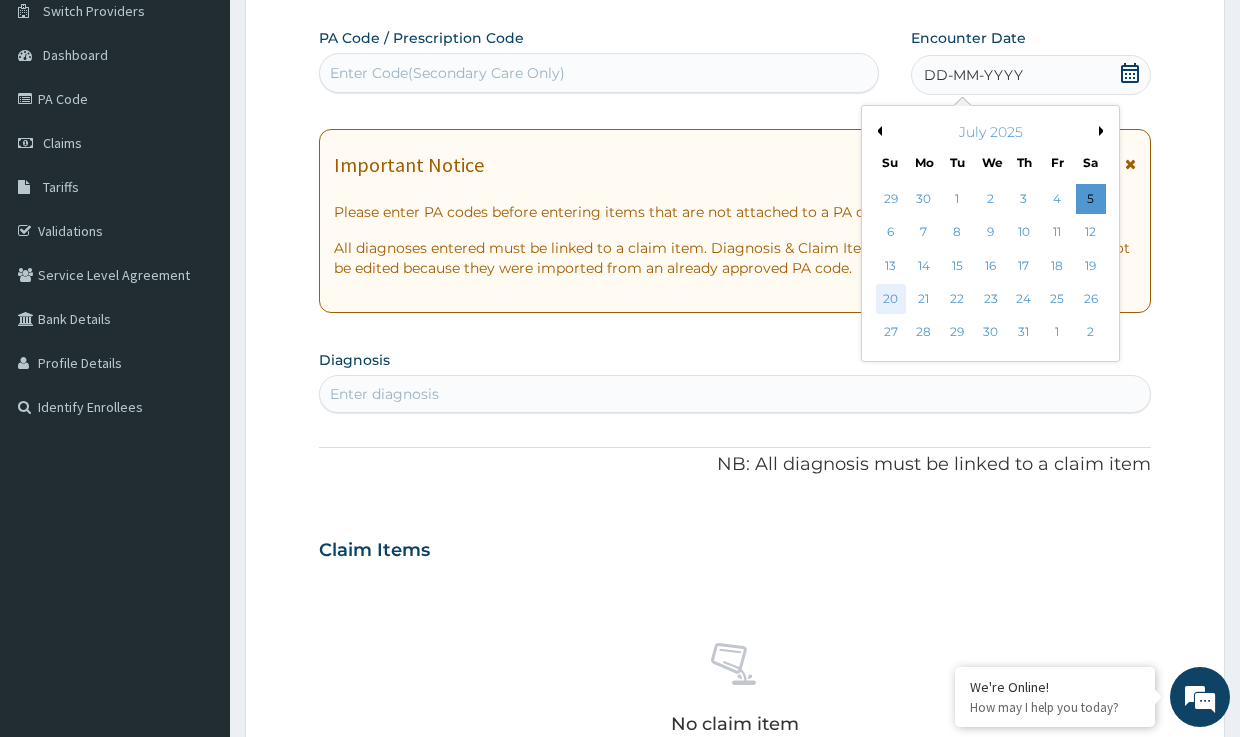 click on "20" at bounding box center (891, 299) 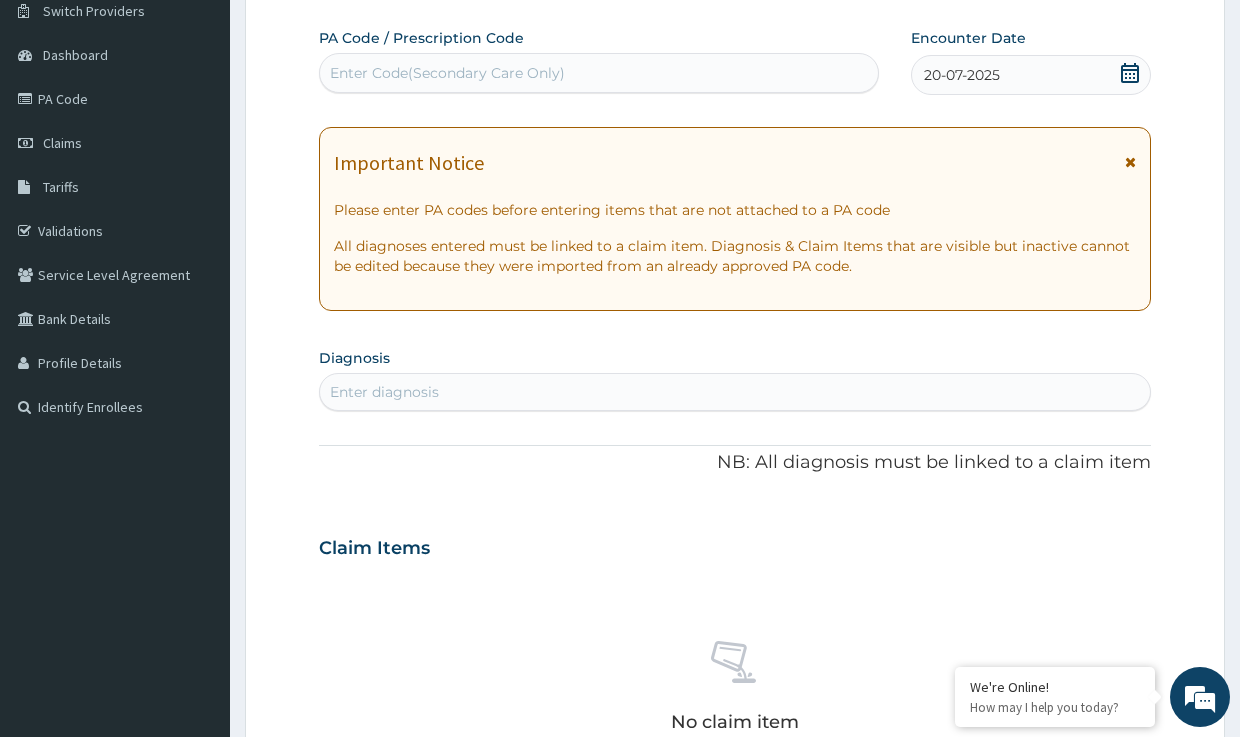 click on "Enter diagnosis" at bounding box center [734, 392] 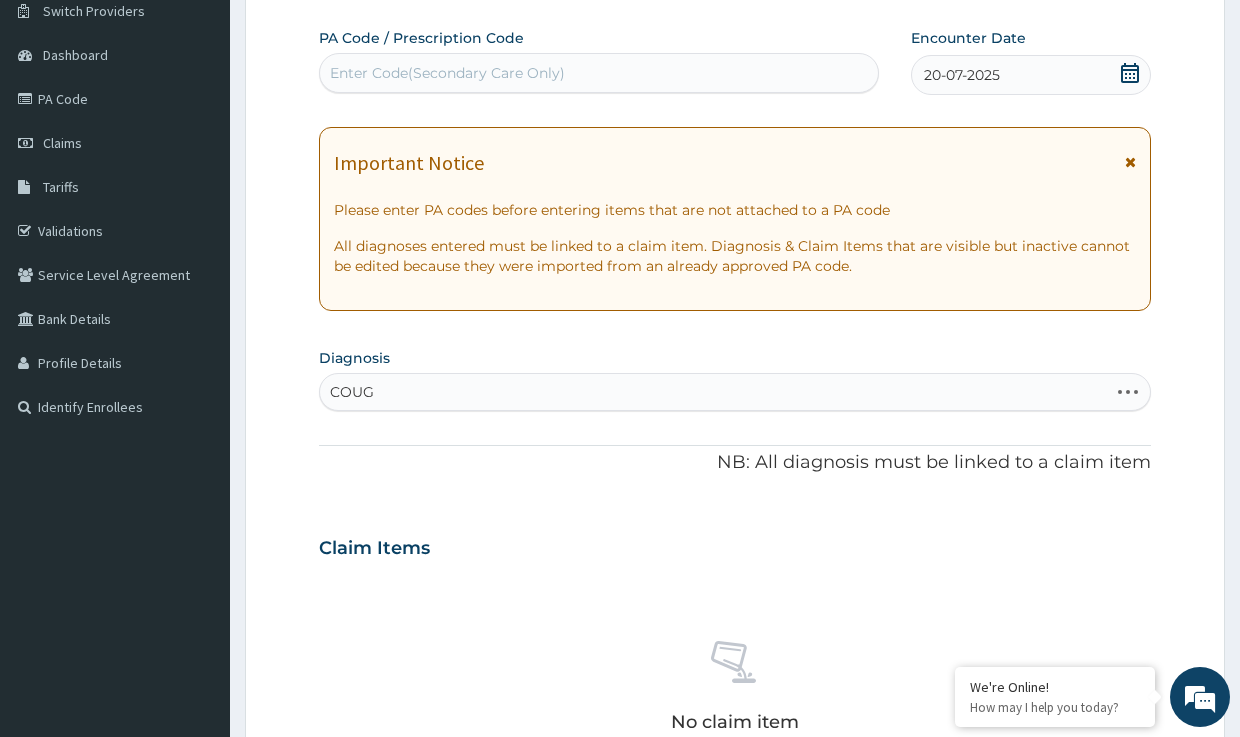 type on "COUGH" 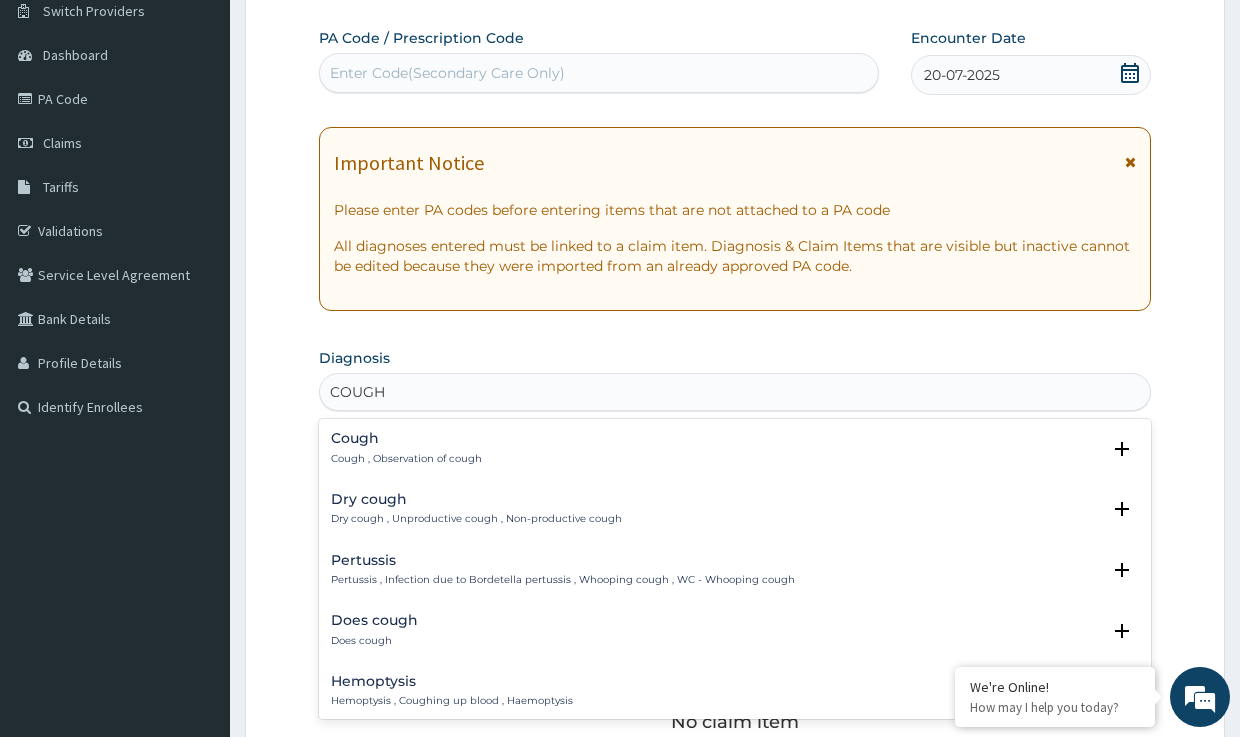 click on "Cough , Observation of cough" at bounding box center (406, 459) 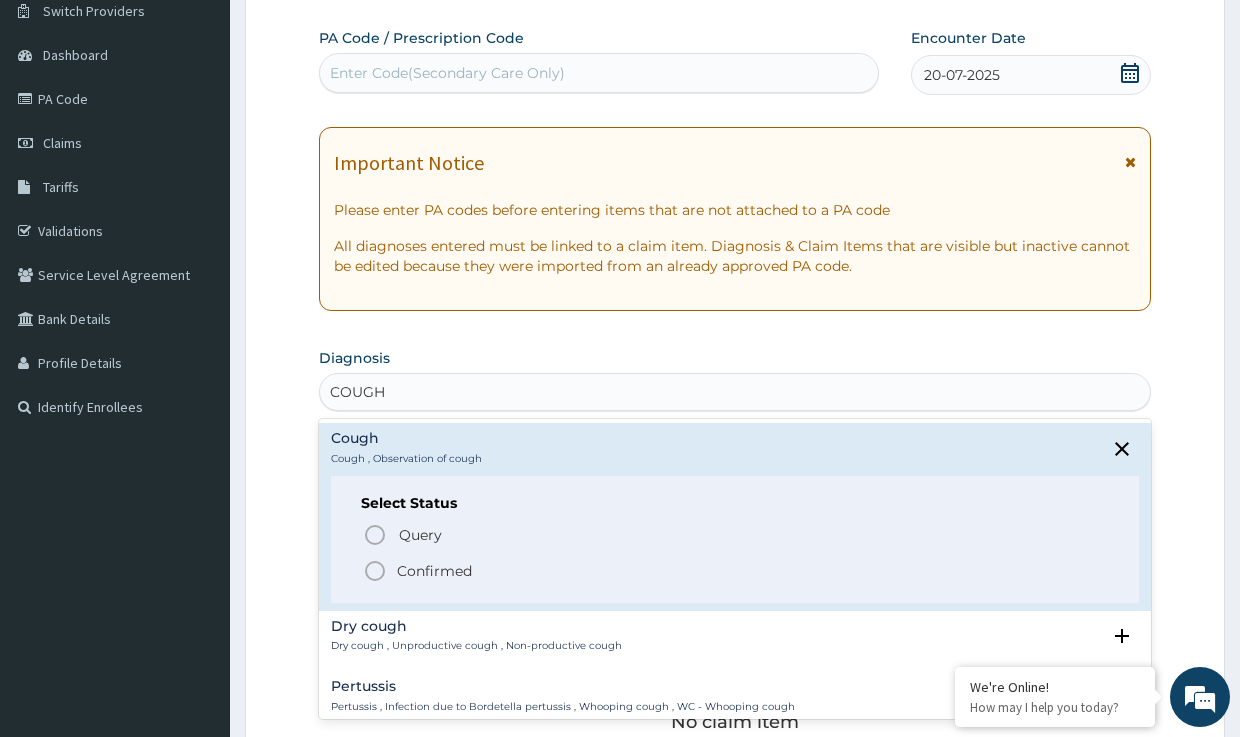 click 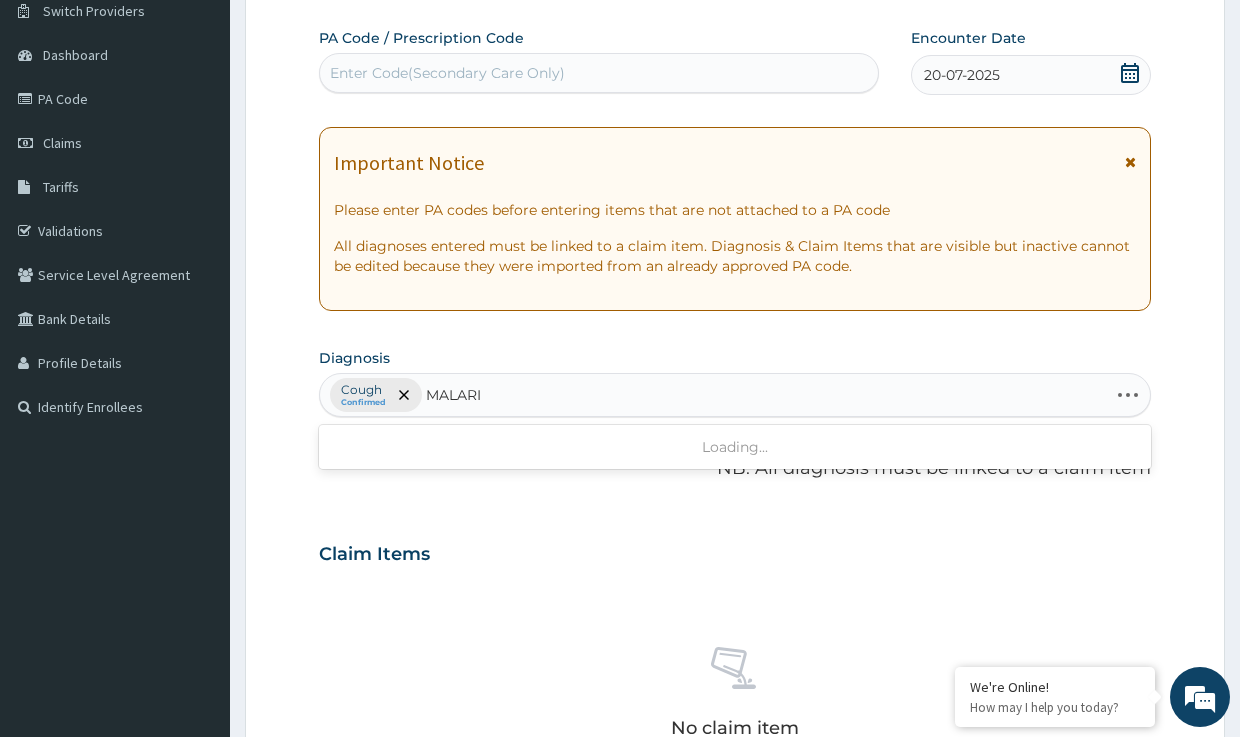 type on "MALARIA" 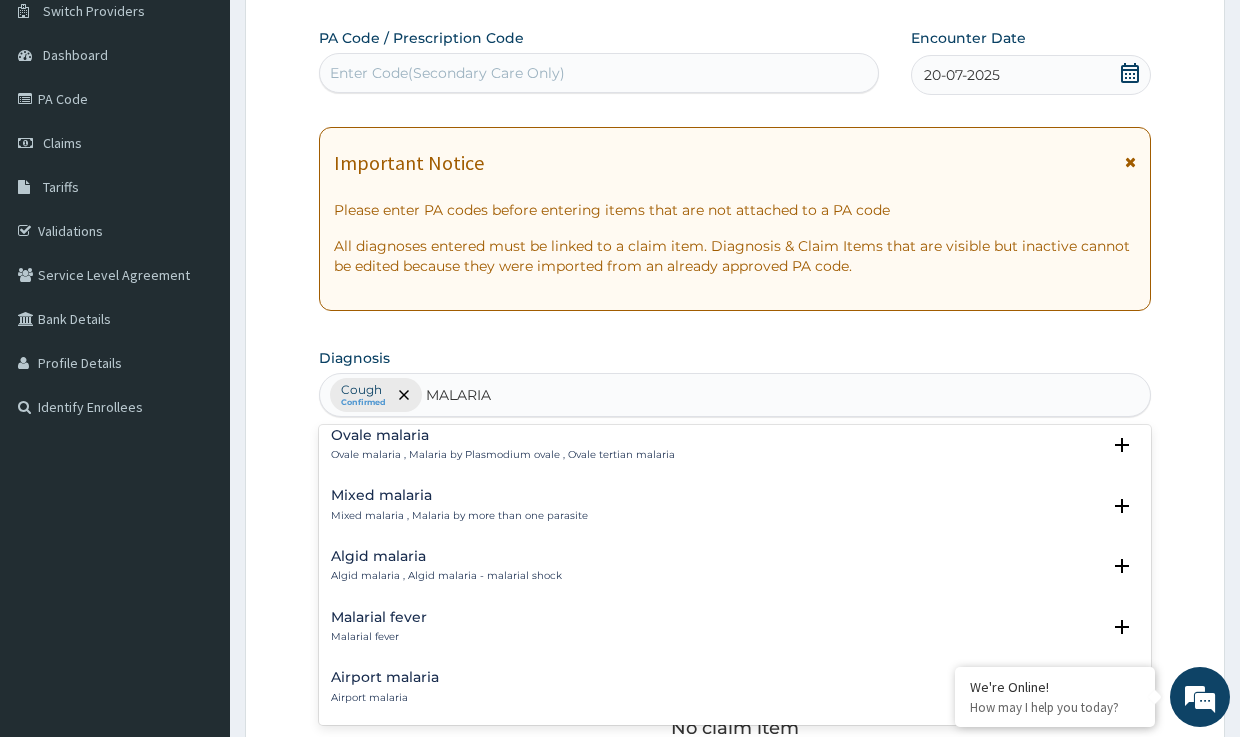 scroll, scrollTop: 200, scrollLeft: 0, axis: vertical 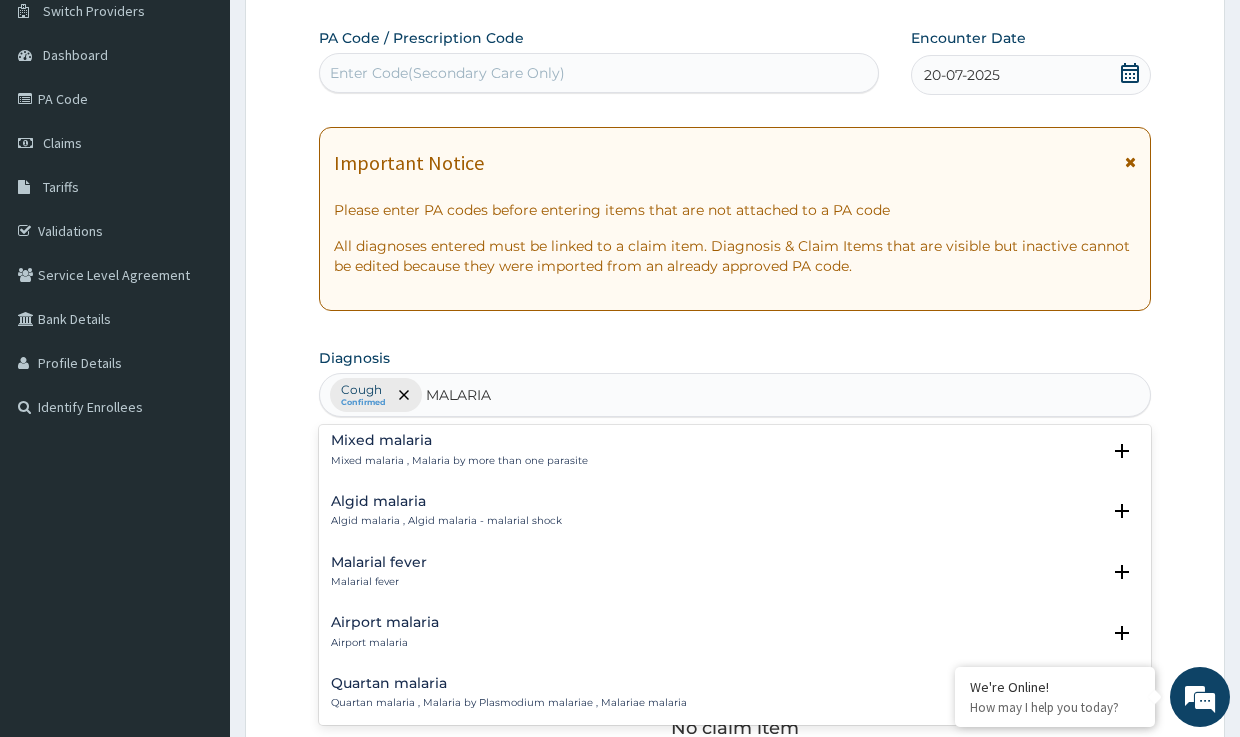 click on "Malarial fever" at bounding box center [379, 562] 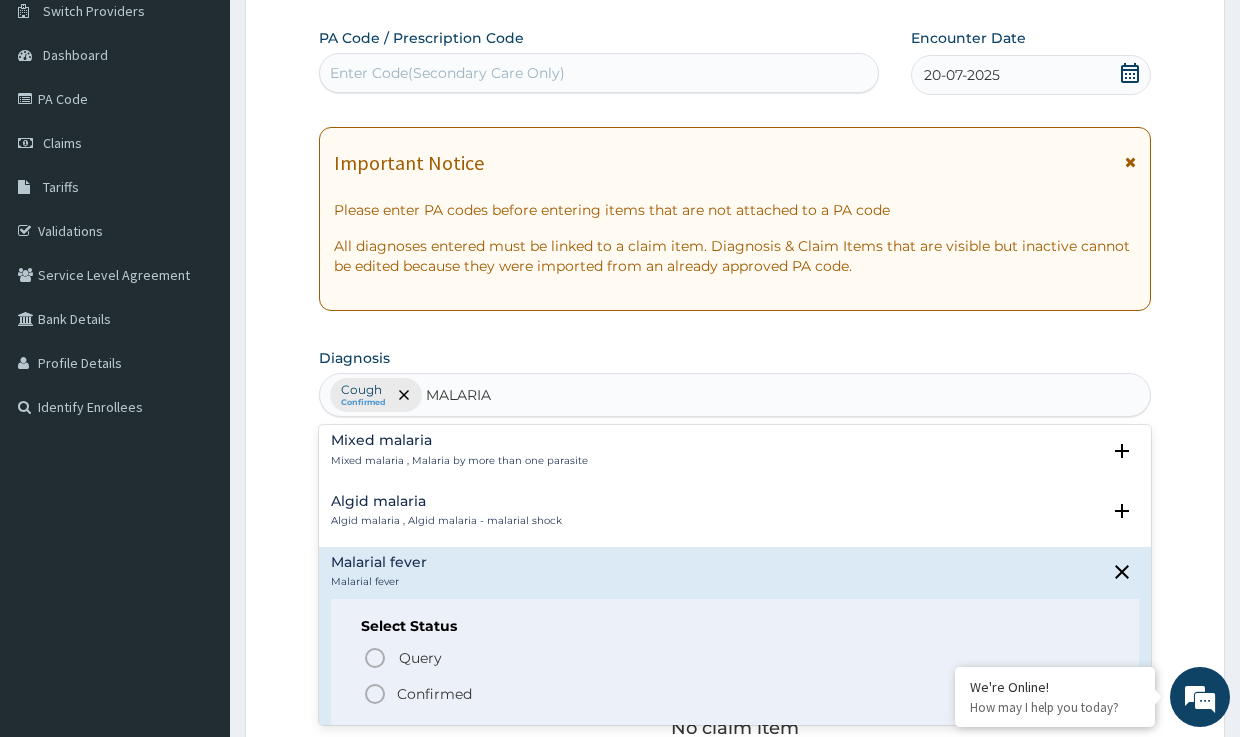 click 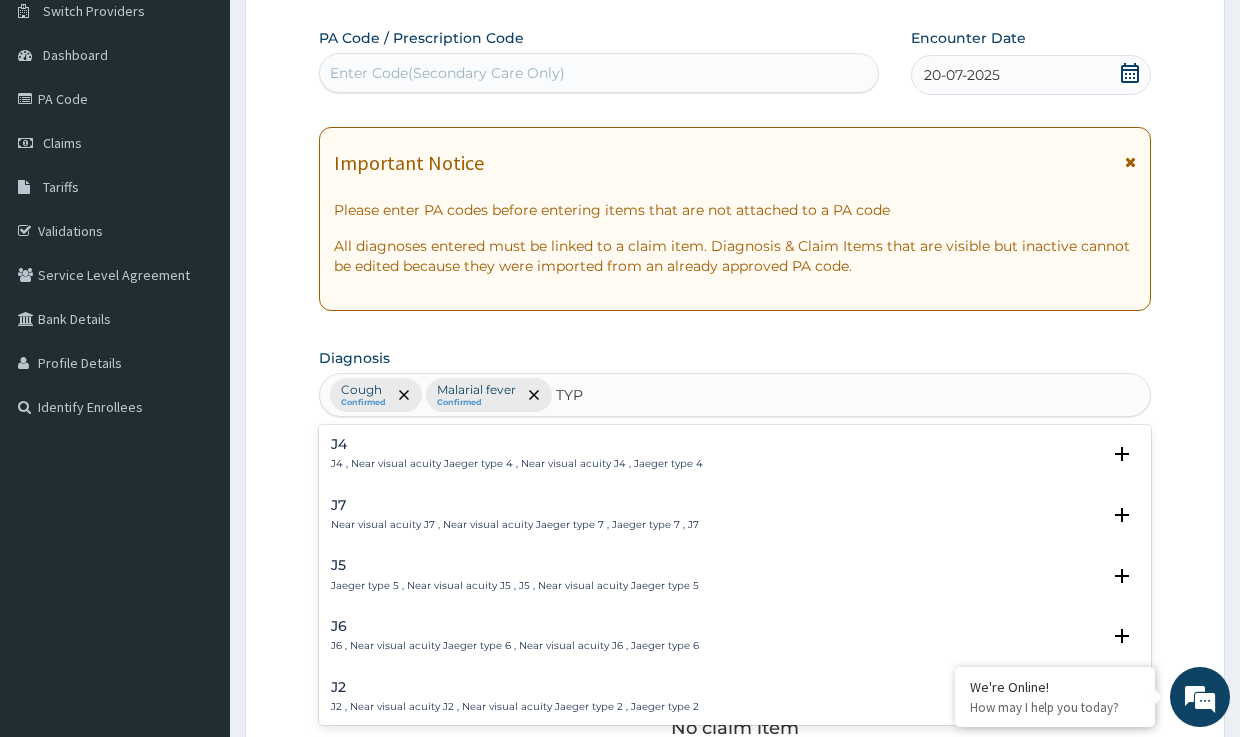 type on "TYPH" 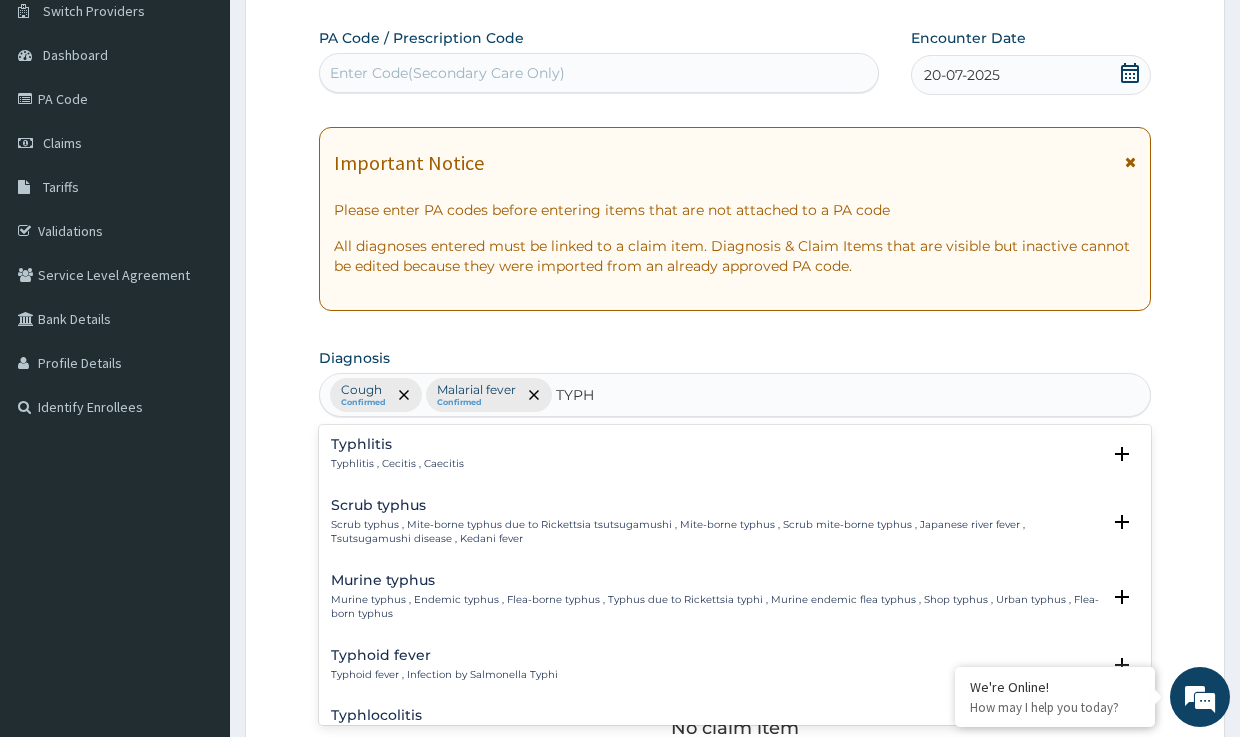 click on "Typhoid fever Typhoid fever , Infection by Salmonella Typhi" at bounding box center [444, 665] 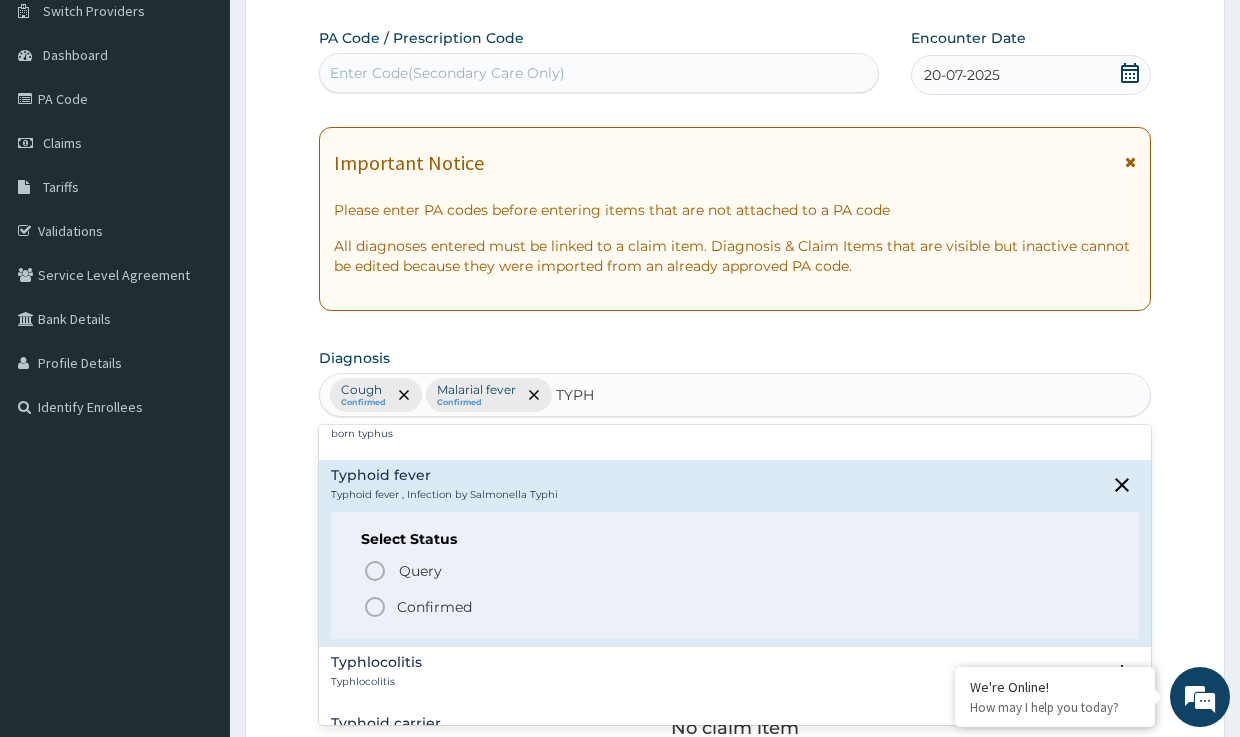 scroll, scrollTop: 200, scrollLeft: 0, axis: vertical 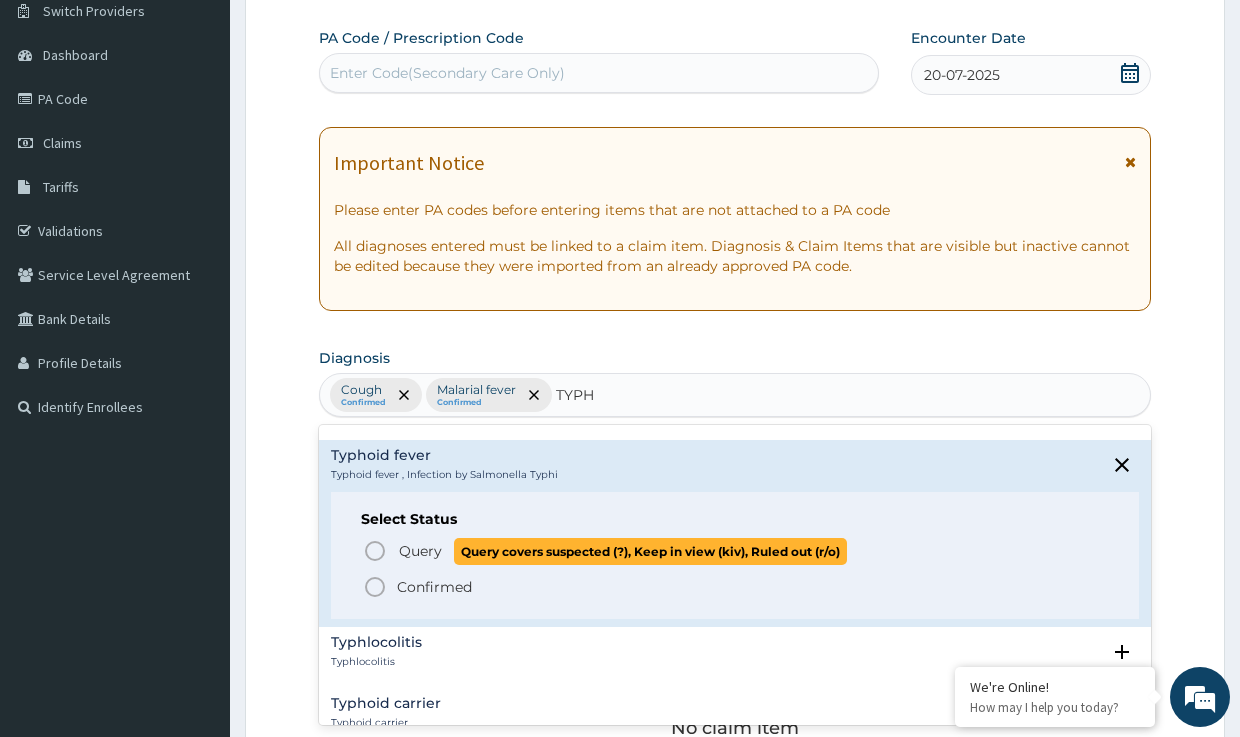 click 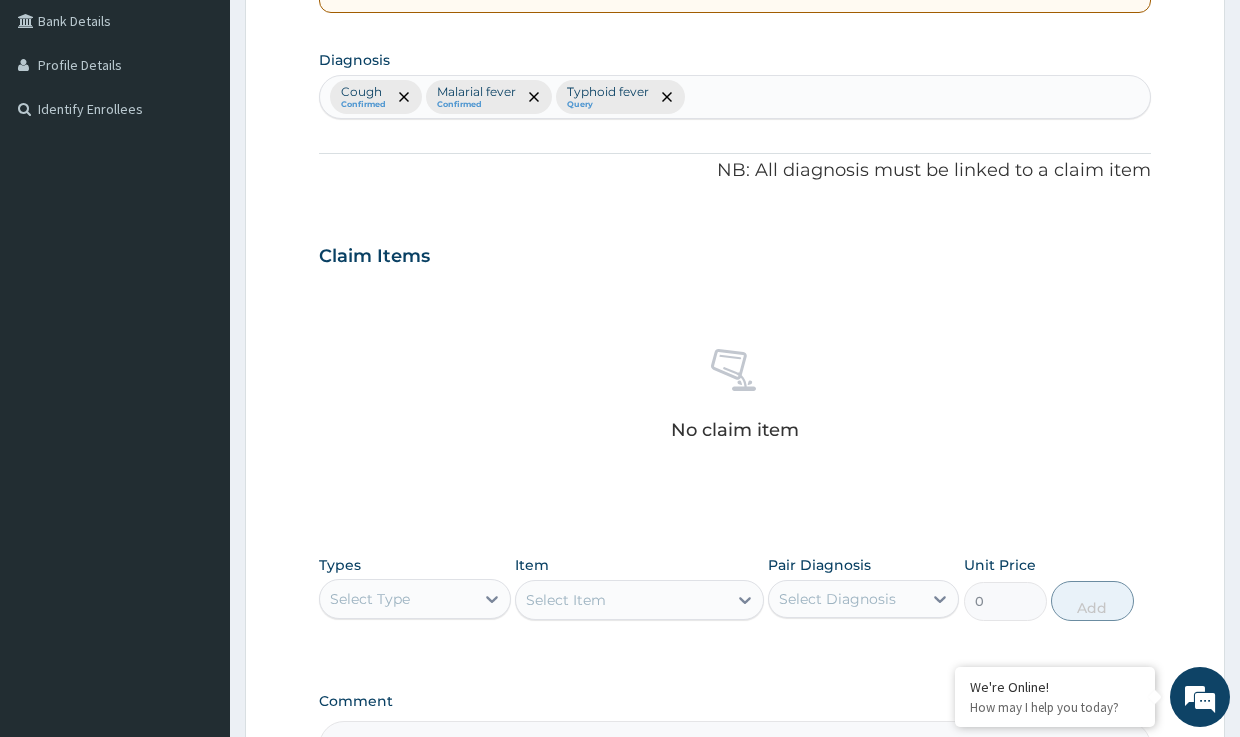 scroll, scrollTop: 463, scrollLeft: 0, axis: vertical 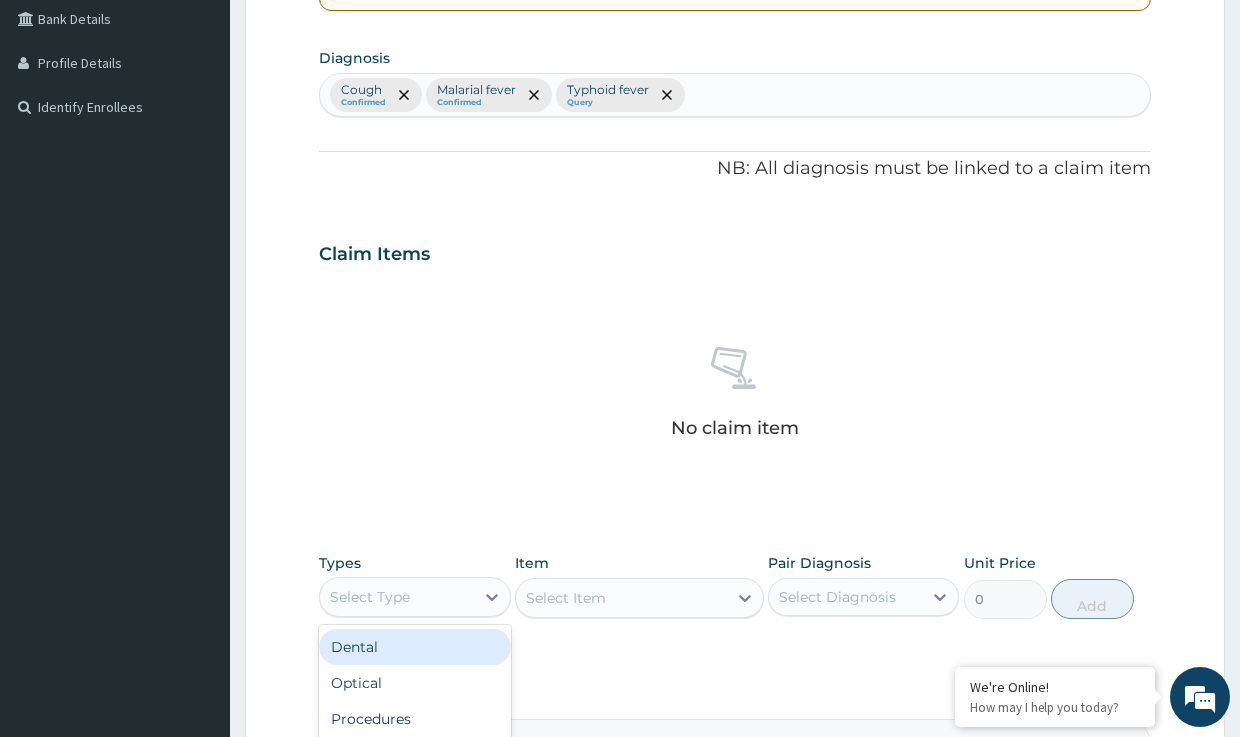 click on "Select Type" at bounding box center (396, 597) 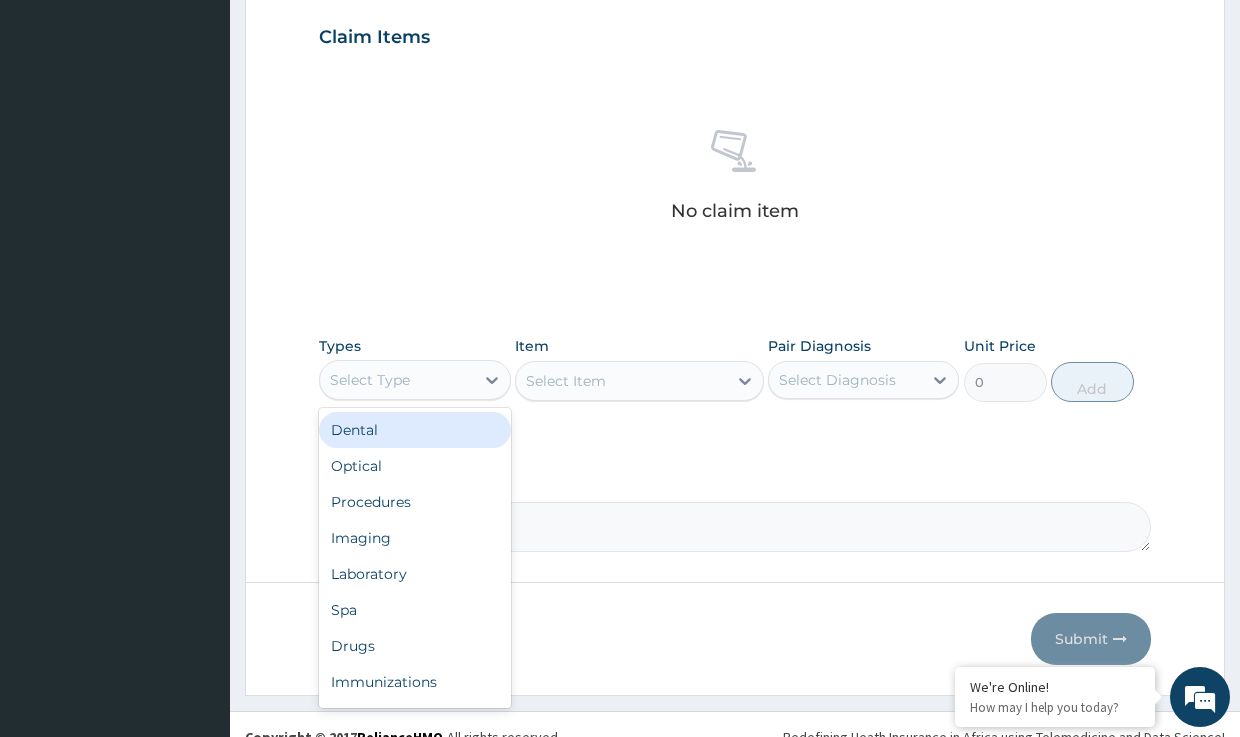 scroll, scrollTop: 705, scrollLeft: 0, axis: vertical 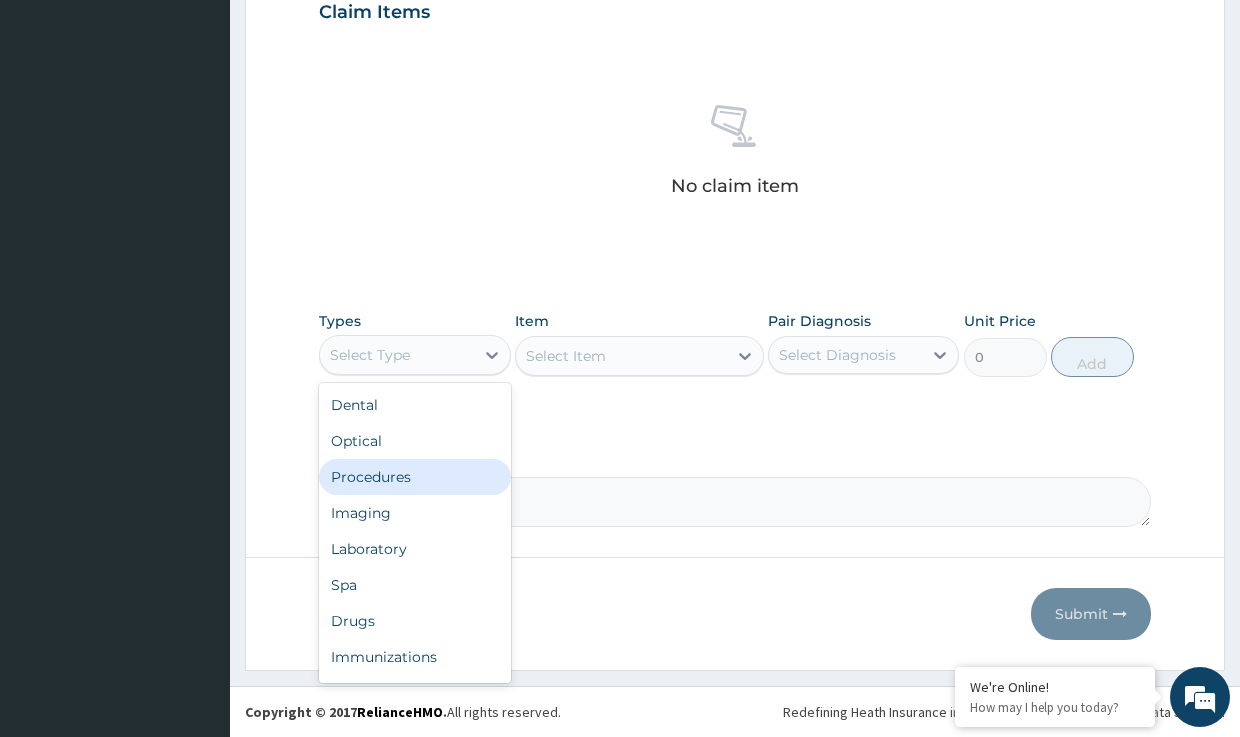 click on "Procedures" at bounding box center (414, 477) 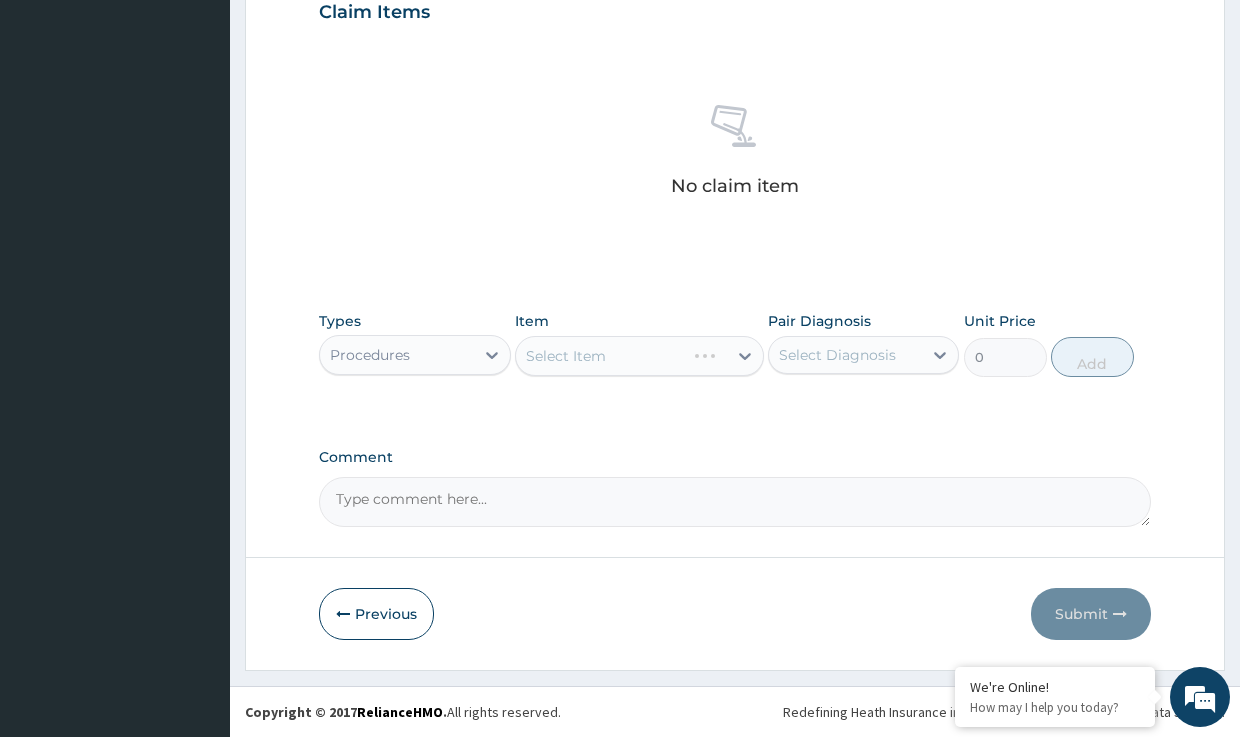 click on "Select Item" at bounding box center (639, 356) 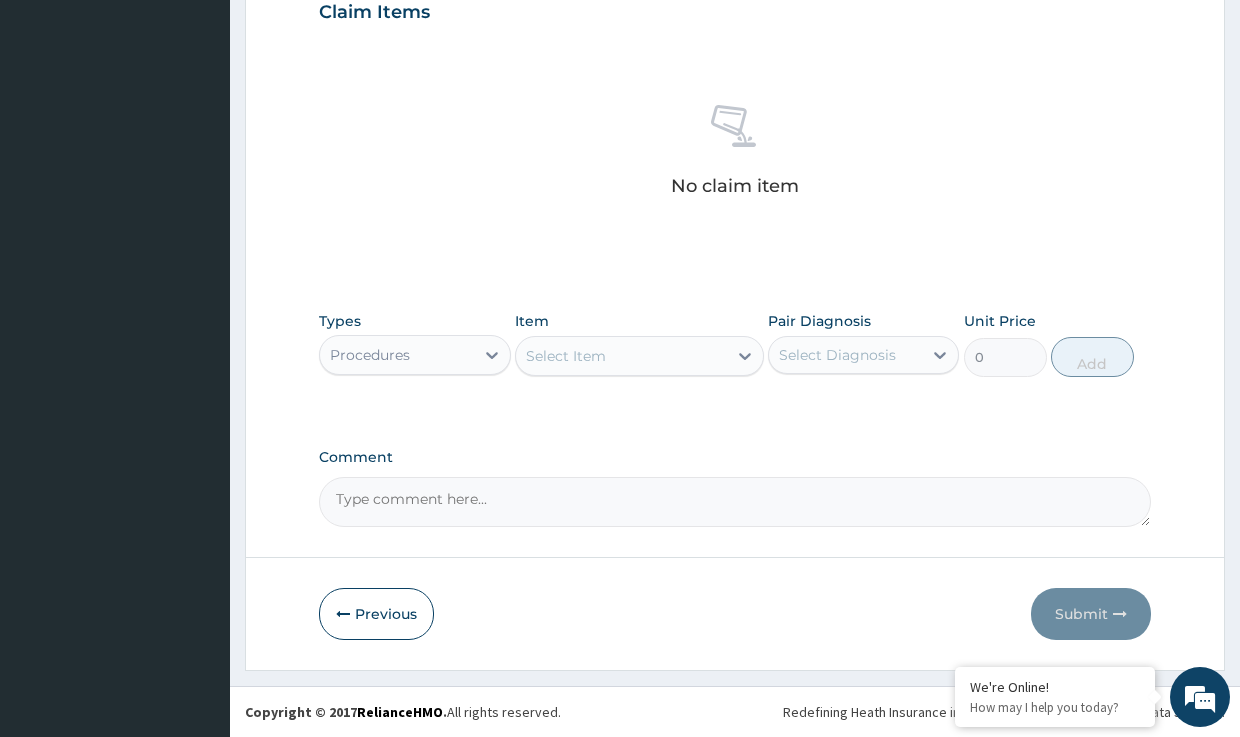 click on "Select Item" at bounding box center [566, 356] 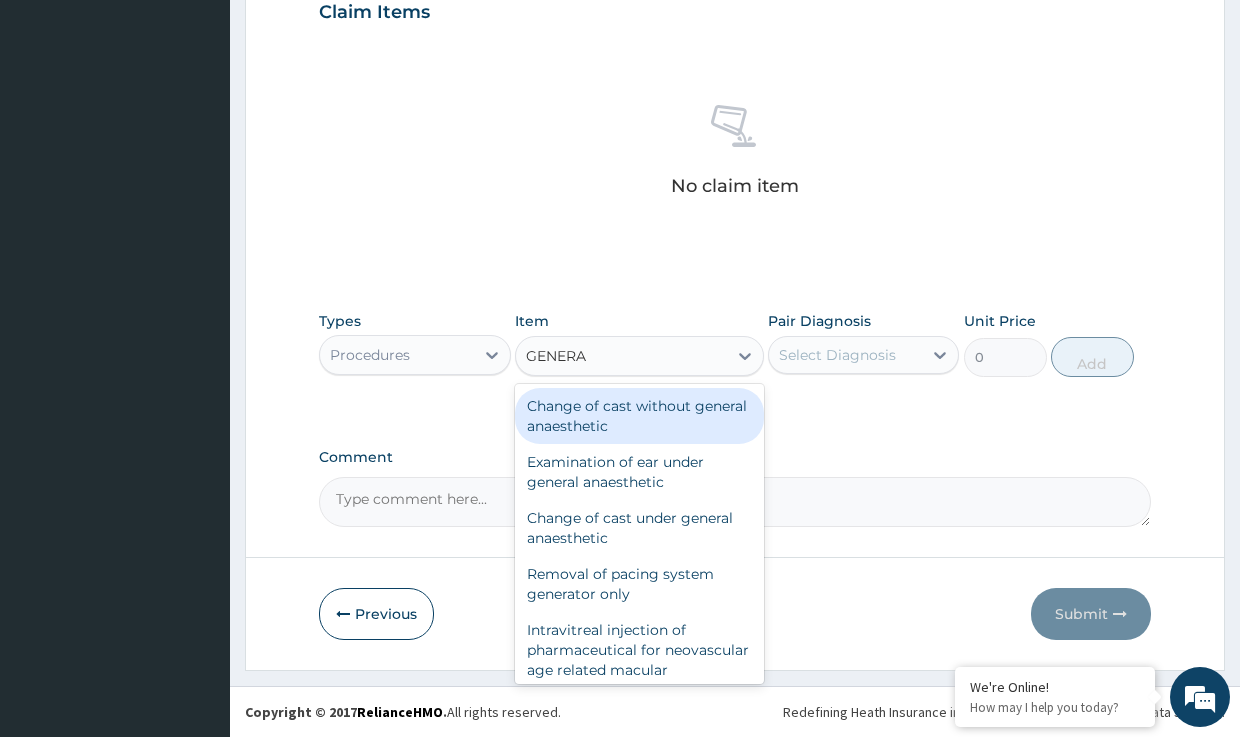 type on "GENERAL" 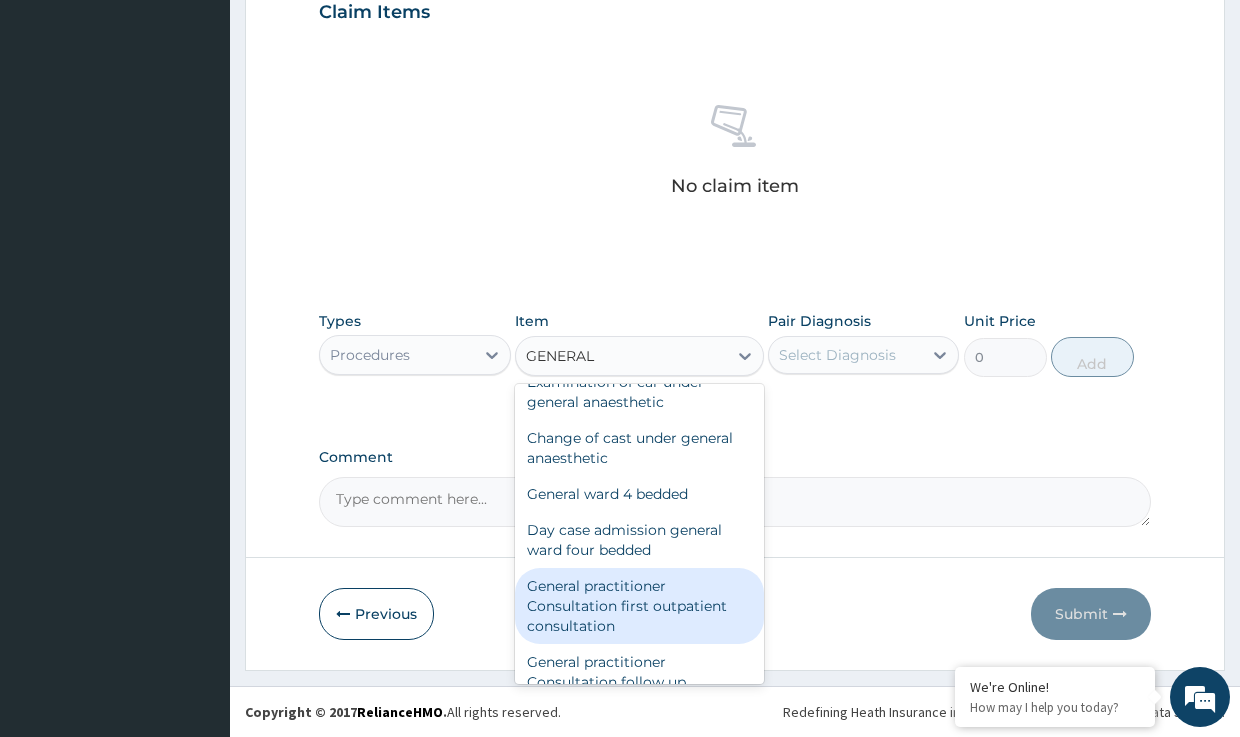 scroll, scrollTop: 120, scrollLeft: 0, axis: vertical 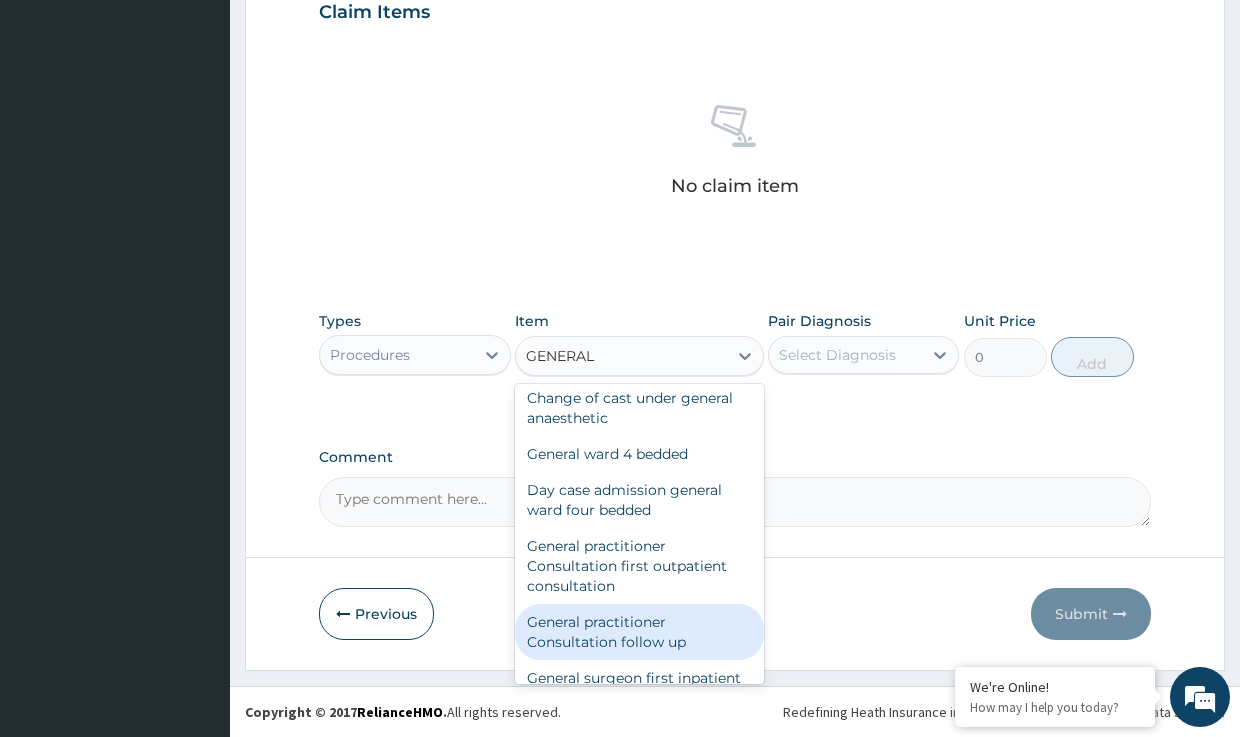 click on "General practitioner Consultation follow up" at bounding box center [639, 632] 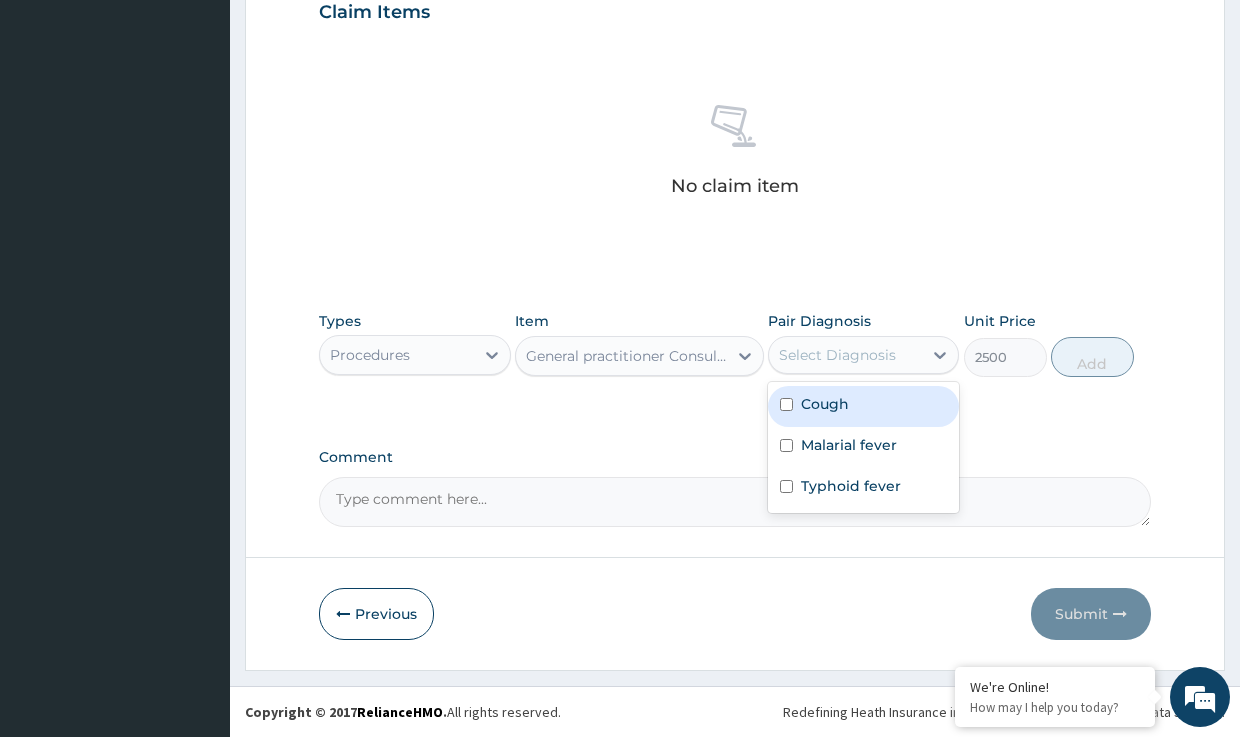click on "Select Diagnosis" at bounding box center (845, 355) 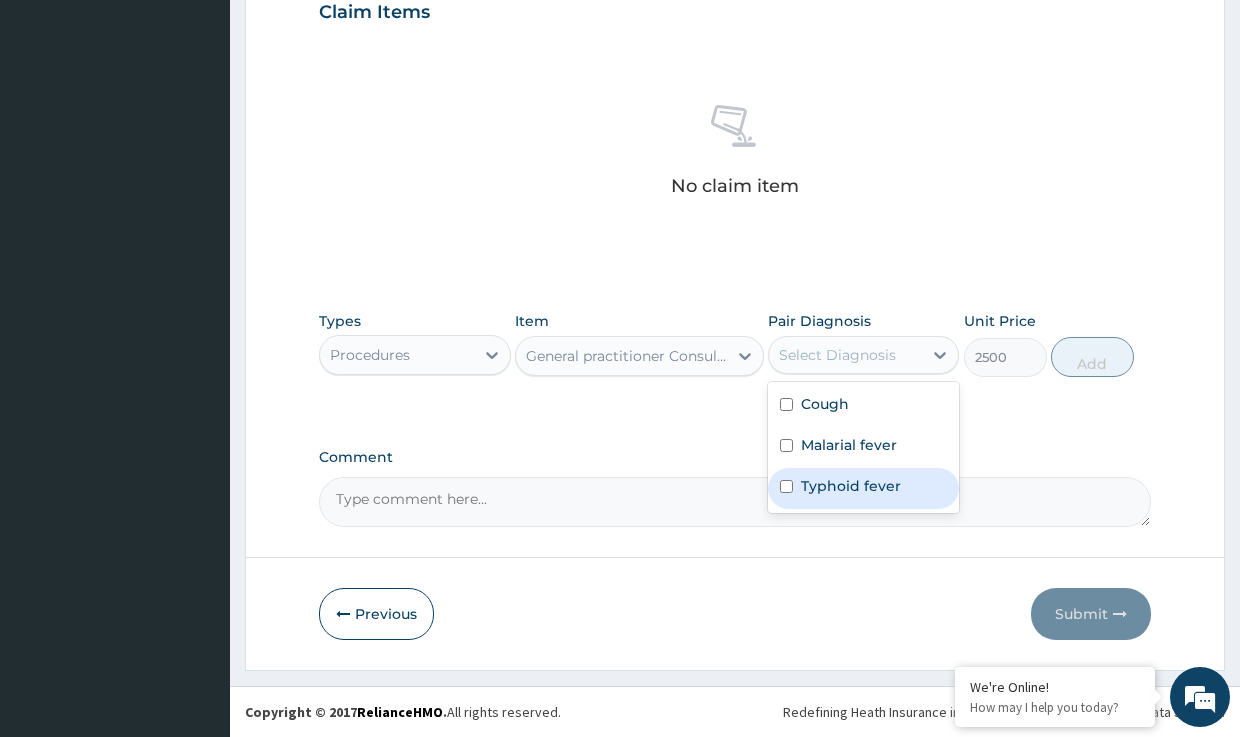click on "Typhoid fever" at bounding box center [851, 486] 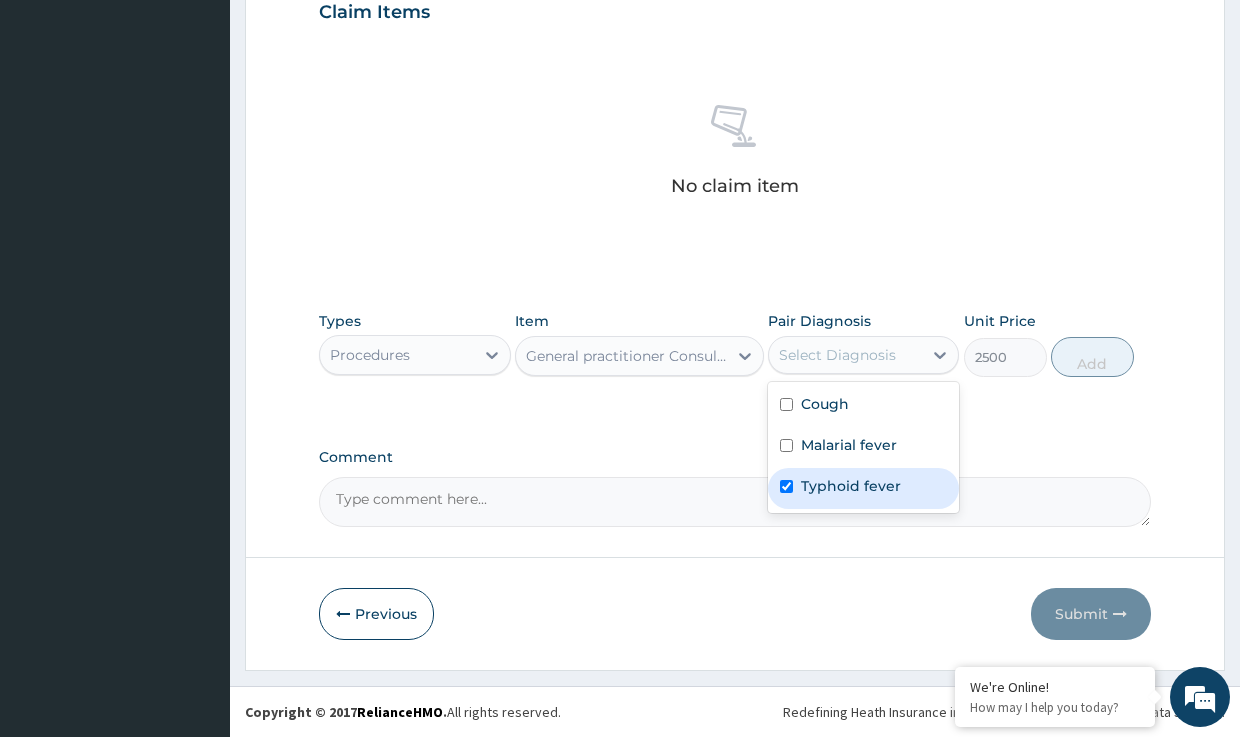checkbox on "true" 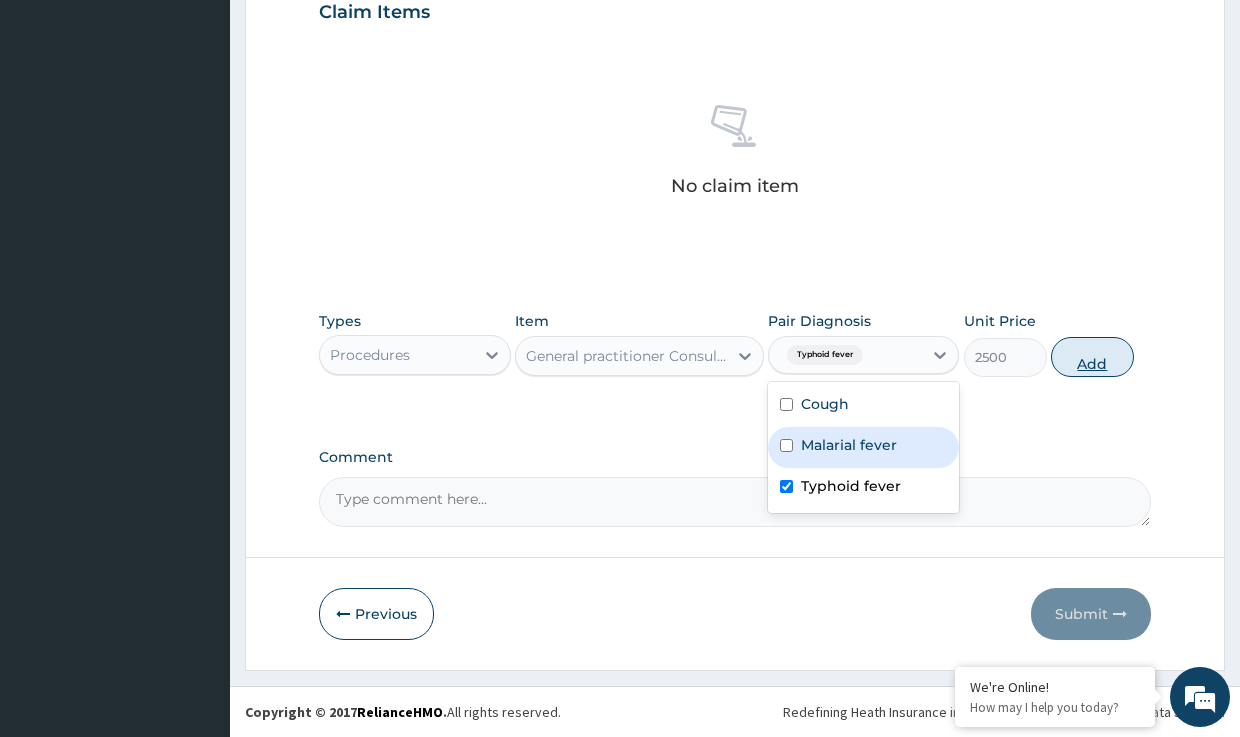 click on "Add" at bounding box center (1092, 357) 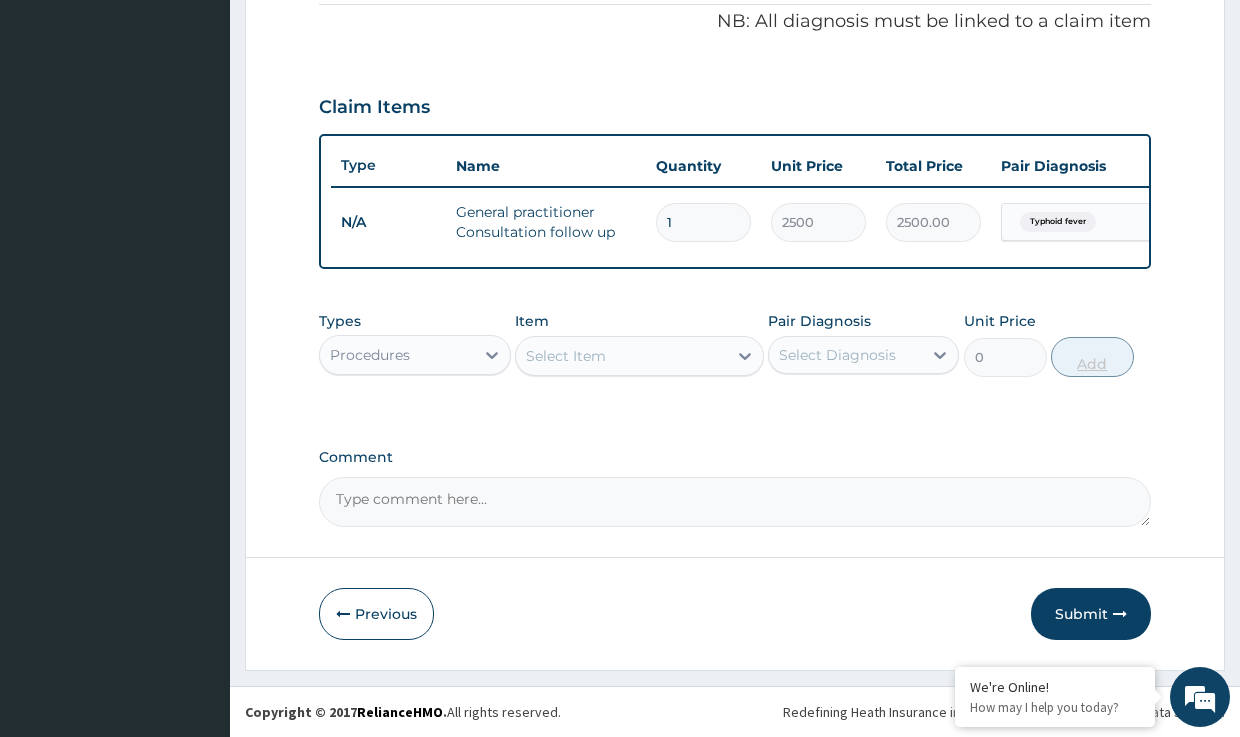 scroll, scrollTop: 627, scrollLeft: 0, axis: vertical 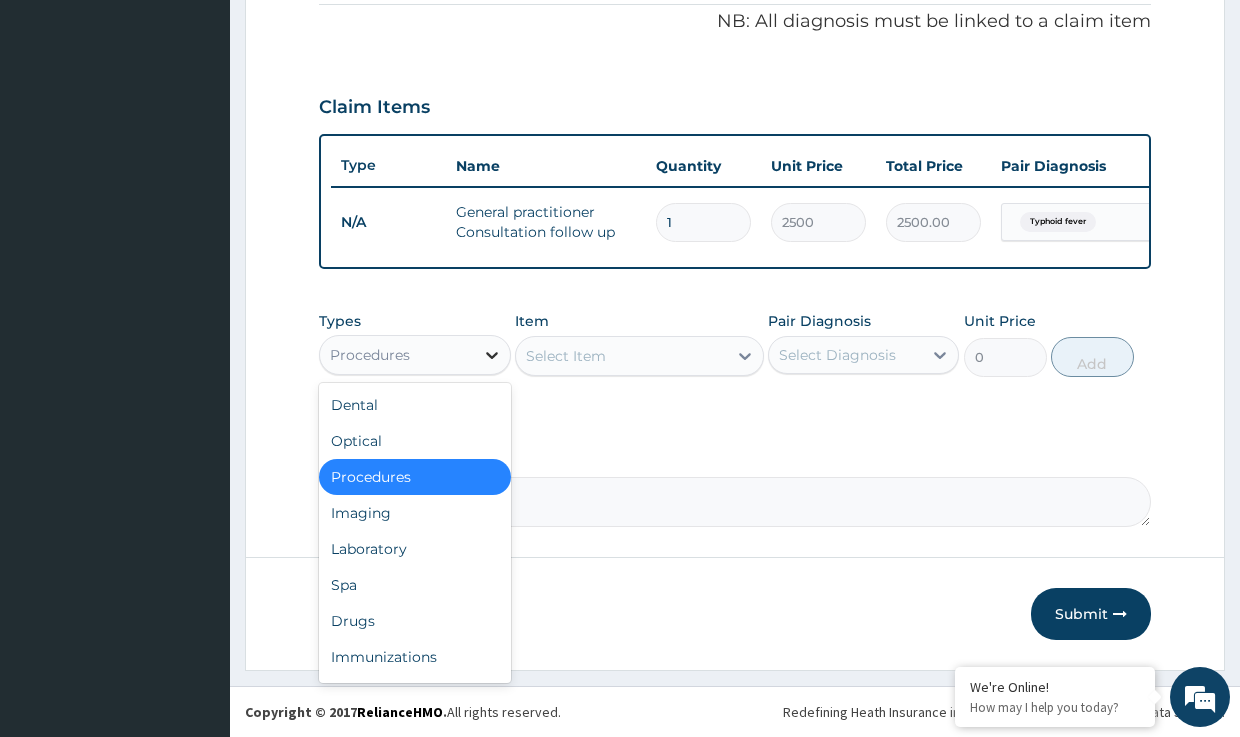 click at bounding box center (492, 355) 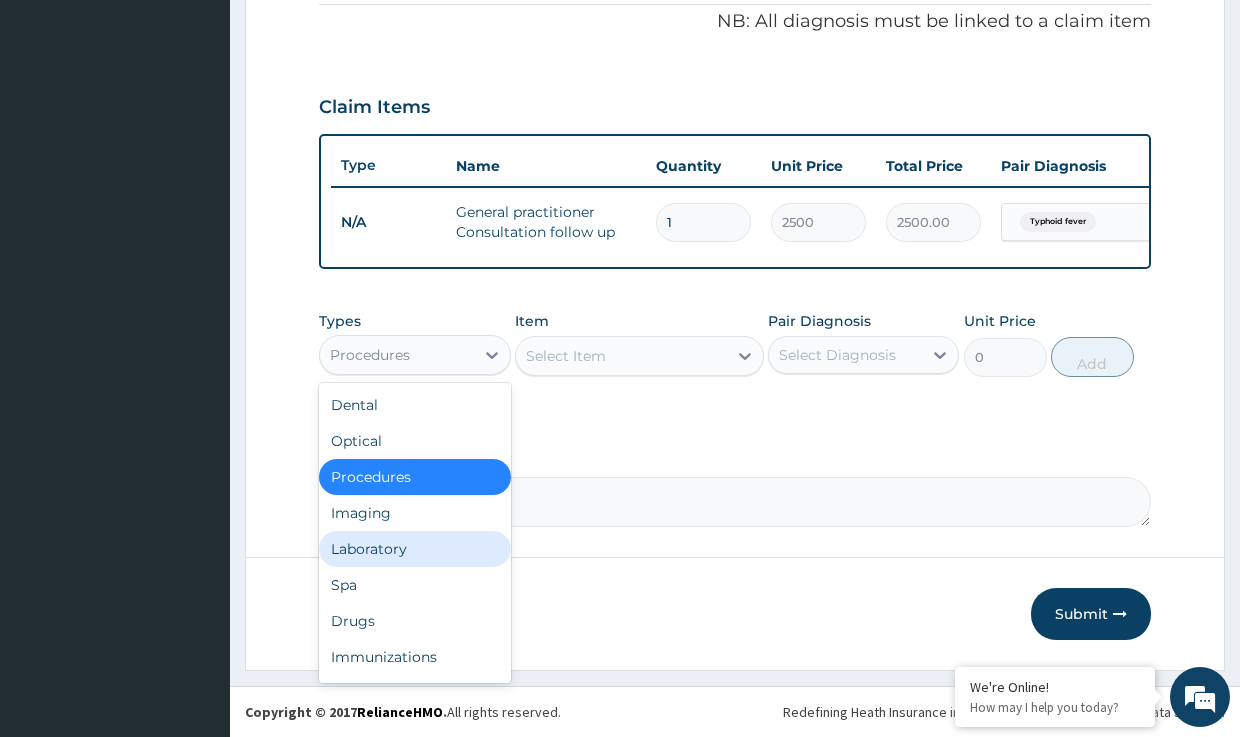 click on "Laboratory" at bounding box center [414, 549] 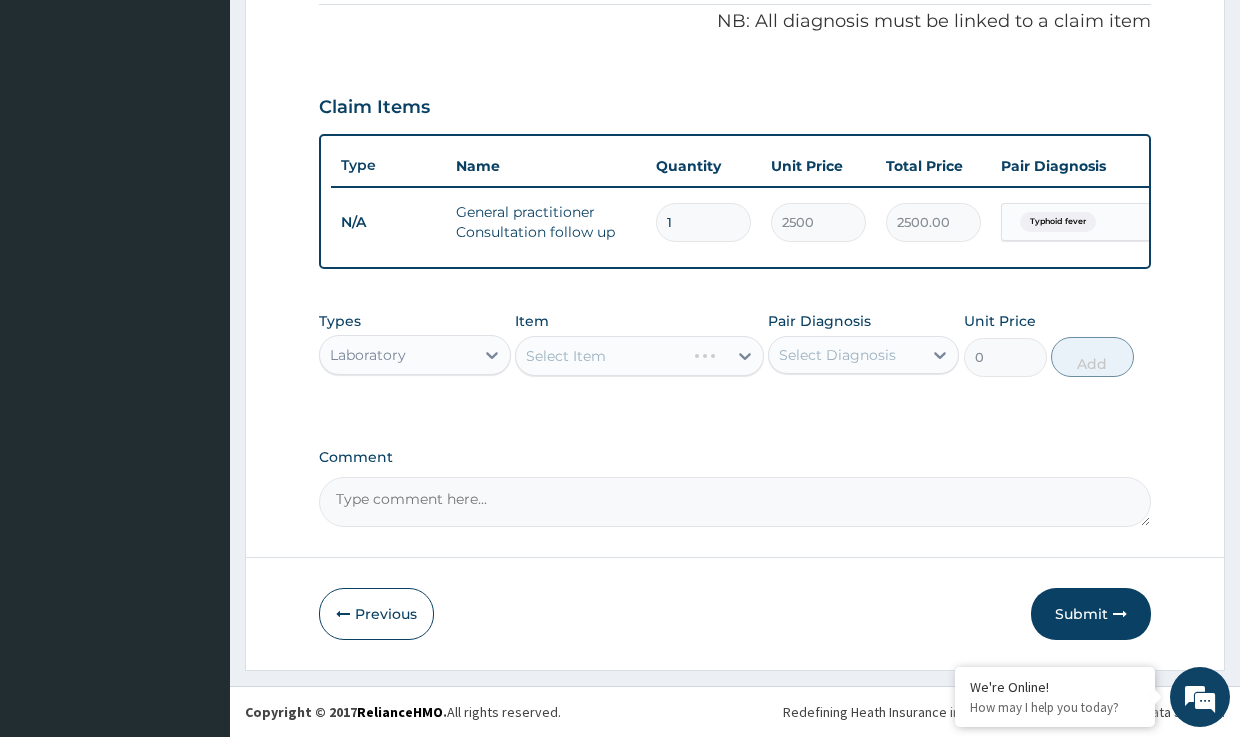 click on "Select Item" at bounding box center (639, 356) 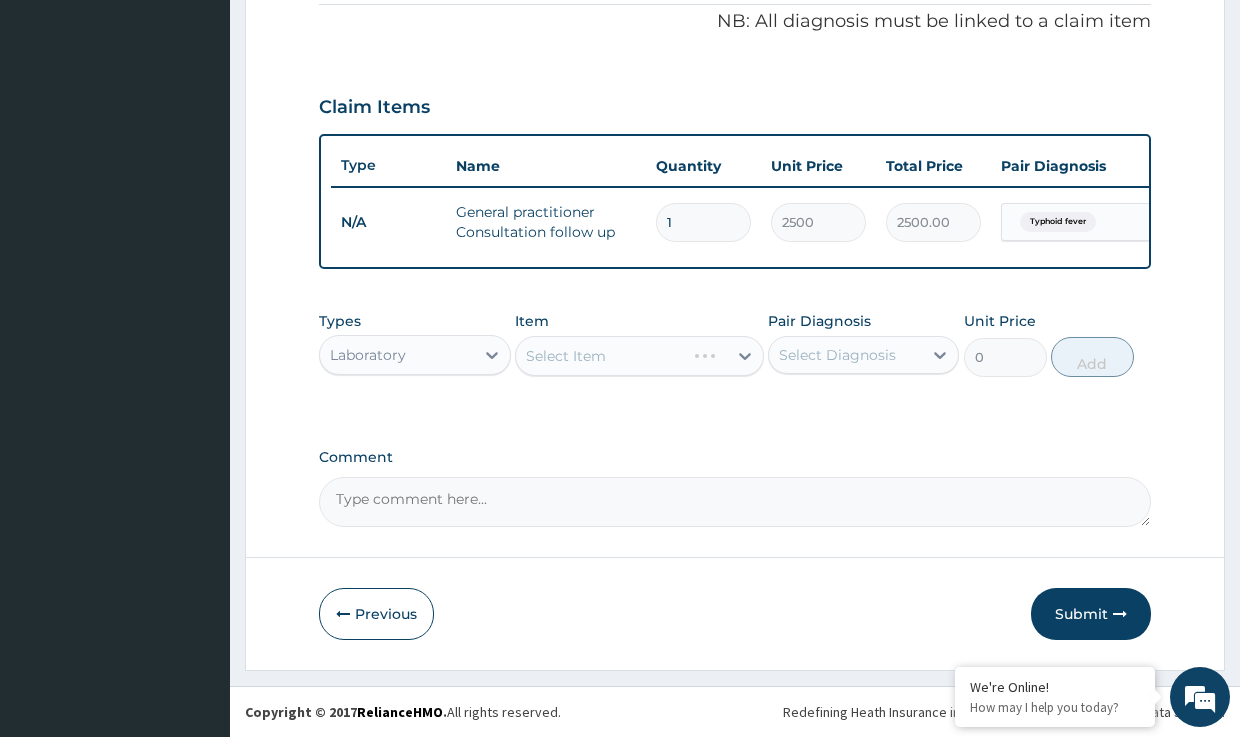 click on "Select Item" at bounding box center [639, 356] 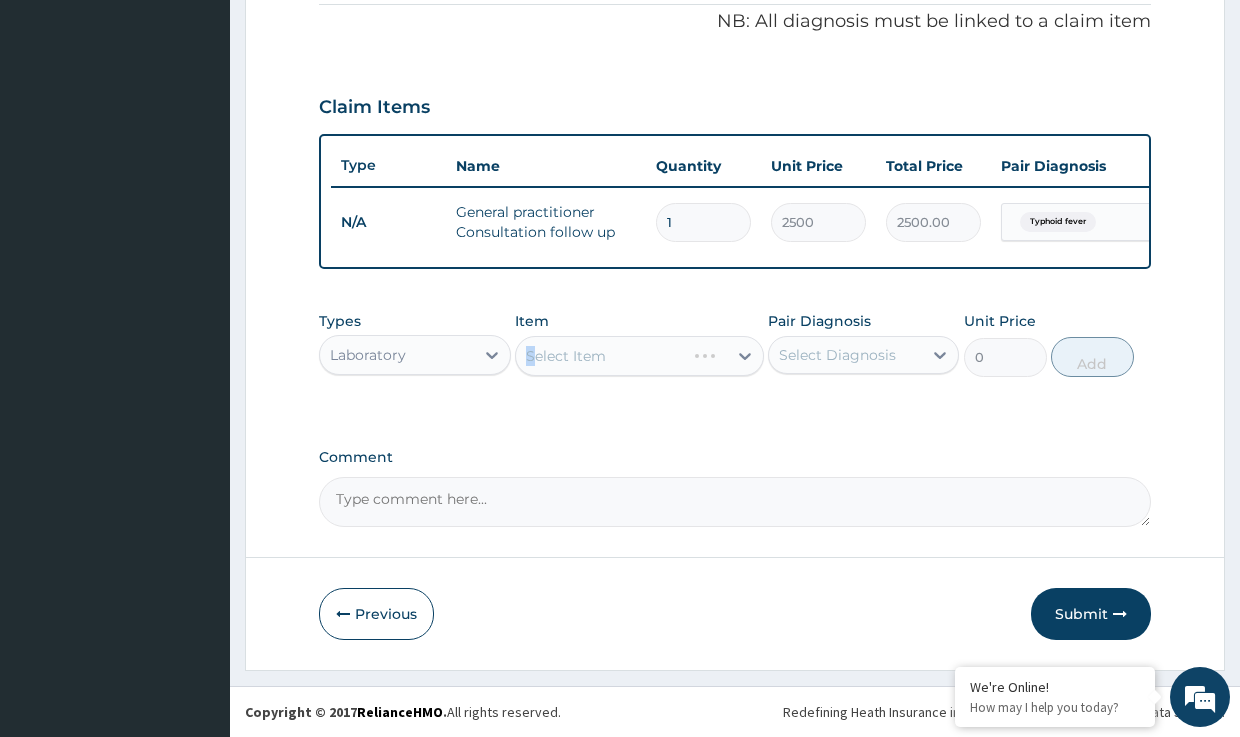 click on "Select Item" at bounding box center (639, 356) 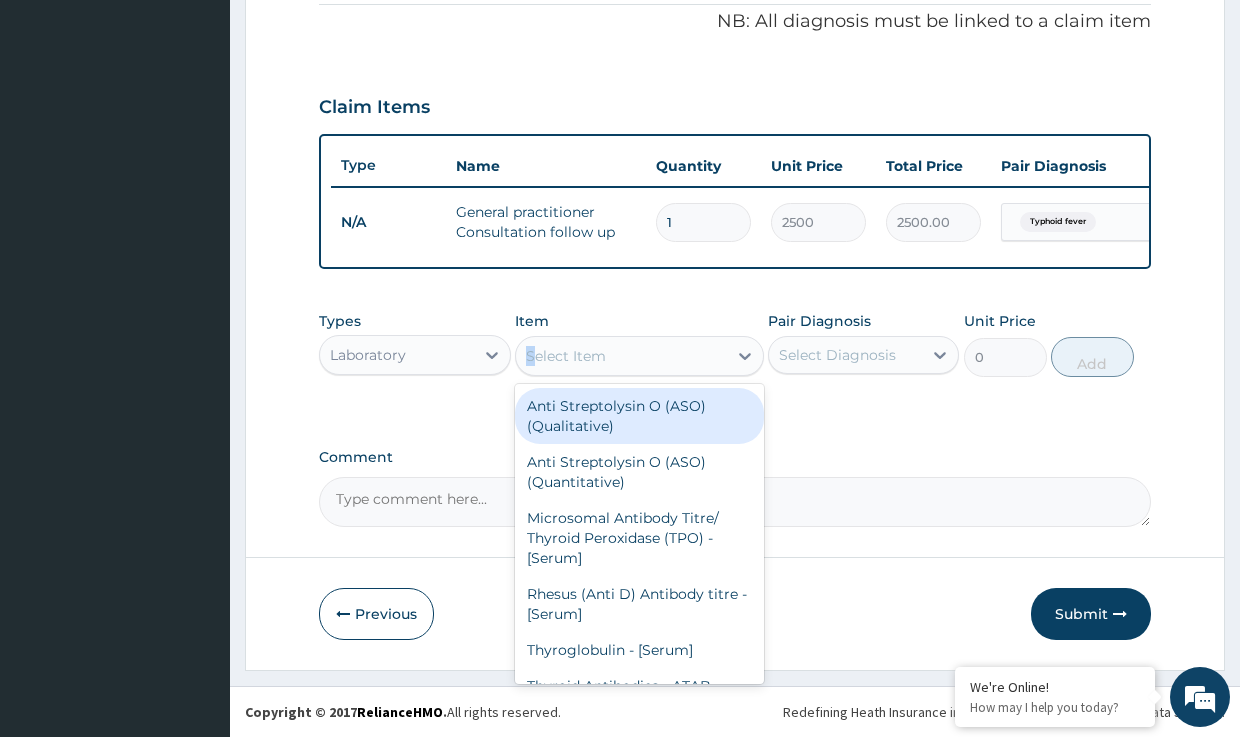 click on "Select Item" at bounding box center [566, 356] 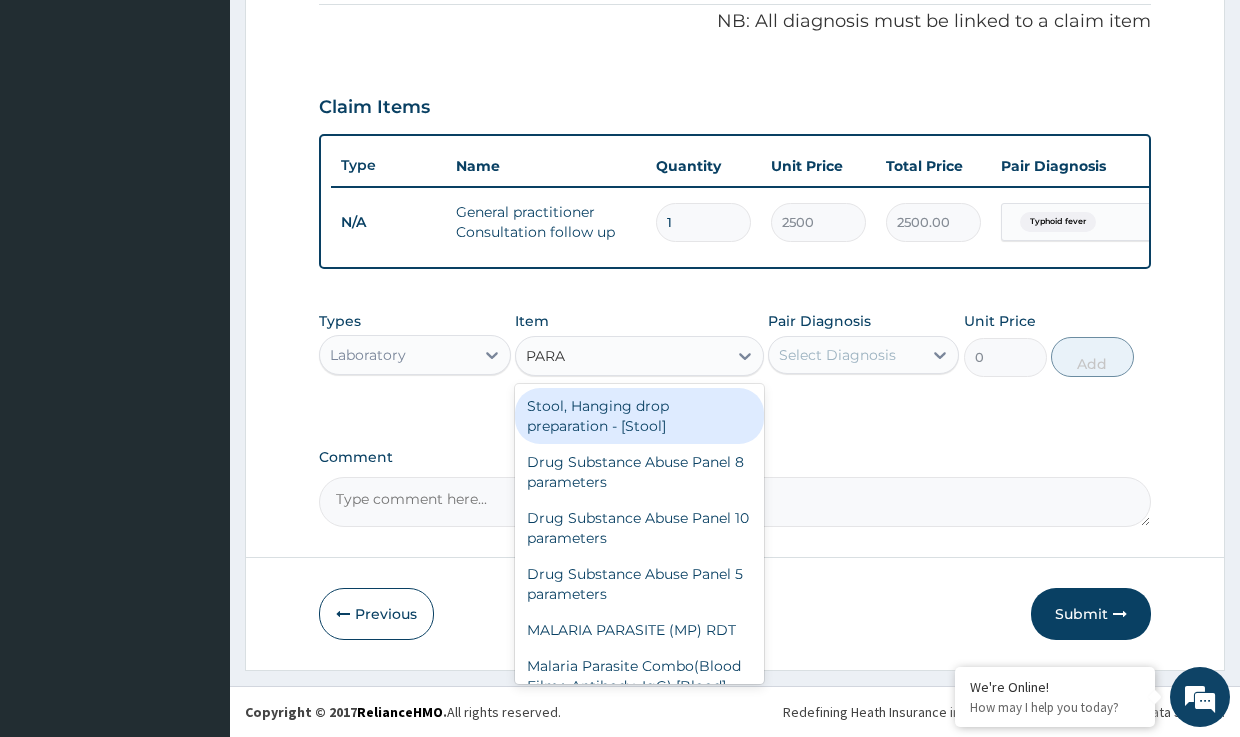 type on "PARAS" 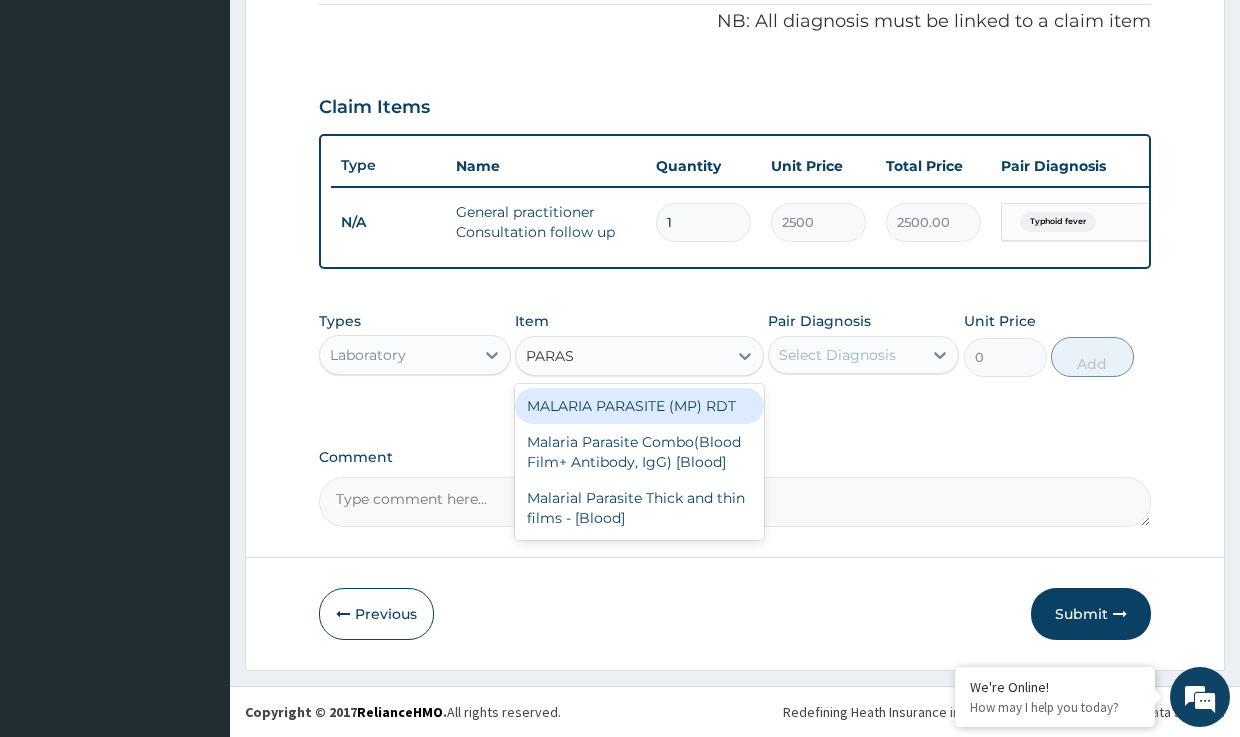click on "MALARIA PARASITE (MP) RDT" at bounding box center [639, 406] 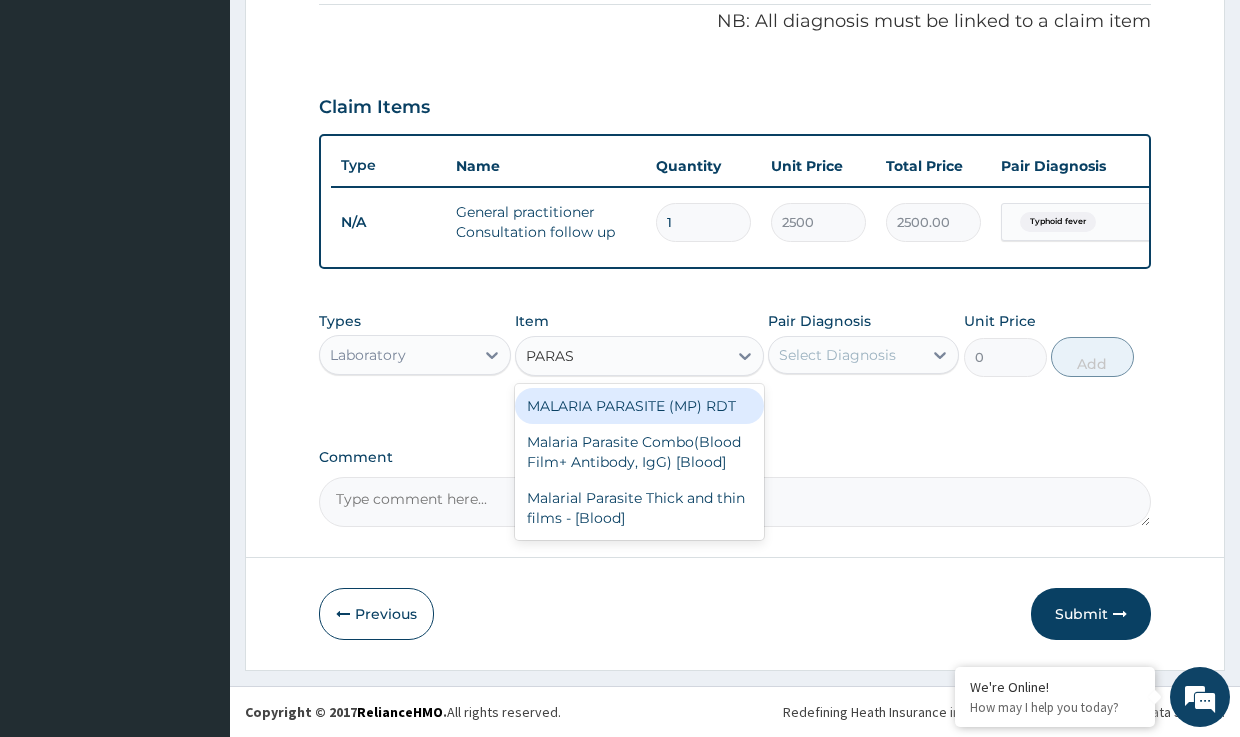 type 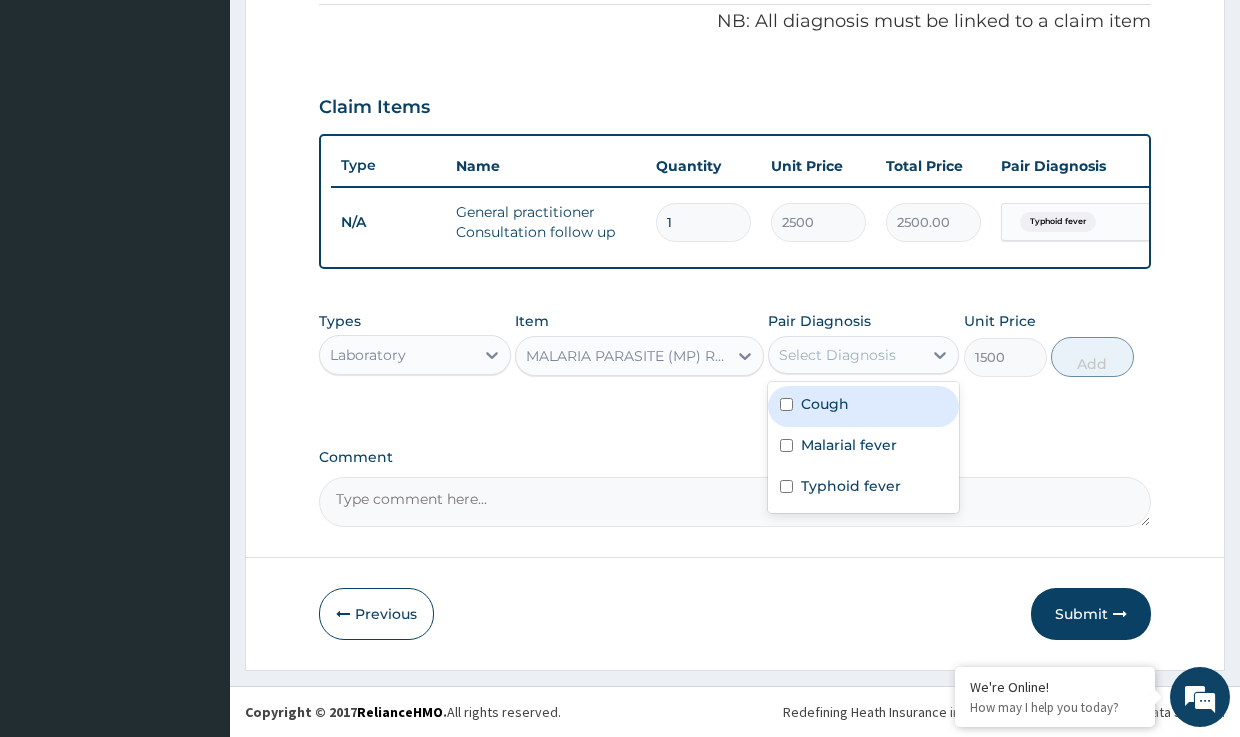 click on "Select Diagnosis" at bounding box center [837, 355] 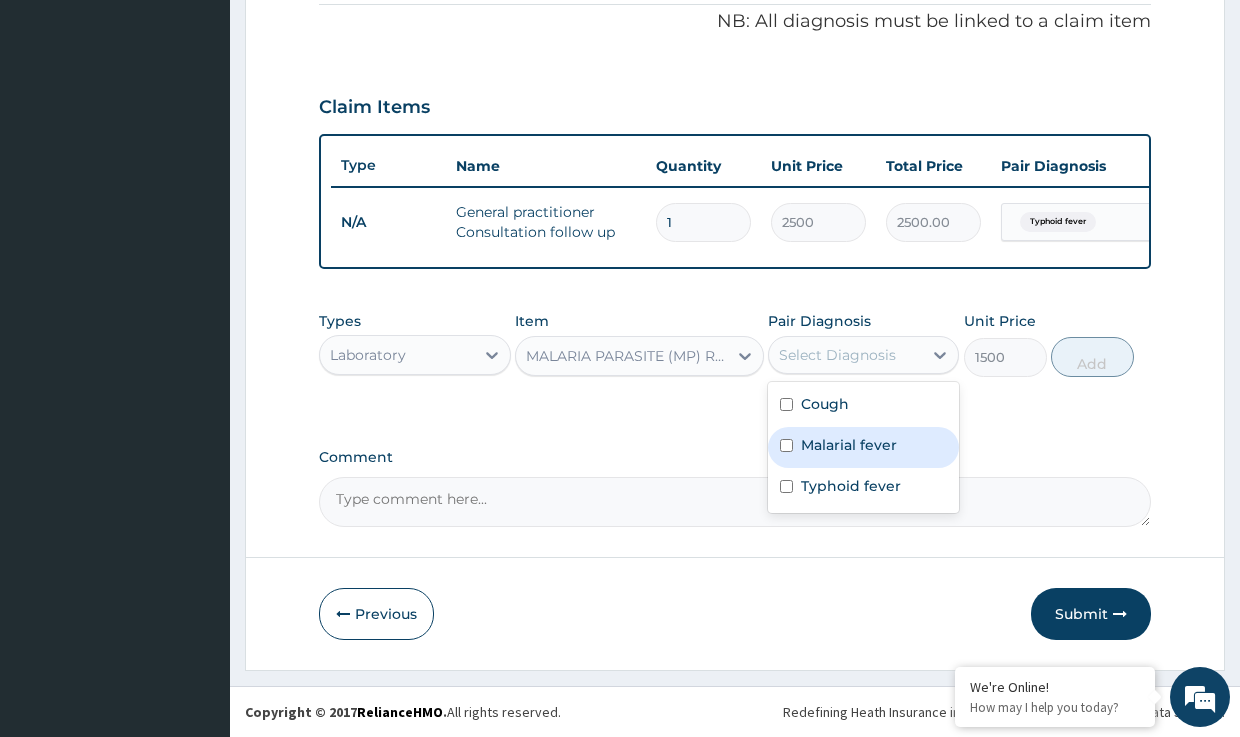 click on "Malarial fever" at bounding box center (849, 445) 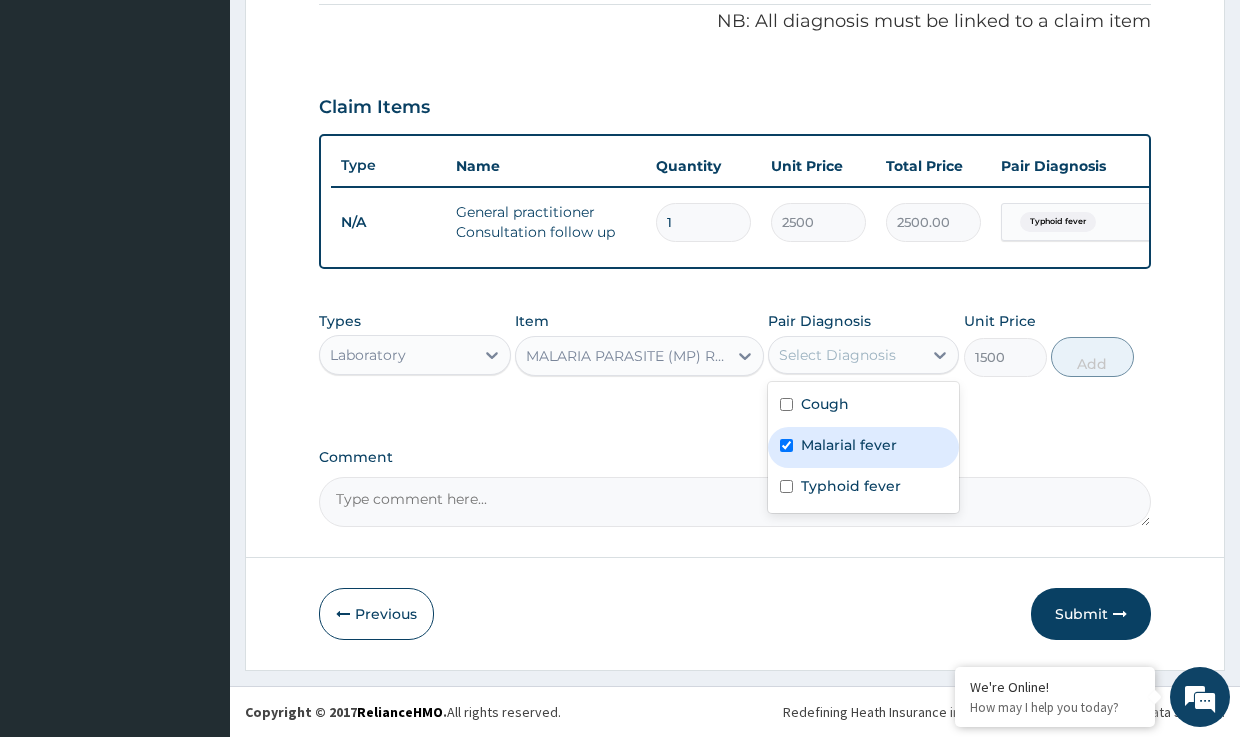 checkbox on "true" 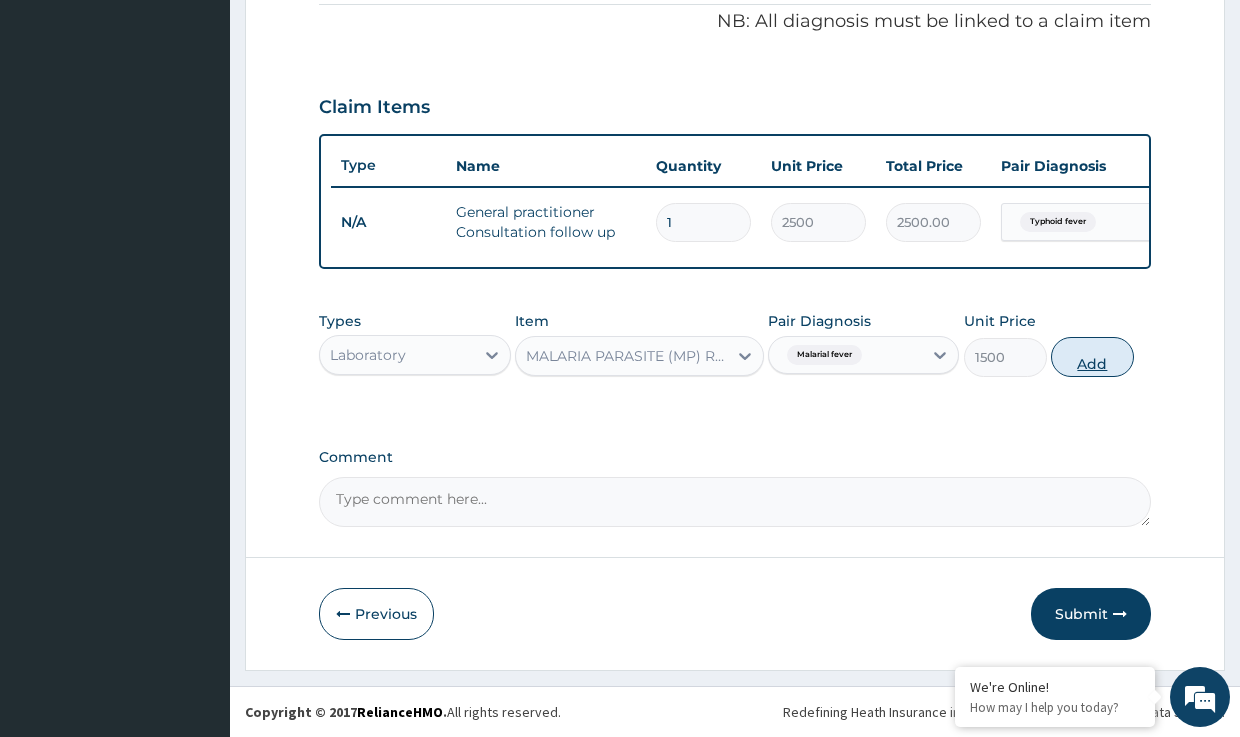 click on "Add" at bounding box center [1092, 357] 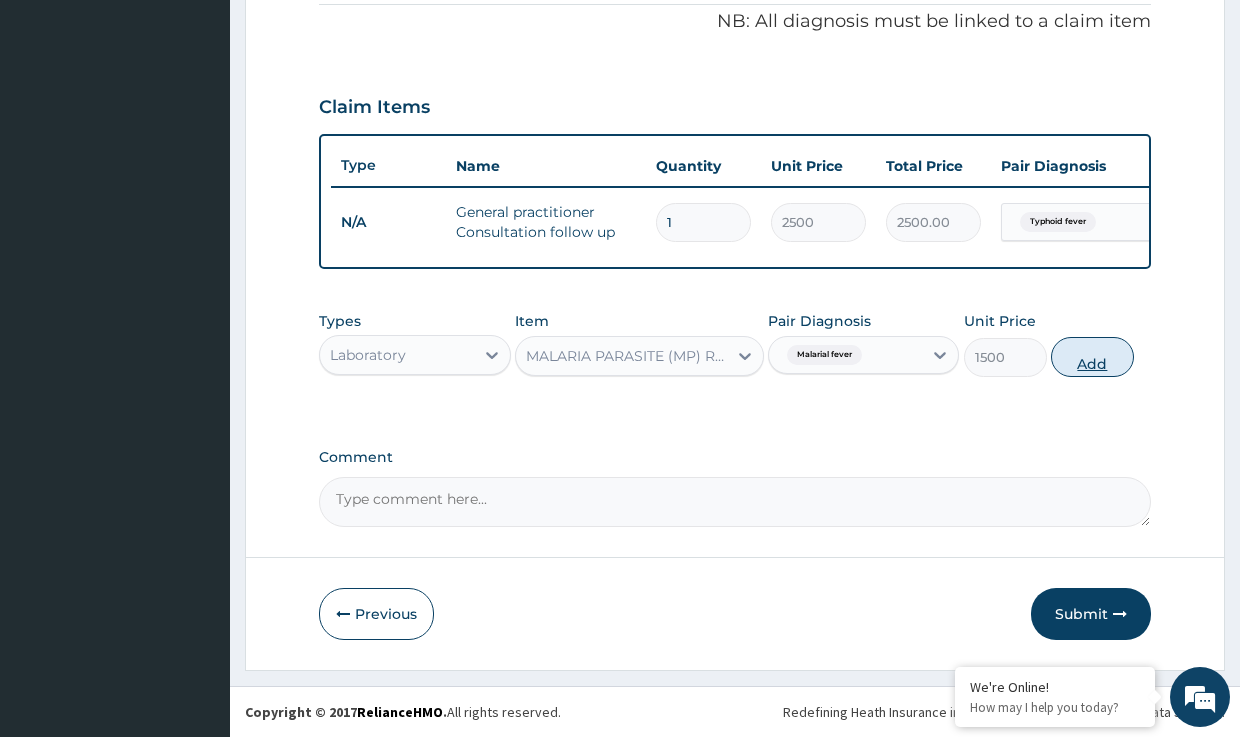 type on "0" 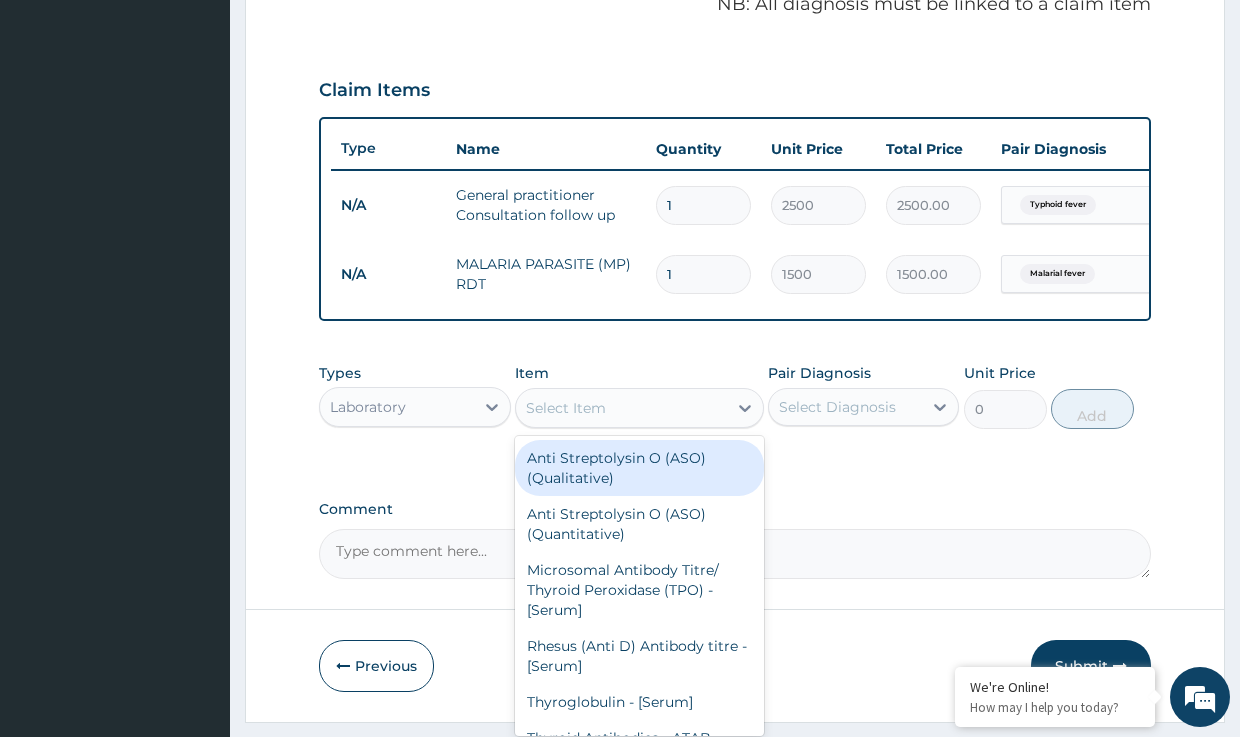 click on "Select Item" at bounding box center [566, 408] 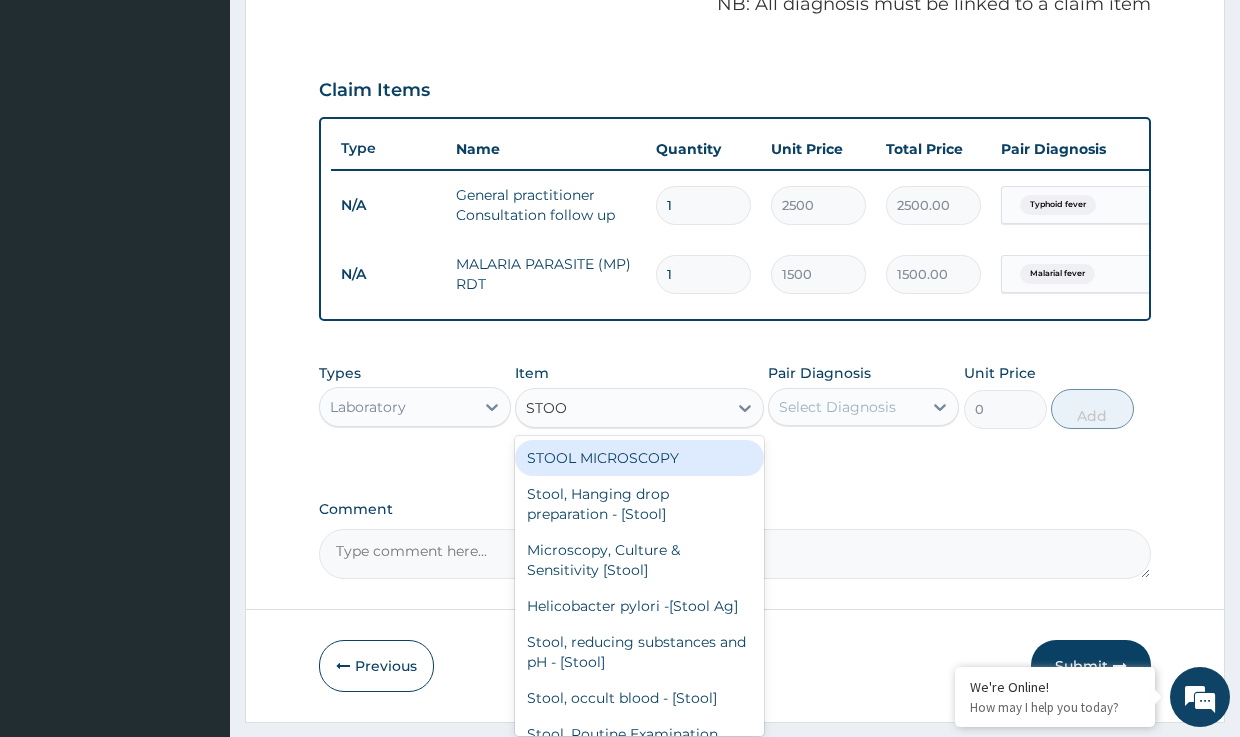 type on "STOOL" 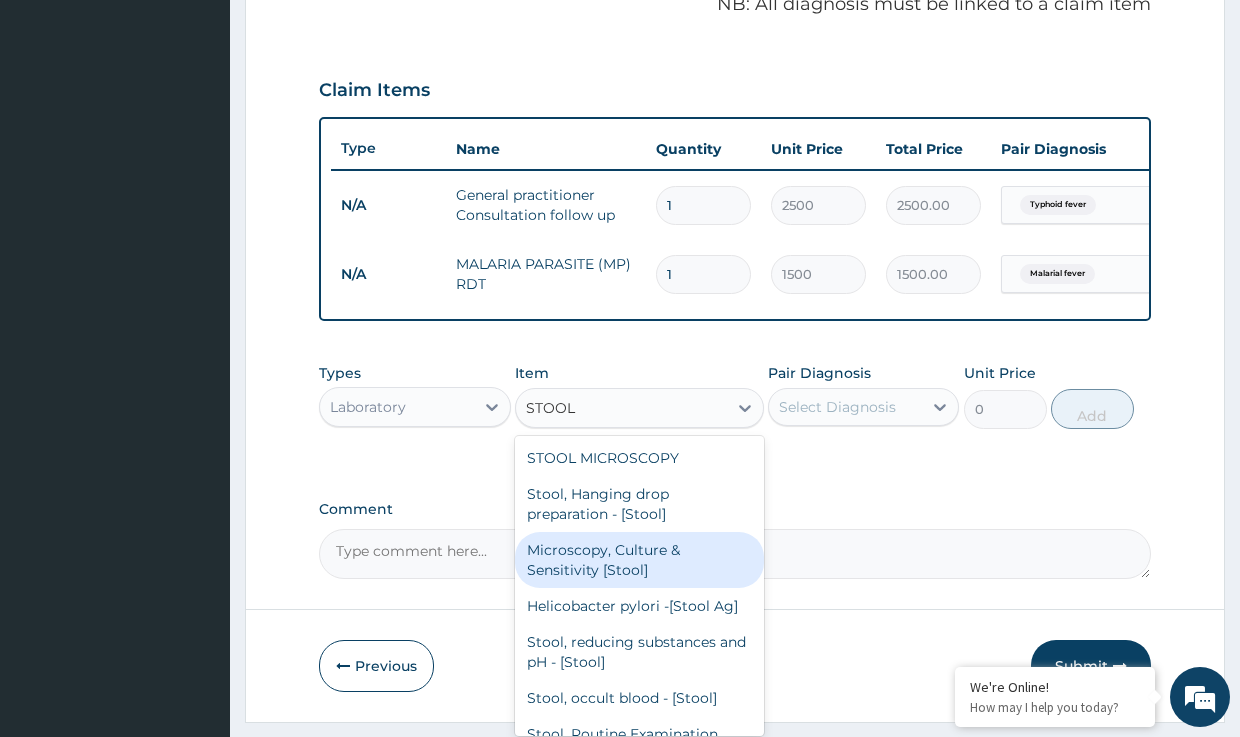 click on "Microscopy, Culture & Sensitivity [Stool]" at bounding box center [639, 560] 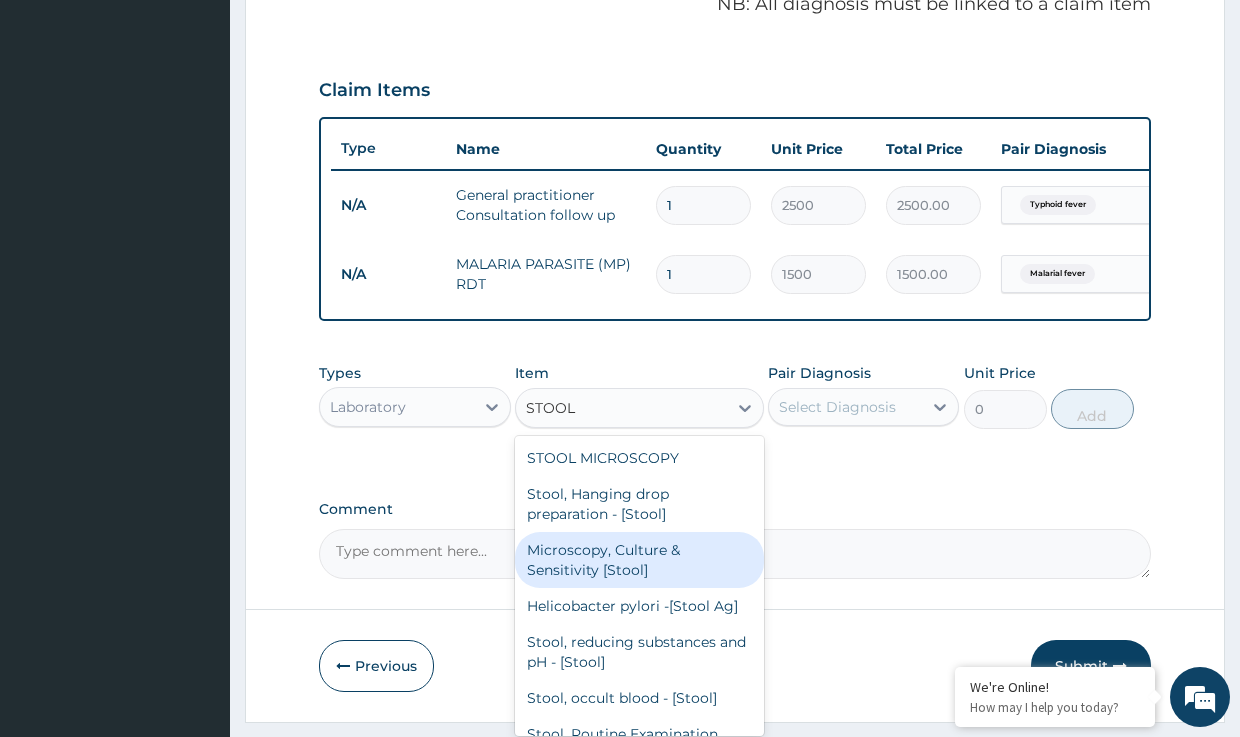 type 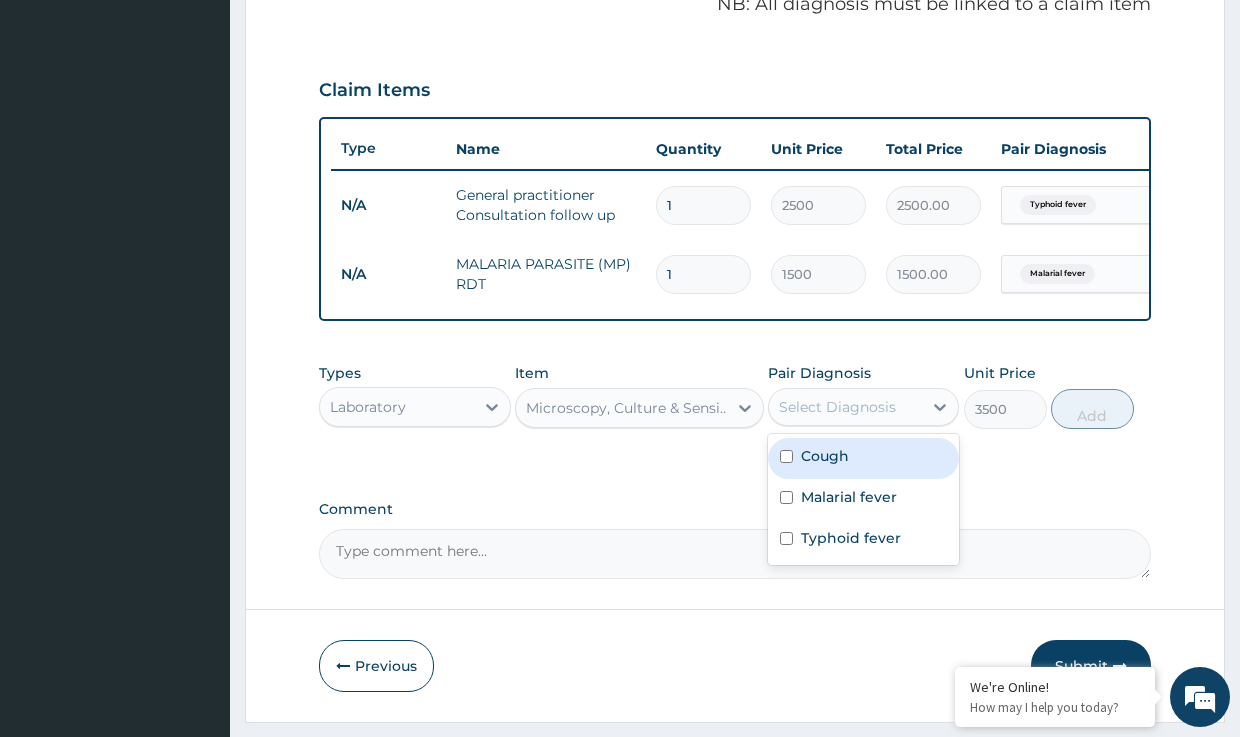 click on "Select Diagnosis" at bounding box center (837, 407) 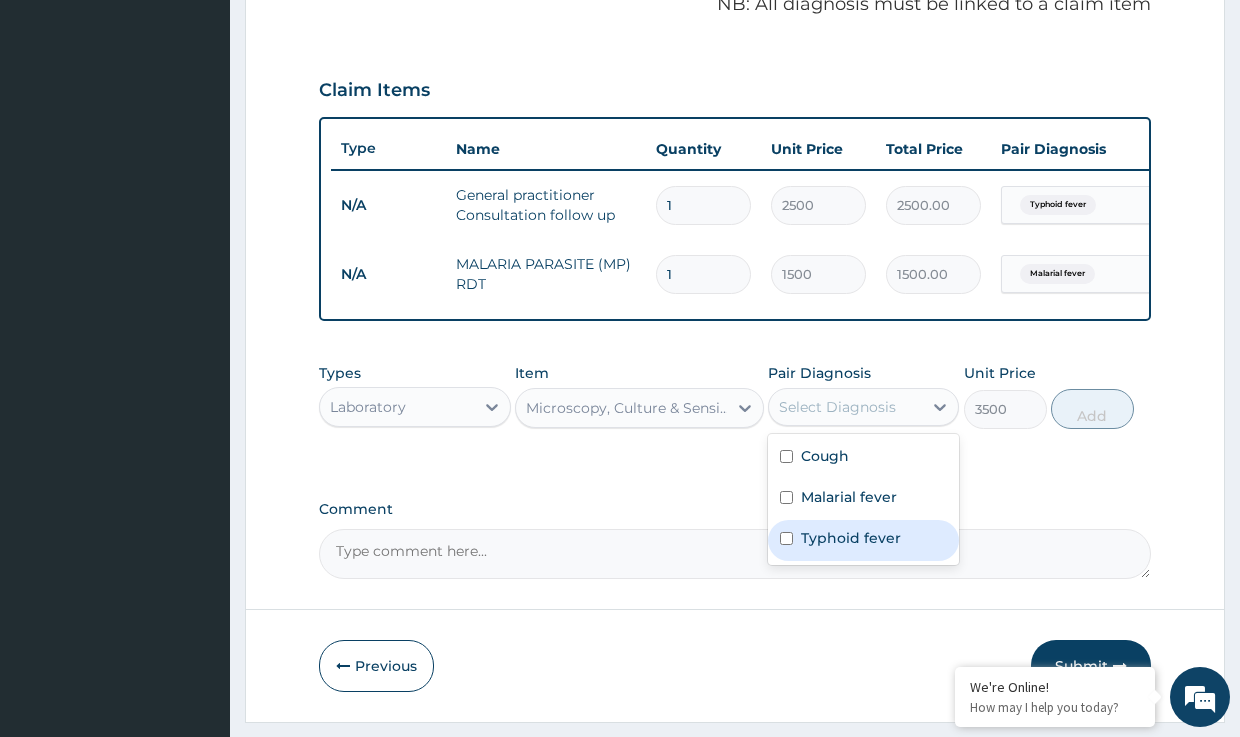 click on "Typhoid fever" at bounding box center (851, 538) 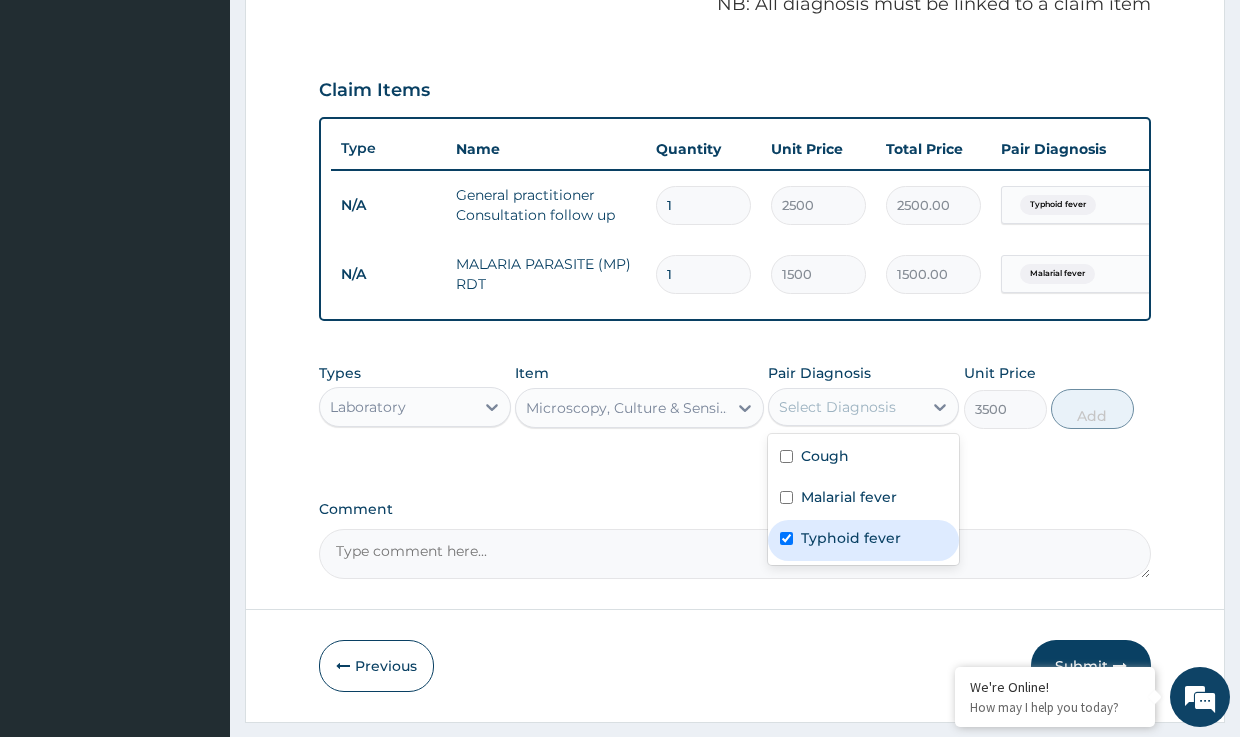 checkbox on "true" 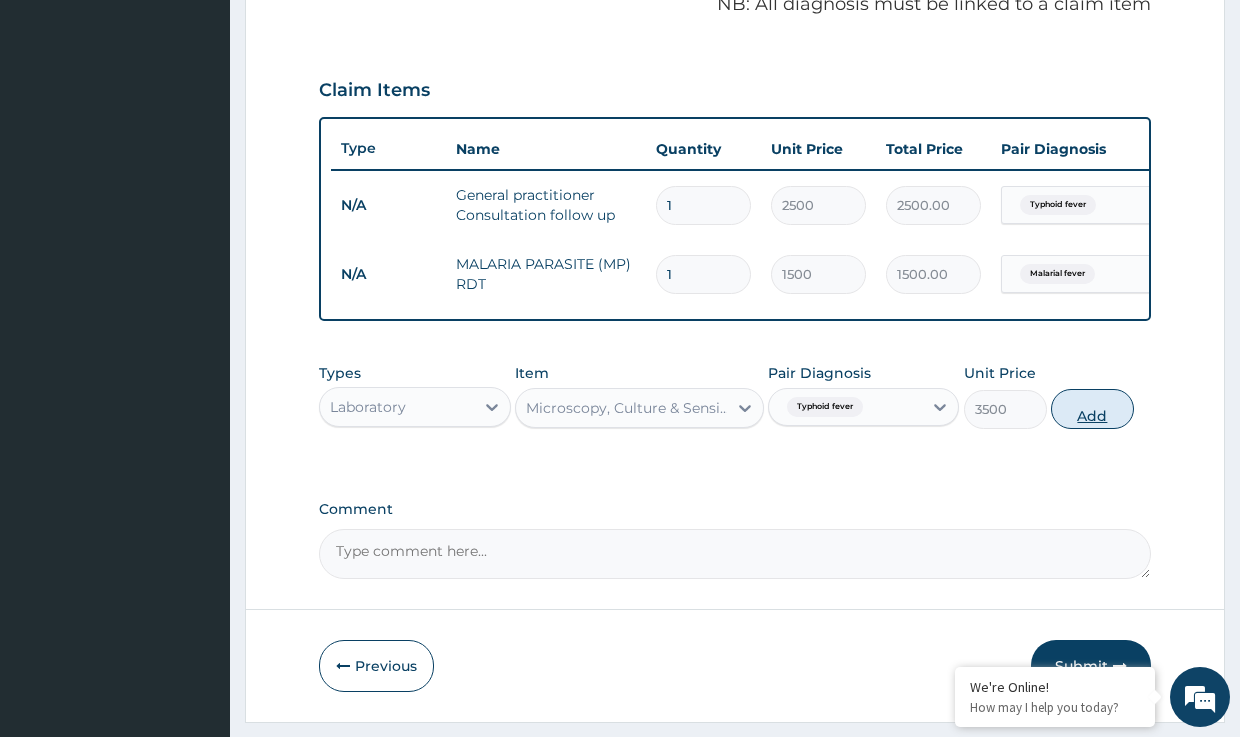 click on "Add" at bounding box center [1092, 409] 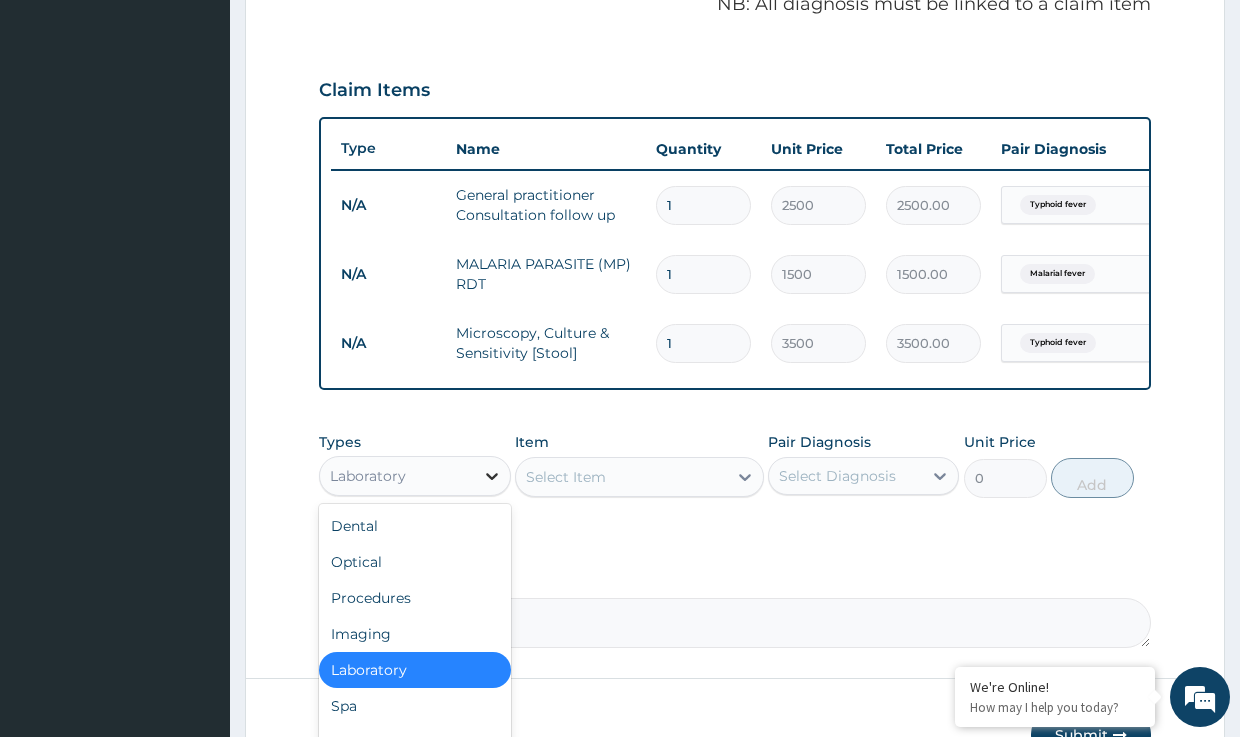 click at bounding box center [492, 476] 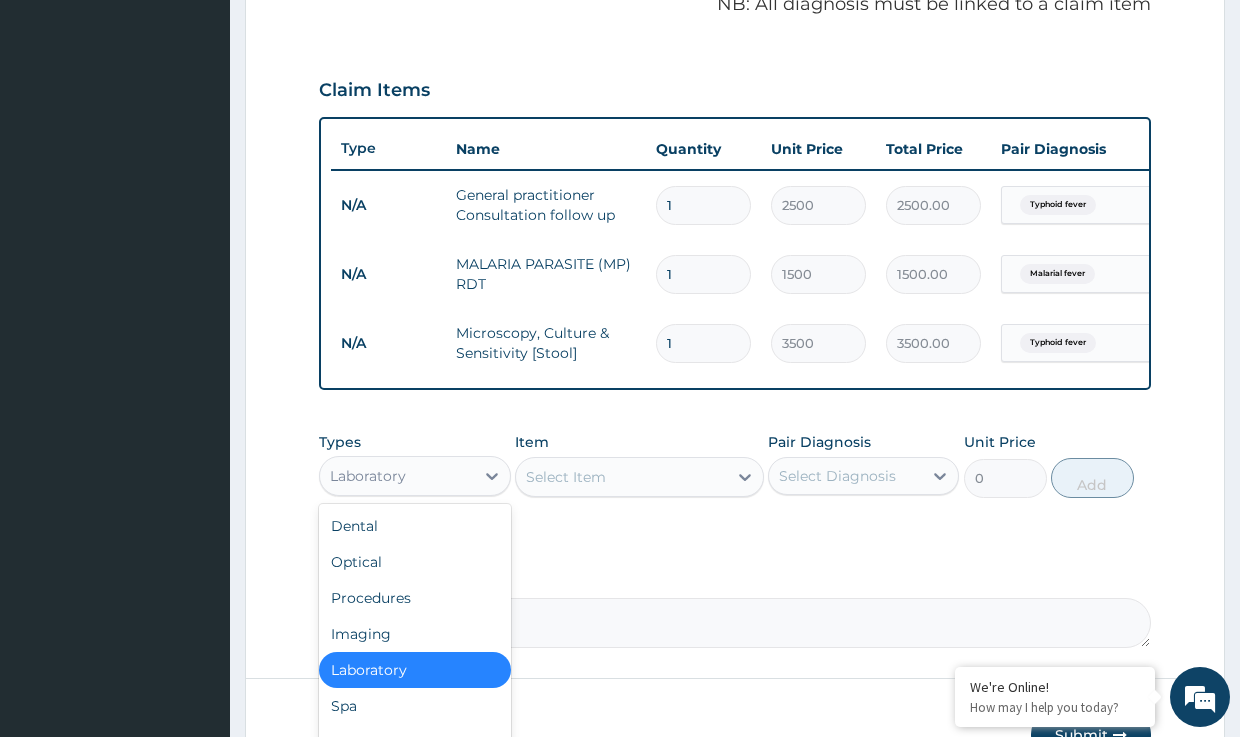 scroll, scrollTop: 68, scrollLeft: 0, axis: vertical 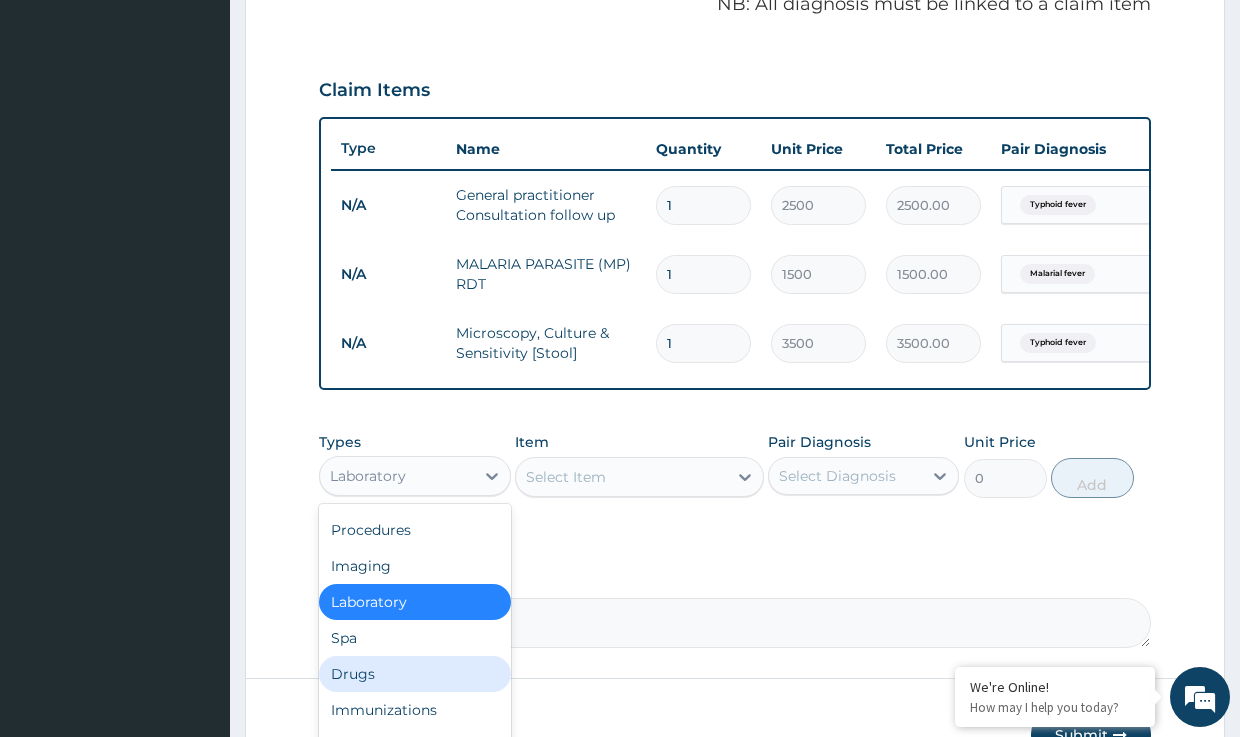 click on "Drugs" at bounding box center (414, 674) 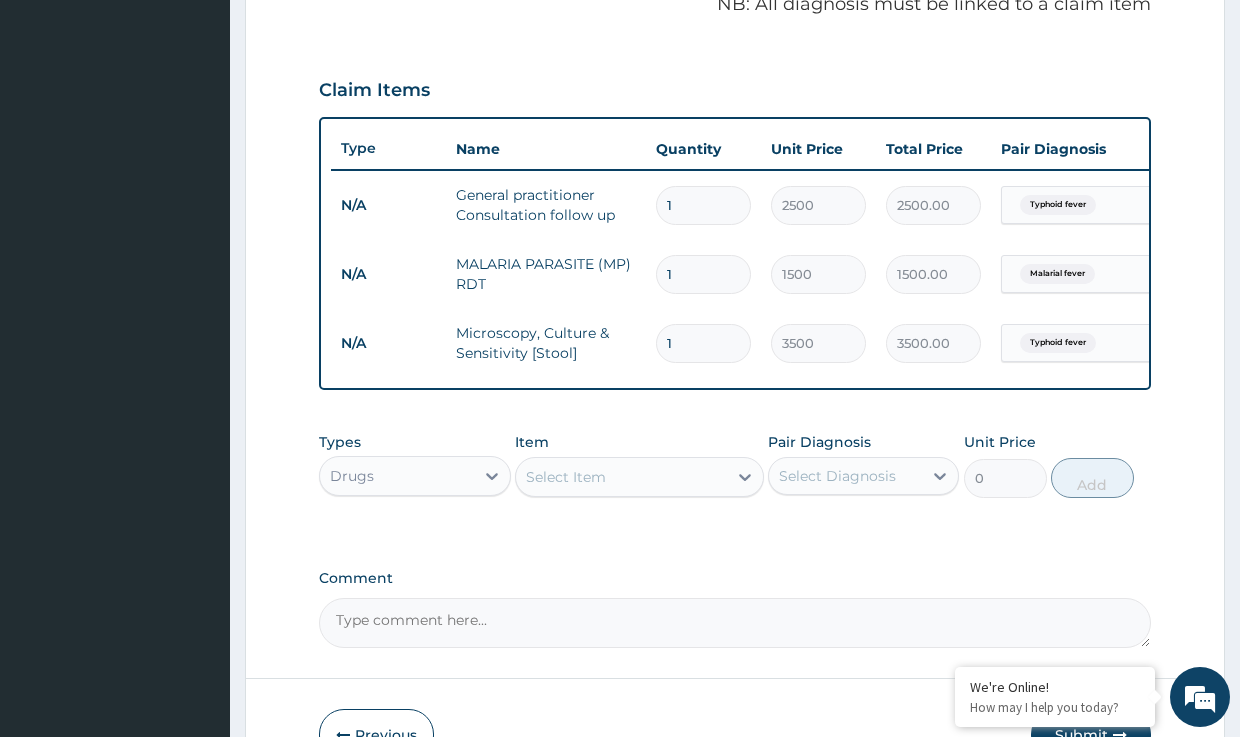 click on "Select Item" at bounding box center [566, 477] 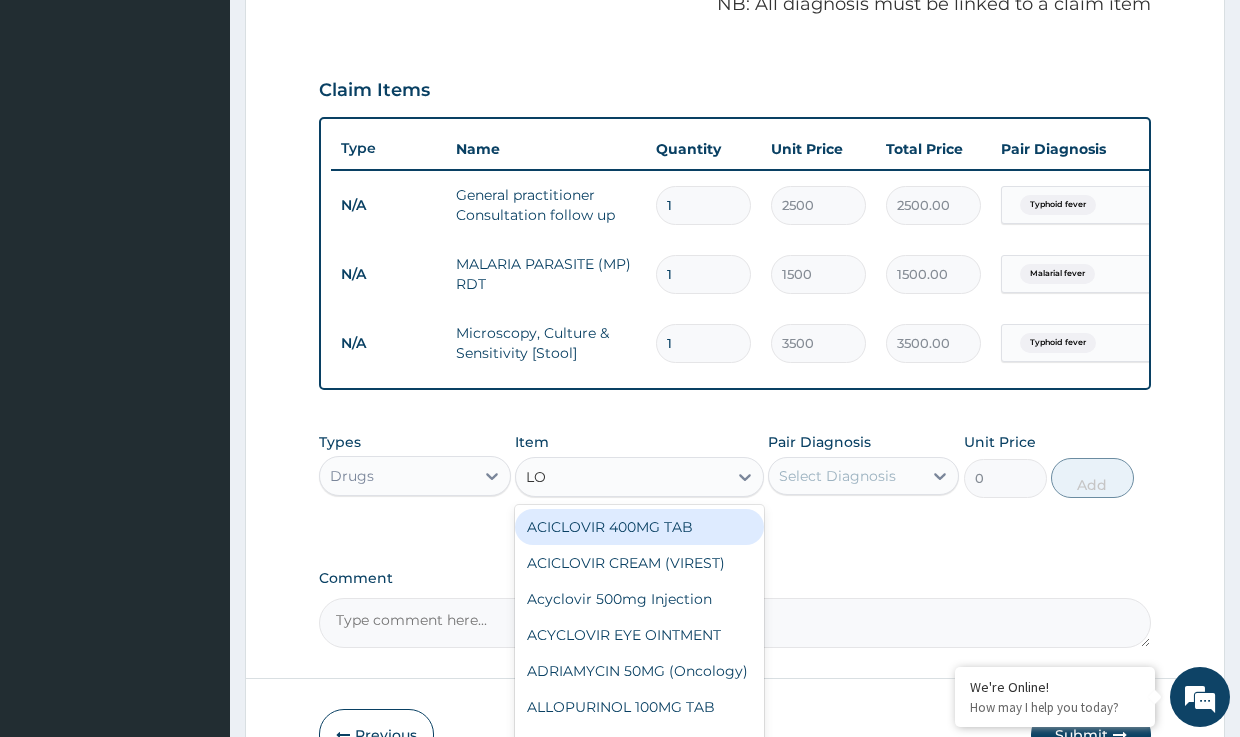 type on "LON" 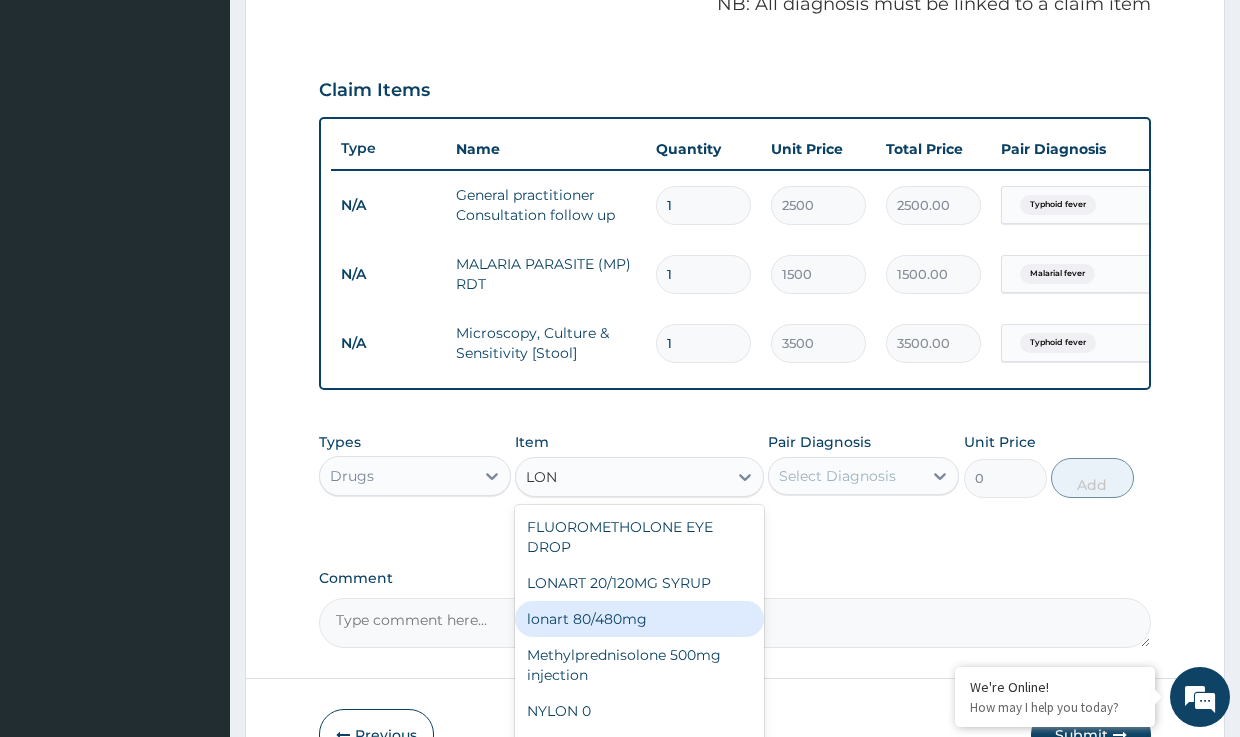 click on "lonart 80/480mg" at bounding box center [639, 619] 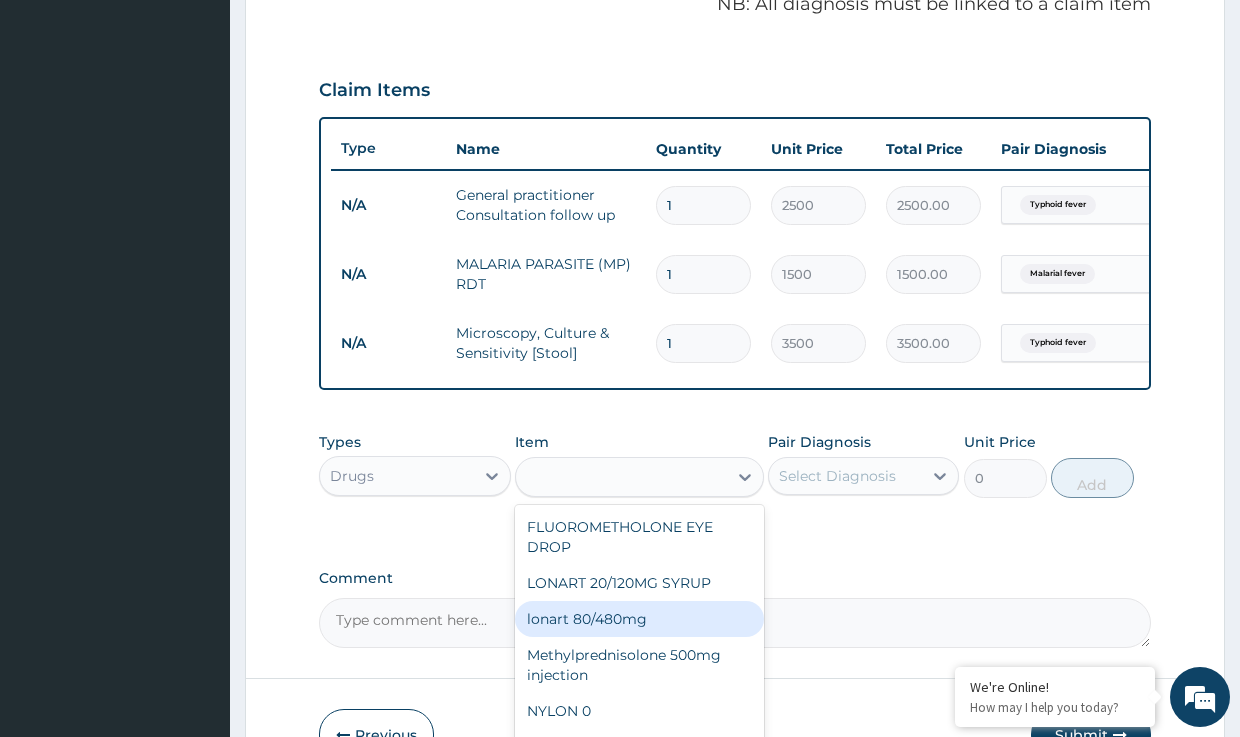 type on "340.91748" 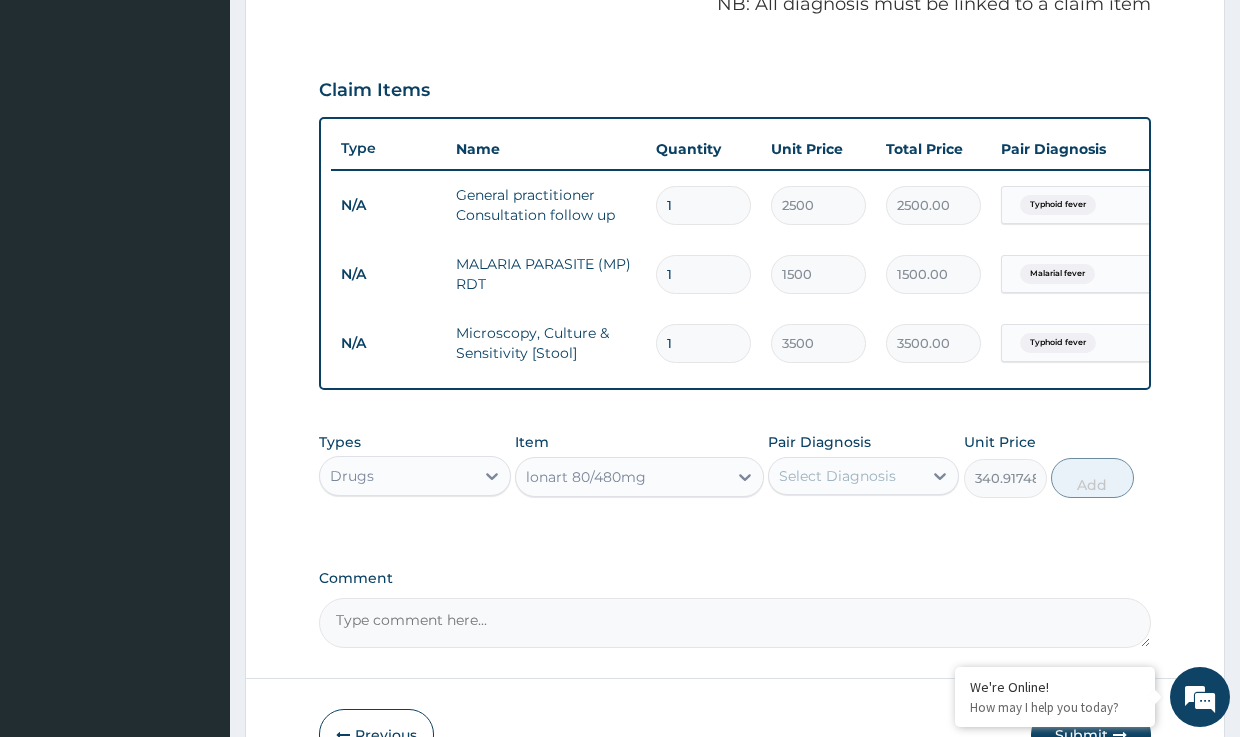 scroll, scrollTop: 727, scrollLeft: 0, axis: vertical 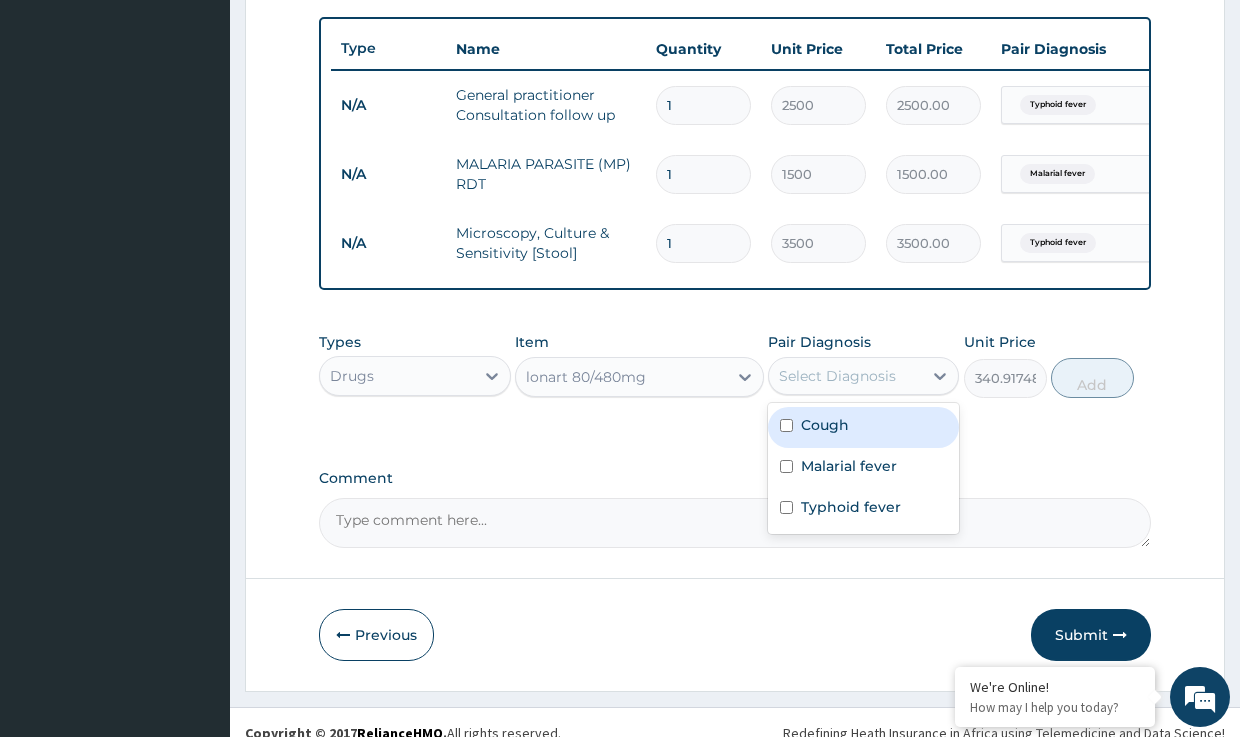 click on "Select Diagnosis" at bounding box center (837, 376) 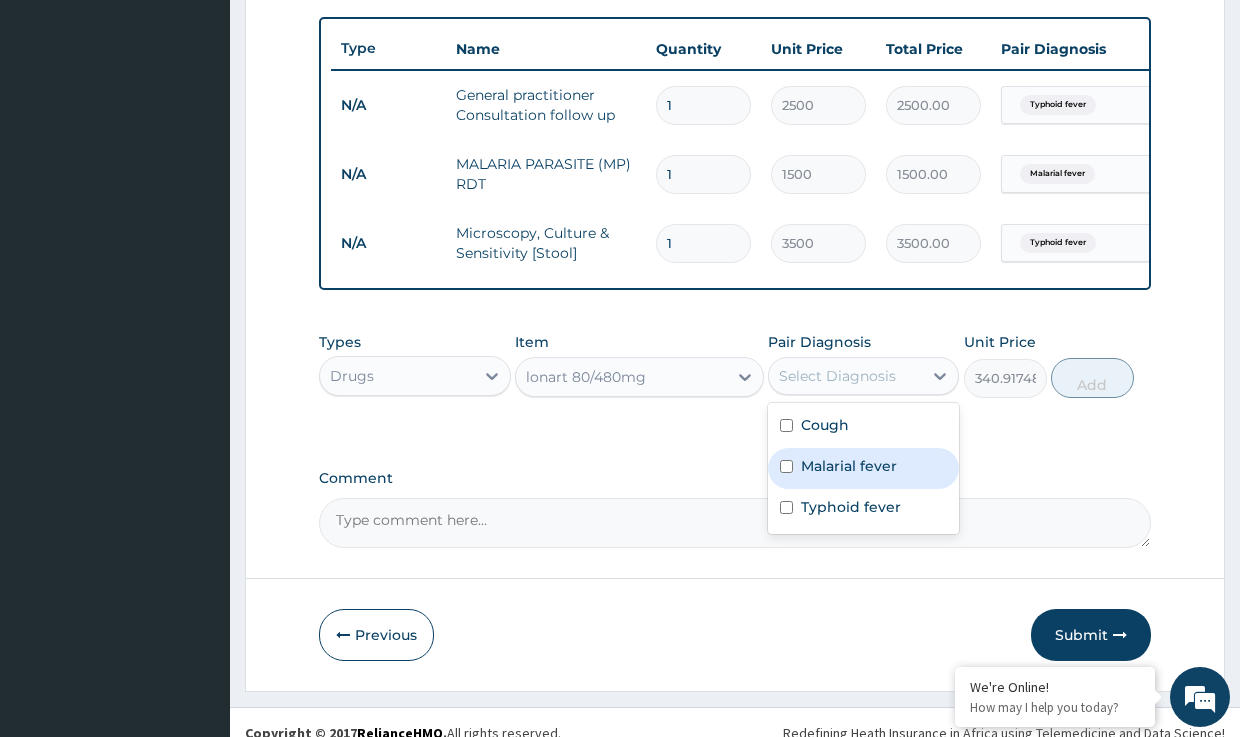 click on "Malarial fever" at bounding box center (849, 466) 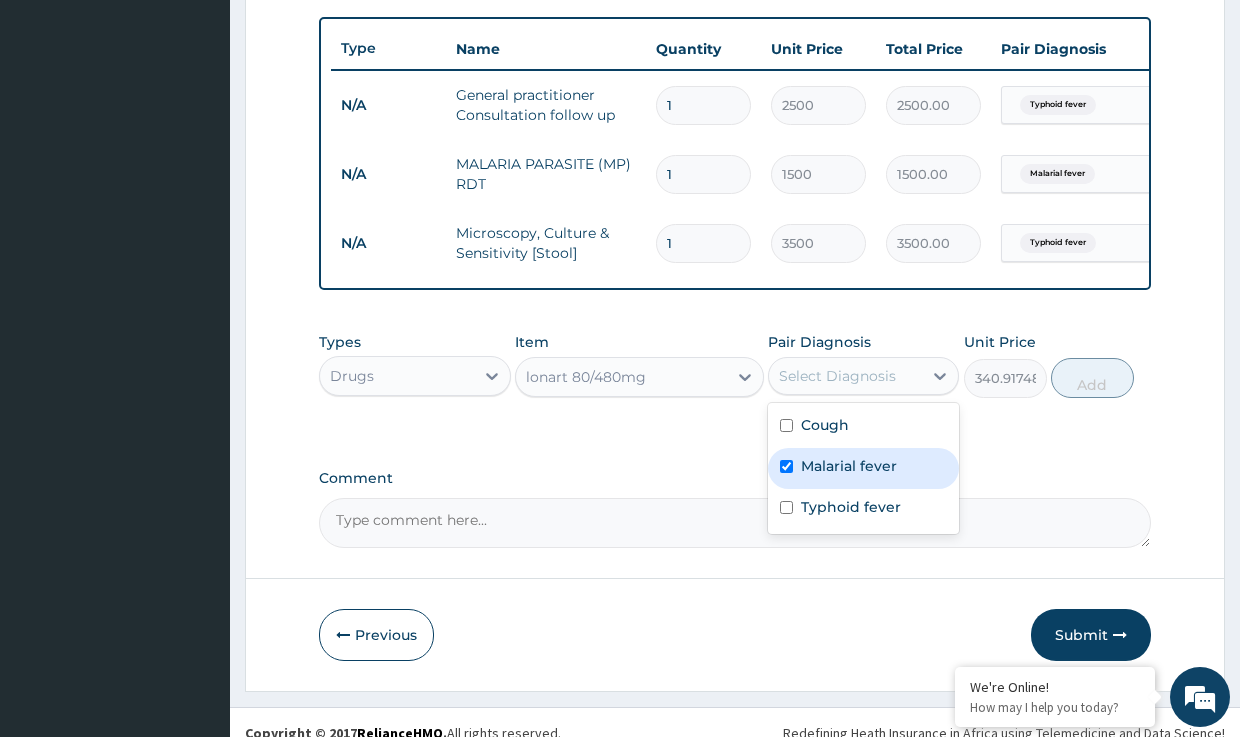 checkbox on "true" 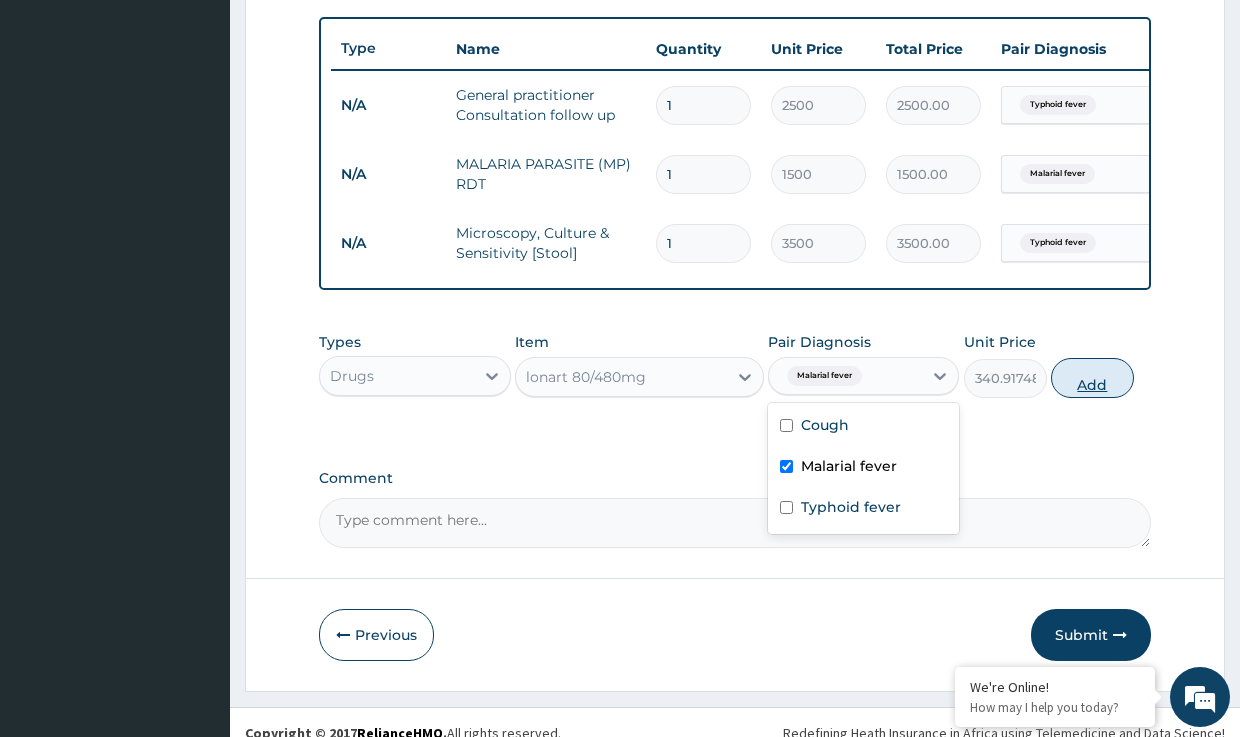 click on "Add" at bounding box center (1092, 378) 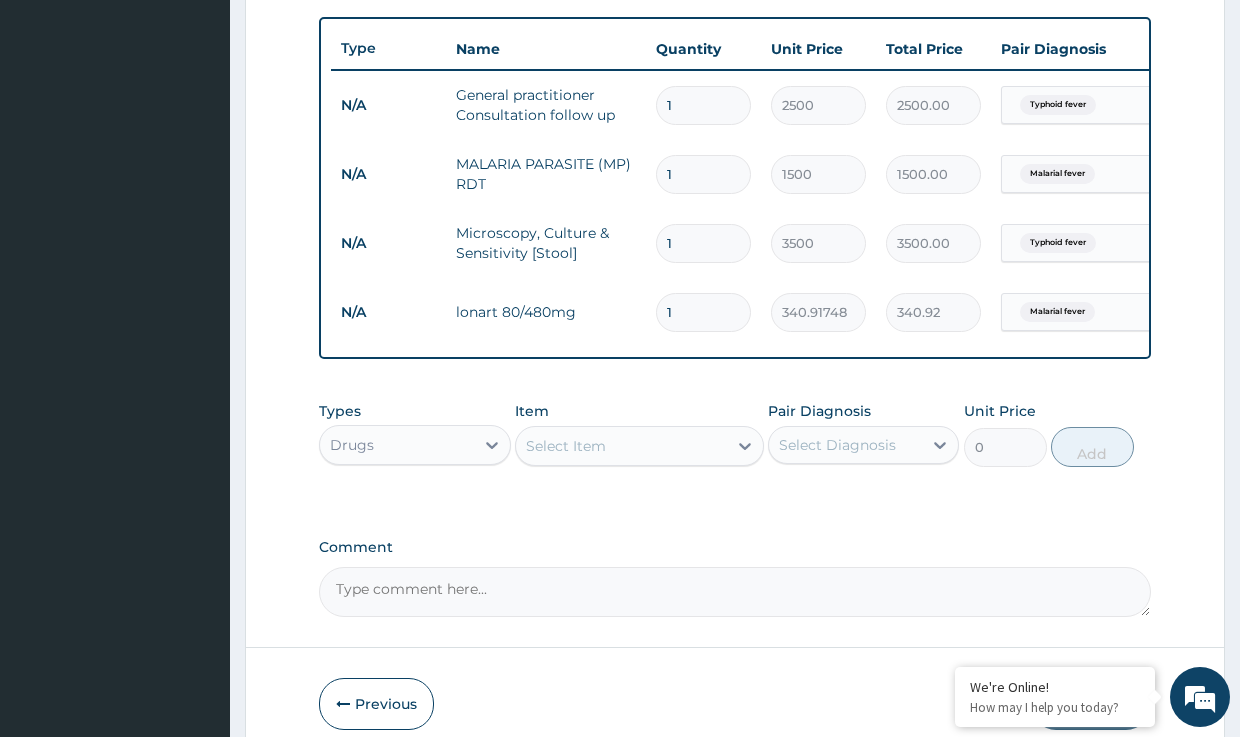 drag, startPoint x: 690, startPoint y: 310, endPoint x: 625, endPoint y: 299, distance: 65.9242 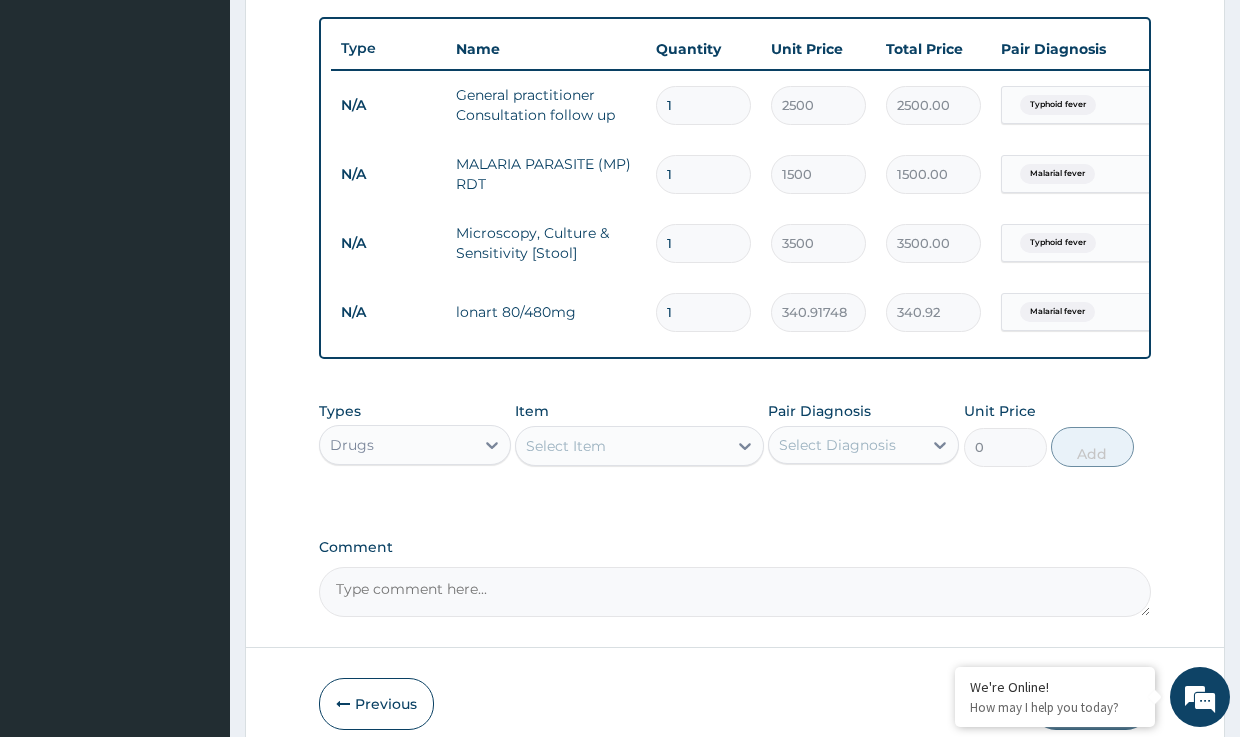 type on "6" 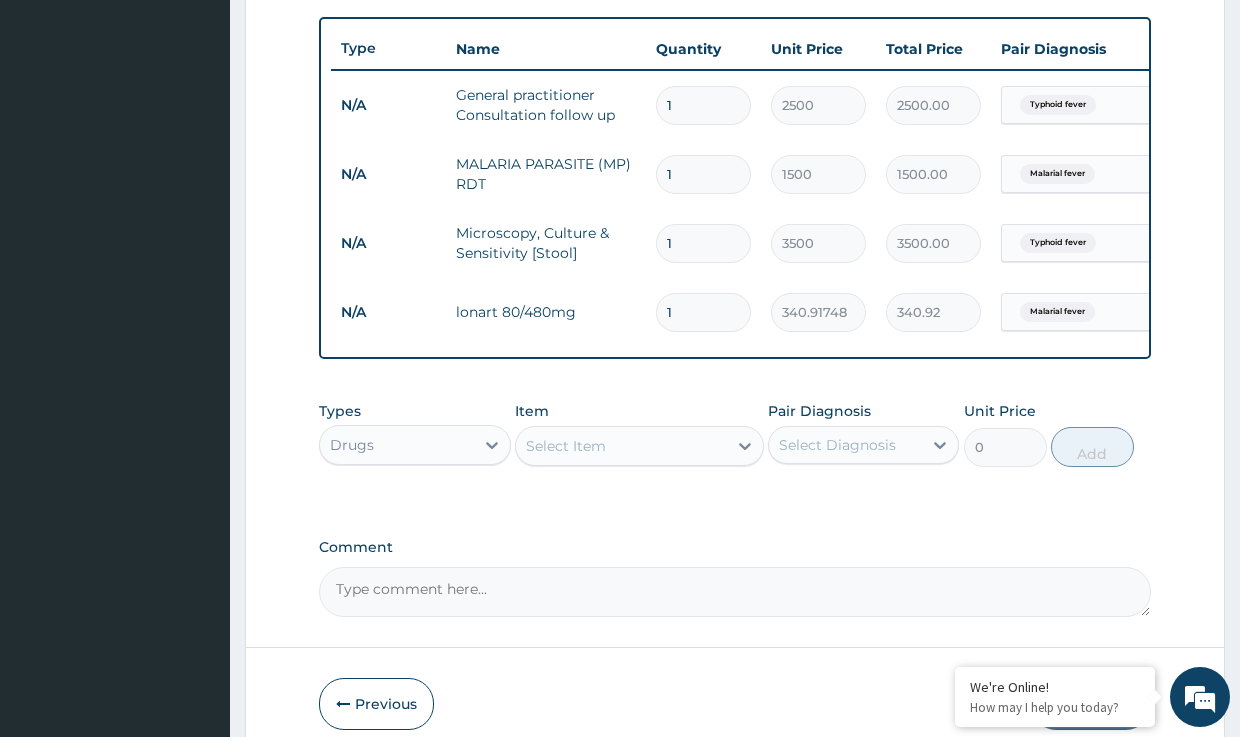 type on "2045.50" 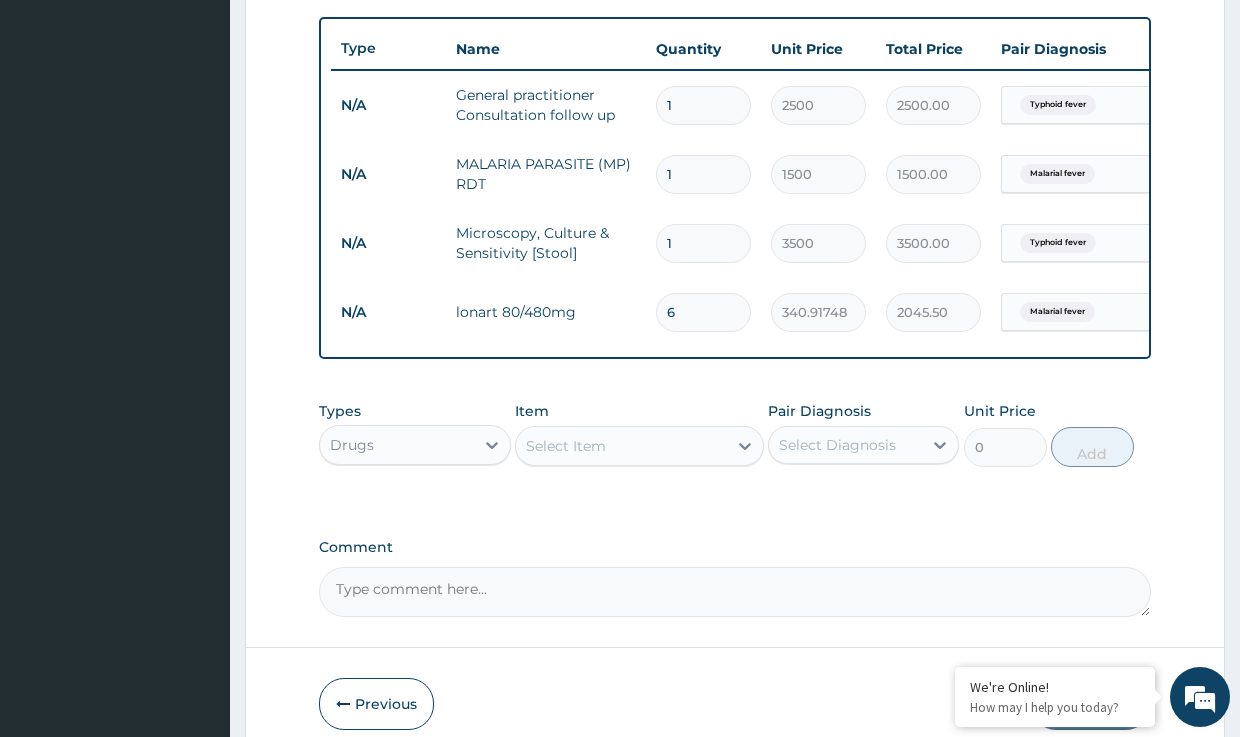 type on "6" 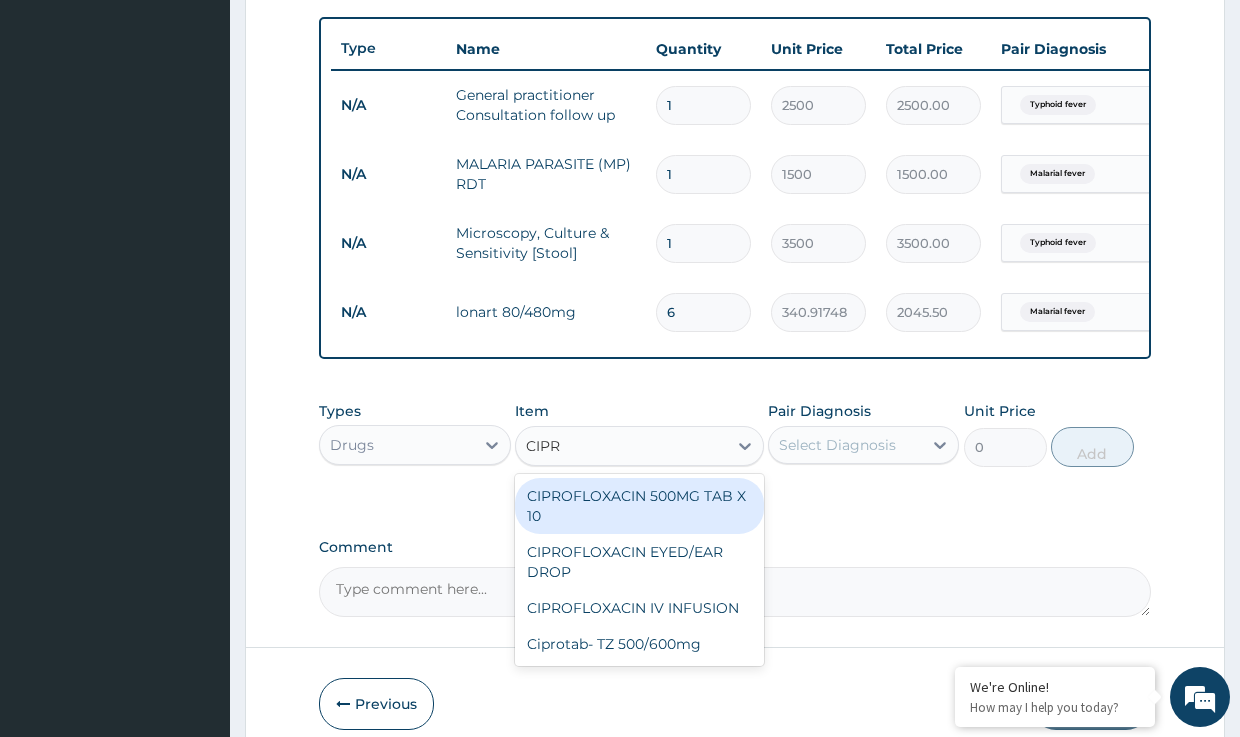 type on "CIPRO" 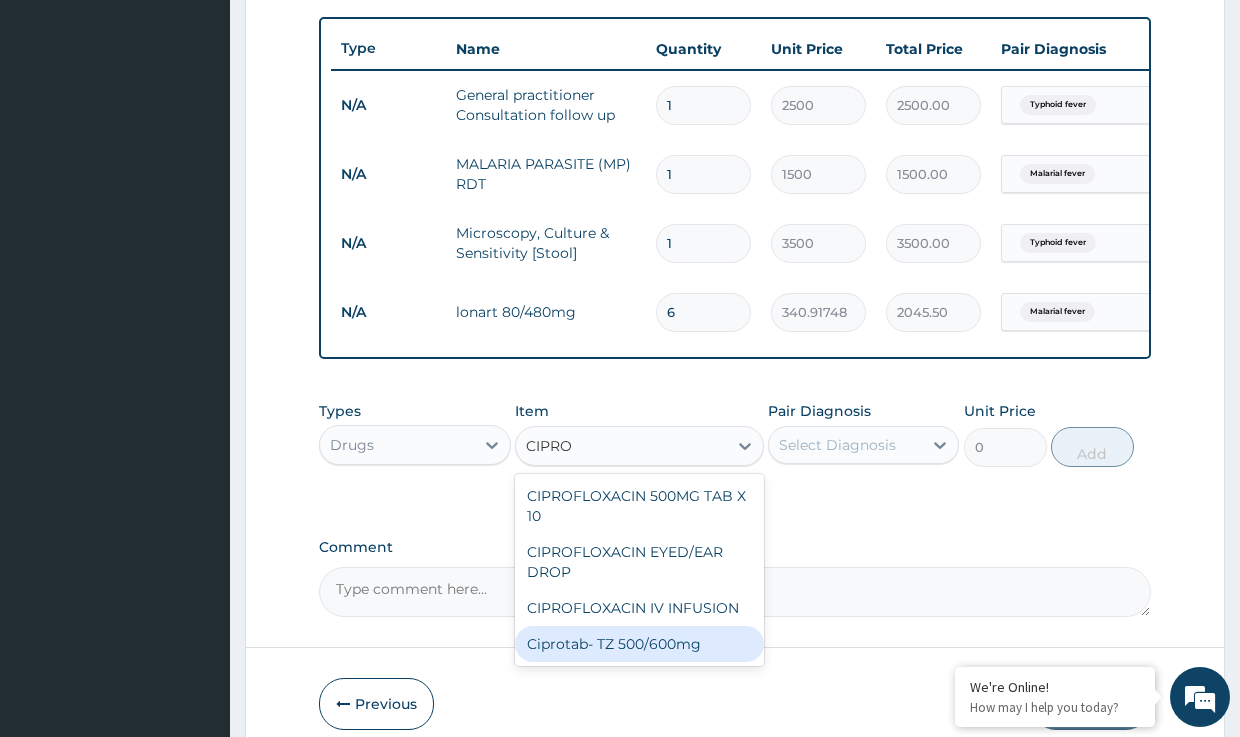 click on "Ciprotab- TZ 500/600mg" at bounding box center (639, 644) 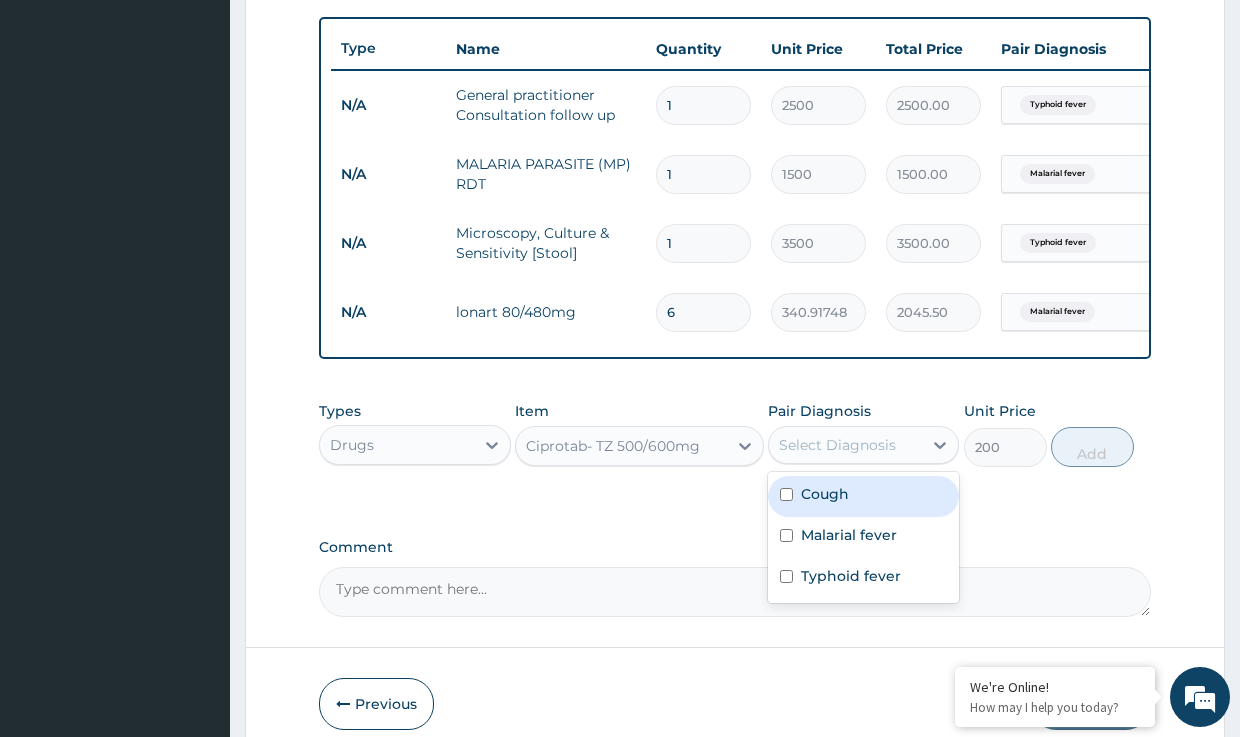 click on "Select Diagnosis" at bounding box center (837, 445) 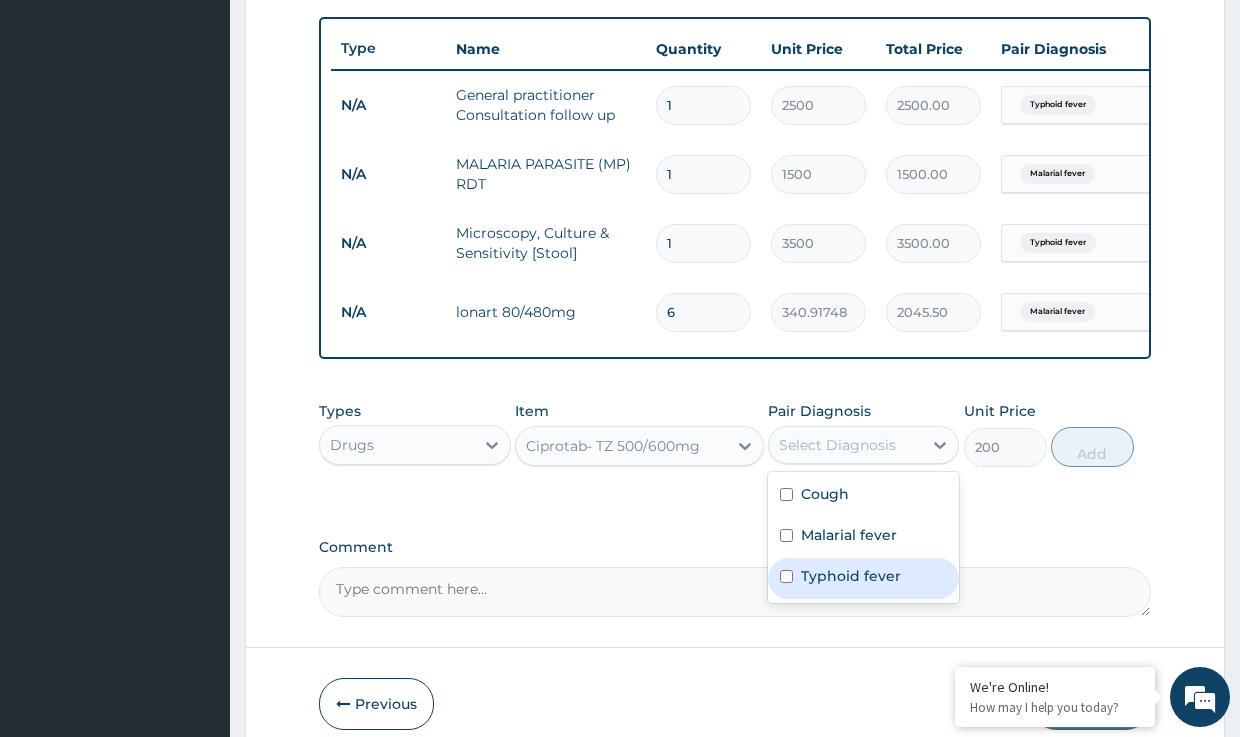 click on "Typhoid fever" at bounding box center (851, 576) 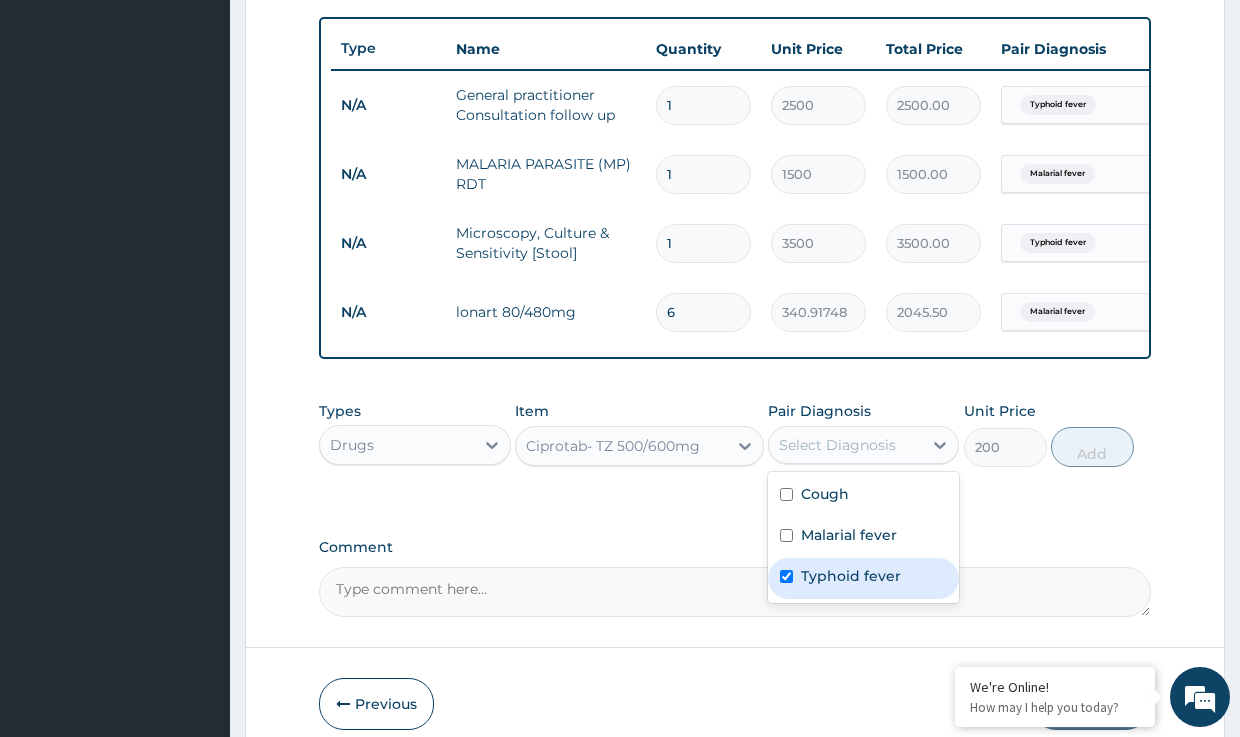 checkbox on "true" 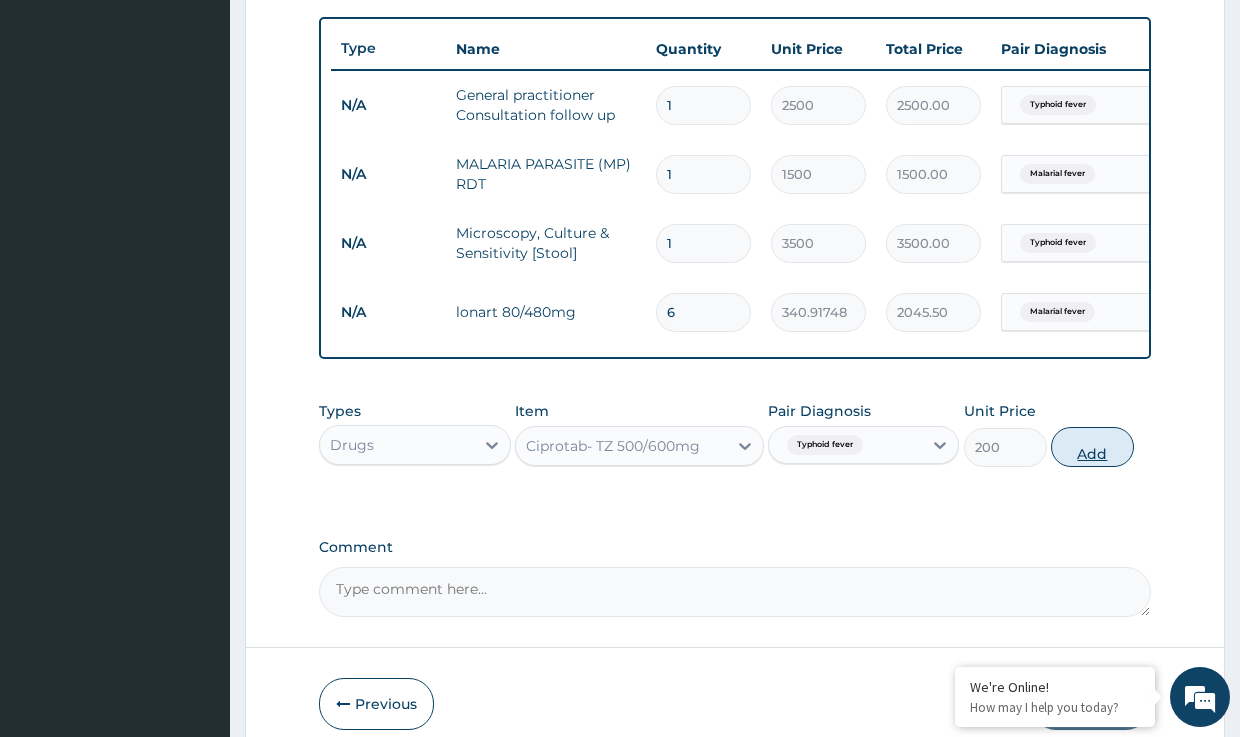 click on "Add" at bounding box center [1092, 447] 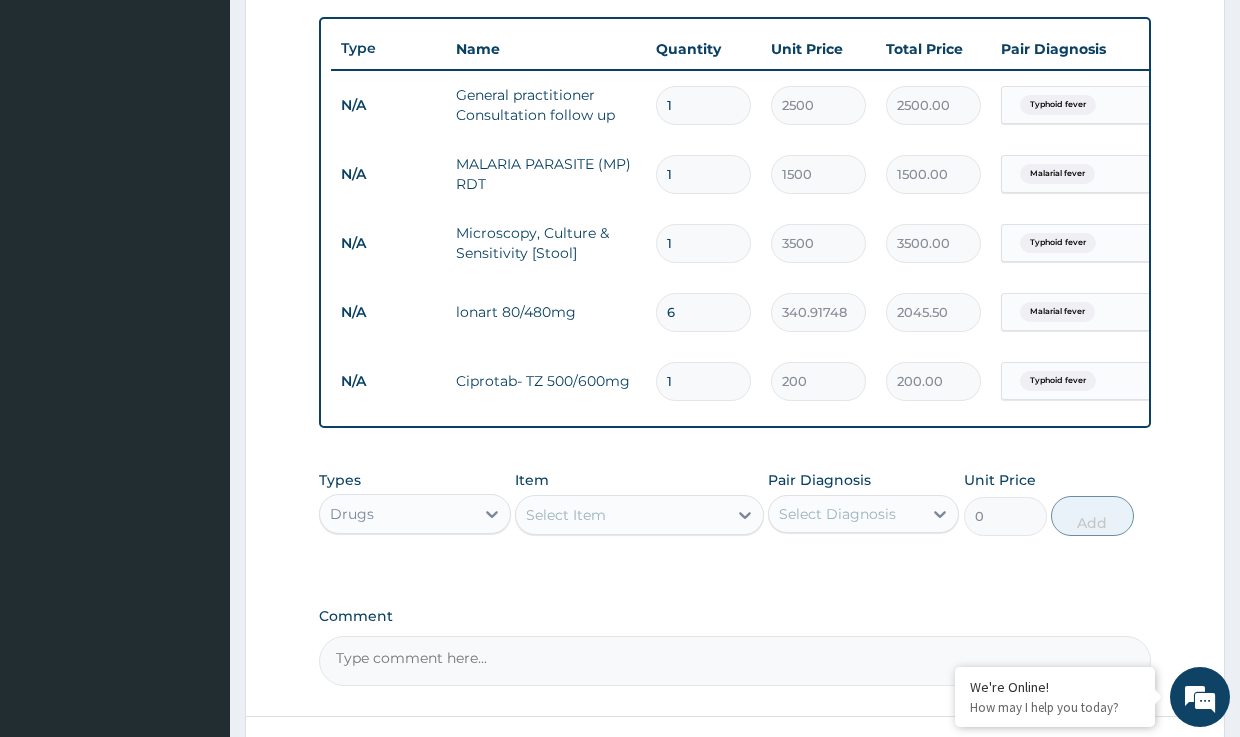 type on "14" 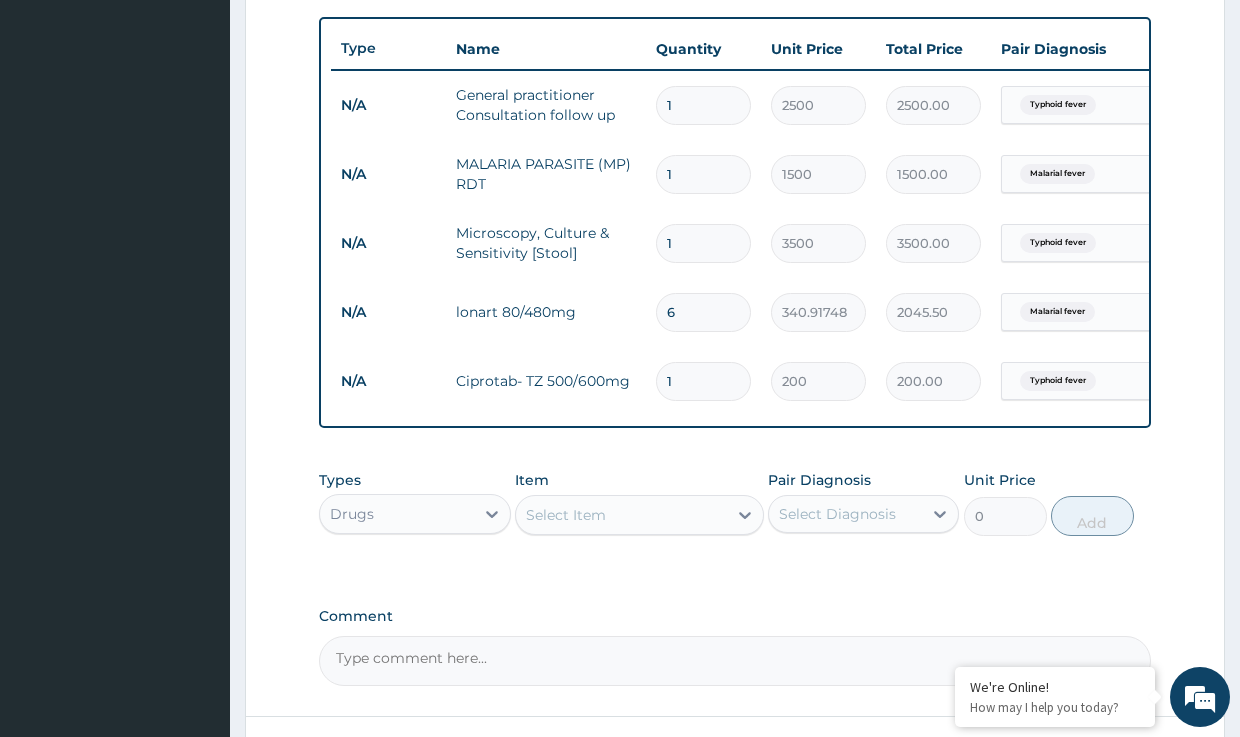 type on "2800.00" 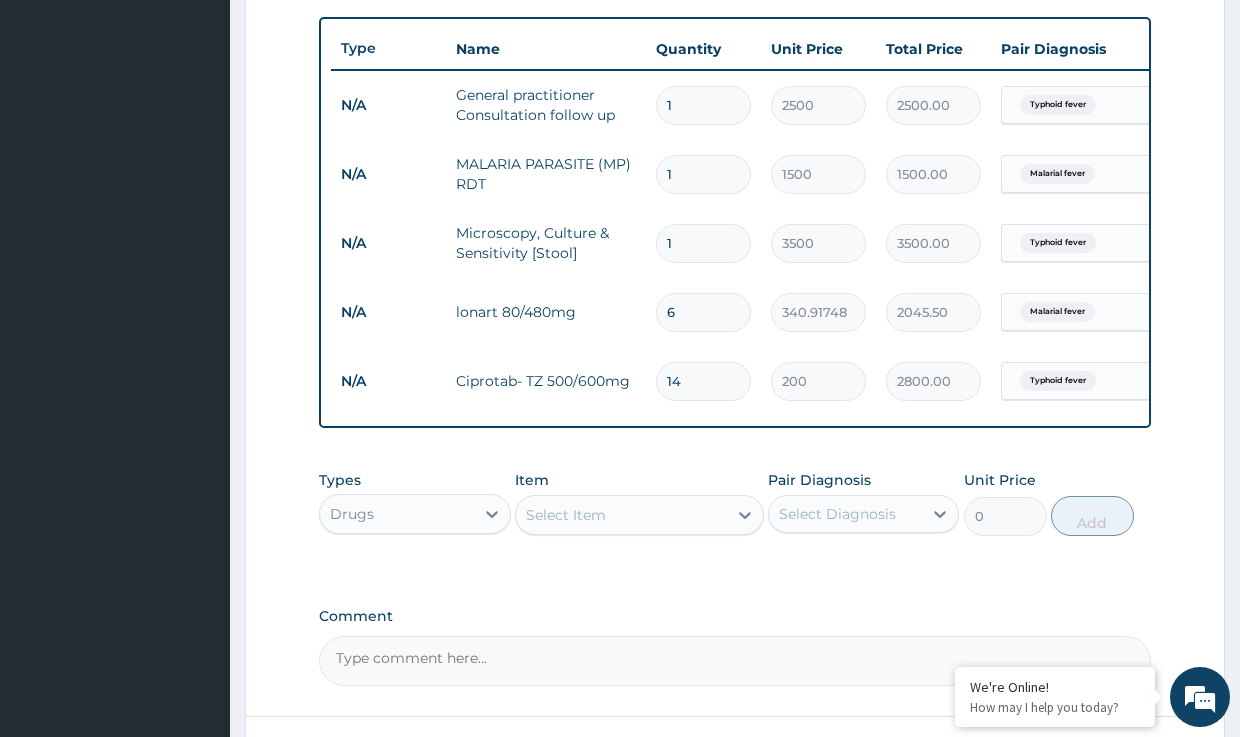 scroll, scrollTop: 827, scrollLeft: 0, axis: vertical 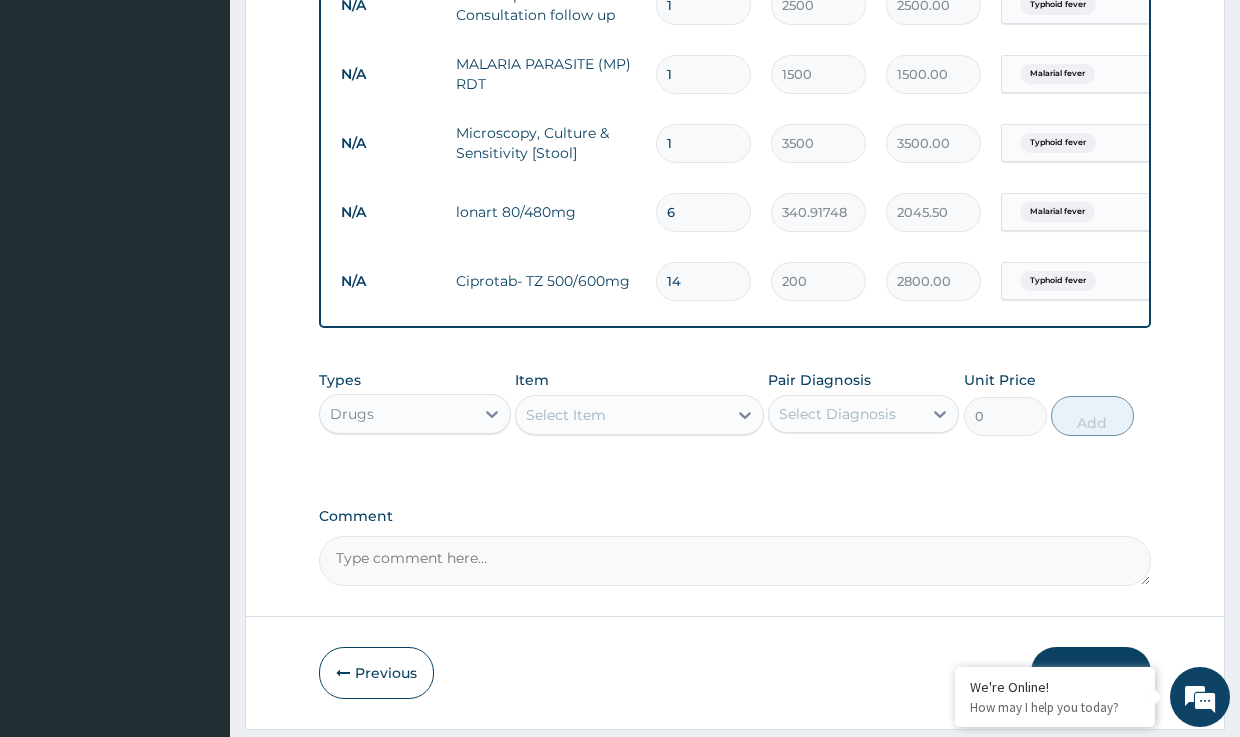 type on "14" 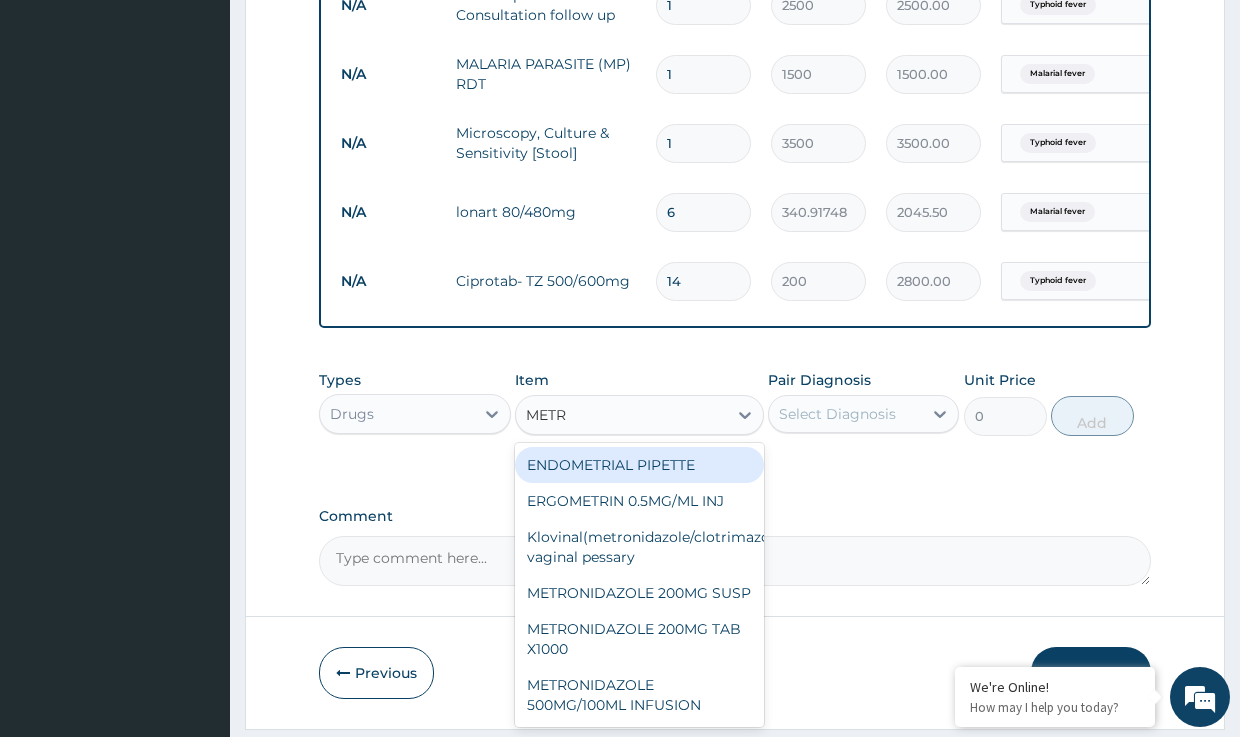 type on "METRO" 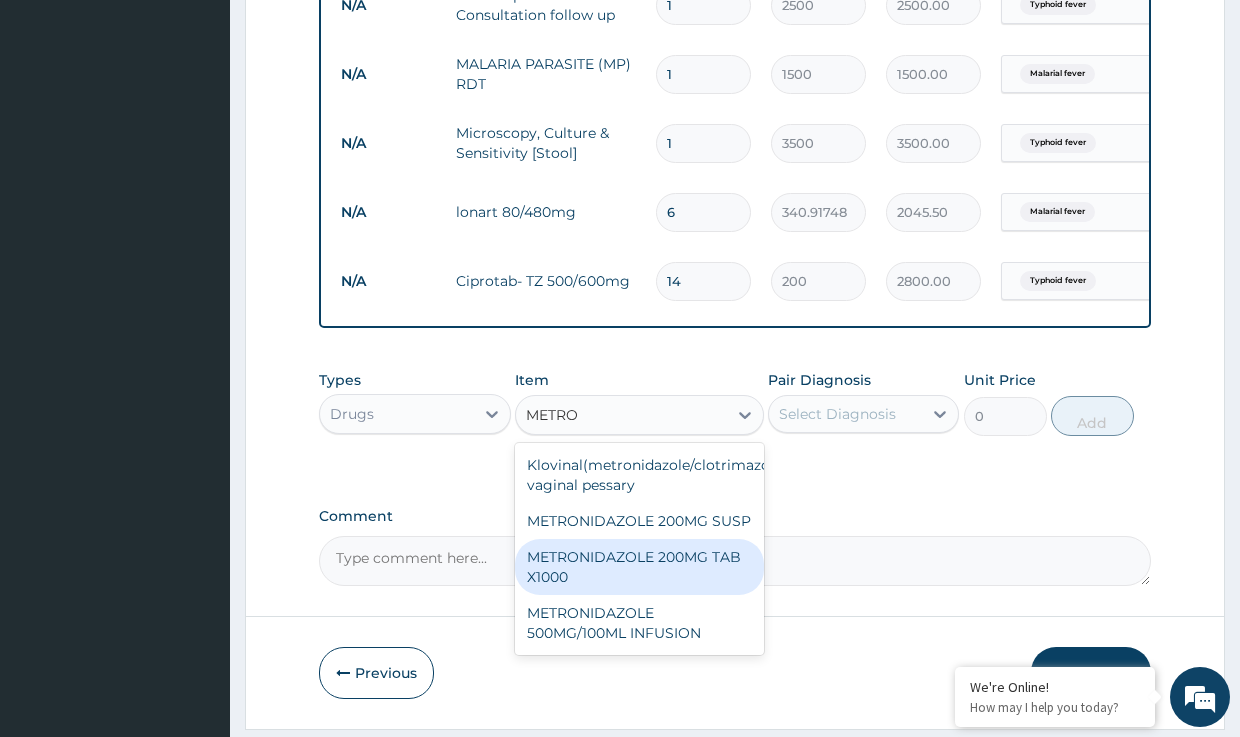 click on "METRONIDAZOLE 200MG TAB X1000" at bounding box center [639, 567] 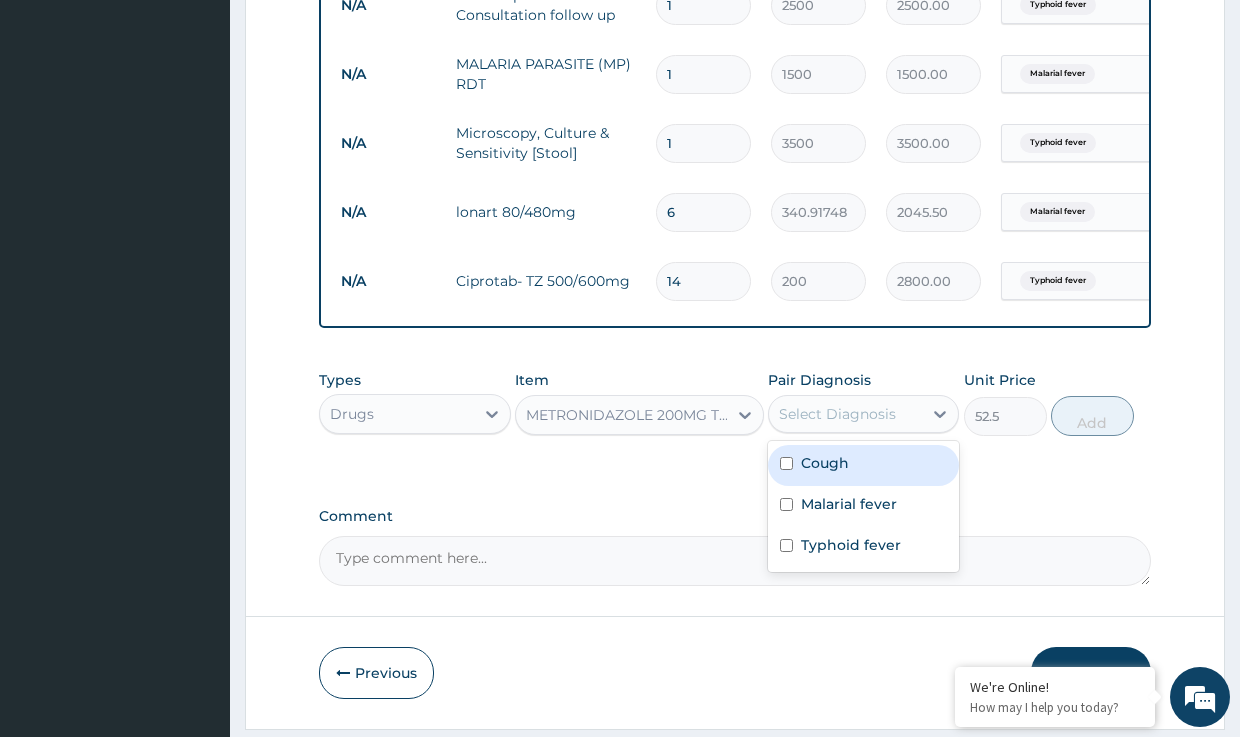 click on "Select Diagnosis" at bounding box center (837, 414) 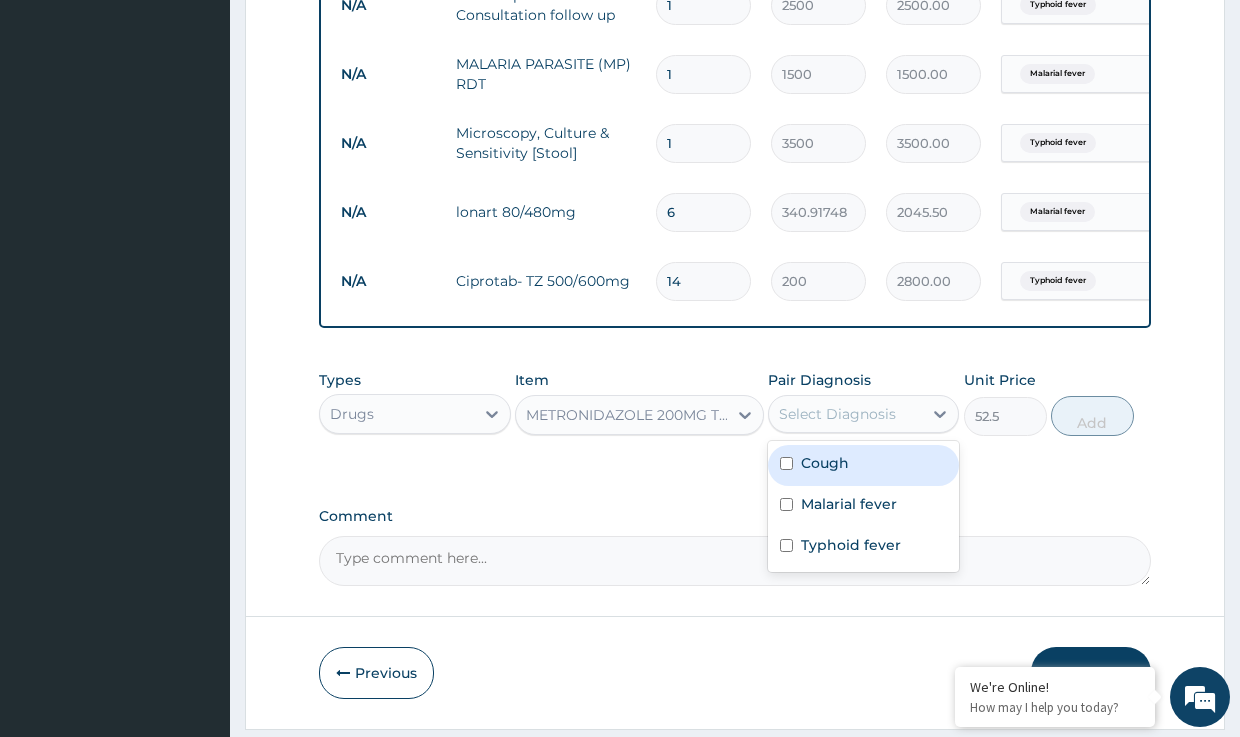 click on "Select Diagnosis" at bounding box center (837, 414) 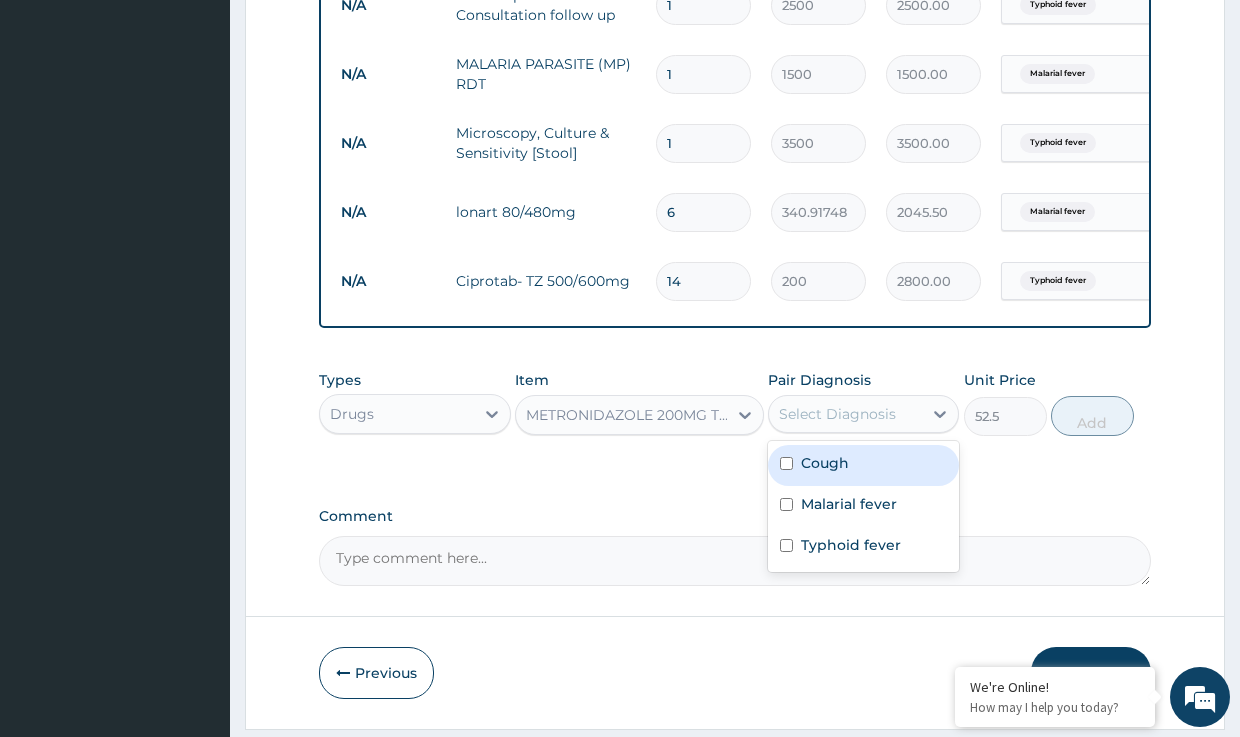 click on "Select Diagnosis" at bounding box center (837, 414) 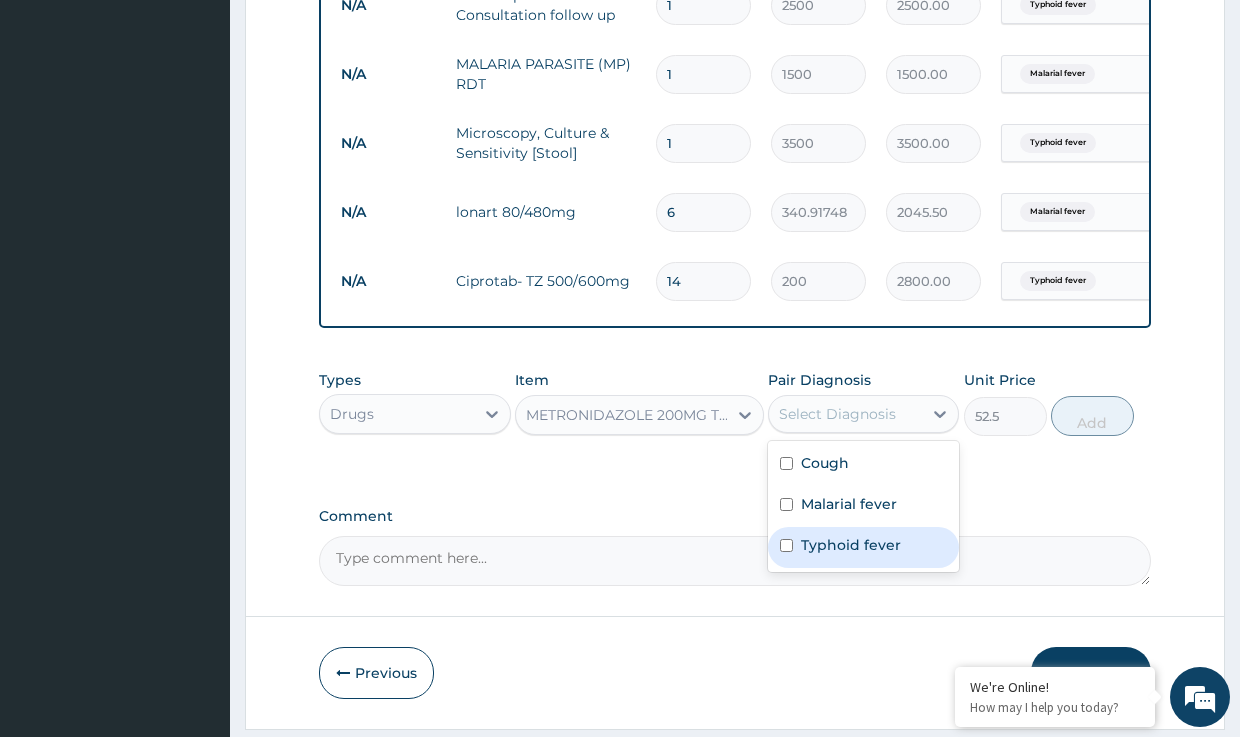 click on "Typhoid fever" at bounding box center (851, 545) 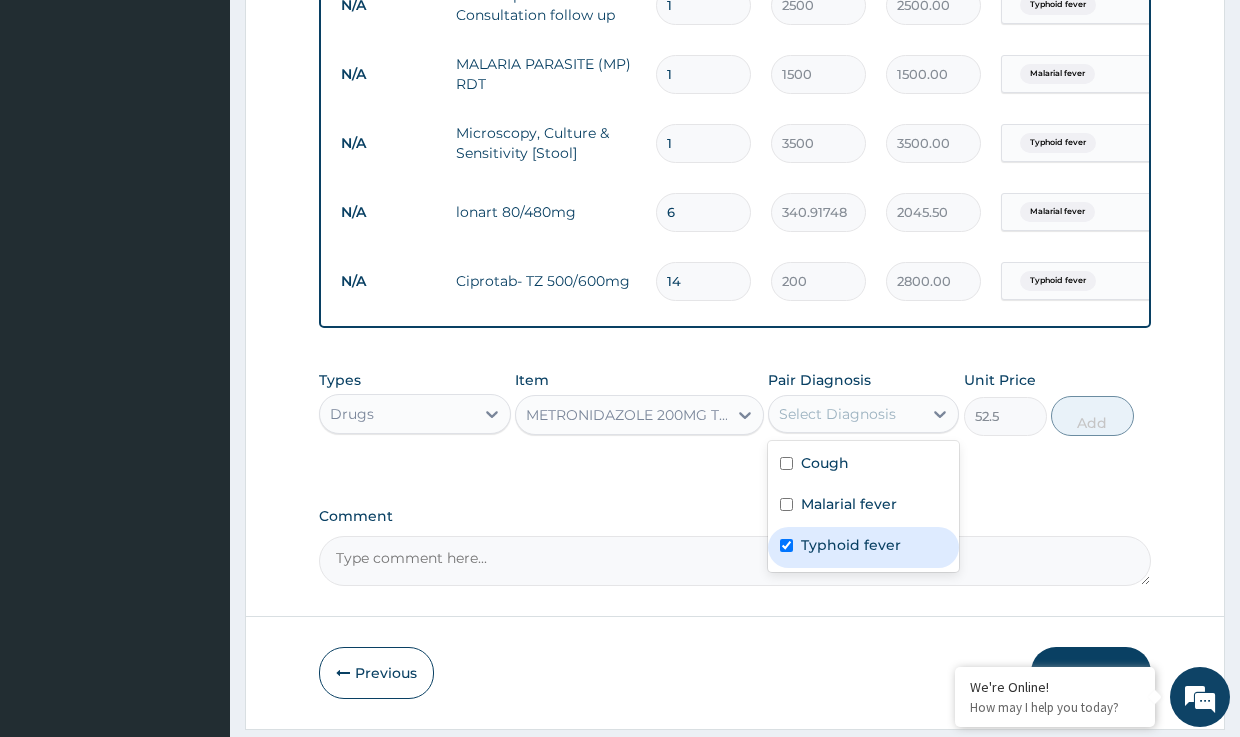 checkbox on "true" 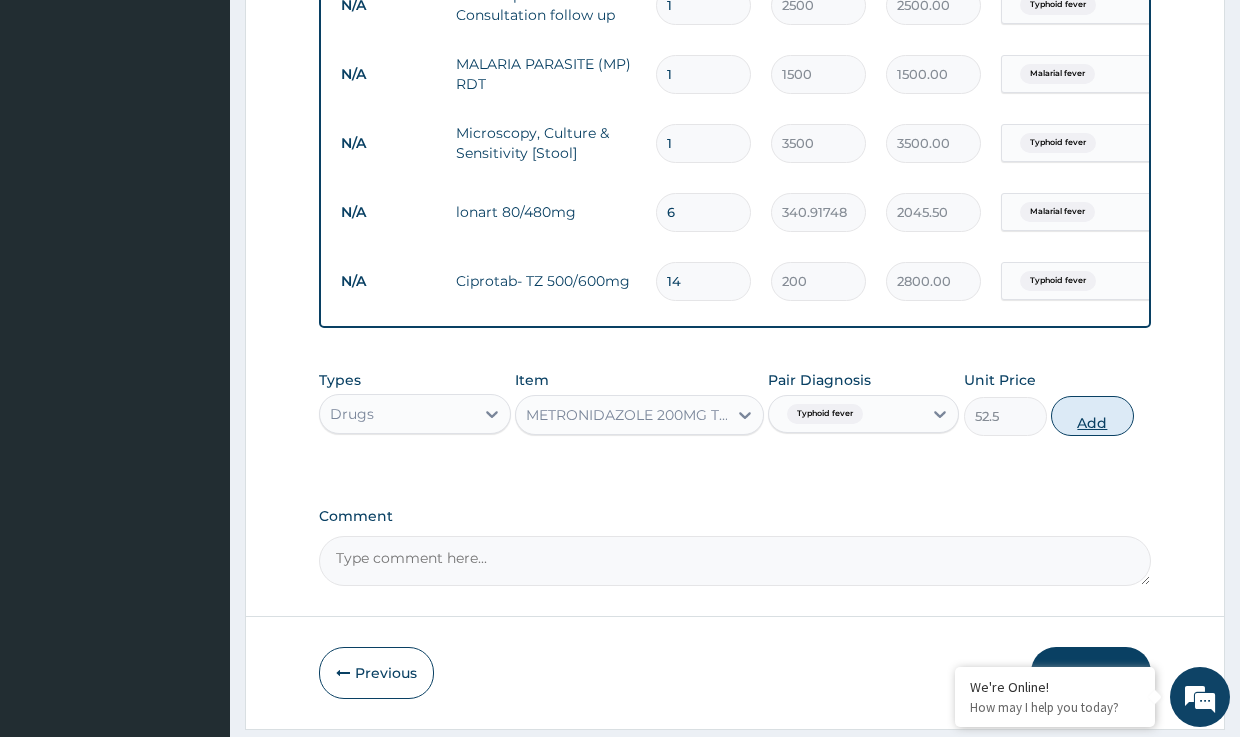 click on "Add" at bounding box center (1092, 416) 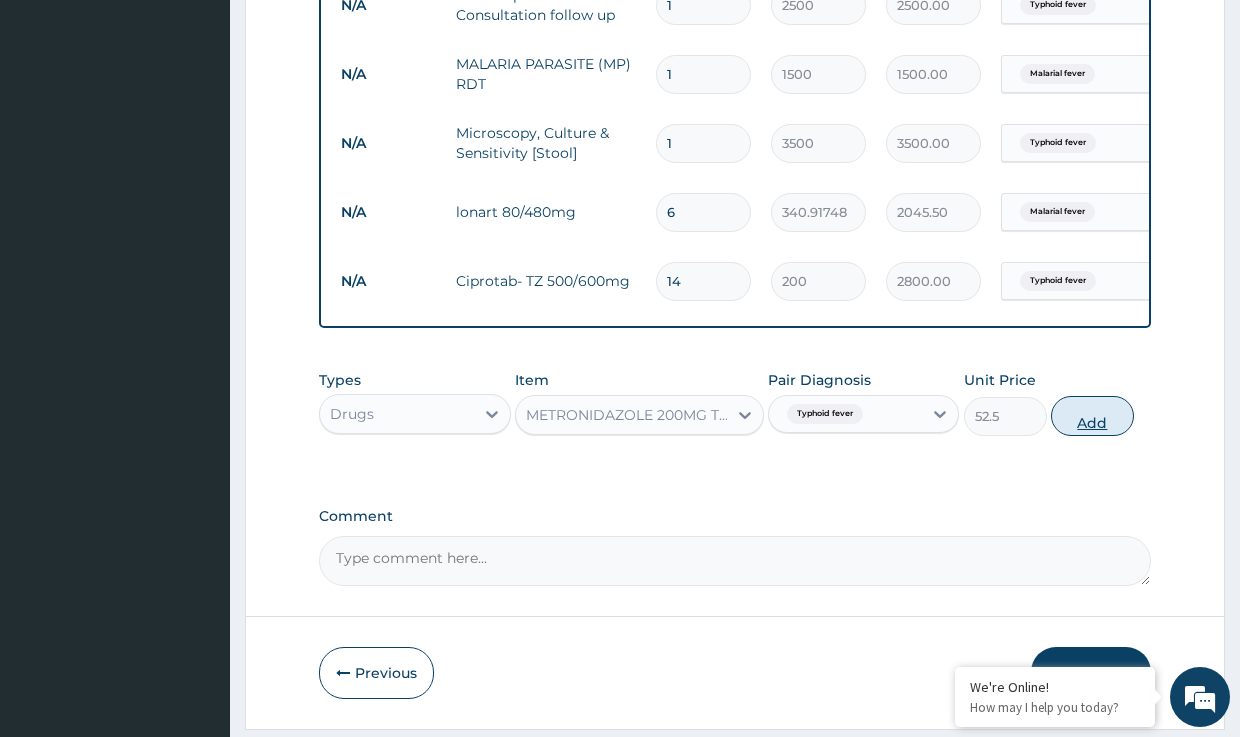 type on "0" 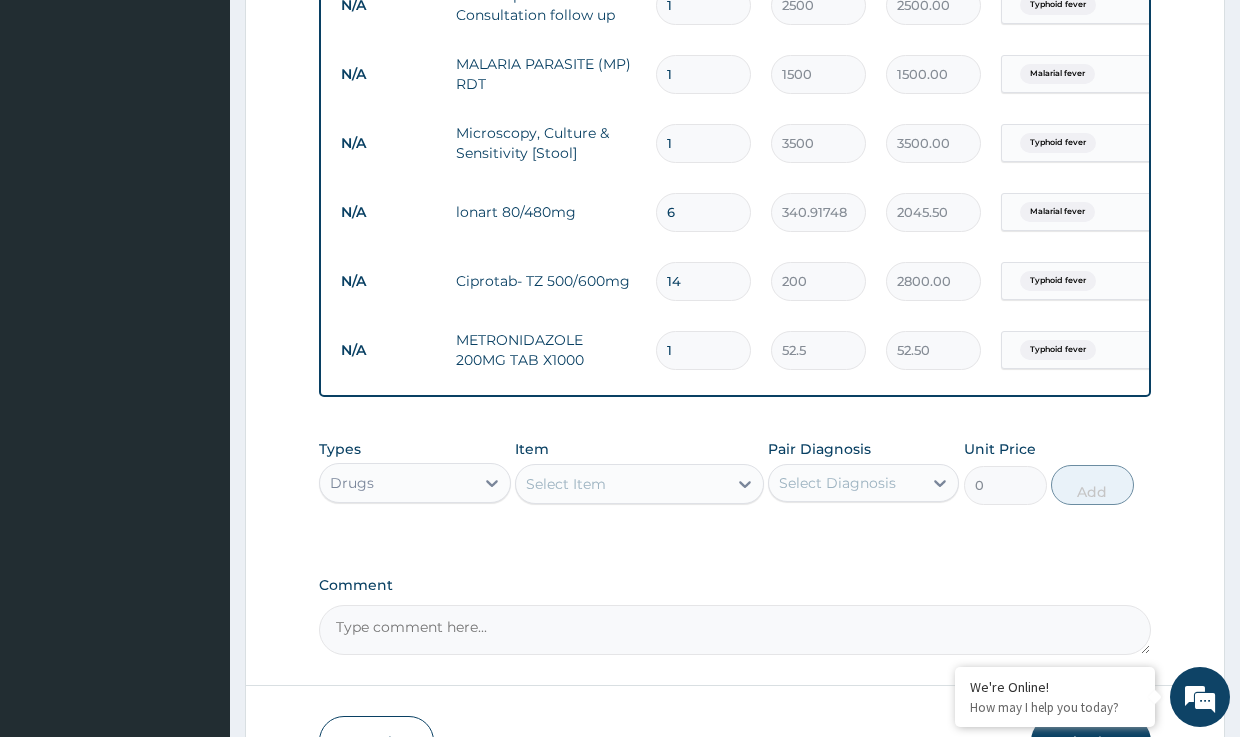 type 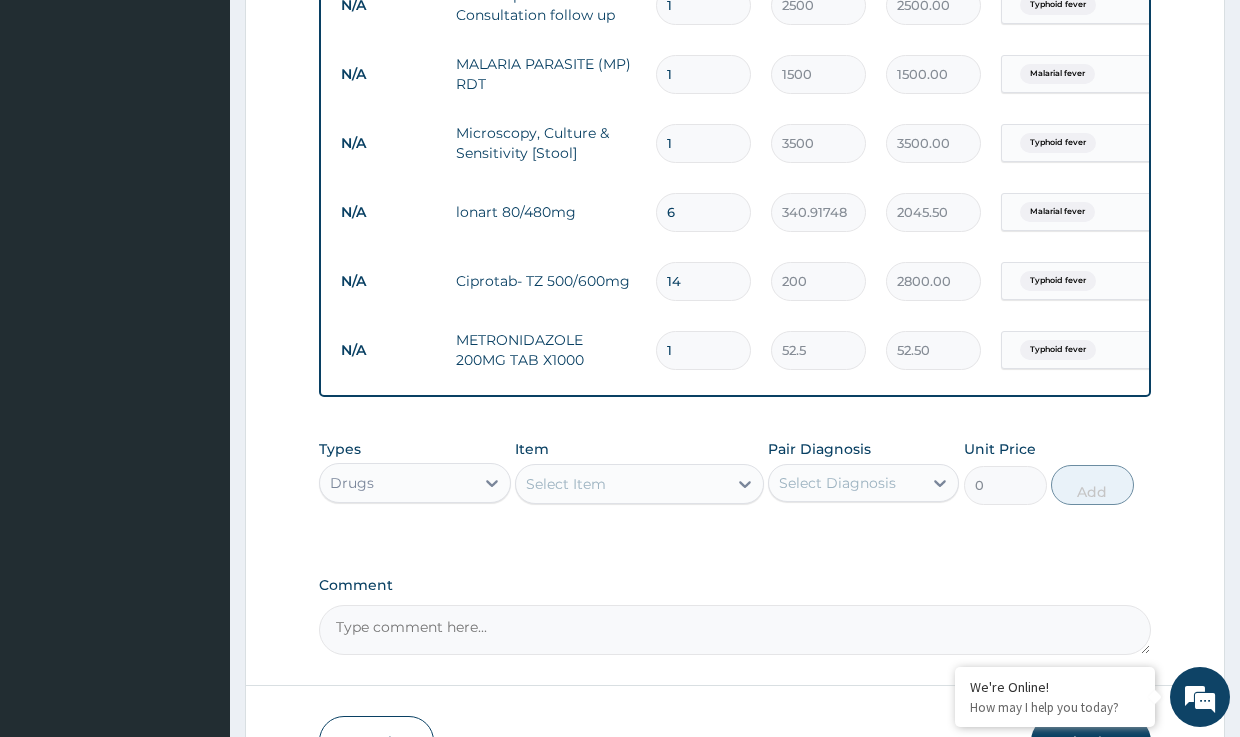 type on "0.00" 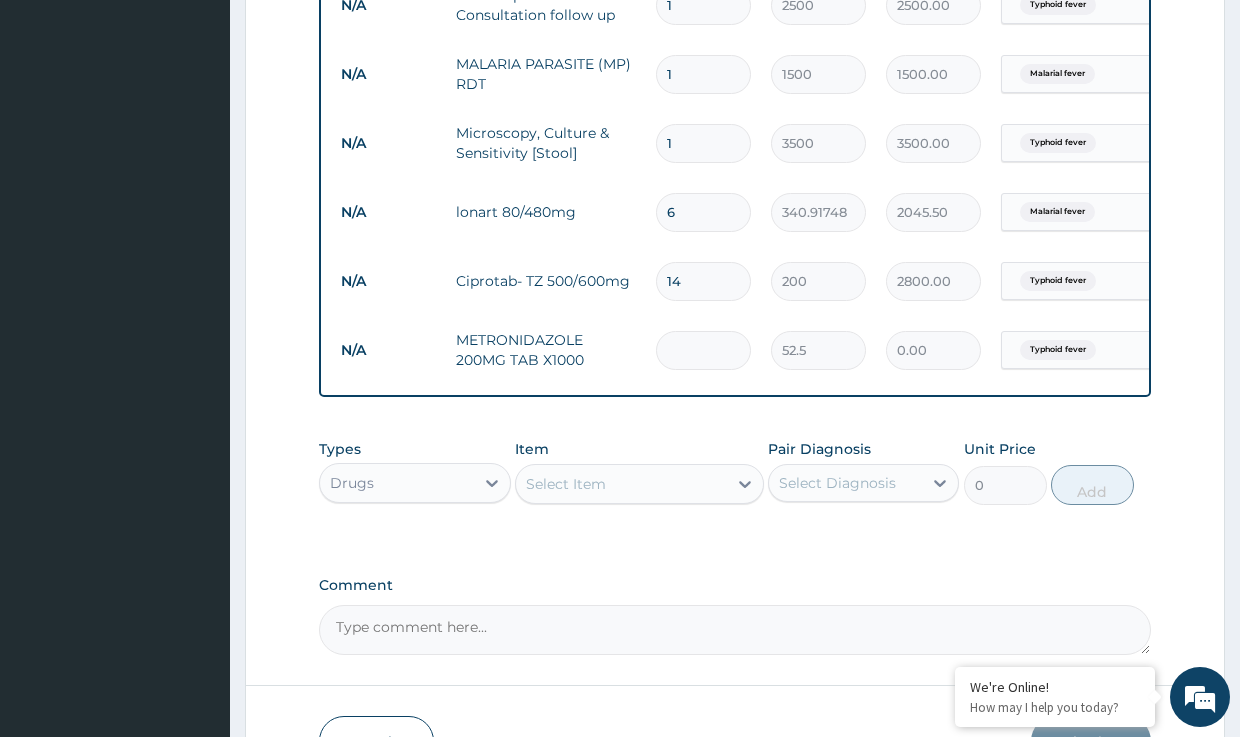 type on "4" 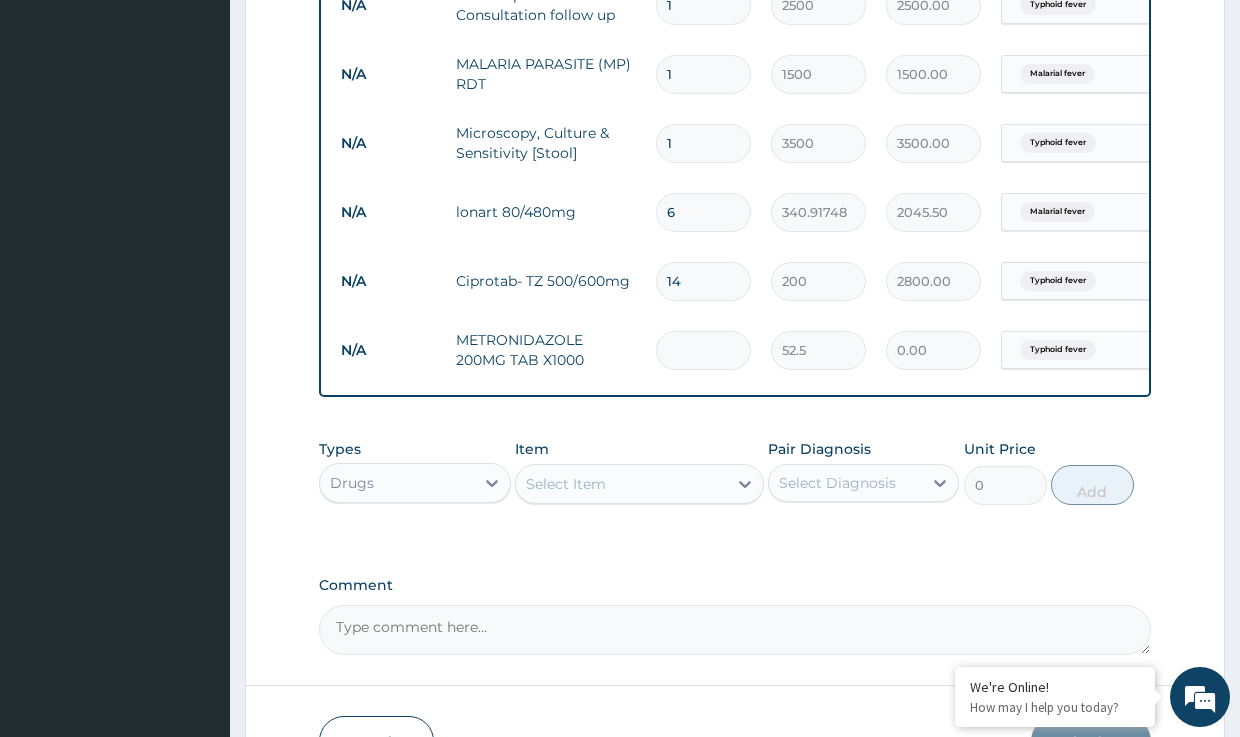 type on "210.00" 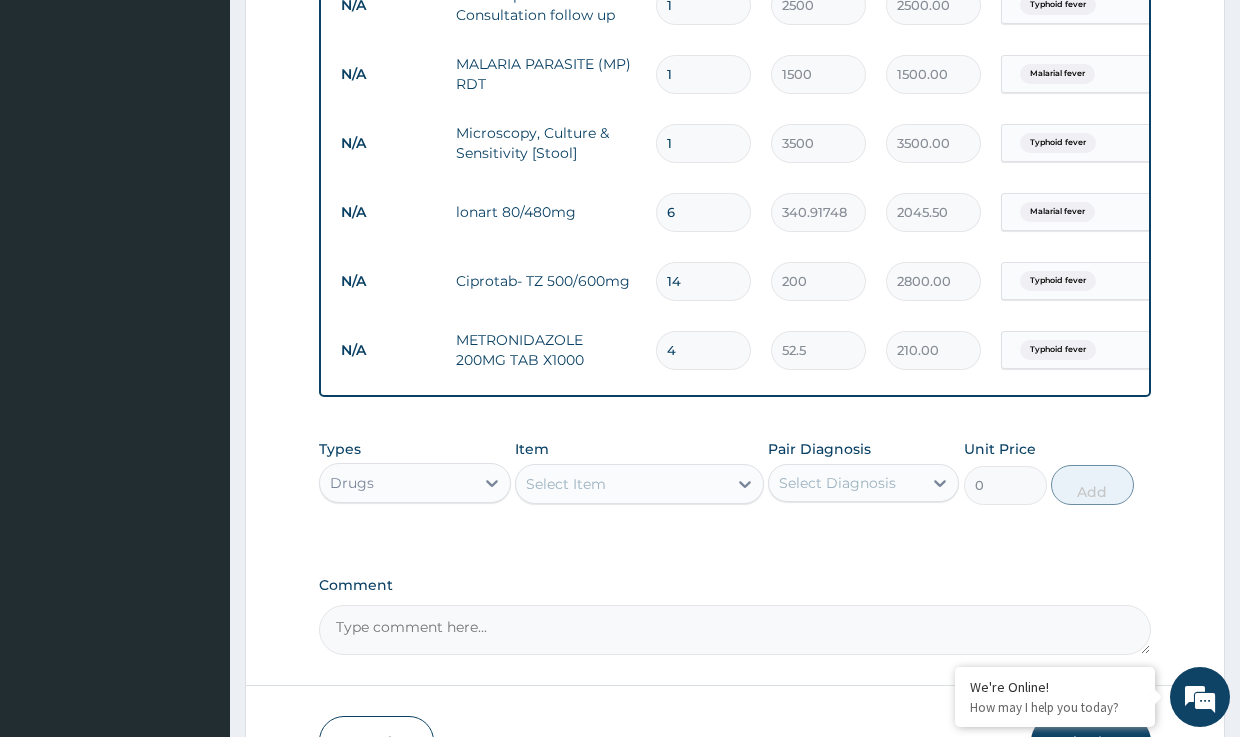 type on "42" 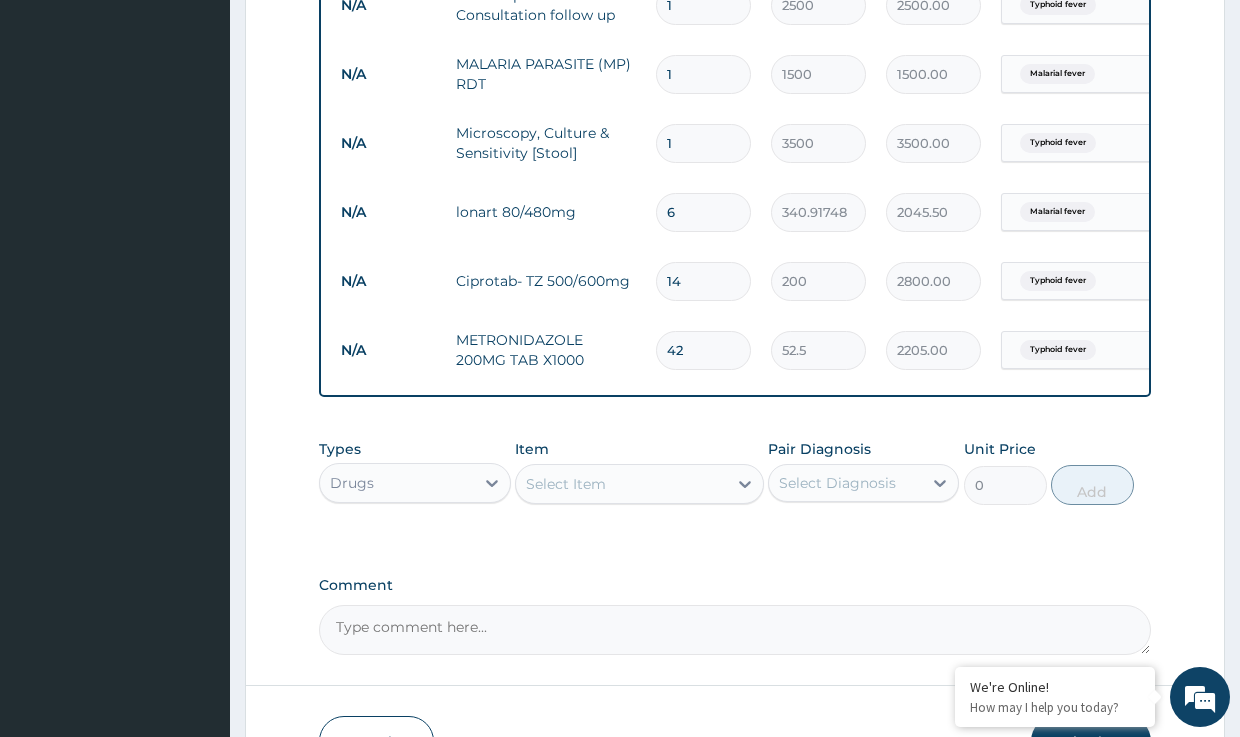 type on "42" 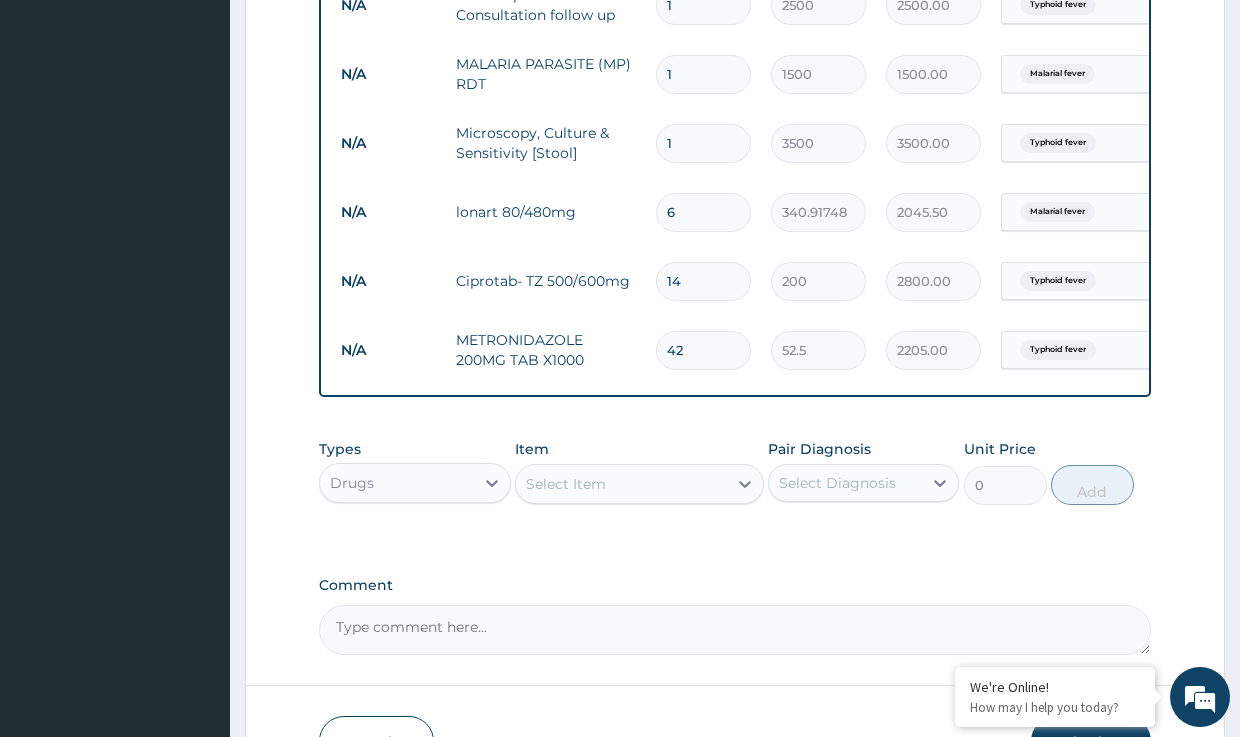click on "Select Item" at bounding box center [566, 484] 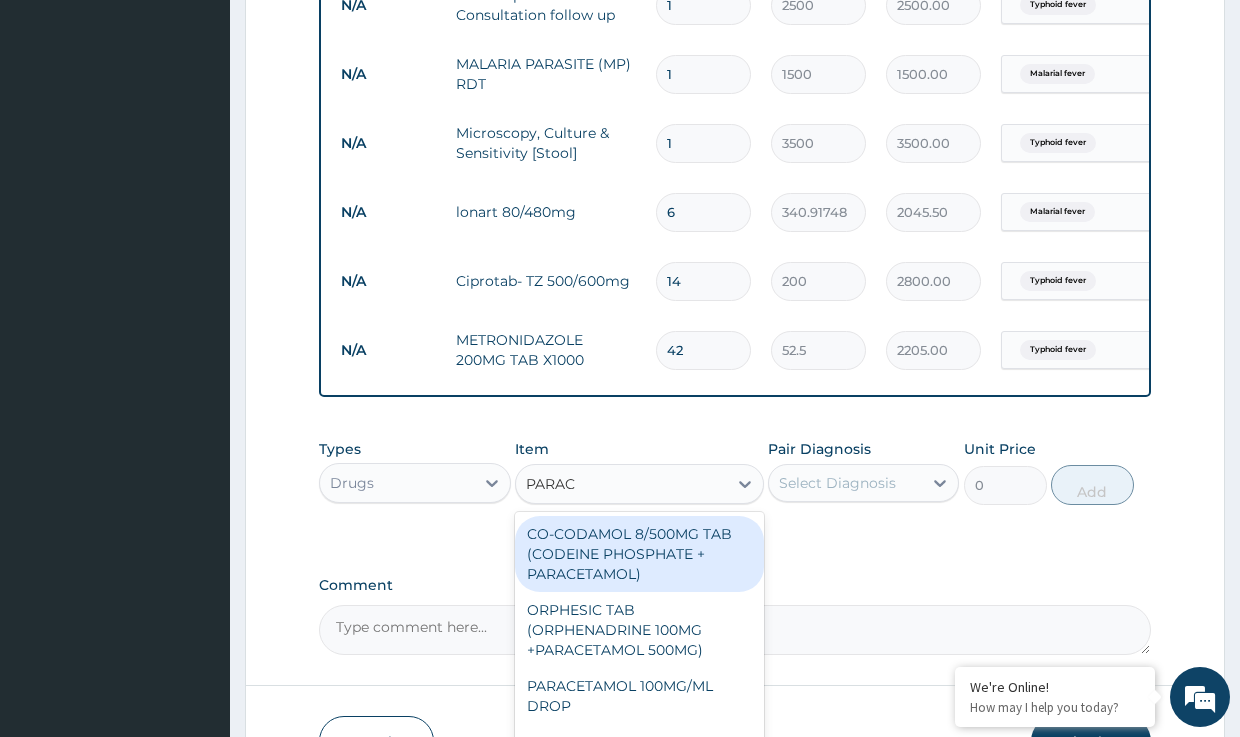 type on "PARACE" 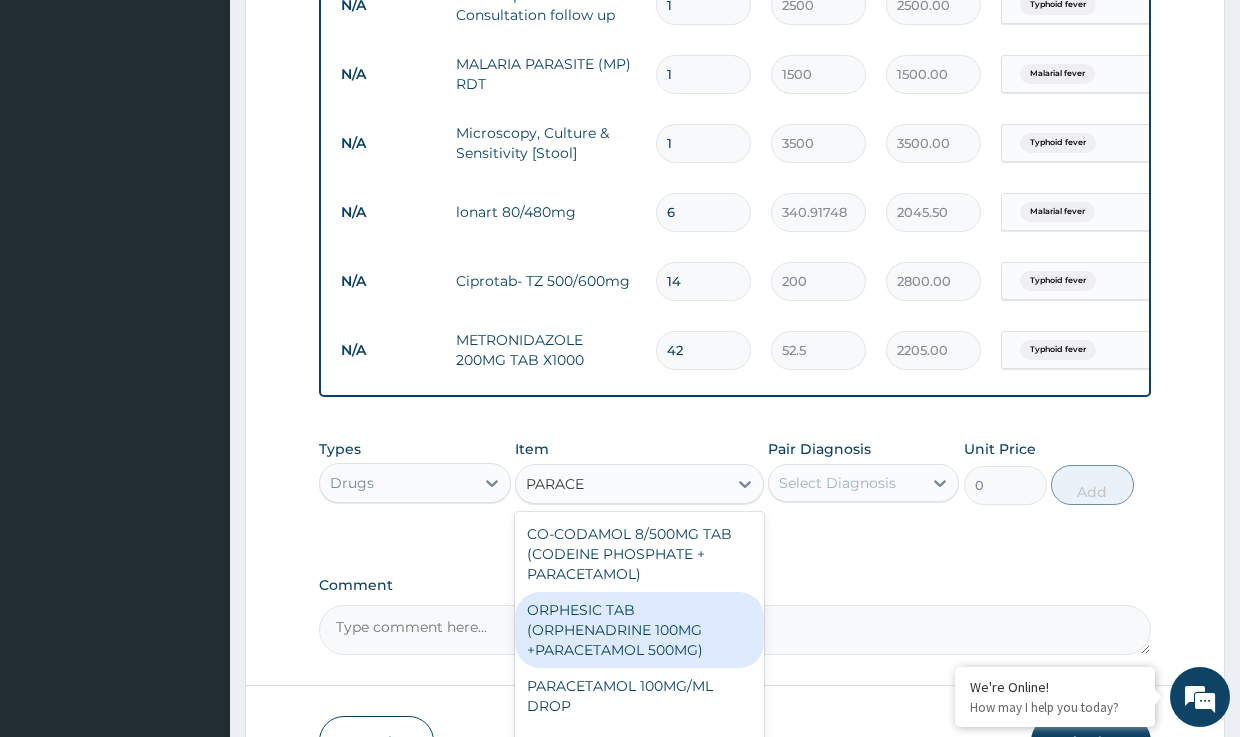 click on "ORPHESIC TAB (ORPHENADRINE 100MG +PARACETAMOL 500MG)" at bounding box center (639, 630) 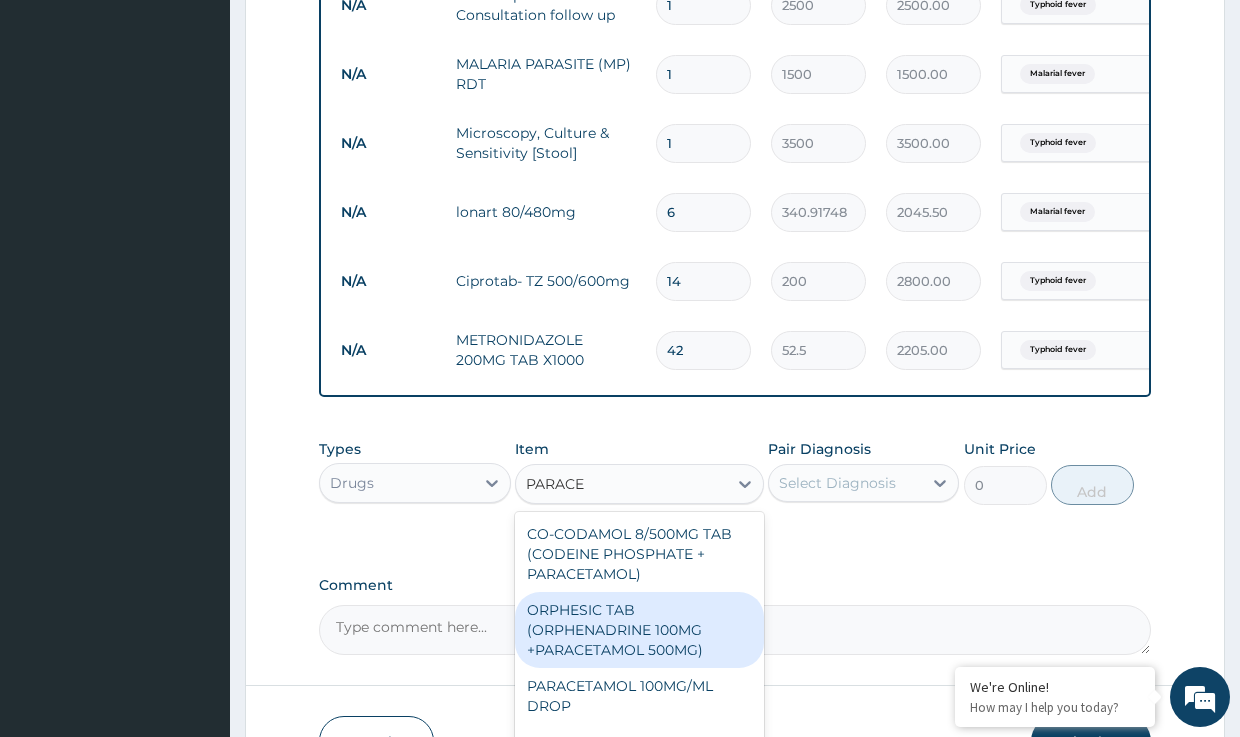 type 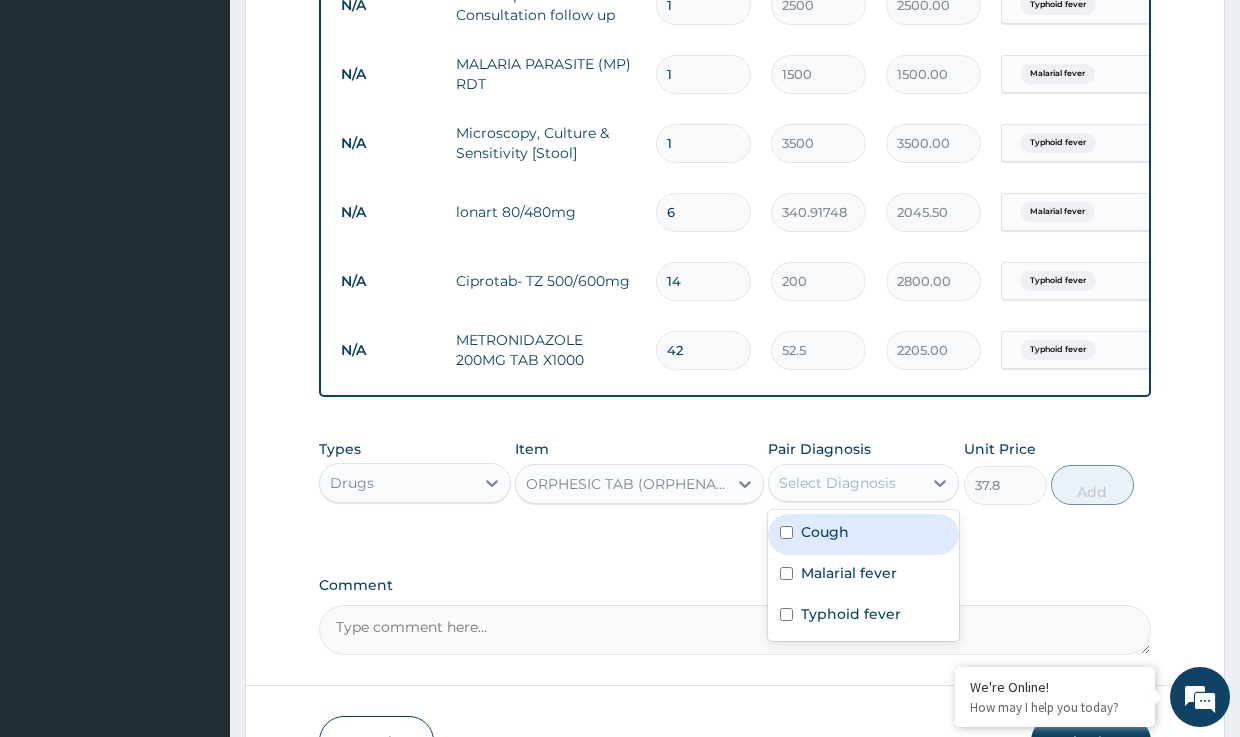 click on "Select Diagnosis" at bounding box center [837, 483] 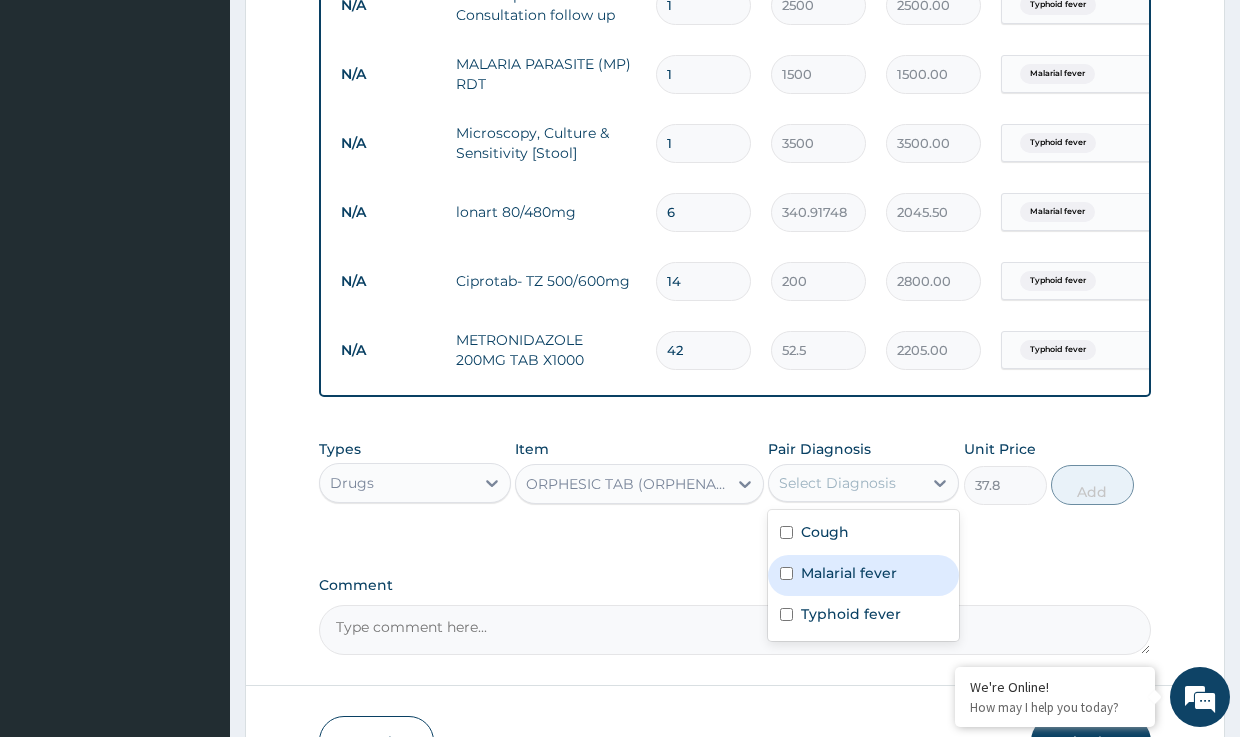 click on "Malarial fever" at bounding box center [849, 573] 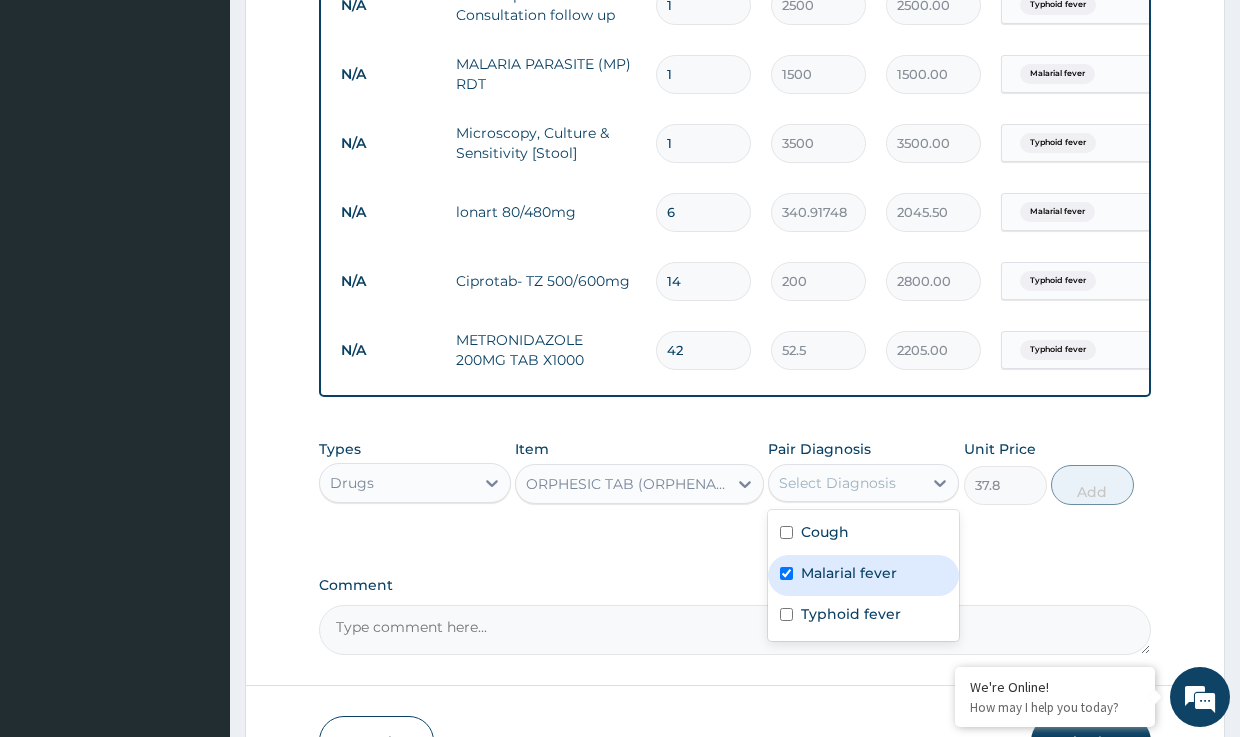 checkbox on "true" 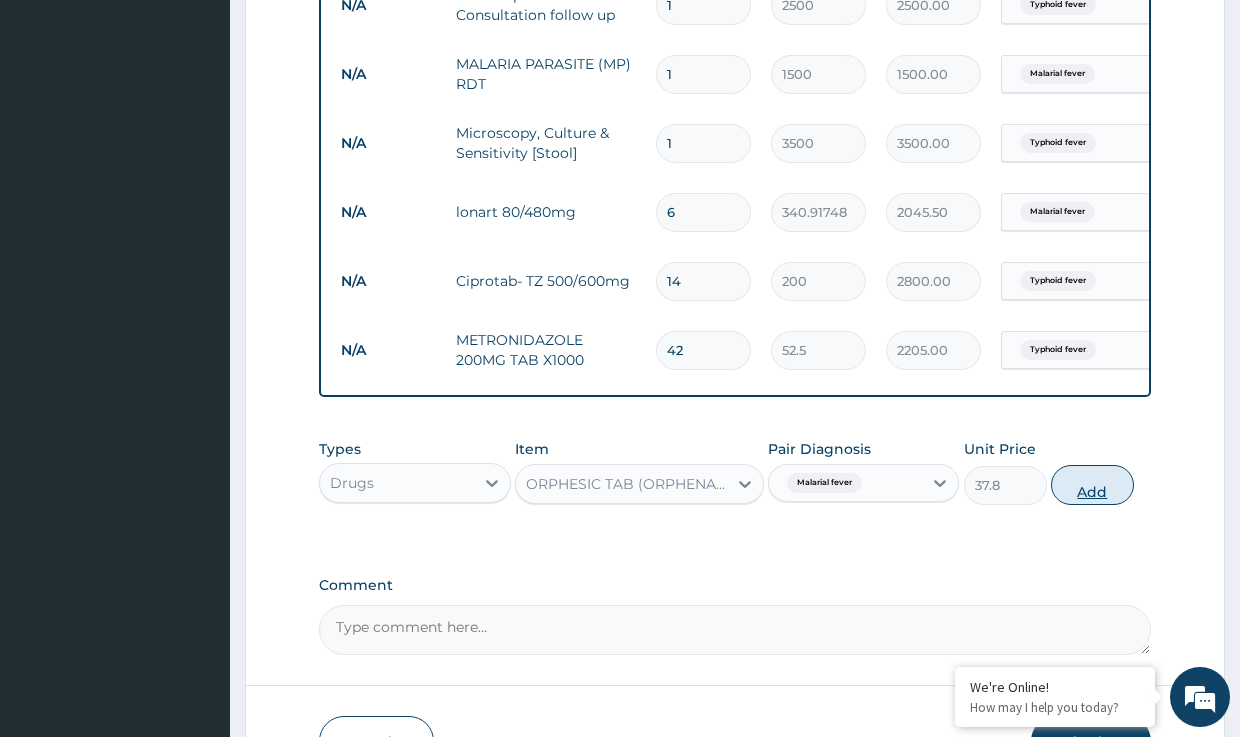 click on "Add" at bounding box center [1092, 485] 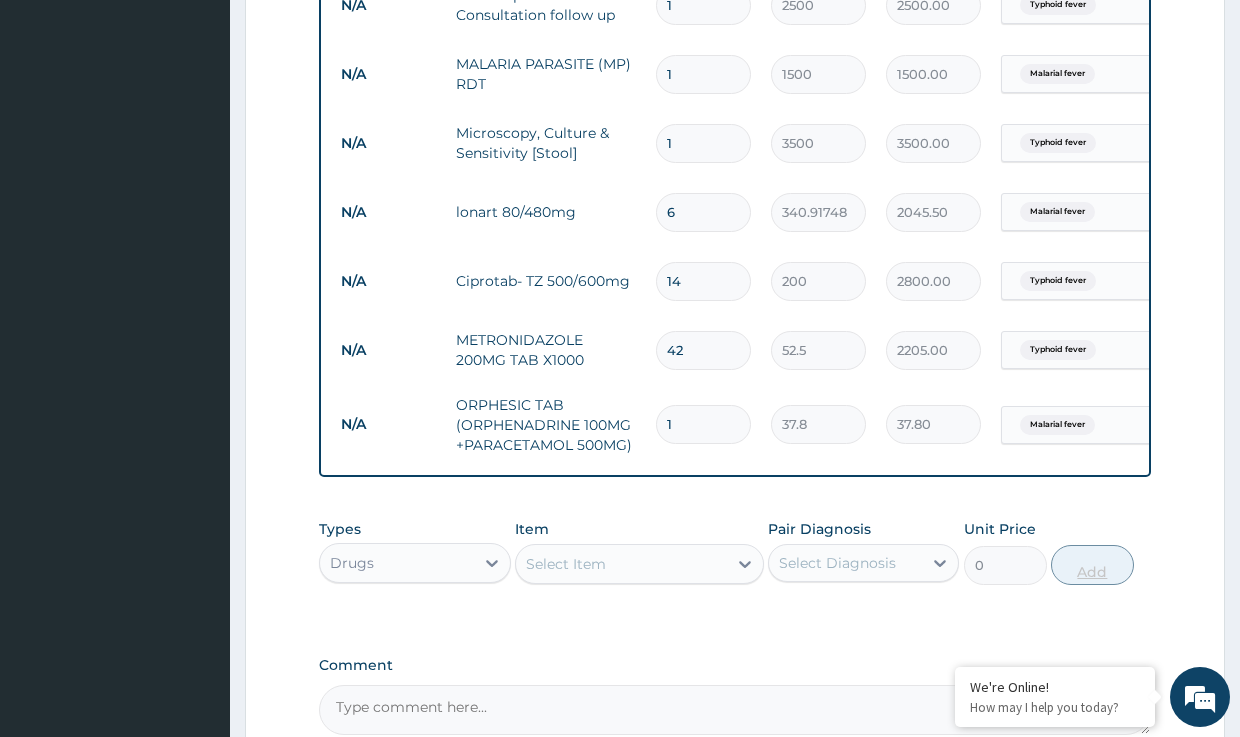 type on "18" 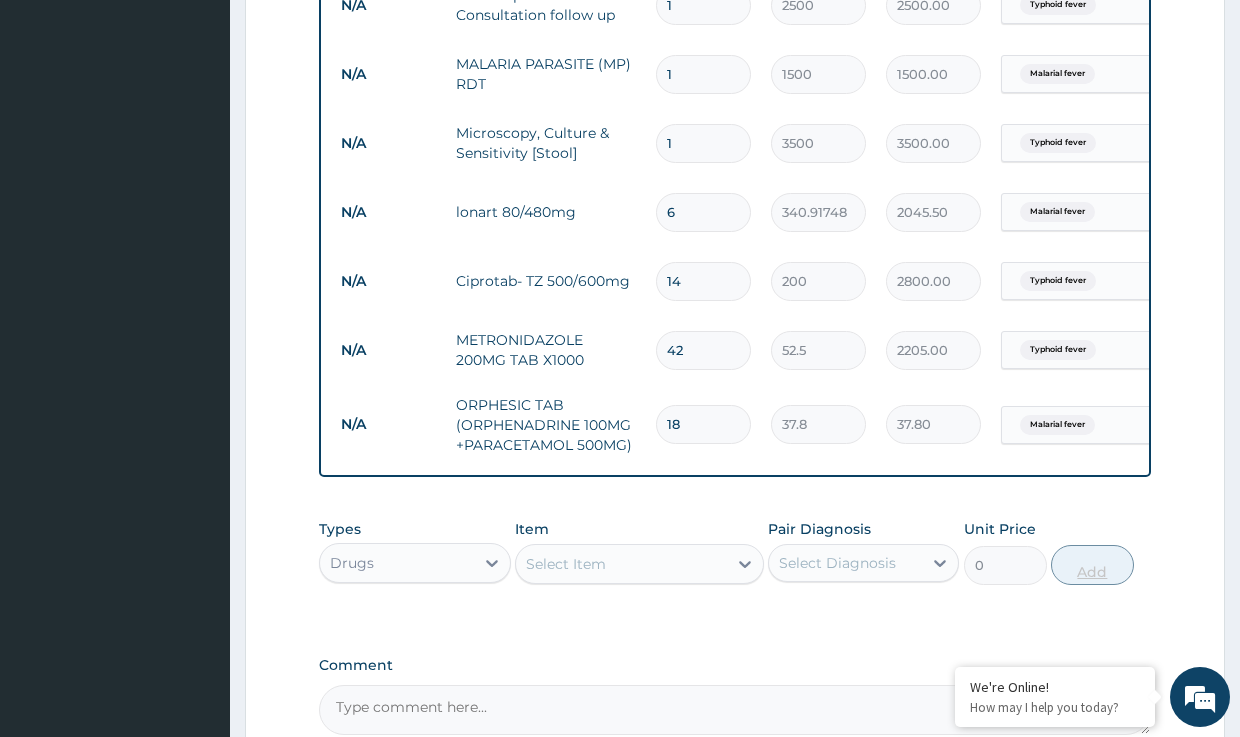 type on "680.40" 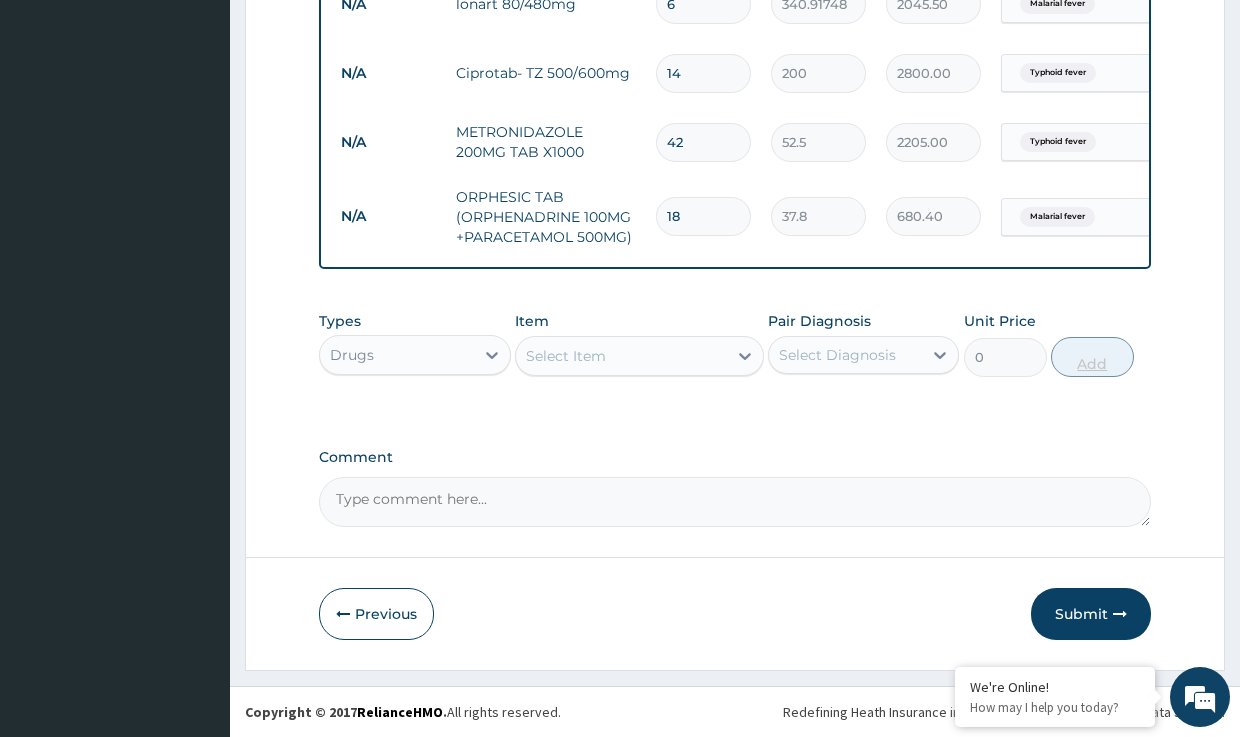 scroll, scrollTop: 1052, scrollLeft: 0, axis: vertical 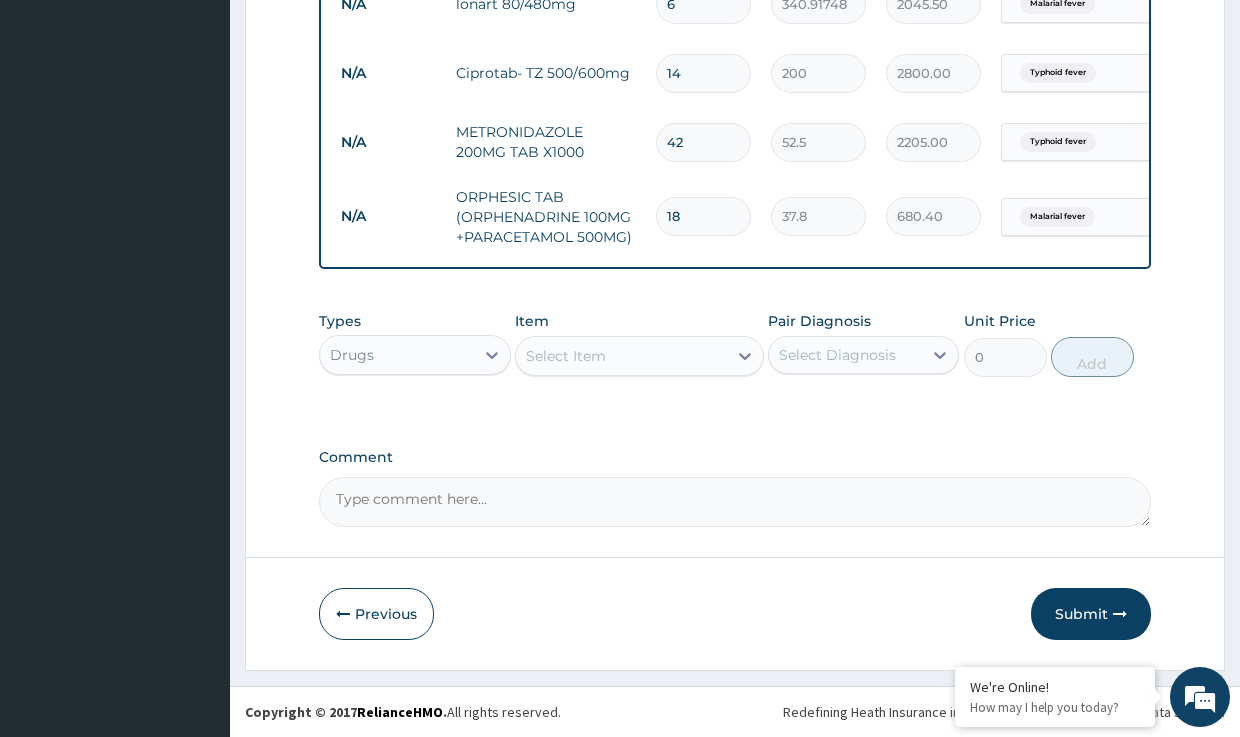 type on "18" 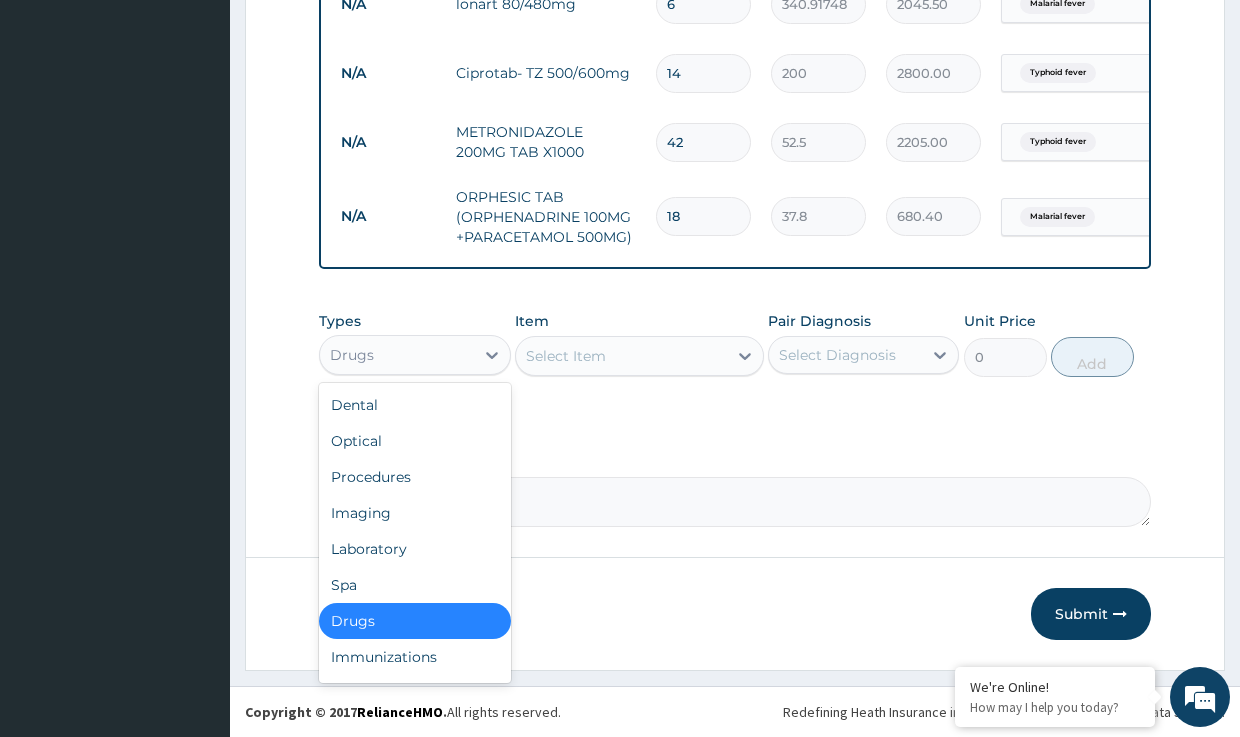 click on "Drugs" at bounding box center [396, 355] 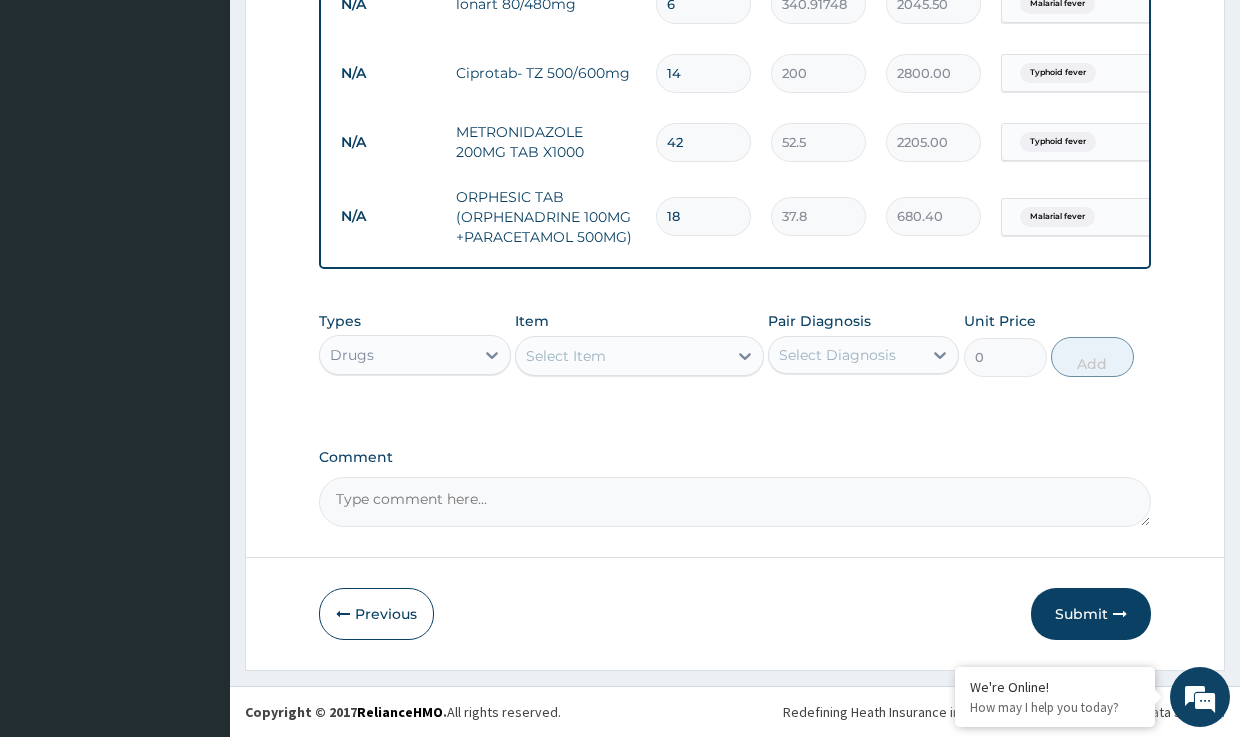 click on "Drugs" at bounding box center [396, 355] 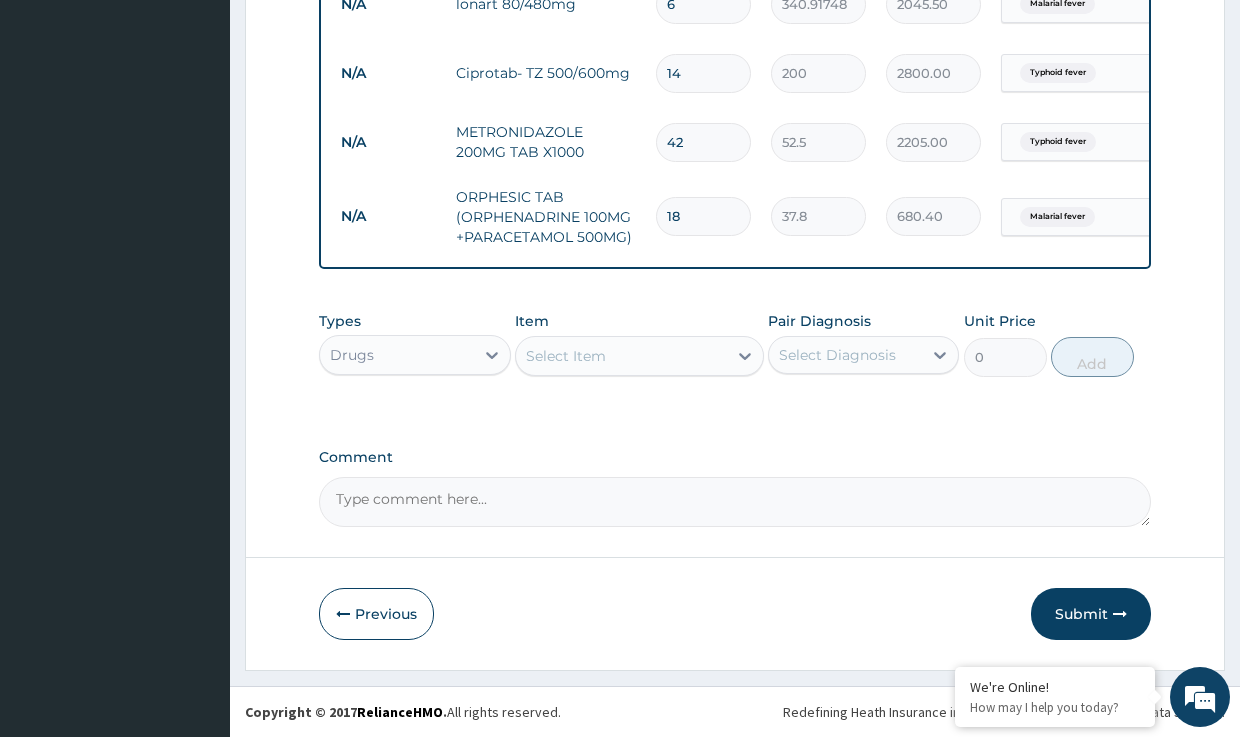 click on "Select Item" at bounding box center [566, 356] 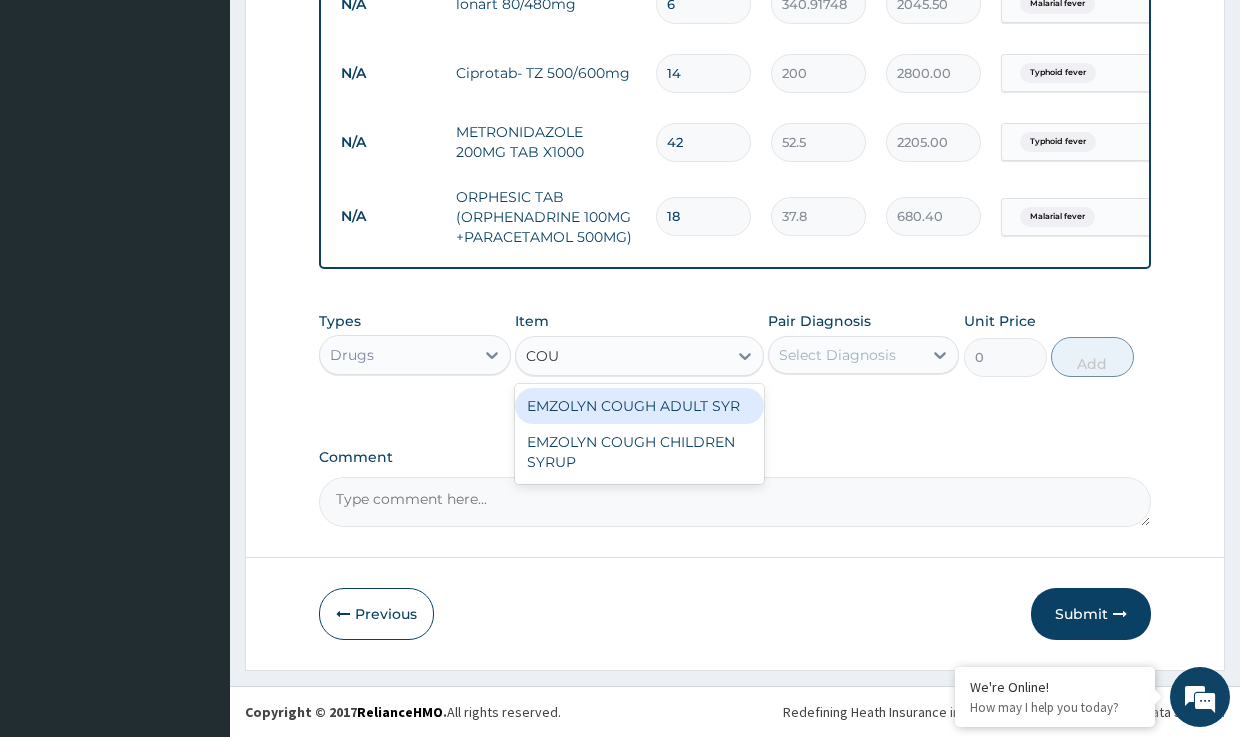 type on "COUG" 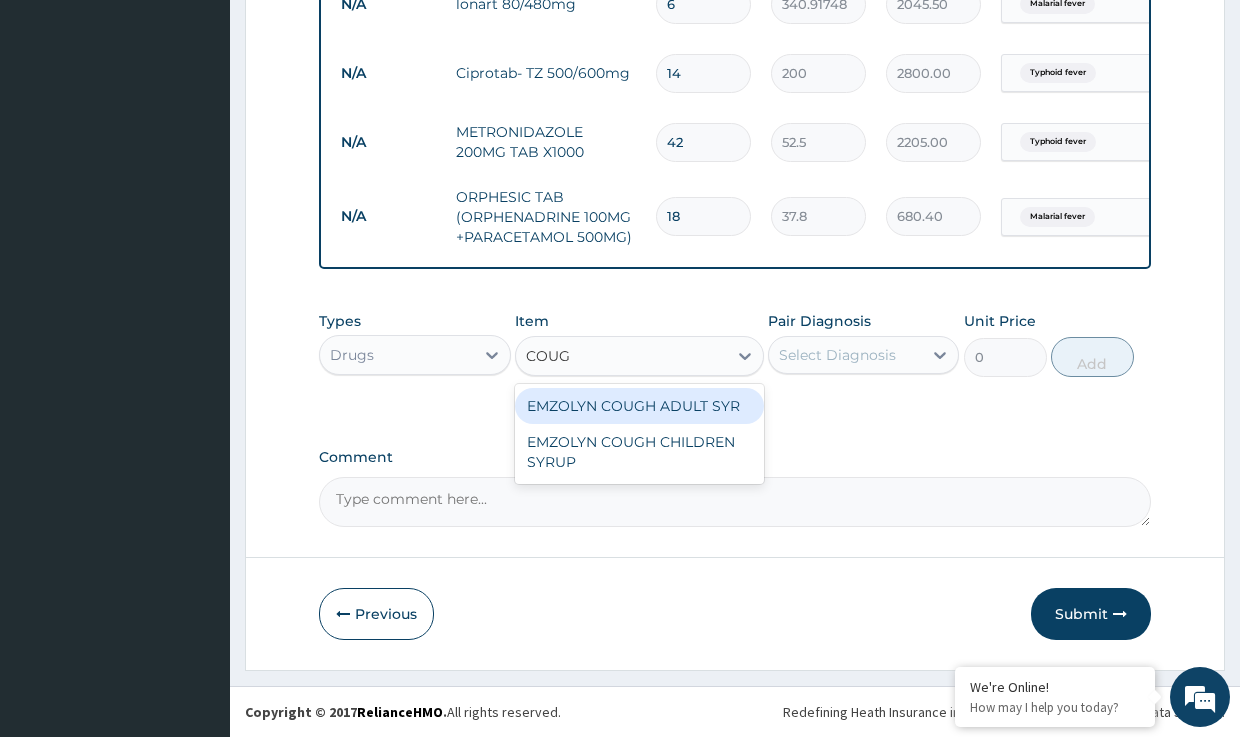 click on "EMZOLYN COUGH ADULT SYR" at bounding box center [639, 406] 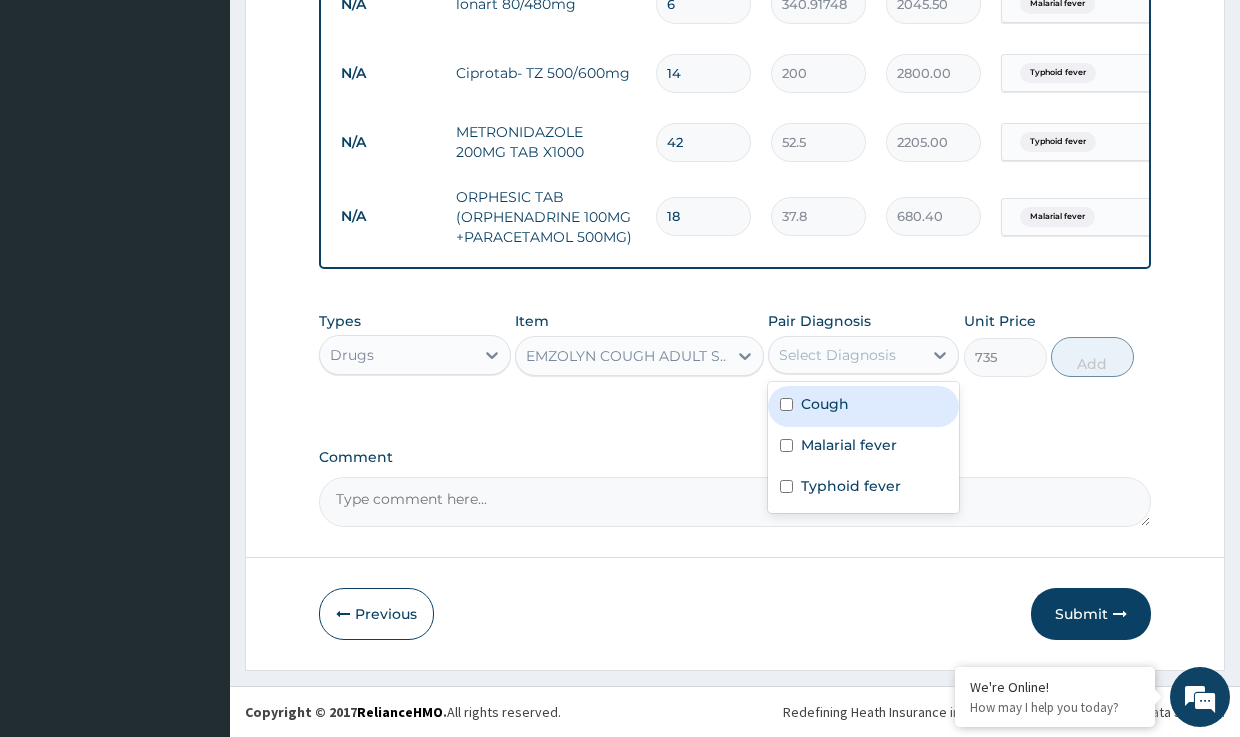 click on "Select Diagnosis" at bounding box center [837, 355] 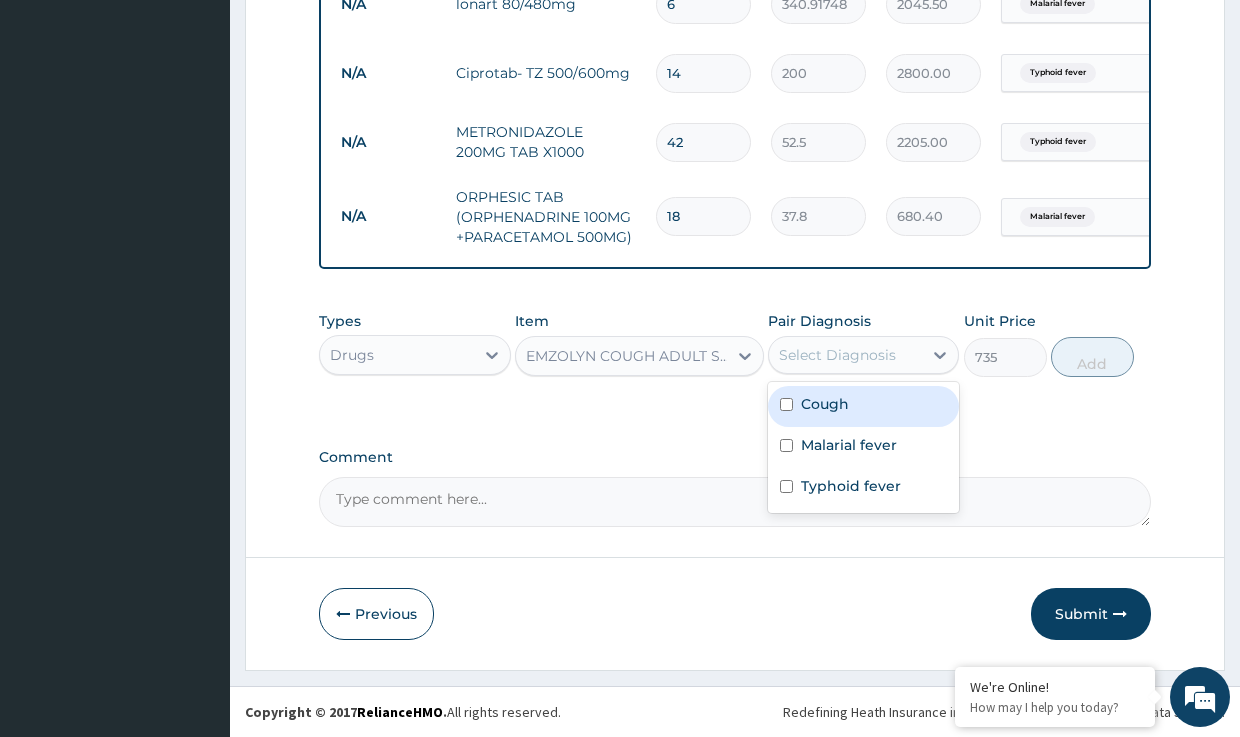 click on "Select Diagnosis" at bounding box center (837, 355) 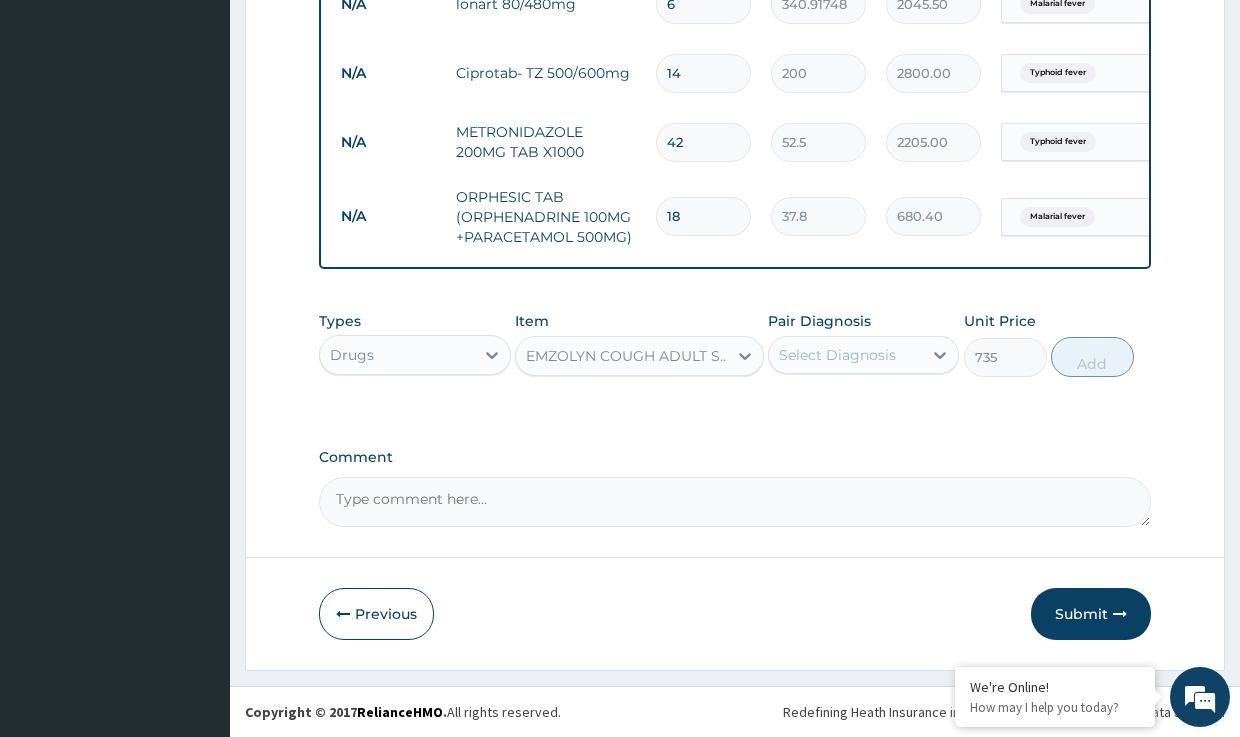 click on "Select Diagnosis" at bounding box center [837, 355] 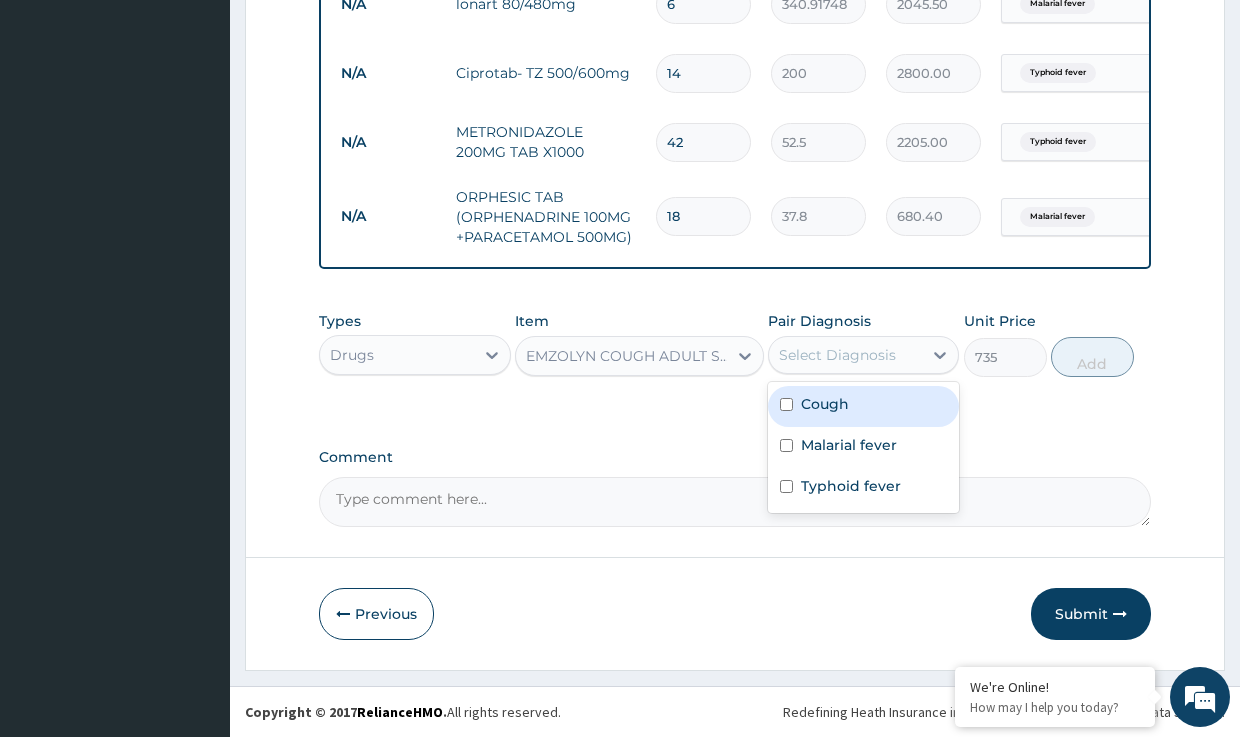 click on "Cough" at bounding box center (825, 404) 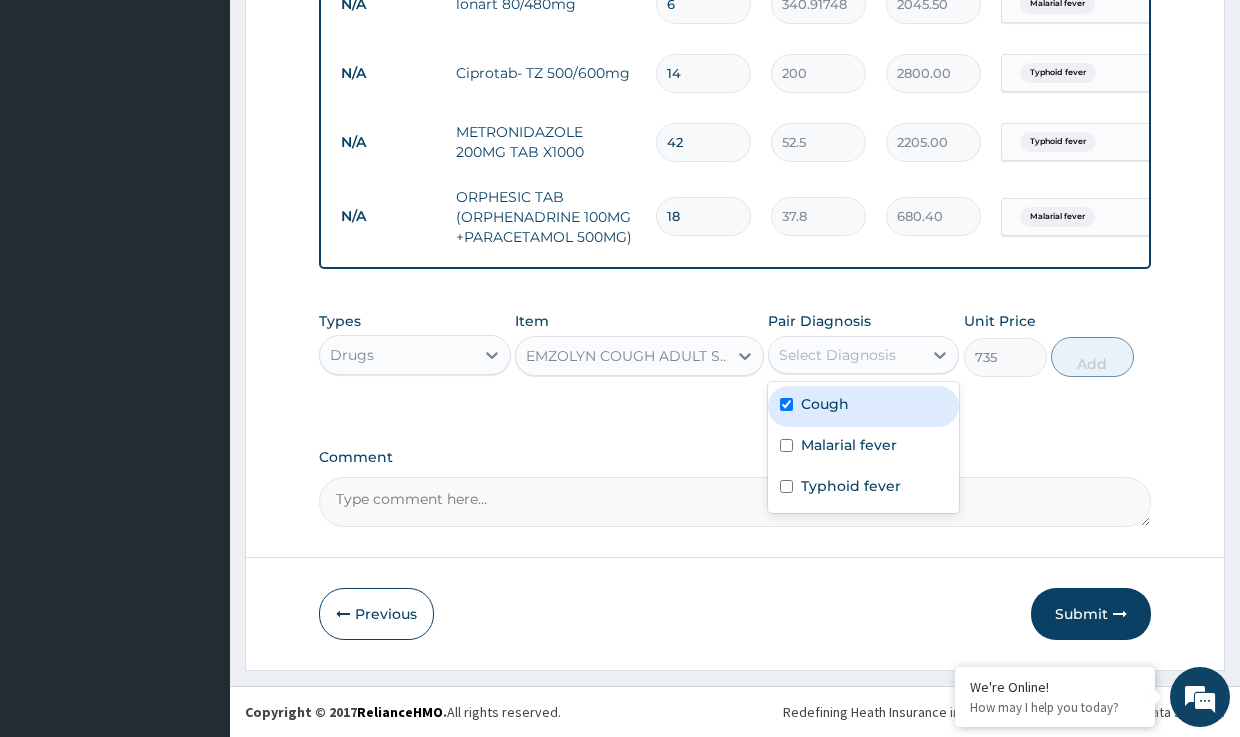 checkbox on "true" 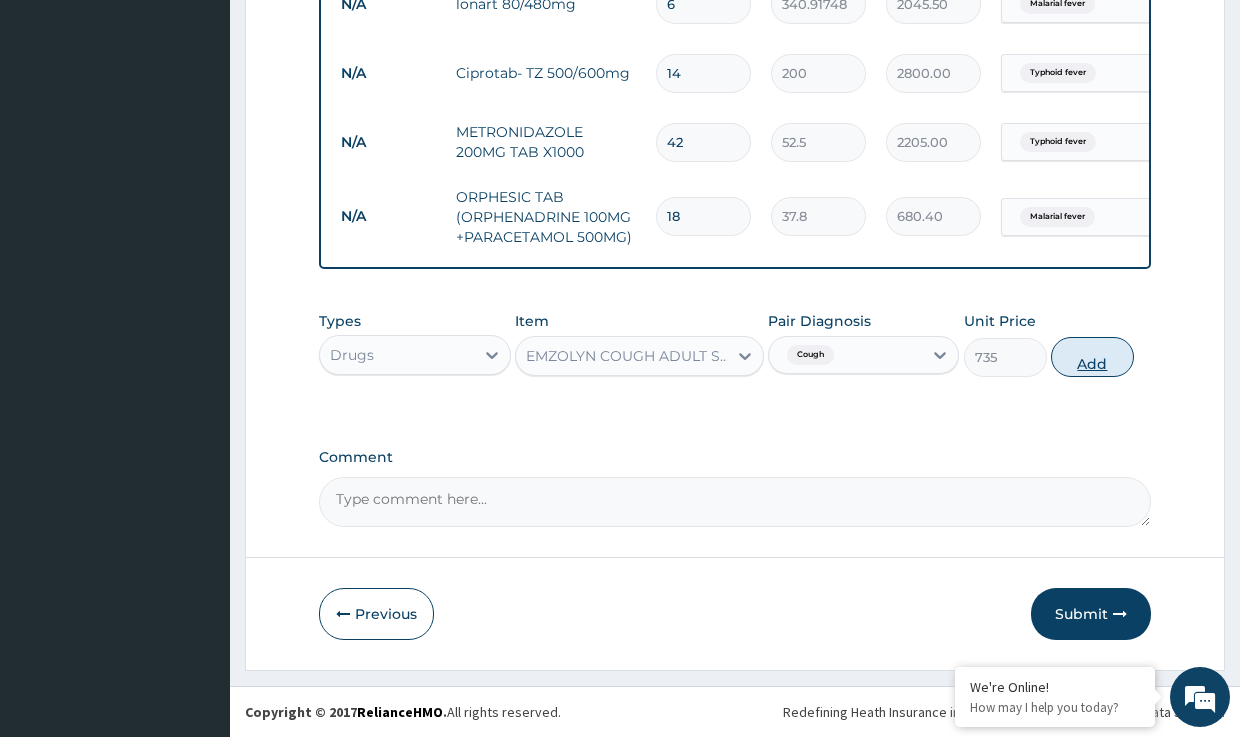click on "Add" at bounding box center [1092, 357] 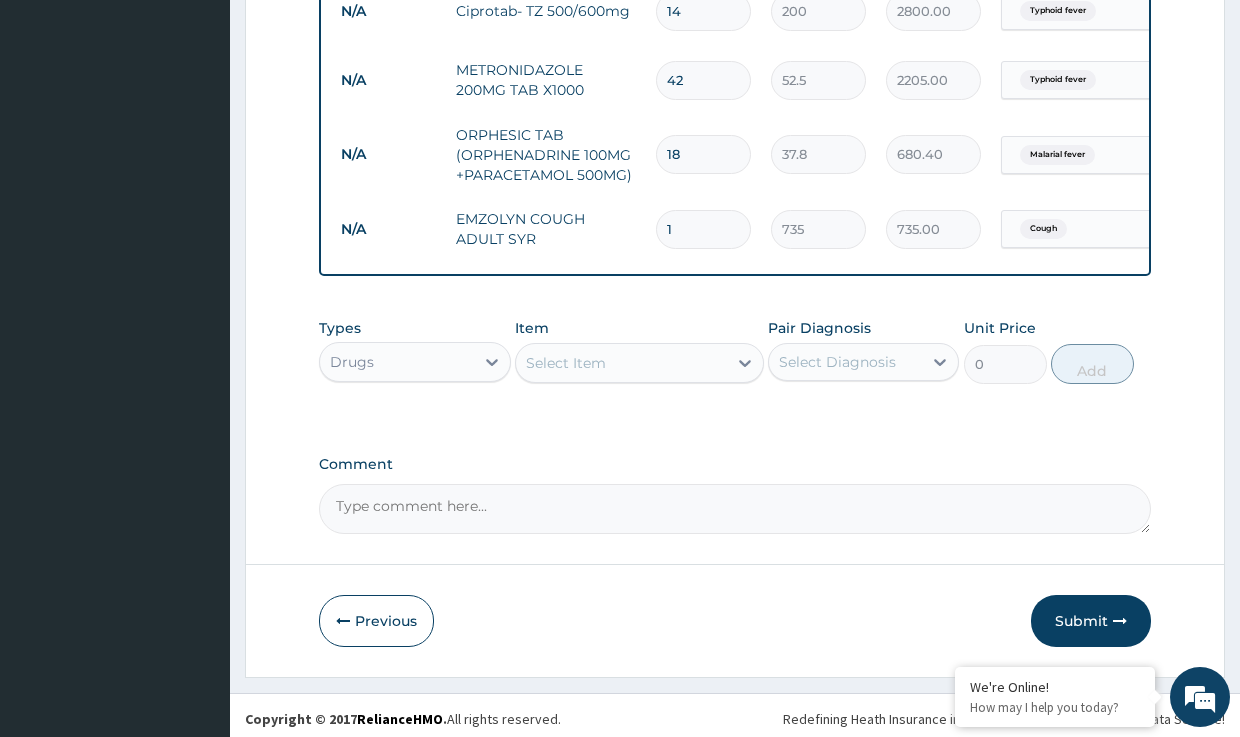 scroll, scrollTop: 1121, scrollLeft: 0, axis: vertical 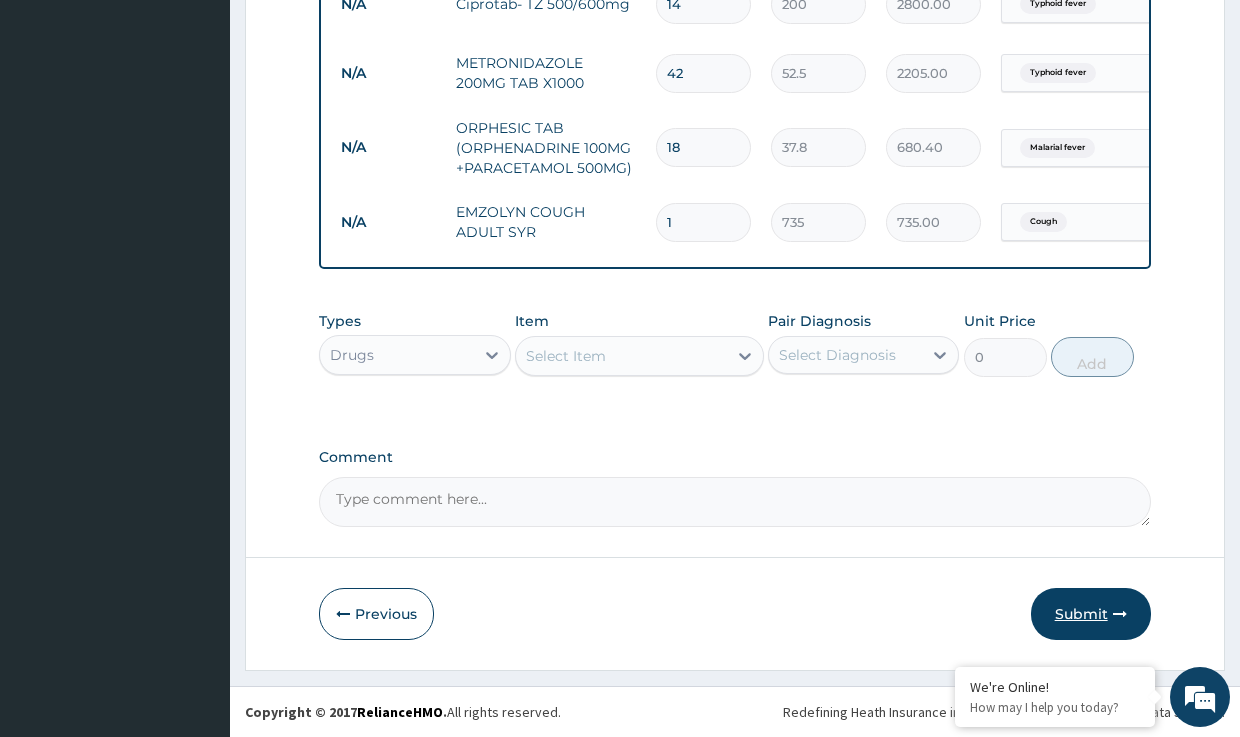 click on "Submit" at bounding box center [1091, 614] 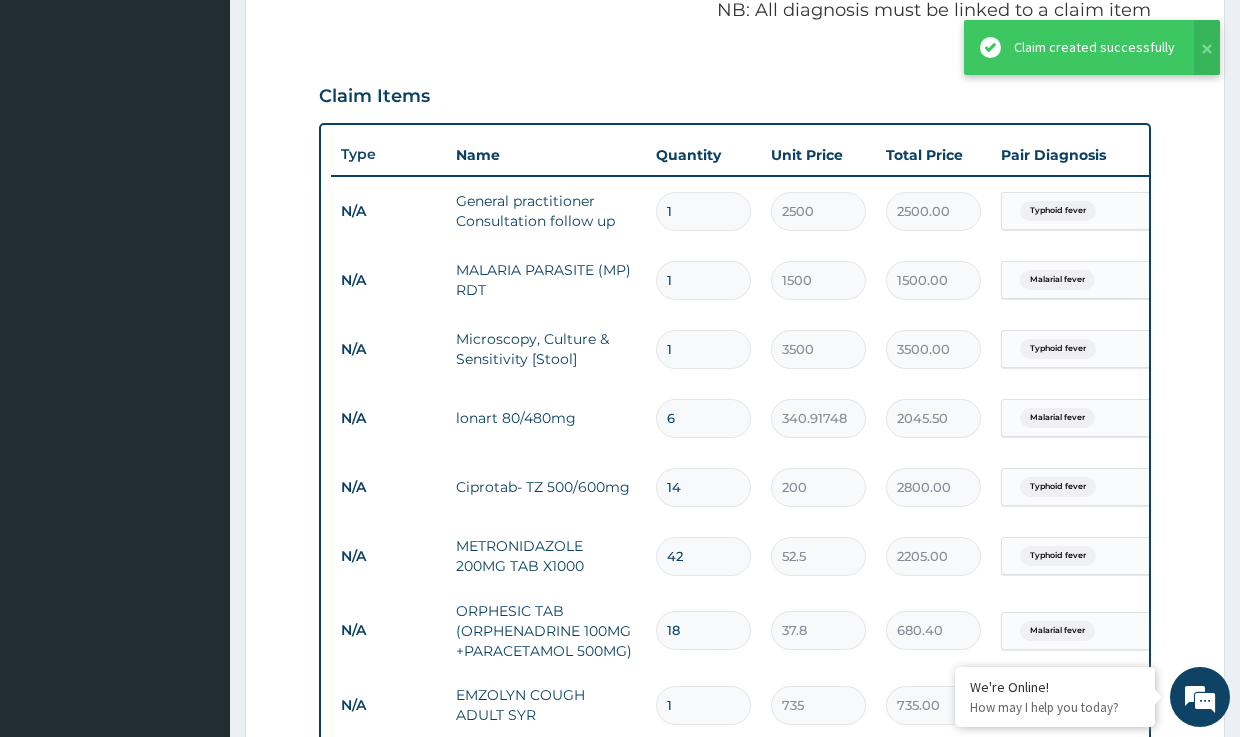 scroll, scrollTop: 221, scrollLeft: 0, axis: vertical 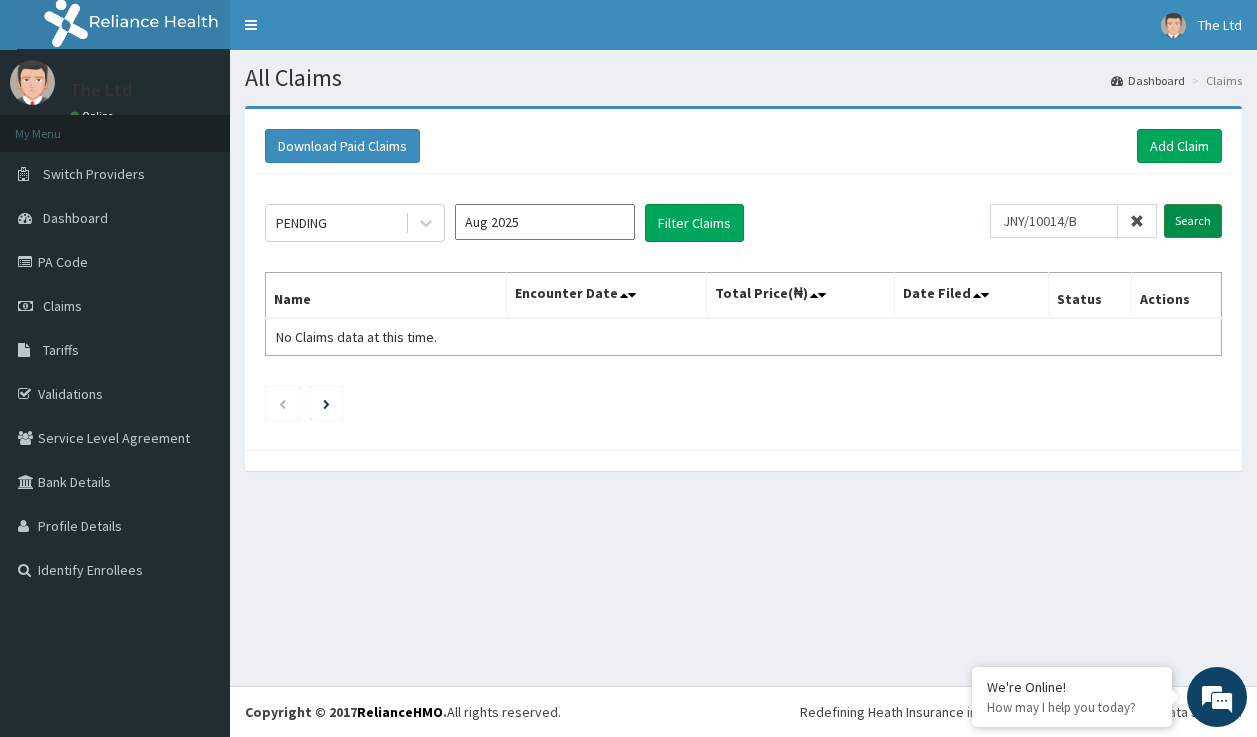 type on "JNY/10014/B" 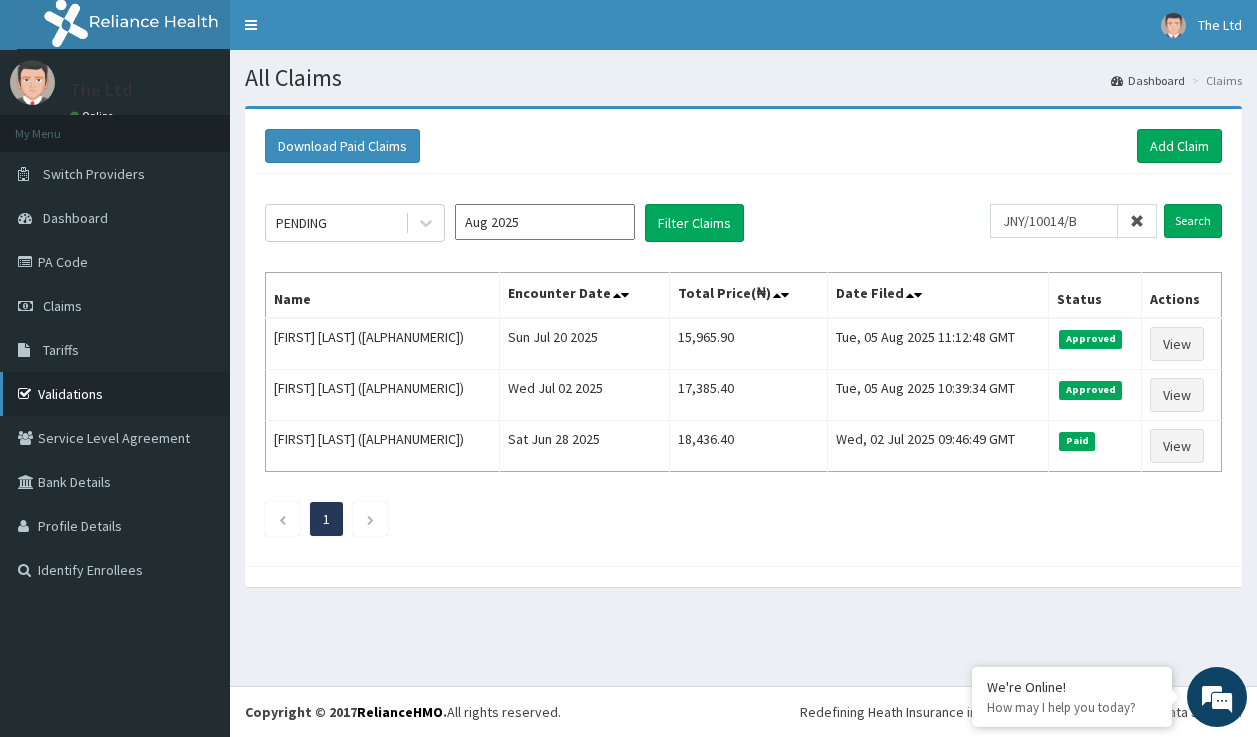 click on "Validations" at bounding box center [115, 394] 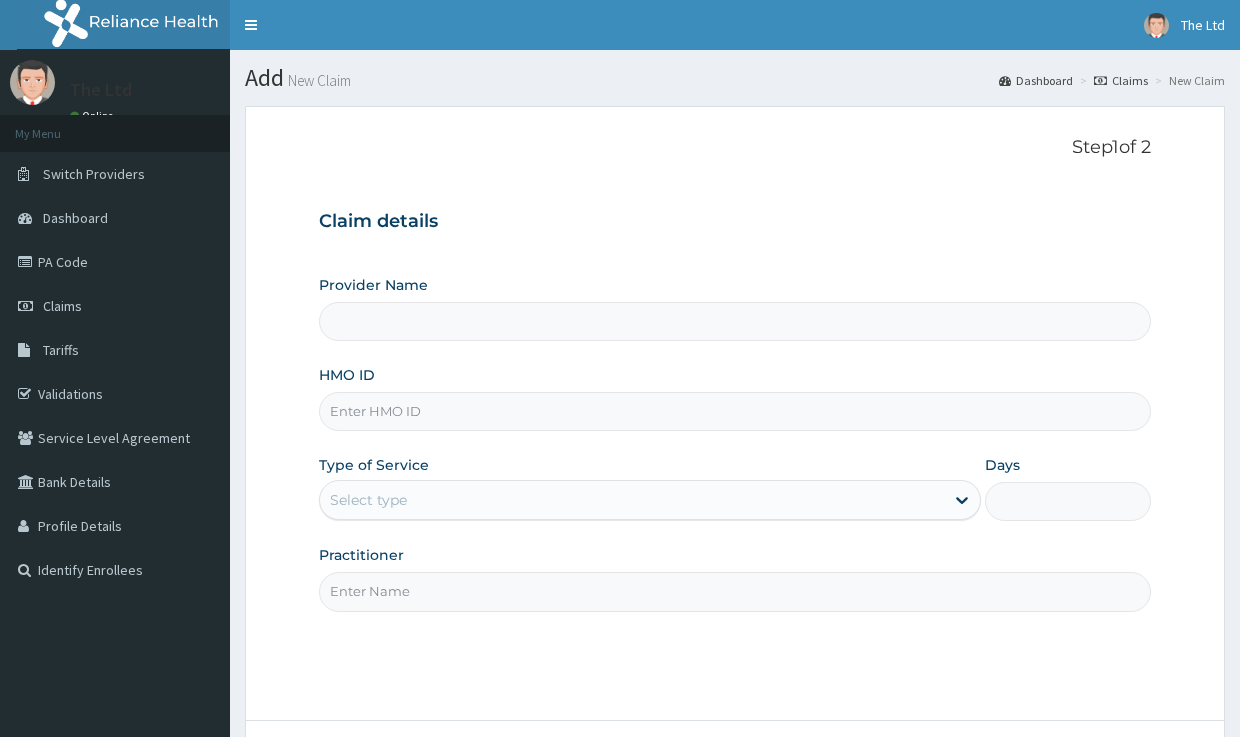 scroll, scrollTop: 0, scrollLeft: 0, axis: both 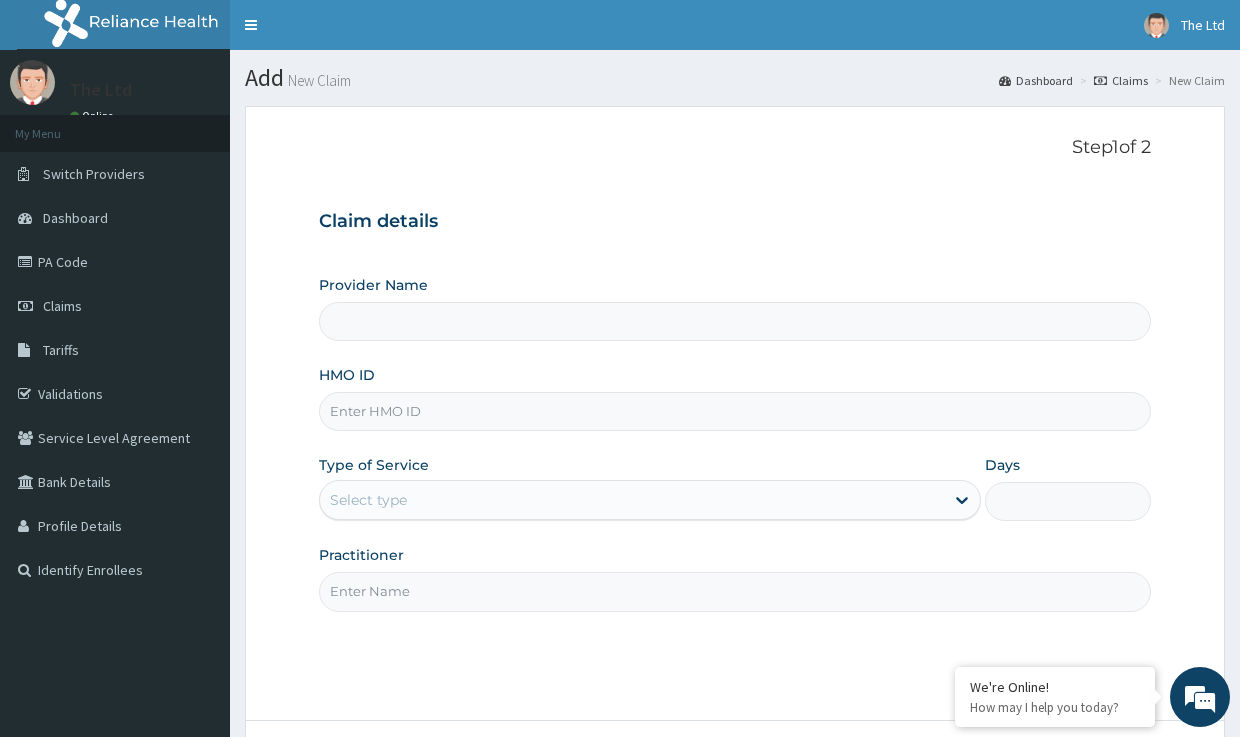 type on "The Healers' Healthcare Ltd" 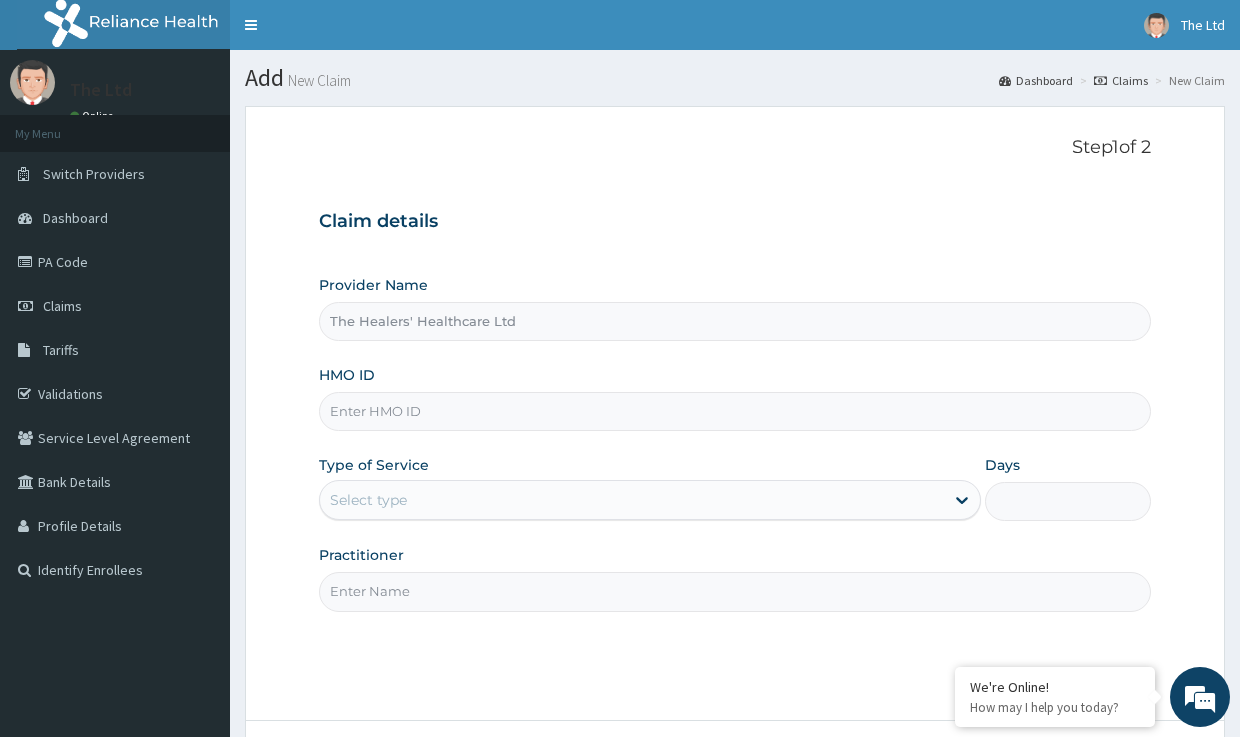 scroll, scrollTop: 0, scrollLeft: 0, axis: both 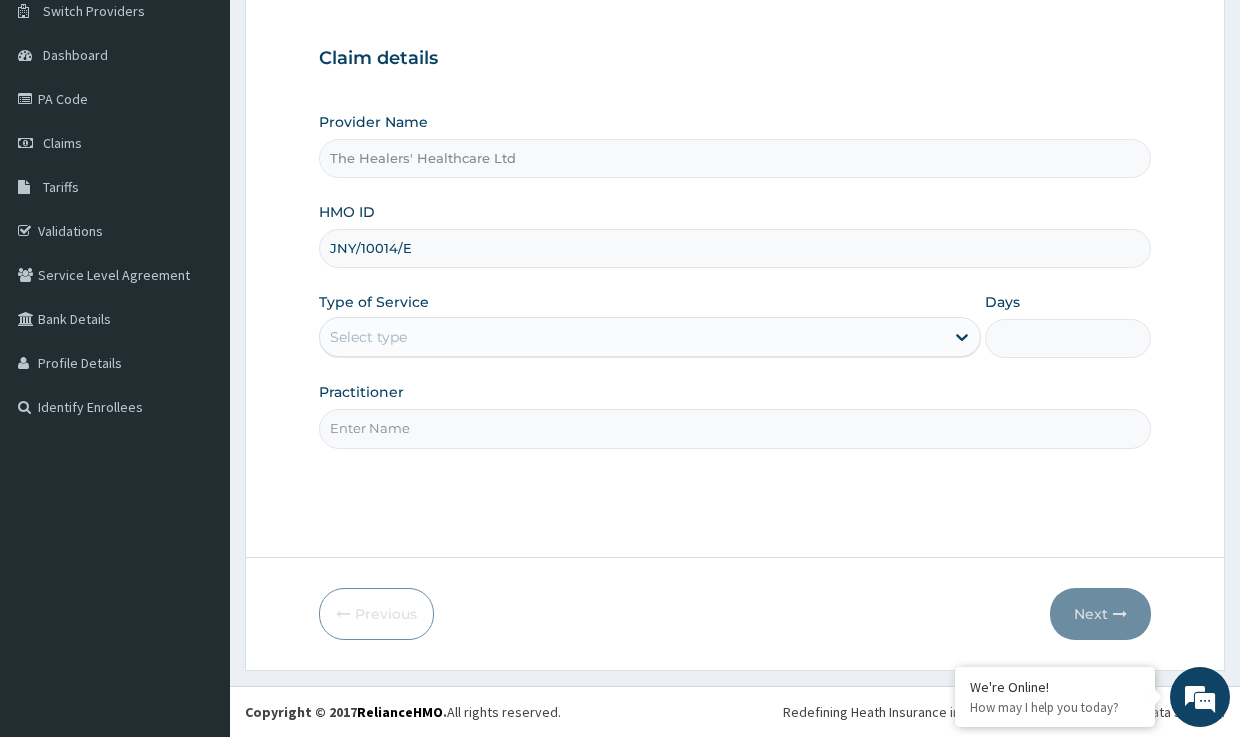 type on "JNY/10014/E" 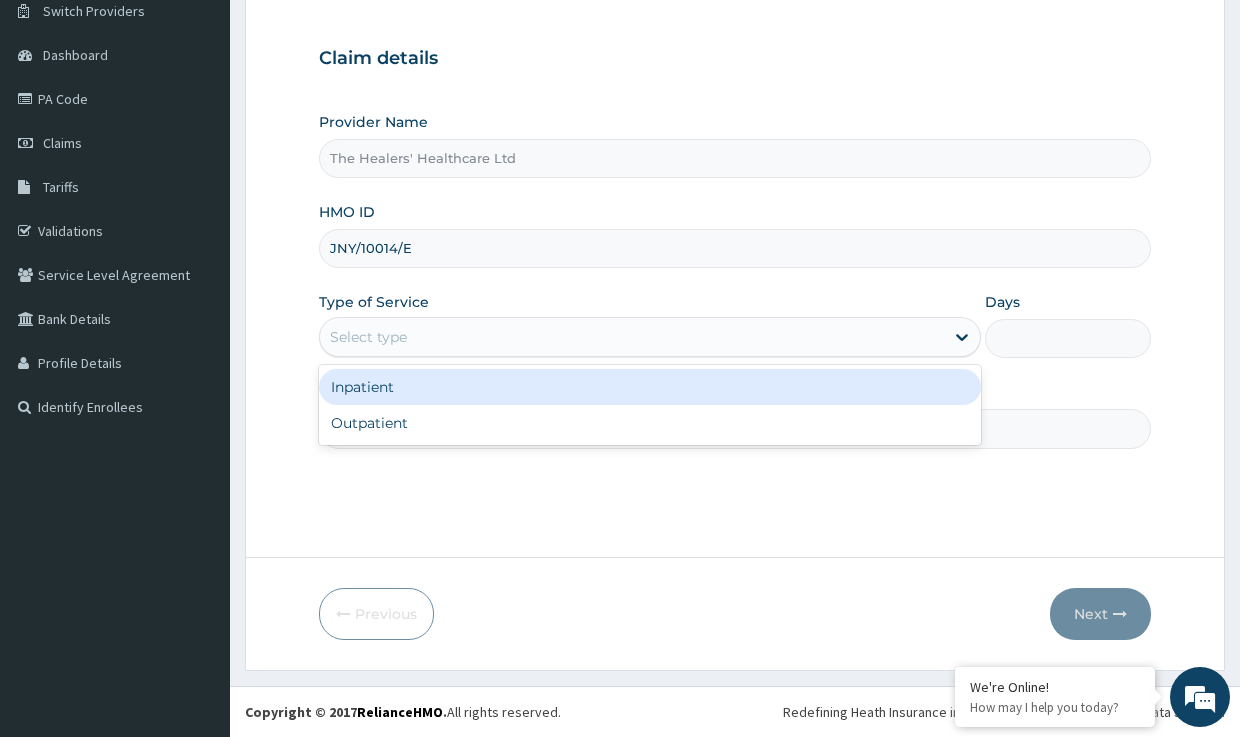 click on "Select type" at bounding box center [632, 337] 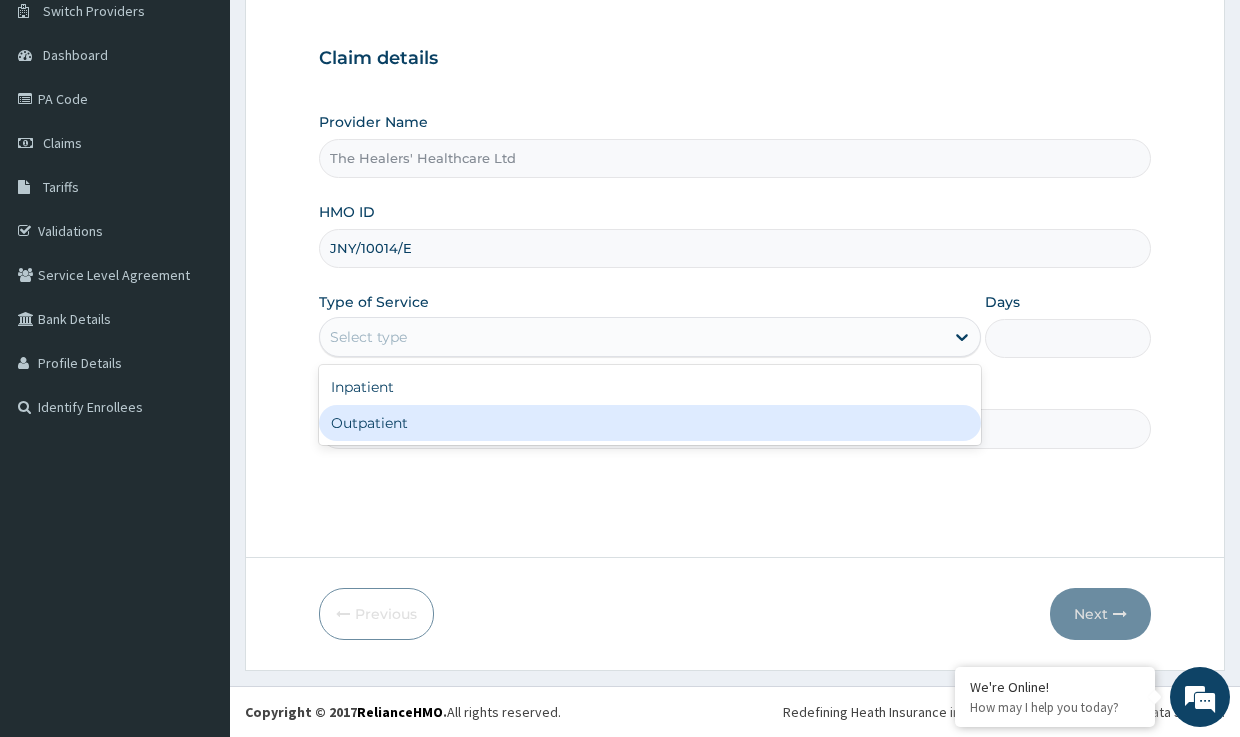 click on "Outpatient" at bounding box center (650, 423) 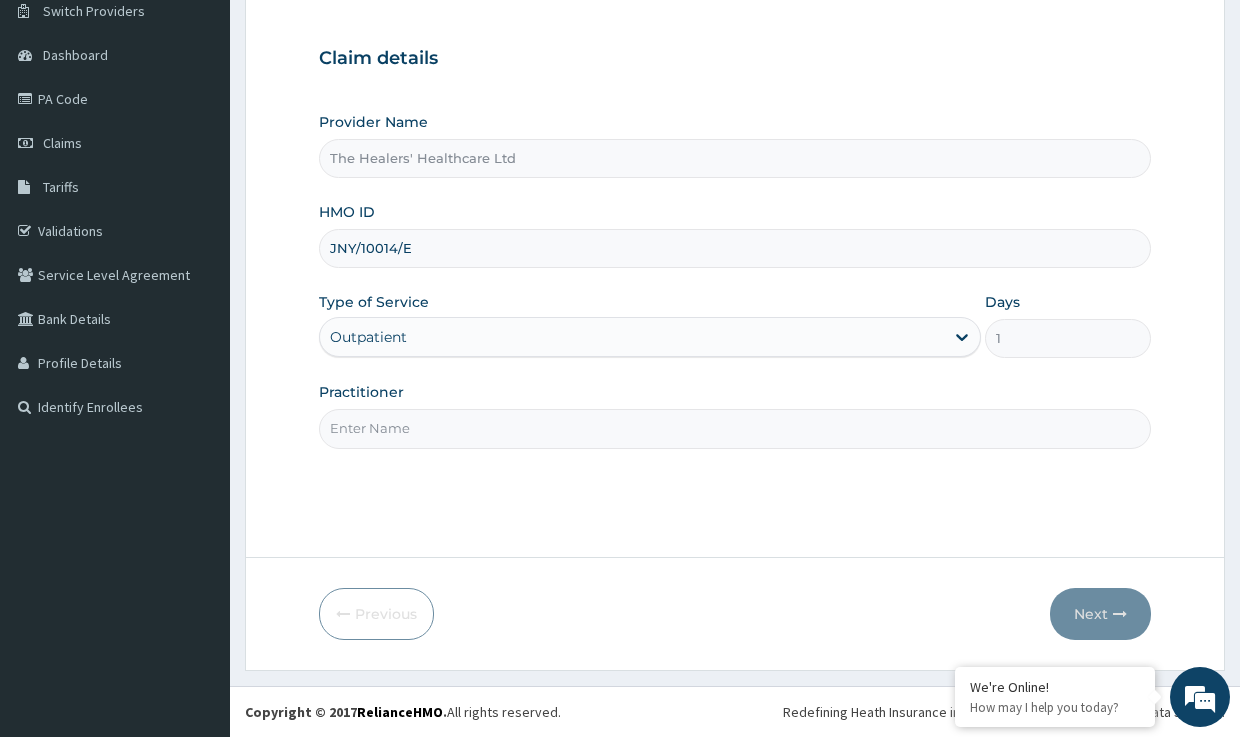 click on "Practitioner" at bounding box center [734, 428] 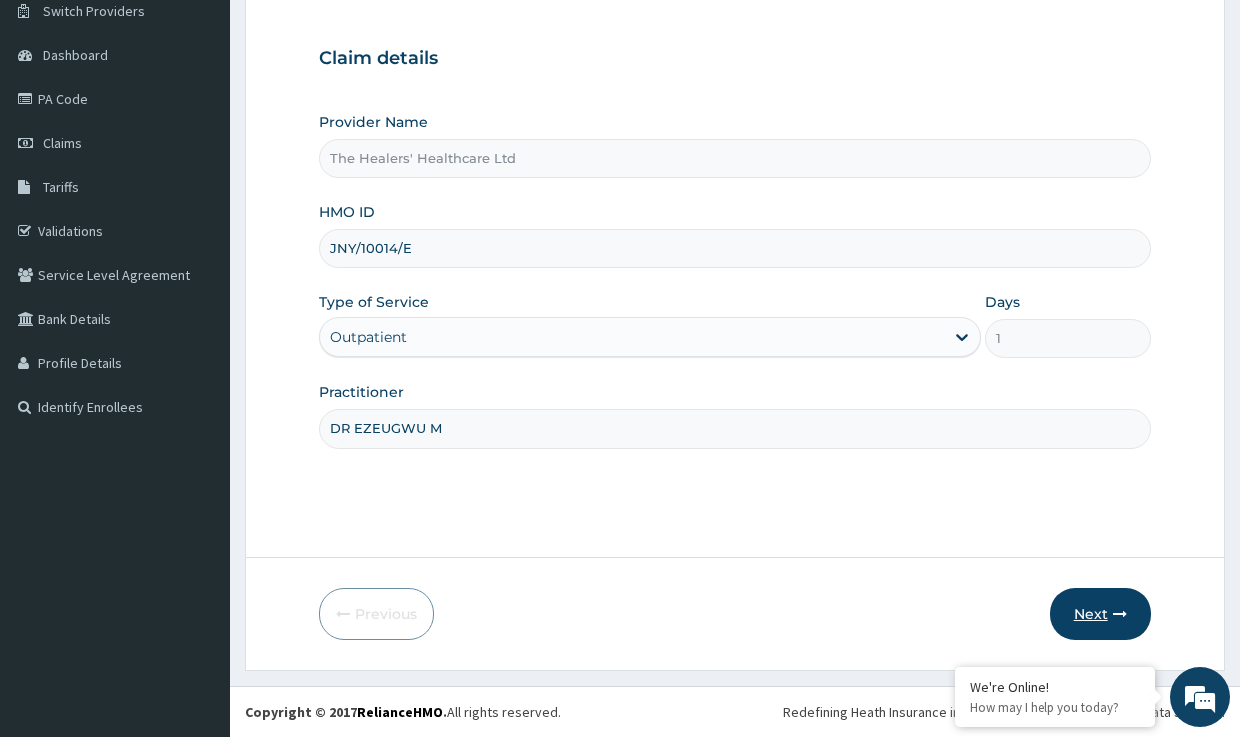 click on "Next" at bounding box center (1100, 614) 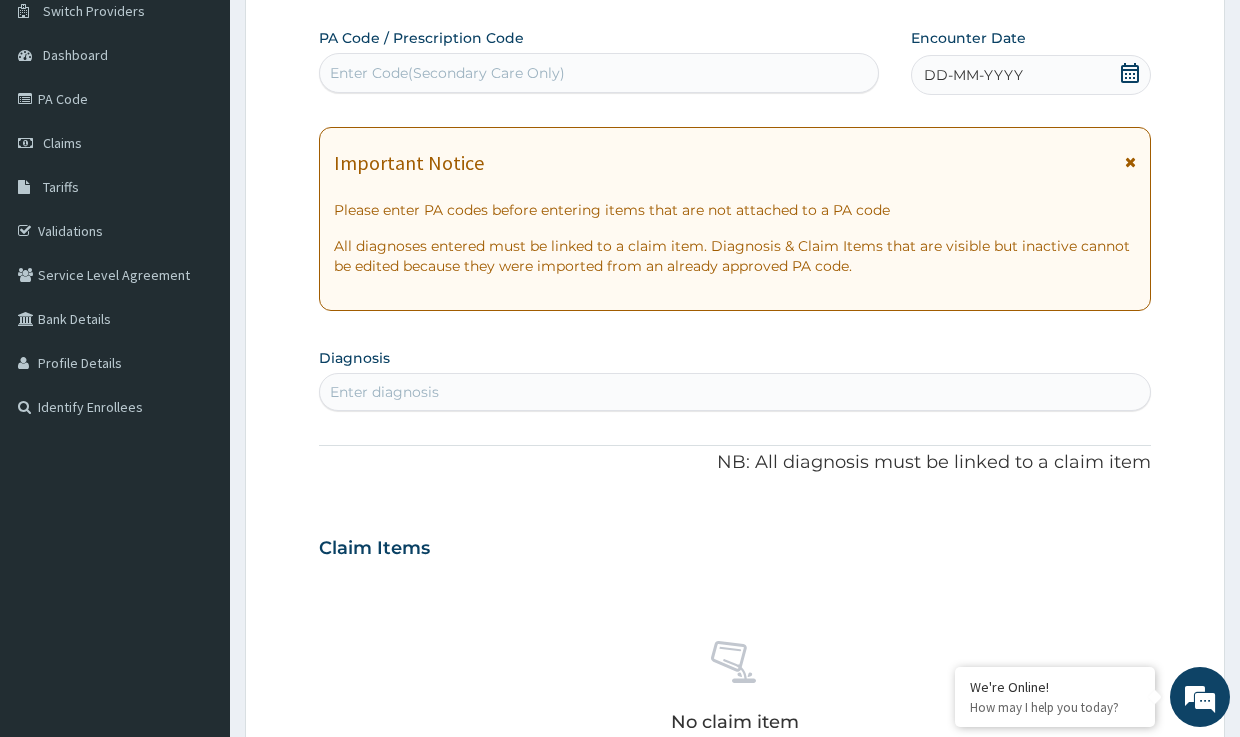 click on "DD-MM-YYYY" at bounding box center [973, 75] 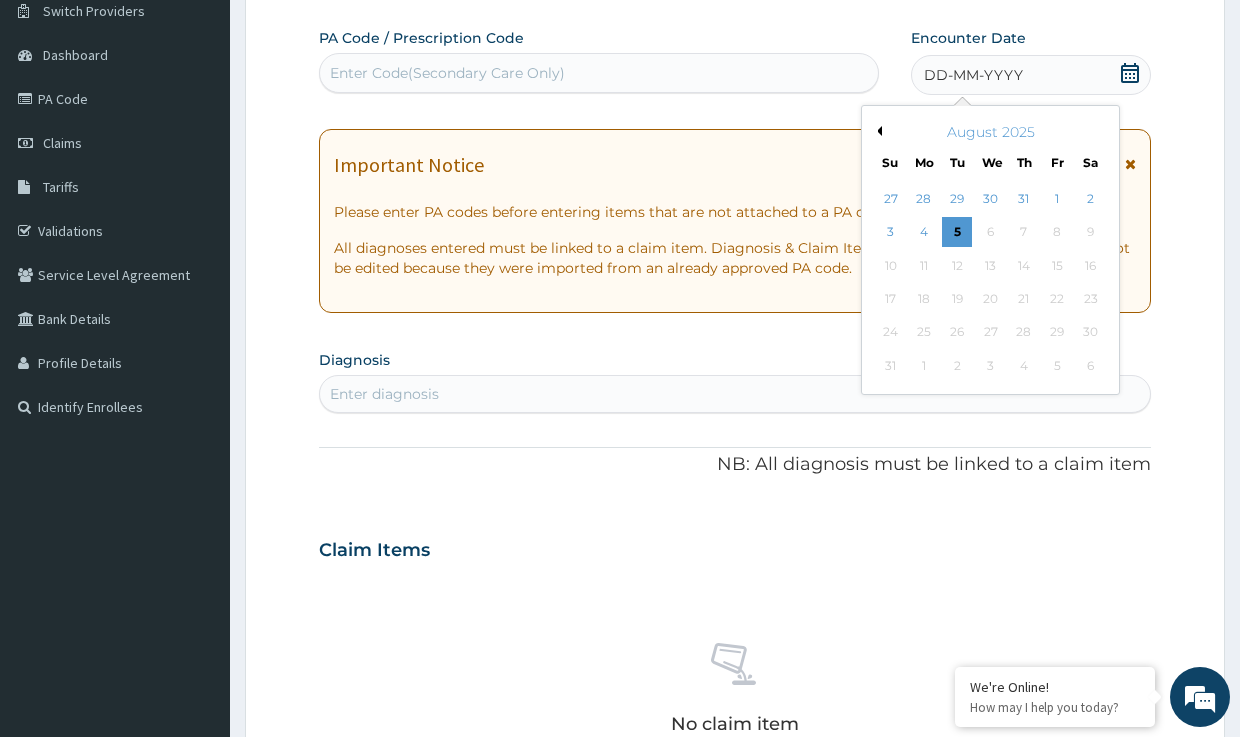 click on "Previous Month" at bounding box center [877, 131] 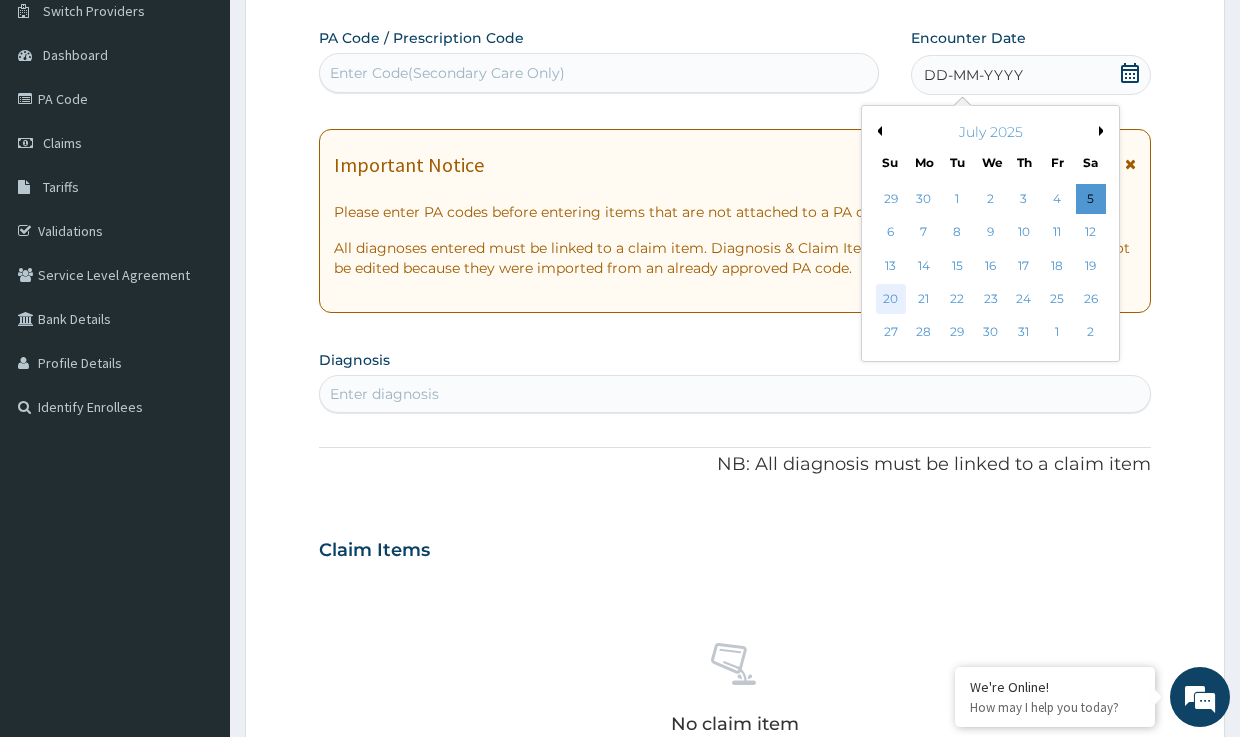 click on "20" at bounding box center [891, 299] 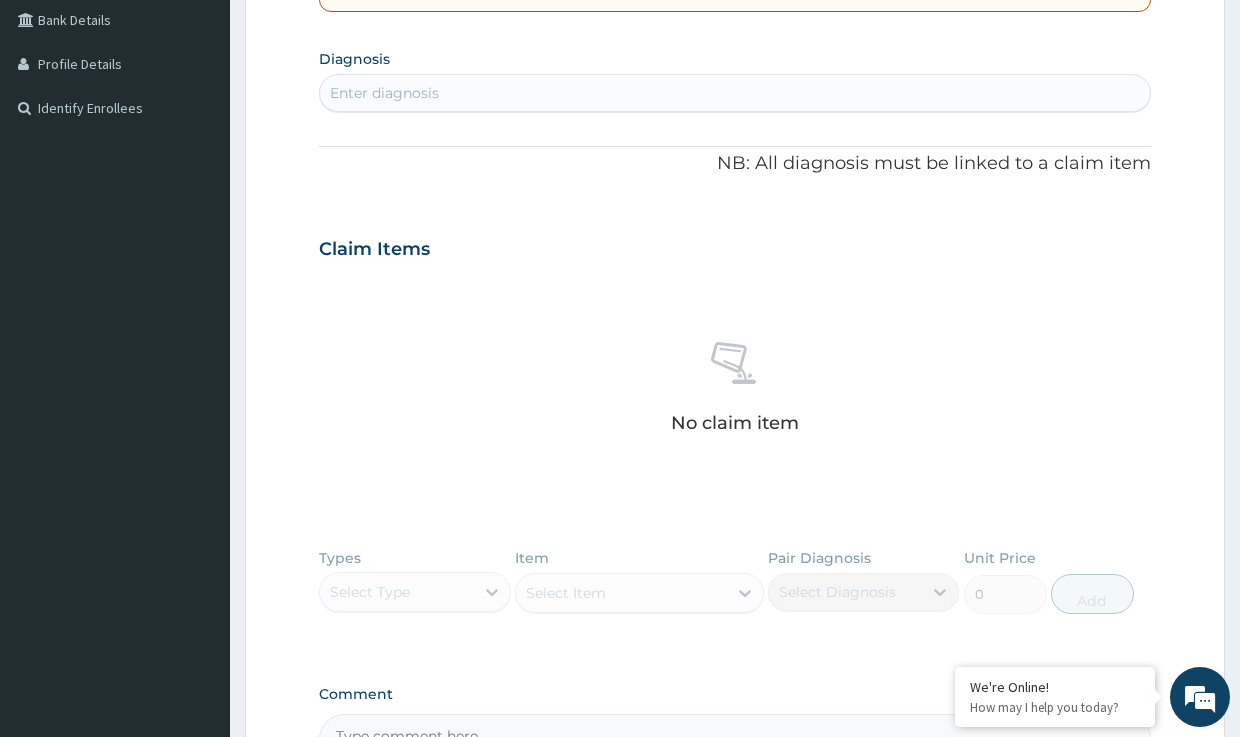 scroll, scrollTop: 463, scrollLeft: 0, axis: vertical 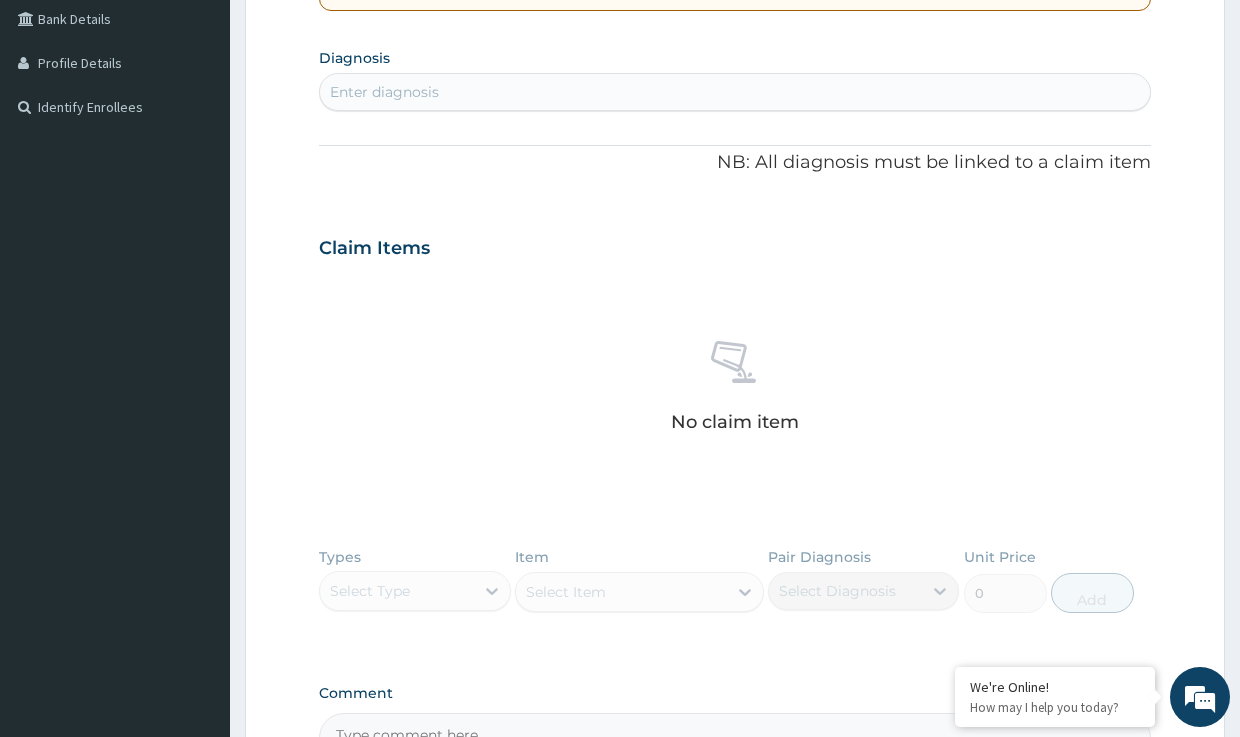 click on "Enter diagnosis" at bounding box center (734, 92) 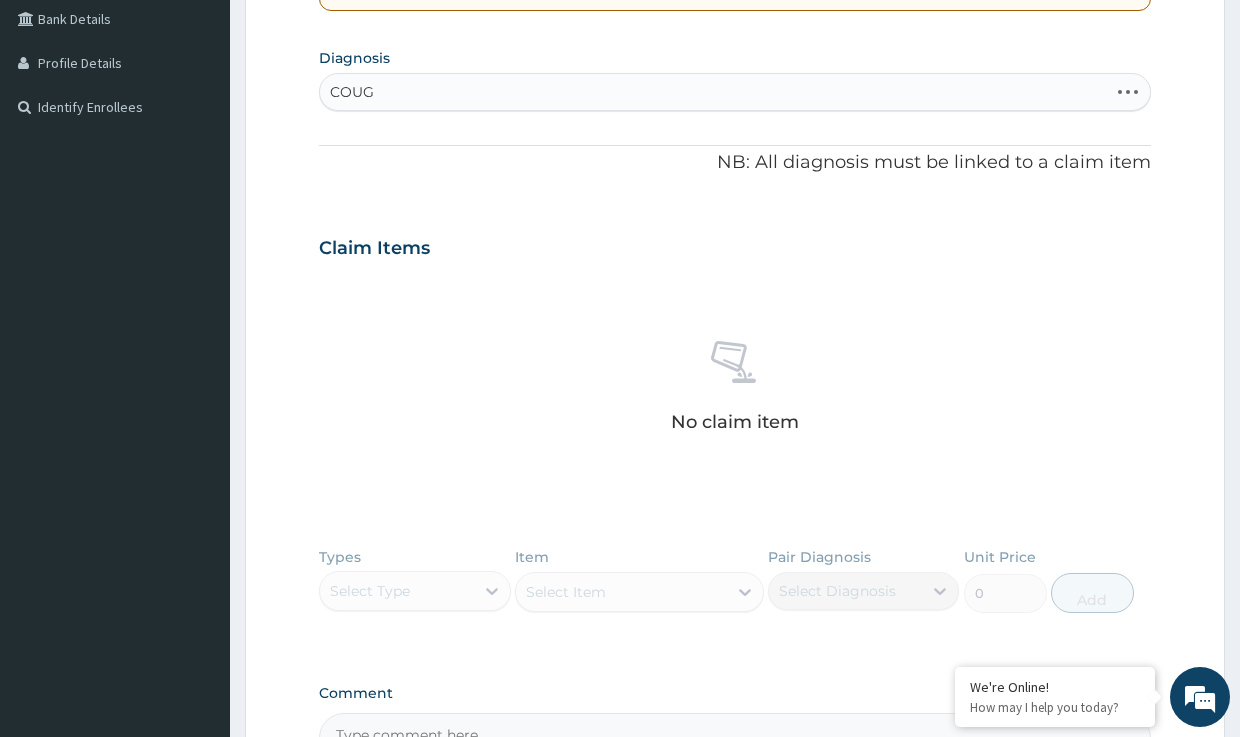 type on "COUGH" 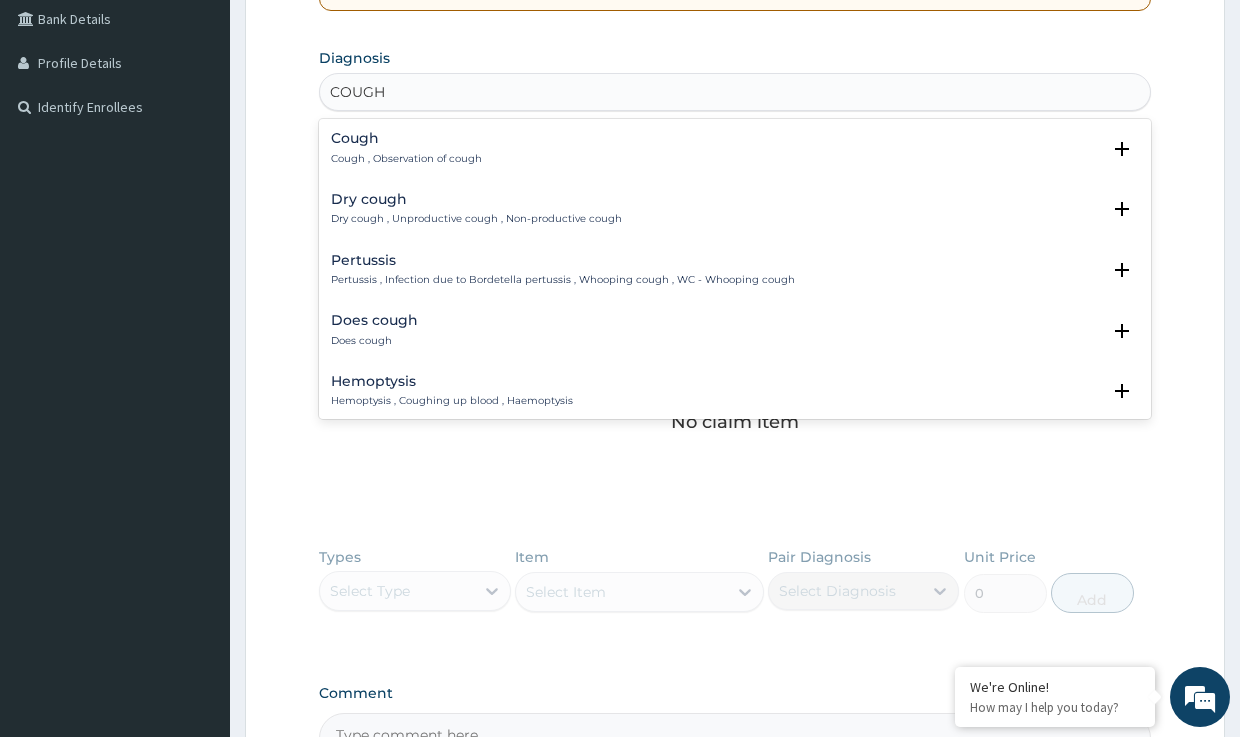 click on "Cough , Observation of cough" at bounding box center (406, 159) 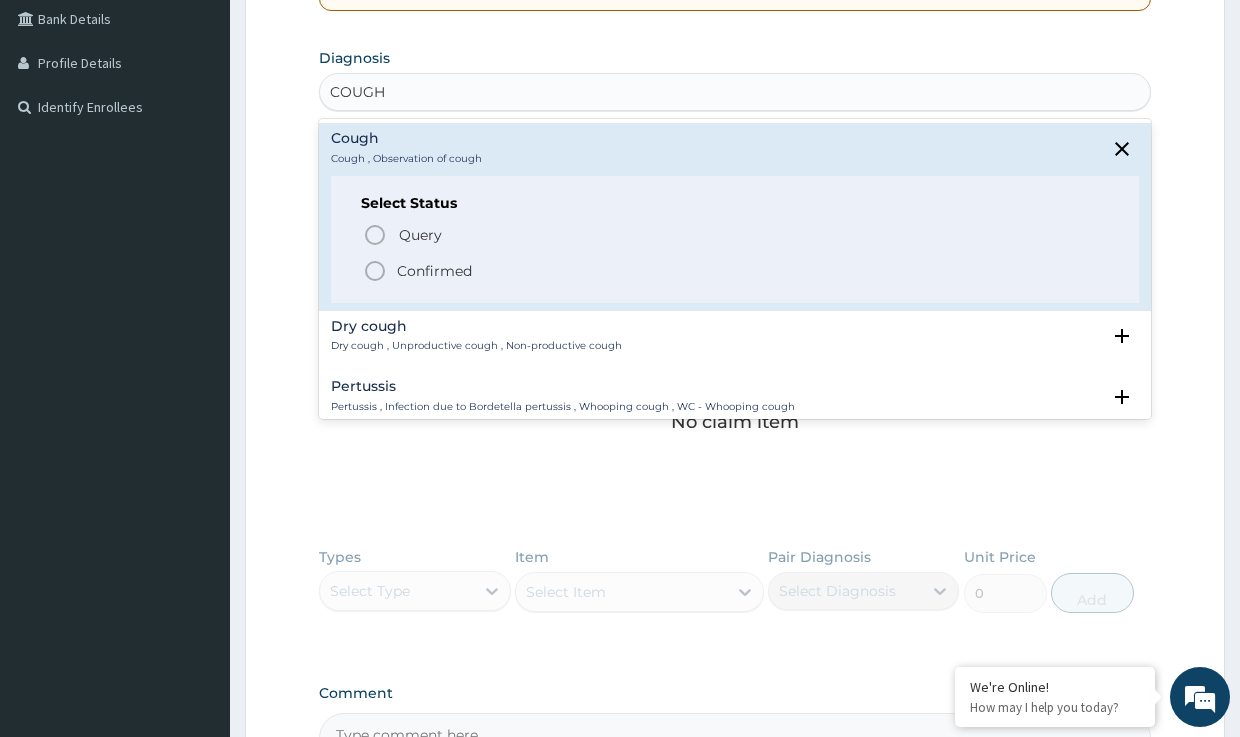 click 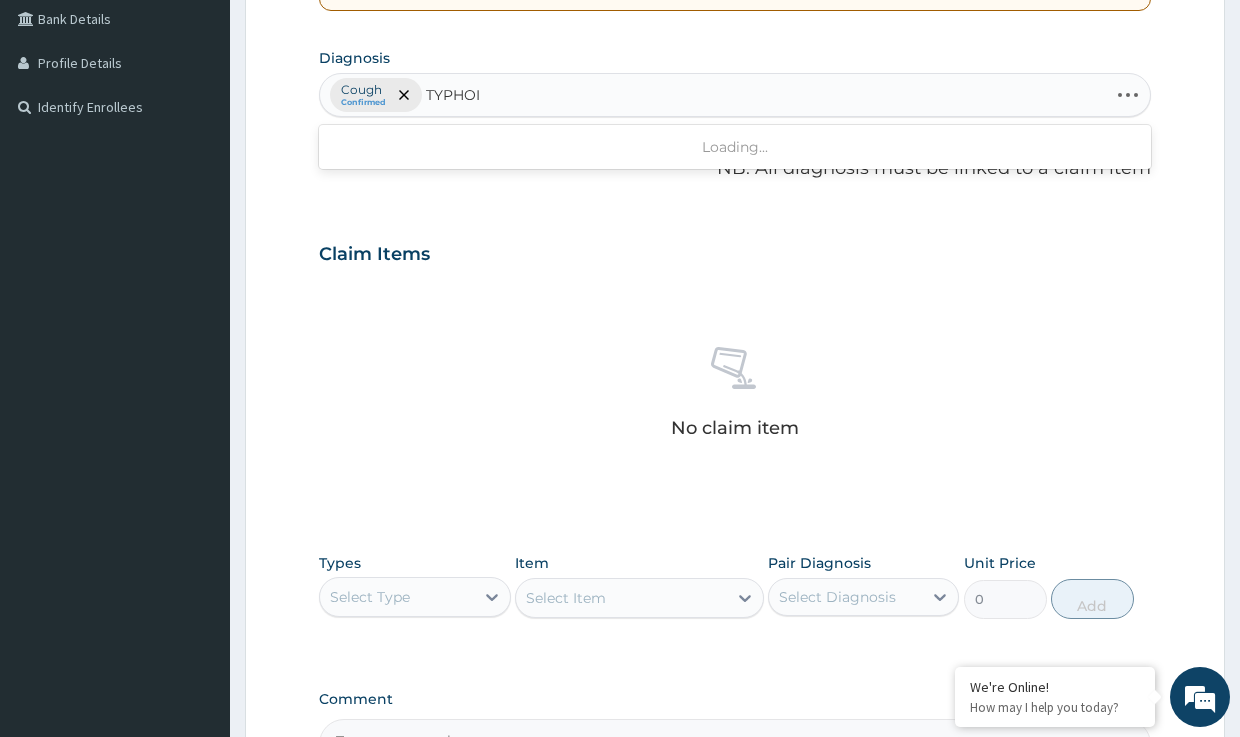 type on "TYPHOID" 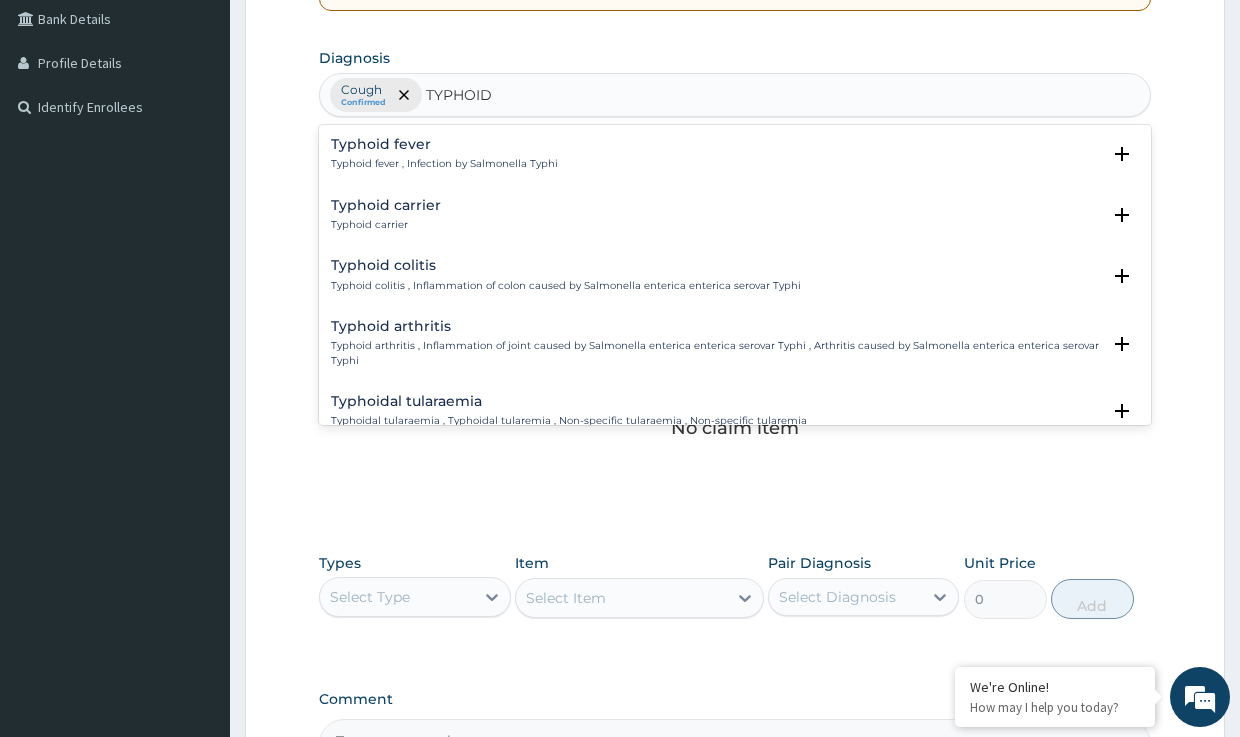 click on "Typhoid fever" at bounding box center [444, 144] 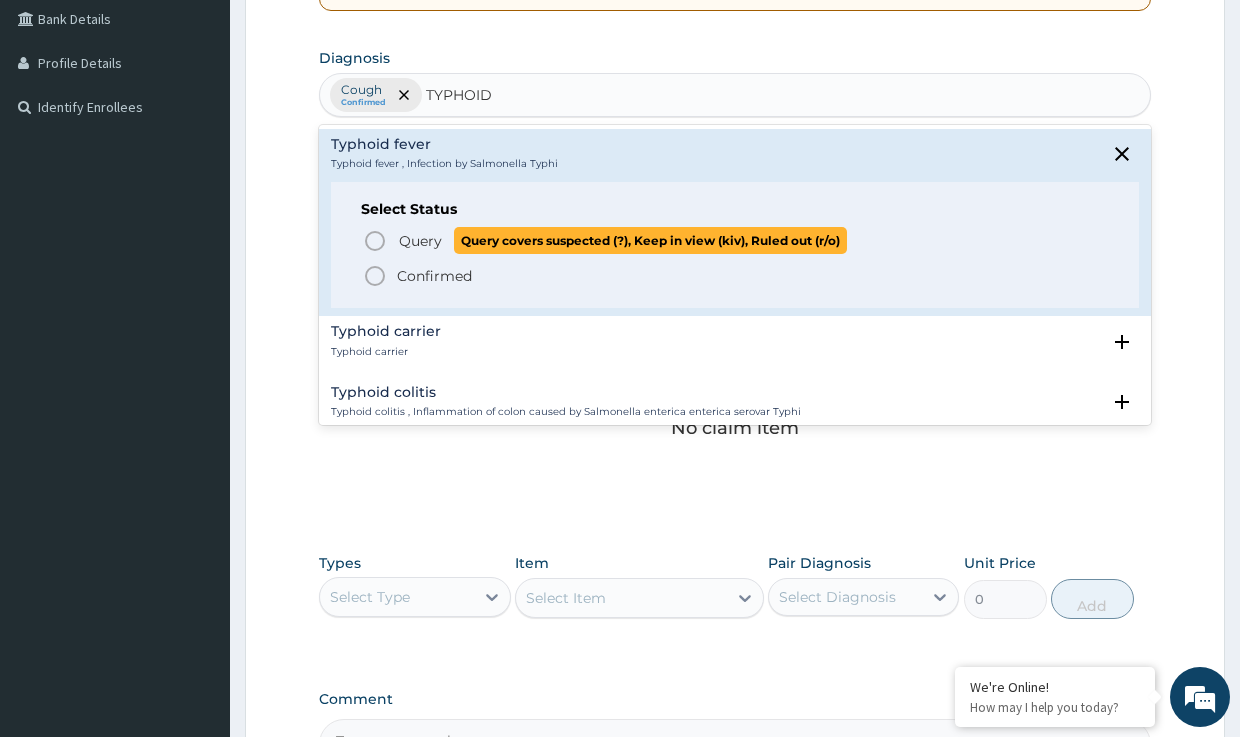 click 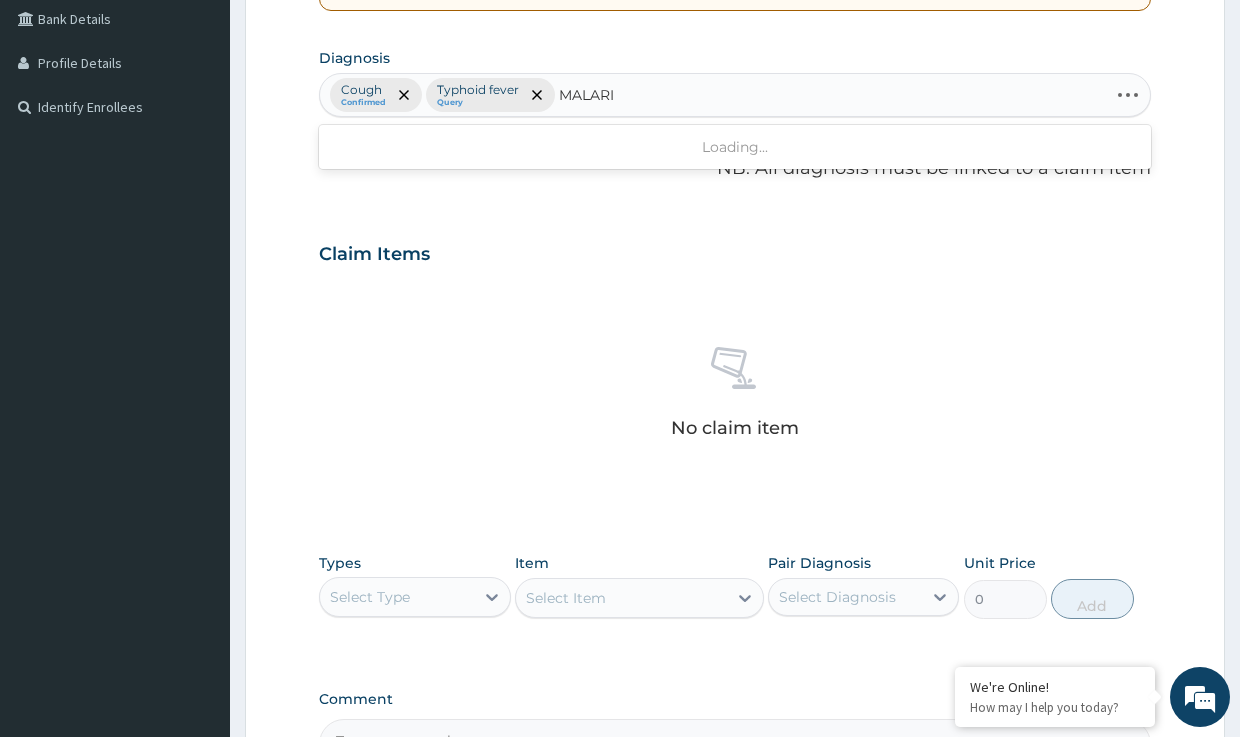 type on "MALARIA" 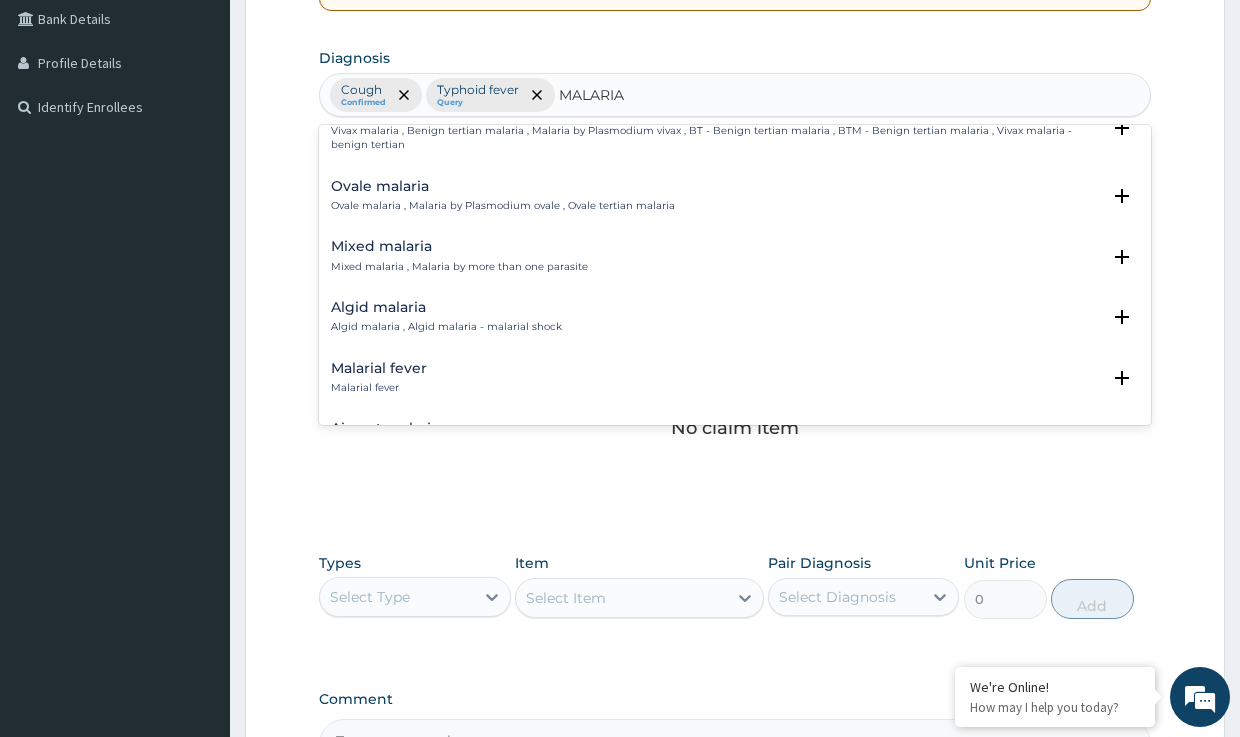 scroll, scrollTop: 100, scrollLeft: 0, axis: vertical 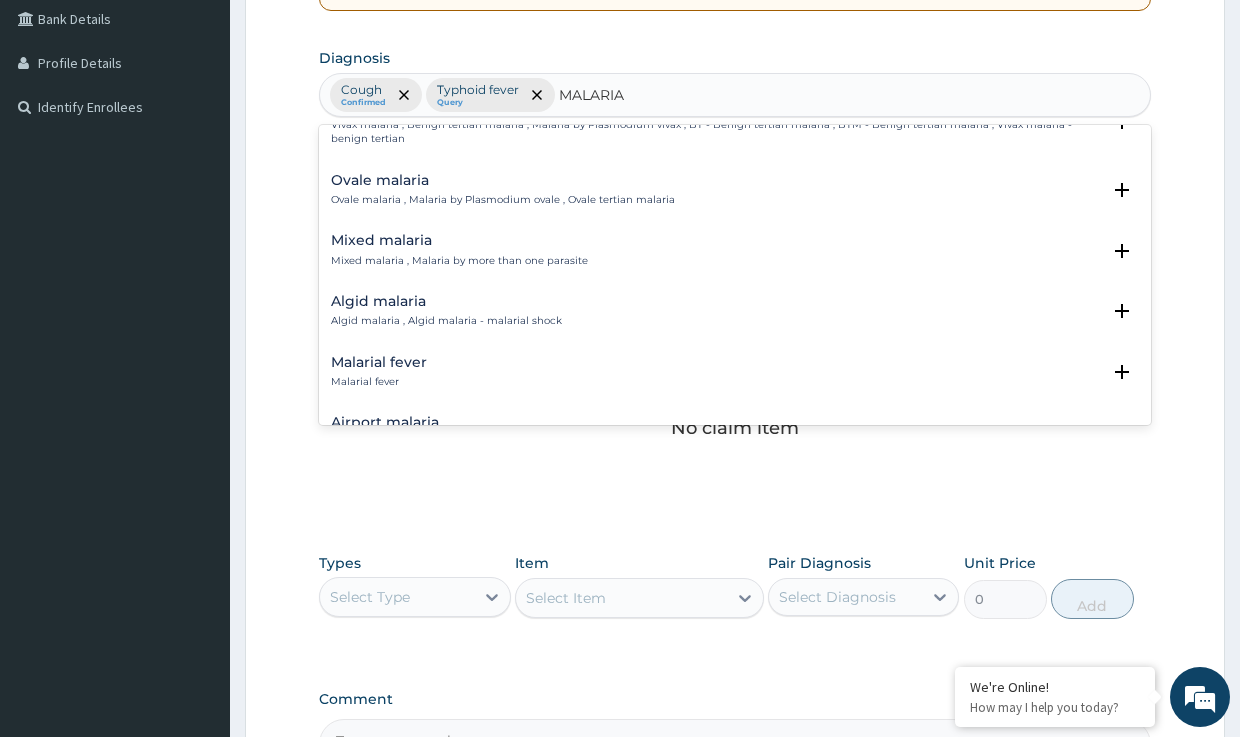 click on "Malarial fever" at bounding box center (379, 362) 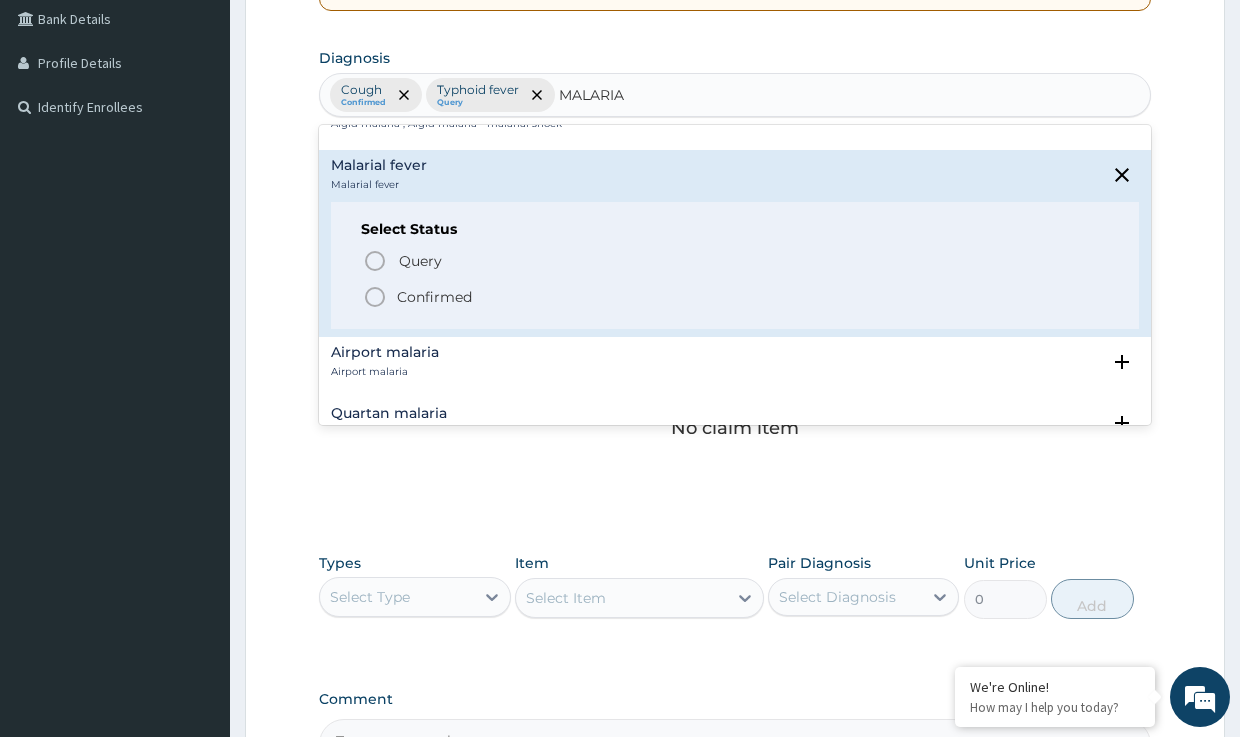 scroll, scrollTop: 300, scrollLeft: 0, axis: vertical 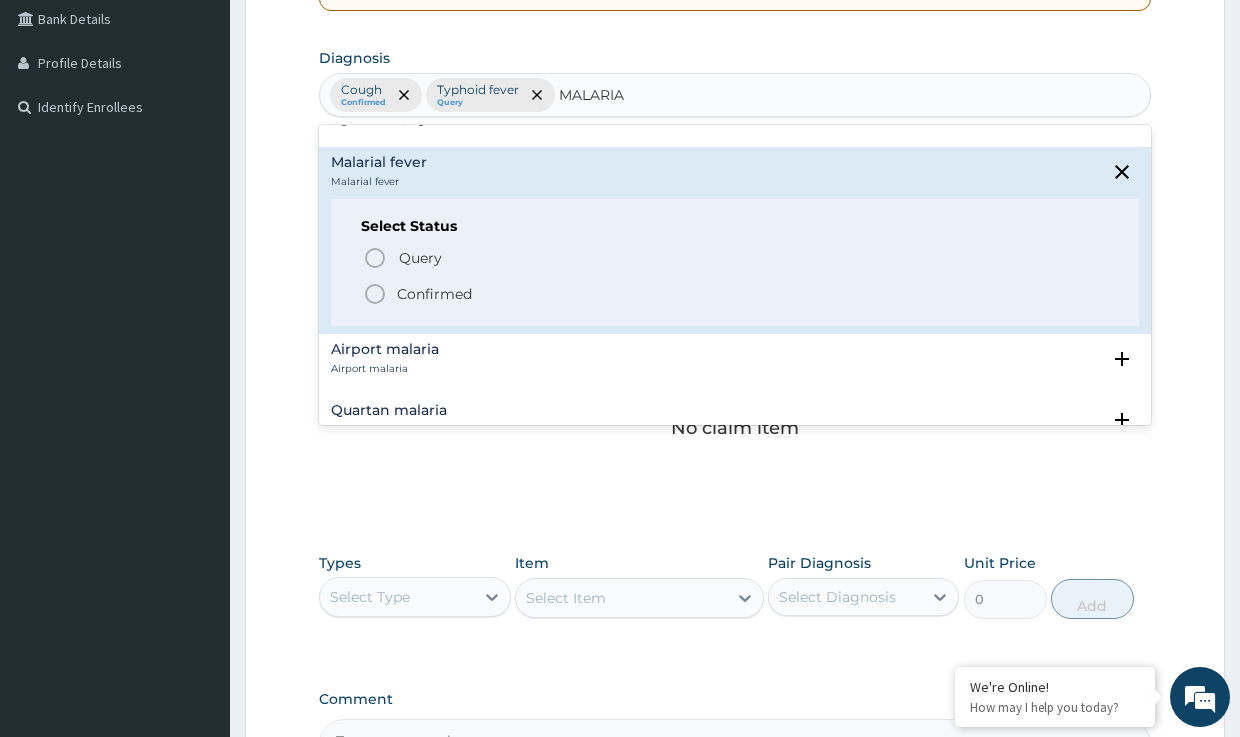 click 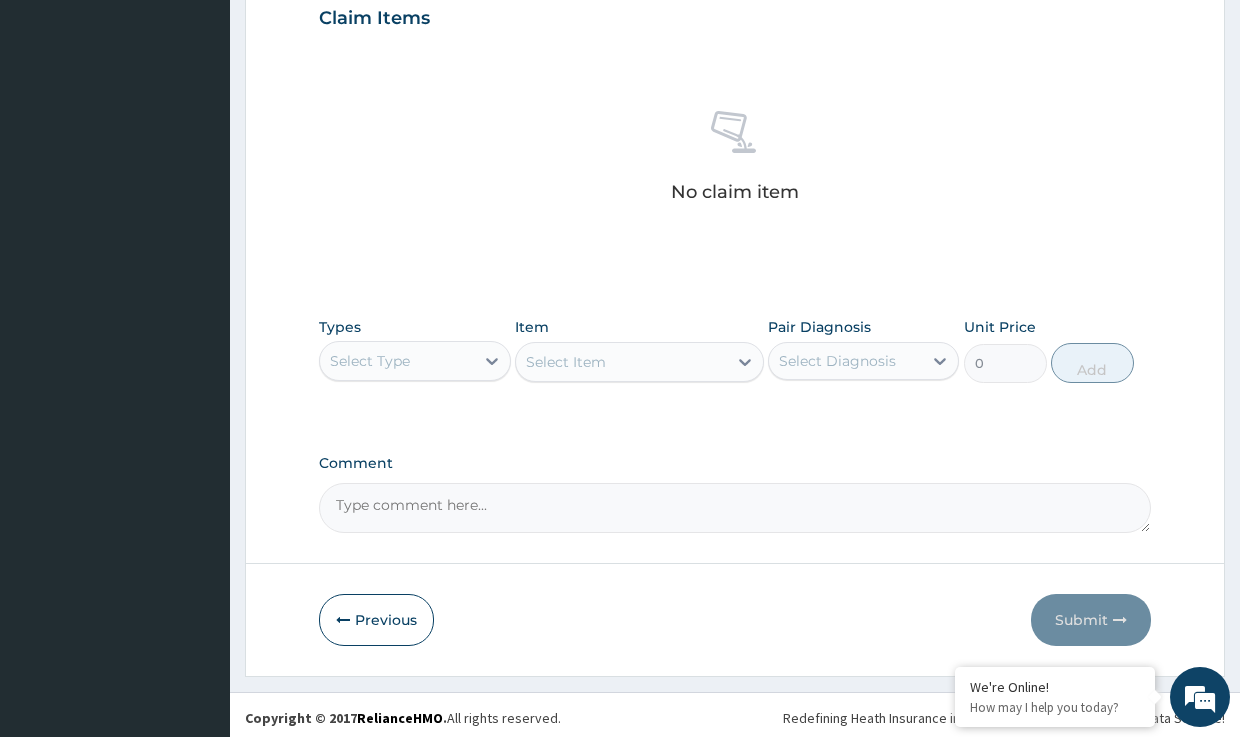 scroll, scrollTop: 705, scrollLeft: 0, axis: vertical 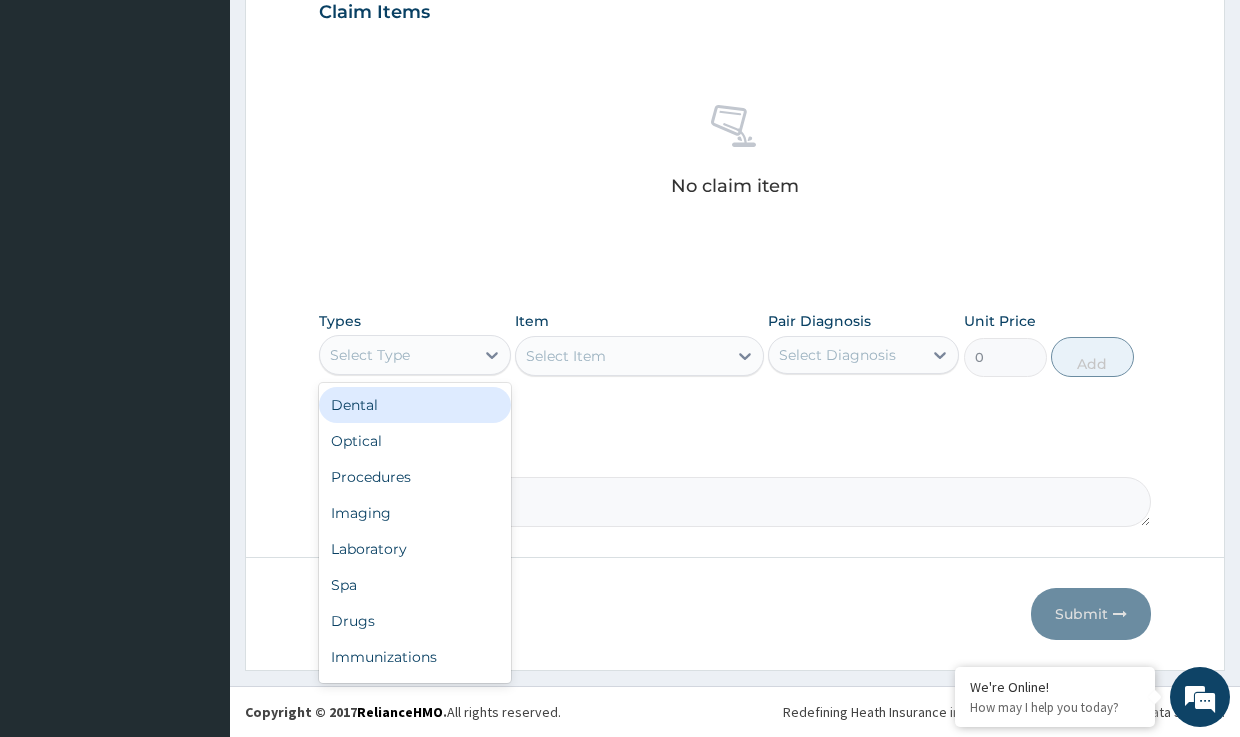 click on "Select Type" at bounding box center (396, 355) 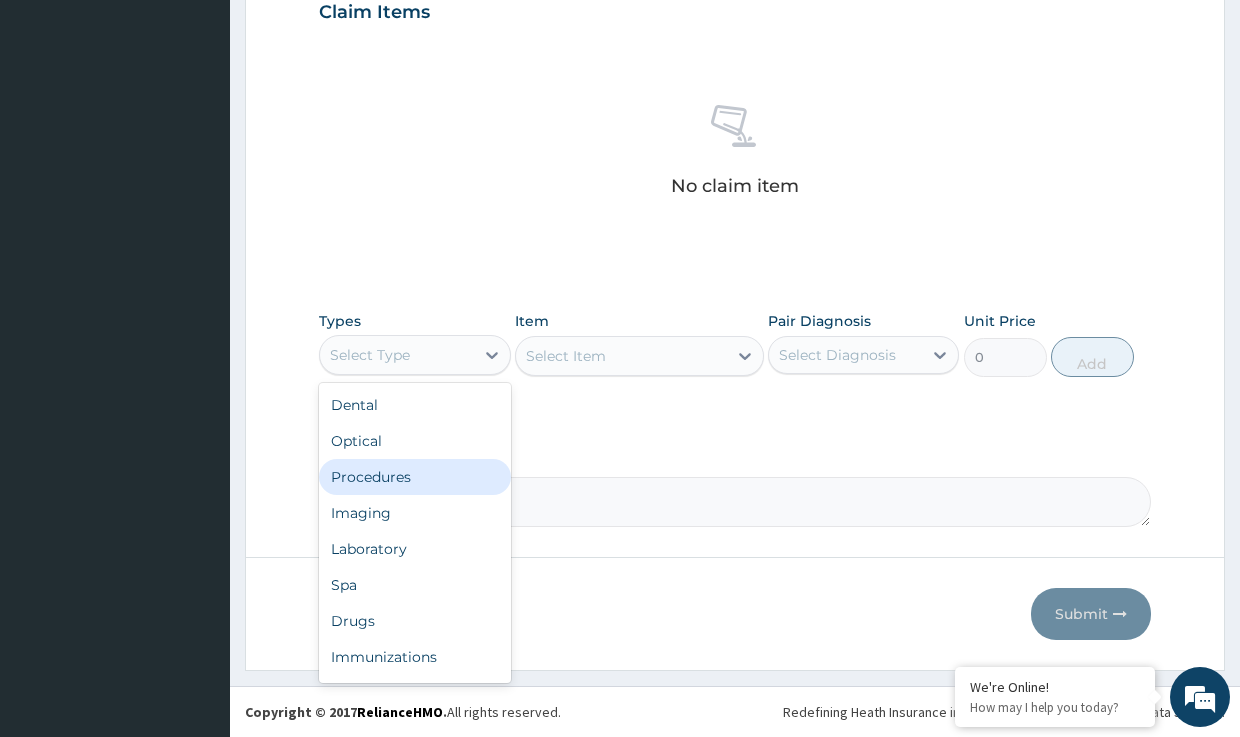 click on "Procedures" at bounding box center (414, 477) 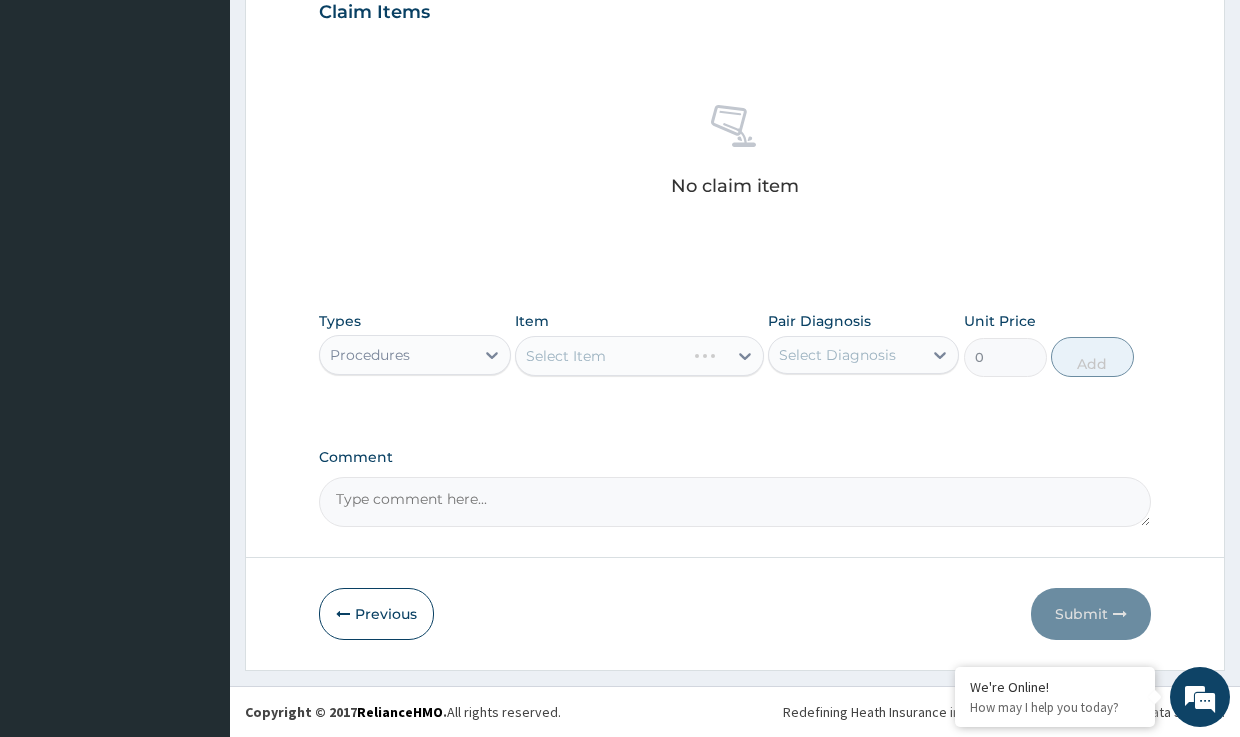 click on "Select Item" at bounding box center (639, 356) 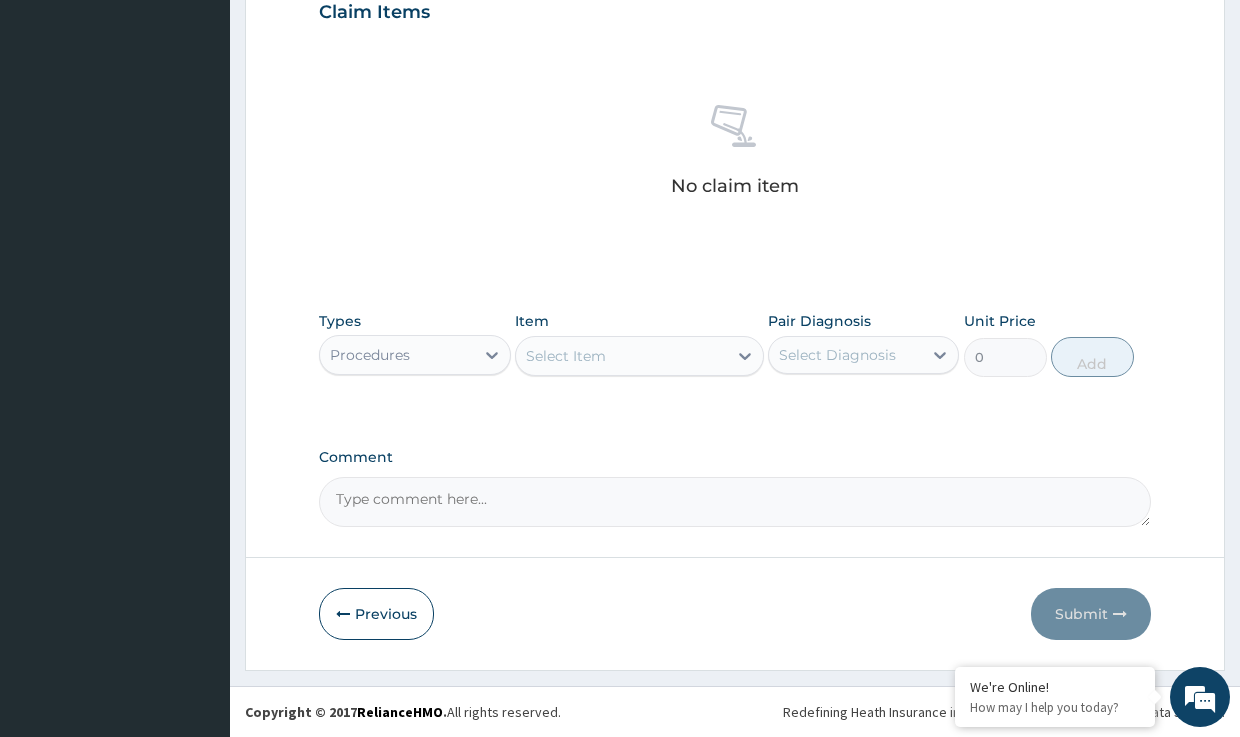 click on "Item Select Item" at bounding box center [639, 344] 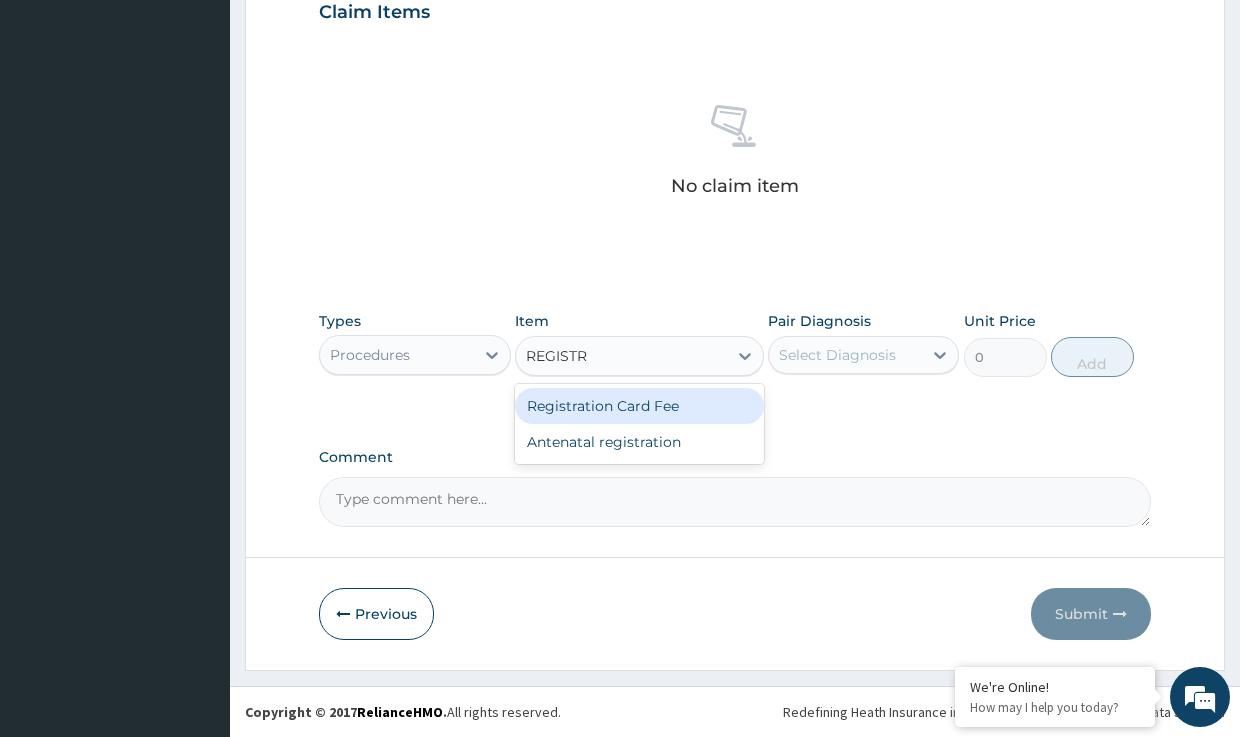 type on "REGISTRA" 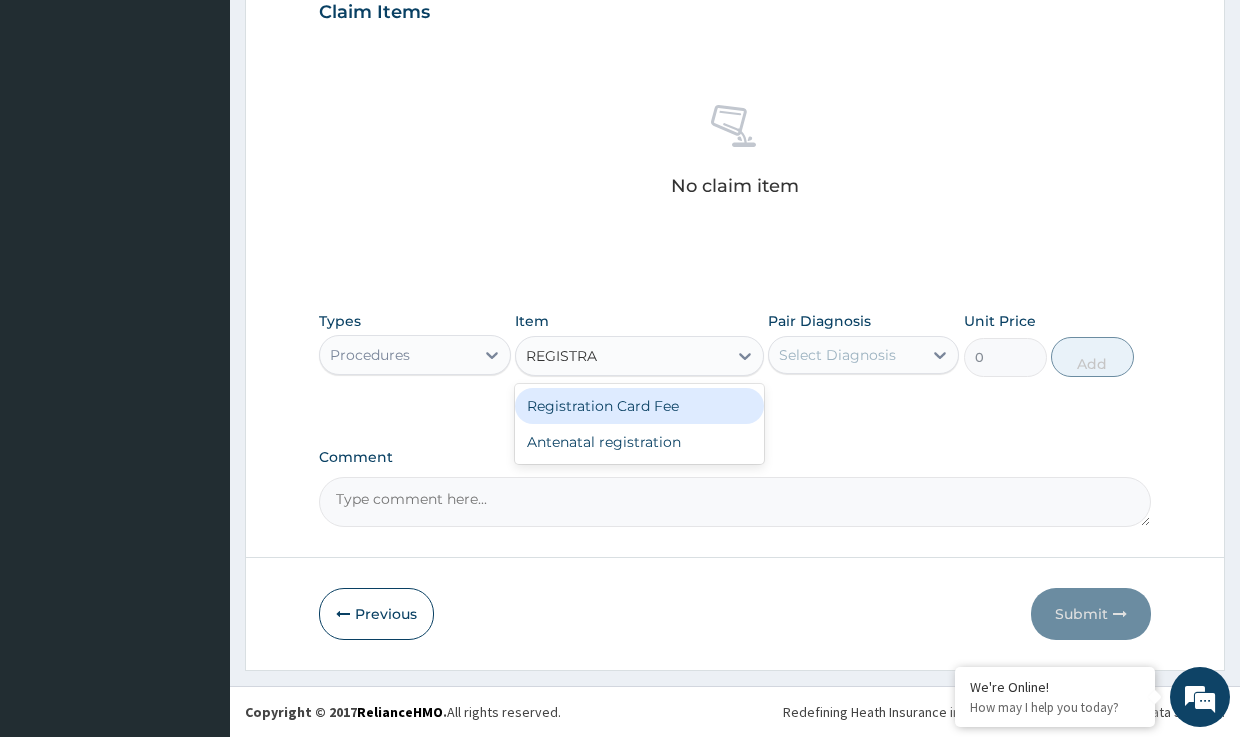 click on "Registration Card Fee" at bounding box center [639, 406] 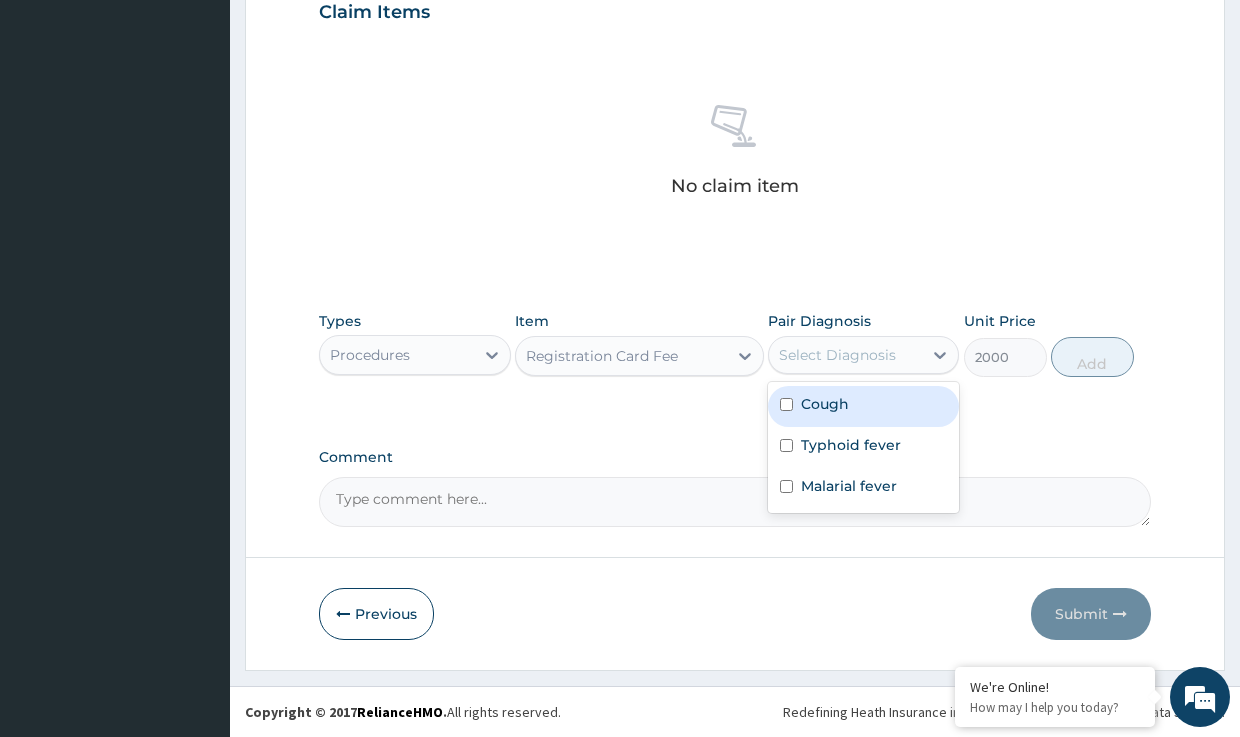 click on "Select Diagnosis" at bounding box center (837, 355) 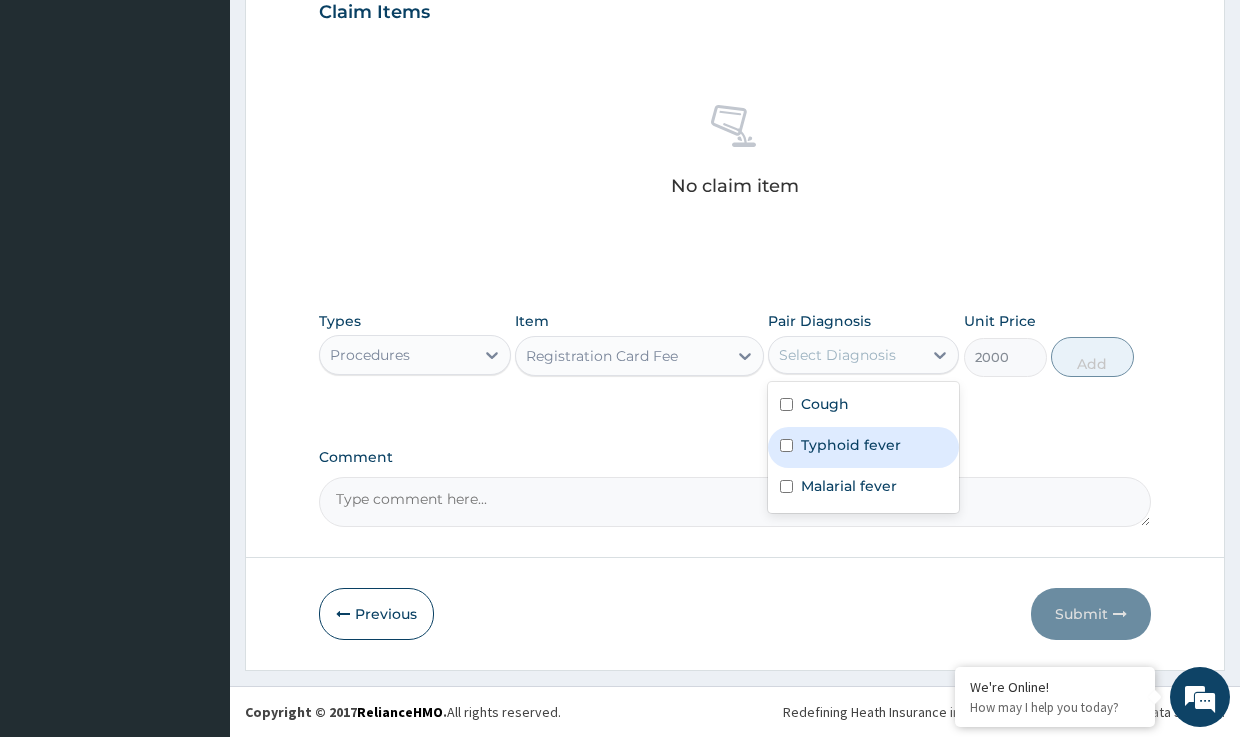 click on "Typhoid fever" at bounding box center [851, 445] 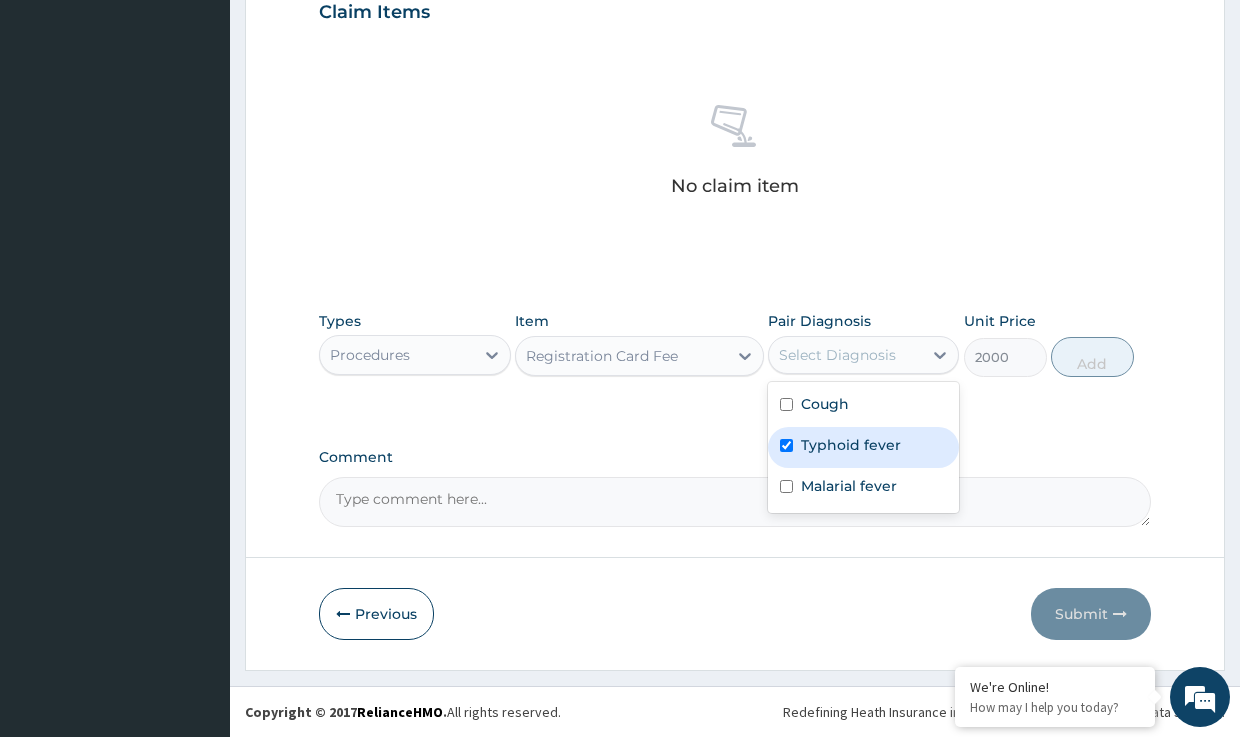 checkbox on "true" 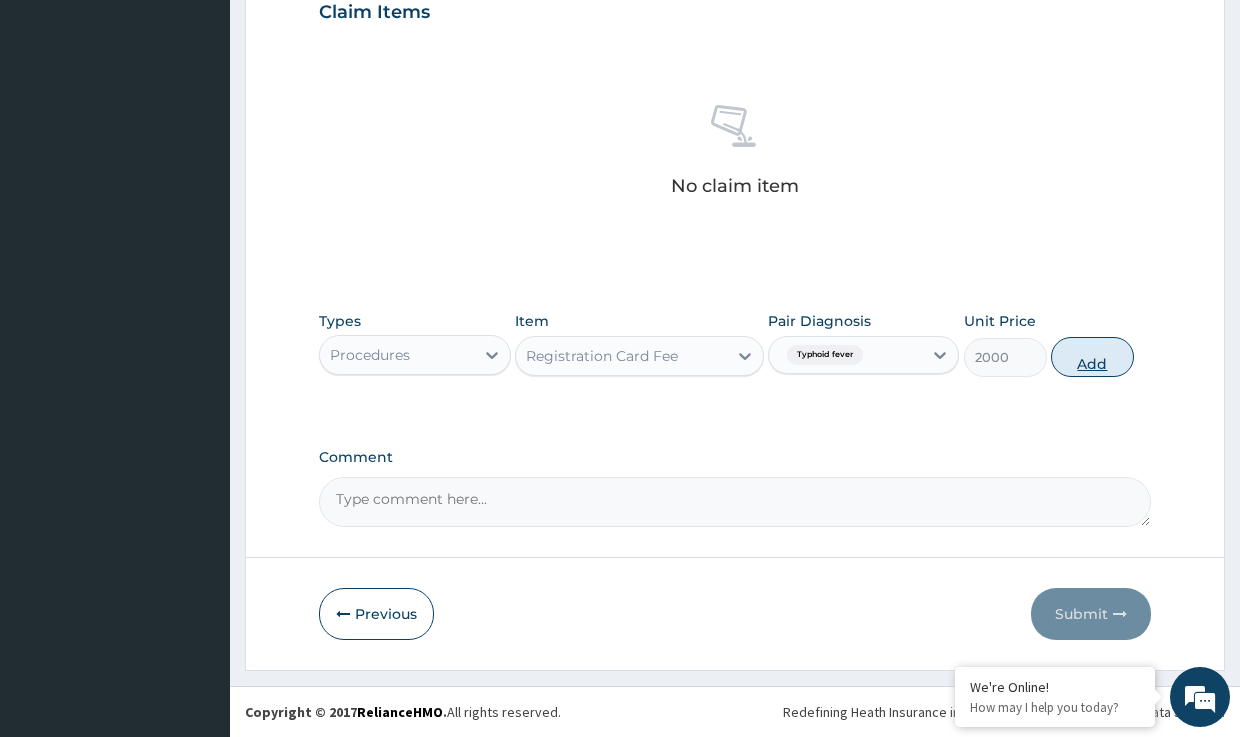 click on "Add" at bounding box center (1092, 357) 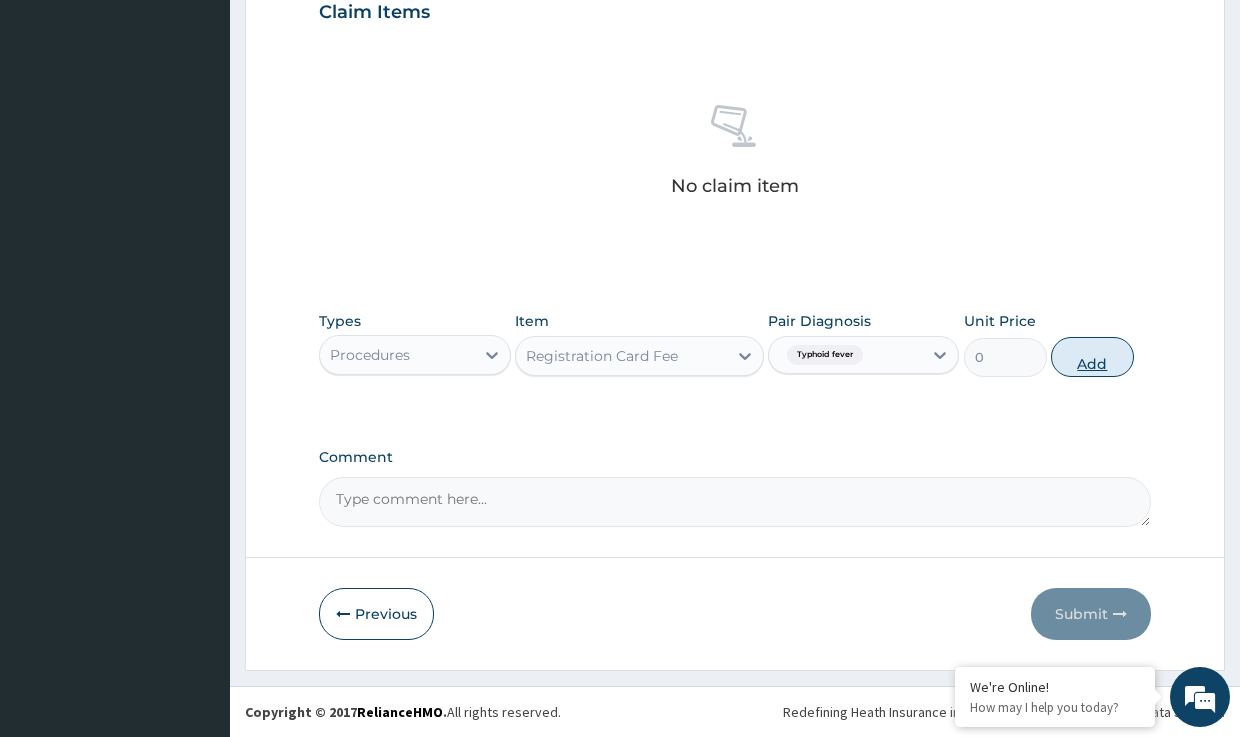 scroll, scrollTop: 627, scrollLeft: 0, axis: vertical 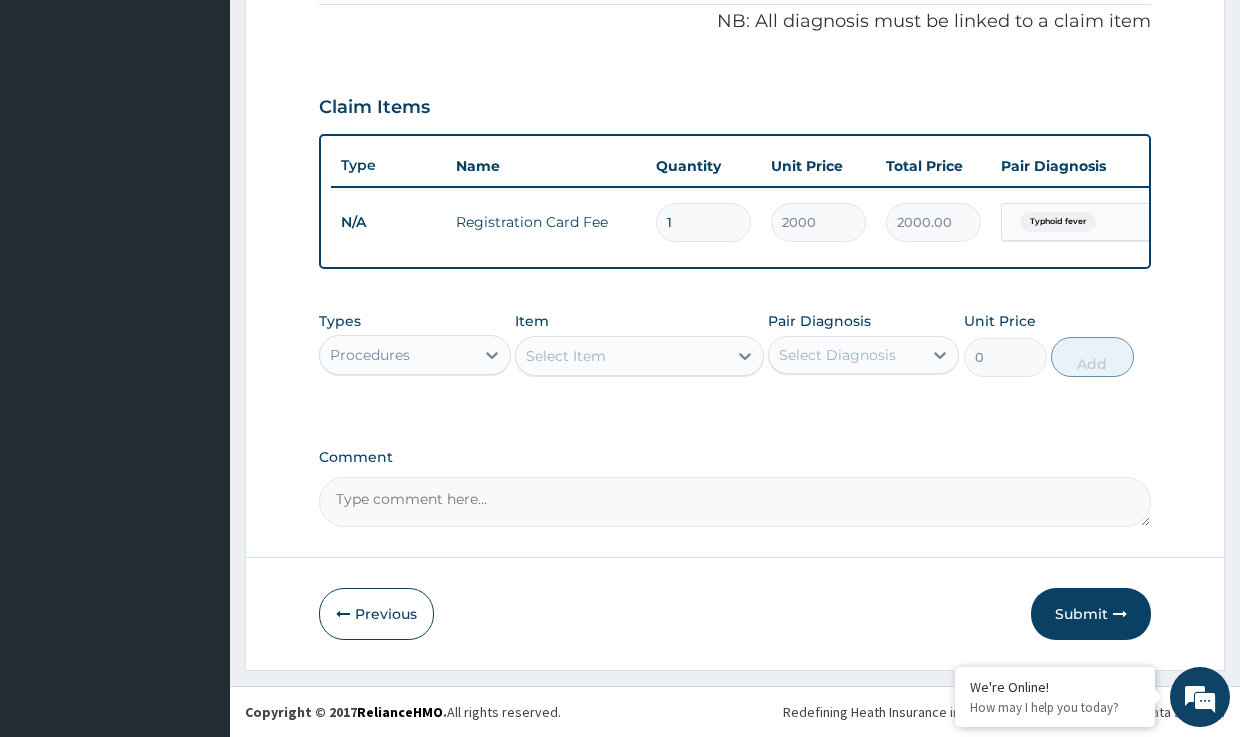 click on "Select Item" at bounding box center [566, 356] 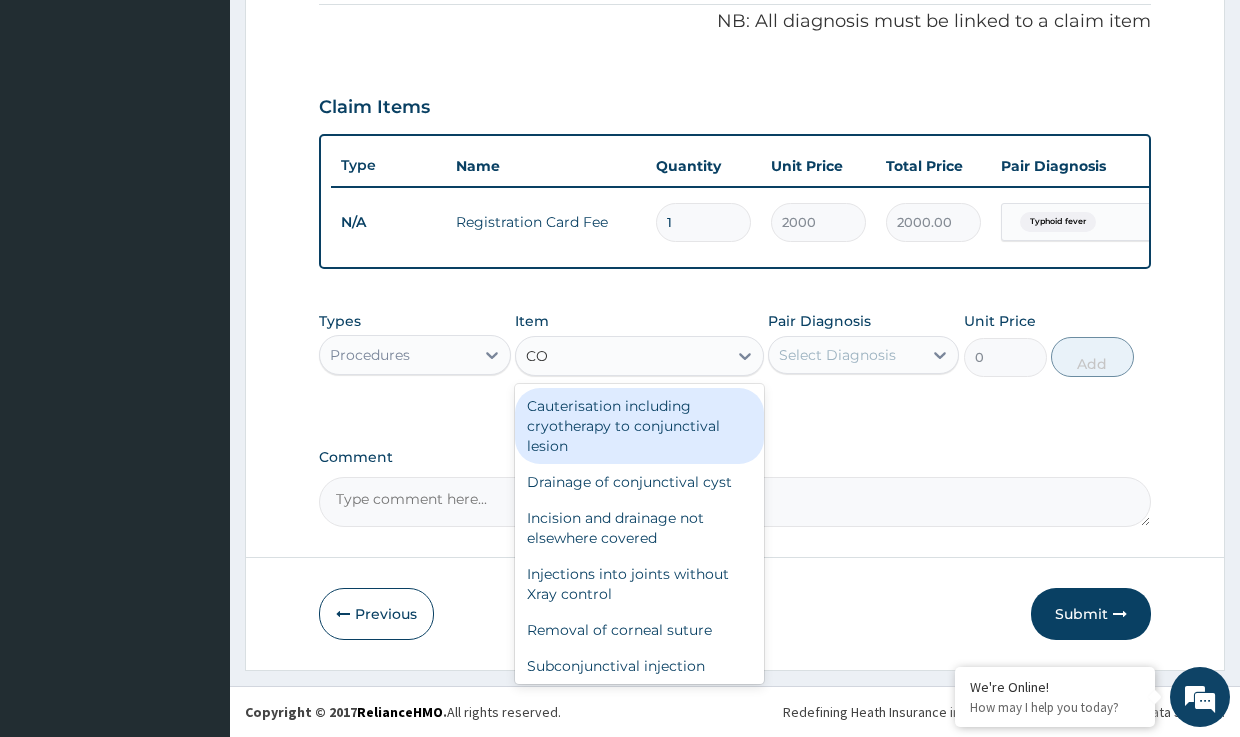 type on "C" 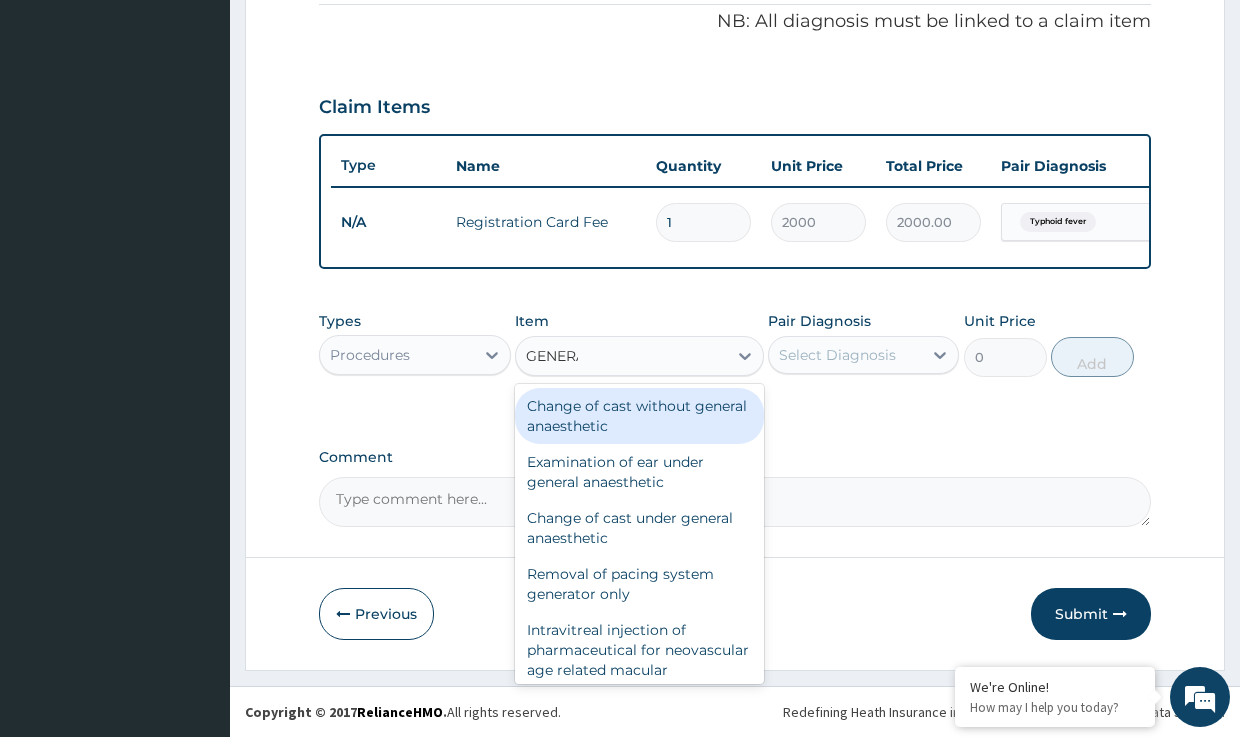 type on "GENERAL" 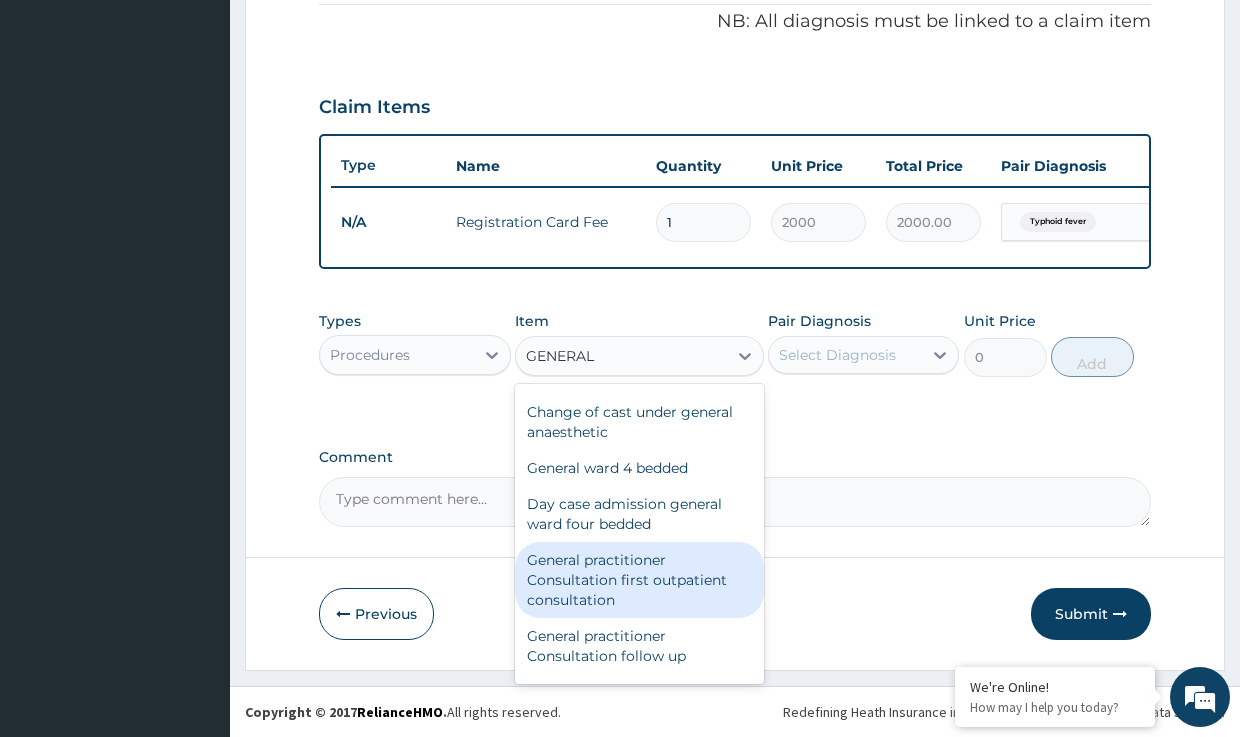 scroll, scrollTop: 120, scrollLeft: 0, axis: vertical 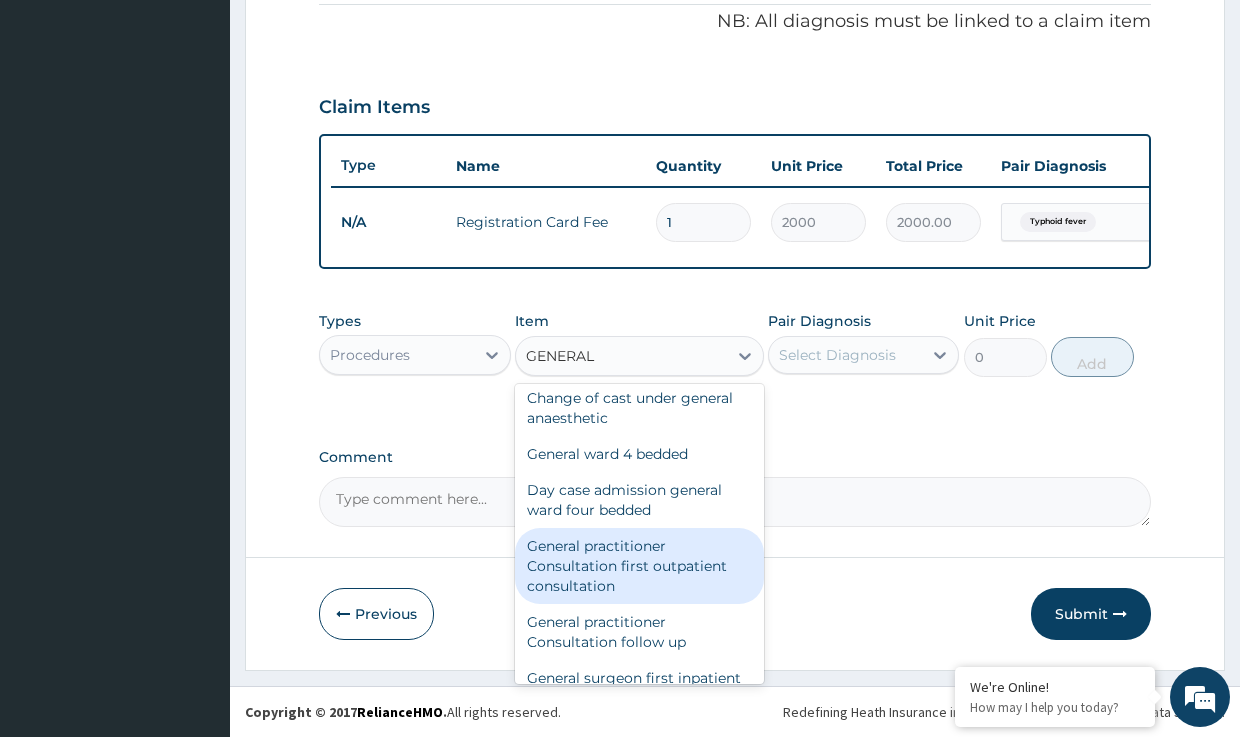 click on "General practitioner Consultation first outpatient consultation" at bounding box center [639, 566] 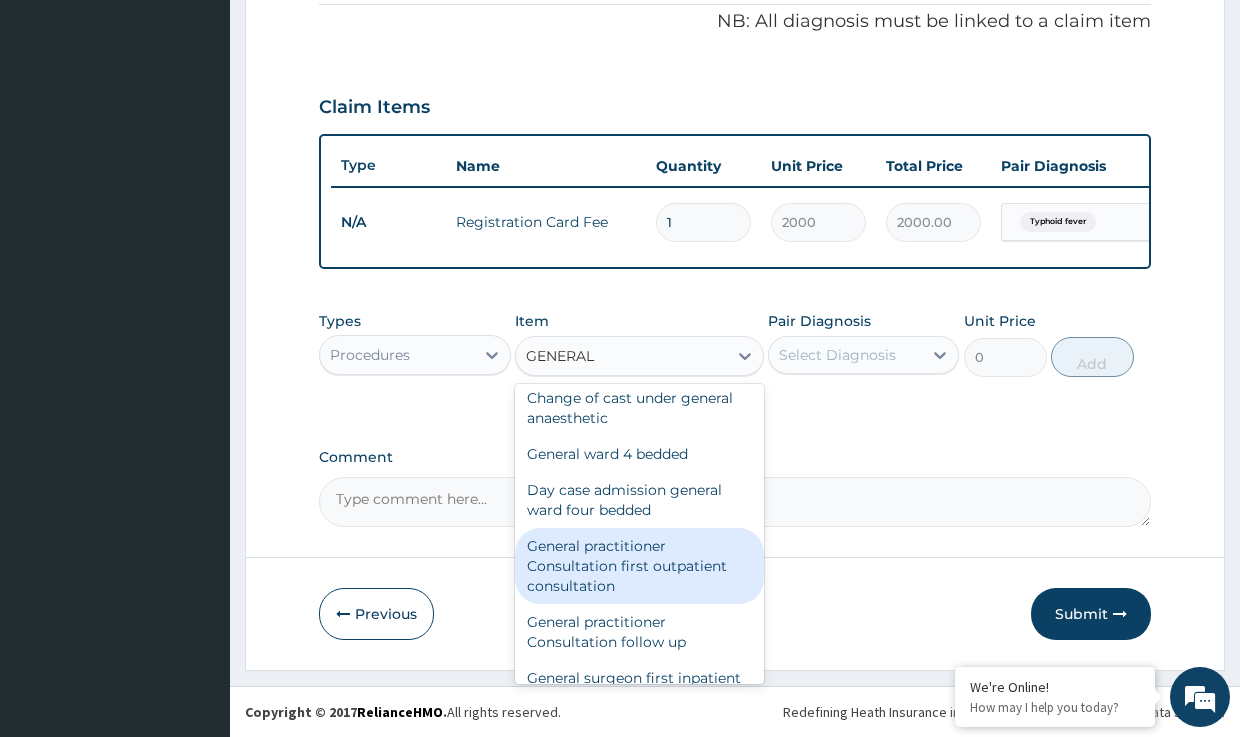 type 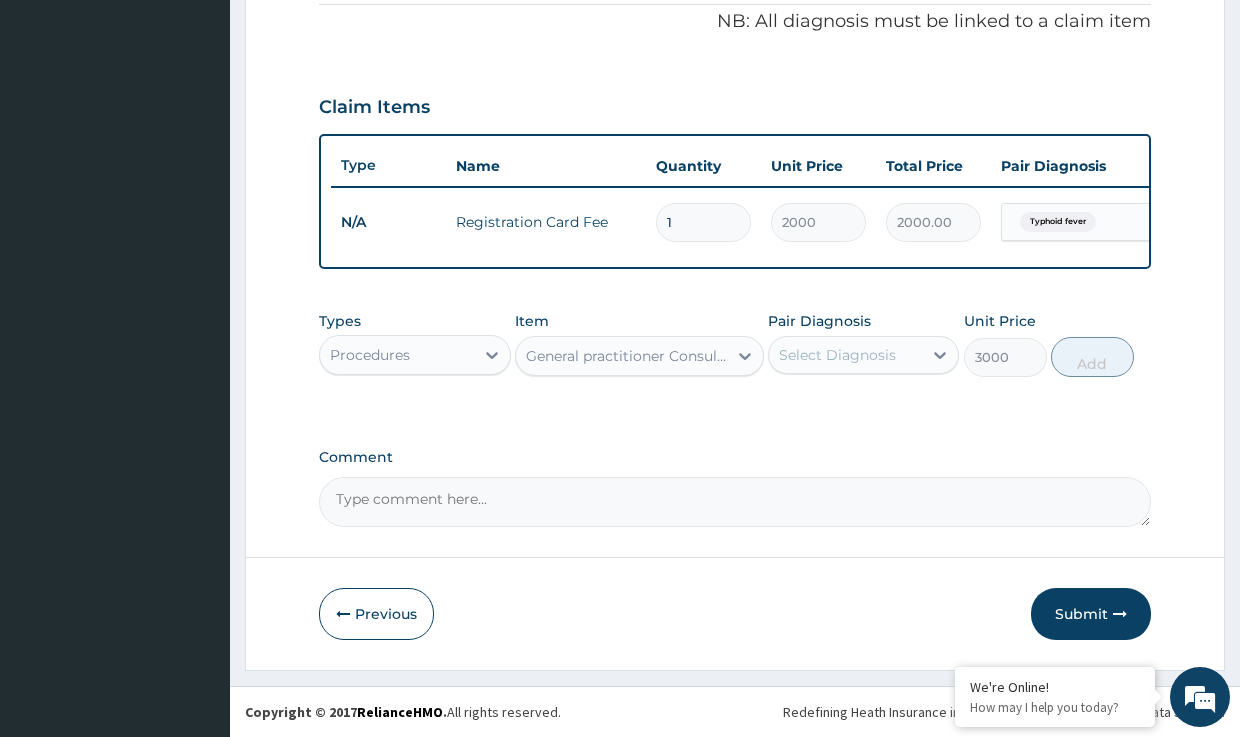 click on "Select Diagnosis" at bounding box center [837, 355] 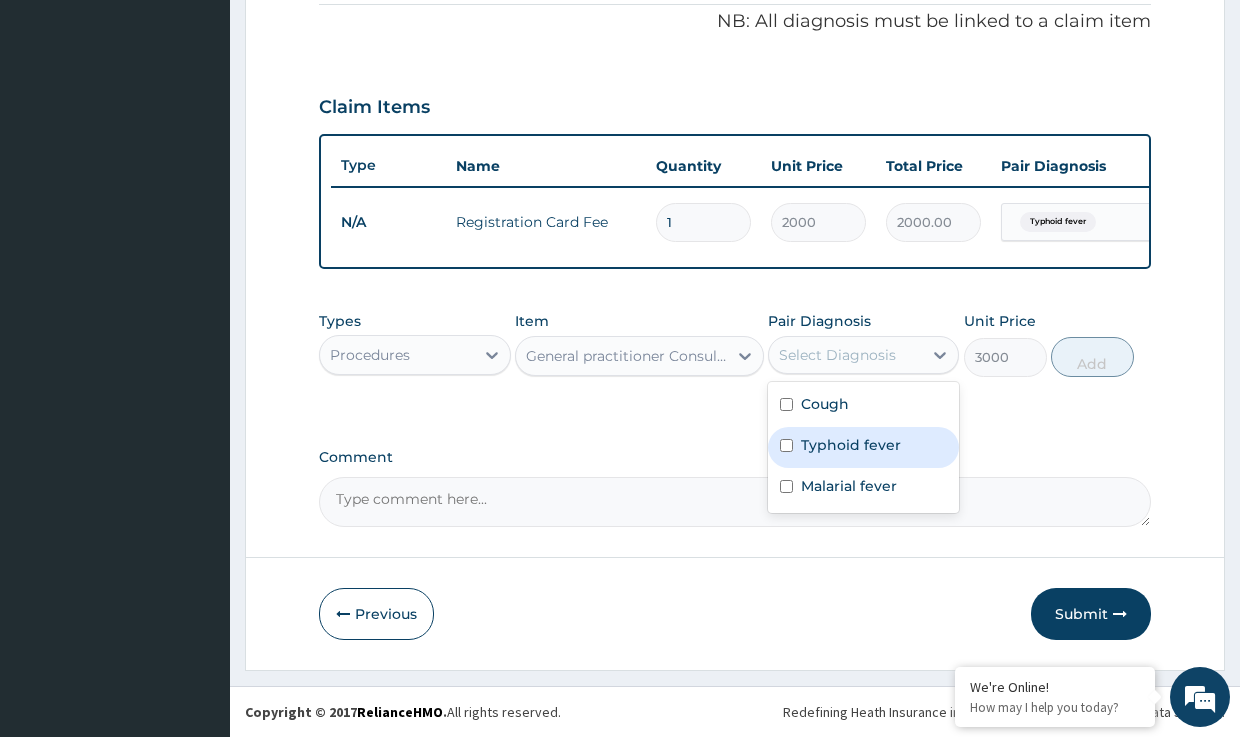 click on "Typhoid fever" at bounding box center (851, 445) 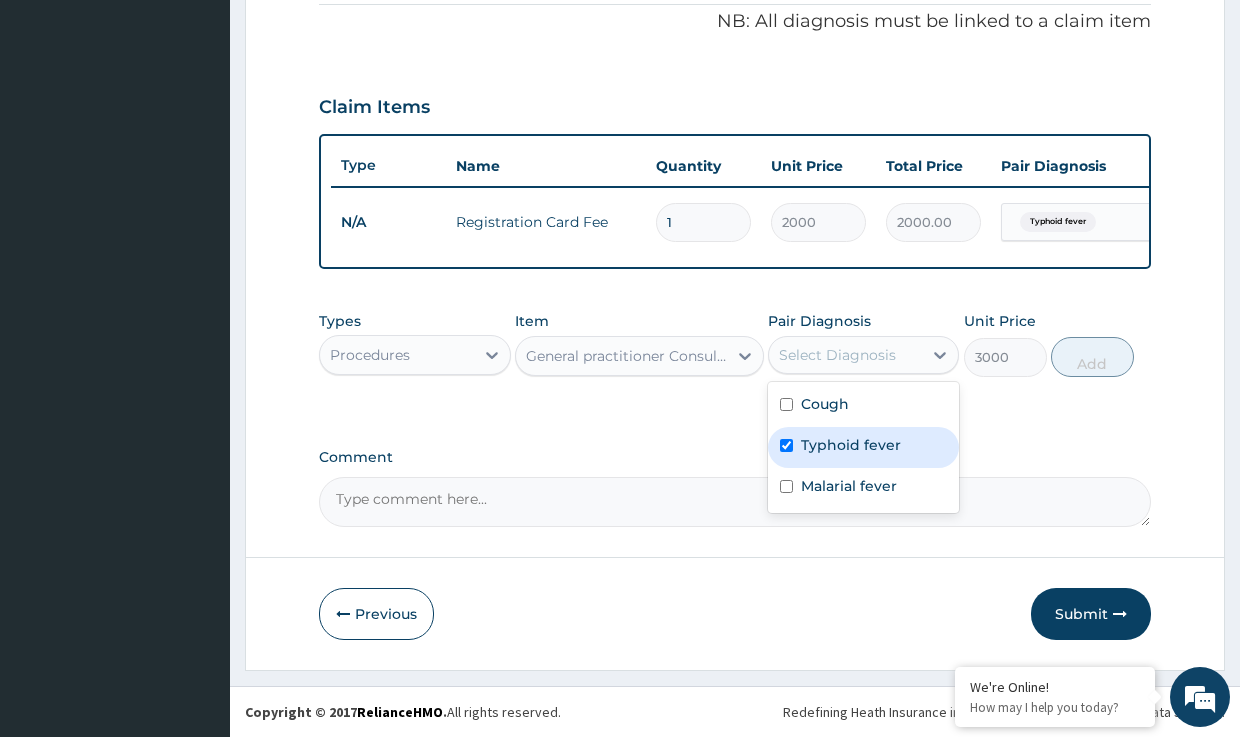 checkbox on "true" 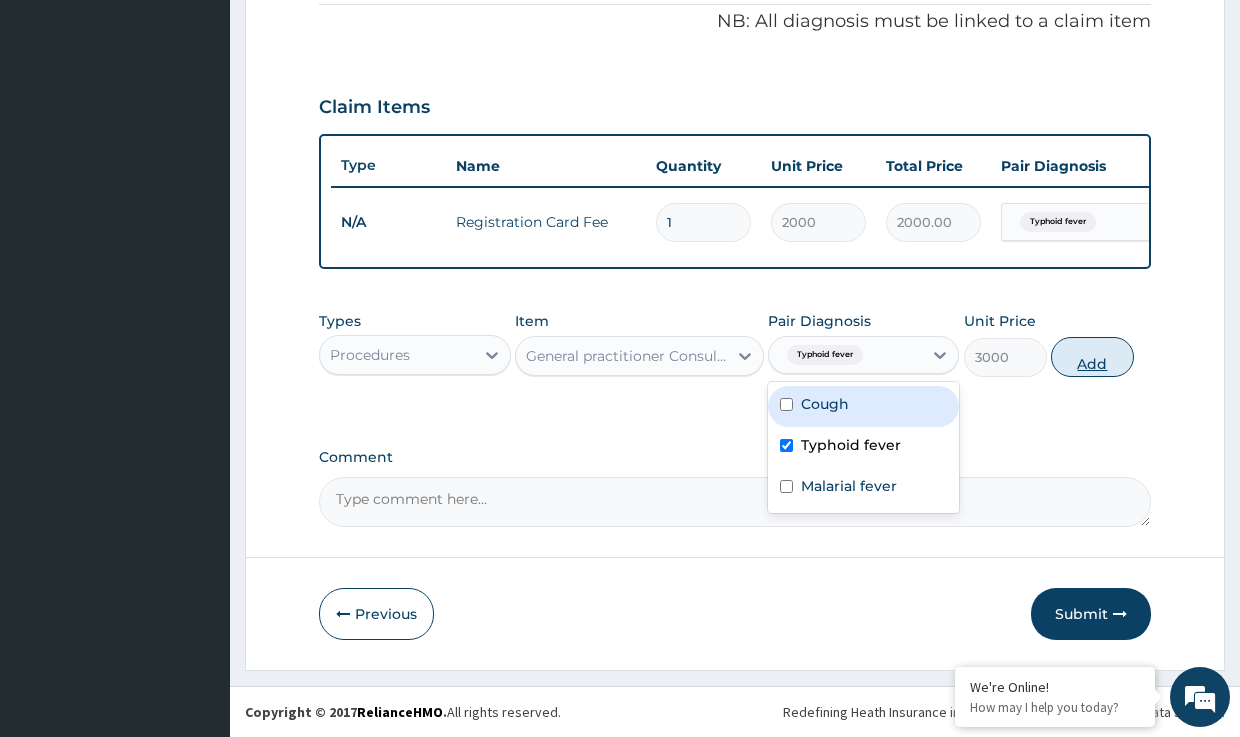 click on "Add" at bounding box center (1092, 357) 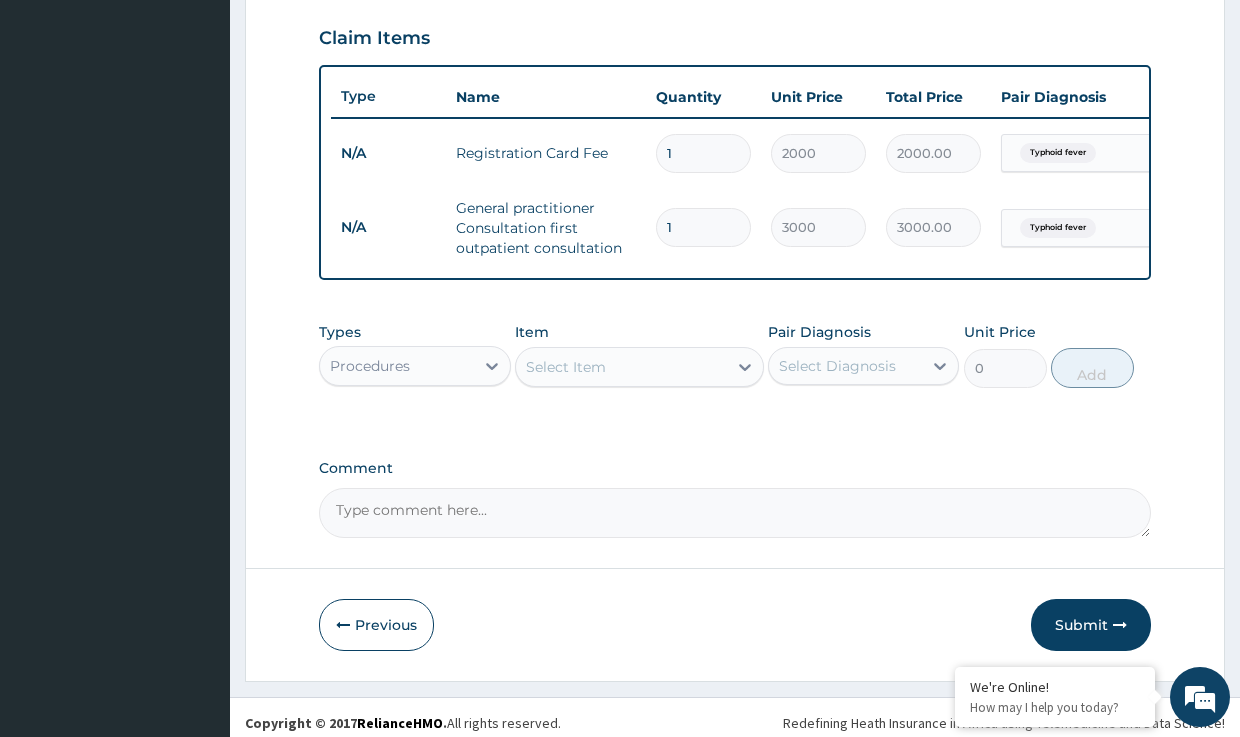 scroll, scrollTop: 707, scrollLeft: 0, axis: vertical 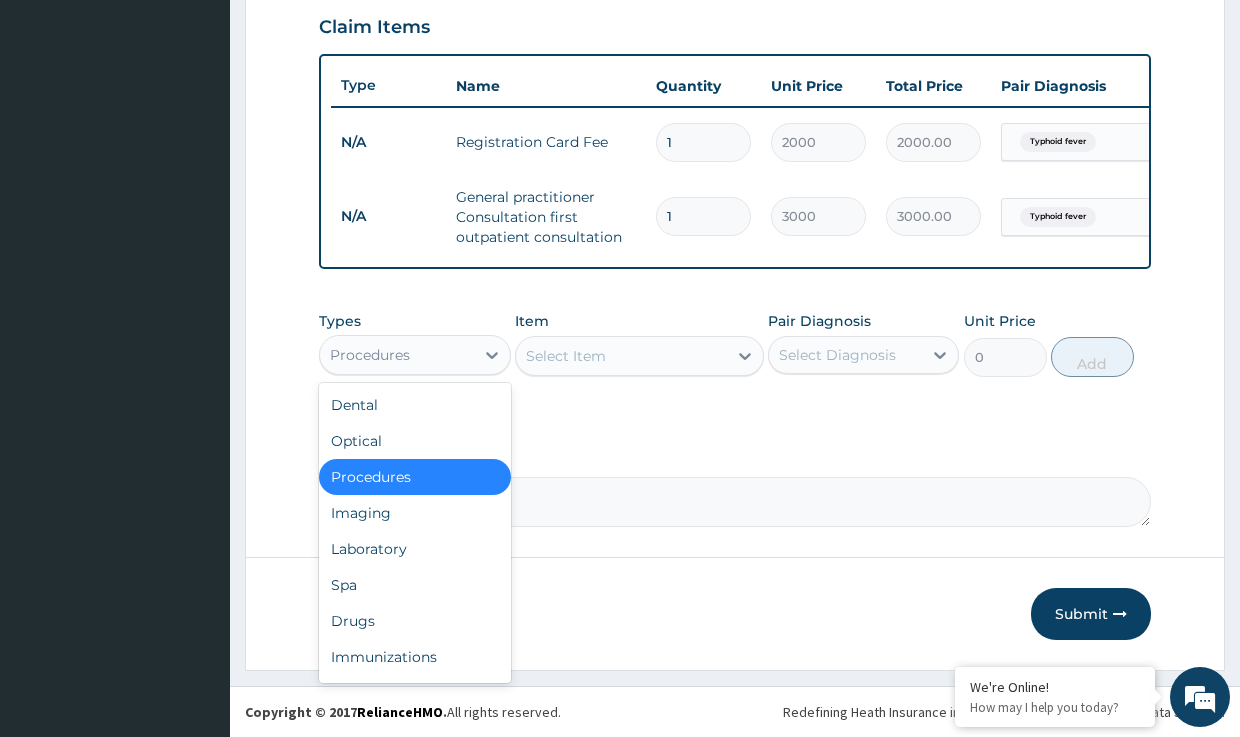 click on "Procedures" at bounding box center (396, 355) 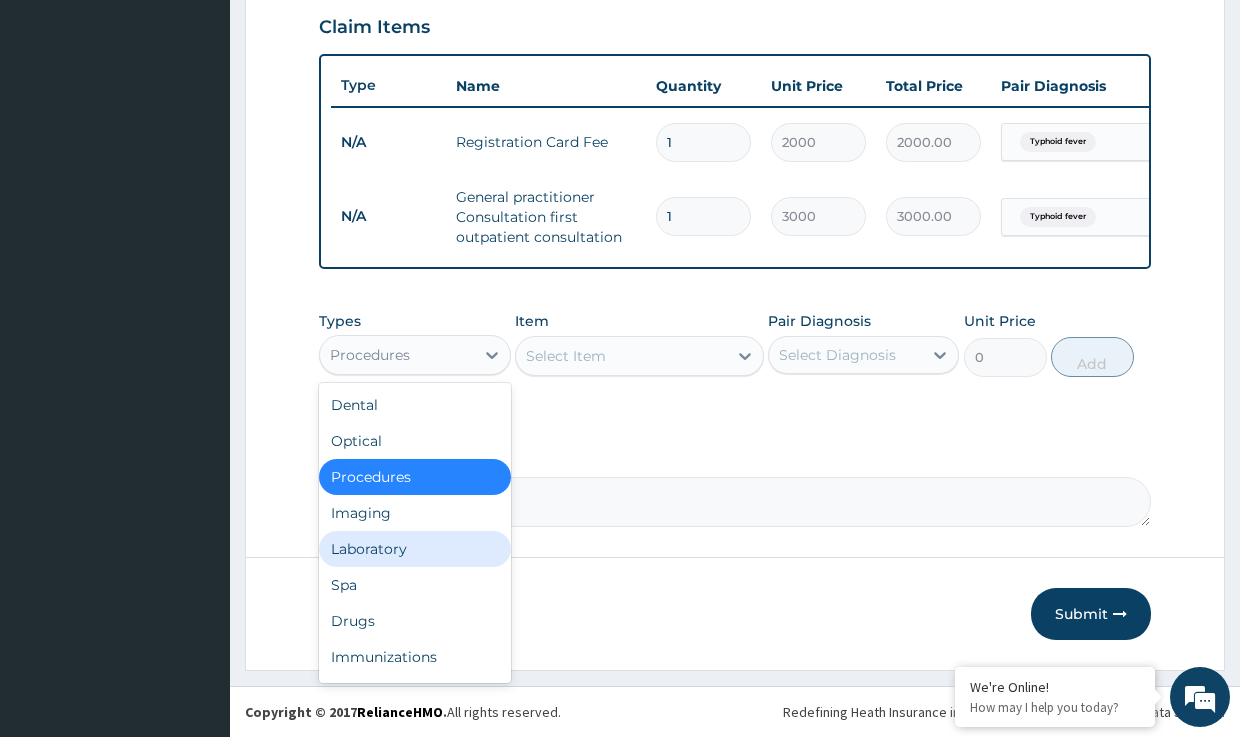 click on "Laboratory" at bounding box center [414, 549] 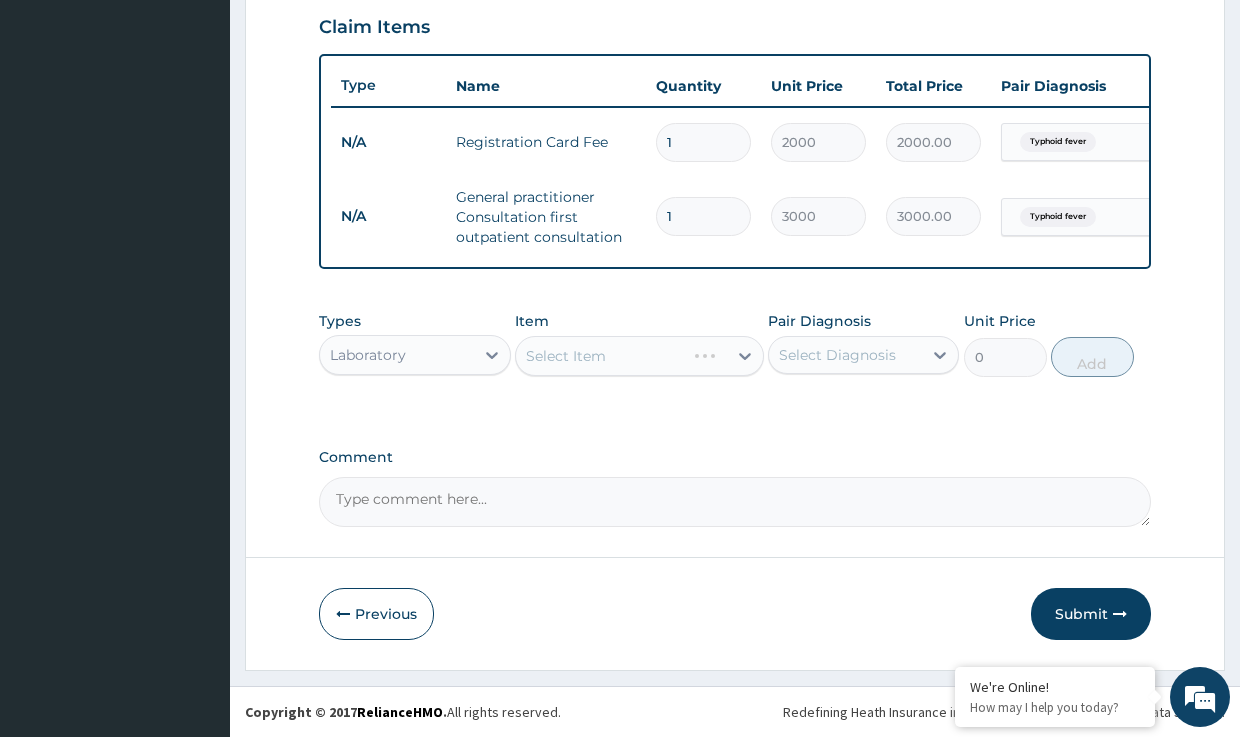 click on "Select Item" at bounding box center [639, 356] 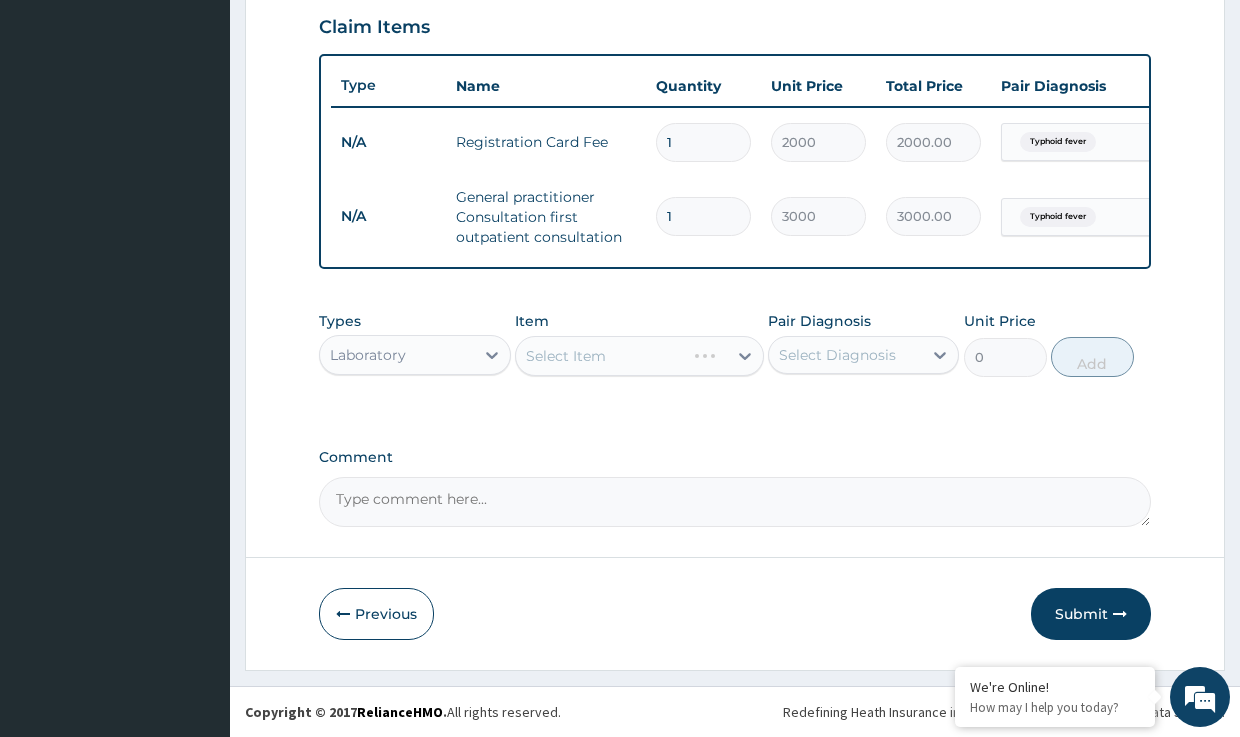 click on "Select Item" at bounding box center [639, 356] 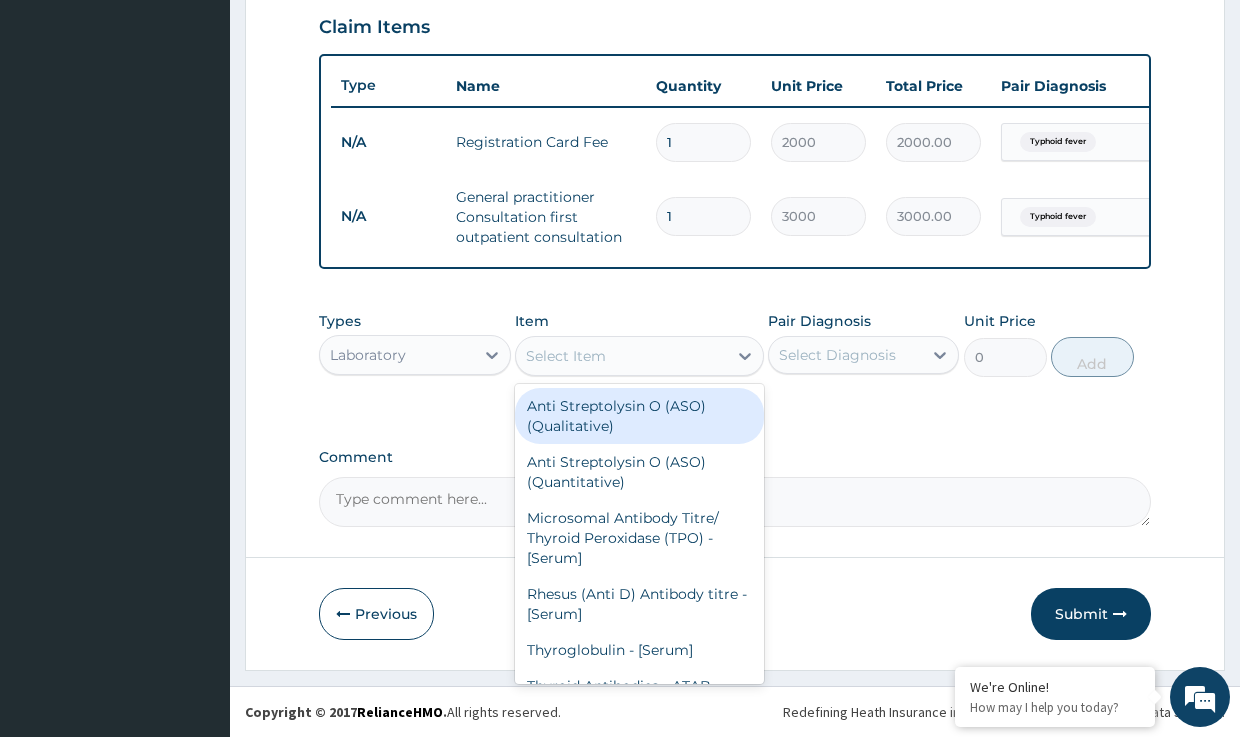 drag, startPoint x: 553, startPoint y: 346, endPoint x: 588, endPoint y: 363, distance: 38.910152 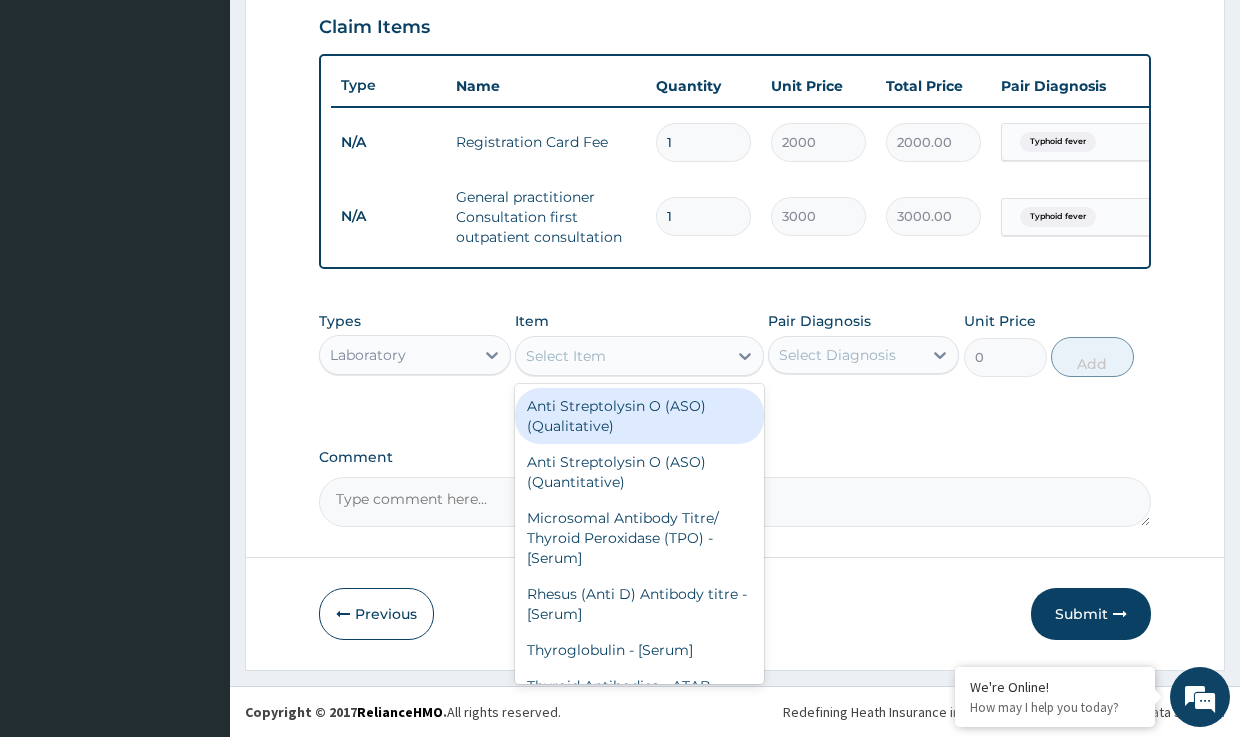 click on "Select Item" at bounding box center (566, 356) 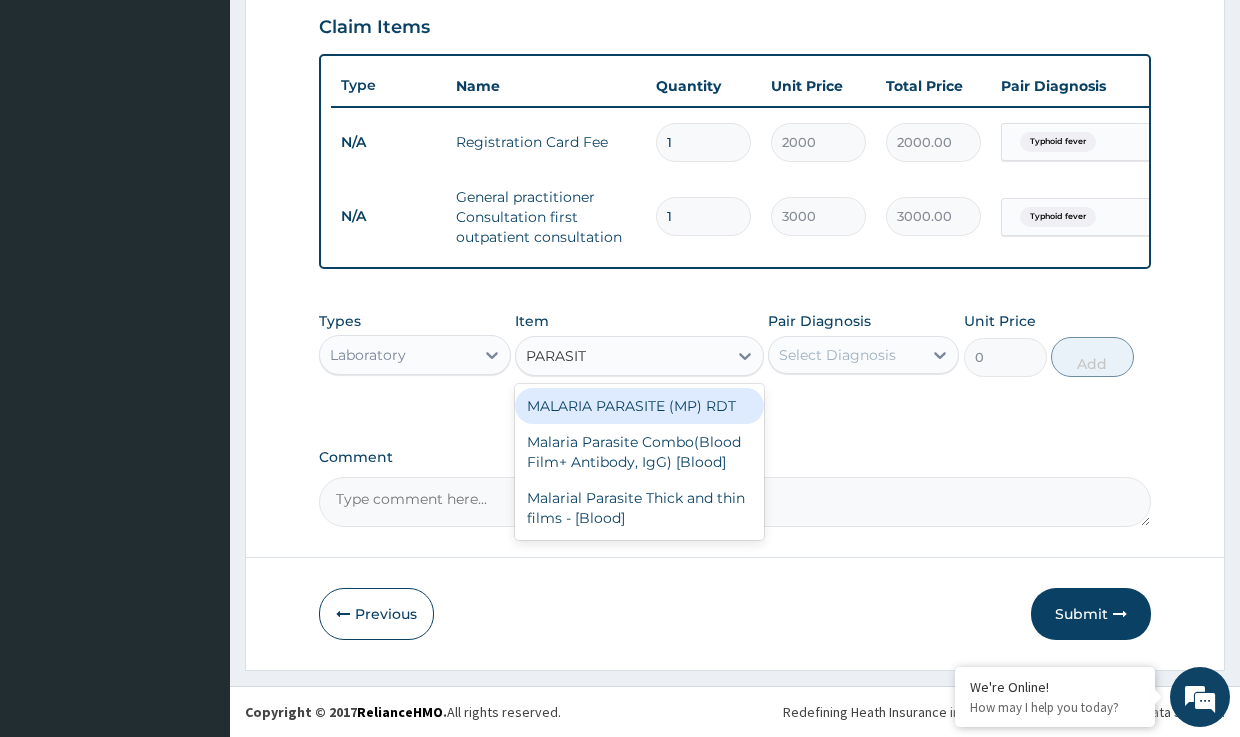 type on "PARASITE" 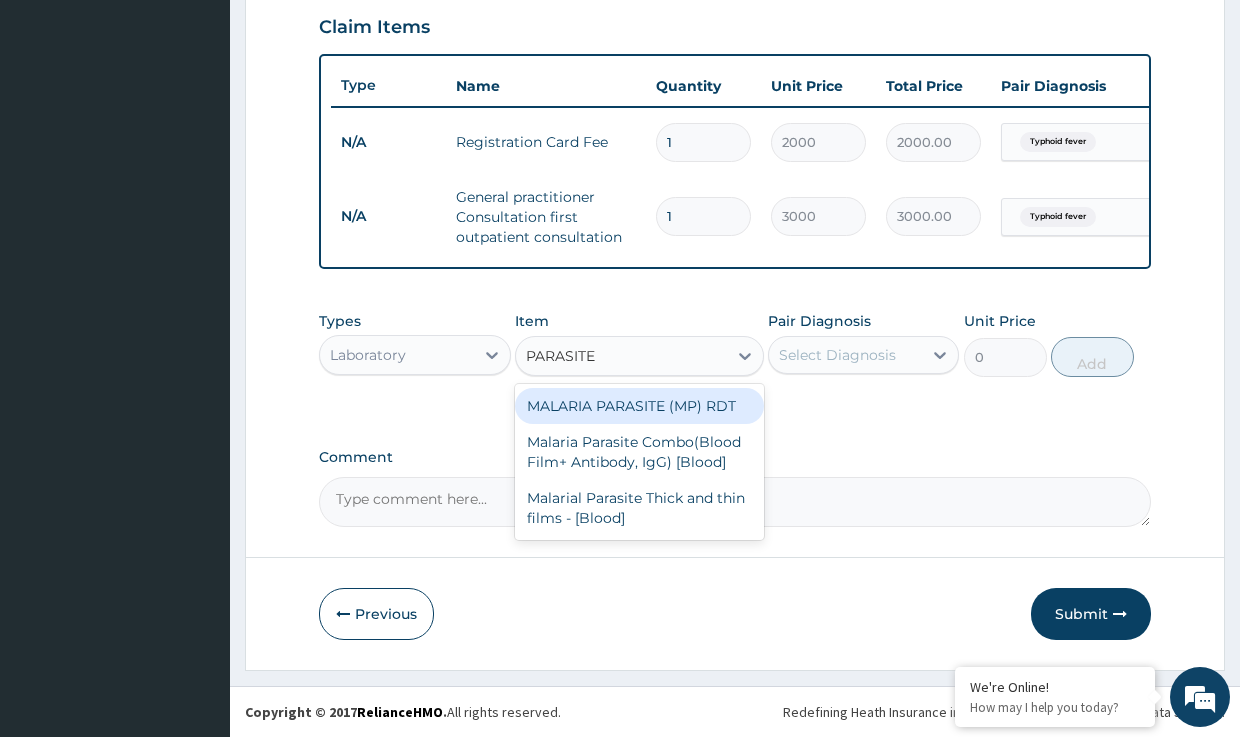 click on "MALARIA PARASITE (MP) RDT" at bounding box center (639, 406) 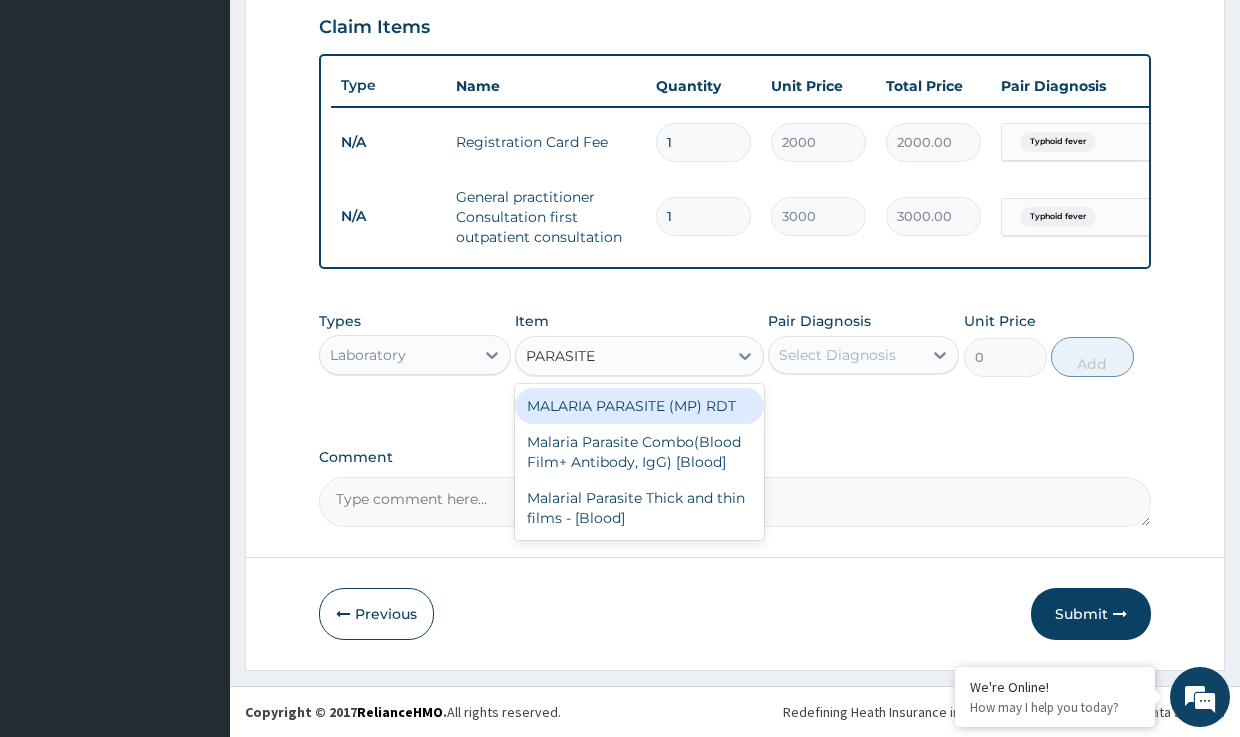 type 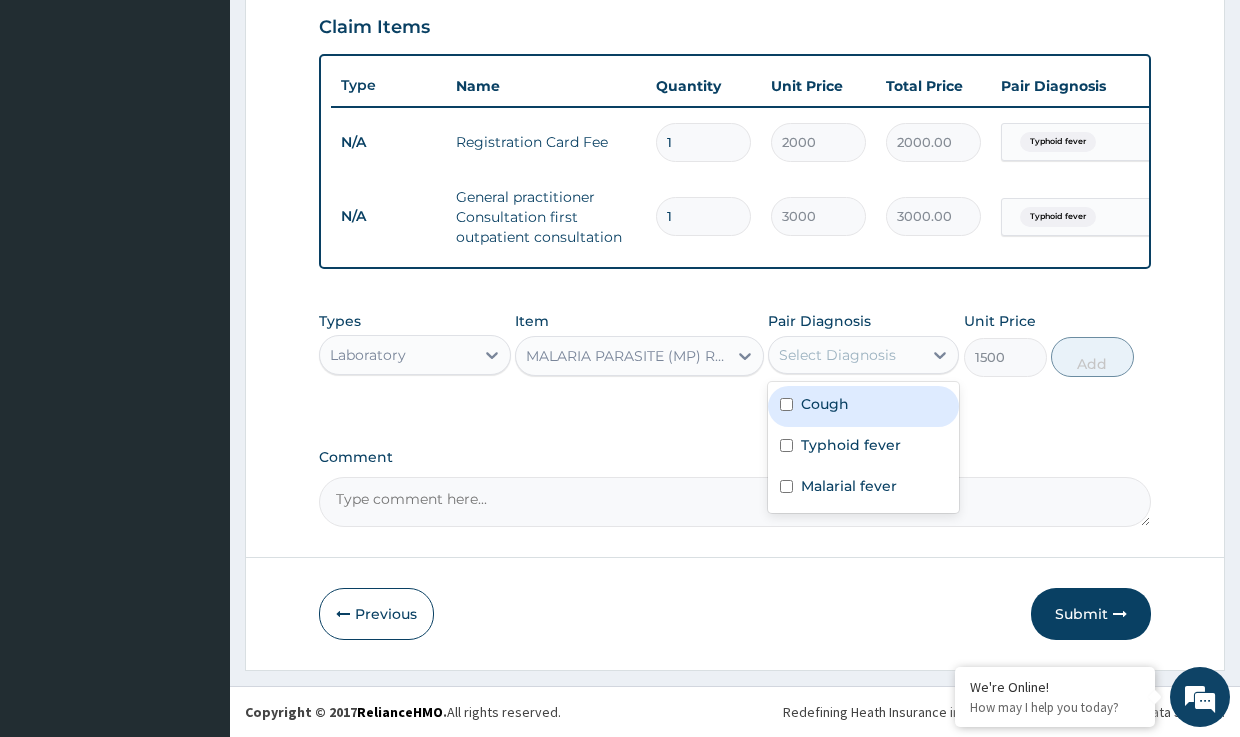 click on "Select Diagnosis" at bounding box center [837, 355] 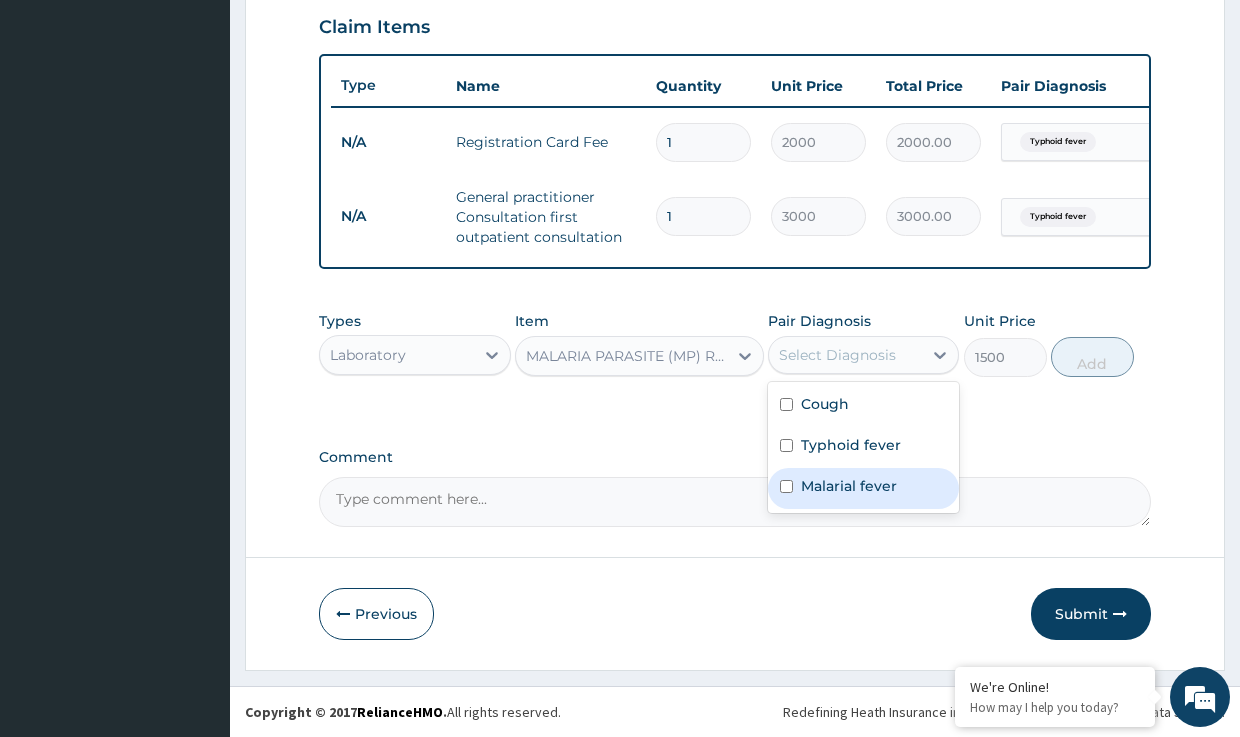 click on "Malarial fever" at bounding box center (849, 486) 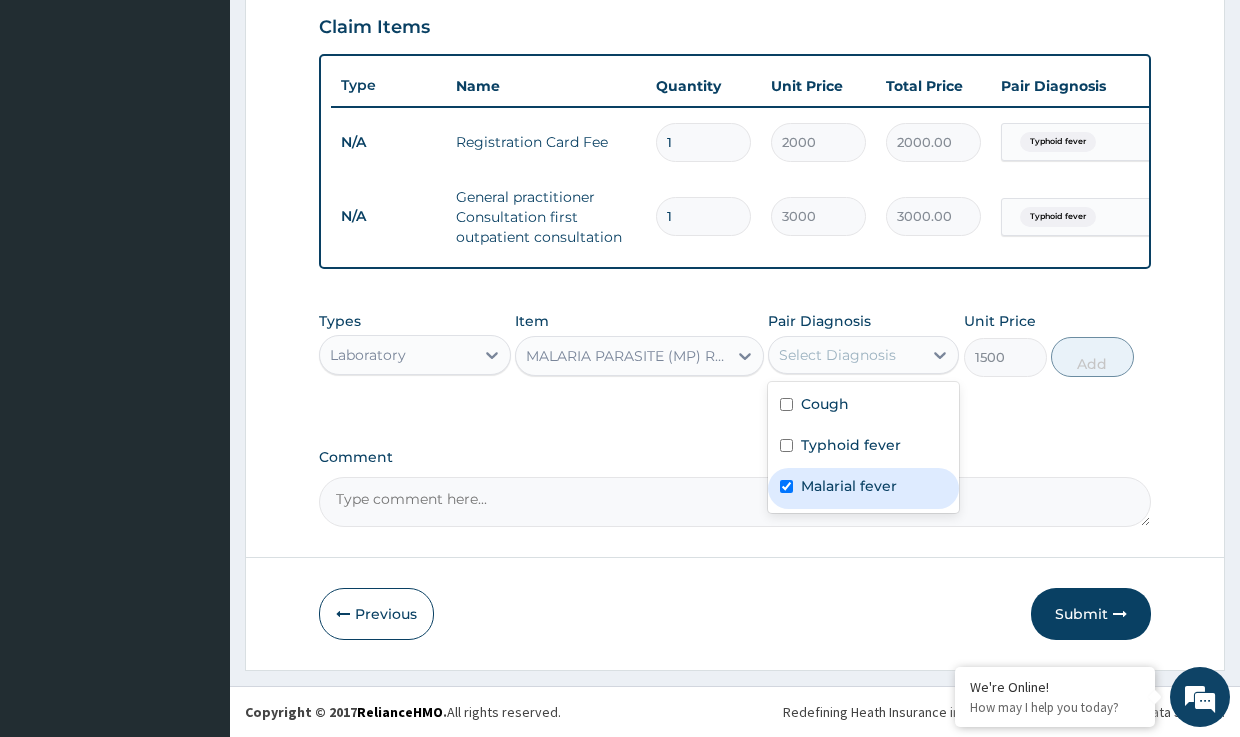 checkbox on "true" 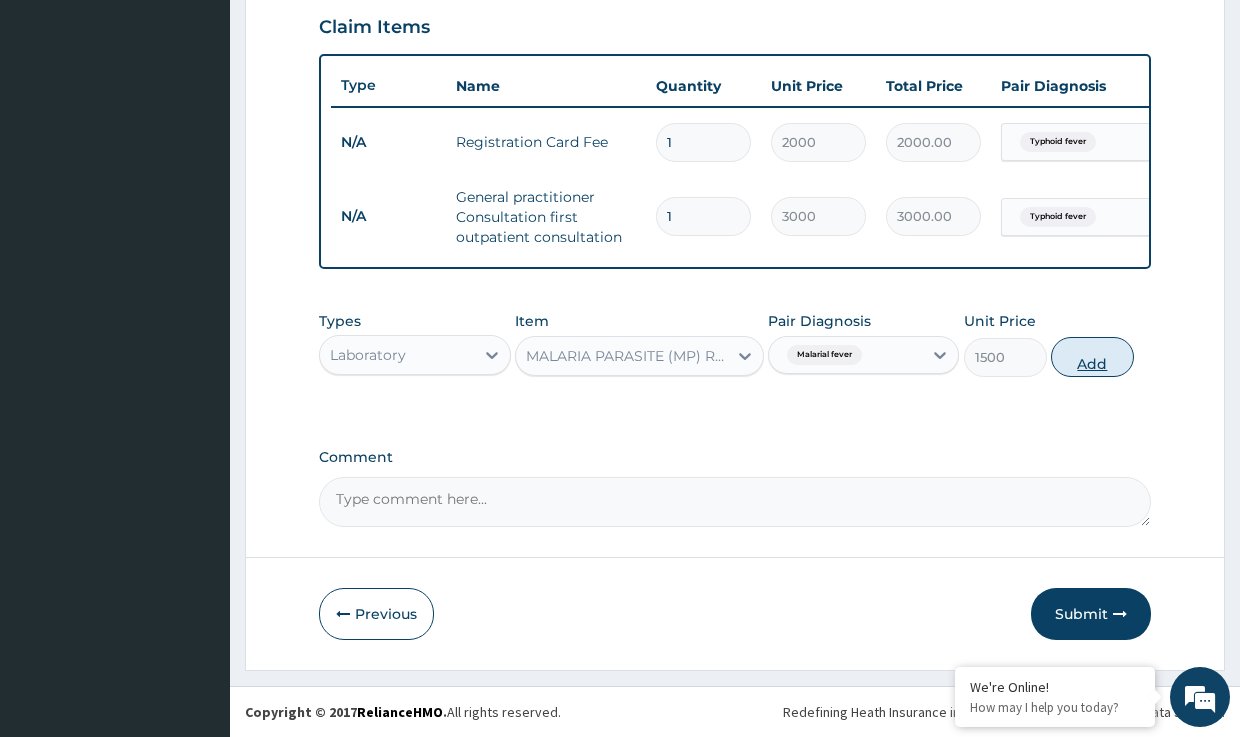 click on "Add" at bounding box center [1092, 357] 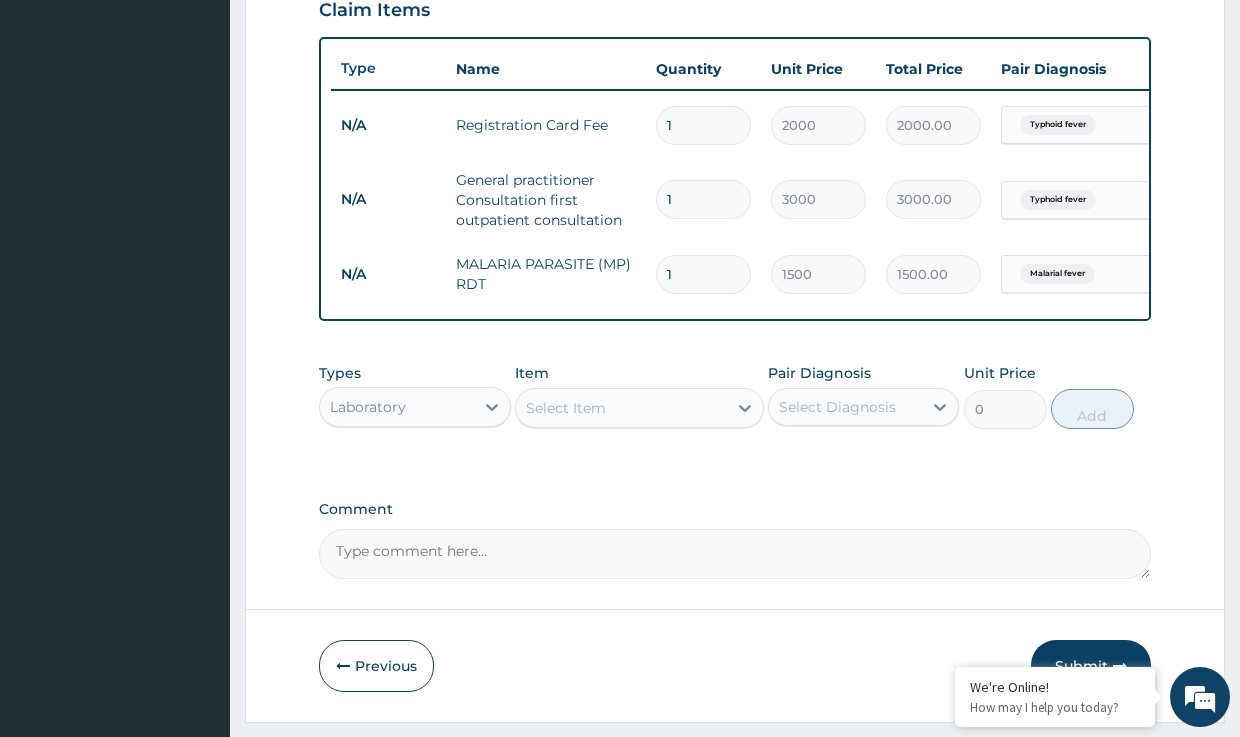 click on "Select Item" at bounding box center [566, 408] 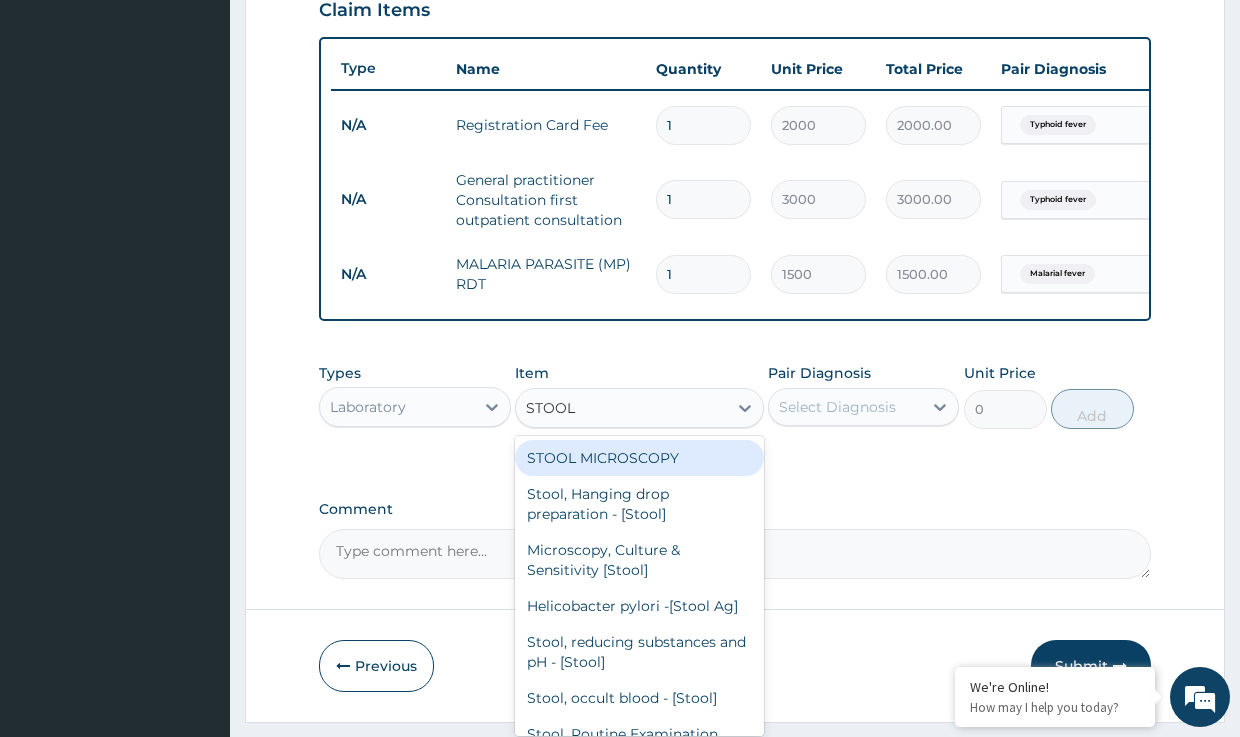 type on "STOOL" 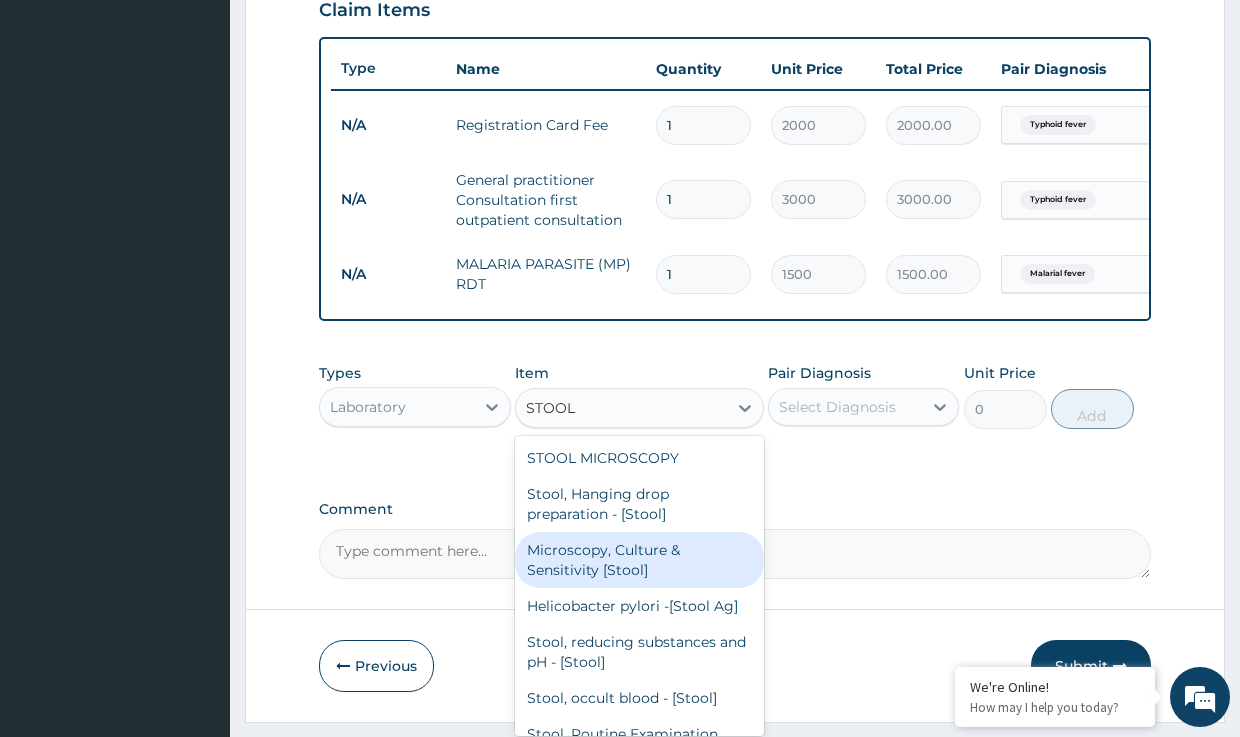 click on "Microscopy, Culture & Sensitivity [Stool]" at bounding box center (639, 560) 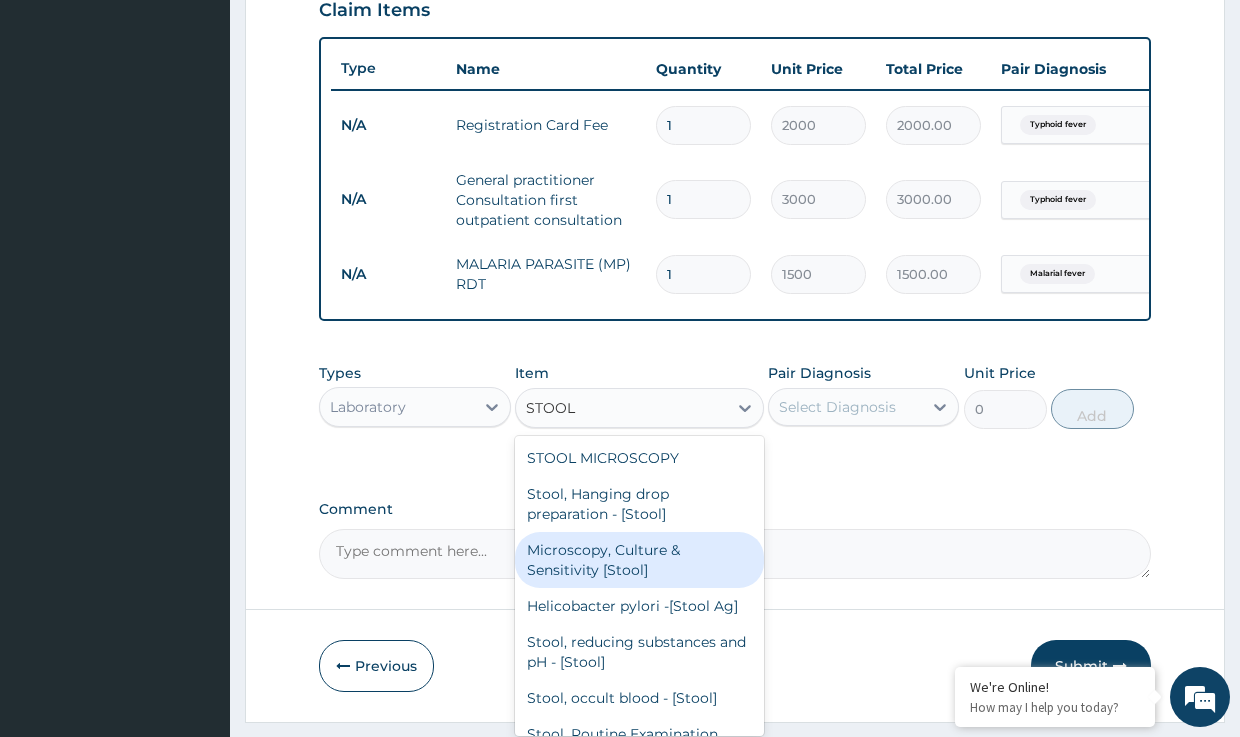 type 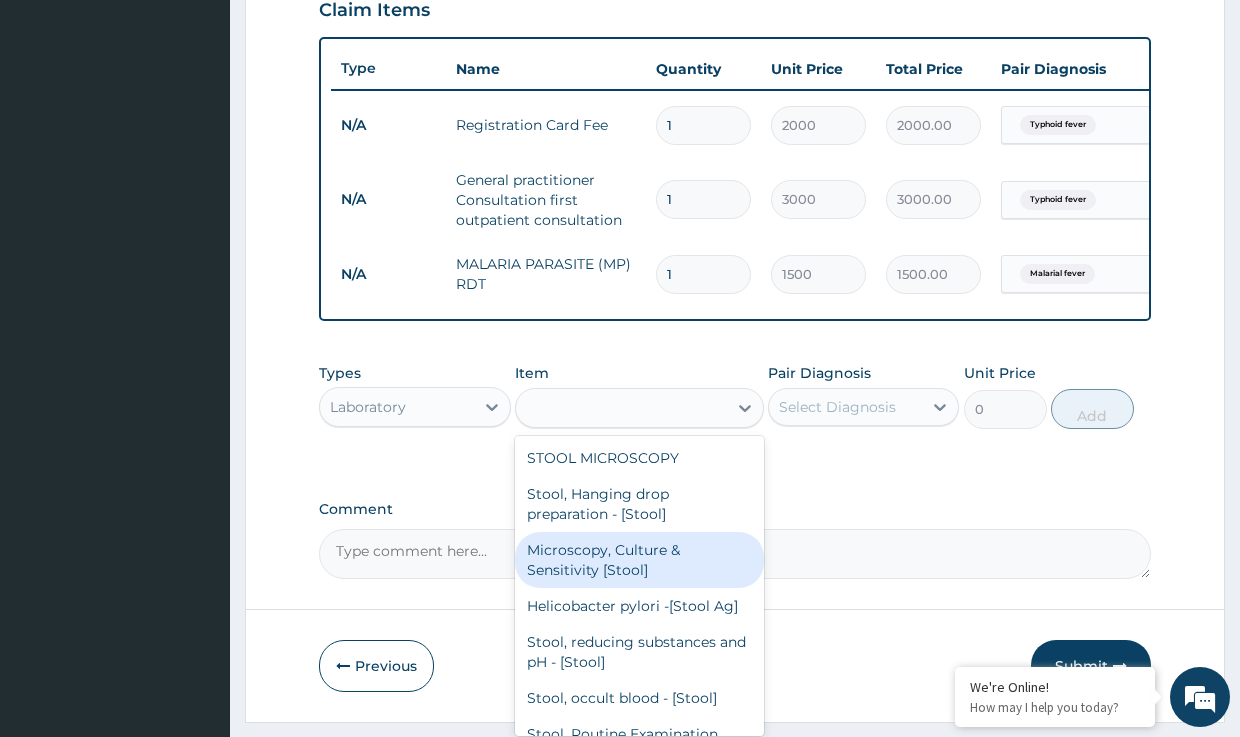 type on "3500" 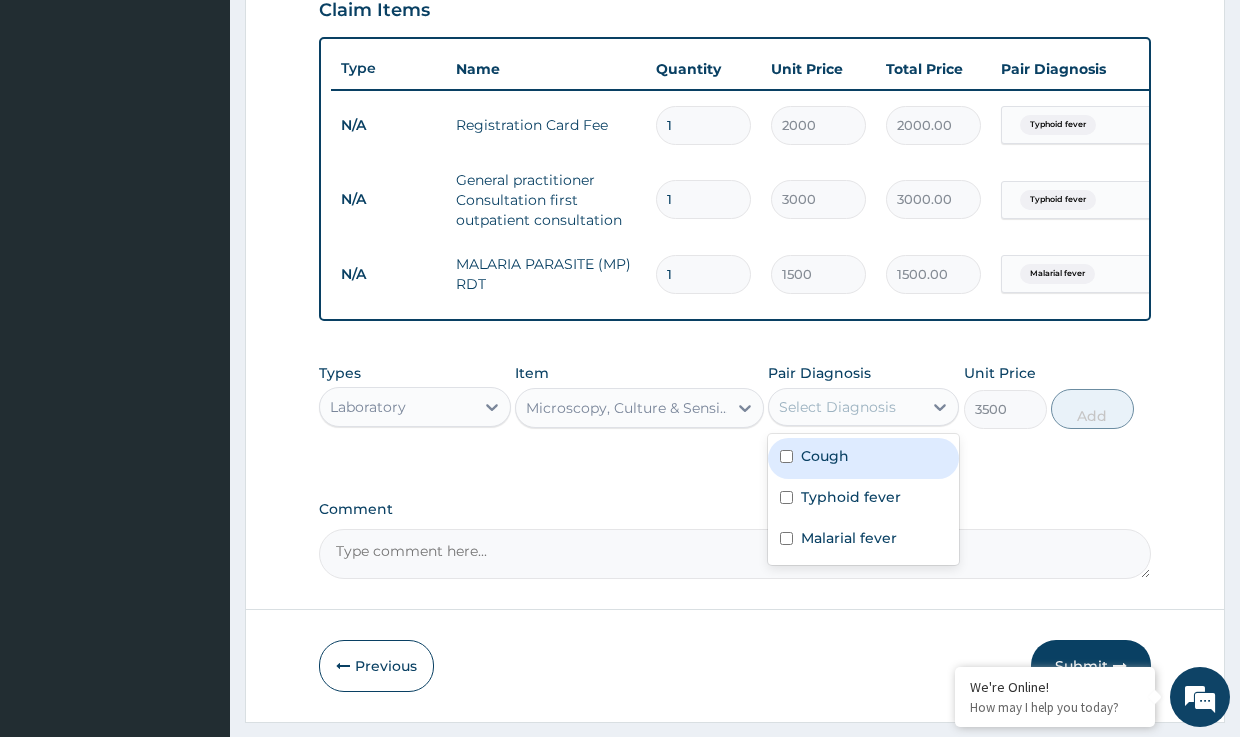 click on "Select Diagnosis" at bounding box center [837, 407] 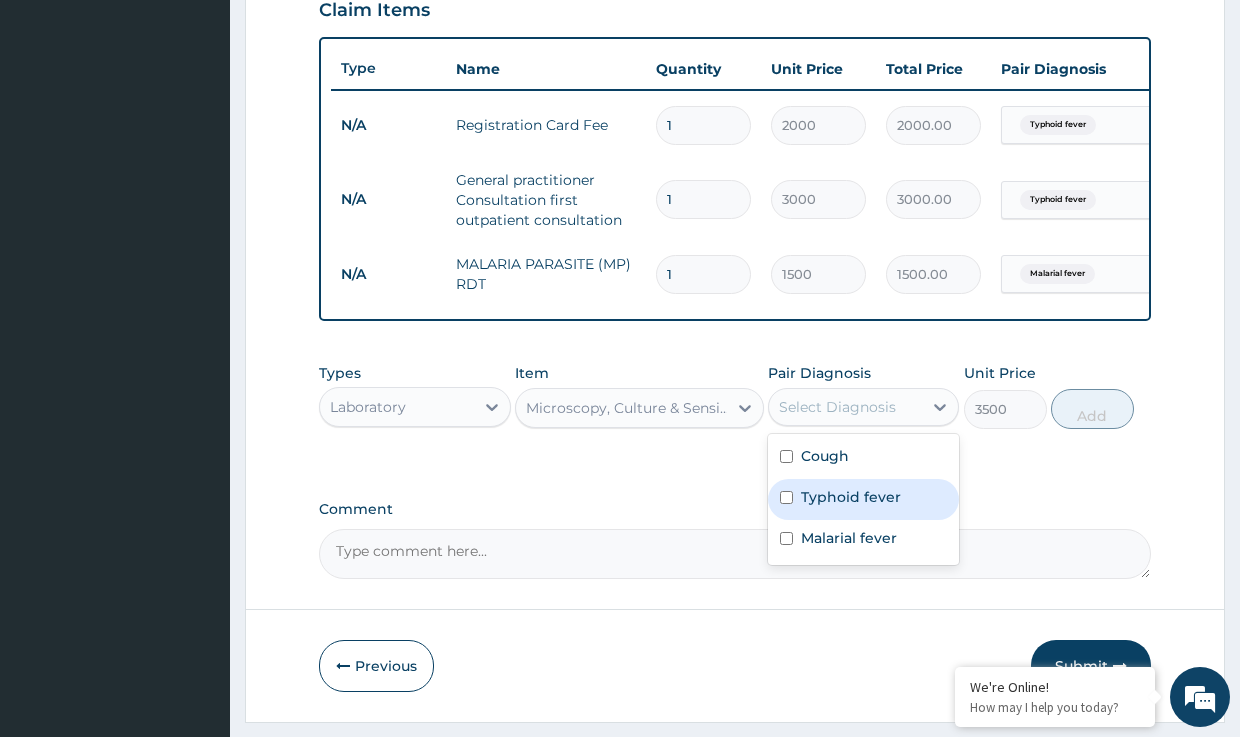 click on "Typhoid fever" at bounding box center [851, 497] 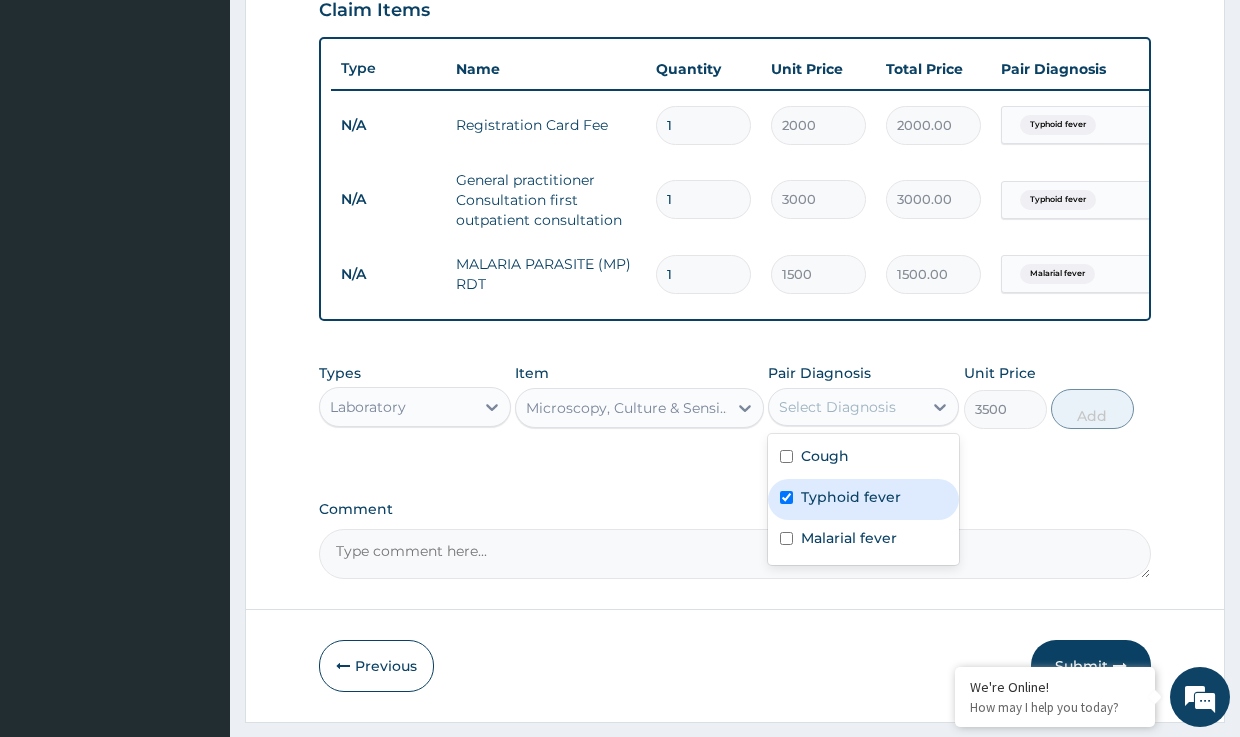 checkbox on "true" 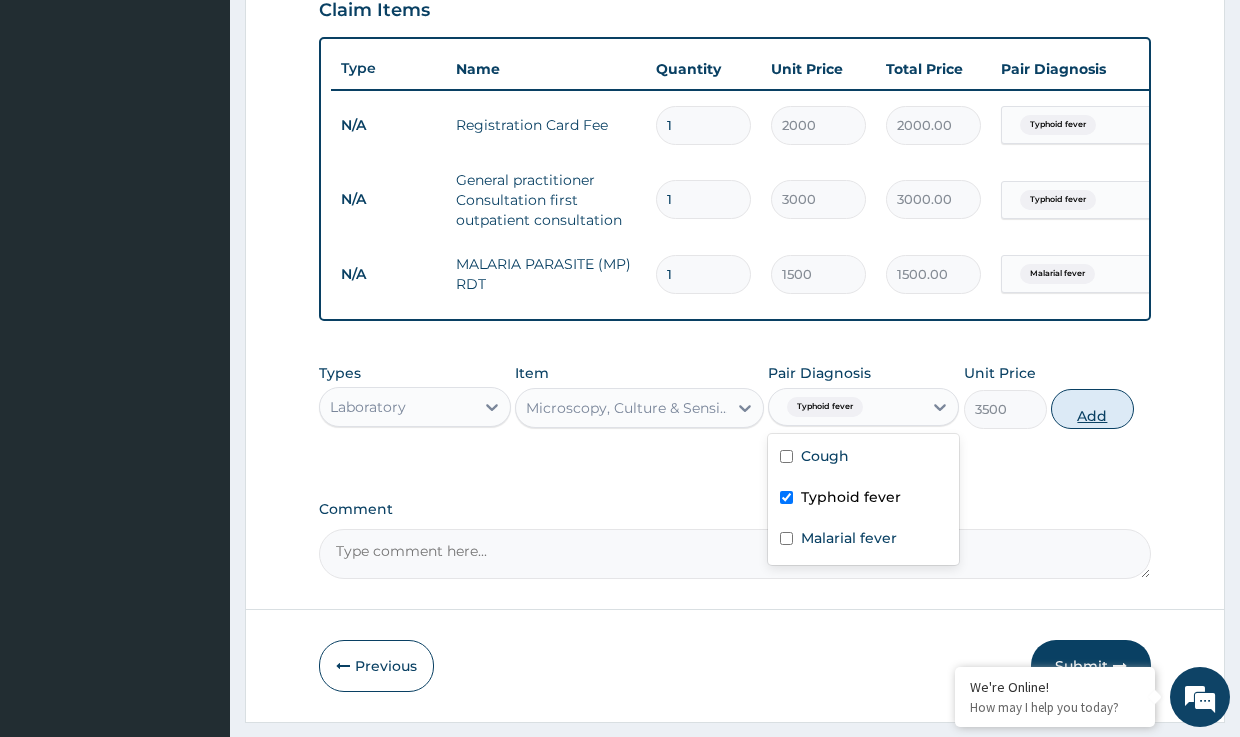 click on "Add" at bounding box center [1092, 409] 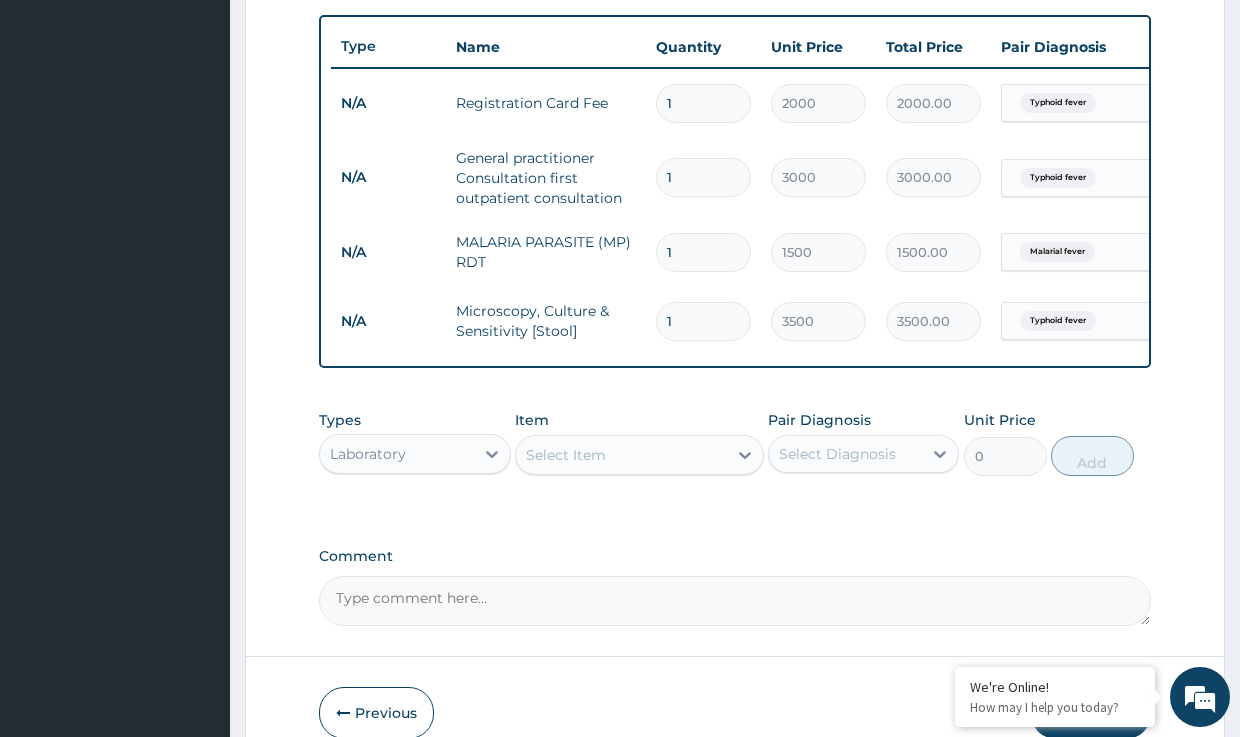 scroll, scrollTop: 845, scrollLeft: 0, axis: vertical 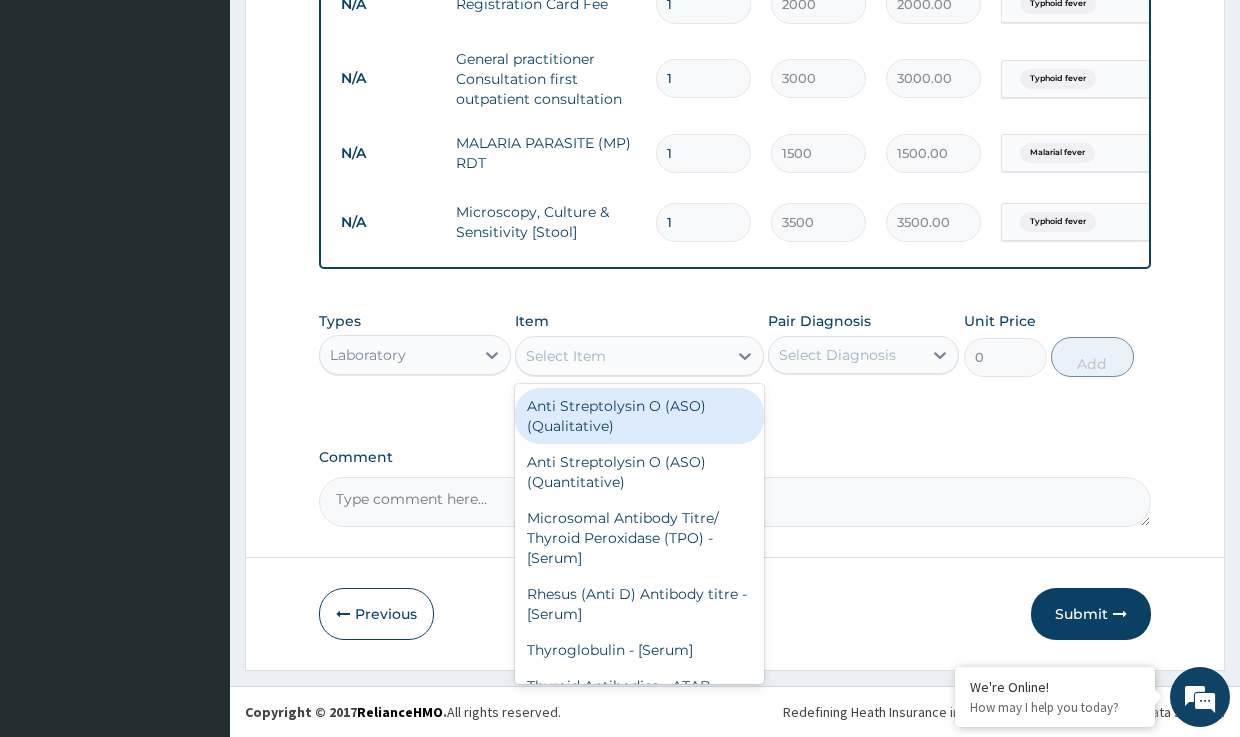 click on "Select Item" at bounding box center (566, 356) 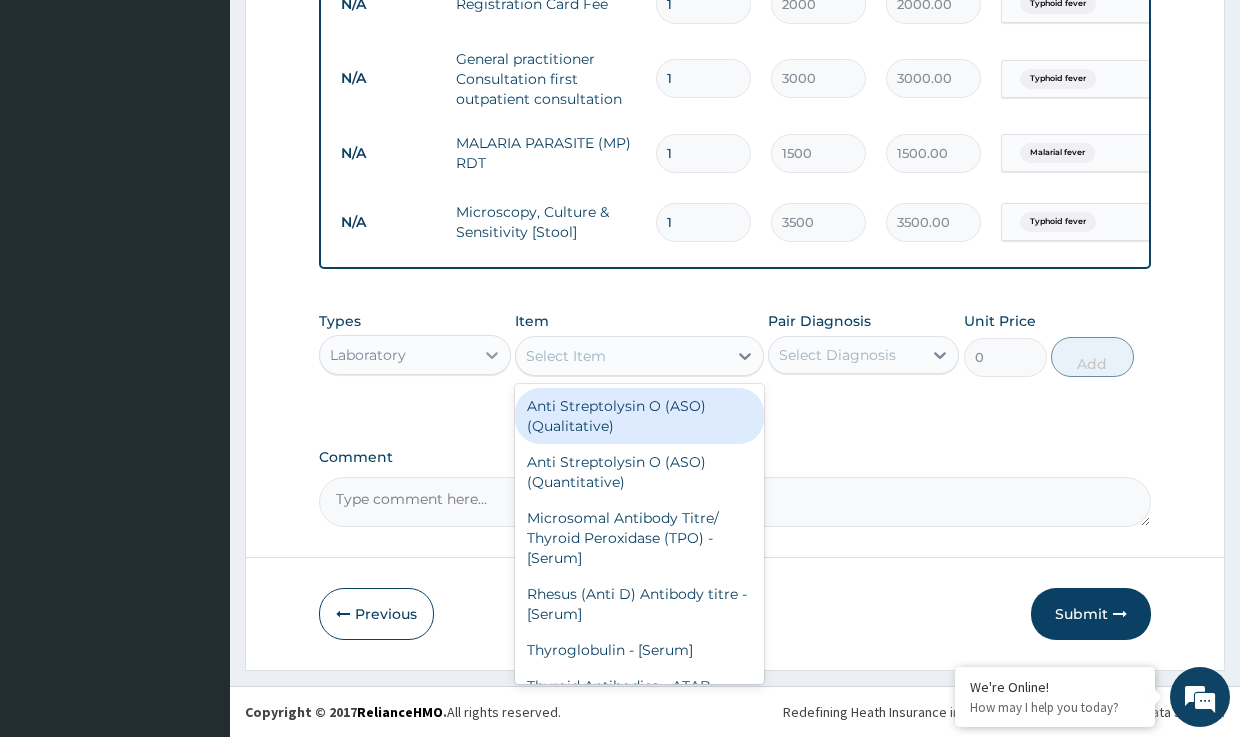 click 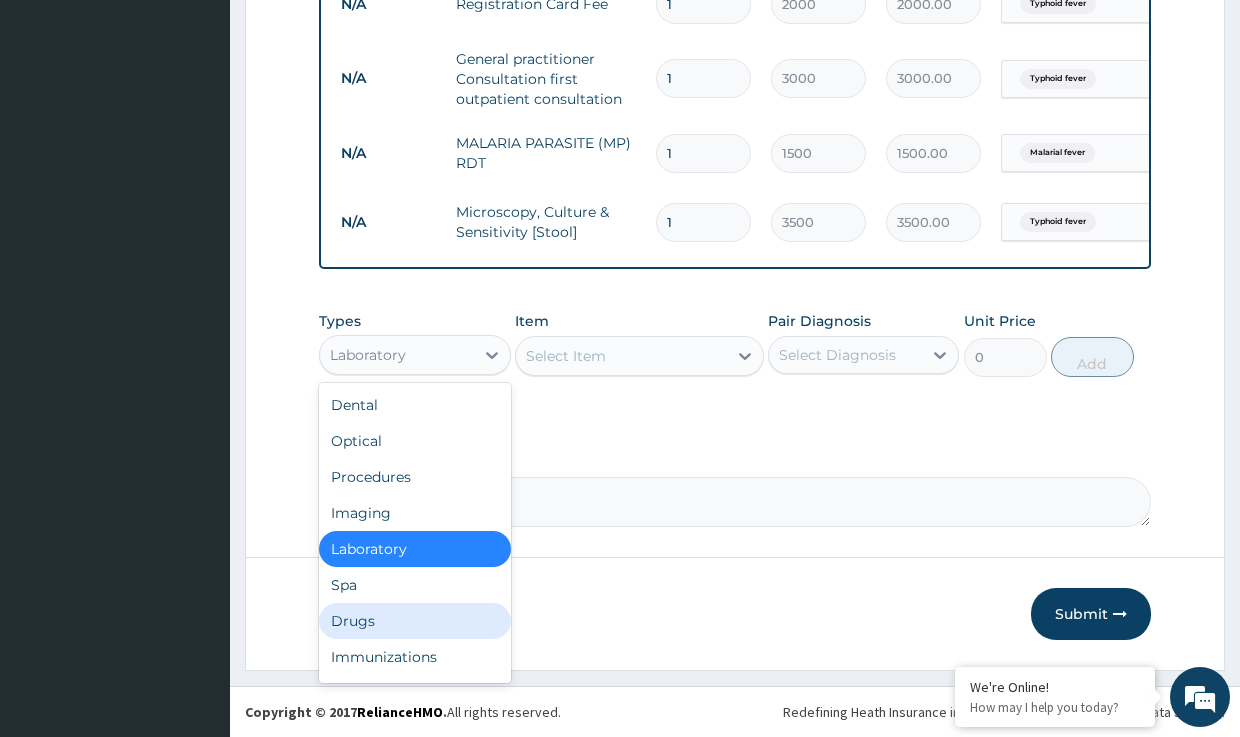 click on "Drugs" at bounding box center (414, 621) 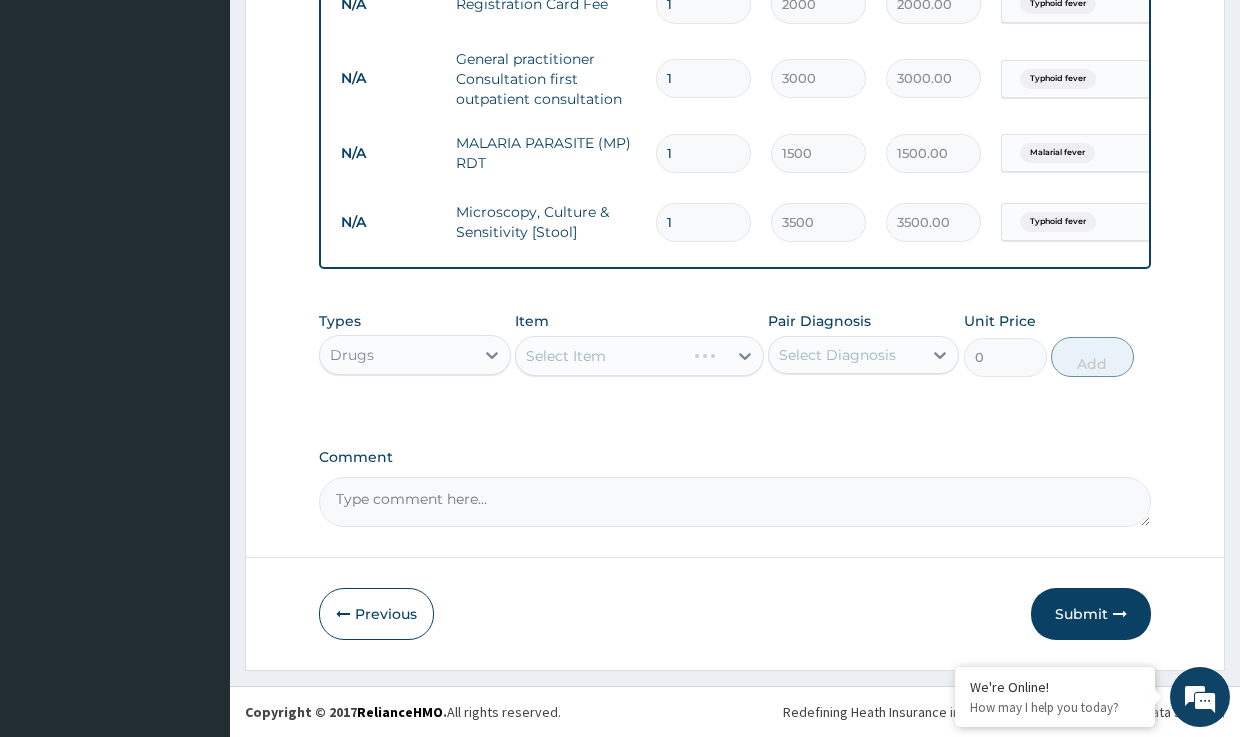 click on "Select Item" at bounding box center (639, 356) 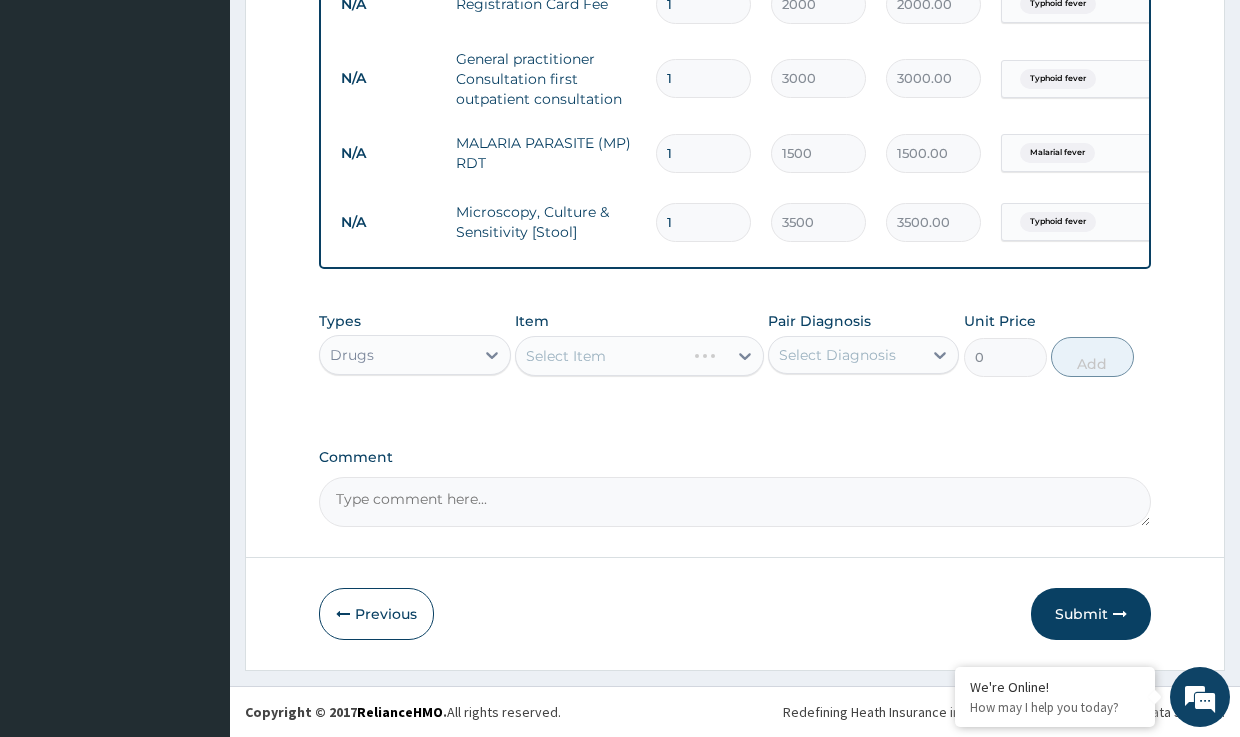 click on "Select Item" at bounding box center (639, 356) 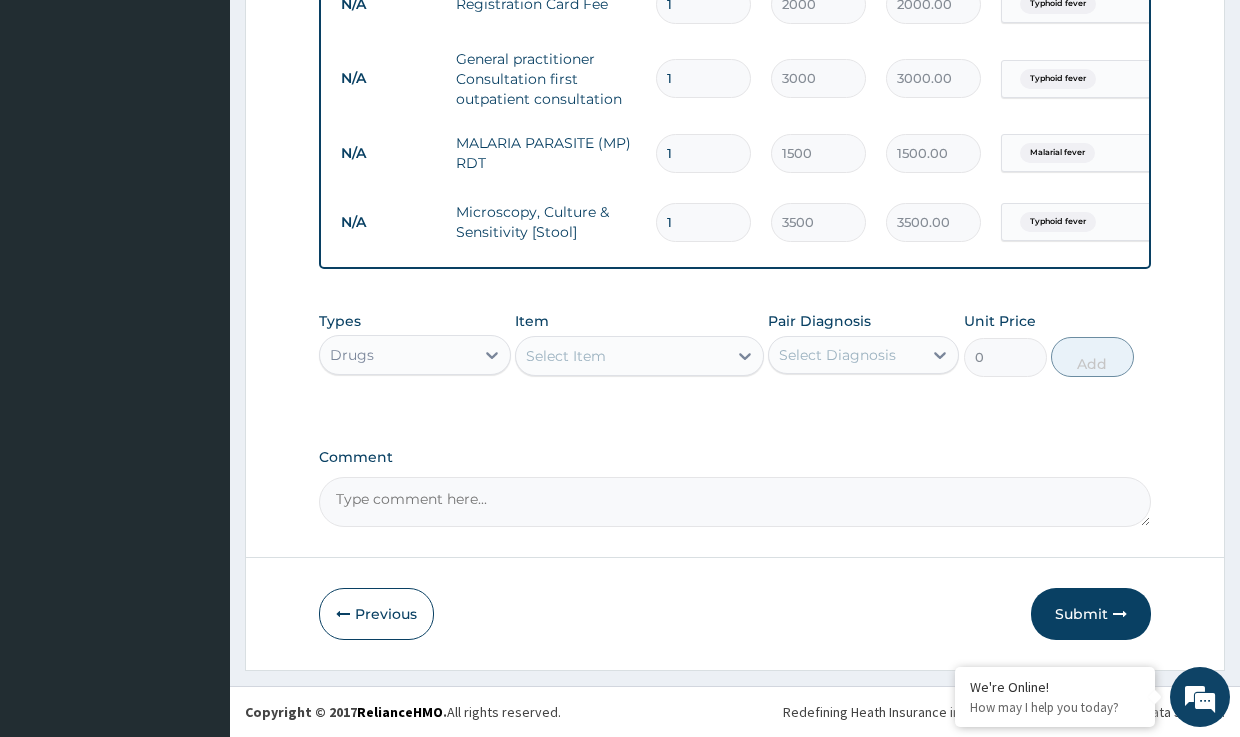 drag, startPoint x: 524, startPoint y: 347, endPoint x: 567, endPoint y: 347, distance: 43 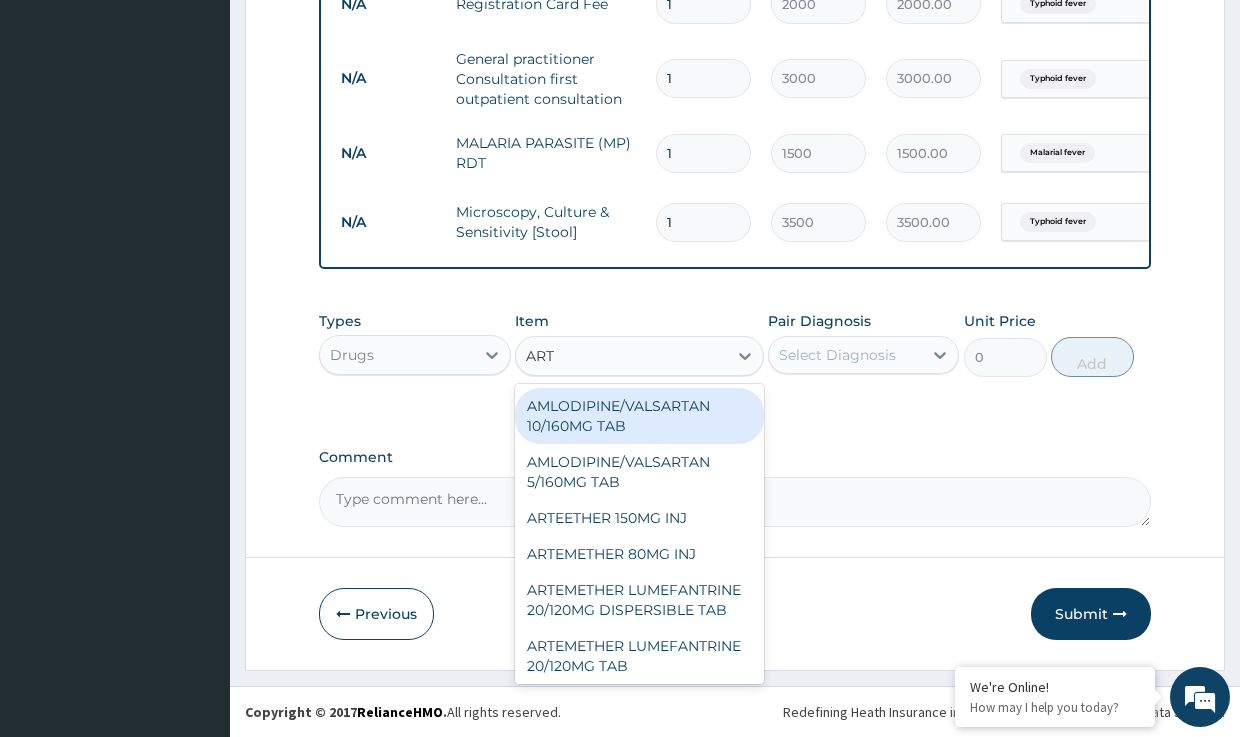 type on "ARTE" 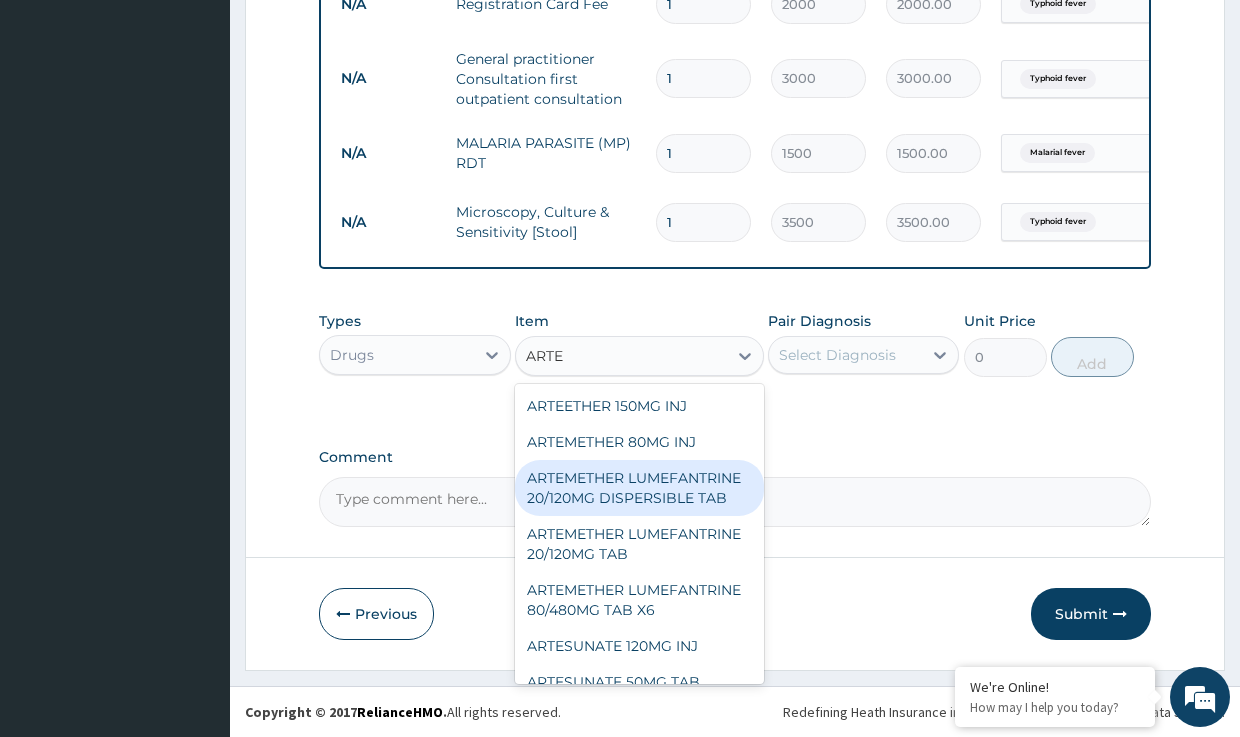 click on "ARTEMETHER LUMEFANTRINE 20/120MG DISPERSIBLE TAB" at bounding box center [639, 488] 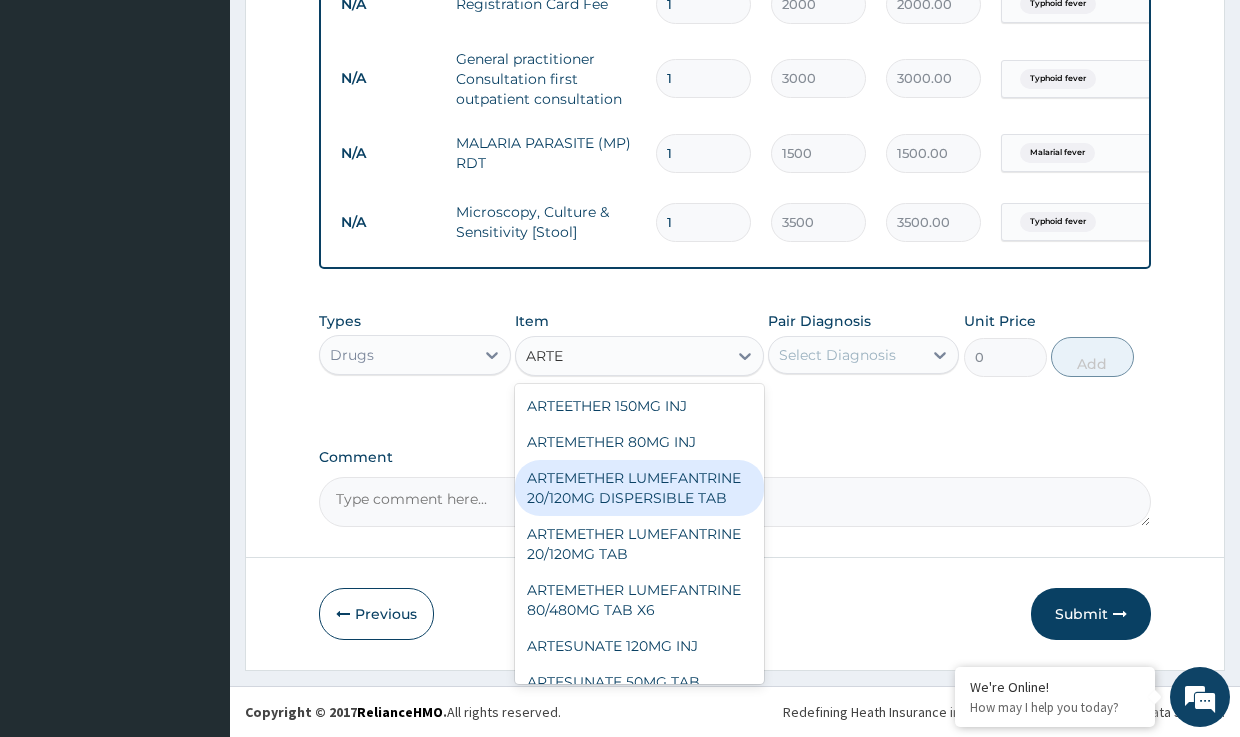 type 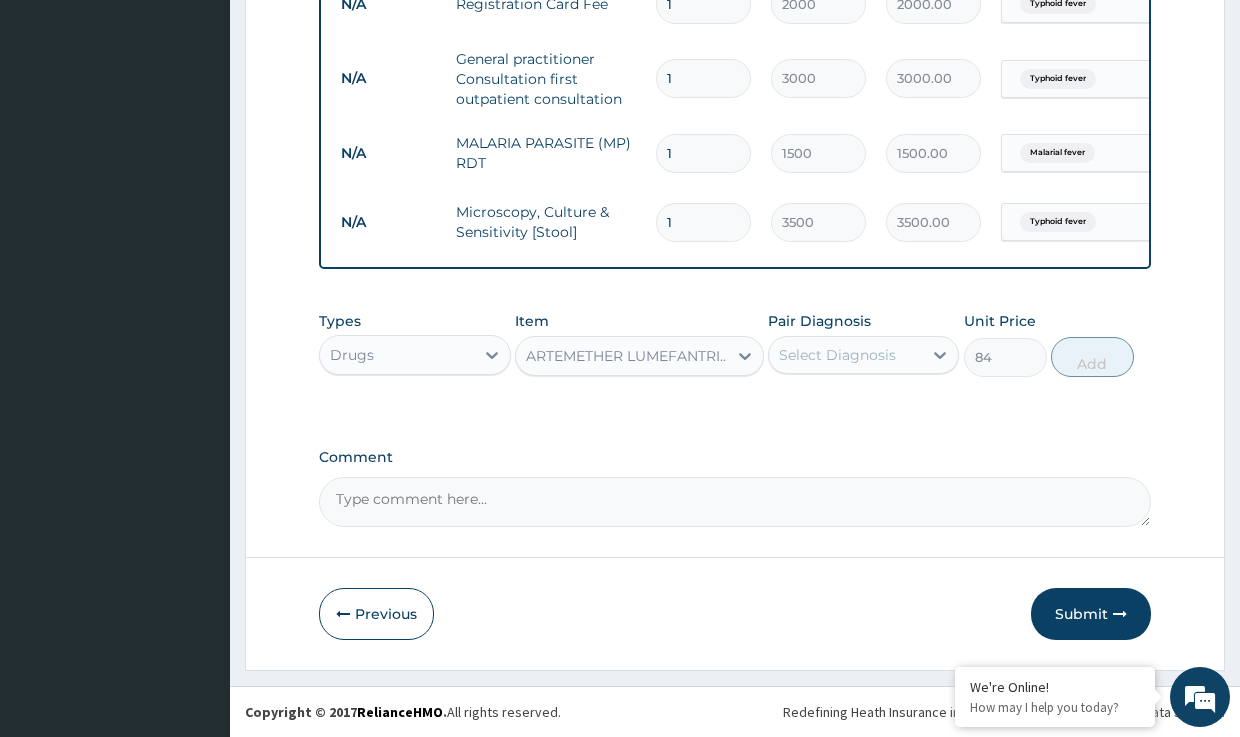 click on "Select Diagnosis" at bounding box center (837, 355) 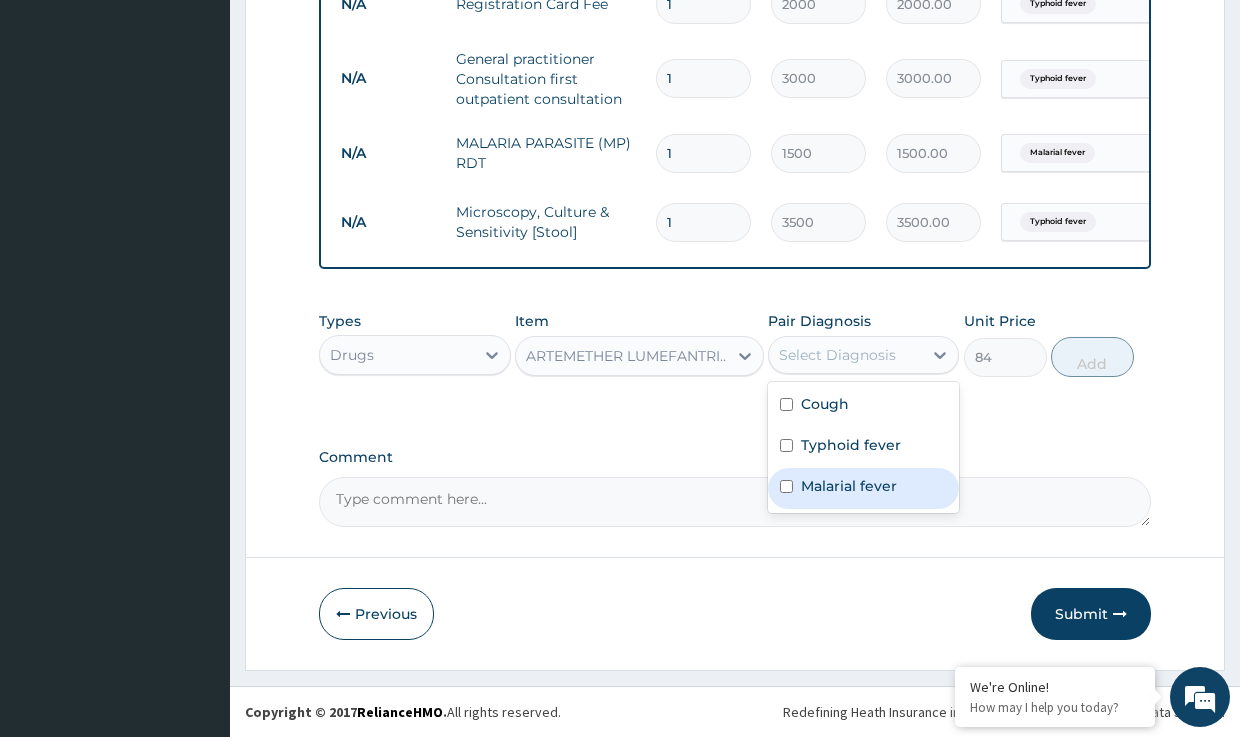 click on "Malarial fever" at bounding box center [849, 486] 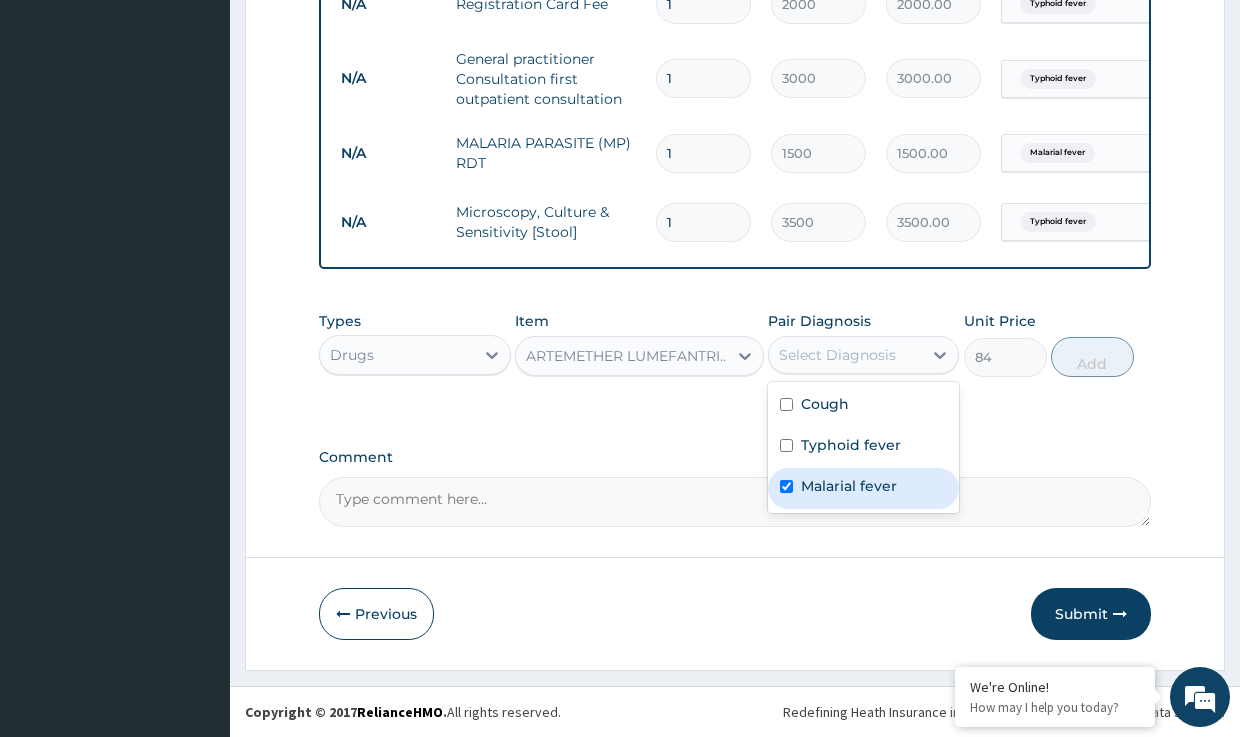 checkbox on "true" 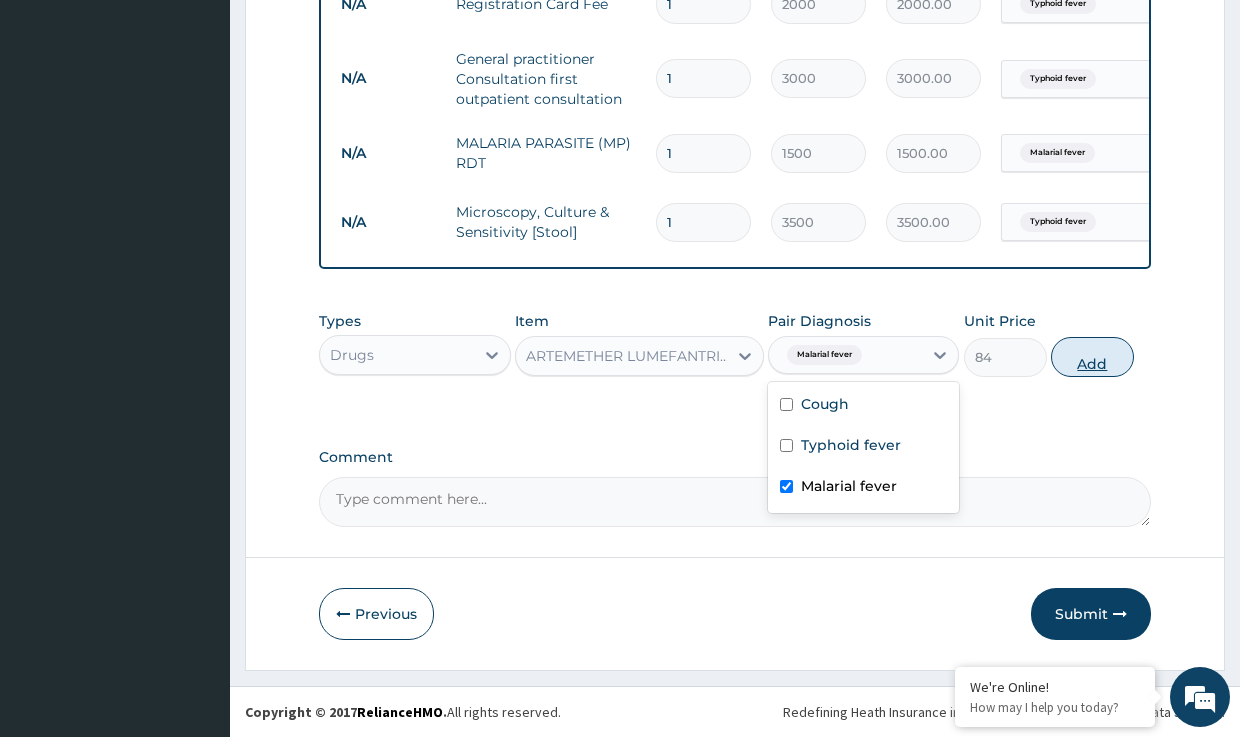 click on "Add" at bounding box center [1092, 357] 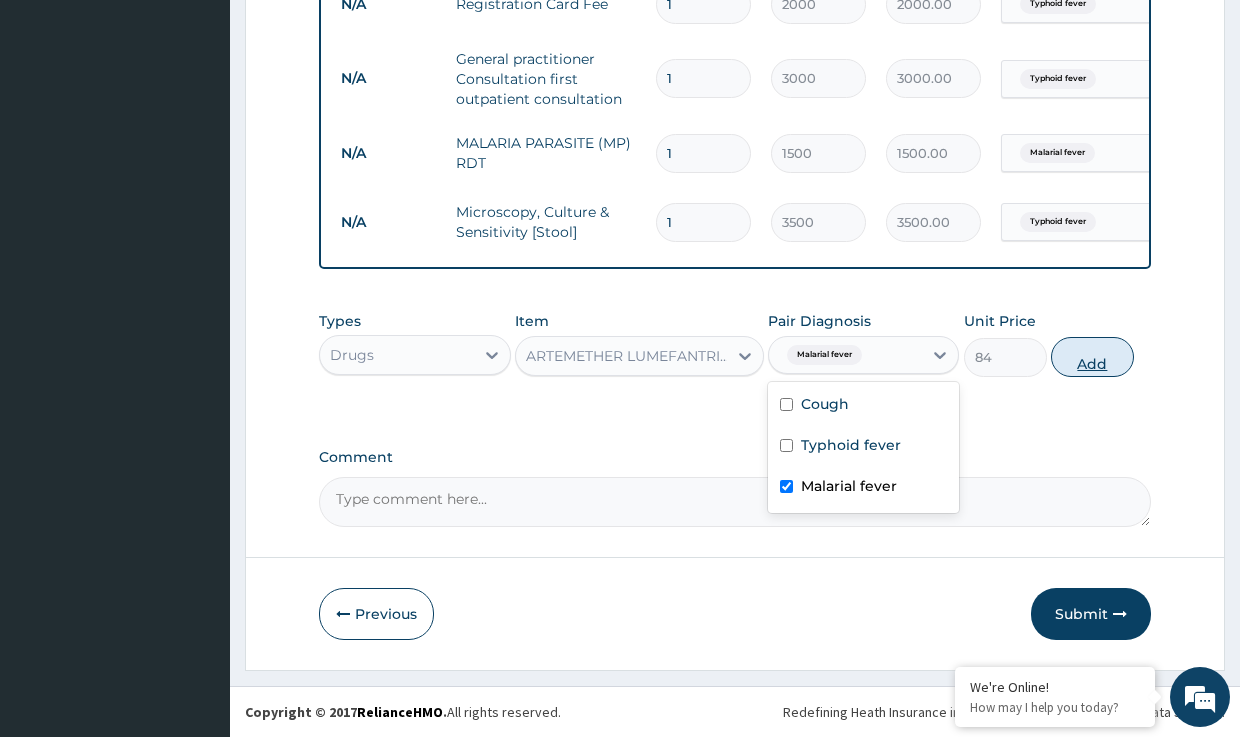 type on "0" 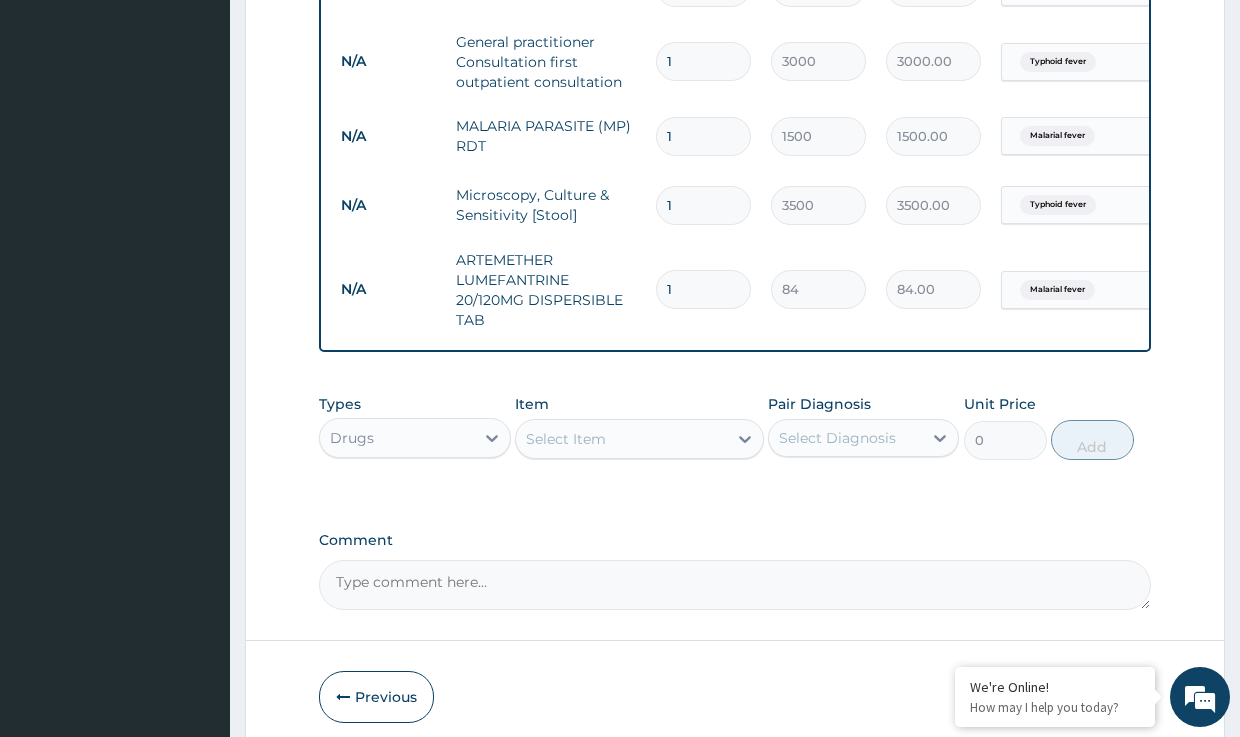 type on "18" 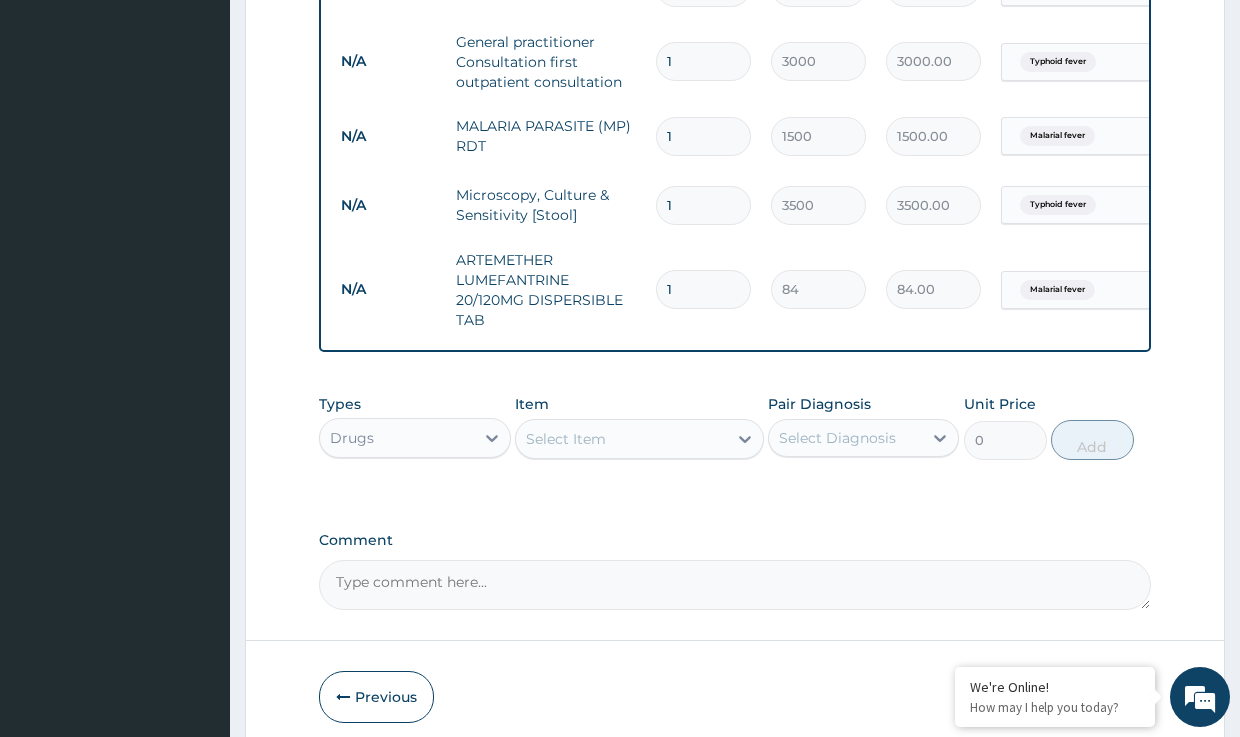 type on "1512.00" 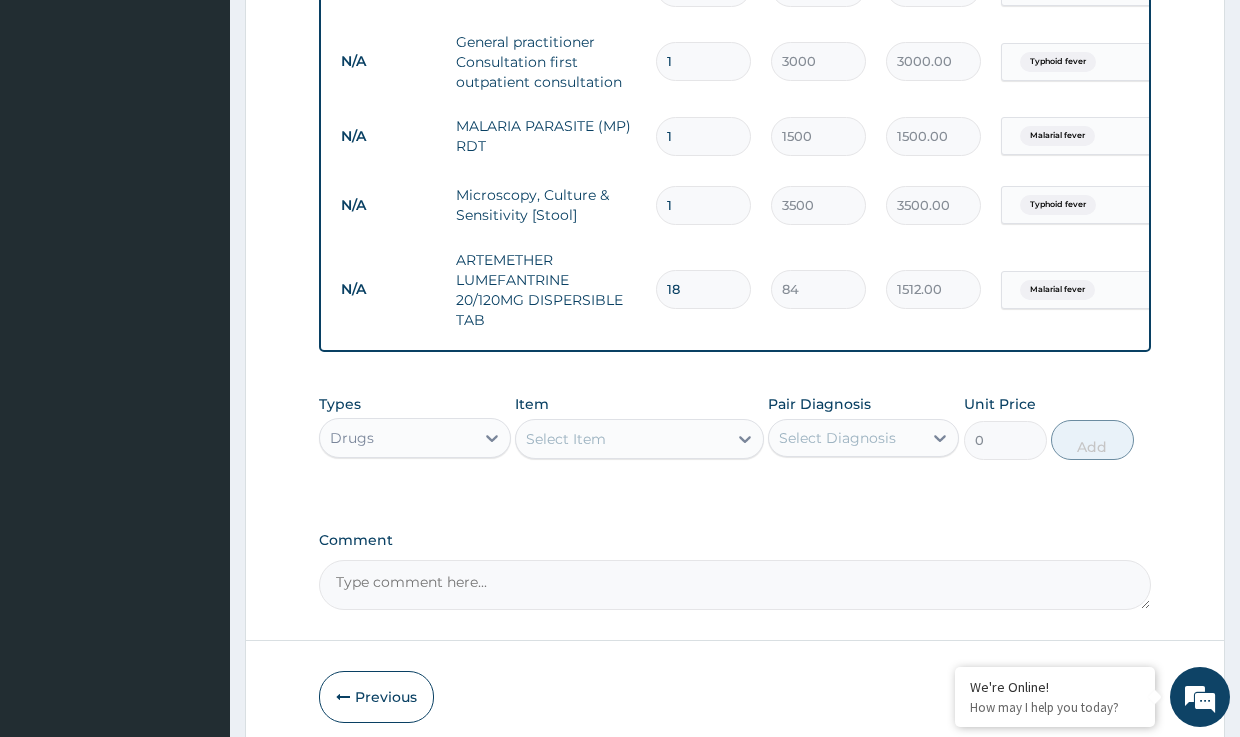 type on "18" 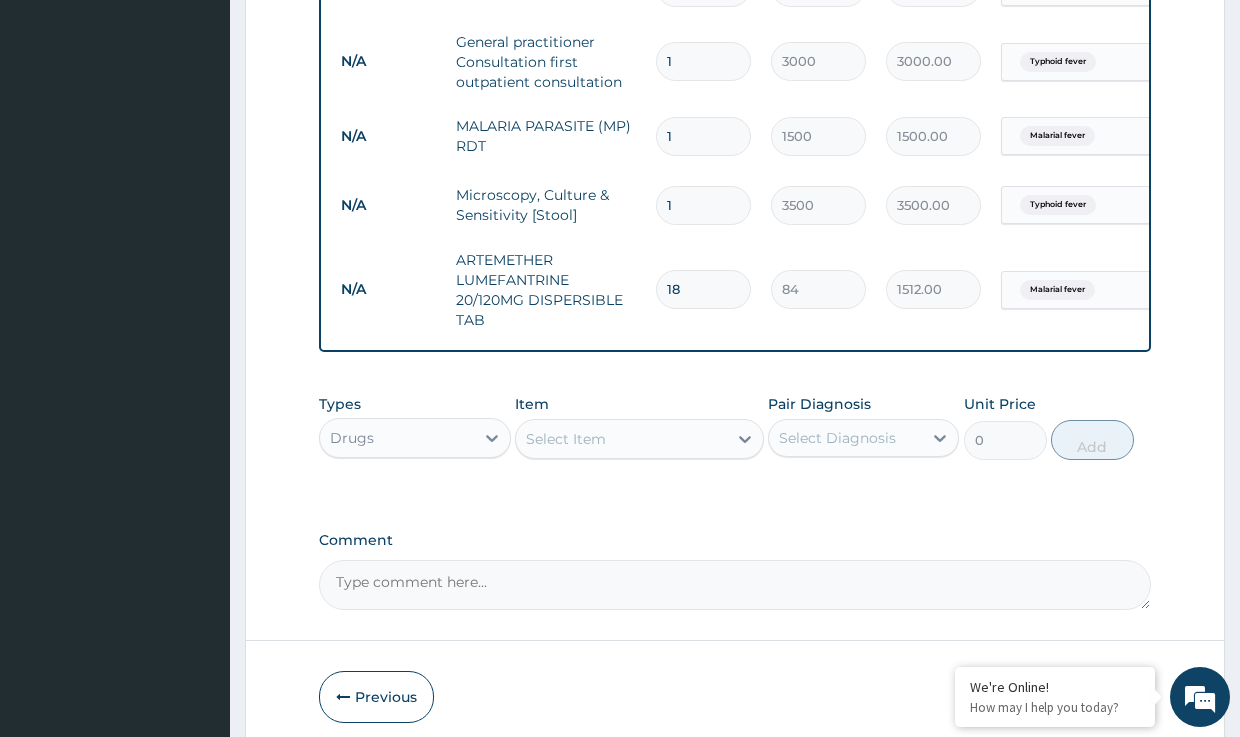 click on "Select Item" at bounding box center [566, 439] 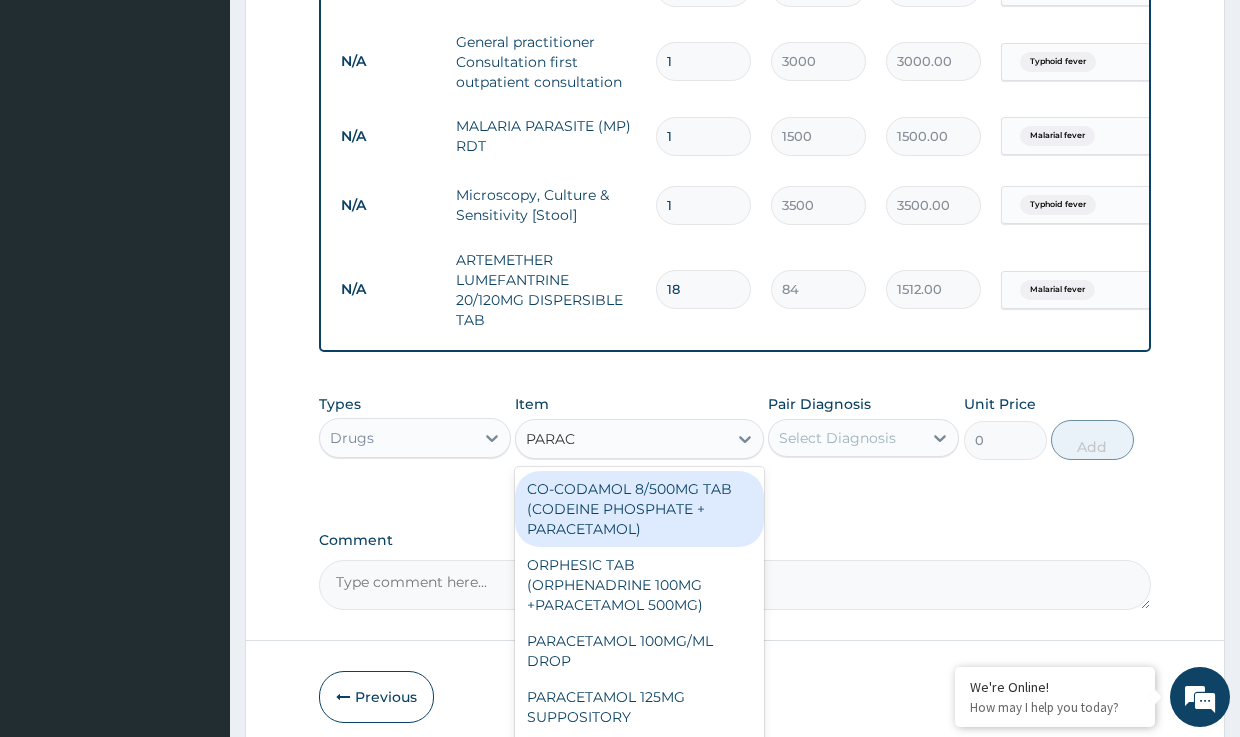 type on "PARACE" 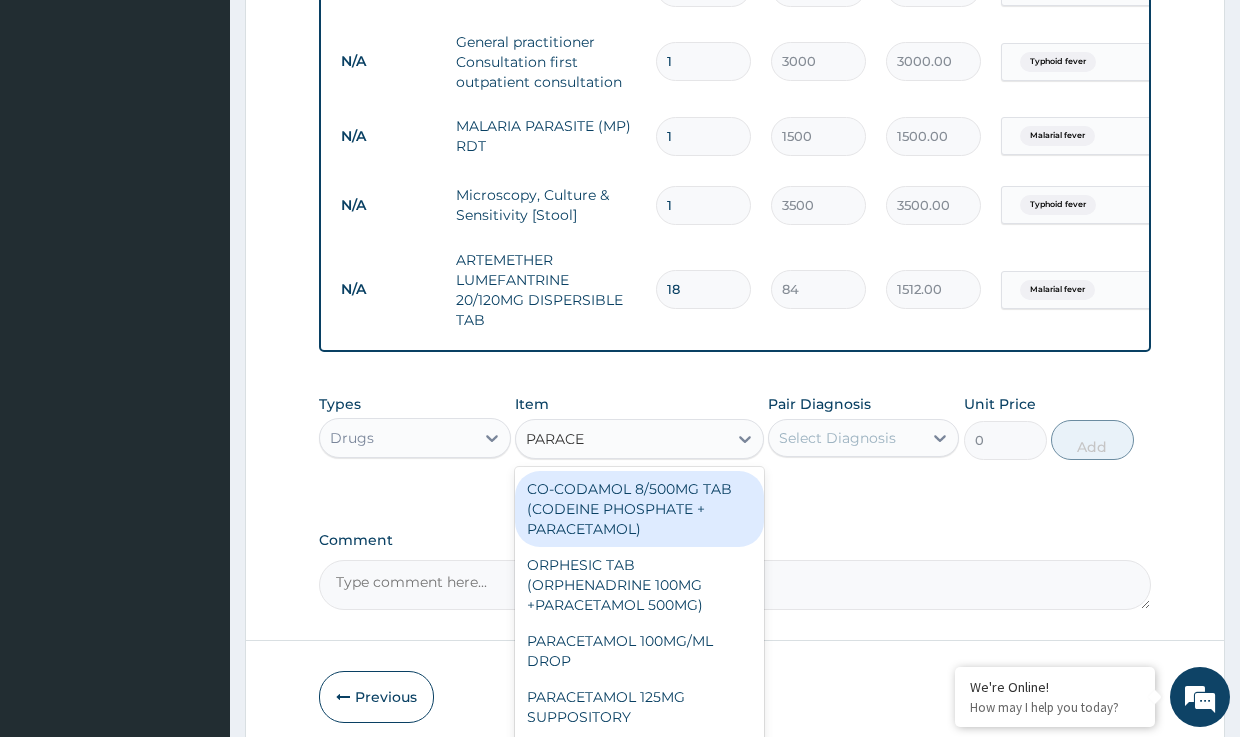 scroll, scrollTop: 945, scrollLeft: 0, axis: vertical 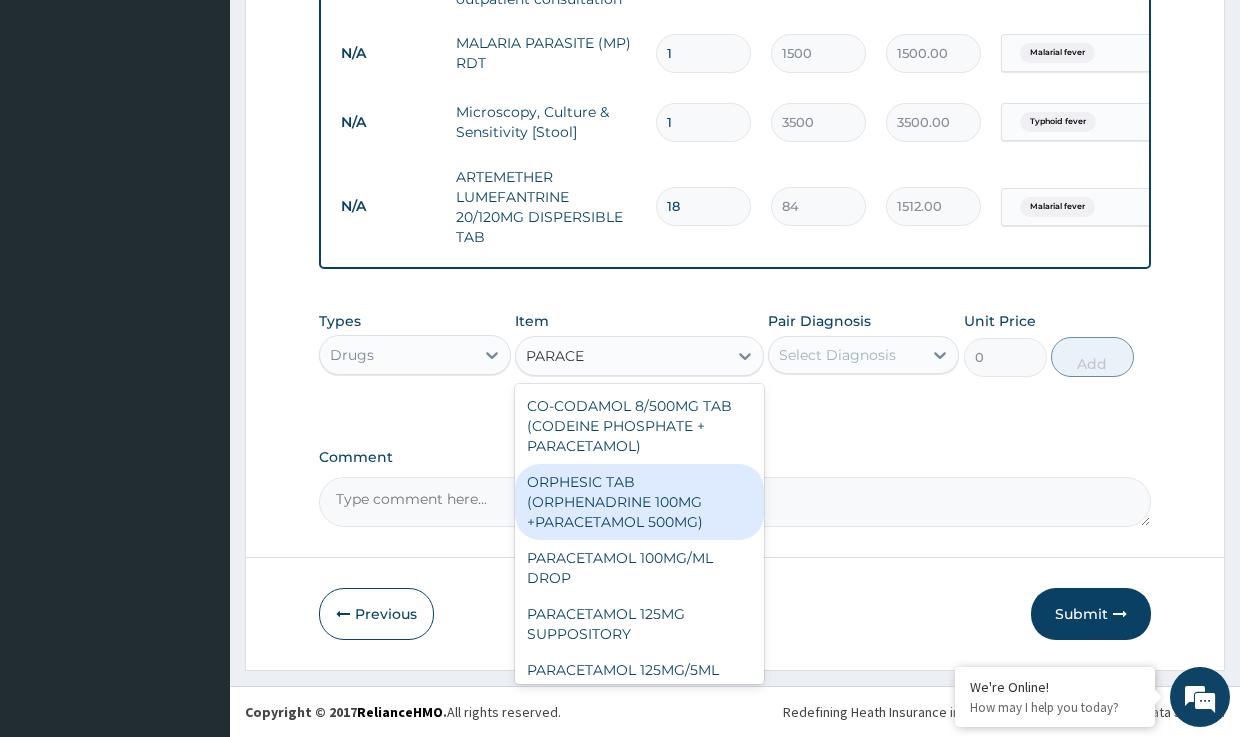 click on "ORPHESIC TAB (ORPHENADRINE 100MG +PARACETAMOL 500MG)" at bounding box center (639, 502) 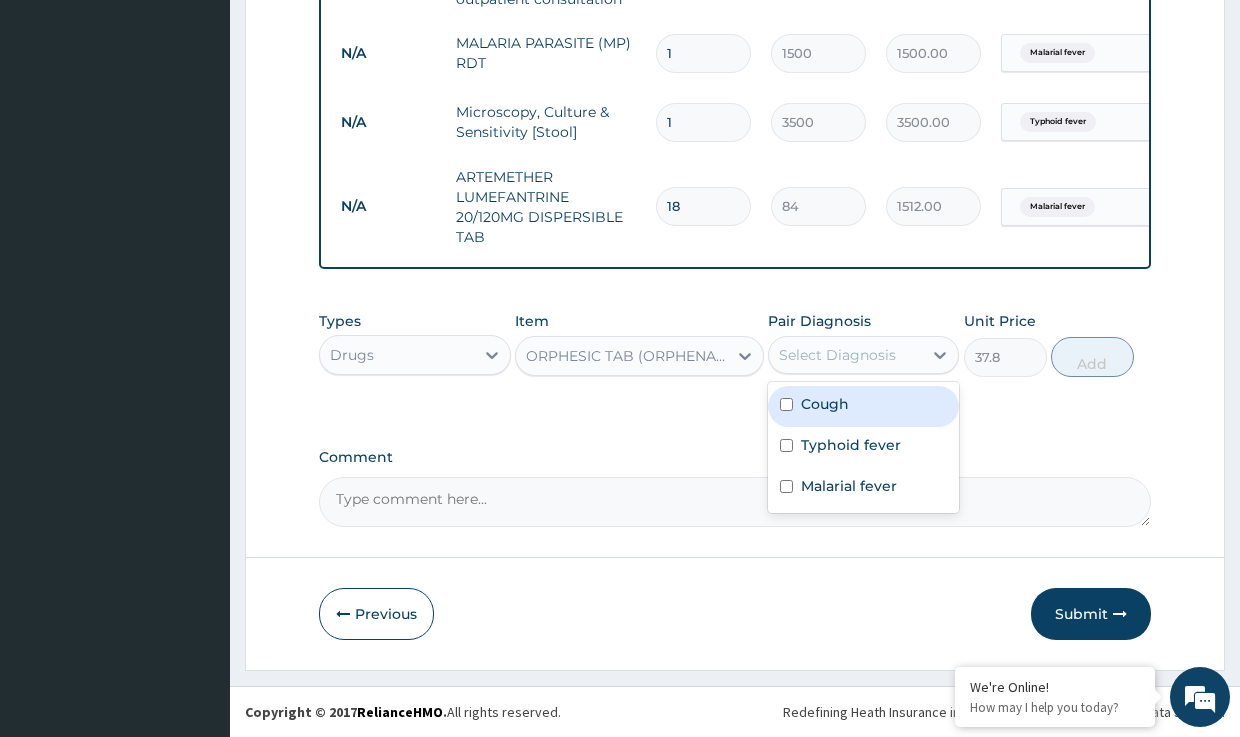 click on "Select Diagnosis" at bounding box center (837, 355) 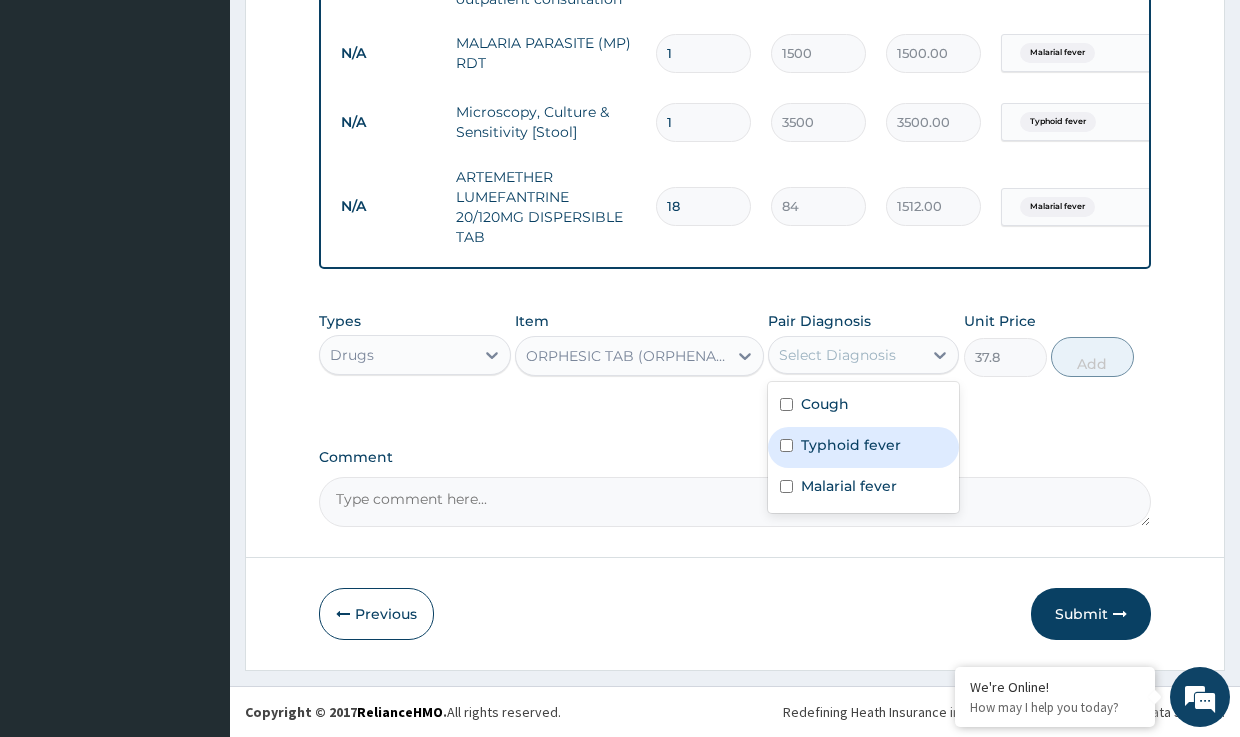 drag, startPoint x: 824, startPoint y: 445, endPoint x: 827, endPoint y: 466, distance: 21.213203 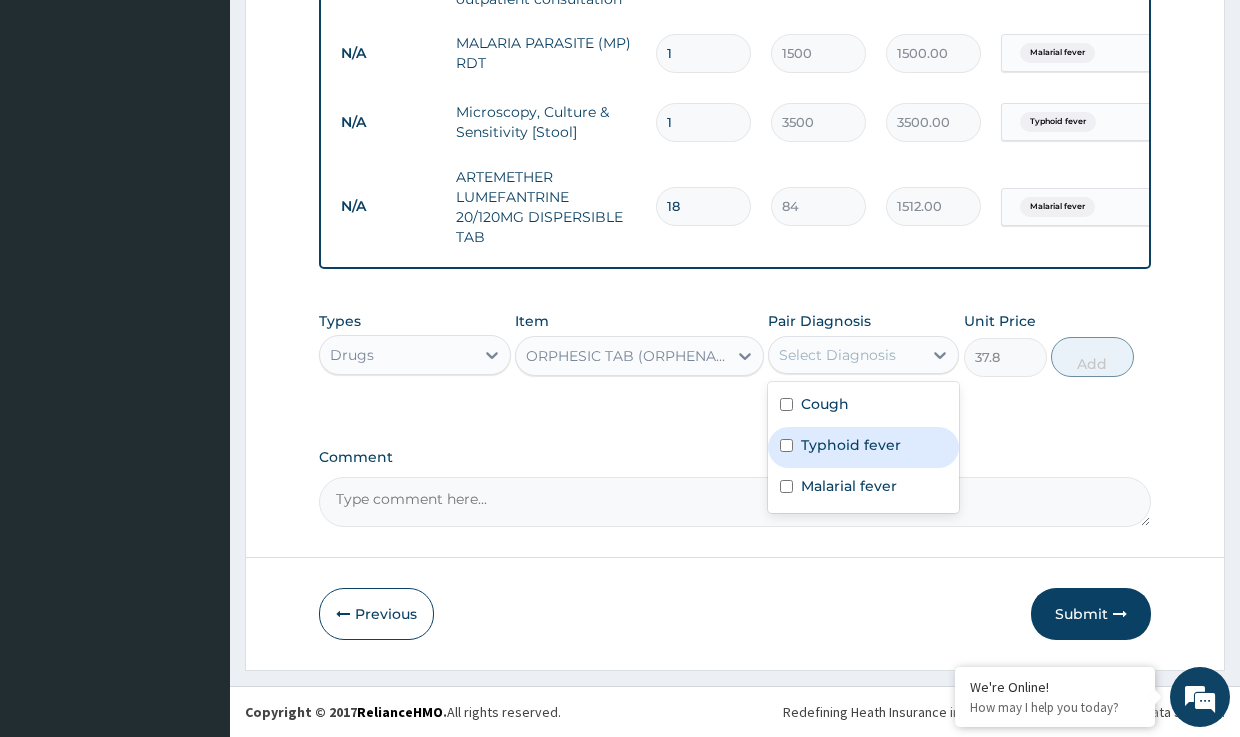 click on "Typhoid fever" at bounding box center (851, 445) 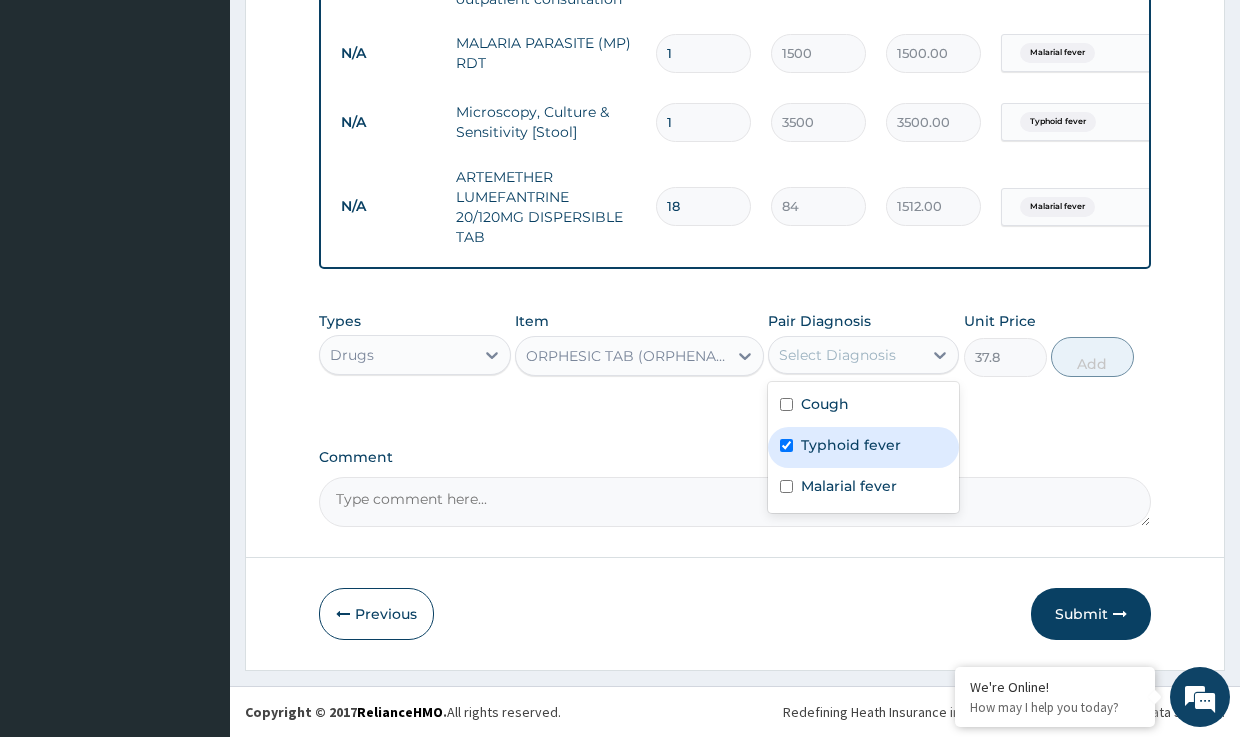 checkbox on "true" 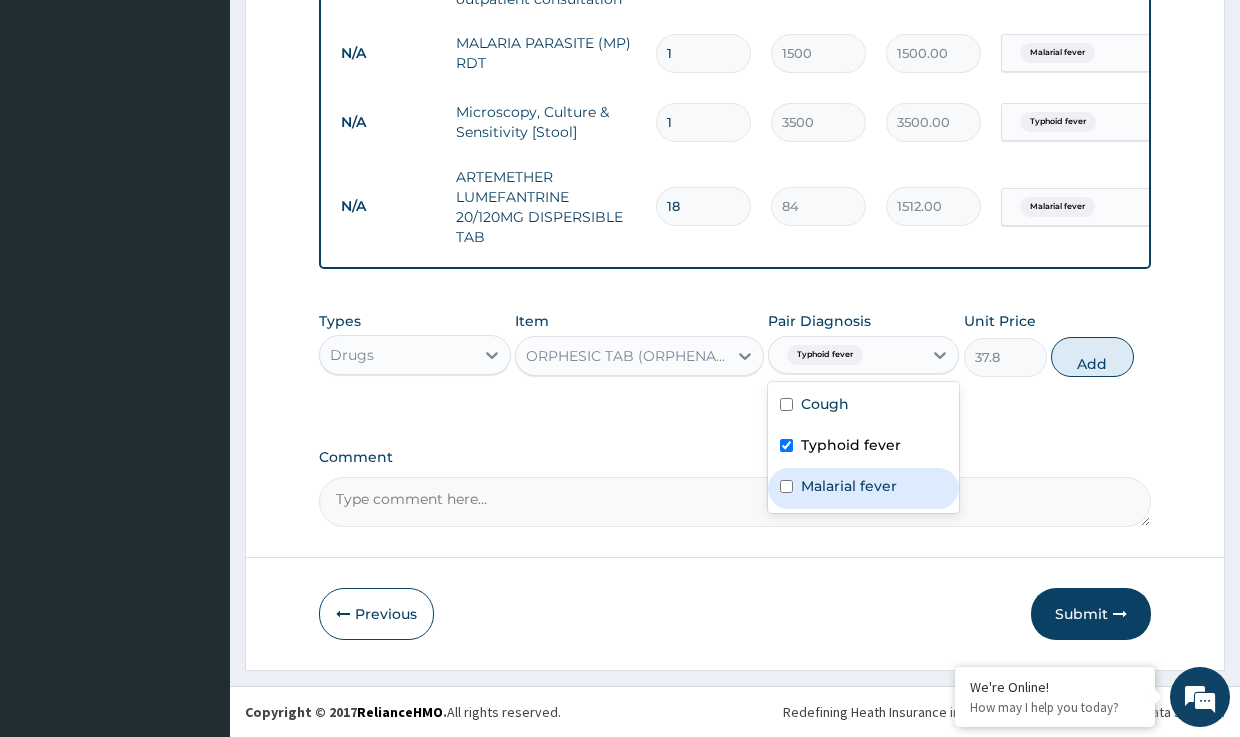 click on "Malarial fever" at bounding box center (849, 486) 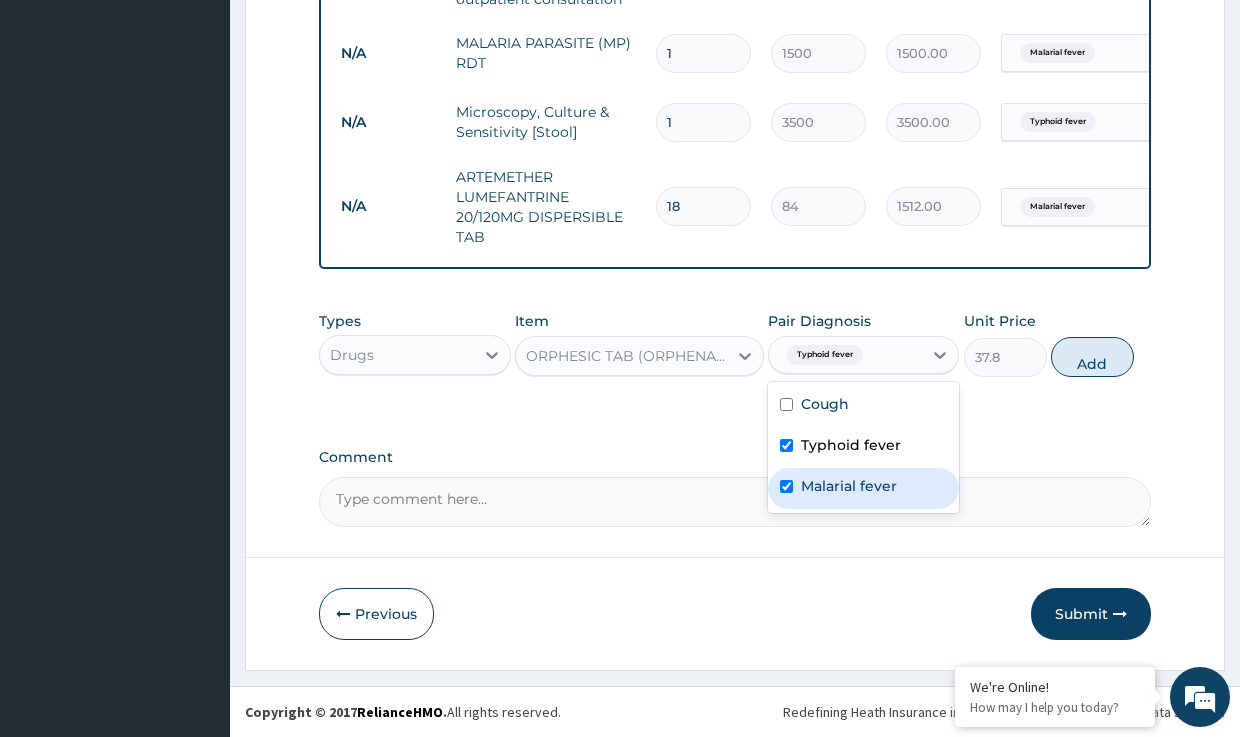 checkbox on "true" 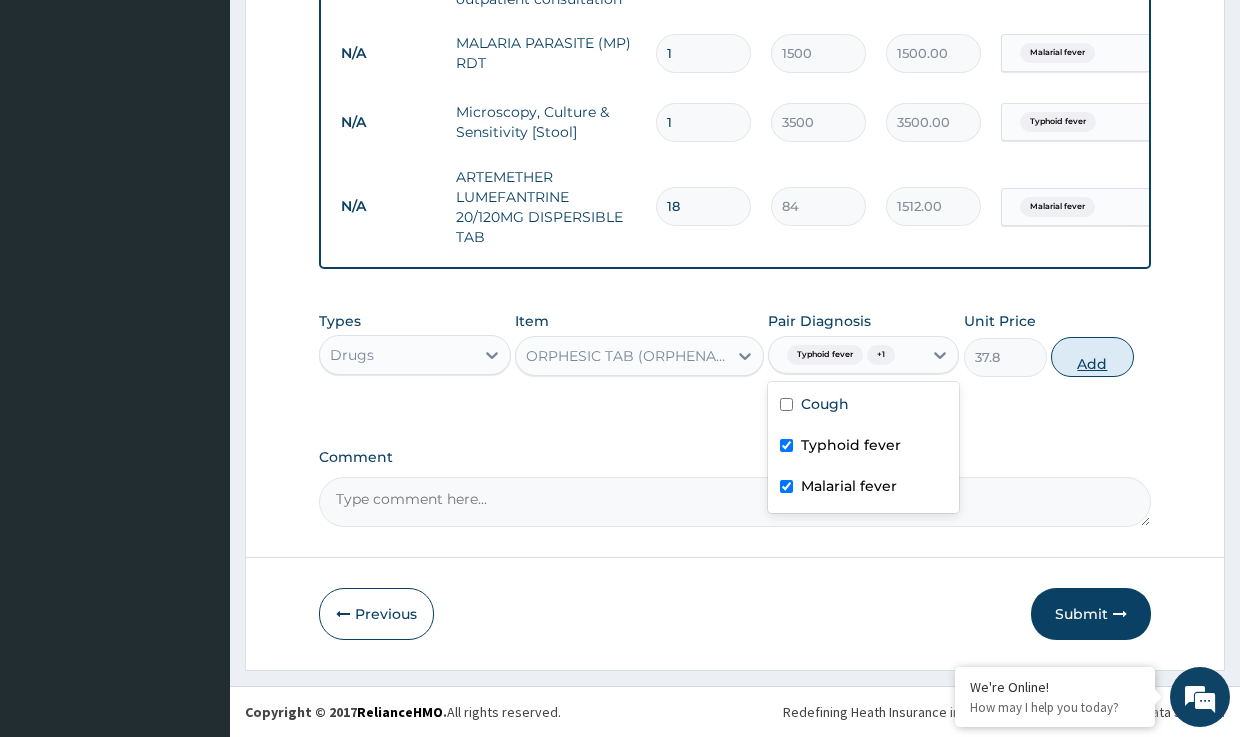click on "Add" at bounding box center (1092, 357) 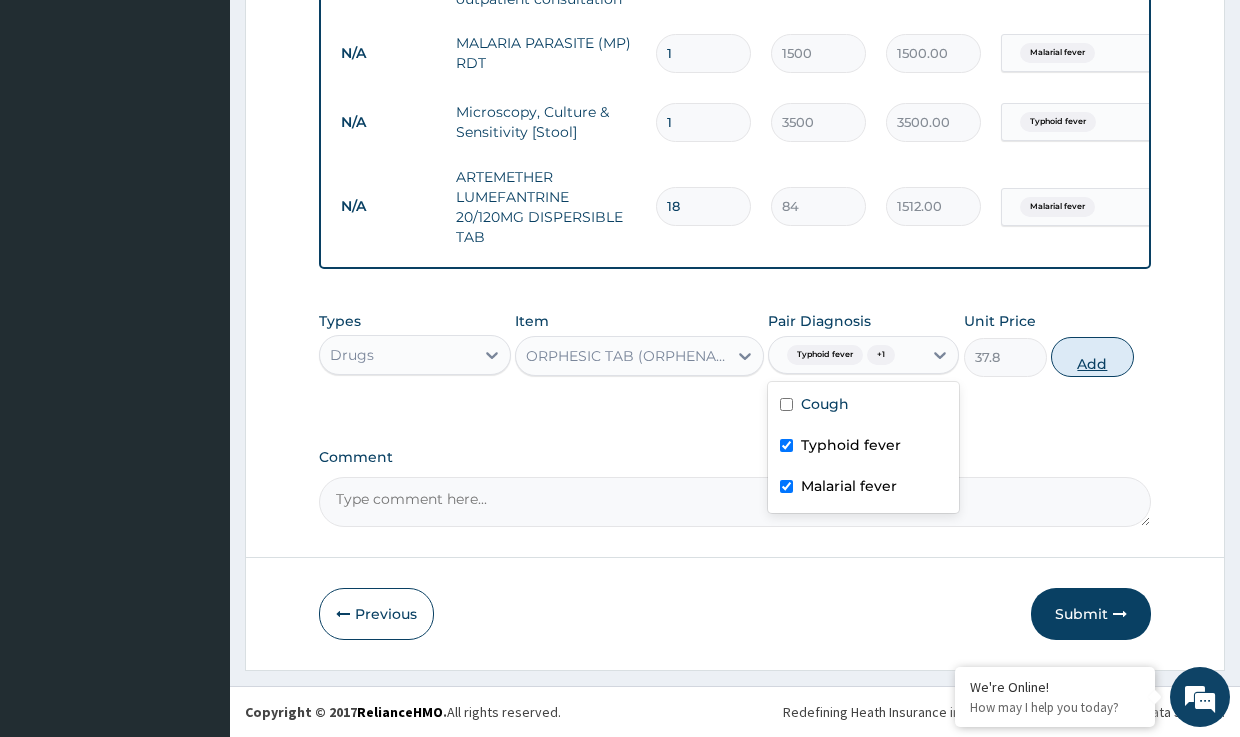 type on "0" 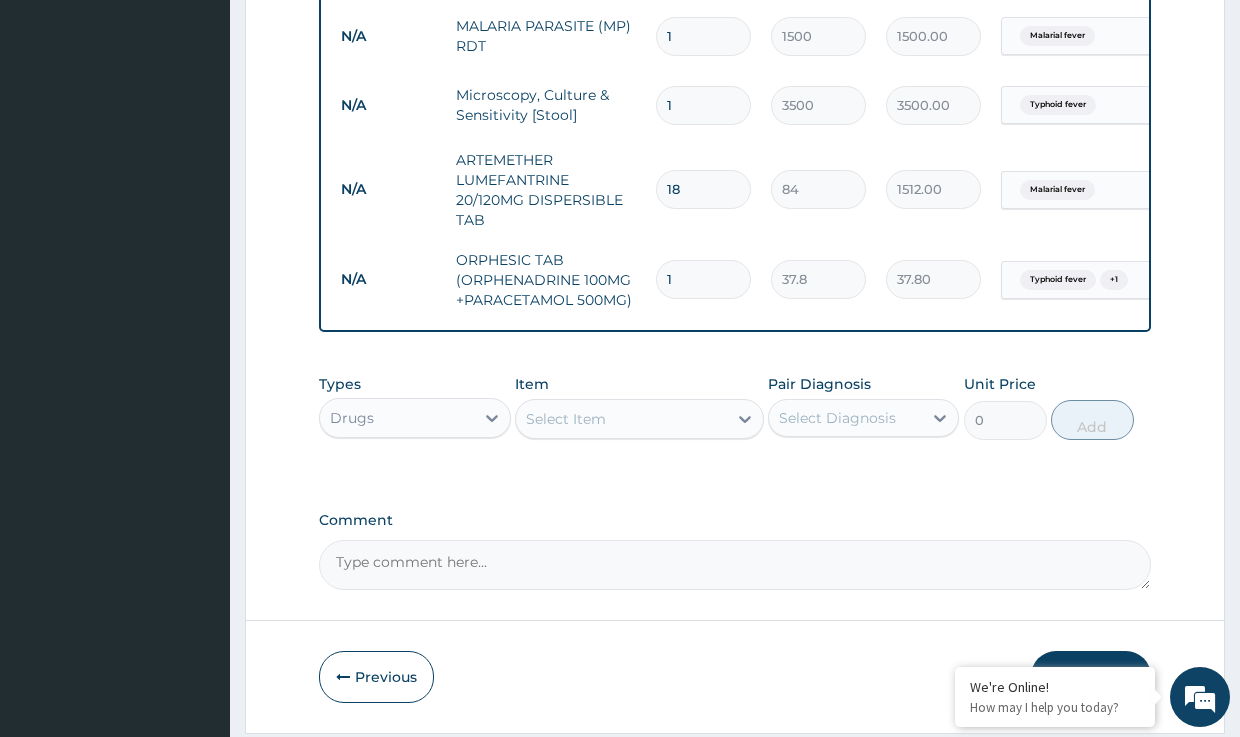 type on "18" 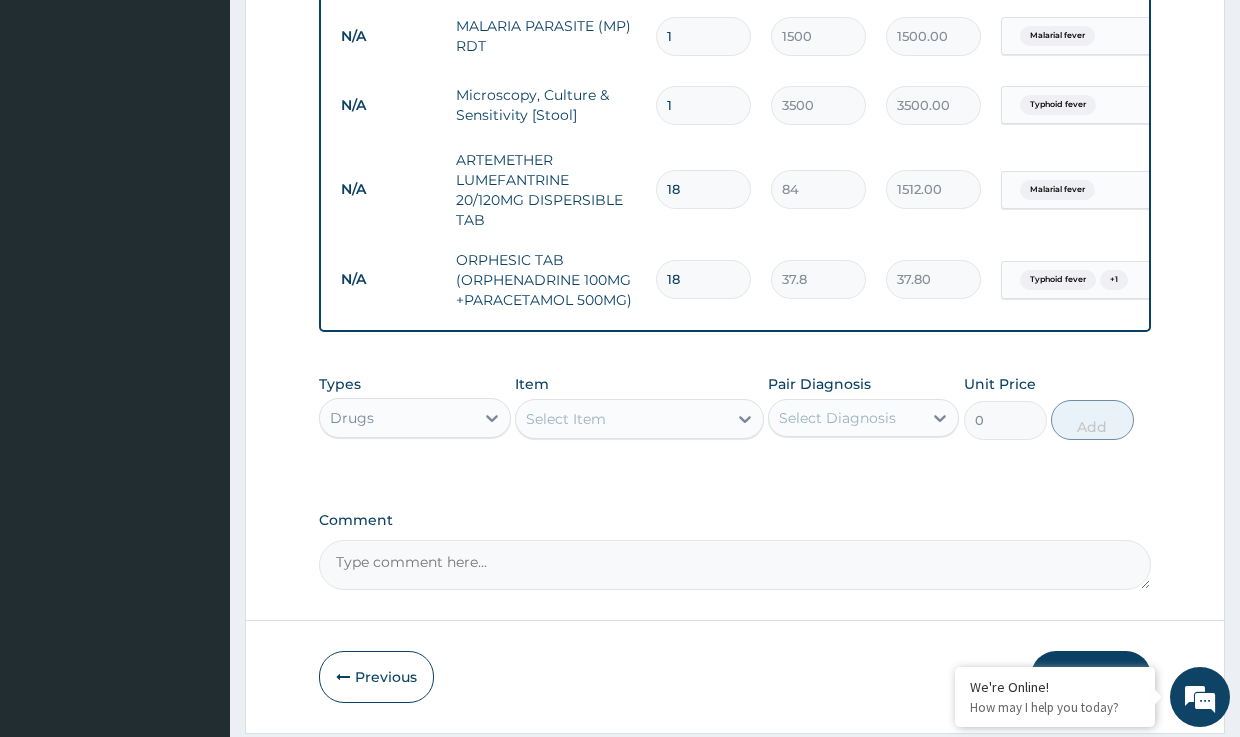 type on "680.40" 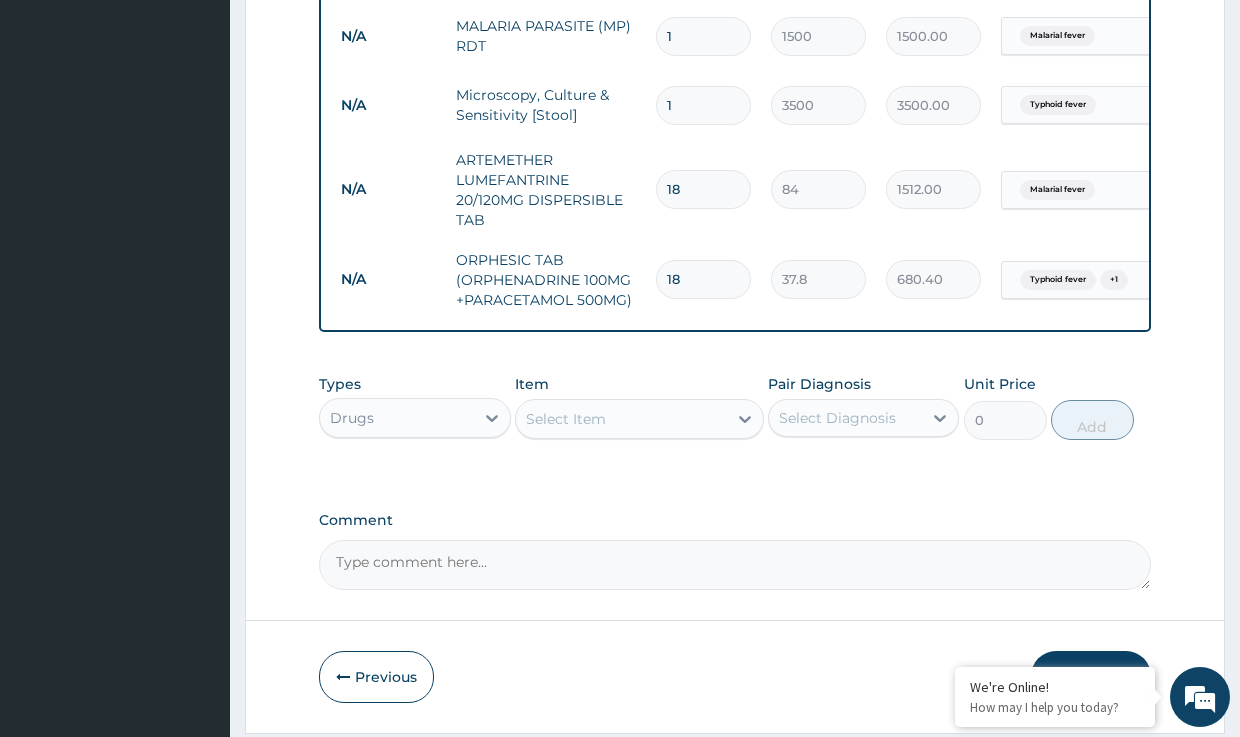 type on "18" 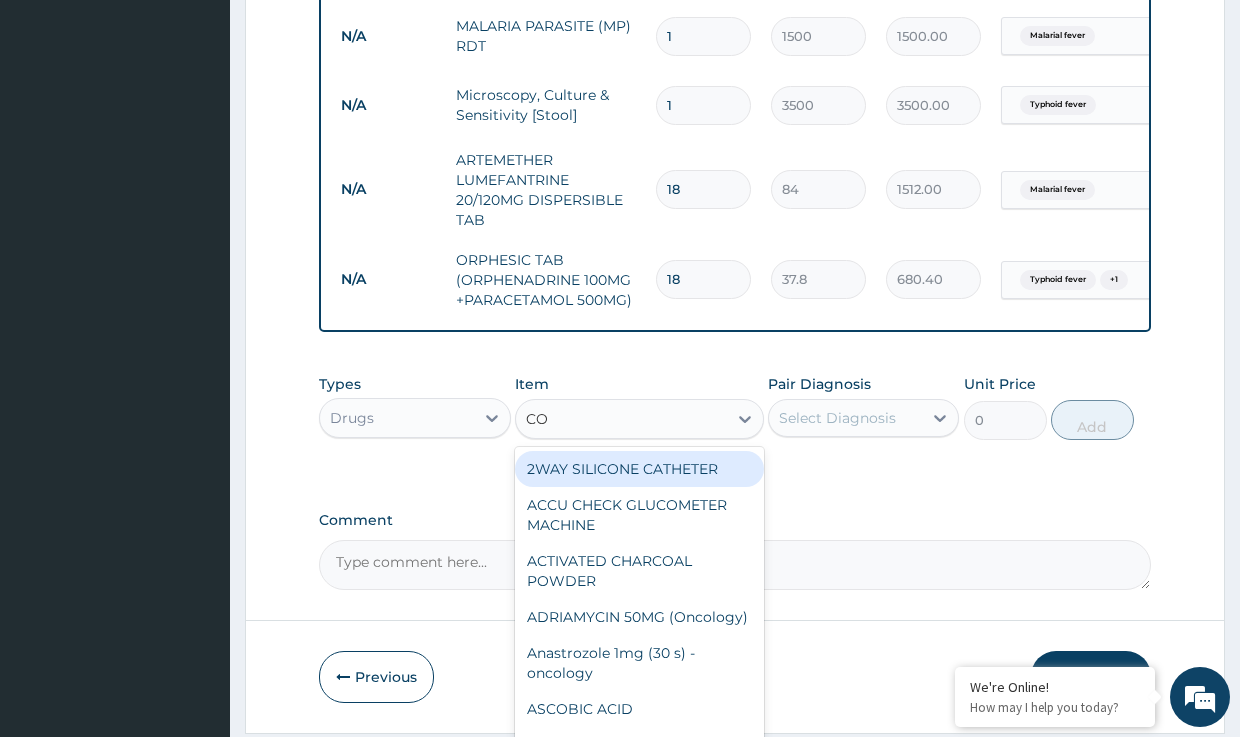 type on "COU" 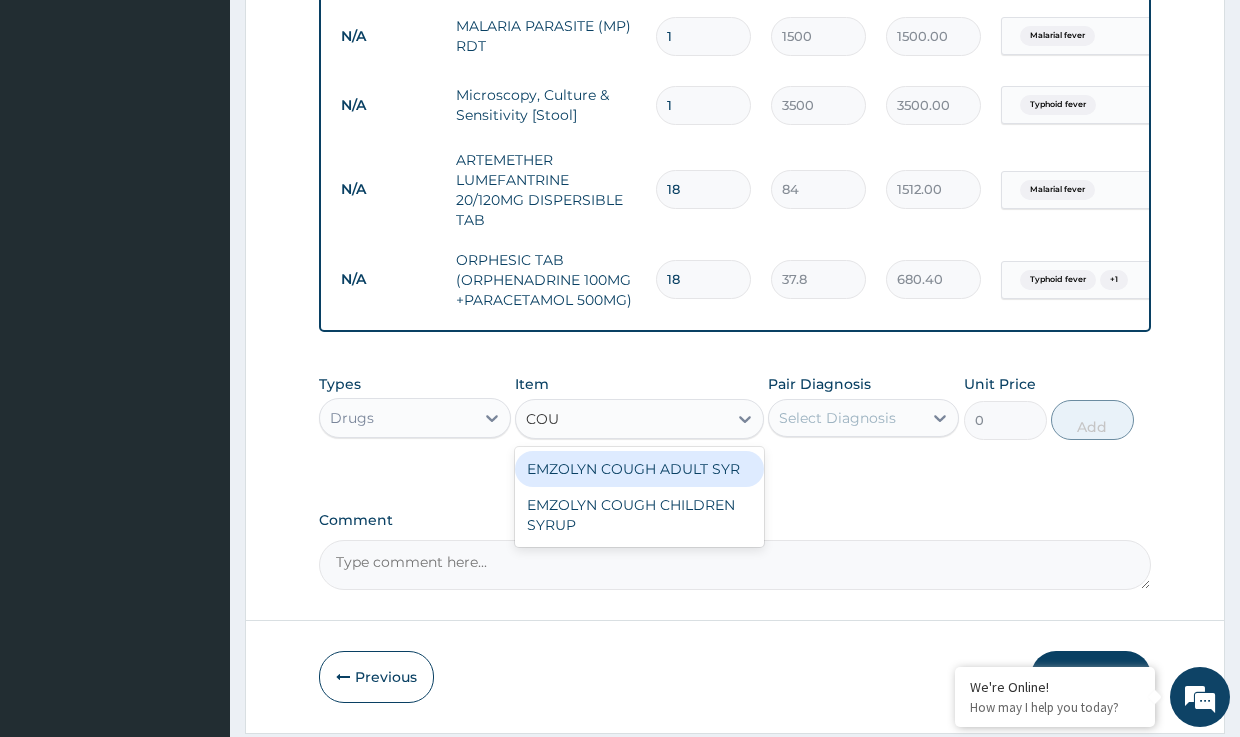 click on "EMZOLYN COUGH ADULT SYR" at bounding box center (639, 469) 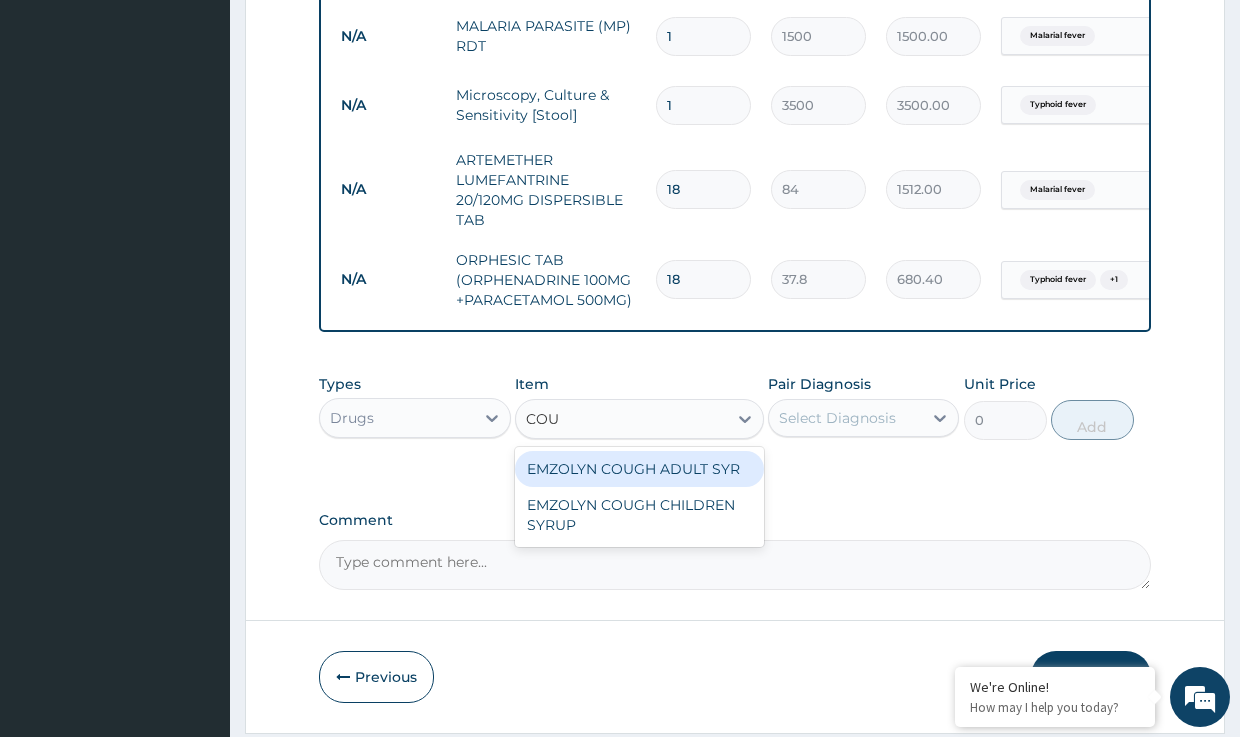 type 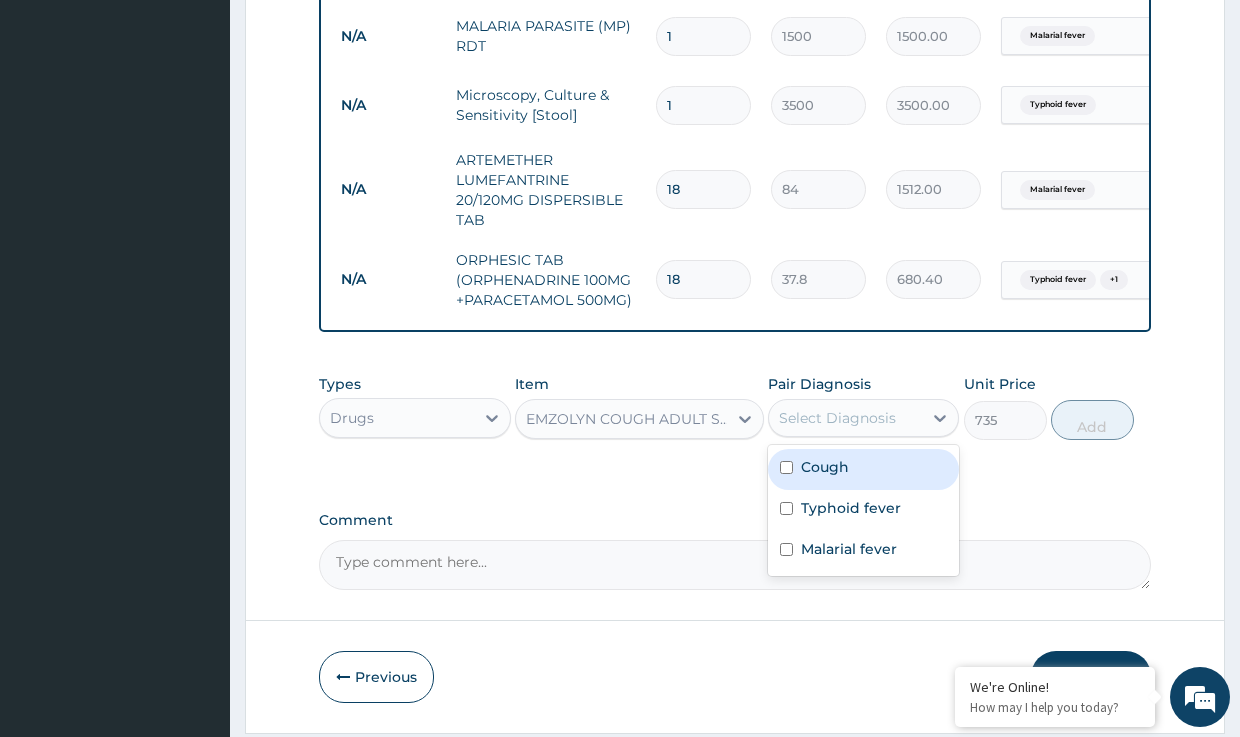 click on "Select Diagnosis" at bounding box center [837, 418] 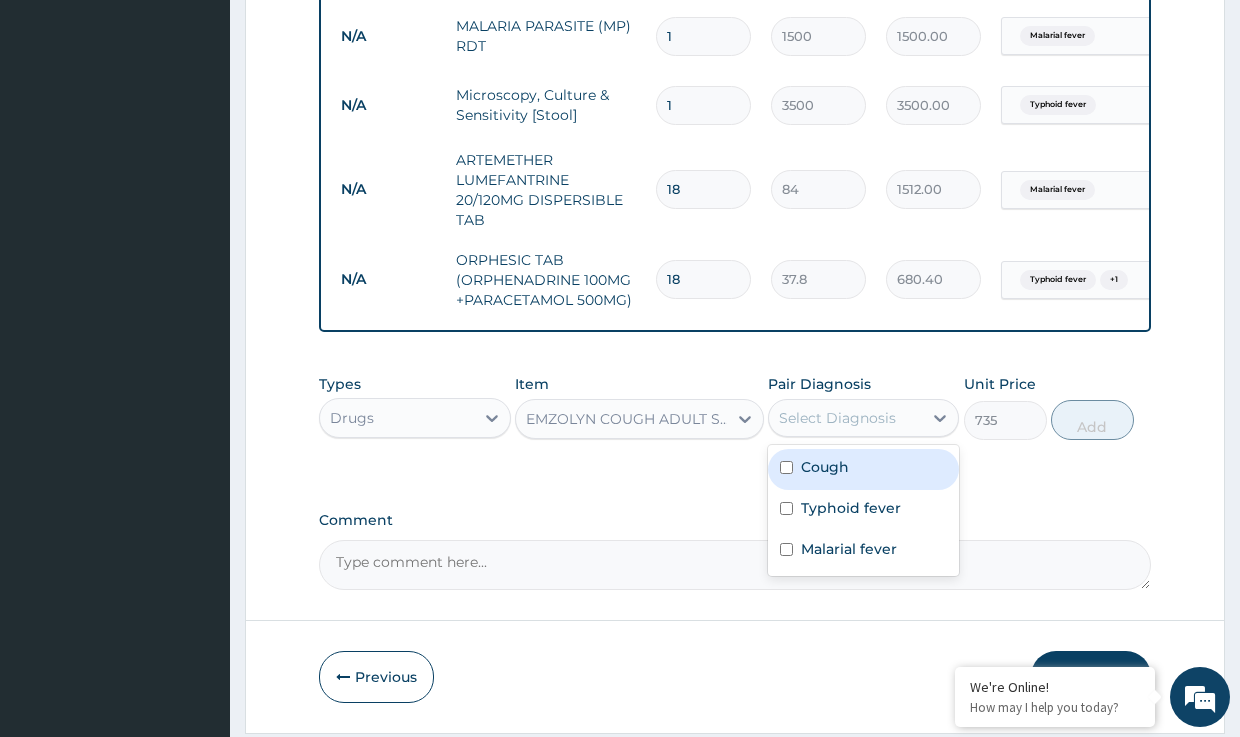 click on "Cough" at bounding box center (825, 467) 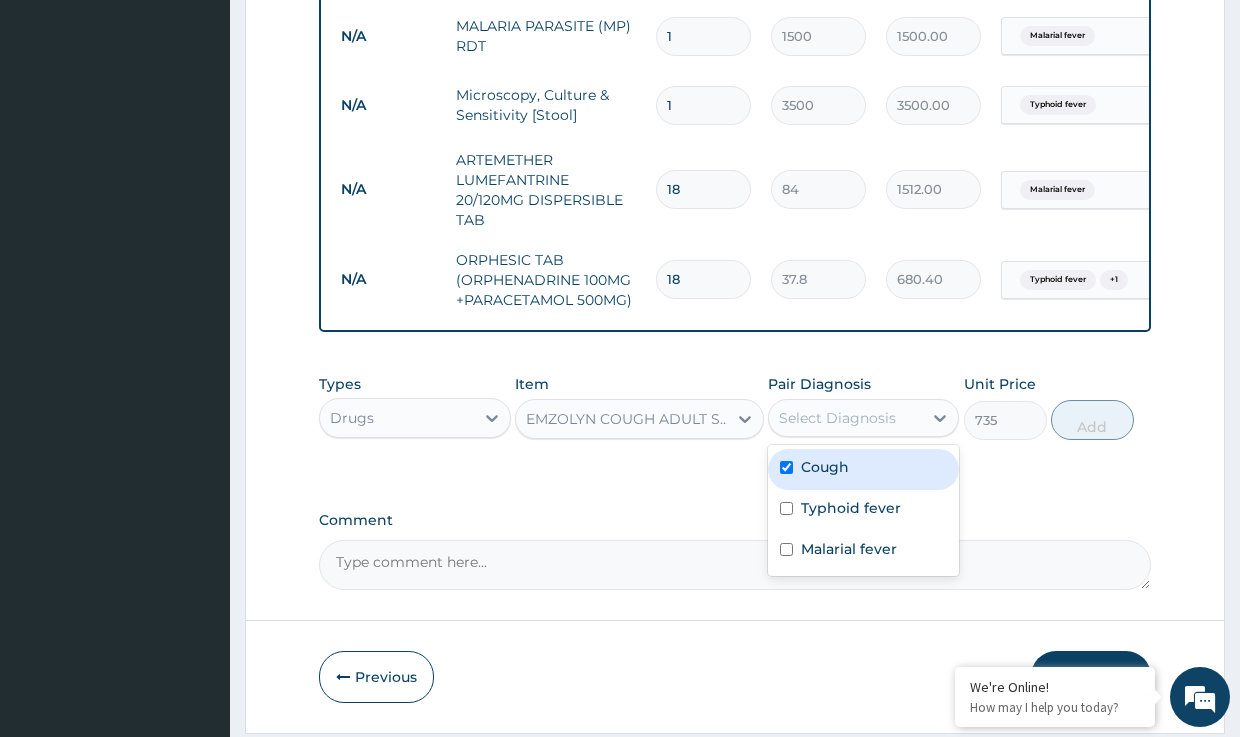 checkbox on "true" 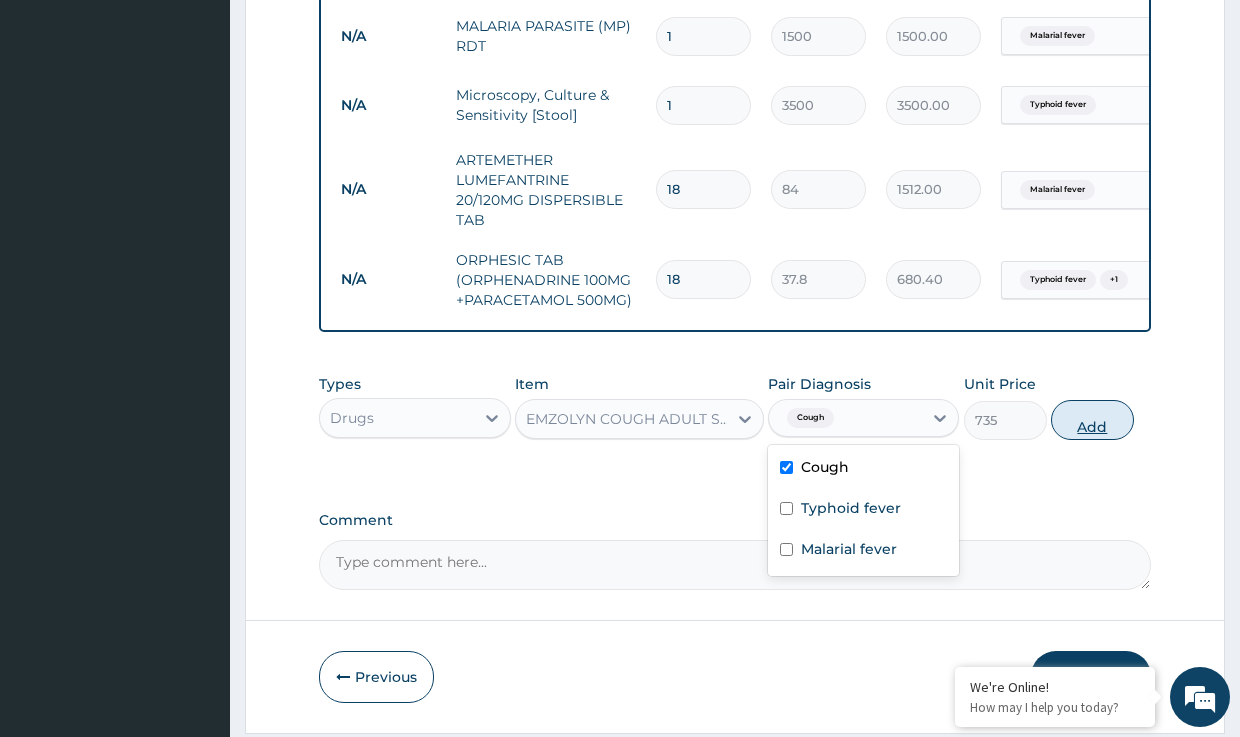 click on "Add" at bounding box center [1092, 420] 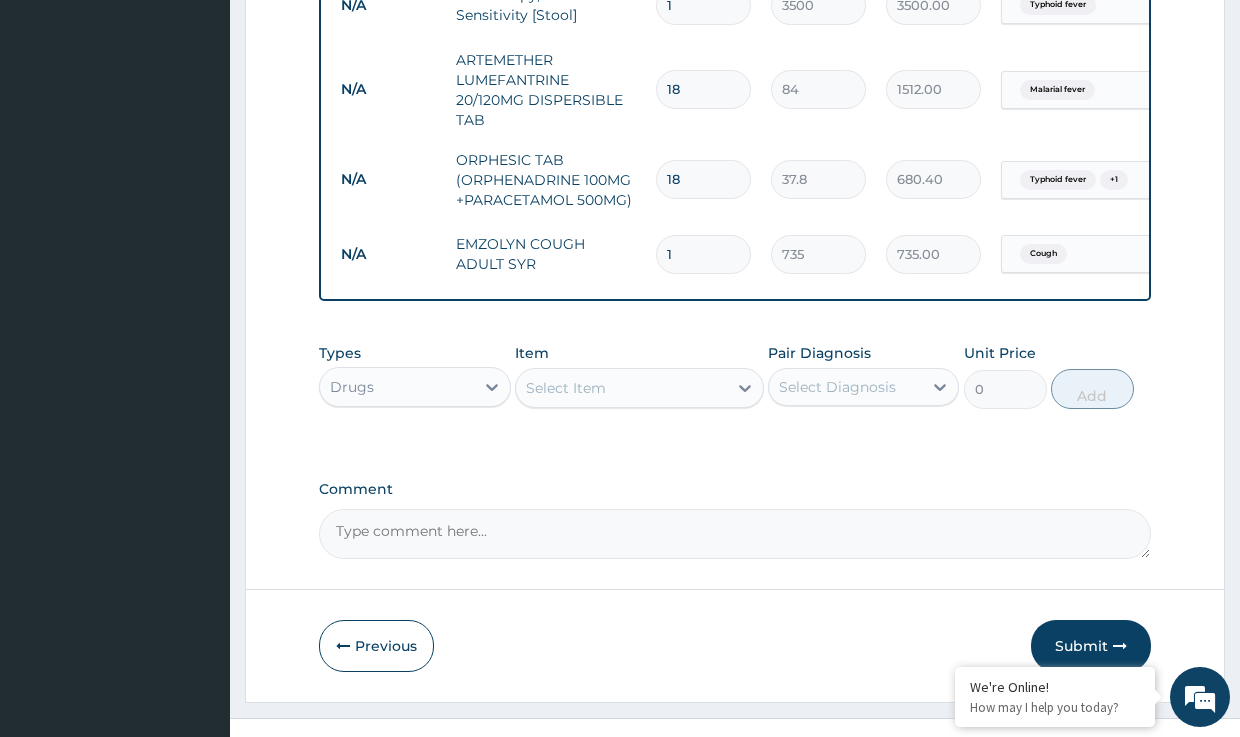 scroll, scrollTop: 1094, scrollLeft: 0, axis: vertical 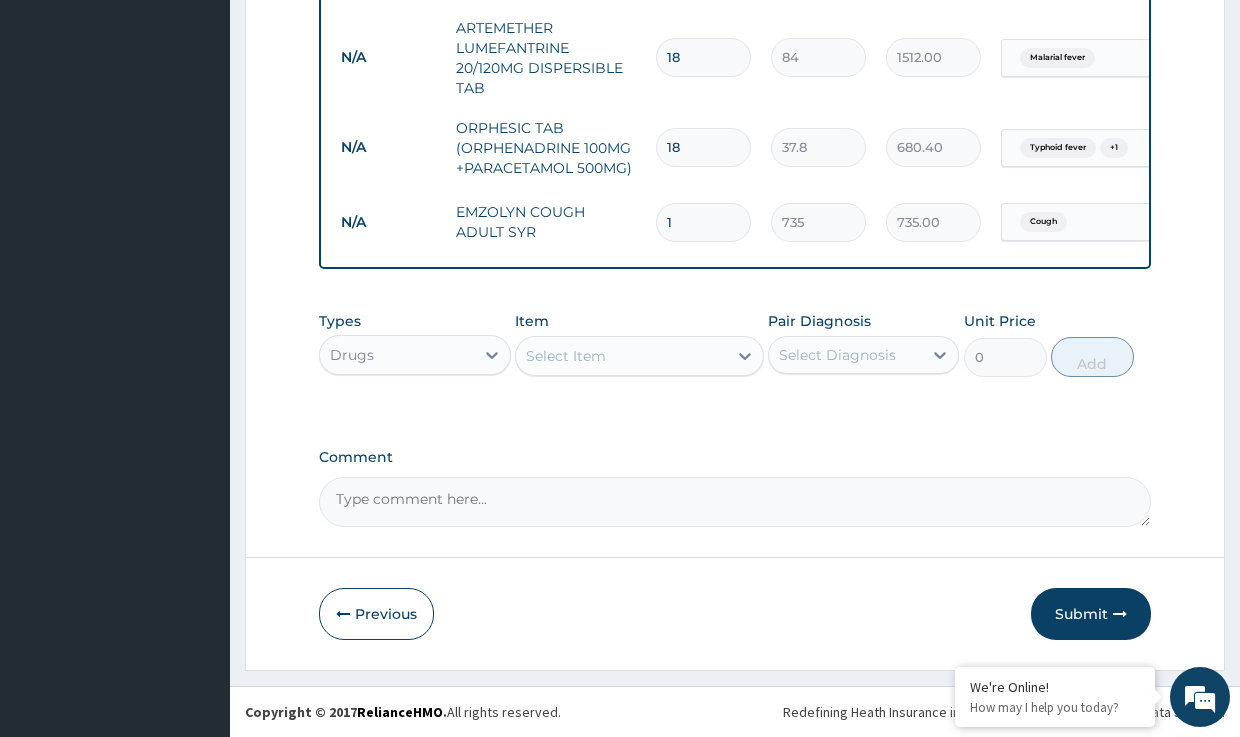 click on "Select Item" at bounding box center [566, 356] 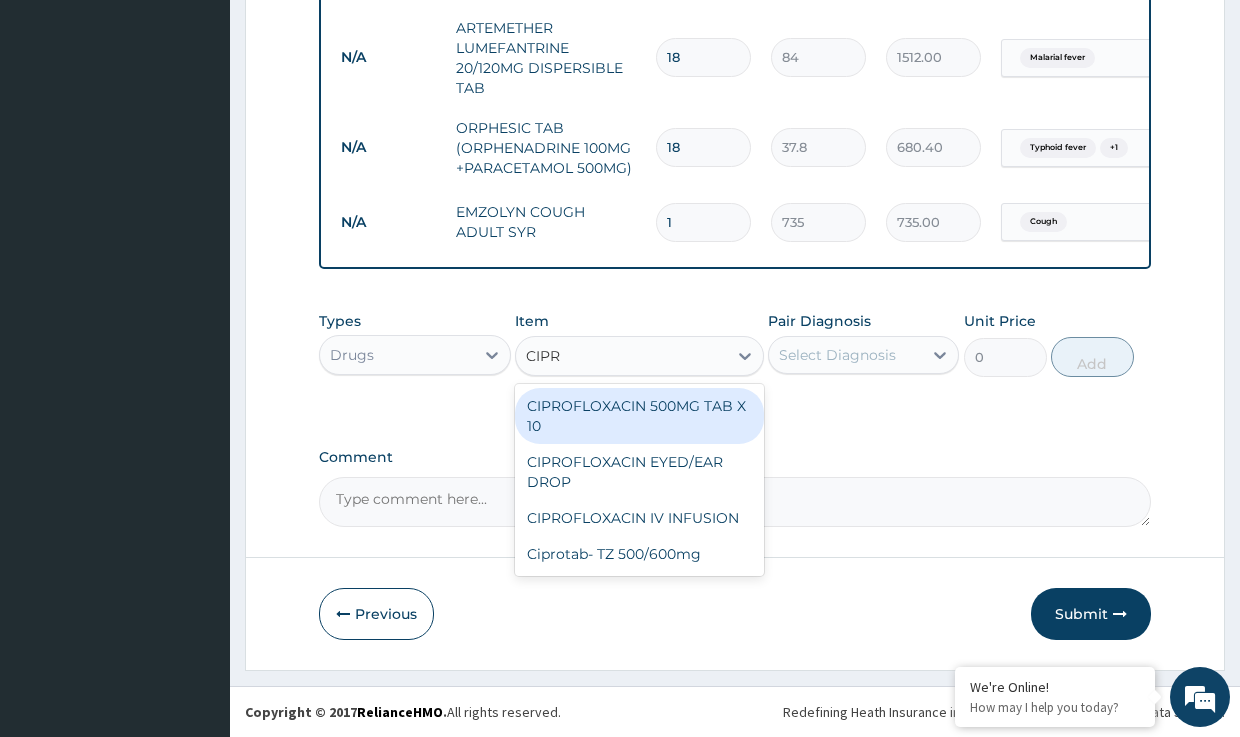 type on "CIPRO" 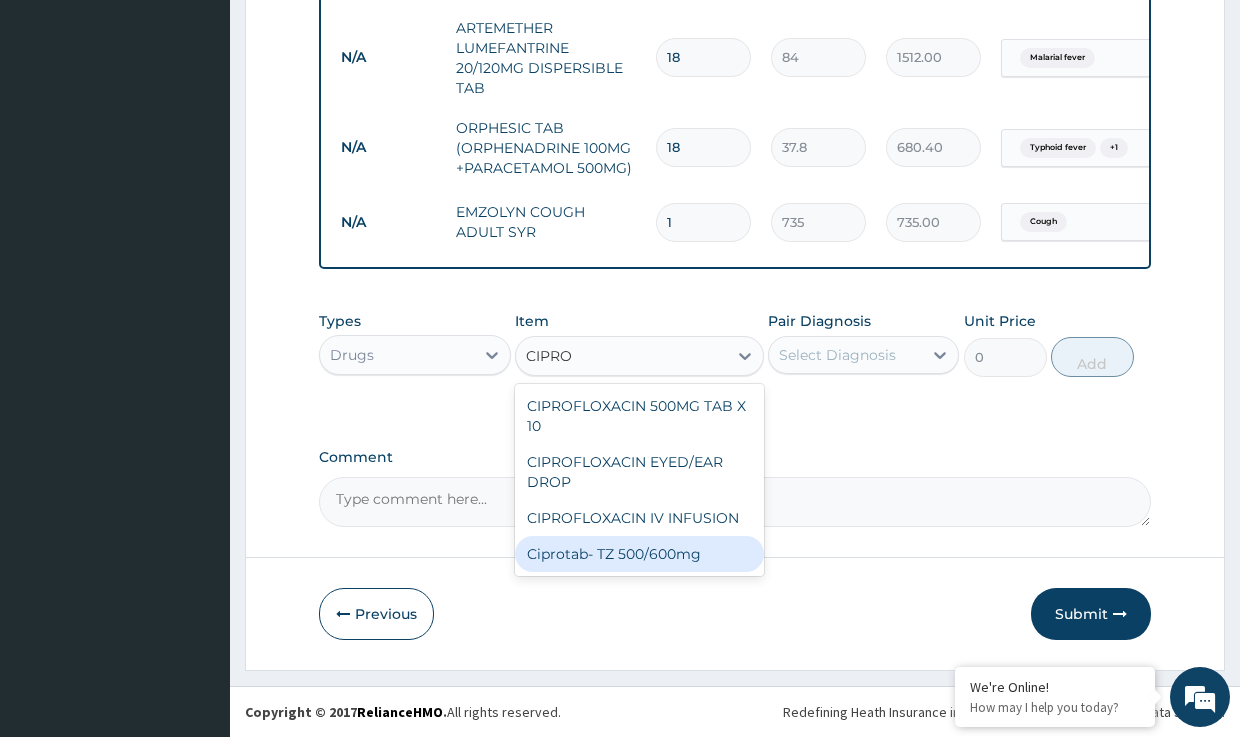 click on "Ciprotab- TZ 500/600mg" at bounding box center [639, 554] 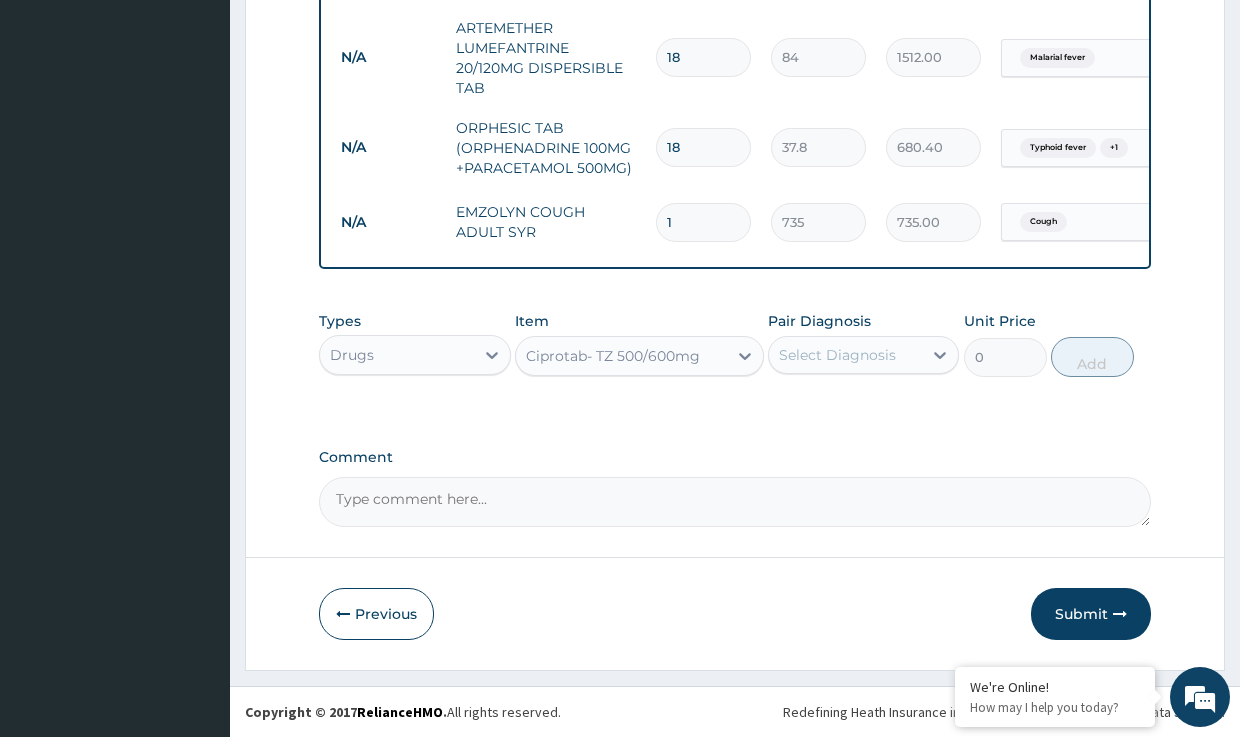 type 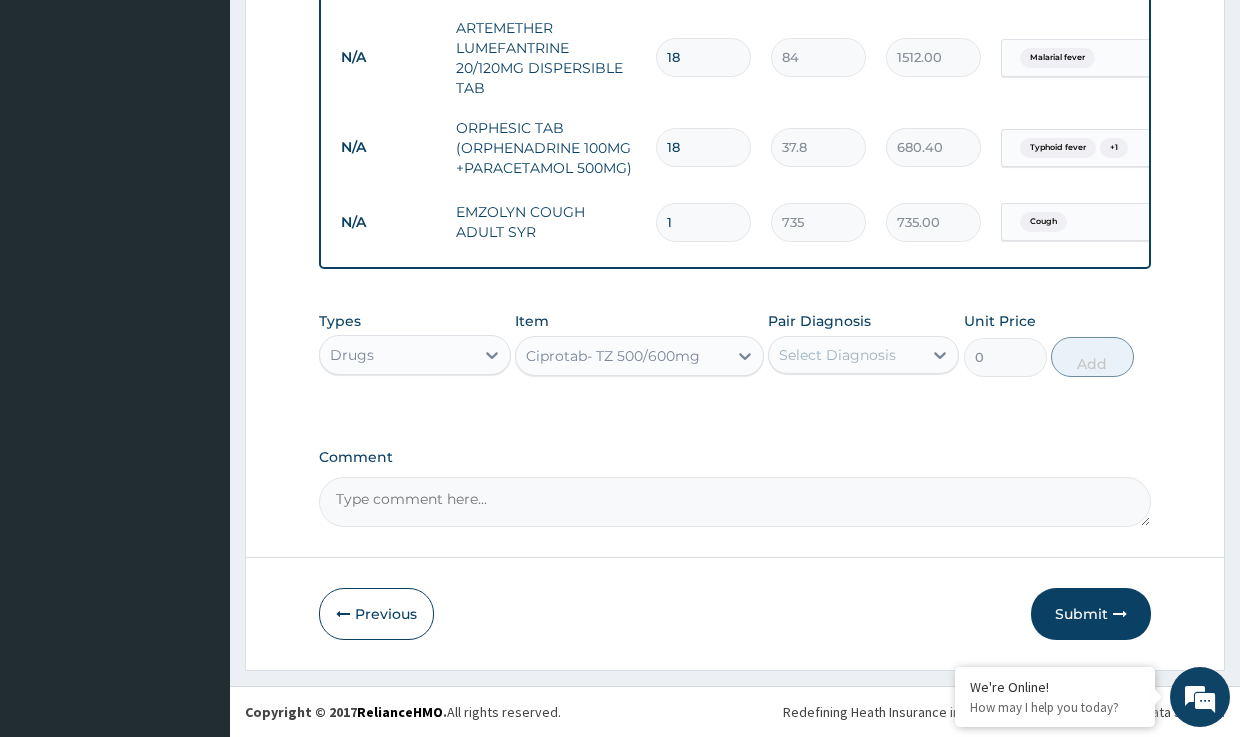 type on "200" 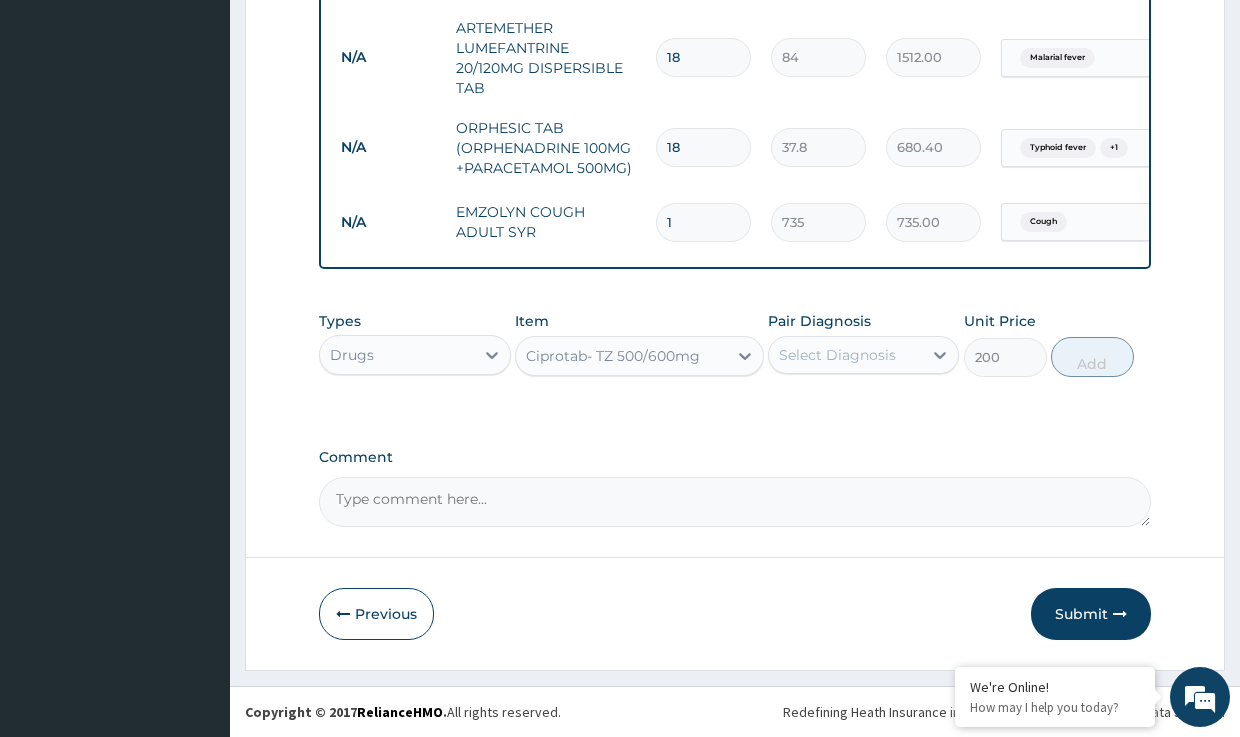 click on "Select Diagnosis" at bounding box center (837, 355) 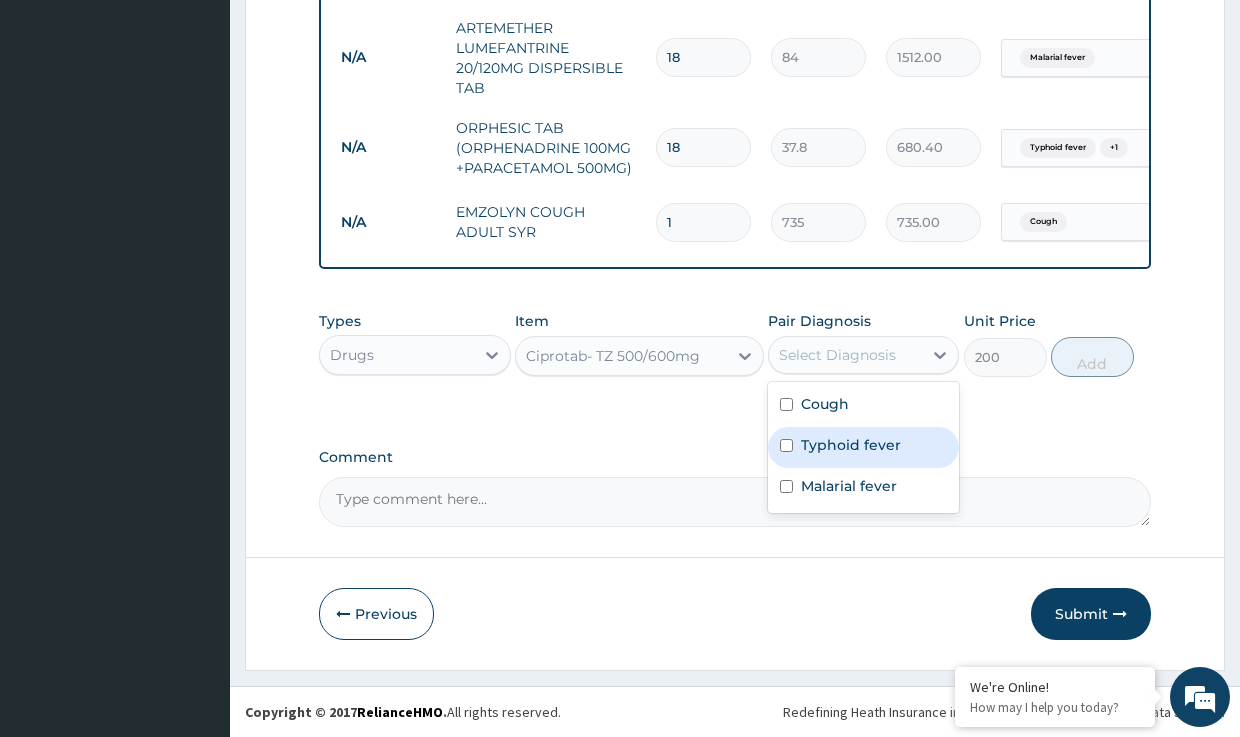 click on "Typhoid fever" at bounding box center [851, 445] 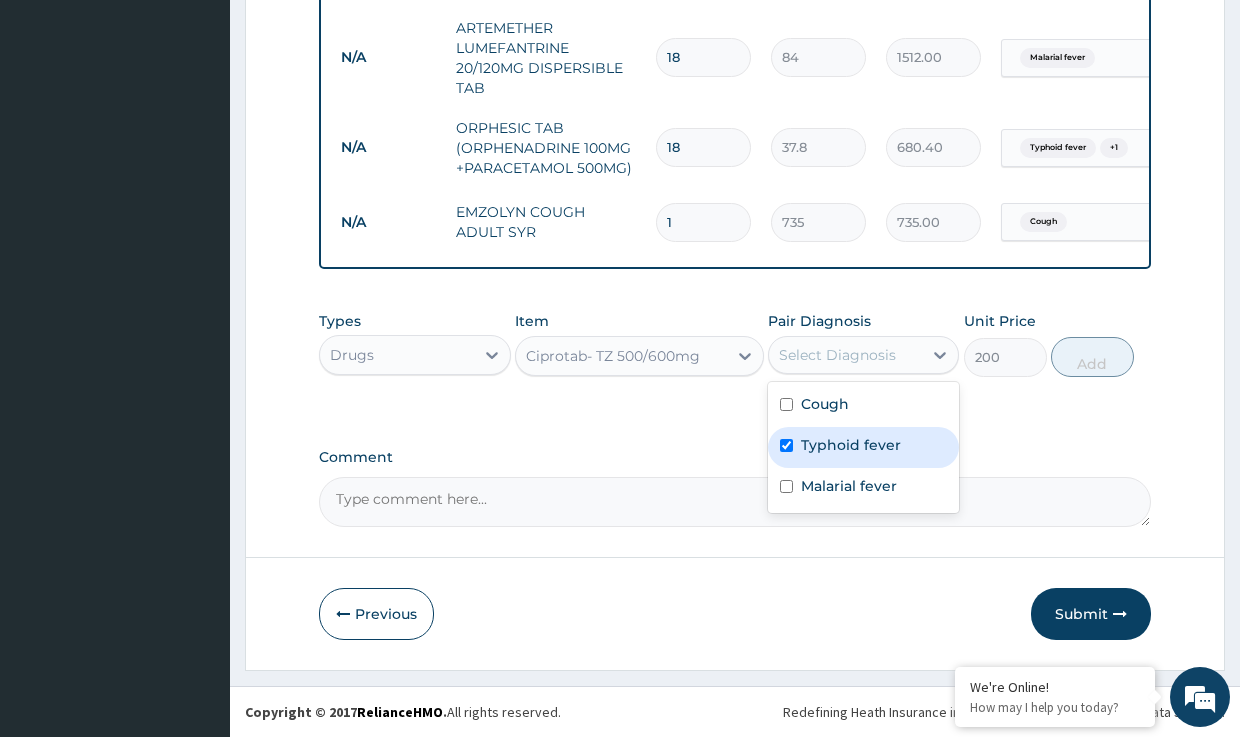 checkbox on "true" 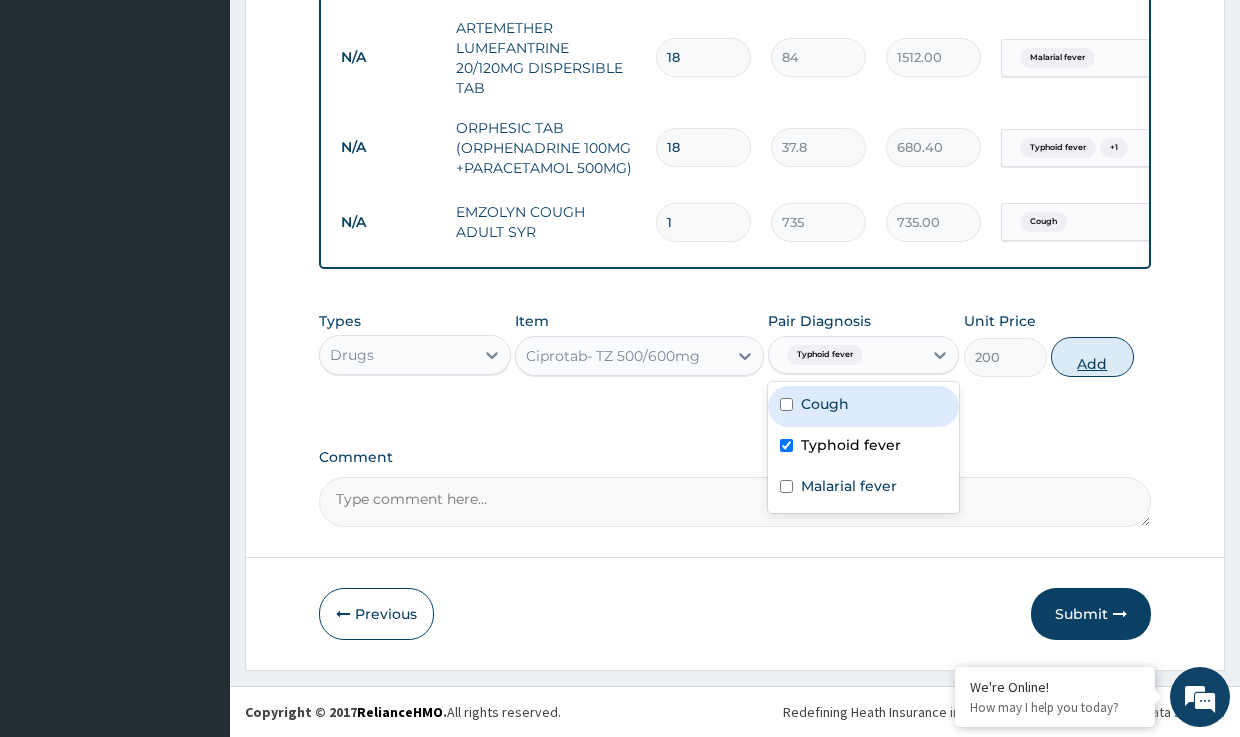 click on "Add" at bounding box center [1092, 357] 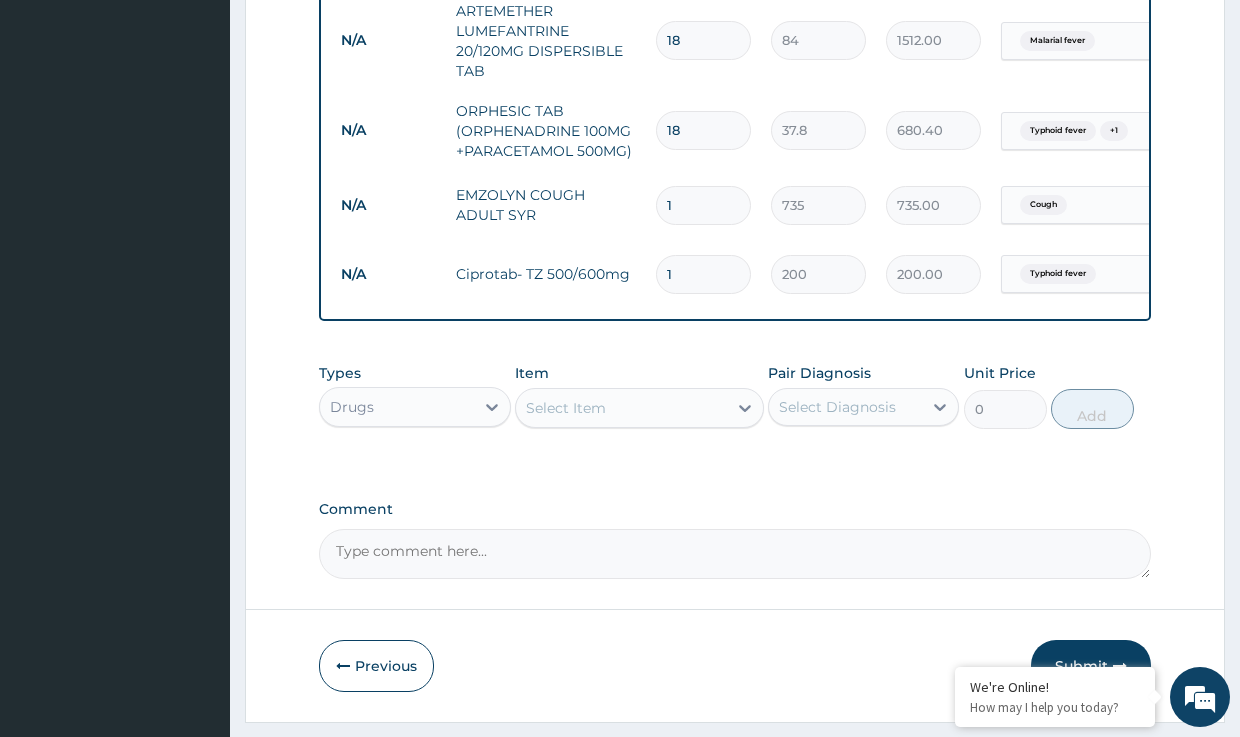 type on "14" 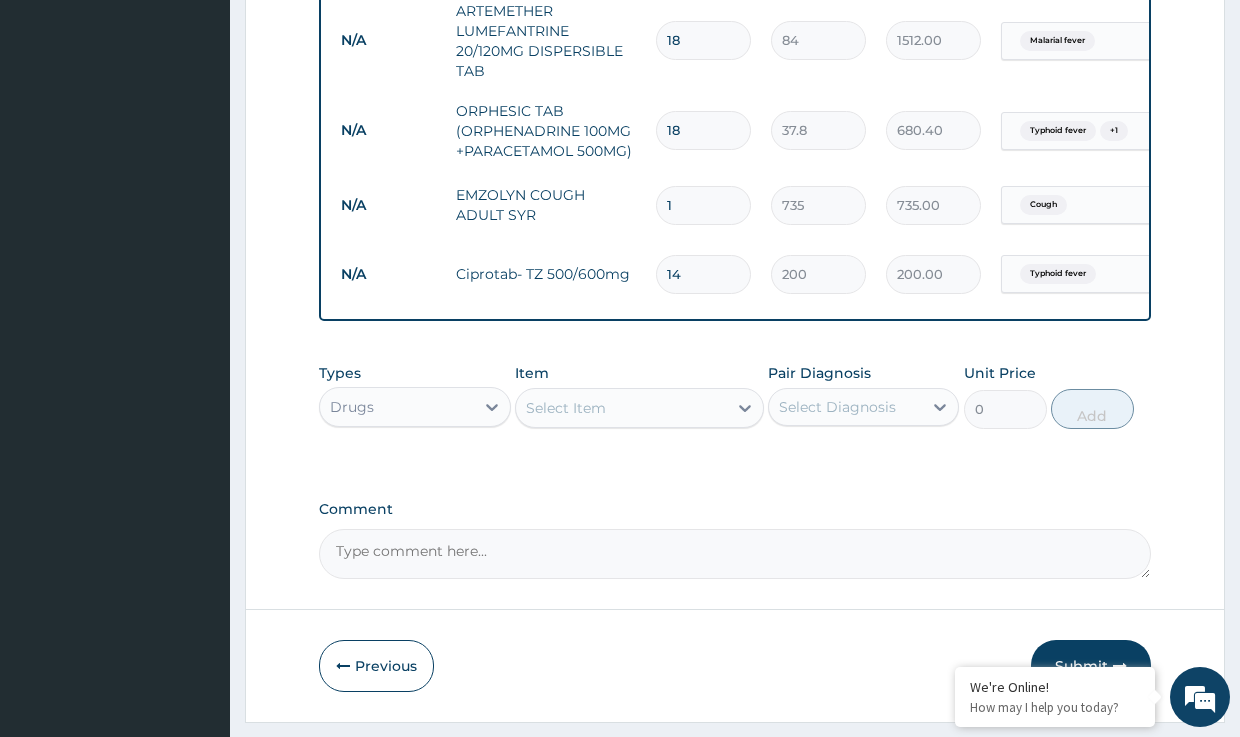 type on "2800.00" 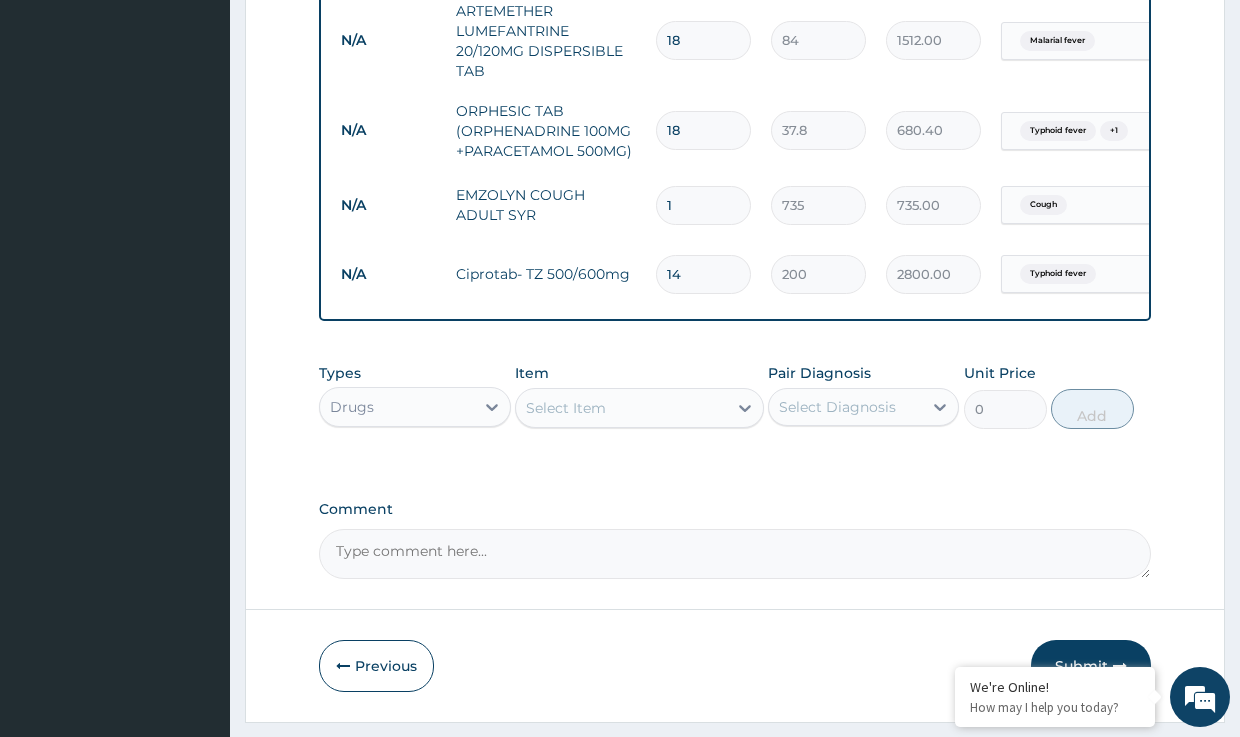 type on "14" 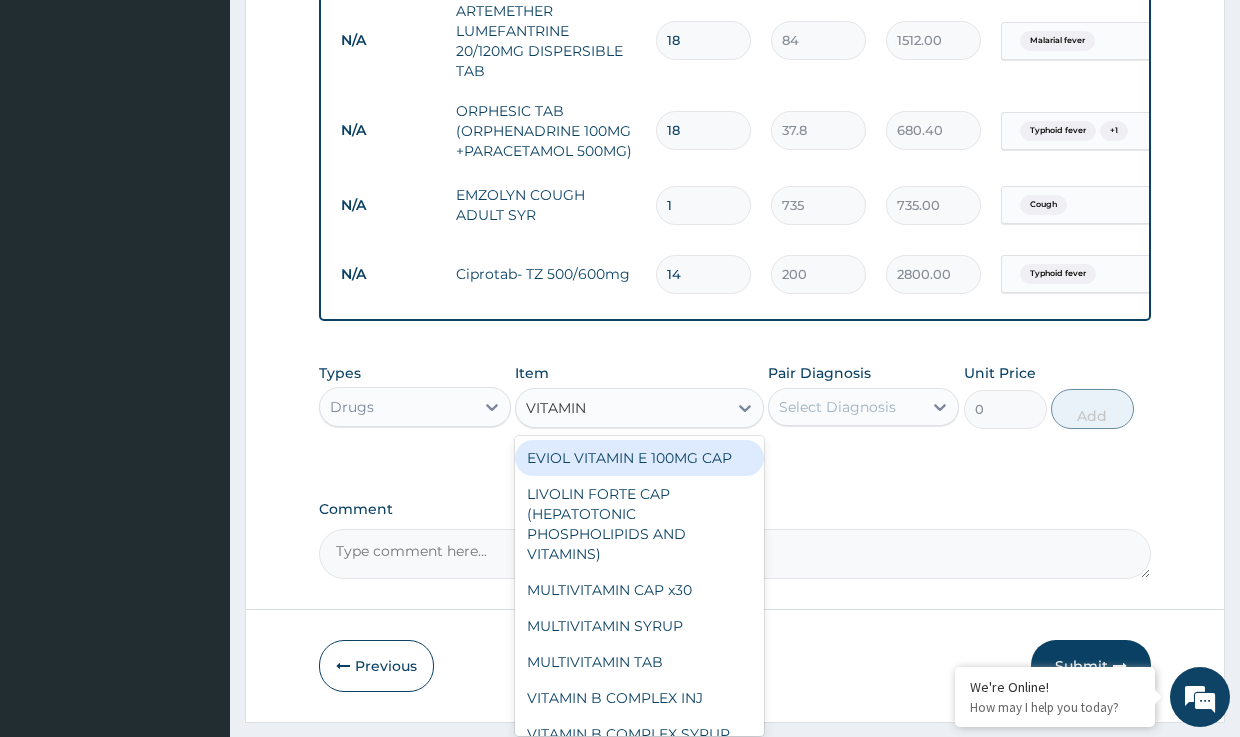 type on "VITAMIN C" 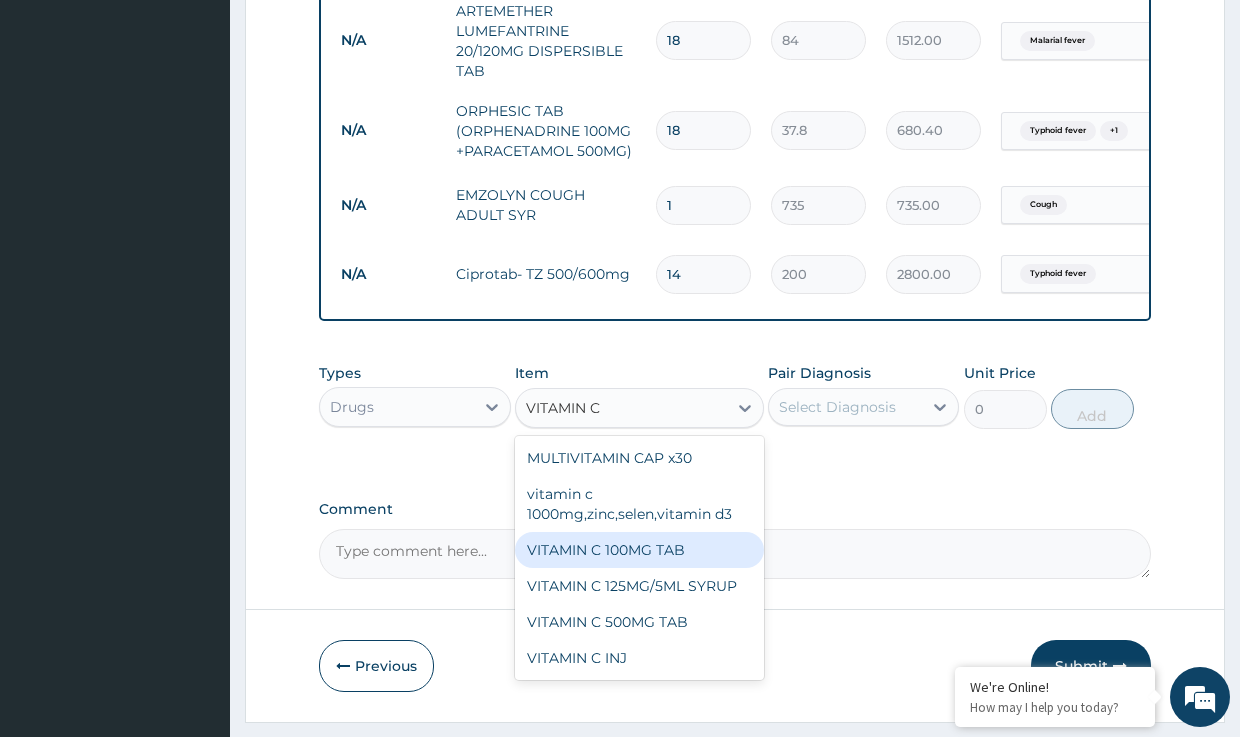 click on "VITAMIN C 100MG TAB" at bounding box center [639, 550] 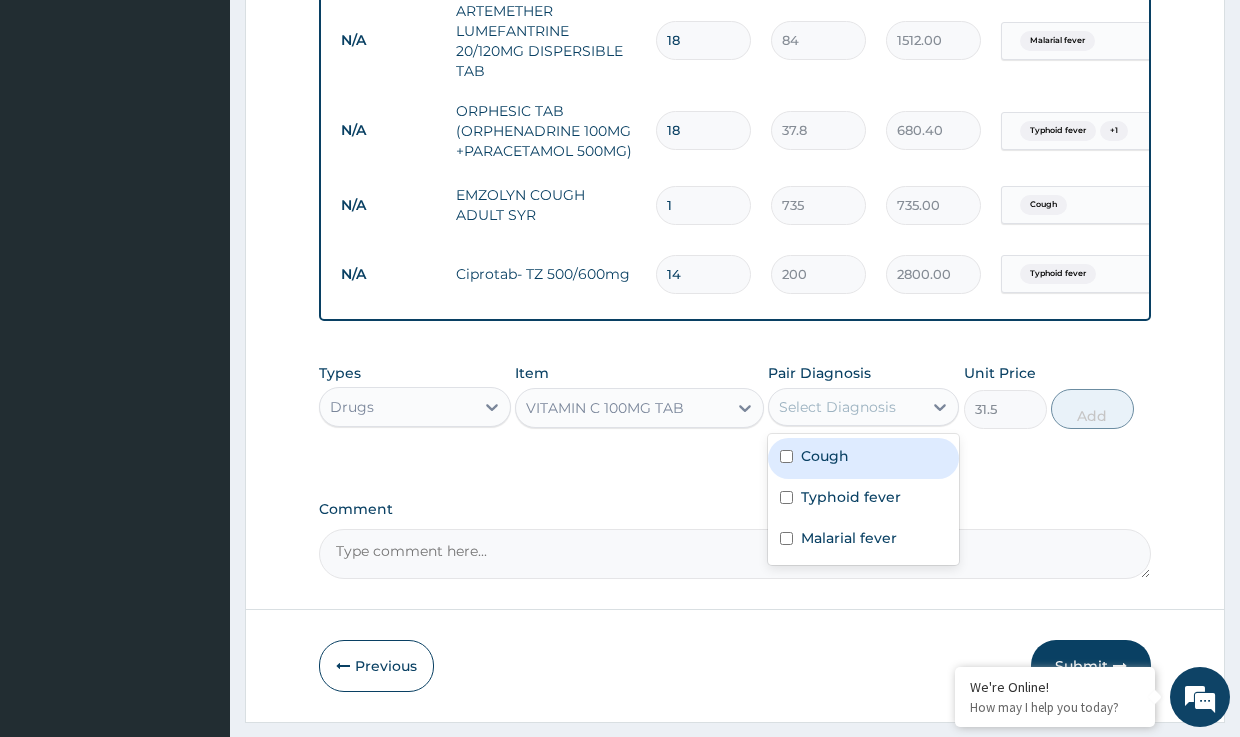 click on "Select Diagnosis" at bounding box center [837, 407] 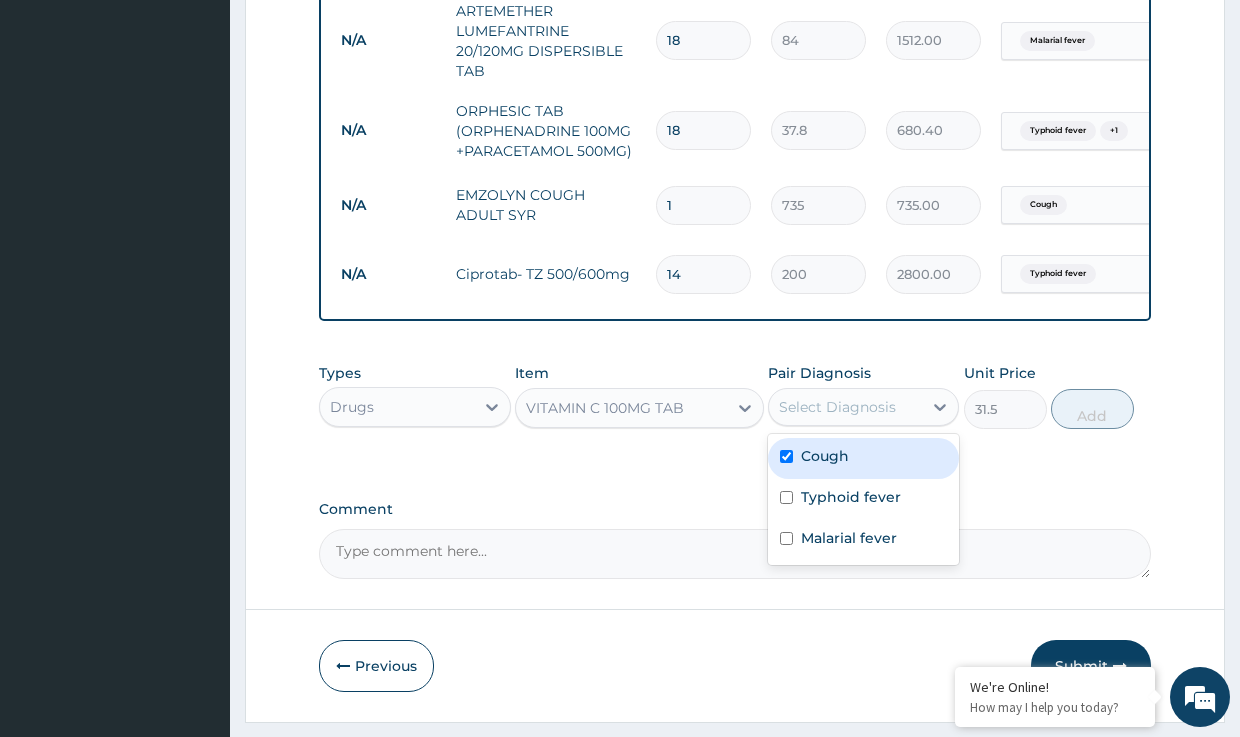 checkbox on "true" 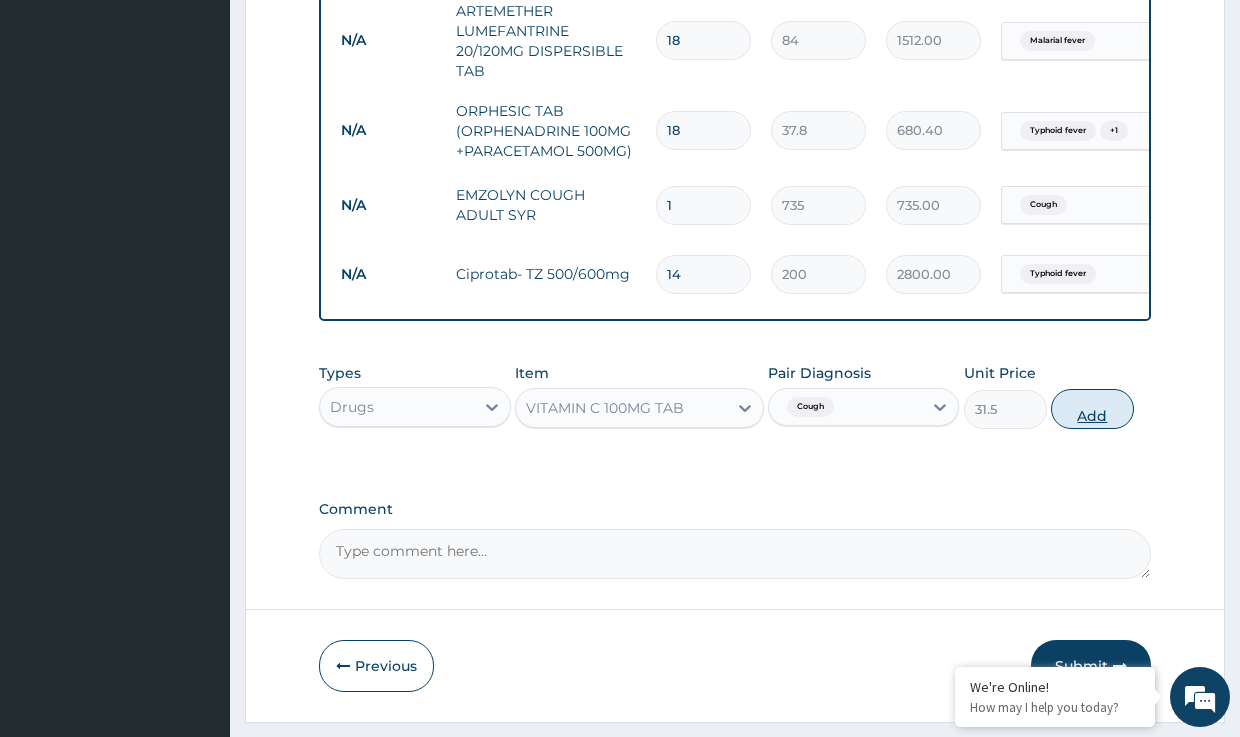 click on "Add" at bounding box center [1092, 409] 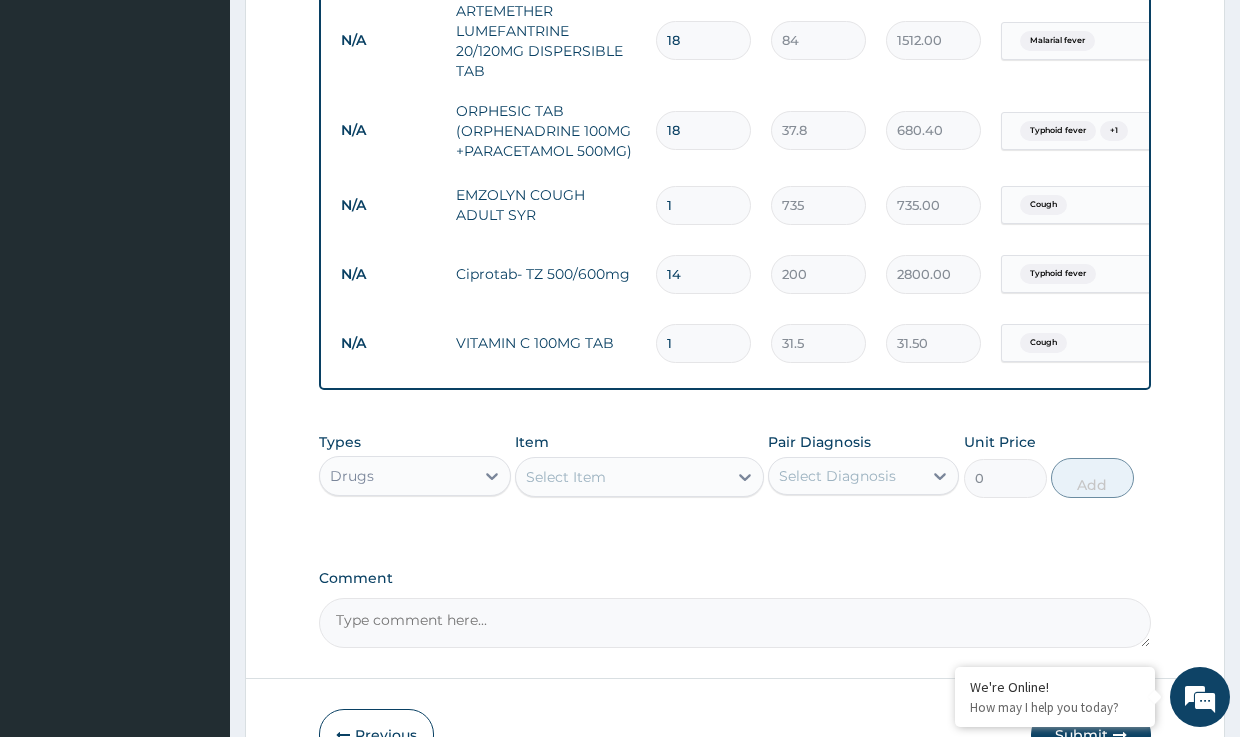 type on "12" 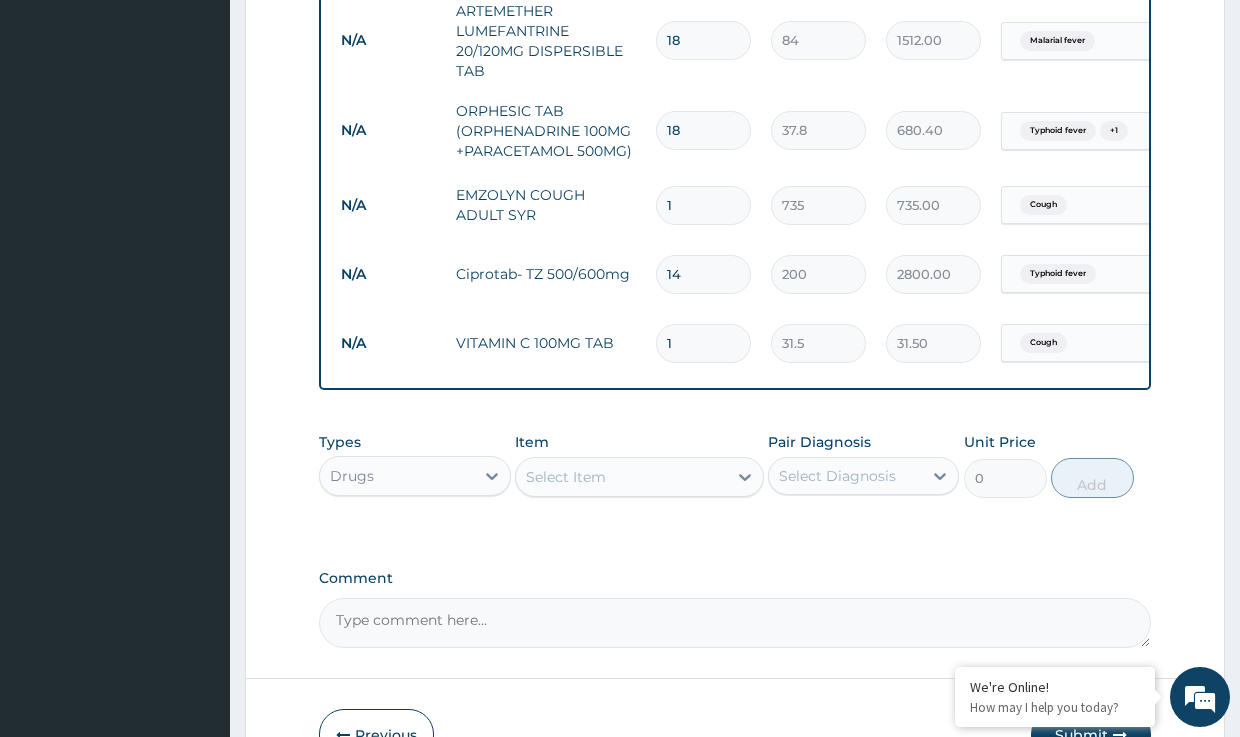 type on "378.00" 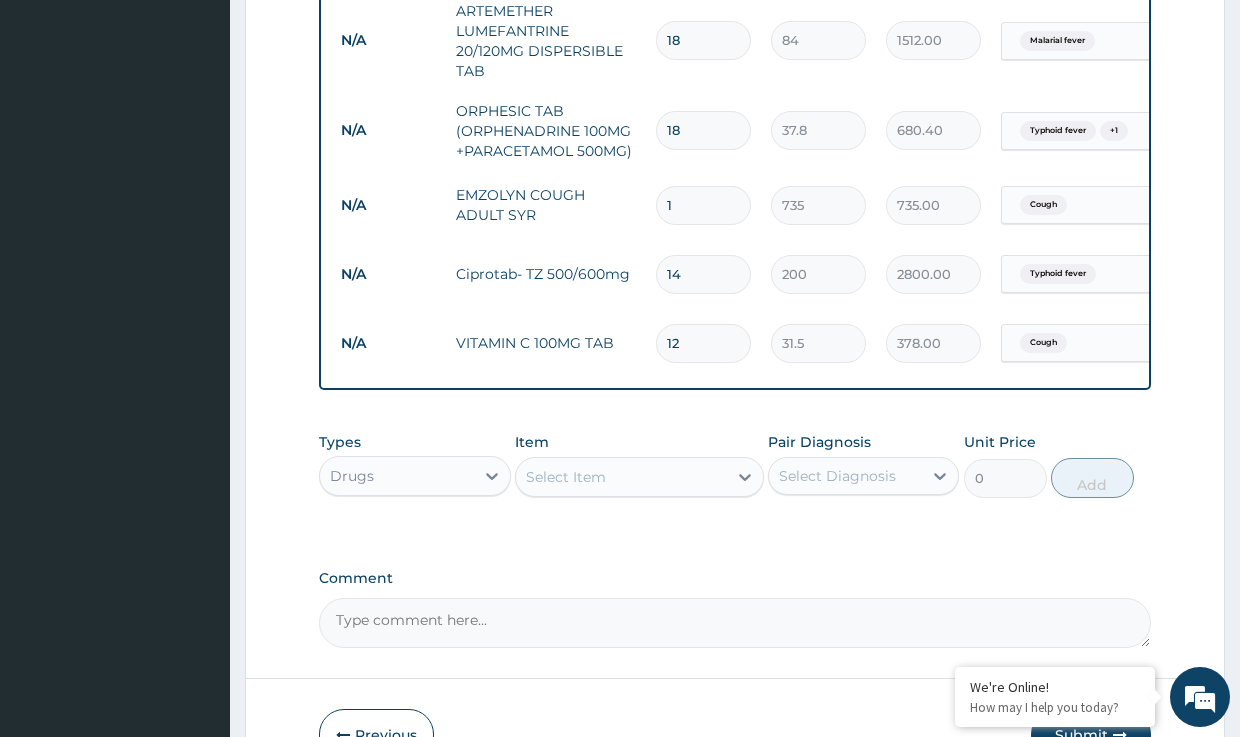 type on "121" 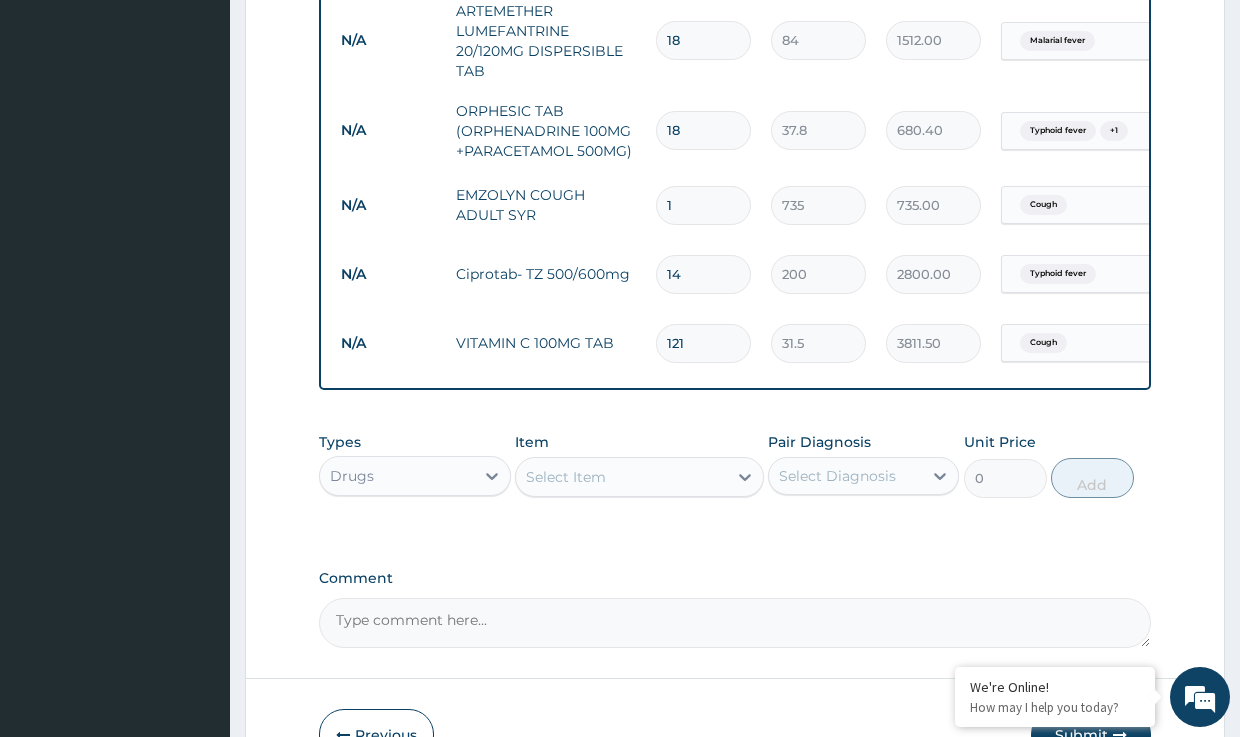 type on "12" 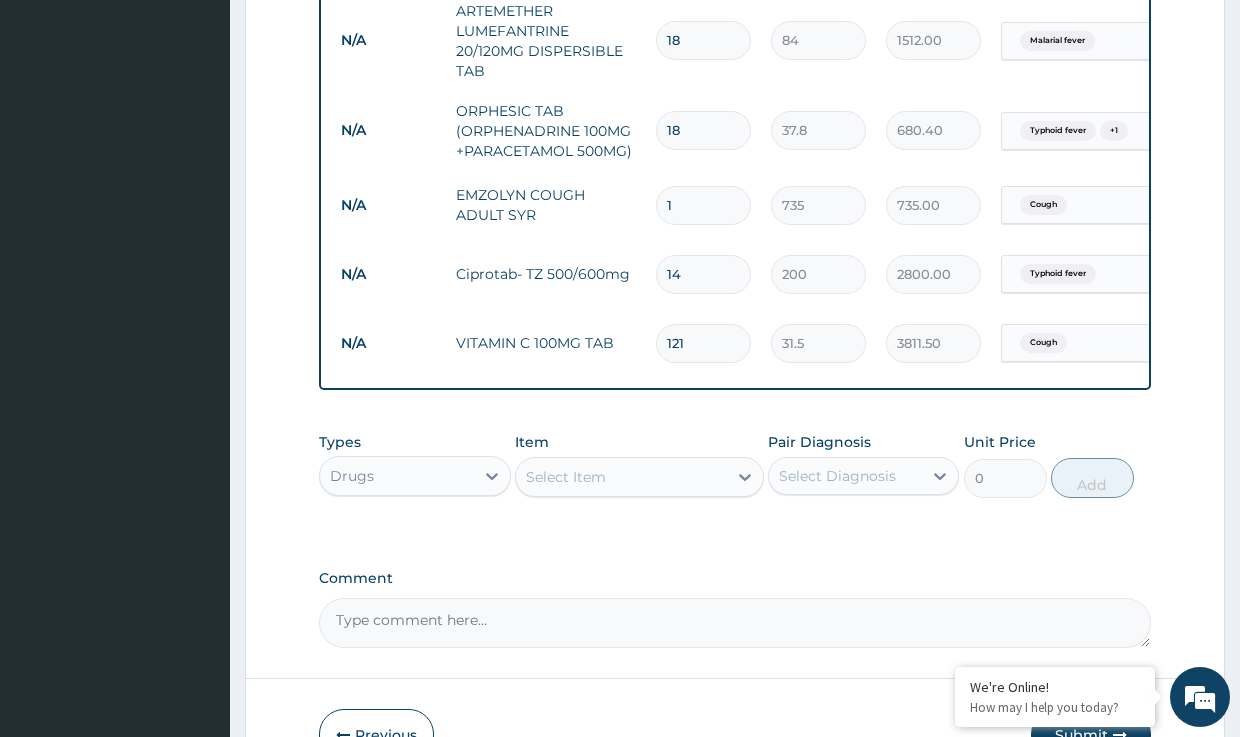 type on "378.00" 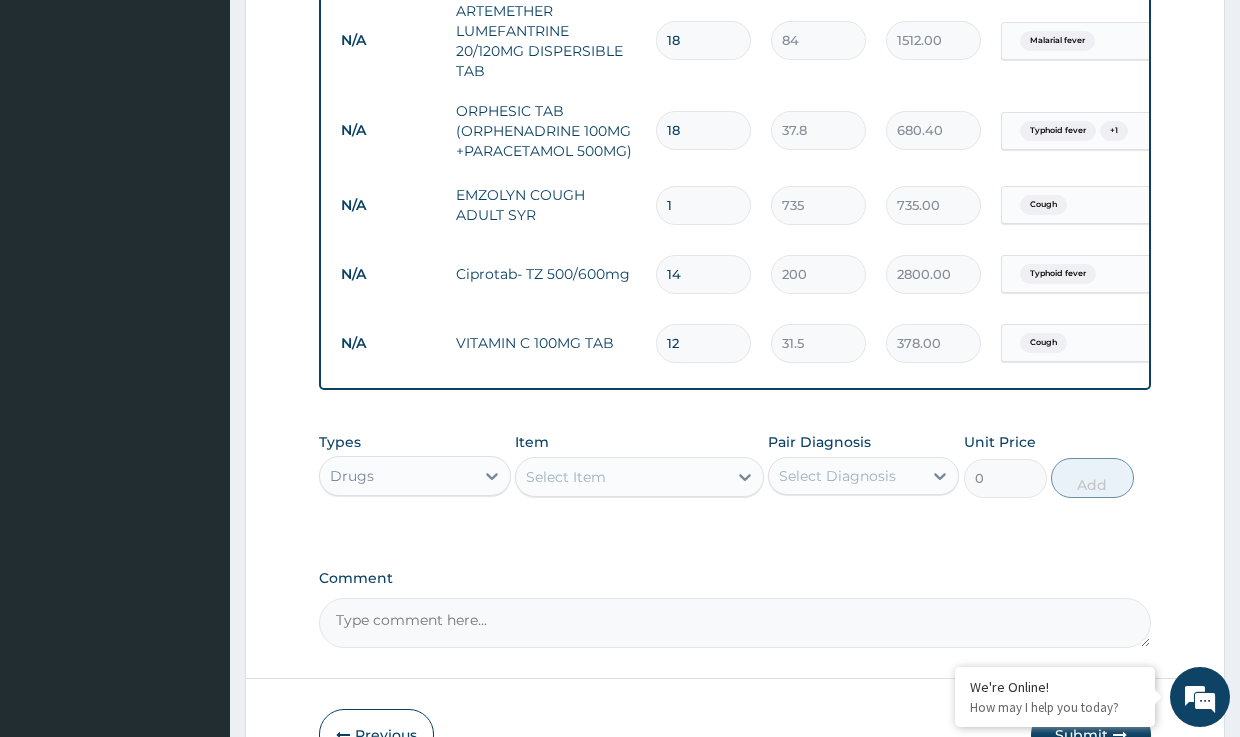 type on "1" 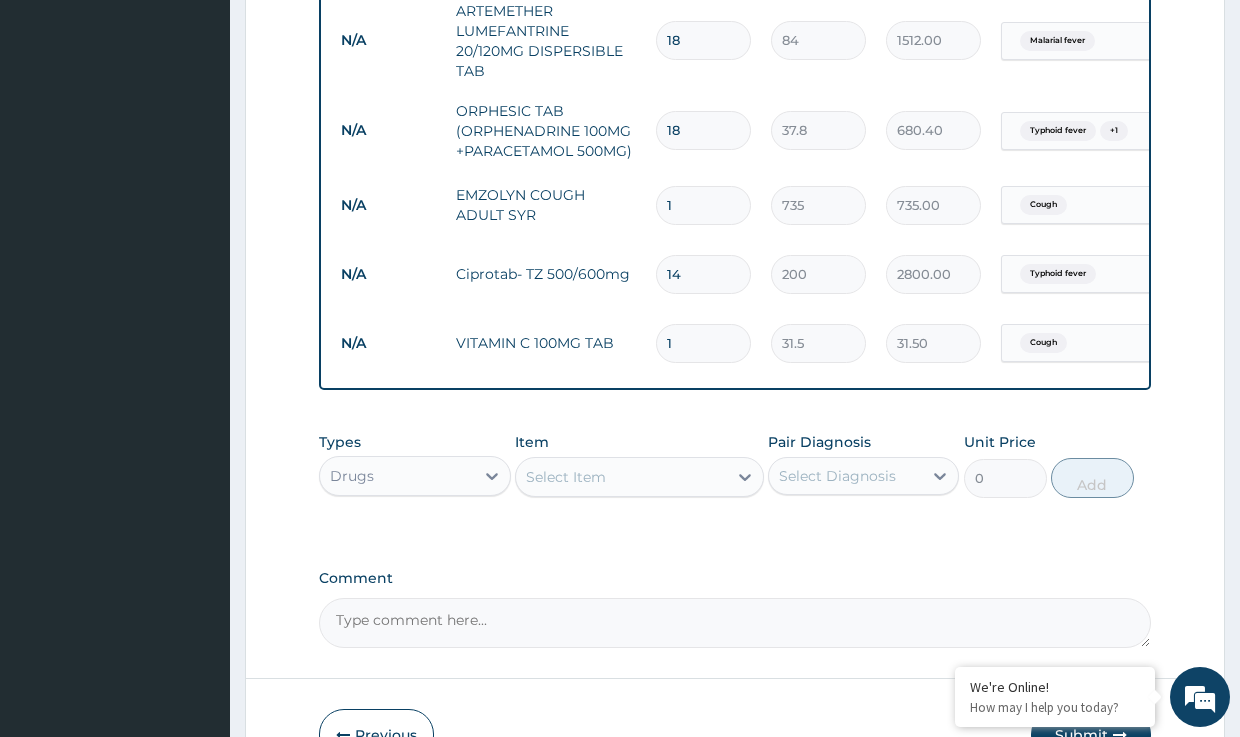type 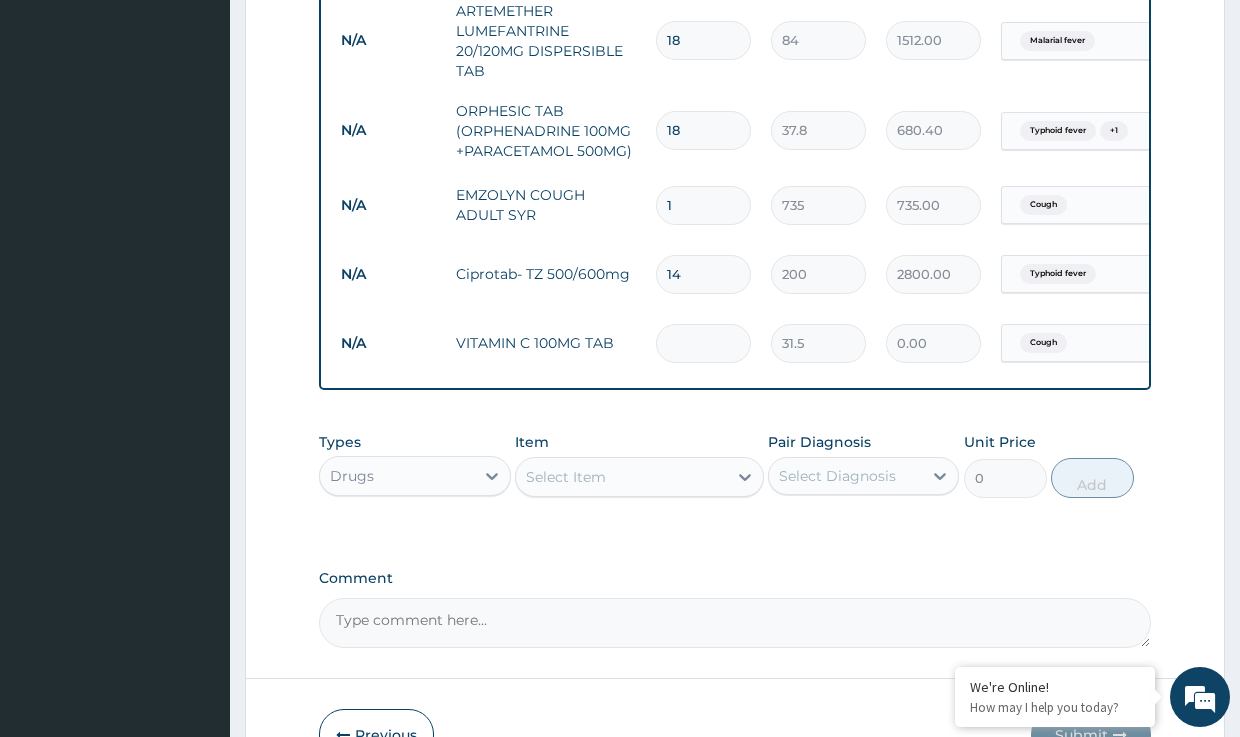 type on "2" 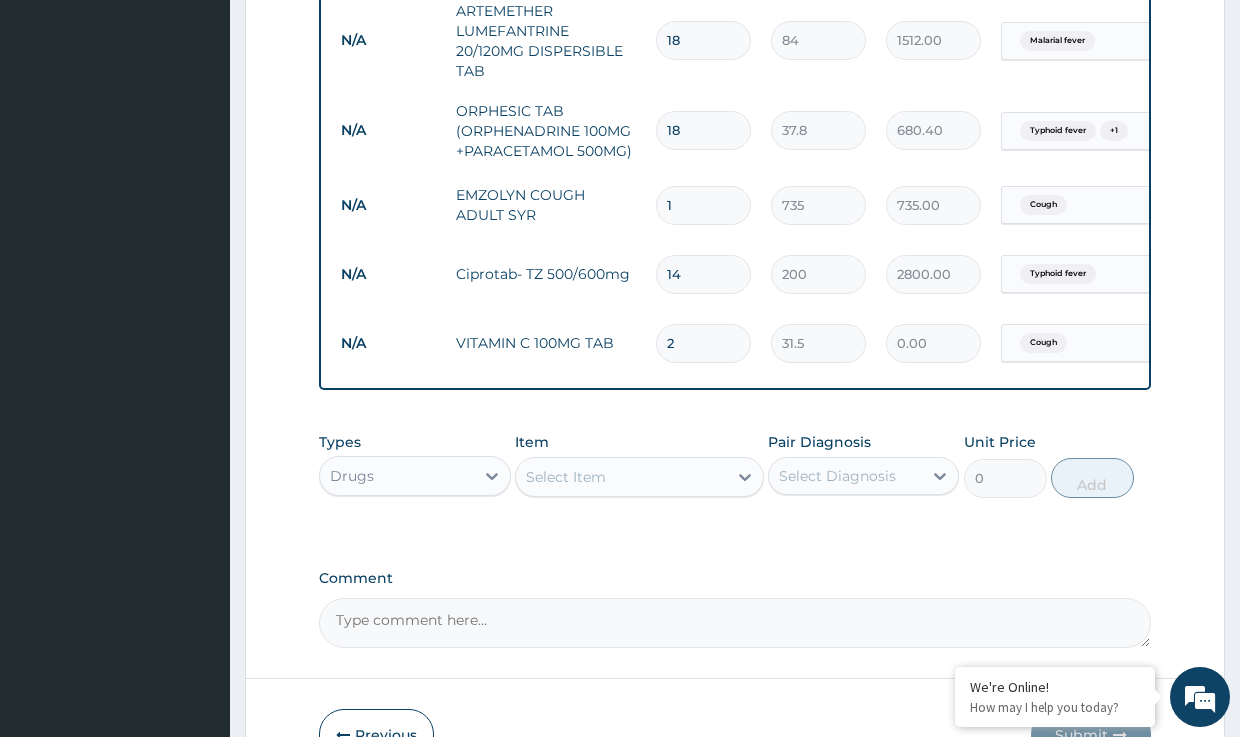 type on "63.00" 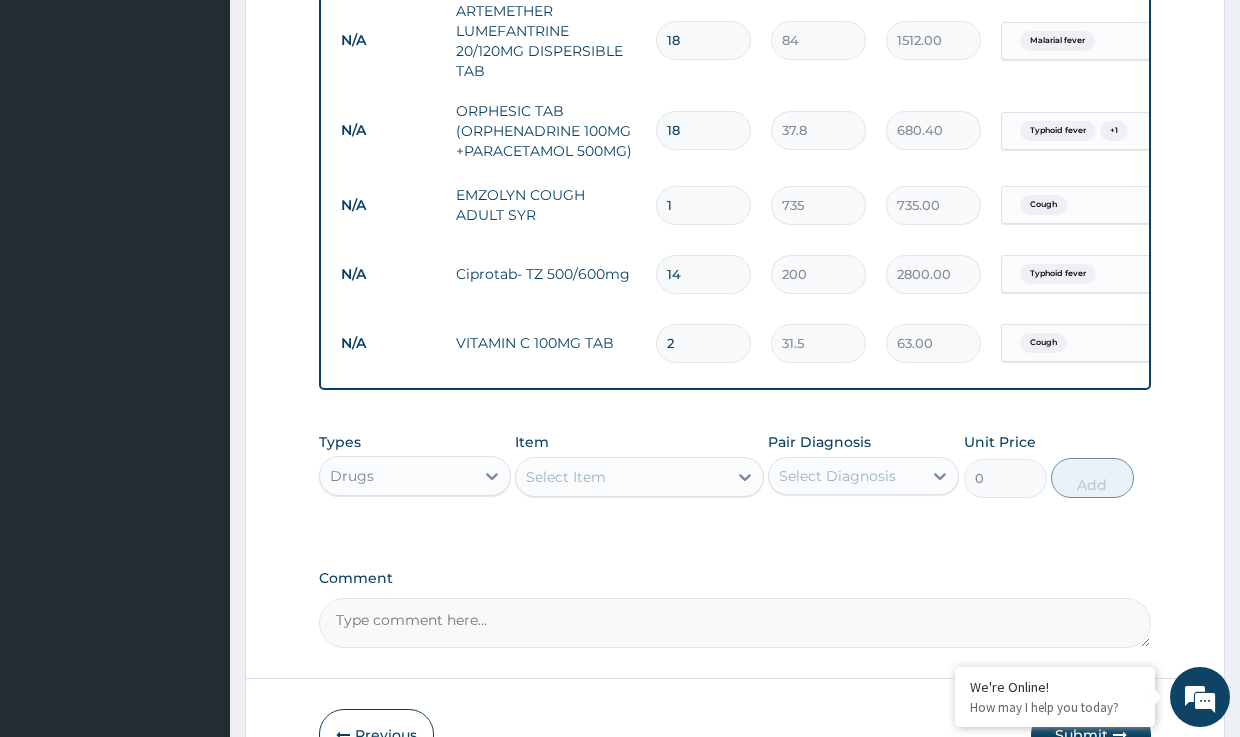type on "21" 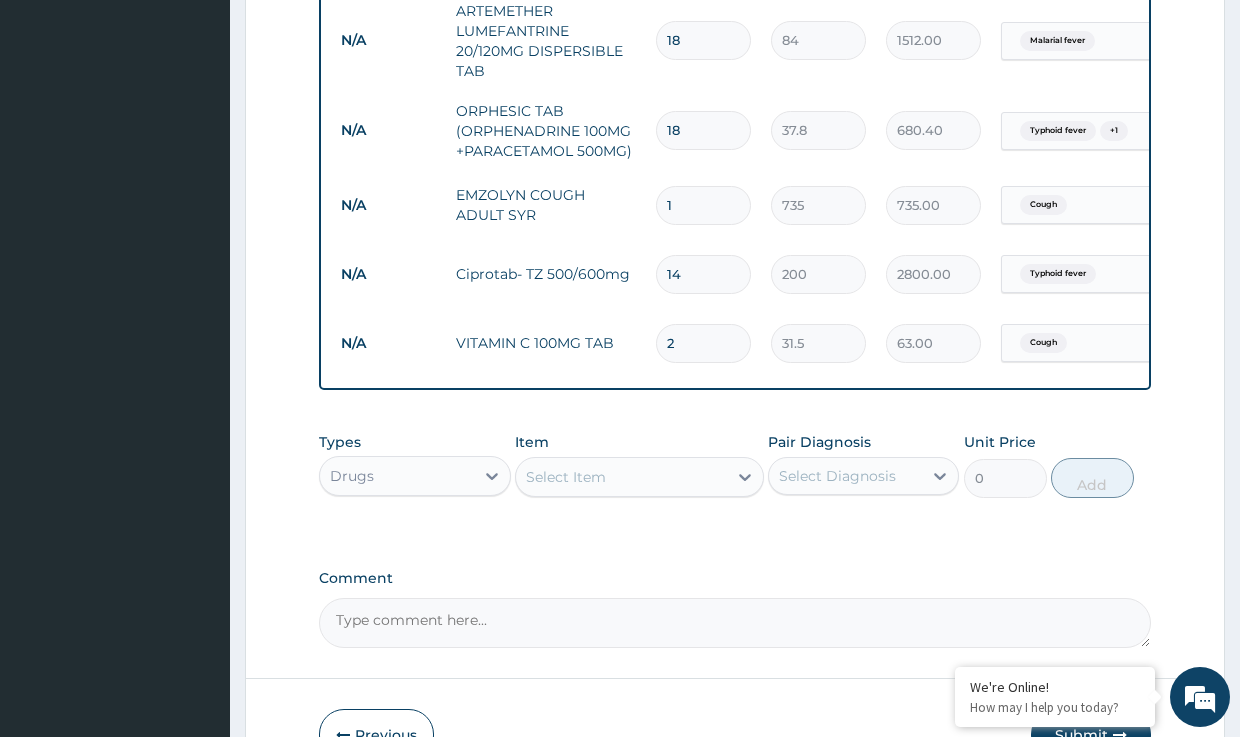 type on "661.50" 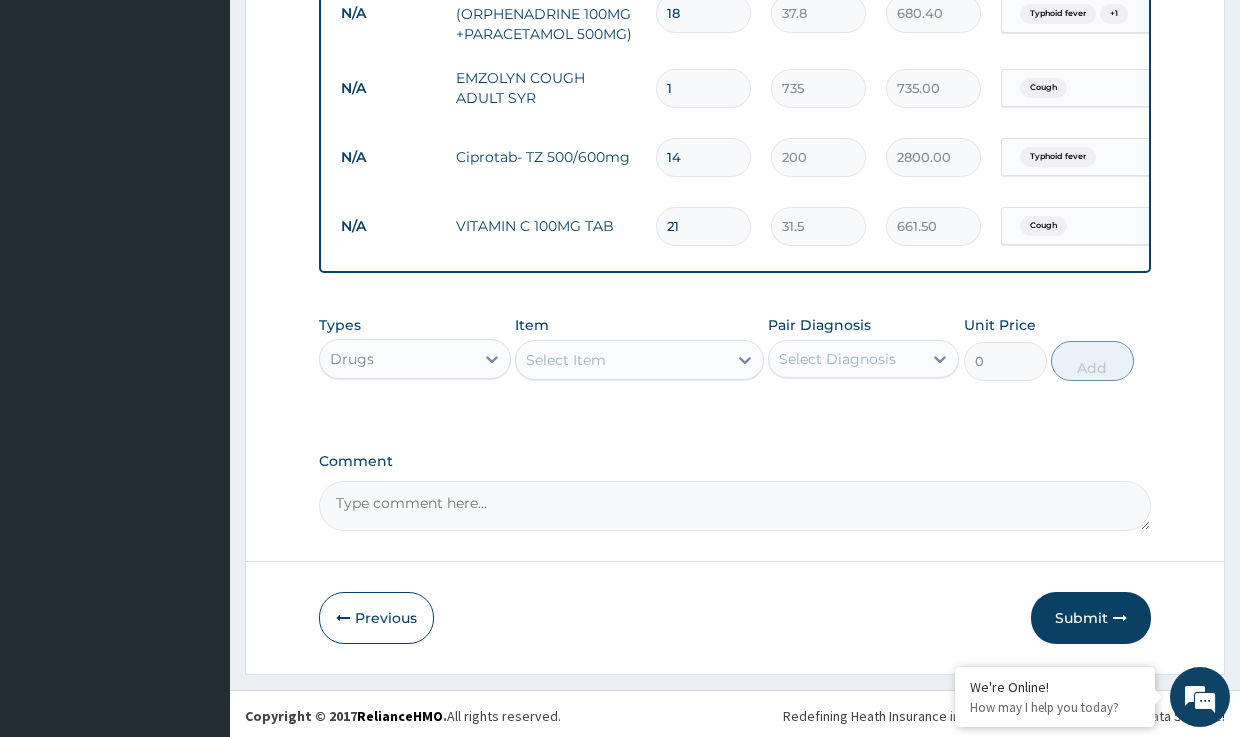 scroll, scrollTop: 1232, scrollLeft: 0, axis: vertical 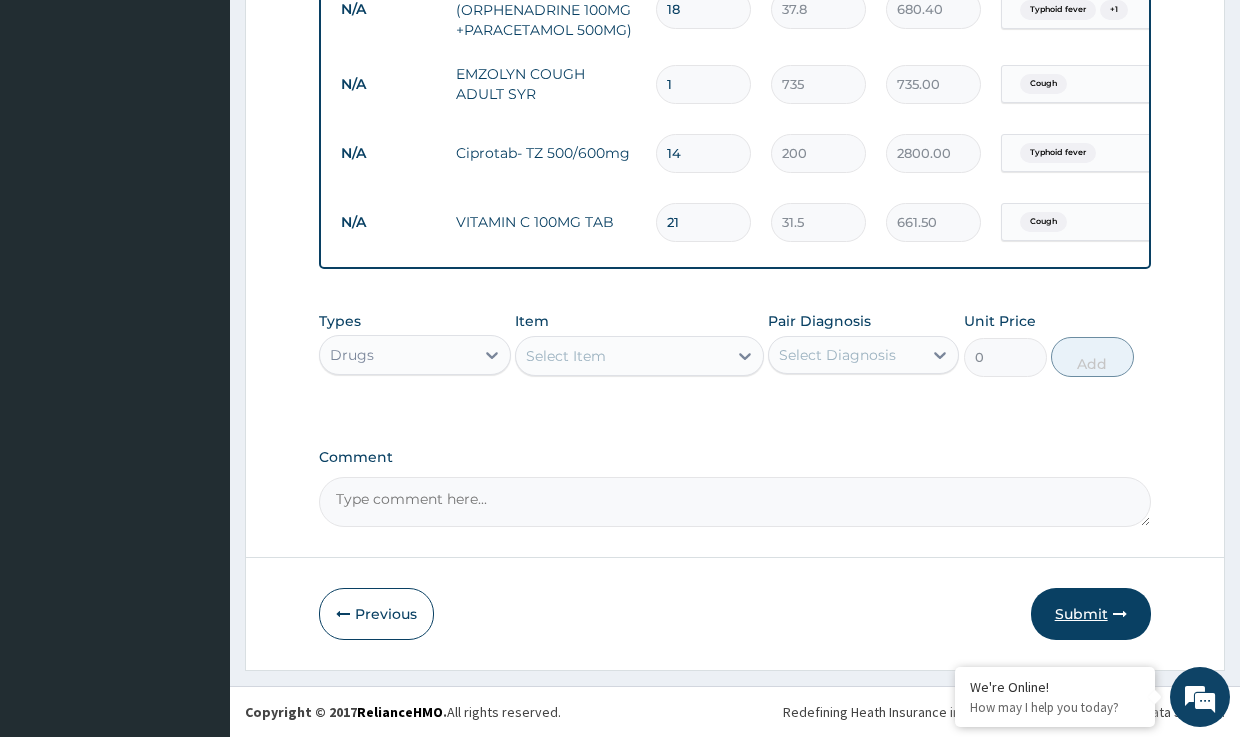 type on "21" 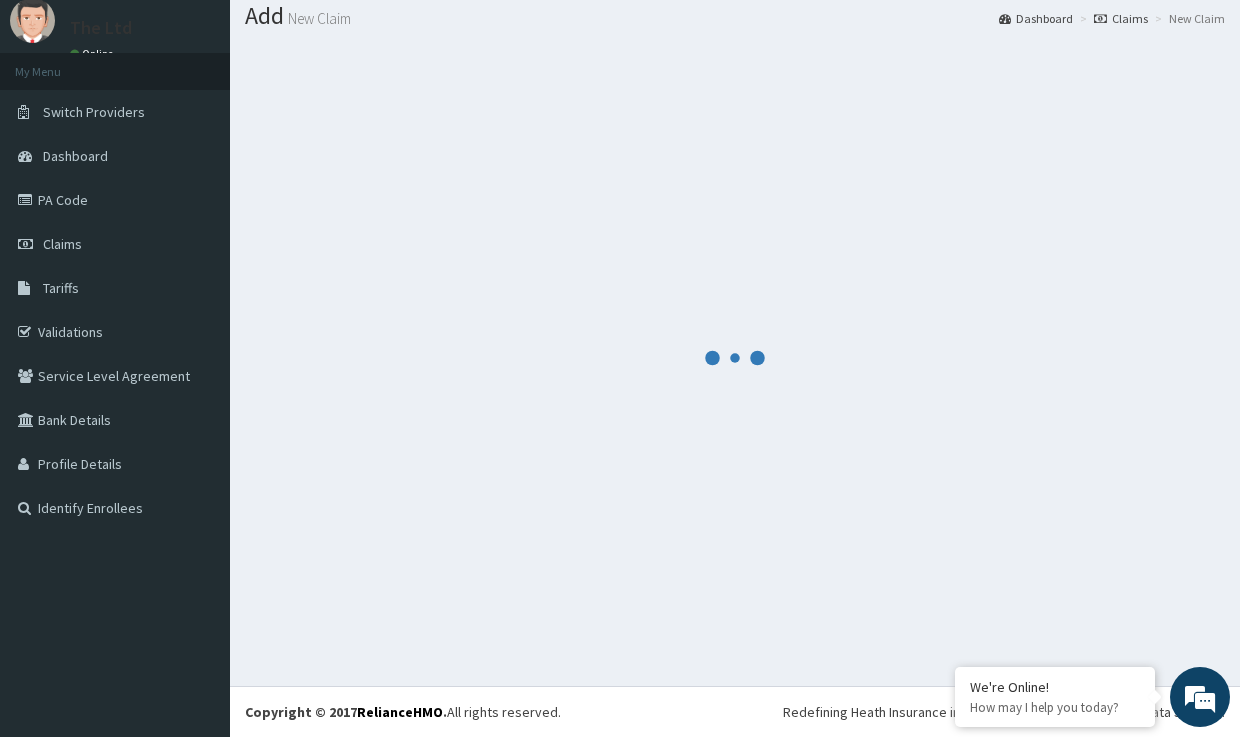 scroll, scrollTop: 1232, scrollLeft: 0, axis: vertical 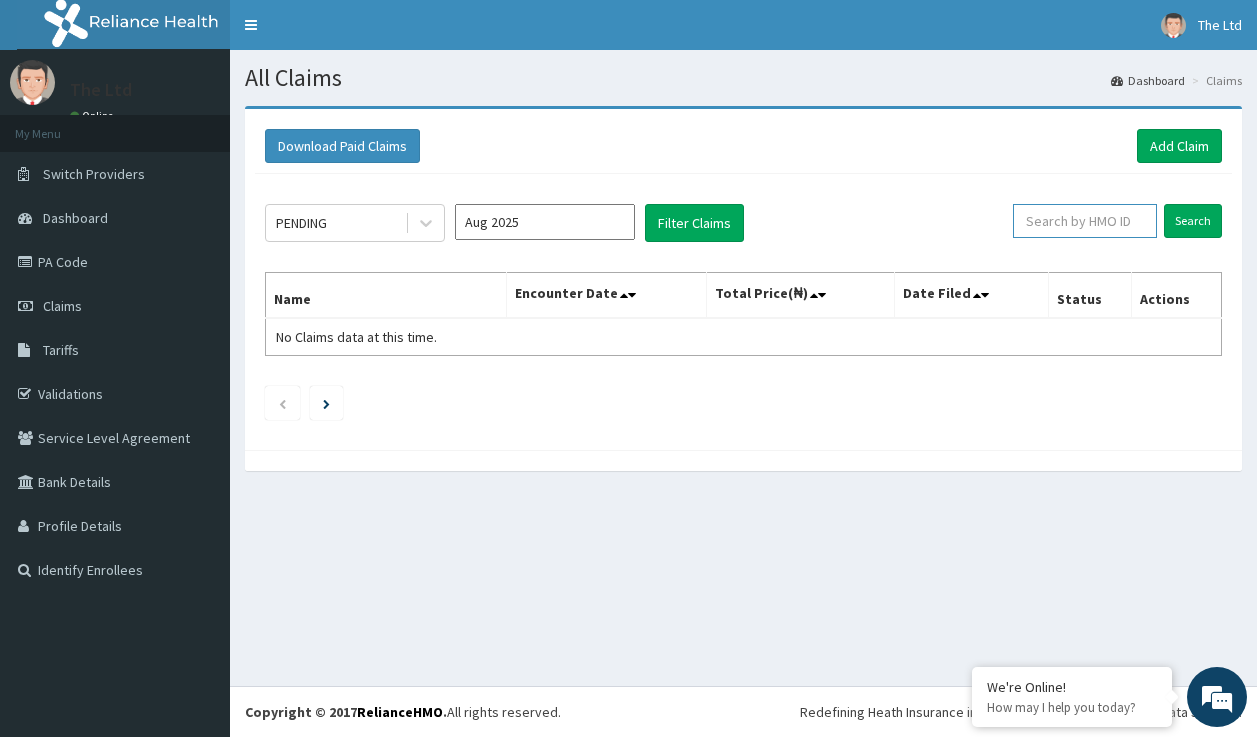 click at bounding box center [1085, 221] 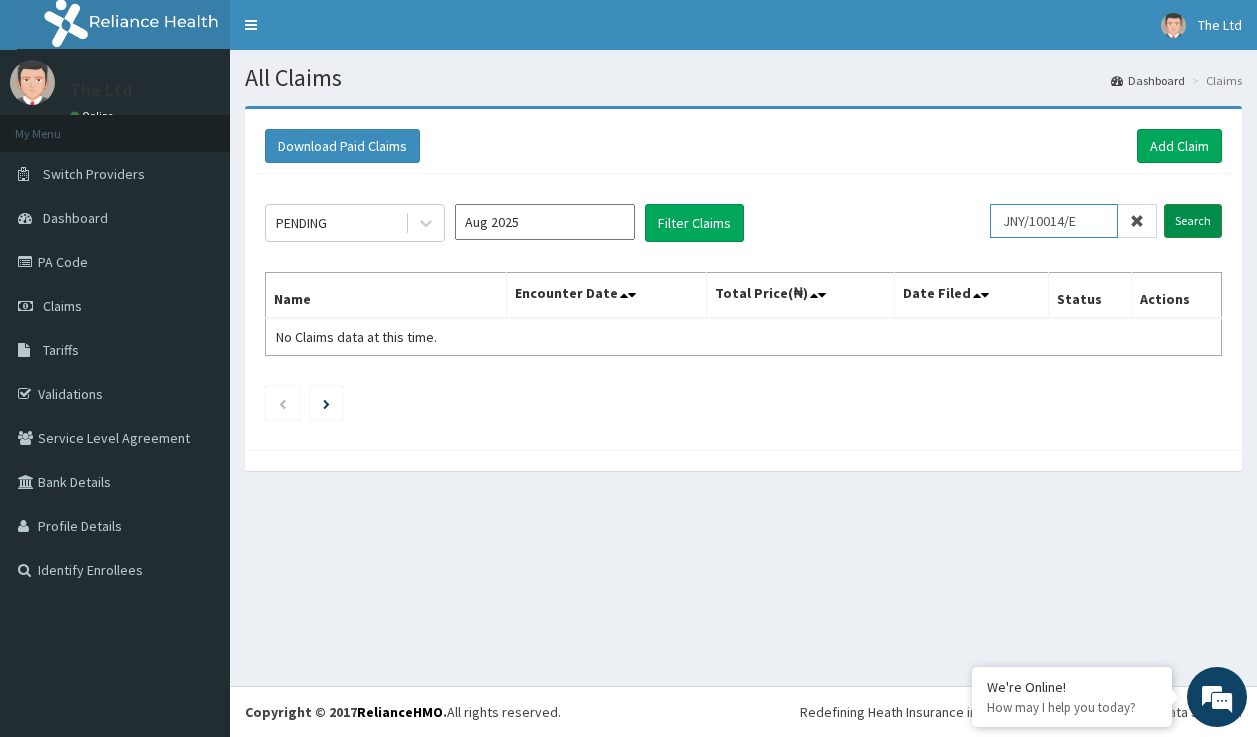 type on "JNY/10014/E" 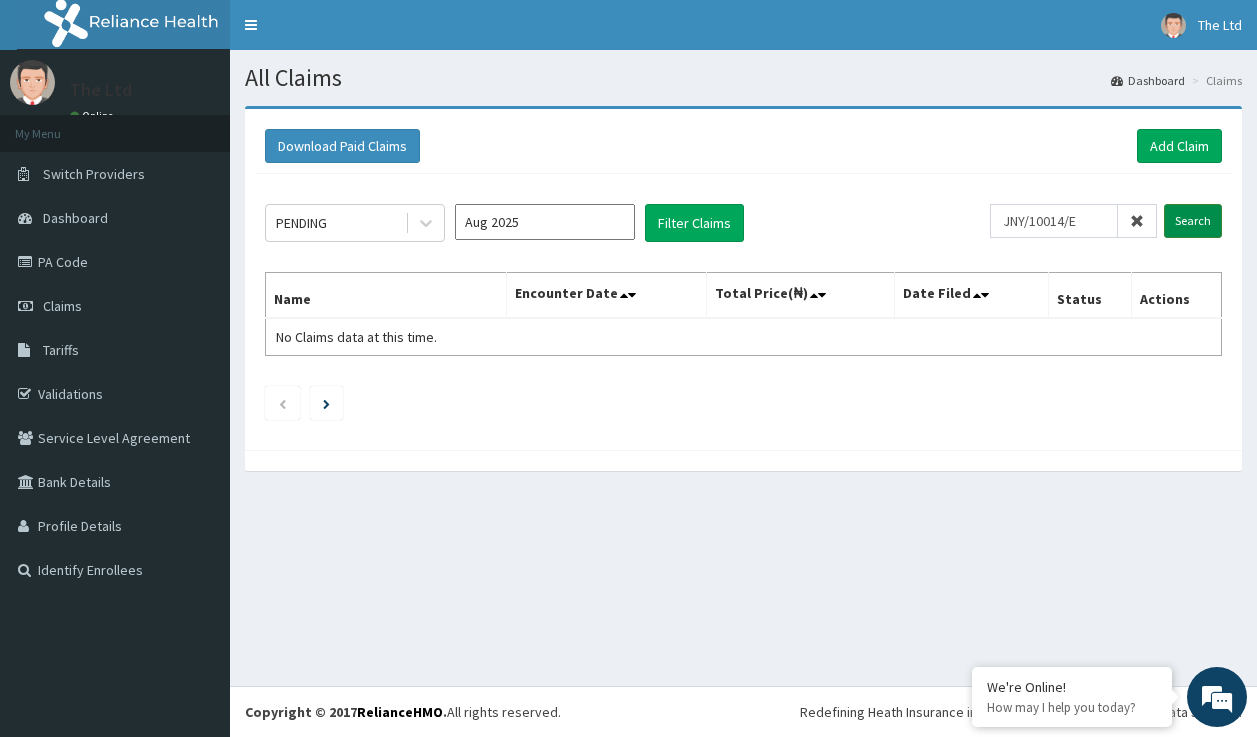 click on "Search" at bounding box center [1193, 221] 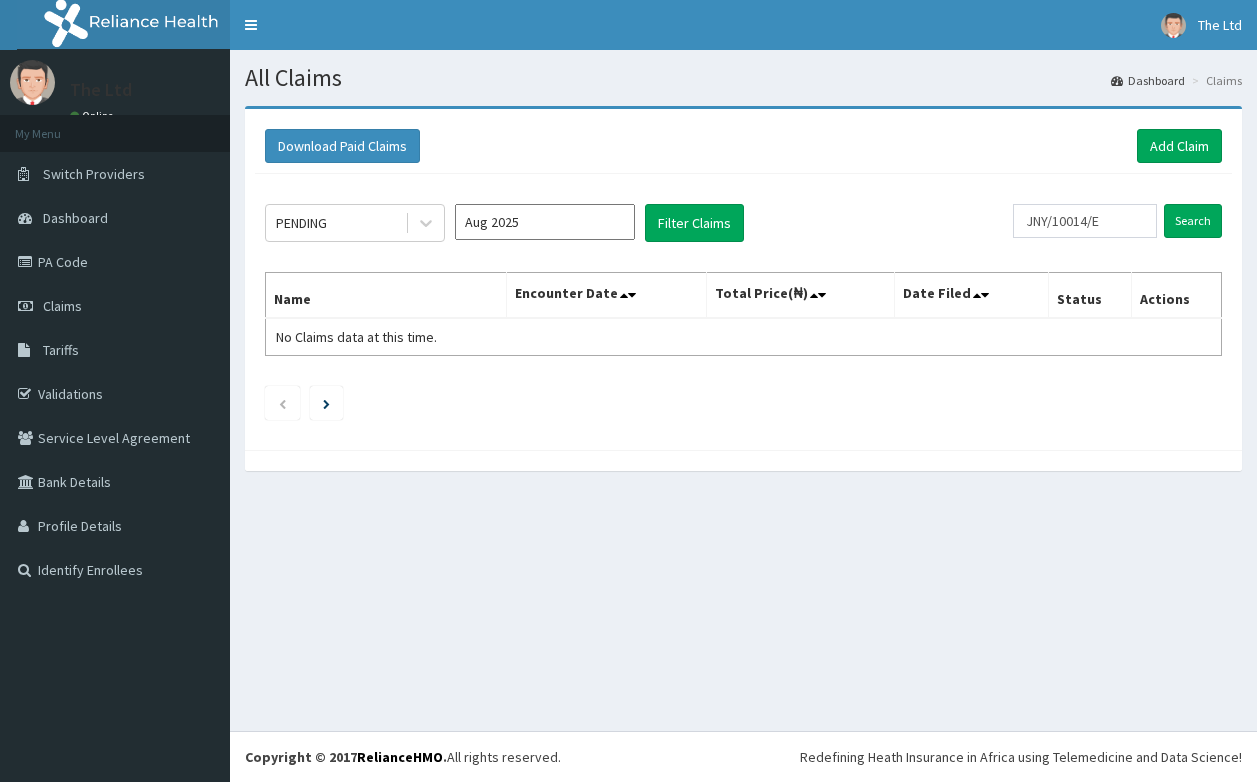 scroll, scrollTop: 0, scrollLeft: 0, axis: both 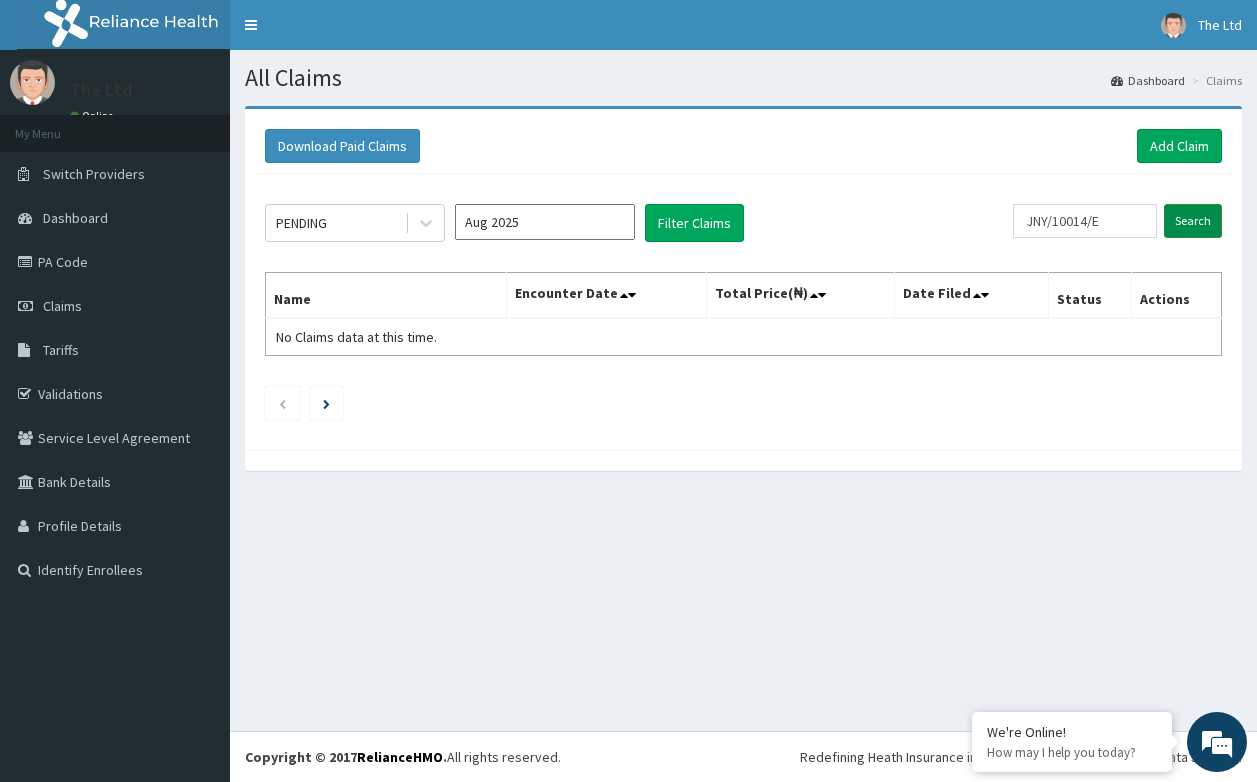 click on "Search" at bounding box center (1193, 221) 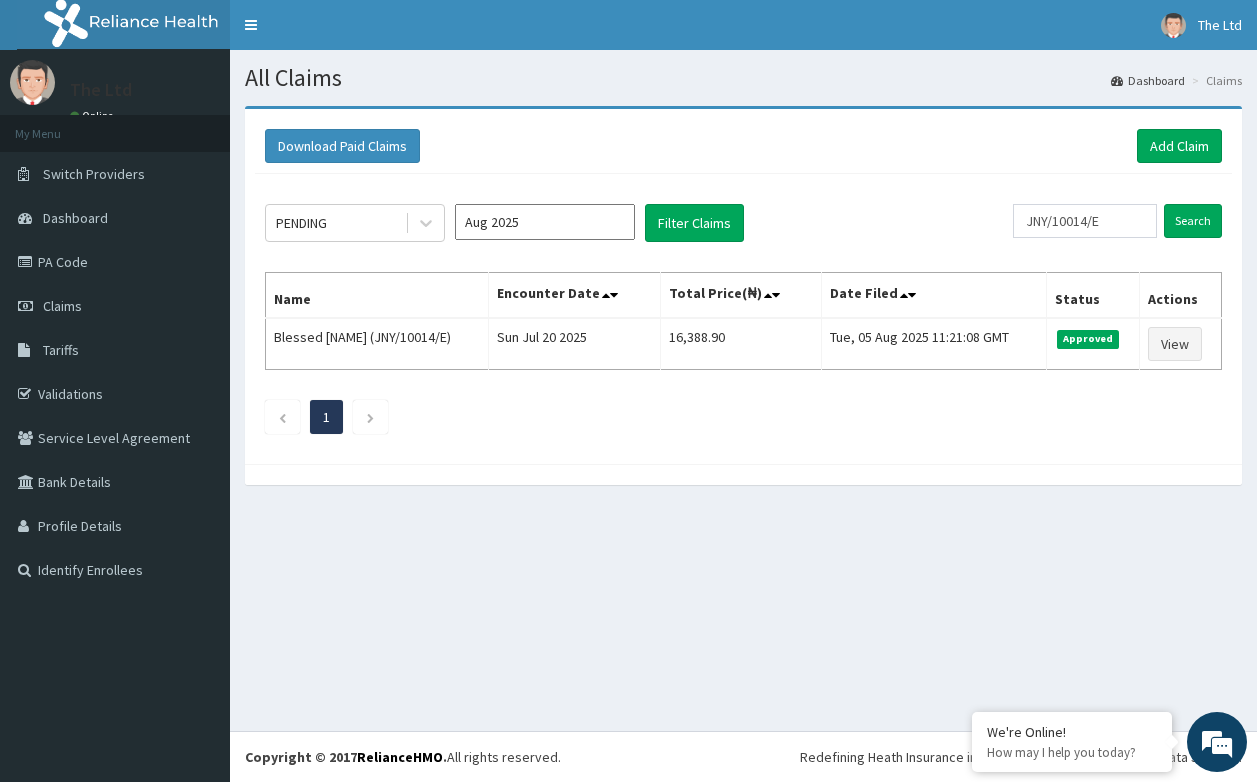 click on "Download Paid Claims Add Claim" at bounding box center [743, 146] 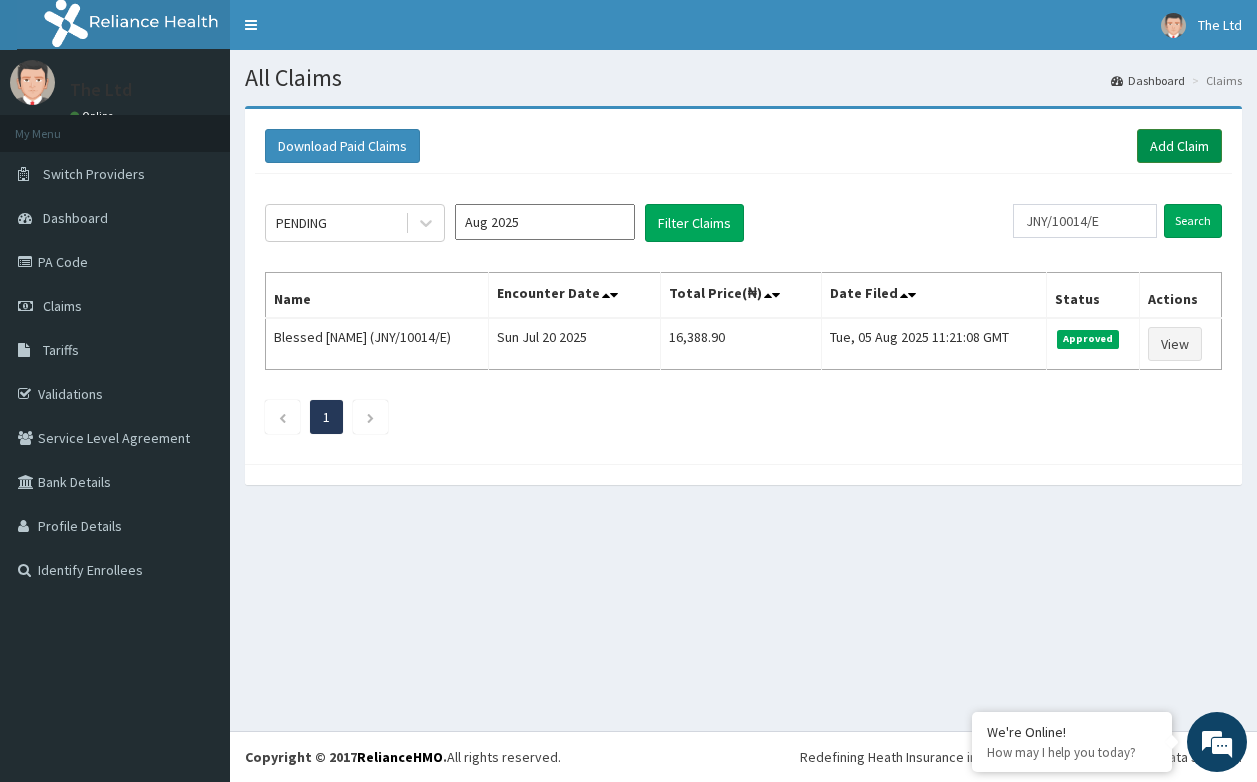 click on "Add Claim" at bounding box center (1179, 146) 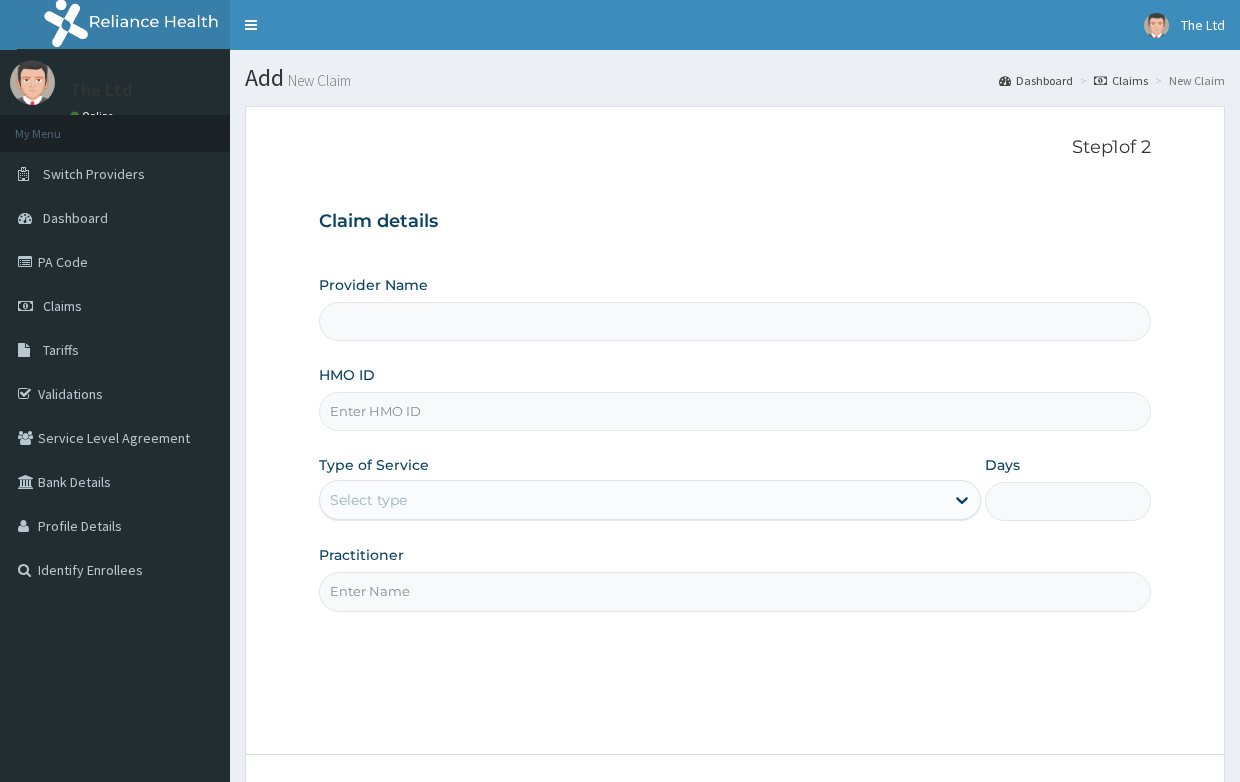 scroll, scrollTop: 0, scrollLeft: 0, axis: both 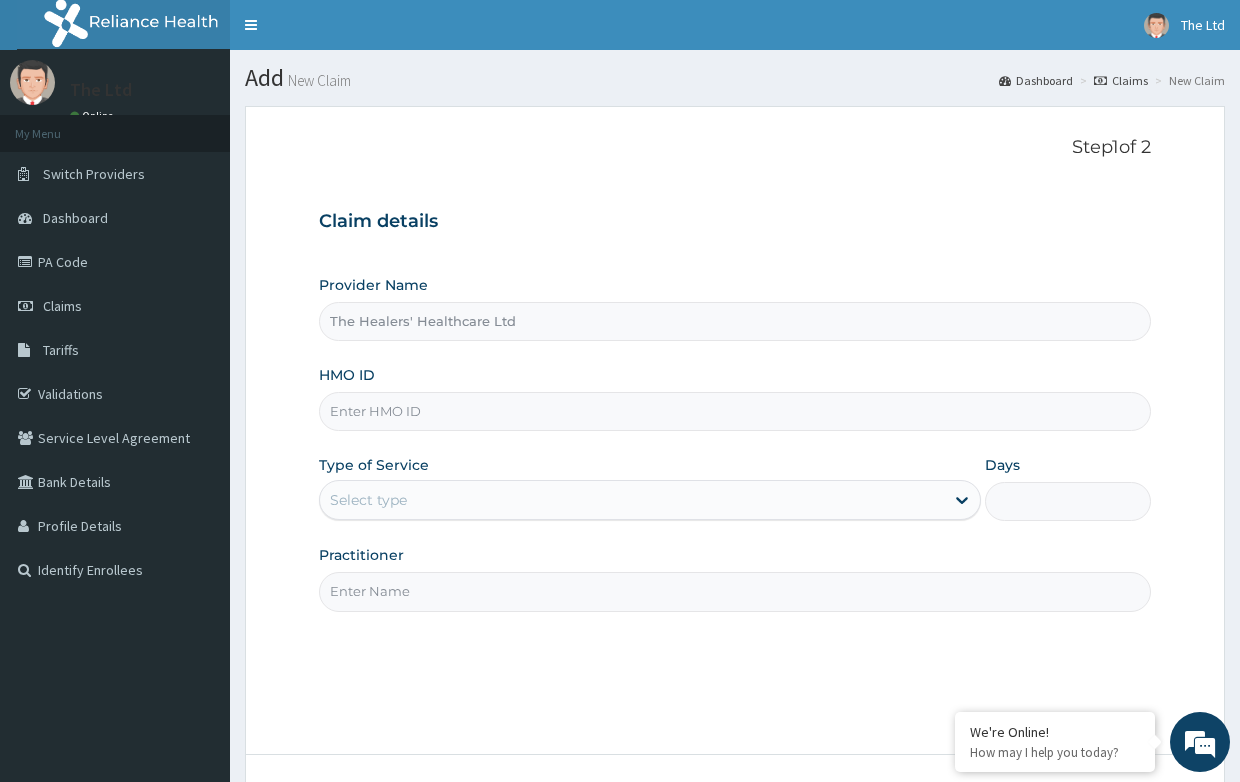 click on "HMO ID" at bounding box center [734, 411] 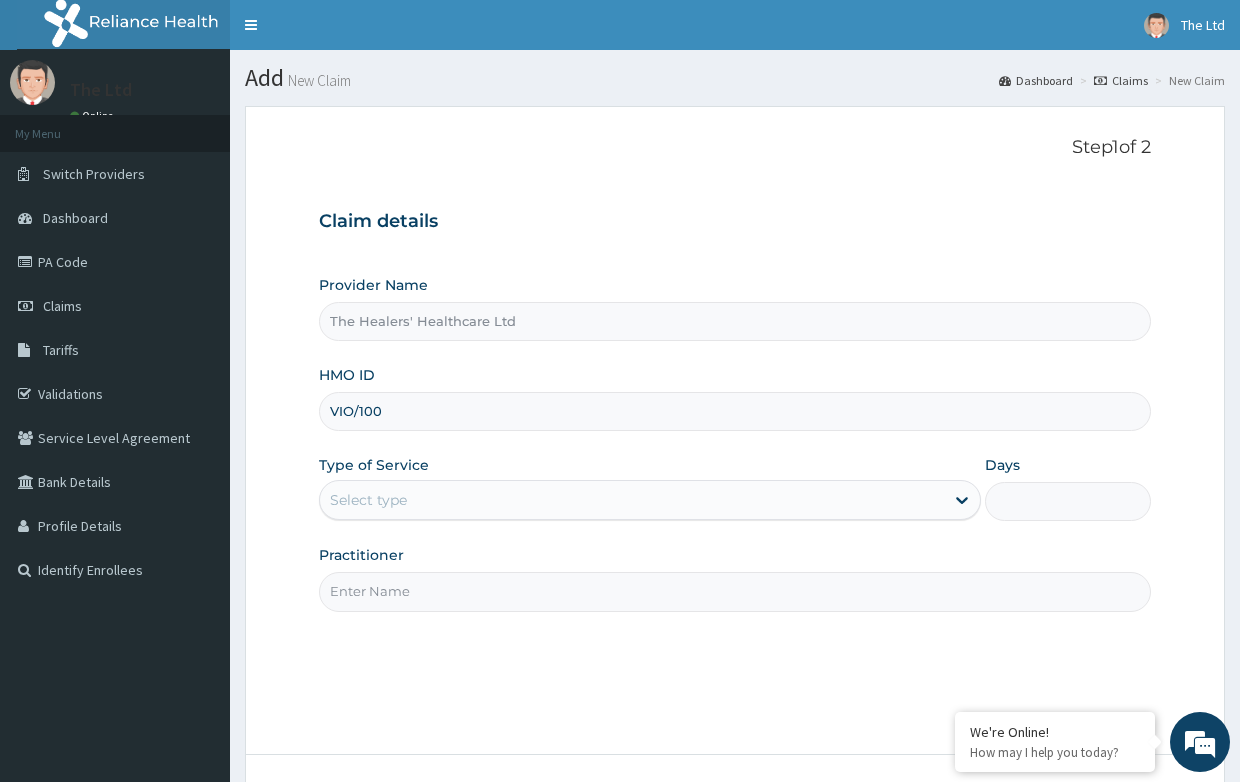 scroll, scrollTop: 0, scrollLeft: 0, axis: both 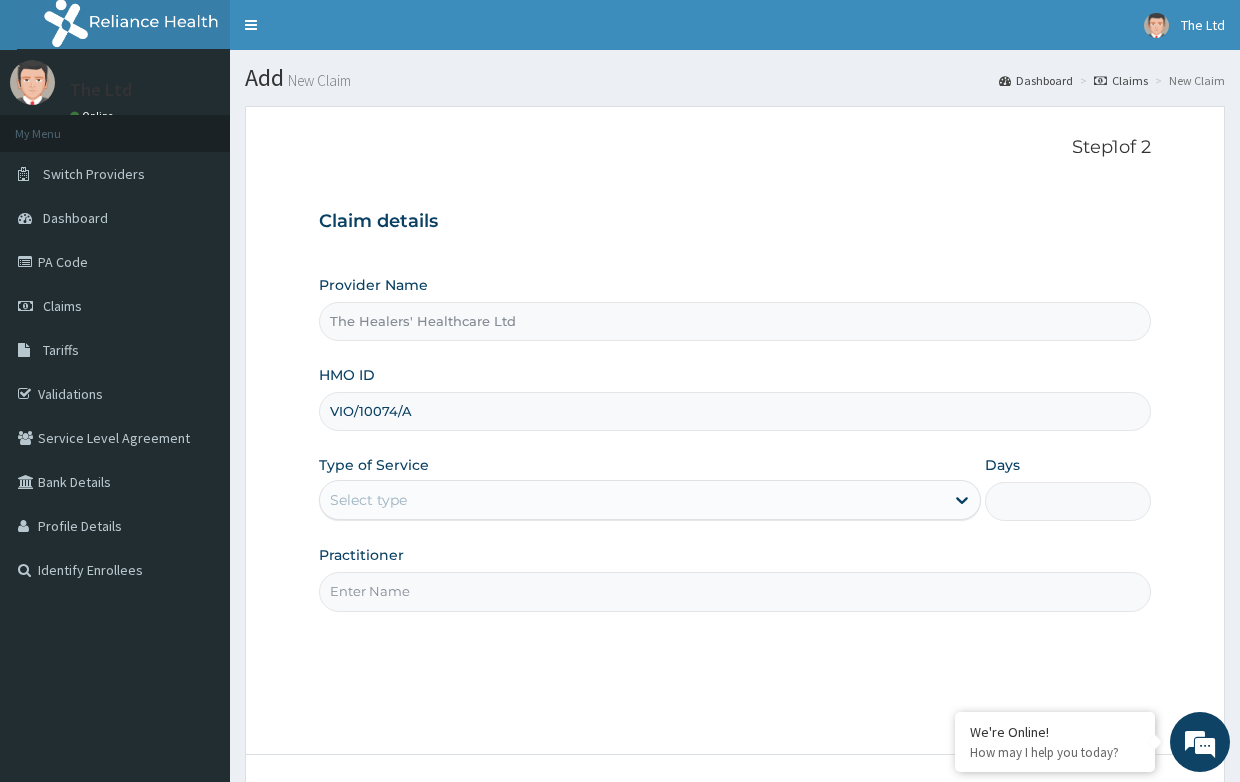 type on "VIO/10074/A" 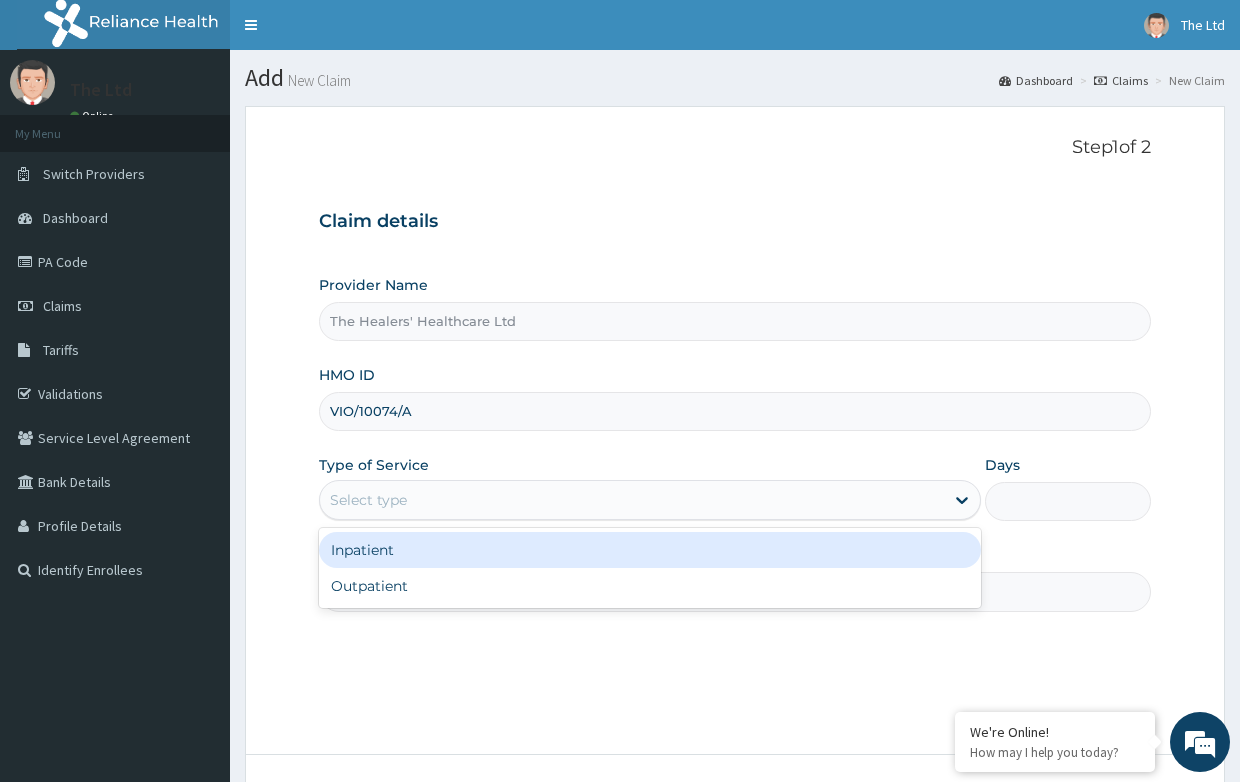 click on "Select type" at bounding box center (632, 500) 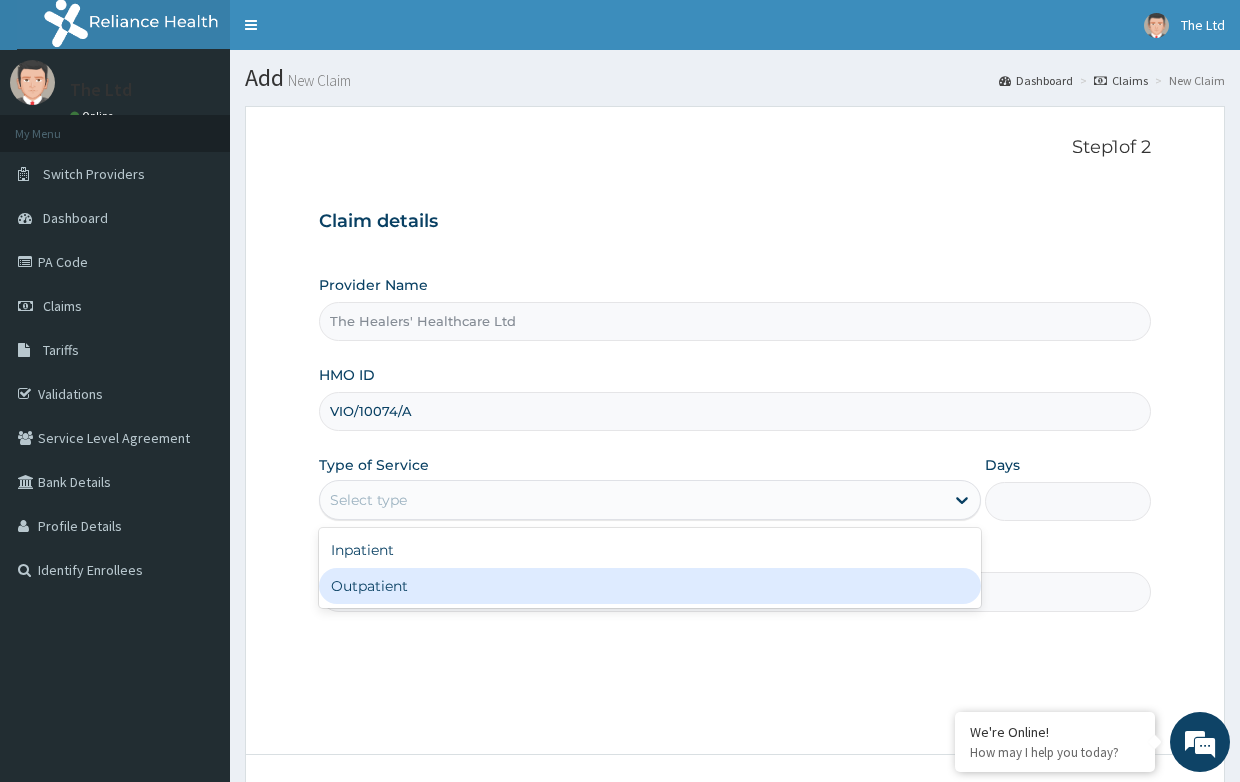 click on "Outpatient" at bounding box center (650, 586) 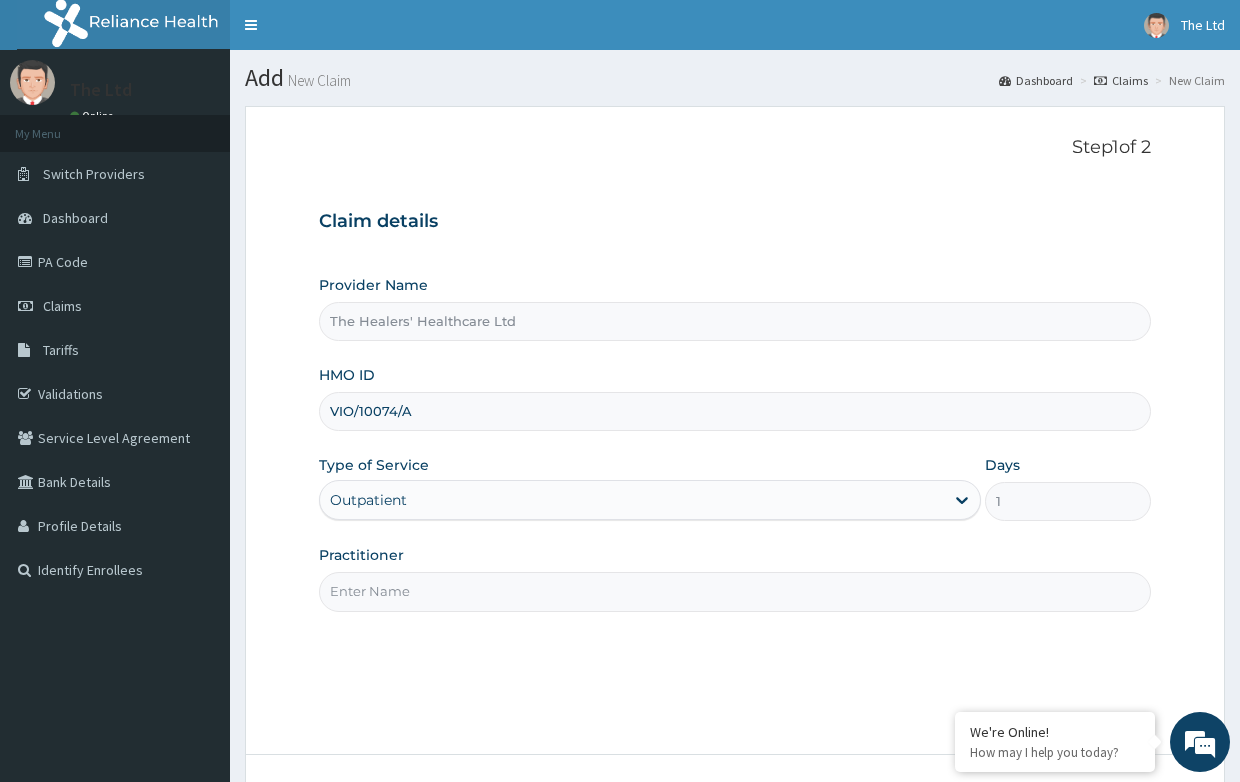 click on "Practitioner" at bounding box center [734, 591] 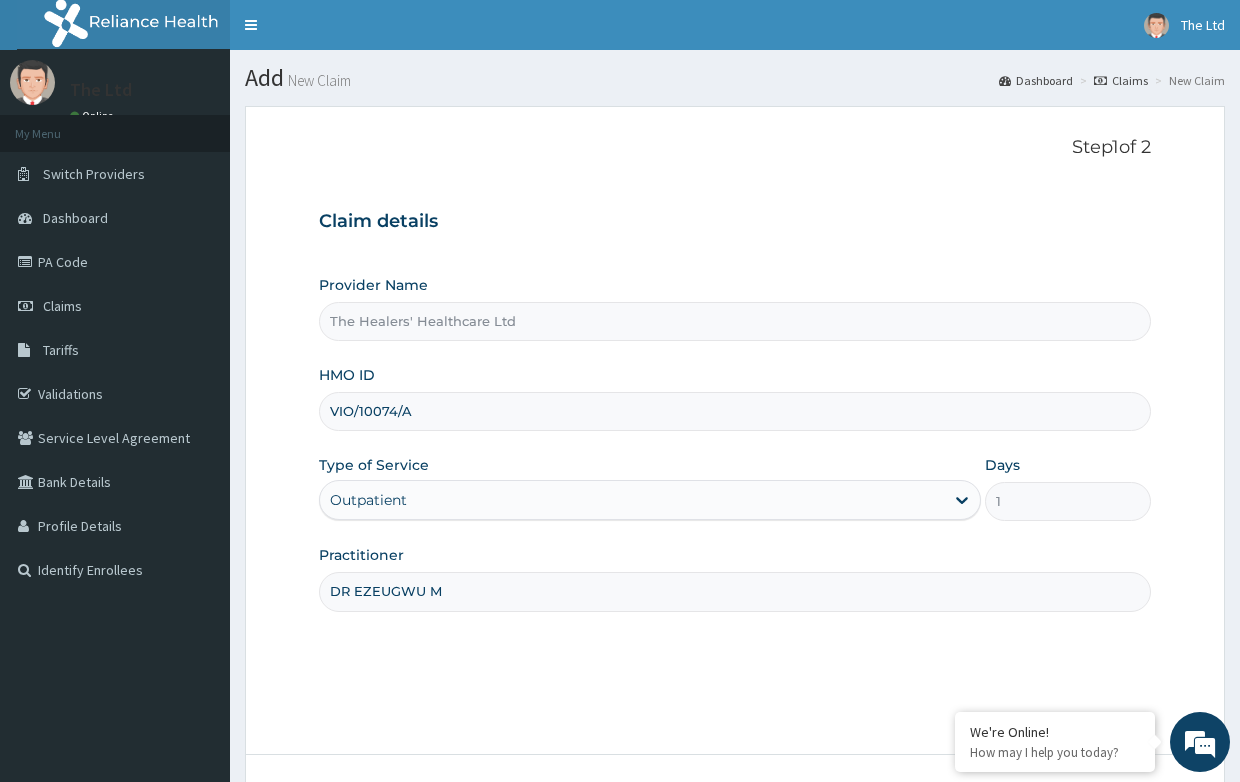 scroll, scrollTop: 152, scrollLeft: 0, axis: vertical 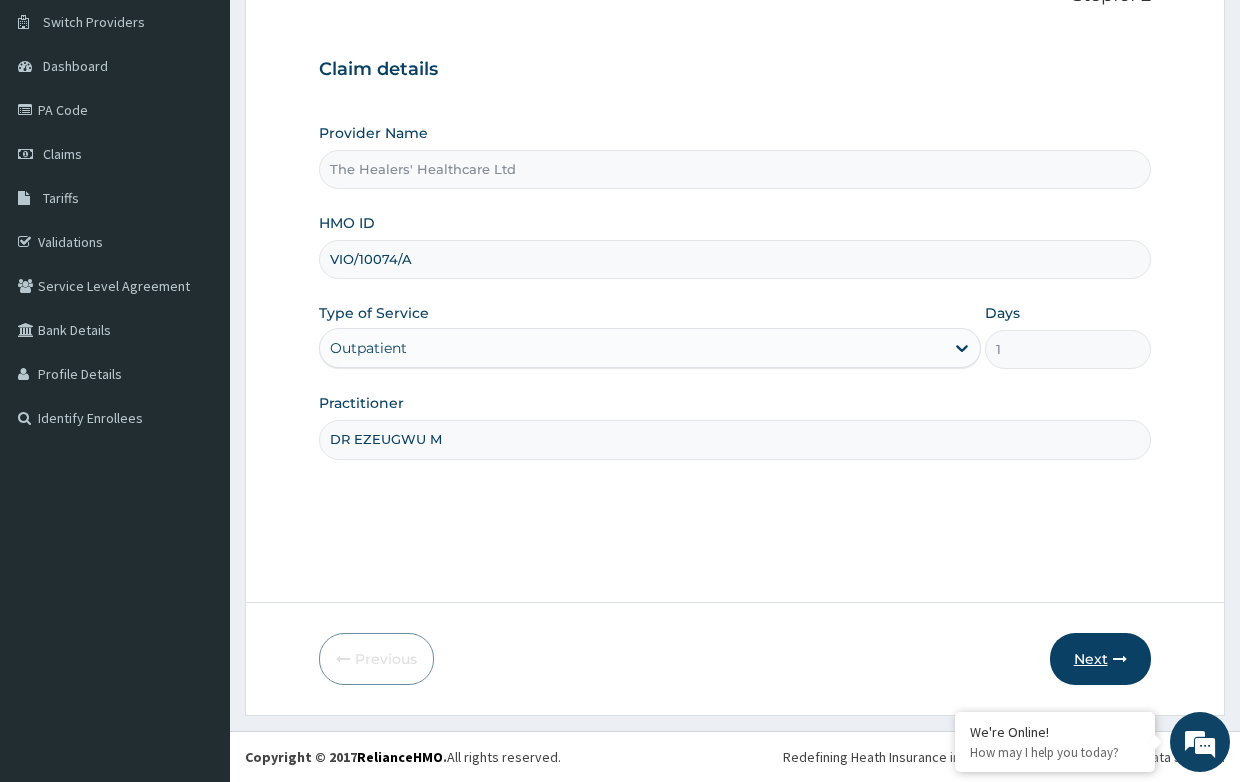 click on "Next" at bounding box center (1100, 659) 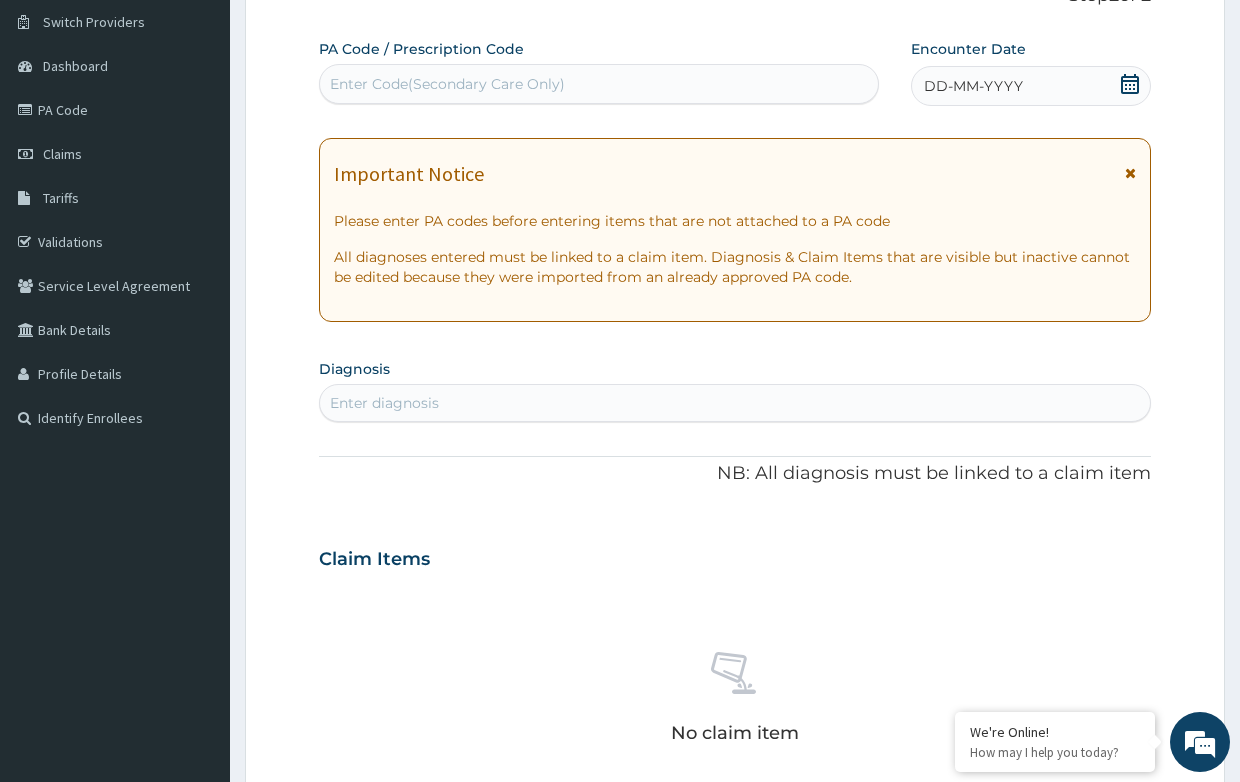 click on "DD-MM-YYYY" at bounding box center (973, 86) 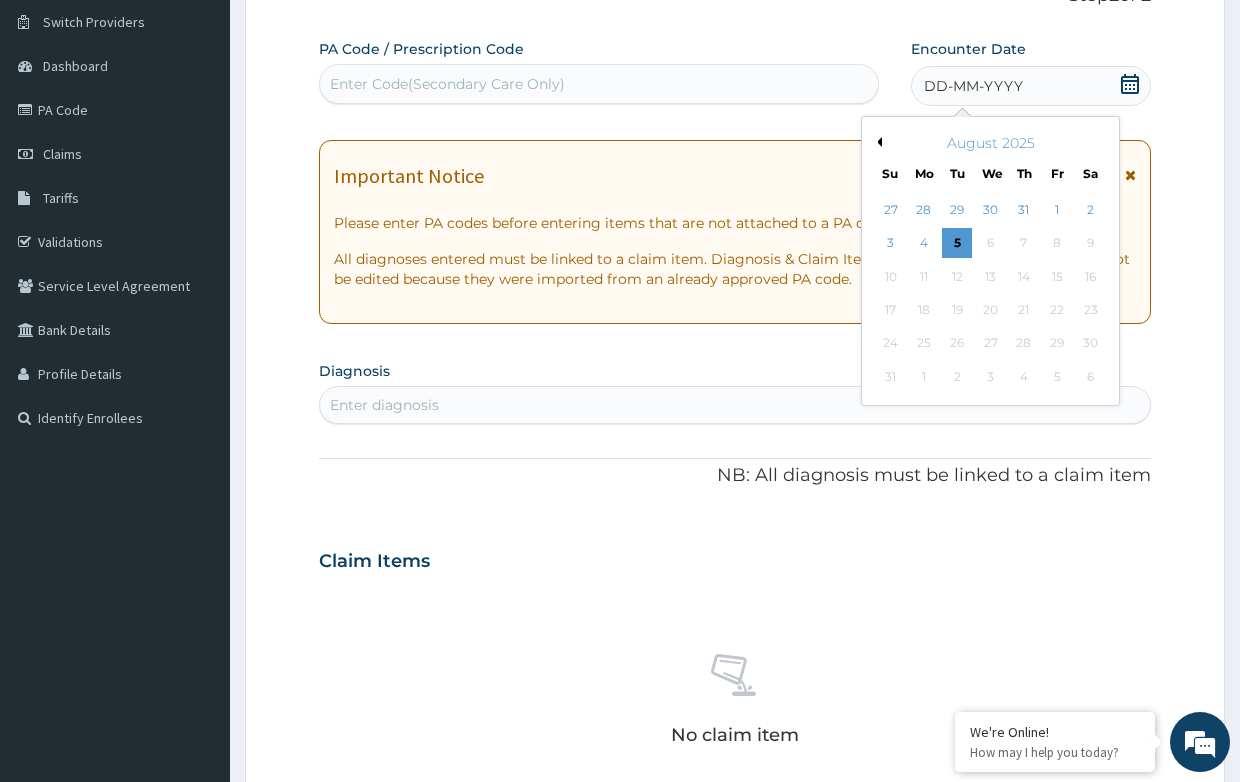 click on "August 2025" at bounding box center (990, 143) 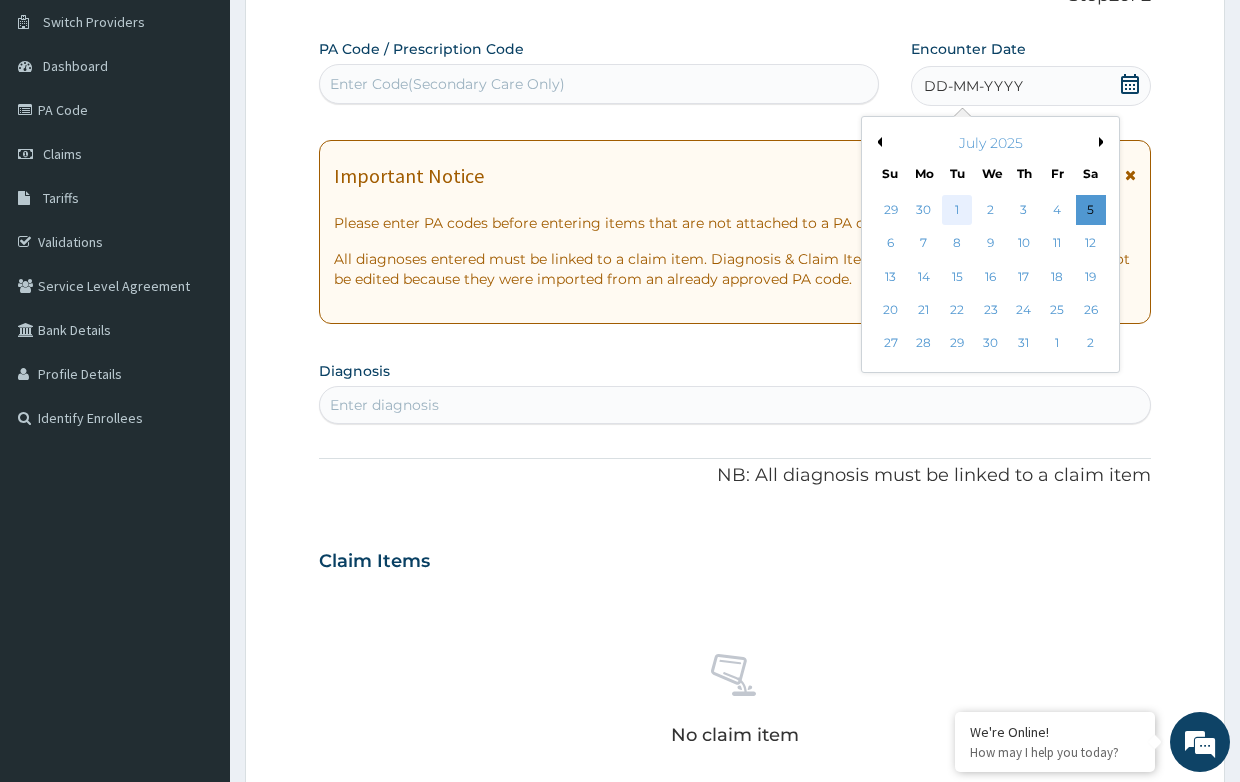 click on "1" at bounding box center [957, 210] 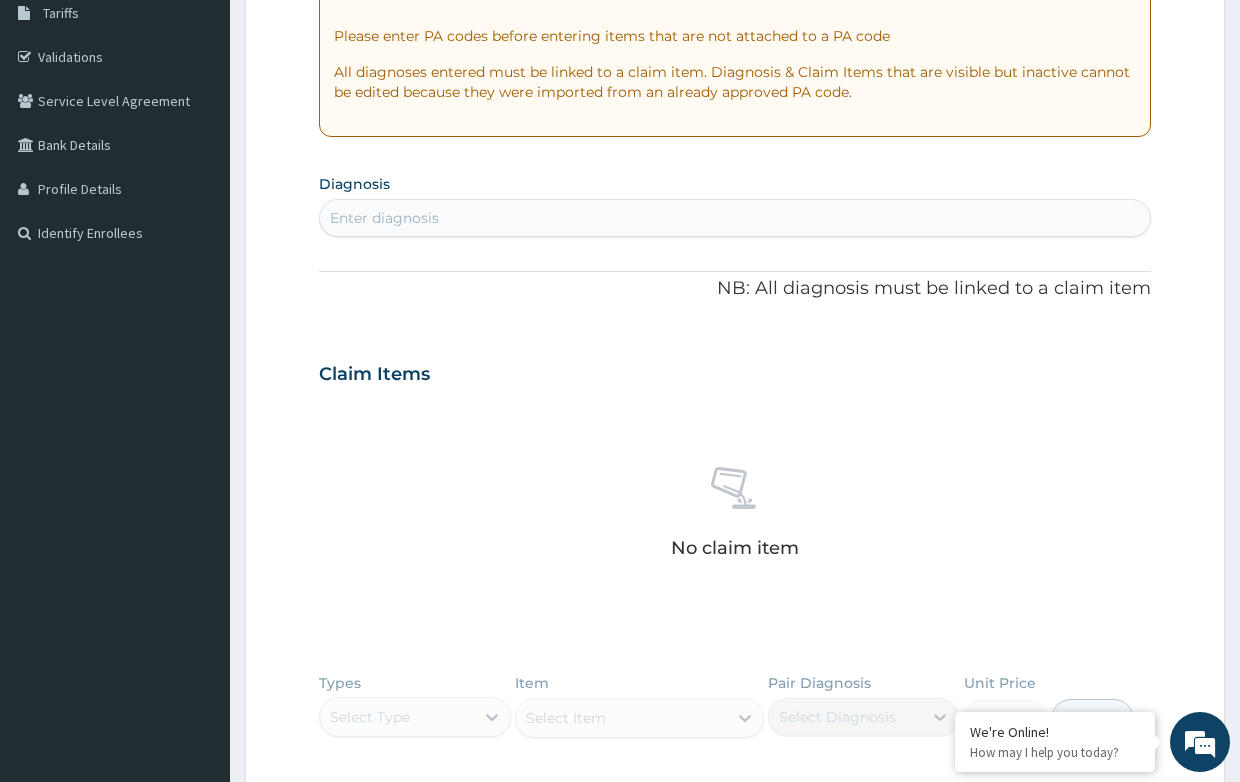 scroll, scrollTop: 352, scrollLeft: 0, axis: vertical 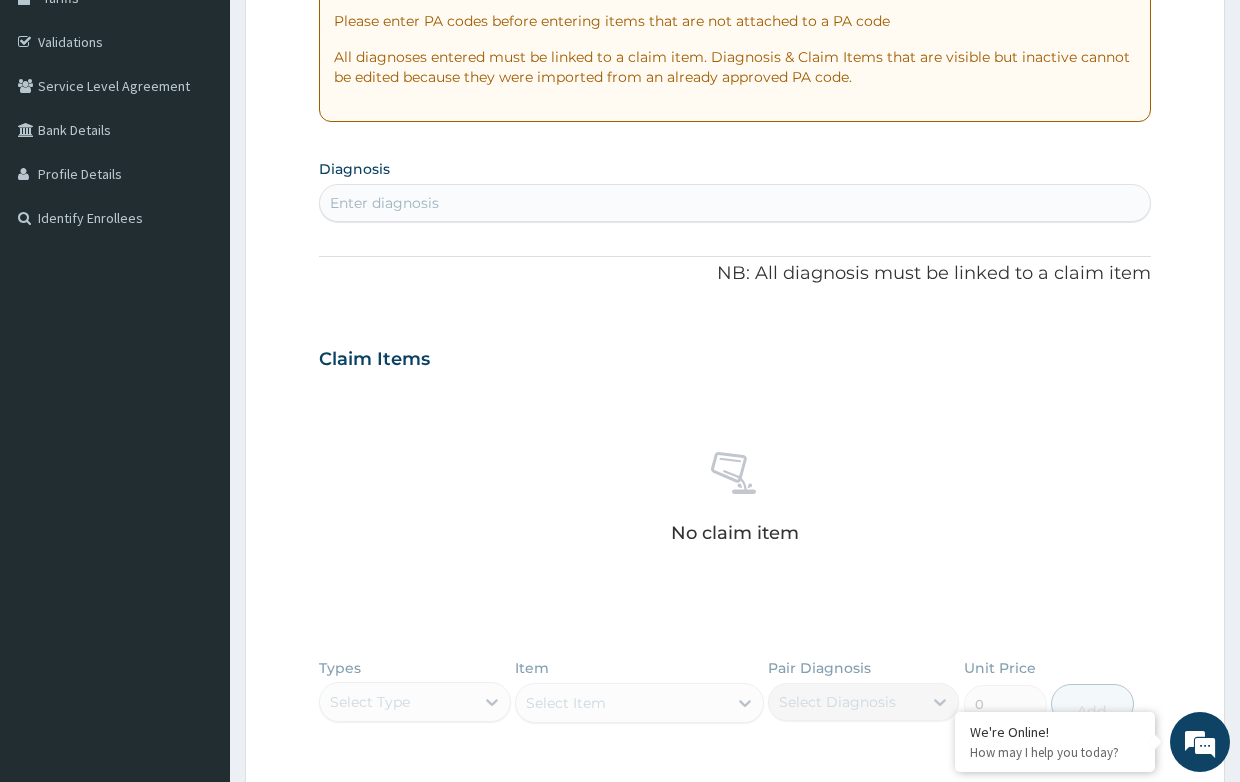 click on "Enter diagnosis" at bounding box center (384, 203) 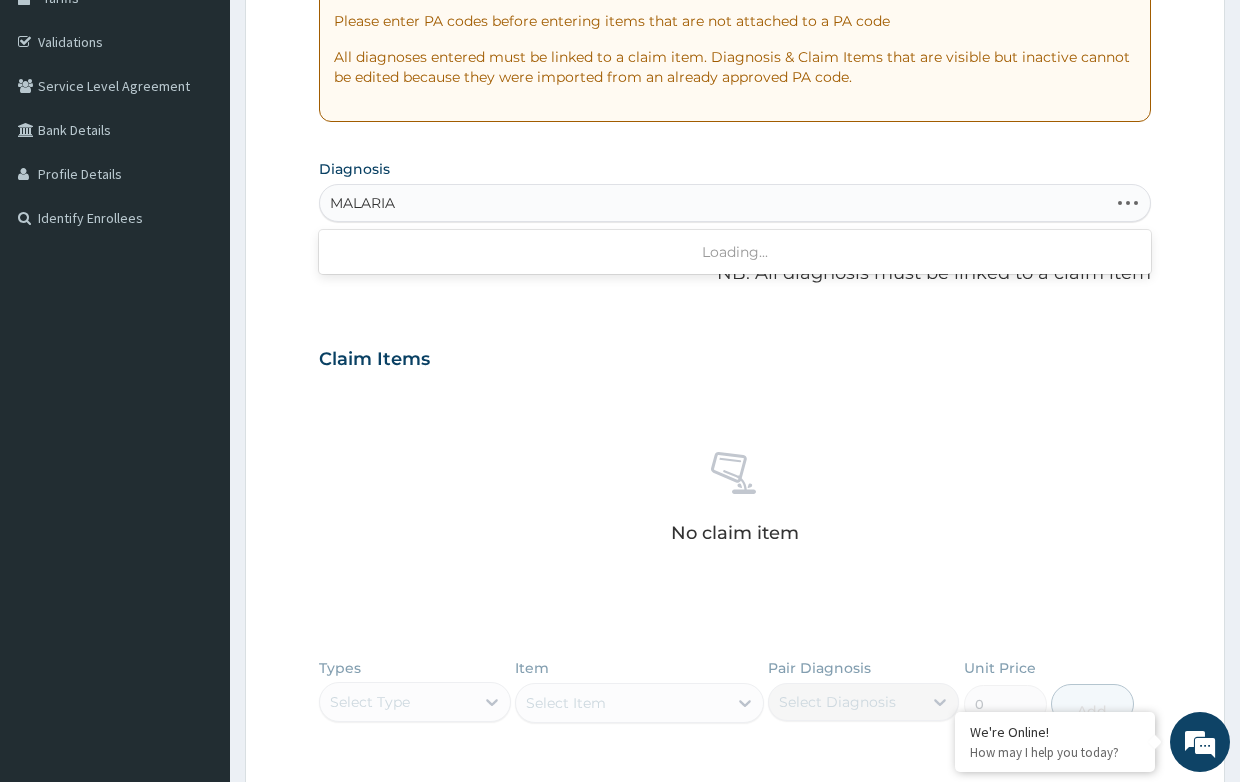 type on "MALARIA" 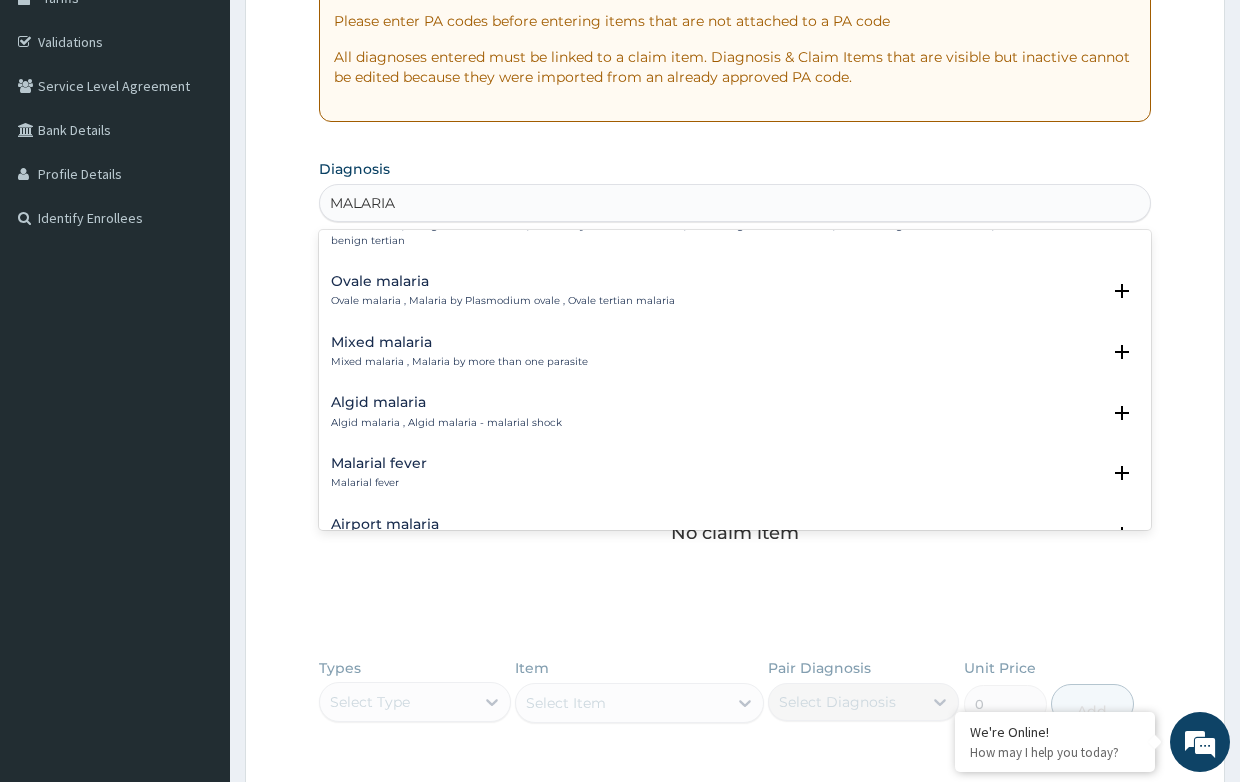 scroll, scrollTop: 200, scrollLeft: 0, axis: vertical 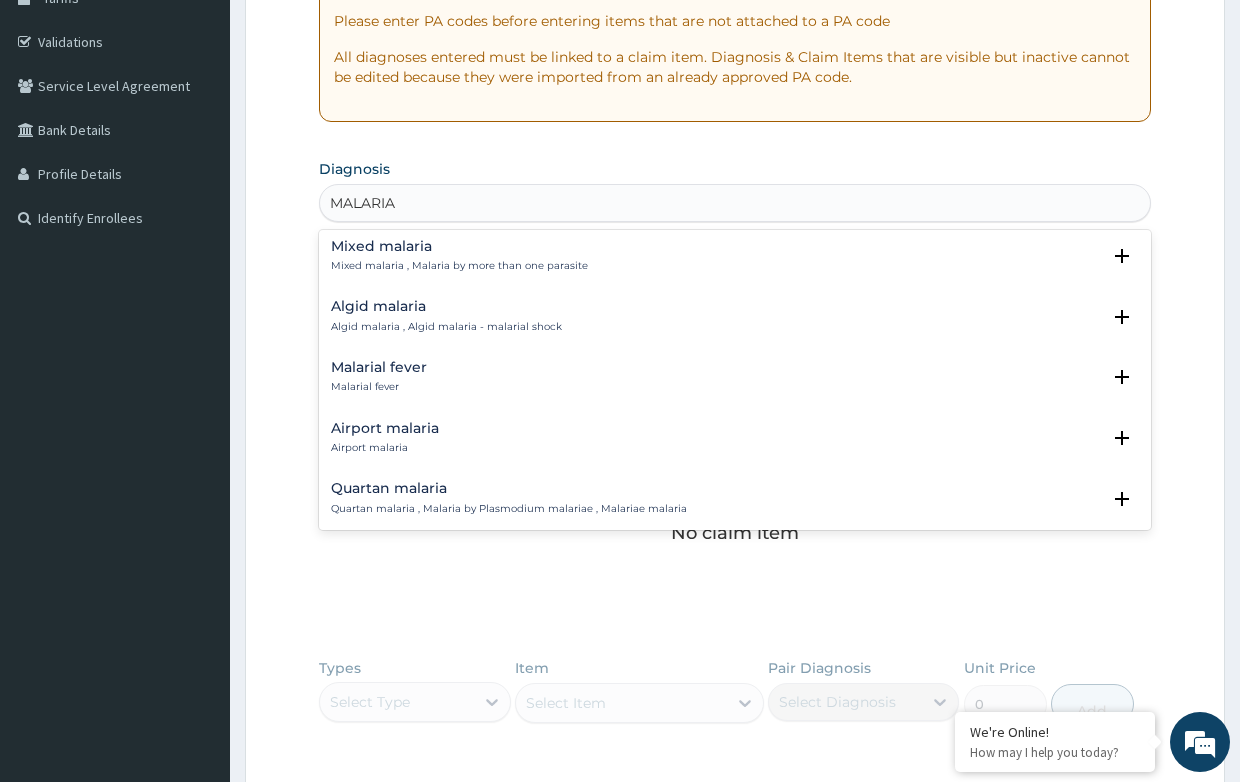 click on "Malarial fever" at bounding box center [379, 367] 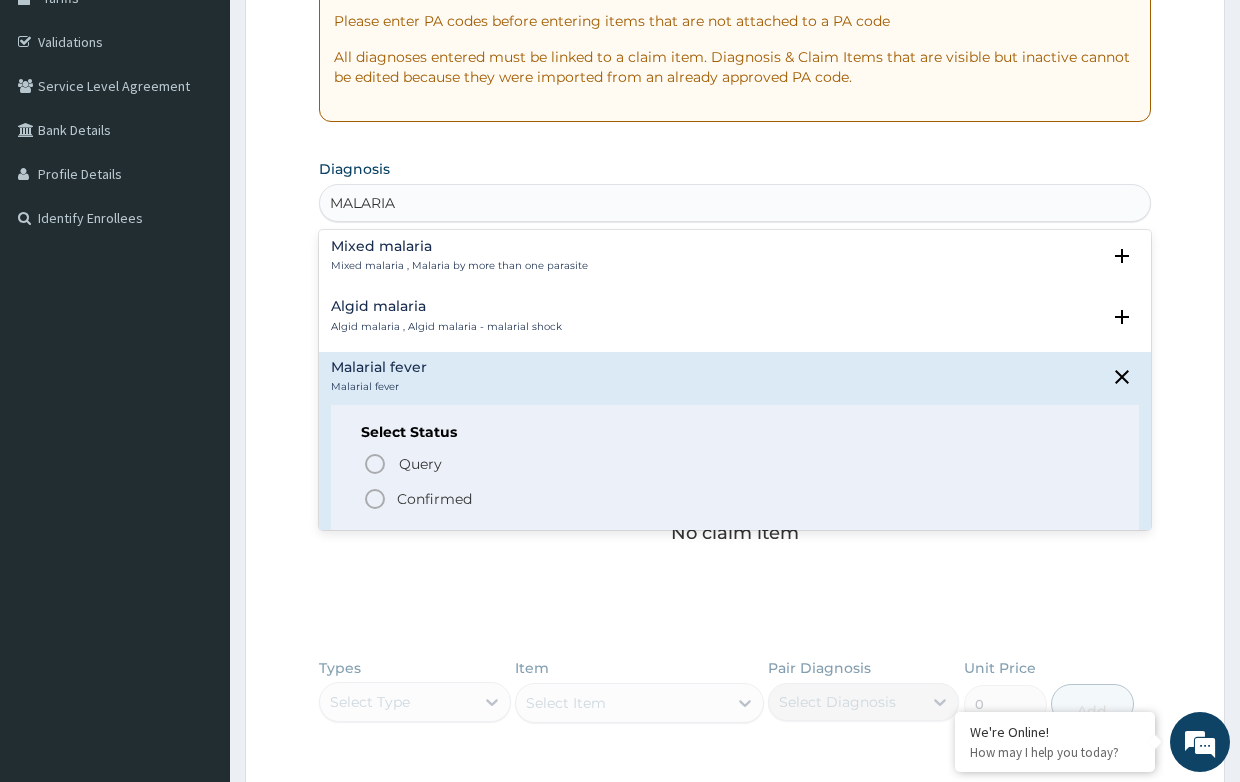 click 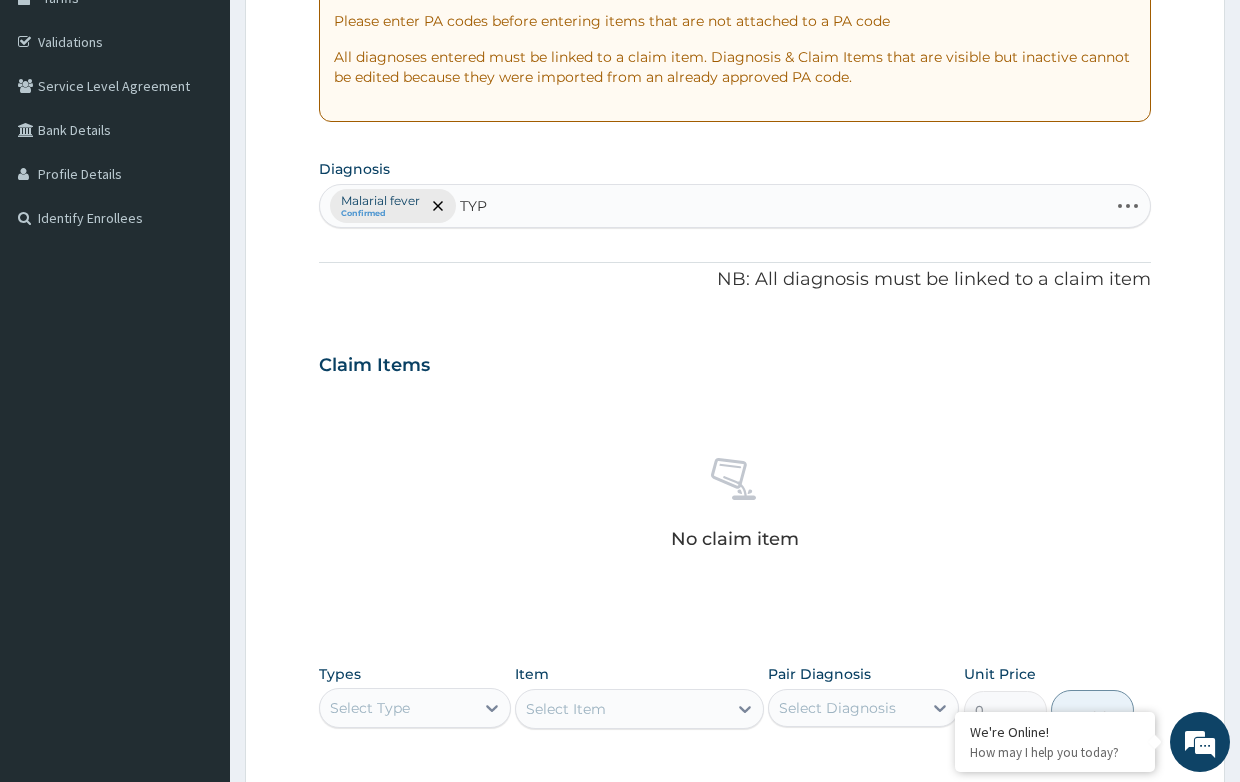 type on "TYPH" 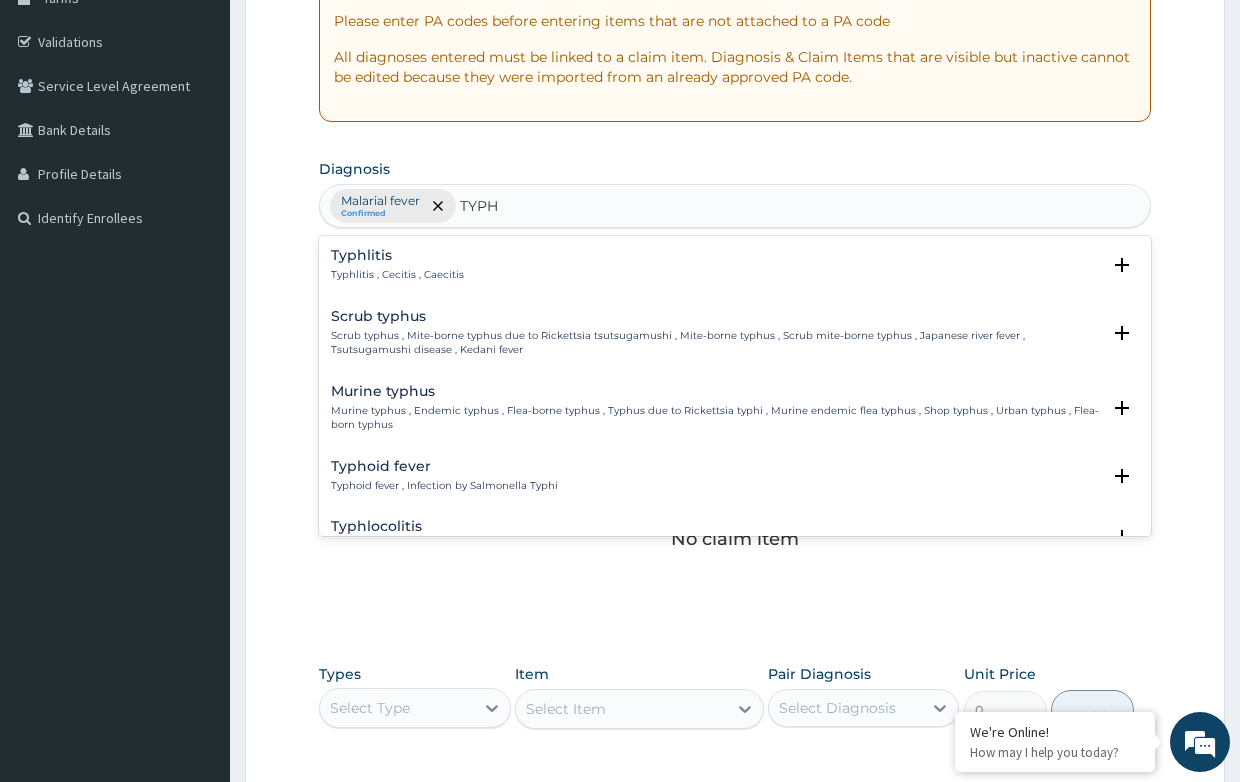 click on "Typhoid fever" at bounding box center (444, 466) 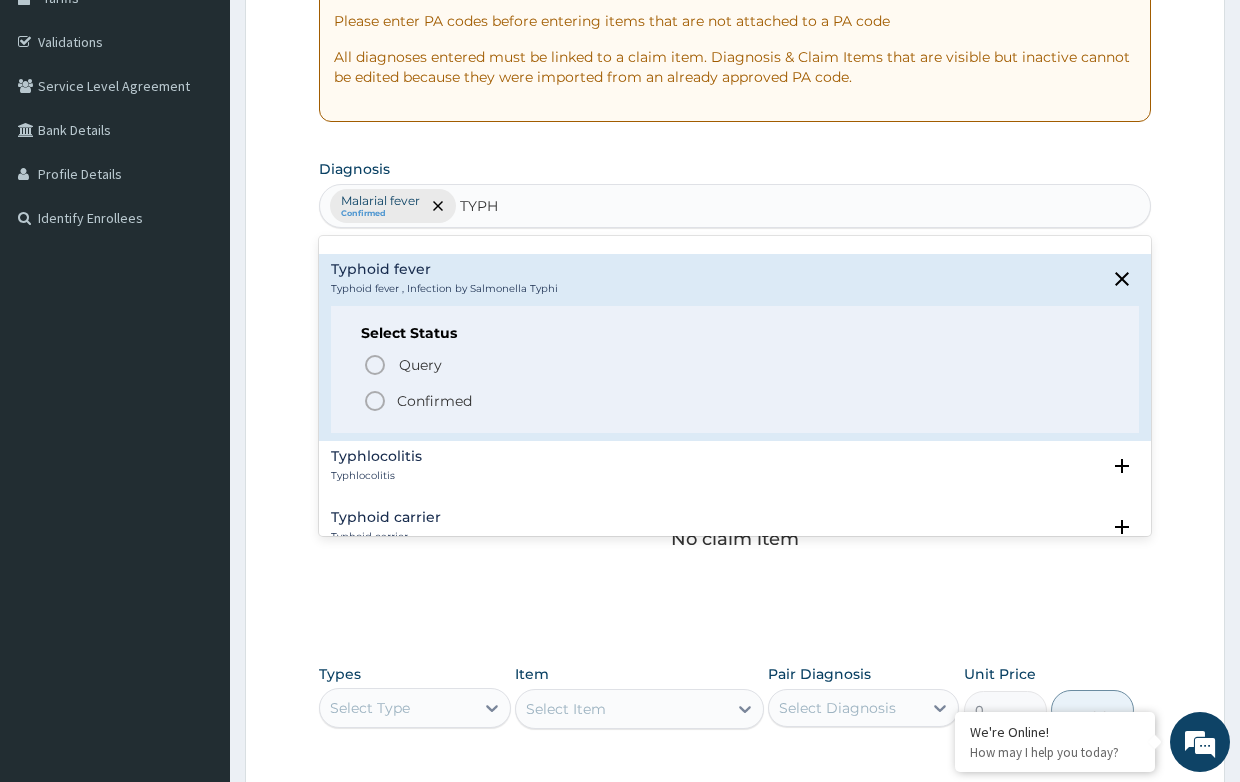 scroll, scrollTop: 200, scrollLeft: 0, axis: vertical 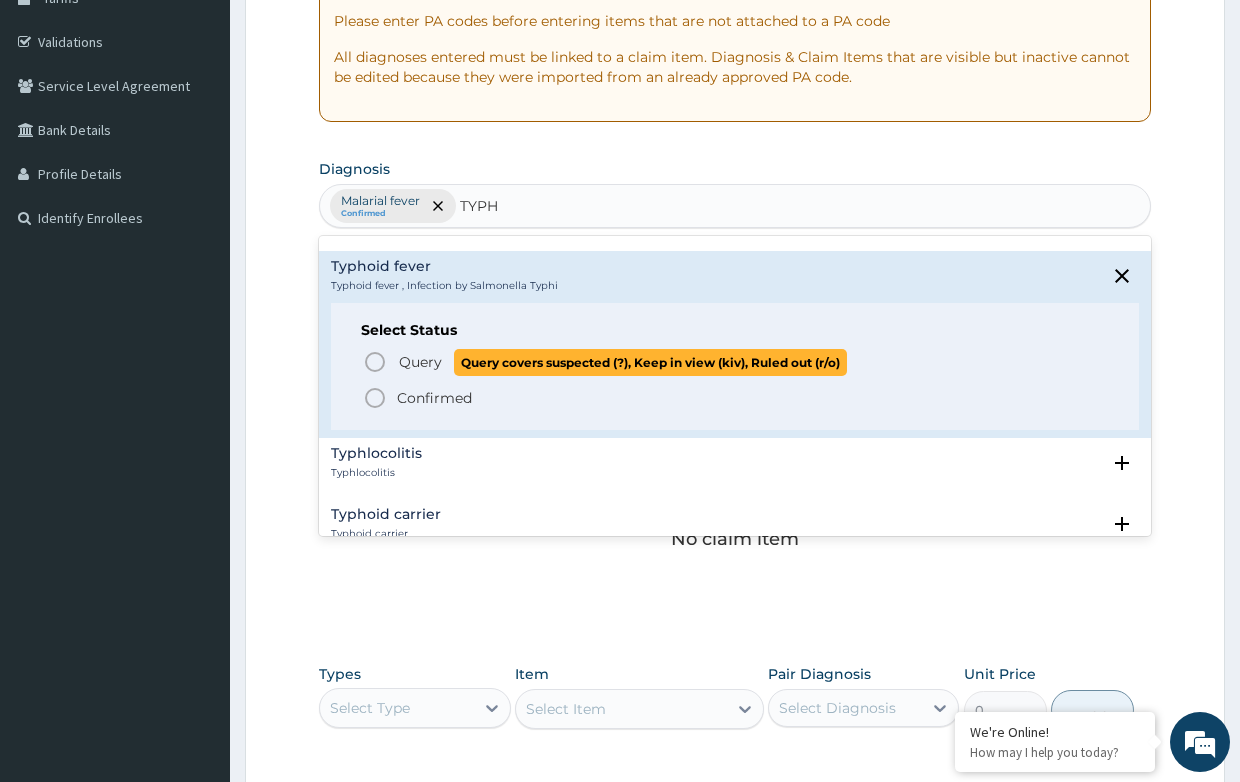 click 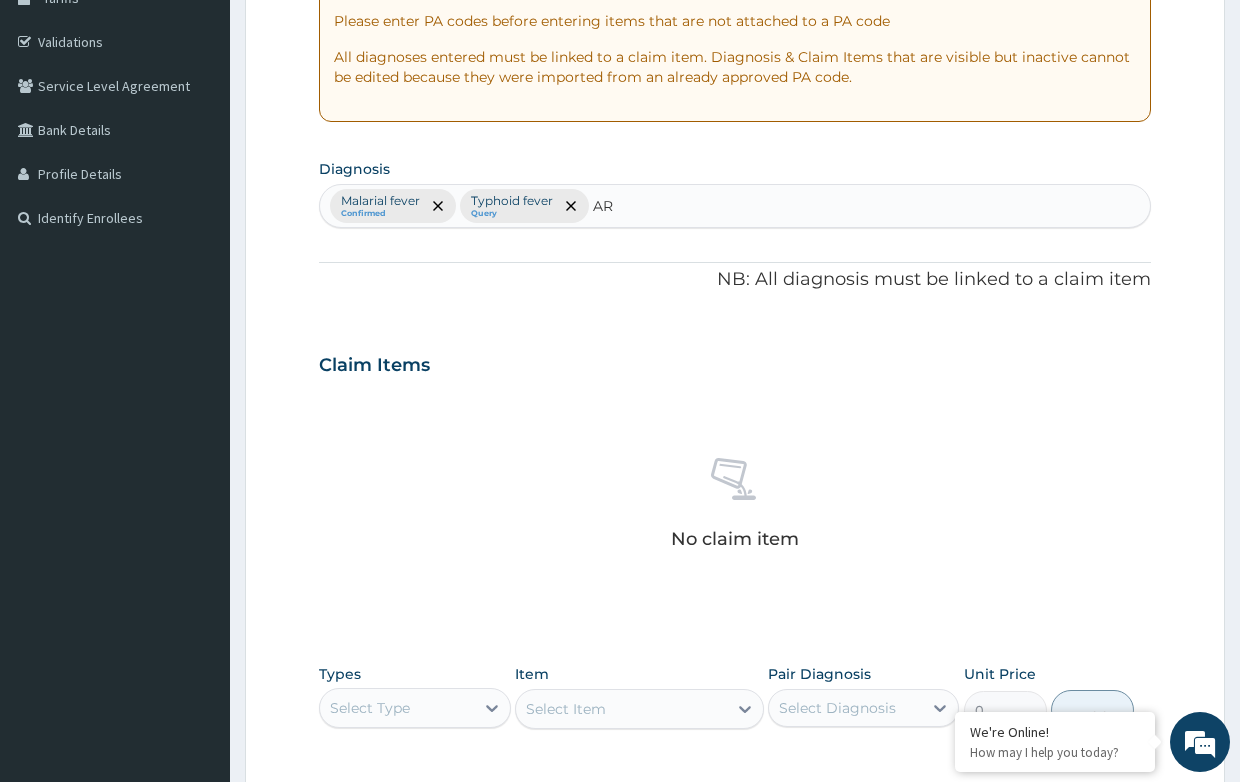 type on "ART" 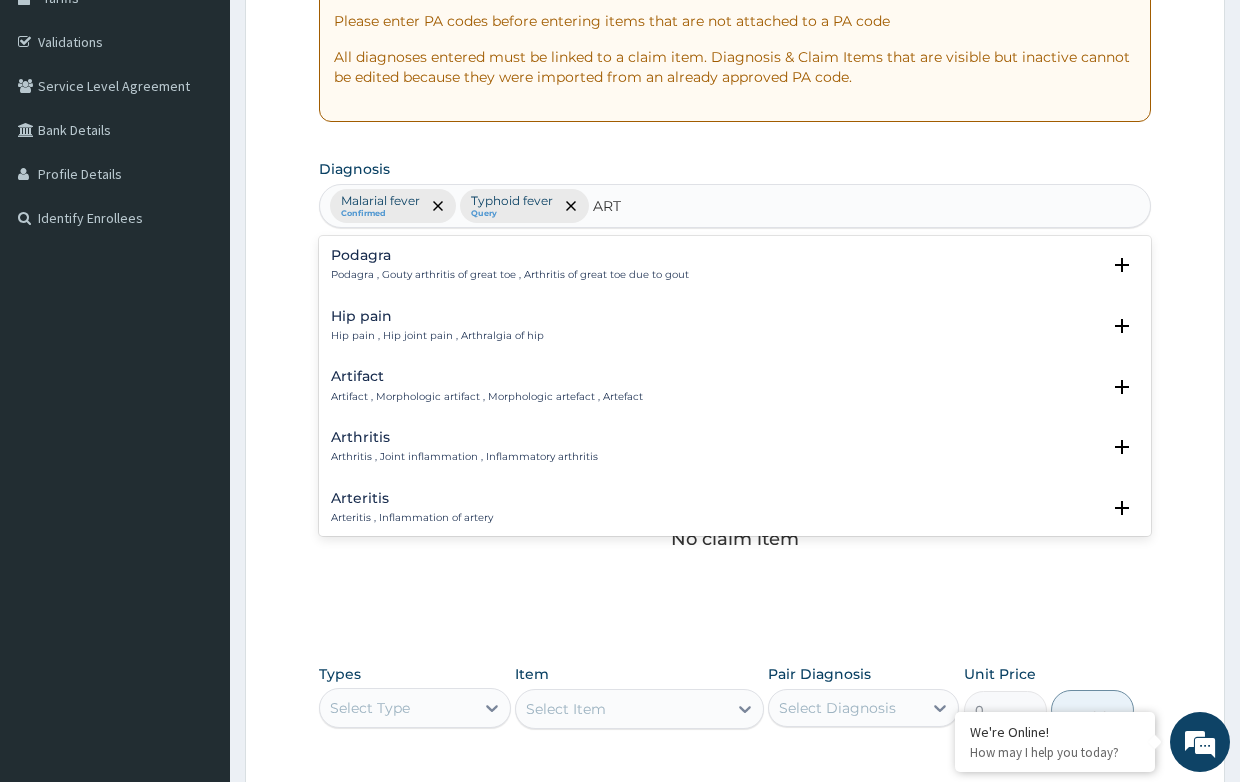 click on "Arthritis" at bounding box center [464, 437] 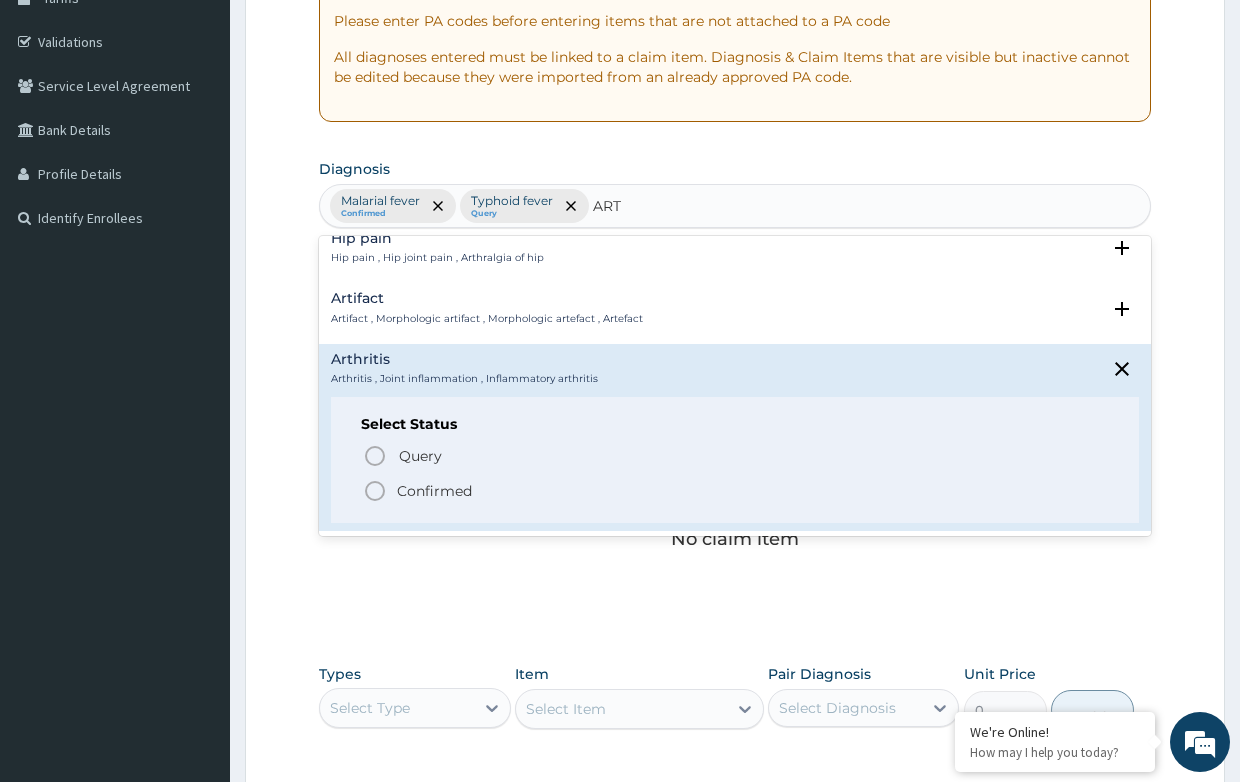 scroll, scrollTop: 100, scrollLeft: 0, axis: vertical 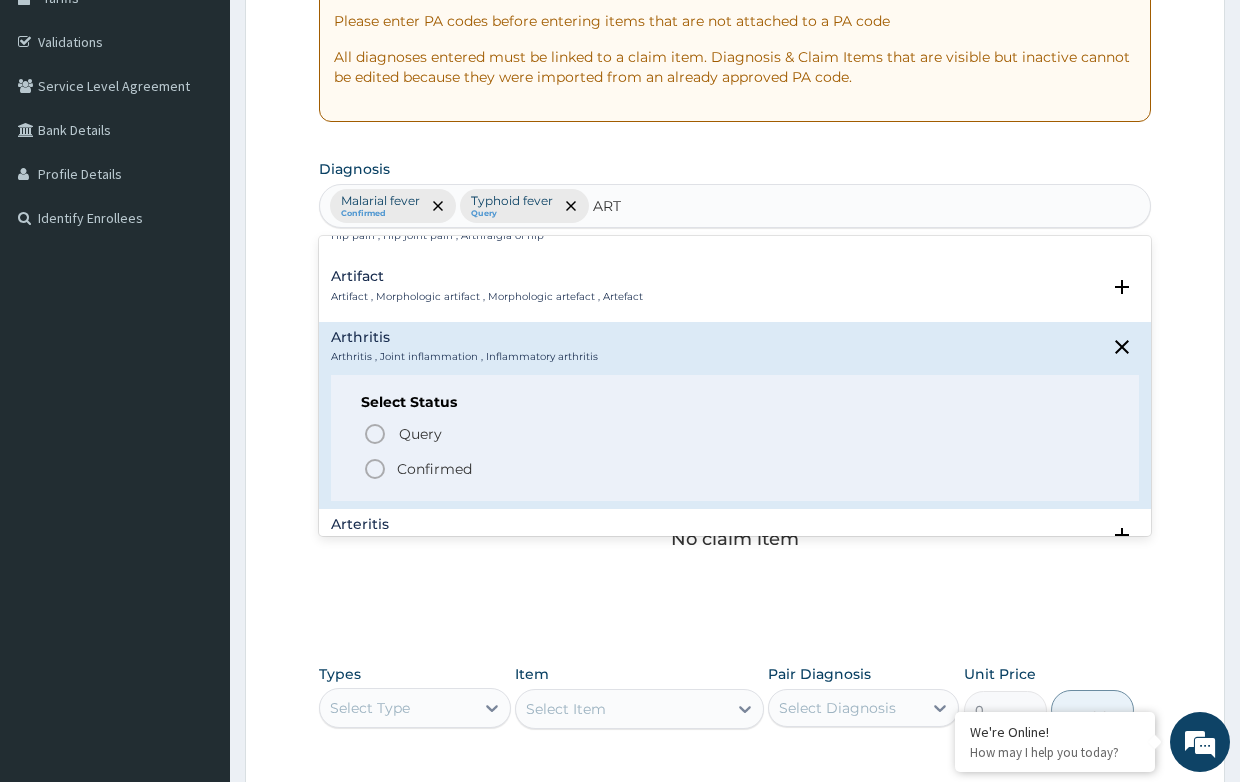 click 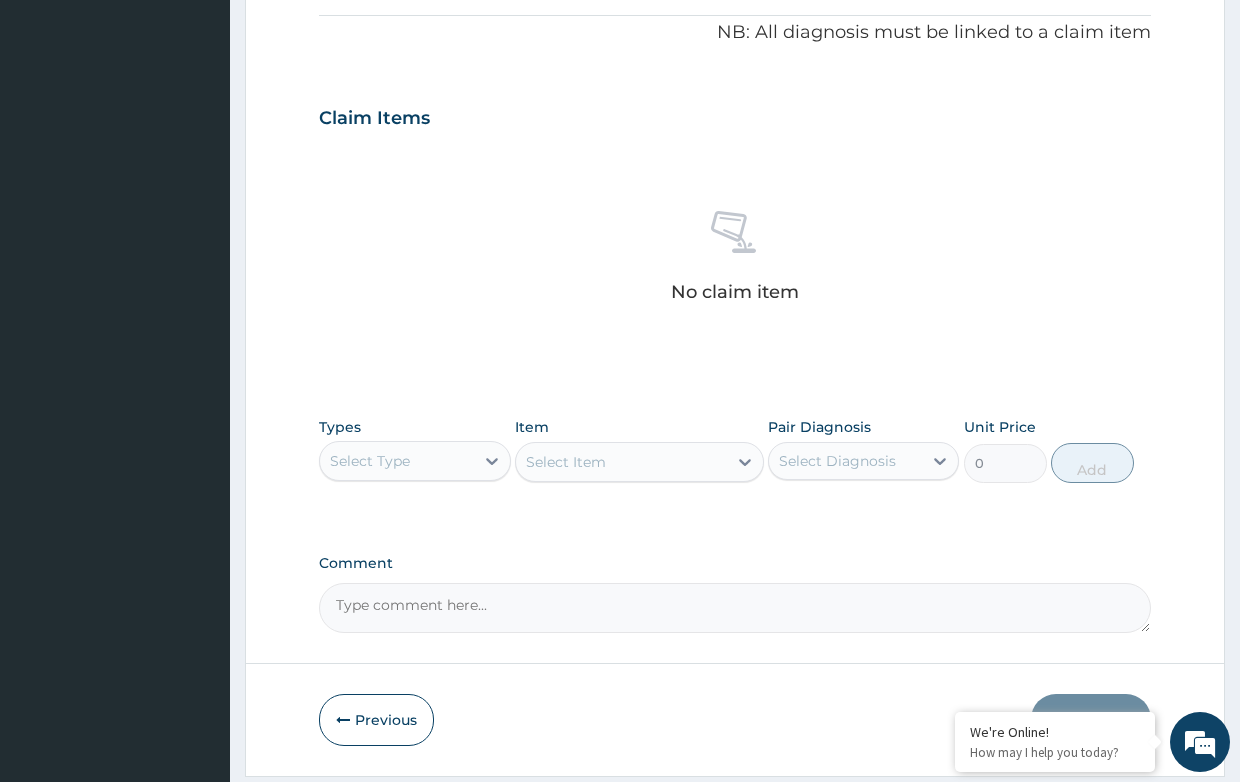 scroll, scrollTop: 652, scrollLeft: 0, axis: vertical 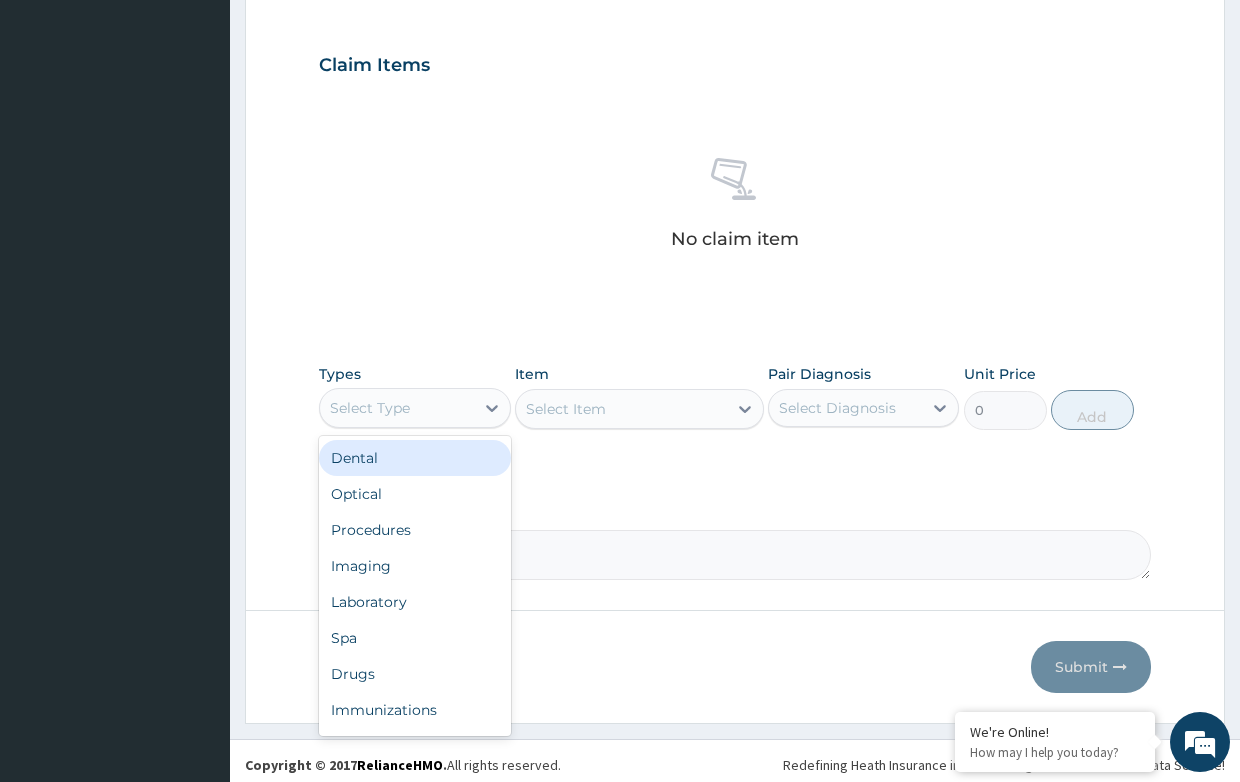 click on "Select Type" at bounding box center (396, 408) 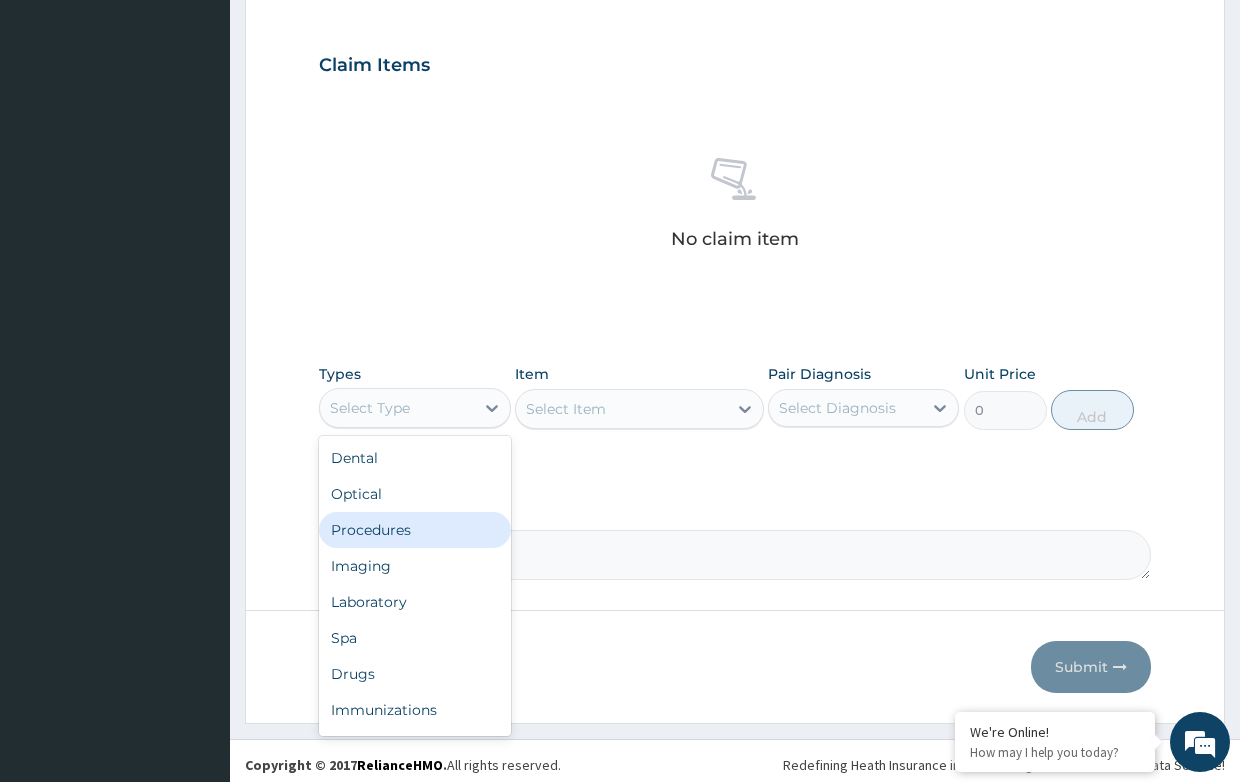 click on "Procedures" at bounding box center (414, 530) 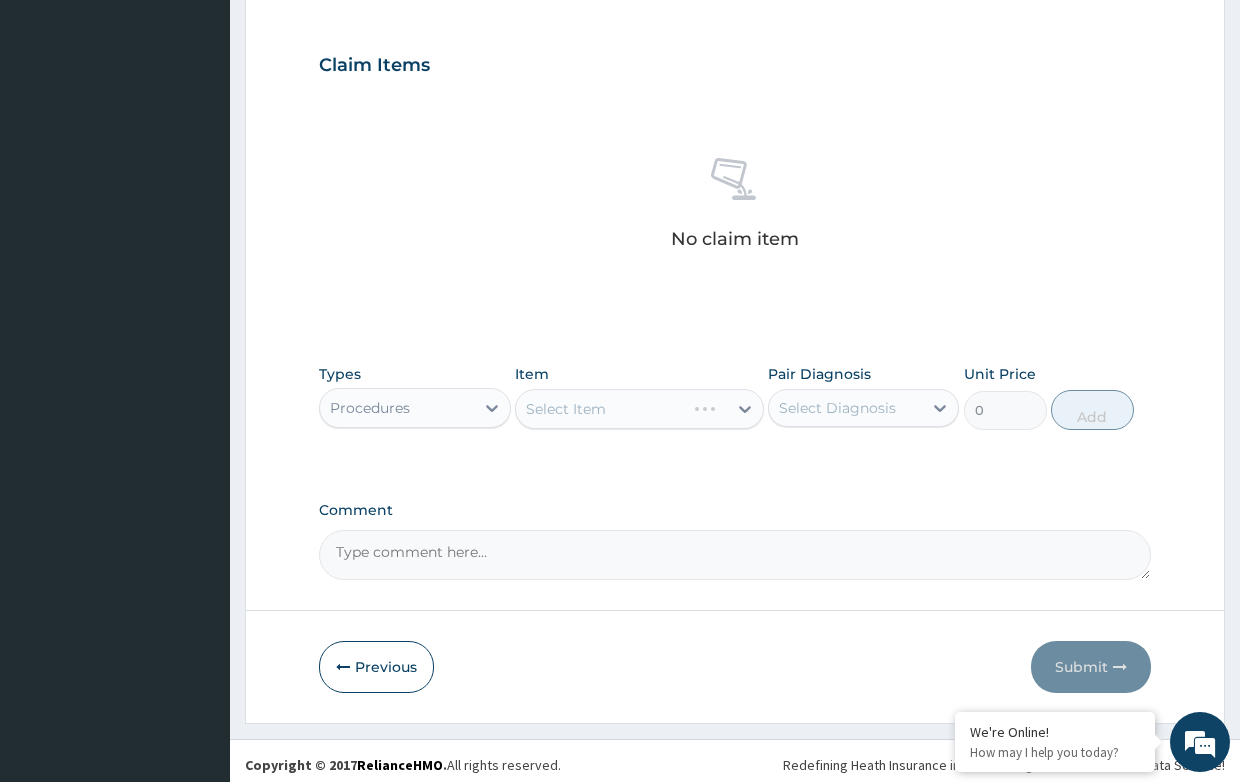 click on "Select Item" at bounding box center [639, 409] 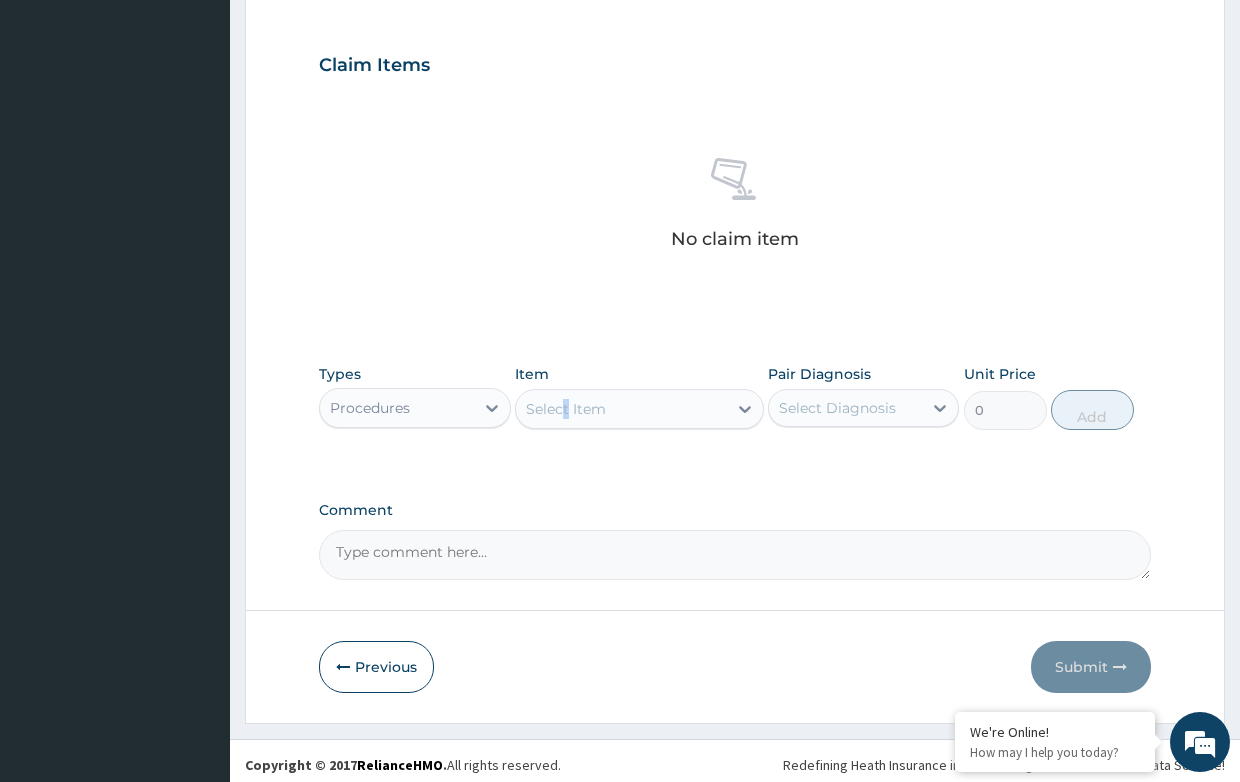click on "Select Item" at bounding box center (621, 409) 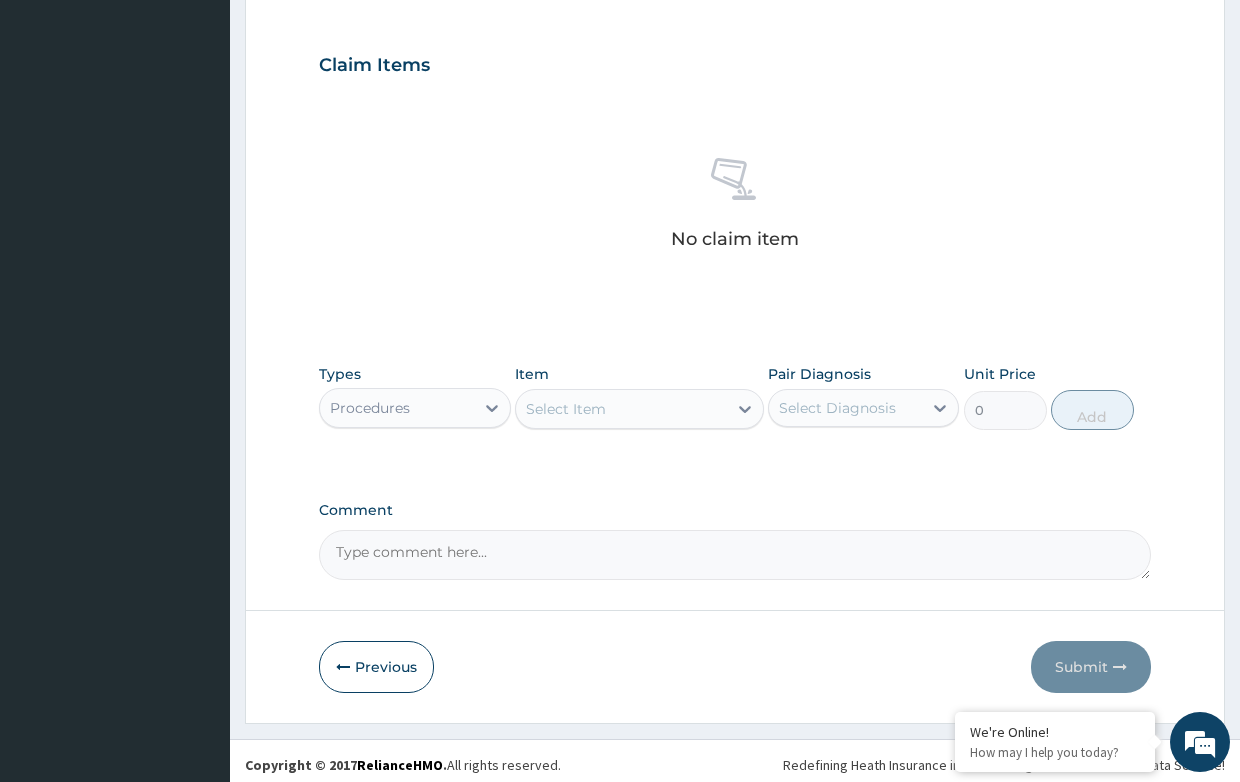 click on "Select Item" at bounding box center [566, 409] 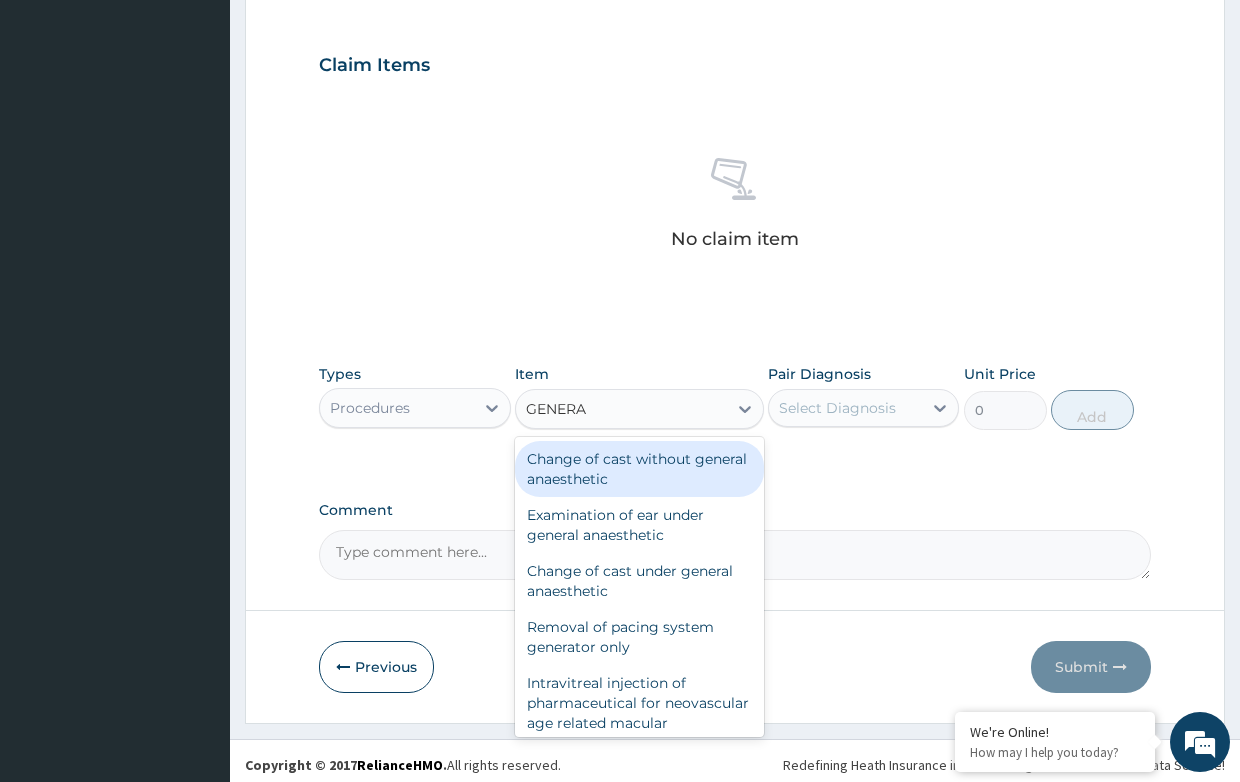 type on "GENERAL" 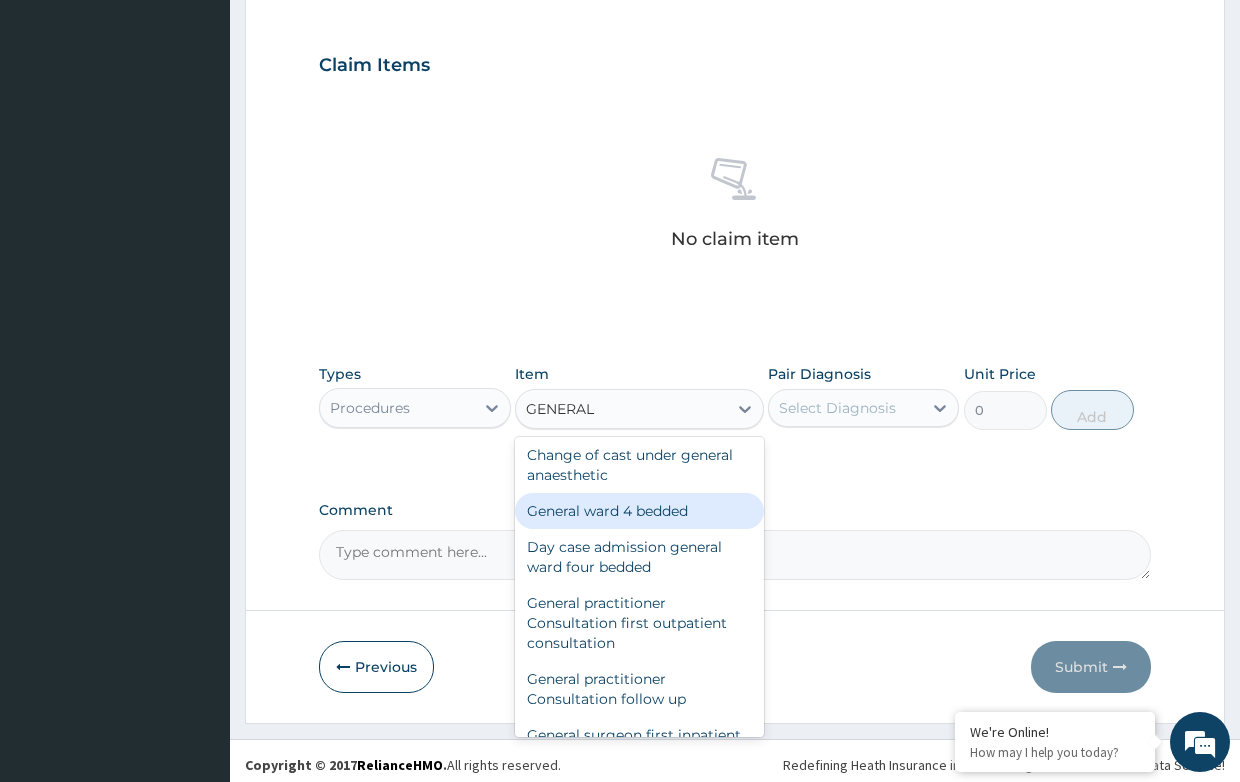 scroll, scrollTop: 120, scrollLeft: 0, axis: vertical 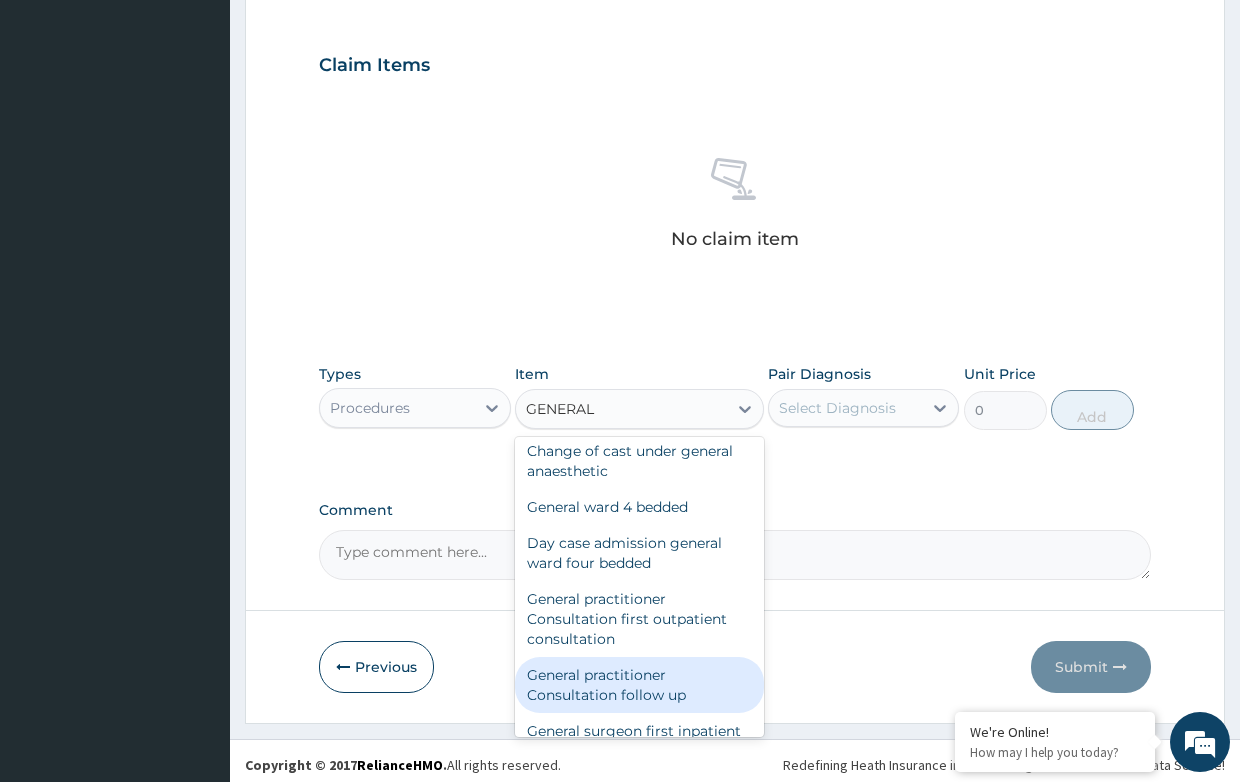 click on "General practitioner Consultation follow up" at bounding box center [639, 685] 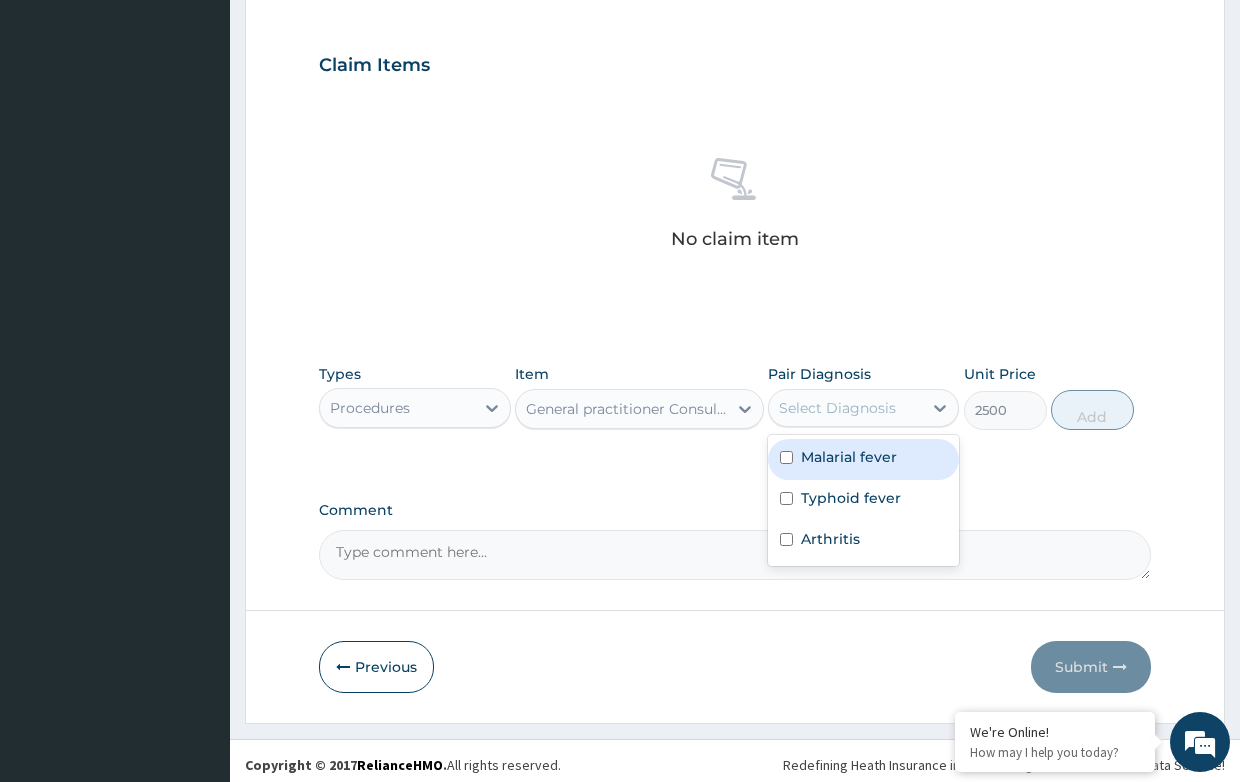 click on "Select Diagnosis" at bounding box center [837, 408] 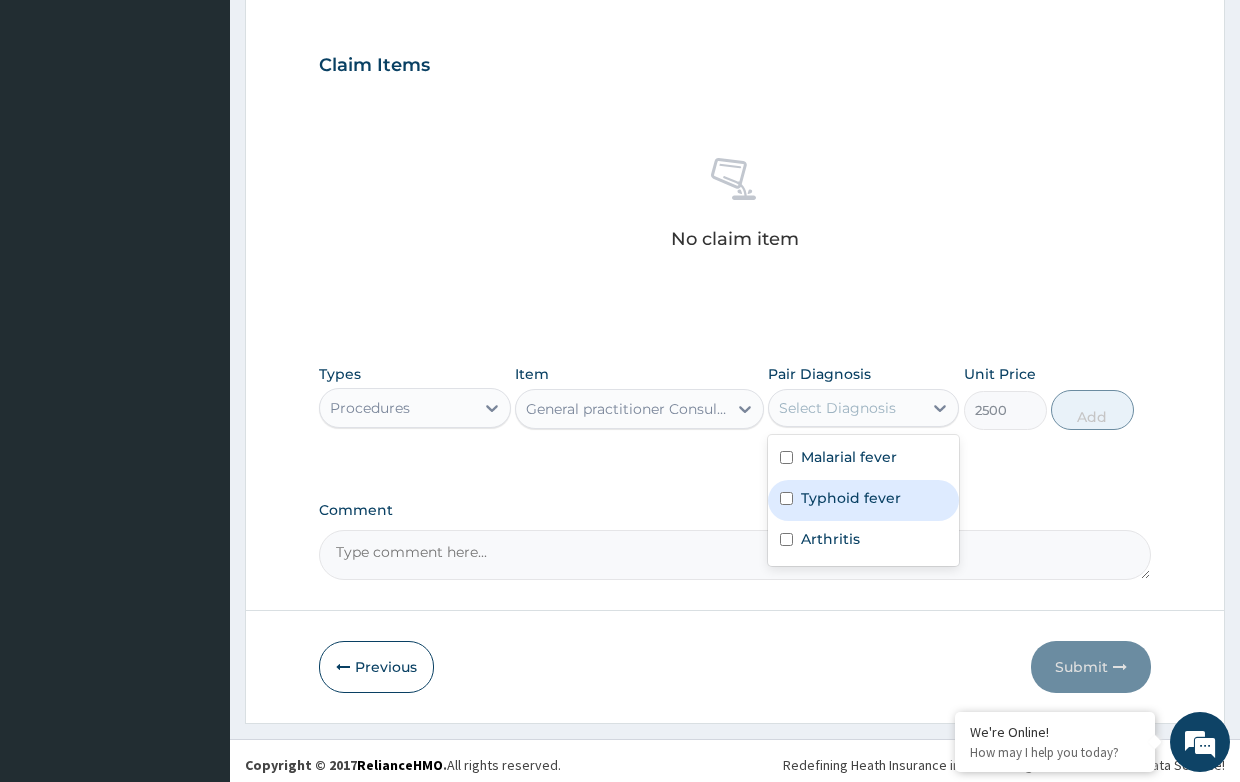 click on "Typhoid fever" at bounding box center (851, 498) 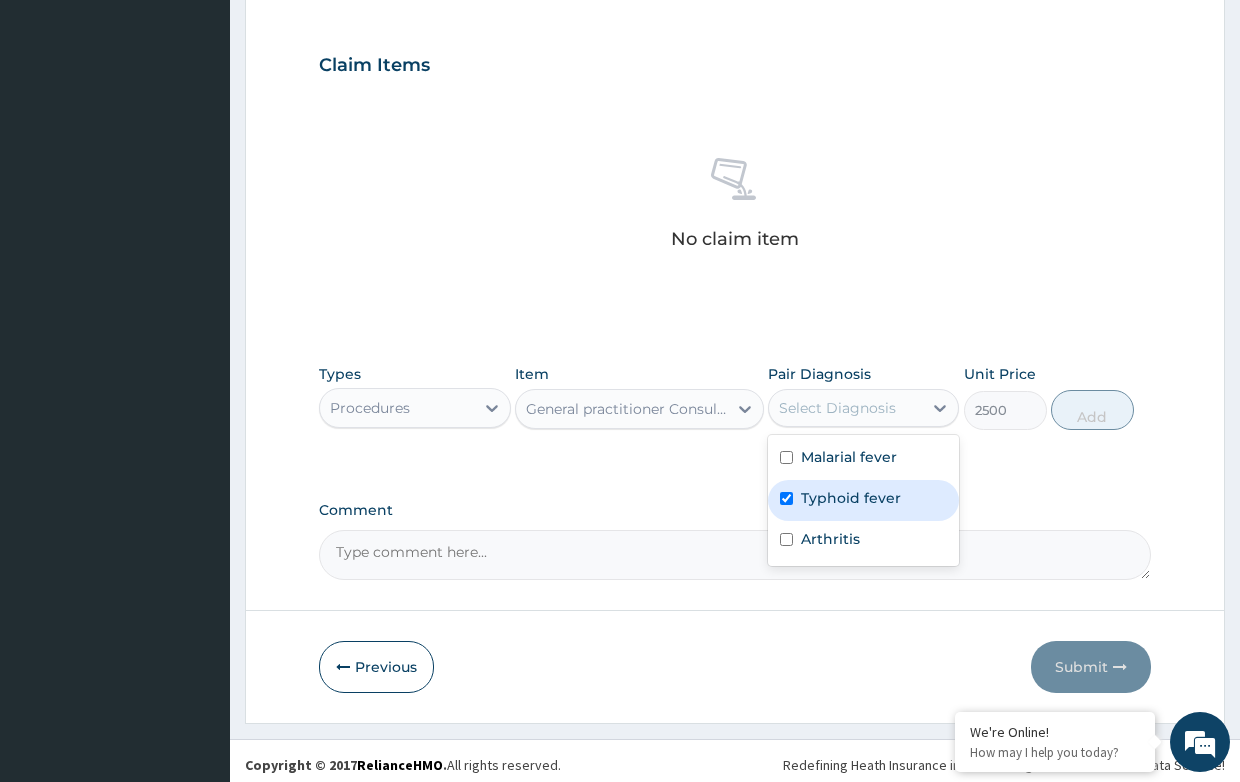 checkbox on "true" 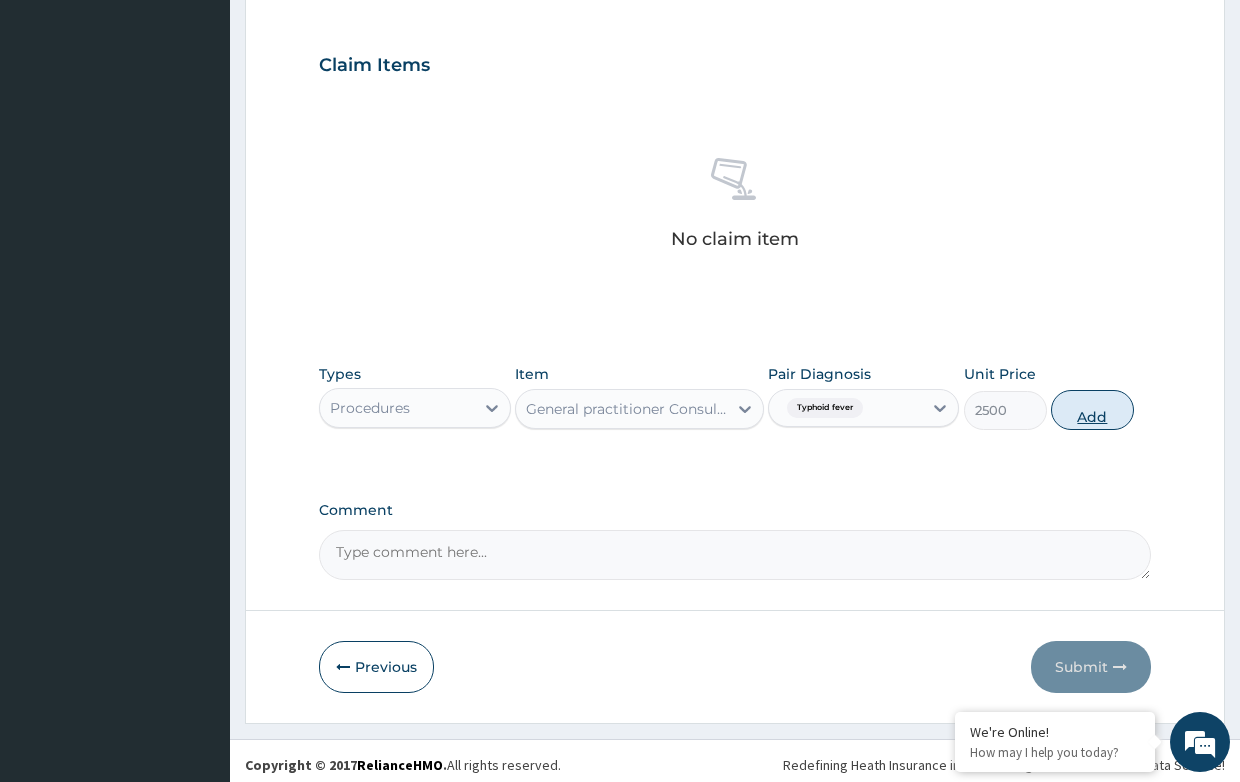 click on "Add" at bounding box center (1092, 410) 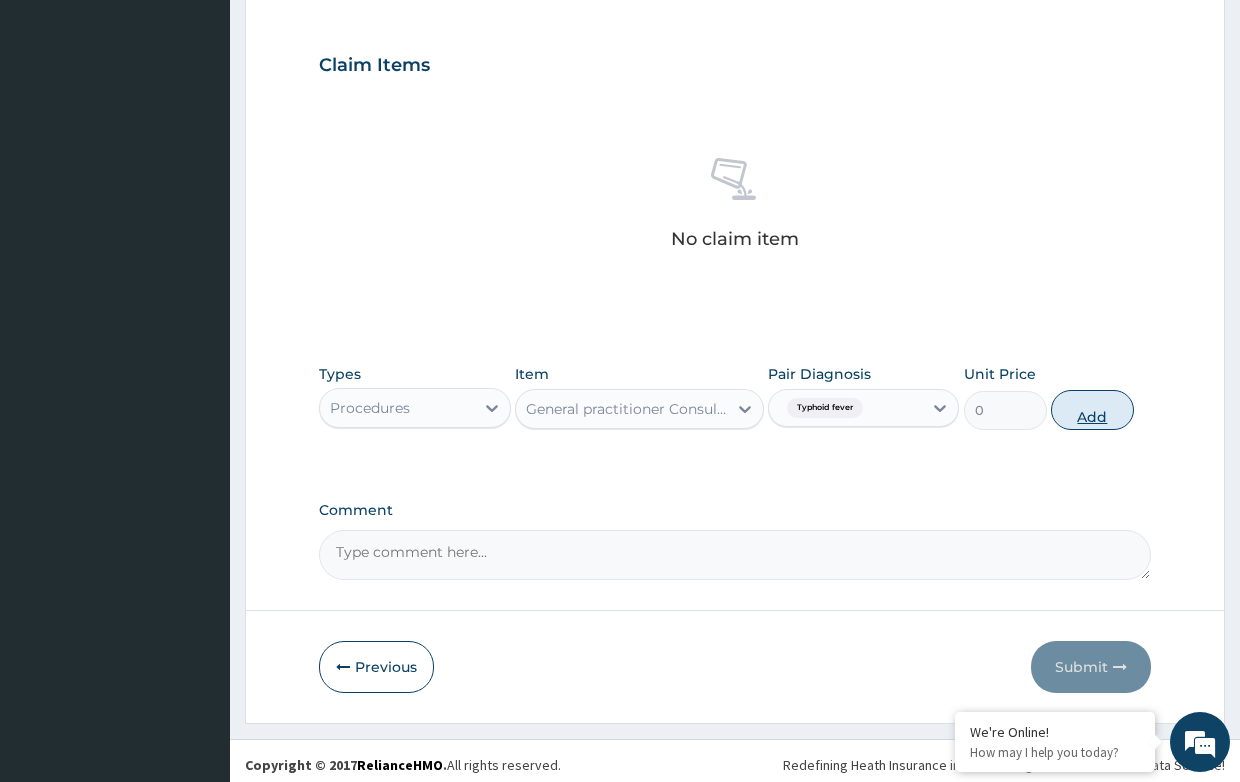 scroll, scrollTop: 582, scrollLeft: 0, axis: vertical 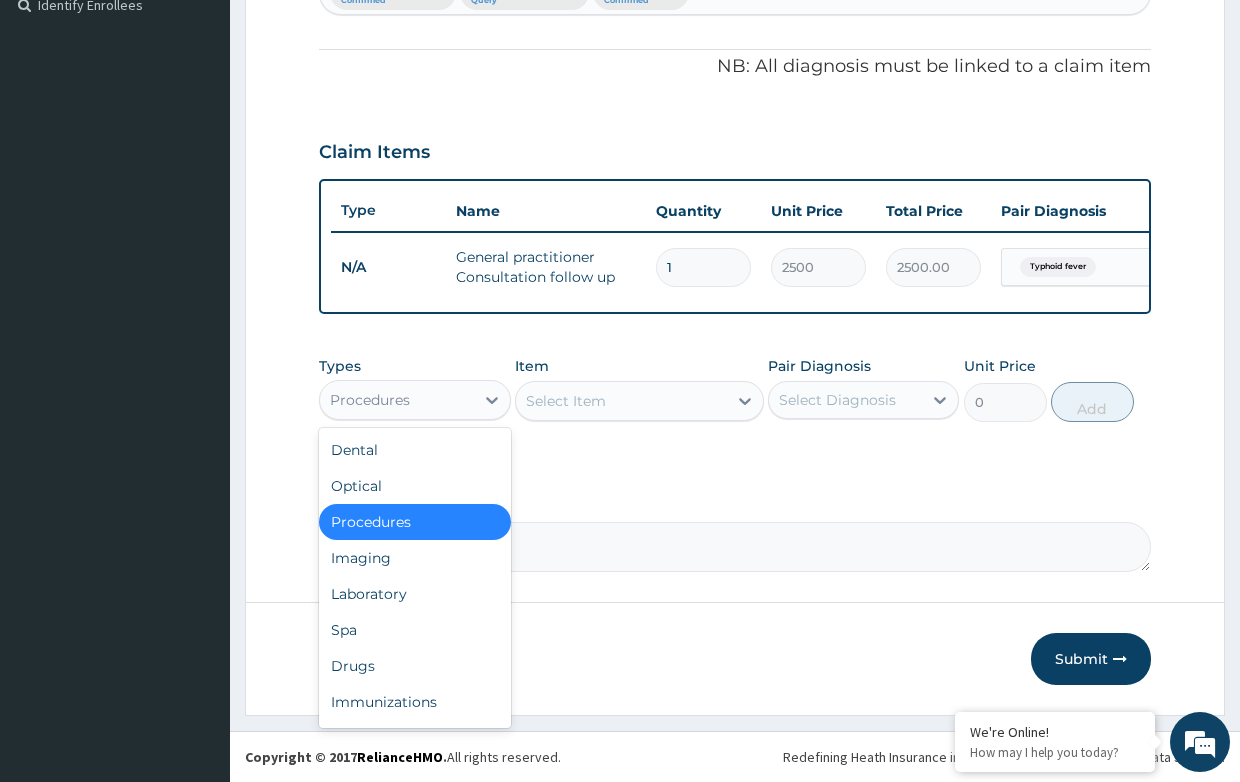 click on "Procedures" at bounding box center [396, 400] 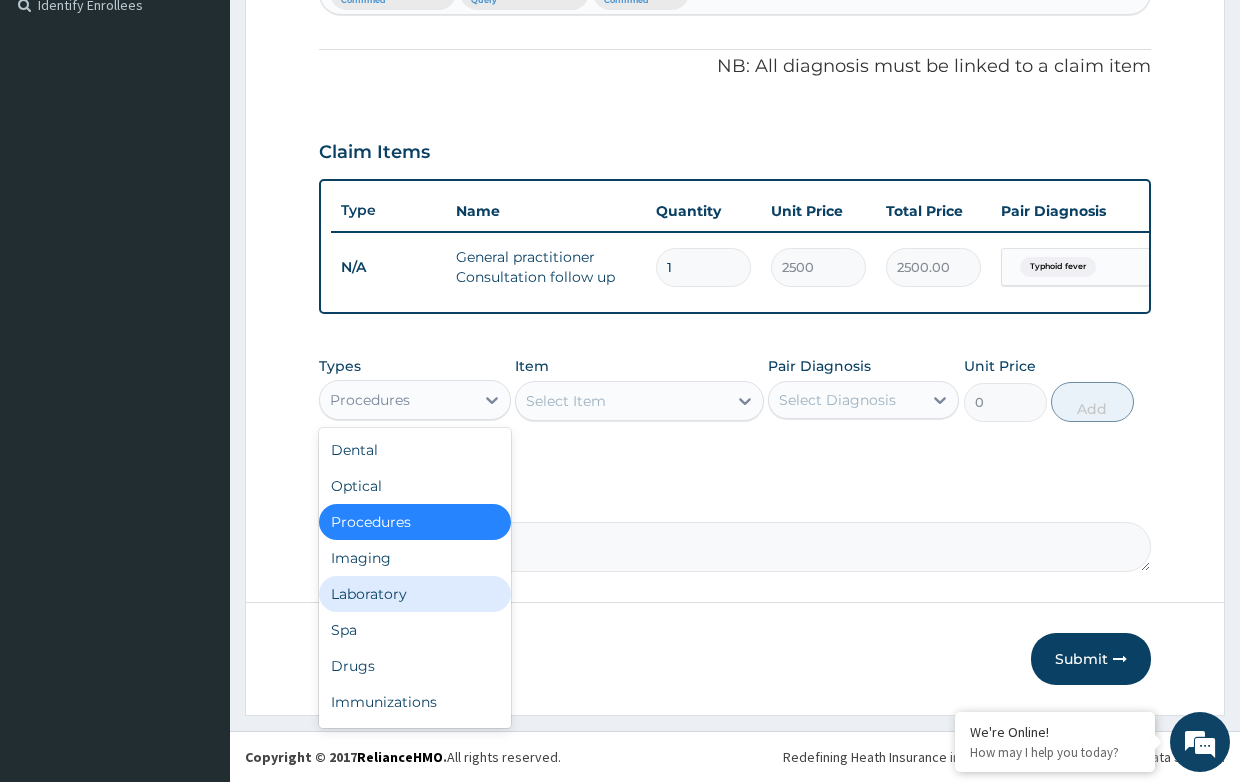 click on "Laboratory" at bounding box center (414, 594) 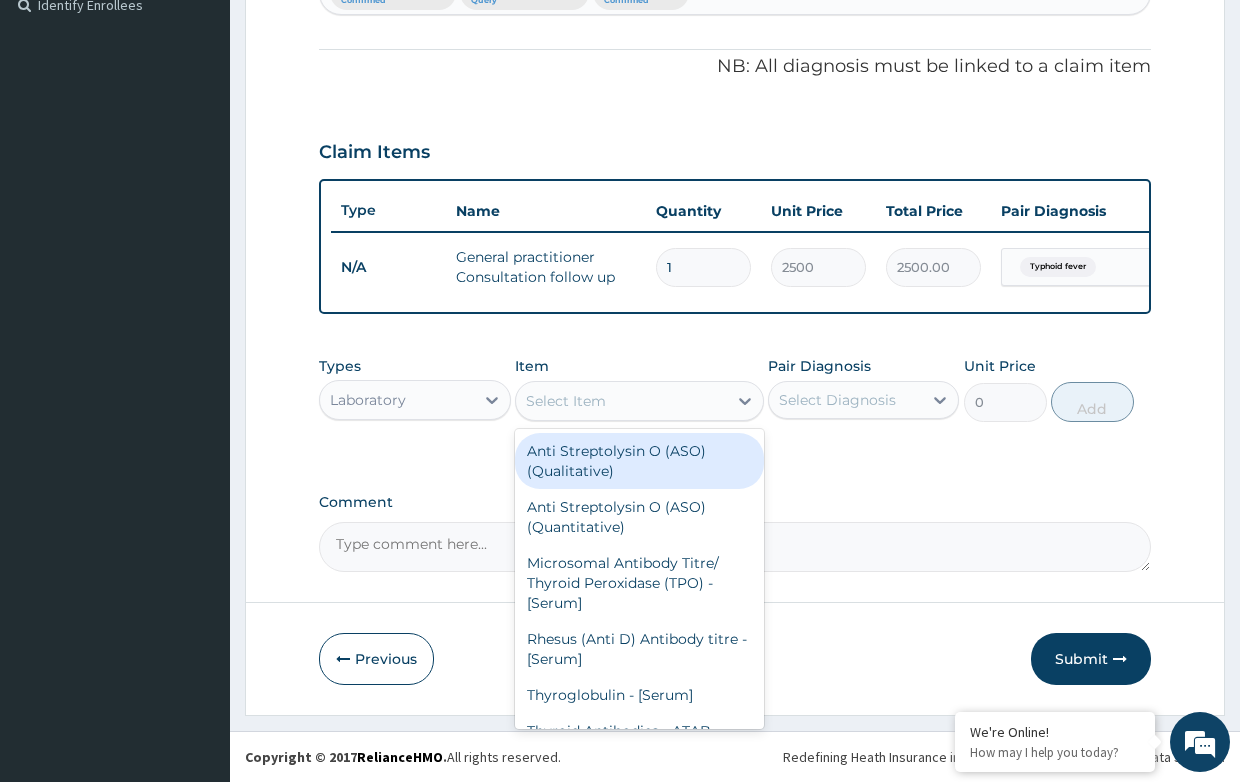 click on "Select Item" at bounding box center [621, 401] 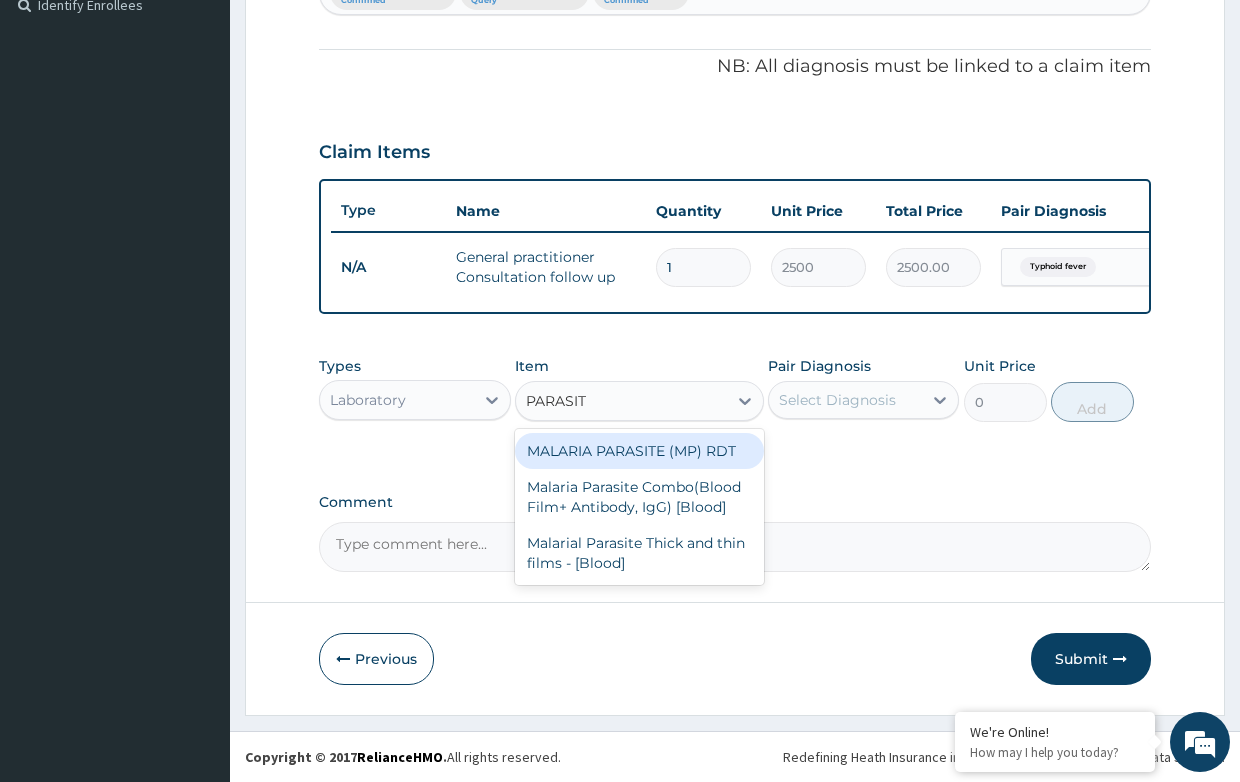 type on "PARASITE" 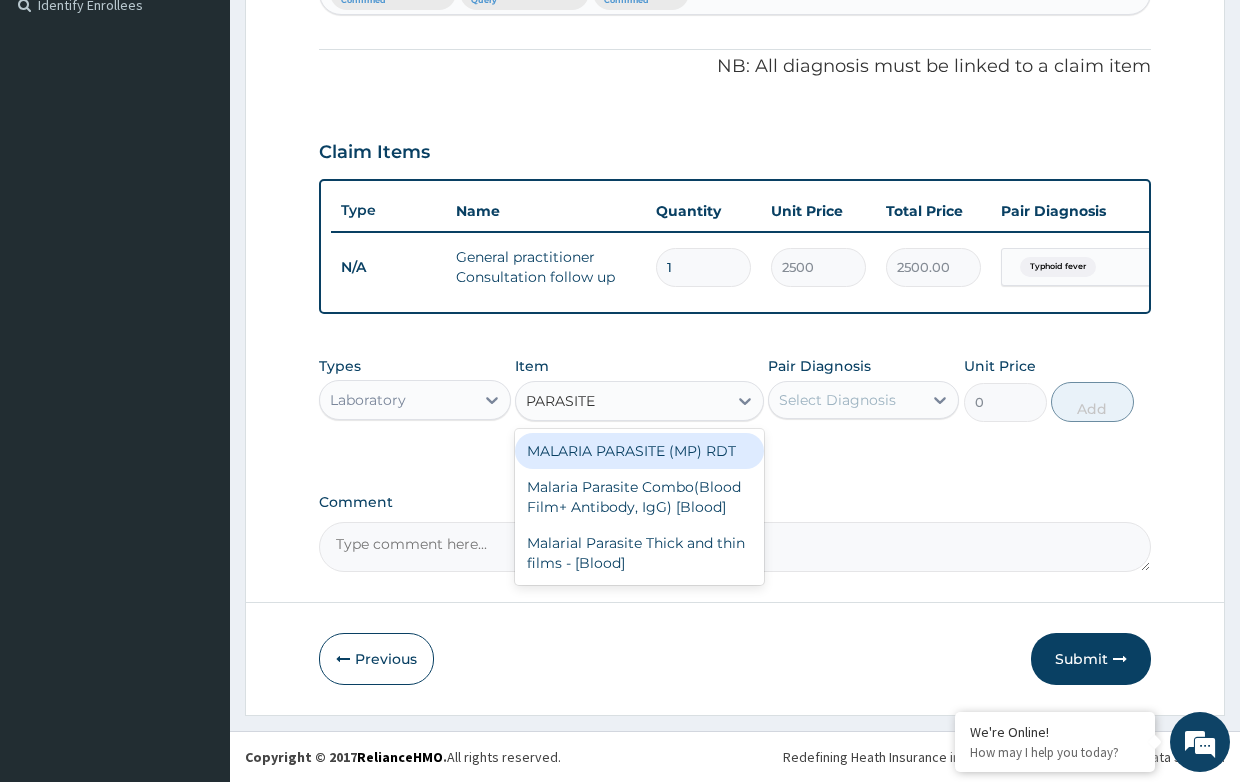 click on "MALARIA PARASITE (MP) RDT" at bounding box center (639, 451) 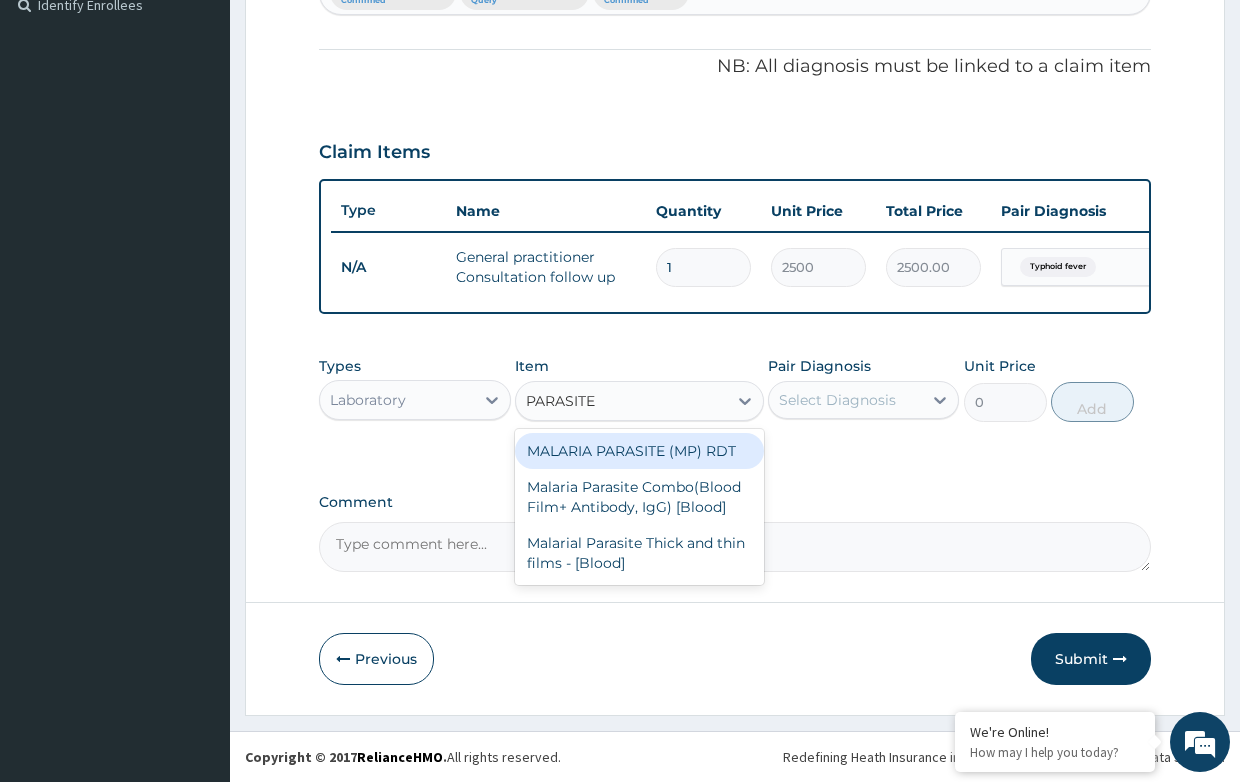 type 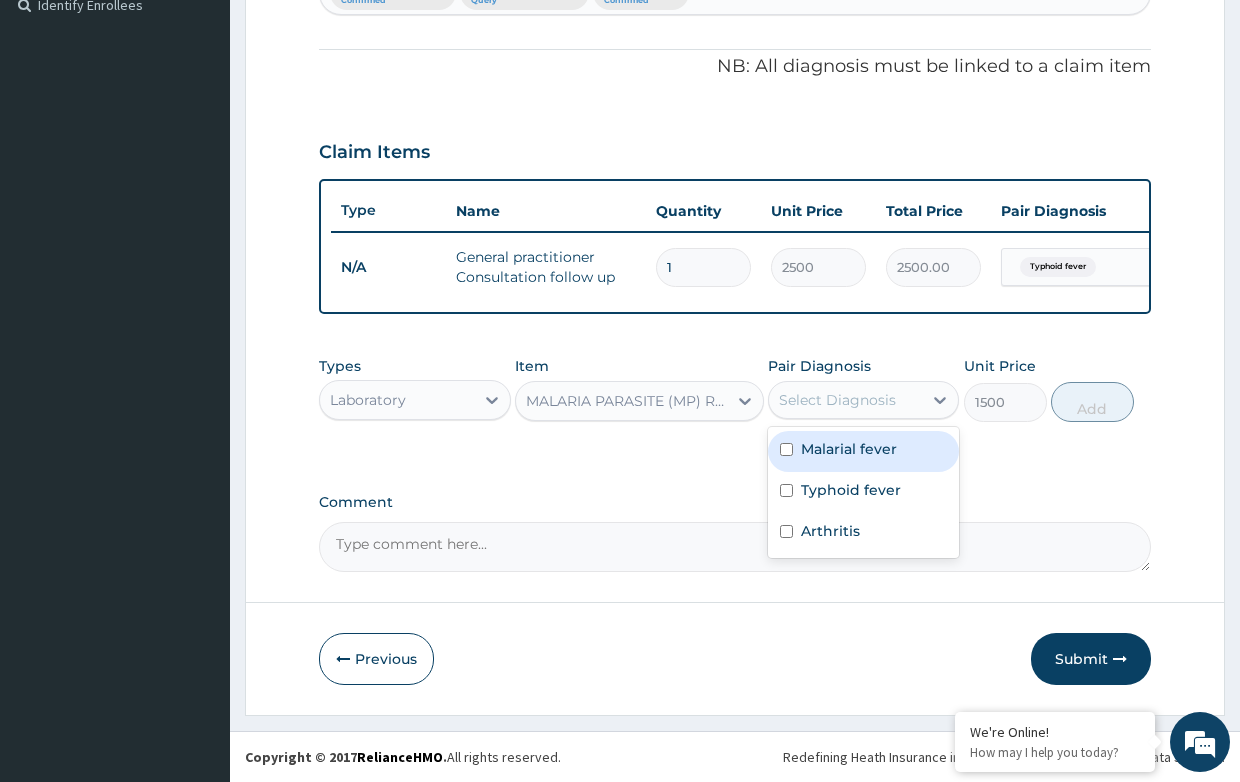 click on "Select Diagnosis" at bounding box center (837, 400) 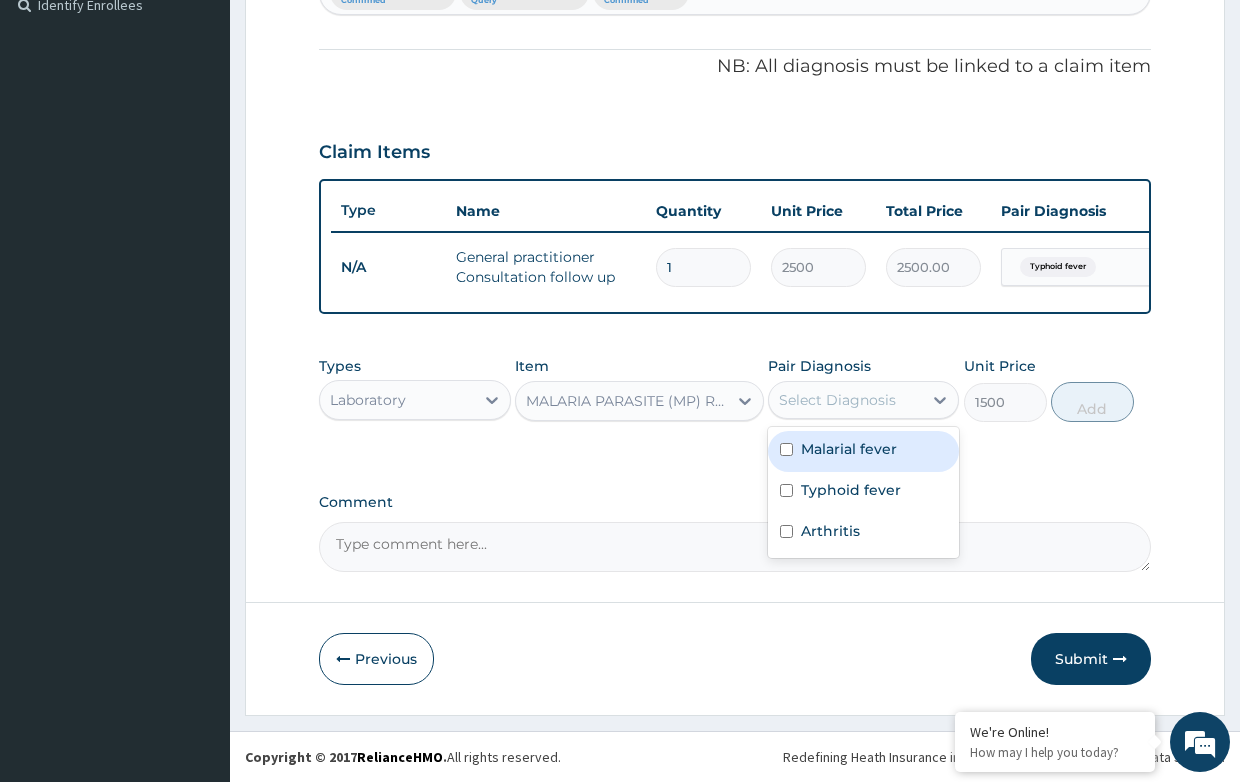 click on "Malarial fever" at bounding box center [849, 449] 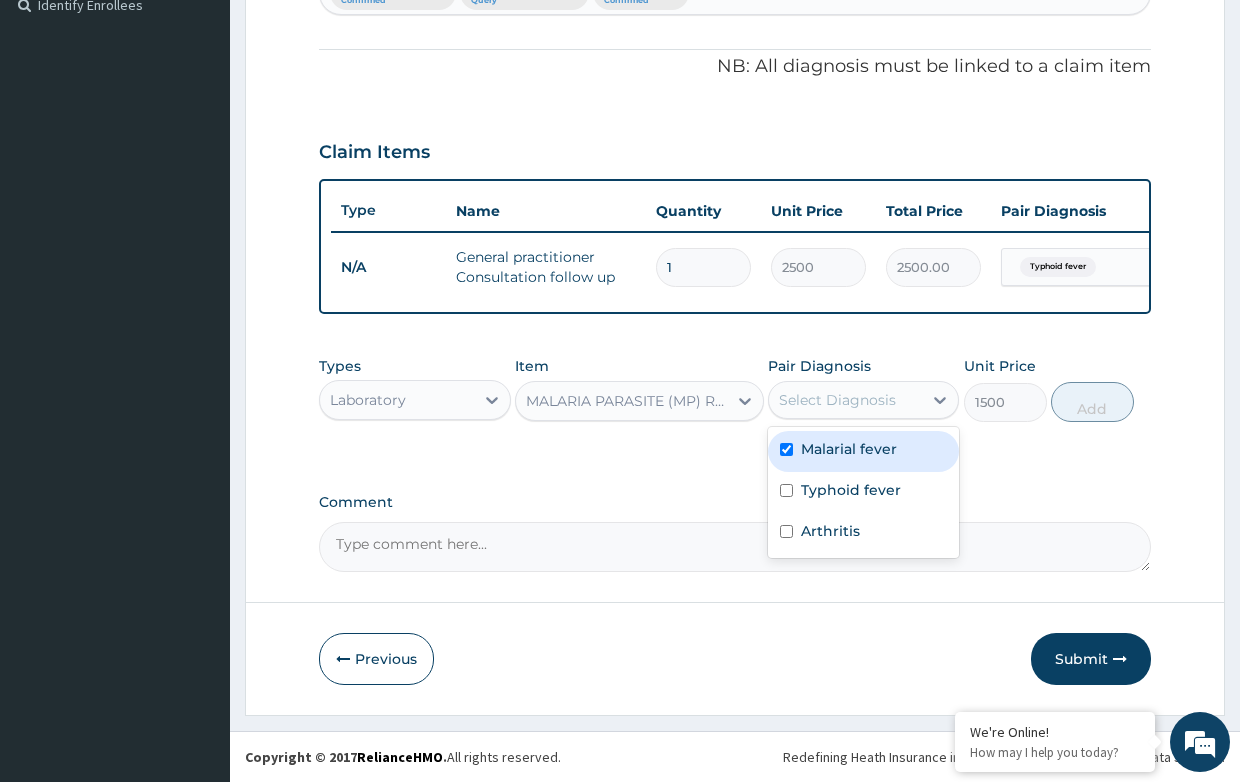 checkbox on "true" 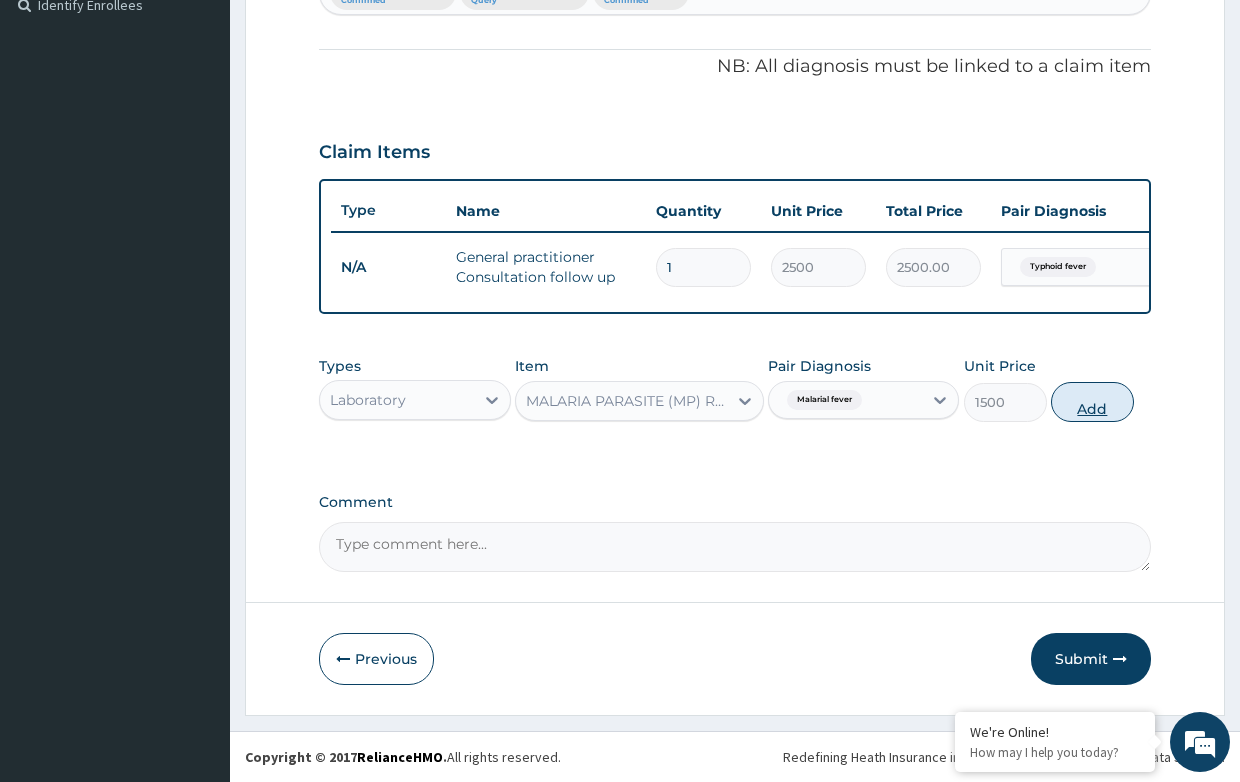 click on "Add" at bounding box center (1092, 402) 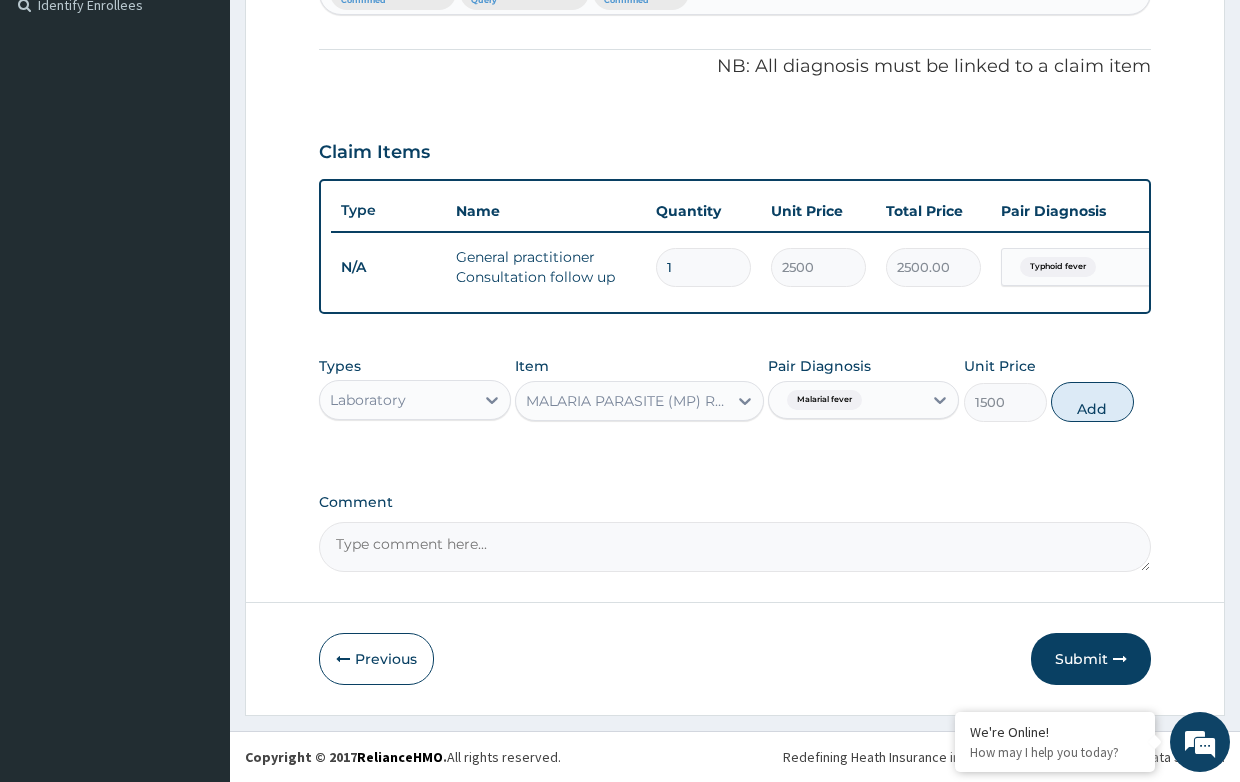 type on "0" 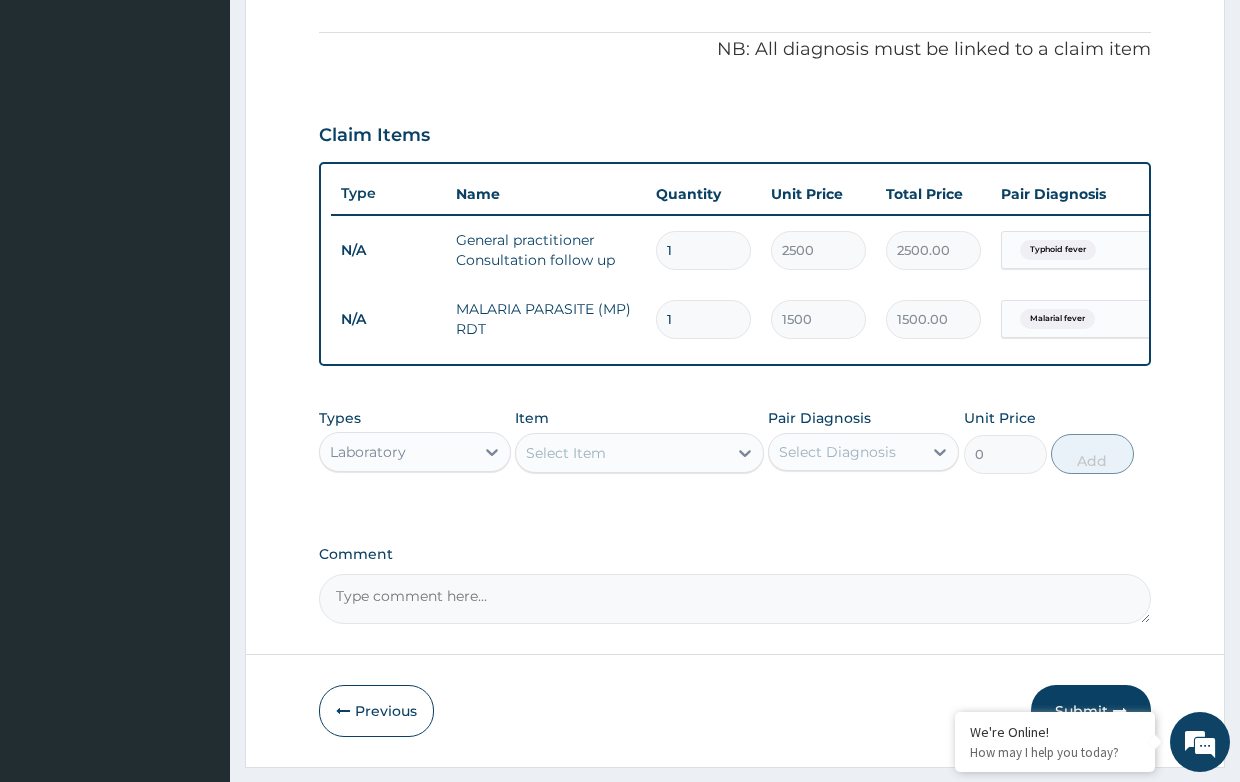 click on "Select Item" at bounding box center [566, 453] 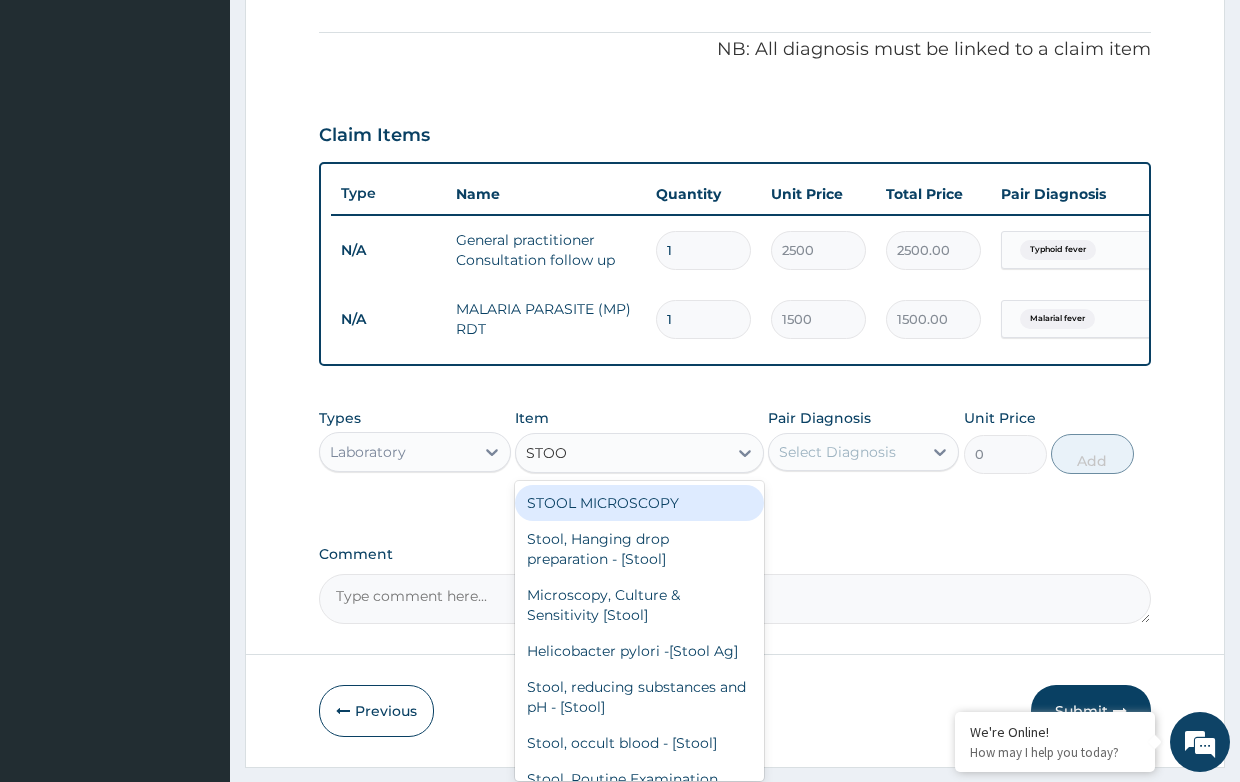 type on "STOOL" 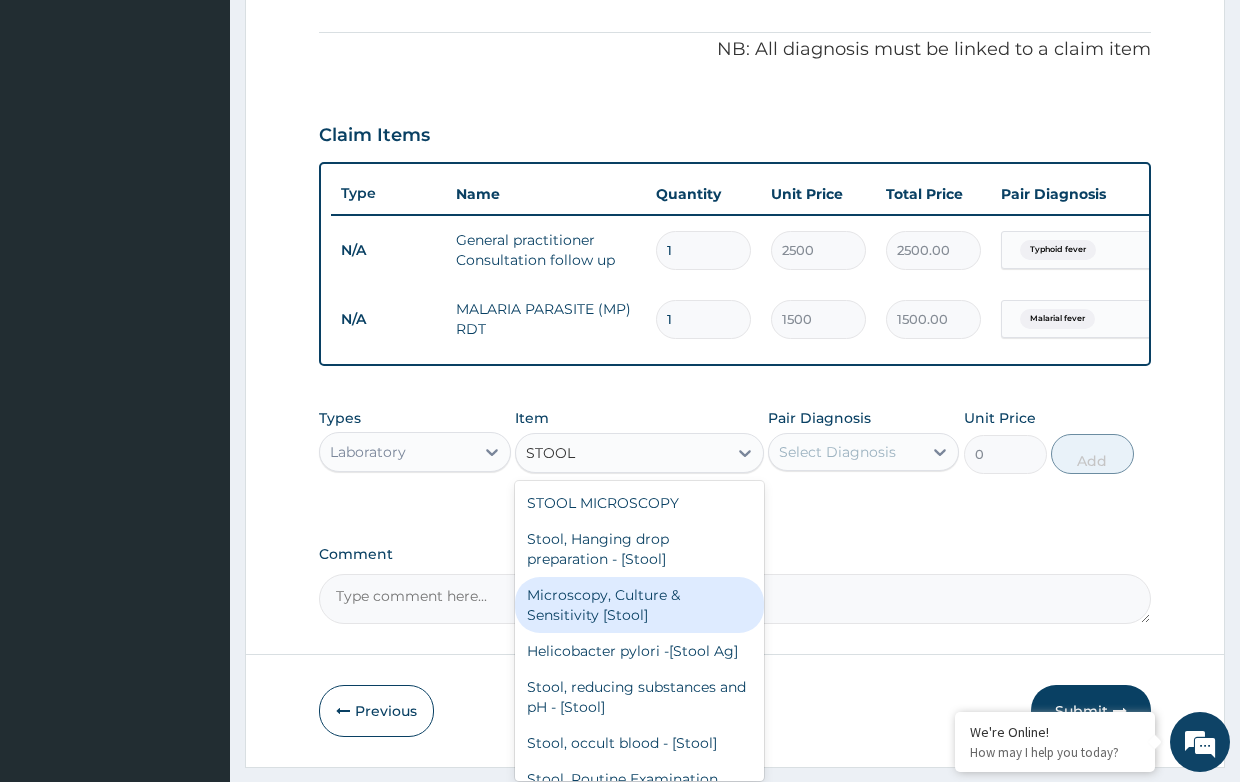 click on "Microscopy, Culture & Sensitivity [Stool]" at bounding box center (639, 605) 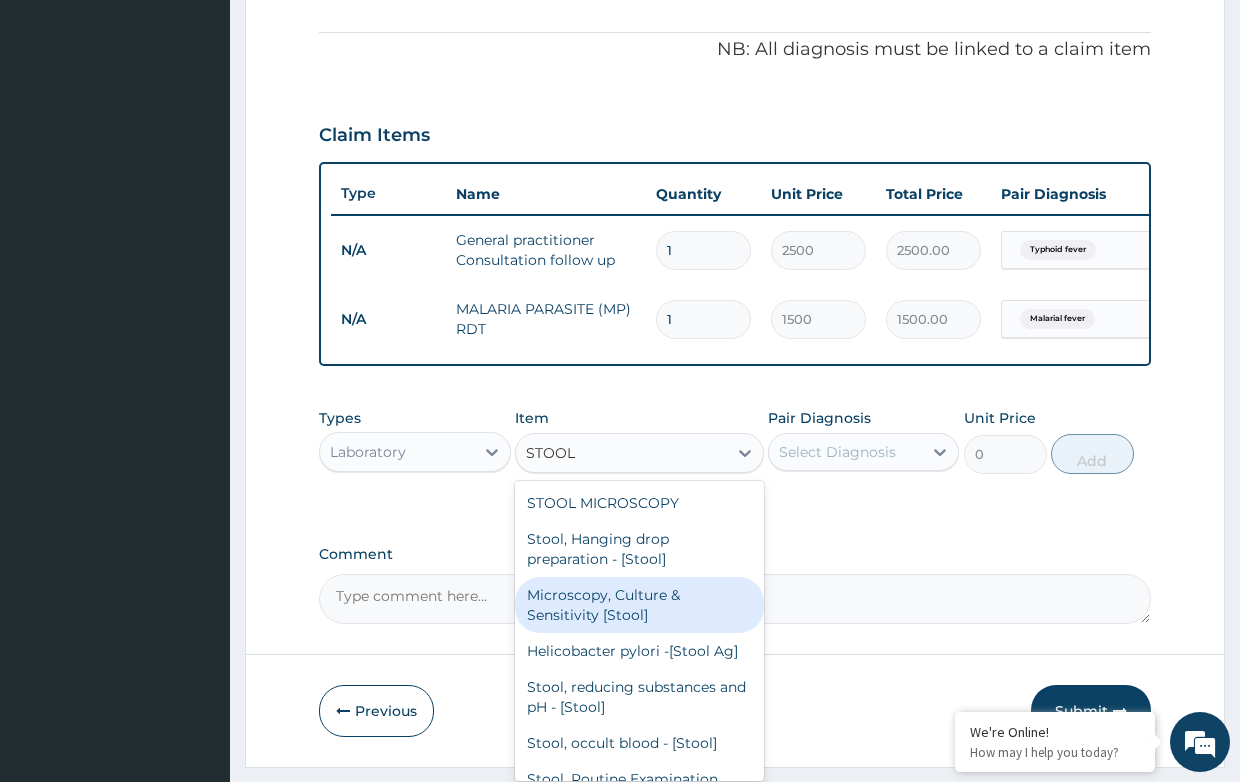 type 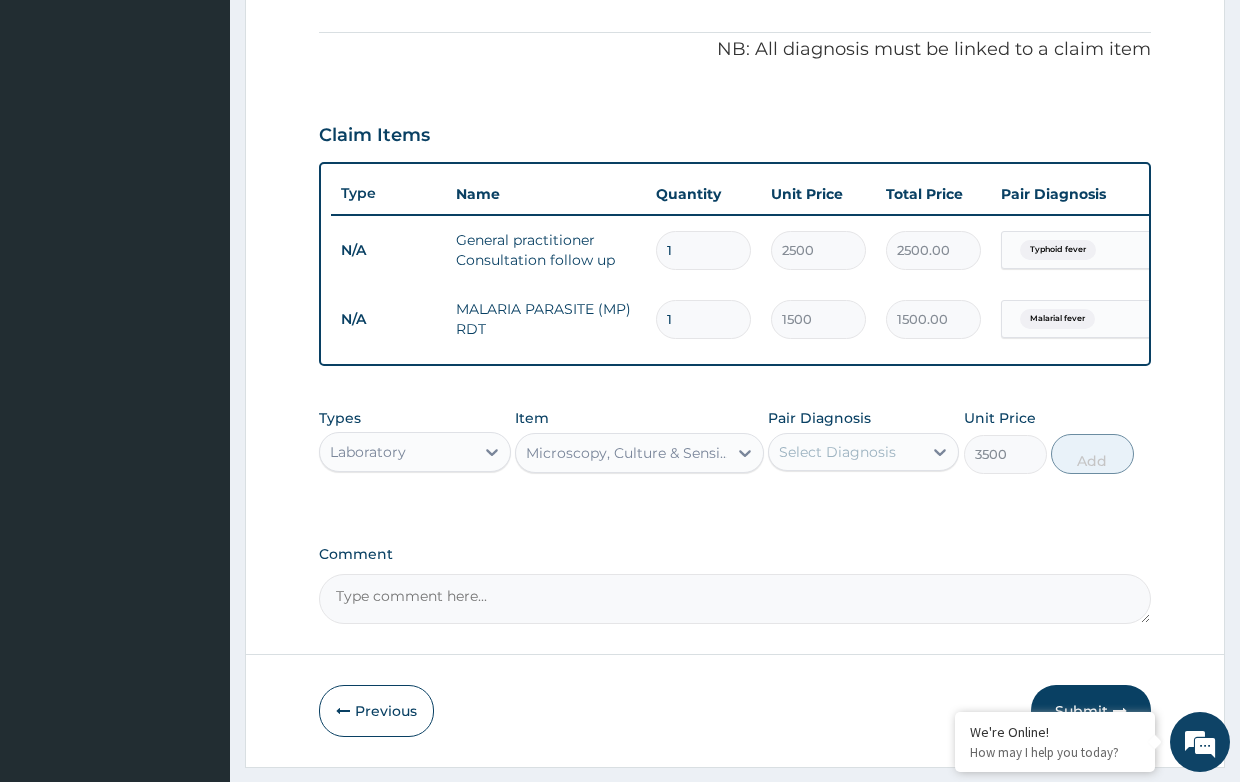 click on "Select Diagnosis" at bounding box center (837, 452) 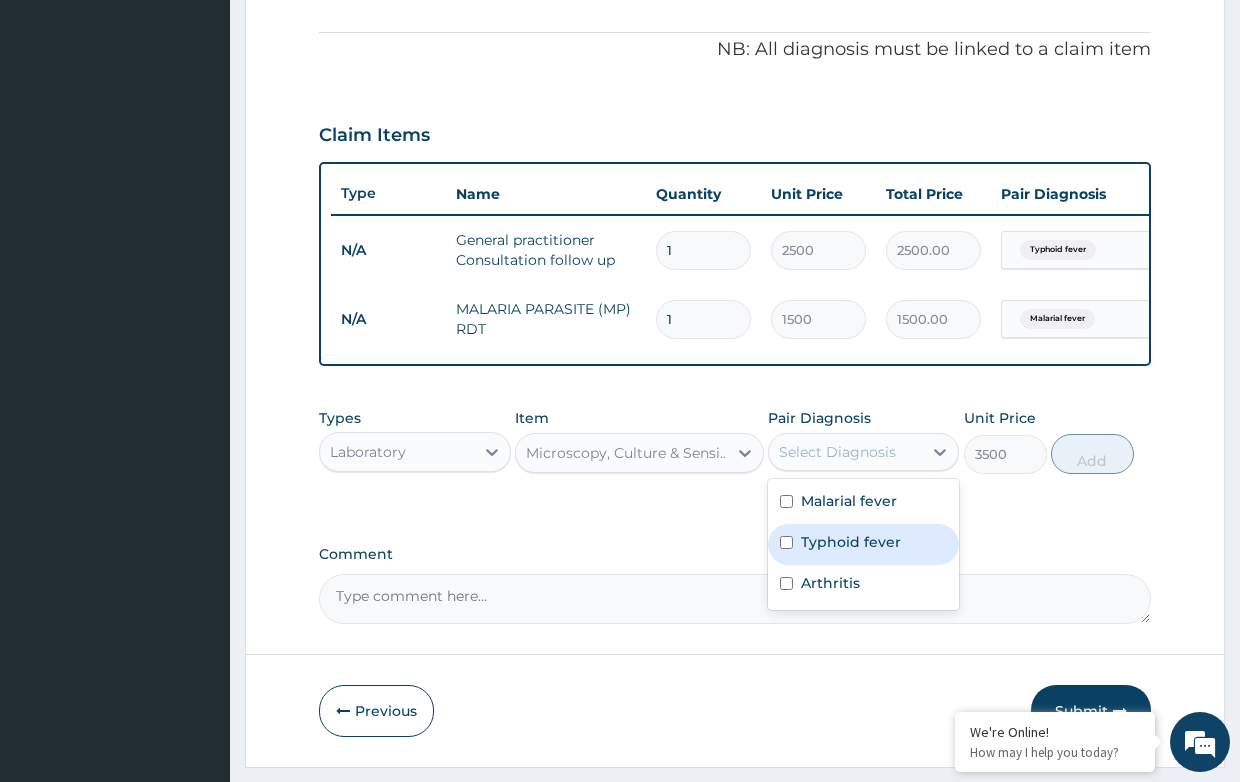 click on "Typhoid fever" at bounding box center [851, 542] 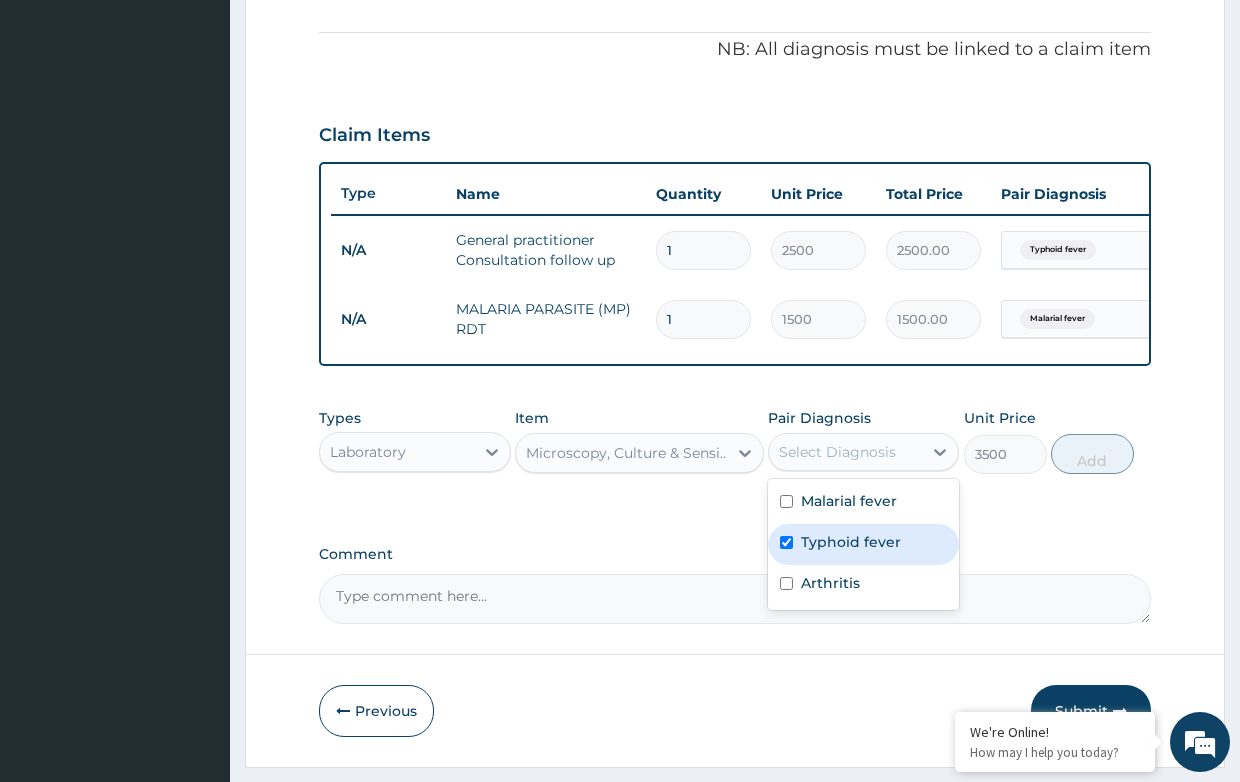 checkbox on "true" 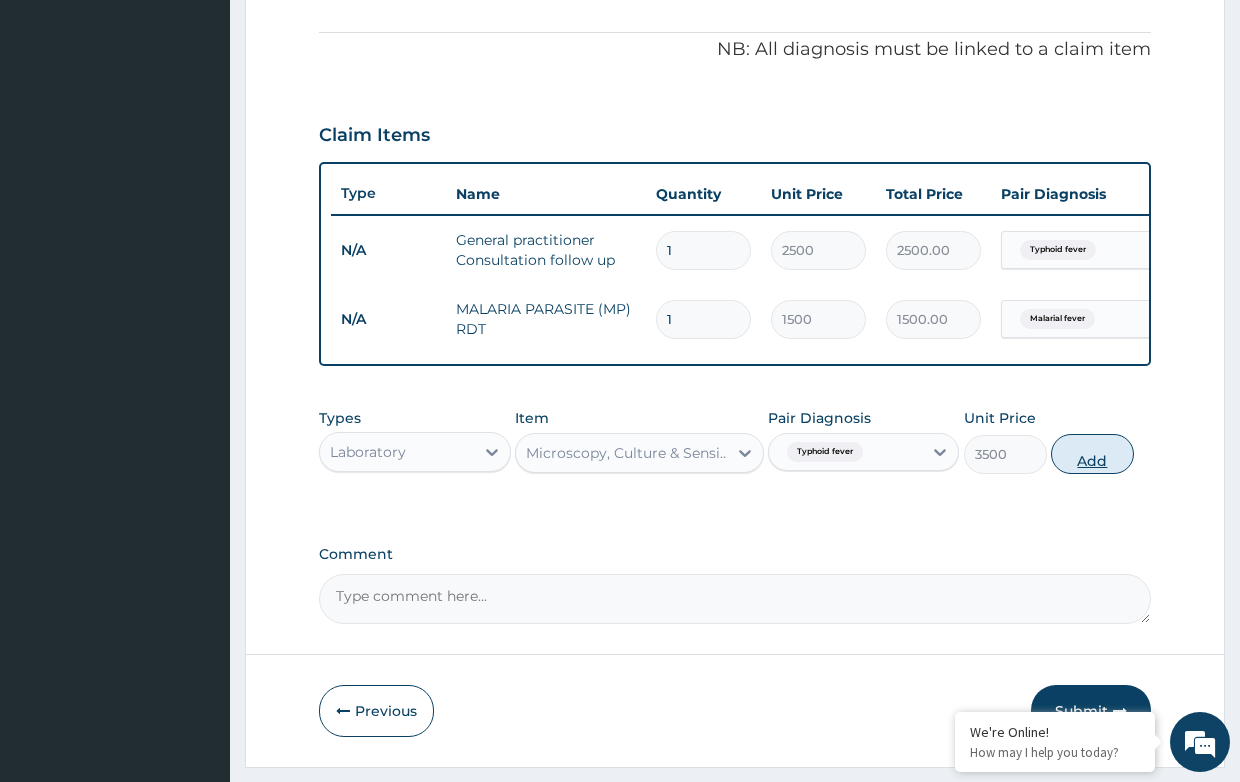 click on "Add" at bounding box center (1092, 454) 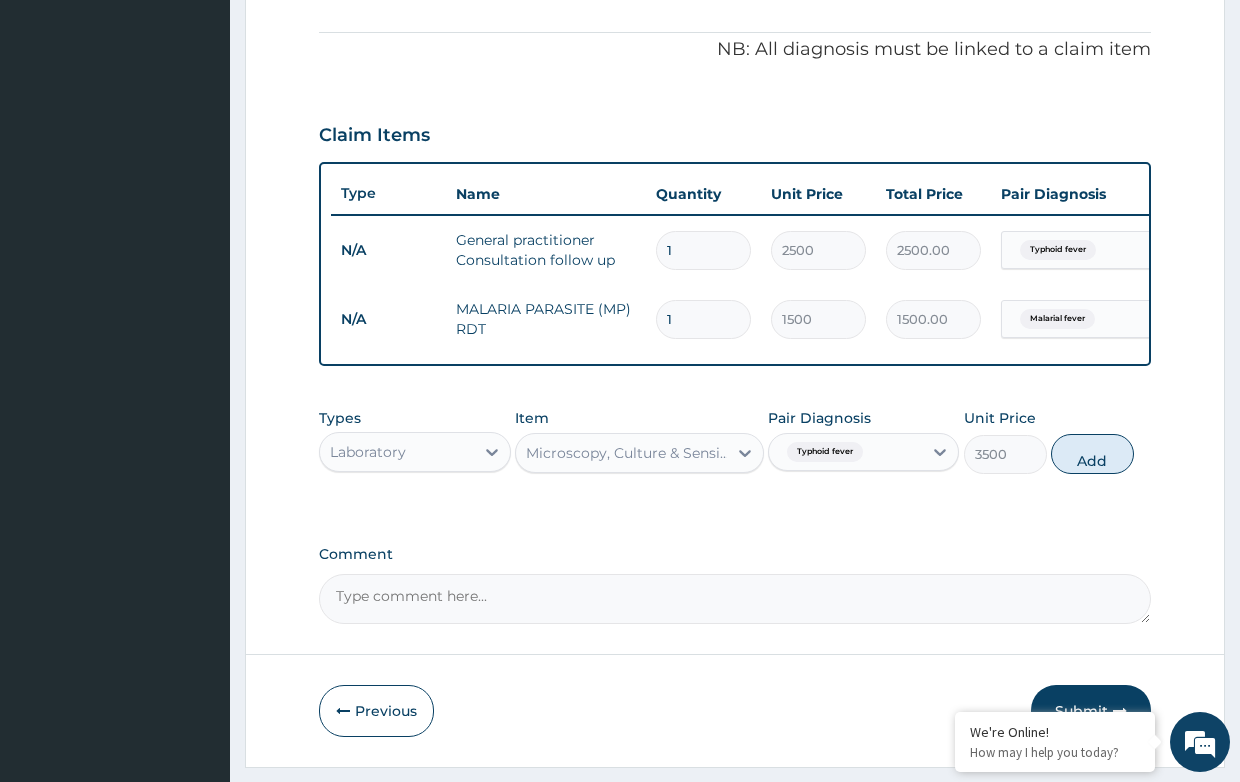 type on "0" 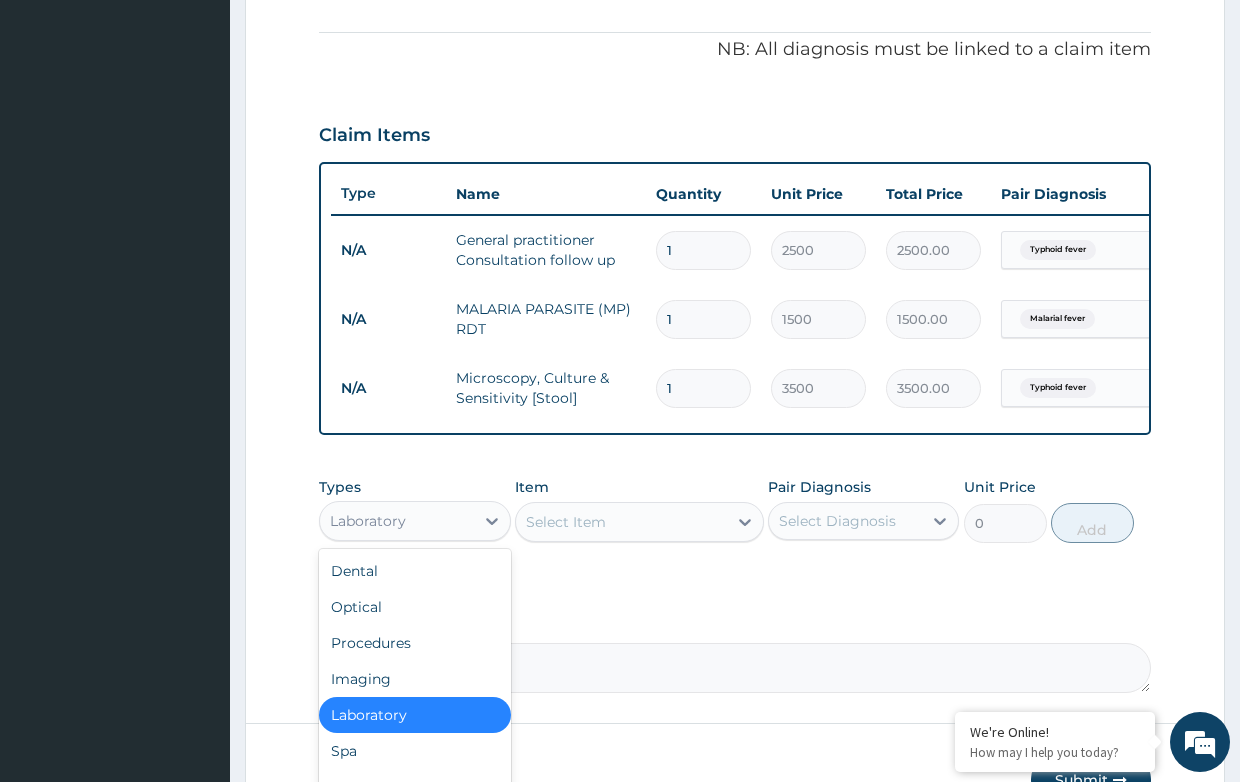 click on "Laboratory" at bounding box center (396, 521) 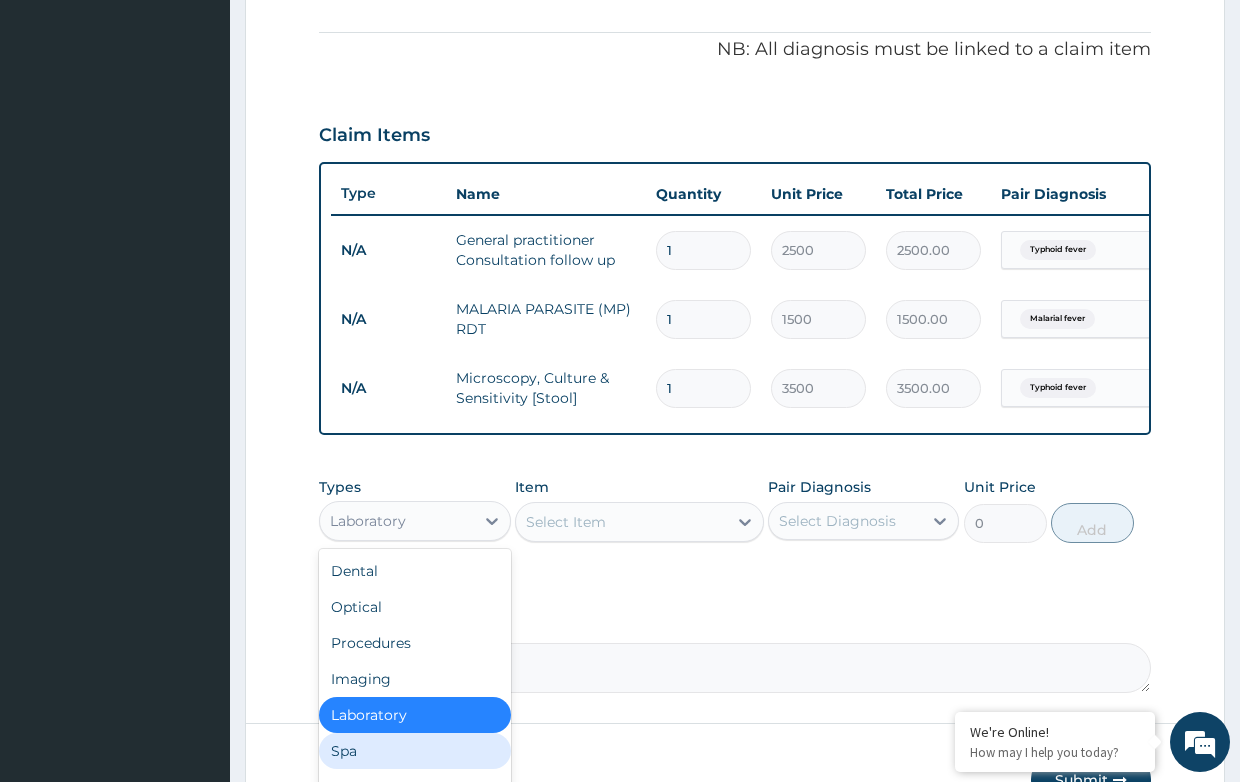 scroll, scrollTop: 68, scrollLeft: 0, axis: vertical 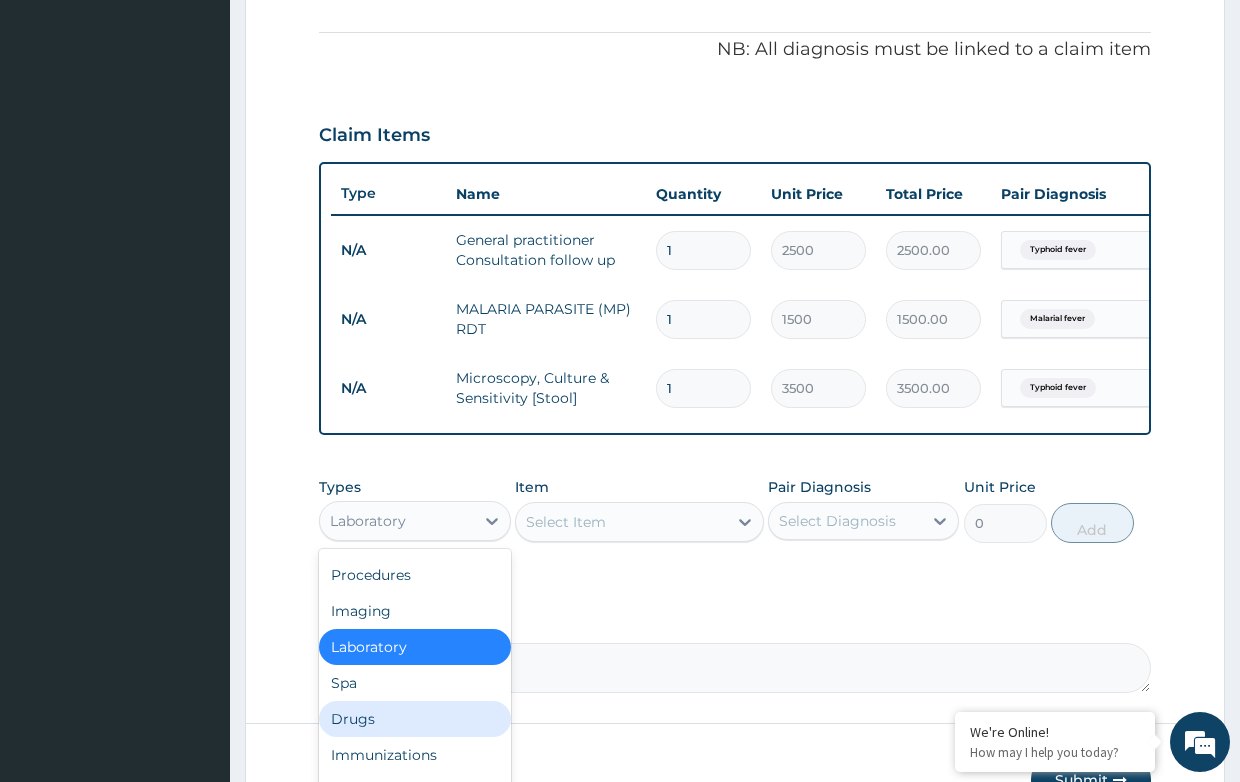 click on "Drugs" at bounding box center (414, 719) 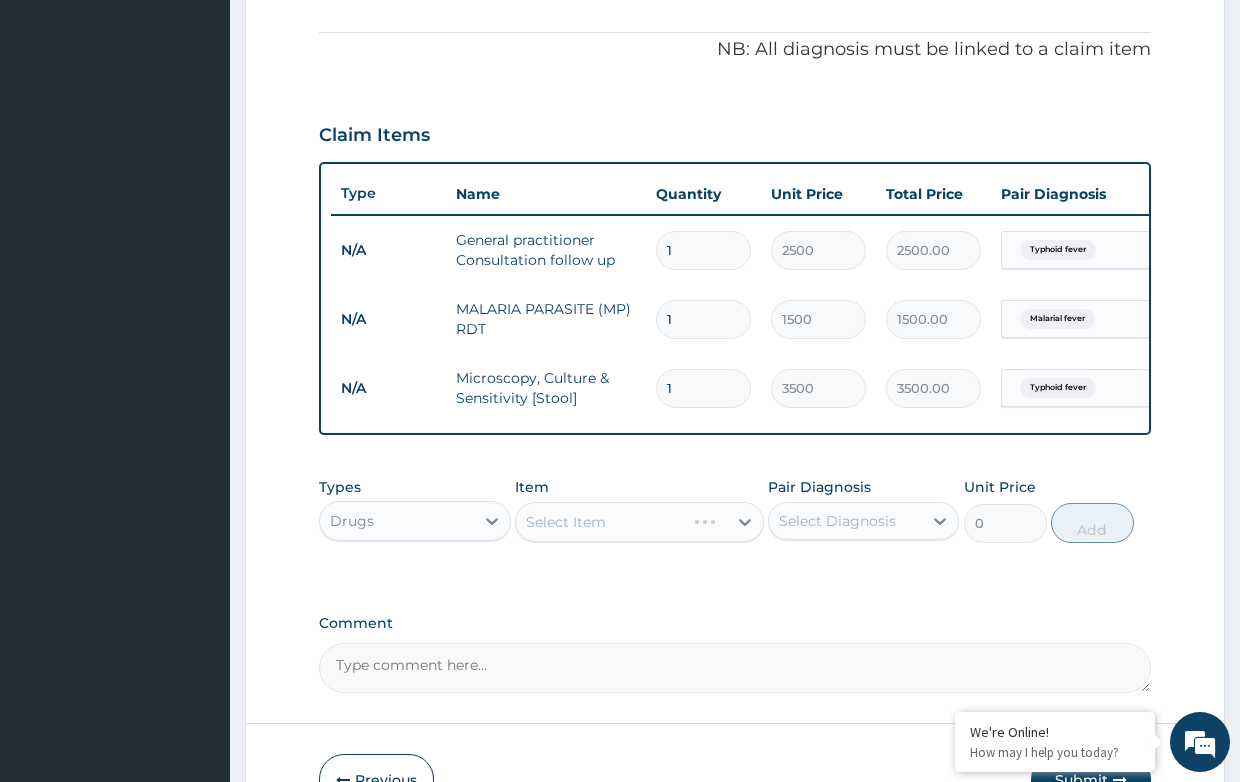 click on "Select Item" at bounding box center [639, 522] 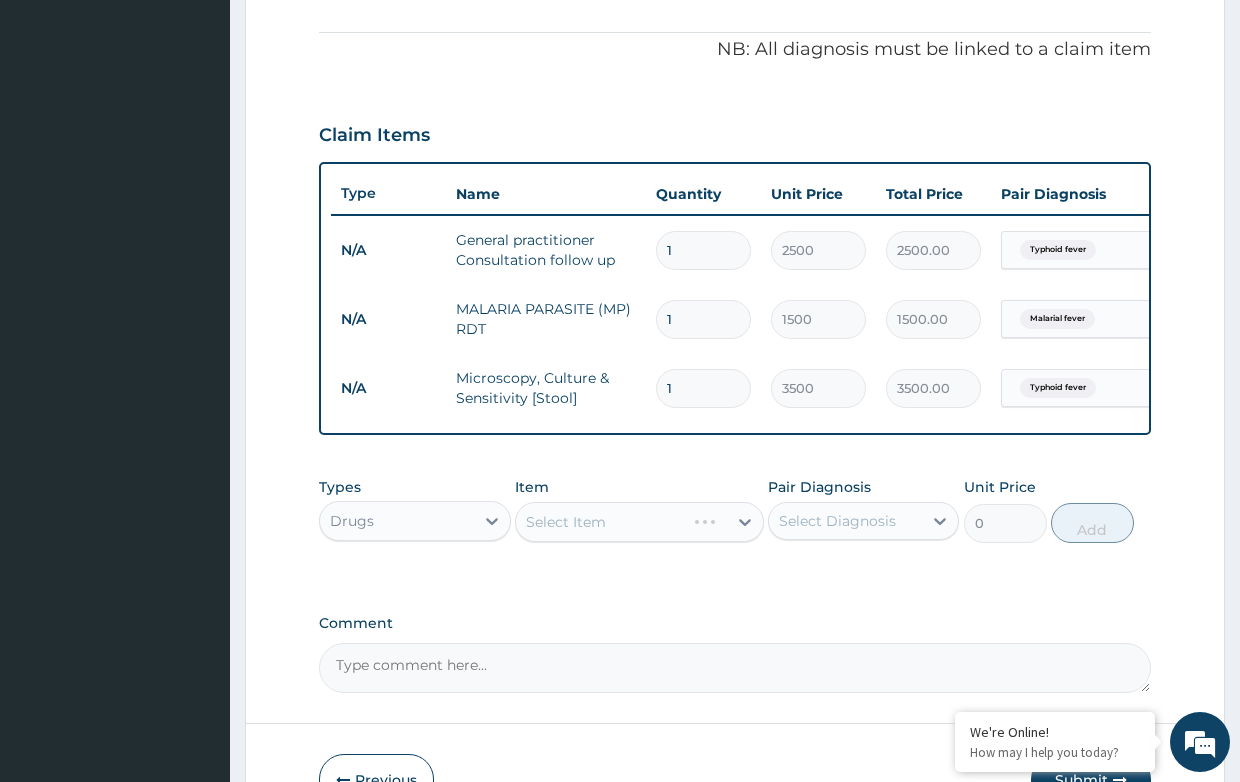click on "Select Item" at bounding box center (639, 522) 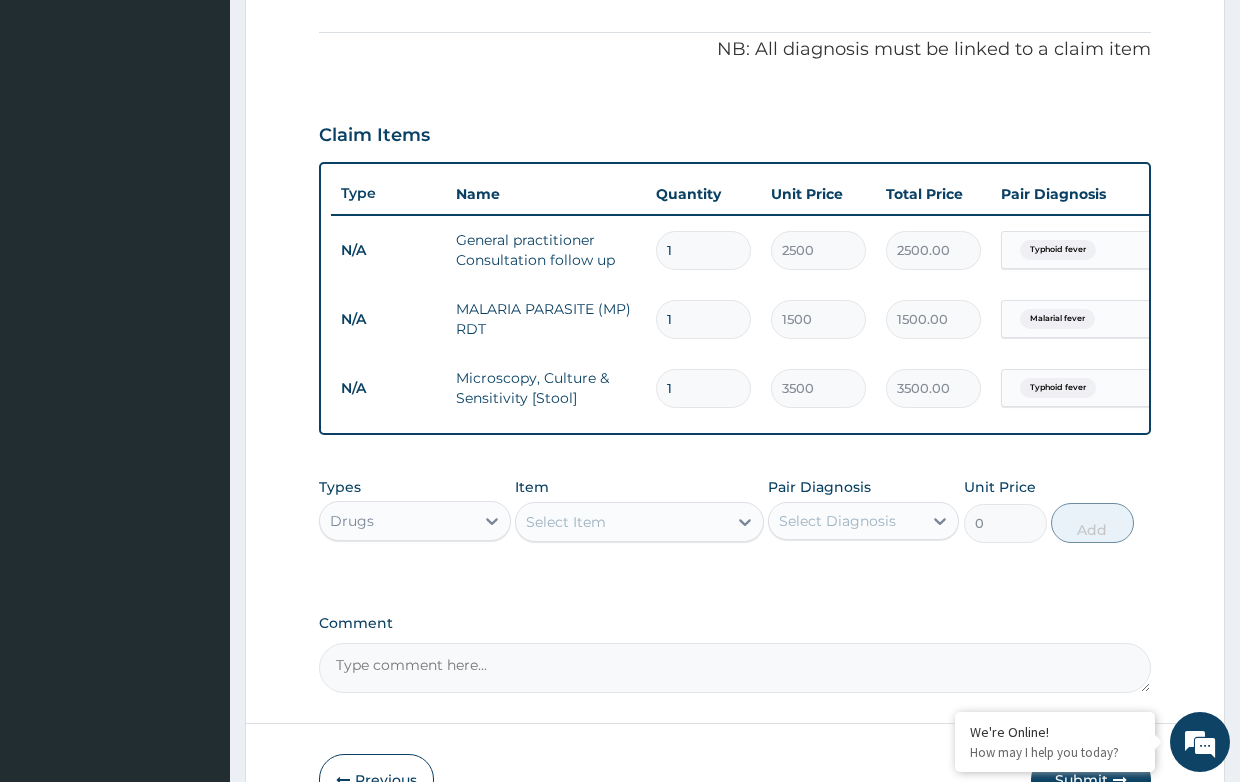 click on "Select Item" at bounding box center [621, 522] 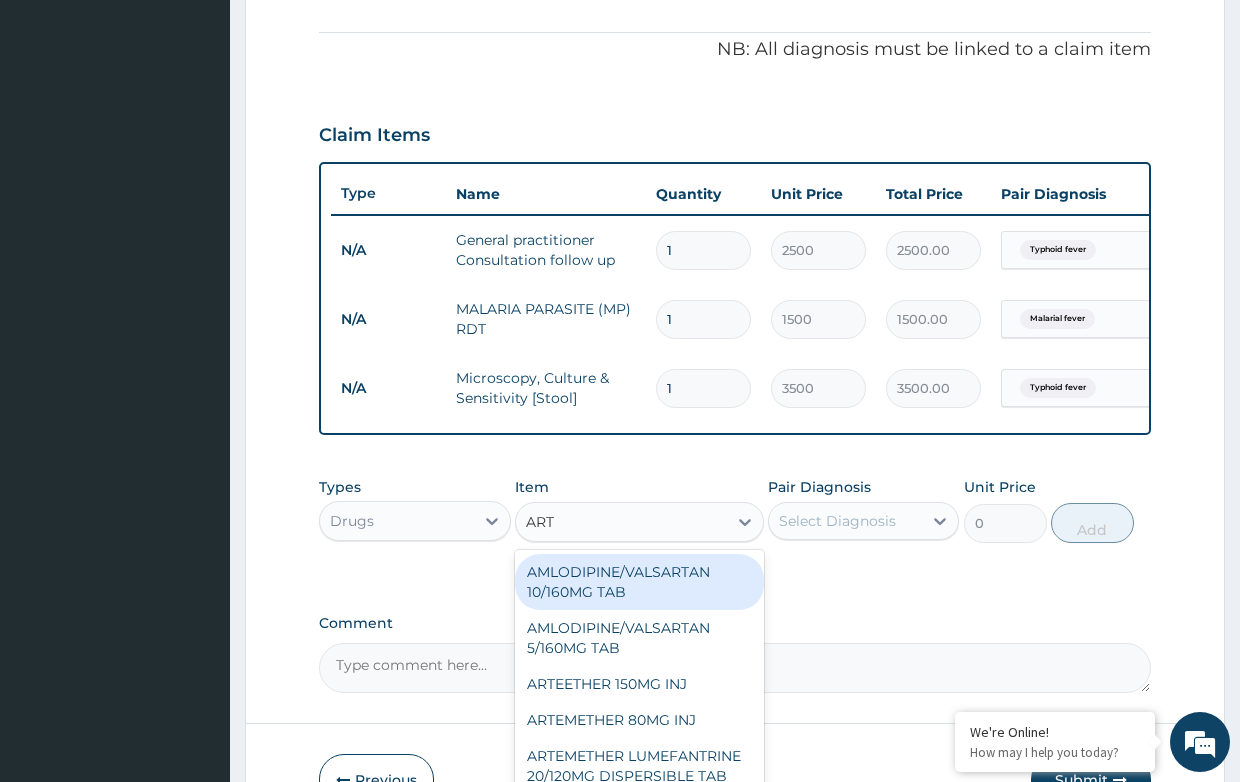 type on "ARTE" 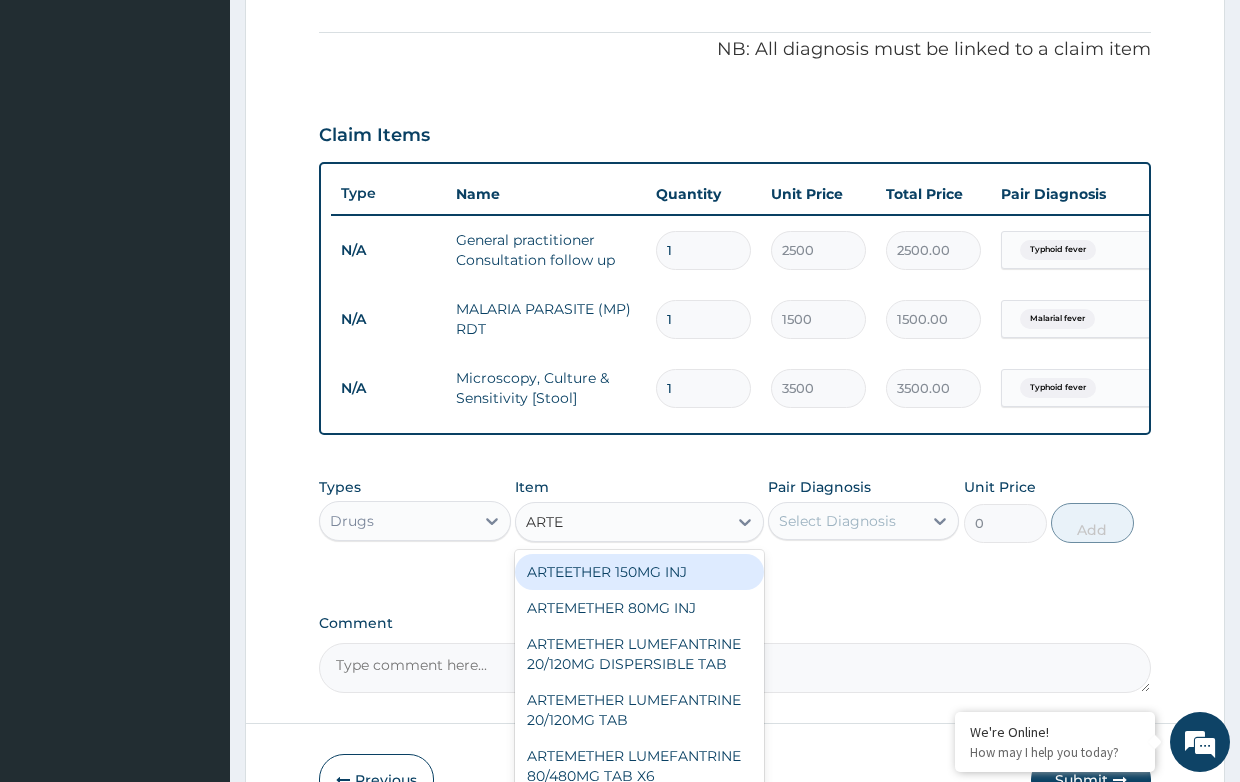 click on "ARTEETHER 150MG INJ" at bounding box center (639, 572) 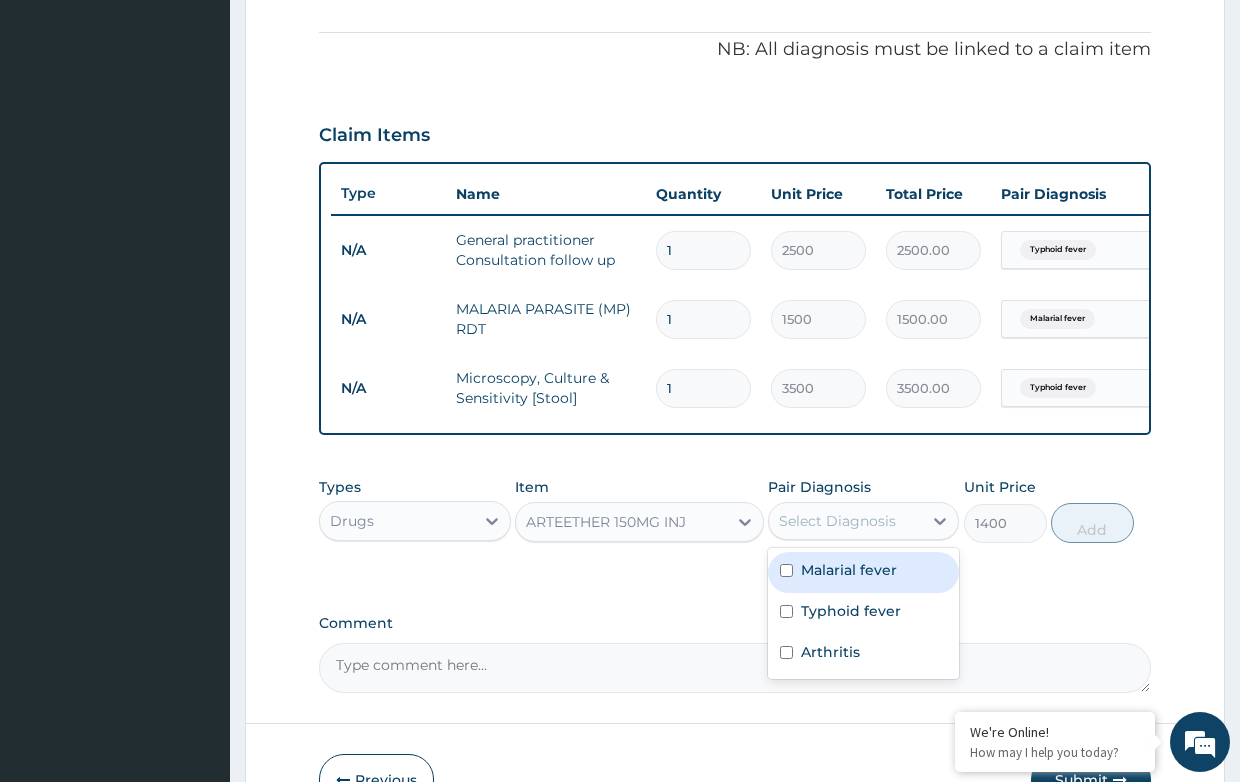 click on "Select Diagnosis" at bounding box center [837, 521] 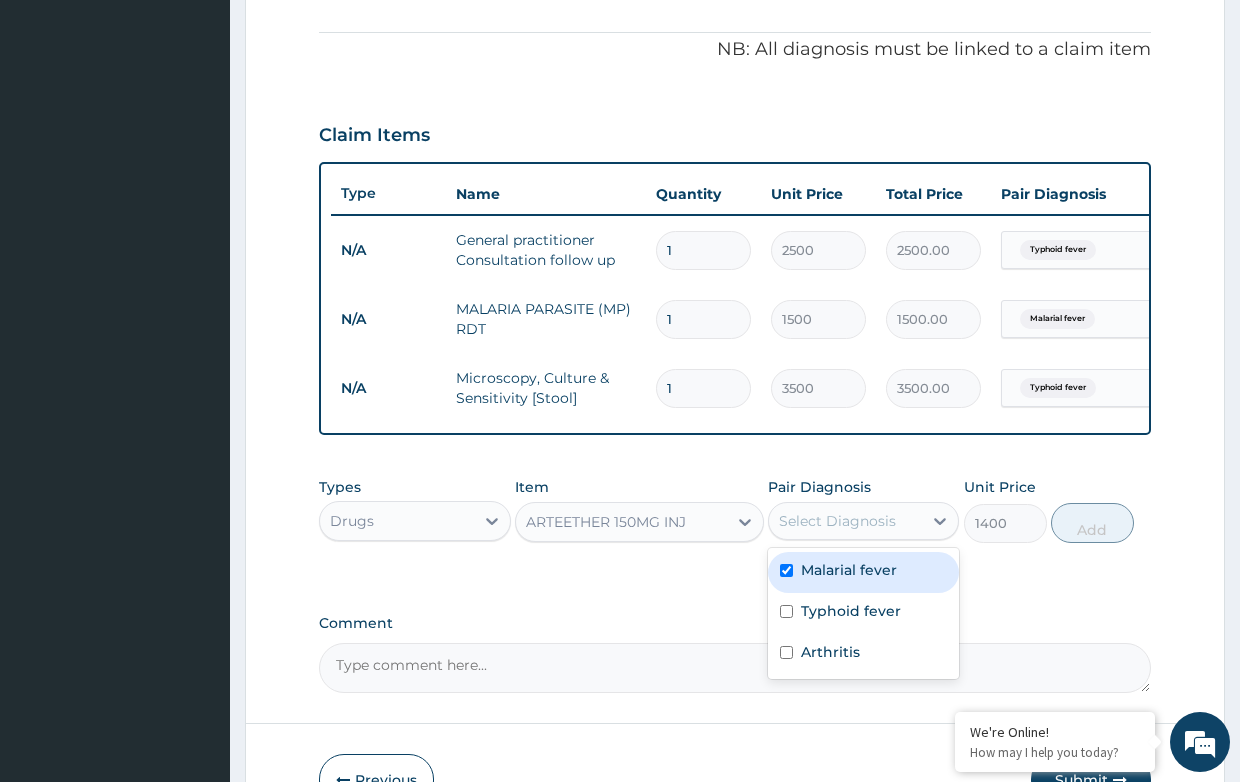 checkbox on "true" 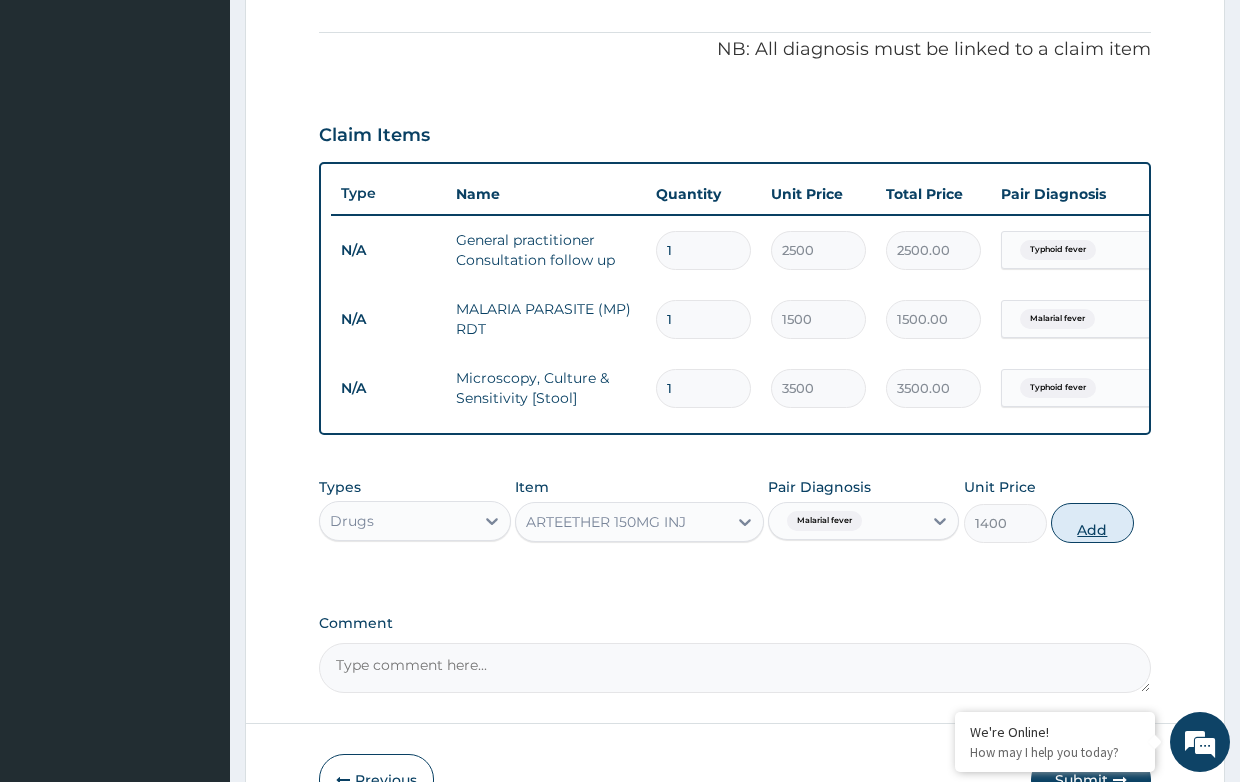 click on "Add" at bounding box center [1092, 523] 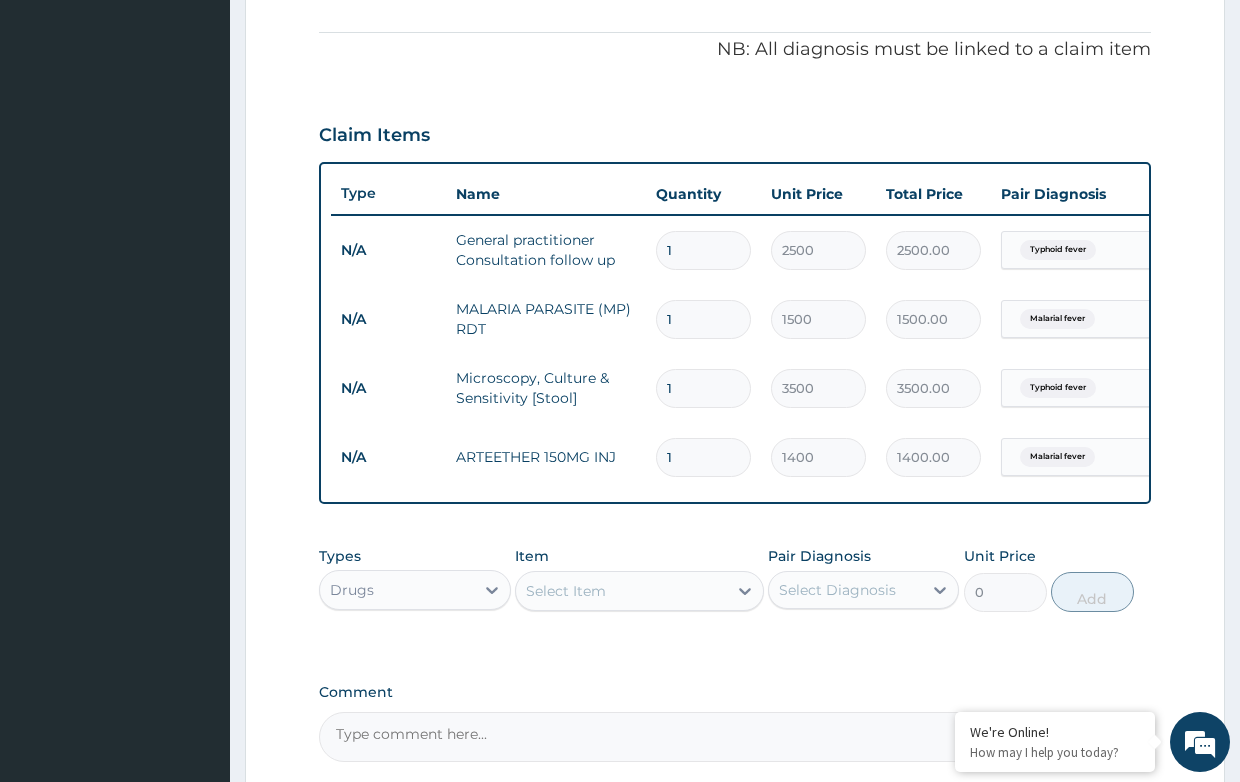 drag, startPoint x: 681, startPoint y: 457, endPoint x: 640, endPoint y: 457, distance: 41 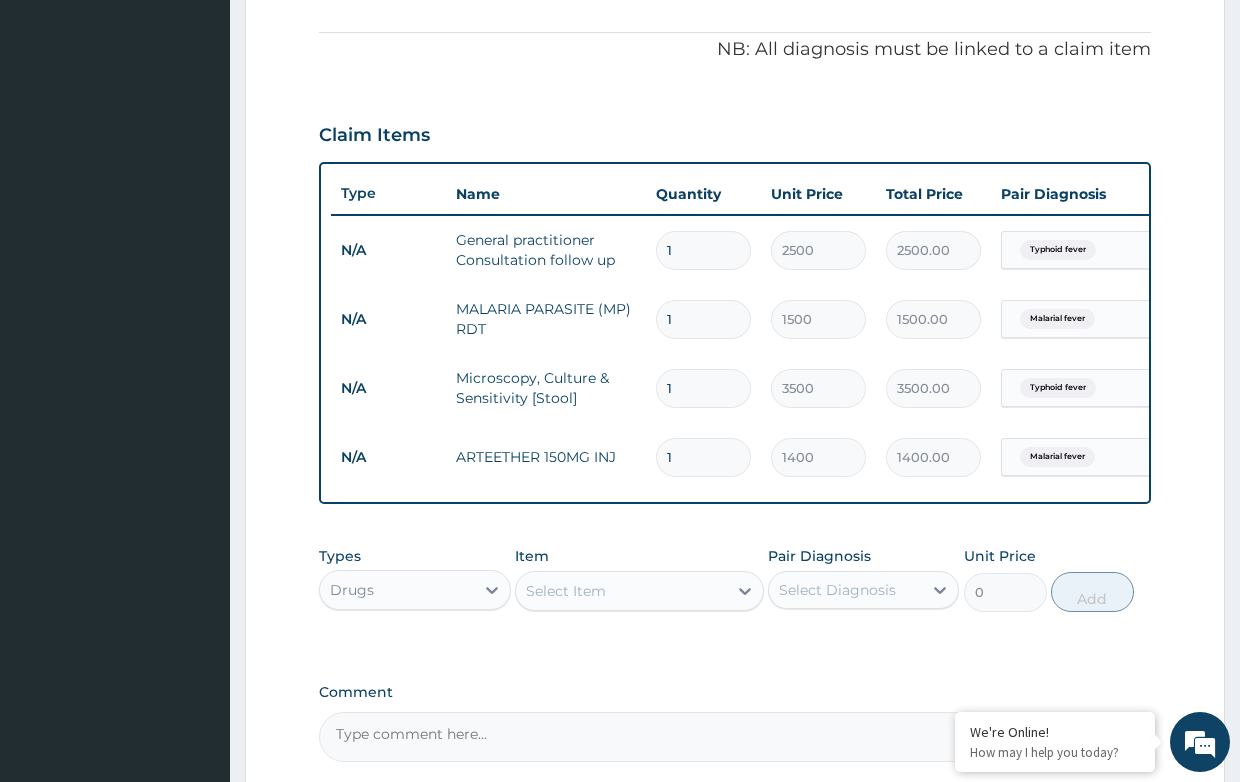 click on "N/A ARTEETHER 150MG INJ 1 1400 1400.00 Malarial fever Delete" at bounding box center [821, 457] 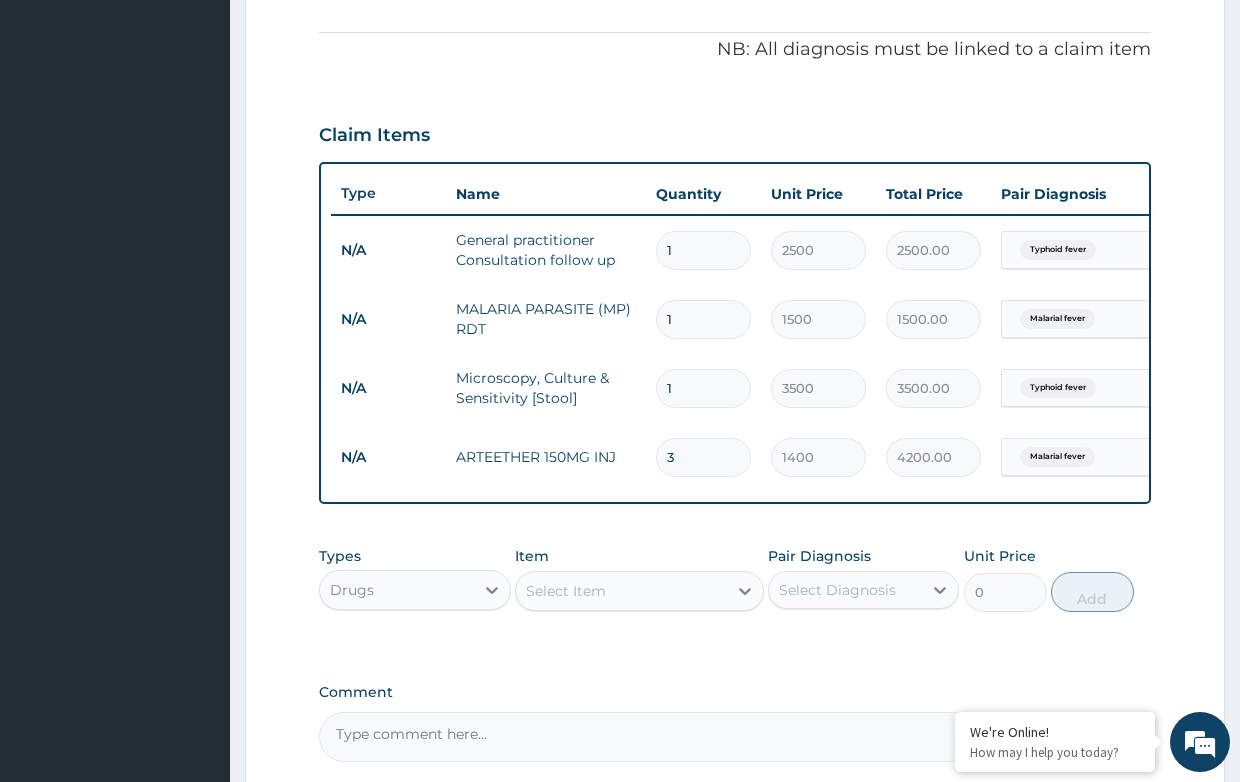 type on "3" 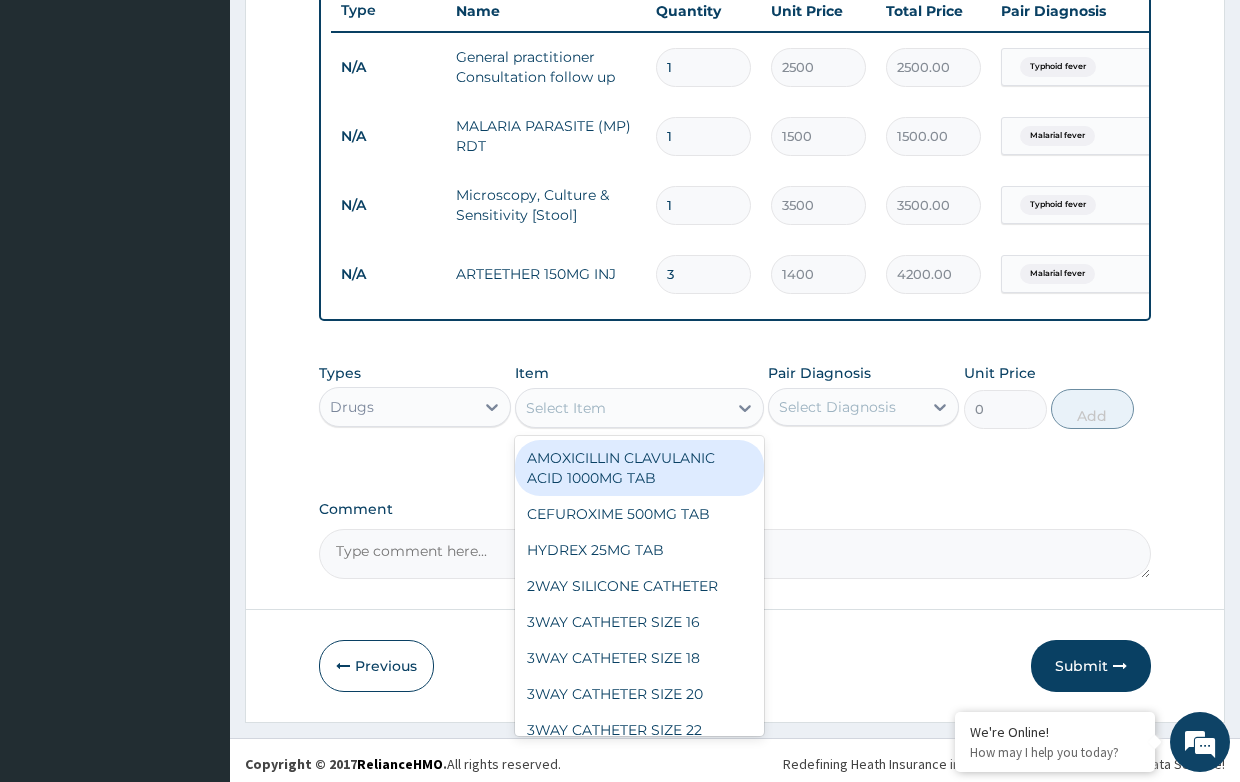 scroll, scrollTop: 782, scrollLeft: 0, axis: vertical 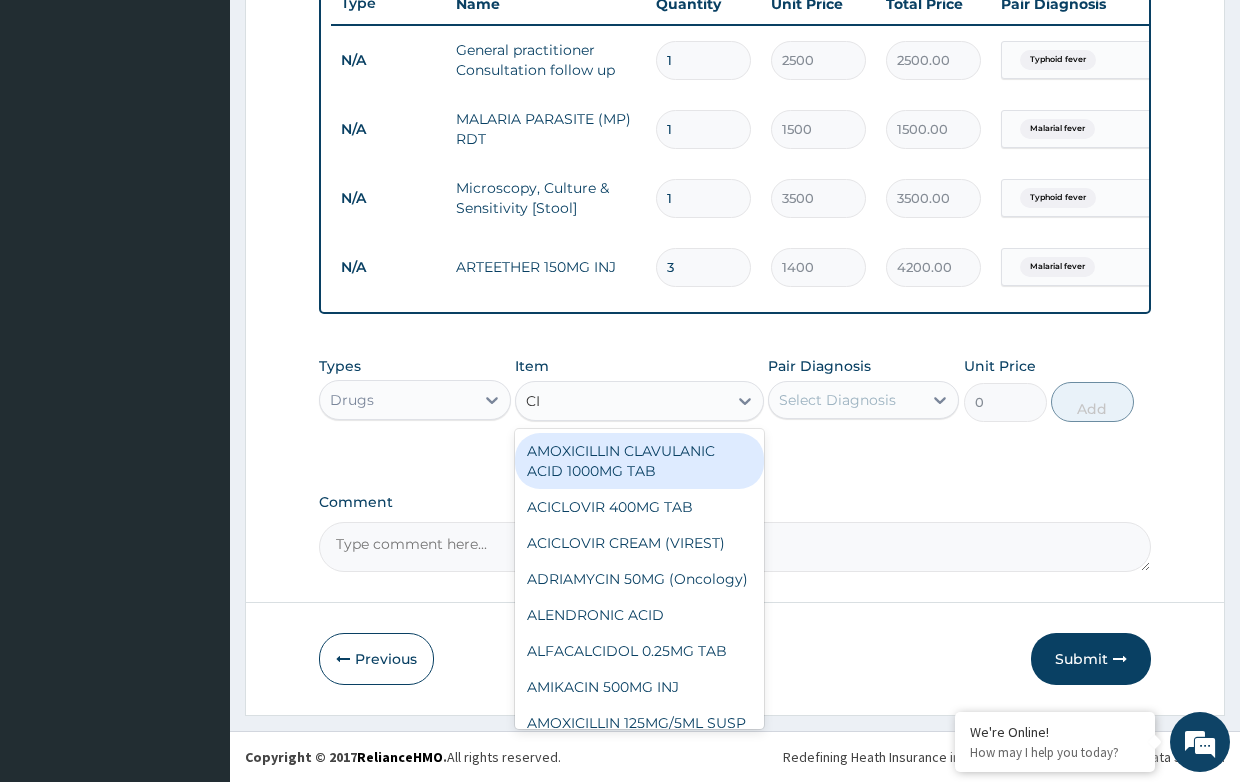 type on "CIP" 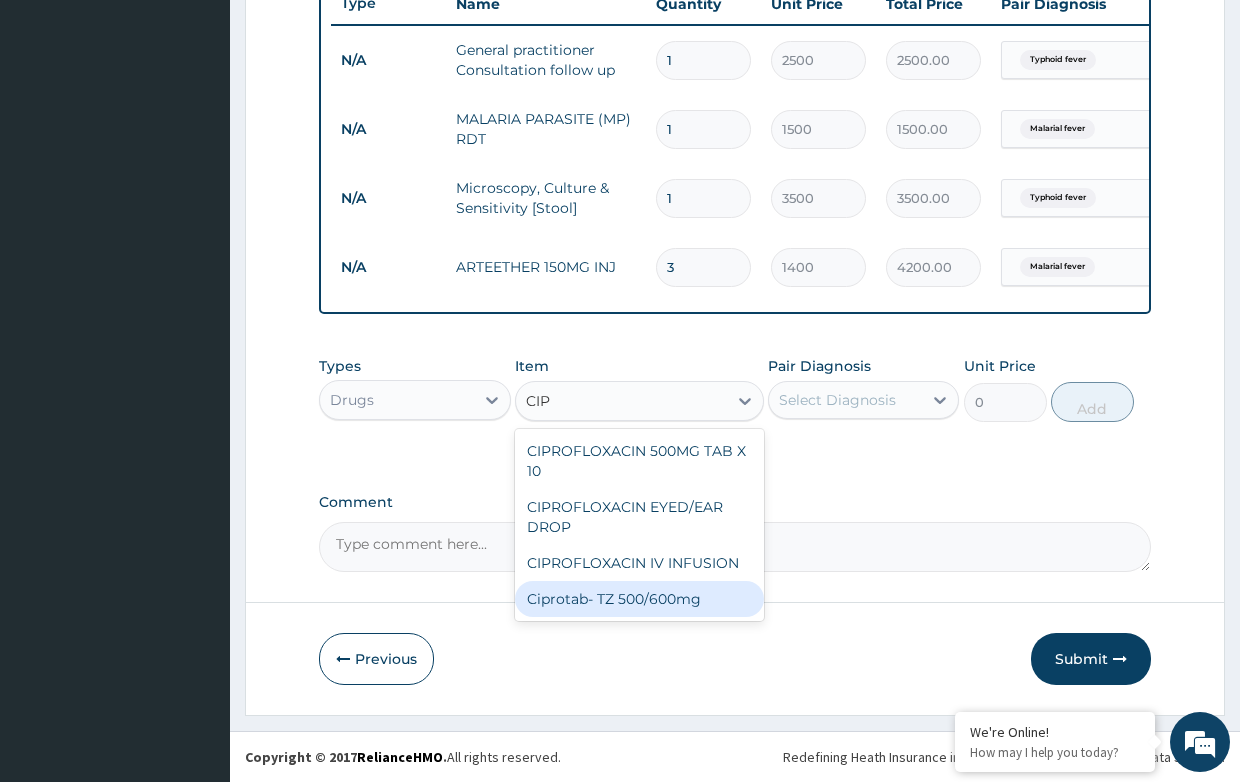 click on "Ciprotab- TZ 500/600mg" at bounding box center (639, 599) 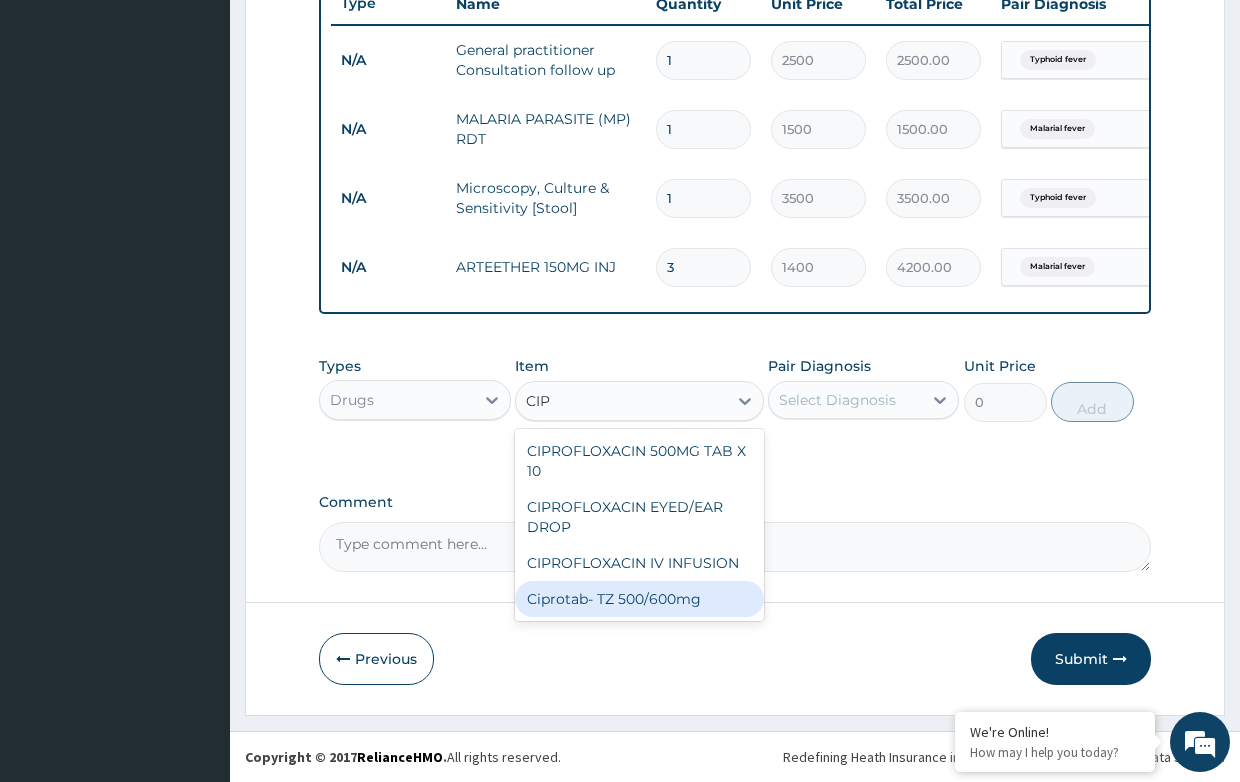 type 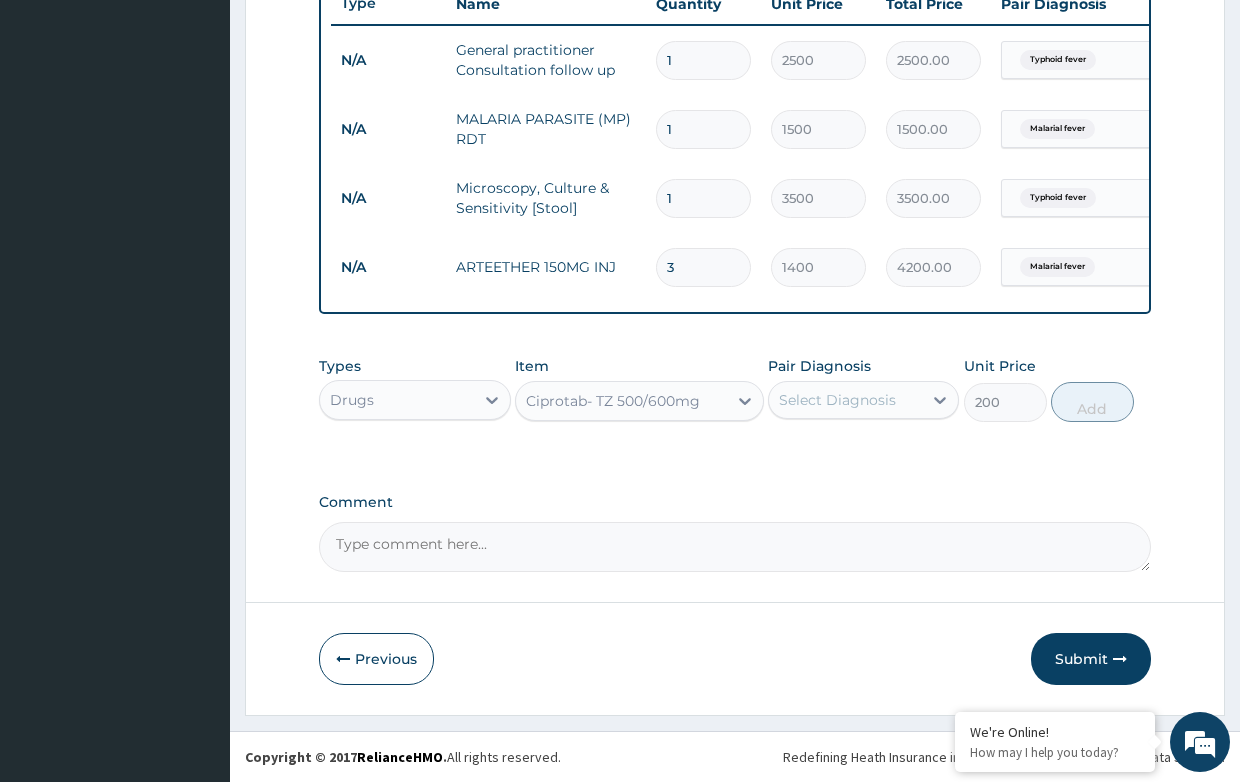 click on "Select Diagnosis" at bounding box center [837, 400] 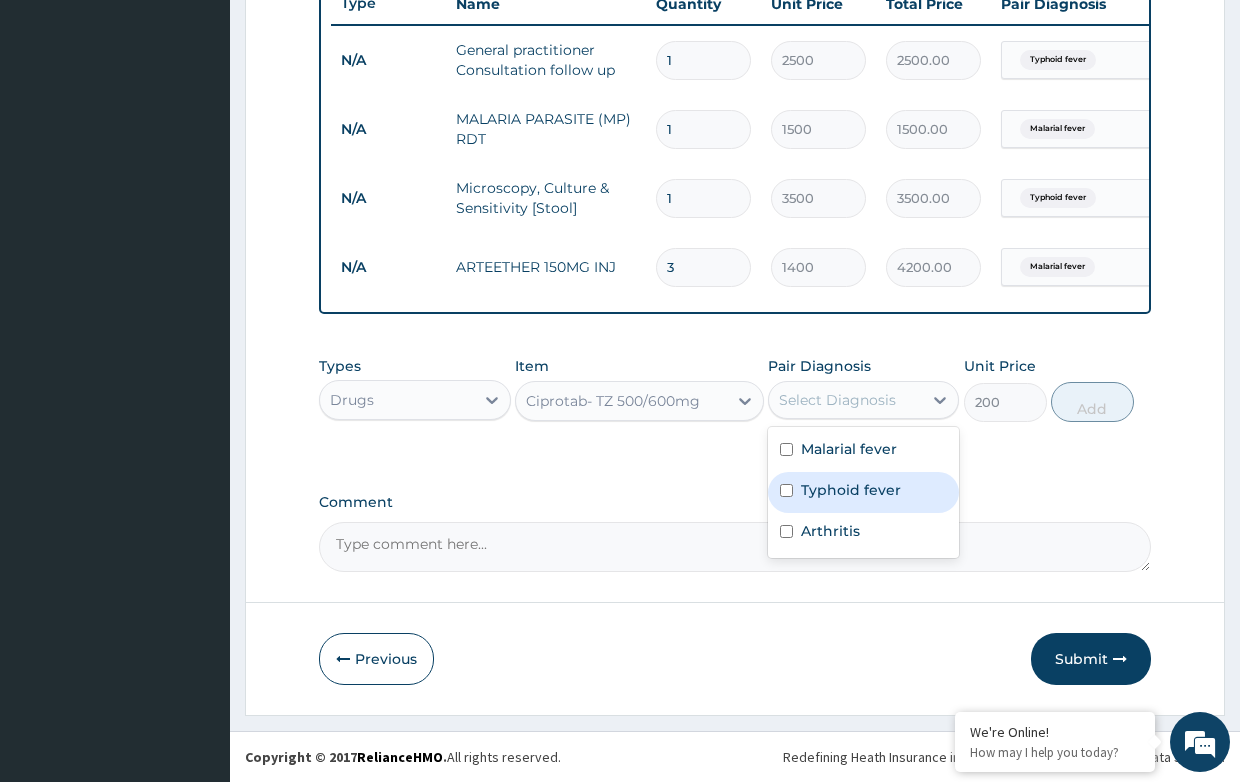click on "Typhoid fever" at bounding box center [851, 490] 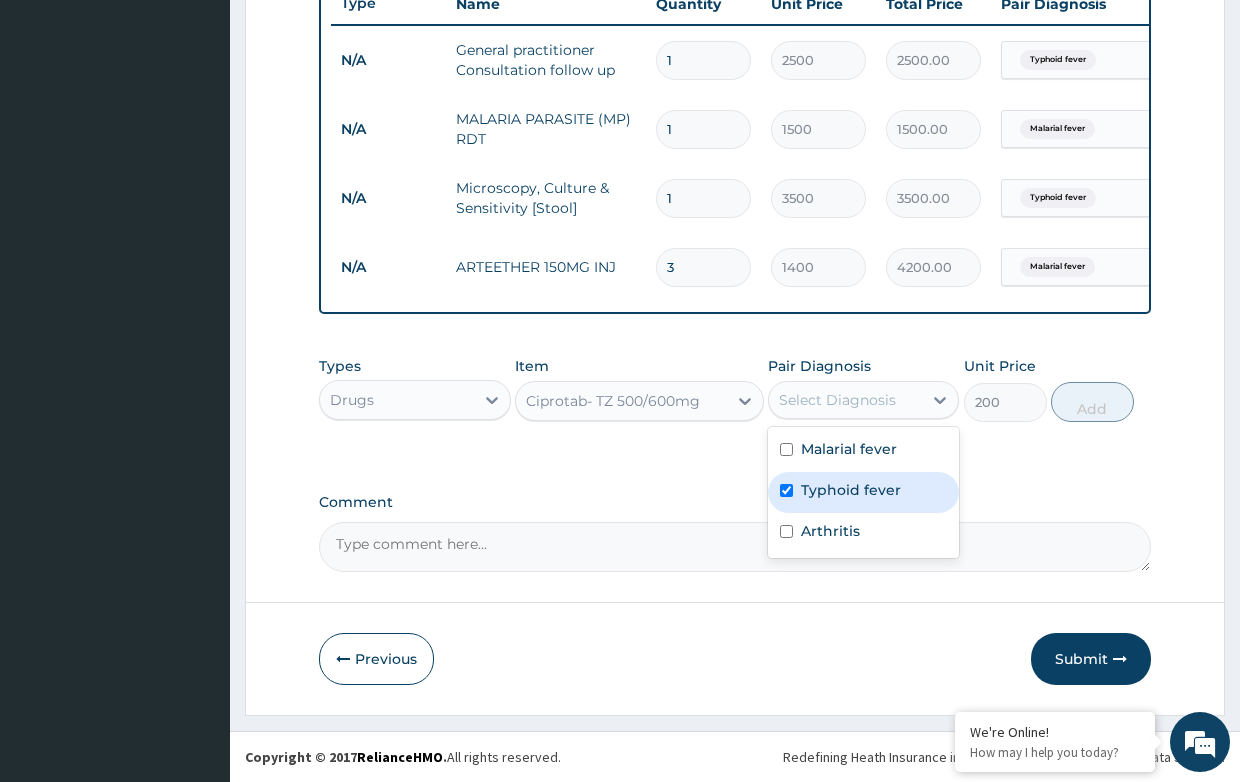 checkbox on "true" 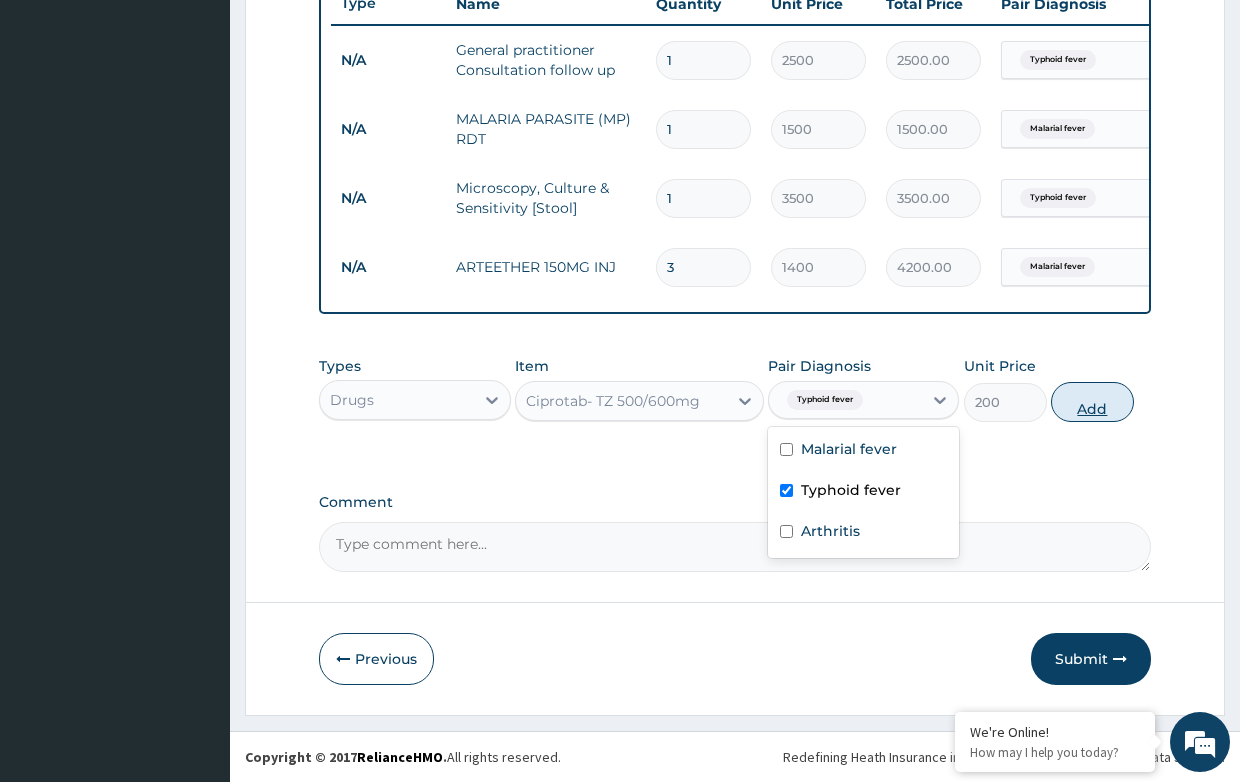 click on "Add" at bounding box center (1092, 402) 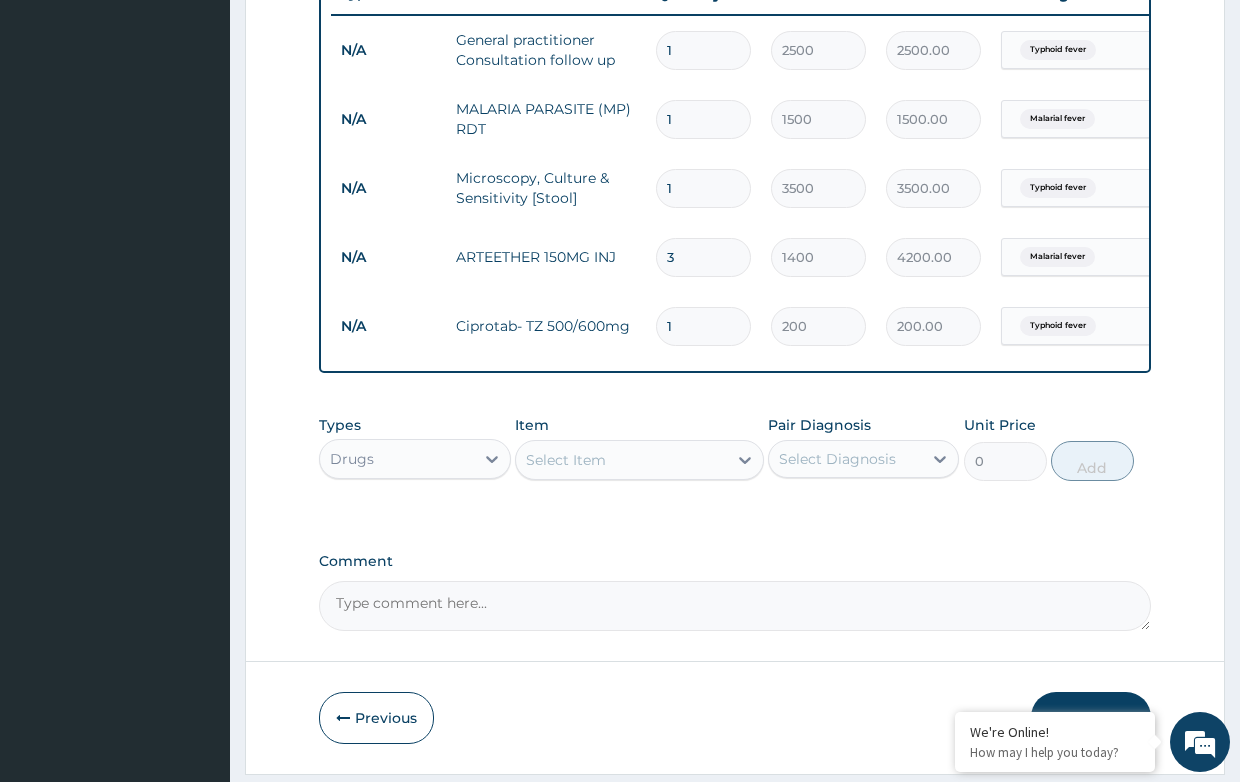 type on "14" 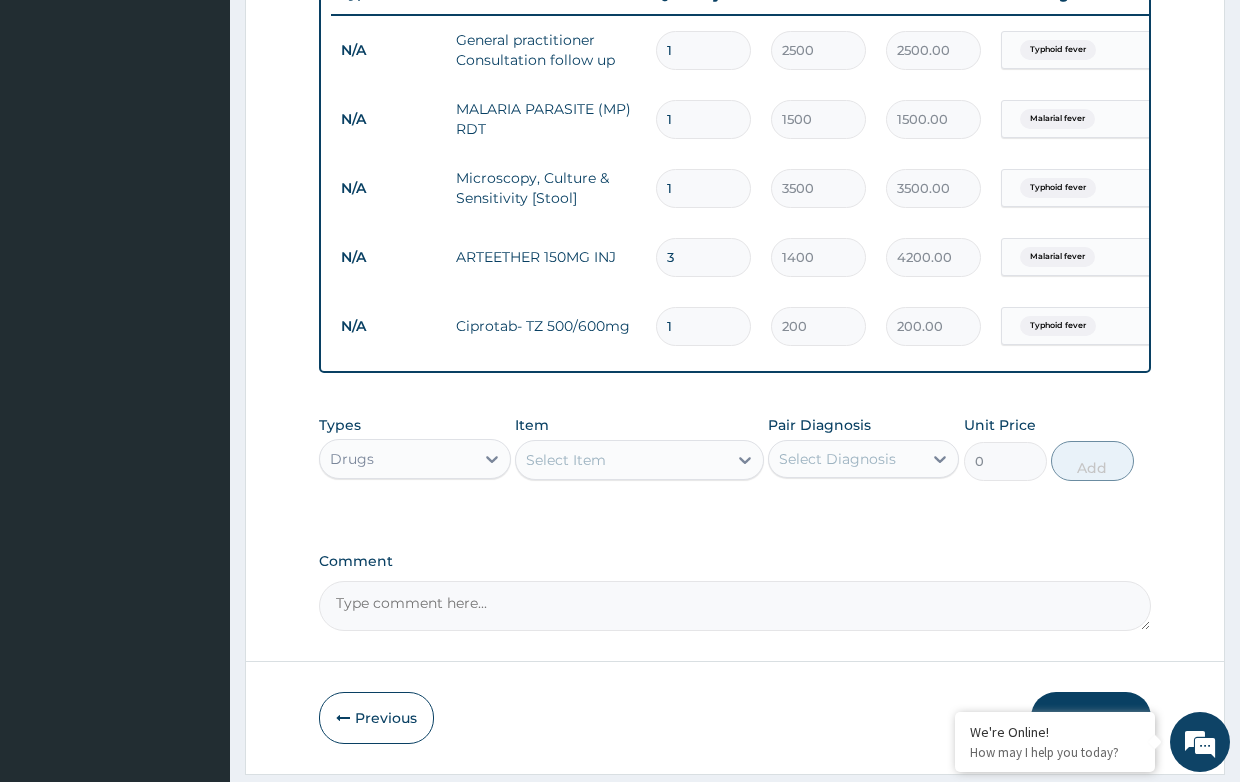 type on "2800.00" 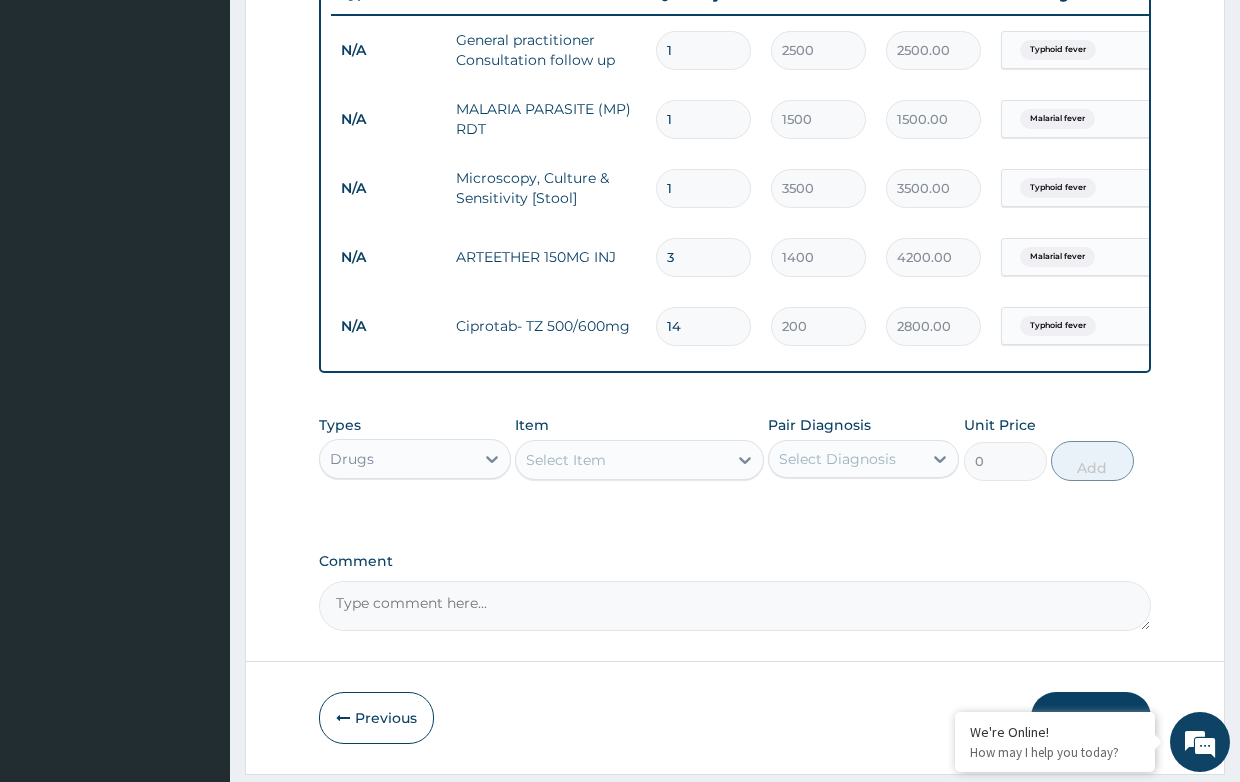 type on "14" 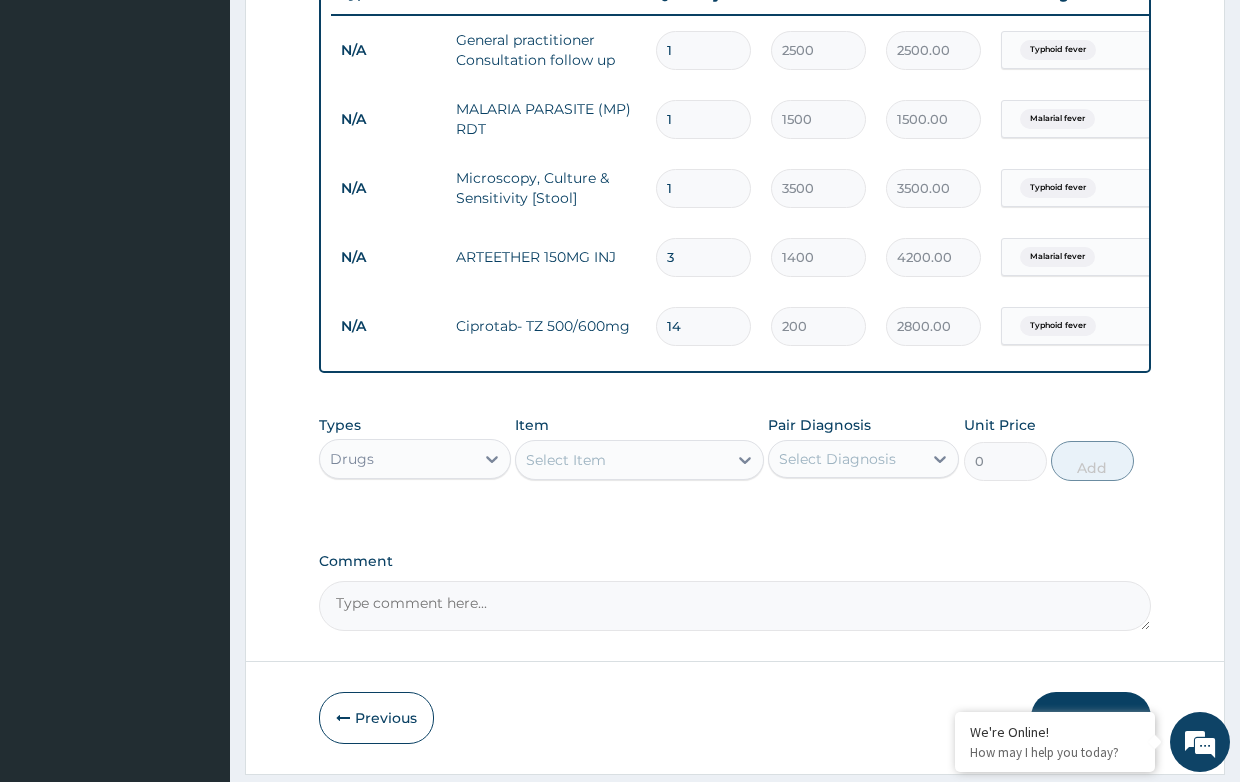 click on "Select Item" at bounding box center [621, 460] 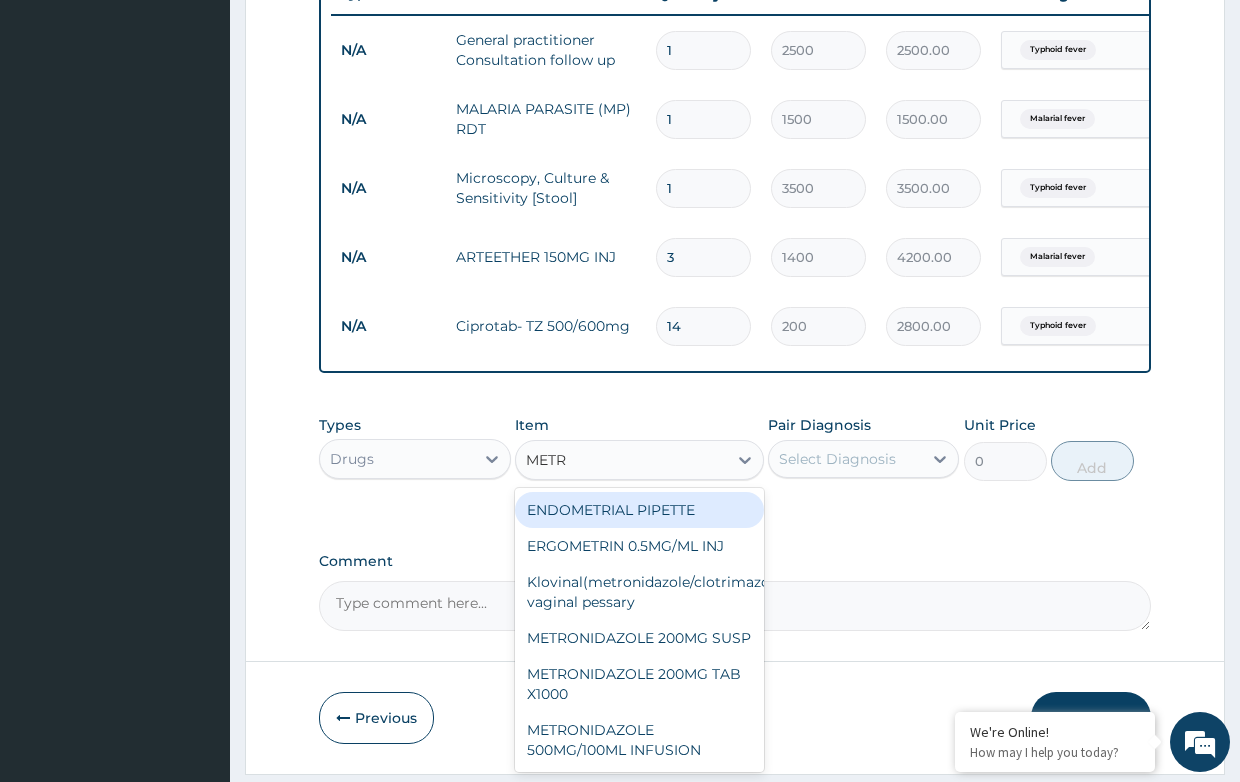 type on "METRO" 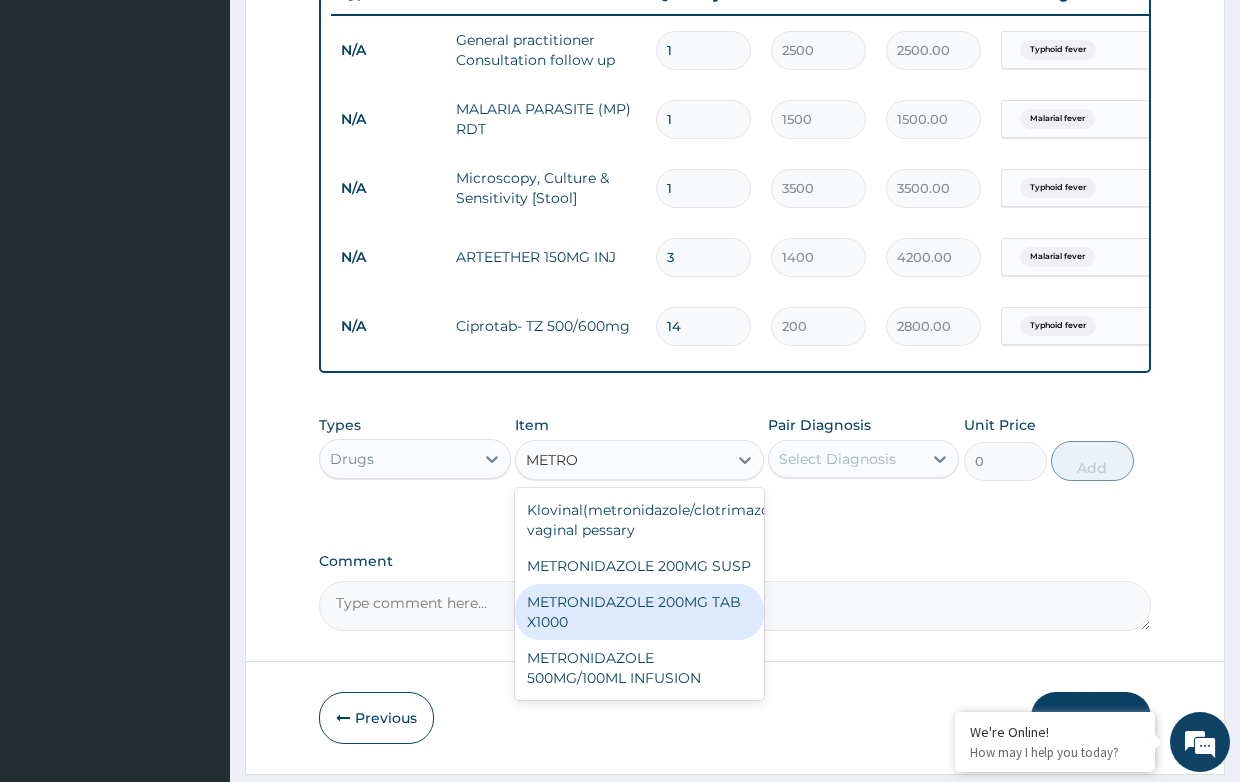 click on "METRONIDAZOLE 200MG TAB X1000" at bounding box center [639, 612] 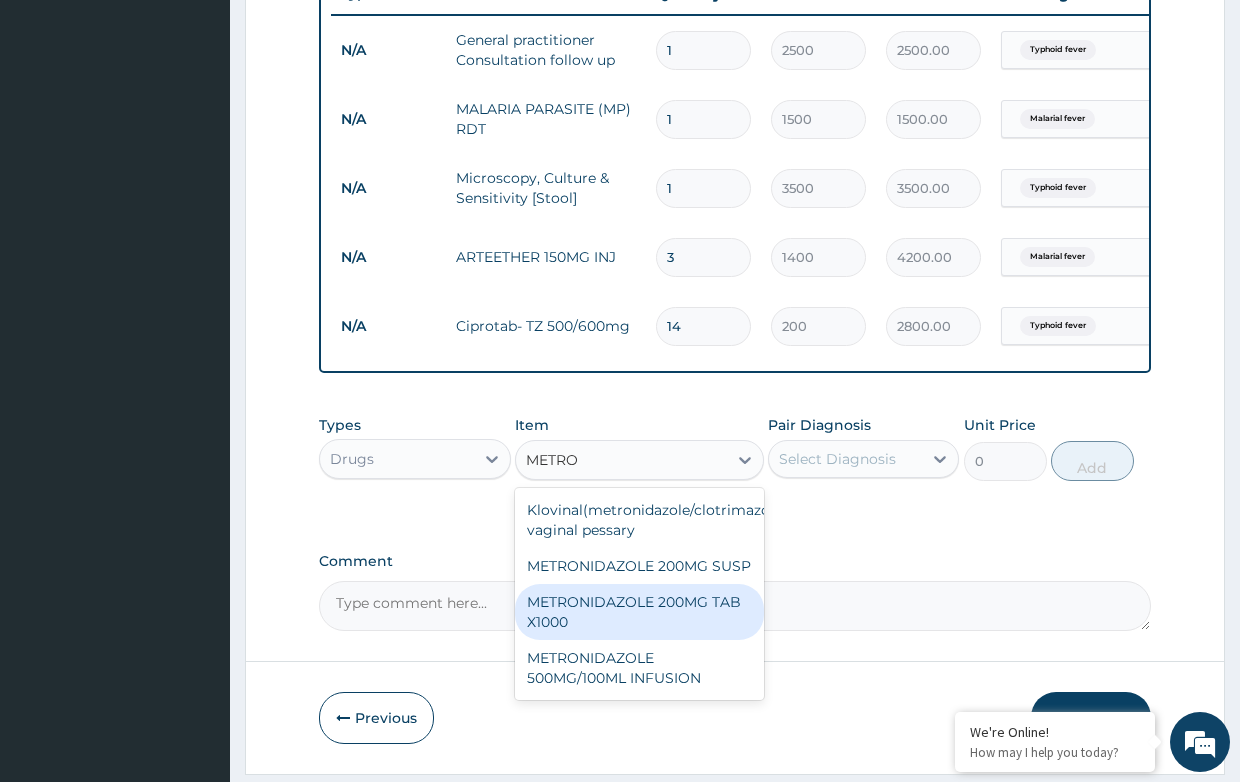 click on "Comment" at bounding box center [734, 606] 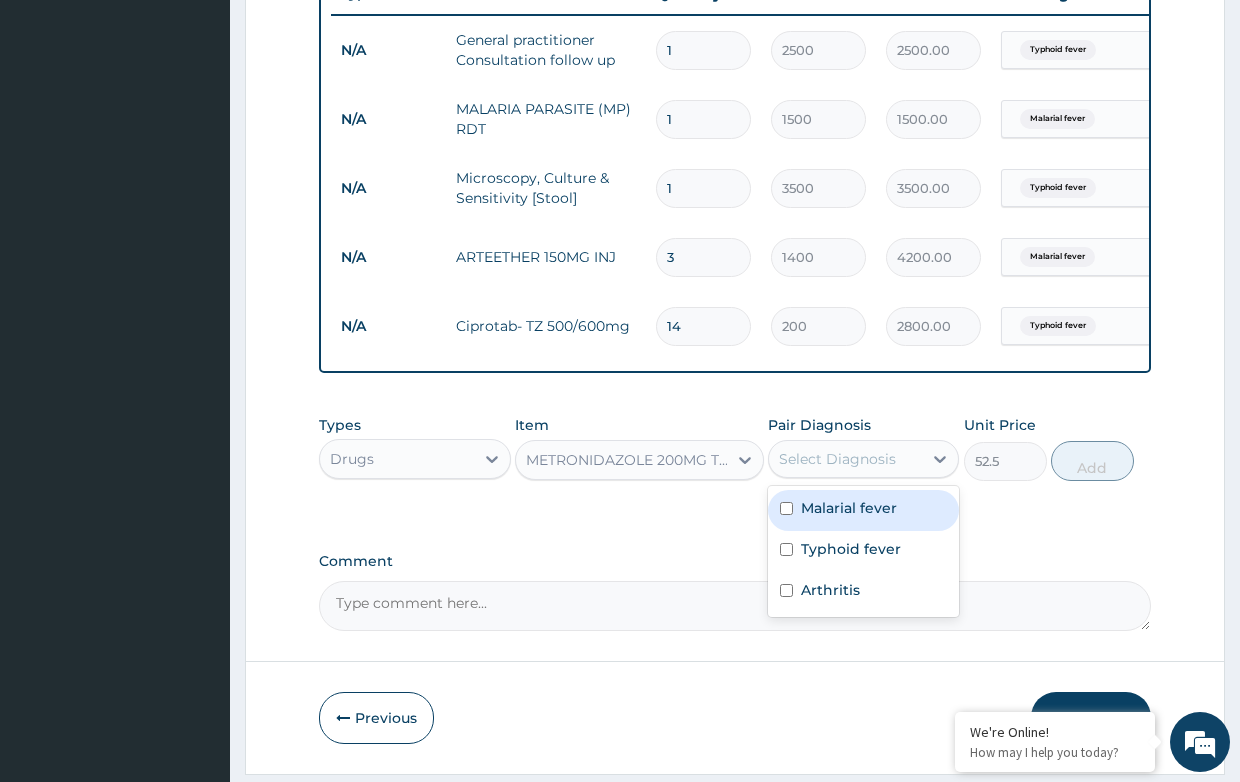 click on "Select Diagnosis" at bounding box center [837, 459] 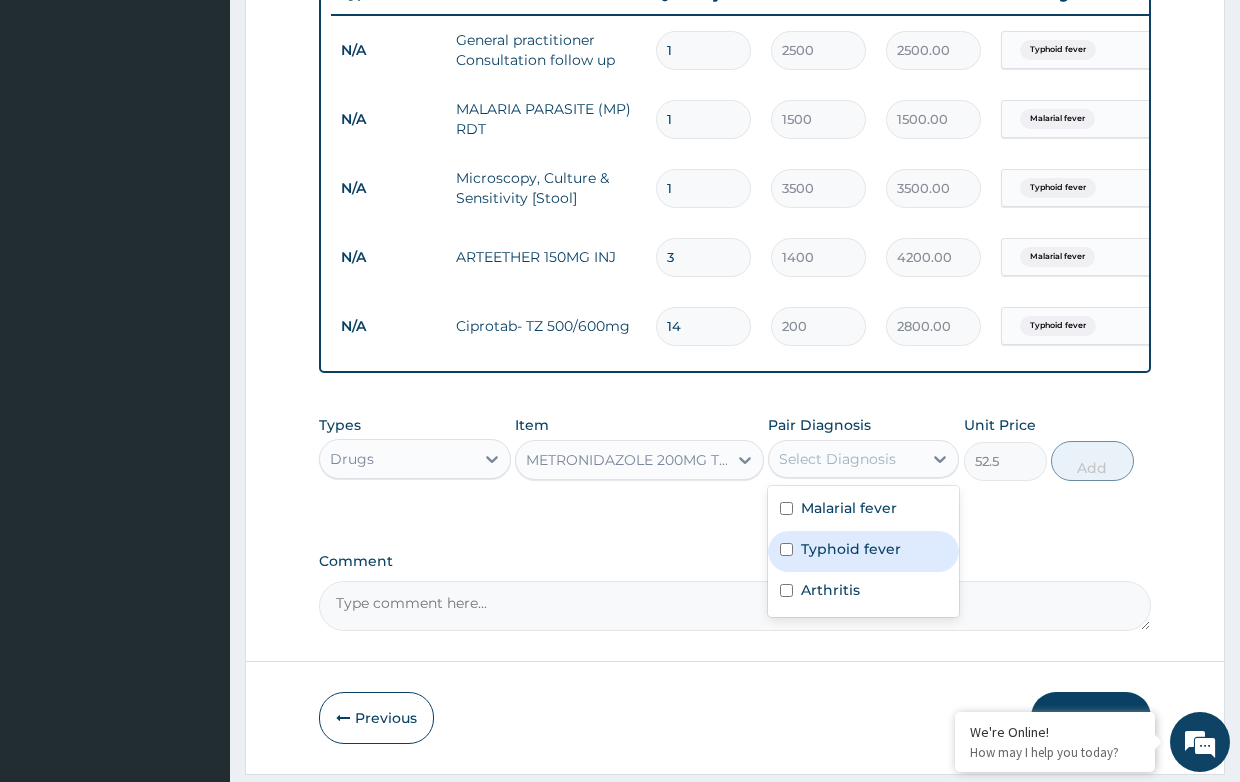 click on "Typhoid fever" at bounding box center [851, 549] 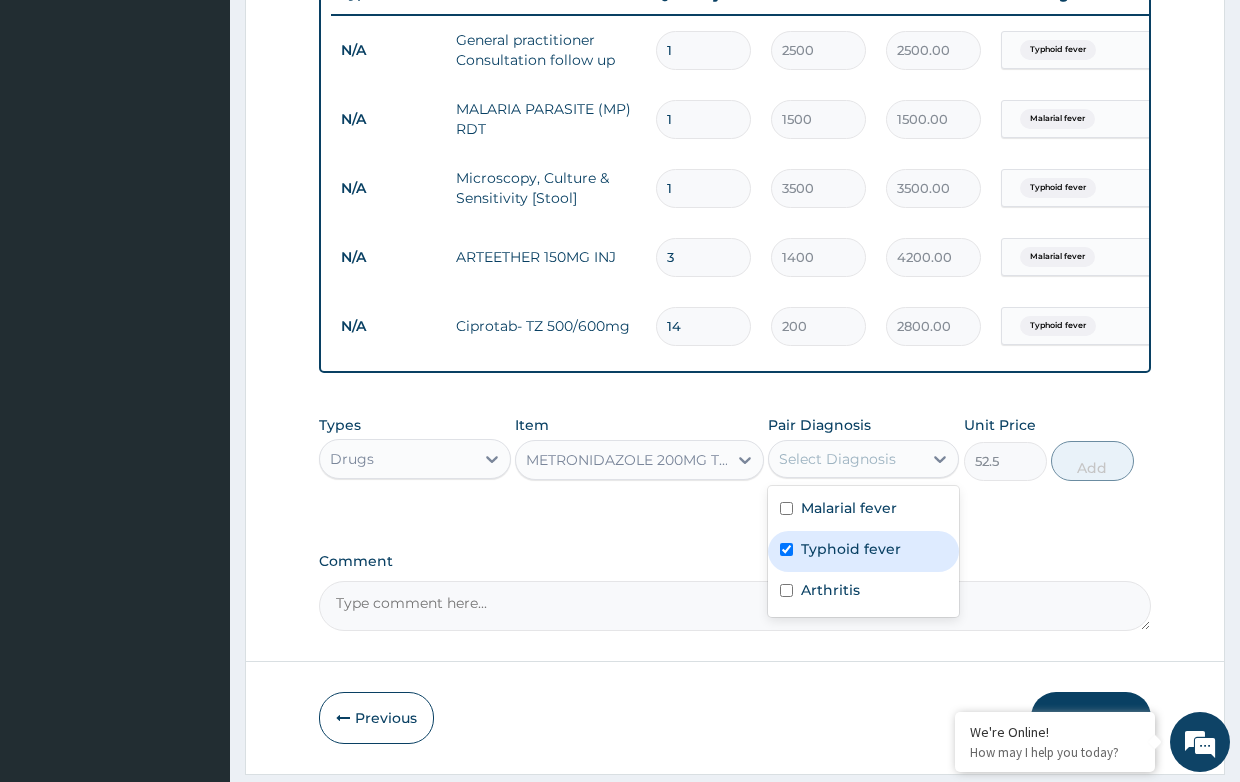 checkbox on "true" 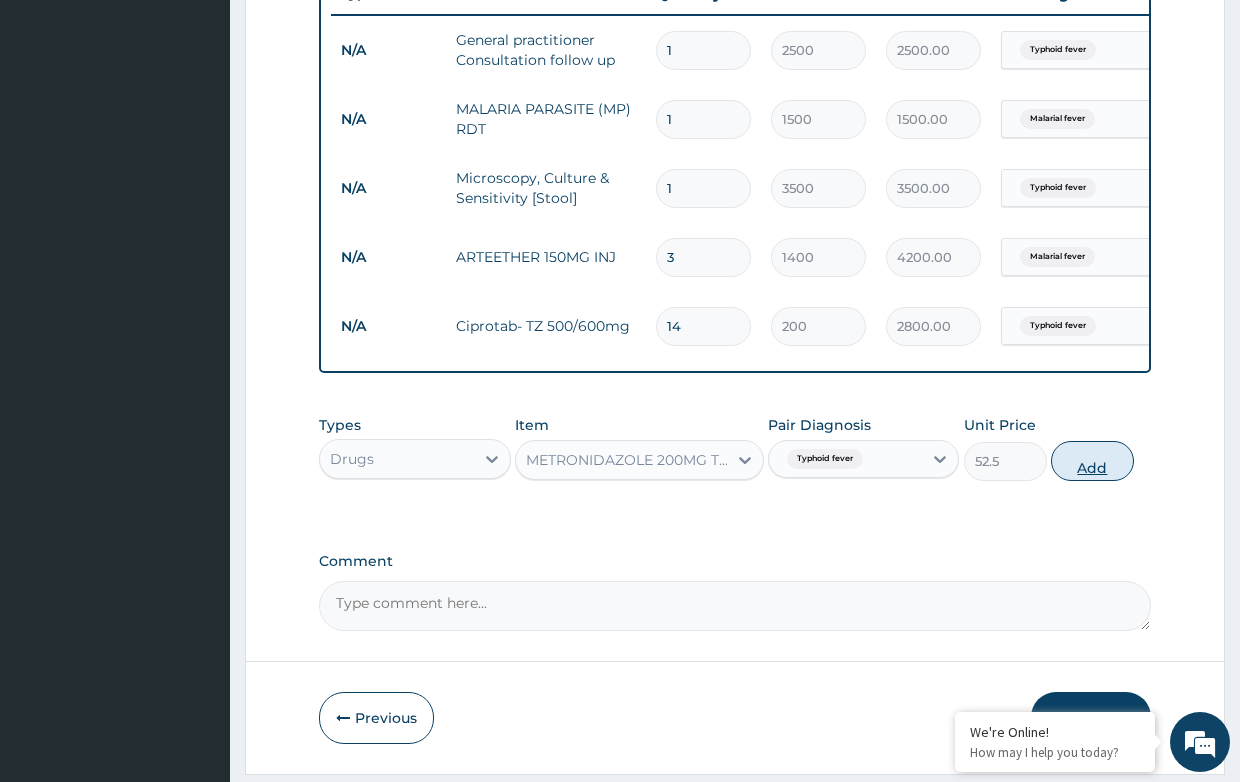 click on "Add" at bounding box center [1092, 461] 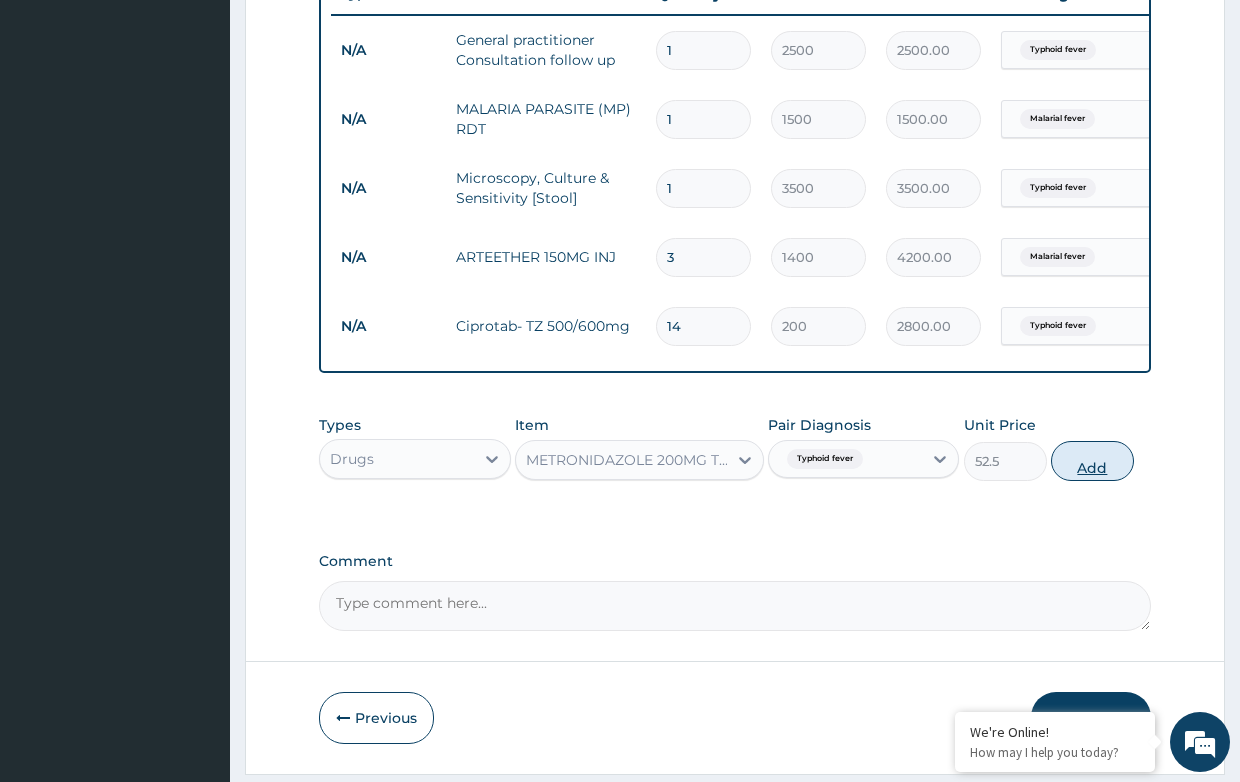type on "0" 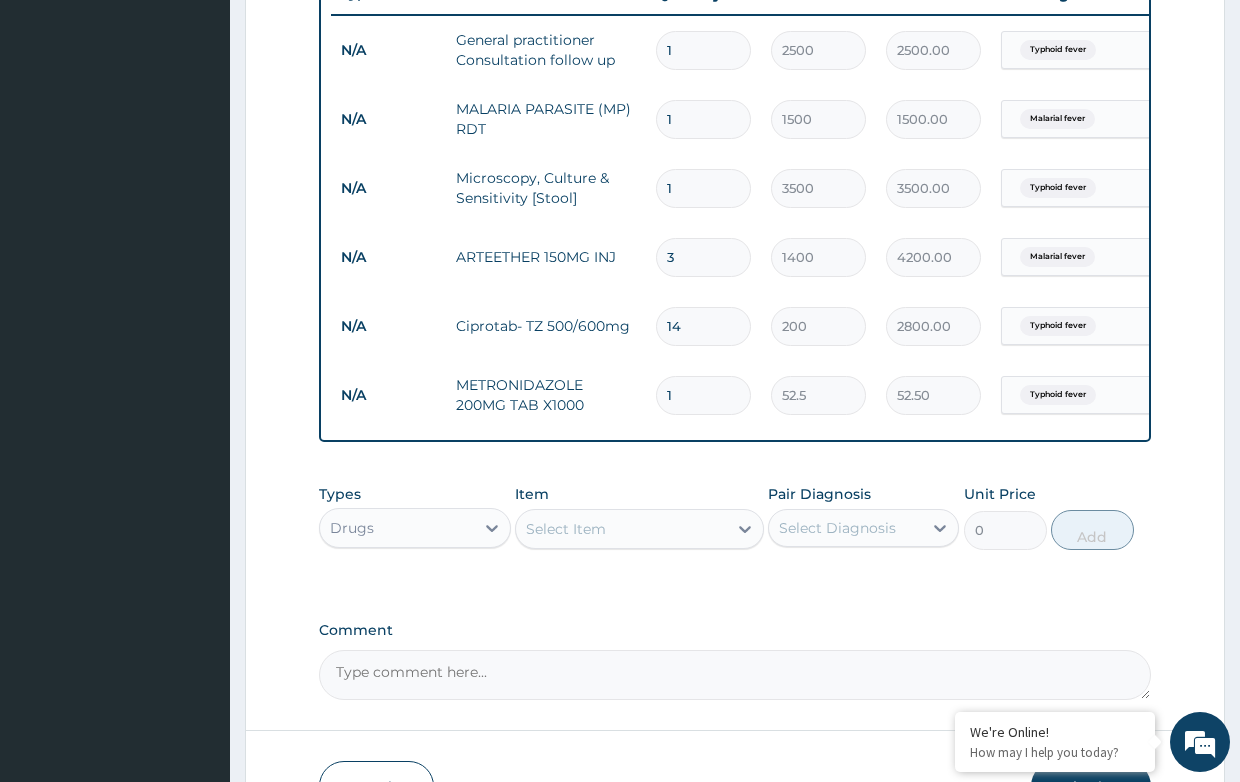 type 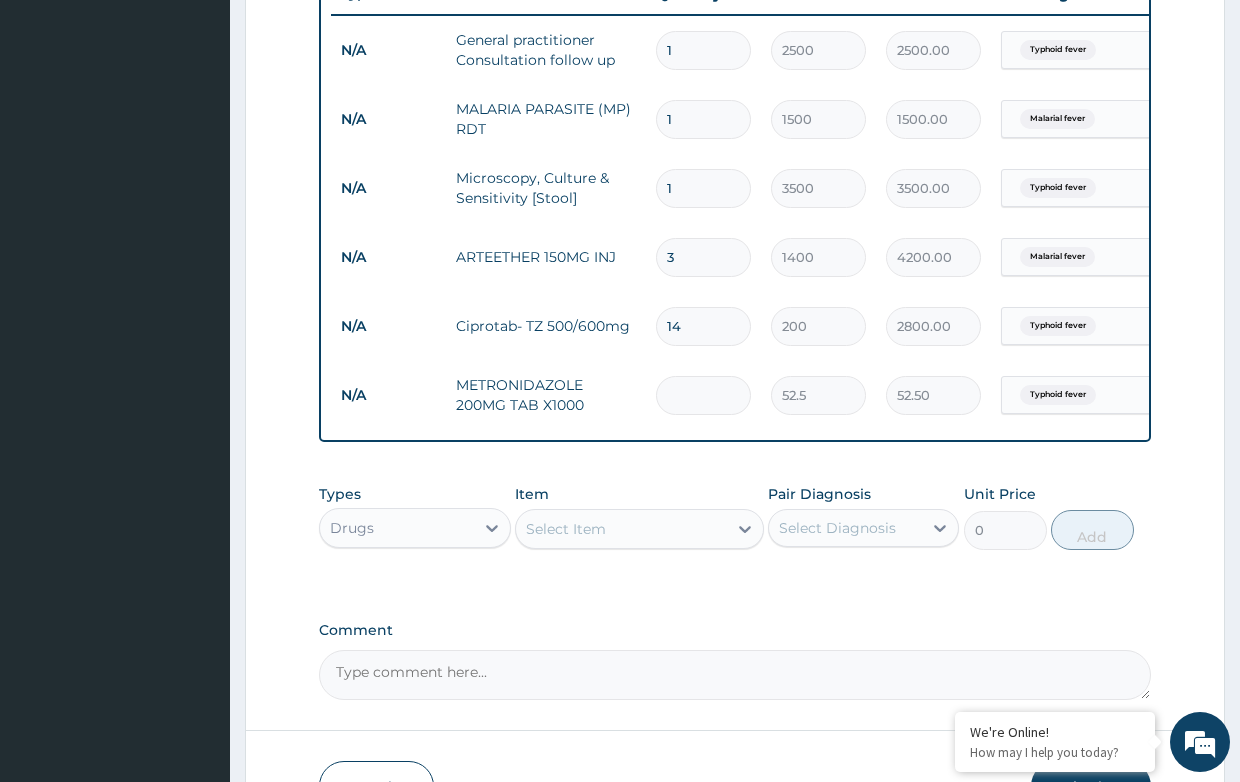 type on "0.00" 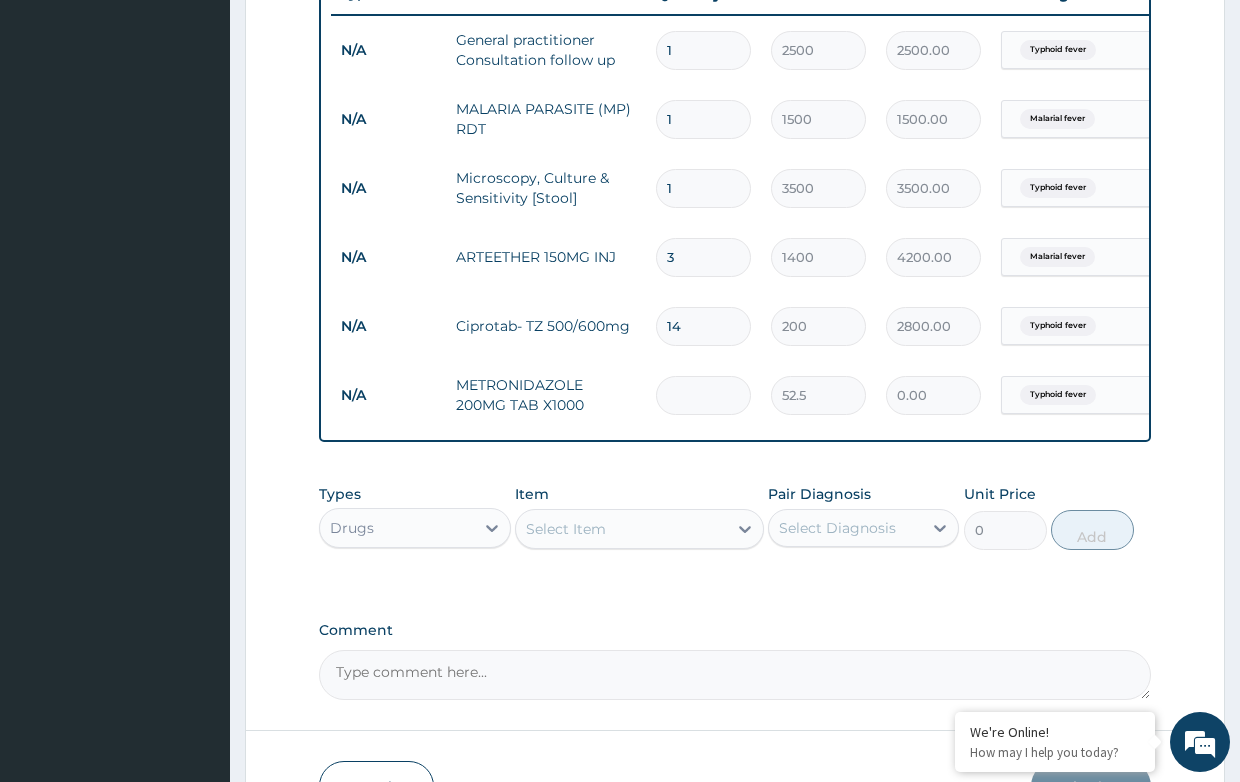 type on "4" 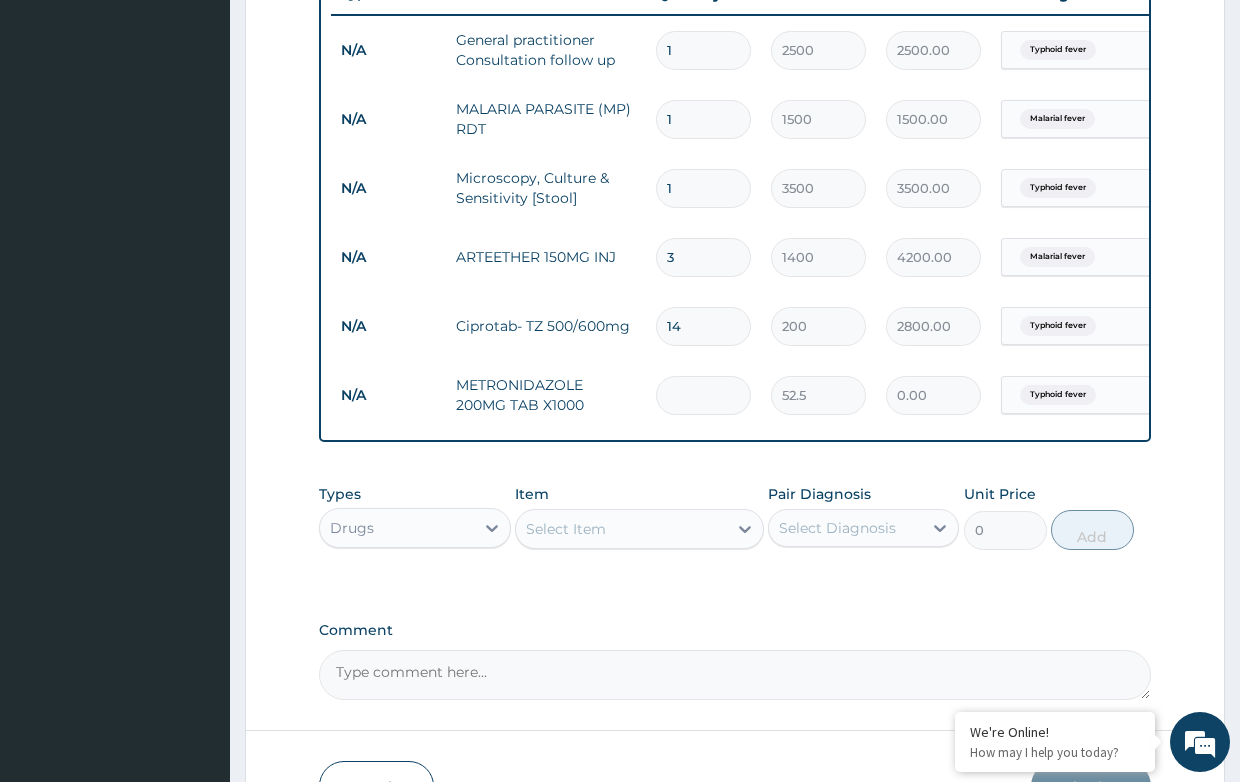 type on "210.00" 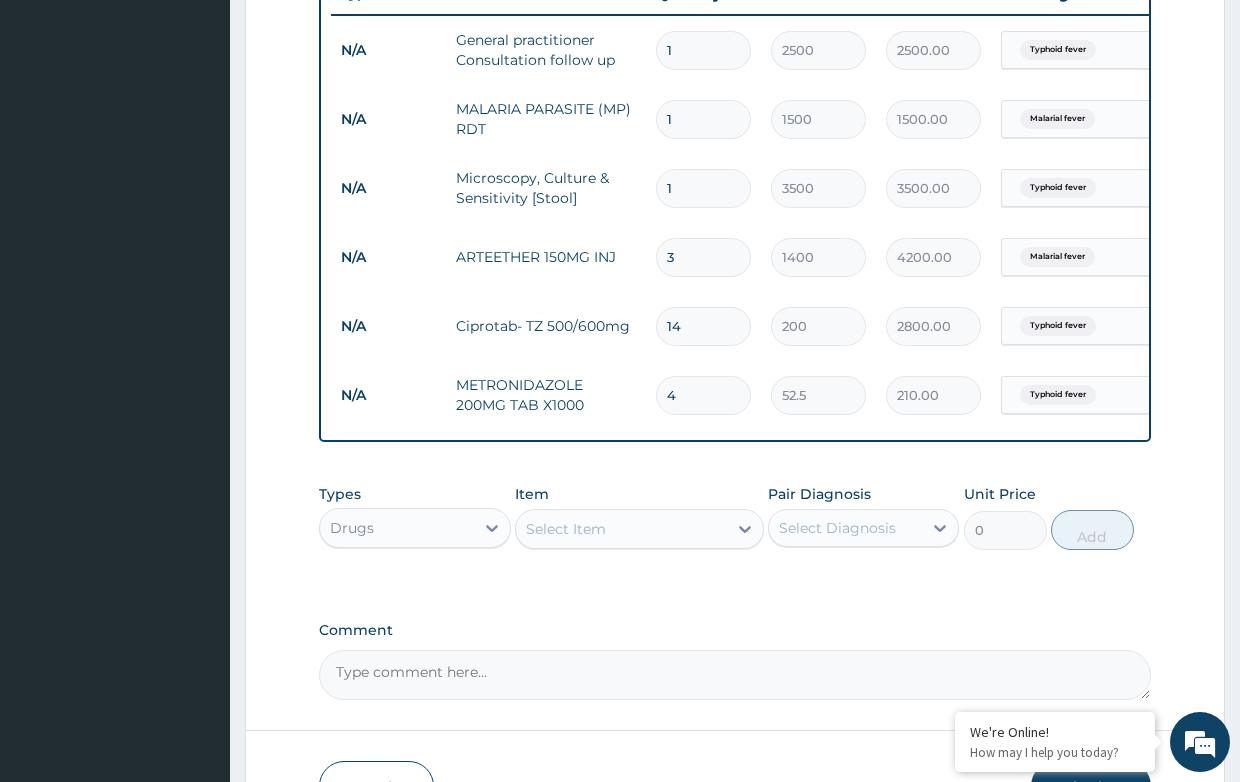 type on "42" 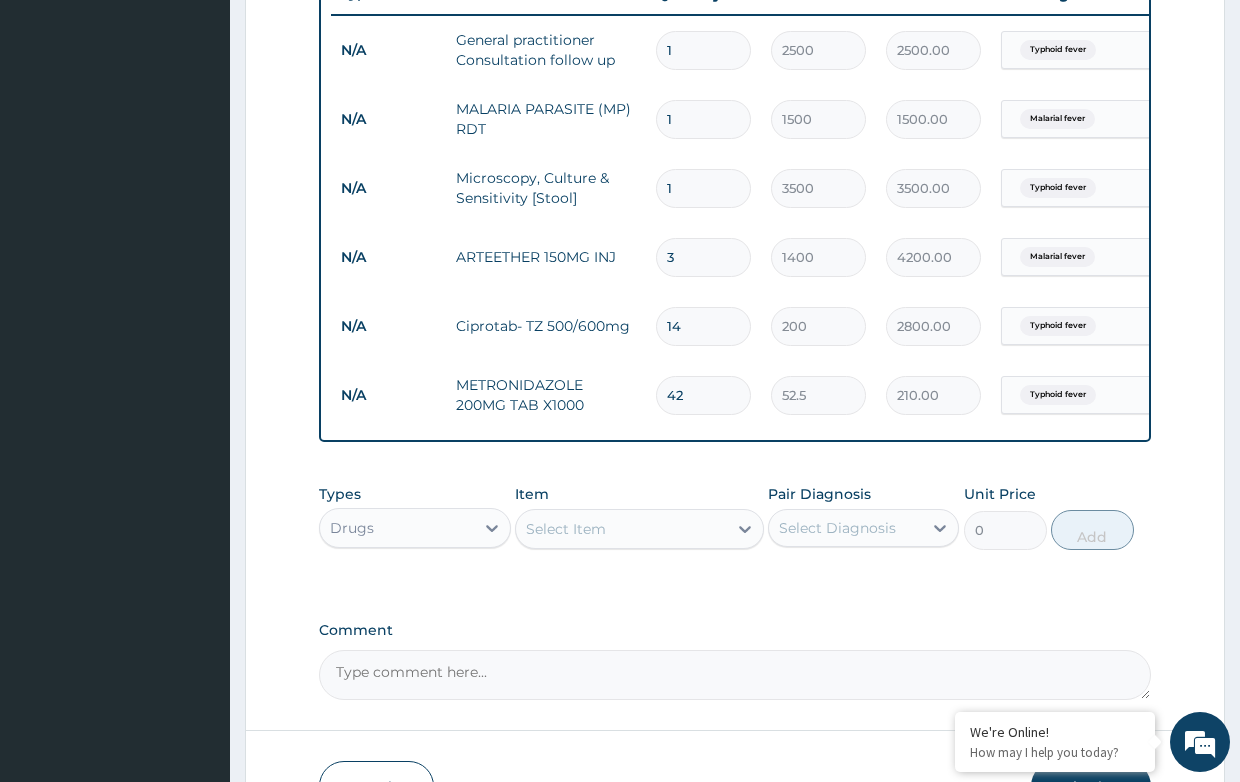 type on "2205.00" 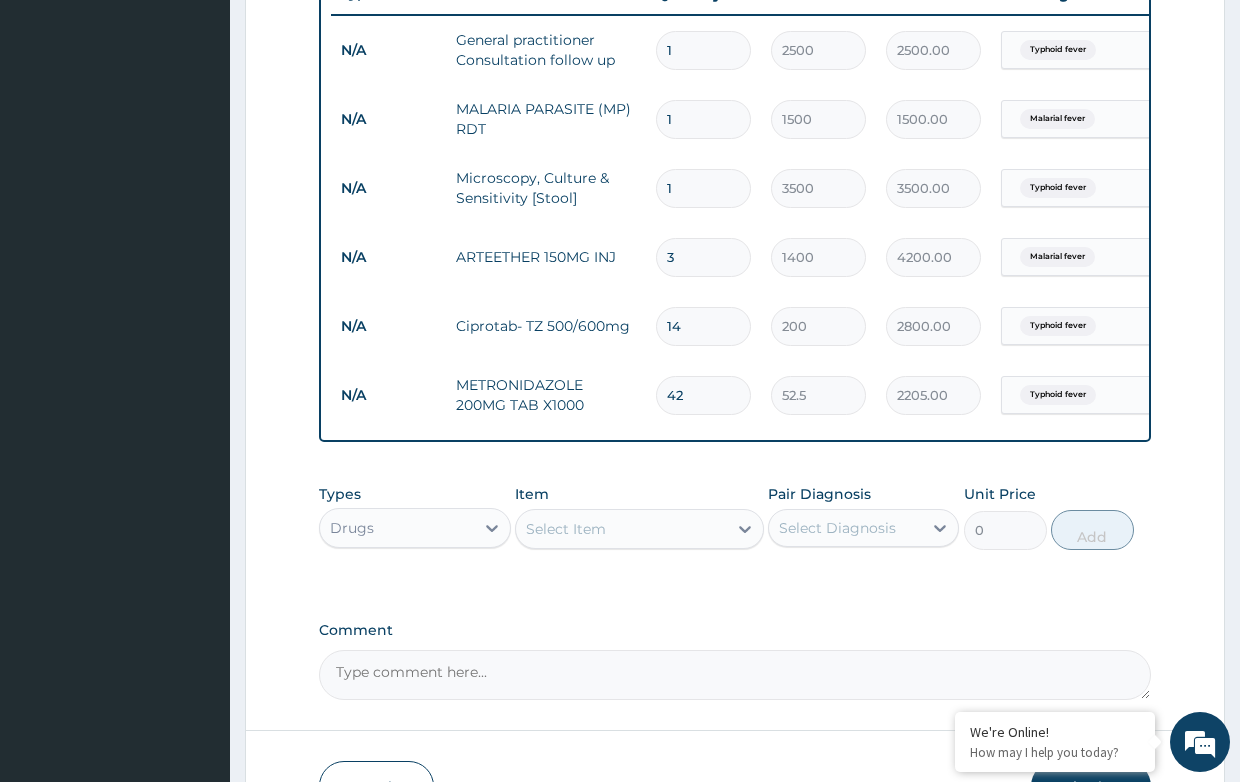 type on "42" 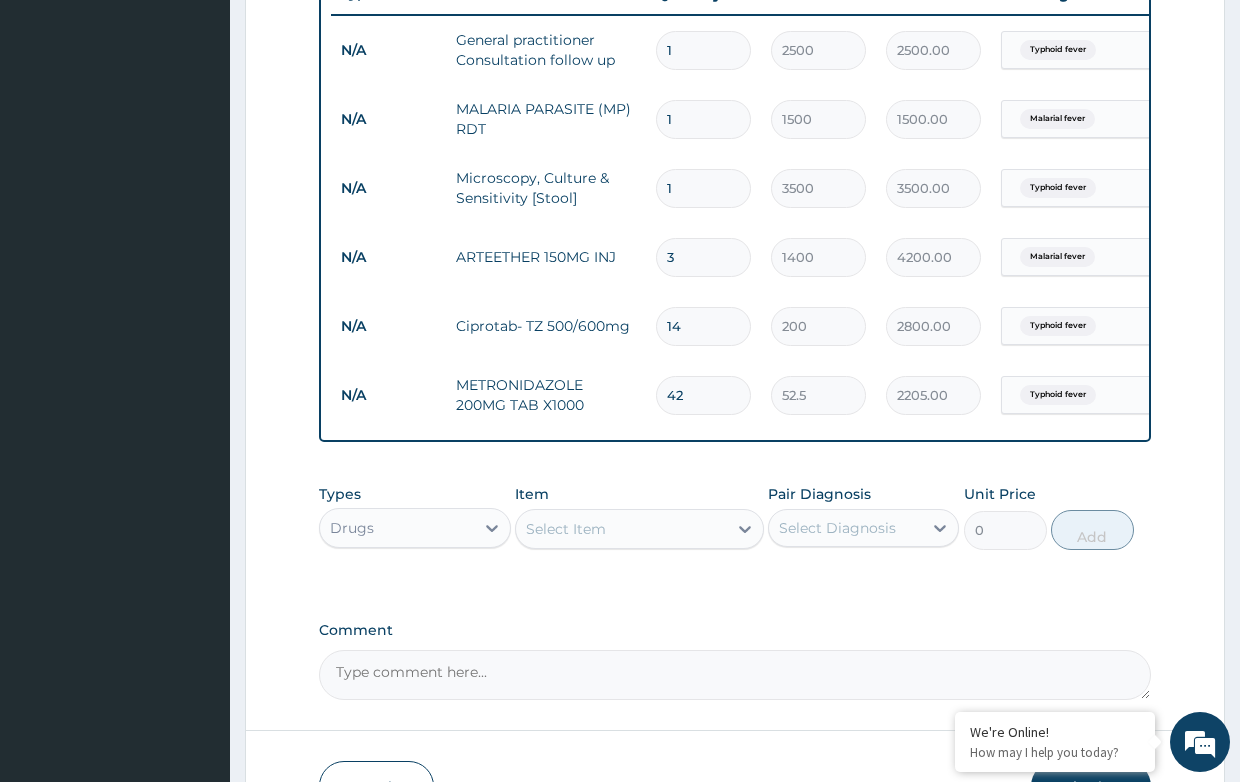 click on "Select Item" at bounding box center [566, 529] 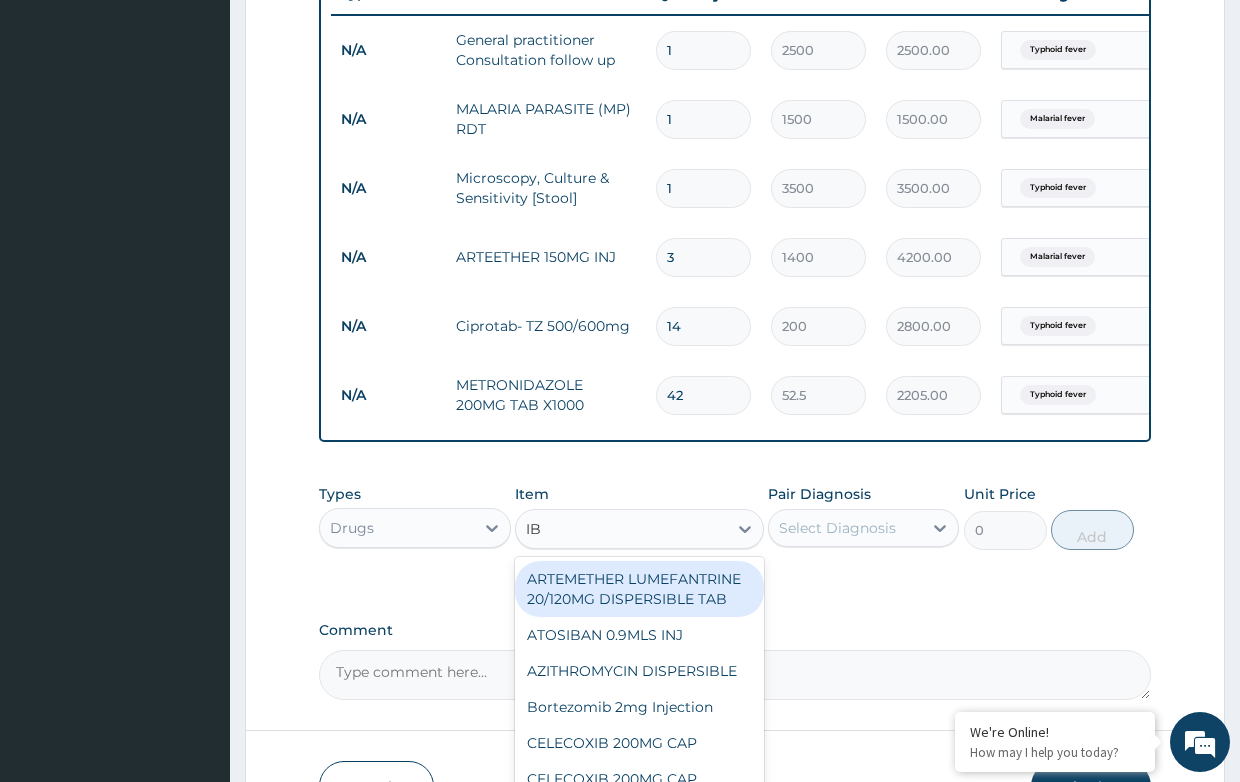 type on "IBU" 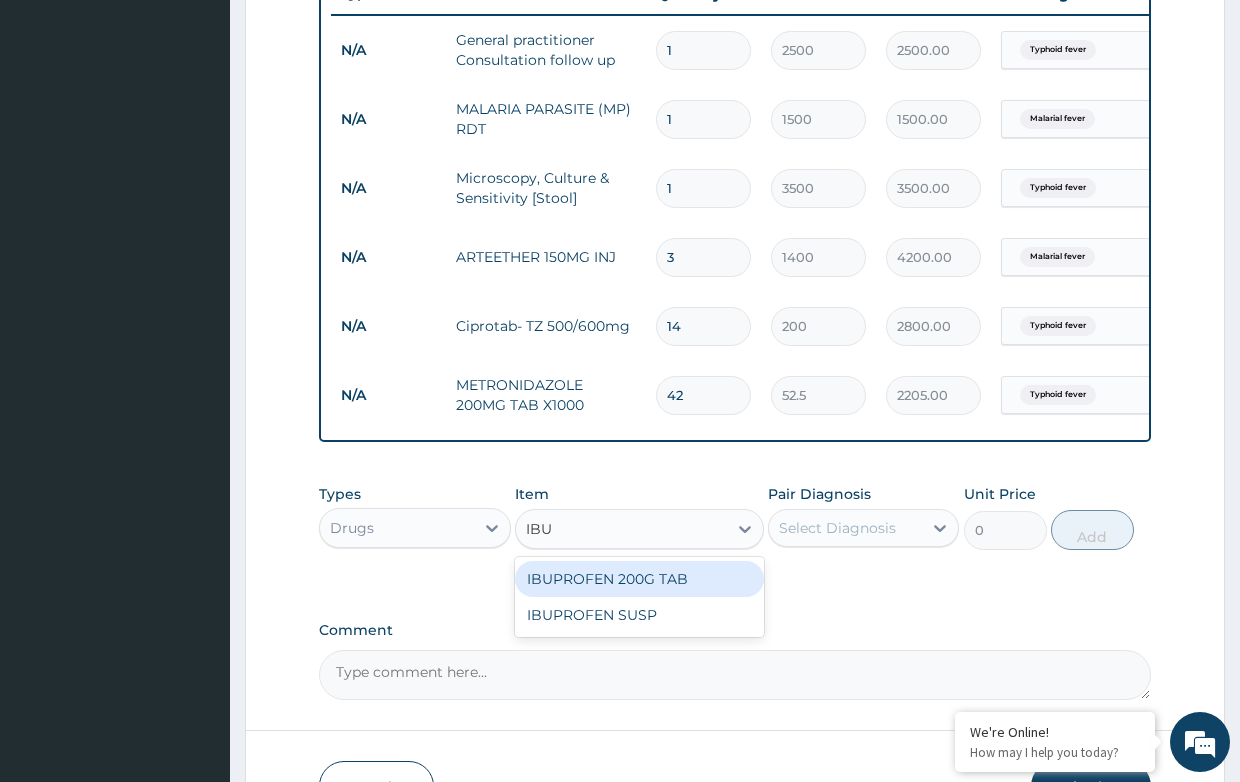 click on "IBUPROFEN 200G TAB" at bounding box center (639, 579) 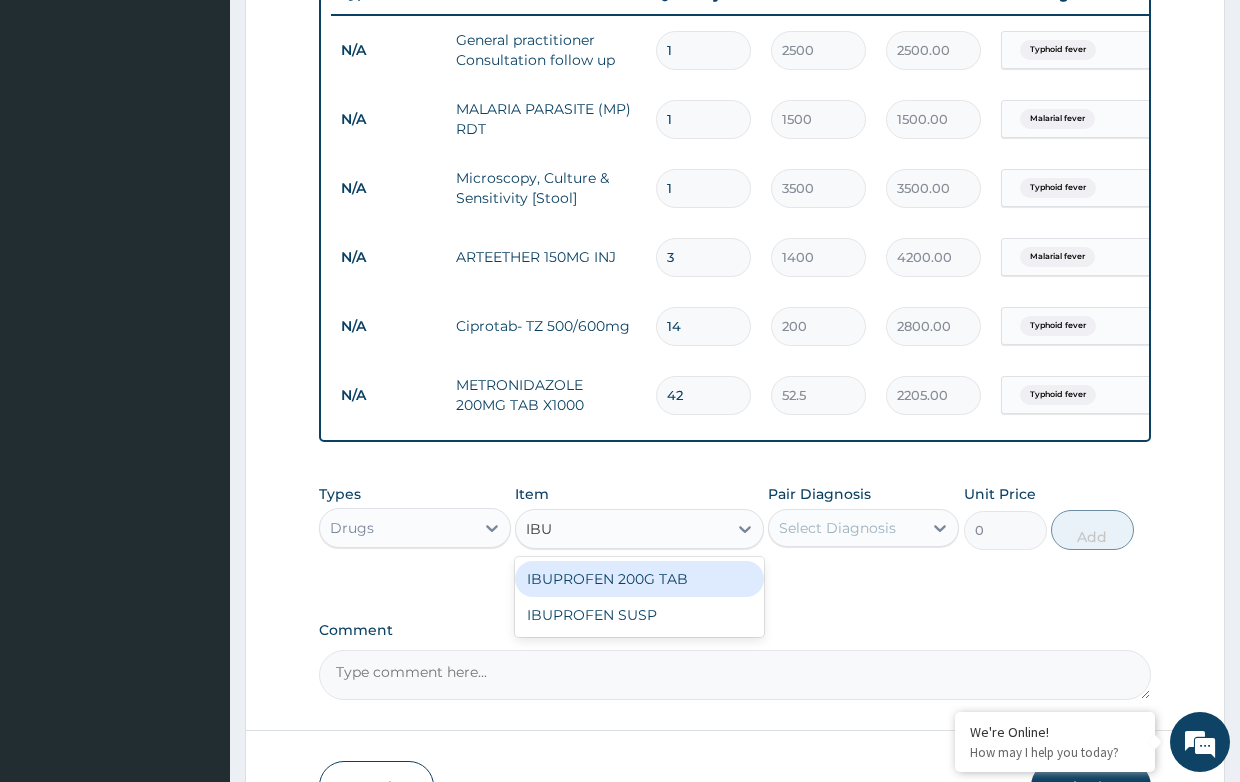 type 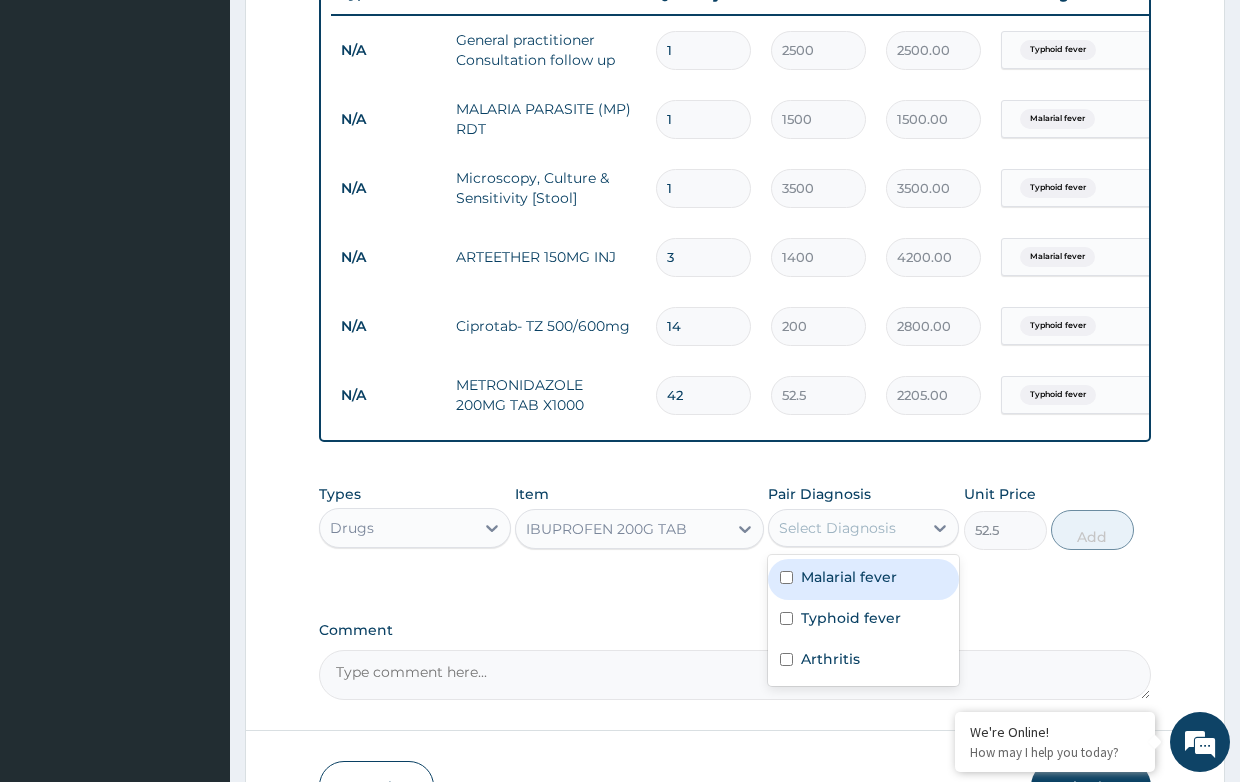 click on "Select Diagnosis" at bounding box center (837, 528) 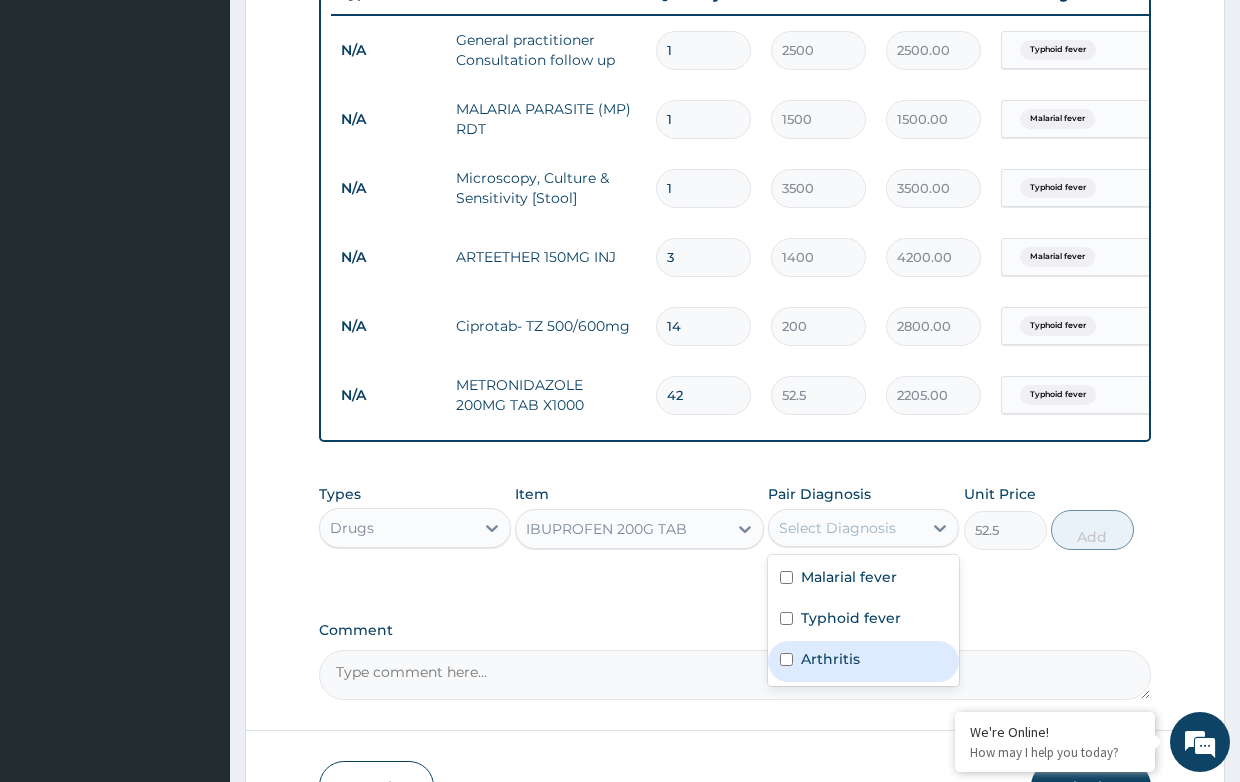 click on "Arthritis" at bounding box center [830, 659] 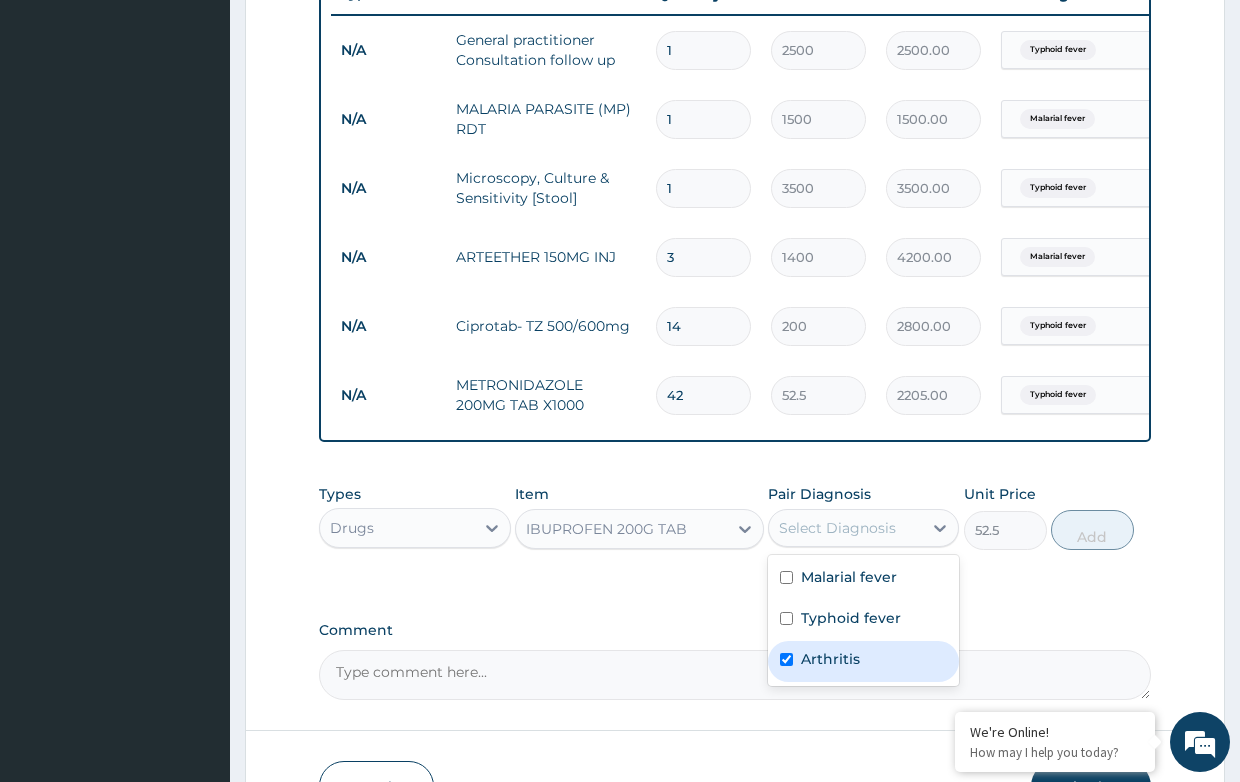 checkbox on "true" 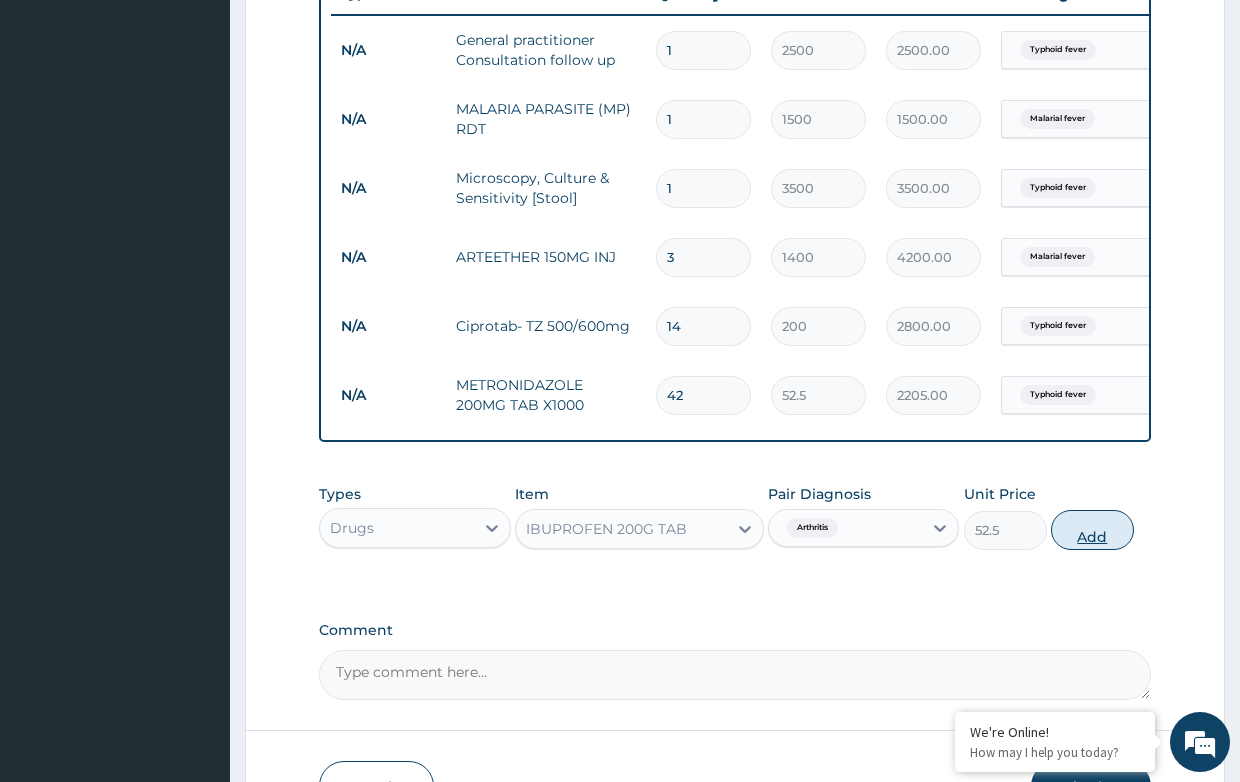 click on "Add" at bounding box center (1092, 530) 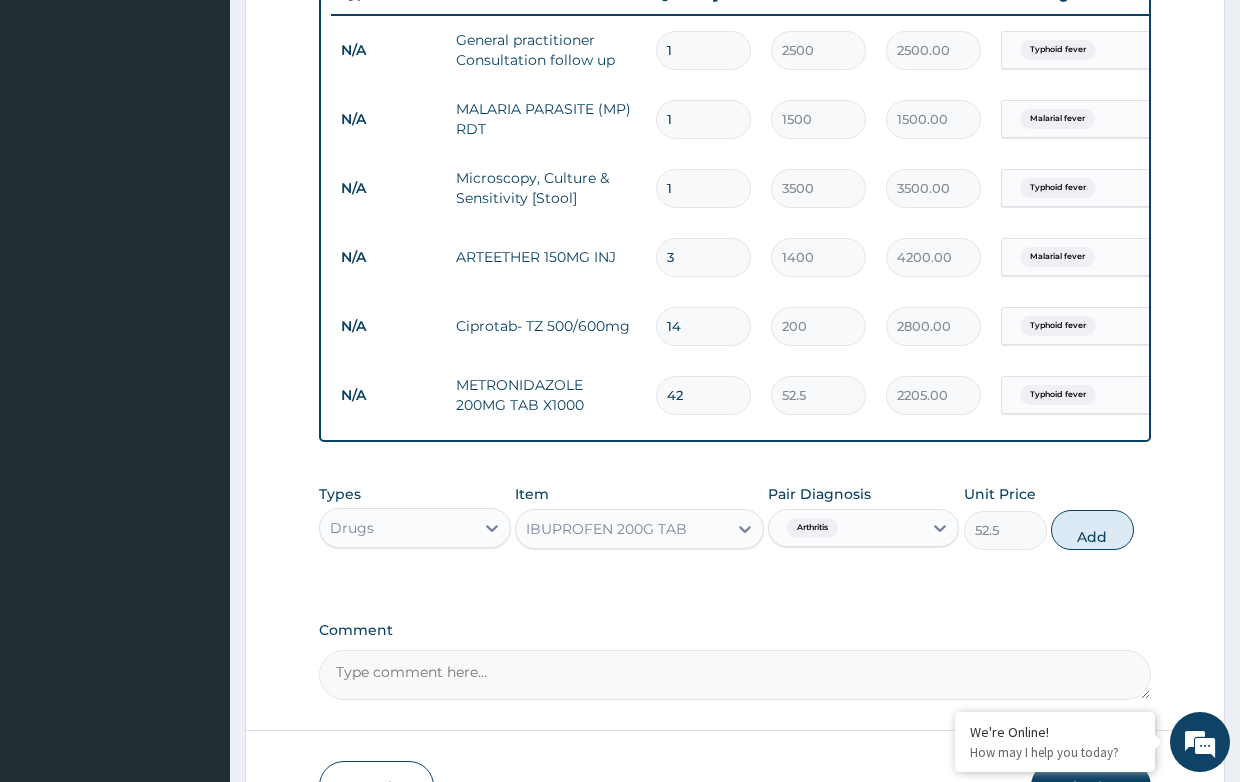 type on "0" 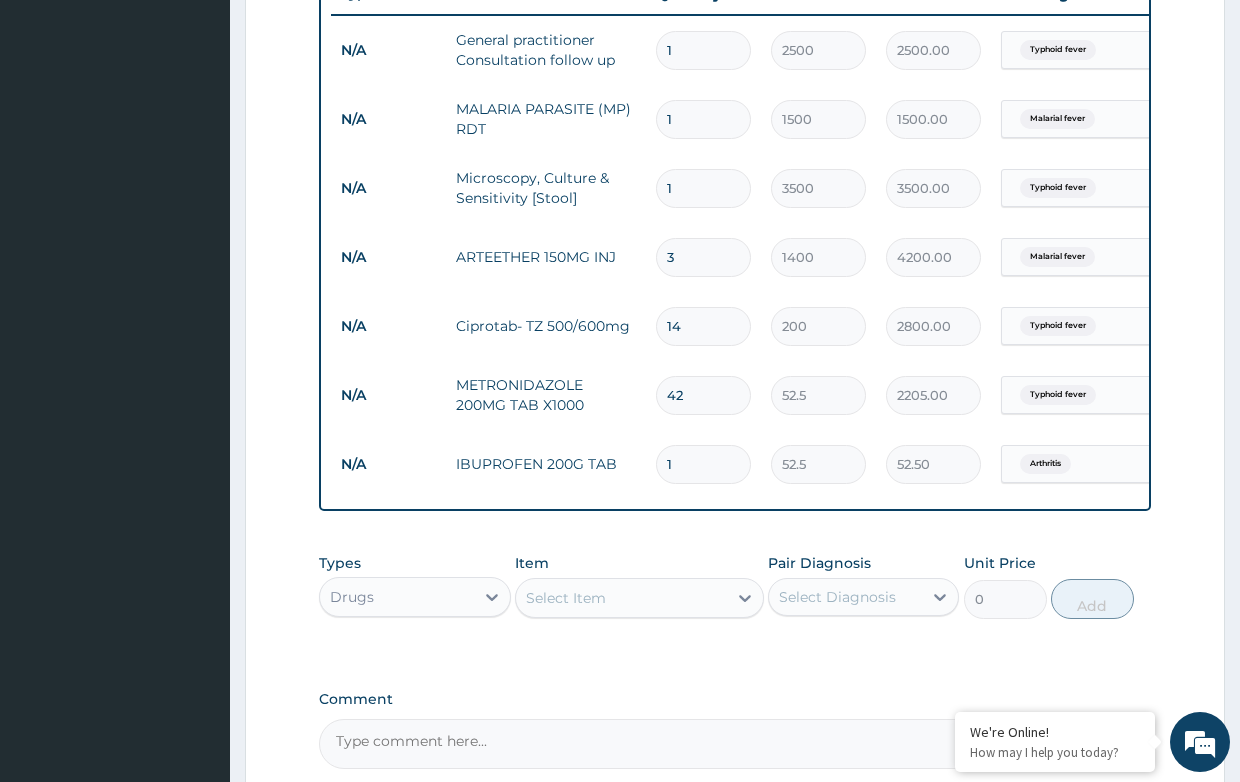 type on "12" 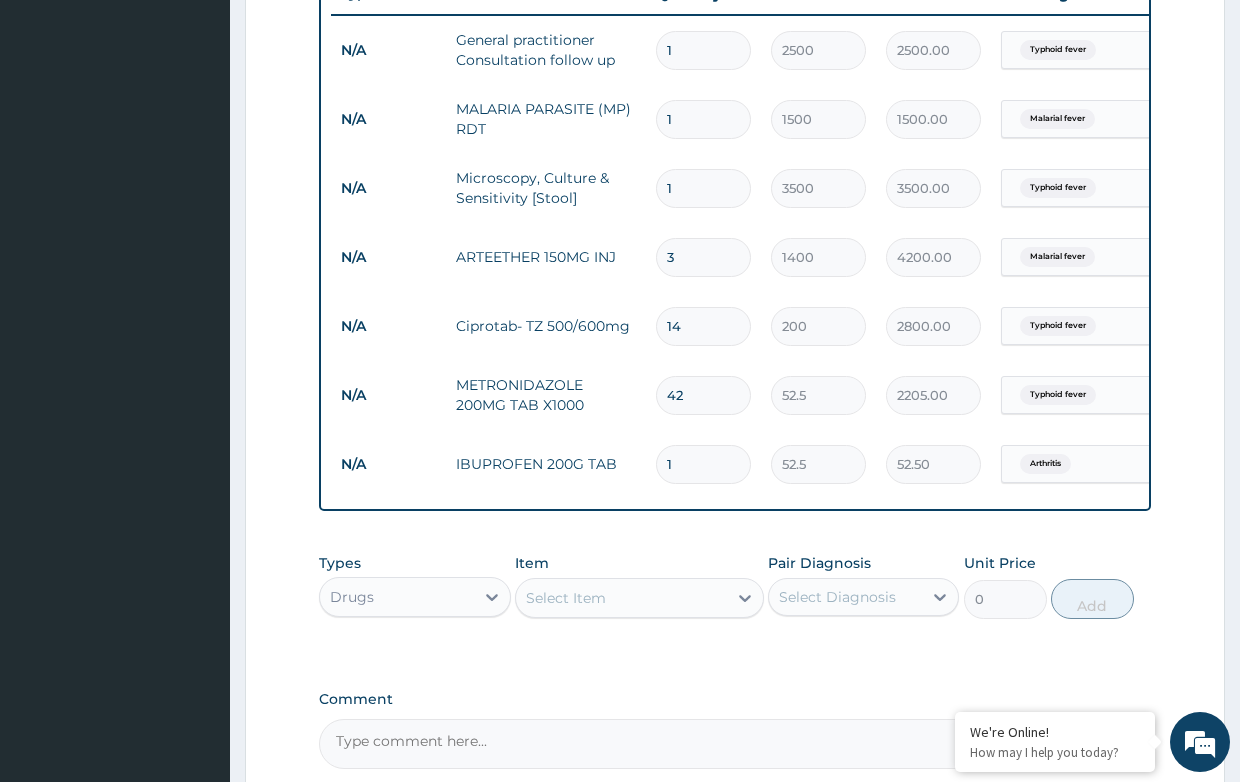 type on "630.00" 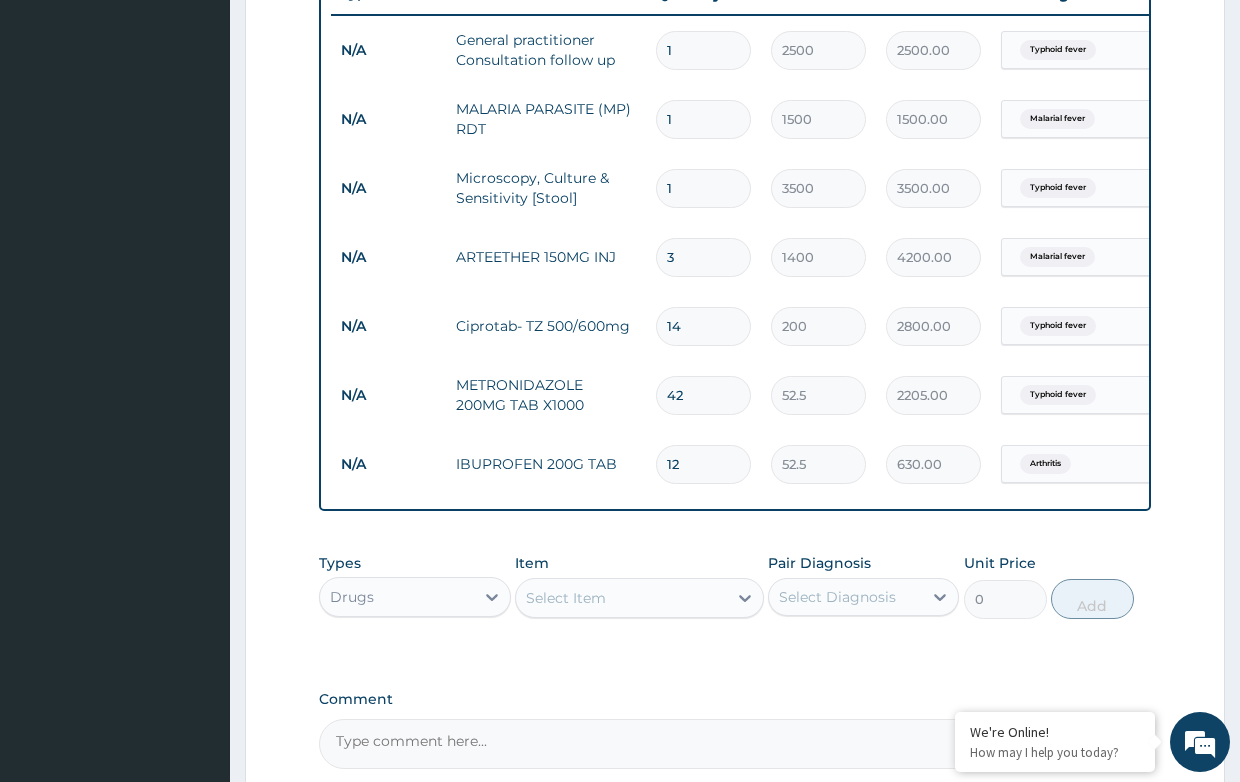 type on "12" 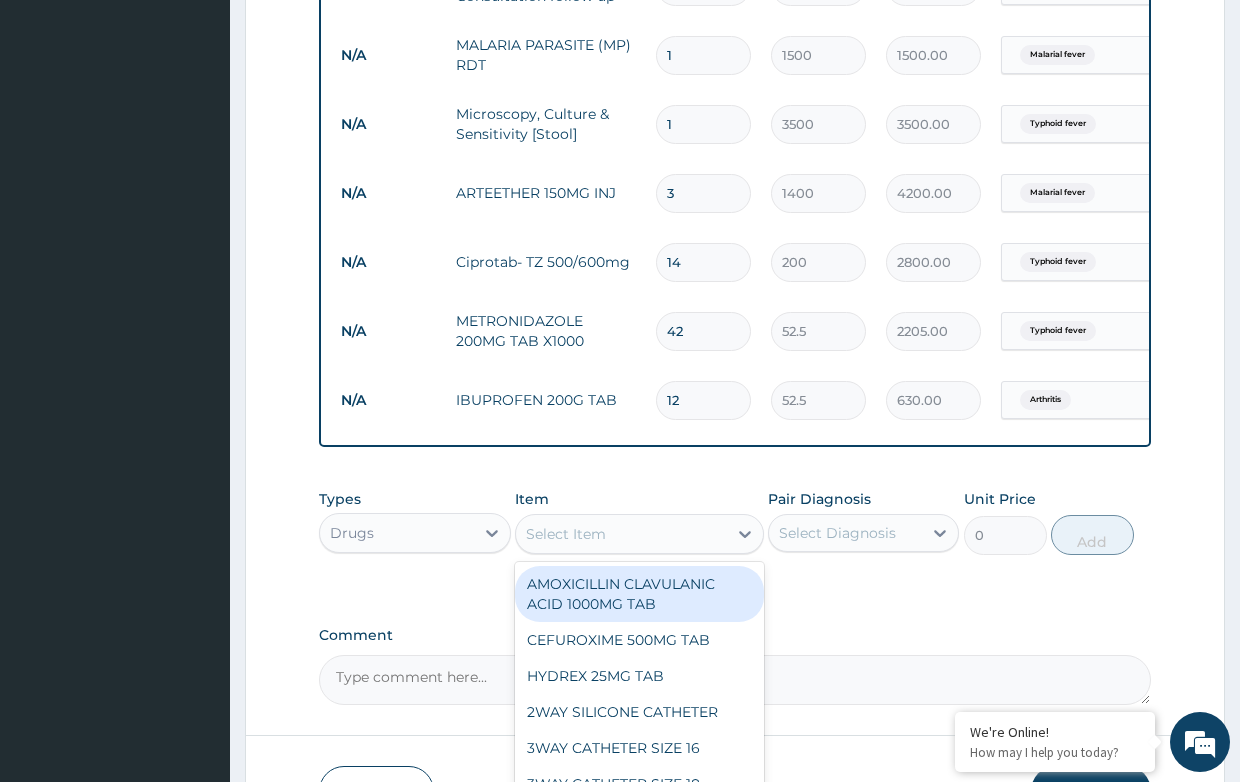 scroll, scrollTop: 882, scrollLeft: 0, axis: vertical 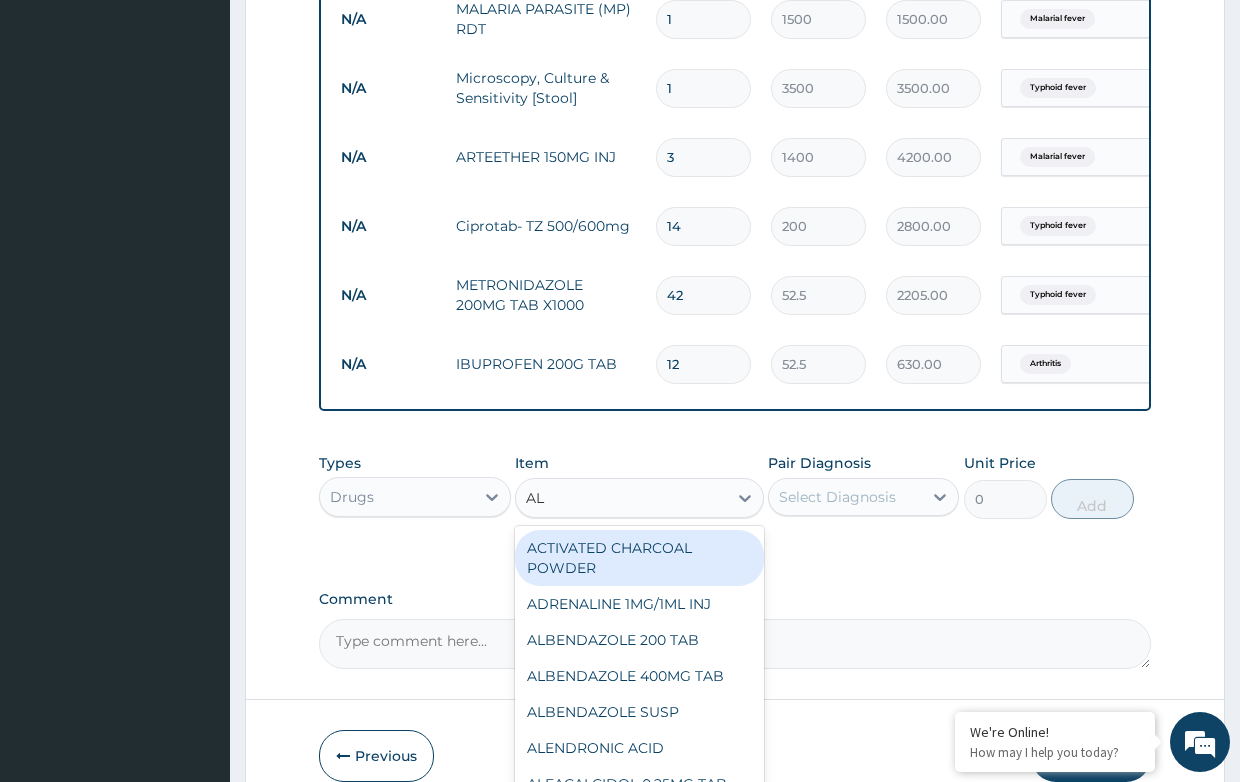 type on "ALL" 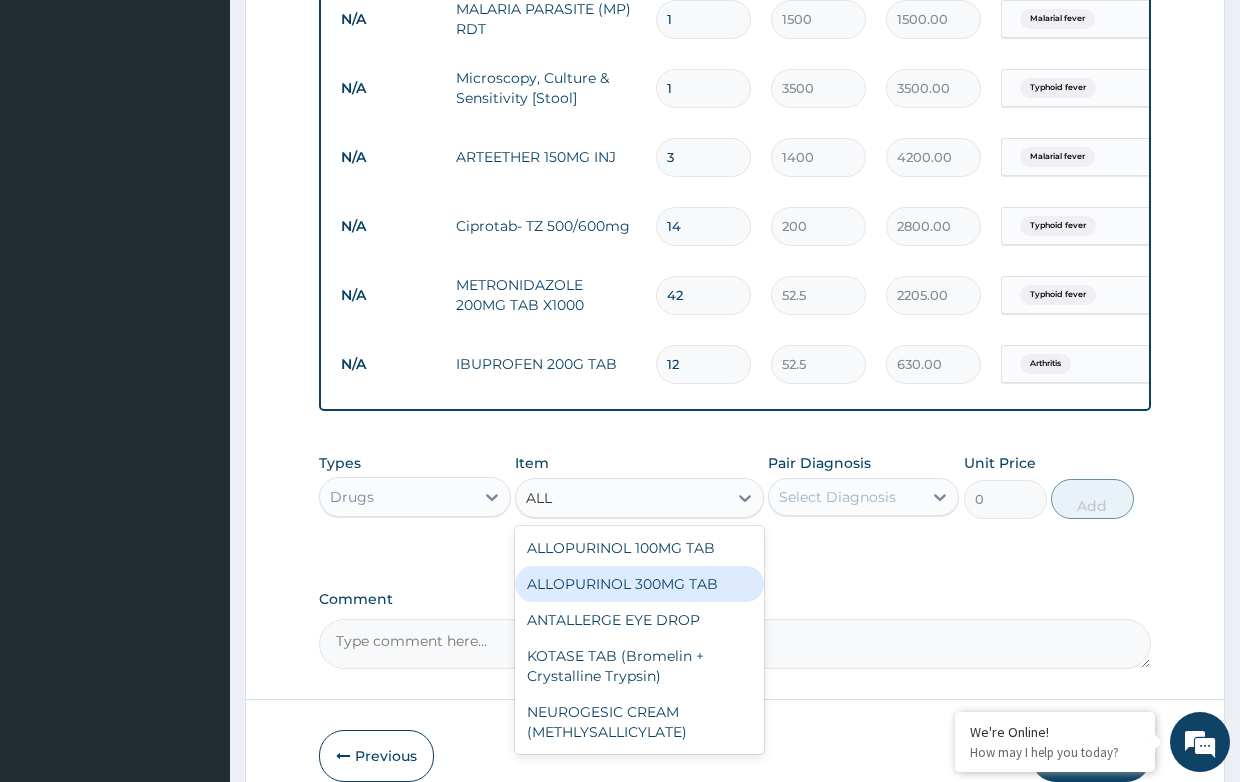 click on "ALLOPURINOL 300MG TAB" at bounding box center [639, 584] 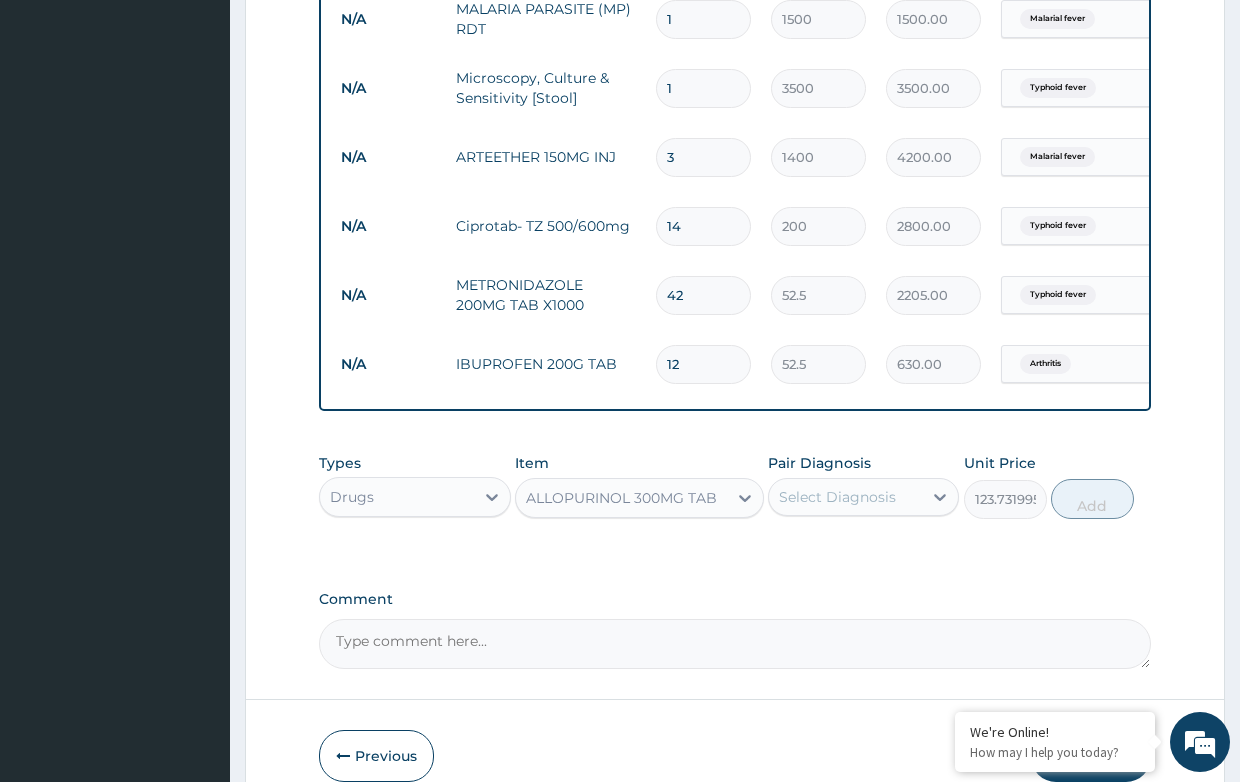 click on "Select Diagnosis" at bounding box center [837, 497] 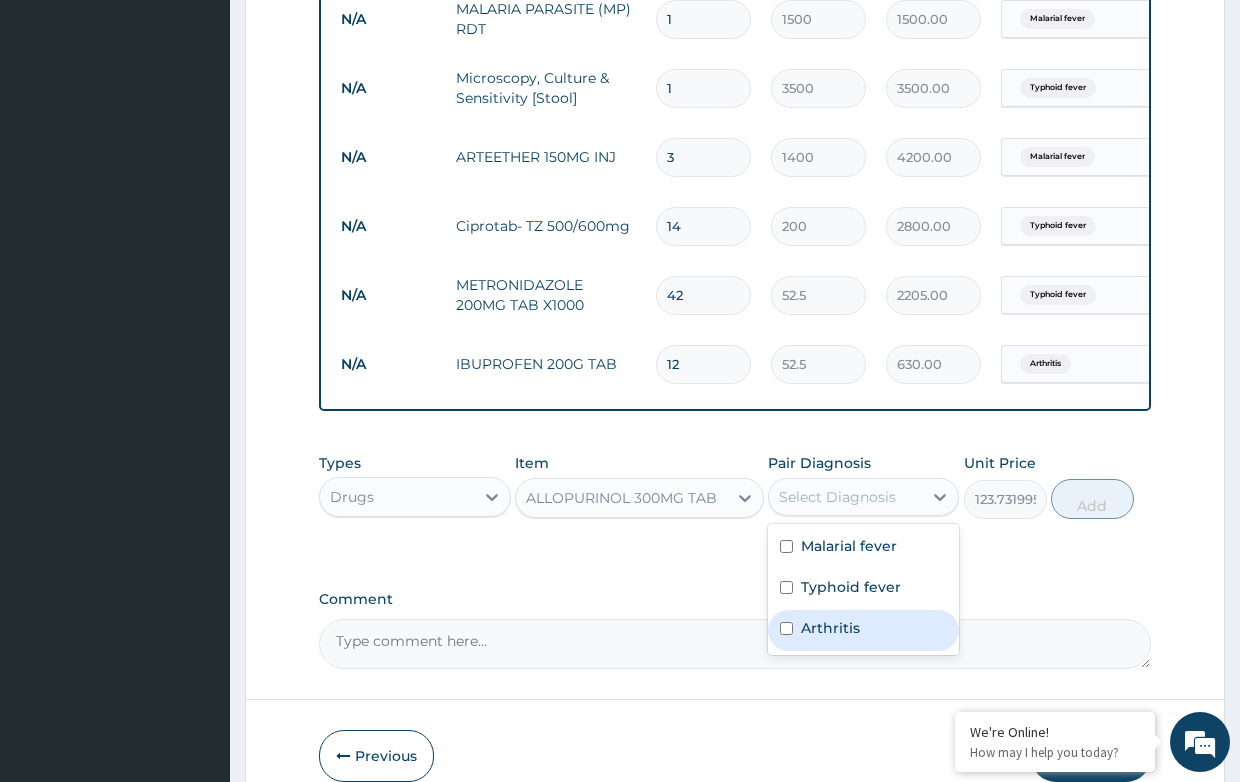 click on "Arthritis" at bounding box center (830, 628) 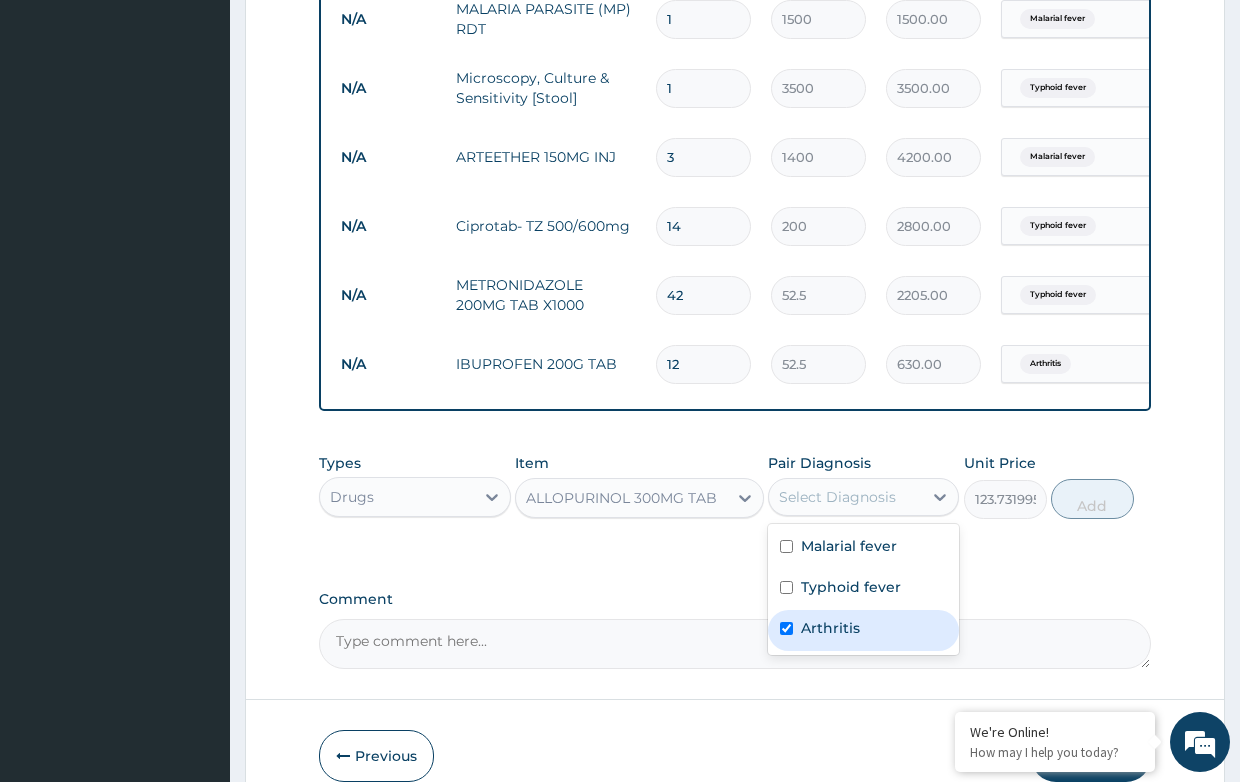 checkbox on "true" 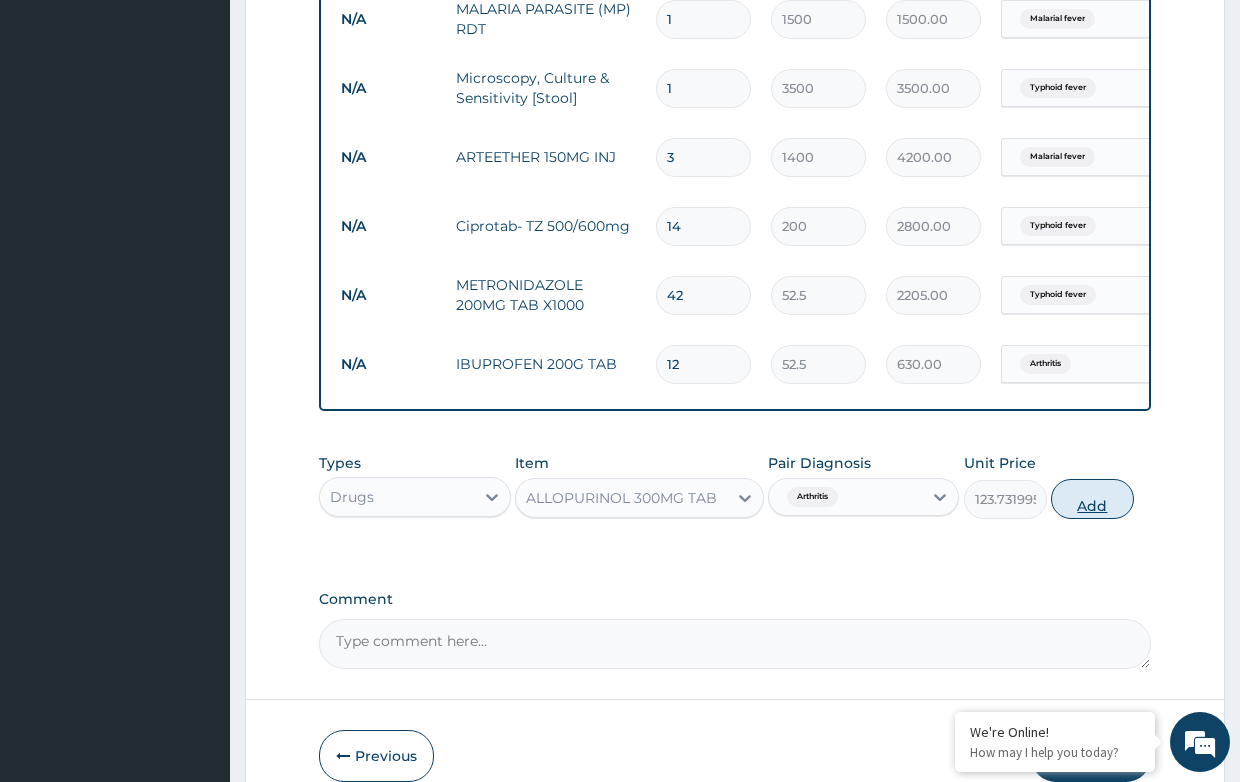 click on "Add" at bounding box center (1092, 499) 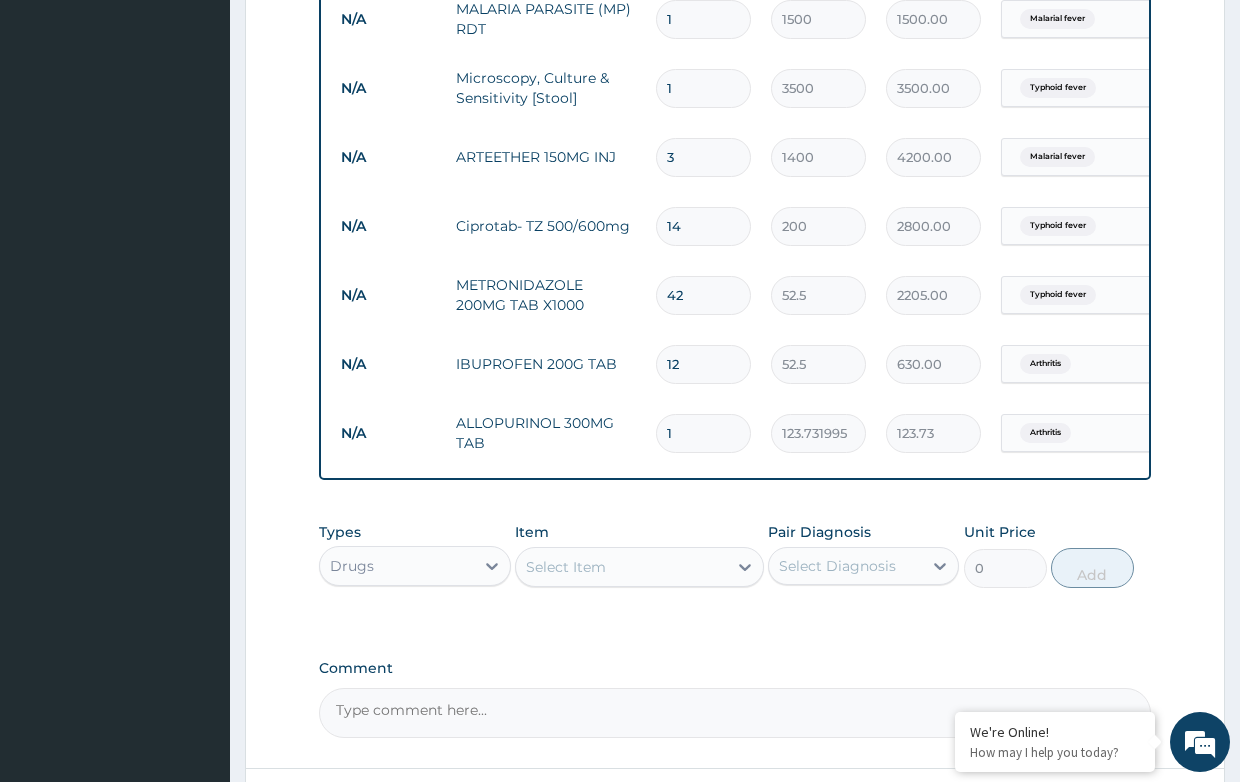 type on "14" 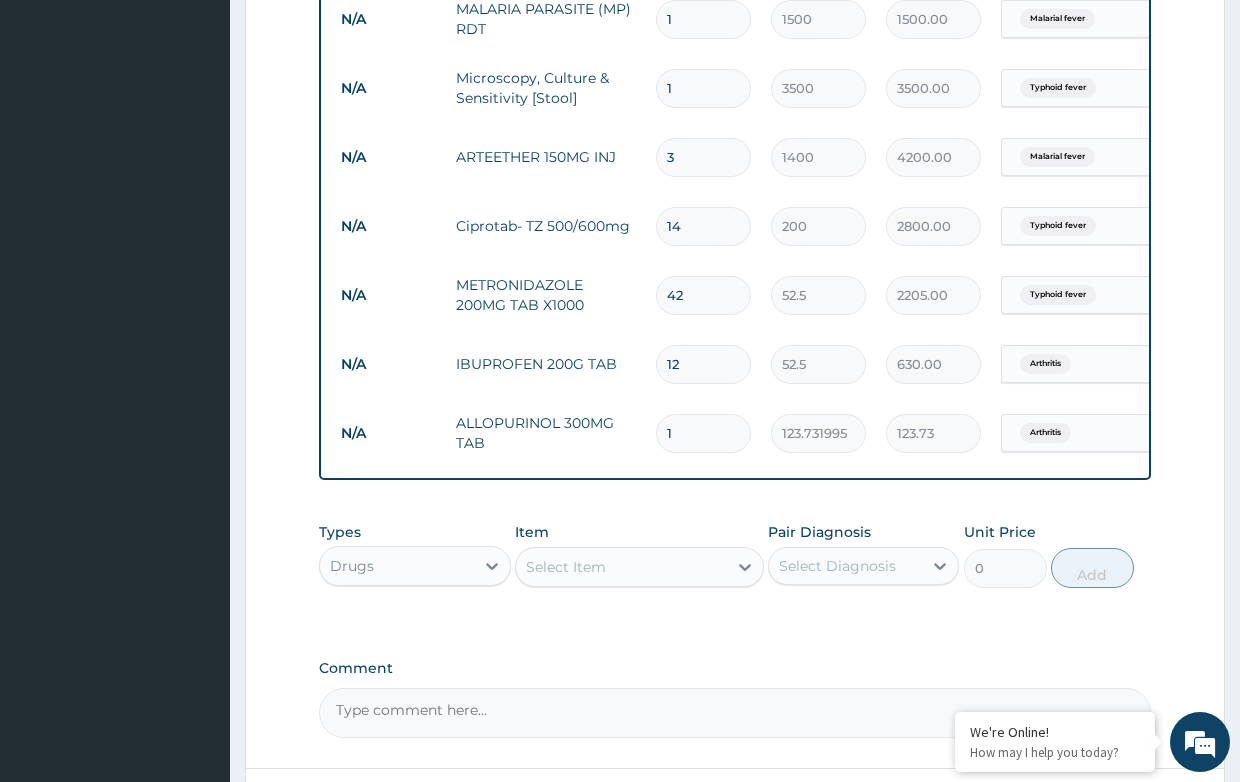 type on "1732.25" 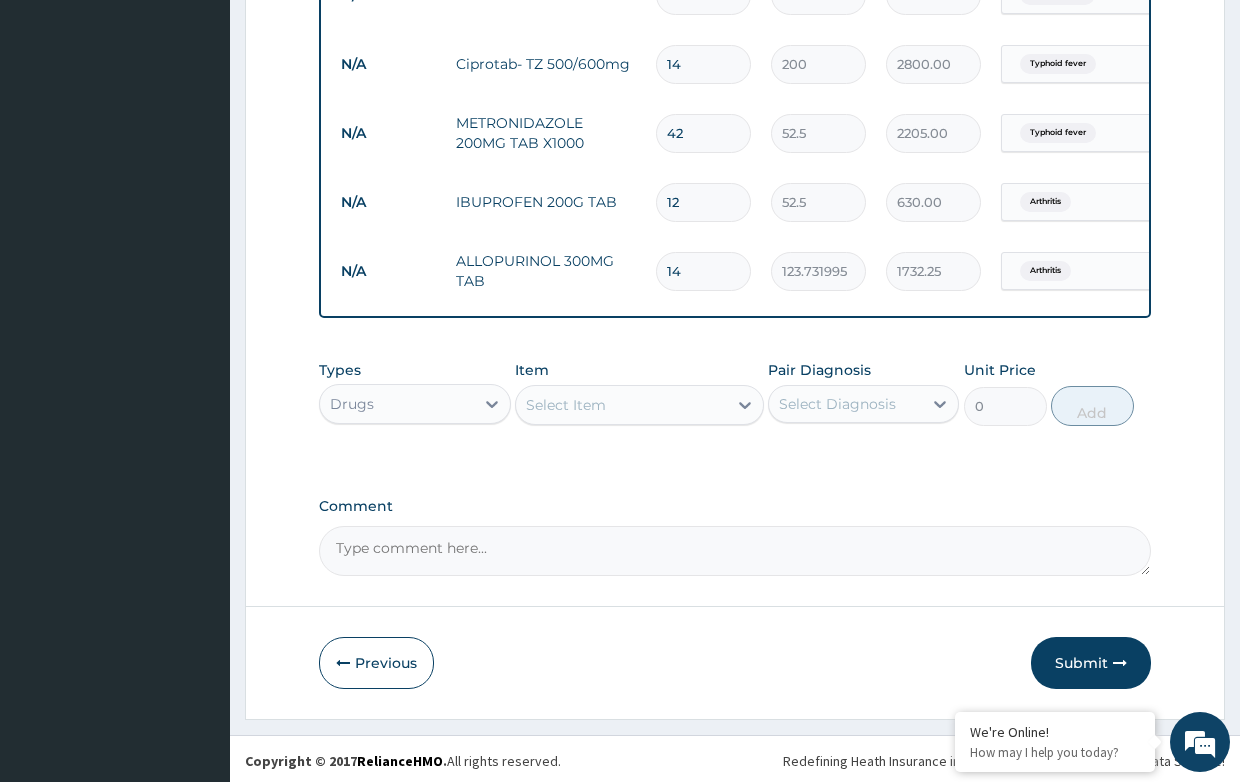 scroll, scrollTop: 1065, scrollLeft: 0, axis: vertical 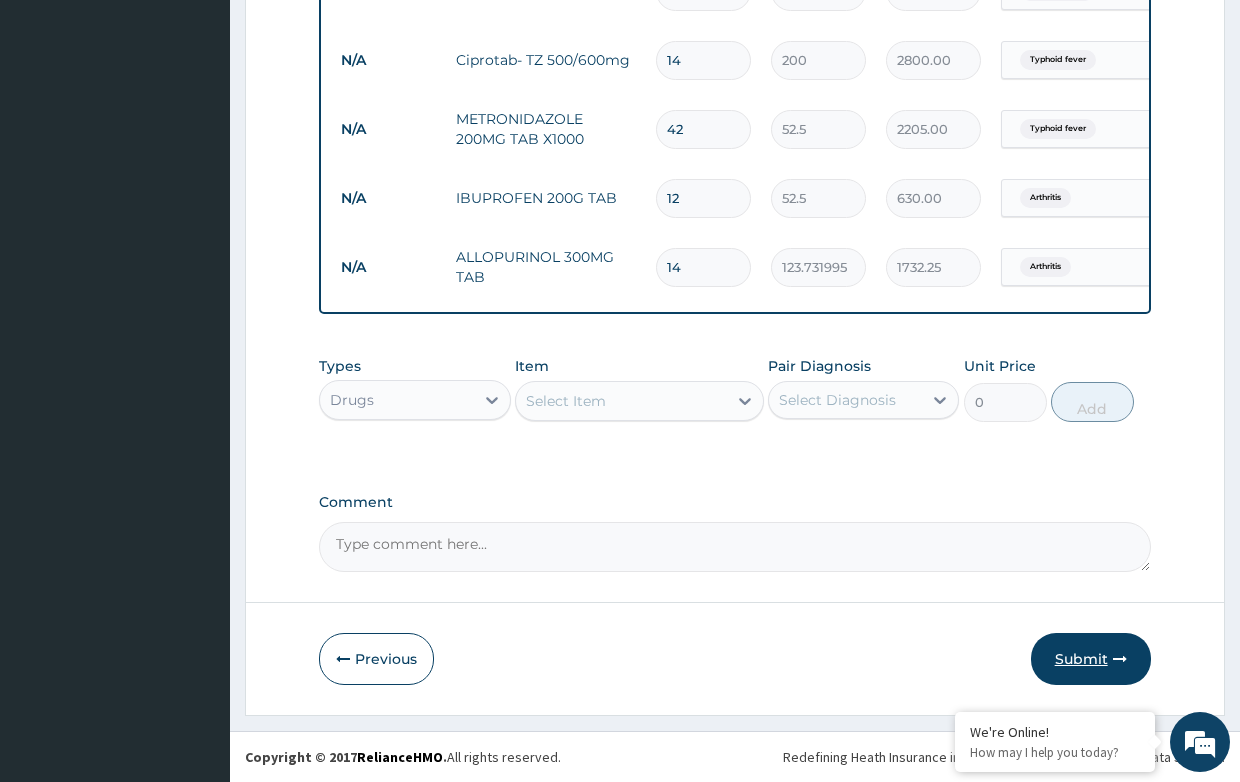 type on "14" 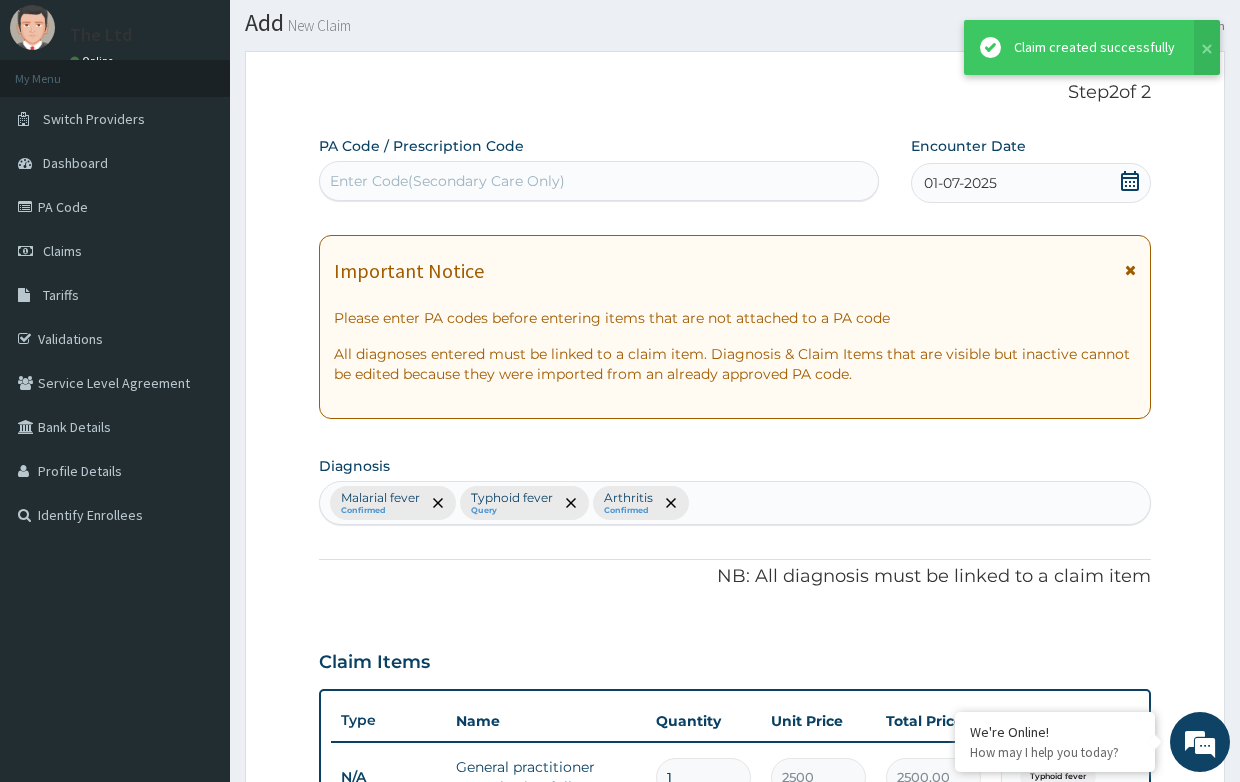 scroll, scrollTop: 1065, scrollLeft: 0, axis: vertical 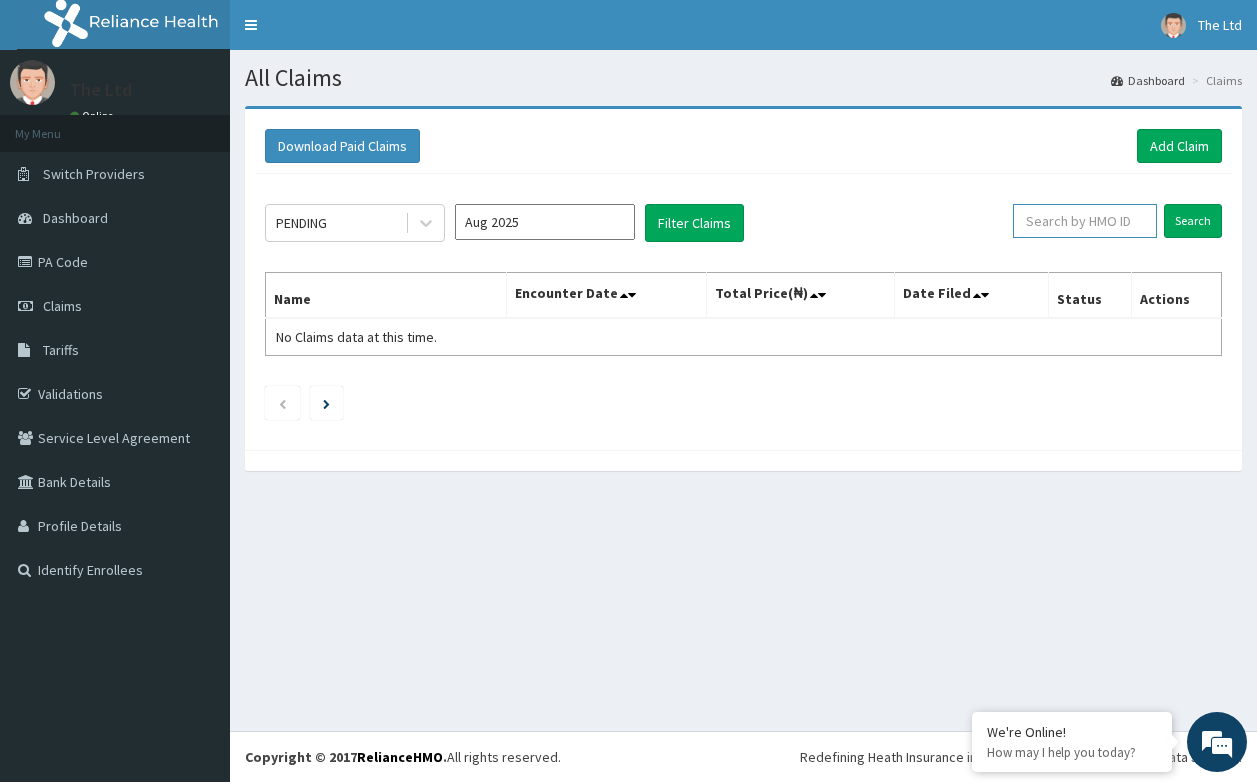 click at bounding box center [1085, 221] 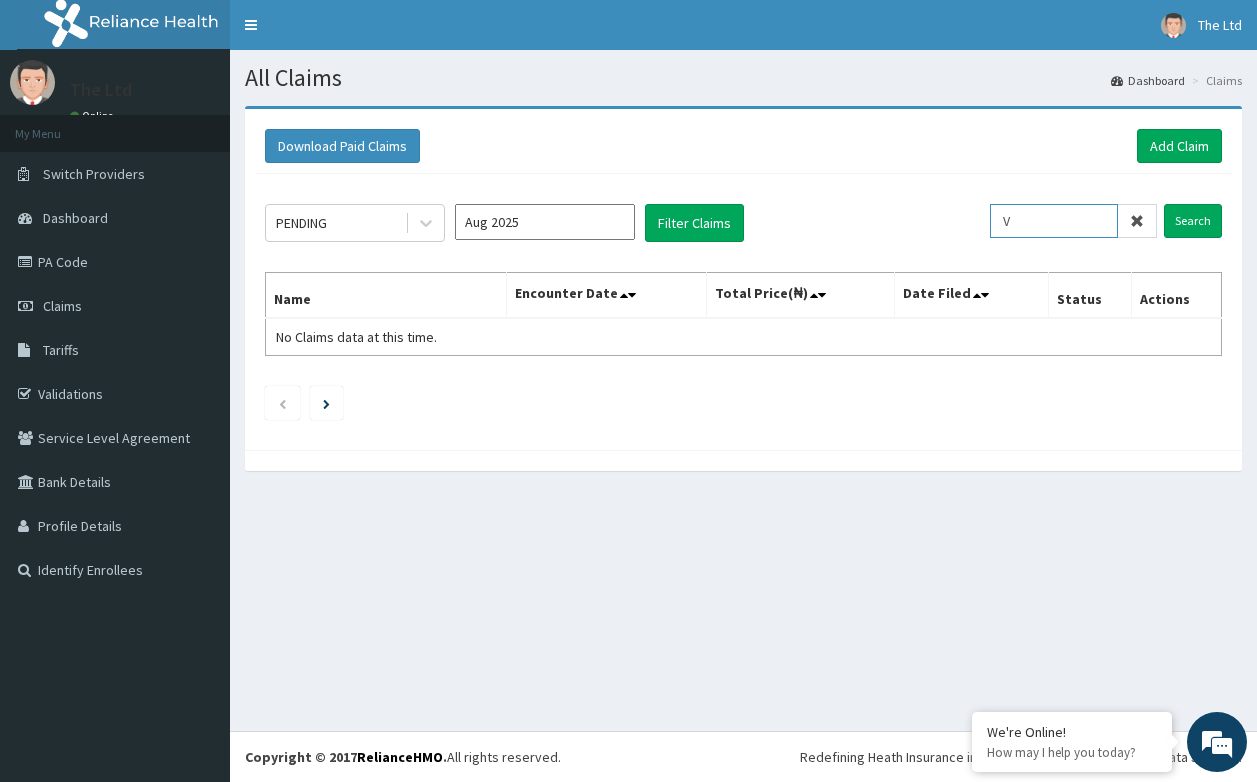 scroll, scrollTop: 0, scrollLeft: 0, axis: both 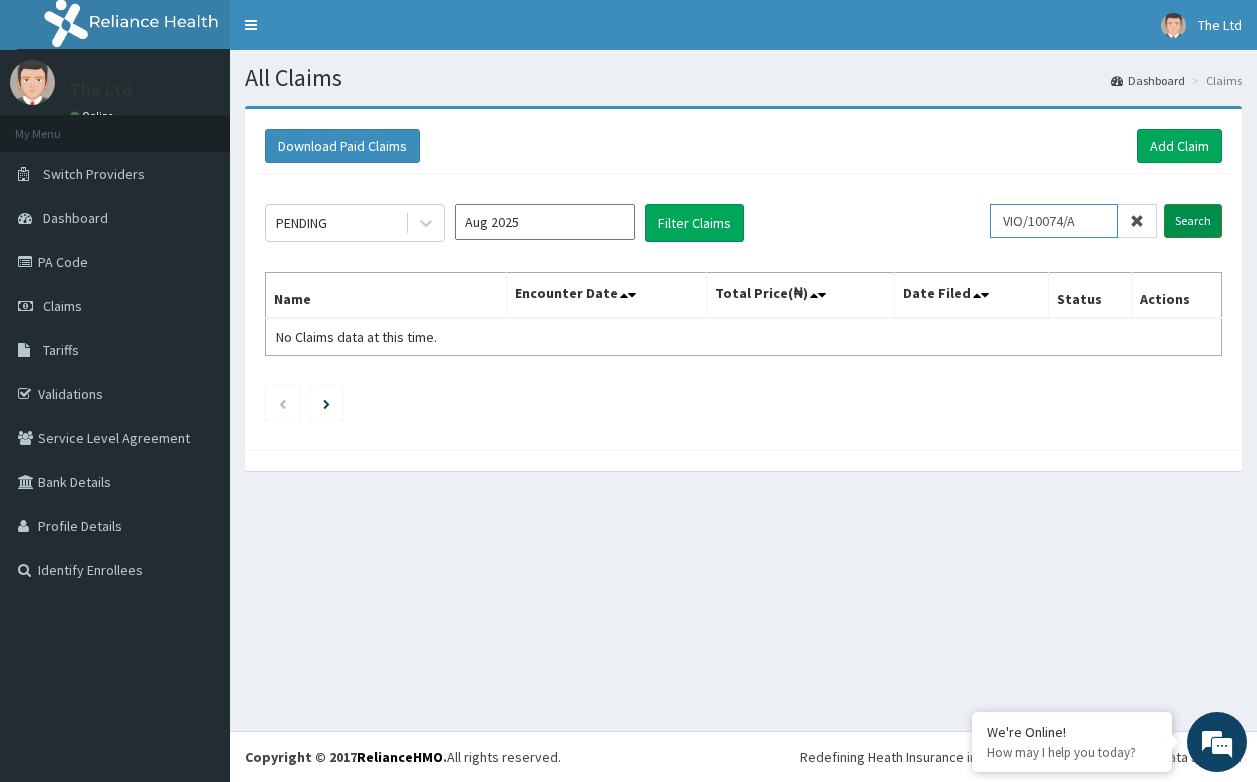 type on "VIO/10074/A" 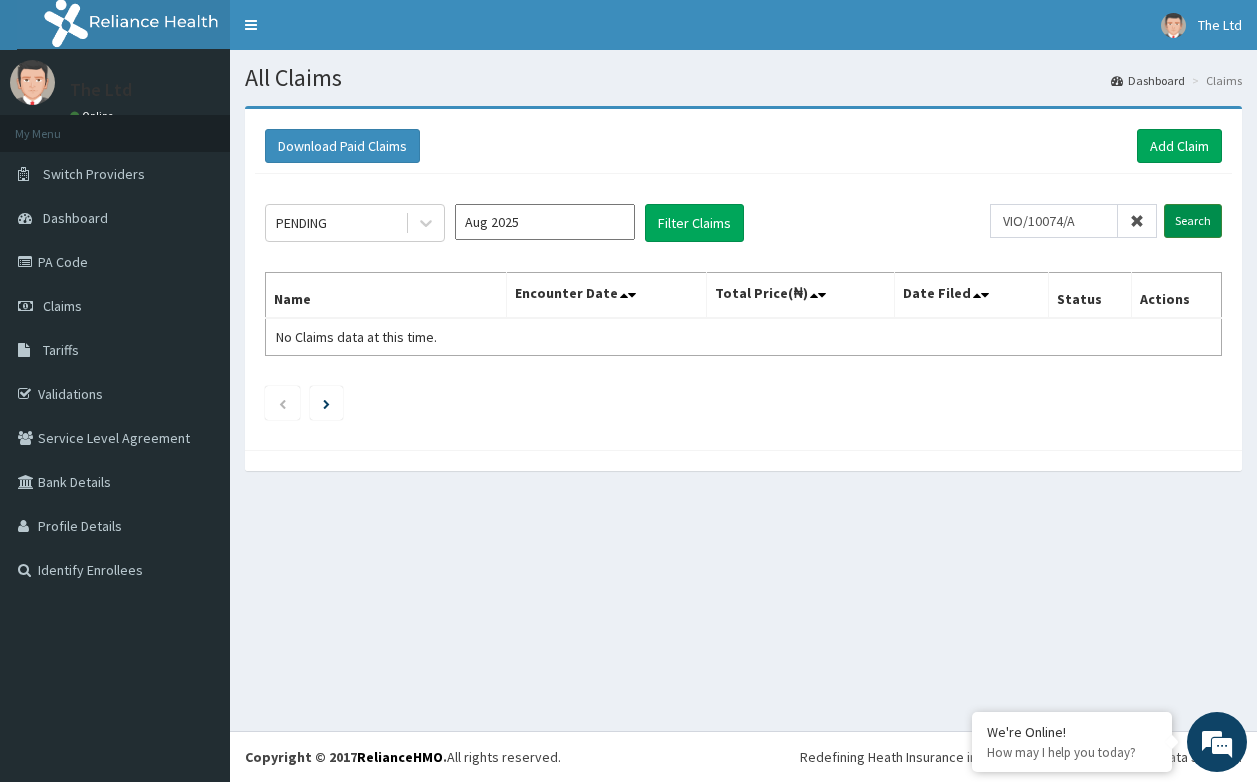 click on "Search" at bounding box center [1193, 221] 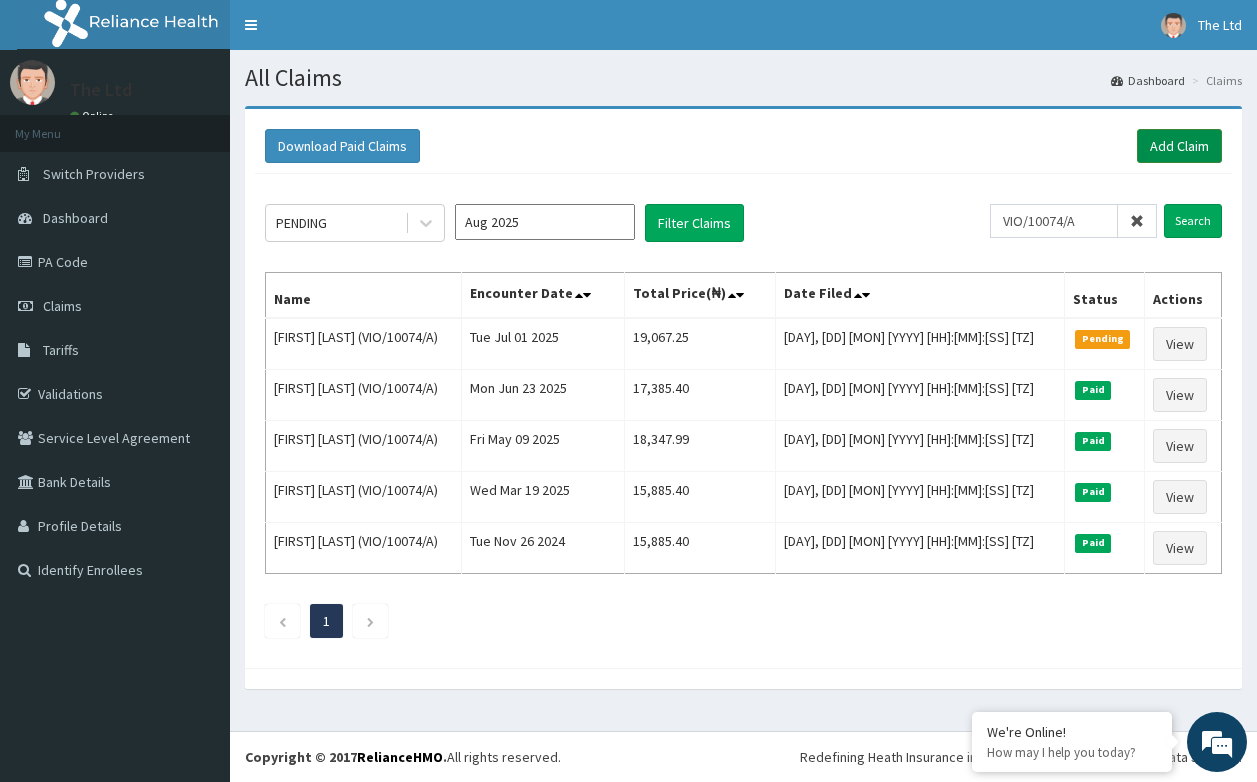 click on "Add Claim" at bounding box center (1179, 146) 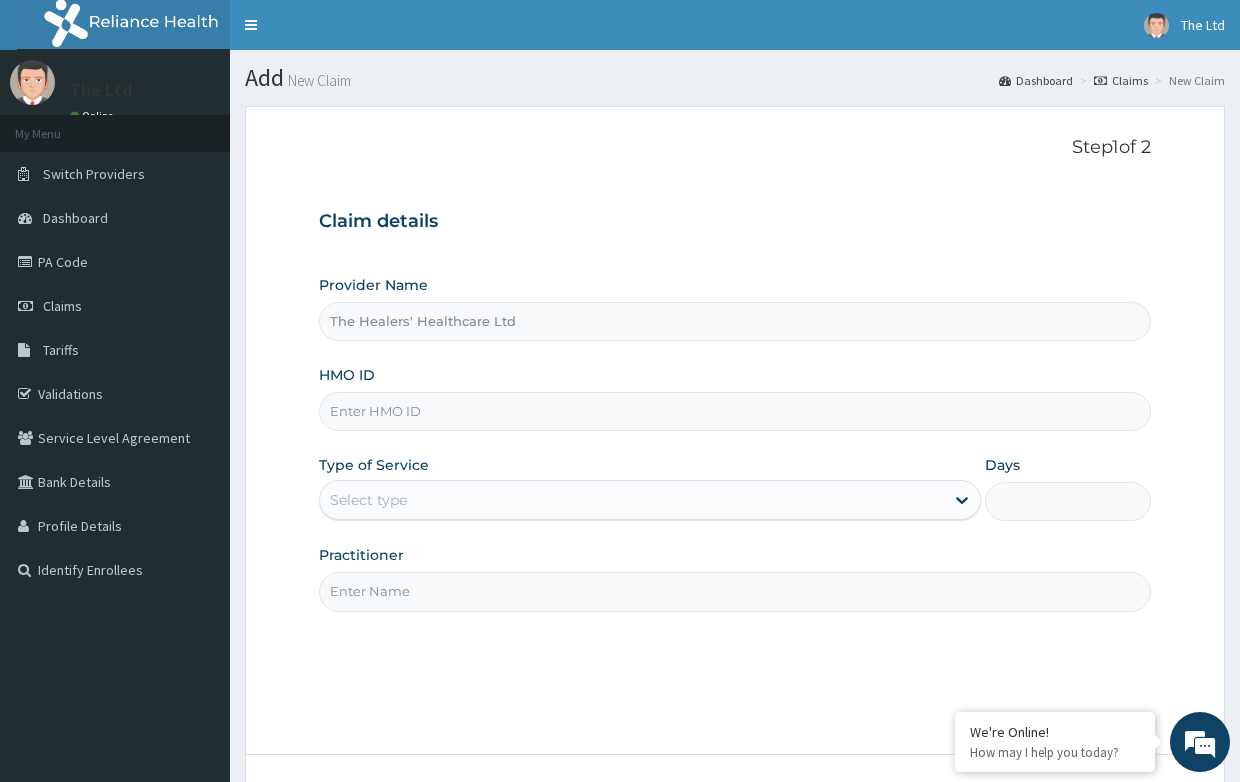 scroll, scrollTop: 0, scrollLeft: 0, axis: both 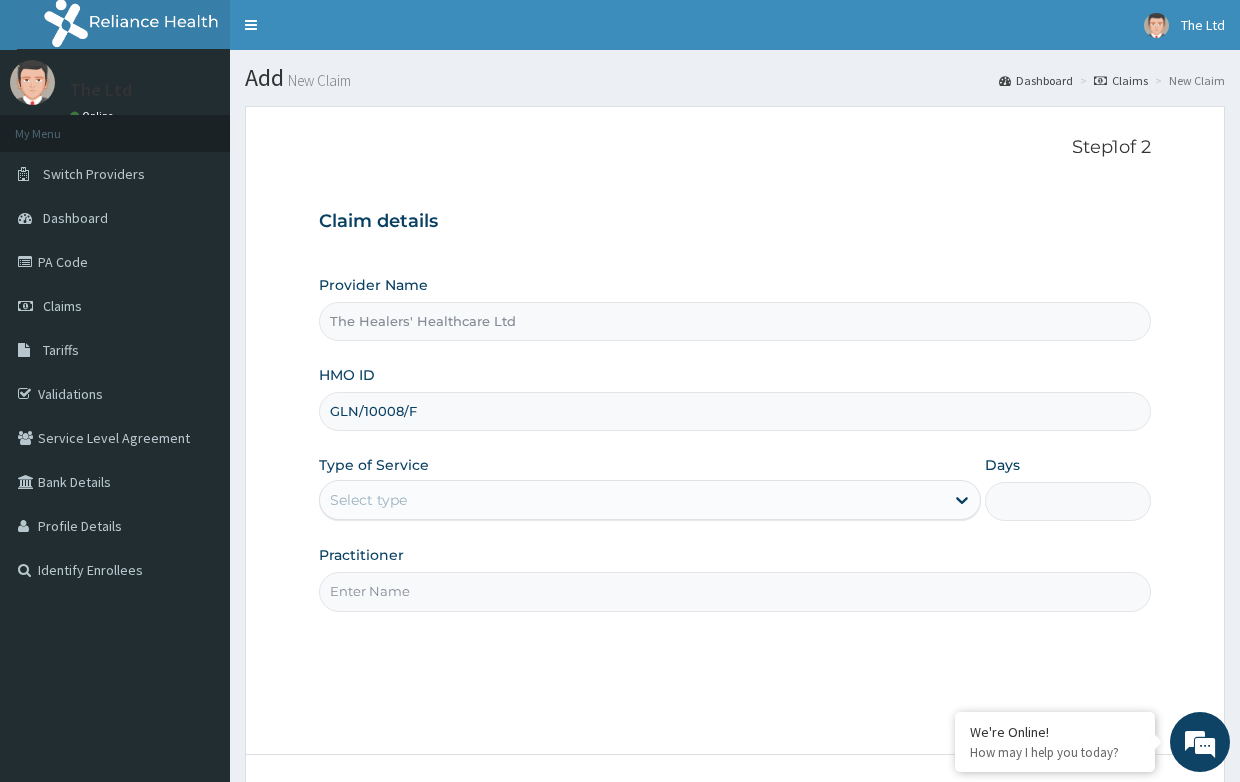 type on "GLN/10008/F" 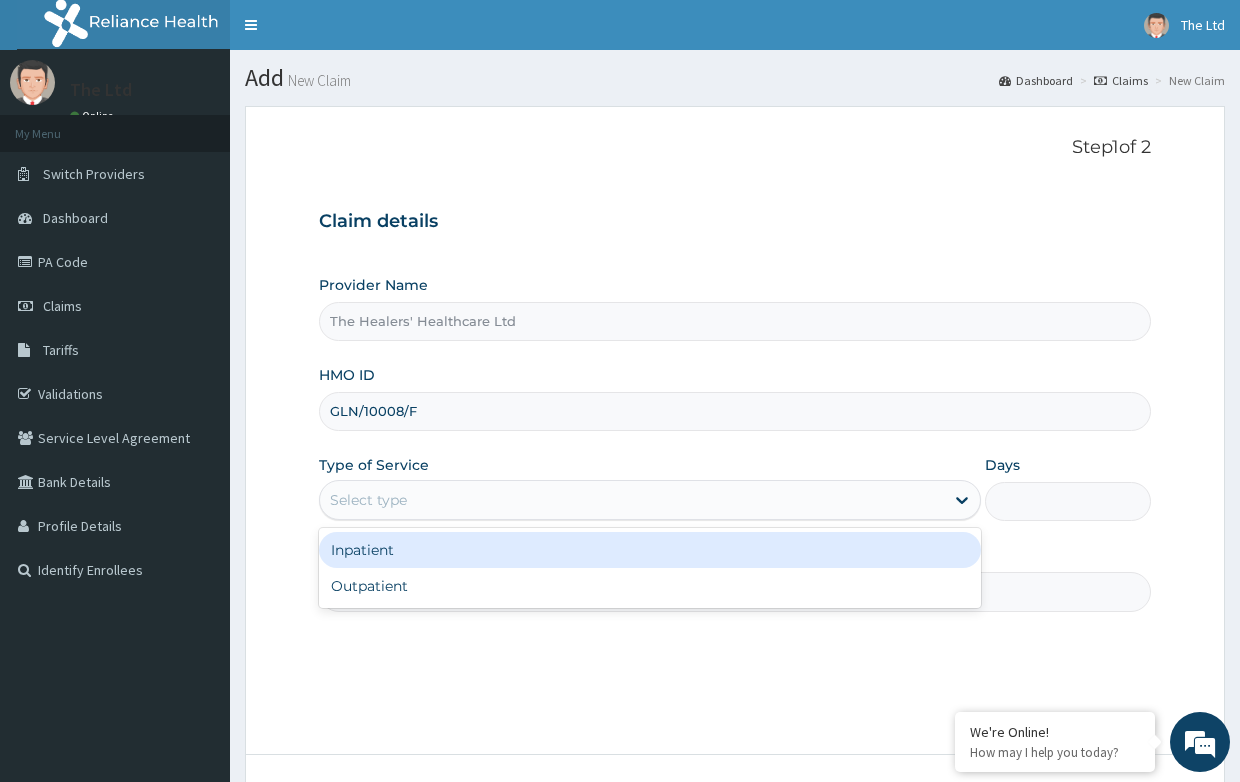 click on "Select type" at bounding box center [632, 500] 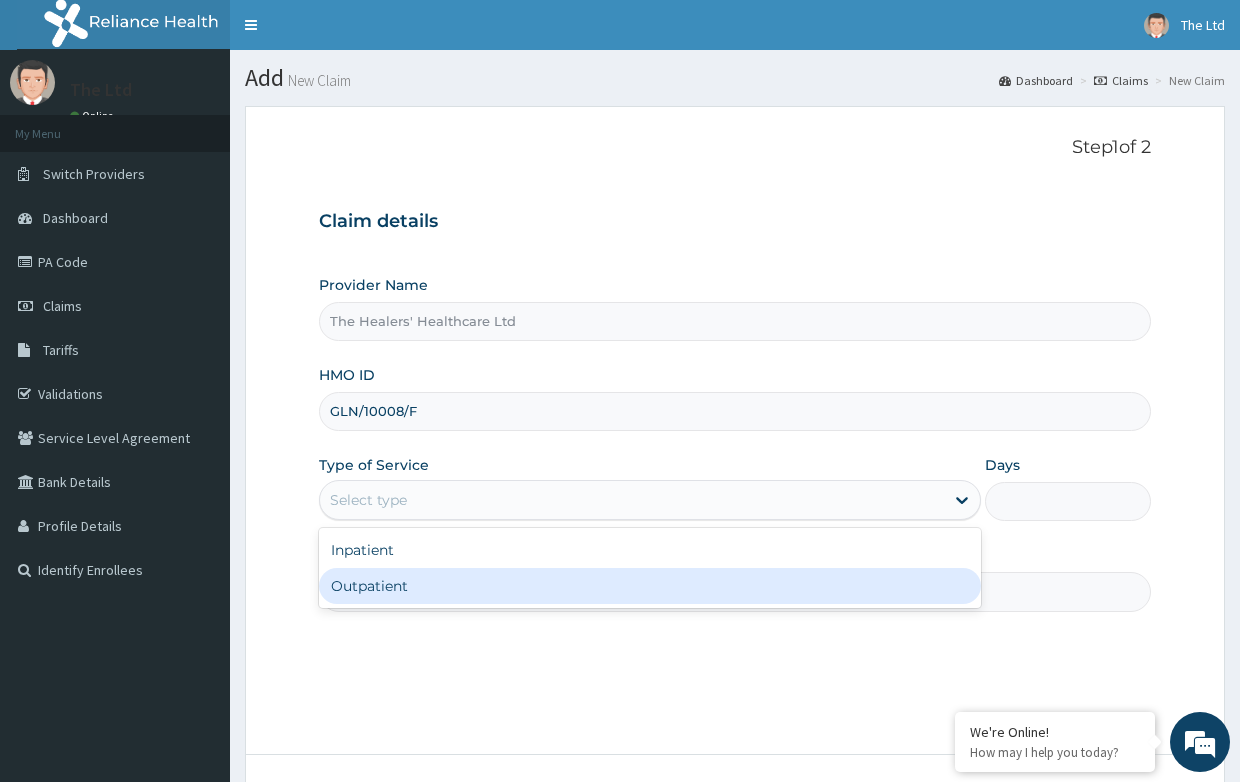 click on "Outpatient" at bounding box center [650, 586] 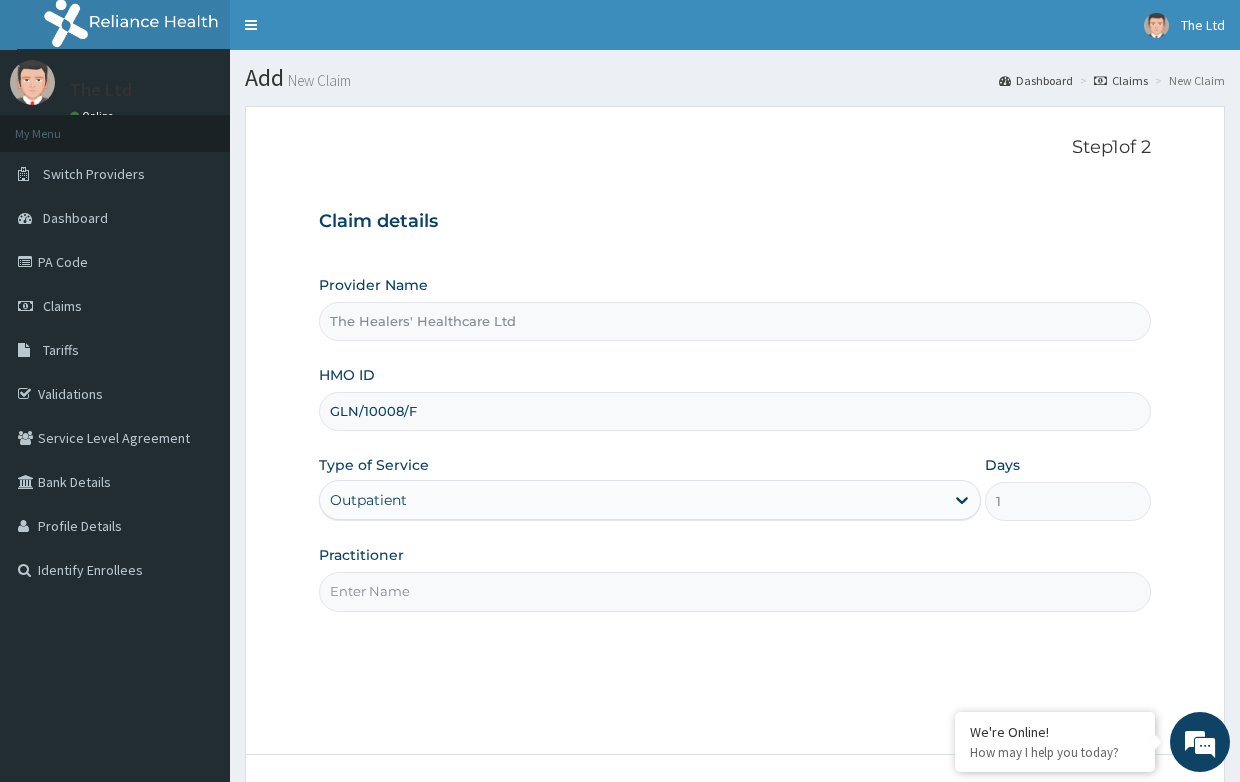 click on "Practitioner" at bounding box center [734, 591] 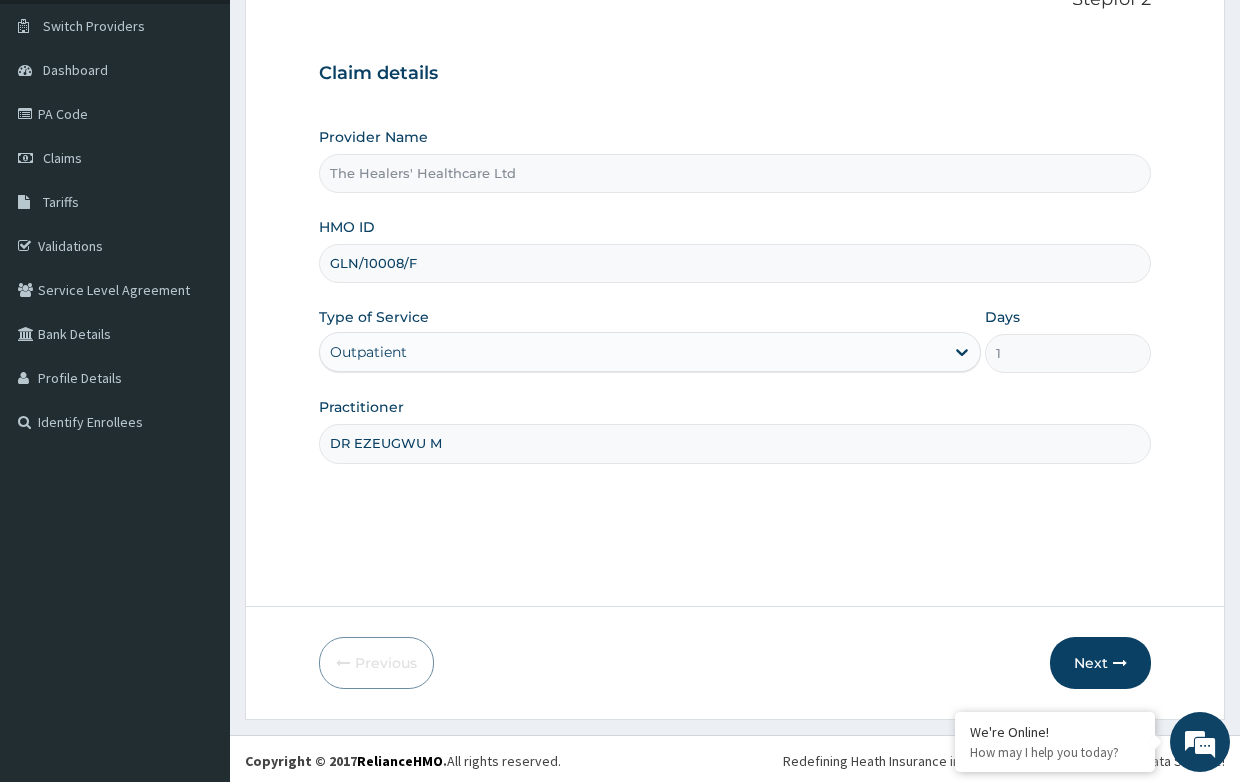scroll, scrollTop: 152, scrollLeft: 0, axis: vertical 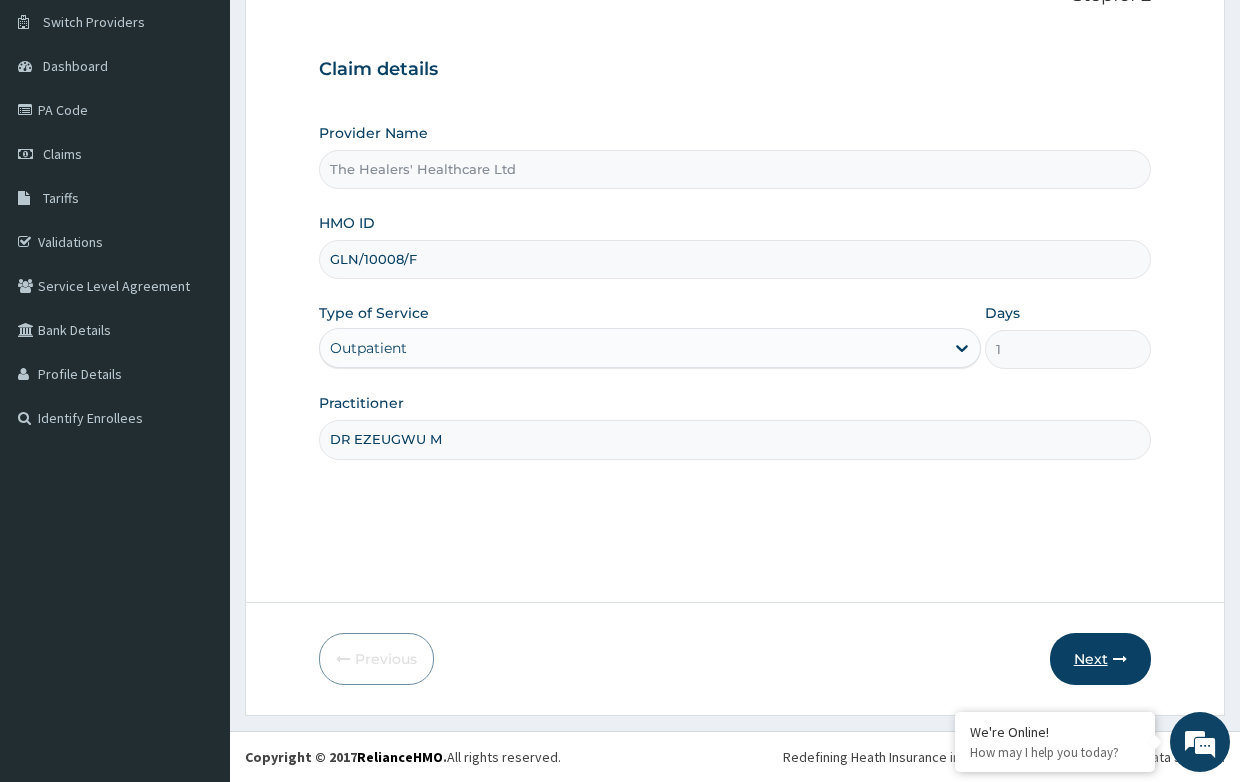 click on "Next" at bounding box center [1100, 659] 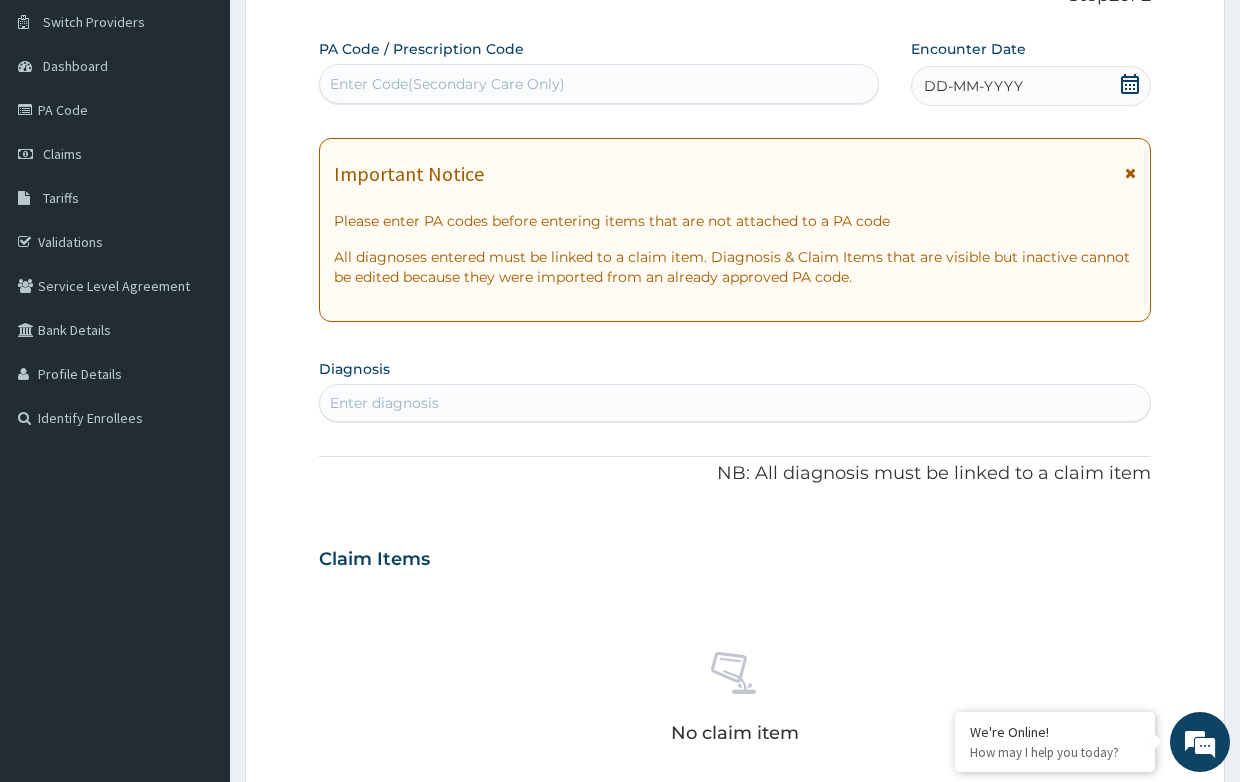 click on "DD-MM-YYYY" at bounding box center [973, 86] 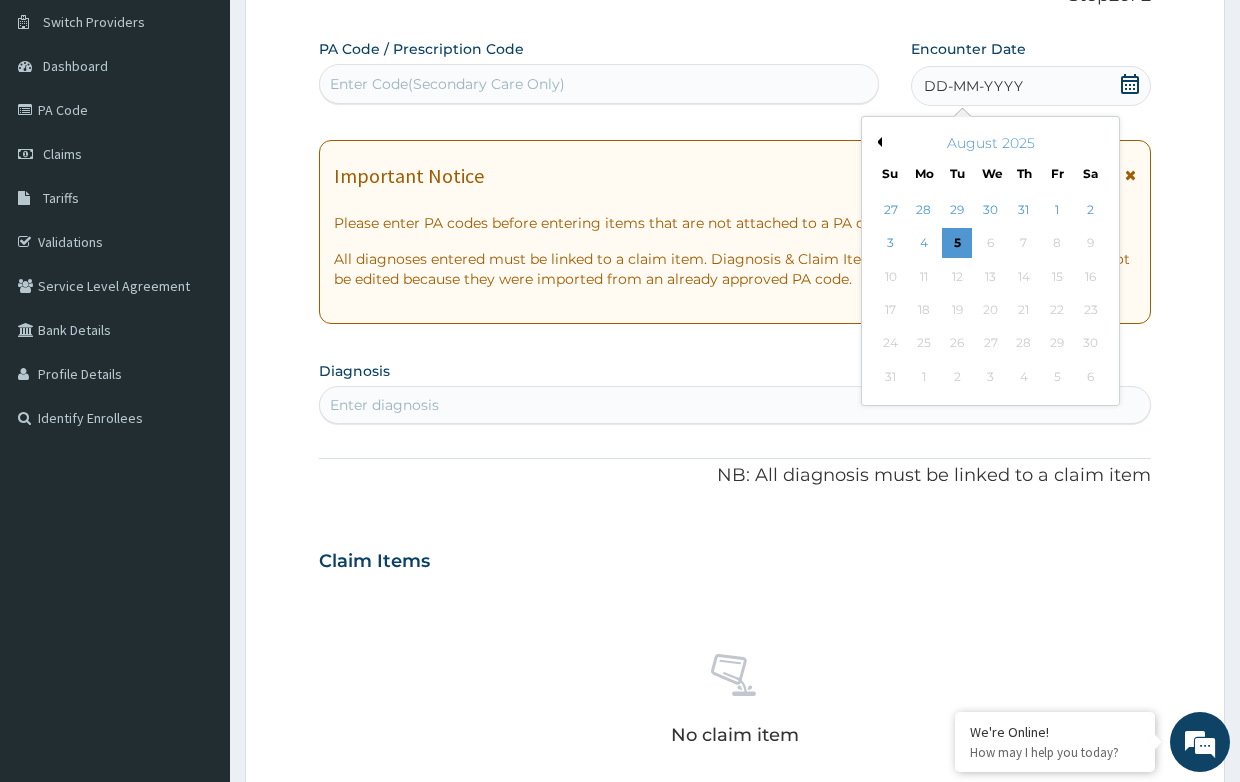click on "Previous Month" at bounding box center (877, 142) 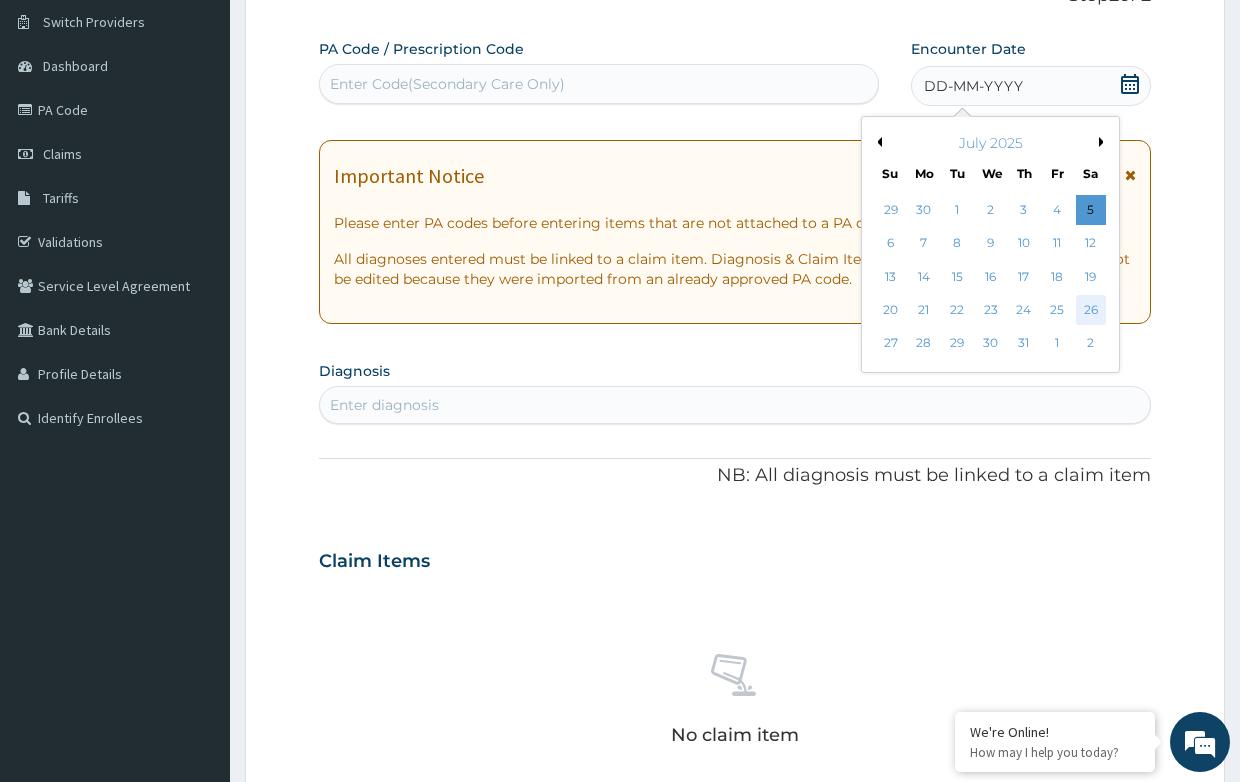 click on "26" at bounding box center (1090, 310) 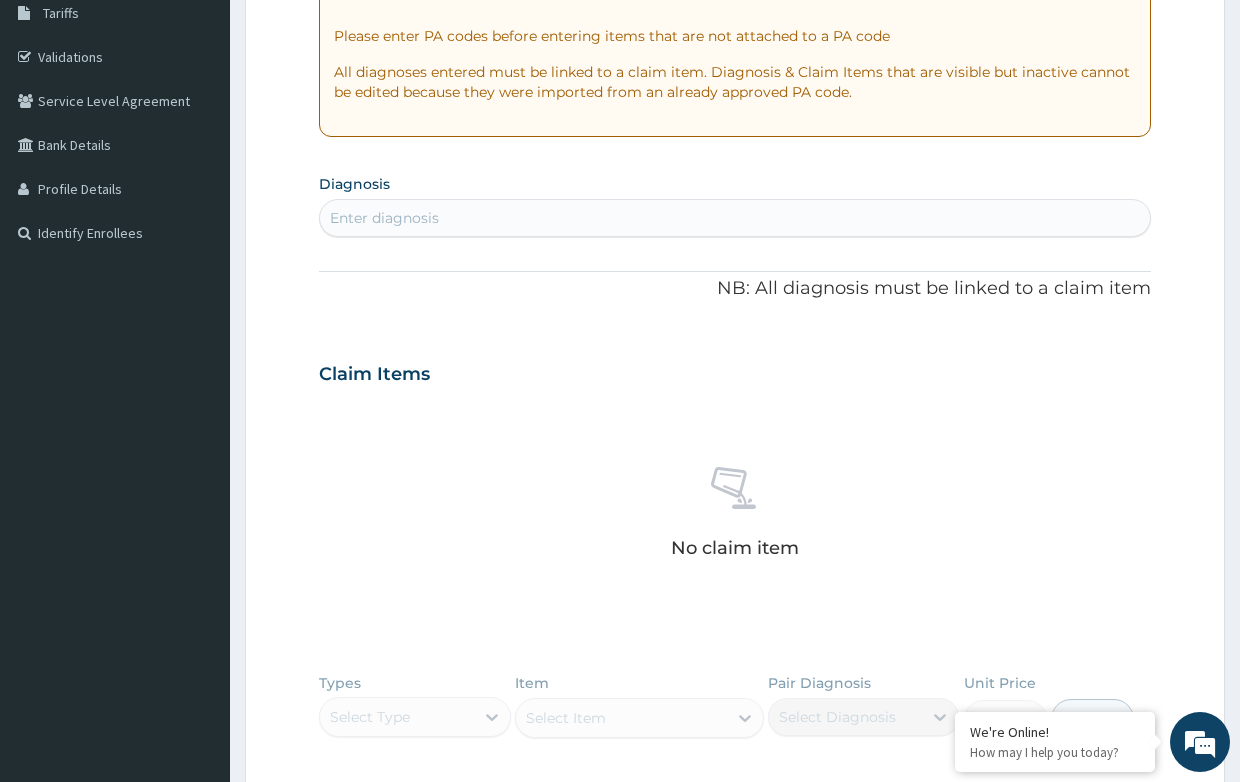 scroll, scrollTop: 452, scrollLeft: 0, axis: vertical 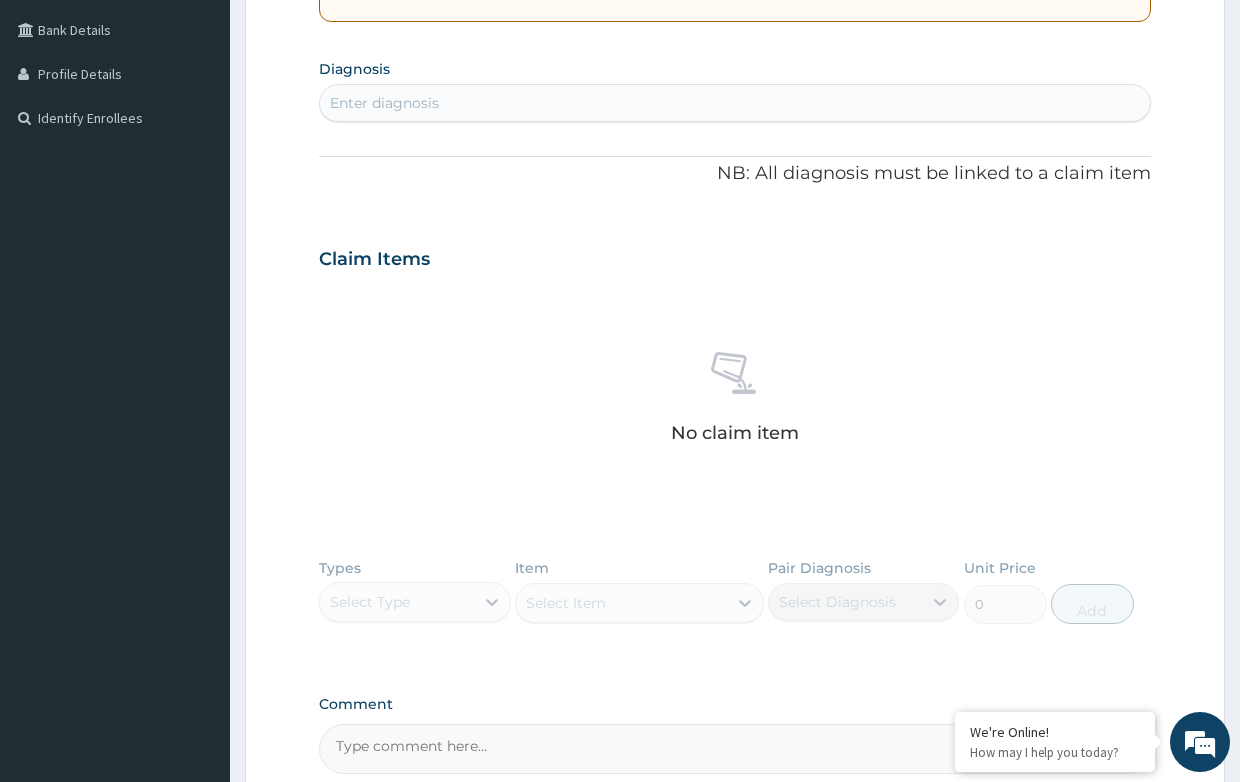 click on "Enter diagnosis" at bounding box center [384, 103] 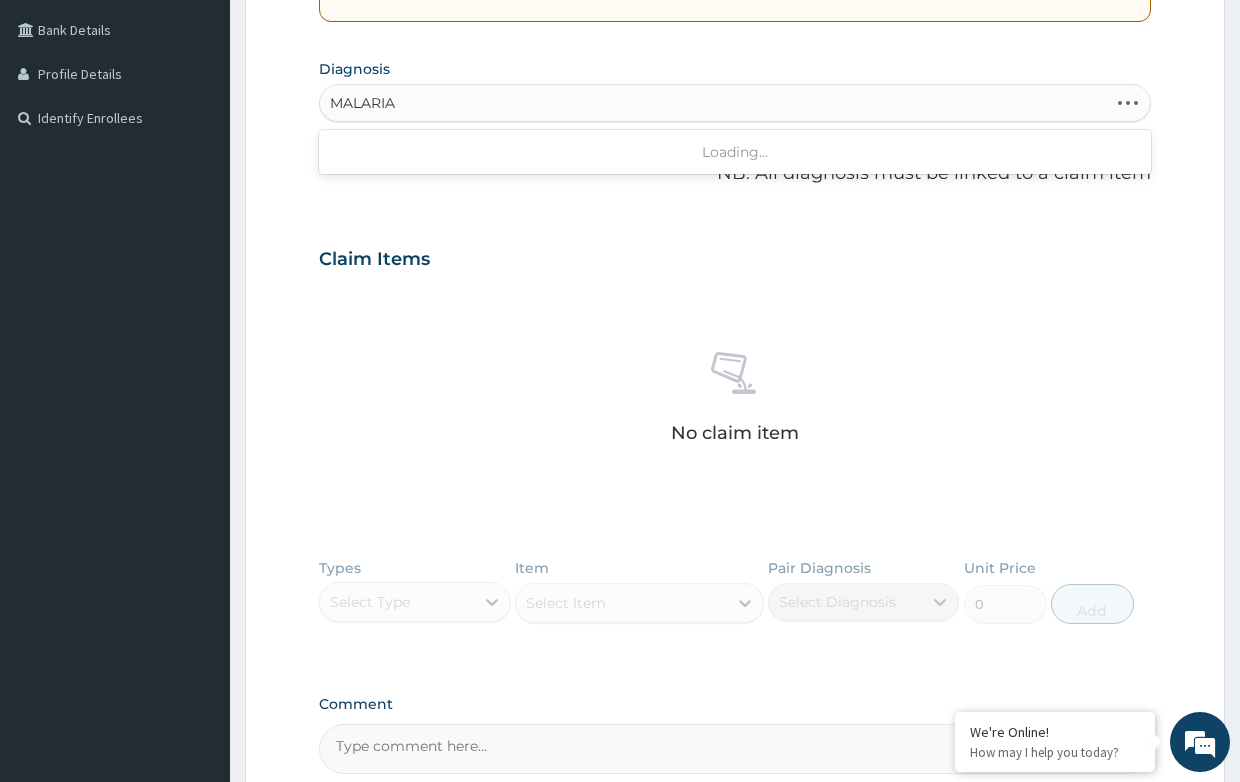 type on "MALARIA" 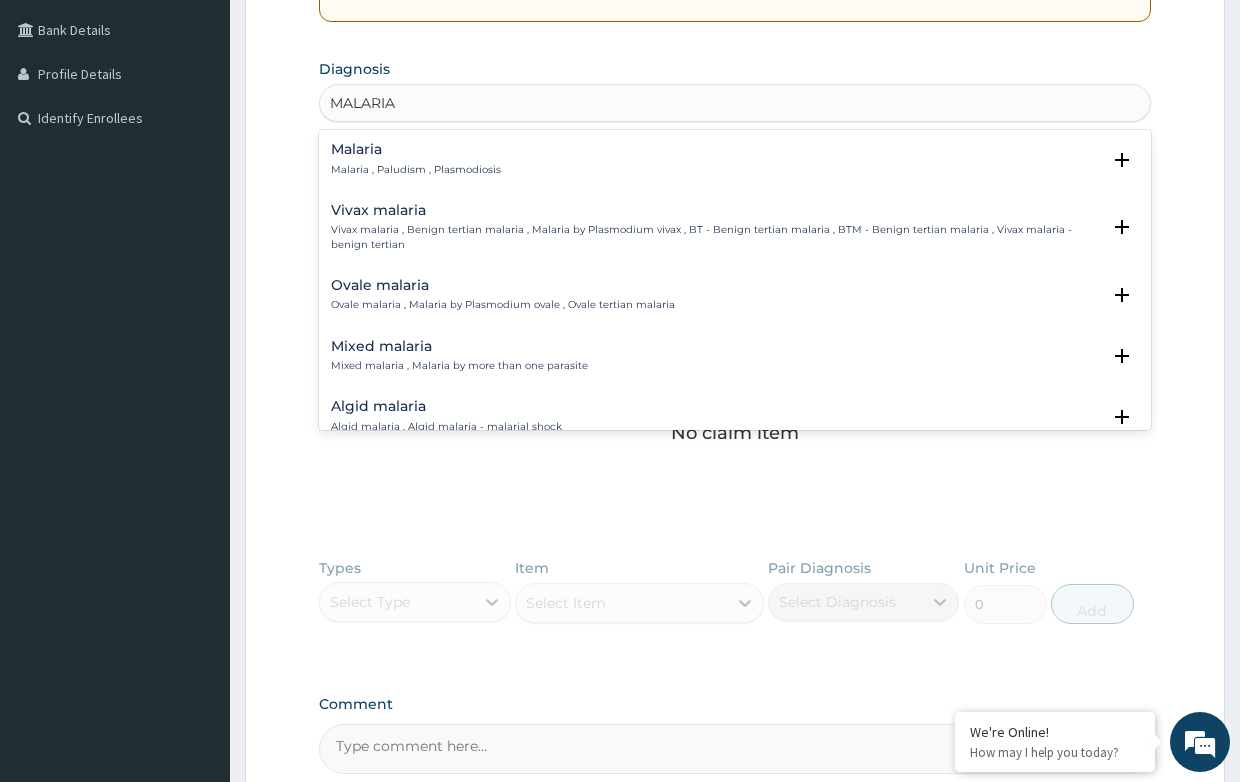 scroll, scrollTop: 100, scrollLeft: 0, axis: vertical 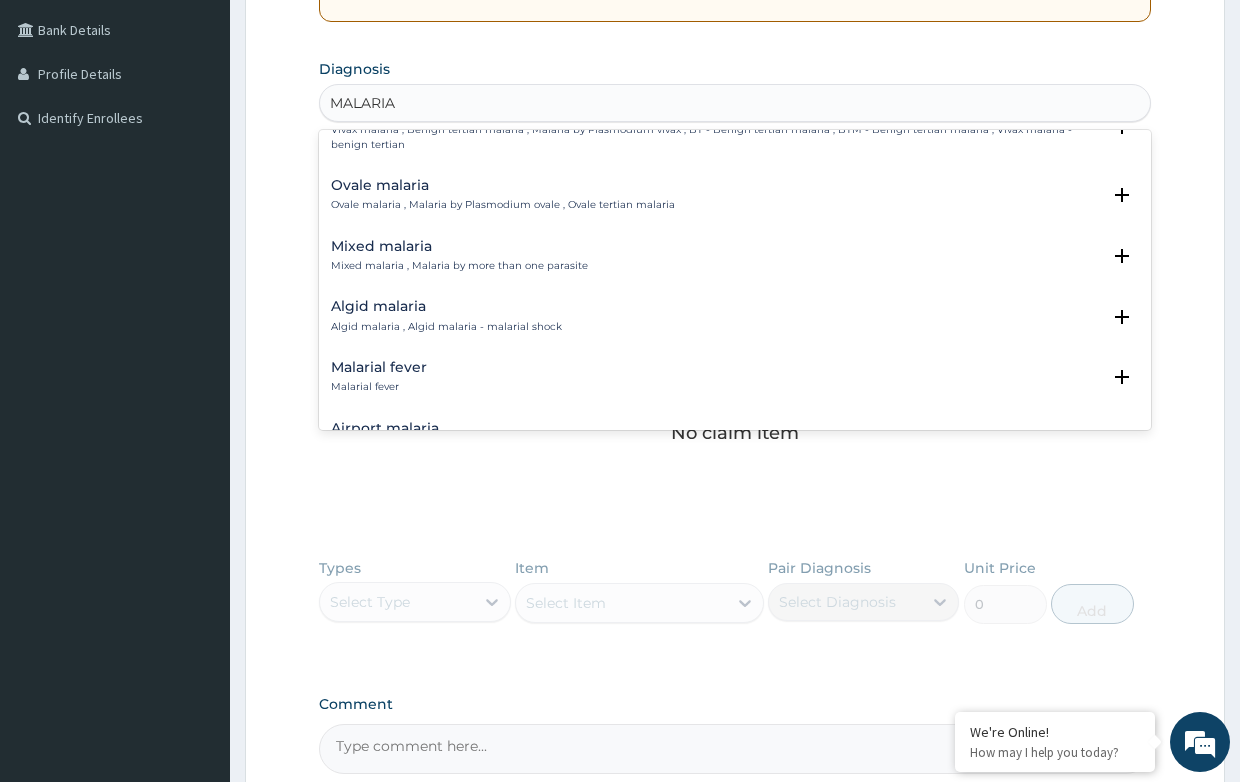click on "Malarial fever" at bounding box center (379, 367) 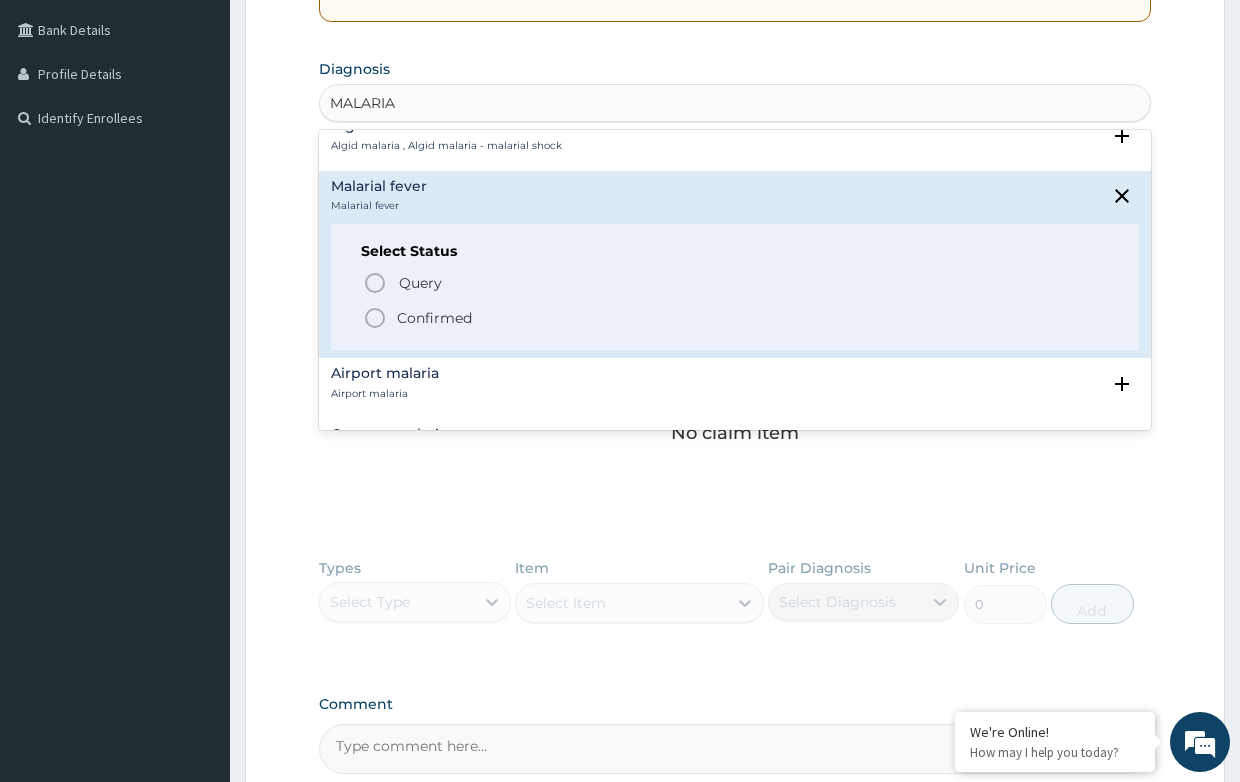 scroll, scrollTop: 300, scrollLeft: 0, axis: vertical 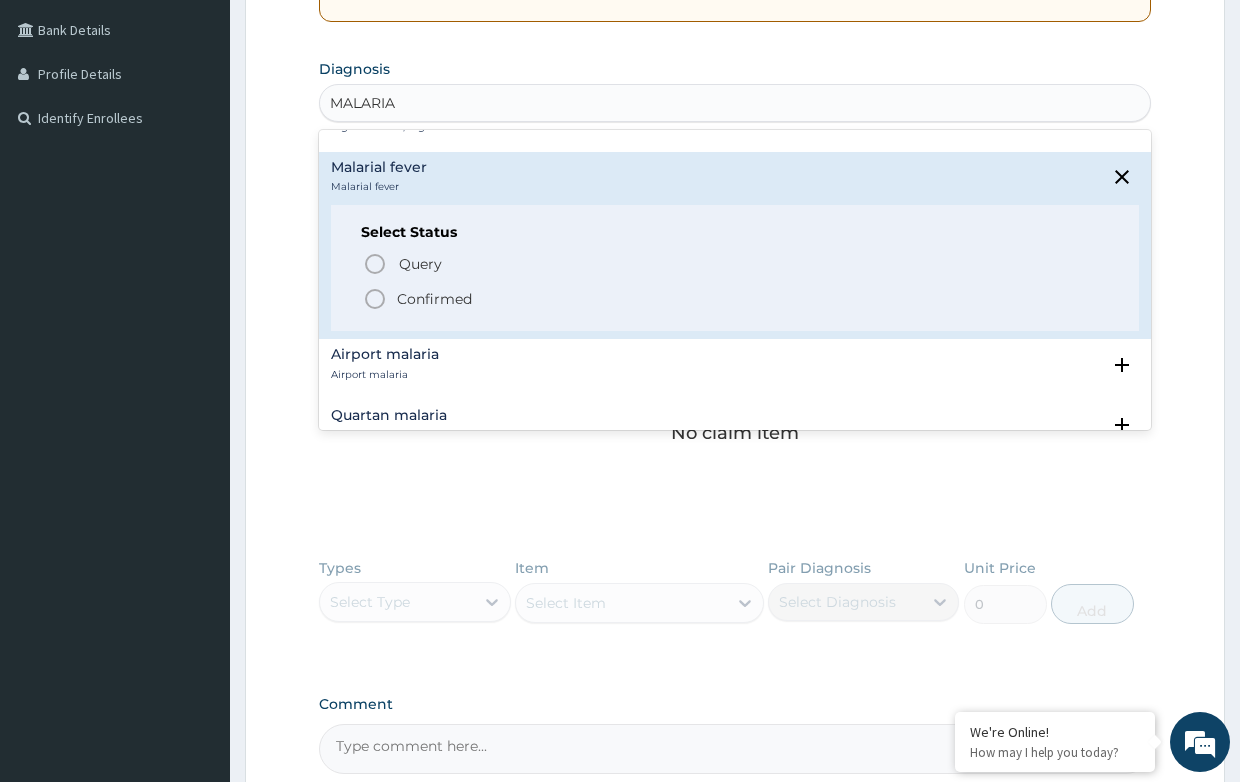 click 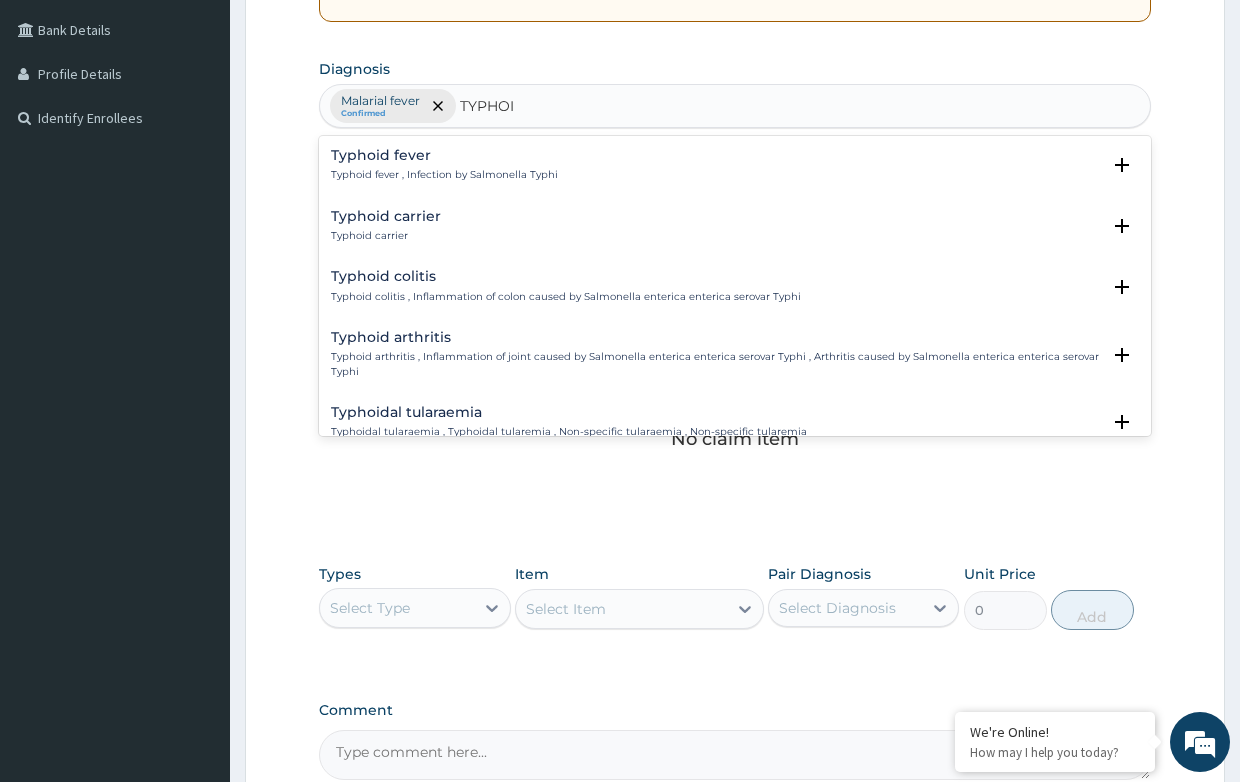 type on "TYPHOID" 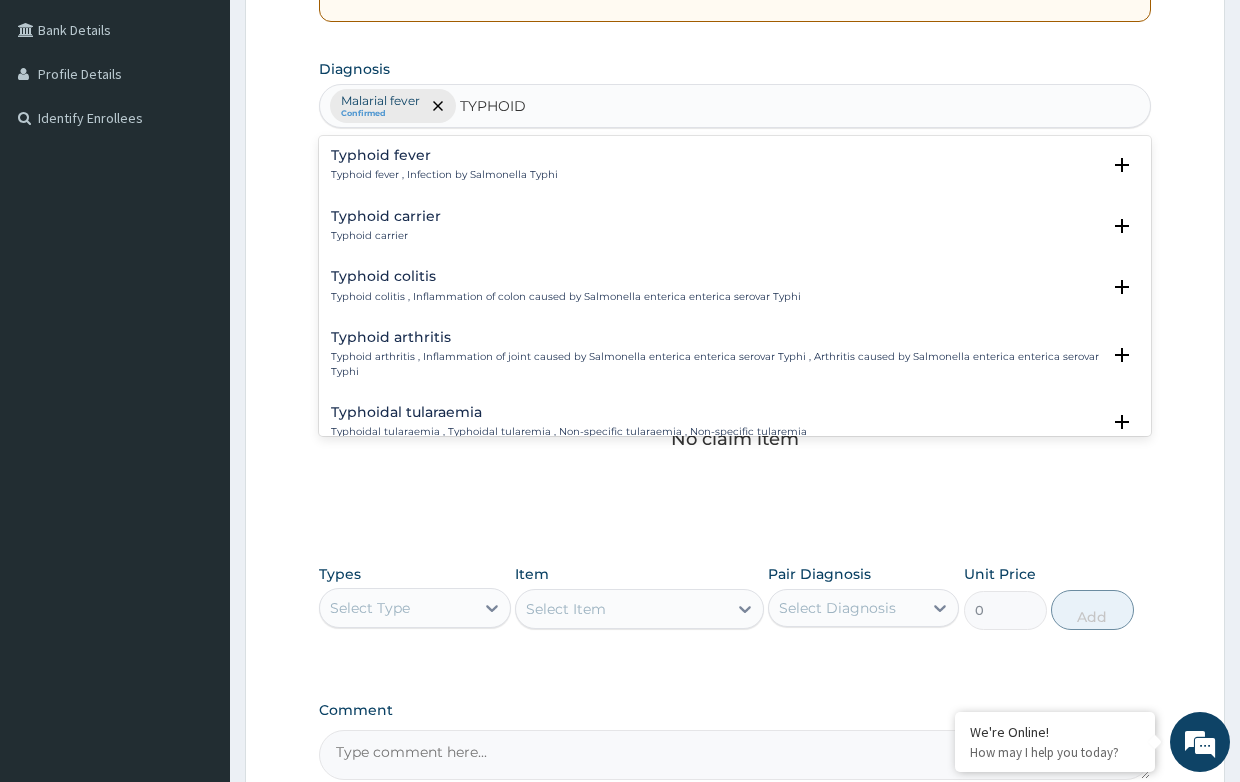 click on "Typhoid fever , Infection by Salmonella Typhi" at bounding box center [444, 175] 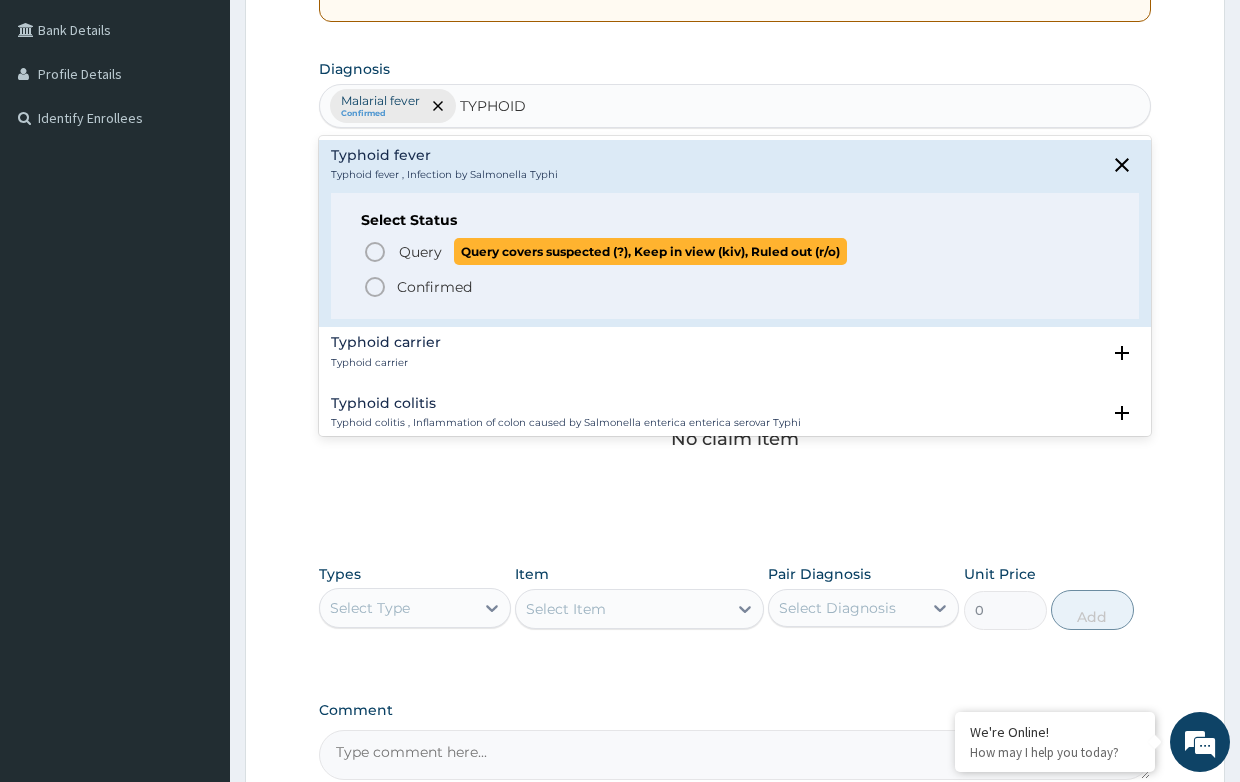 click 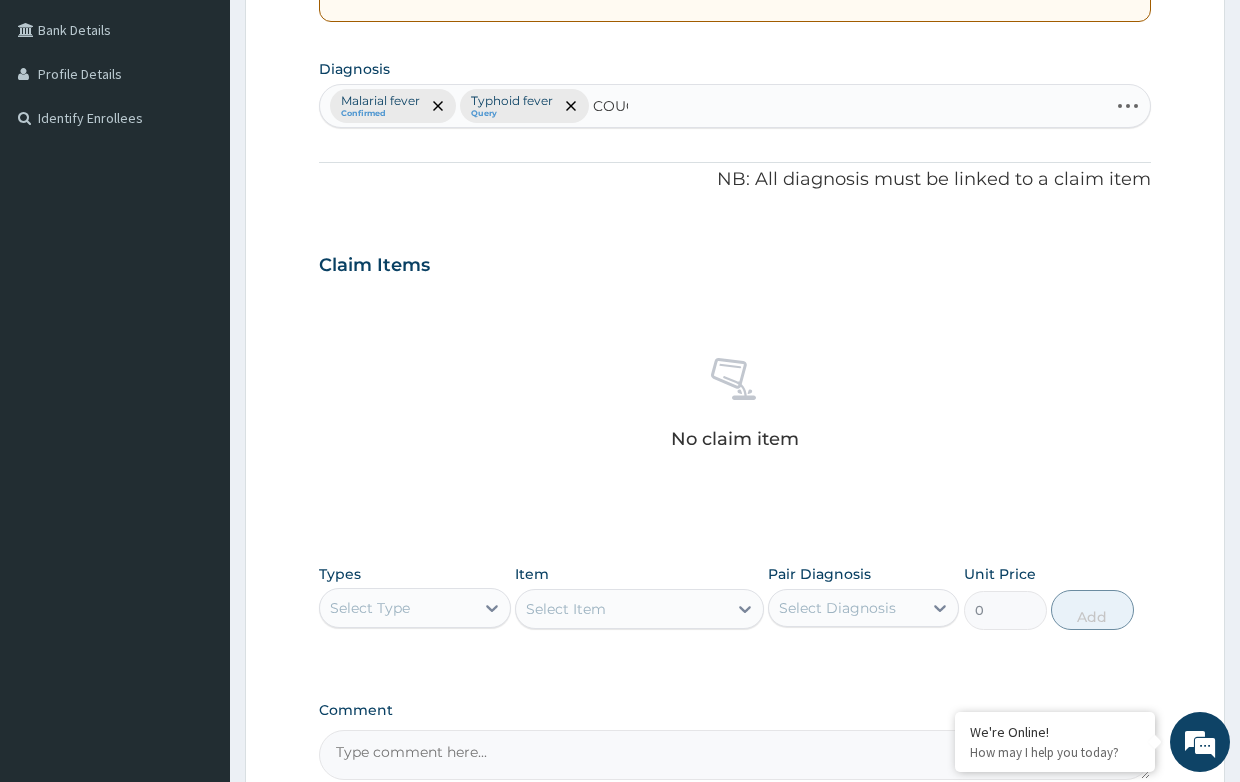 type on "COUGH" 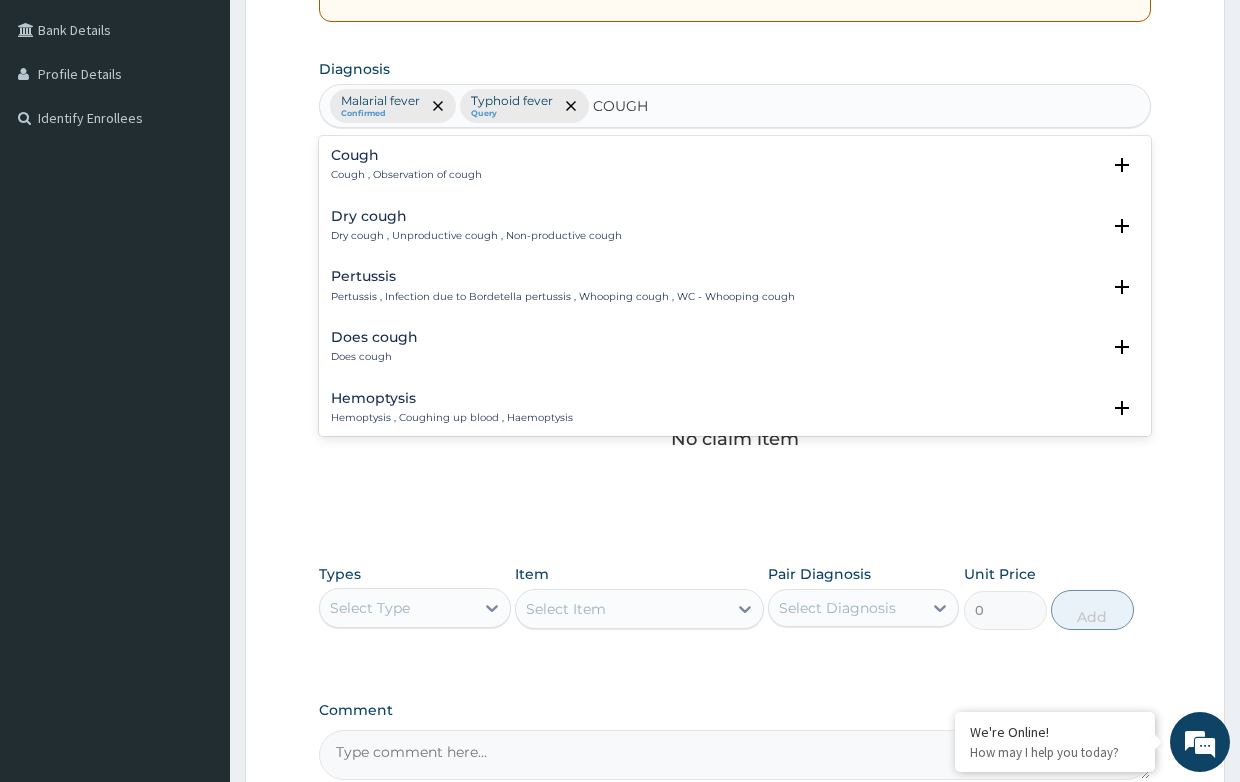 click on "Cough" at bounding box center [406, 155] 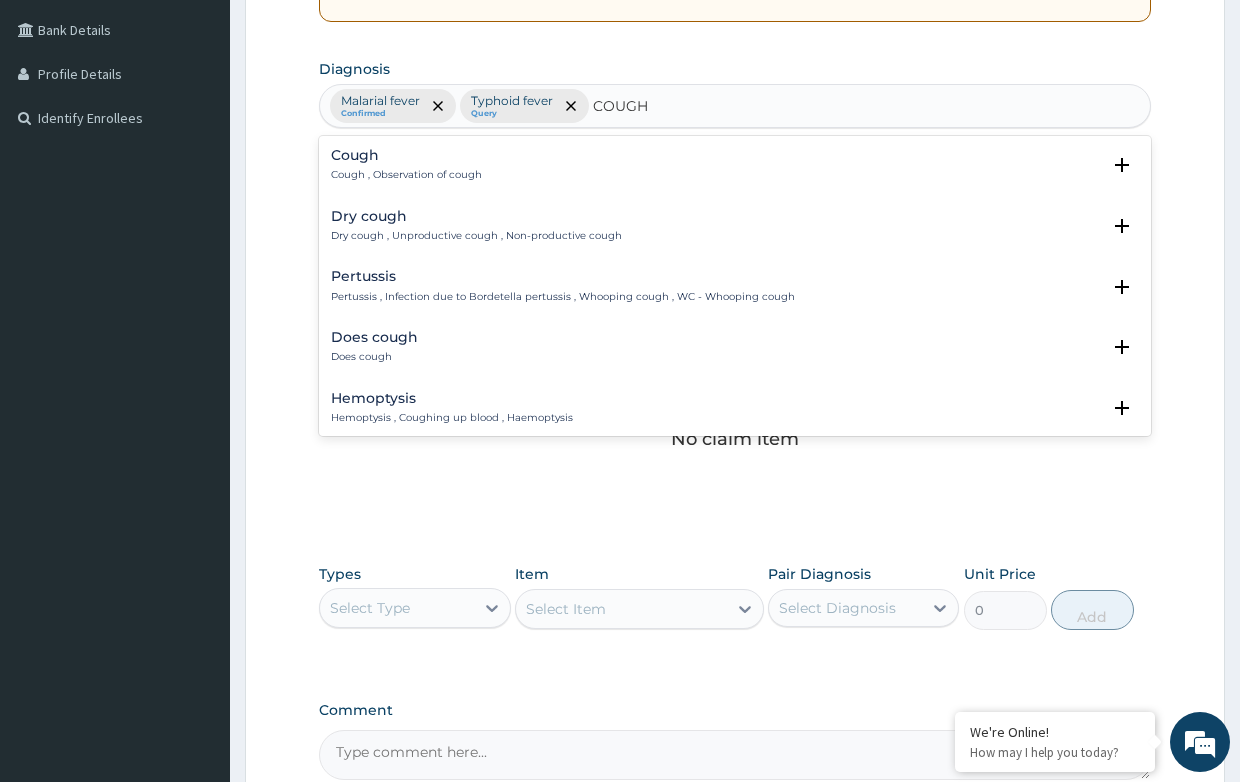 click on "Cough" at bounding box center [406, 155] 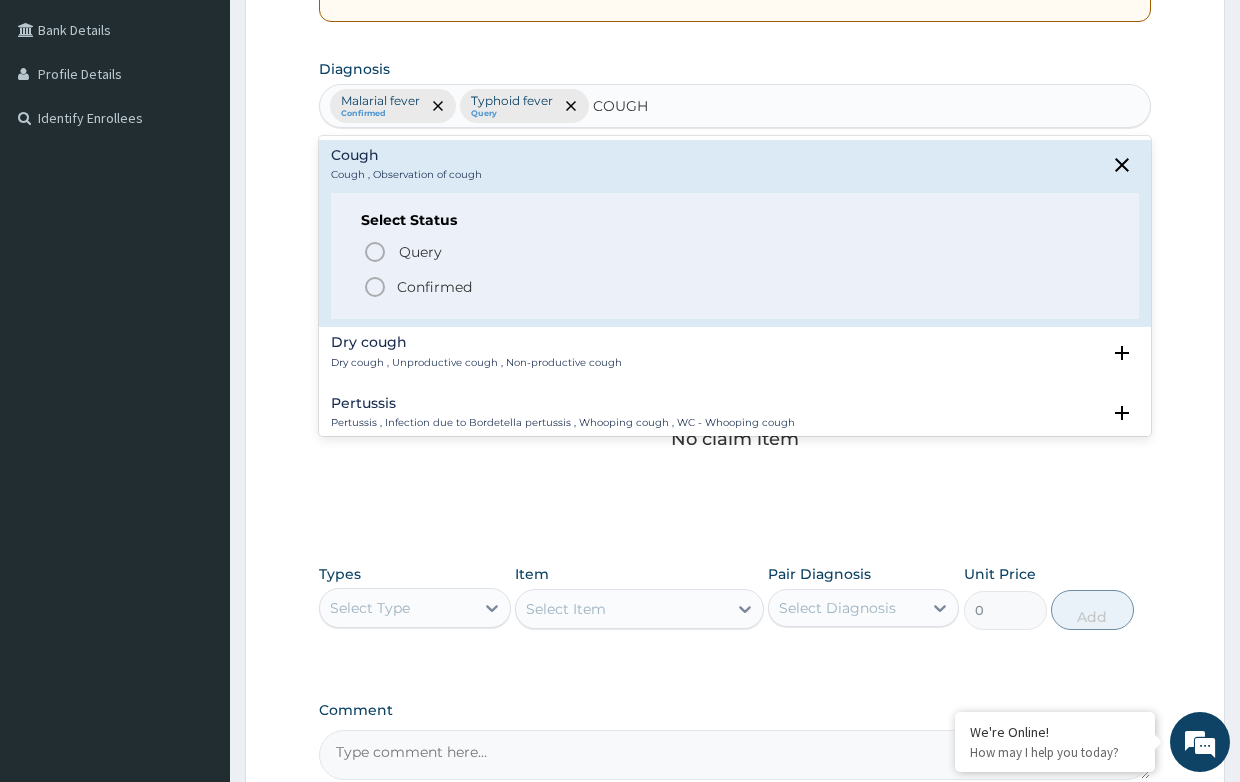 click 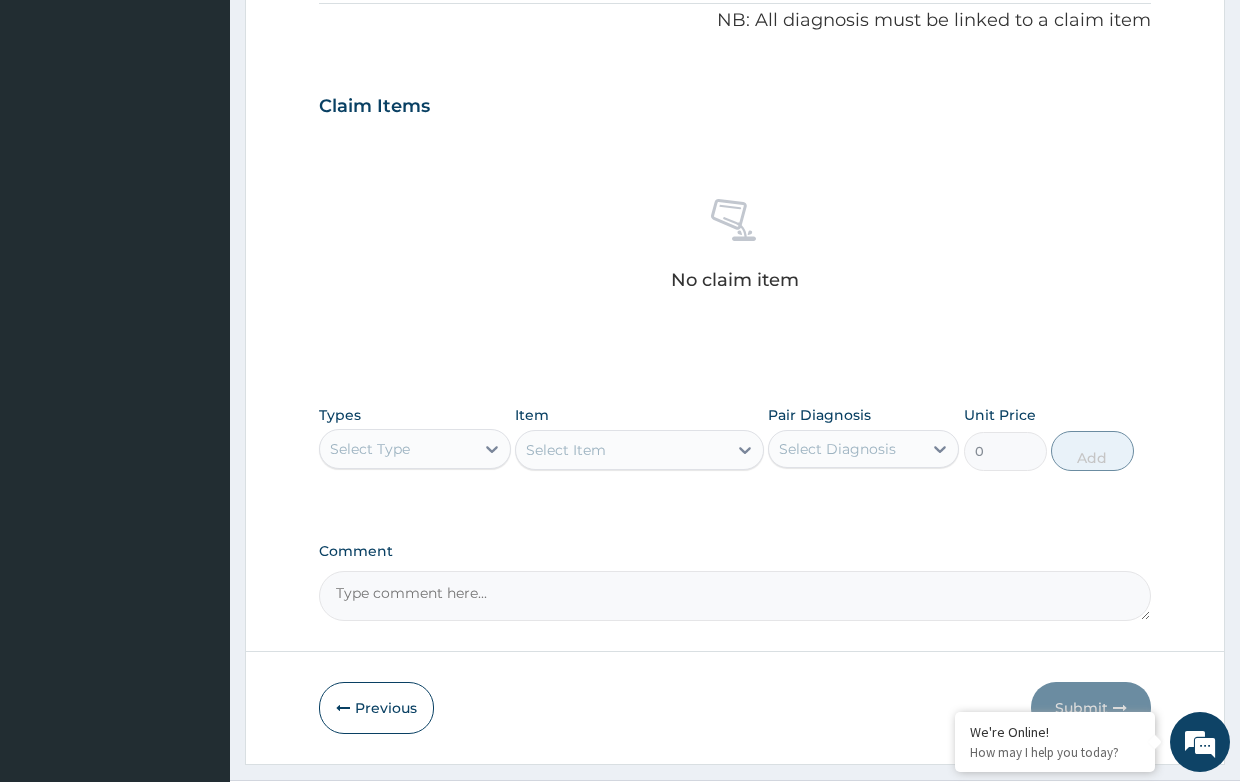 scroll, scrollTop: 652, scrollLeft: 0, axis: vertical 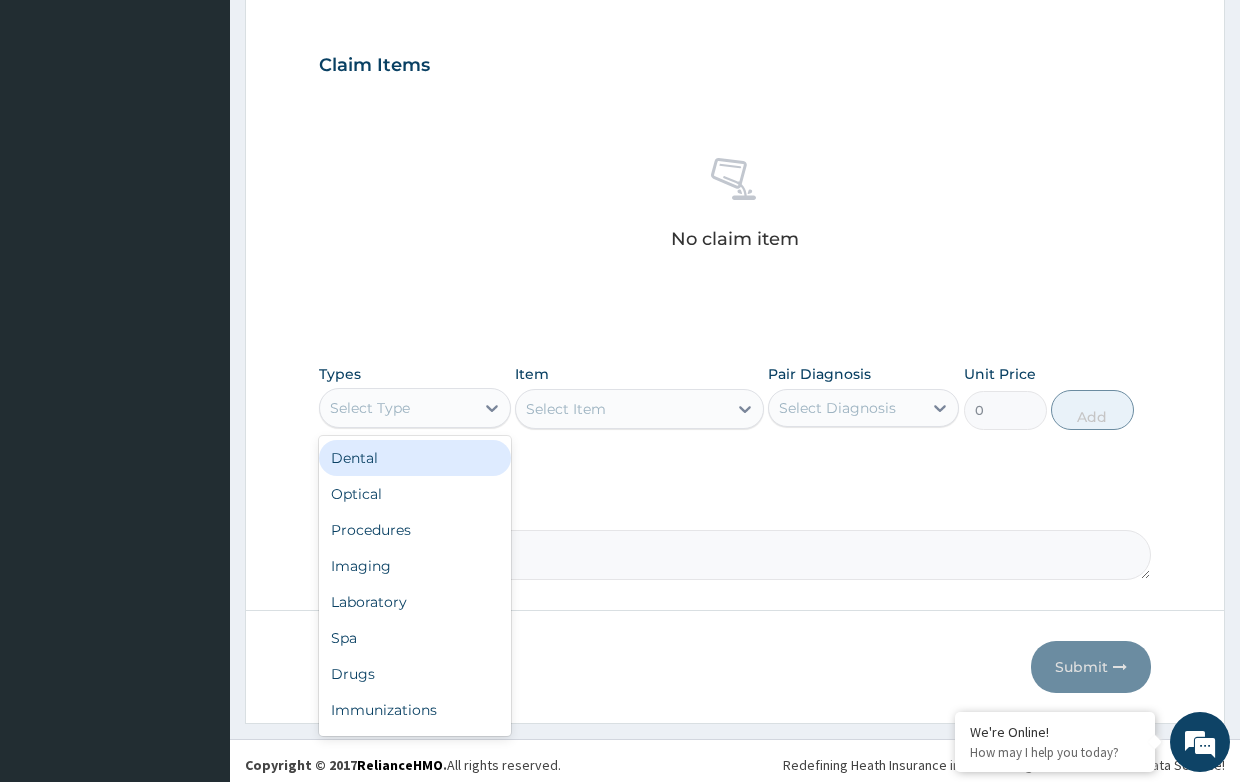 click on "Select Type" at bounding box center (396, 408) 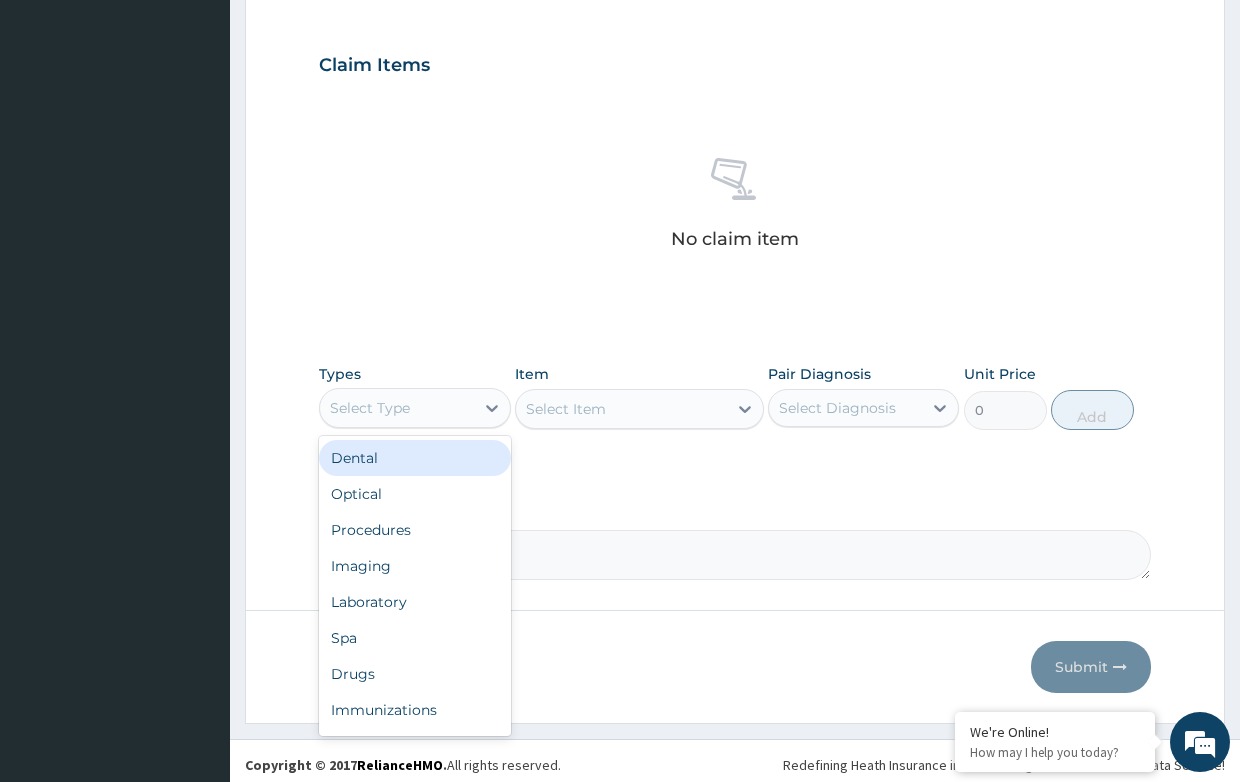 click on "Select Type" at bounding box center [396, 408] 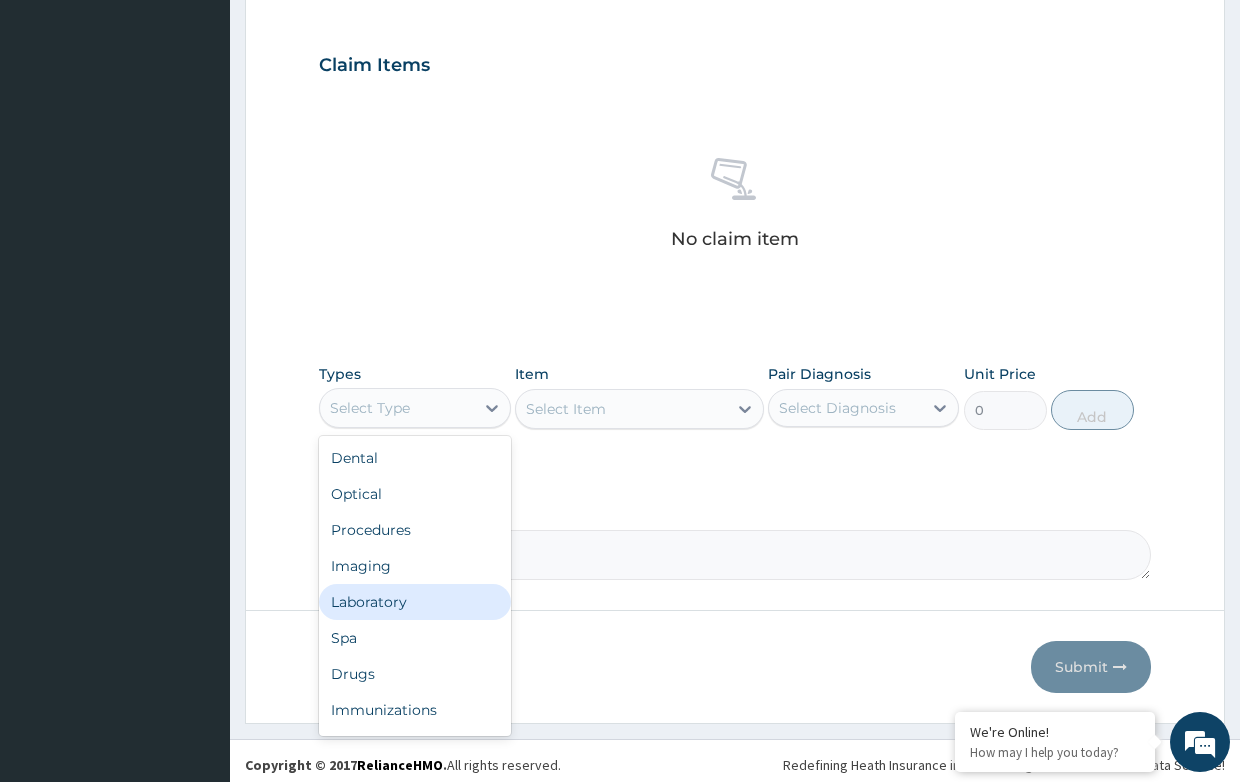 click on "Laboratory" at bounding box center (414, 602) 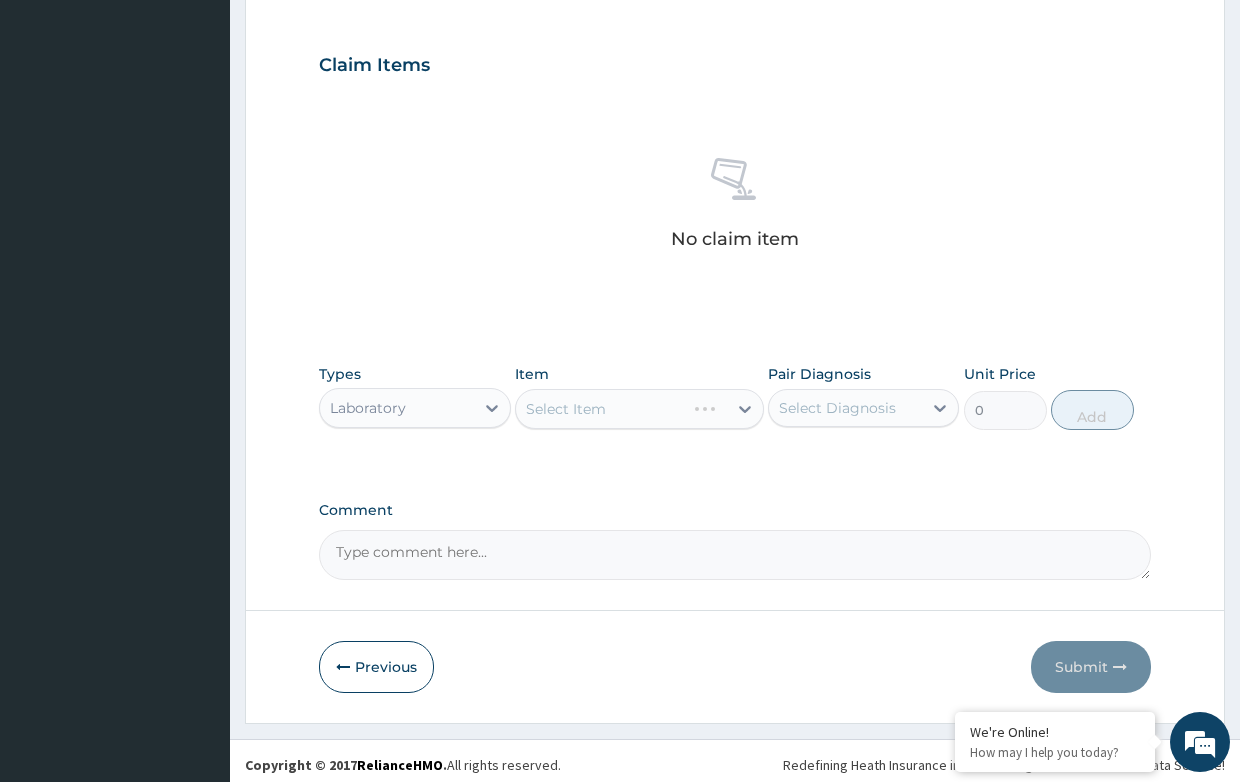 click on "Select Item" at bounding box center (639, 409) 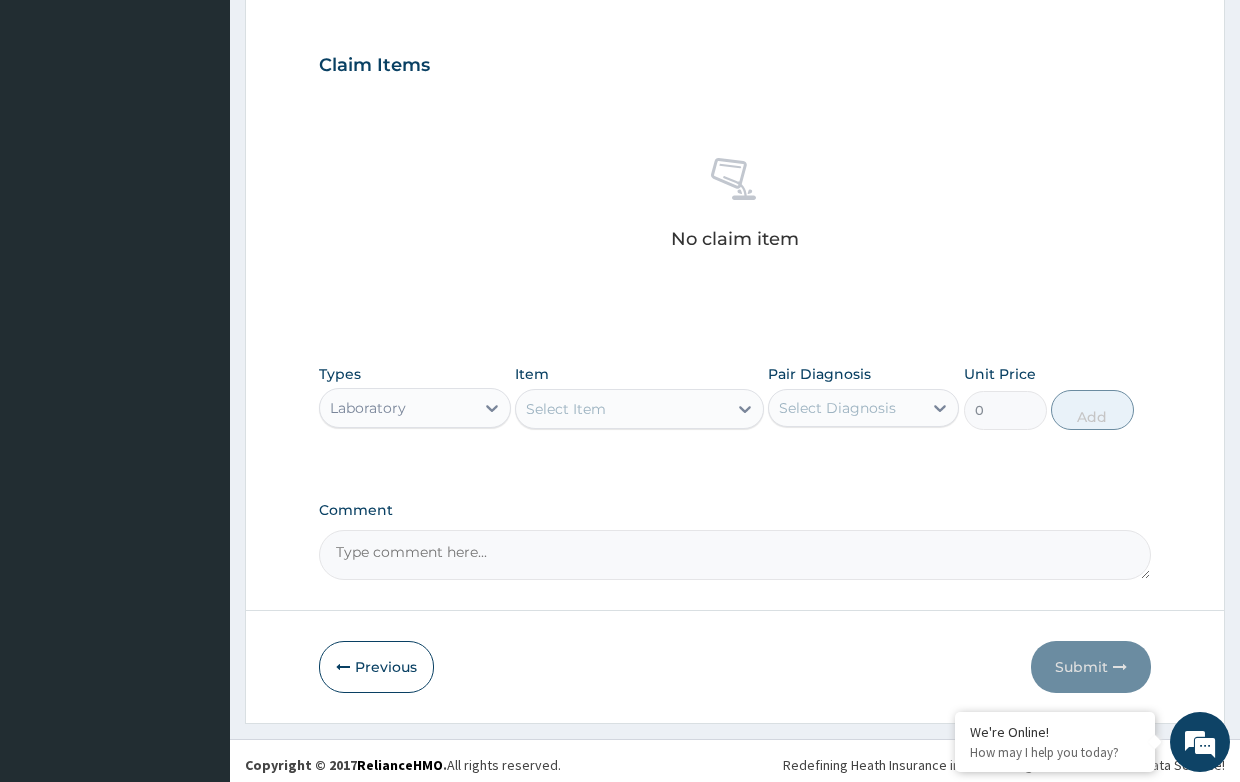 drag, startPoint x: 534, startPoint y: 407, endPoint x: 560, endPoint y: 417, distance: 27.856777 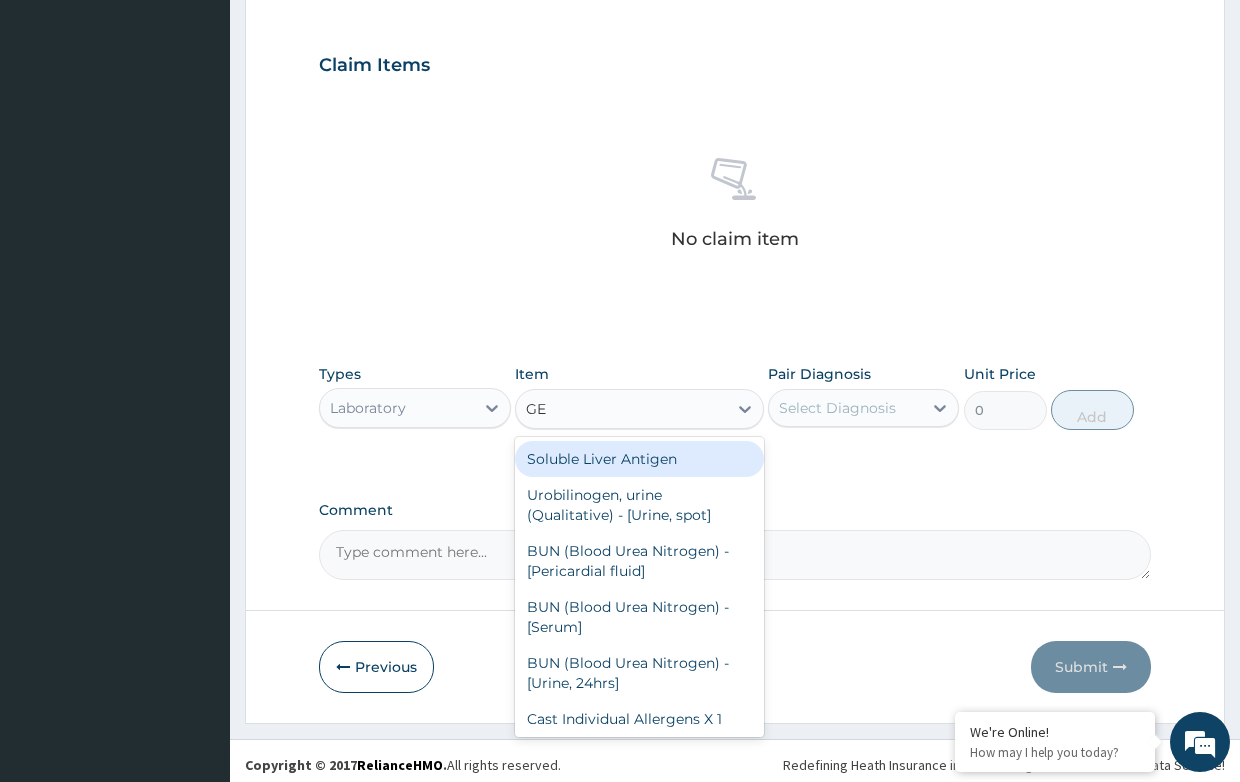 type on "G" 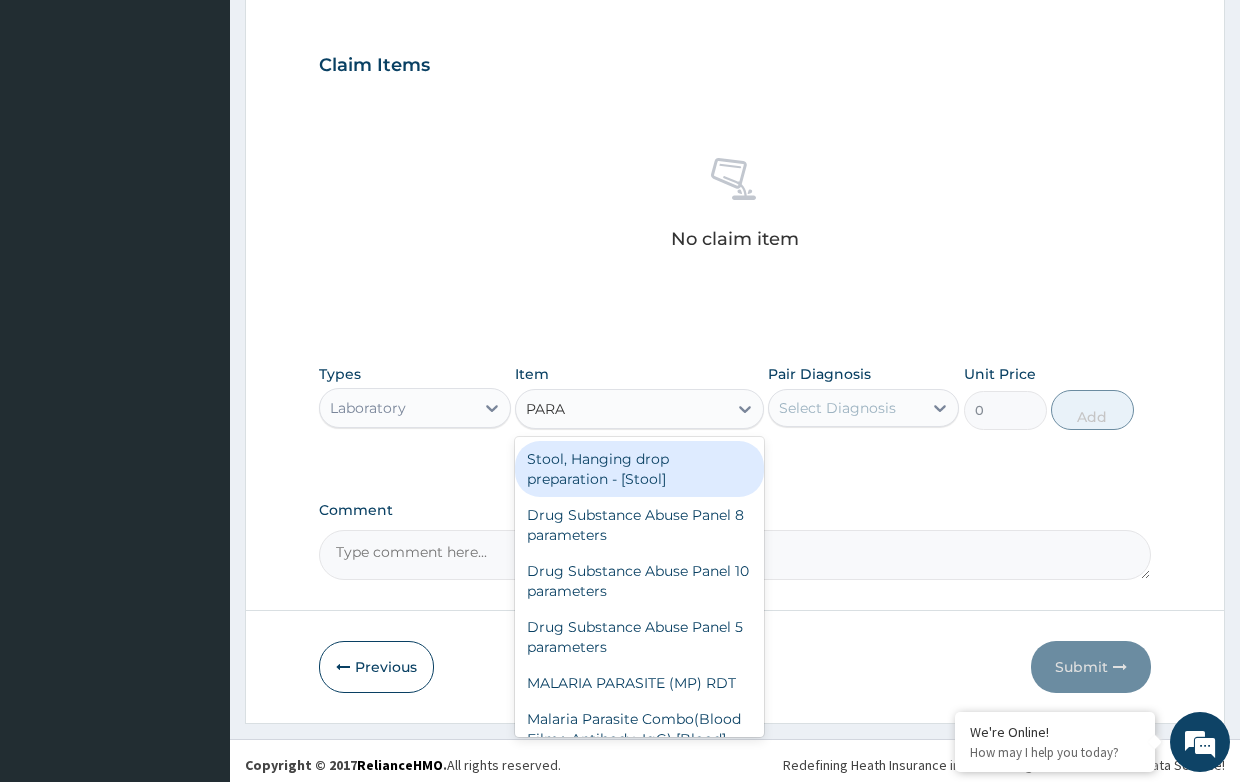 type on "PARAS" 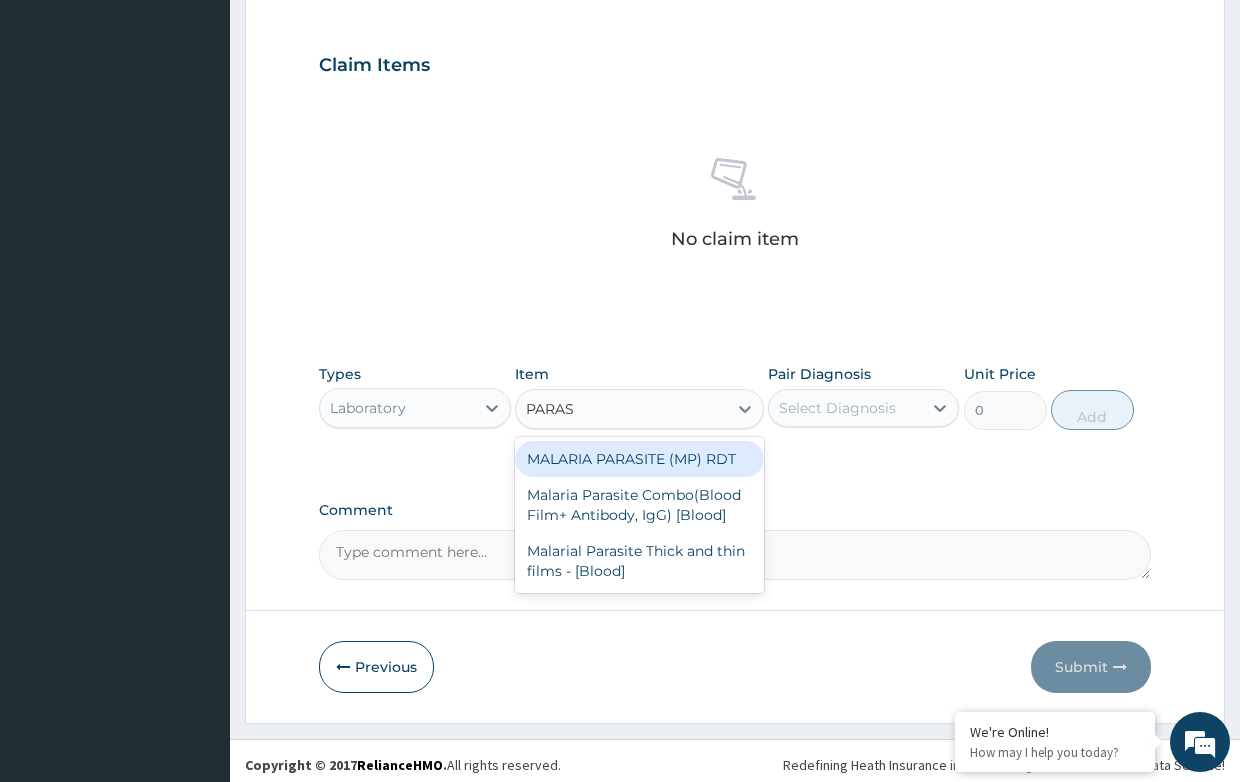 click on "MALARIA PARASITE (MP) RDT" at bounding box center [639, 459] 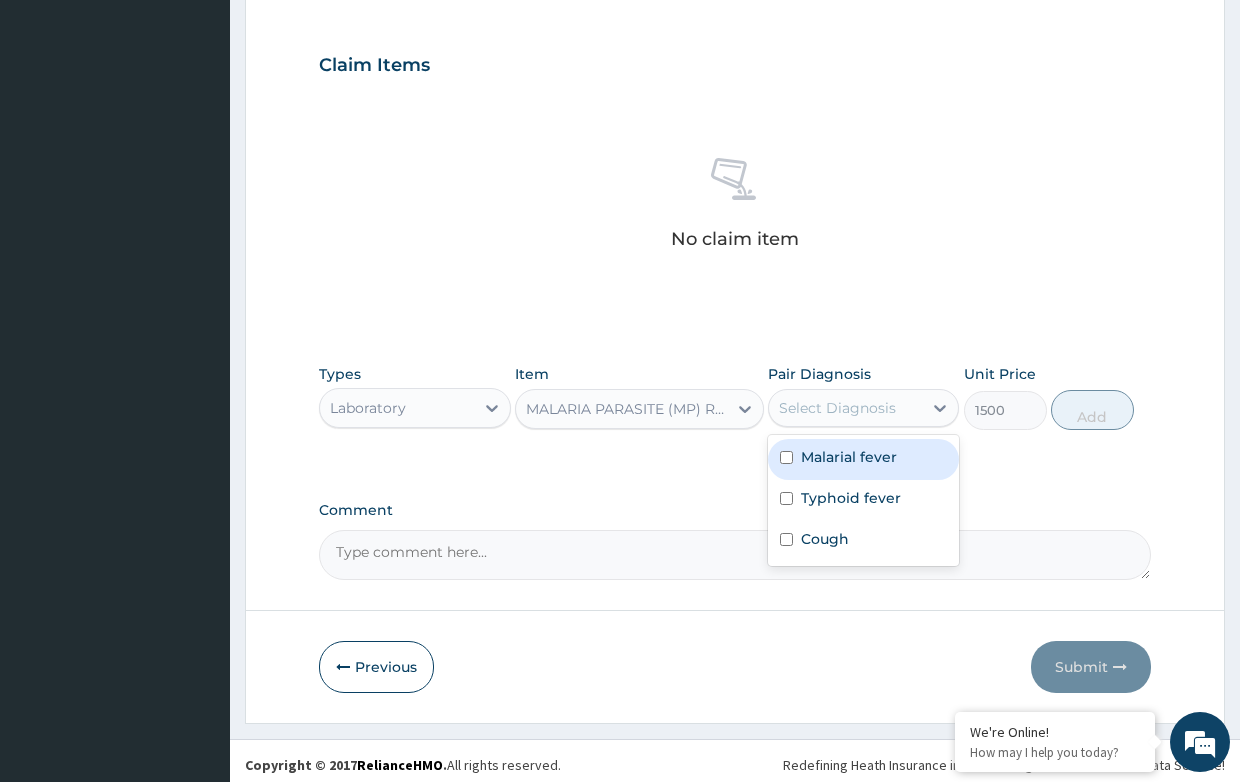 click on "Select Diagnosis" at bounding box center [837, 408] 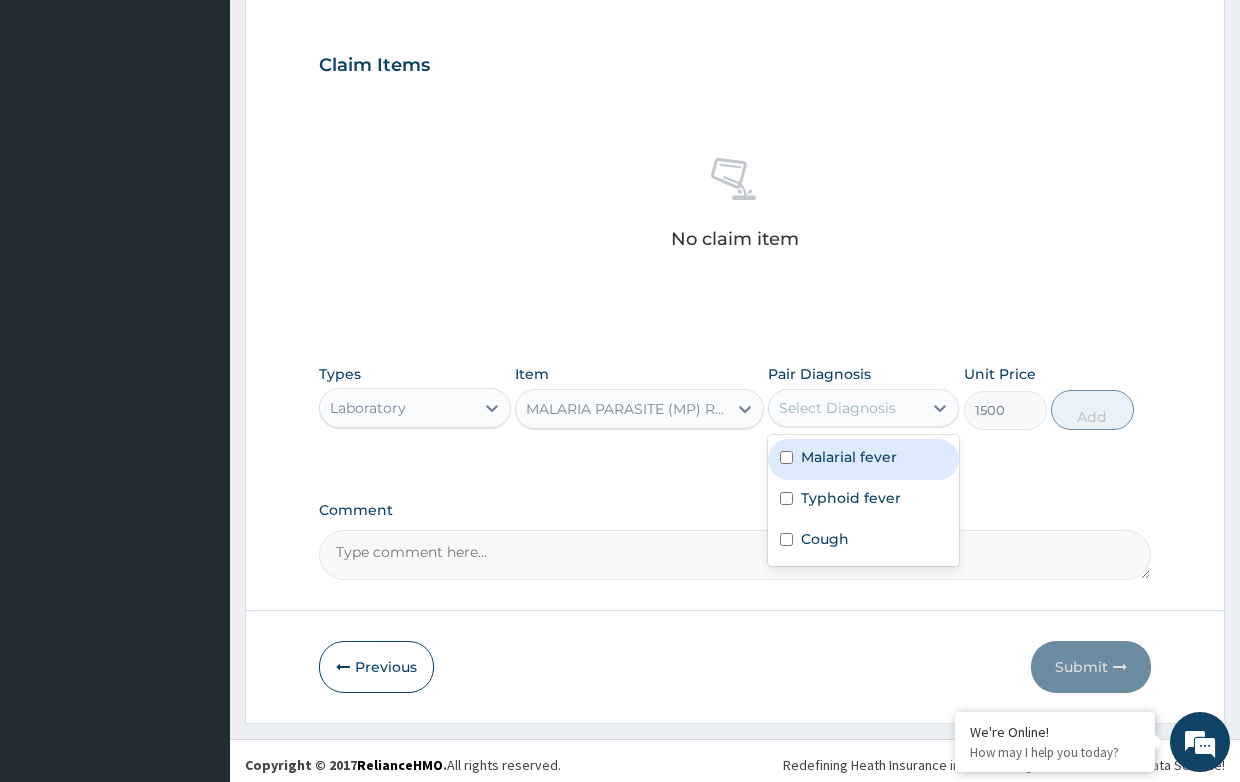 click on "Malarial fever" at bounding box center [849, 457] 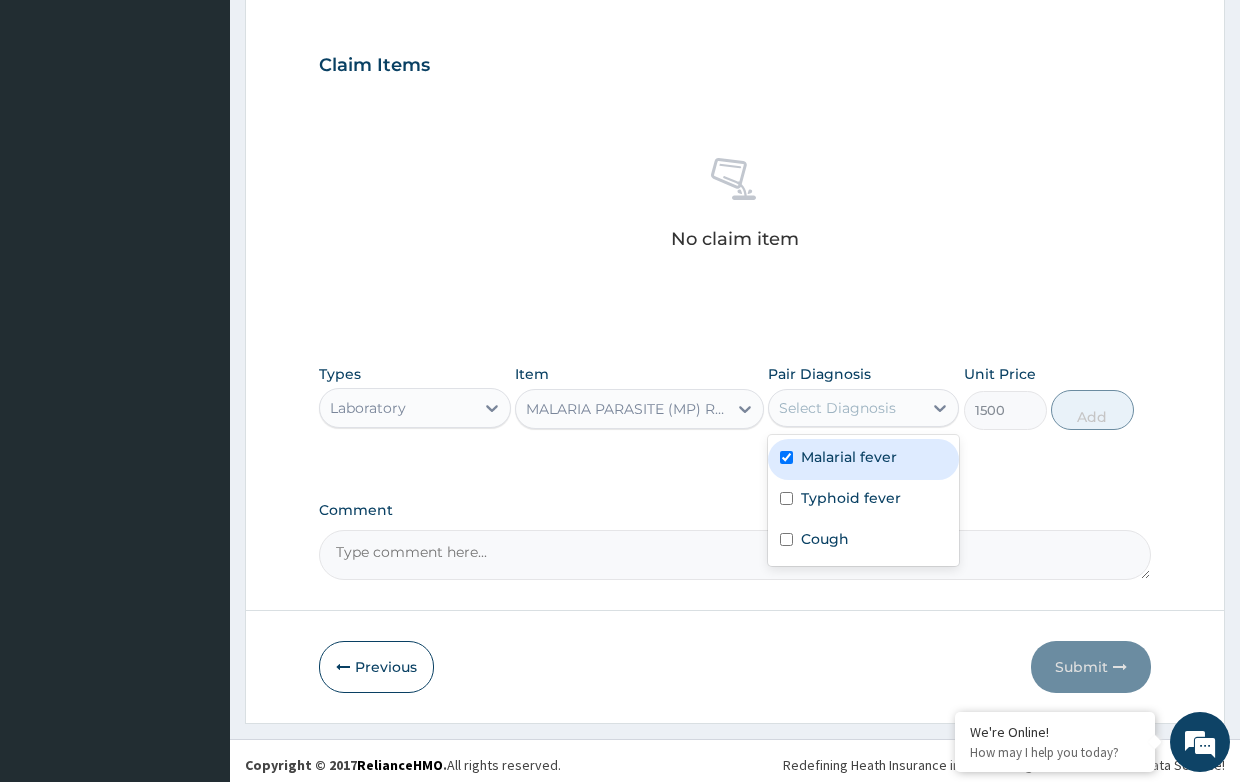 checkbox on "true" 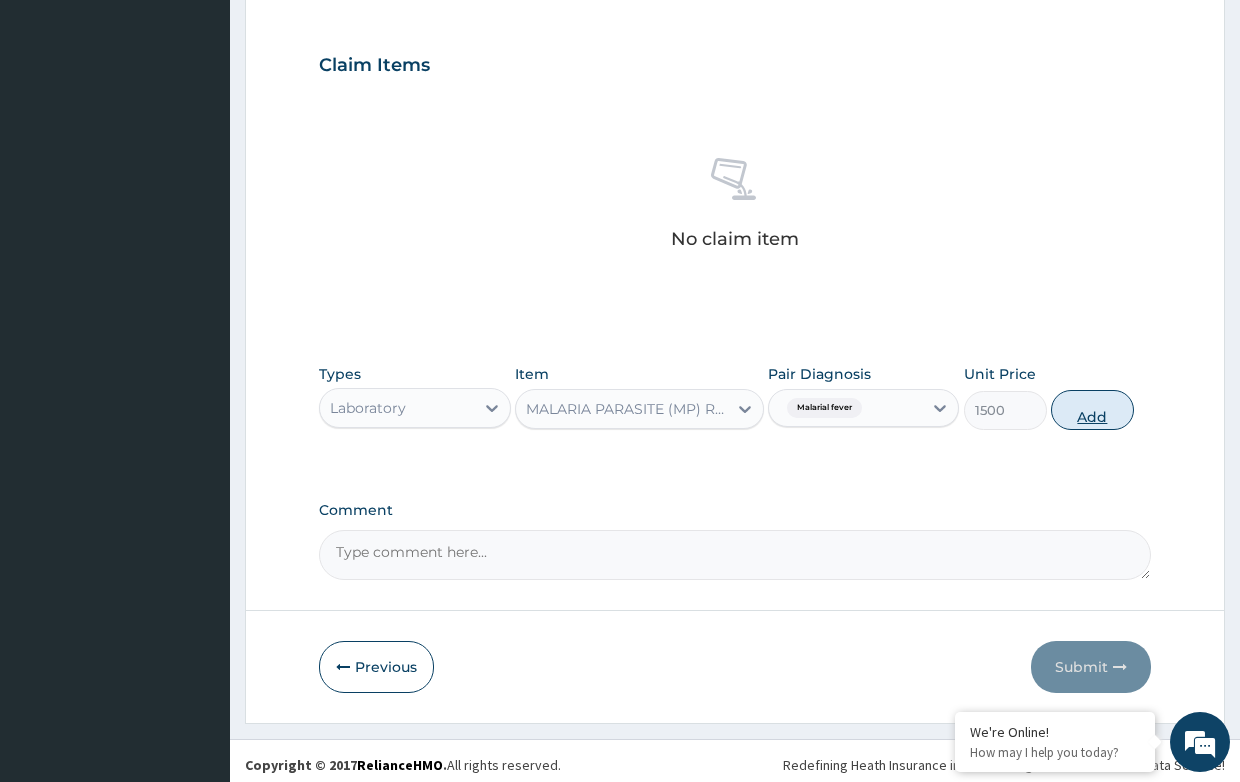 click on "Add" at bounding box center (1092, 410) 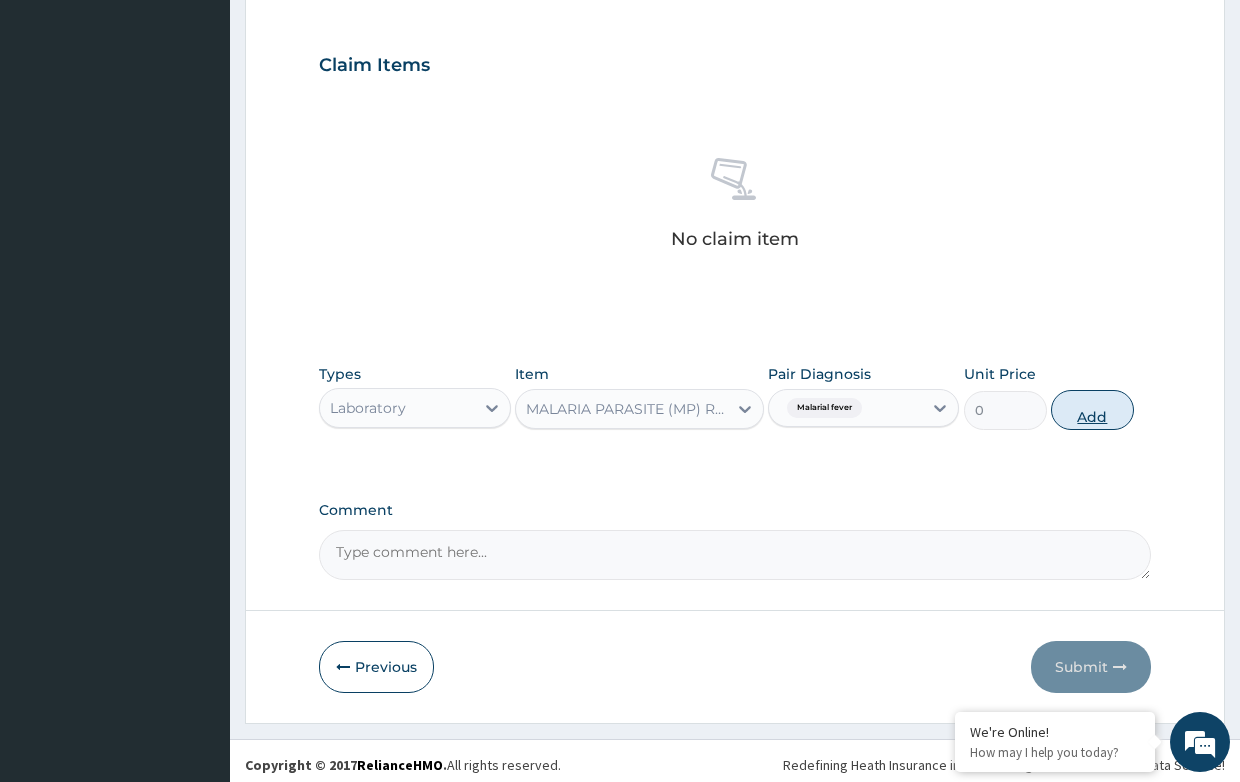 scroll, scrollTop: 582, scrollLeft: 0, axis: vertical 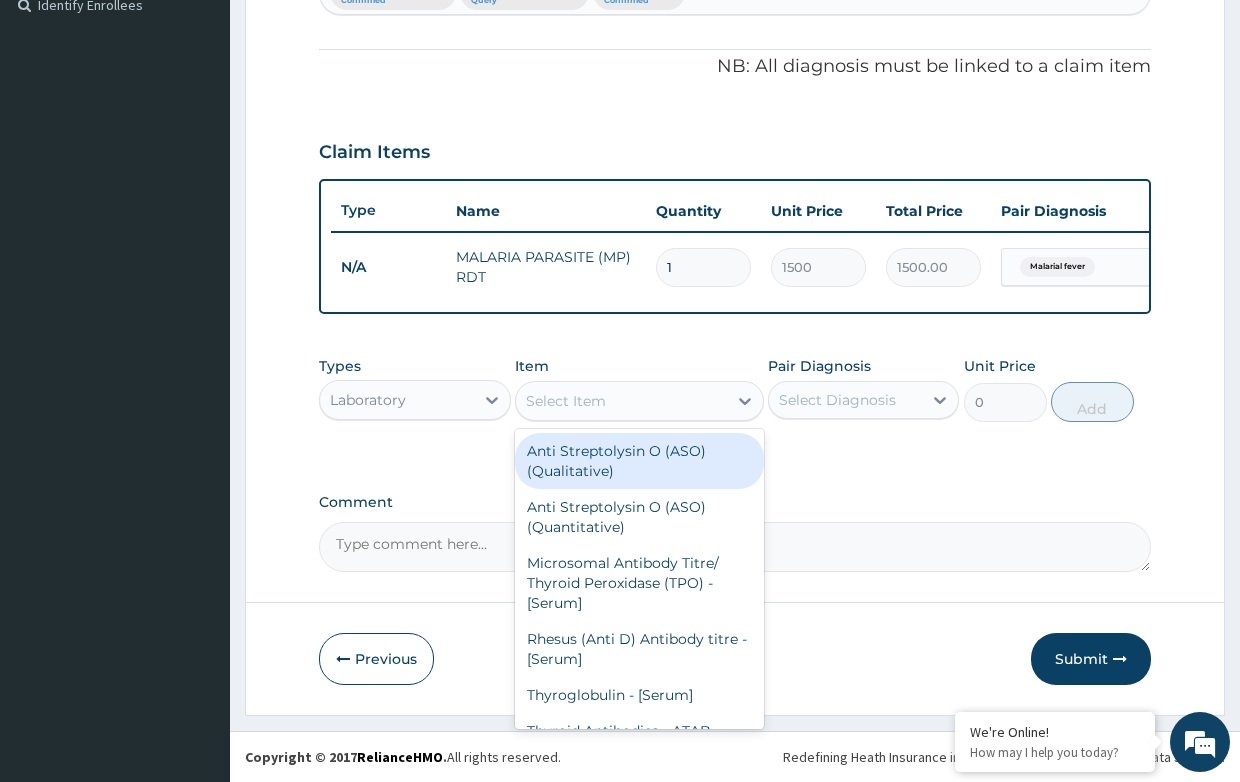click on "Select Item" at bounding box center (566, 401) 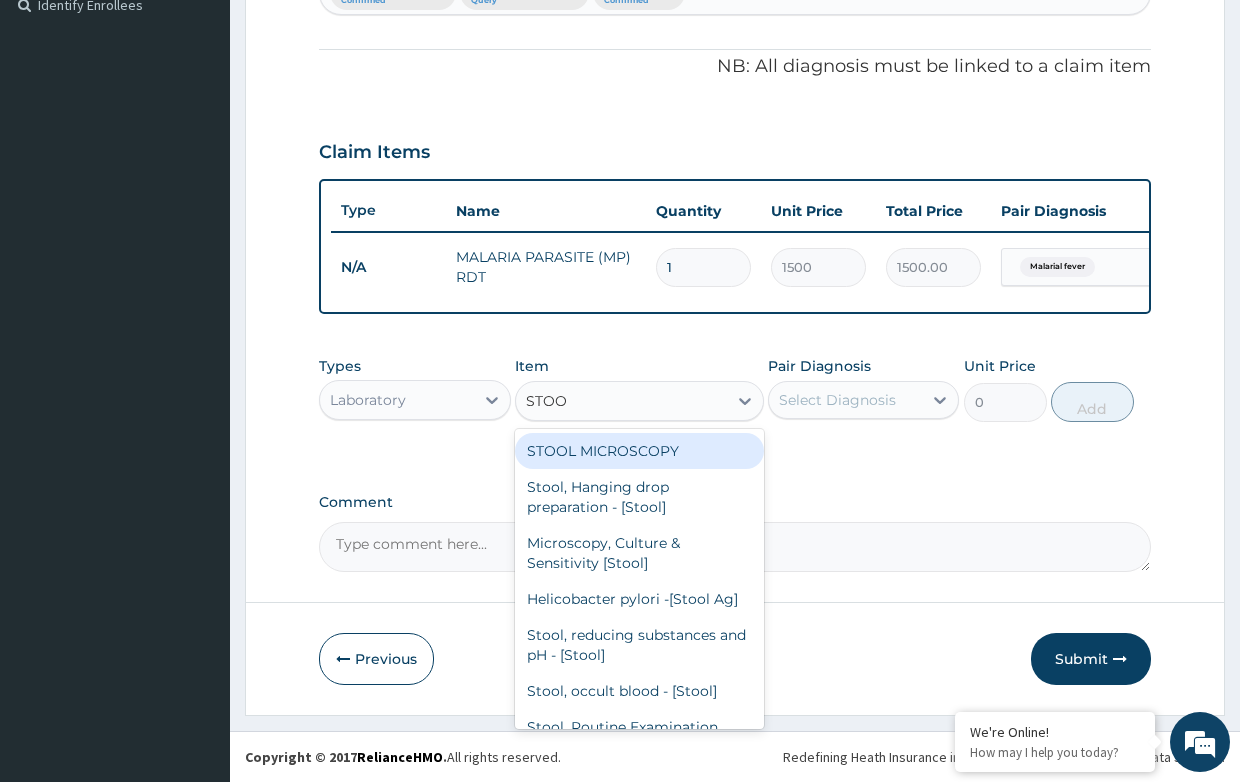 type on "STOOL" 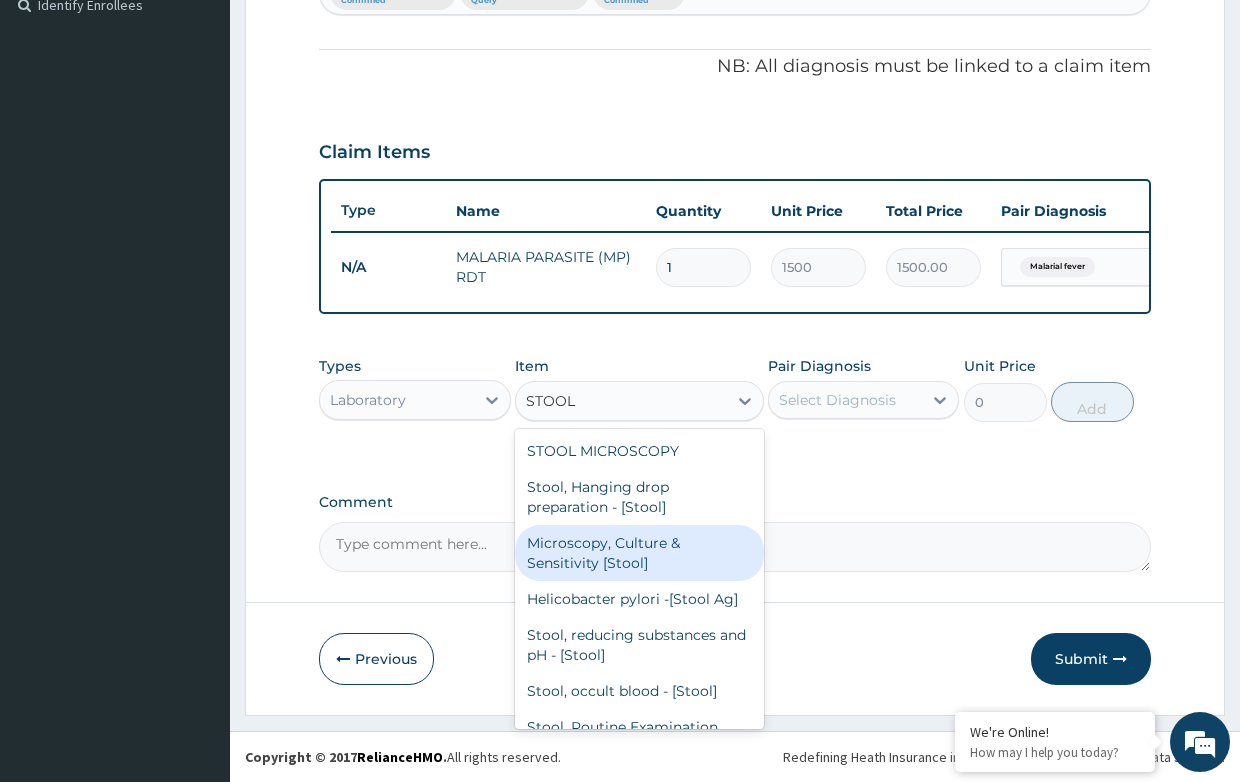 click on "Microscopy, Culture & Sensitivity [Stool]" at bounding box center [639, 553] 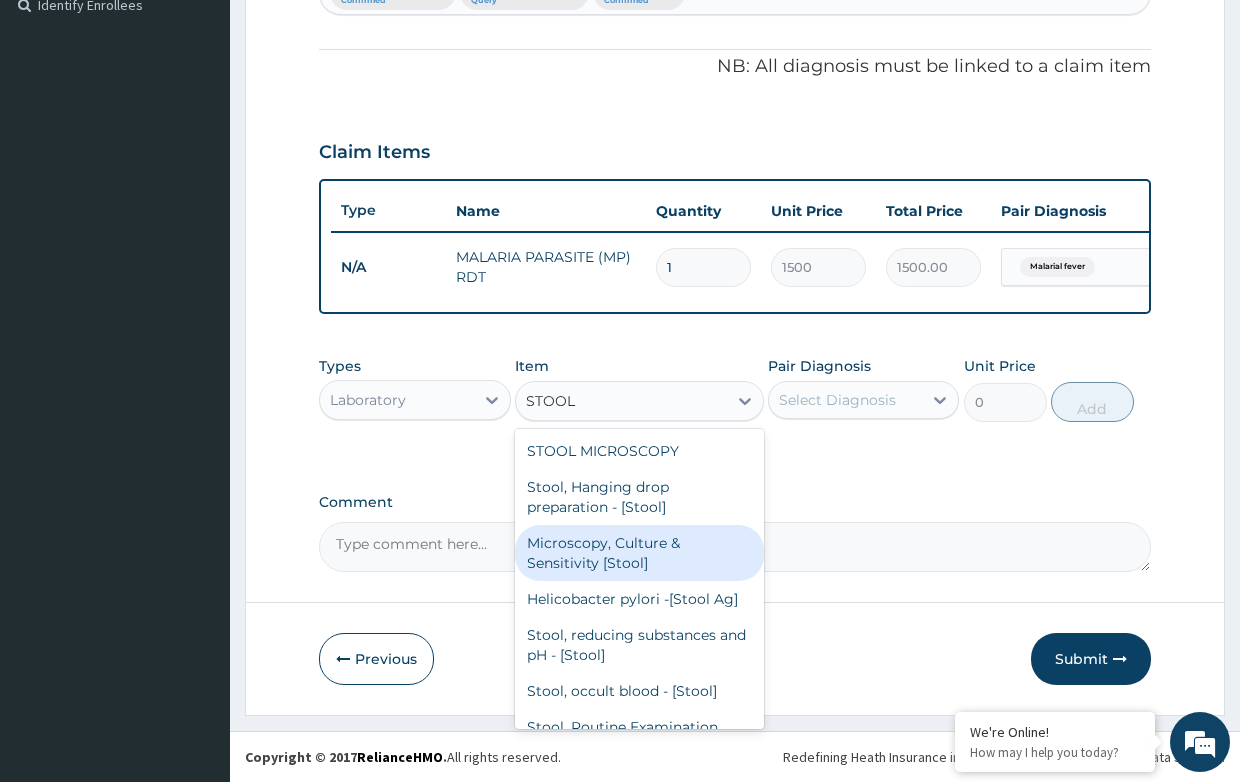 type 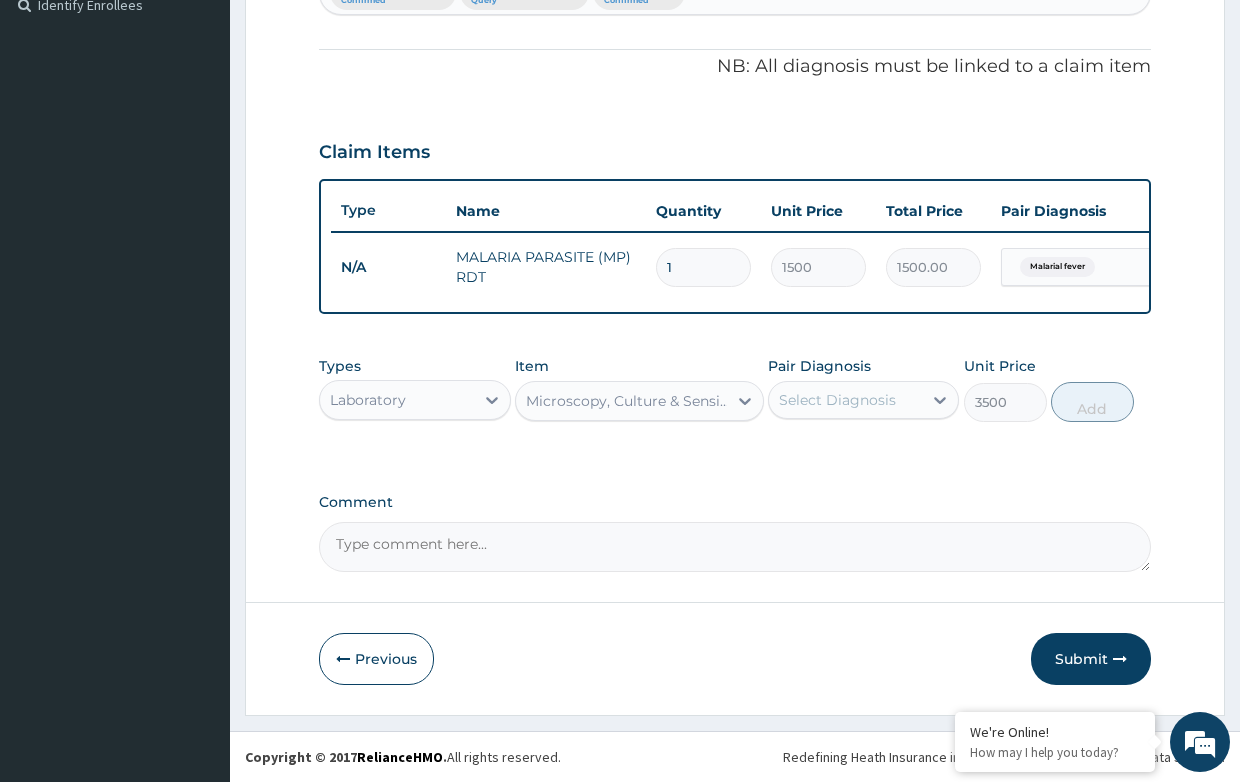 click on "Select Diagnosis" at bounding box center [837, 400] 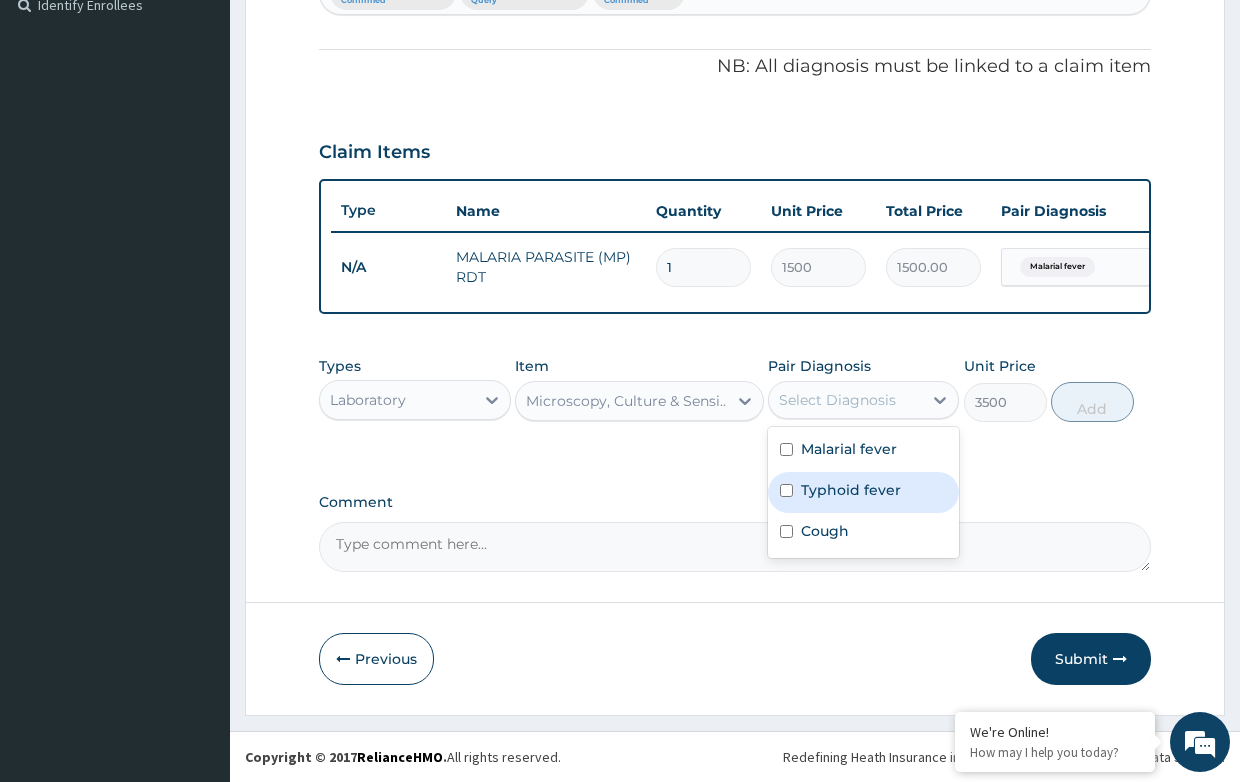 click on "Typhoid fever" at bounding box center [851, 490] 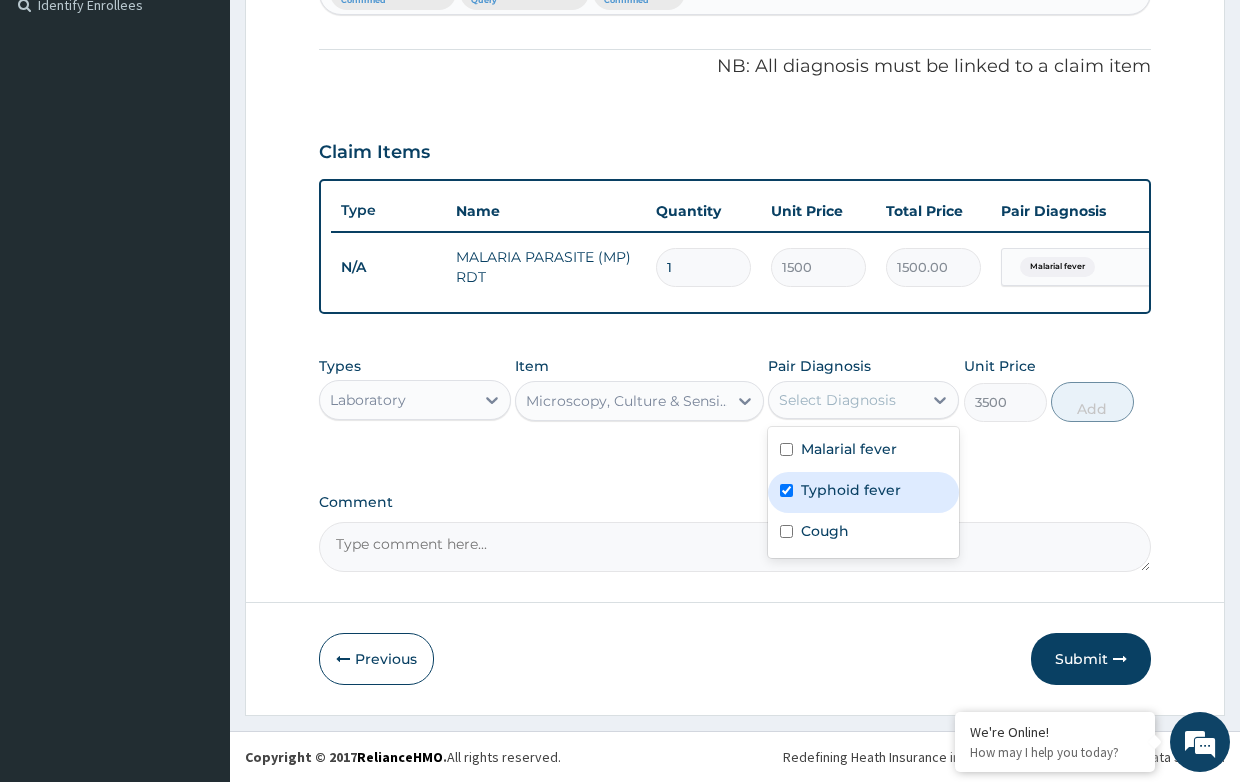 checkbox on "true" 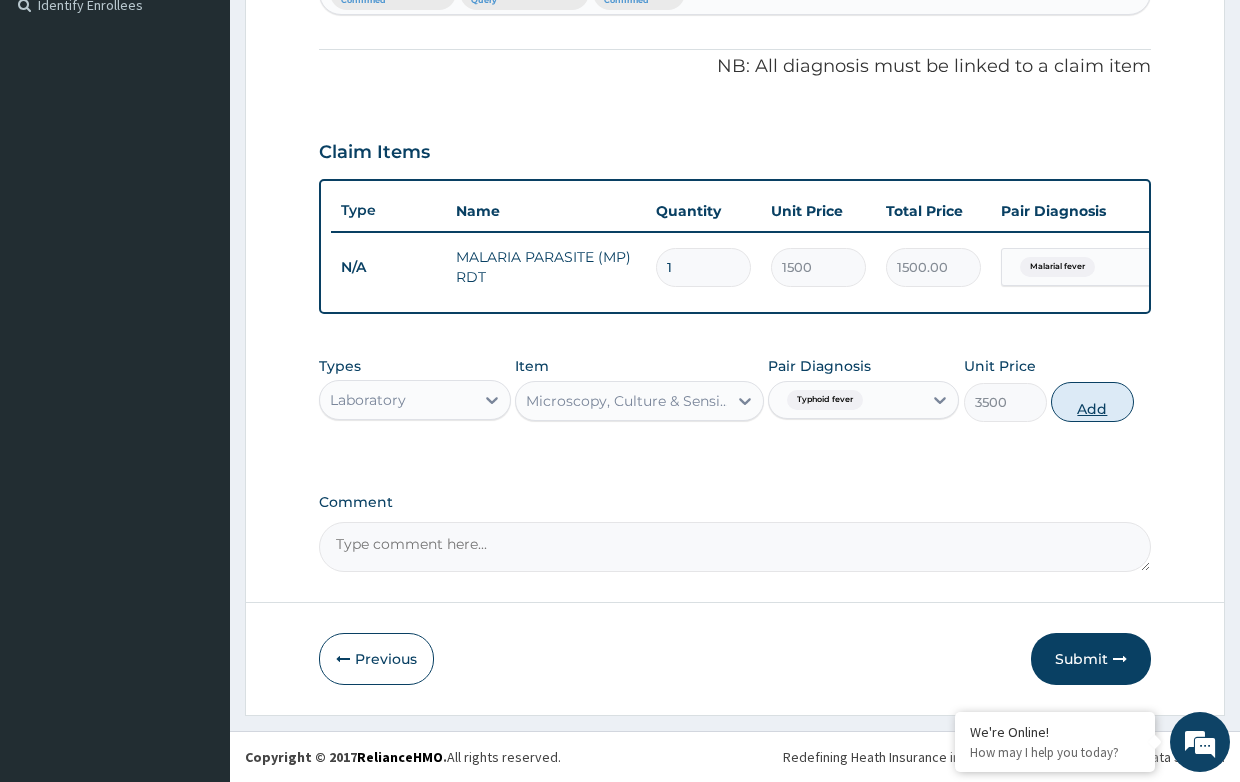 click on "Add" at bounding box center [1092, 402] 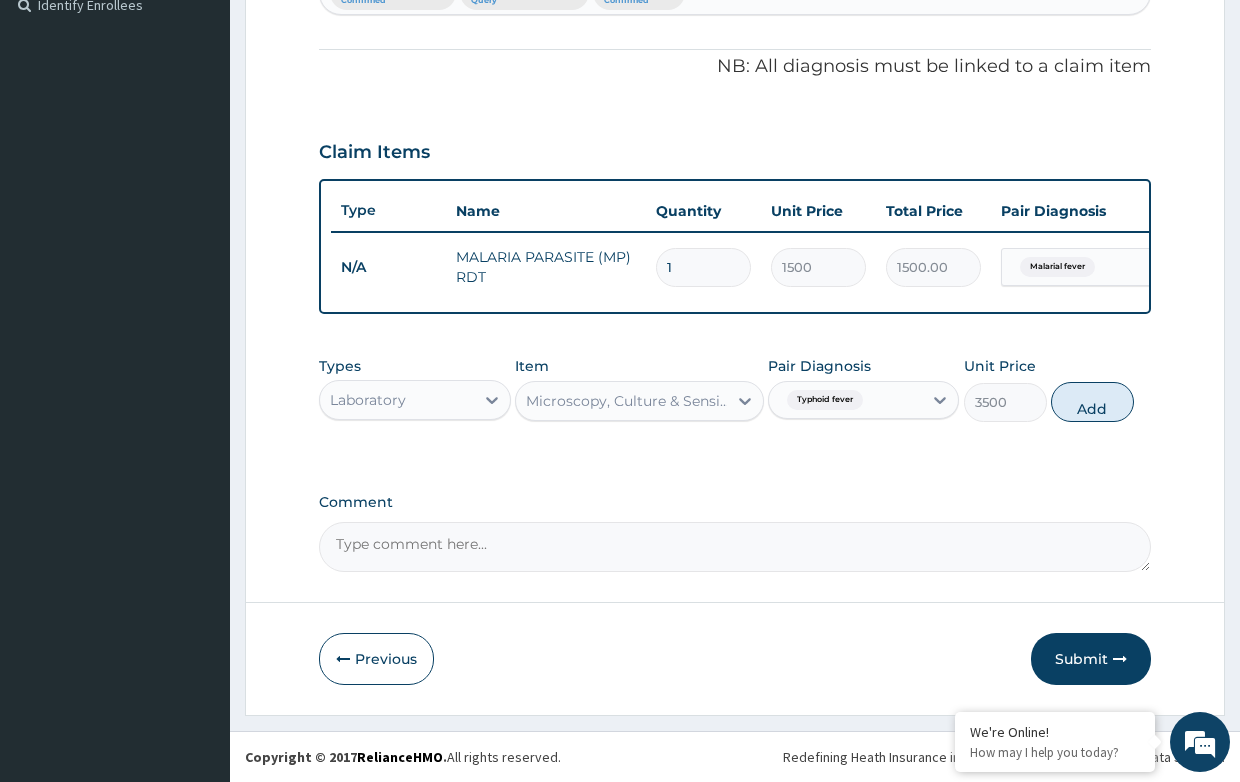type on "0" 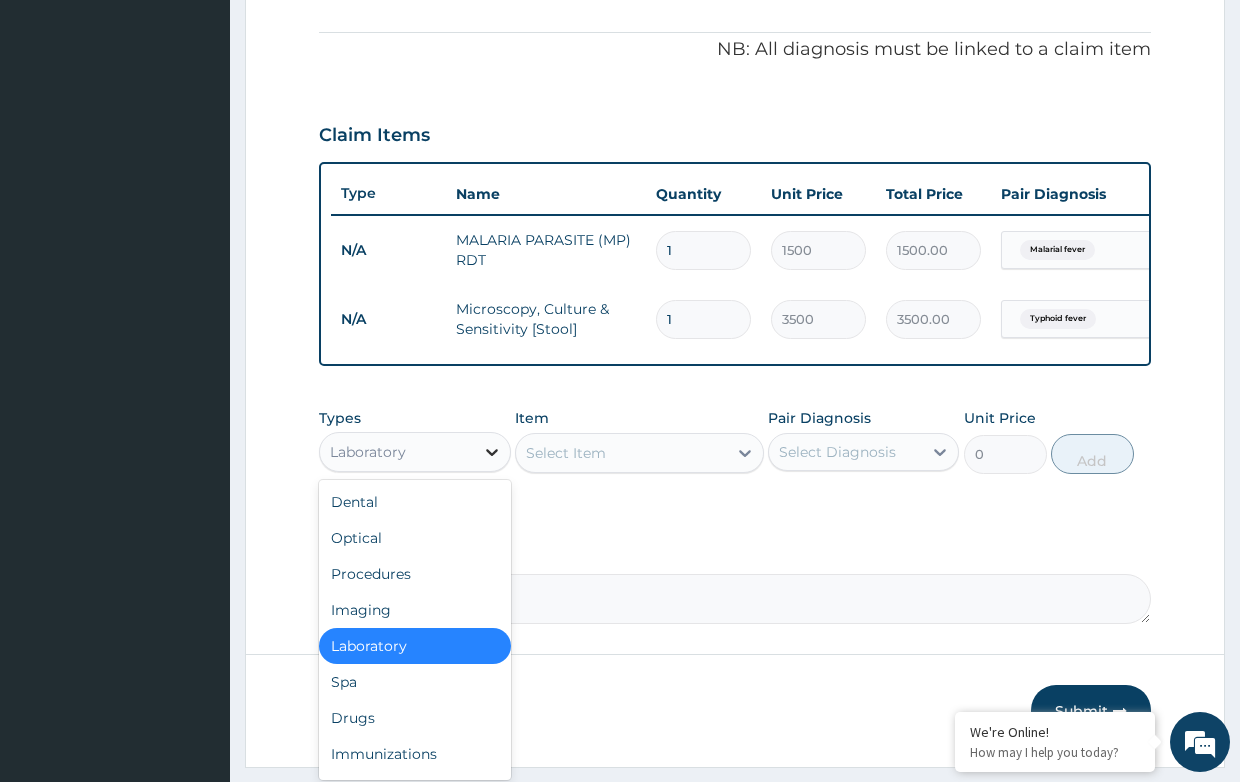 click 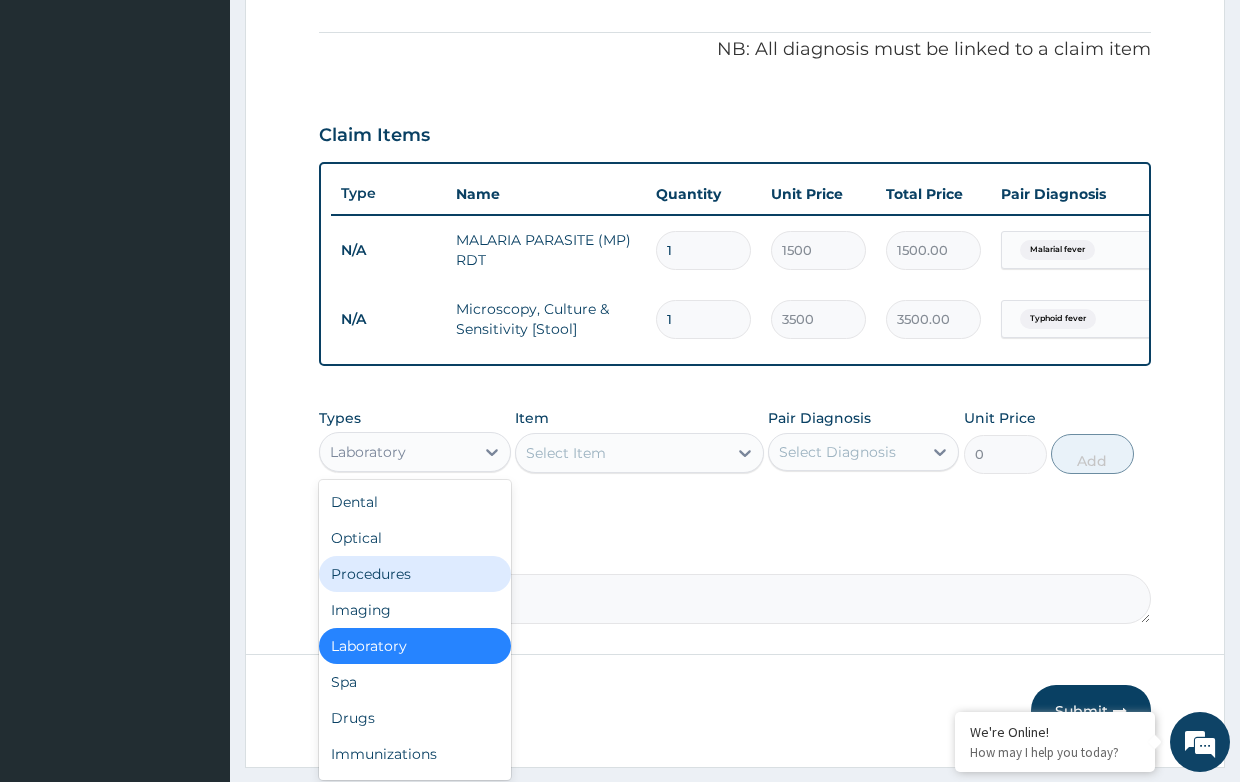 click on "Procedures" at bounding box center [414, 574] 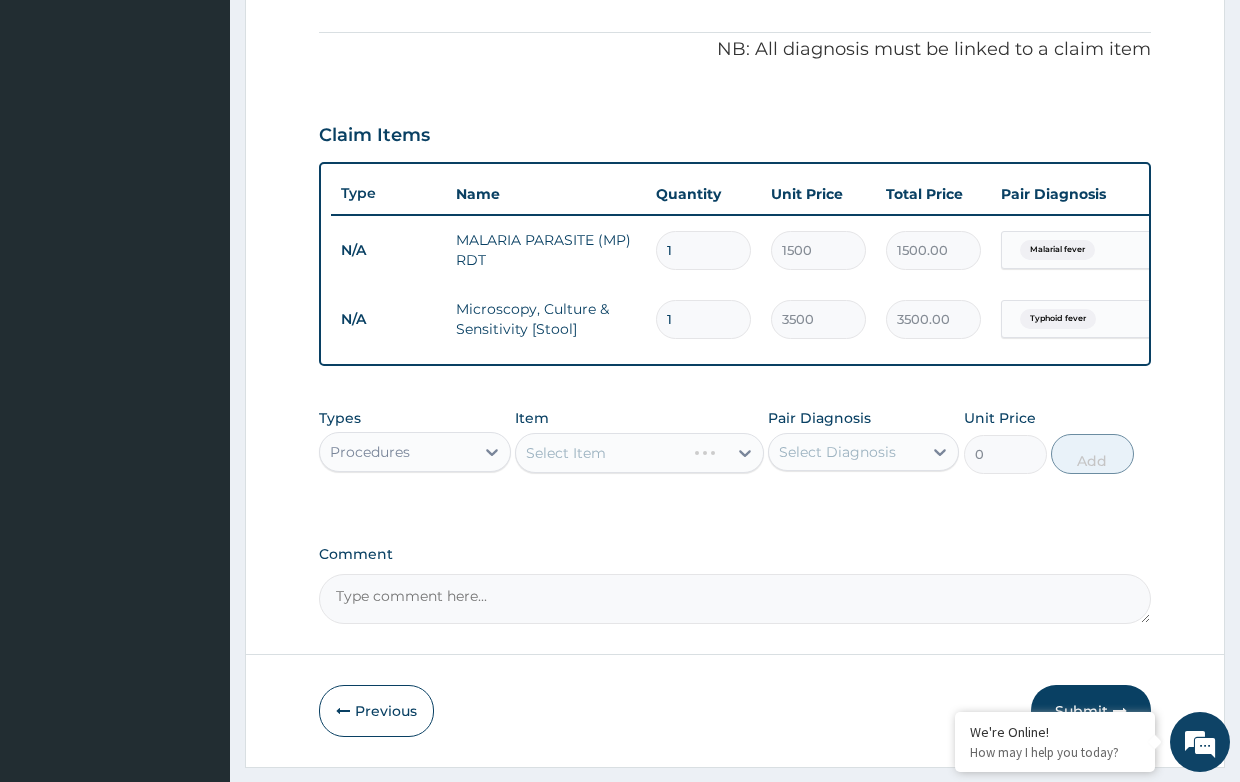 click on "Select Item" at bounding box center (639, 453) 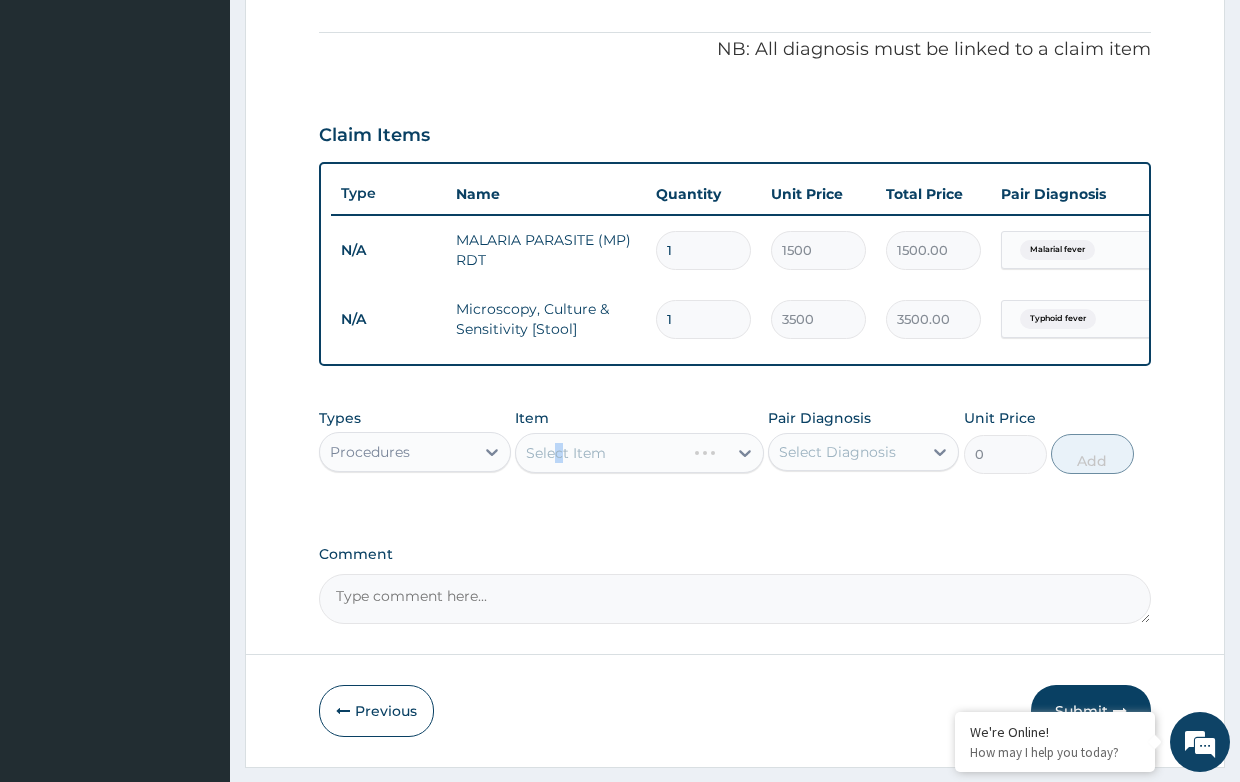 click on "Select Item" at bounding box center [639, 453] 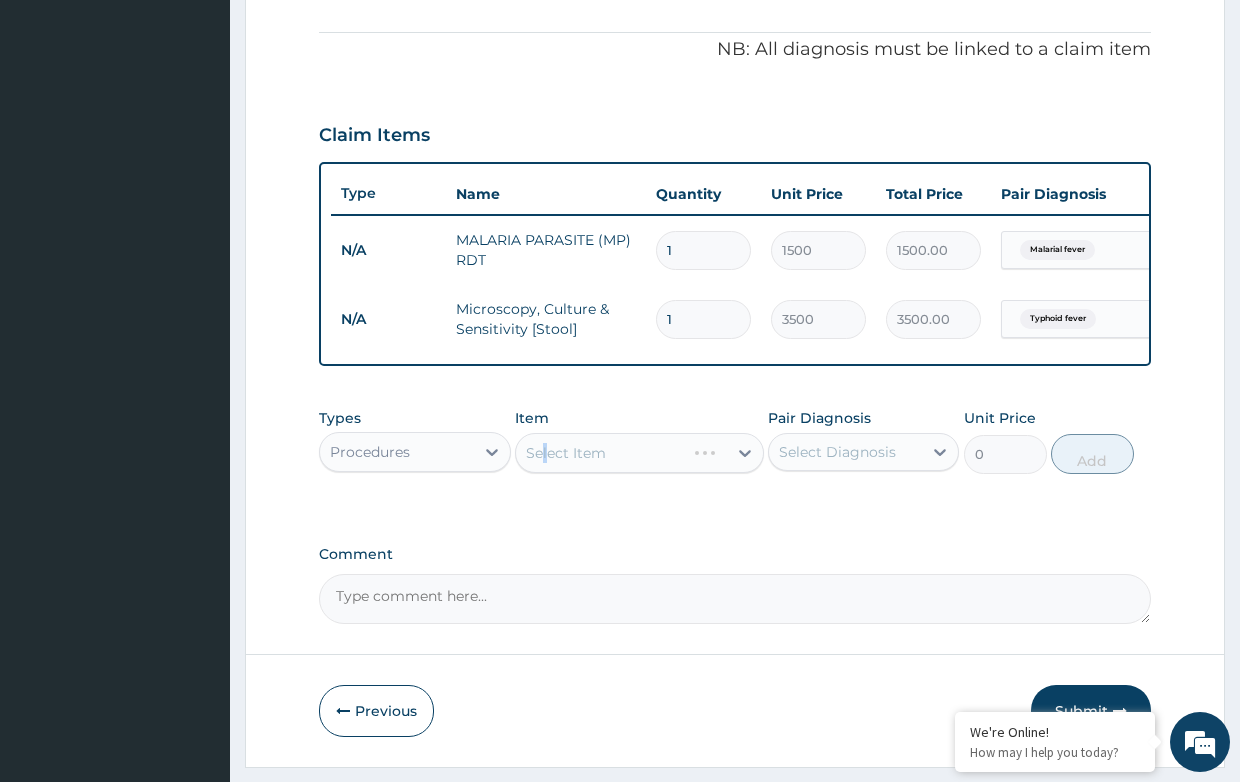 click on "Select Item" at bounding box center (639, 453) 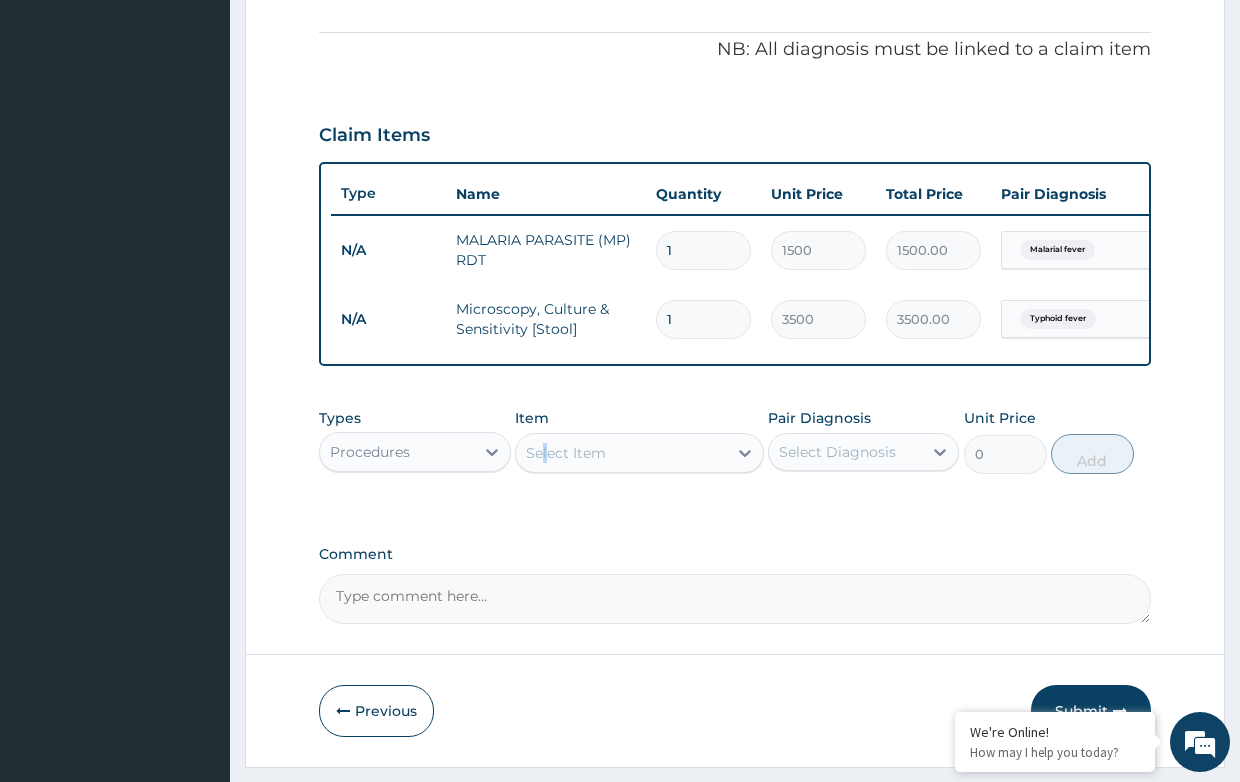 click on "Select Item" at bounding box center (566, 453) 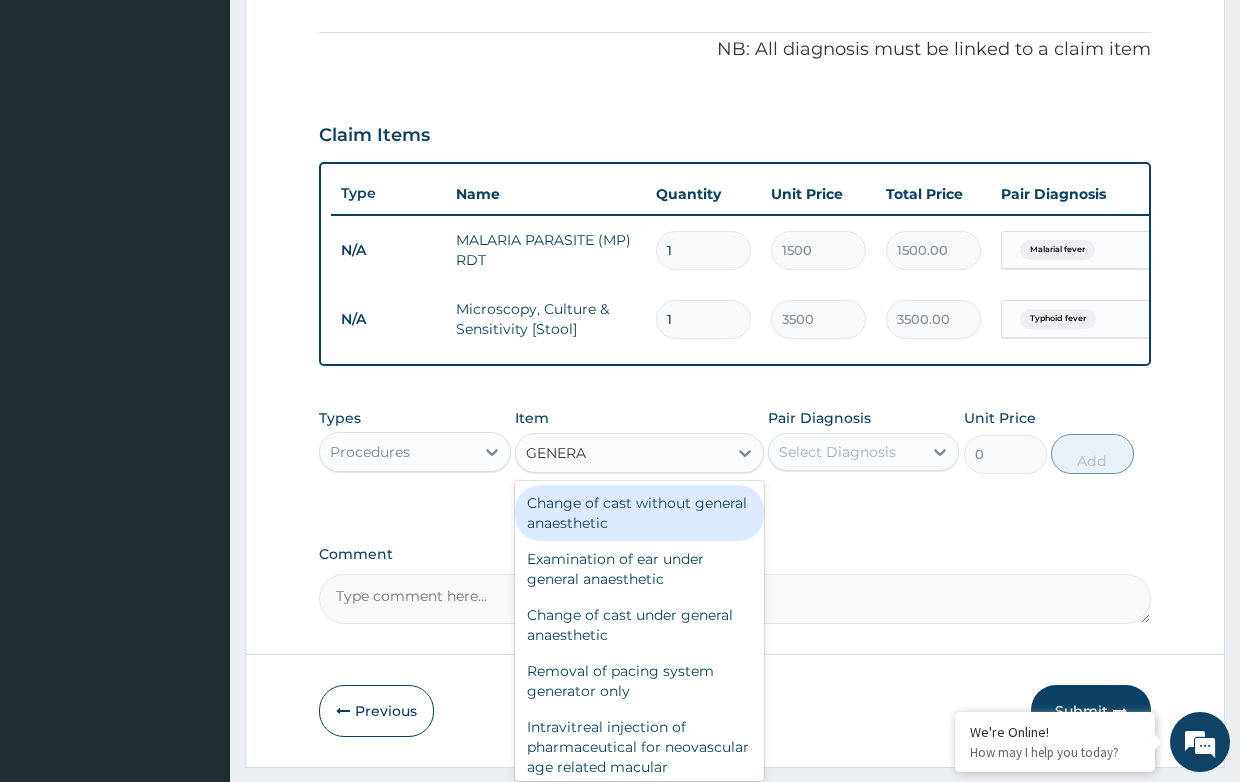 type on "GENERAL" 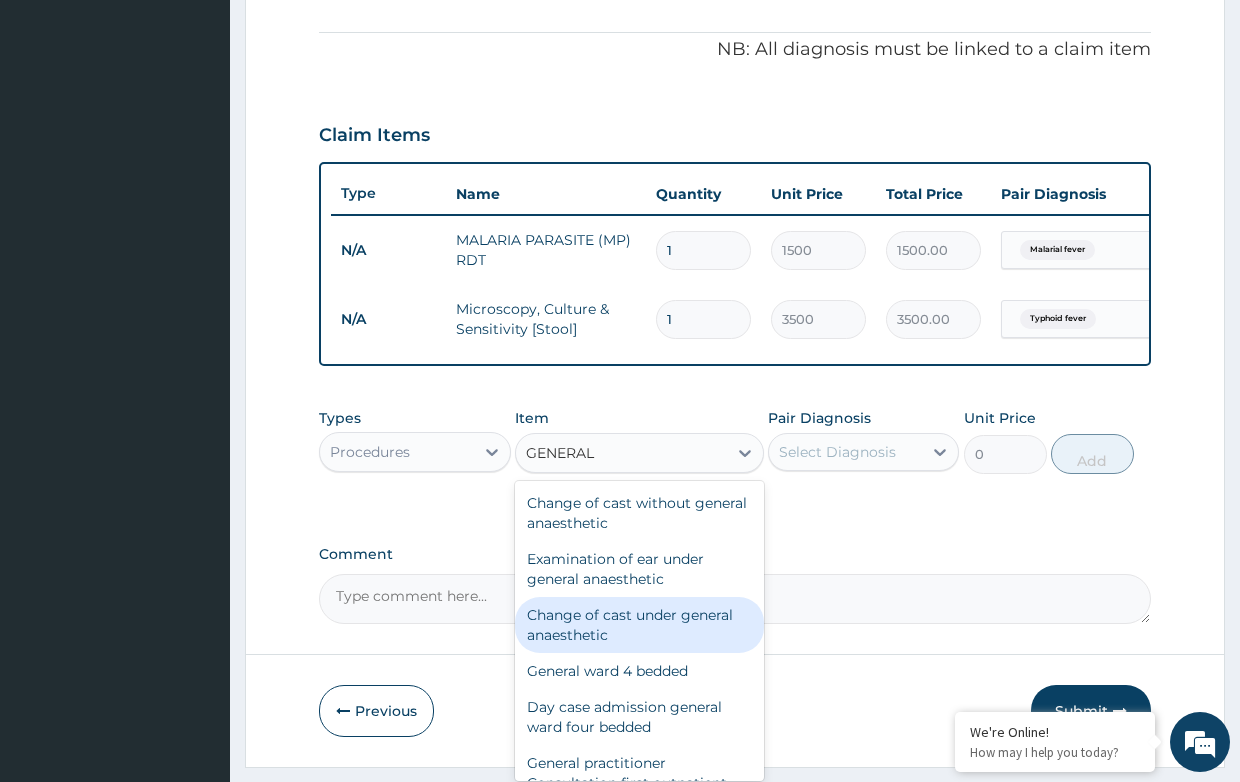 scroll, scrollTop: 200, scrollLeft: 0, axis: vertical 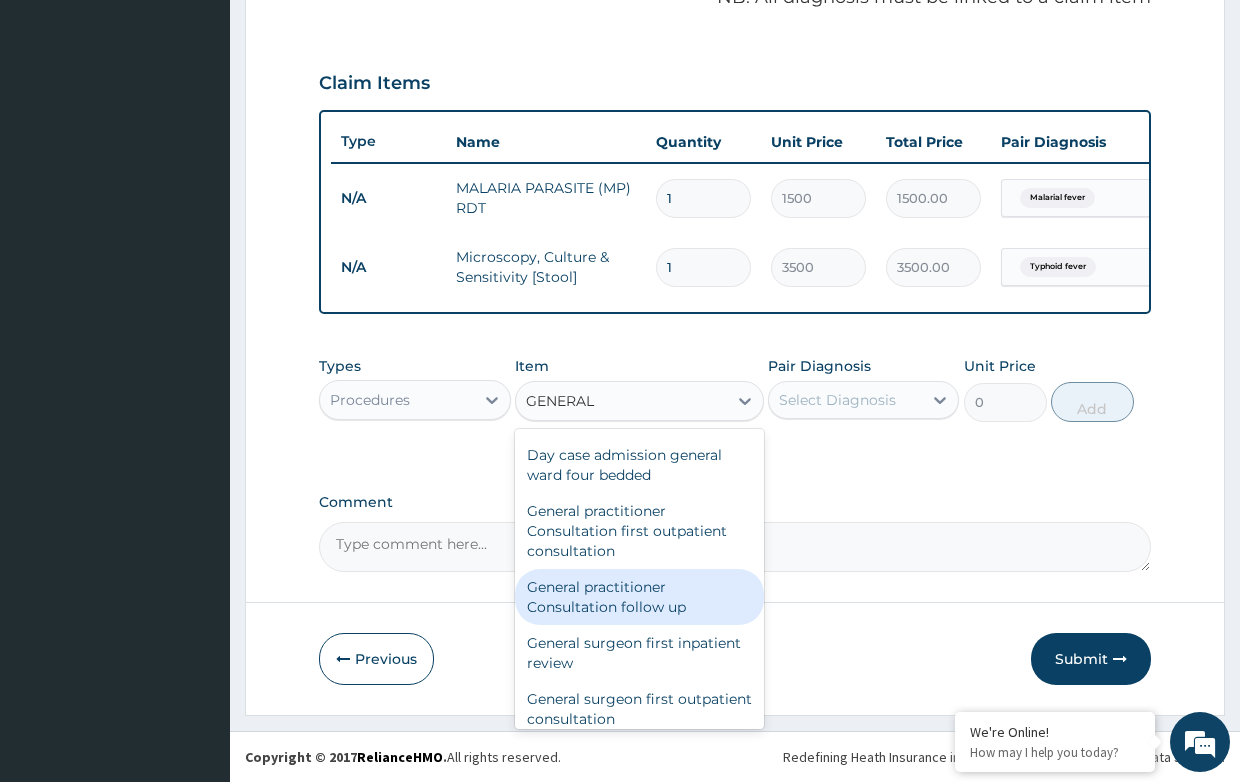 click on "General practitioner Consultation follow up" at bounding box center (639, 597) 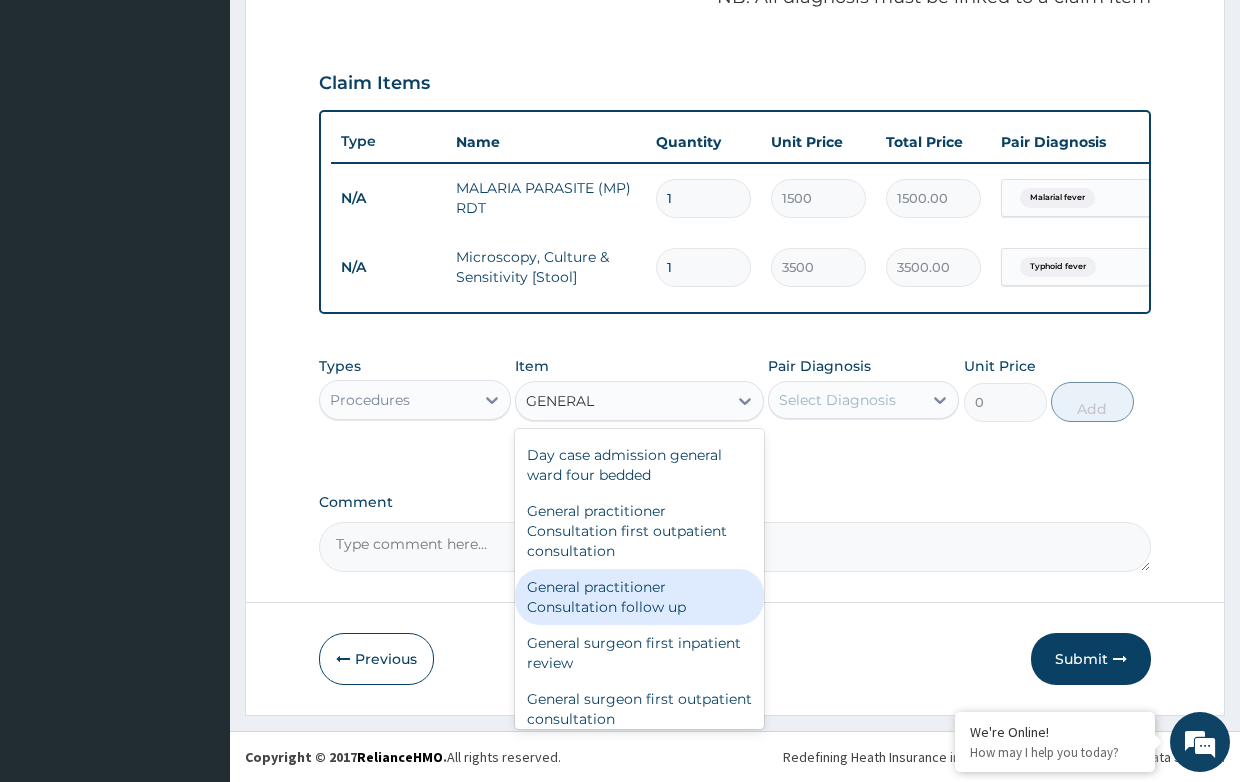 type 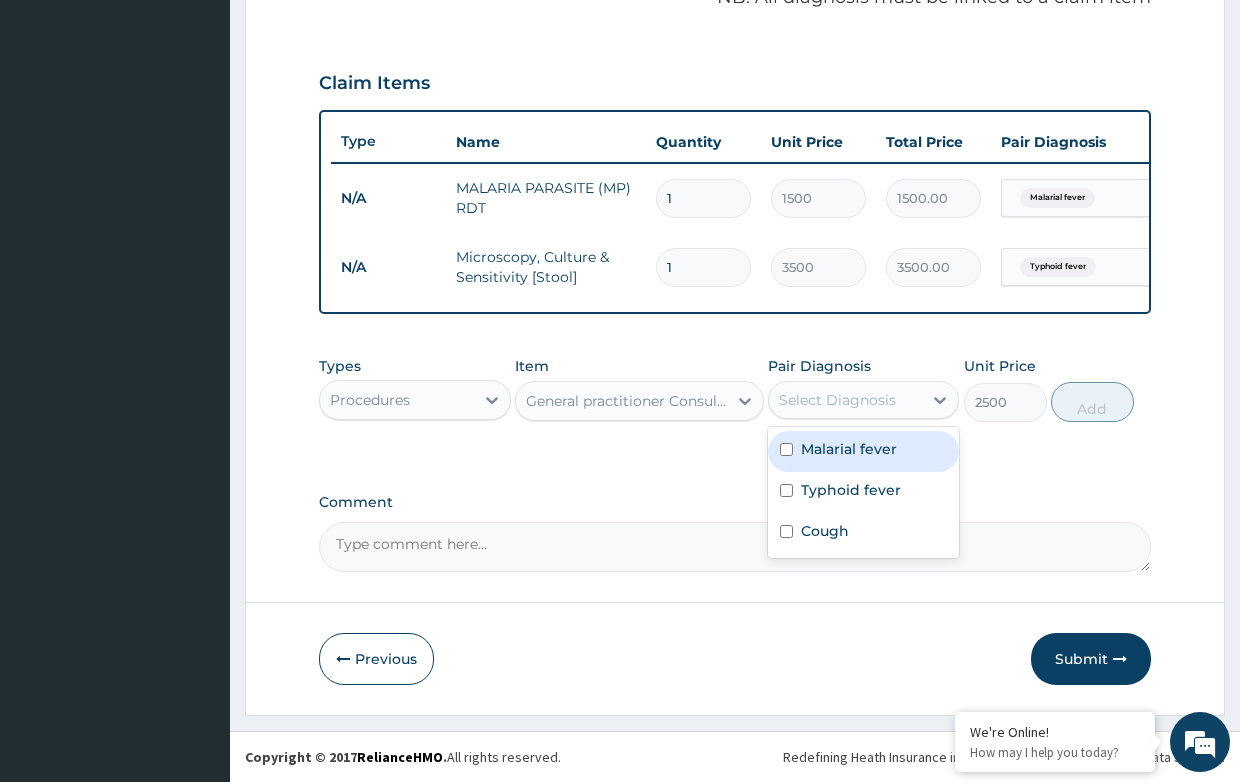 click on "Select Diagnosis" at bounding box center [837, 400] 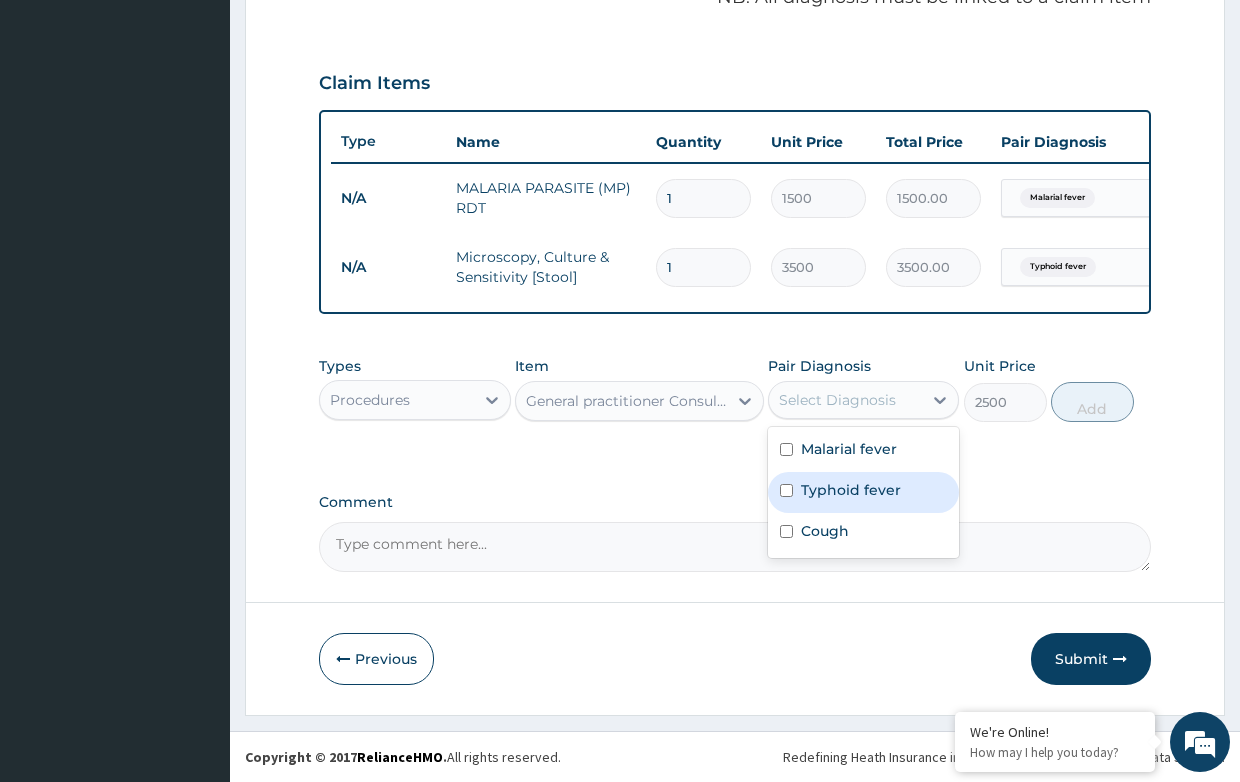 click on "Typhoid fever" at bounding box center (851, 490) 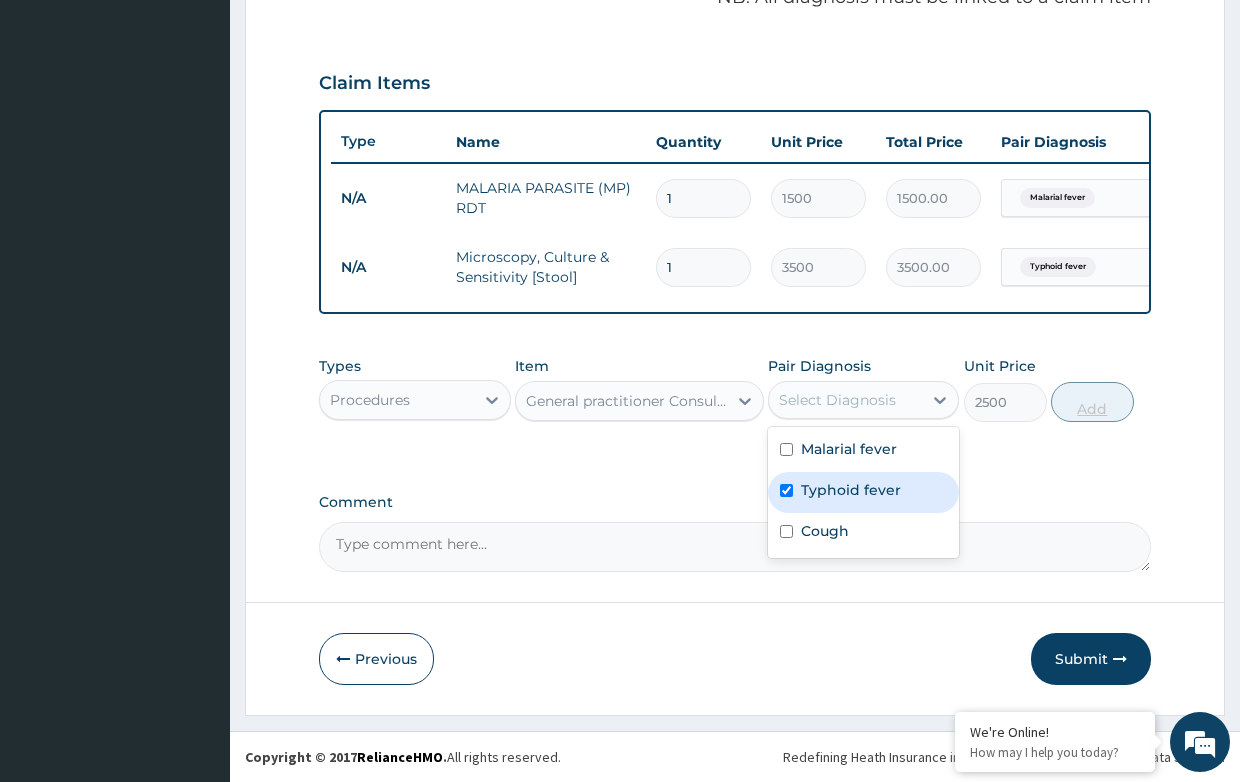 checkbox on "true" 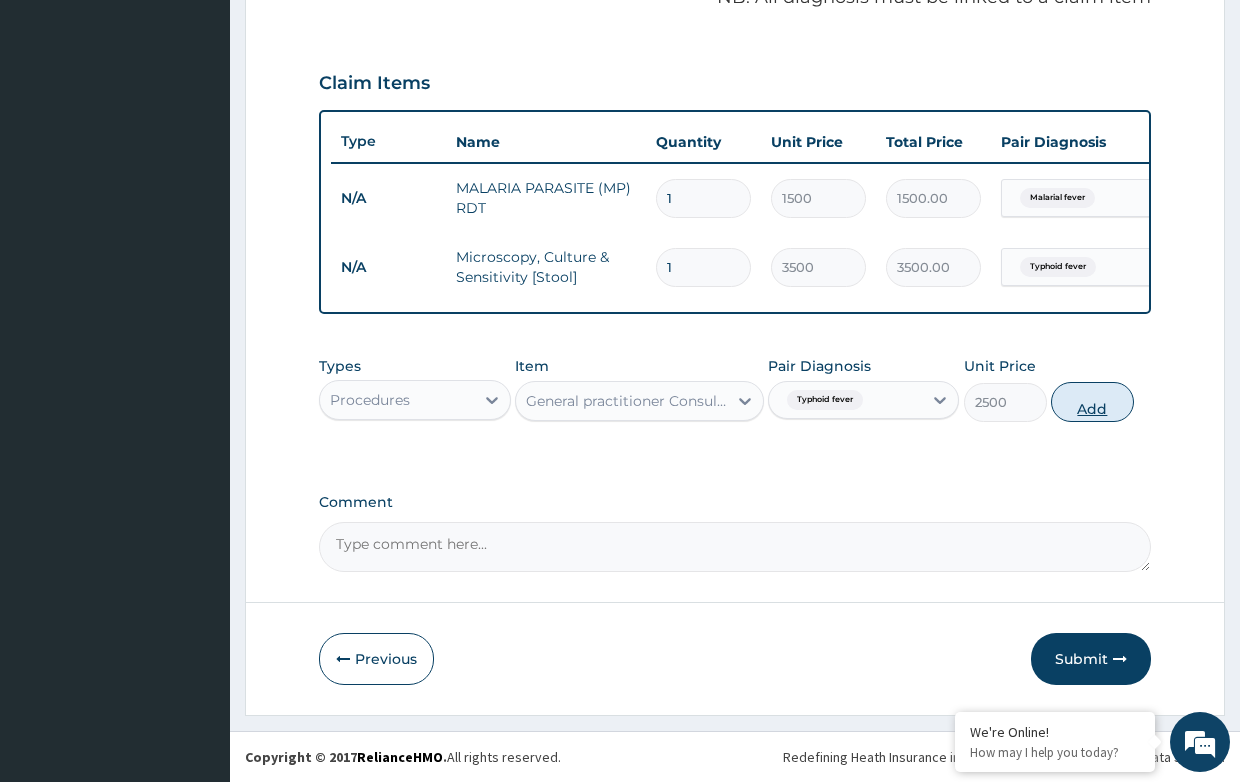 click on "Add" at bounding box center (1092, 402) 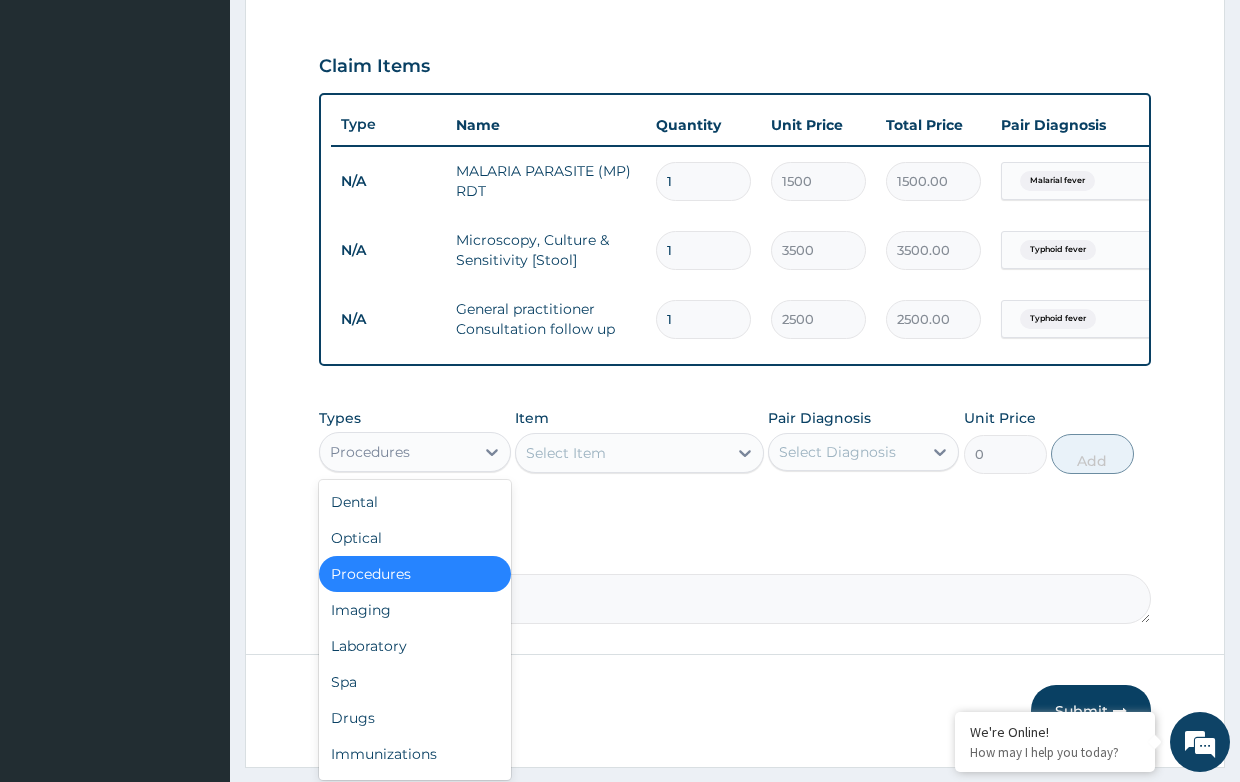 click on "Procedures" at bounding box center (396, 452) 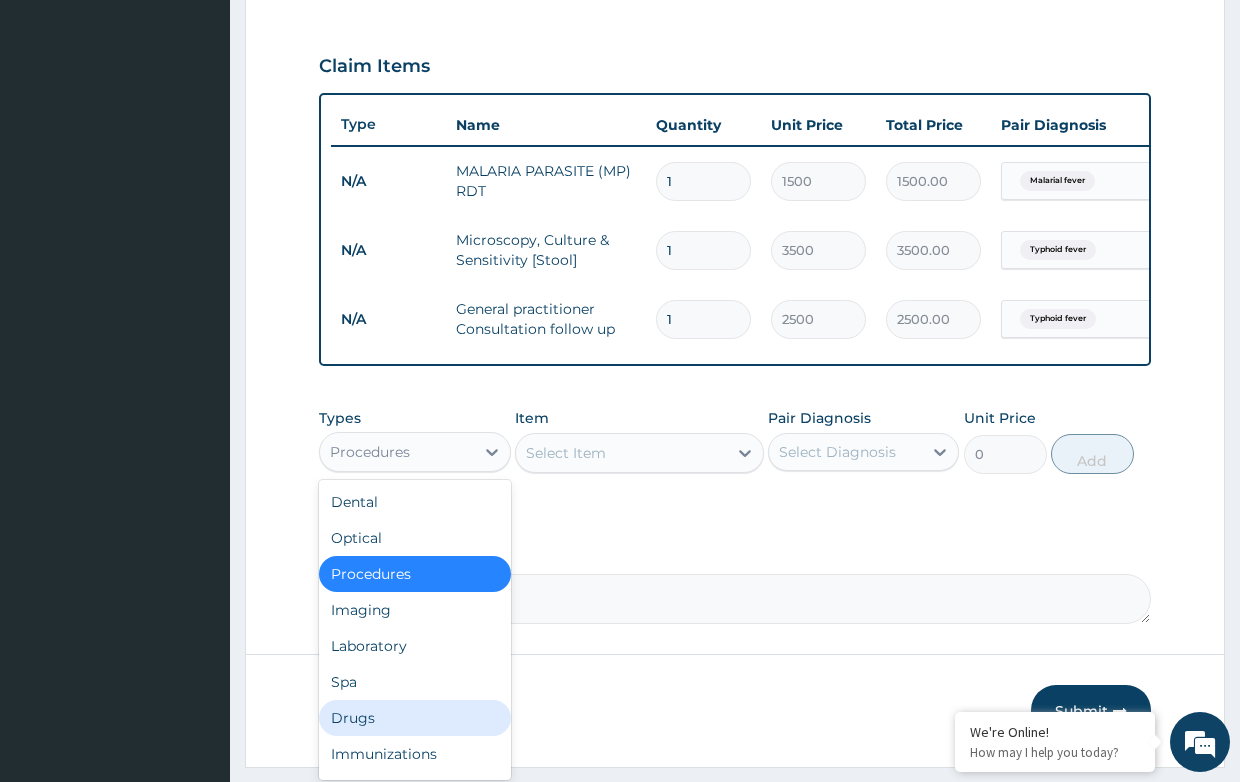 click on "Drugs" at bounding box center [414, 718] 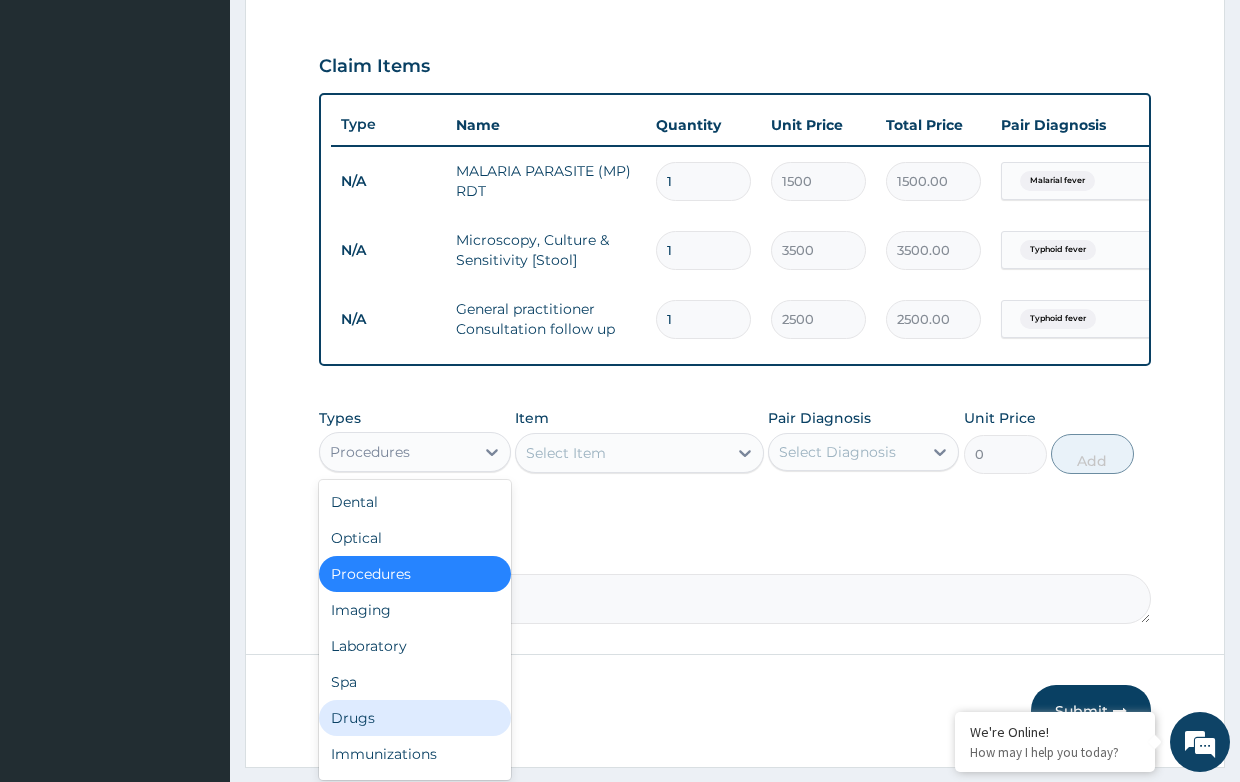 click on "Previous" at bounding box center [376, 711] 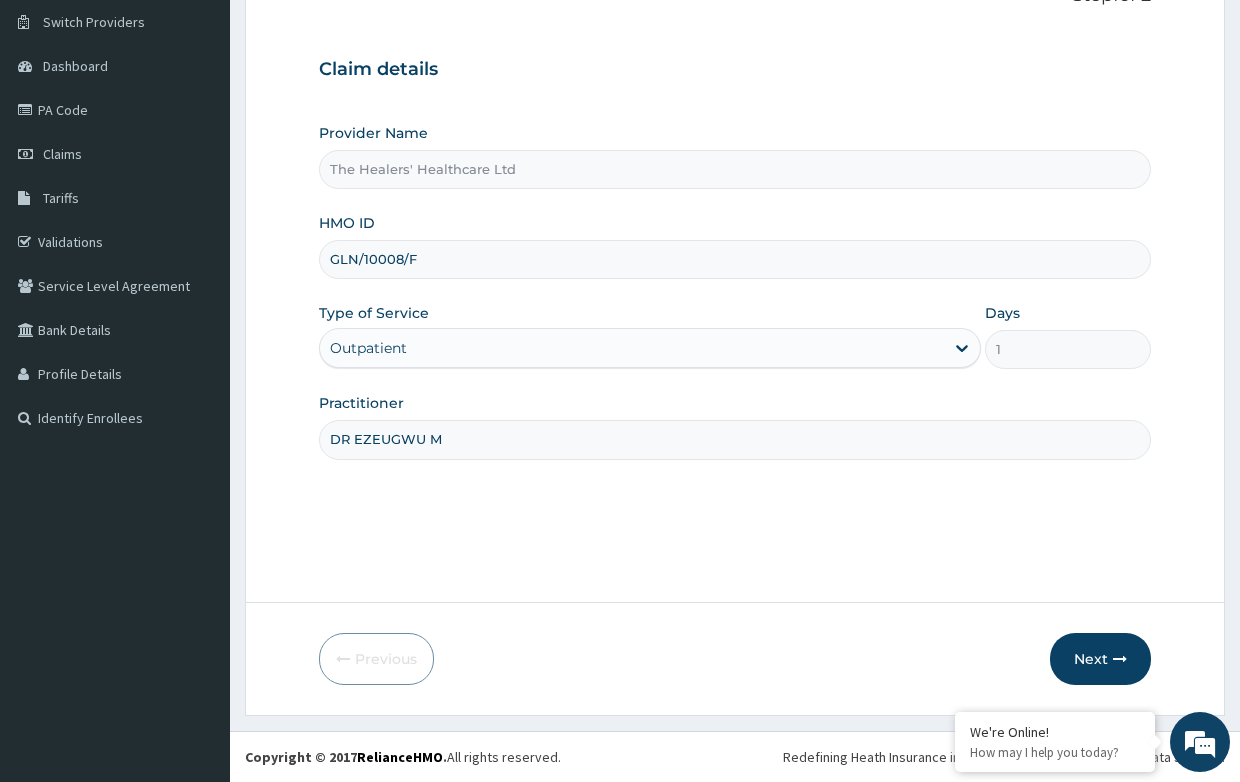 scroll, scrollTop: 152, scrollLeft: 0, axis: vertical 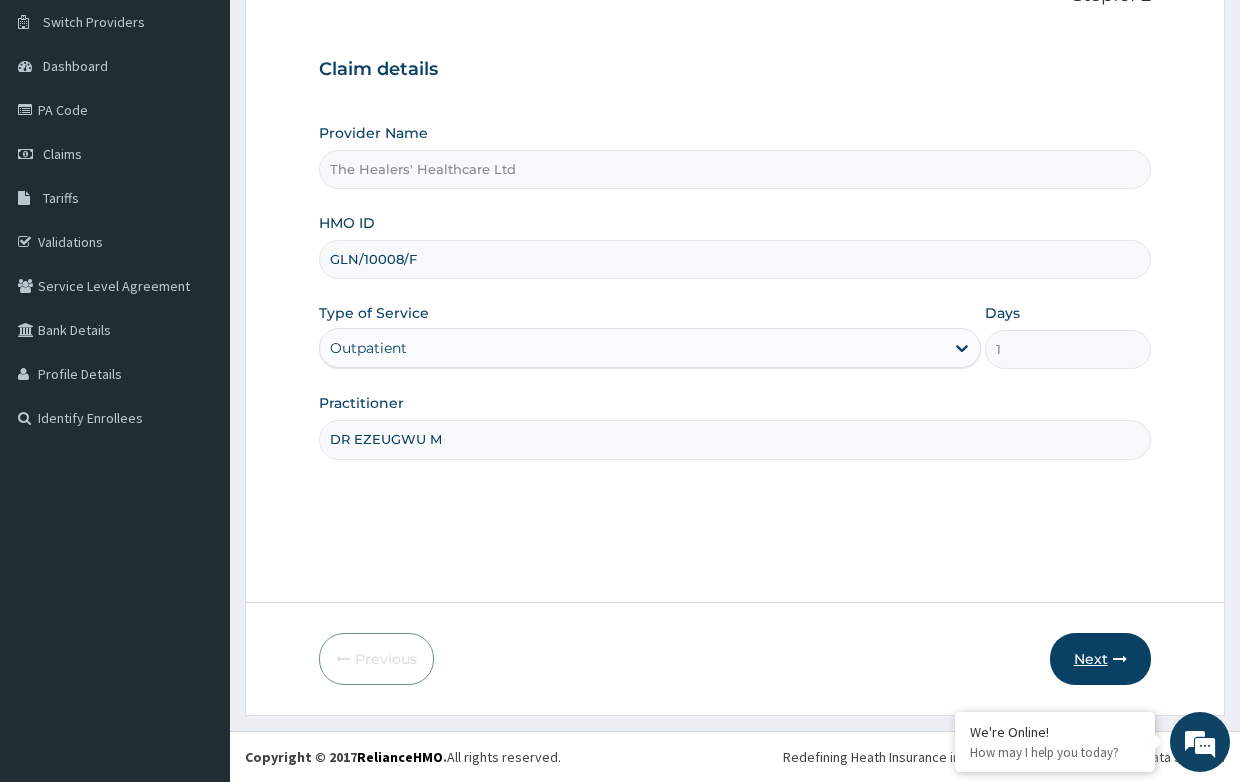 click on "Next" at bounding box center (1100, 659) 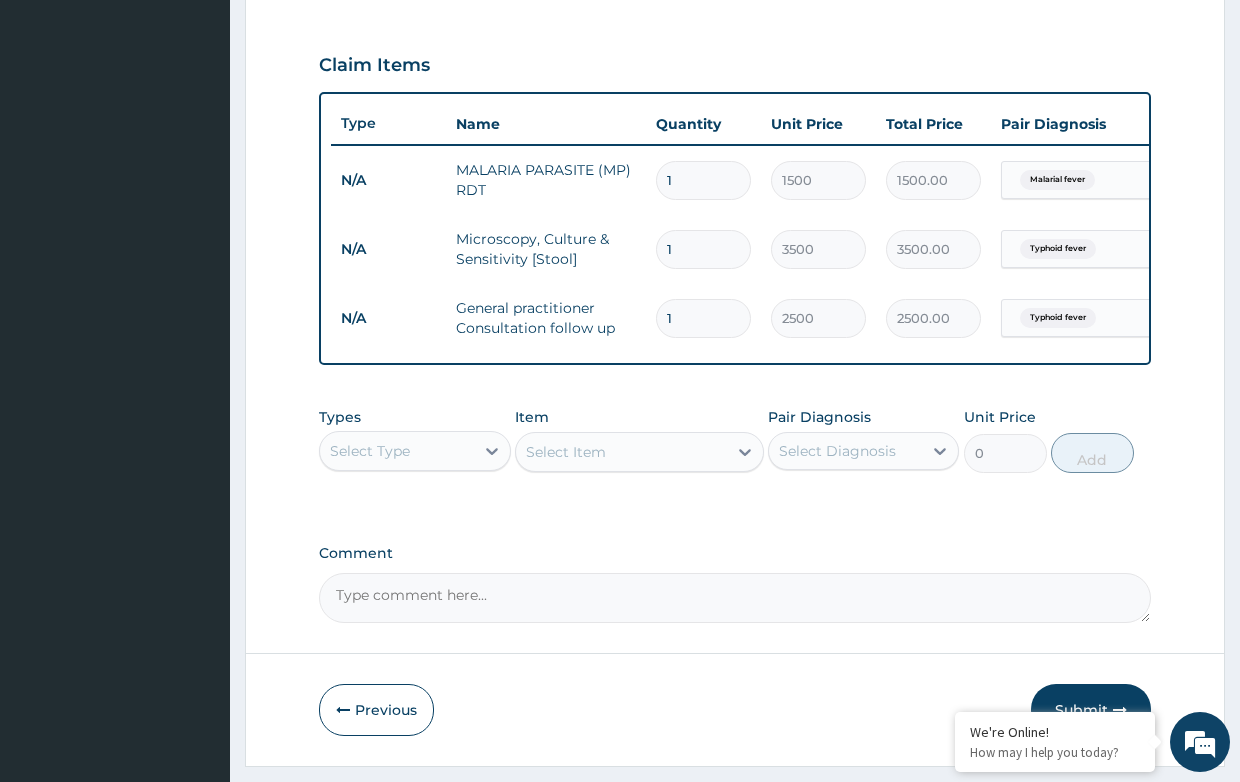 scroll, scrollTop: 720, scrollLeft: 0, axis: vertical 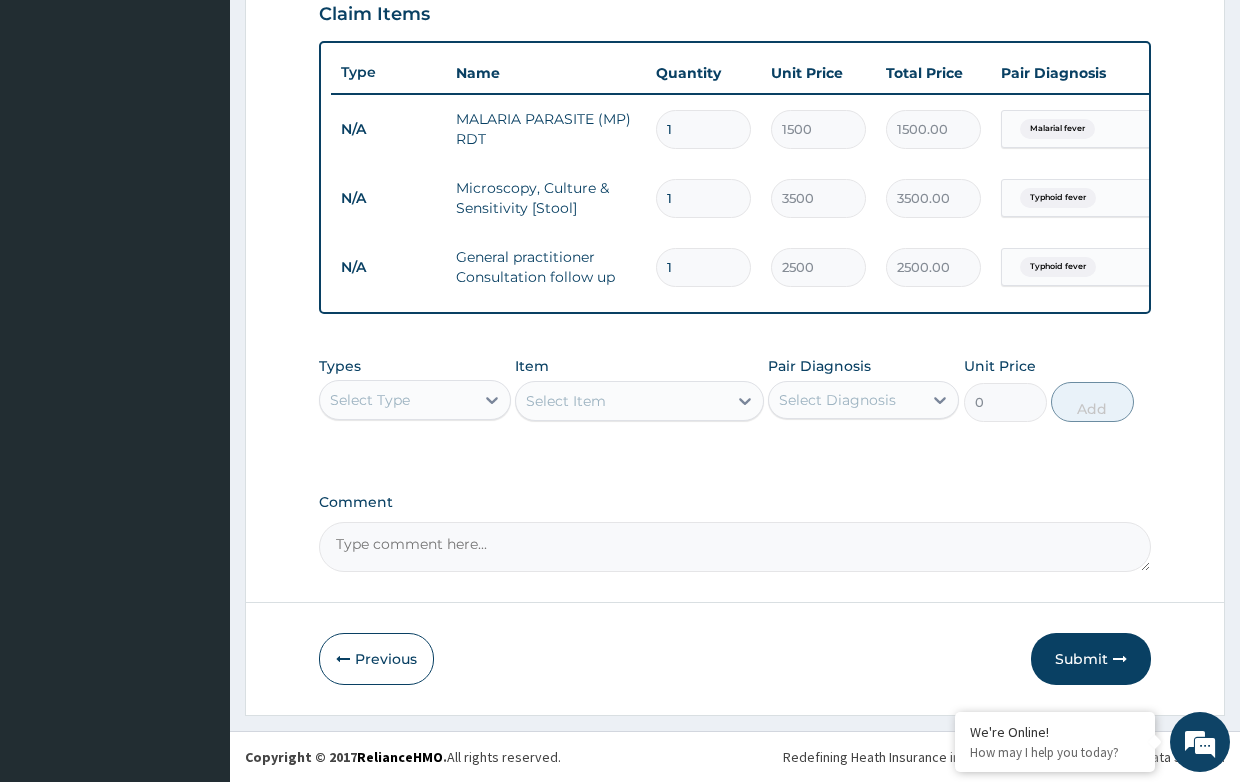 click on "Select Type" at bounding box center [396, 400] 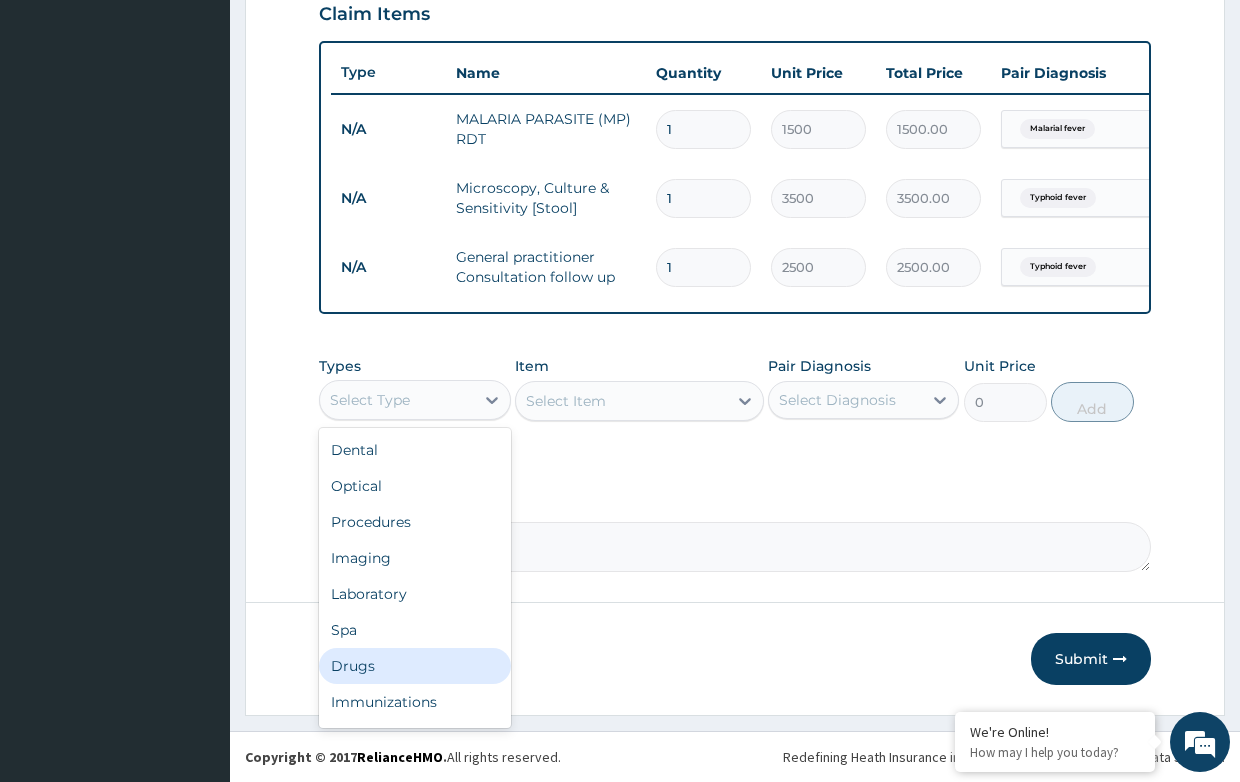 click on "Drugs" at bounding box center (414, 666) 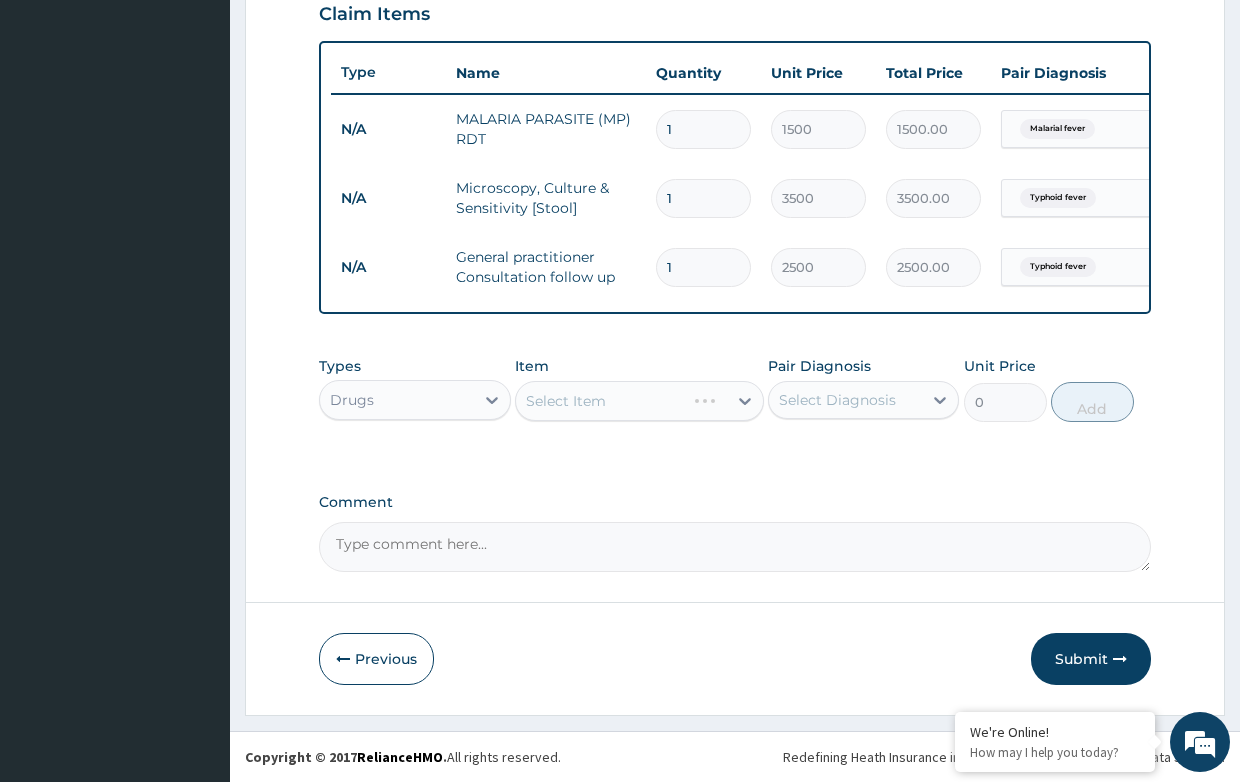 click on "Select Item" at bounding box center (639, 401) 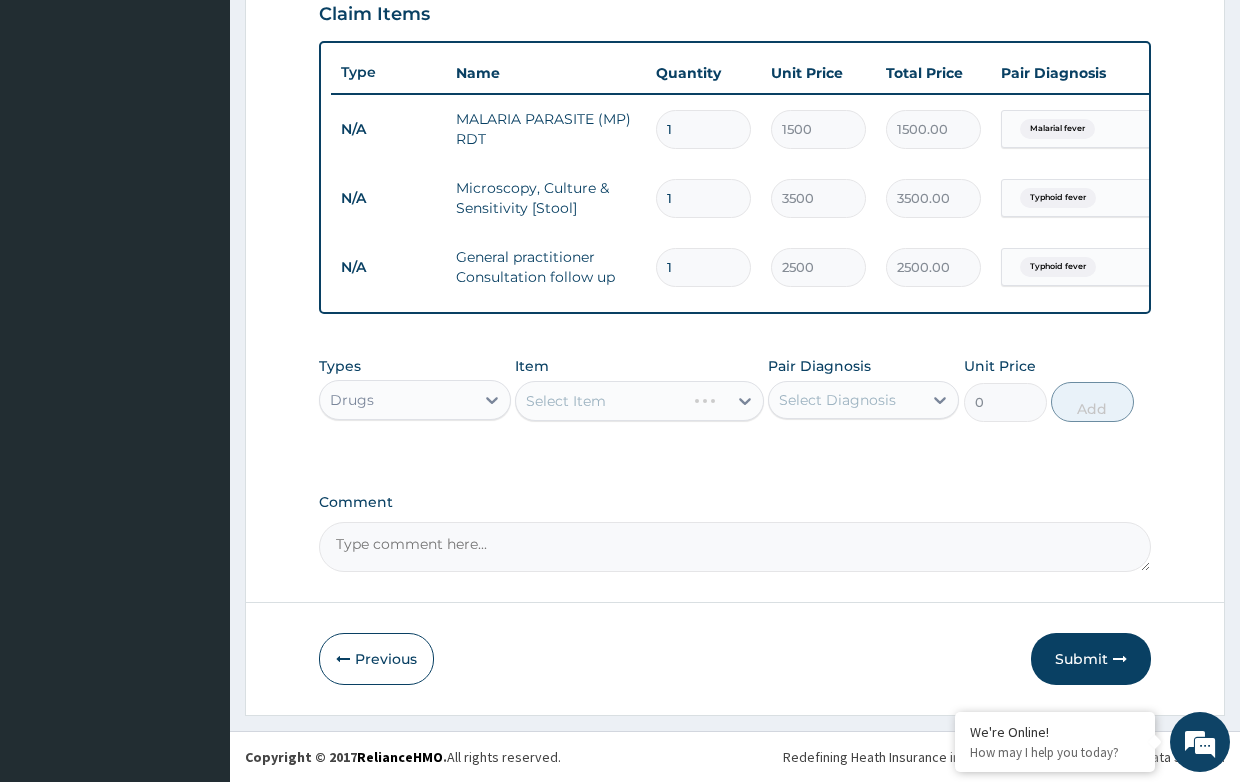 click on "Select Item" at bounding box center [639, 401] 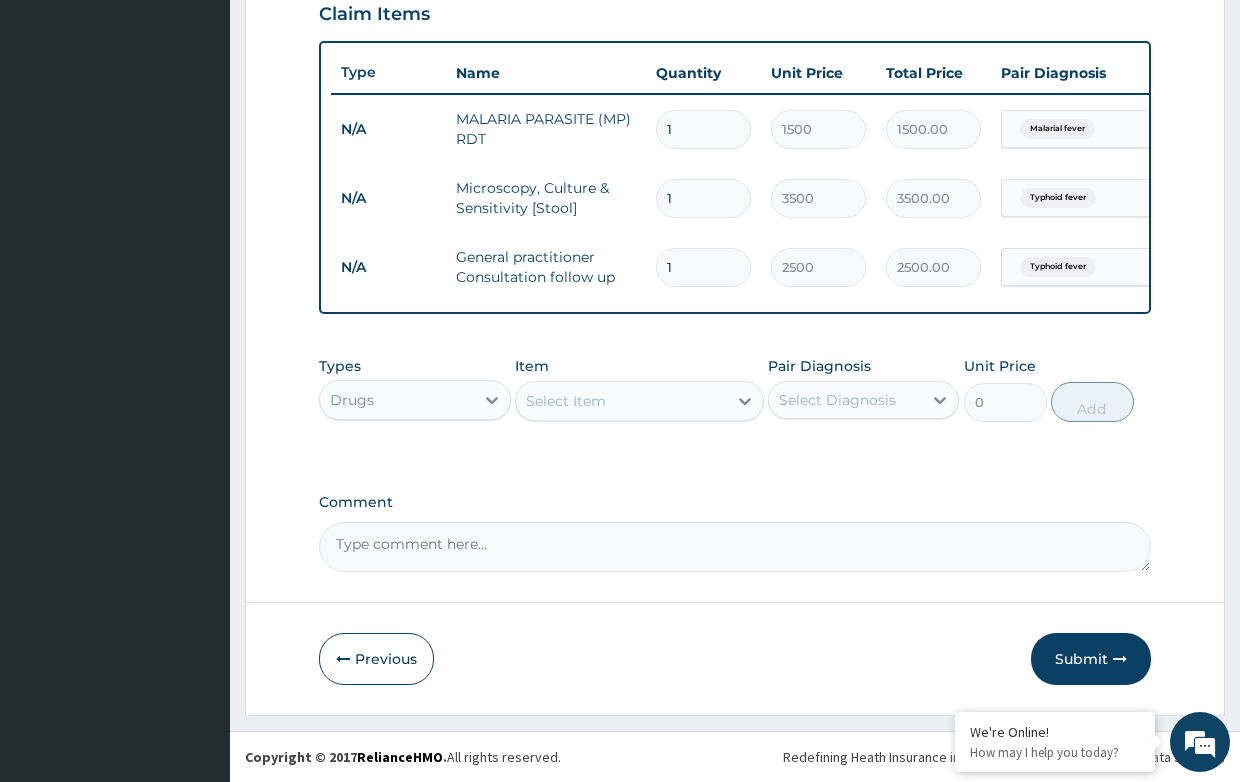 click on "Select Item" at bounding box center (566, 401) 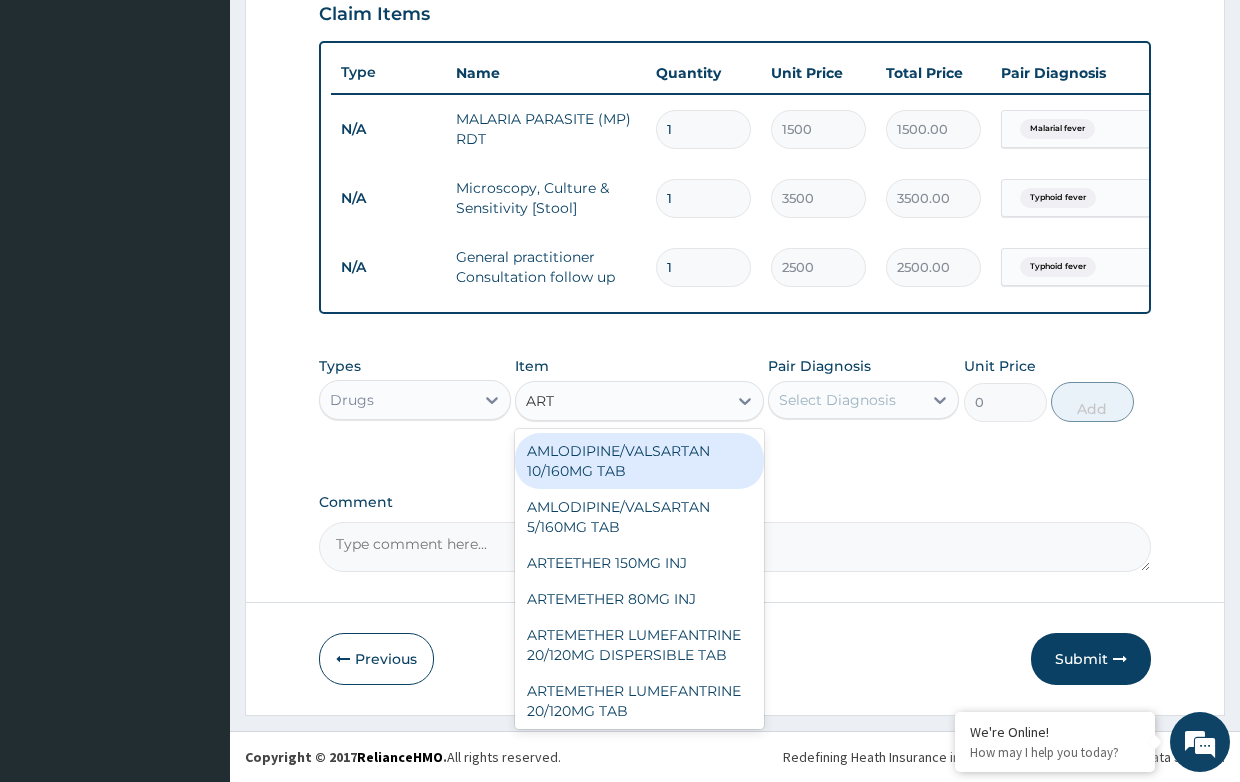 type on "ARTE" 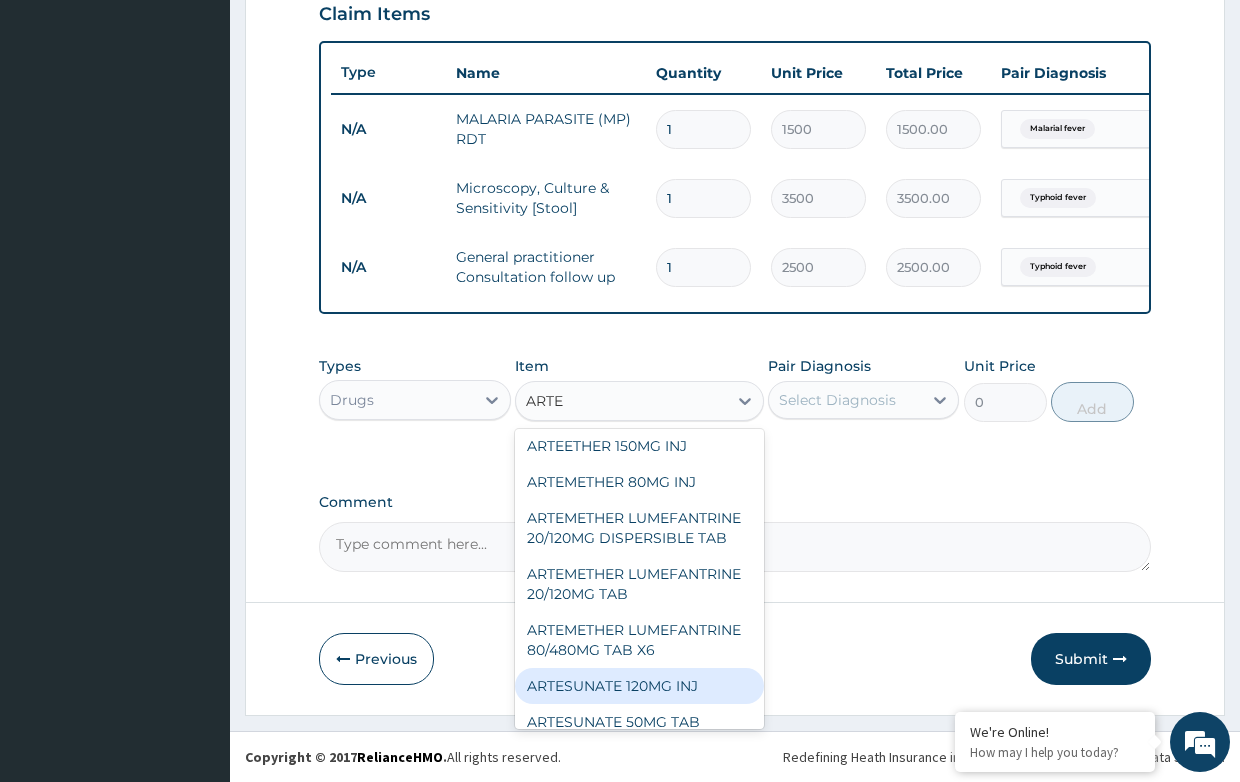 scroll, scrollTop: 0, scrollLeft: 0, axis: both 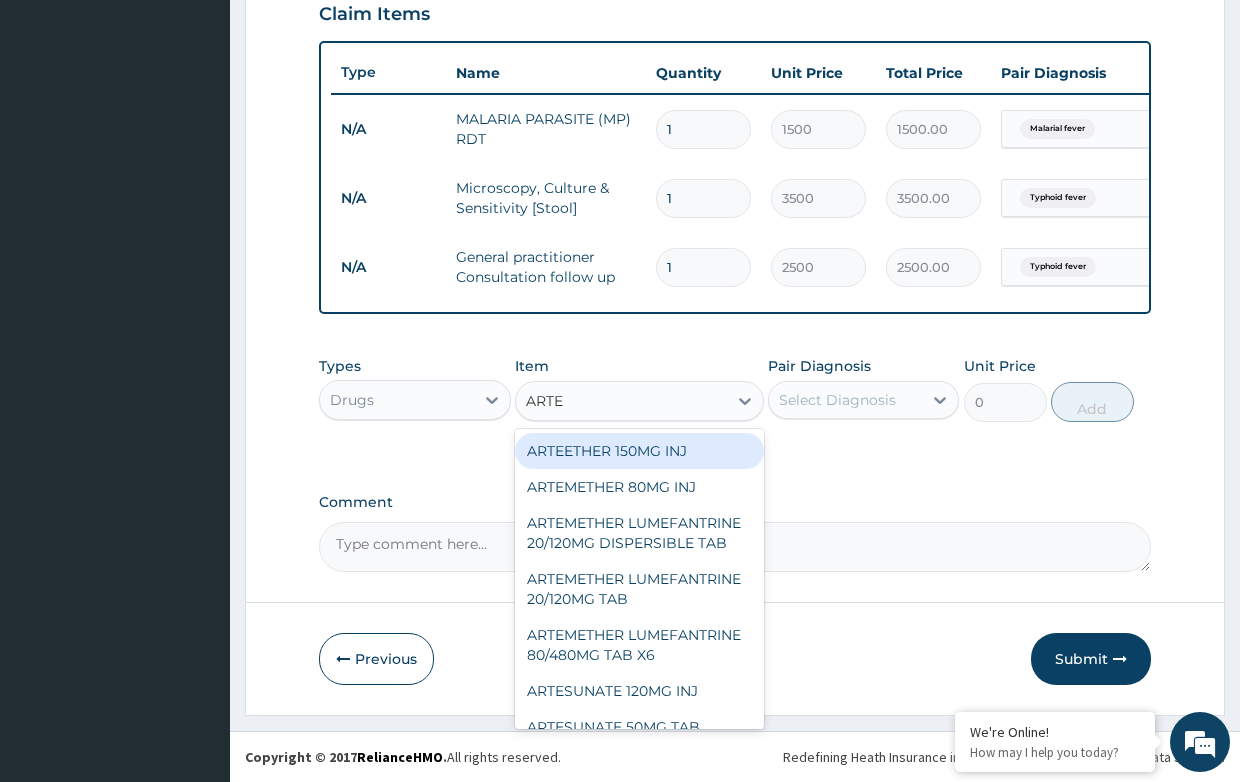 click on "ARTEETHER 150MG INJ" at bounding box center [639, 451] 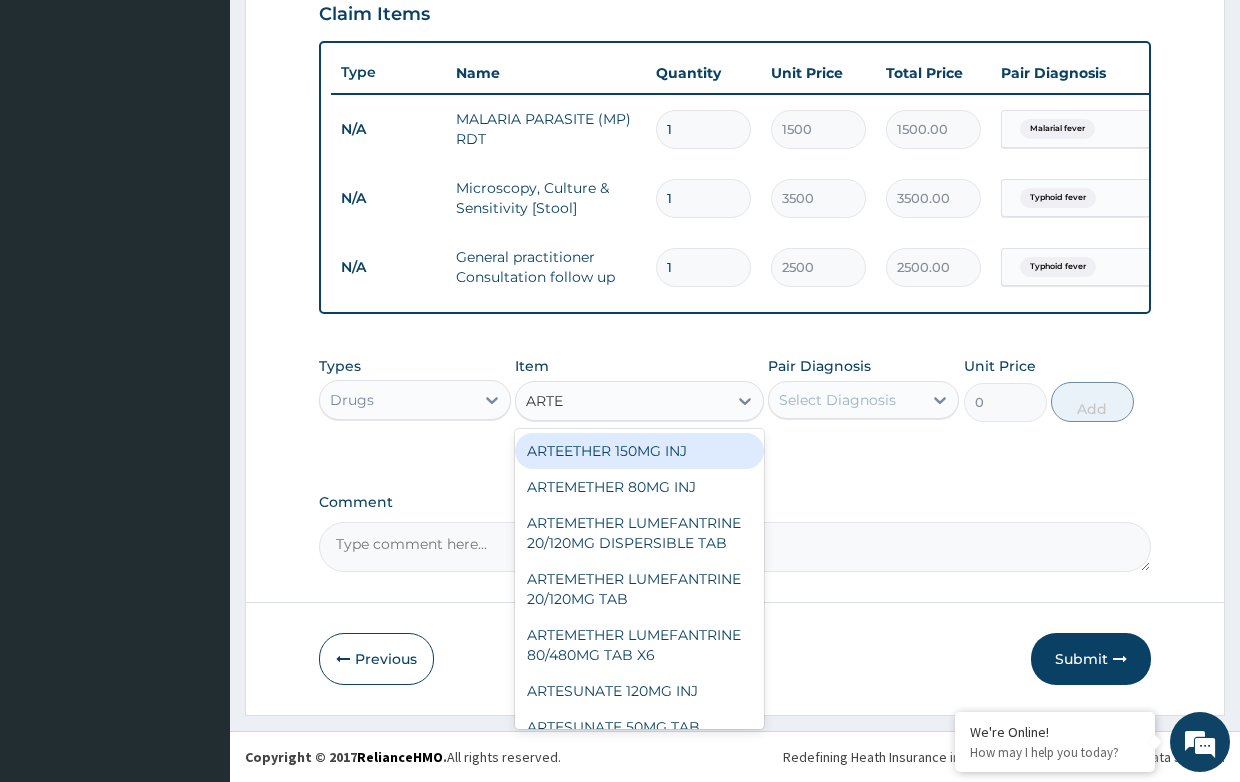 type 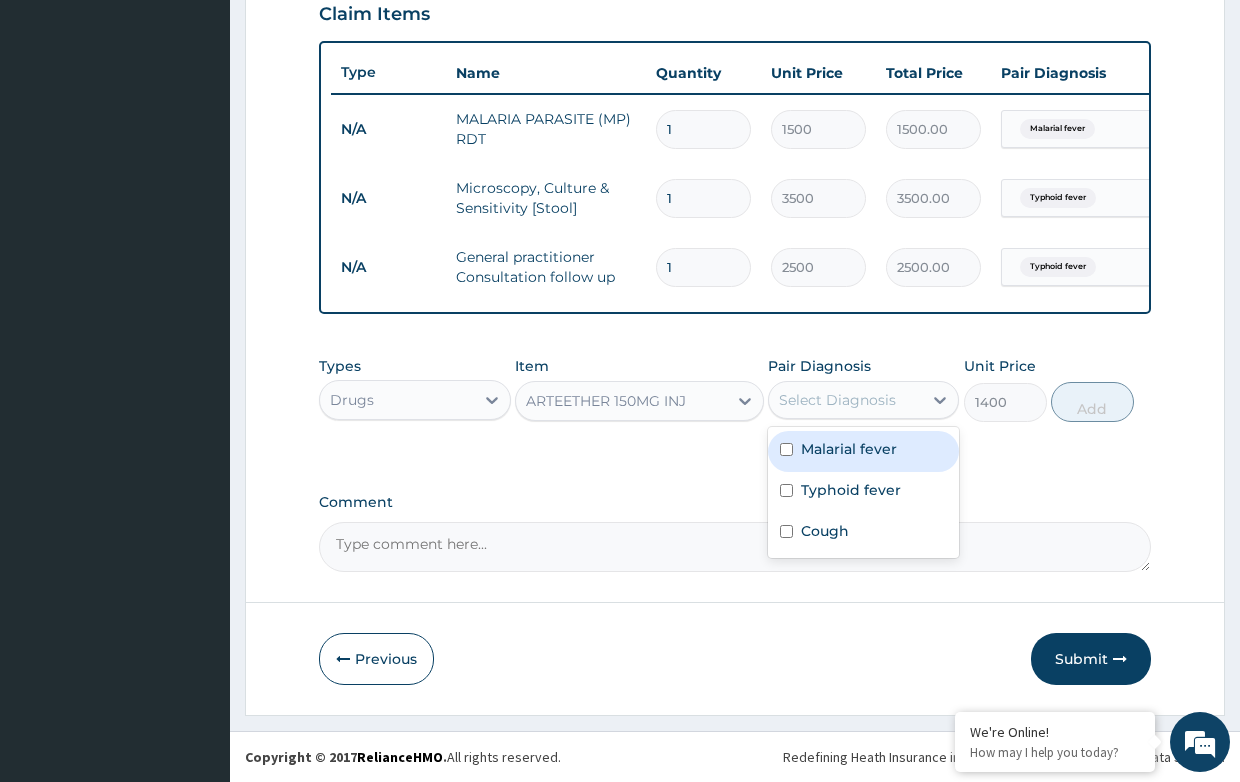 click on "Select Diagnosis" at bounding box center (837, 400) 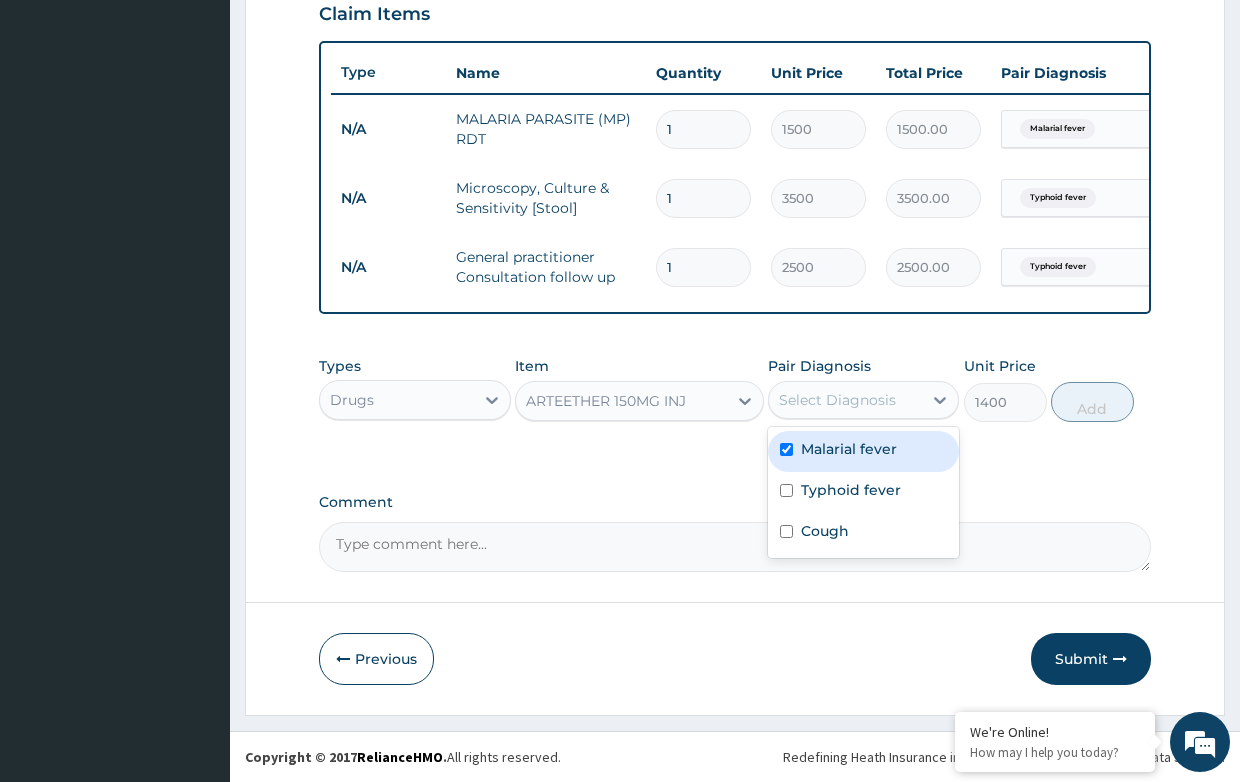 checkbox on "true" 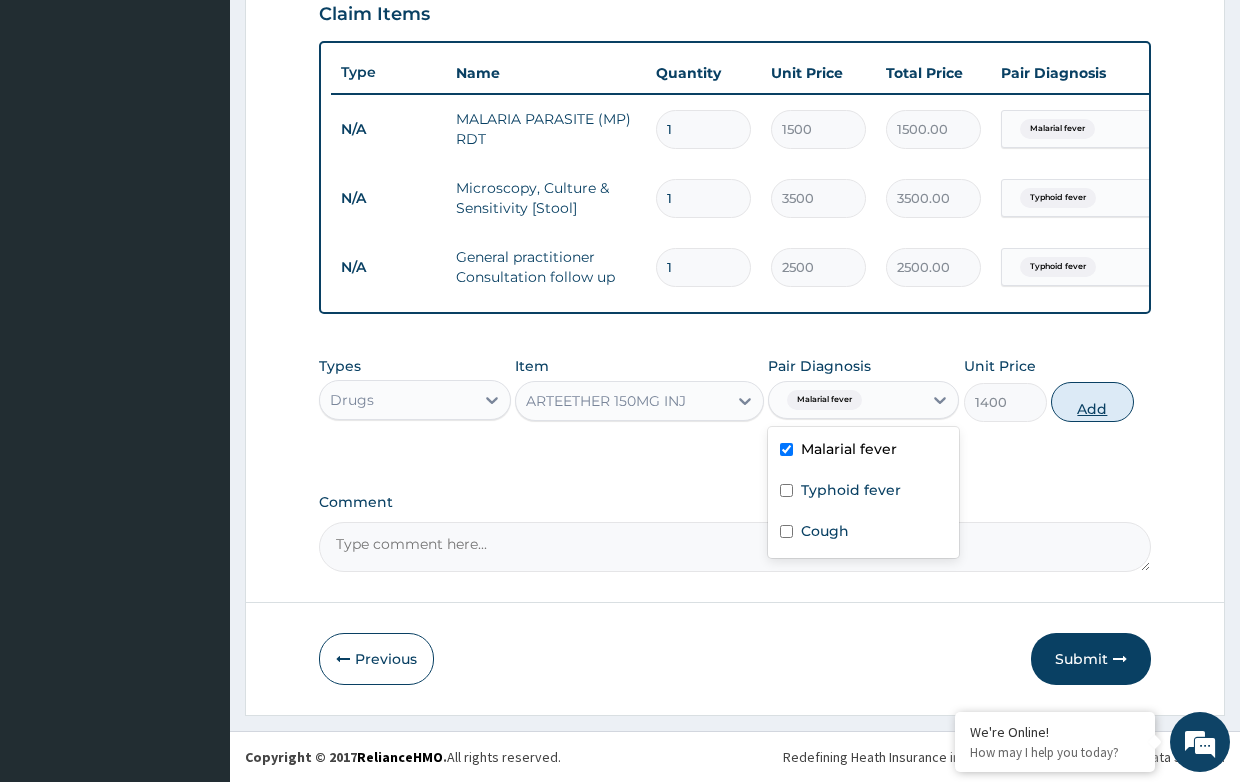 click on "Add" at bounding box center [1092, 402] 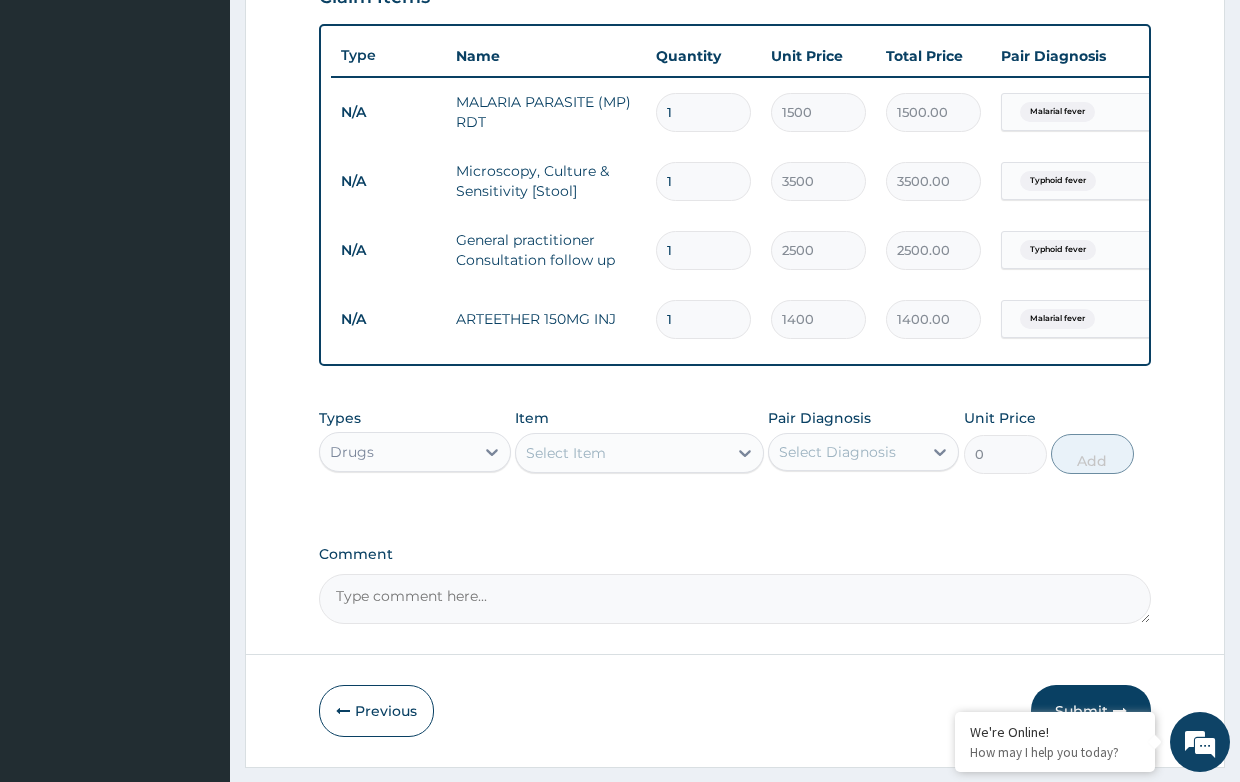 click on "Select Item" at bounding box center (621, 453) 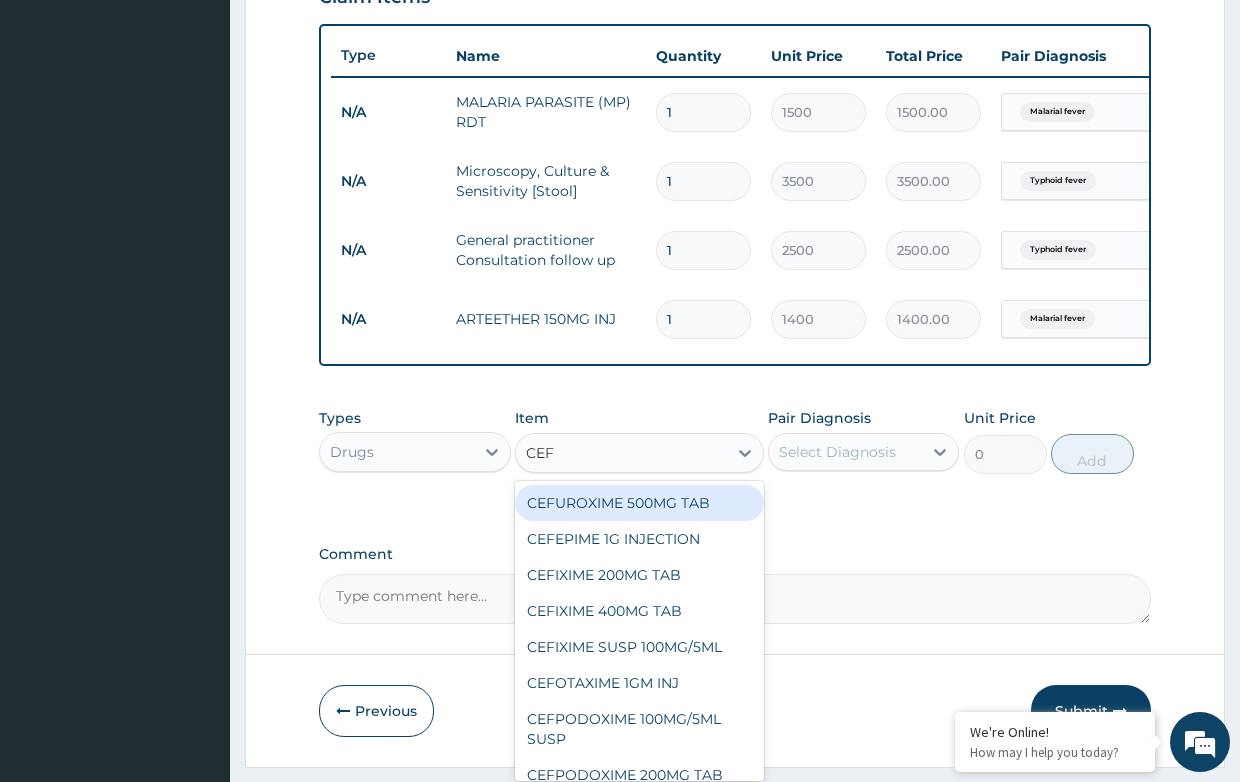 type on "CEFU" 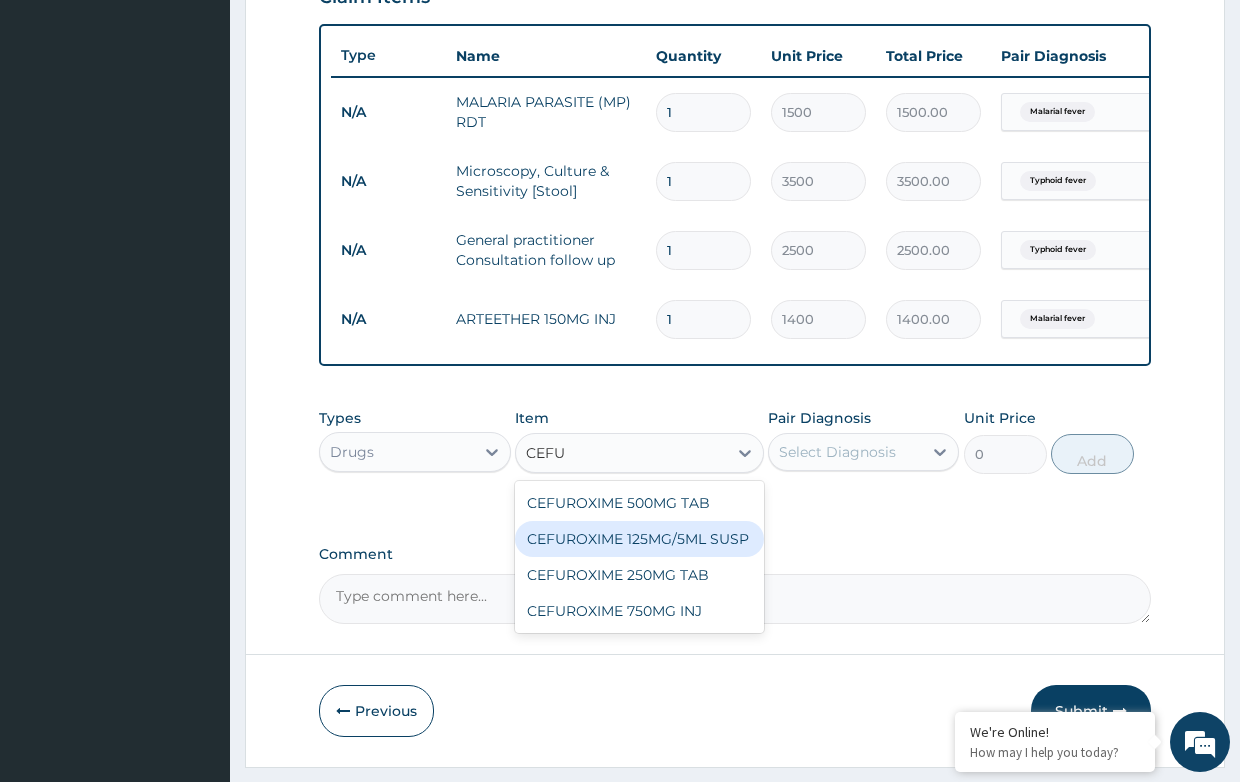 click on "CEFUROXIME 125MG/5ML SUSP" at bounding box center [639, 539] 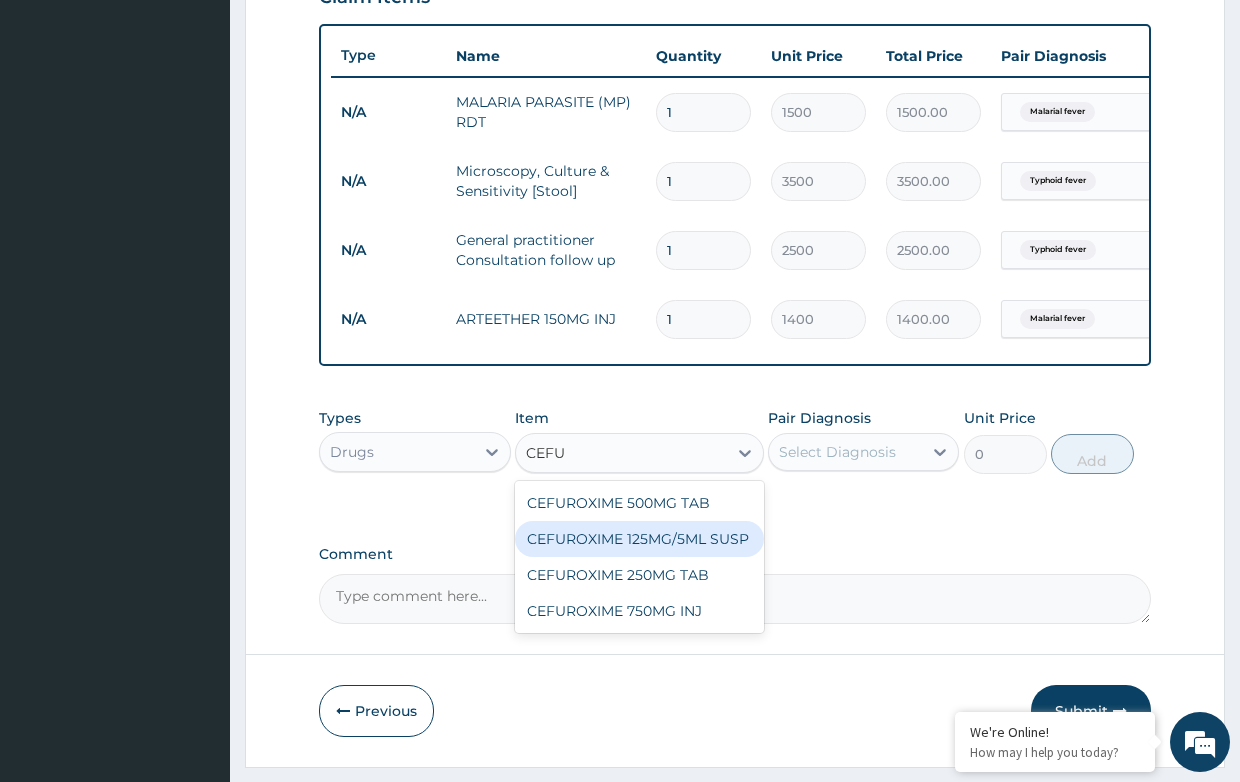 click on "PA Code / Prescription Code Enter Code(Secondary Care Only) Encounter Date 26-07-2025 Important Notice Please enter PA codes before entering items that are not attached to a PA code   All diagnoses entered must be linked to a claim item. Diagnosis & Claim Items that are visible but inactive cannot be edited because they were imported from an already approved PA code. Diagnosis Malarial fever Confirmed Typhoid fever Query Cough Confirmed NB: All diagnosis must be linked to a claim item Claim Items Type Name Quantity Unit Price Total Price Pair Diagnosis Actions N/A MALARIA PARASITE (MP) RDT 1 1500 1500.00 Malarial fever Delete N/A Microscopy, Culture & Sensitivity [Stool] 1 3500 3500.00 Typhoid fever Delete N/A General practitioner Consultation follow up 1 2500 2500.00 Typhoid fever Delete N/A ARTEETHER 150MG INJ 1 1400 1400.00 Malarial fever Delete Types Drugs Item option ARTEETHER 150MG INJ, selected. CEFU CEFU  CEFUROXIME 500MG TAB CEFUROXIME 125MG/5ML SUSP CEFUROXIME 250MG TAB CEFUROXIME 750MG INJ 0 Add" at bounding box center (734, 47) 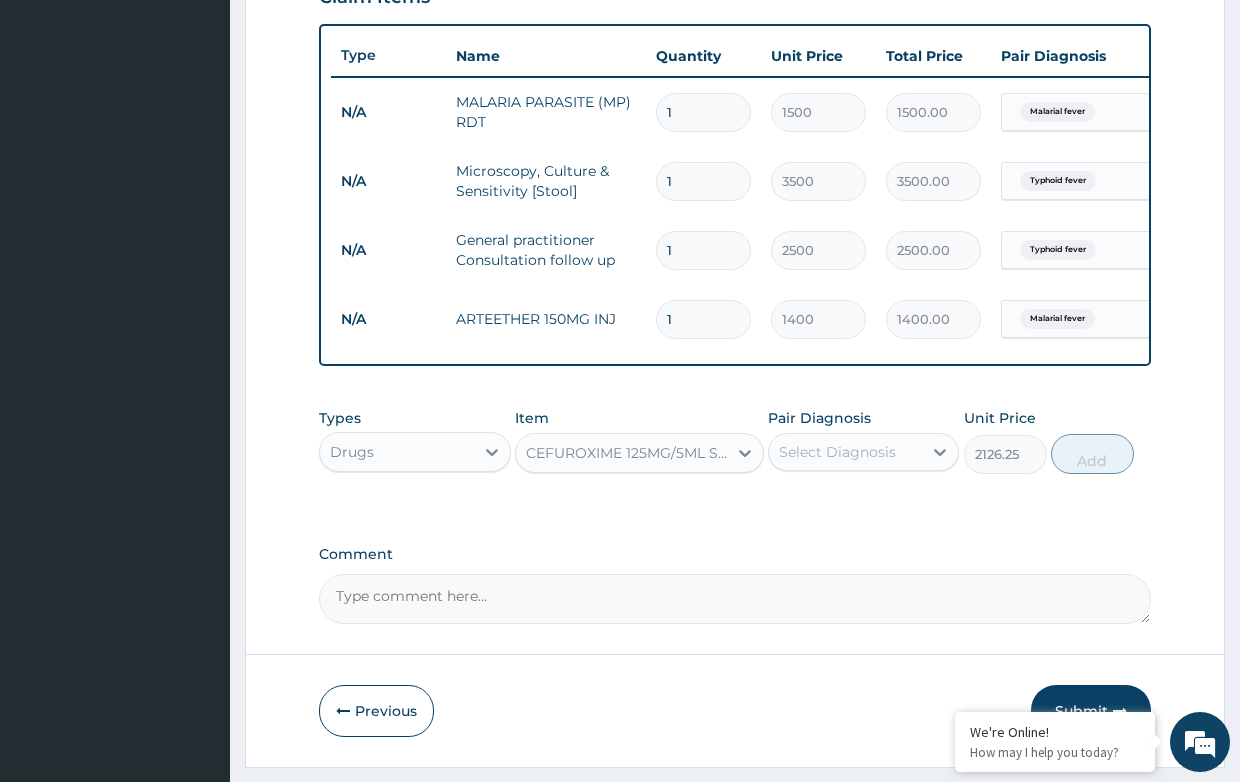 click on "Select Diagnosis" at bounding box center (837, 452) 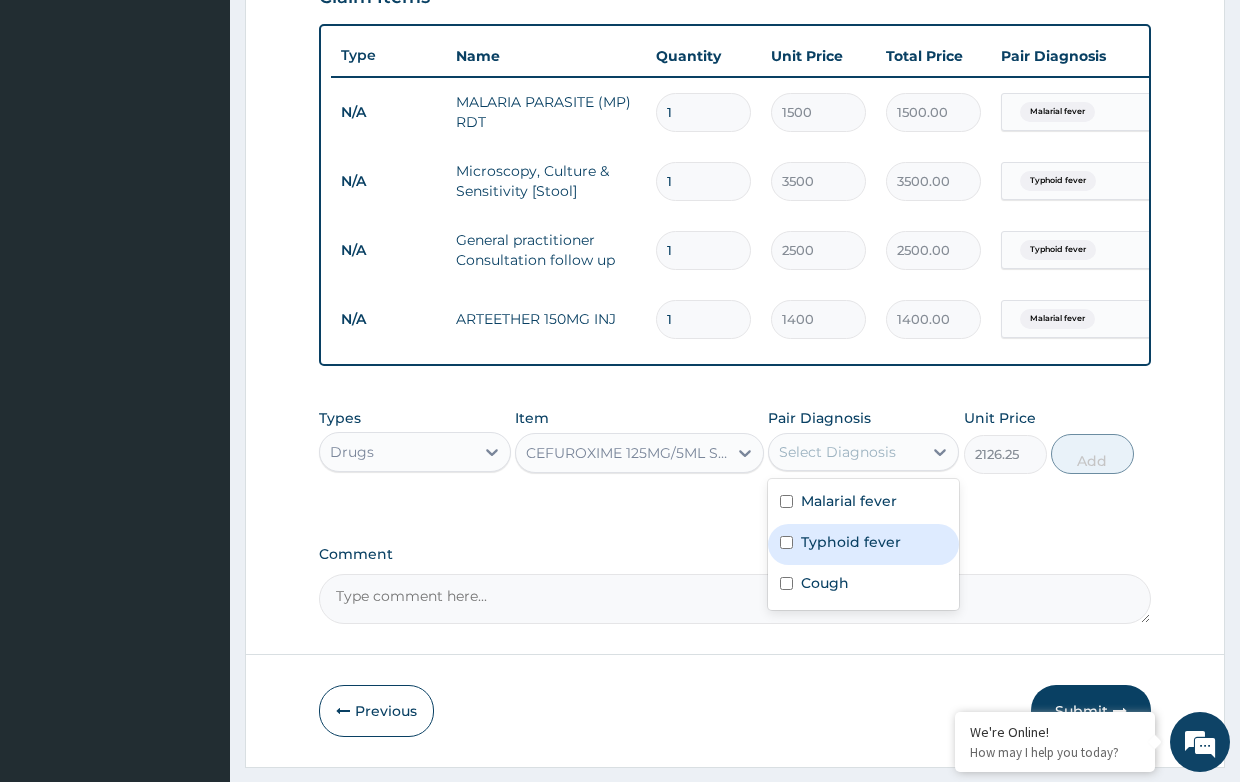 click on "Typhoid fever" at bounding box center [851, 542] 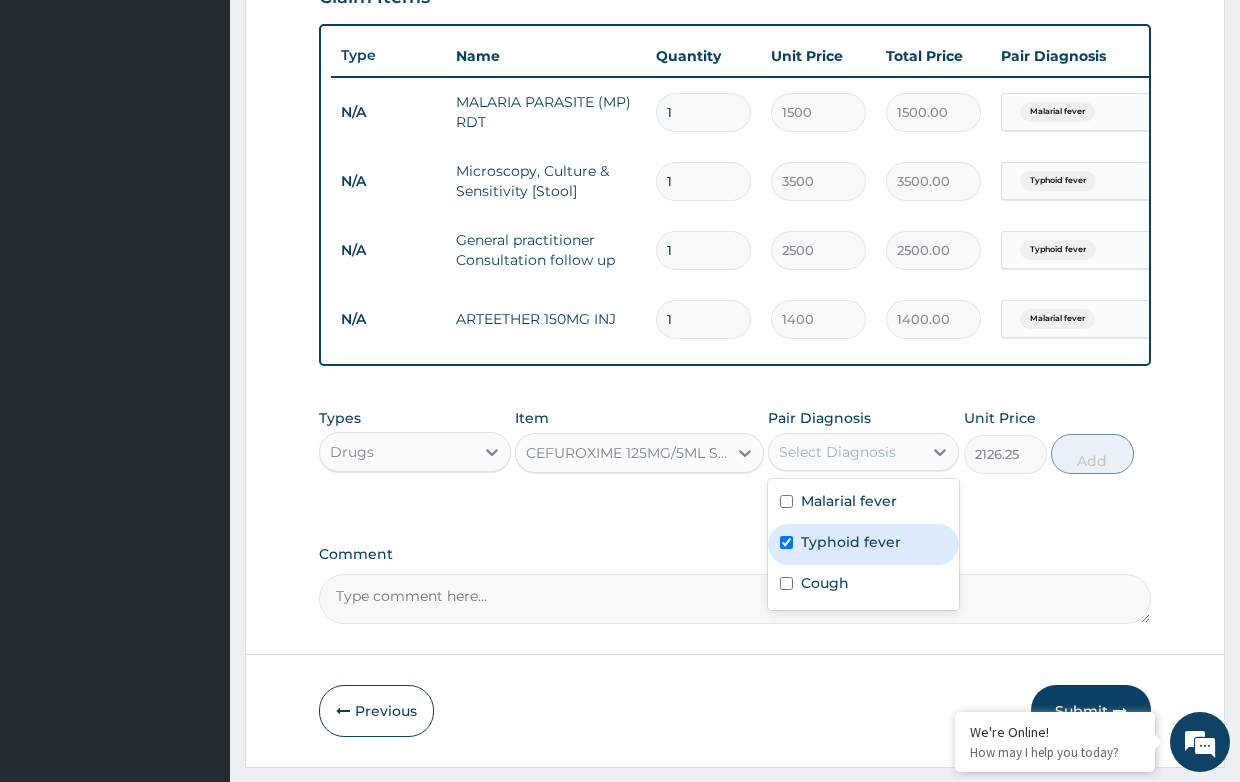 checkbox on "true" 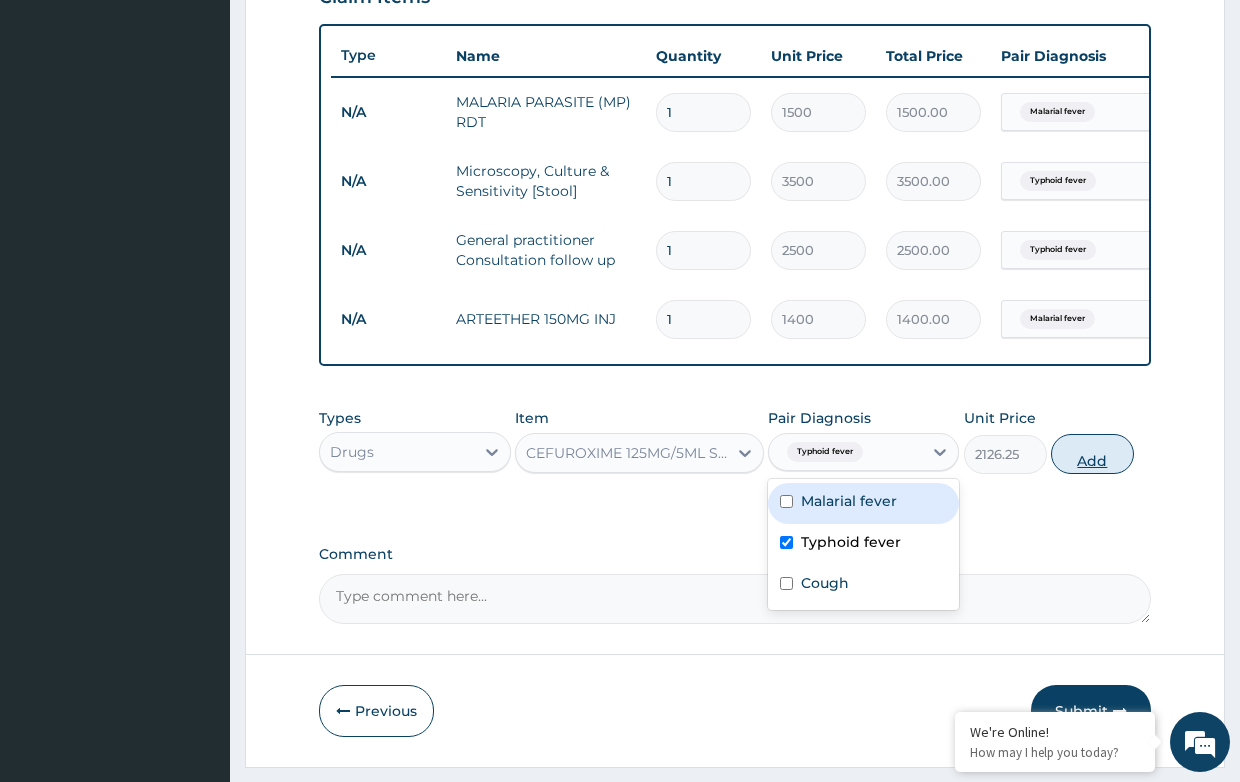 click on "Add" at bounding box center (1092, 454) 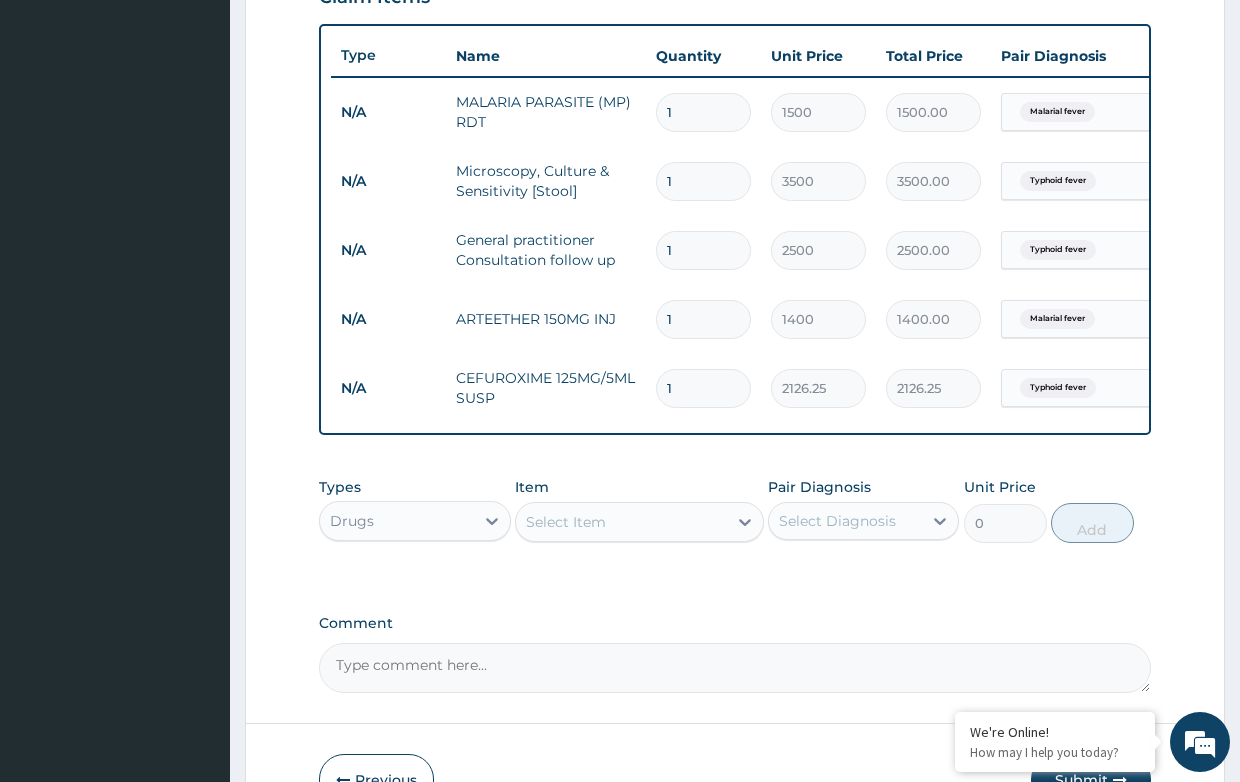 click on "Select Item" at bounding box center (621, 522) 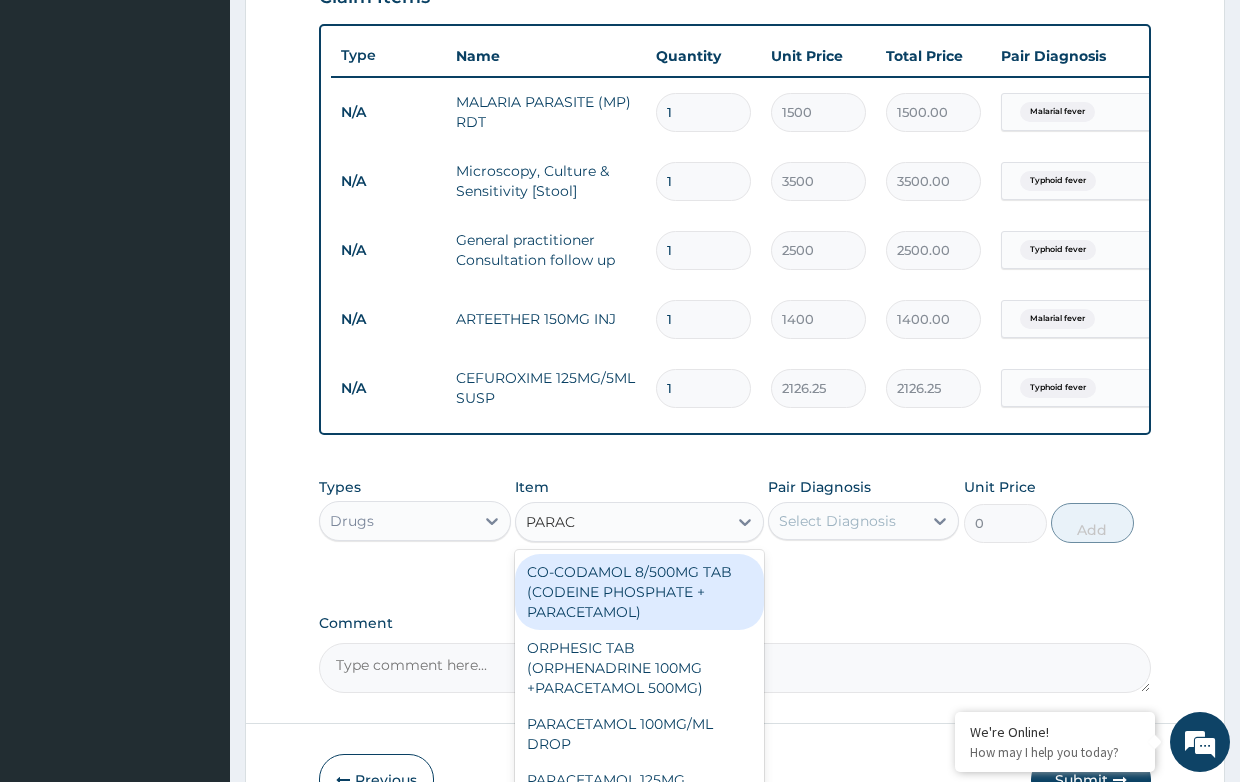 type on "PARACE" 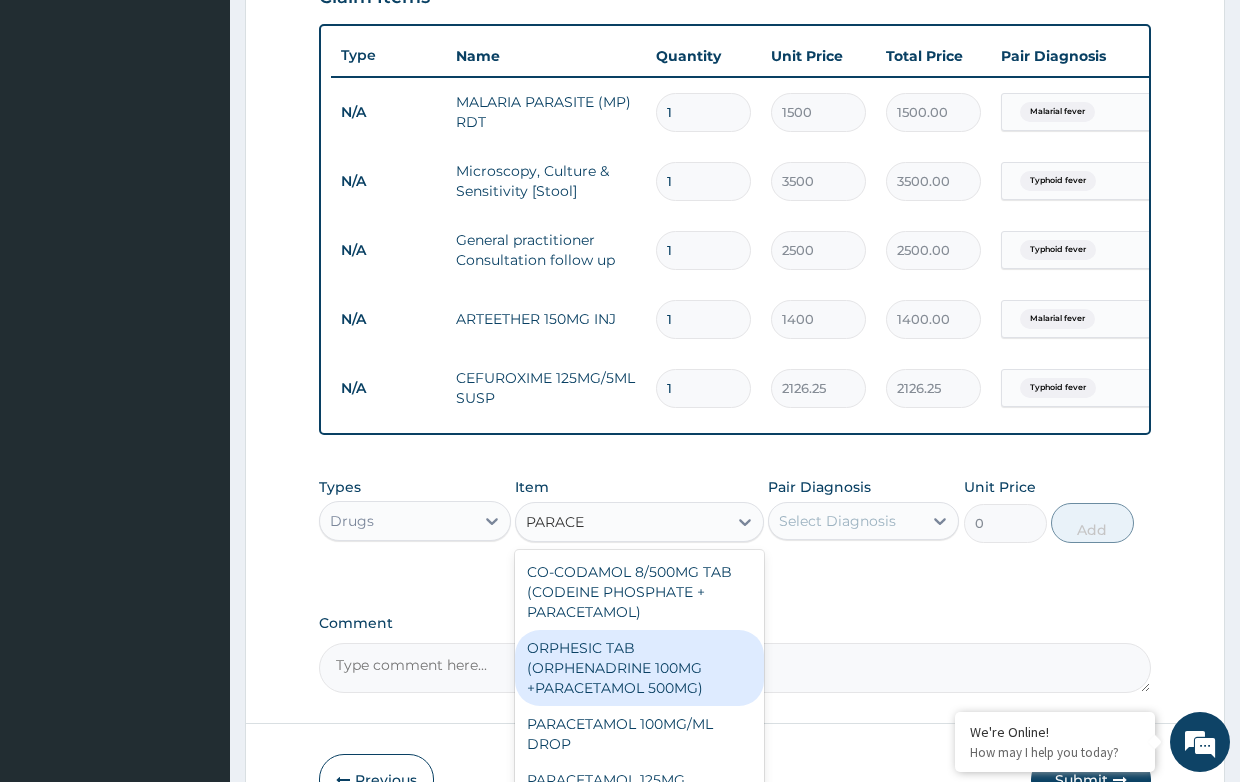 click on "ORPHESIC TAB (ORPHENADRINE 100MG +PARACETAMOL 500MG)" at bounding box center [639, 668] 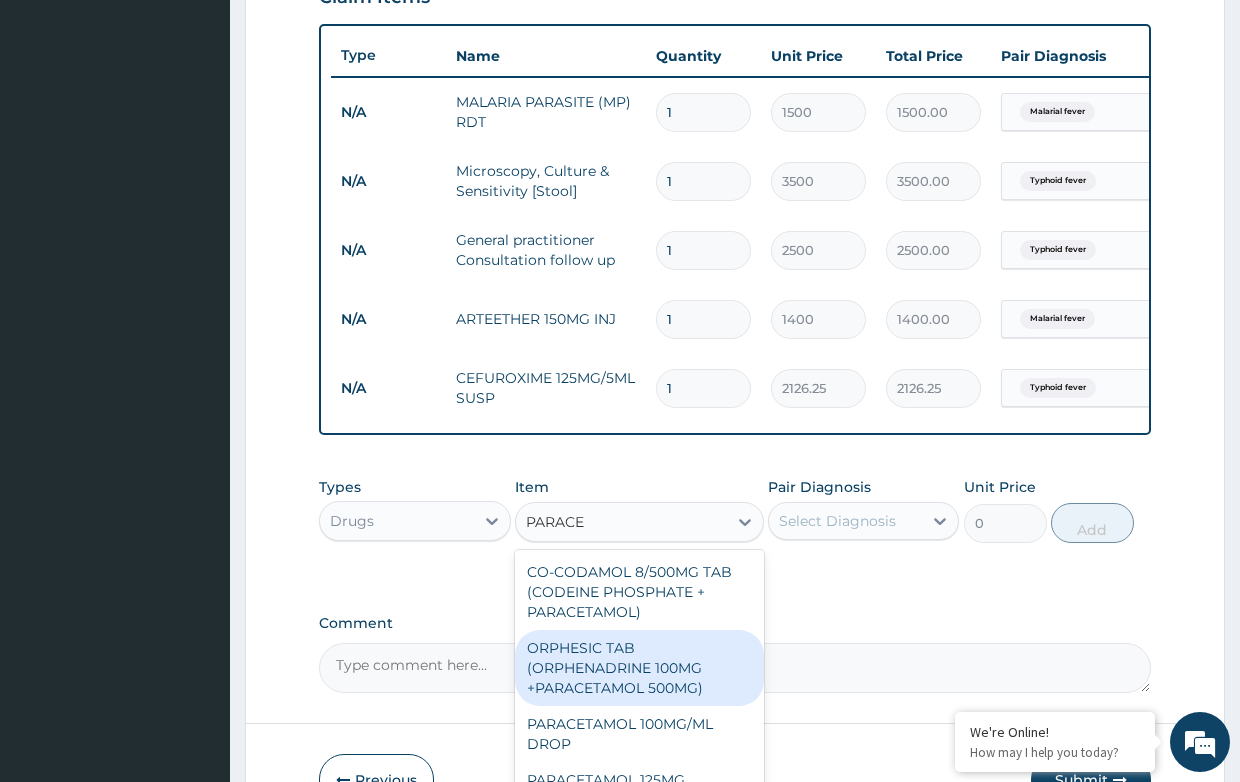 click on "Comment" at bounding box center [734, 668] 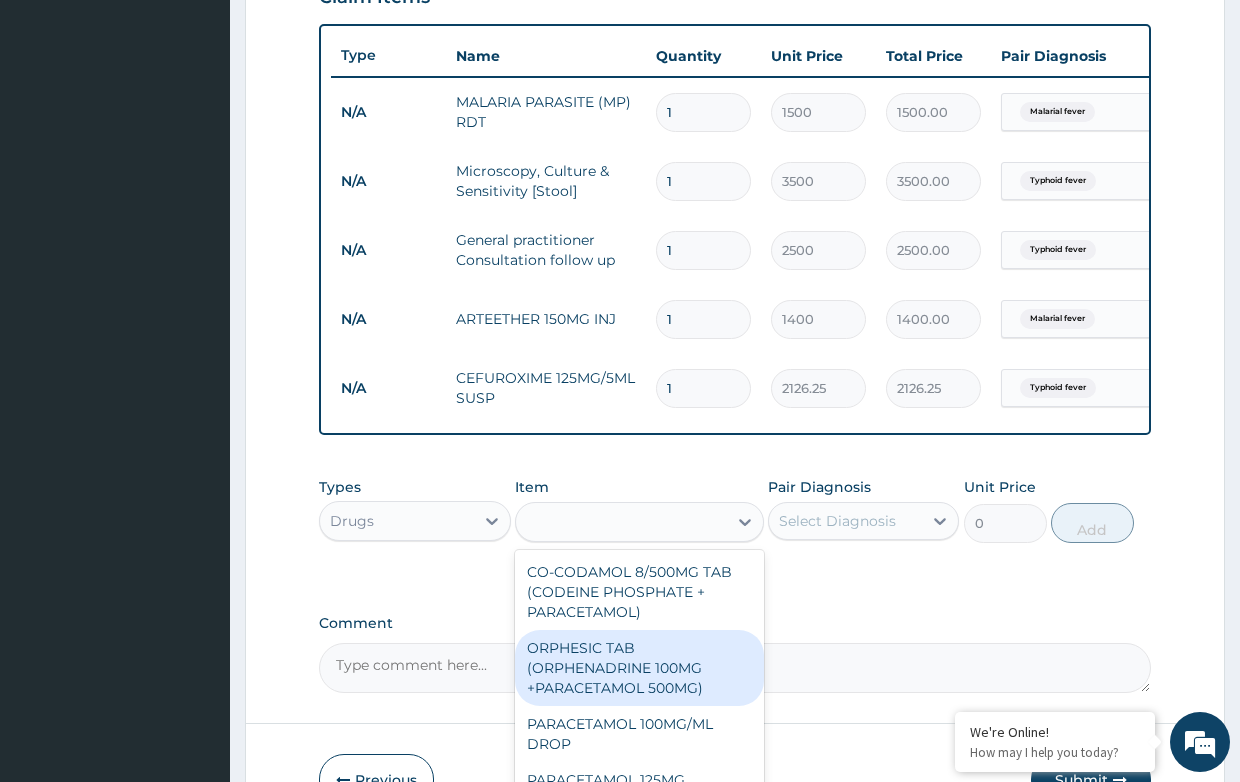 type on "37.8" 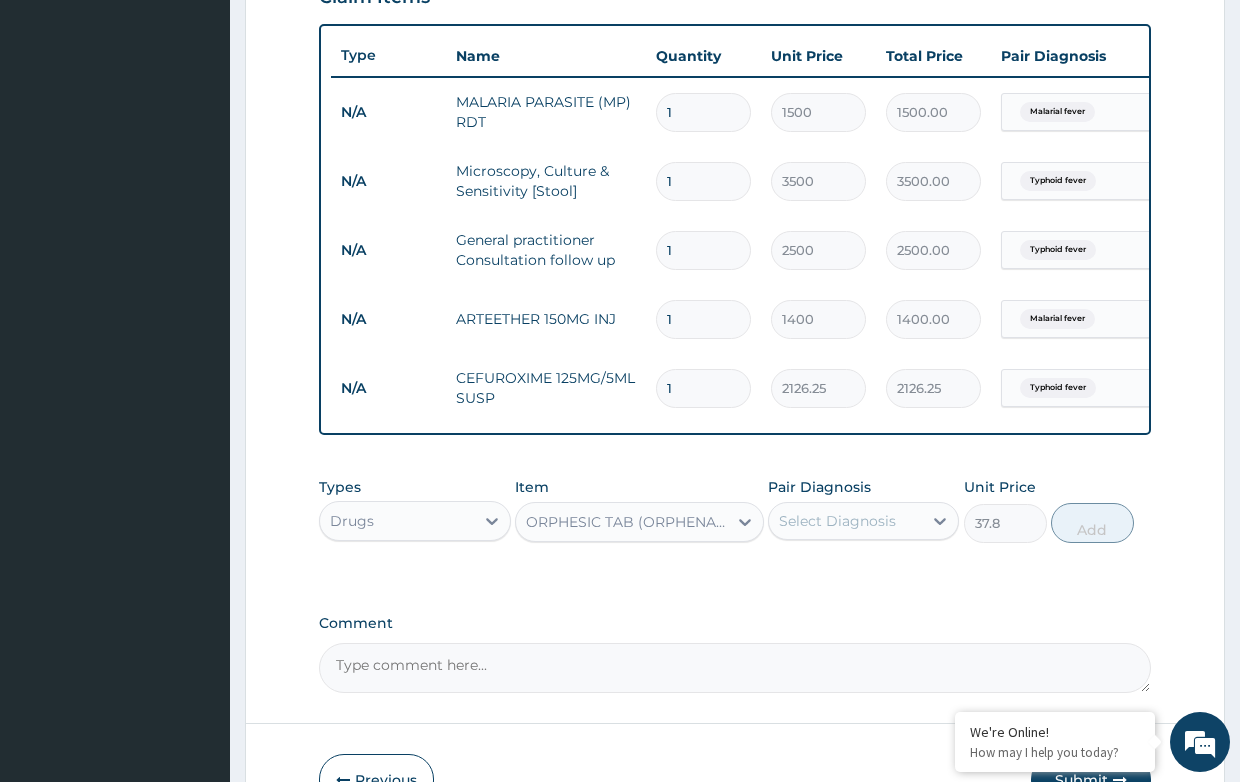 click on "Select Diagnosis" at bounding box center [837, 521] 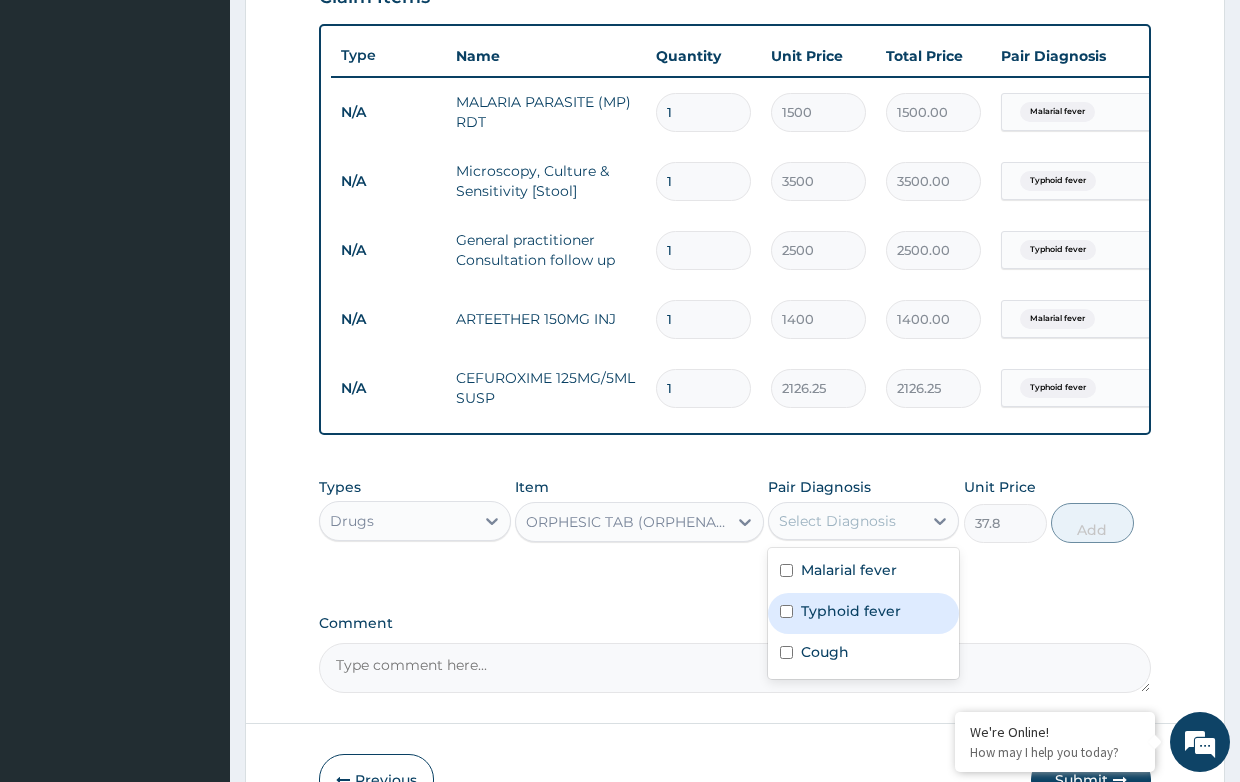 click on "Typhoid fever" at bounding box center (851, 611) 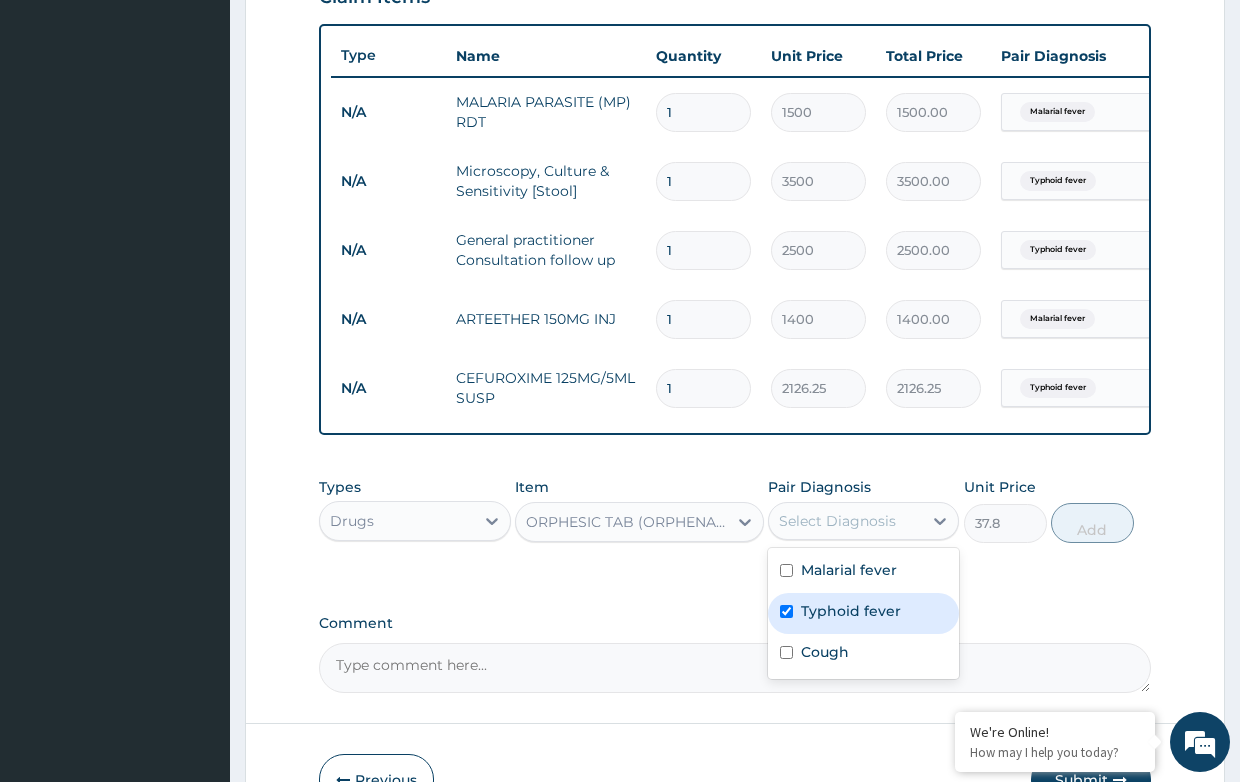 checkbox on "true" 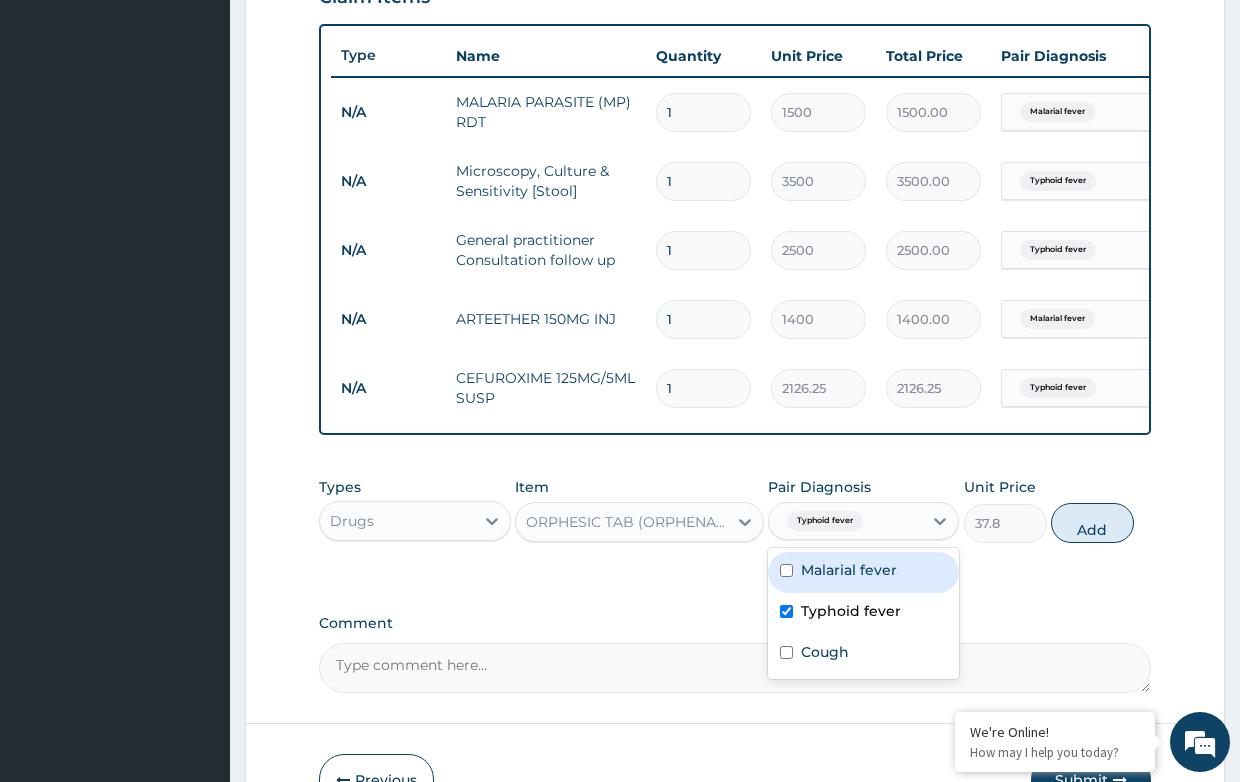 click on "Malarial fever" at bounding box center (849, 570) 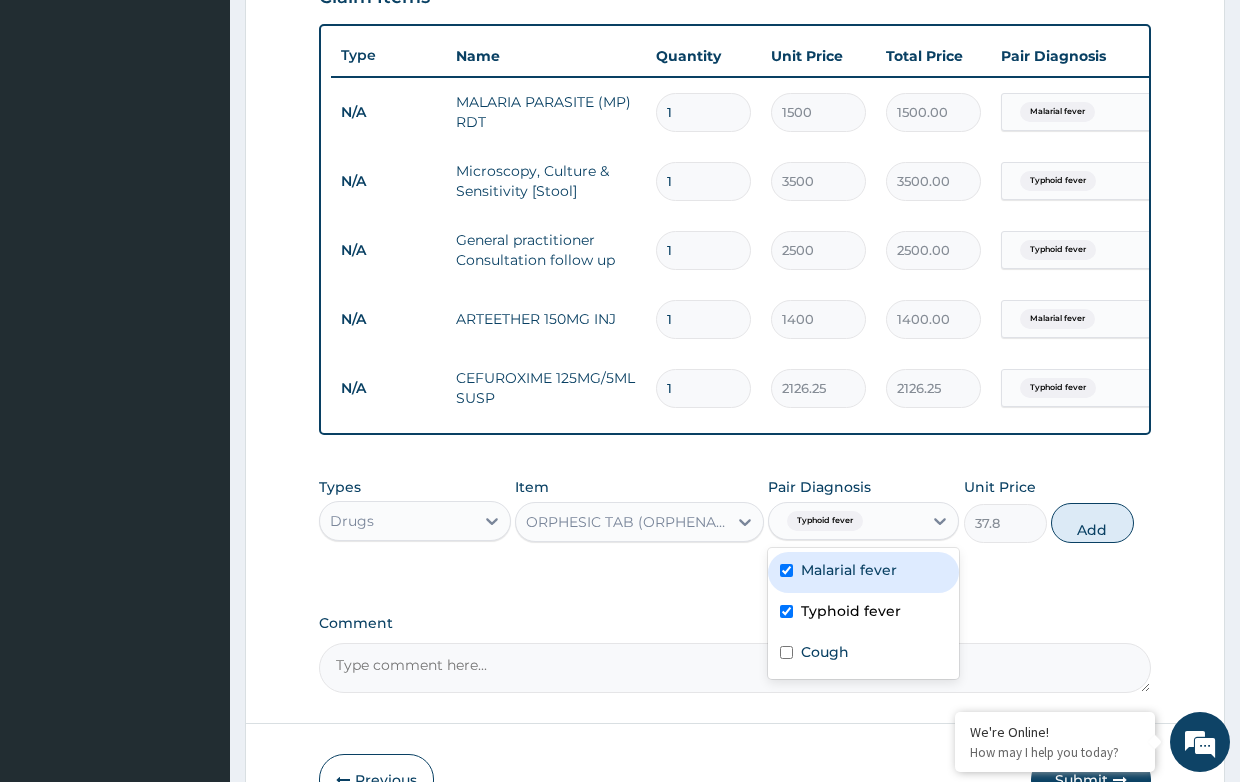 checkbox on "true" 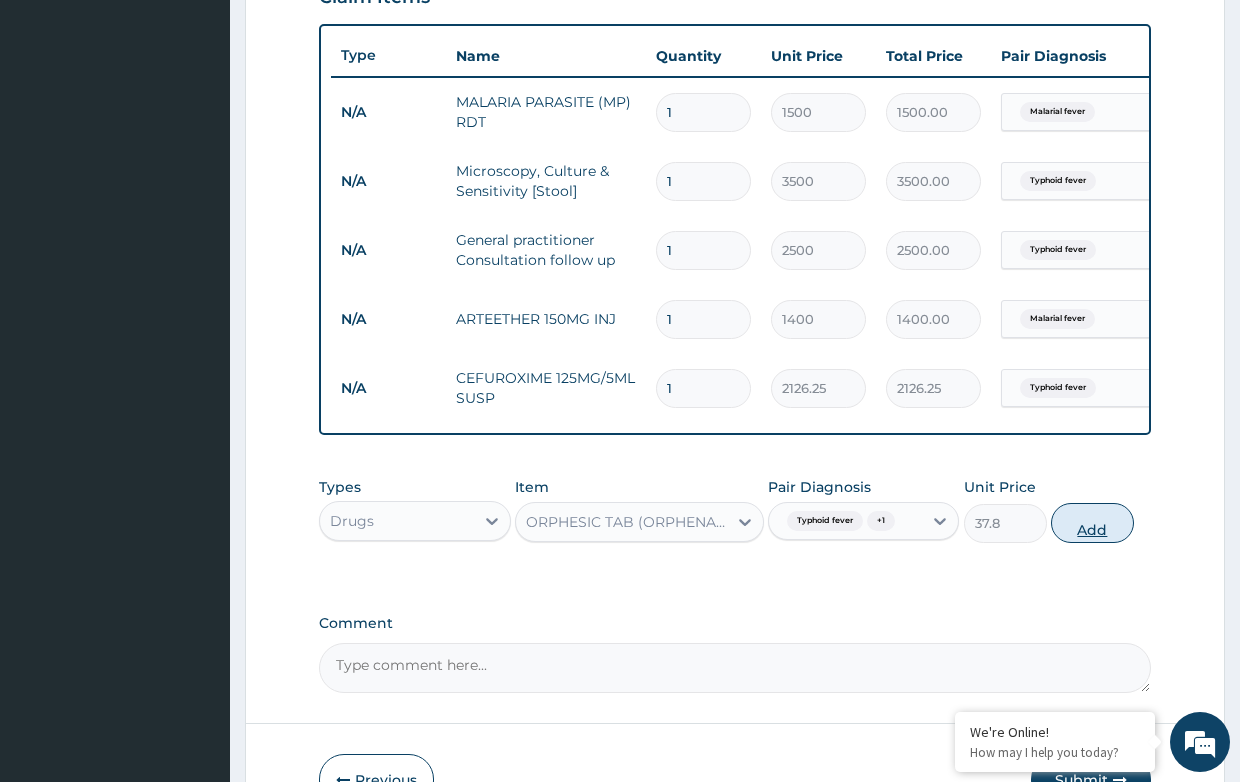 click on "Add" at bounding box center [1092, 523] 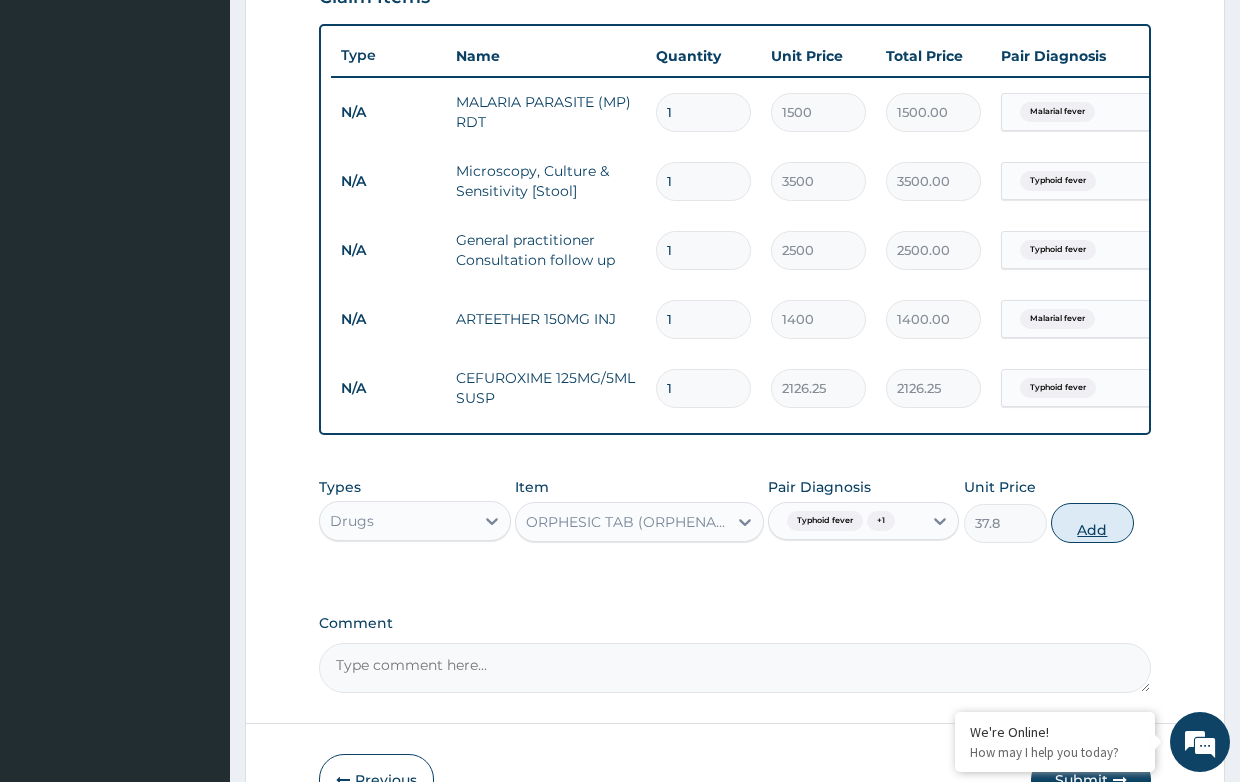 type on "0" 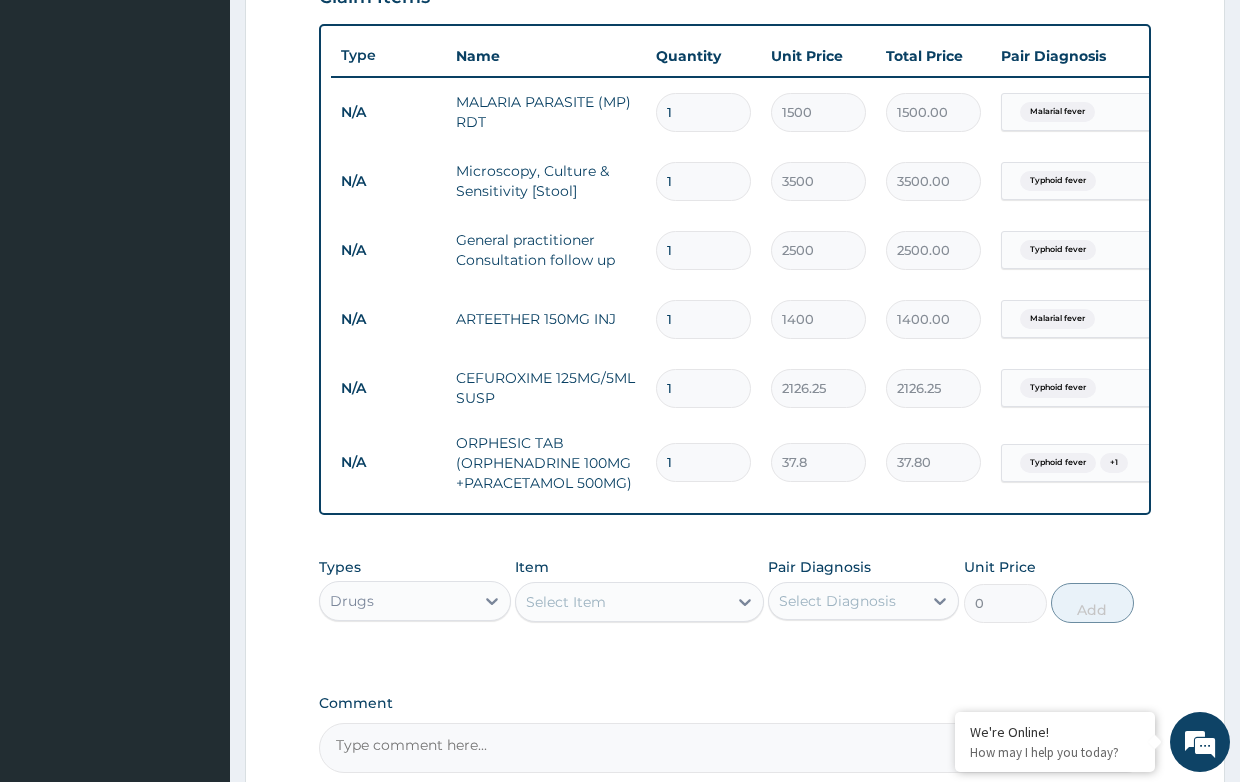drag, startPoint x: 681, startPoint y: 460, endPoint x: 635, endPoint y: 453, distance: 46.52956 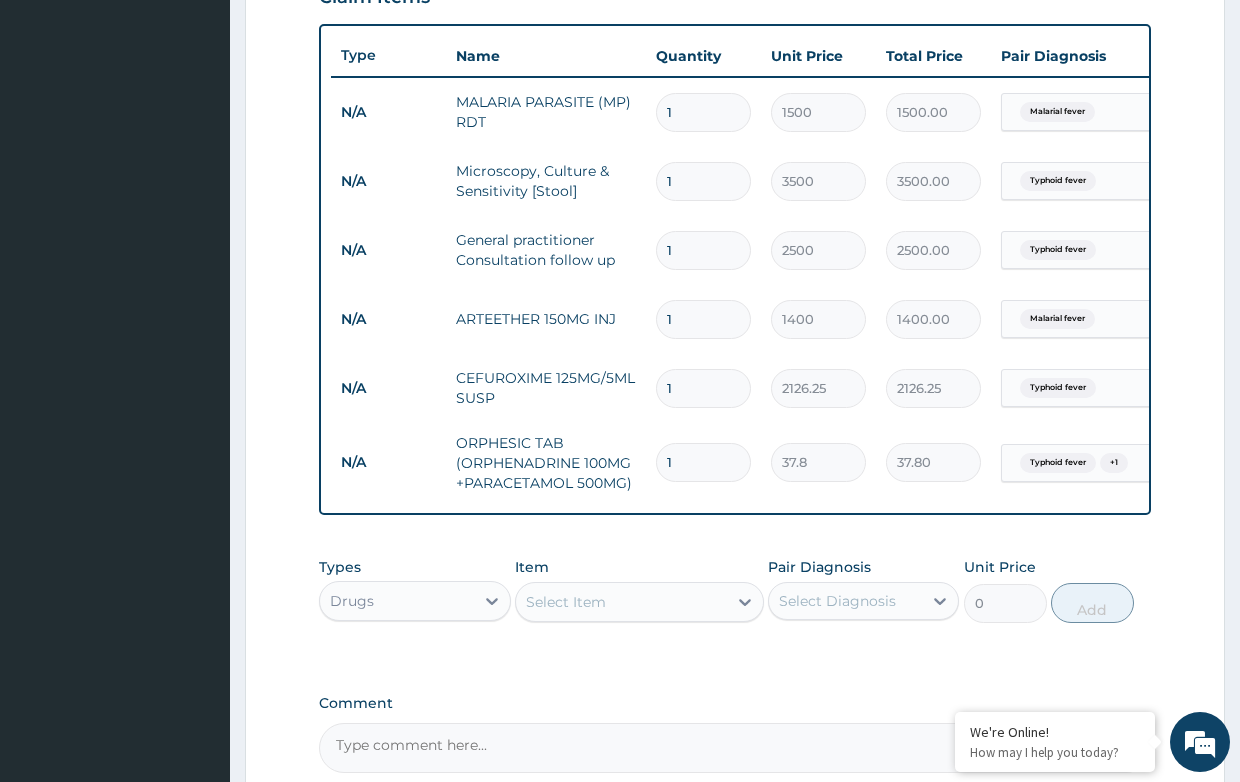 click on "1" at bounding box center [703, 462] 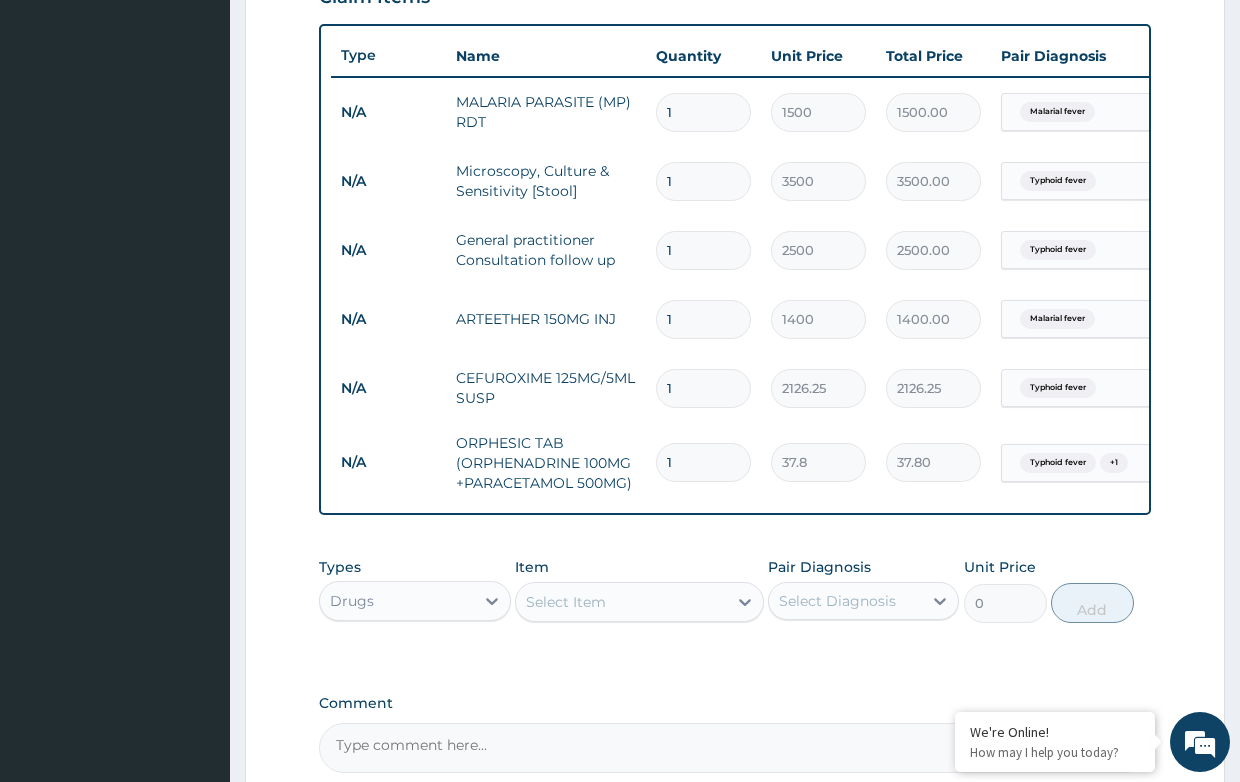 drag, startPoint x: 677, startPoint y: 460, endPoint x: 646, endPoint y: 466, distance: 31.575306 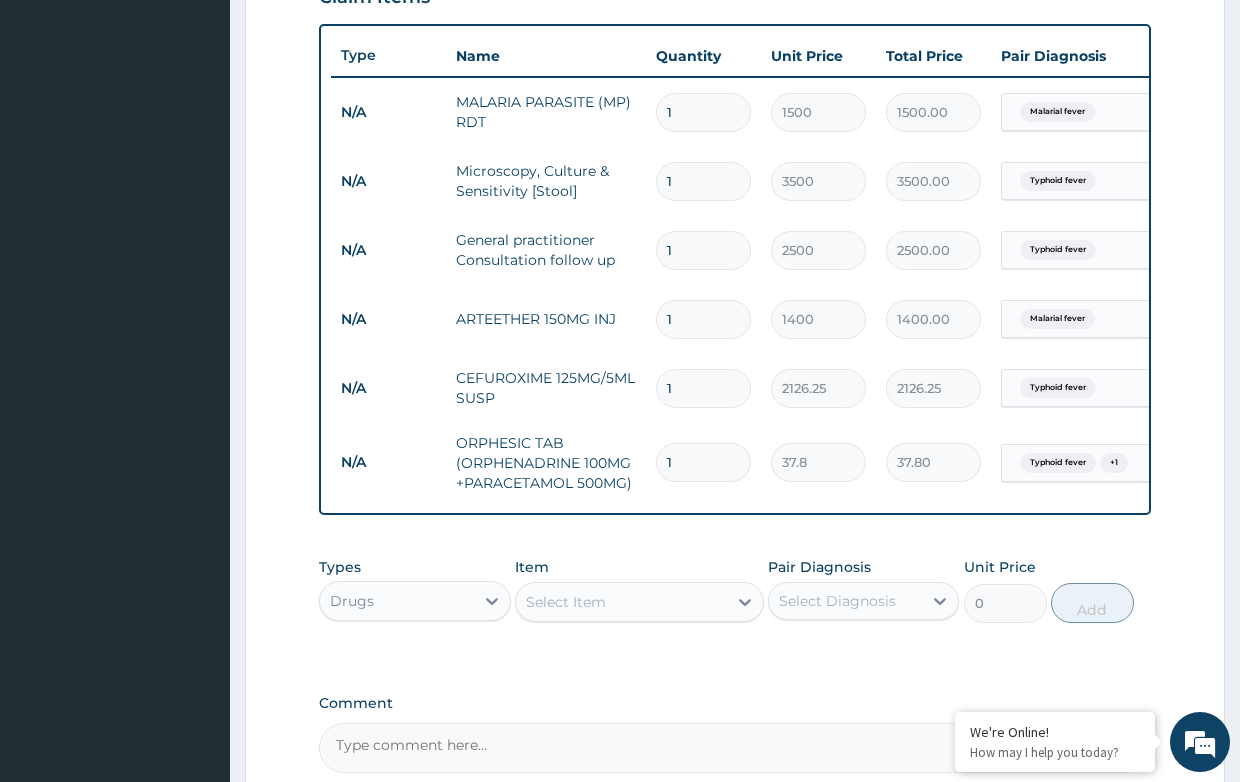 click on "1" at bounding box center [703, 462] 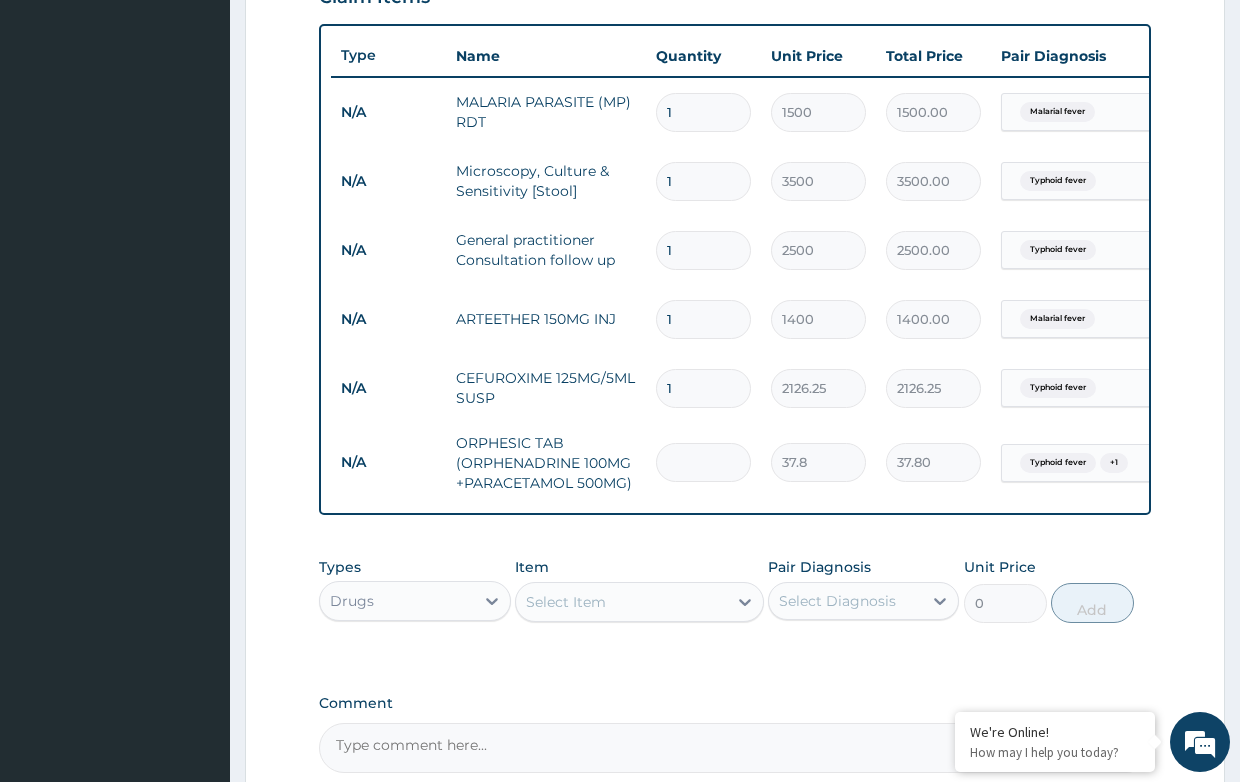 type on "0.00" 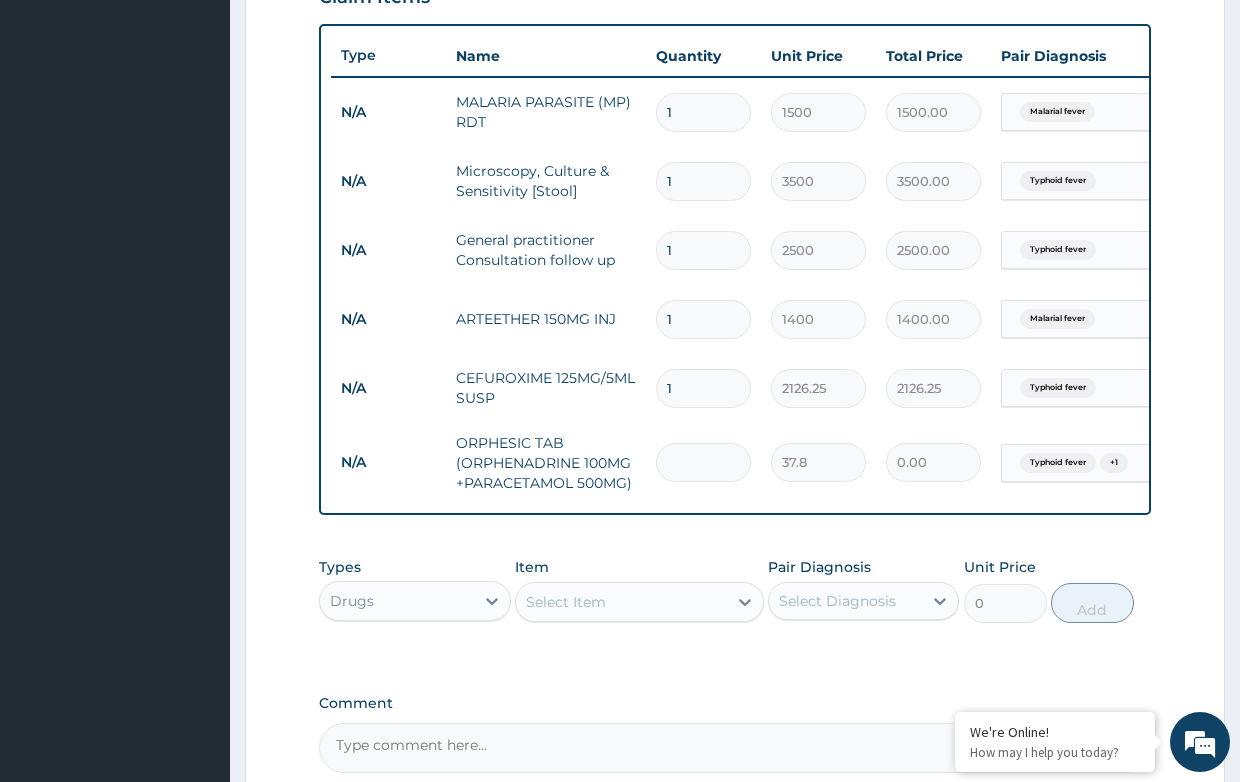 type on "9" 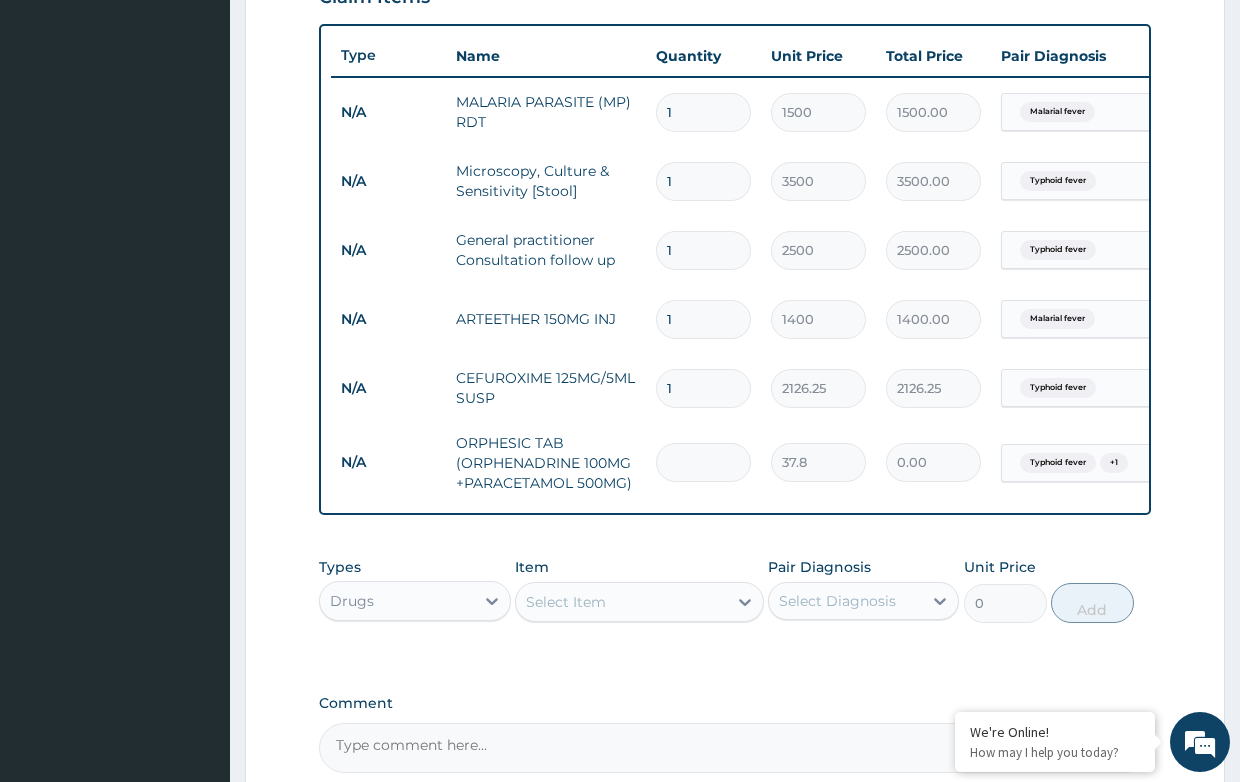 type on "340.20" 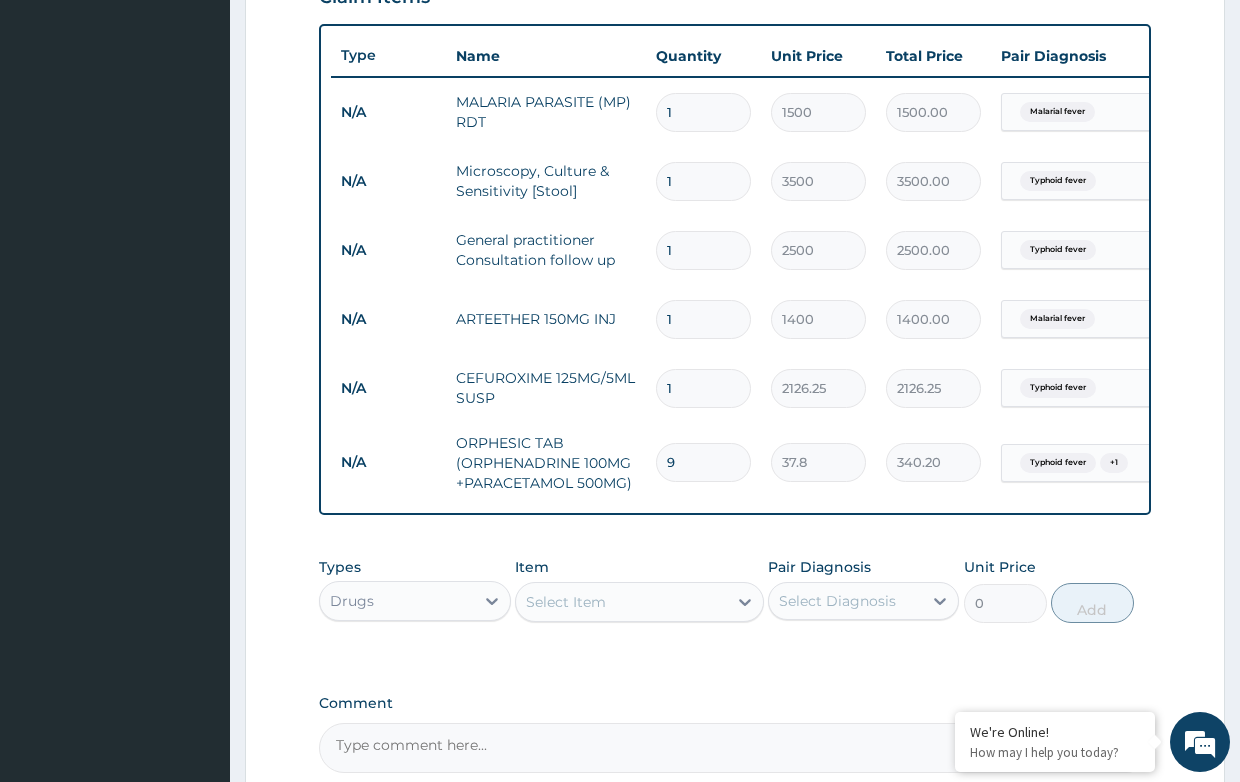 scroll, scrollTop: 820, scrollLeft: 0, axis: vertical 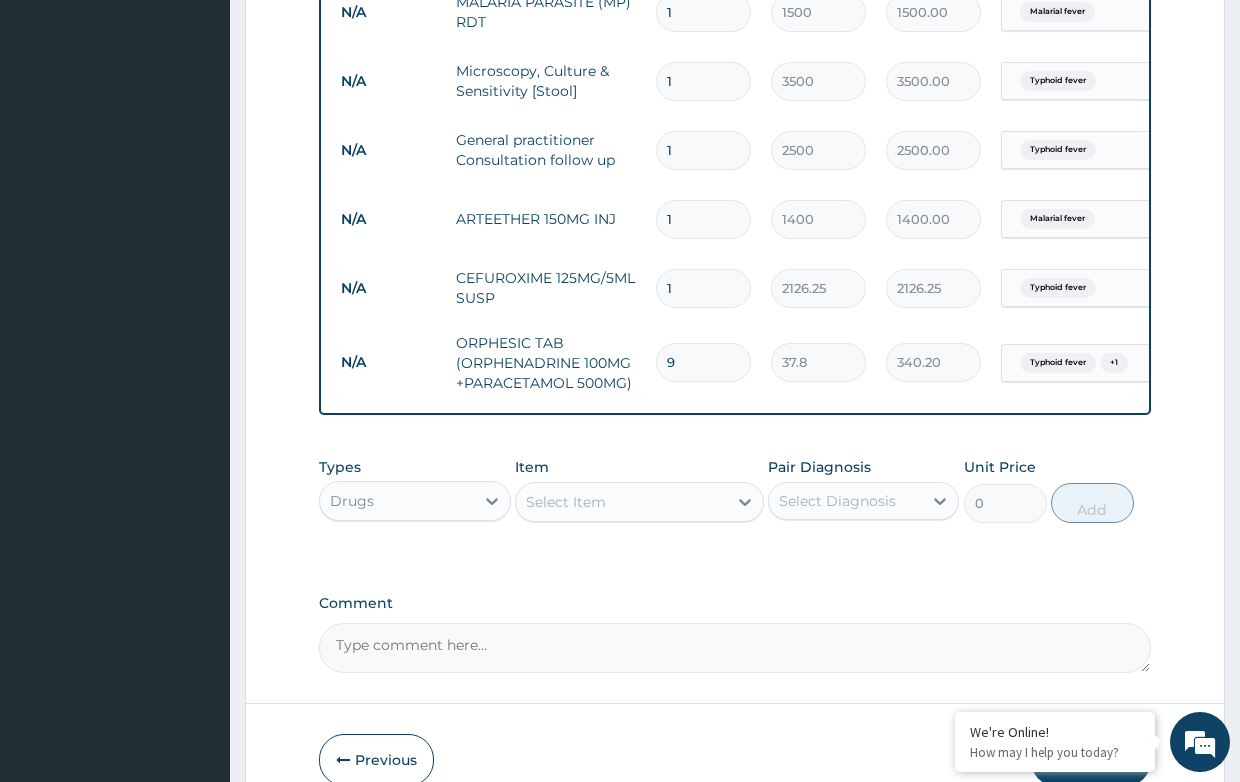 type on "9" 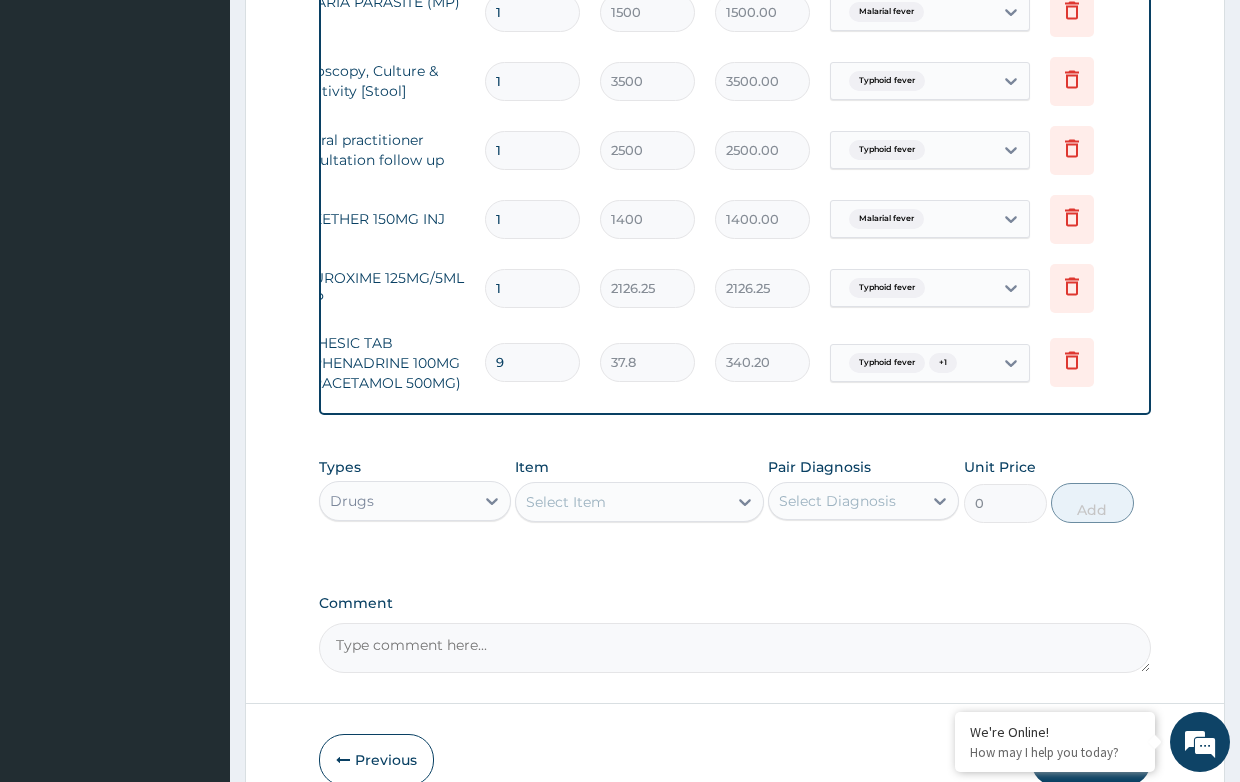 scroll, scrollTop: 0, scrollLeft: 172, axis: horizontal 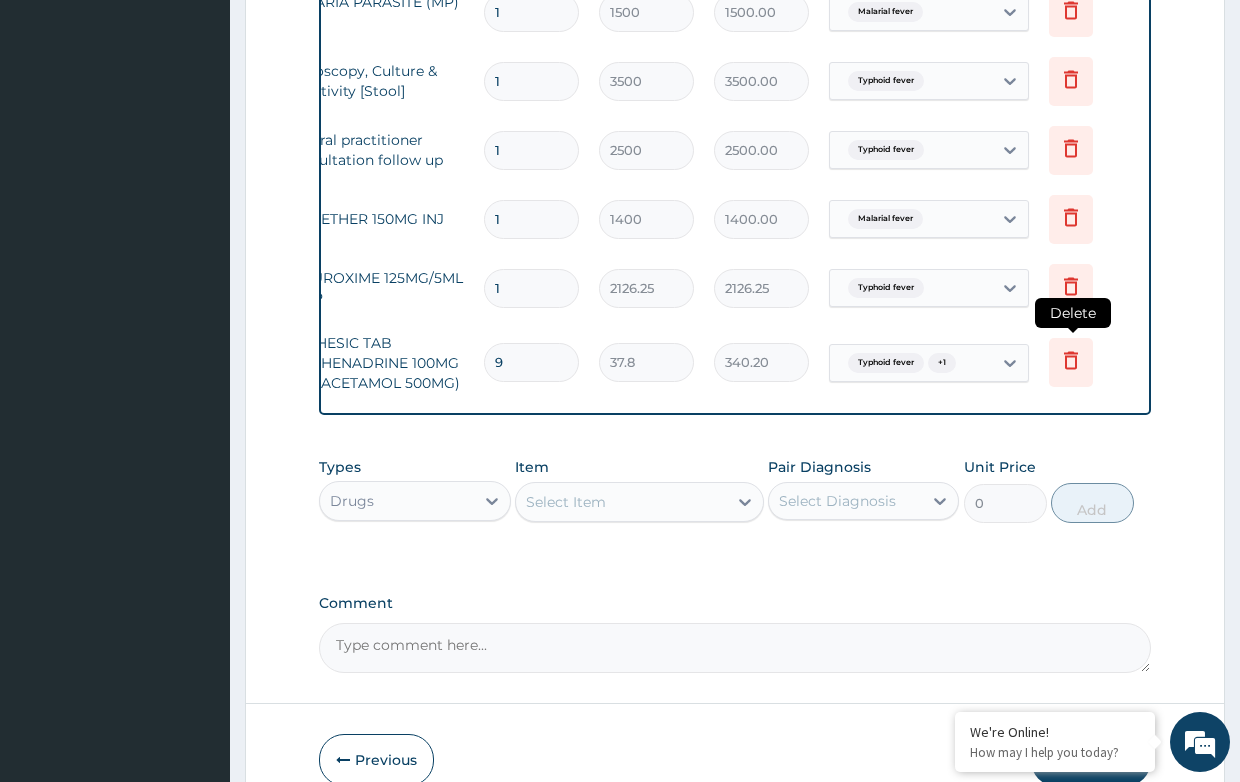 click 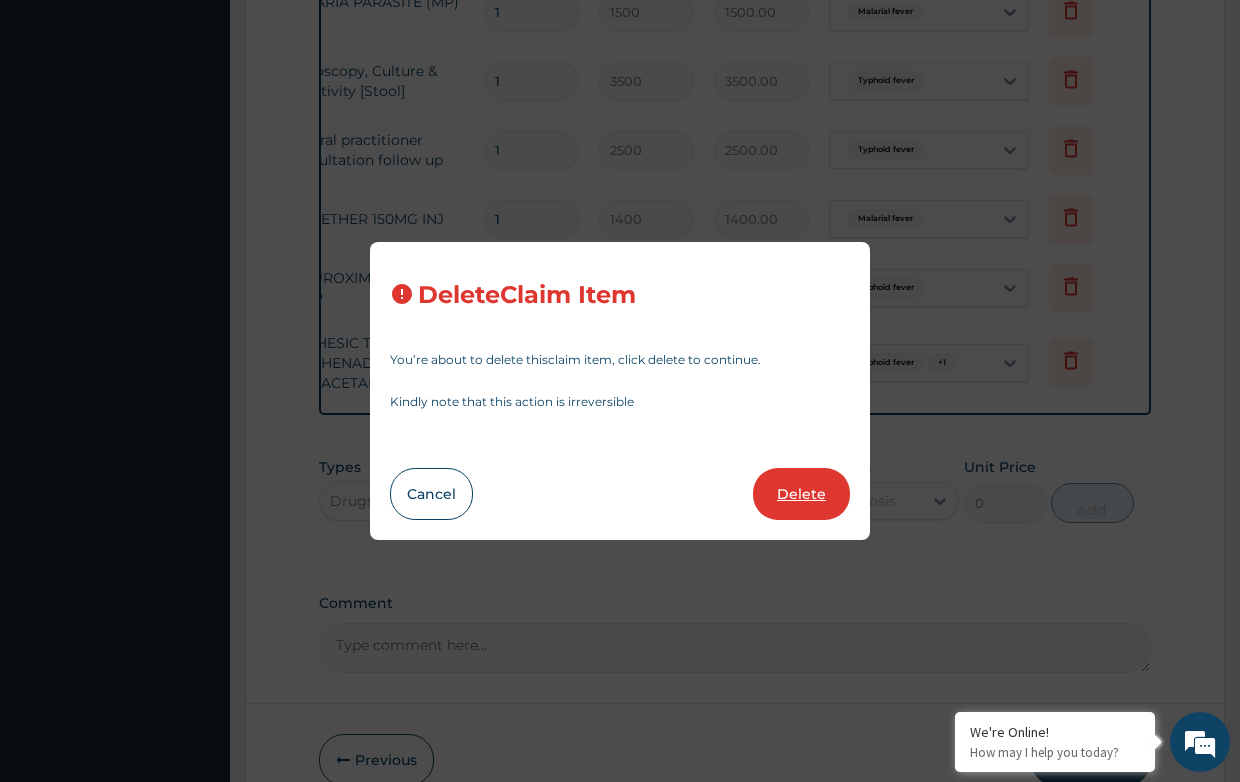 click on "Delete" at bounding box center [801, 494] 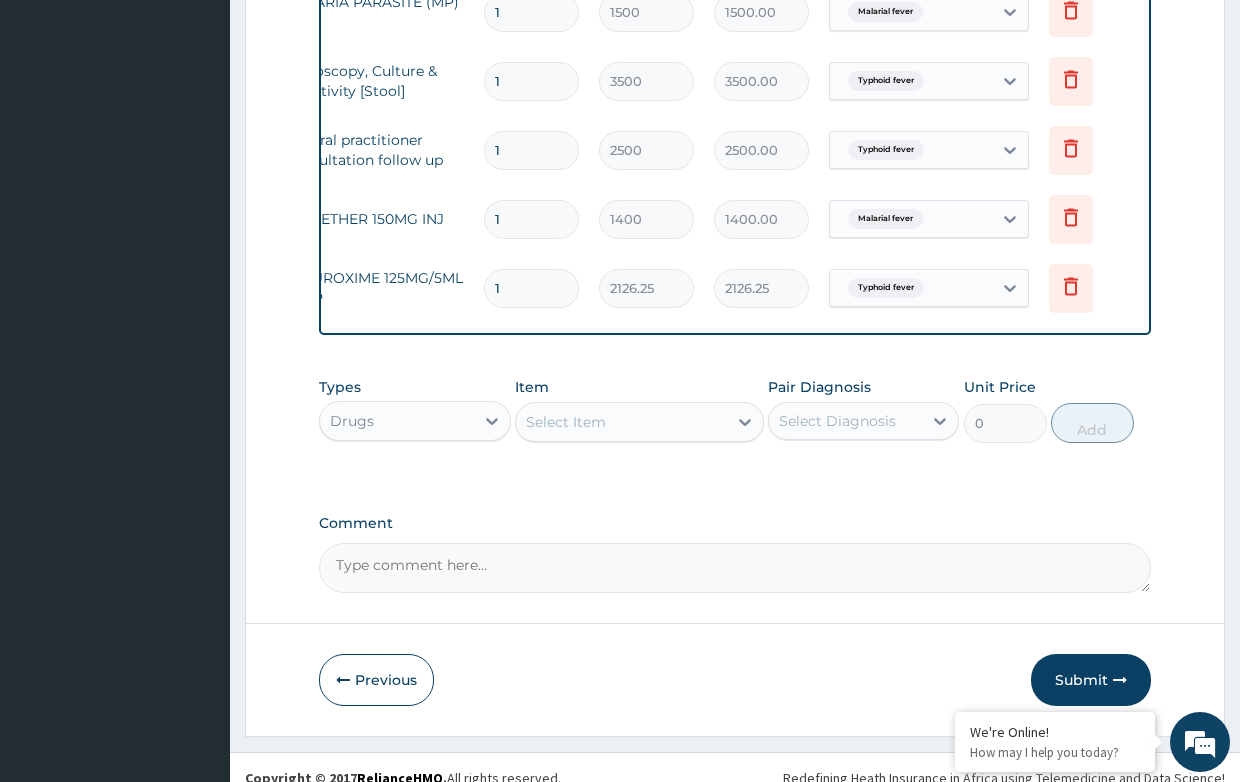 click on "Select Item" at bounding box center (566, 422) 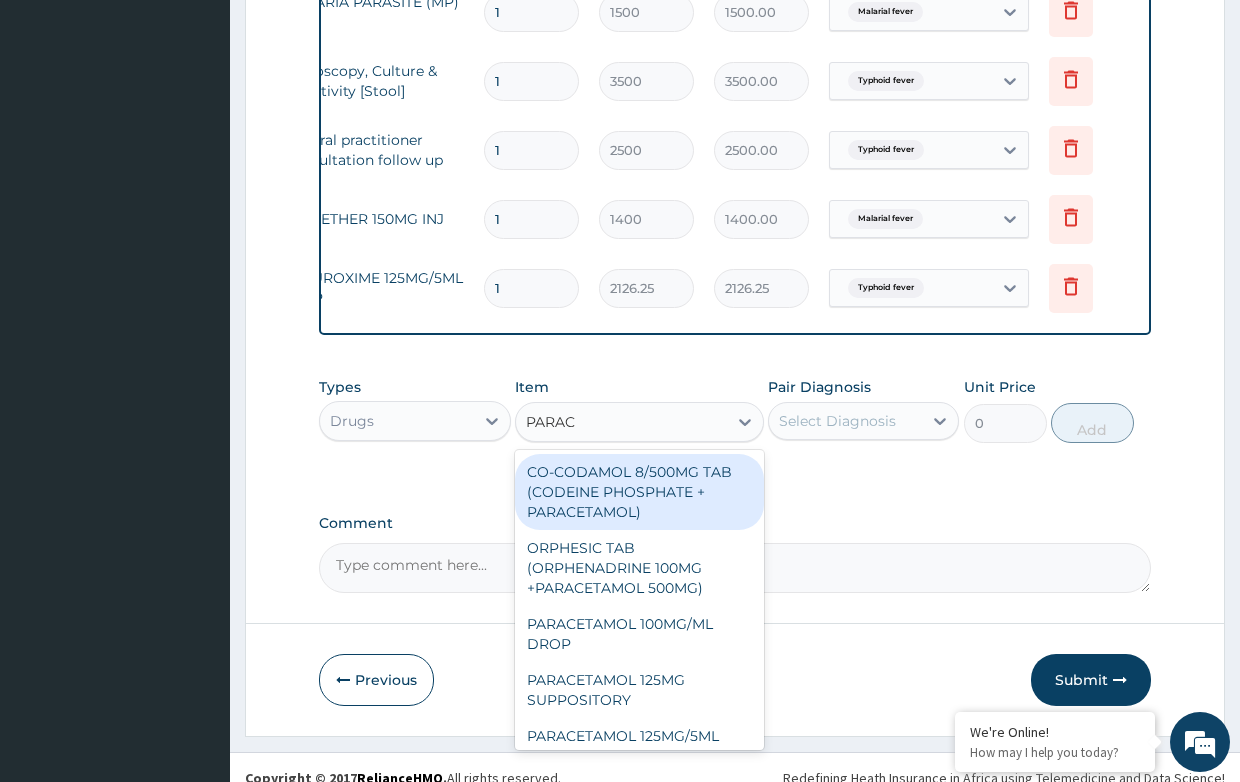 type on "PARACE" 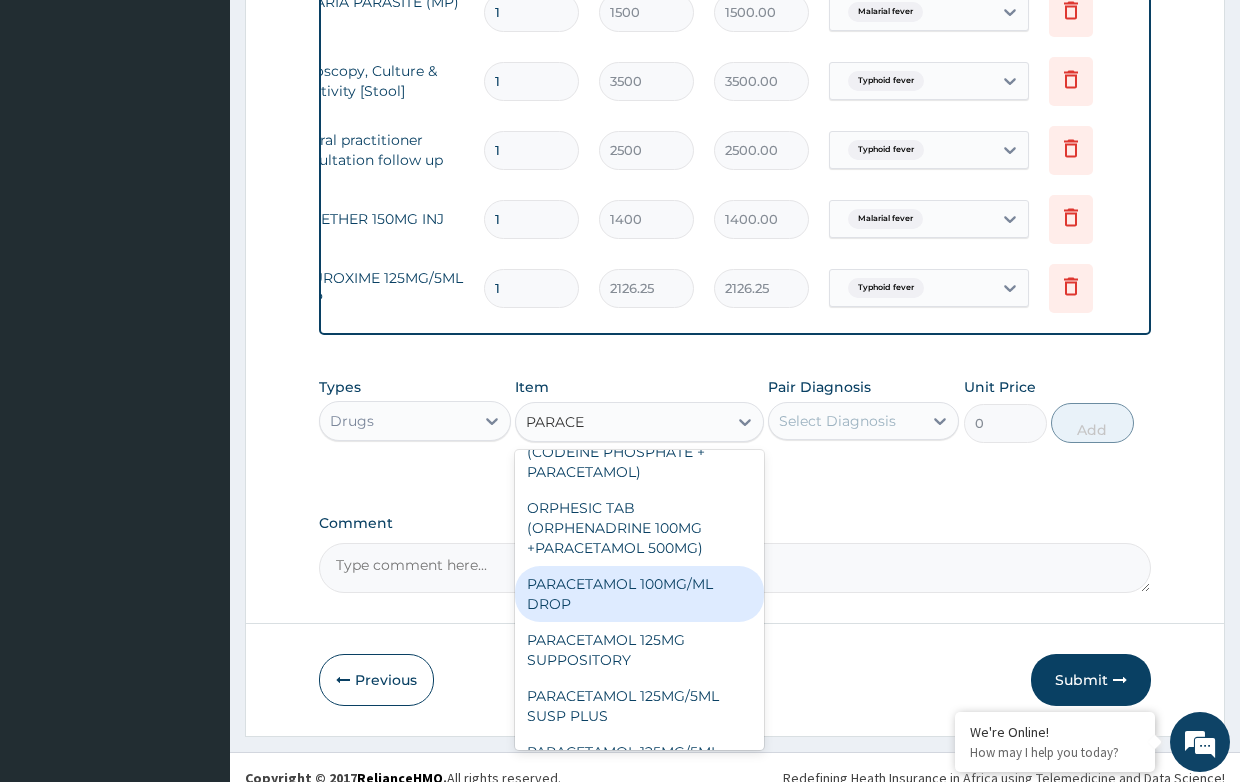 scroll, scrollTop: 80, scrollLeft: 0, axis: vertical 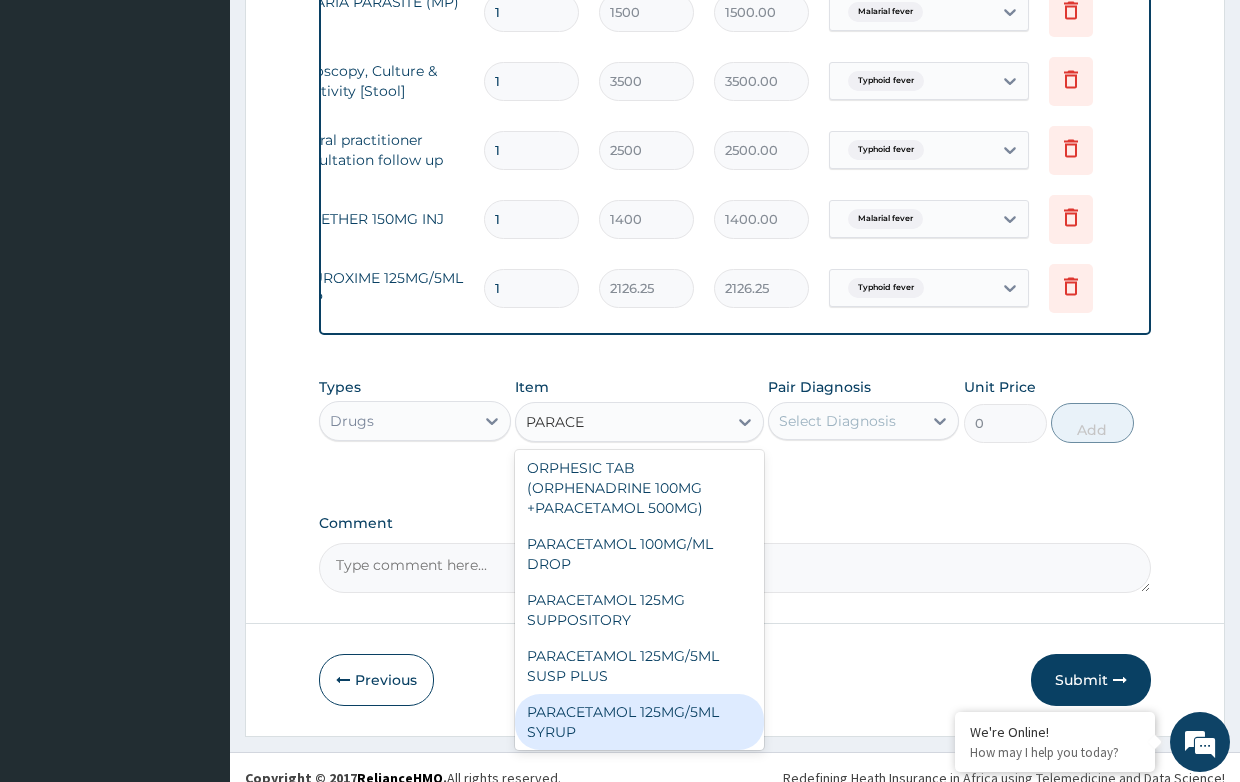 click on "PARACETAMOL 125MG/5ML SYRUP" at bounding box center [639, 722] 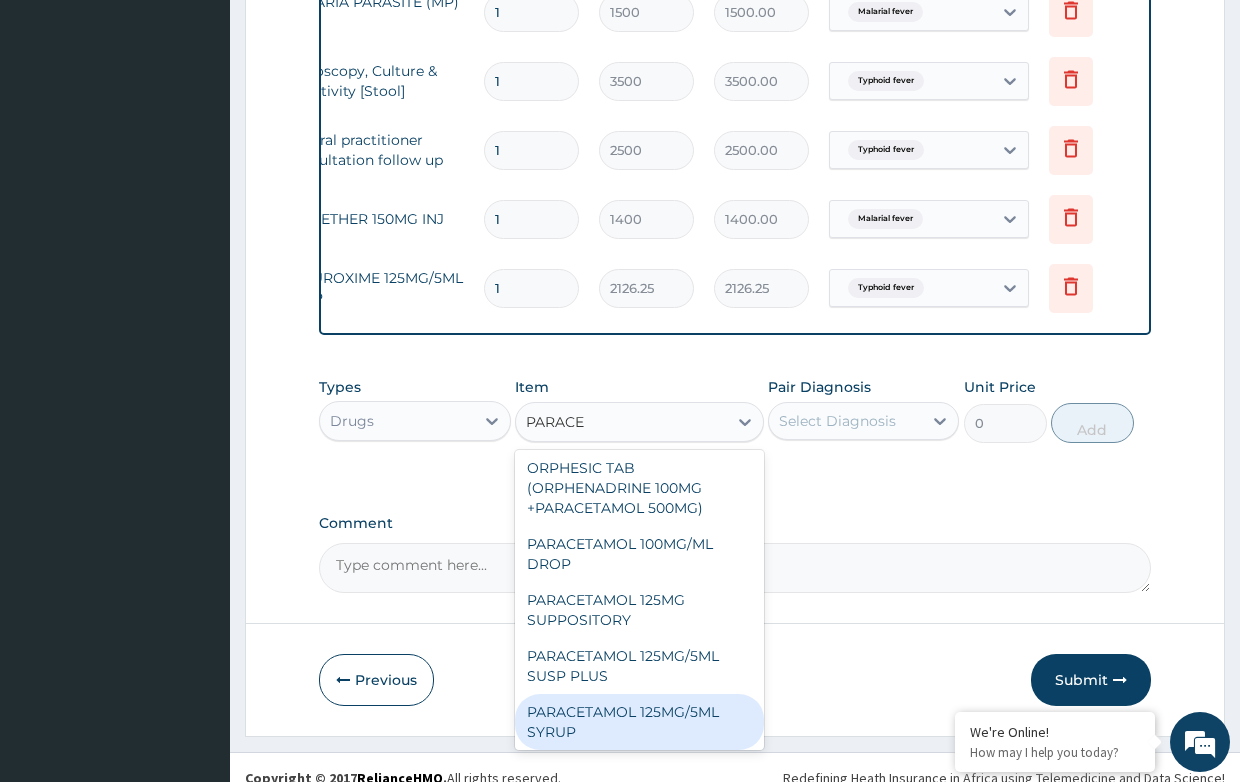 type 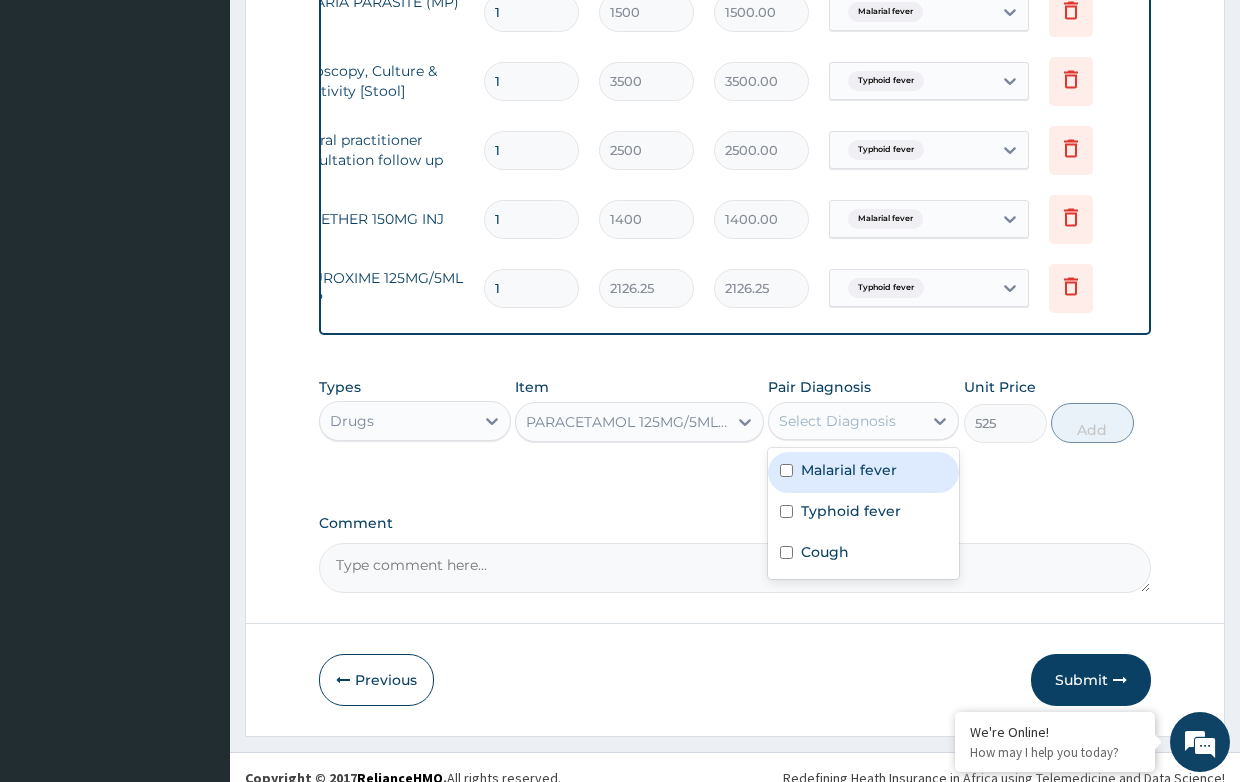 click on "Select Diagnosis" at bounding box center (837, 421) 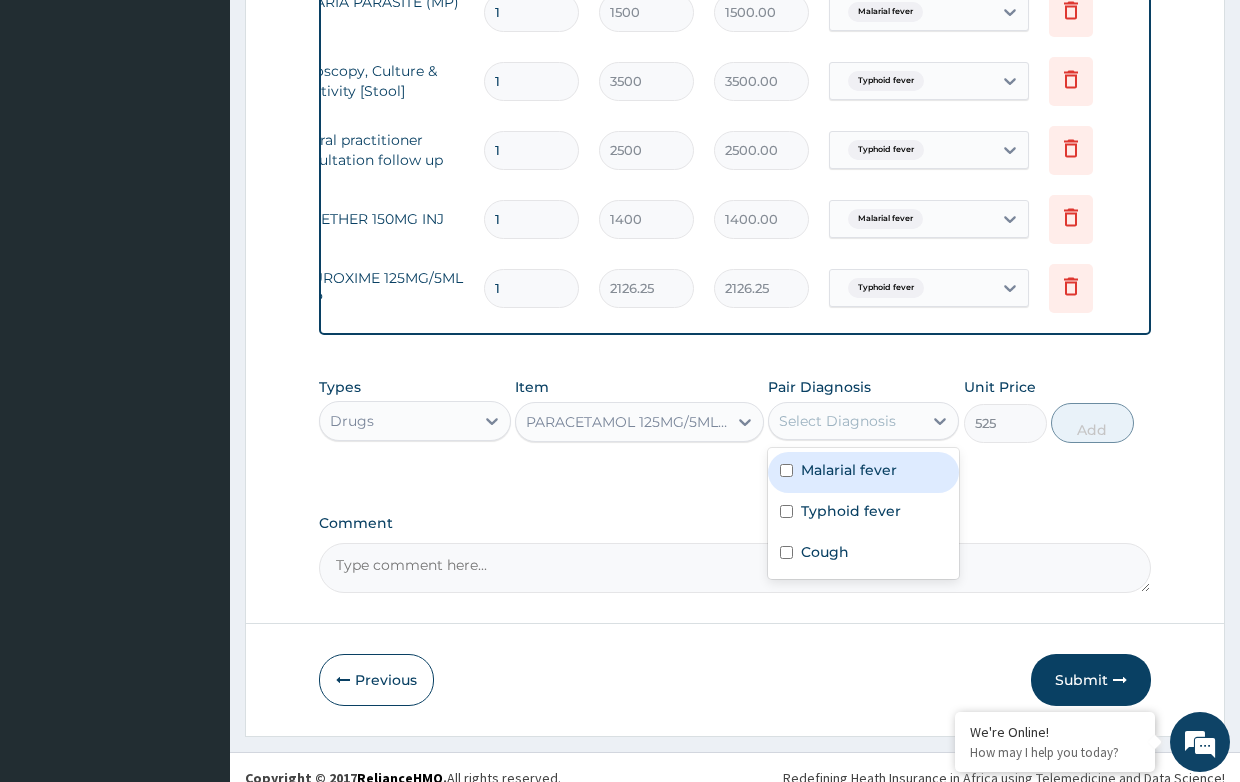 click on "Malarial fever" at bounding box center [849, 470] 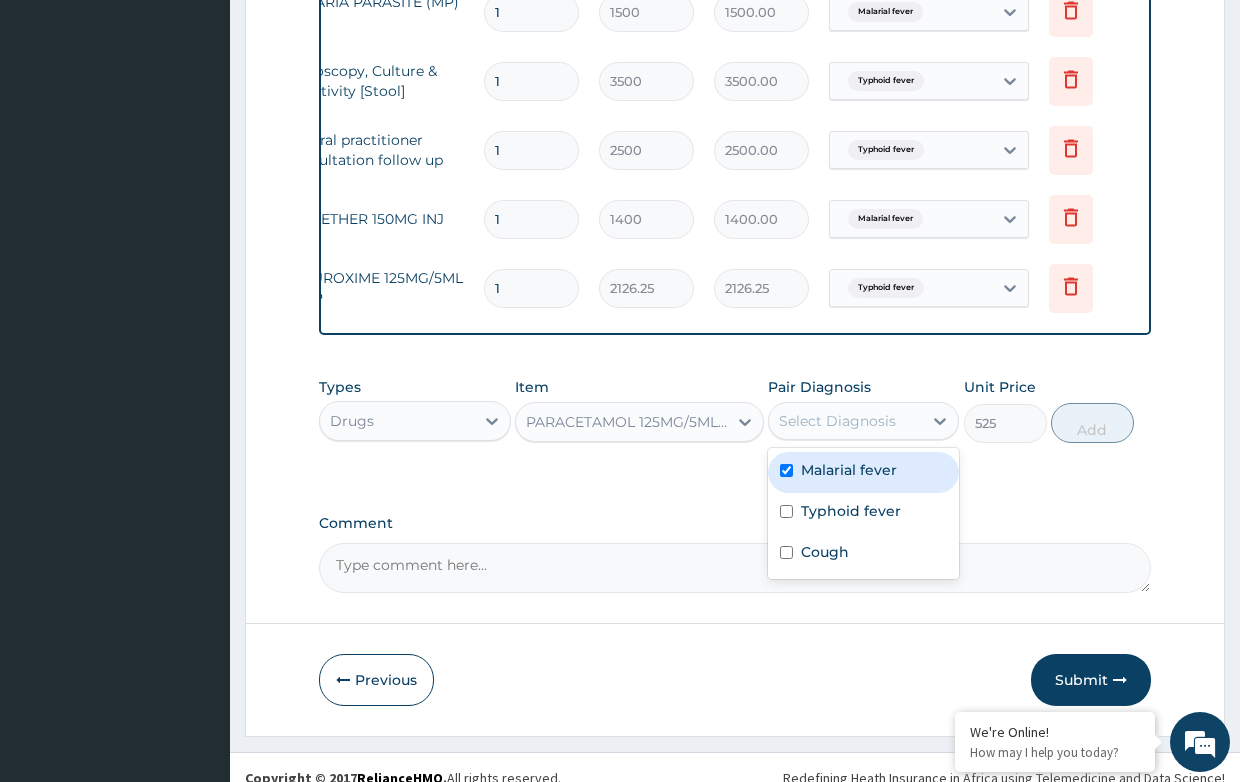 checkbox on "true" 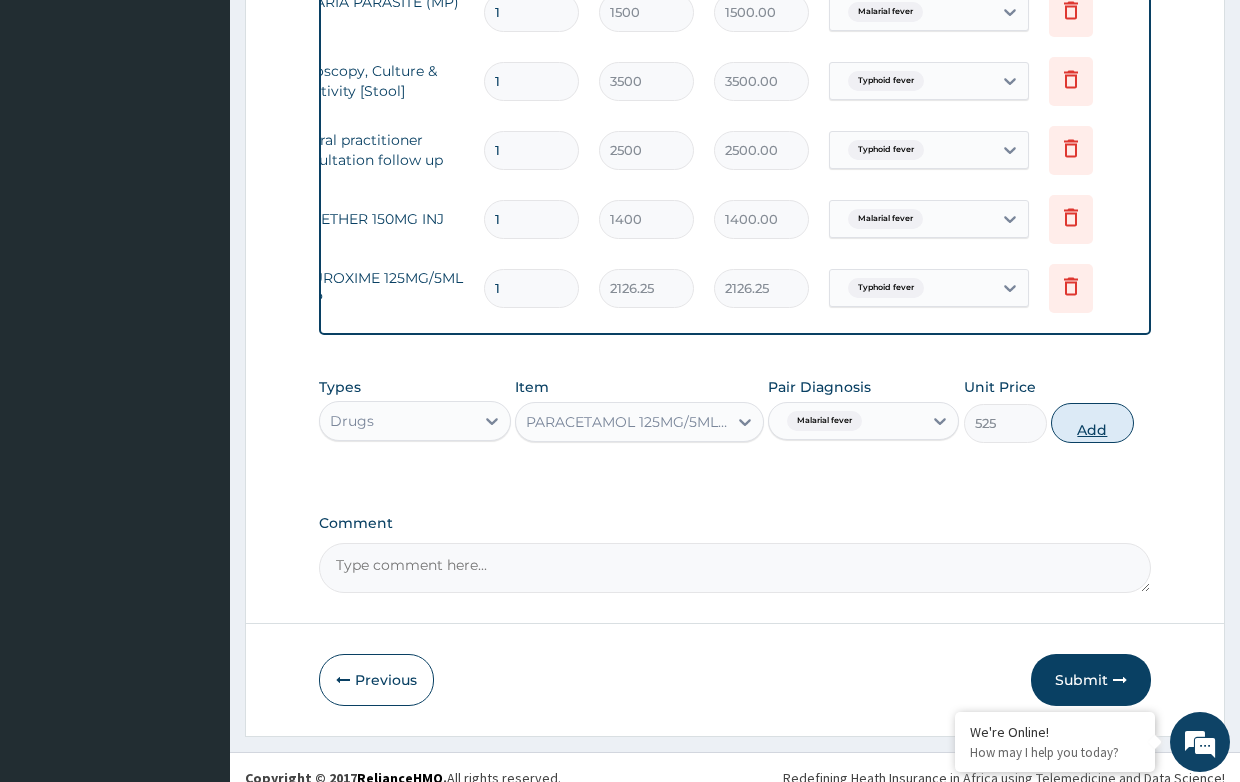 click on "Add" at bounding box center (1092, 423) 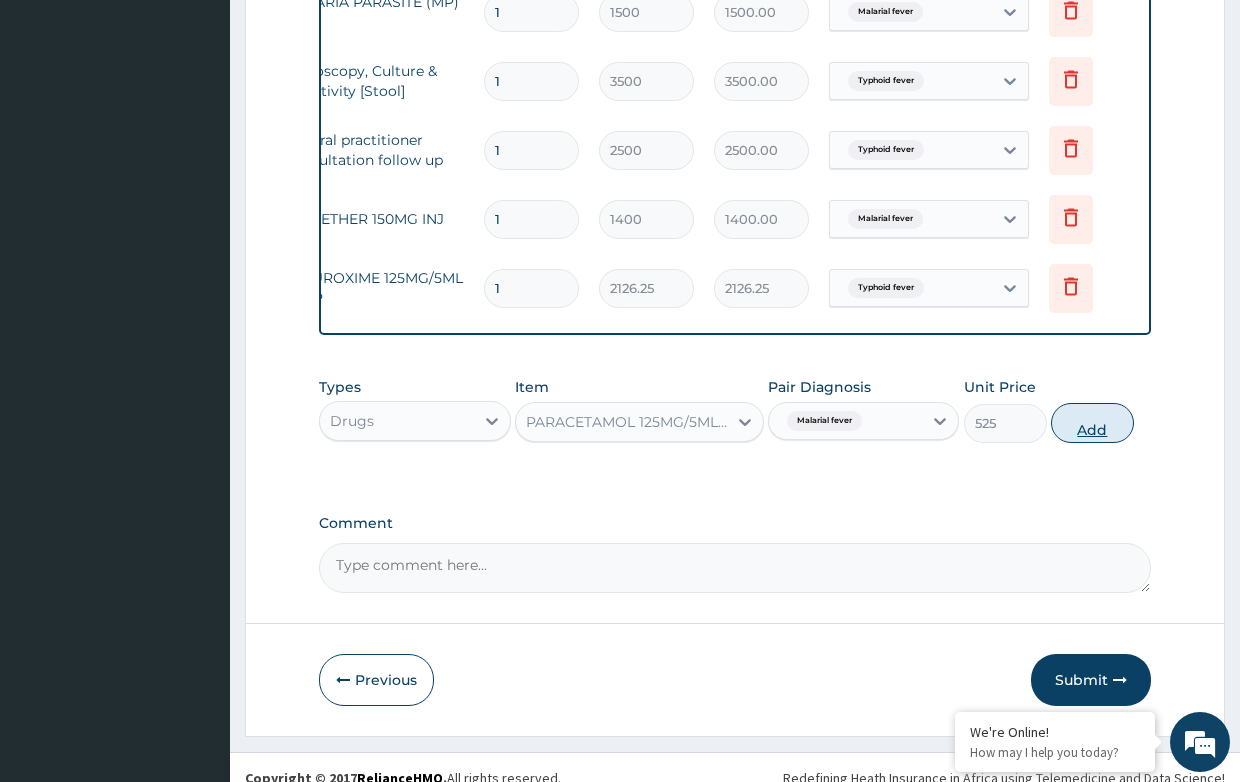 type on "0" 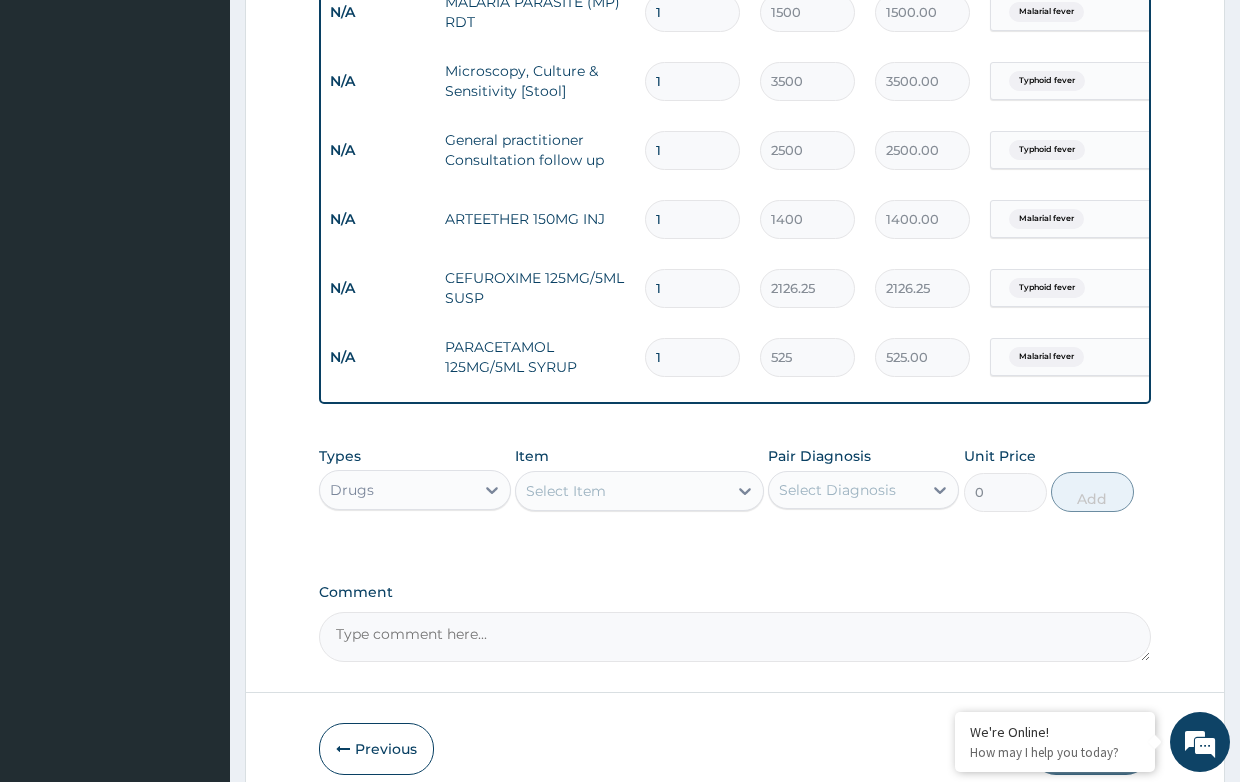 scroll, scrollTop: 0, scrollLeft: 0, axis: both 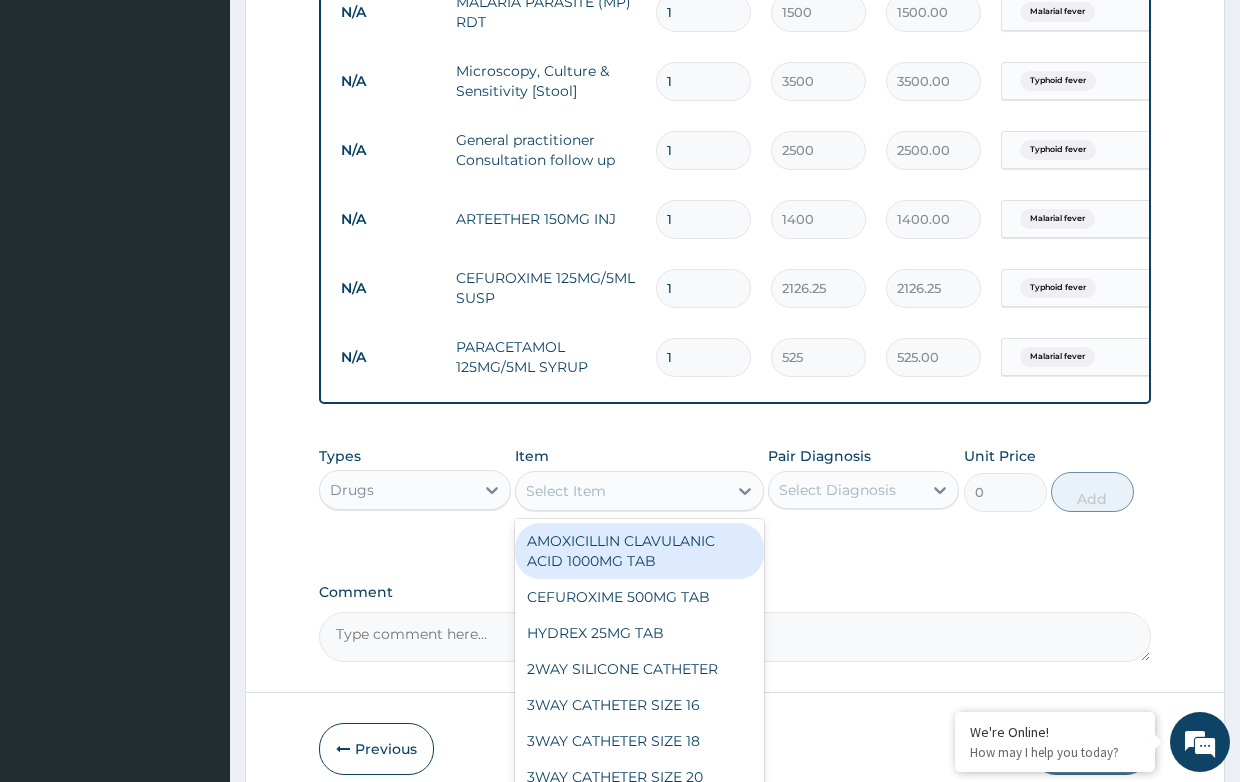 click on "Select Item" at bounding box center (566, 491) 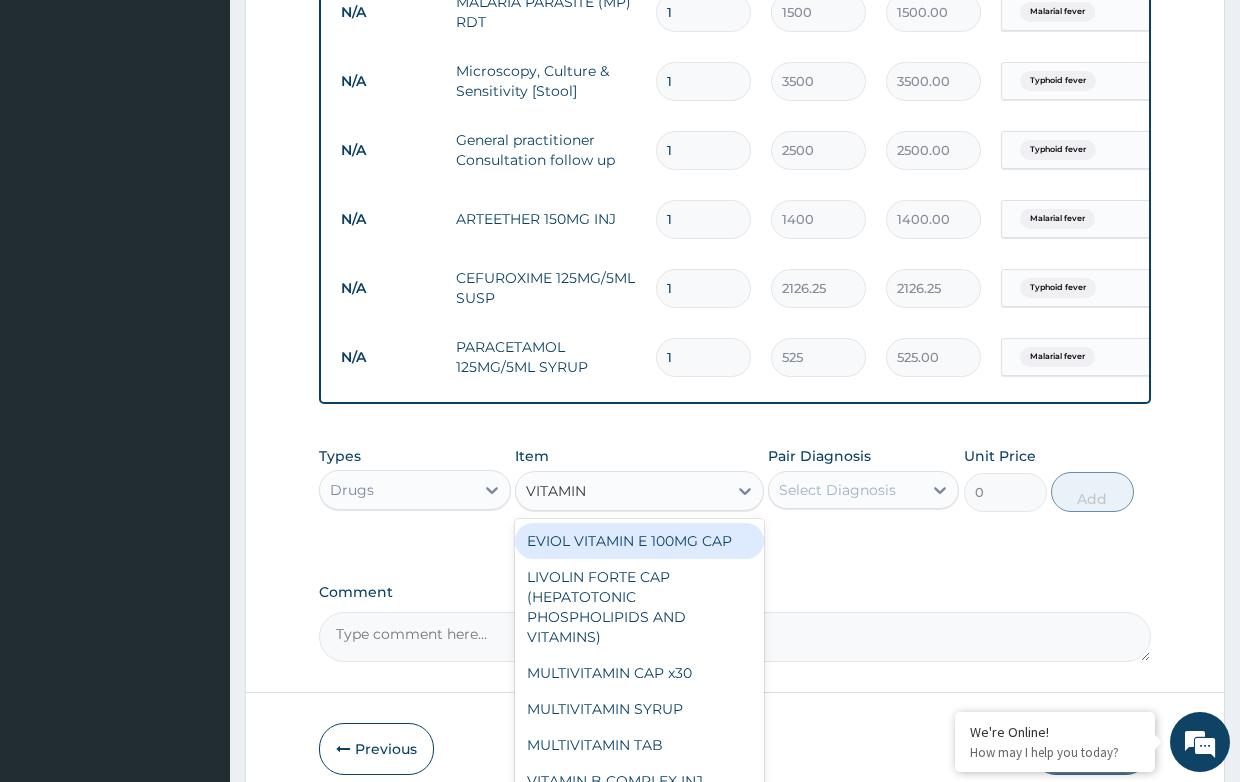 type on "VITAMIN C" 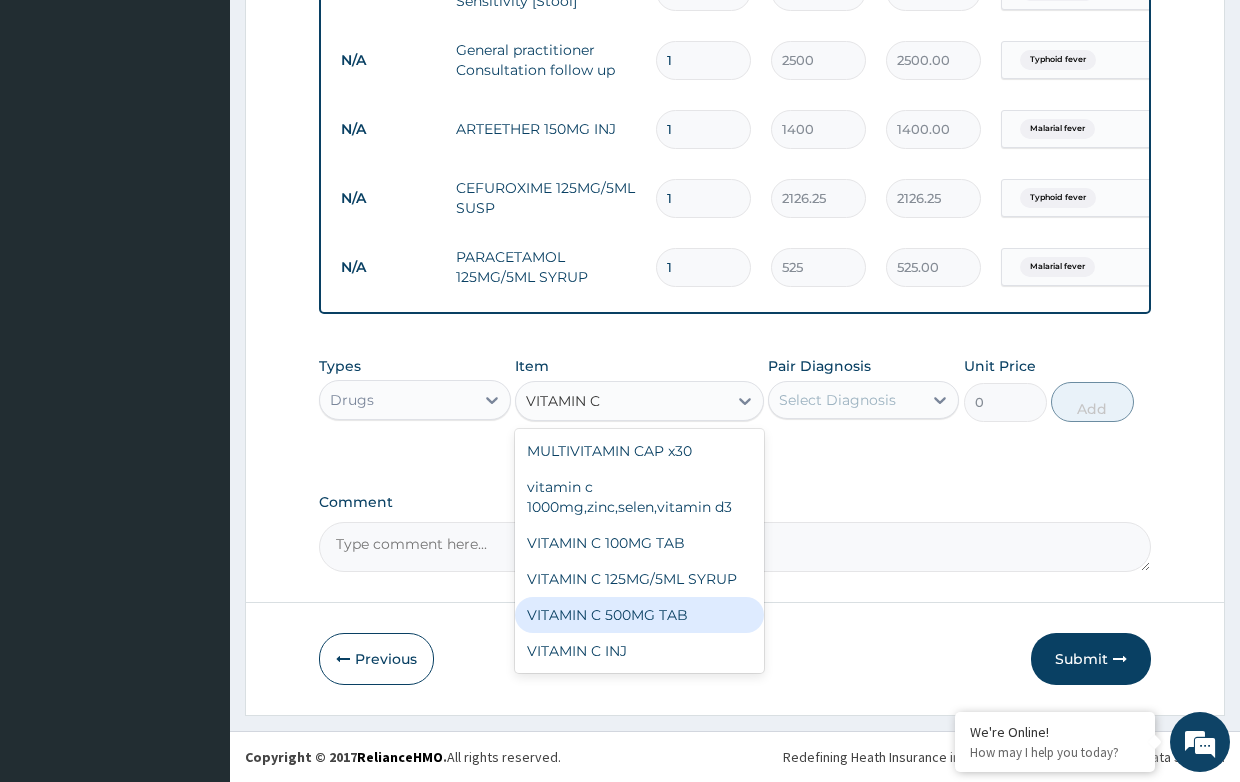 scroll, scrollTop: 927, scrollLeft: 0, axis: vertical 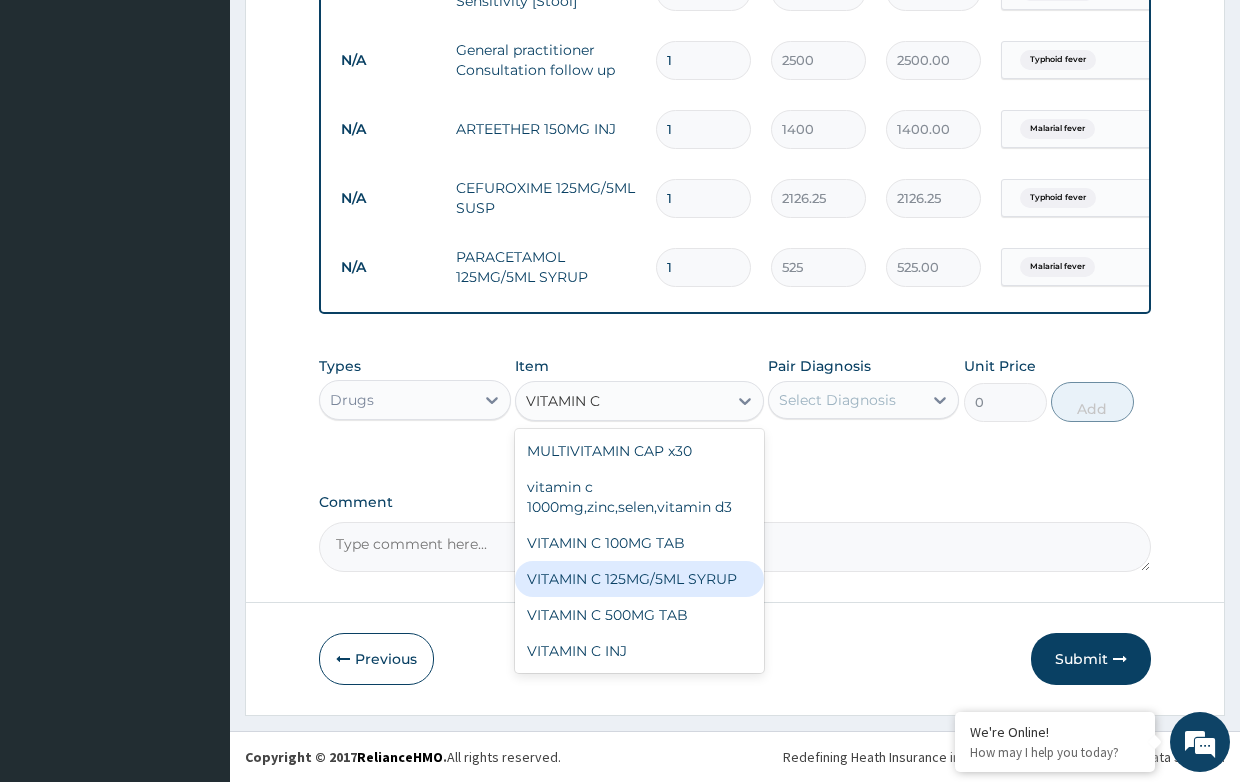 click on "VITAMIN C 125MG/5ML SYRUP" at bounding box center [639, 579] 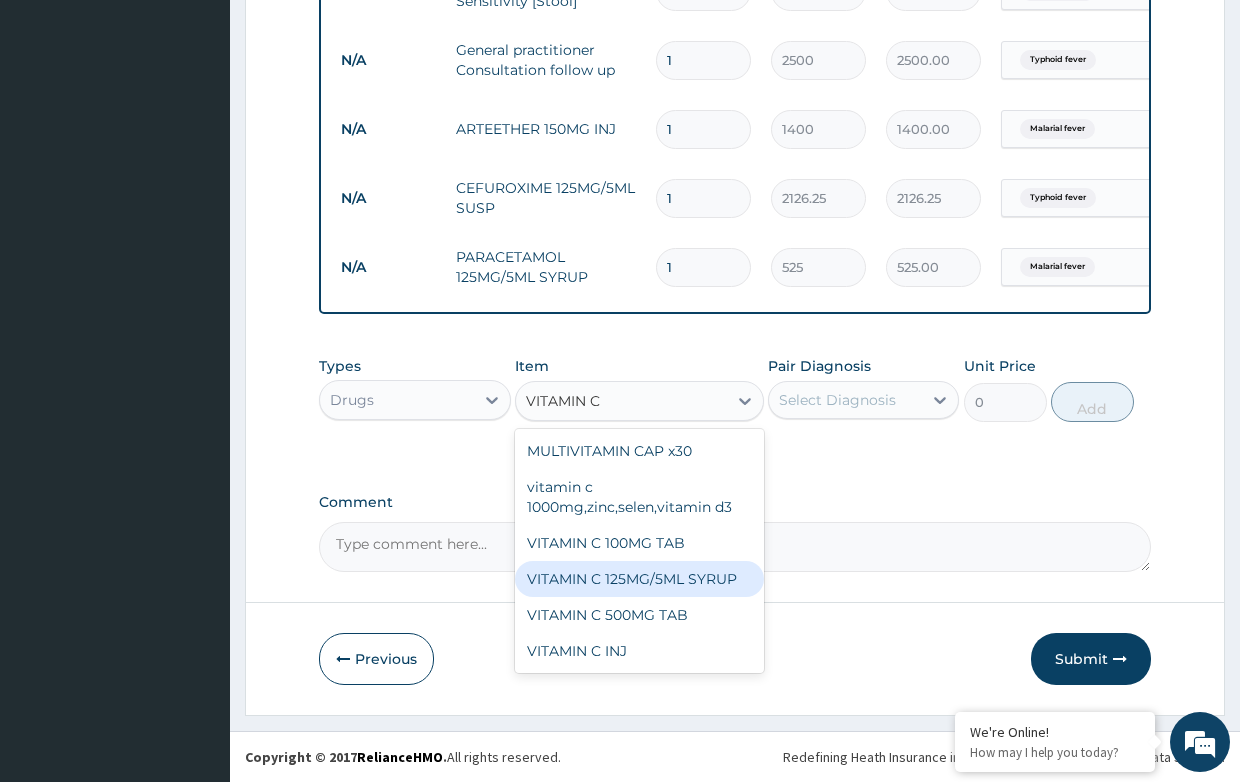 type 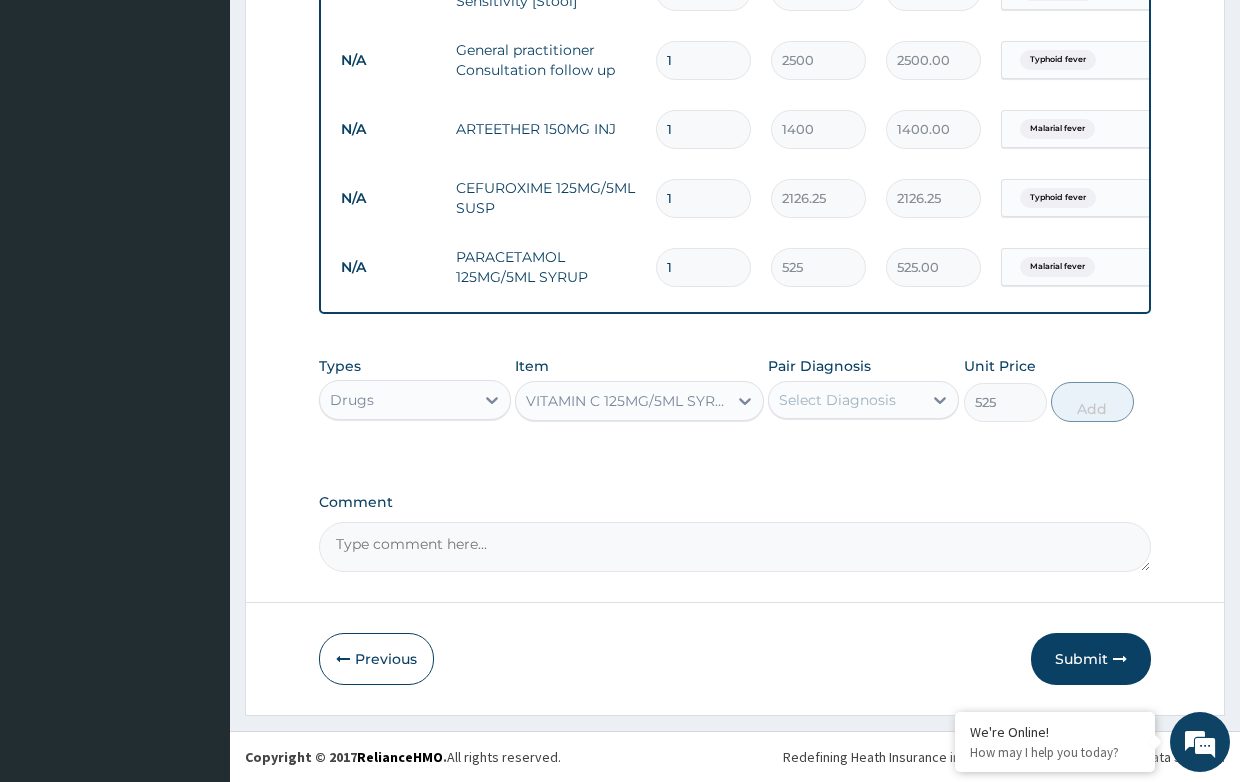 click on "Select Diagnosis" at bounding box center (837, 400) 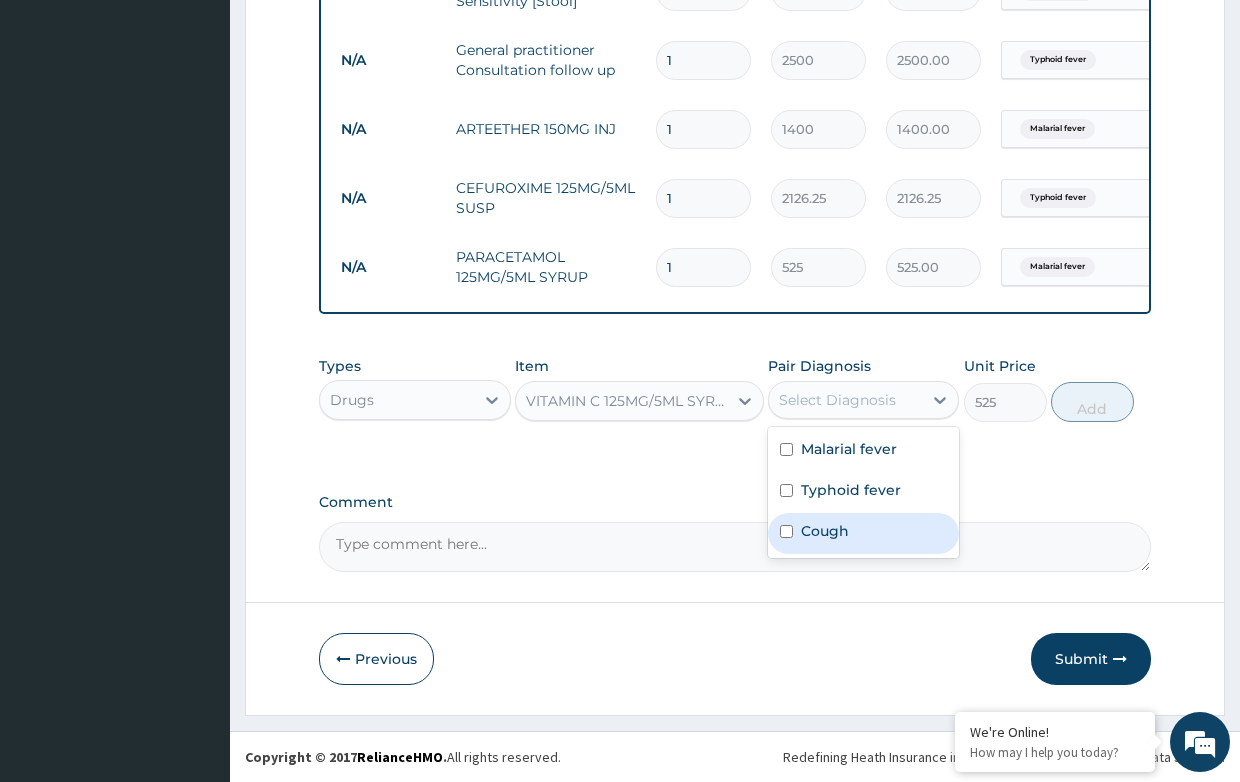 click on "Cough" at bounding box center [825, 531] 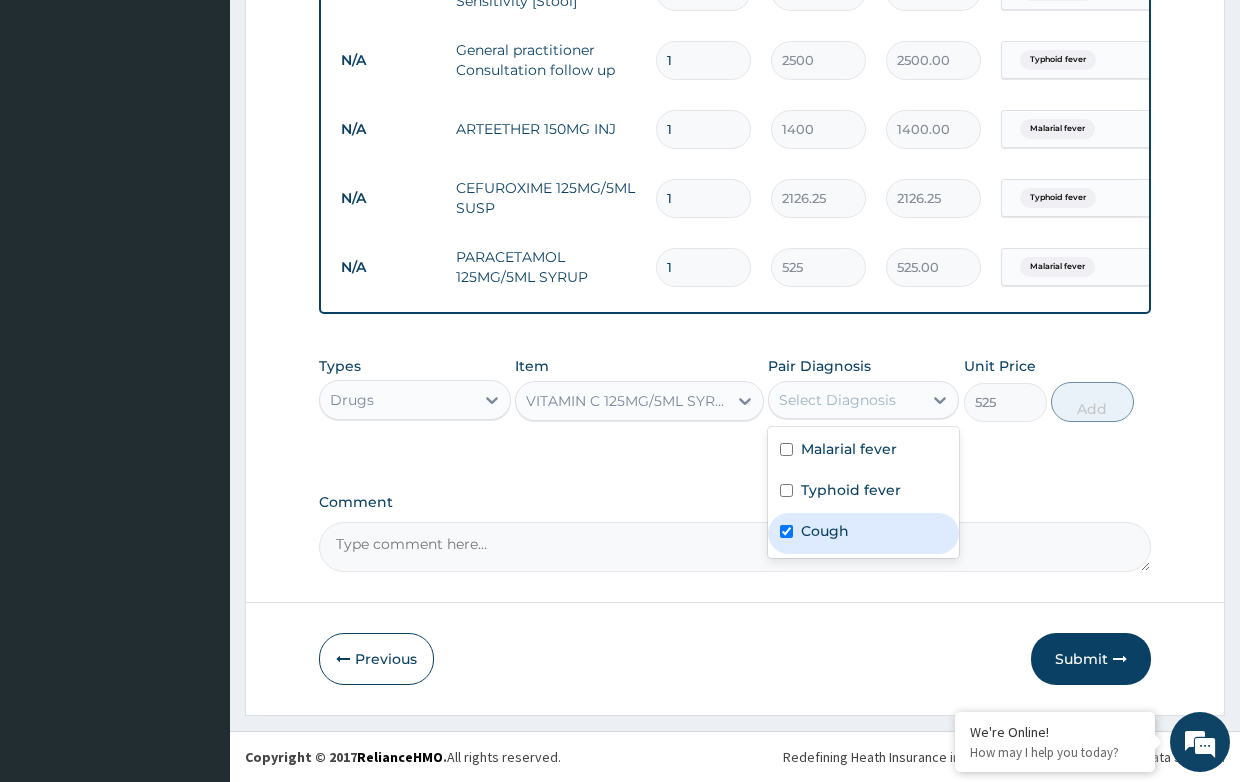 click on "Cough" at bounding box center [825, 531] 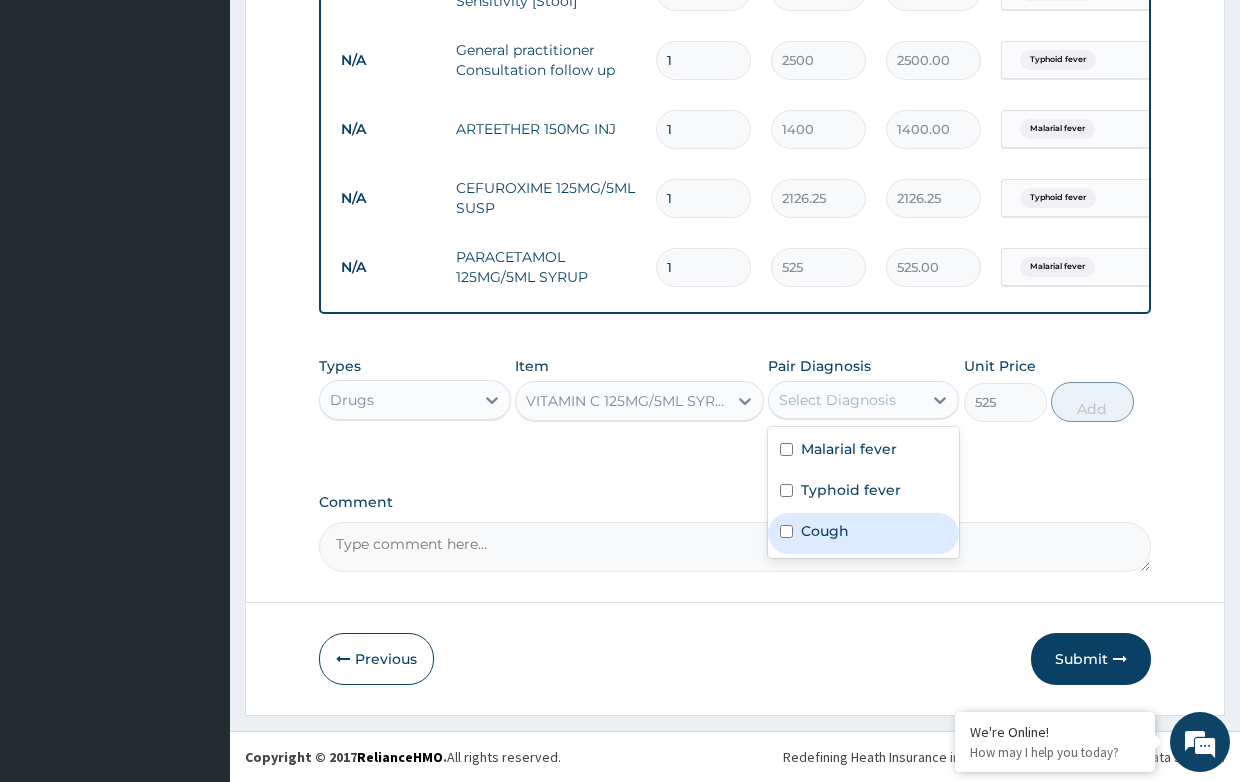click on "Cough" at bounding box center [825, 531] 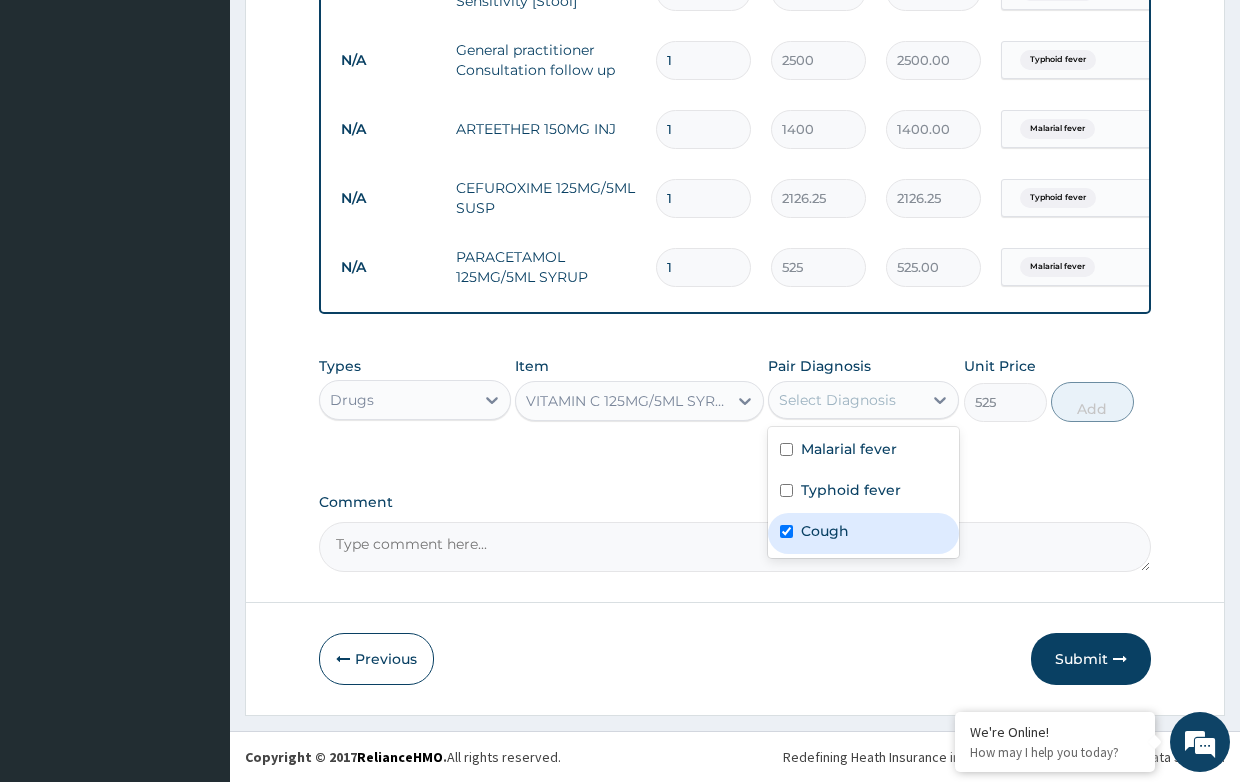 checkbox on "true" 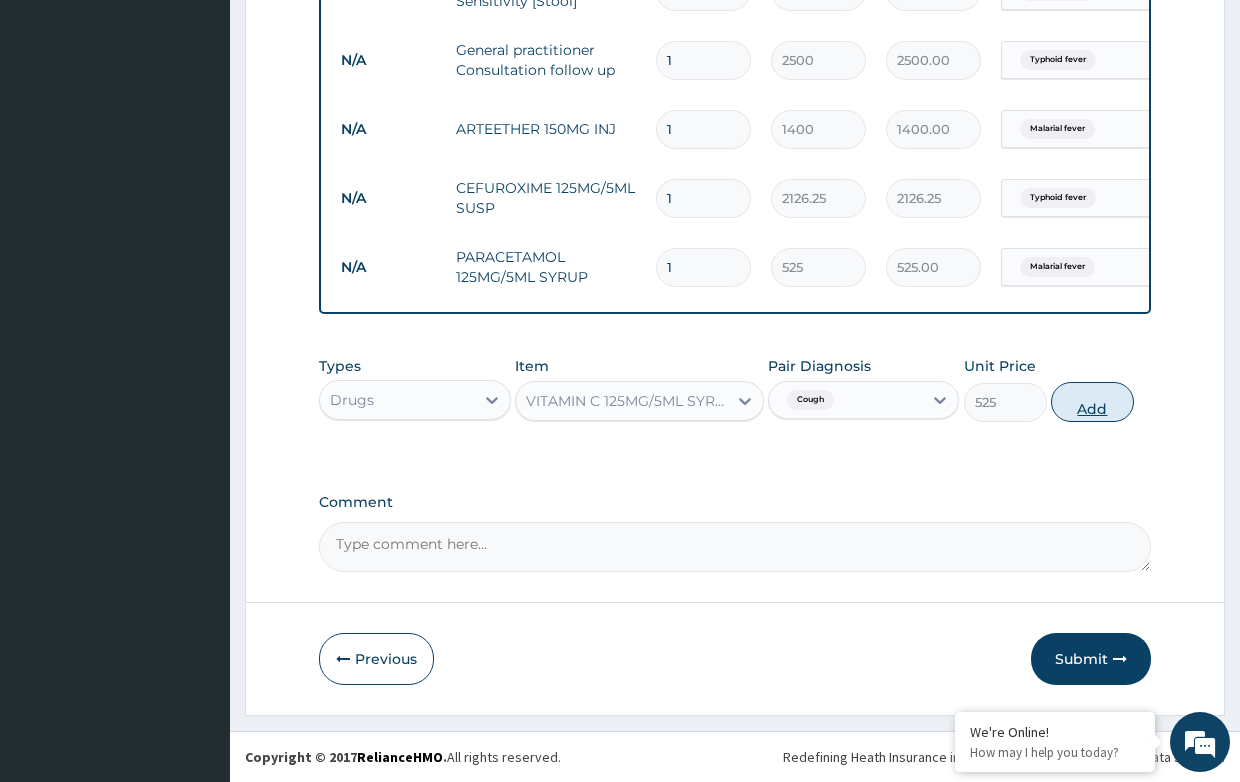 click on "Add" at bounding box center [1092, 402] 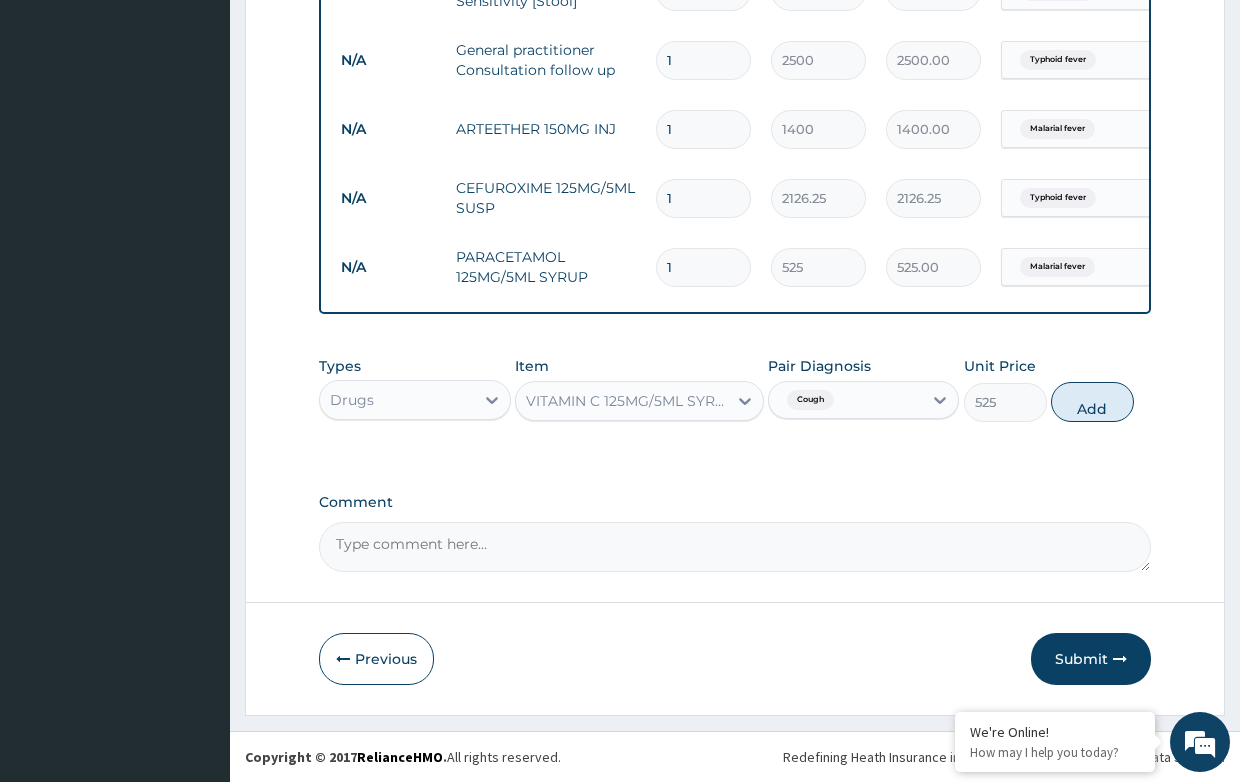 type on "0" 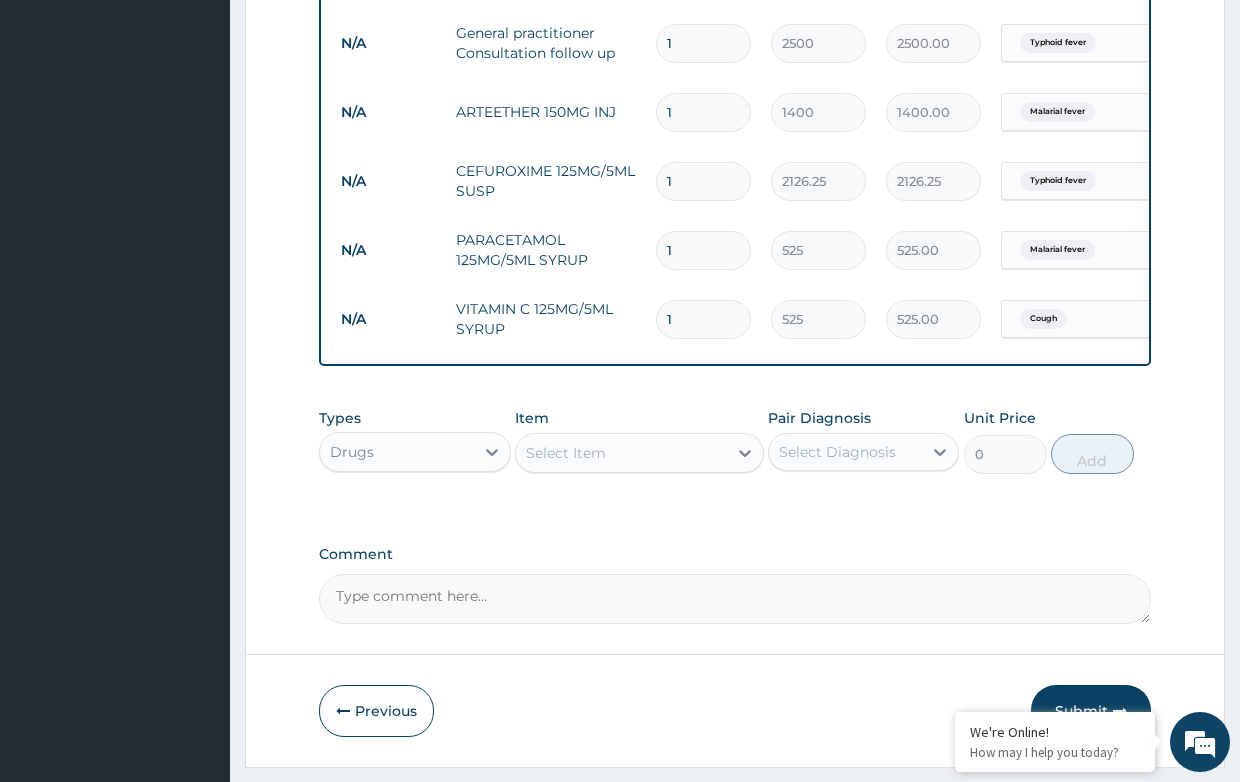 click on "Select Item" at bounding box center (566, 453) 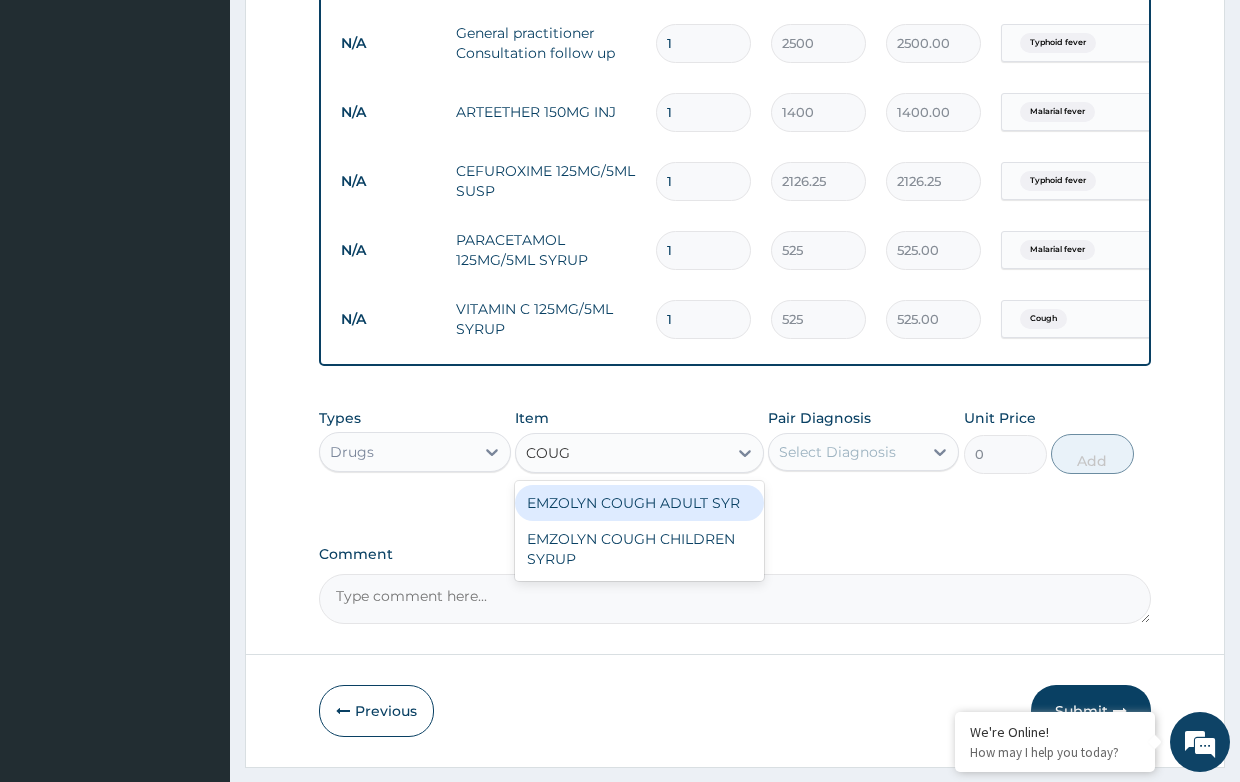 type on "COUGH" 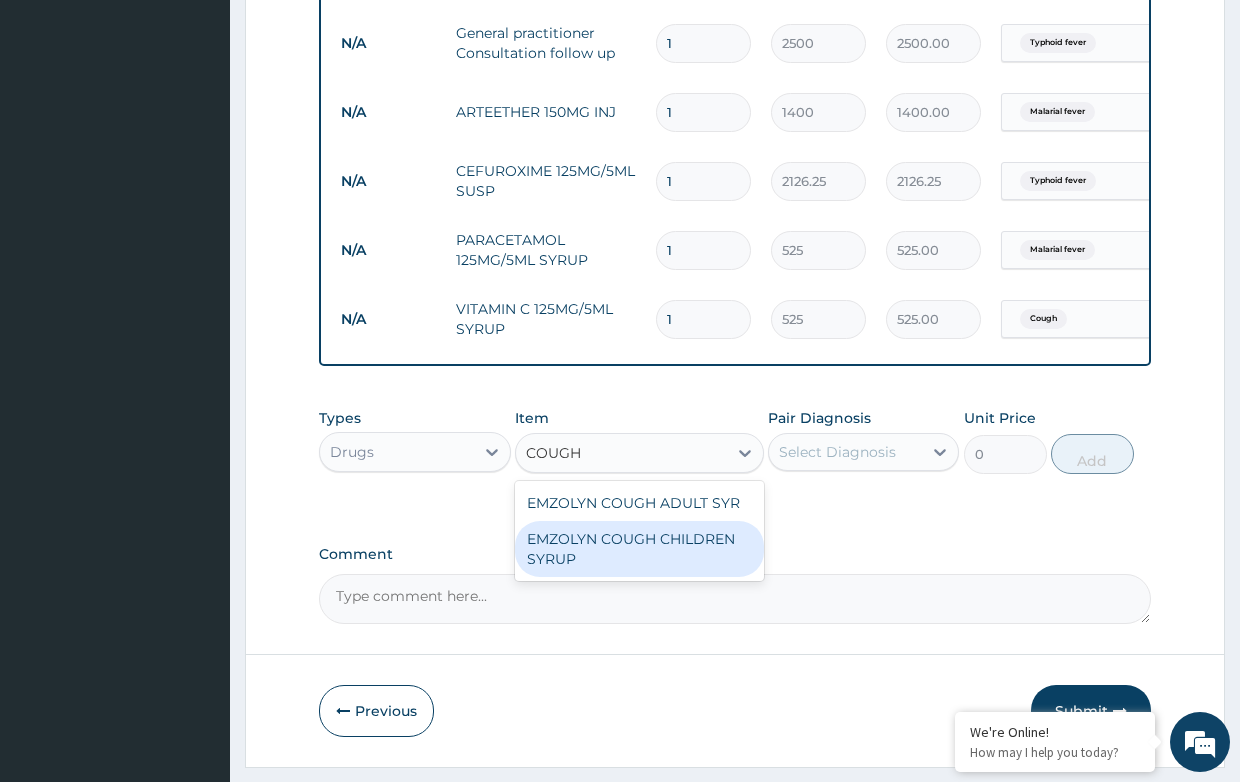 click on "EMZOLYN COUGH CHILDREN SYRUP" at bounding box center [639, 549] 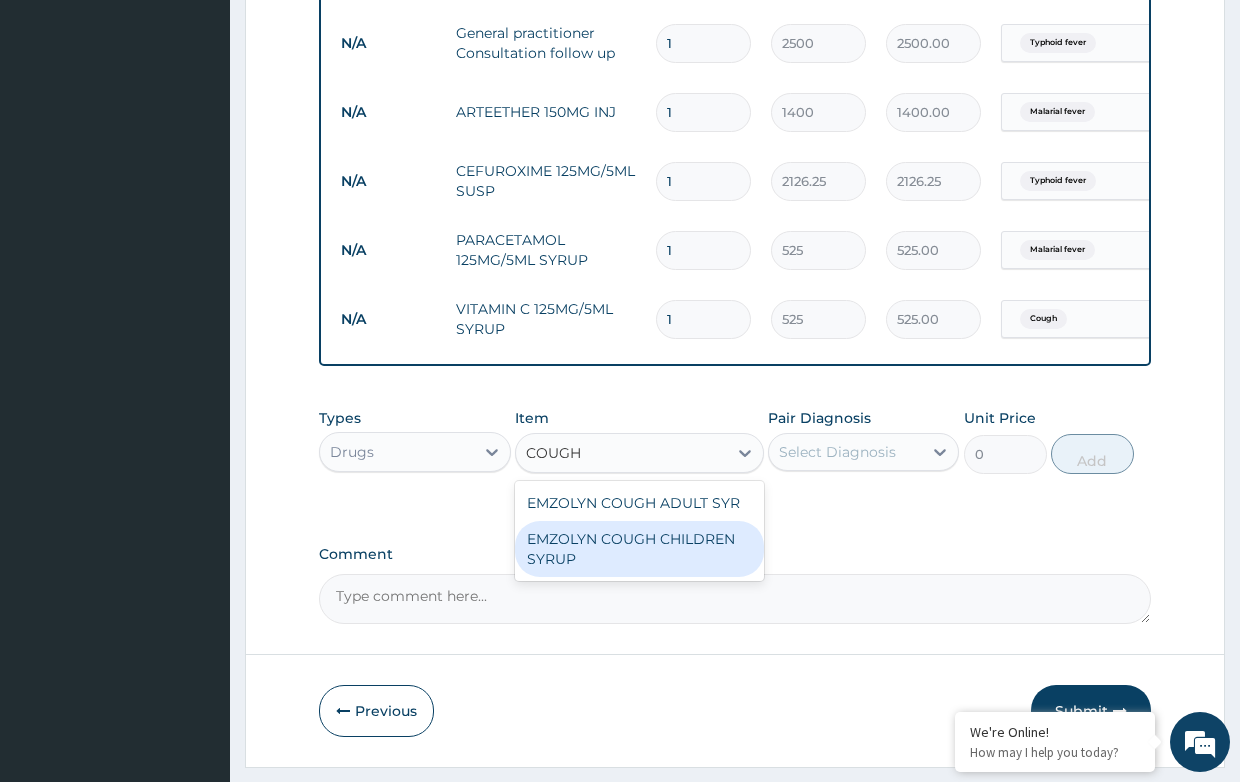 type 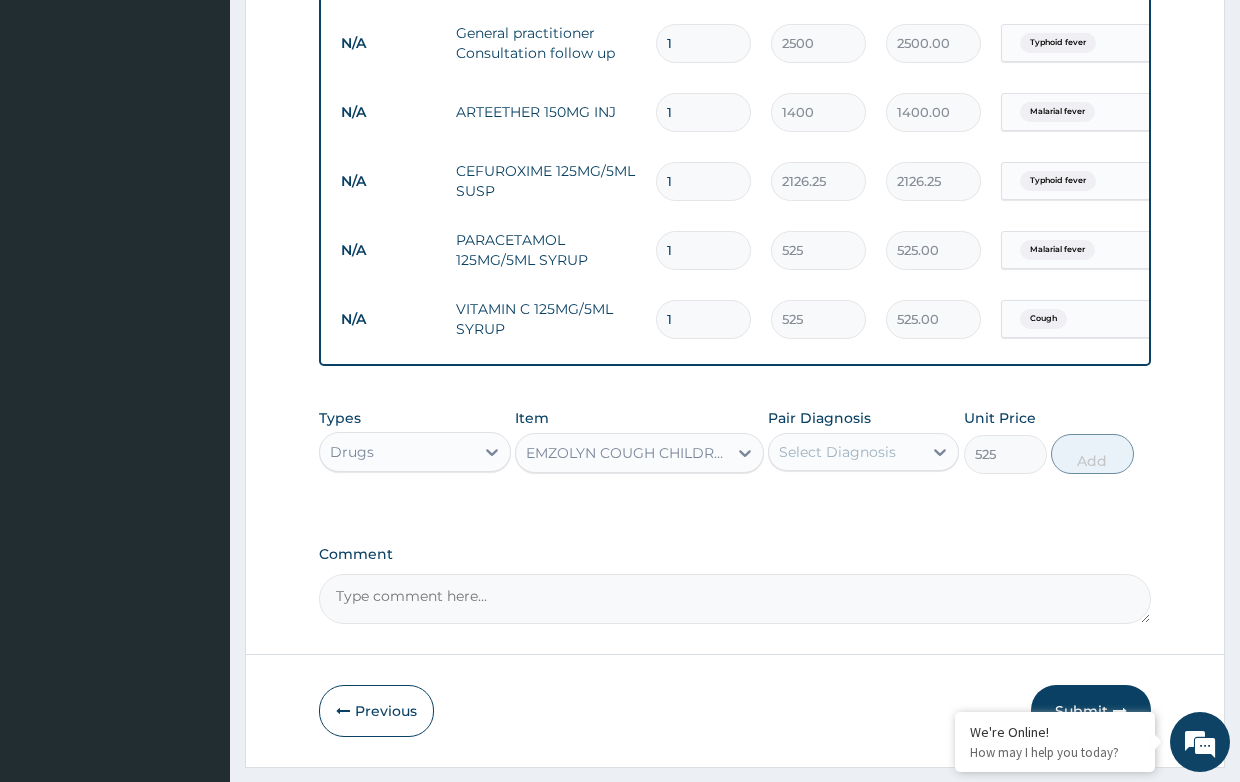 click on "Select Diagnosis" at bounding box center [837, 452] 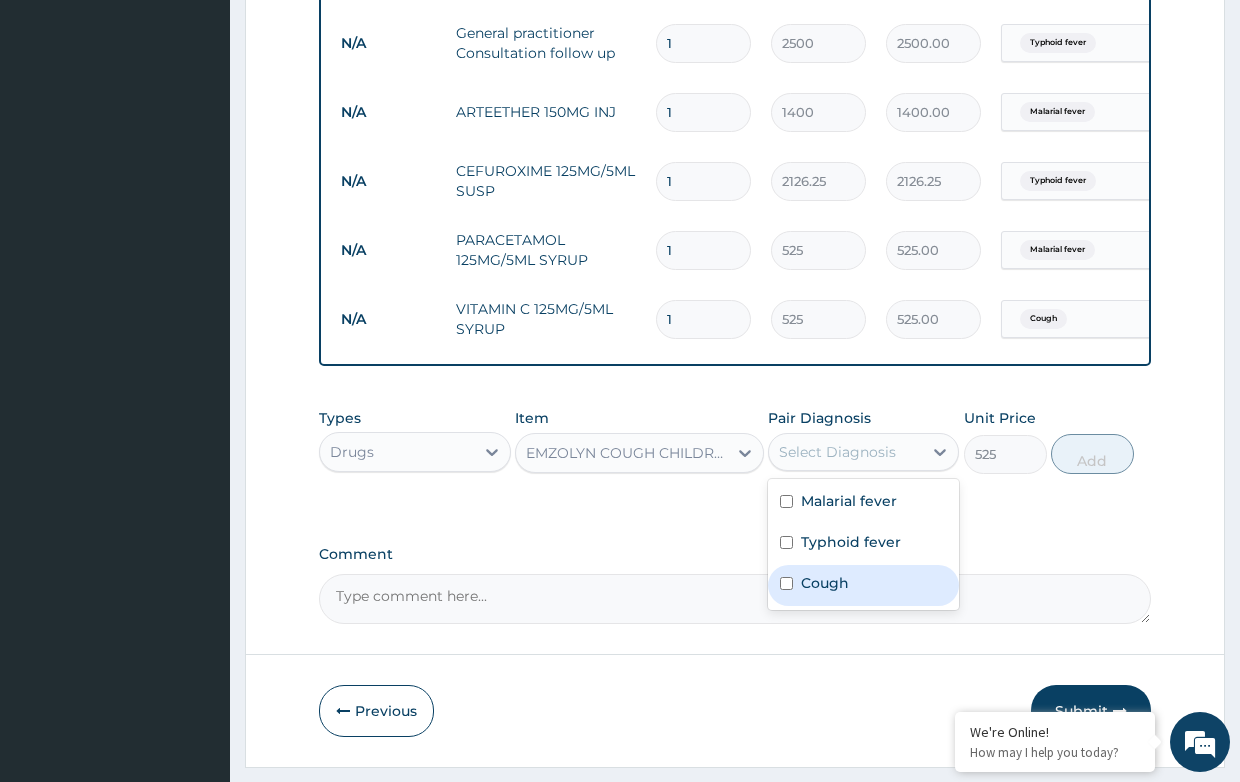 click on "Cough" at bounding box center [825, 583] 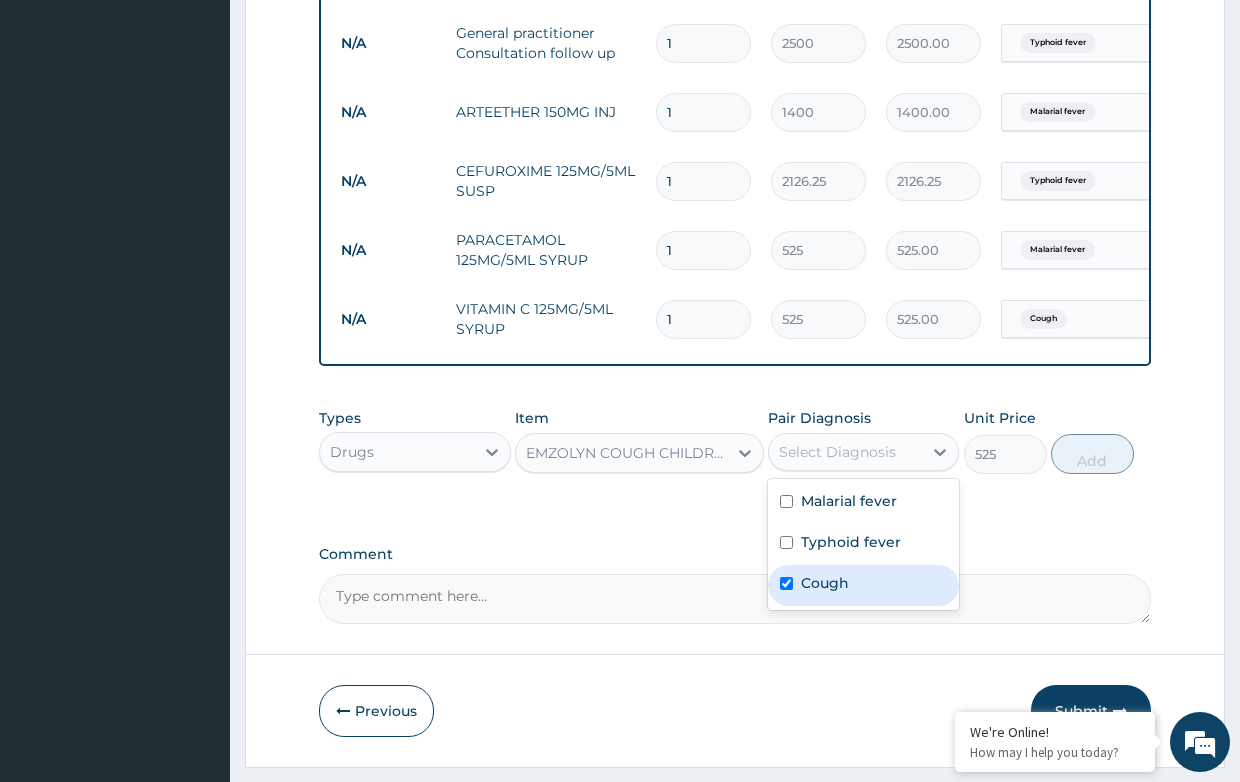 checkbox on "true" 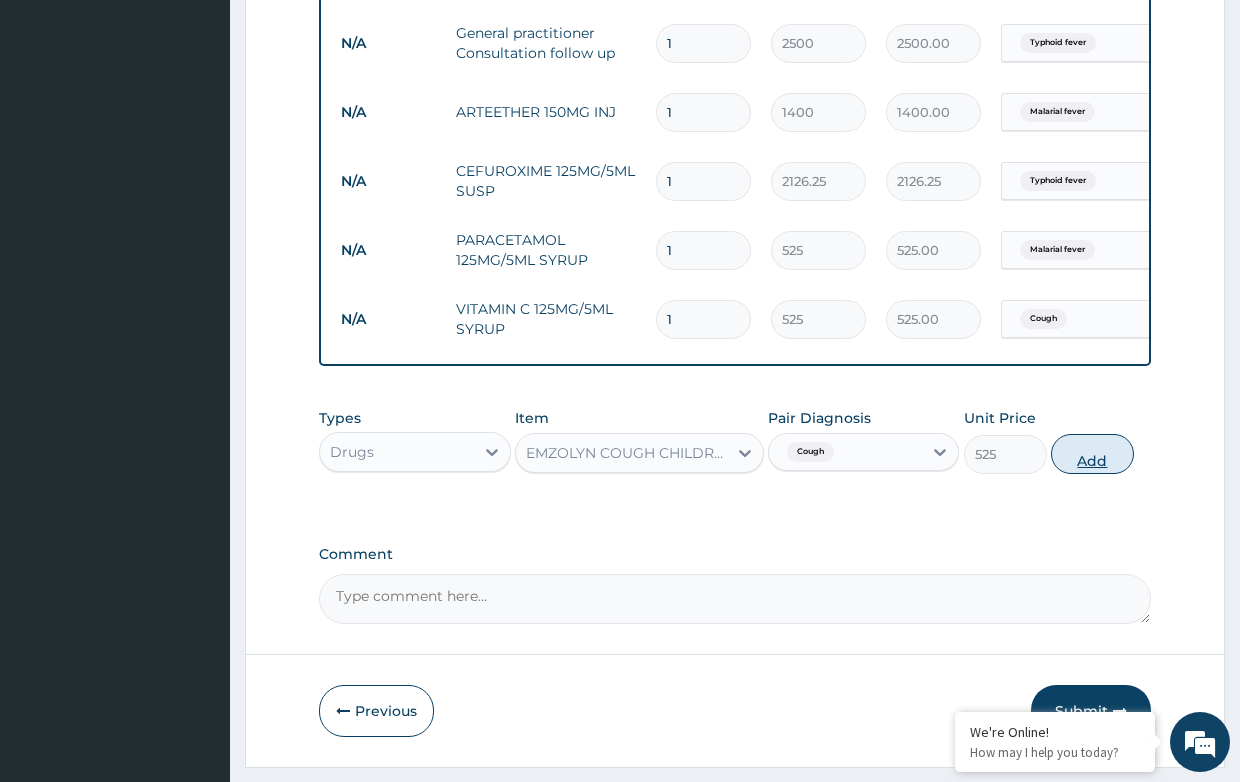 click on "Add" at bounding box center [1092, 454] 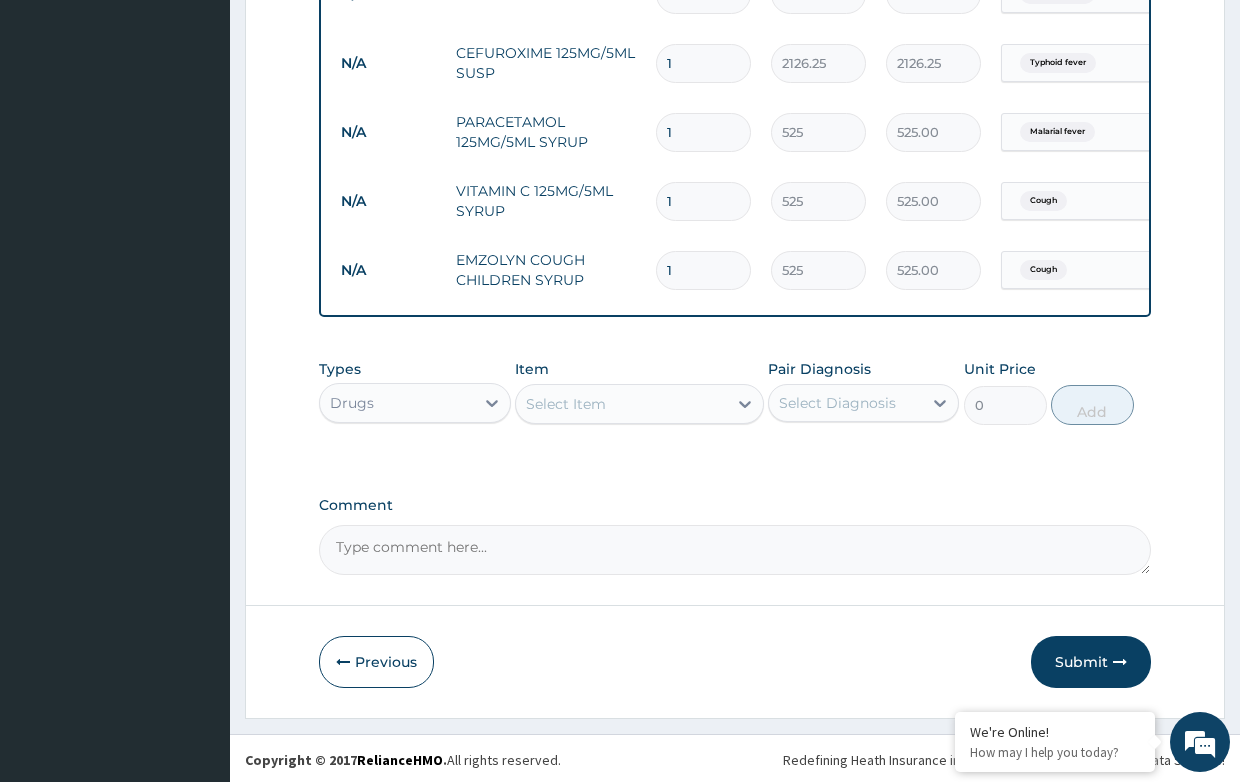 scroll, scrollTop: 1065, scrollLeft: 0, axis: vertical 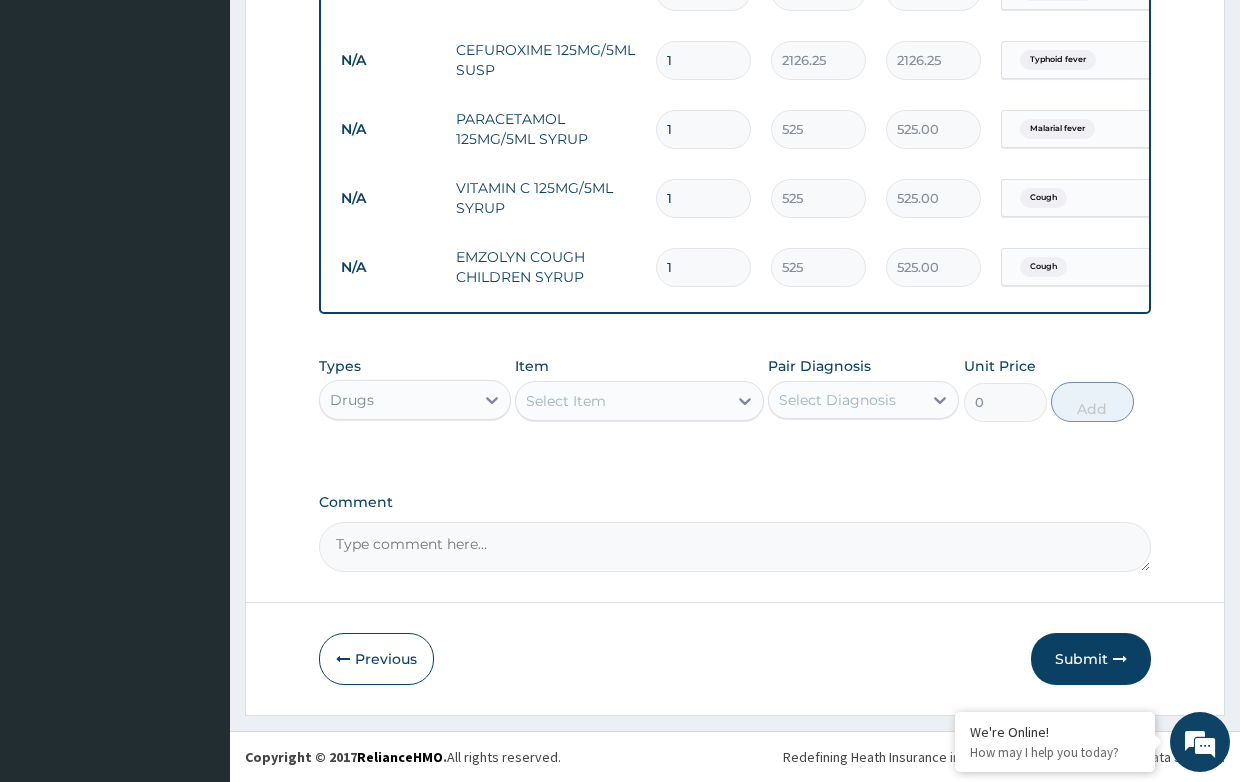 click on "Submit" at bounding box center (1091, 659) 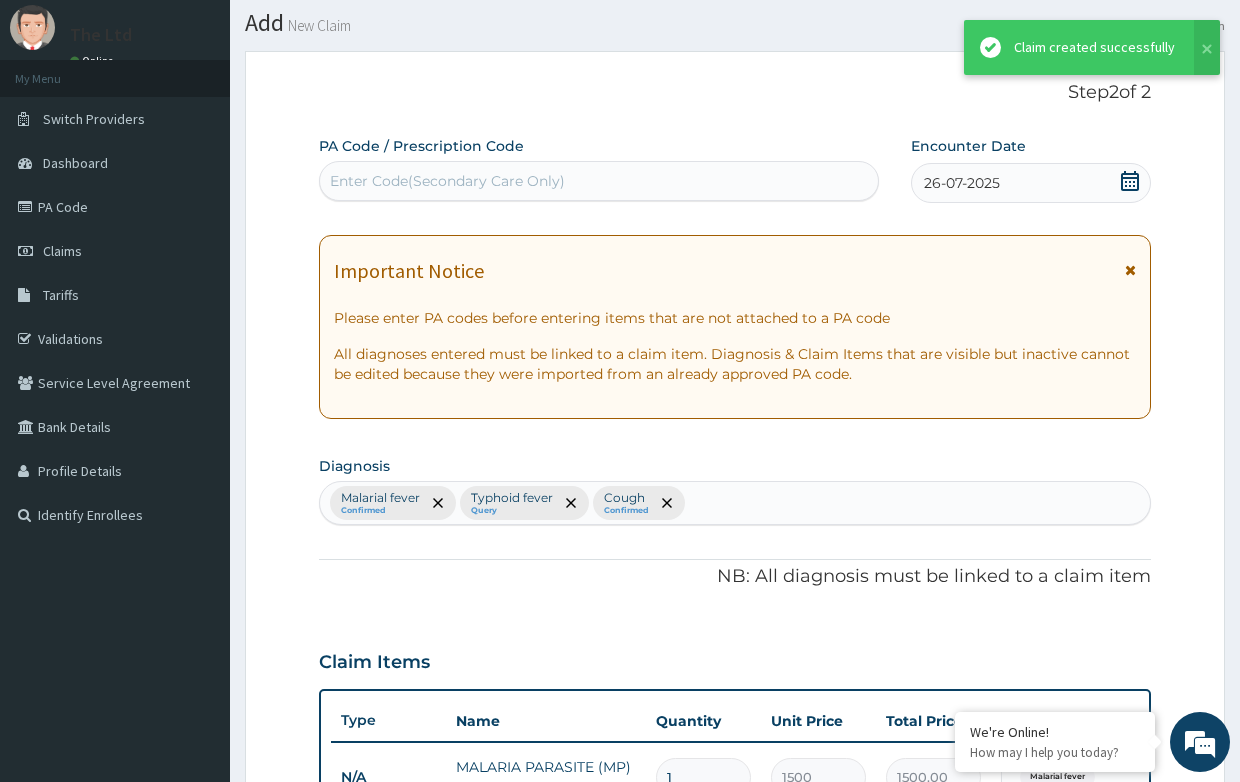 scroll, scrollTop: 1065, scrollLeft: 0, axis: vertical 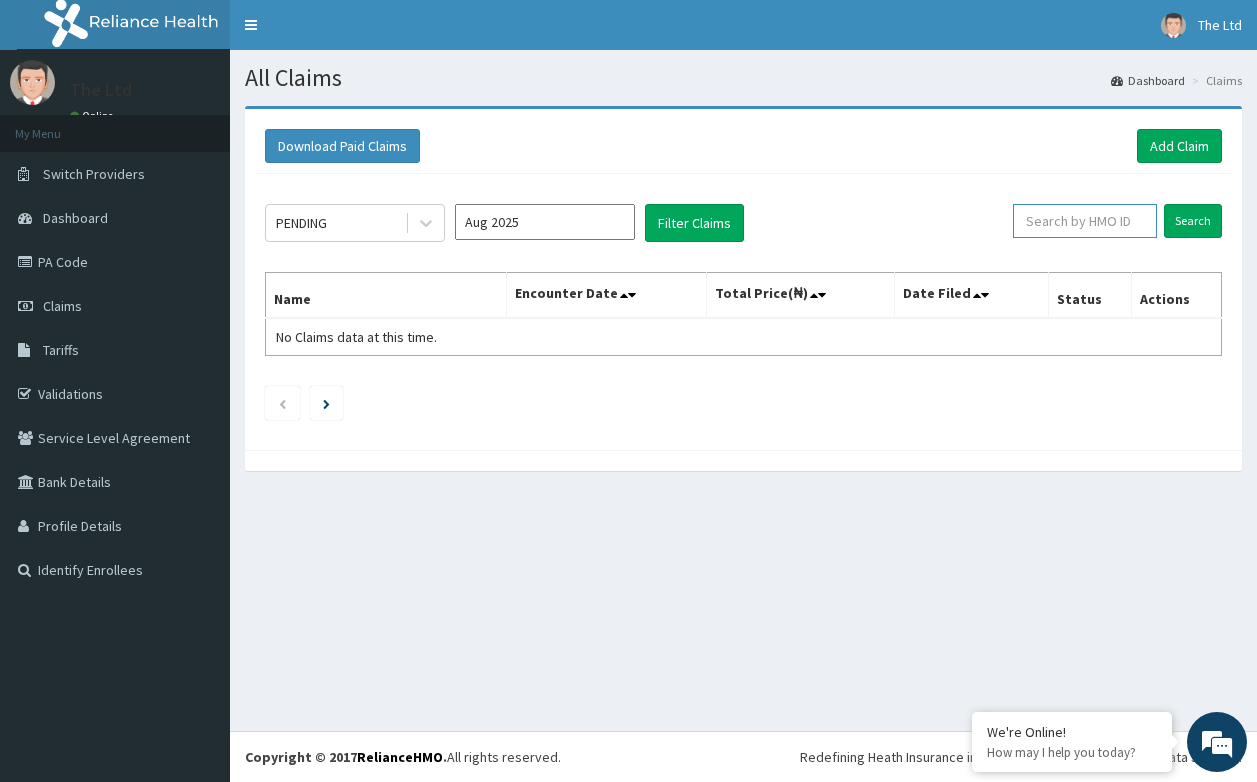 click at bounding box center (1085, 221) 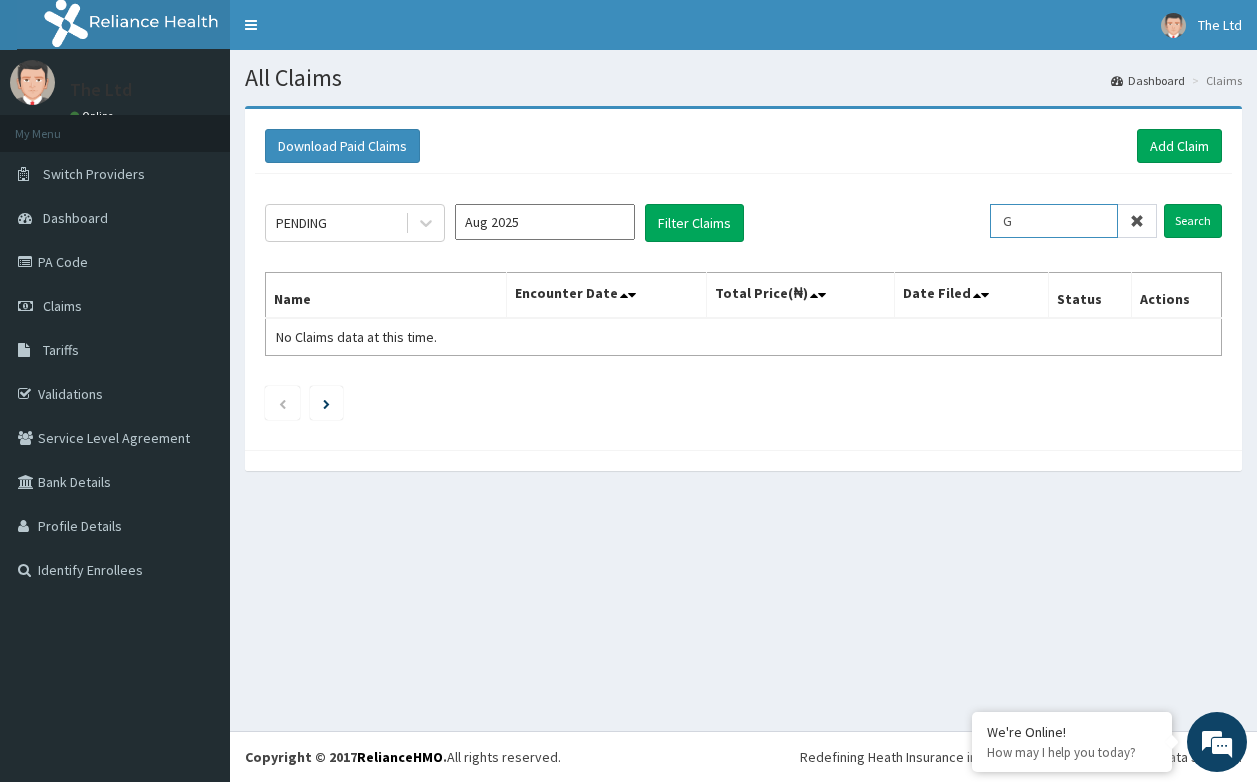 scroll, scrollTop: 0, scrollLeft: 0, axis: both 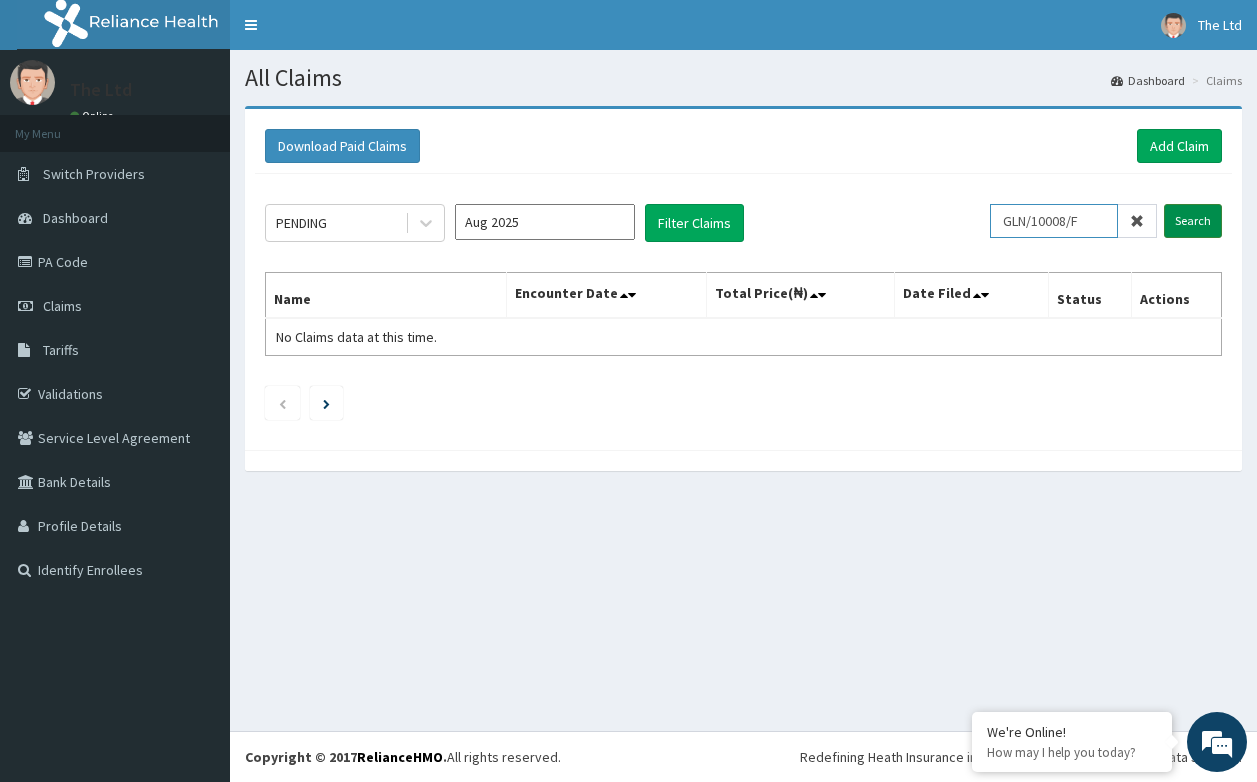 type on "GLN/10008/F" 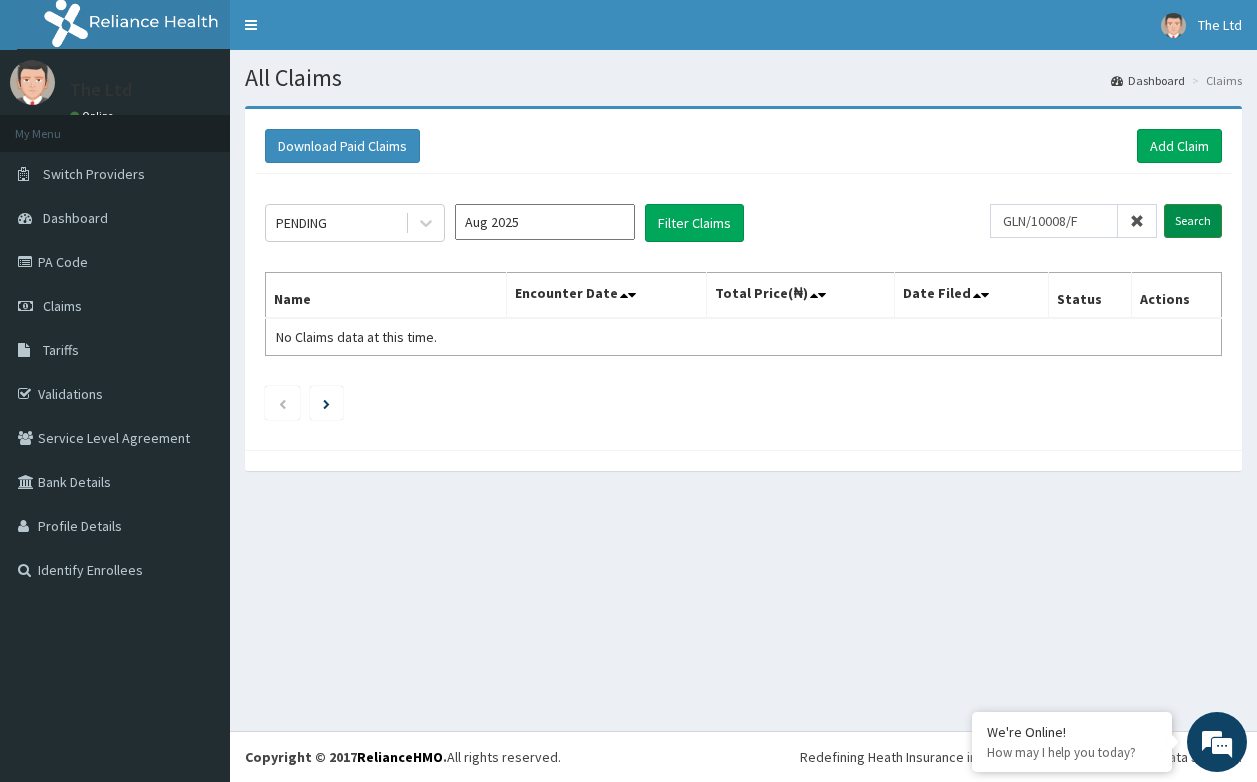 click on "Search" at bounding box center (1193, 221) 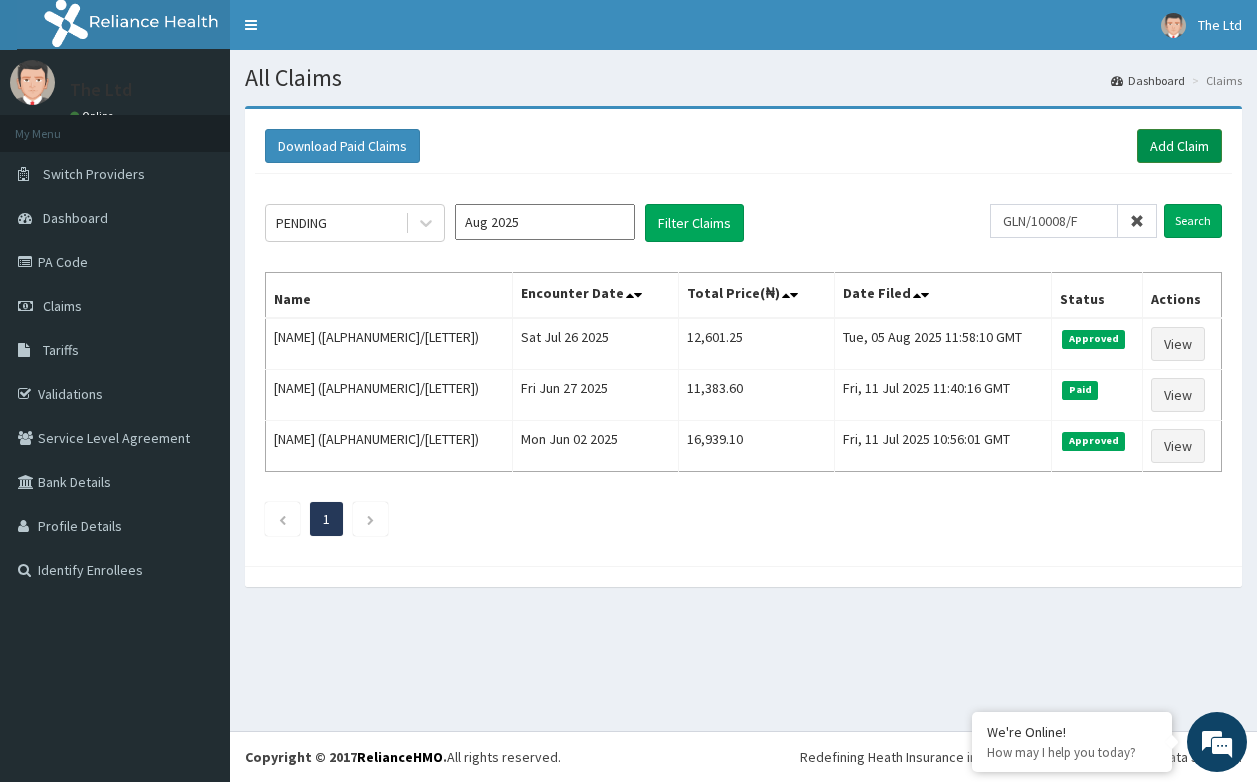 click on "Add Claim" at bounding box center (1179, 146) 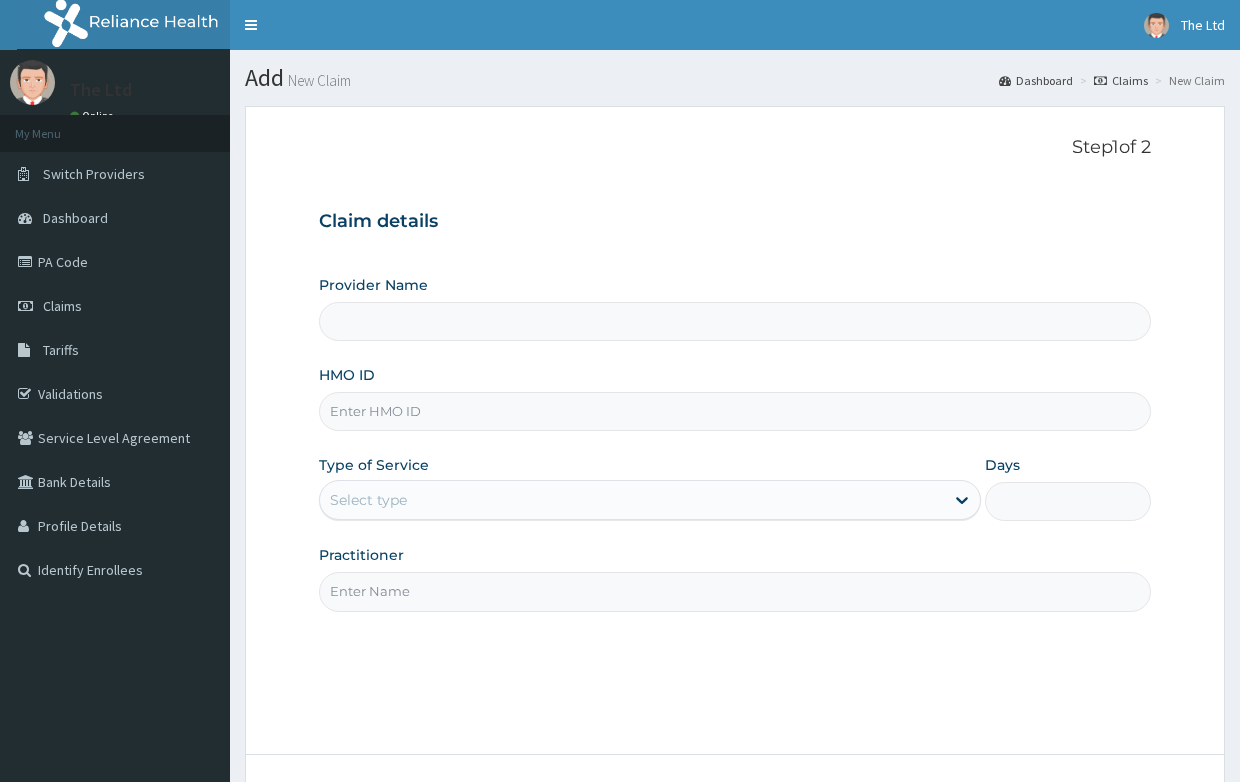 scroll, scrollTop: 0, scrollLeft: 0, axis: both 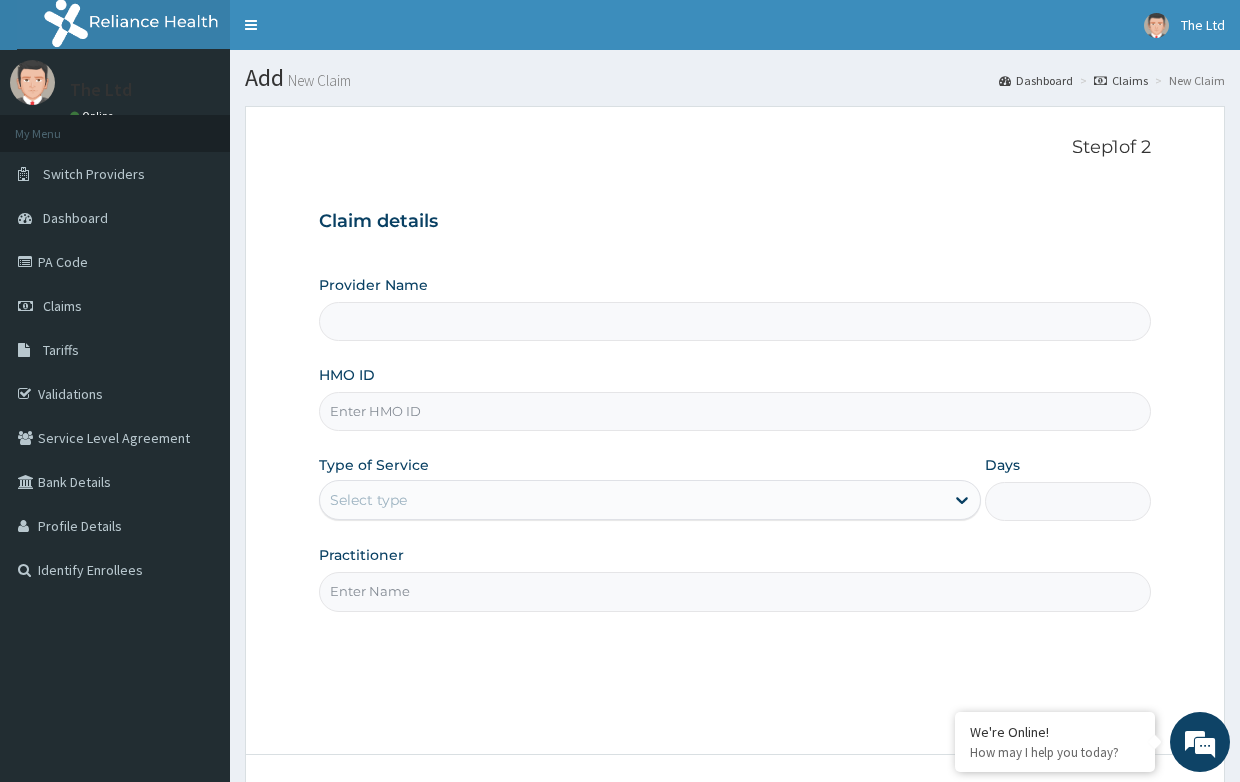 type on "The Healers' Healthcare Ltd" 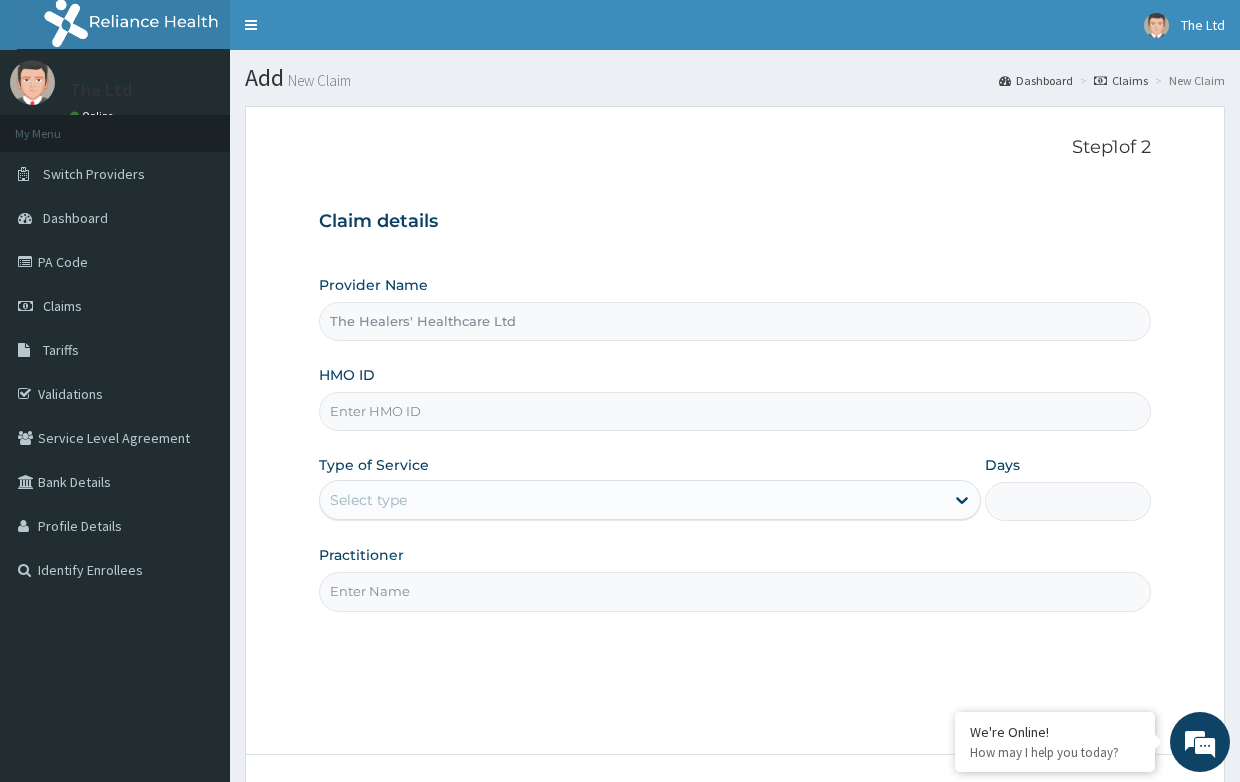 click on "HMO ID" at bounding box center (734, 411) 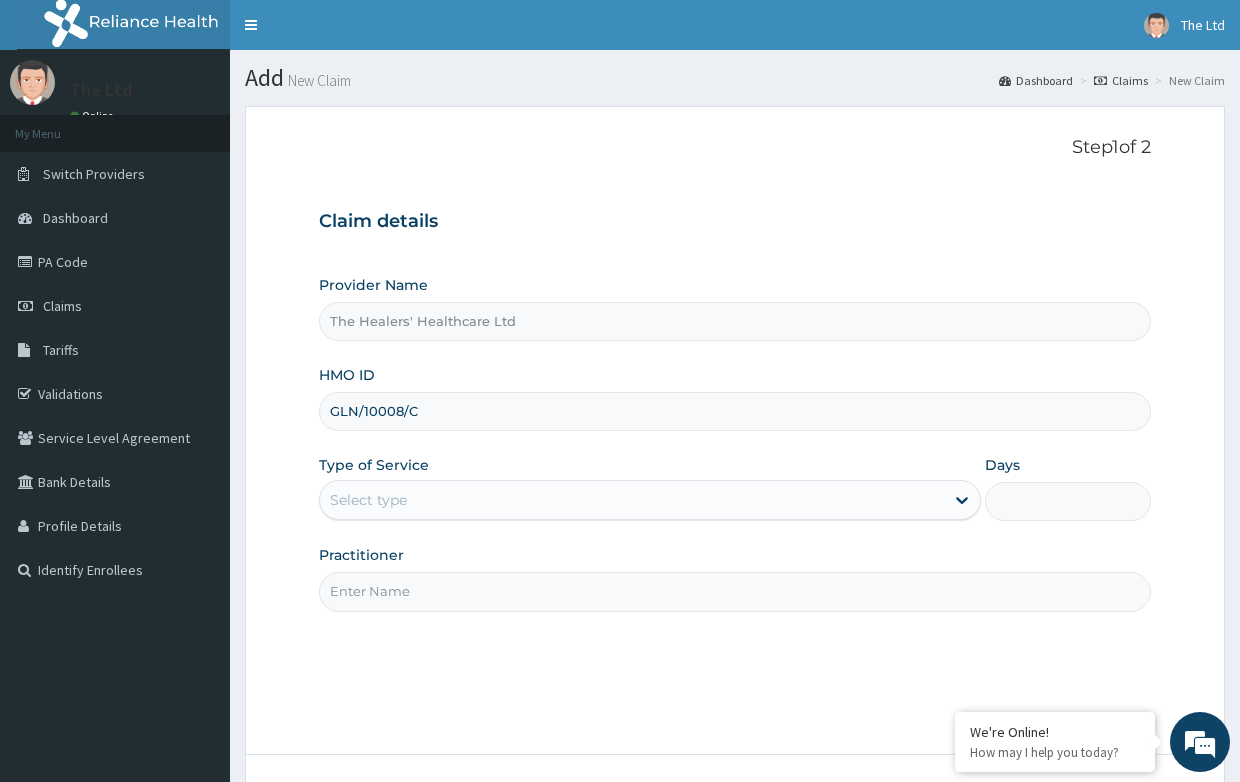 type on "GLN/10008/C" 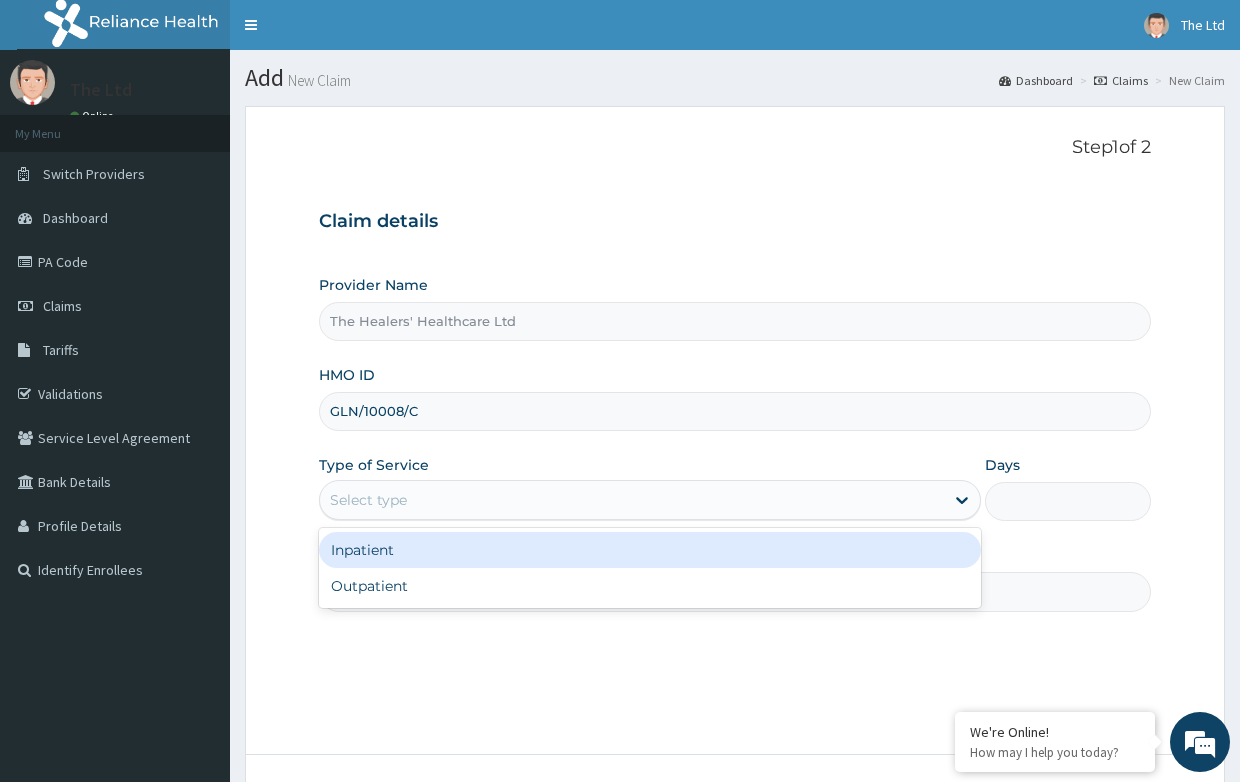 click on "Select type" at bounding box center [632, 500] 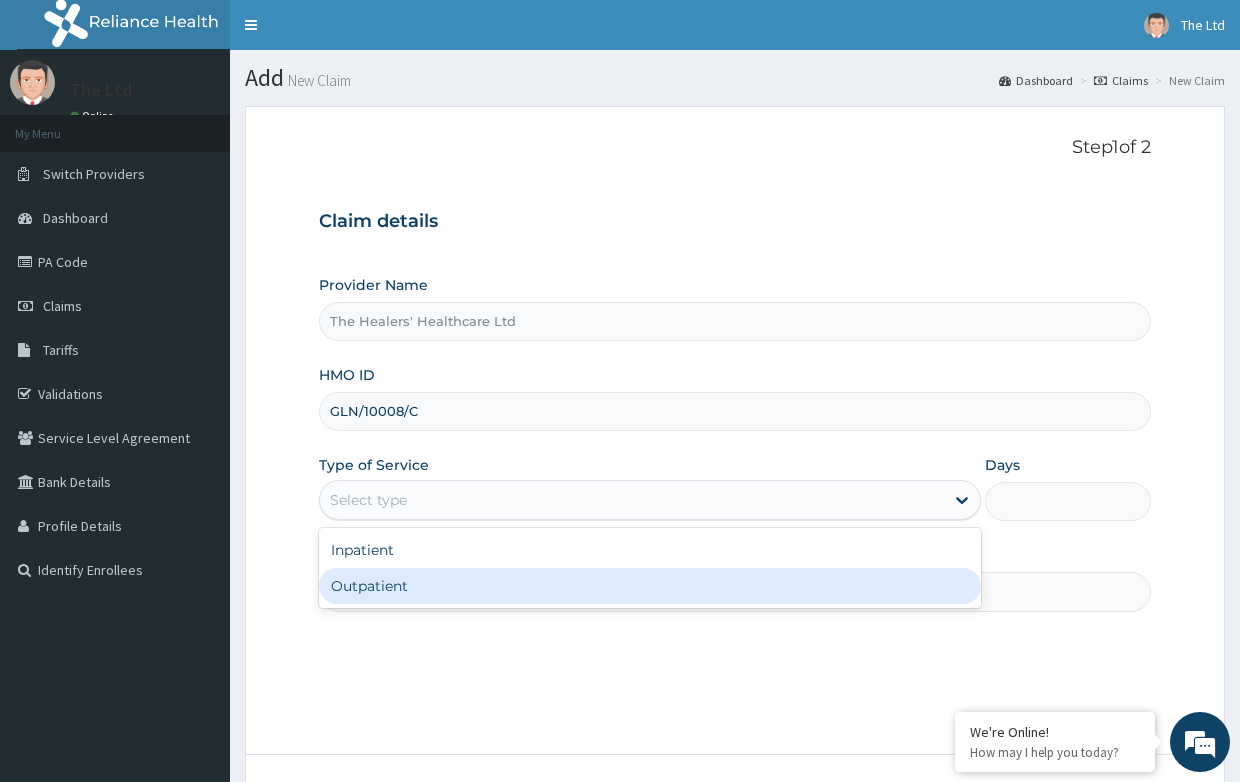 click on "Outpatient" at bounding box center [650, 586] 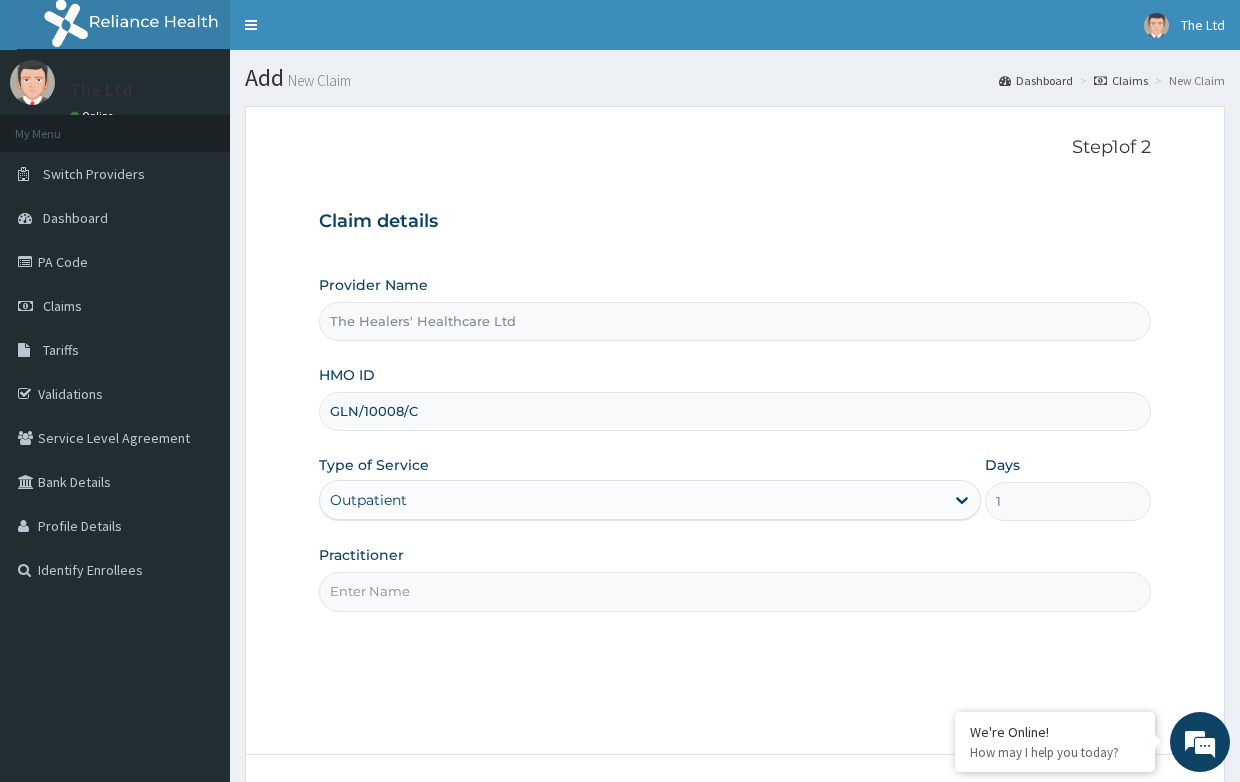 click on "Practitioner" at bounding box center (734, 591) 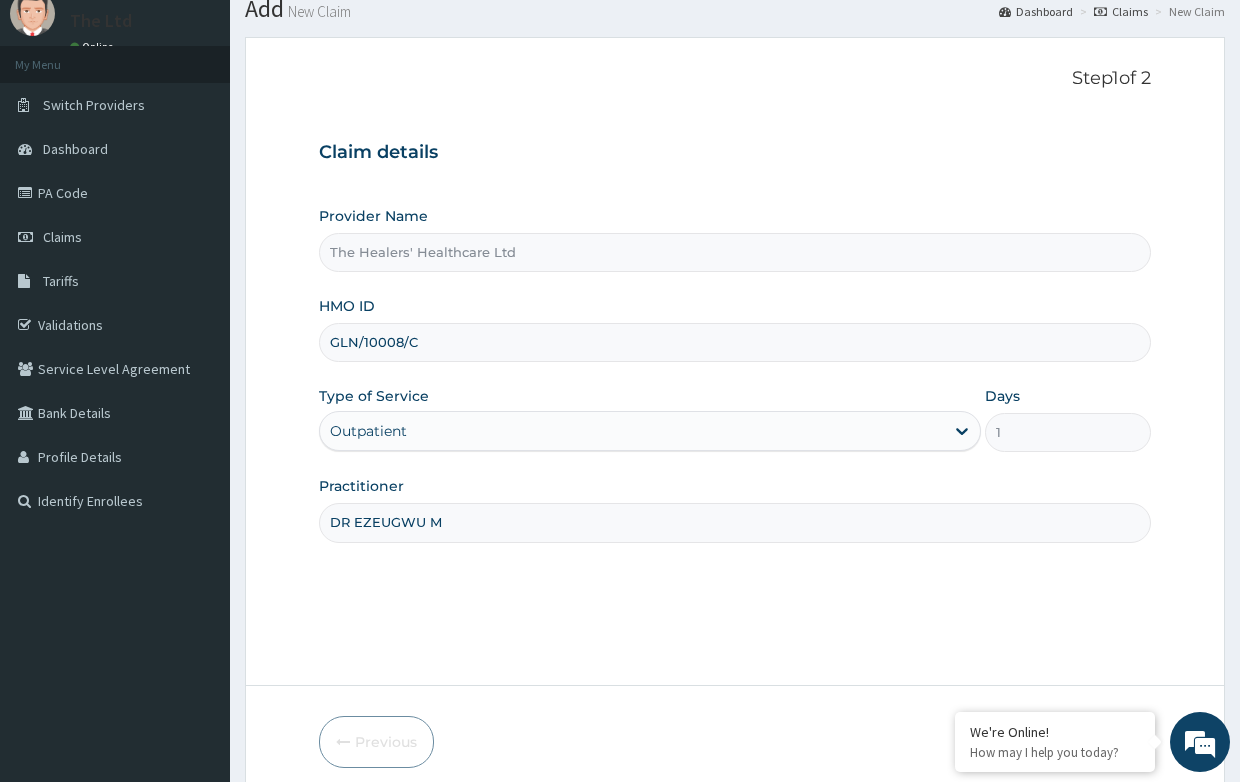scroll, scrollTop: 152, scrollLeft: 0, axis: vertical 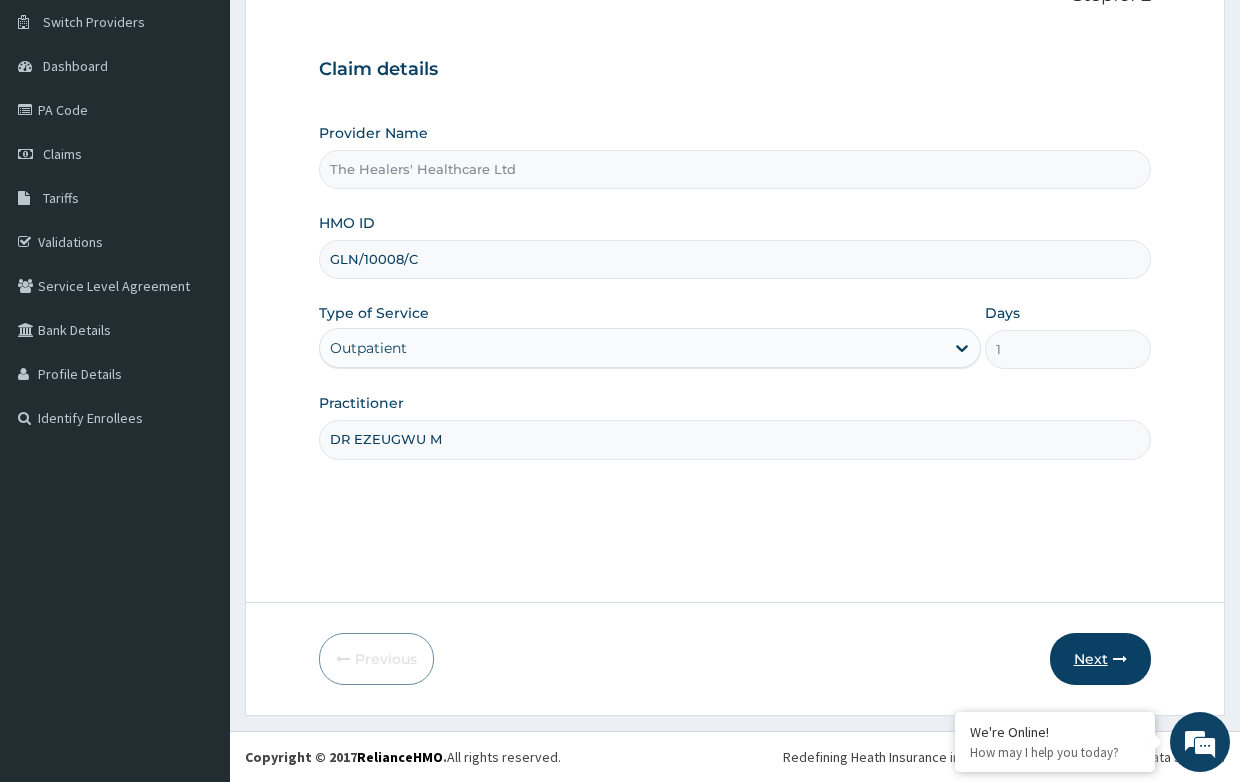 click on "Next" at bounding box center [1100, 659] 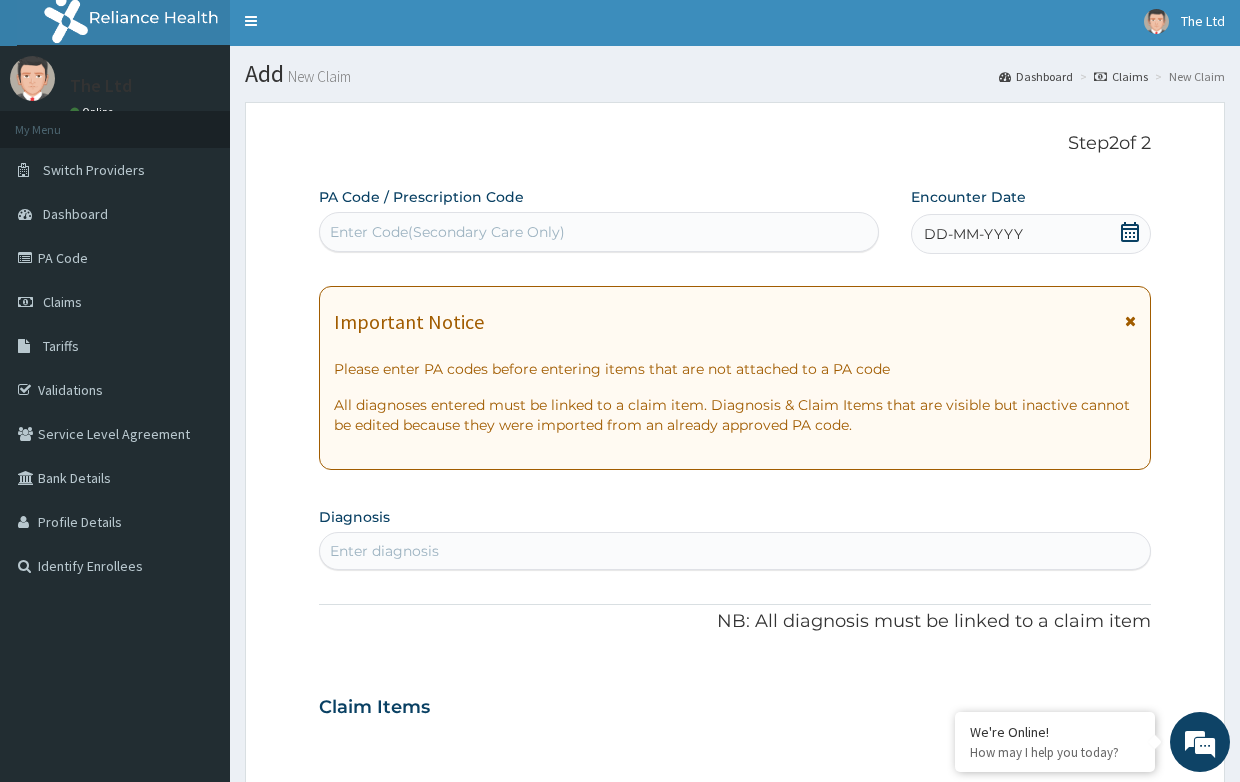 scroll, scrollTop: 0, scrollLeft: 0, axis: both 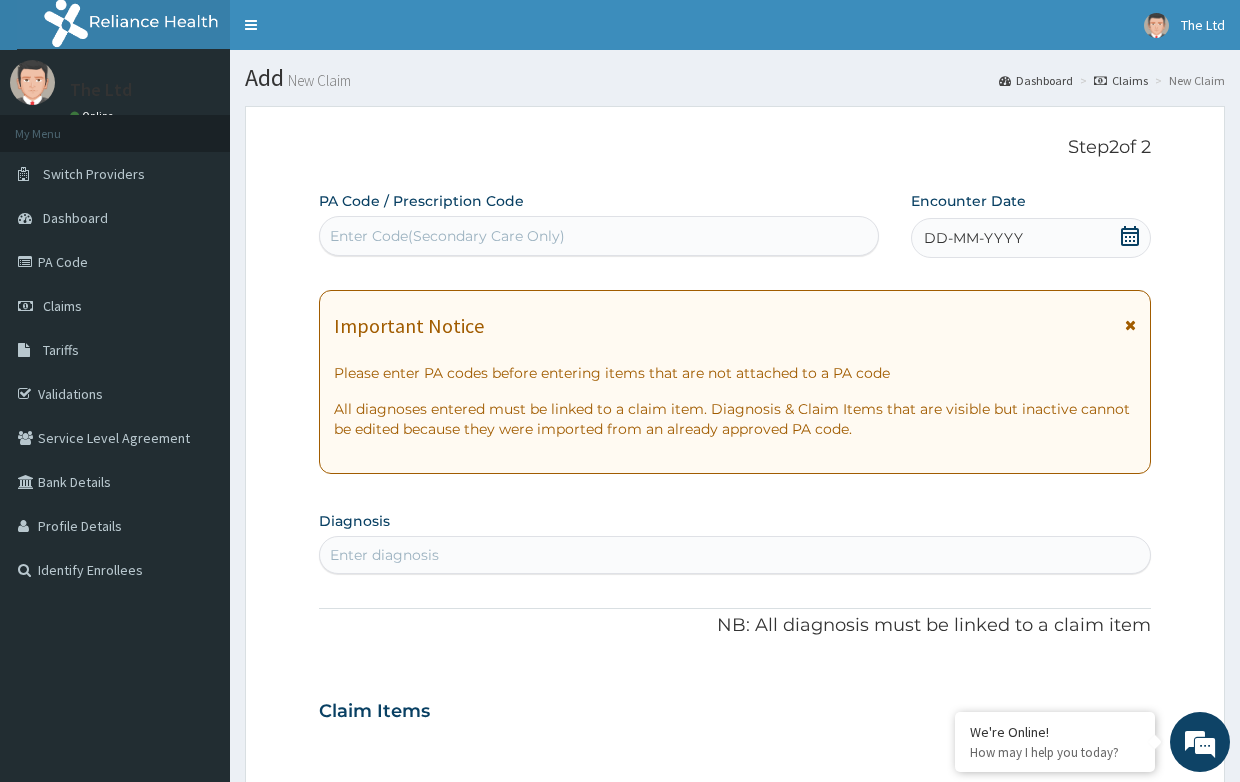 click on "DD-MM-YYYY" at bounding box center (973, 238) 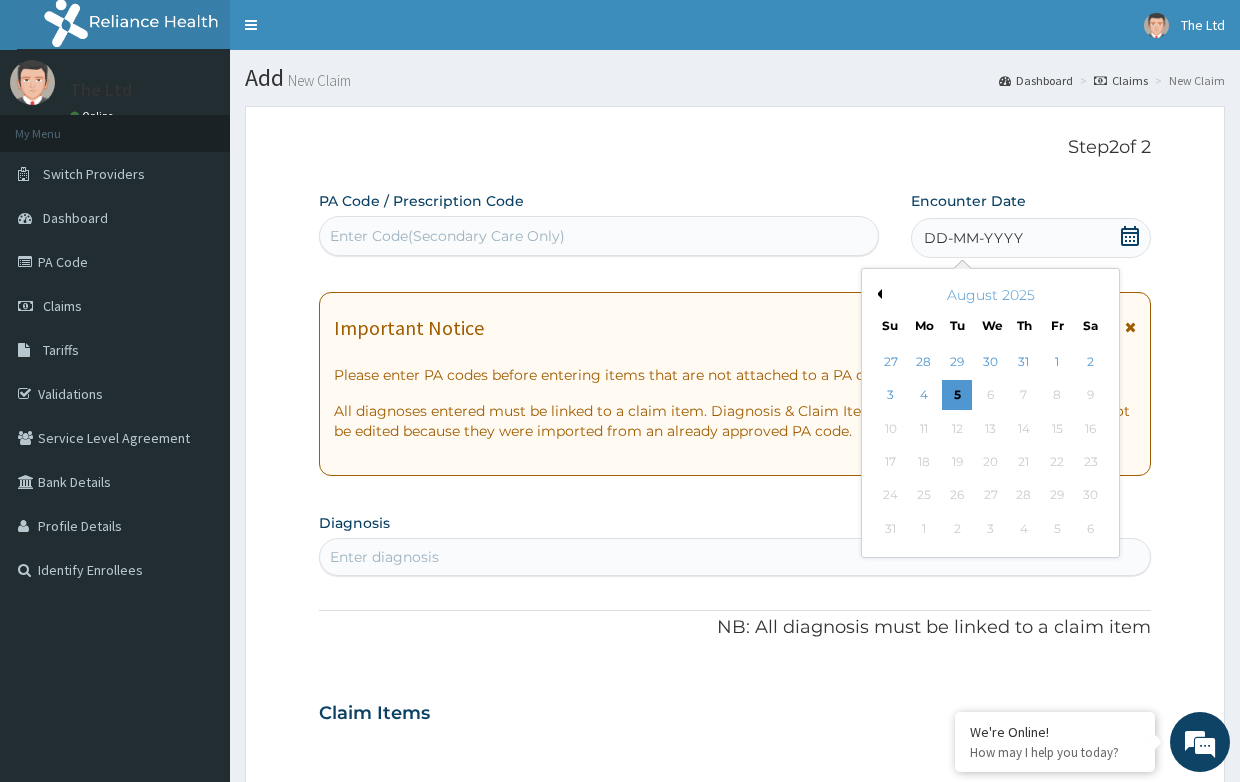 click on "Previous Month" at bounding box center [877, 294] 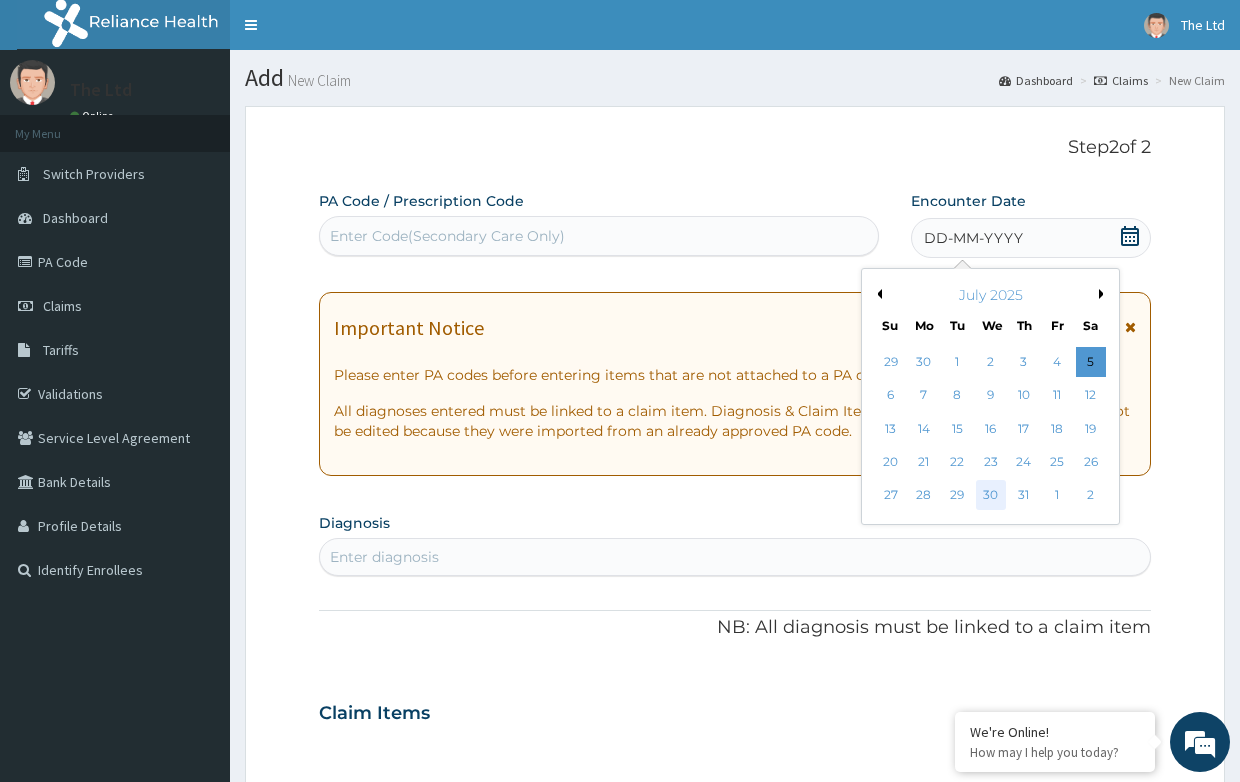 click on "30" at bounding box center (990, 496) 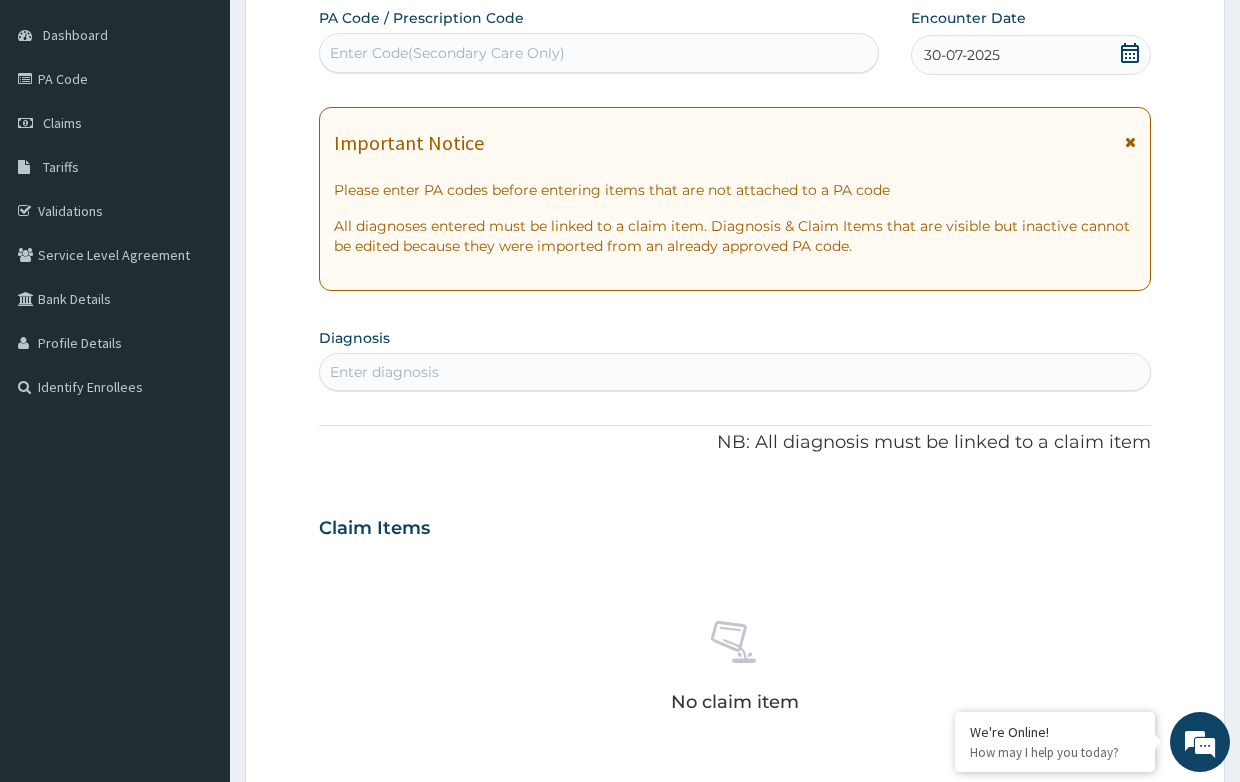 scroll, scrollTop: 200, scrollLeft: 0, axis: vertical 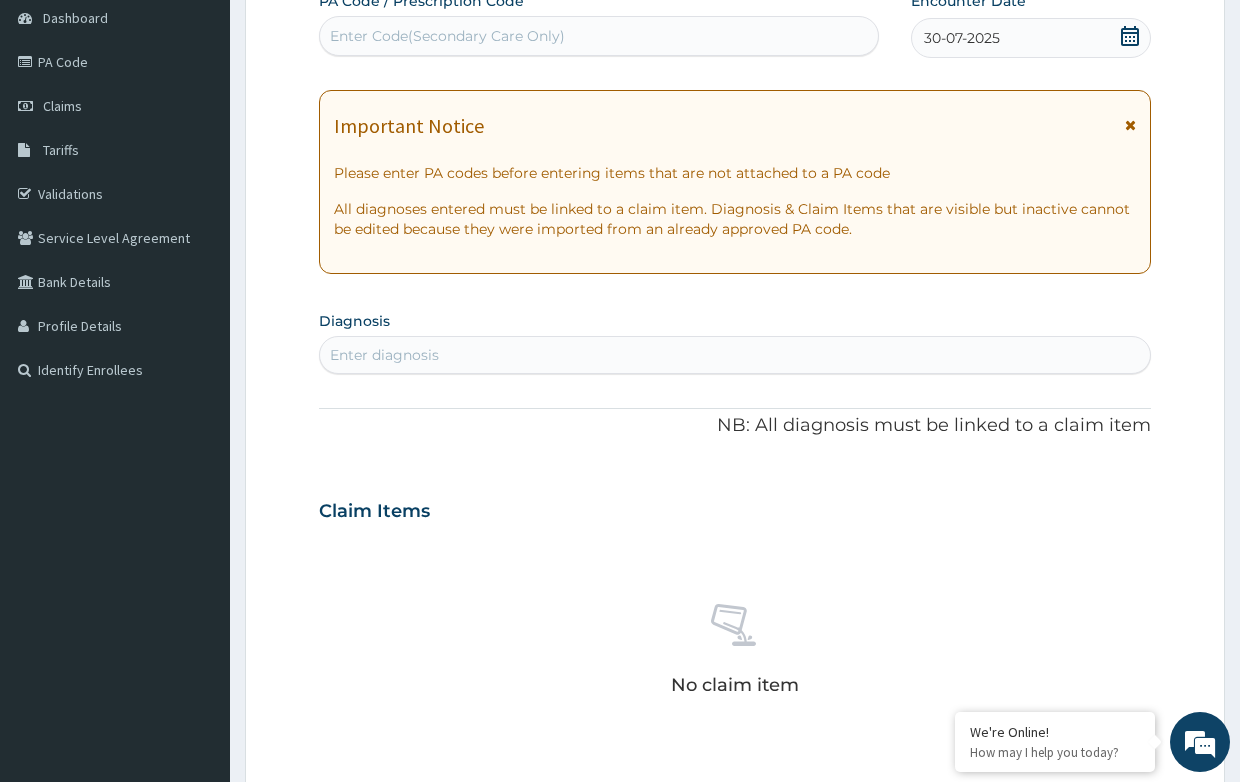 click on "Enter diagnosis" at bounding box center [384, 355] 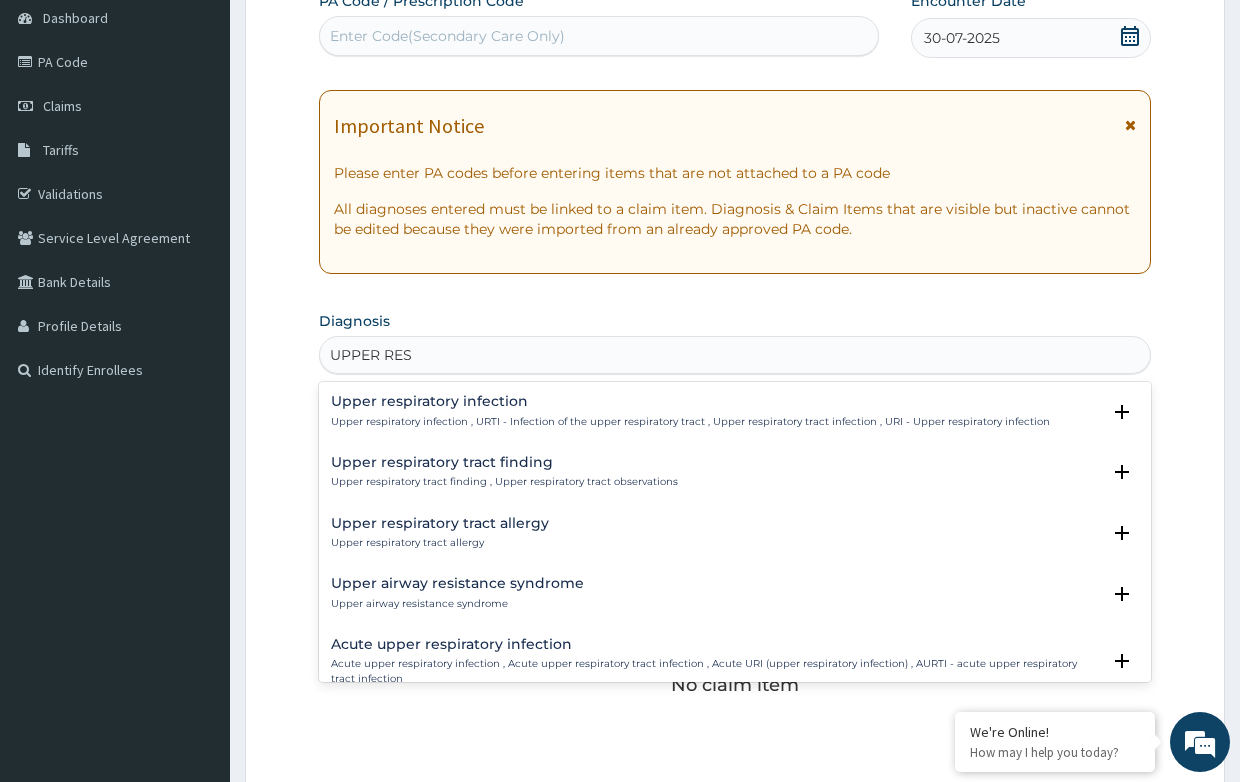 type on "UPPER RESP" 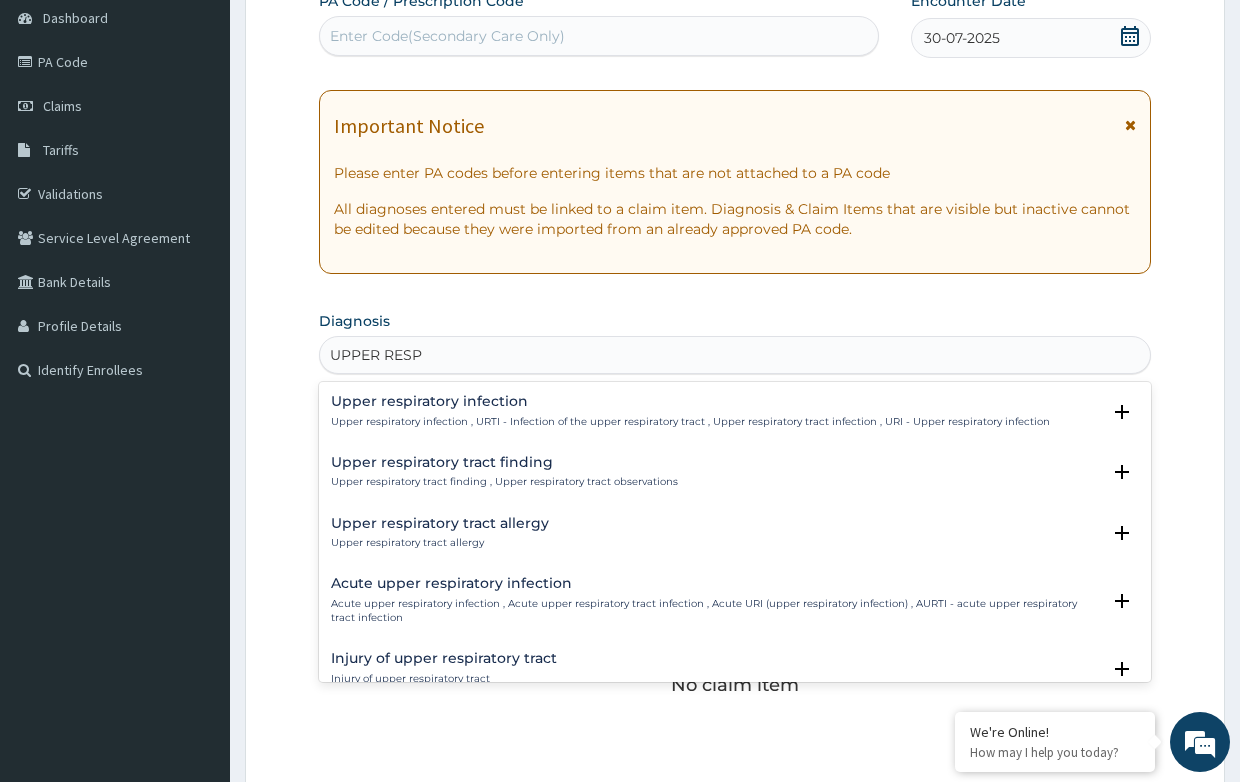 click on "Upper respiratory infection" at bounding box center (690, 401) 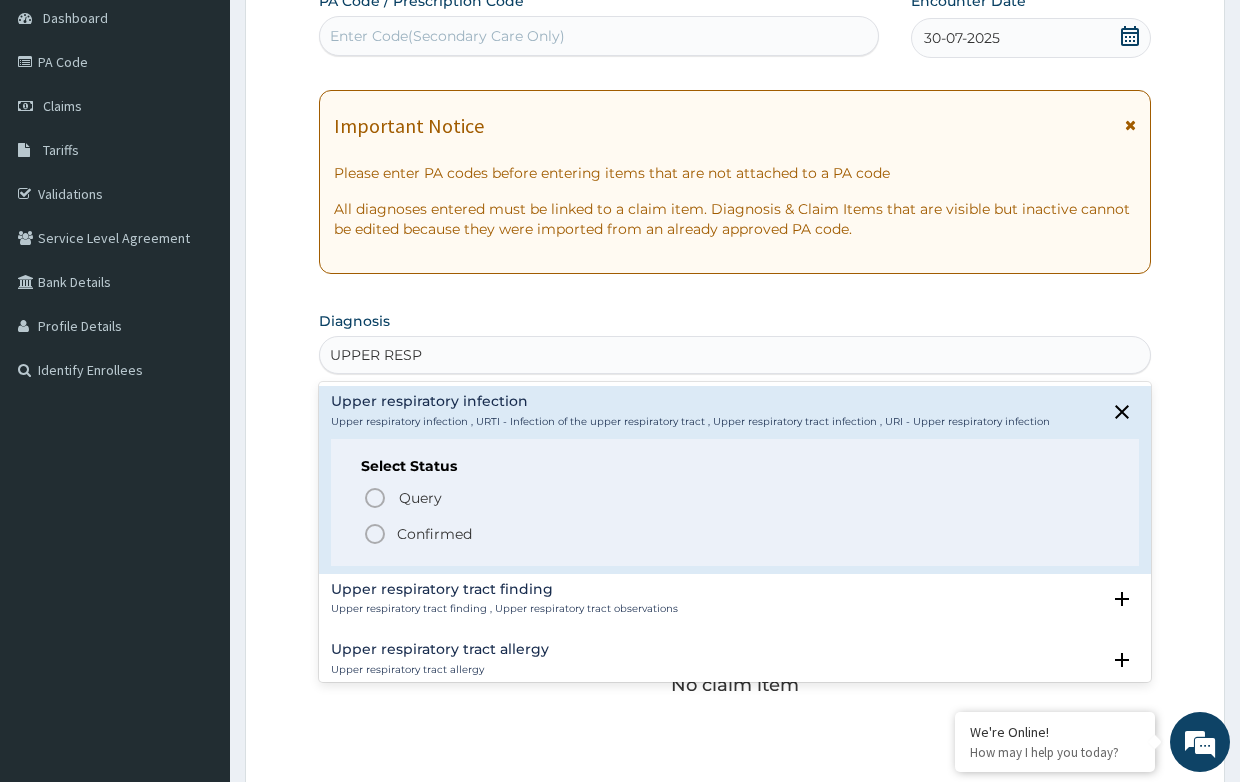 click 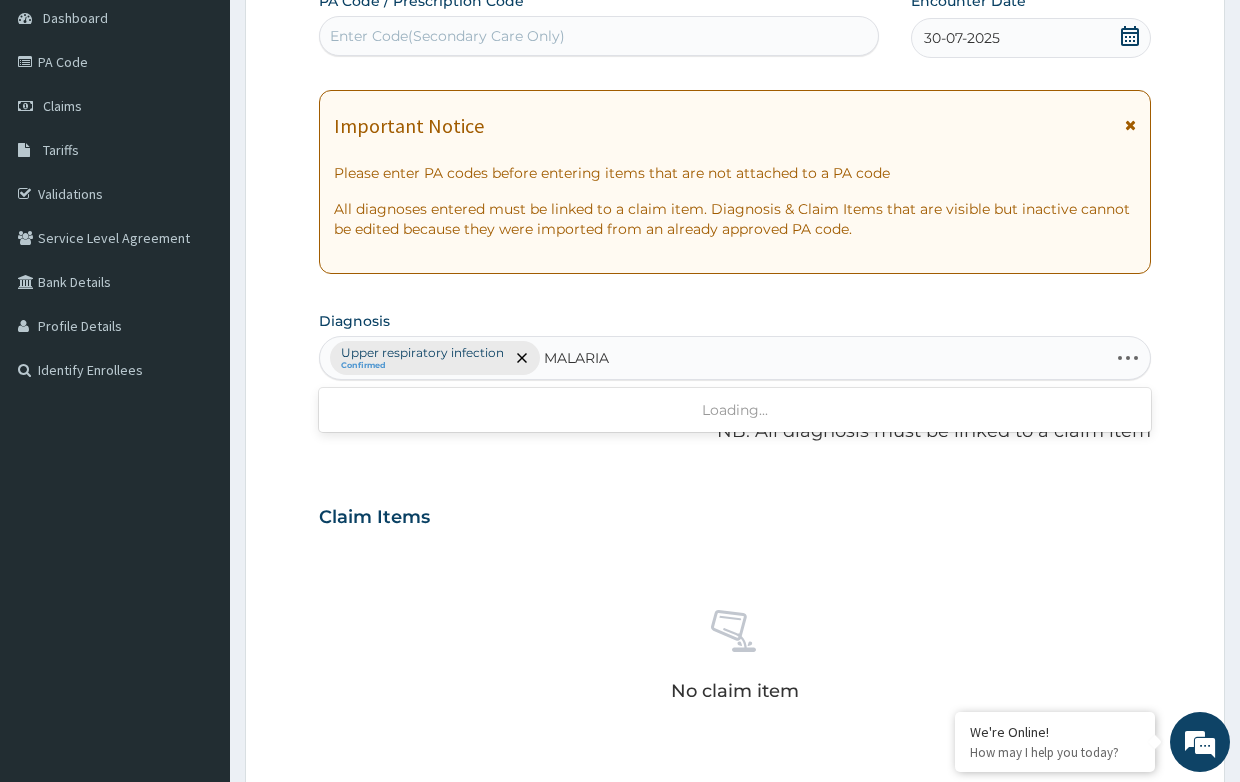 type on "MALARIA" 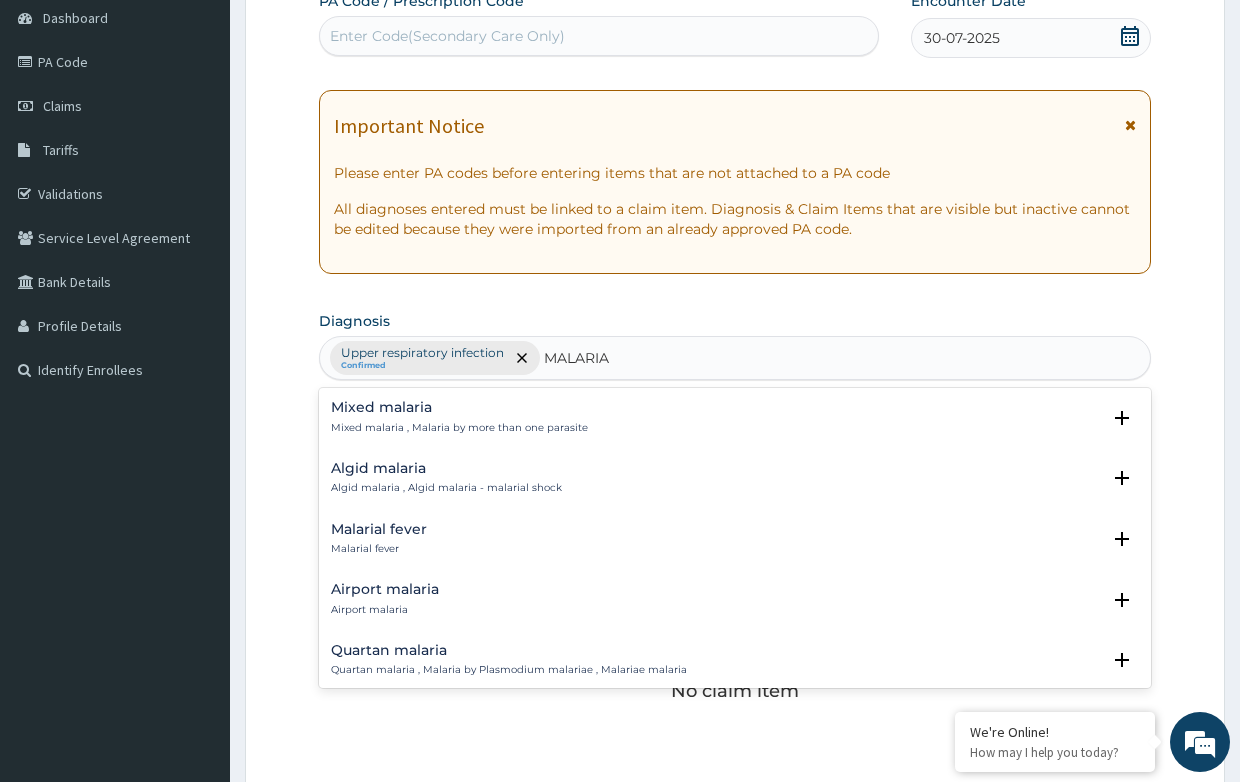scroll, scrollTop: 200, scrollLeft: 0, axis: vertical 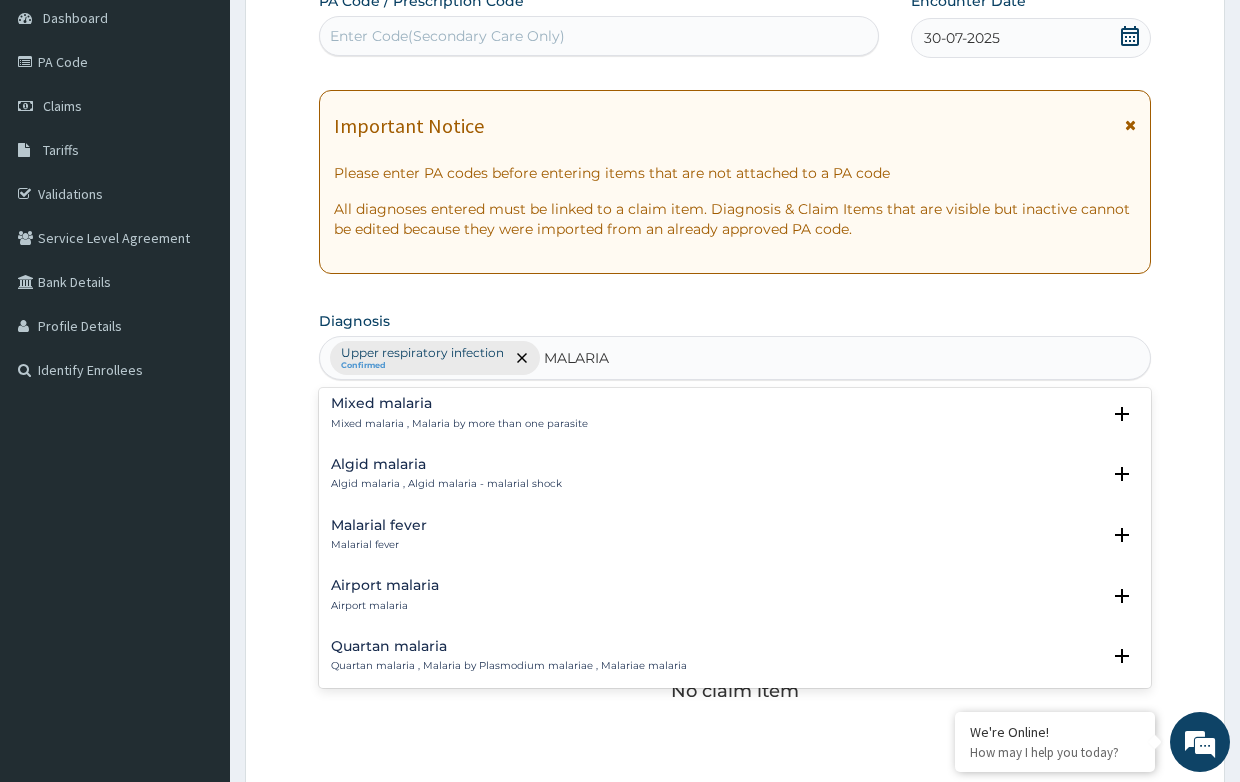 click on "Malarial fever" at bounding box center (379, 525) 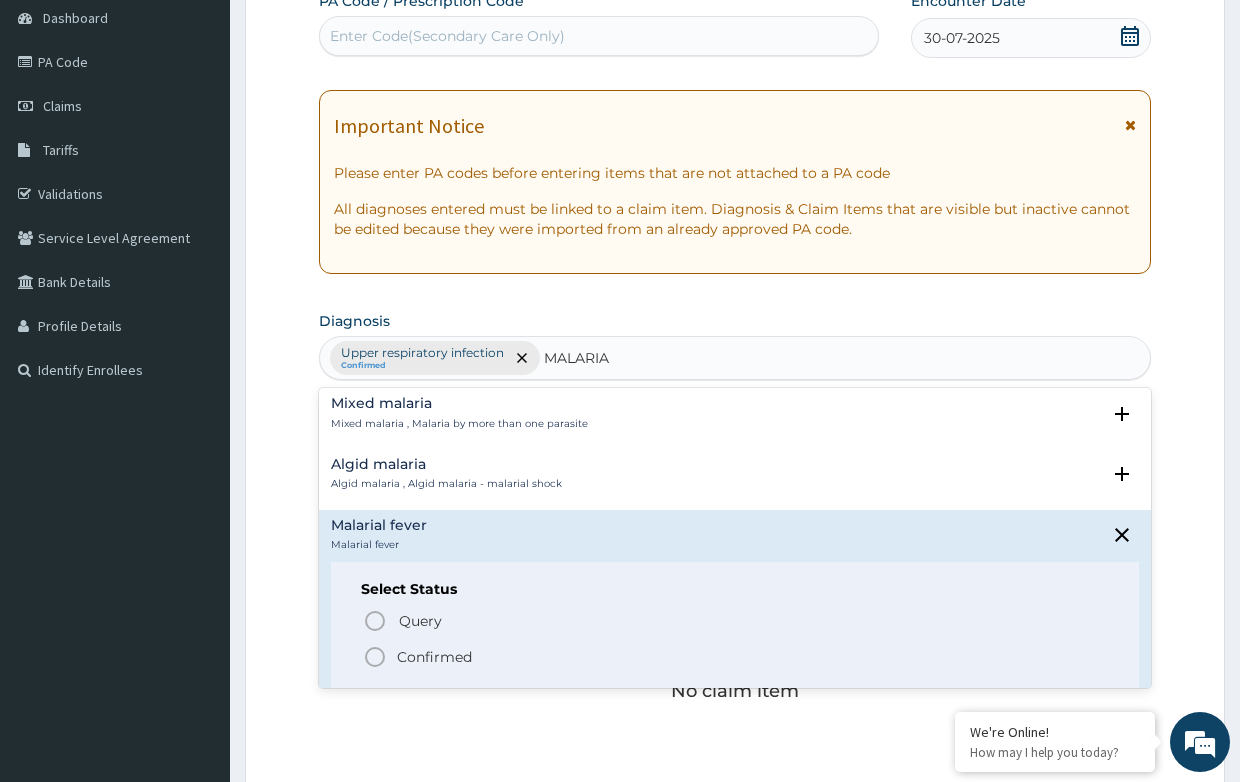 click 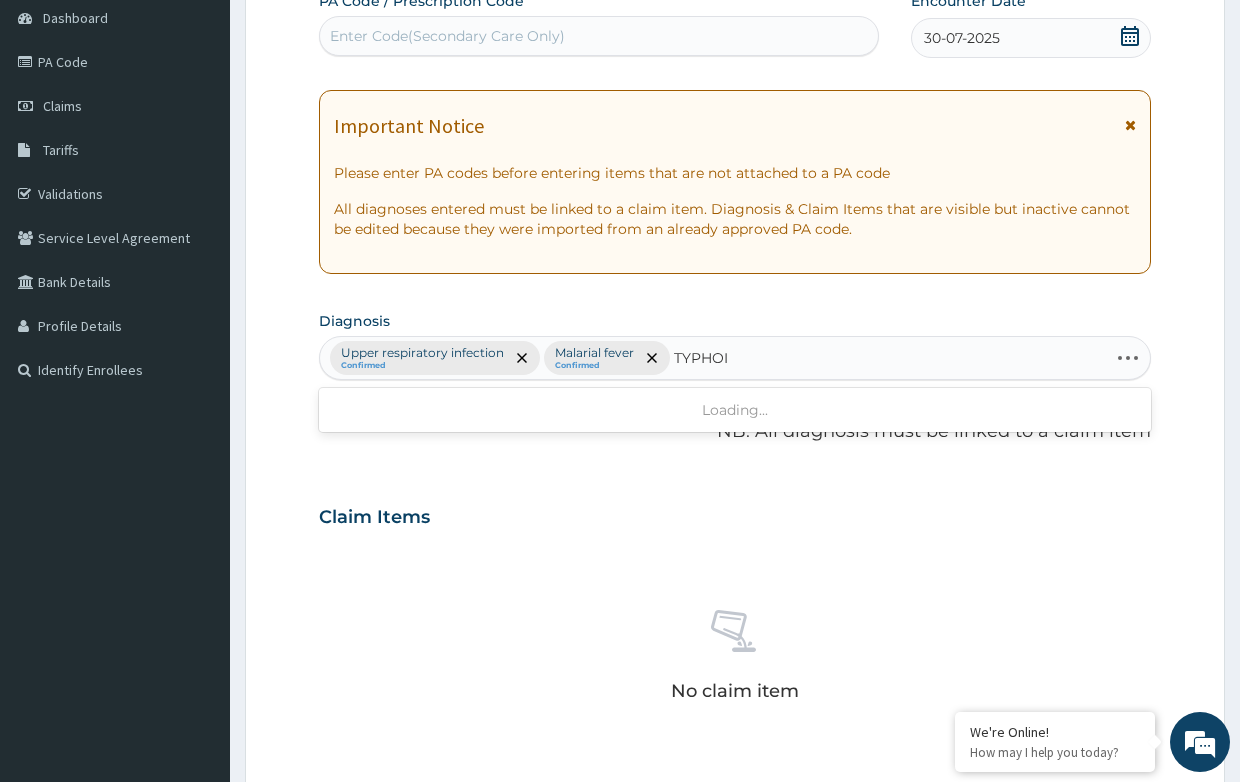 type on "TYPHOID" 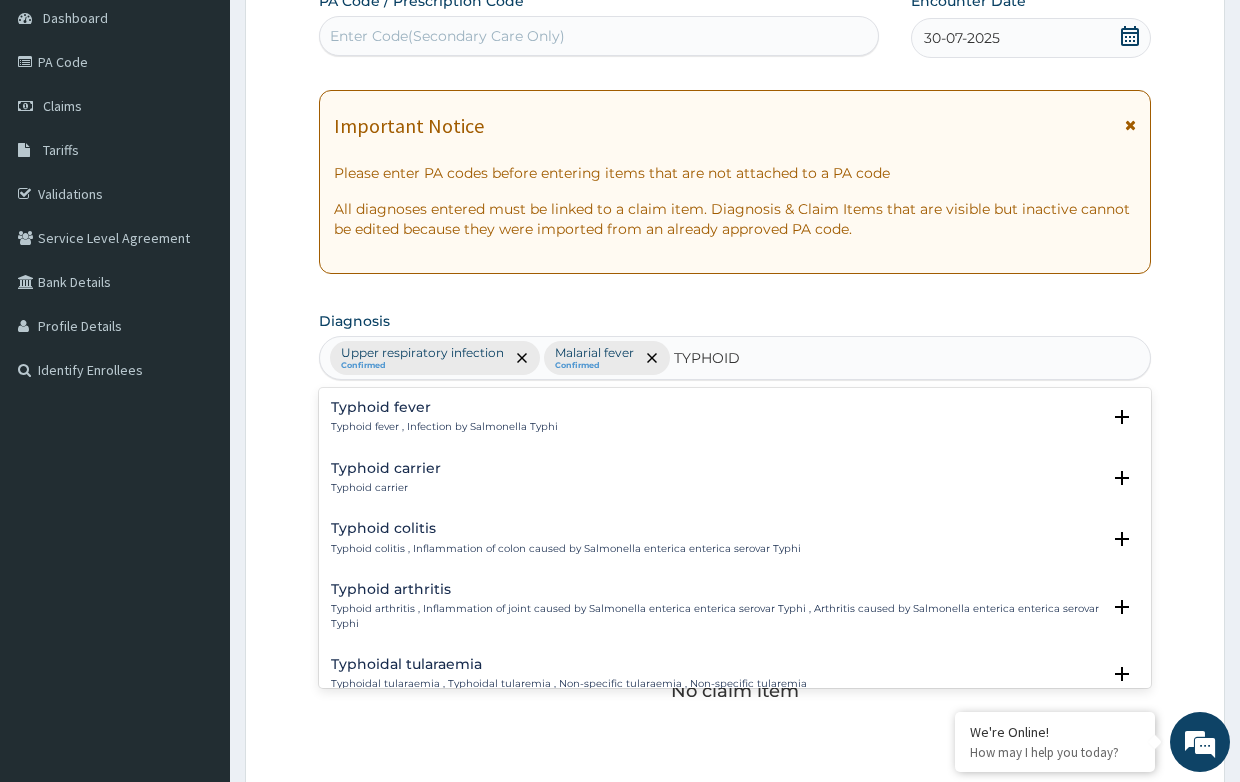 click on "Typhoid fever Typhoid fever , Infection by Salmonella Typhi" at bounding box center (444, 417) 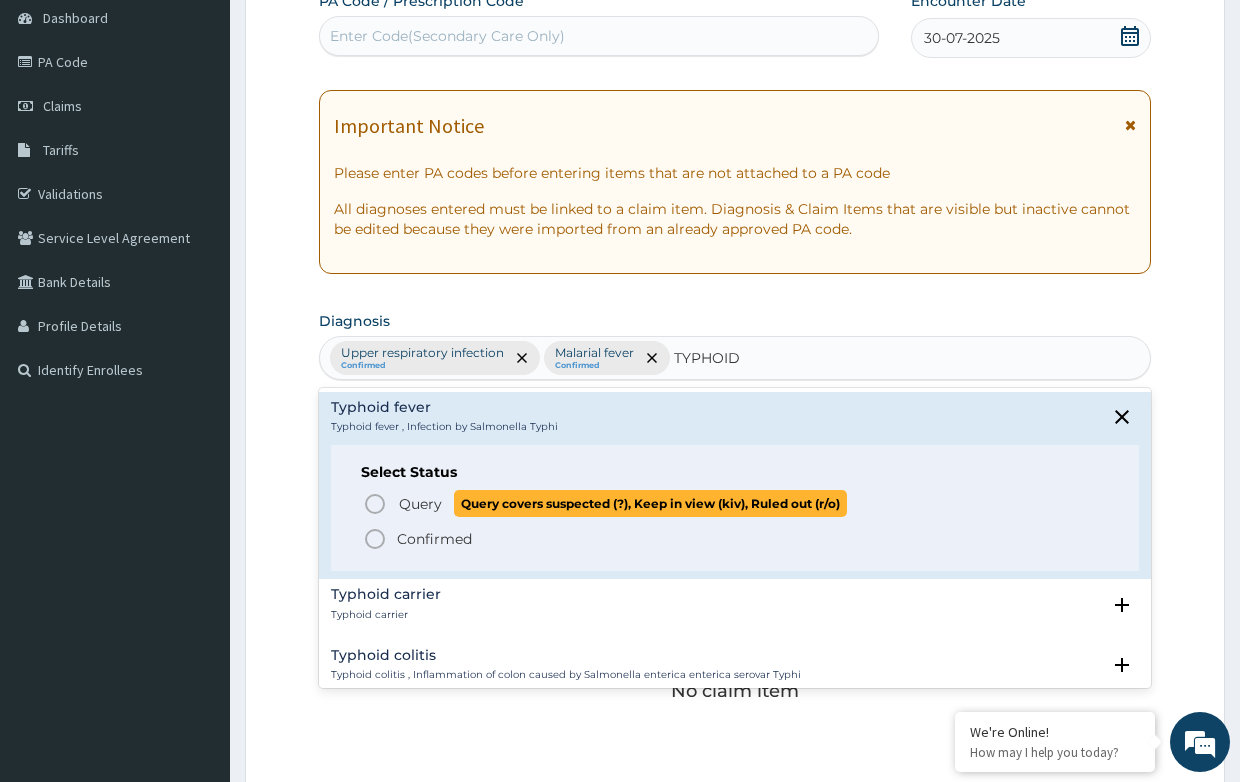 click 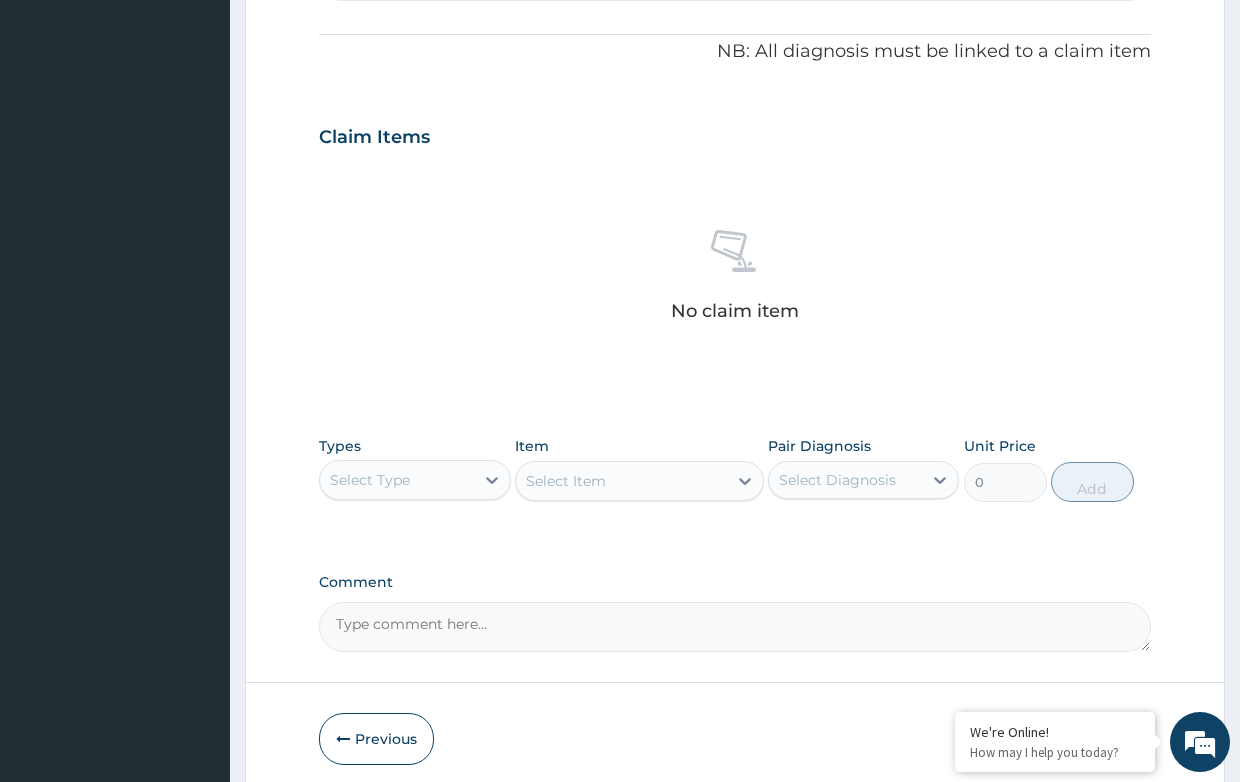 scroll, scrollTop: 660, scrollLeft: 0, axis: vertical 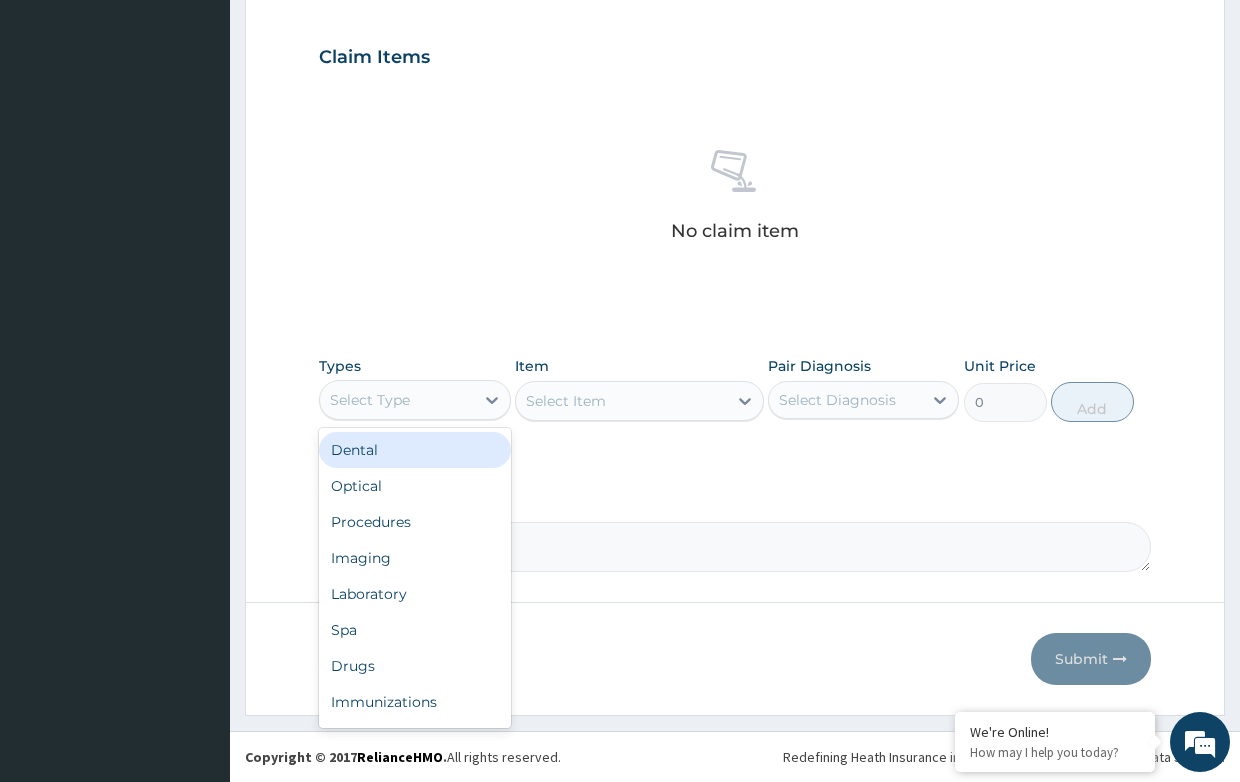 click on "Select Type" at bounding box center (396, 400) 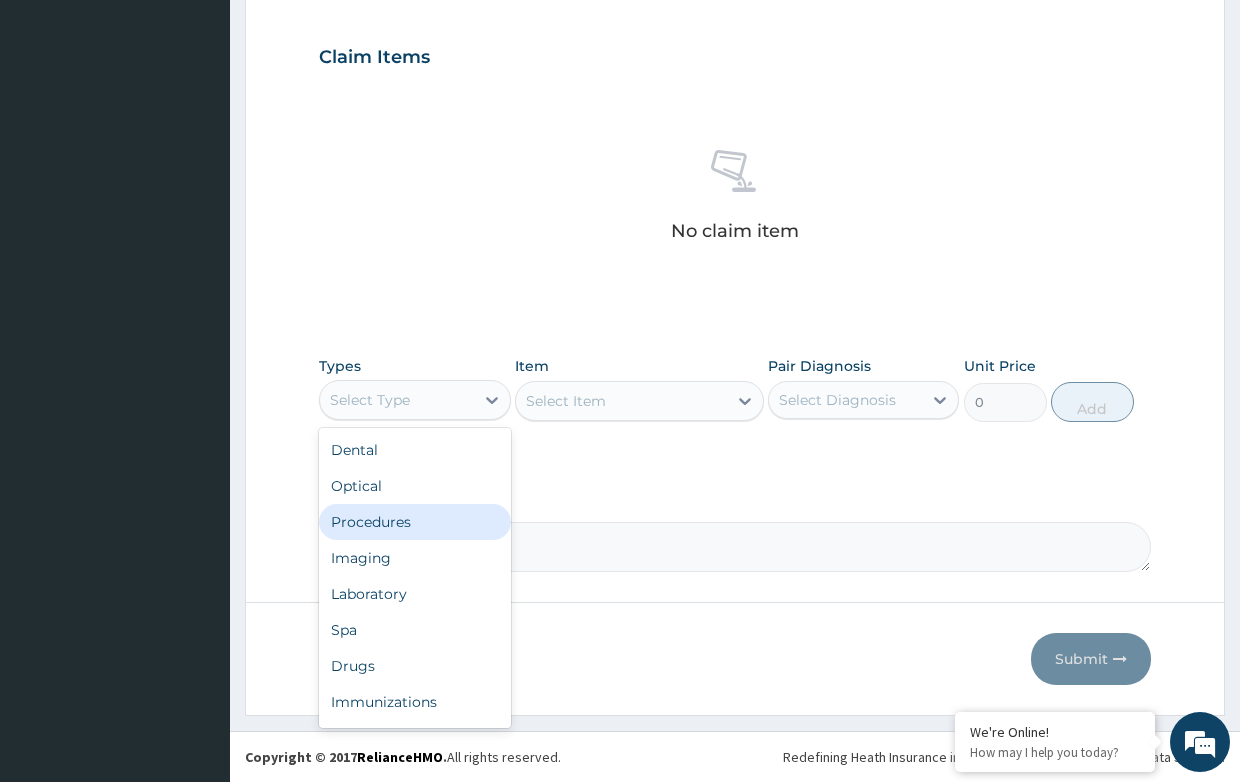 click on "Procedures" at bounding box center [414, 522] 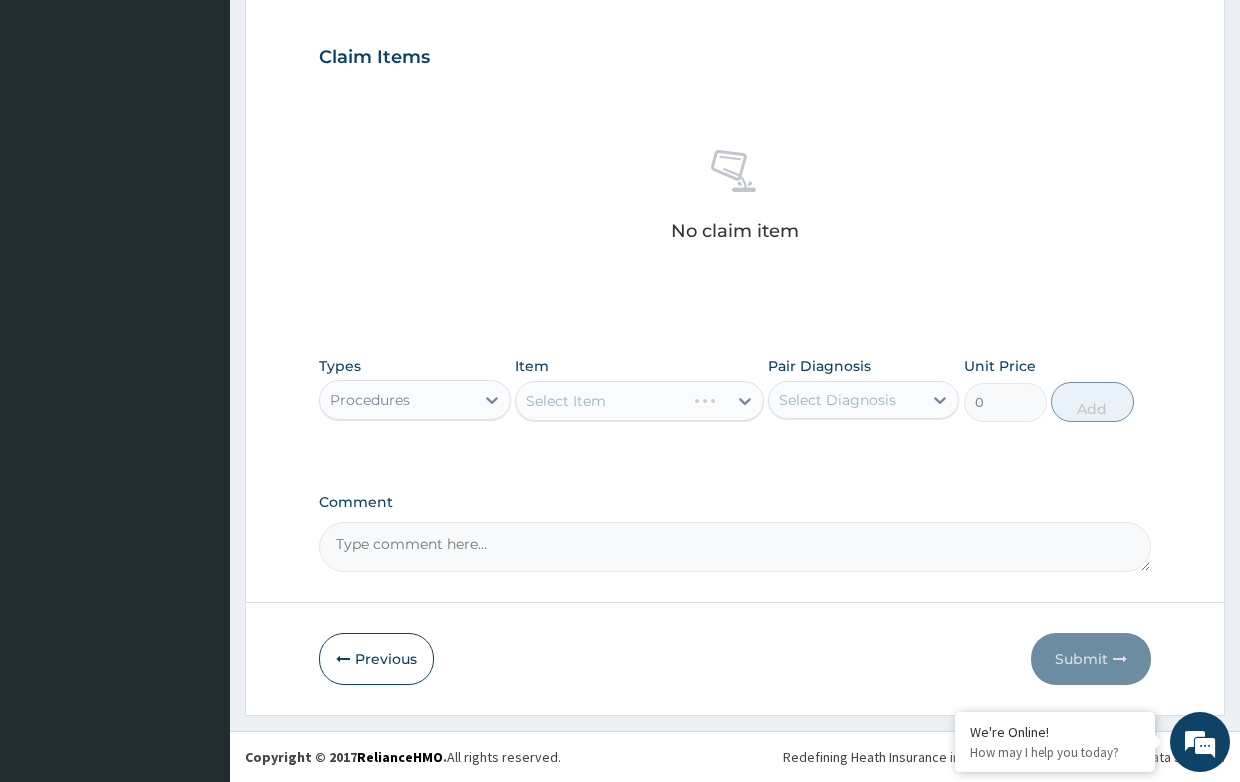 click on "Select Item" at bounding box center [639, 401] 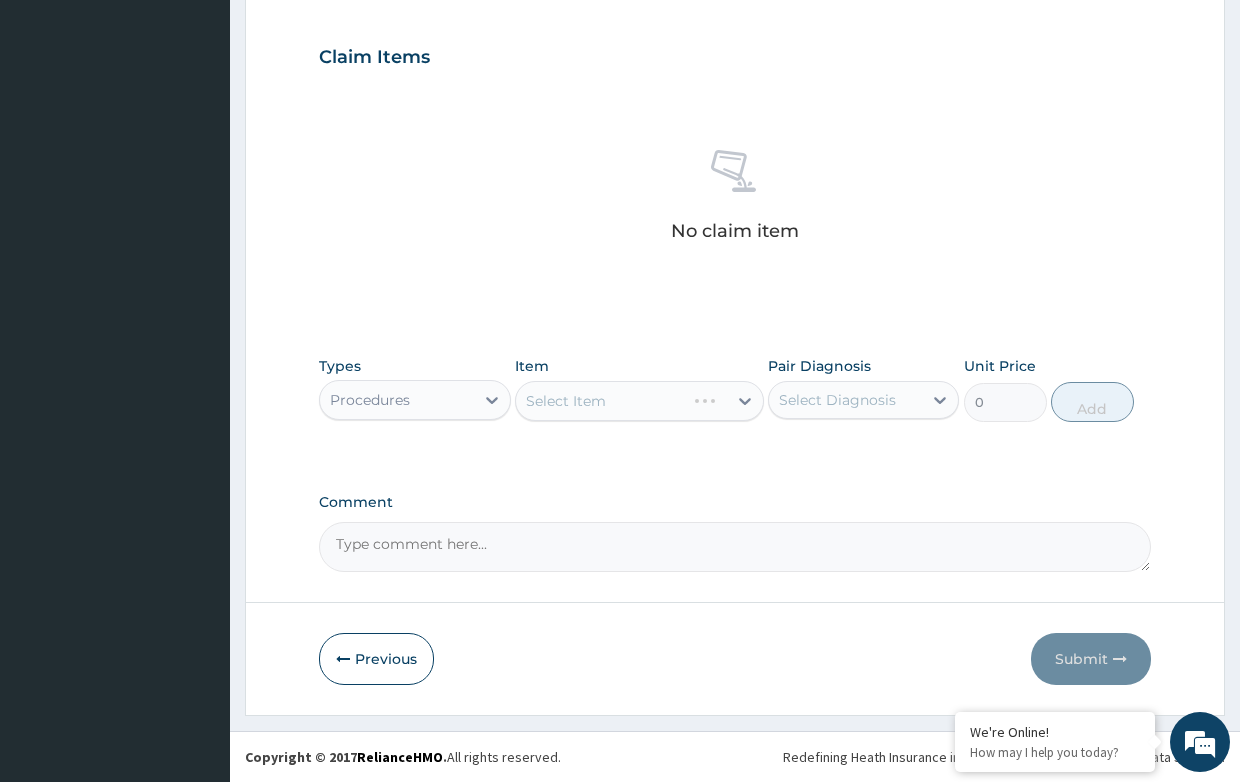 click on "Item Select Item" at bounding box center [639, 389] 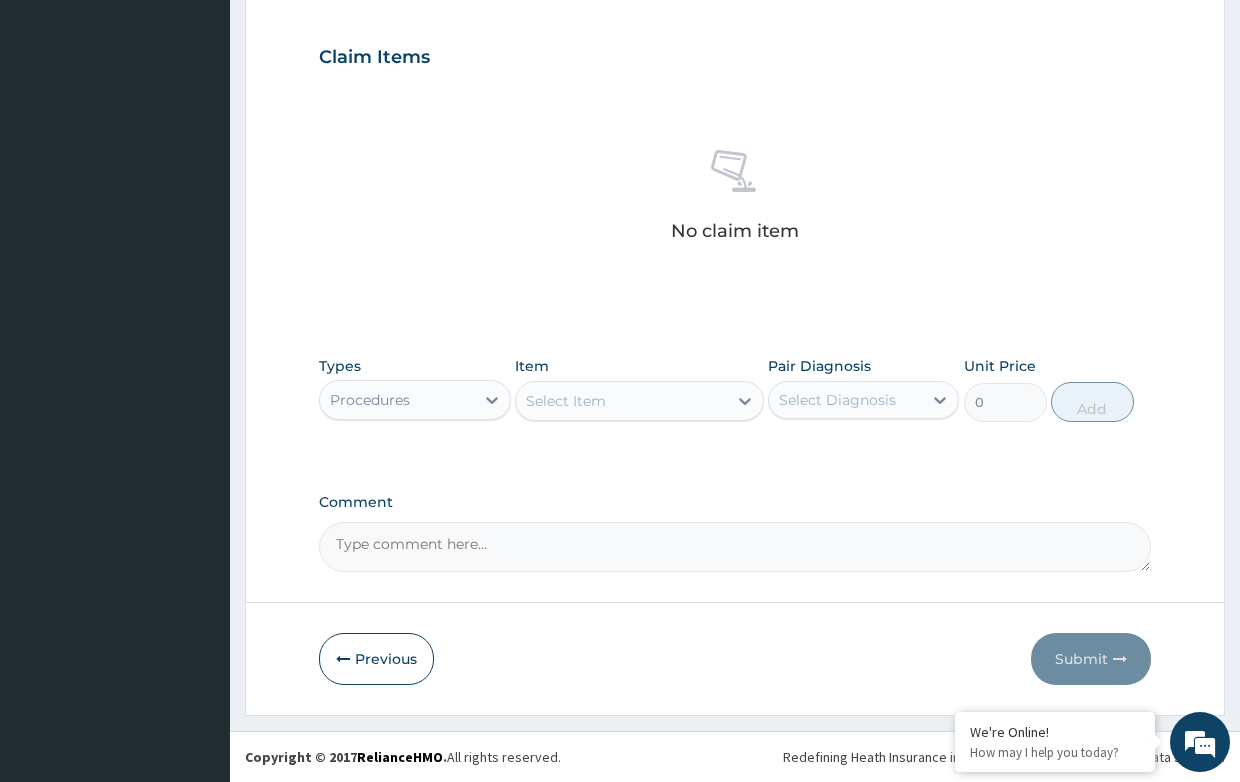 click on "Select Item" at bounding box center (566, 401) 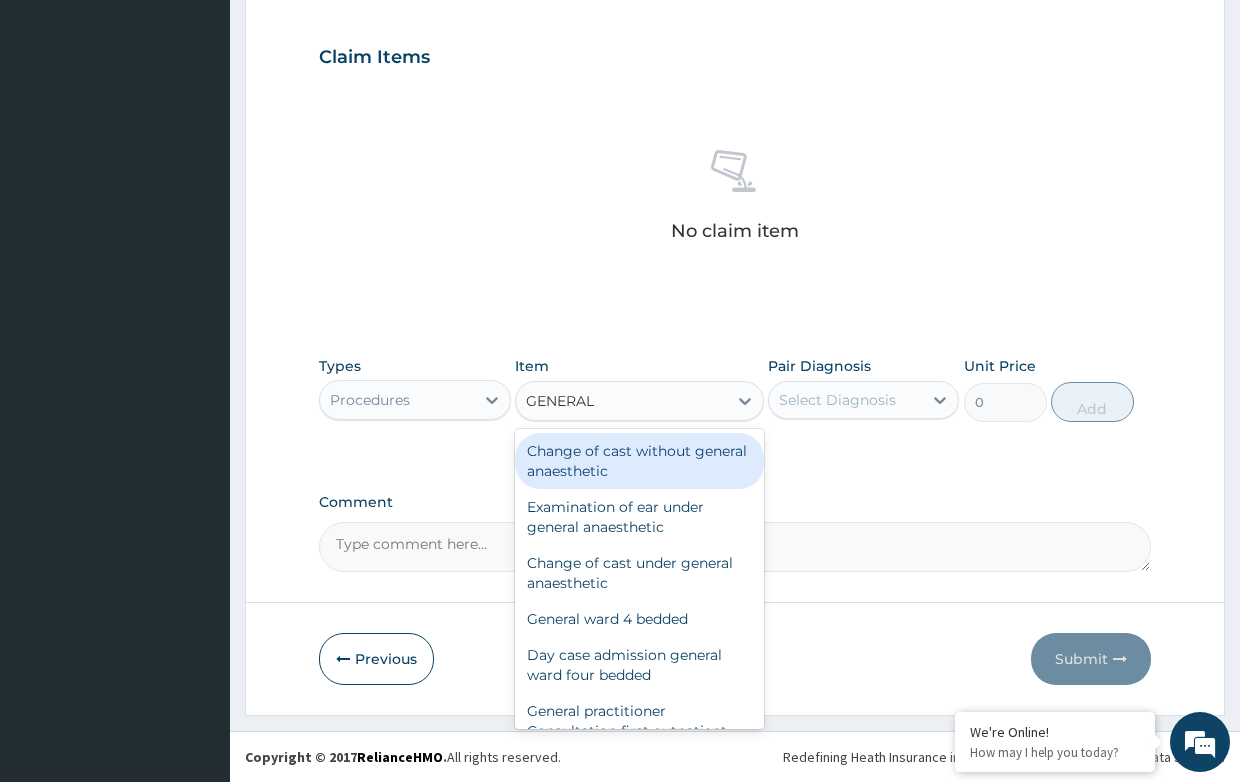 type on "GENERAL" 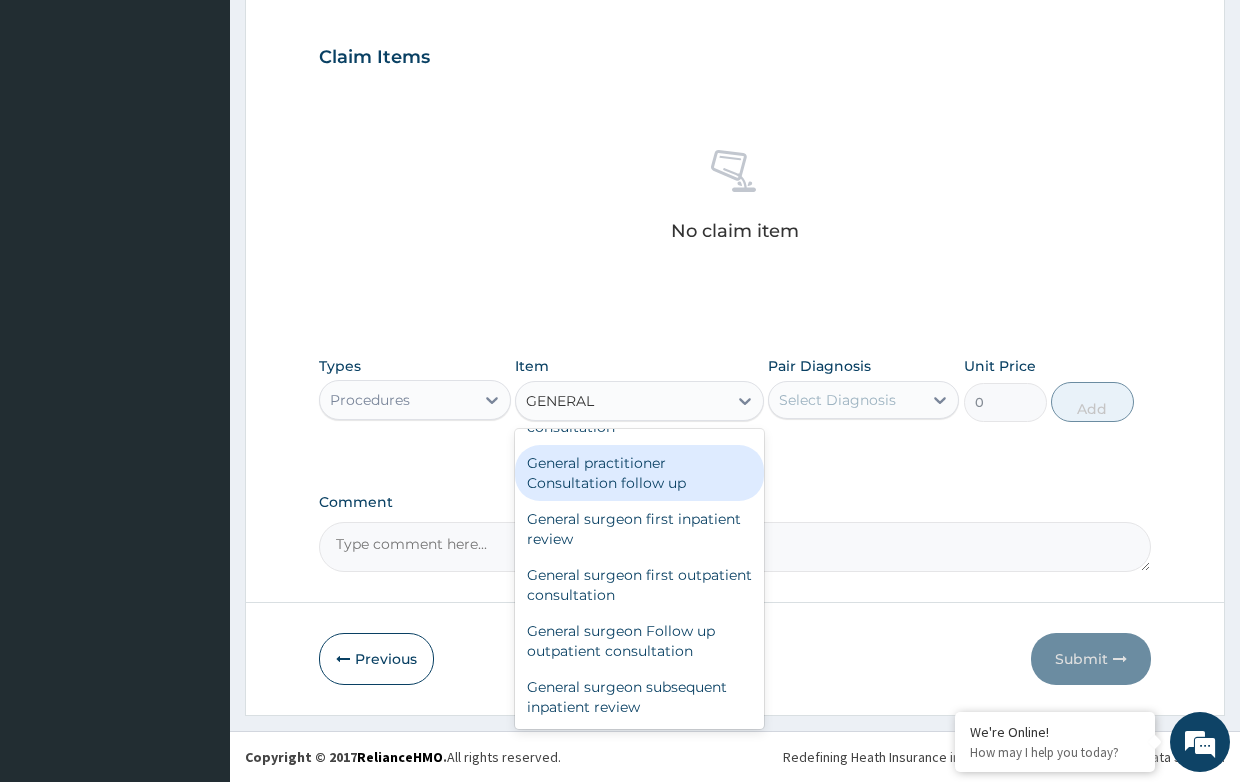 scroll, scrollTop: 224, scrollLeft: 0, axis: vertical 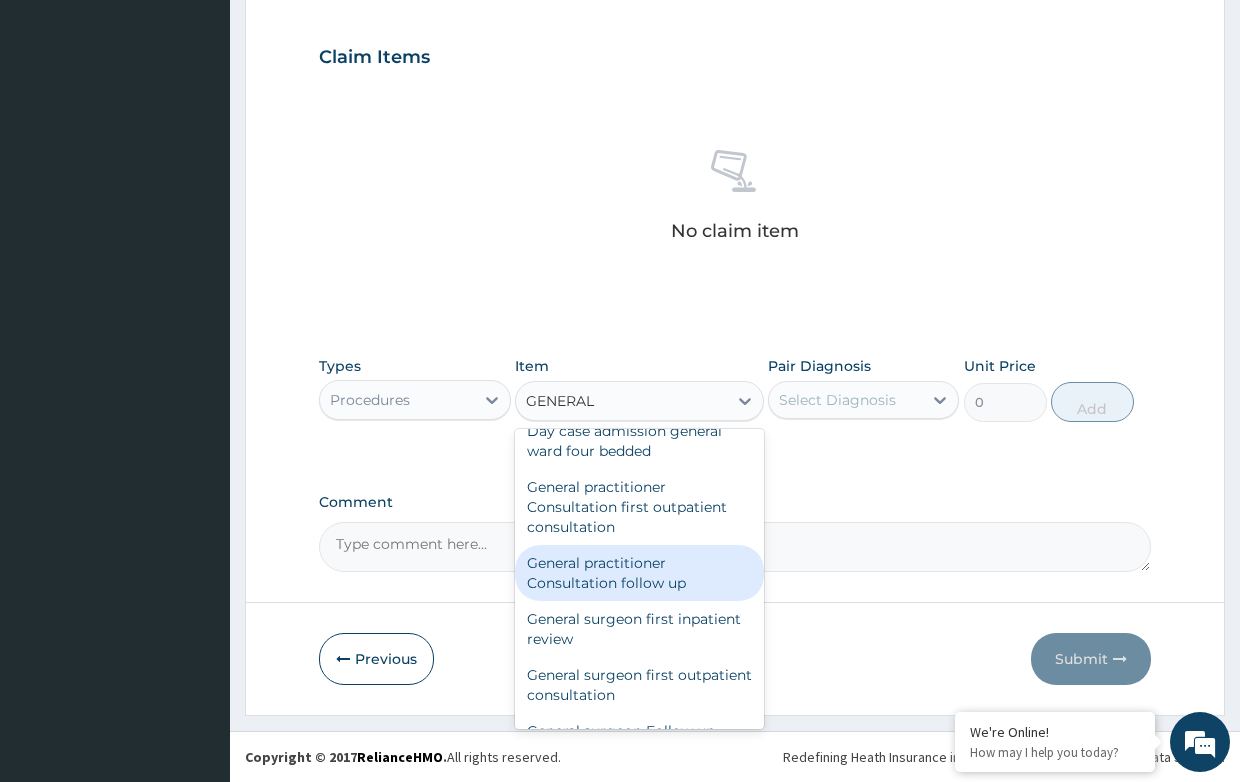 click on "General practitioner Consultation follow up" at bounding box center [639, 573] 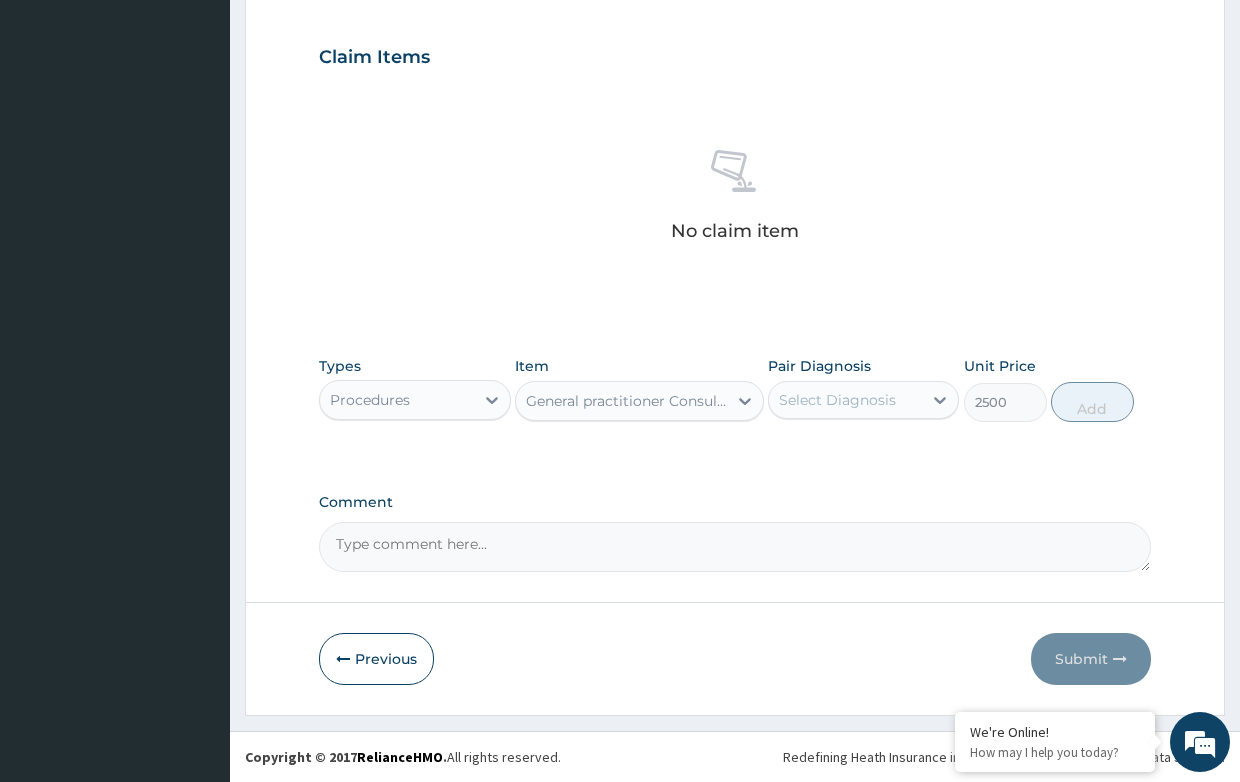 click on "Select Diagnosis" at bounding box center (837, 400) 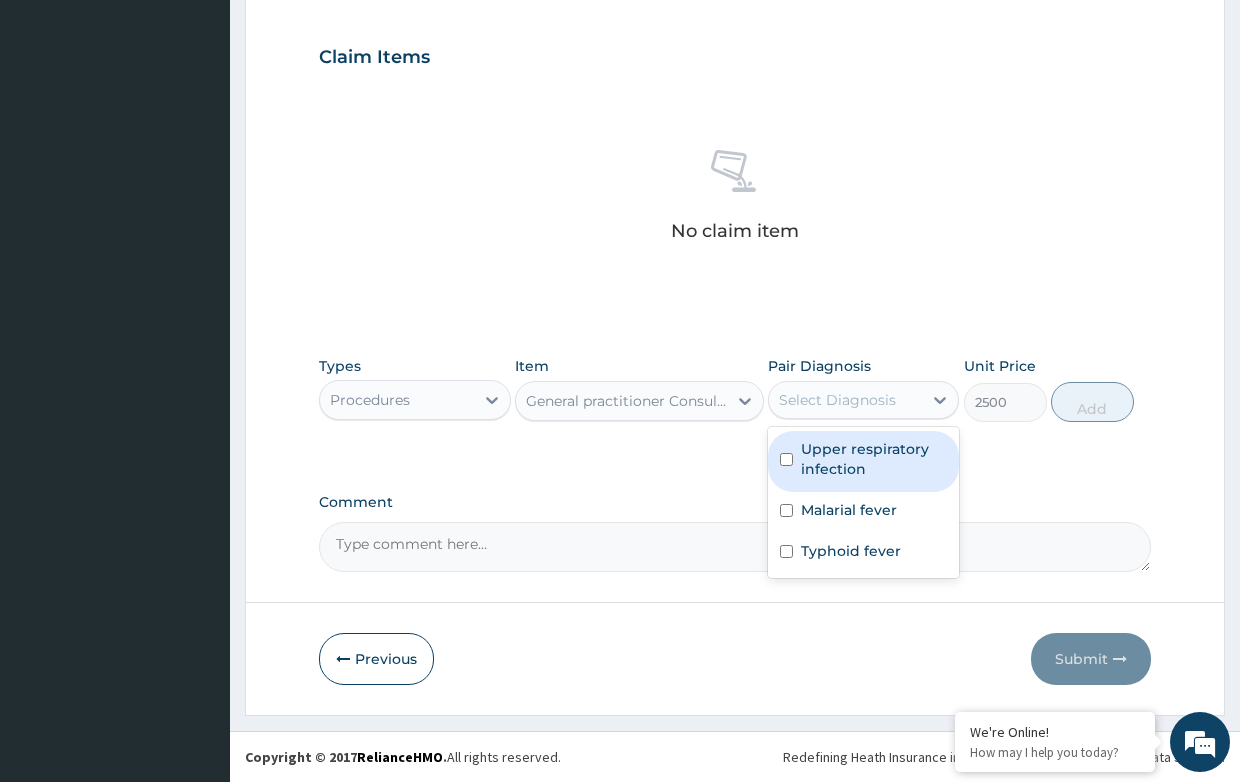 click on "Upper respiratory infection" at bounding box center (874, 459) 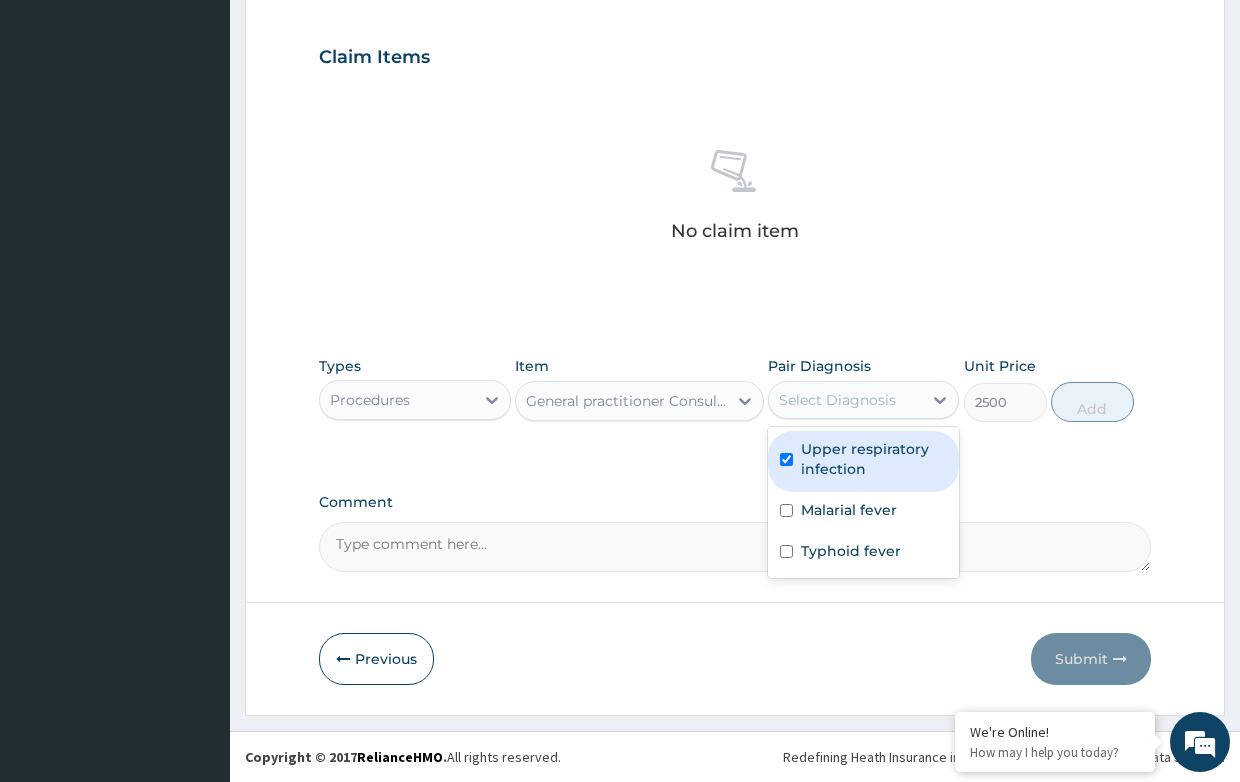 checkbox on "true" 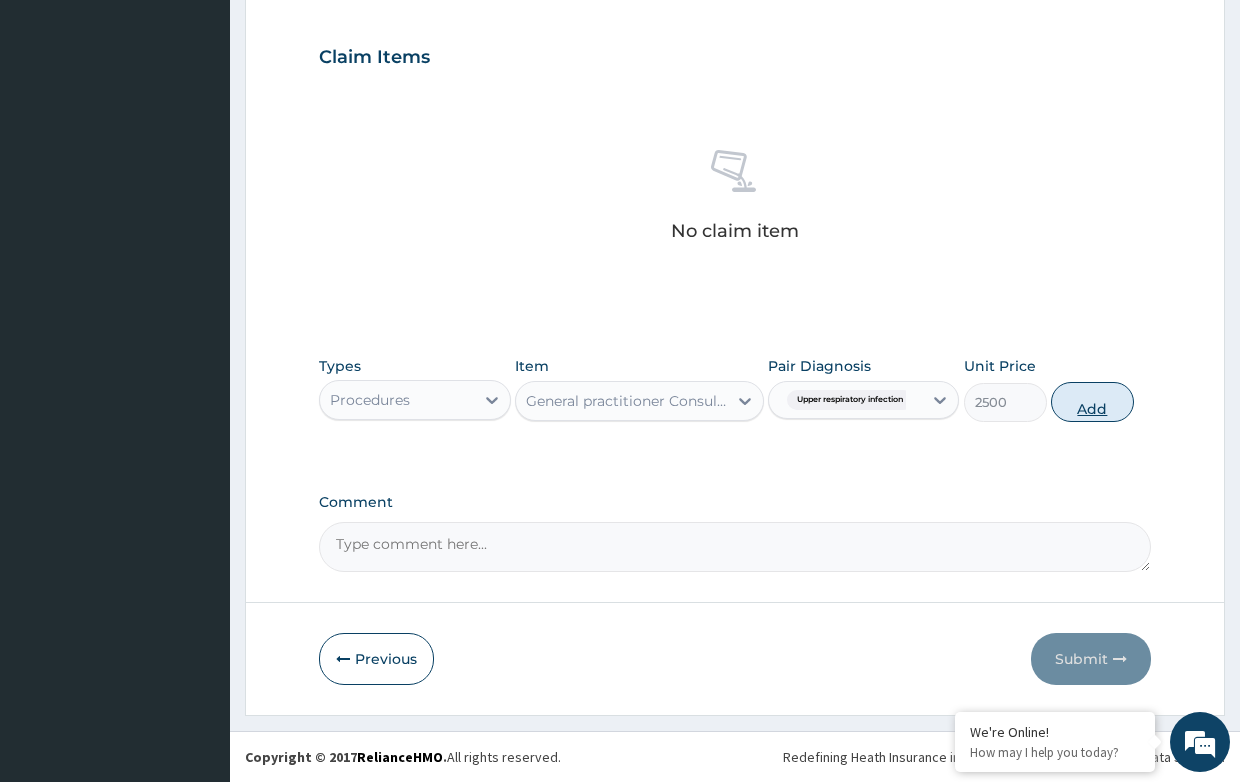 click on "Add" at bounding box center [1092, 402] 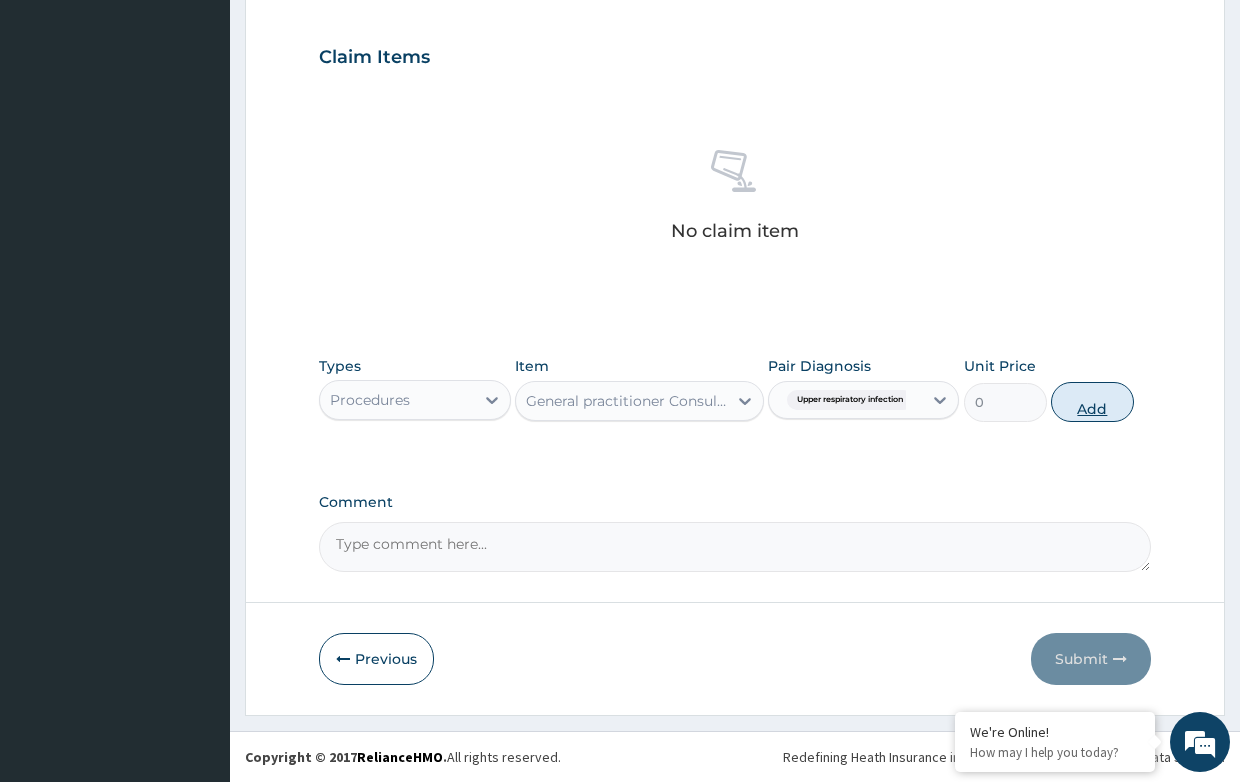 scroll, scrollTop: 582, scrollLeft: 0, axis: vertical 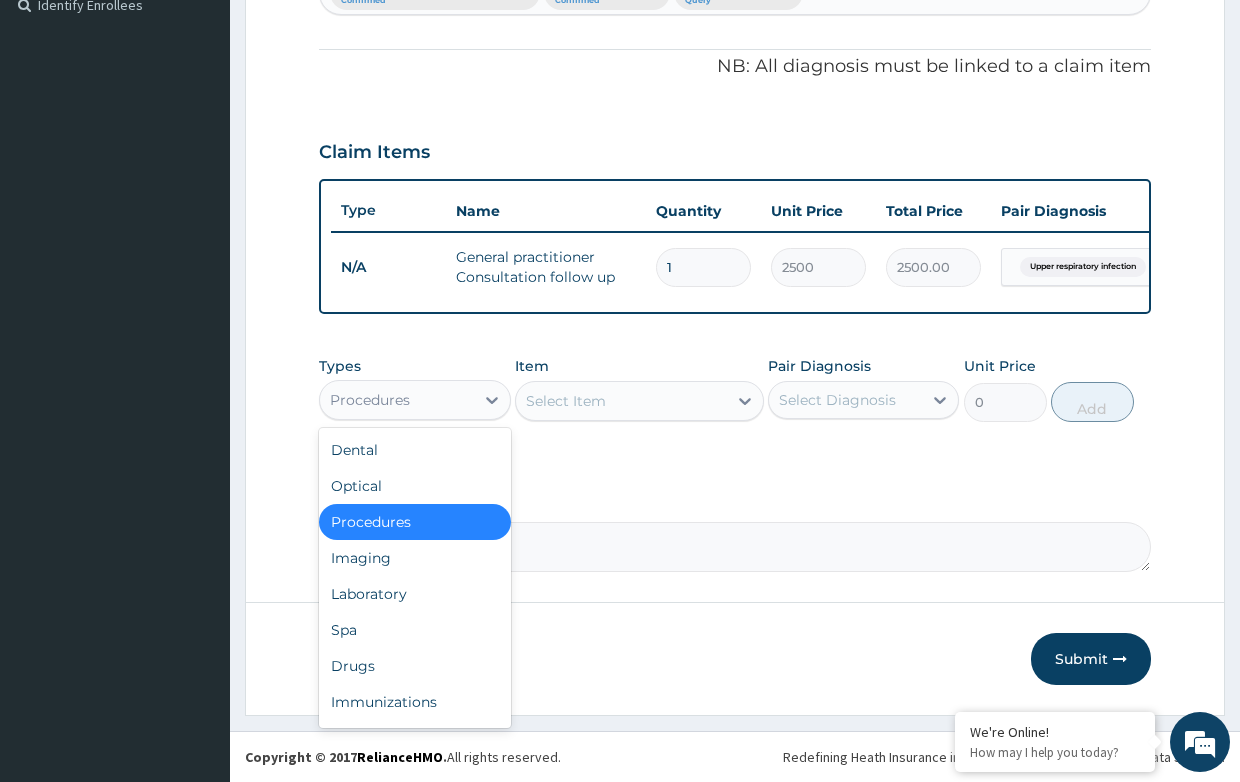 click on "Procedures" at bounding box center [396, 400] 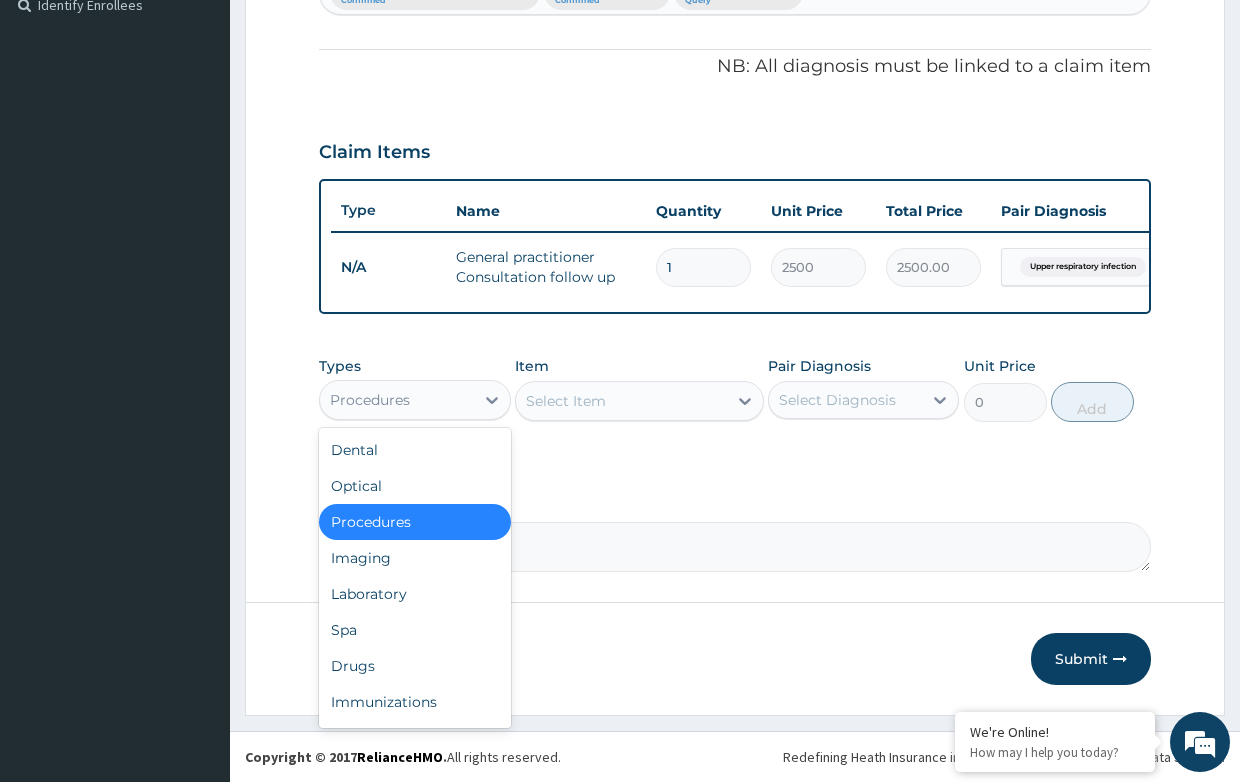 click on "Procedures" at bounding box center (396, 400) 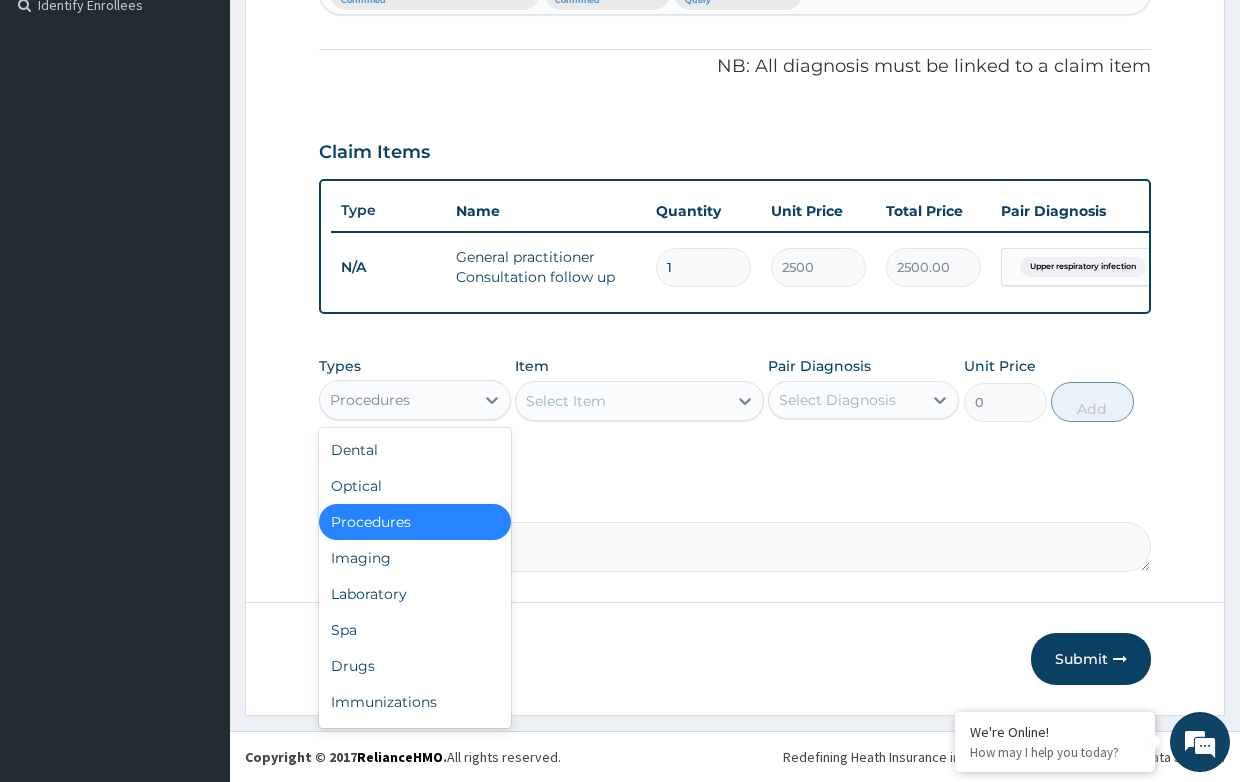 click on "Procedures" at bounding box center (370, 400) 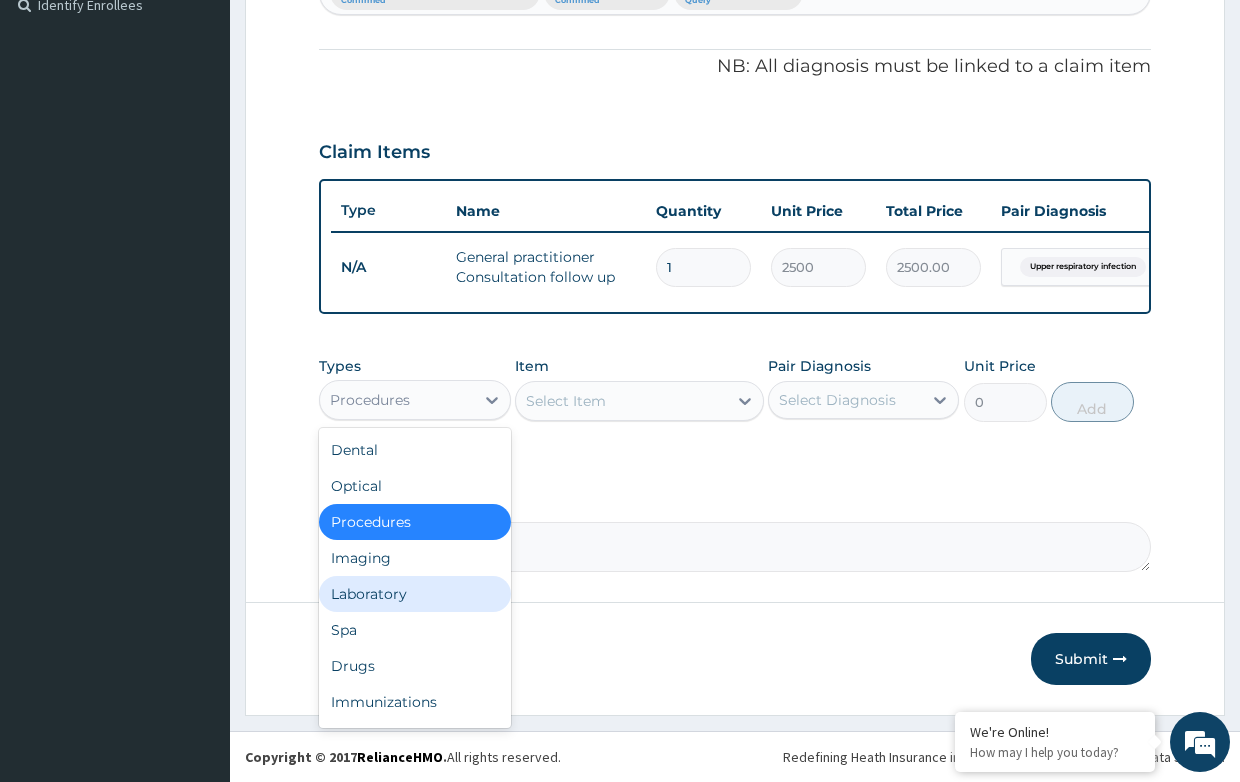 click on "Laboratory" at bounding box center [414, 594] 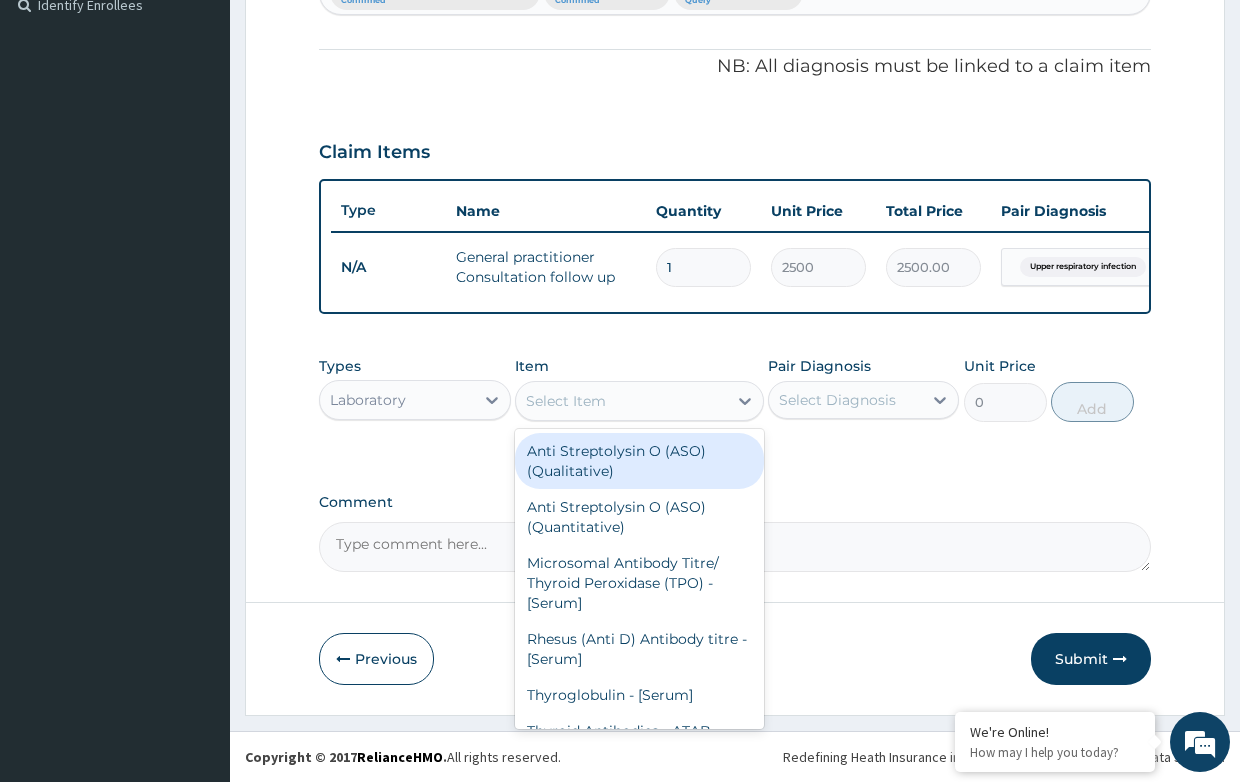 click on "Select Item" at bounding box center (566, 401) 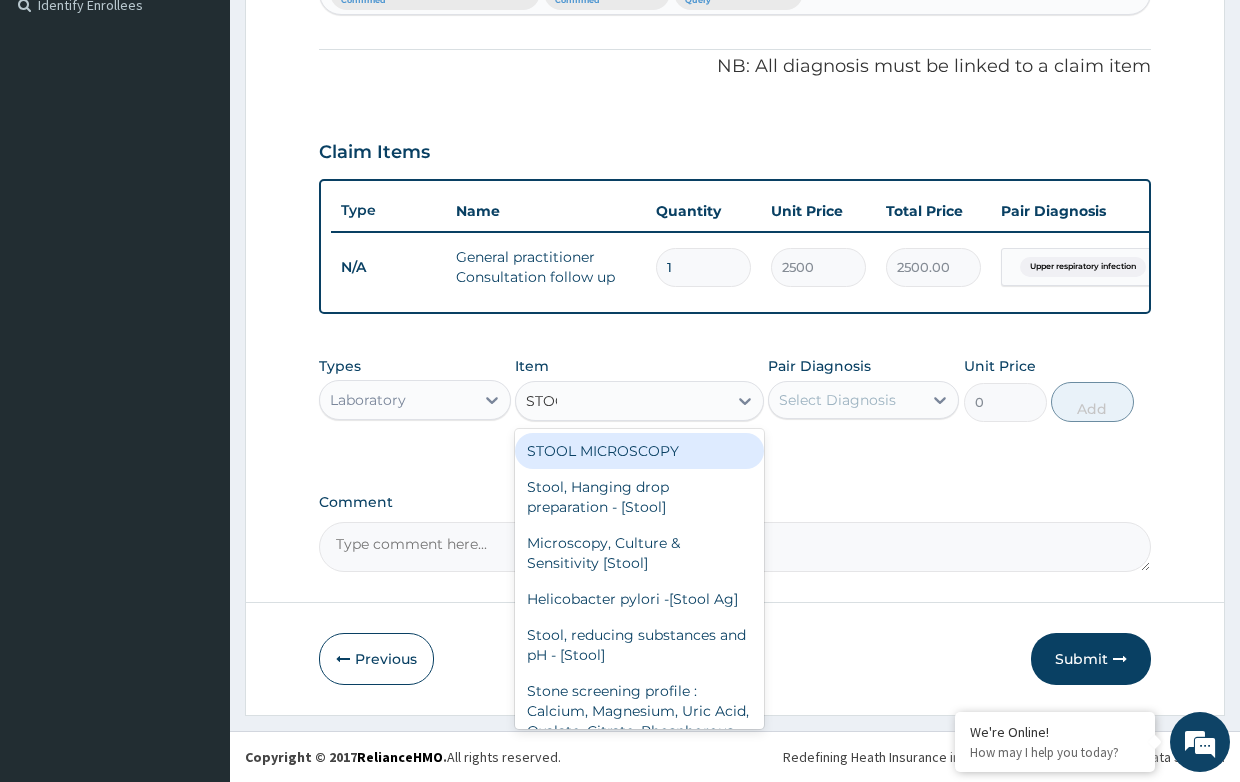type on "STOOL" 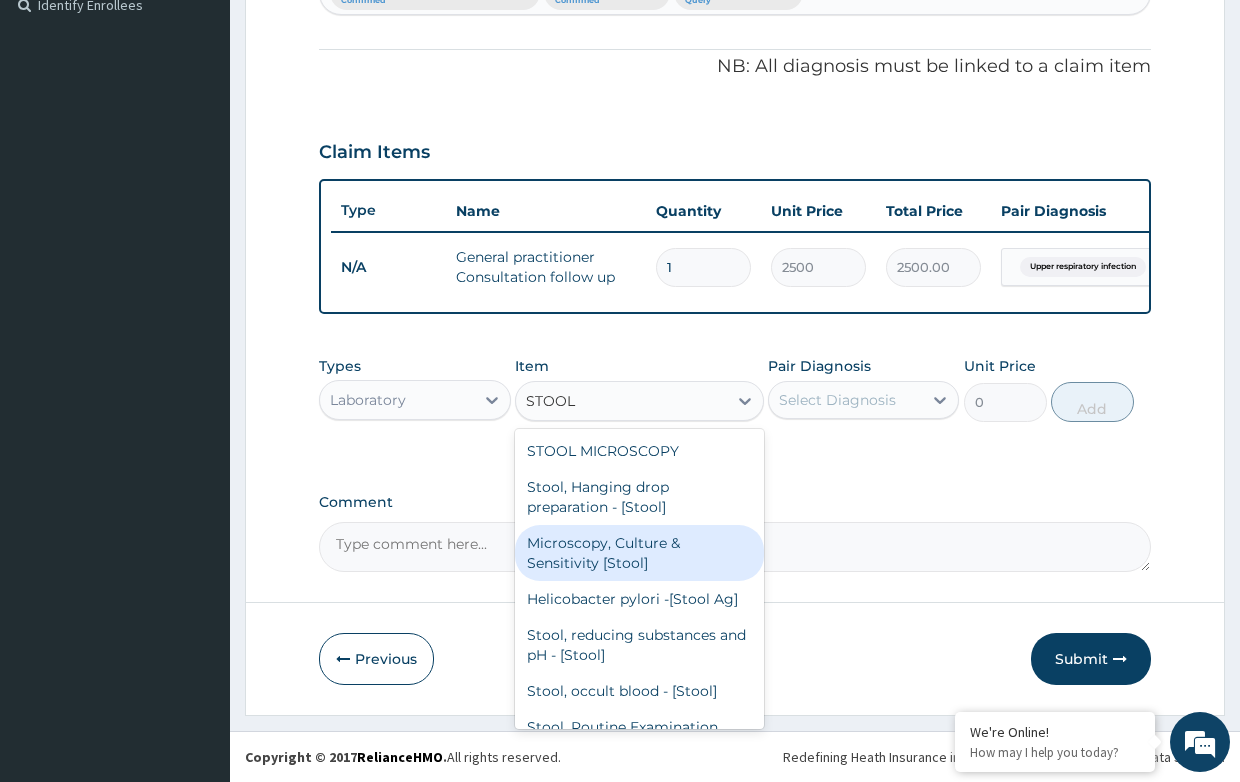 click on "Microscopy, Culture & Sensitivity [Stool]" at bounding box center [639, 553] 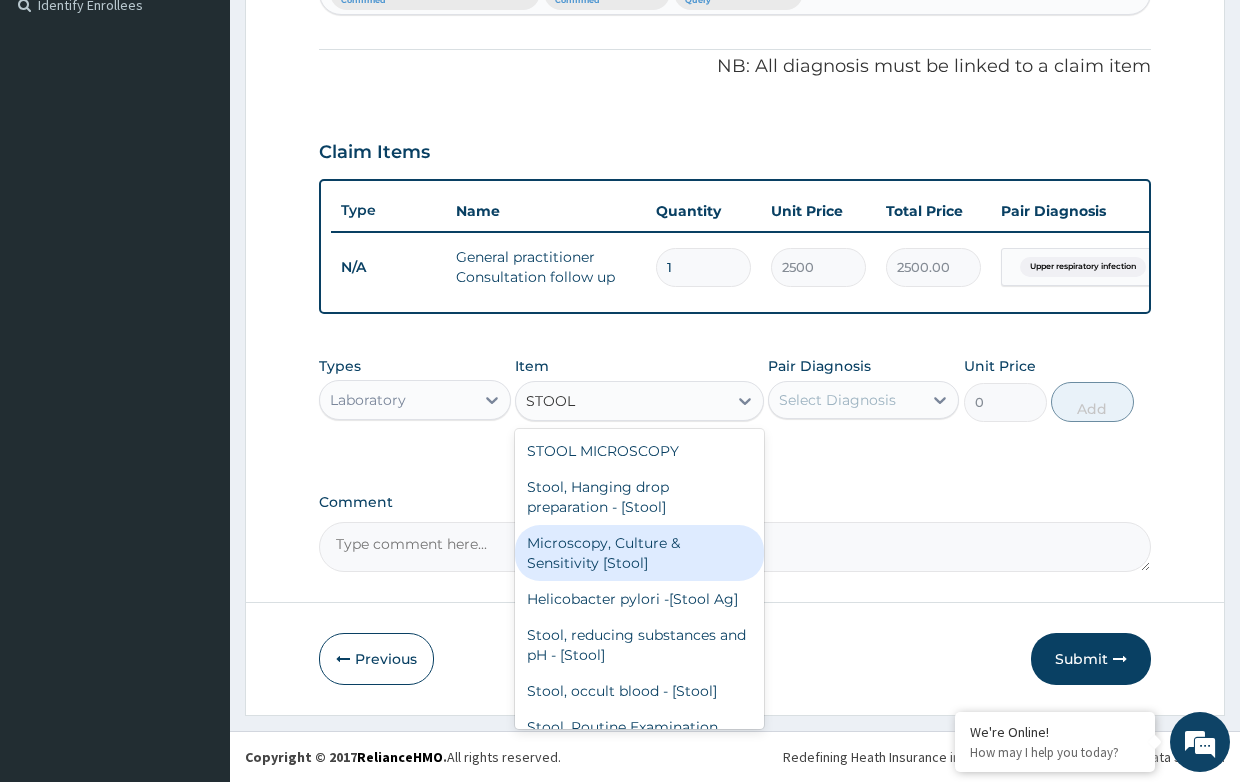 type 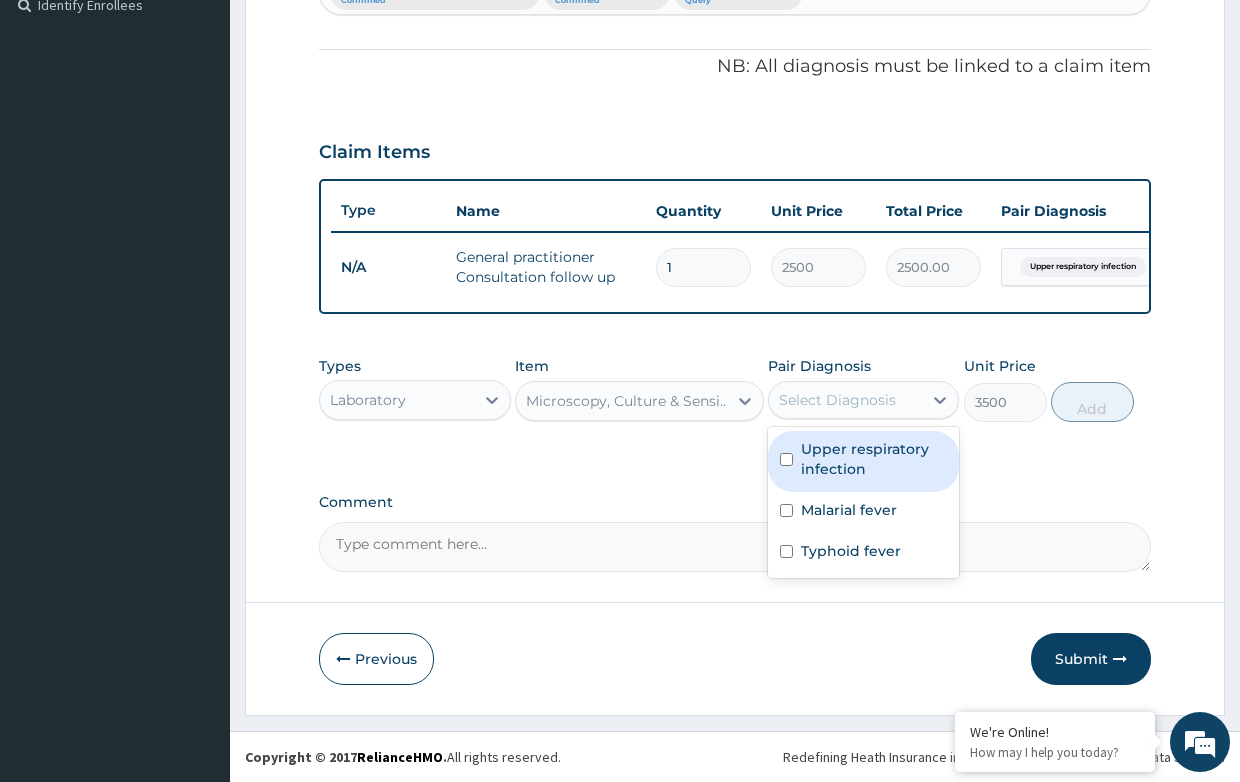 click on "Select Diagnosis" at bounding box center [837, 400] 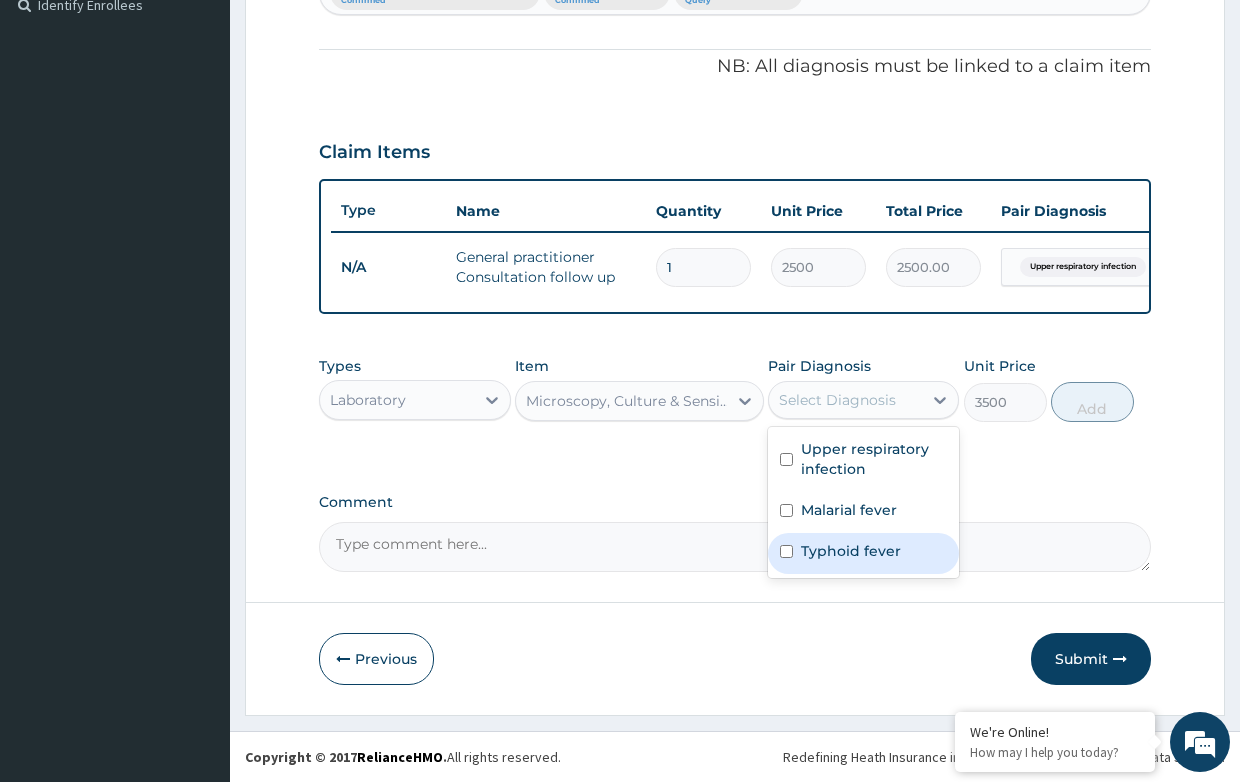 click on "Typhoid fever" at bounding box center [851, 551] 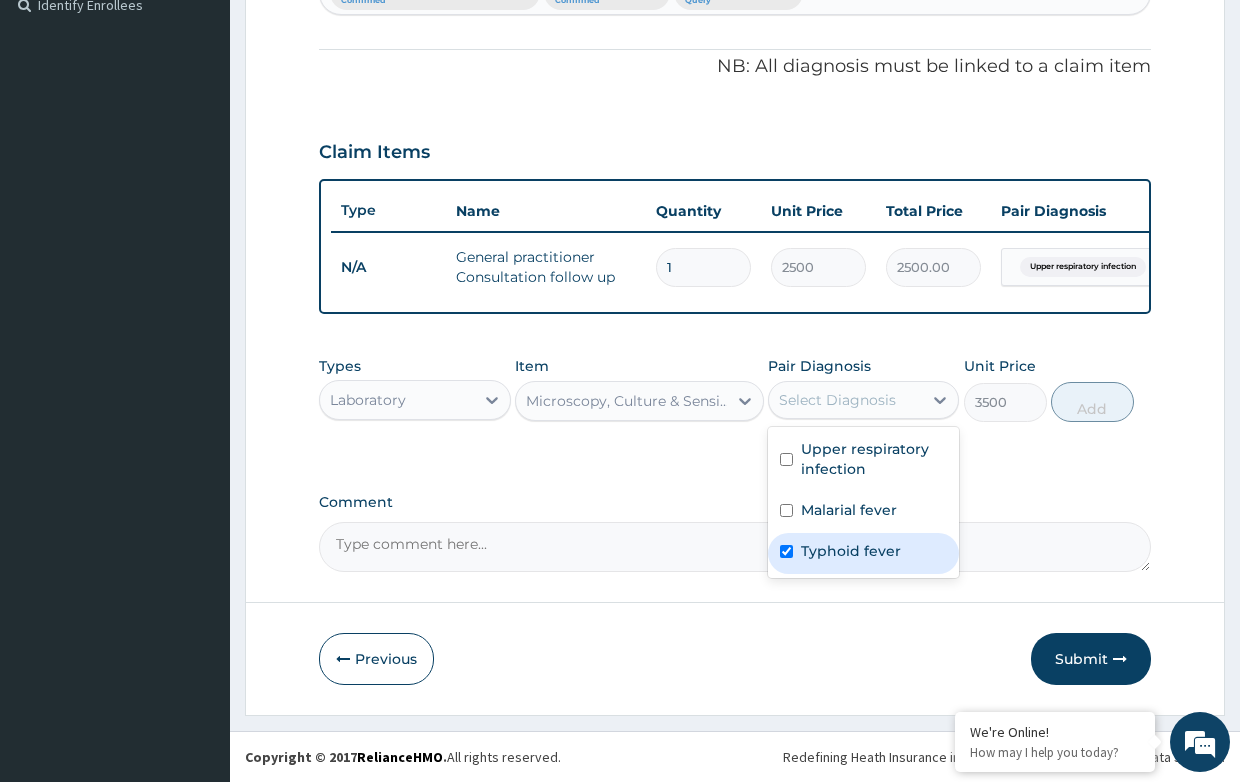 checkbox on "true" 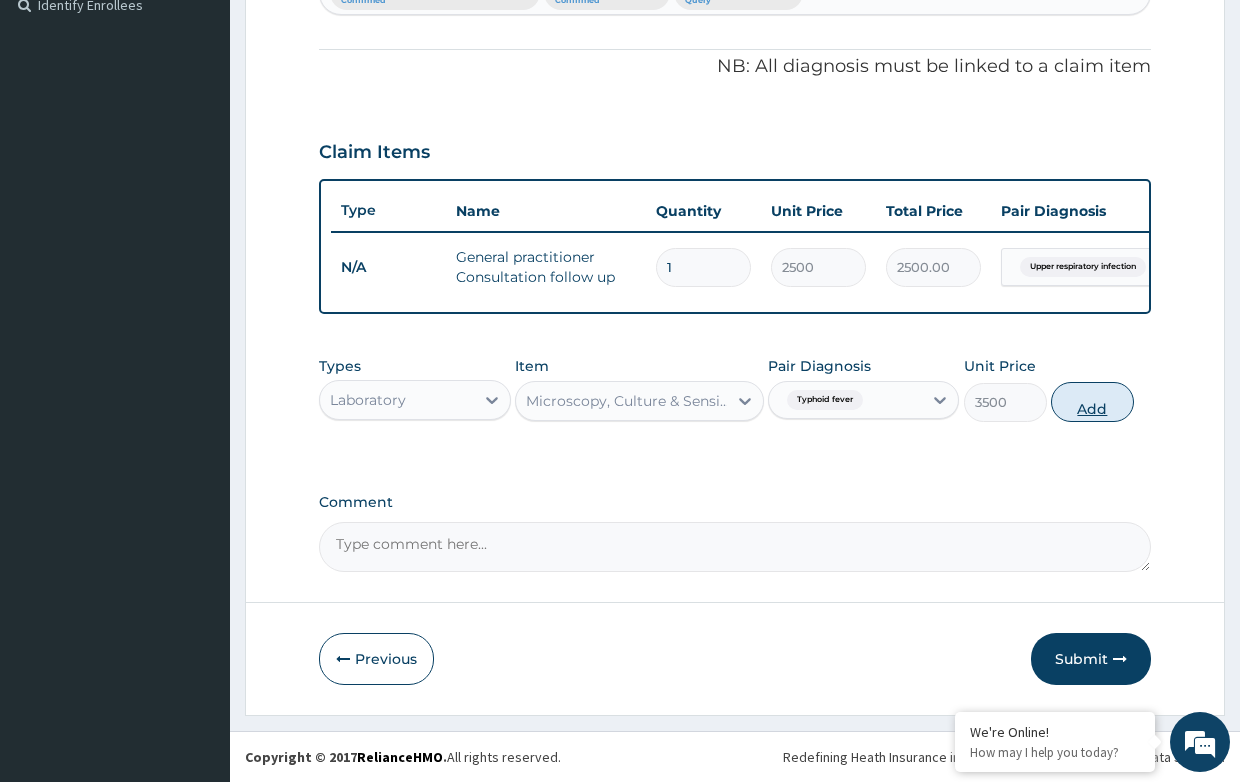 click on "Add" at bounding box center [1092, 402] 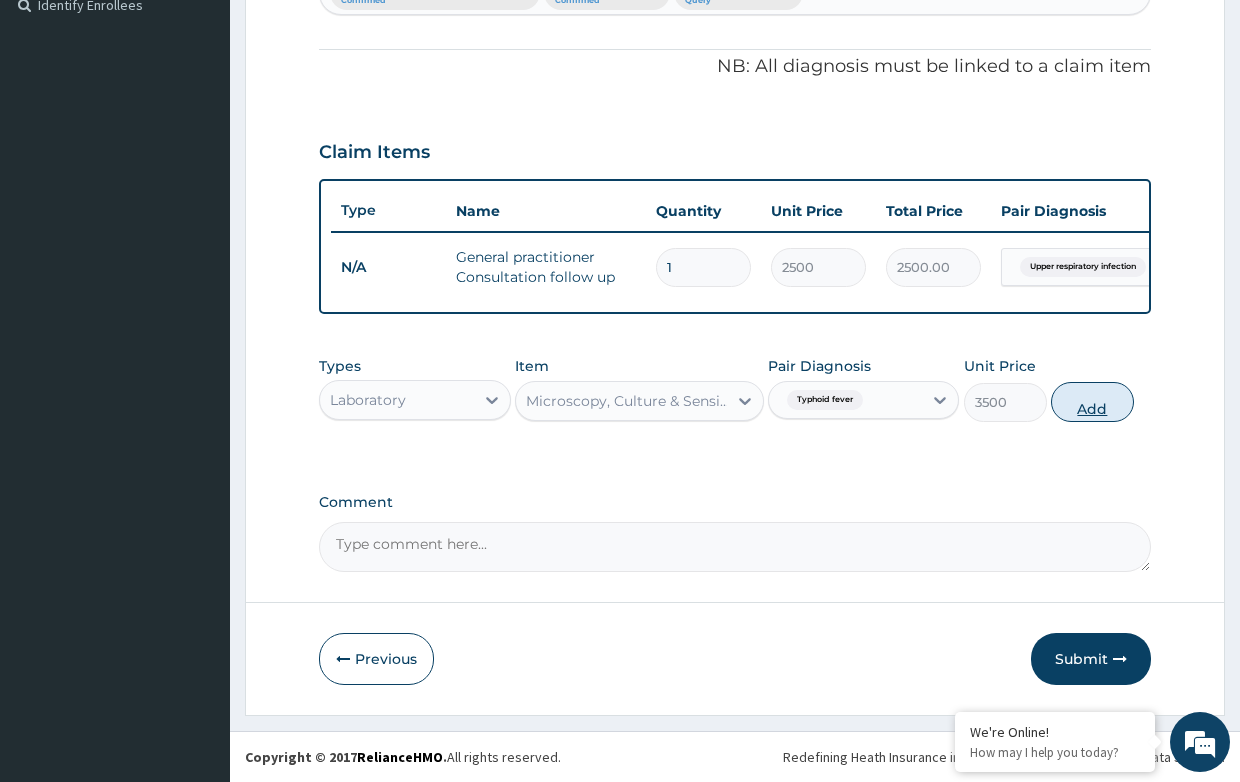 type on "0" 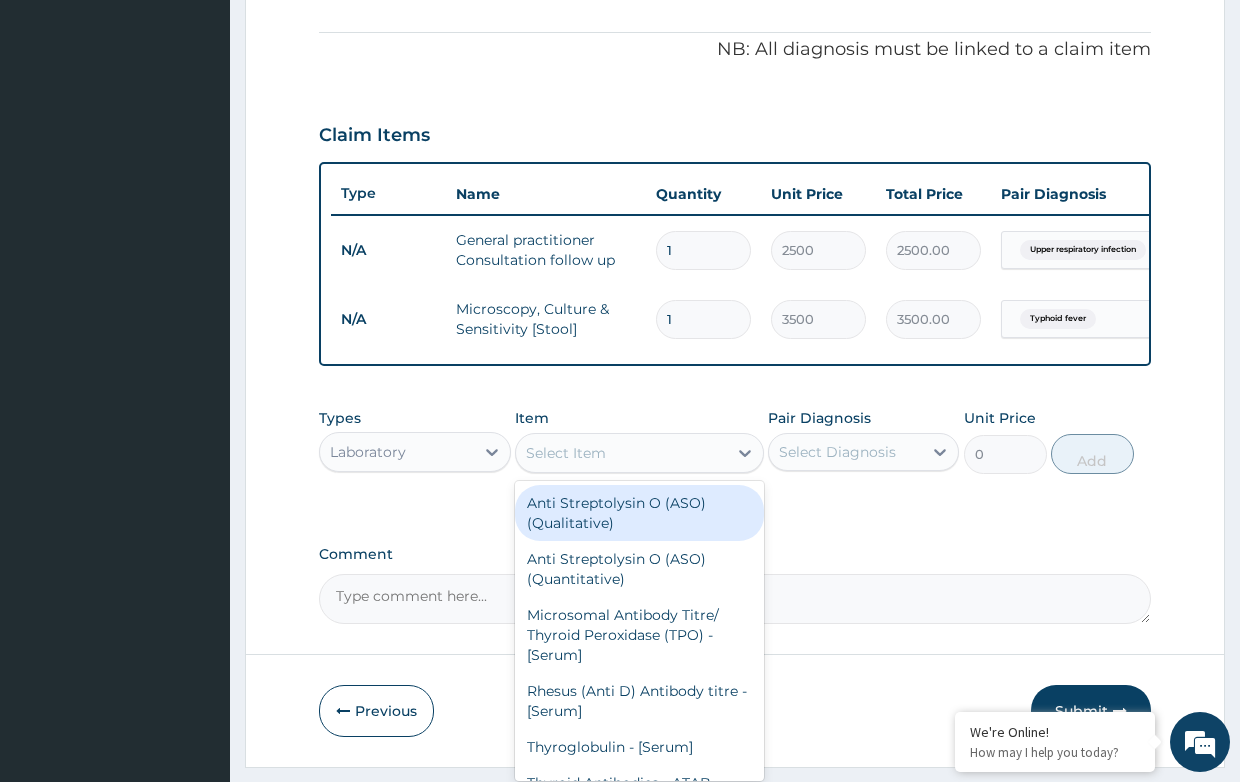 click on "Select Item" at bounding box center (566, 453) 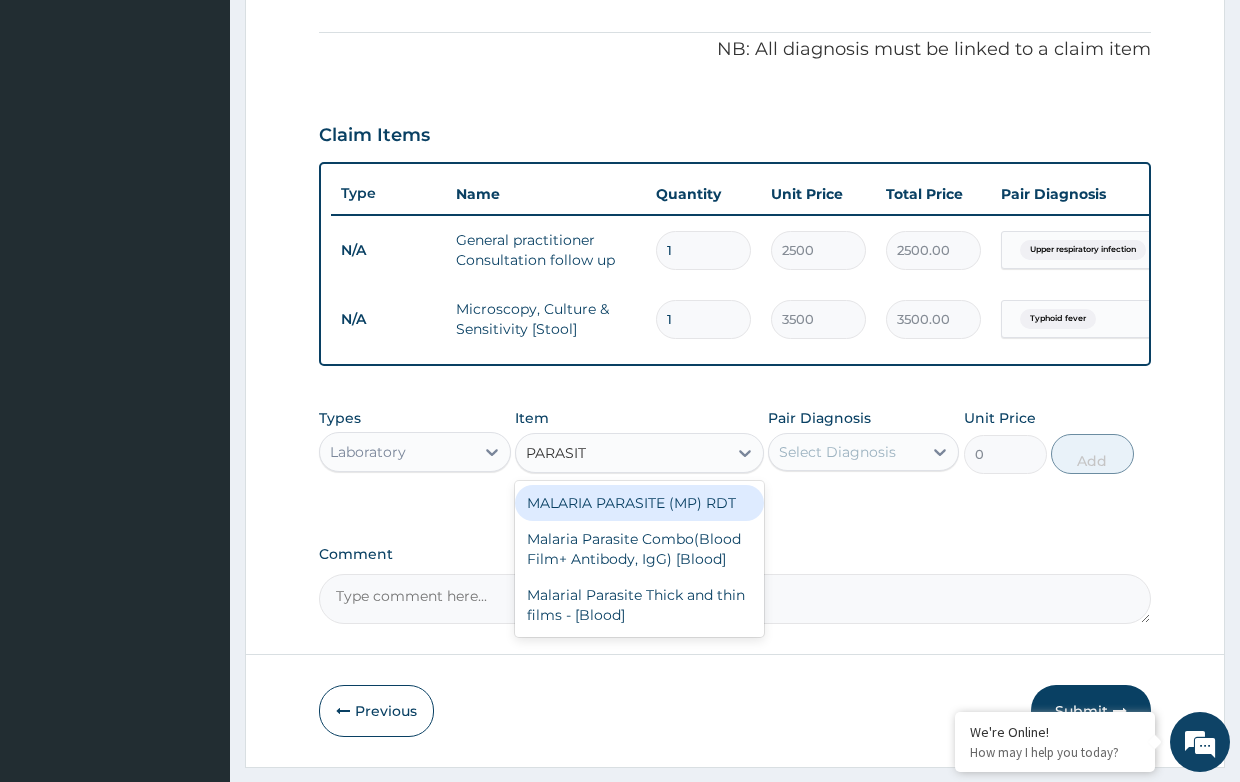 type on "PARASITE" 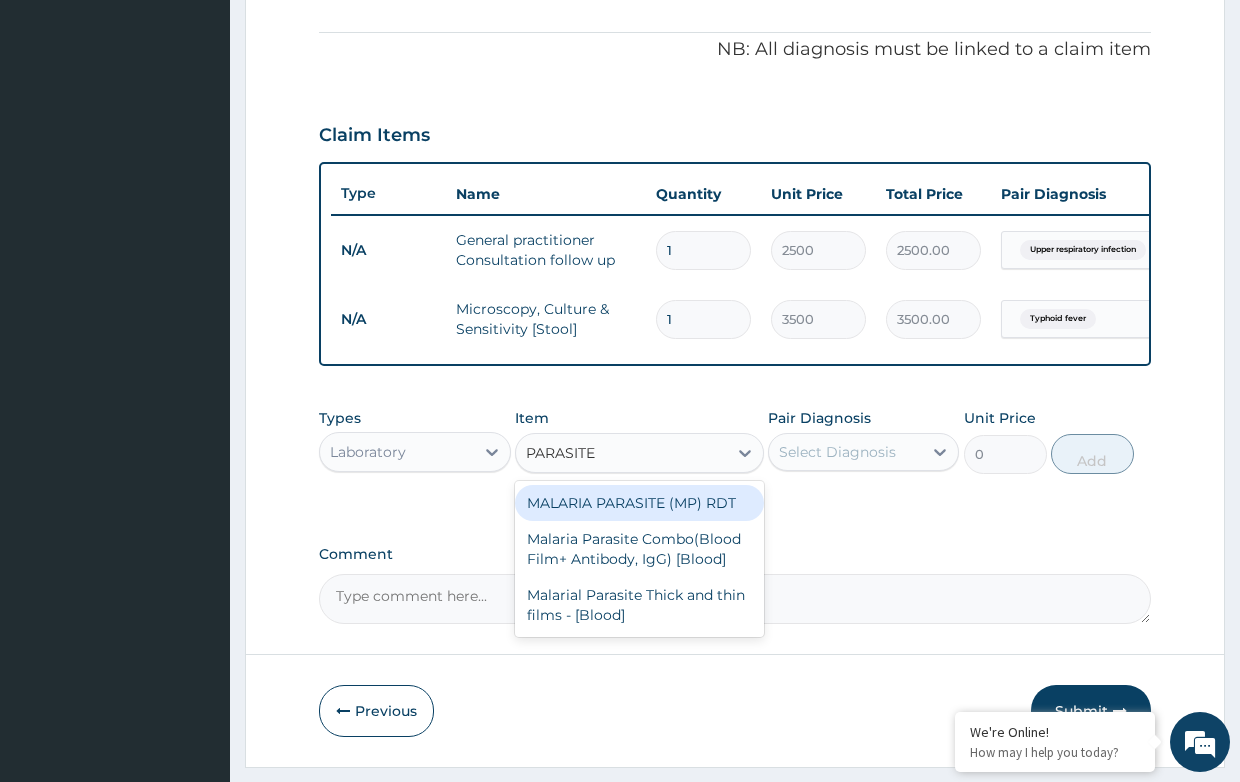 click on "MALARIA PARASITE (MP) RDT" at bounding box center [639, 503] 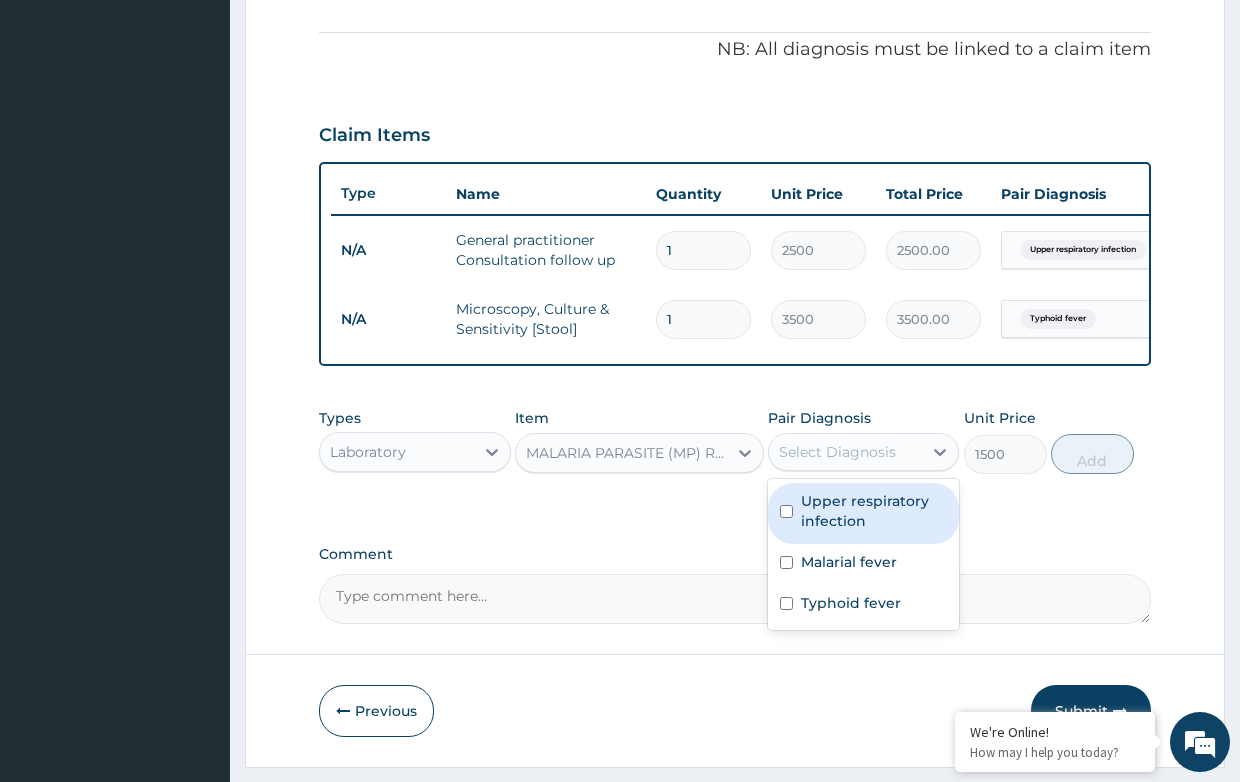 click on "Select Diagnosis" at bounding box center [837, 452] 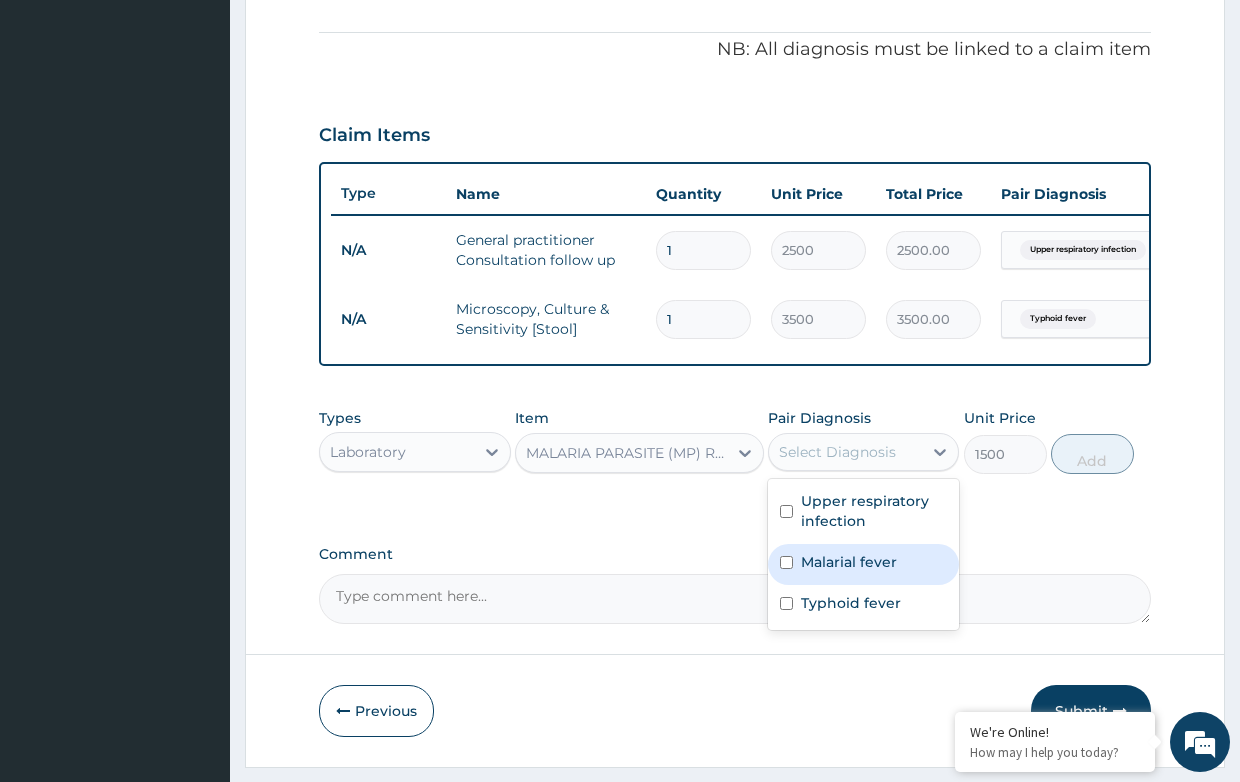 click on "Malarial fever" at bounding box center [849, 562] 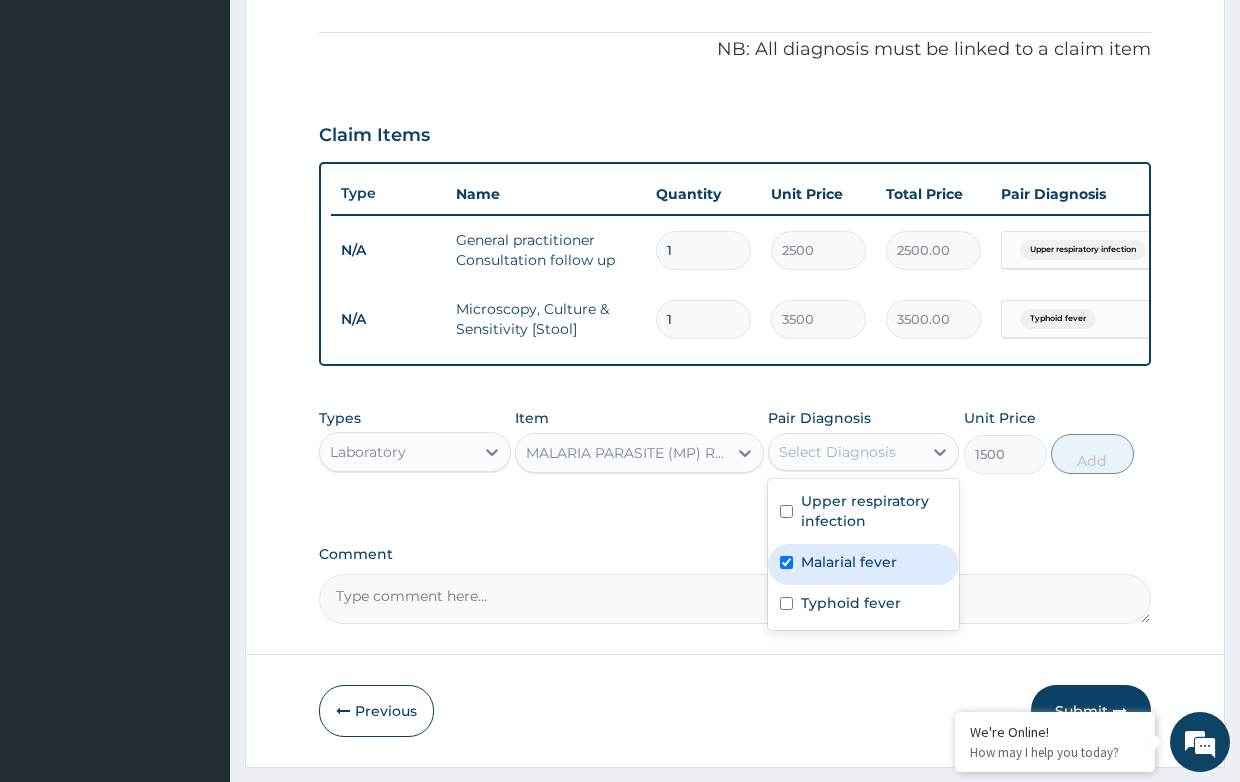checkbox on "true" 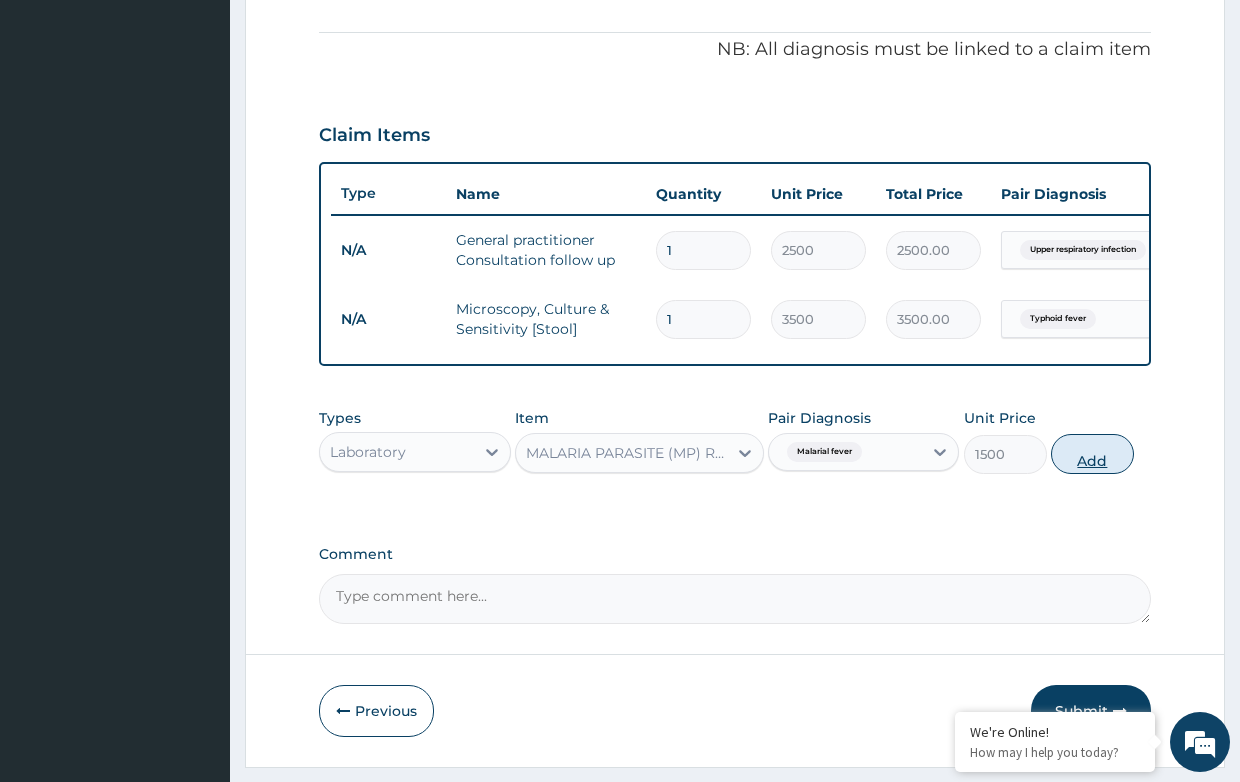 click on "Add" at bounding box center (1092, 454) 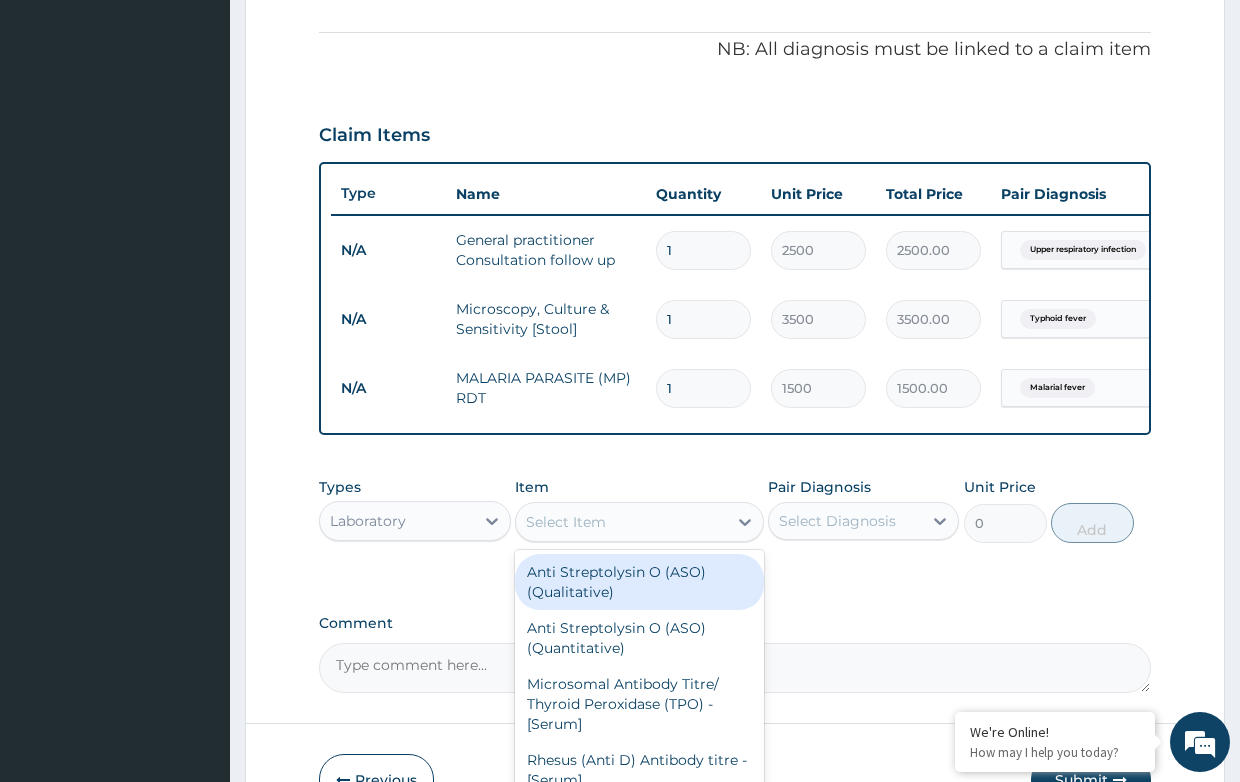 click on "Select Item" at bounding box center [566, 522] 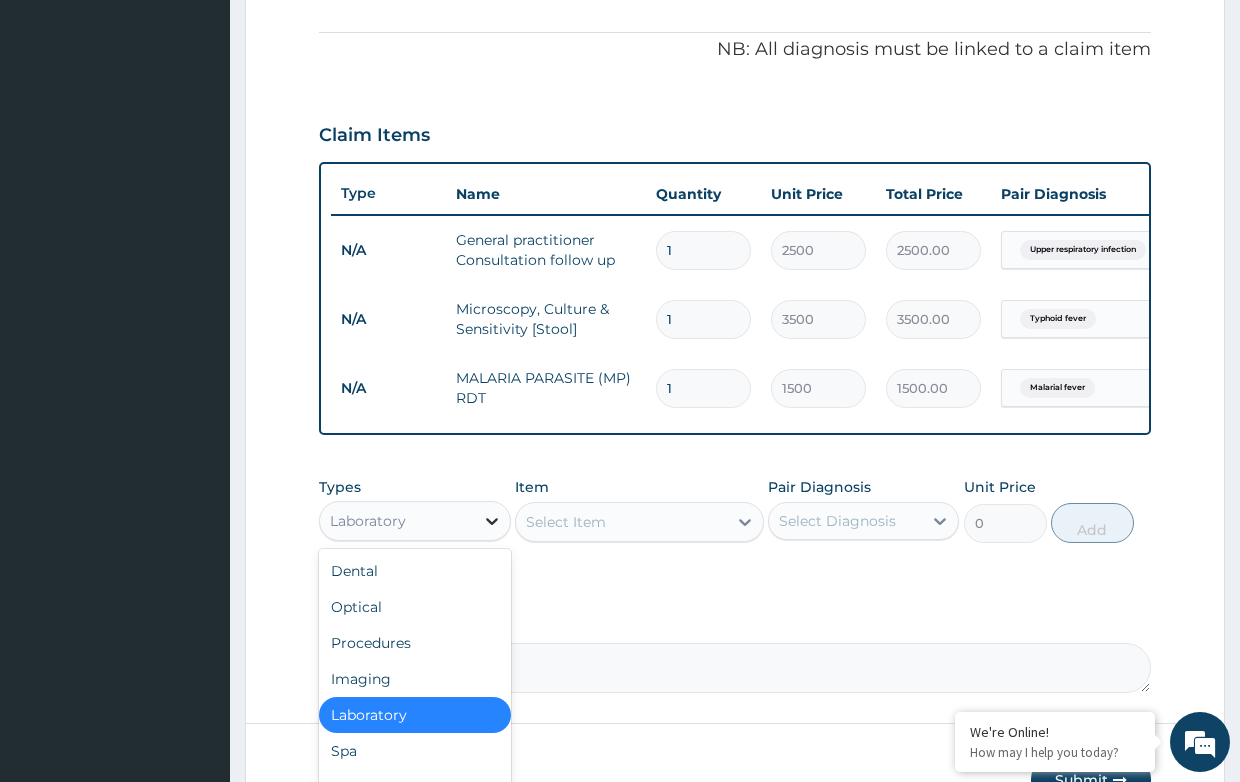 click 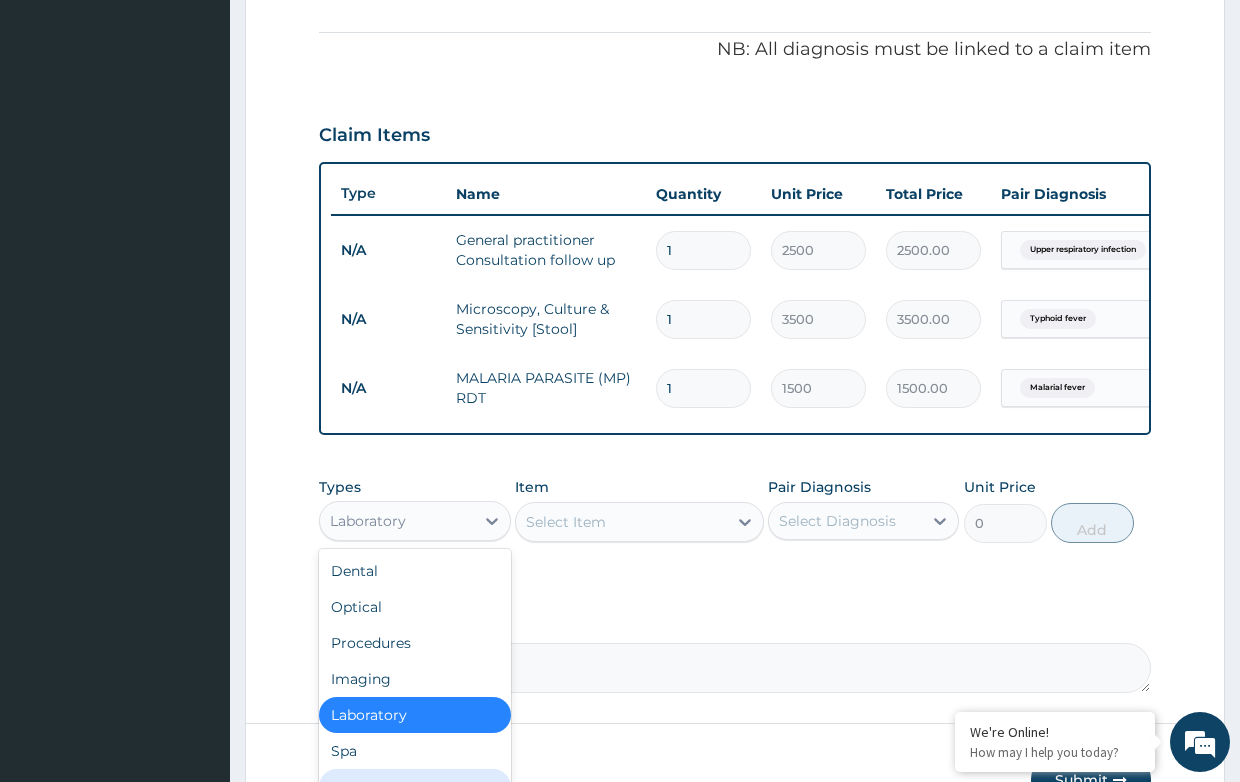 scroll, scrollTop: 68, scrollLeft: 0, axis: vertical 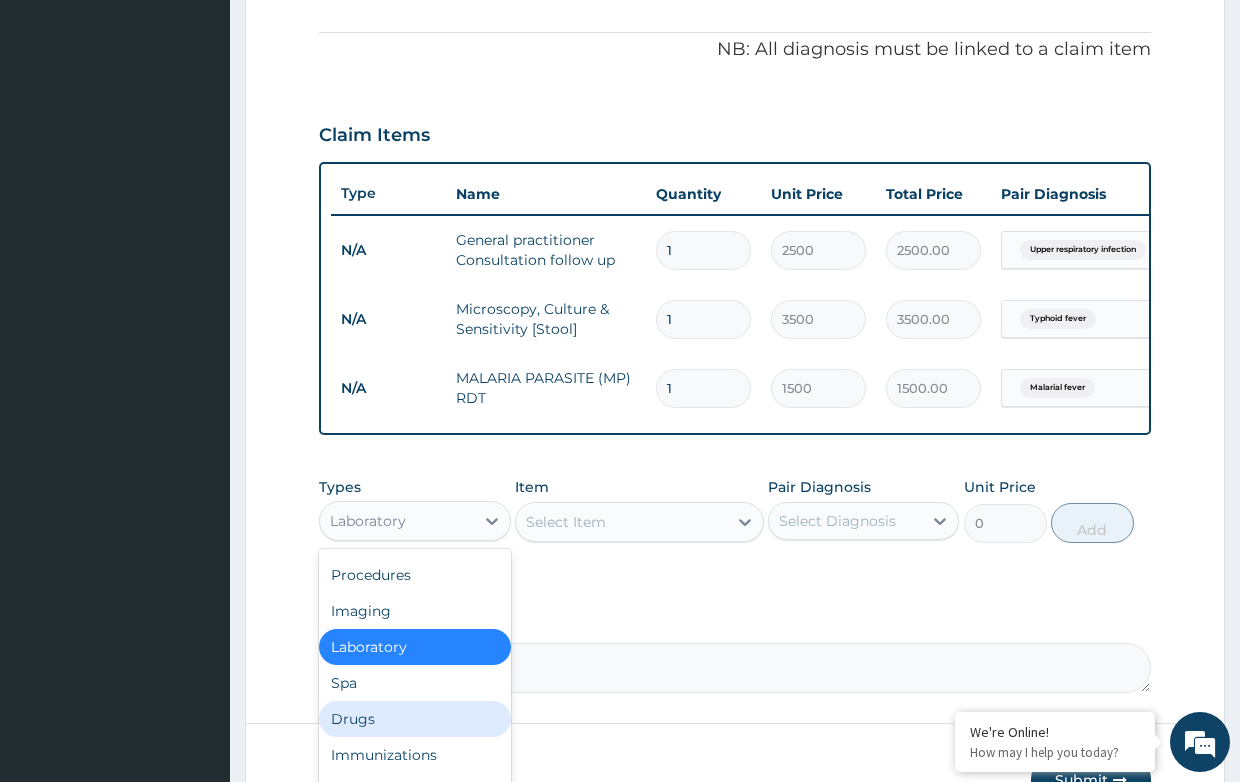 click on "Drugs" at bounding box center [414, 719] 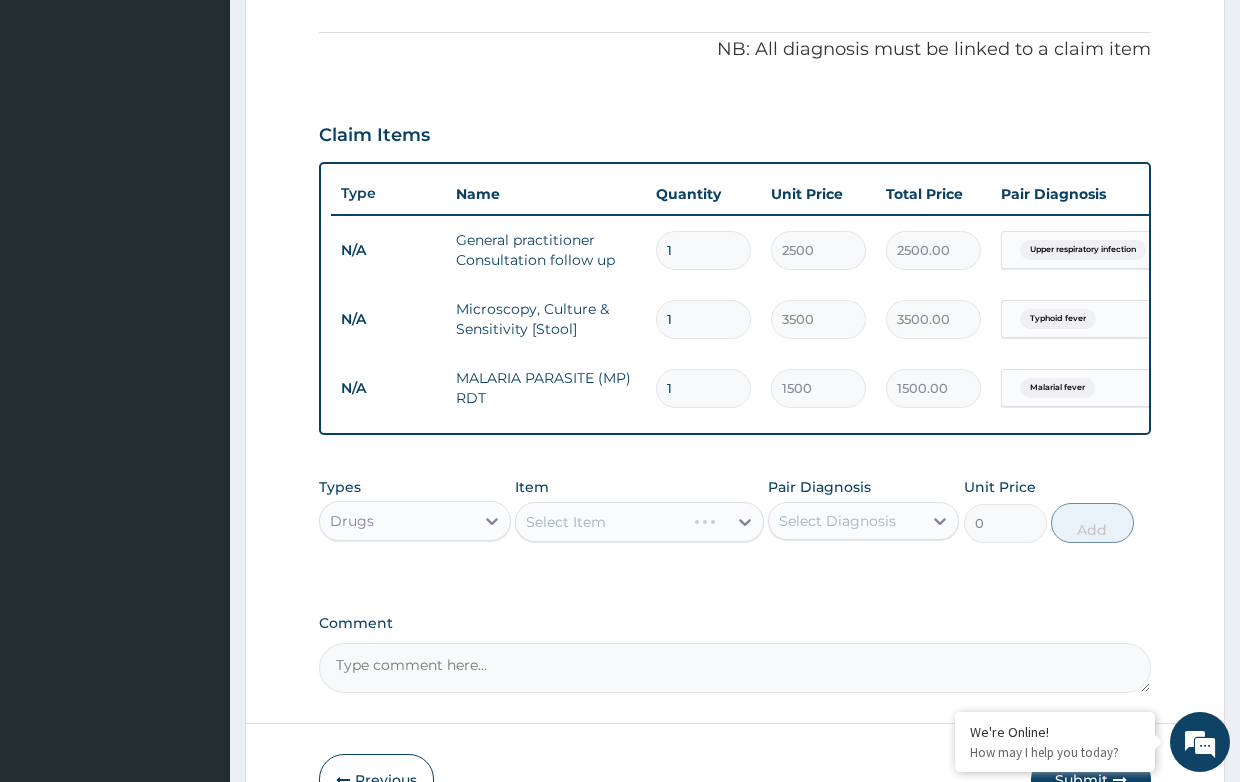 click on "Select Item" at bounding box center (639, 522) 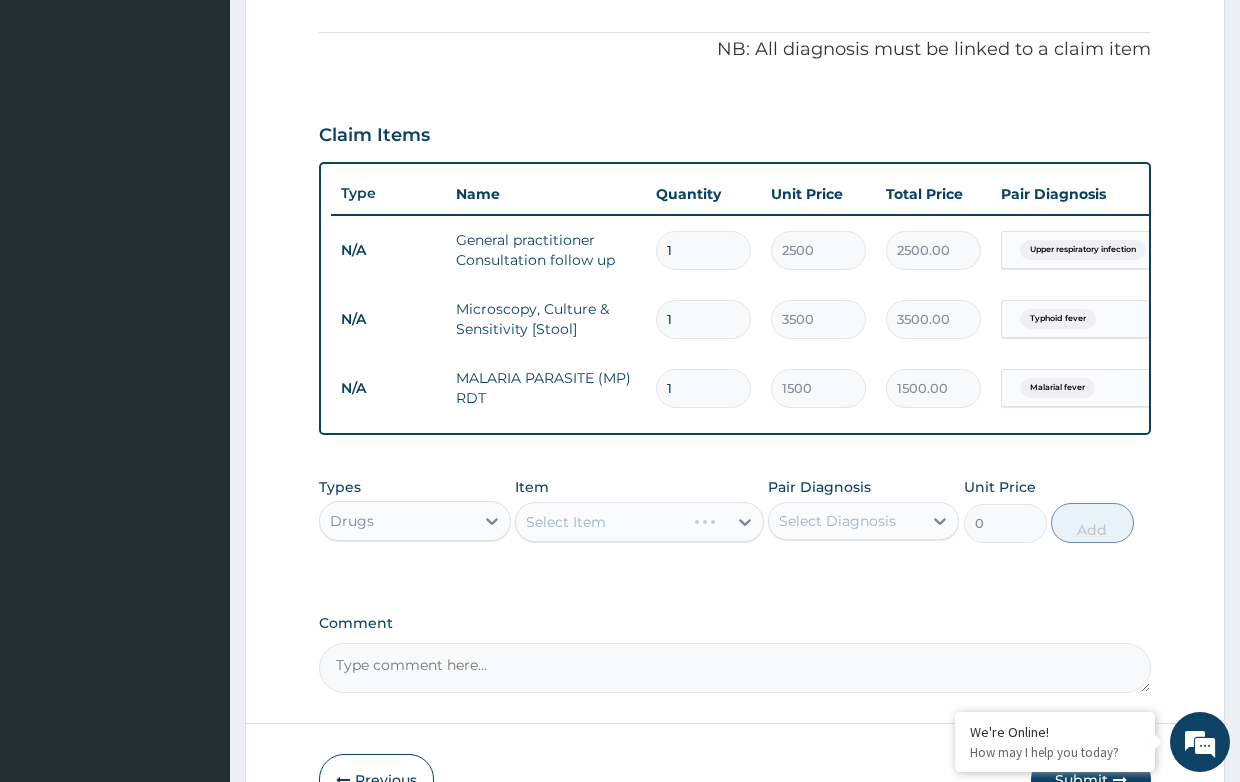 click on "Select Item" at bounding box center [639, 522] 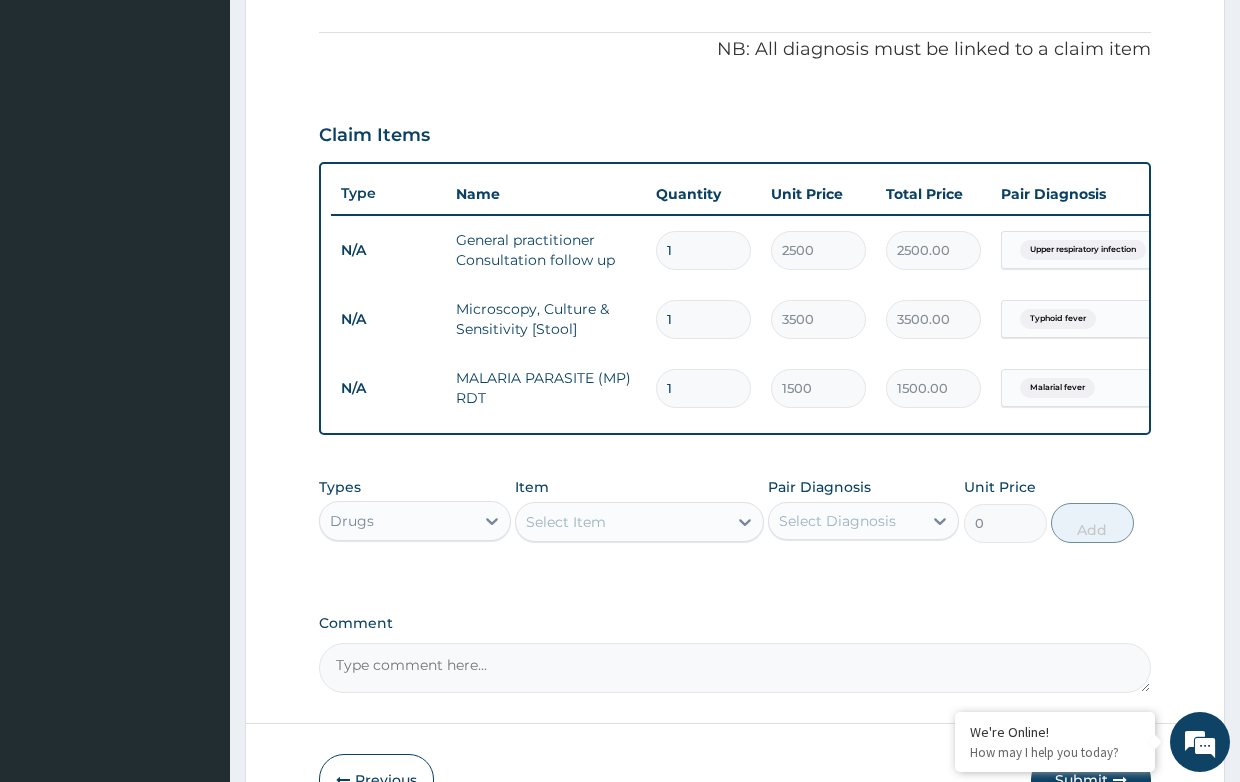 click on "Select Item" at bounding box center (621, 522) 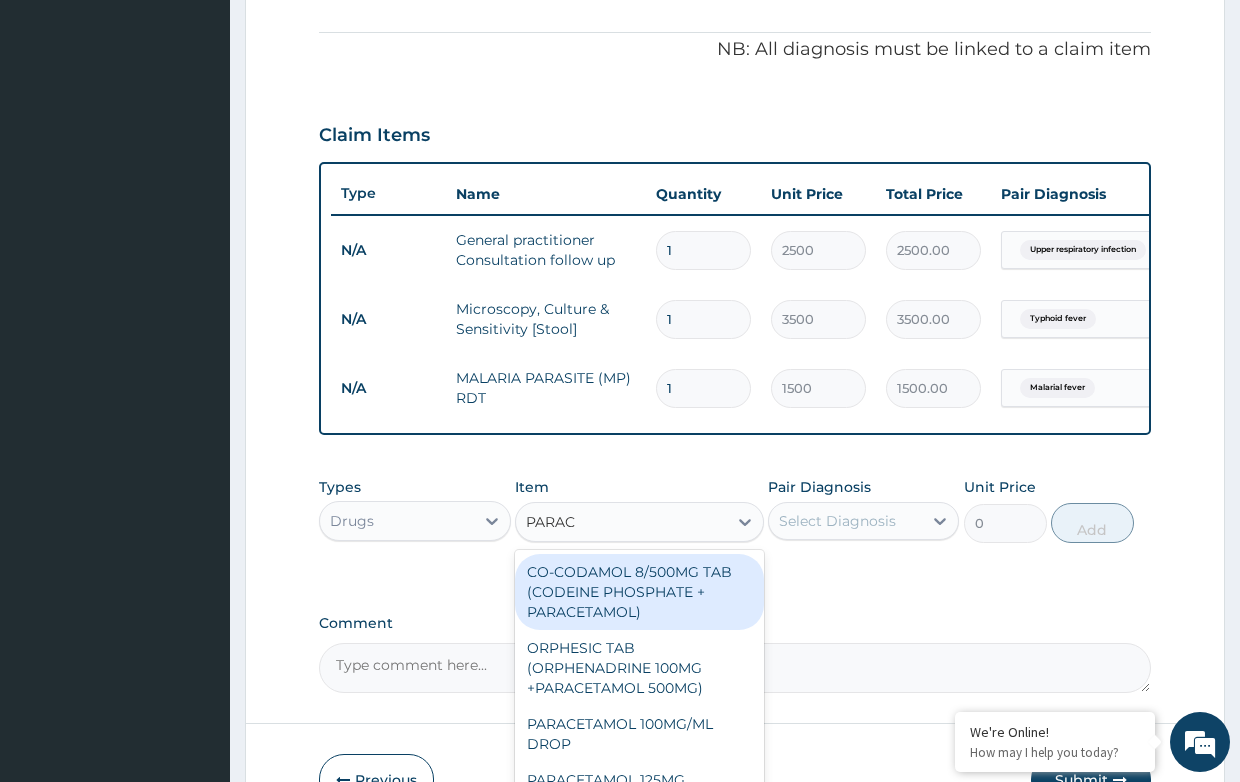 type on "PARACE" 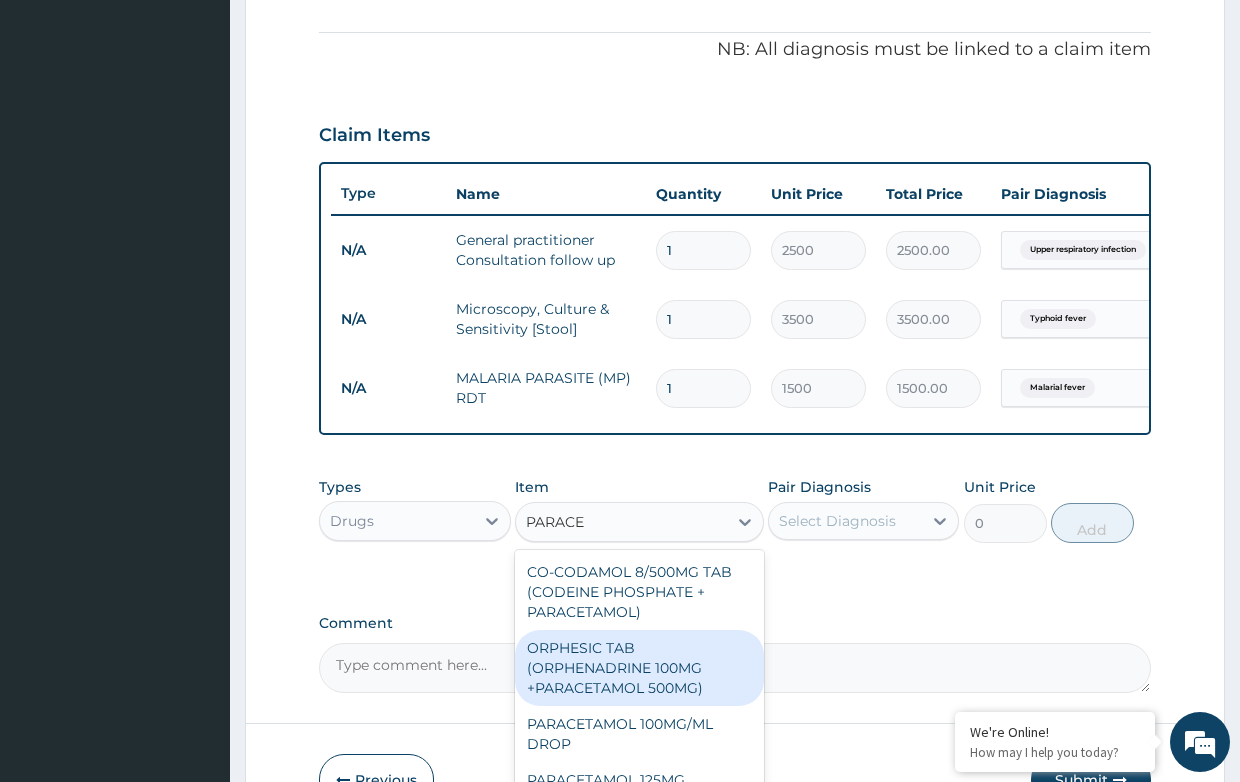click on "ORPHESIC TAB (ORPHENADRINE 100MG +PARACETAMOL 500MG)" at bounding box center (639, 668) 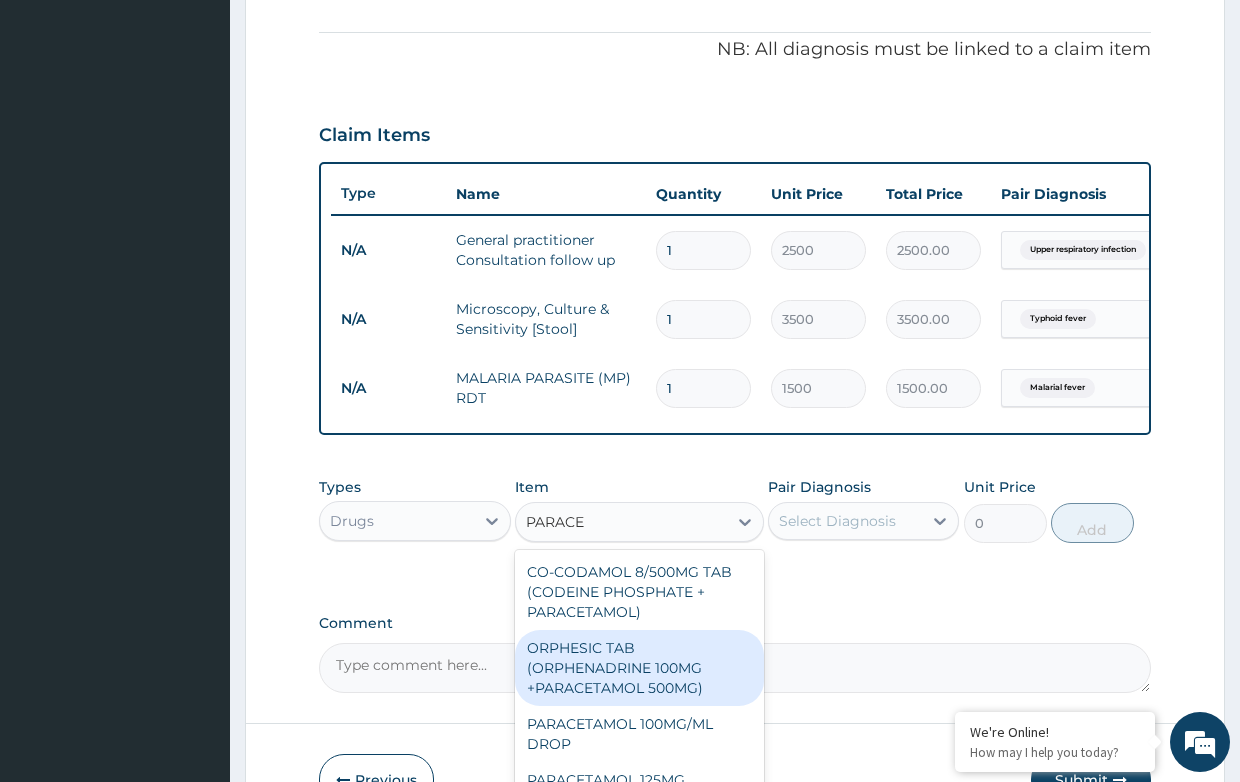 type 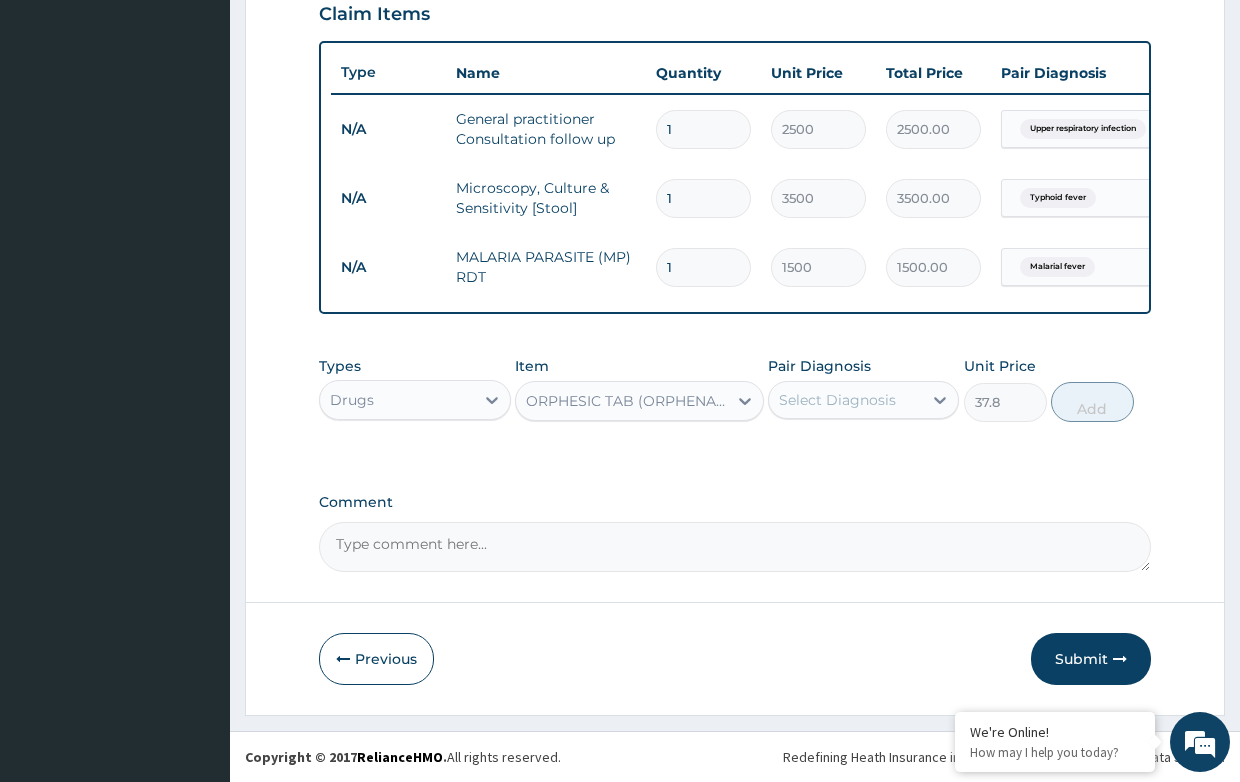scroll, scrollTop: 720, scrollLeft: 0, axis: vertical 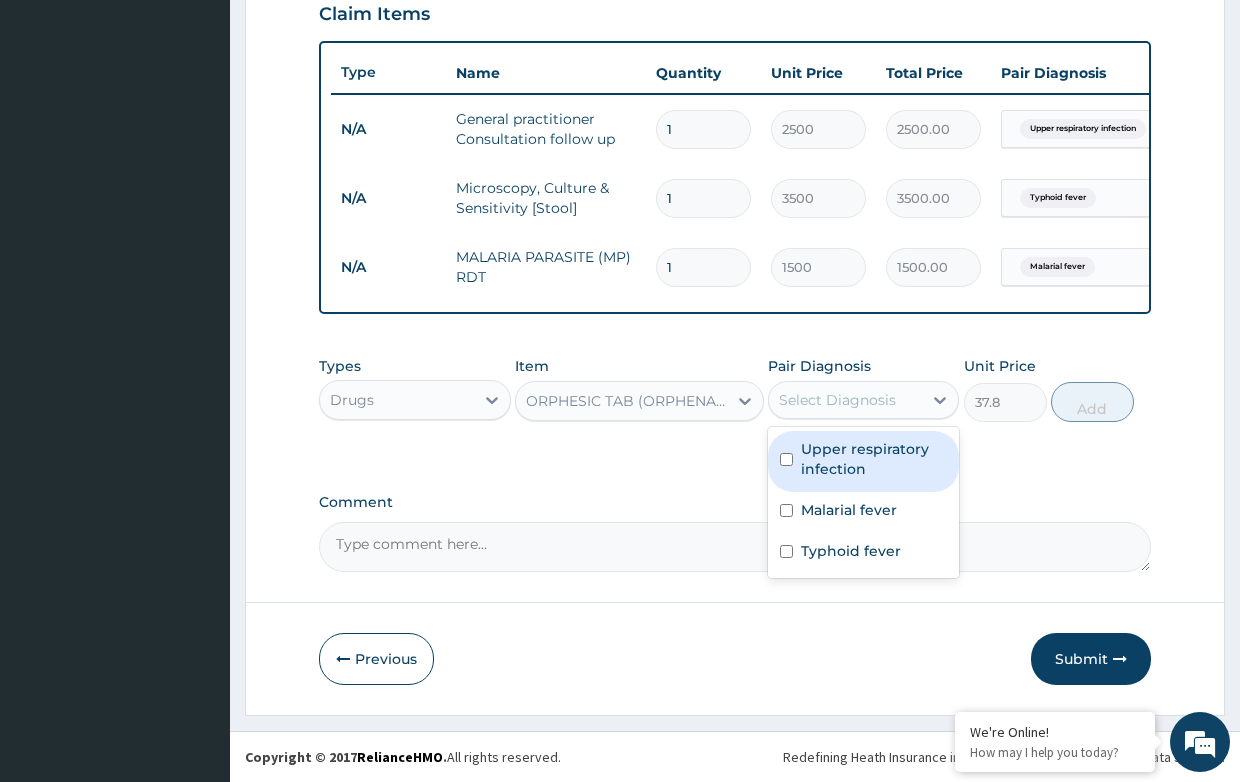 click on "Select Diagnosis" at bounding box center [837, 400] 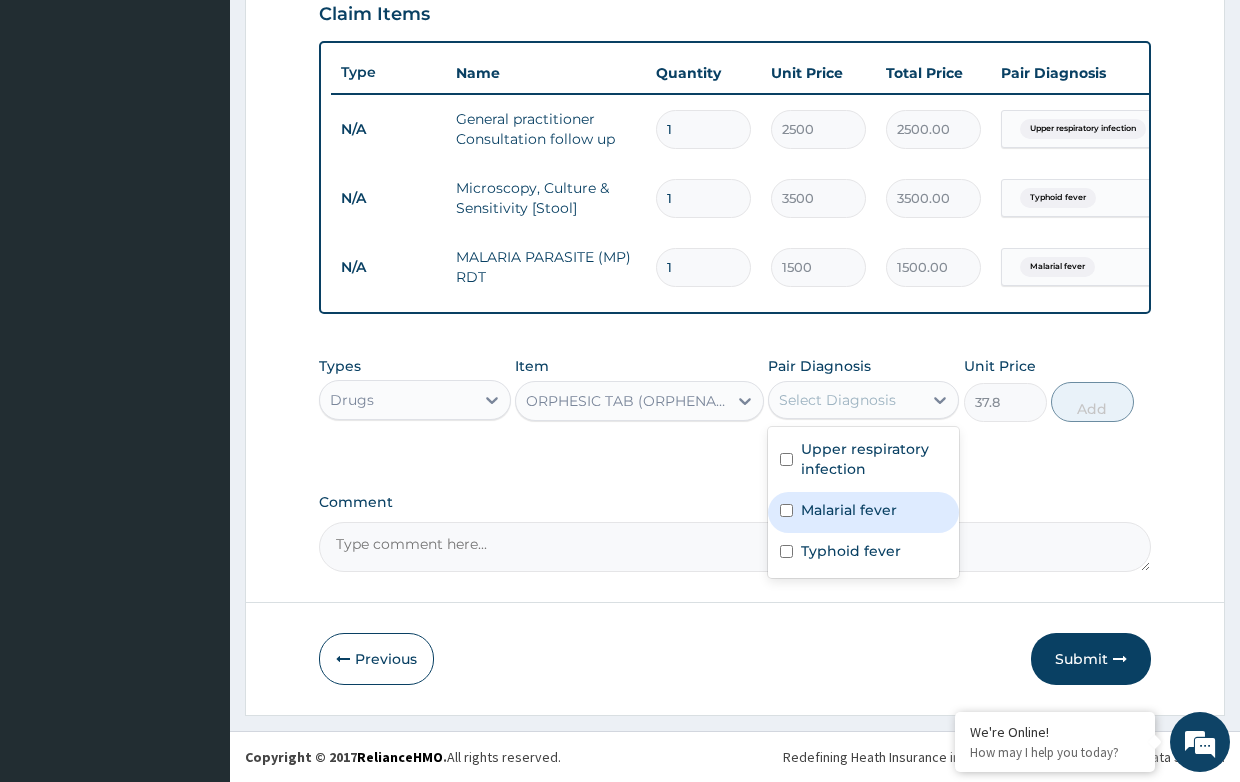 click on "Malarial fever" at bounding box center [849, 510] 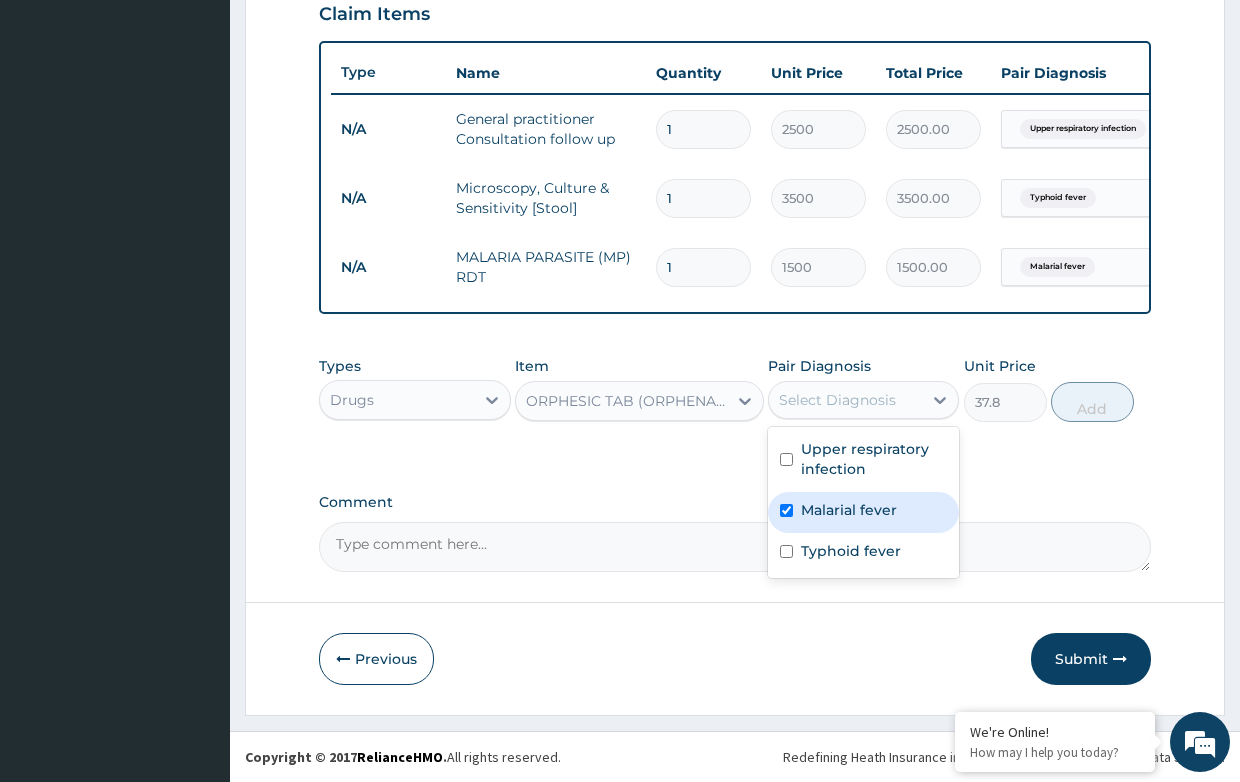 checkbox on "true" 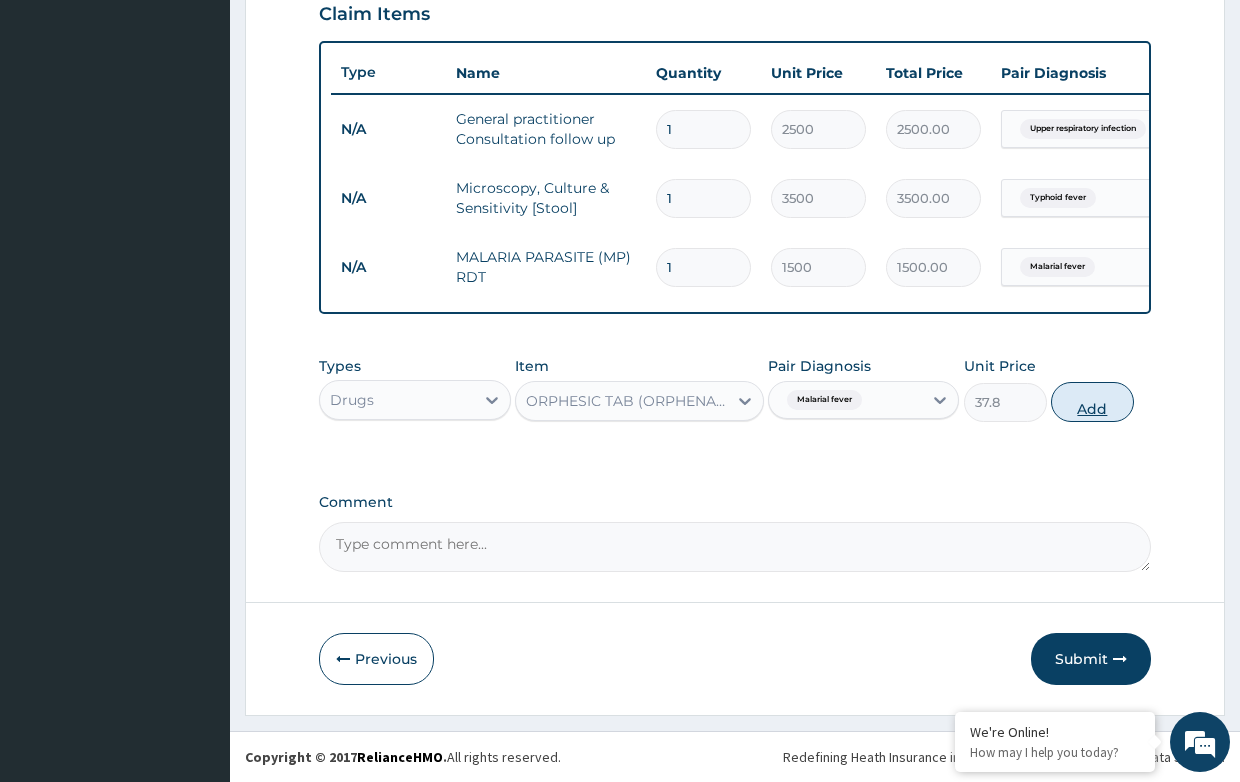 click on "Add" at bounding box center [1092, 402] 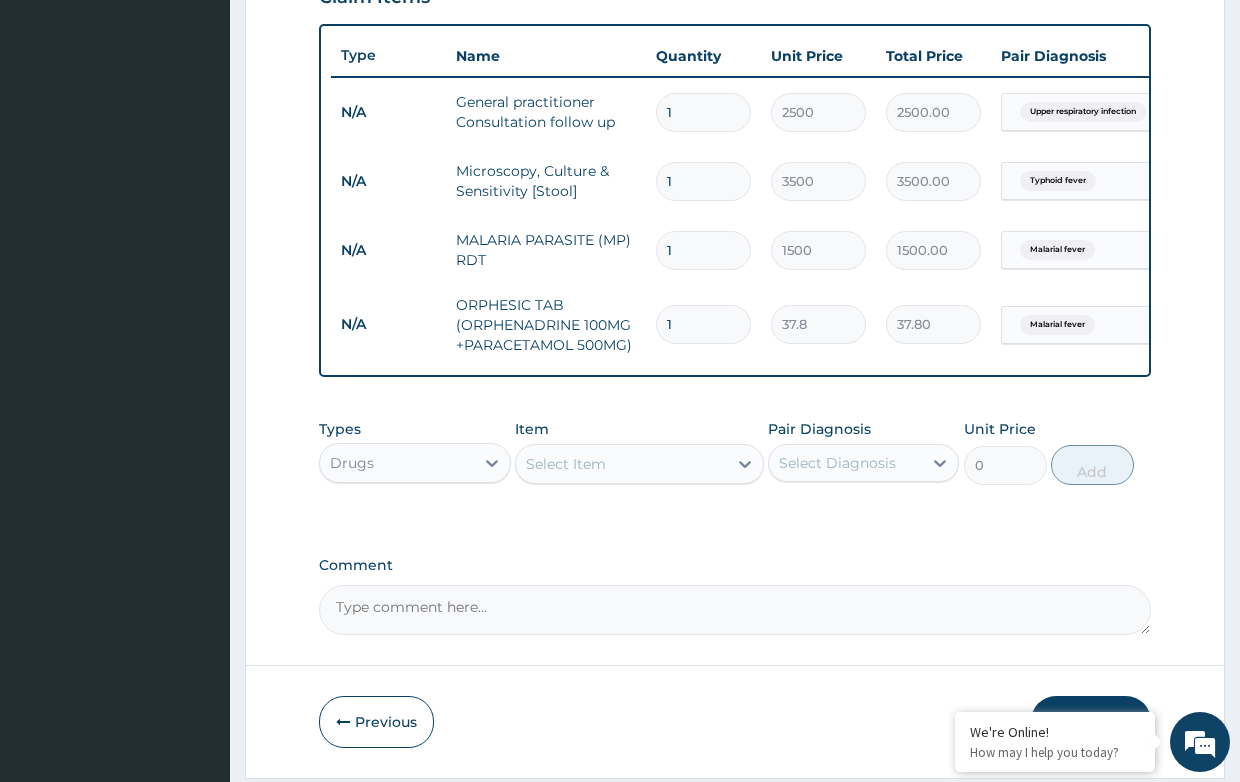 type on "18" 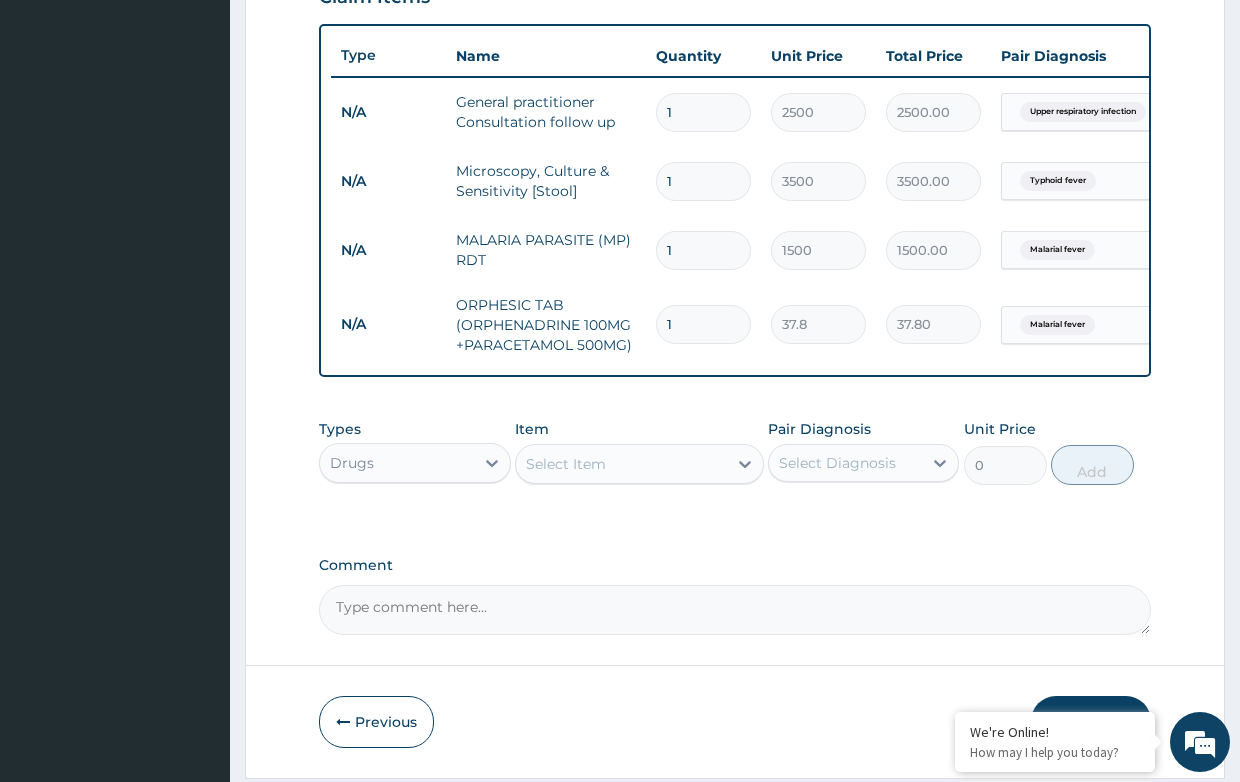 type on "680.40" 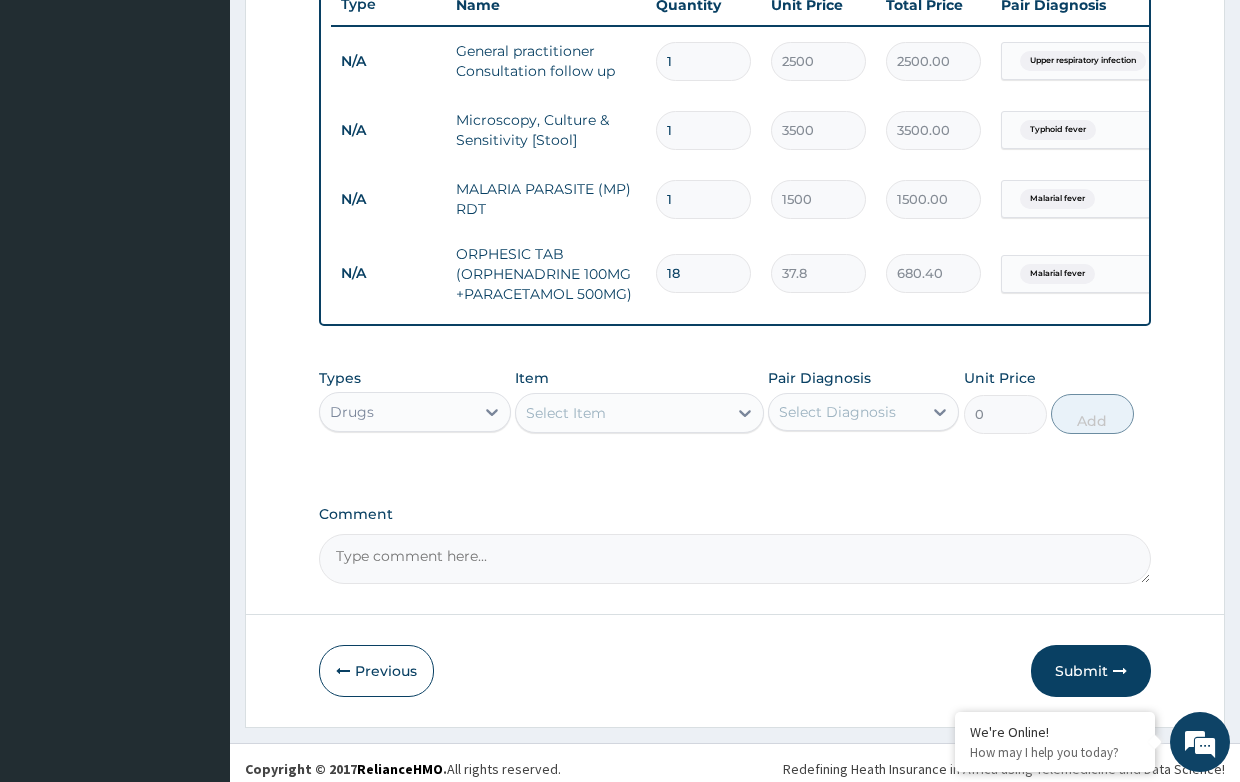 scroll, scrollTop: 800, scrollLeft: 0, axis: vertical 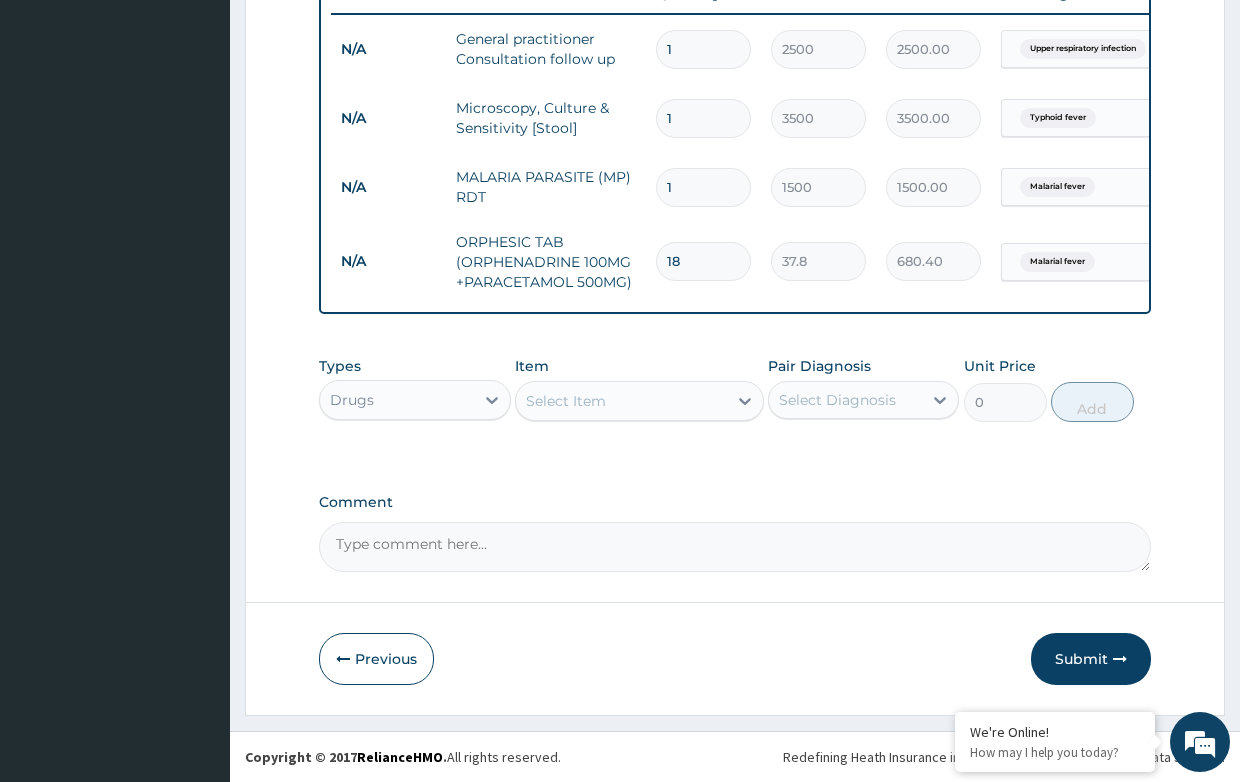 type on "18" 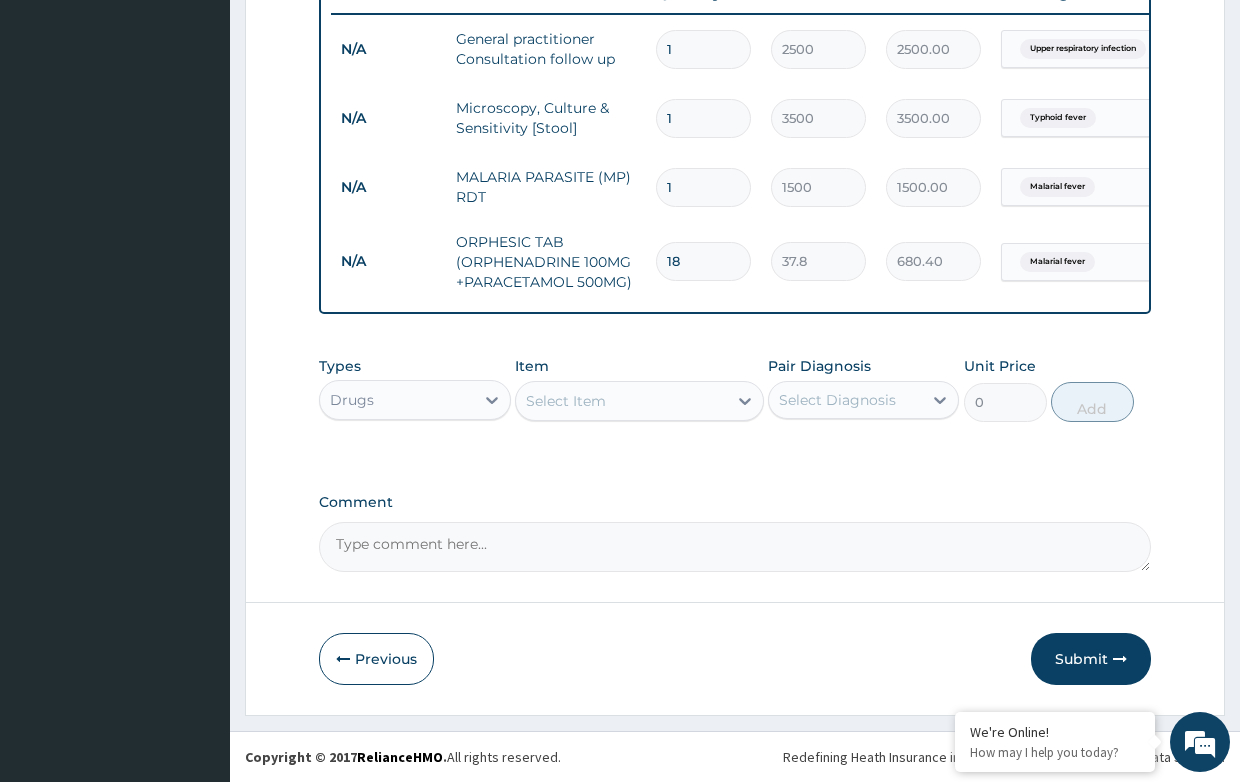 click on "Select Item" at bounding box center (621, 401) 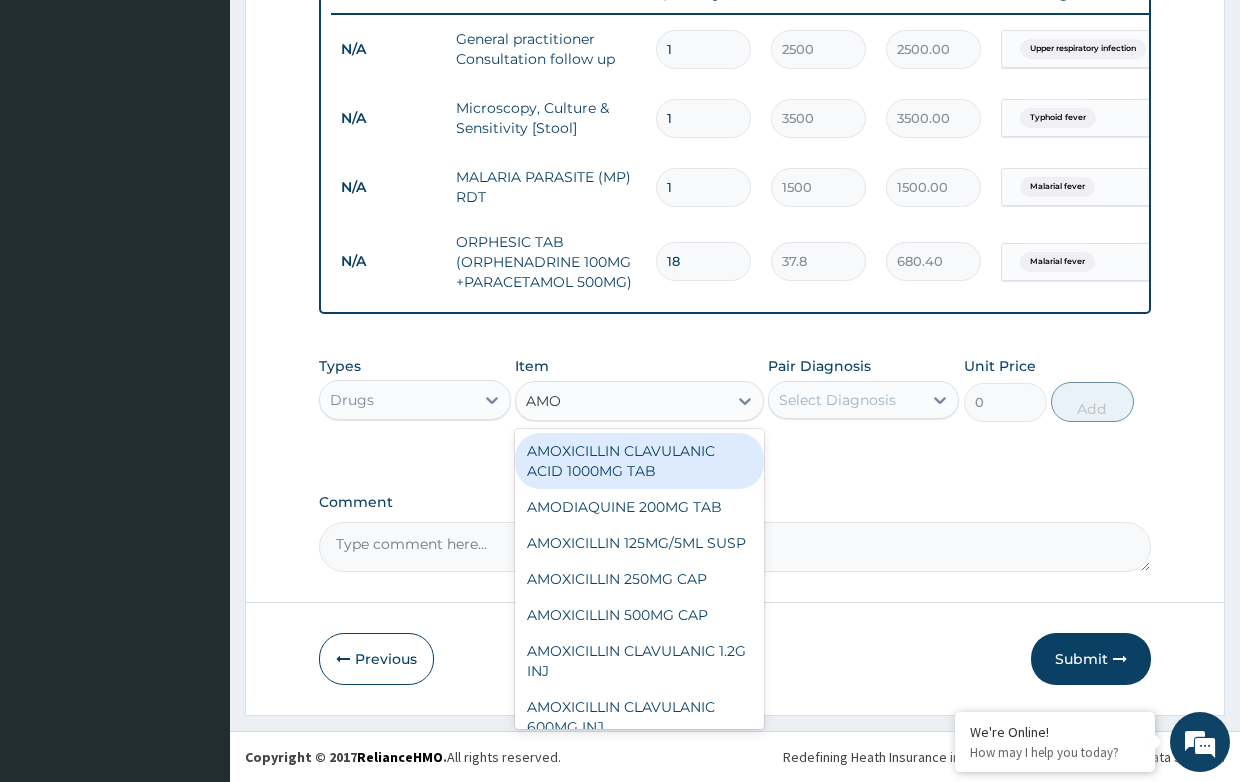 type on "AMOX" 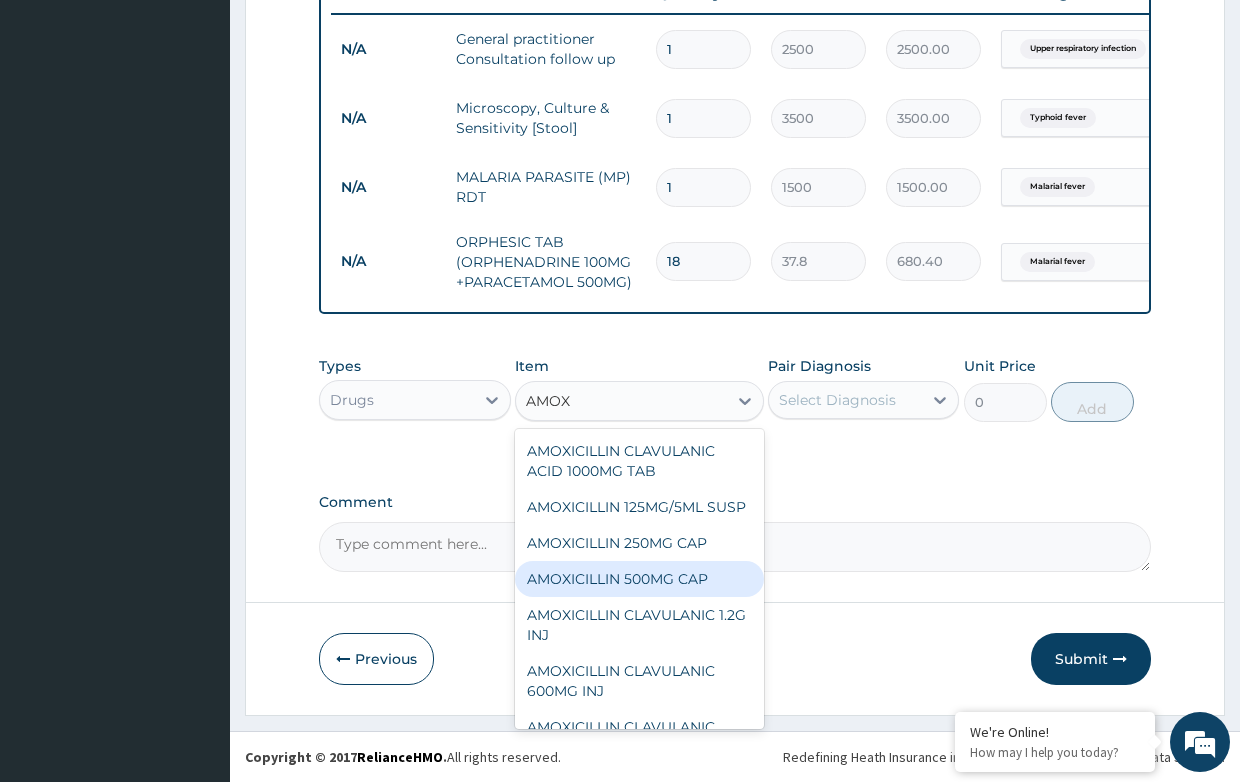 click on "AMOXICILLIN 500MG CAP" at bounding box center (639, 579) 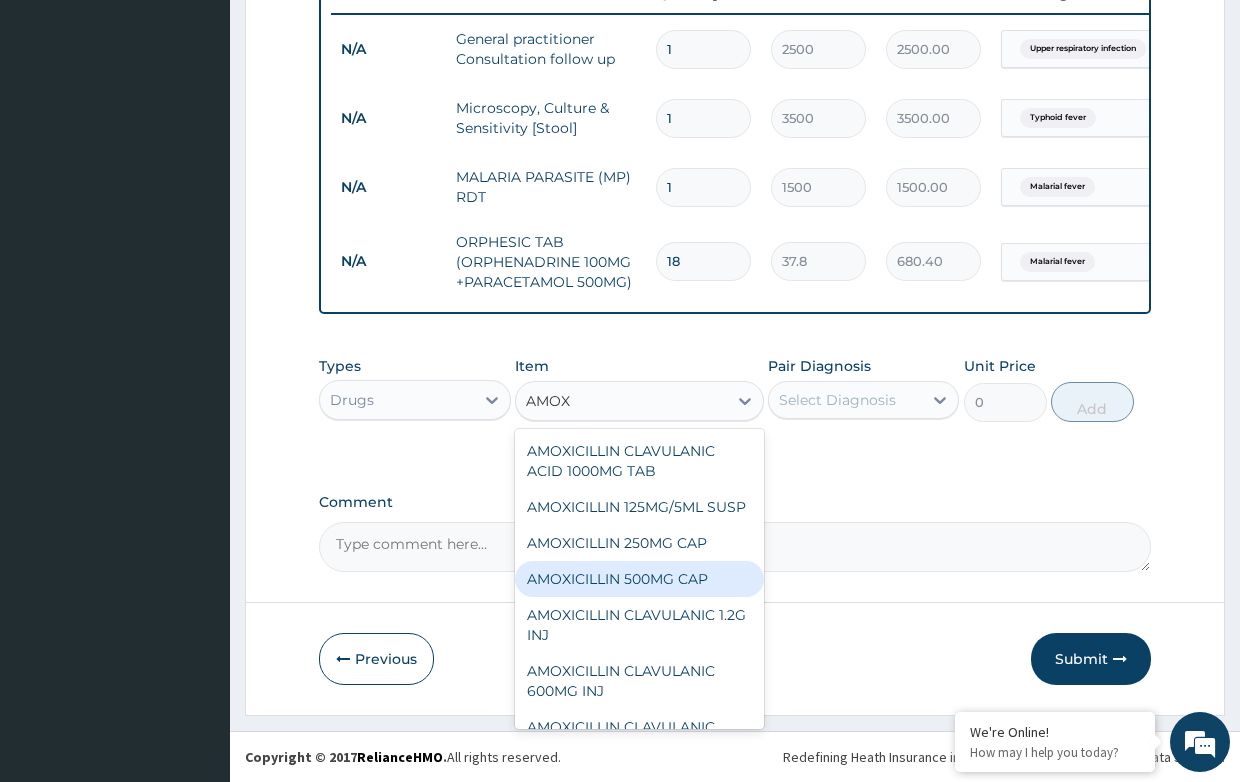 type 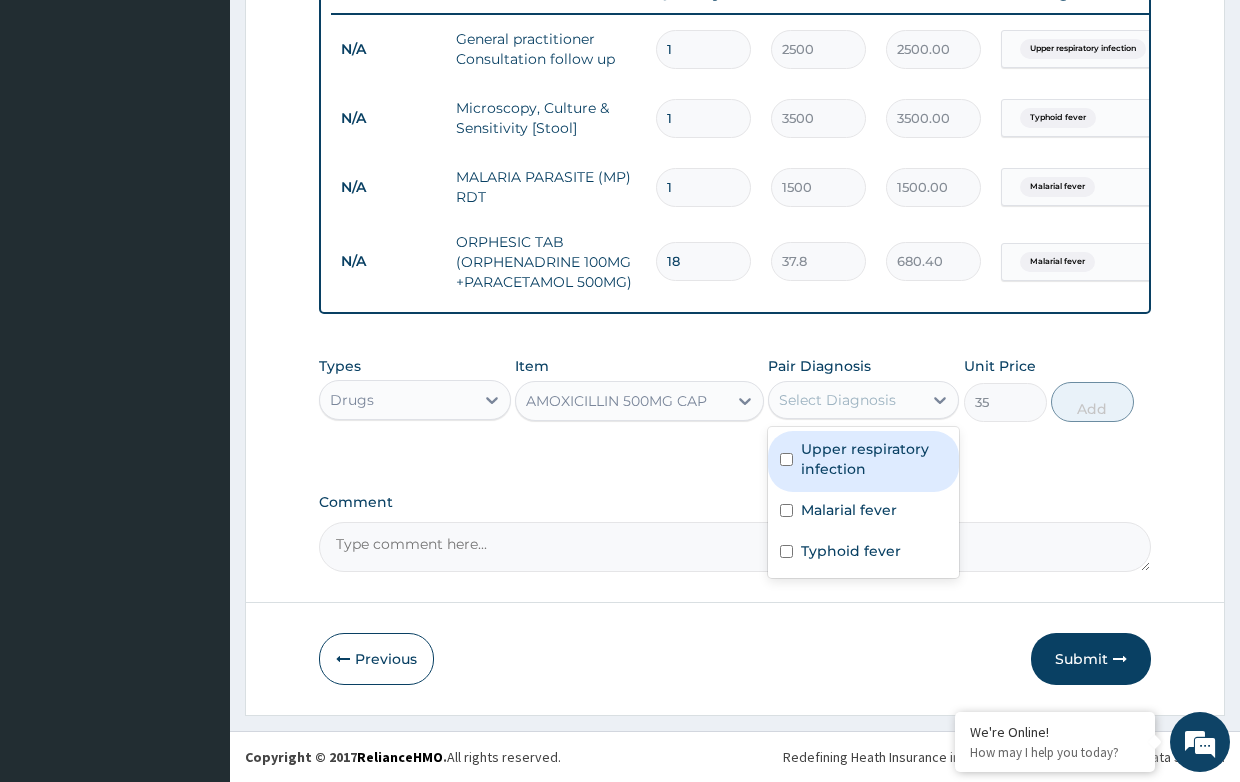 click on "Select Diagnosis" at bounding box center [837, 400] 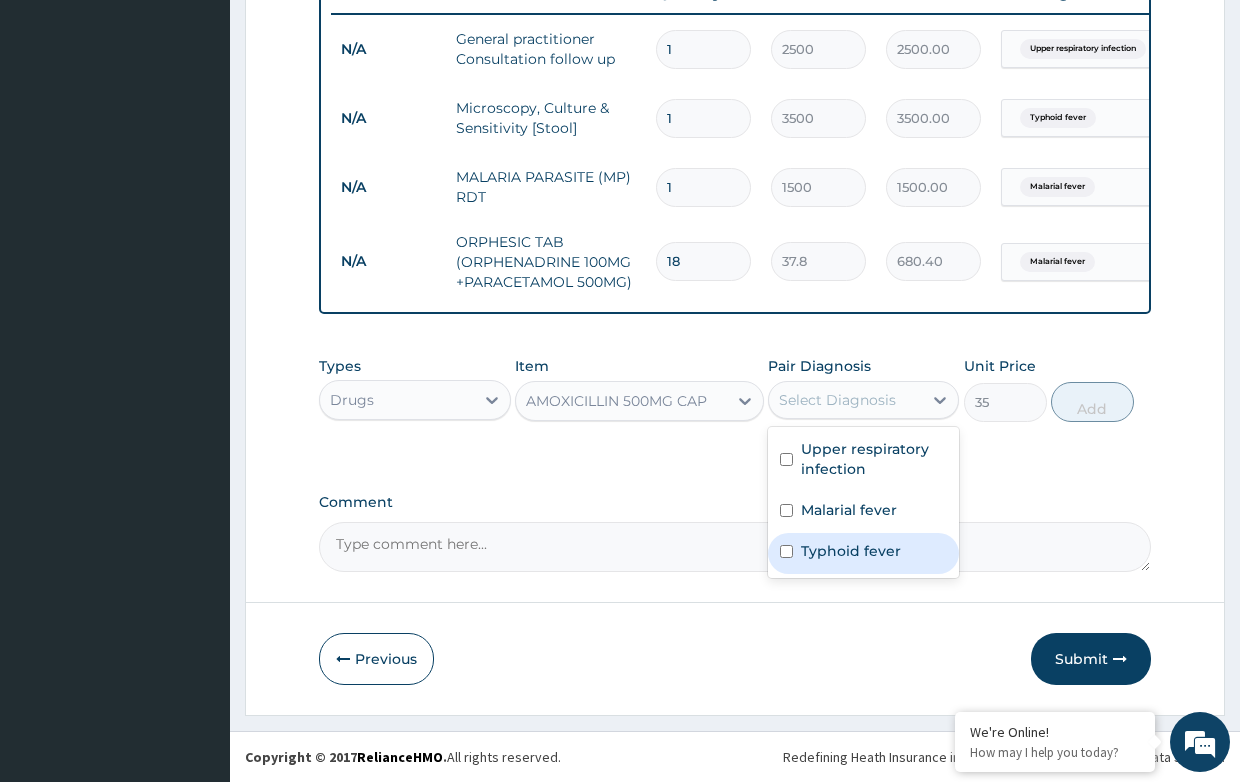 click on "Typhoid fever" at bounding box center (851, 551) 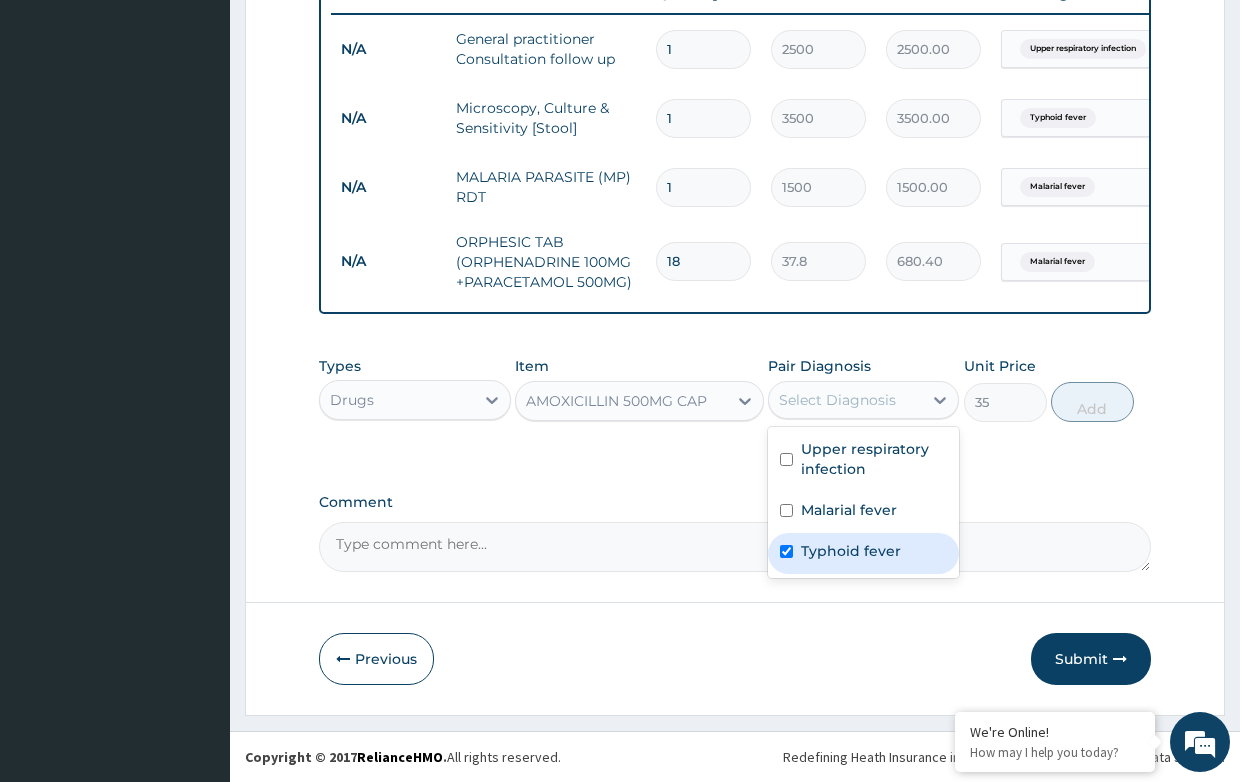 checkbox on "true" 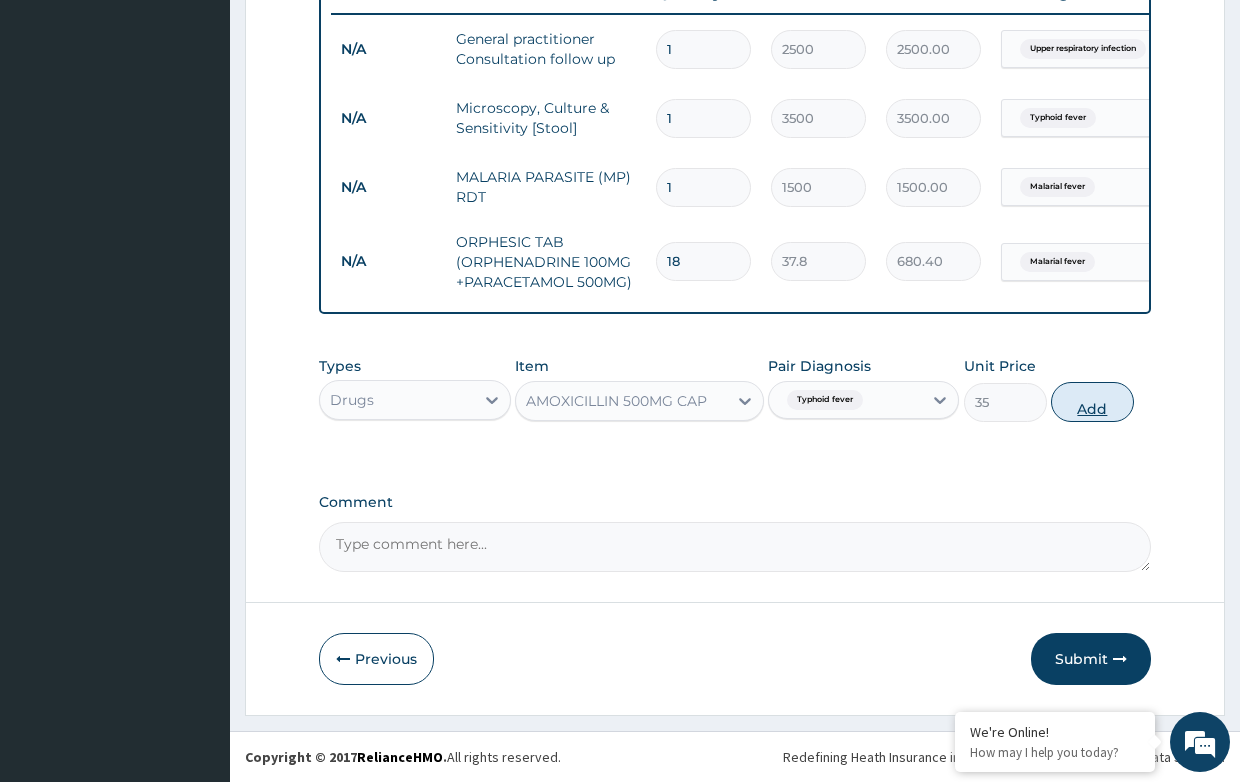 click on "Add" at bounding box center [1092, 402] 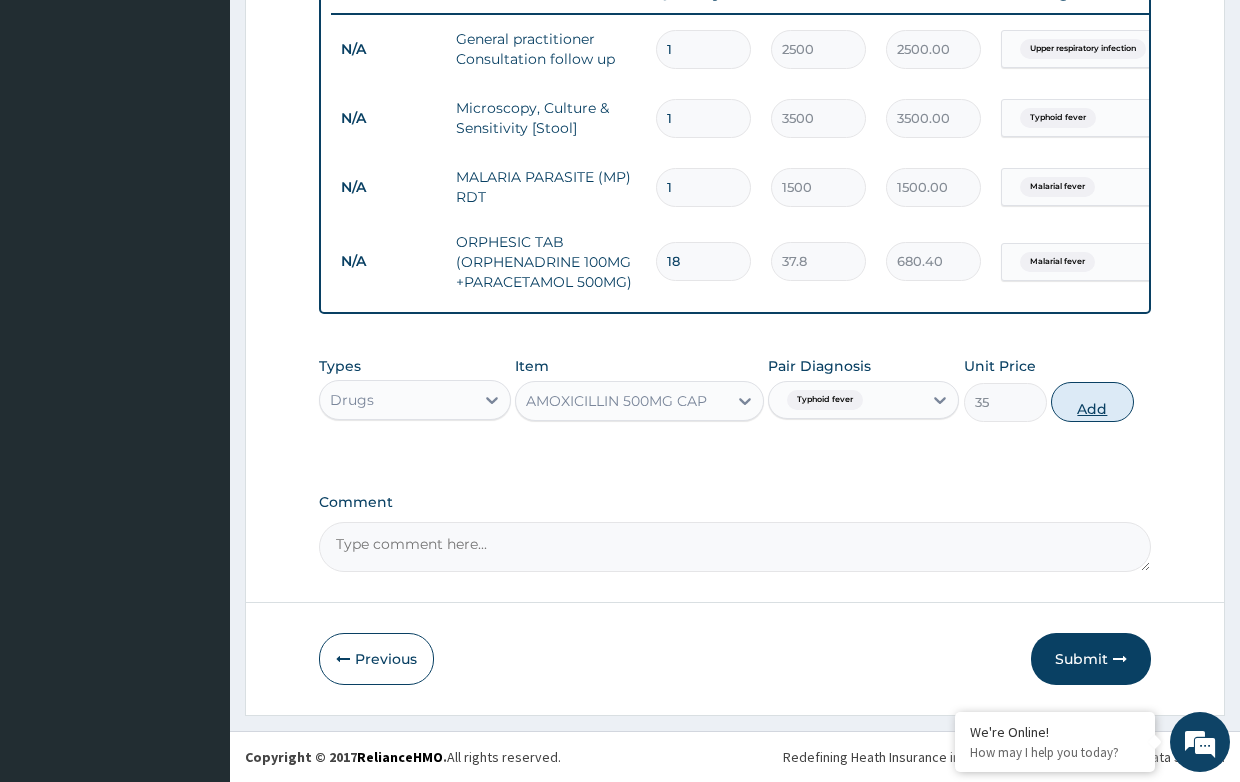 type on "0" 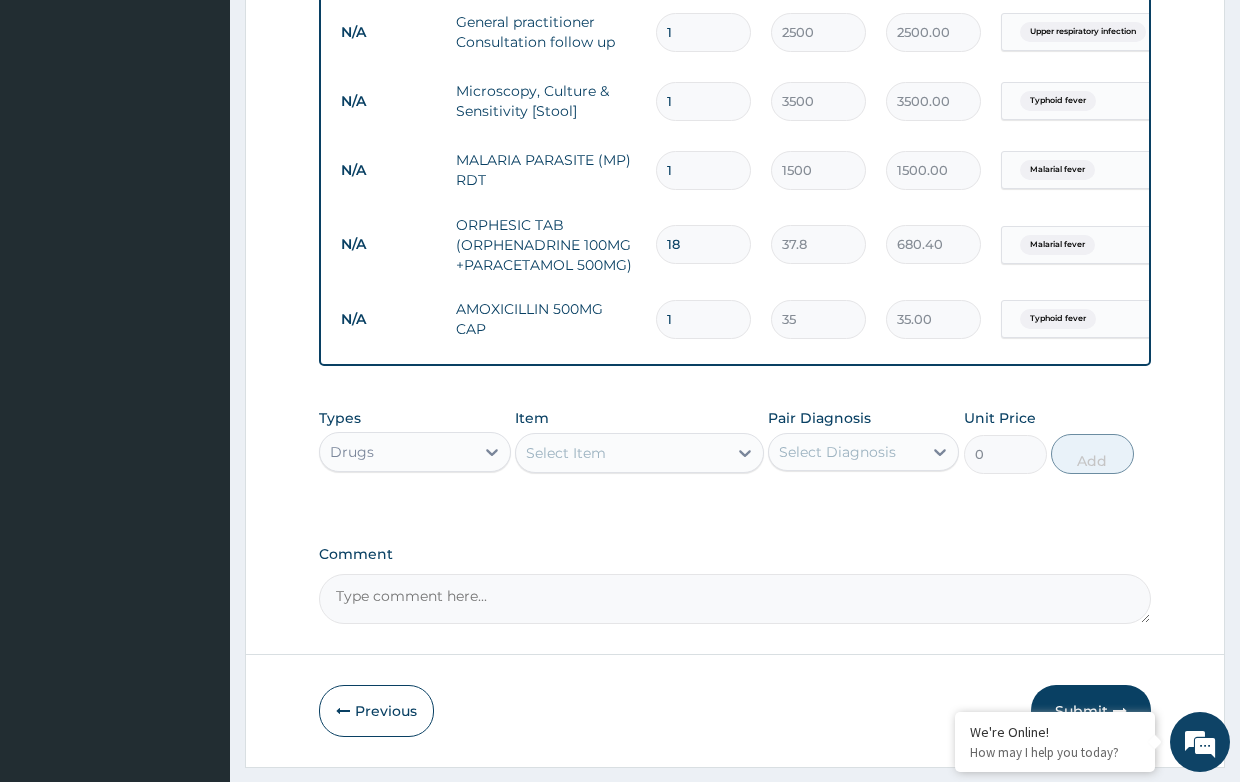 click on "1" at bounding box center (703, 319) 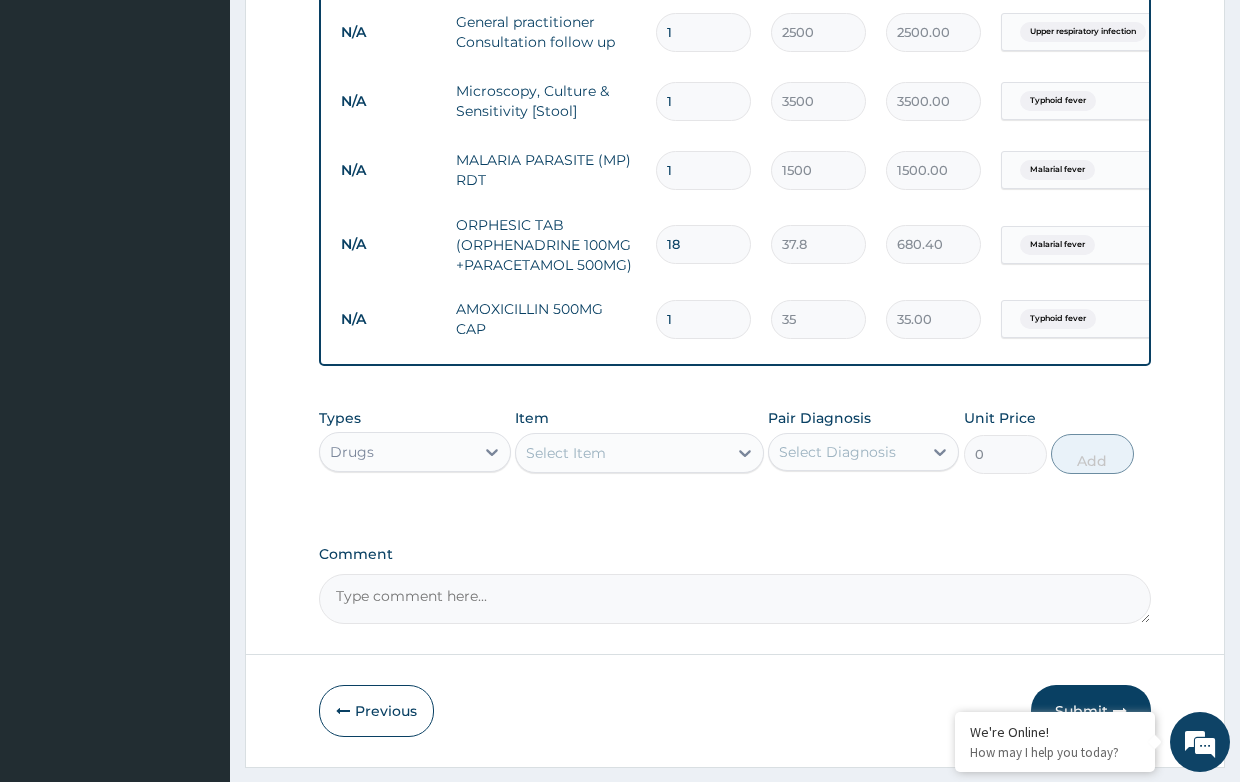 type on "21" 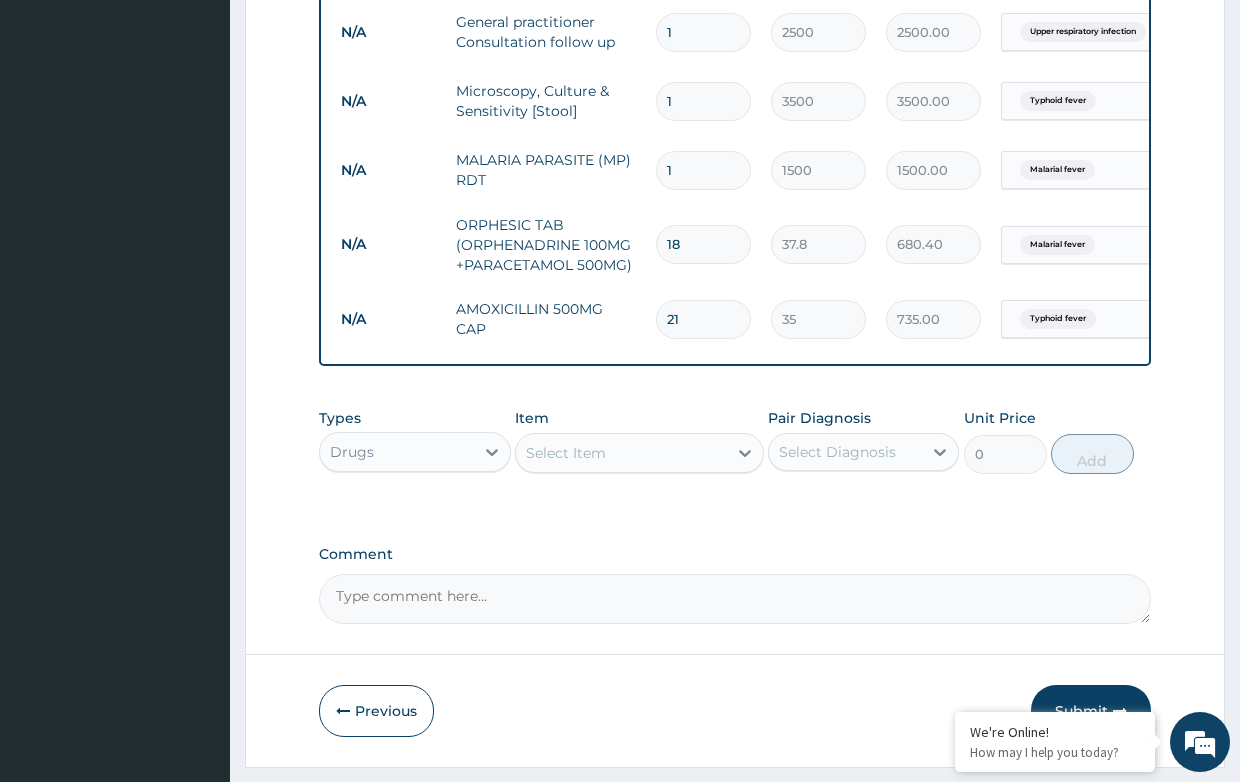 type on "21" 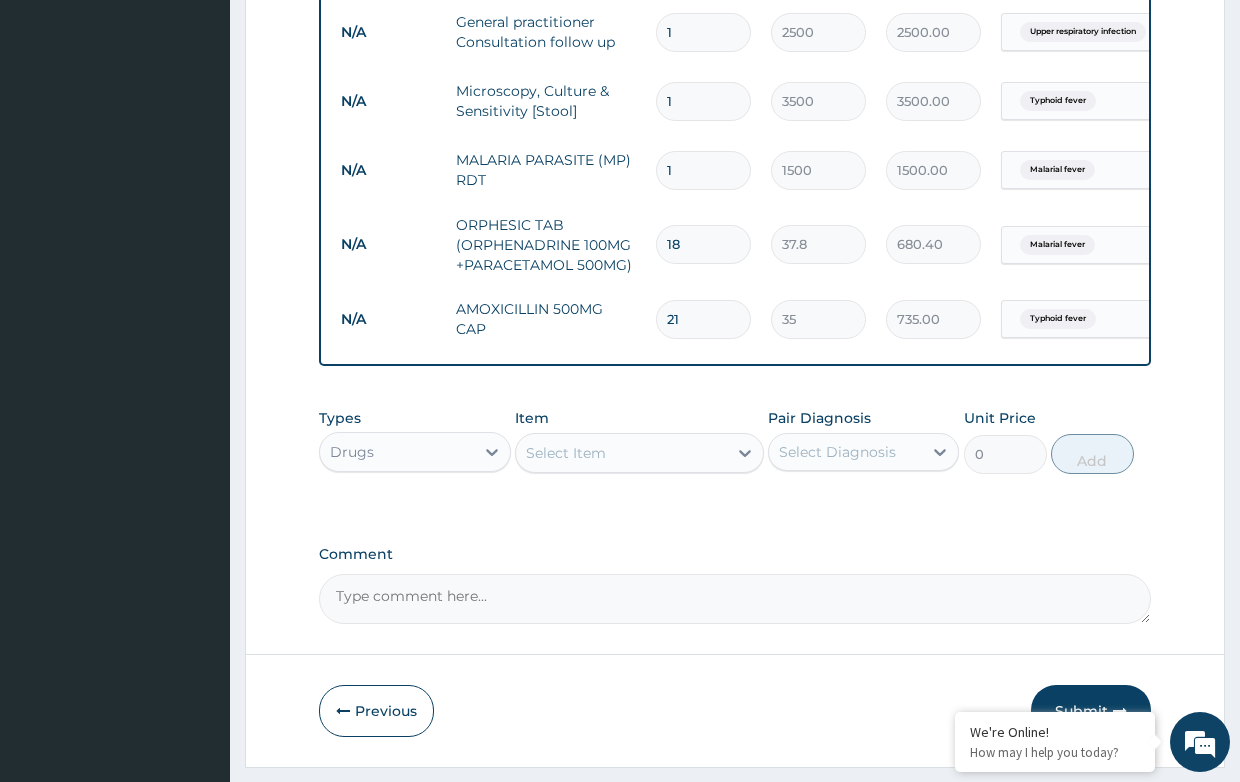 click on "Select Item" at bounding box center (566, 453) 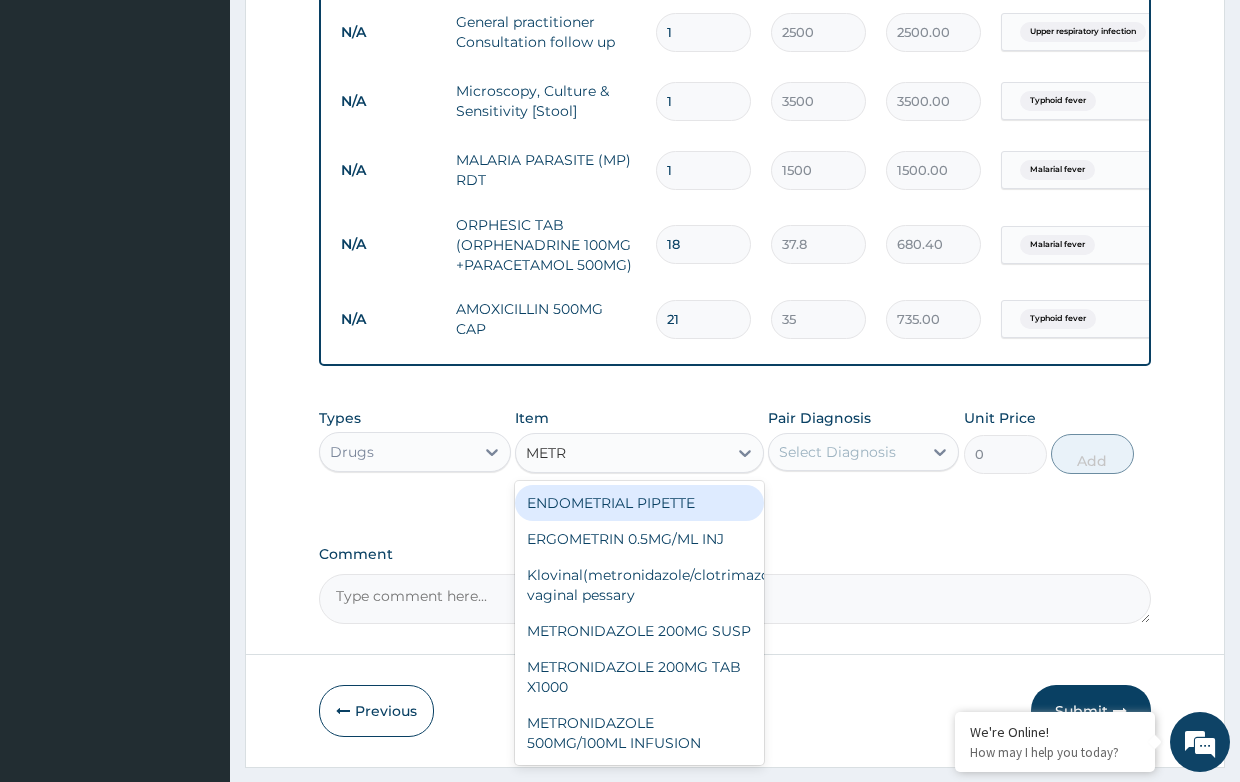 type on "METRO" 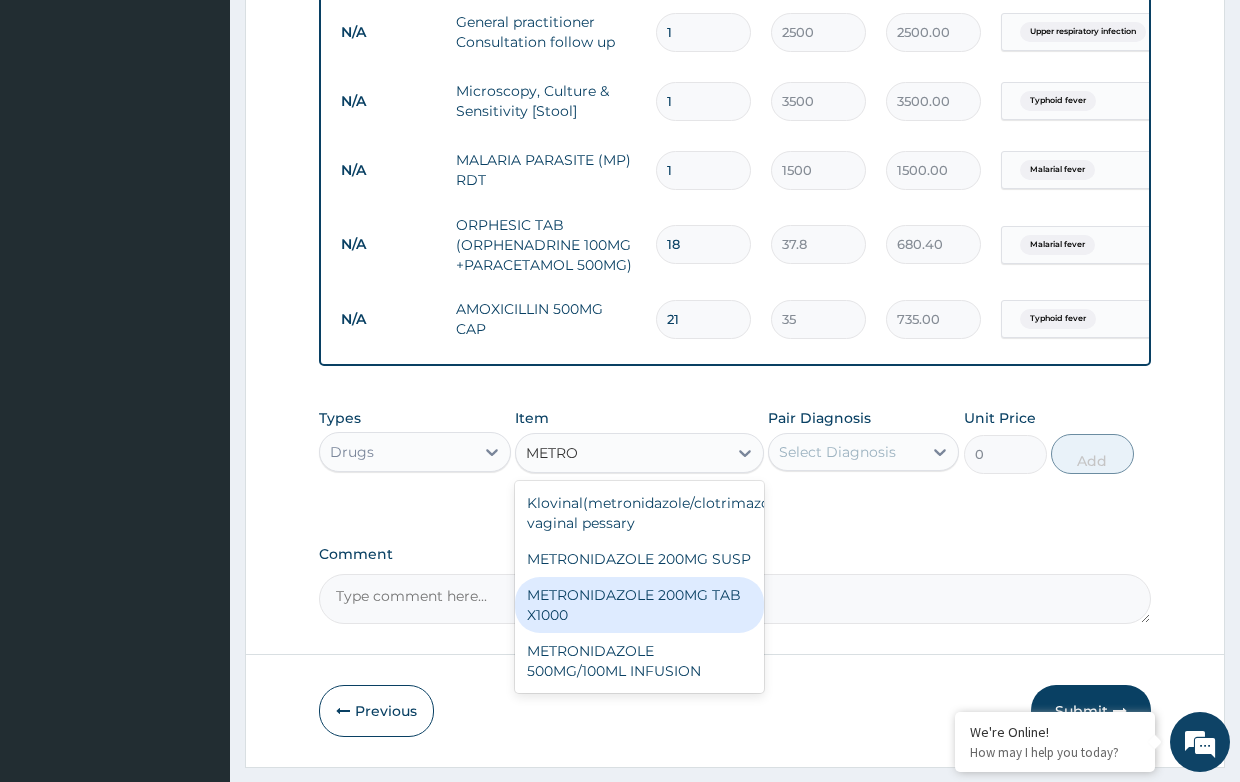 click on "METRONIDAZOLE 200MG TAB X1000" at bounding box center [639, 605] 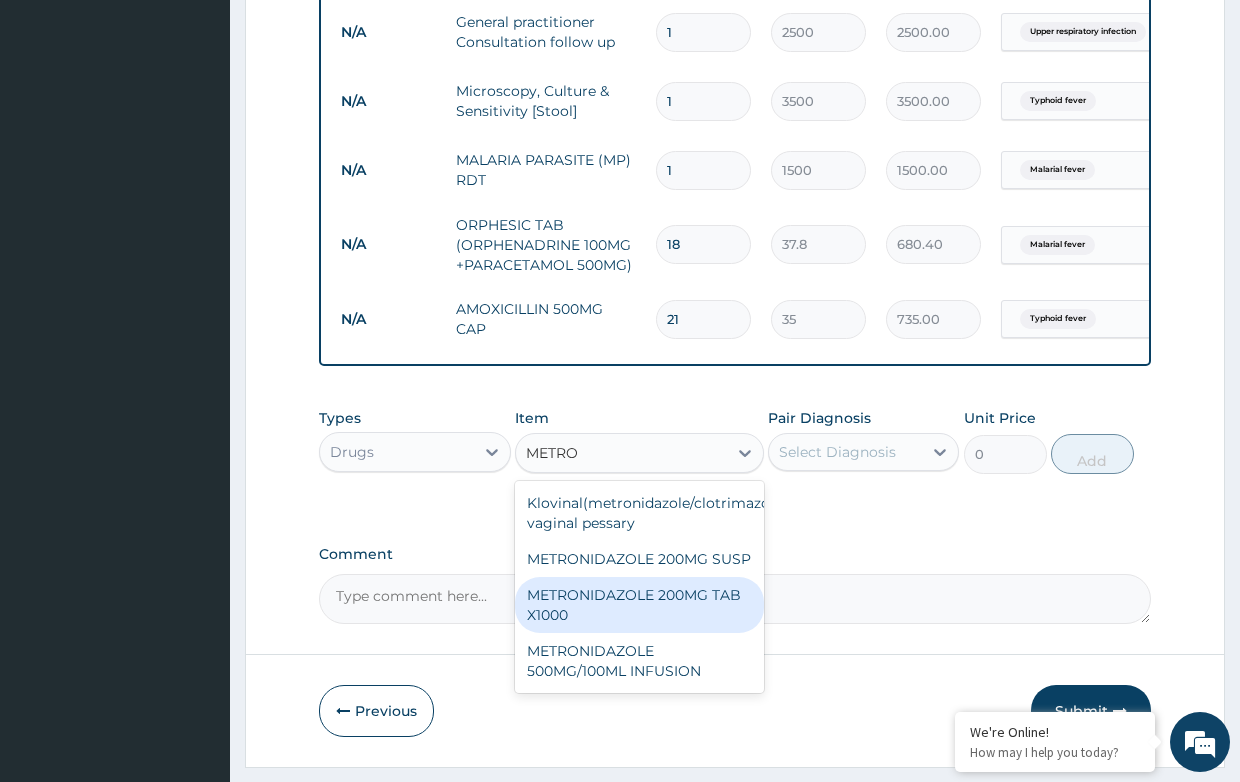 type 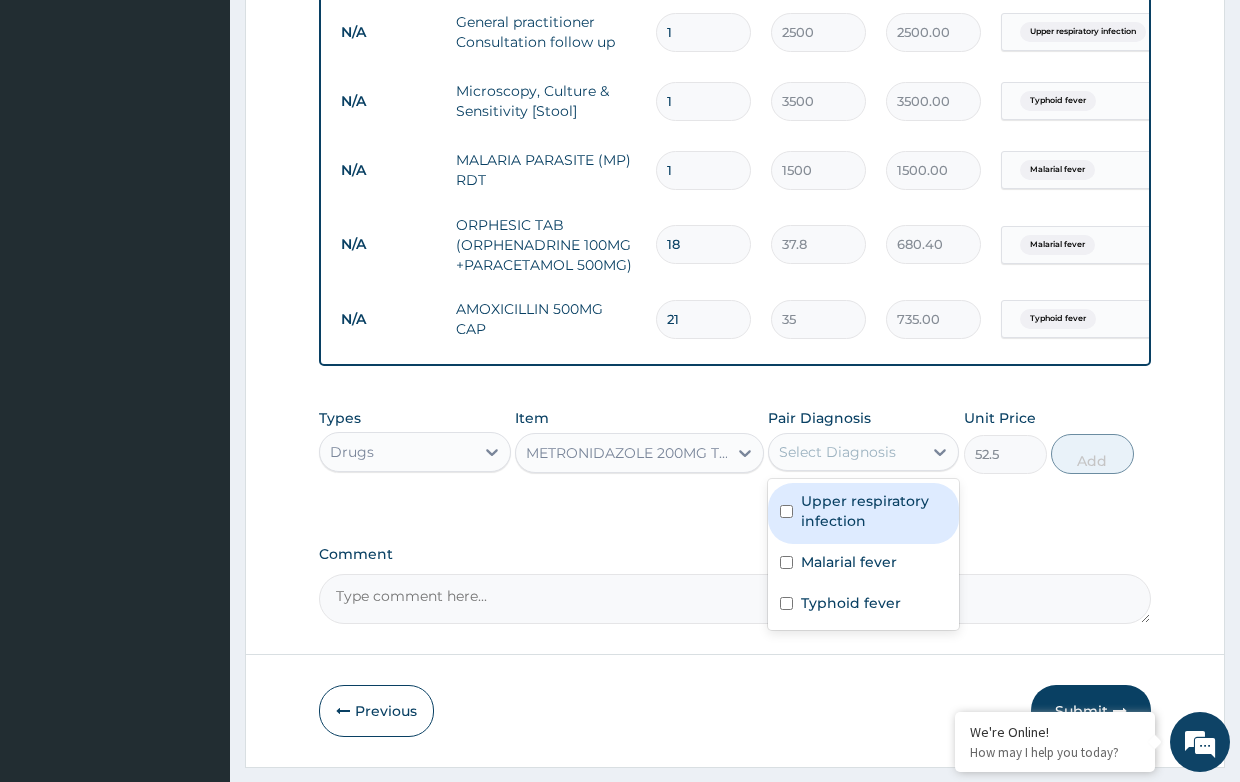 click on "Select Diagnosis" at bounding box center [837, 452] 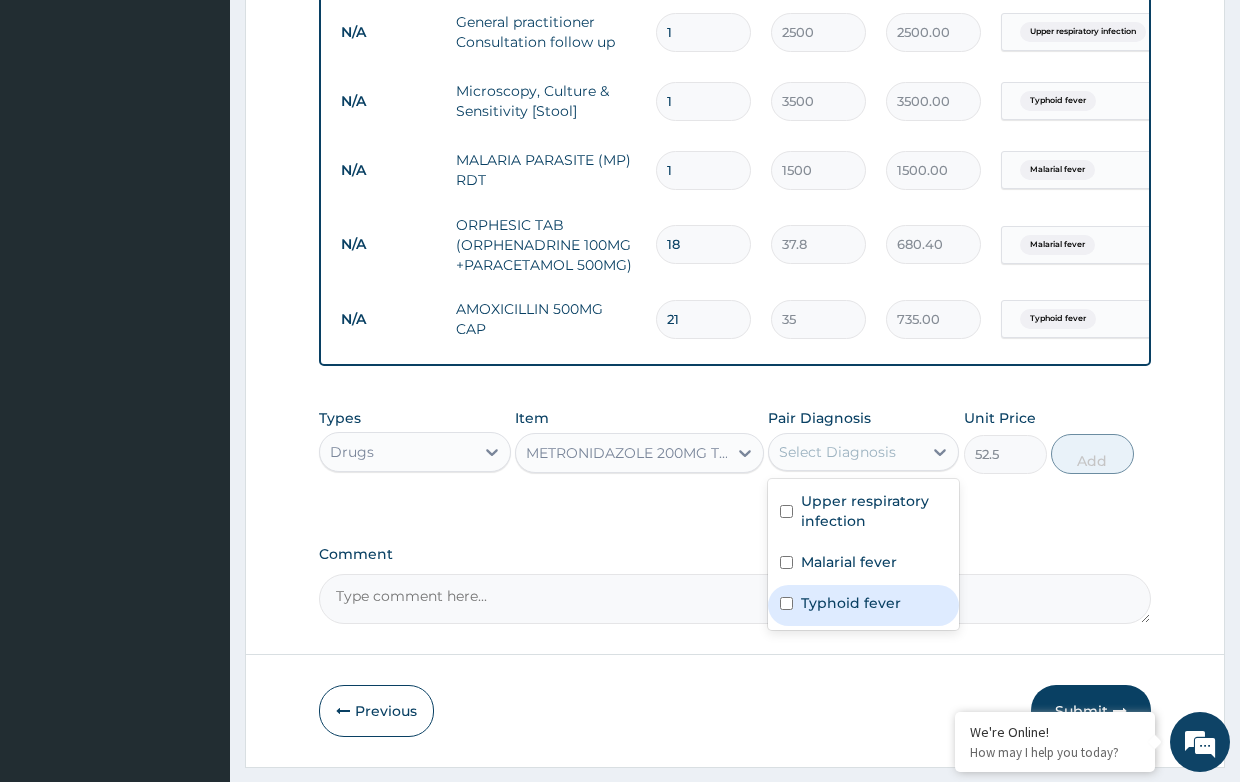 click on "Typhoid fever" at bounding box center [851, 603] 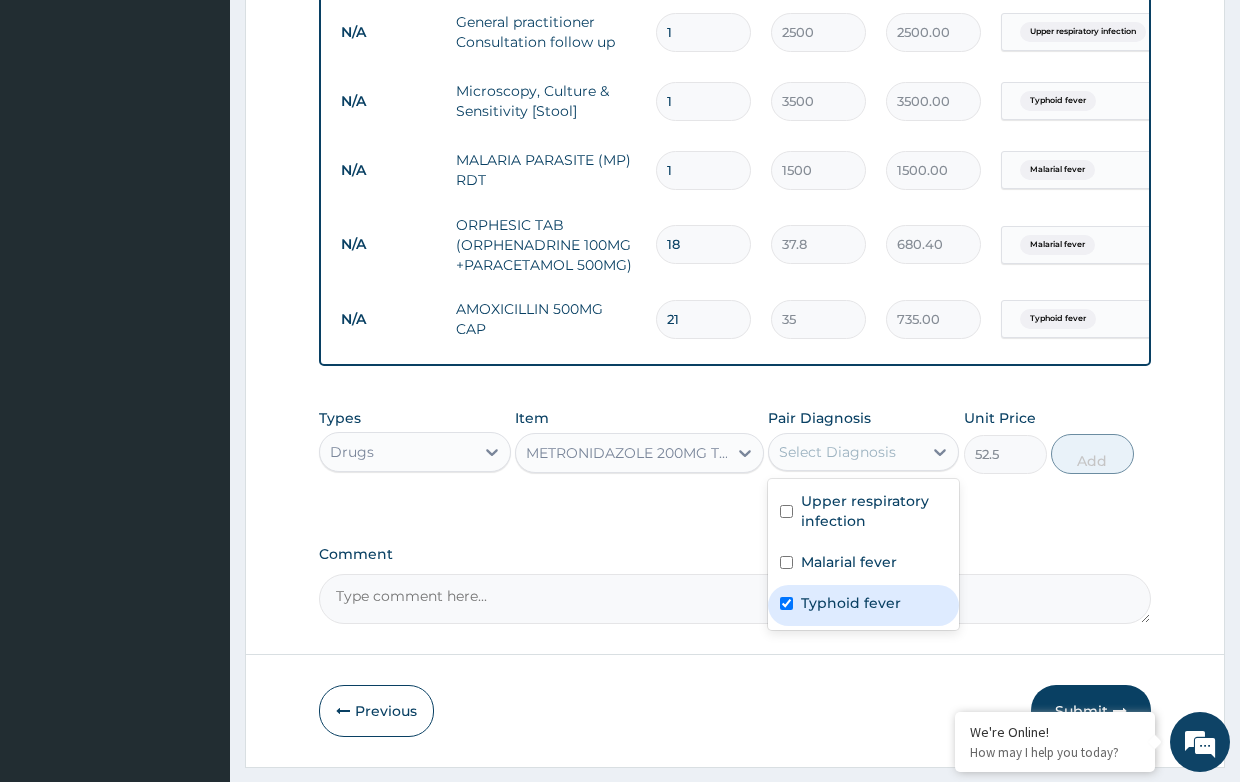 checkbox on "true" 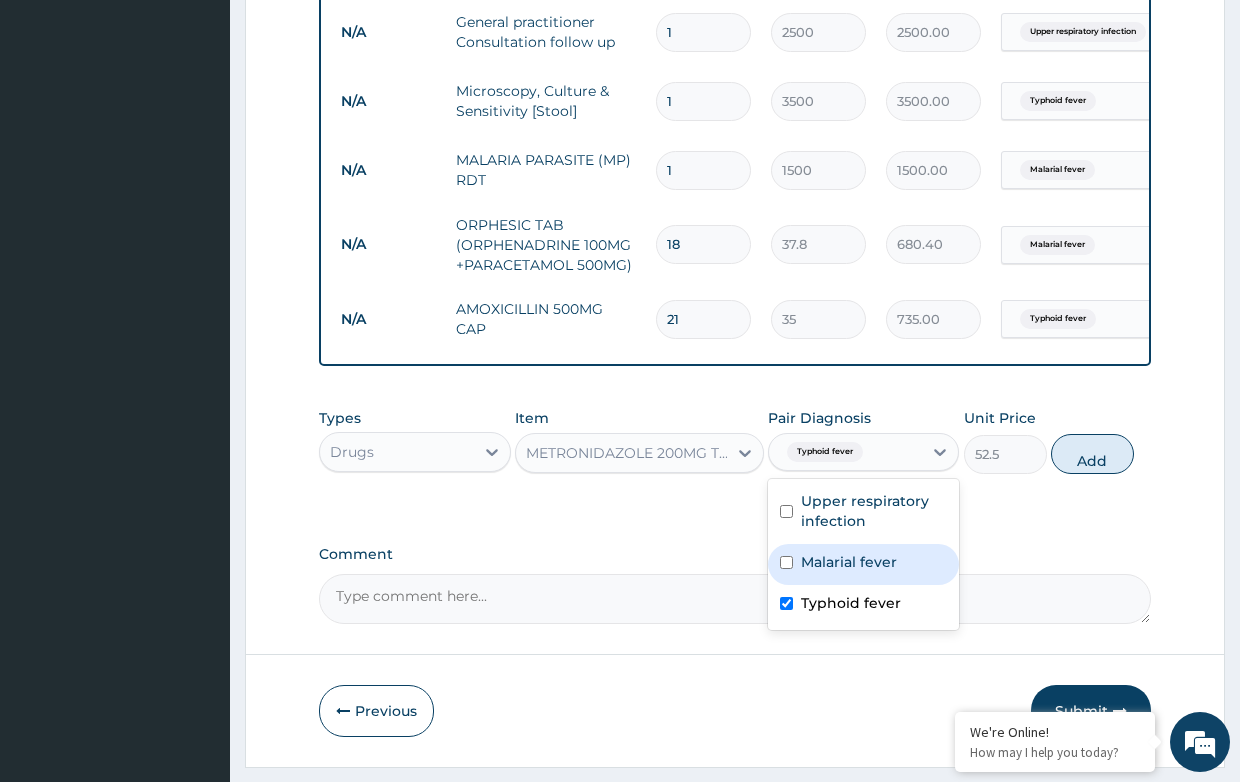 click on "Malarial fever" at bounding box center [849, 562] 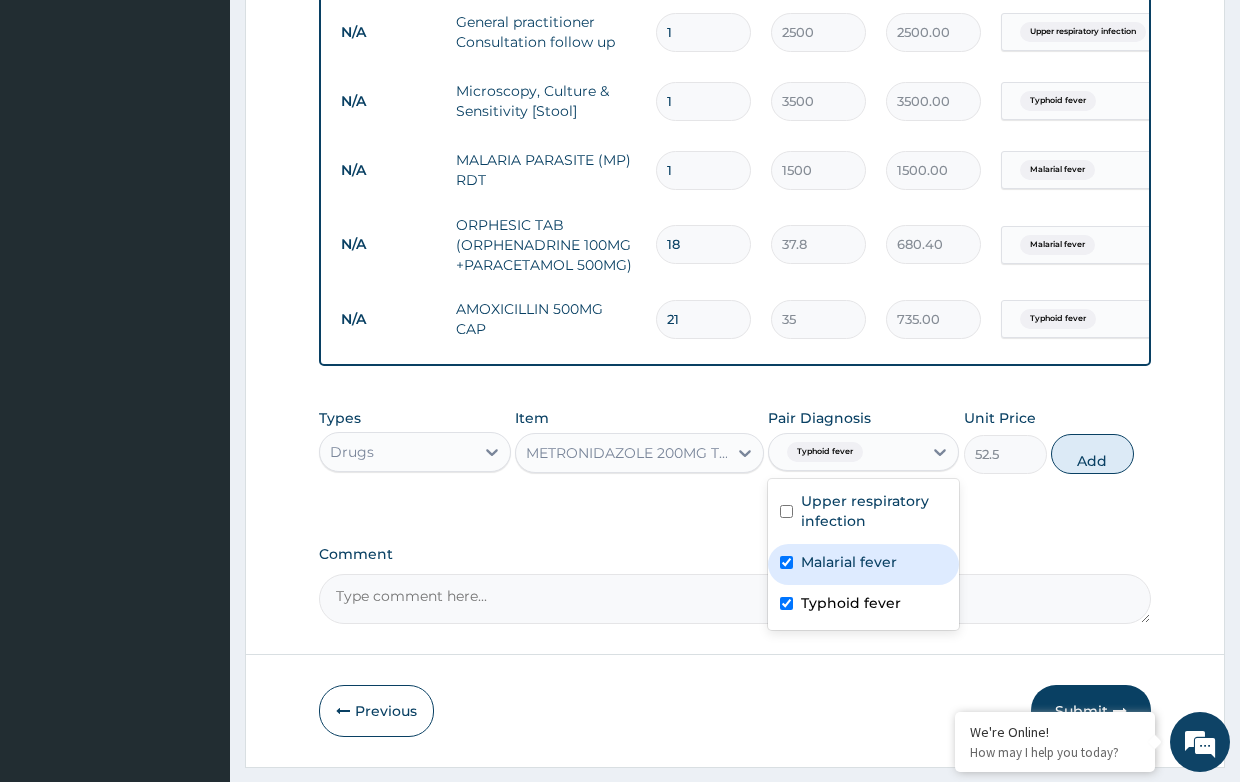 checkbox on "true" 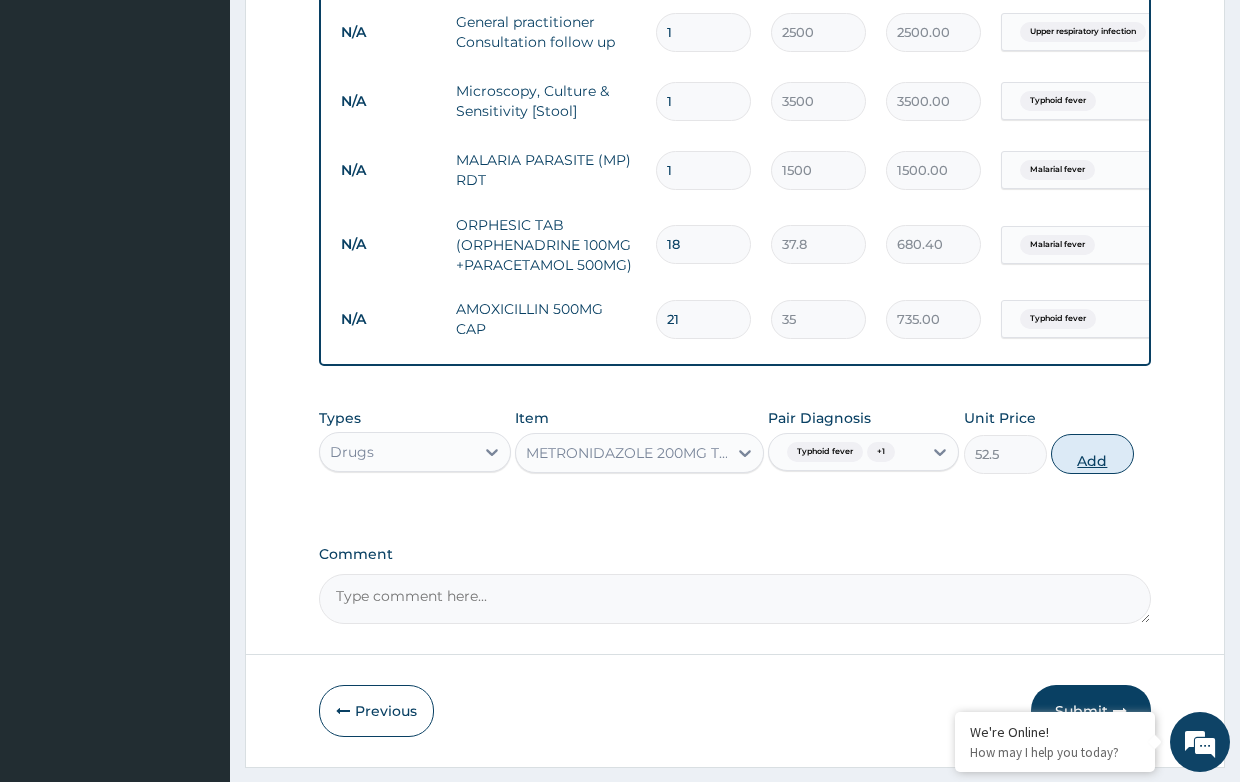 click on "Add" at bounding box center [1092, 454] 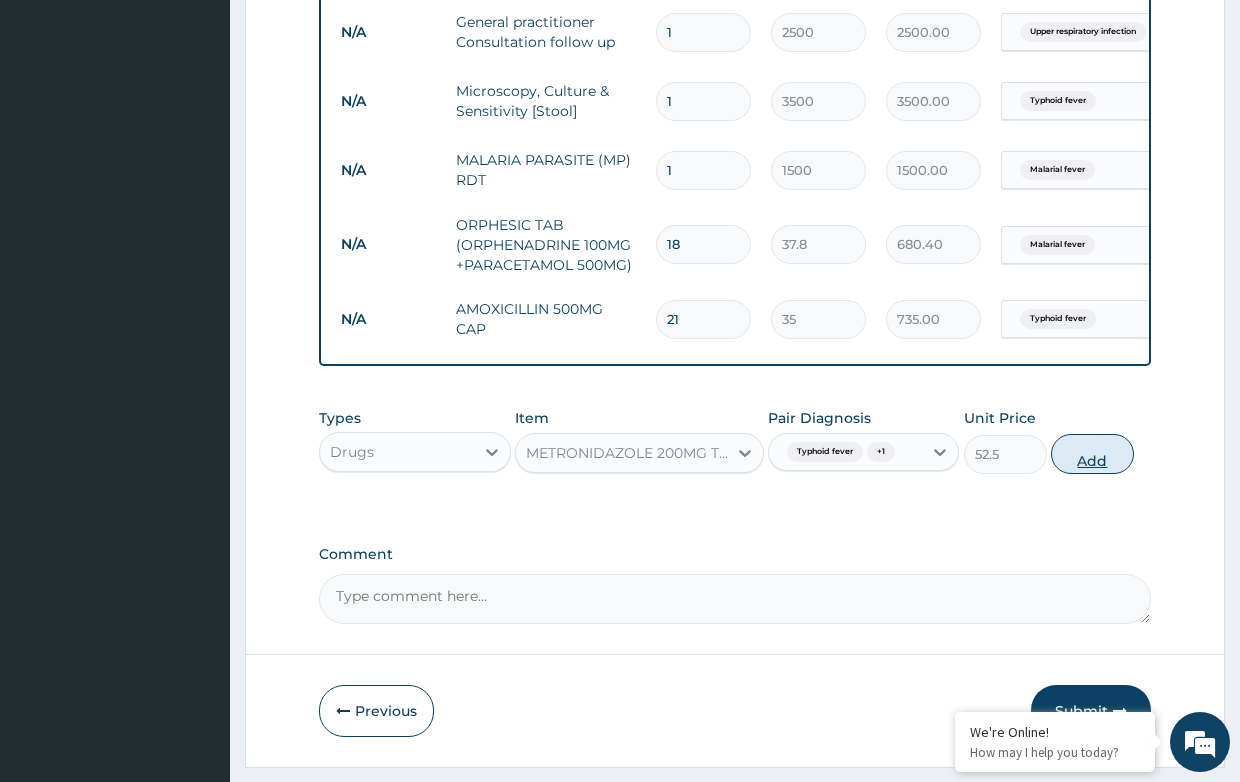 type on "0" 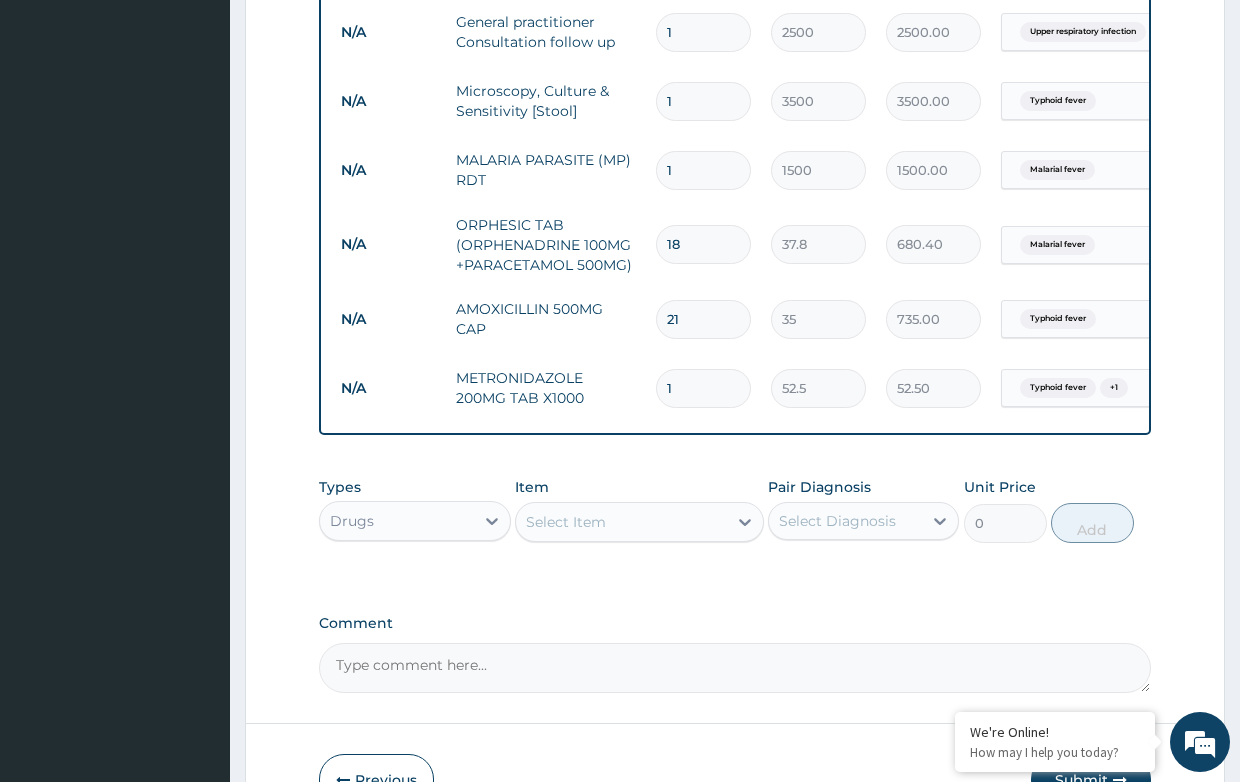 drag, startPoint x: 678, startPoint y: 388, endPoint x: 604, endPoint y: 383, distance: 74.168724 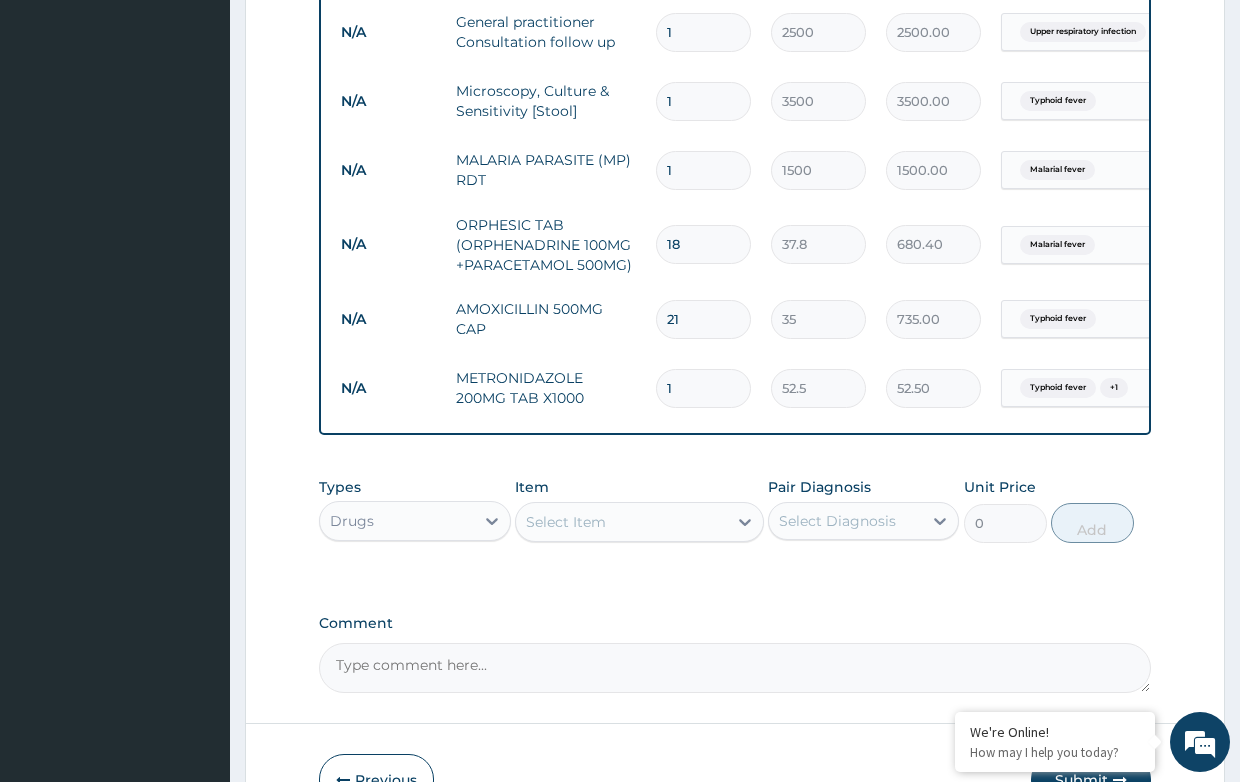 click on "N/A METRONIDAZOLE 200MG TAB X1000 1 52.5 52.50 Typhoid fever  + 1 Delete" at bounding box center (821, 388) 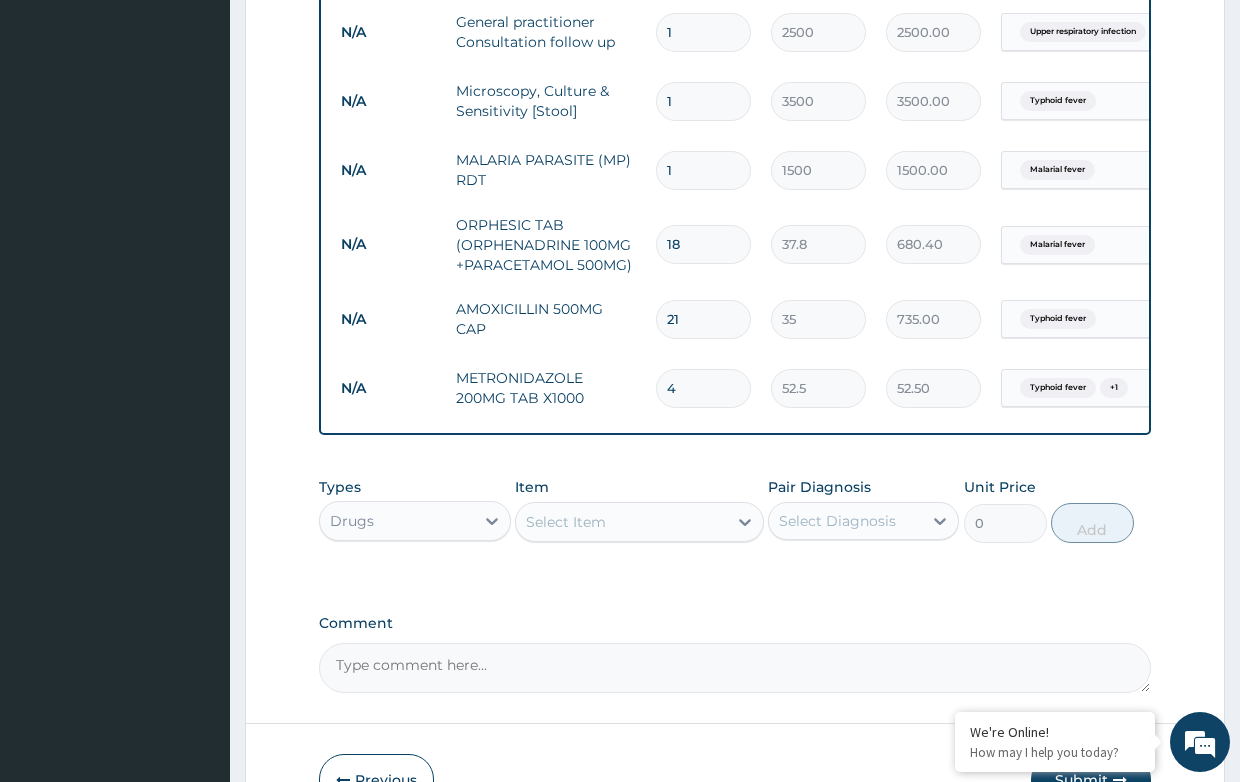 type on "210.00" 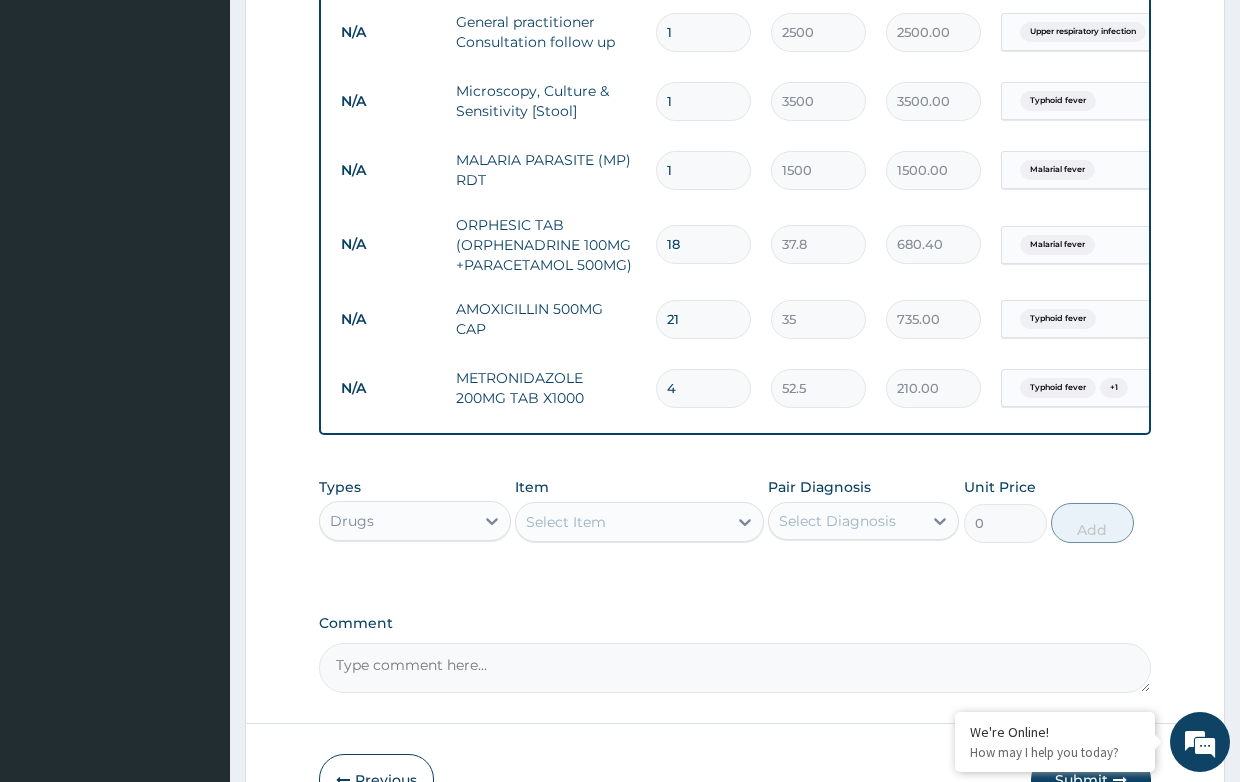 type on "42" 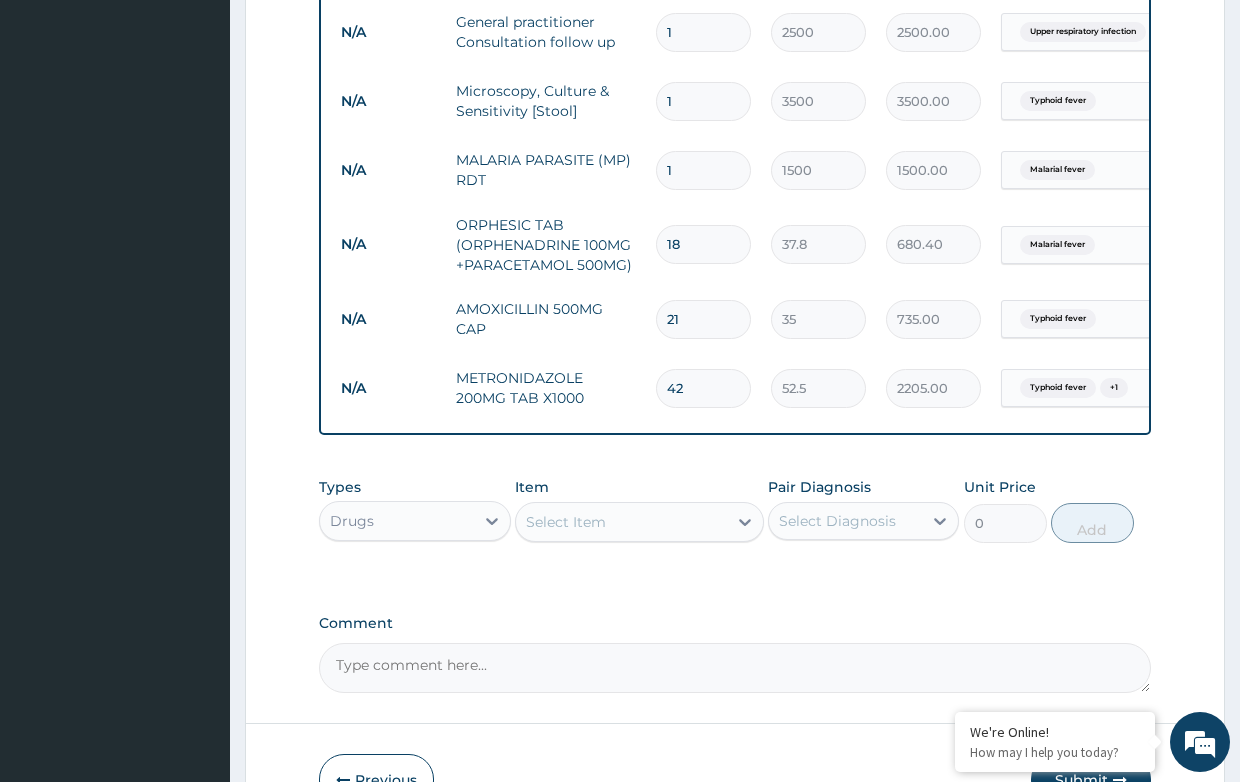 type on "42" 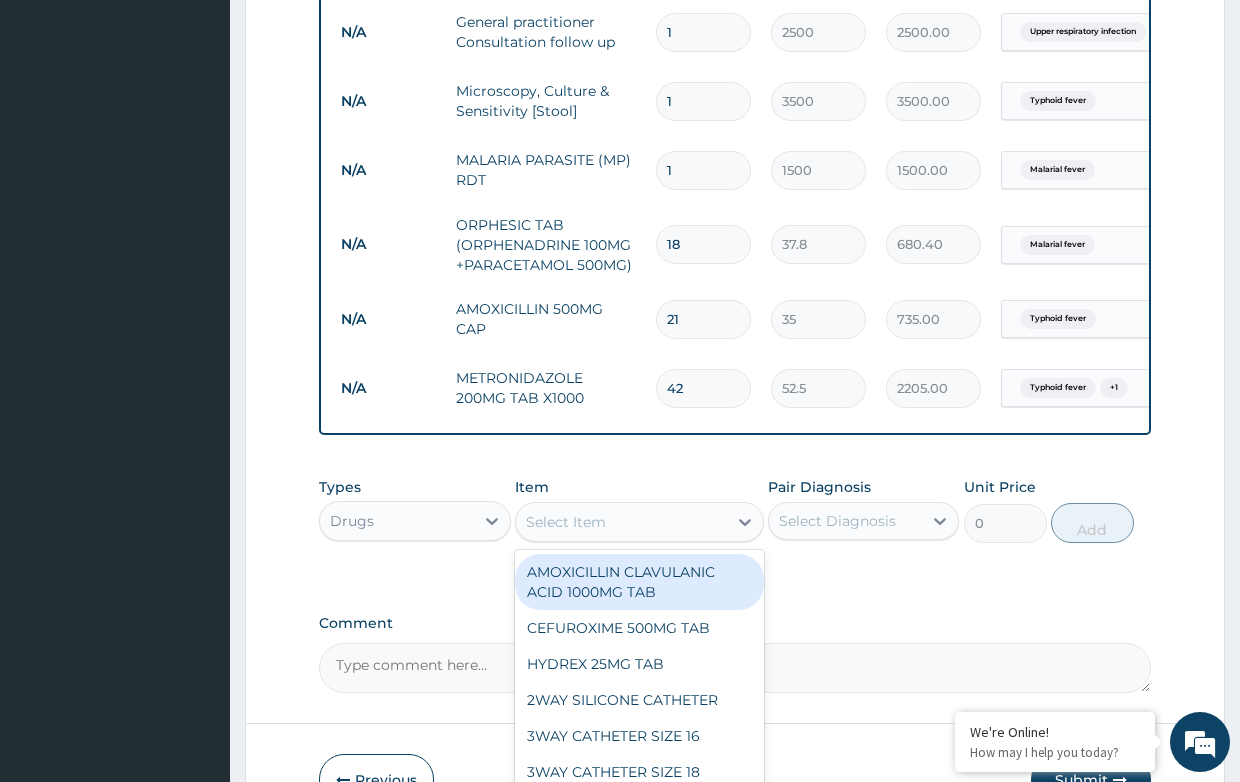click on "Select Item" at bounding box center (621, 522) 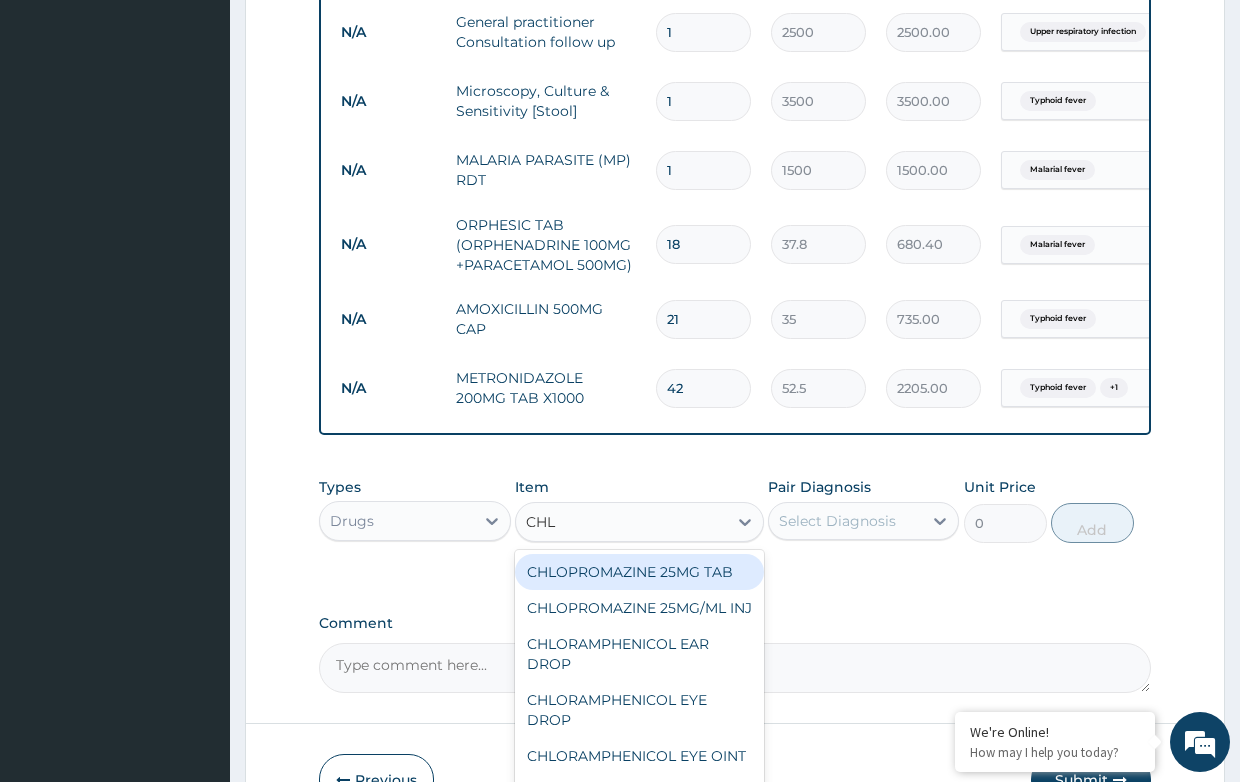 type on "CHLO" 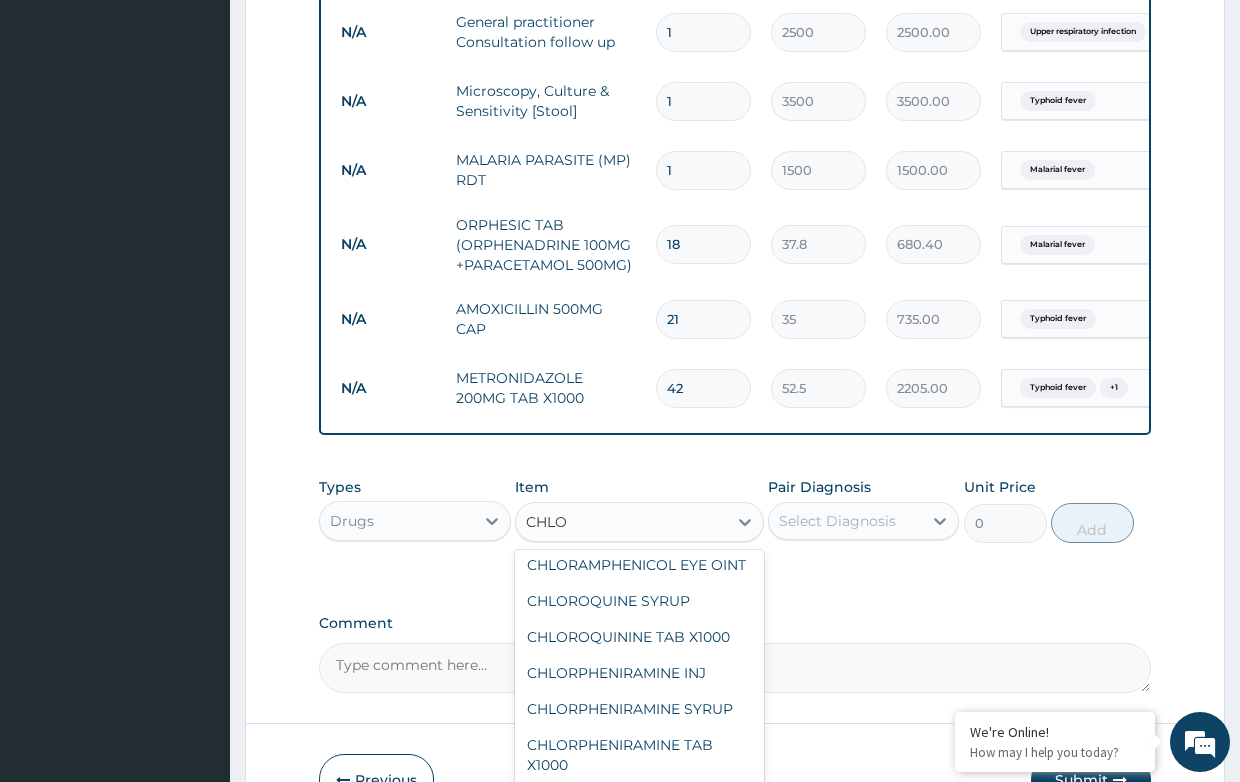 scroll, scrollTop: 200, scrollLeft: 0, axis: vertical 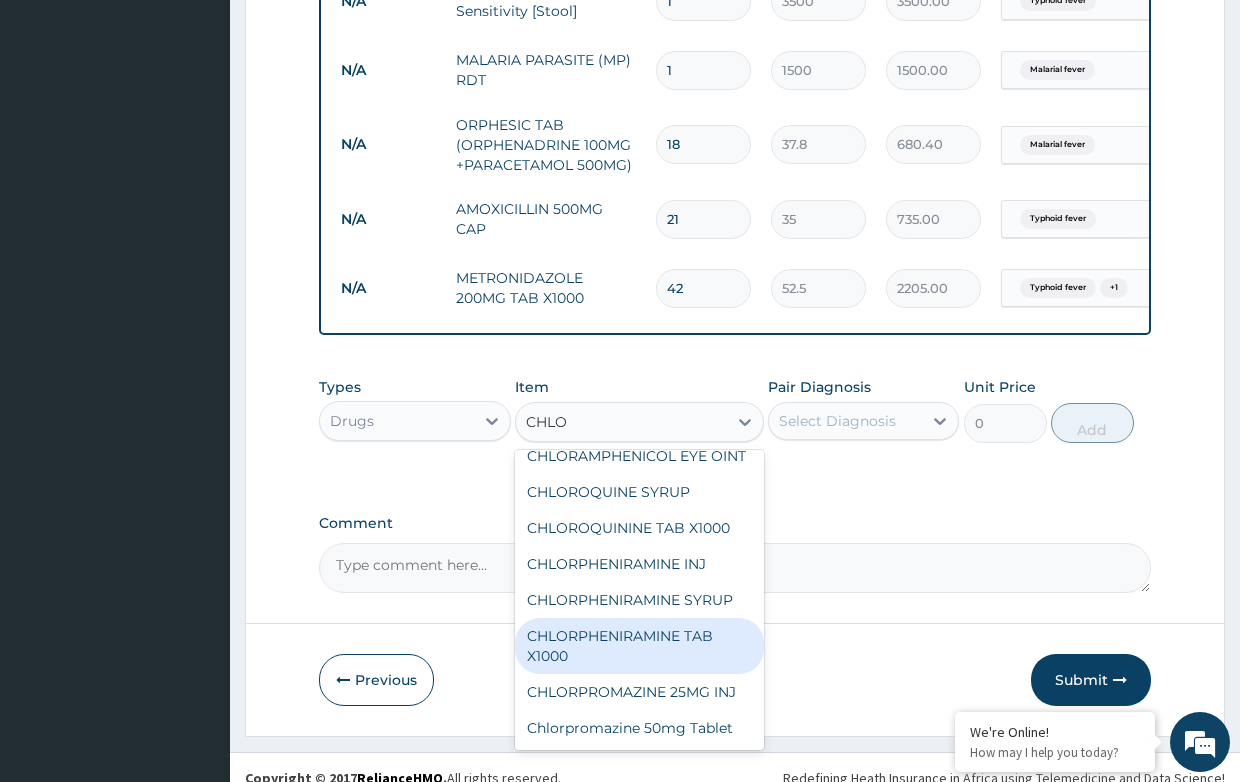 click on "CHLORPHENIRAMINE TAB X1000" at bounding box center [639, 646] 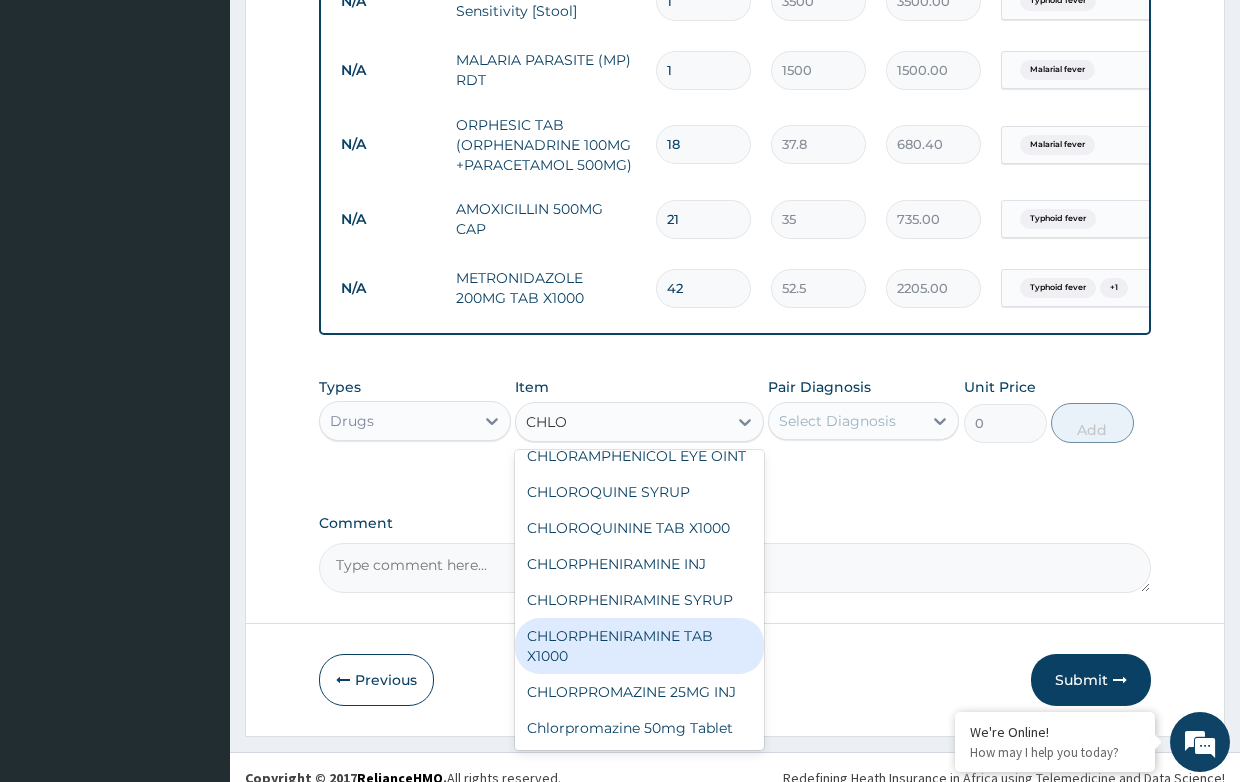 type 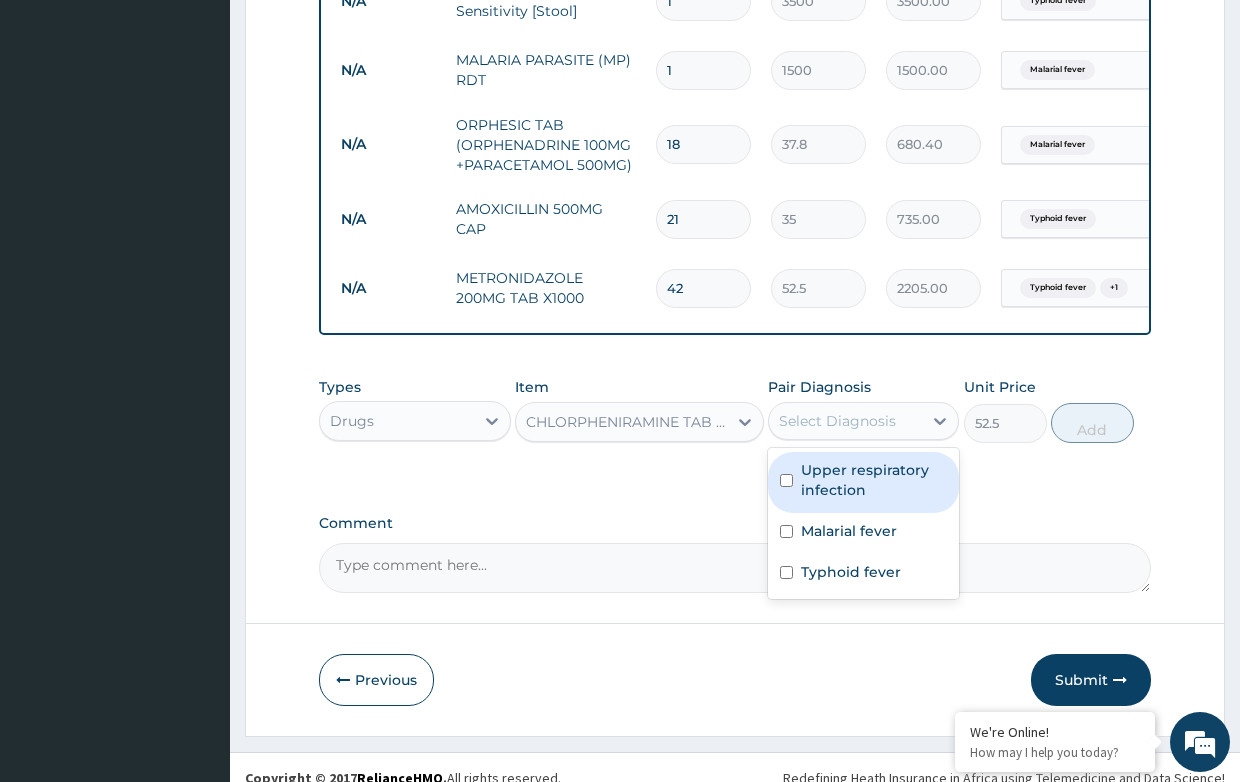 click on "Select Diagnosis" at bounding box center [837, 421] 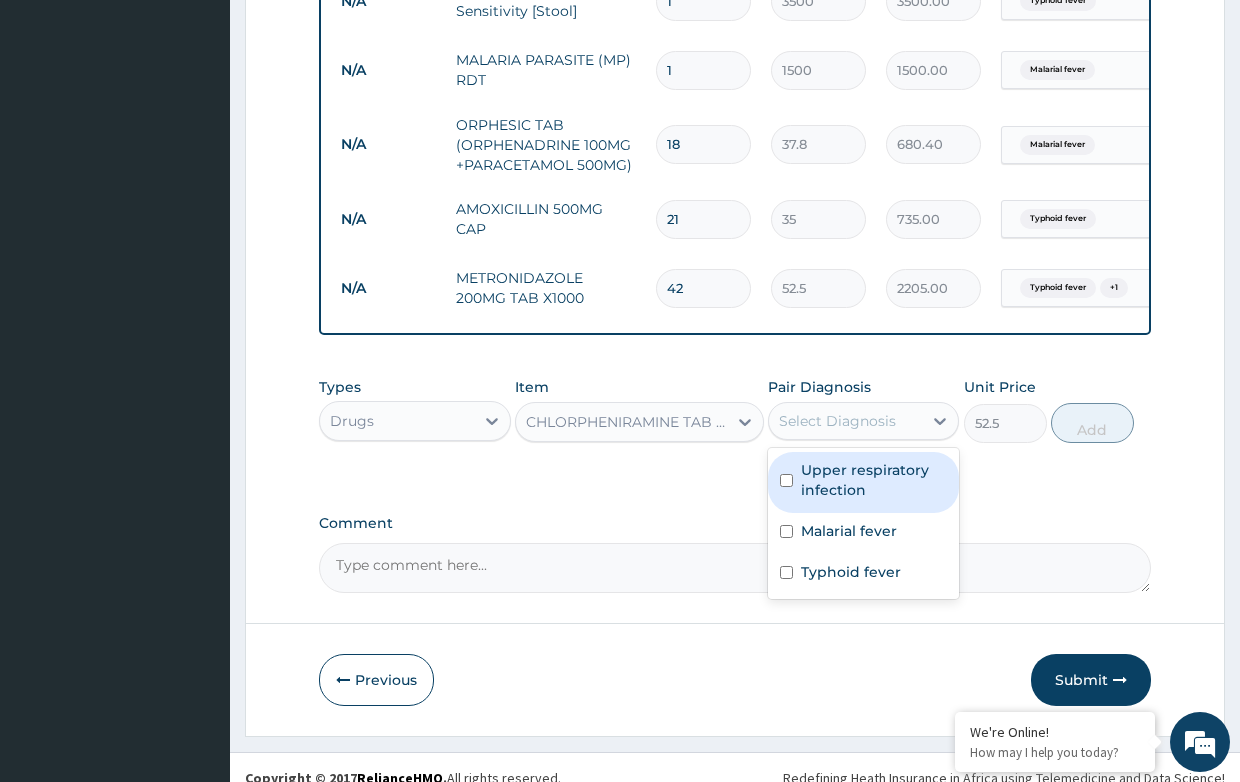 click on "Upper respiratory infection" at bounding box center (874, 480) 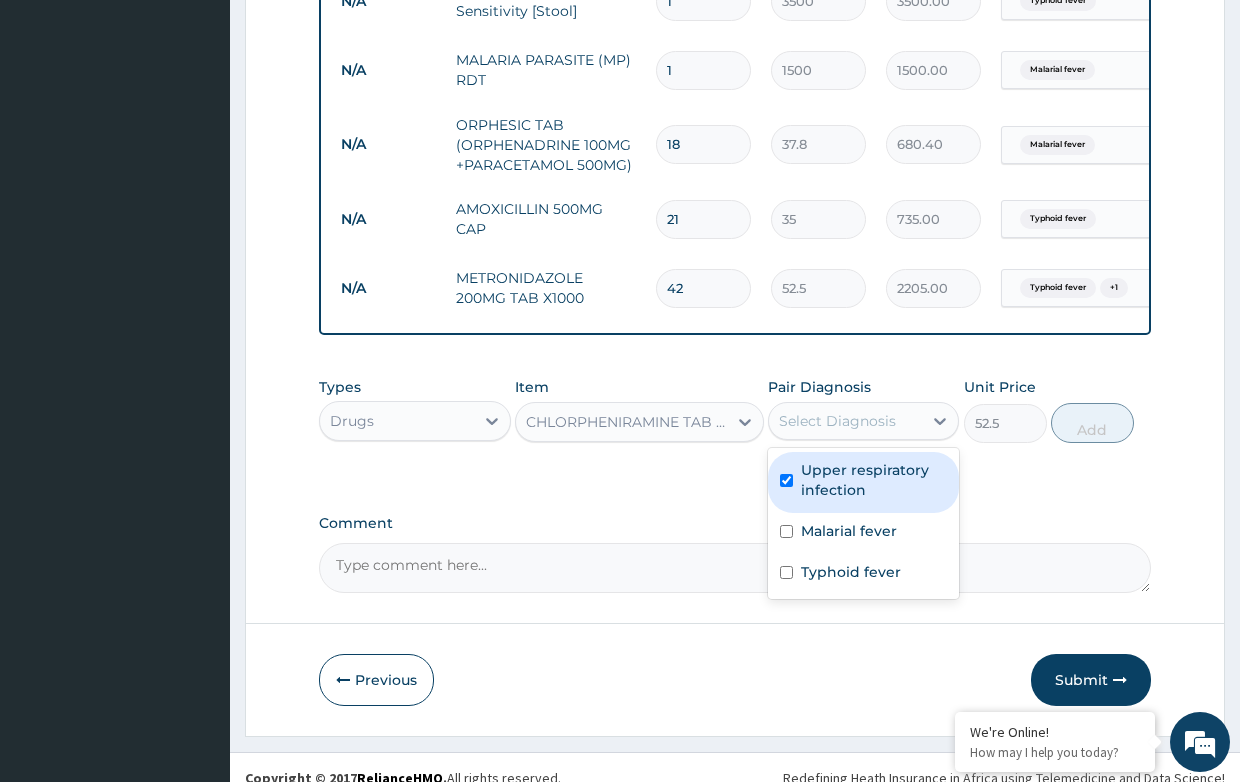checkbox on "true" 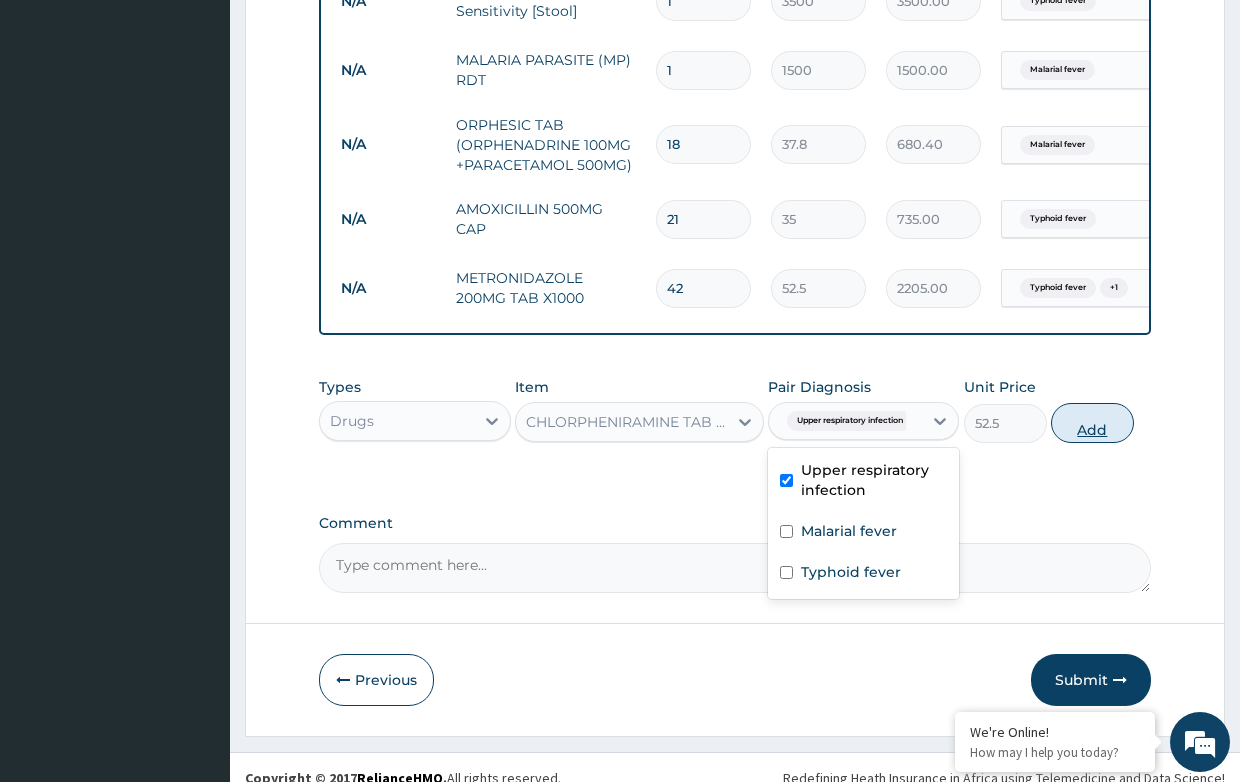 click on "Add" at bounding box center (1092, 423) 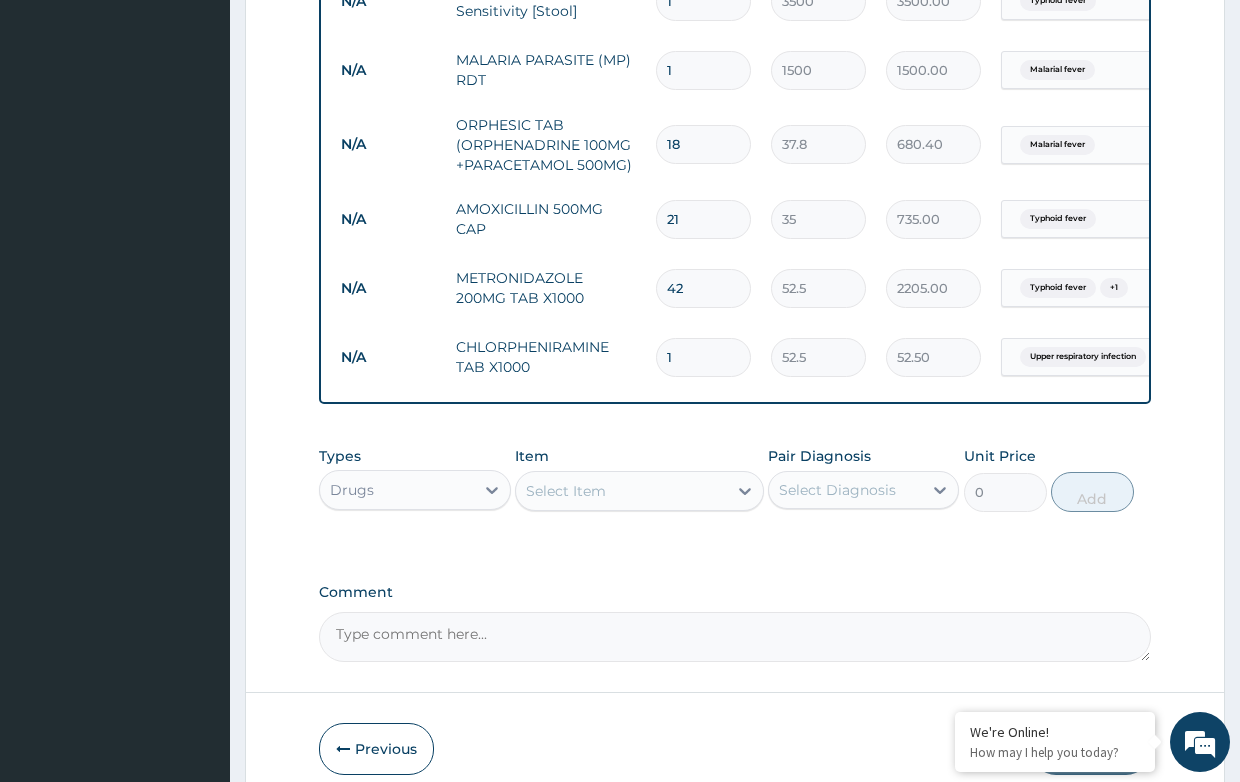 type on "10" 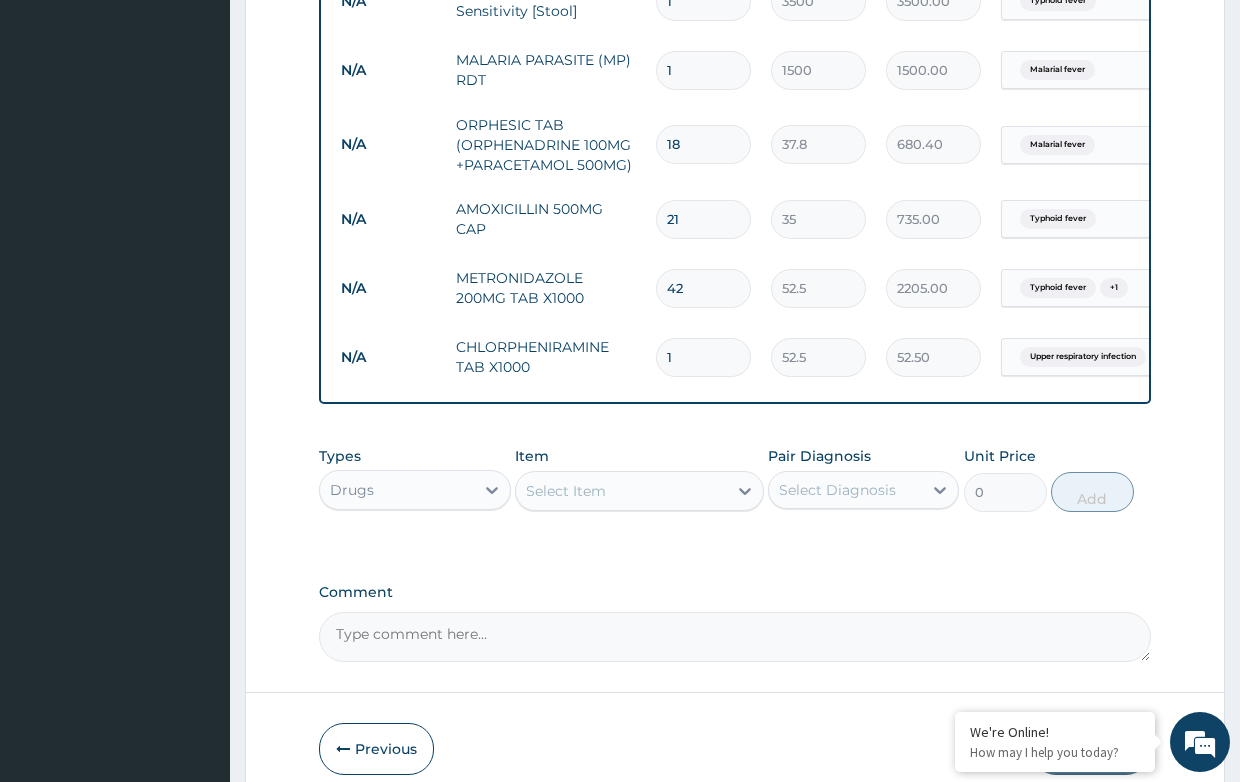 type on "525.00" 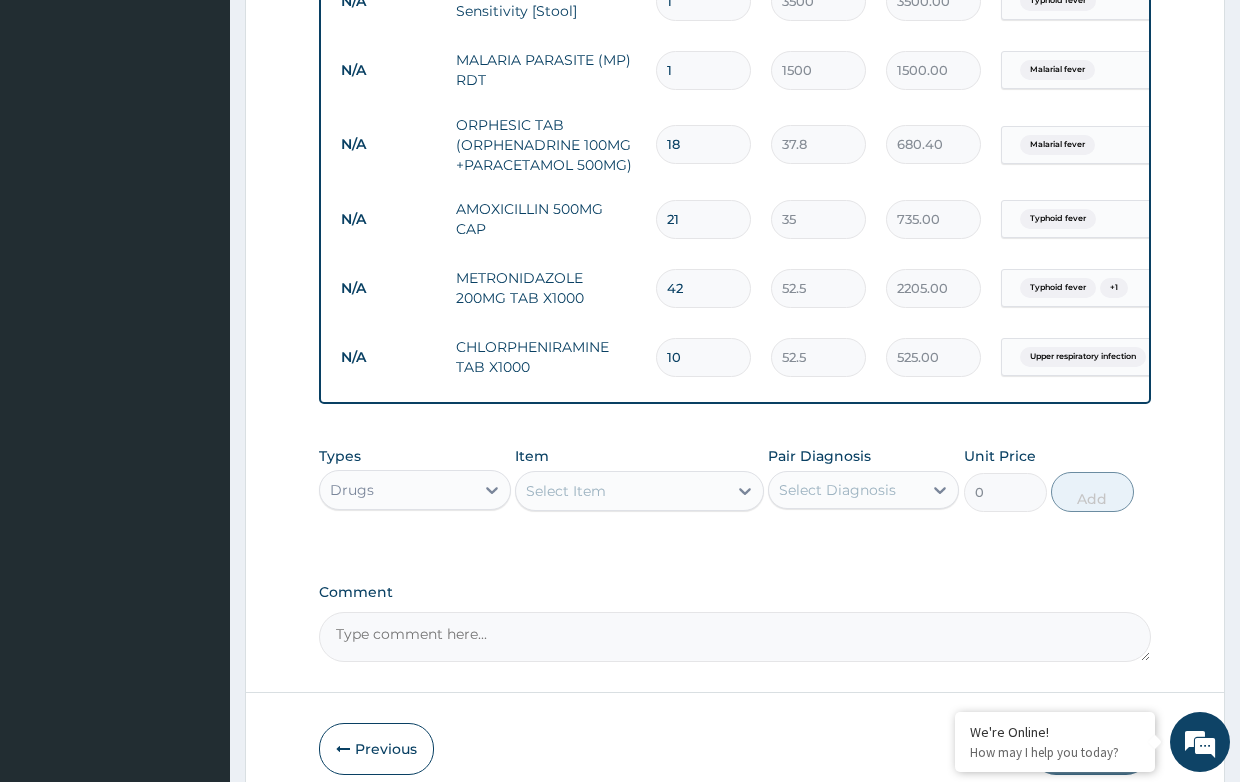 type on "10" 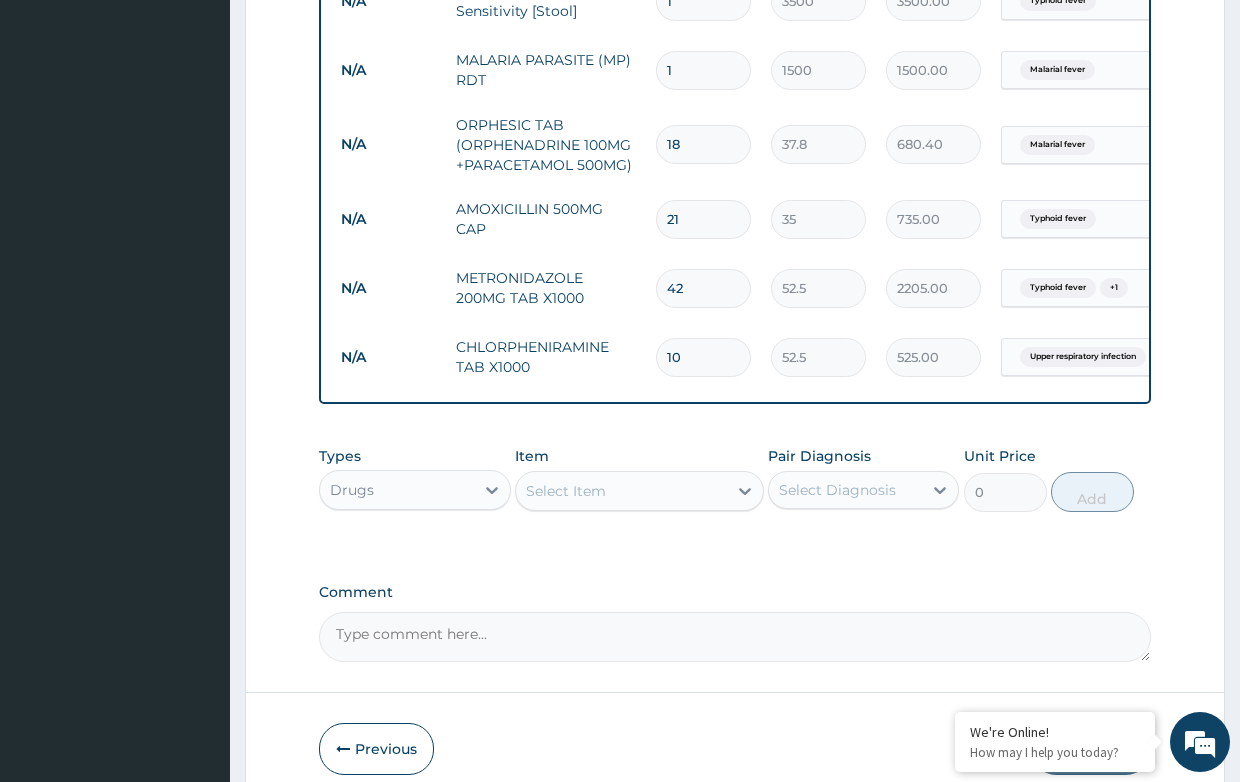 click on "Select Item" at bounding box center [566, 491] 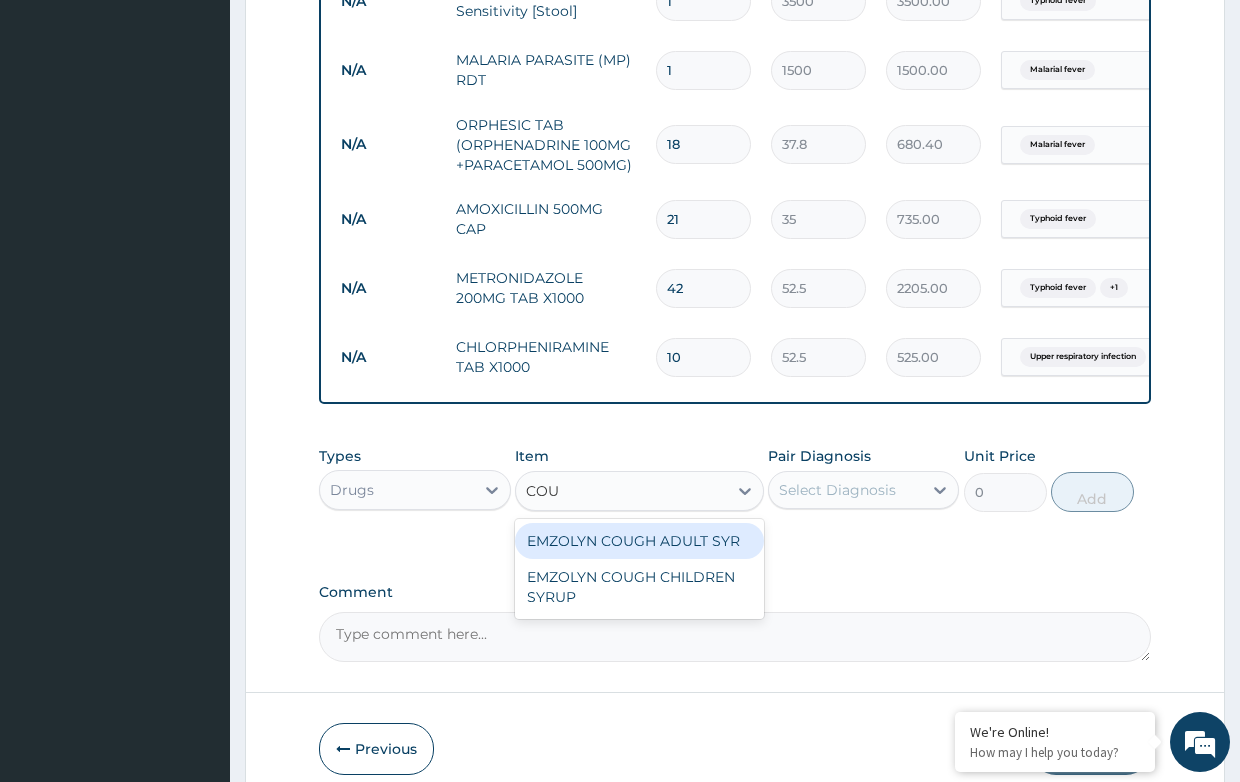 type on "COUG" 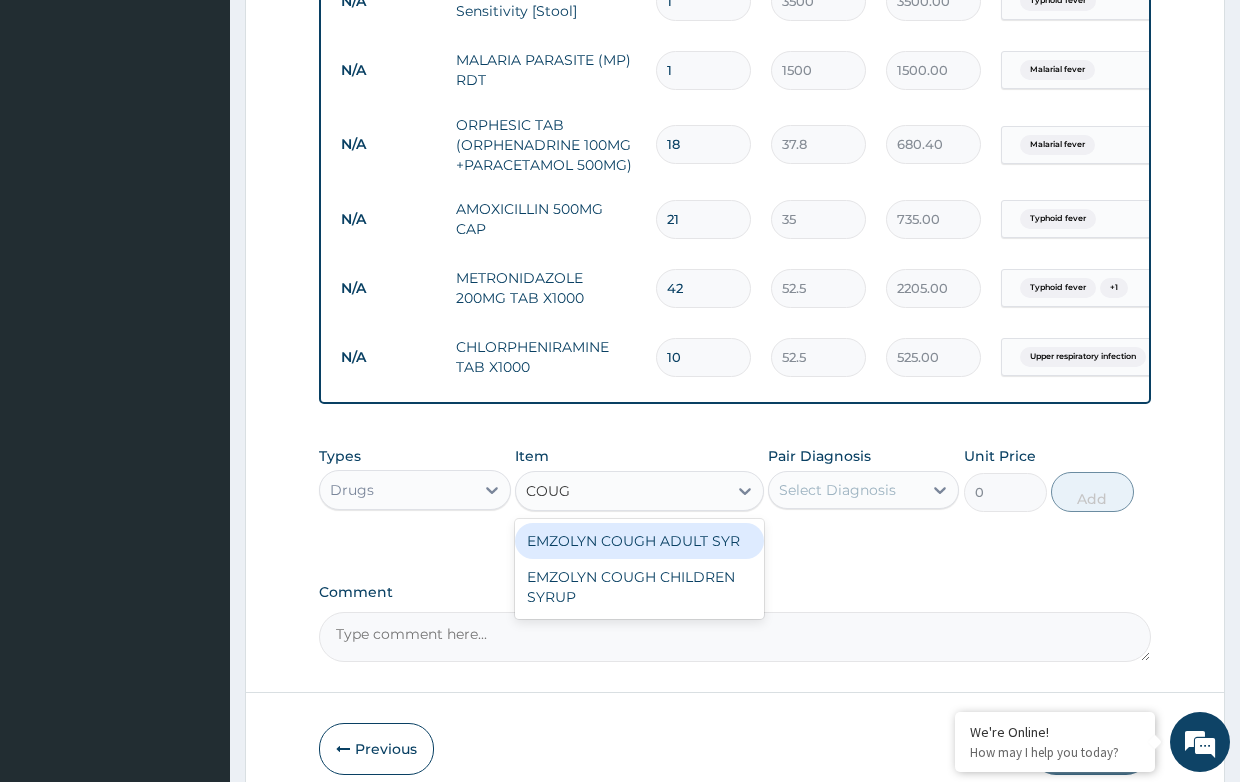 click on "EMZOLYN COUGH ADULT SYR" at bounding box center [639, 541] 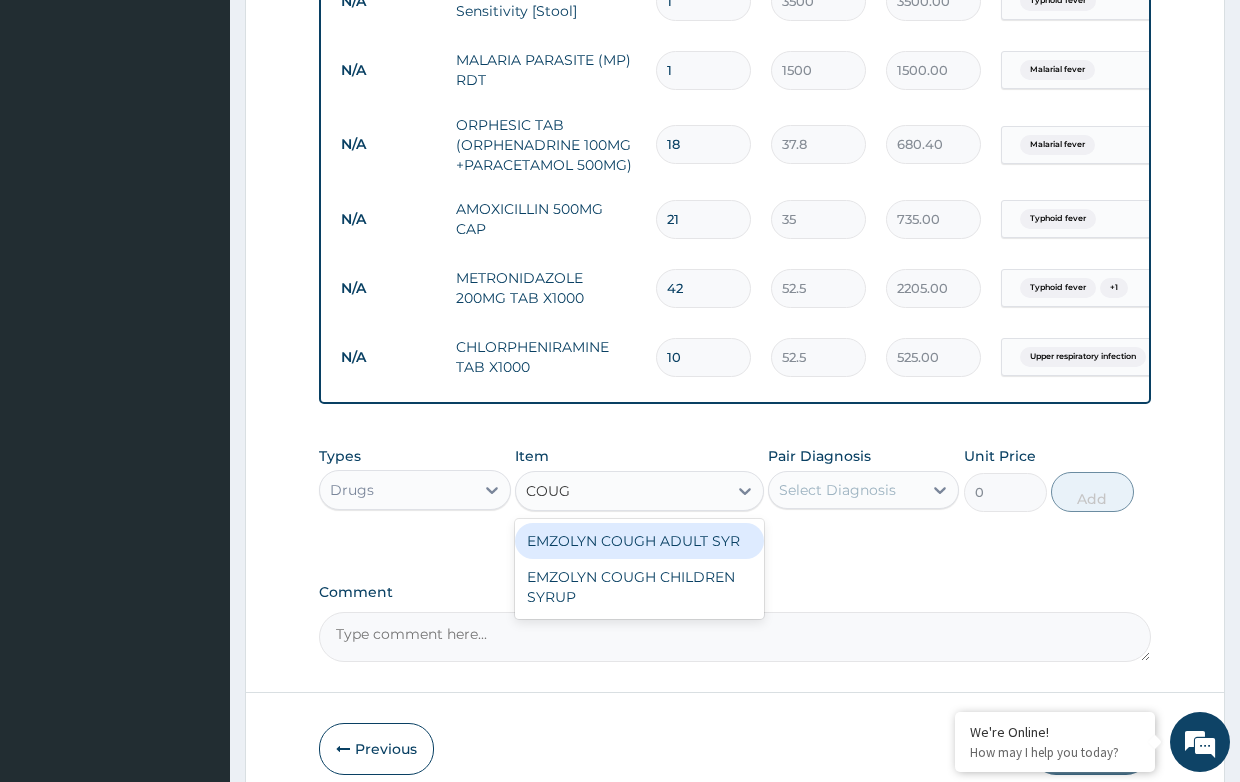type 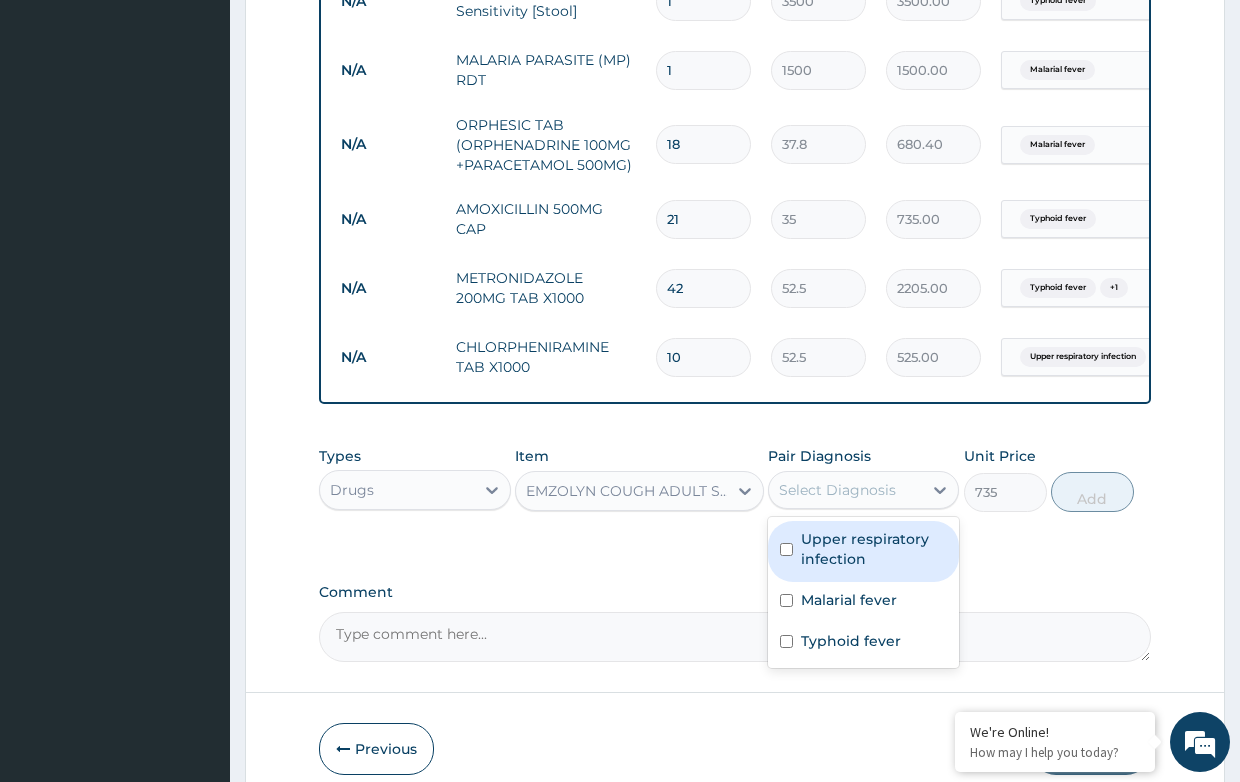 click on "Select Diagnosis" at bounding box center (845, 490) 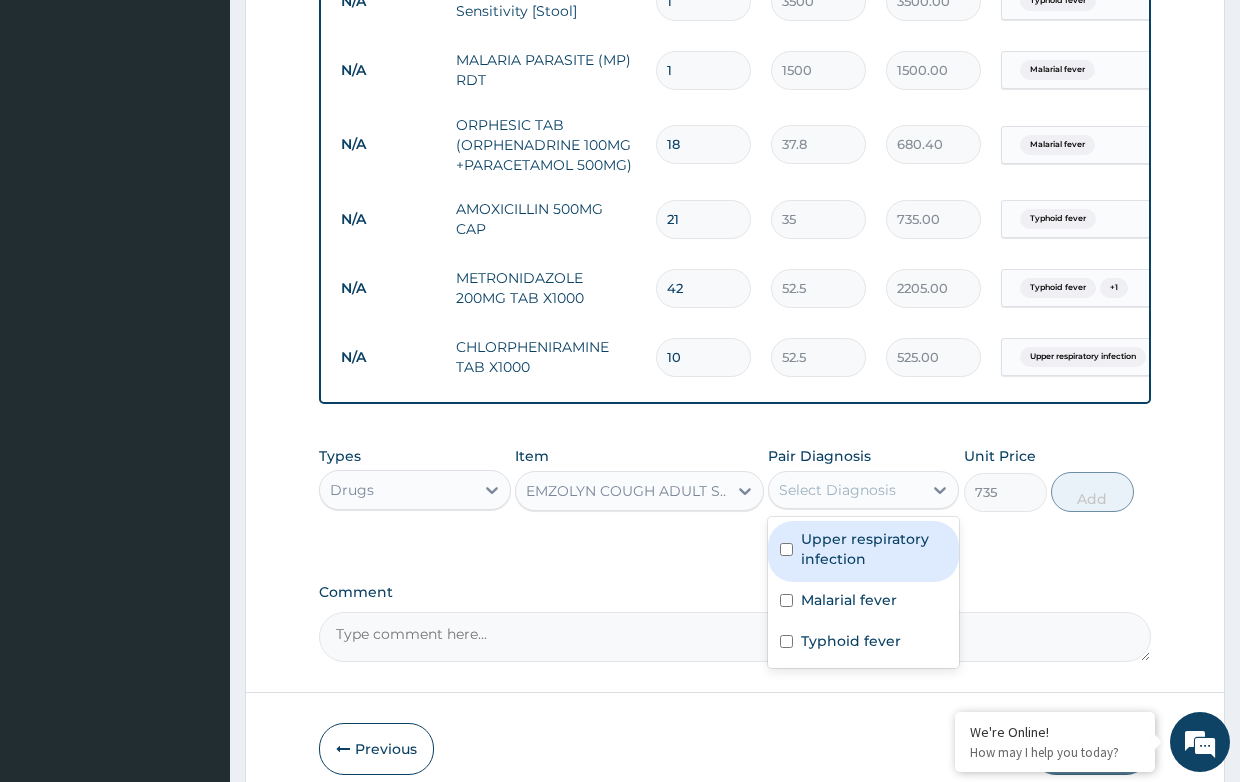click on "Upper respiratory infection" at bounding box center (874, 549) 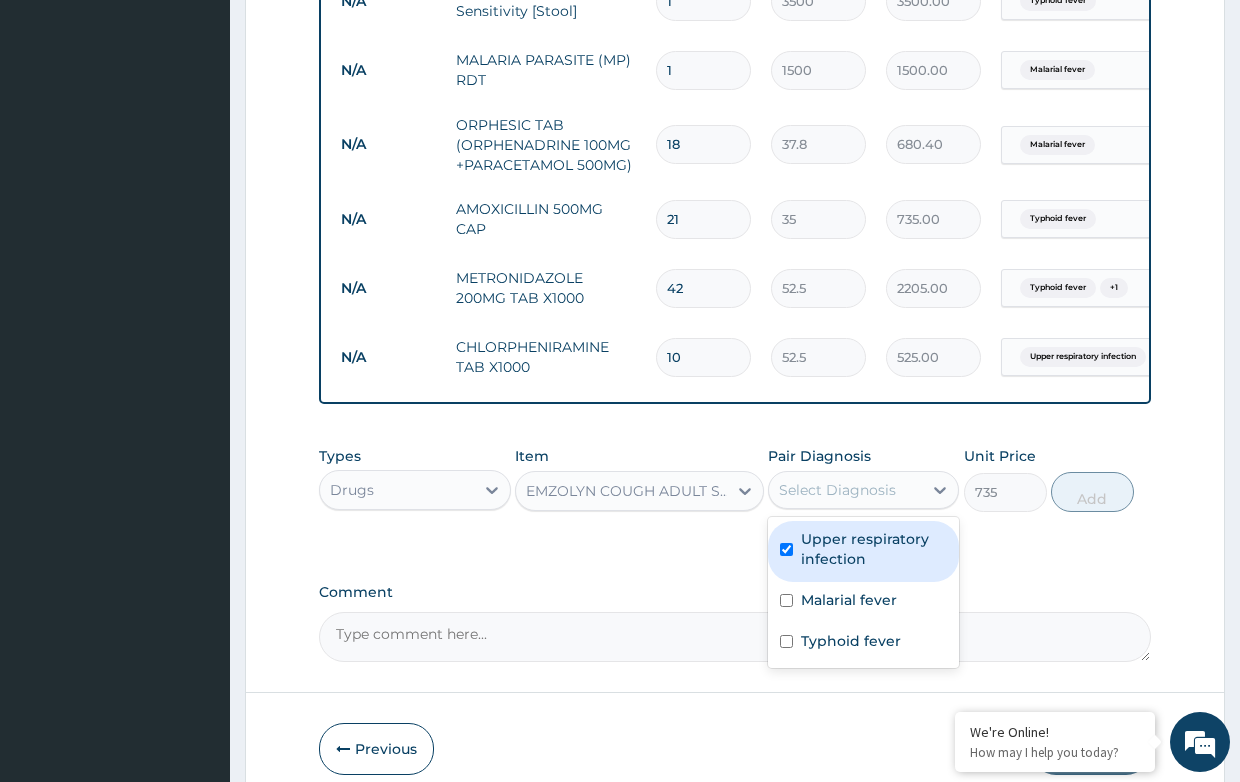 checkbox on "true" 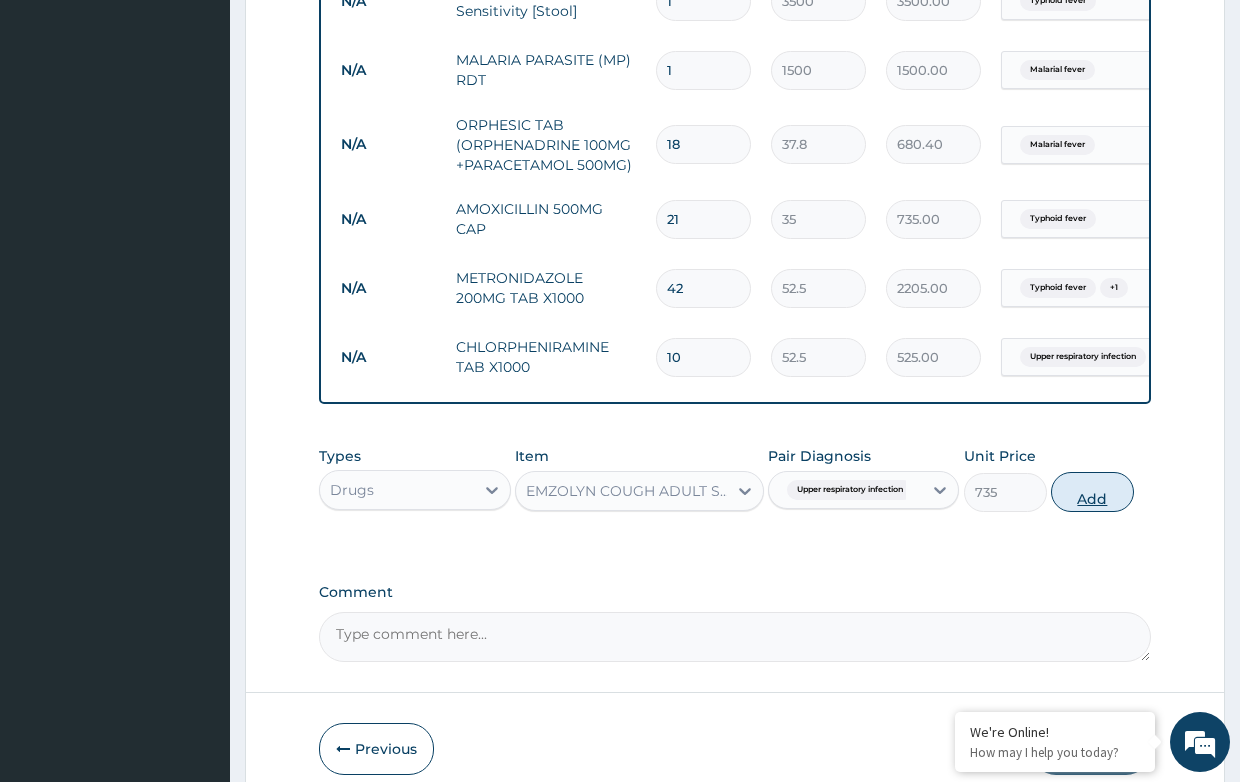 click on "Add" at bounding box center [1092, 492] 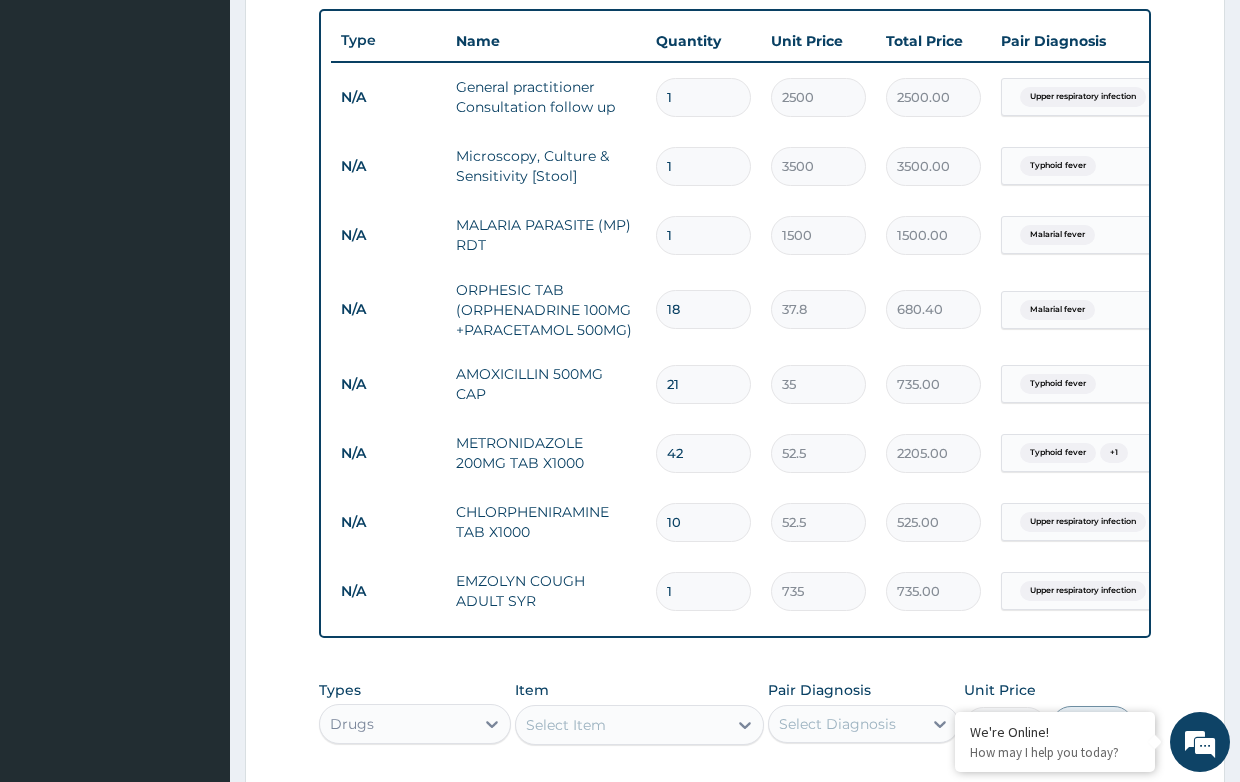 scroll, scrollTop: 1076, scrollLeft: 0, axis: vertical 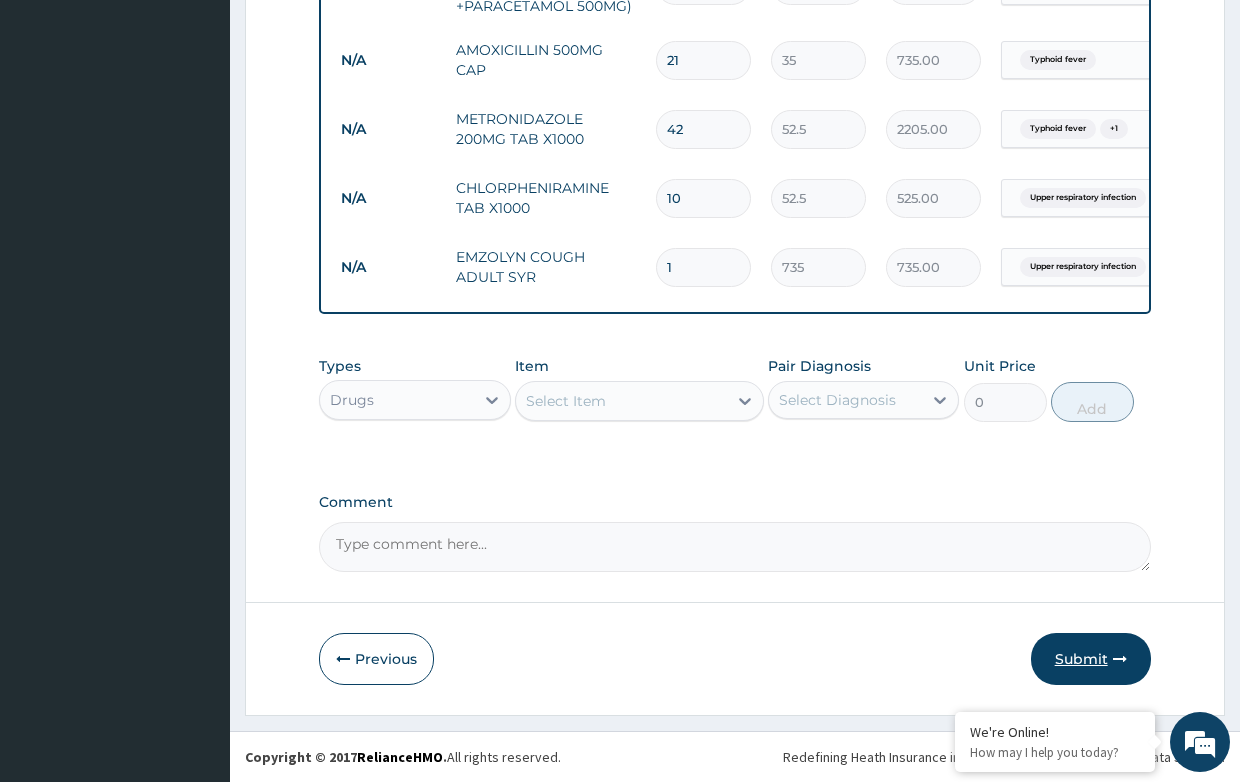 click on "Submit" at bounding box center [1091, 659] 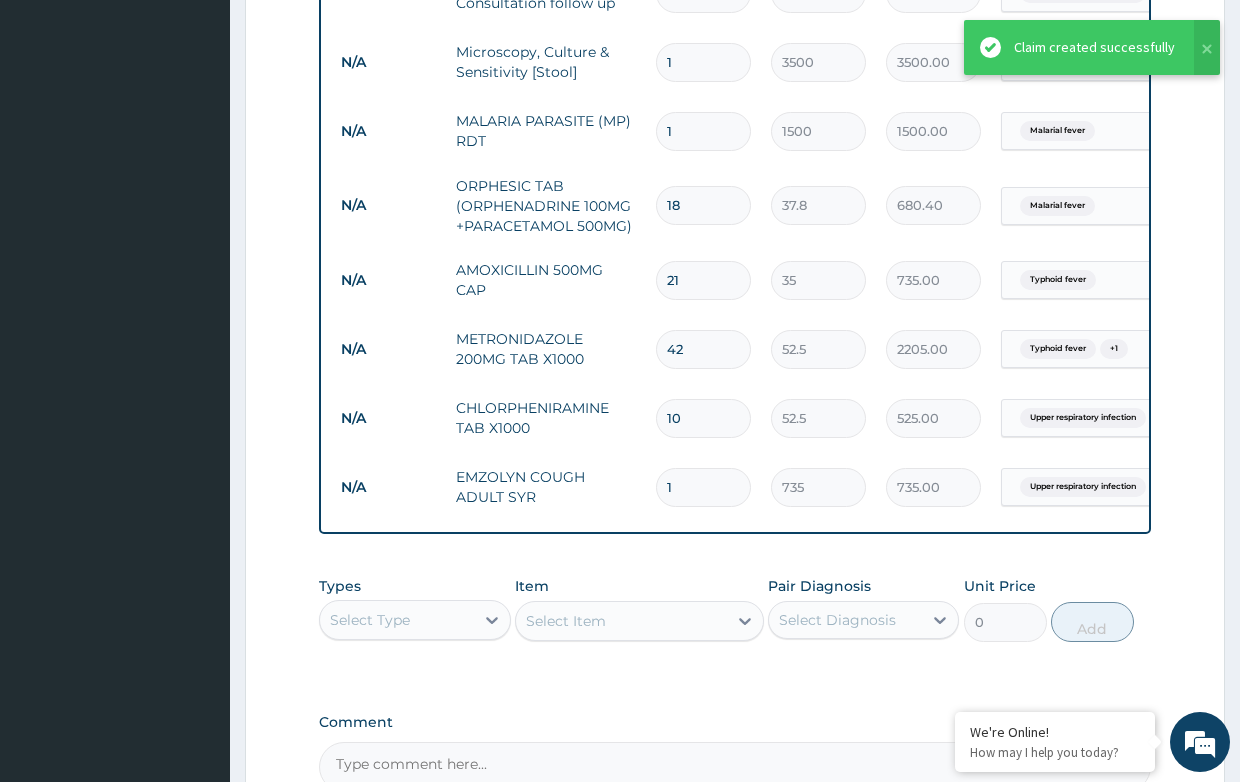 scroll, scrollTop: 776, scrollLeft: 0, axis: vertical 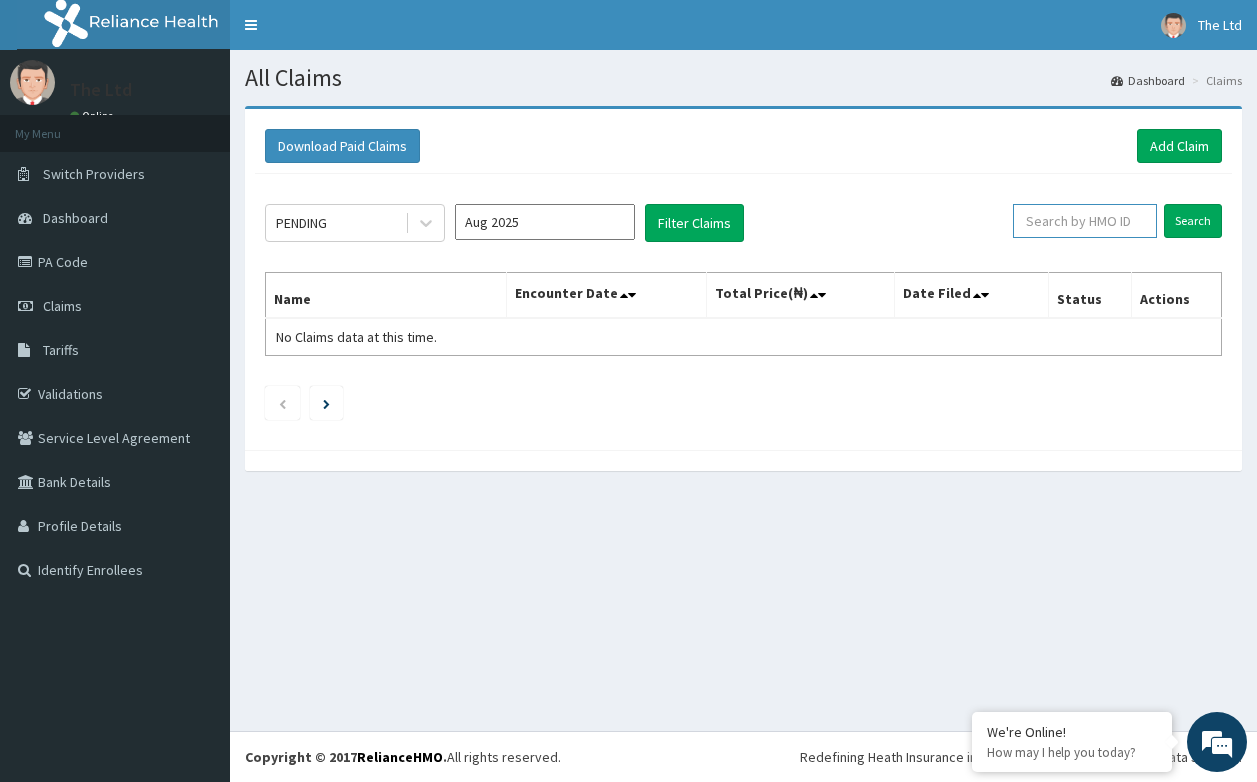 click at bounding box center [1085, 221] 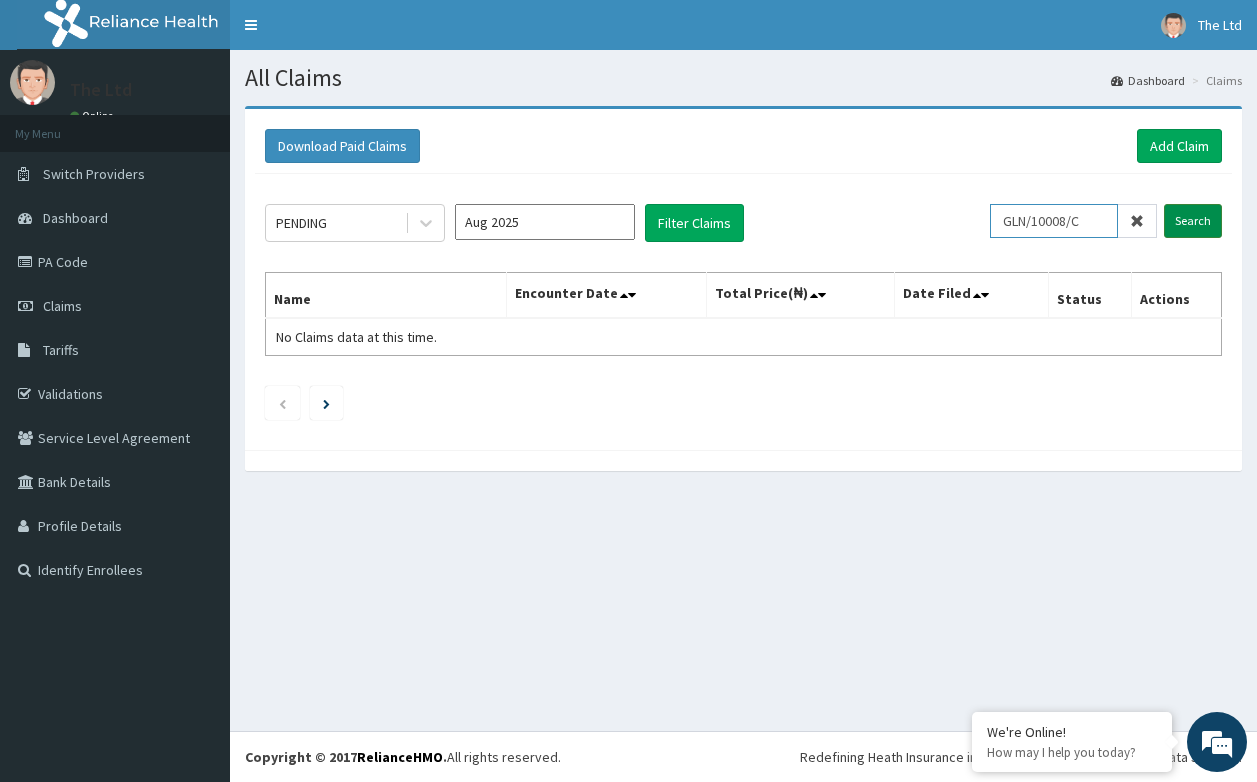 type on "GLN/10008/C" 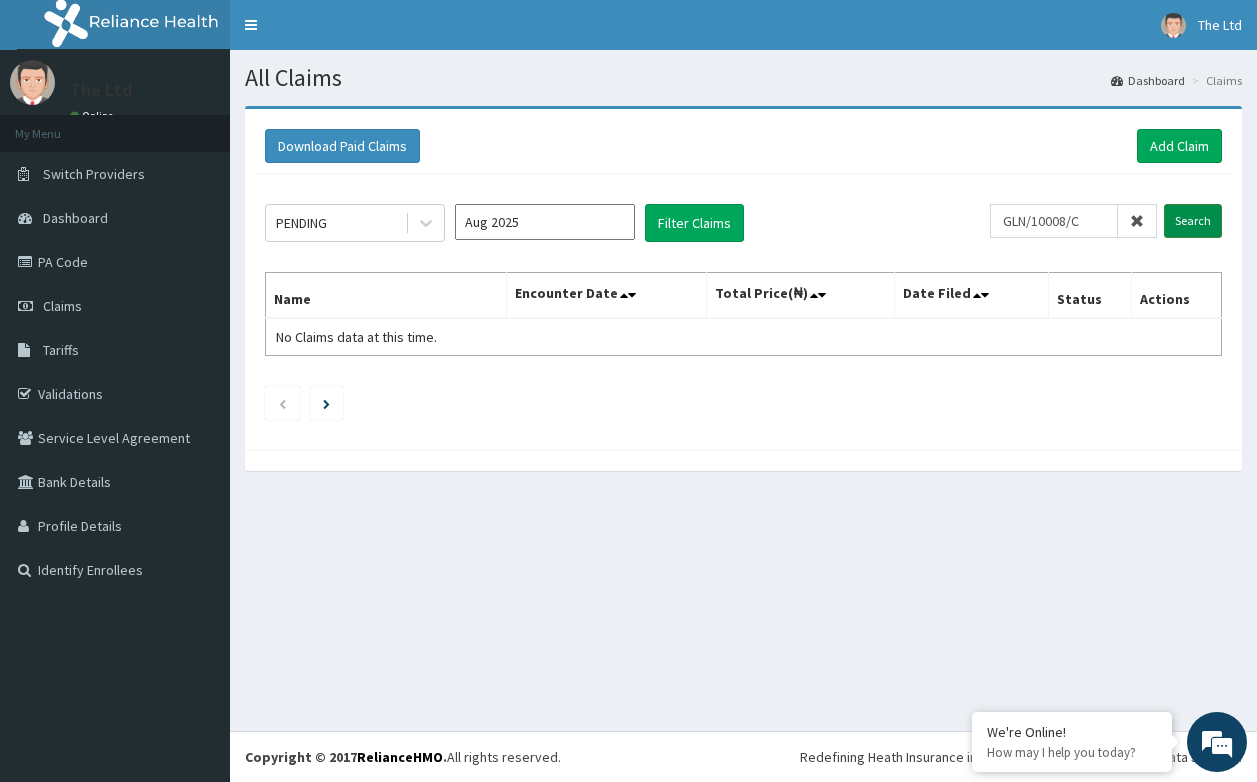 click on "Search" at bounding box center [1193, 221] 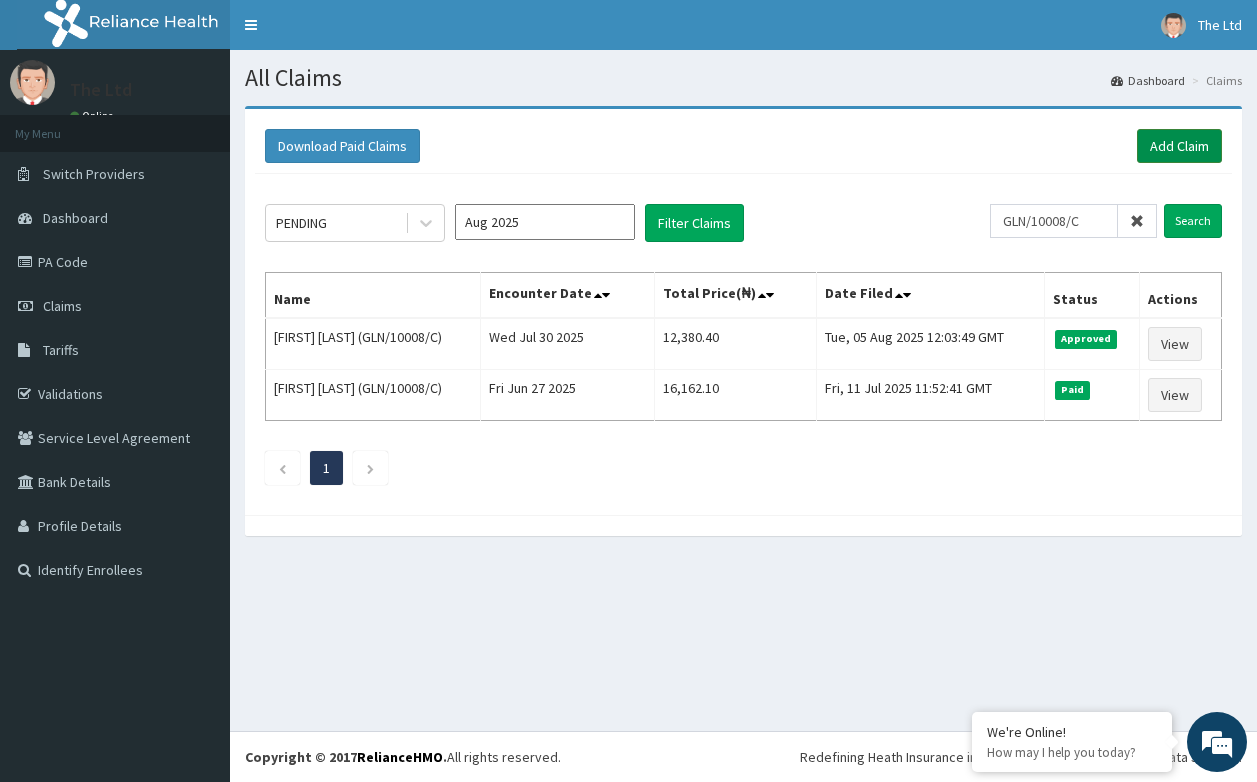 click on "Add Claim" at bounding box center [1179, 146] 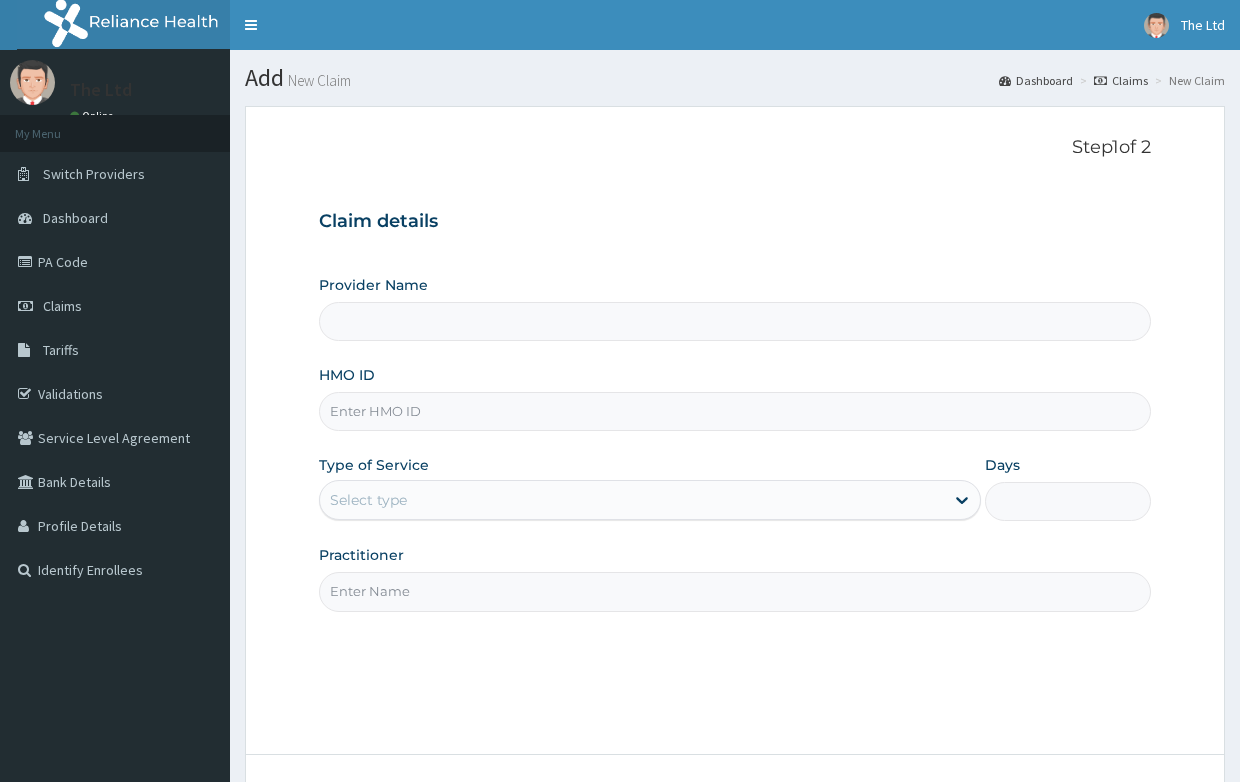 scroll, scrollTop: 0, scrollLeft: 0, axis: both 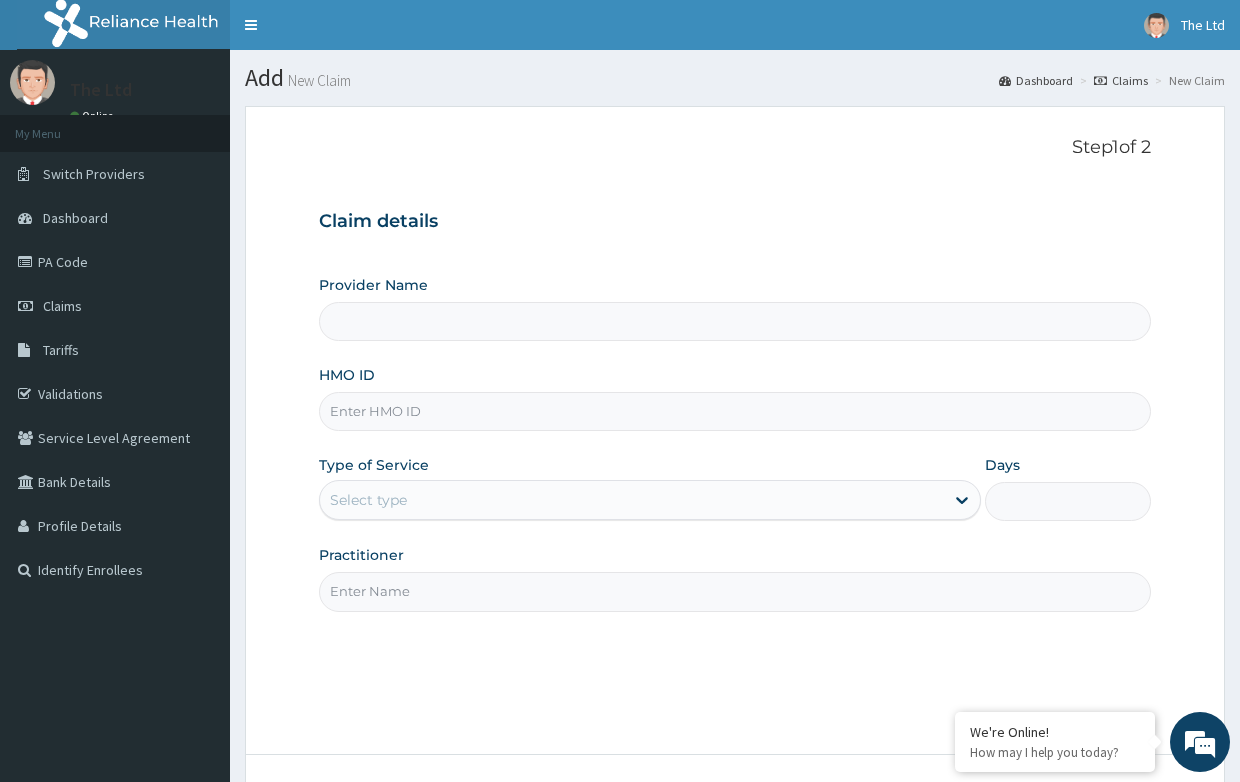 type on "The Healers' Healthcare Ltd" 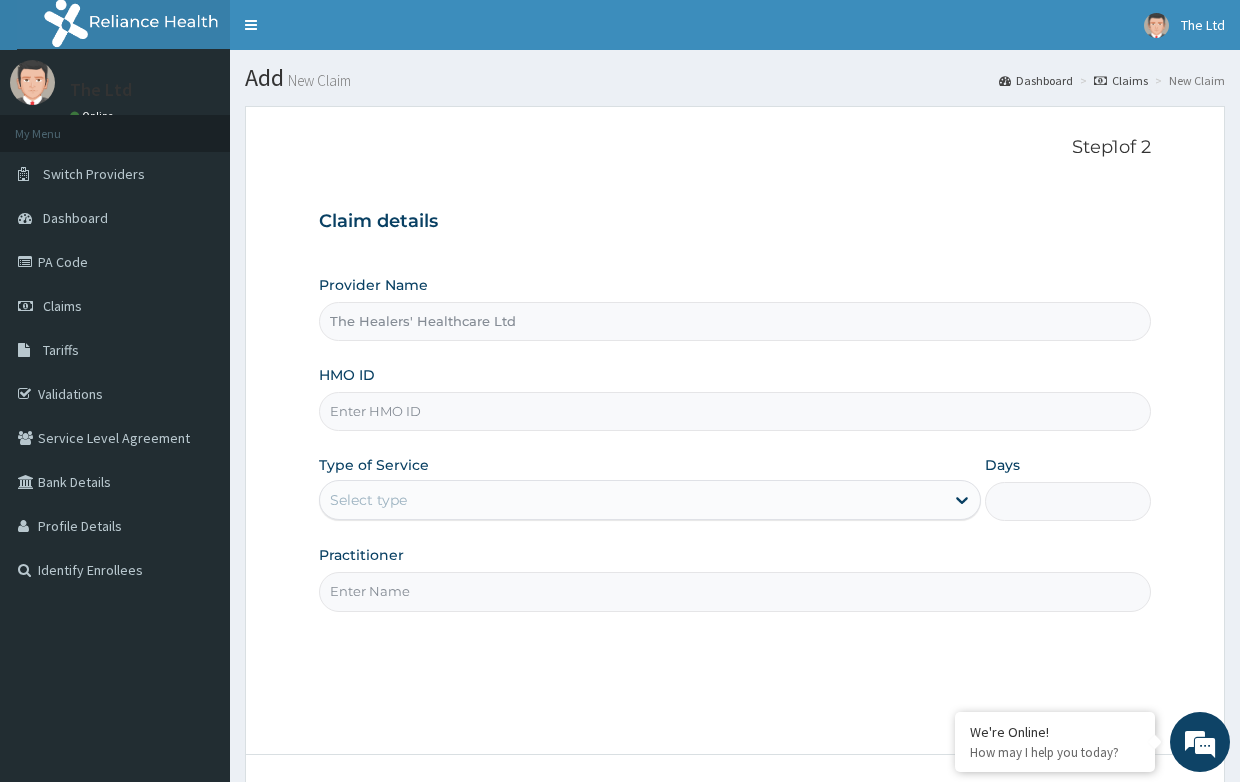 click on "HMO ID" at bounding box center (734, 411) 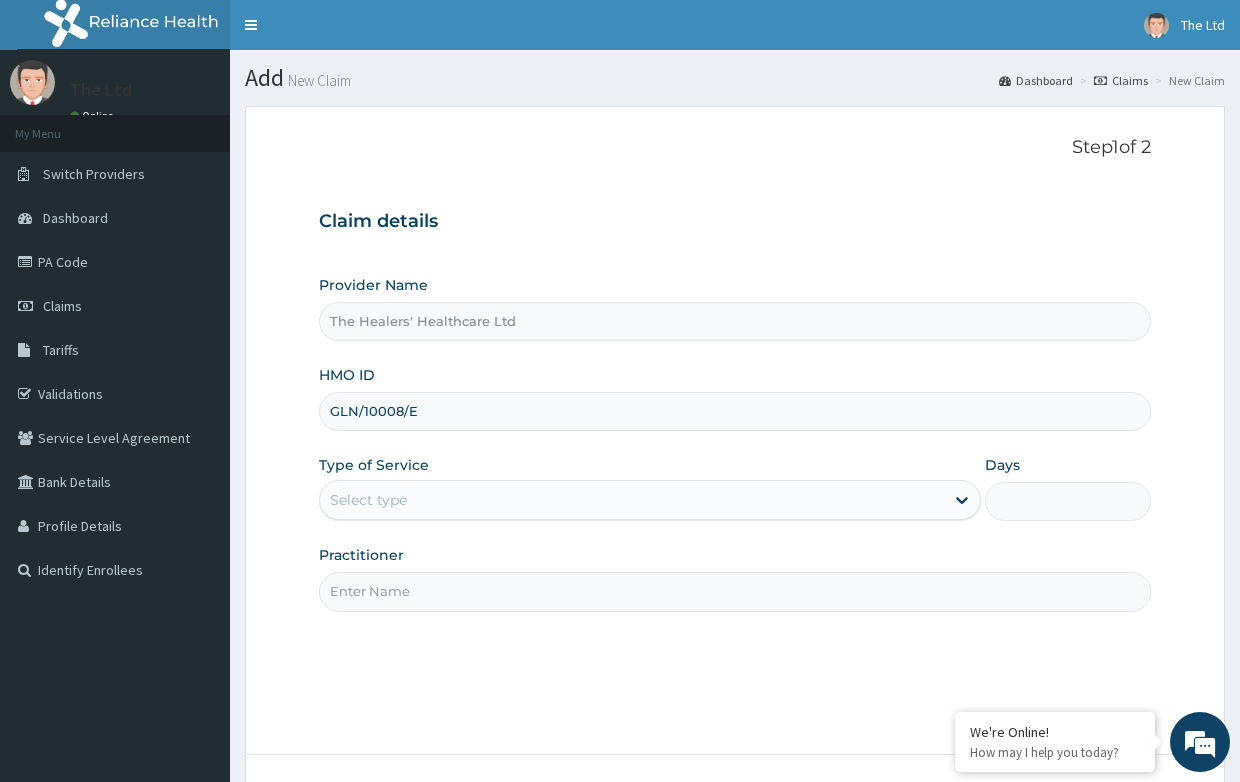 type on "GLN/10008/E" 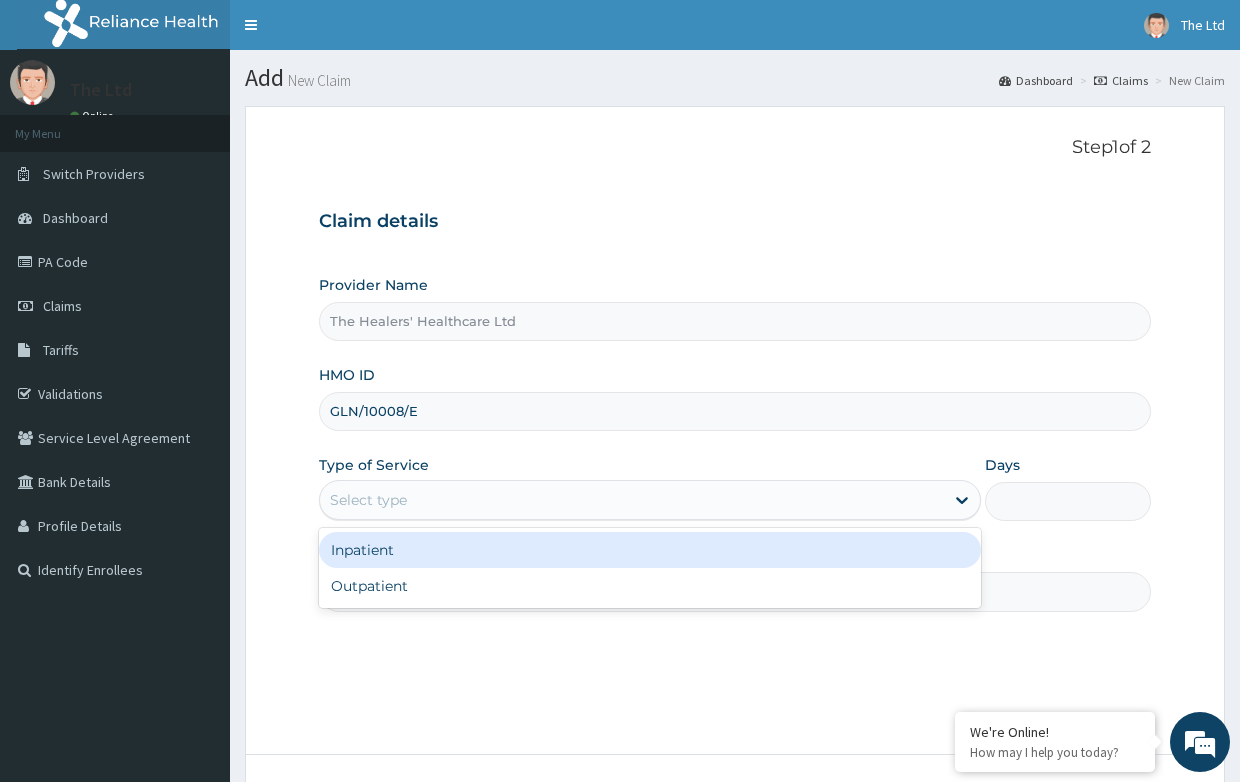 click on "Select type" at bounding box center (632, 500) 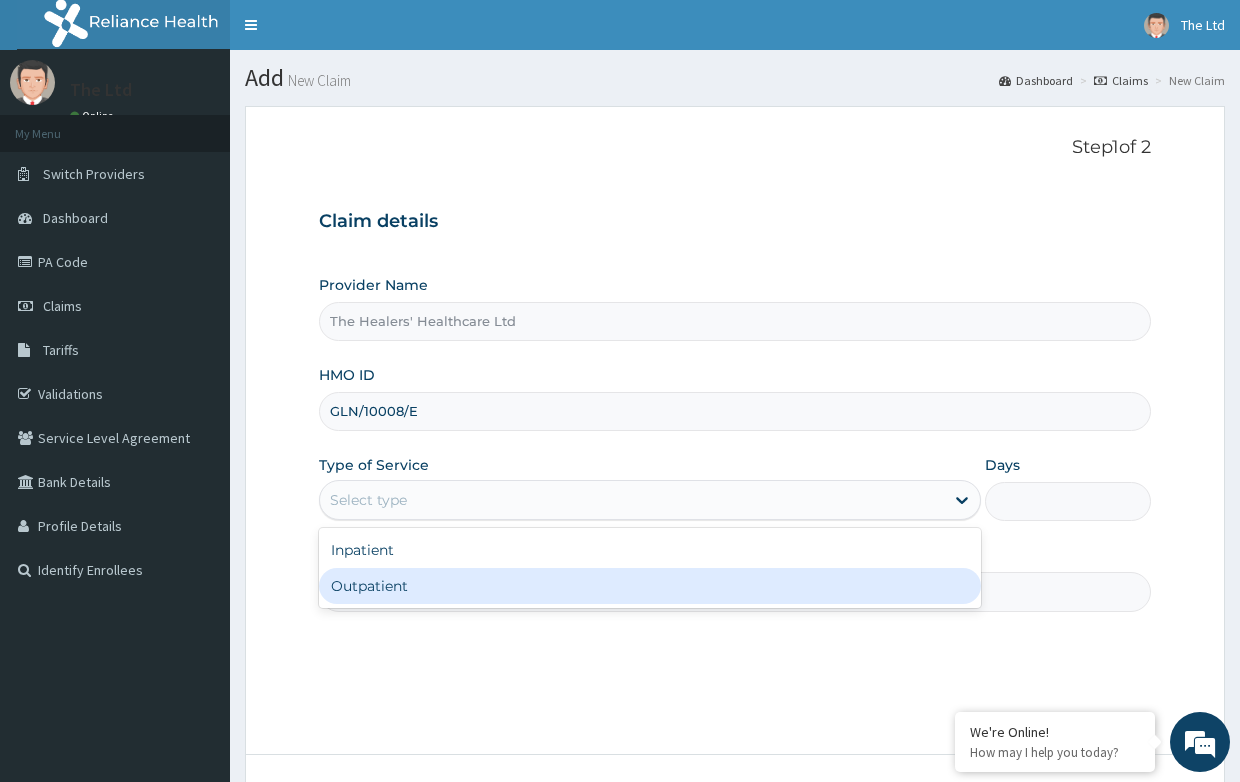 click on "Outpatient" at bounding box center (650, 586) 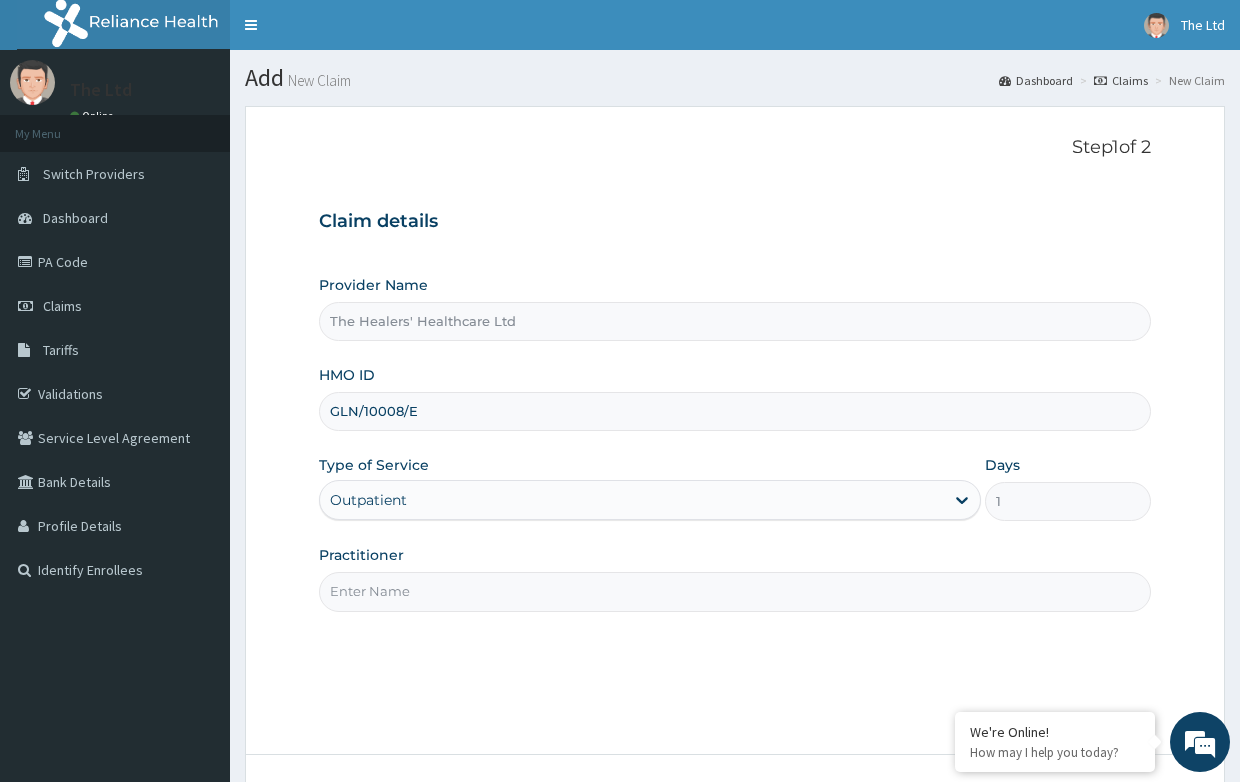 click on "Practitioner" at bounding box center [734, 591] 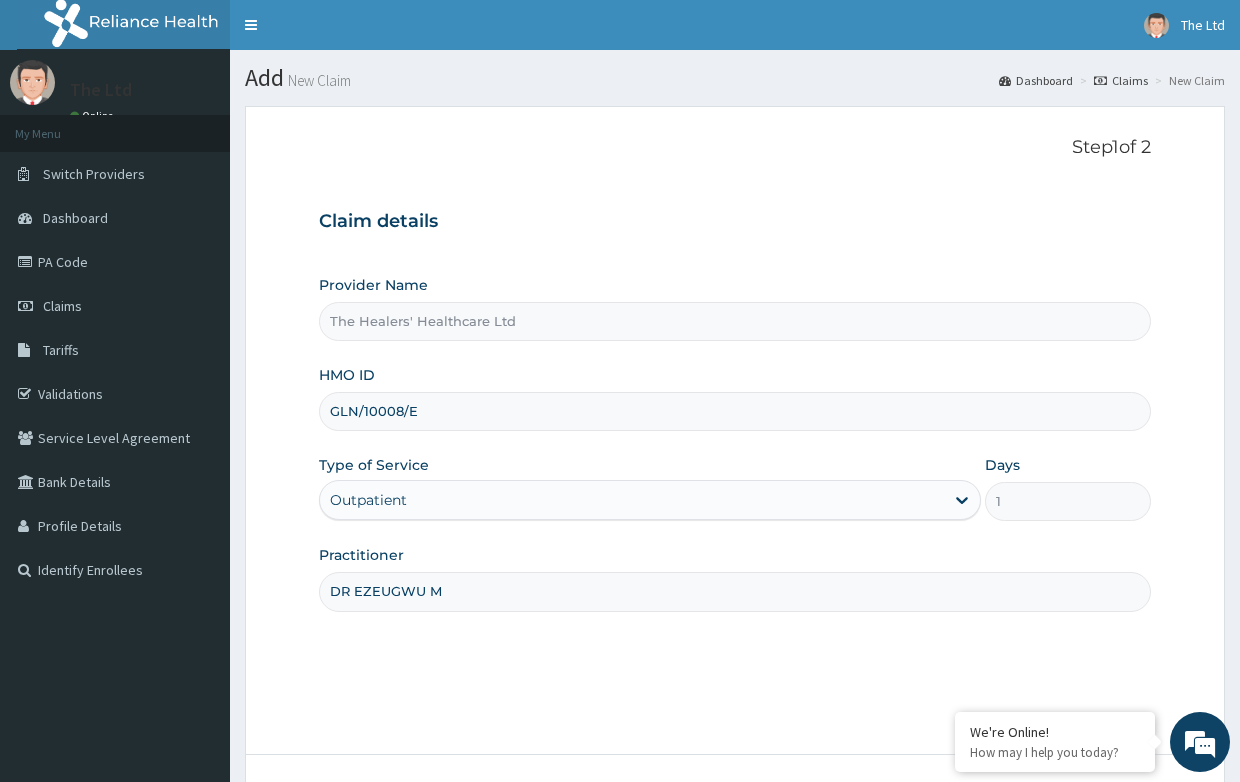 scroll, scrollTop: 152, scrollLeft: 0, axis: vertical 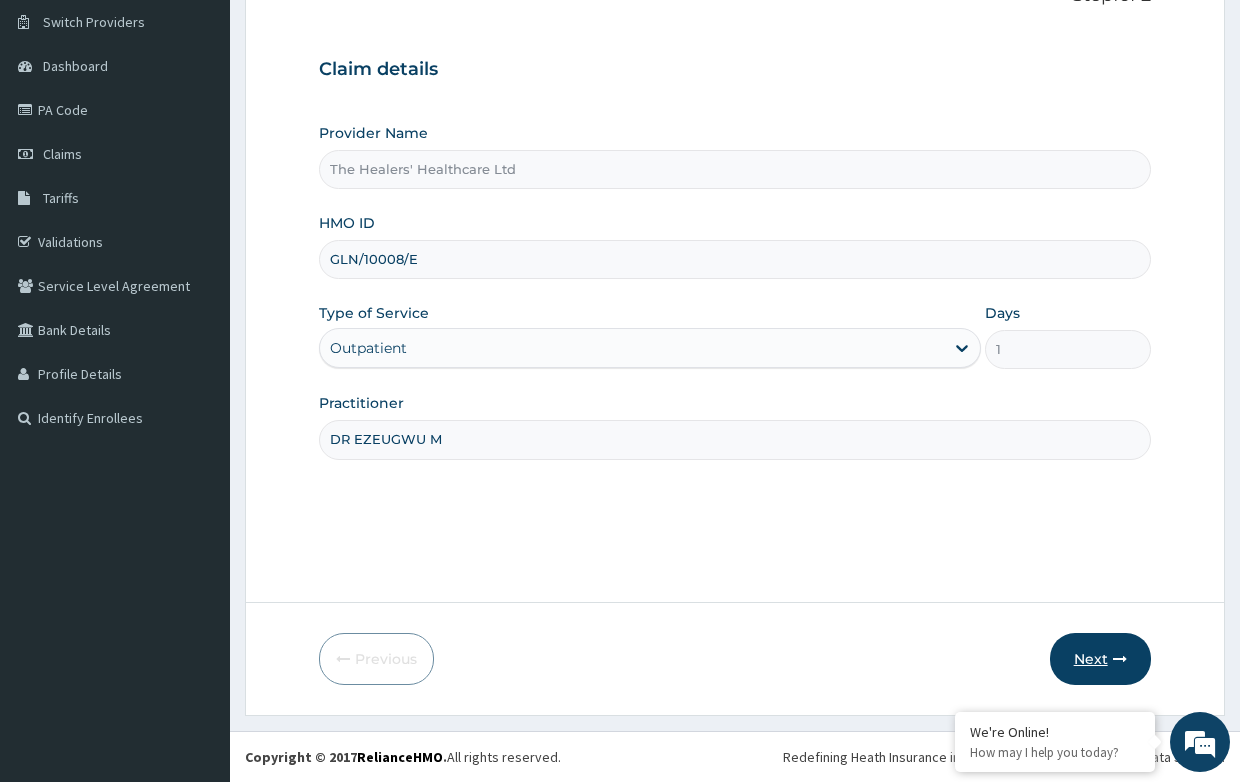 click on "Next" at bounding box center [1100, 659] 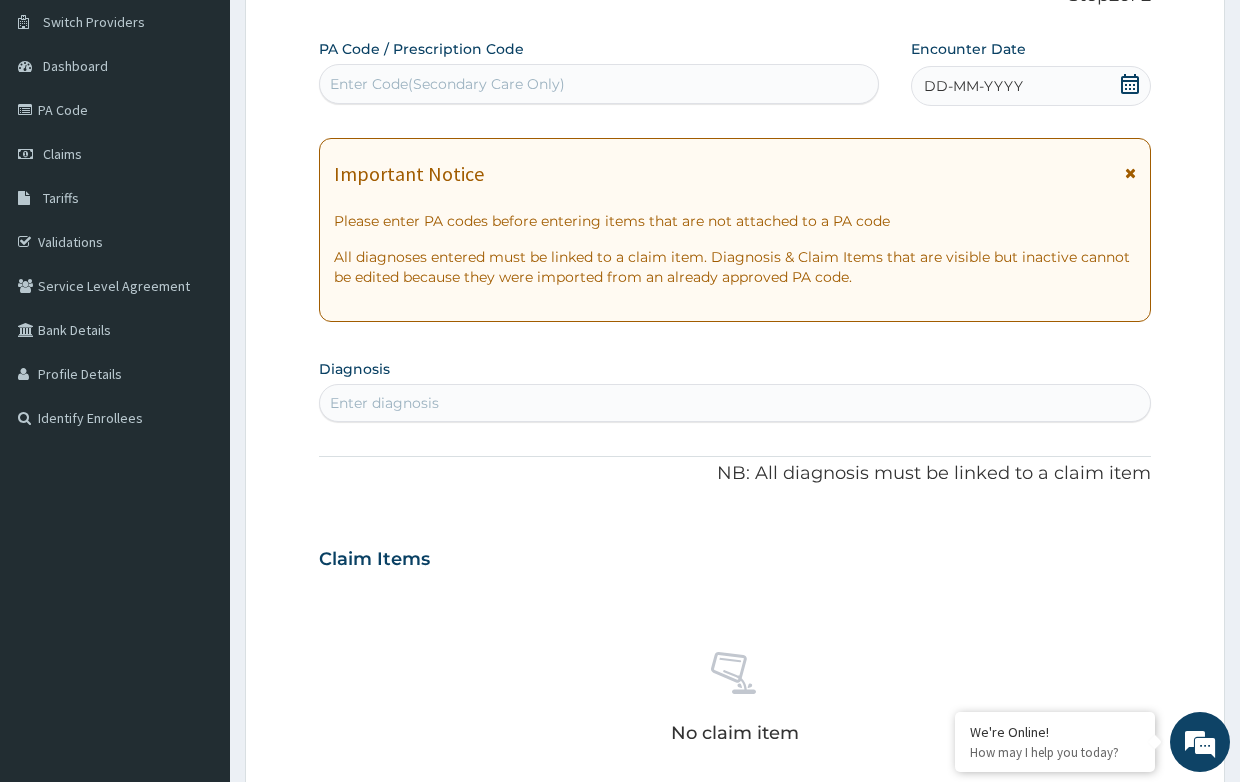 click on "DD-MM-YYYY" at bounding box center (973, 86) 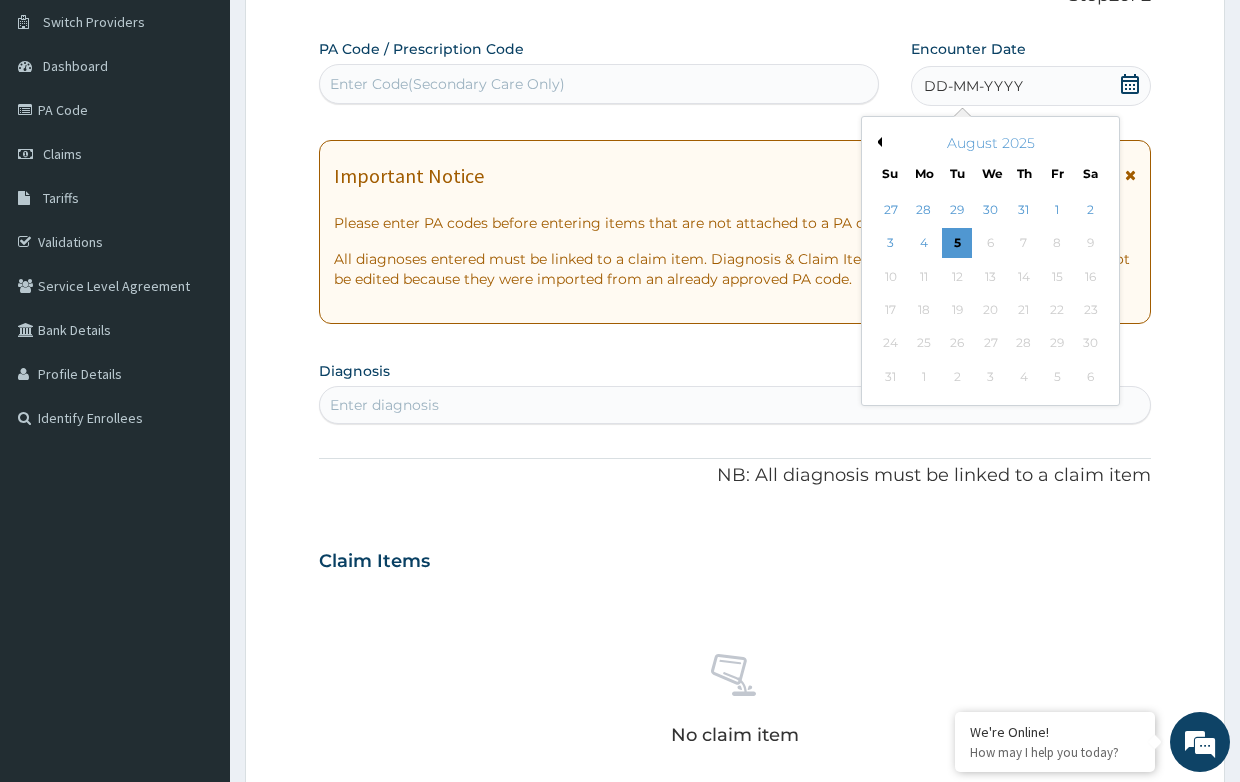 click on "August 2025" at bounding box center [990, 143] 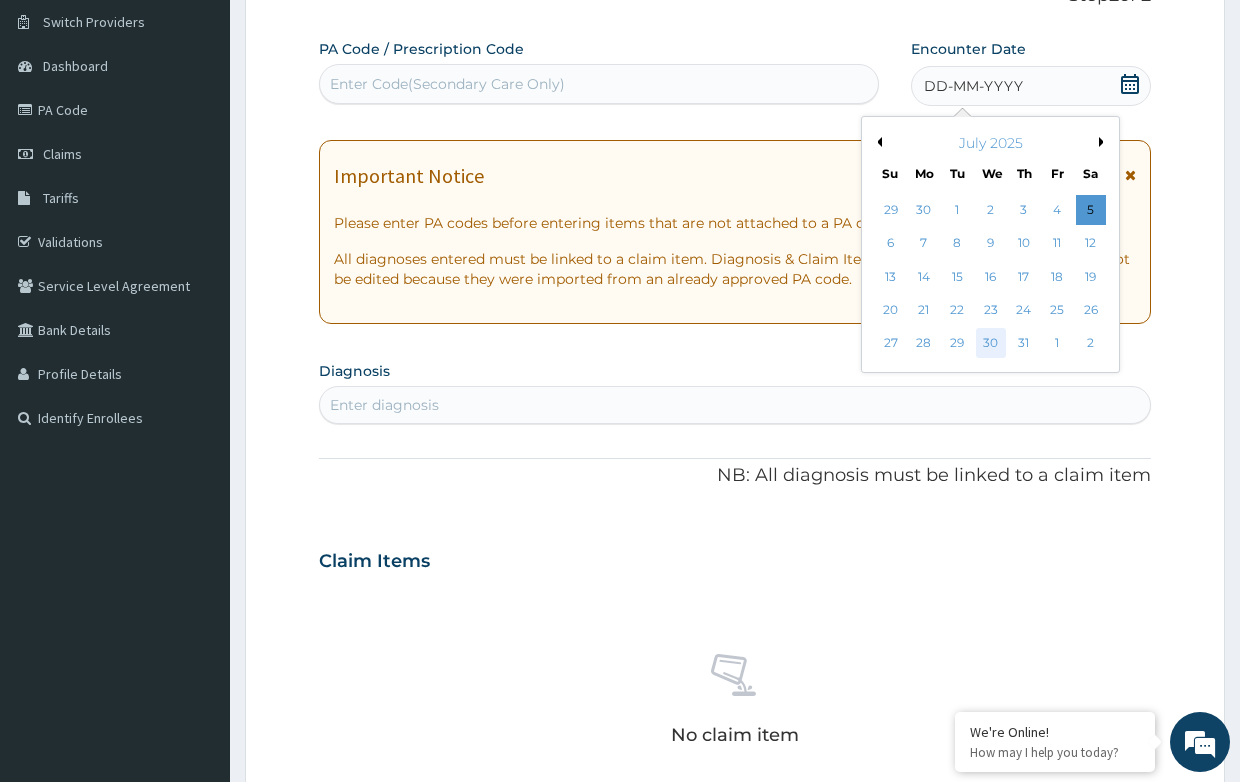 click on "30" at bounding box center [990, 344] 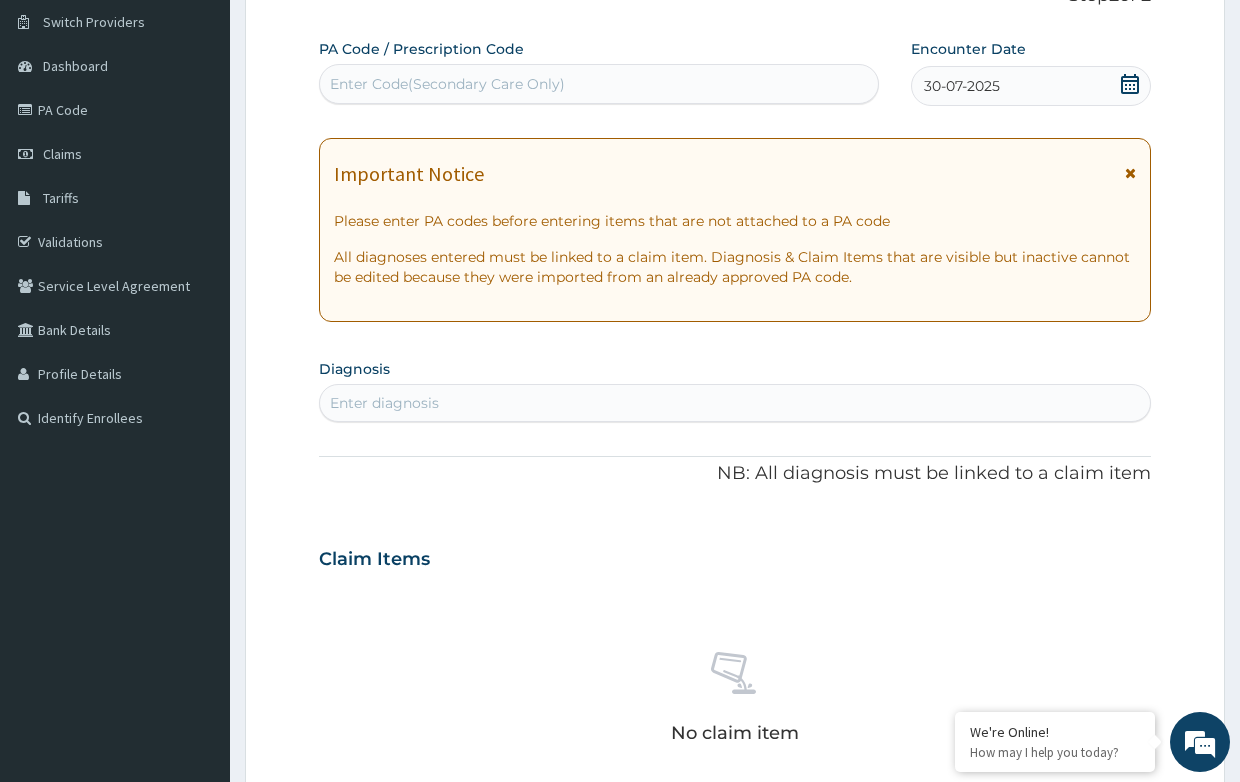 scroll, scrollTop: 252, scrollLeft: 0, axis: vertical 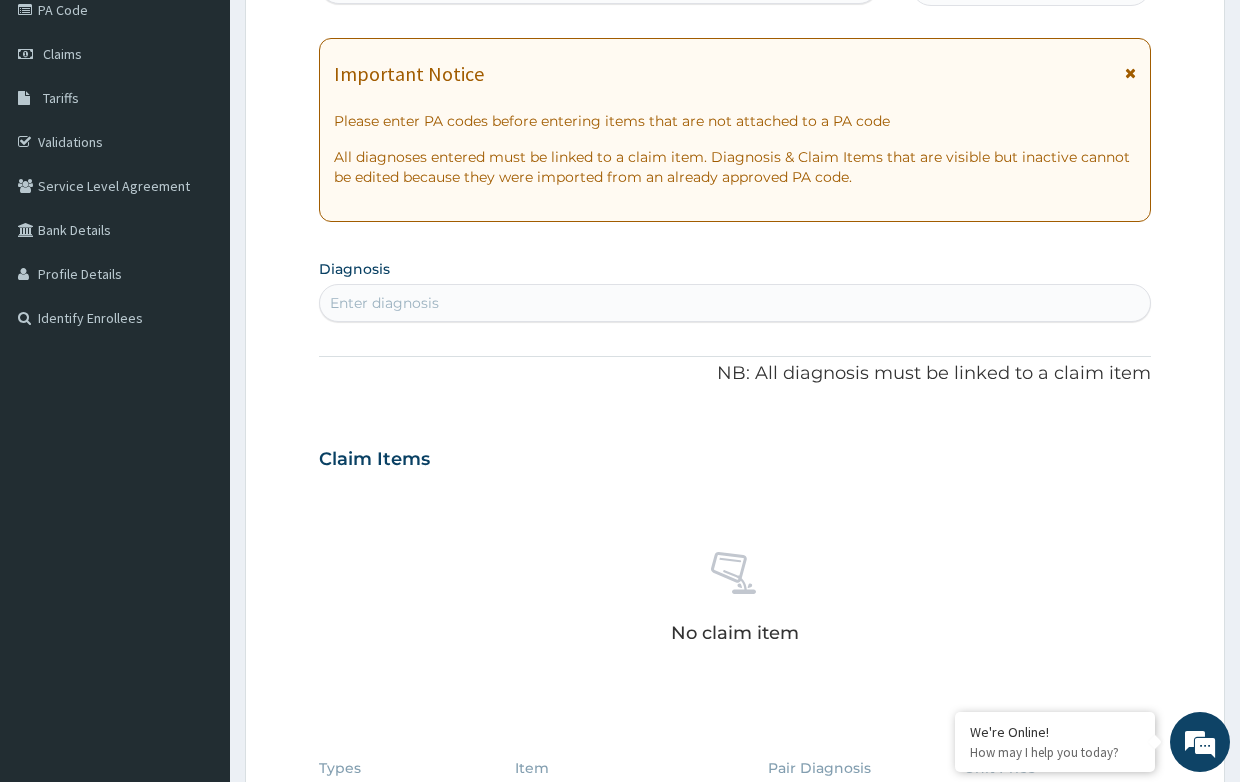 click on "Enter diagnosis" at bounding box center [734, 303] 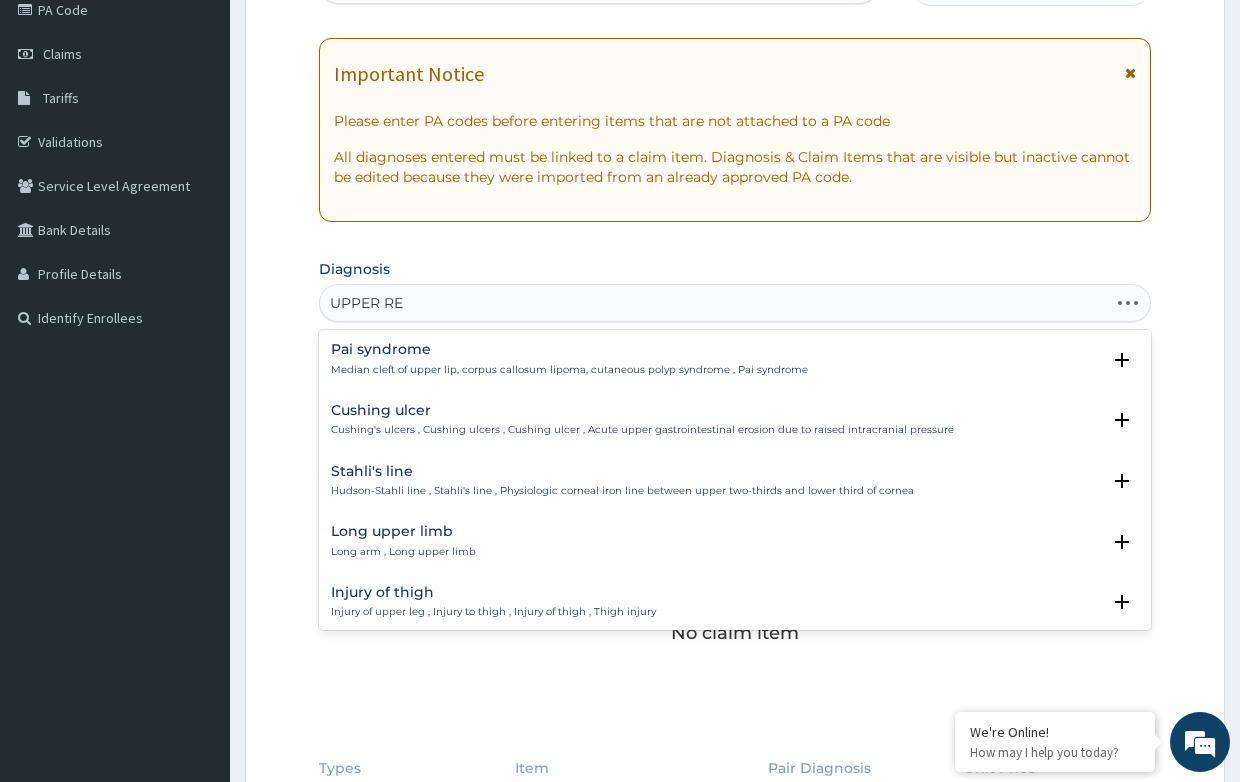 type on "UPPER RES" 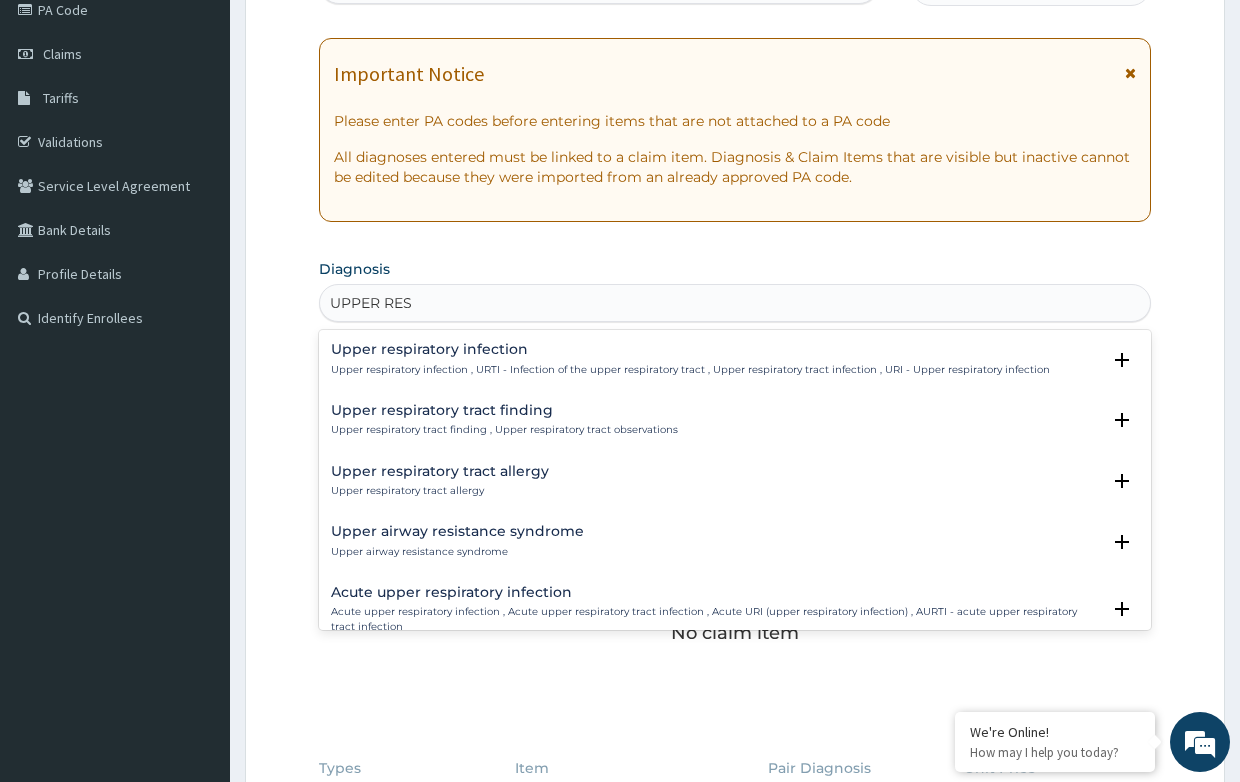 click on "Upper respiratory infection" at bounding box center [690, 349] 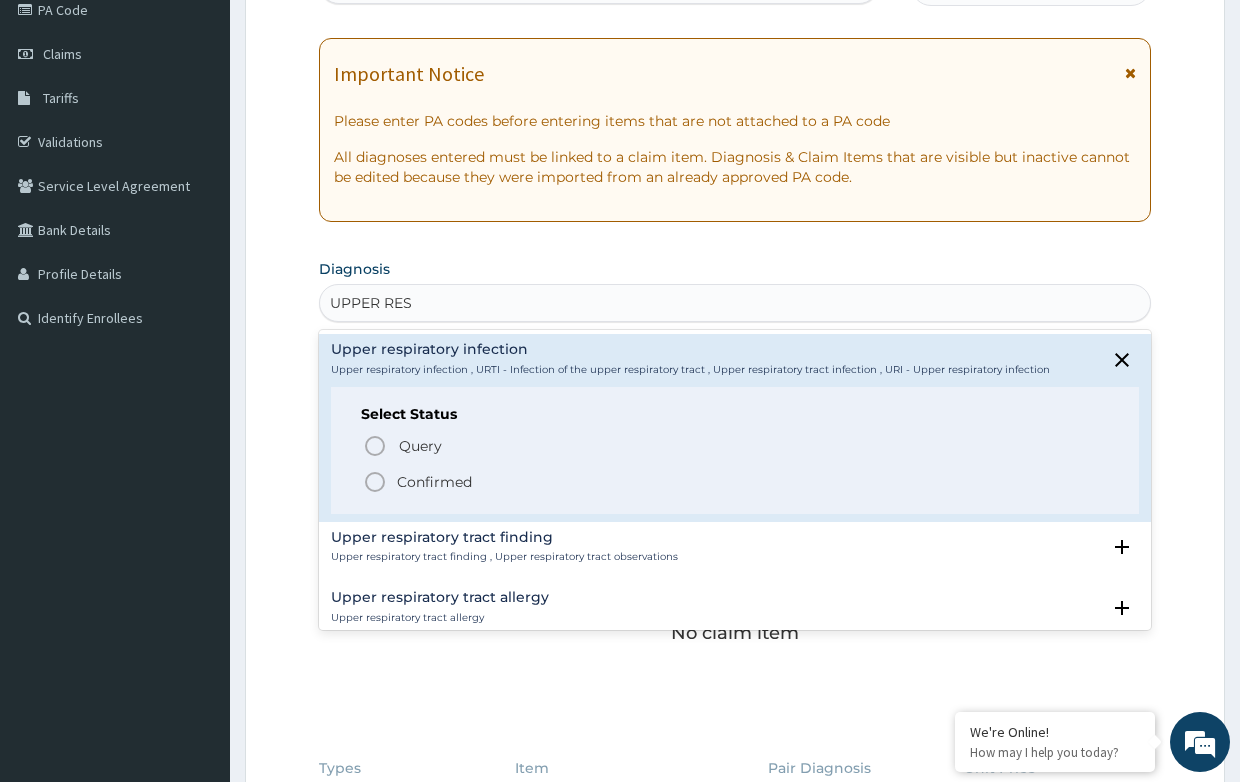 click 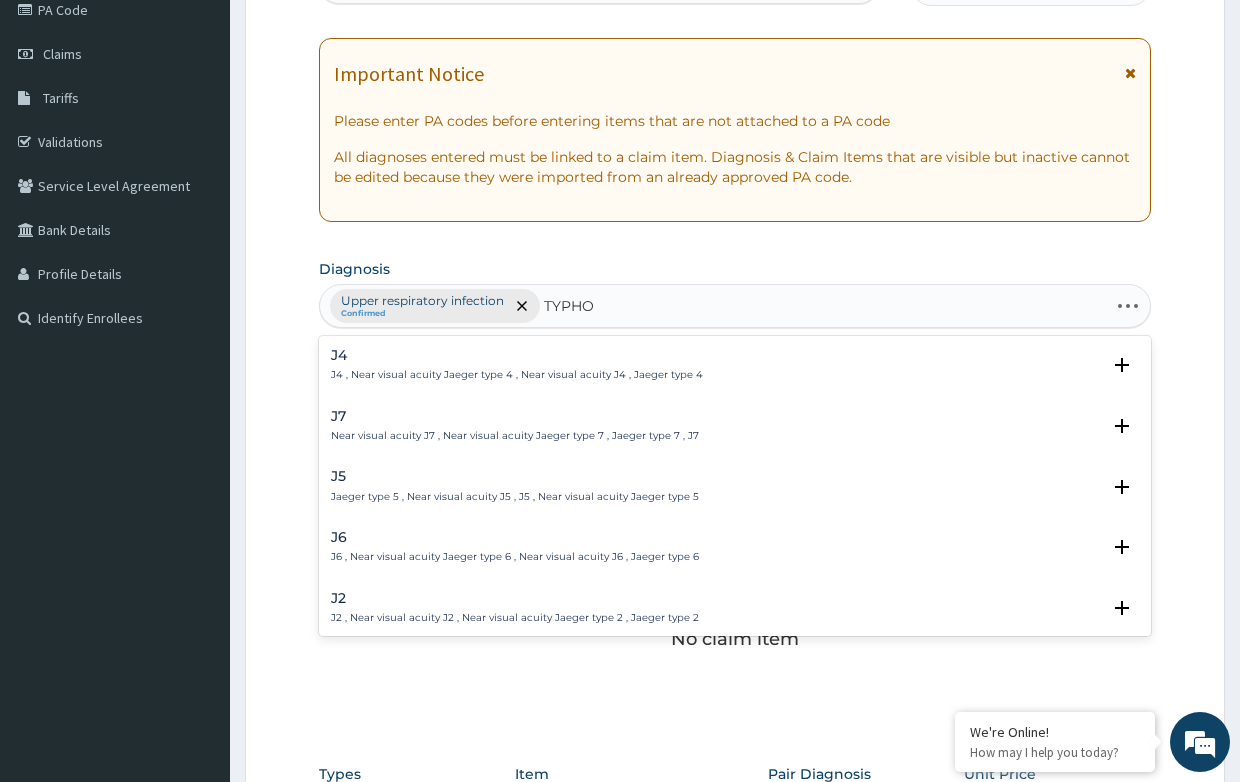 type on "TYPHOI" 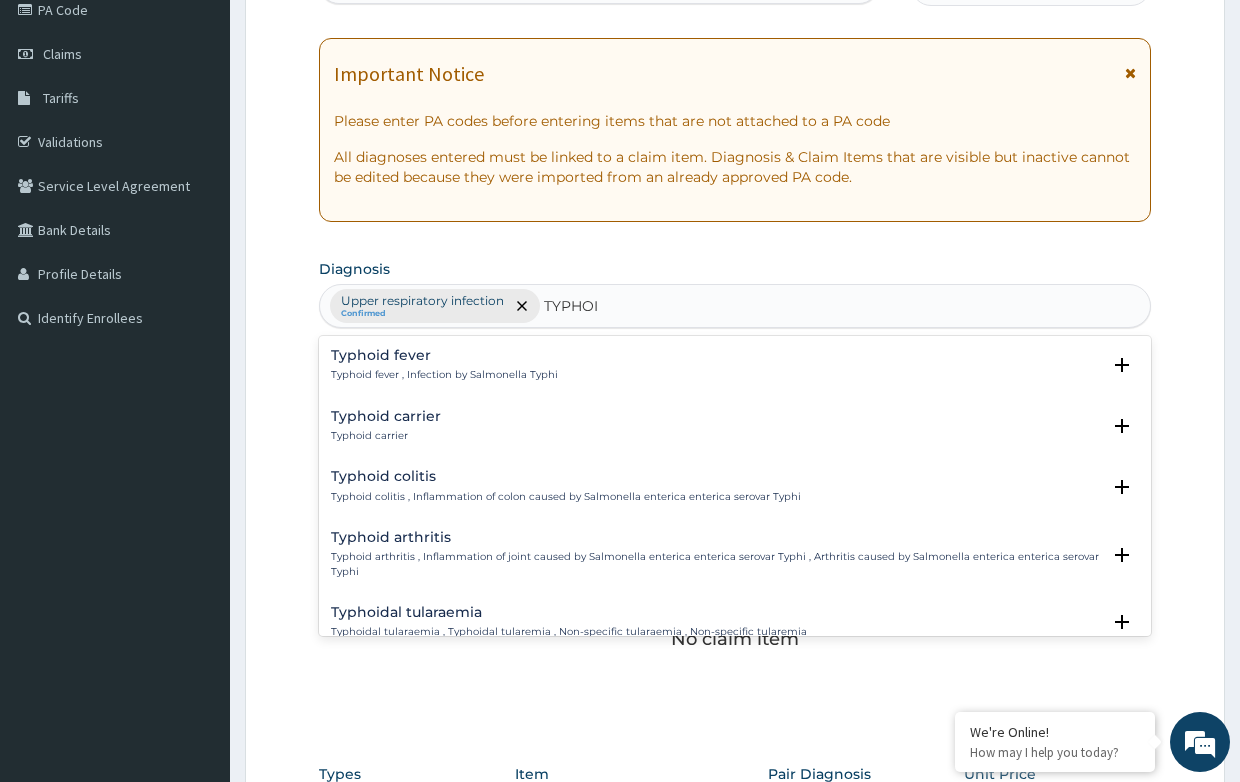 click on "Typhoid fever" at bounding box center [444, 355] 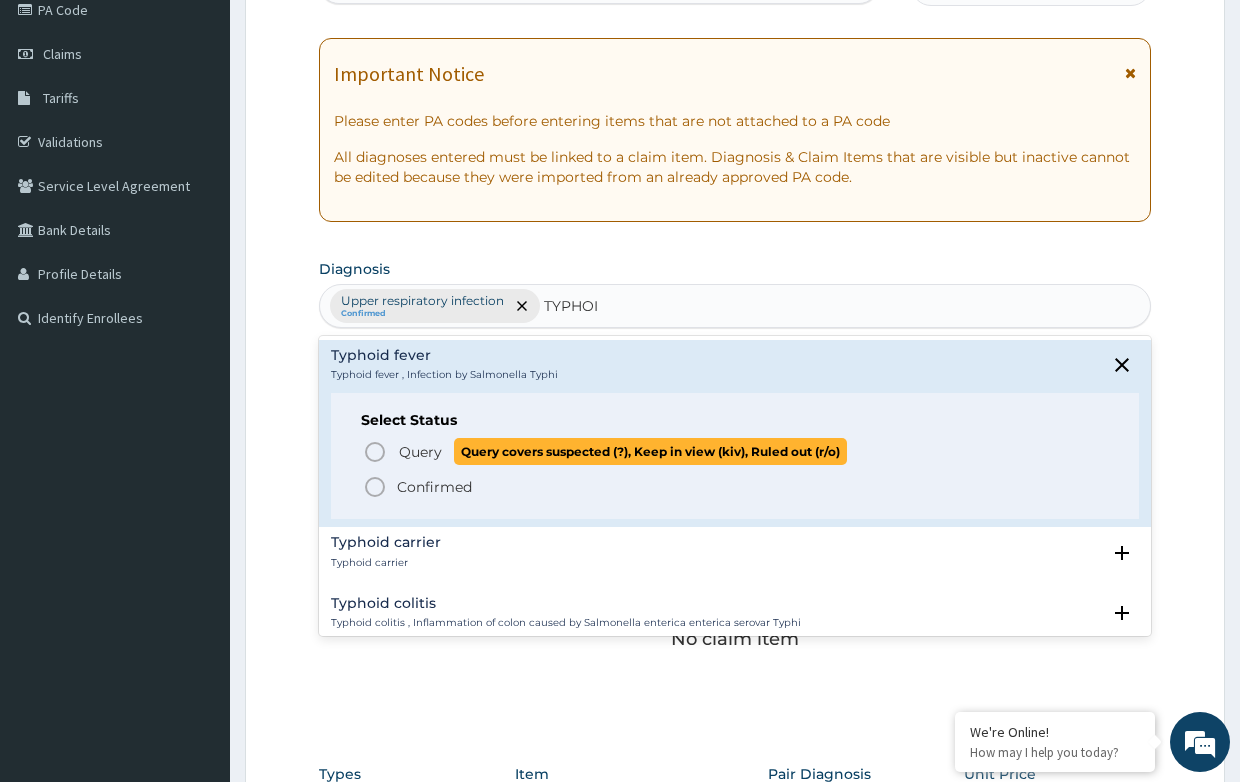 click on "Query Query covers suspected (?), Keep in view (kiv), Ruled out (r/o)" at bounding box center [735, 451] 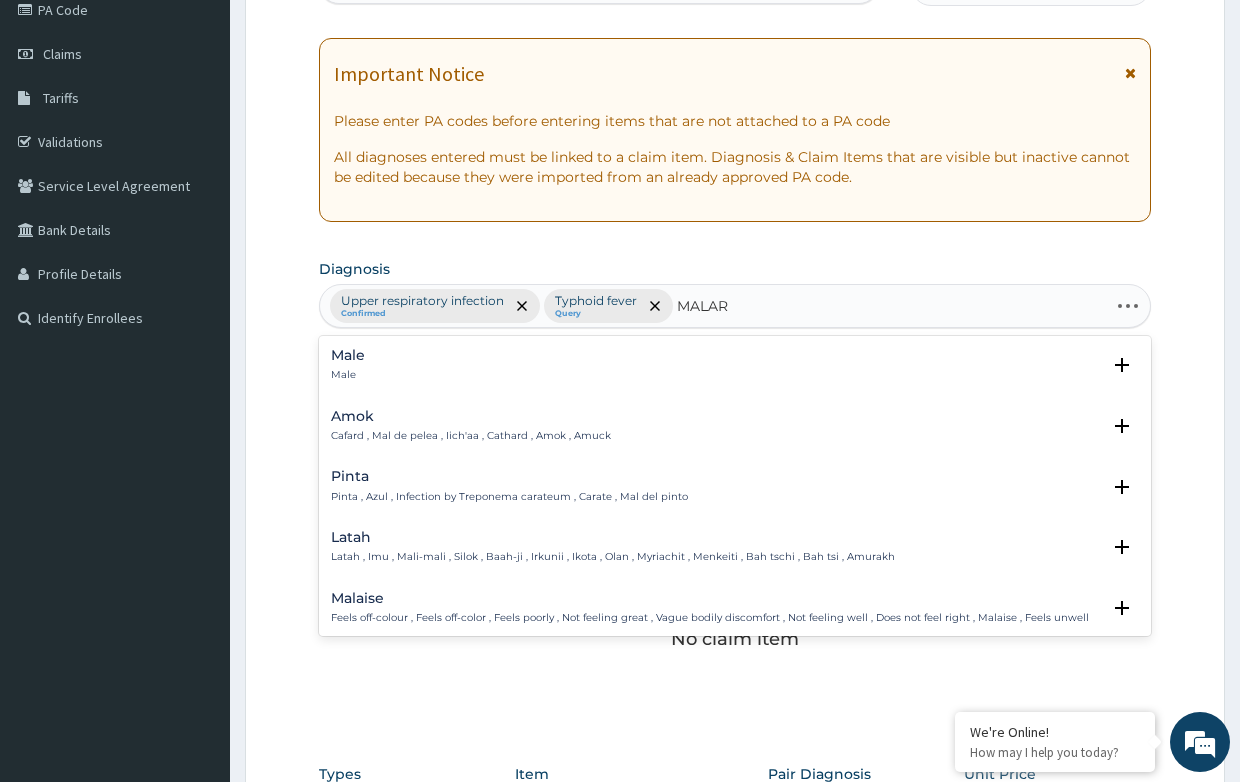 type on "MALARI" 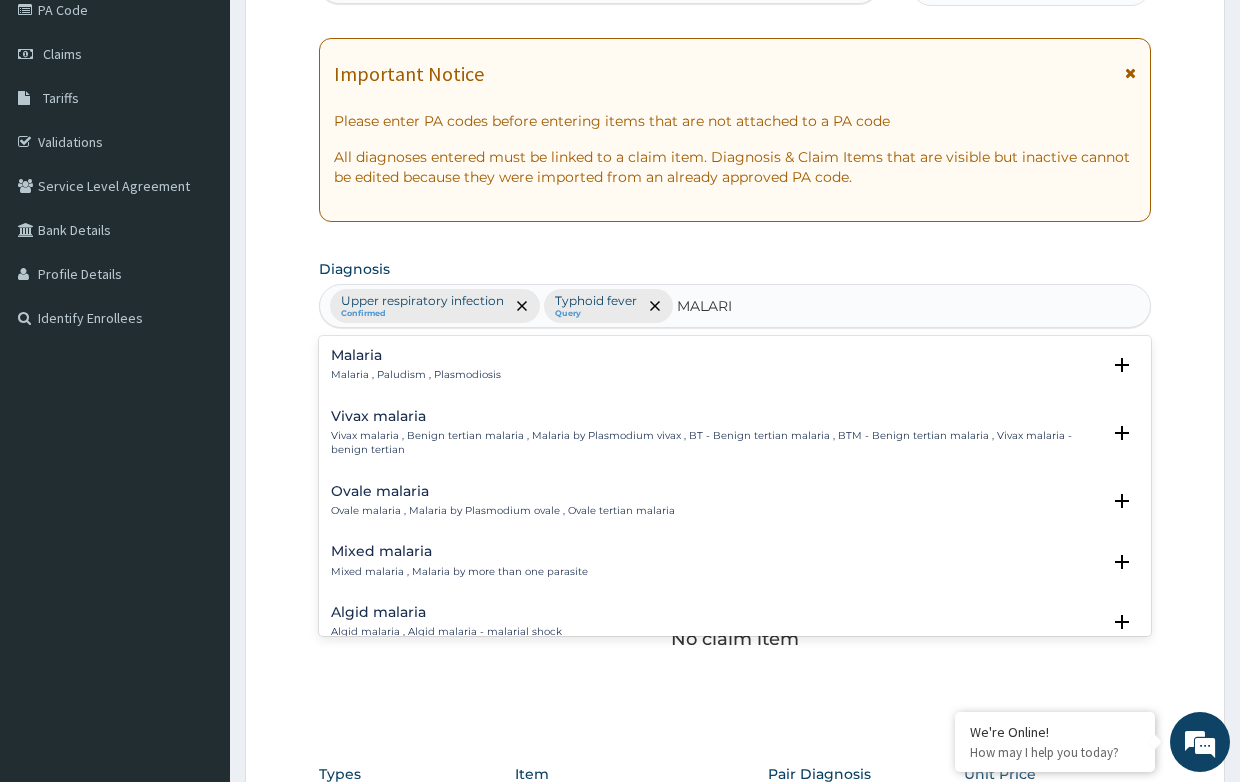 scroll, scrollTop: 100, scrollLeft: 0, axis: vertical 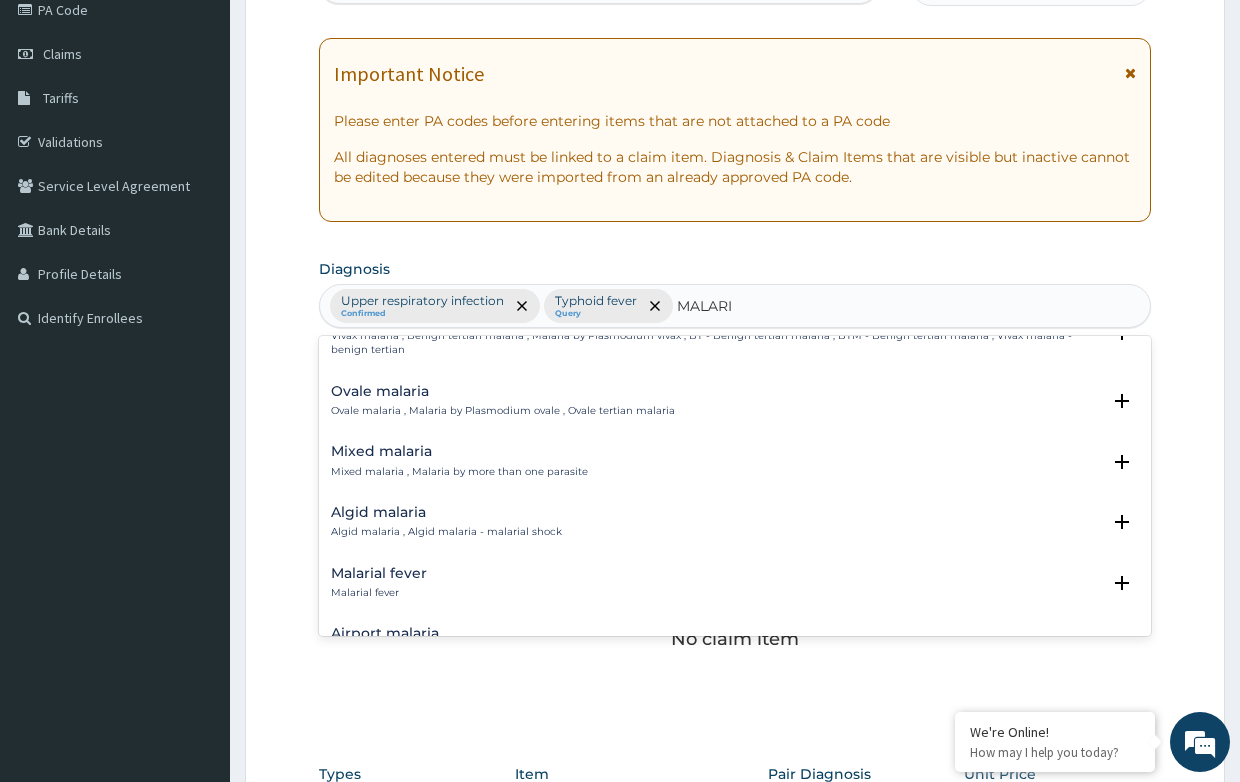 click on "Malarial fever" at bounding box center (379, 573) 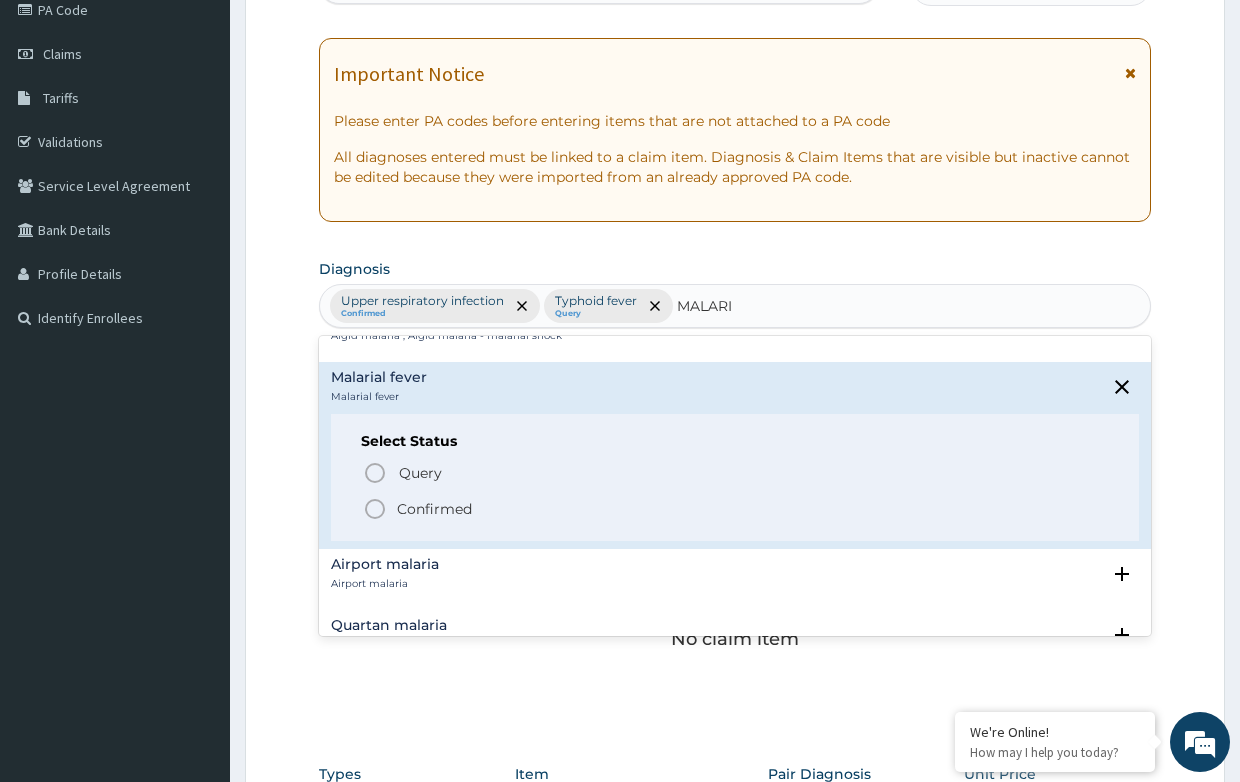 scroll, scrollTop: 300, scrollLeft: 0, axis: vertical 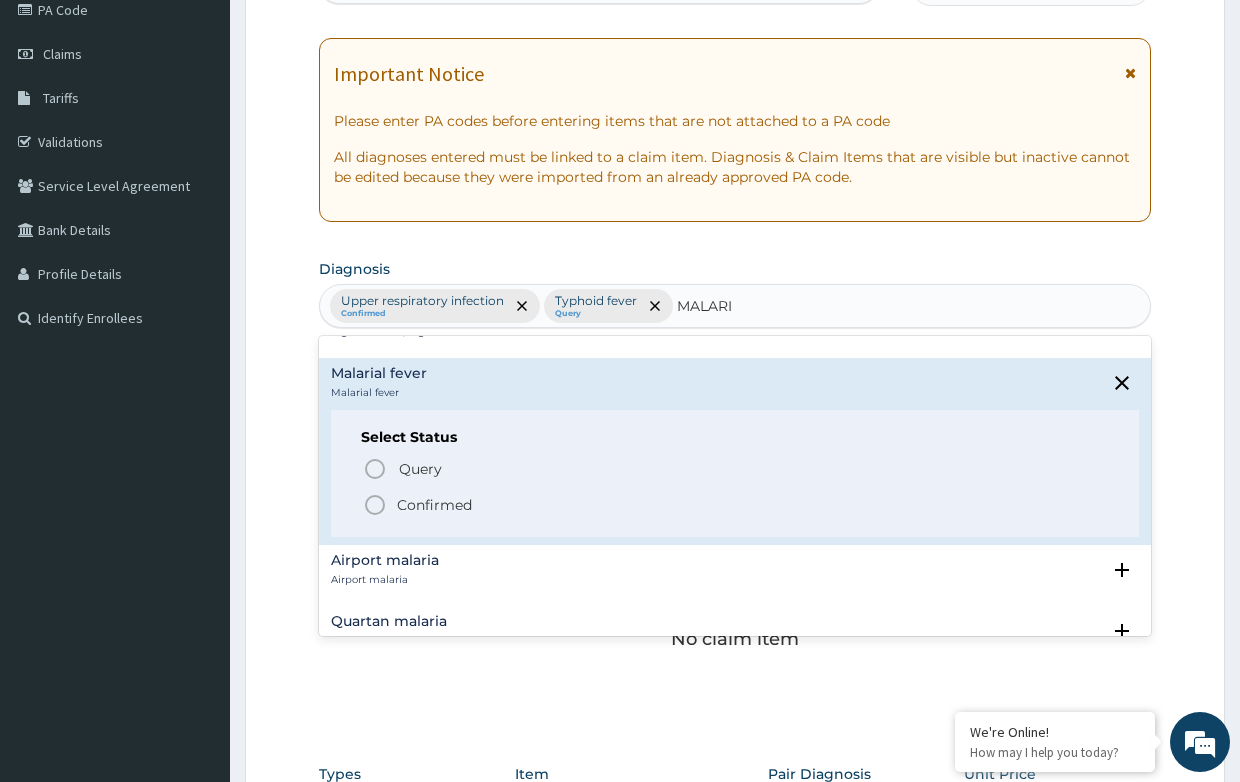click 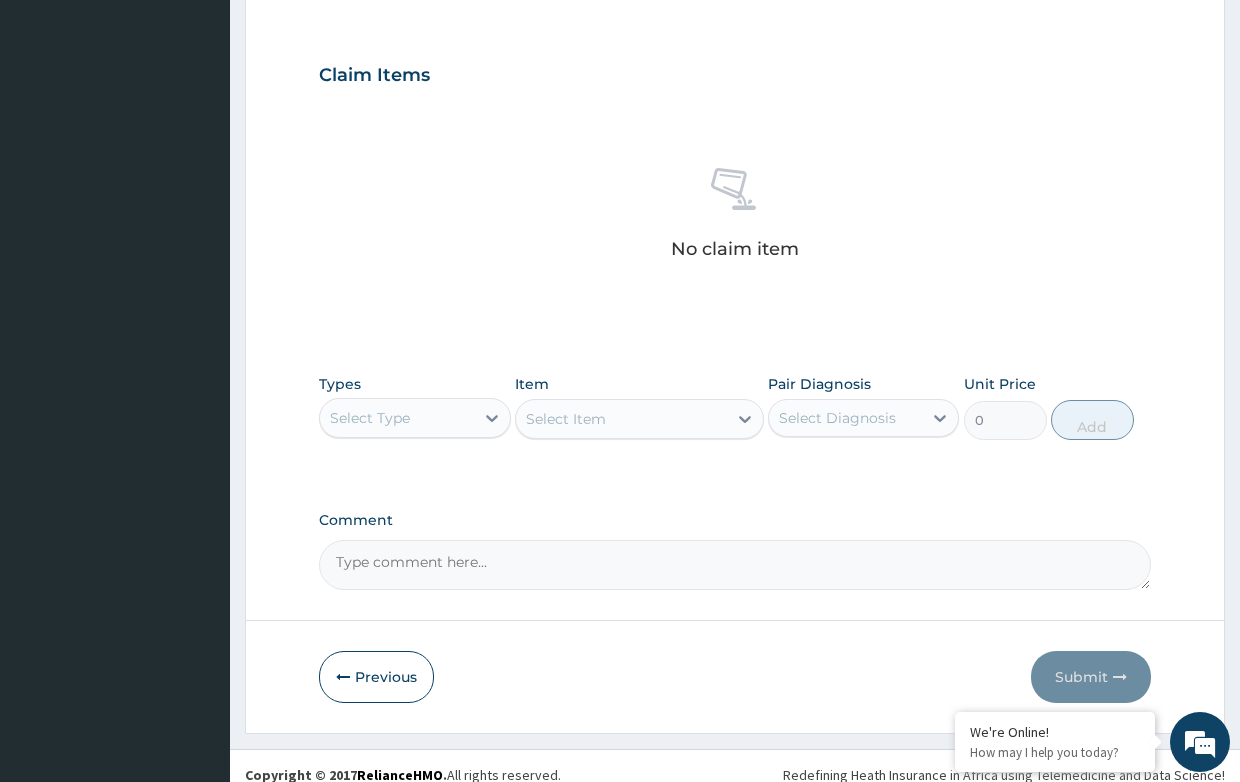 scroll, scrollTop: 652, scrollLeft: 0, axis: vertical 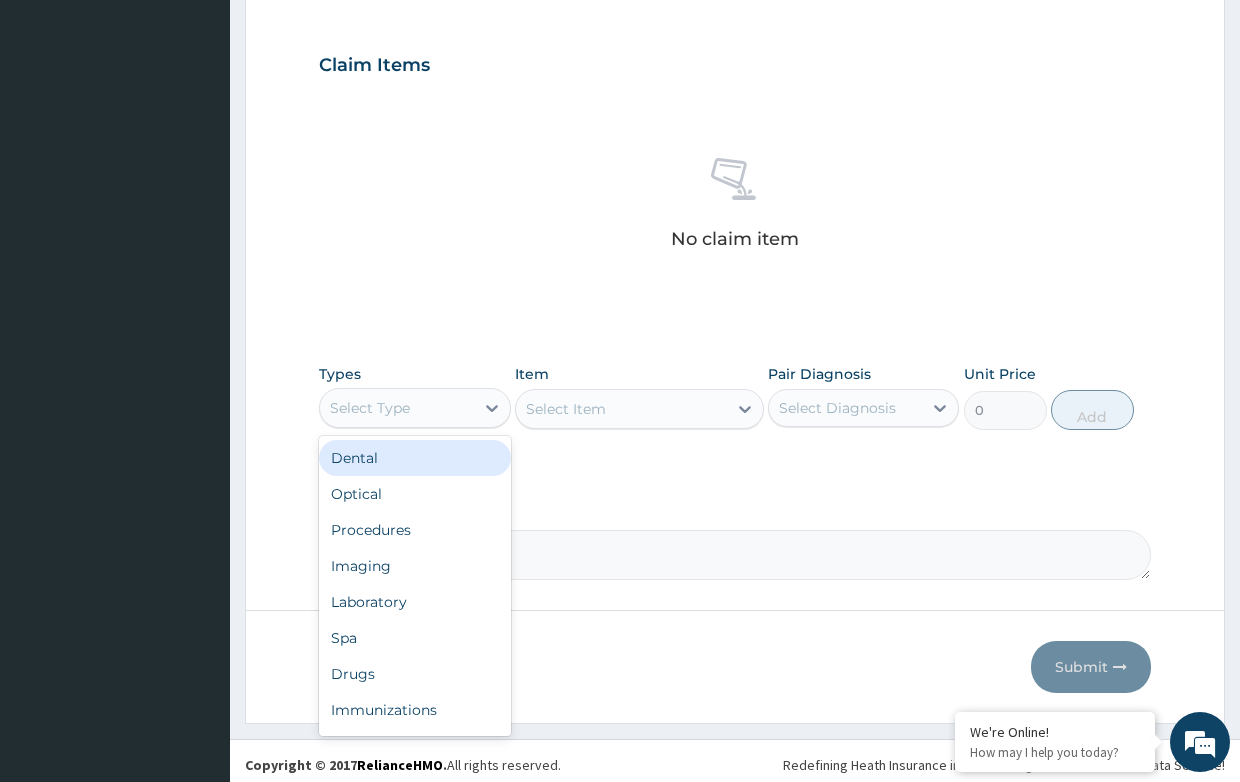 click on "Select Type" at bounding box center [396, 408] 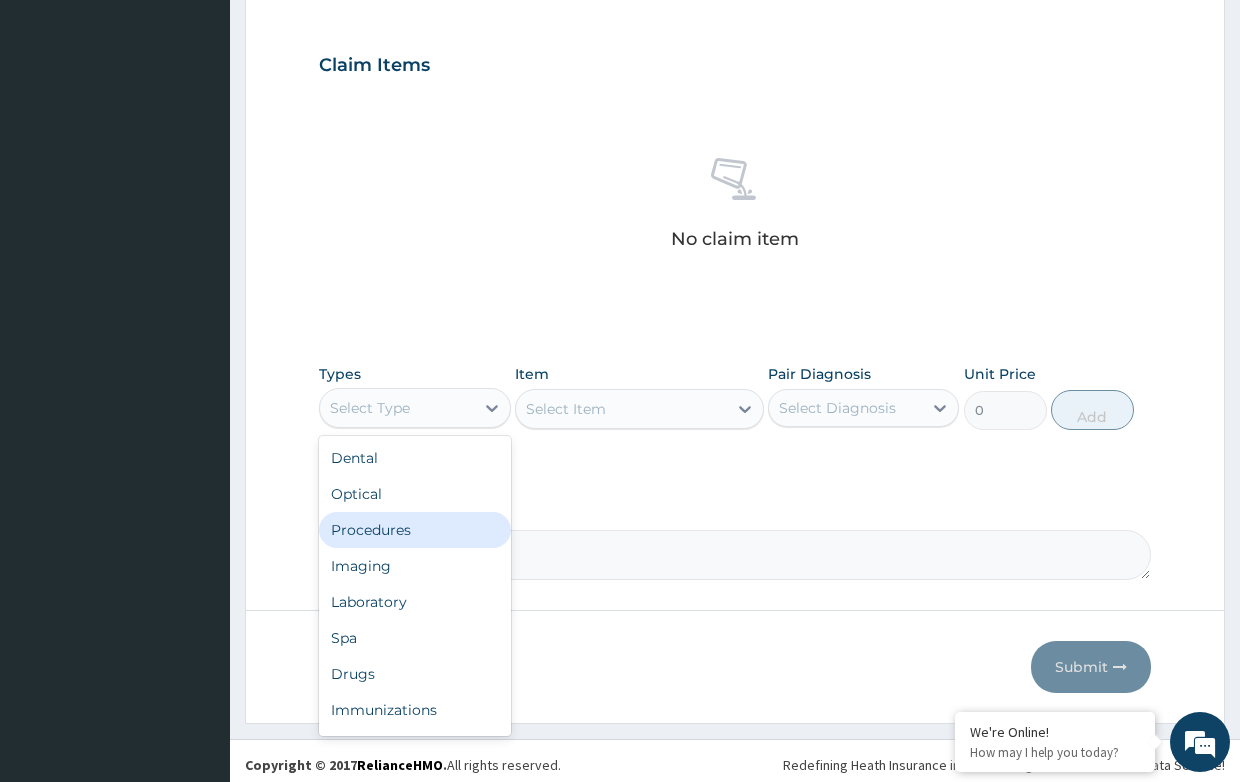 click on "Procedures" at bounding box center [414, 530] 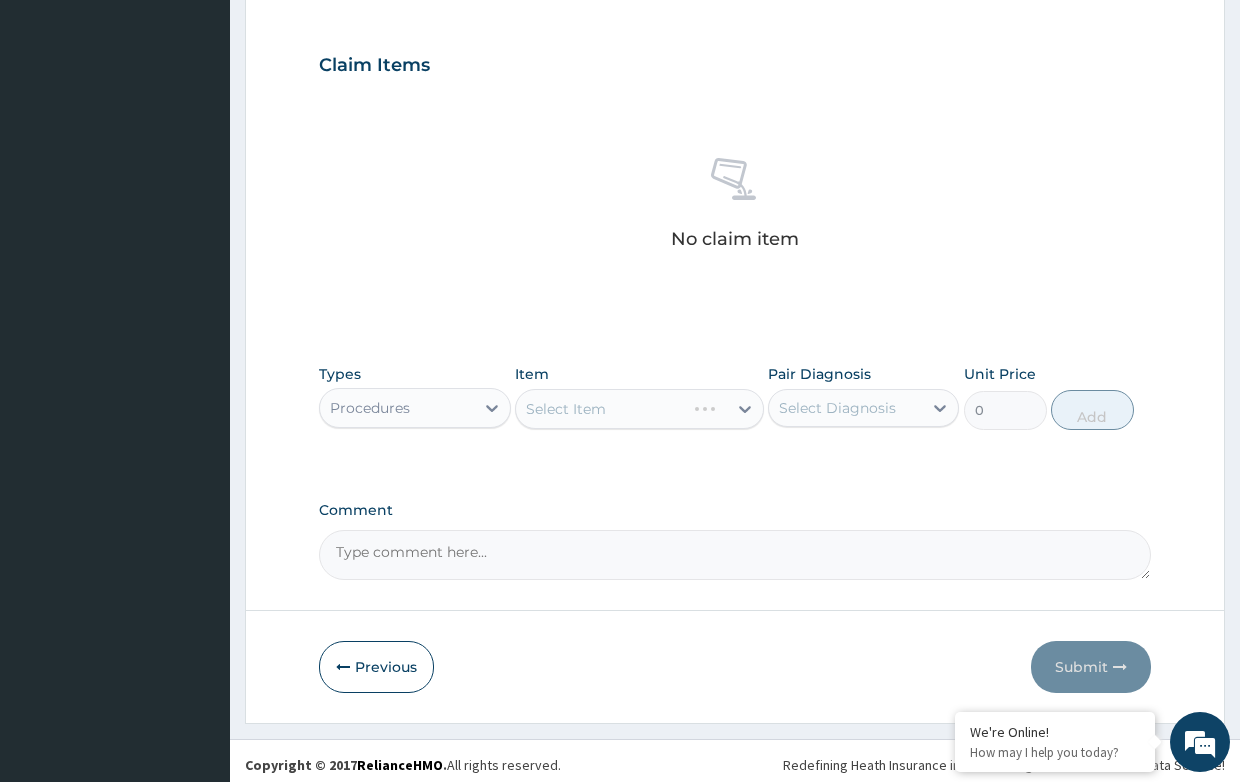 click on "Select Item" at bounding box center [639, 409] 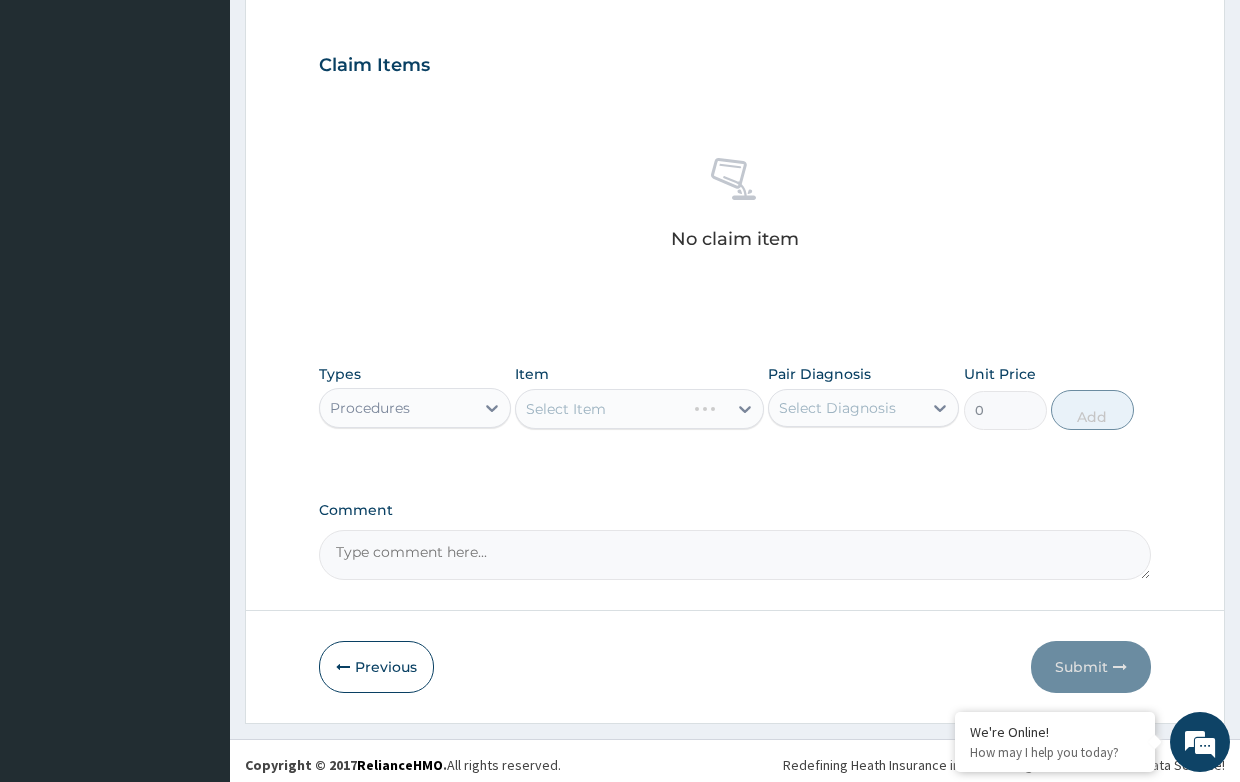 click on "Select Item" at bounding box center [639, 409] 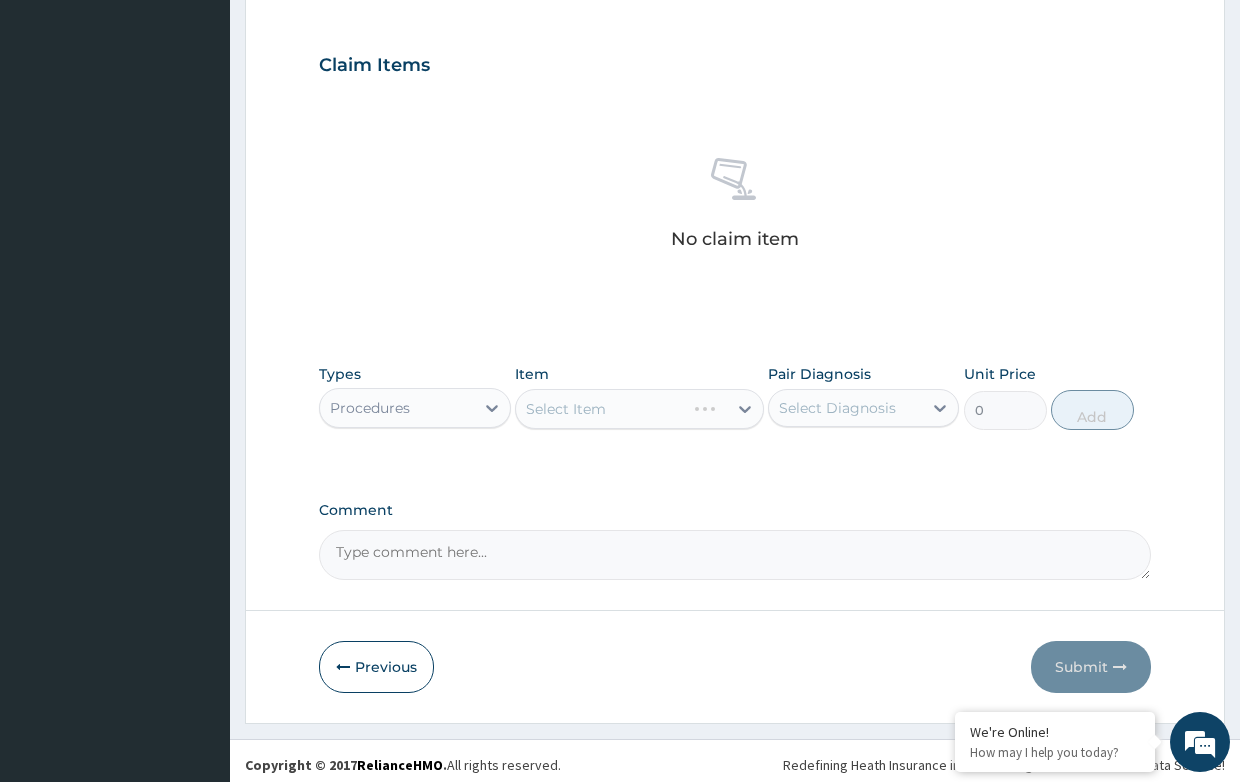 click on "Select Item" at bounding box center [639, 409] 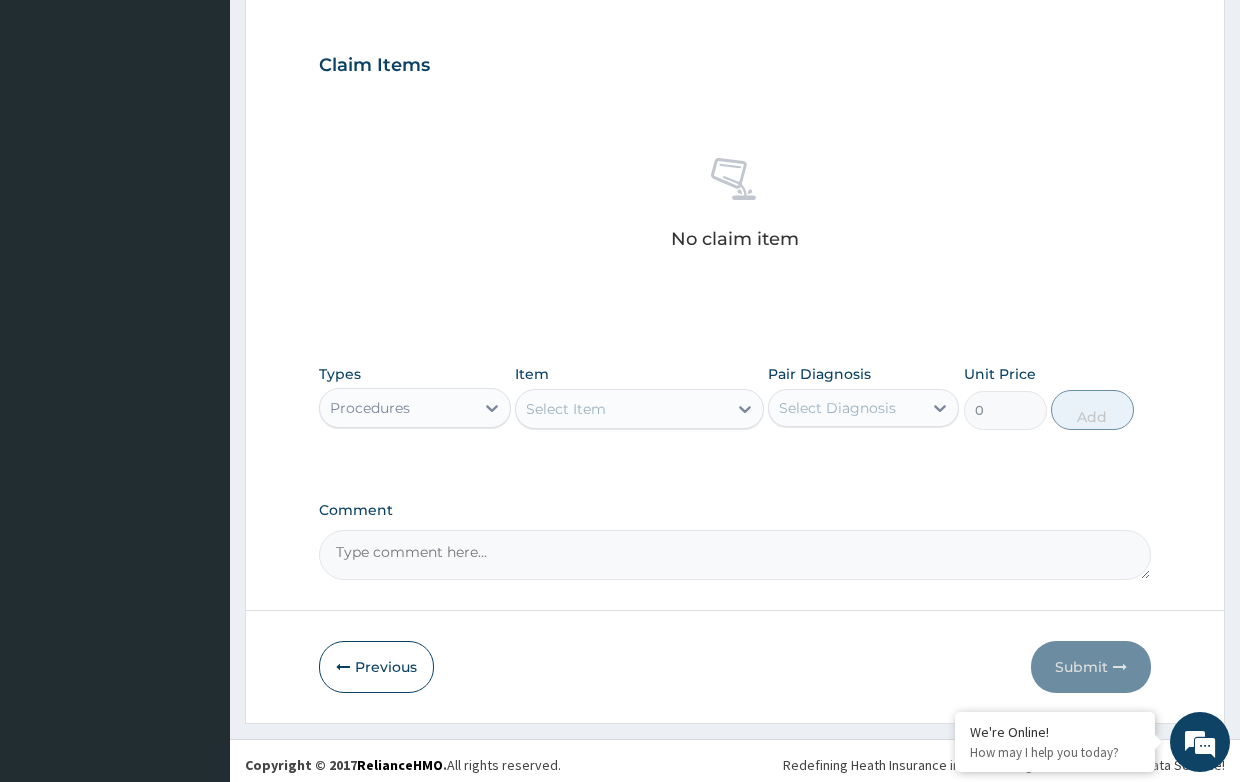 click on "Select Item" at bounding box center (621, 409) 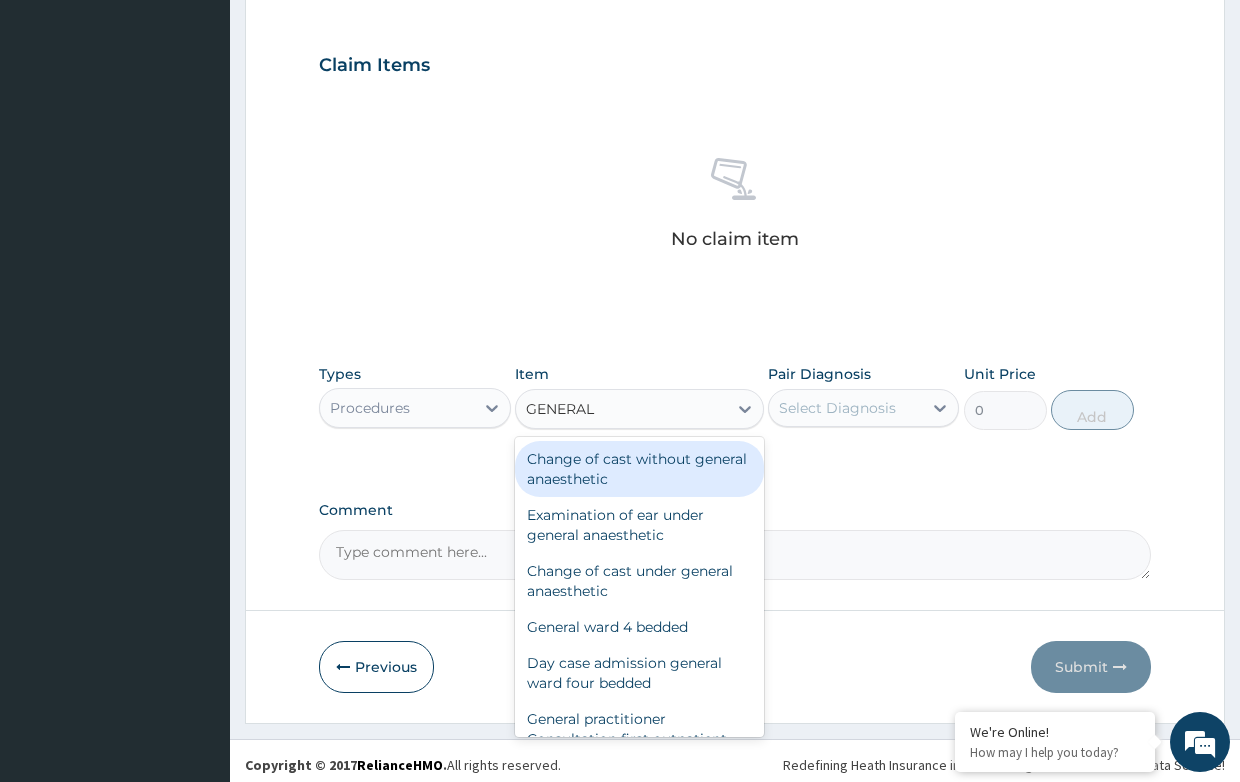 type on "GENERAL" 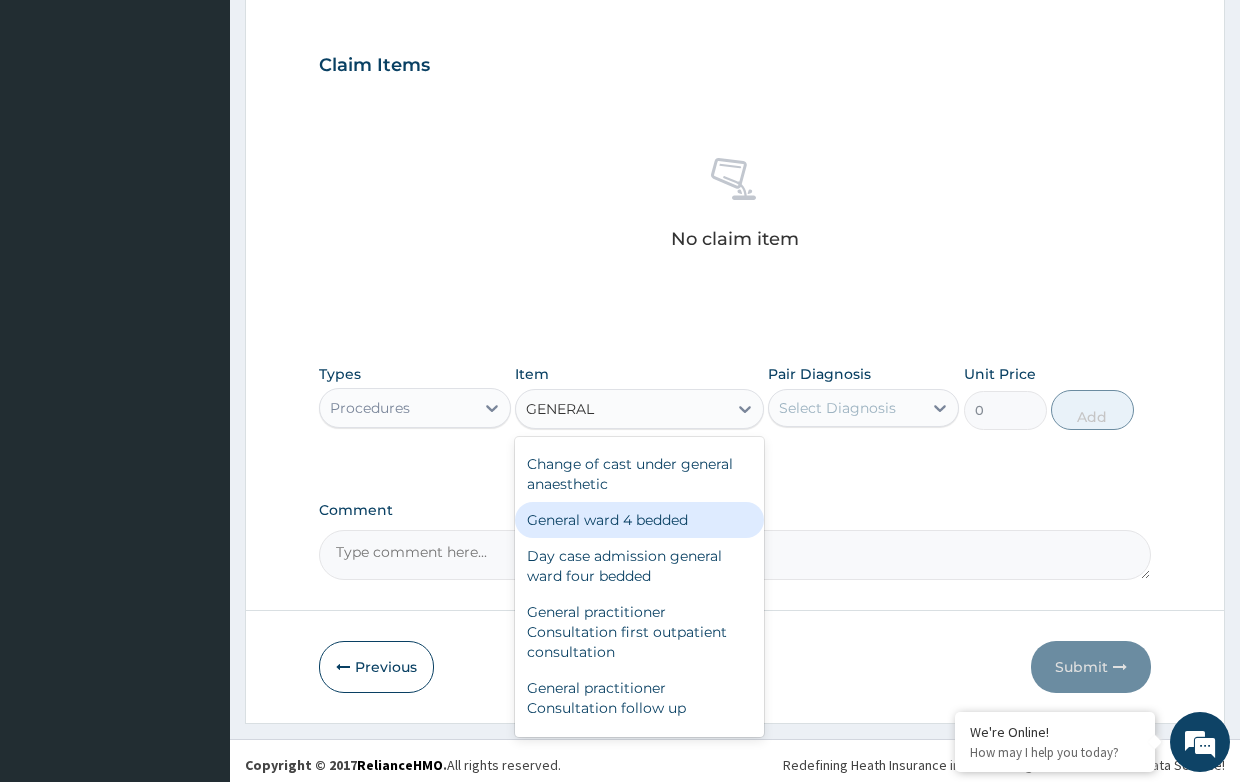 scroll, scrollTop: 120, scrollLeft: 0, axis: vertical 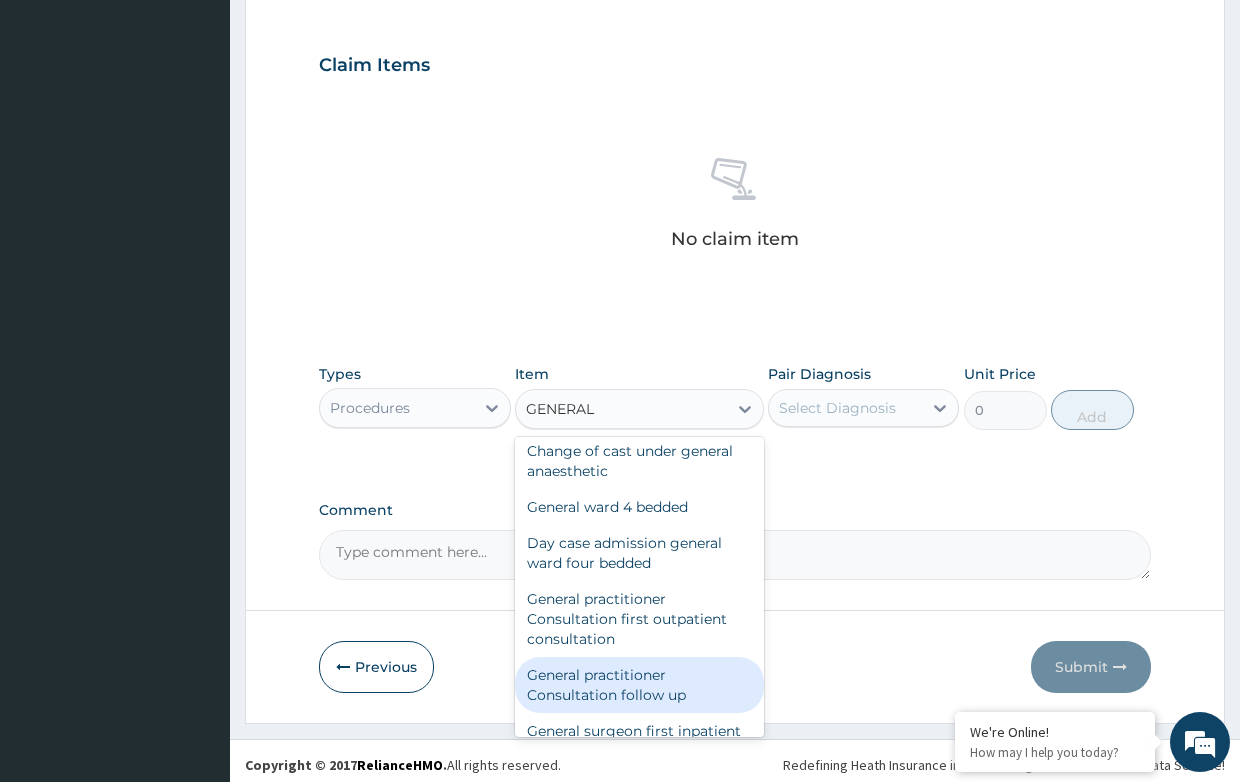click on "General practitioner Consultation follow up" at bounding box center (639, 685) 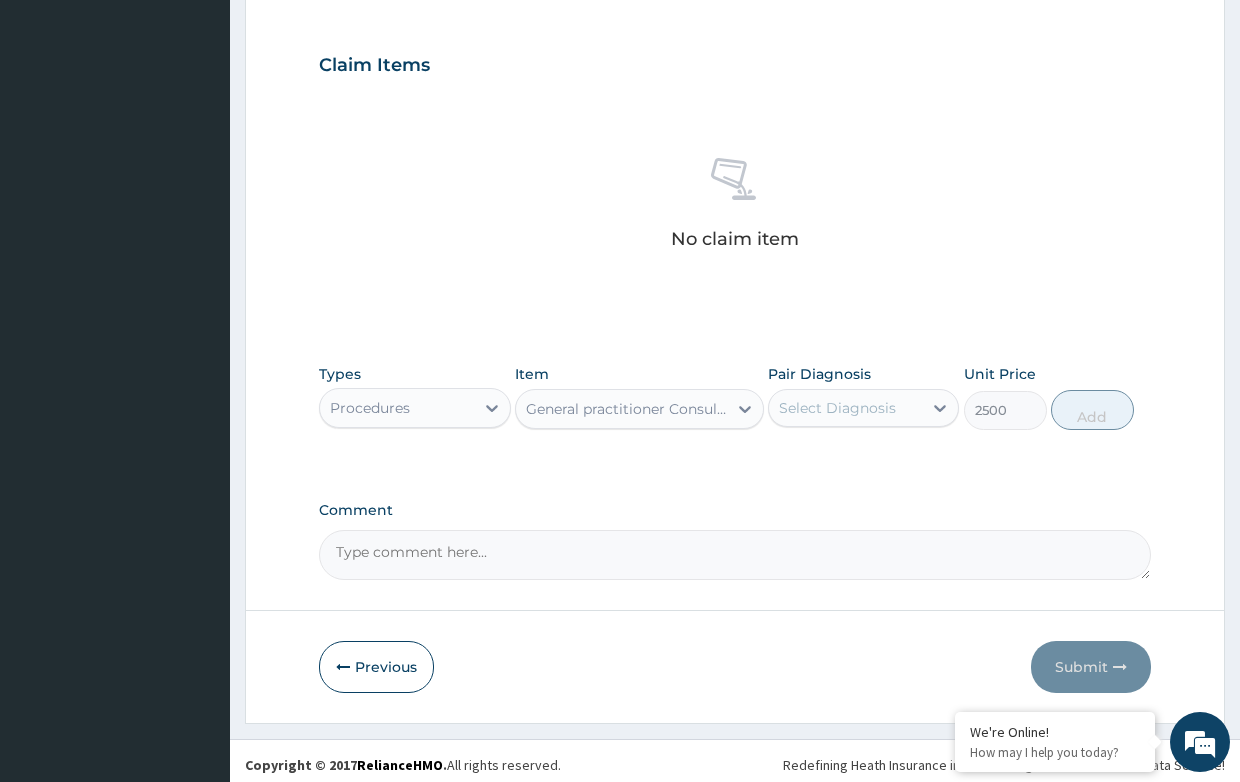 click on "Select Diagnosis" at bounding box center [837, 408] 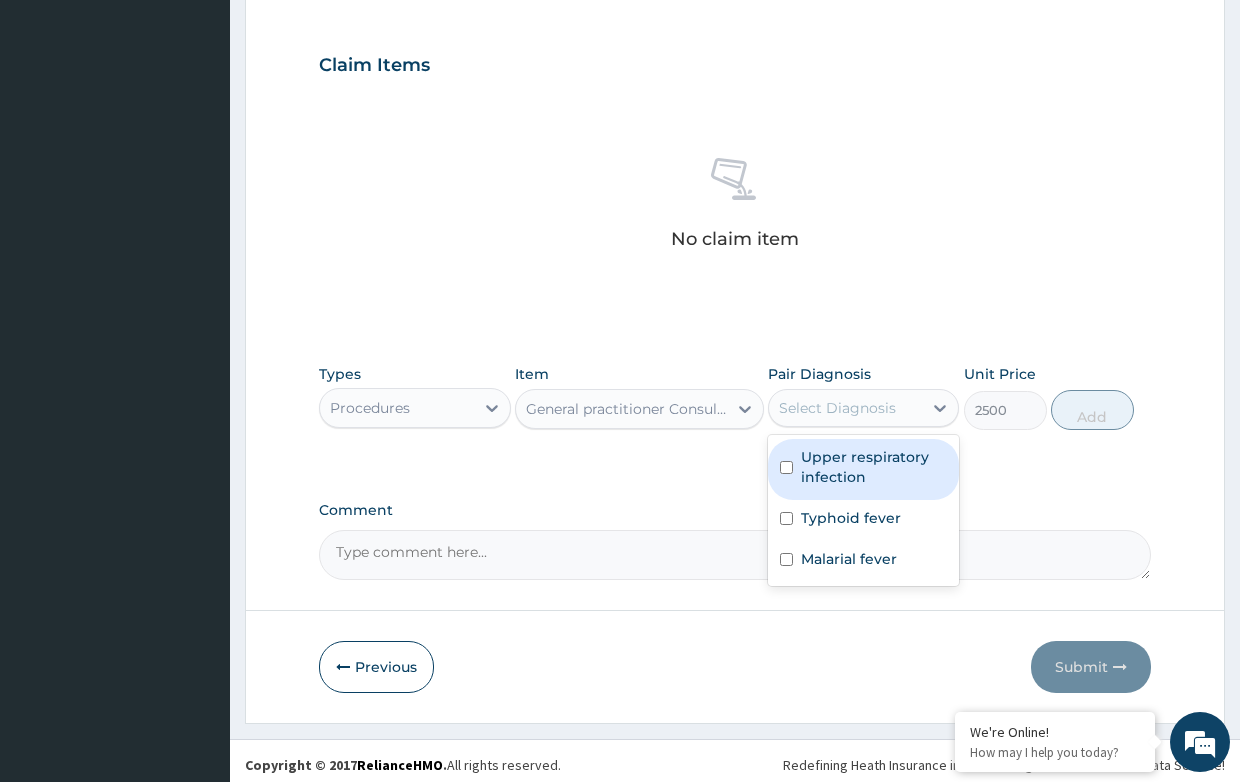 click on "Upper respiratory infection" at bounding box center [874, 467] 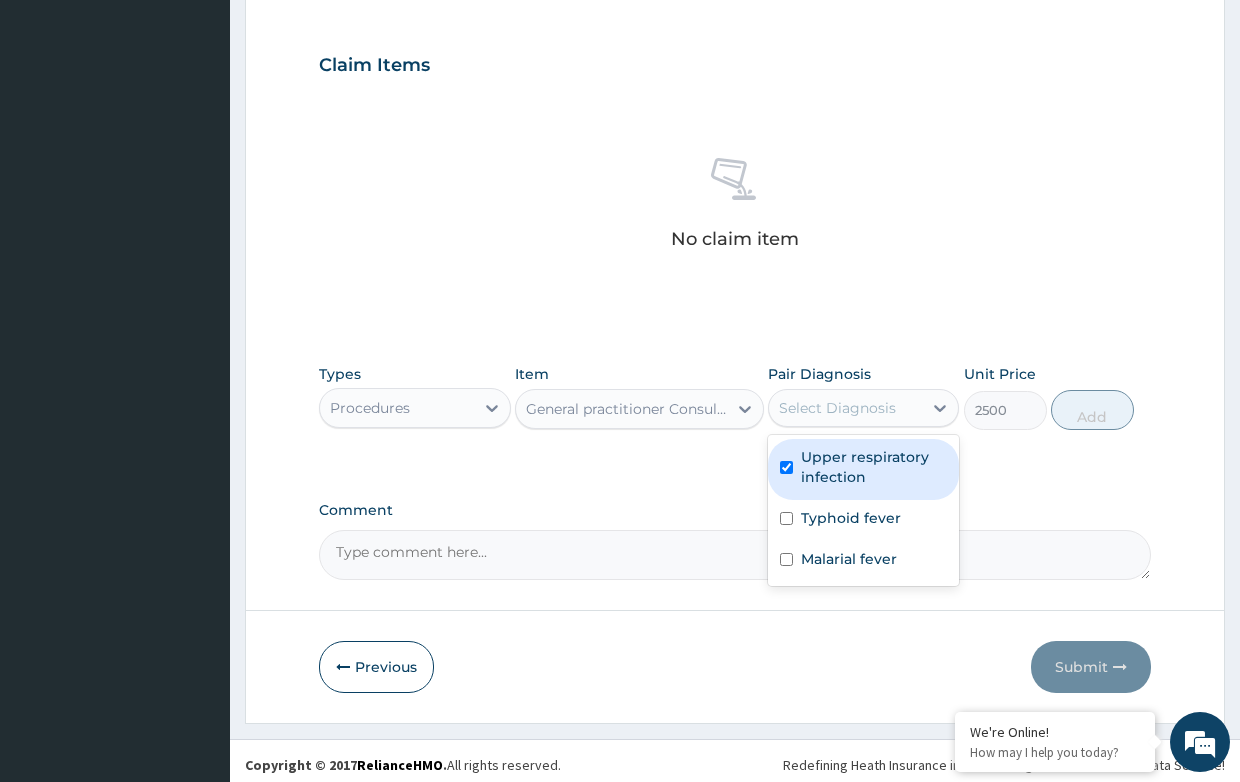 checkbox on "true" 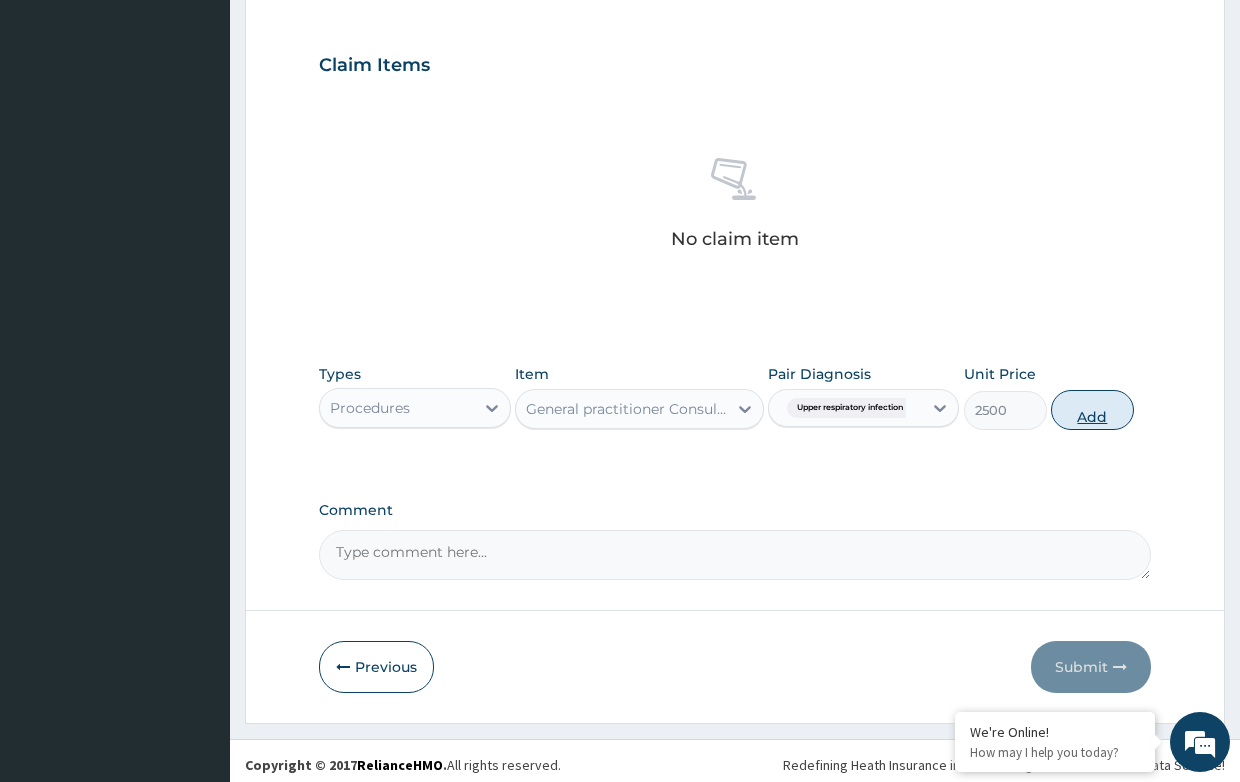 click on "Add" at bounding box center [1092, 410] 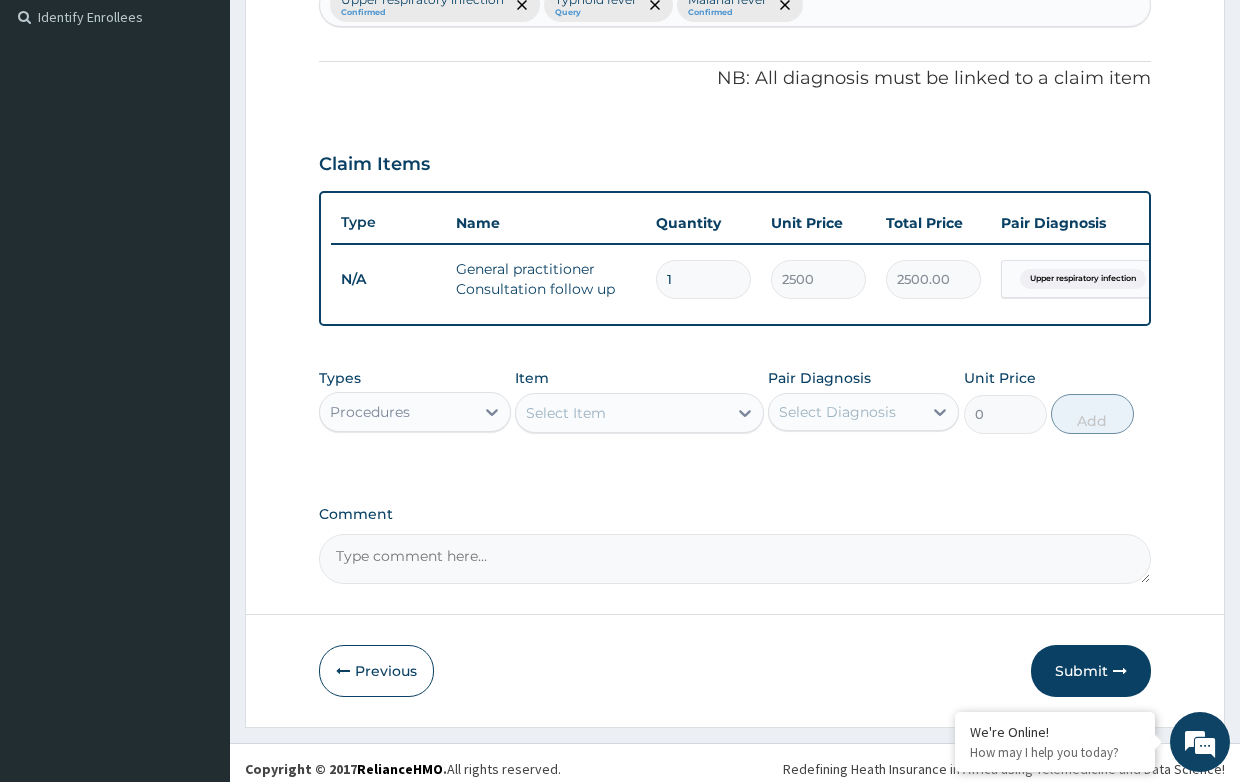 scroll, scrollTop: 582, scrollLeft: 0, axis: vertical 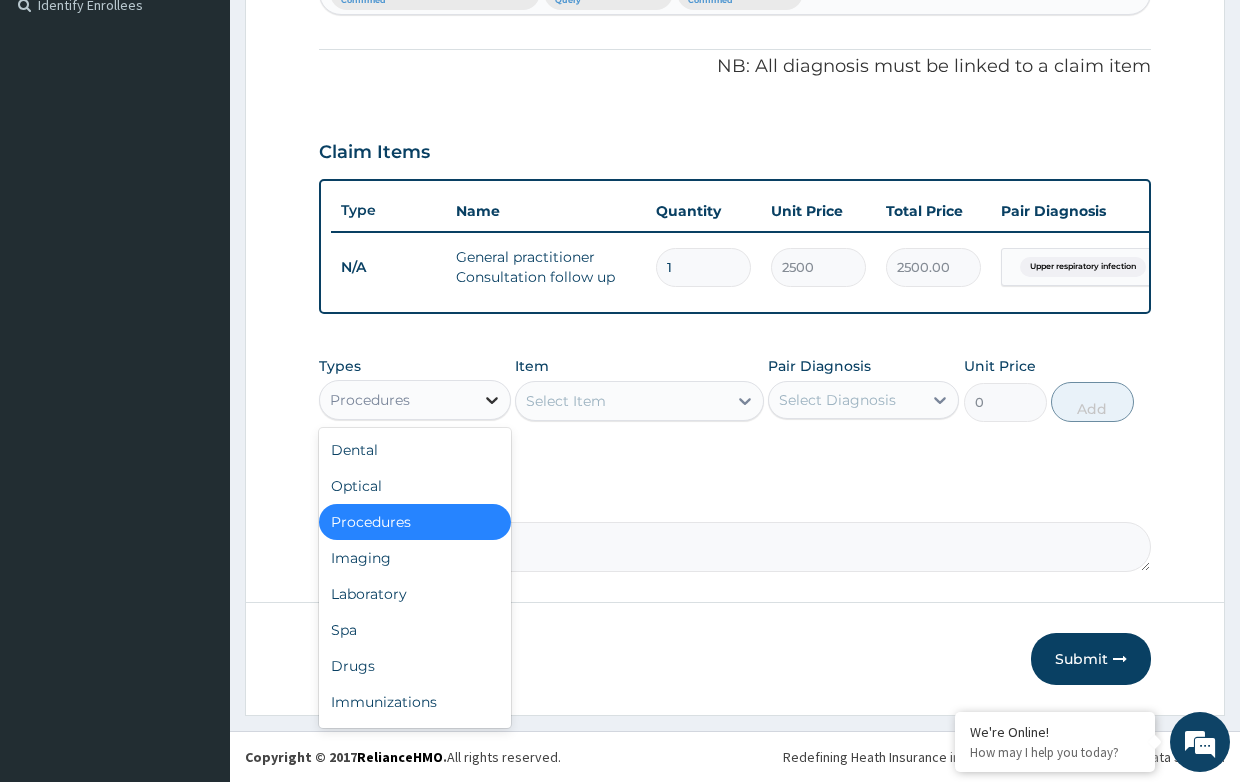 click 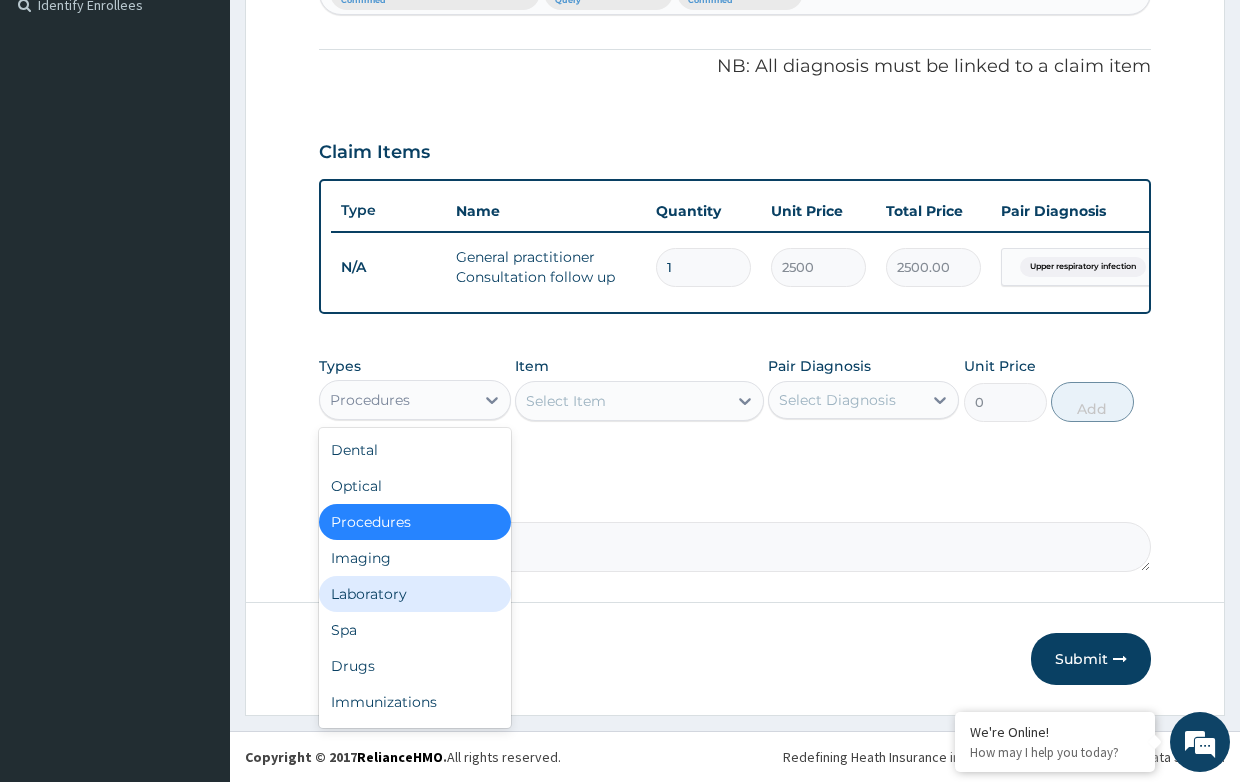 click on "Laboratory" at bounding box center [414, 594] 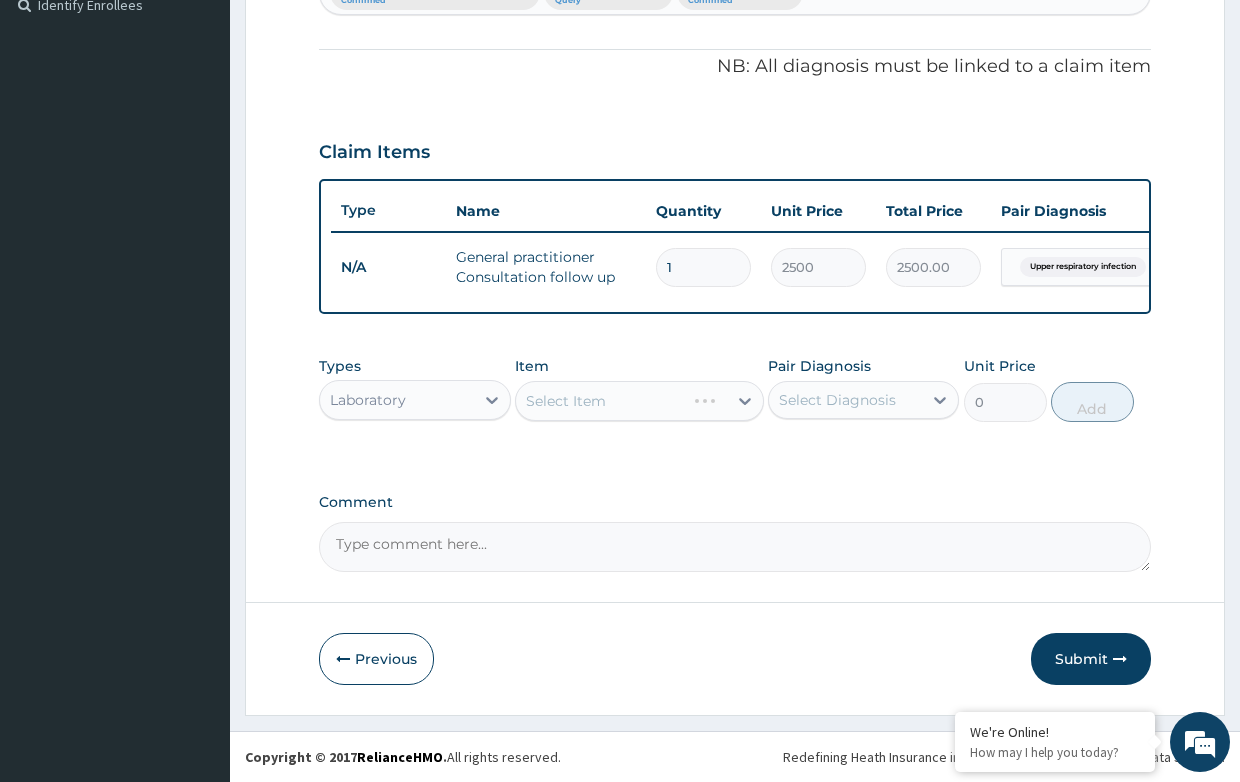 click on "Select Item" at bounding box center (639, 401) 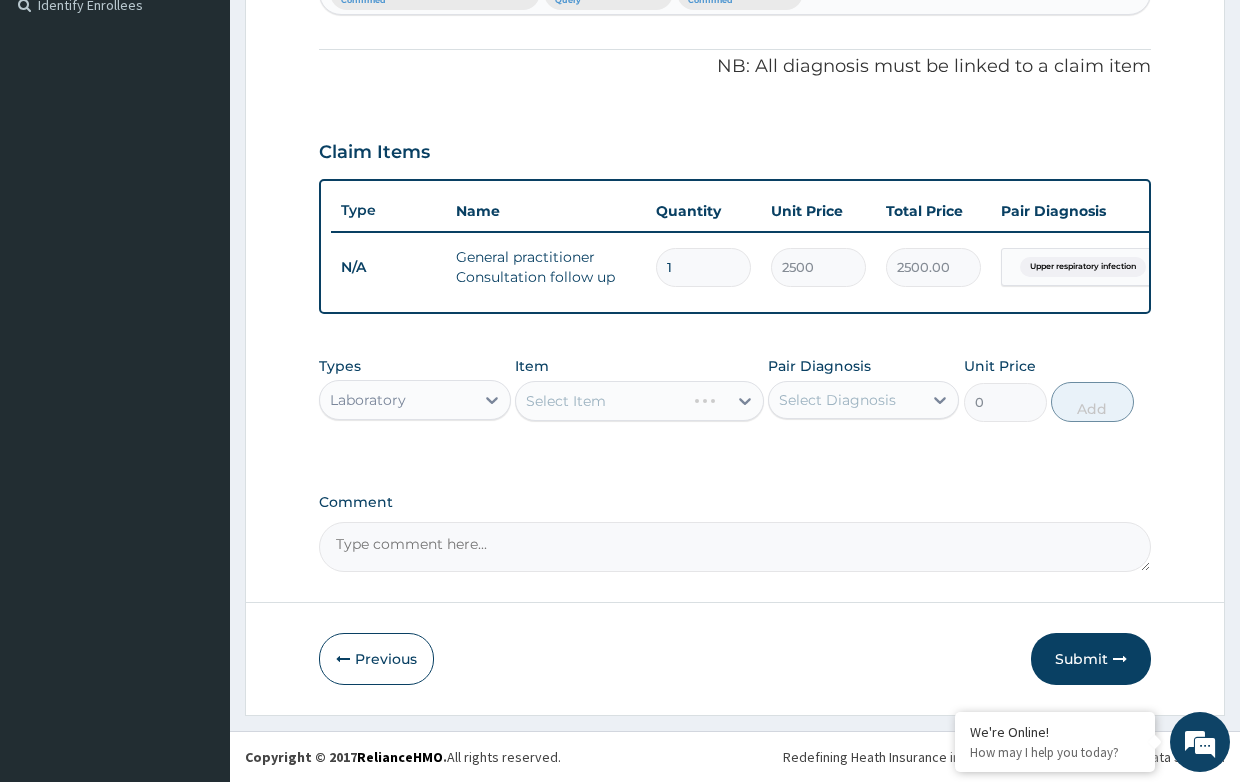 click on "Select Item" at bounding box center (639, 401) 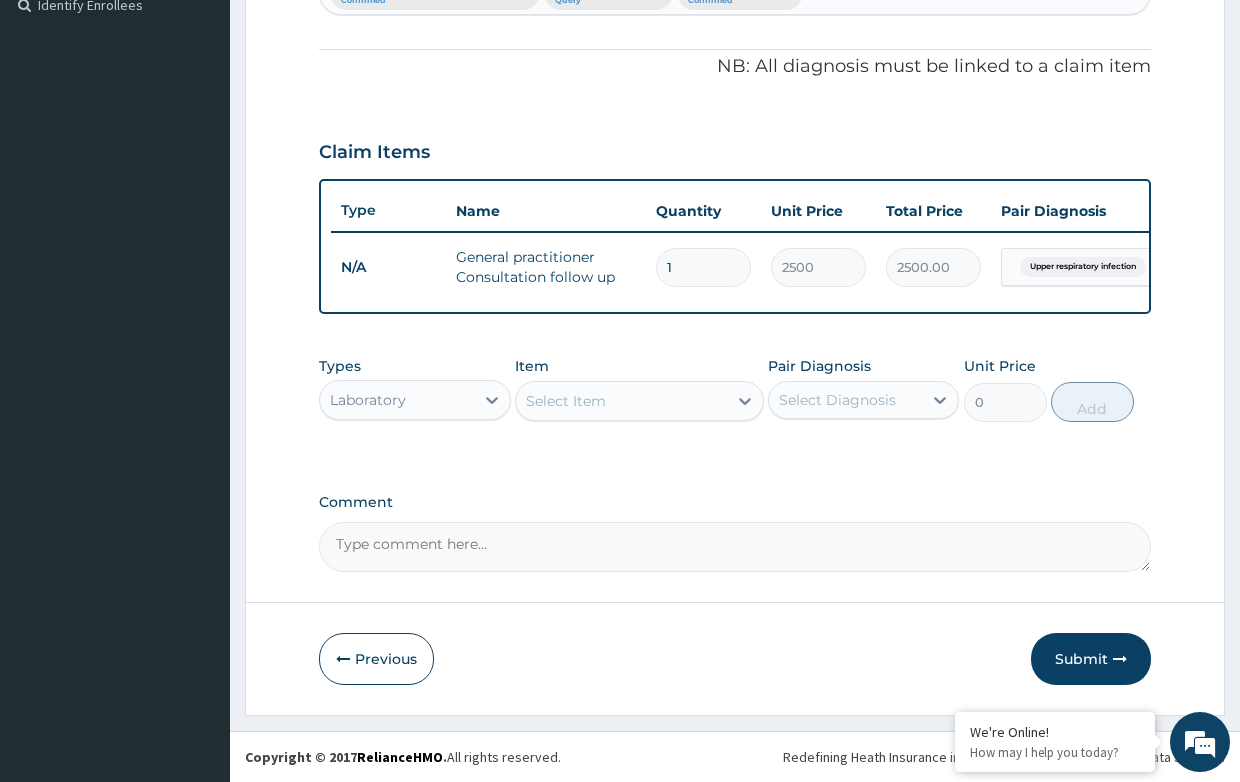 click on "Select Item" at bounding box center (566, 401) 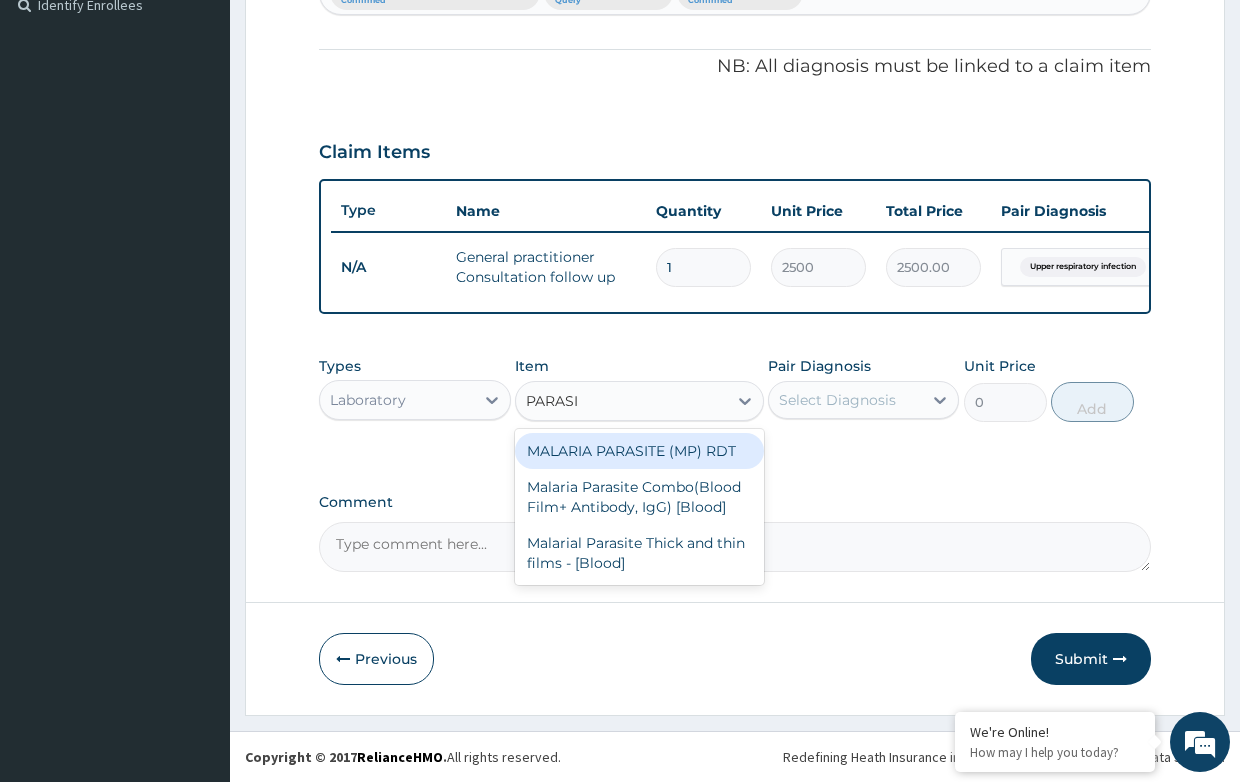 type on "PARASIT" 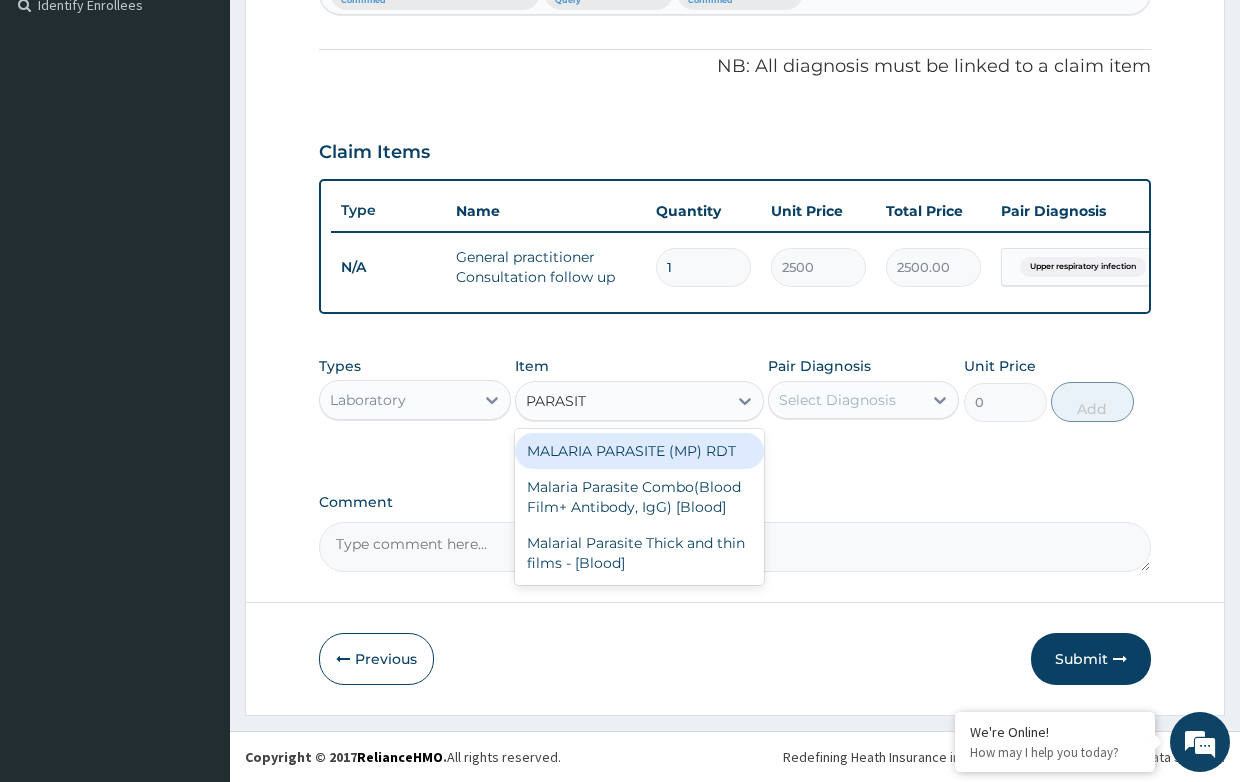 click on "MALARIA PARASITE (MP) RDT" at bounding box center (639, 451) 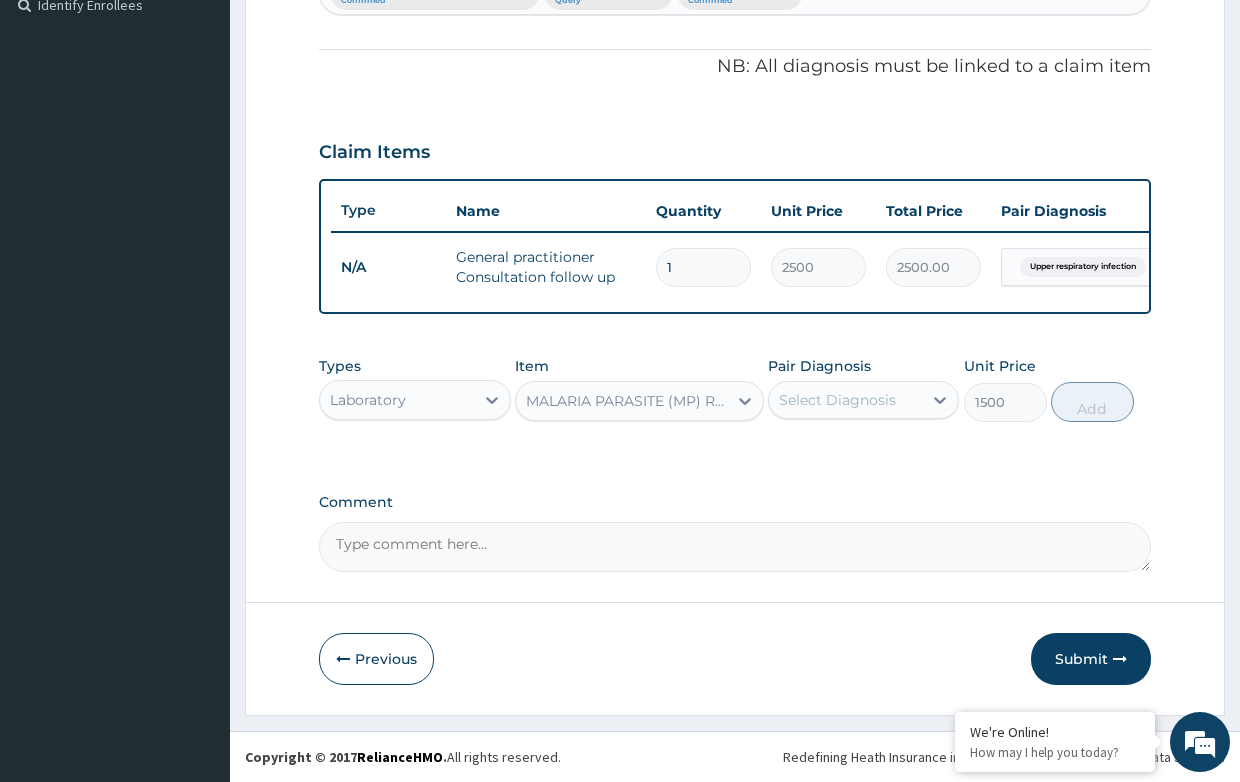 click on "Select Diagnosis" at bounding box center (837, 400) 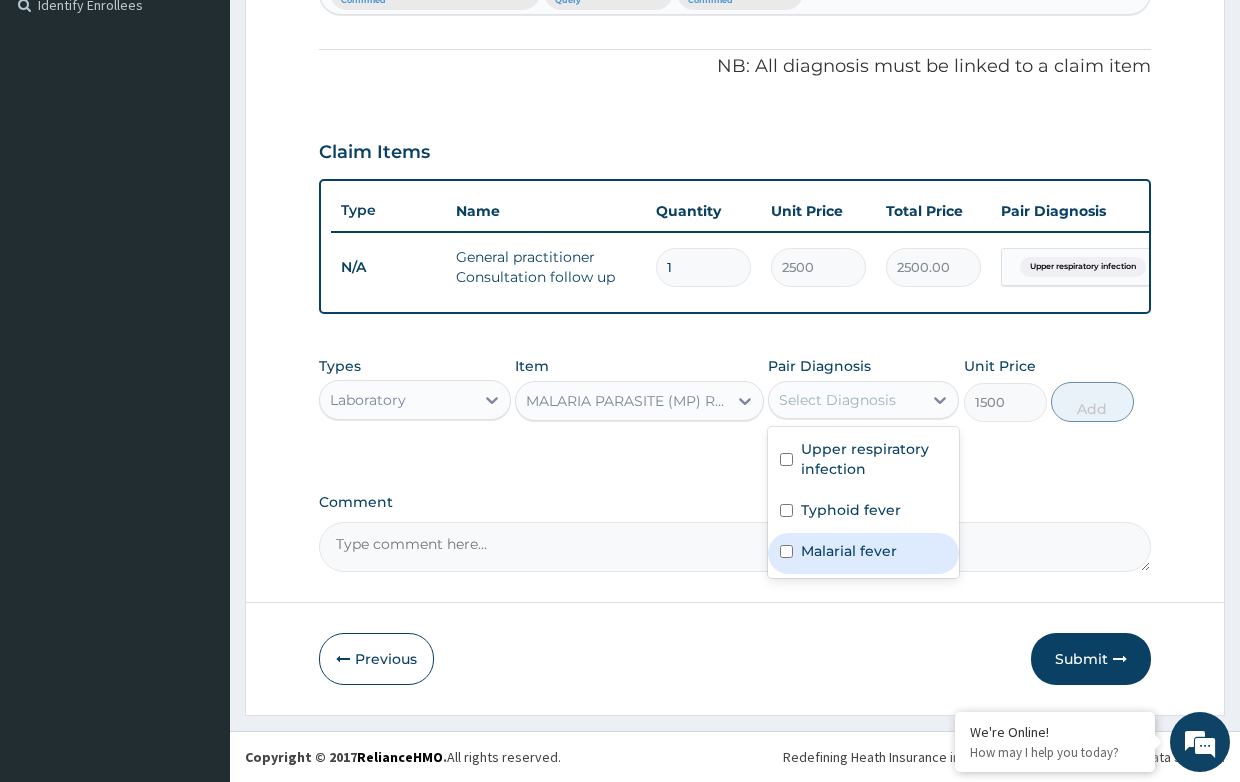 click on "Malarial fever" at bounding box center [849, 551] 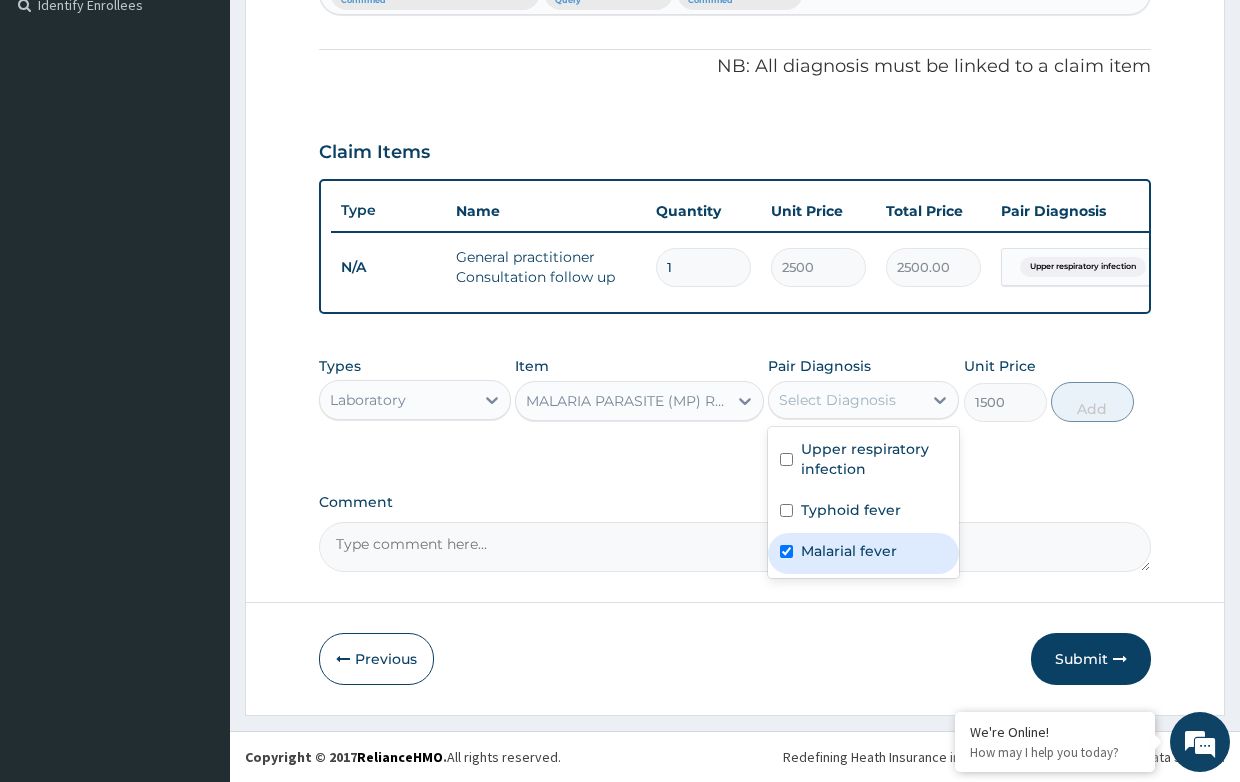 checkbox on "true" 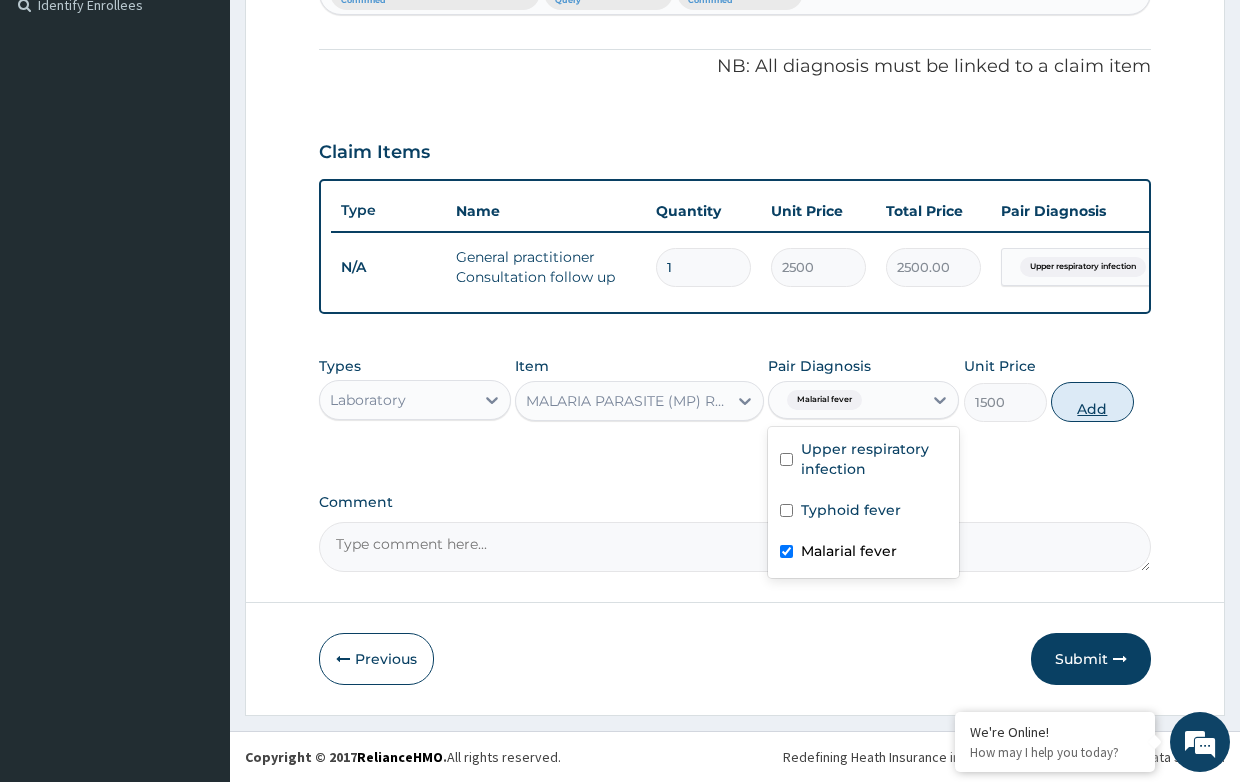 click on "Add" at bounding box center [1092, 402] 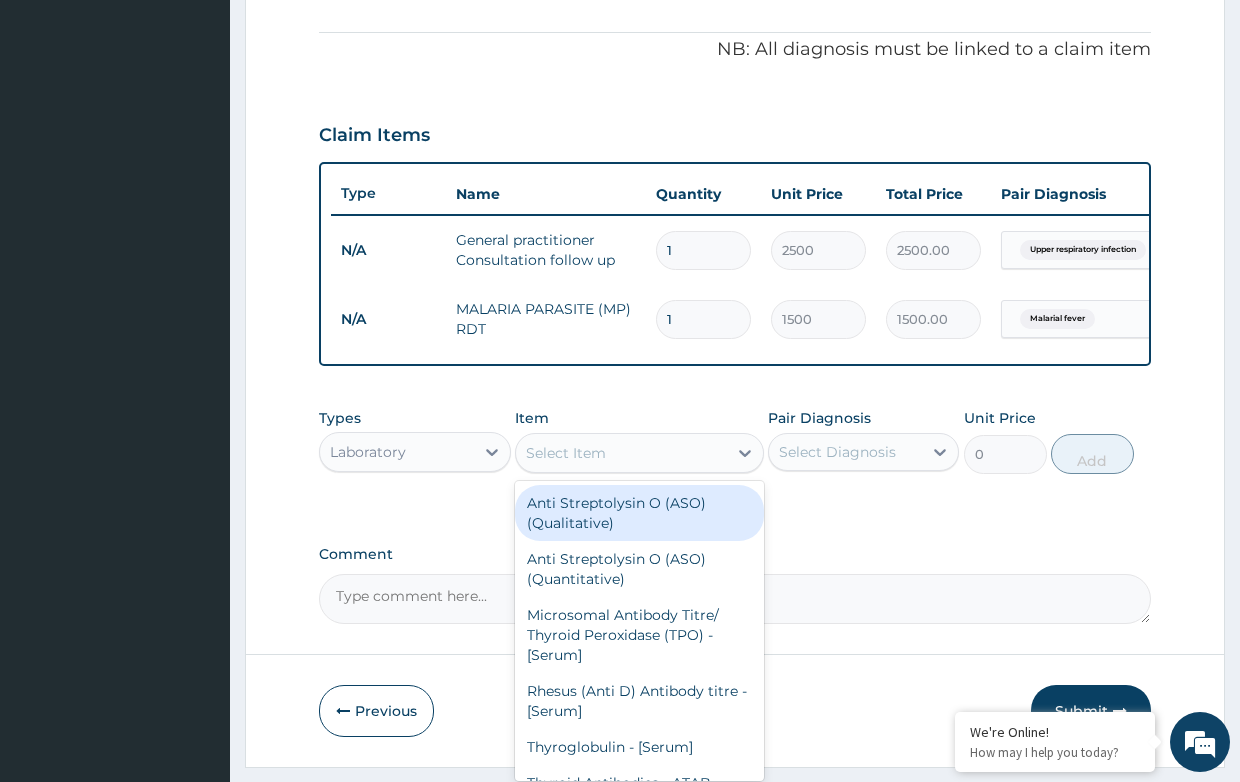click on "Select Item" at bounding box center (621, 453) 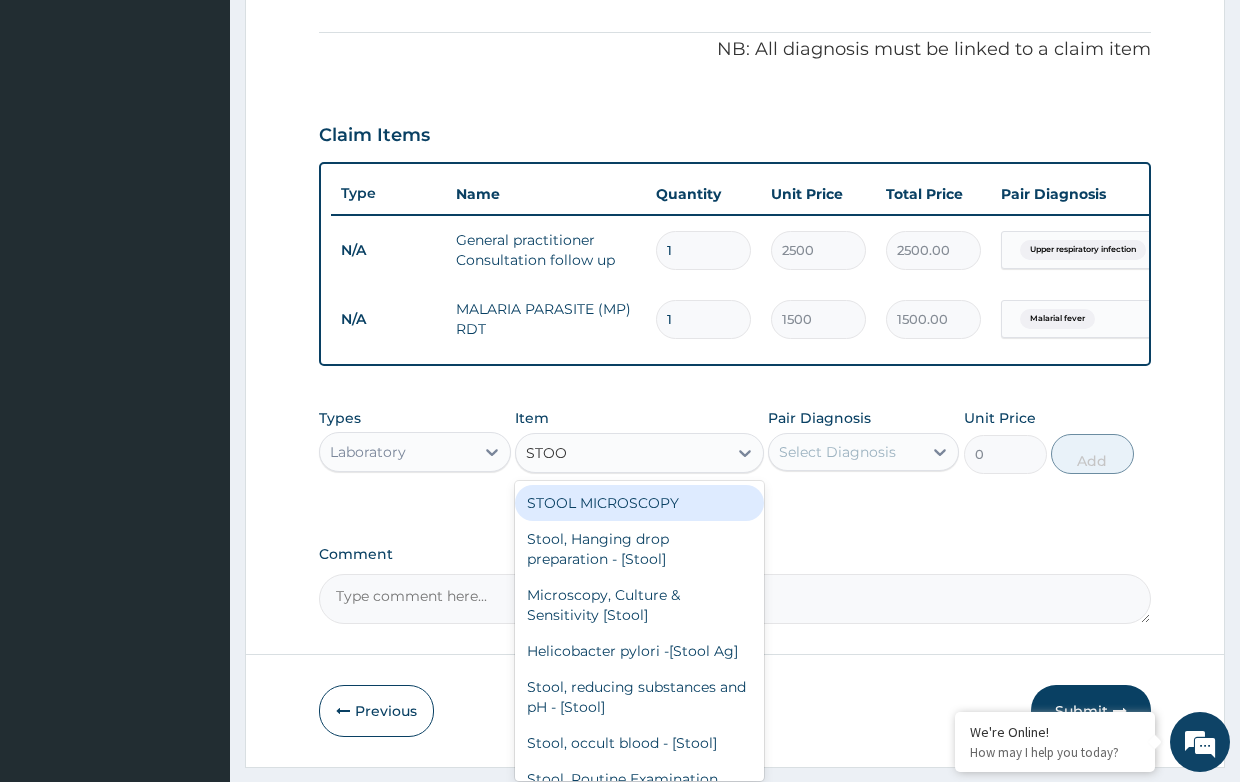 type on "STOOL" 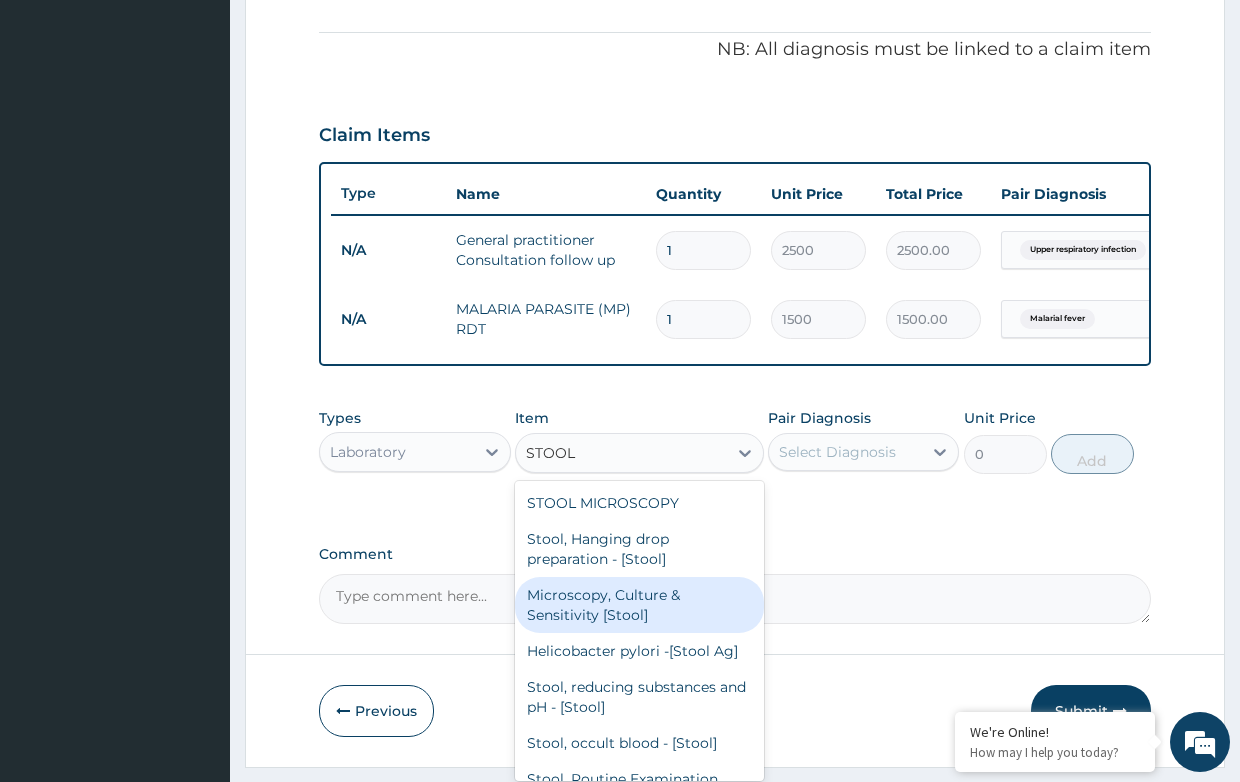 click on "Microscopy, Culture & Sensitivity [Stool]" at bounding box center (639, 605) 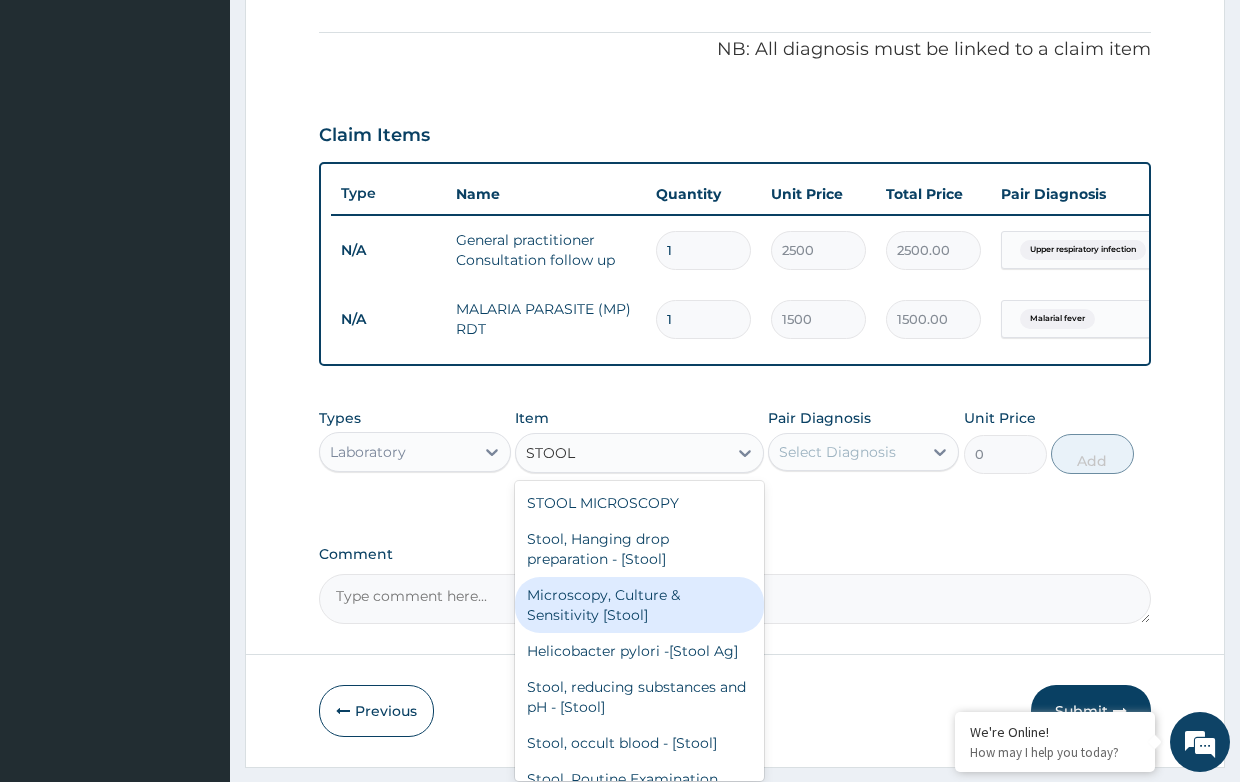 type 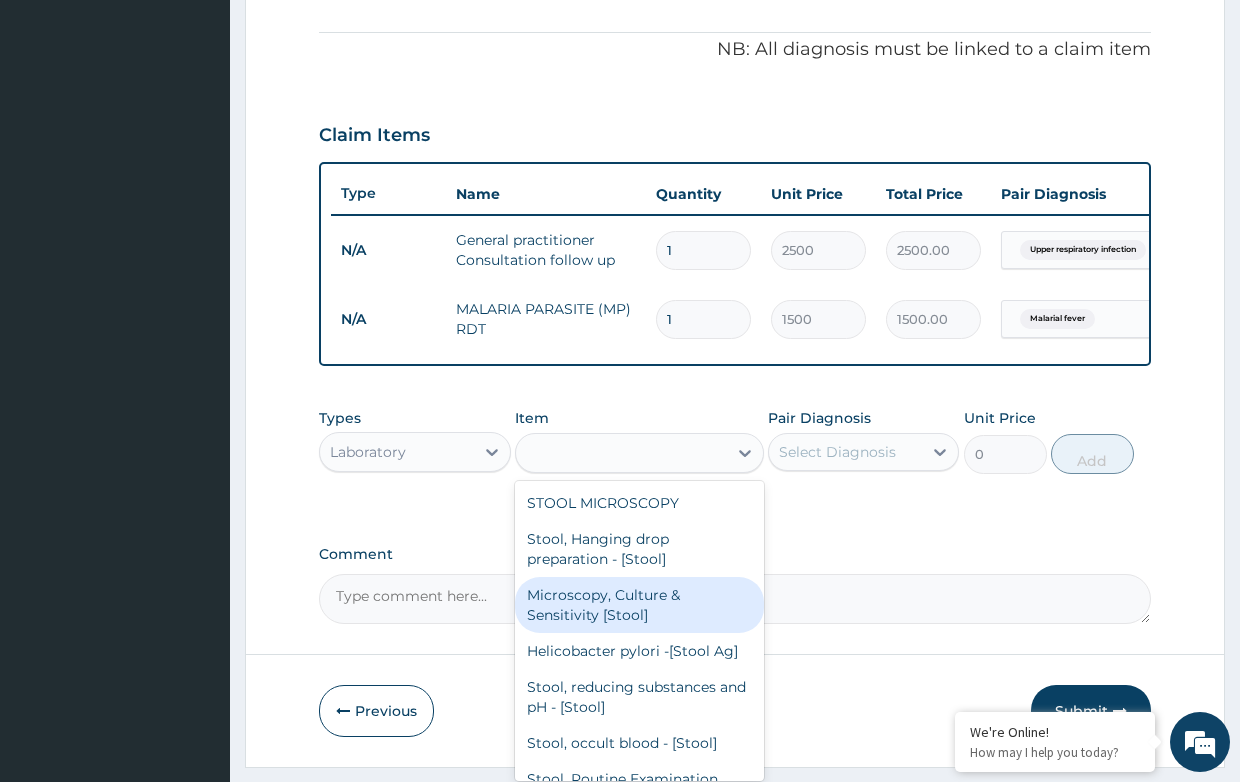 type on "3500" 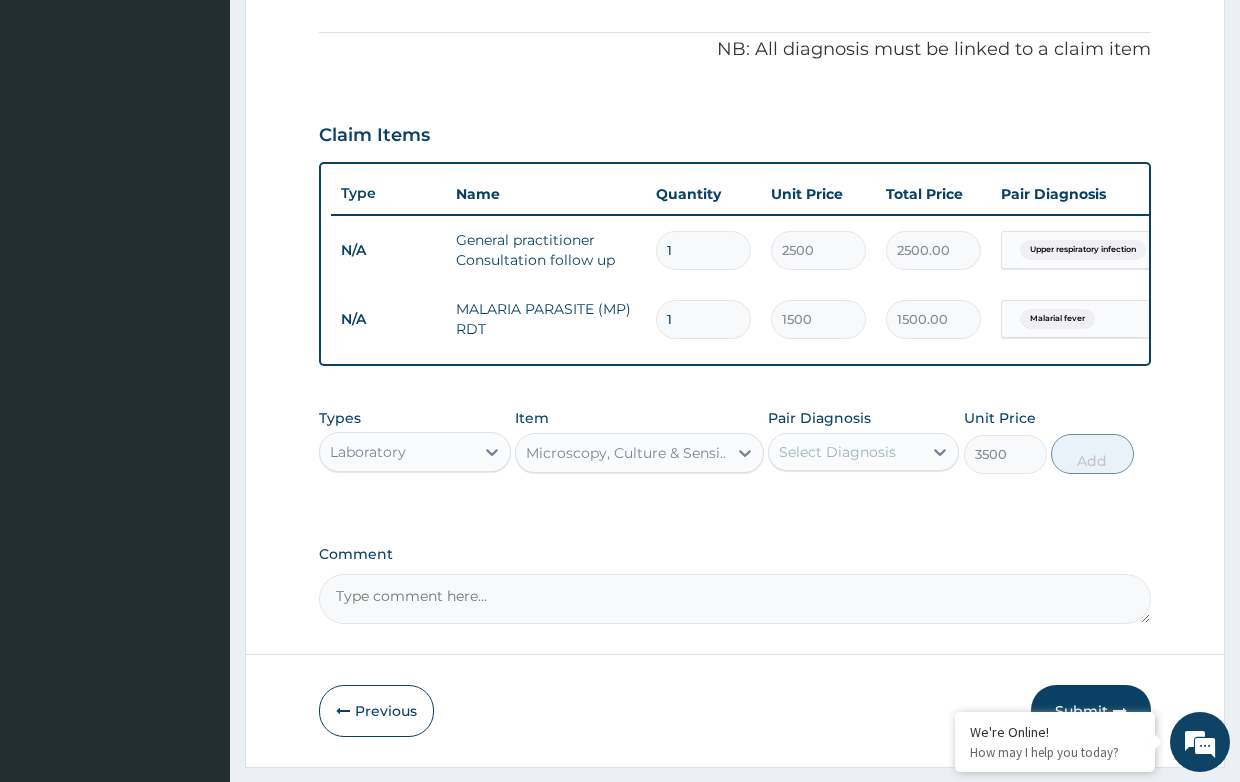 scroll, scrollTop: 651, scrollLeft: 0, axis: vertical 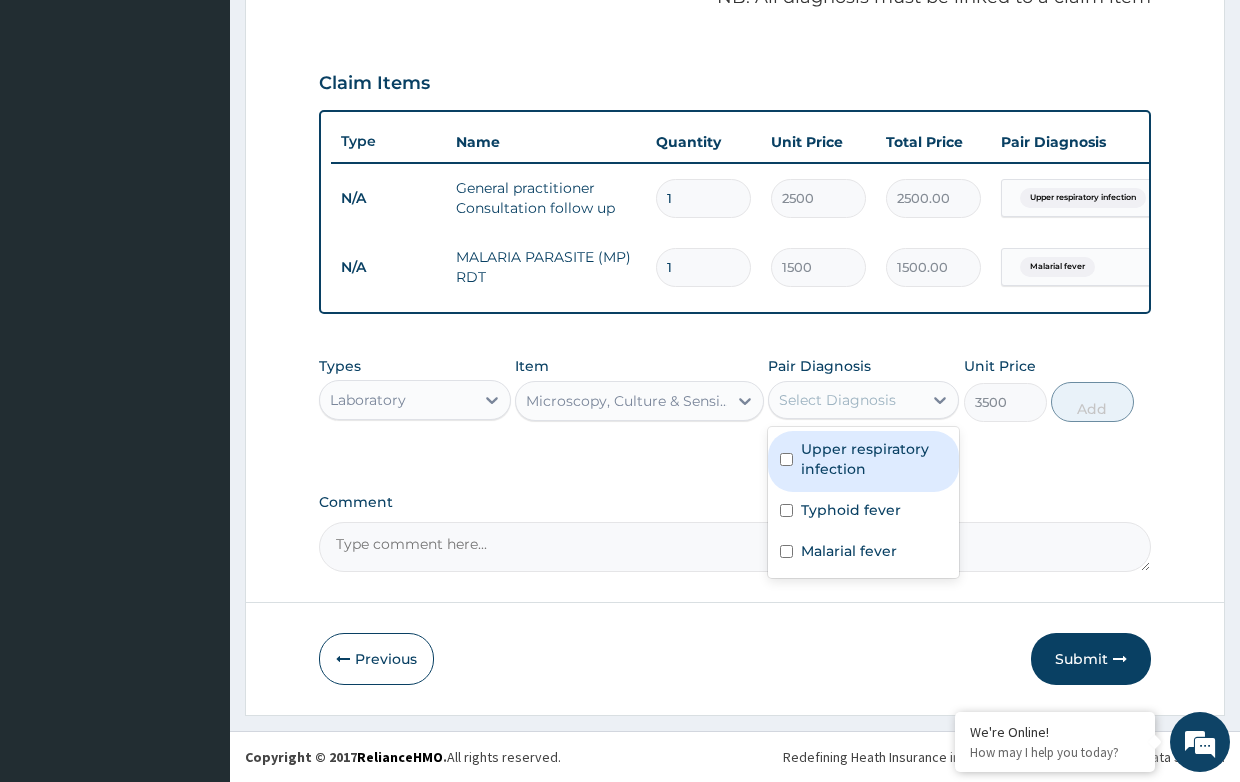 click on "Select Diagnosis" at bounding box center (837, 400) 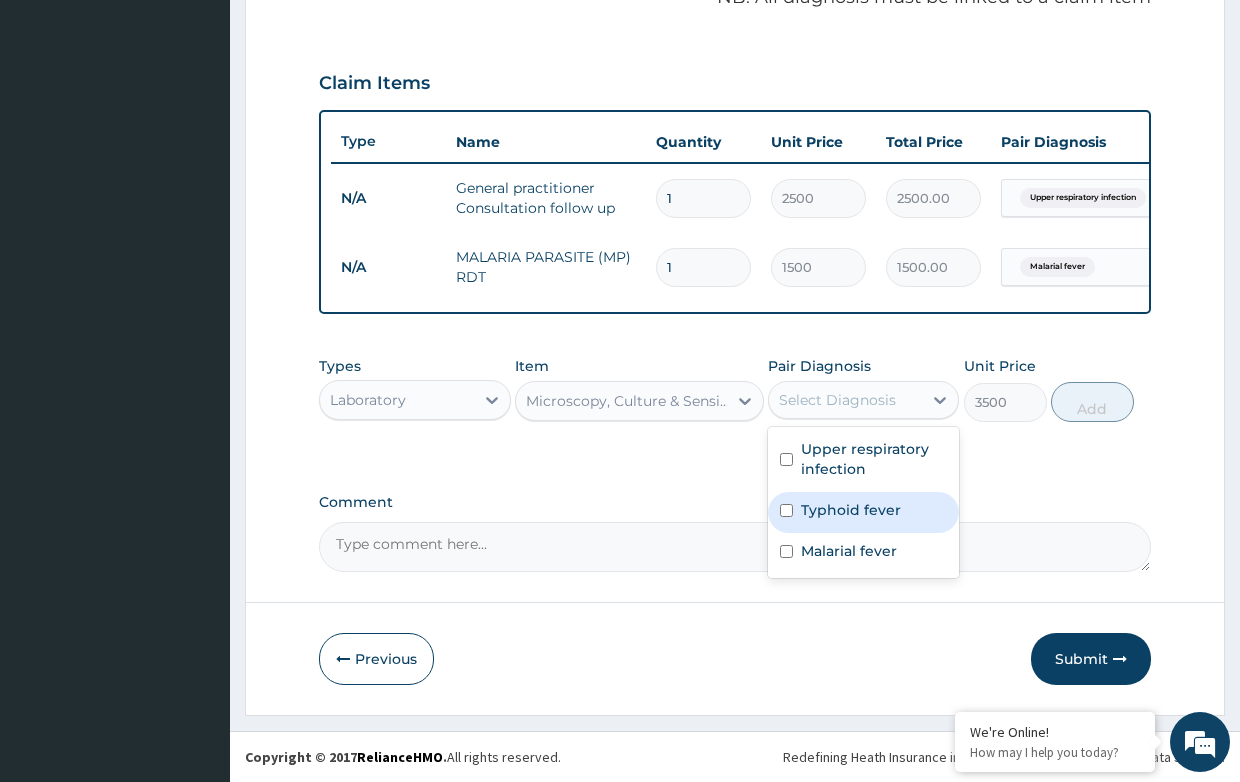 click on "Typhoid fever" at bounding box center (851, 510) 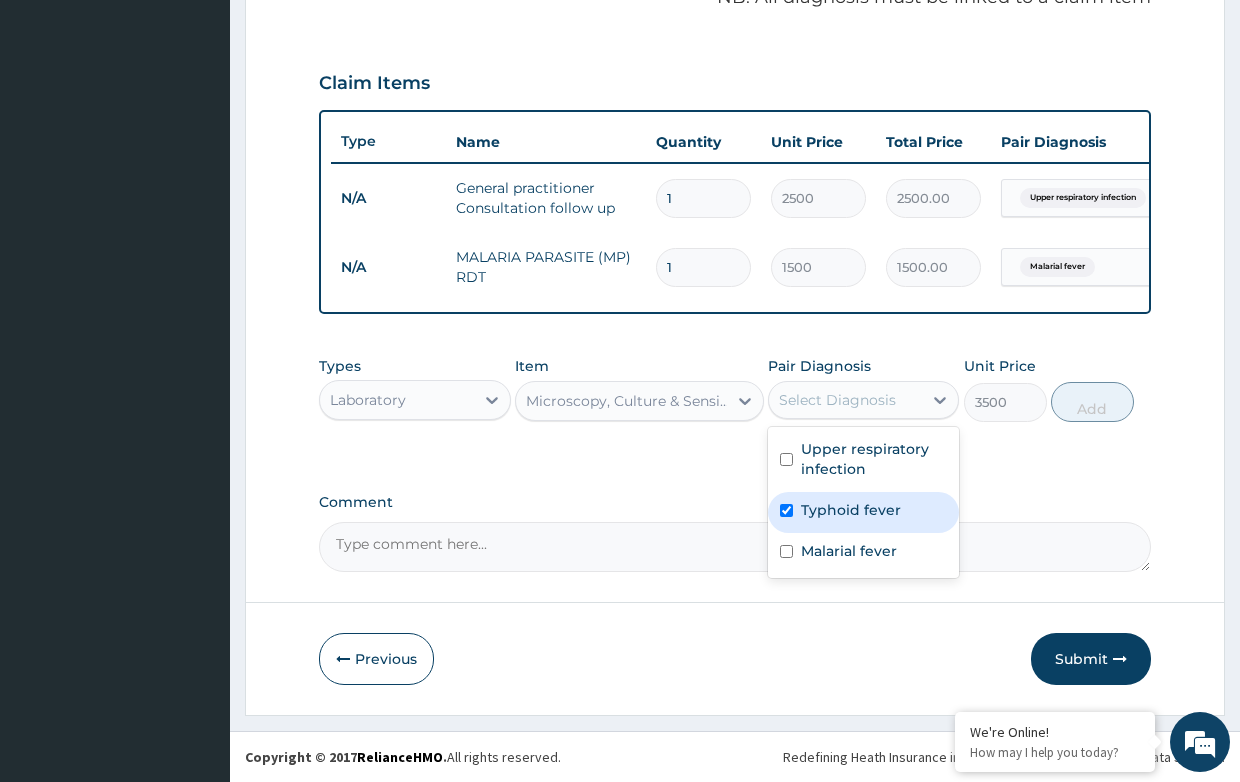 checkbox on "true" 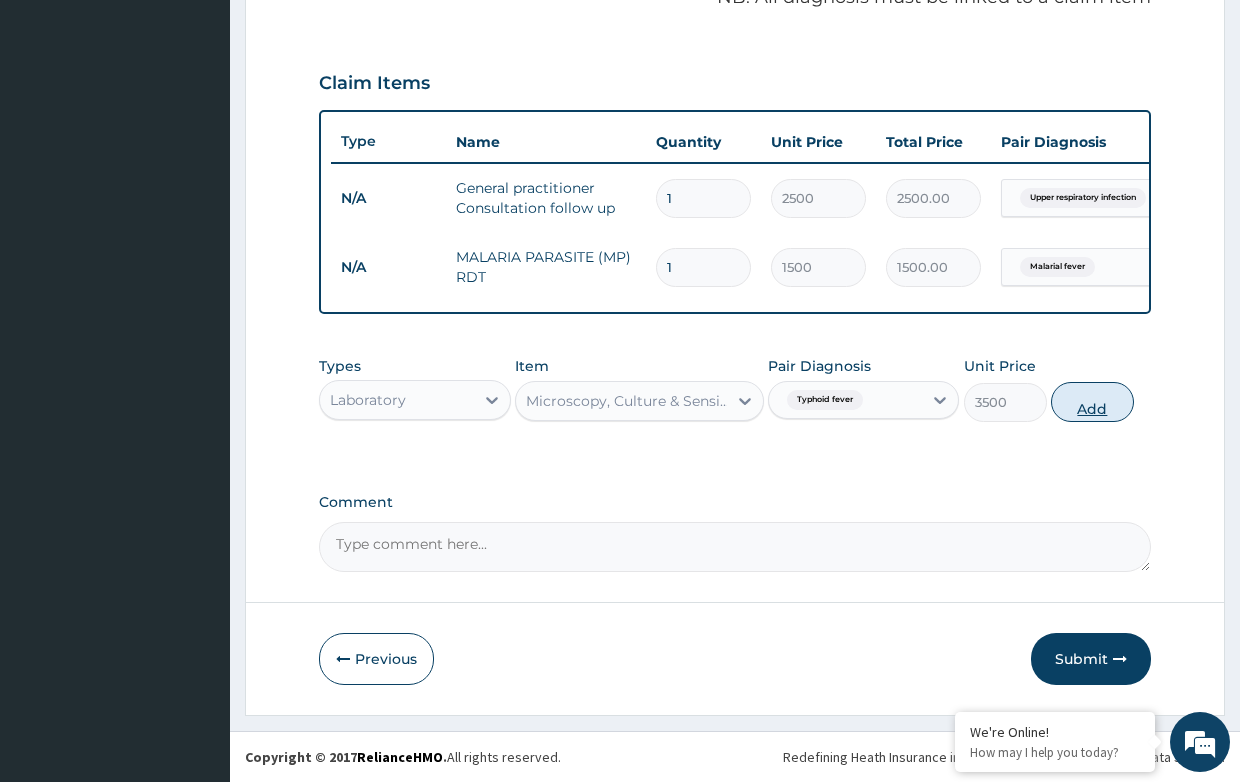 click on "Add" at bounding box center (1092, 402) 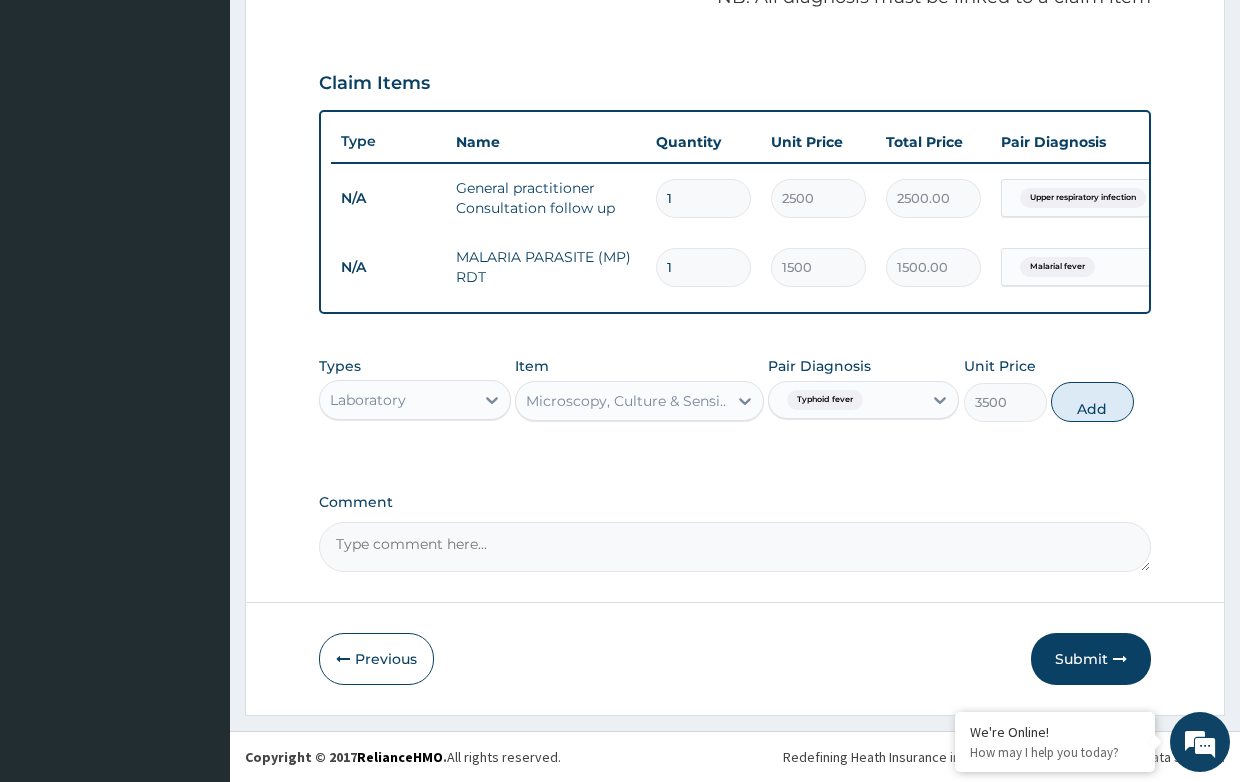 type on "0" 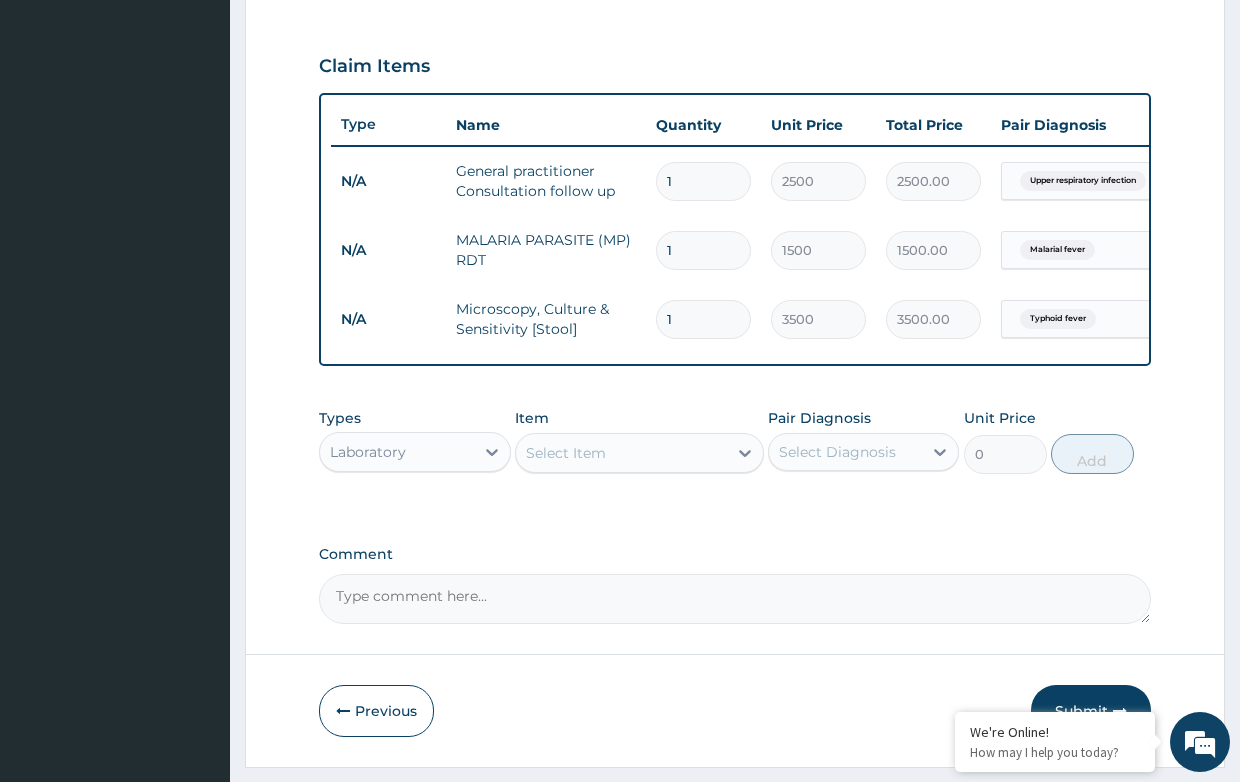 click on "Select Item" at bounding box center (621, 453) 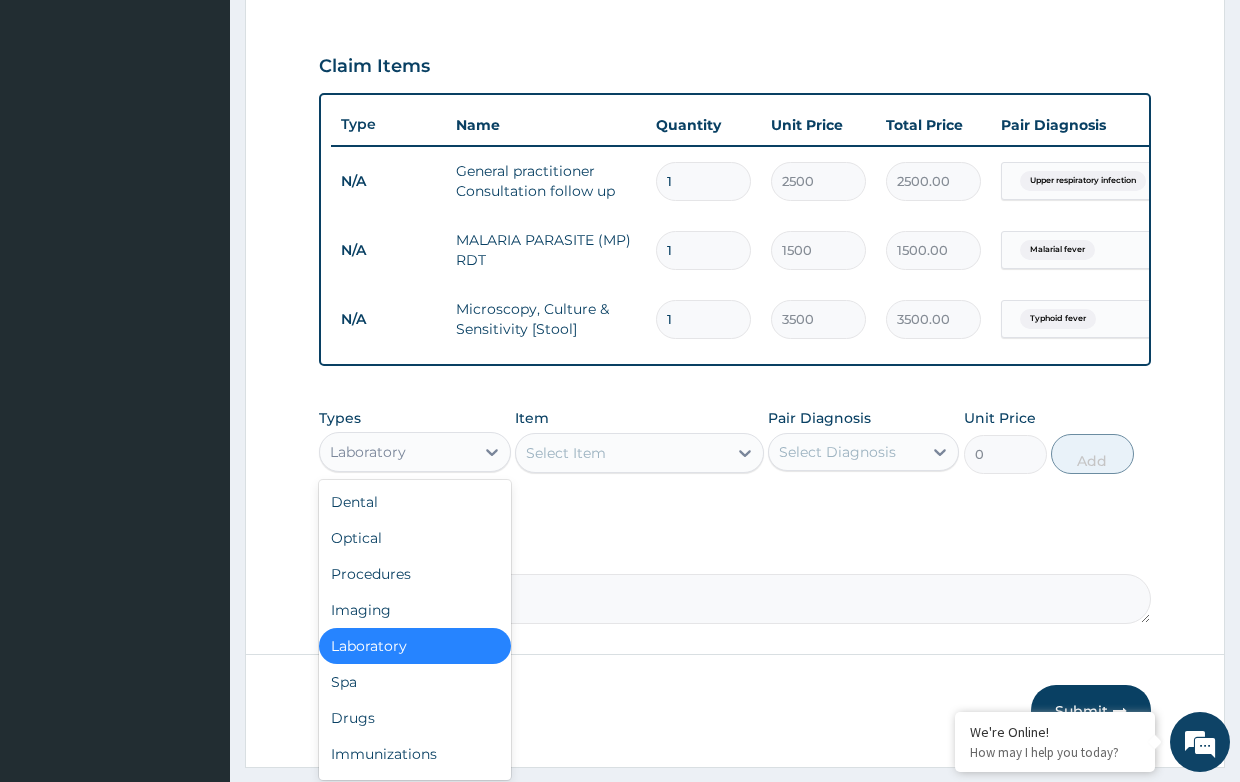 click on "Laboratory" at bounding box center [396, 452] 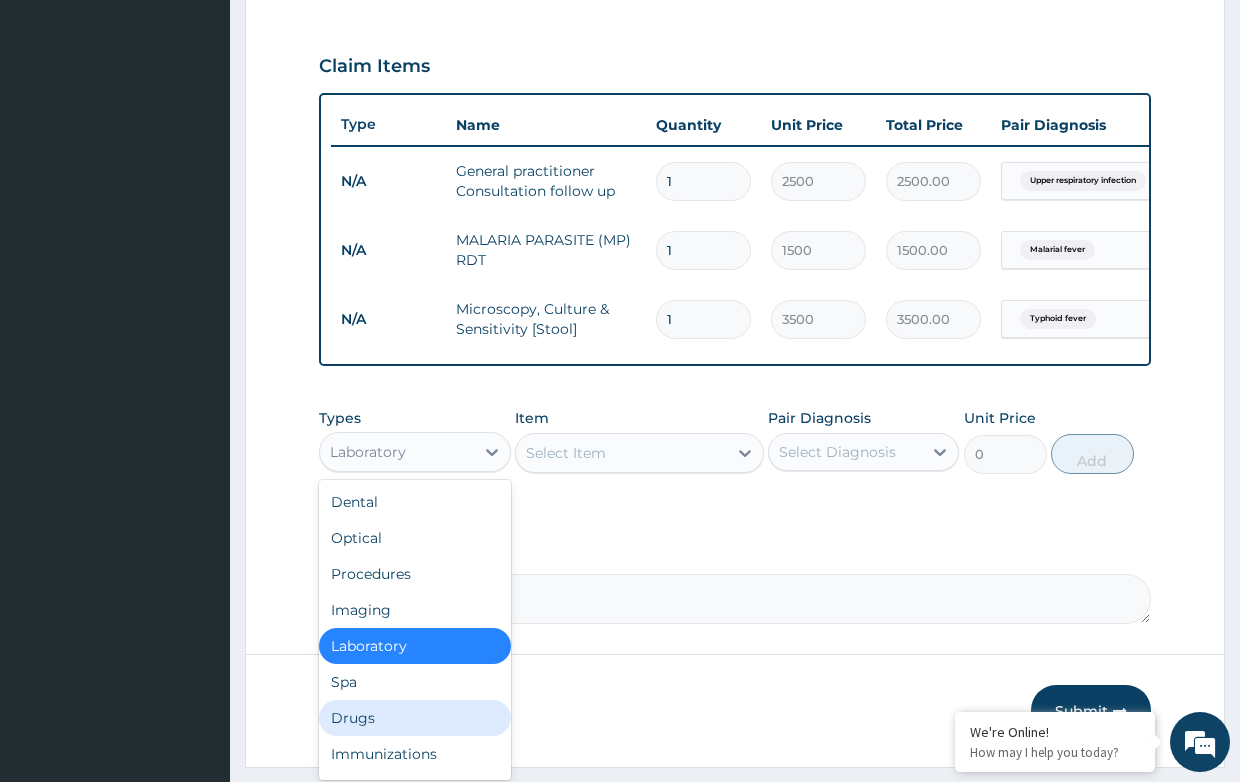 click on "Drugs" at bounding box center (414, 718) 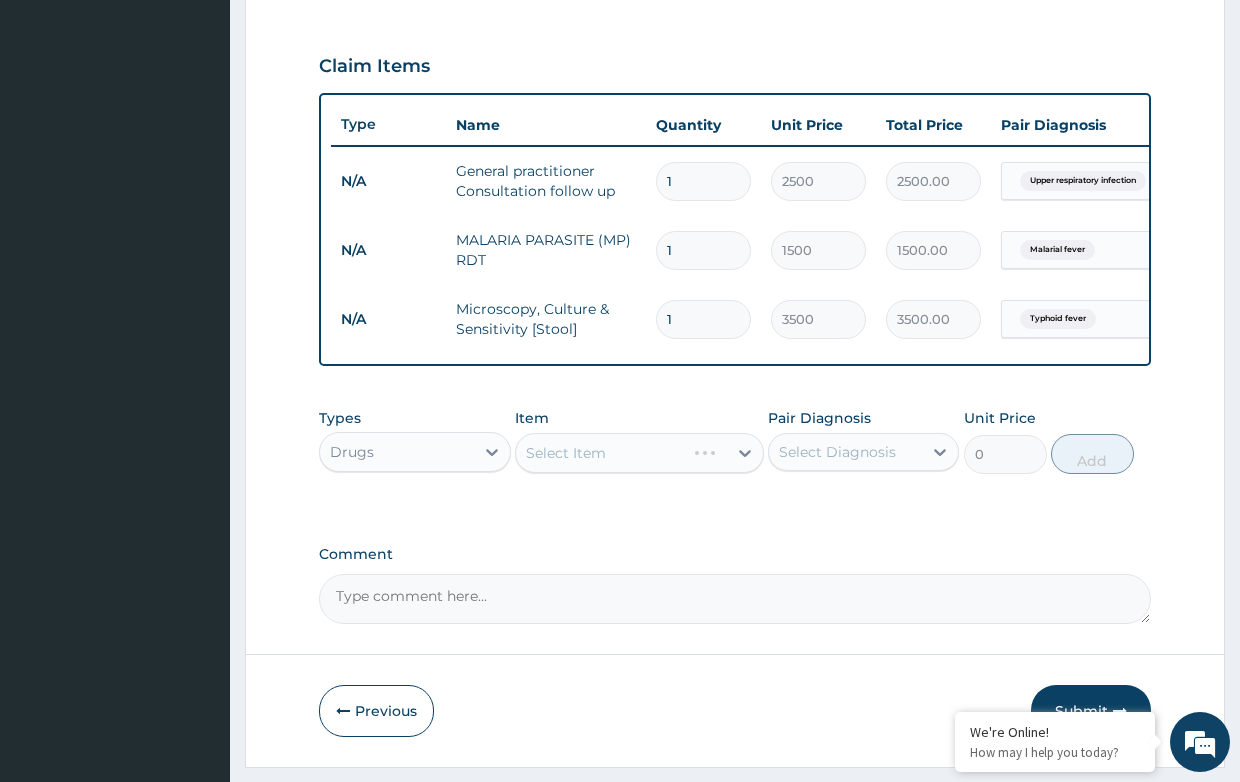 click on "Select Item" at bounding box center (639, 453) 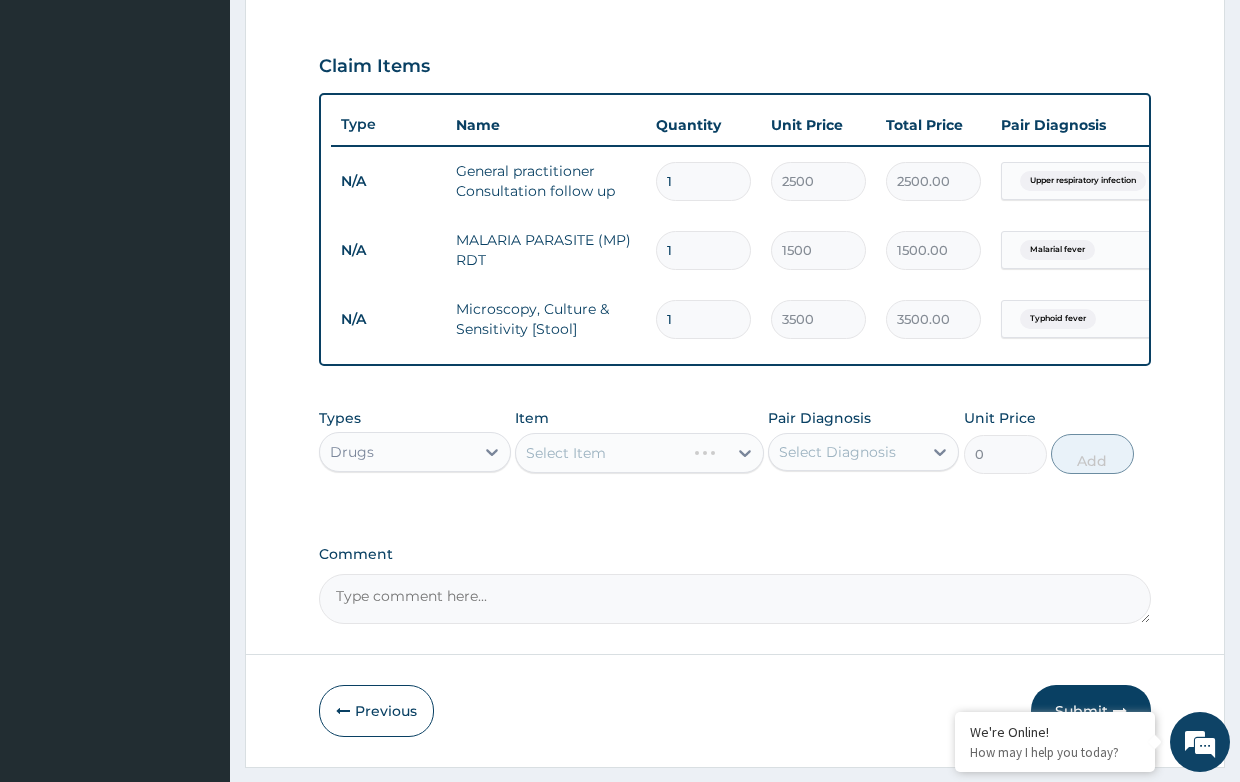 click on "Select Item" at bounding box center [639, 453] 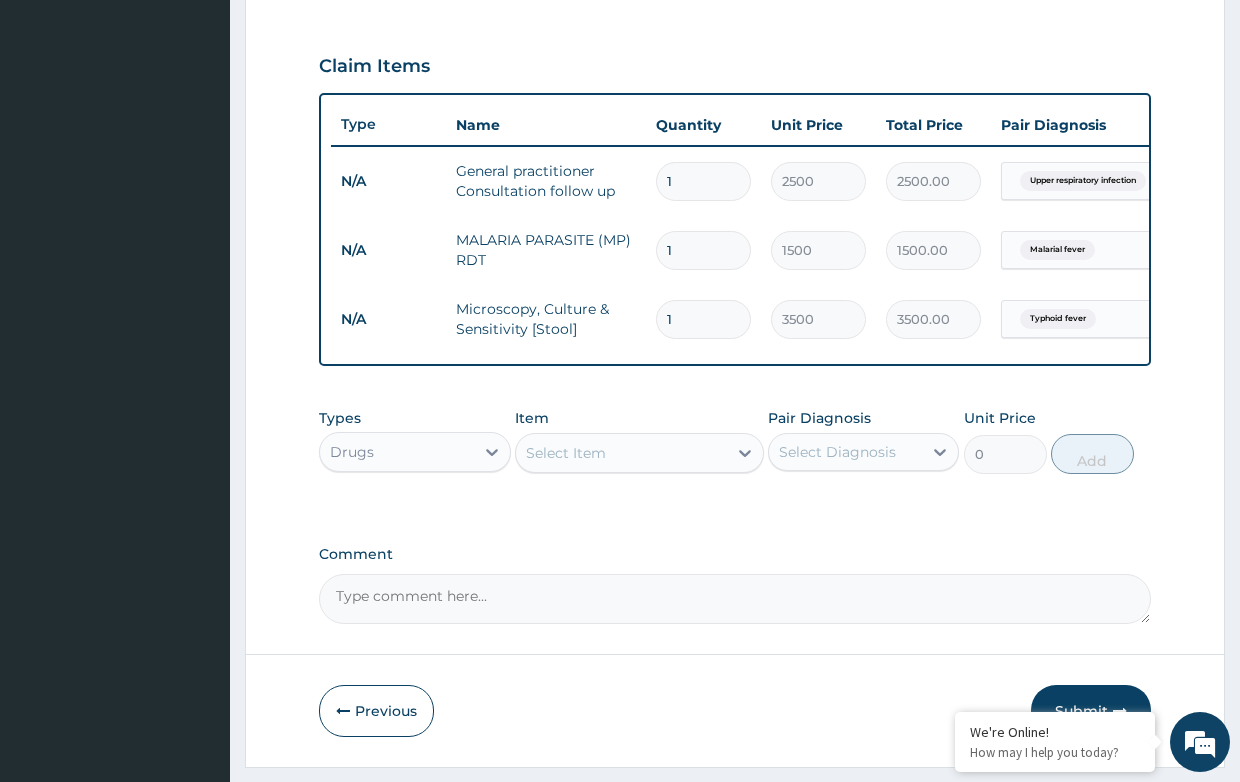 scroll, scrollTop: 720, scrollLeft: 0, axis: vertical 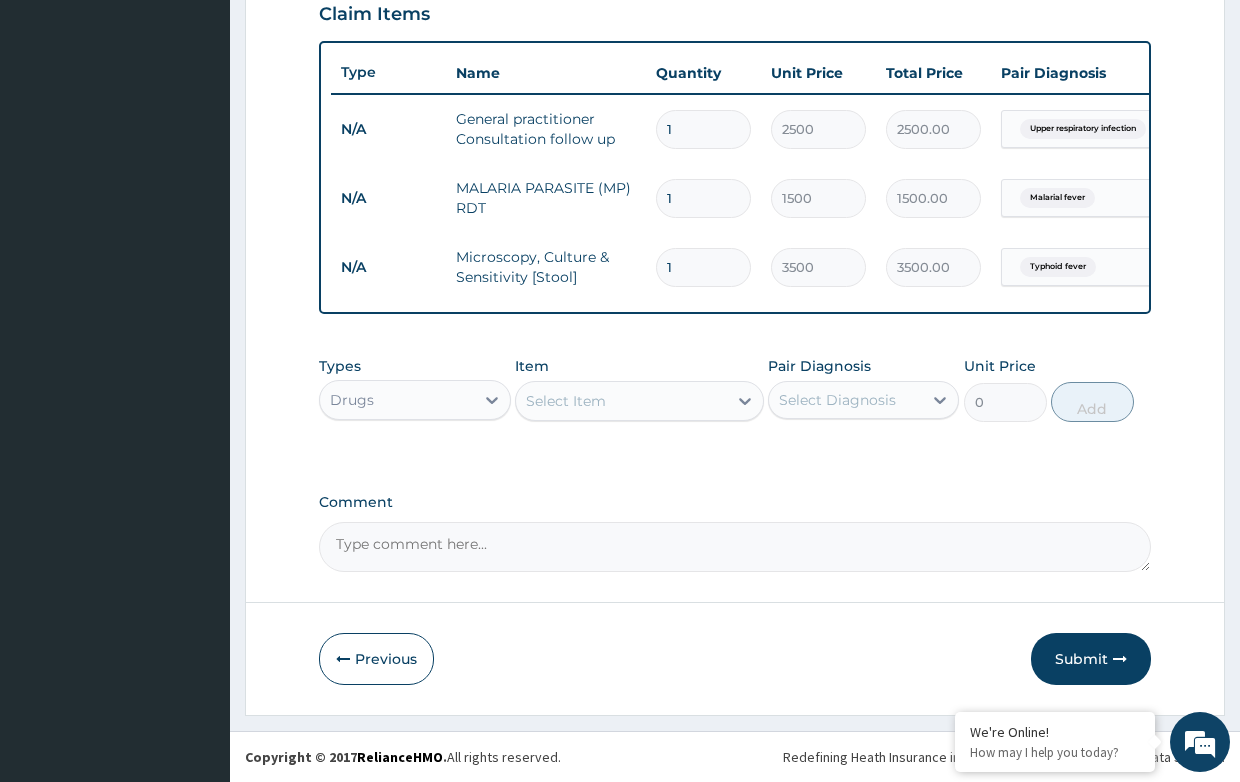 click on "Select Item" at bounding box center (566, 401) 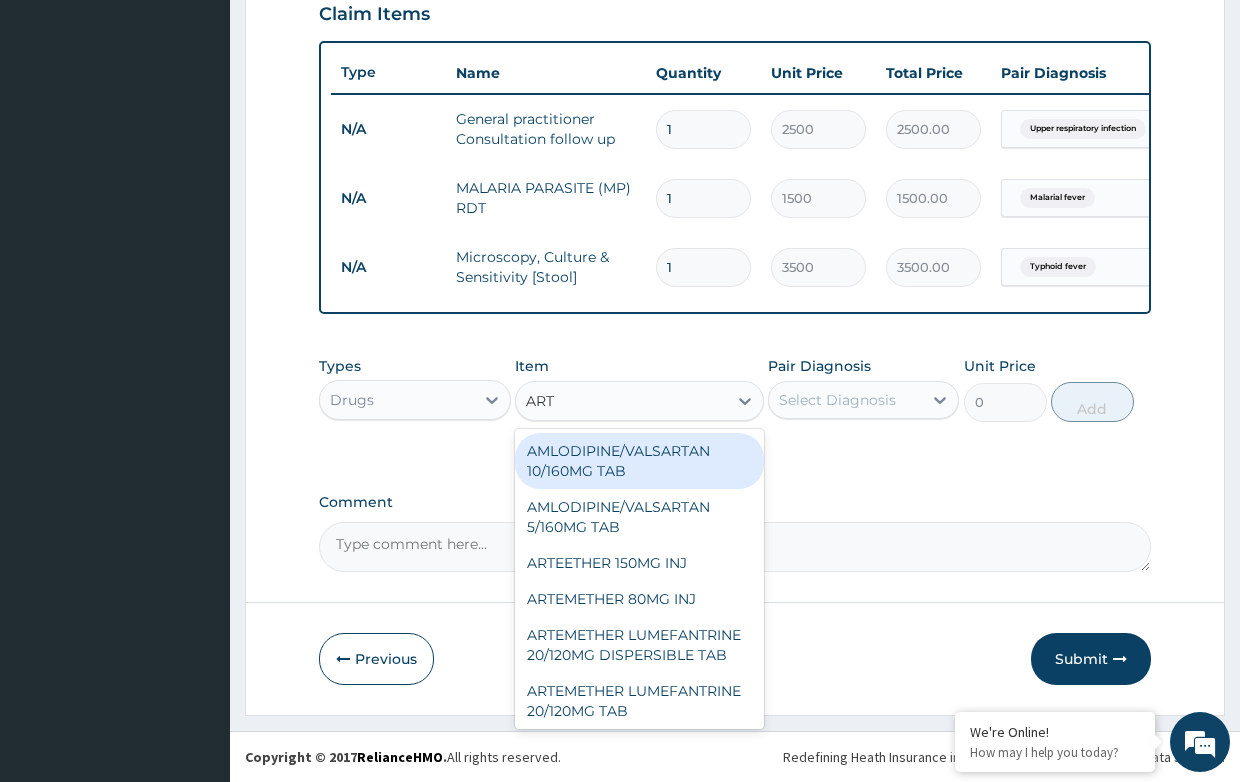 type on "ARTE" 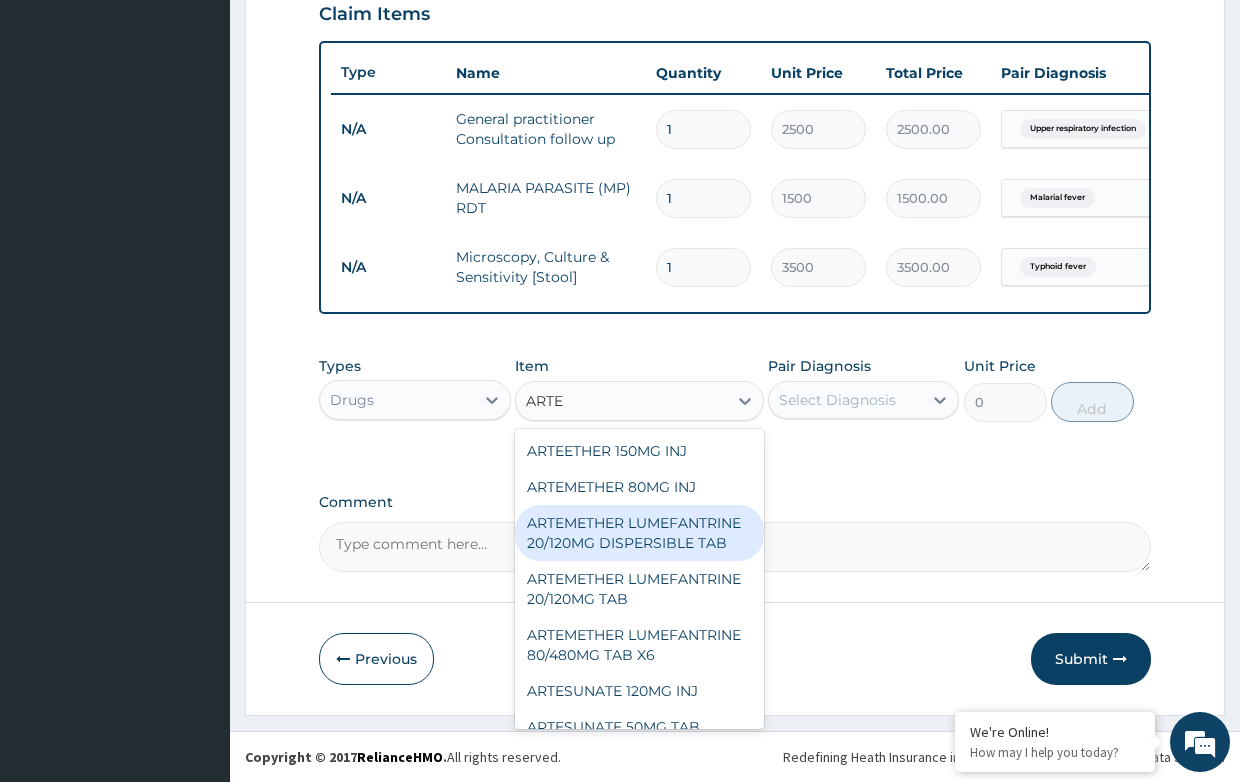 click on "ARTEMETHER LUMEFANTRINE 20/120MG DISPERSIBLE TAB" at bounding box center (639, 533) 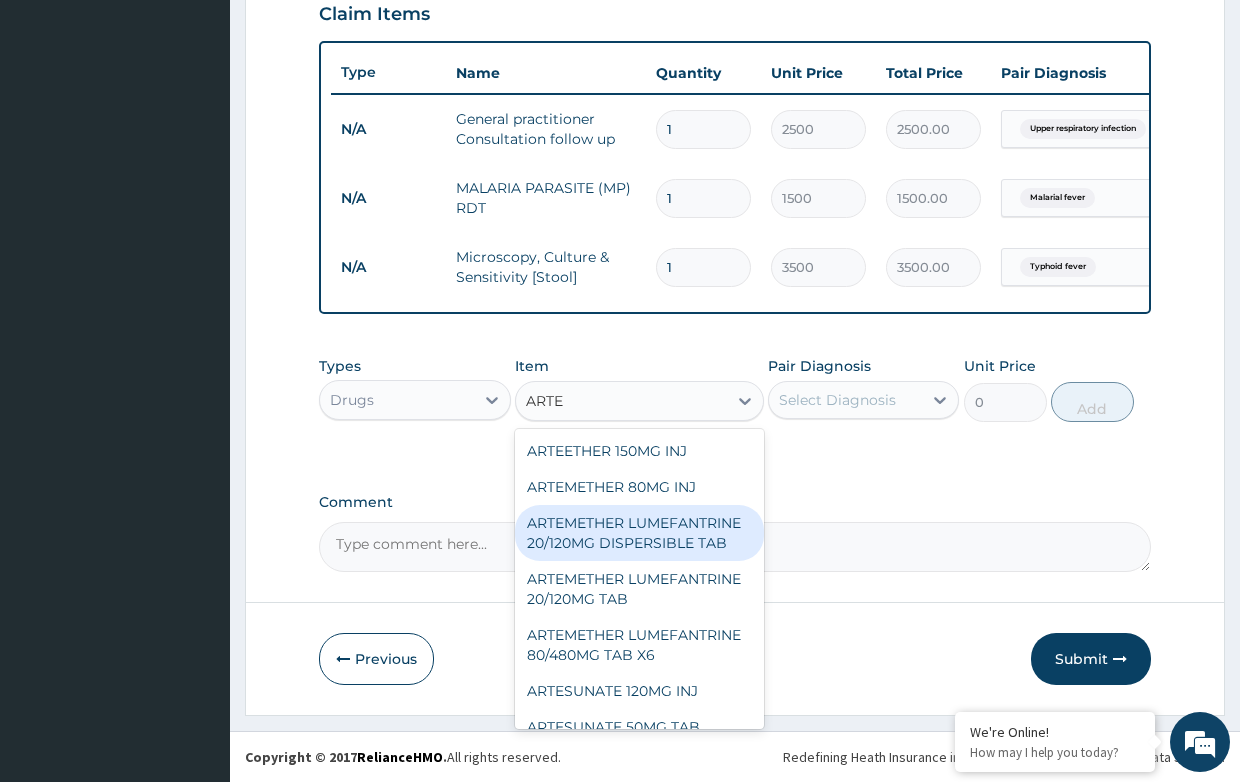 type 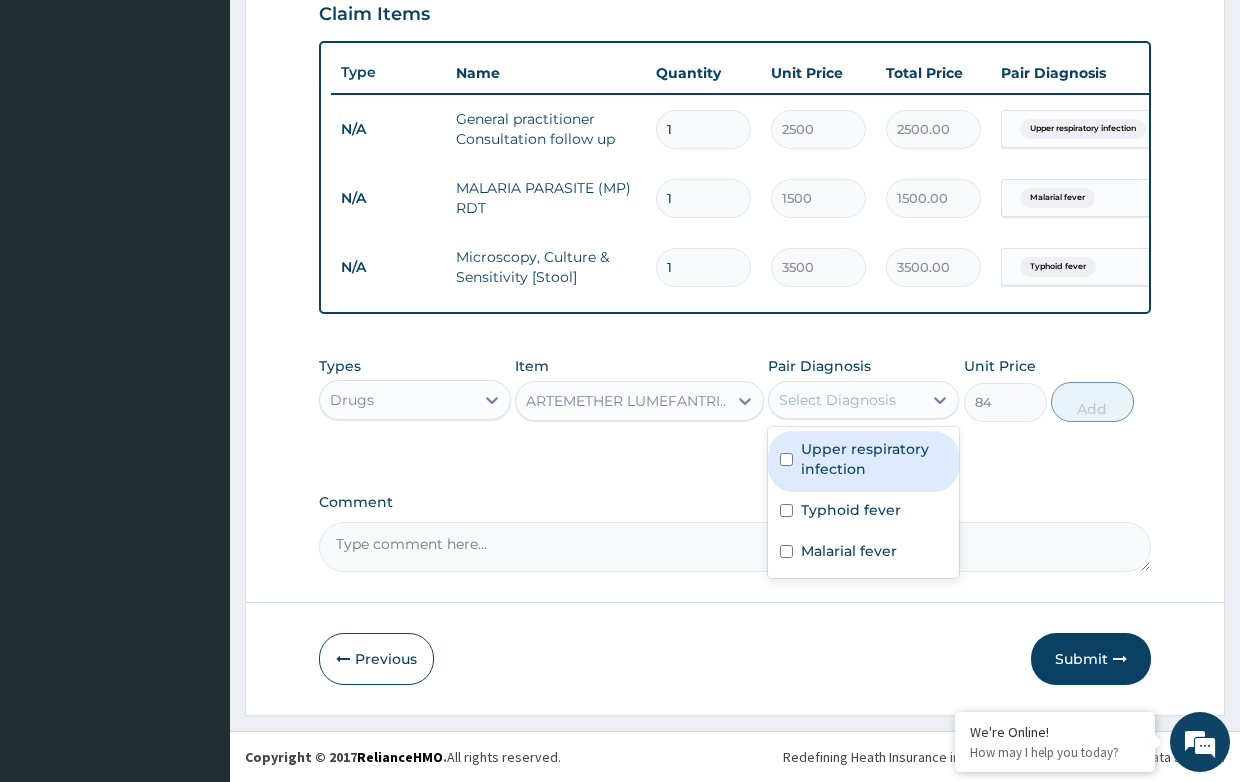 click on "Select Diagnosis" at bounding box center [837, 400] 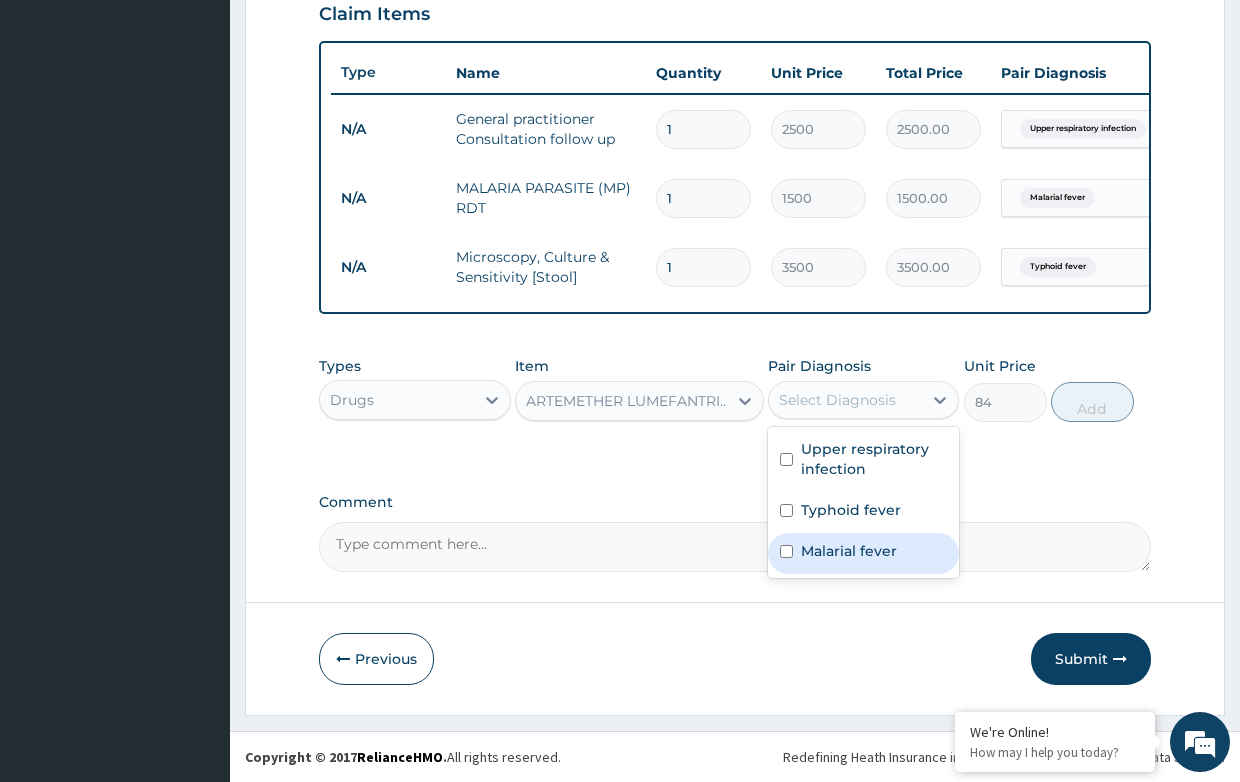 click on "Malarial fever" at bounding box center [849, 551] 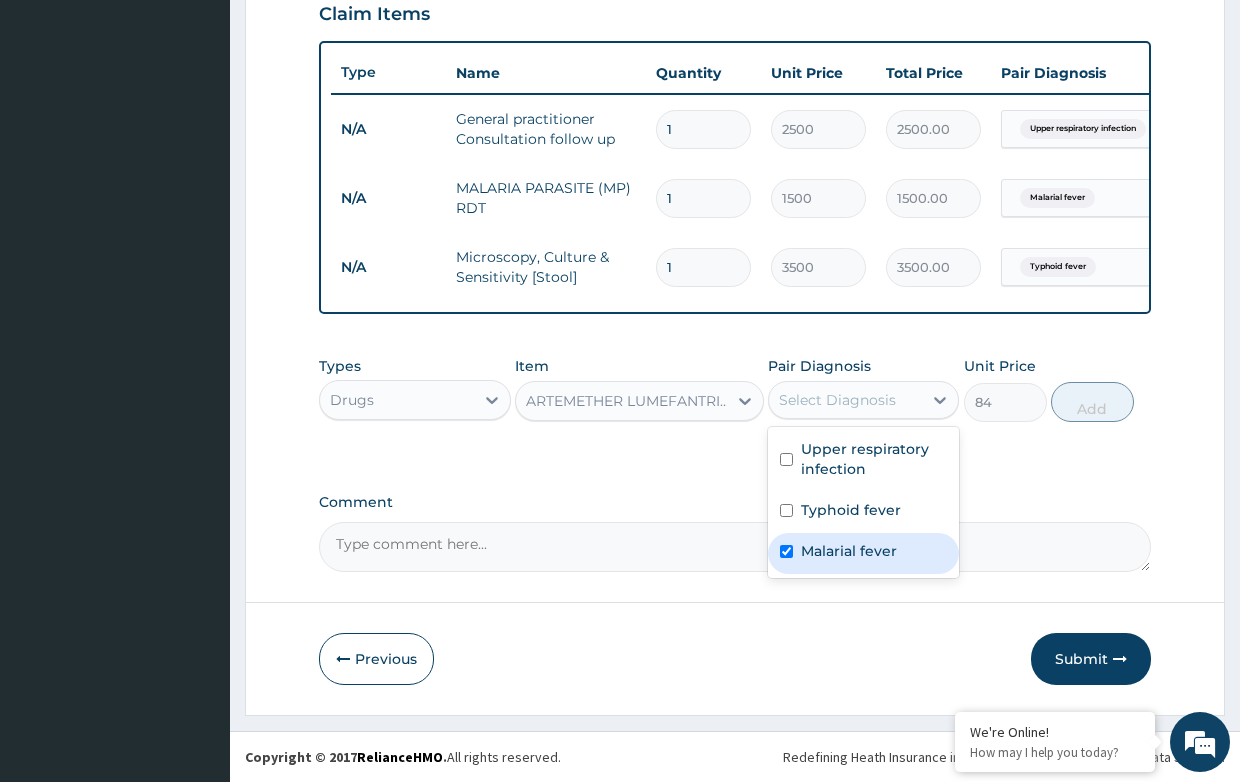 checkbox on "true" 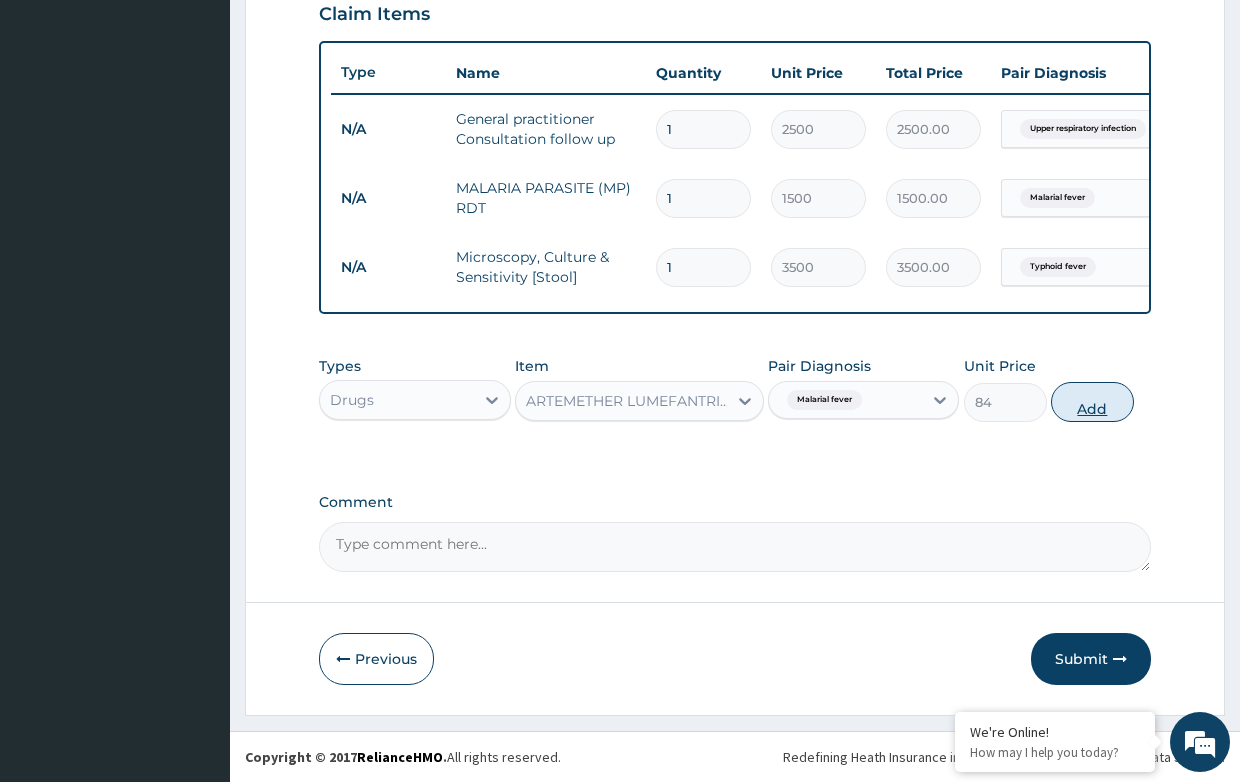 click on "Add" at bounding box center [1092, 402] 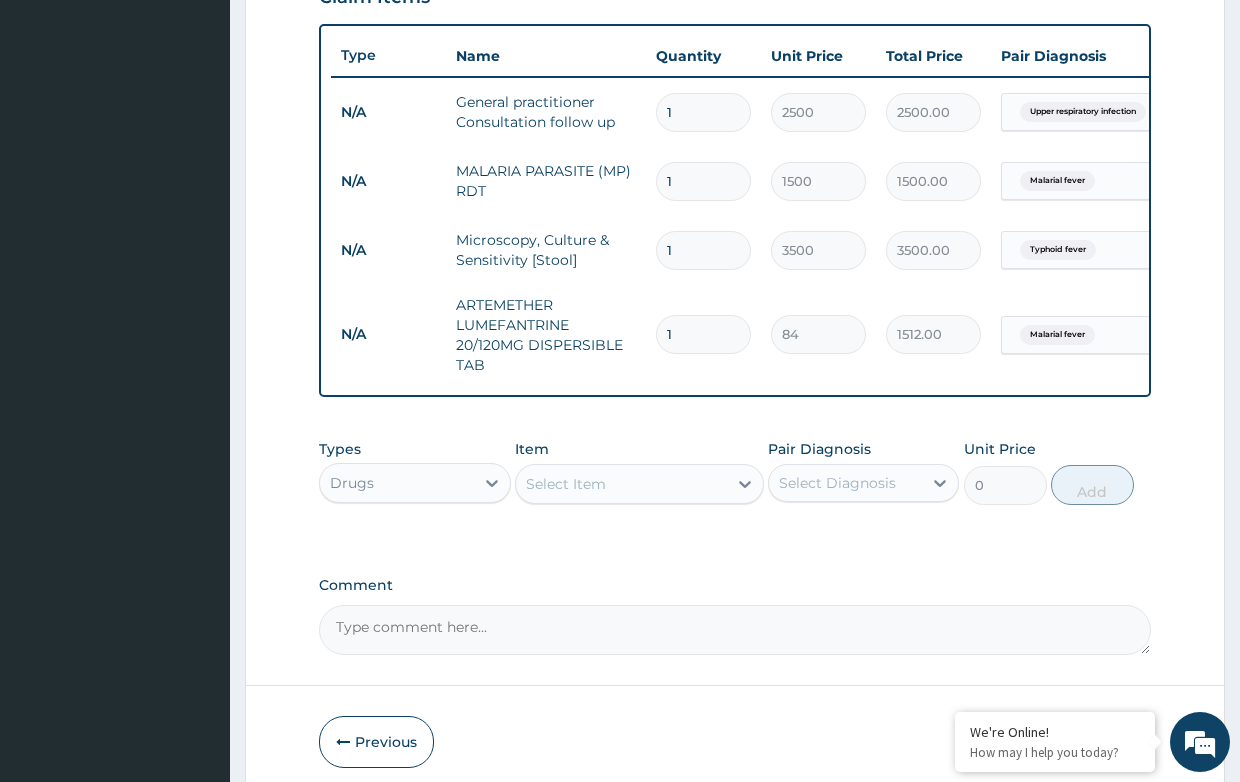 type on "18" 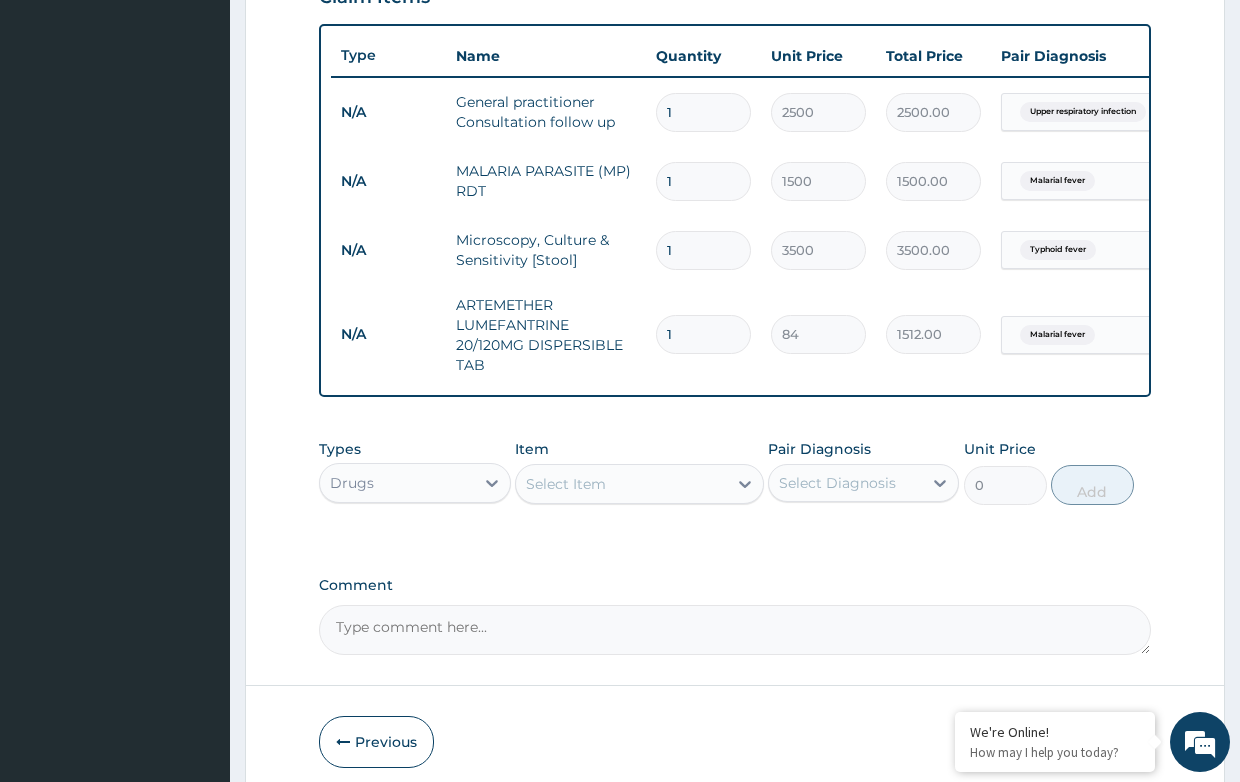 type on "1512.00" 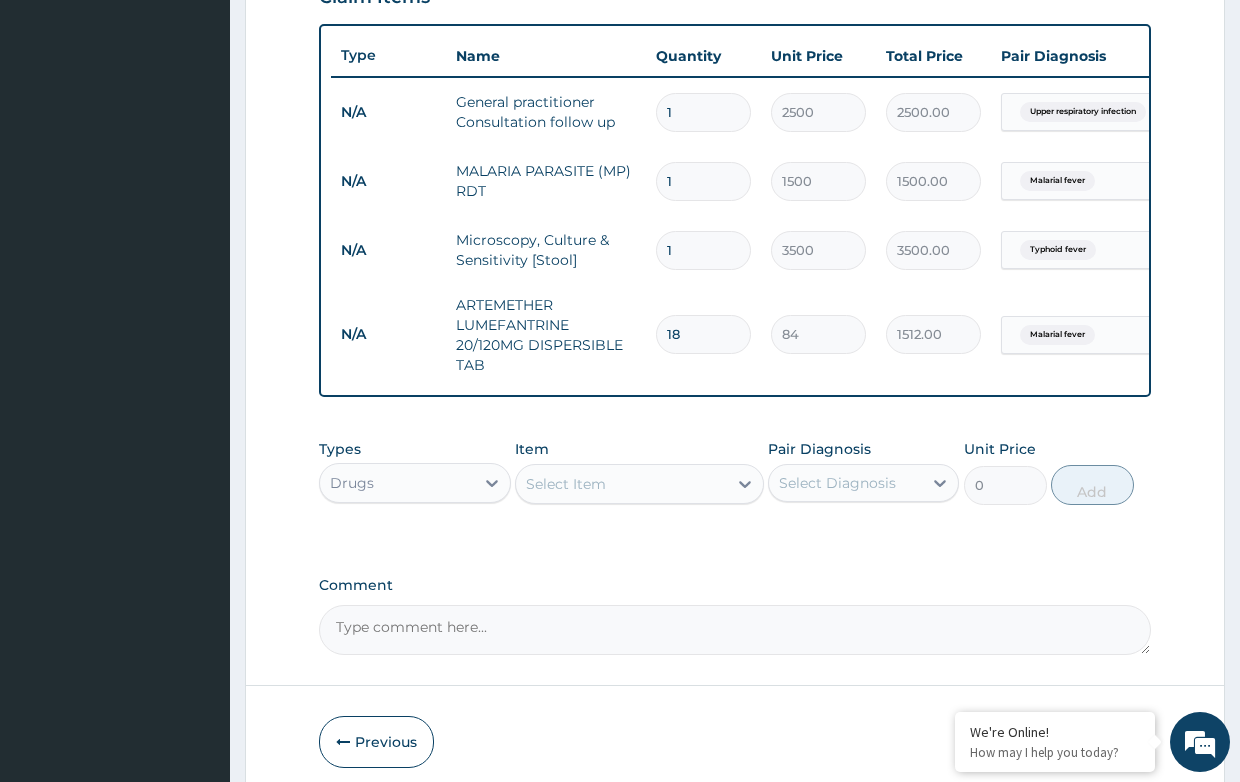 type on "17" 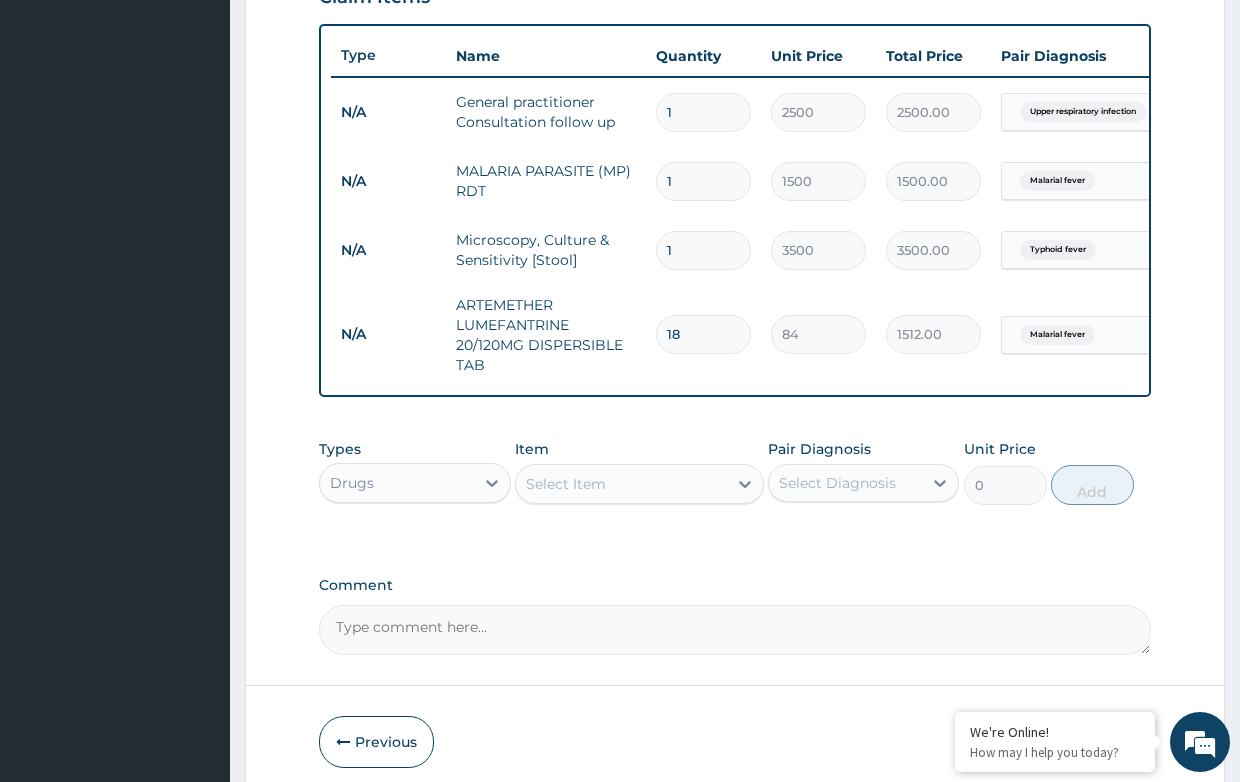 type on "1428.00" 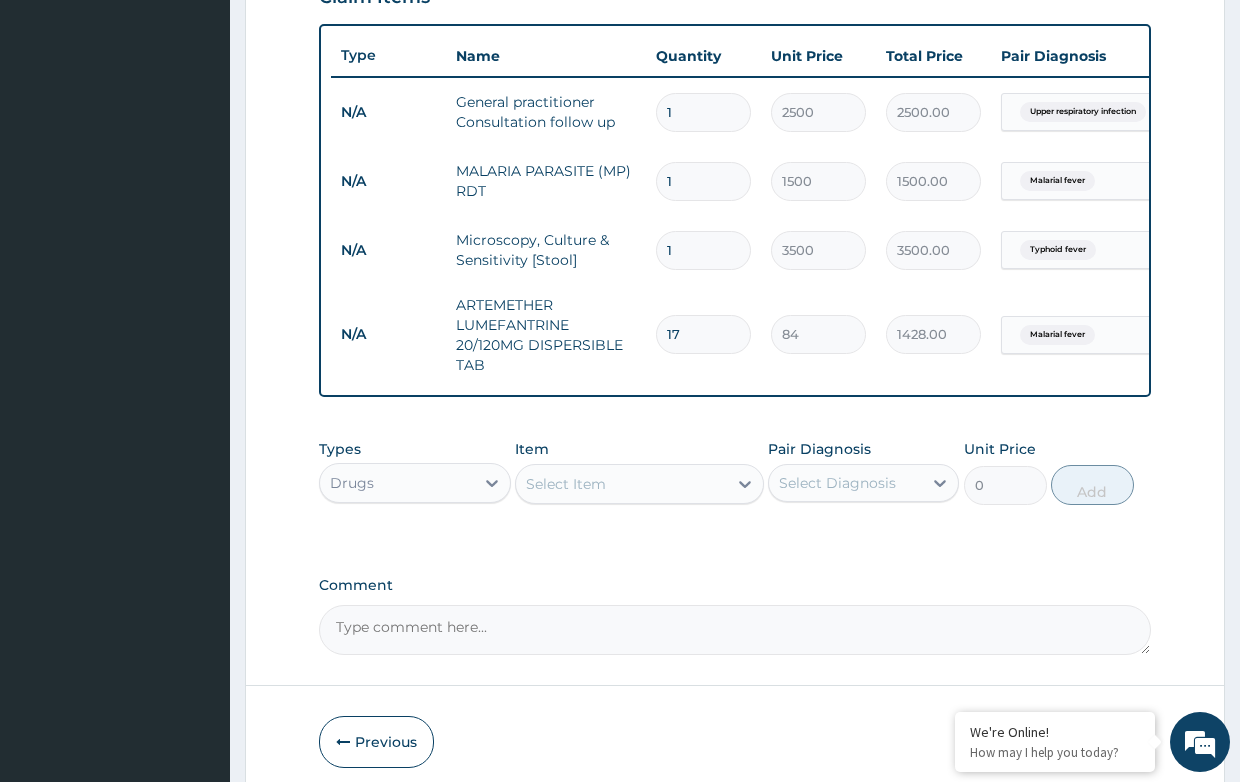 scroll, scrollTop: 820, scrollLeft: 0, axis: vertical 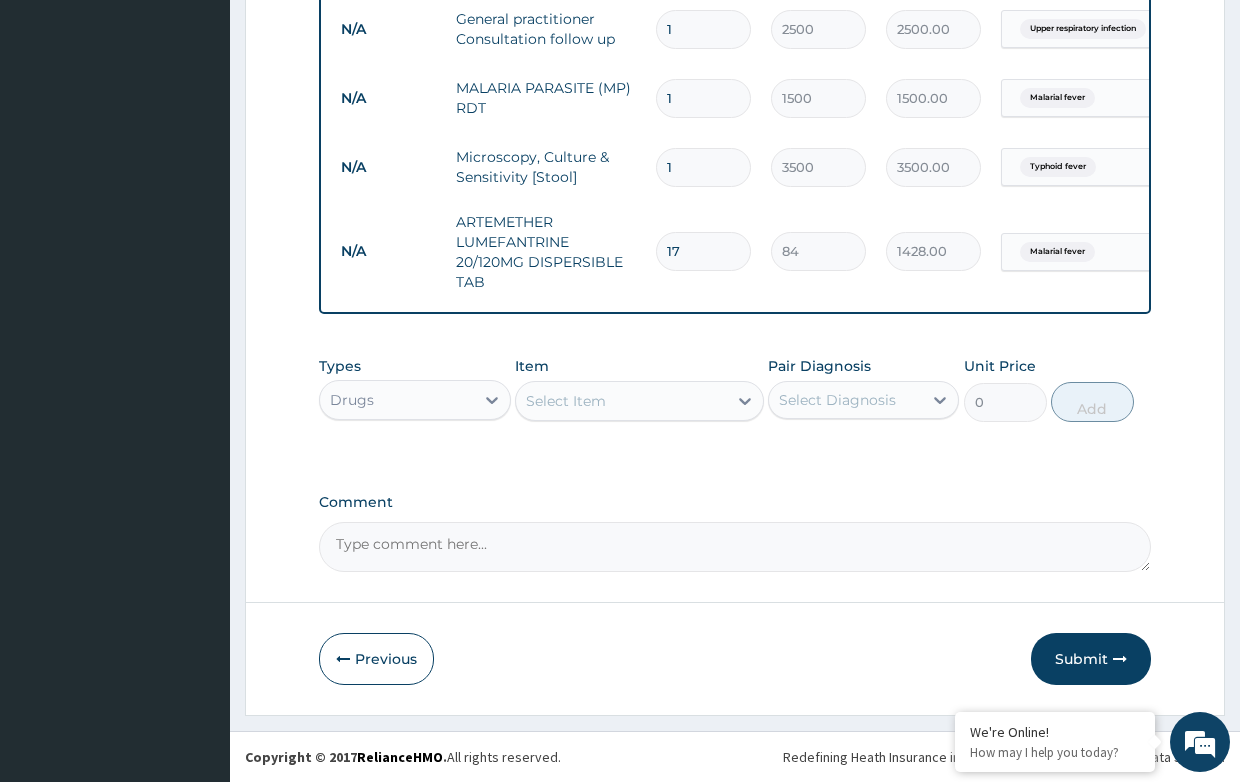type on "17" 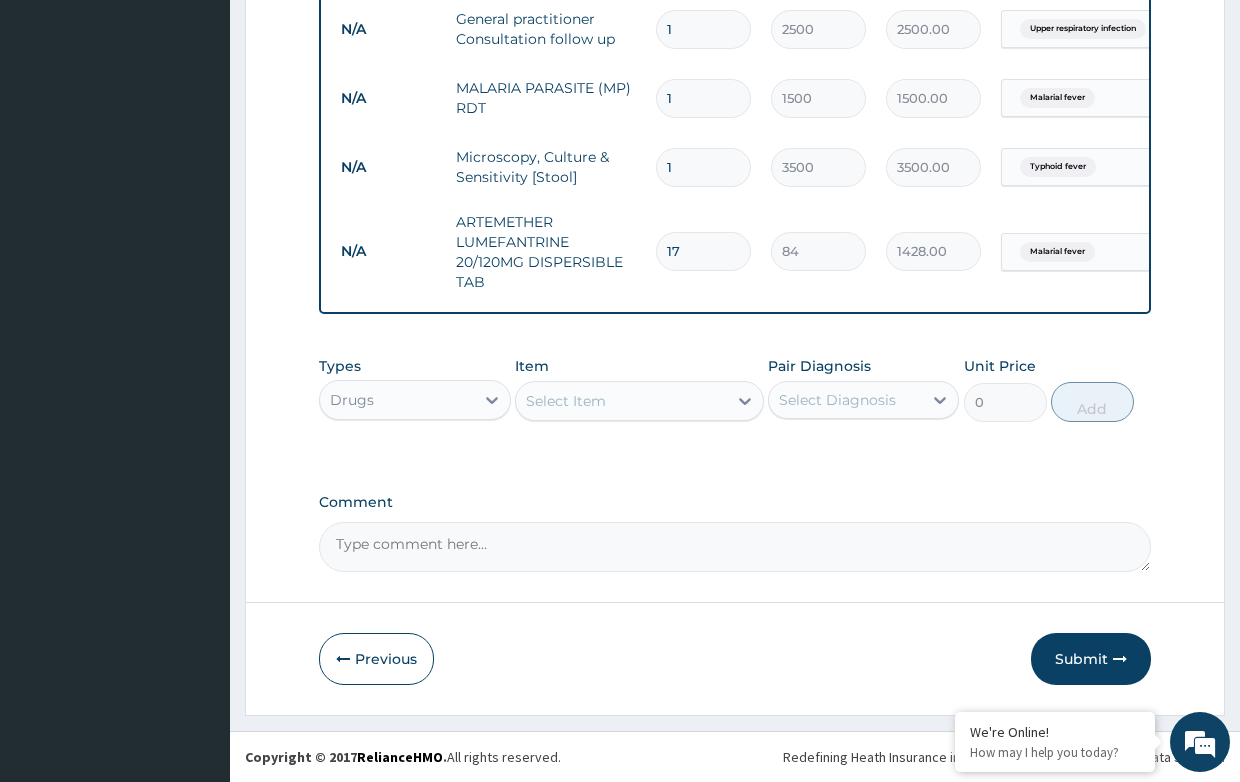 click on "Select Item" at bounding box center [566, 401] 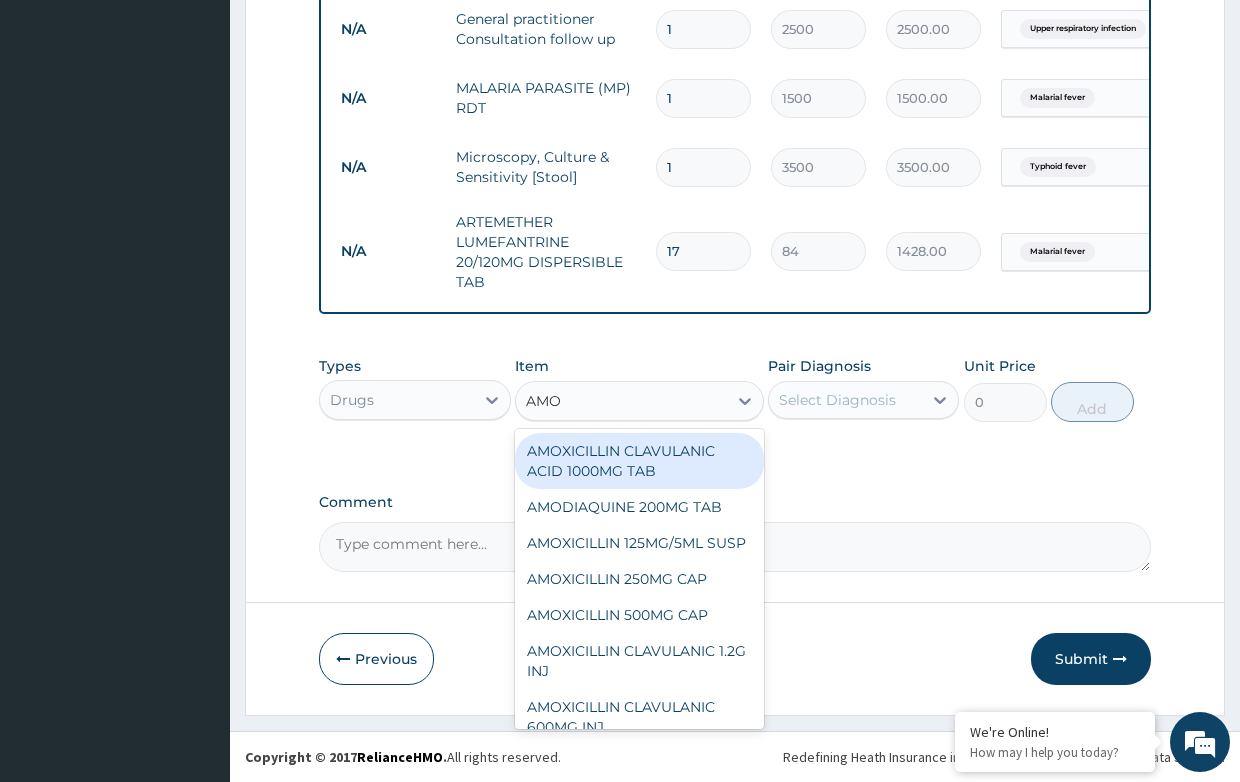 type on "AMOX" 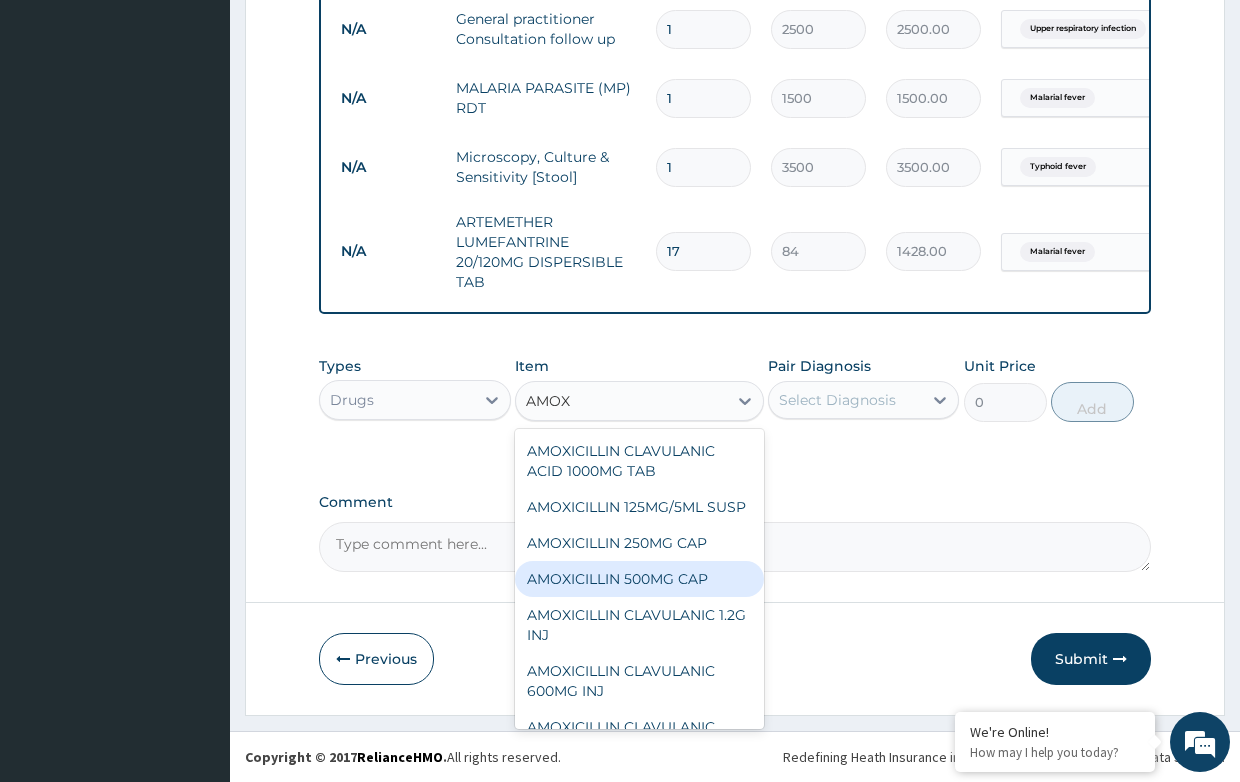 click on "AMOXICILLIN 500MG CAP" at bounding box center [639, 579] 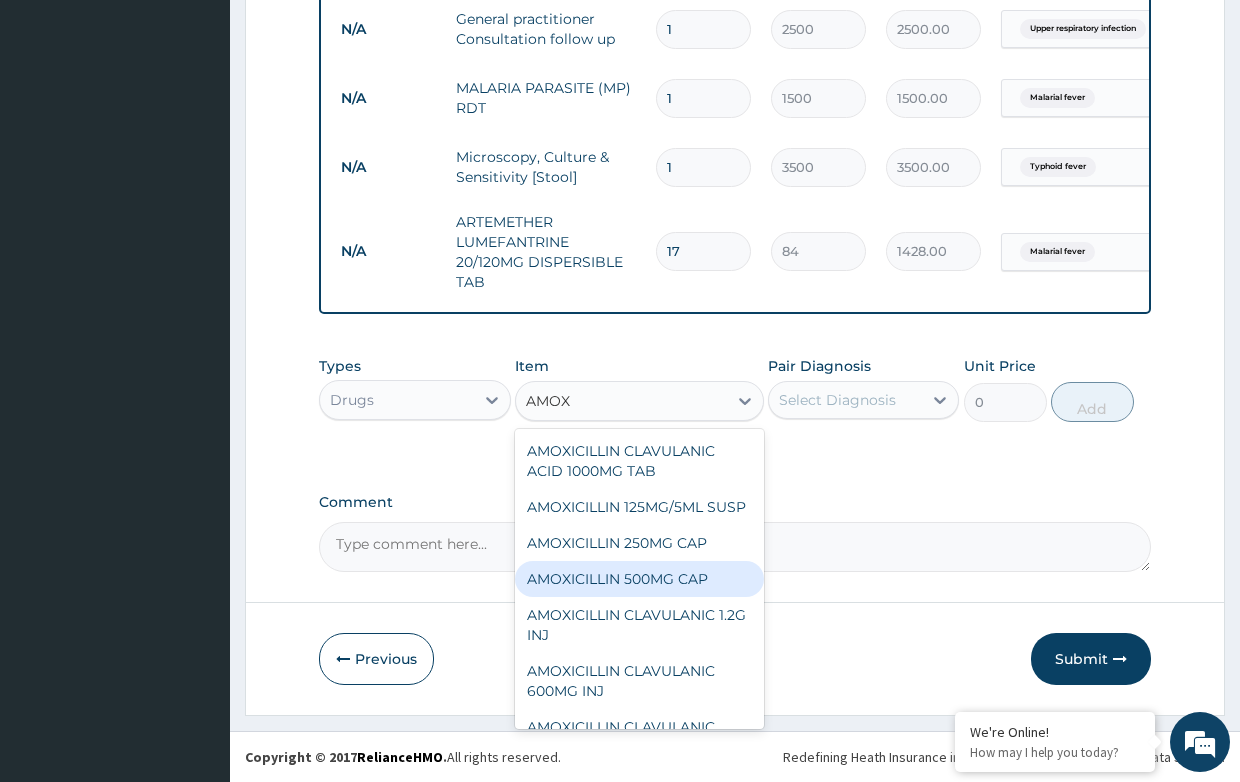 type 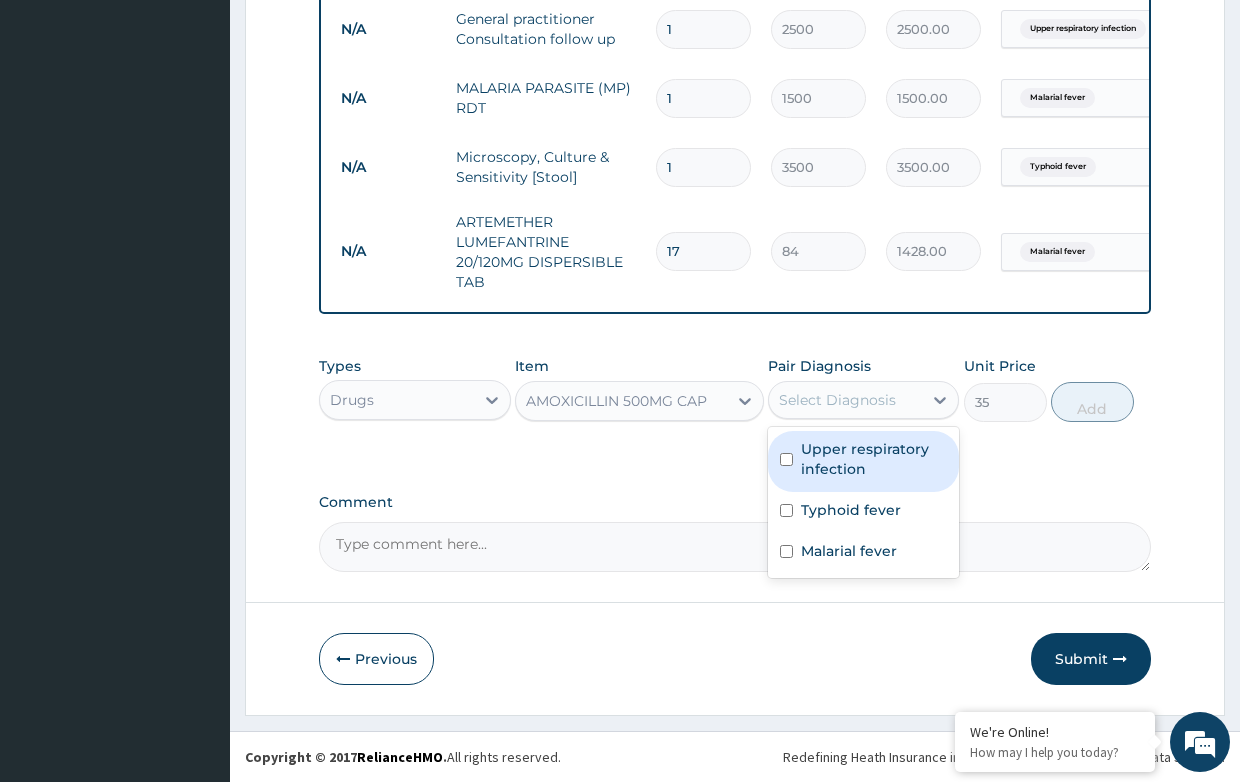 click on "Select Diagnosis" at bounding box center (837, 400) 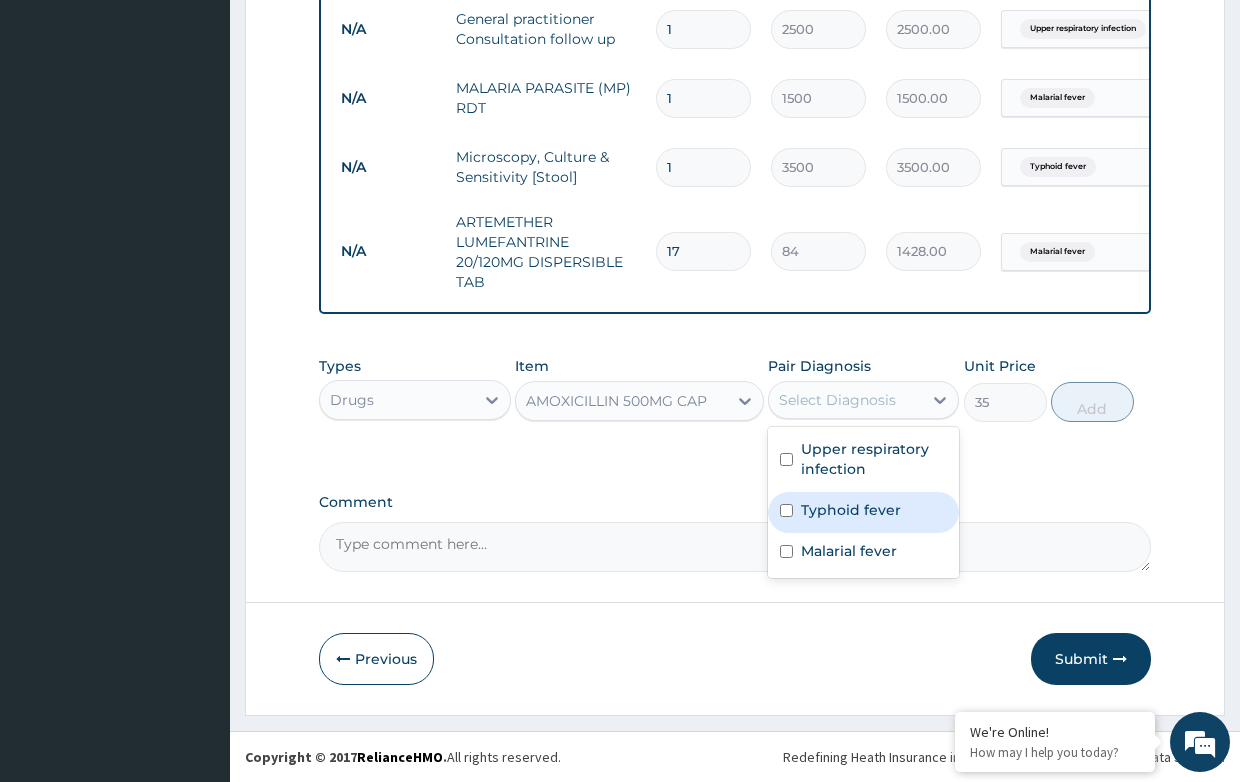 click on "Typhoid fever" at bounding box center (851, 510) 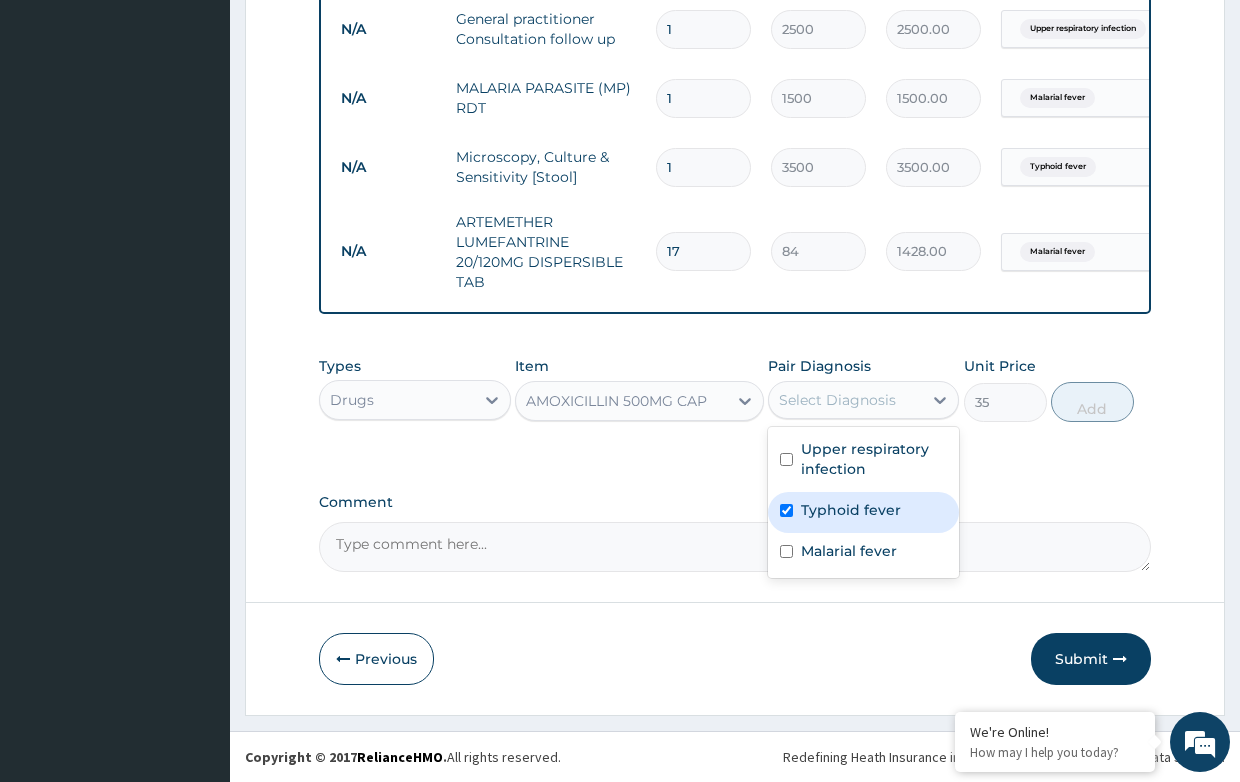 checkbox on "true" 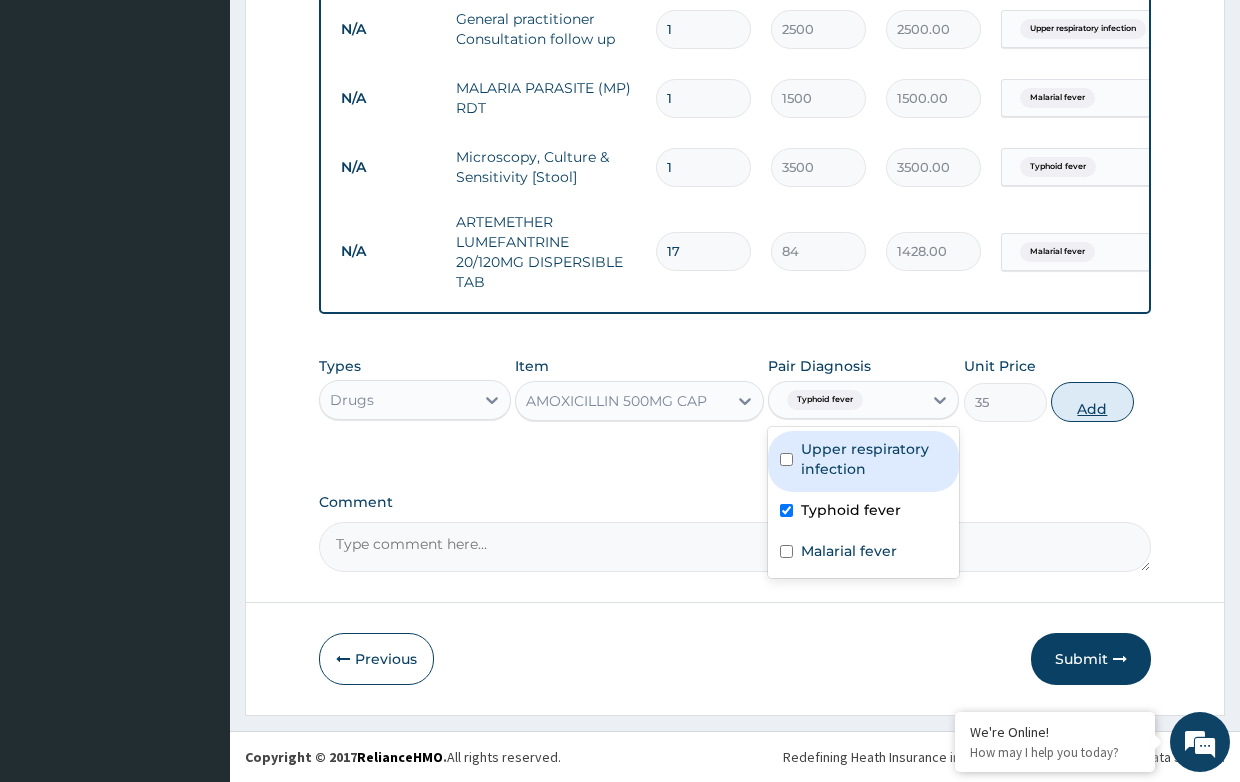 click on "Add" at bounding box center (1092, 402) 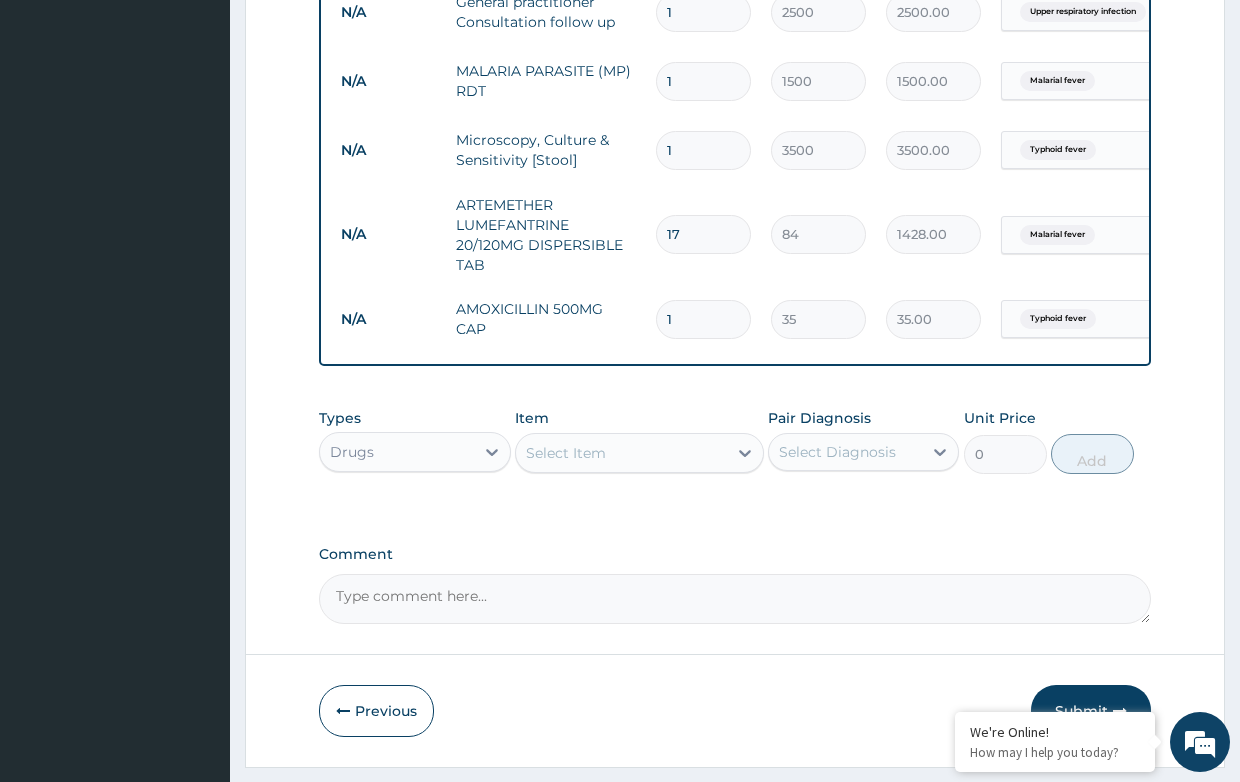 drag, startPoint x: 641, startPoint y: 313, endPoint x: 629, endPoint y: 311, distance: 12.165525 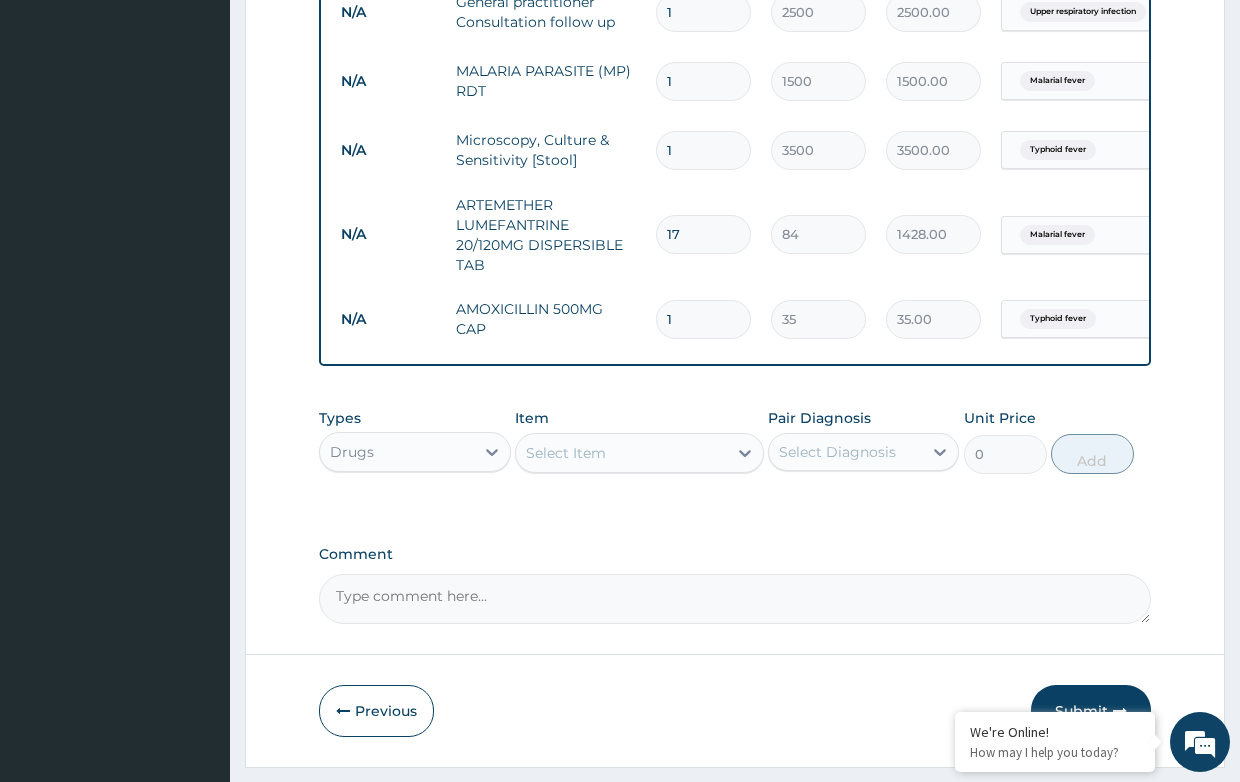 click on "N/A AMOXICILLIN 500MG CAP 1 35 35.00 Typhoid fever Delete" at bounding box center [821, 319] 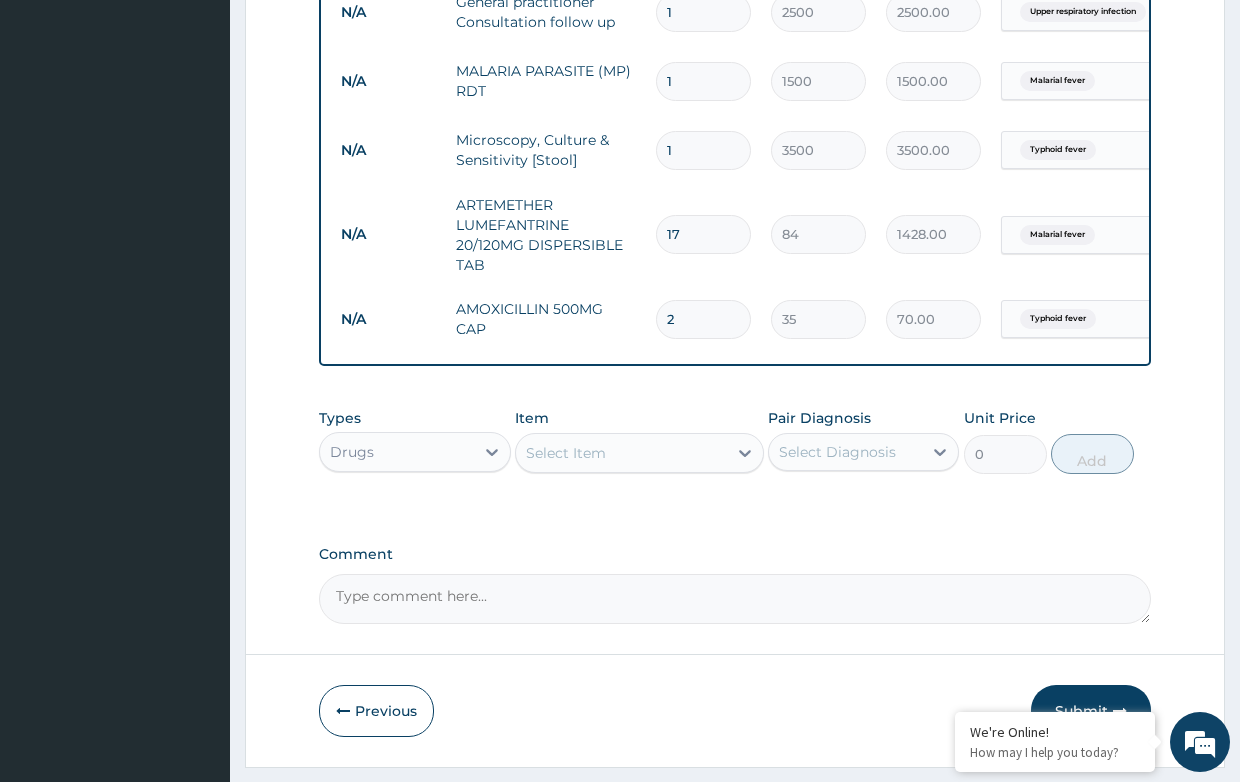 type on "21" 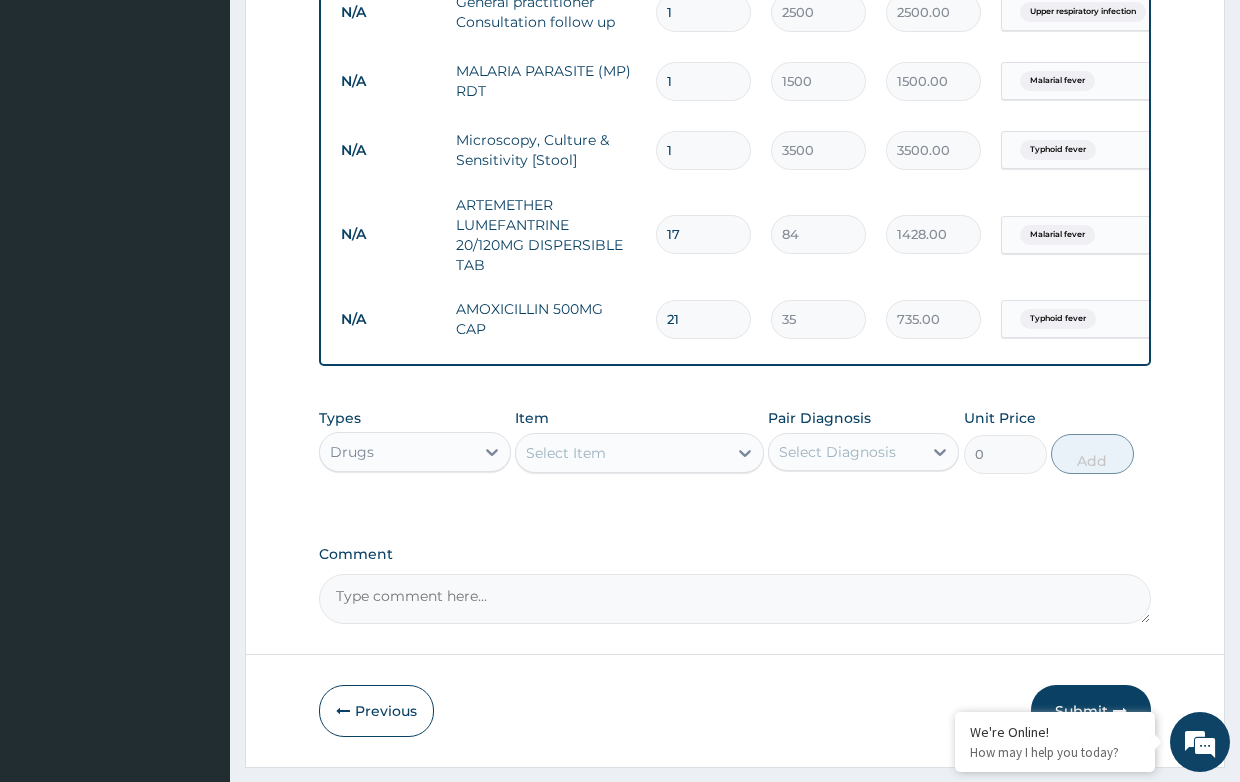 type on "21" 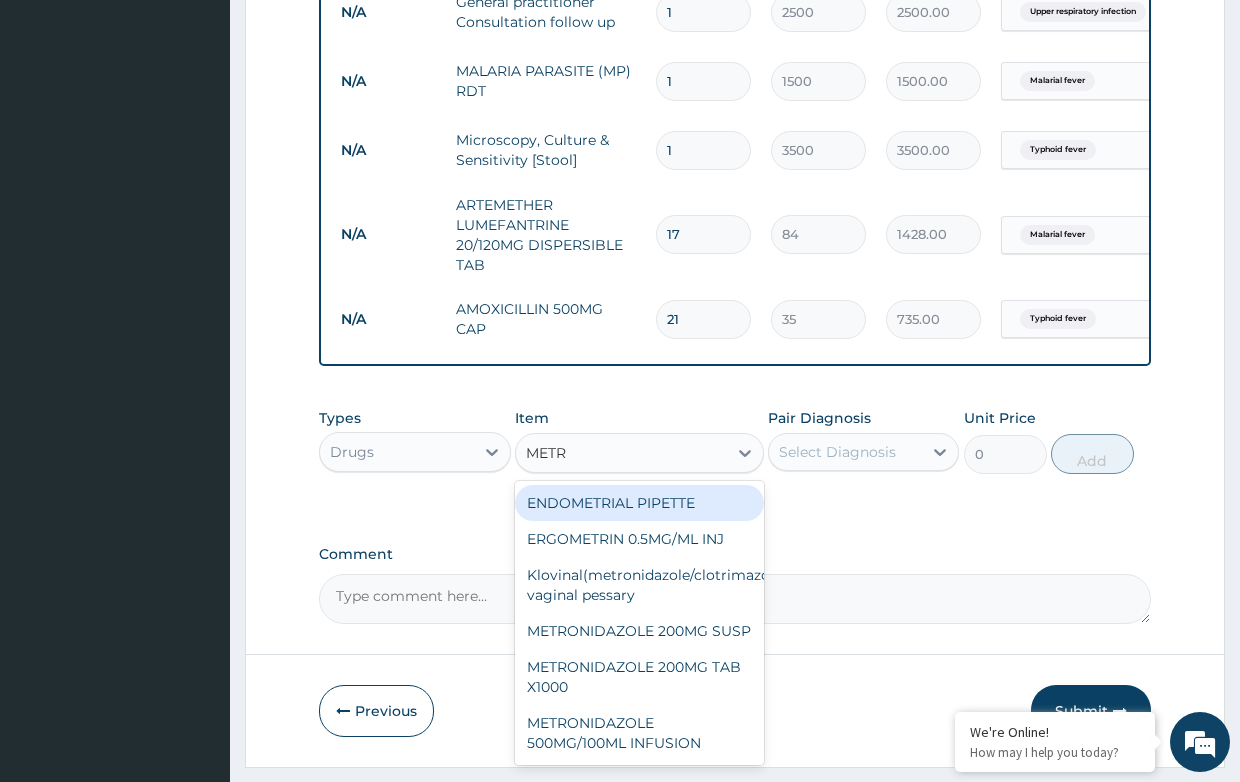 type on "METRO" 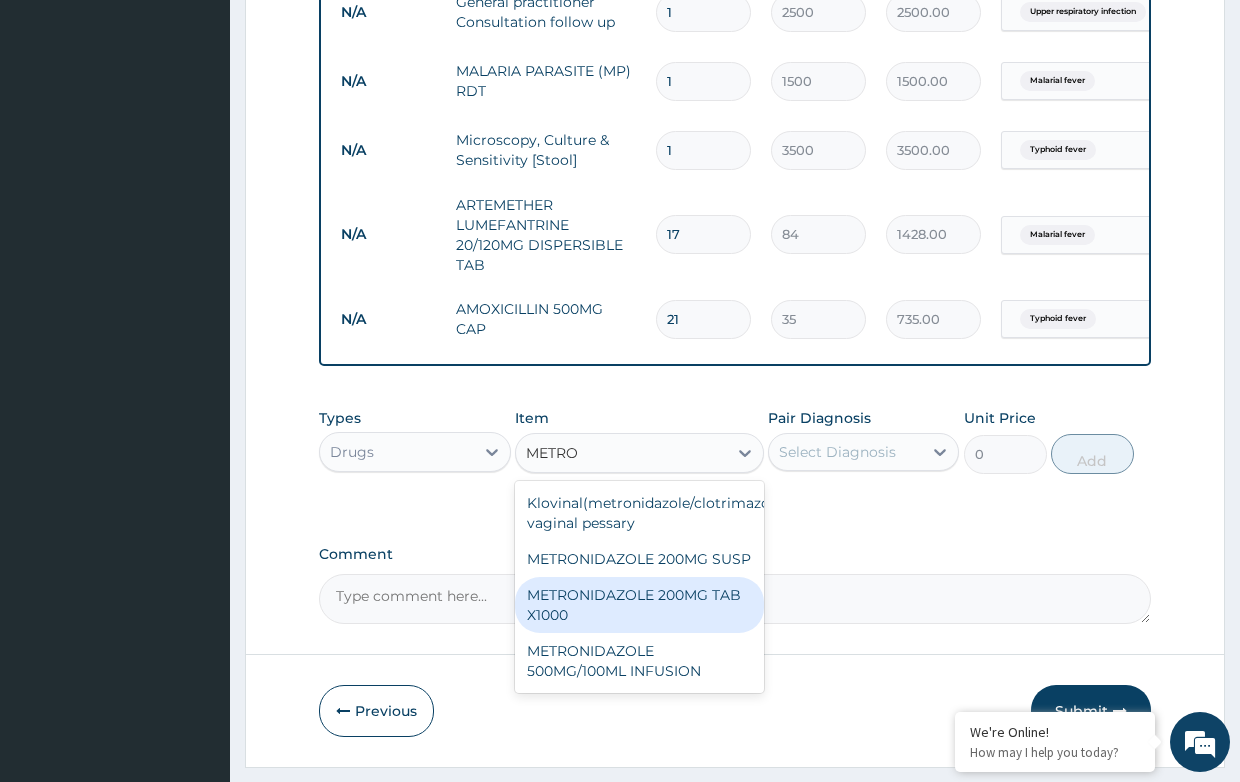 click on "METRONIDAZOLE 200MG TAB X1000" at bounding box center (639, 605) 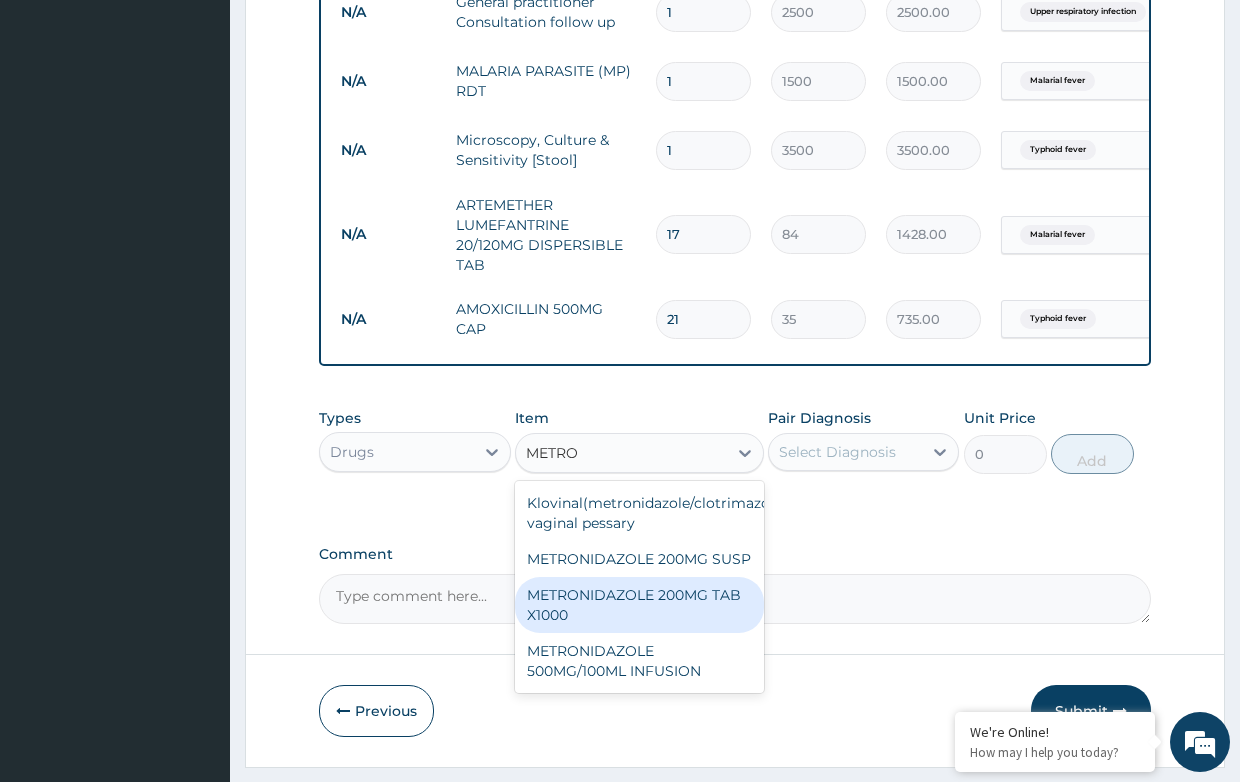 type 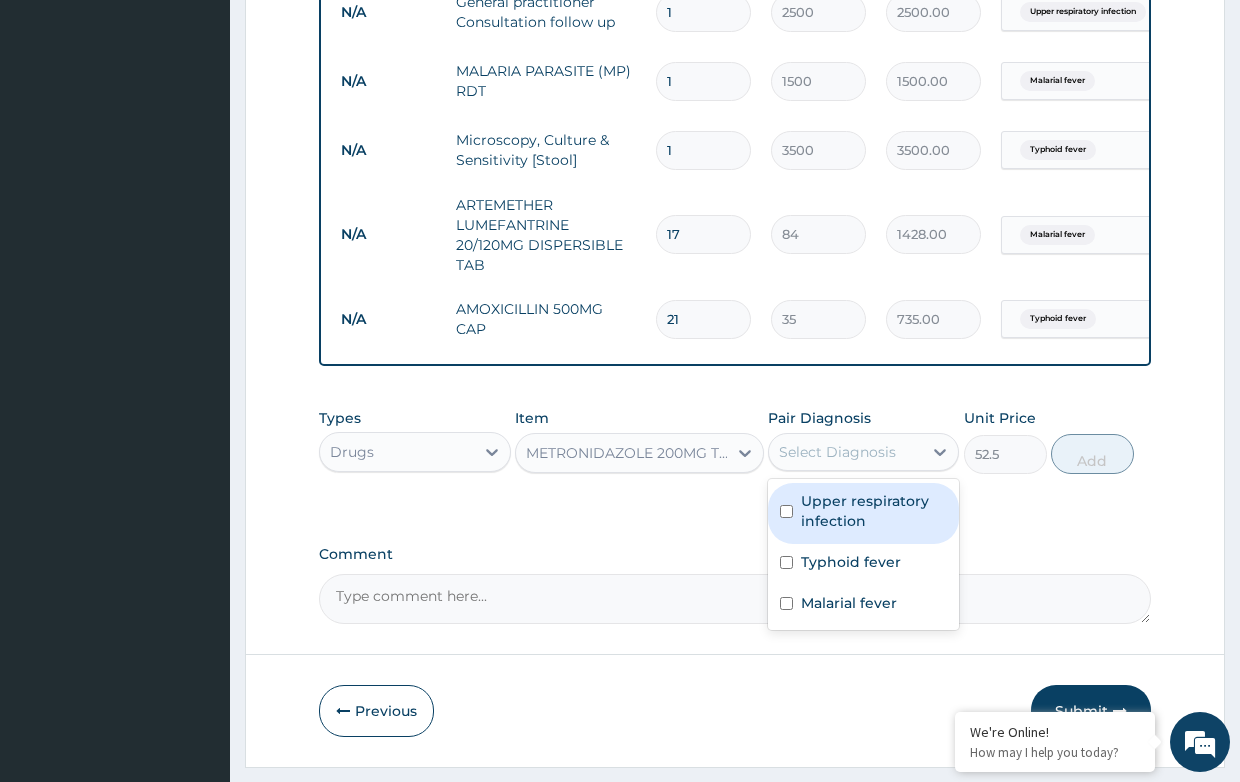 click on "Select Diagnosis" at bounding box center [837, 452] 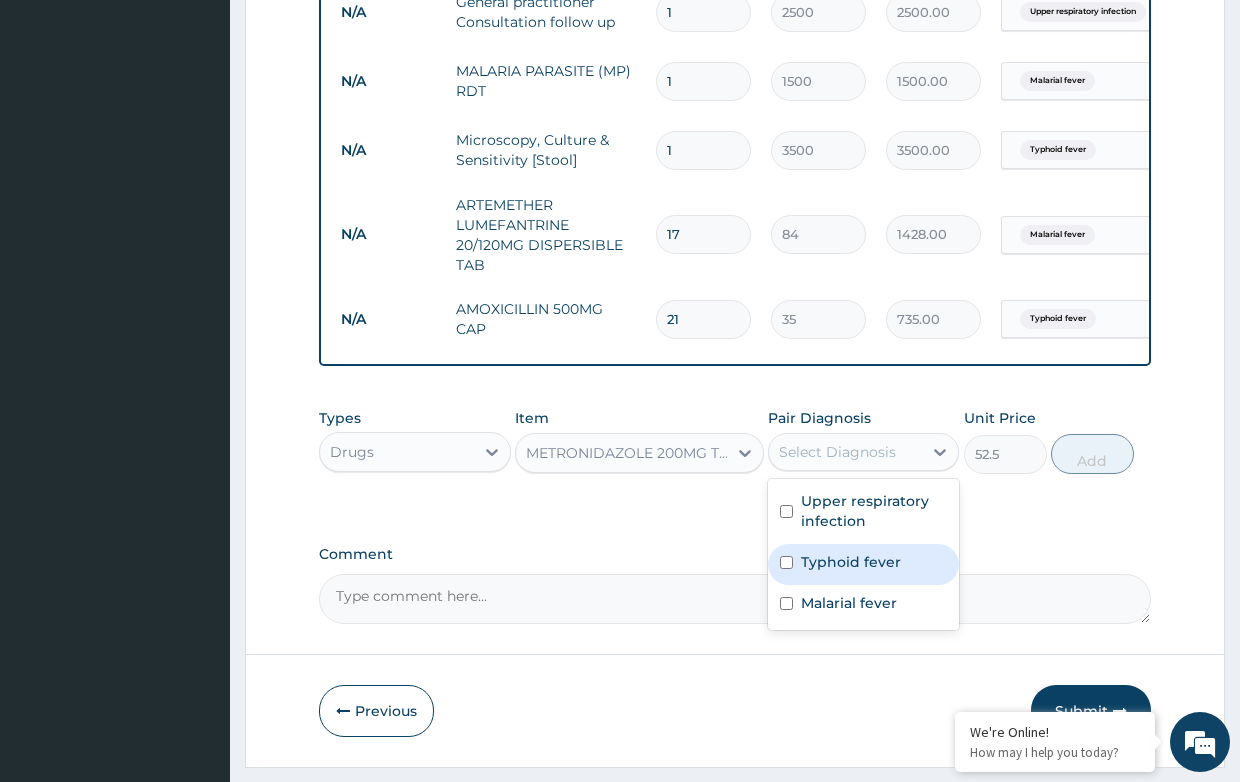 click on "Typhoid fever" at bounding box center (851, 562) 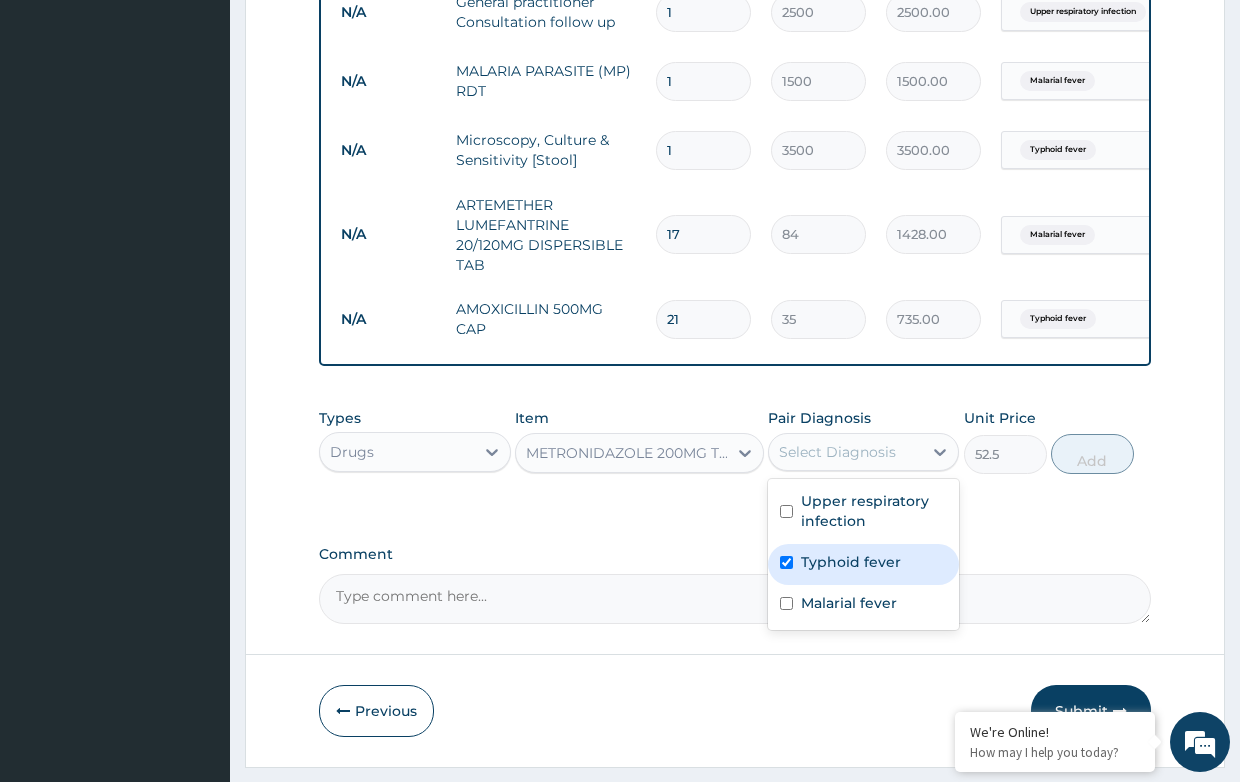 checkbox on "true" 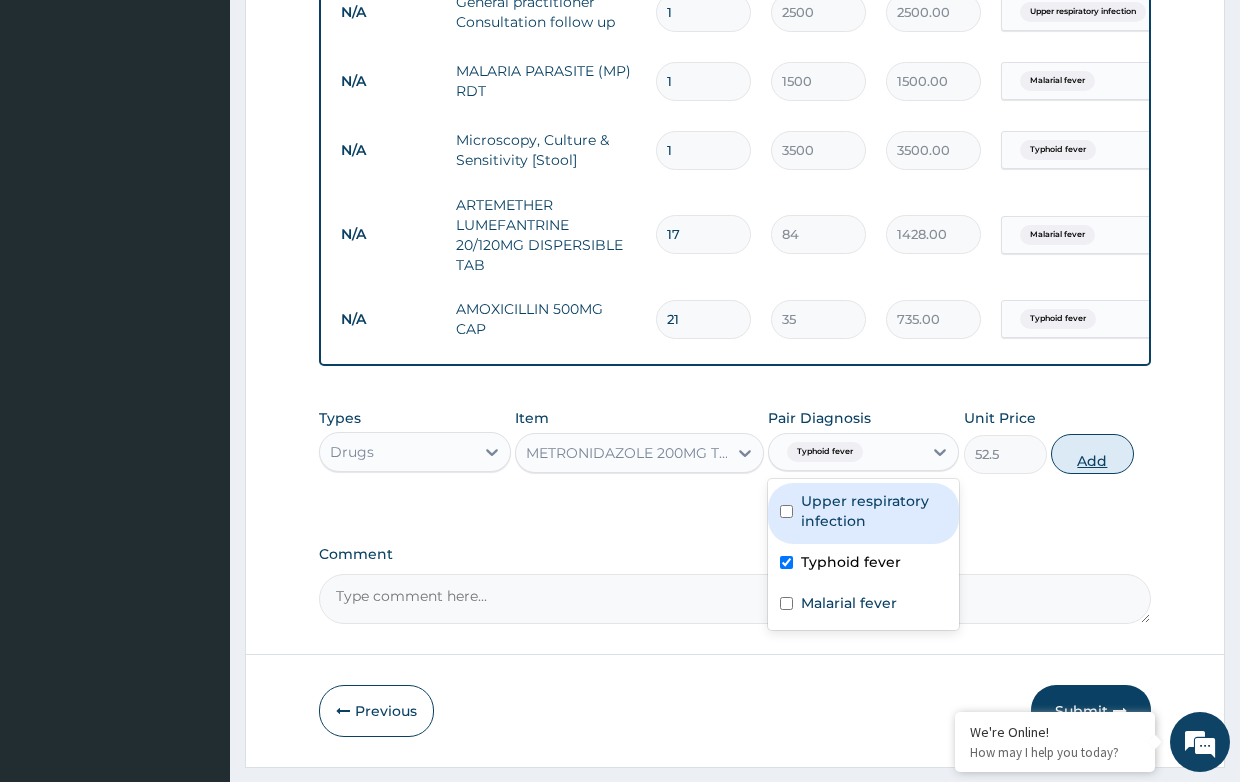 click on "Add" at bounding box center [1092, 454] 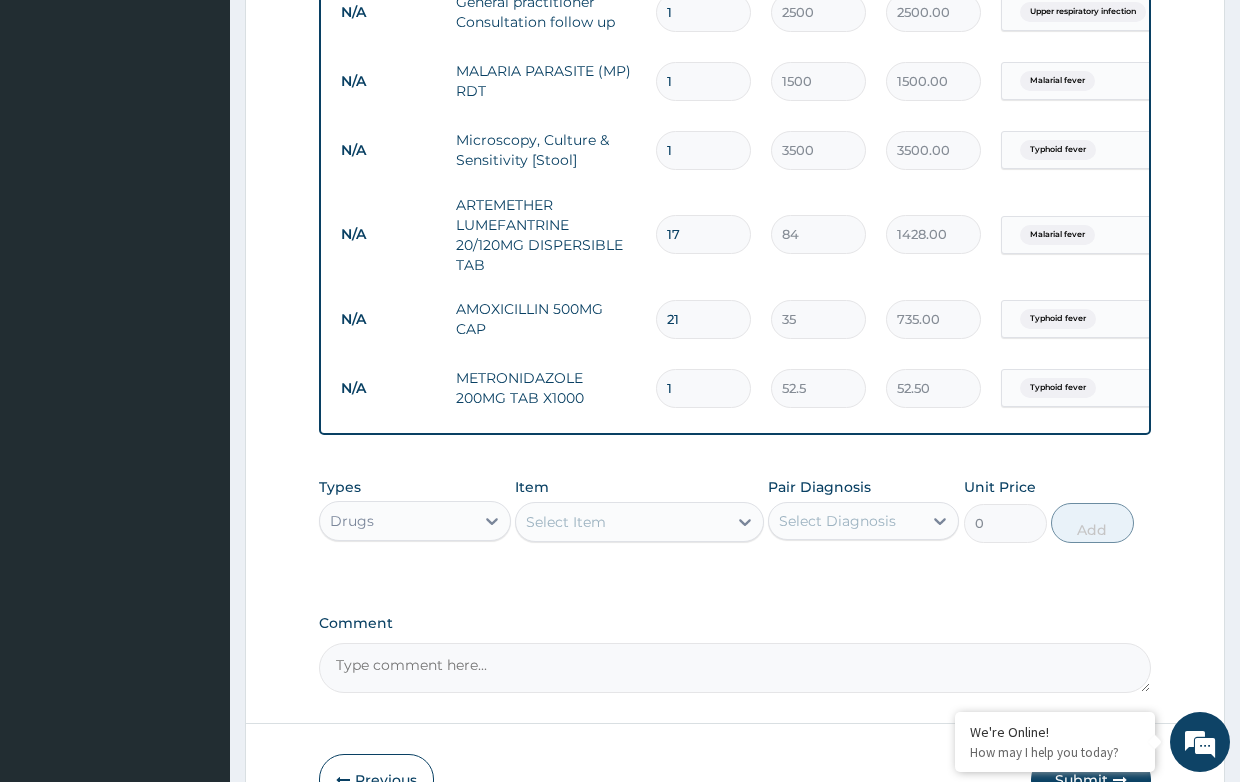 drag, startPoint x: 678, startPoint y: 382, endPoint x: 640, endPoint y: 376, distance: 38.470768 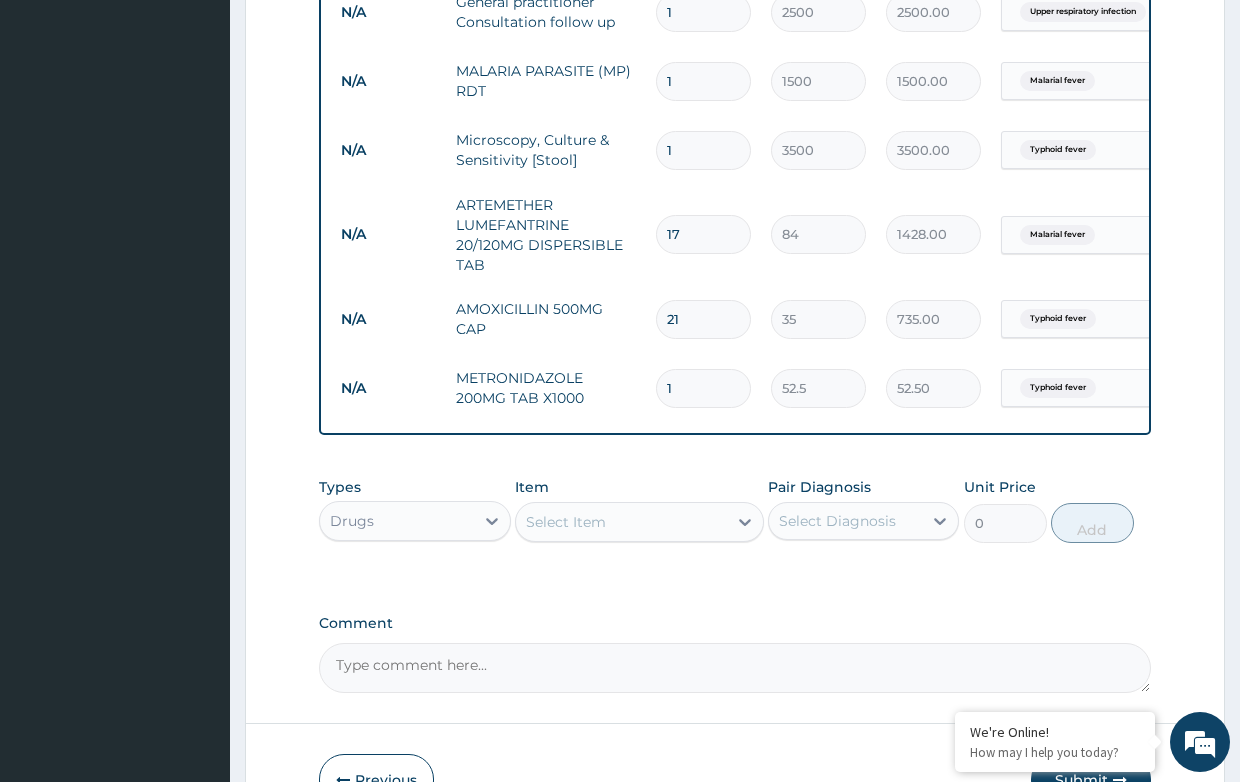 click on "1" at bounding box center (703, 388) 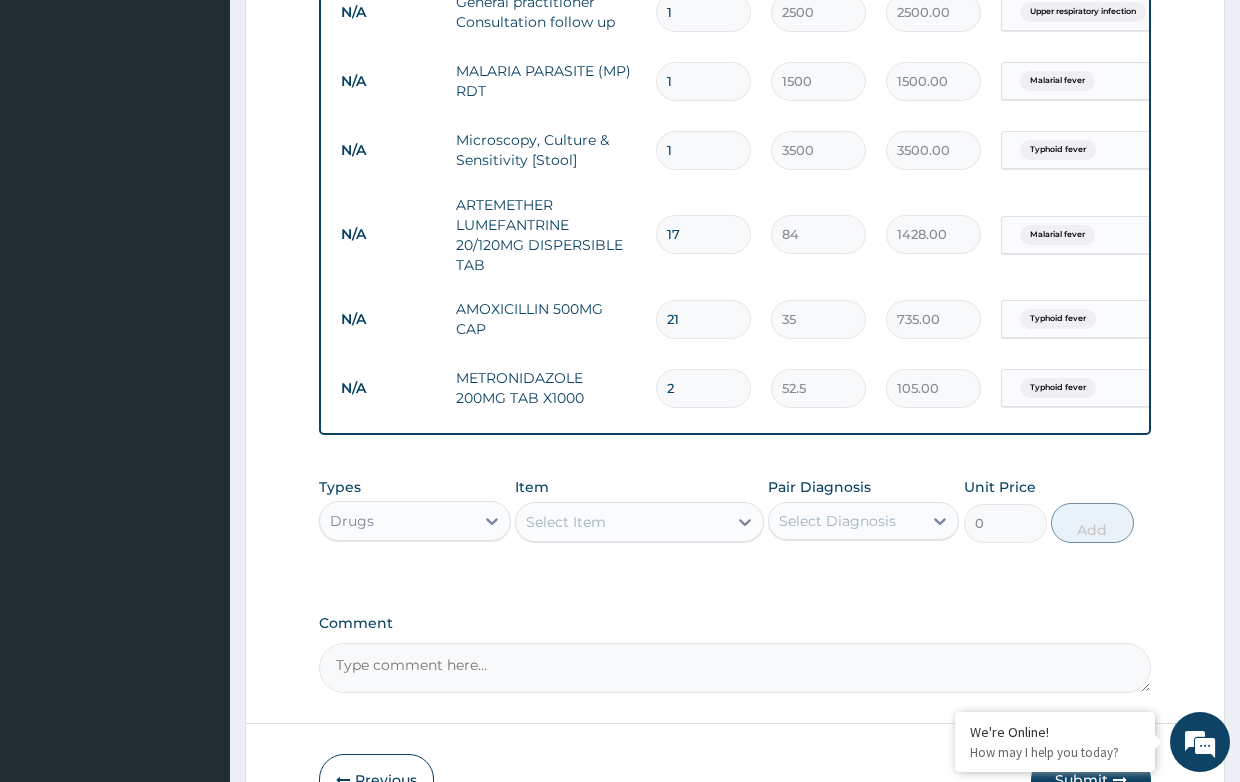 type on "21" 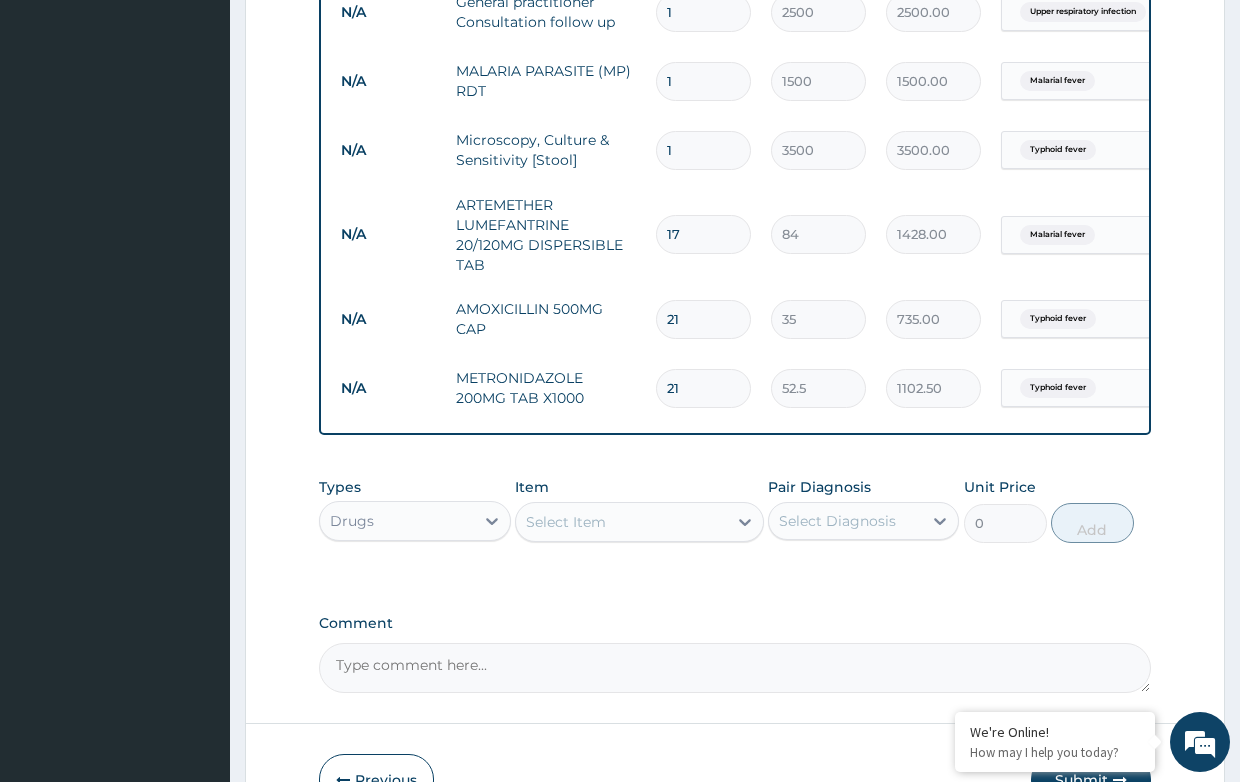 type on "21" 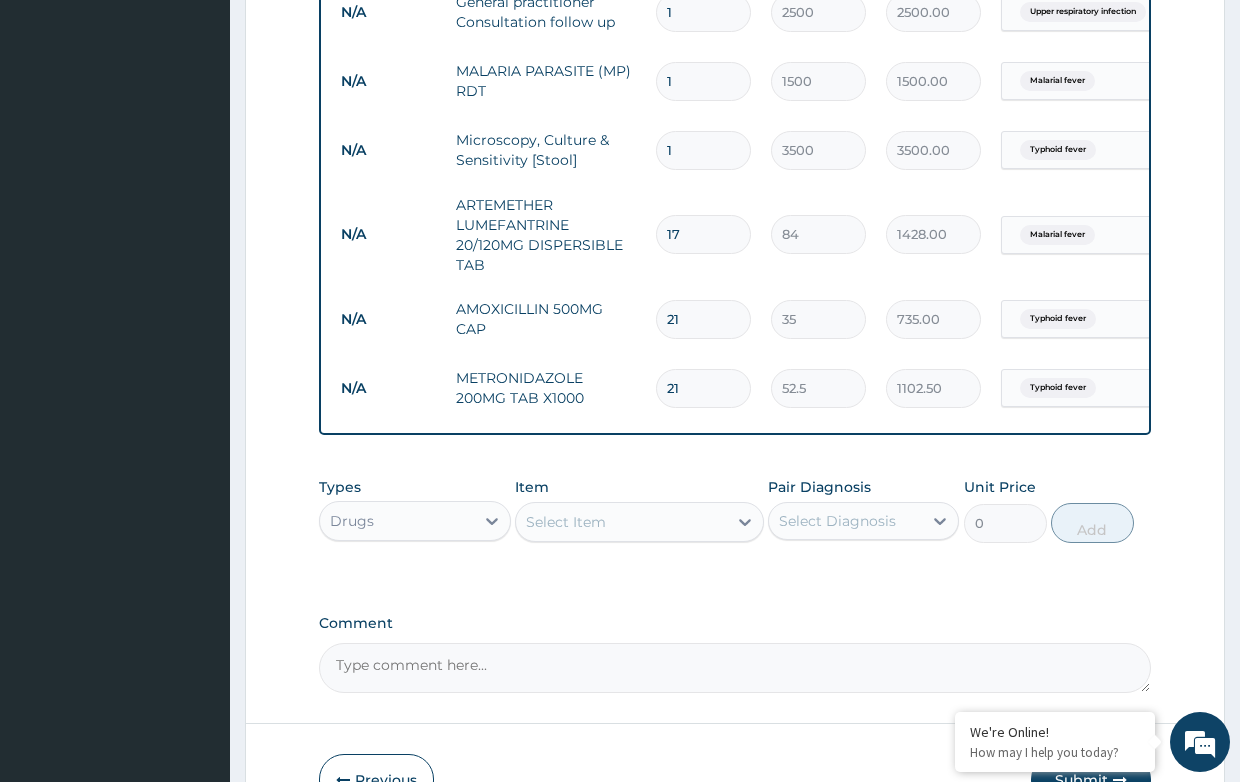 click on "Select Item" at bounding box center (621, 522) 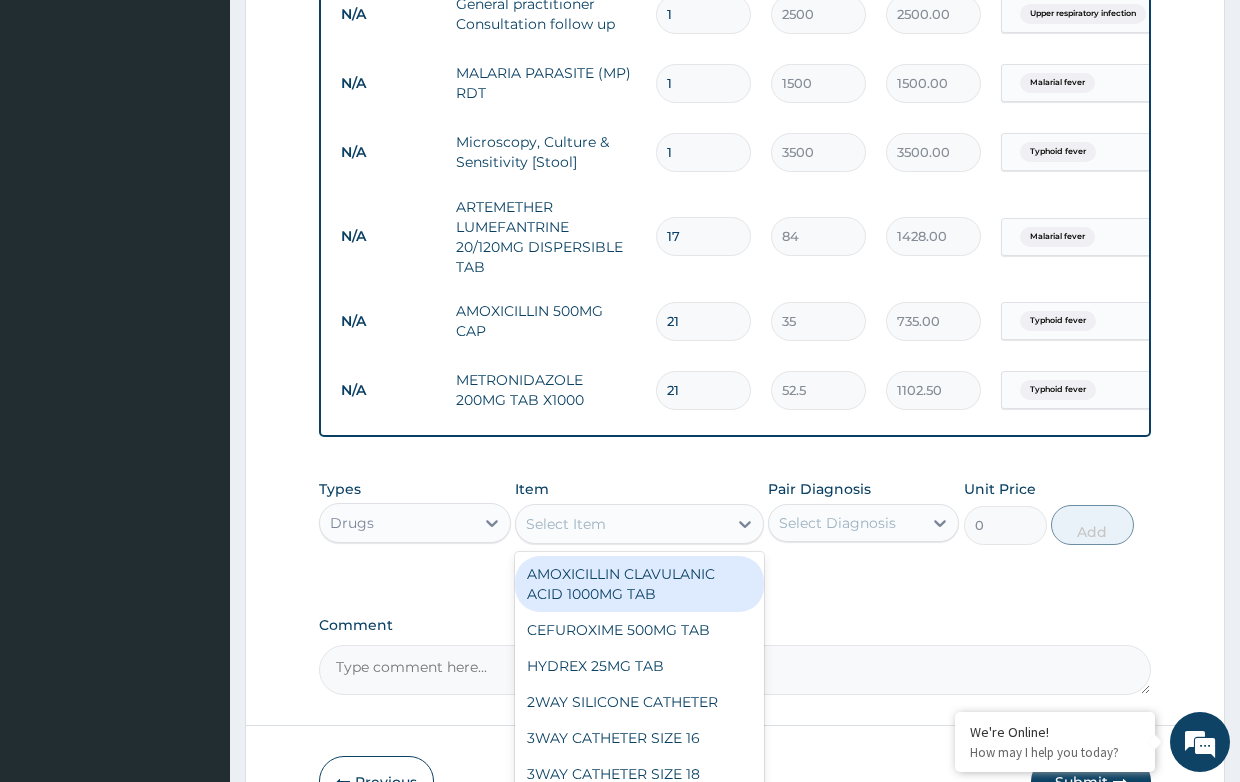 scroll, scrollTop: 958, scrollLeft: 0, axis: vertical 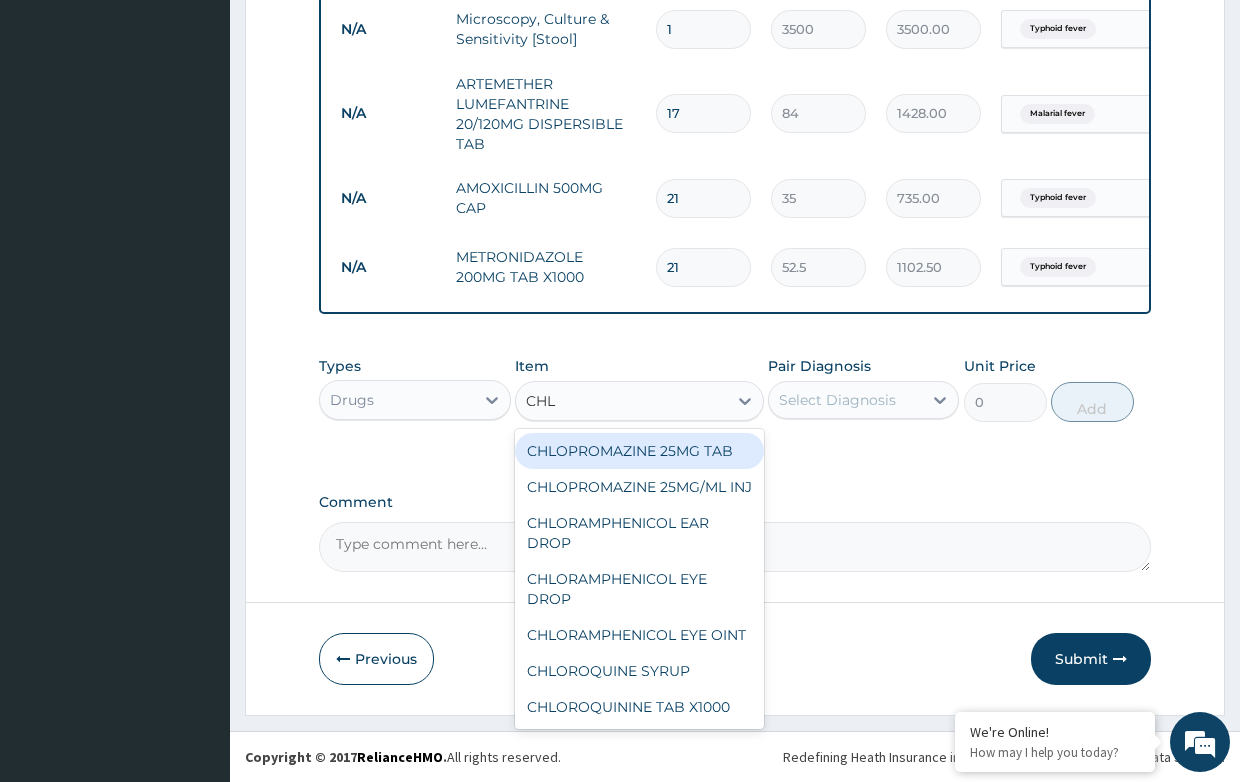 type on "CHLO" 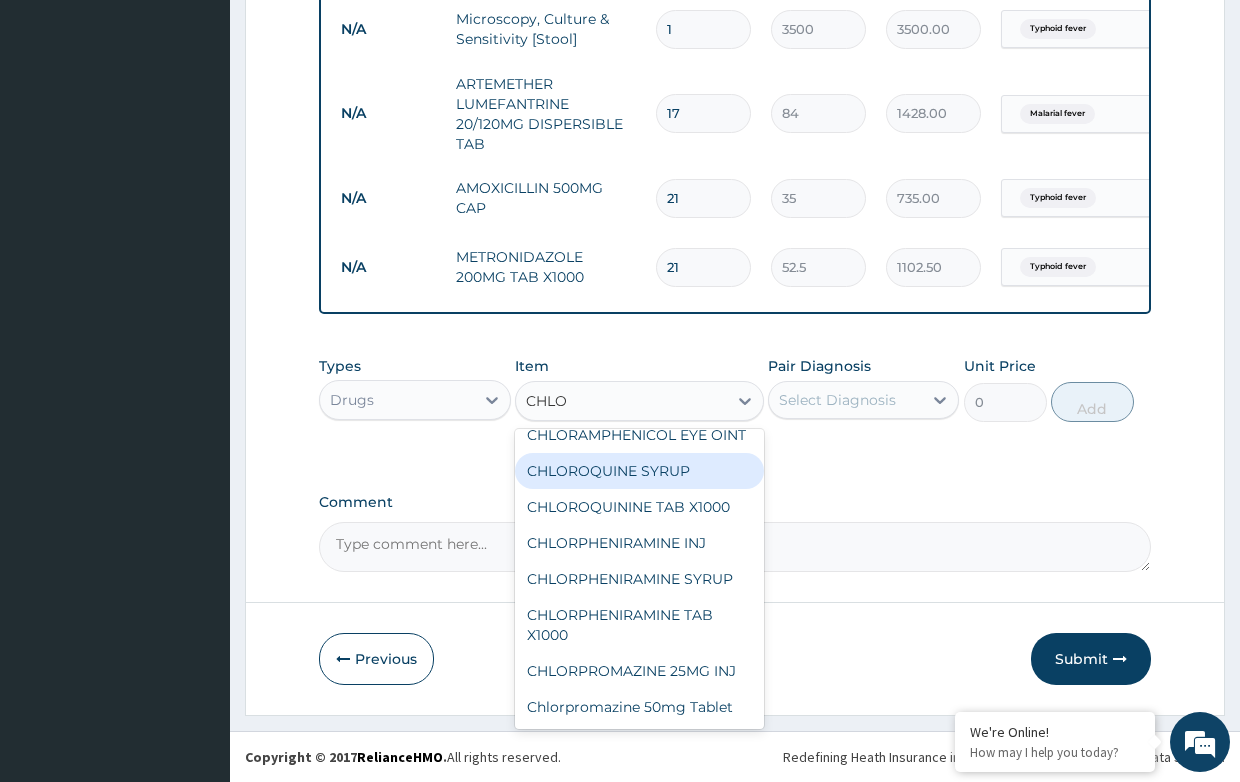 scroll, scrollTop: 240, scrollLeft: 0, axis: vertical 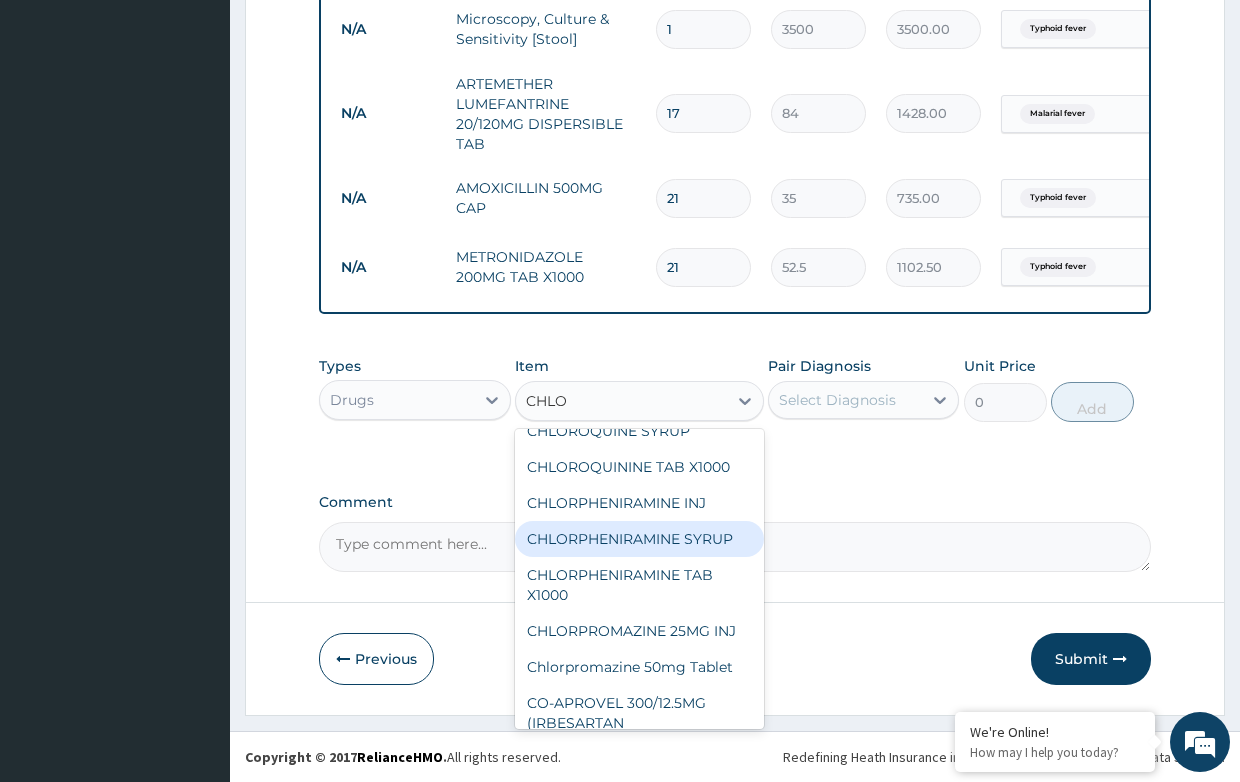 click on "CHLORPHENIRAMINE SYRUP" at bounding box center (639, 539) 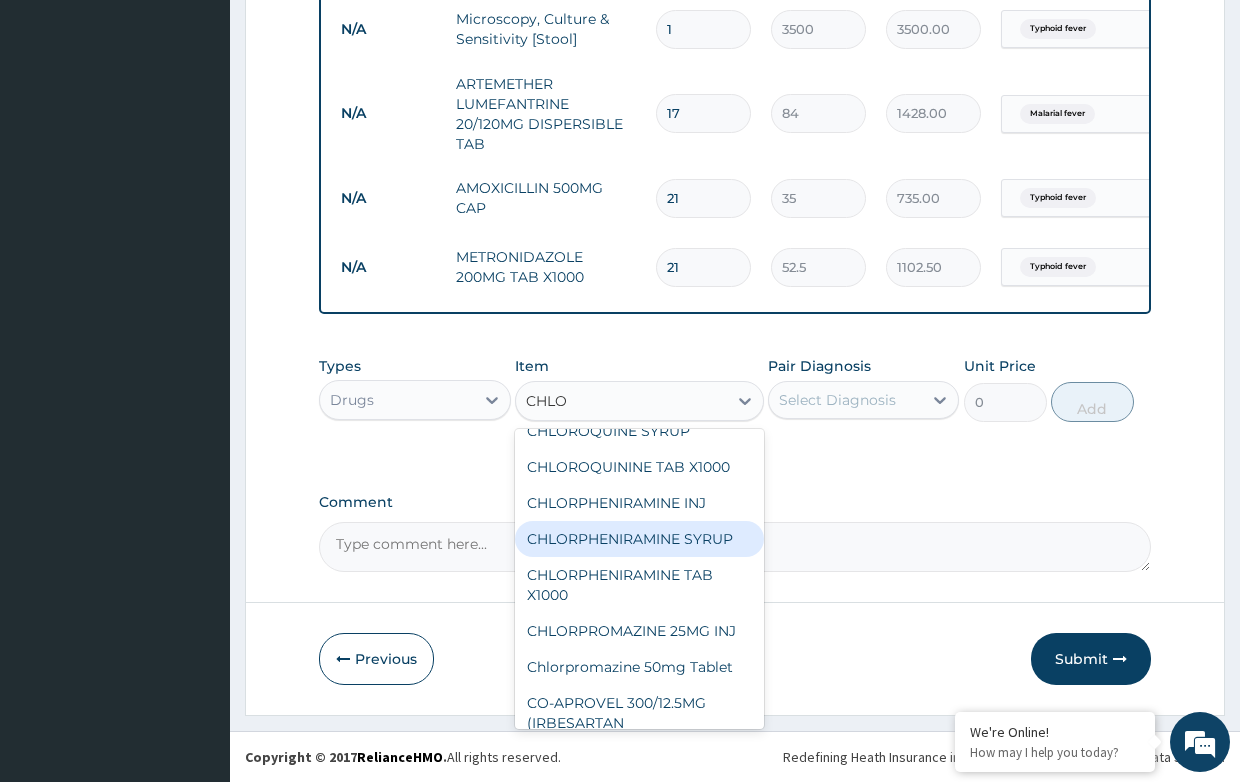 type 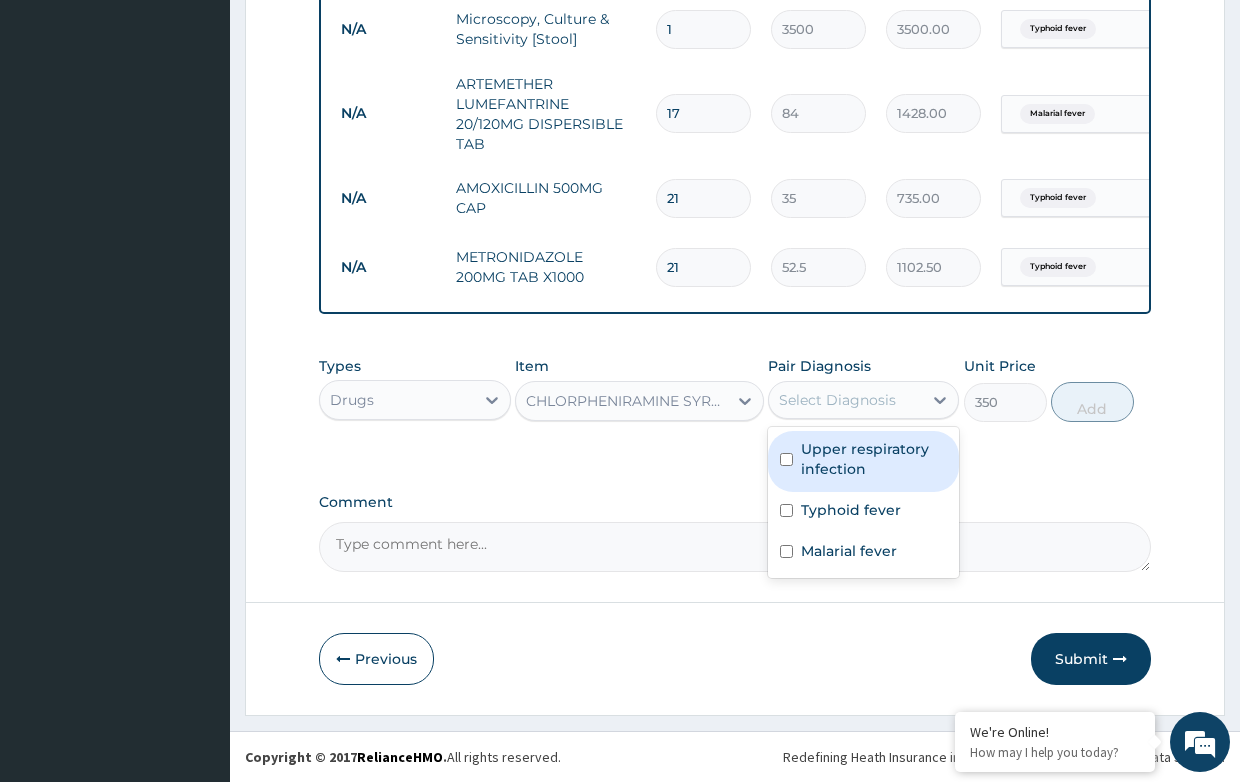 click on "Select Diagnosis" at bounding box center [837, 400] 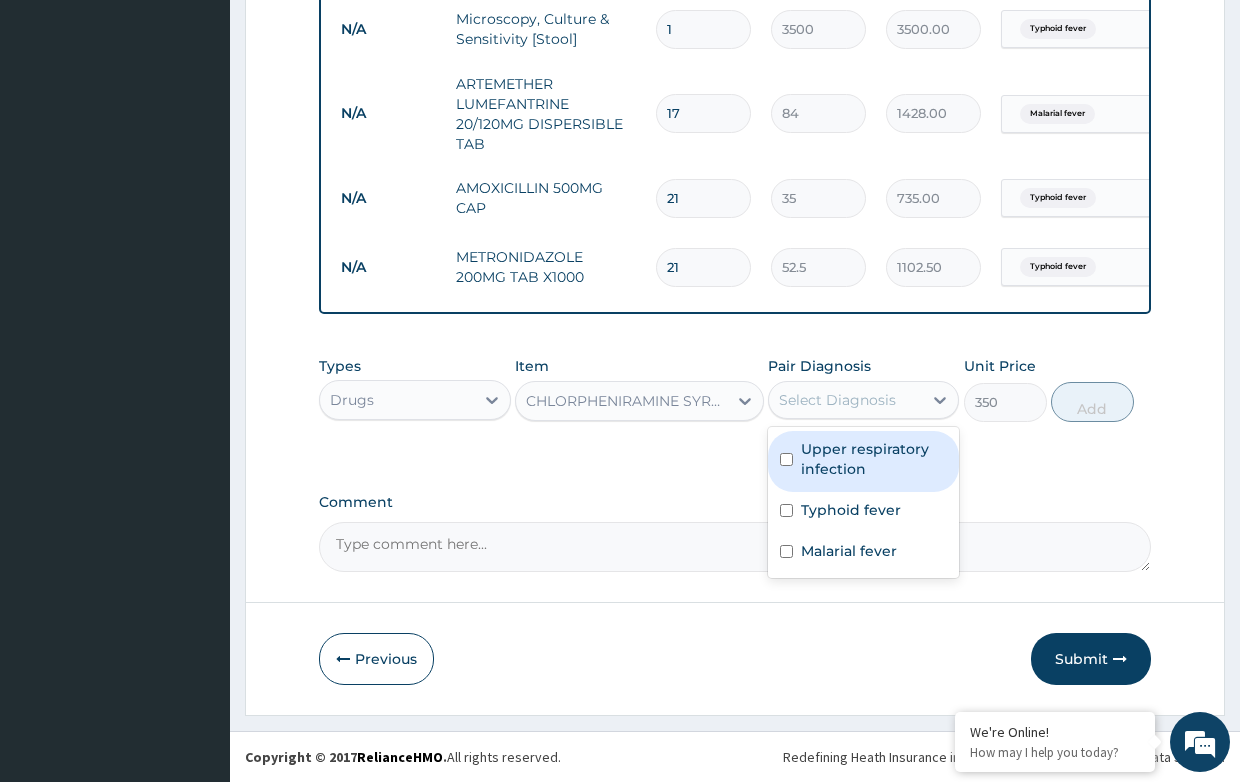 click on "Upper respiratory infection" at bounding box center (874, 459) 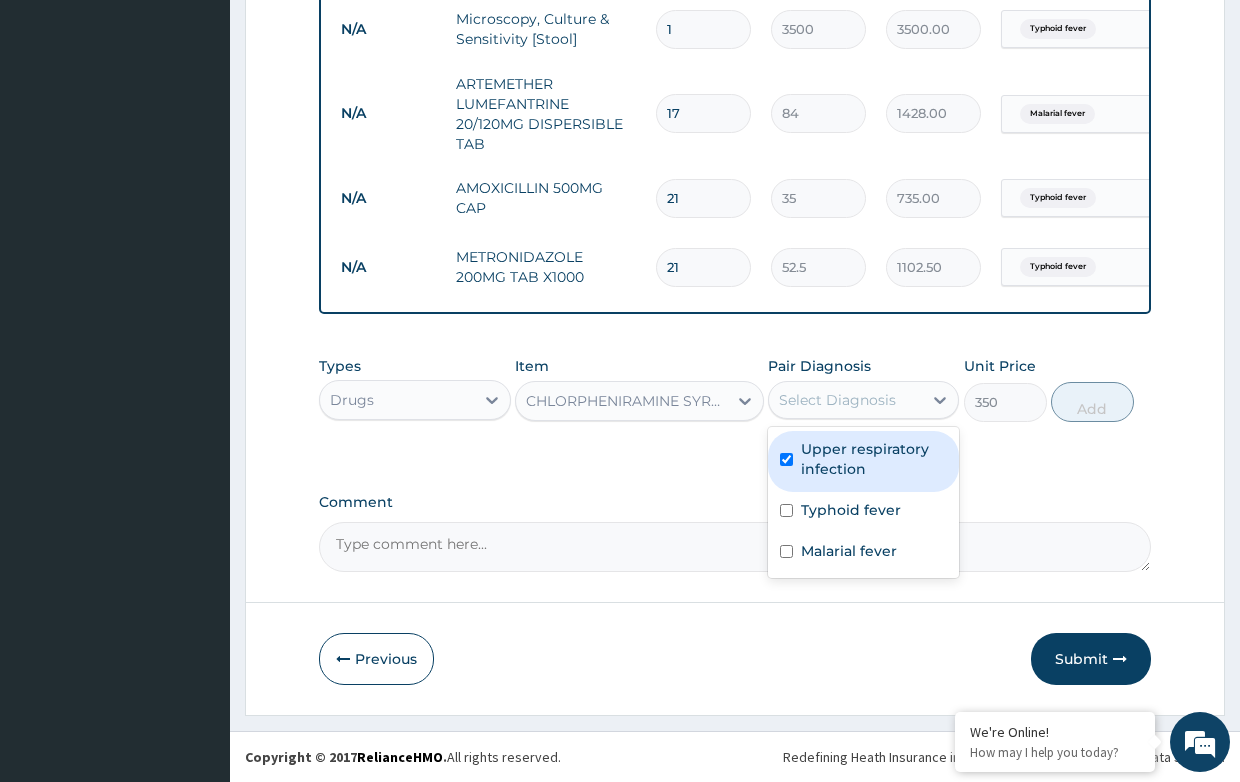 checkbox on "true" 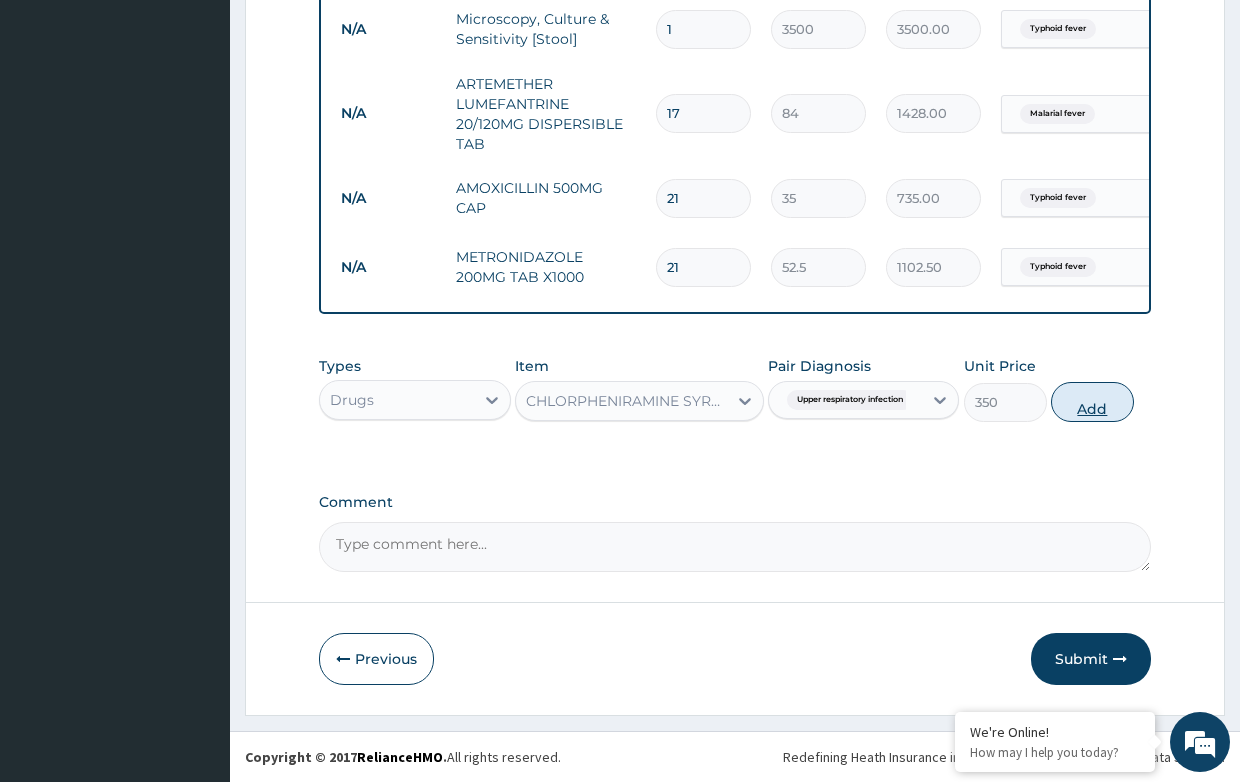 click on "Add" at bounding box center [1092, 402] 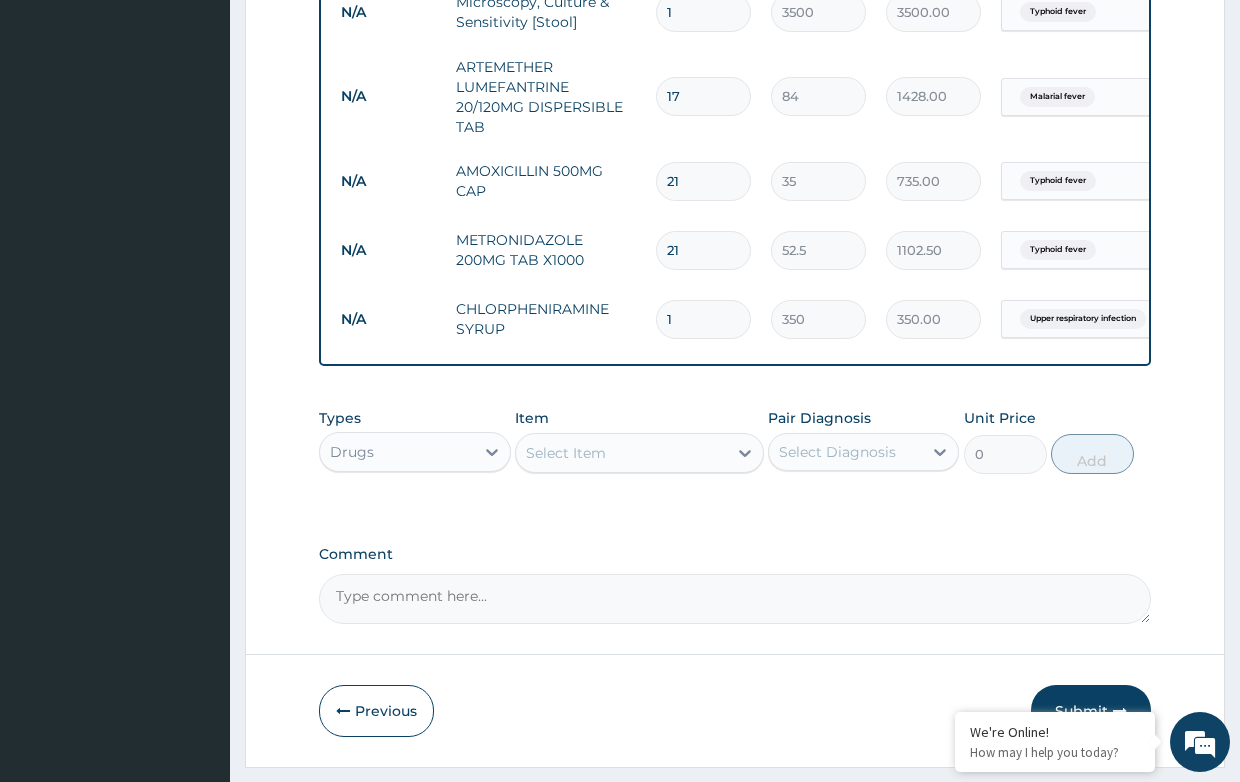 click on "Select Item" at bounding box center [621, 453] 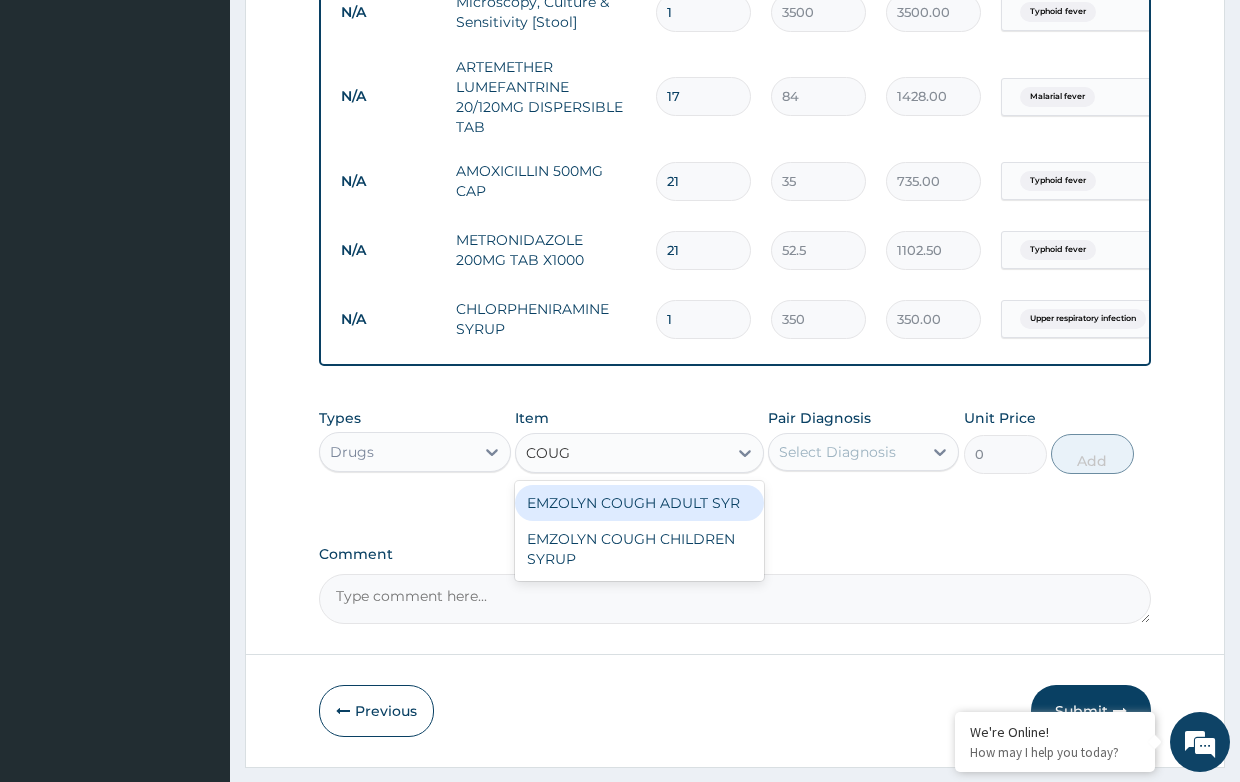 type on "COUGH" 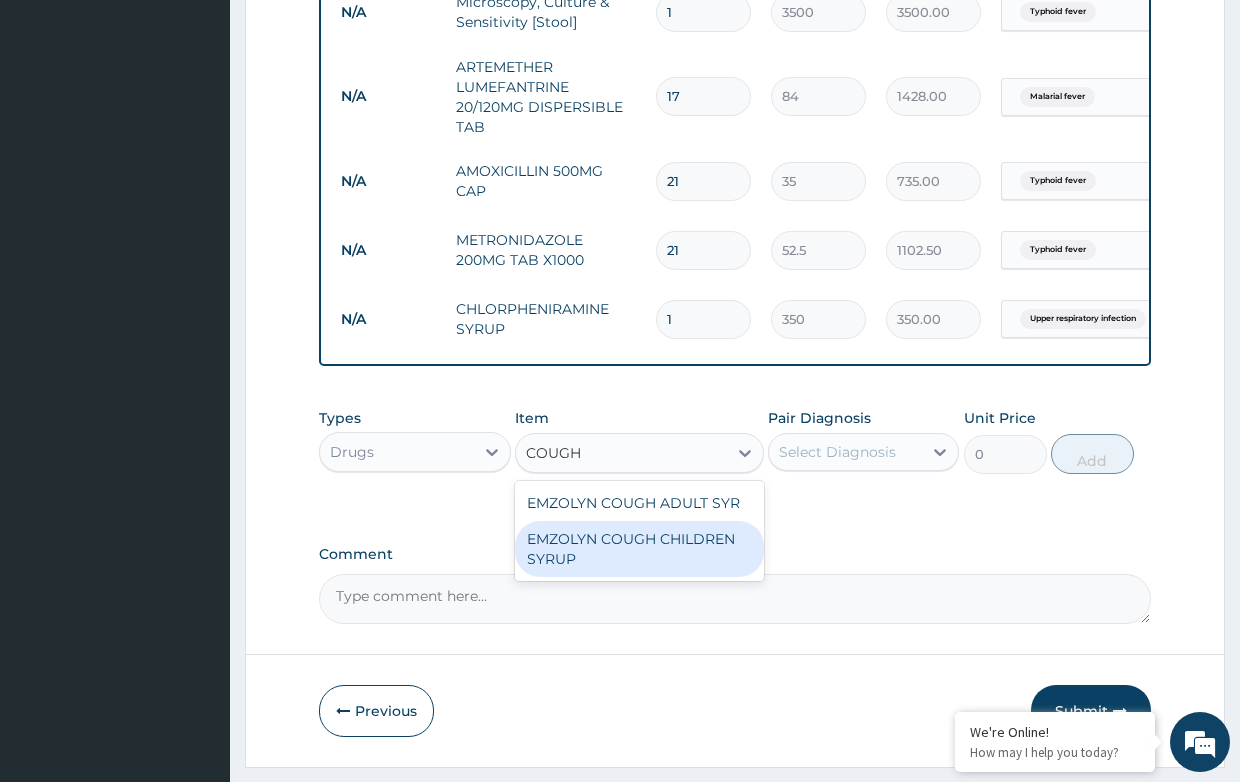 click on "EMZOLYN COUGH CHILDREN SYRUP" at bounding box center (639, 549) 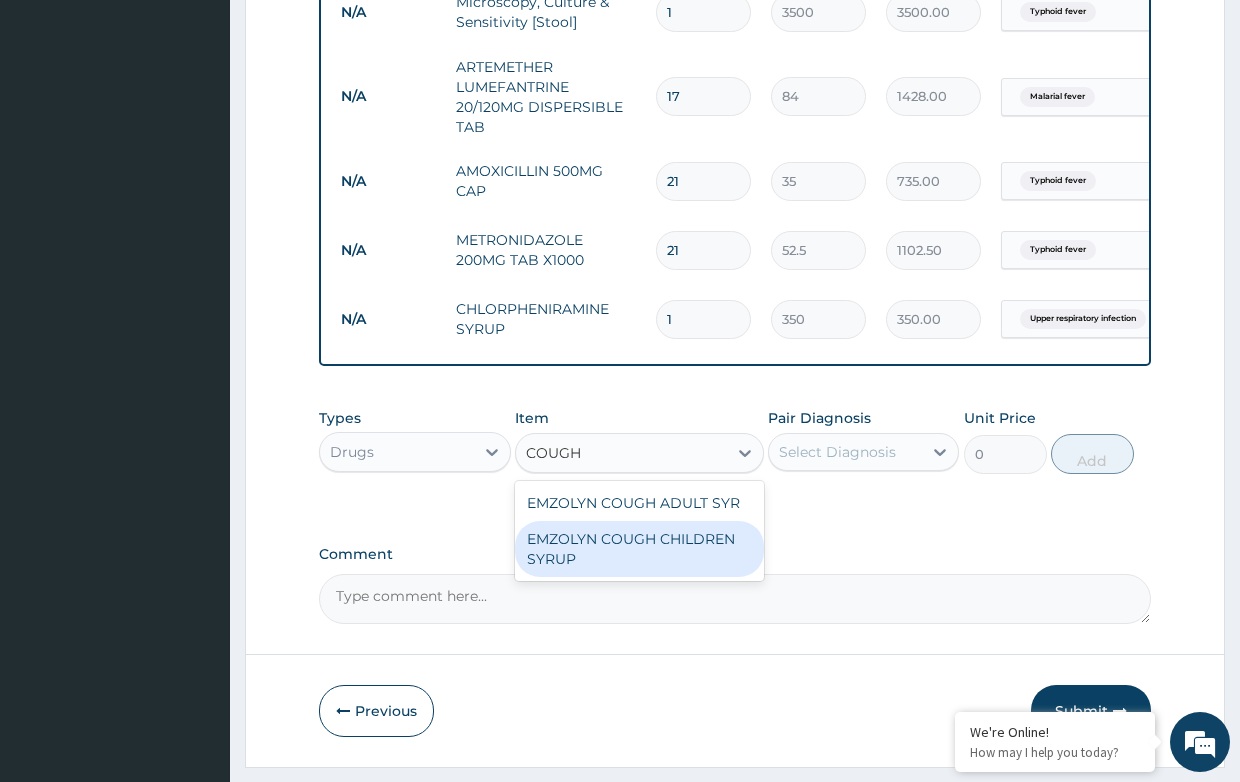type 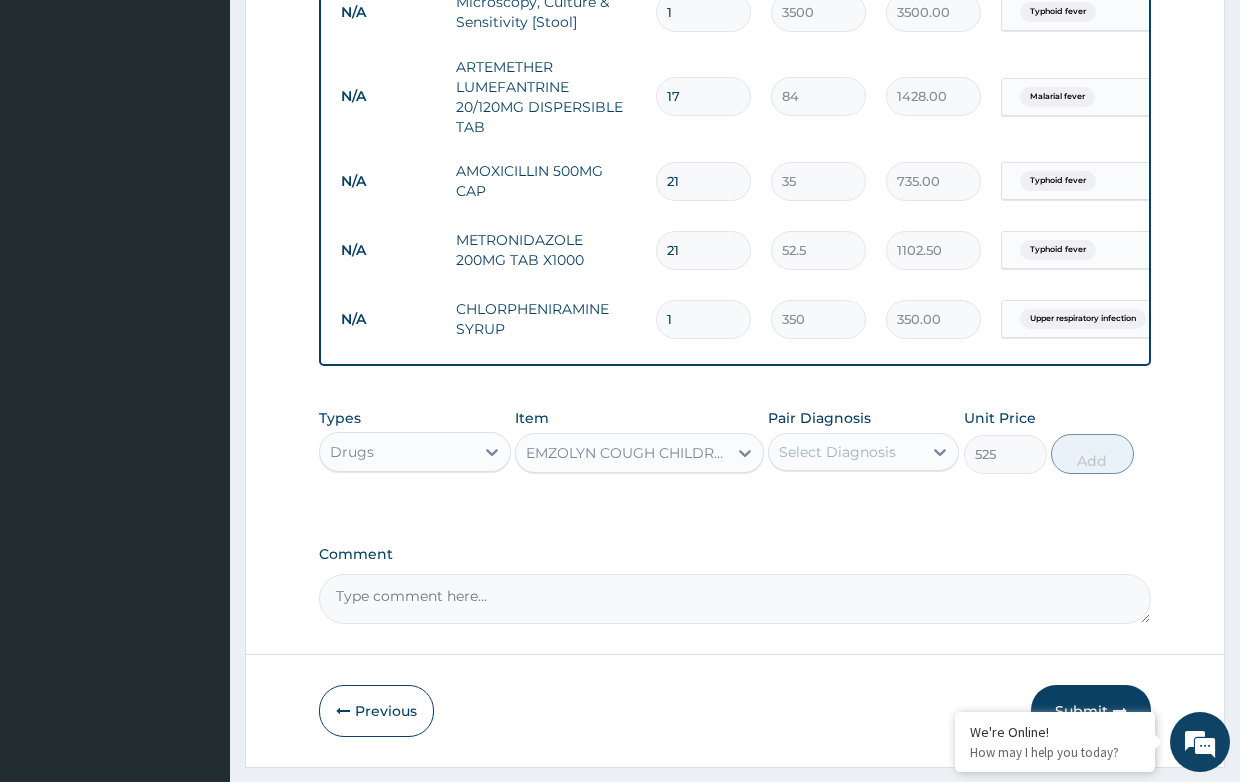 click on "Select Diagnosis" at bounding box center [837, 452] 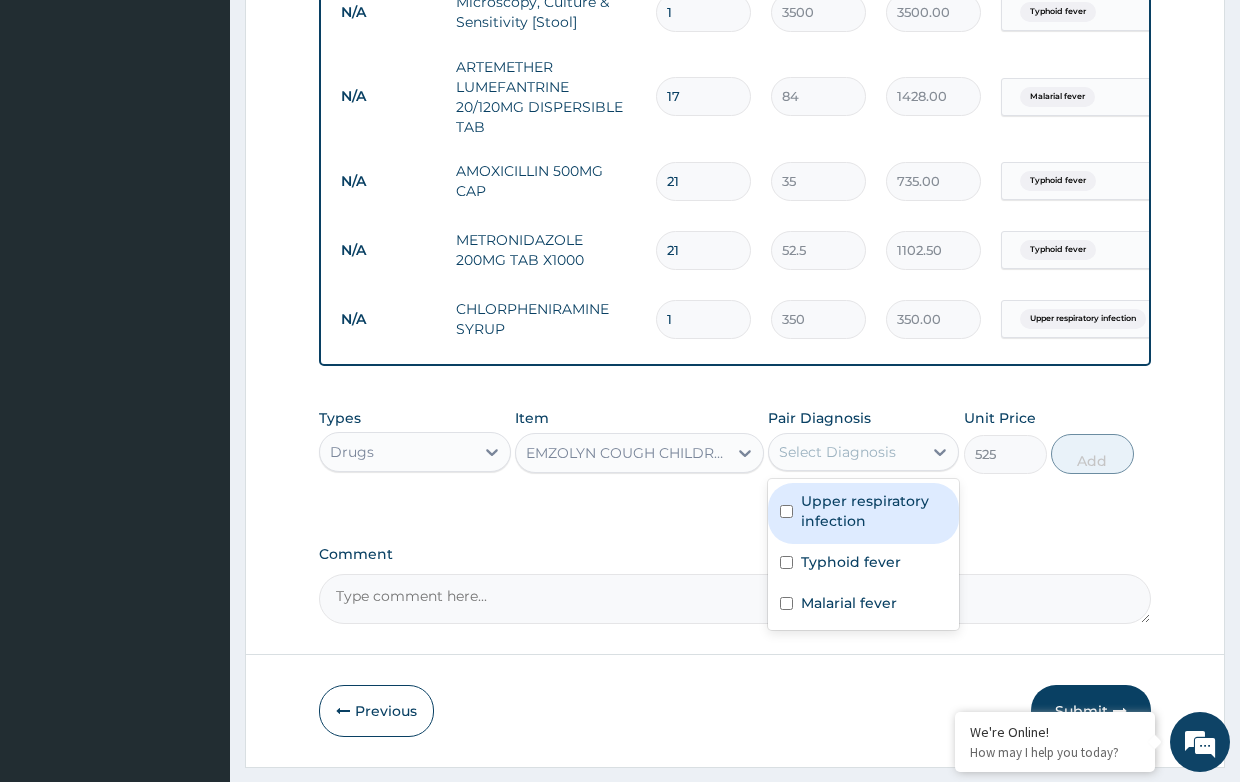 click on "Upper respiratory infection" at bounding box center [874, 511] 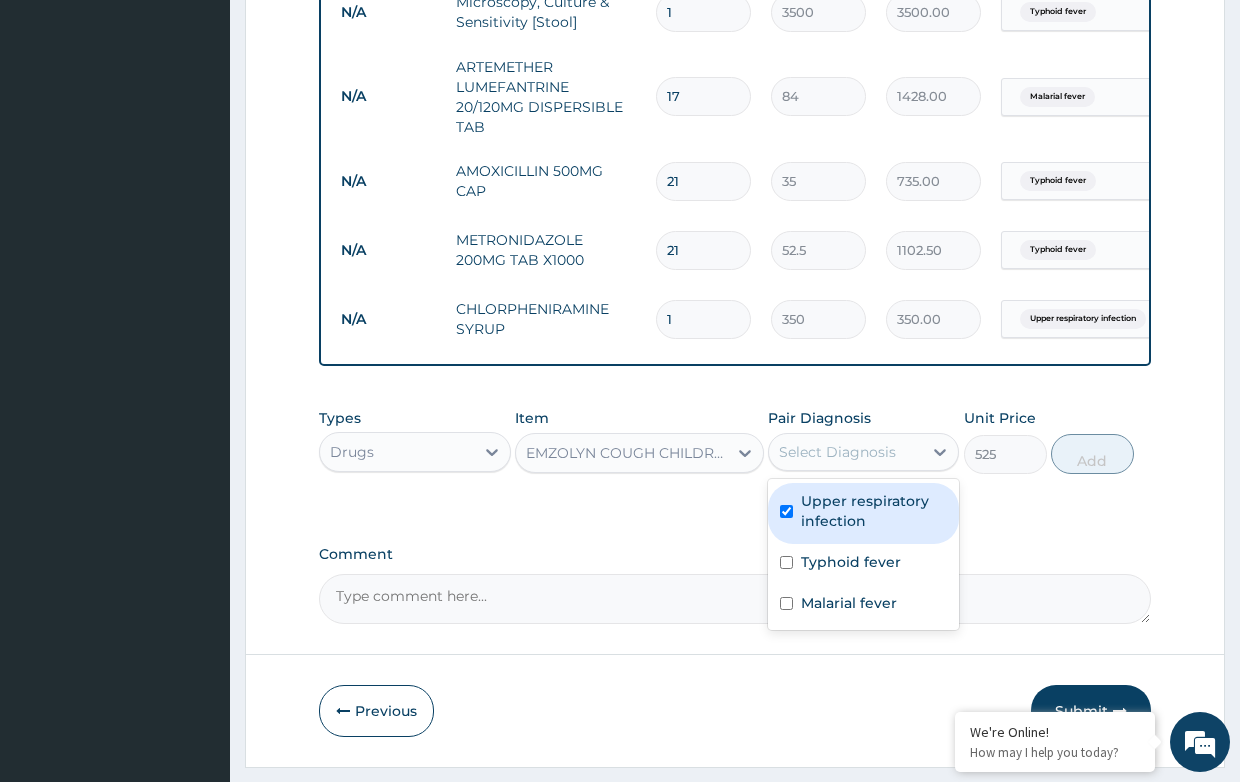 checkbox on "true" 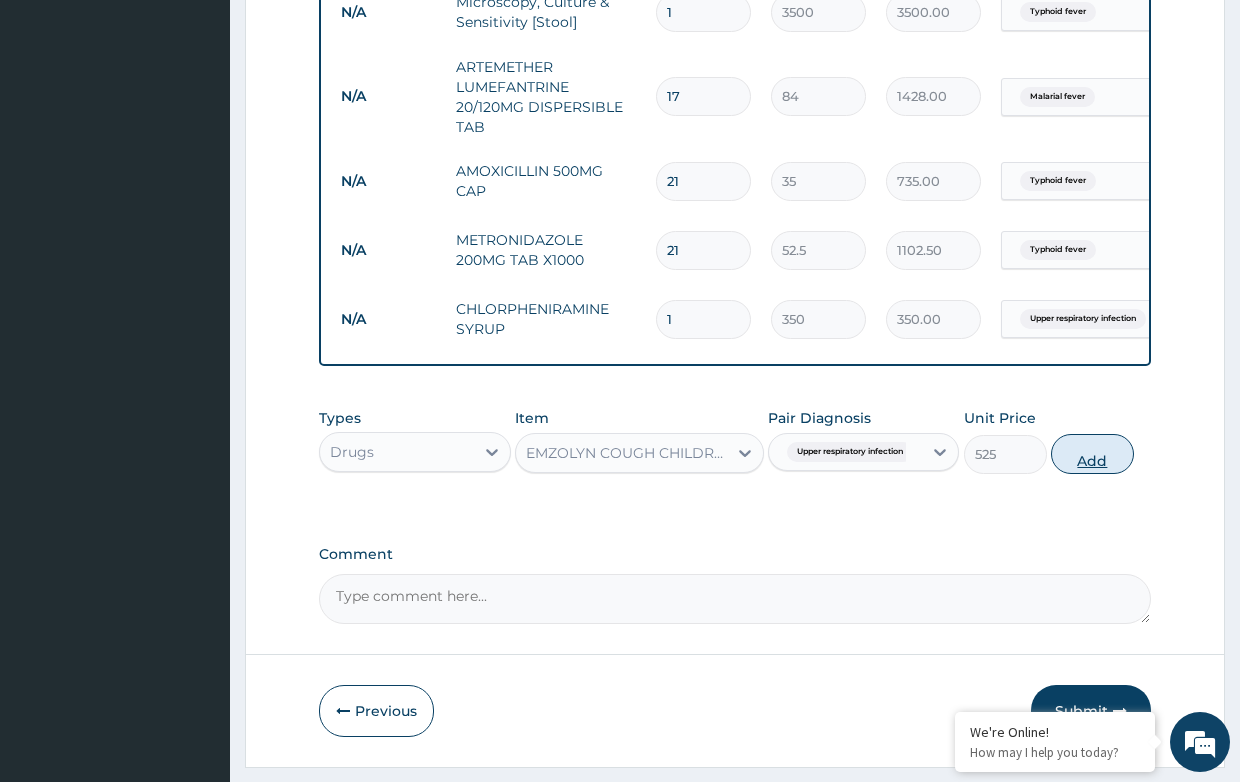 click on "Add" at bounding box center (1092, 454) 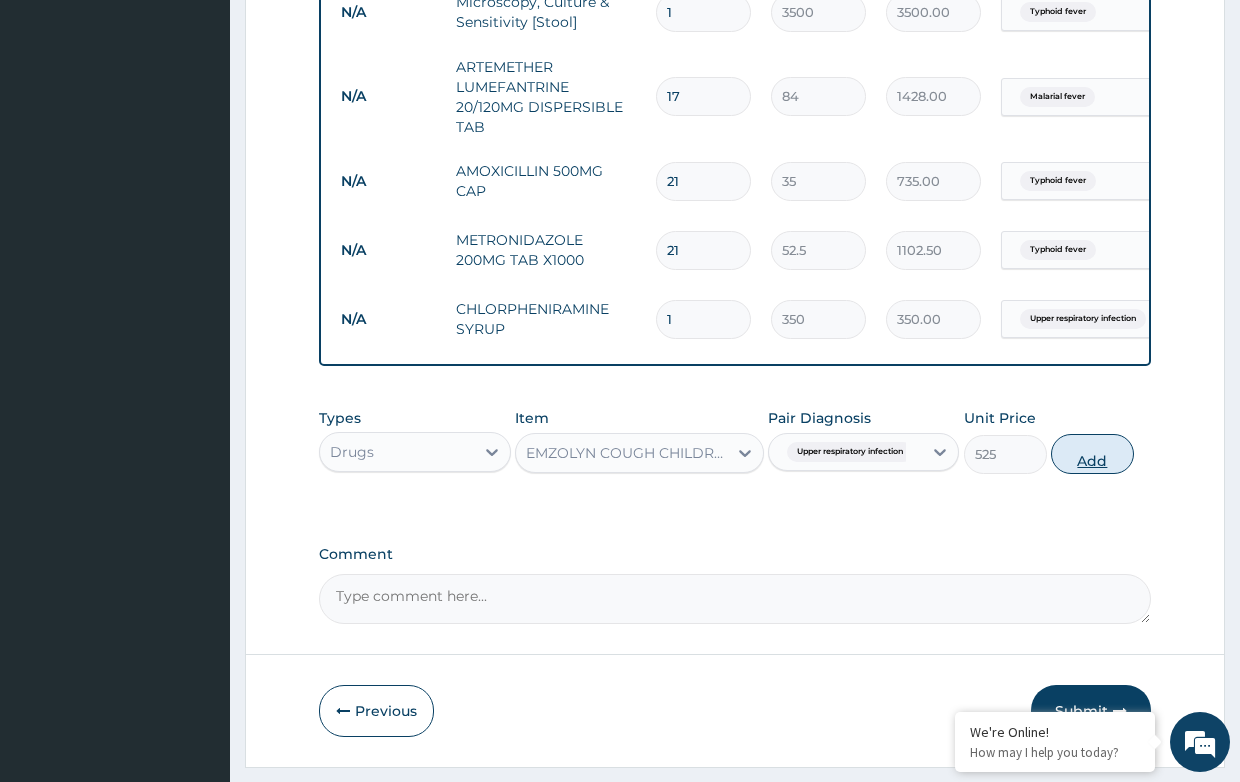 type on "0" 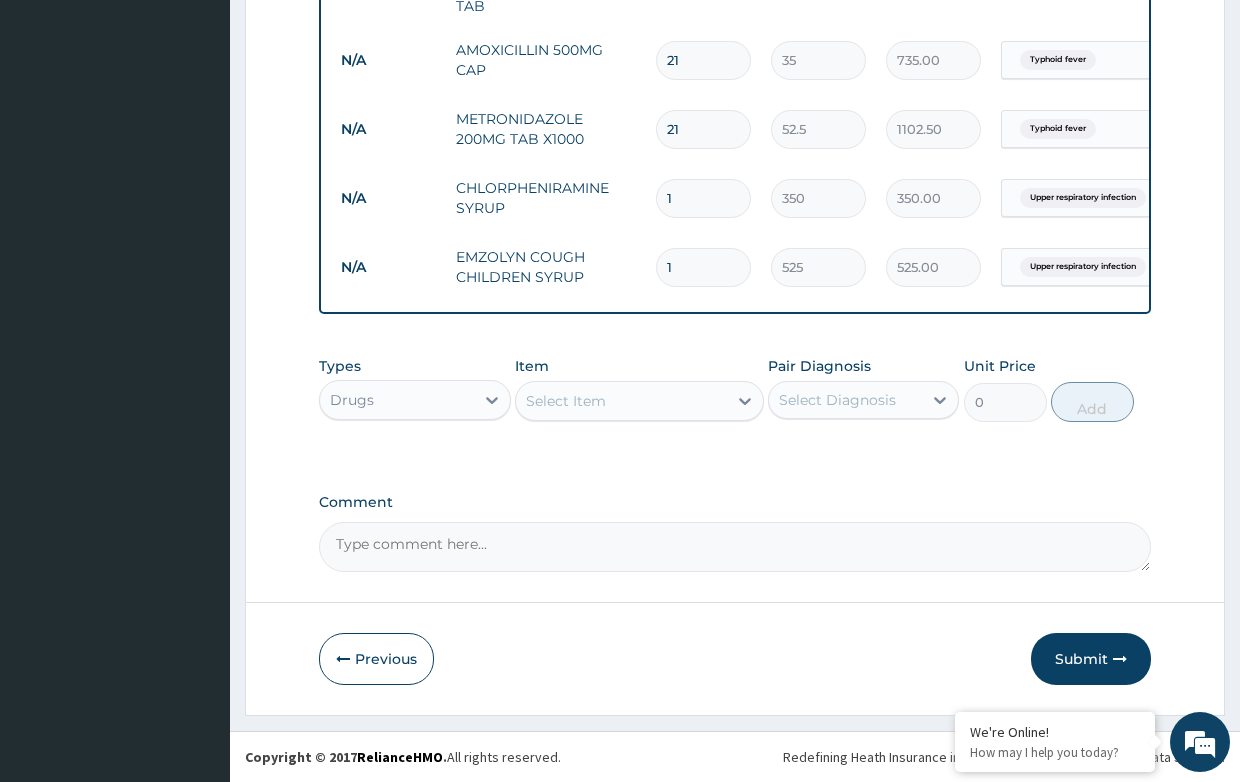 scroll, scrollTop: 1096, scrollLeft: 0, axis: vertical 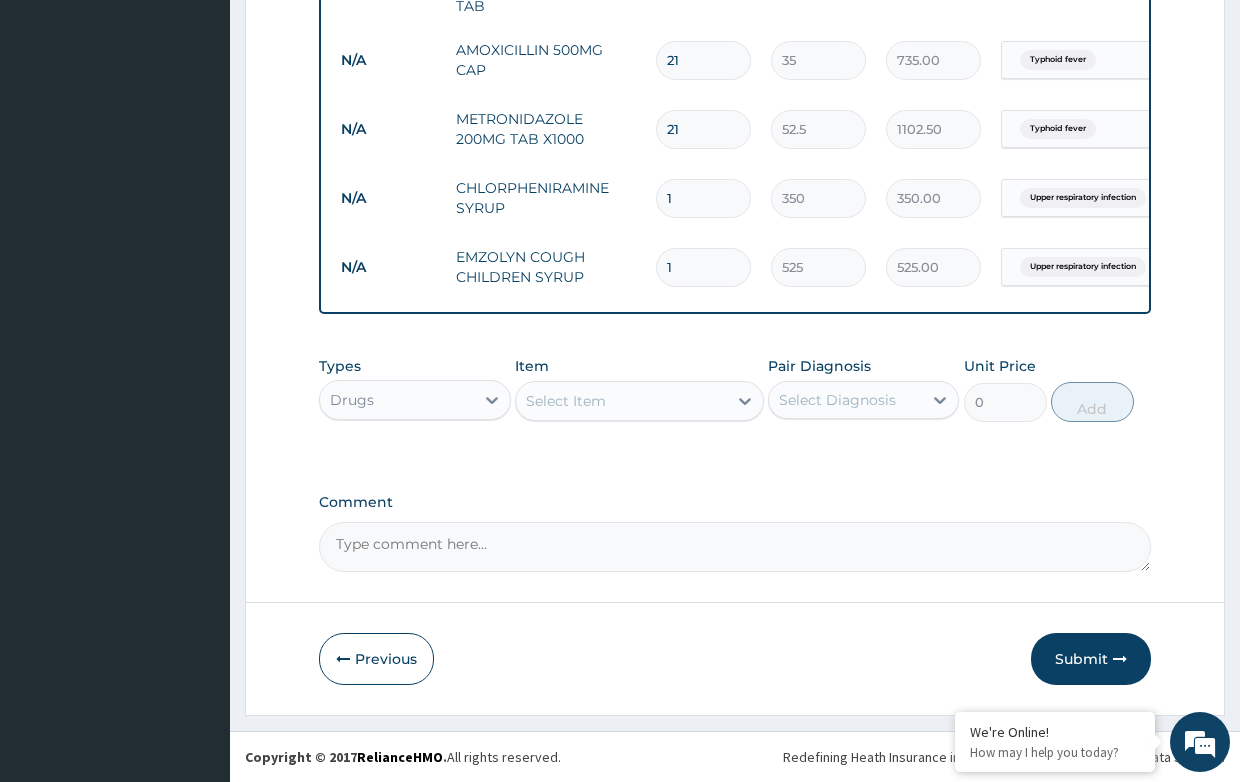 click on "Select Item" at bounding box center [621, 401] 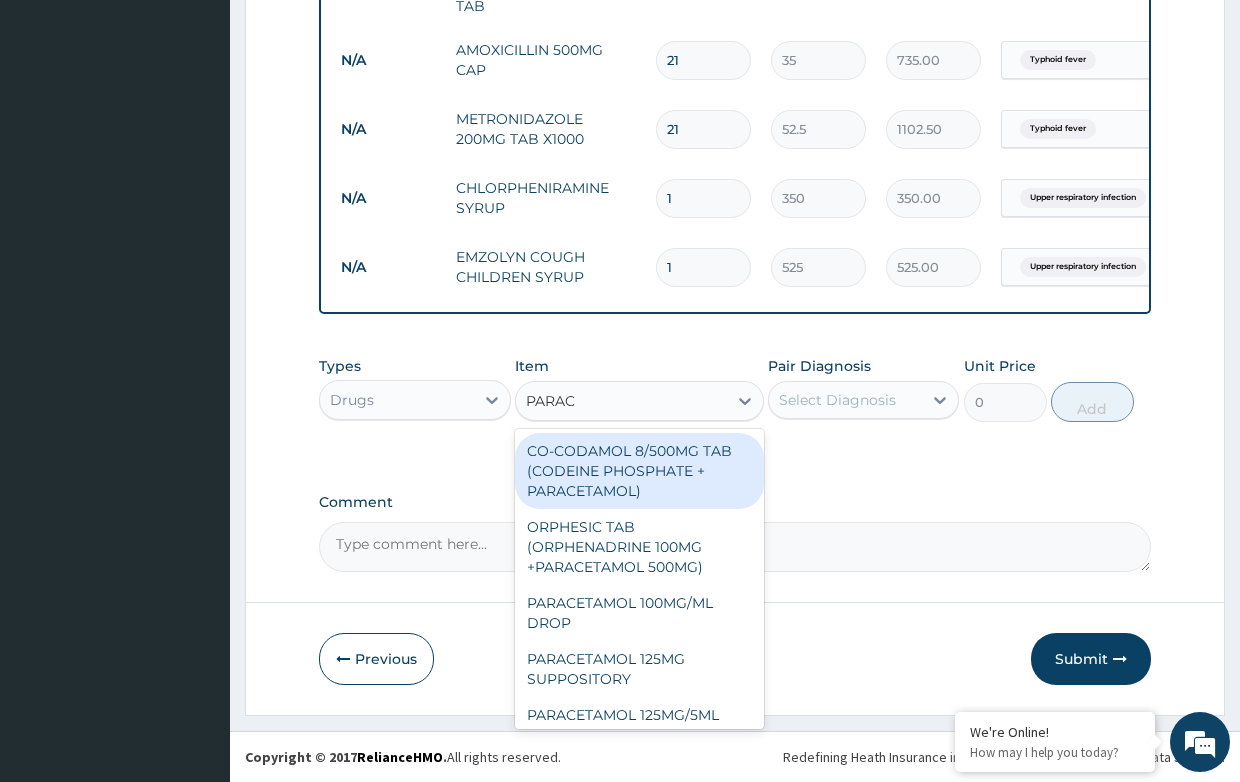 type on "PARACE" 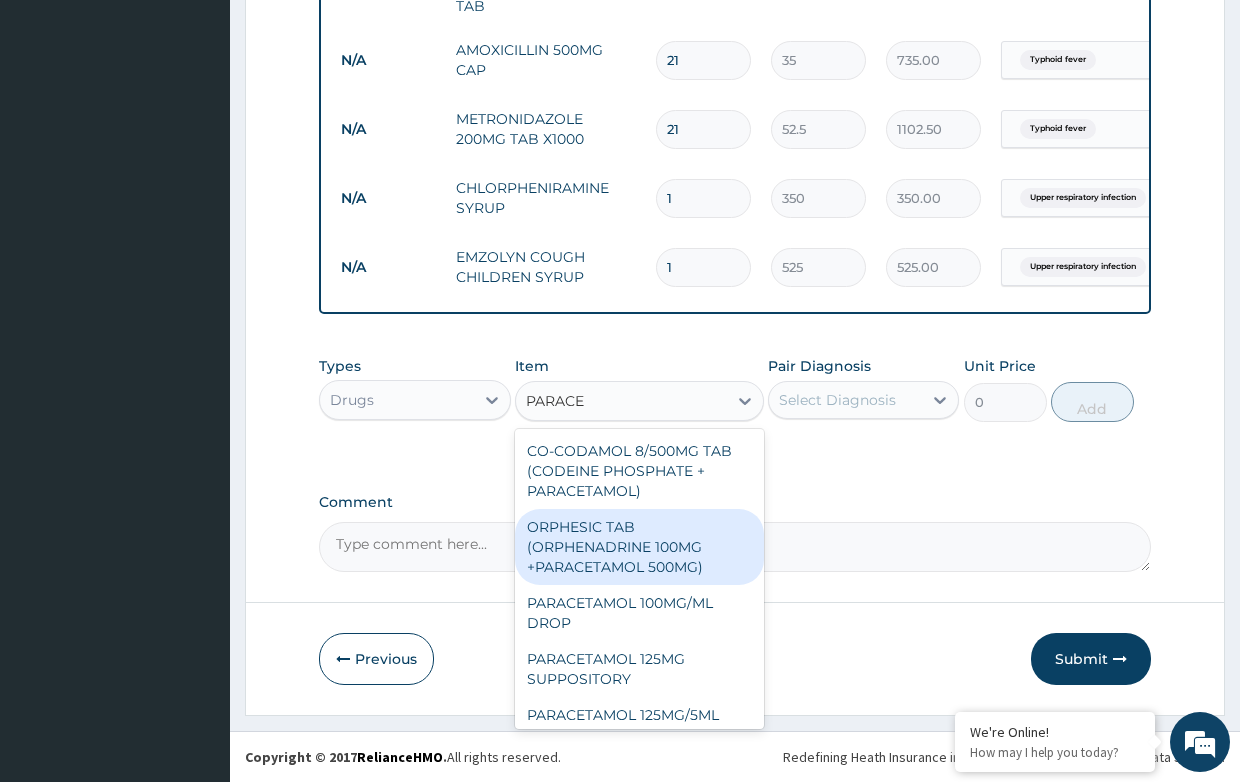 click on "ORPHESIC TAB (ORPHENADRINE 100MG +PARACETAMOL 500MG)" at bounding box center [639, 547] 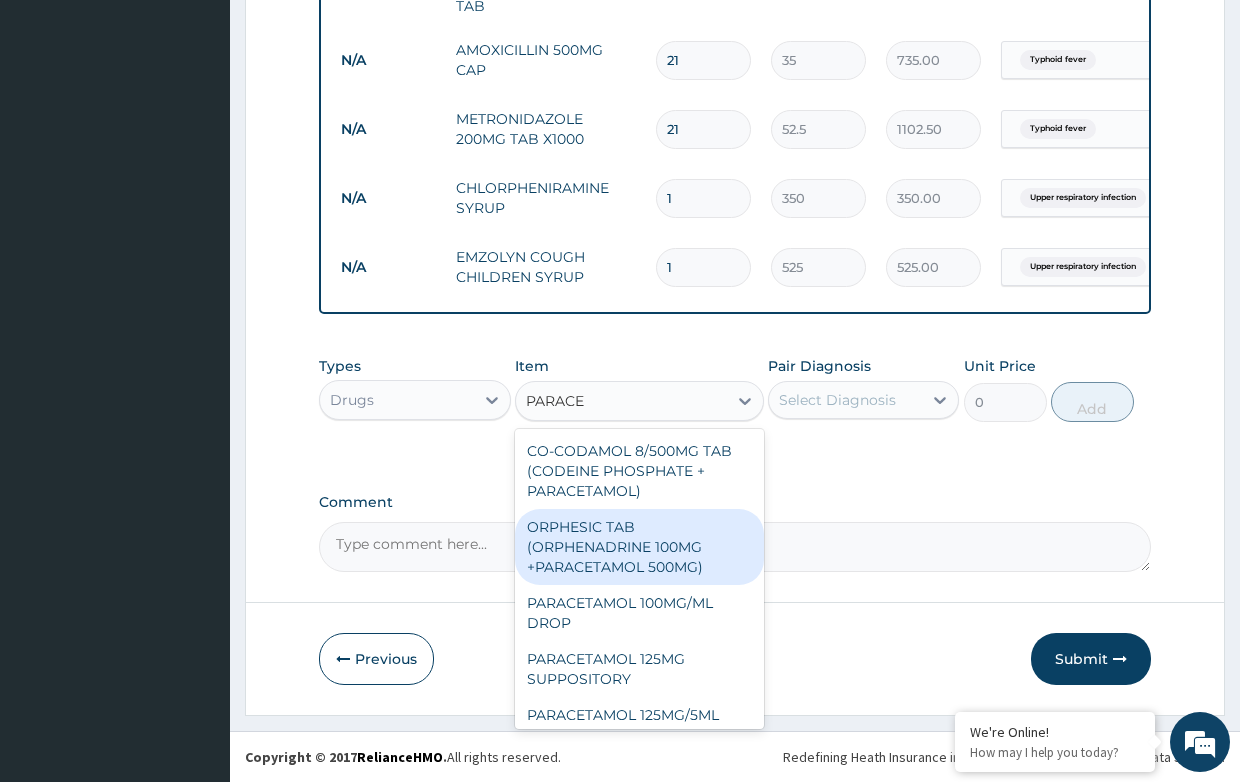 type 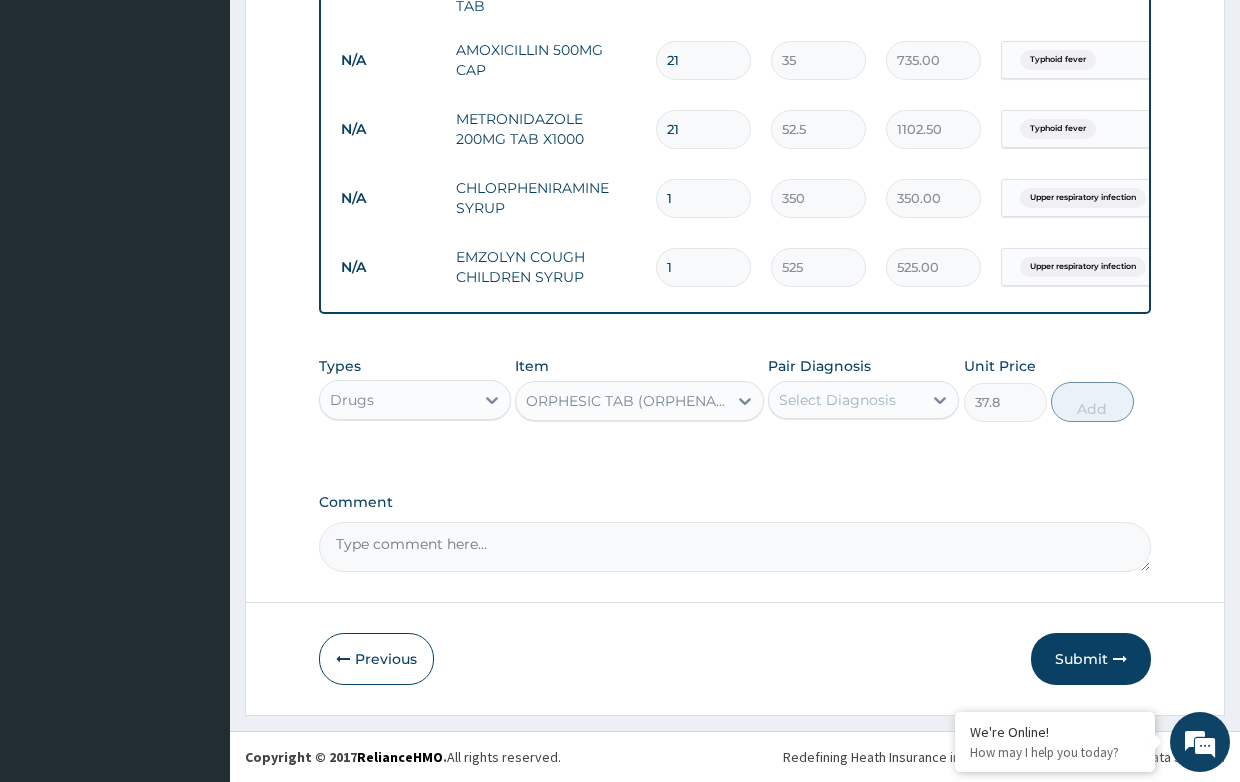 click on "Select Diagnosis" at bounding box center [837, 400] 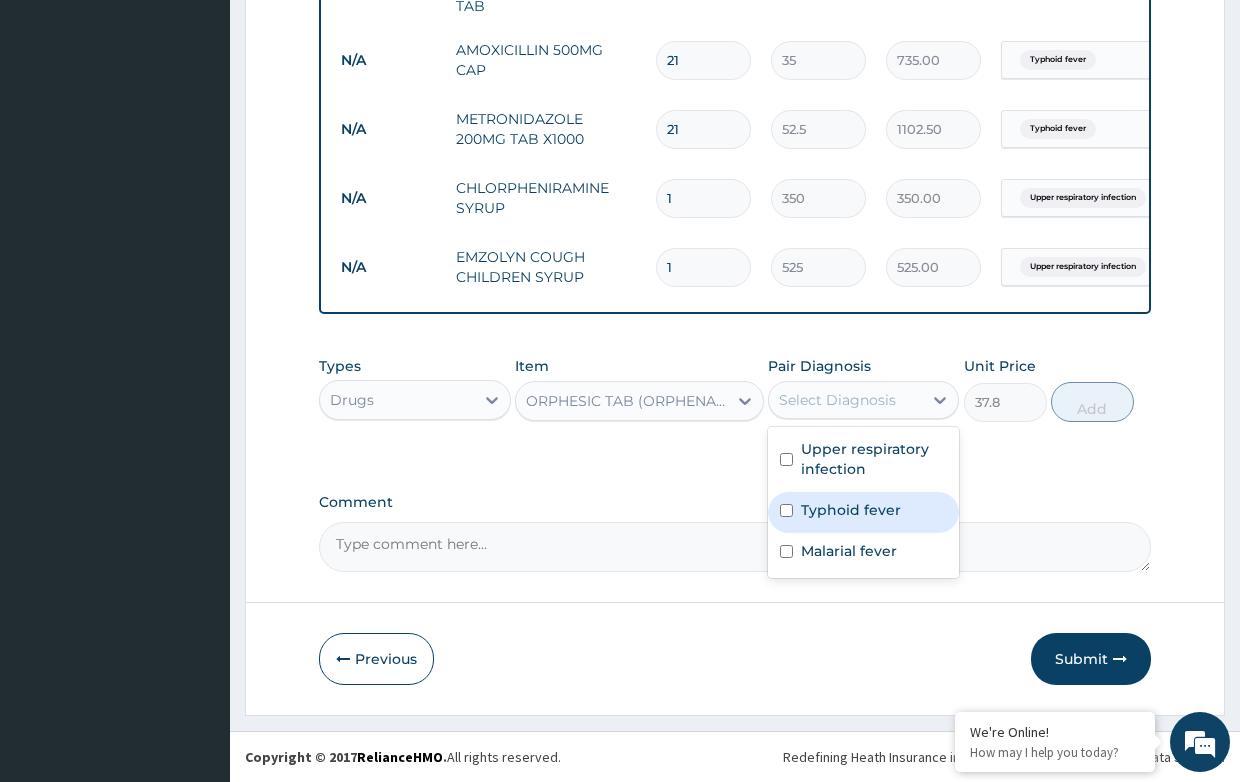 drag, startPoint x: 827, startPoint y: 516, endPoint x: 826, endPoint y: 542, distance: 26.019224 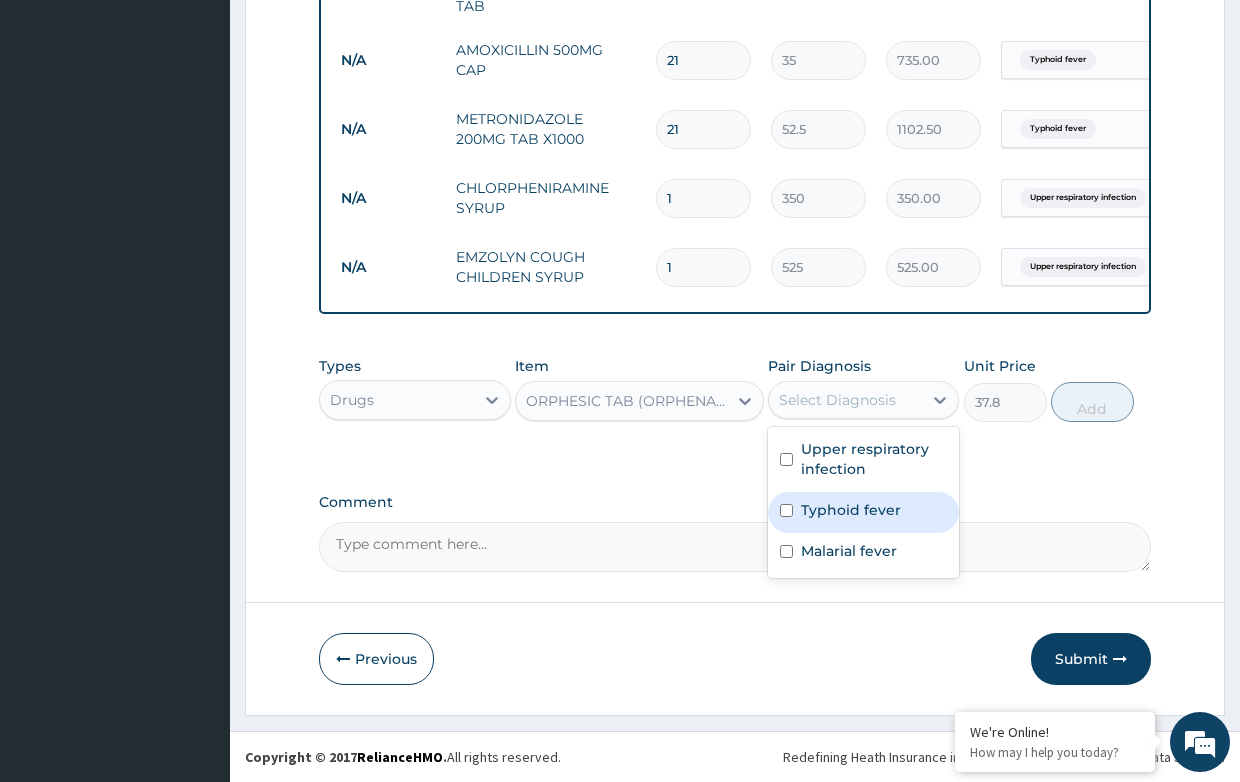 click on "Typhoid fever" at bounding box center (851, 510) 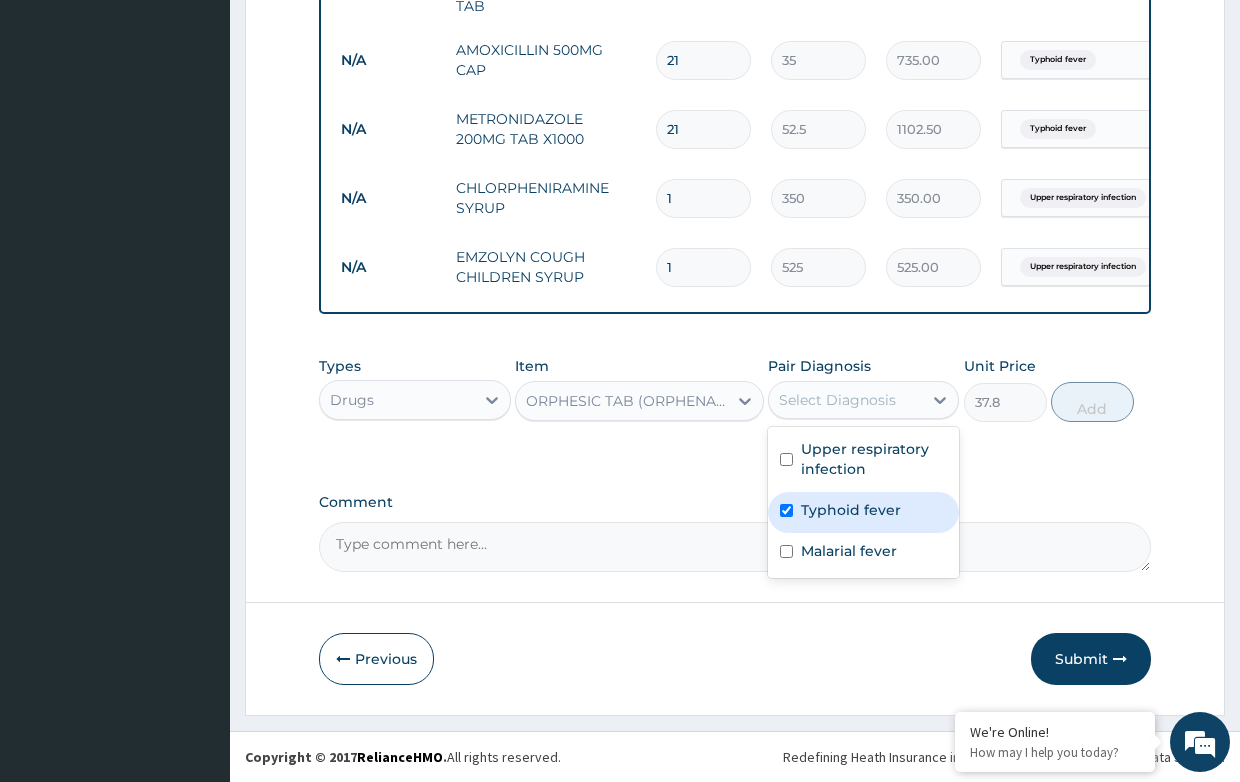 checkbox on "true" 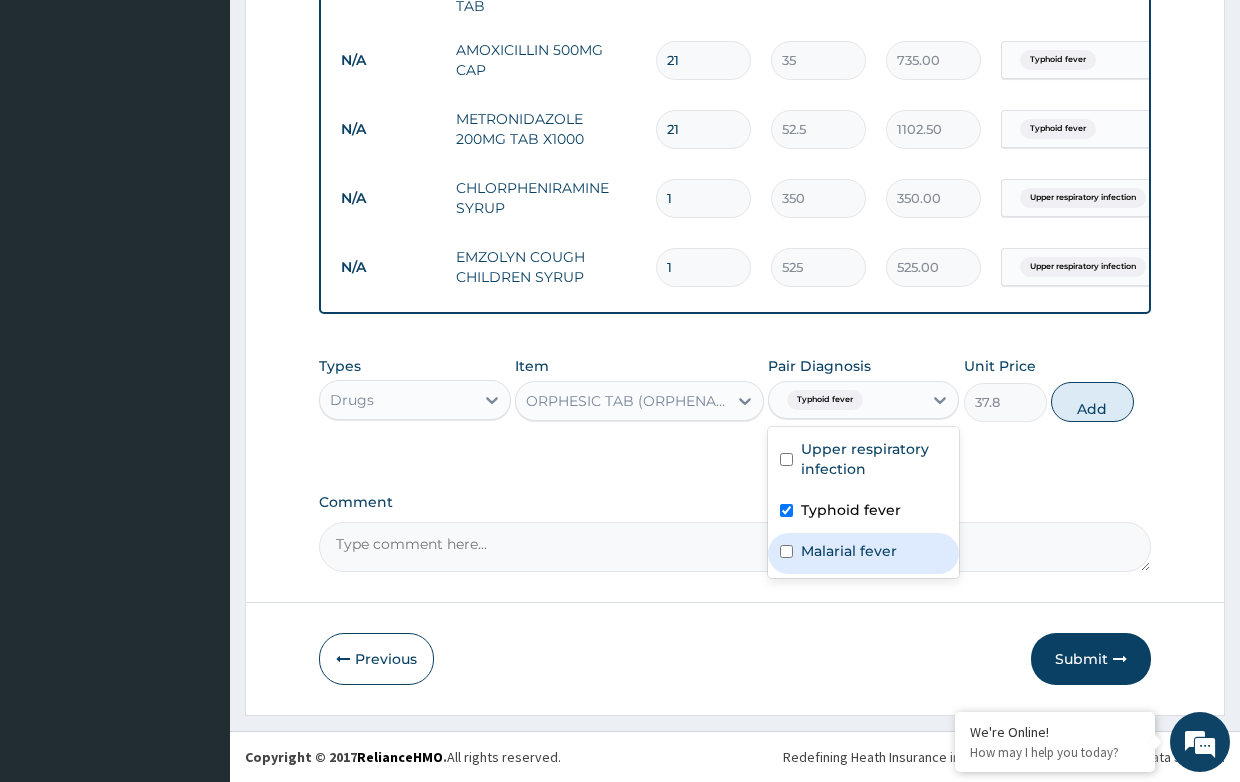 click on "Malarial fever" at bounding box center (849, 551) 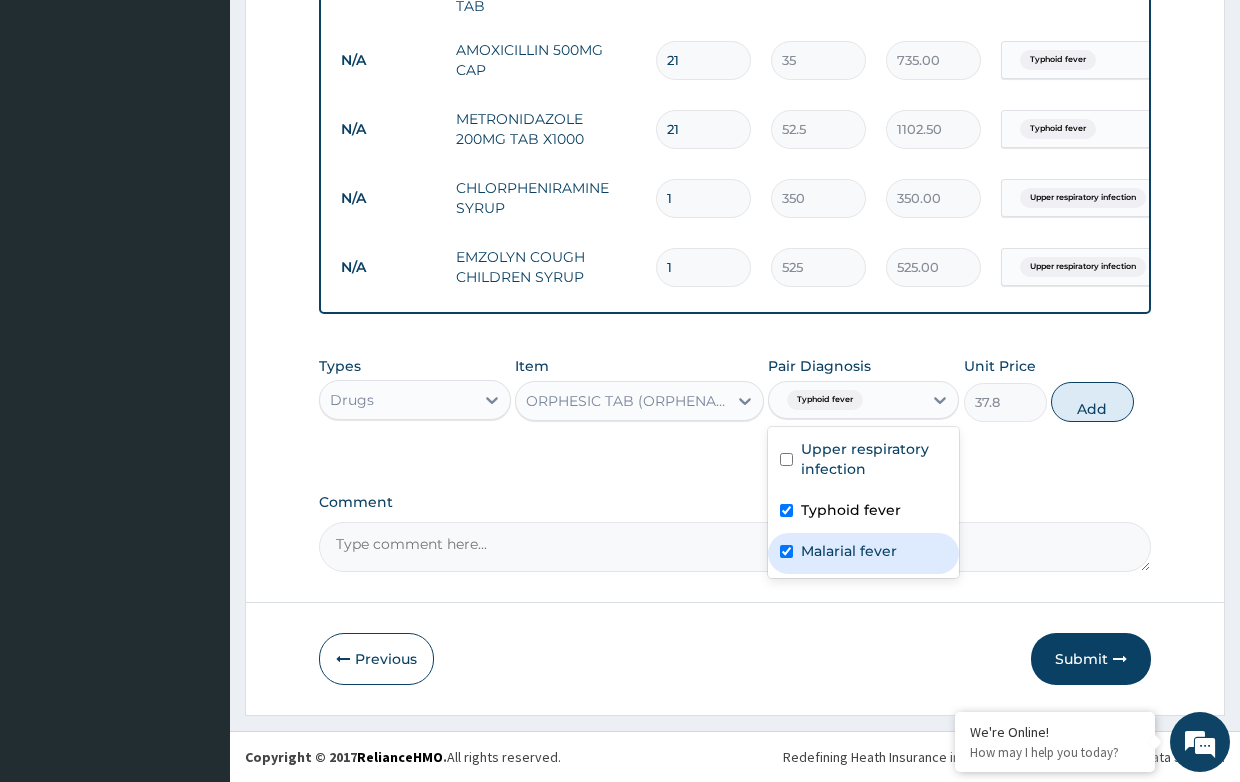 checkbox on "true" 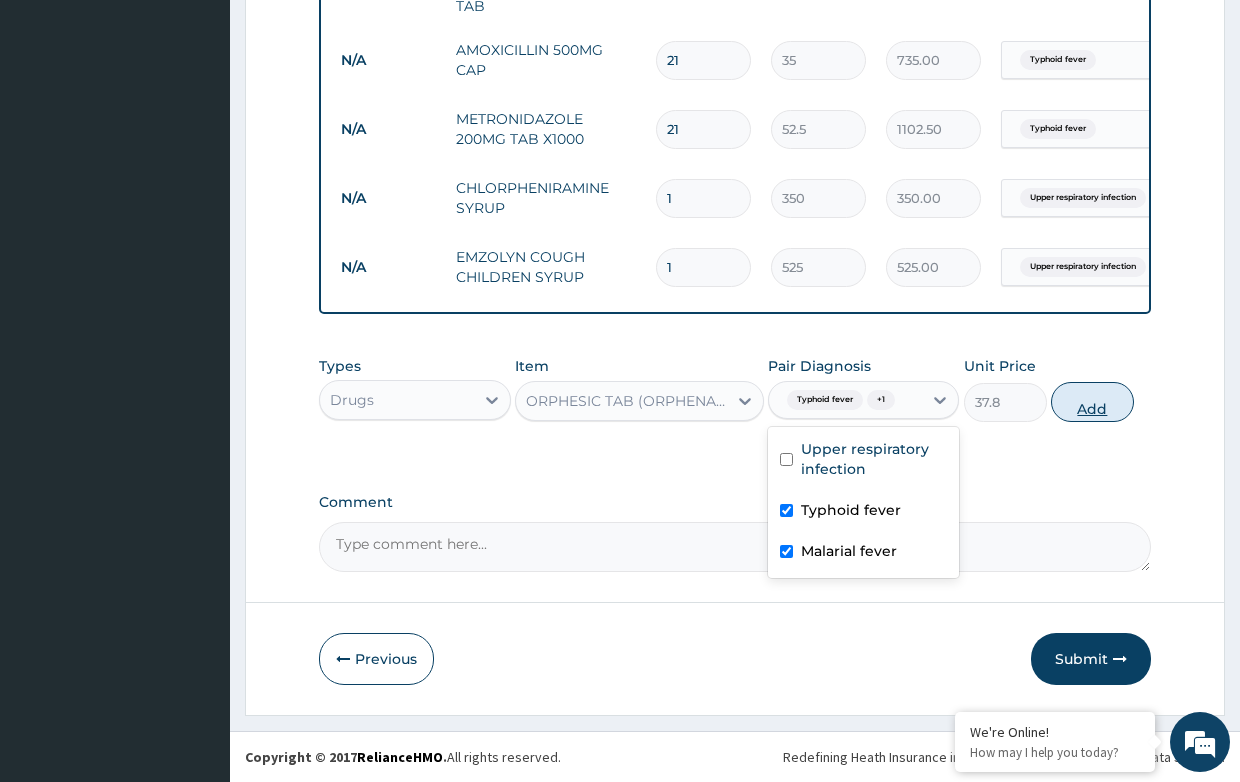 click on "Add" at bounding box center [1092, 402] 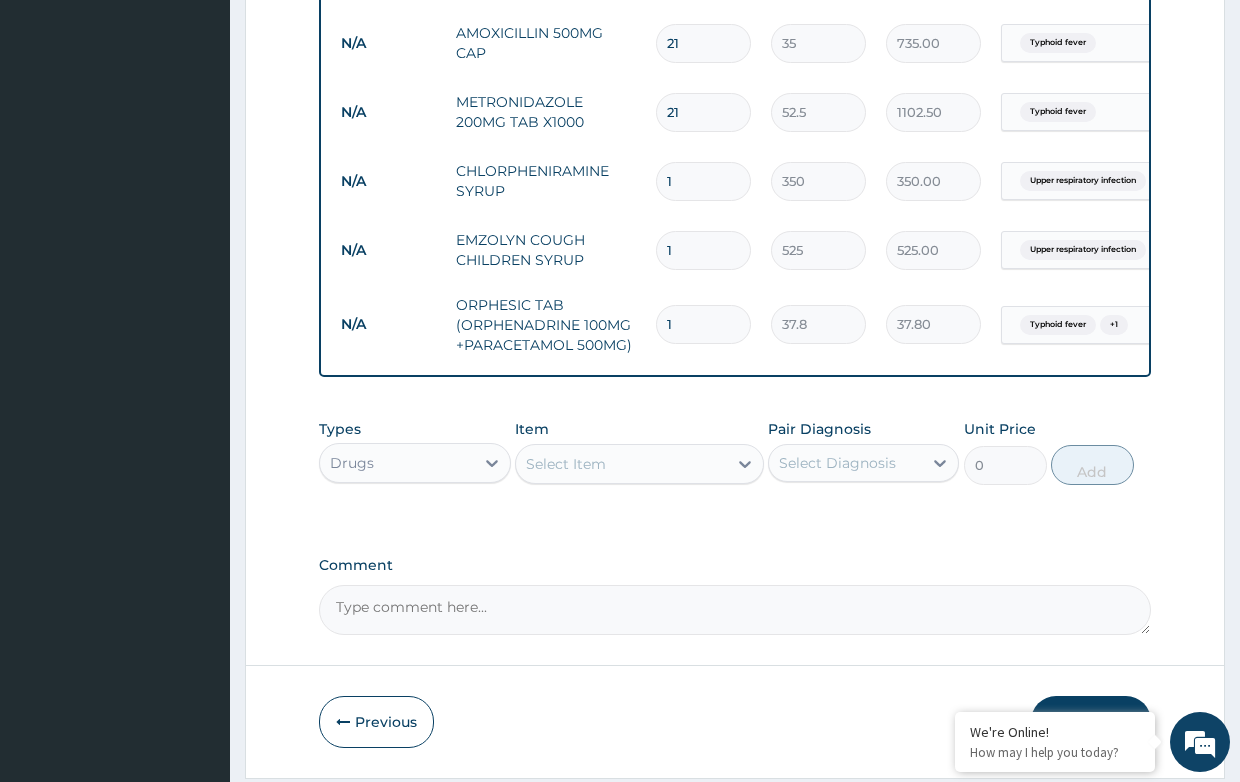 type on "12" 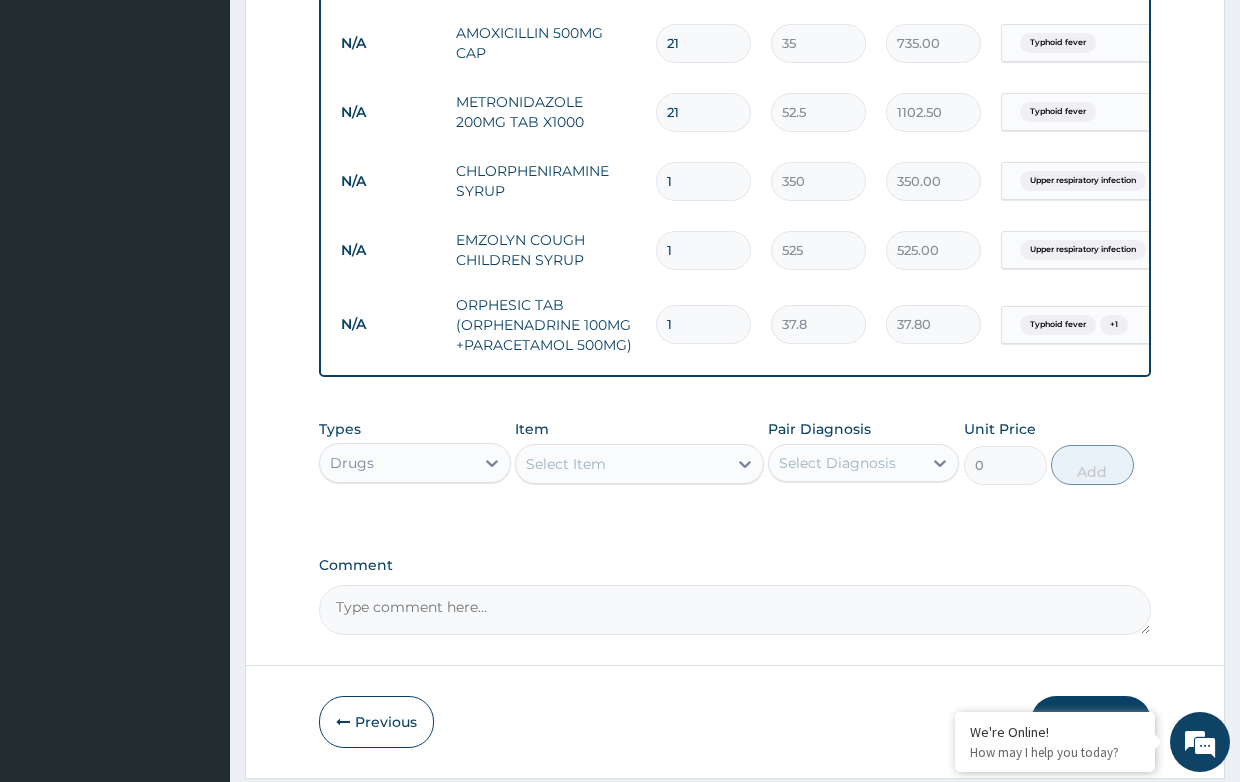 type on "453.60" 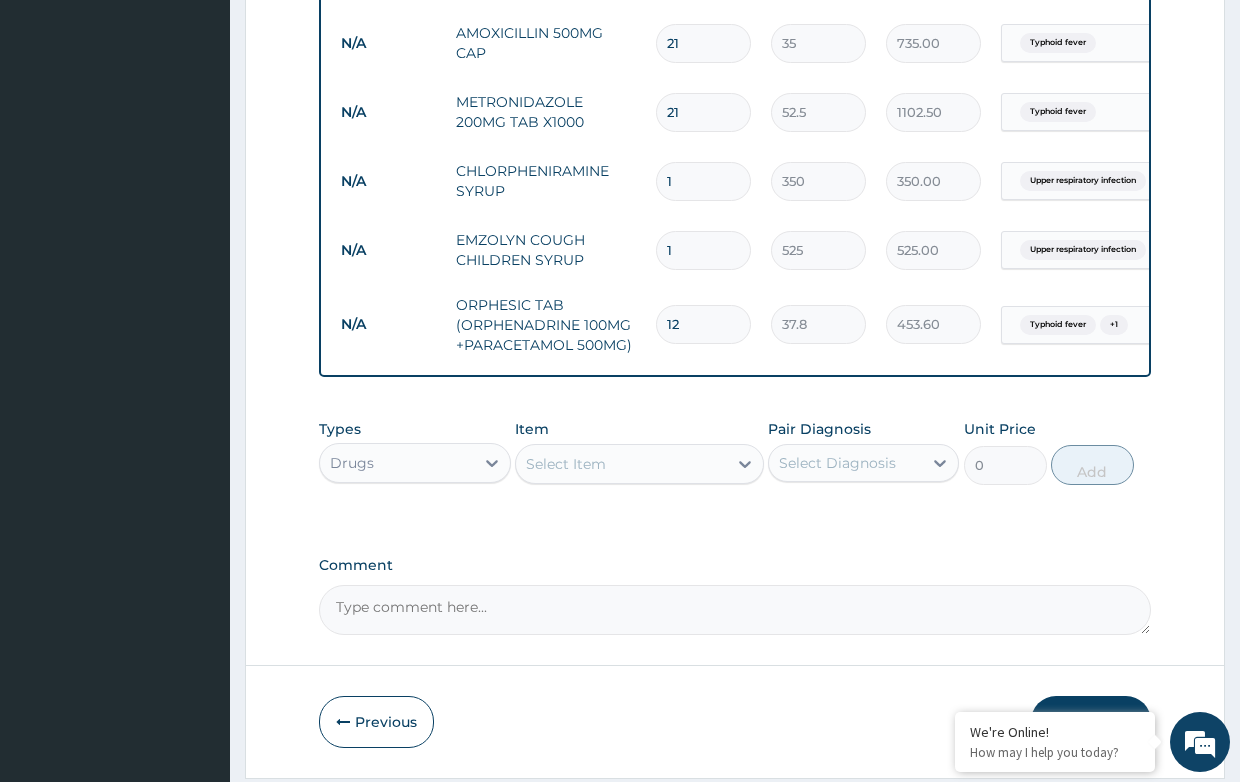 scroll, scrollTop: 1176, scrollLeft: 0, axis: vertical 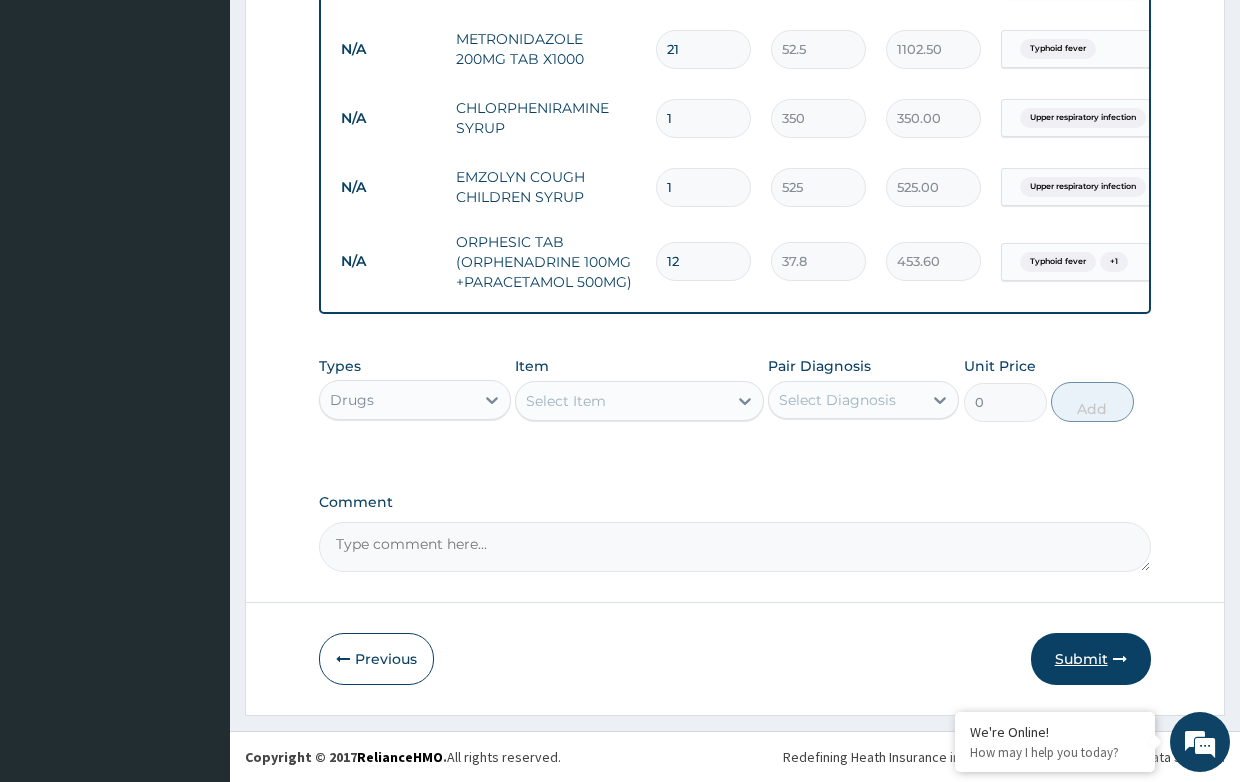 type on "12" 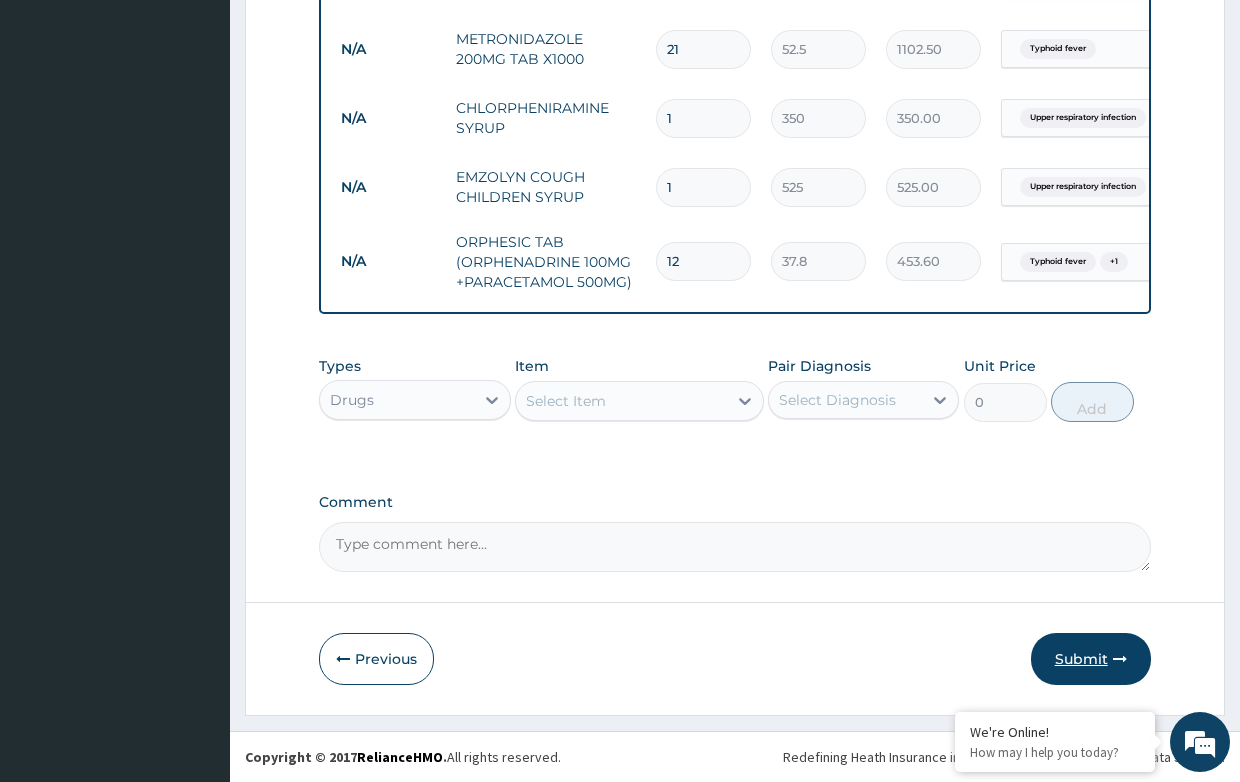 click on "Submit" at bounding box center [1091, 659] 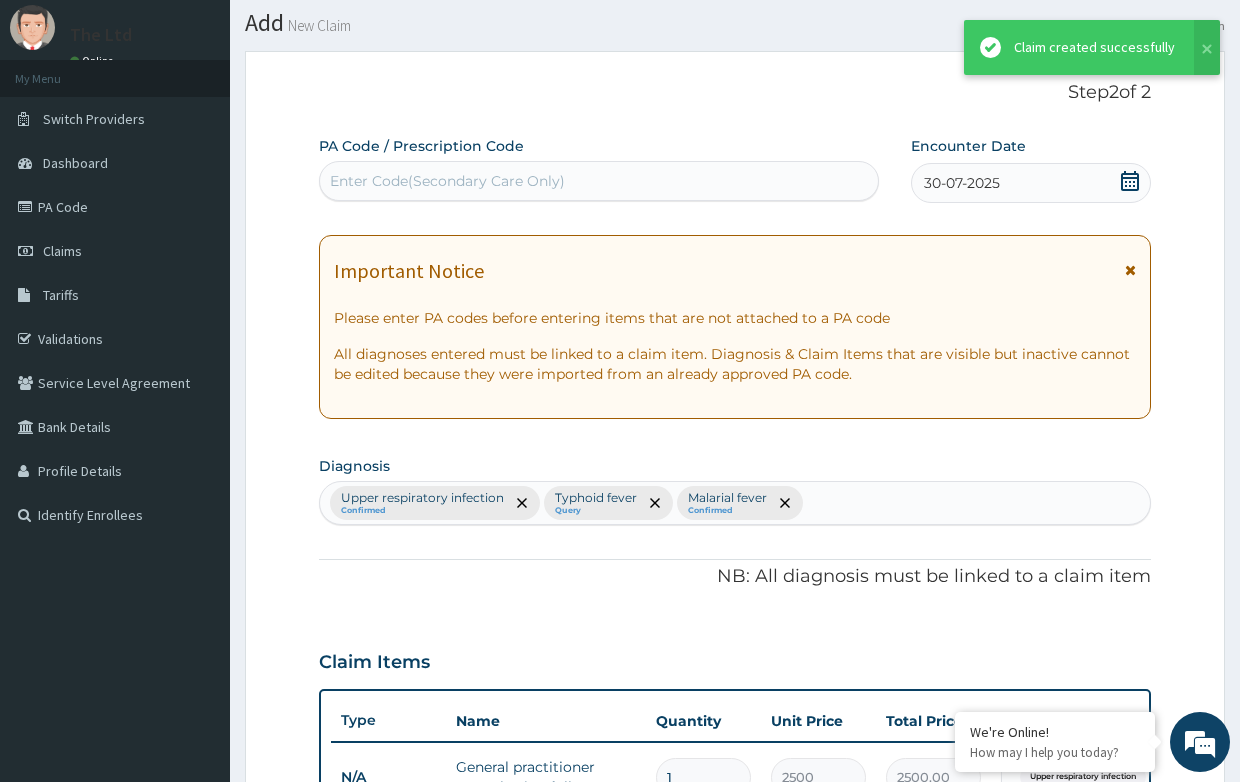 scroll, scrollTop: 1176, scrollLeft: 0, axis: vertical 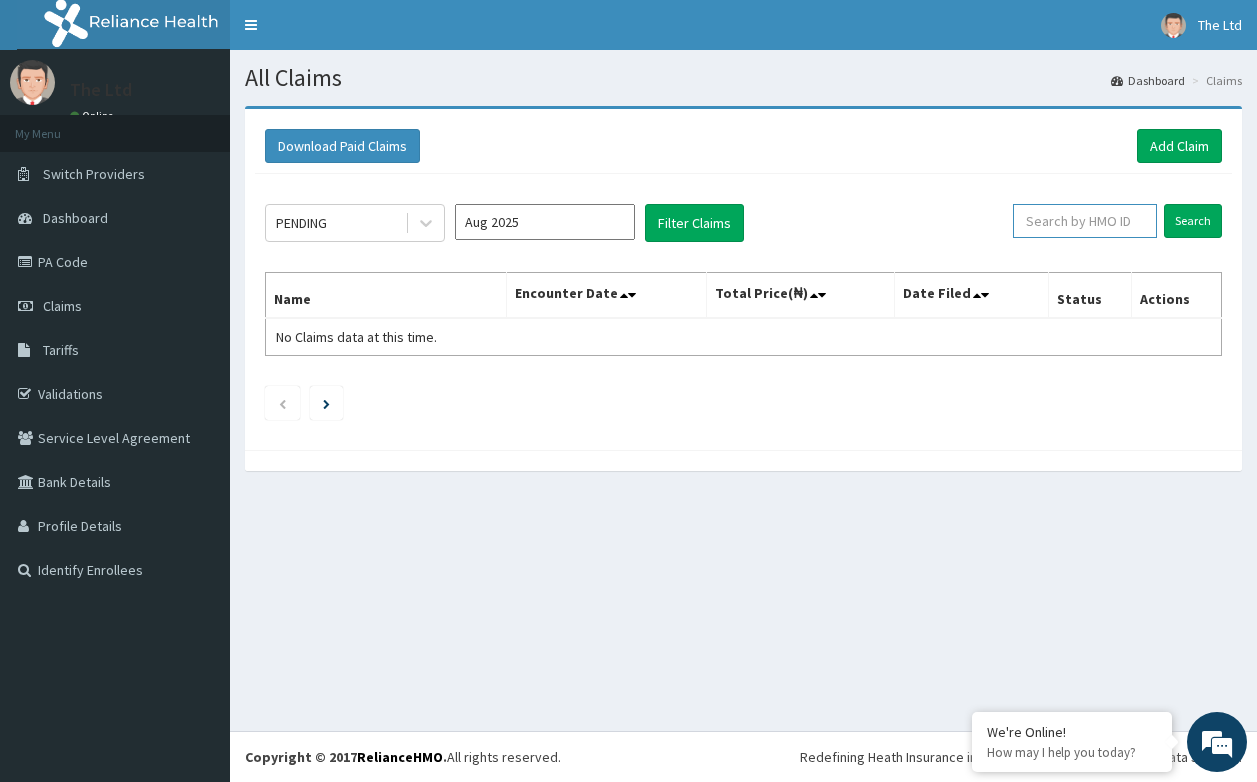 click at bounding box center (1085, 221) 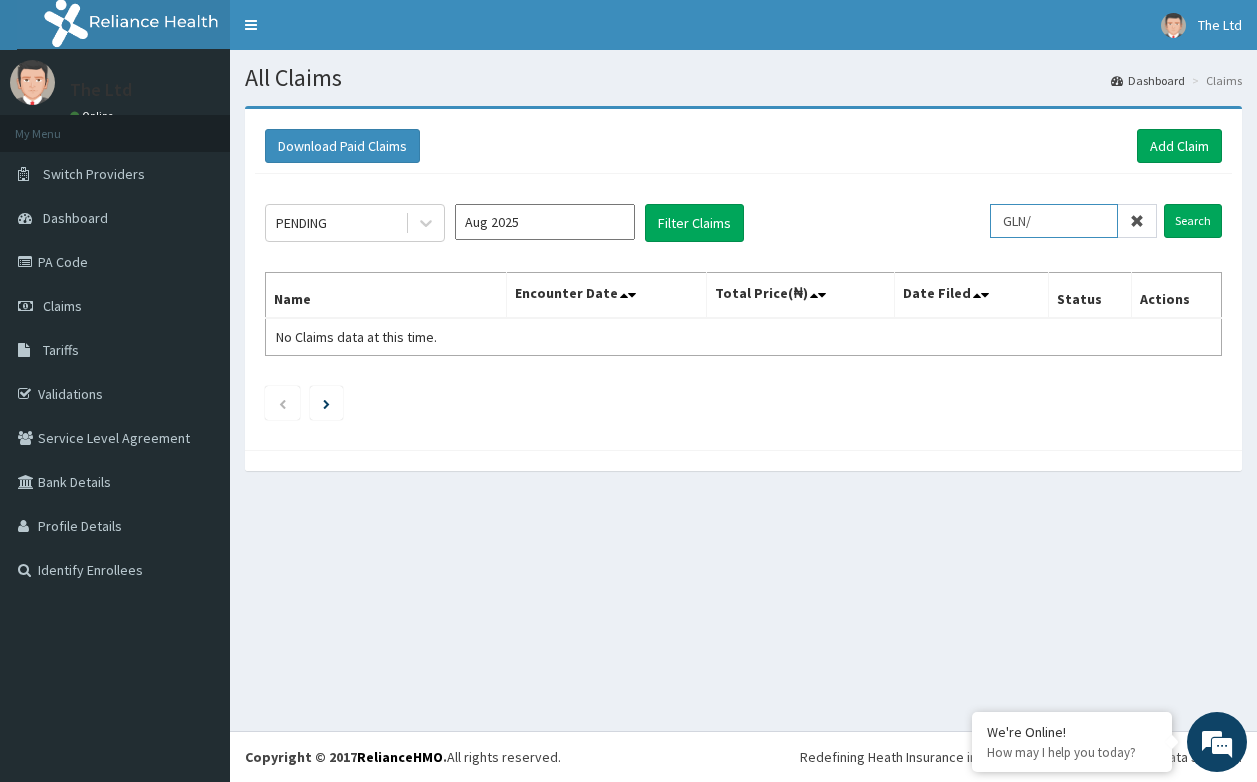 scroll, scrollTop: 0, scrollLeft: 0, axis: both 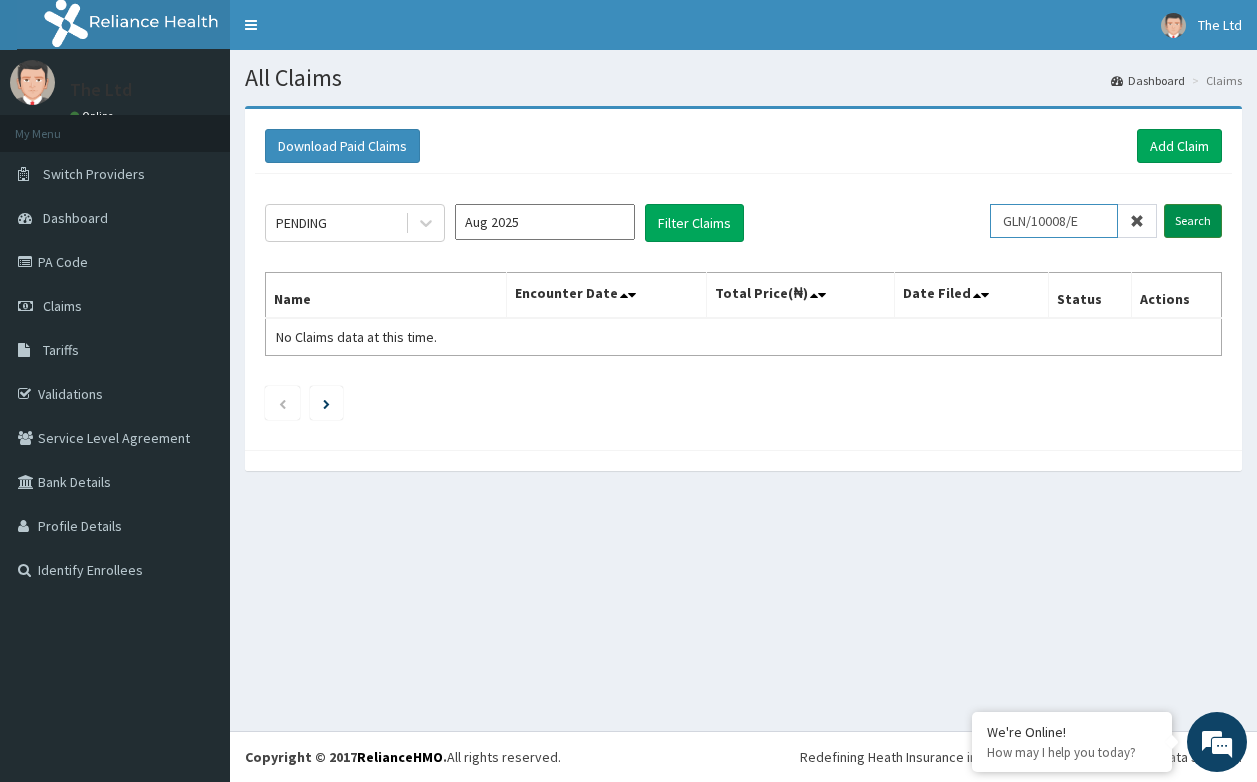 type on "GLN/10008/E" 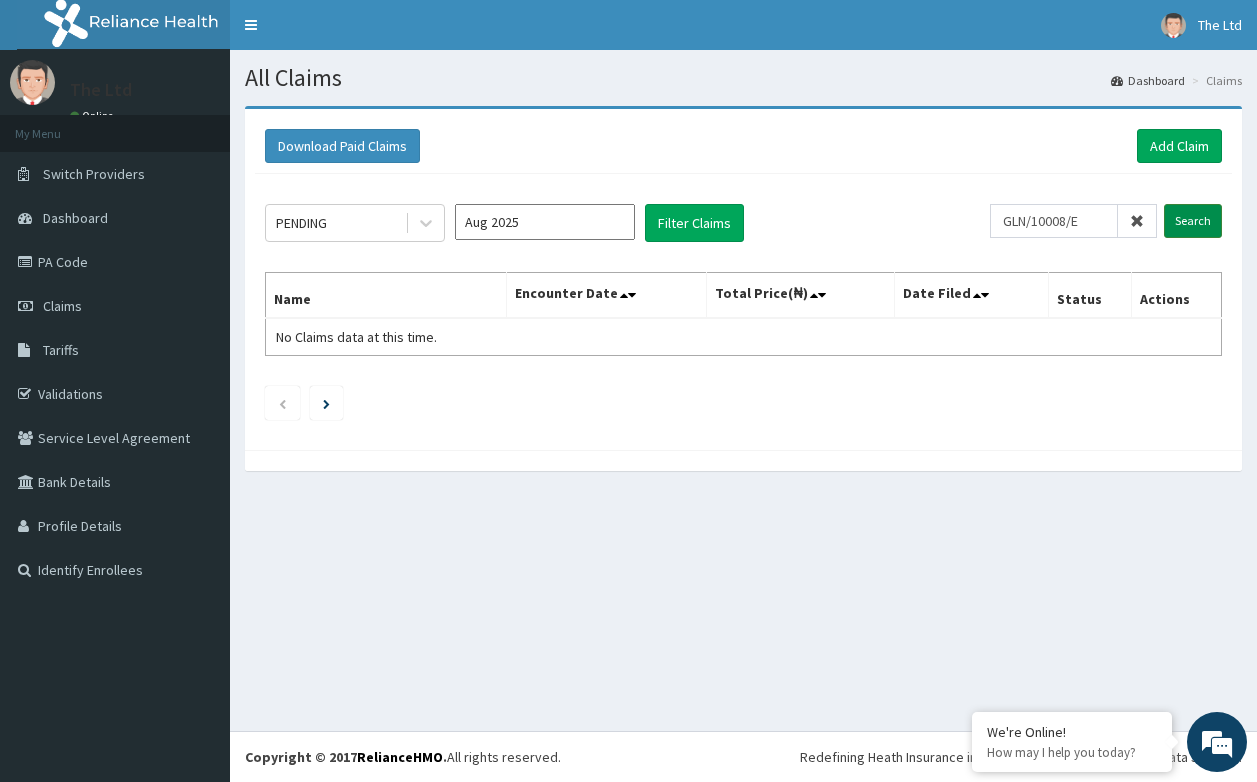 click on "Search" at bounding box center [1193, 221] 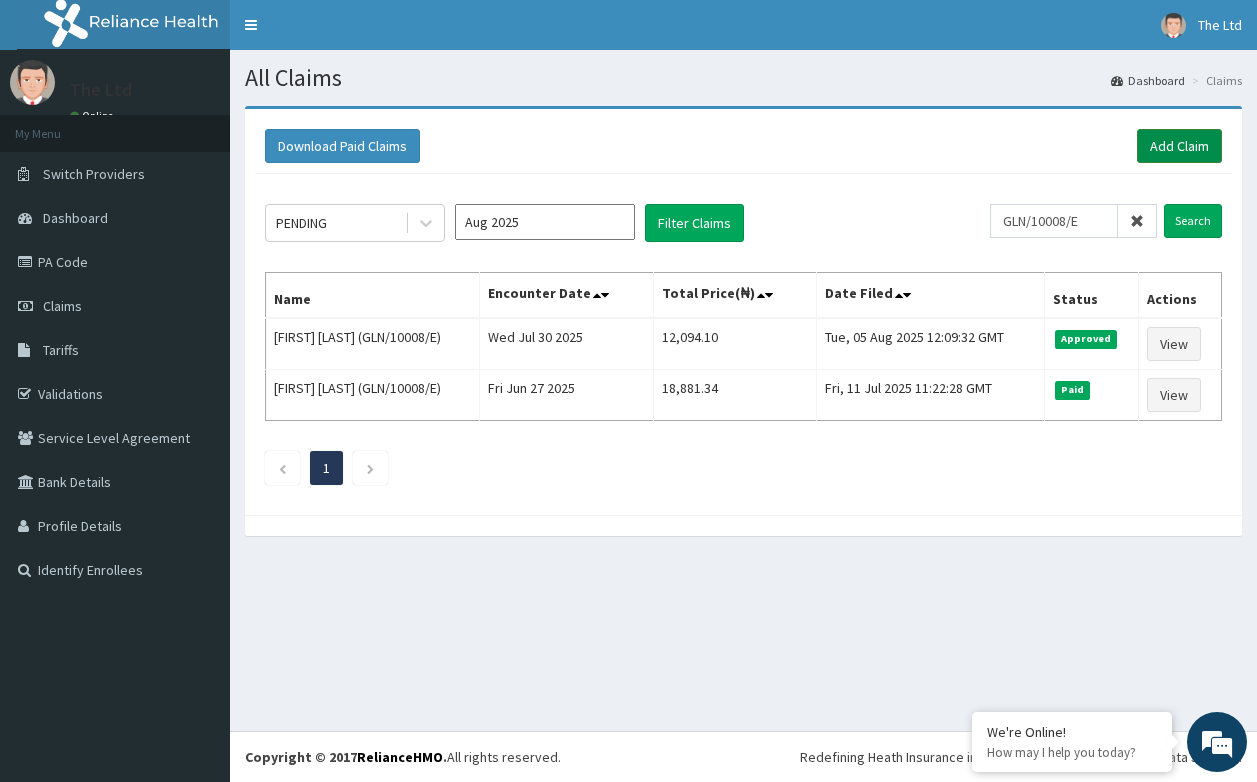 click on "Add Claim" at bounding box center [1179, 146] 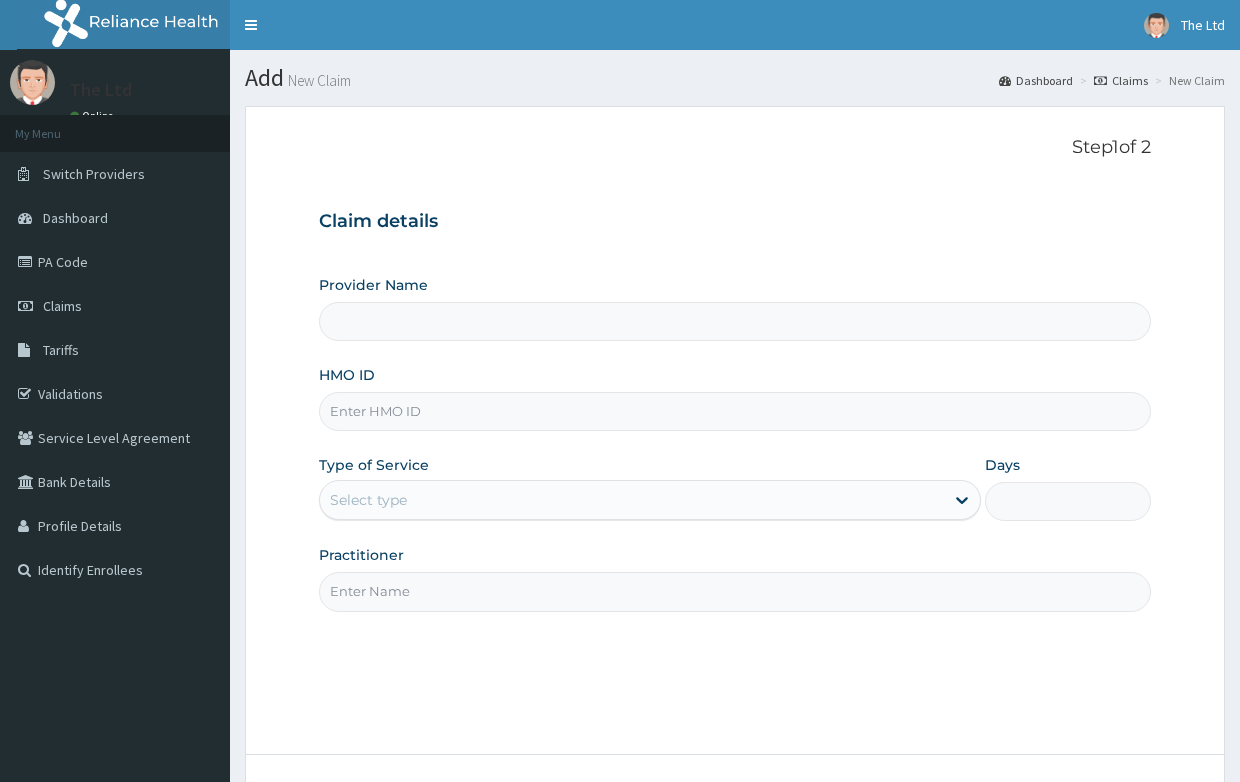 scroll, scrollTop: 0, scrollLeft: 0, axis: both 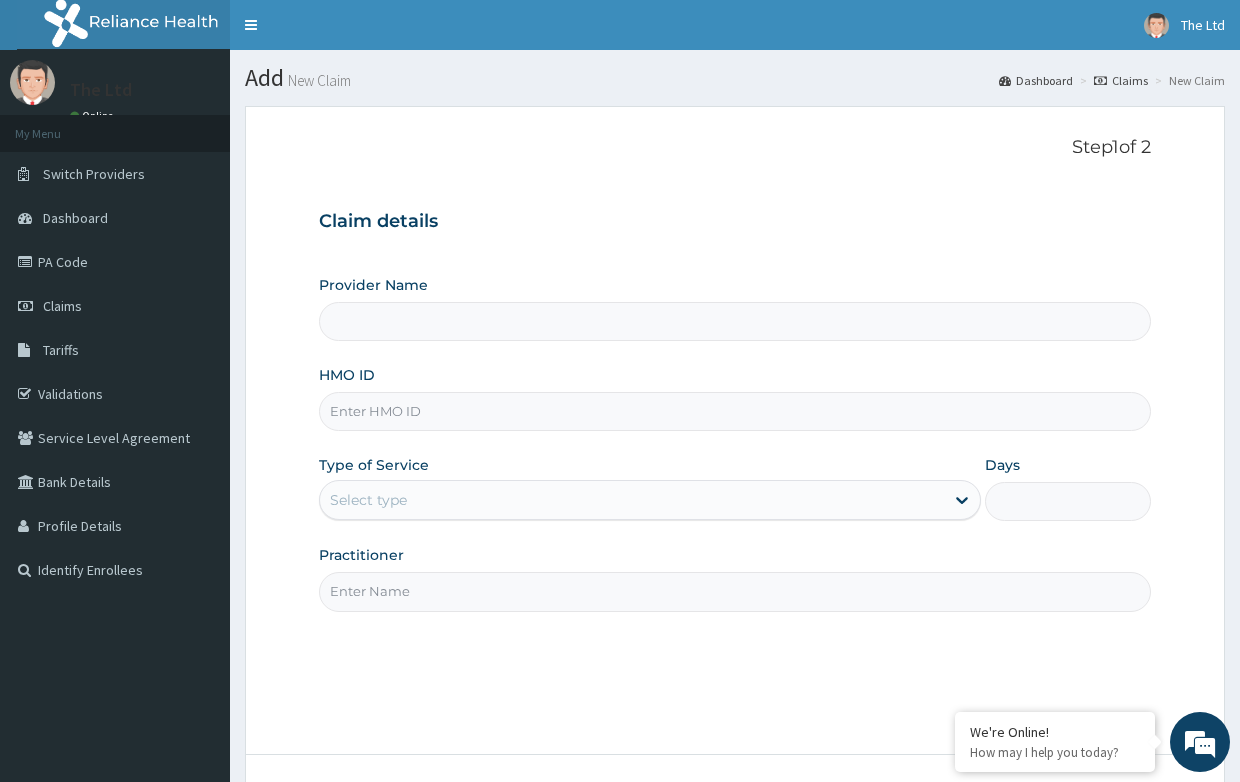 click on "HMO ID" at bounding box center [734, 411] 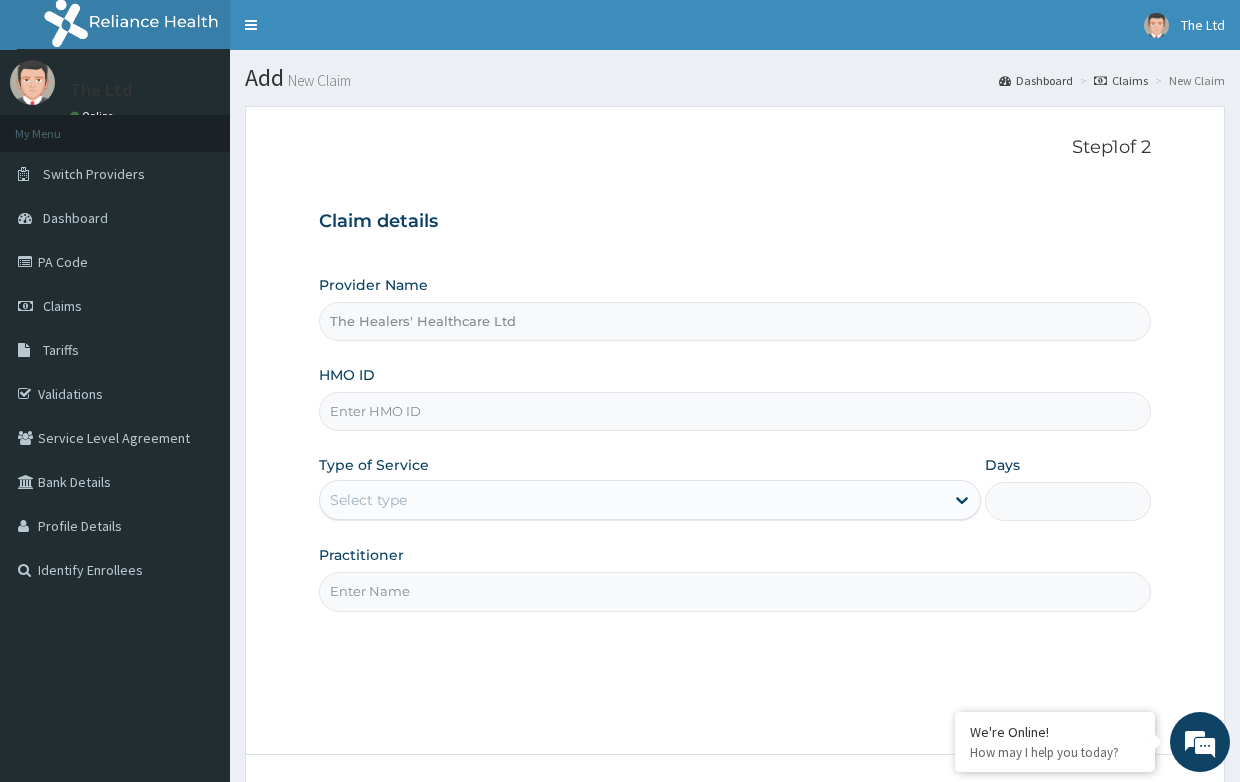 scroll, scrollTop: 0, scrollLeft: 0, axis: both 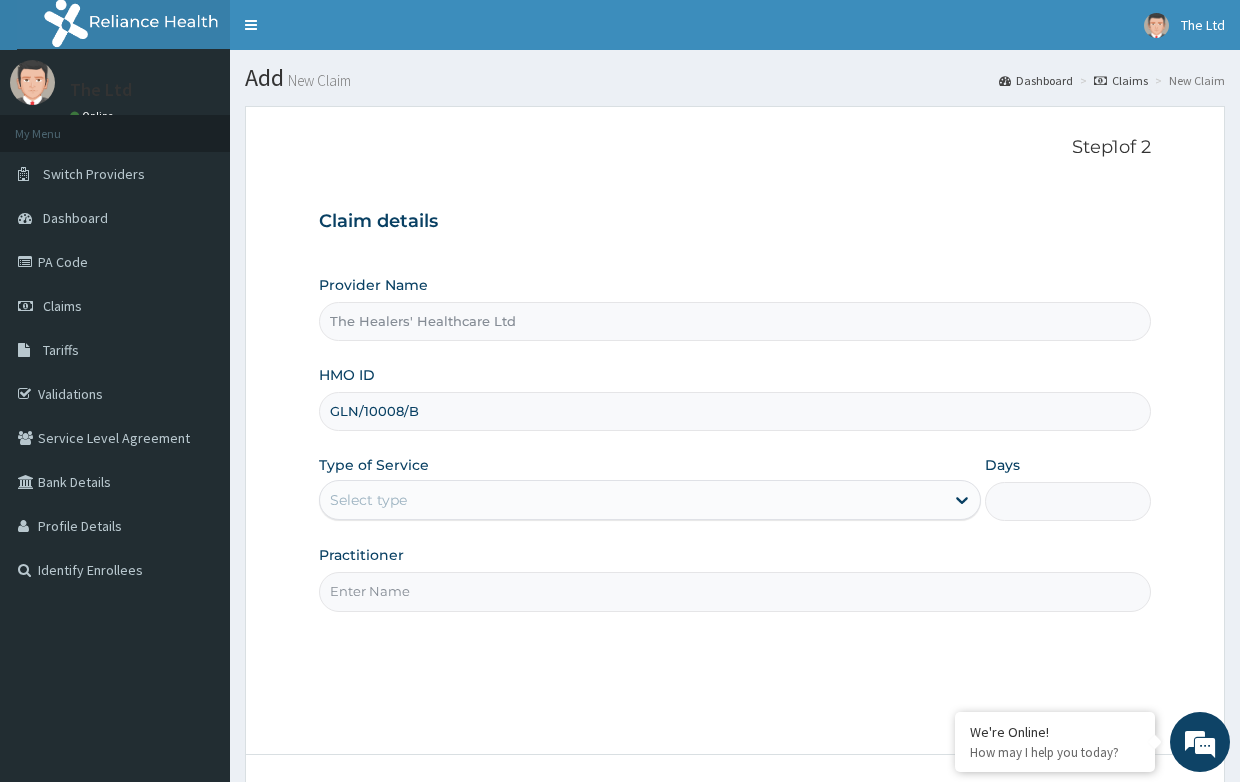 type on "GLN/10008/B" 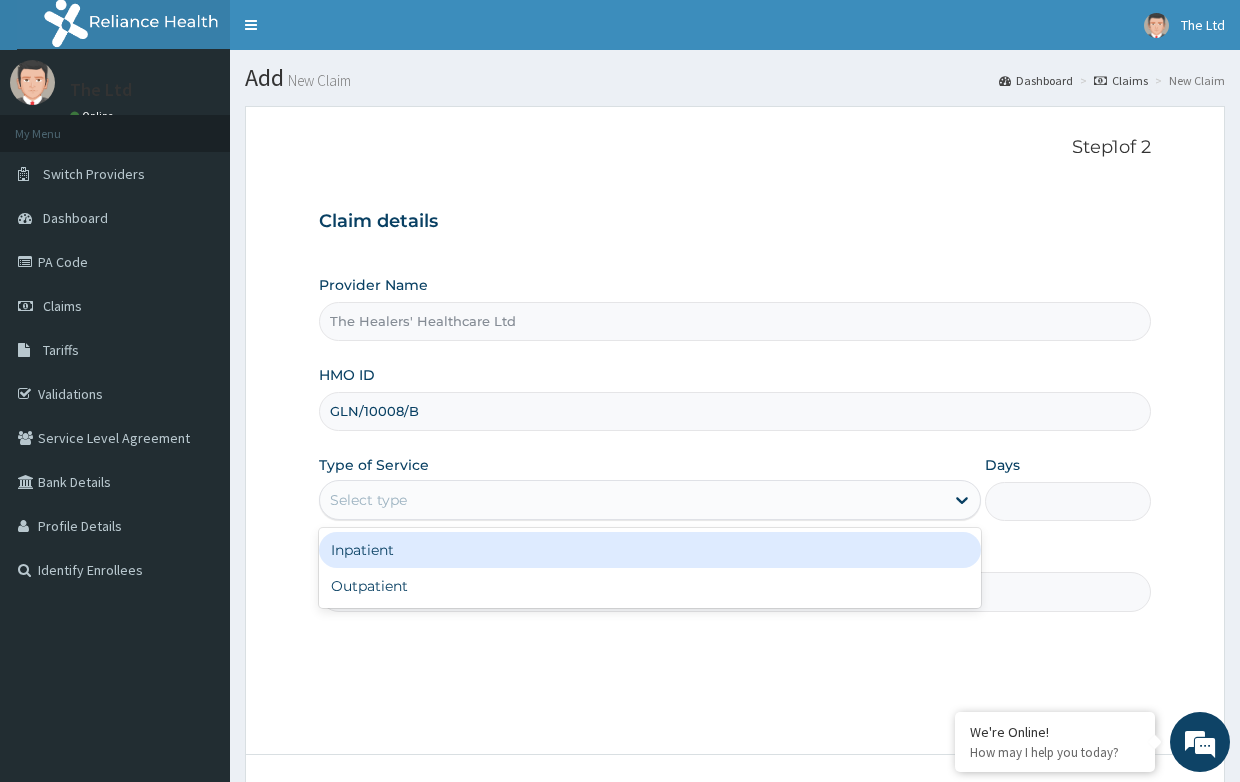 click on "Select type" at bounding box center [632, 500] 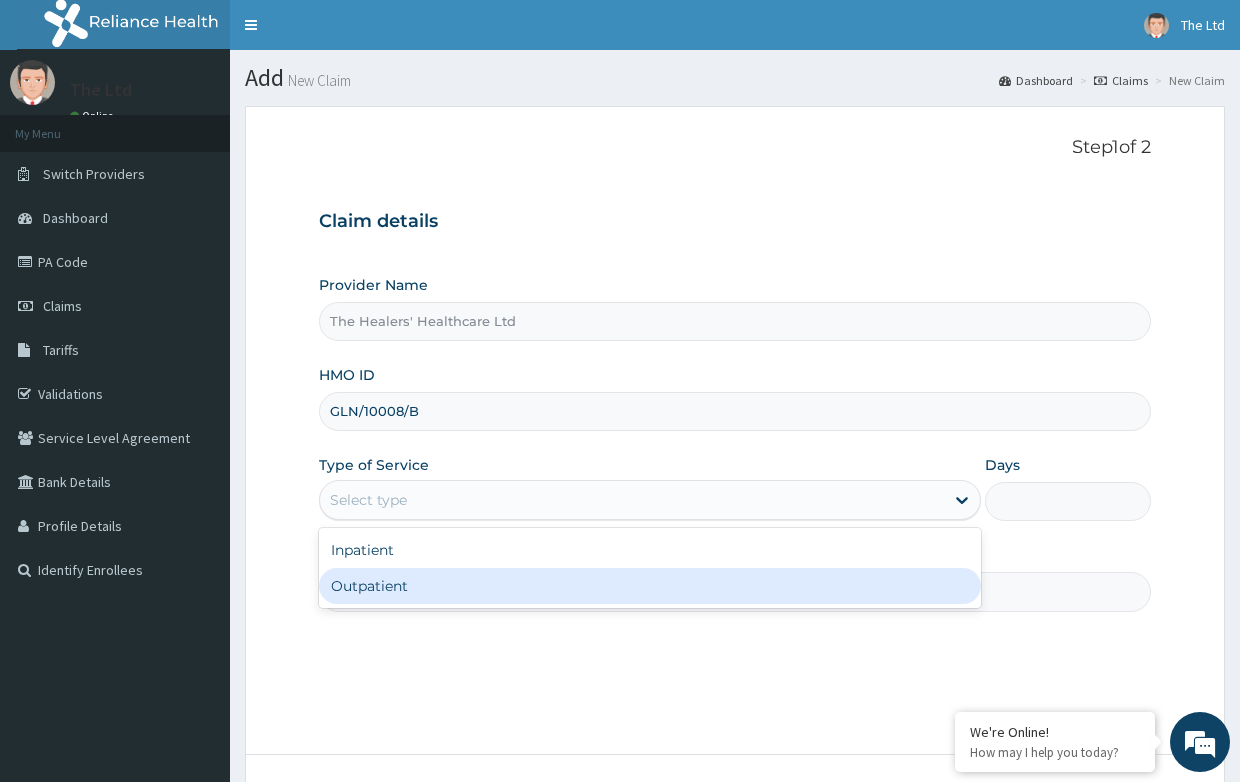 click on "Outpatient" at bounding box center (650, 586) 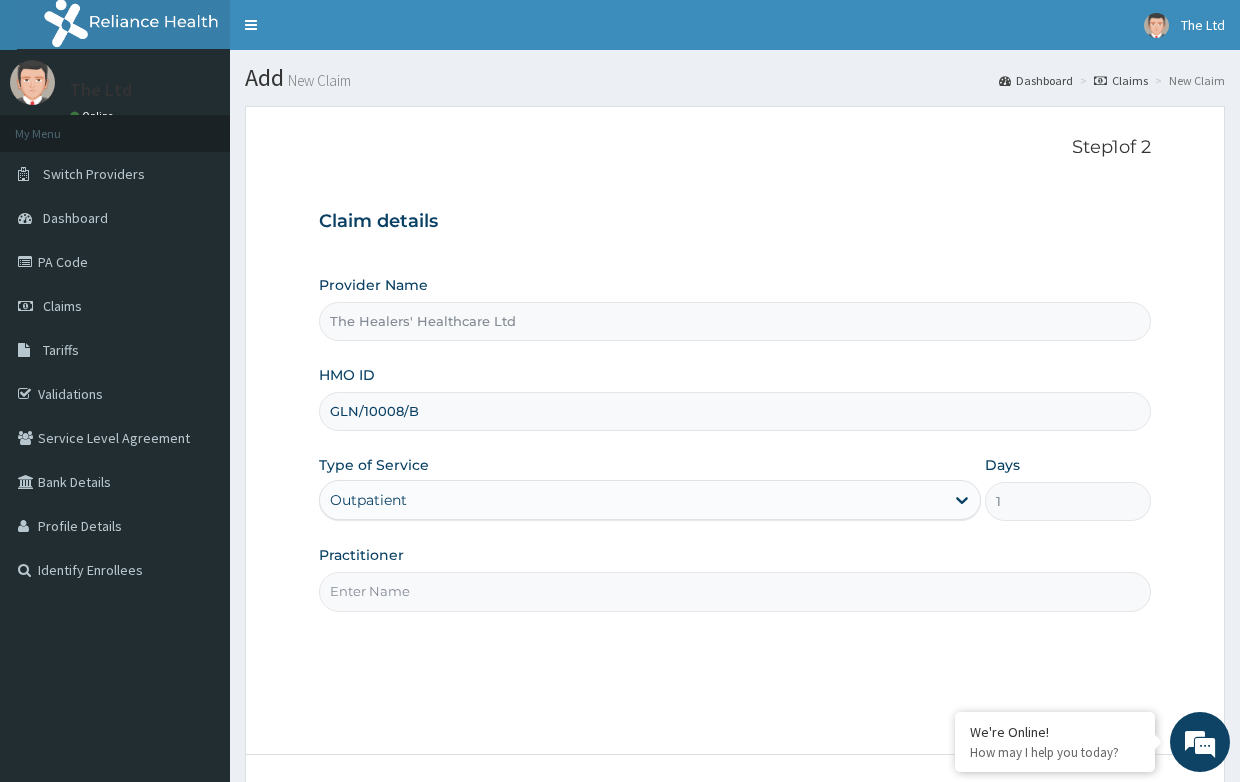 click on "Practitioner" at bounding box center (734, 591) 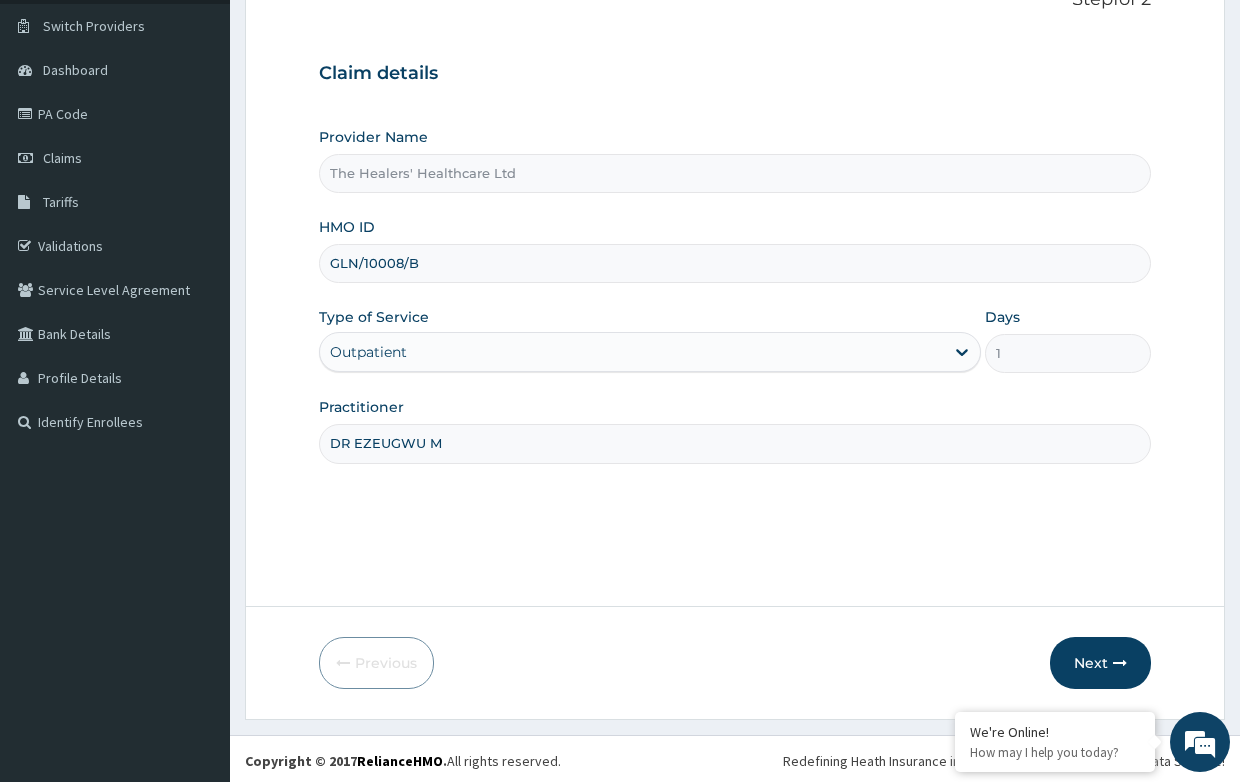 scroll, scrollTop: 152, scrollLeft: 0, axis: vertical 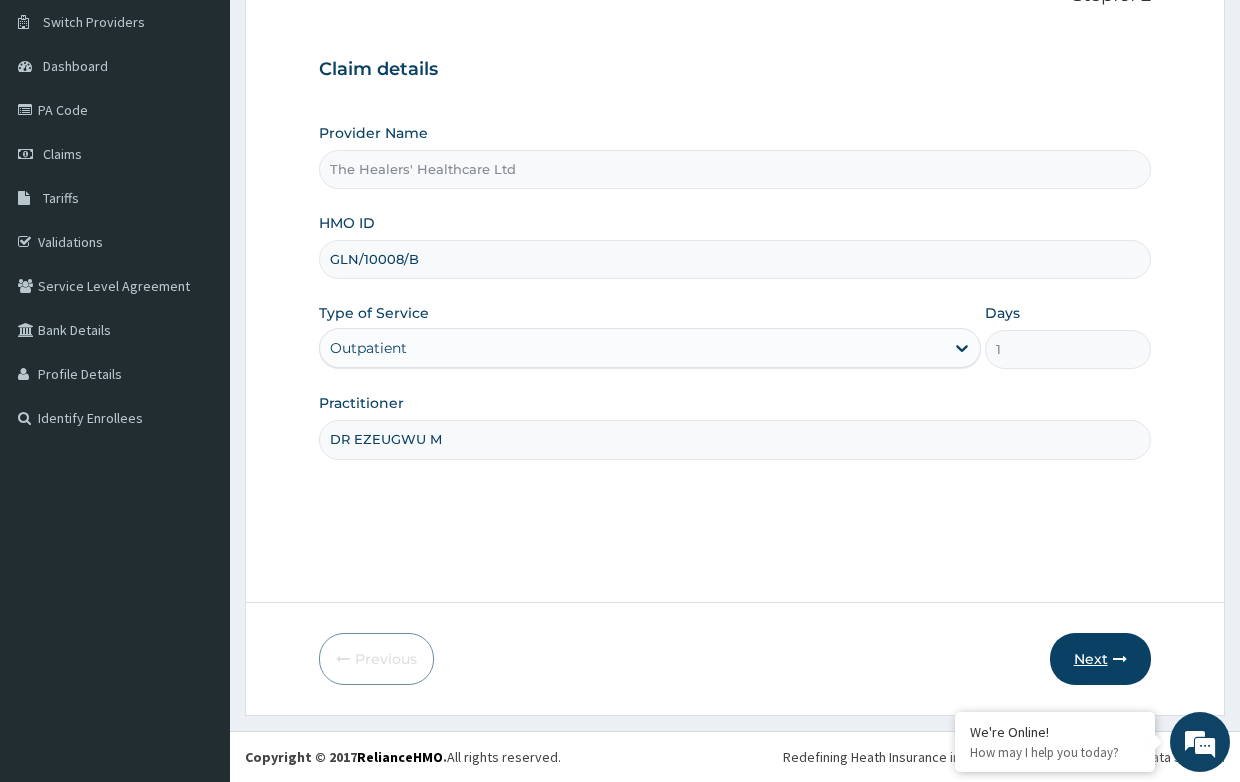click on "Next" at bounding box center [1100, 659] 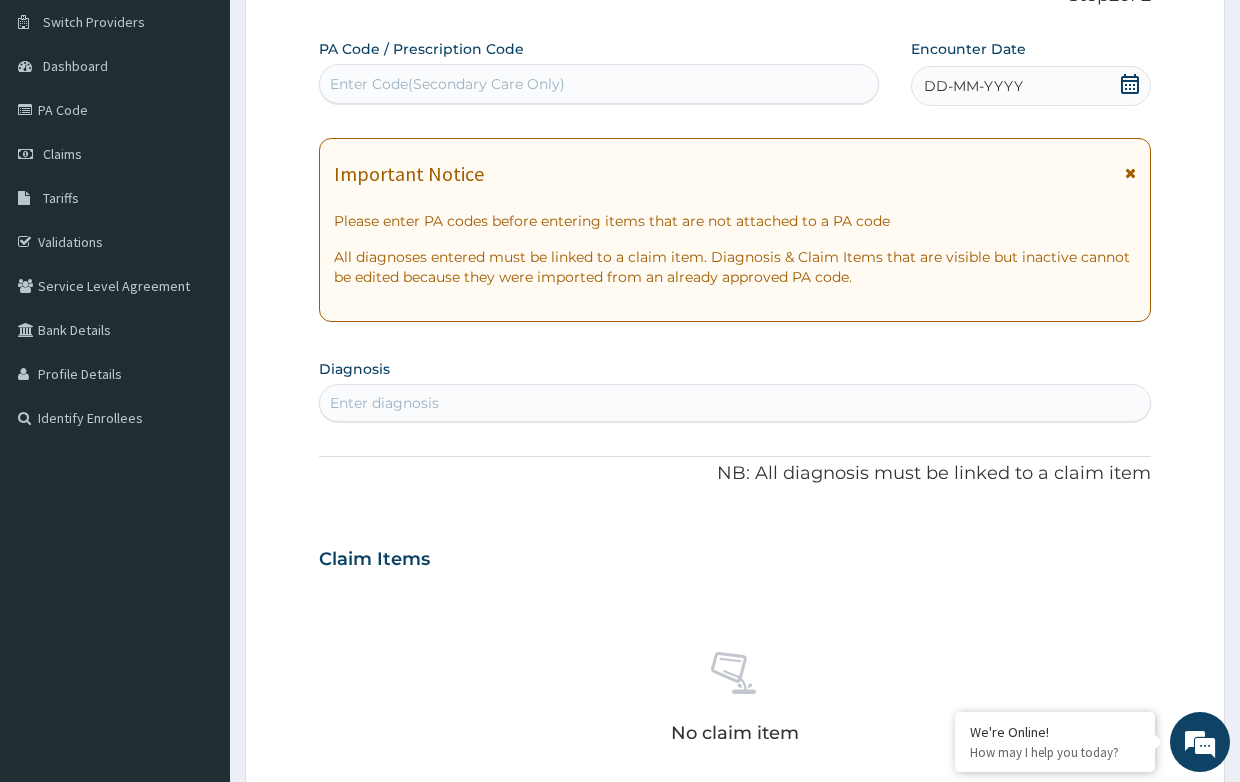 click on "DD-MM-YYYY" at bounding box center (973, 86) 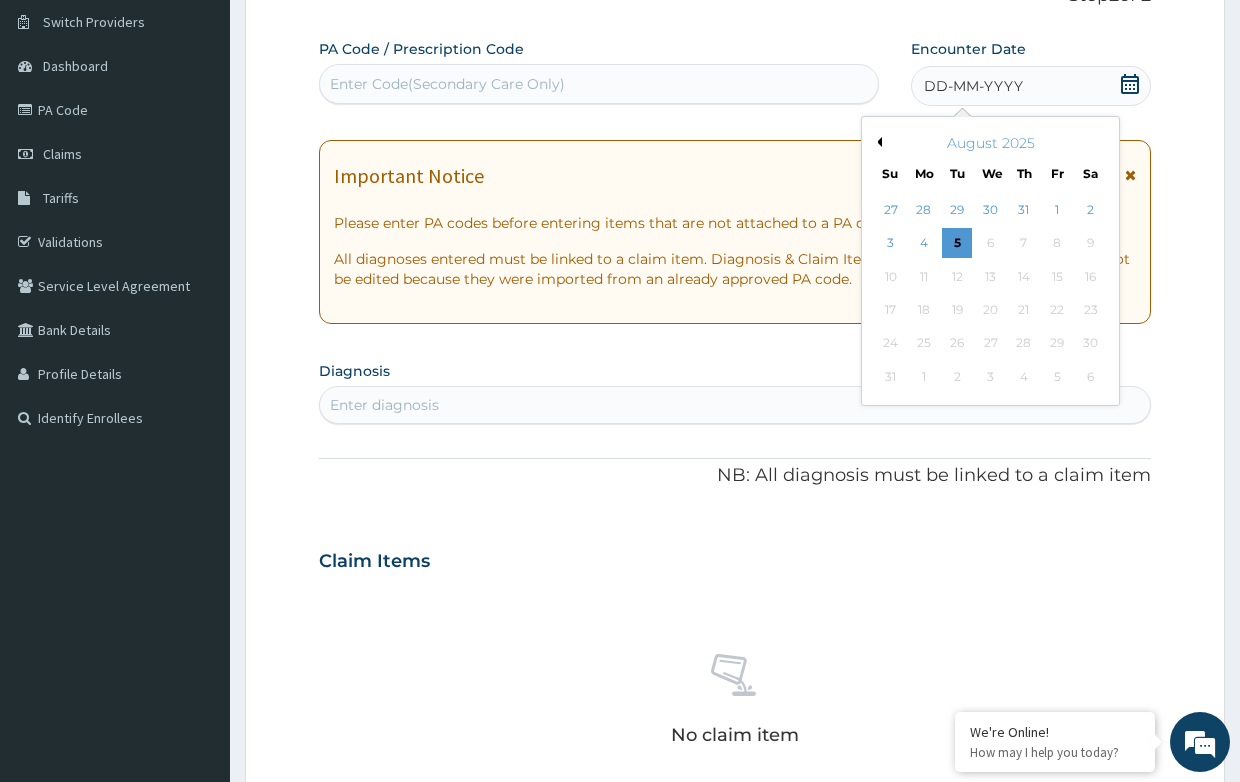 click on "Previous Month" at bounding box center [877, 142] 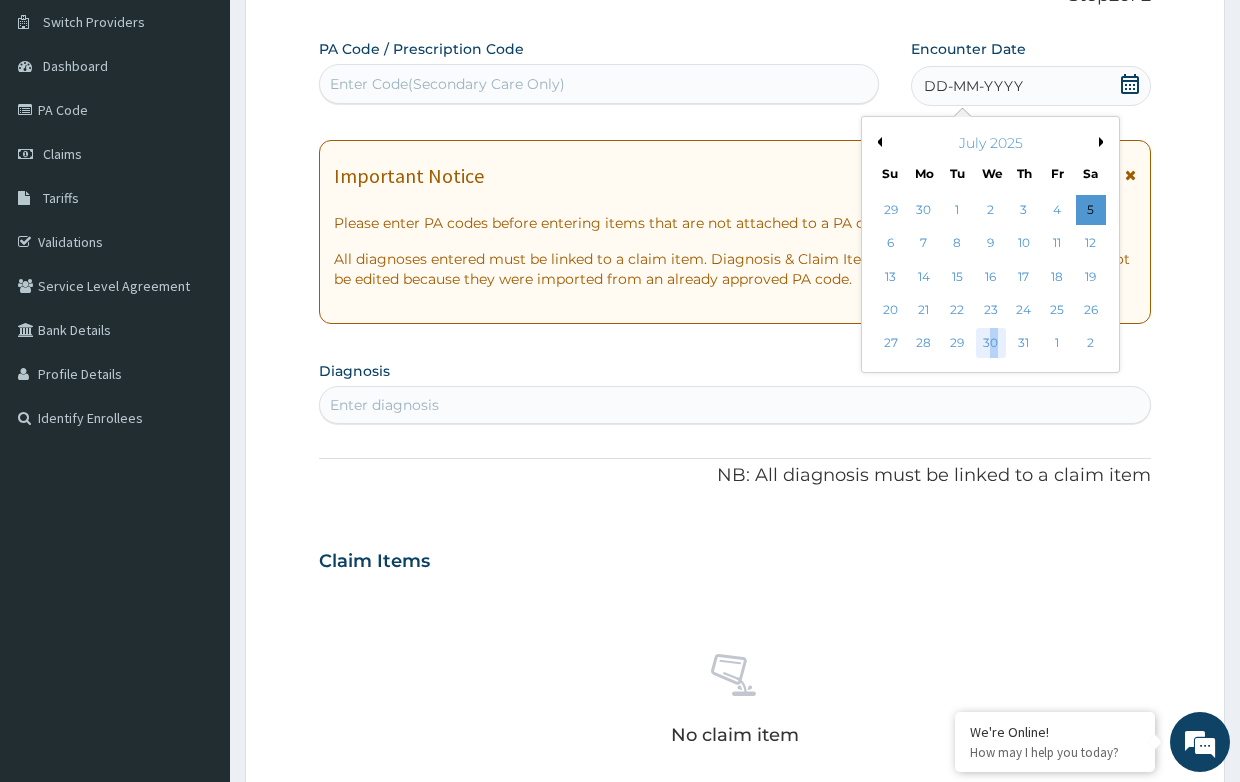 click on "30" at bounding box center [990, 344] 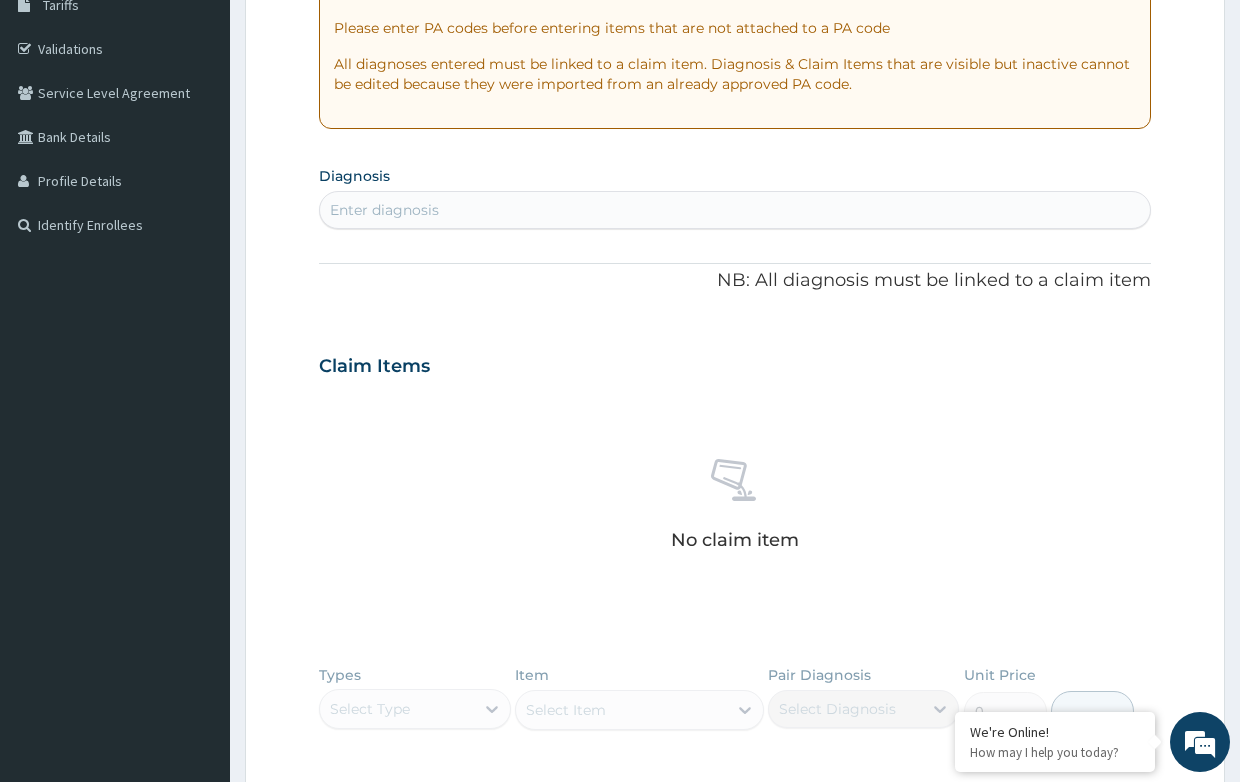 scroll, scrollTop: 352, scrollLeft: 0, axis: vertical 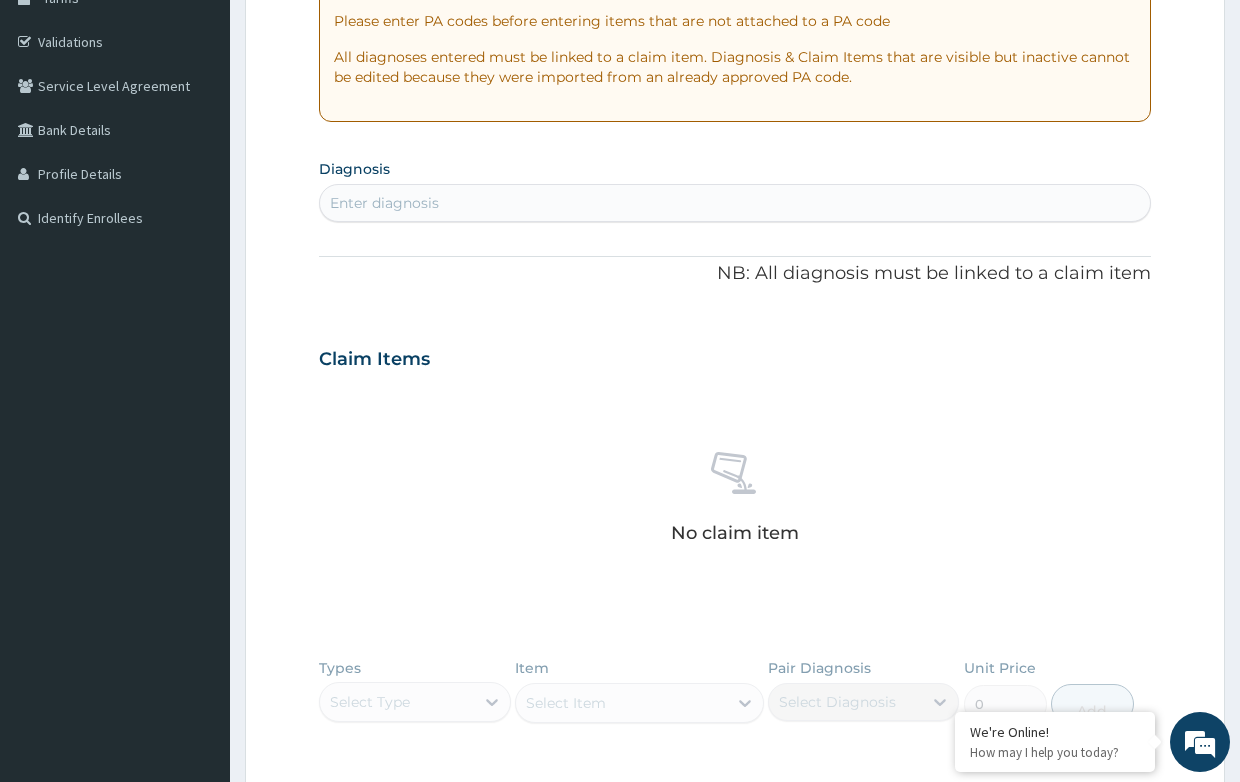 click on "Enter diagnosis" at bounding box center [734, 203] 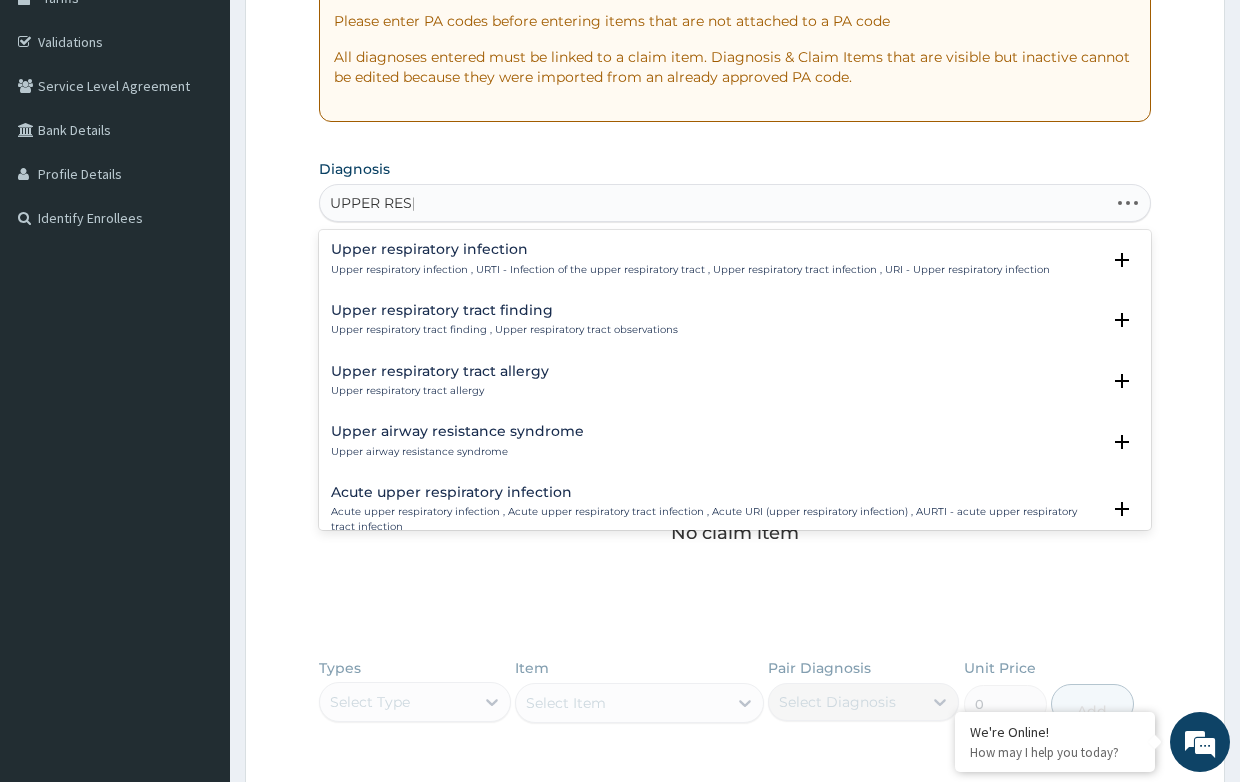 type on "UPPER RES" 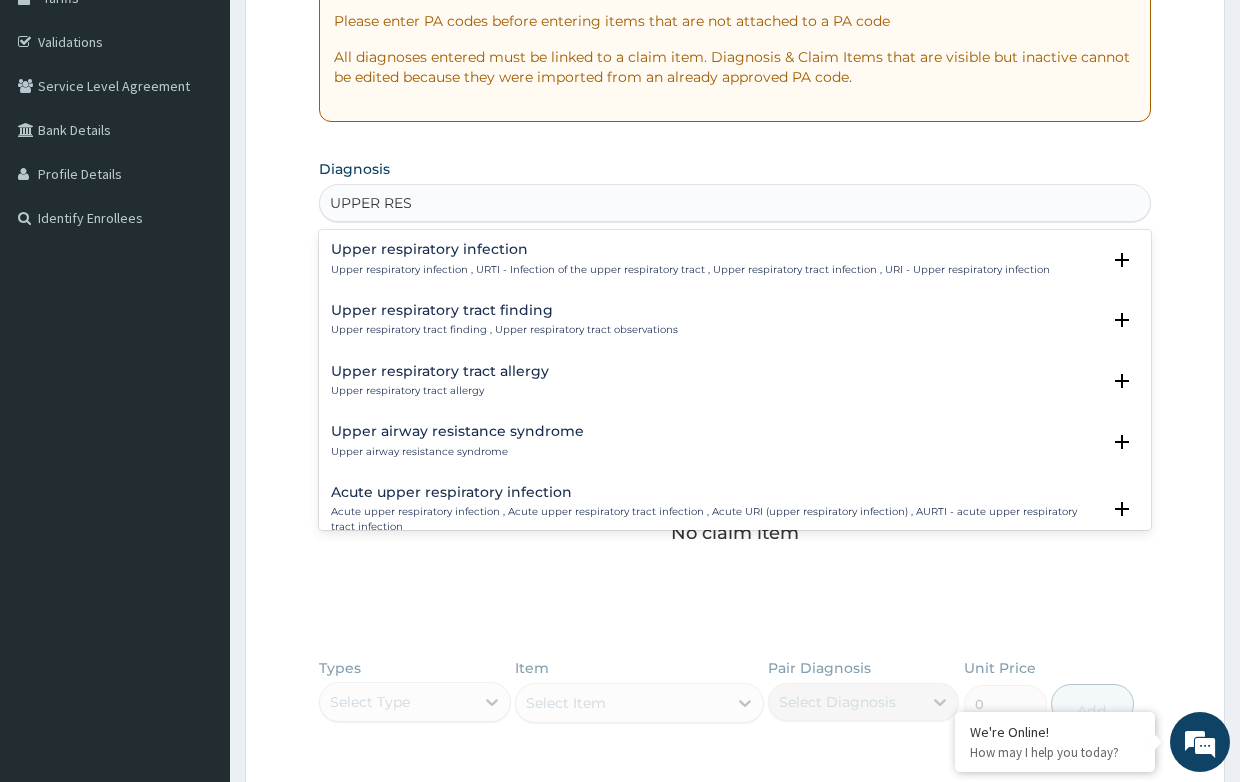 click on "Upper respiratory infection" at bounding box center (690, 249) 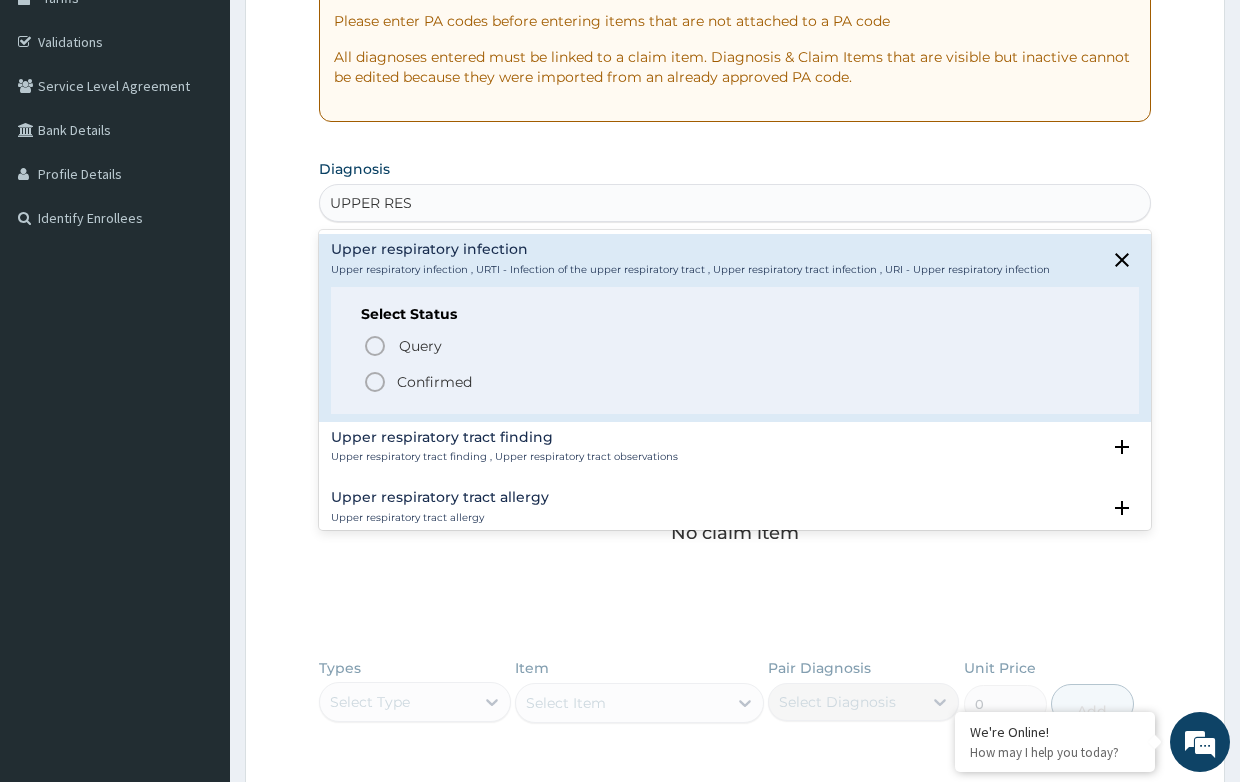 click on "Upper respiratory infection" at bounding box center [690, 249] 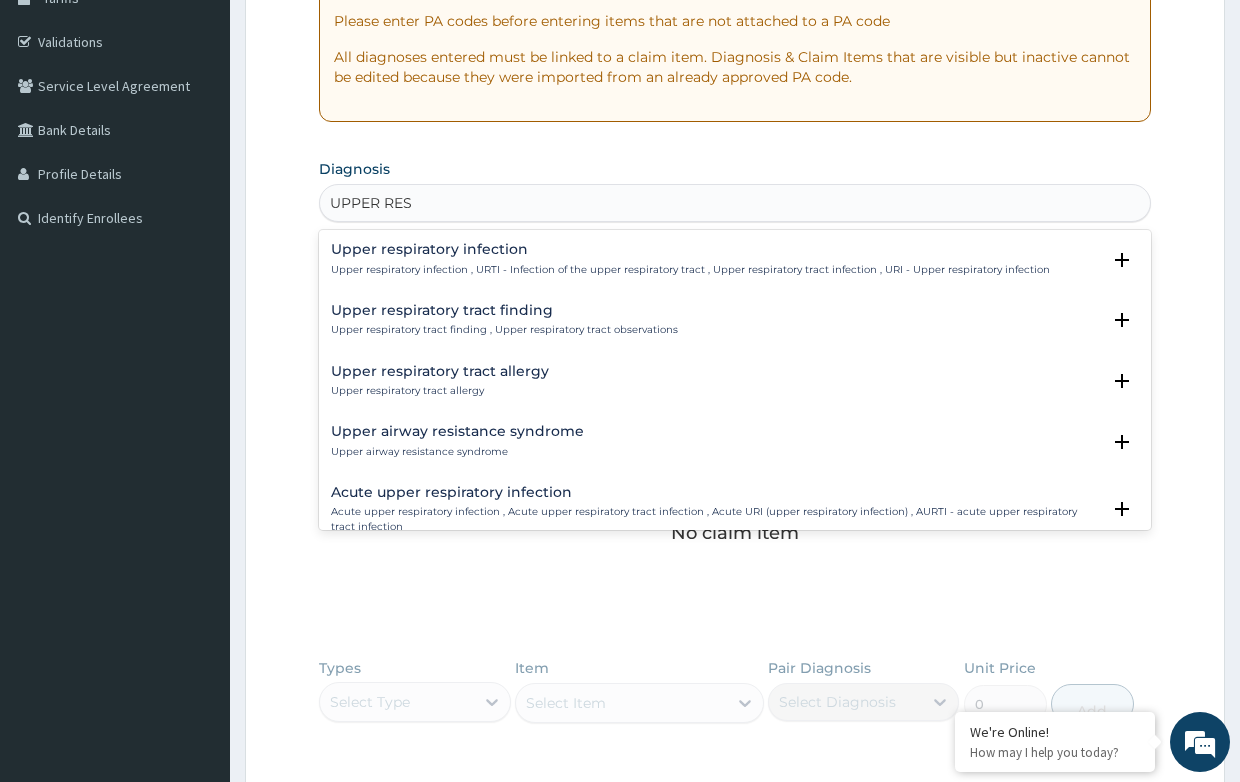 click on "Upper respiratory infection" at bounding box center [690, 249] 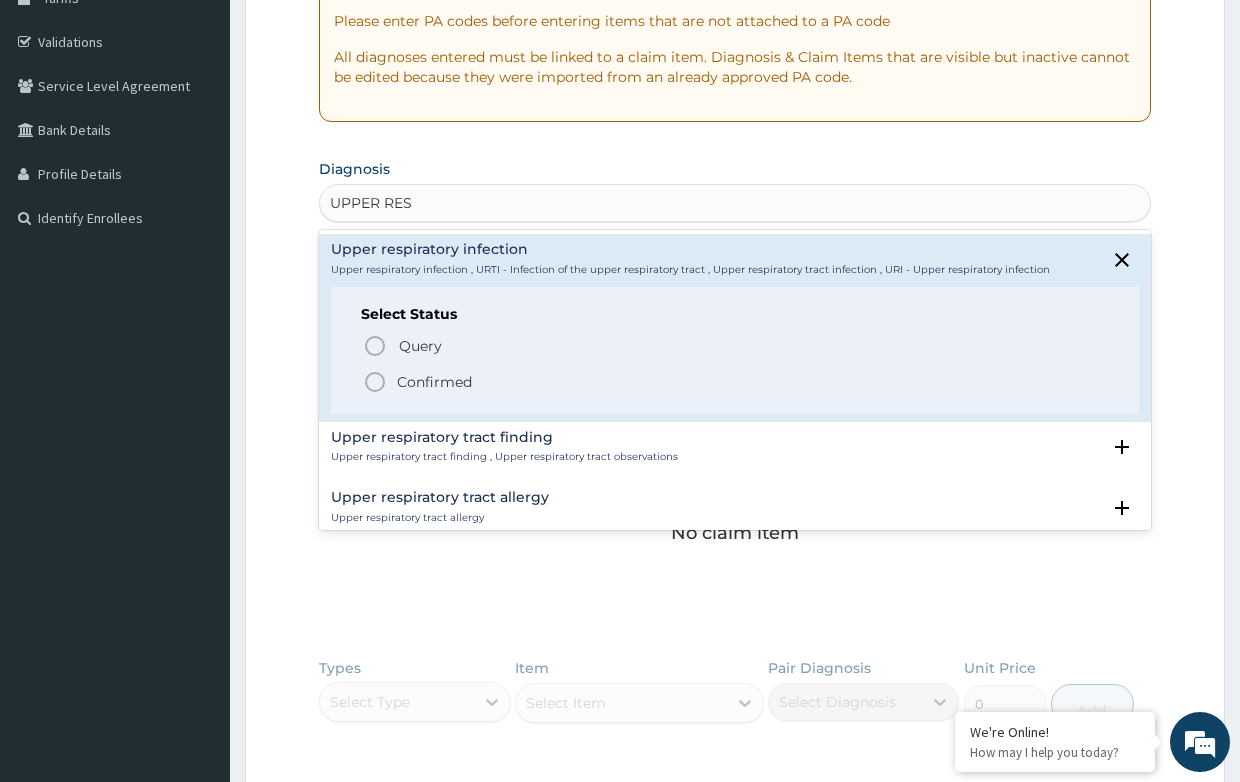 click 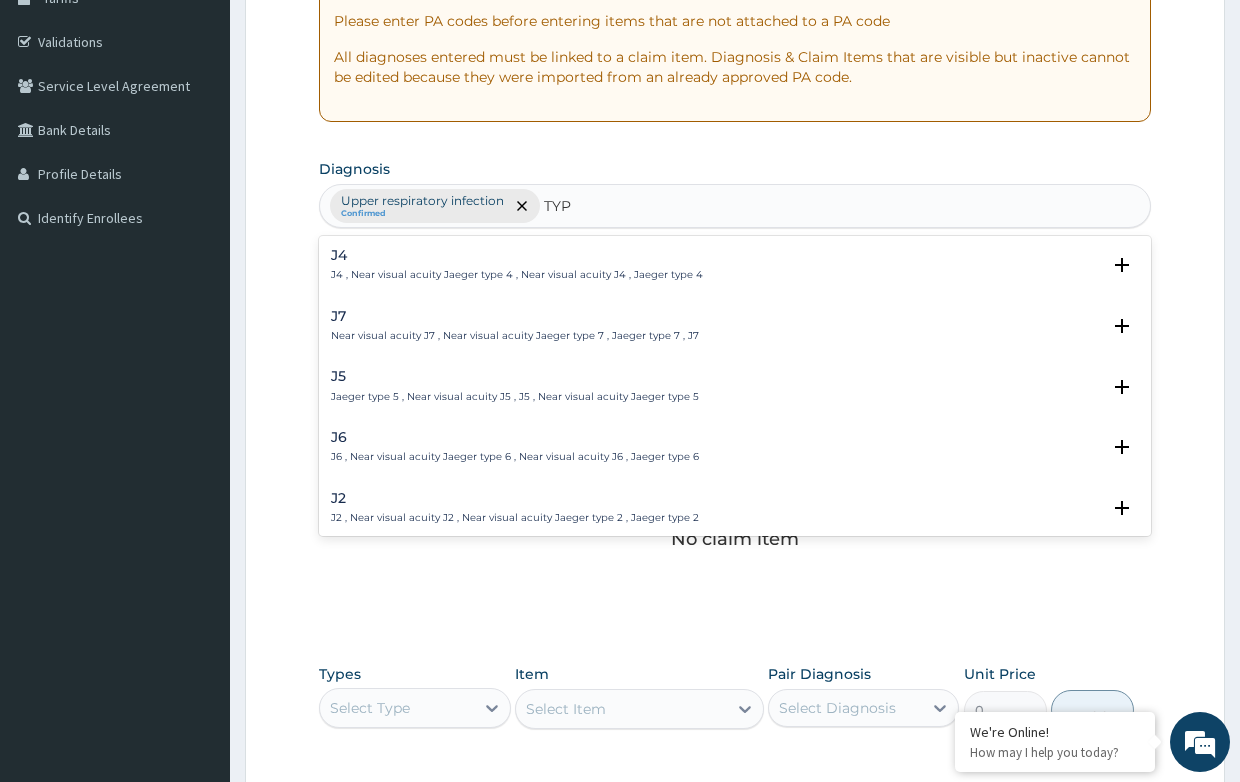 type on "TYPH" 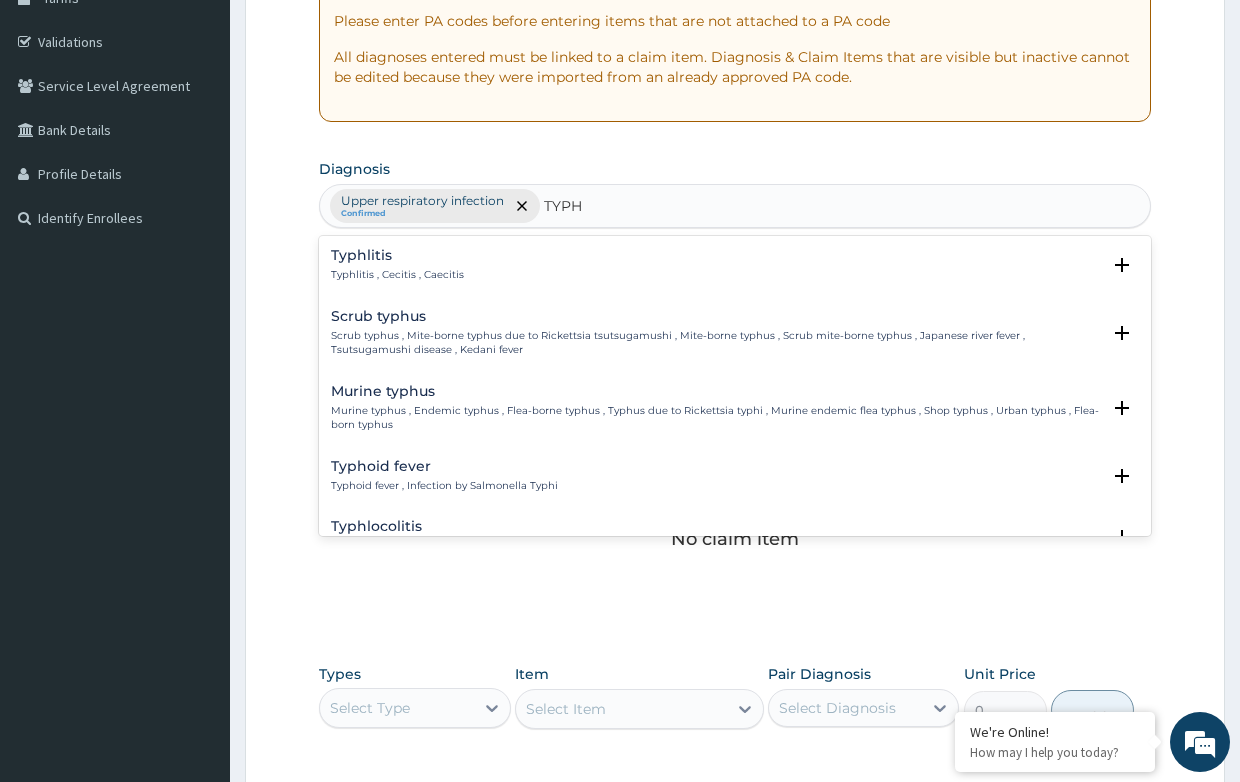 click on "Typhoid fever" at bounding box center [444, 466] 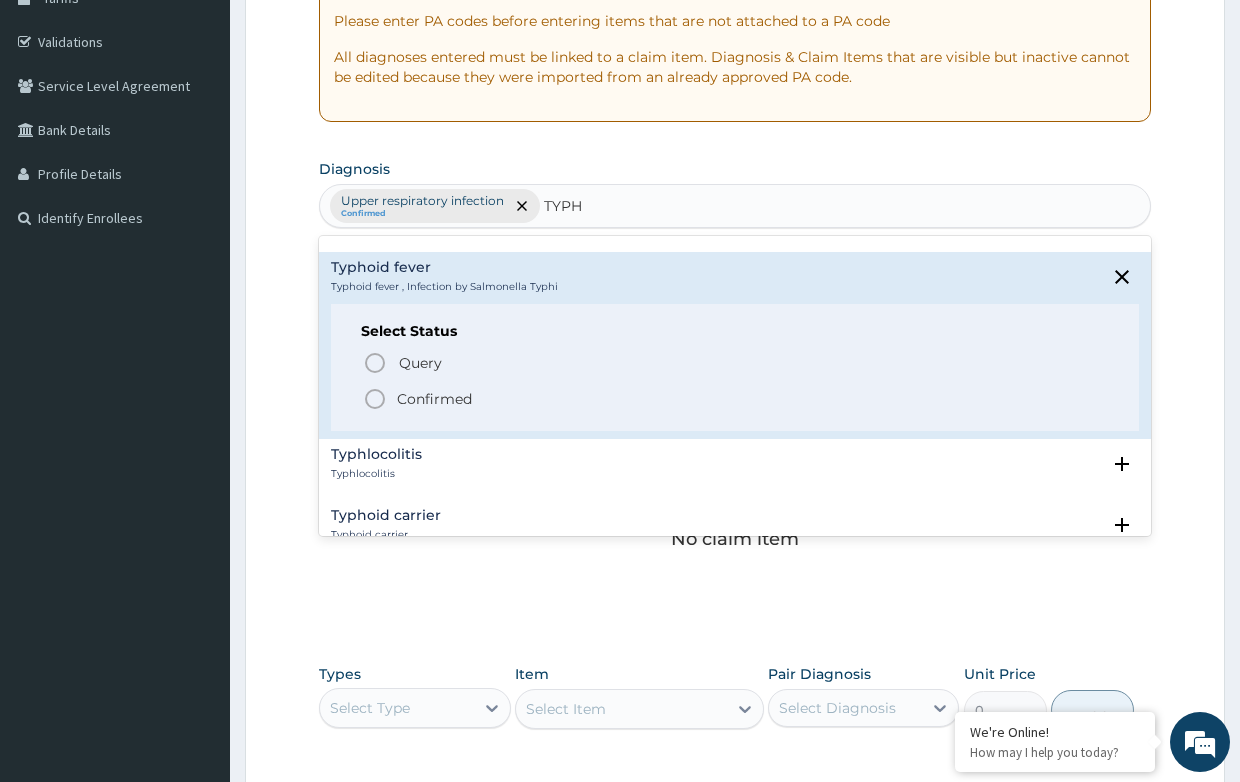 scroll, scrollTop: 200, scrollLeft: 0, axis: vertical 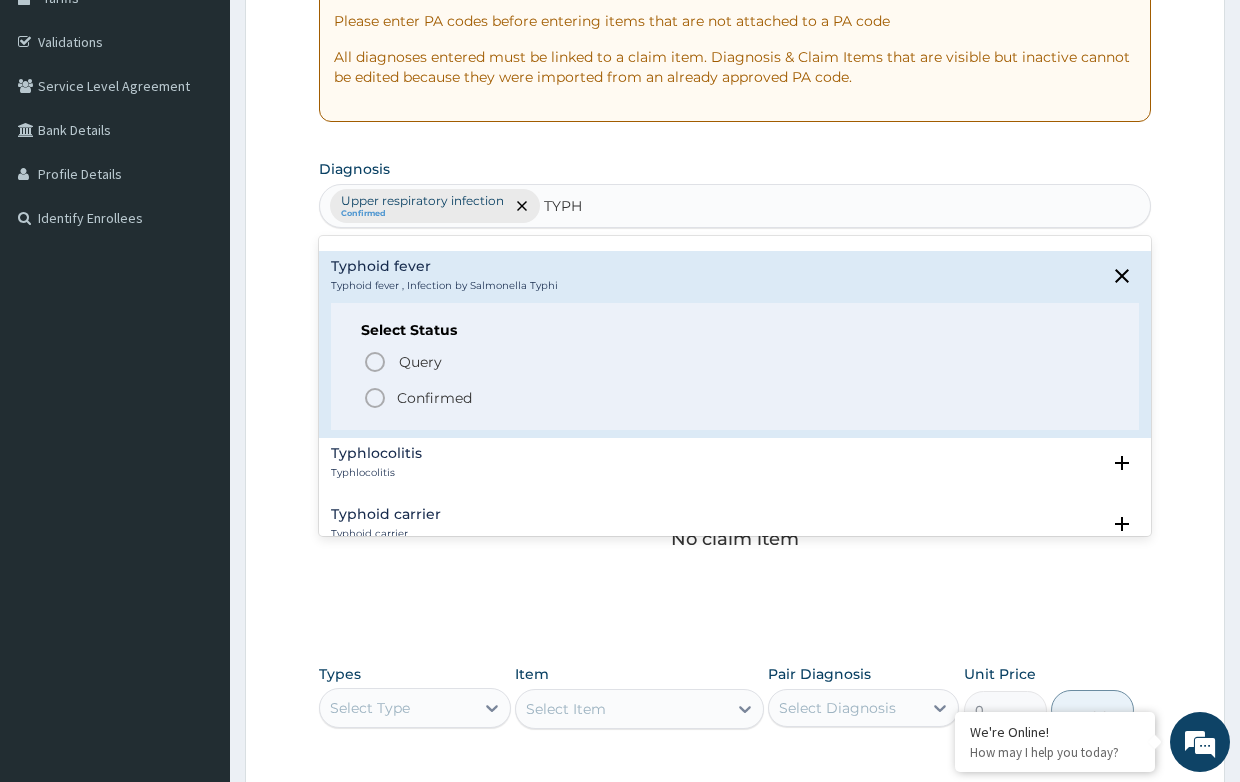 click 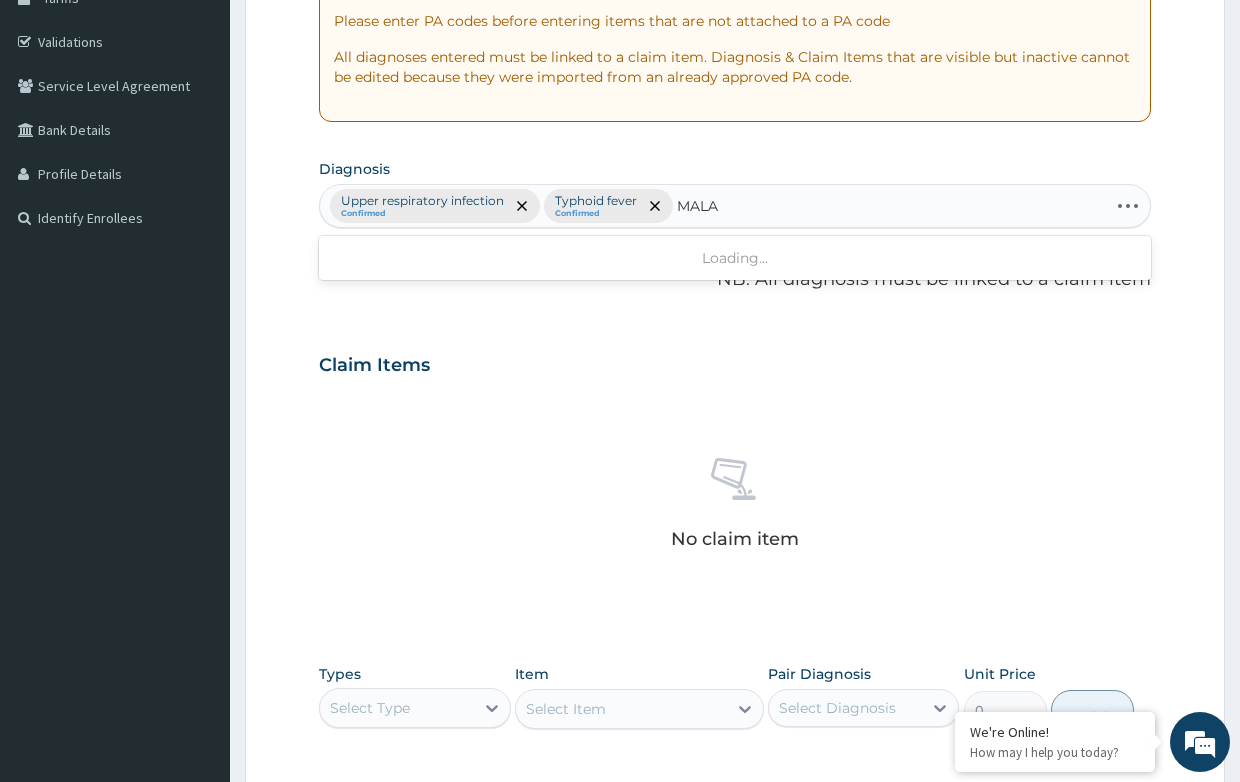 type on "MALAR" 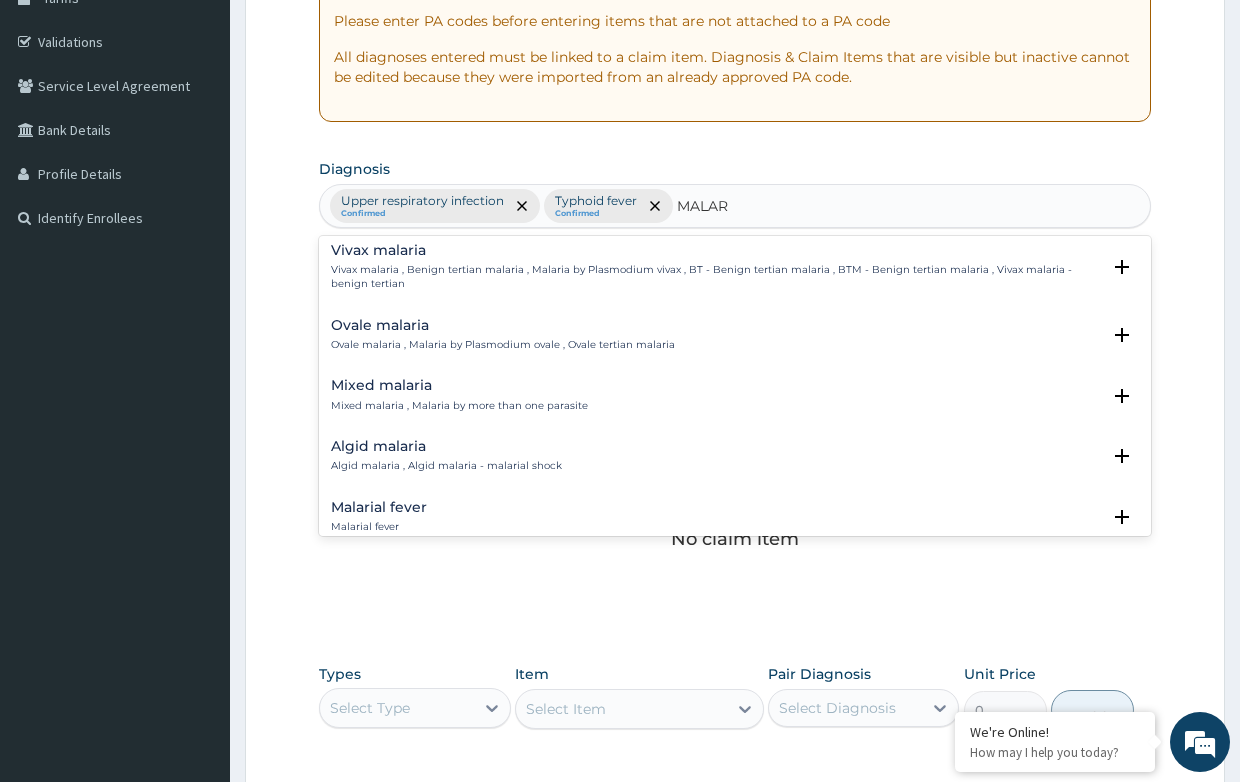 scroll, scrollTop: 100, scrollLeft: 0, axis: vertical 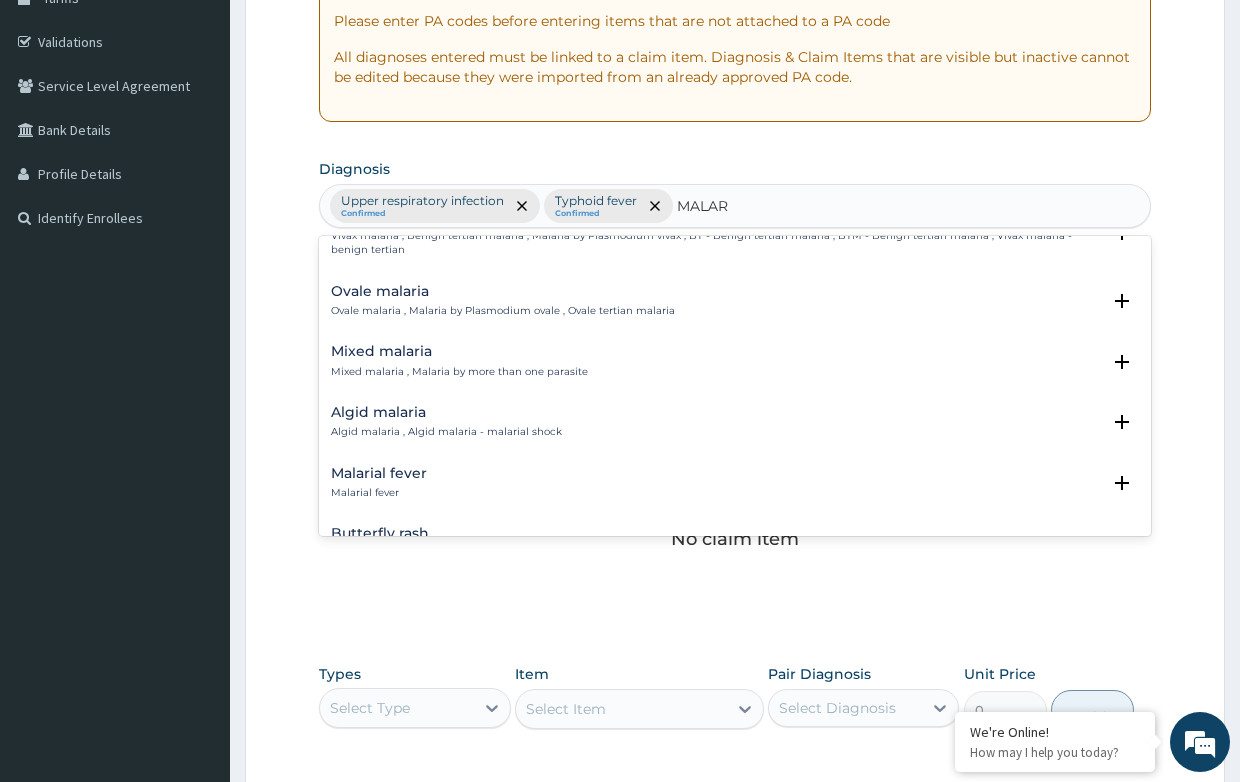click on "Malarial fever" at bounding box center (379, 473) 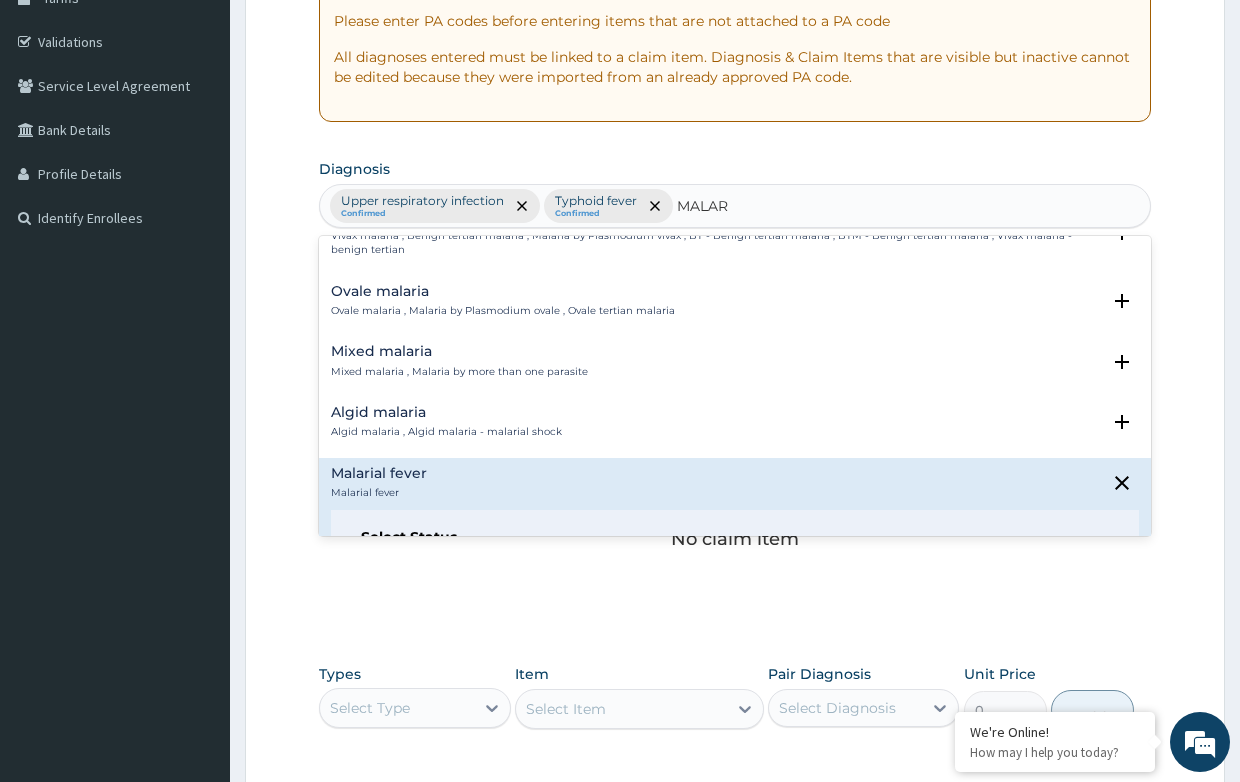 scroll, scrollTop: 200, scrollLeft: 0, axis: vertical 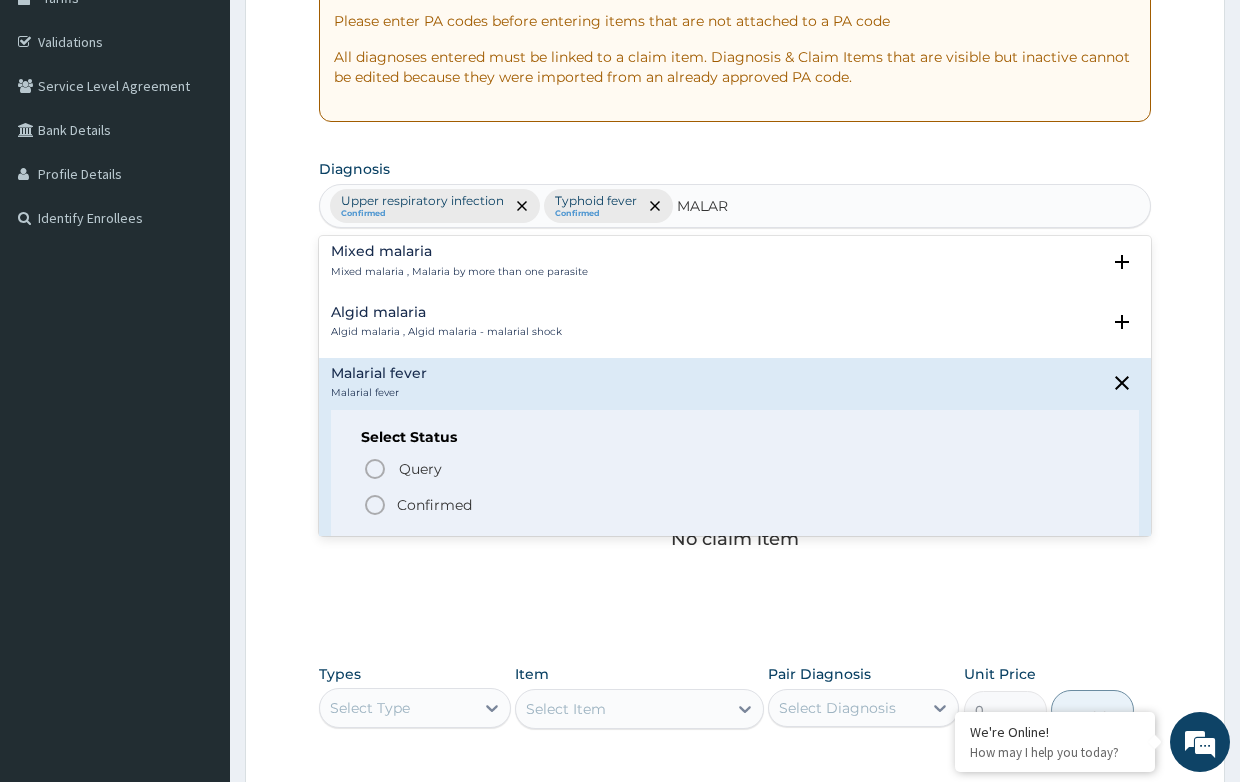 click 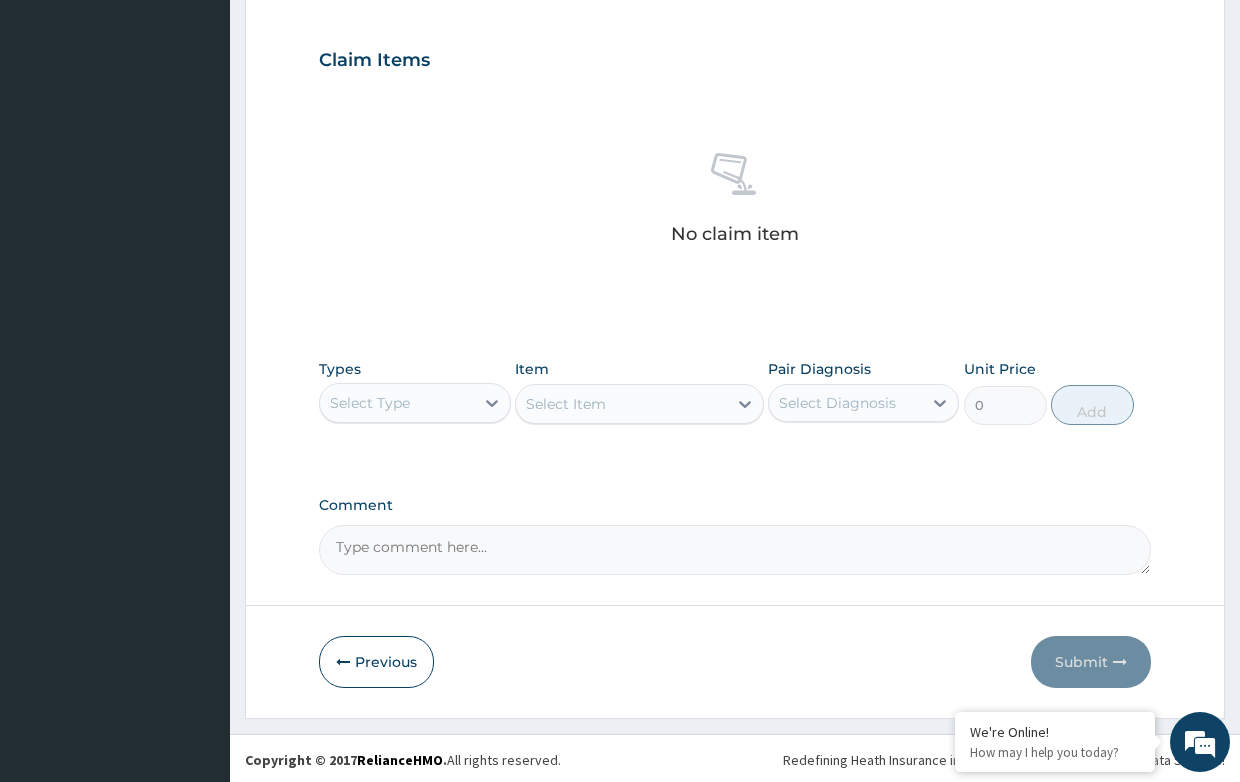 scroll, scrollTop: 660, scrollLeft: 0, axis: vertical 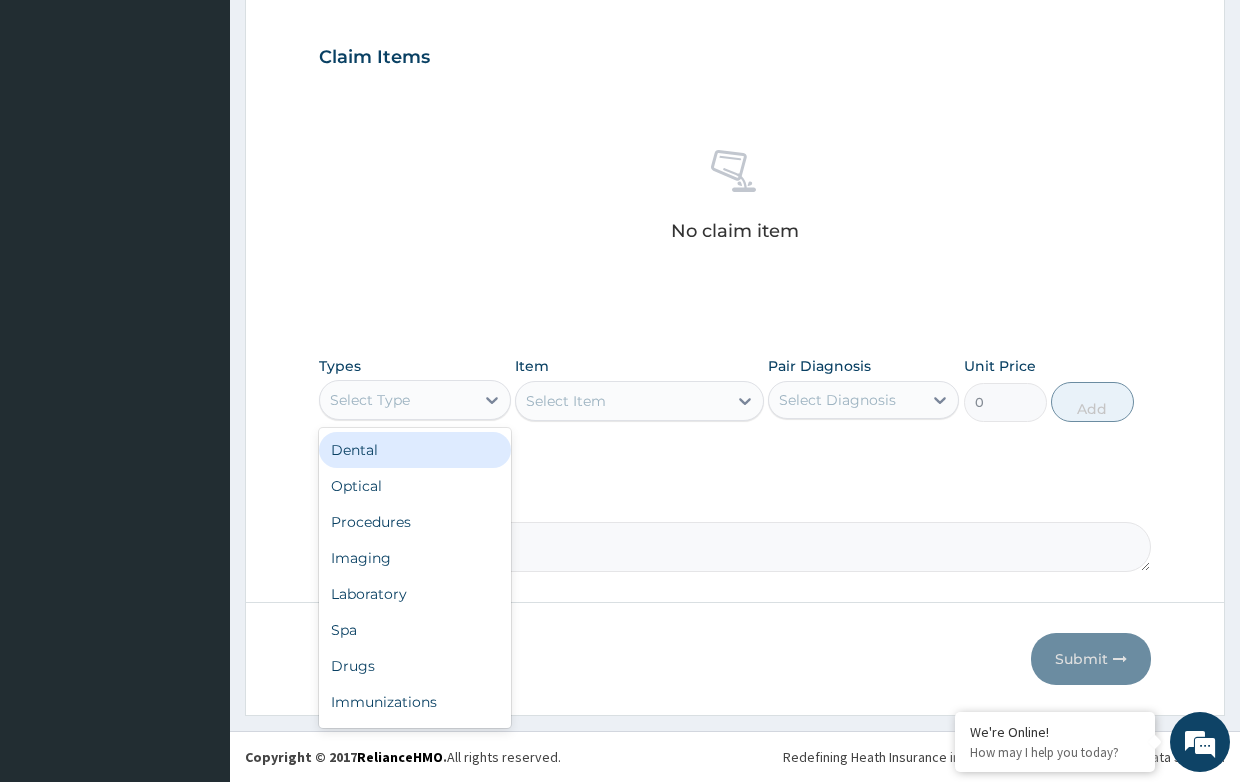 click on "Select Type" at bounding box center [396, 400] 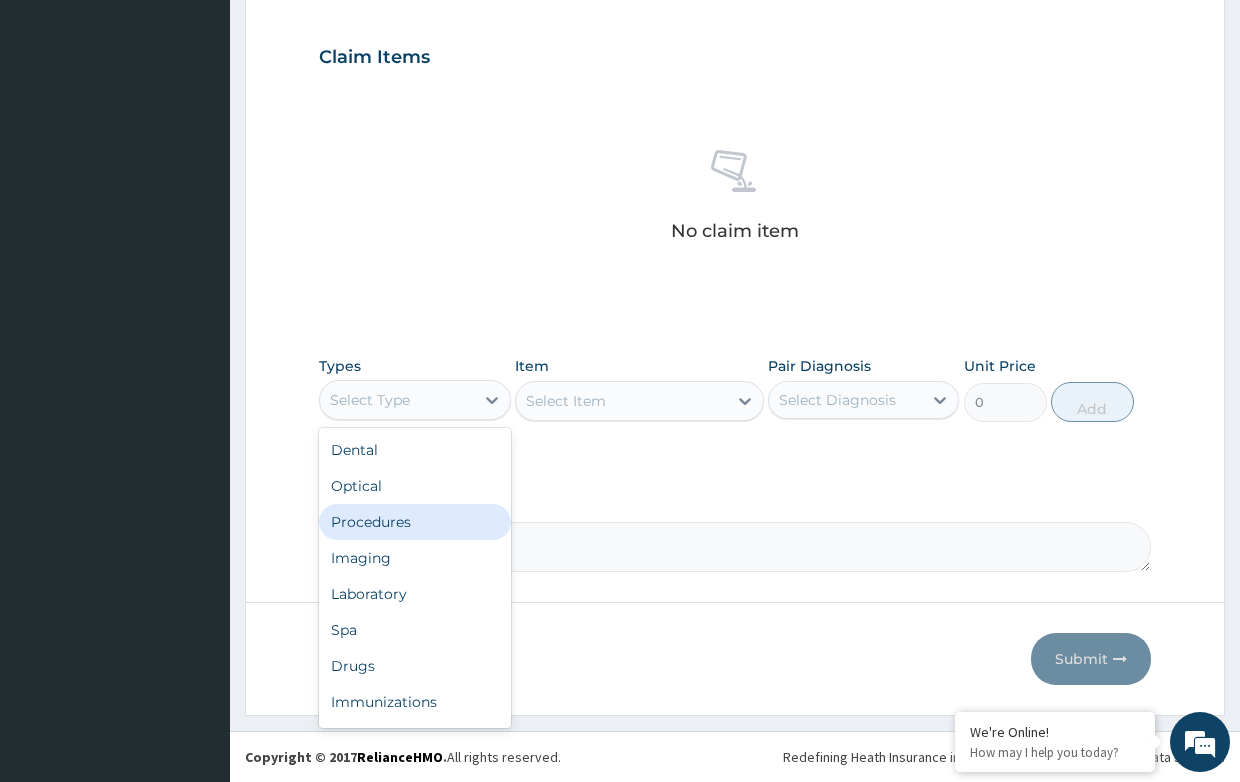 click on "Procedures" at bounding box center (414, 522) 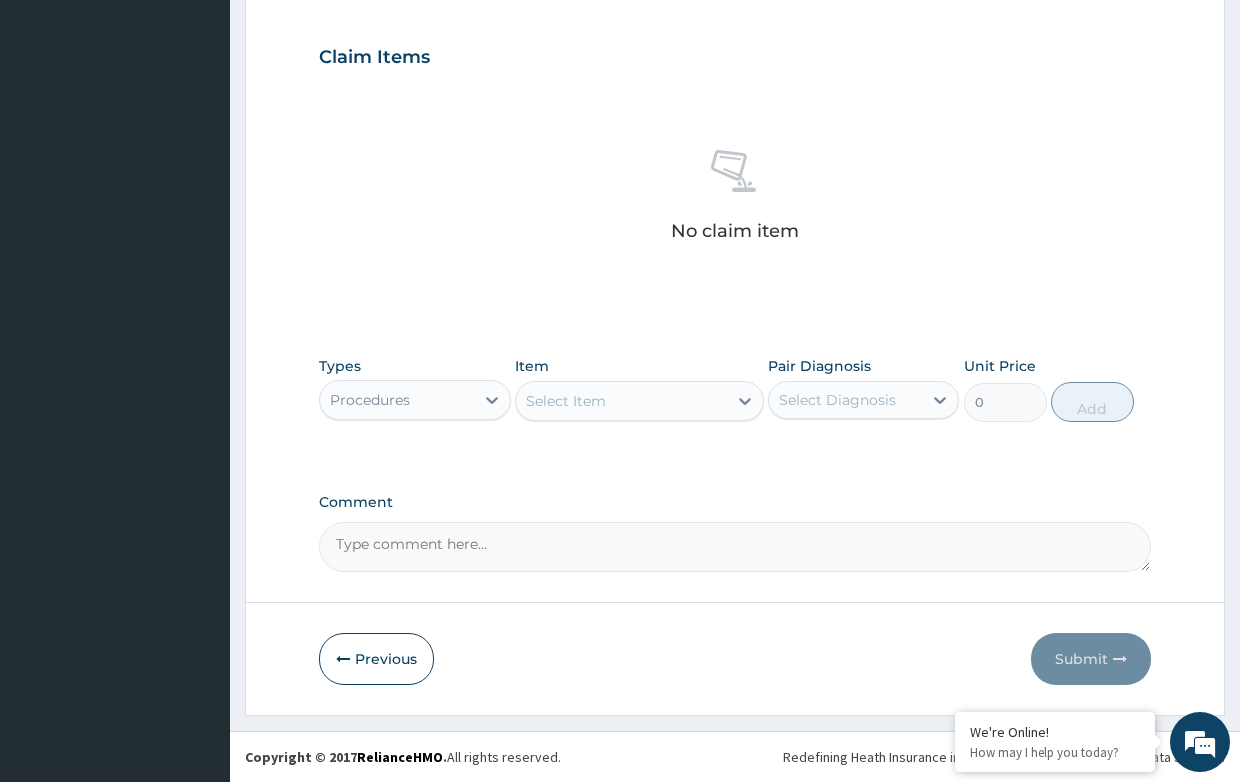 click on "Select Item" at bounding box center (566, 401) 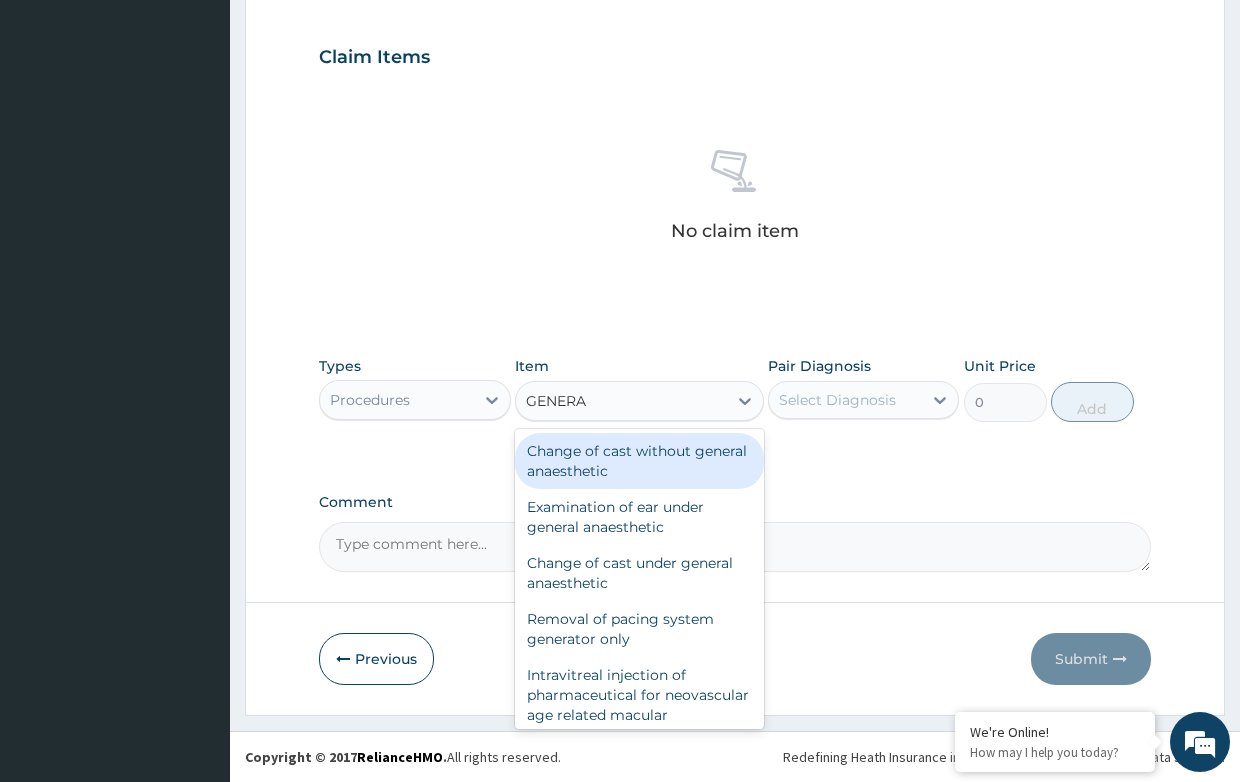 type on "GENERAL" 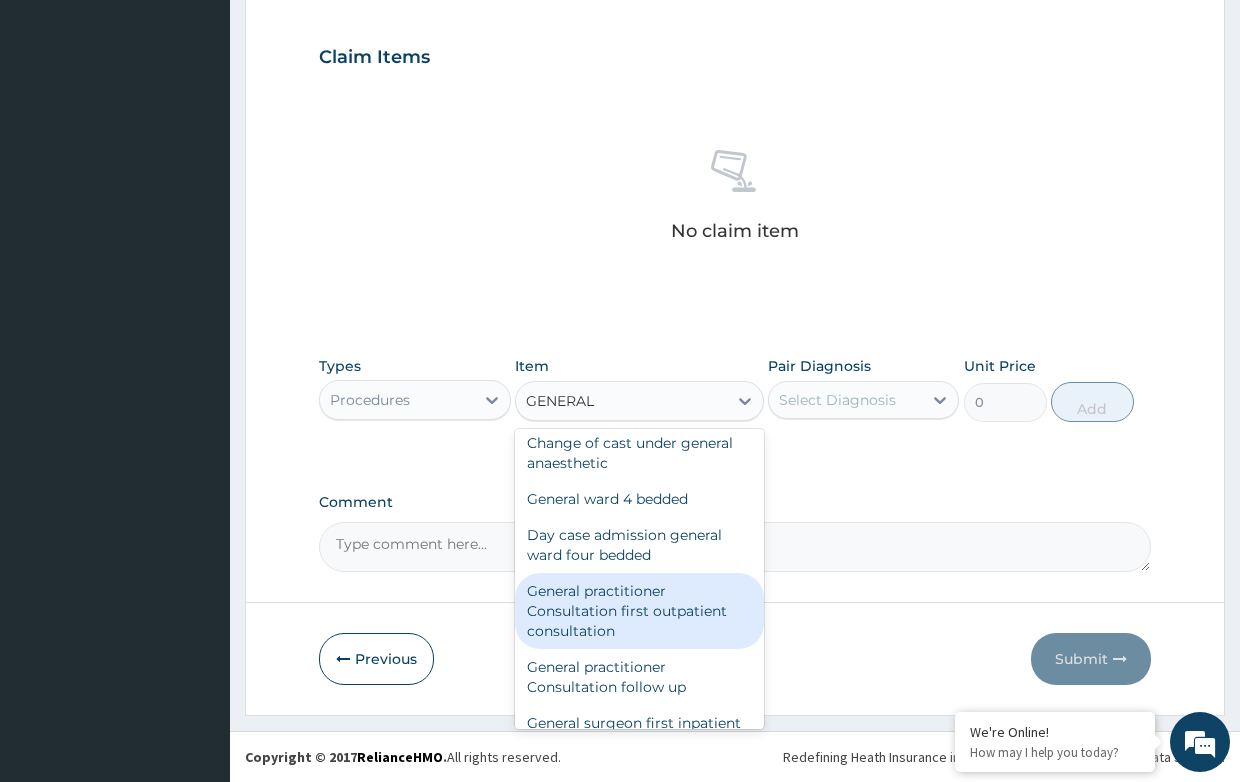 scroll, scrollTop: 160, scrollLeft: 0, axis: vertical 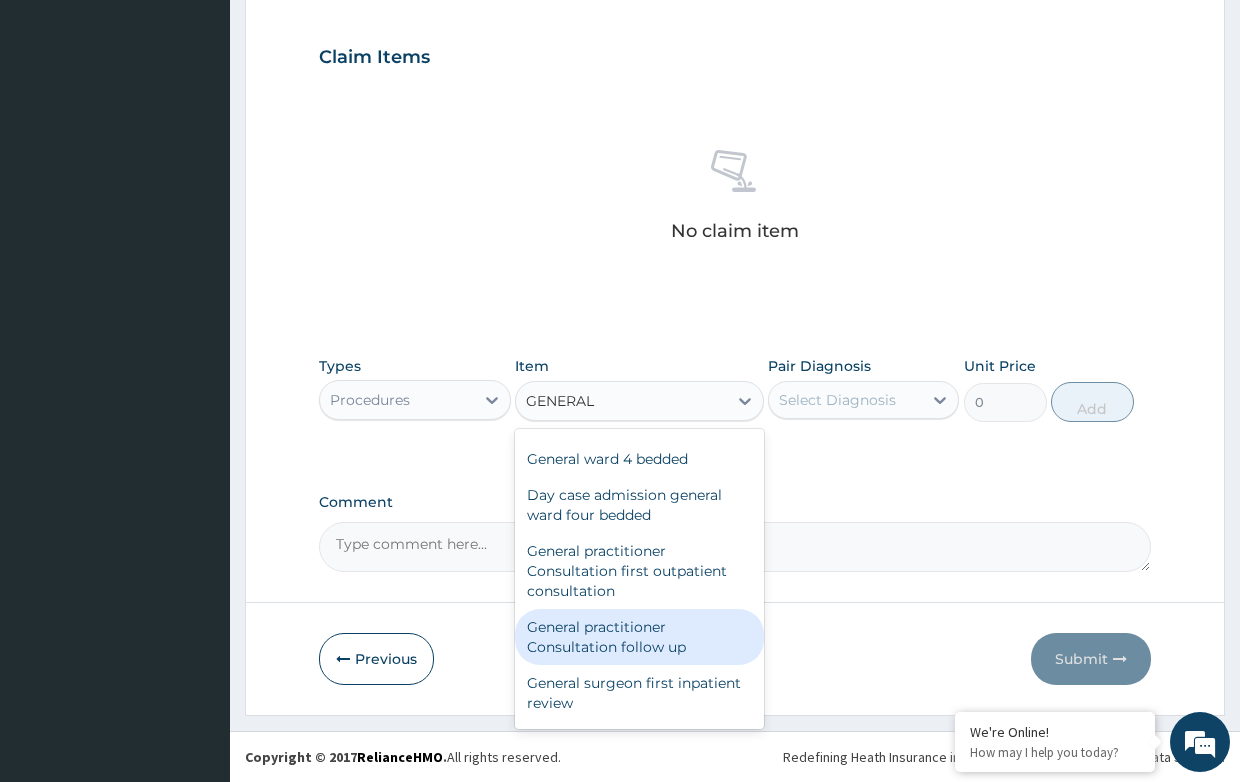 click on "General practitioner Consultation follow up" at bounding box center (639, 637) 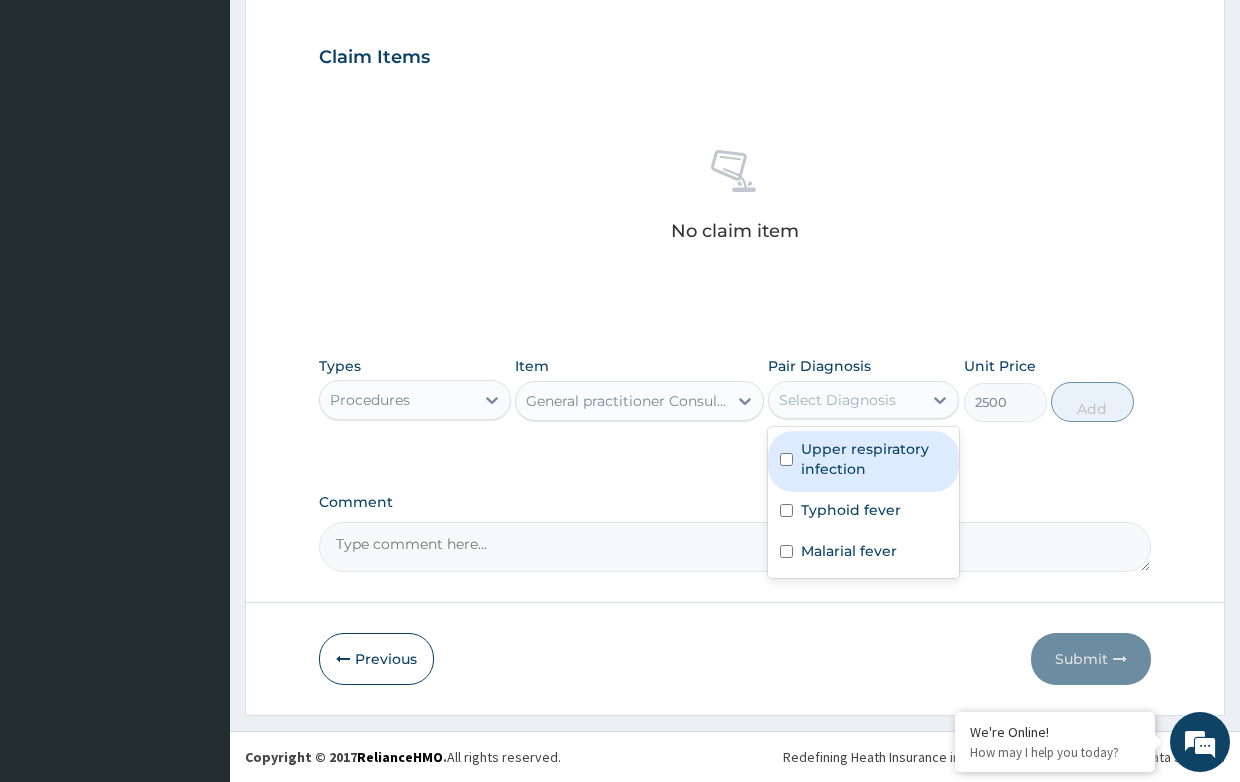 click on "Select Diagnosis" at bounding box center (837, 400) 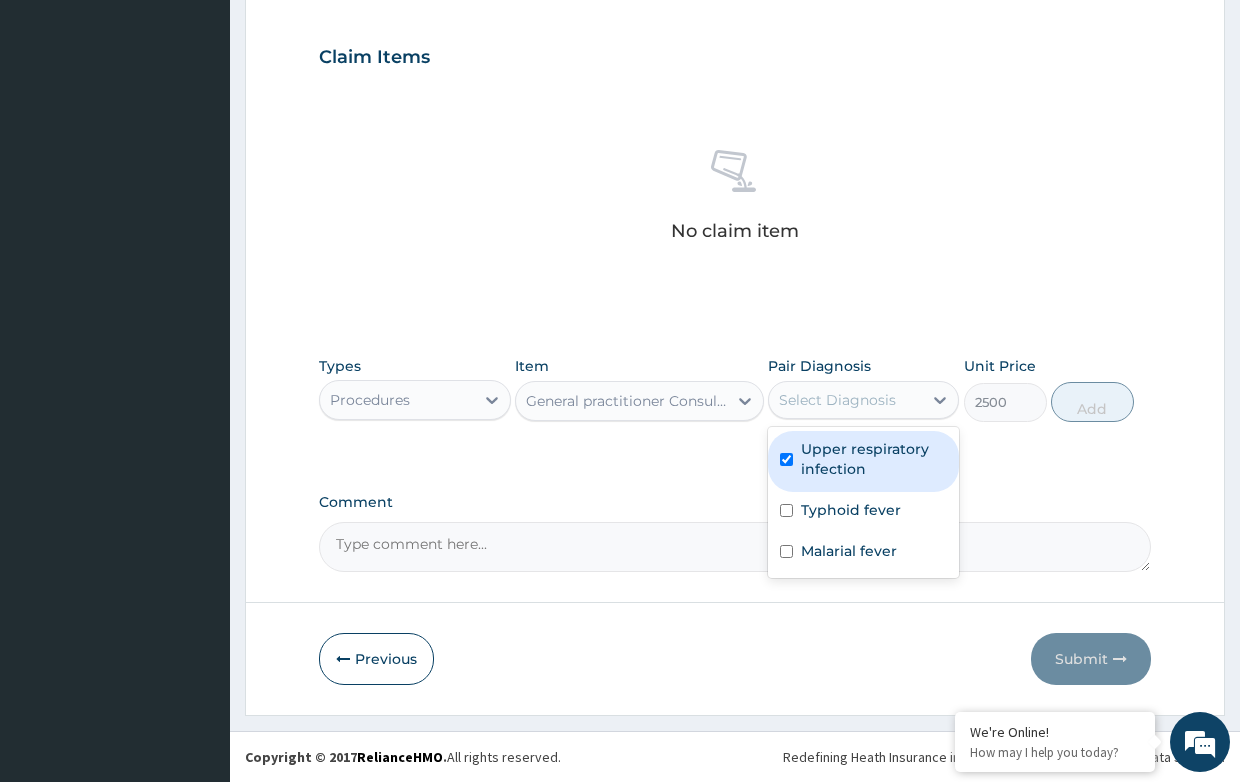 checkbox on "true" 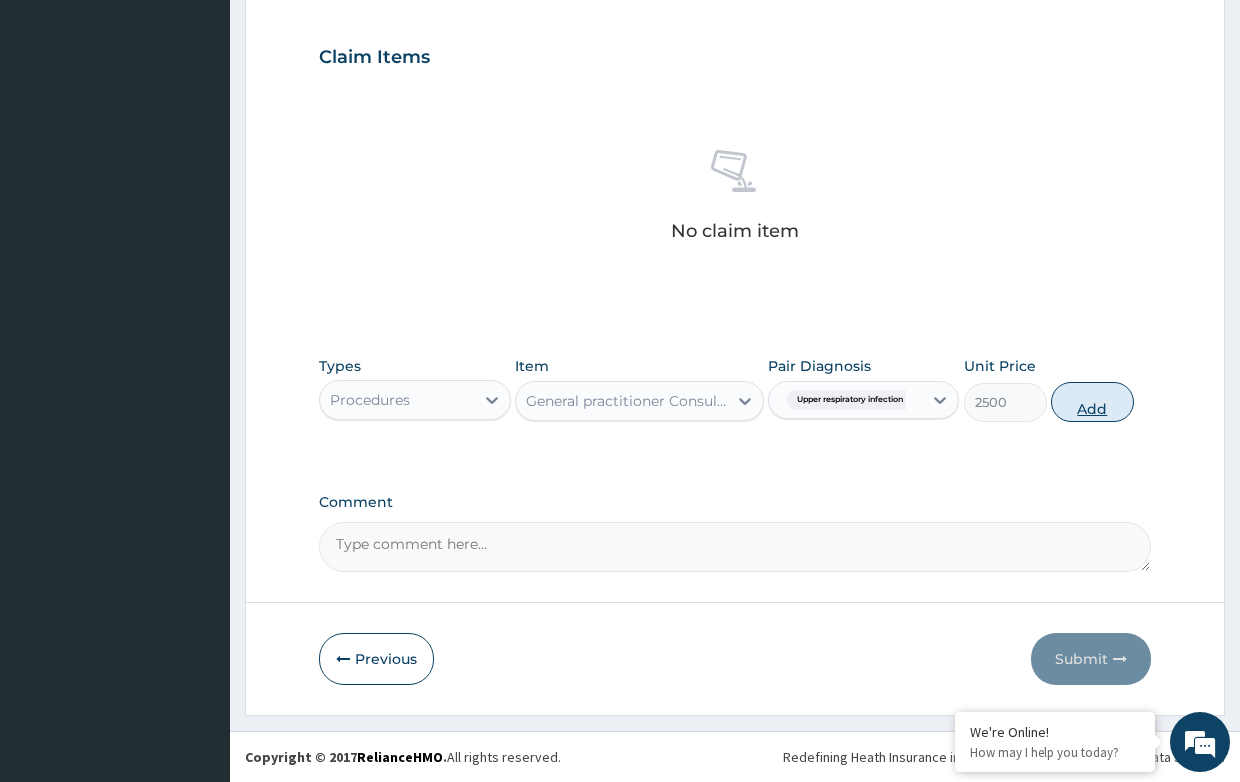click on "Add" at bounding box center [1092, 402] 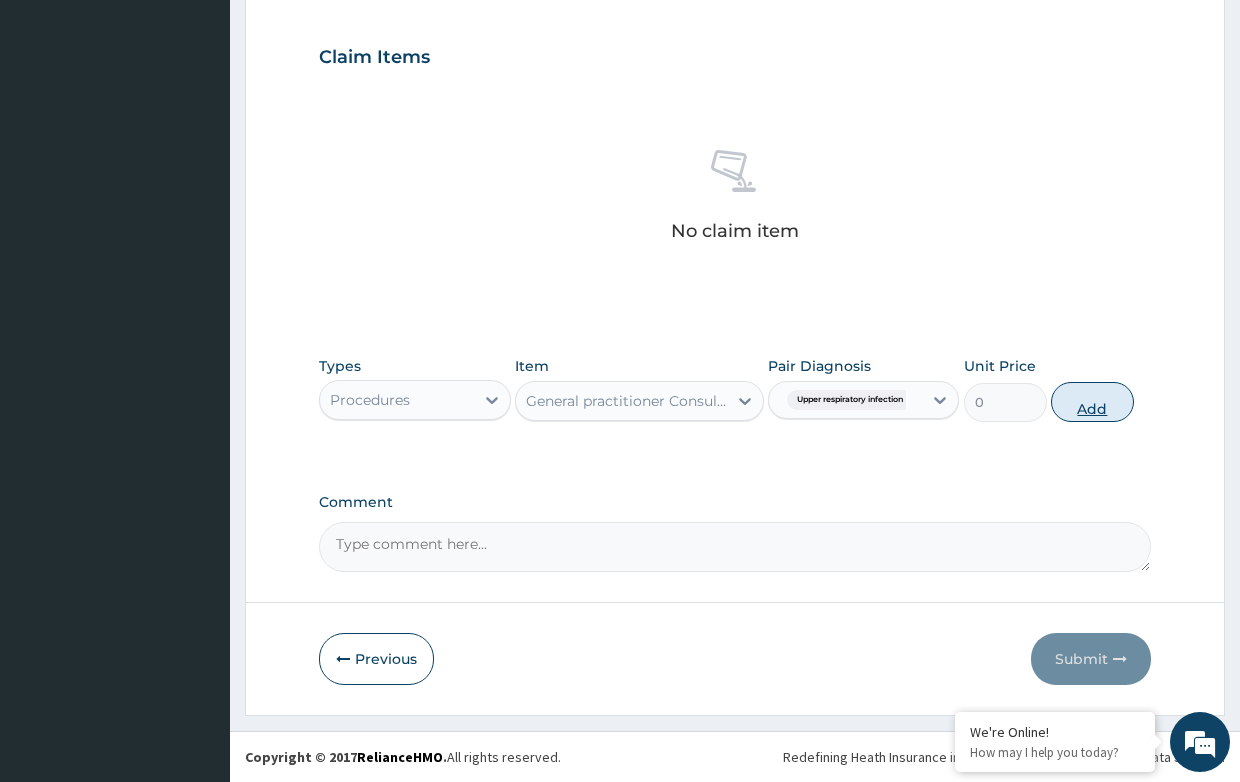 scroll, scrollTop: 582, scrollLeft: 0, axis: vertical 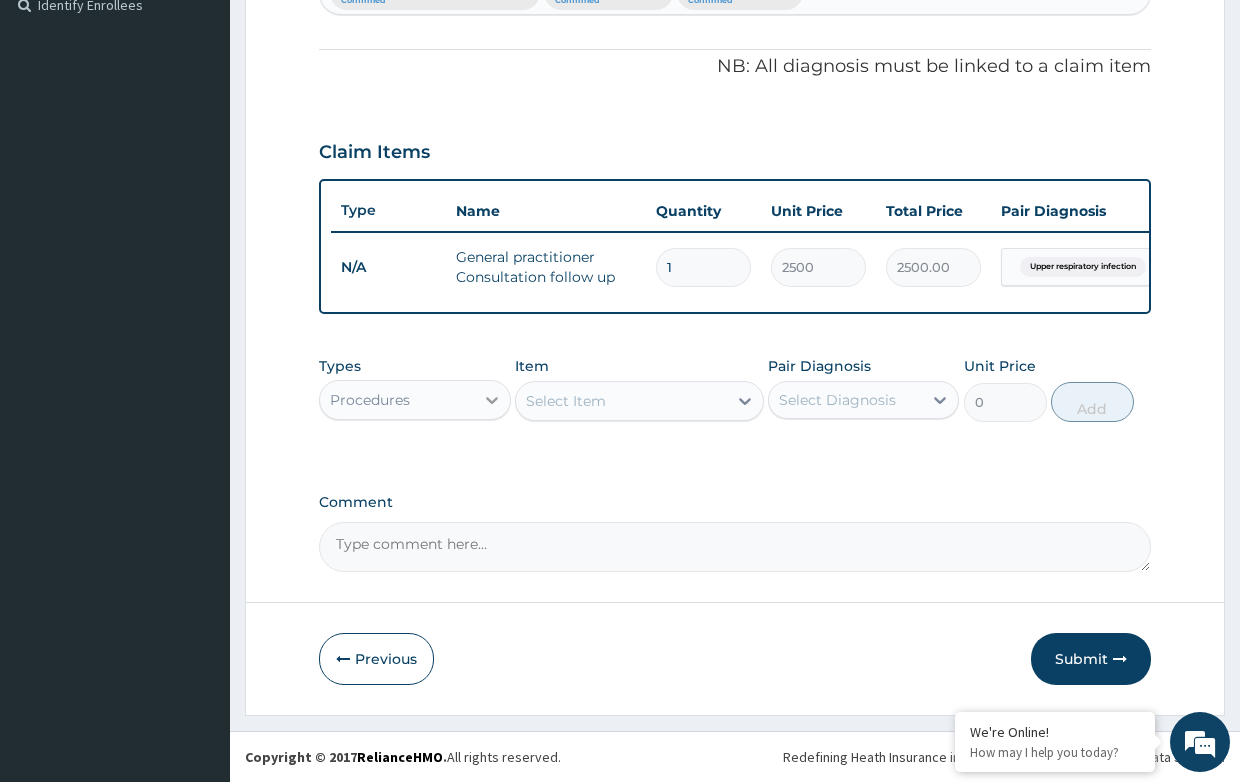click 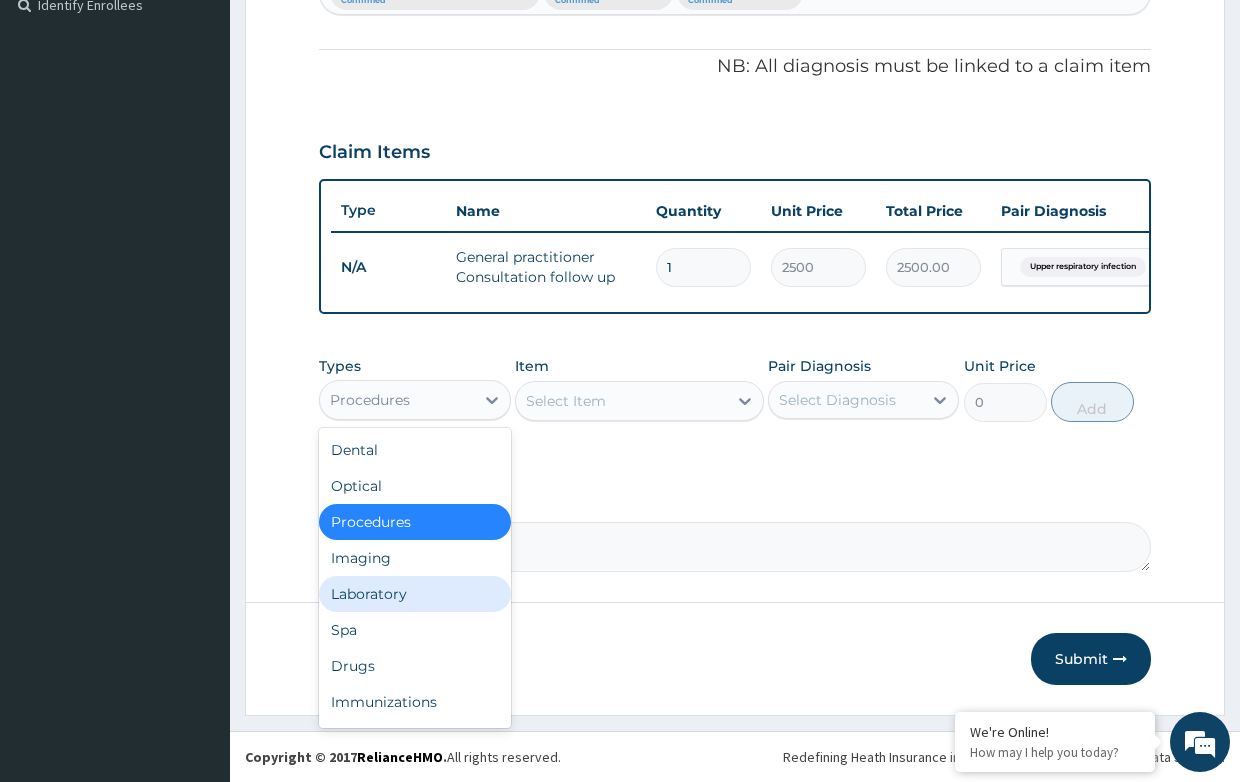 click on "Laboratory" at bounding box center (414, 594) 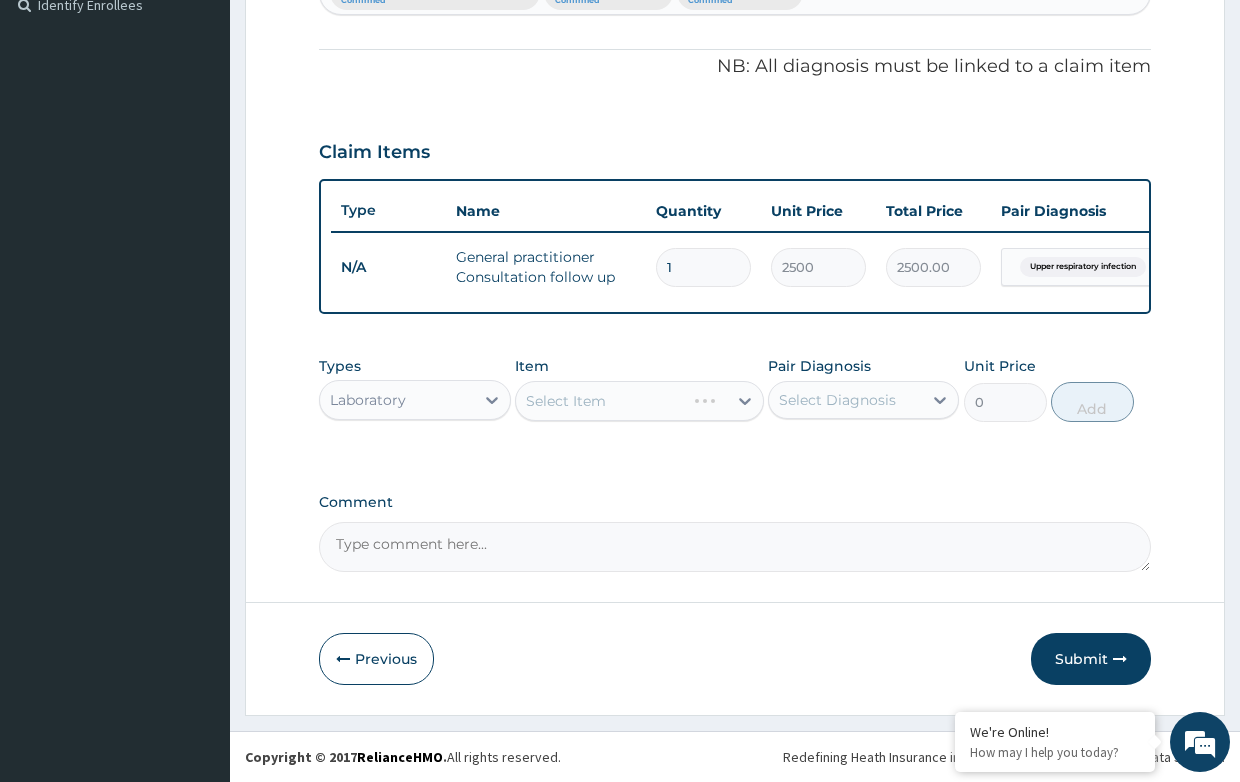 click on "Select Item" at bounding box center [639, 401] 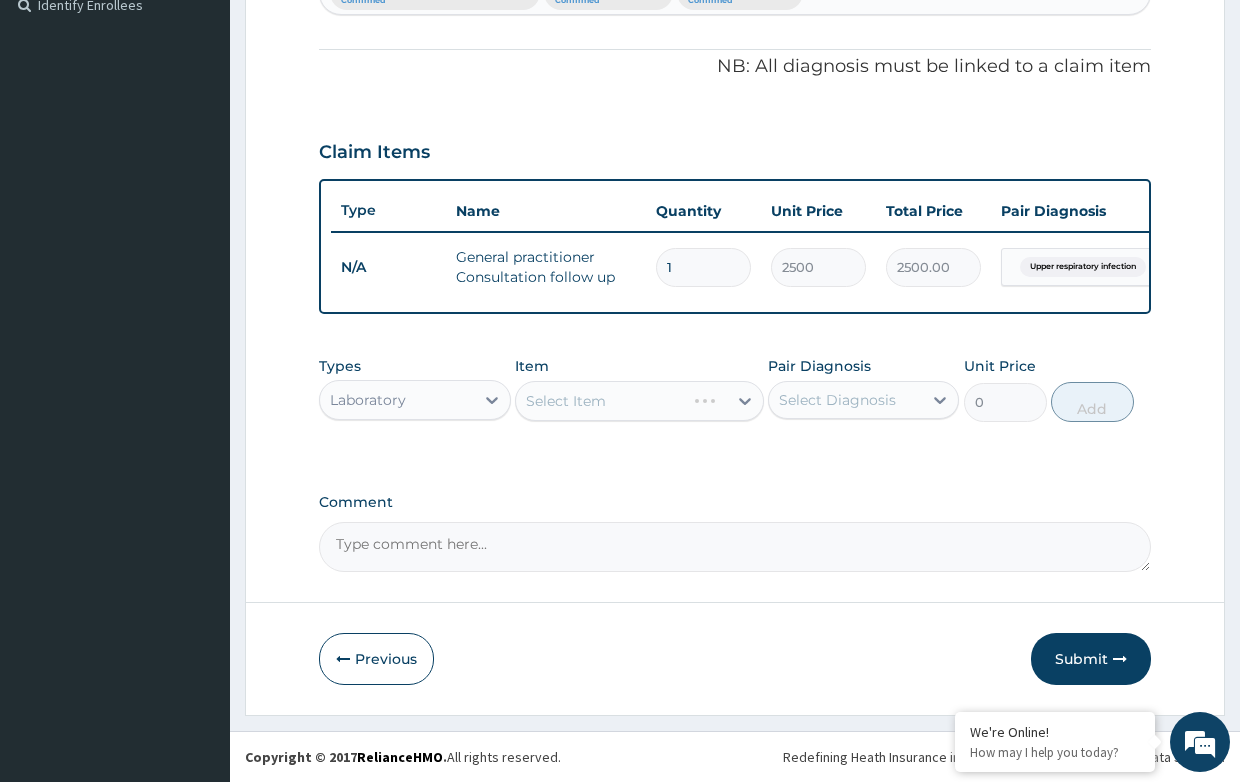 click on "Select Item" at bounding box center (639, 401) 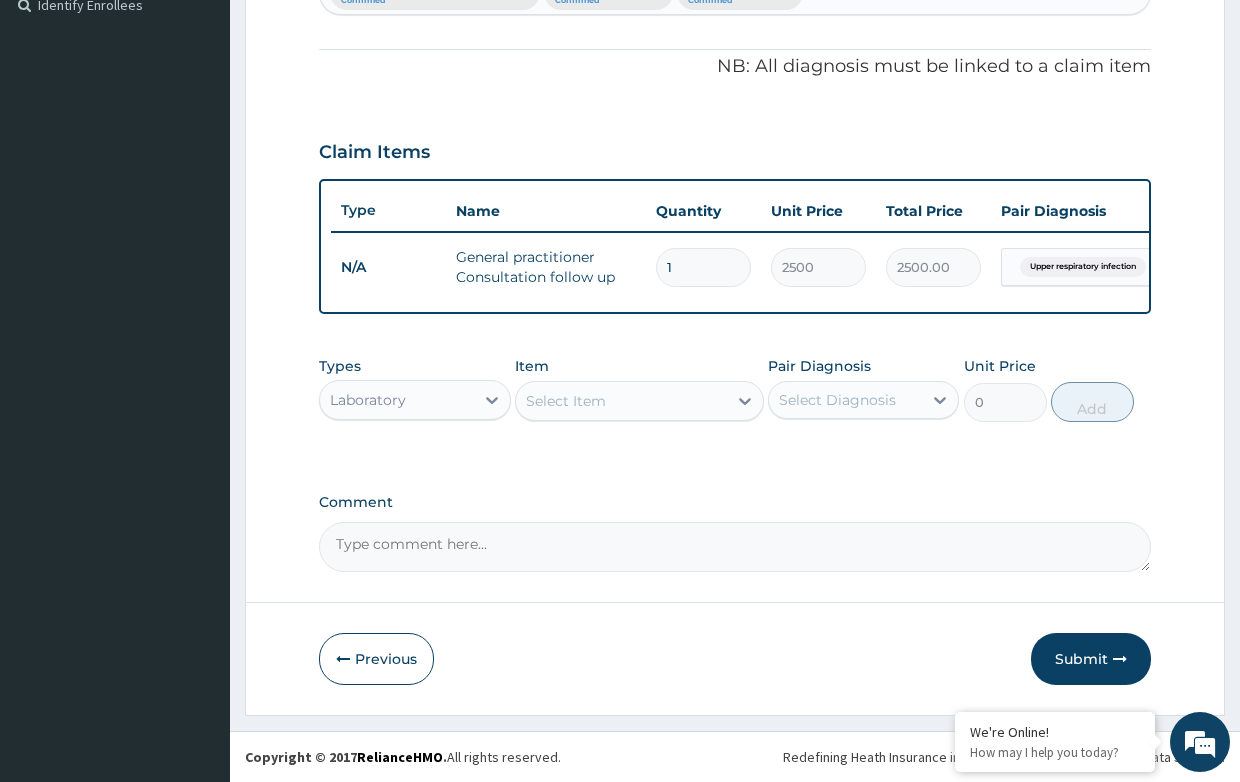 click on "Select Item" at bounding box center (621, 401) 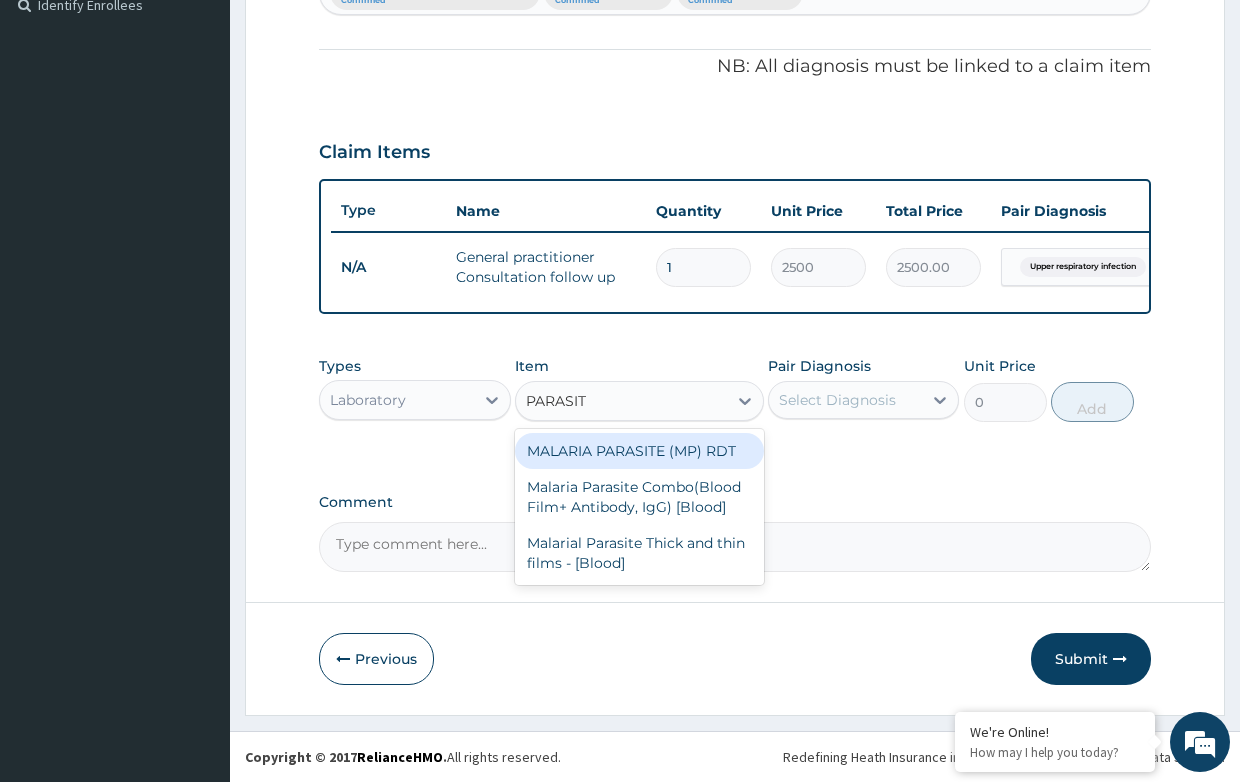 type on "PARASITE" 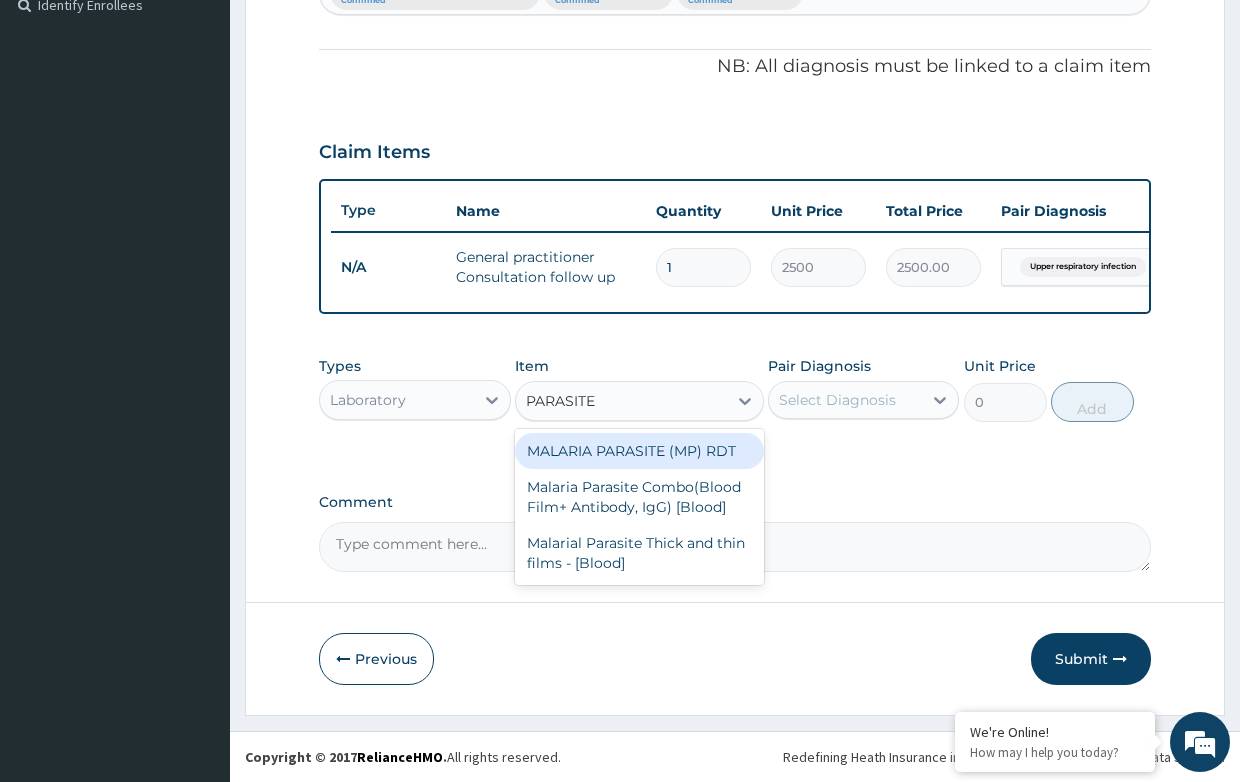 click on "MALARIA PARASITE (MP) RDT" at bounding box center [639, 451] 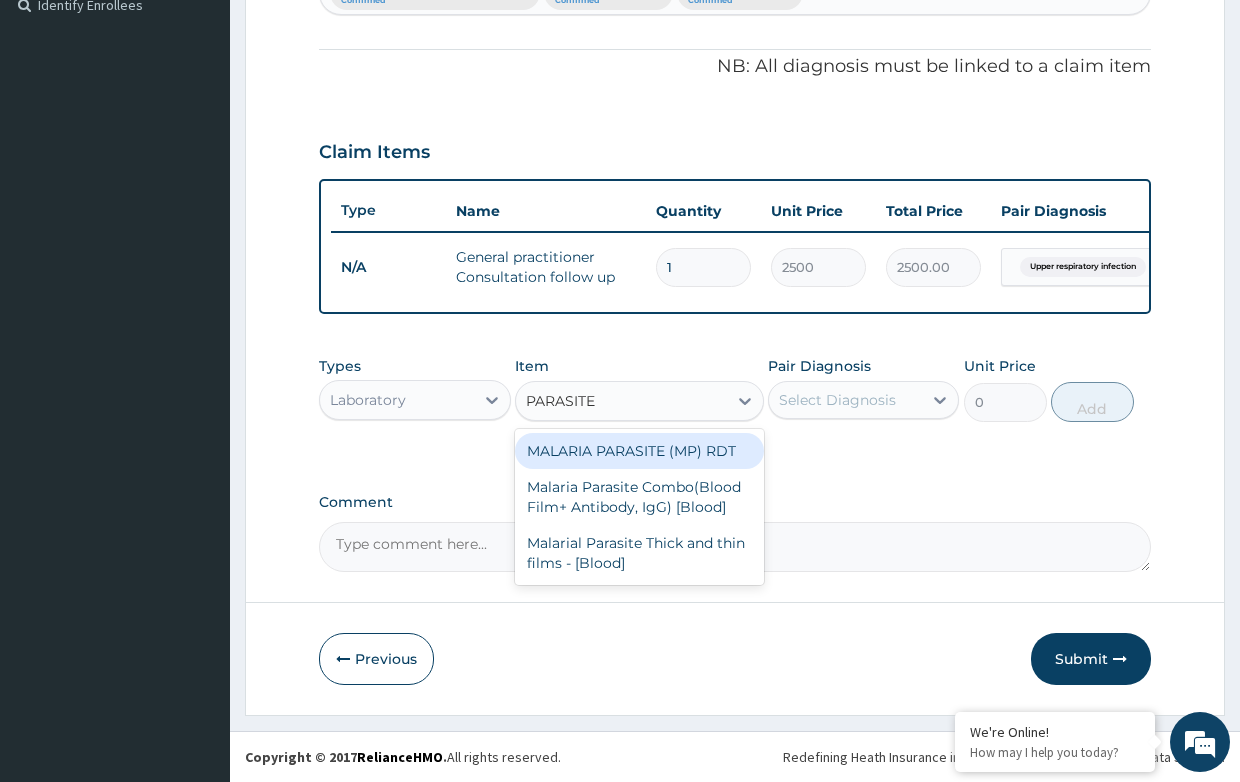 type 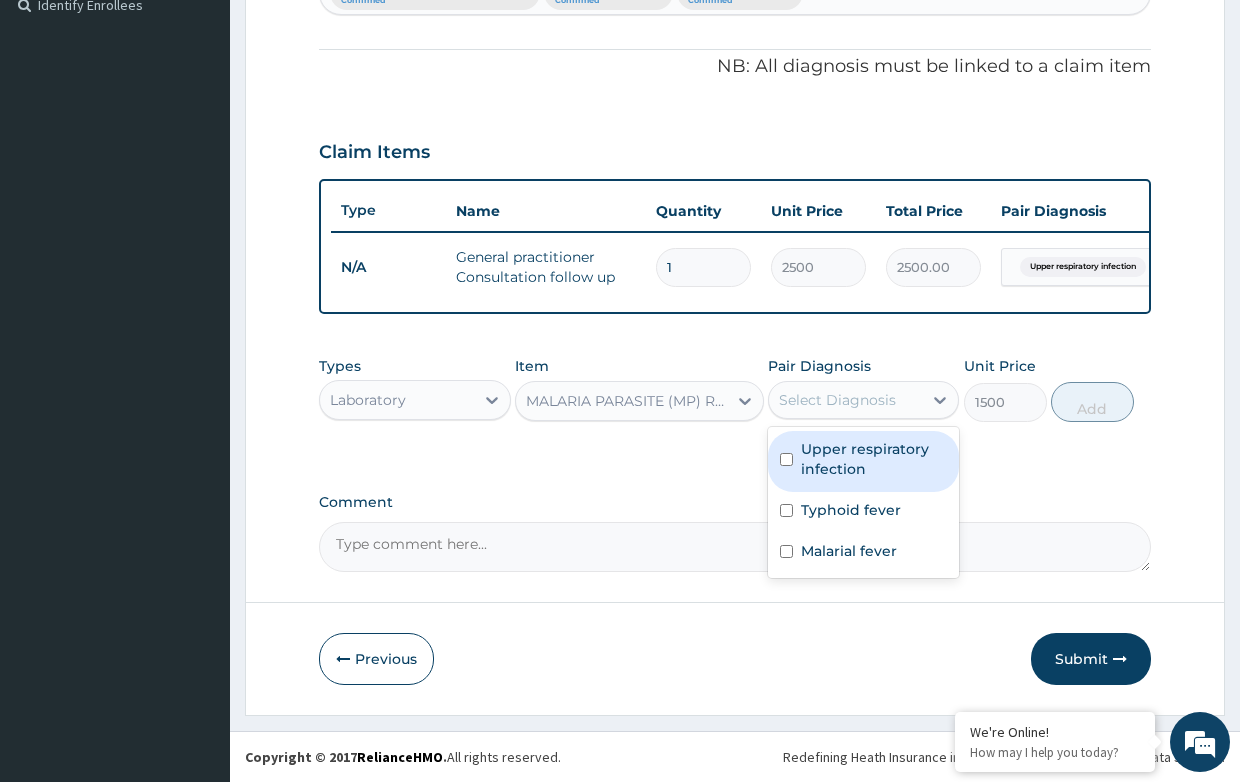 click on "Select Diagnosis" at bounding box center (837, 400) 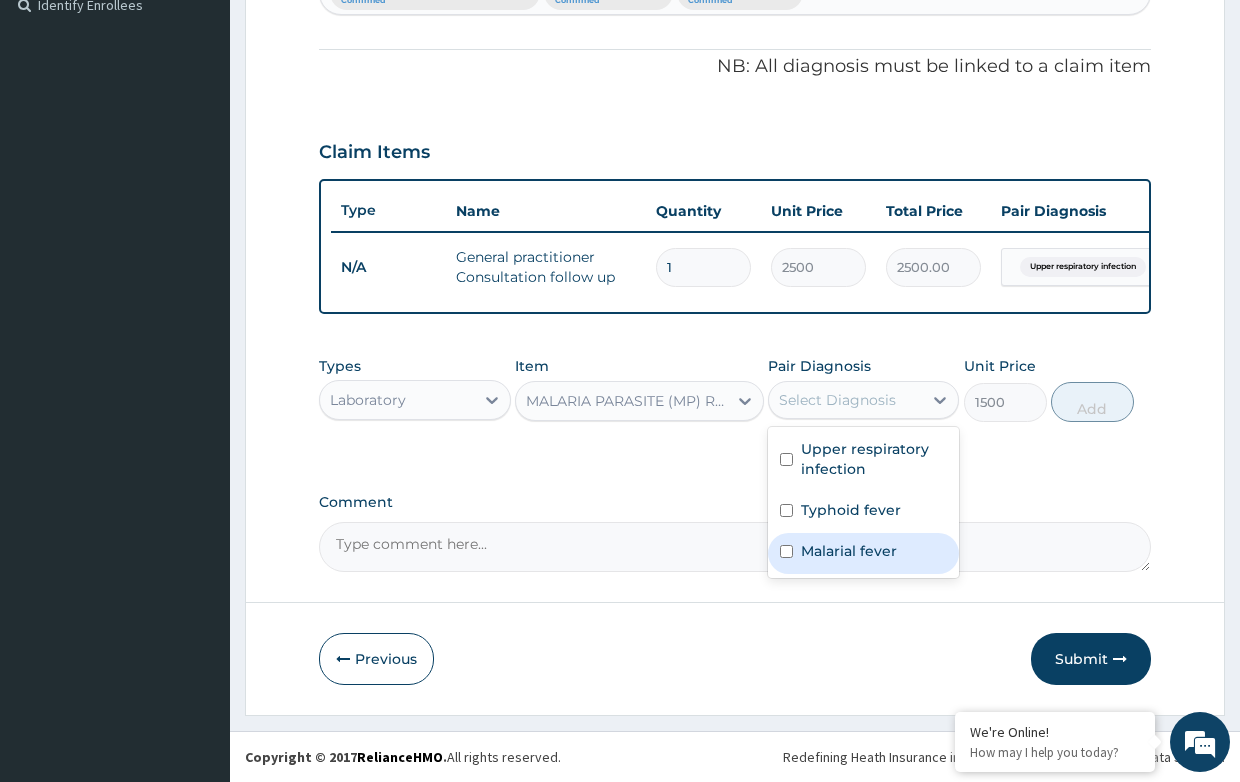 click on "Malarial fever" at bounding box center [849, 551] 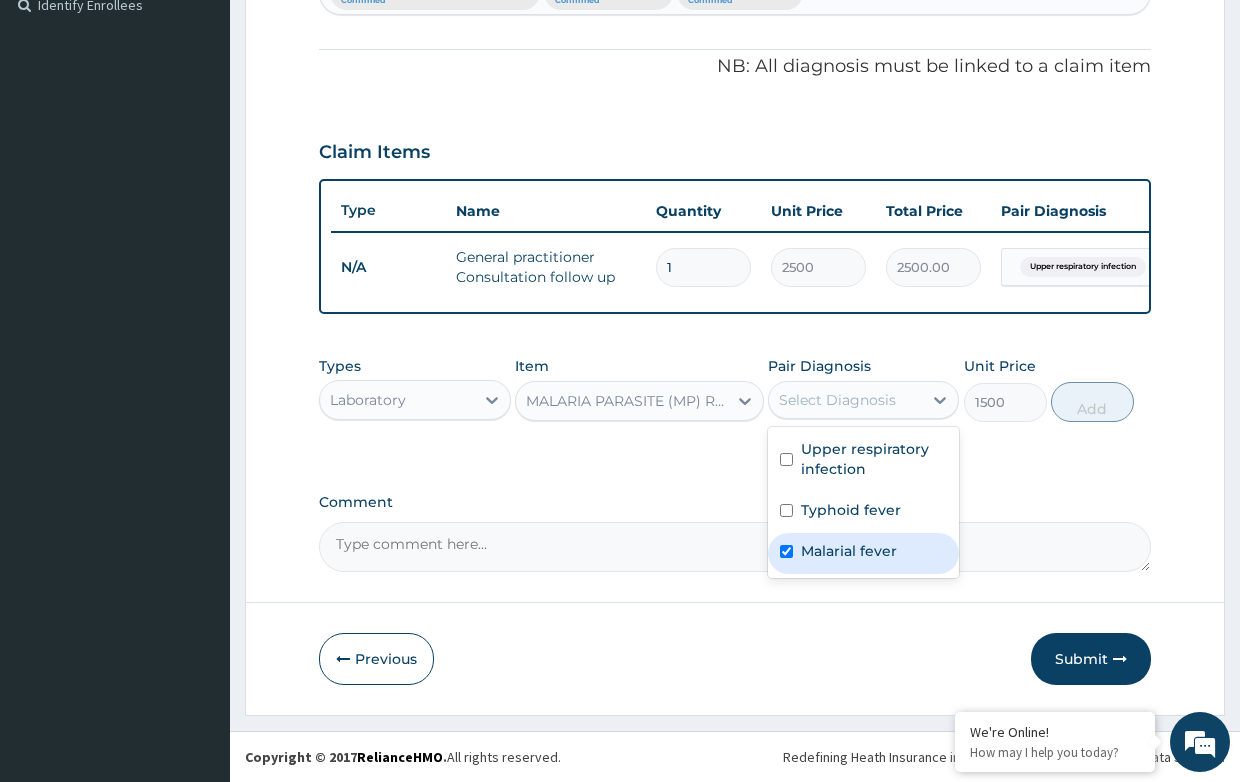 checkbox on "true" 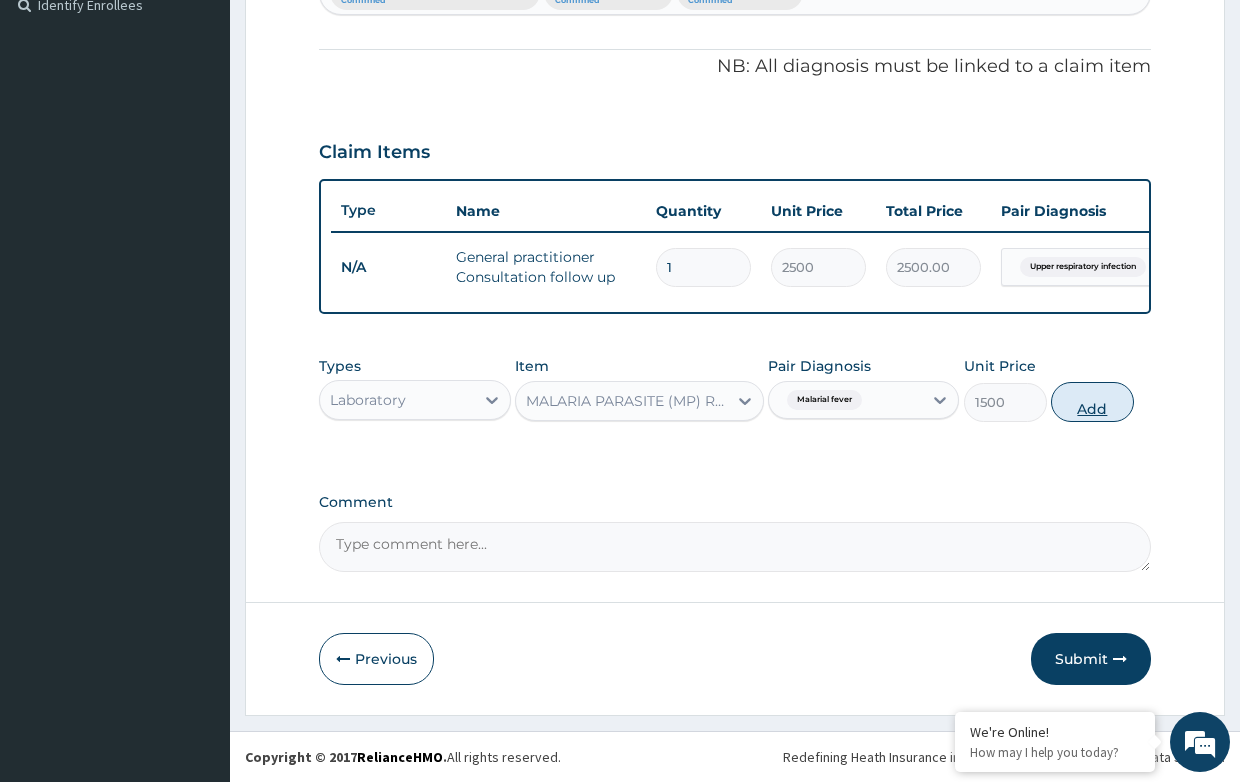 click on "Add" at bounding box center (1092, 402) 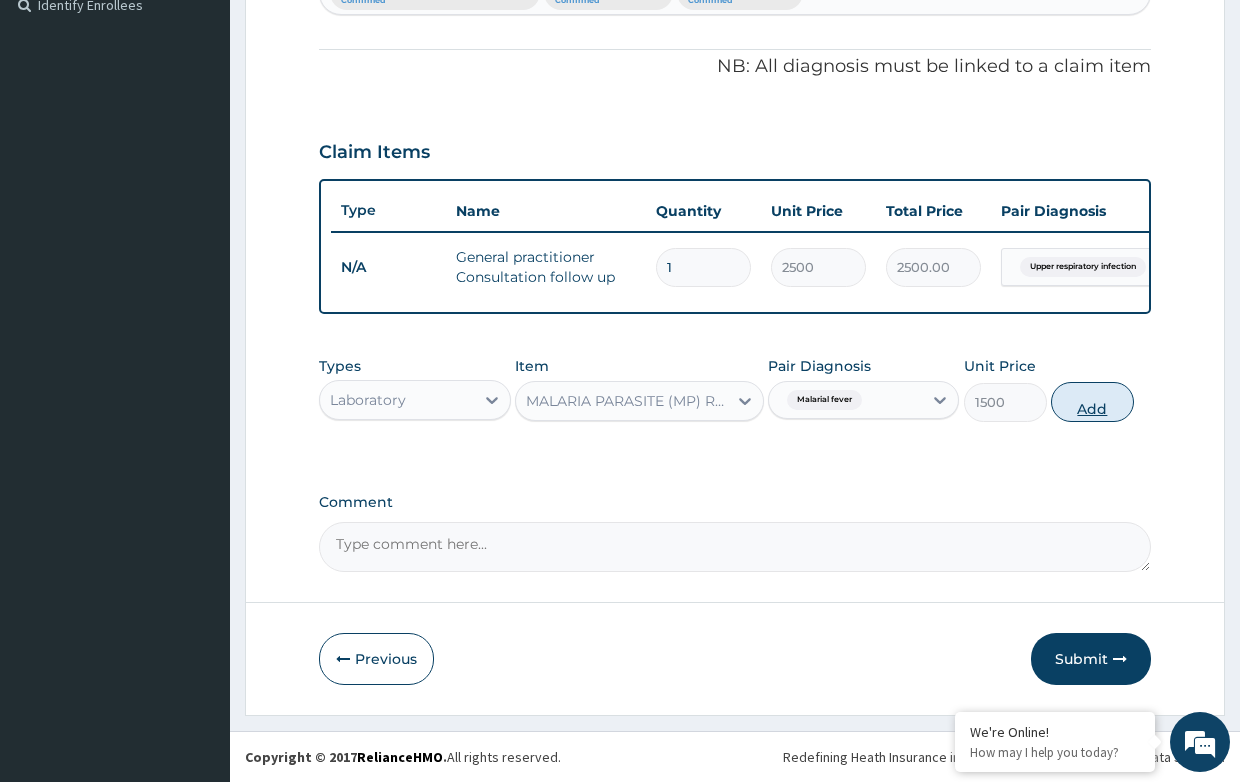 type on "0" 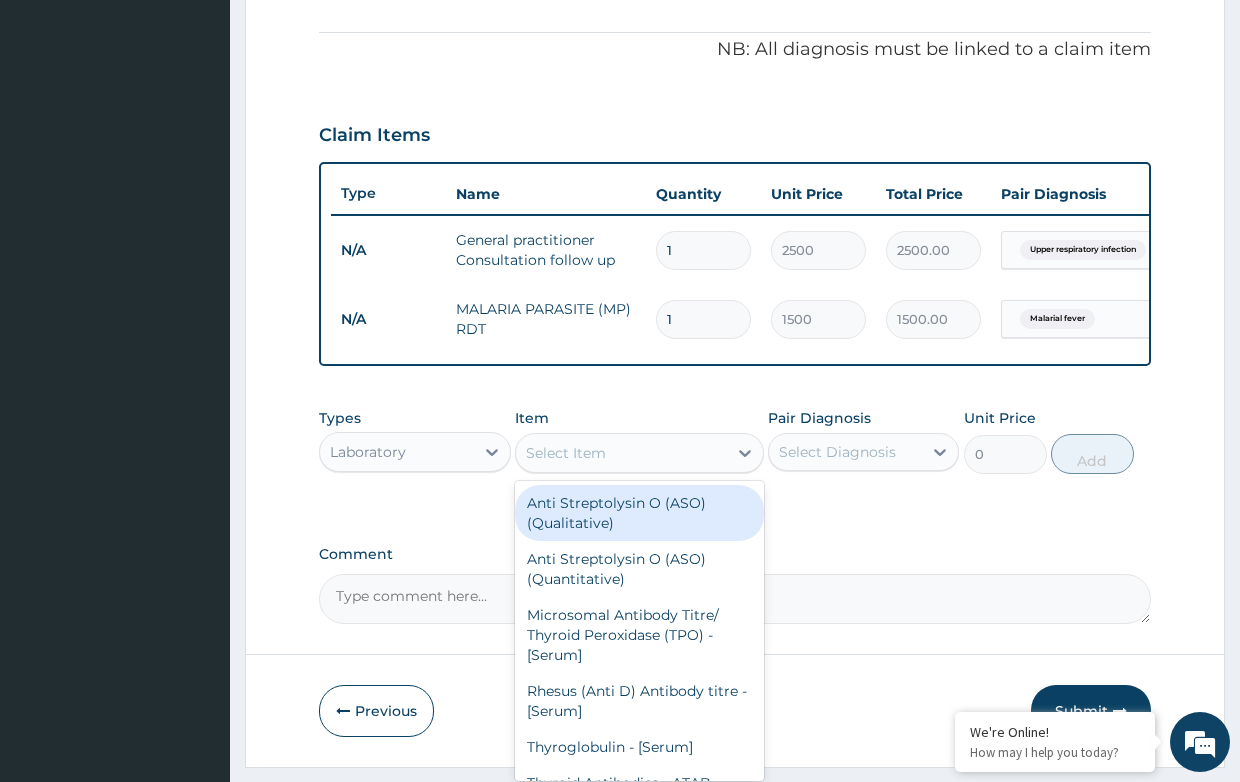 click on "Select Item" at bounding box center [621, 453] 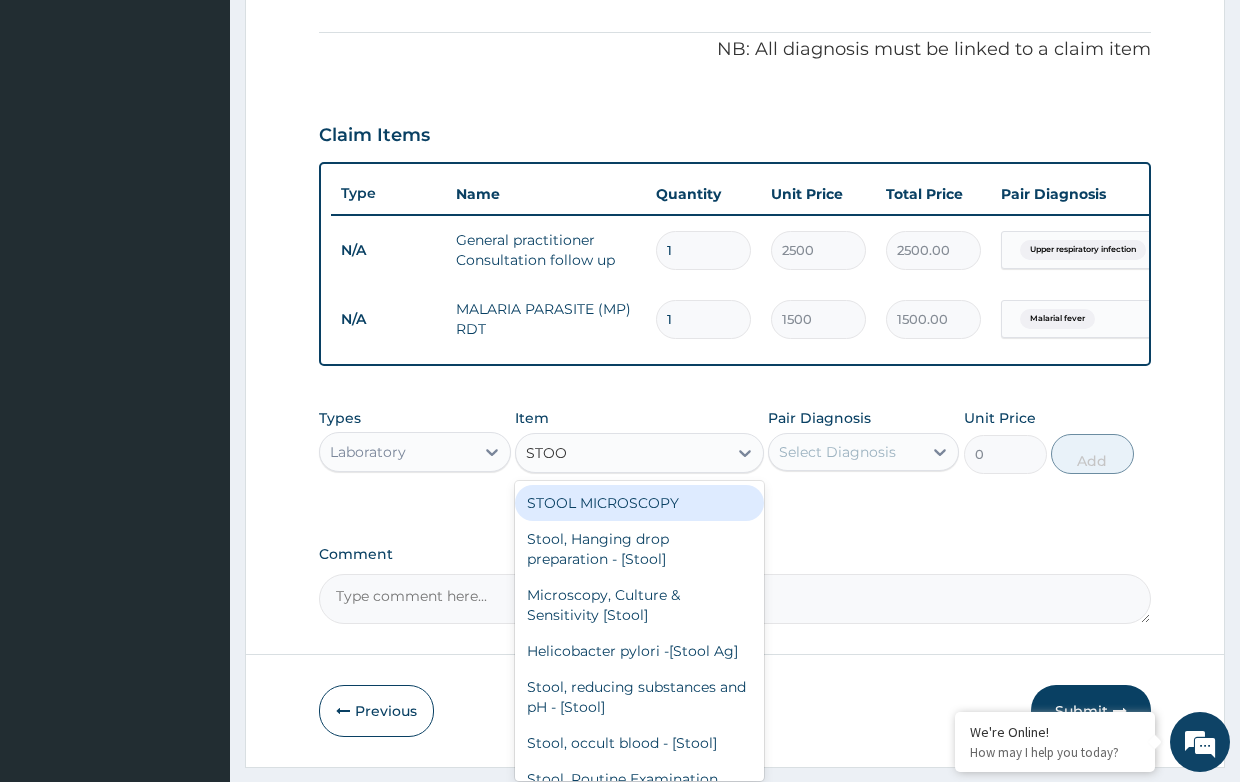 type on "STOOL" 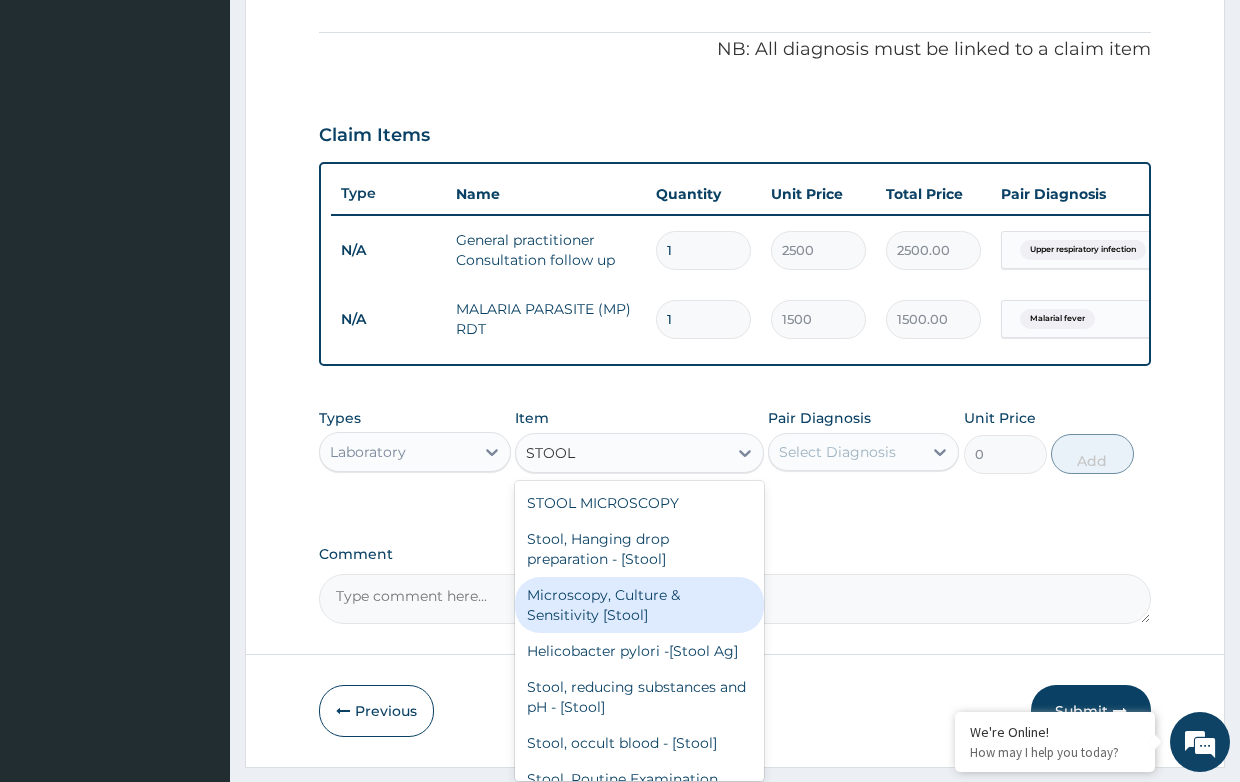click on "Microscopy, Culture & Sensitivity [Stool]" at bounding box center [639, 605] 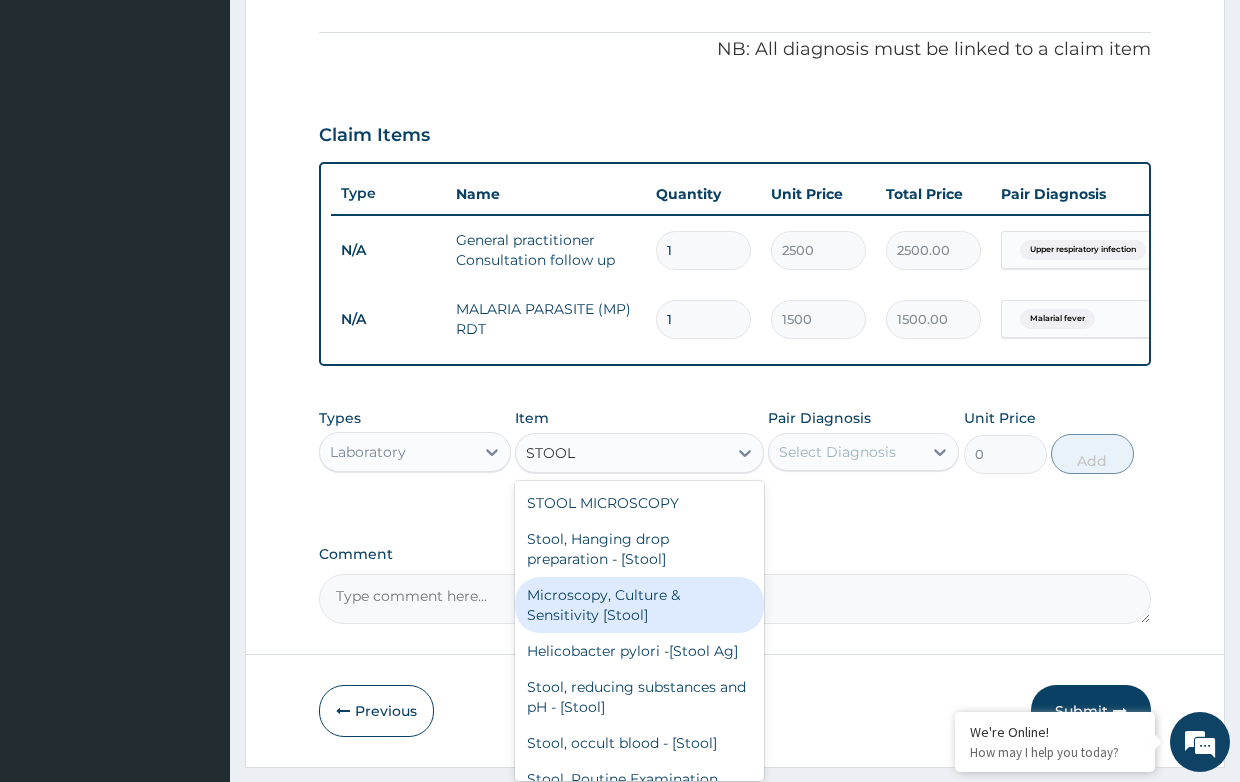 type 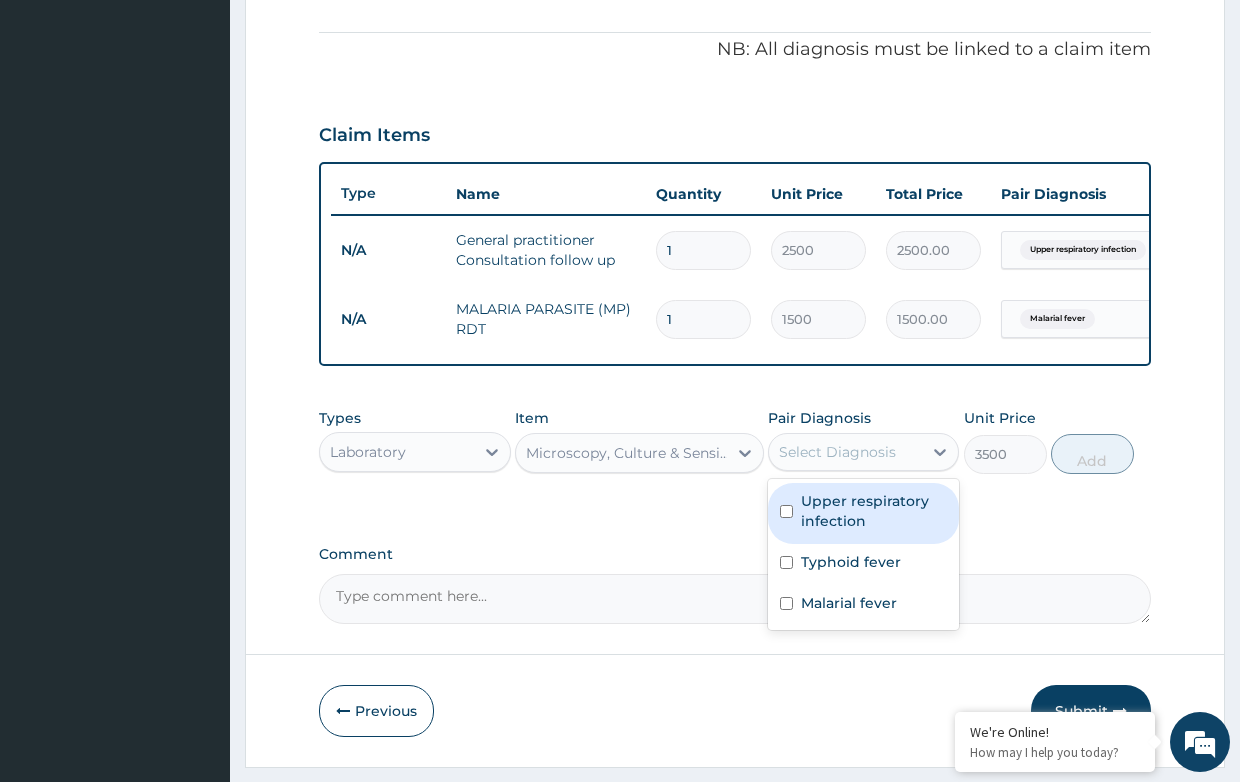 click on "Select Diagnosis" at bounding box center [837, 452] 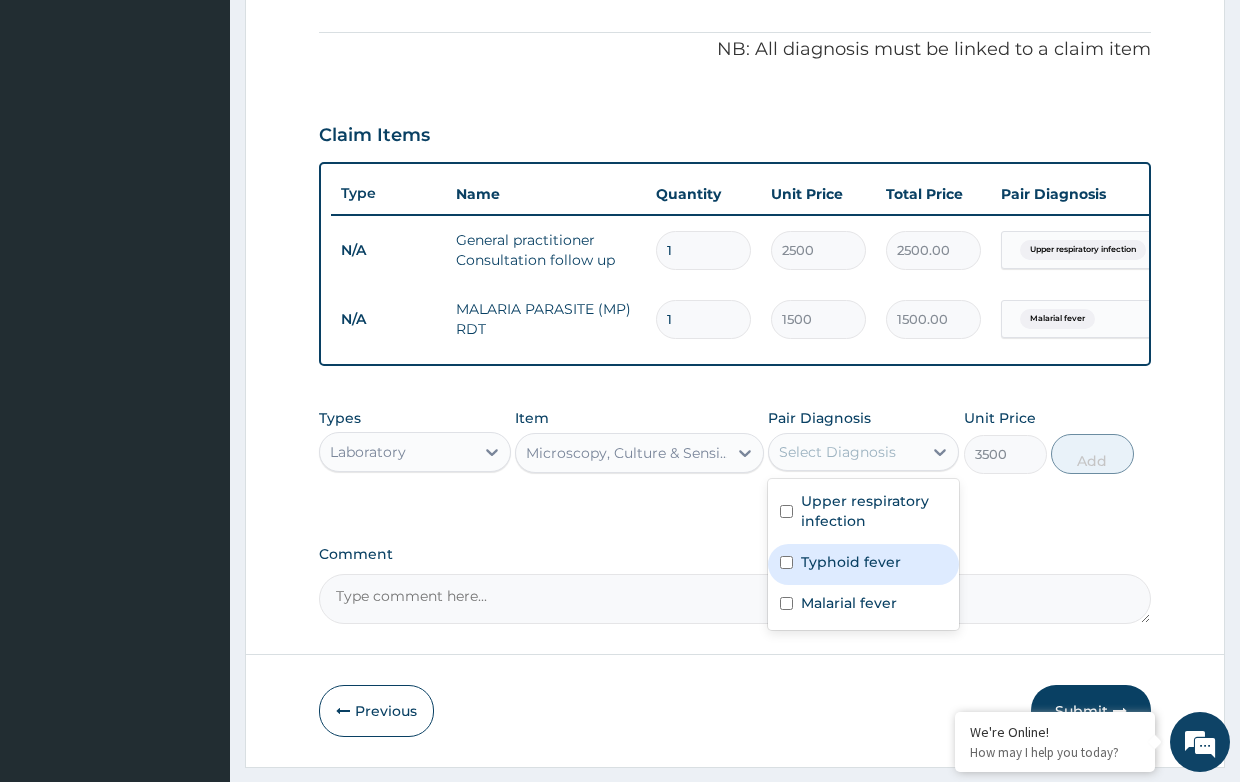 click on "Typhoid fever" at bounding box center [851, 562] 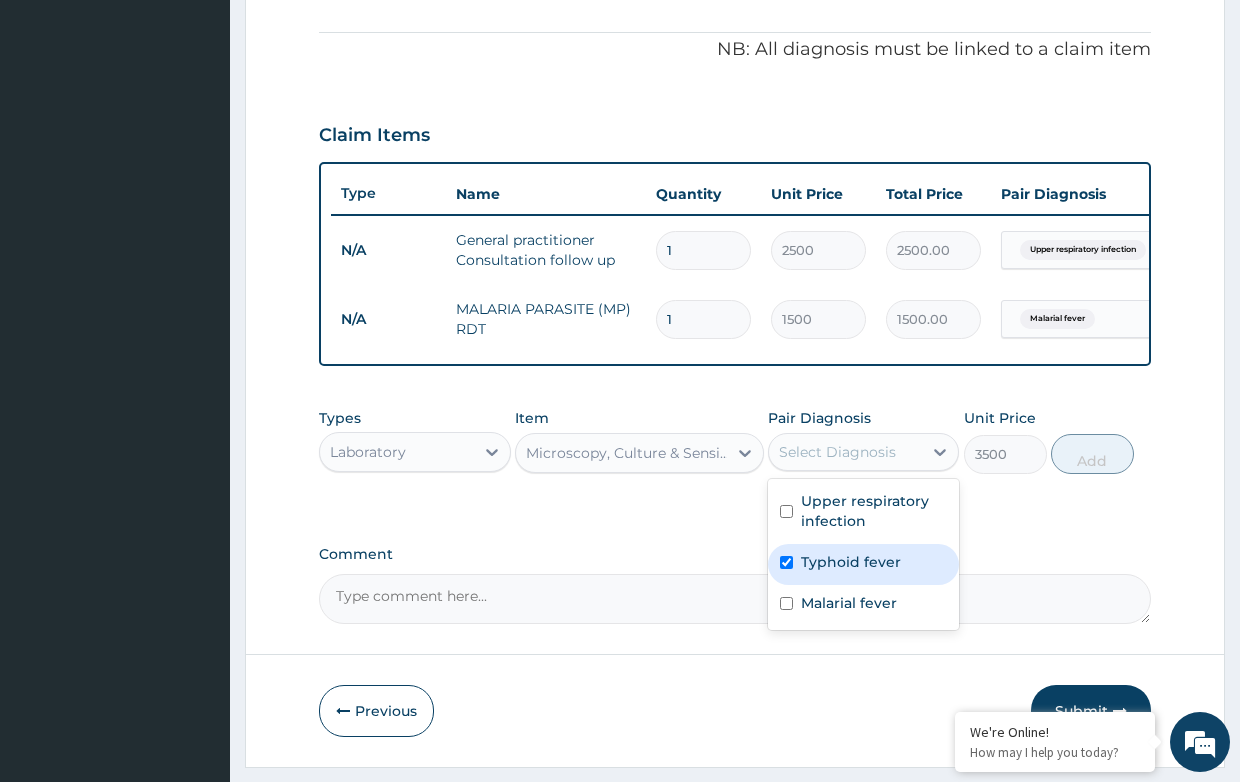 checkbox on "true" 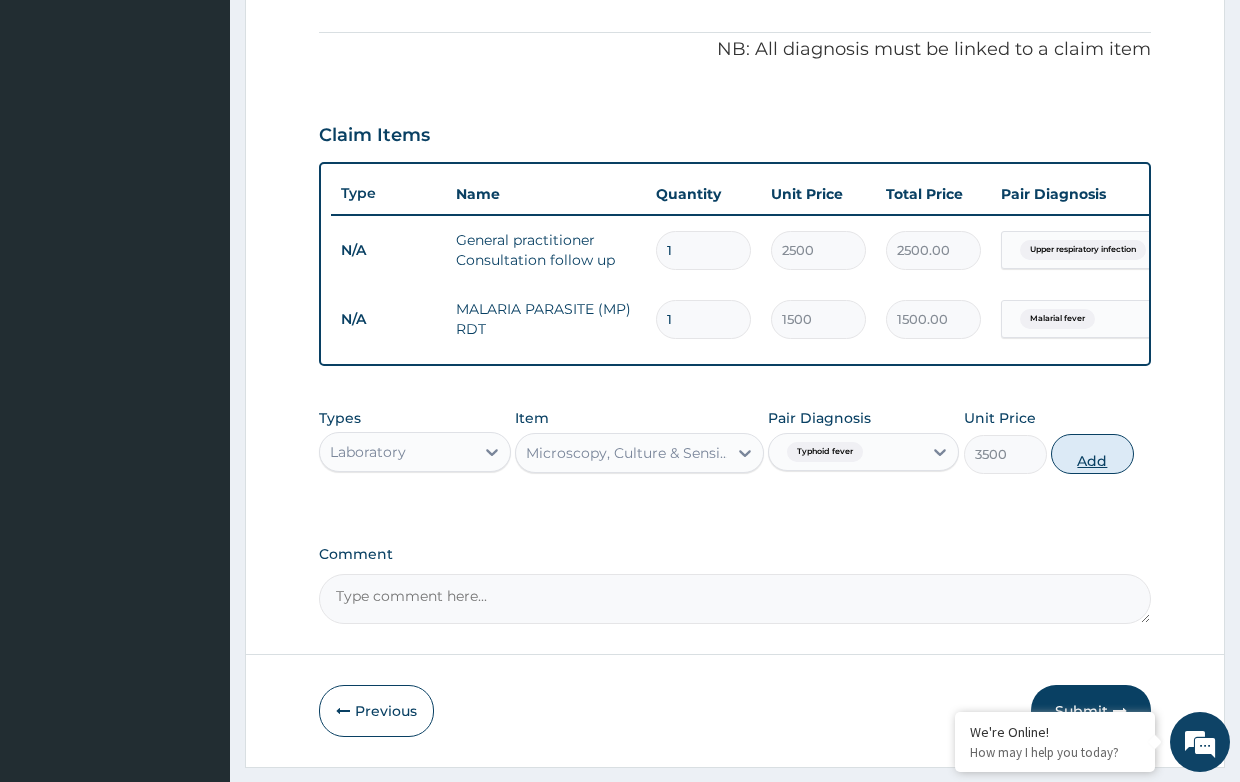 click on "Add" at bounding box center [1092, 454] 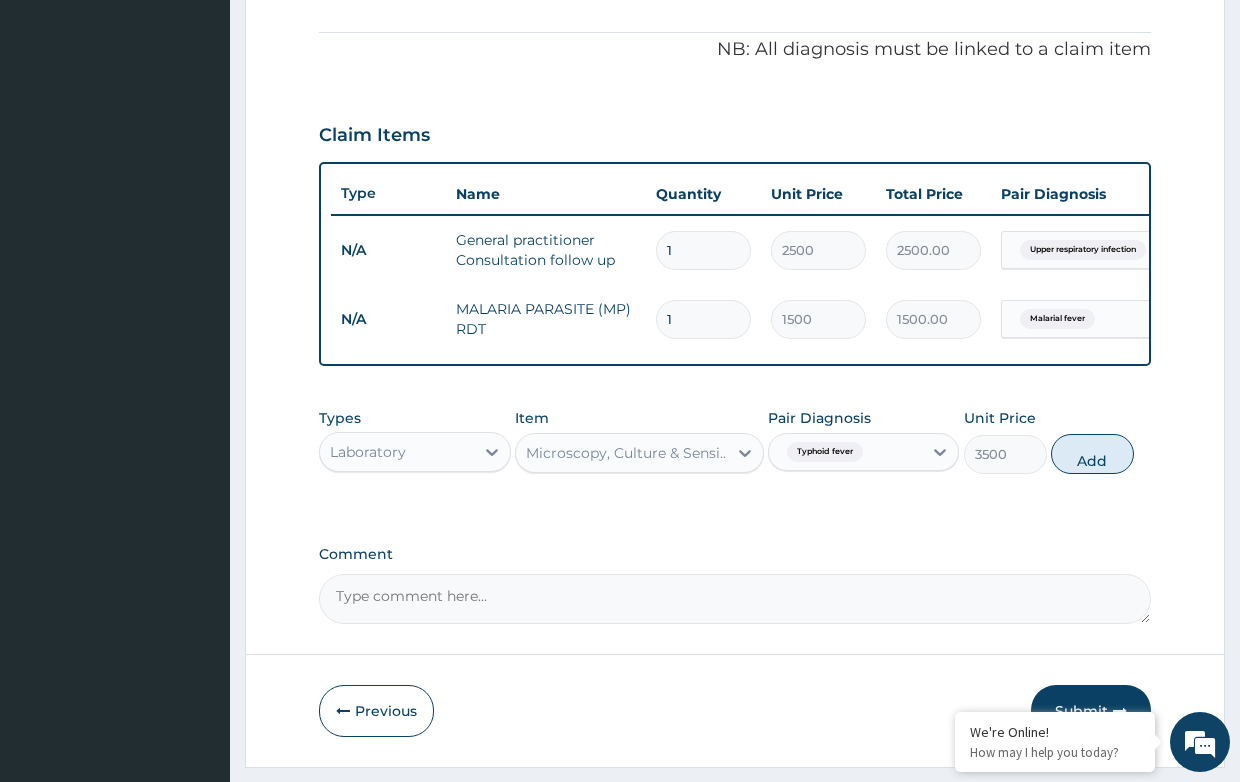 type on "0" 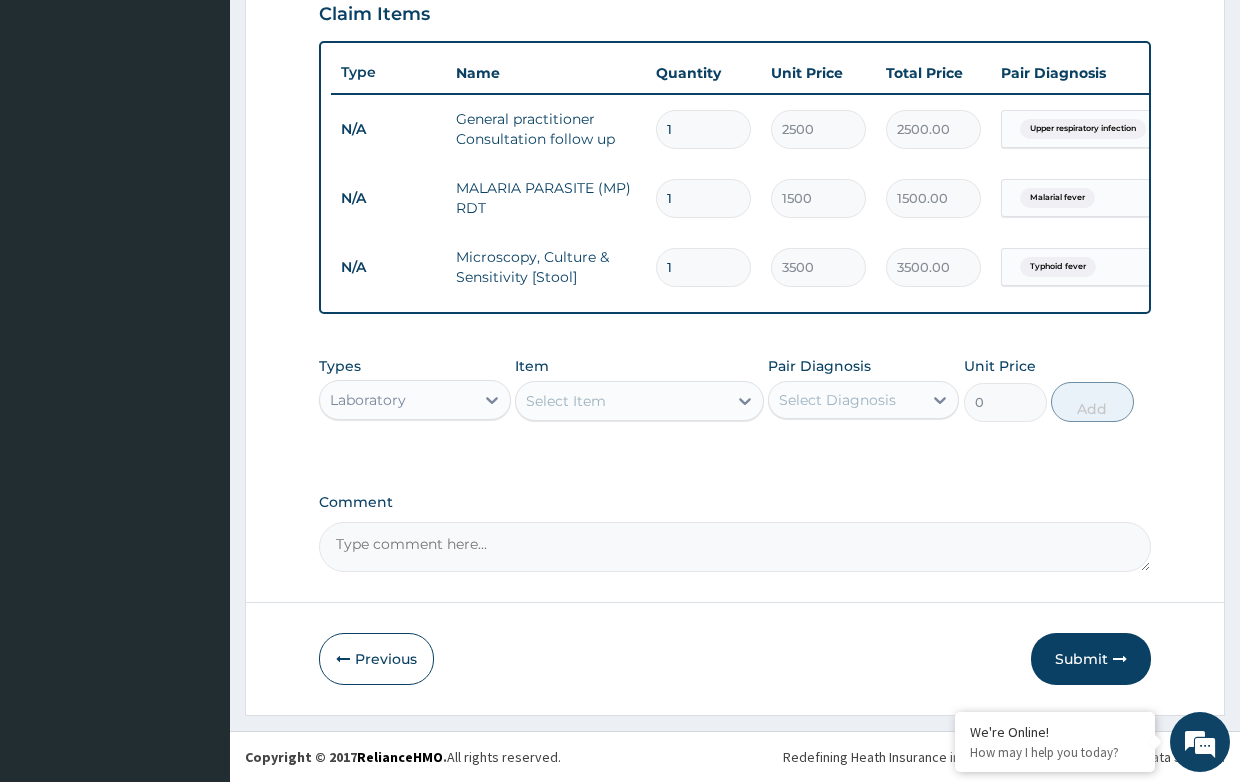 scroll, scrollTop: 720, scrollLeft: 0, axis: vertical 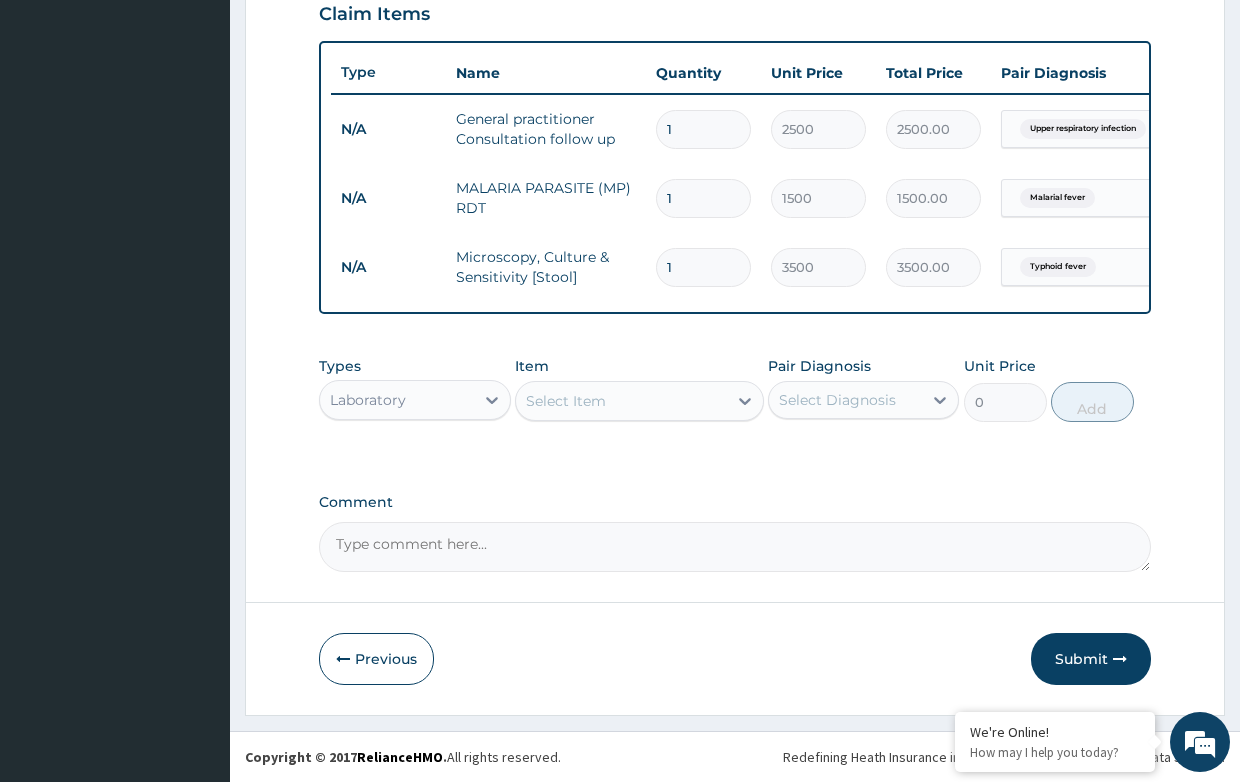 click on "Laboratory" at bounding box center (396, 400) 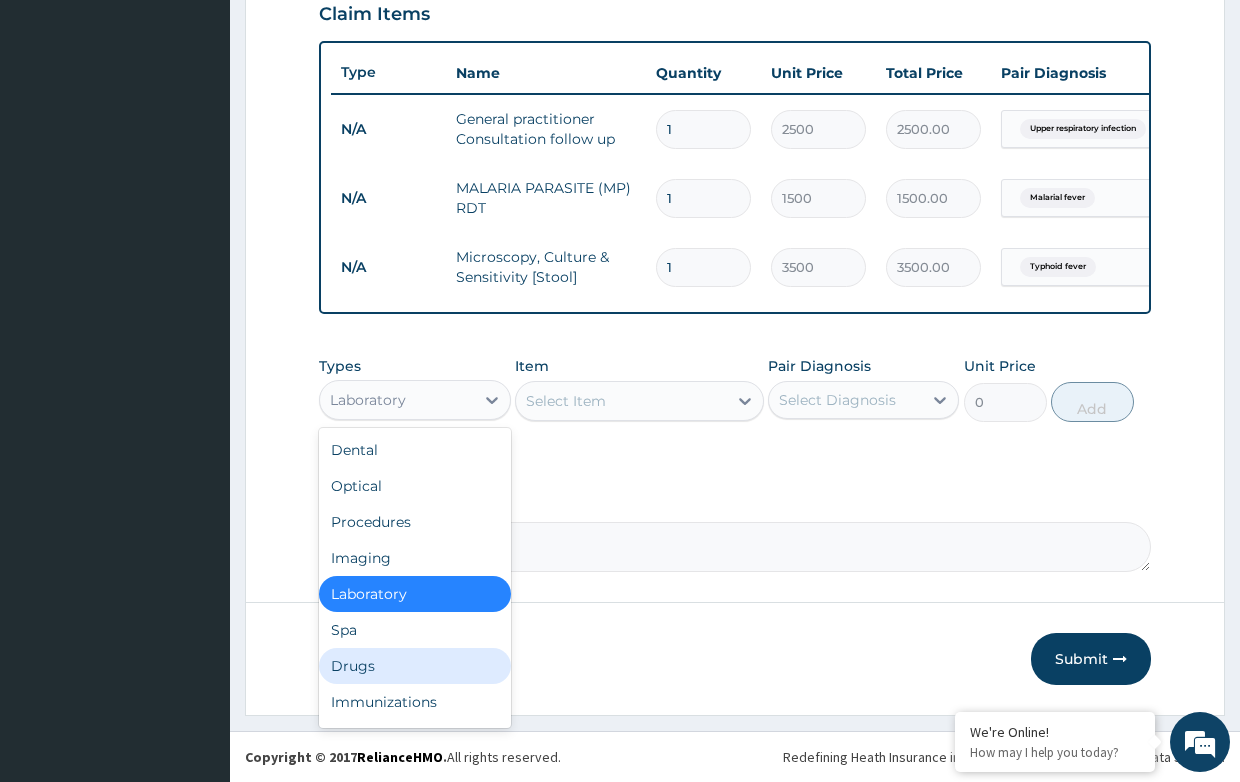 click on "Drugs" at bounding box center (414, 666) 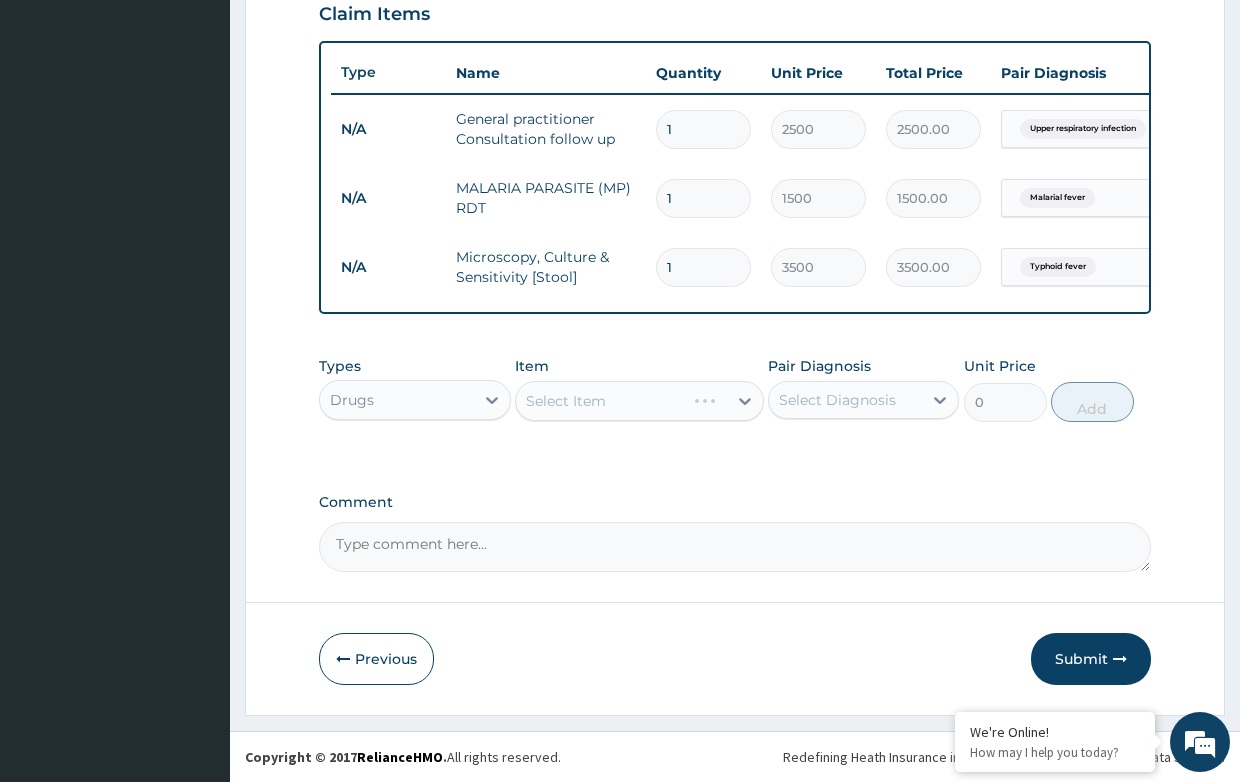 click on "Select Item" at bounding box center (639, 401) 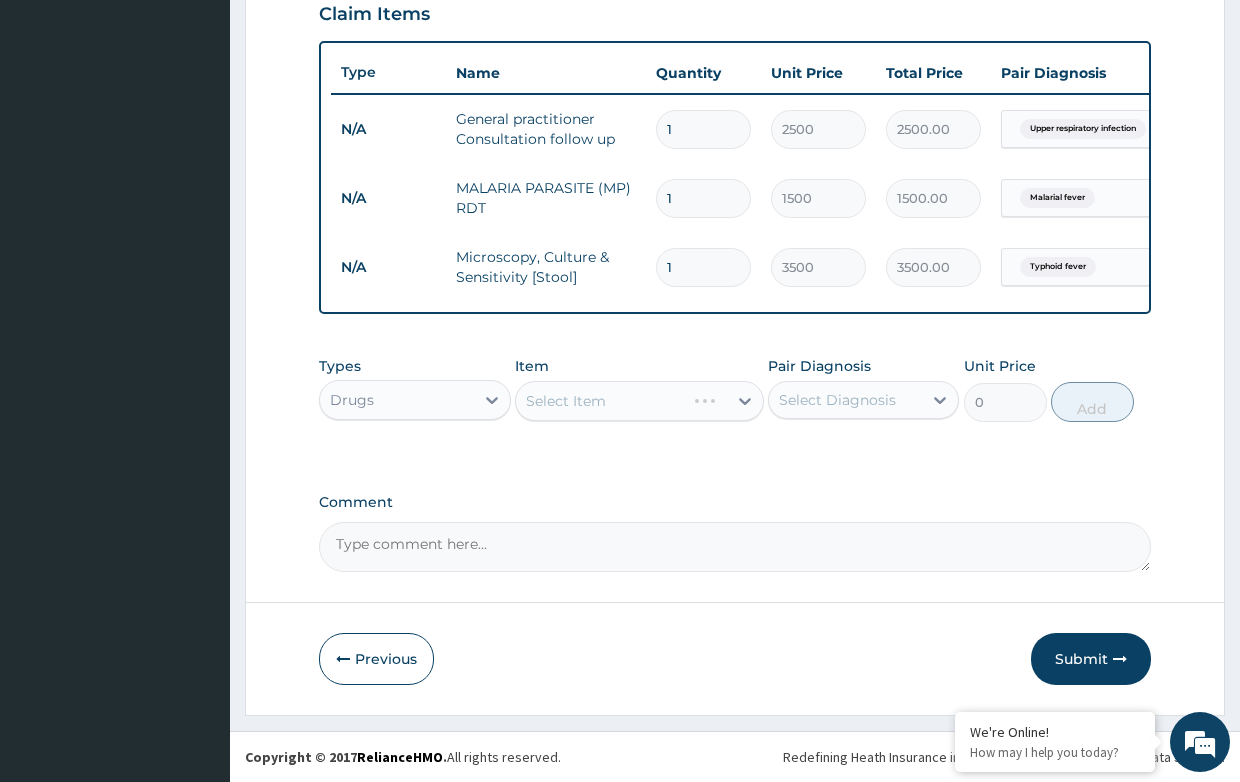 click on "Select Item" at bounding box center [639, 401] 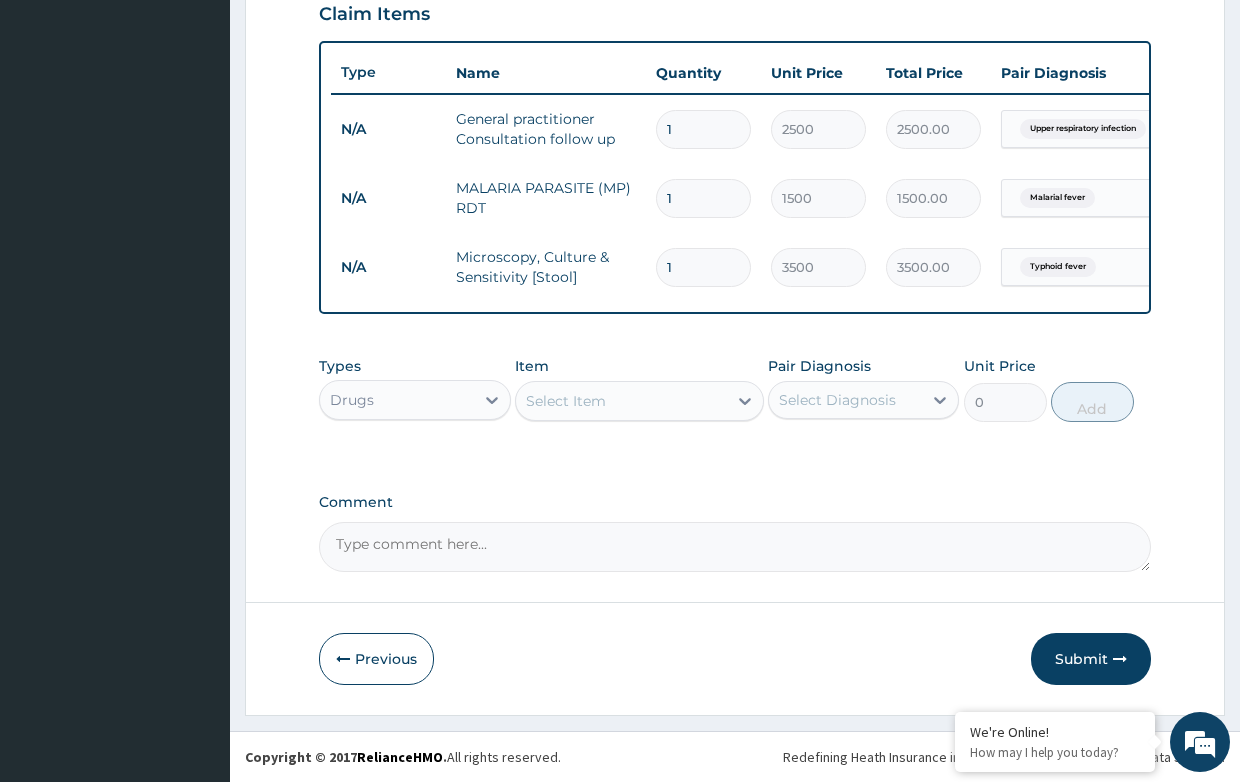 click on "Select Item" at bounding box center [621, 401] 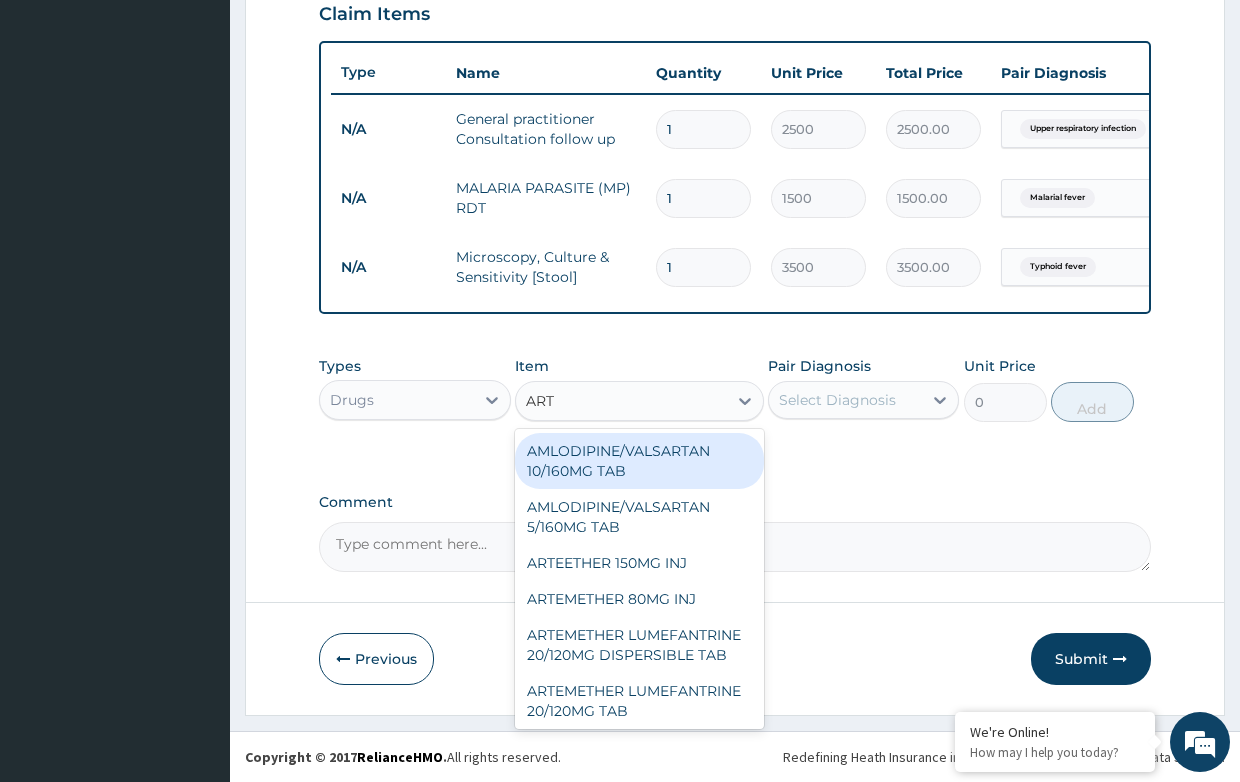 type on "ARTE" 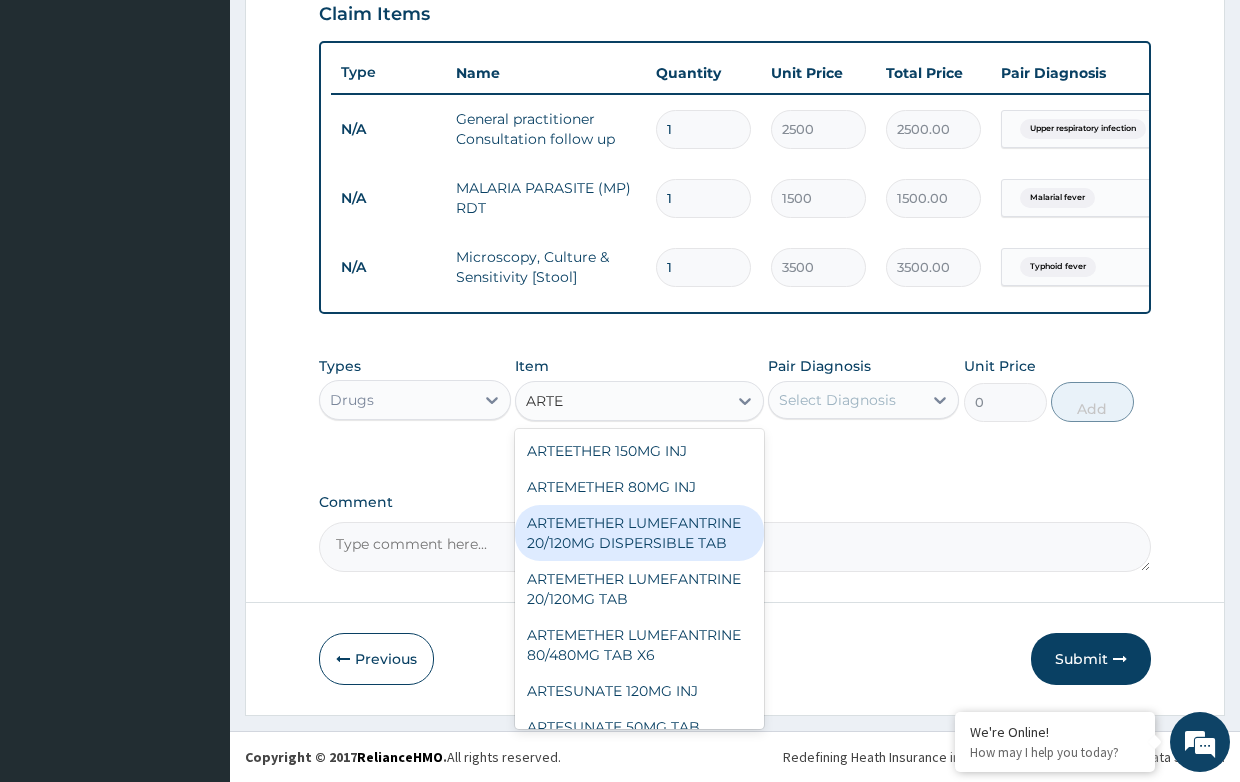 click on "ARTEMETHER LUMEFANTRINE 20/120MG DISPERSIBLE TAB" at bounding box center (639, 533) 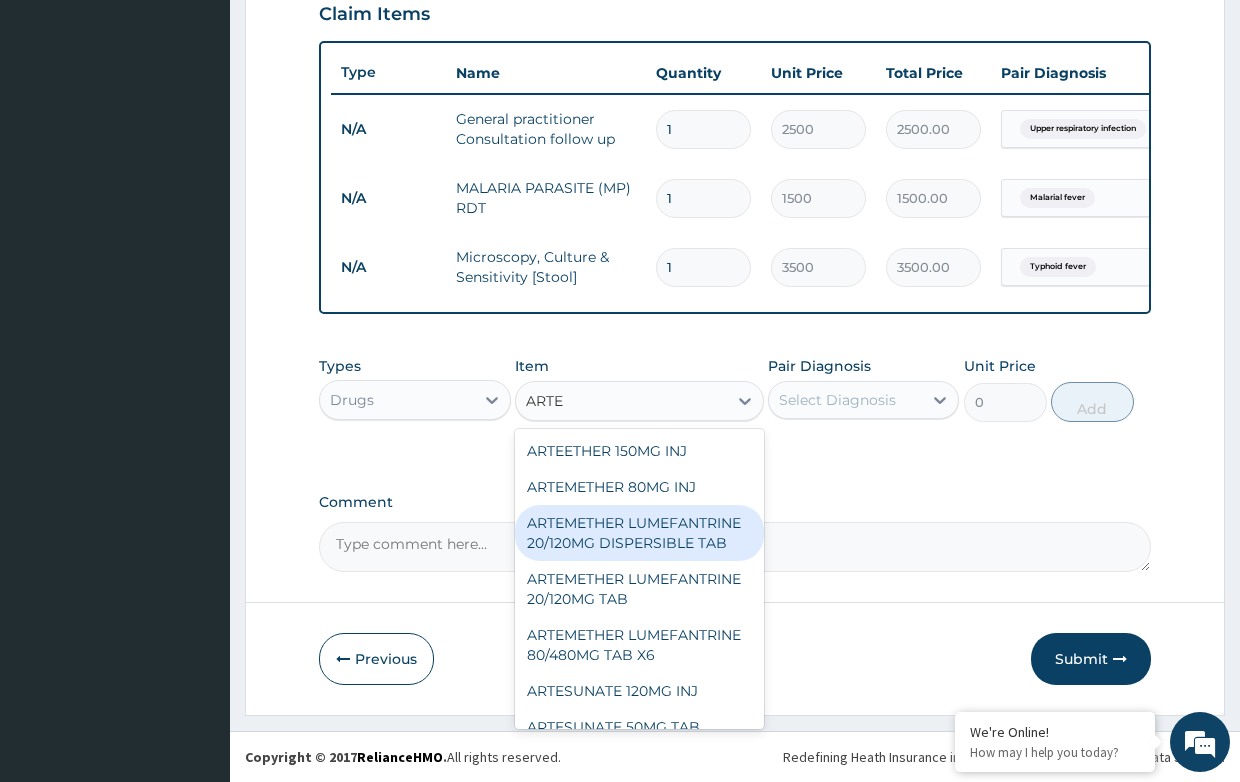 type 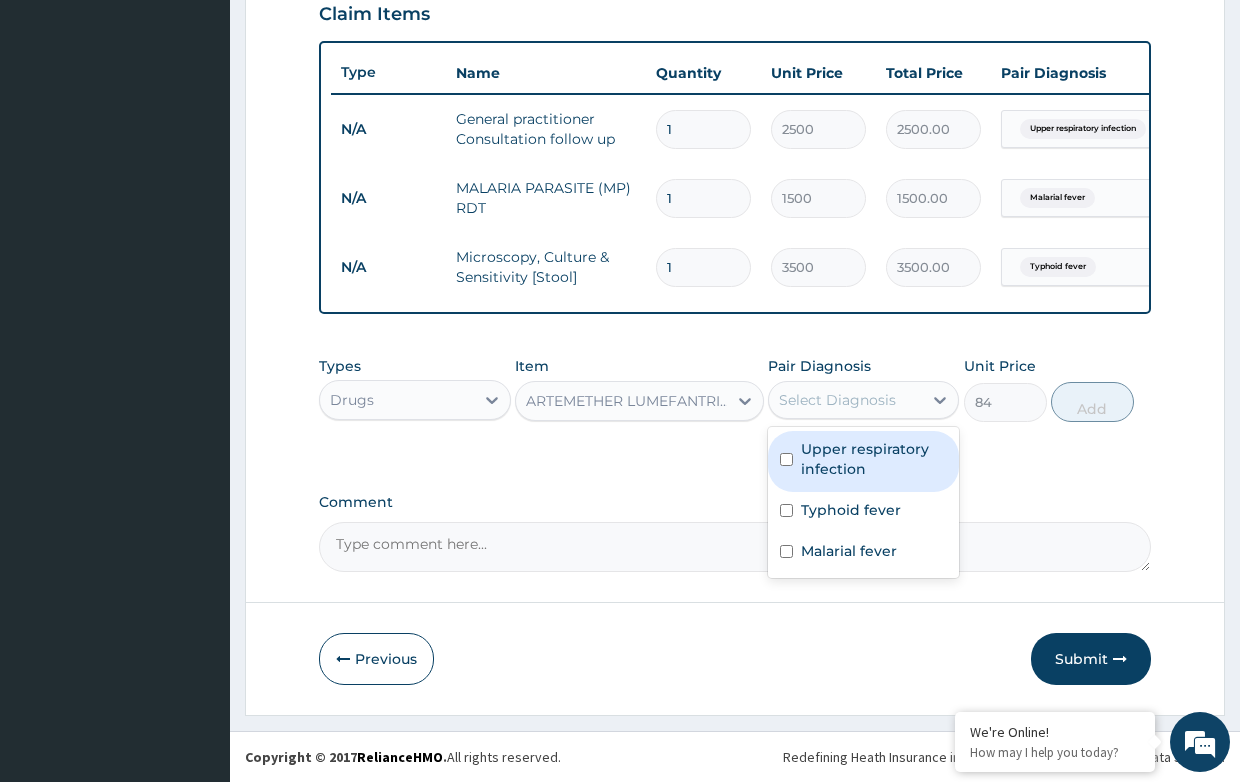 click on "Select Diagnosis" at bounding box center (837, 400) 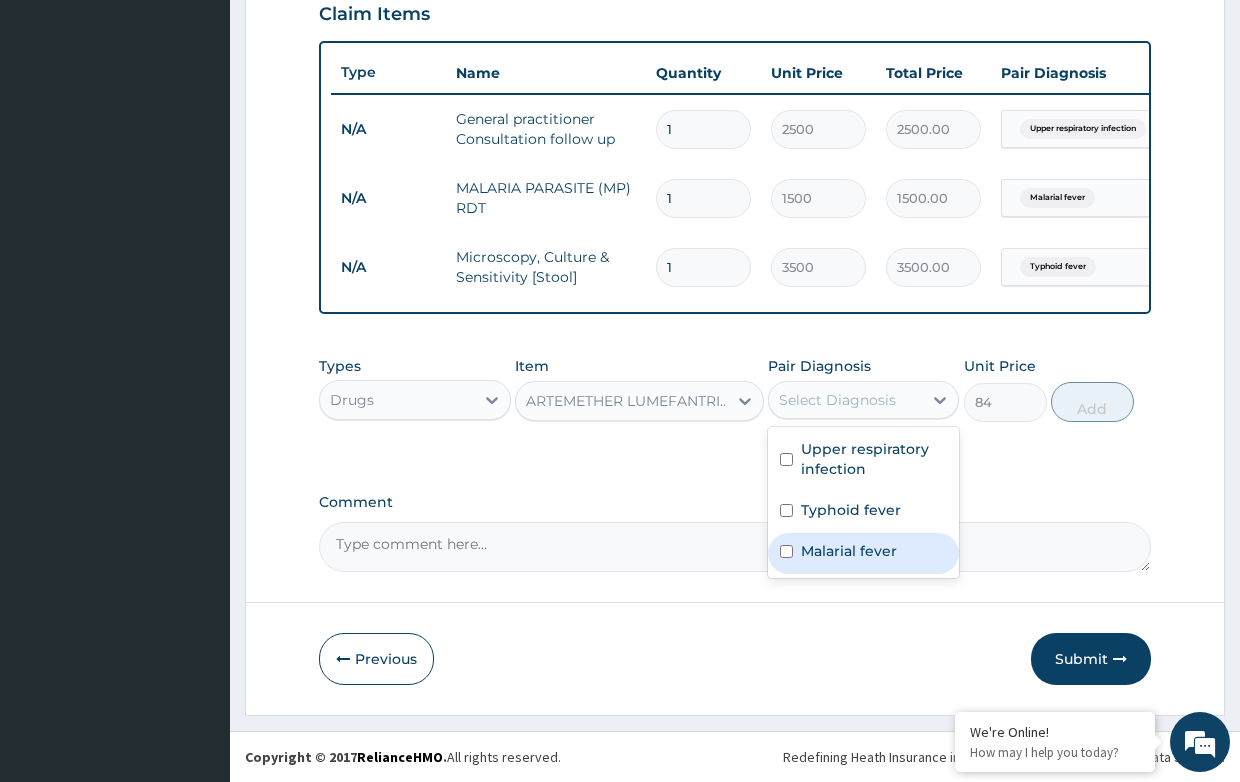 click on "Malarial fever" at bounding box center [849, 551] 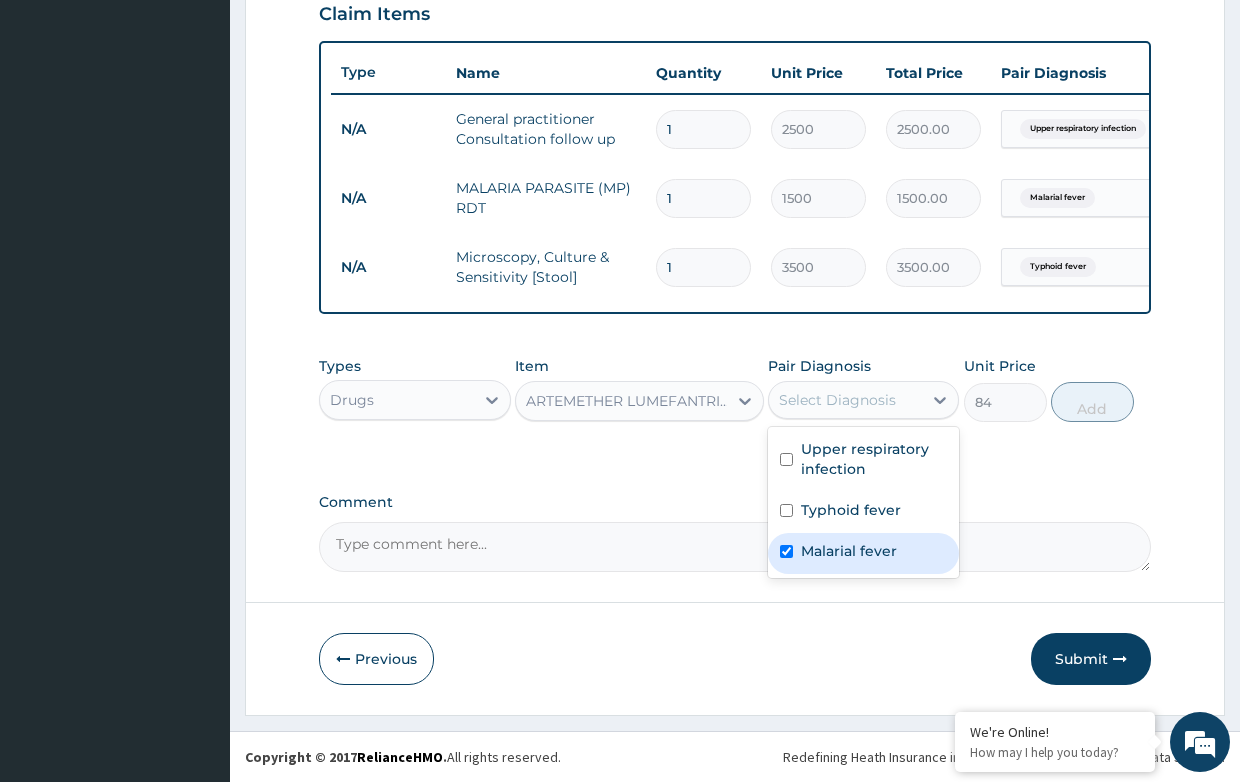 checkbox on "true" 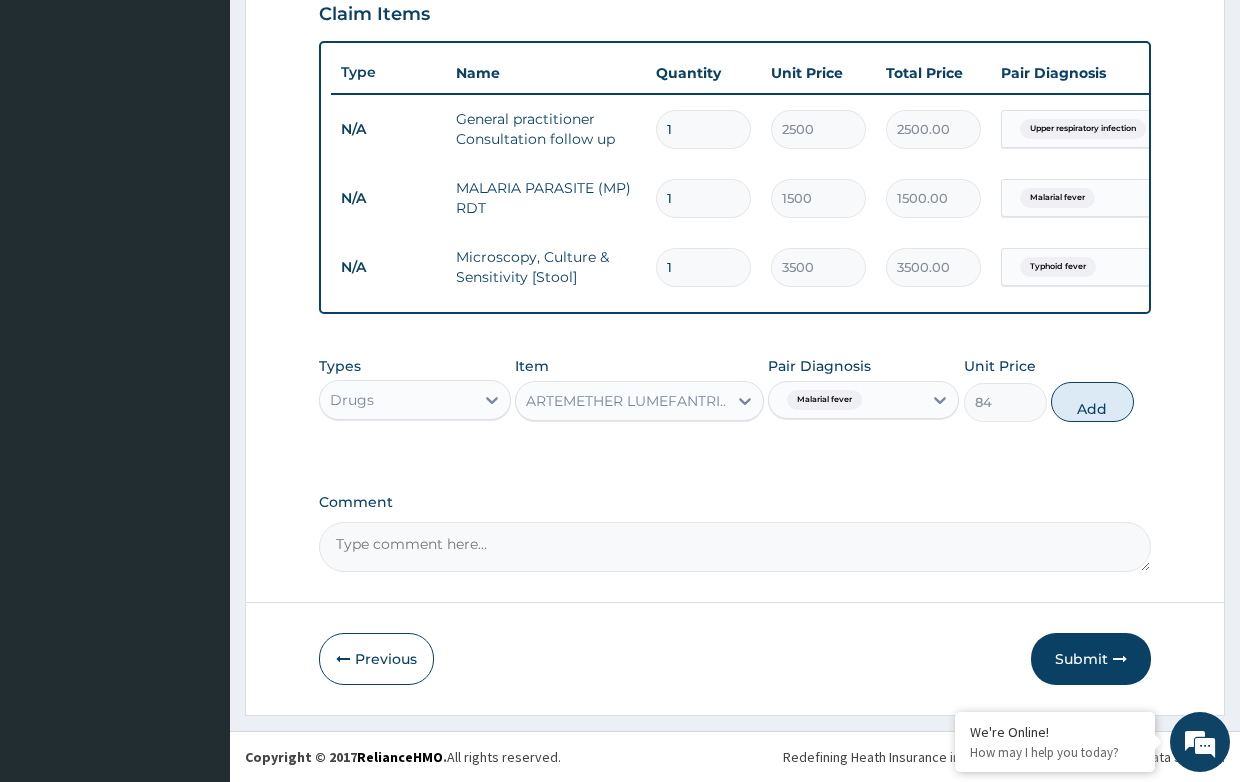 click on "Add" at bounding box center [1092, 402] 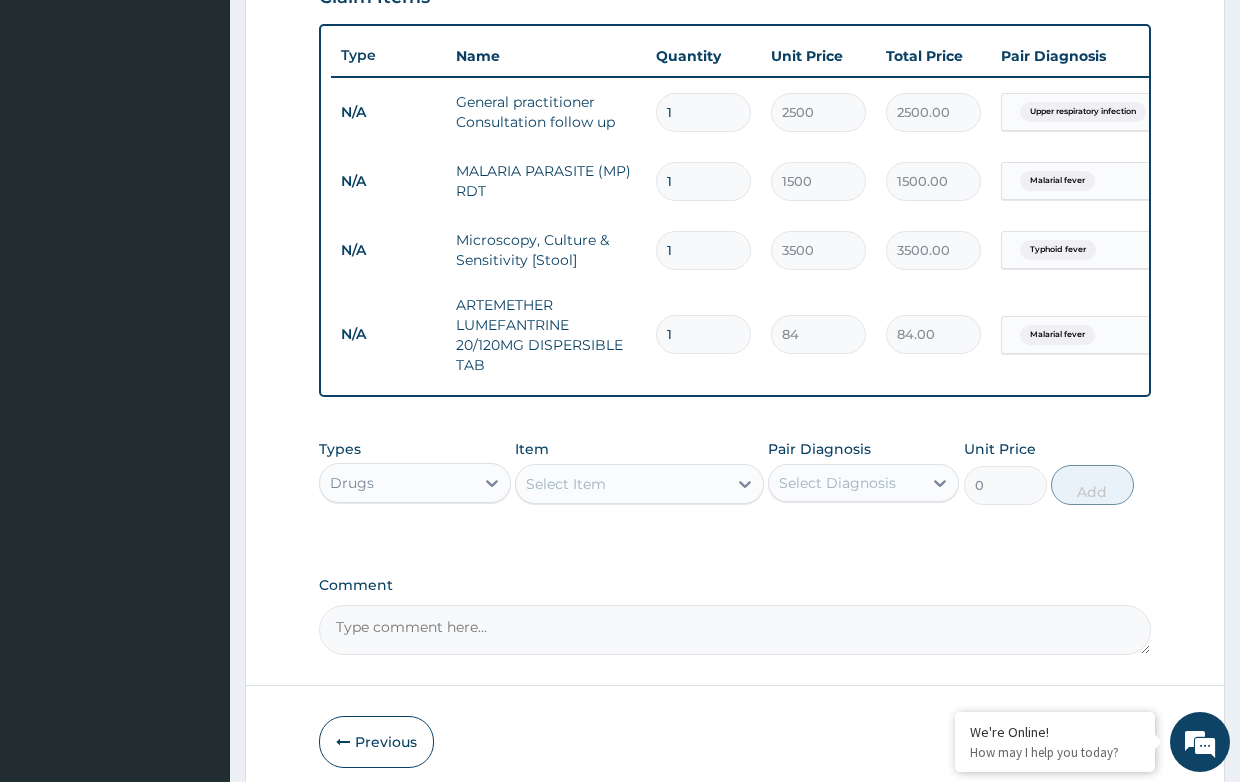drag, startPoint x: 671, startPoint y: 332, endPoint x: 617, endPoint y: 329, distance: 54.08327 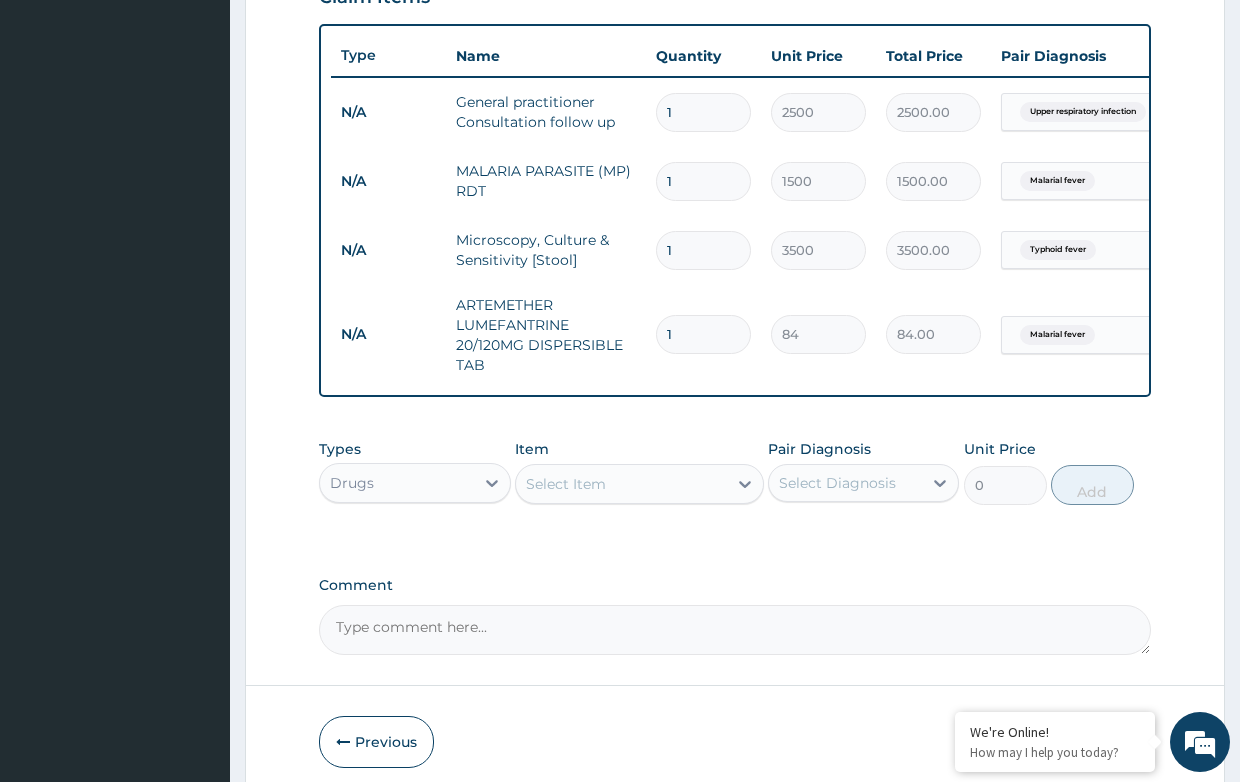 click on "N/A ARTEMETHER LUMEFANTRINE 20/120MG DISPERSIBLE TAB 1 84 84.00 Malarial fever Delete" at bounding box center [821, 335] 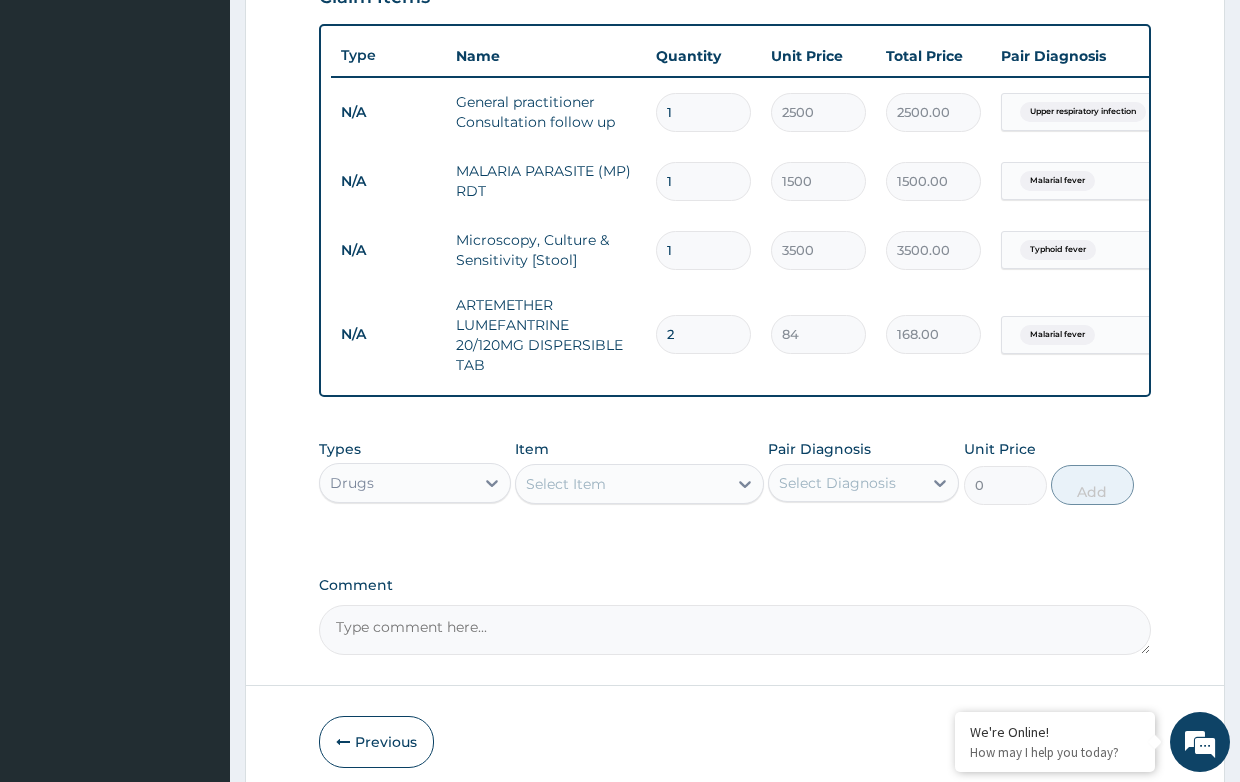 type on "24" 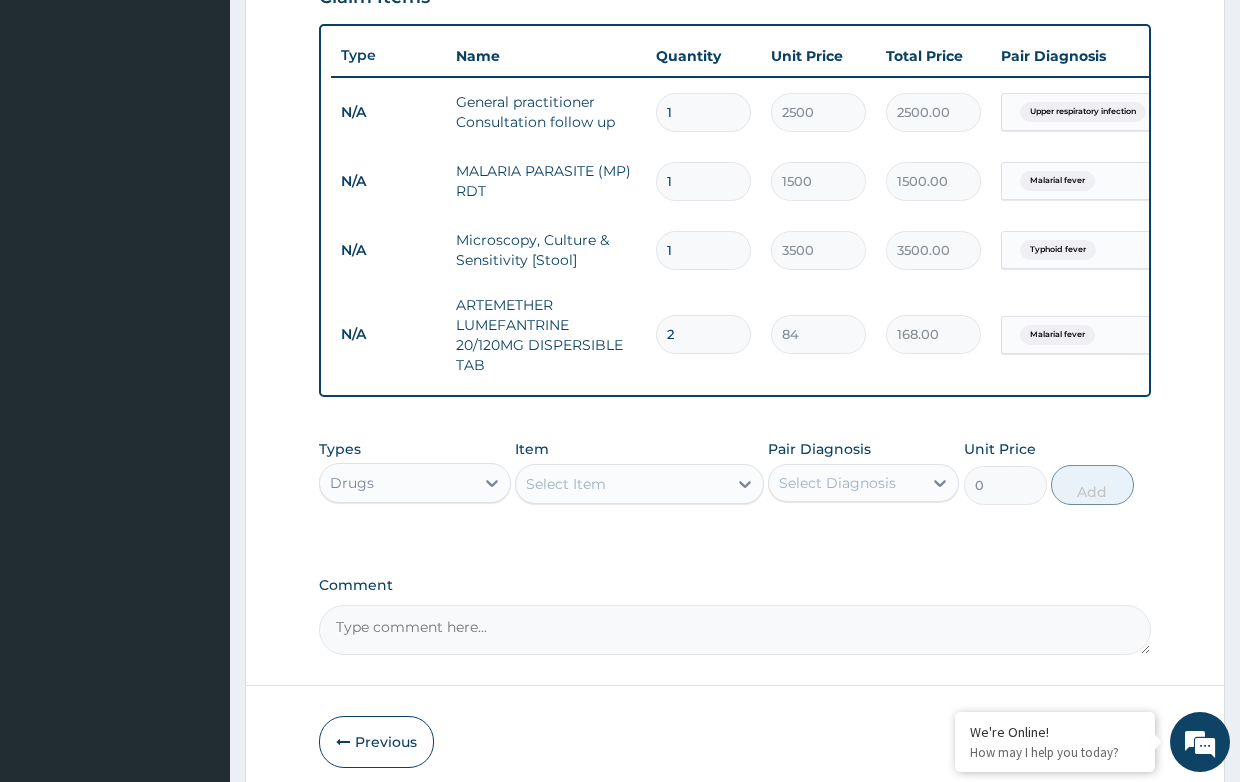 type on "2016.00" 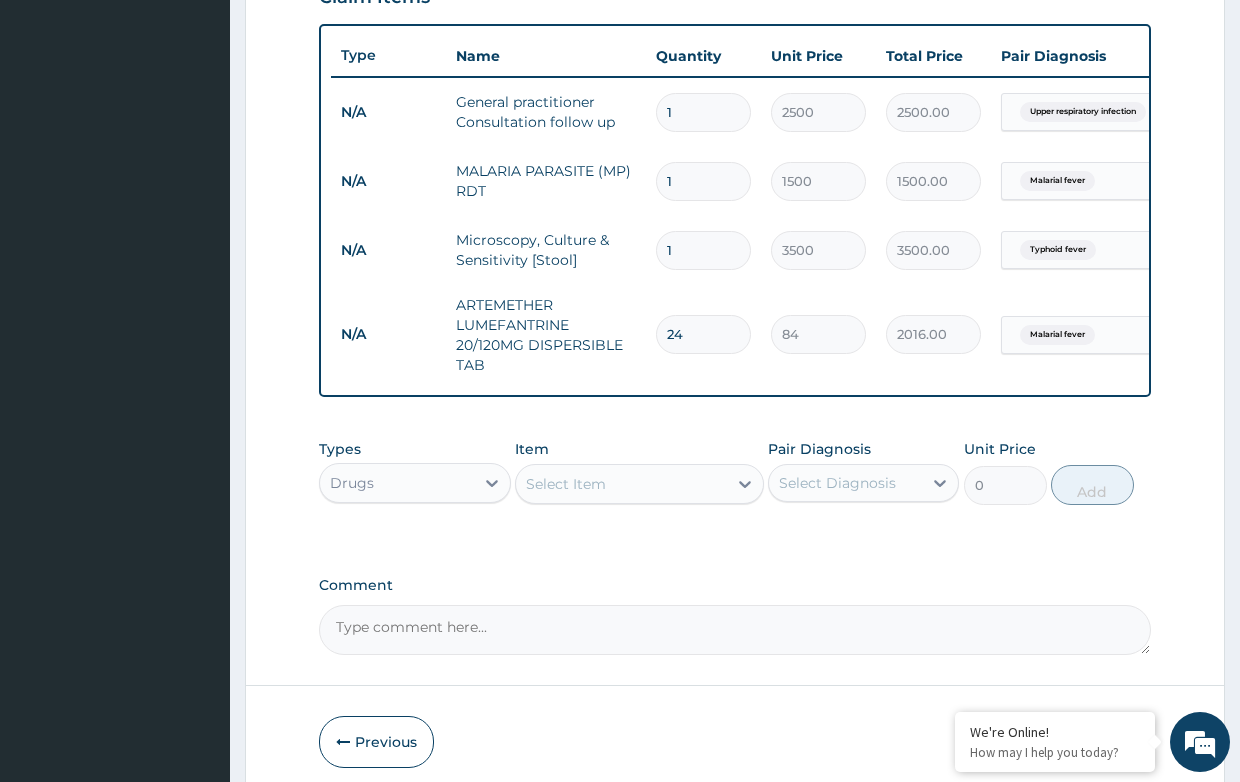 type on "24" 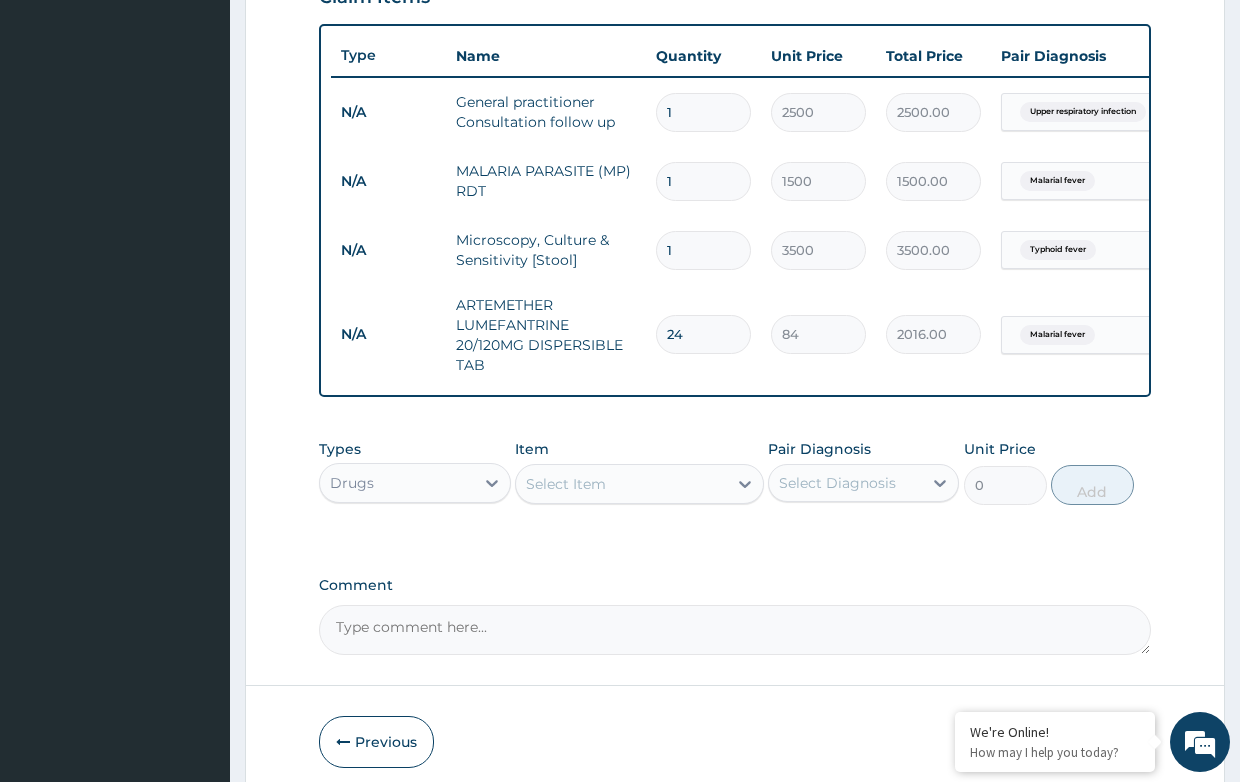 click on "Select Item" at bounding box center [621, 484] 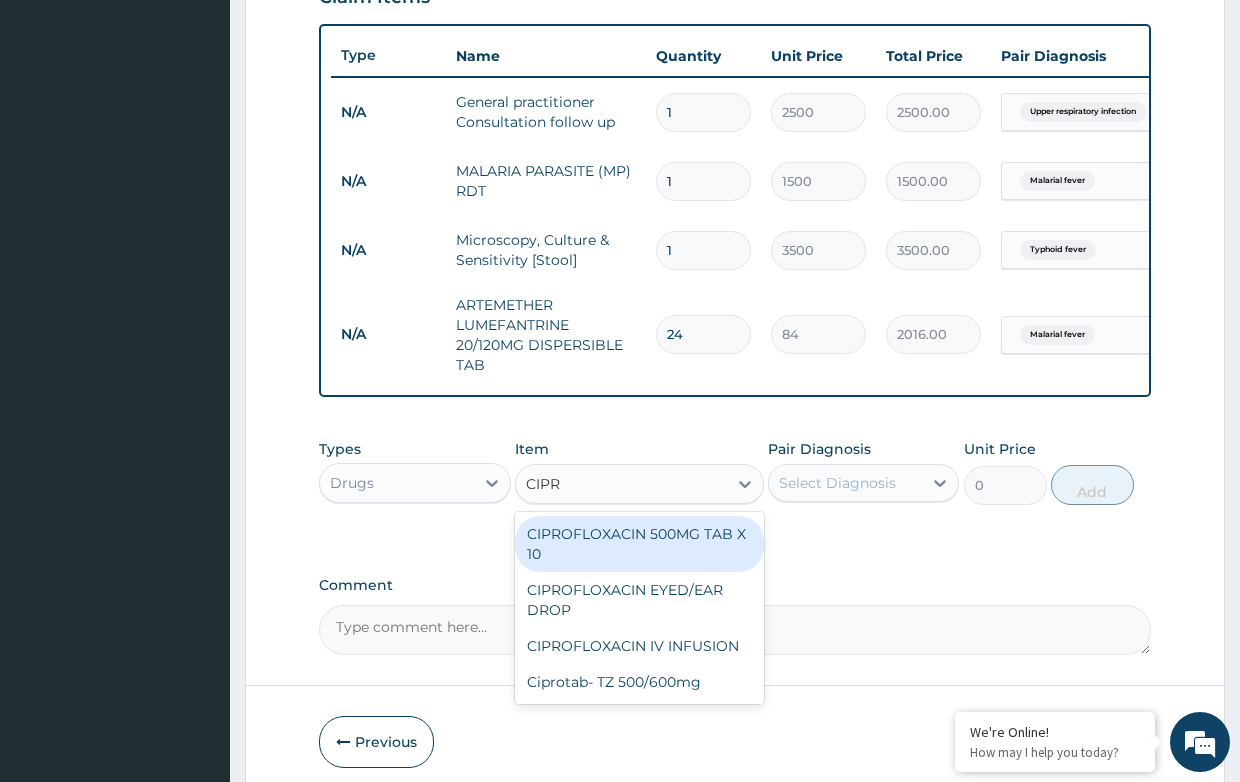 type on "CIPRO" 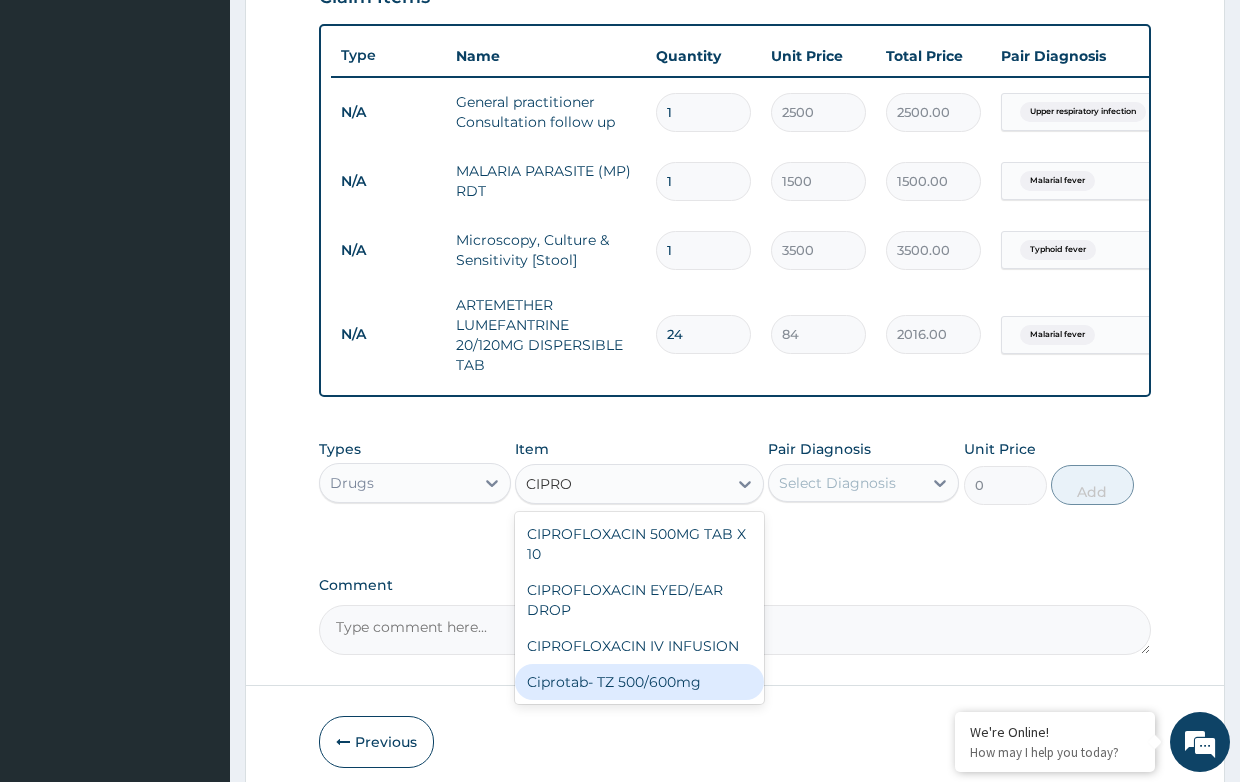click on "Ciprotab- TZ 500/600mg" at bounding box center (639, 682) 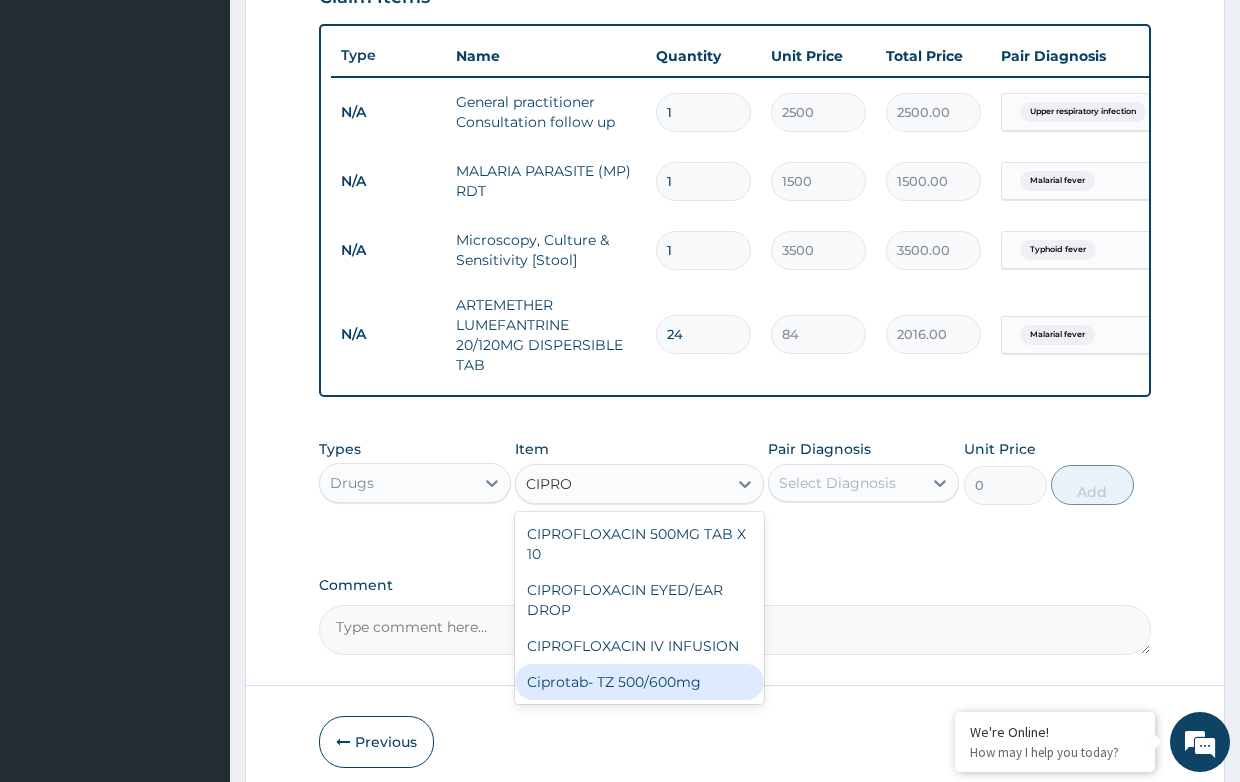 type 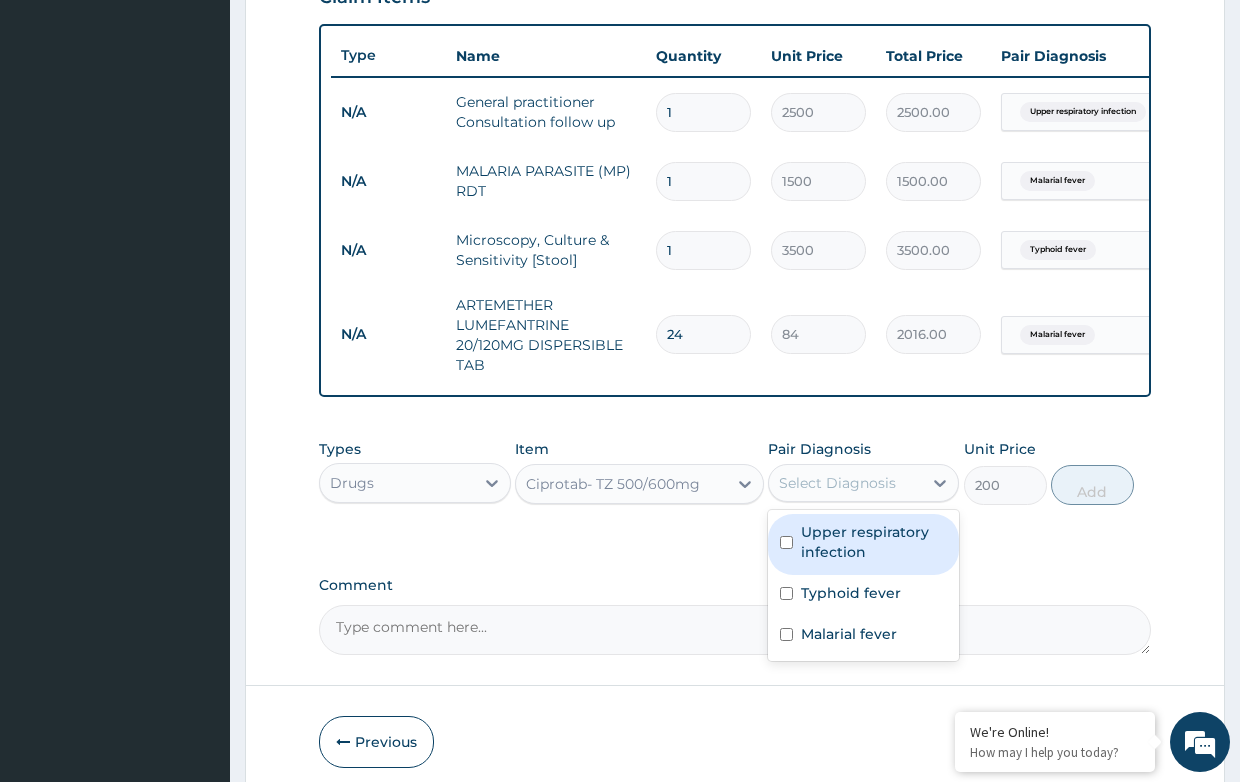 click on "Select Diagnosis" at bounding box center (837, 483) 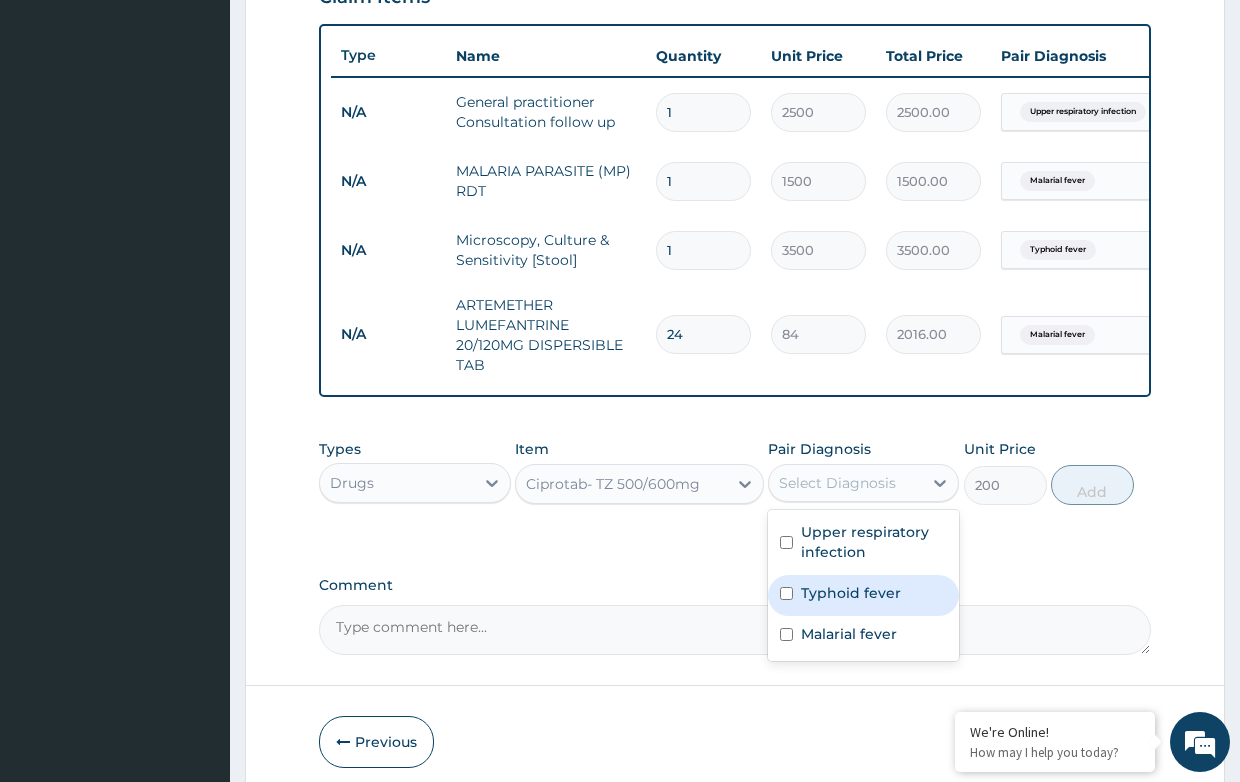 click on "Typhoid fever" at bounding box center [851, 593] 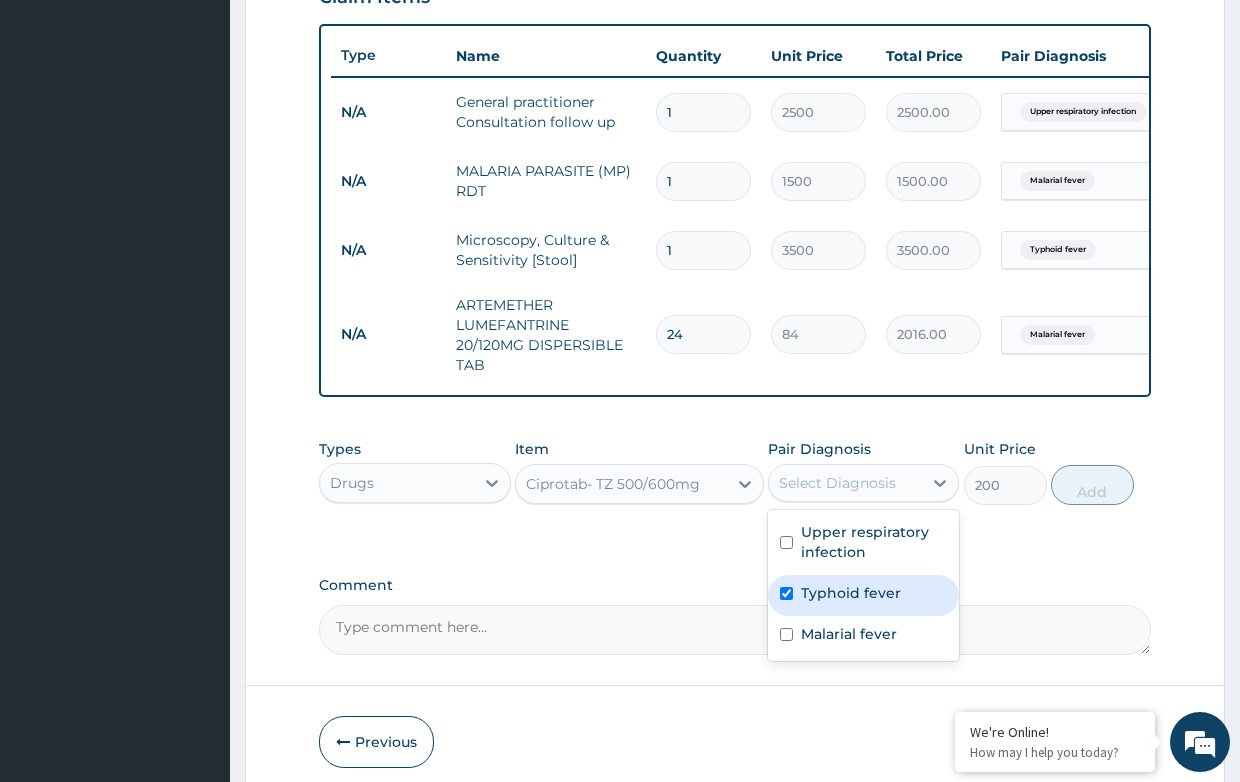 checkbox on "true" 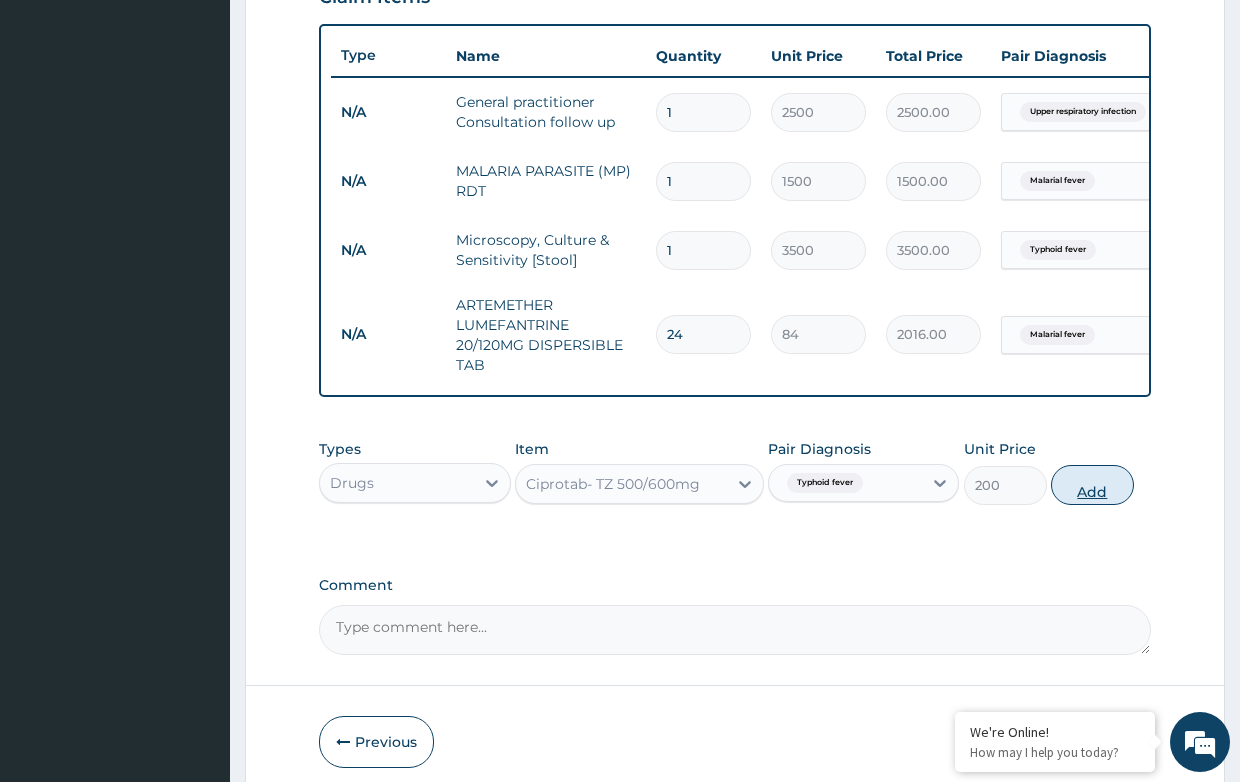 click on "Add" at bounding box center (1092, 485) 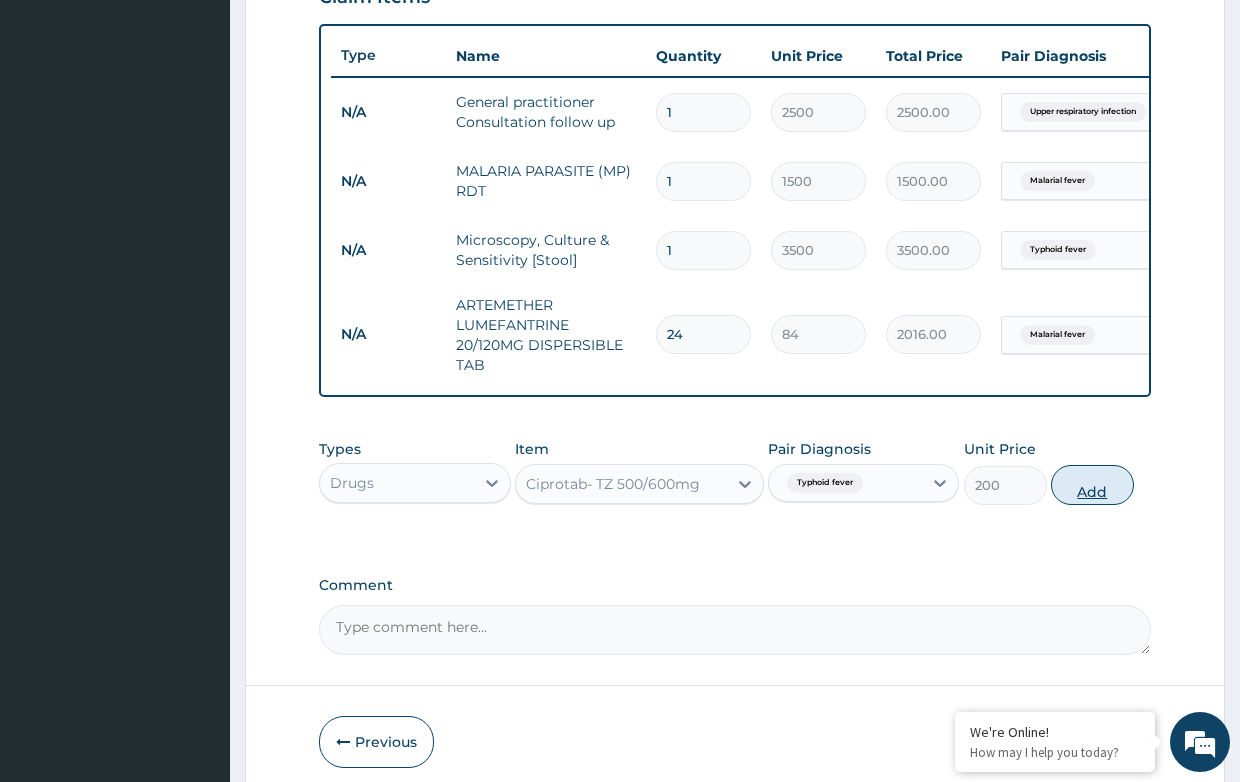 type on "0" 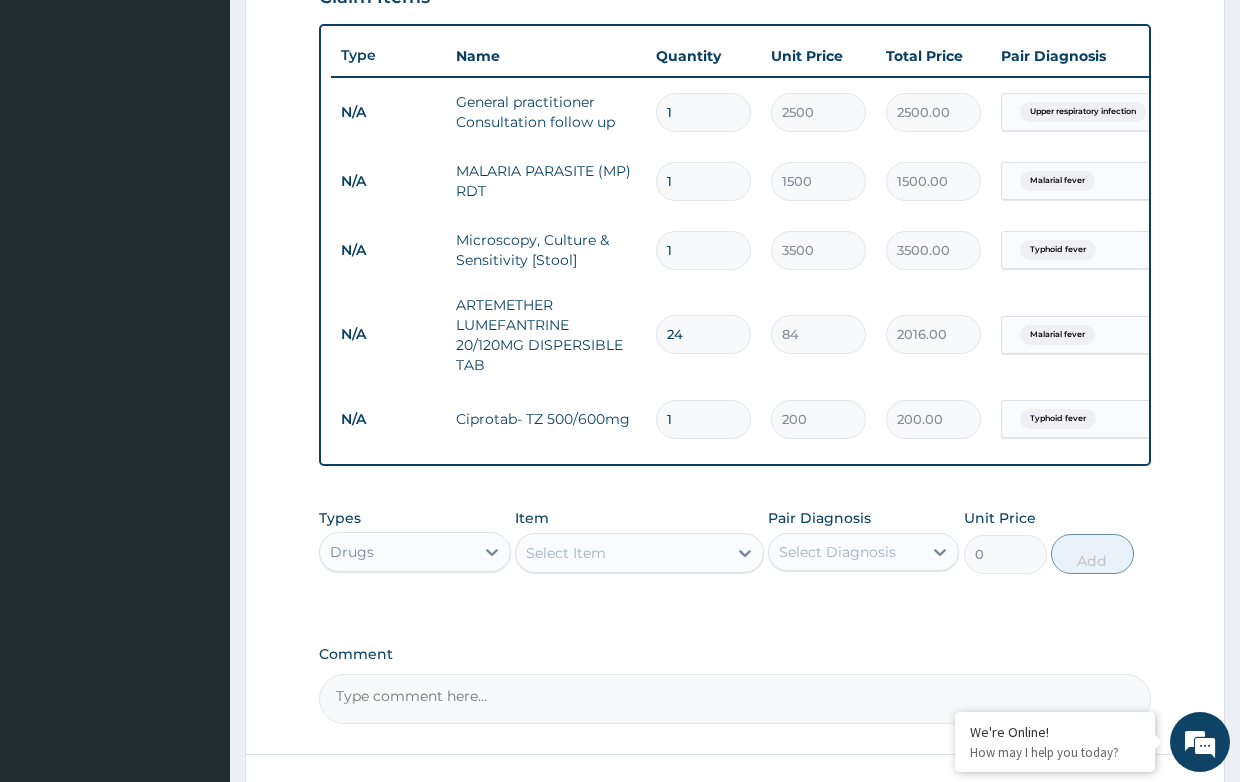 type on "14" 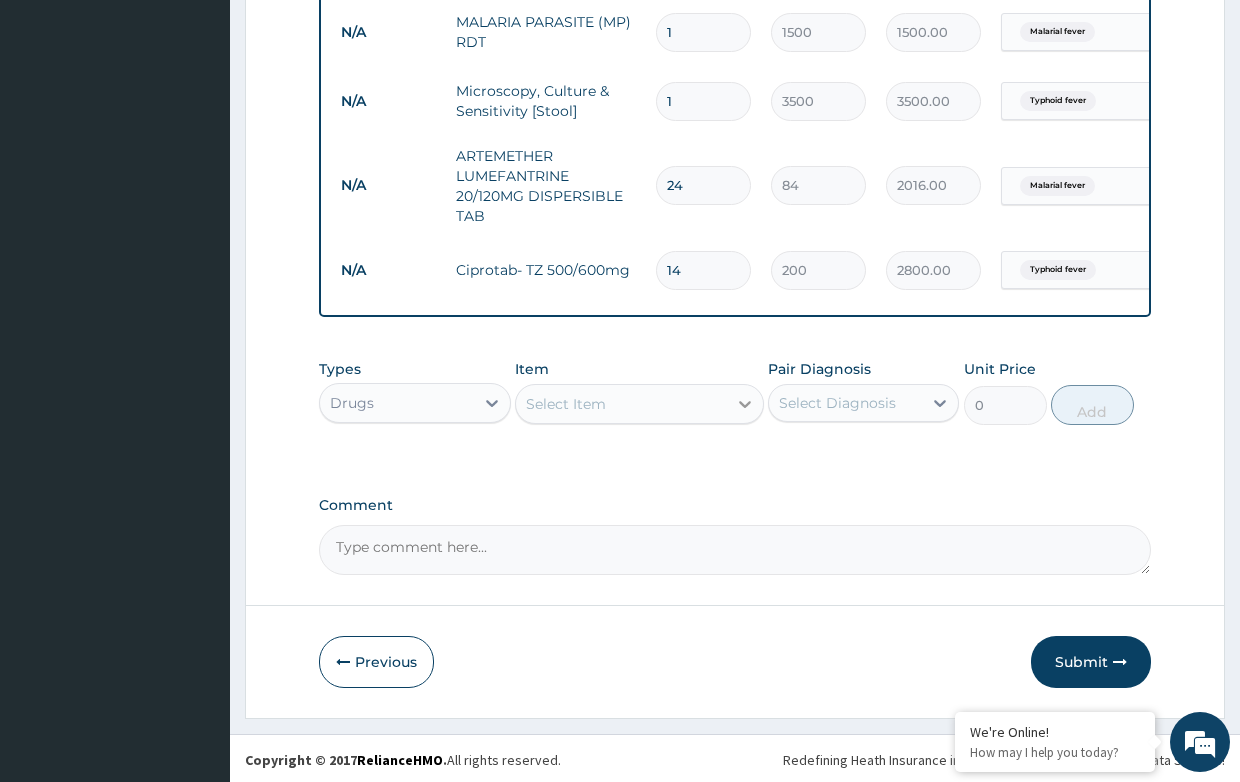scroll, scrollTop: 889, scrollLeft: 0, axis: vertical 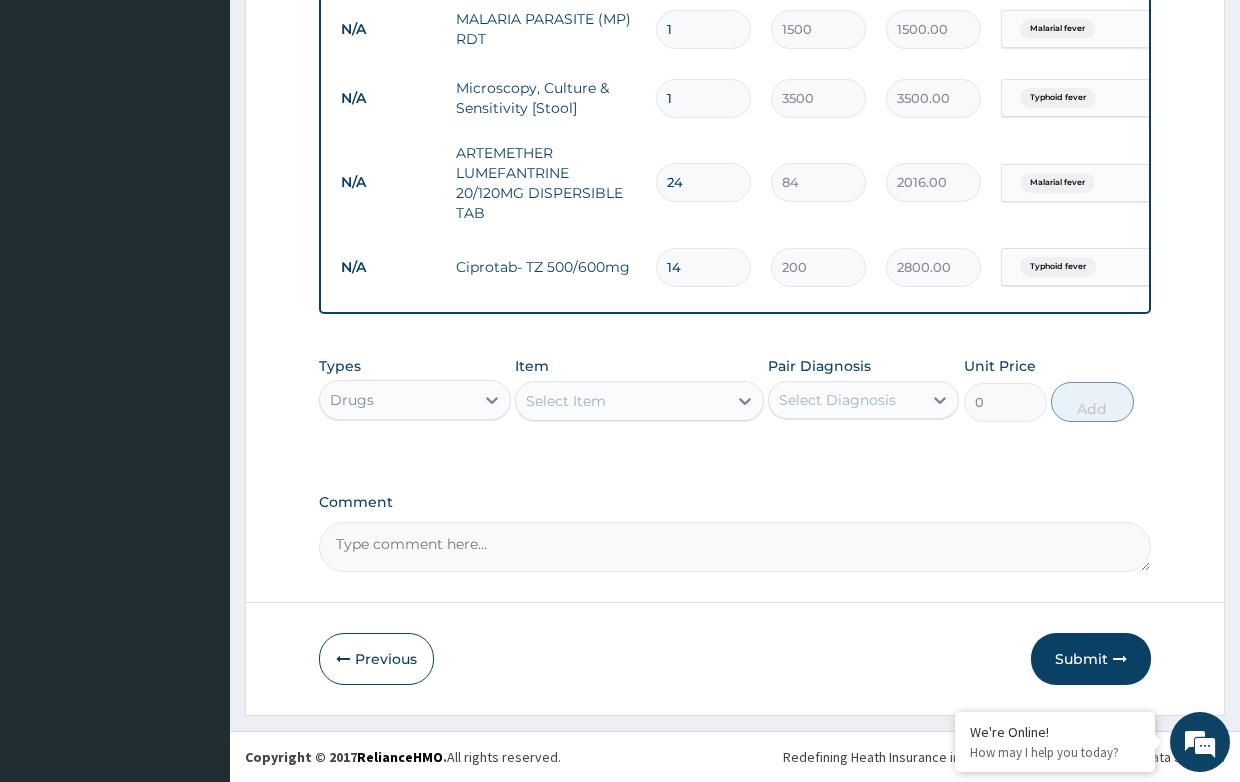 type on "14" 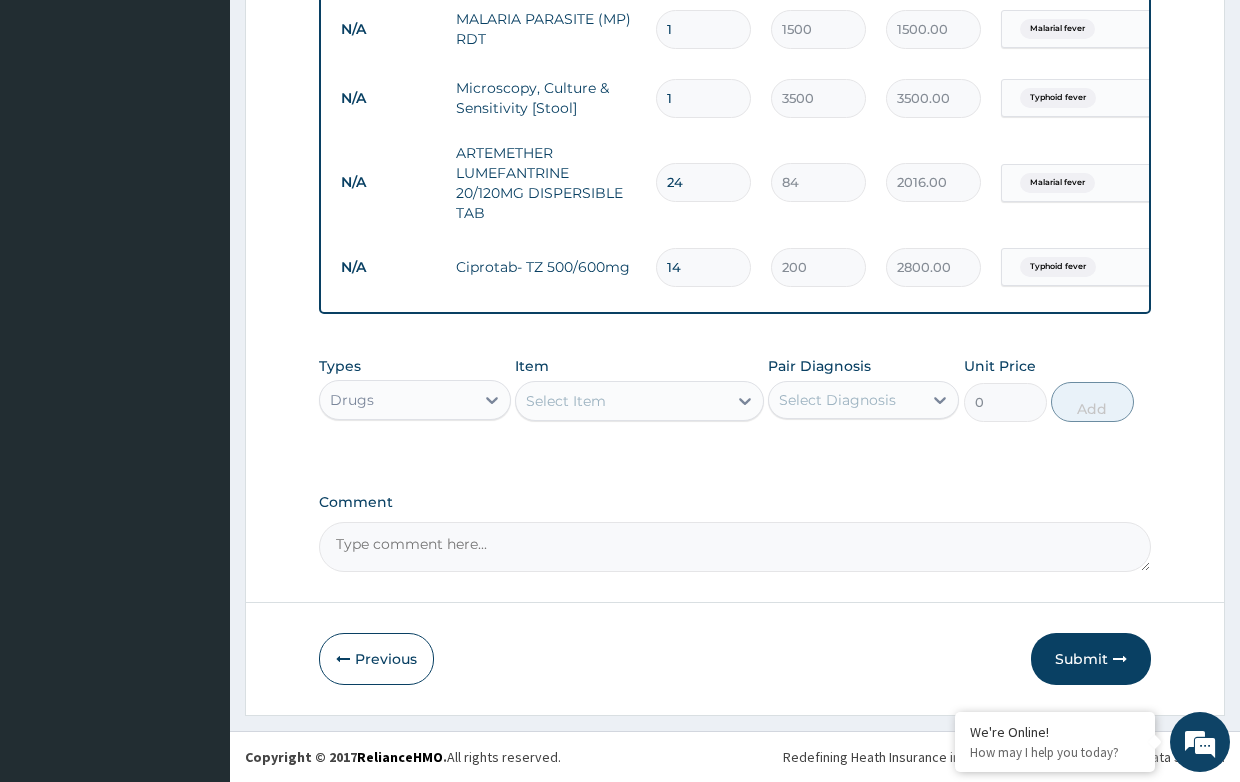 click on "Select Item" at bounding box center (621, 401) 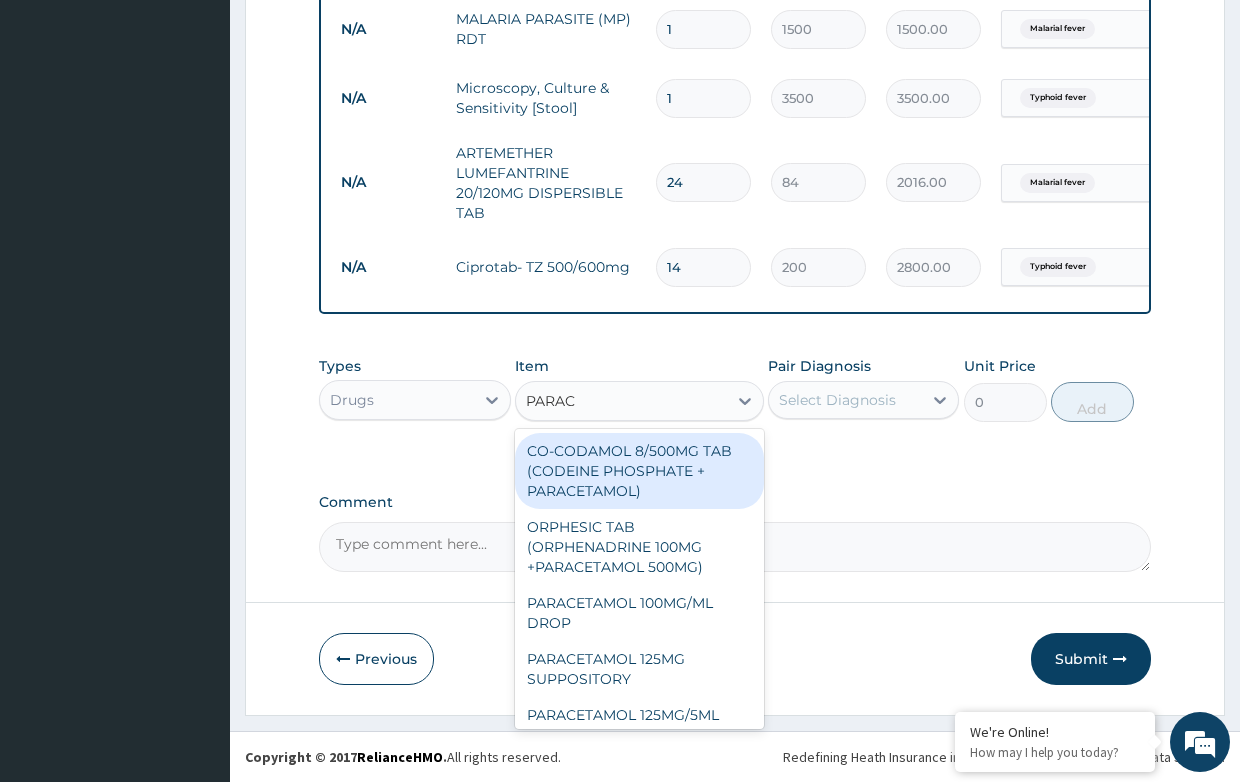 type on "PARACE" 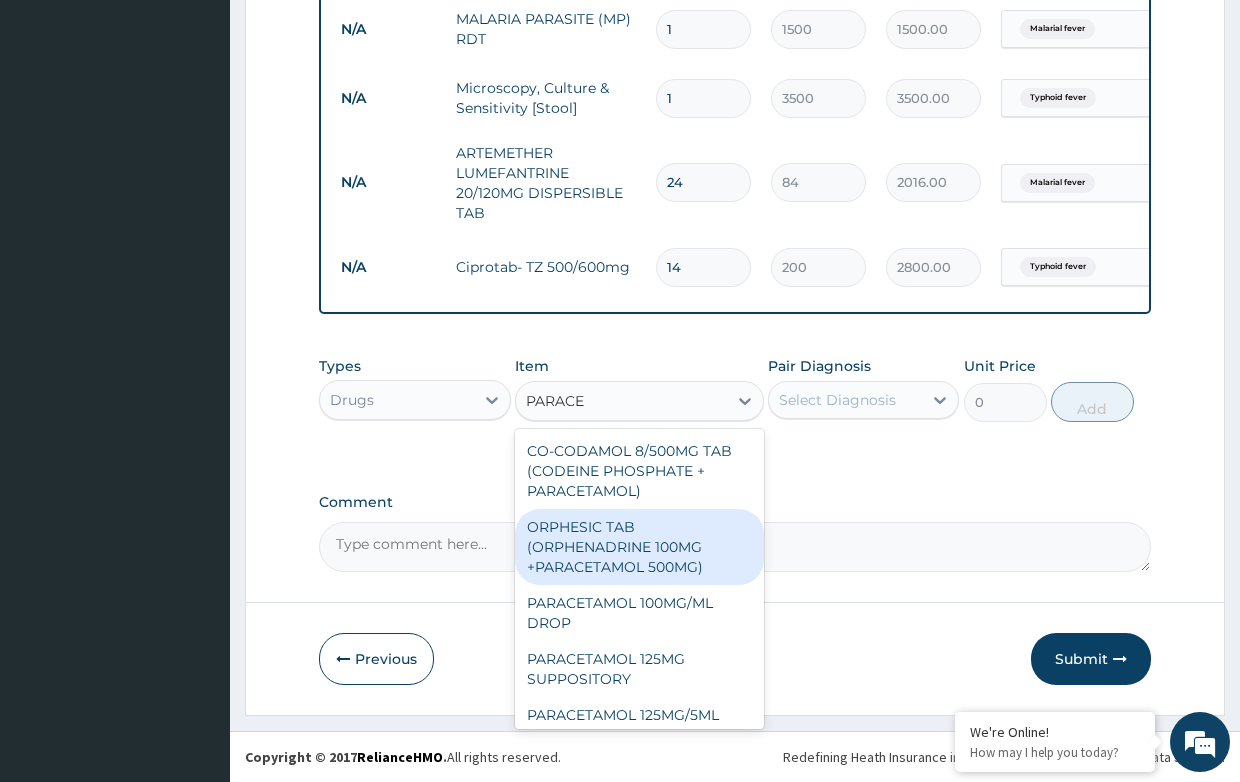click on "ORPHESIC TAB (ORPHENADRINE 100MG +PARACETAMOL 500MG)" at bounding box center [639, 547] 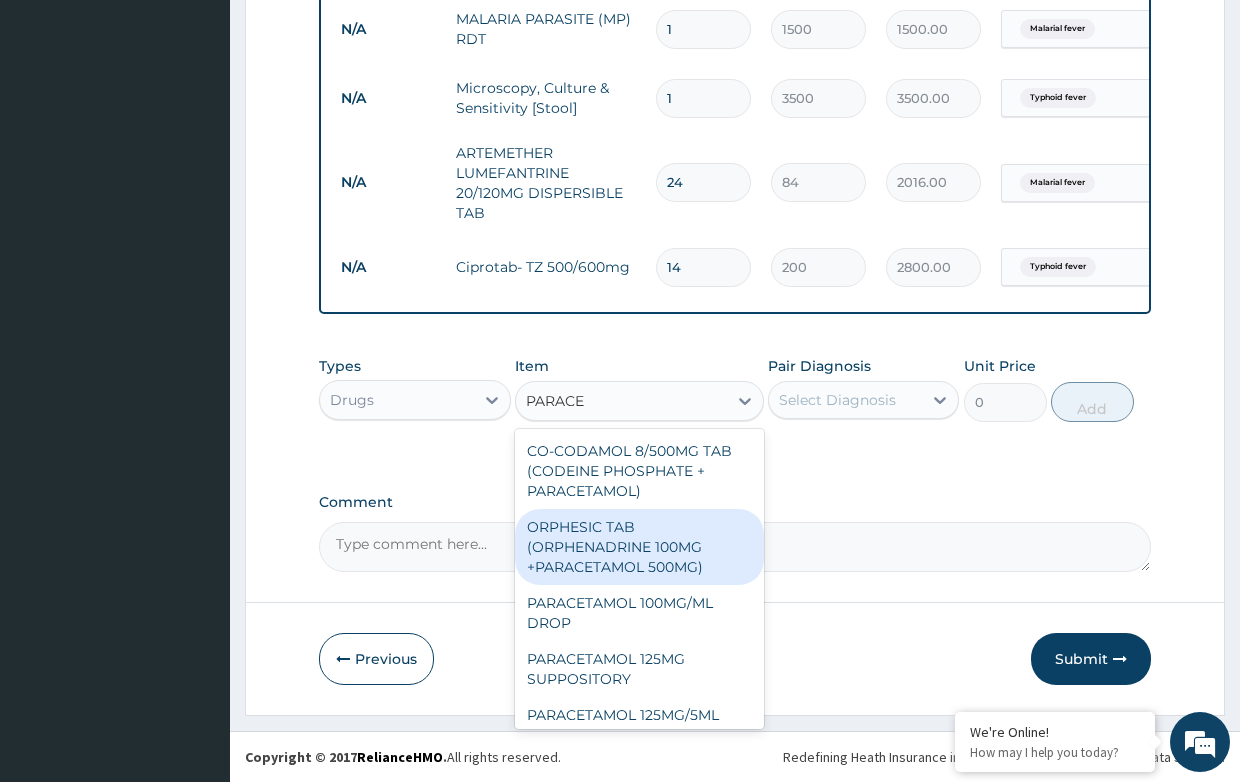 type 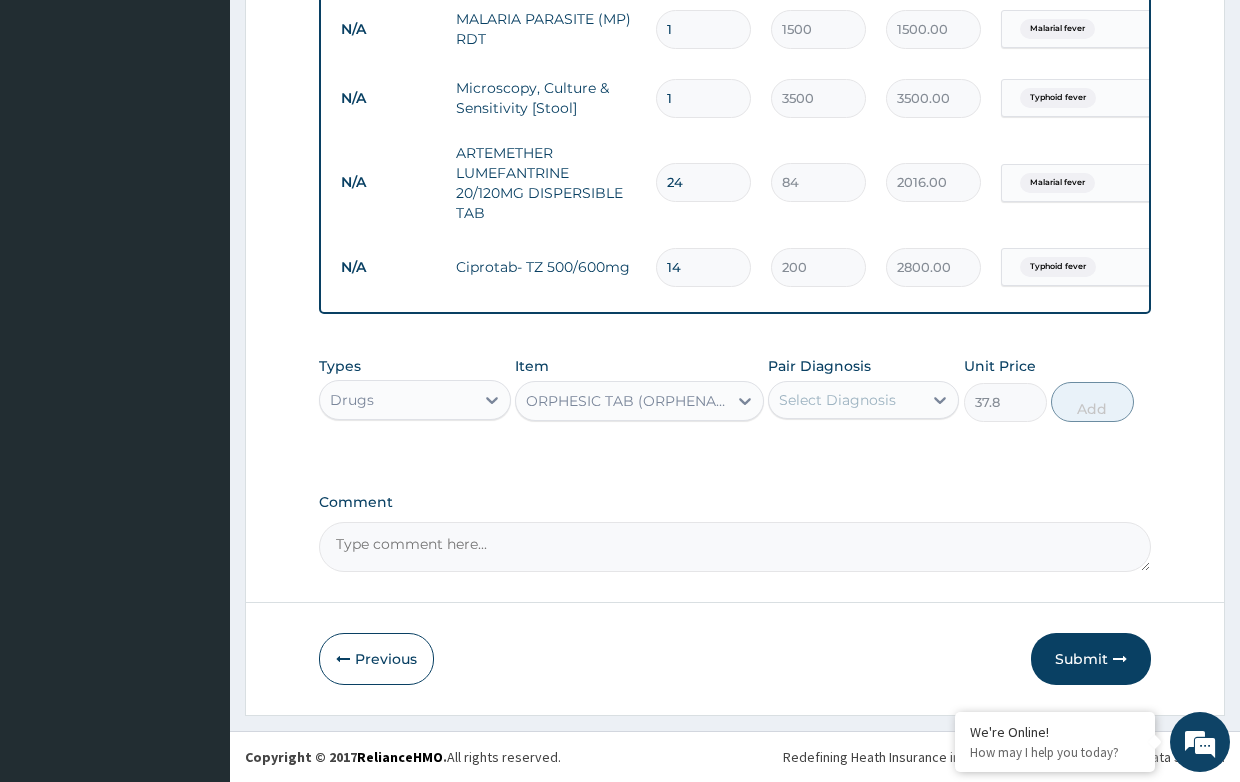 click on "Select Diagnosis" at bounding box center [845, 400] 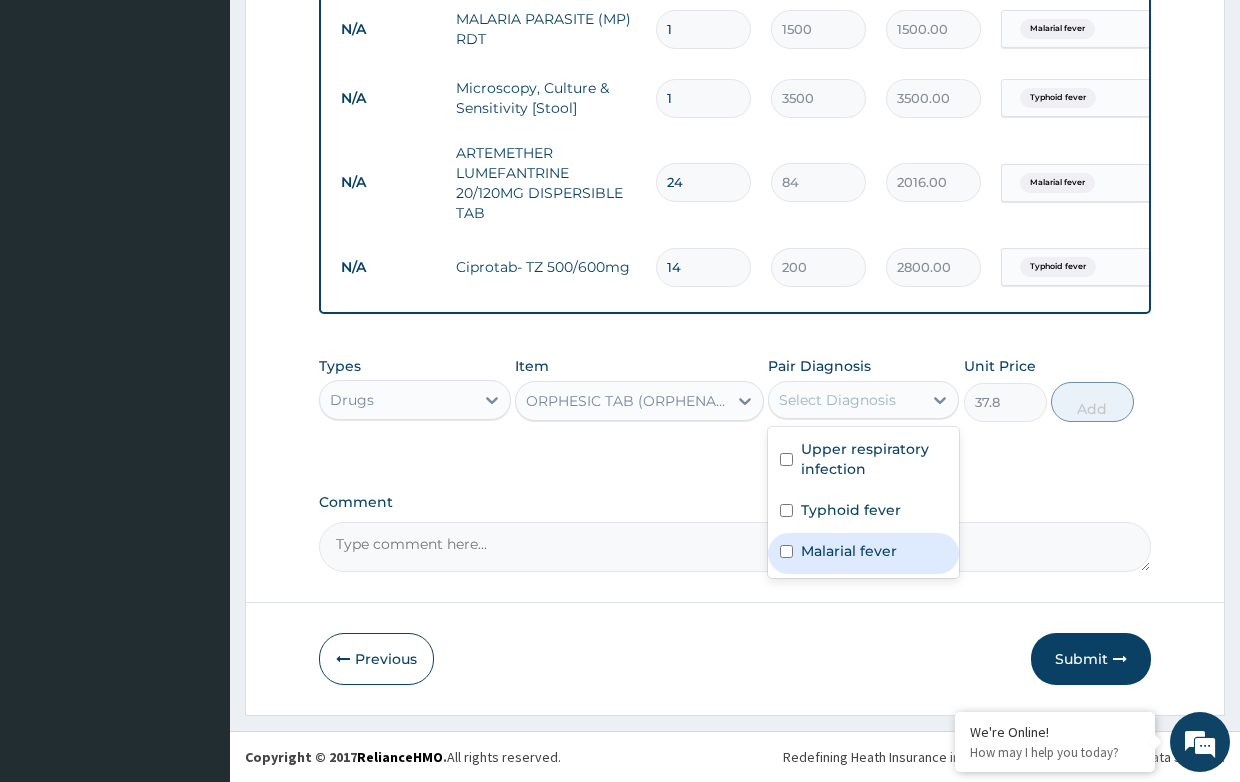 drag, startPoint x: 833, startPoint y: 548, endPoint x: 864, endPoint y: 526, distance: 38.013157 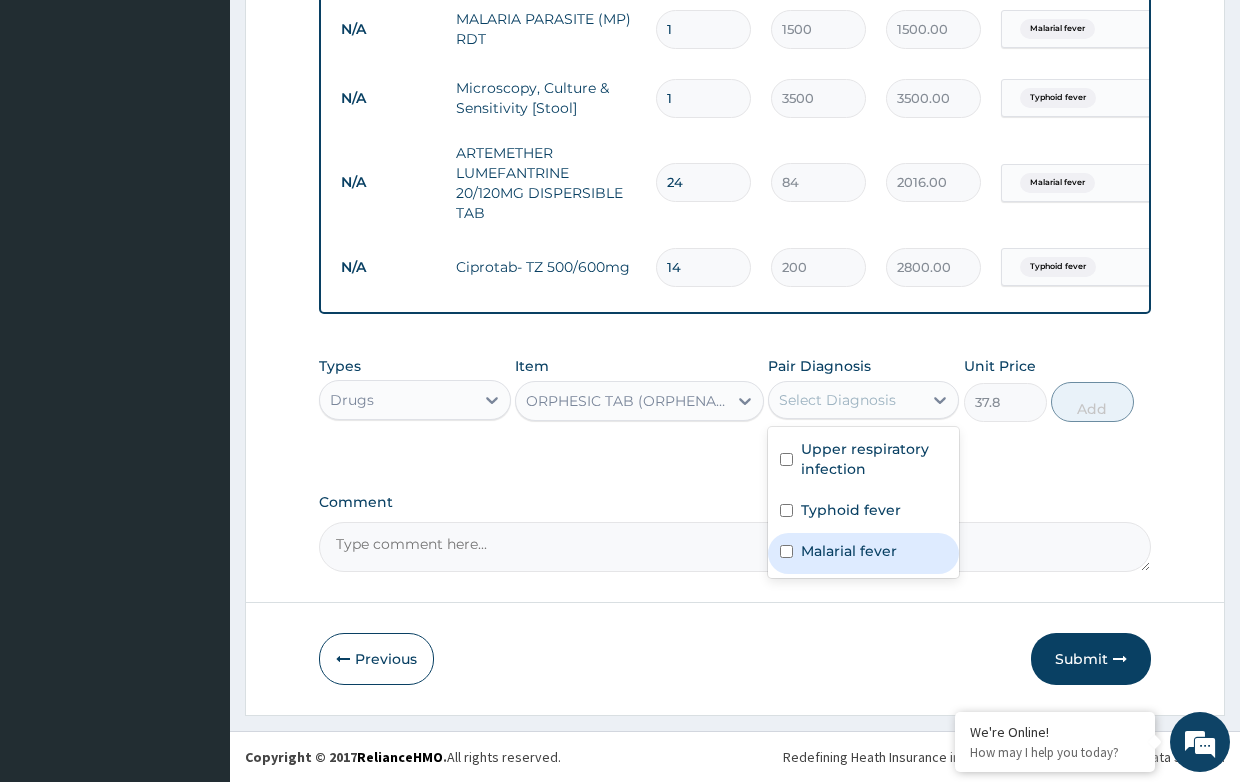 click on "Malarial fever" at bounding box center (849, 551) 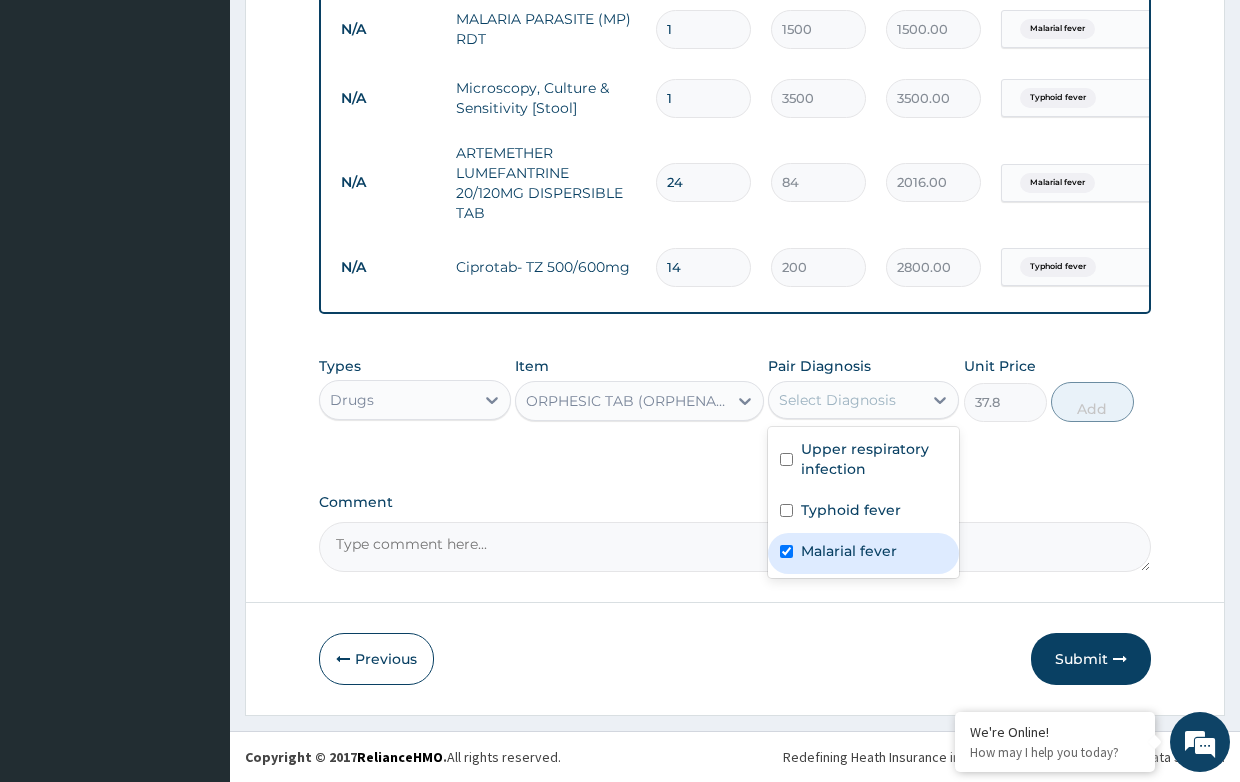 checkbox on "true" 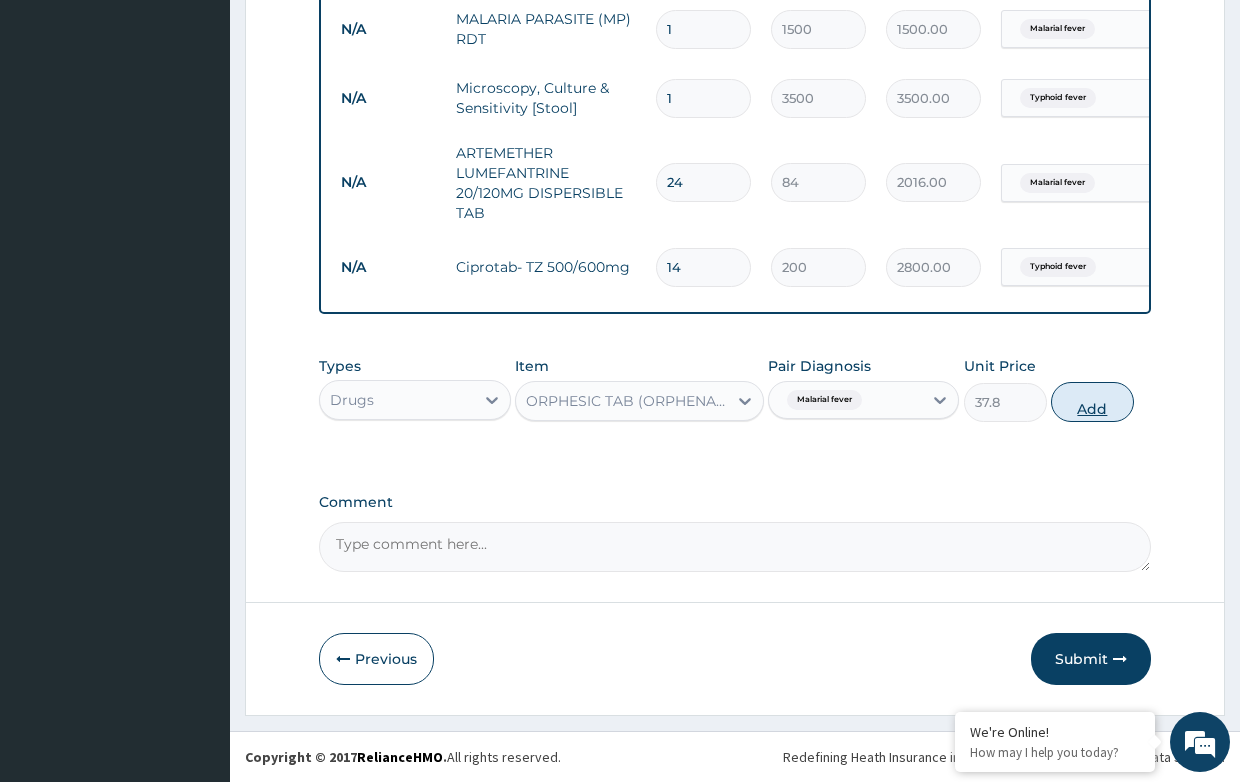 click on "Add" at bounding box center (1092, 402) 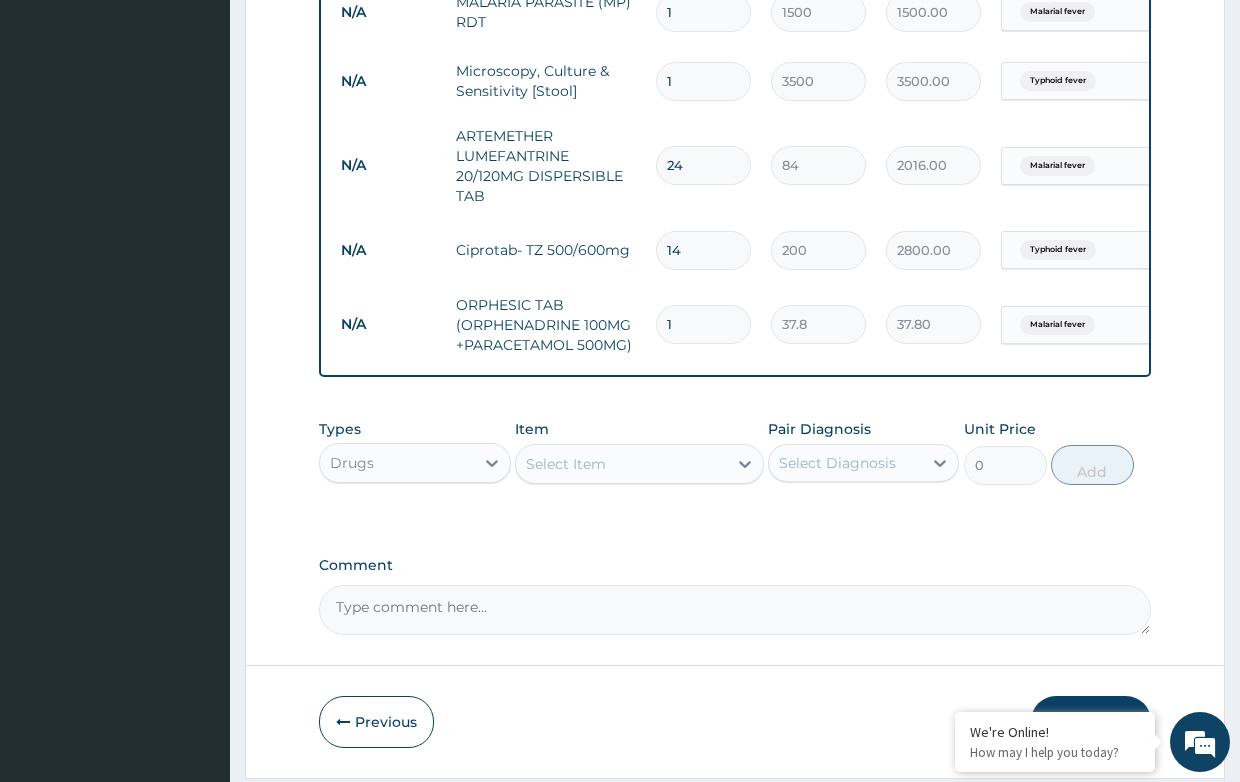 type on "18" 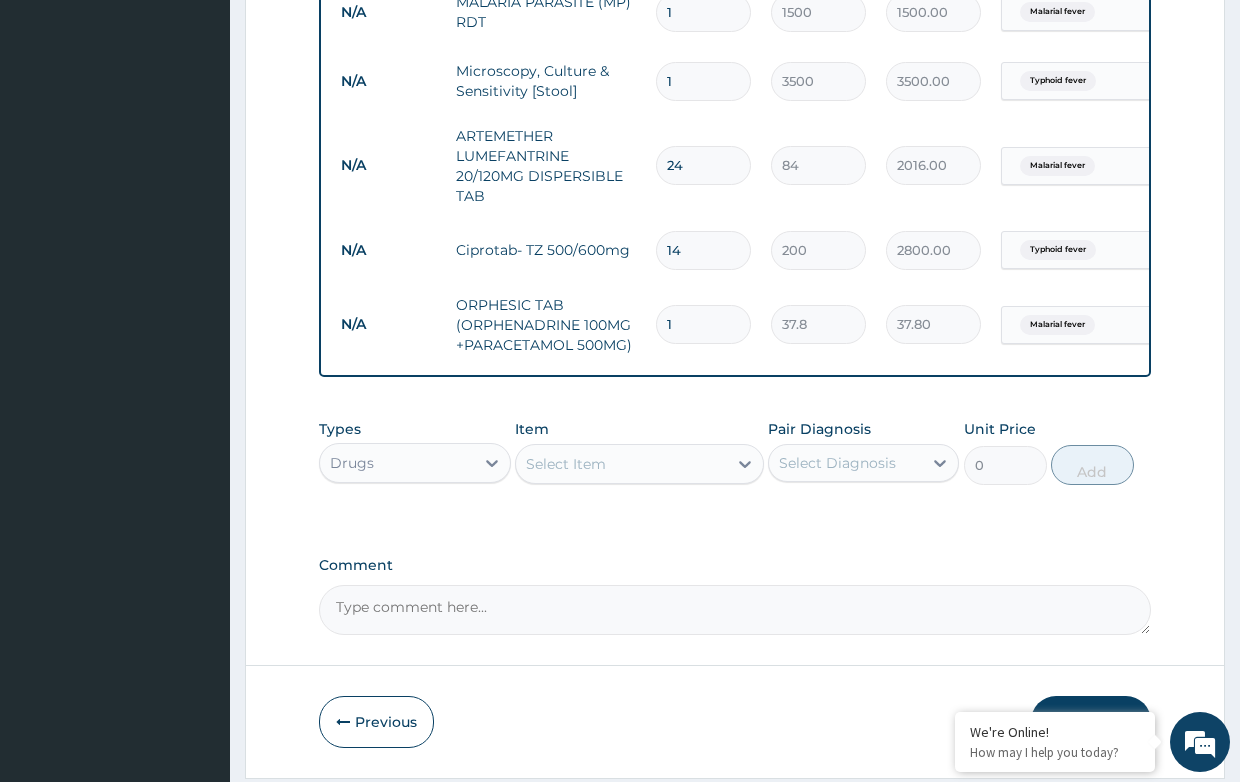 type on "680.40" 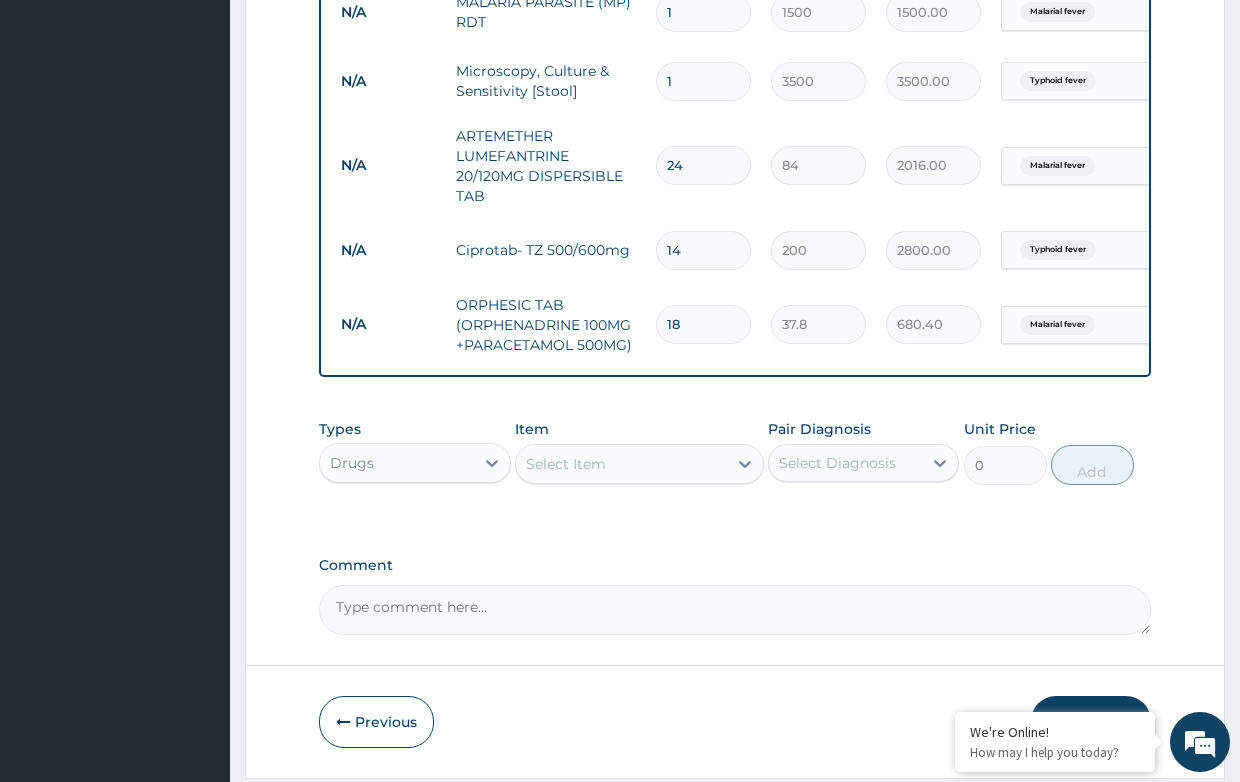 type on "18" 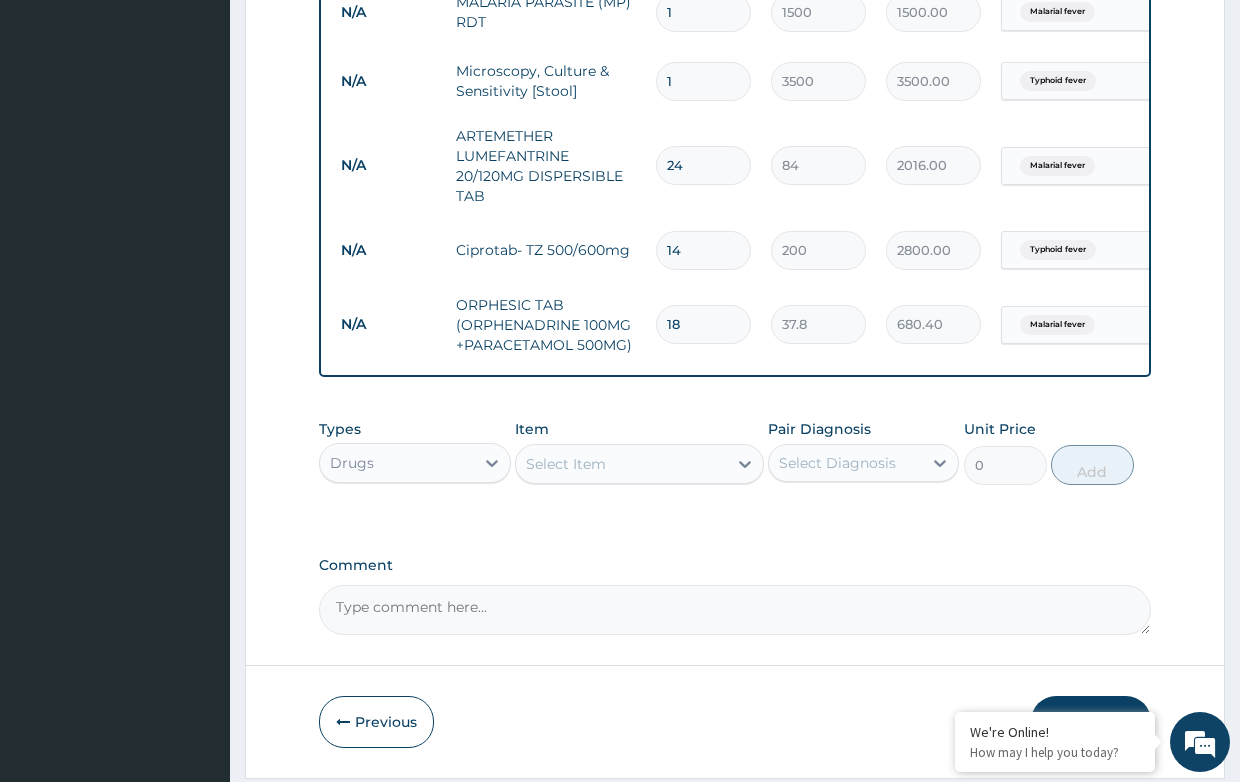 click on "Select Item" at bounding box center [621, 464] 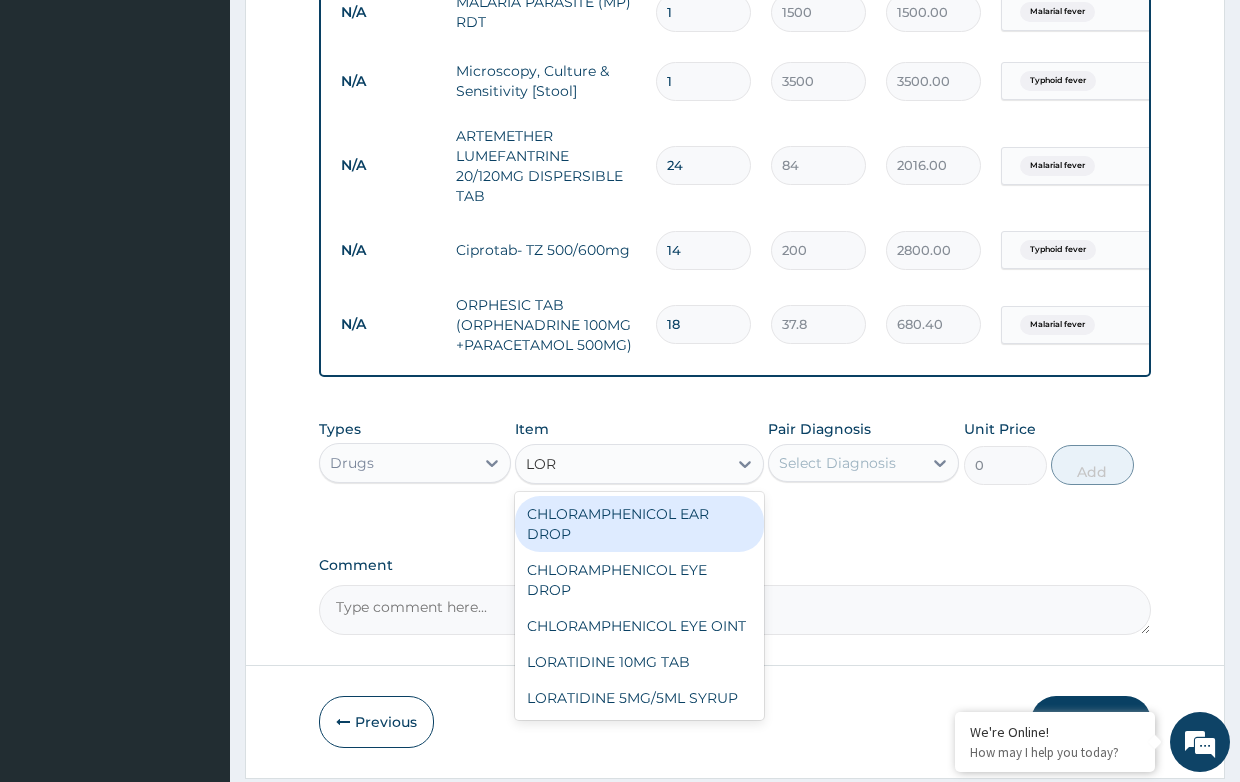 type on "LORA" 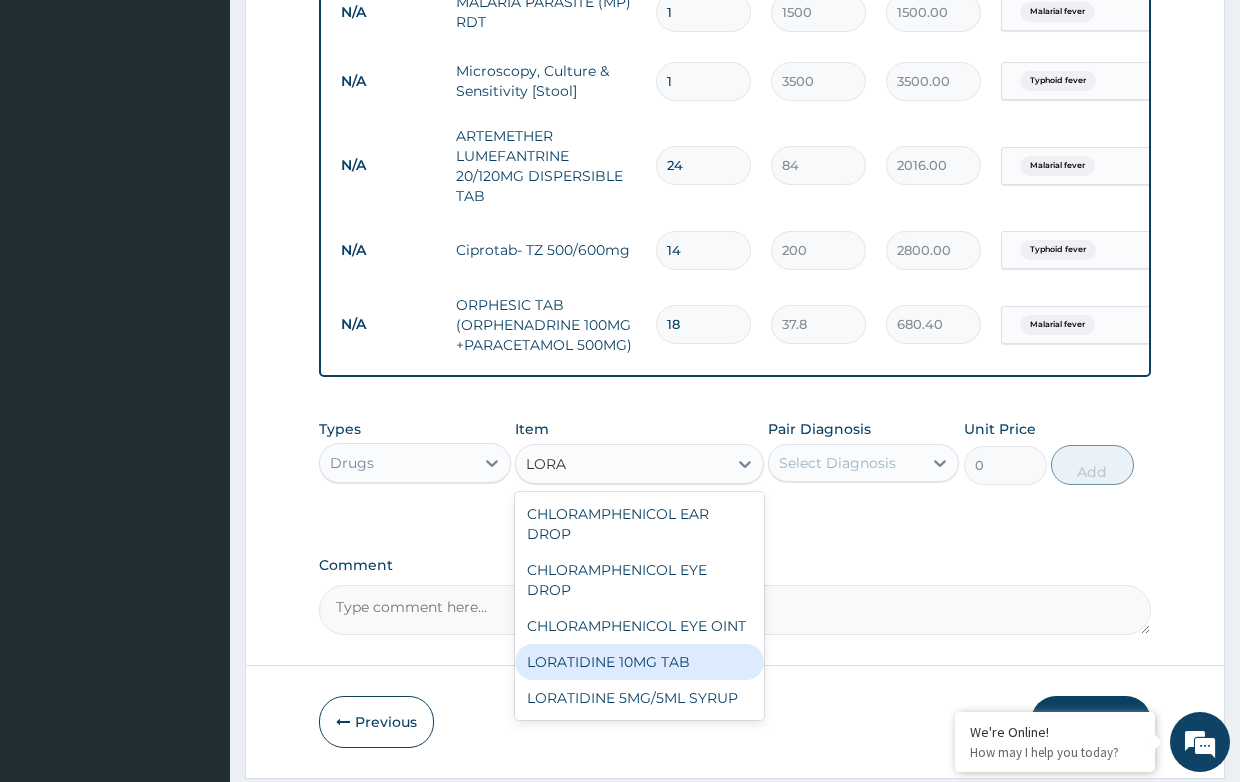 click on "LORATIDINE 10MG TAB" at bounding box center [639, 662] 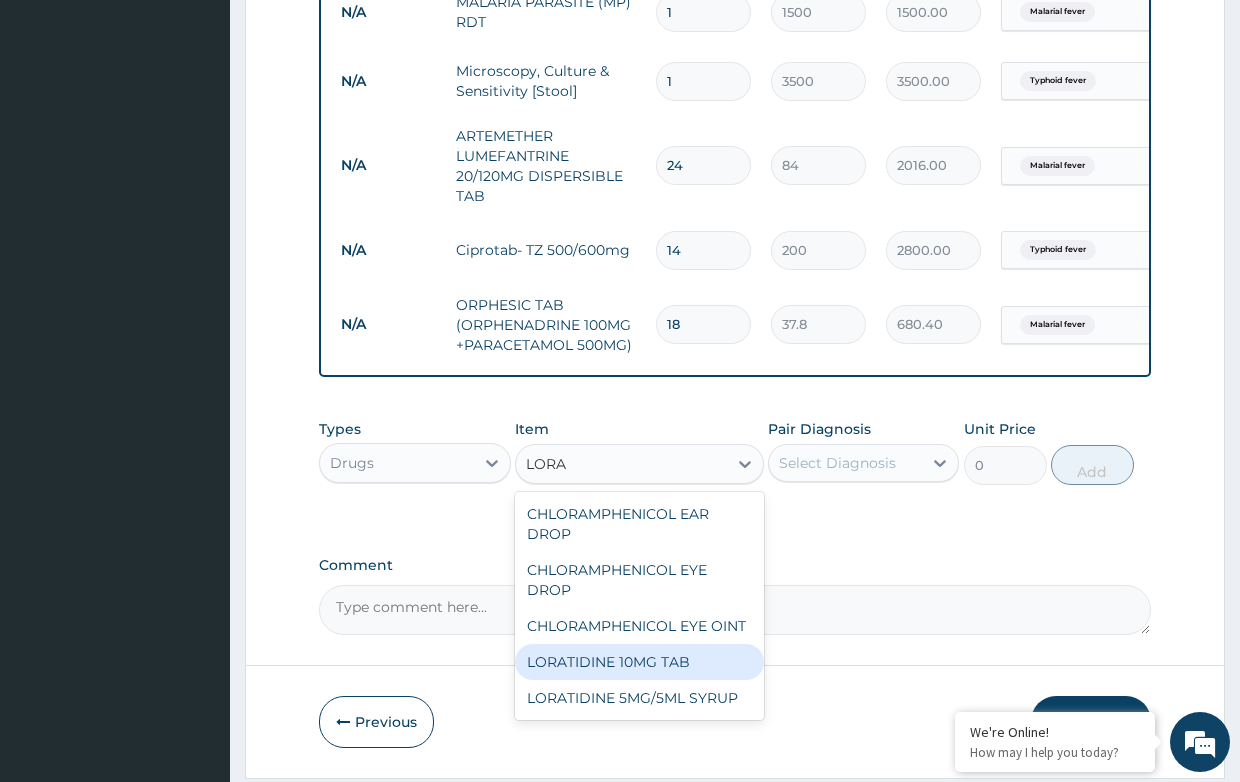 type 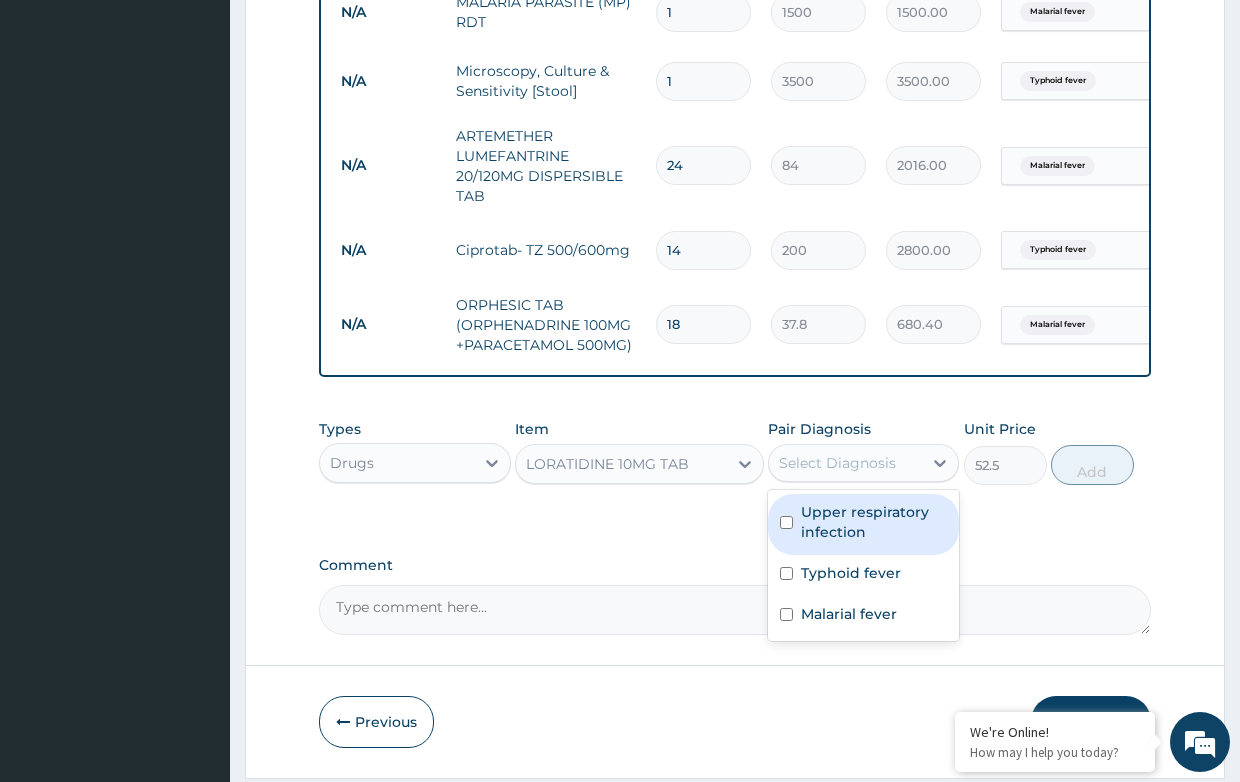 click on "Select Diagnosis" at bounding box center (837, 463) 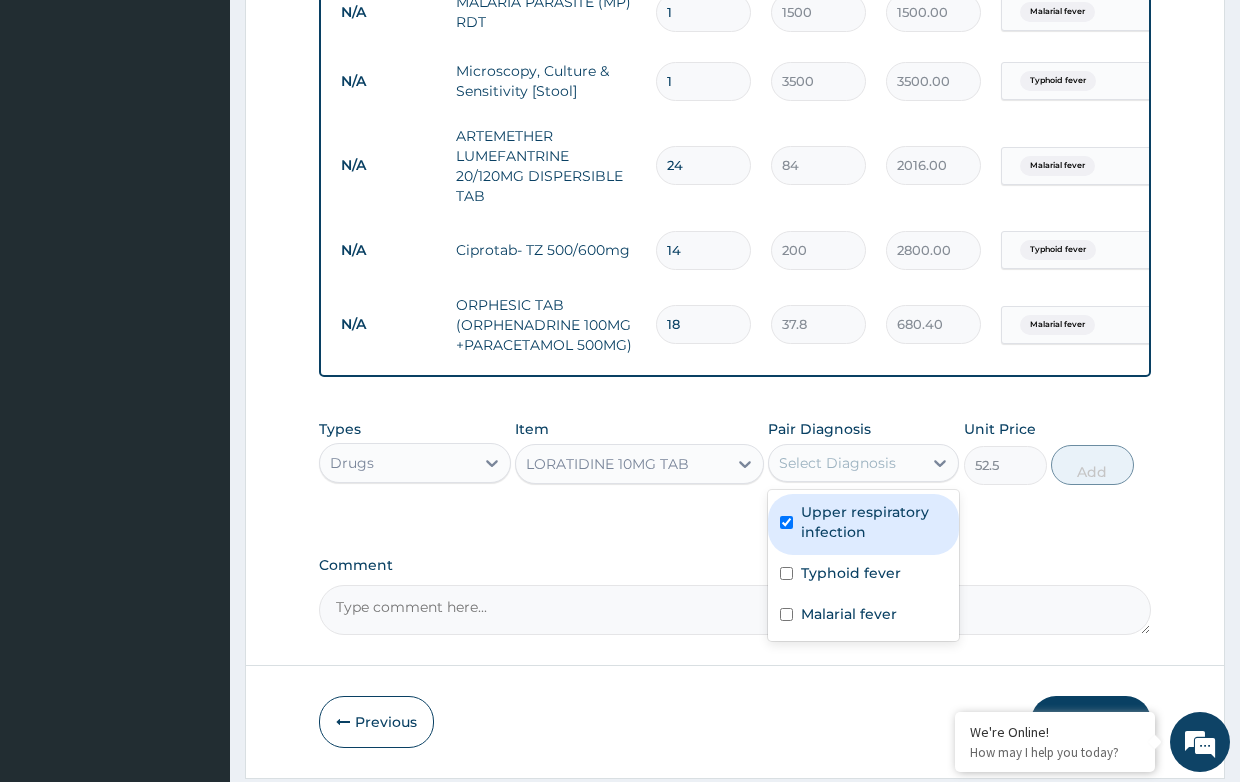 checkbox on "true" 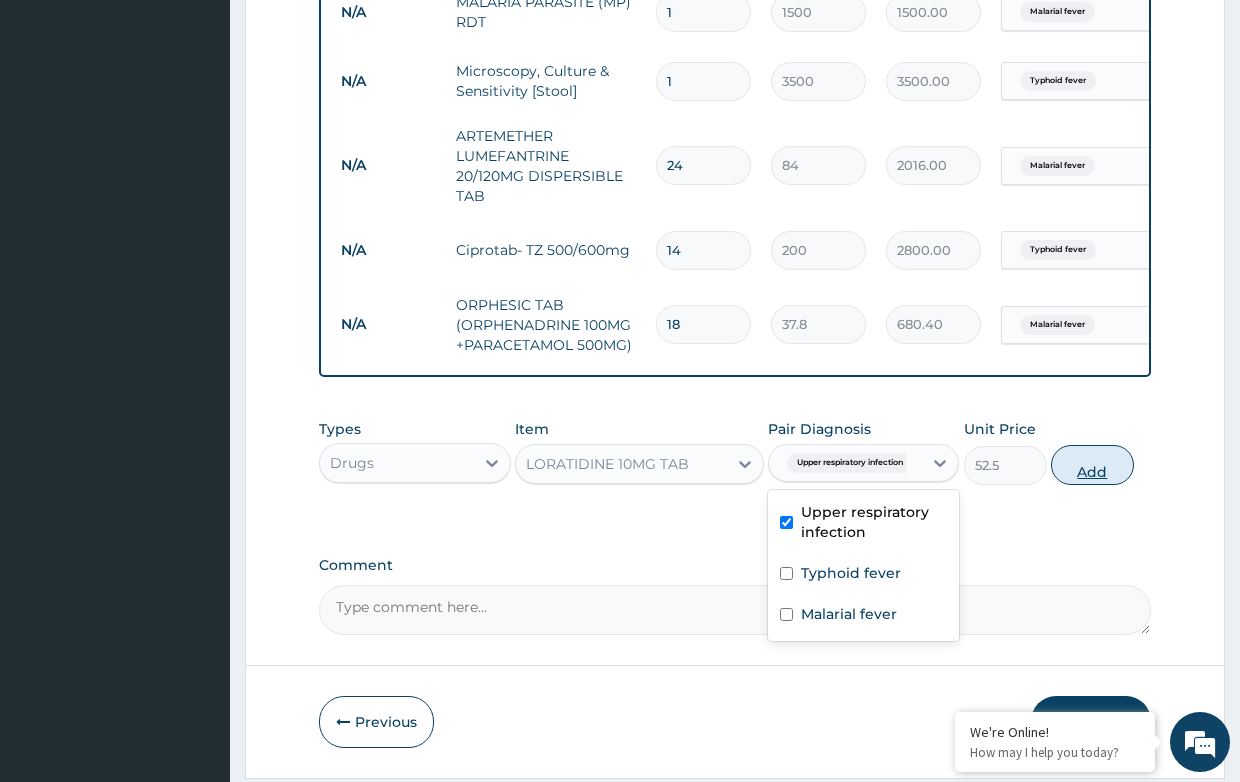 click on "Add" at bounding box center [1092, 465] 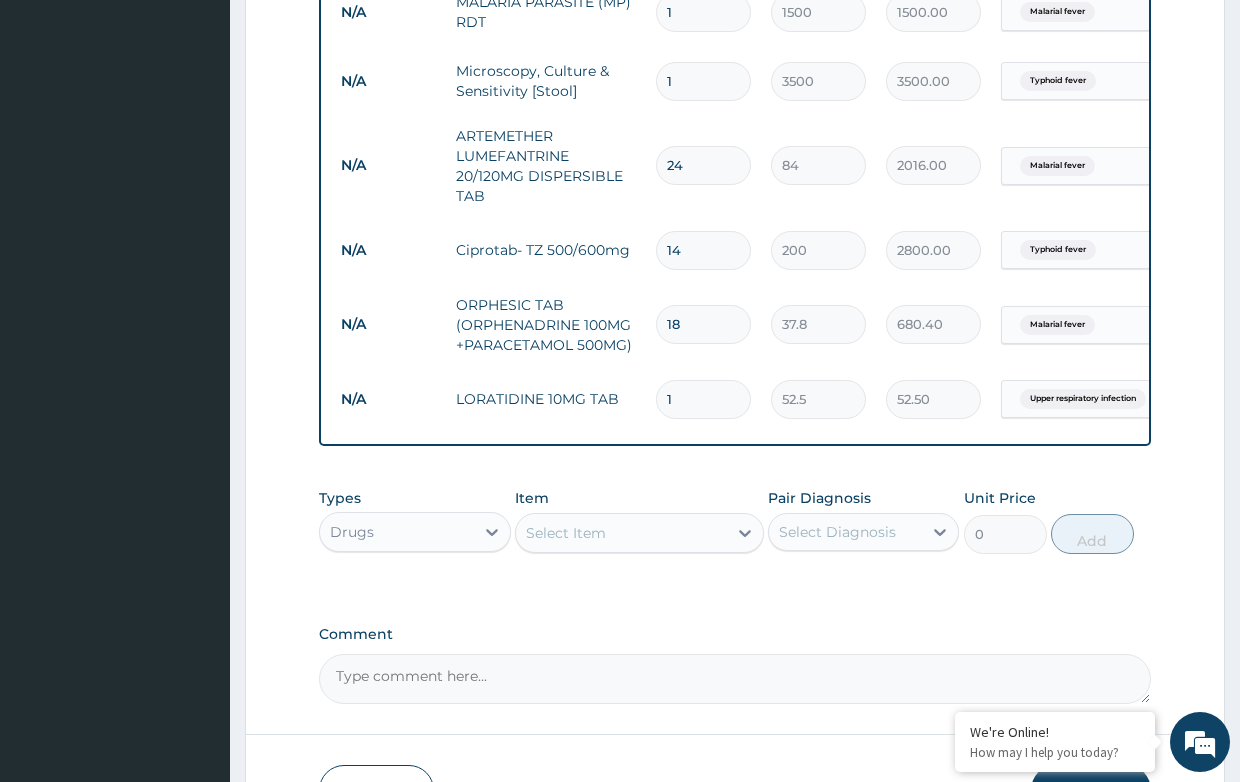 type on "10" 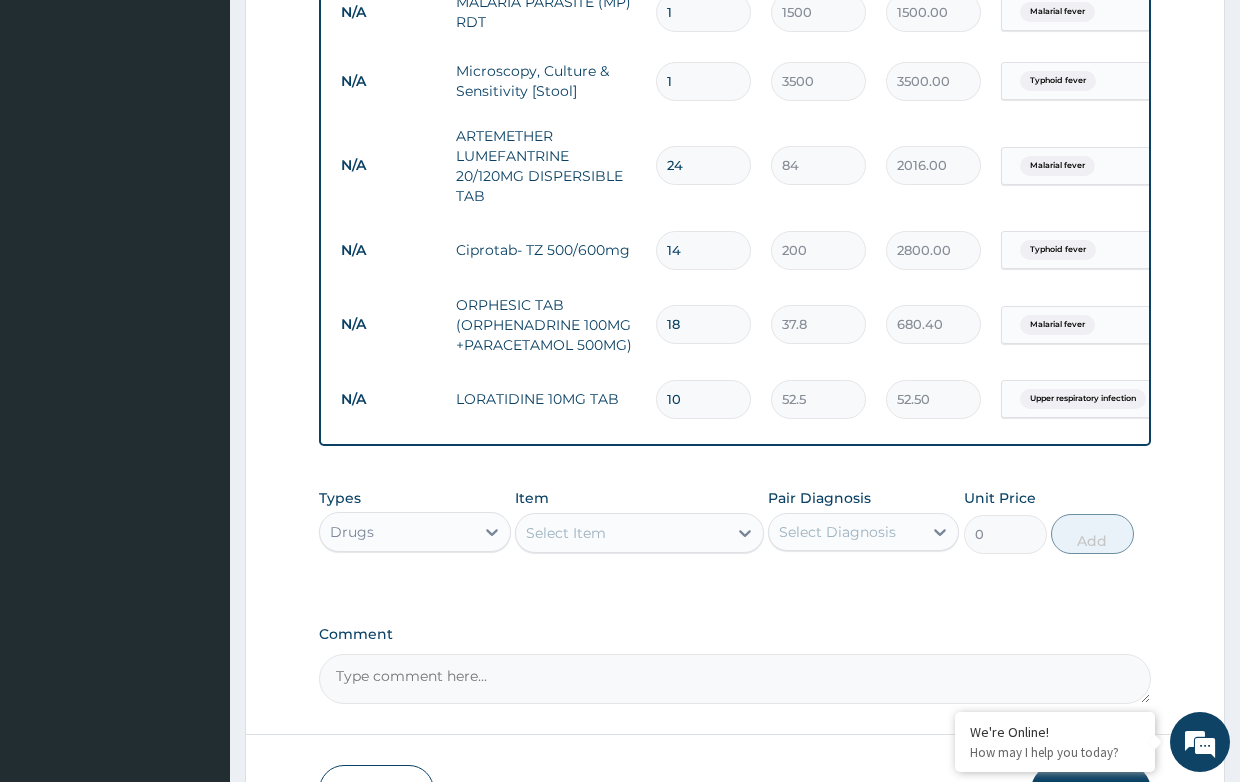 type on "525.00" 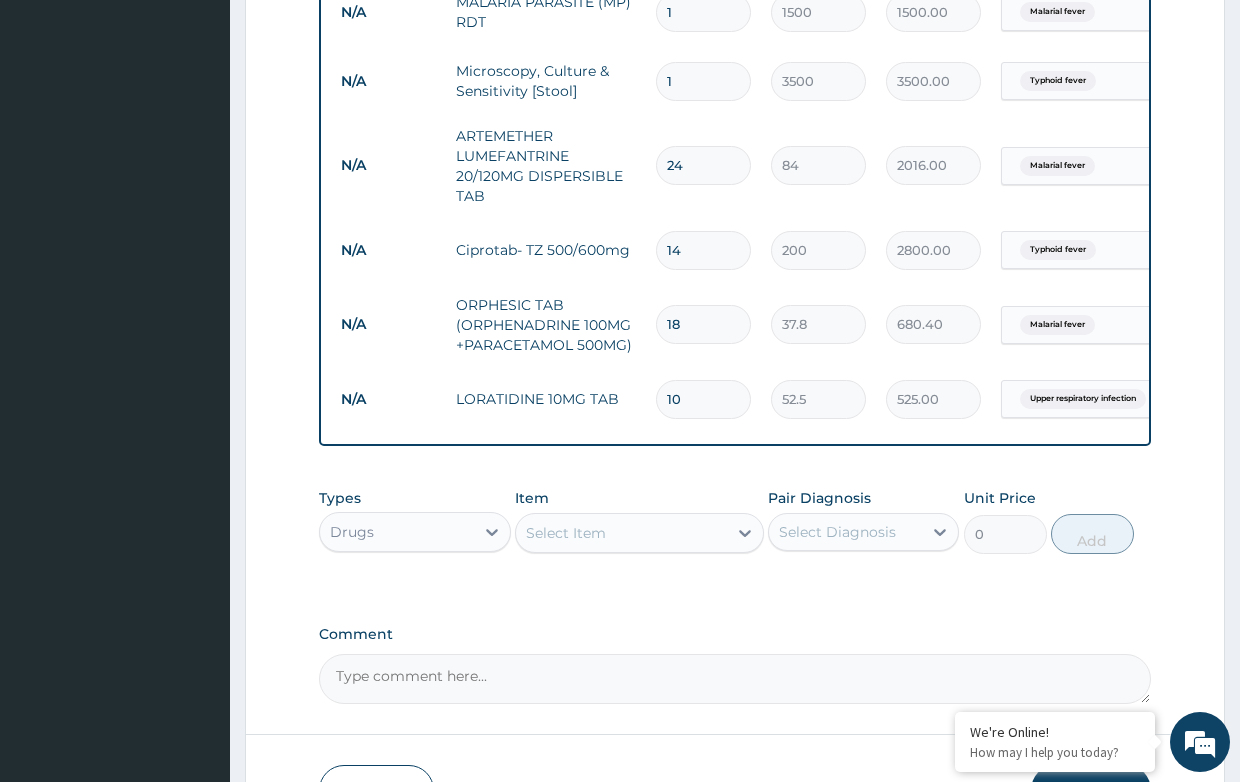 type on "10" 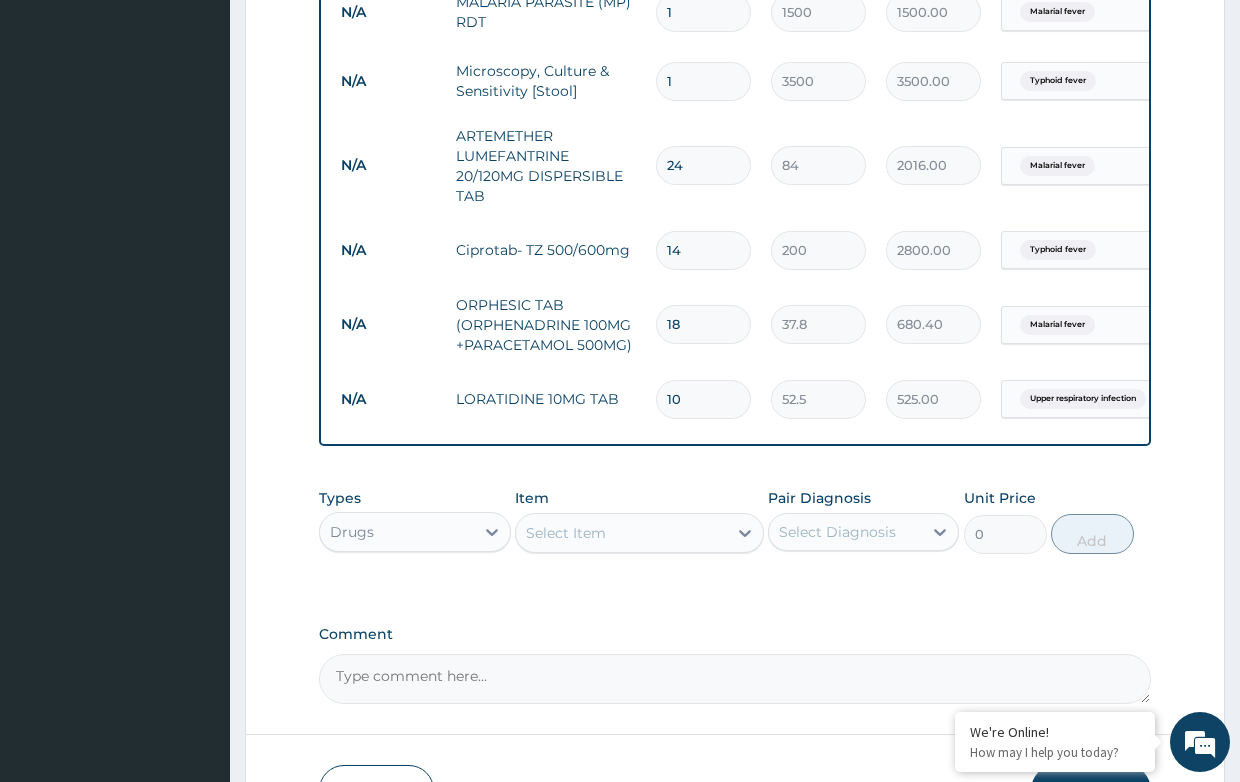 click on "Select Item" at bounding box center [566, 533] 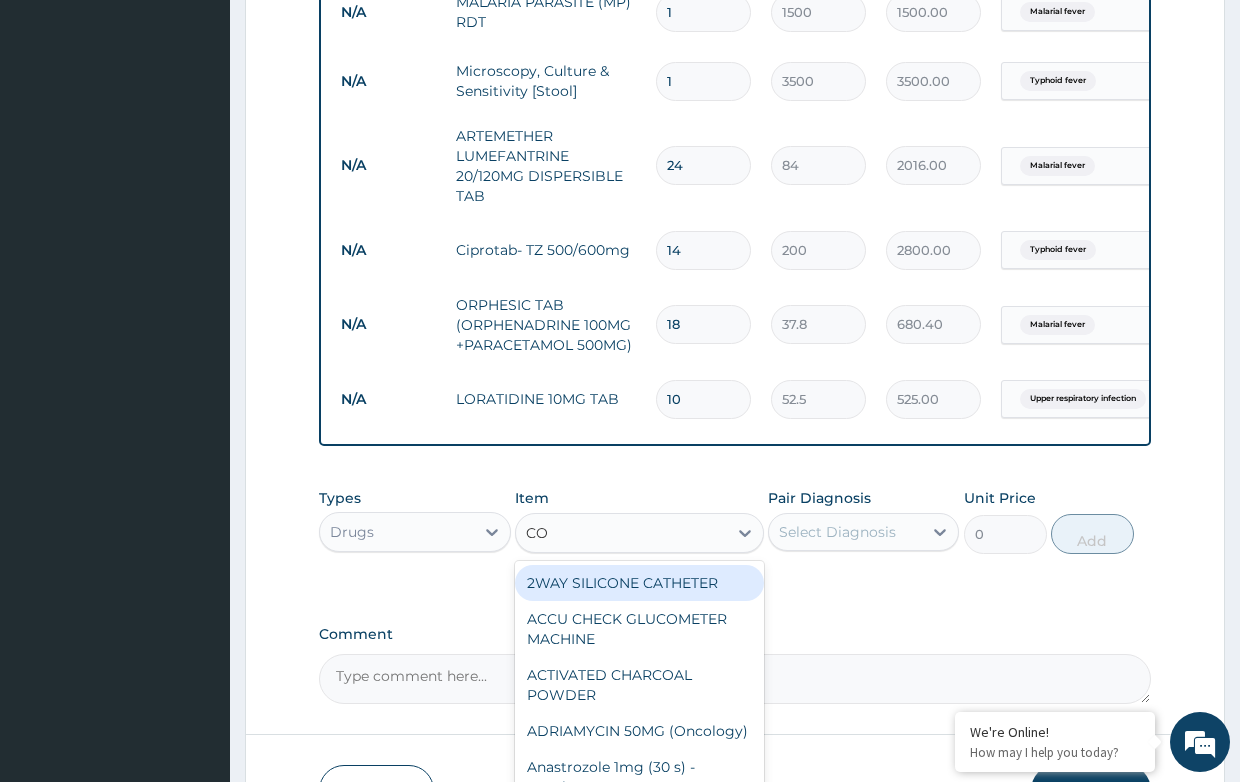 type on "COF" 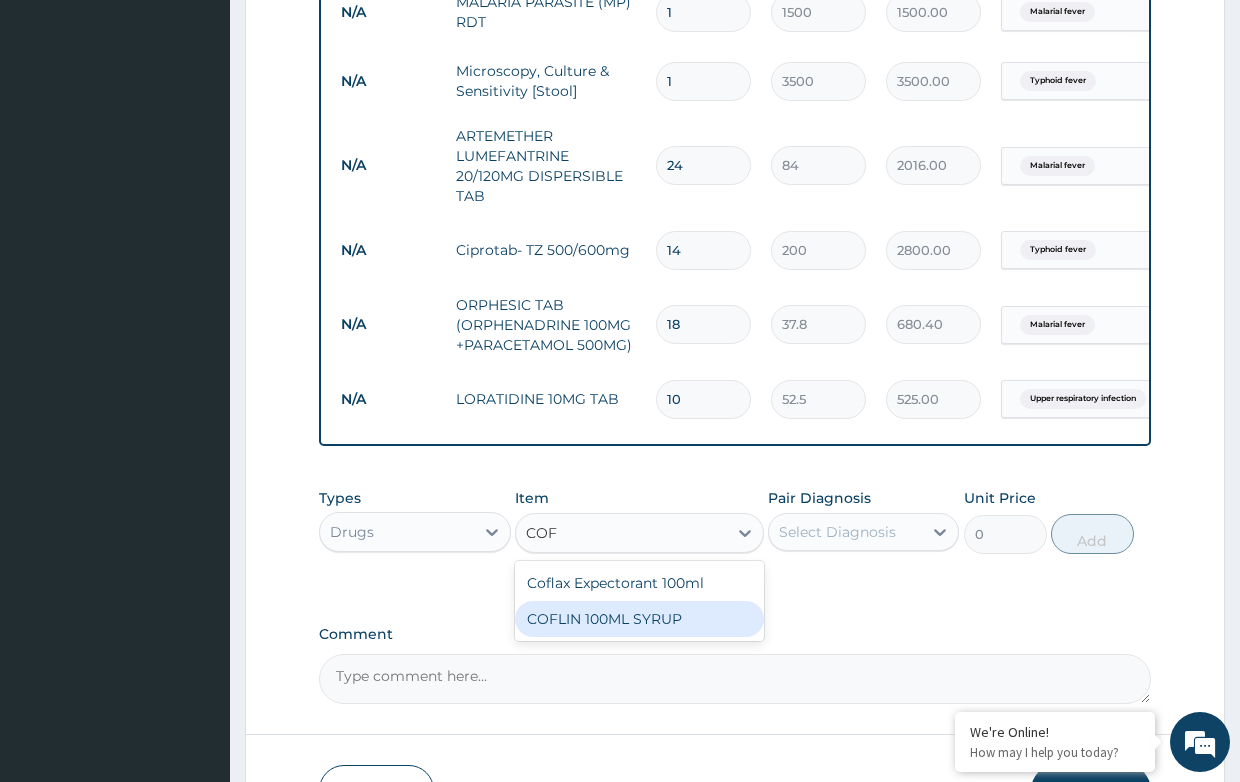 click on "COFLIN 100ML SYRUP" at bounding box center [639, 619] 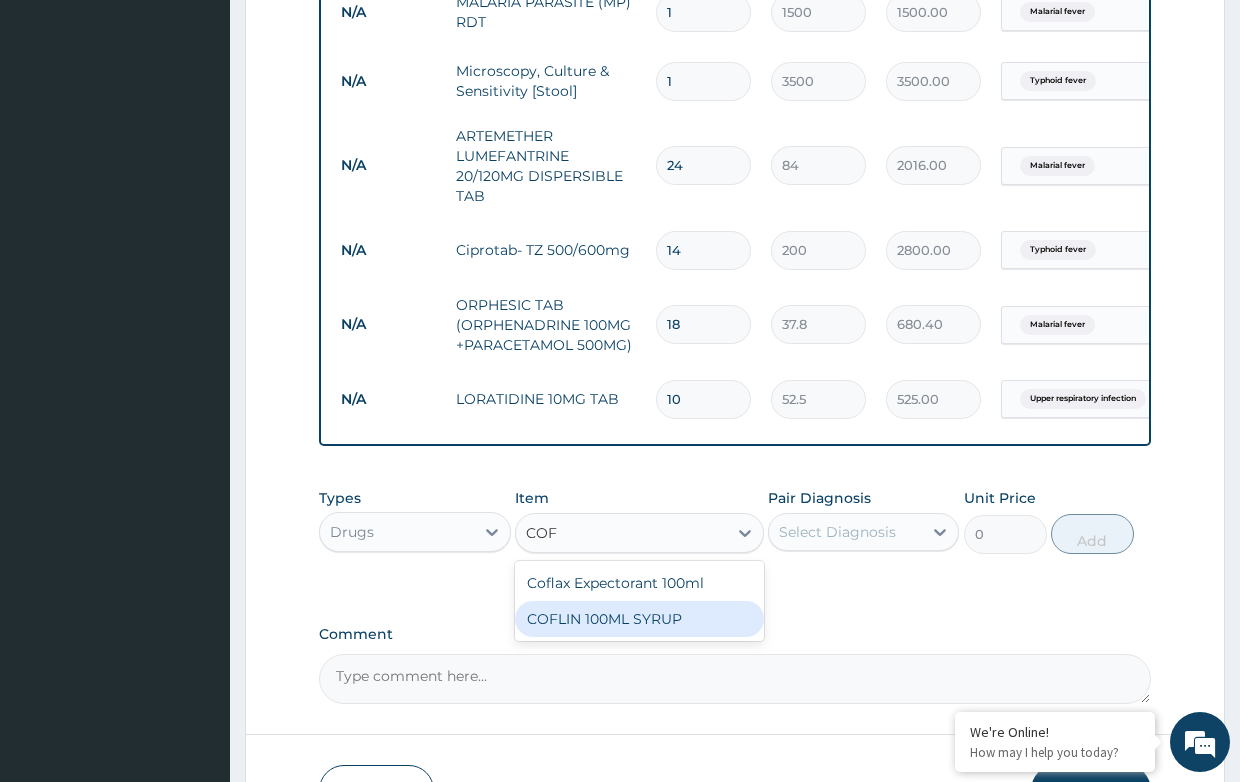 type 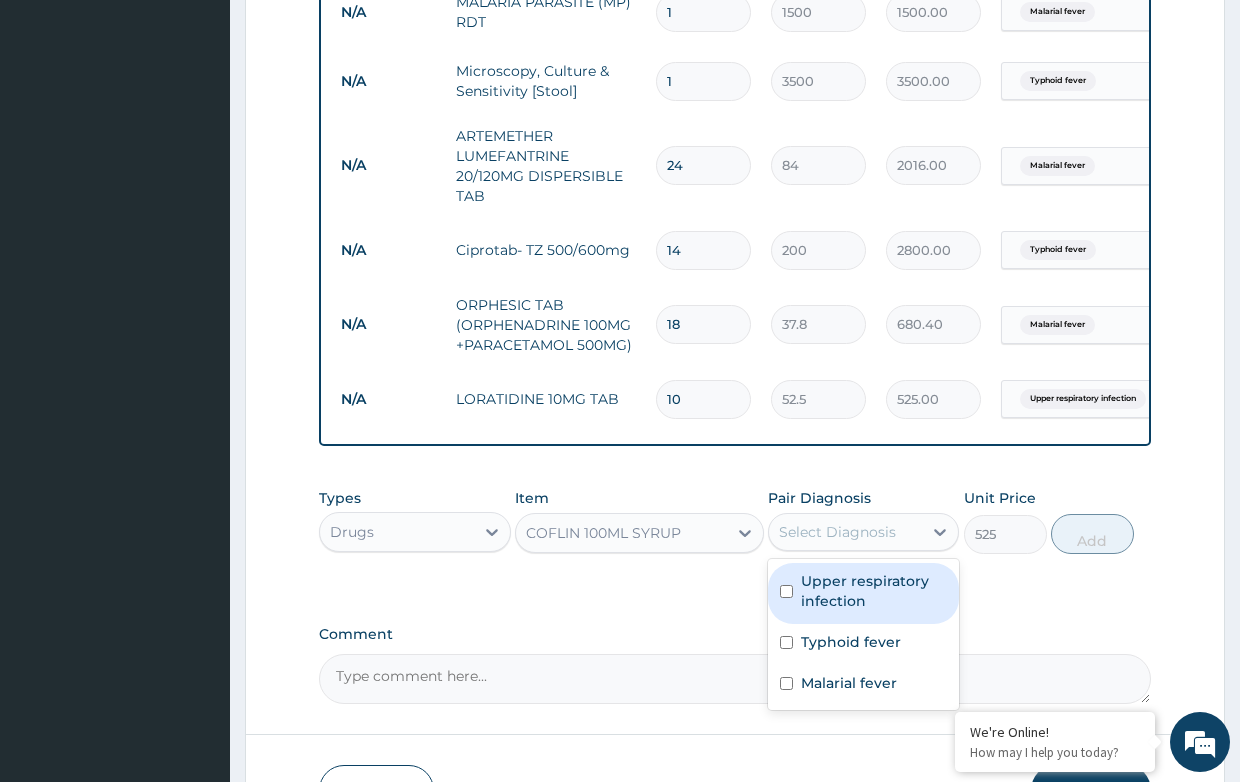 click on "Select Diagnosis" at bounding box center [837, 532] 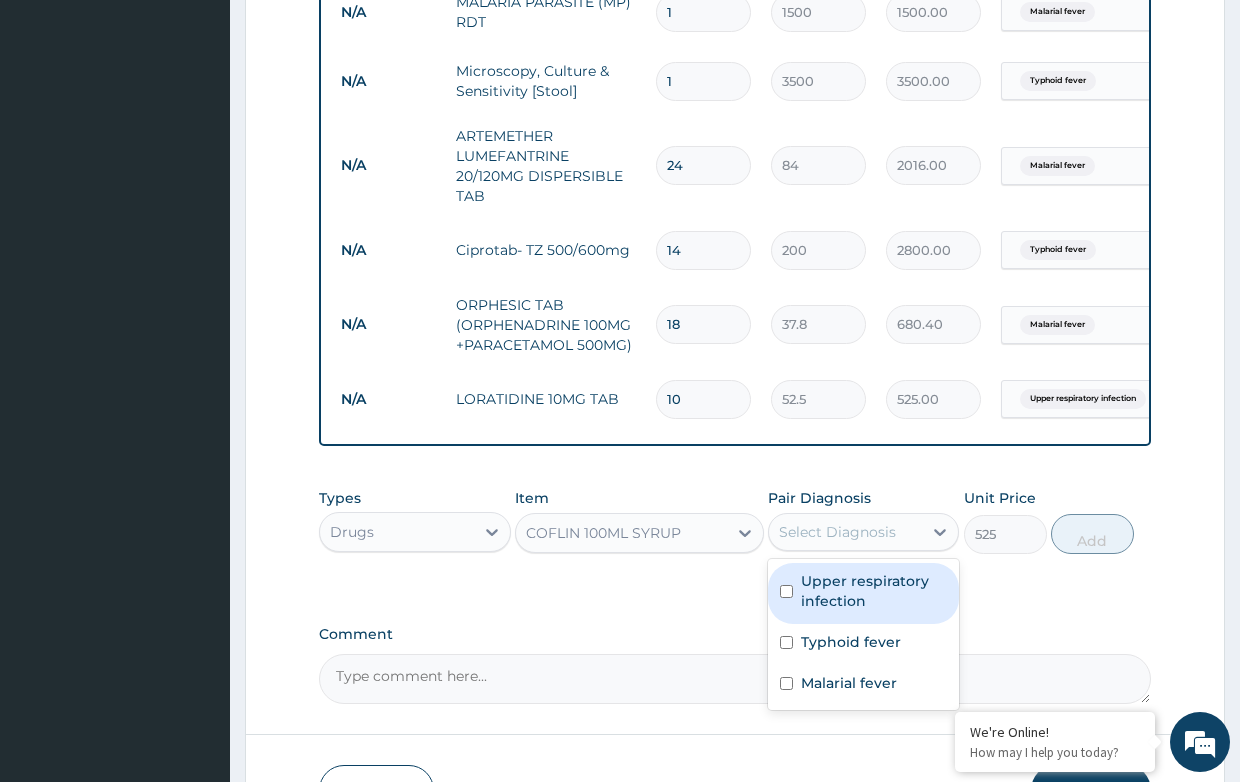 click on "Upper respiratory infection" at bounding box center [874, 591] 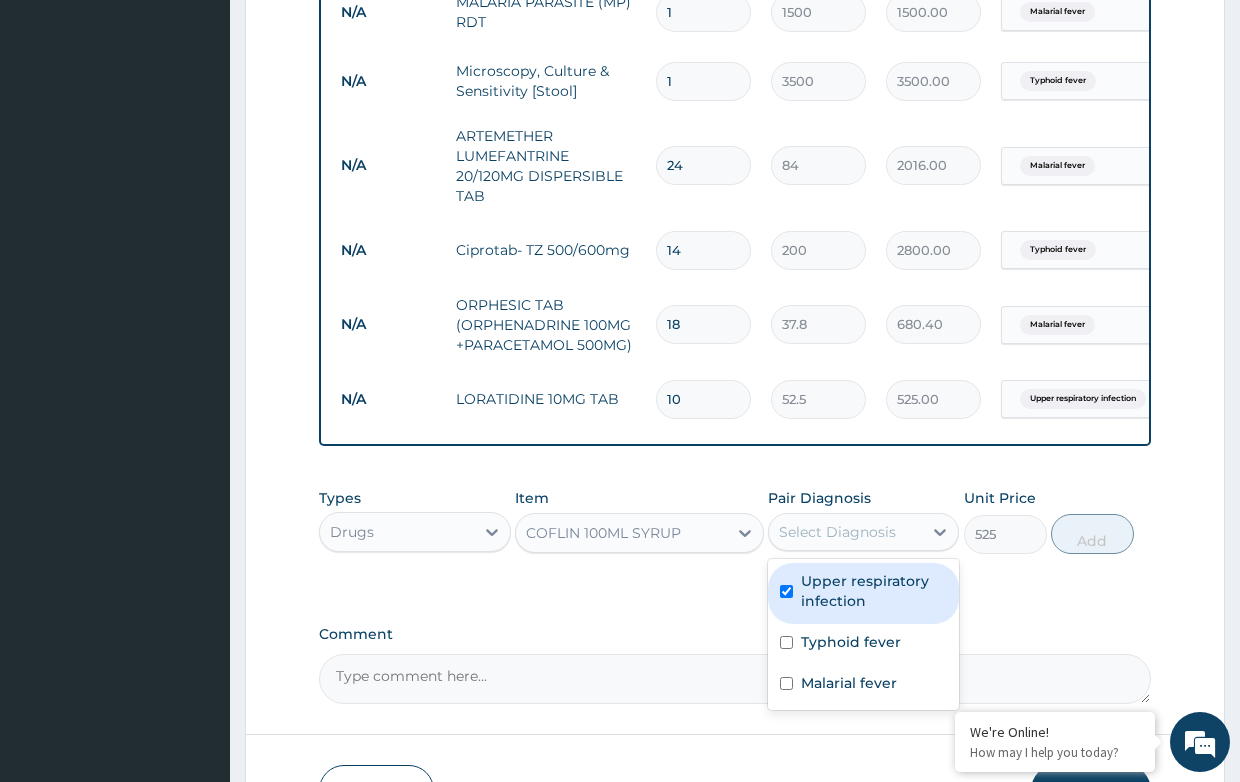 checkbox on "true" 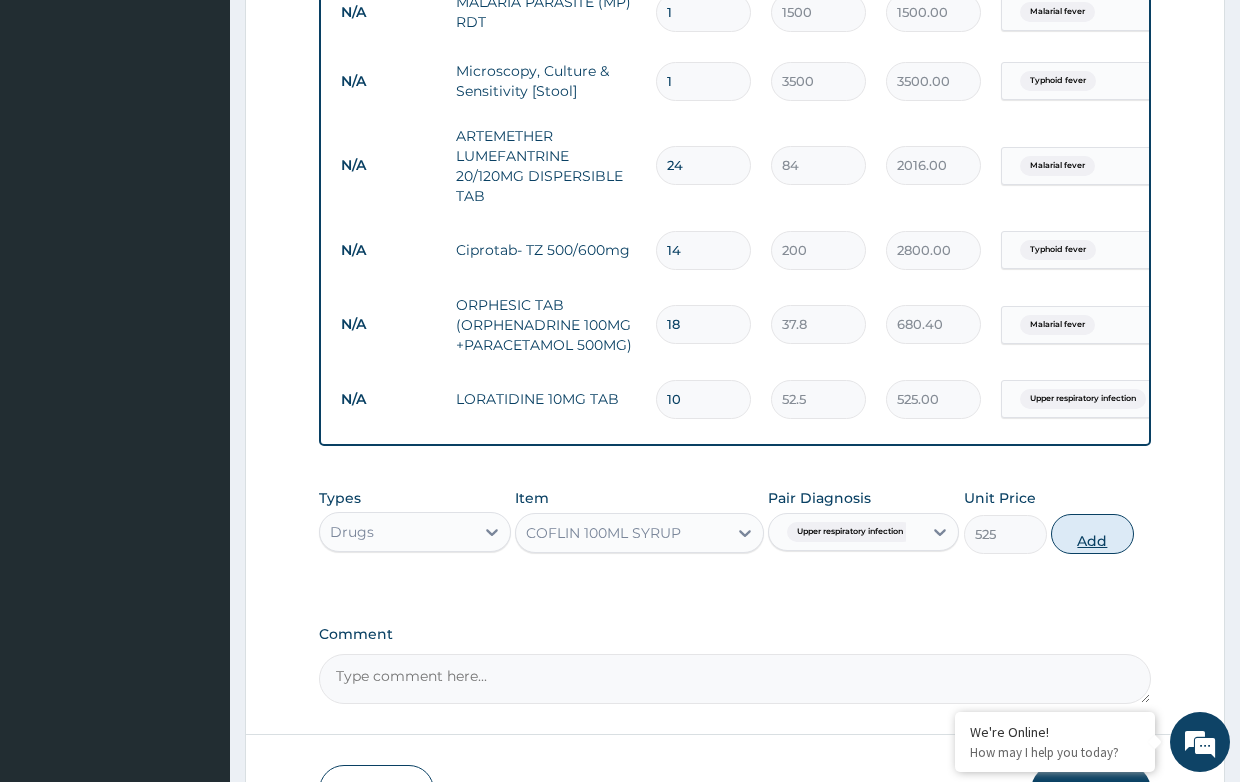 click on "Add" at bounding box center [1092, 534] 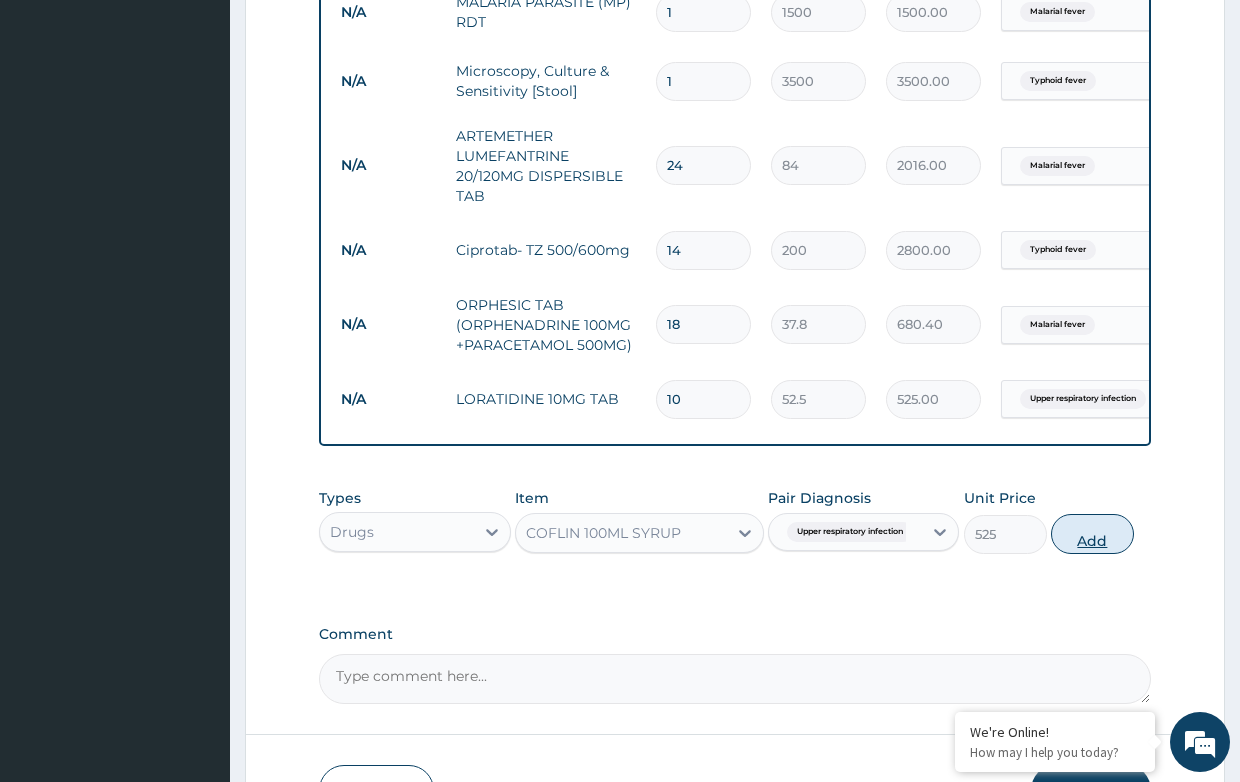 type on "0" 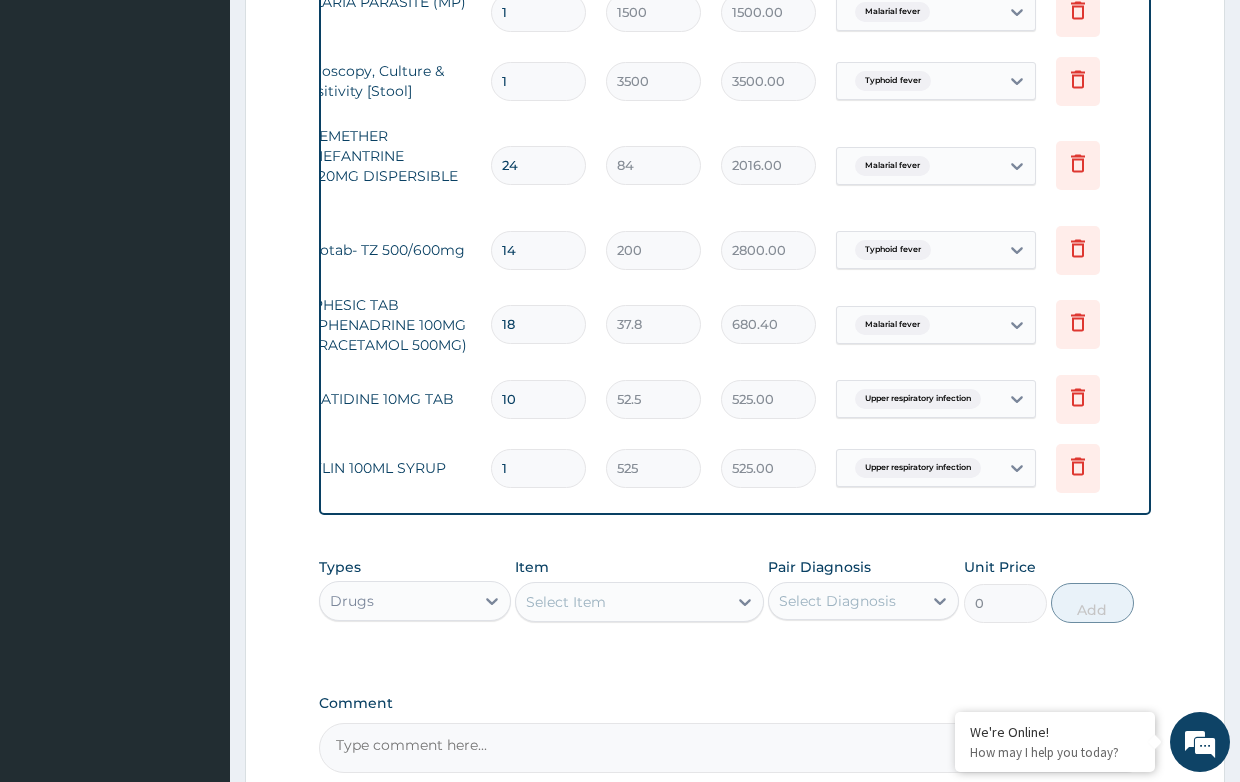 scroll, scrollTop: 0, scrollLeft: 172, axis: horizontal 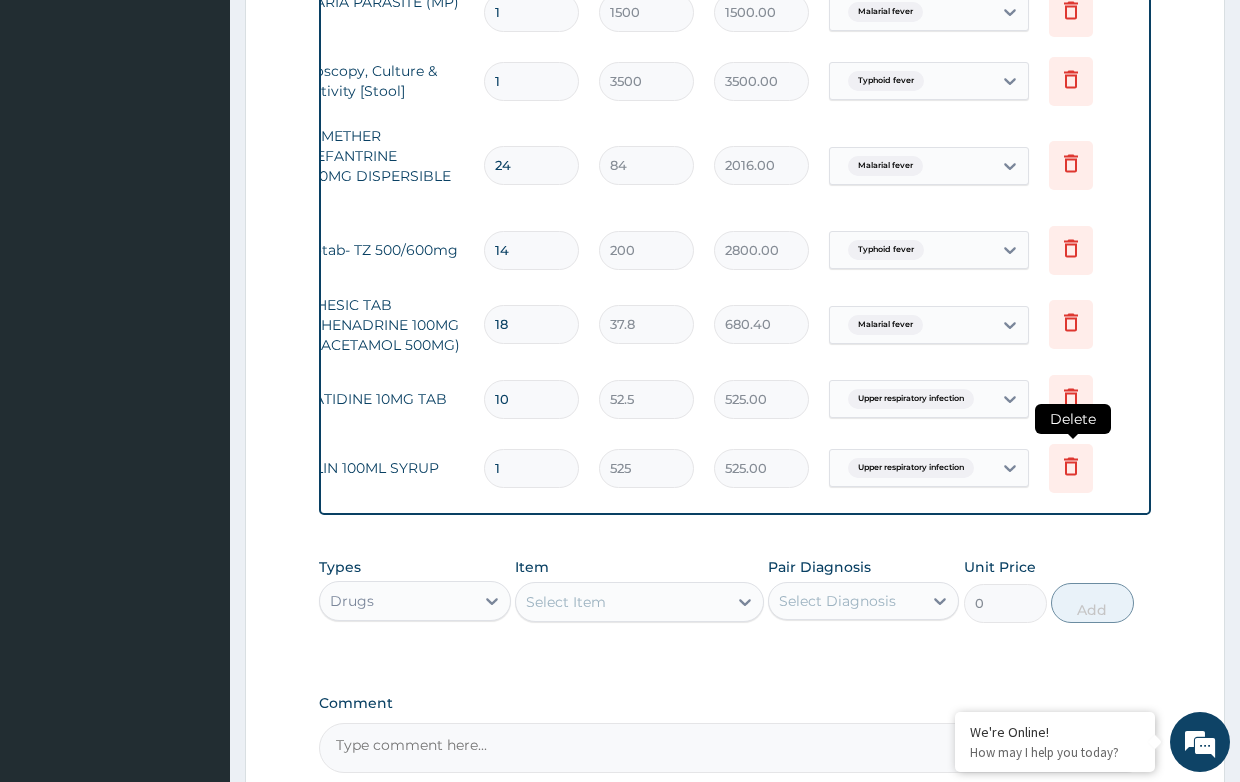 click 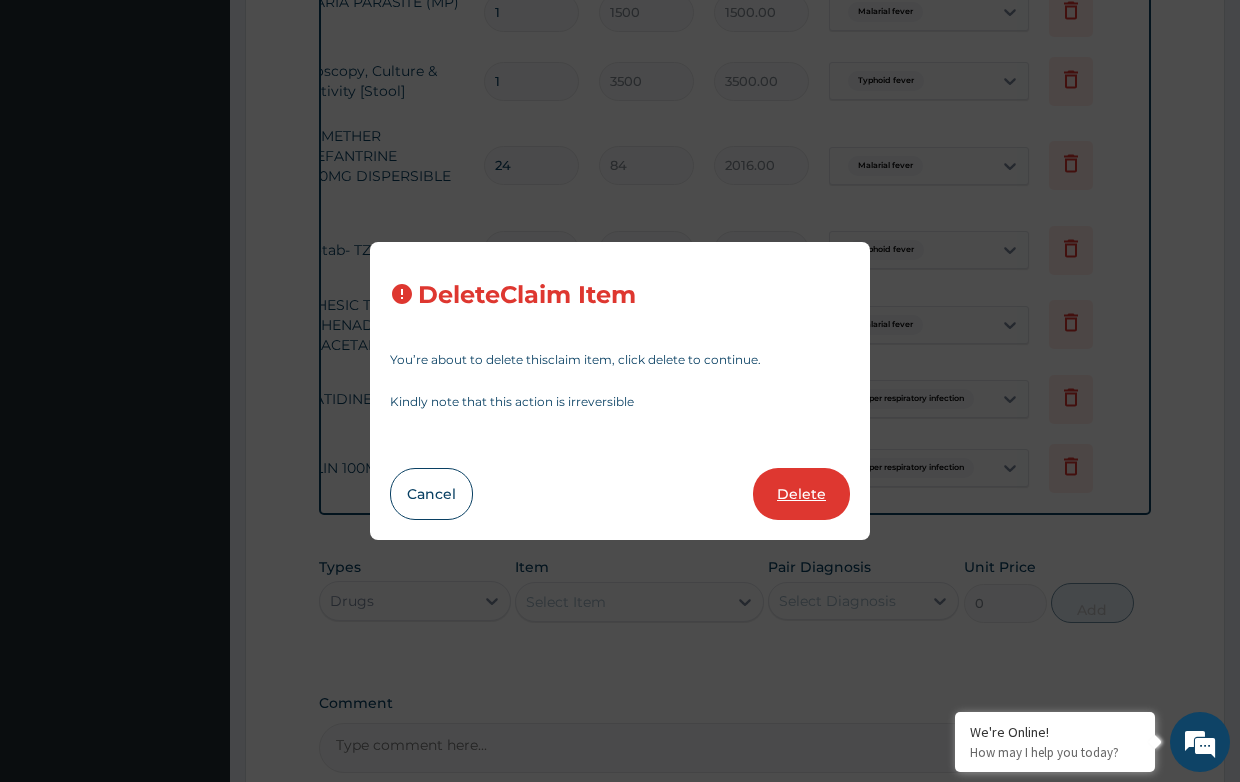click on "Delete" at bounding box center (801, 494) 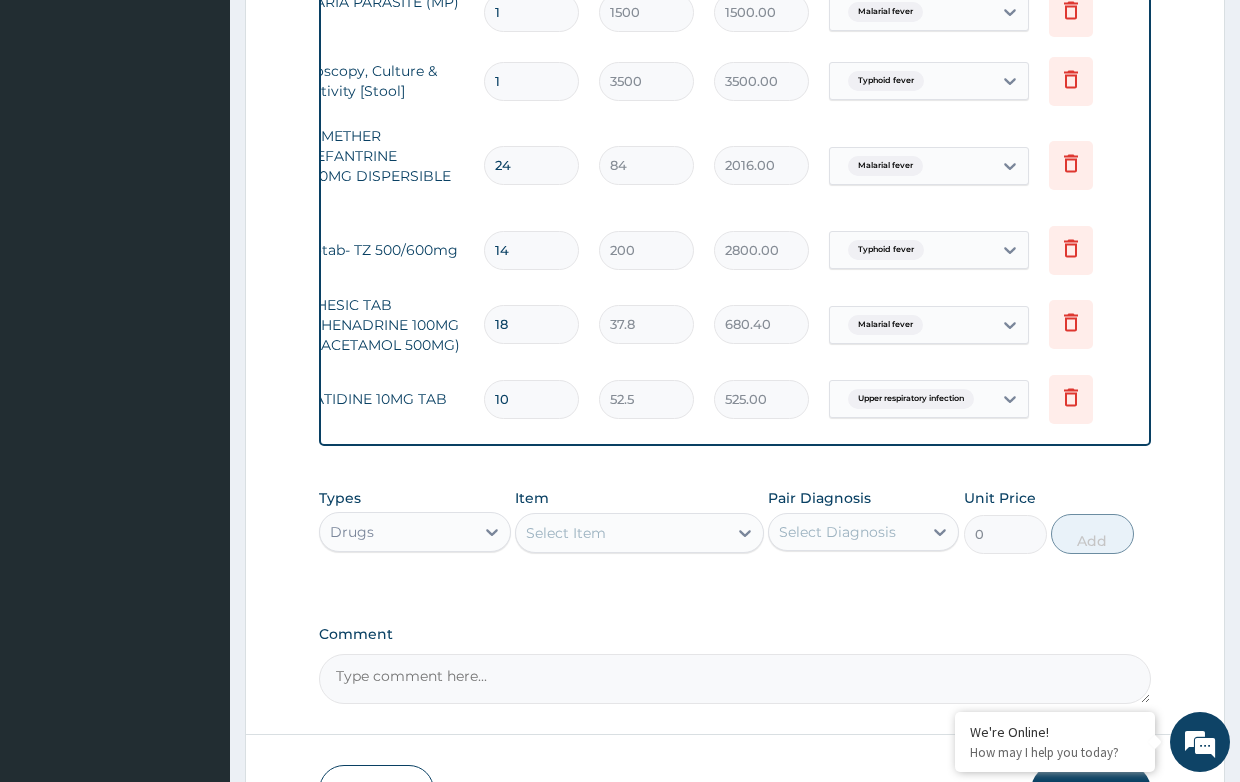 click on "Select Item" at bounding box center [621, 533] 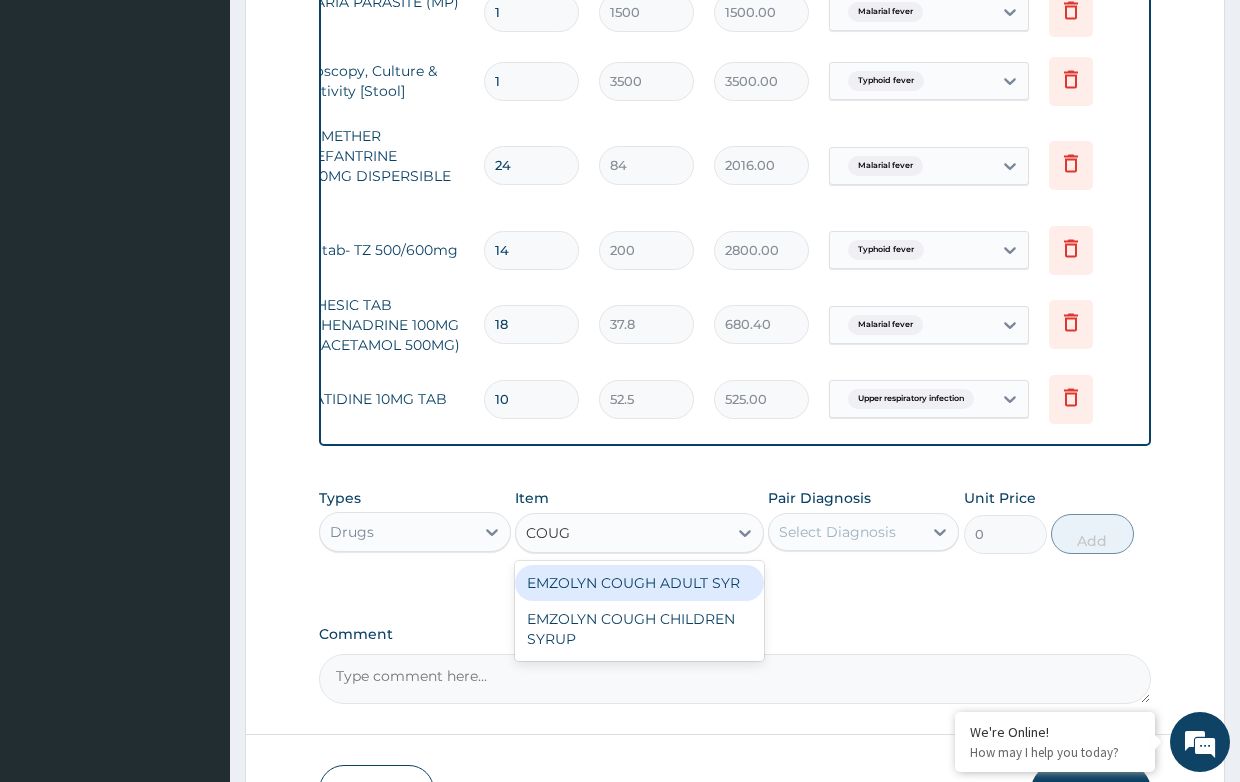 type on "COUGH" 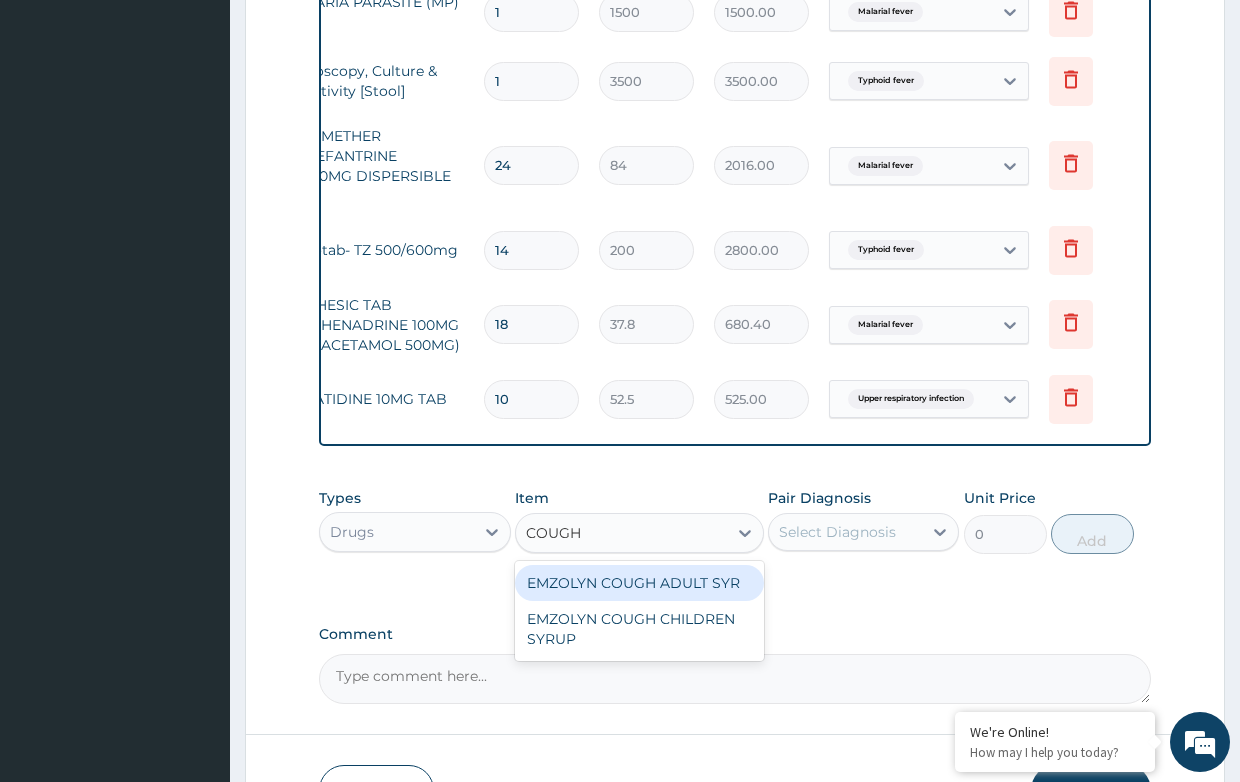 click on "EMZOLYN COUGH ADULT SYR" at bounding box center (639, 583) 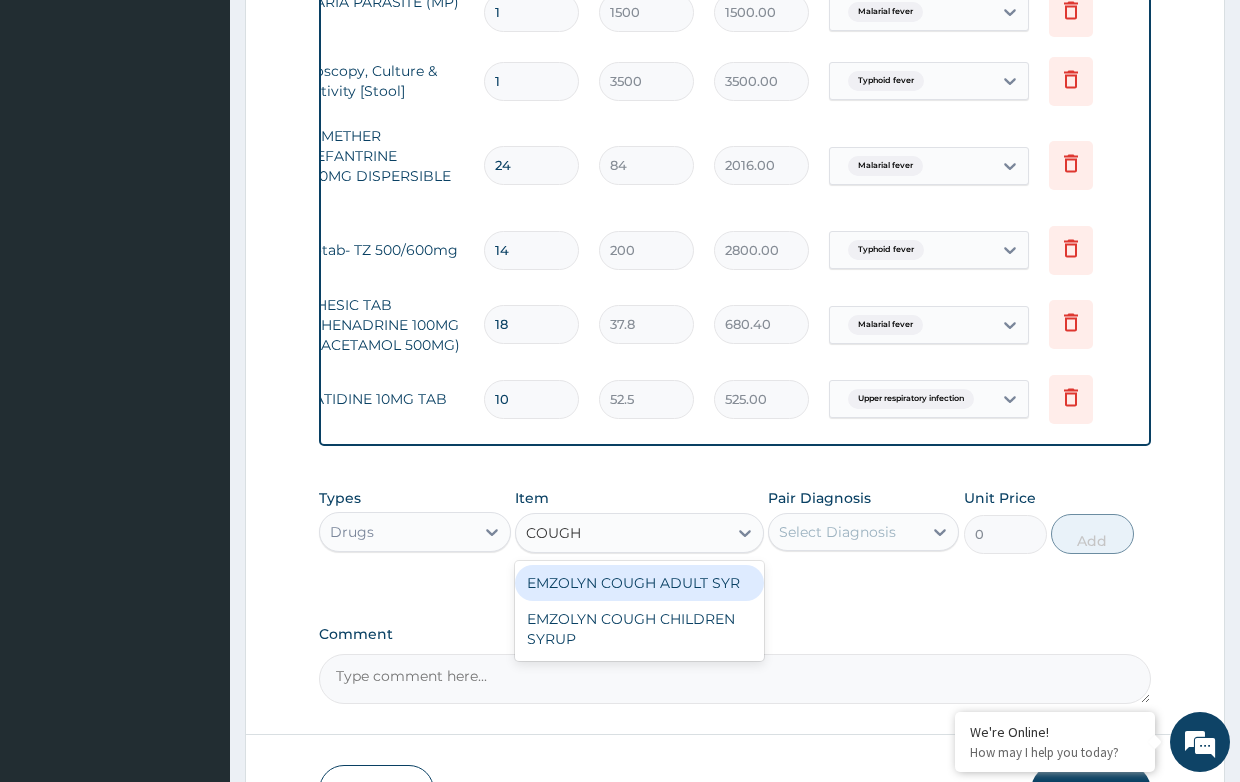 type 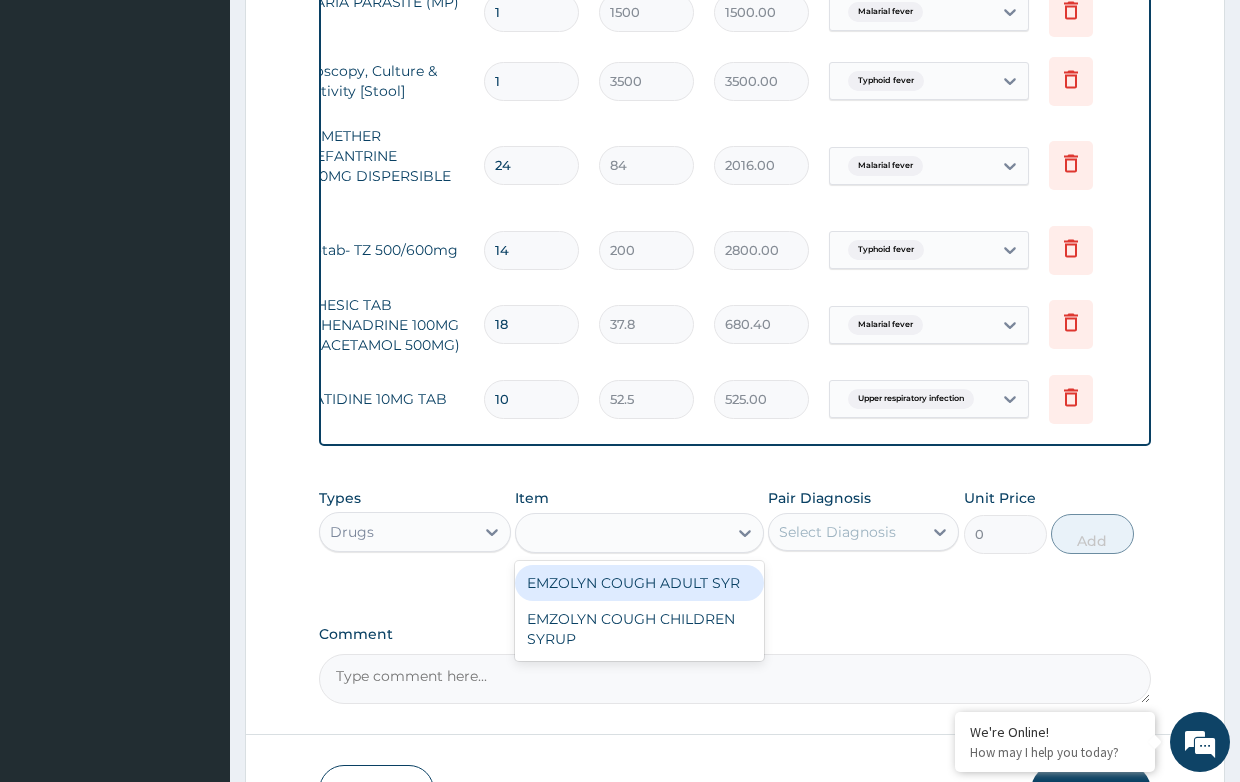 type on "735" 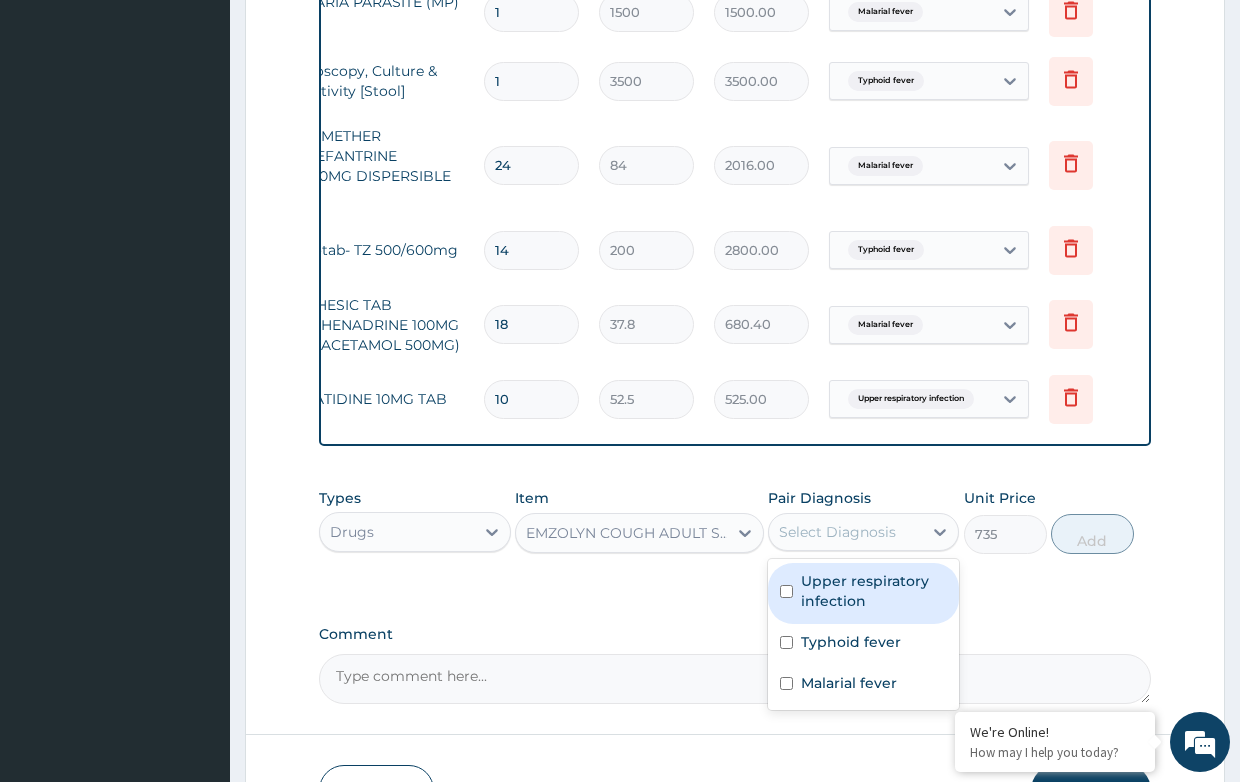 click on "Select Diagnosis" at bounding box center (837, 532) 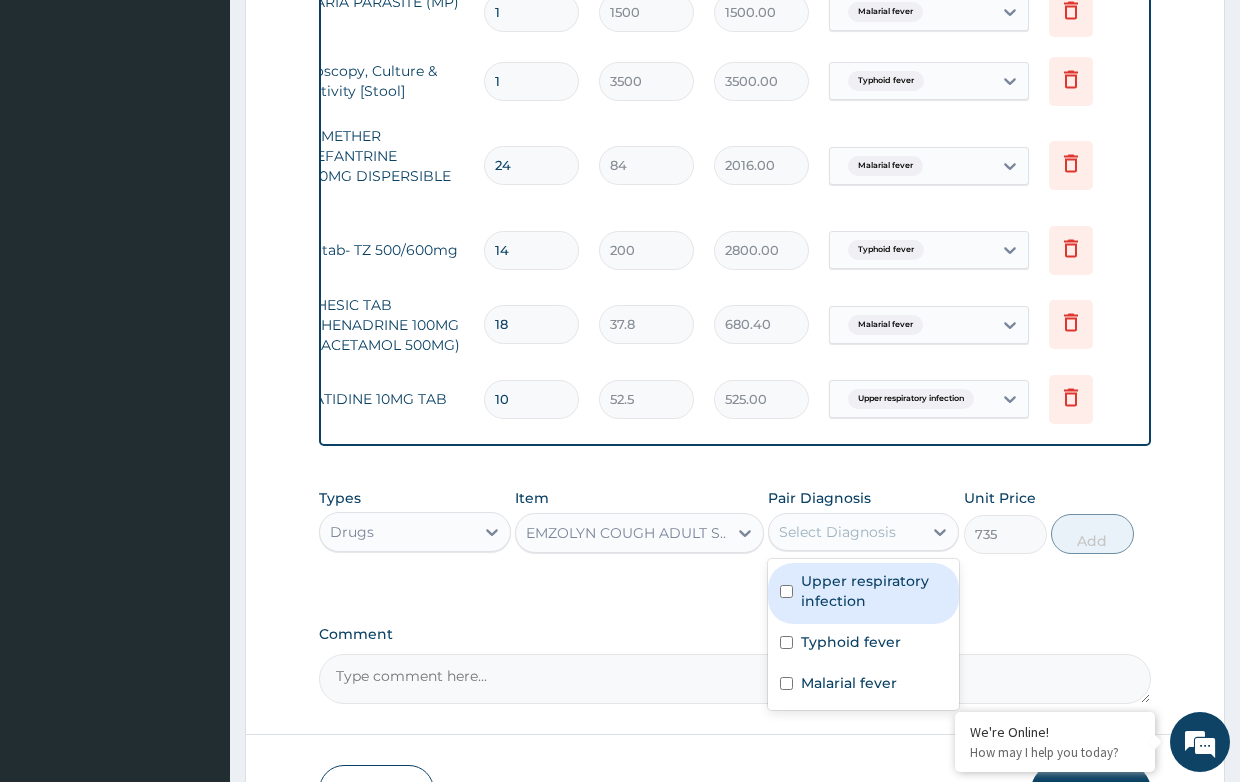 click on "Upper respiratory infection" at bounding box center [874, 591] 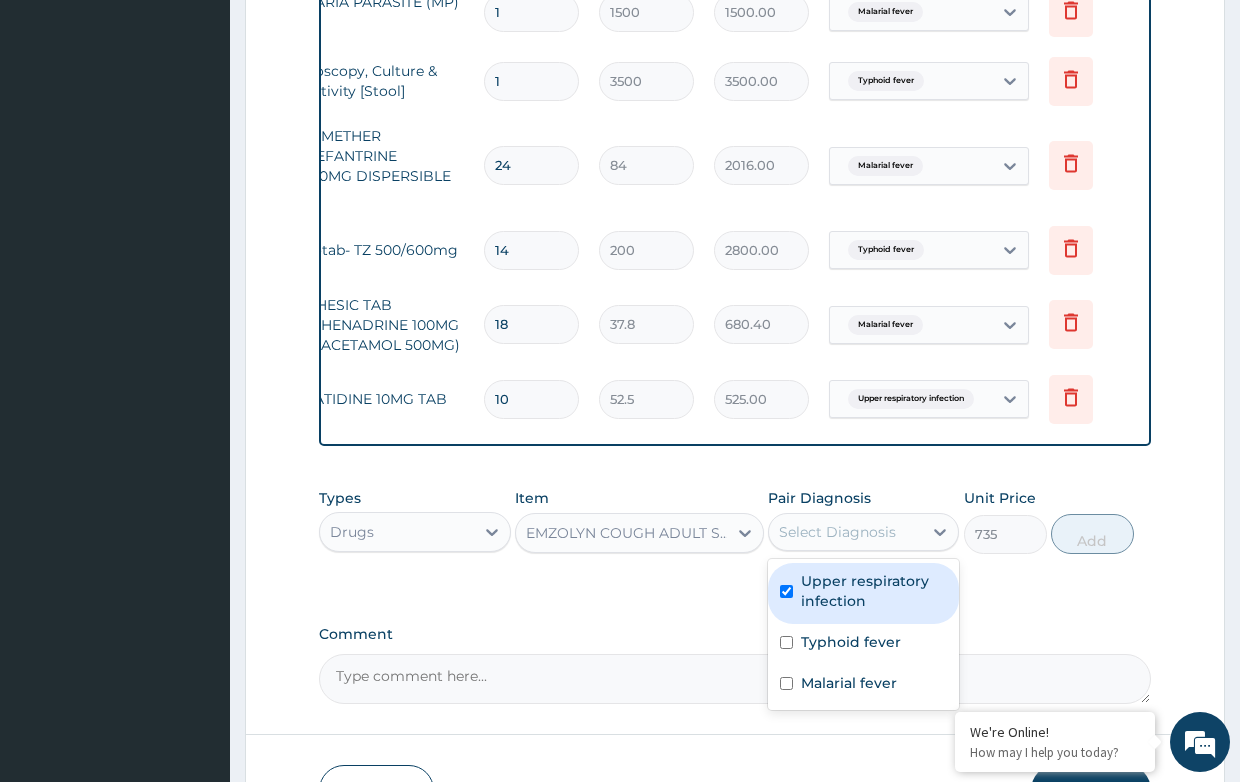 click on "Upper respiratory infection" at bounding box center (874, 591) 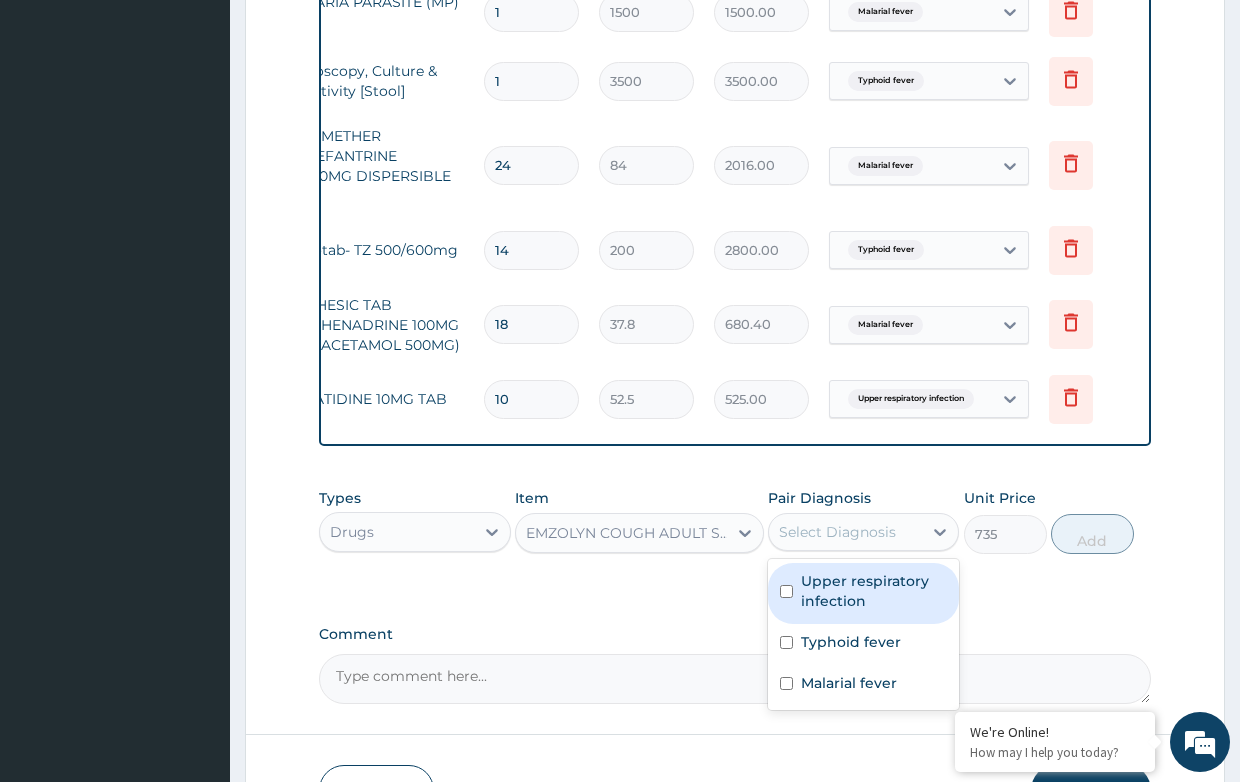 click on "Upper respiratory infection" at bounding box center [874, 591] 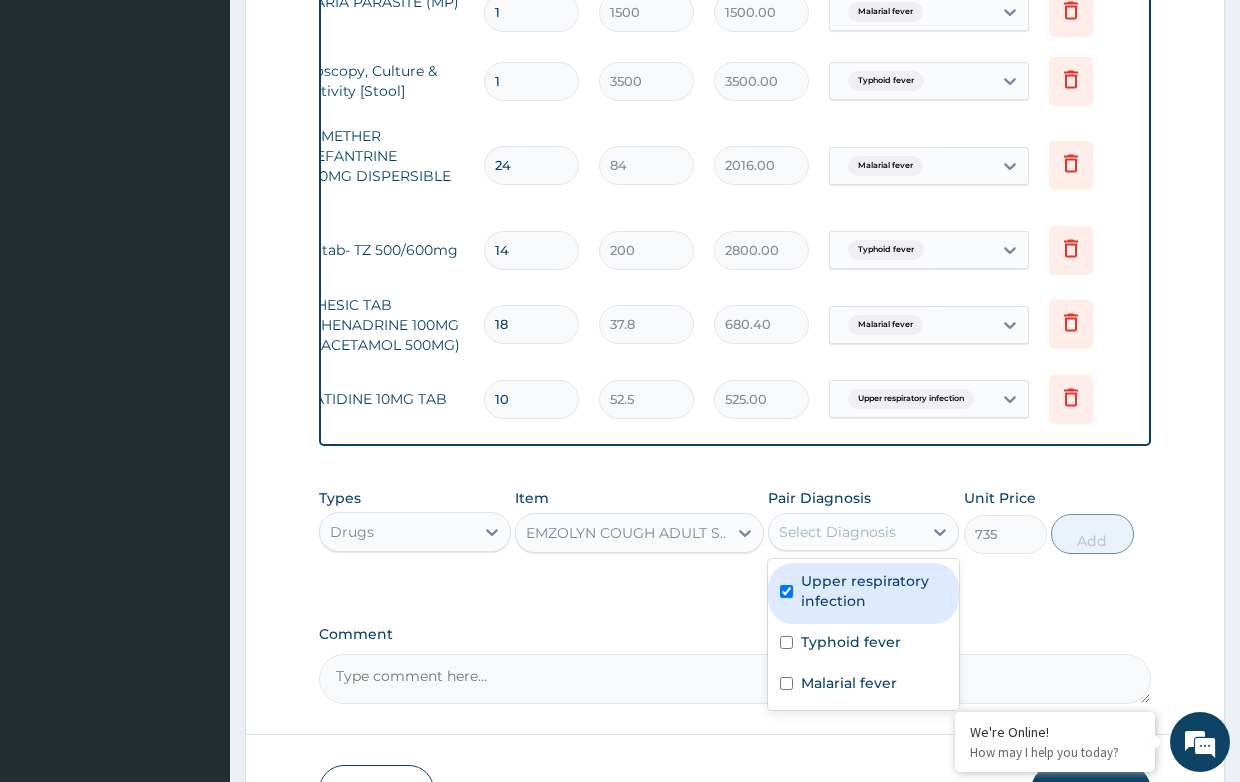 checkbox on "true" 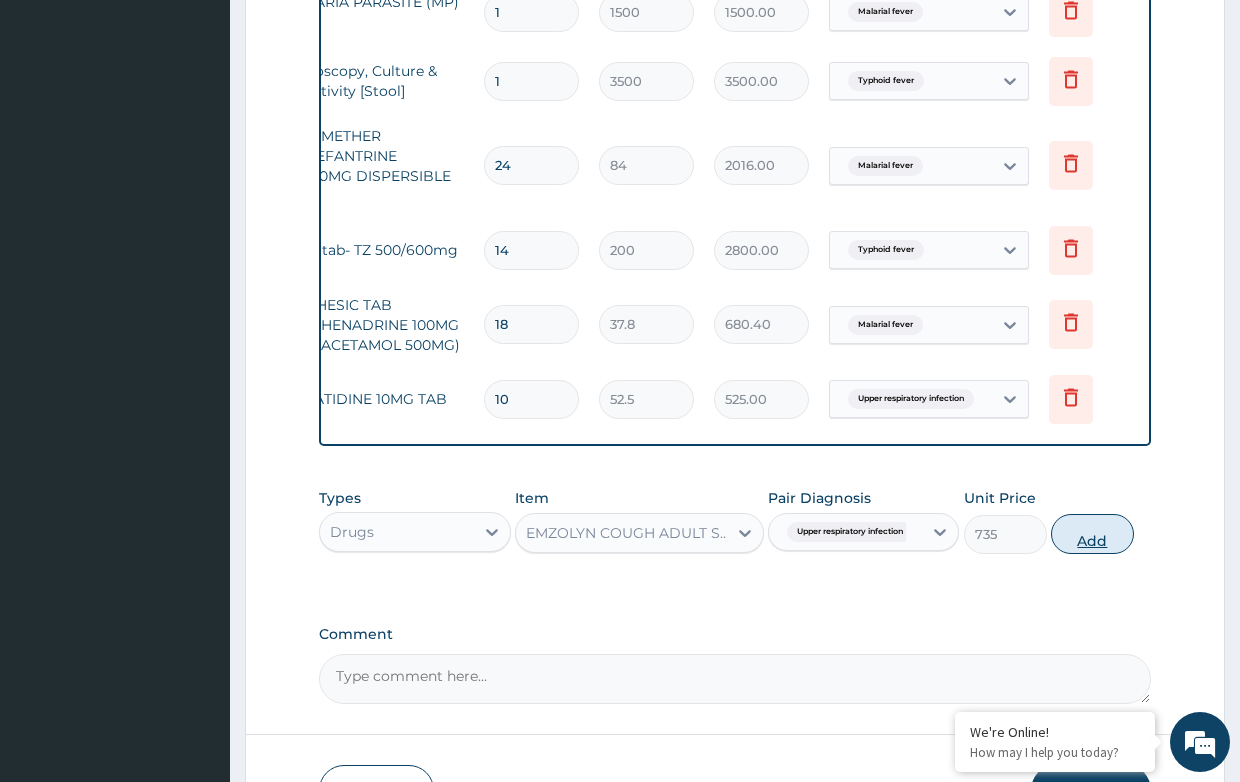 click on "Add" at bounding box center (1092, 534) 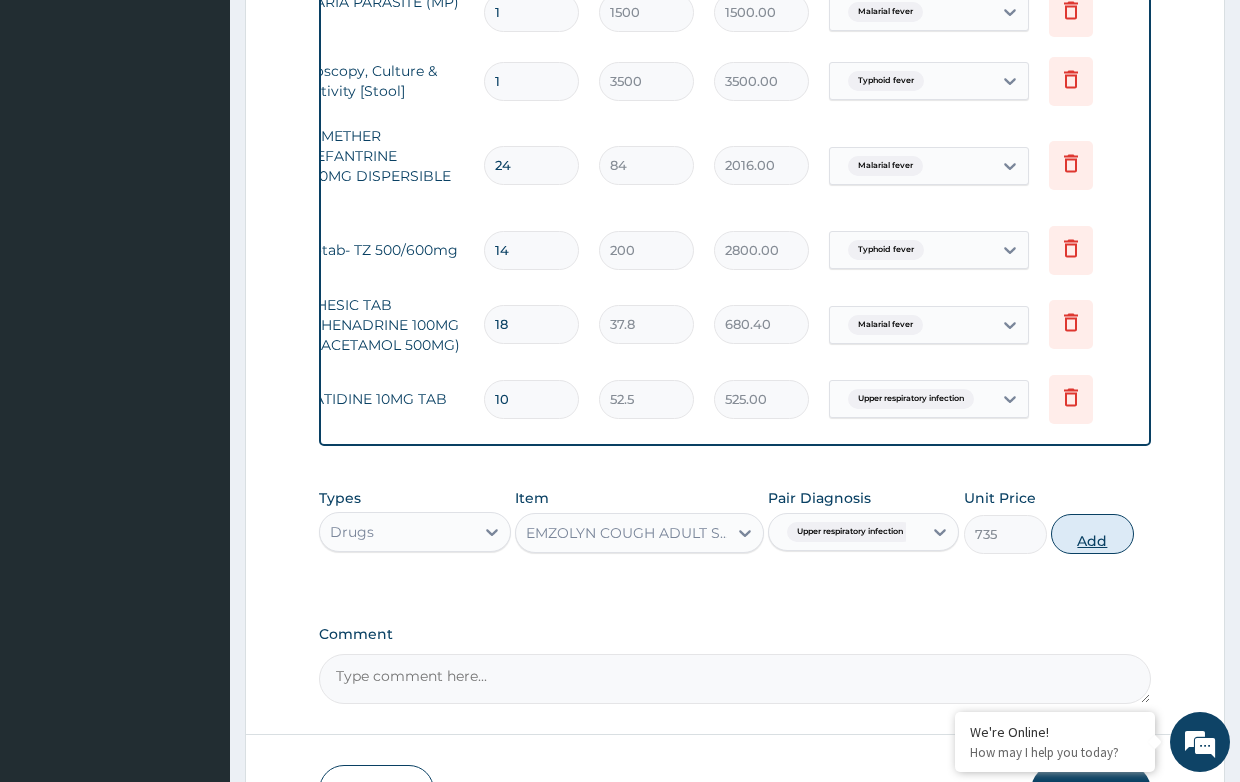 type on "0" 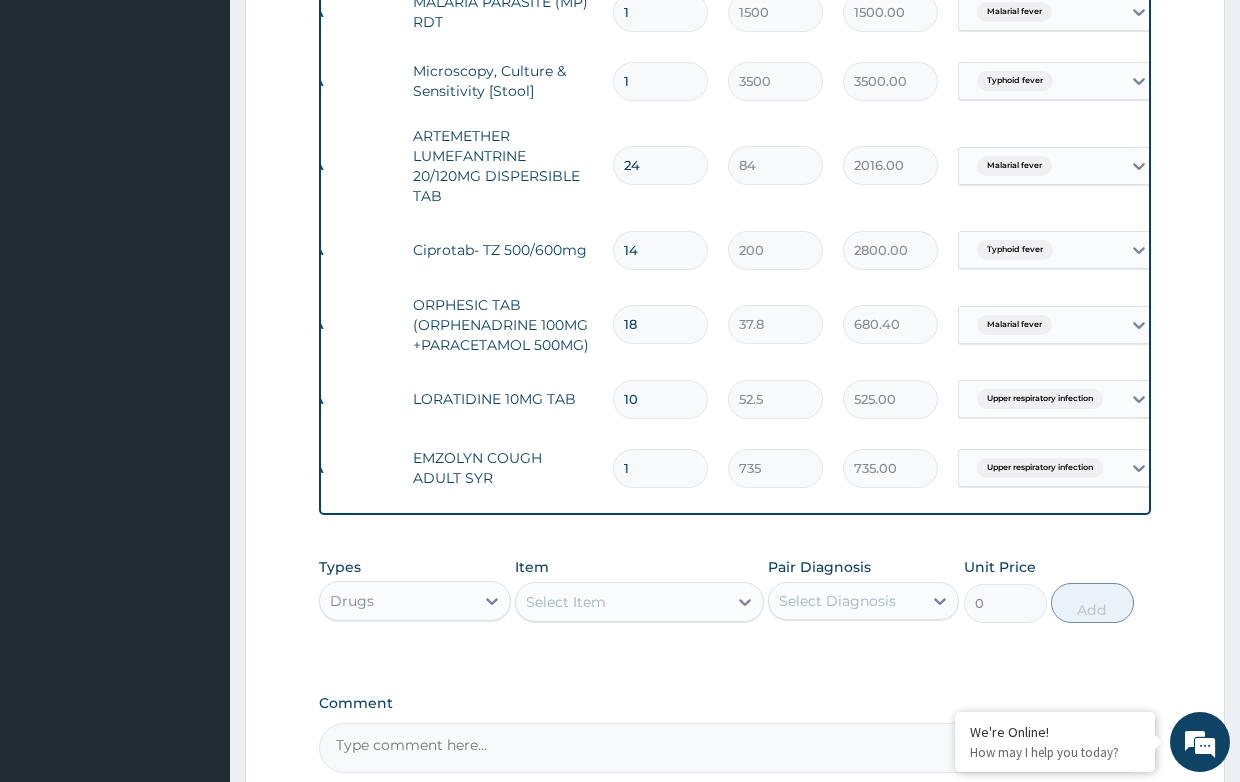 scroll, scrollTop: 0, scrollLeft: 0, axis: both 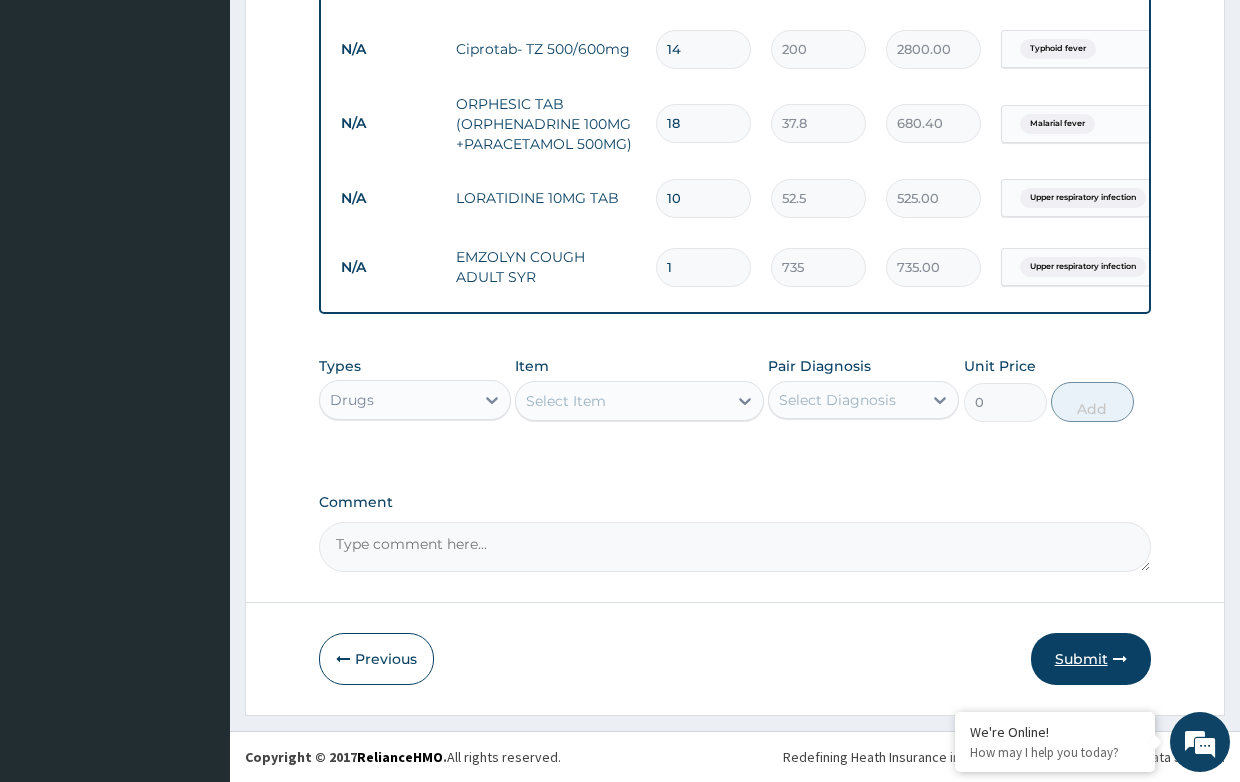 click on "Submit" at bounding box center [1091, 659] 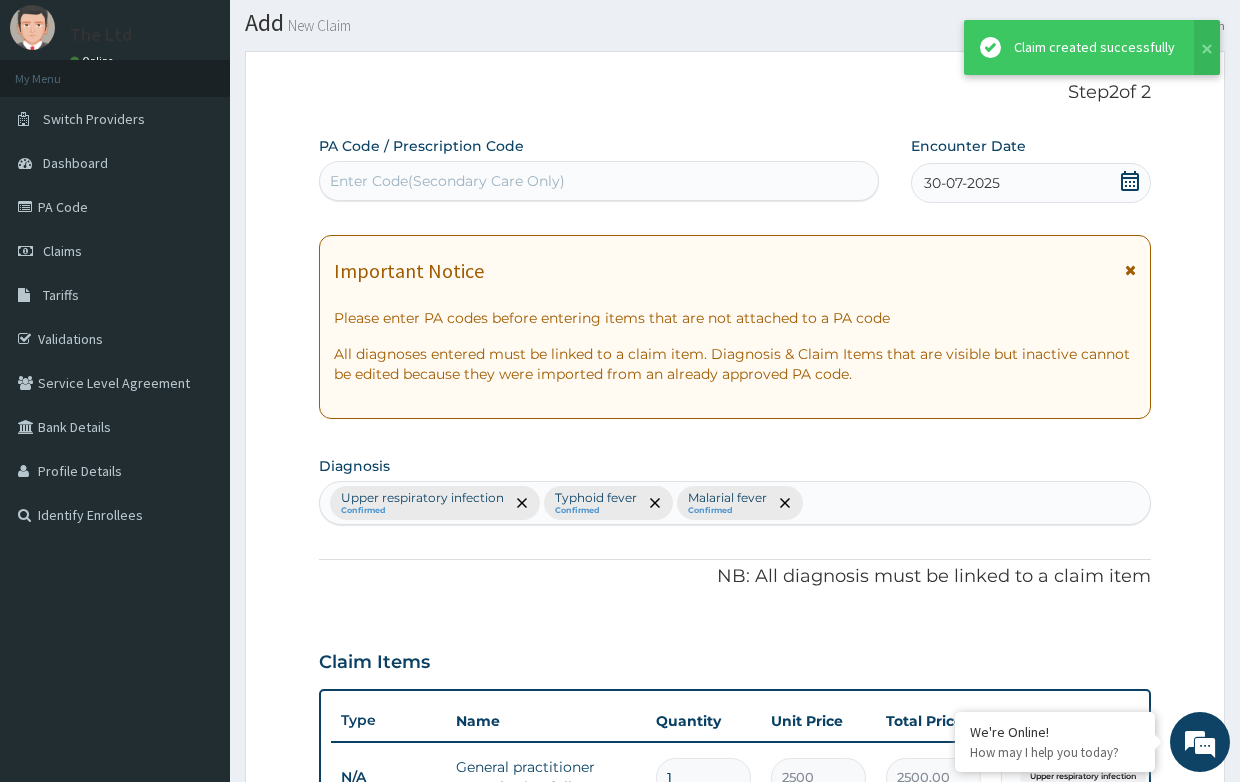 scroll, scrollTop: 1107, scrollLeft: 0, axis: vertical 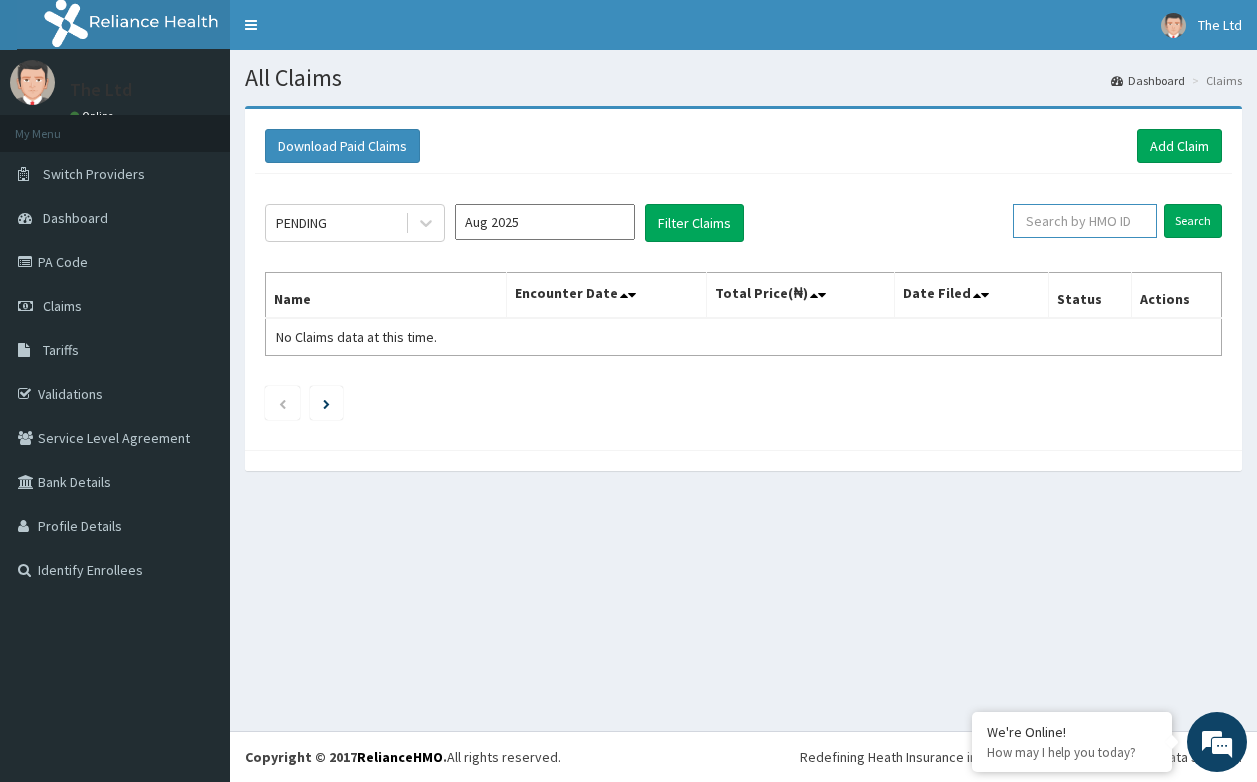 click at bounding box center [1085, 221] 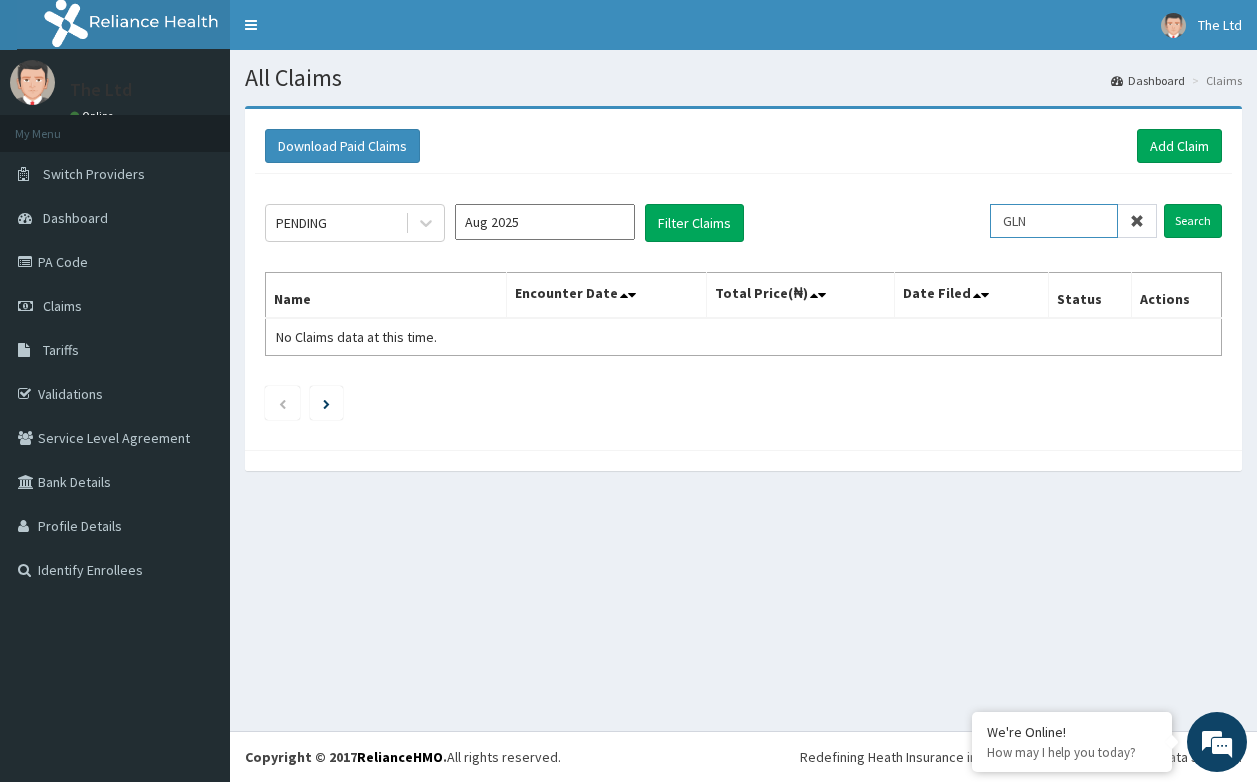 scroll, scrollTop: 0, scrollLeft: 0, axis: both 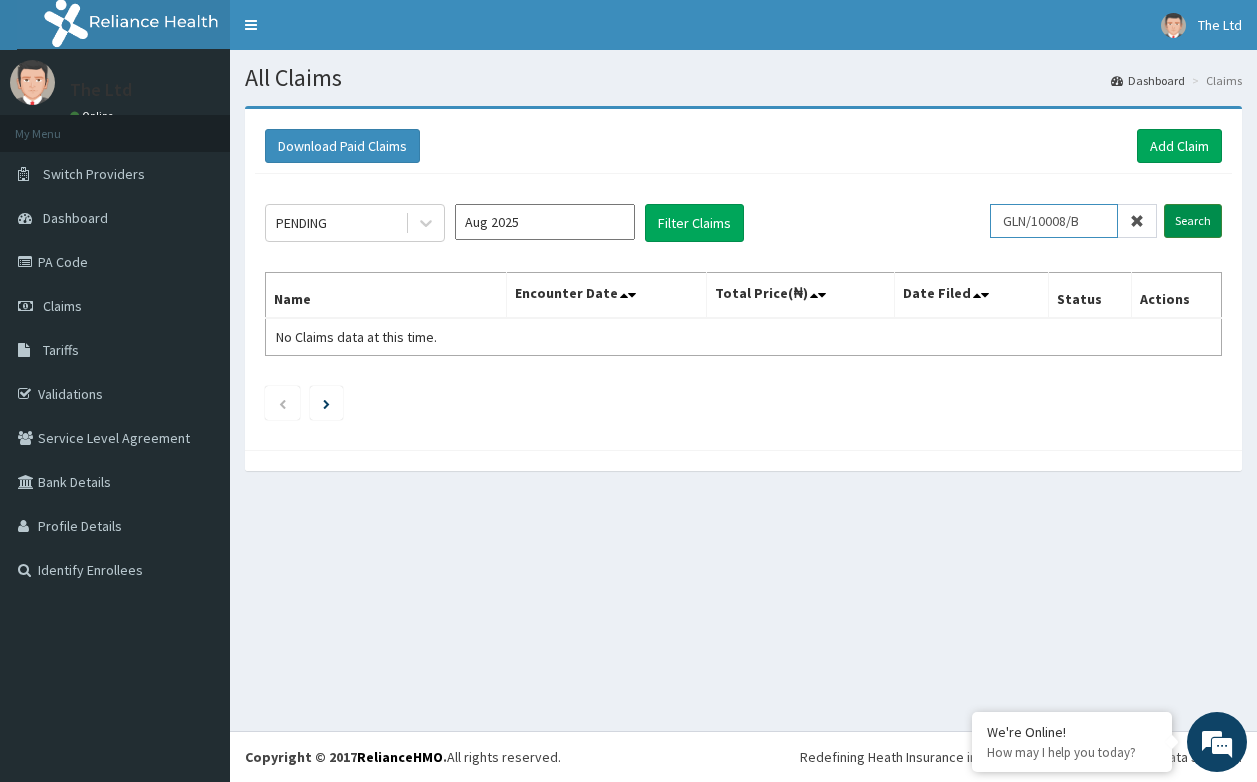 type on "GLN/10008/B" 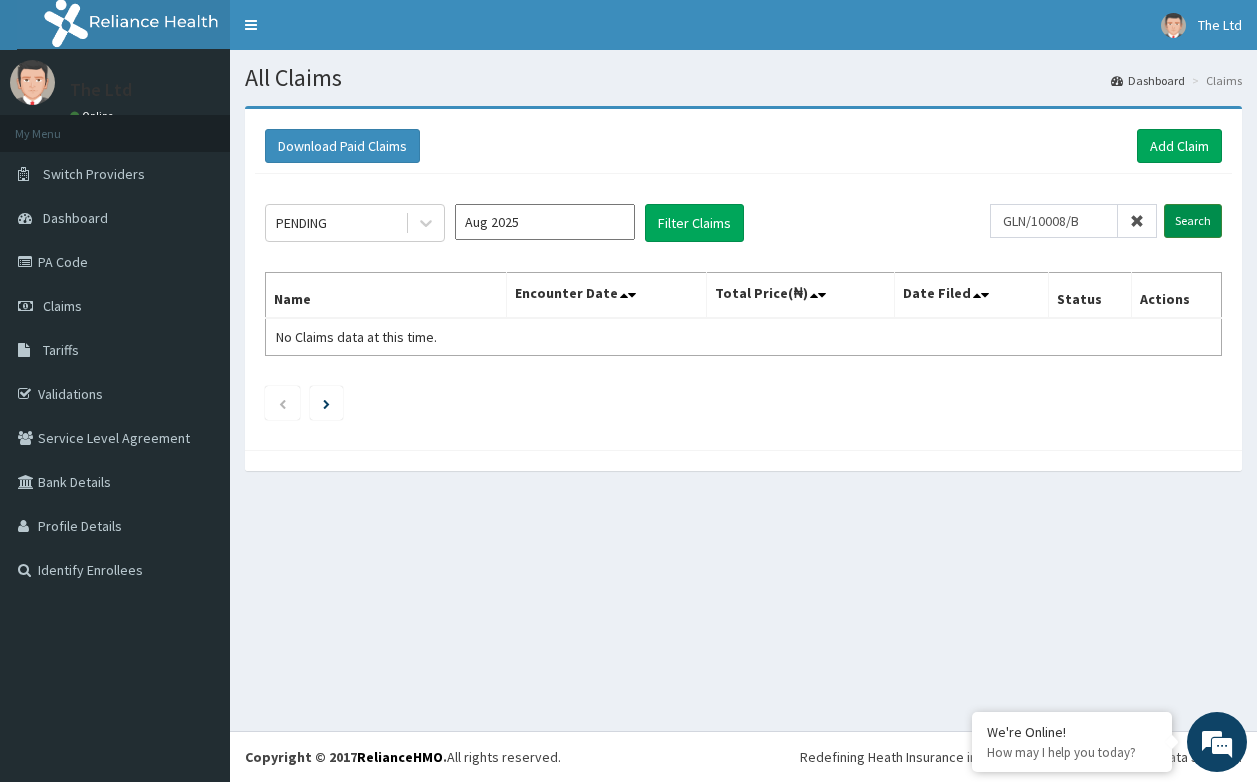 click on "Search" at bounding box center [1193, 221] 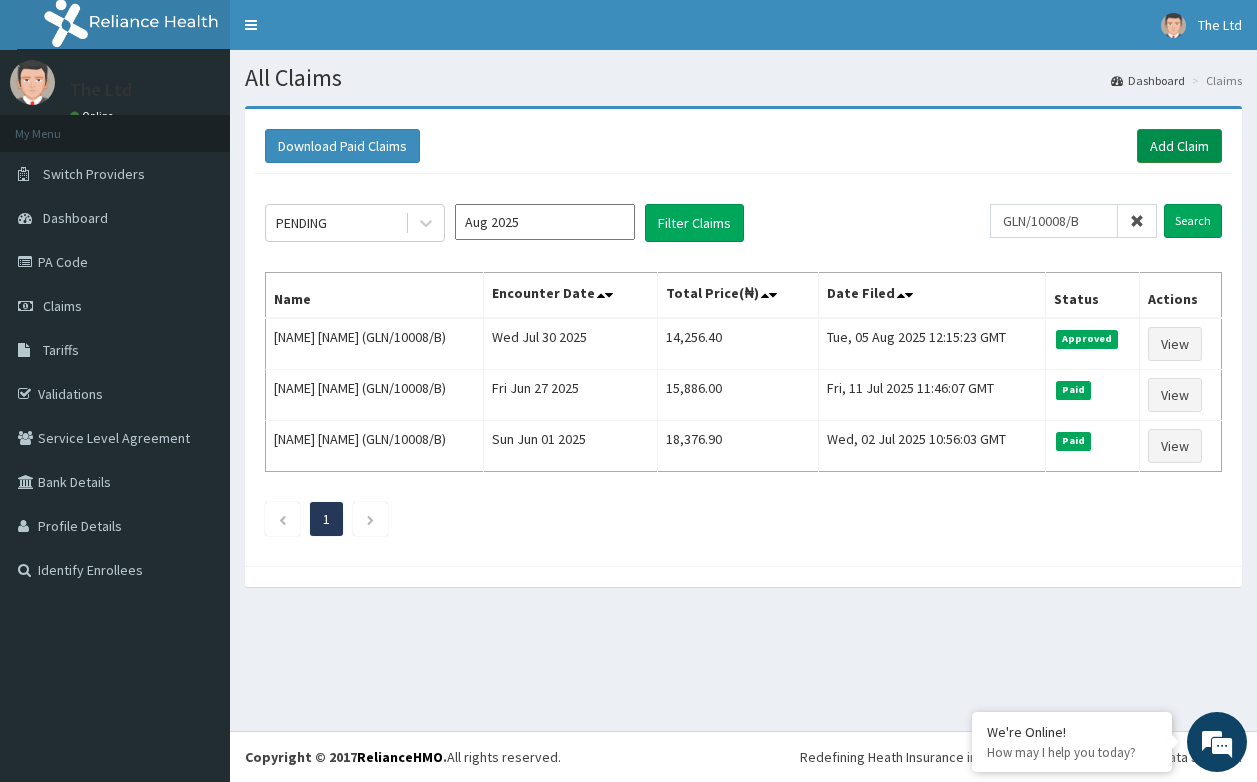 click on "Add Claim" at bounding box center (1179, 146) 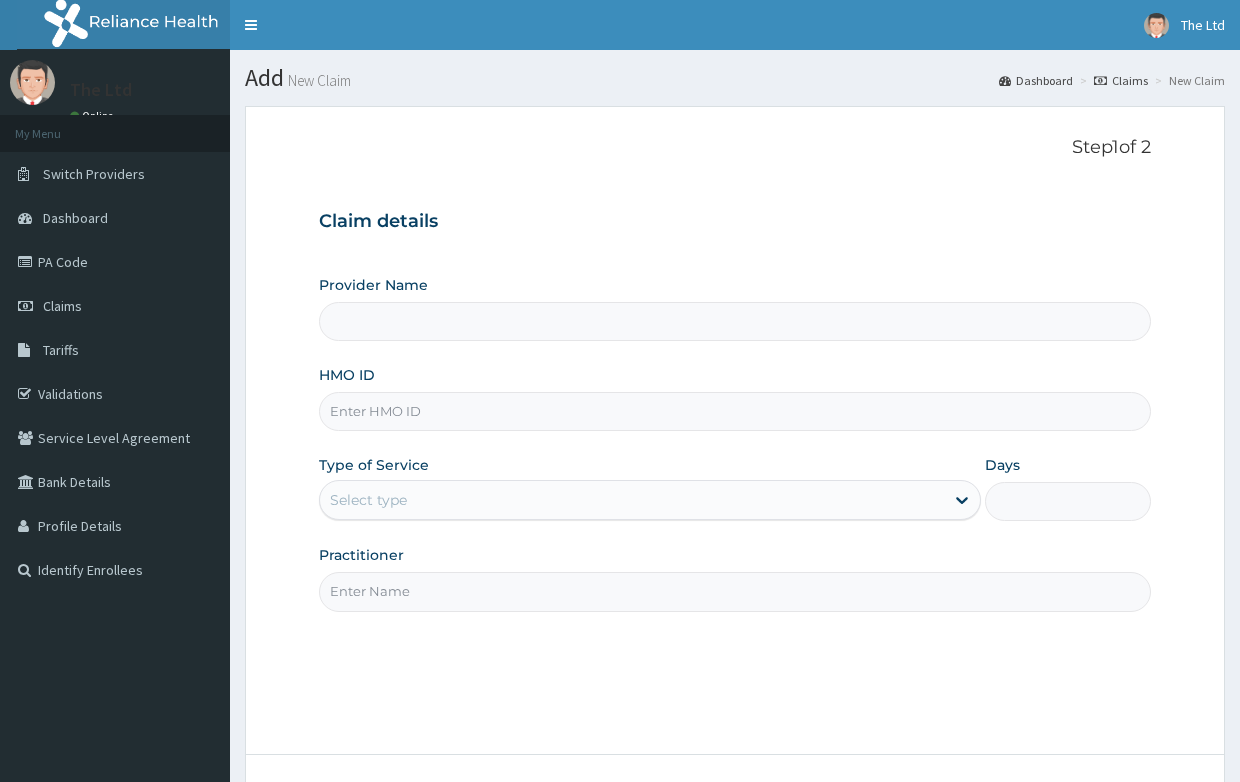 scroll, scrollTop: 0, scrollLeft: 0, axis: both 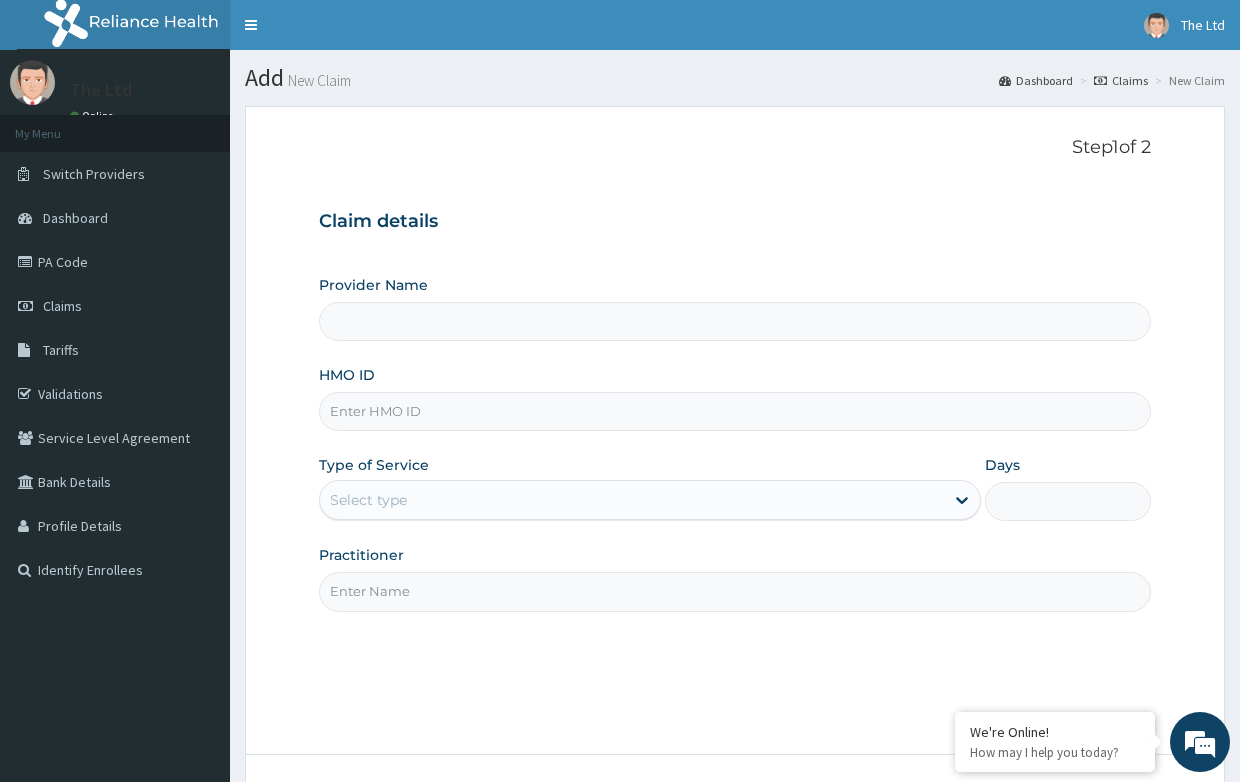 type on "The Healers' Healthcare Ltd" 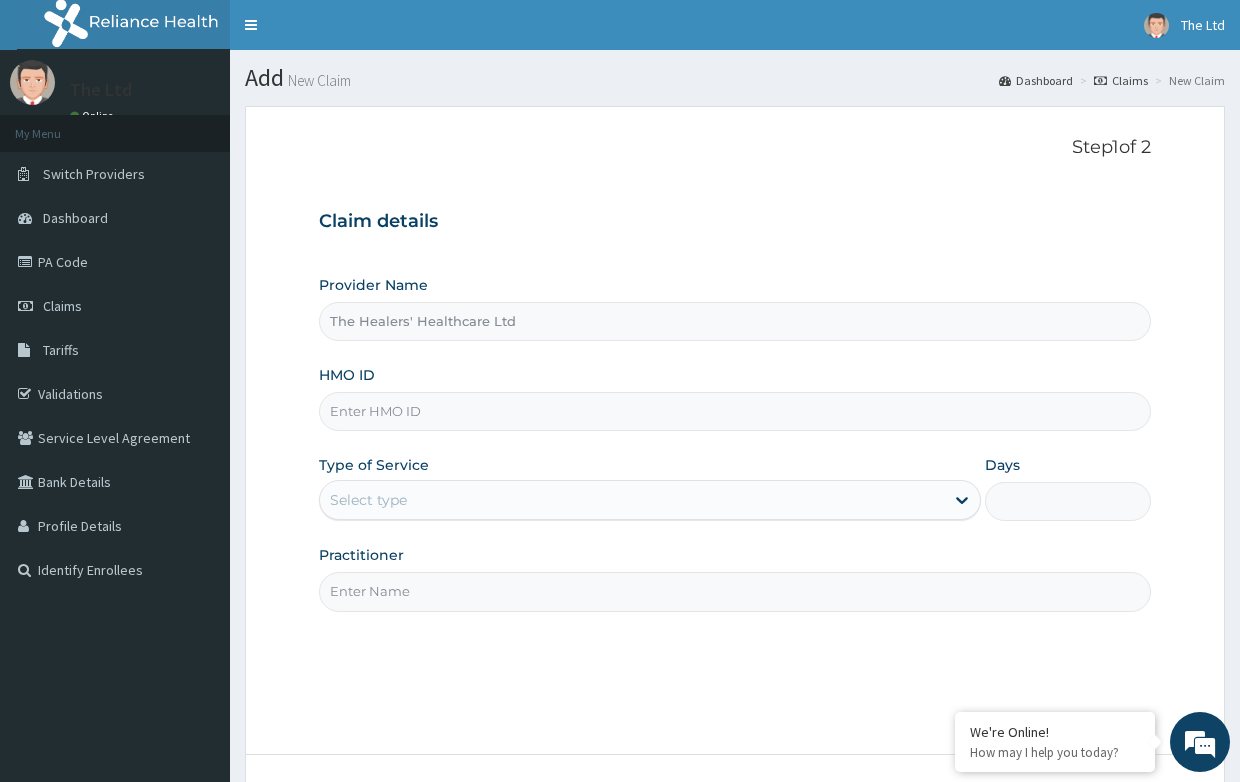 click on "HMO ID" at bounding box center (734, 411) 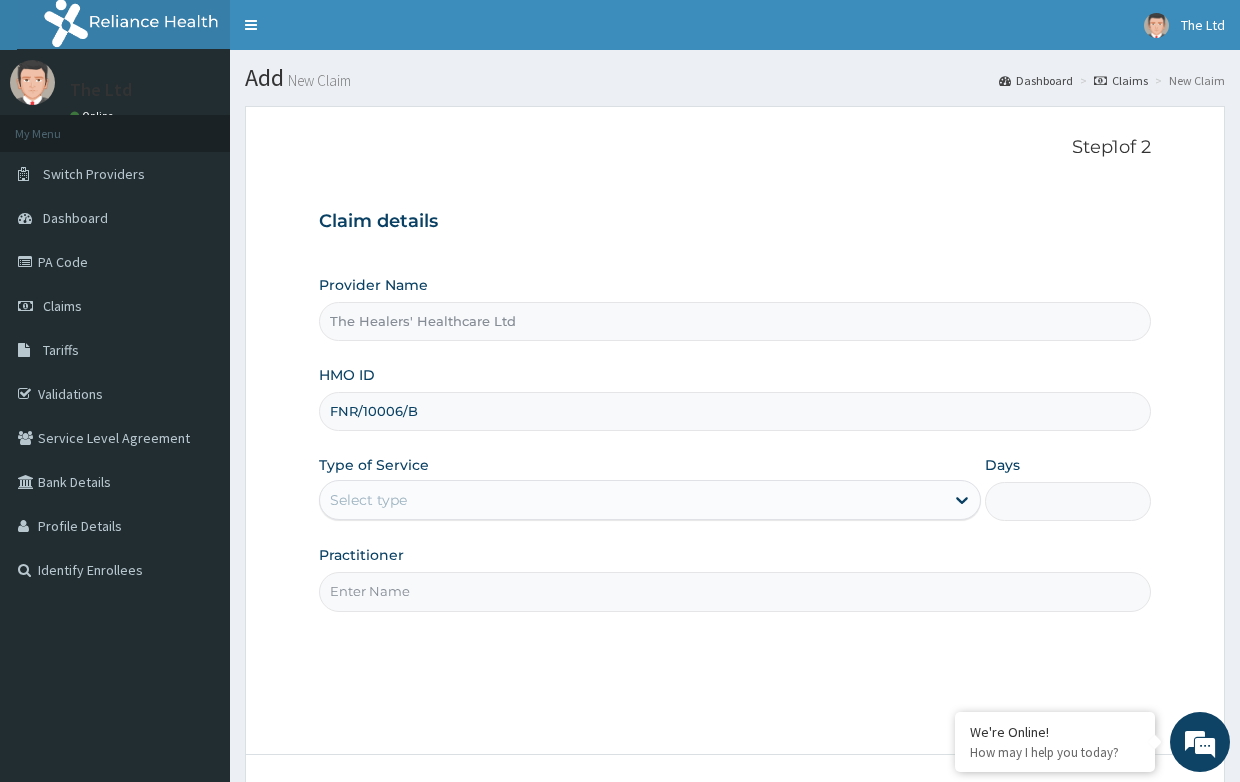 type on "FNR/10006/B" 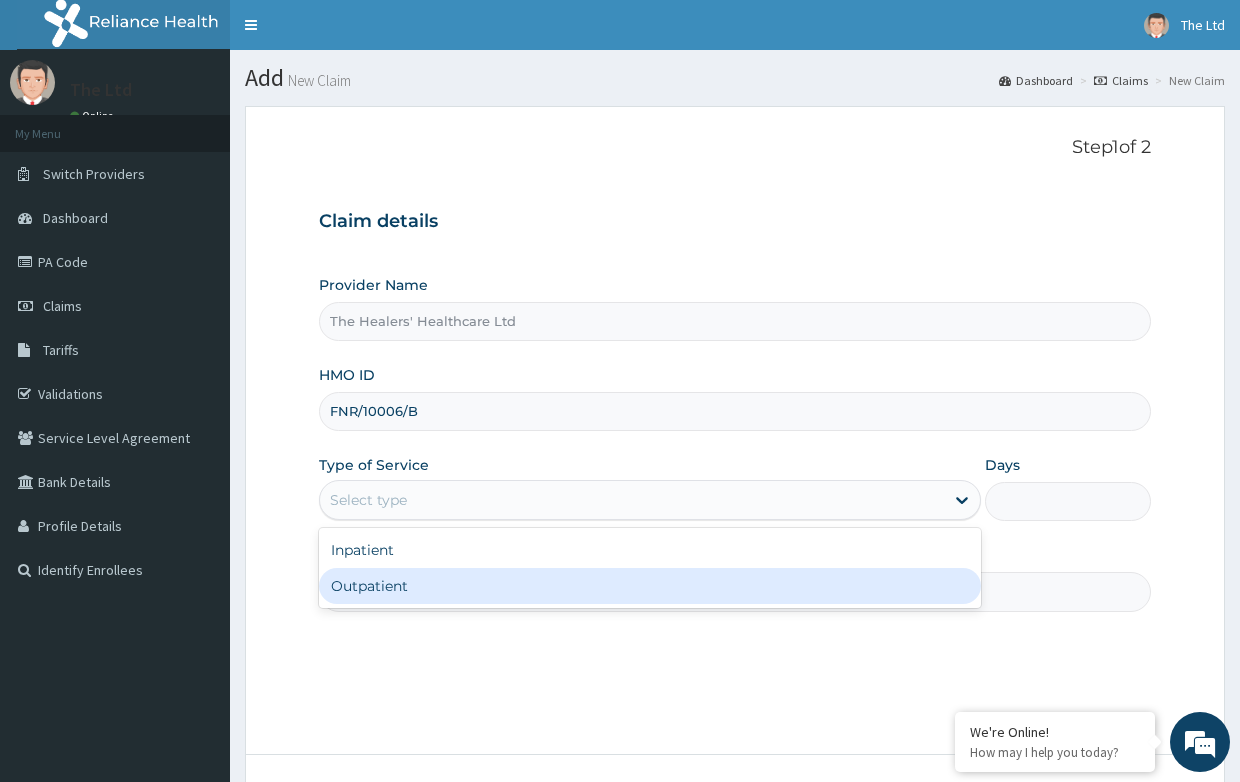 click on "Outpatient" at bounding box center [650, 586] 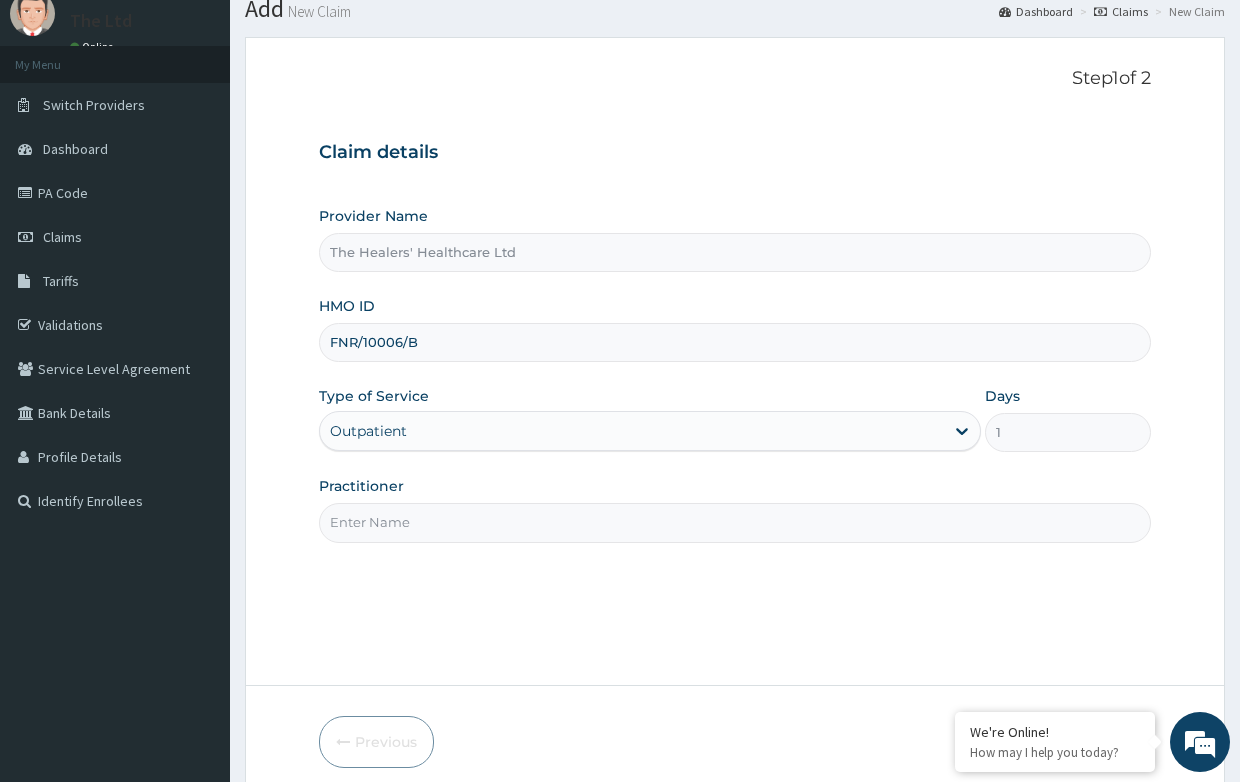 scroll, scrollTop: 152, scrollLeft: 0, axis: vertical 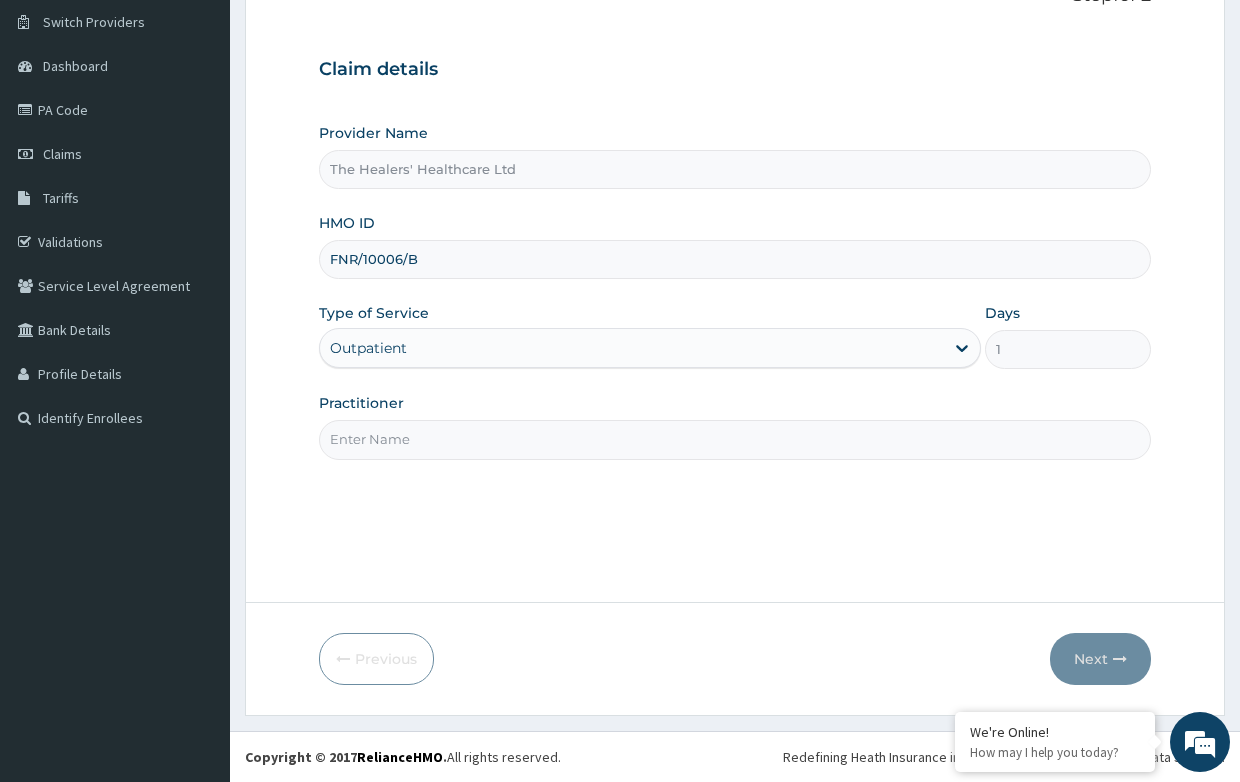 click on "Practitioner" at bounding box center (734, 439) 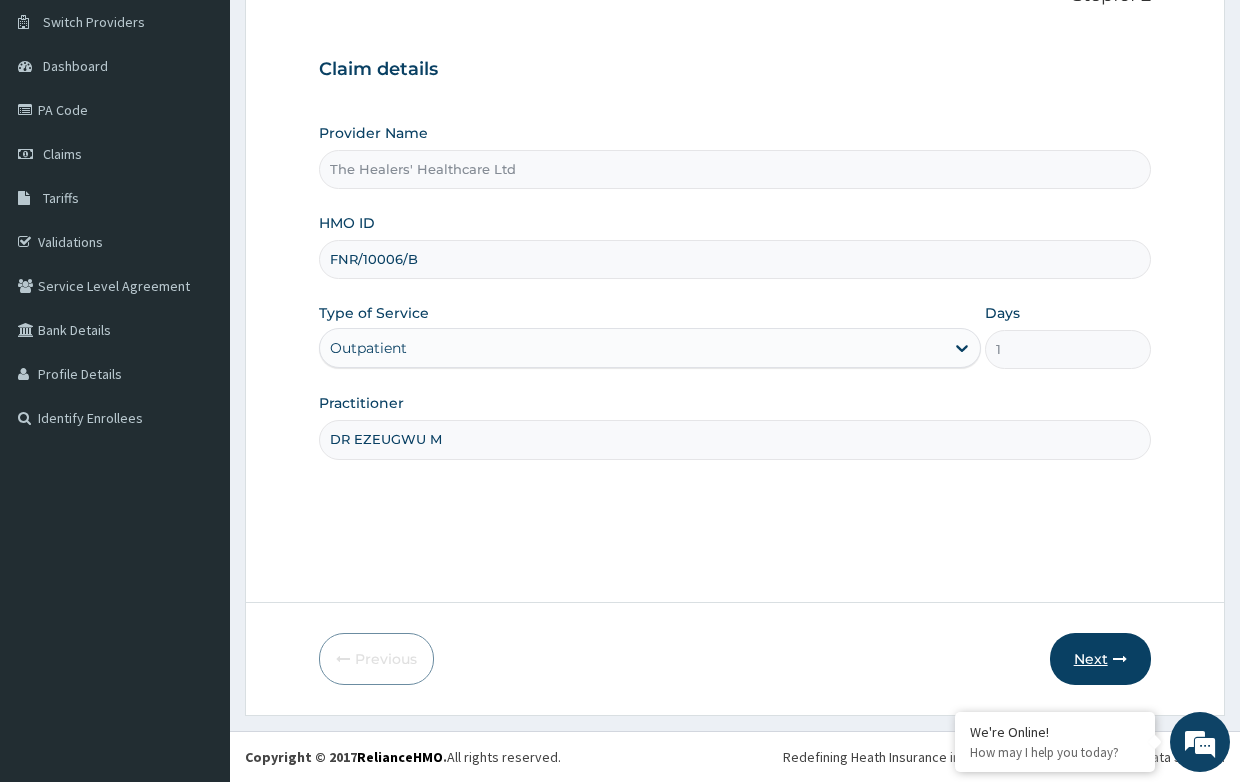 click on "Next" at bounding box center [1100, 659] 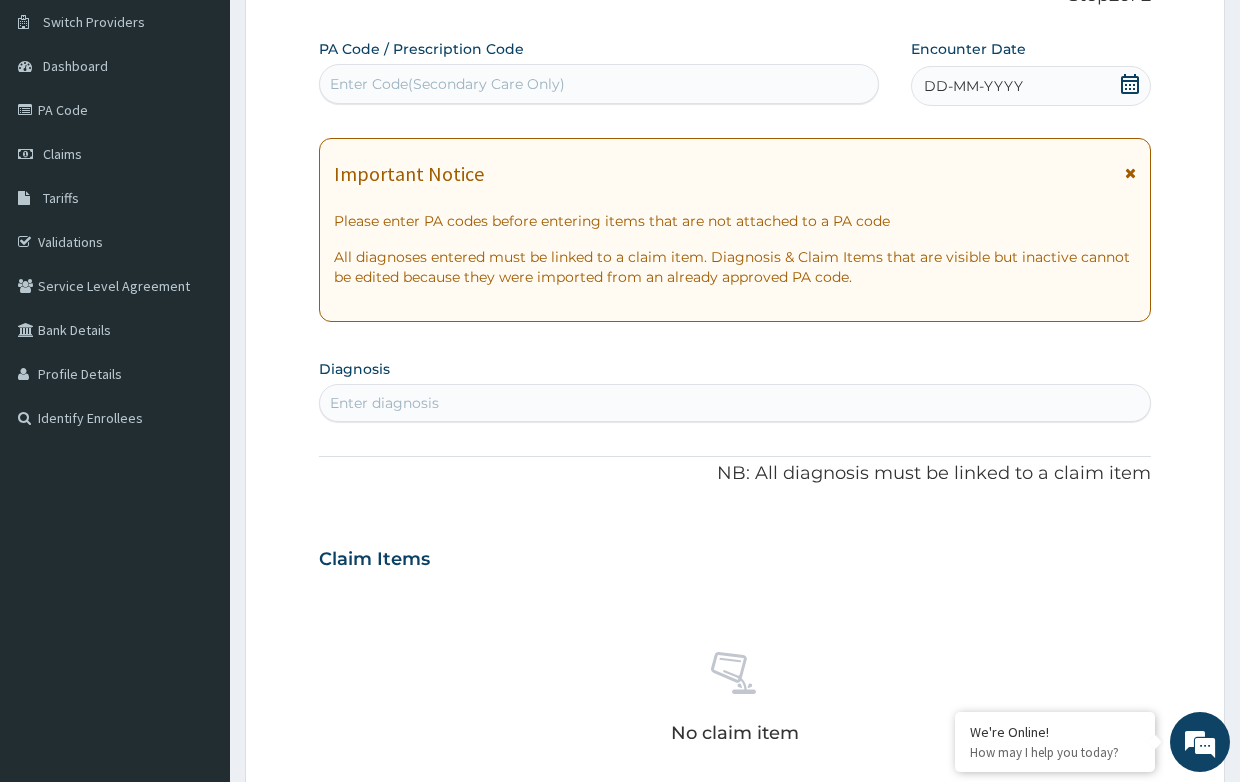 click on "DD-MM-YYYY" at bounding box center [973, 86] 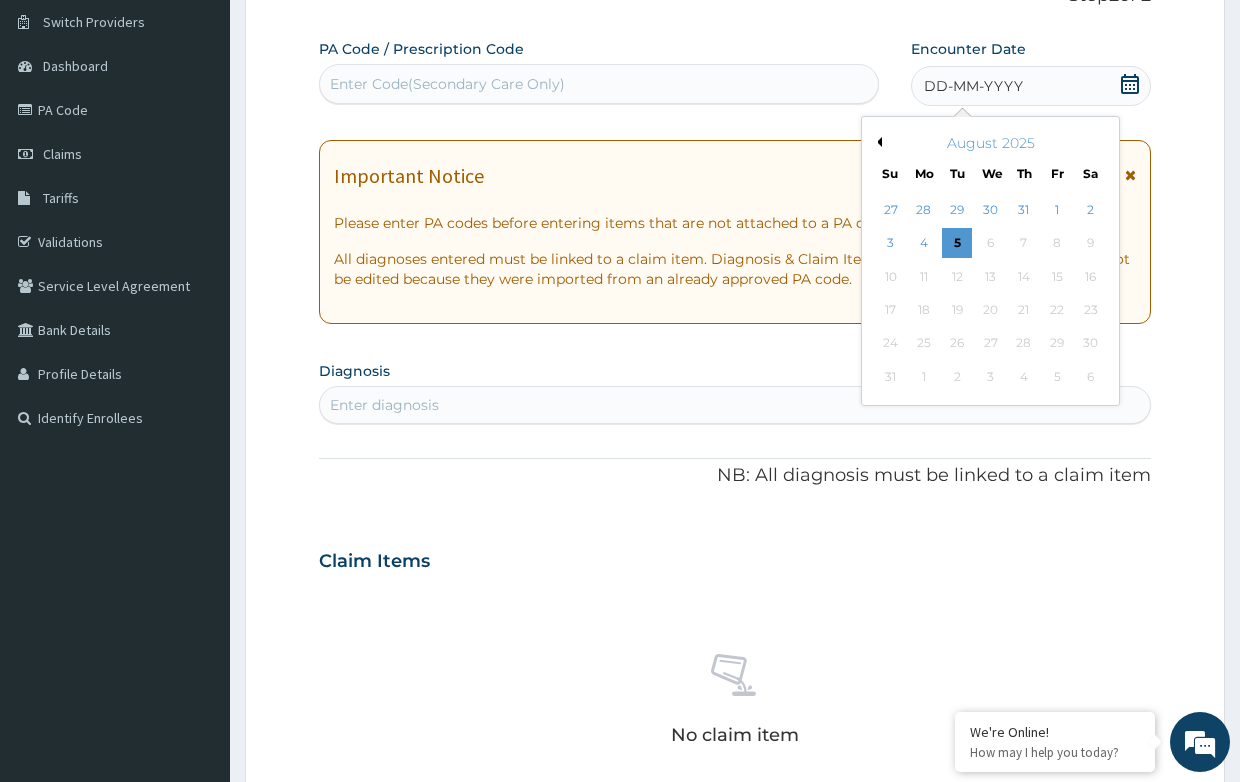 click on "PA Code / Prescription Code Enter Code(Secondary Care Only) Encounter Date DD-MM-YYYY Previous Month August 2025 Su Mo Tu We Th Fr Sa 27 28 29 30 31 1 2 3 4 5 6 7 8 9 10 11 12 13 14 15 16 17 18 19 20 21 22 23 24 25 26 27 28 29 30 31 1 2 3 4 5 6 Important Notice Please enter PA codes before entering items that are not attached to a PA code   All diagnoses entered must be linked to a claim item. Diagnosis & Claim Items that are visible but inactive cannot be edited because they were imported from an already approved PA code. Diagnosis Enter diagnosis NB: All diagnosis must be linked to a claim item Claim Items No claim item Types Select Type Item Select Item Pair Diagnosis Select Diagnosis Unit Price 0 Add Comment" at bounding box center (734, 557) 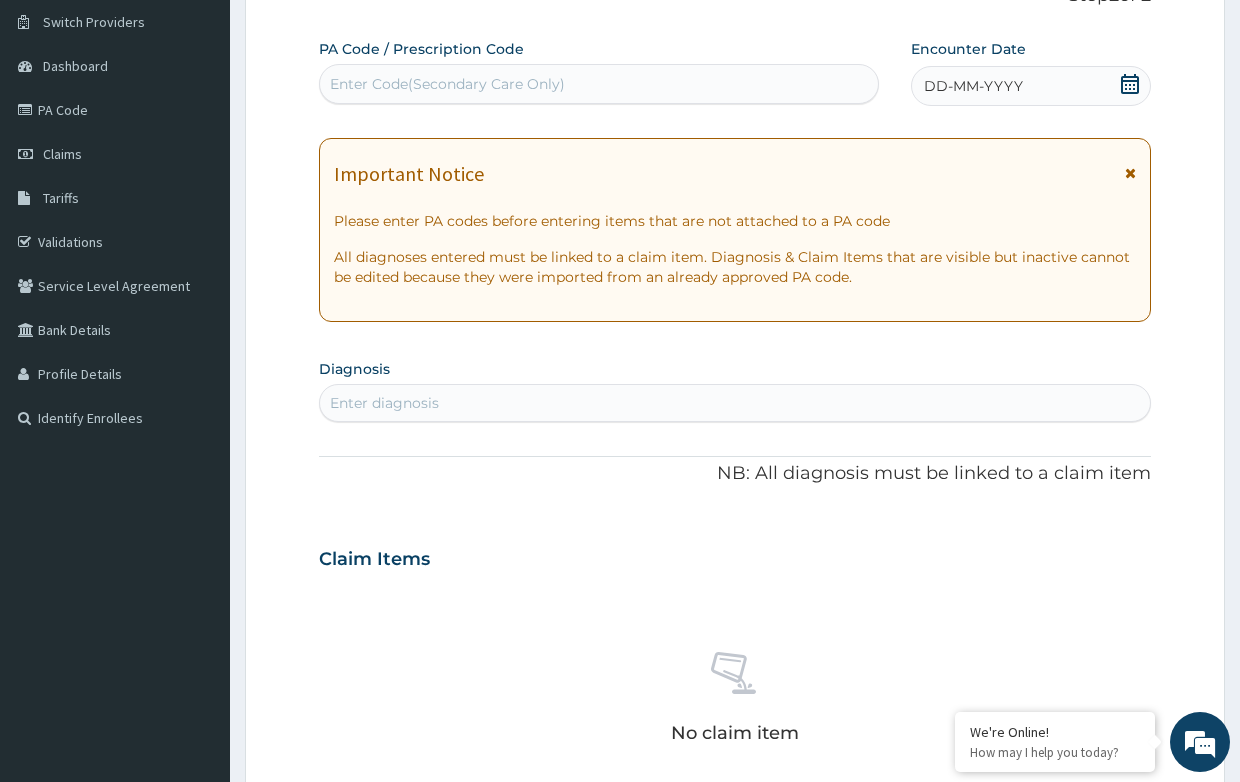 click on "Enter Code(Secondary Care Only)" at bounding box center [599, 84] 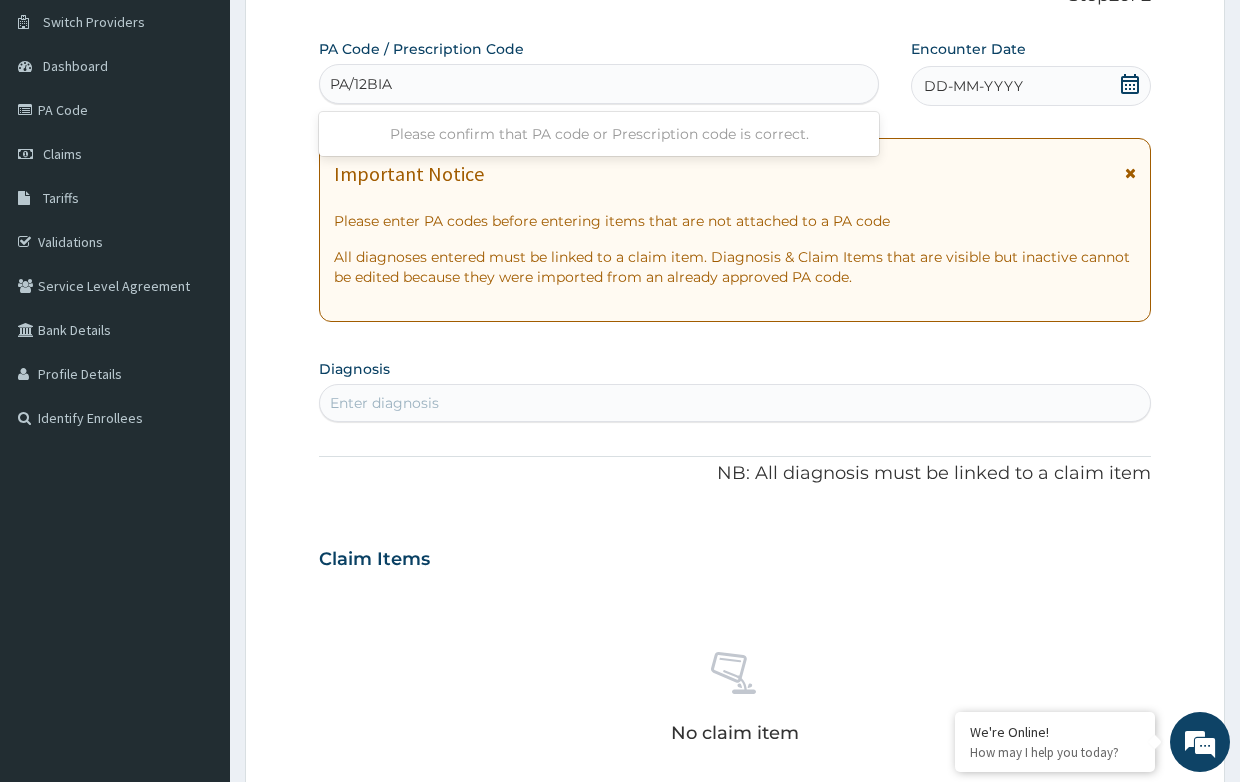 type on "PA/12BIAS" 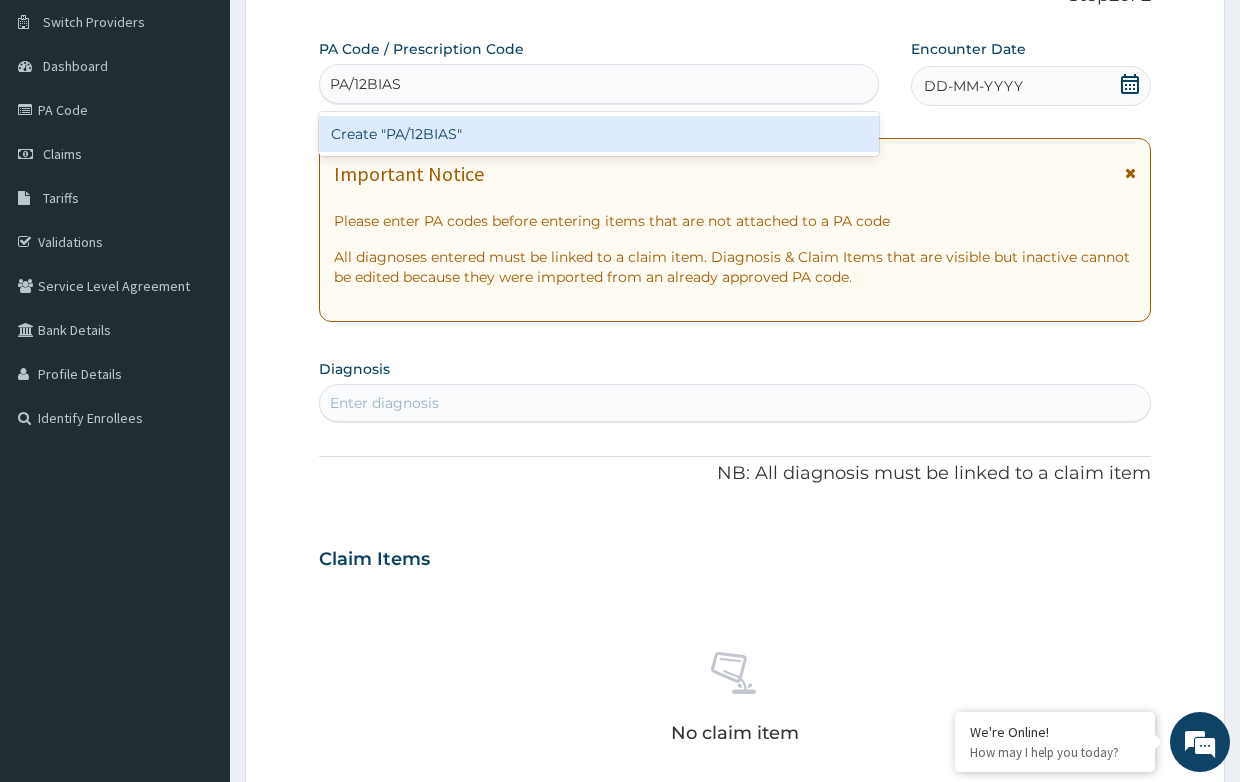 click on "Create "PA/12BIAS"" at bounding box center [599, 134] 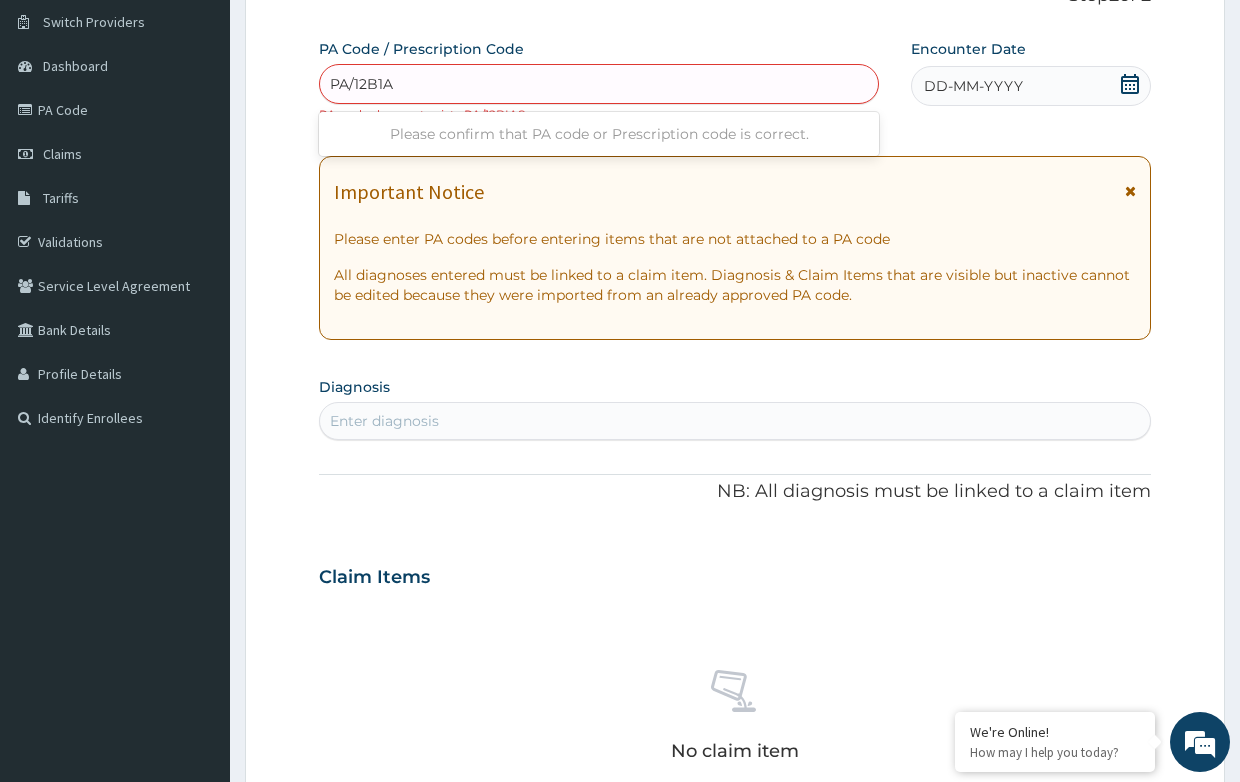 type on "PA/12B1AS" 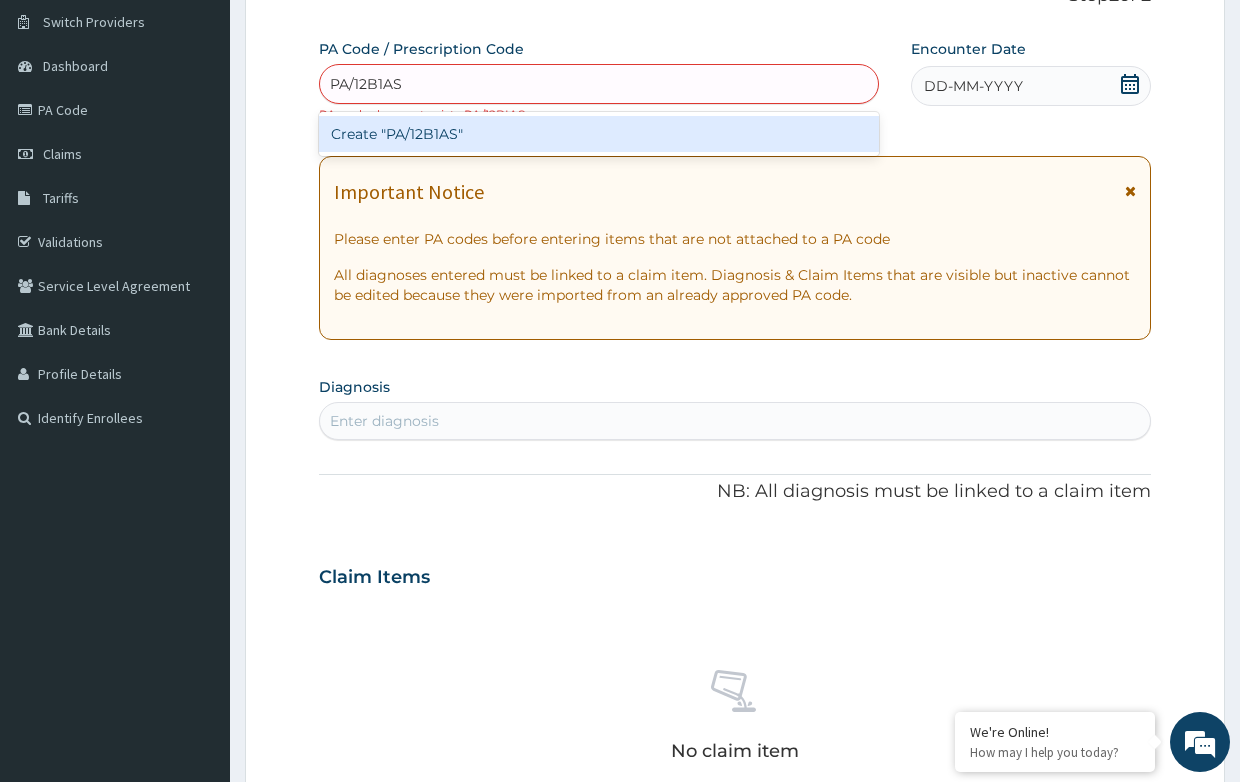 click on "Create "PA/12B1AS"" at bounding box center [599, 134] 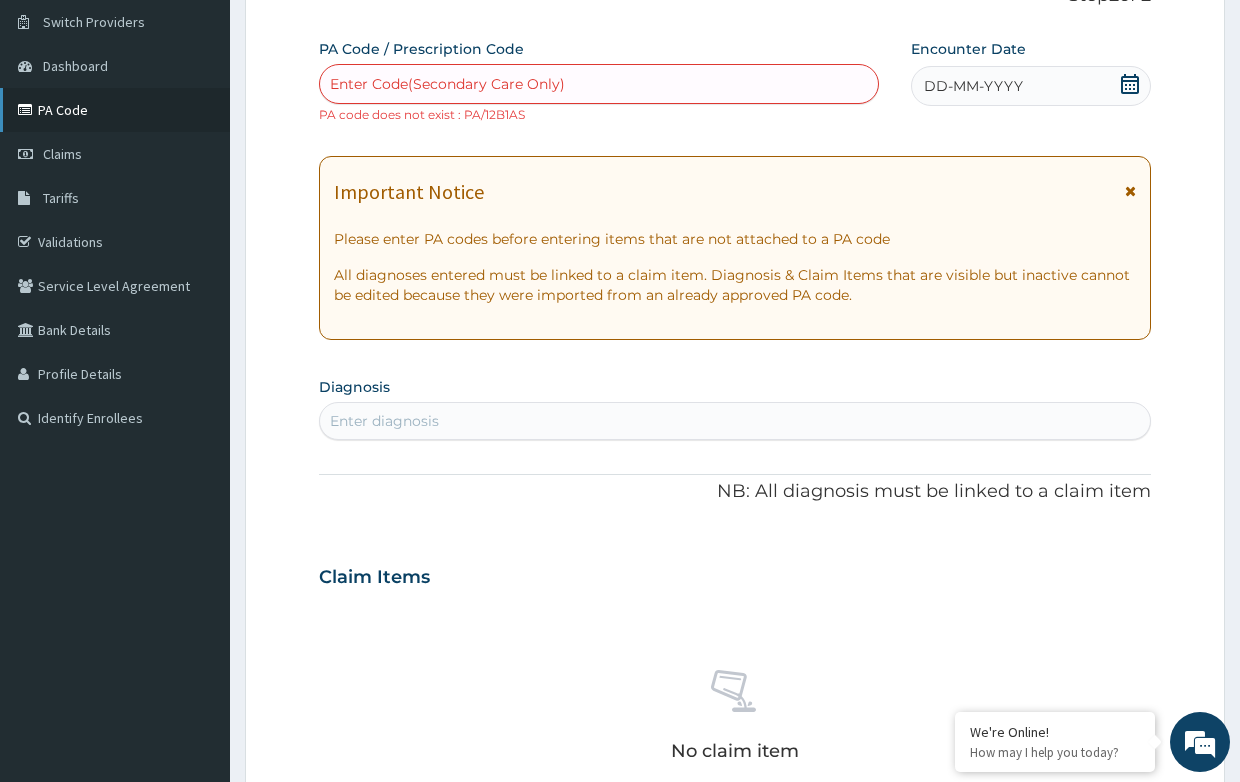 click on "PA Code" at bounding box center (115, 110) 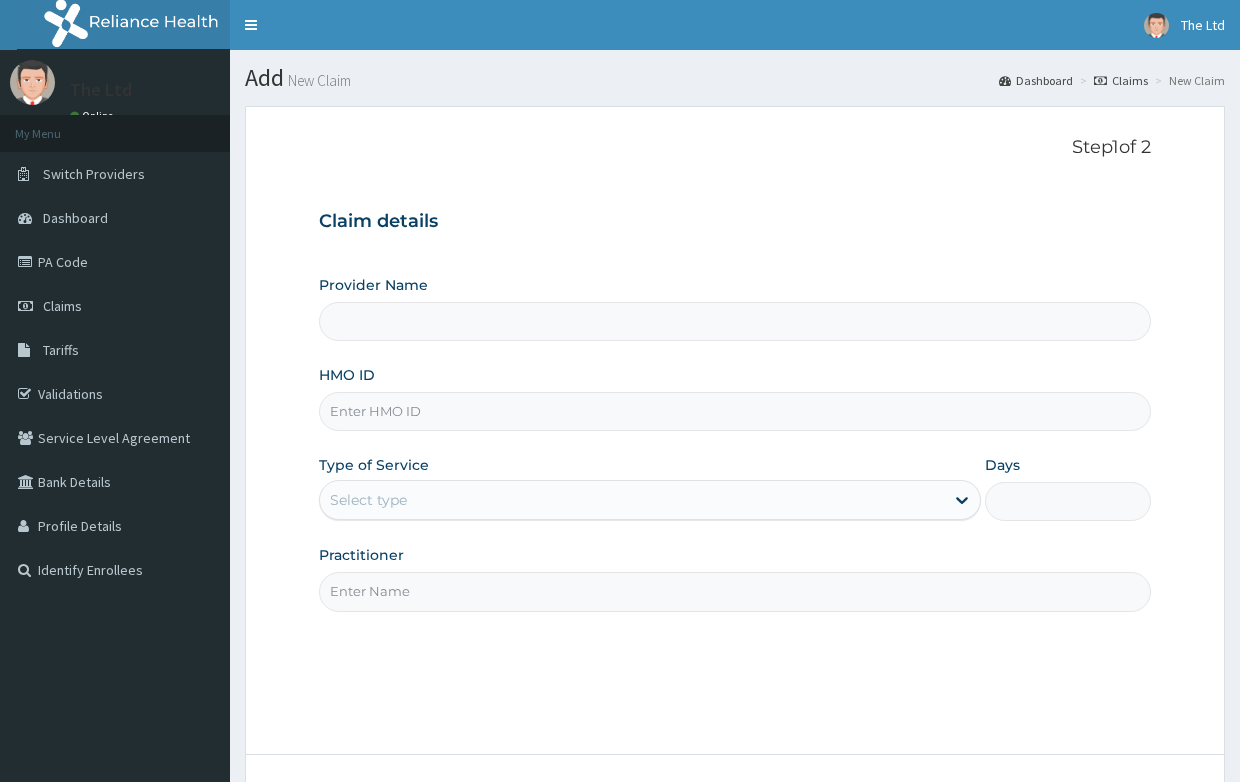 scroll, scrollTop: 0, scrollLeft: 0, axis: both 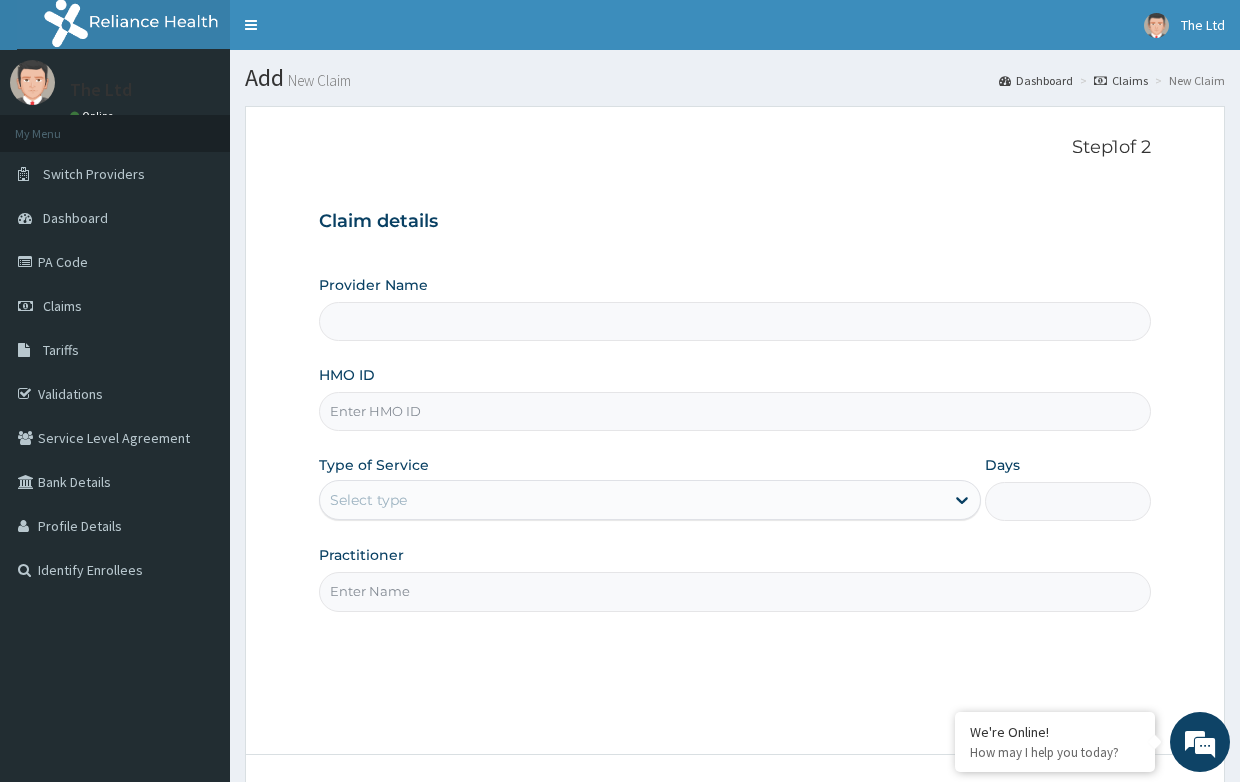 click on "HMO ID" at bounding box center (734, 411) 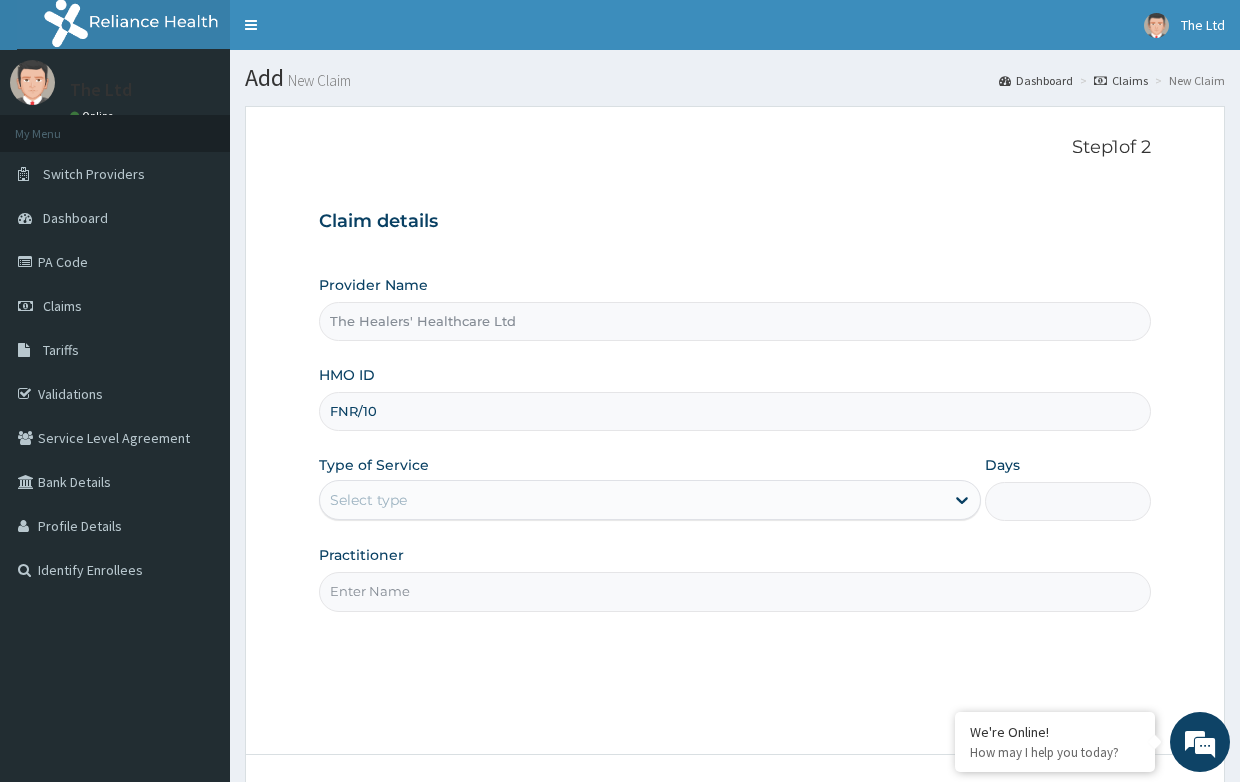 scroll, scrollTop: 0, scrollLeft: 0, axis: both 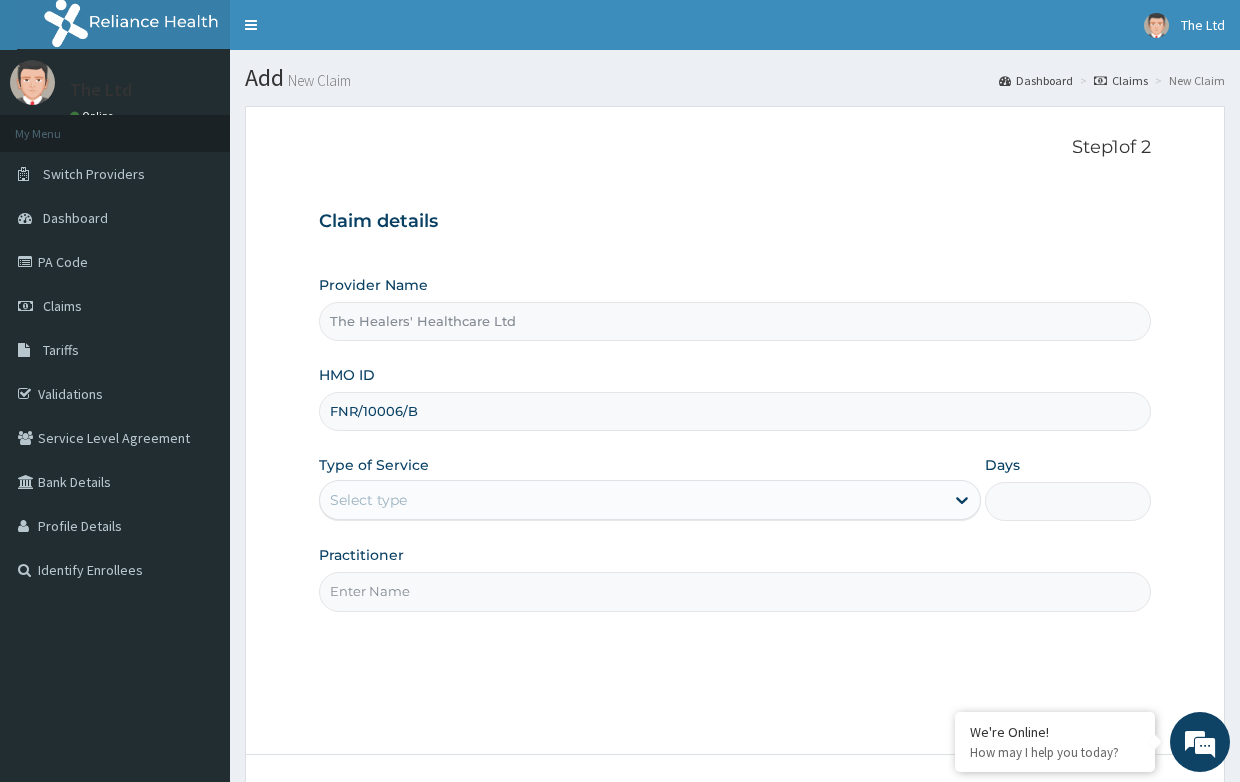 type on "FNR/10006/B" 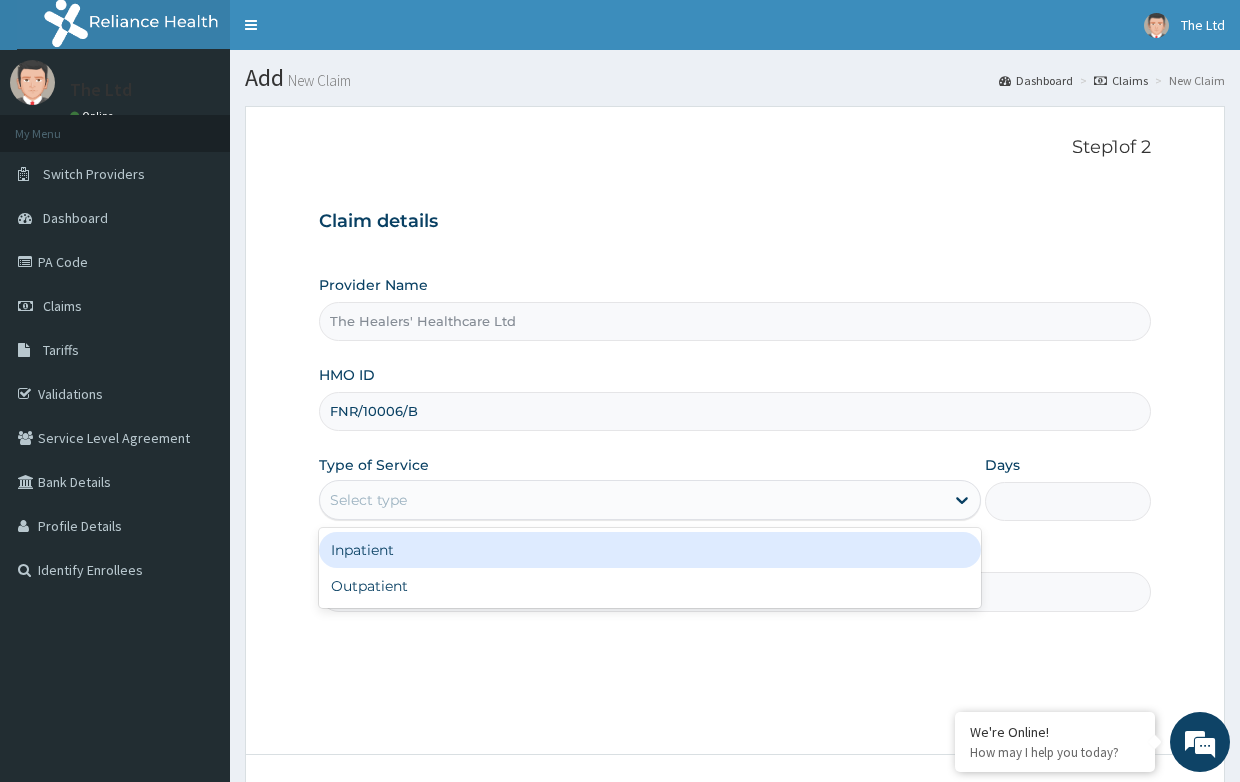 click on "Select type" at bounding box center (368, 500) 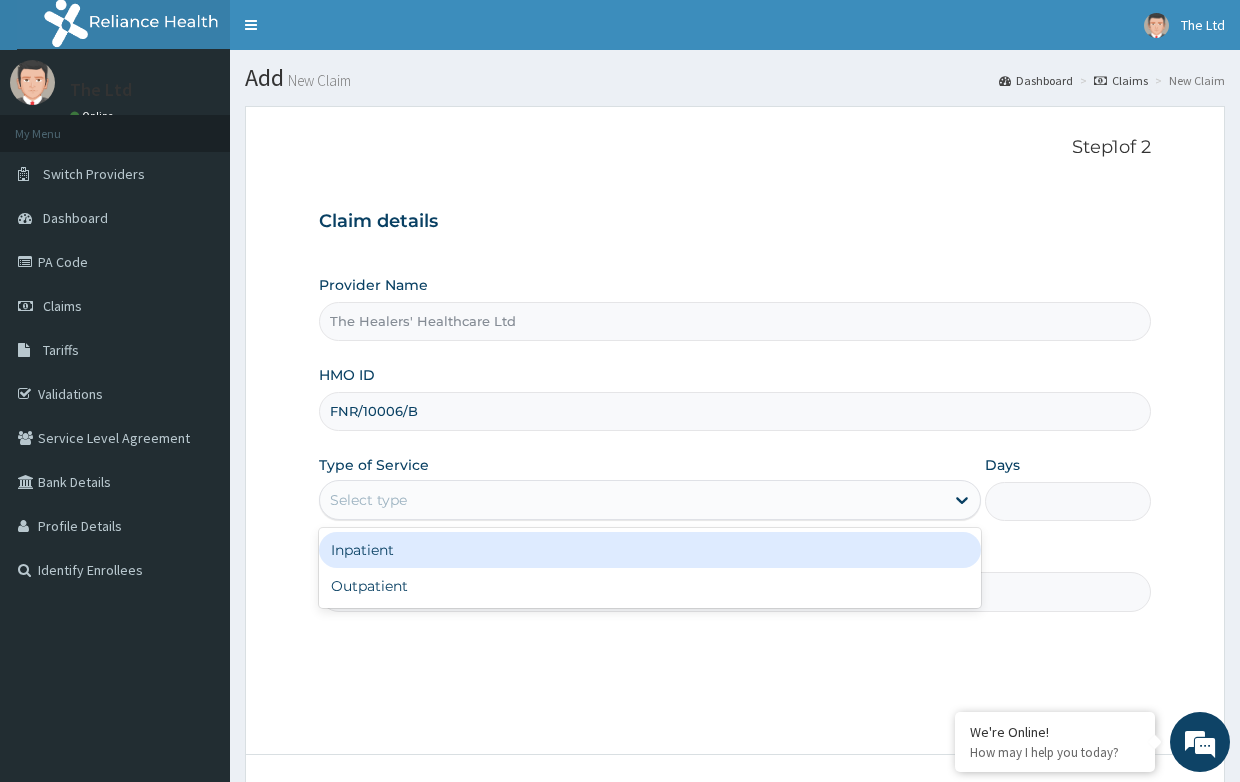 click on "Inpatient" at bounding box center [650, 550] 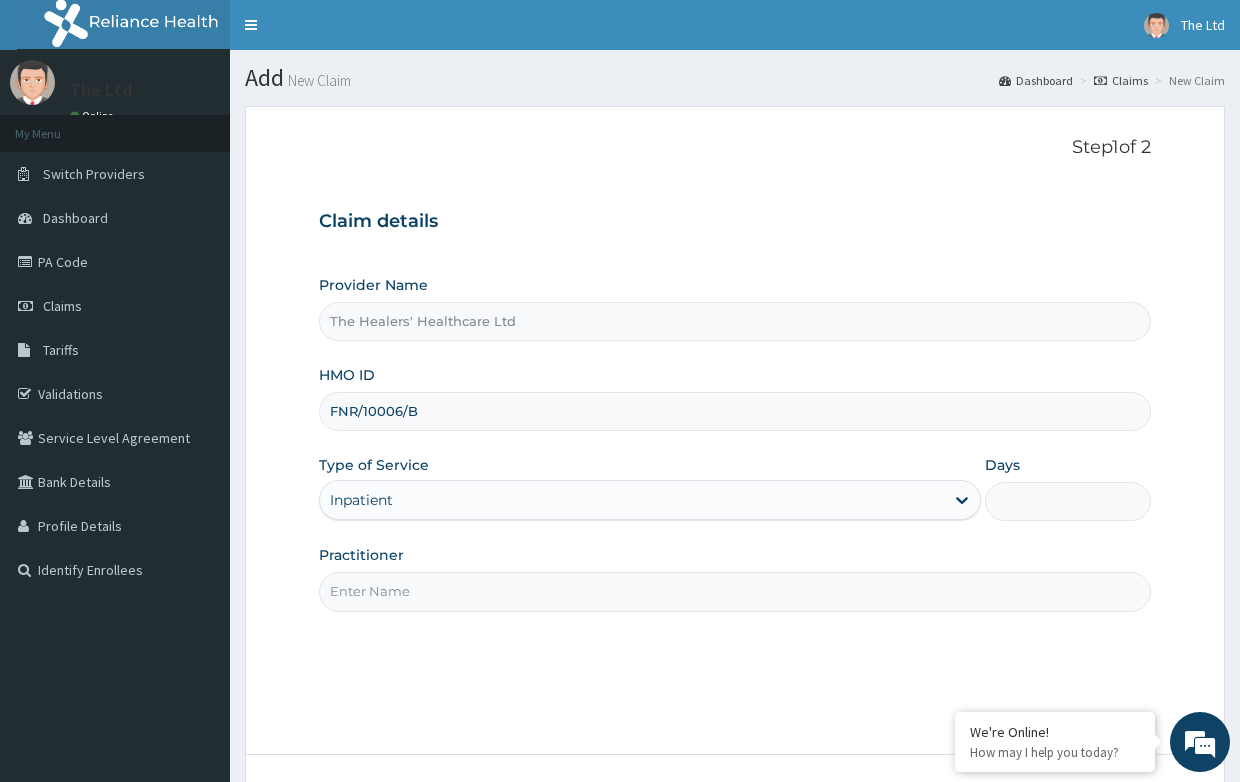 click on "Practitioner" at bounding box center [734, 591] 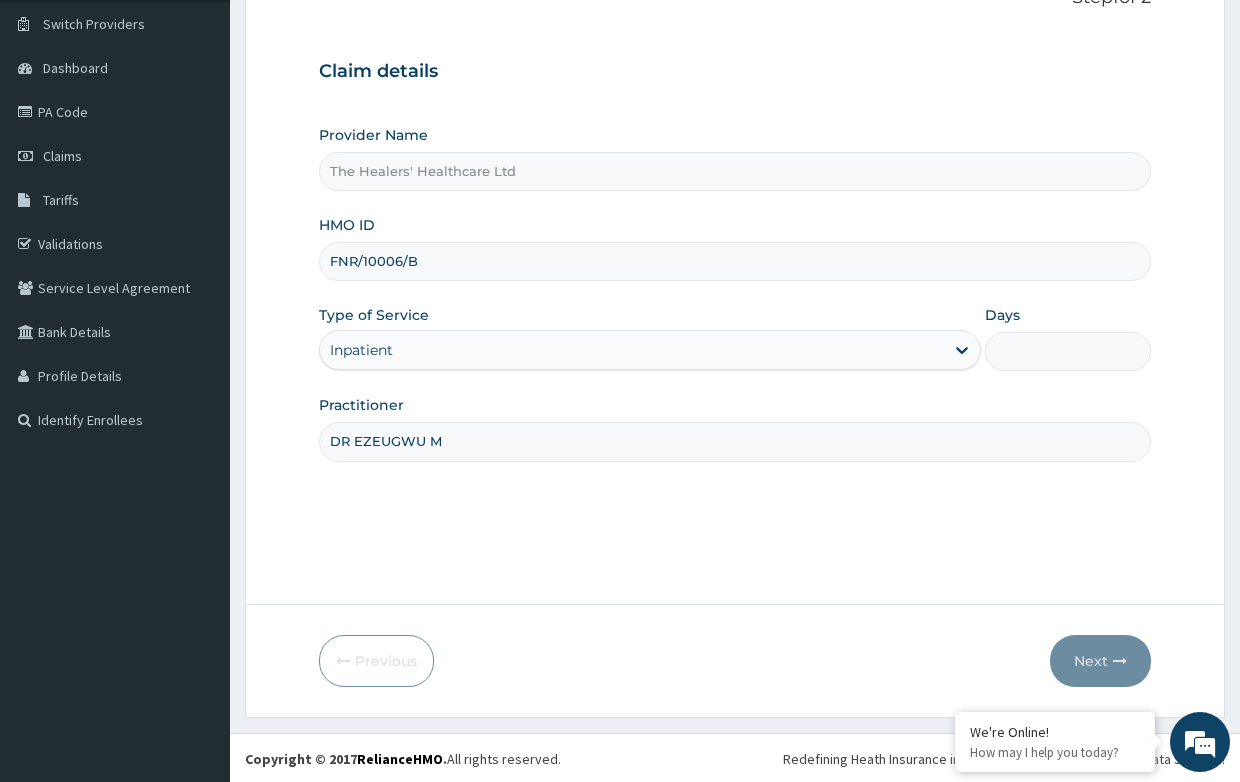 scroll, scrollTop: 152, scrollLeft: 0, axis: vertical 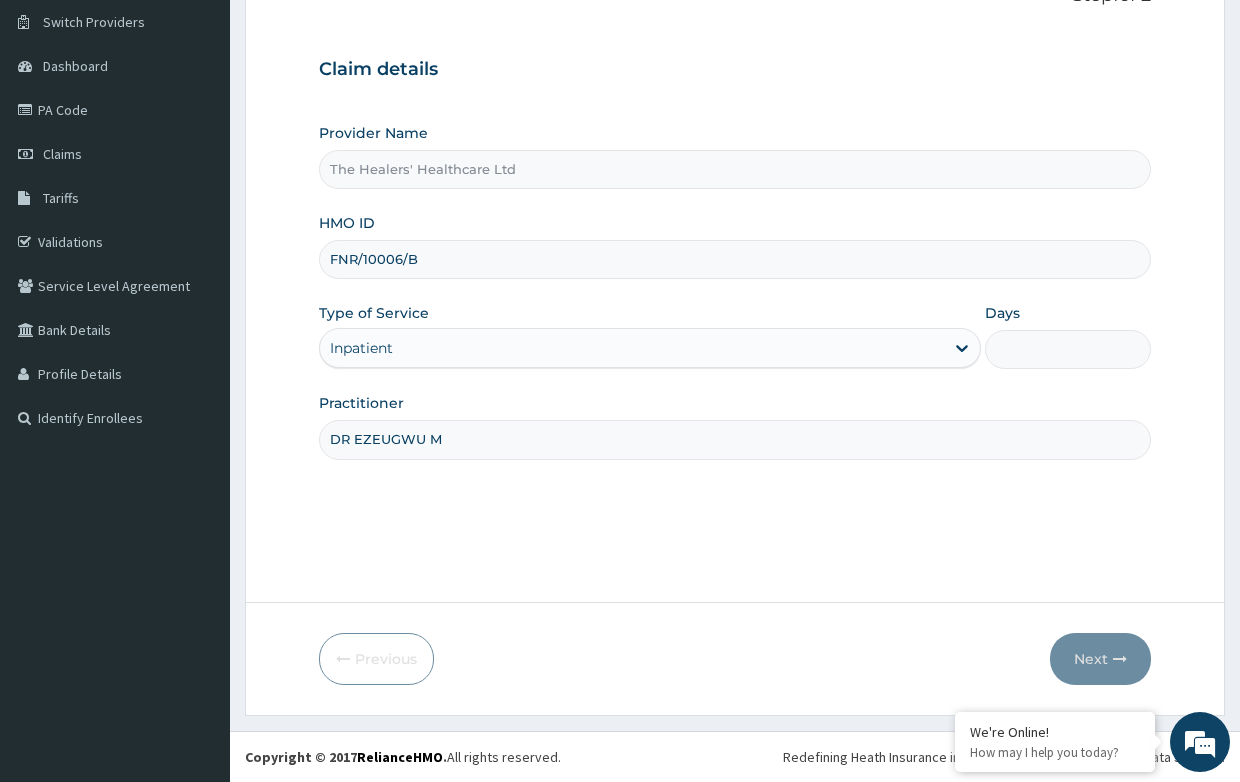 click on "Days" at bounding box center [1067, 349] 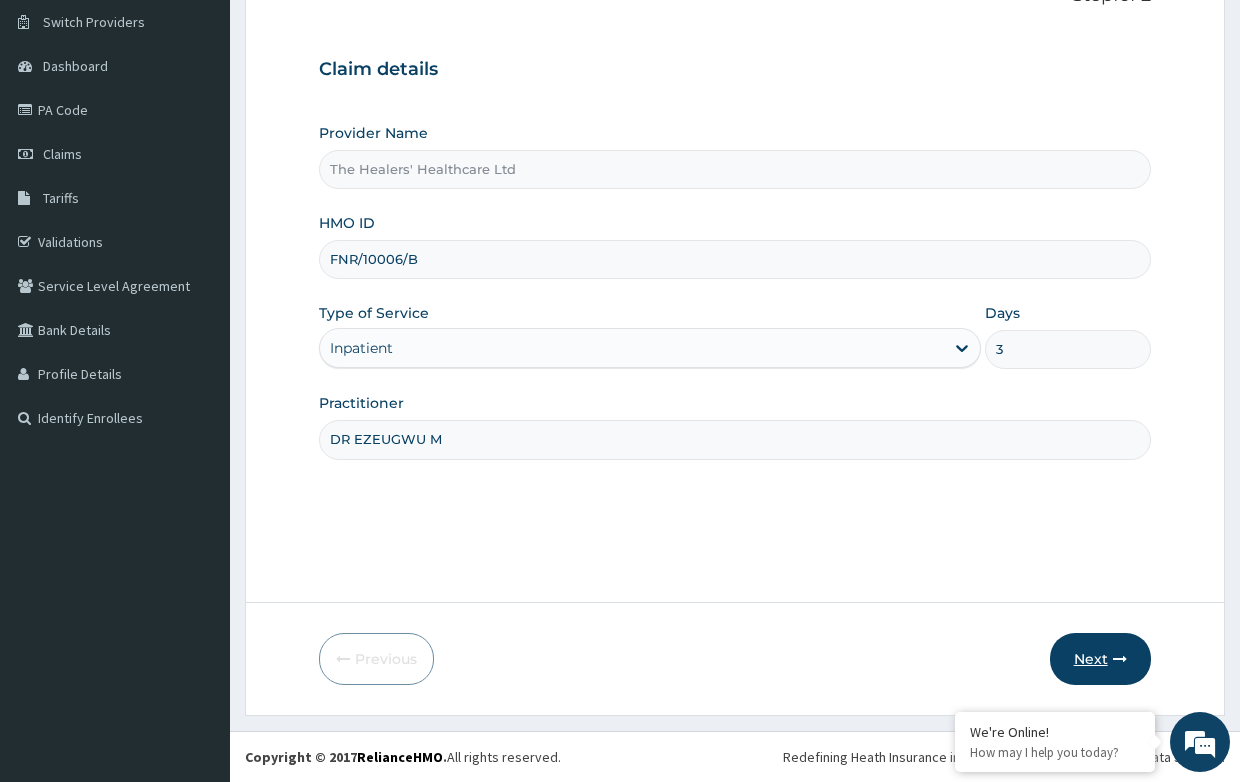 click at bounding box center (1120, 659) 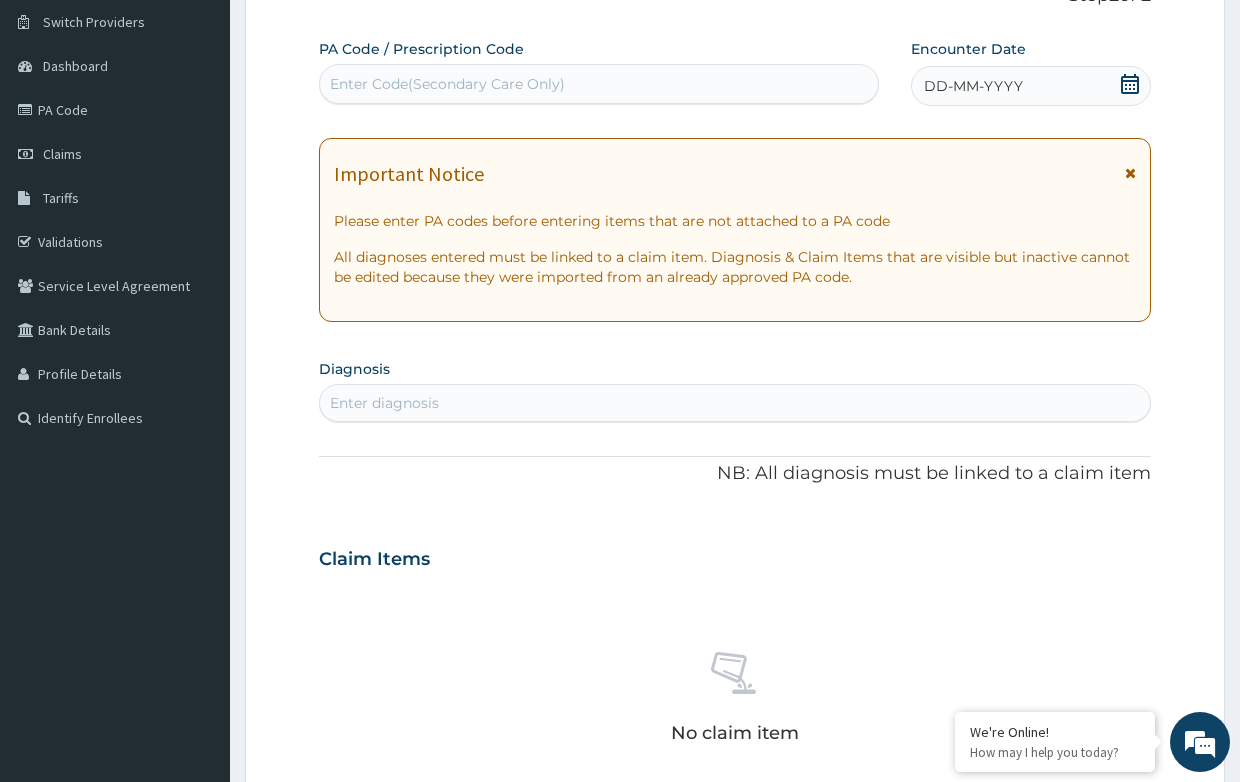 click on "Enter Code(Secondary Care Only)" at bounding box center [599, 84] 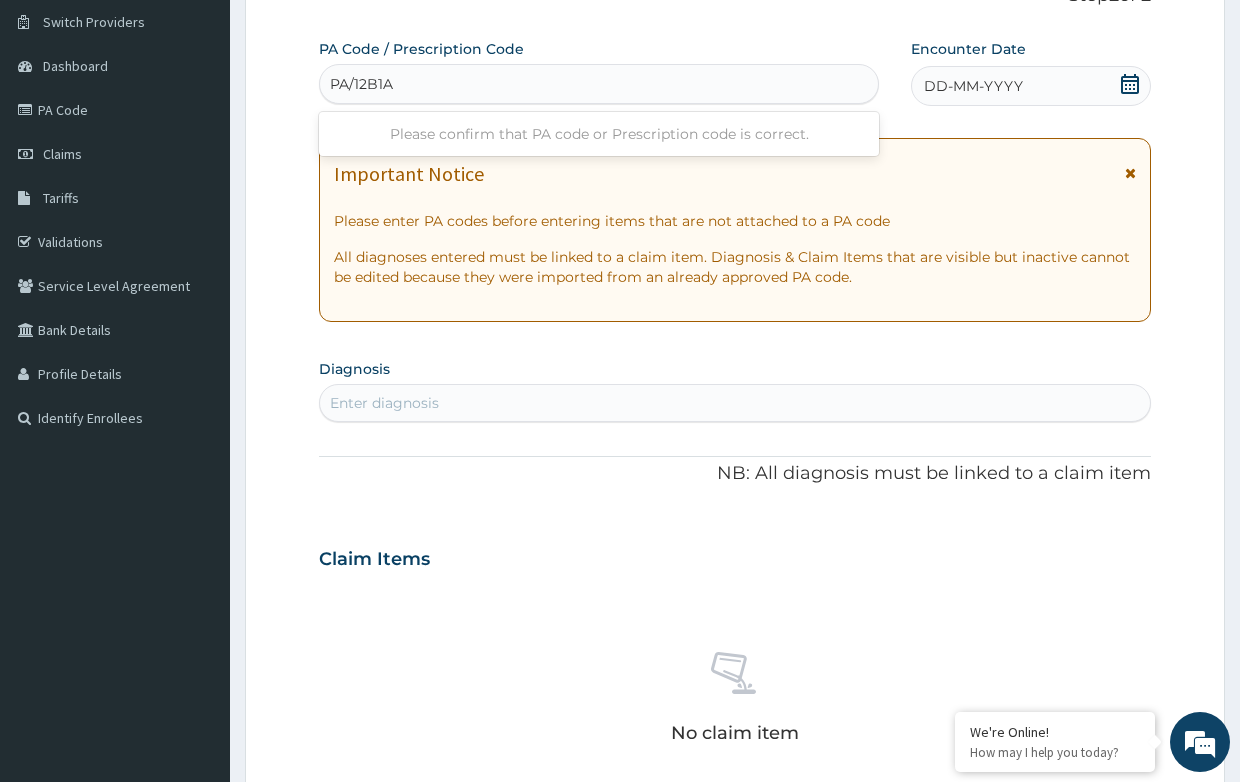 type on "PA/12B1A5" 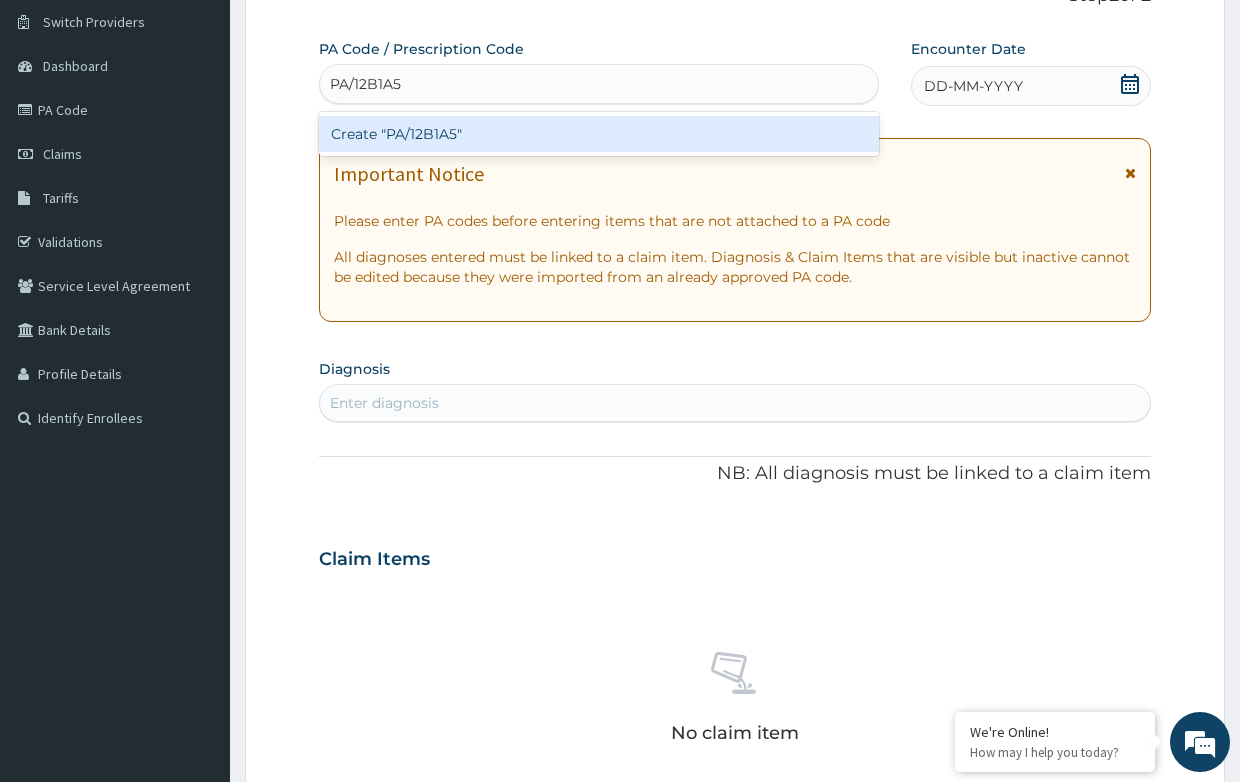 click on "Create "PA/12B1A5"" at bounding box center (599, 134) 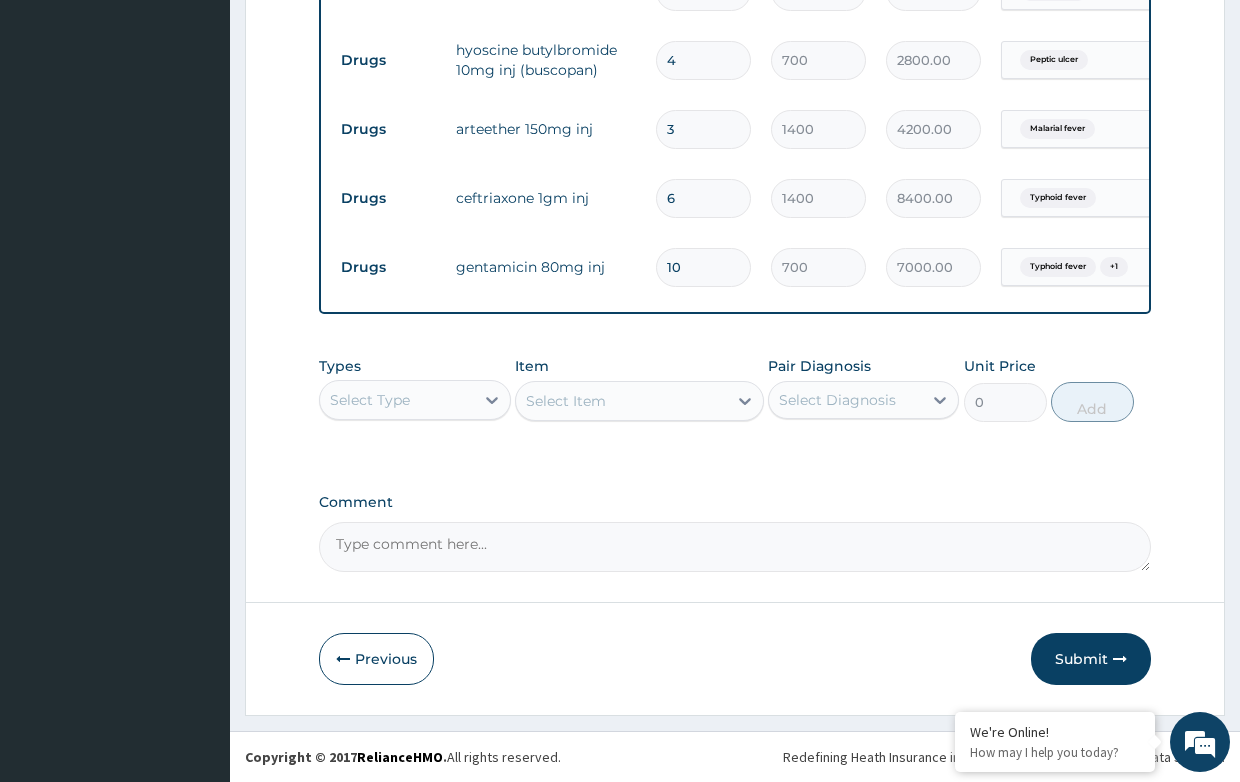 scroll, scrollTop: 858, scrollLeft: 0, axis: vertical 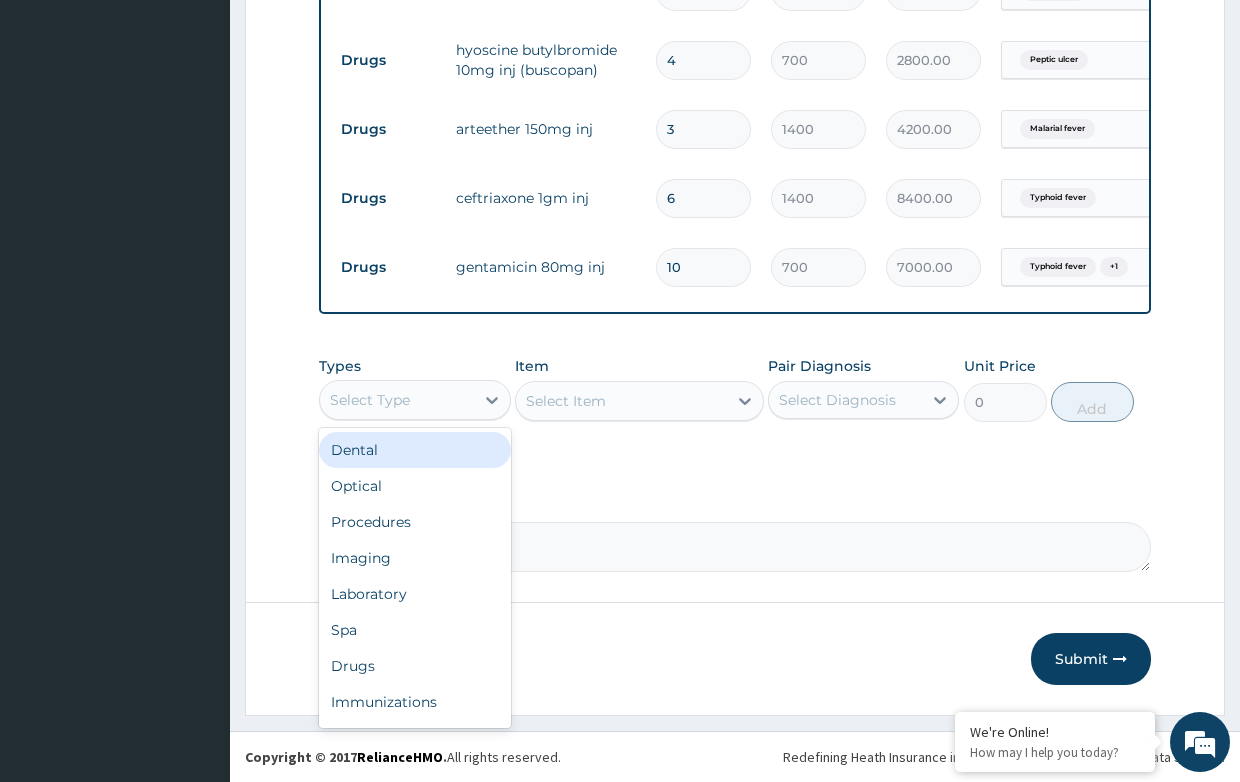 click on "Select Type" at bounding box center (396, 400) 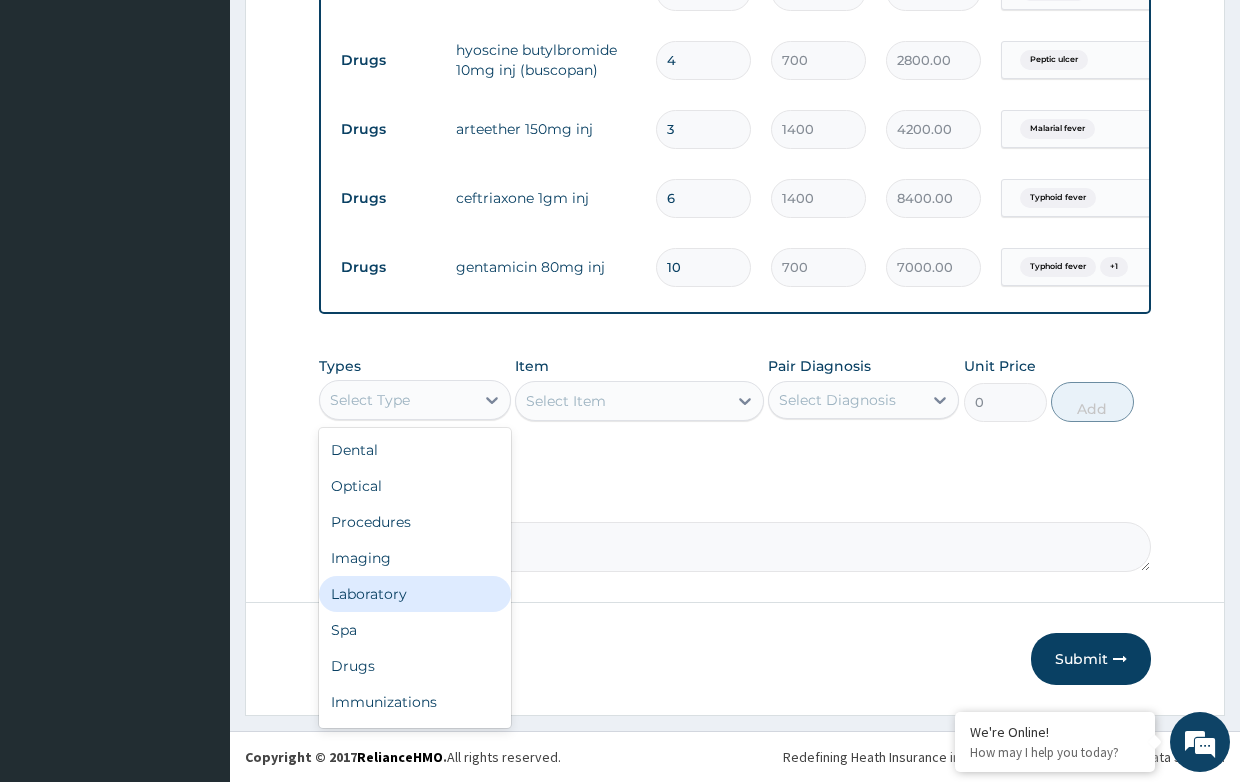 click on "Laboratory" at bounding box center [414, 594] 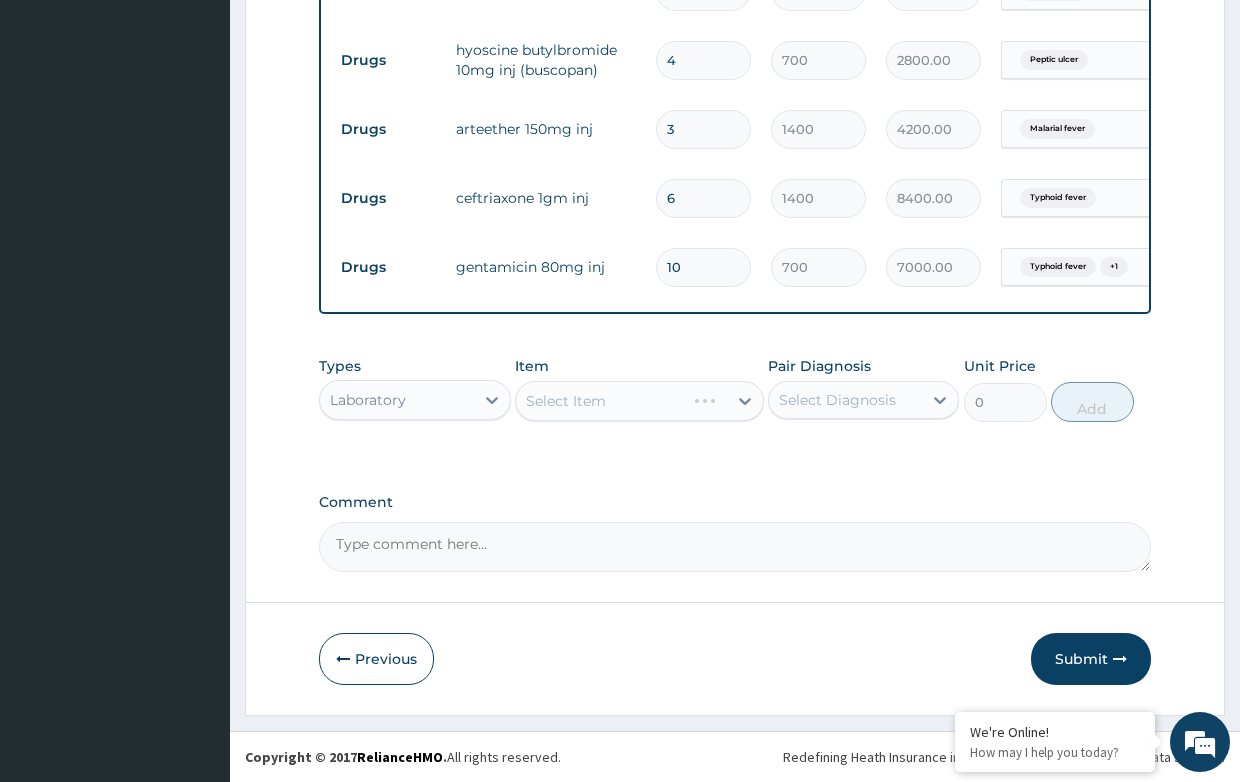 click on "Select Item" at bounding box center [639, 401] 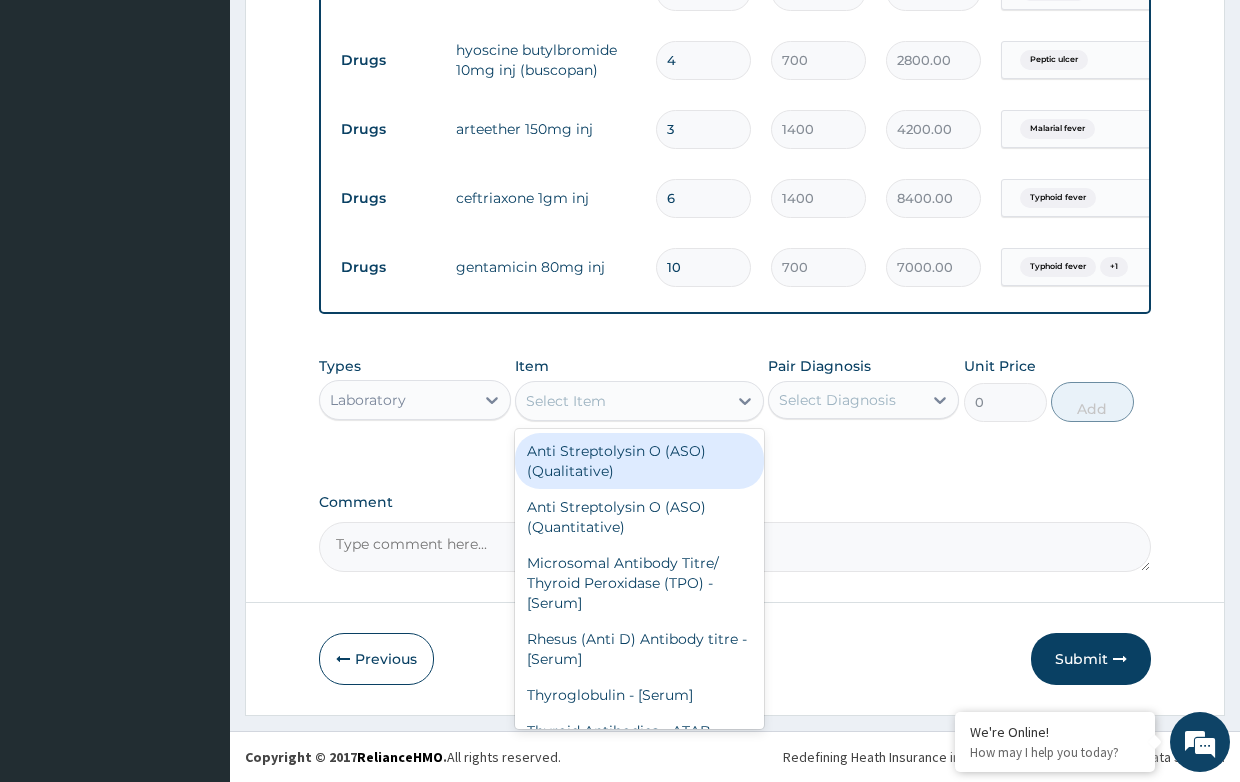 click on "Select Item" at bounding box center [566, 401] 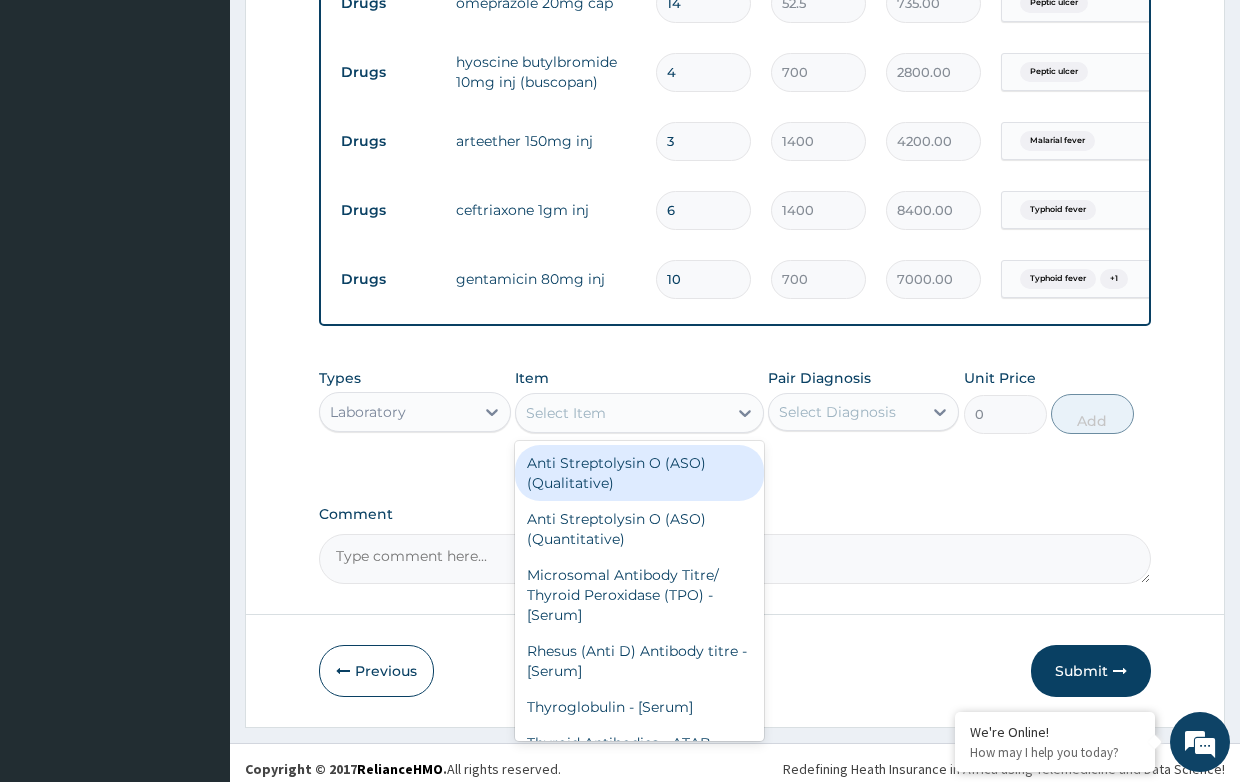 scroll, scrollTop: 858, scrollLeft: 0, axis: vertical 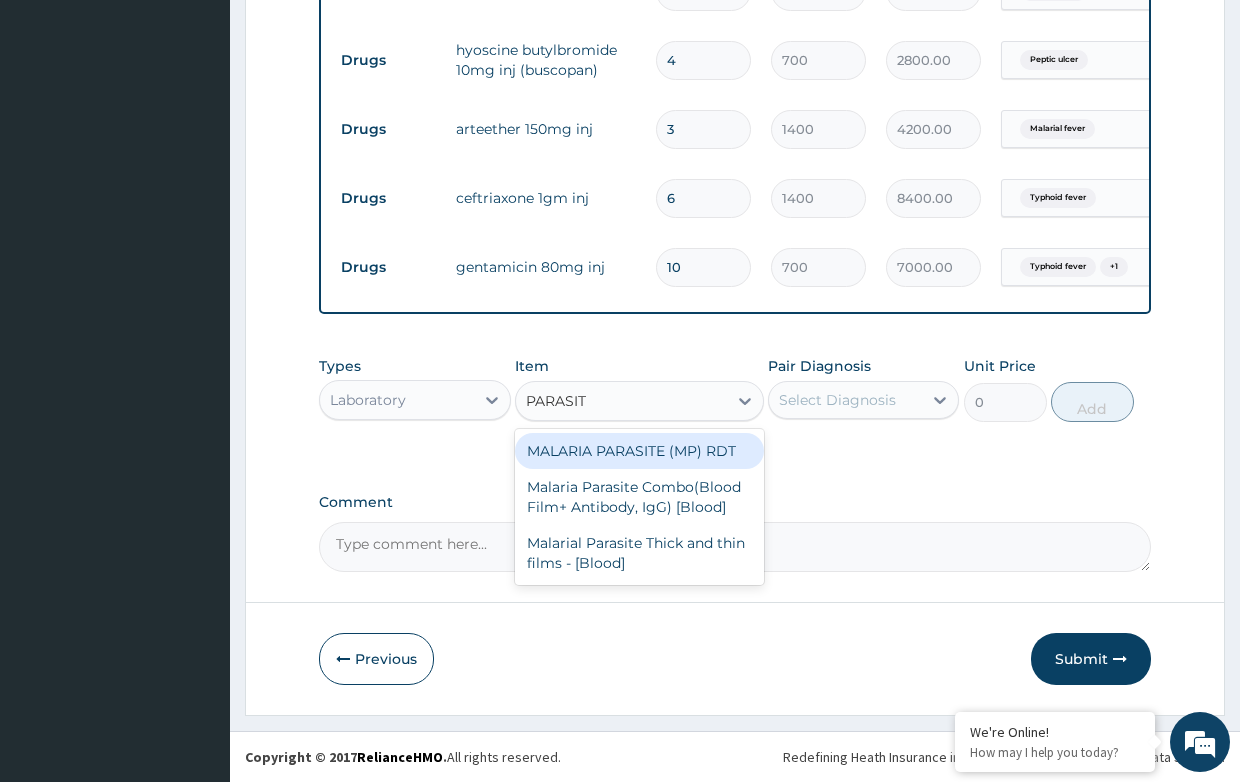 type on "PARASITE" 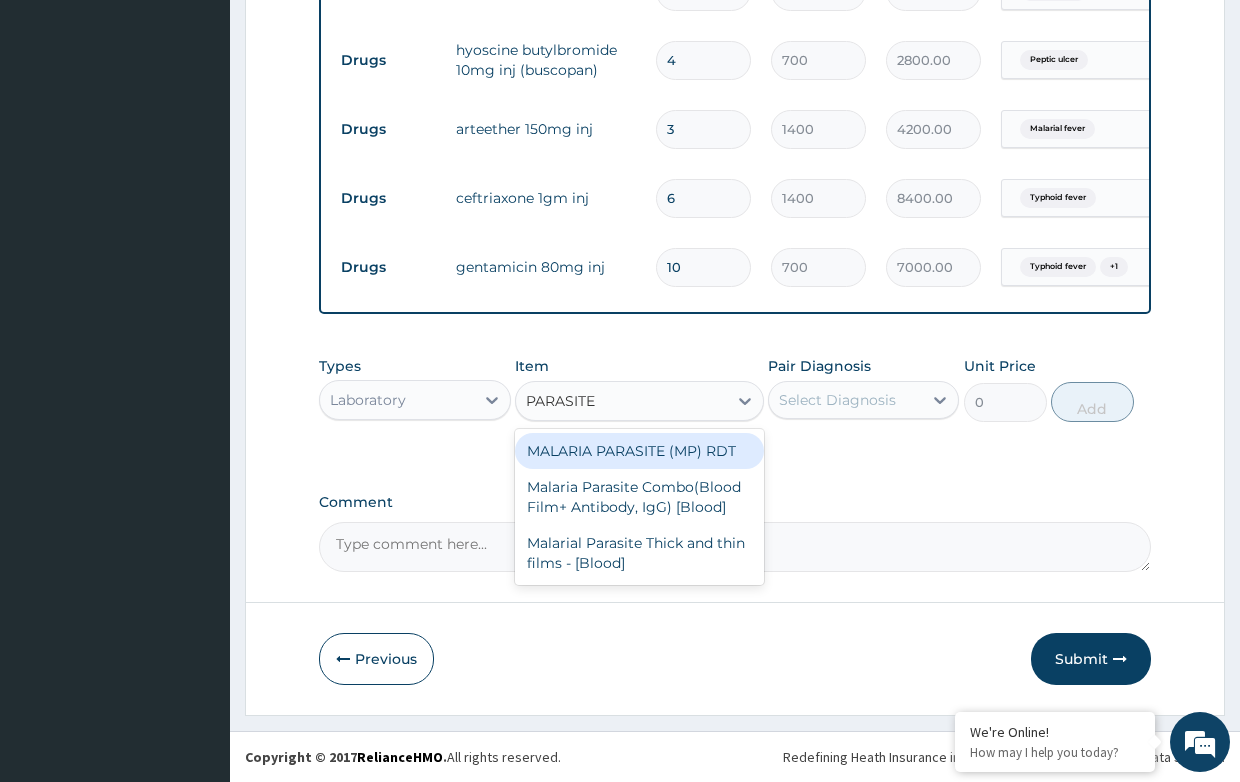 click on "MALARIA PARASITE (MP) RDT" at bounding box center (639, 451) 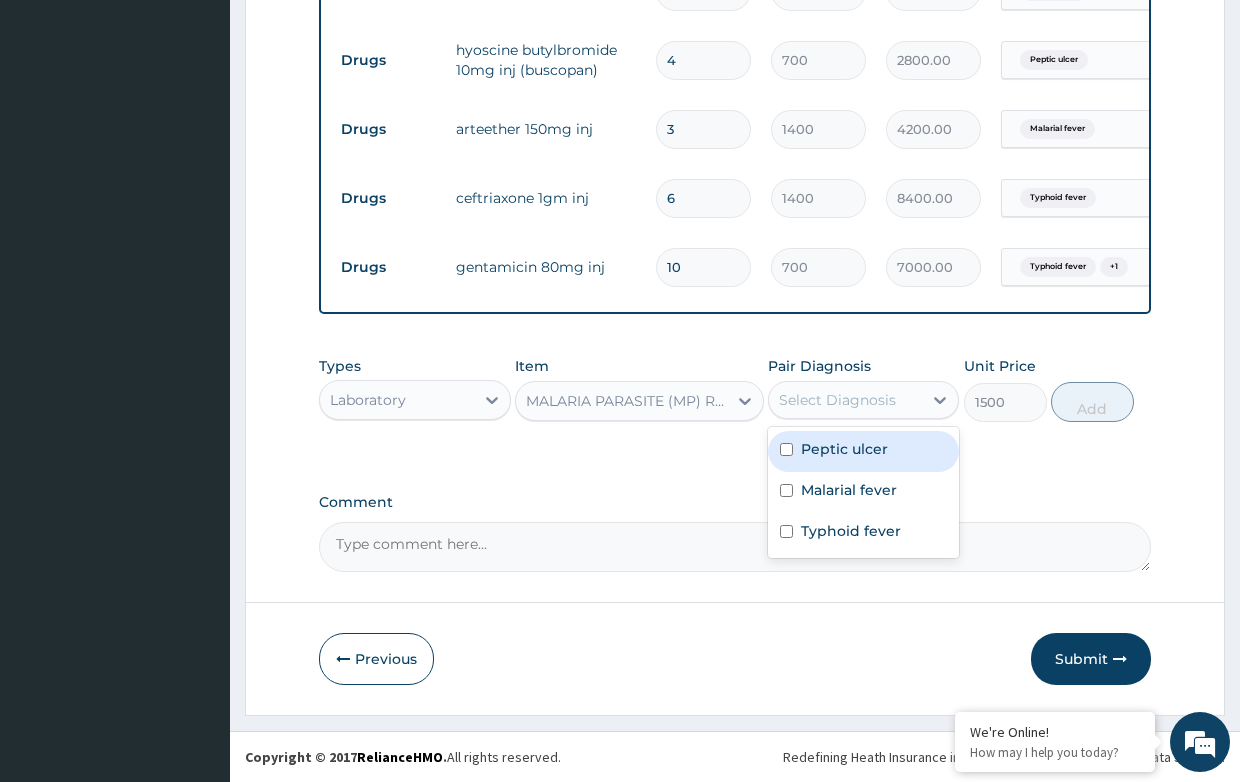 click on "Select Diagnosis" at bounding box center (837, 400) 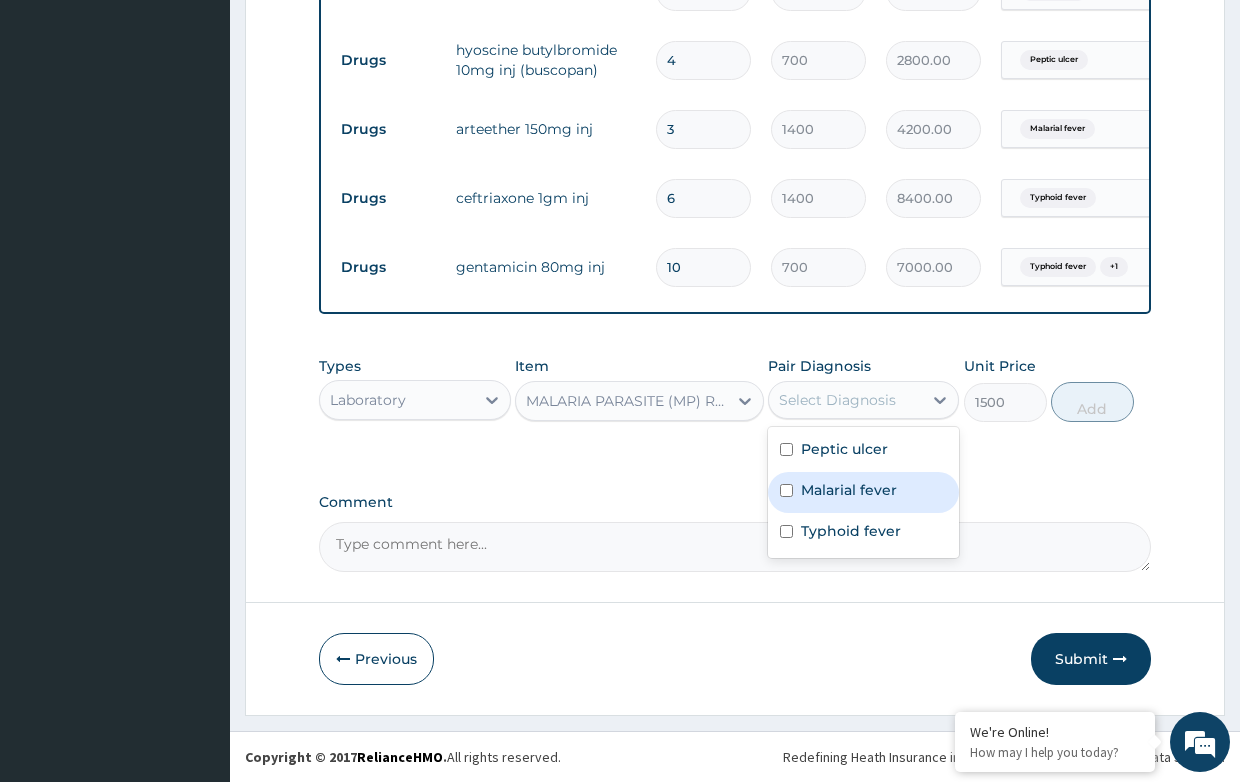 click on "Malarial fever" at bounding box center (849, 490) 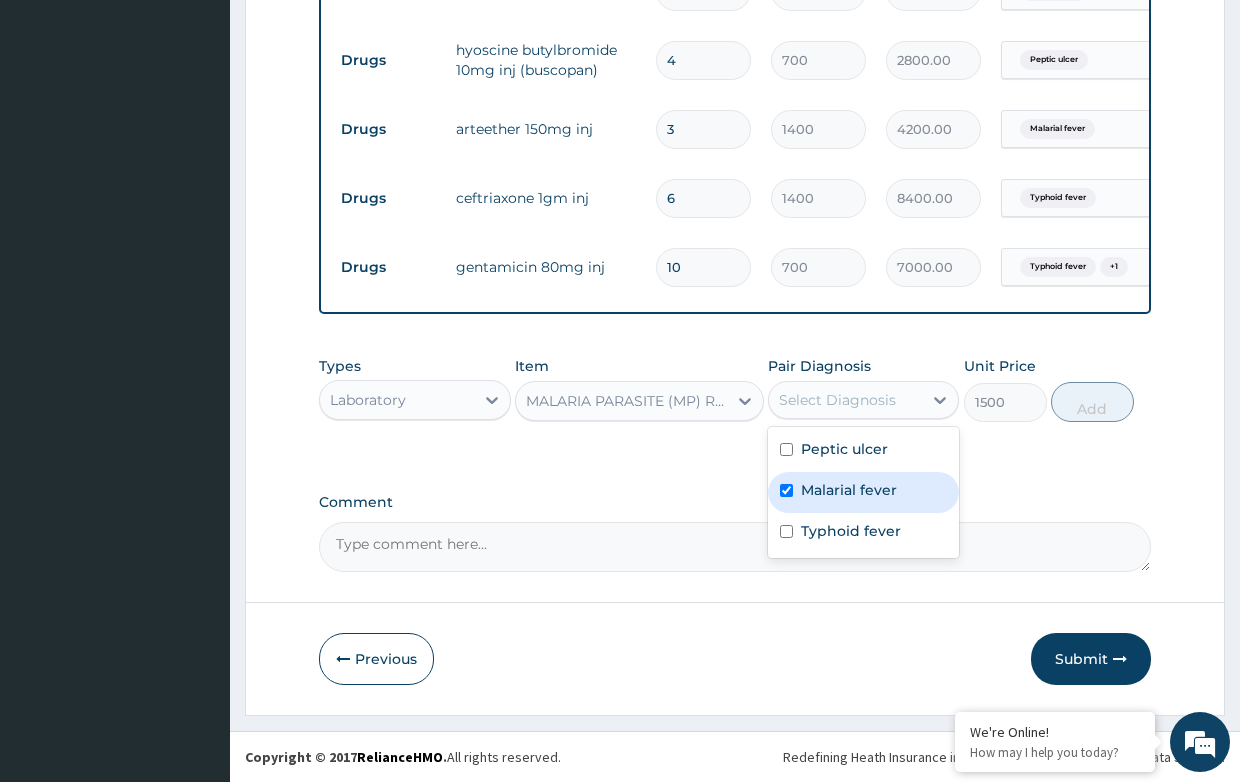 checkbox on "true" 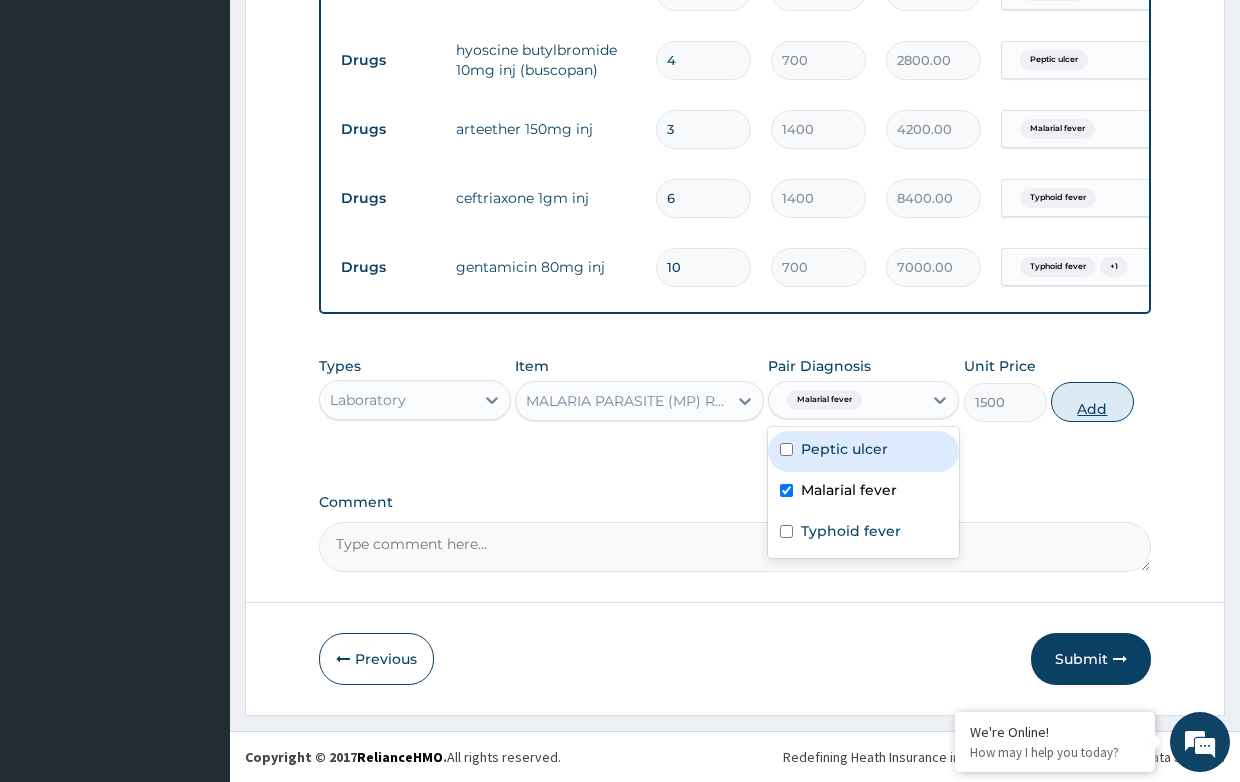 click on "Add" at bounding box center (1092, 402) 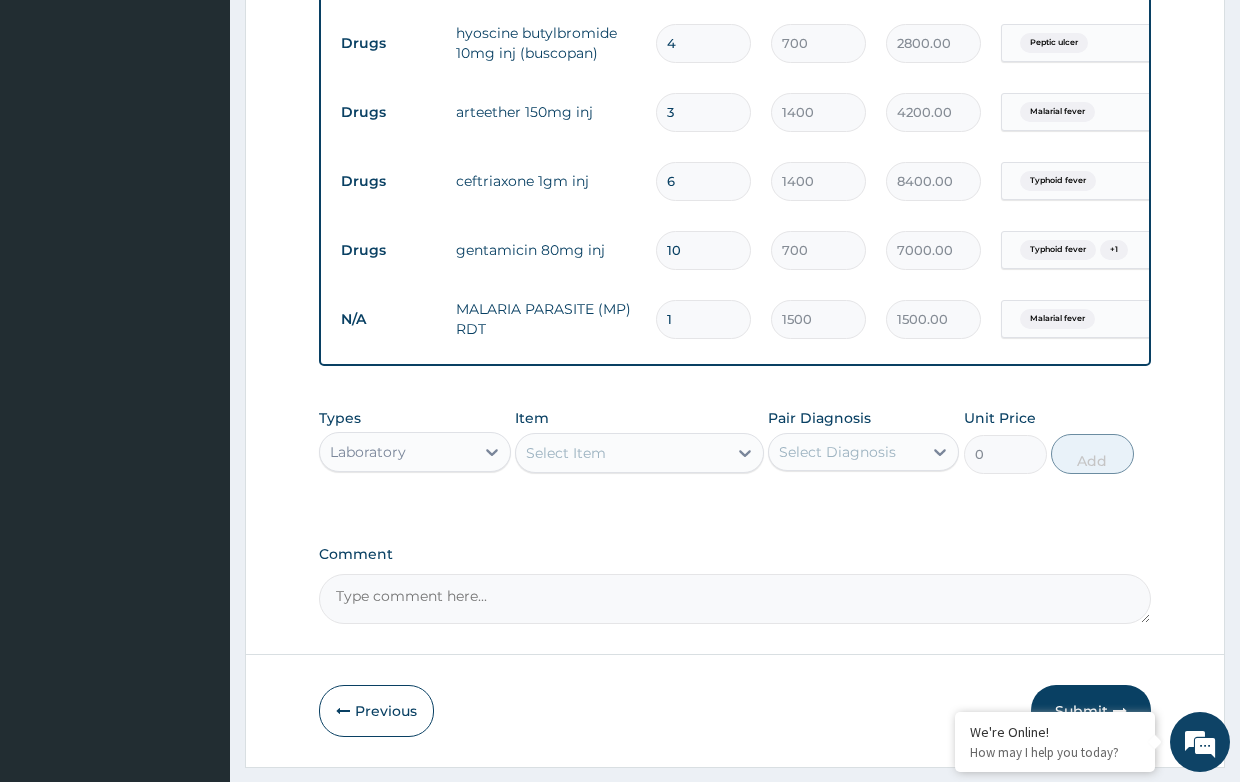 scroll, scrollTop: 927, scrollLeft: 0, axis: vertical 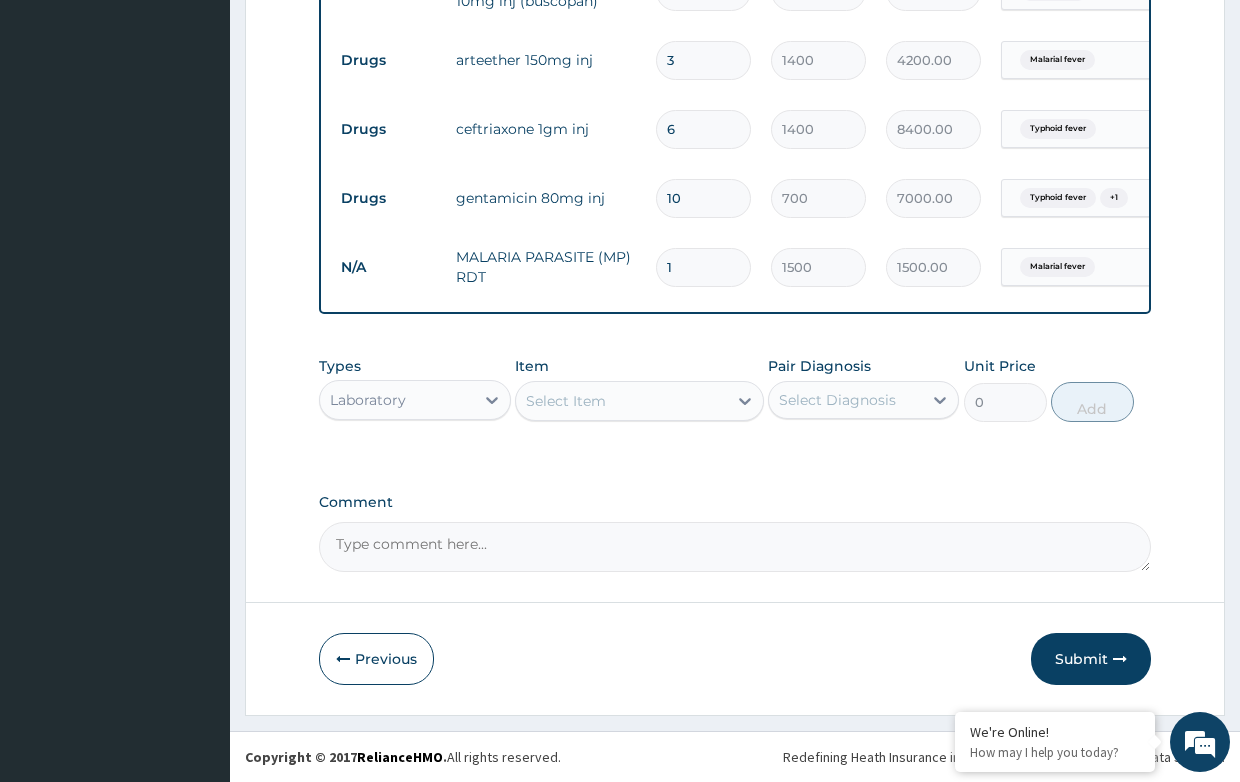 click on "Select Item" at bounding box center (566, 401) 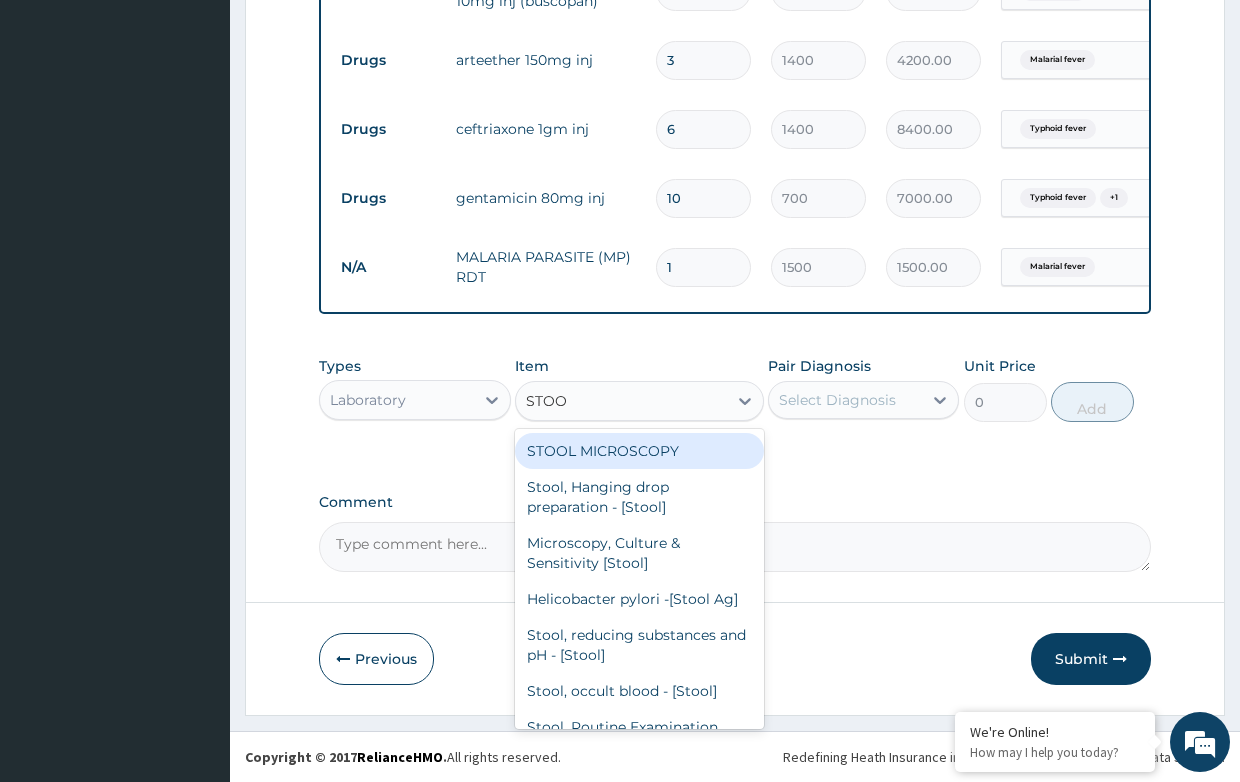 type on "STOOL" 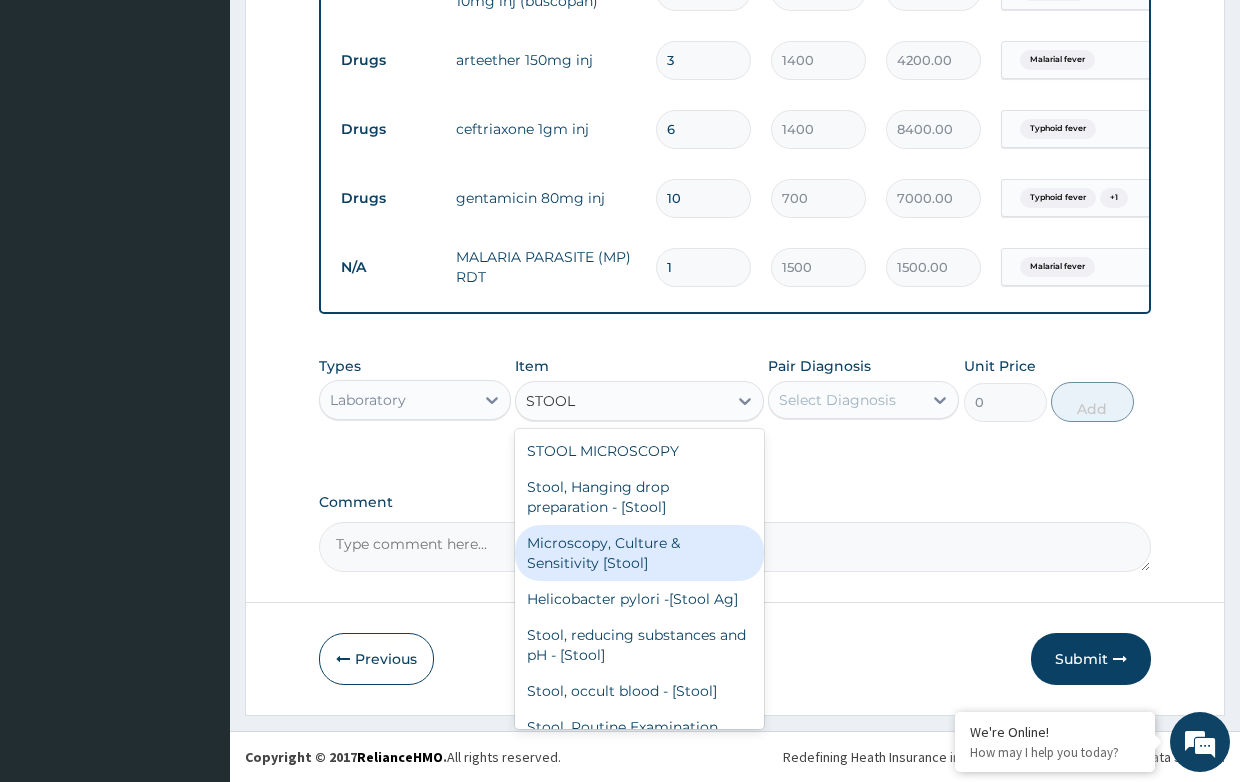 click on "Microscopy, Culture & Sensitivity [Stool]" at bounding box center [639, 553] 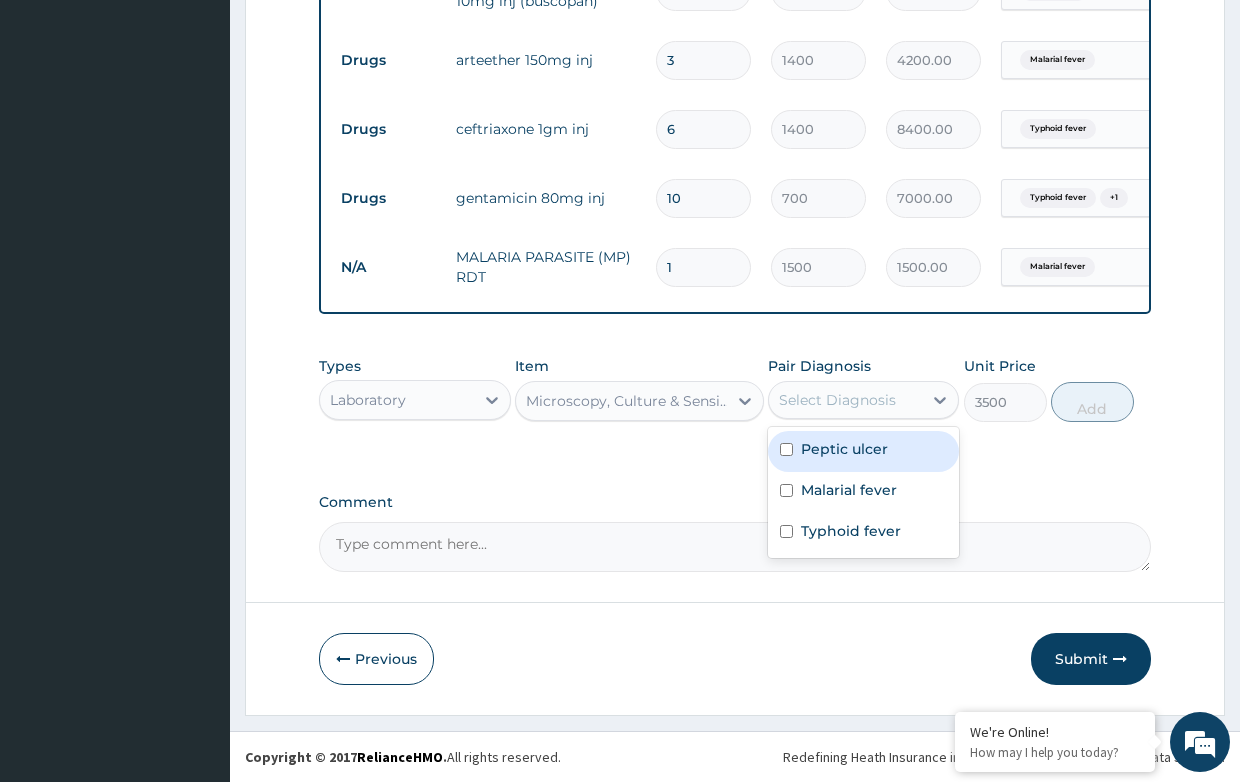 click on "Select Diagnosis" at bounding box center [837, 400] 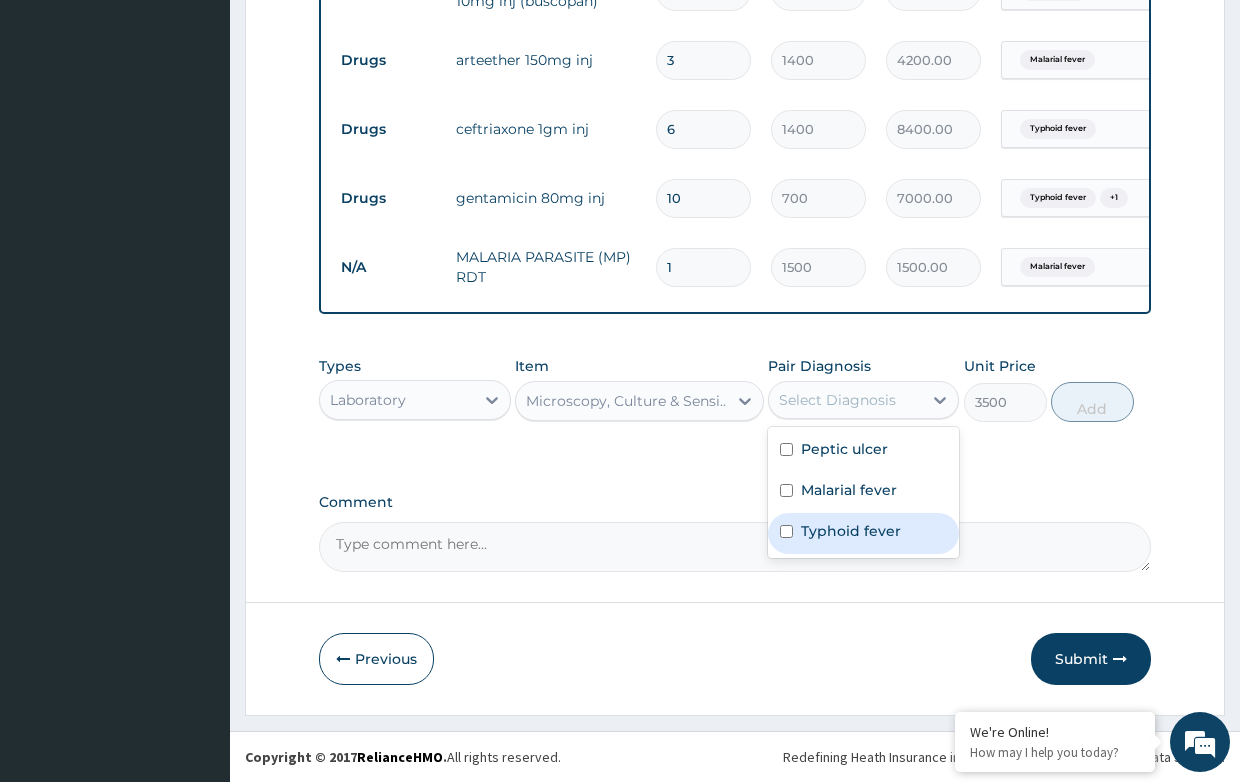 click on "Typhoid fever" at bounding box center (851, 531) 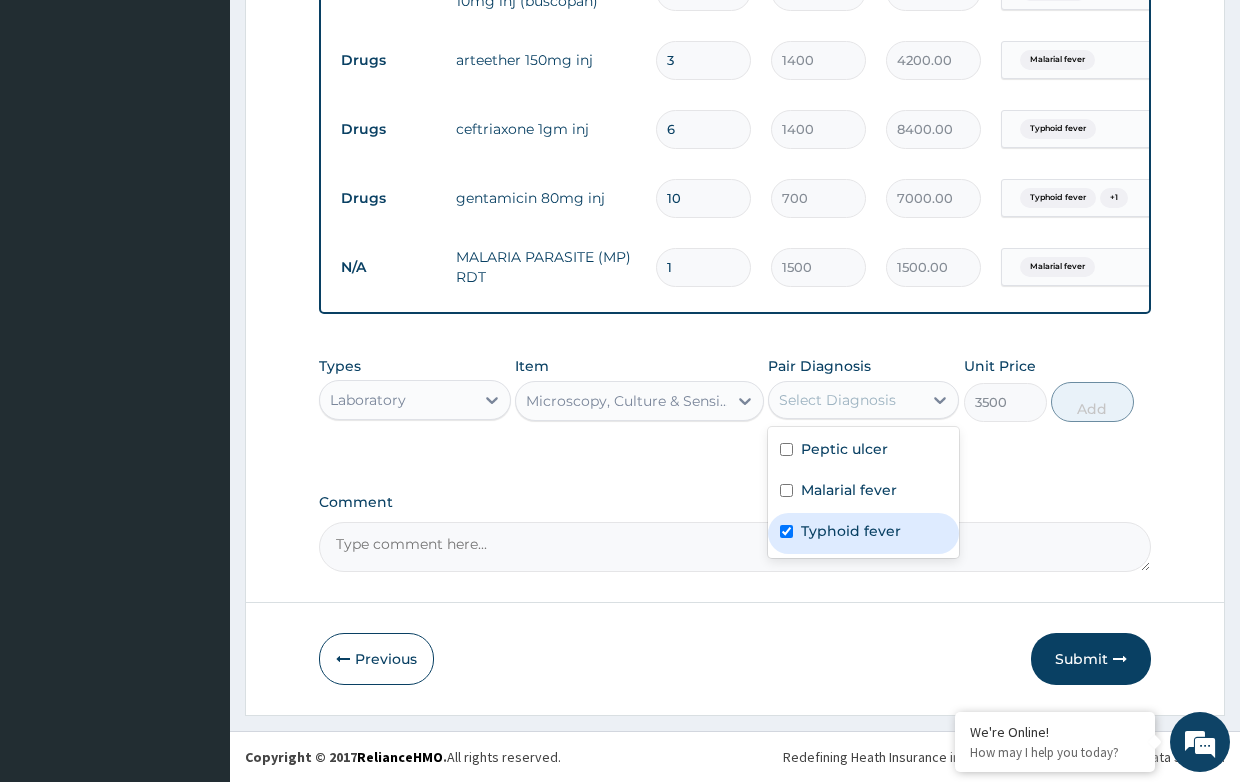 checkbox on "true" 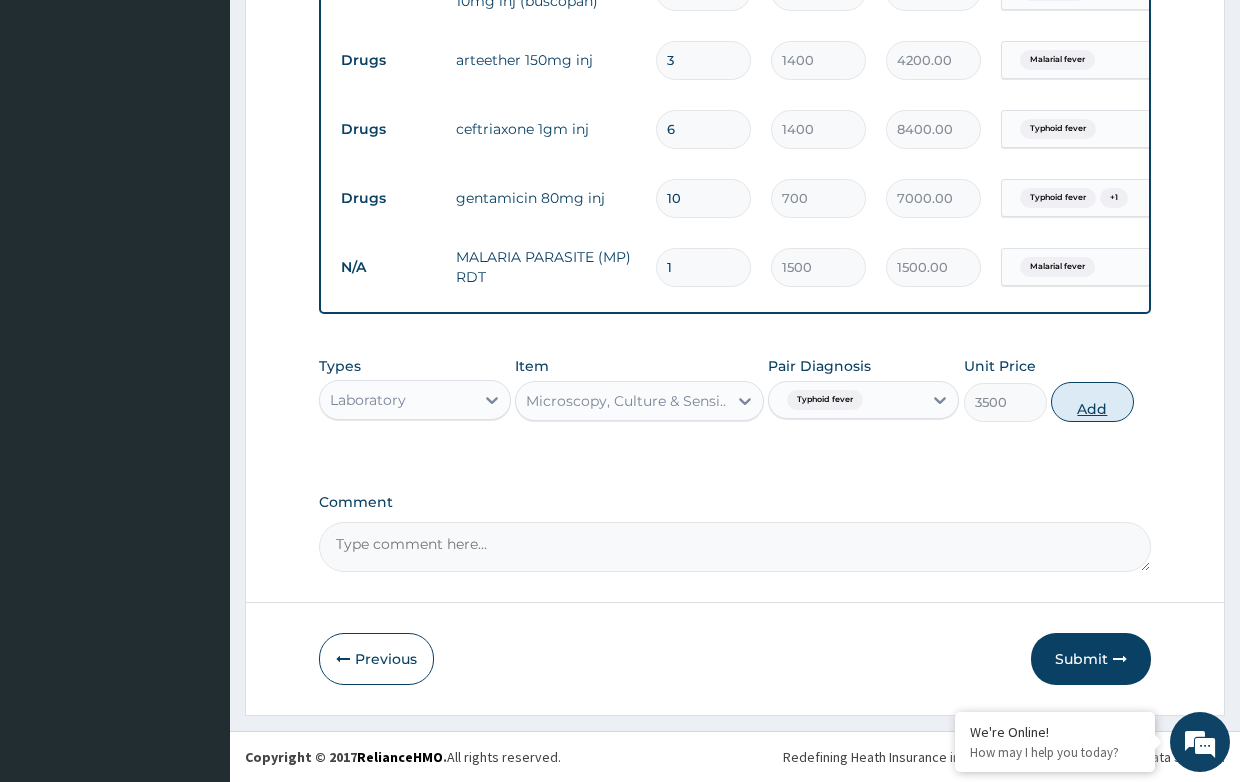 click on "Add" at bounding box center (1092, 402) 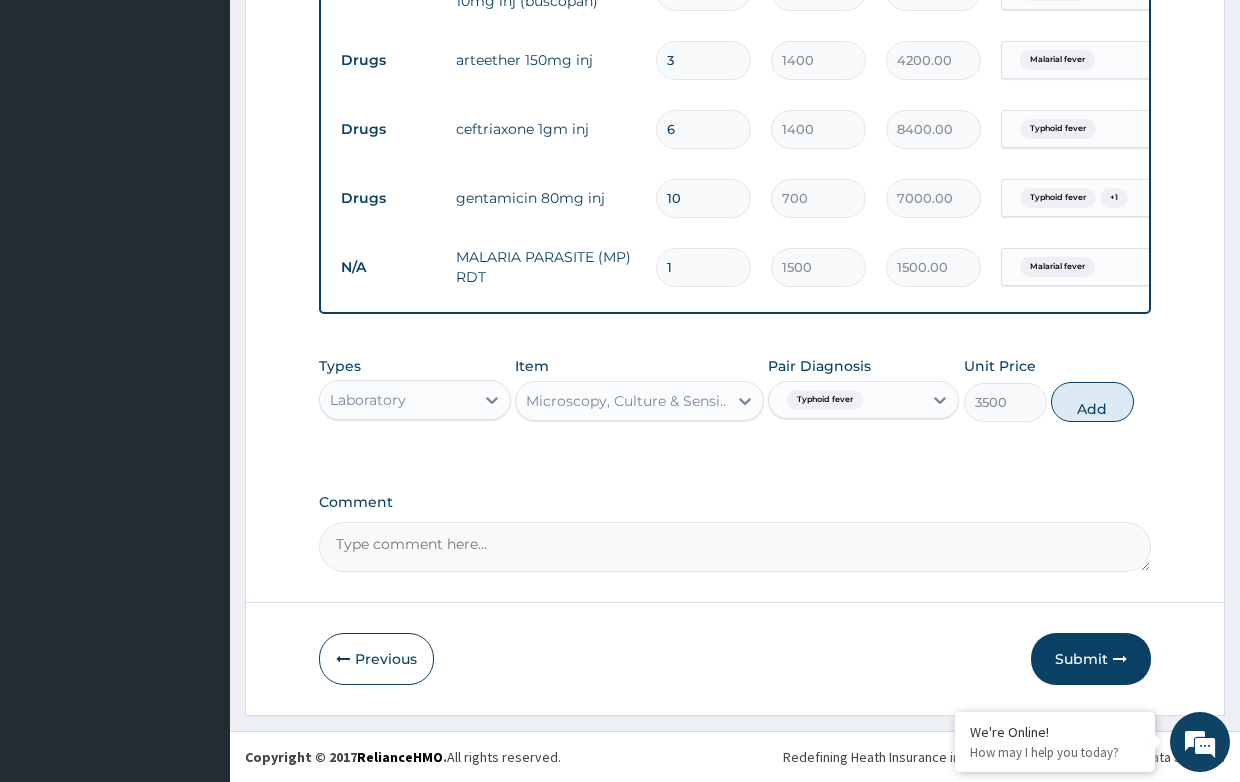 type on "0" 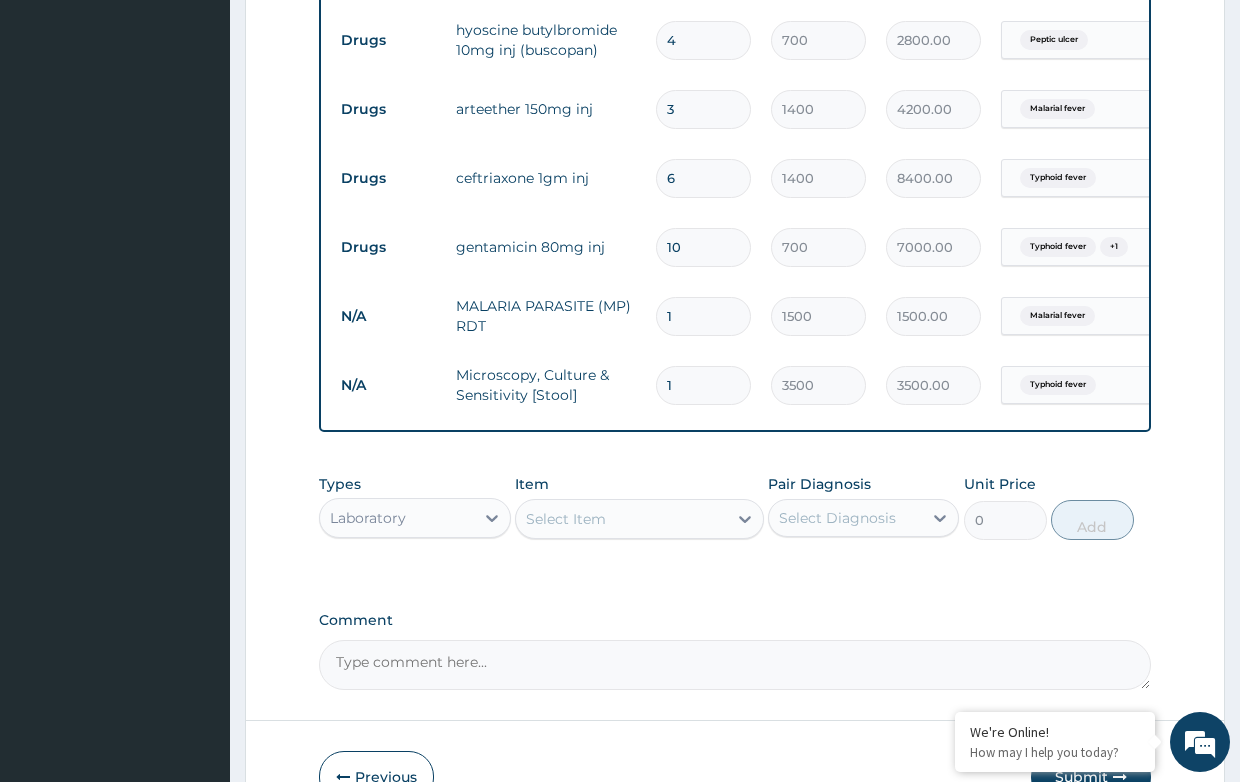 scroll, scrollTop: 896, scrollLeft: 0, axis: vertical 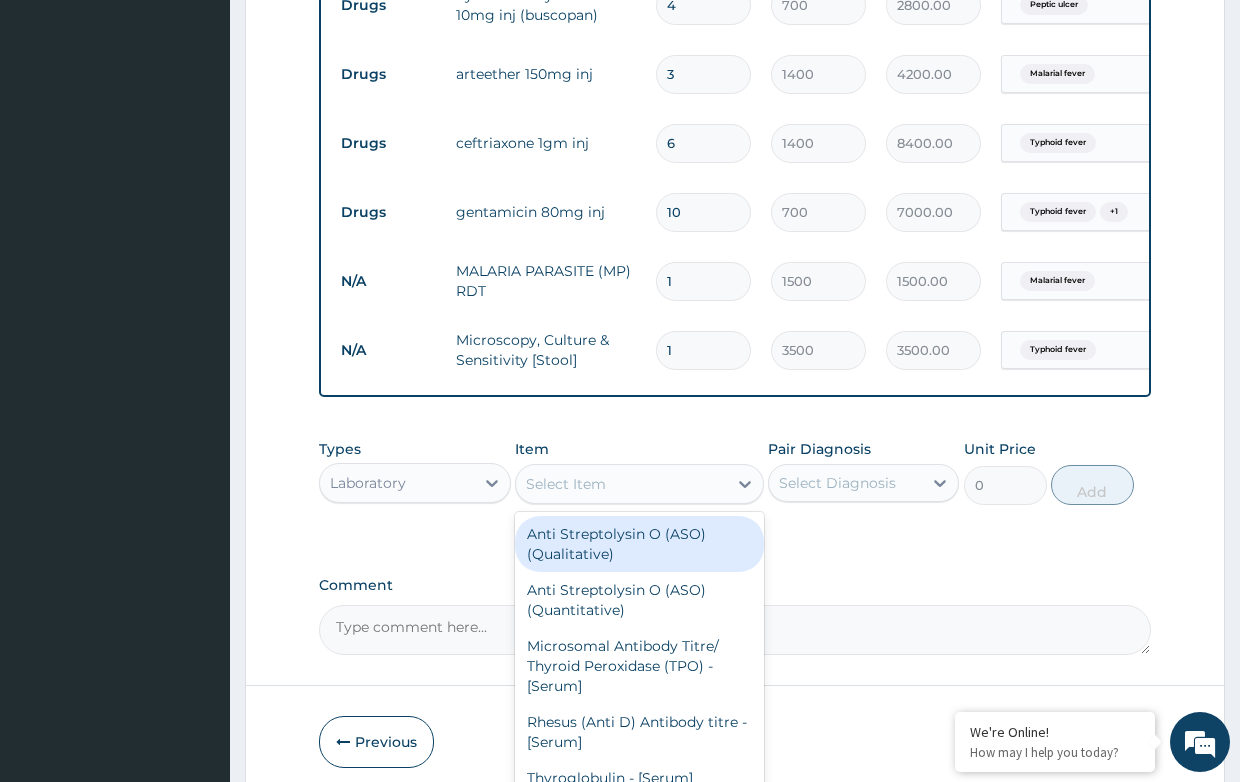 click on "Select Item" at bounding box center [566, 484] 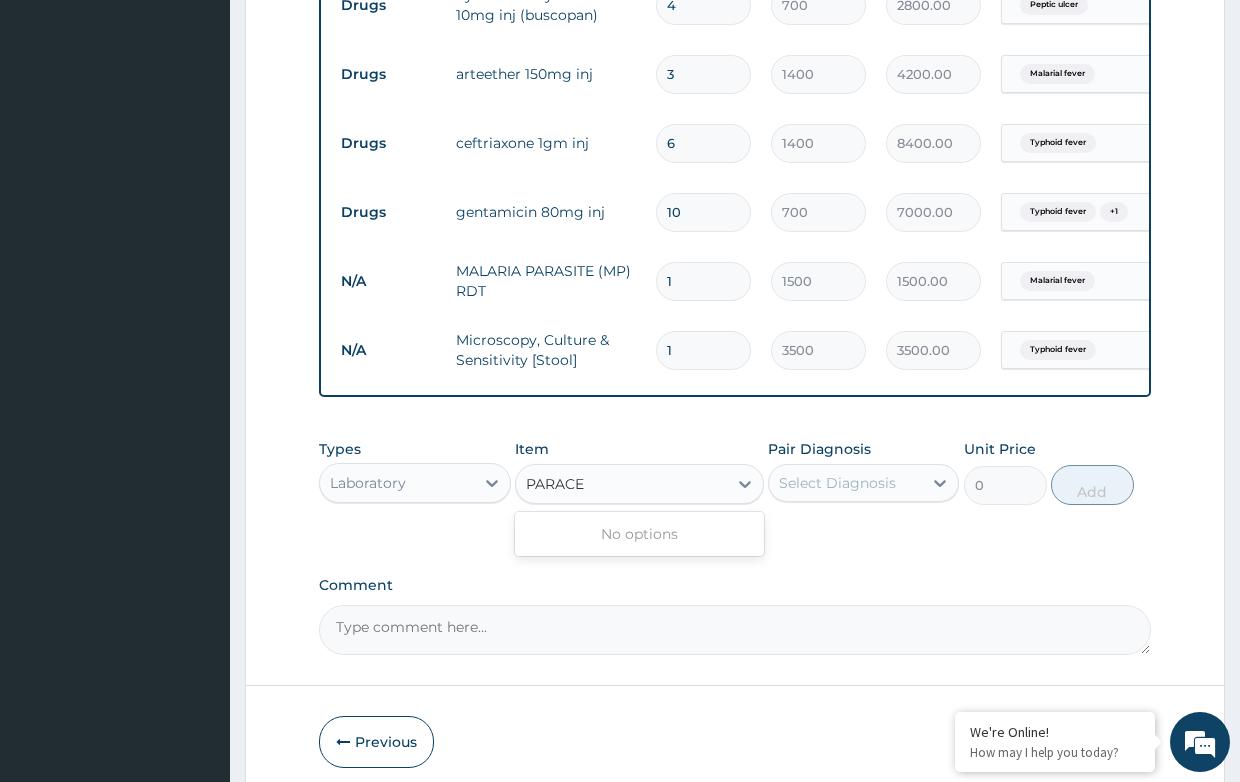 type on "PARACE" 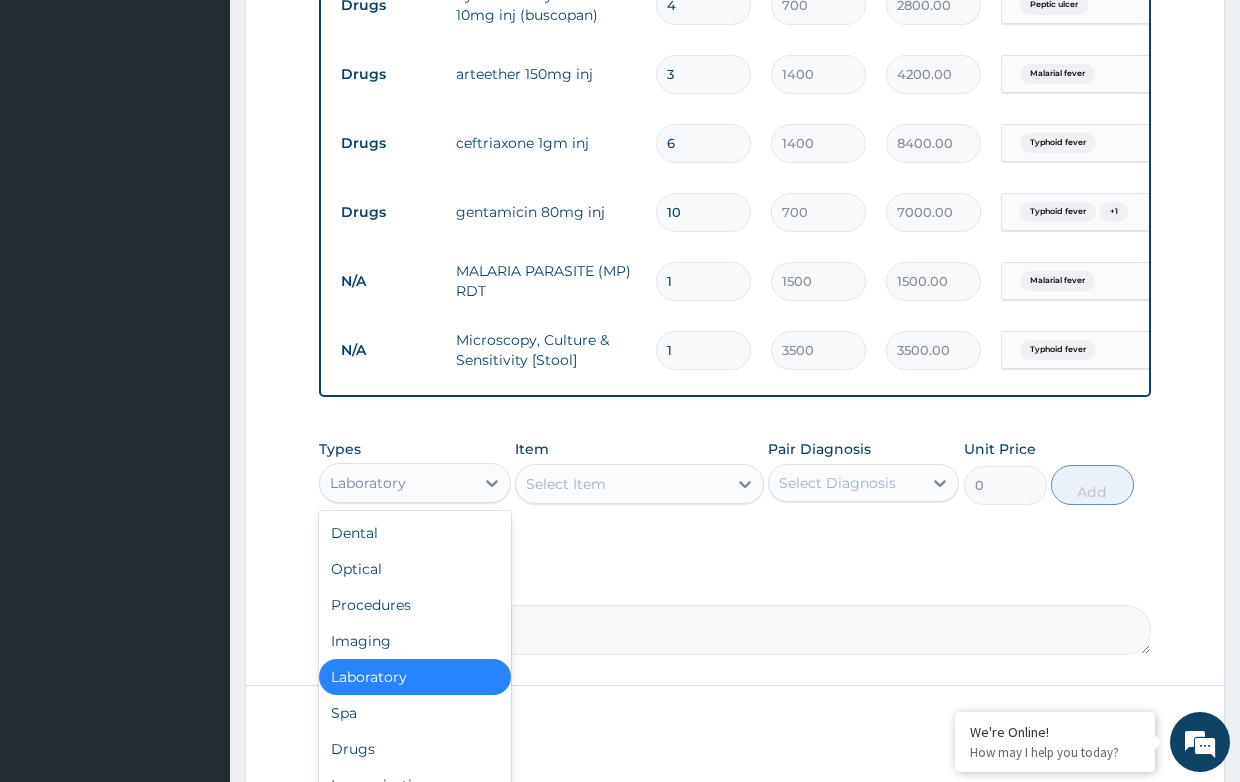 click on "Laboratory" at bounding box center [396, 483] 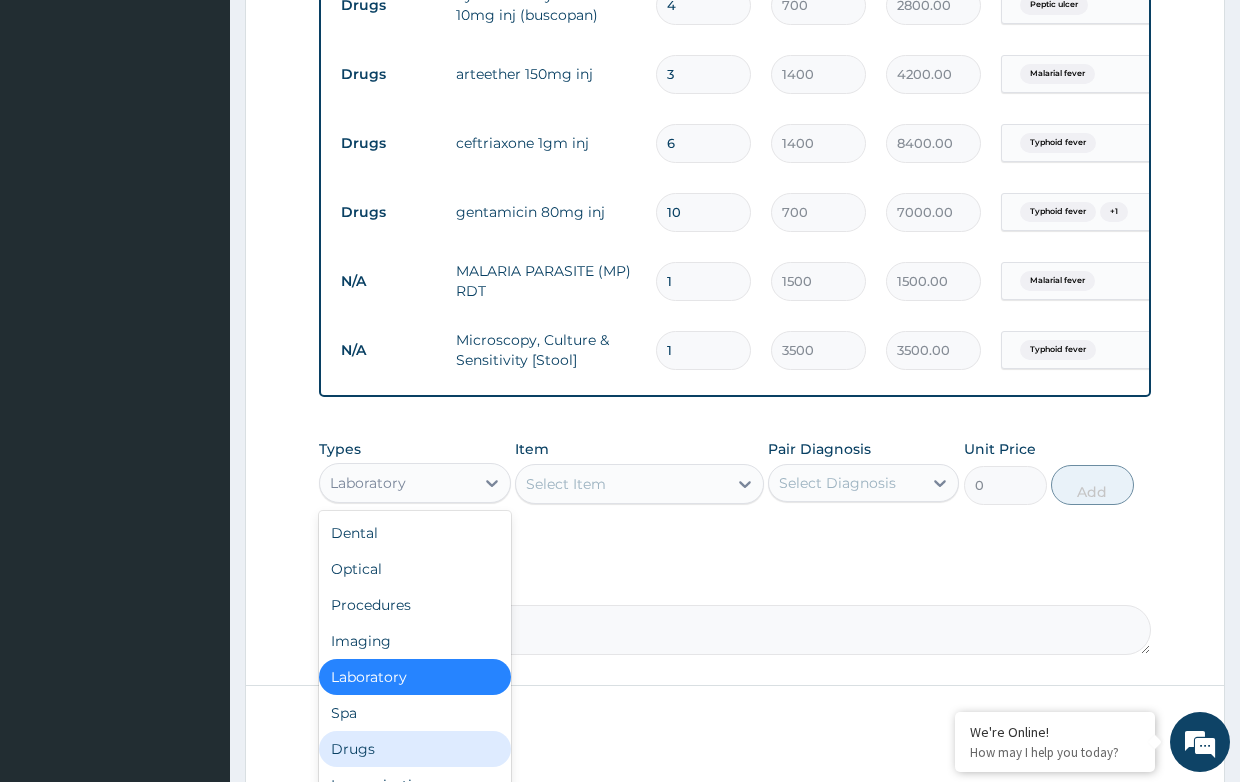 click on "Drugs" at bounding box center (414, 749) 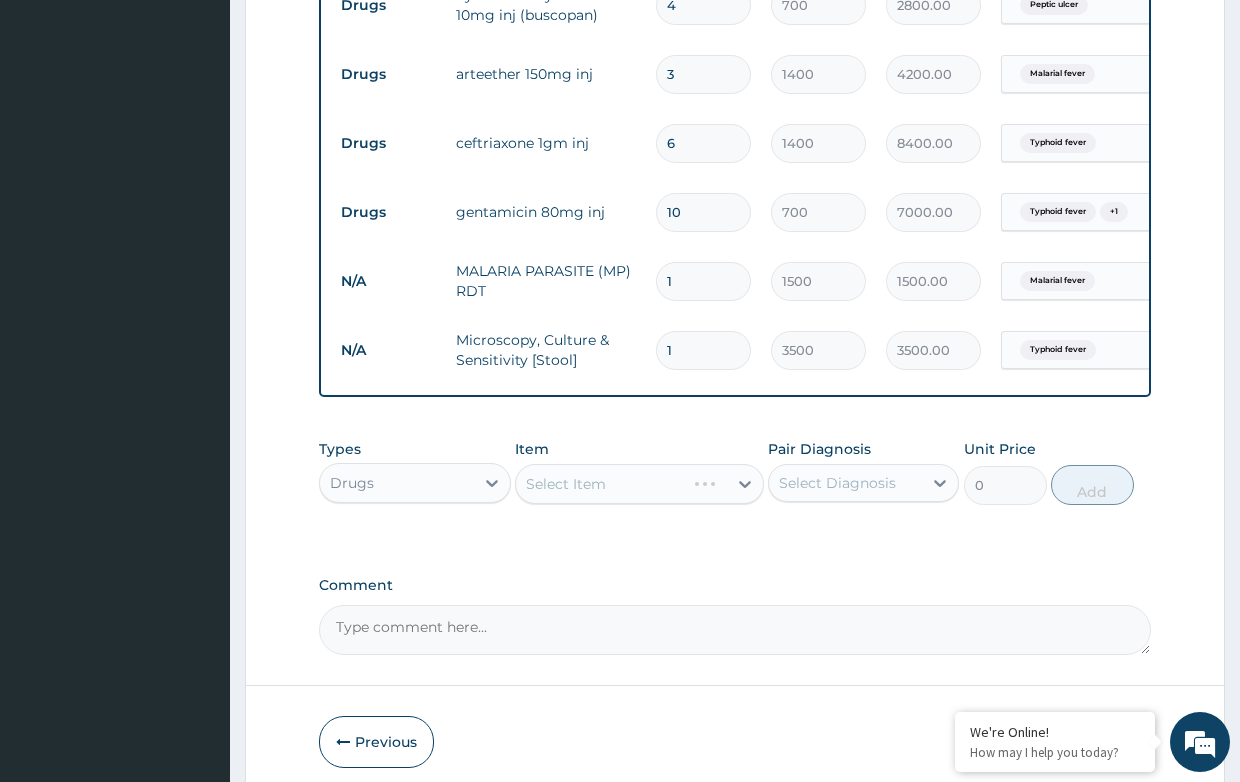 click on "Select Item" at bounding box center (639, 484) 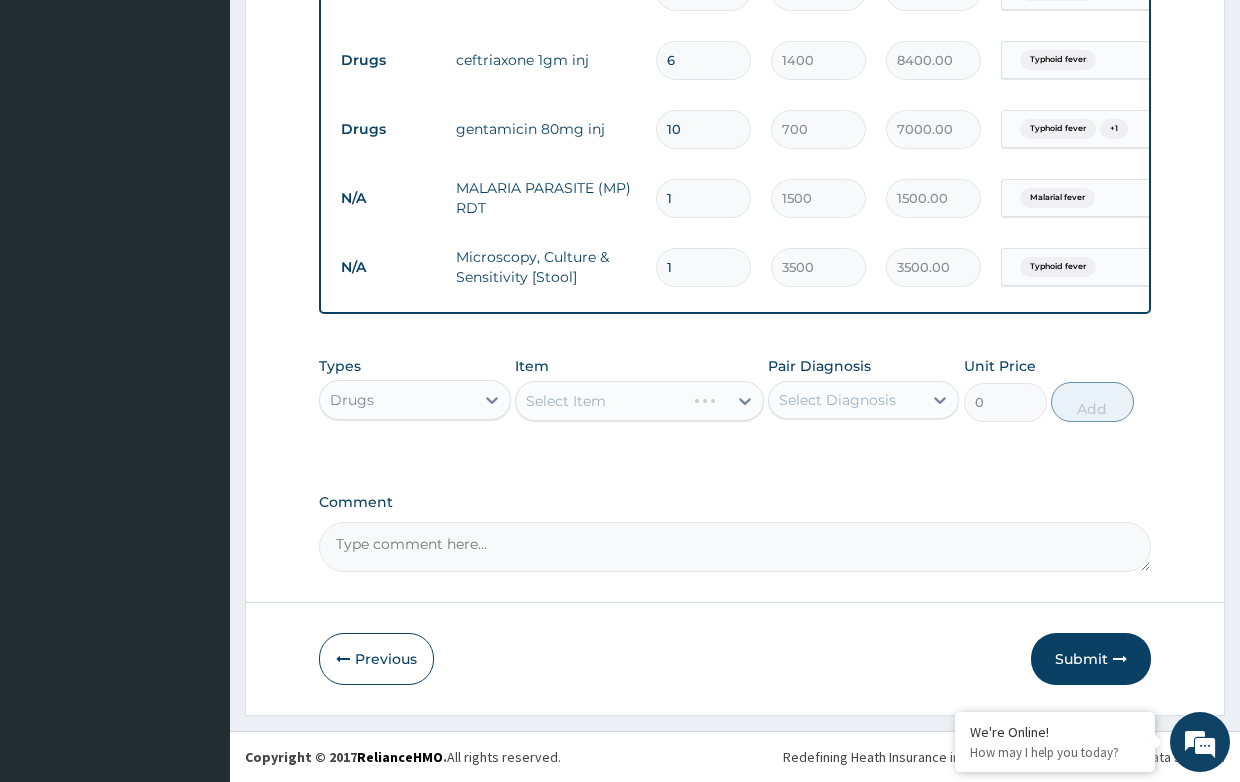 click on "Select Item" at bounding box center [639, 401] 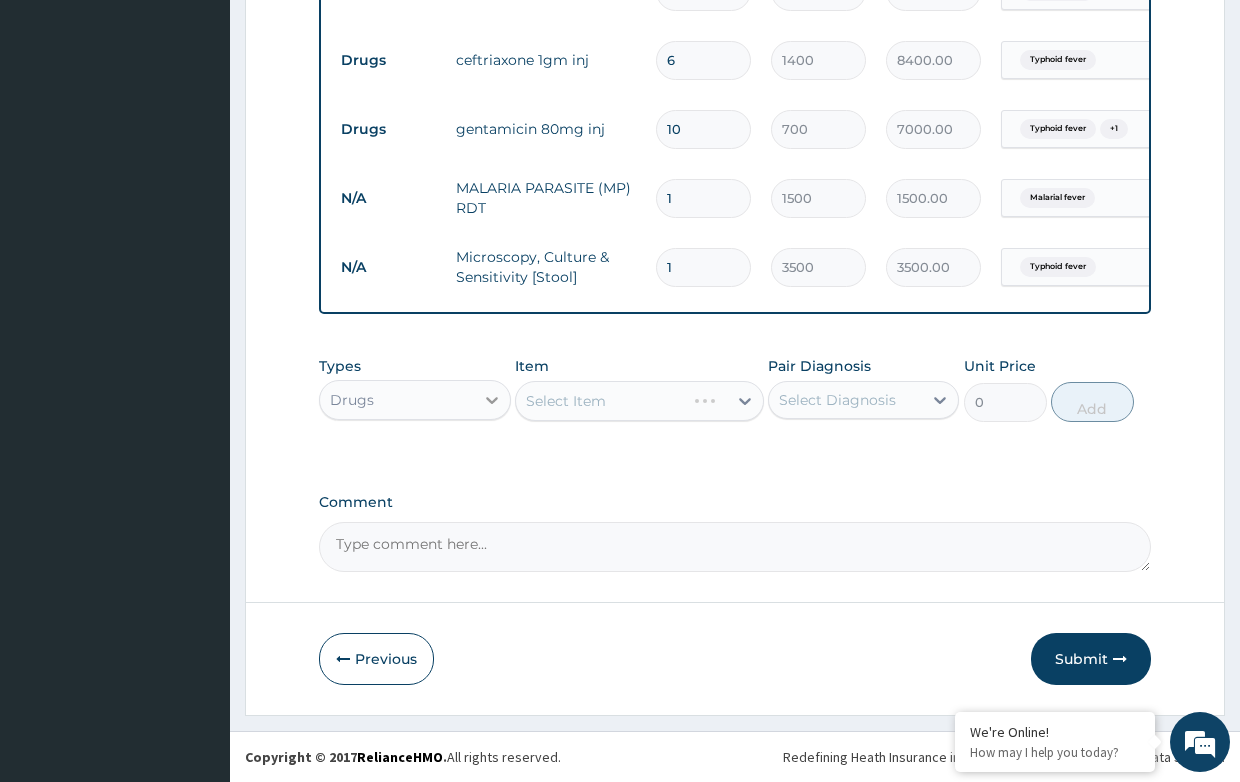 click at bounding box center (492, 400) 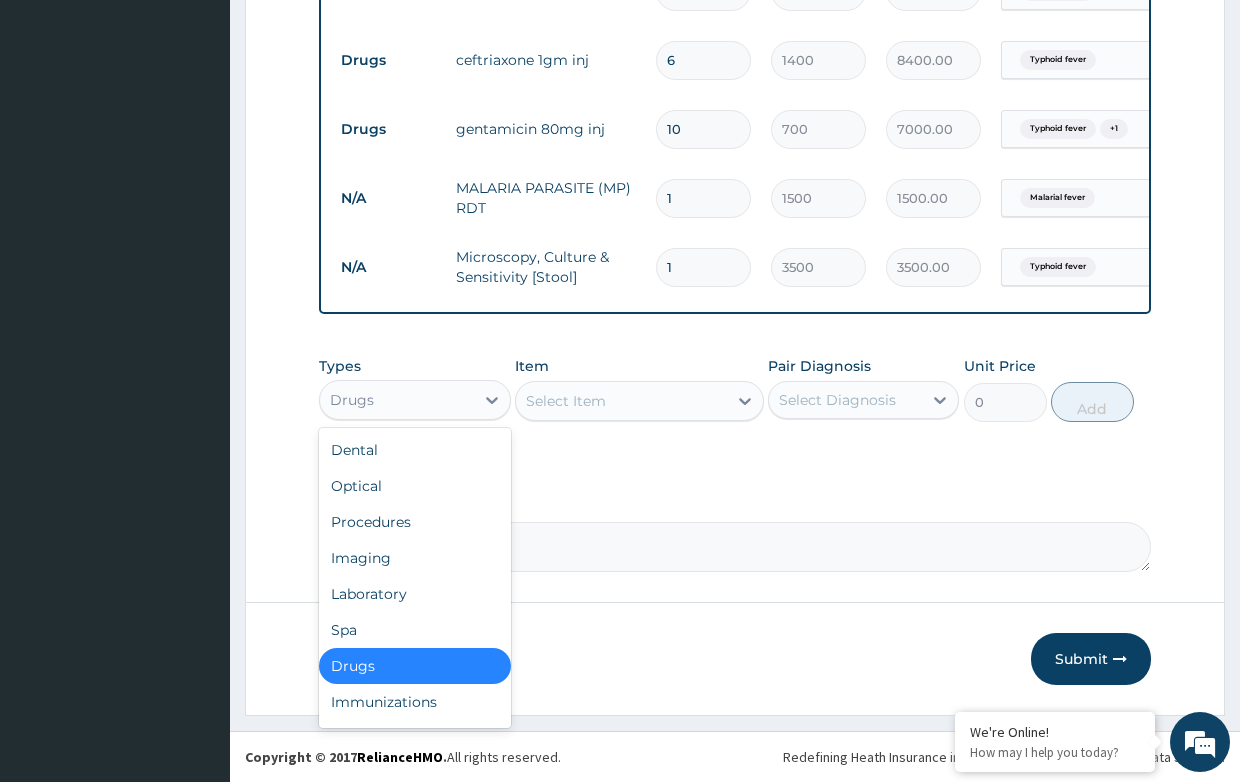 click on "Select Item" at bounding box center [566, 401] 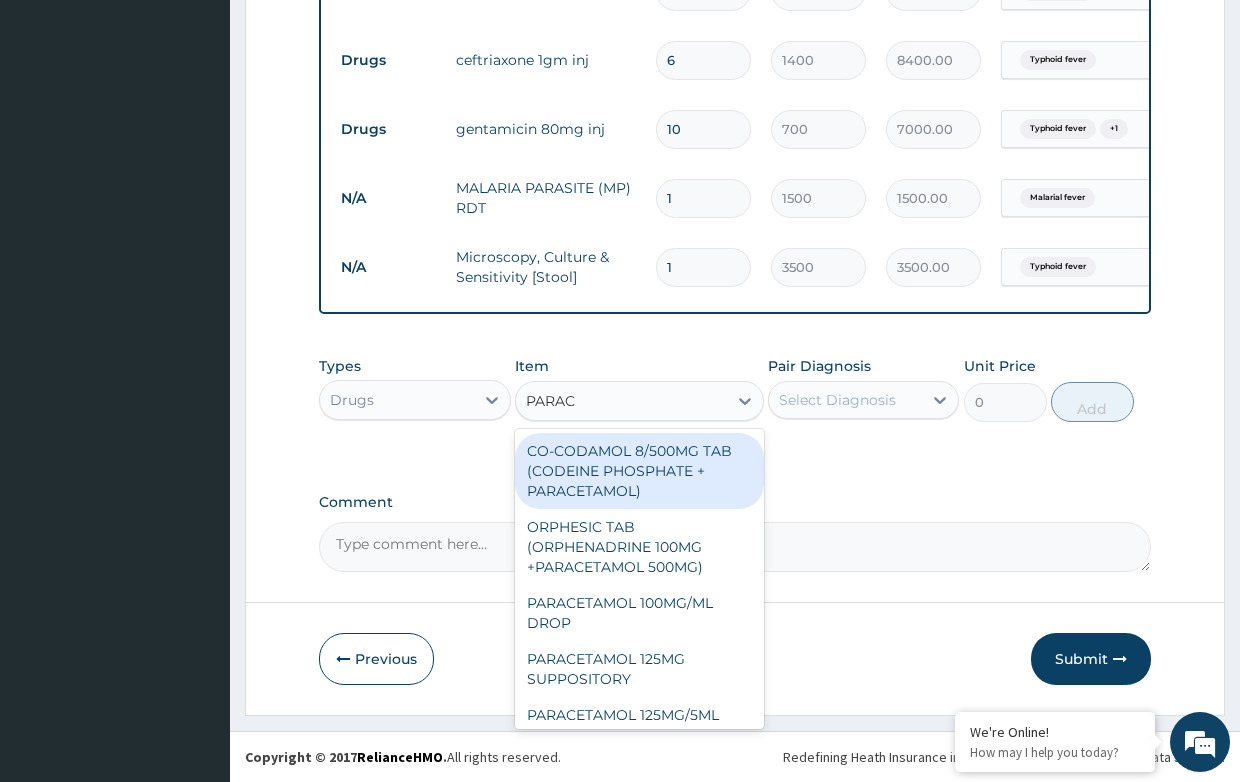 type on "PARACE" 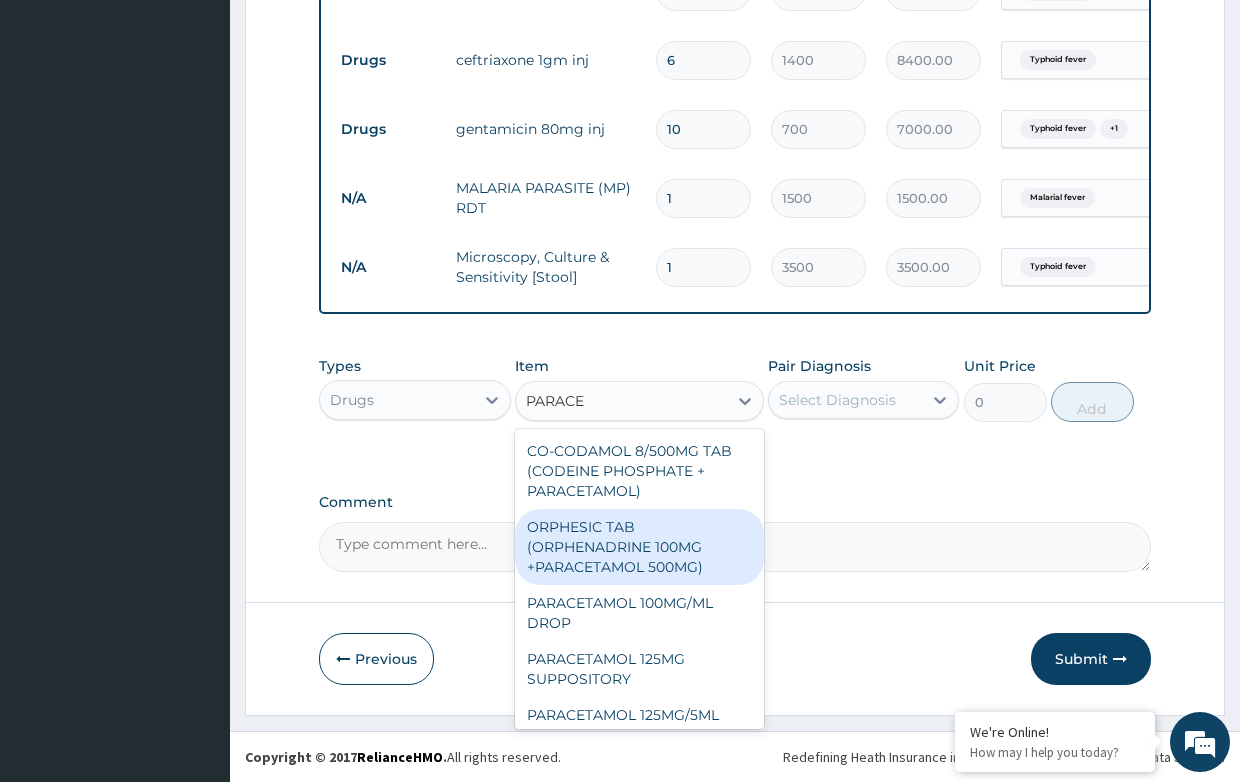 click on "ORPHESIC TAB (ORPHENADRINE 100MG +PARACETAMOL 500MG)" at bounding box center [639, 547] 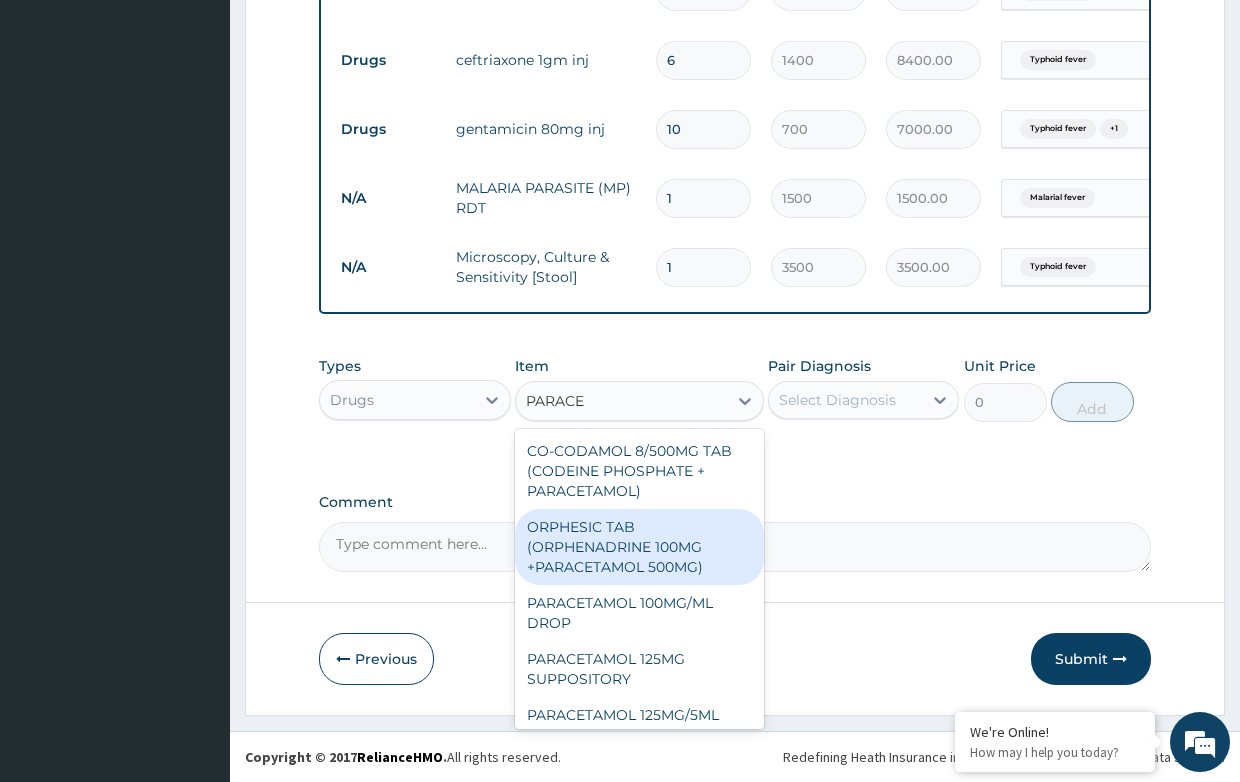 type 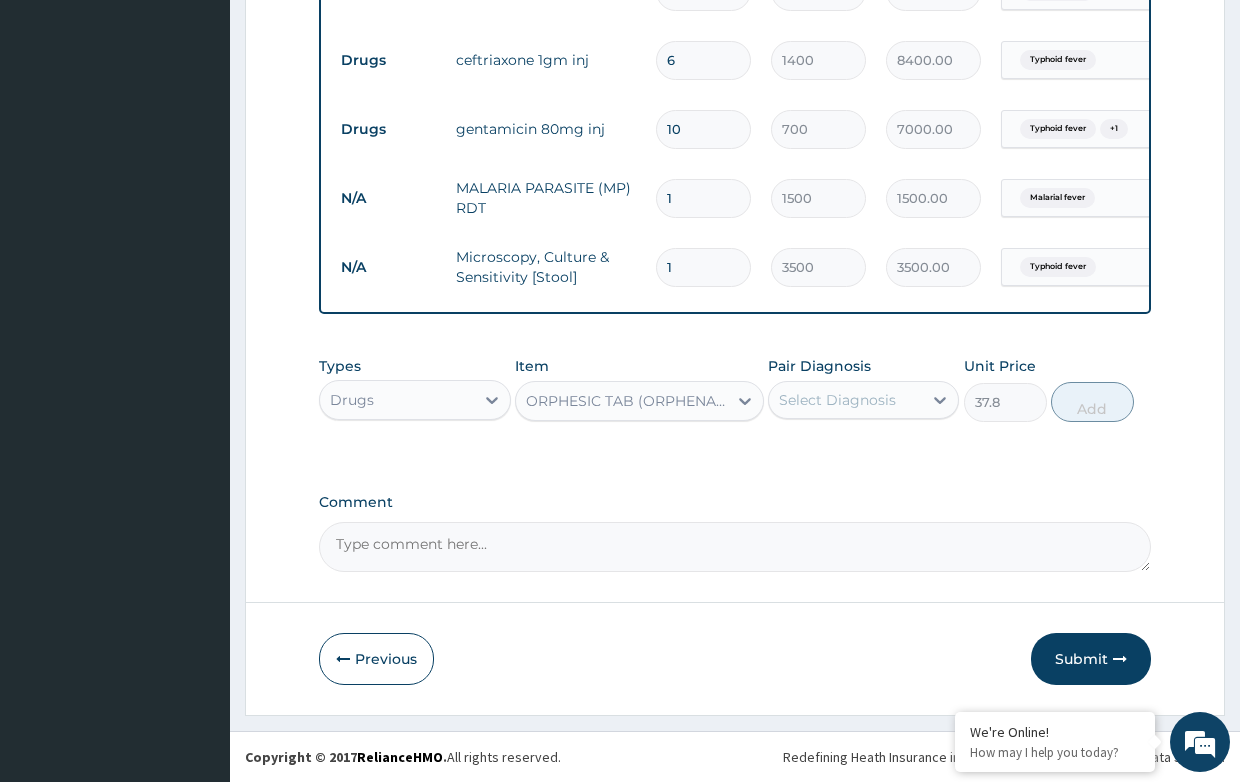 click on "Select Diagnosis" at bounding box center [837, 400] 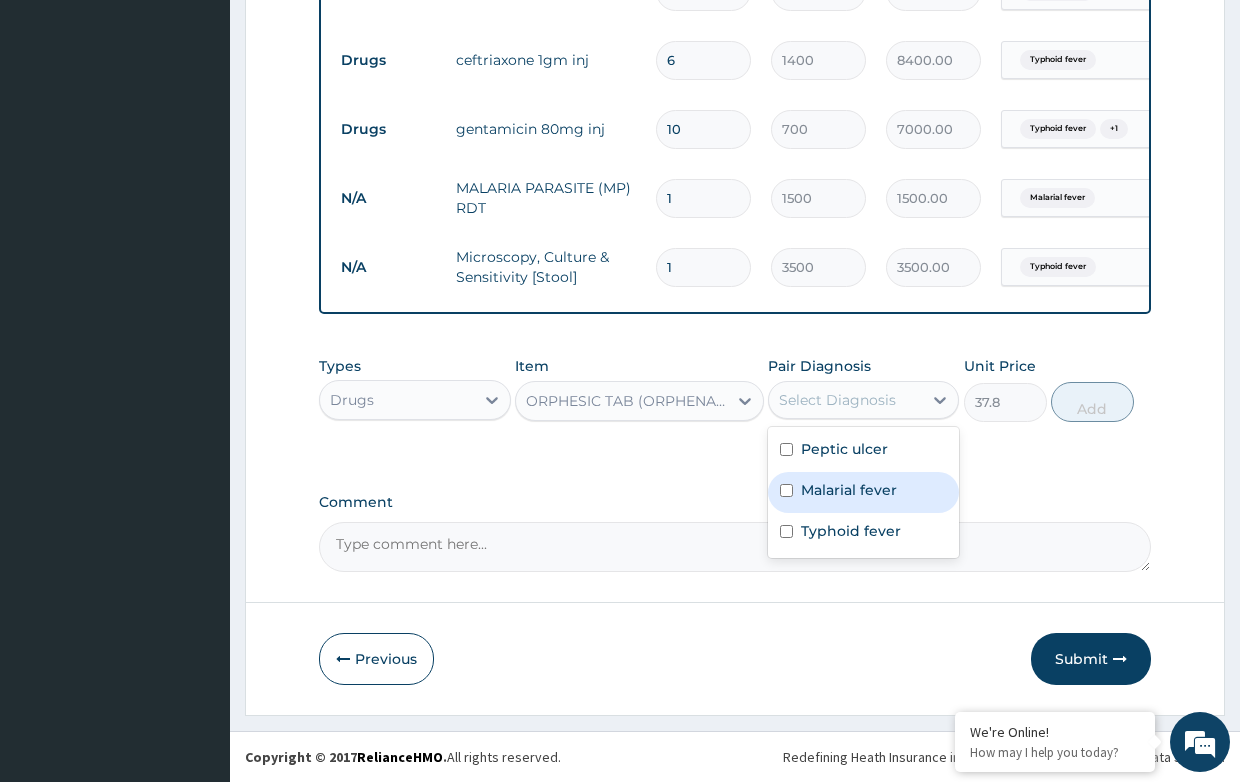 click on "Malarial fever" at bounding box center (849, 490) 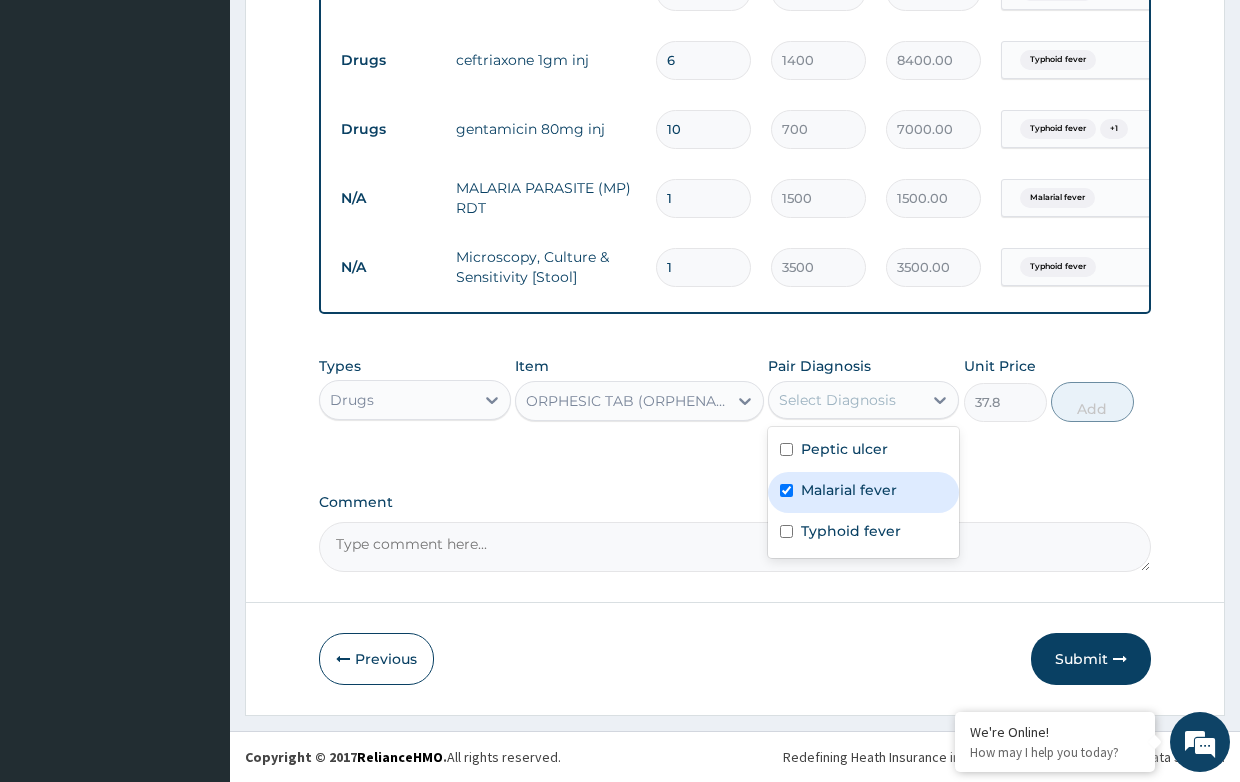 checkbox on "true" 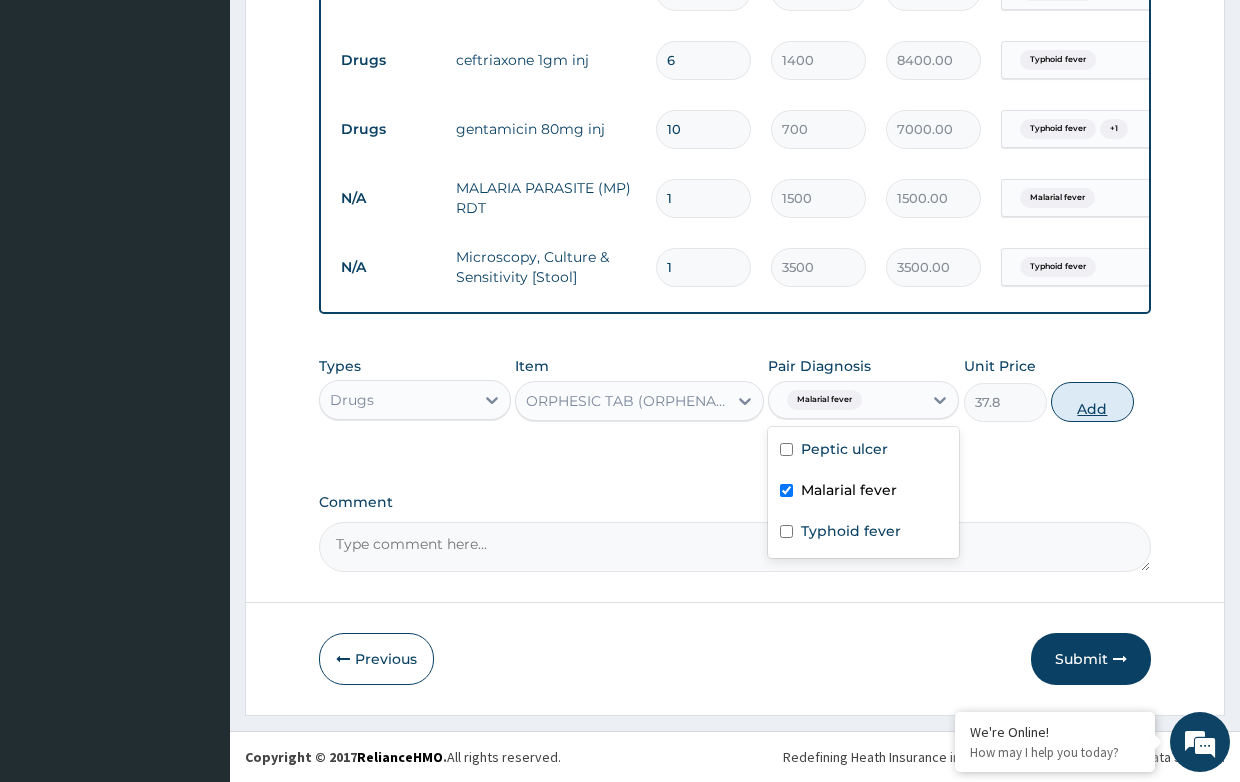 click on "Add" at bounding box center [1092, 402] 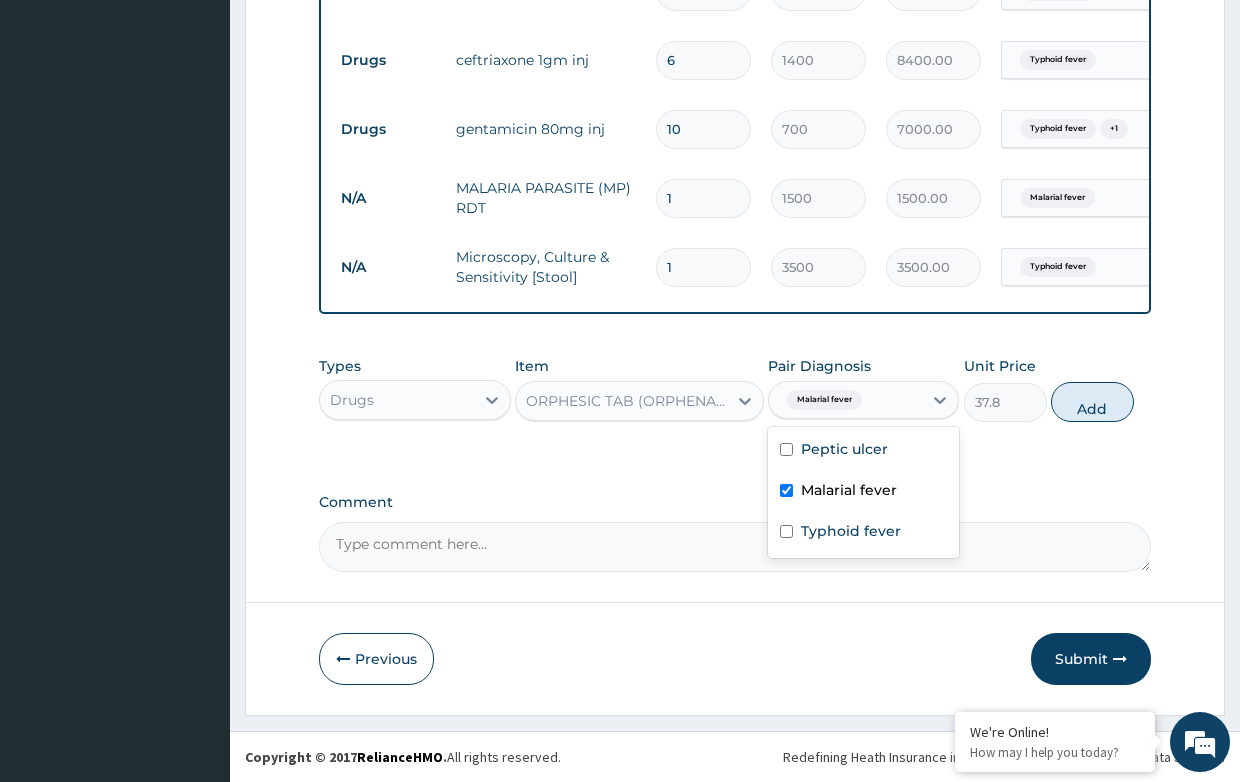 type on "0" 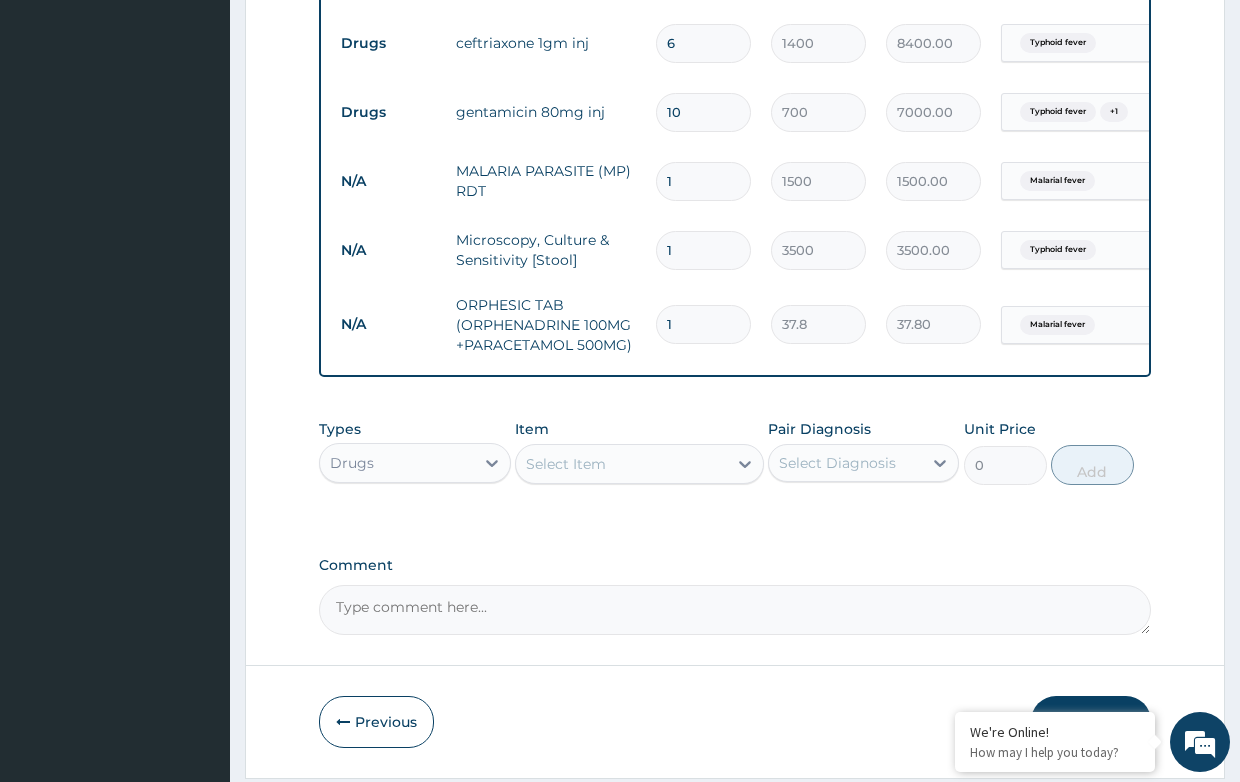 type on "18" 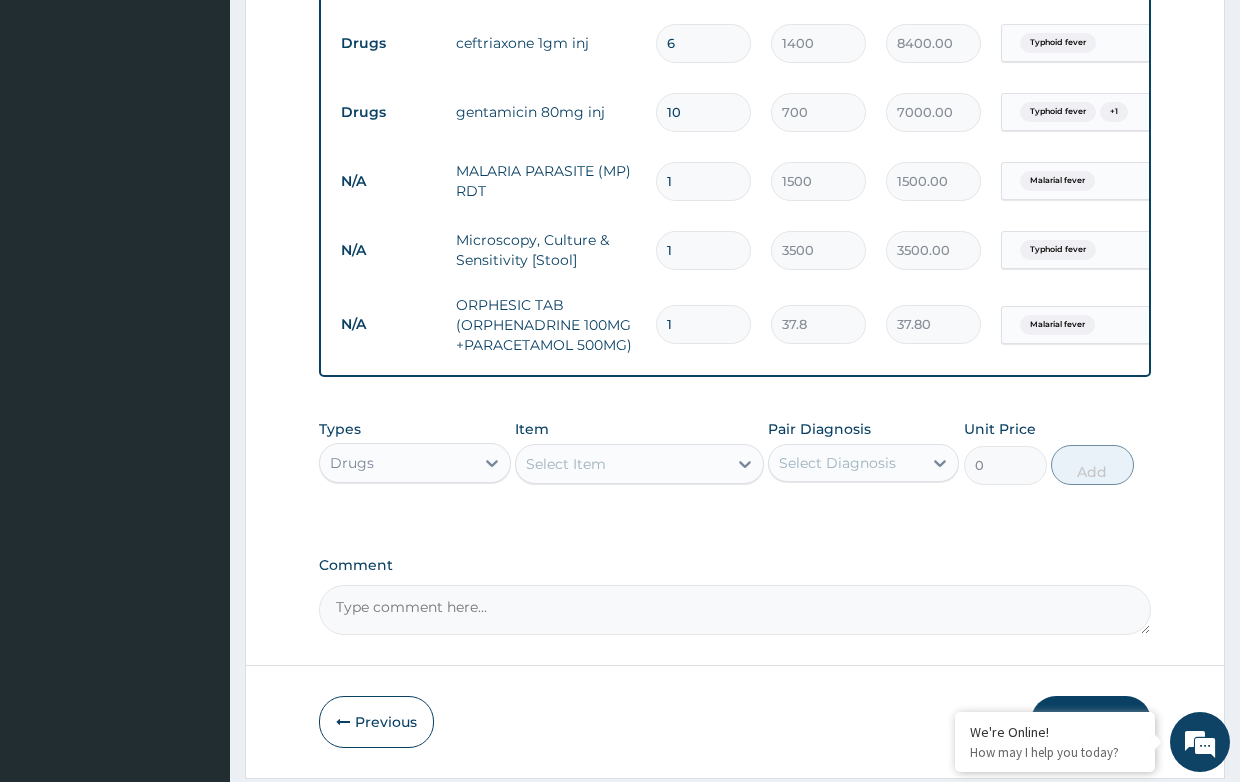 type on "680.40" 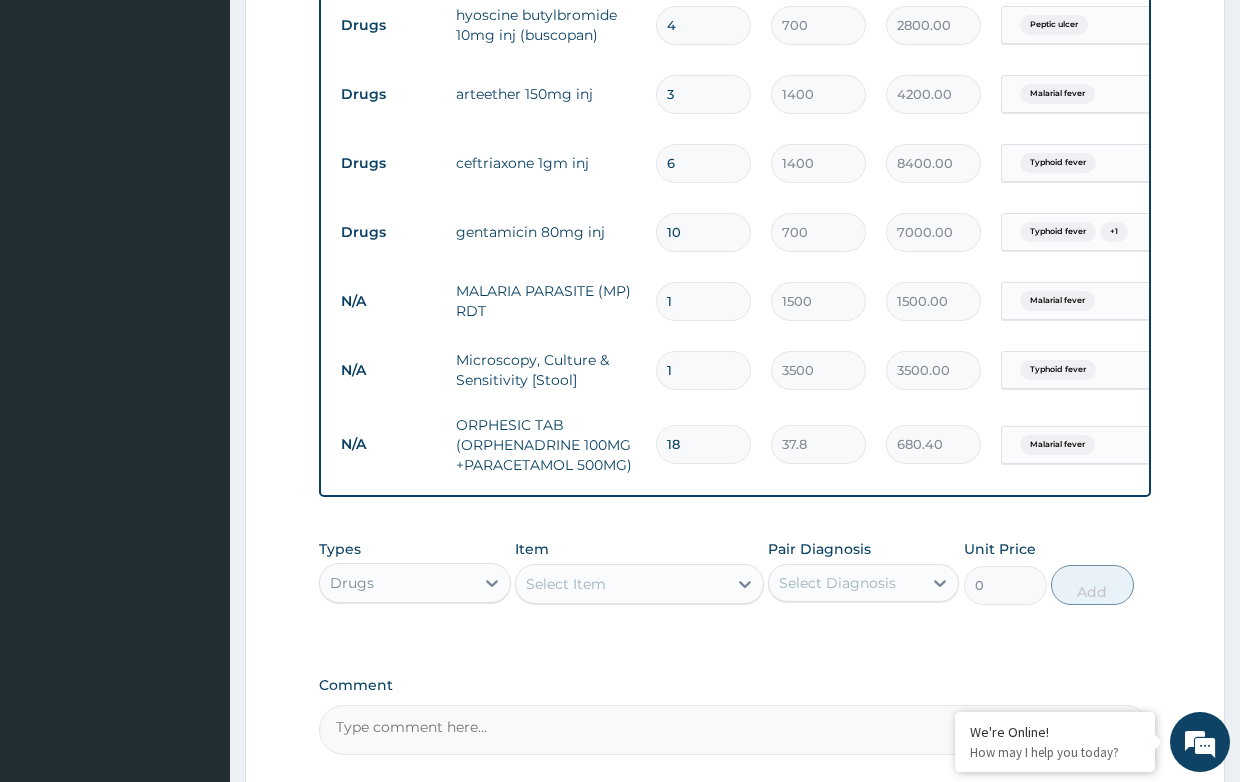scroll, scrollTop: 1076, scrollLeft: 0, axis: vertical 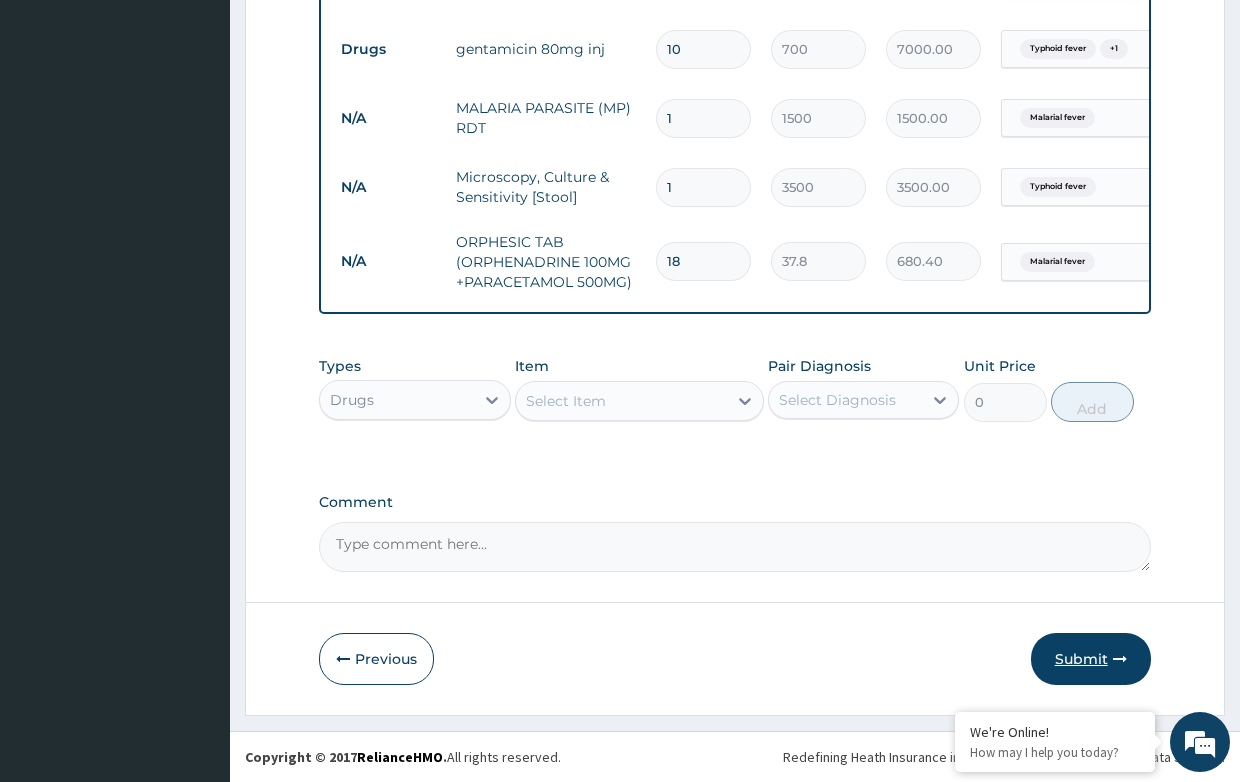 type on "18" 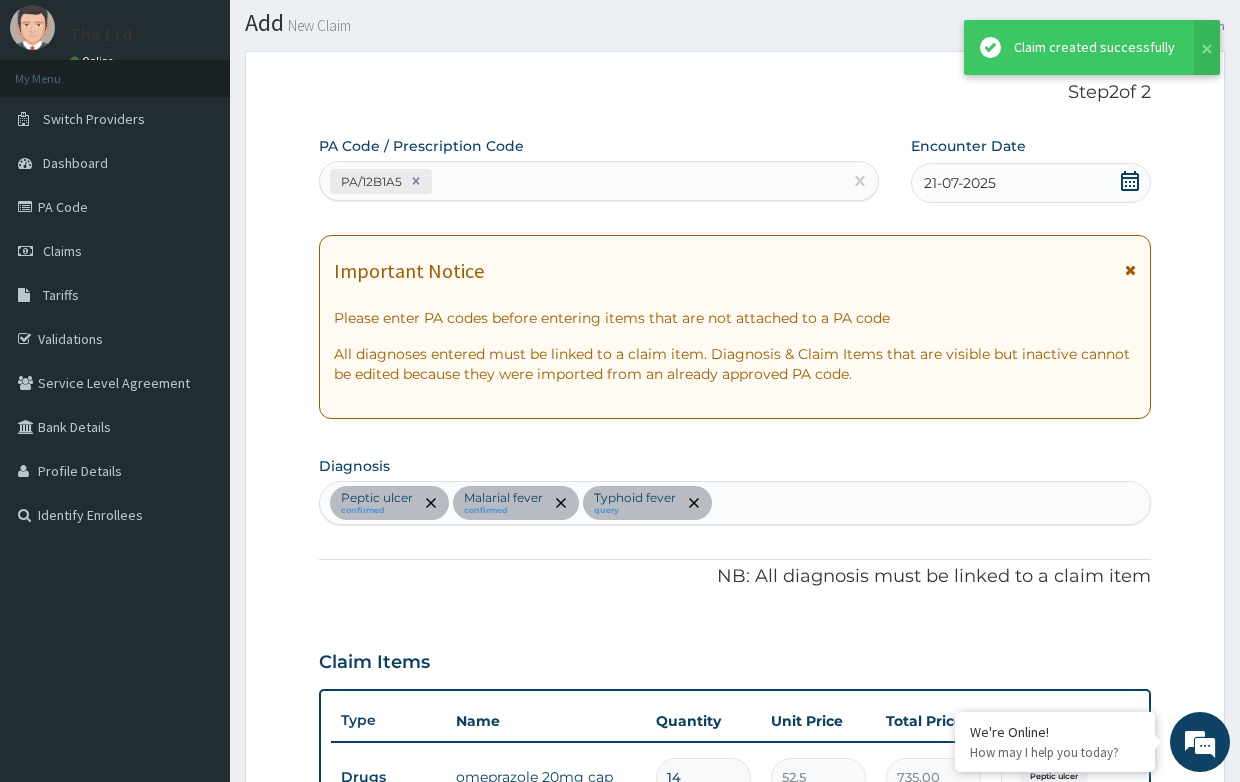 scroll, scrollTop: 1076, scrollLeft: 0, axis: vertical 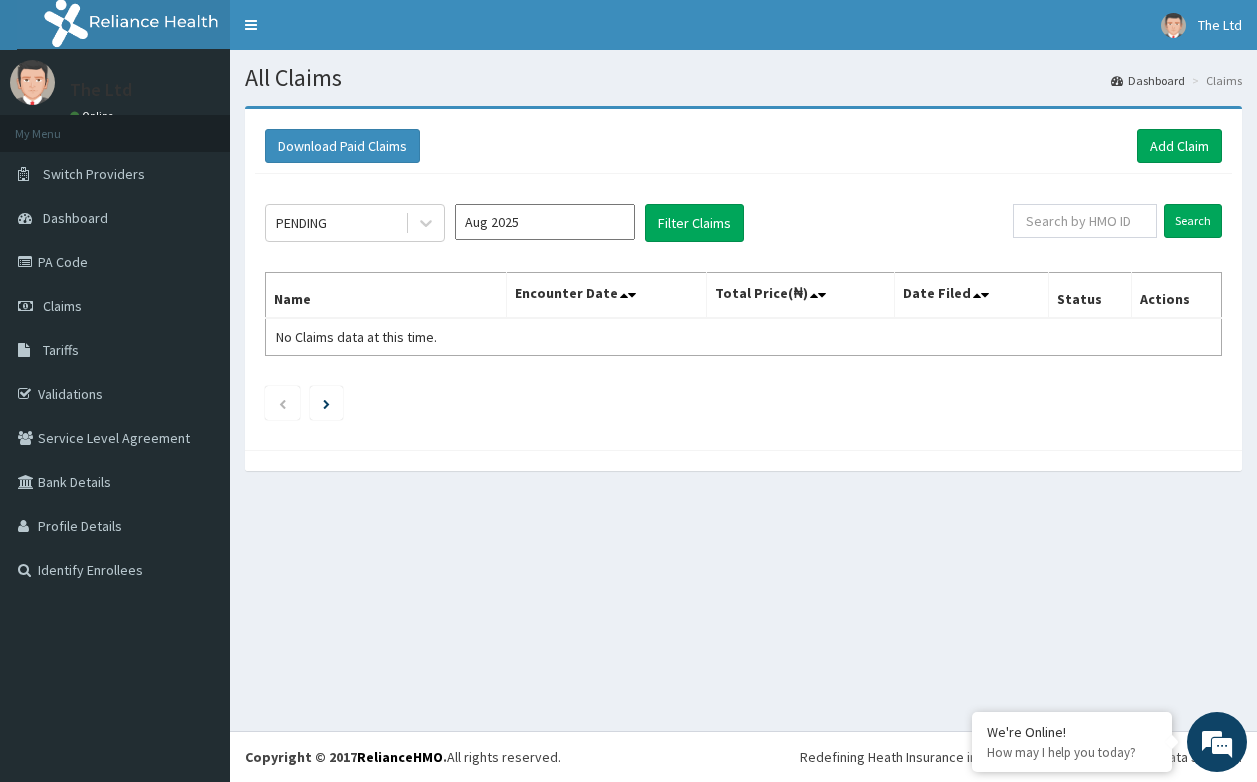 click on "PENDING Aug 2025 Filter Claims Search Name Encounter Date Total Price(₦) Date Filed Status Actions No Claims data at this time." 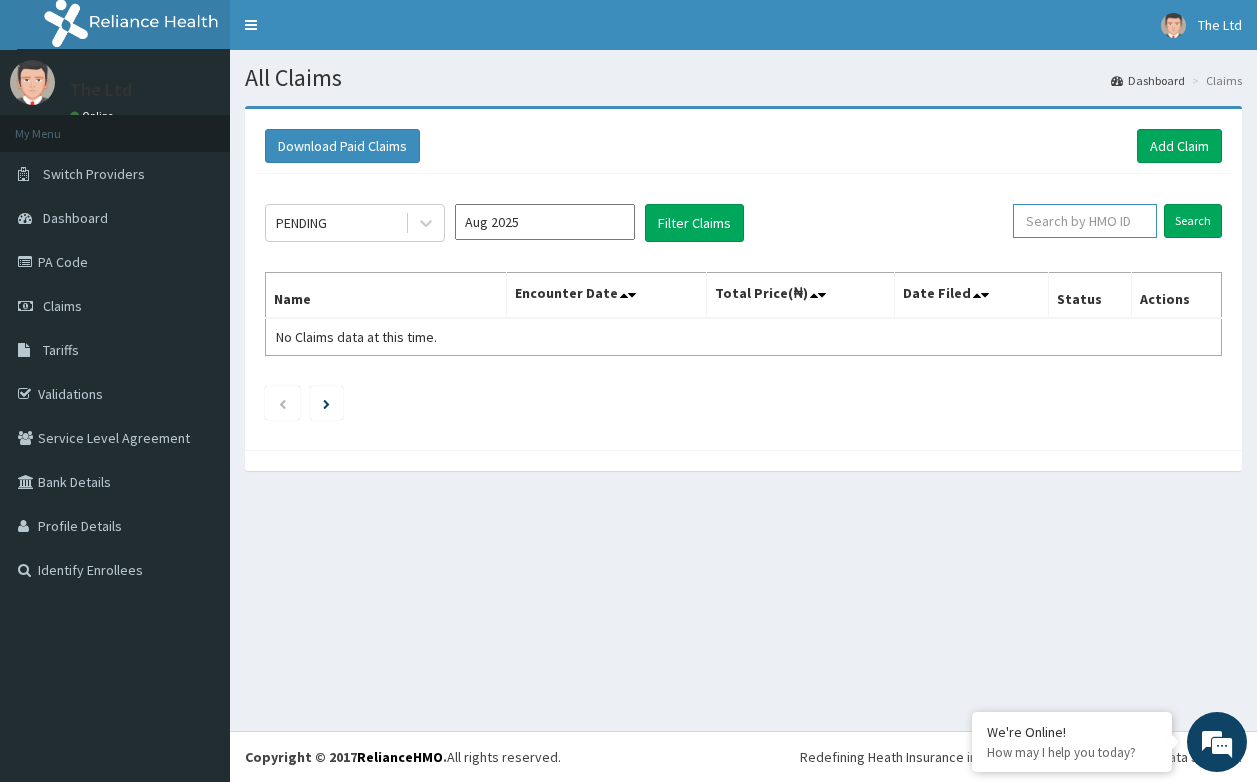 click at bounding box center [1085, 221] 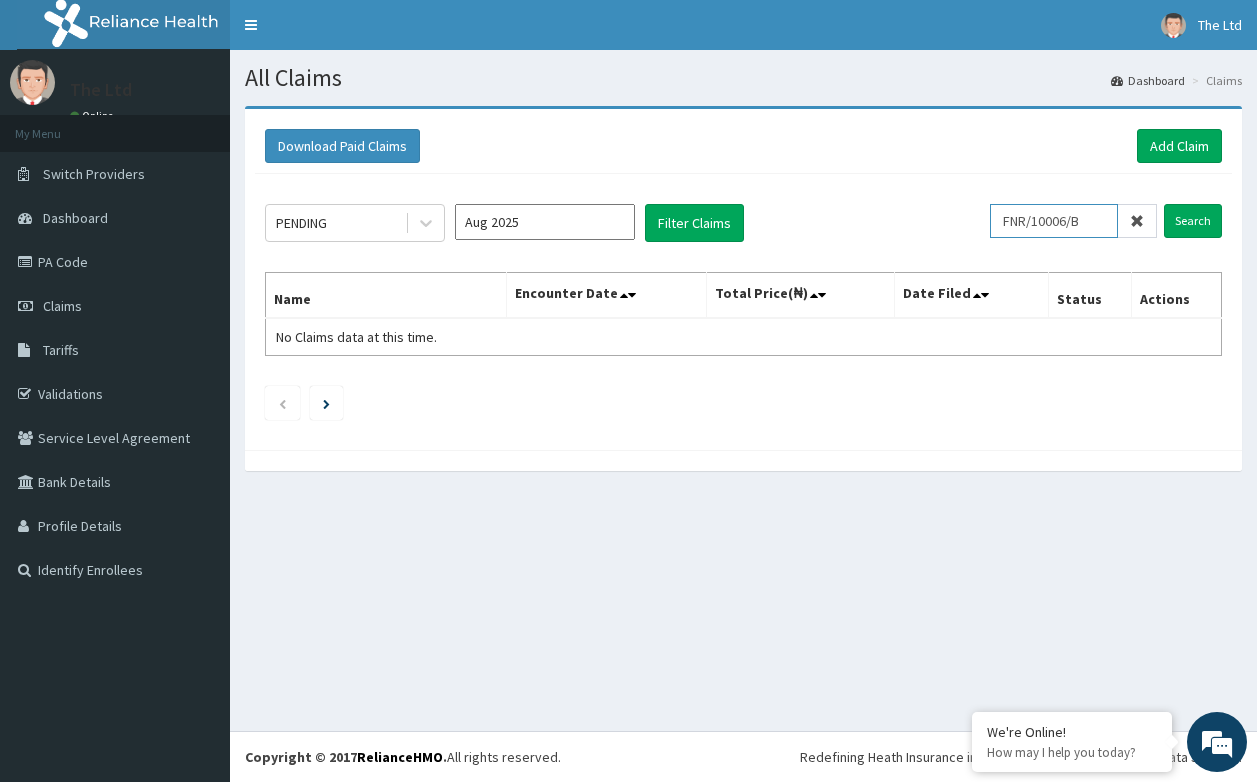 scroll, scrollTop: 0, scrollLeft: 0, axis: both 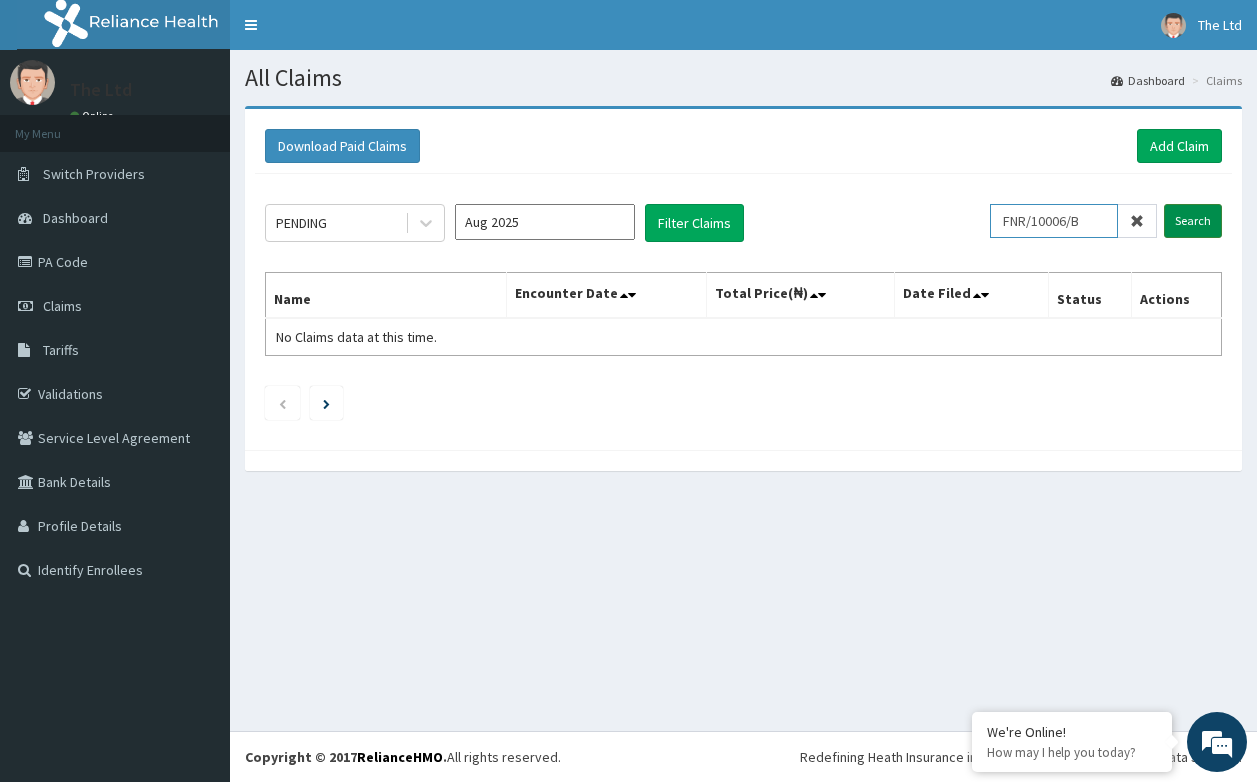 type on "FNR/10006/B" 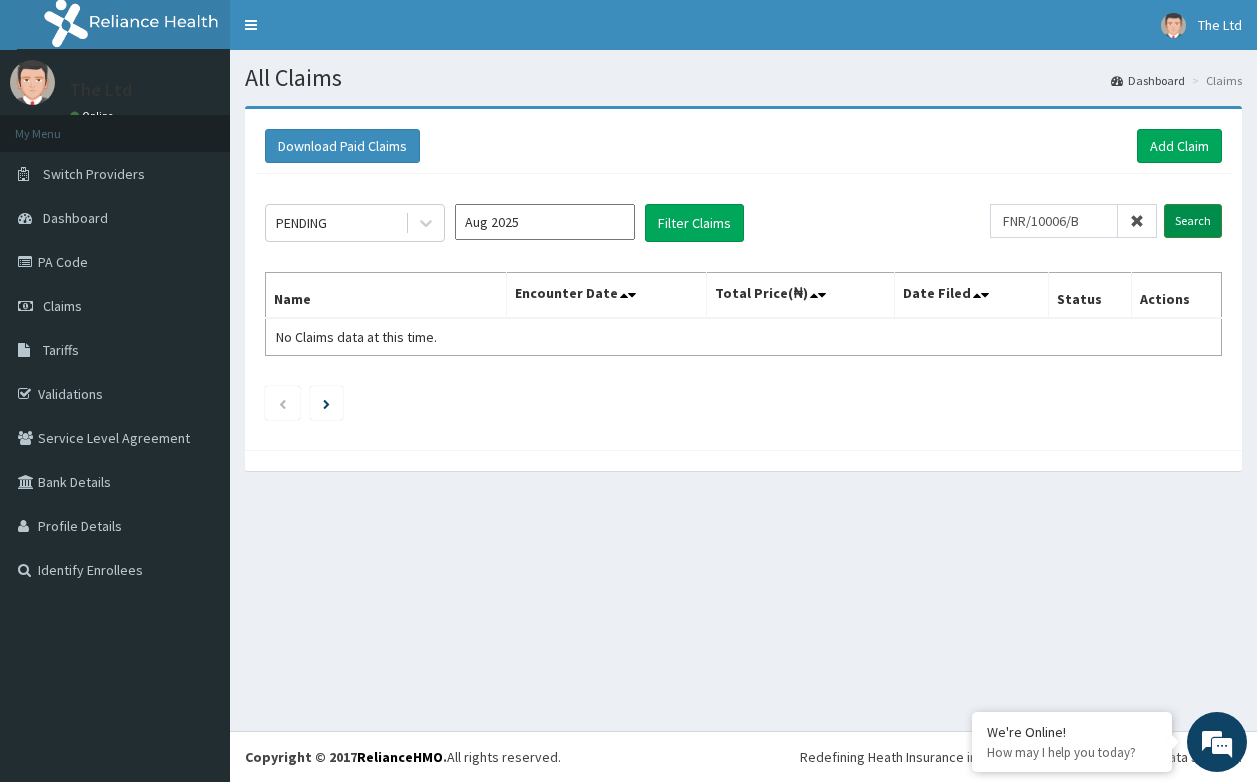 click on "Search" at bounding box center [1193, 221] 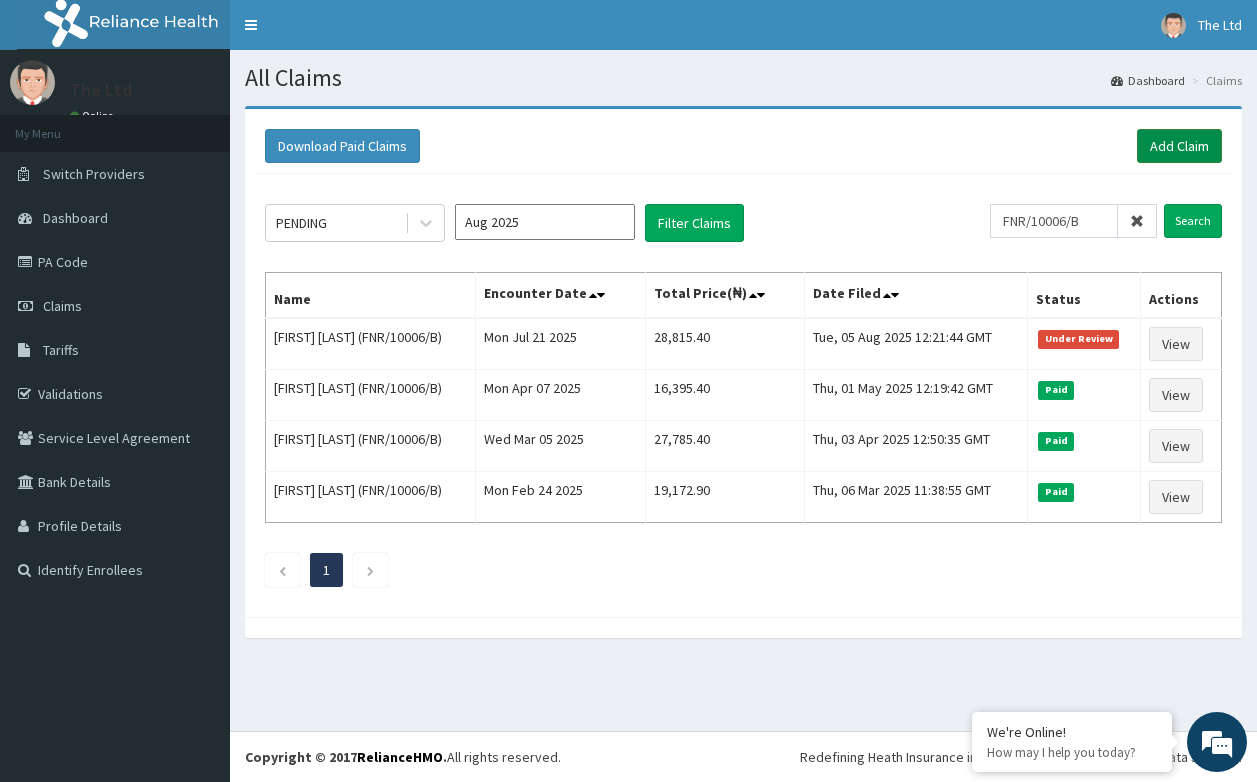 click on "Add Claim" at bounding box center [1179, 146] 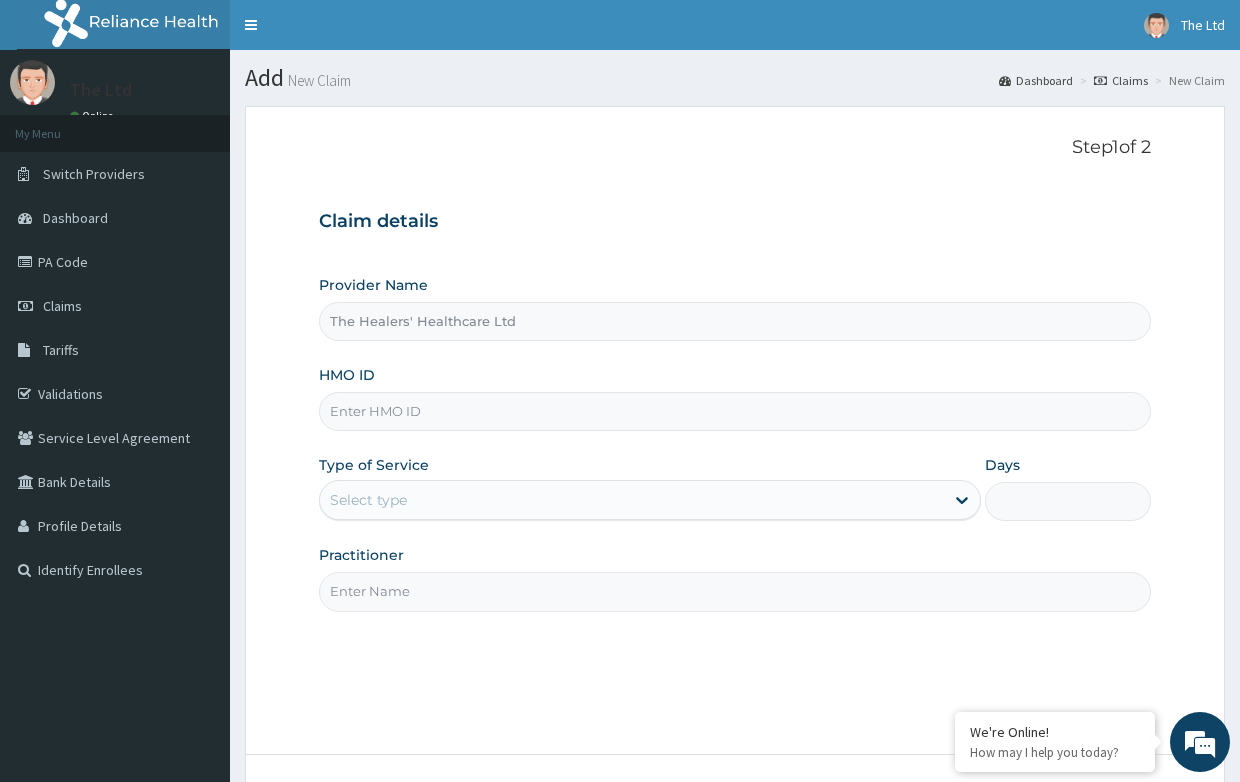 scroll, scrollTop: 0, scrollLeft: 0, axis: both 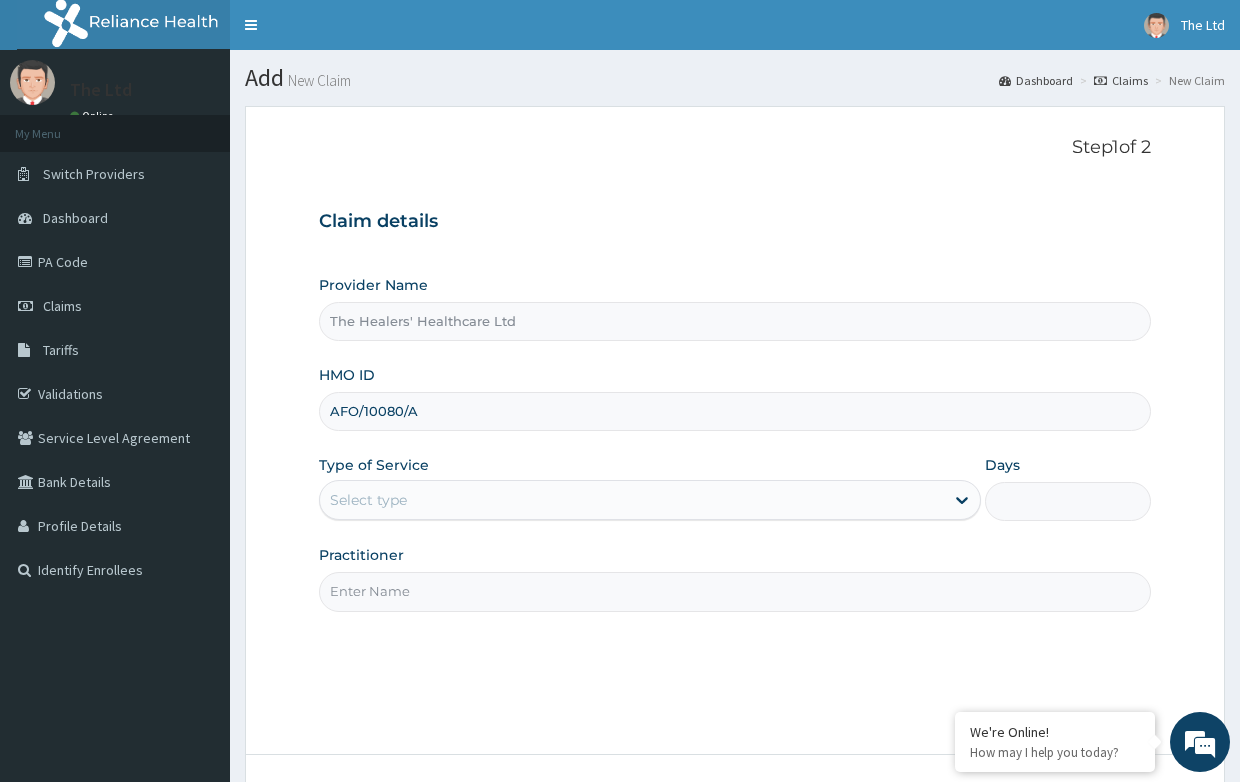 type on "AFO/10080/A" 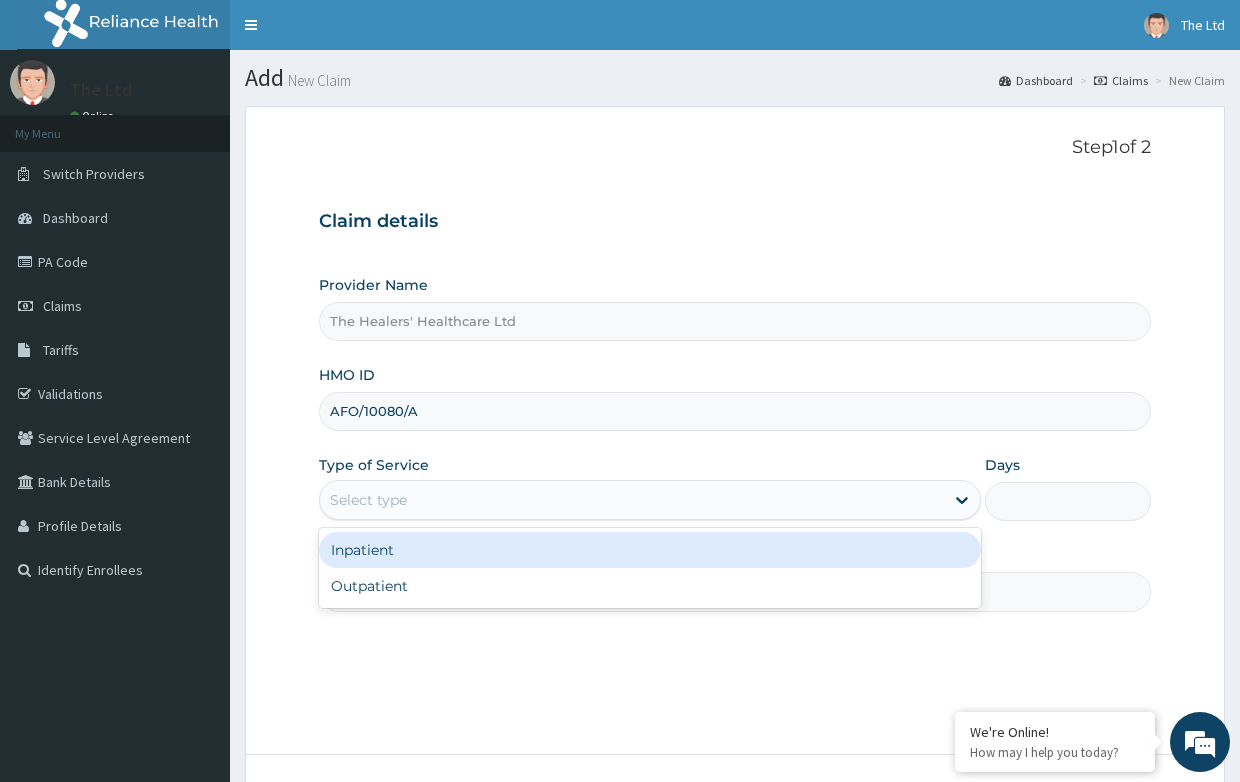 click on "Select type" at bounding box center (632, 500) 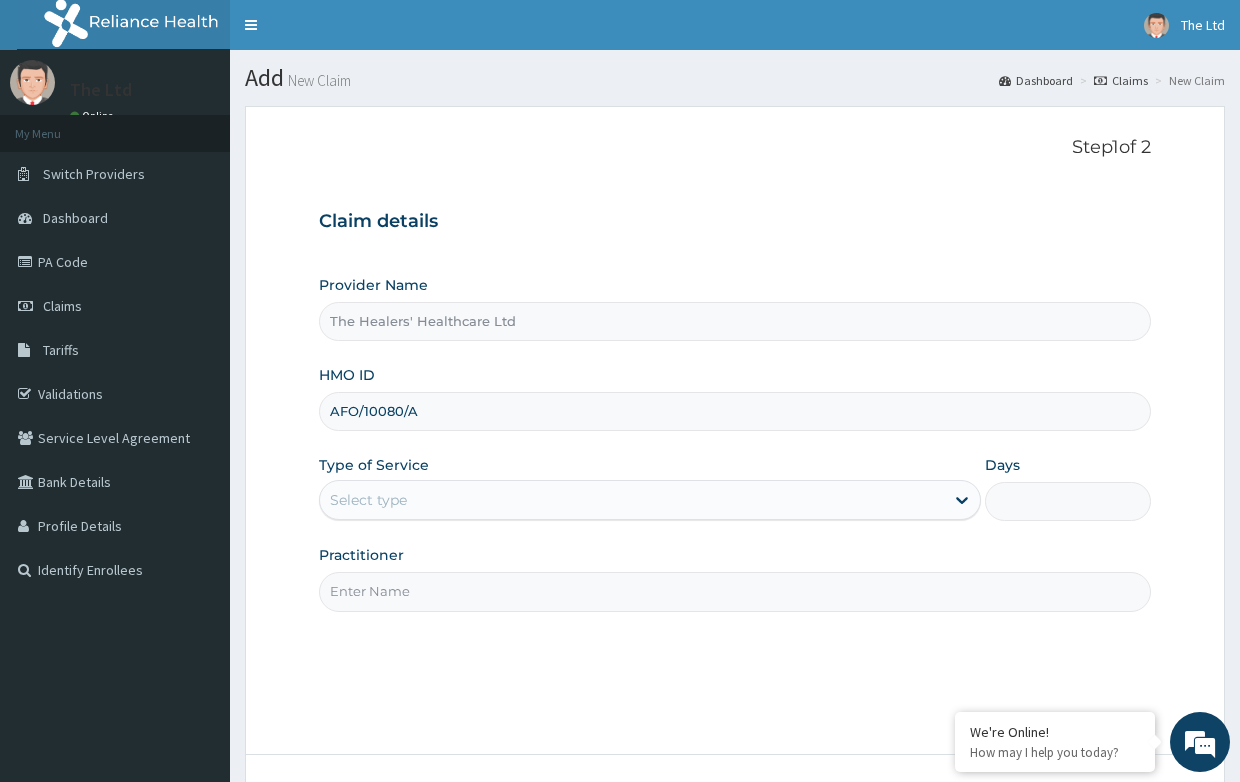 click on "Select type" at bounding box center [368, 500] 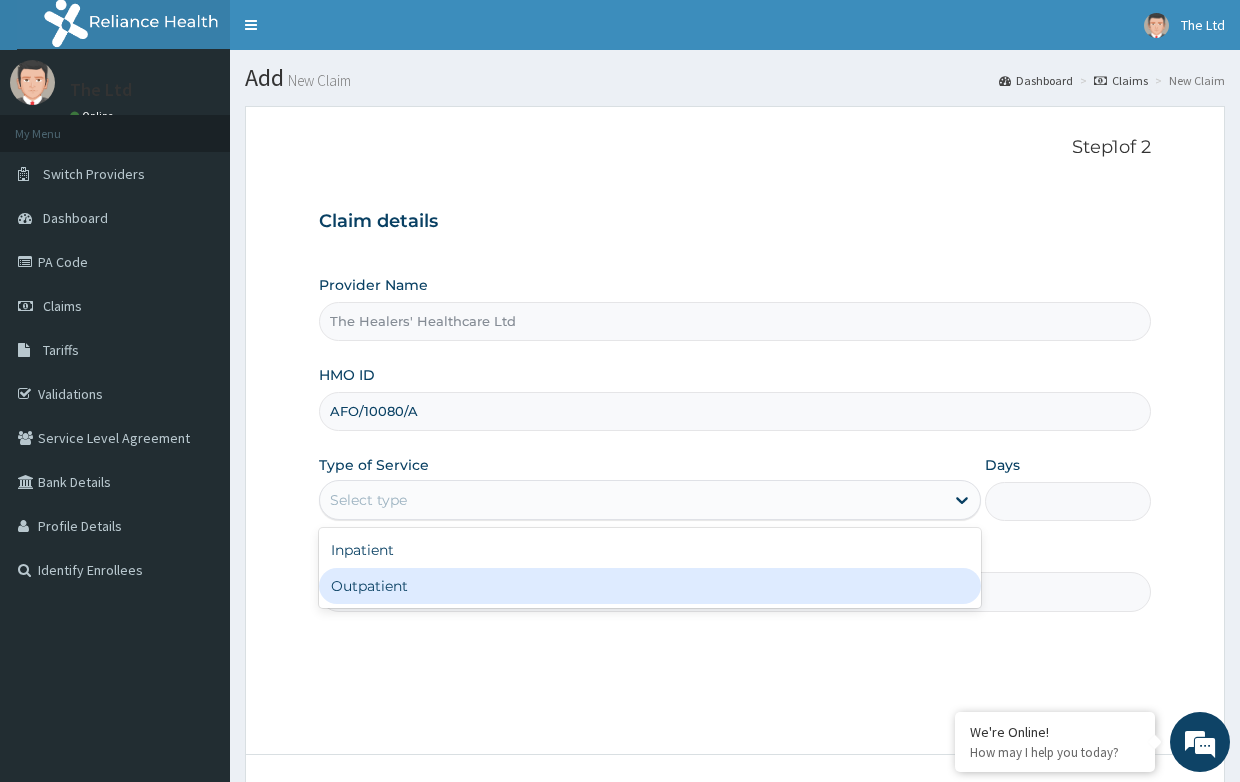 click on "Outpatient" at bounding box center (650, 586) 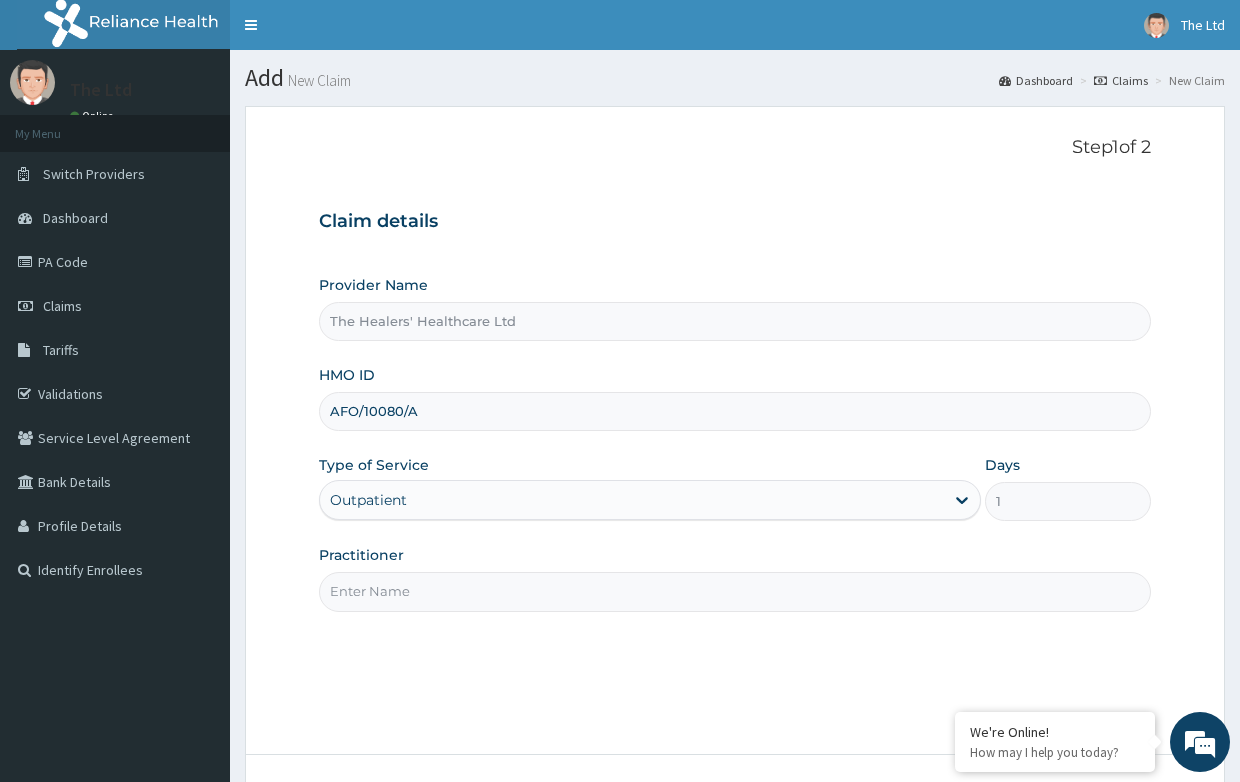 click on "Practitioner" at bounding box center (734, 591) 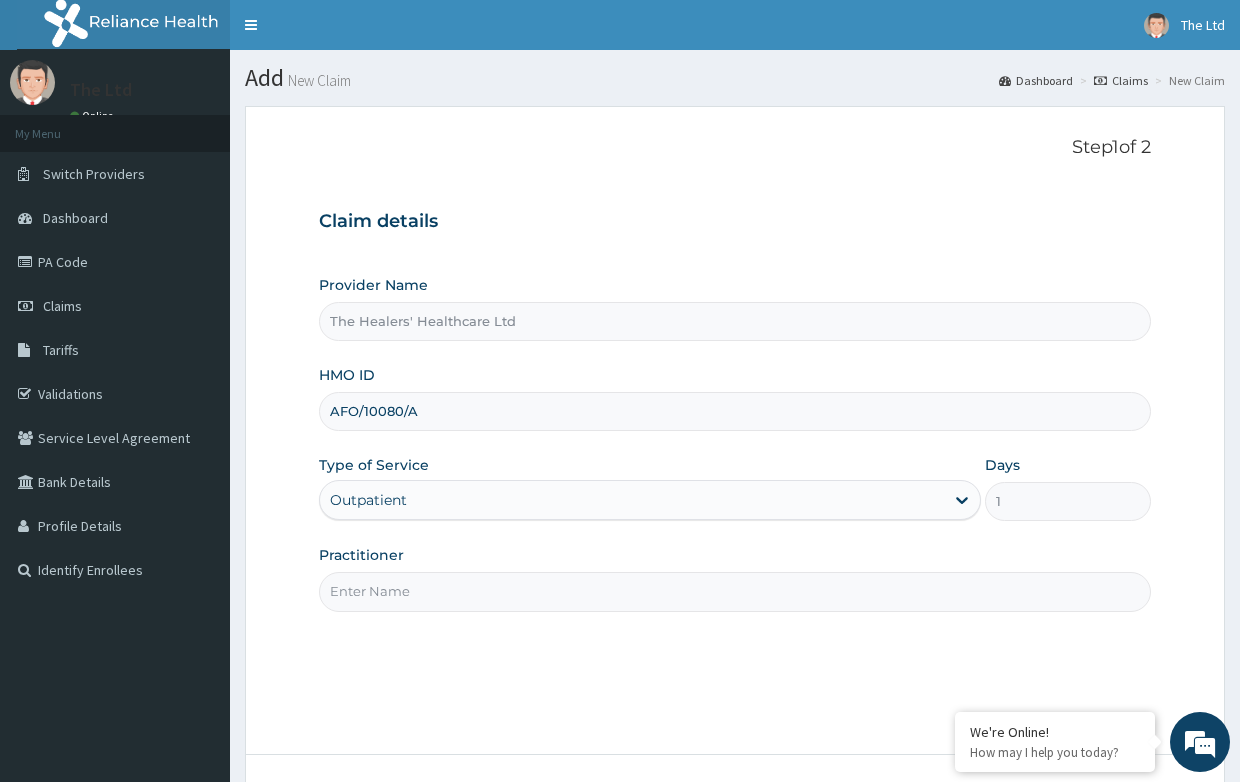type on "DR EZEUGWU M" 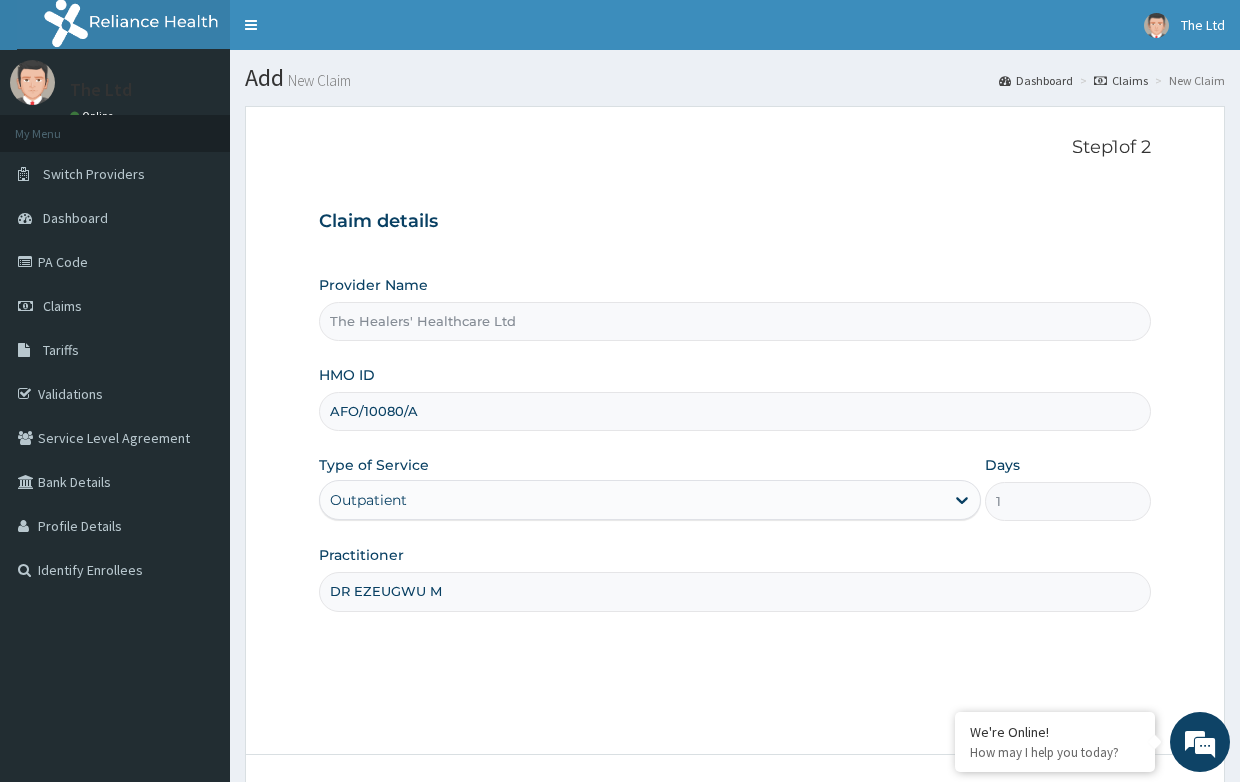scroll, scrollTop: 152, scrollLeft: 0, axis: vertical 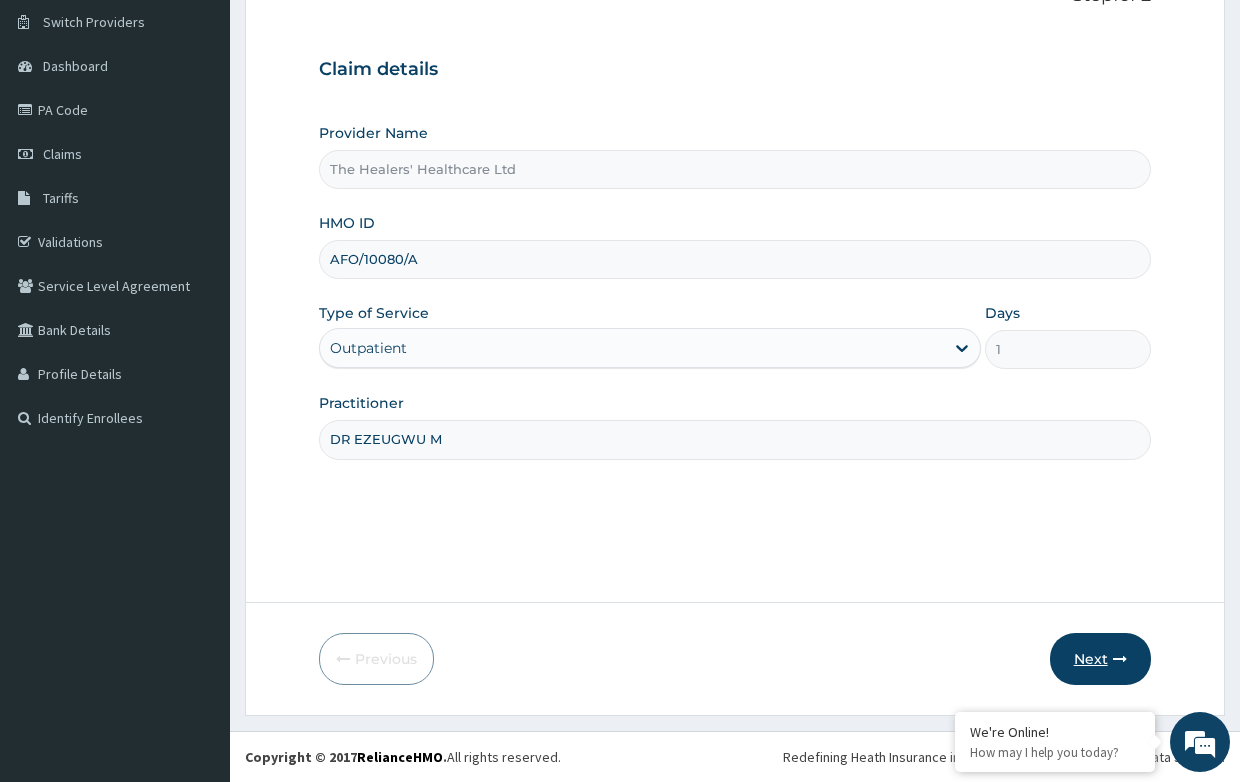 click on "Next" at bounding box center (1100, 659) 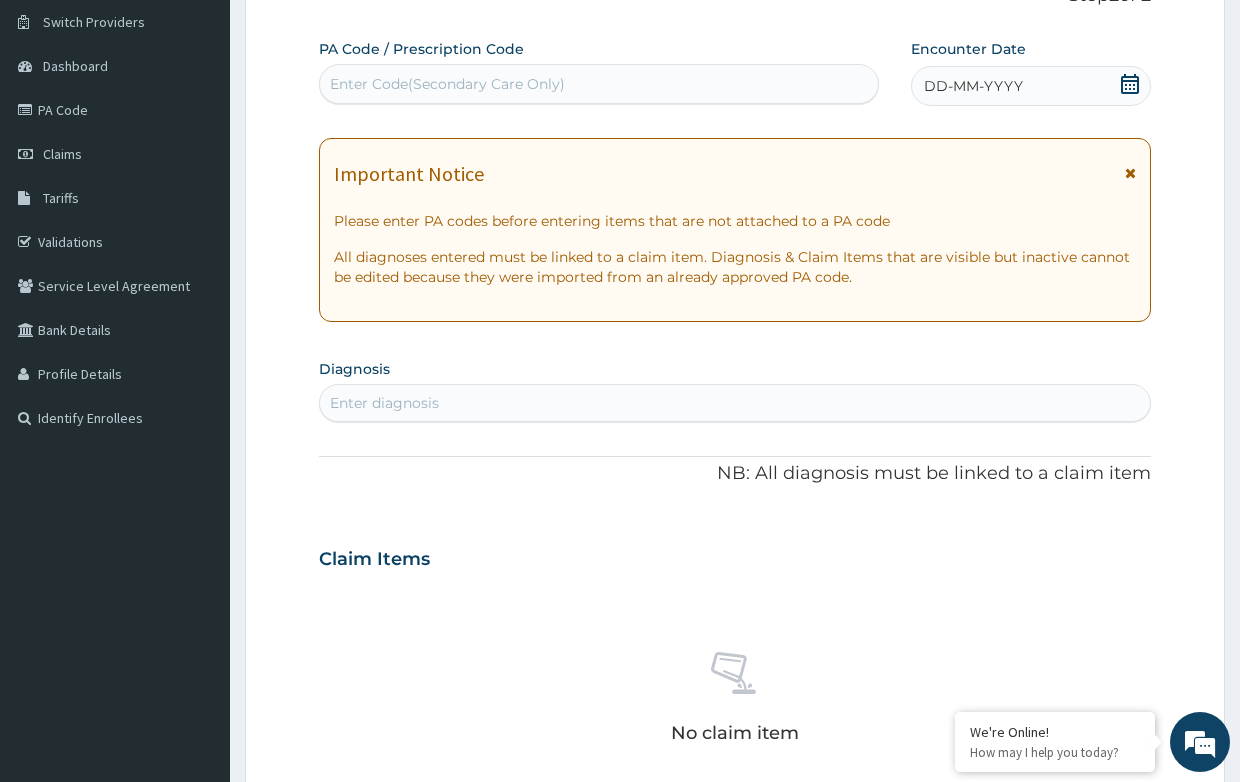 click on "DD-MM-YYYY" at bounding box center [1031, 86] 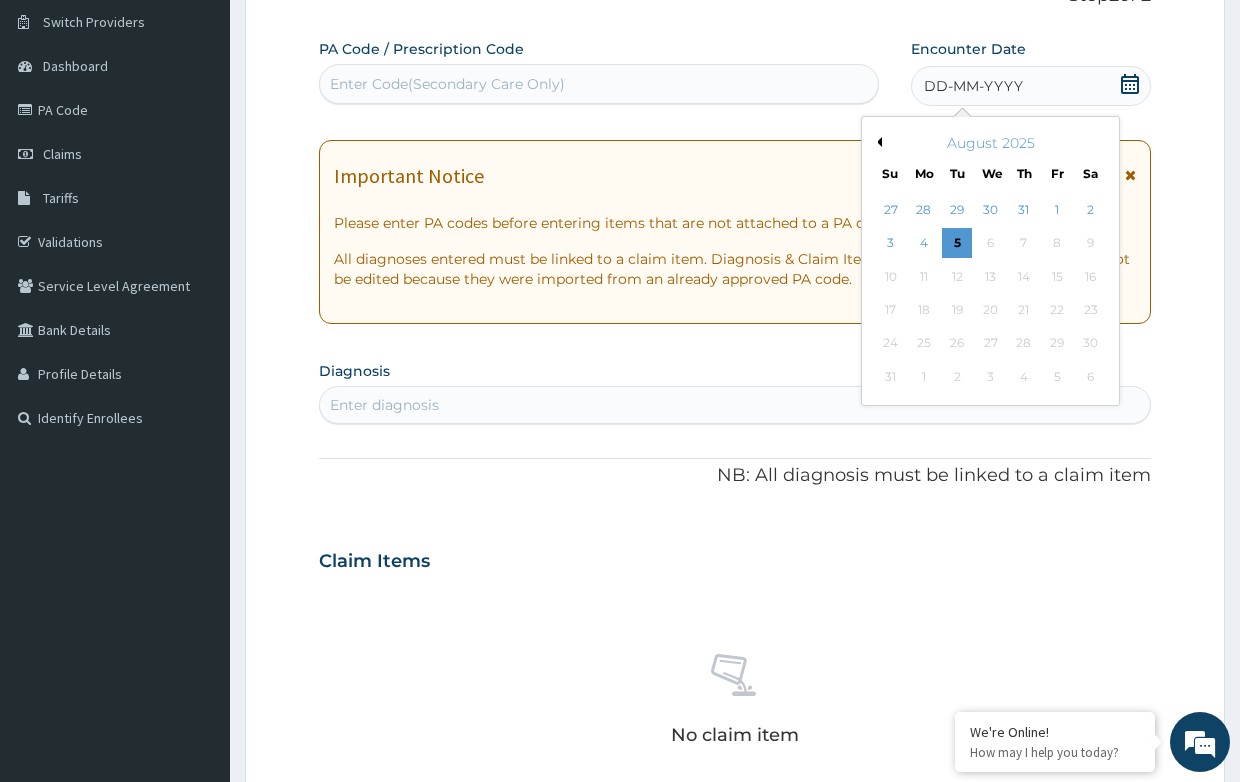 click on "August 2025" at bounding box center (990, 143) 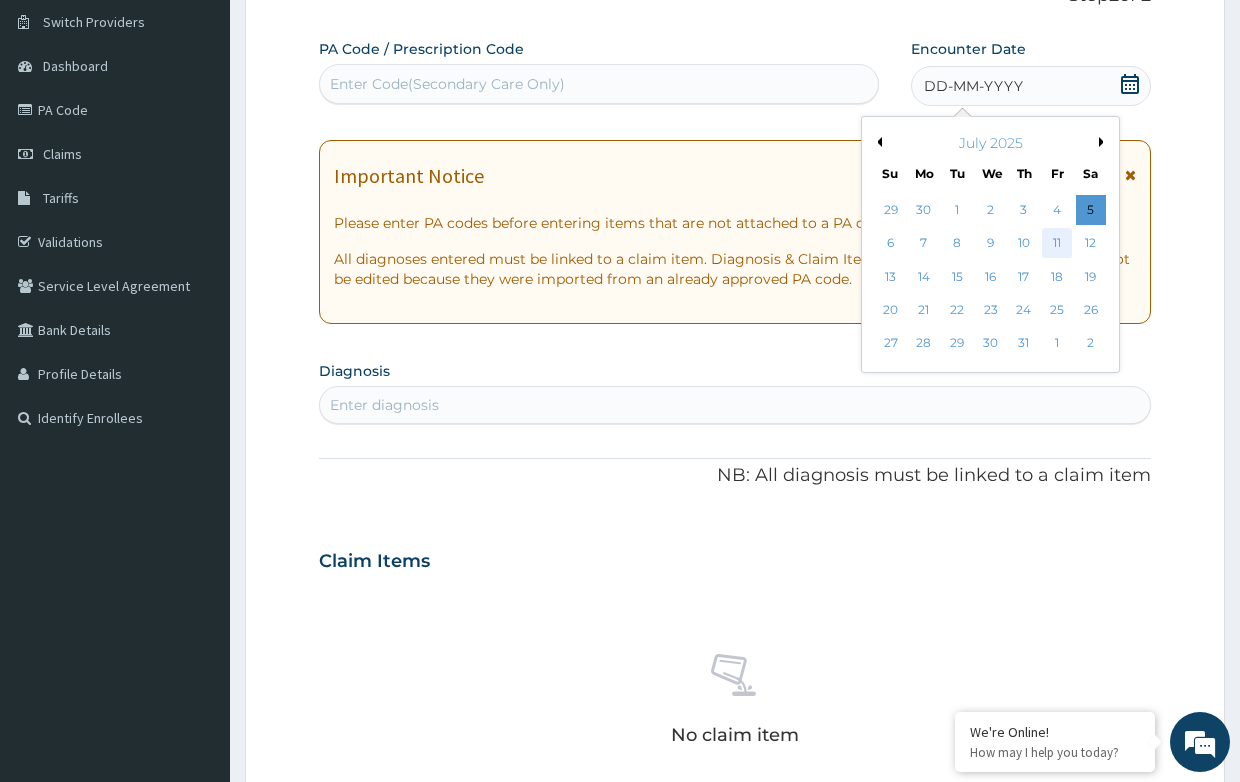 click on "11" at bounding box center (1057, 244) 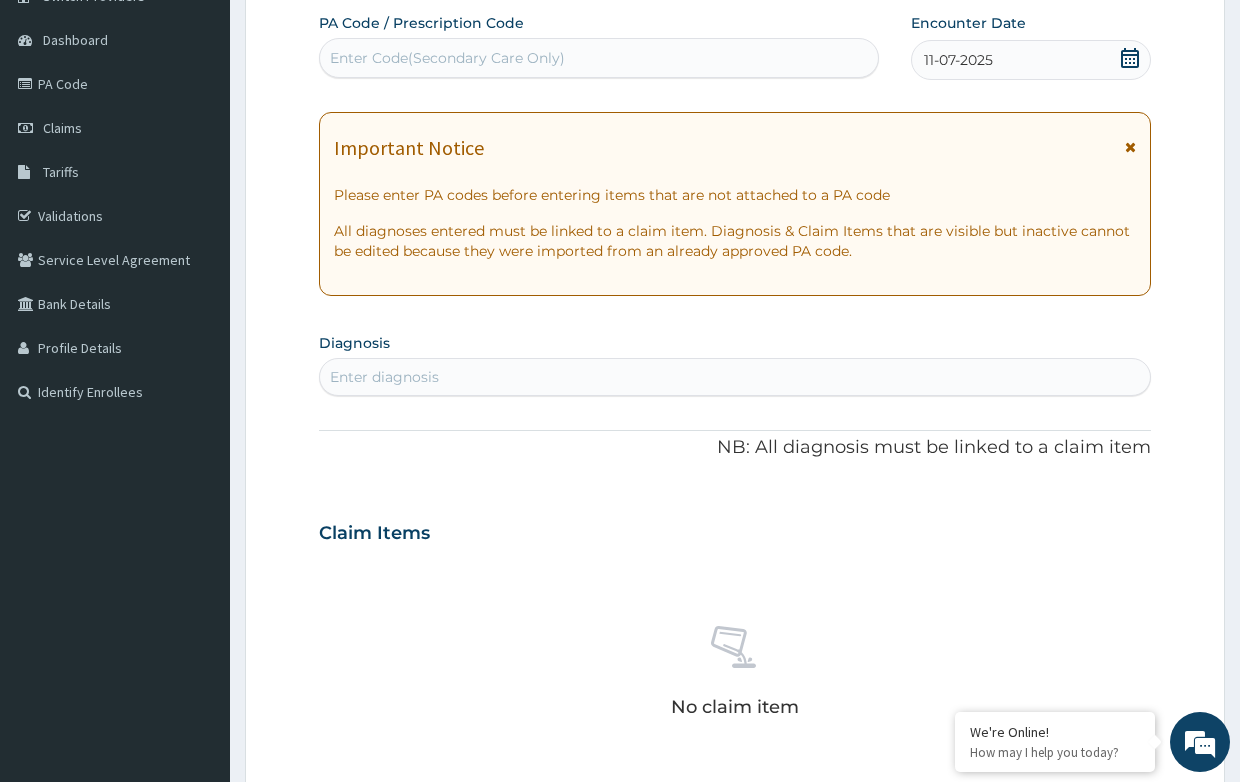 scroll, scrollTop: 152, scrollLeft: 0, axis: vertical 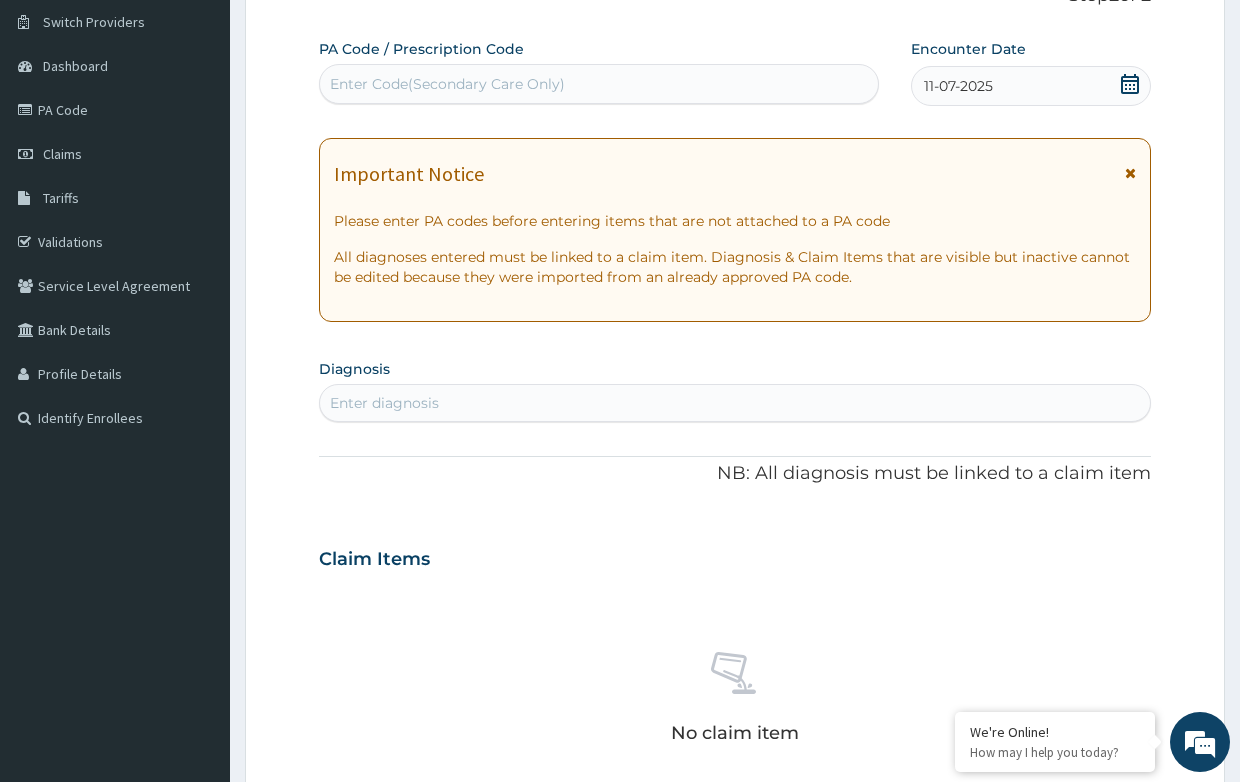 click on "Enter diagnosis" at bounding box center (384, 403) 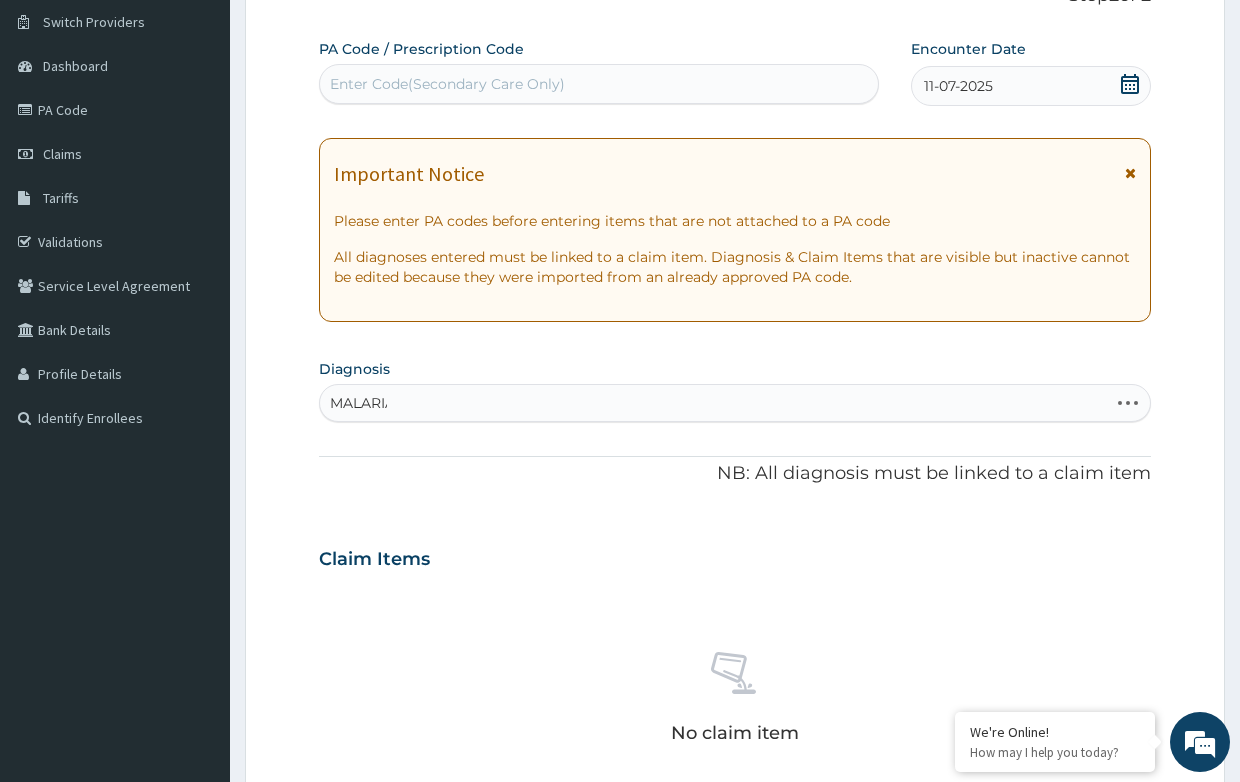 type on "MALARIA" 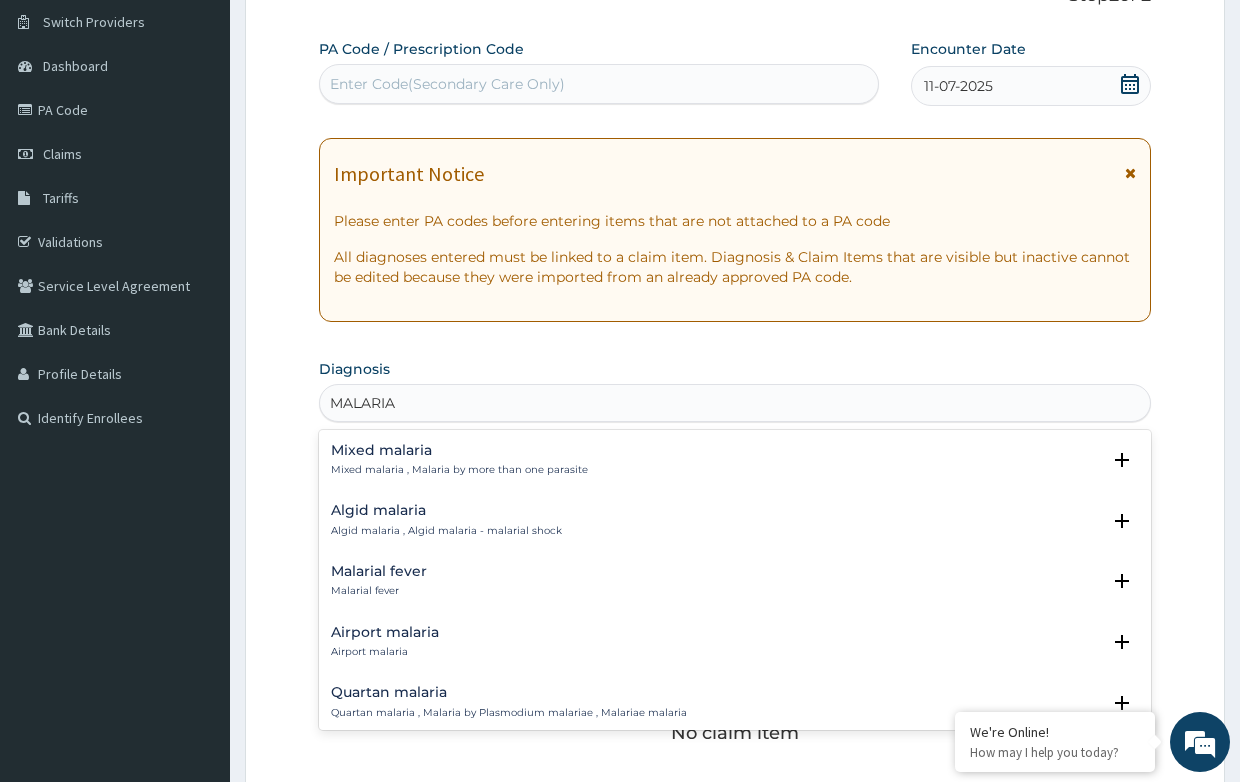 scroll, scrollTop: 200, scrollLeft: 0, axis: vertical 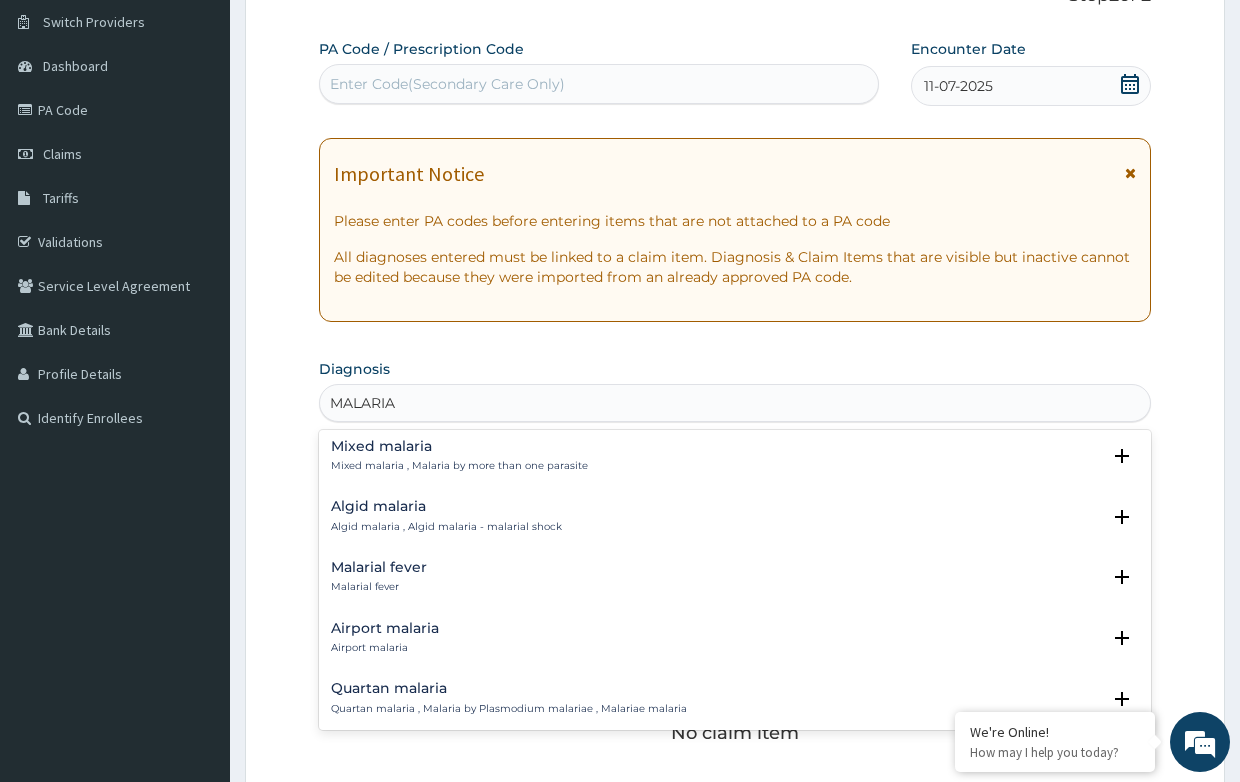 click on "Malarial fever" at bounding box center [379, 567] 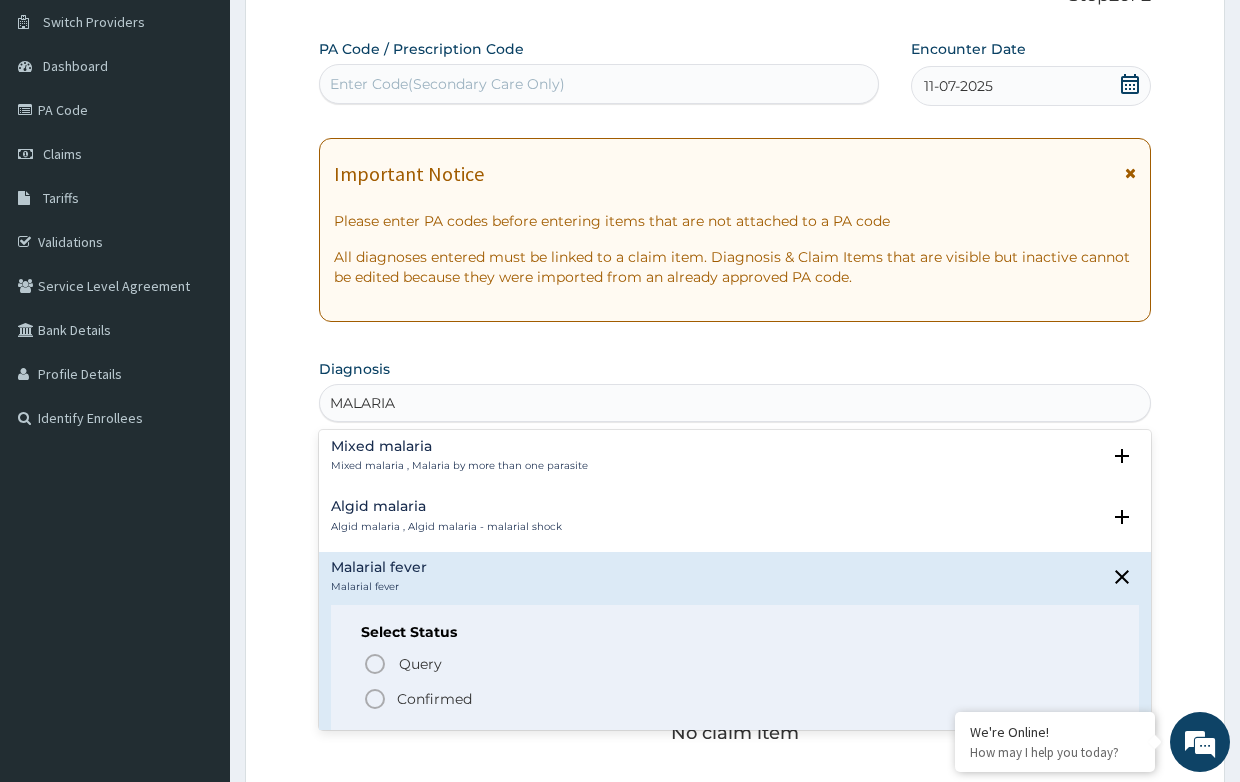 click 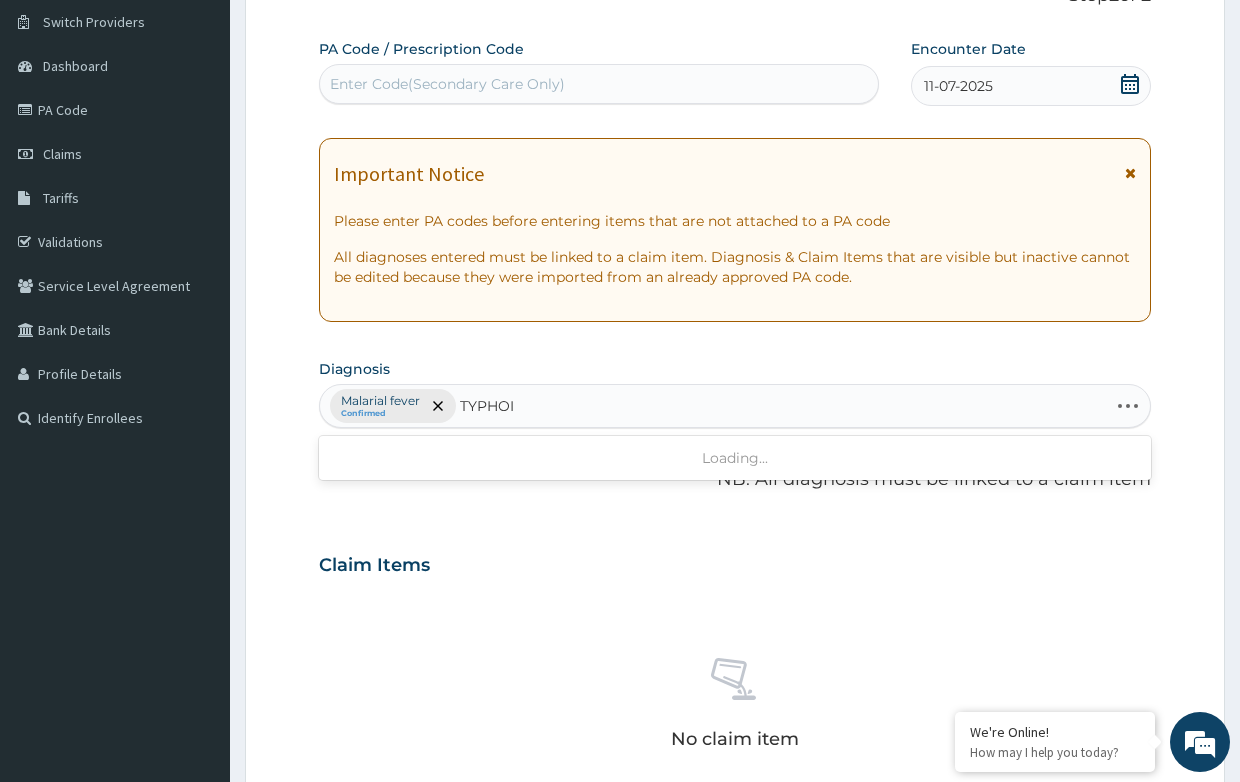 type on "TYPHOID" 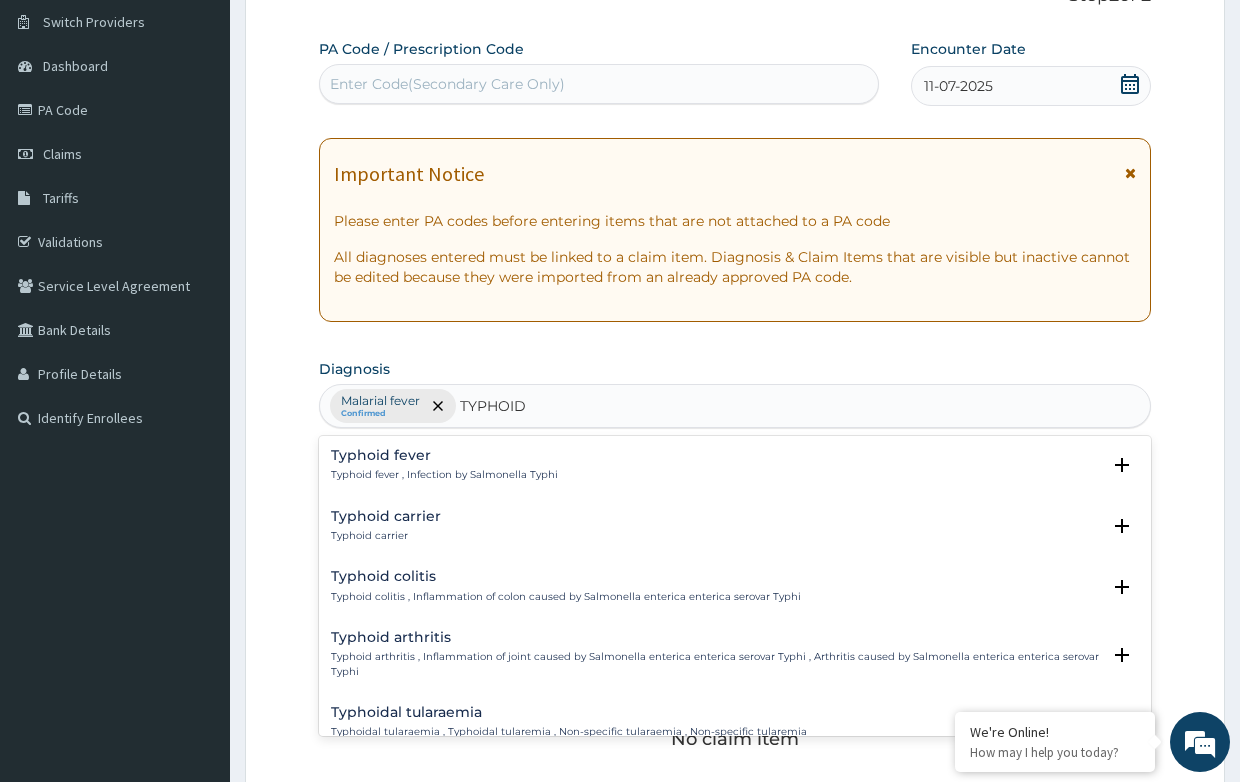 click on "Typhoid fever" at bounding box center [444, 455] 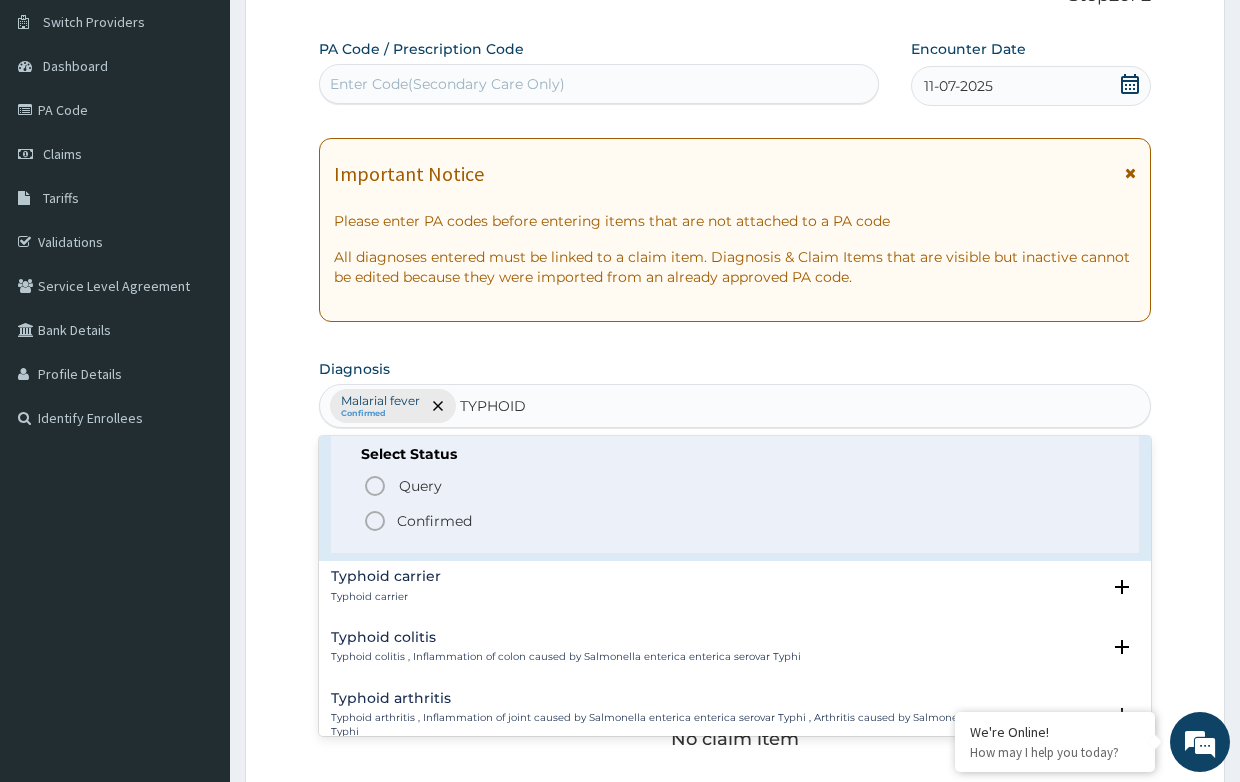 scroll, scrollTop: 100, scrollLeft: 0, axis: vertical 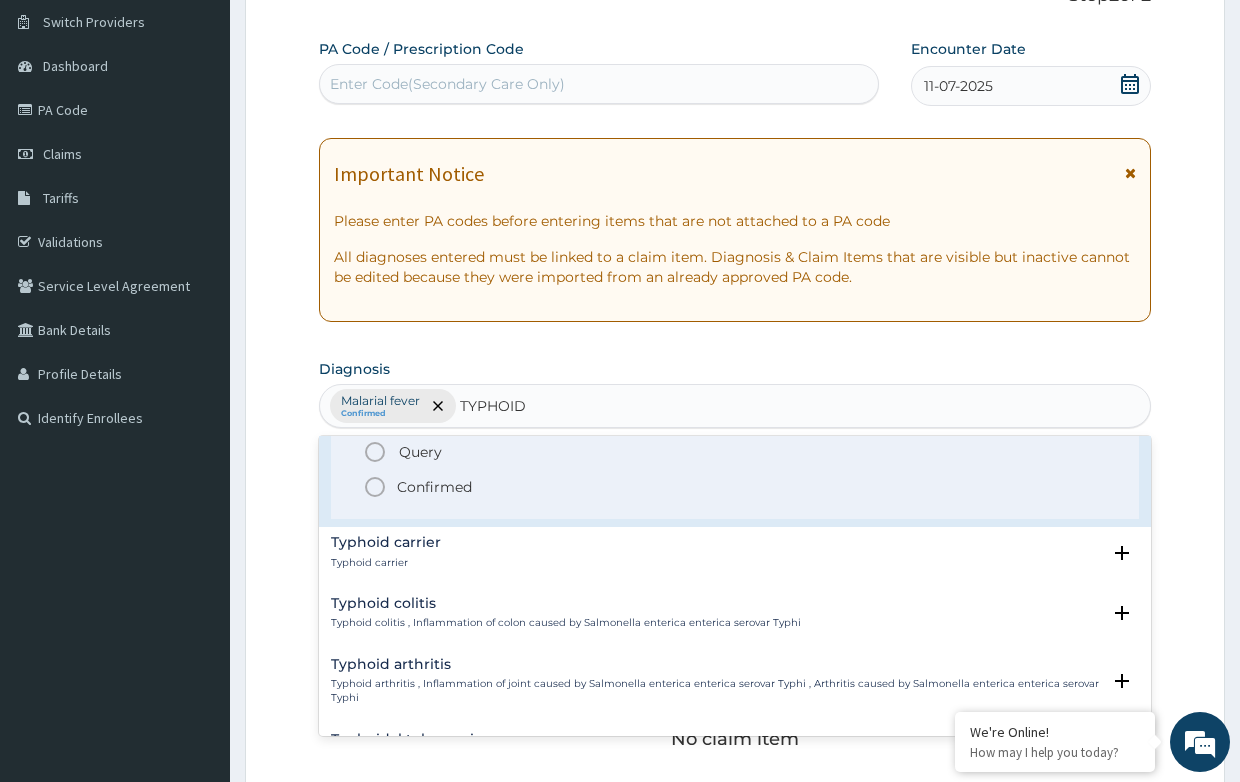 click on "Confirmed" at bounding box center (434, 487) 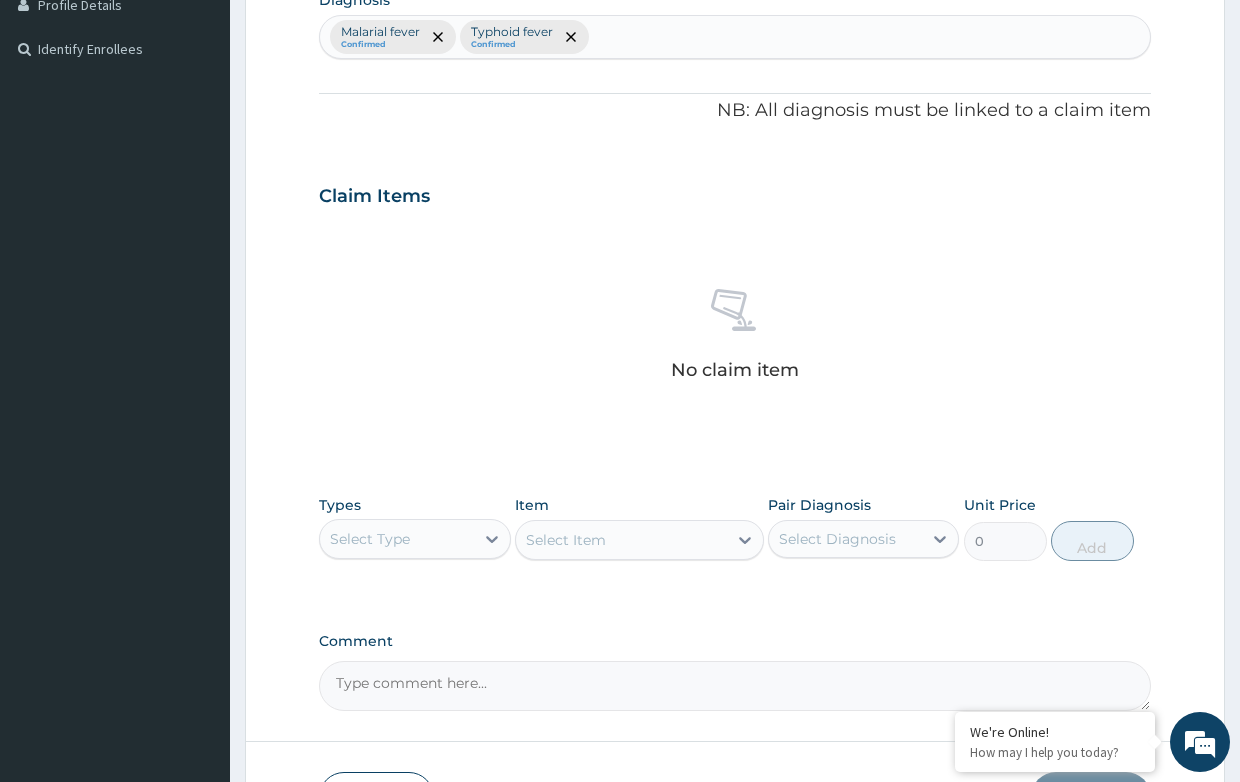 scroll, scrollTop: 652, scrollLeft: 0, axis: vertical 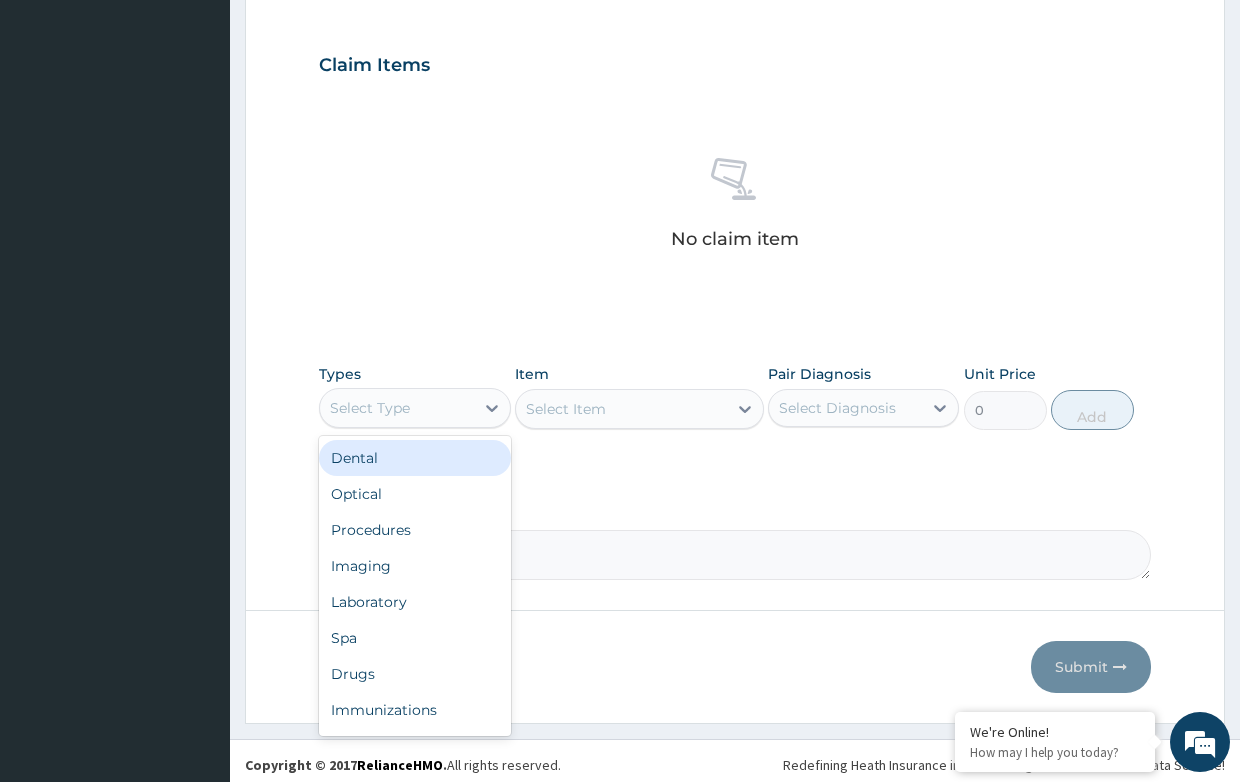 click on "Select Type" at bounding box center [396, 408] 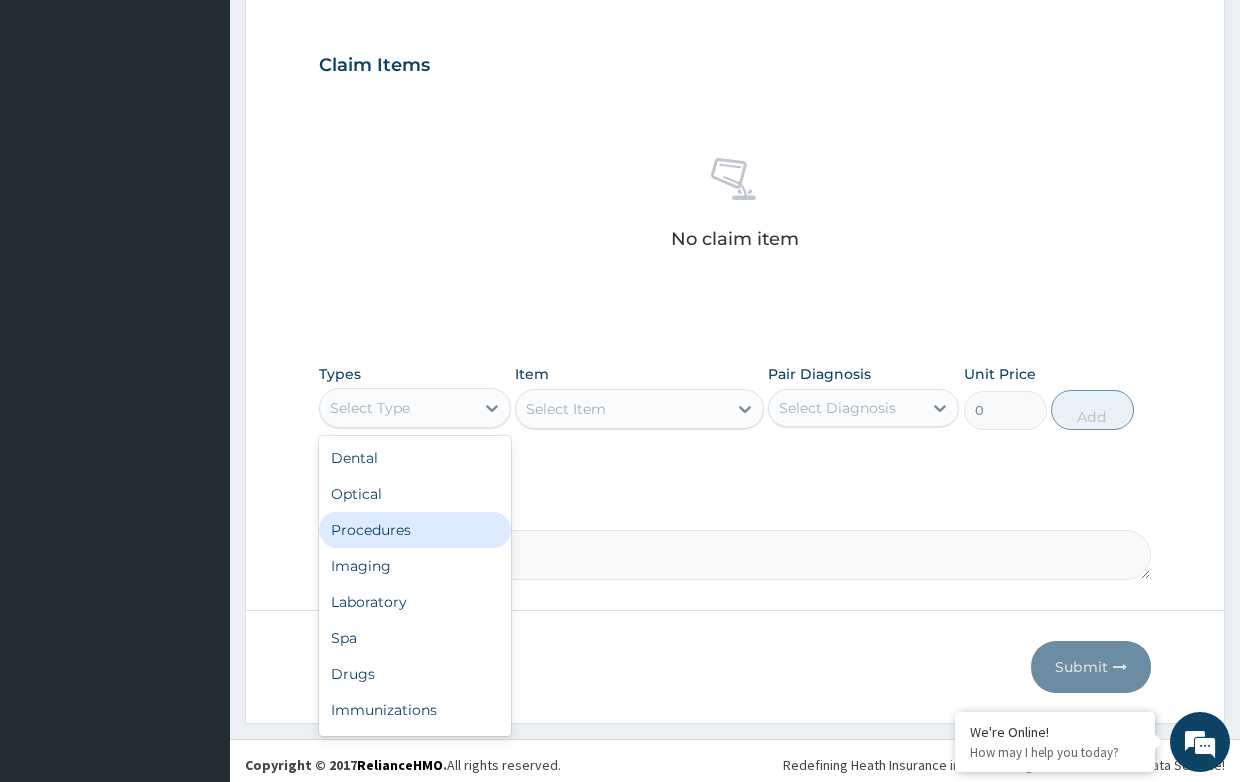 click on "Procedures" at bounding box center (414, 530) 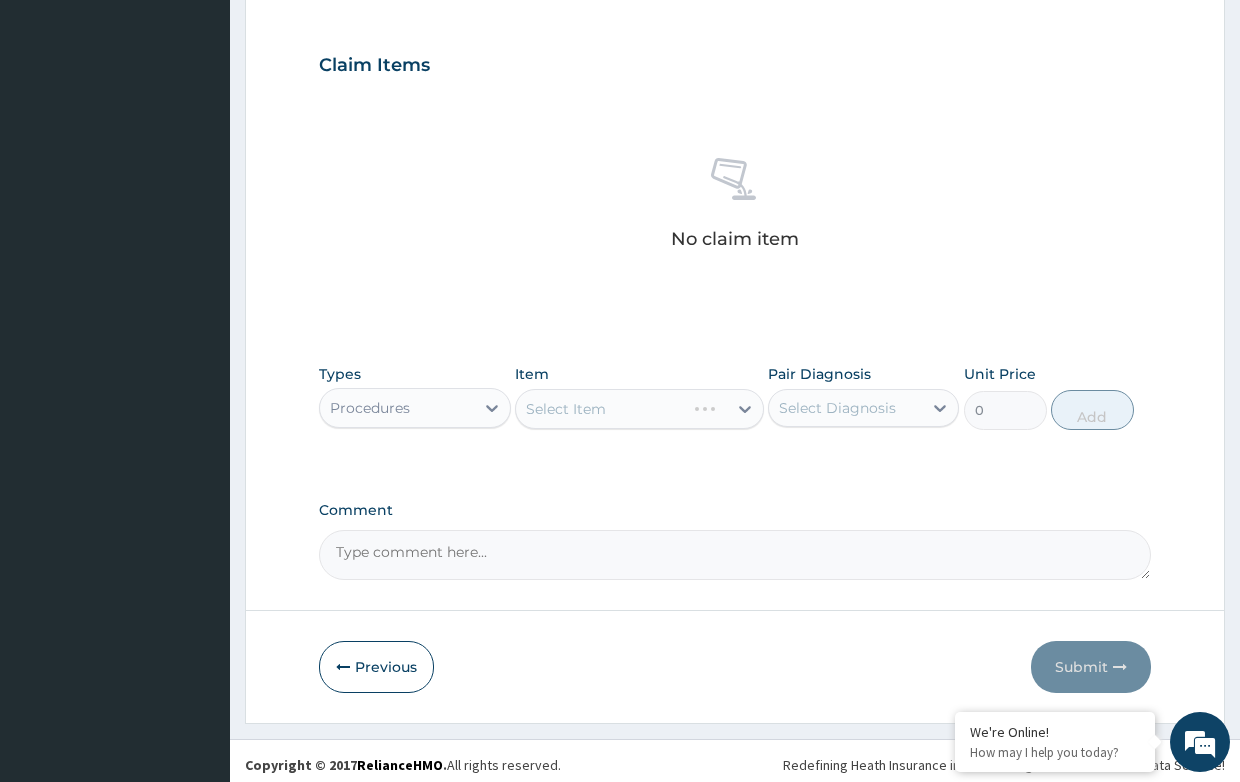 click on "Select Item" at bounding box center (639, 409) 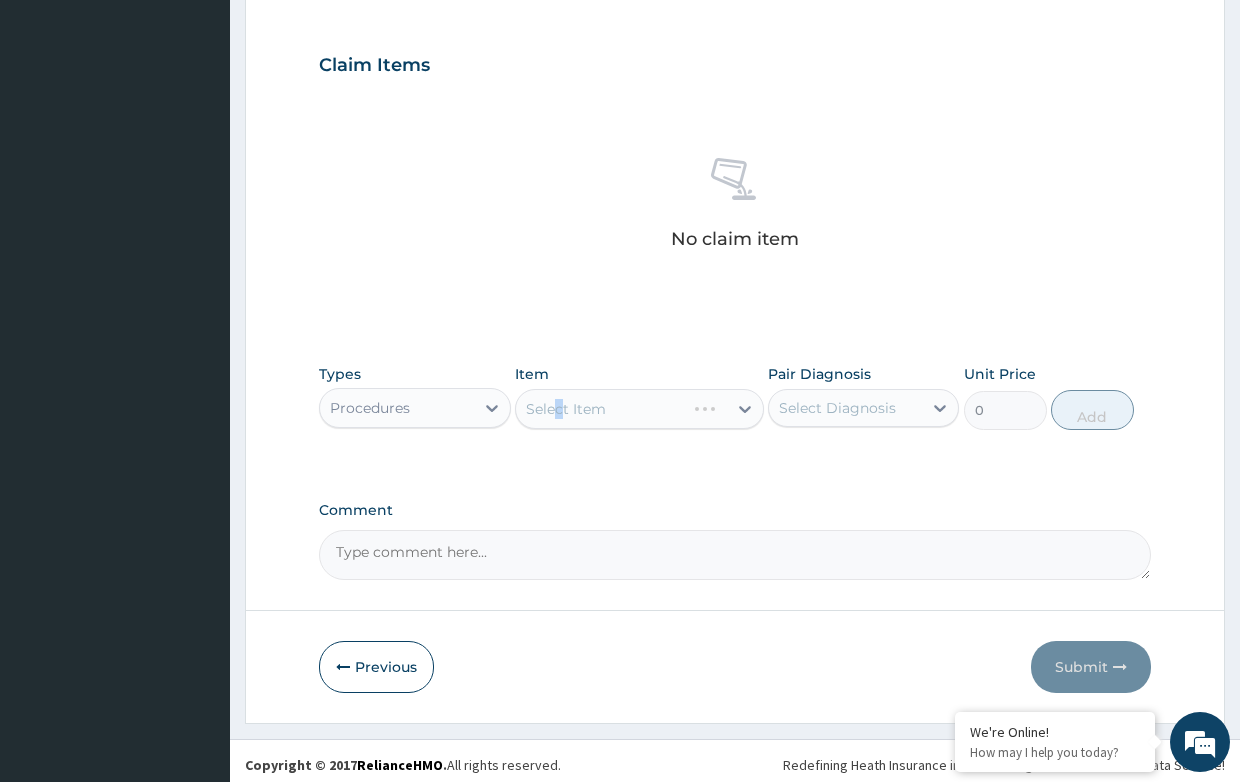 click on "Select Item" at bounding box center [639, 409] 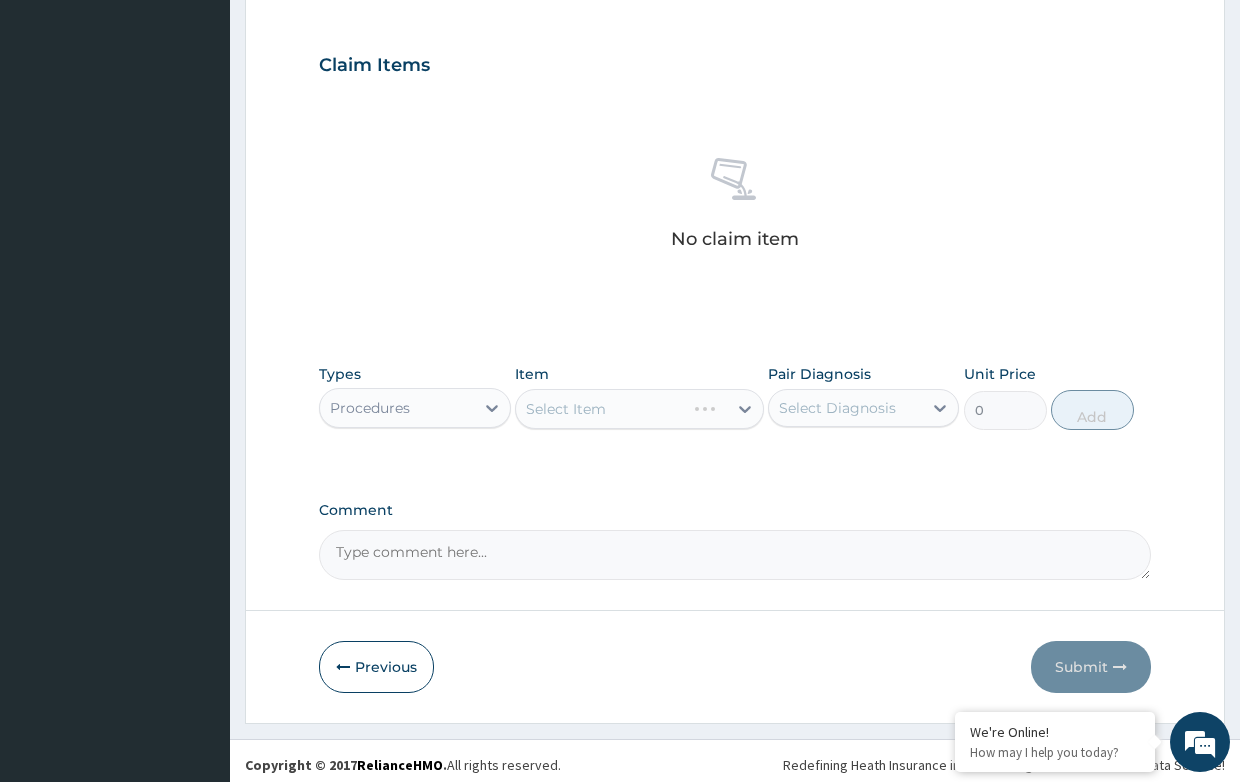 click on "Select Item" at bounding box center (639, 409) 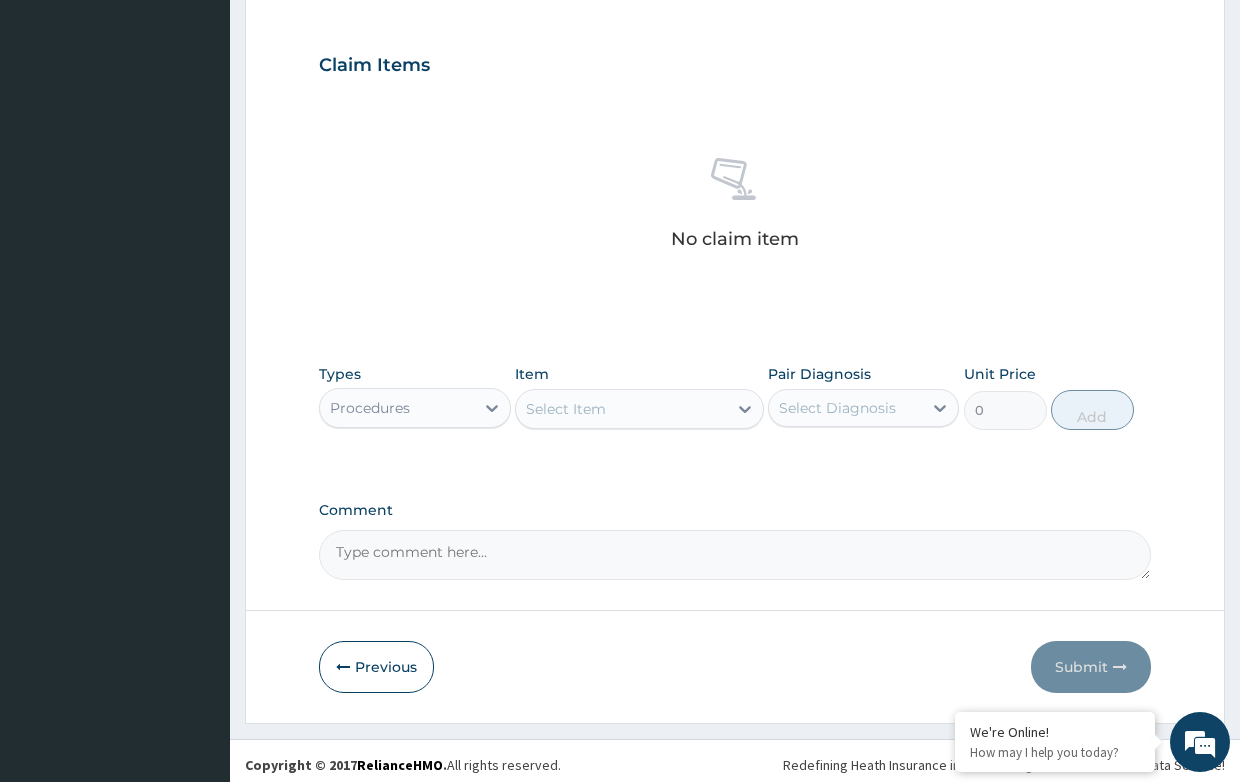 drag, startPoint x: 576, startPoint y: 412, endPoint x: 693, endPoint y: 394, distance: 118.37652 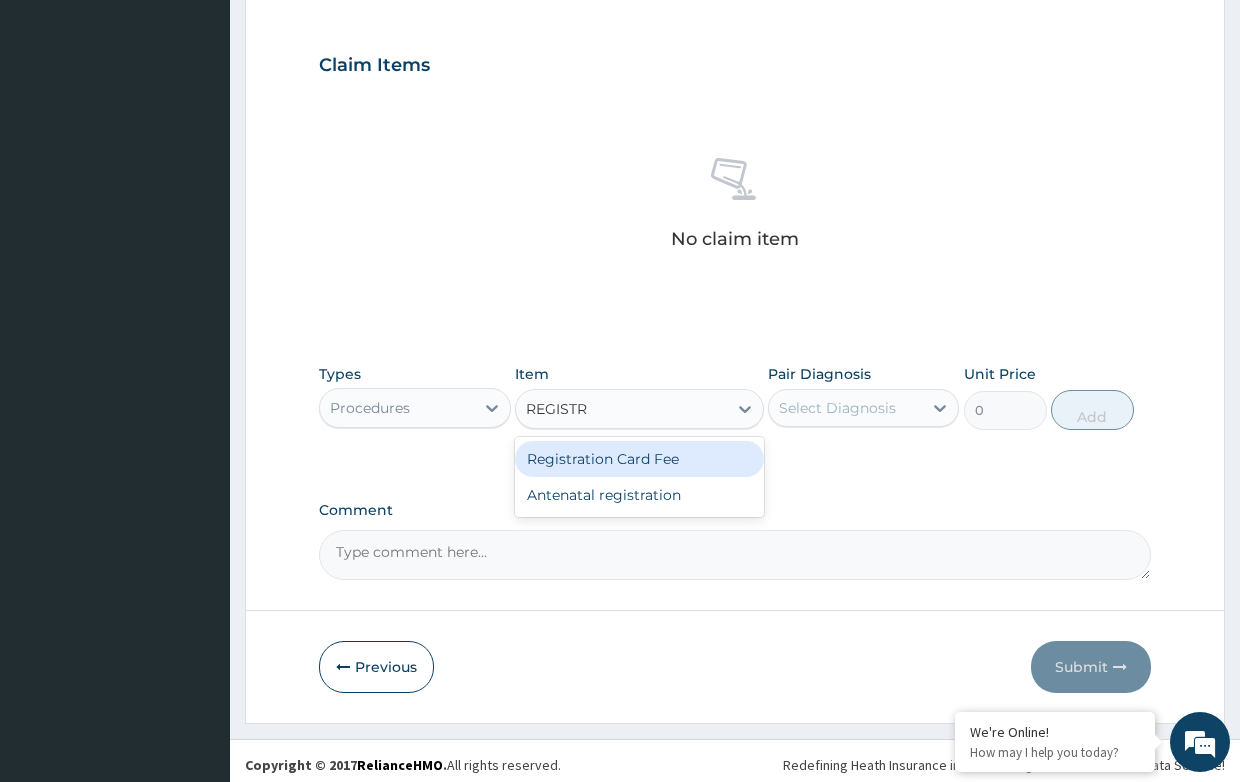 type on "REGISTRA" 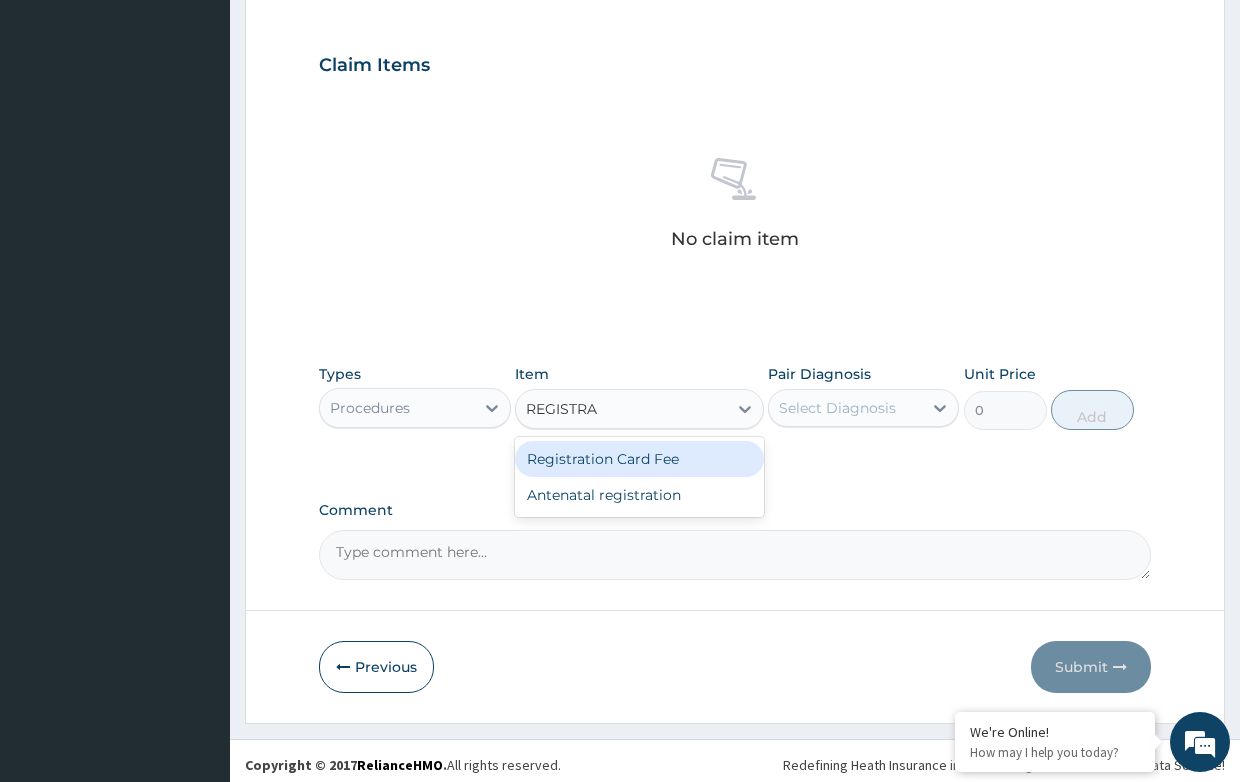 click on "Registration Card Fee" at bounding box center [639, 459] 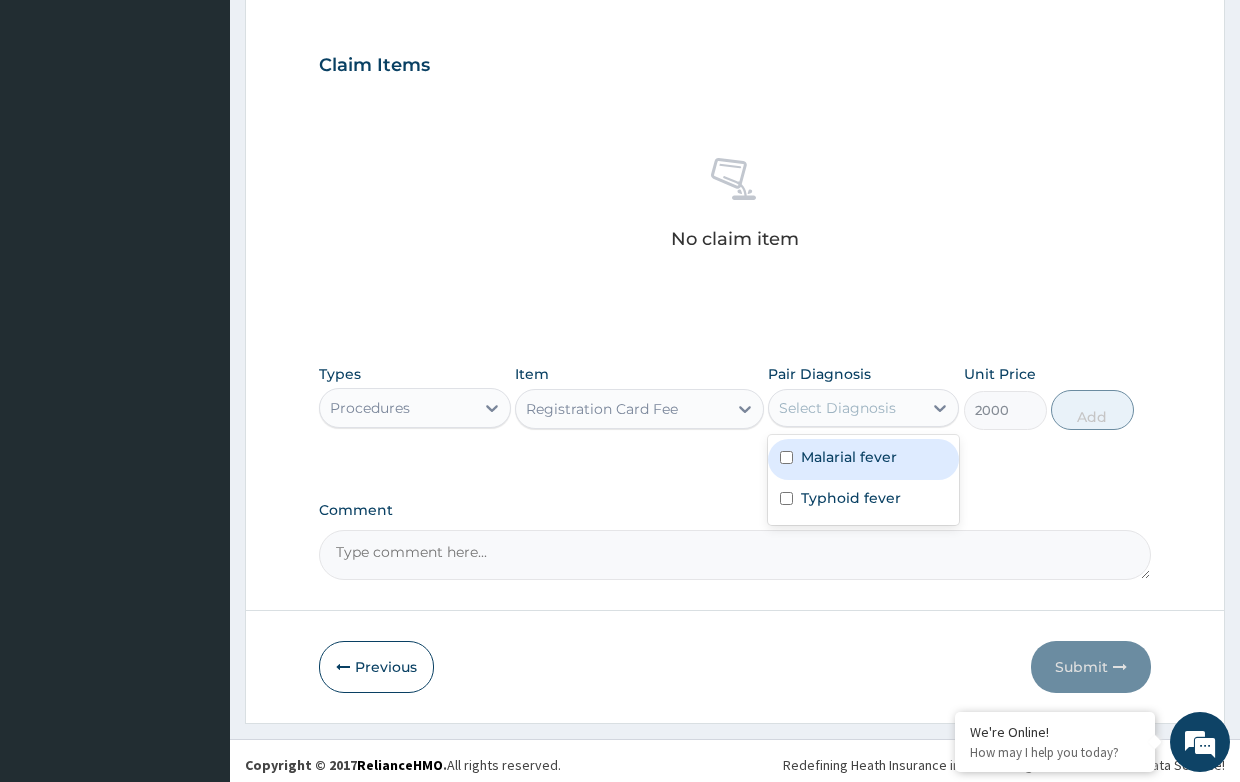 click on "Select Diagnosis" at bounding box center [837, 408] 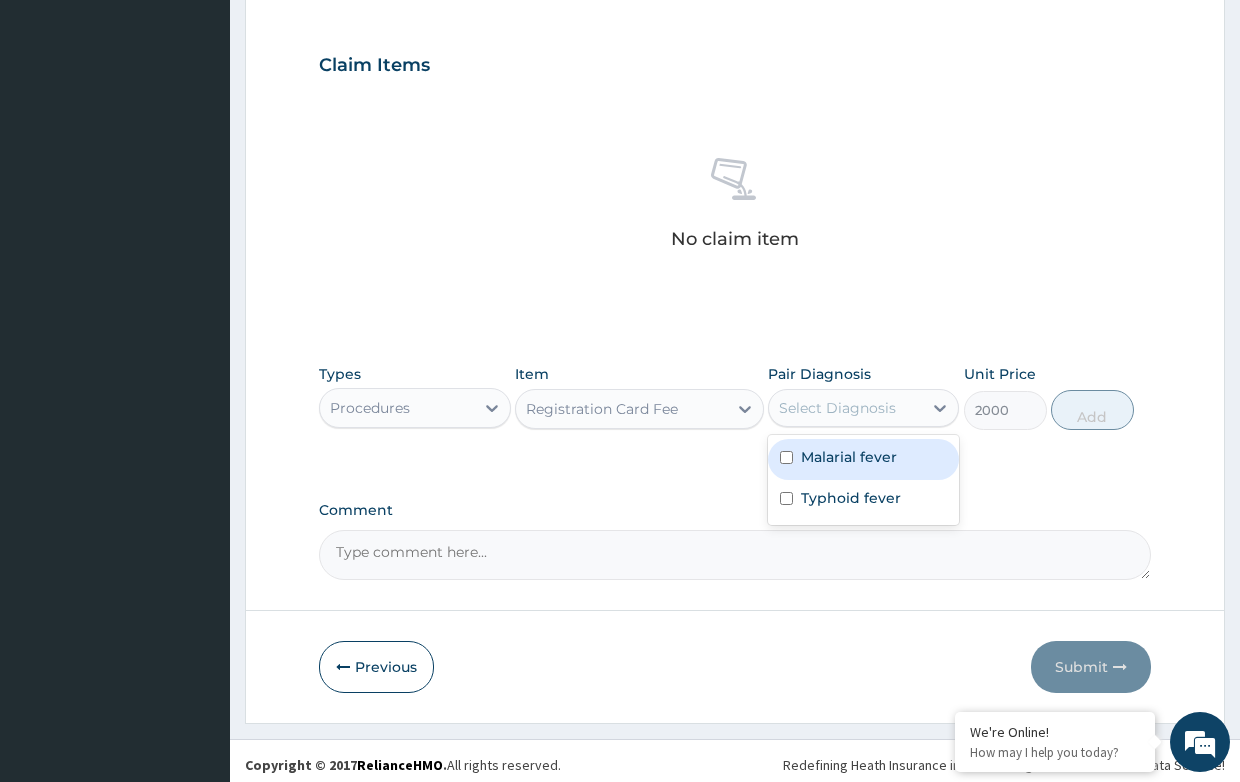 click on "Malarial fever" at bounding box center (849, 457) 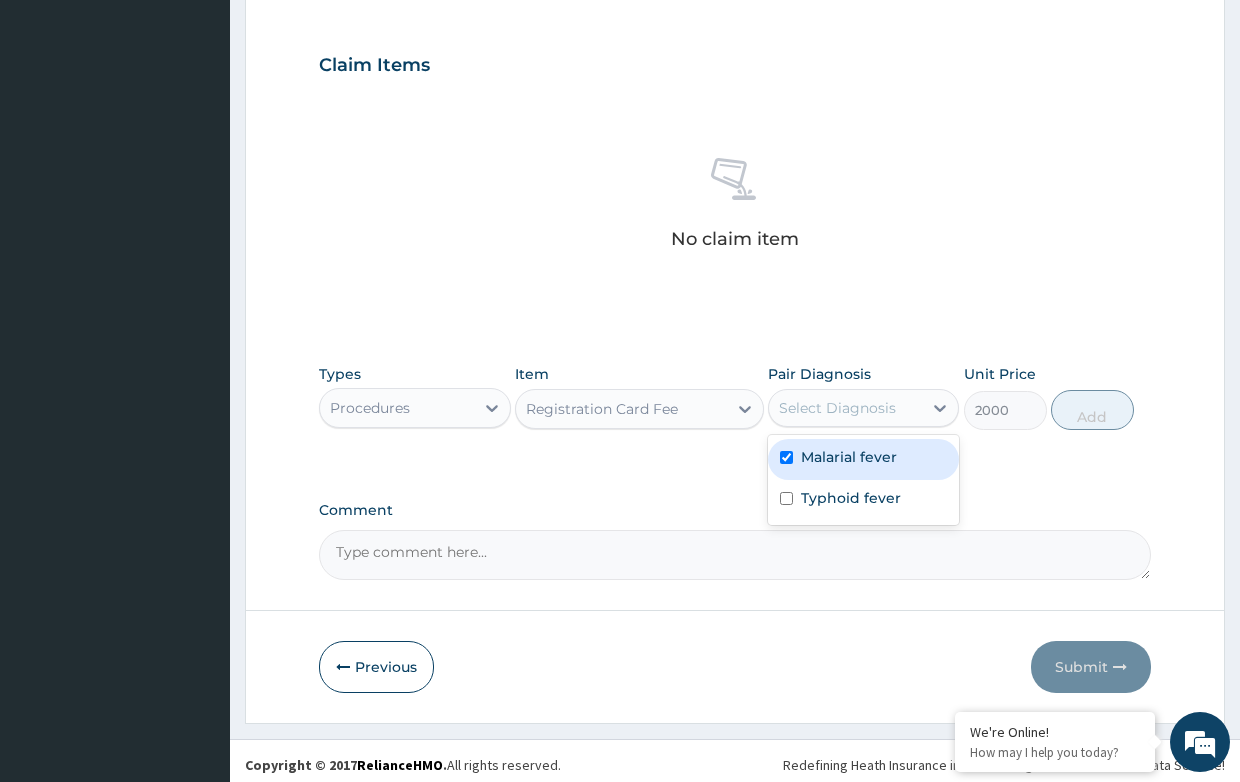 checkbox on "true" 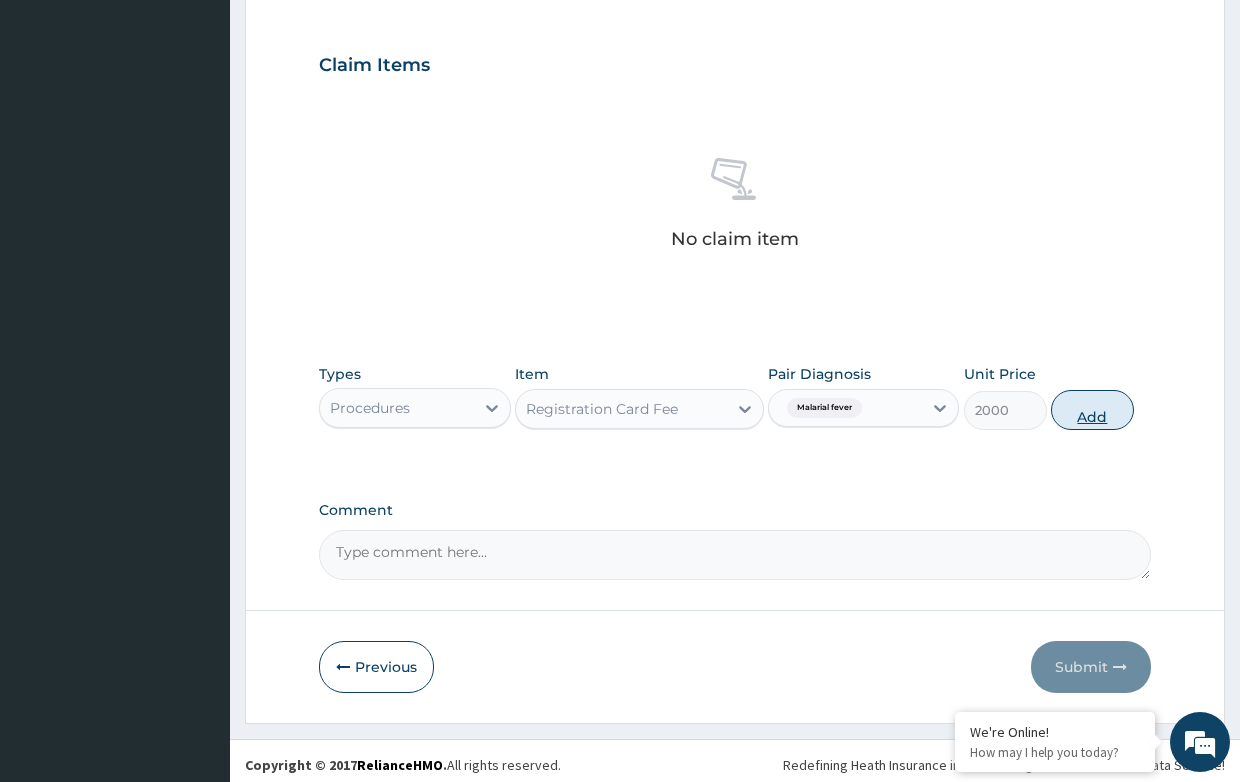 click on "Add" at bounding box center (1092, 410) 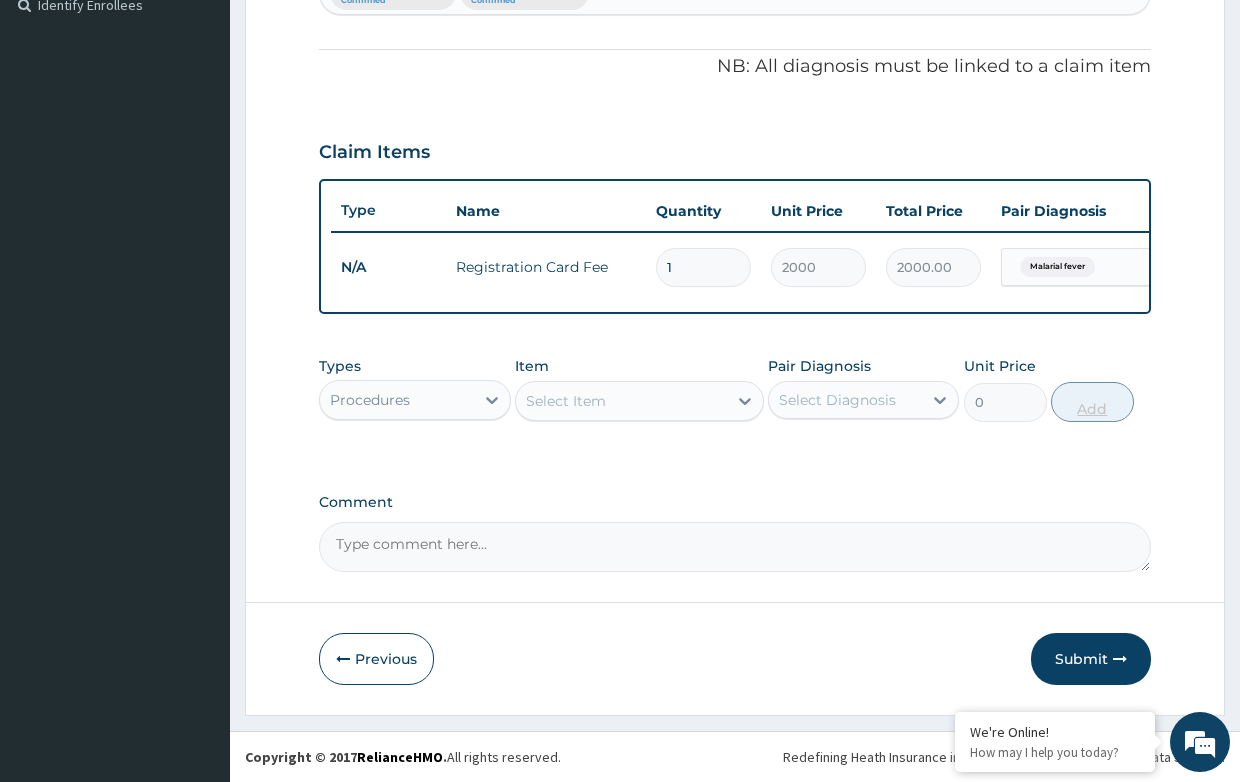 scroll, scrollTop: 582, scrollLeft: 0, axis: vertical 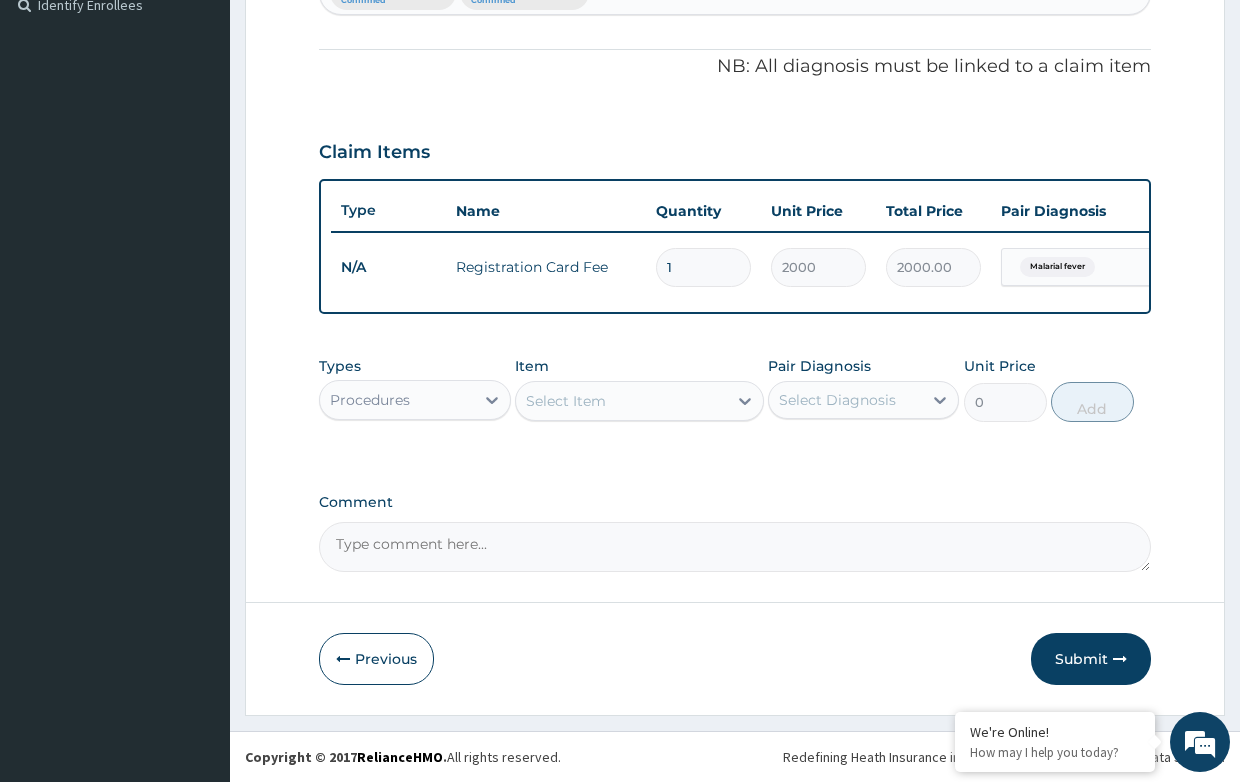 click on "Select Item" at bounding box center [566, 401] 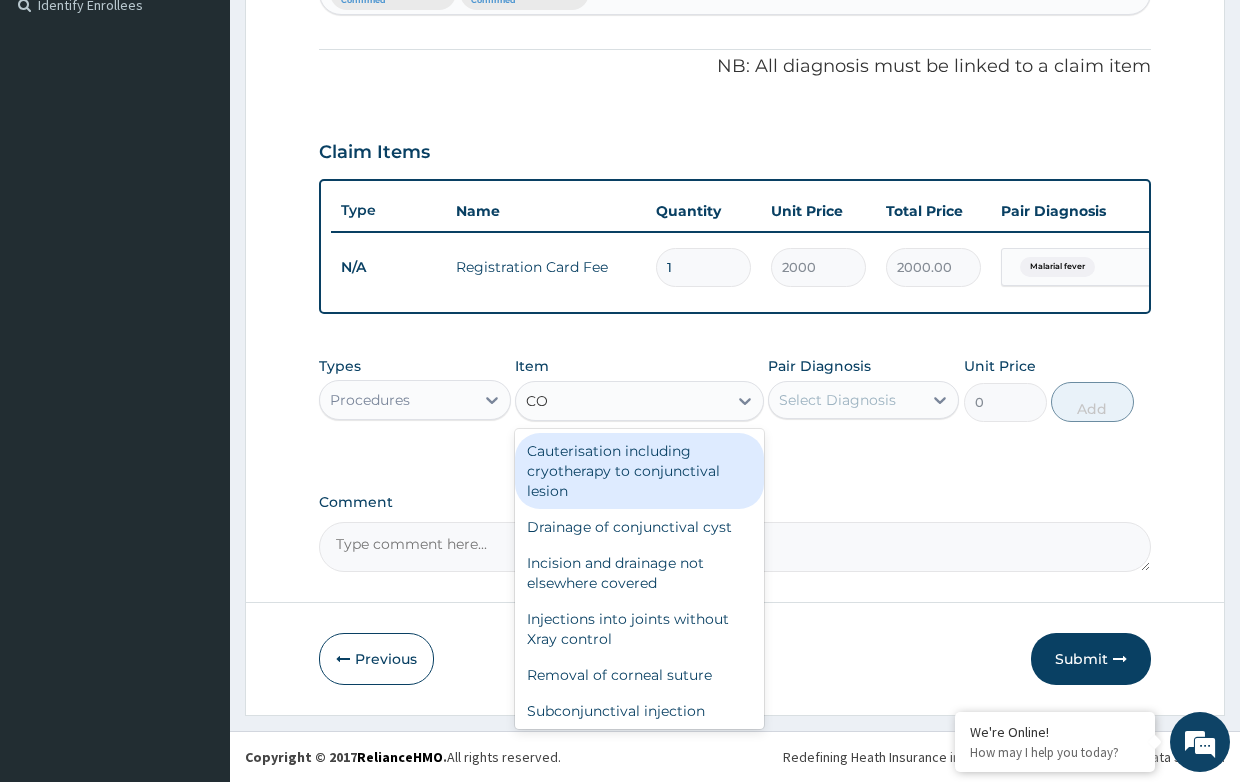 type on "C" 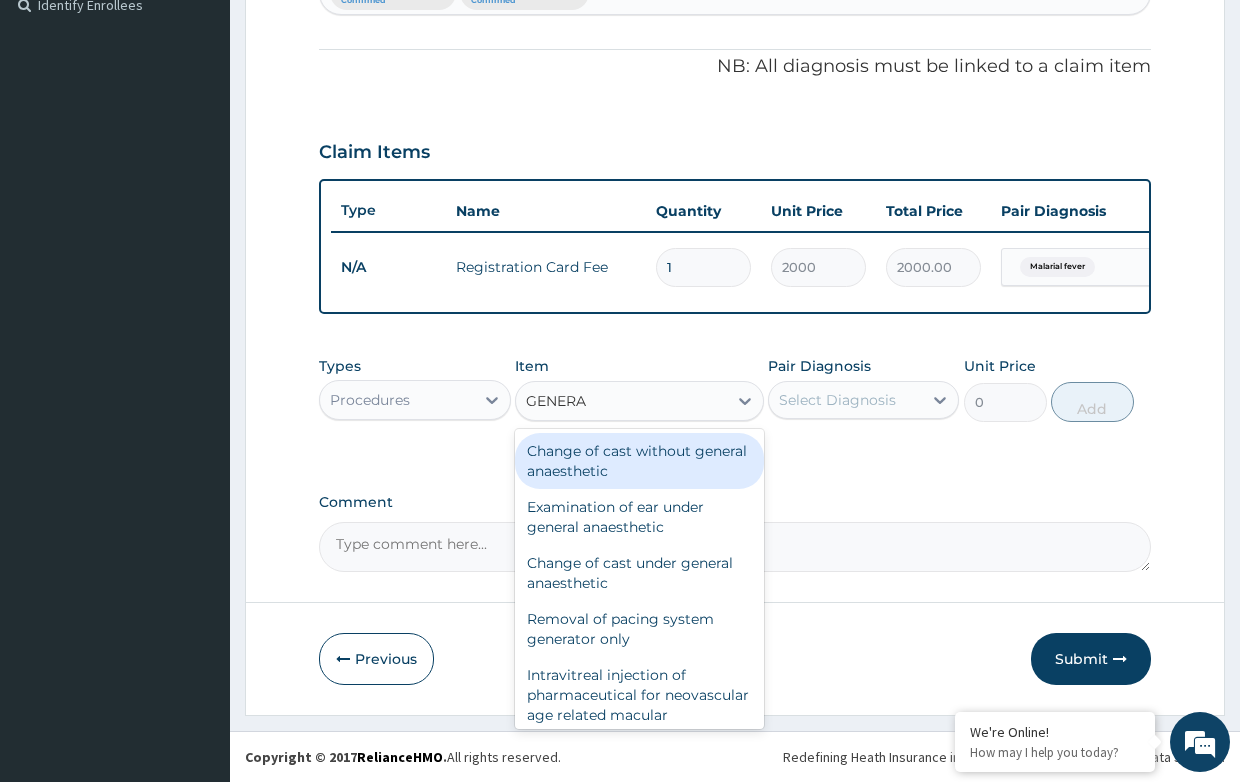 type on "GENERAL" 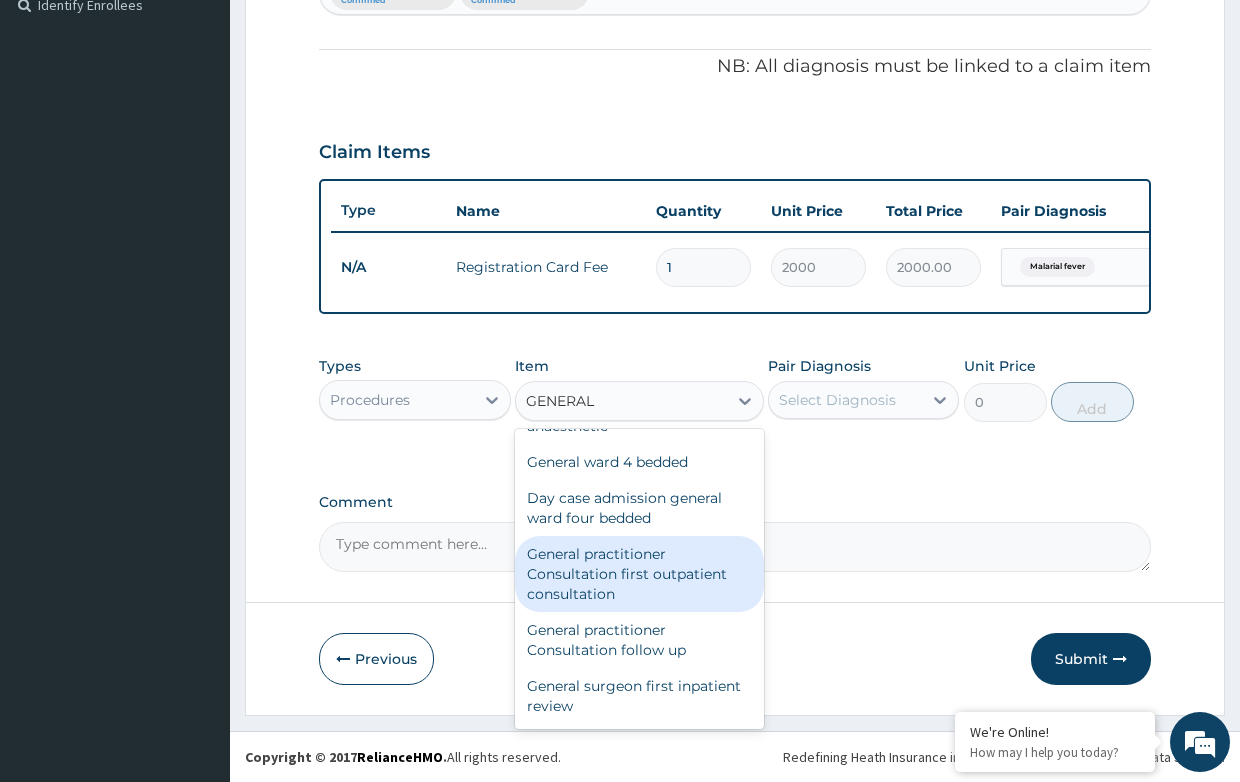 scroll, scrollTop: 160, scrollLeft: 0, axis: vertical 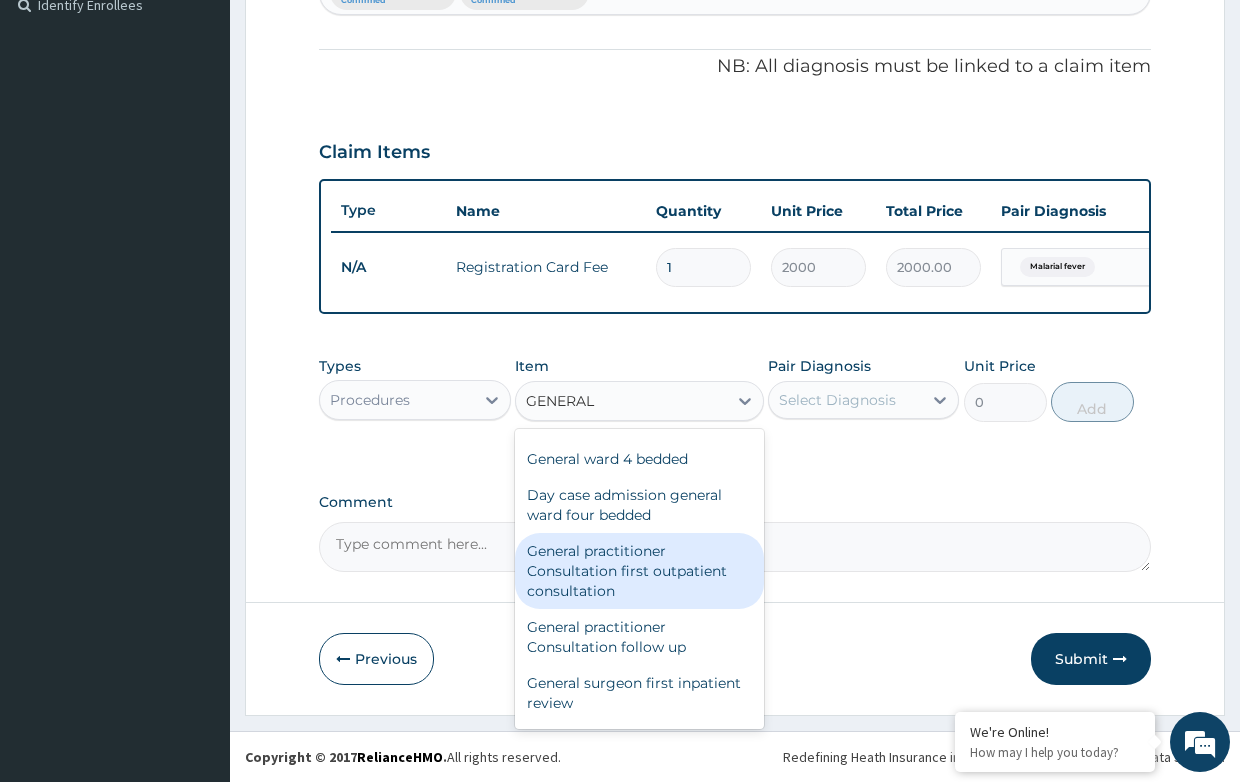 click on "General practitioner Consultation first outpatient consultation" at bounding box center [639, 571] 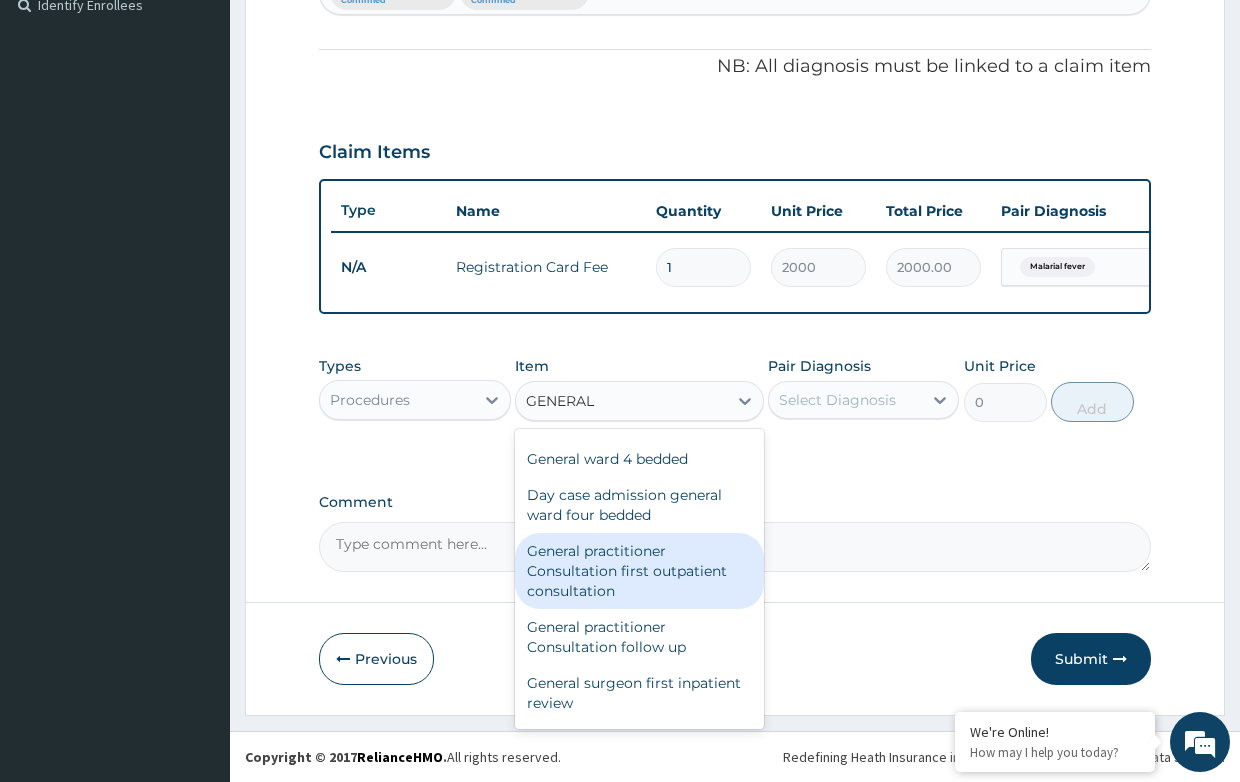 type 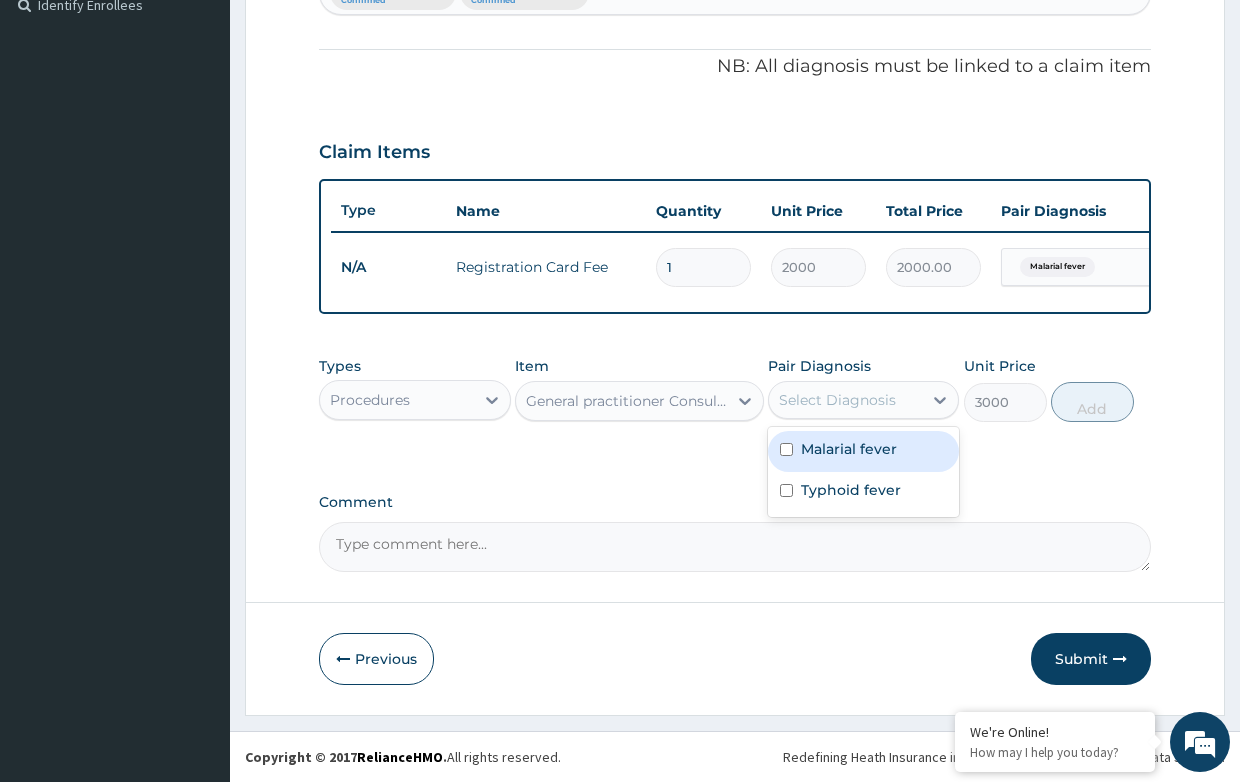 click on "Select Diagnosis" at bounding box center [845, 400] 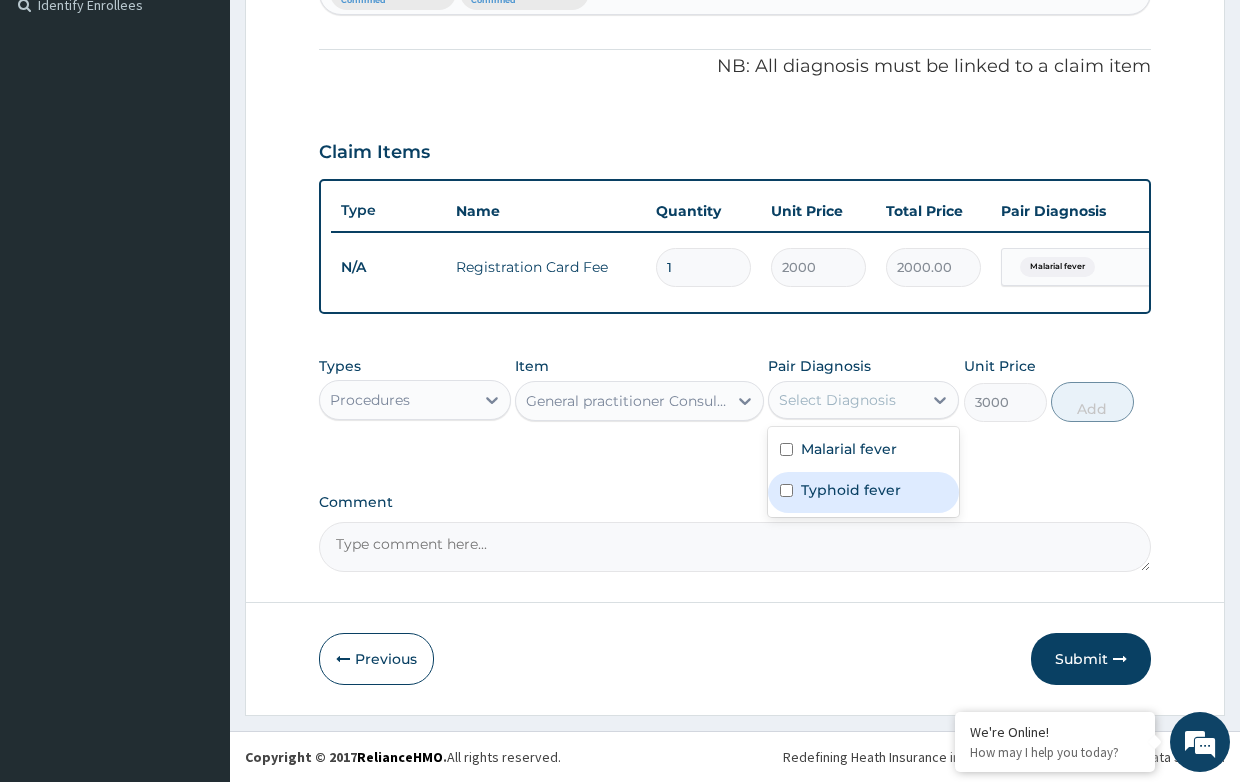 click on "Typhoid fever" at bounding box center [851, 490] 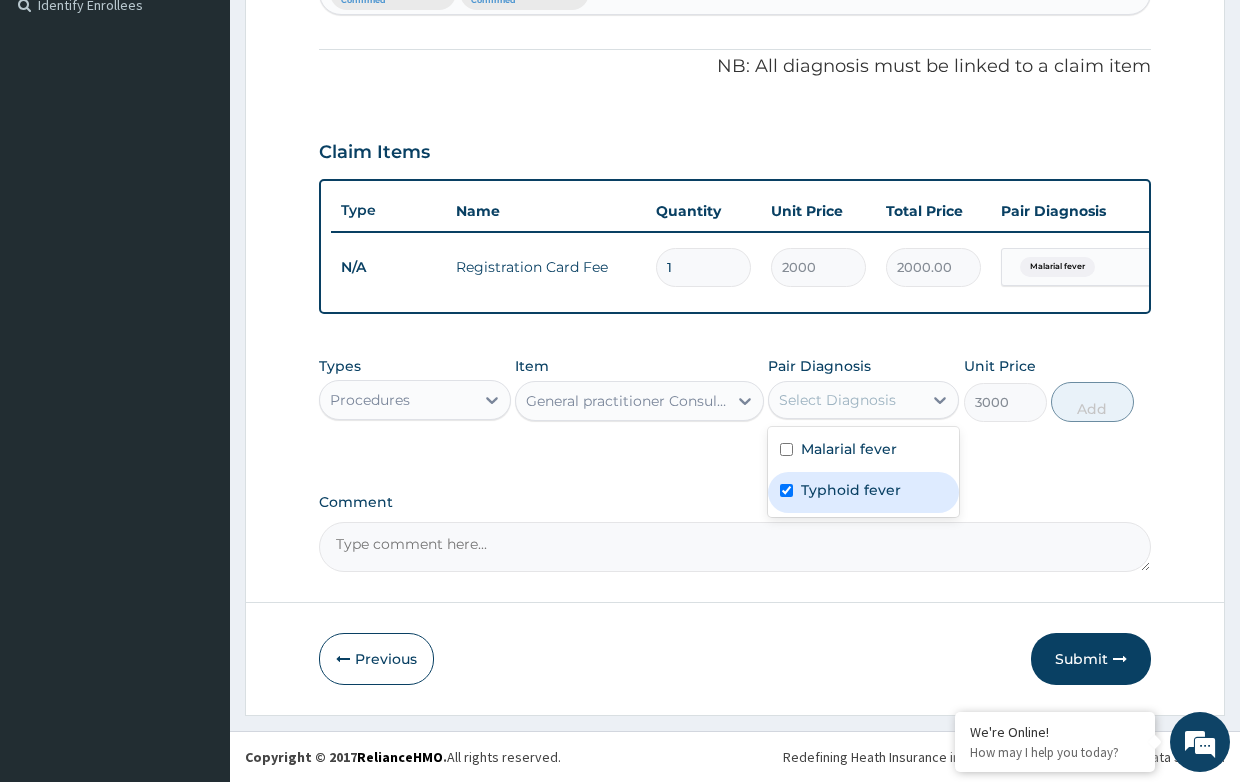 checkbox on "true" 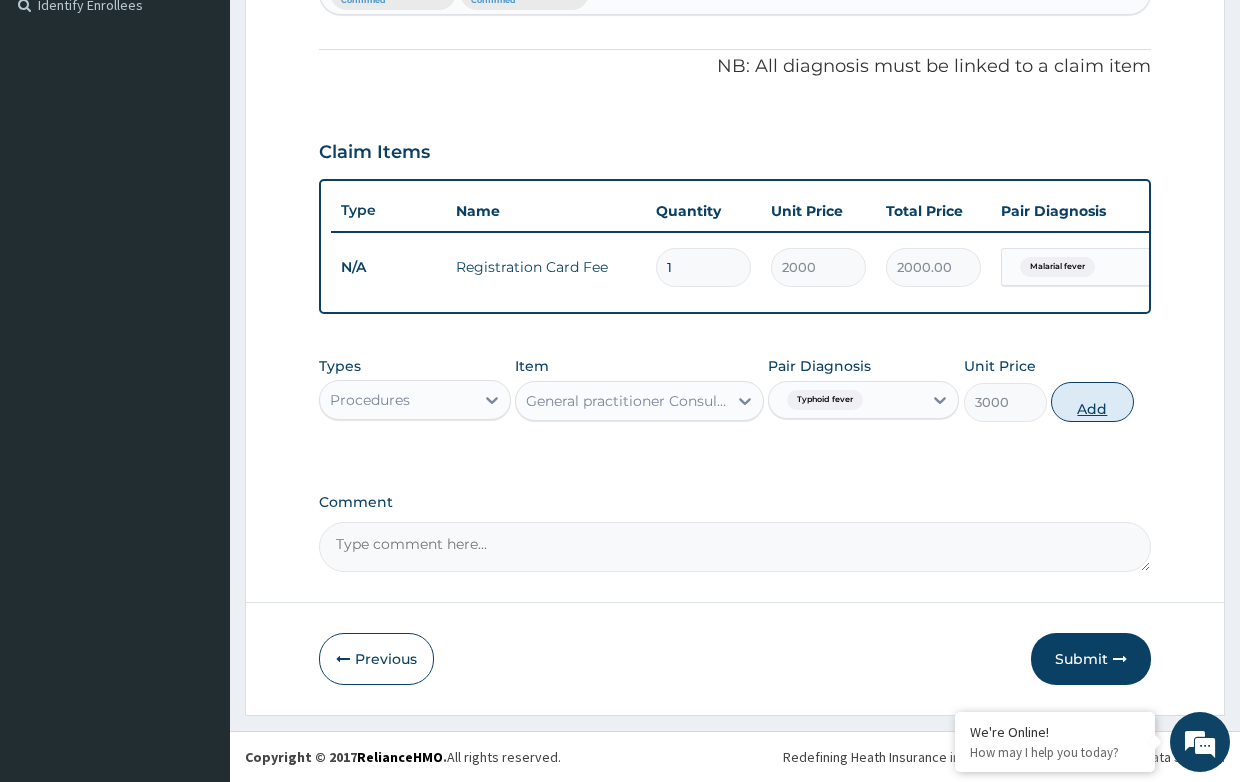 click on "Add" at bounding box center [1092, 402] 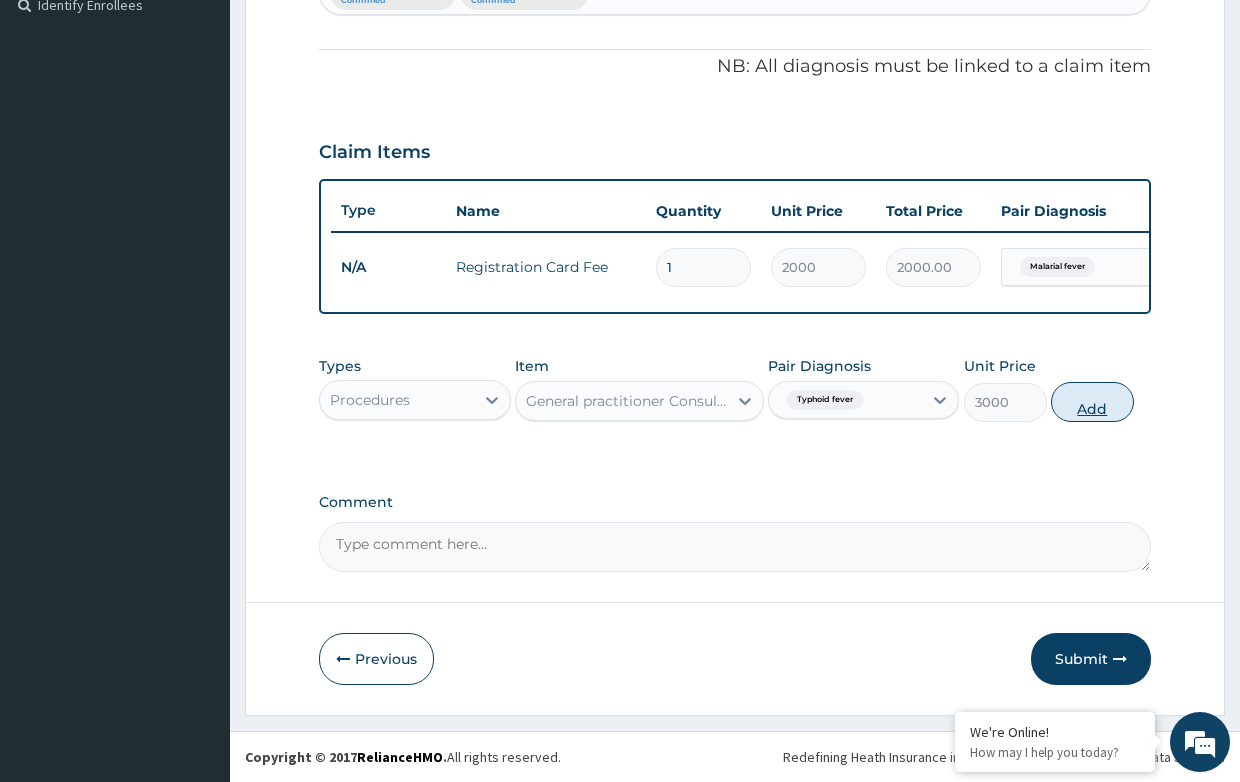 click on "PA Code / Prescription Code Enter Code(Secondary Care Only) Encounter Date [DATE] Important Notice Please enter PA codes before entering items that are not attached to a PA code   All diagnoses entered must be linked to a claim item. Diagnosis & Claim Items that are visible but inactive cannot be edited because they were imported from an already approved PA code. Diagnosis Malarial fever Confirmed Typhoid fever Confirmed NB: All diagnosis must be linked to a claim item Claim Items Type Name Quantity Unit Price Total Price Pair Diagnosis Actions N/A Registration Card Fee 1 2000 2000.00 Malarial fever Delete Types Procedures Item General practitioner Consultation first outpatient consultation Pair Diagnosis Typhoid fever Unit Price 3000 Add Comment" at bounding box center [734, 99] 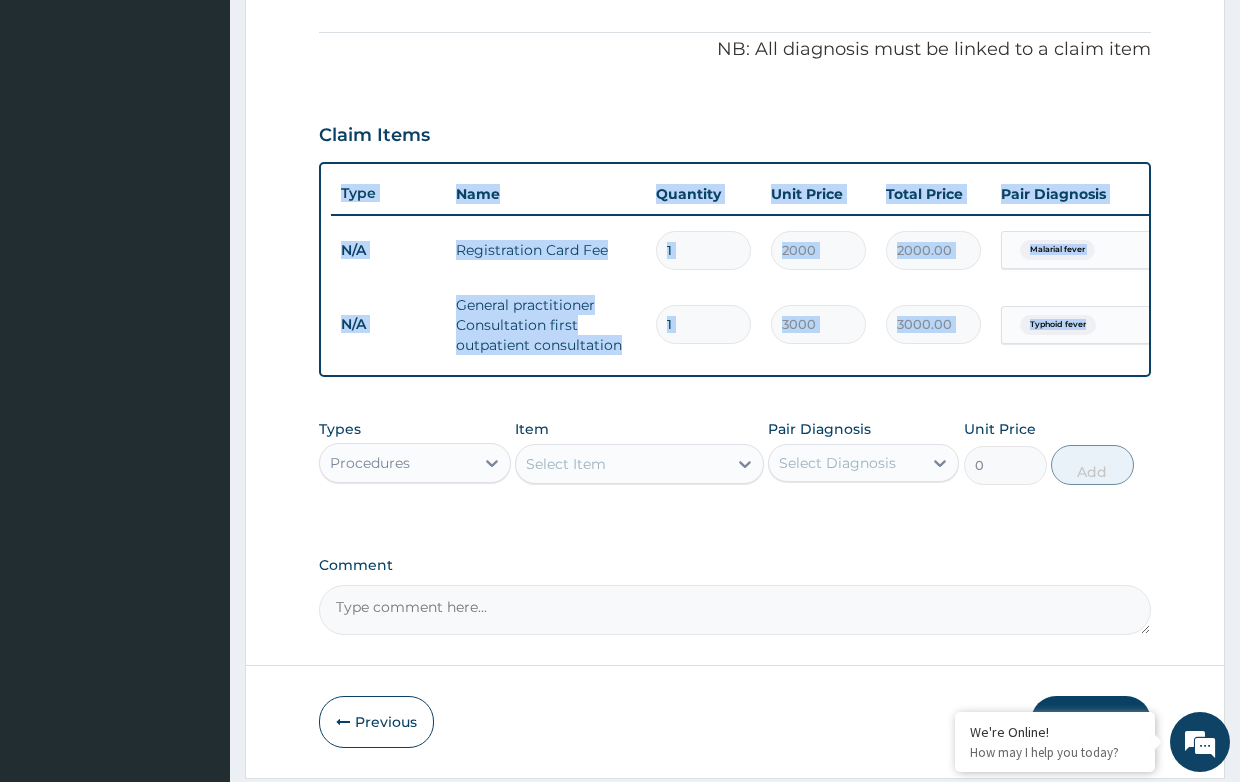 click on "Select Item" at bounding box center [566, 464] 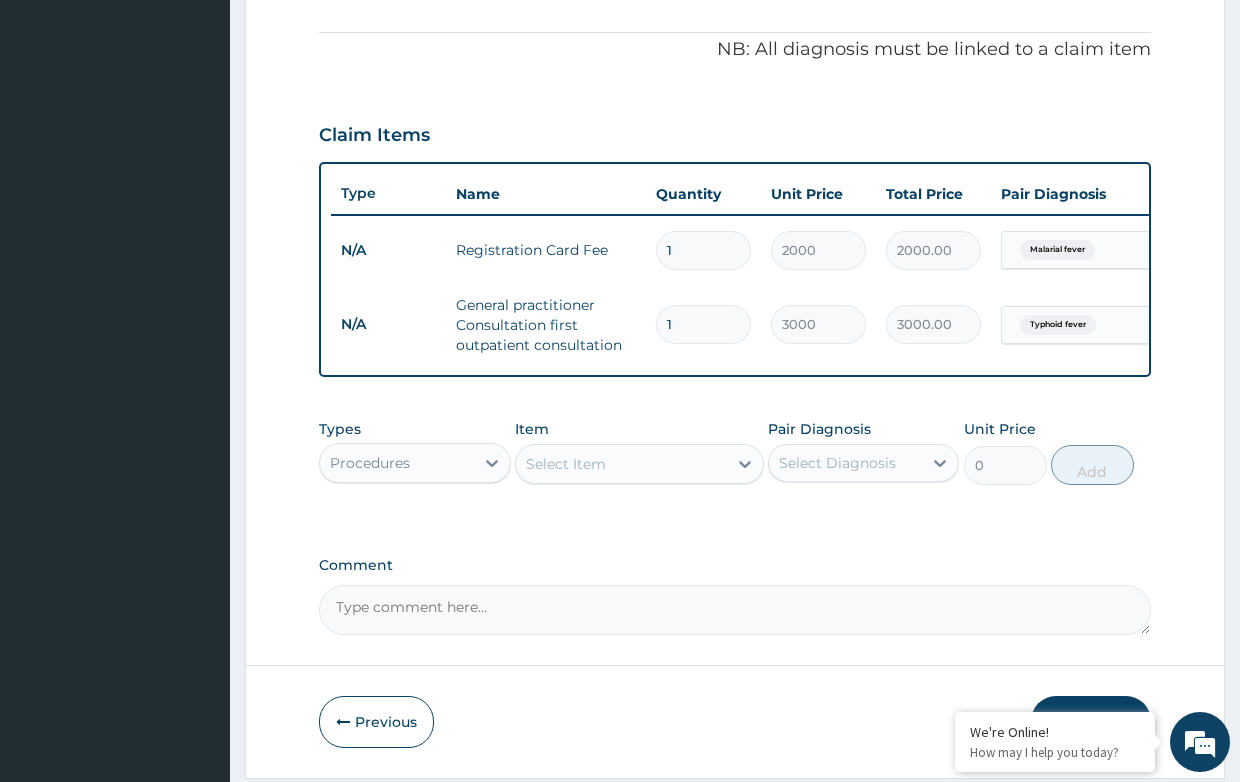 click on "Select Item" at bounding box center (566, 464) 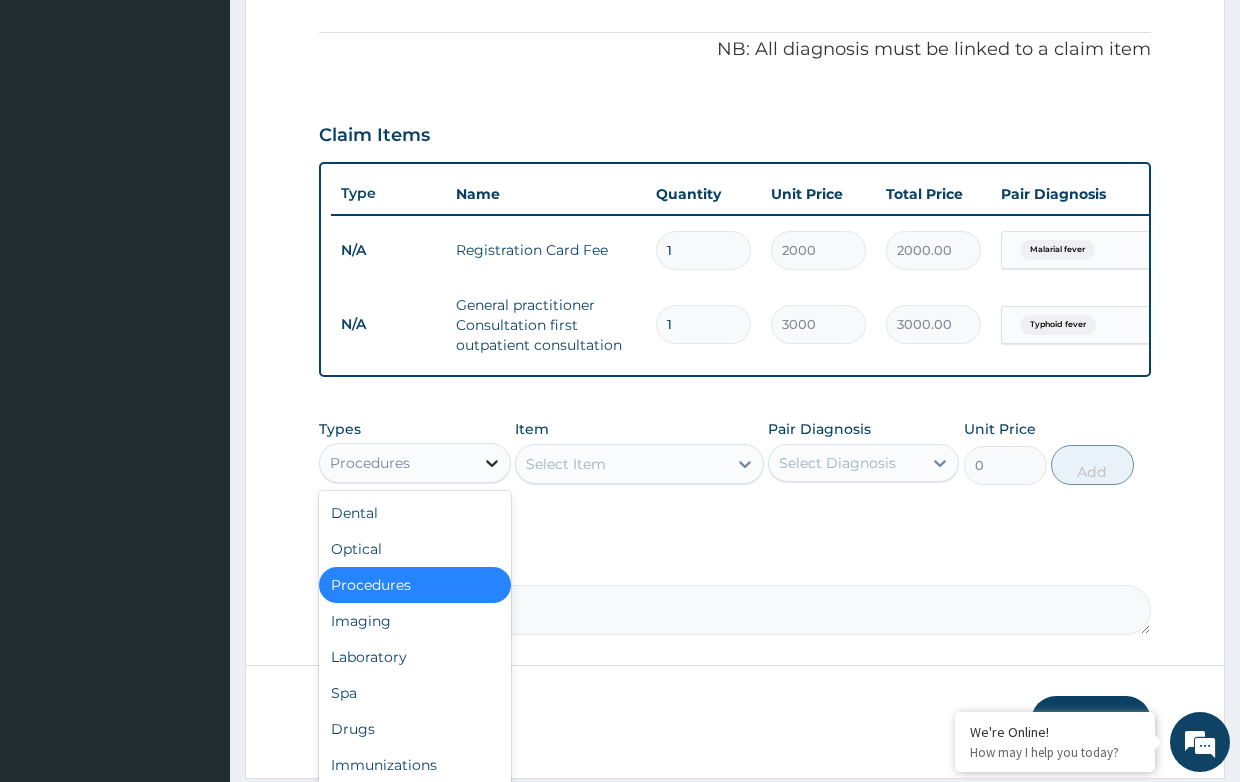 click 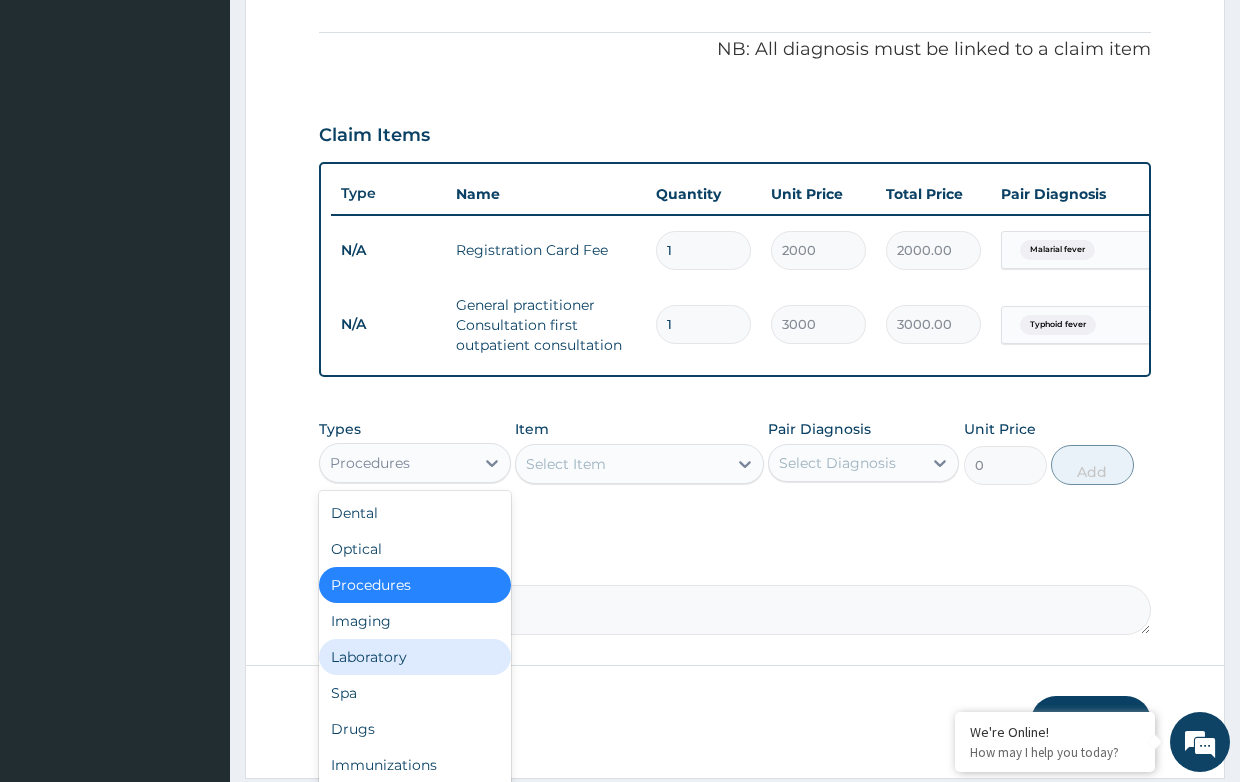 click on "Laboratory" at bounding box center [414, 657] 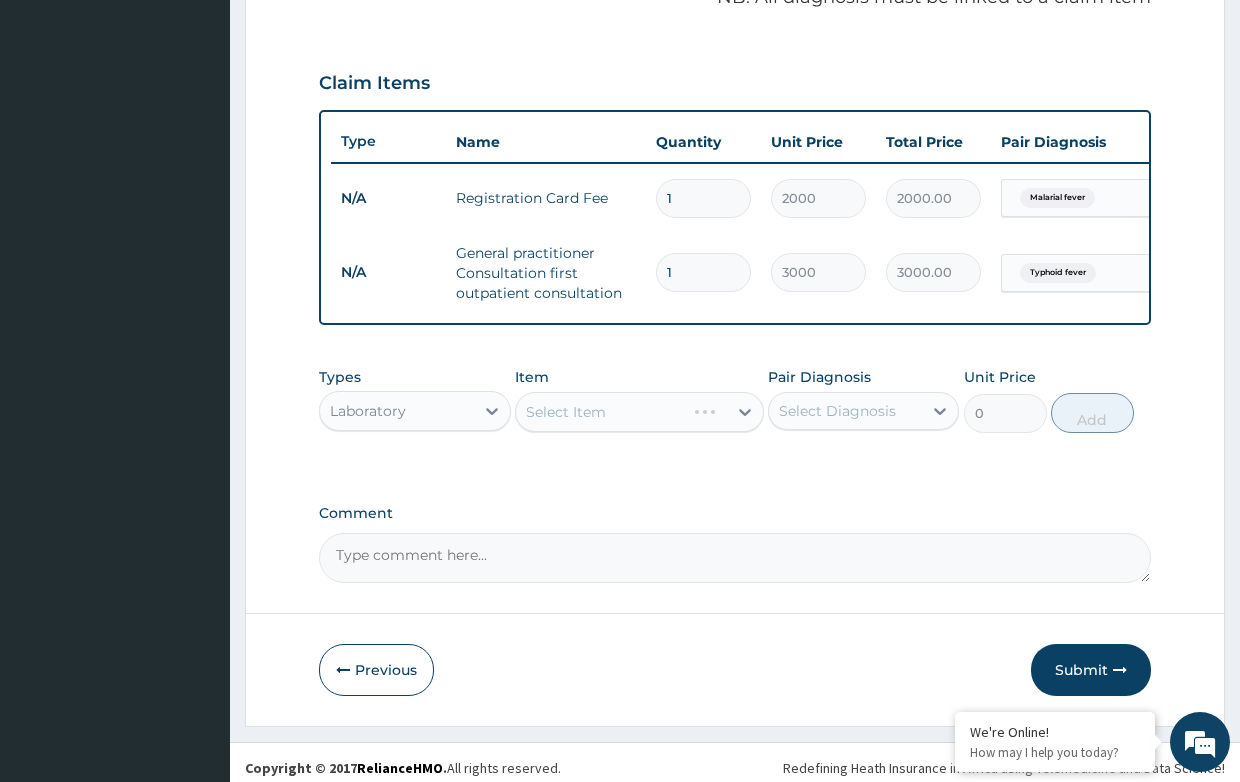 scroll, scrollTop: 662, scrollLeft: 0, axis: vertical 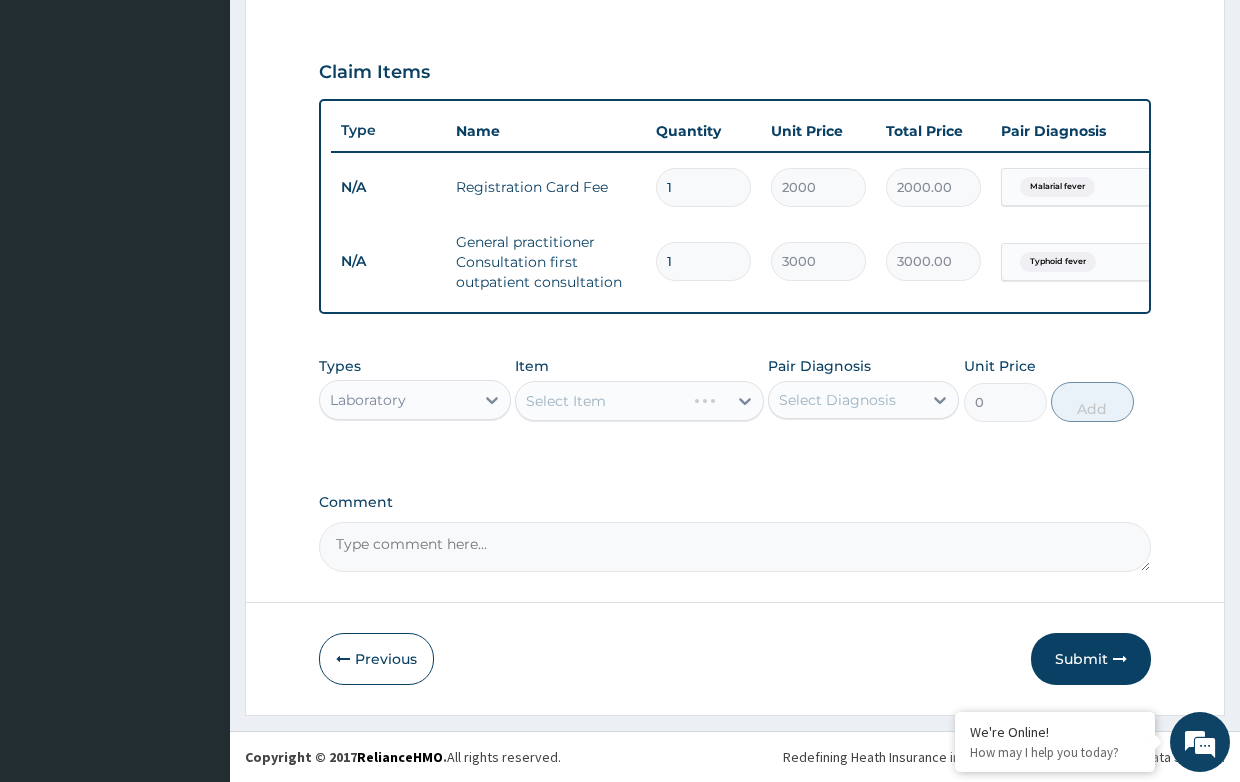 click on "Select Item" at bounding box center [639, 401] 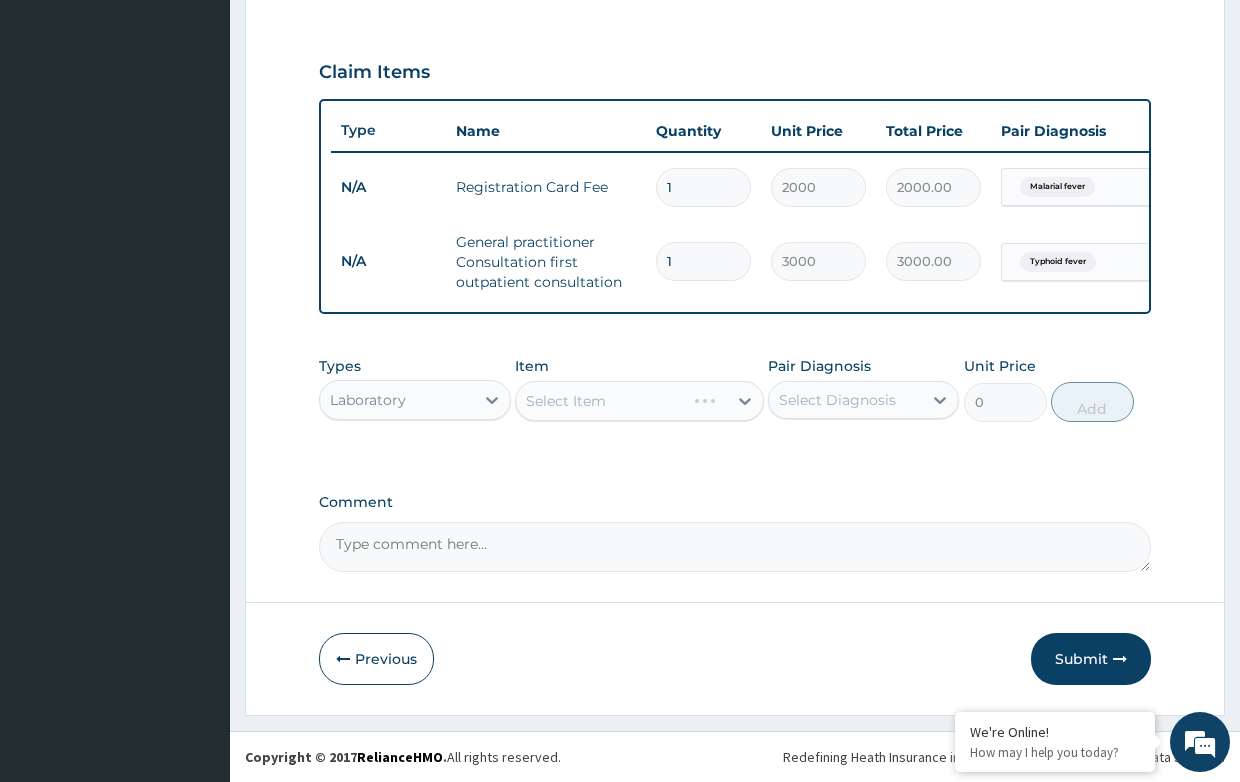 click on "Select Item" at bounding box center (639, 401) 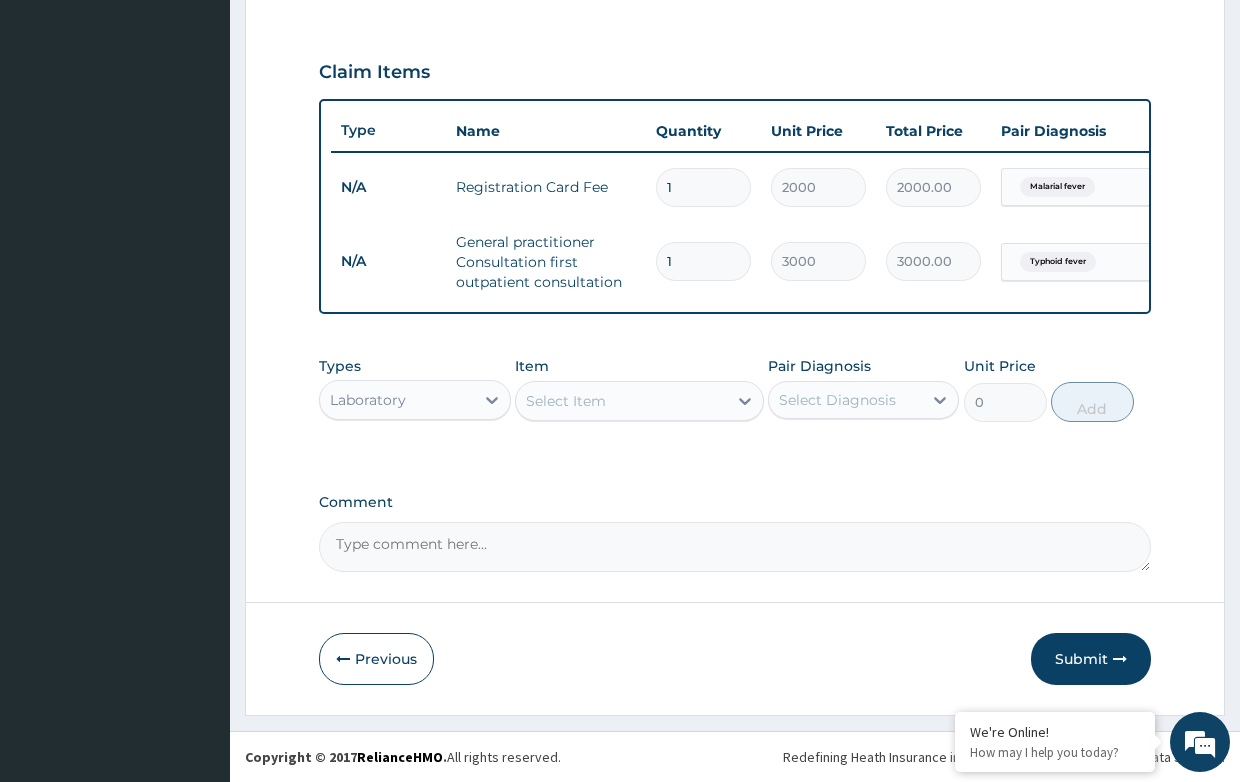 click on "Select Item" at bounding box center [639, 401] 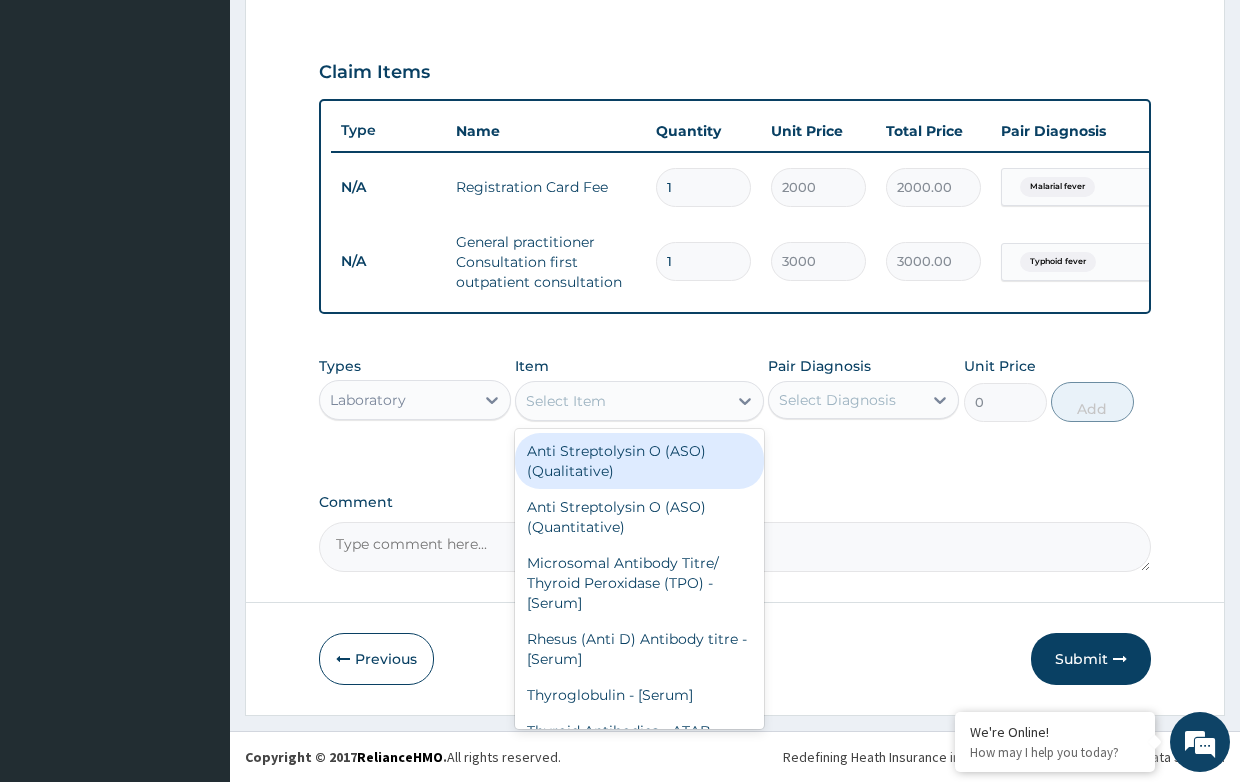 click on "Select Item" at bounding box center [621, 401] 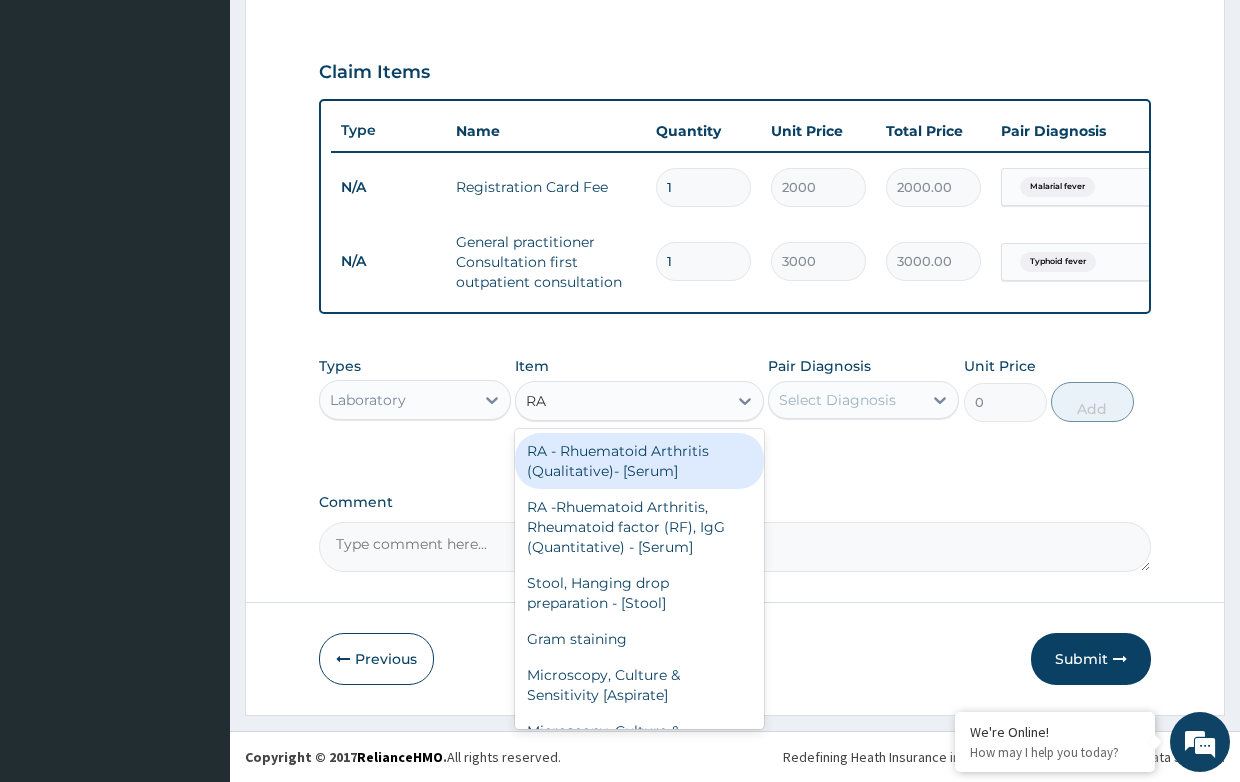 type on "R" 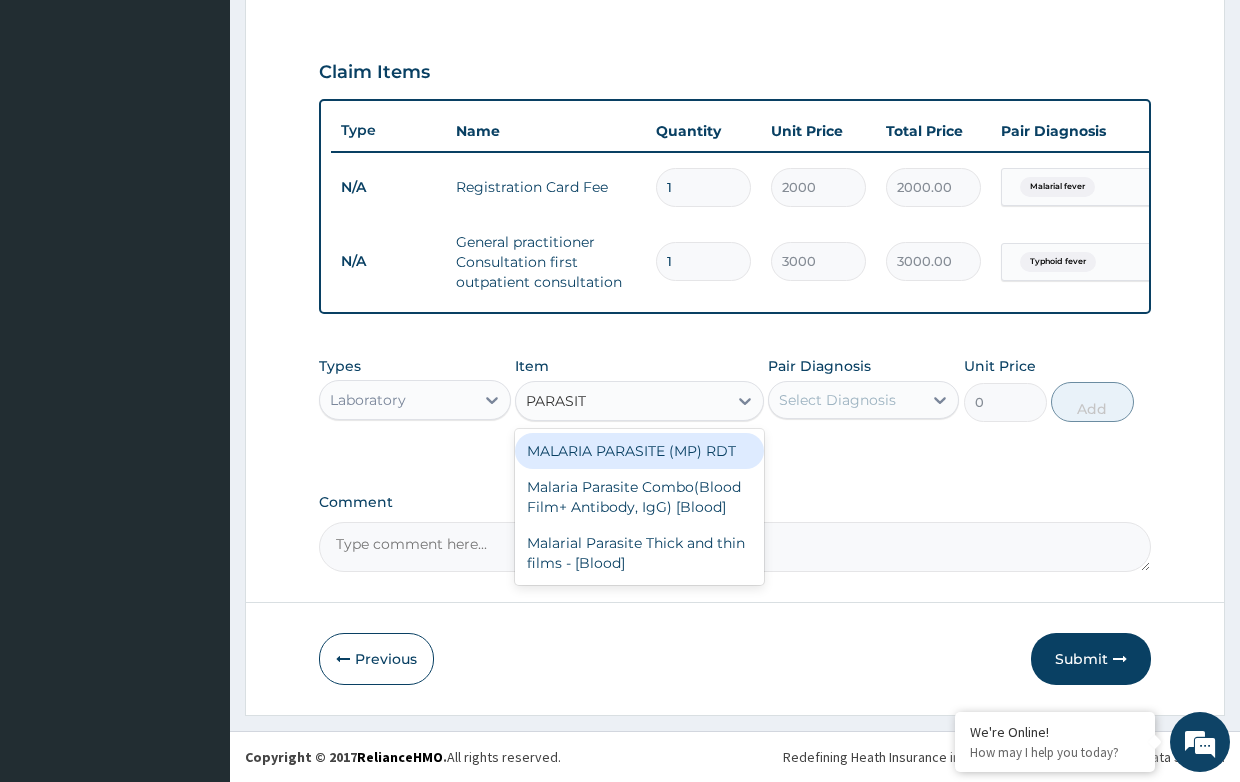 type on "PARASITE" 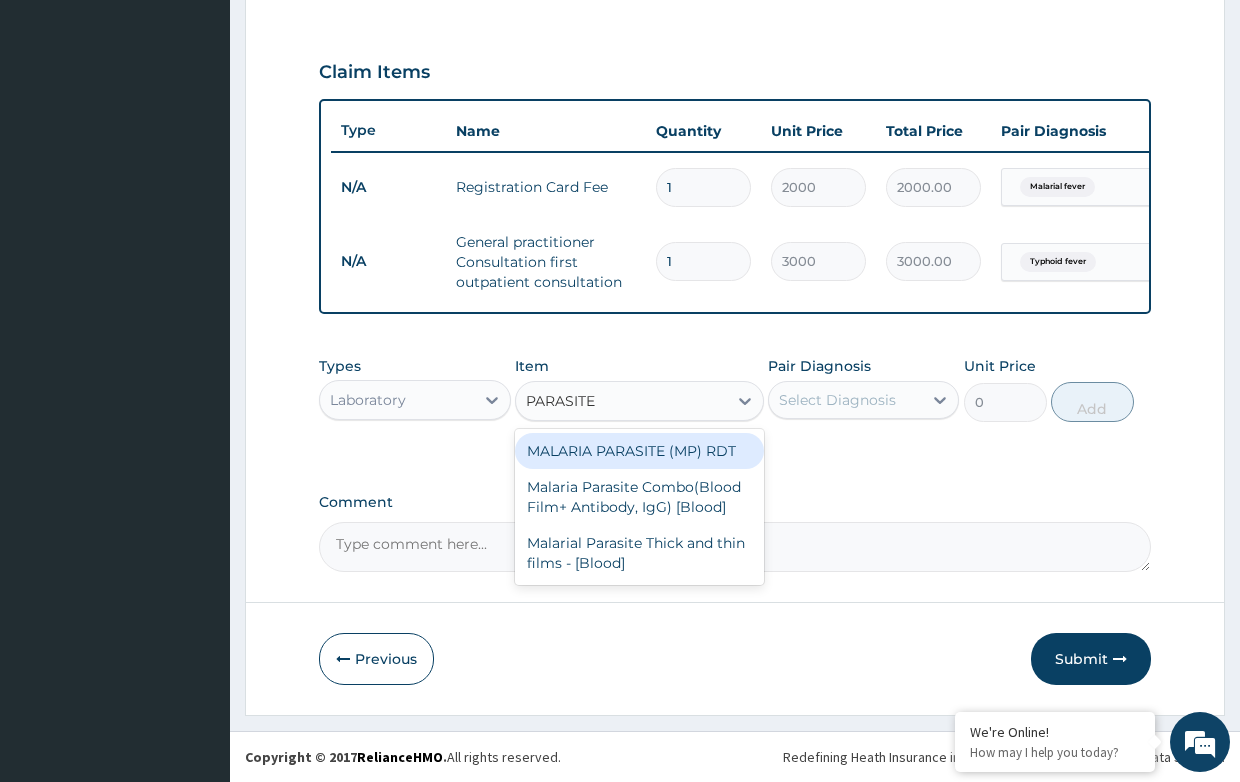 click on "MALARIA PARASITE (MP) RDT" at bounding box center [639, 451] 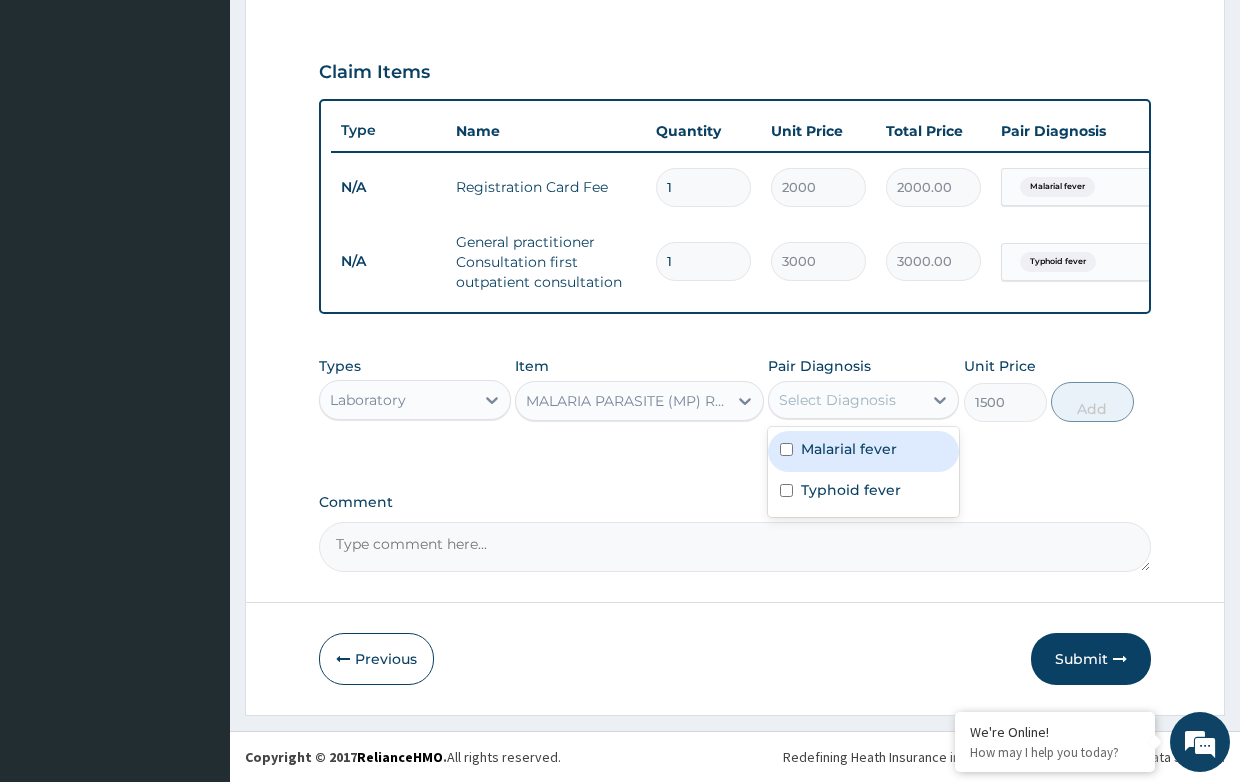 click on "Select Diagnosis" at bounding box center [837, 400] 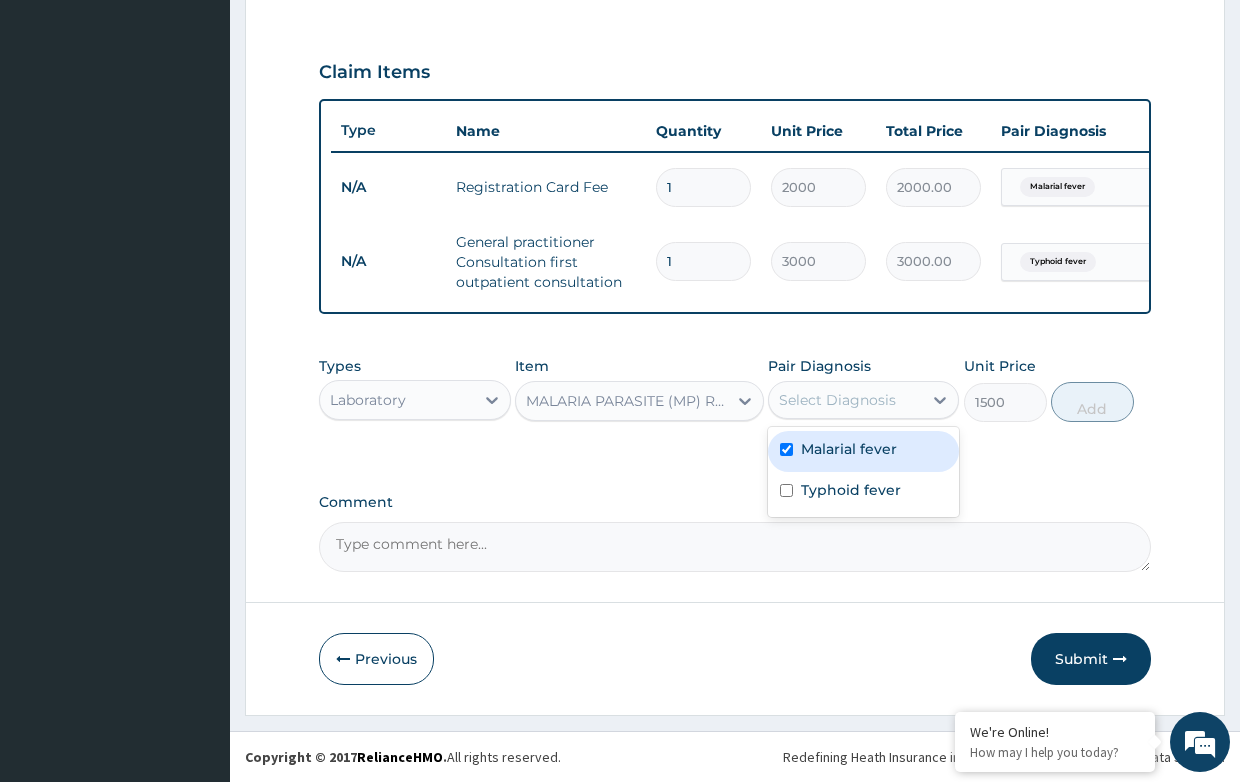 checkbox on "true" 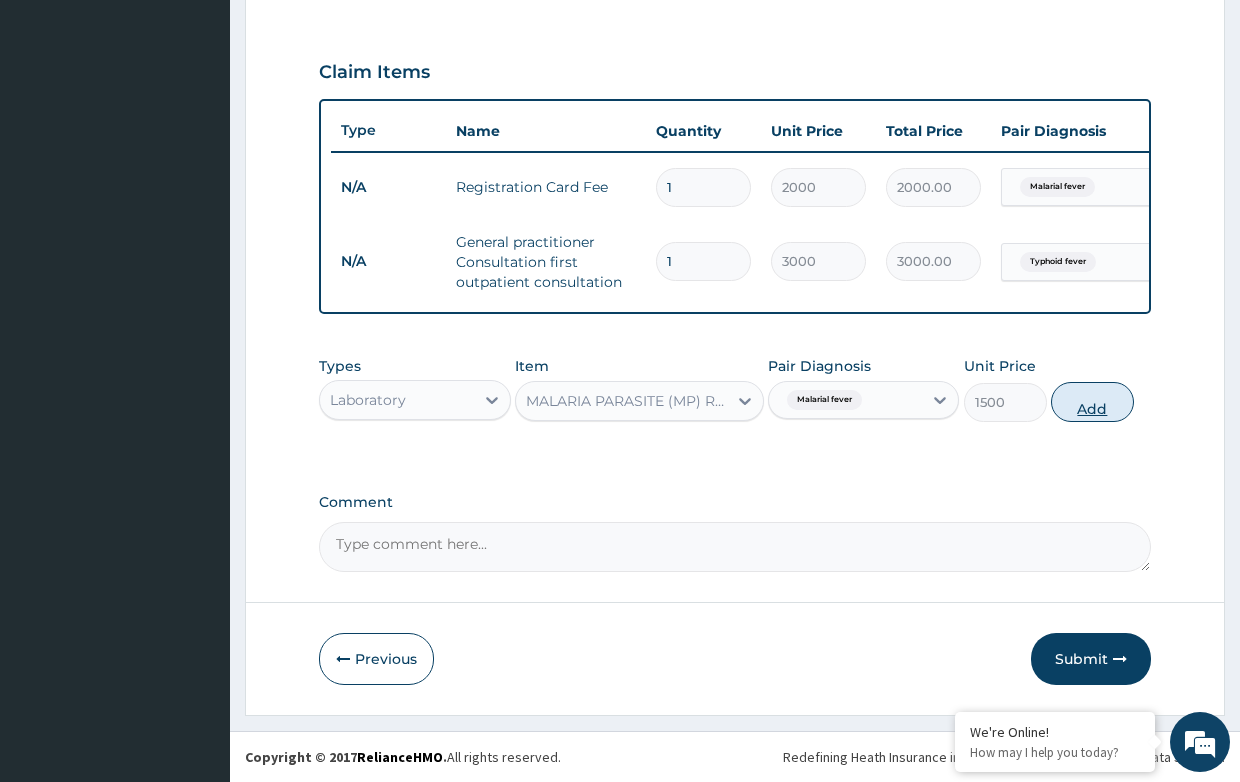 click on "Add" at bounding box center (1092, 402) 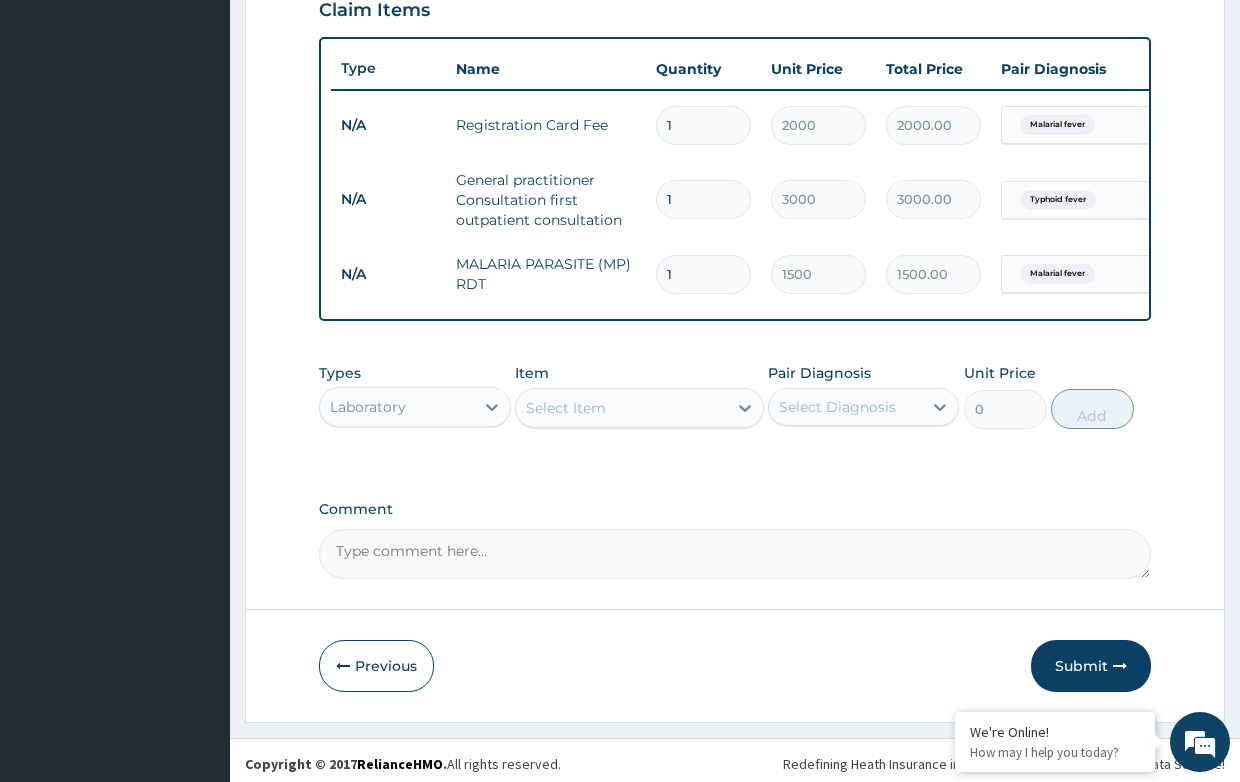 scroll, scrollTop: 731, scrollLeft: 0, axis: vertical 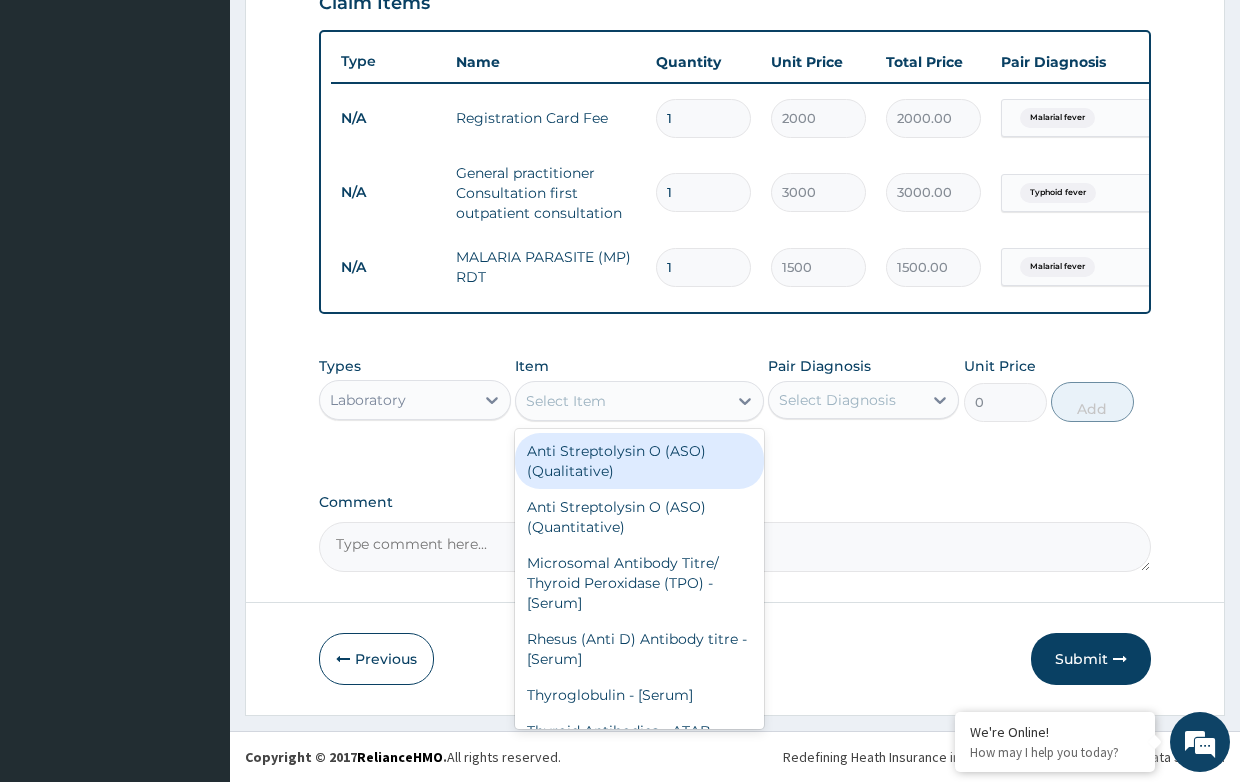 click on "Select Item" at bounding box center (566, 401) 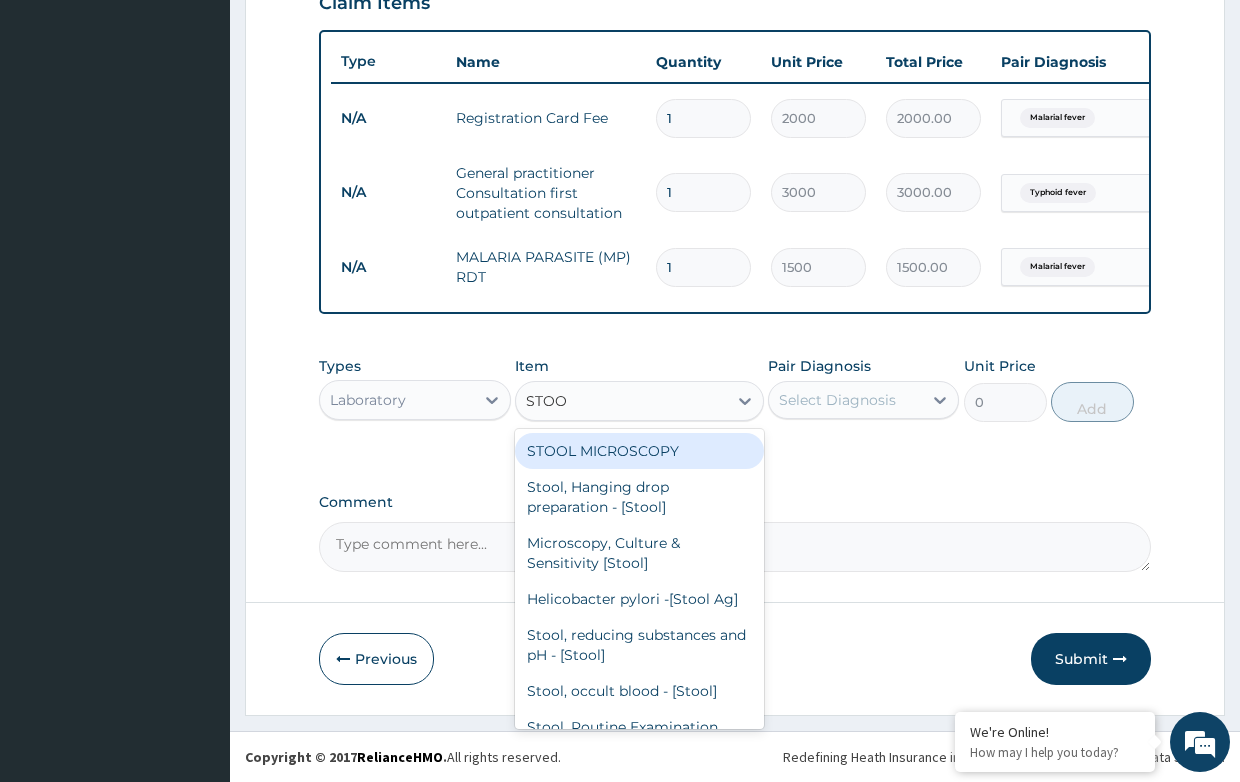 type on "STOOL" 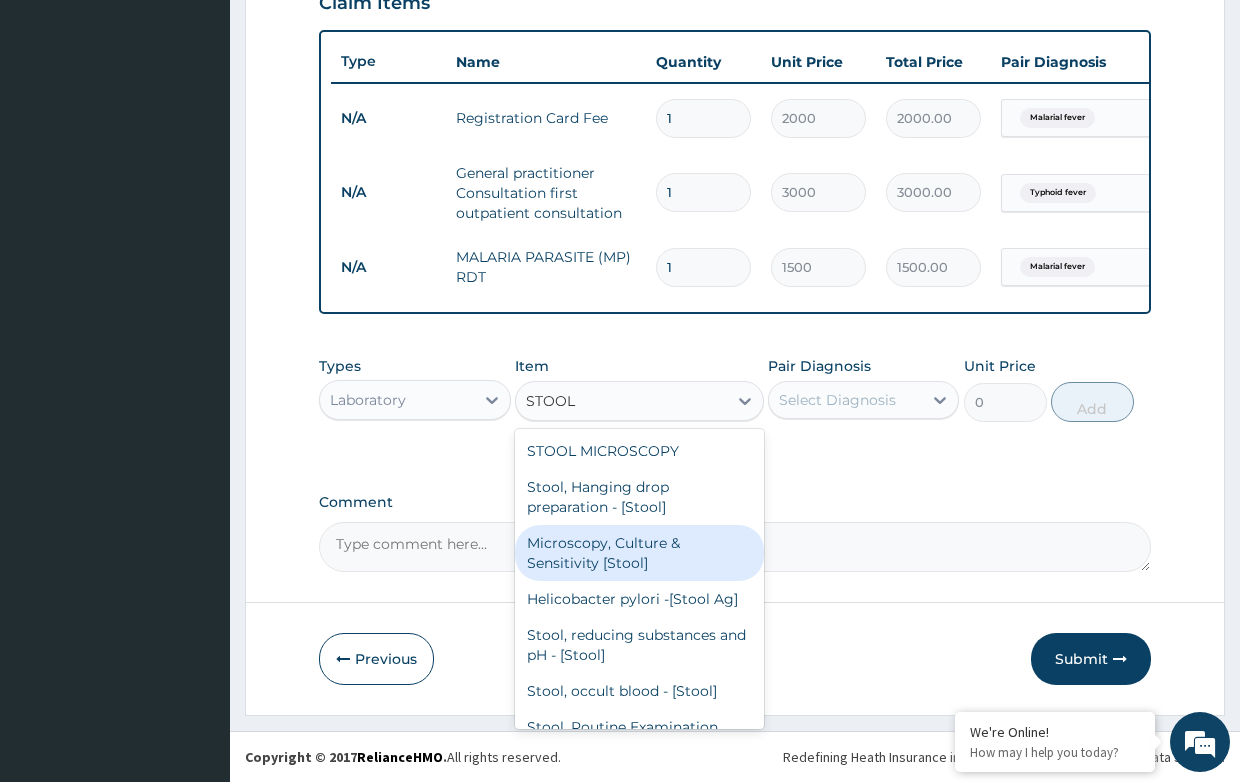 click on "Microscopy, Culture & Sensitivity [Stool]" at bounding box center [639, 553] 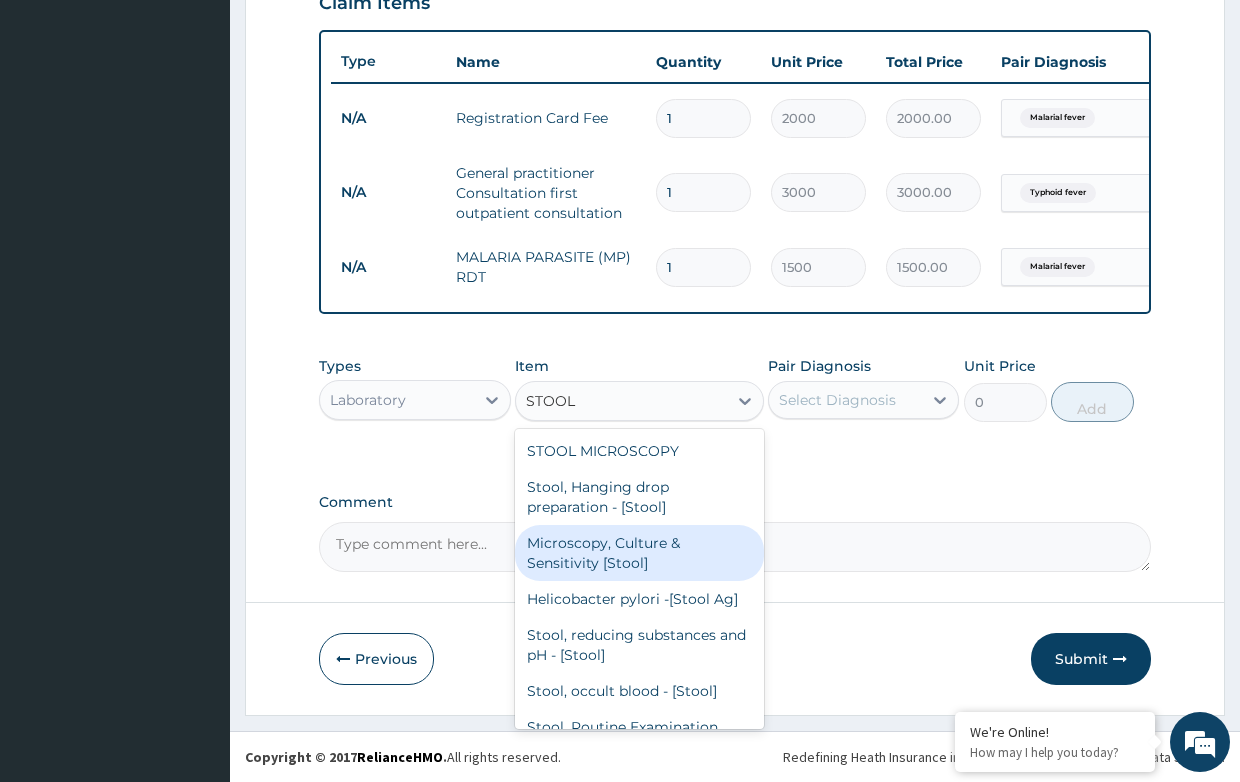 type 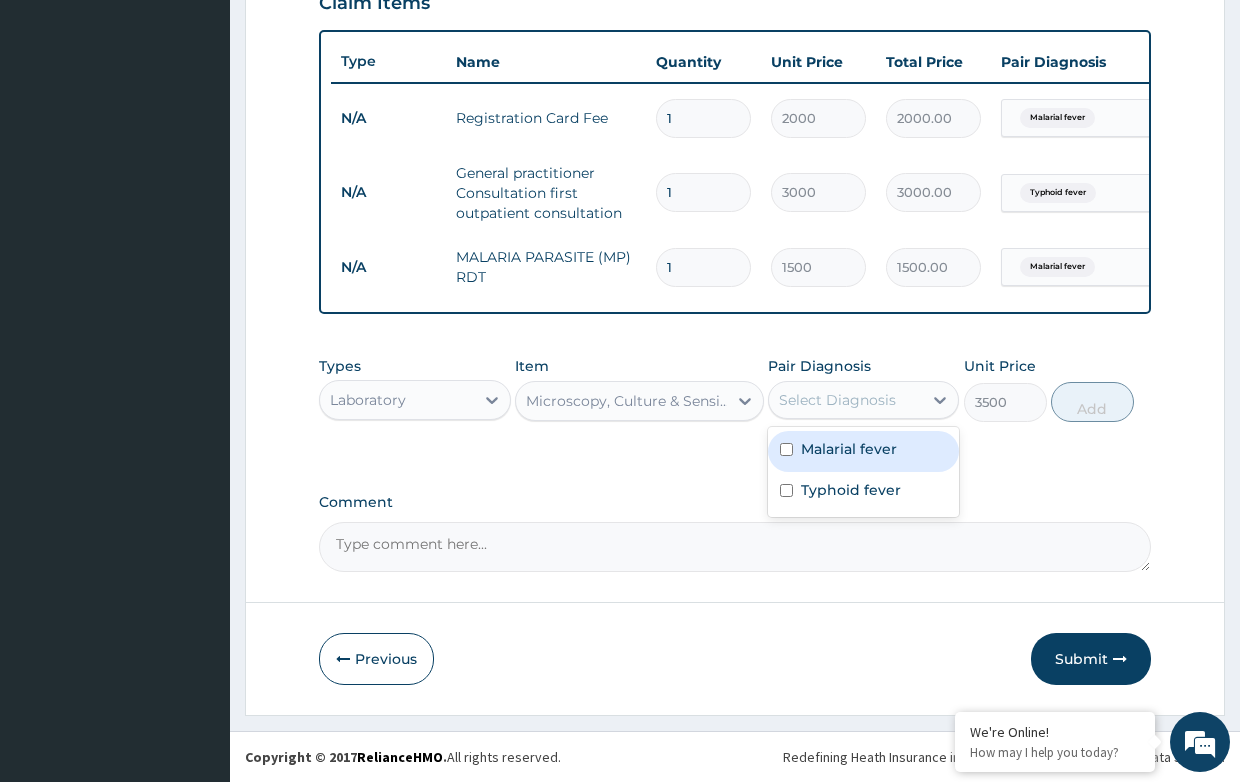 click on "Select Diagnosis" at bounding box center [837, 400] 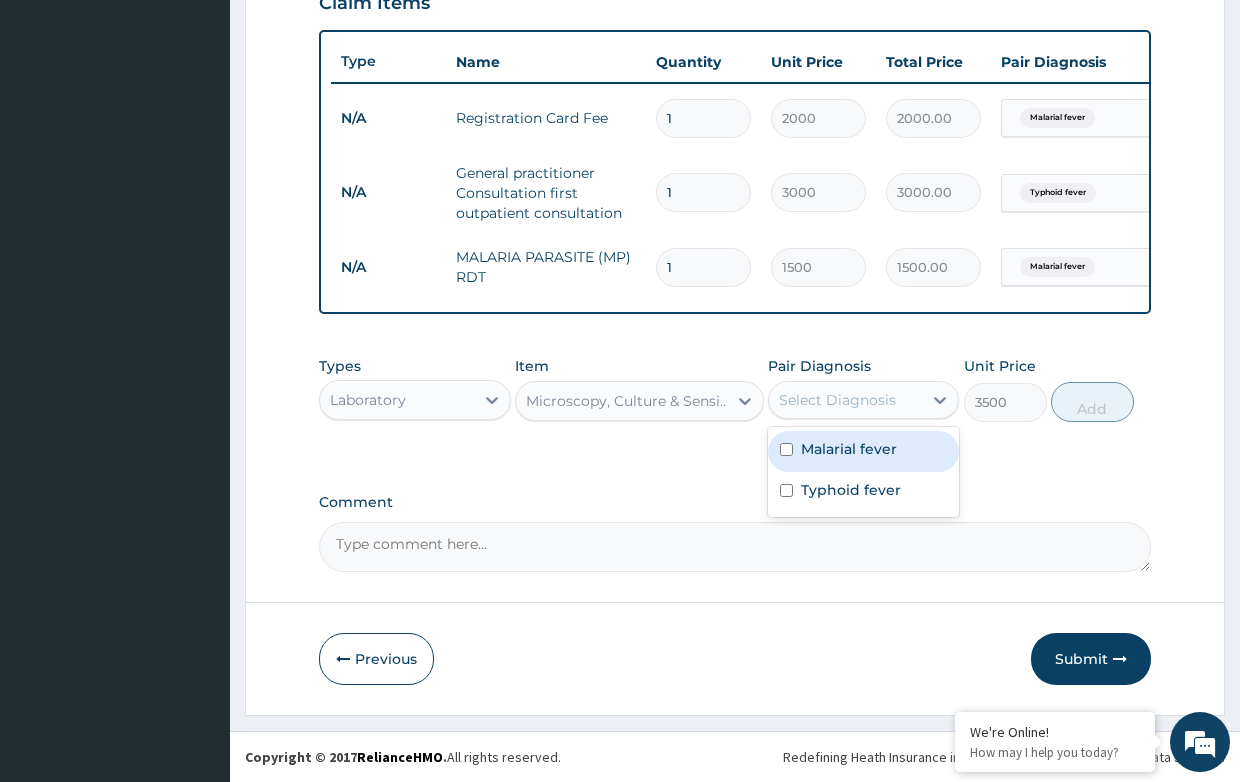 click on "Malarial fever" at bounding box center (849, 449) 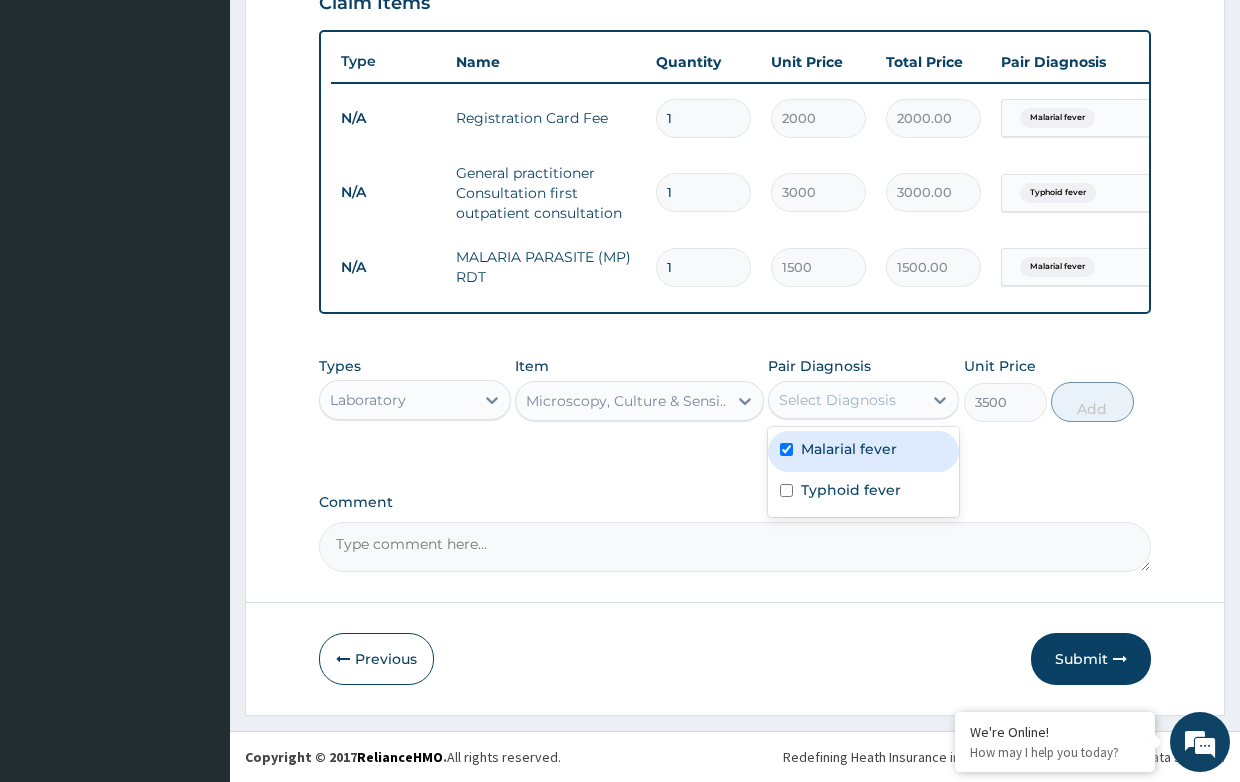 checkbox on "true" 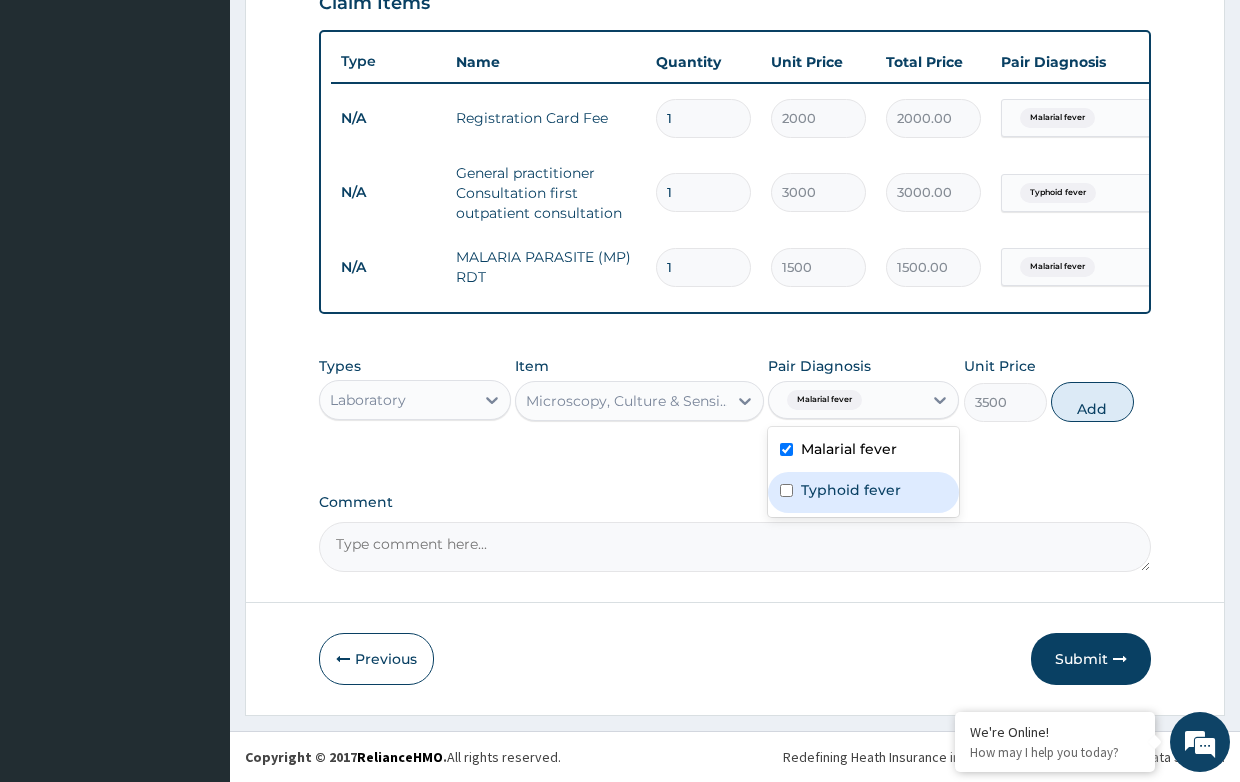 click on "Typhoid fever" at bounding box center [851, 490] 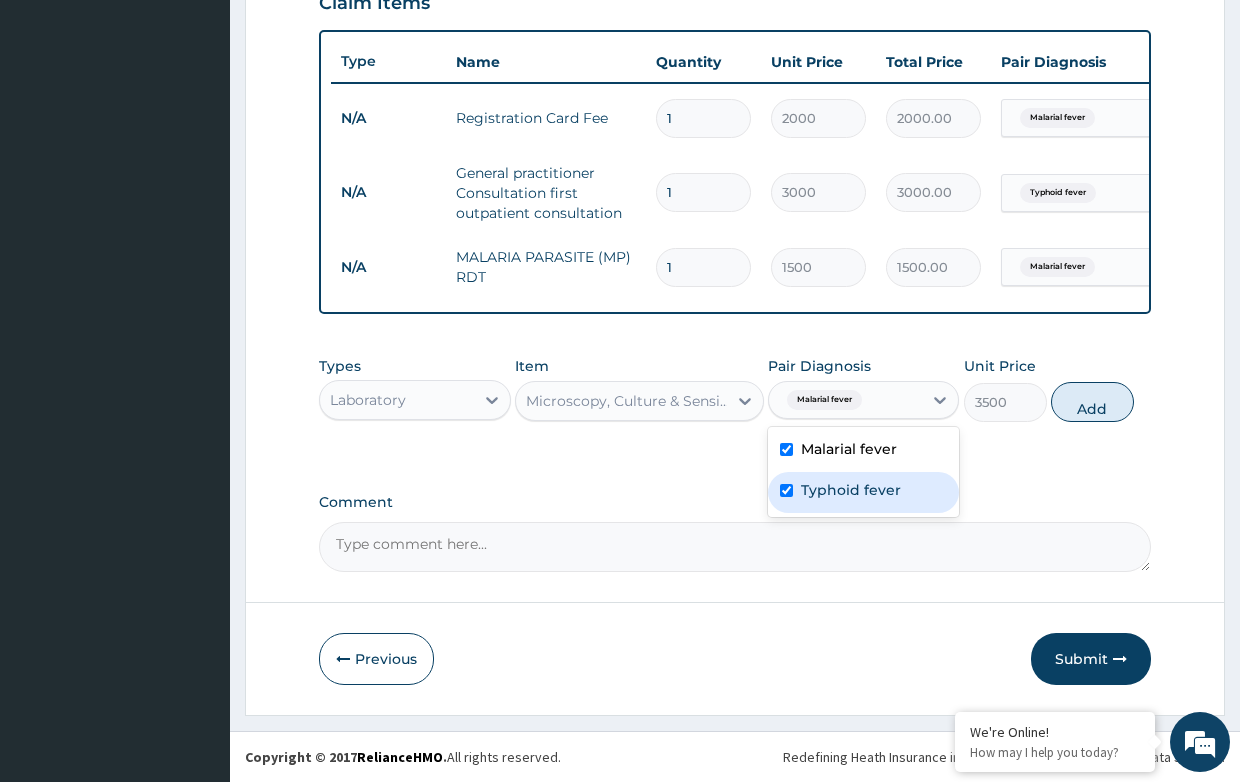checkbox on "true" 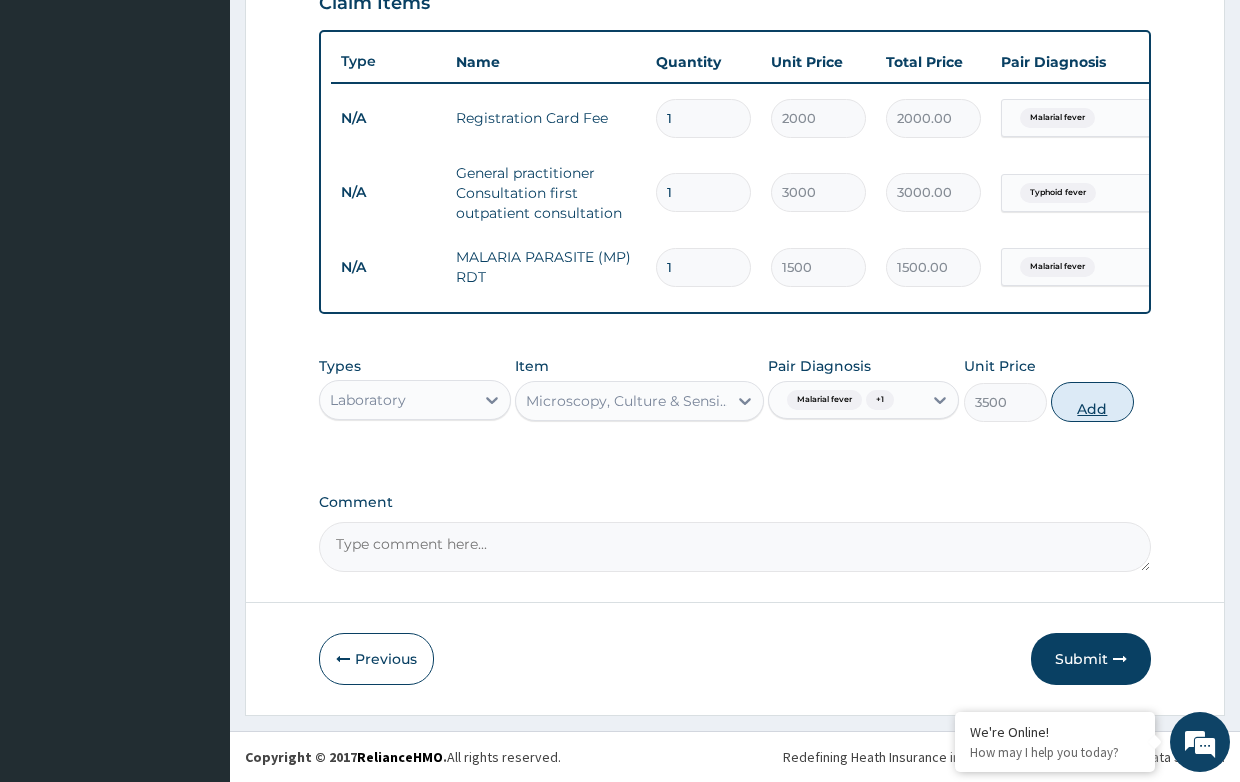 click on "Add" at bounding box center [1092, 402] 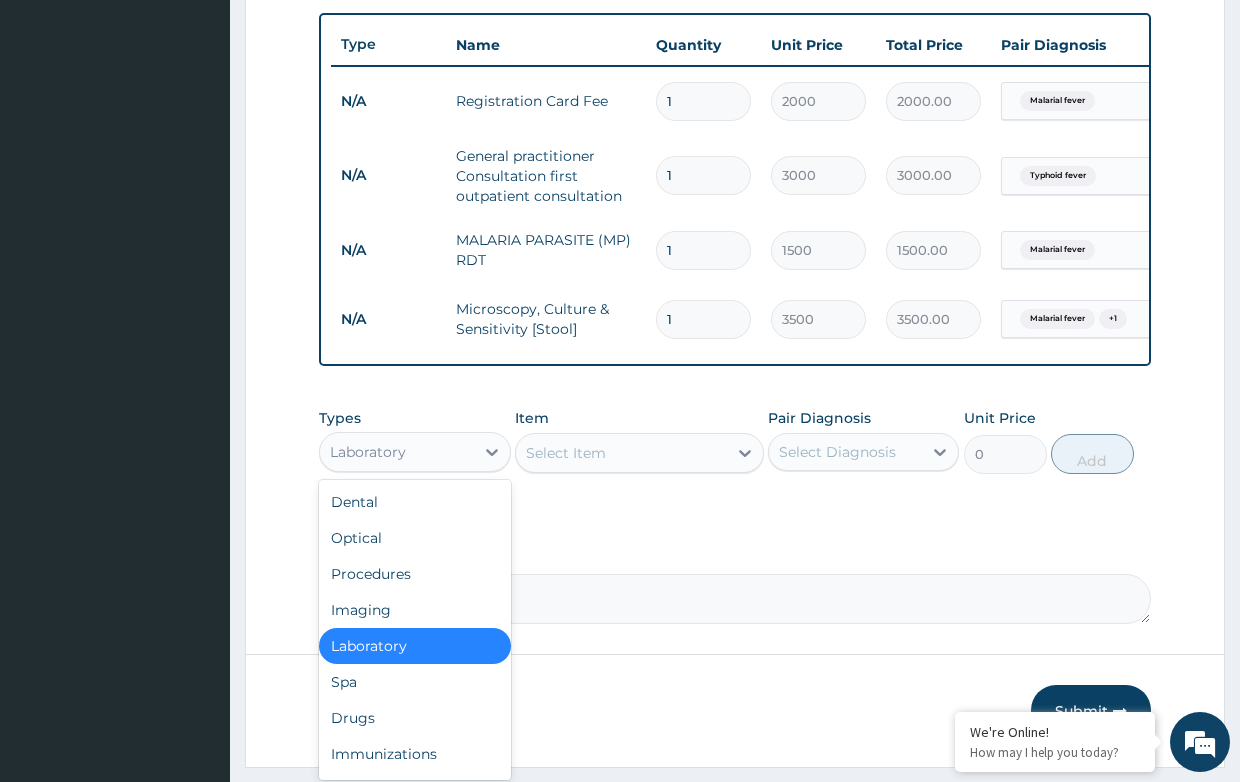 click on "Laboratory" at bounding box center (396, 452) 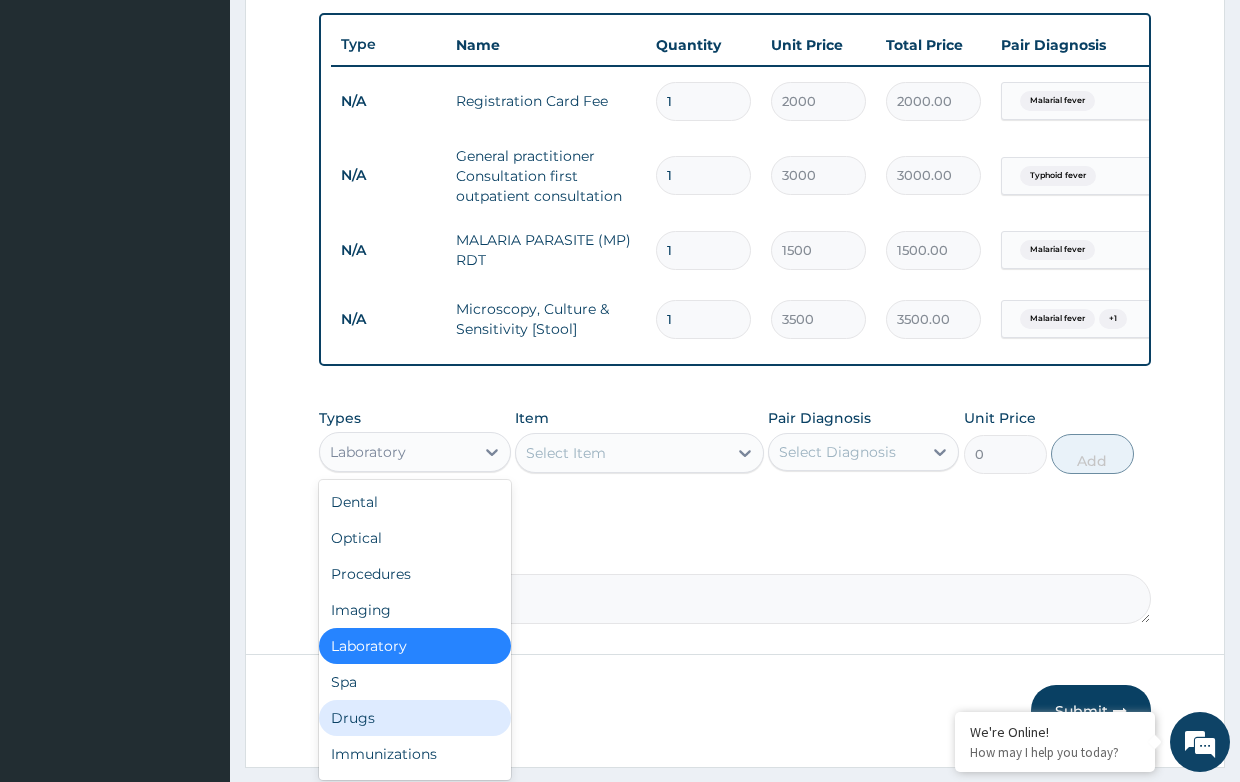click on "Drugs" at bounding box center [414, 718] 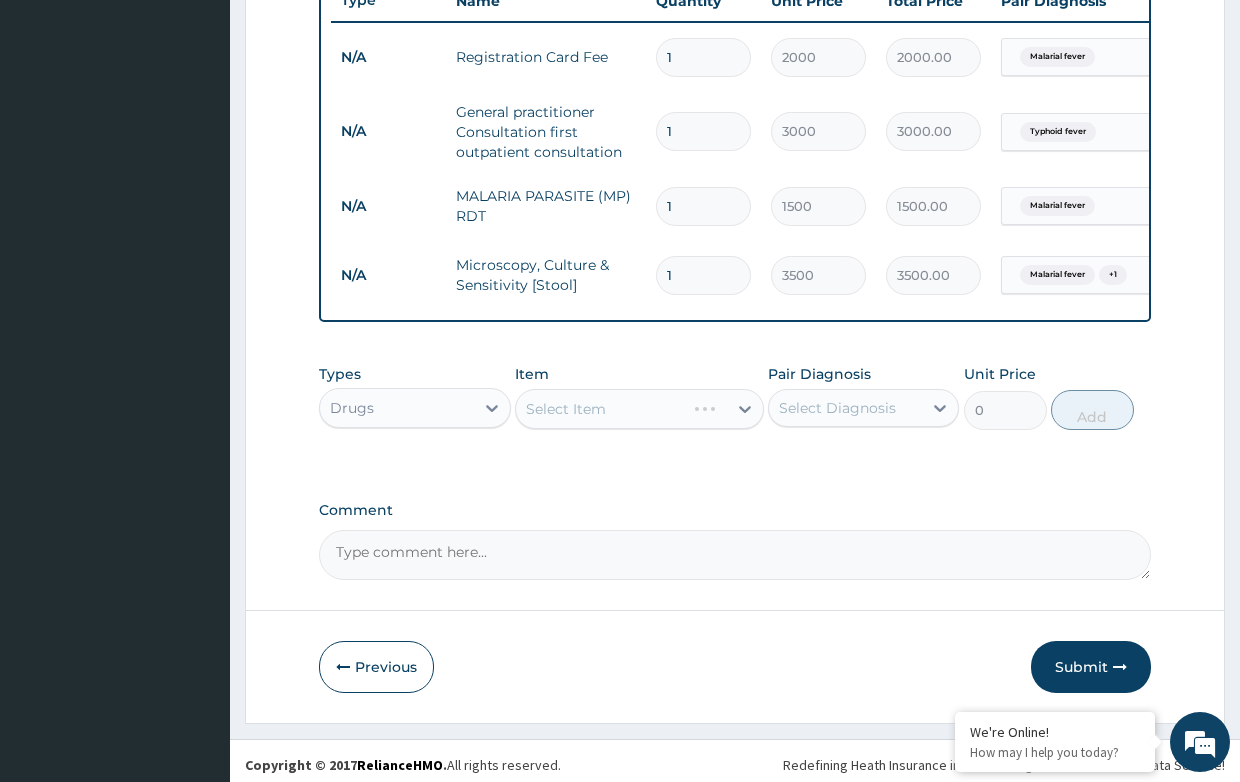scroll, scrollTop: 800, scrollLeft: 0, axis: vertical 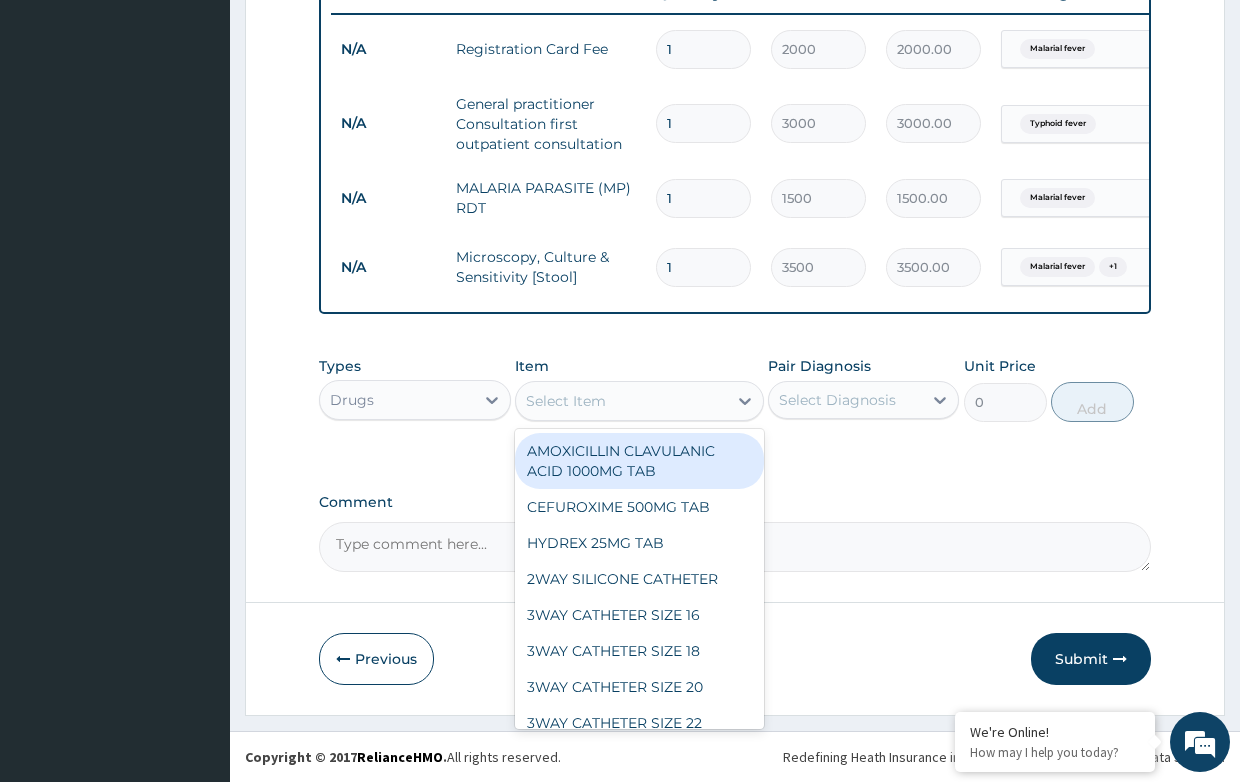 click on "Select Item" at bounding box center [566, 401] 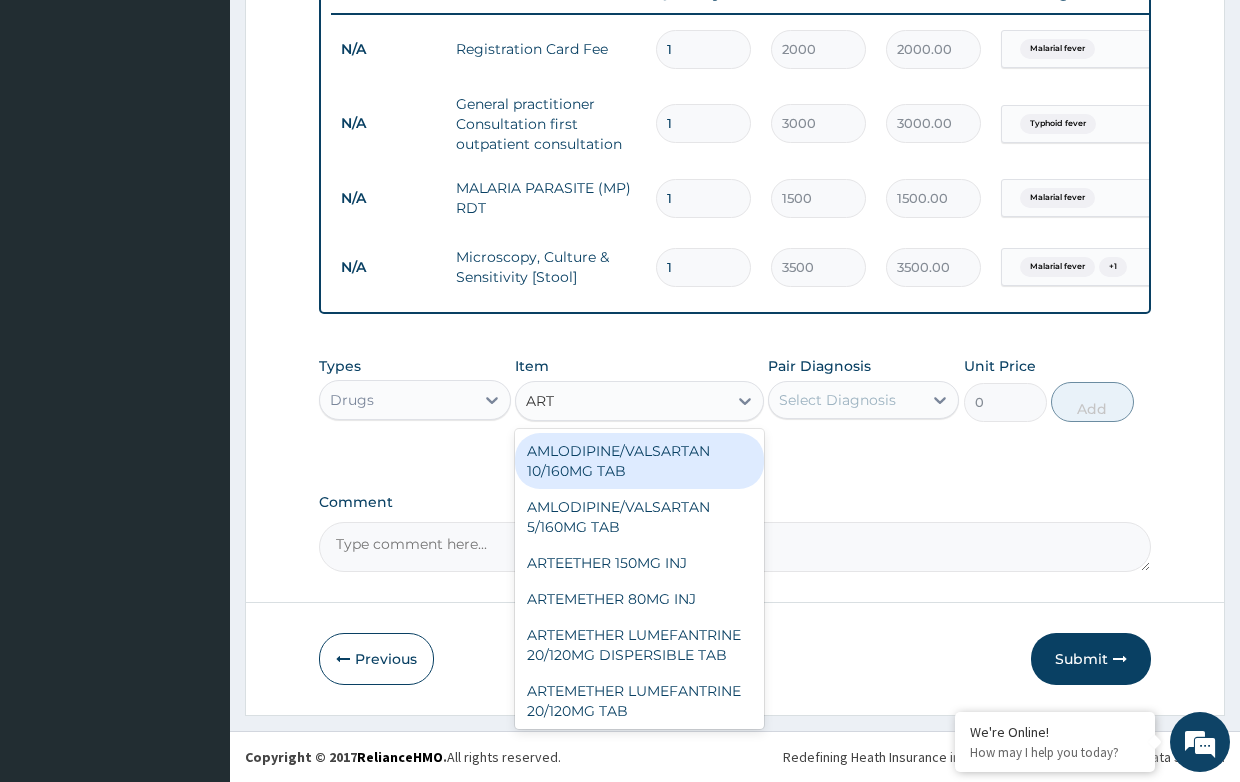 type on "ARTE" 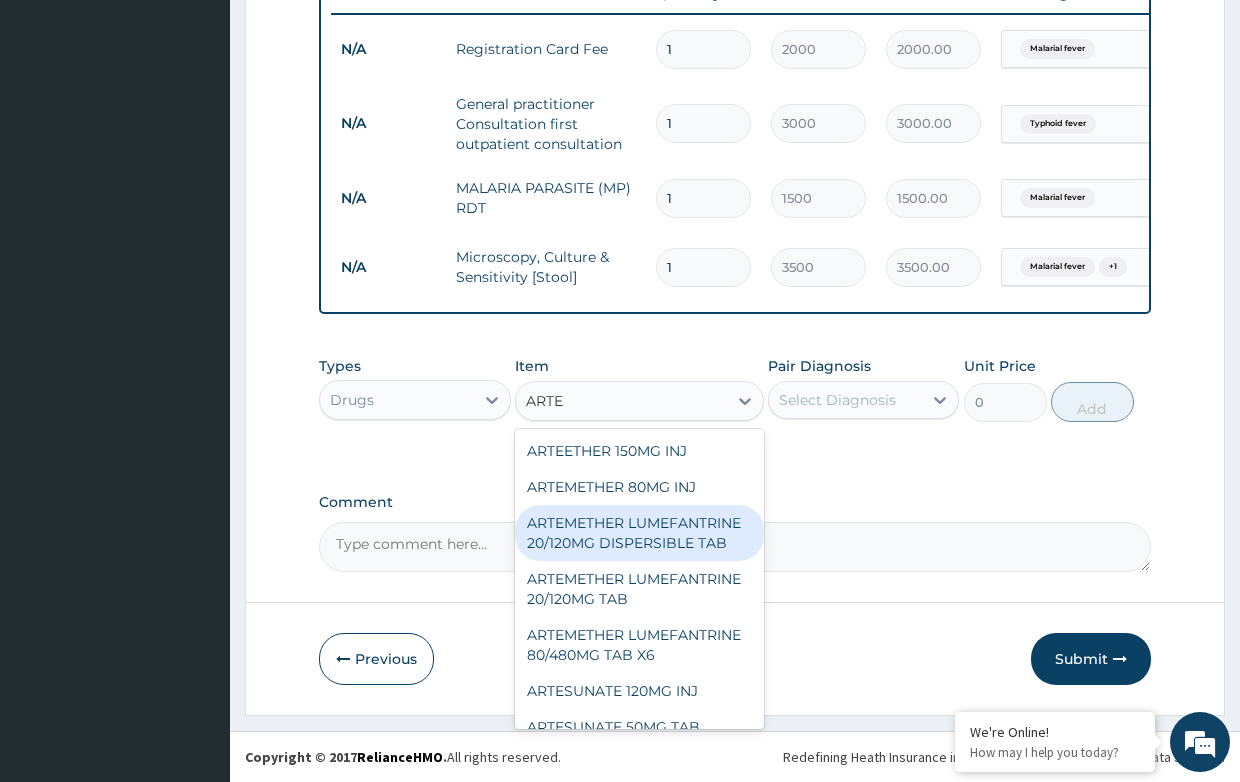 click on "ARTEMETHER LUMEFANTRINE 20/120MG DISPERSIBLE TAB" at bounding box center [639, 533] 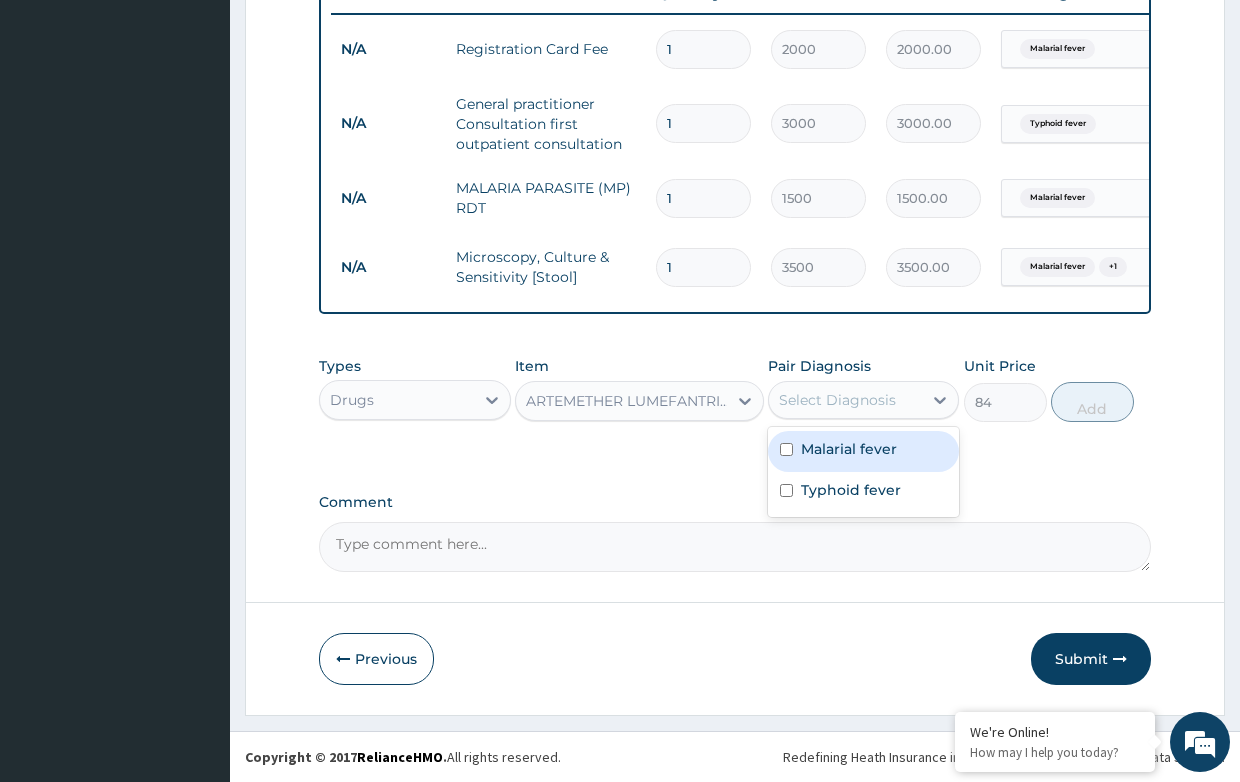 click on "Select Diagnosis" at bounding box center (837, 400) 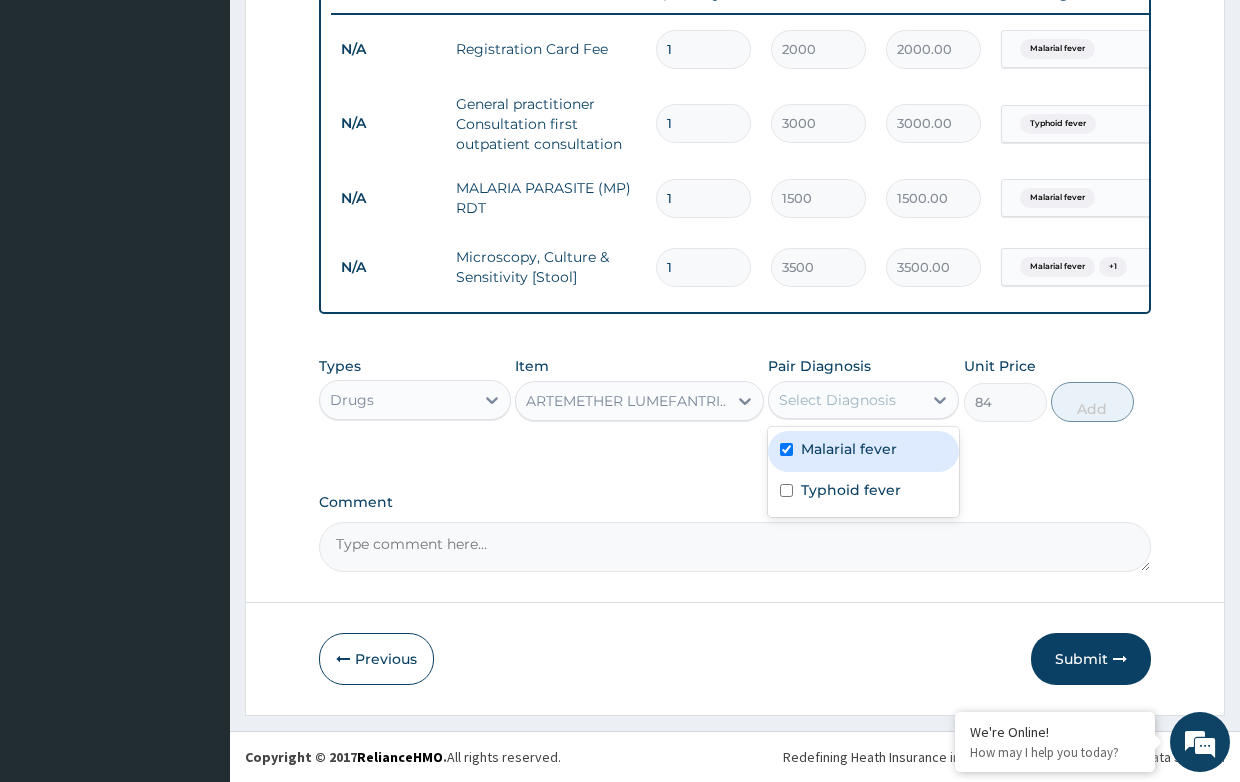 checkbox on "true" 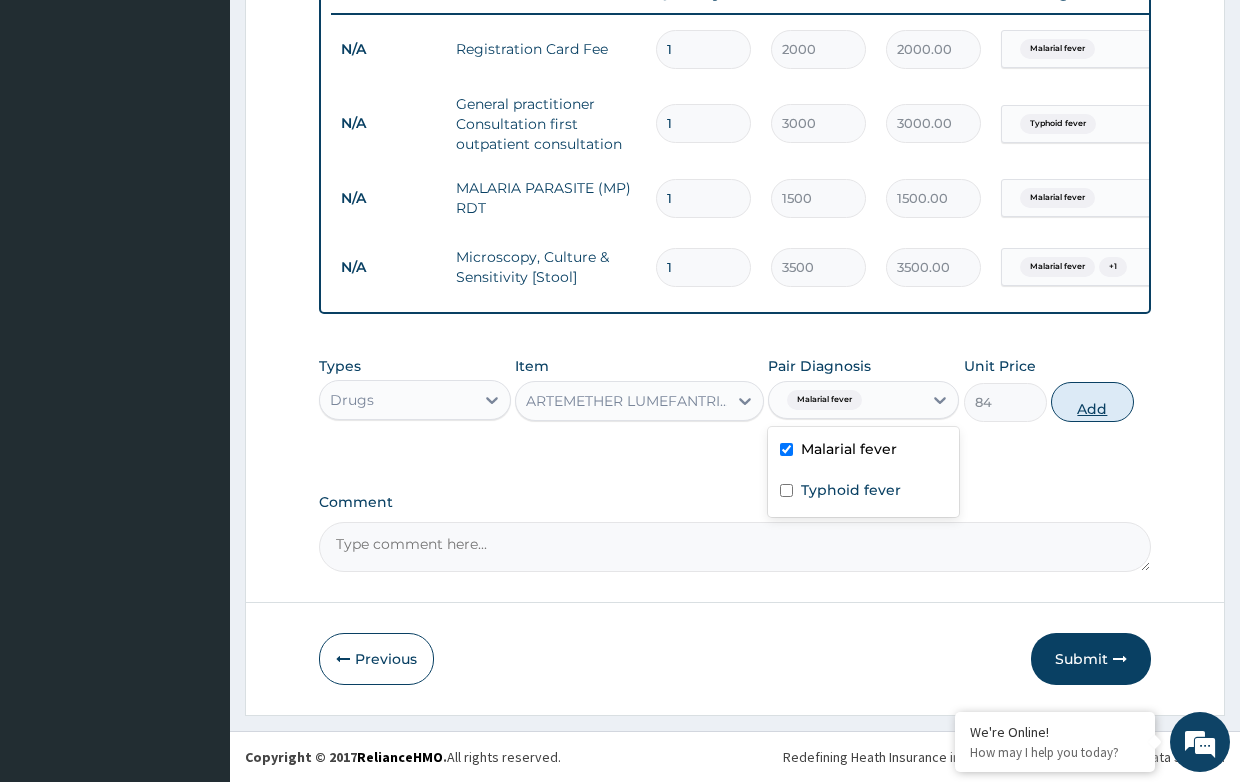 click on "Add" at bounding box center (1092, 402) 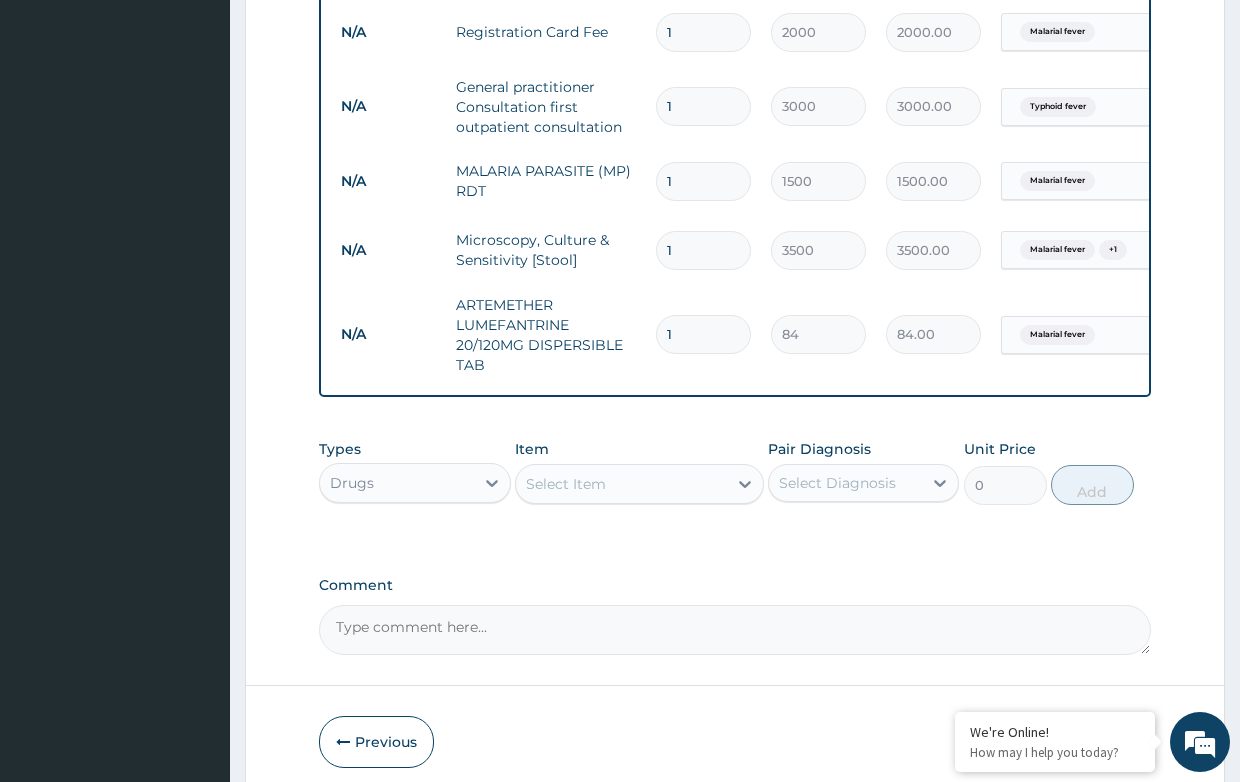 drag, startPoint x: 694, startPoint y: 329, endPoint x: 613, endPoint y: 331, distance: 81.02469 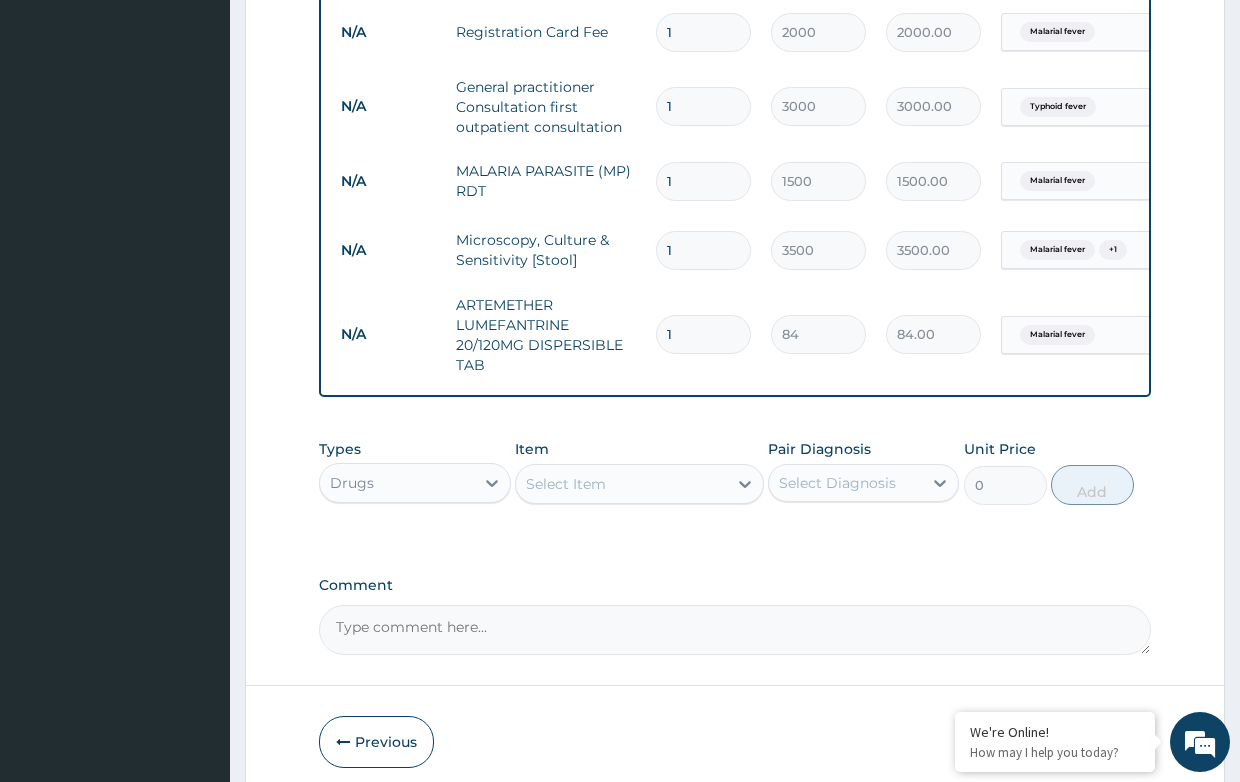 type on "2" 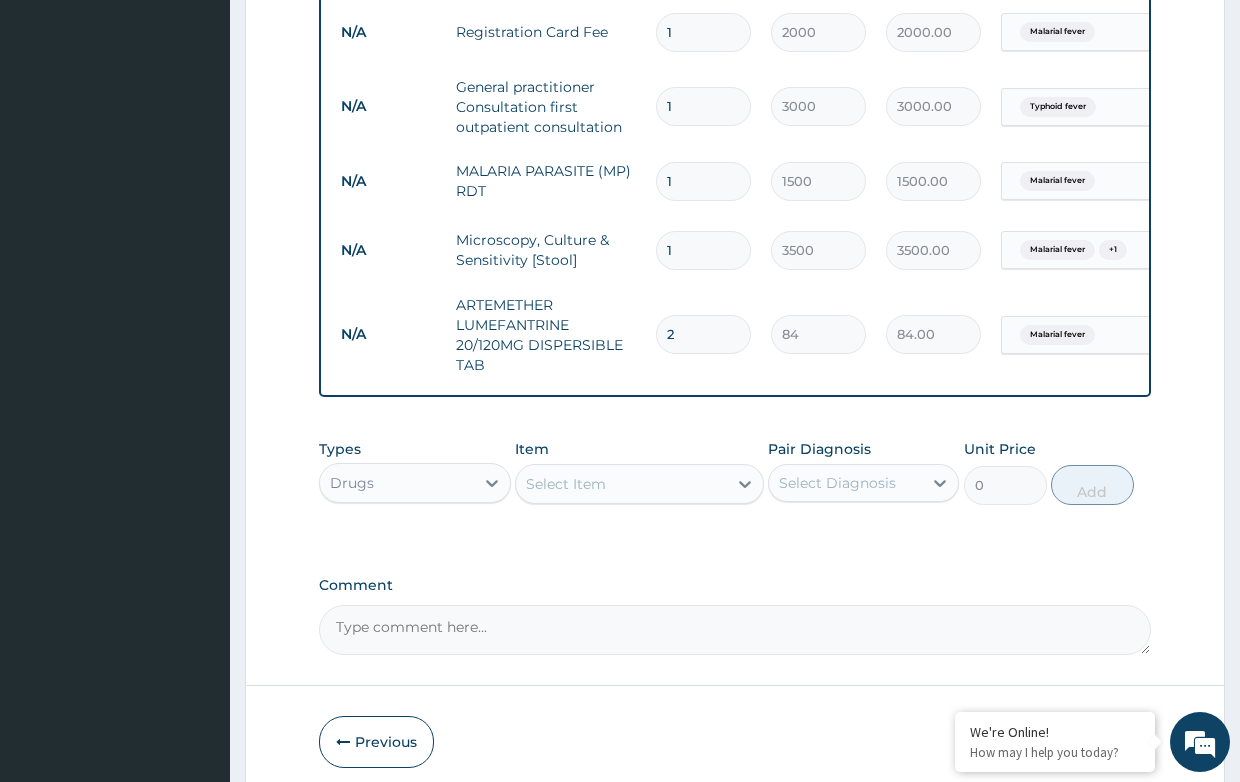 type on "168.00" 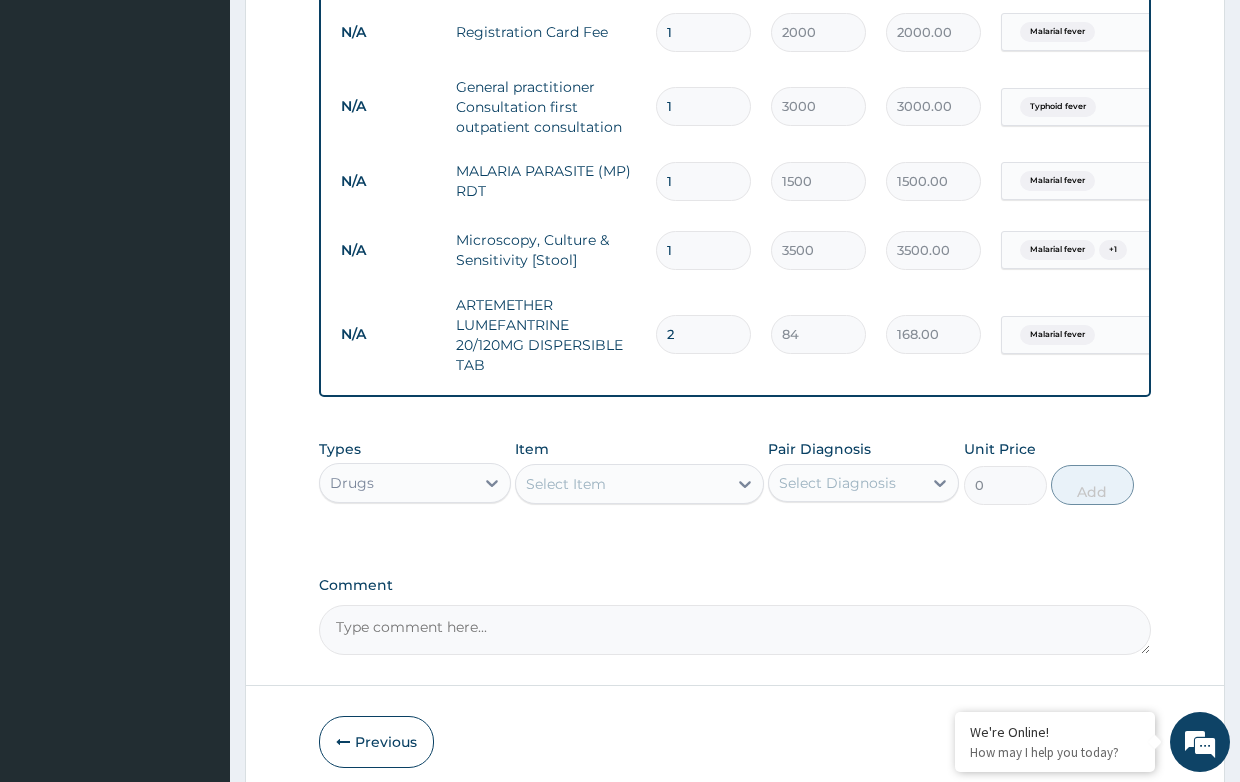 type on "24" 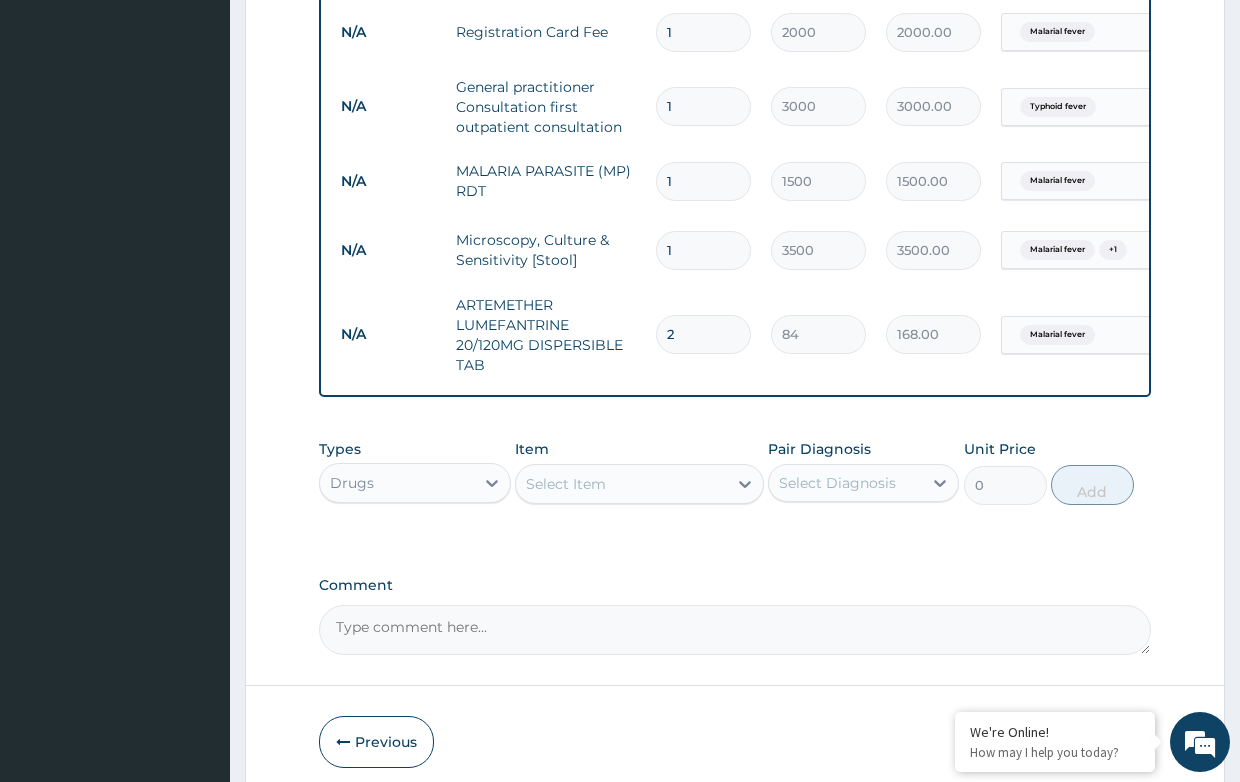 type on "2016.00" 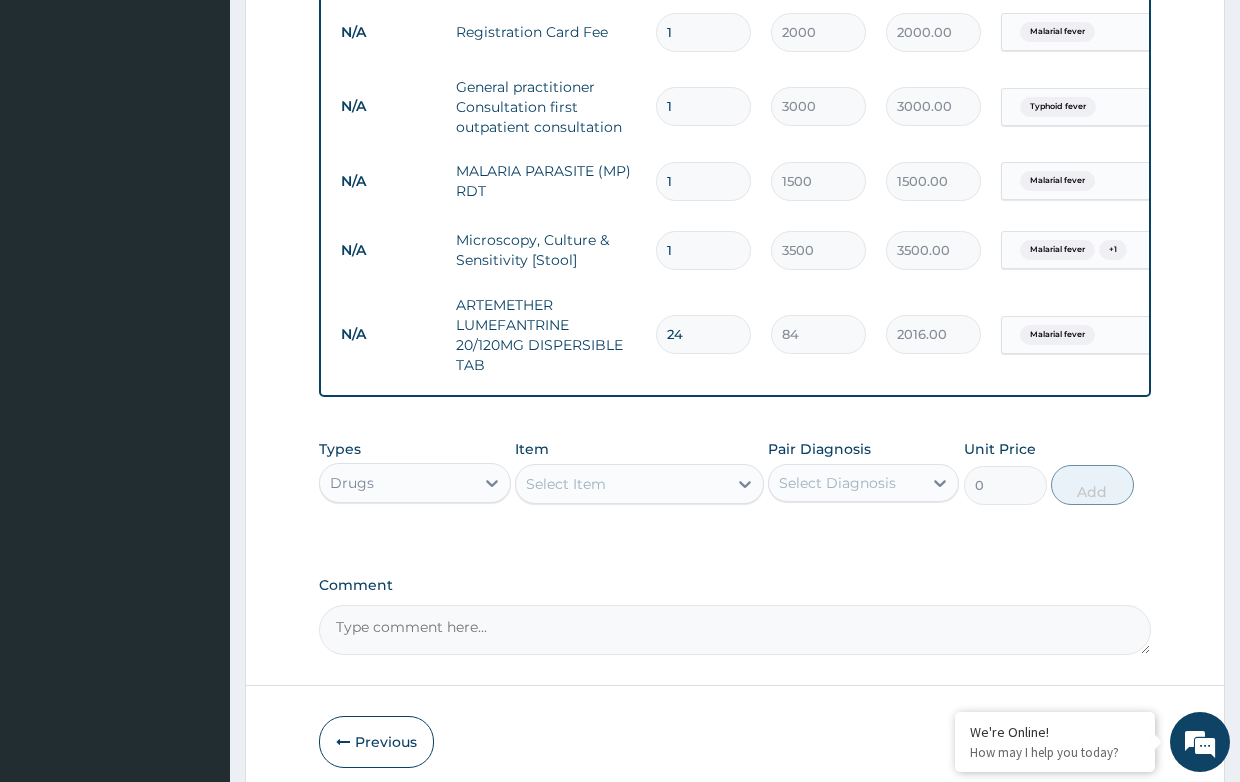 scroll, scrollTop: 900, scrollLeft: 0, axis: vertical 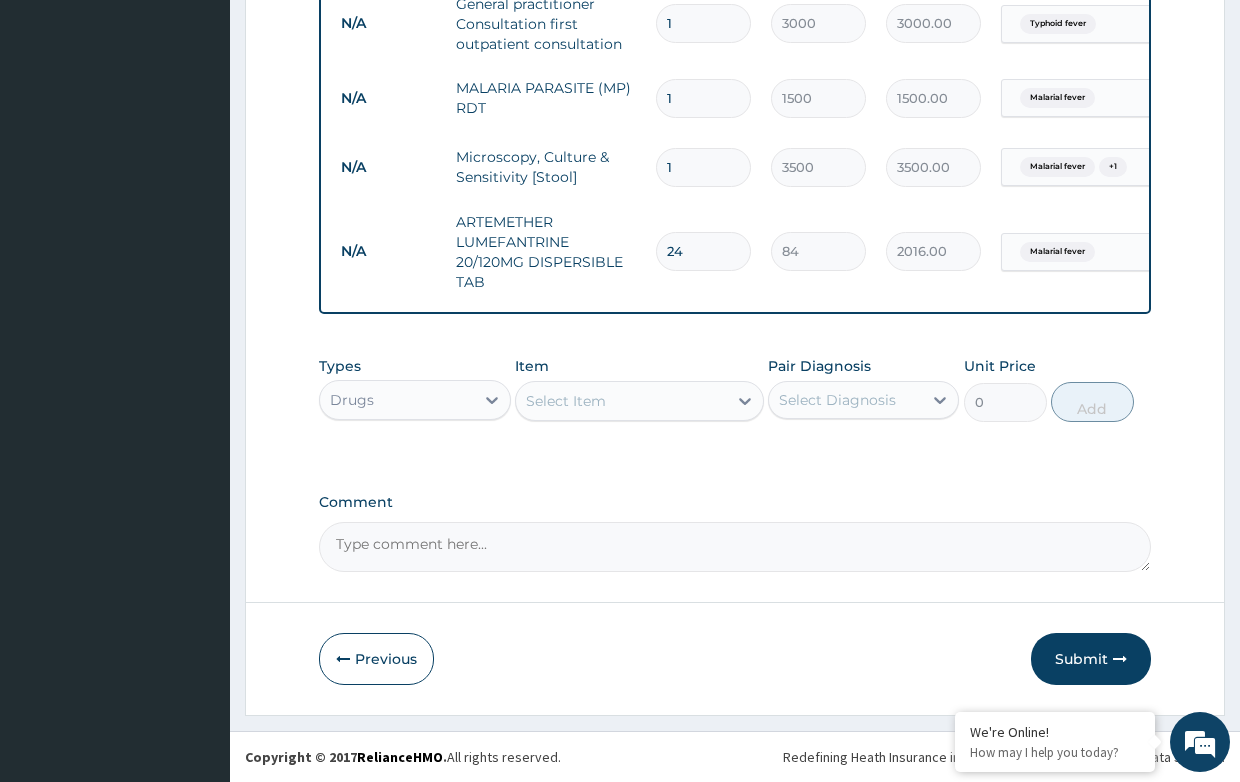 type on "24" 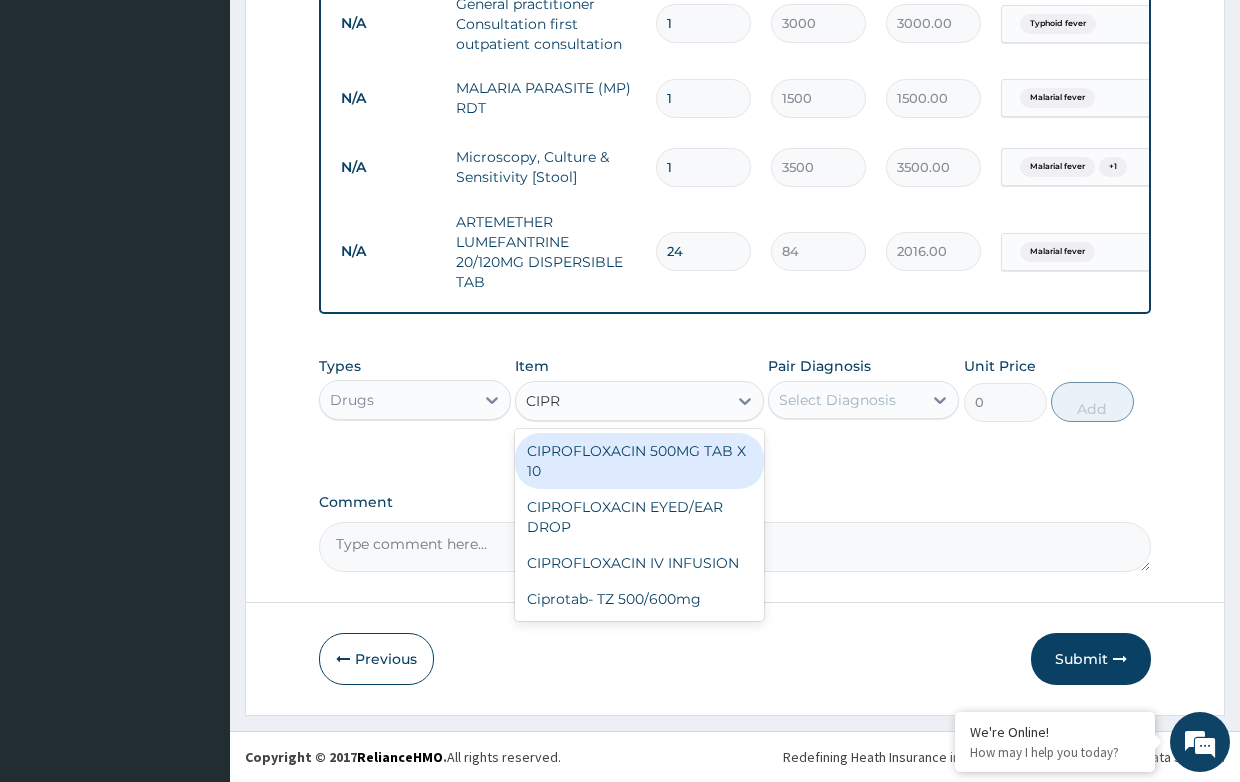 type on "CIPRO" 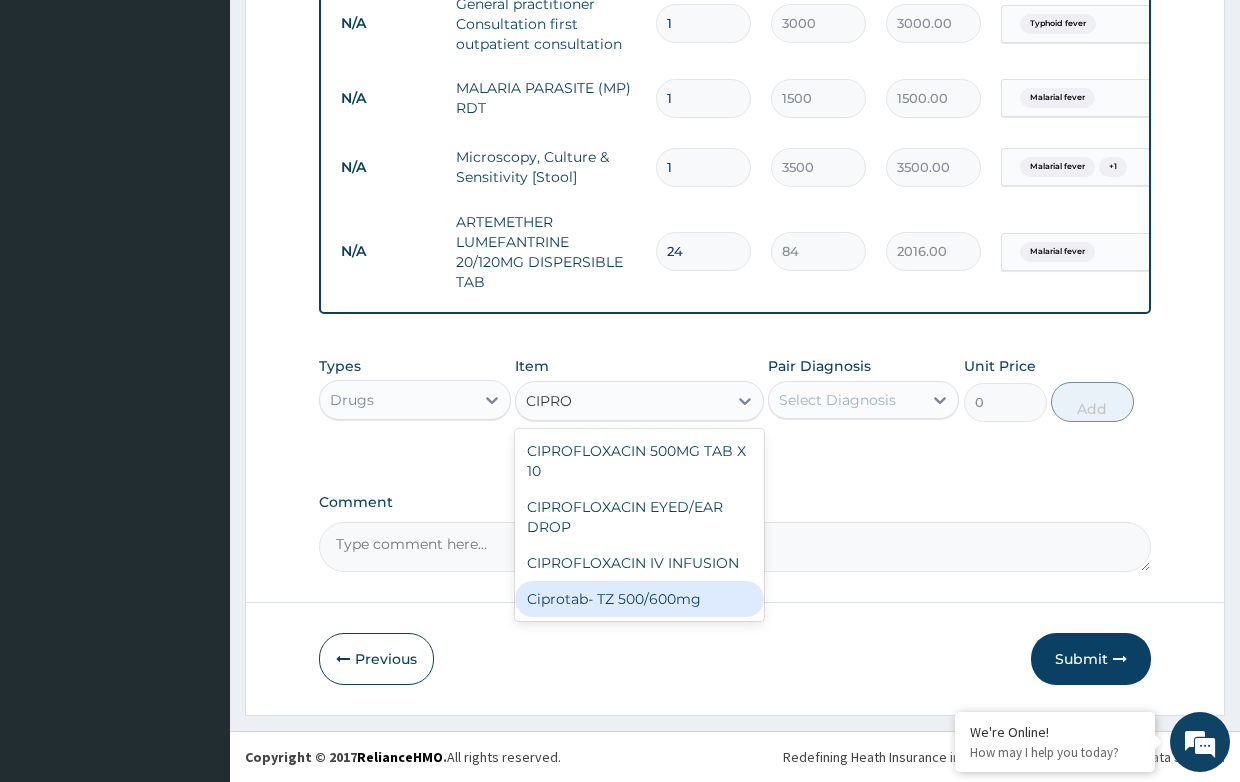 click on "Ciprotab- TZ 500/600mg" at bounding box center (639, 599) 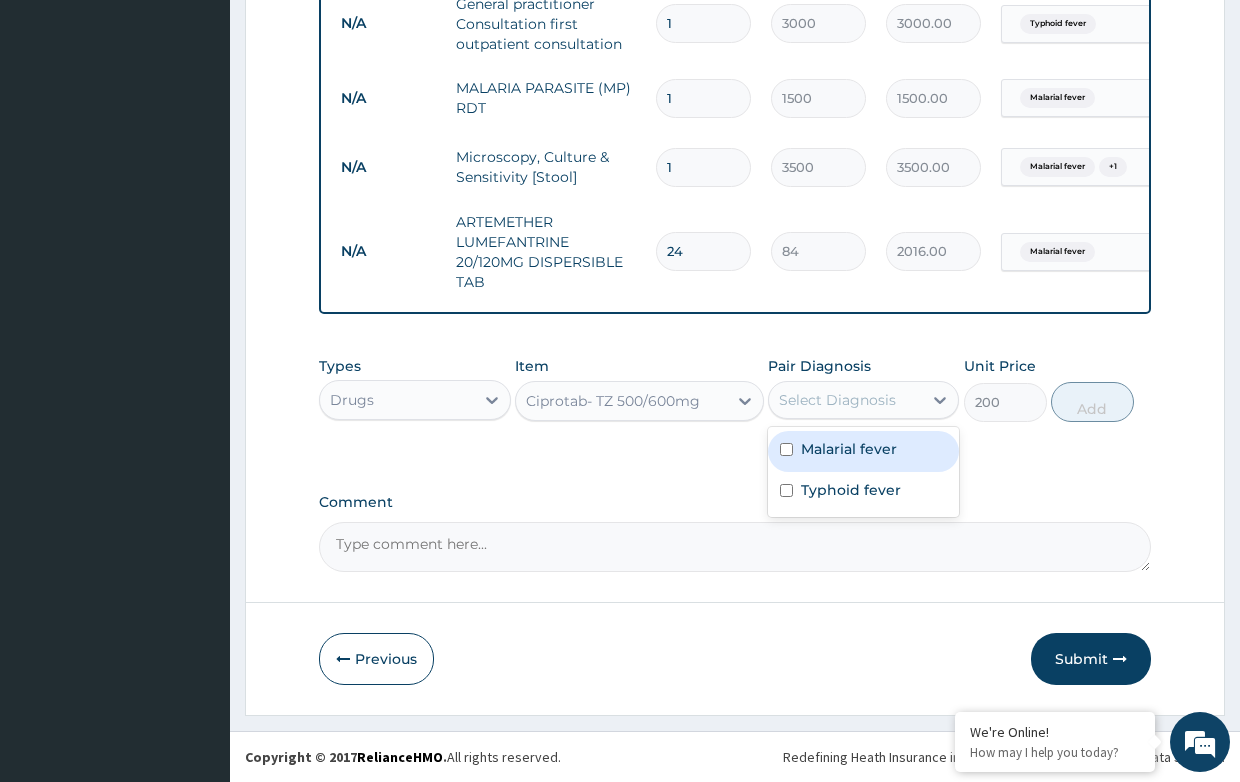 click on "Select Diagnosis" at bounding box center (837, 400) 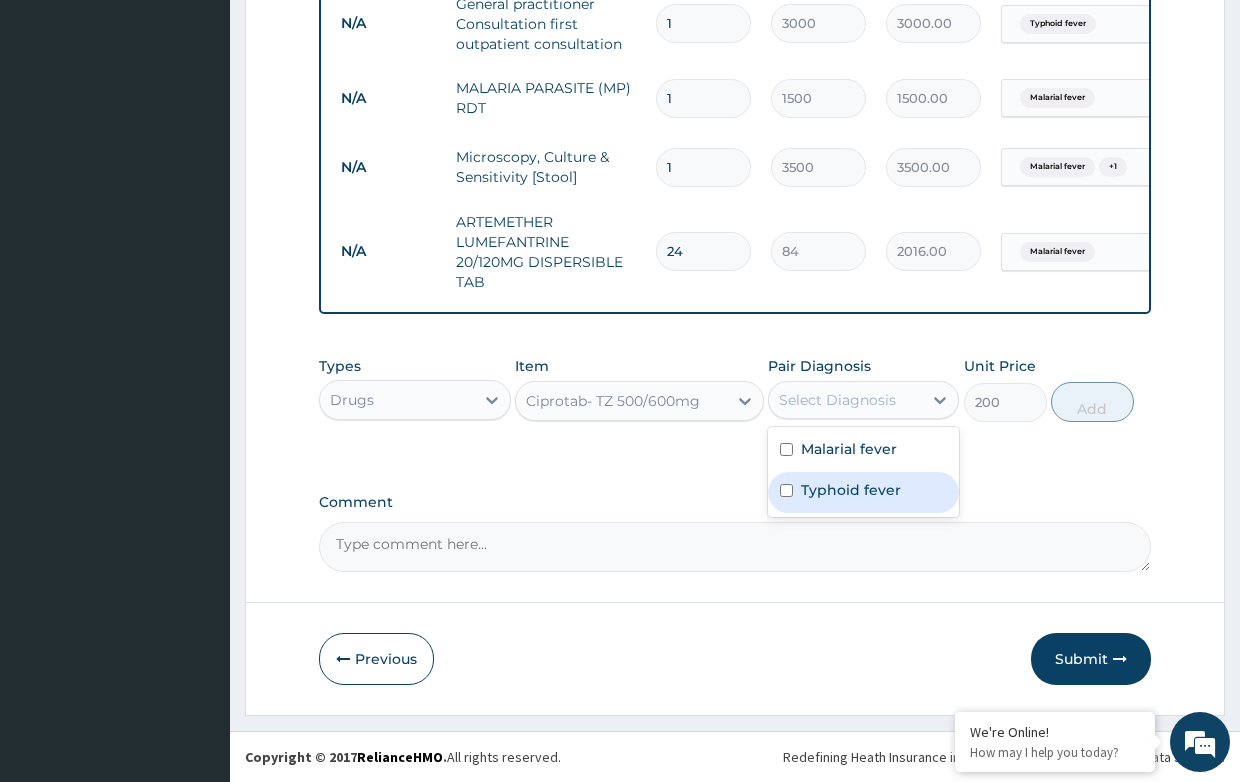 click on "Typhoid fever" at bounding box center (851, 490) 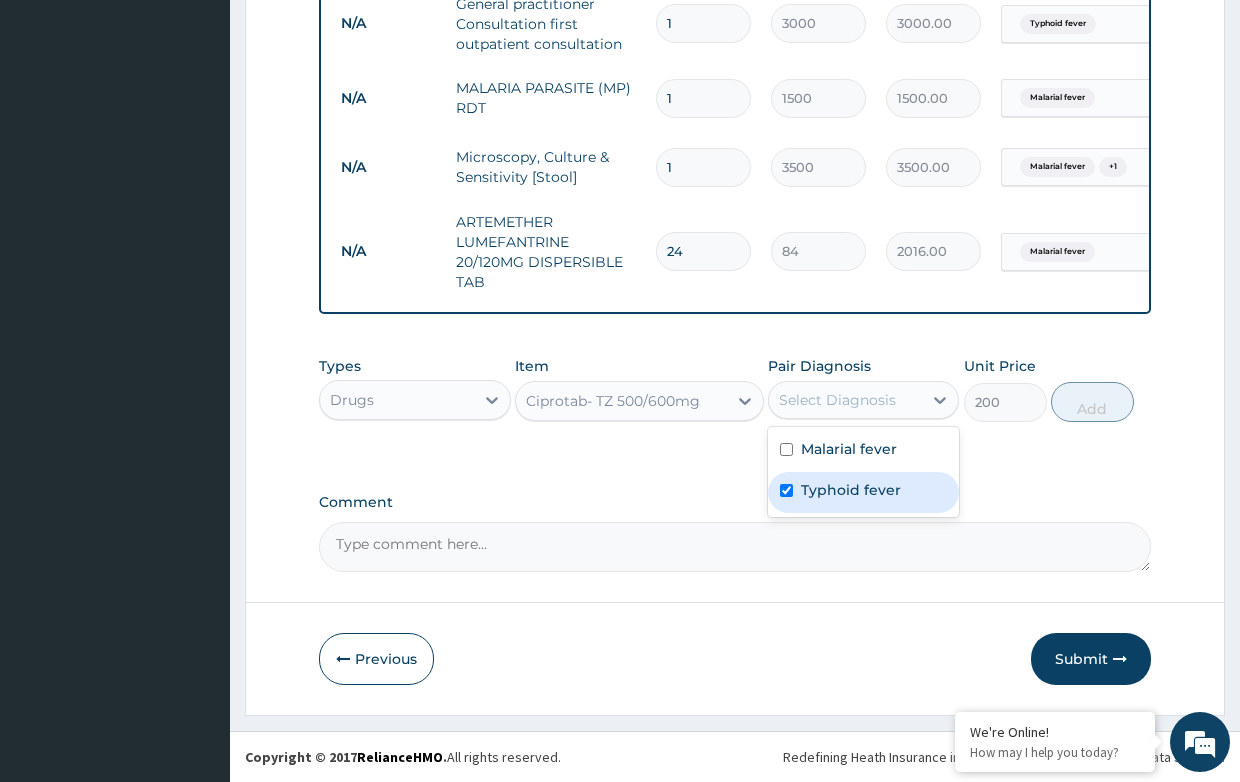 checkbox on "true" 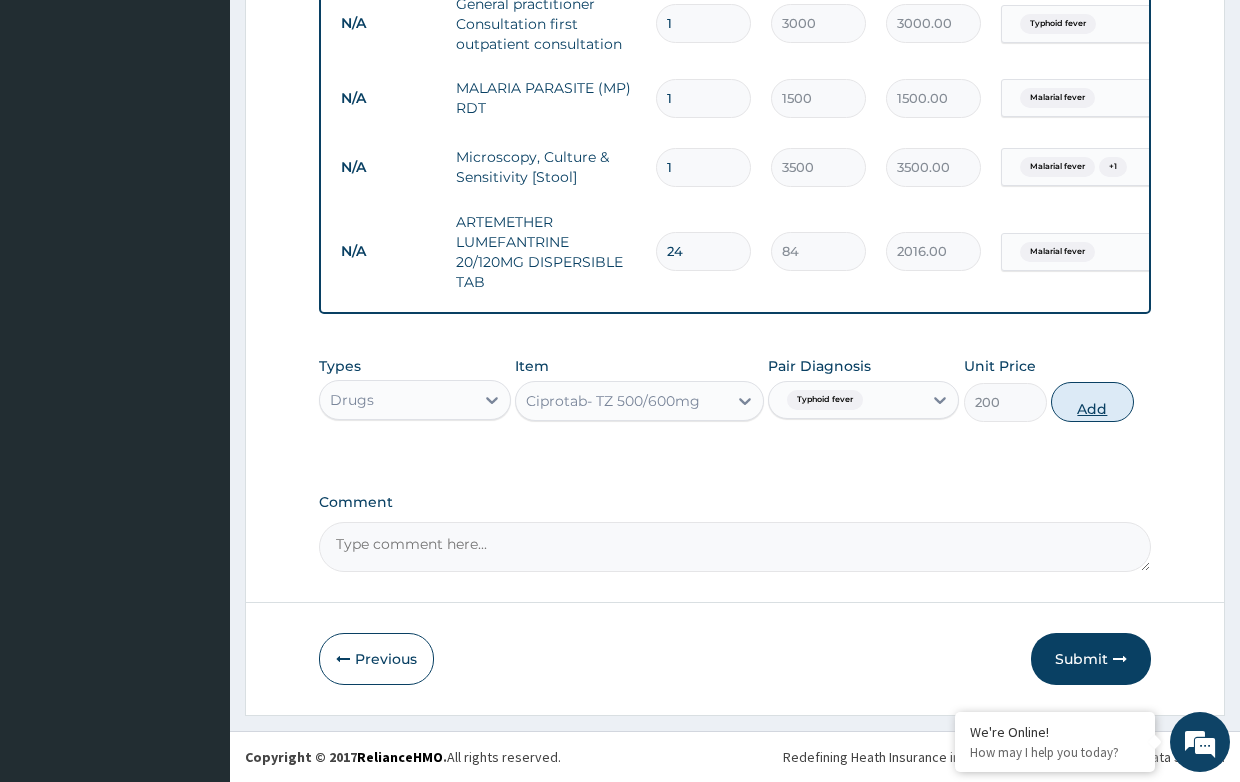 click on "Add" at bounding box center (1092, 402) 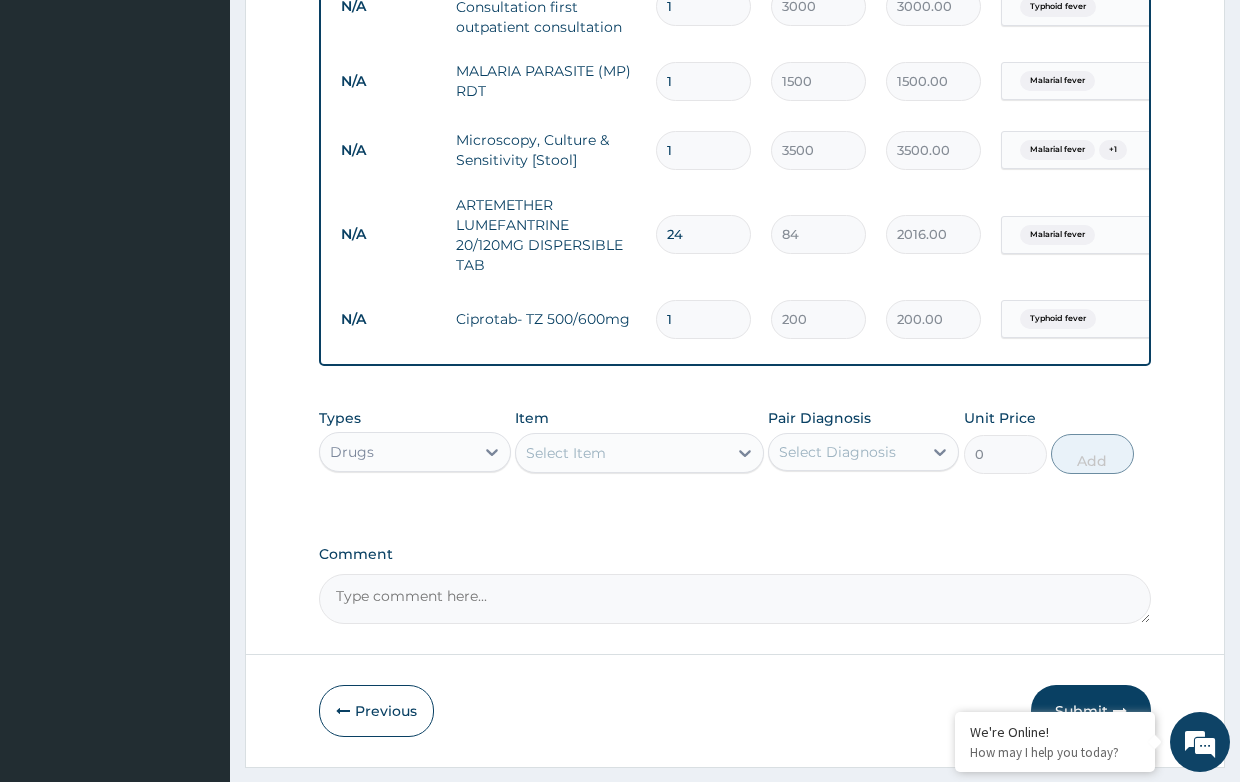 type on "14" 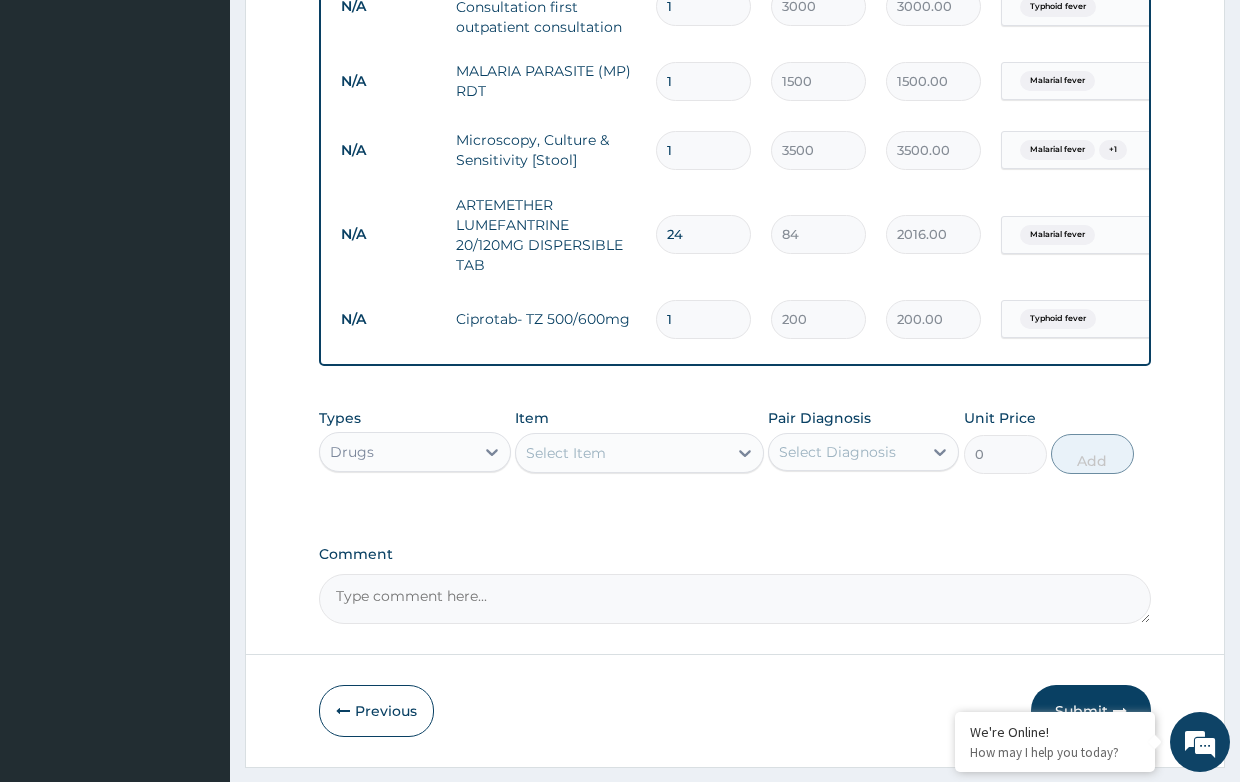 type on "2800.00" 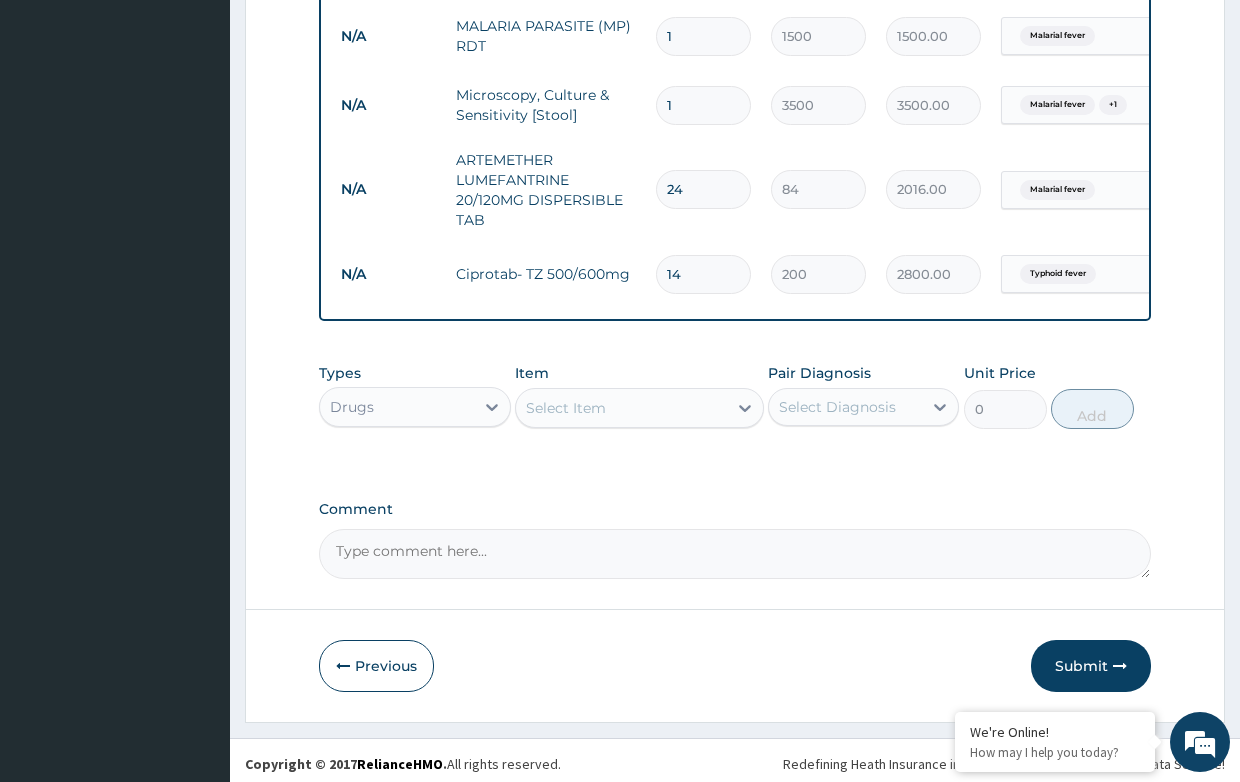 scroll, scrollTop: 969, scrollLeft: 0, axis: vertical 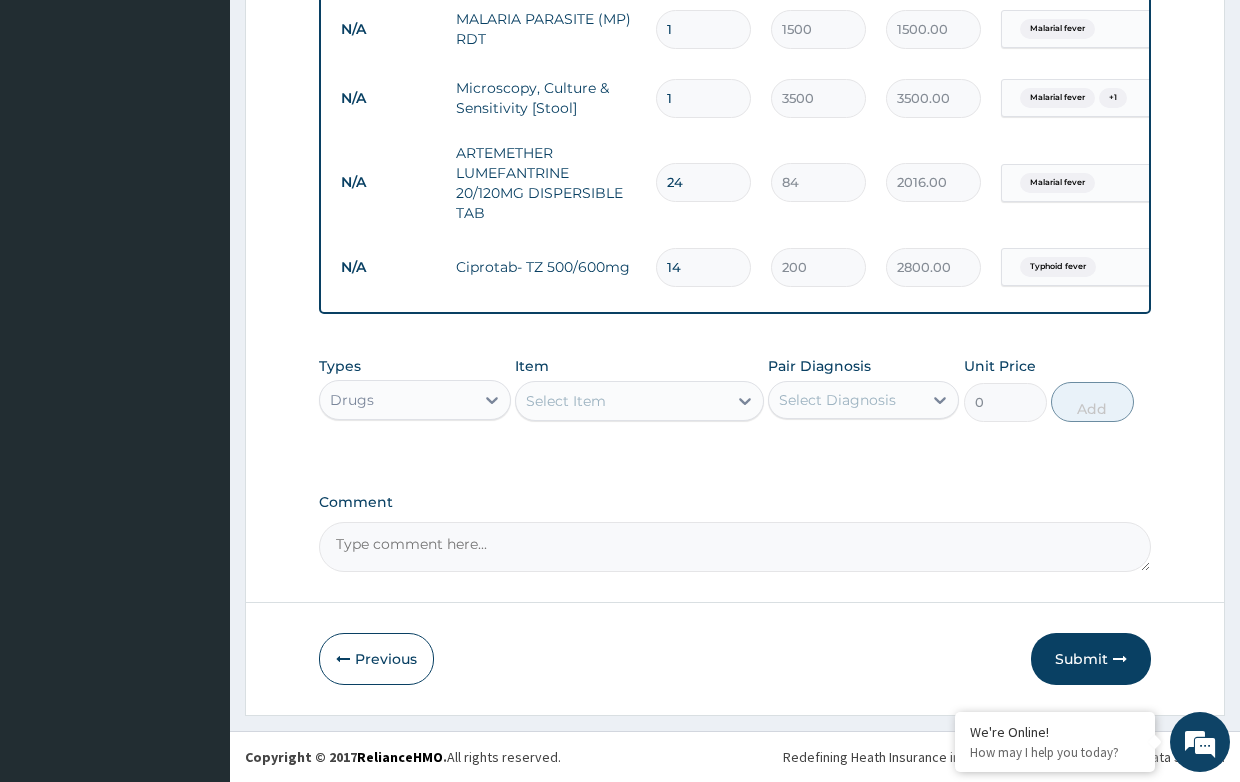 type on "14" 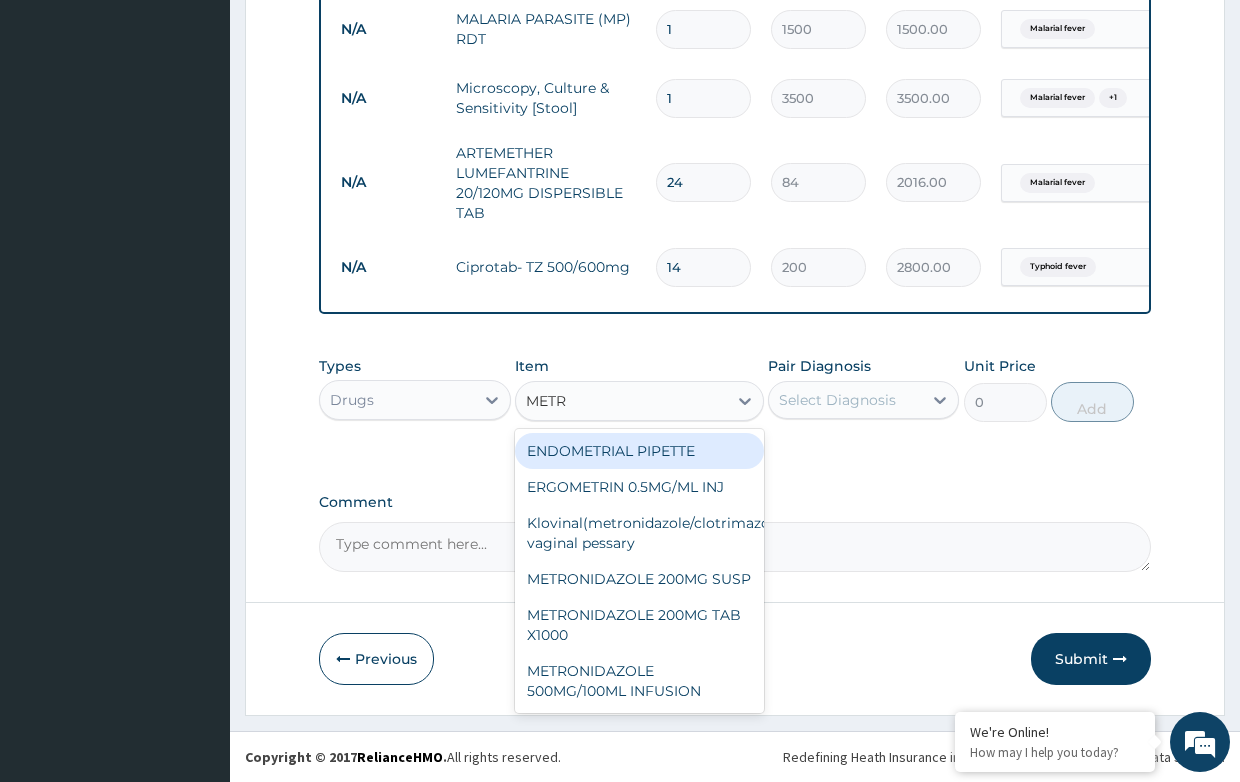 type on "METRO" 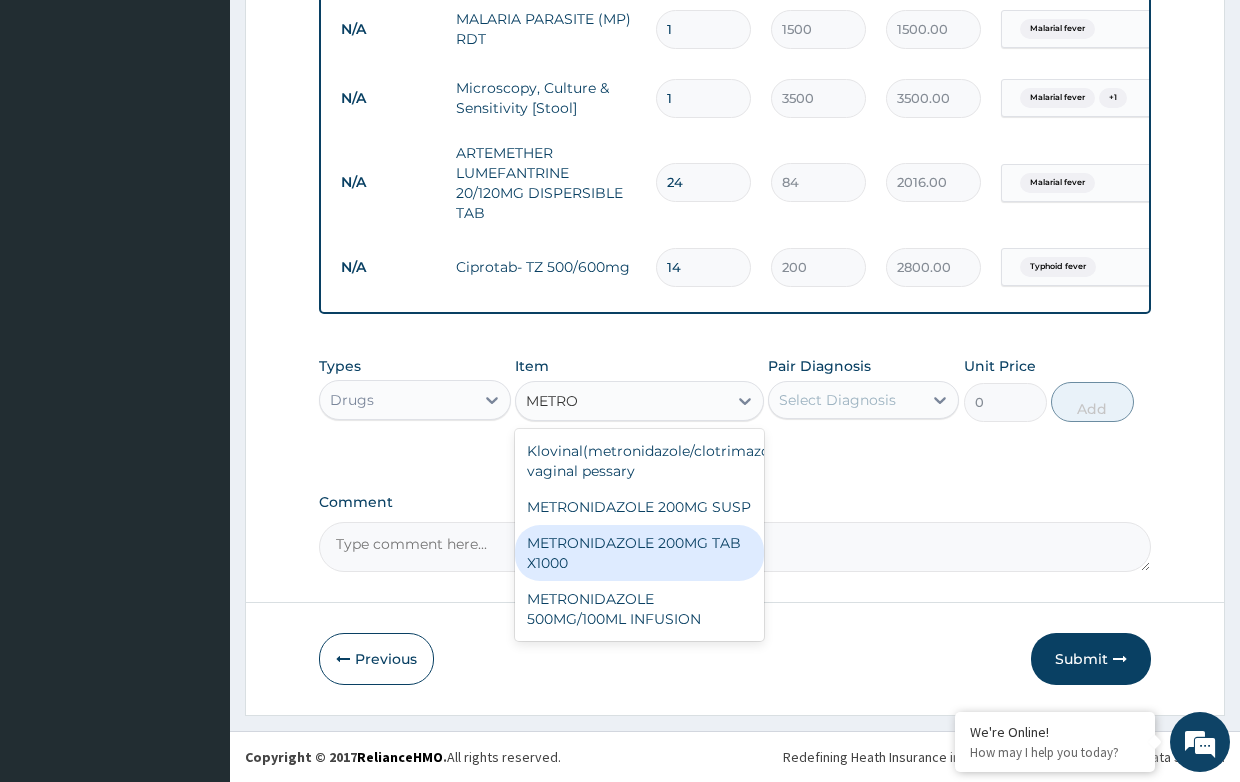 click on "METRONIDAZOLE 200MG TAB X1000" at bounding box center (639, 553) 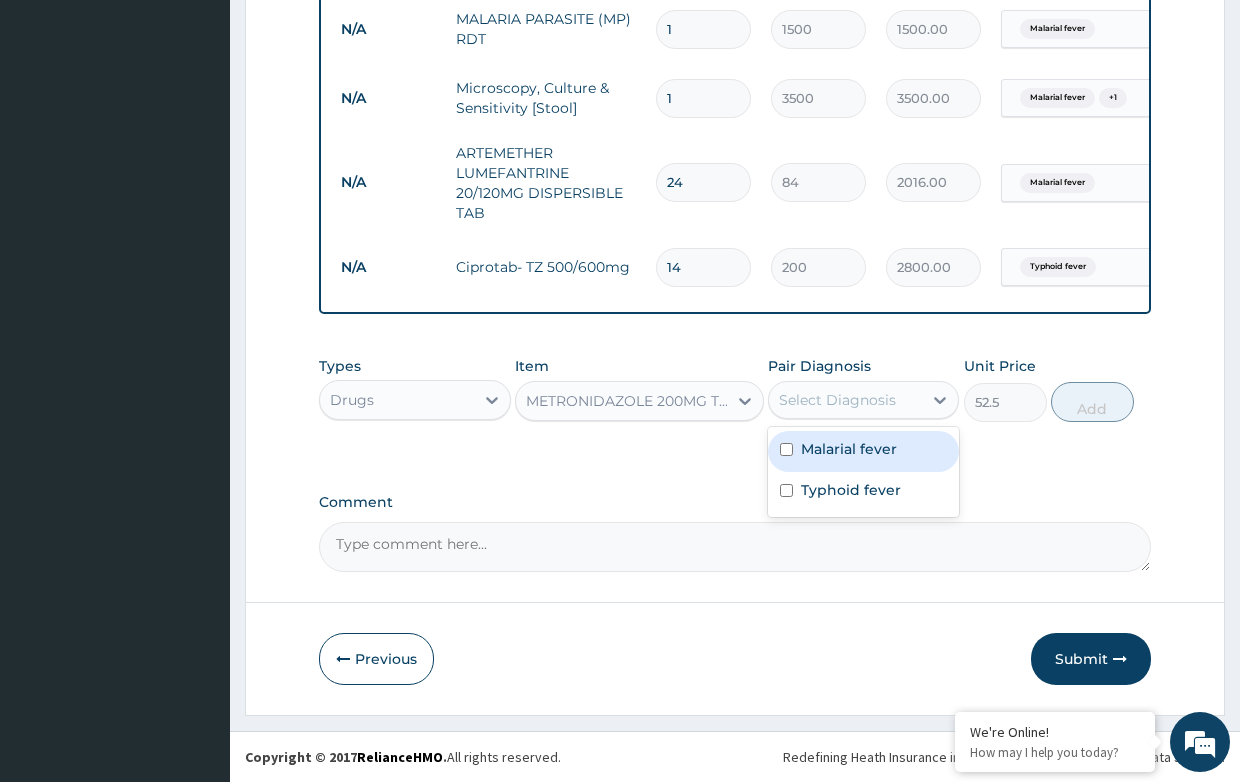 click on "Select Diagnosis" at bounding box center (837, 400) 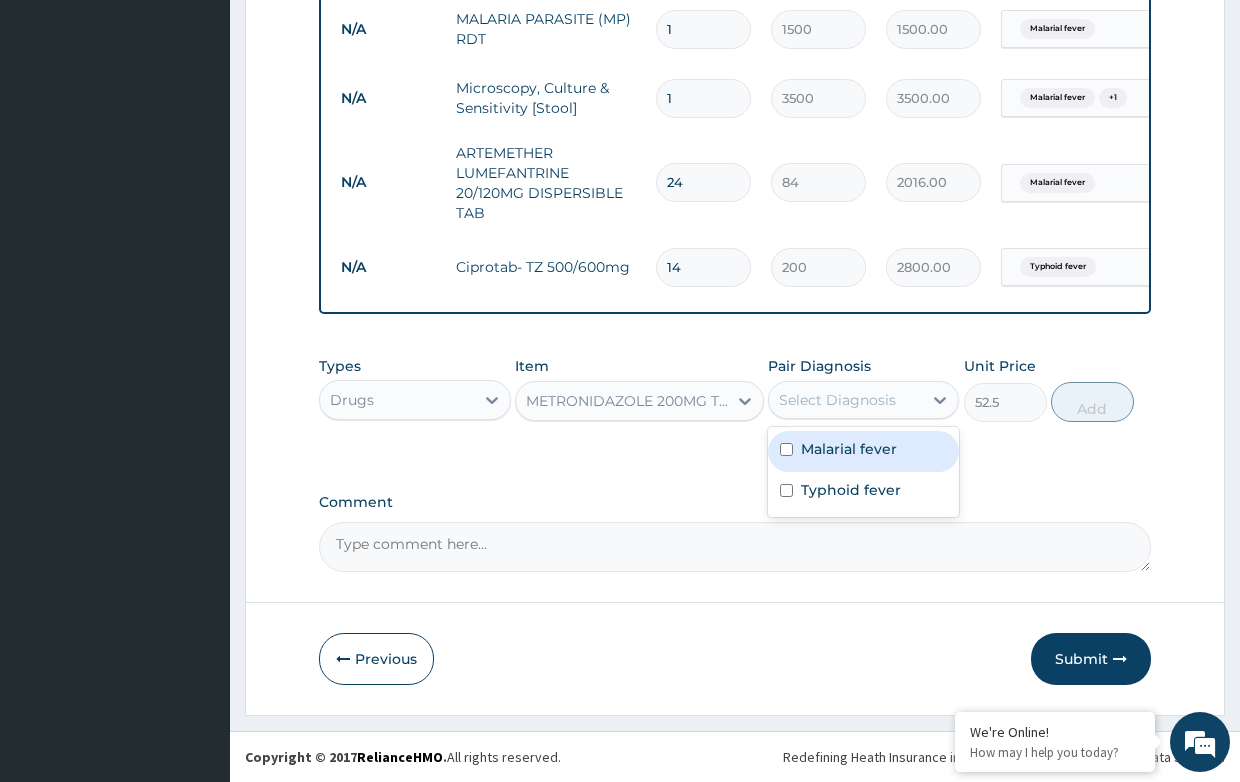 click on "Select Diagnosis" at bounding box center (837, 400) 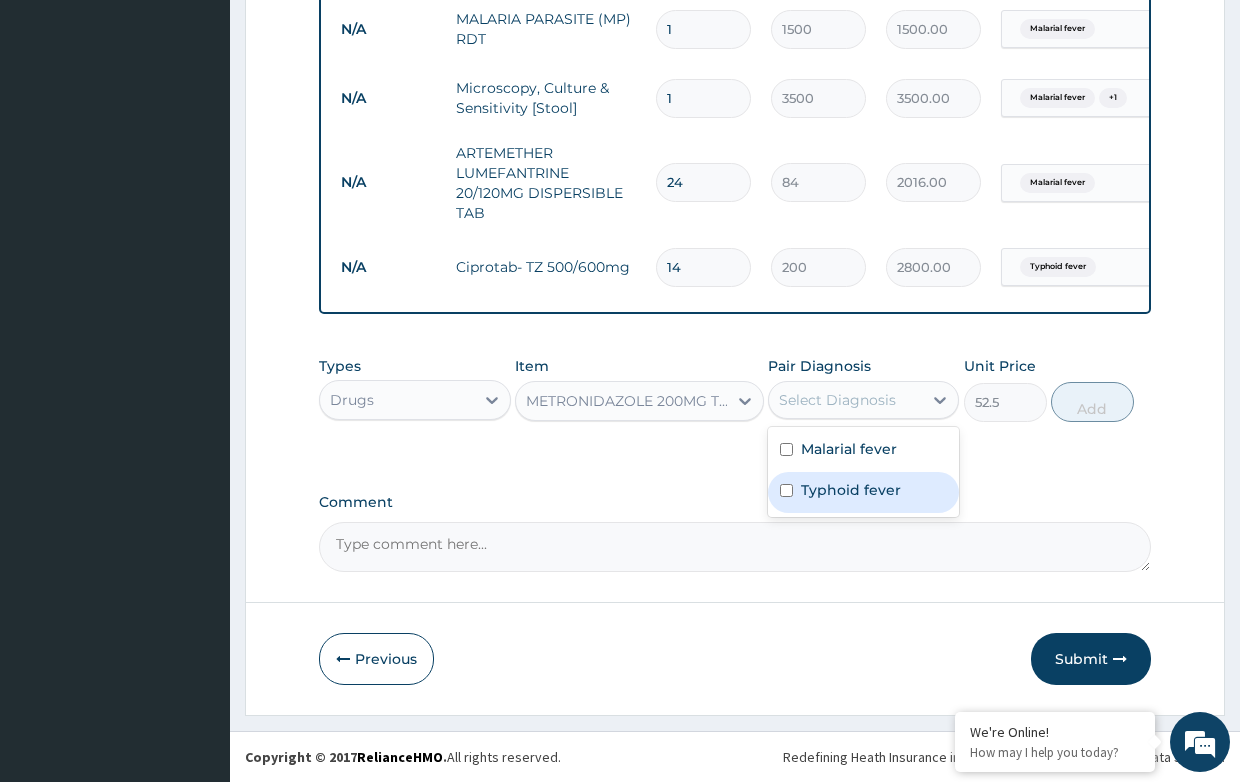 click on "Typhoid fever" at bounding box center [851, 490] 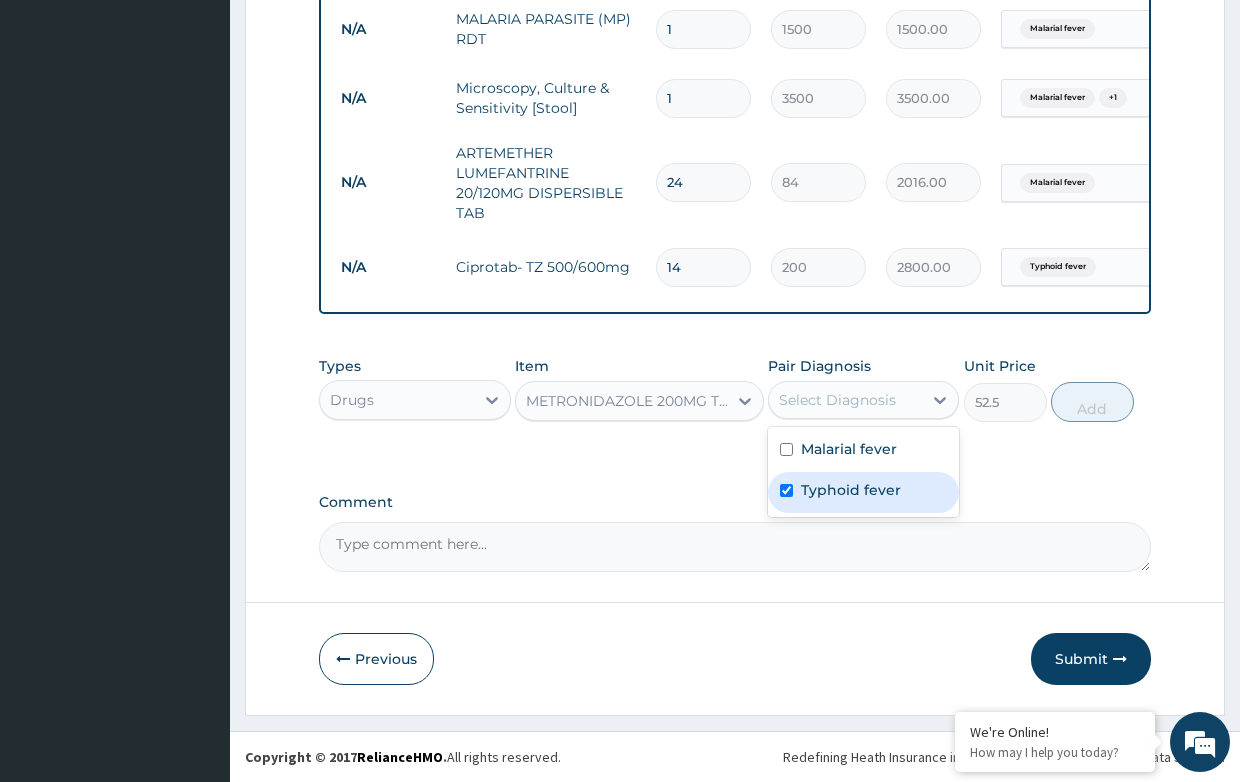 checkbox on "true" 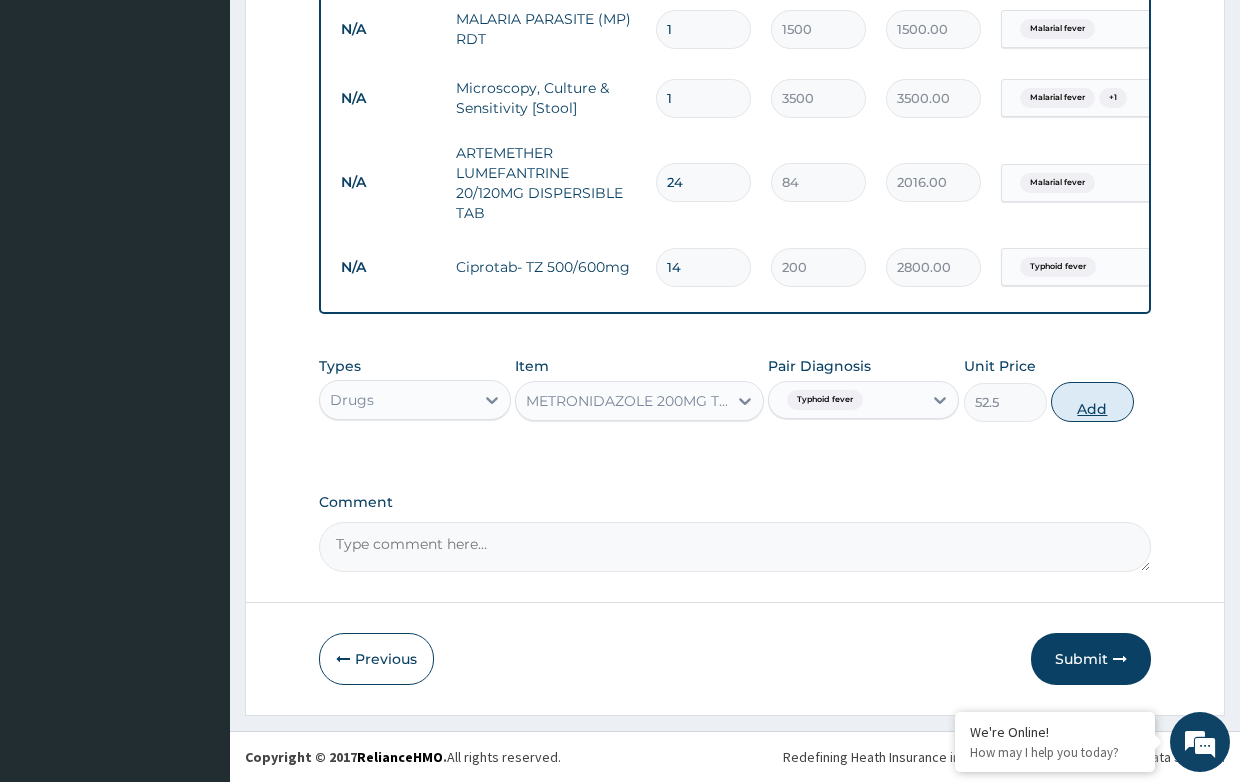 click on "Add" at bounding box center [1092, 402] 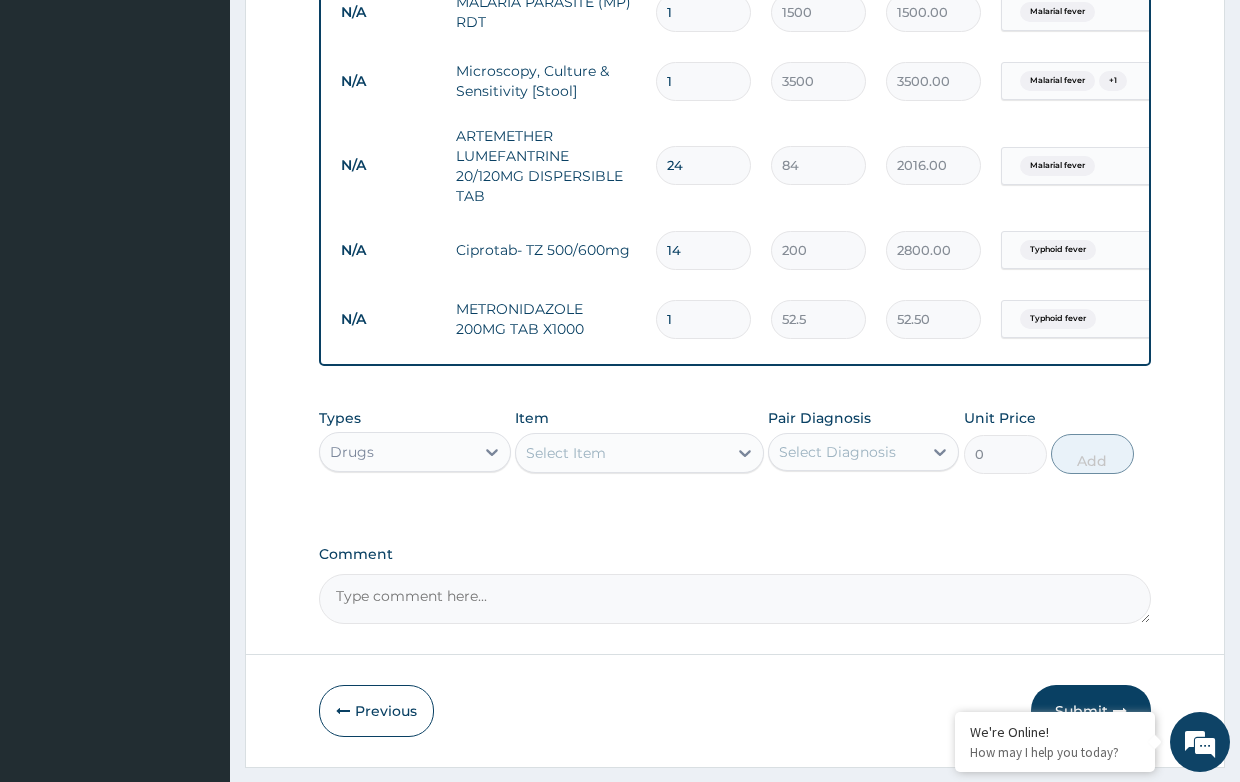type 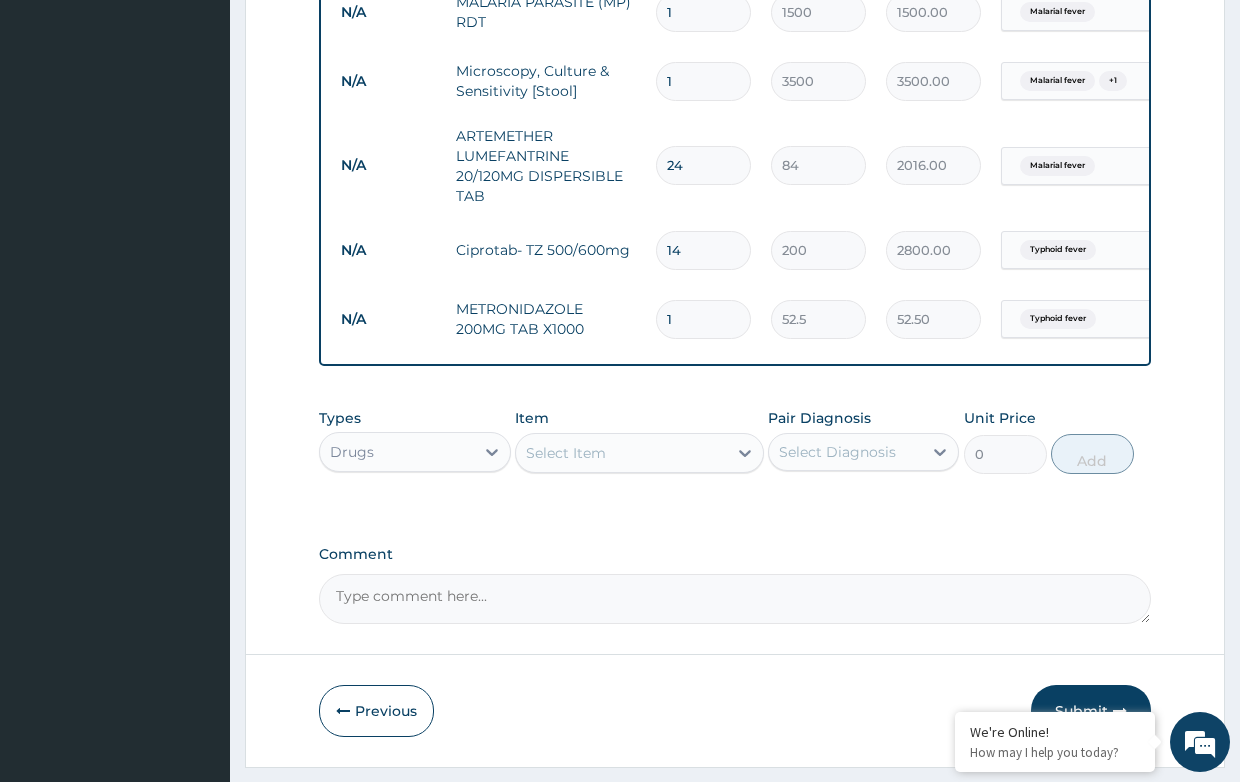 type on "0.00" 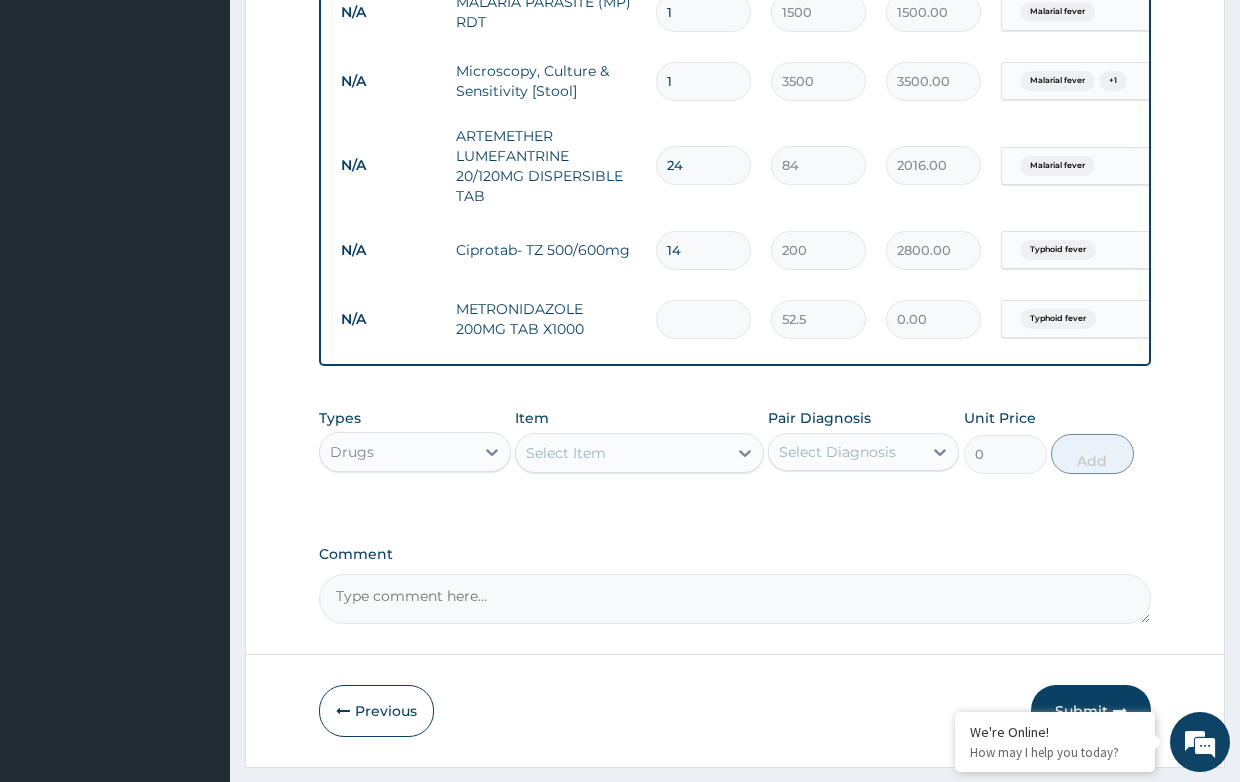 type on "4" 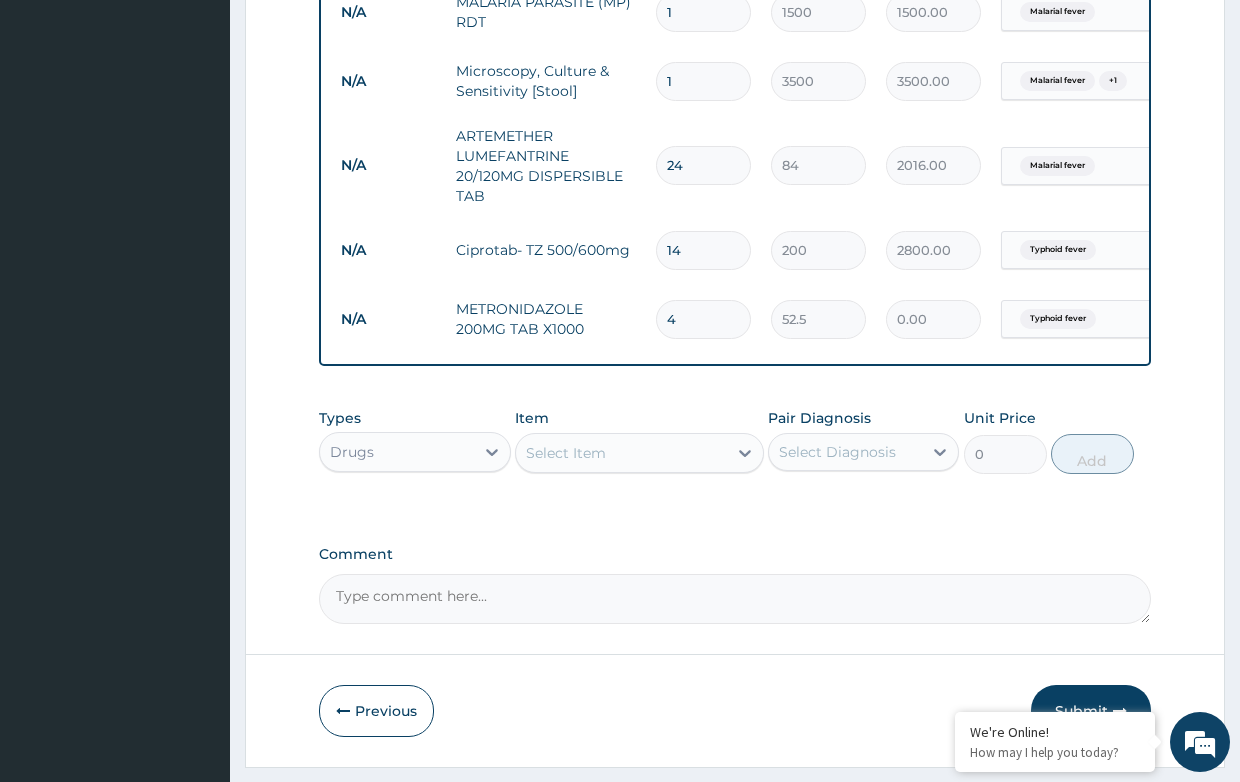type on "210.00" 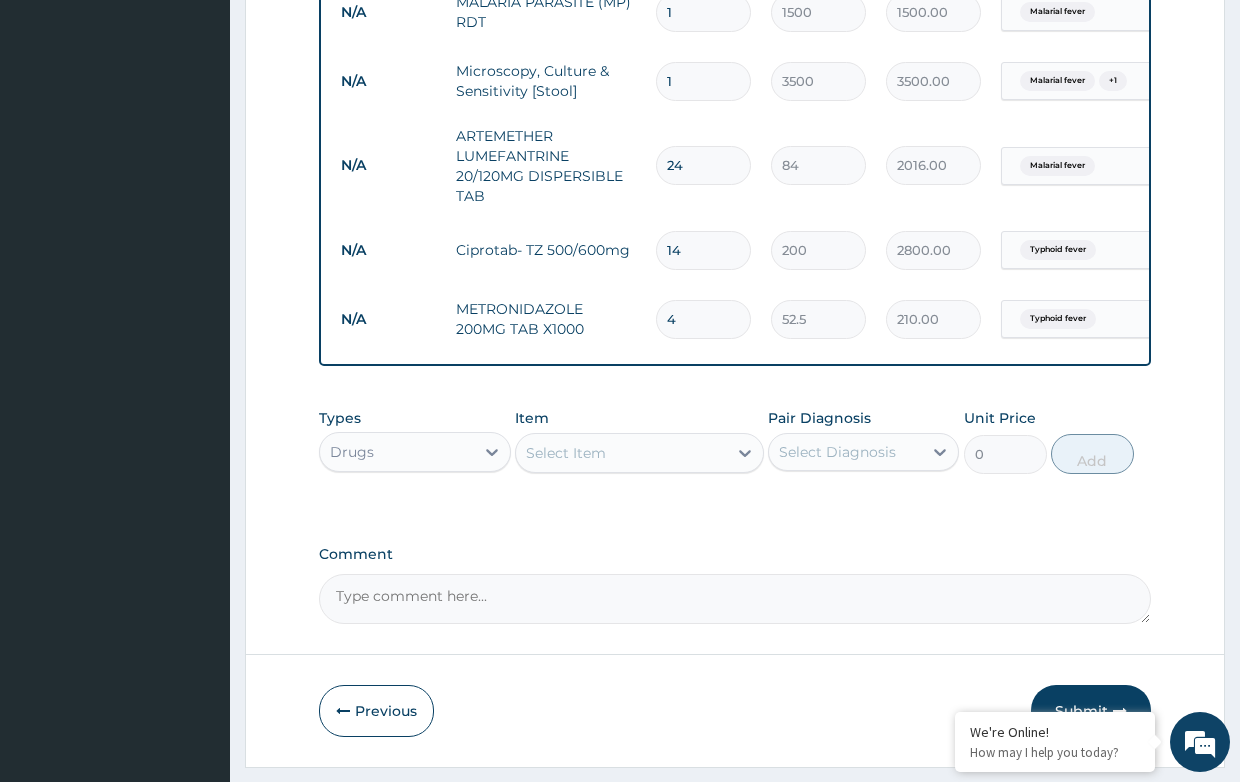 type on "42" 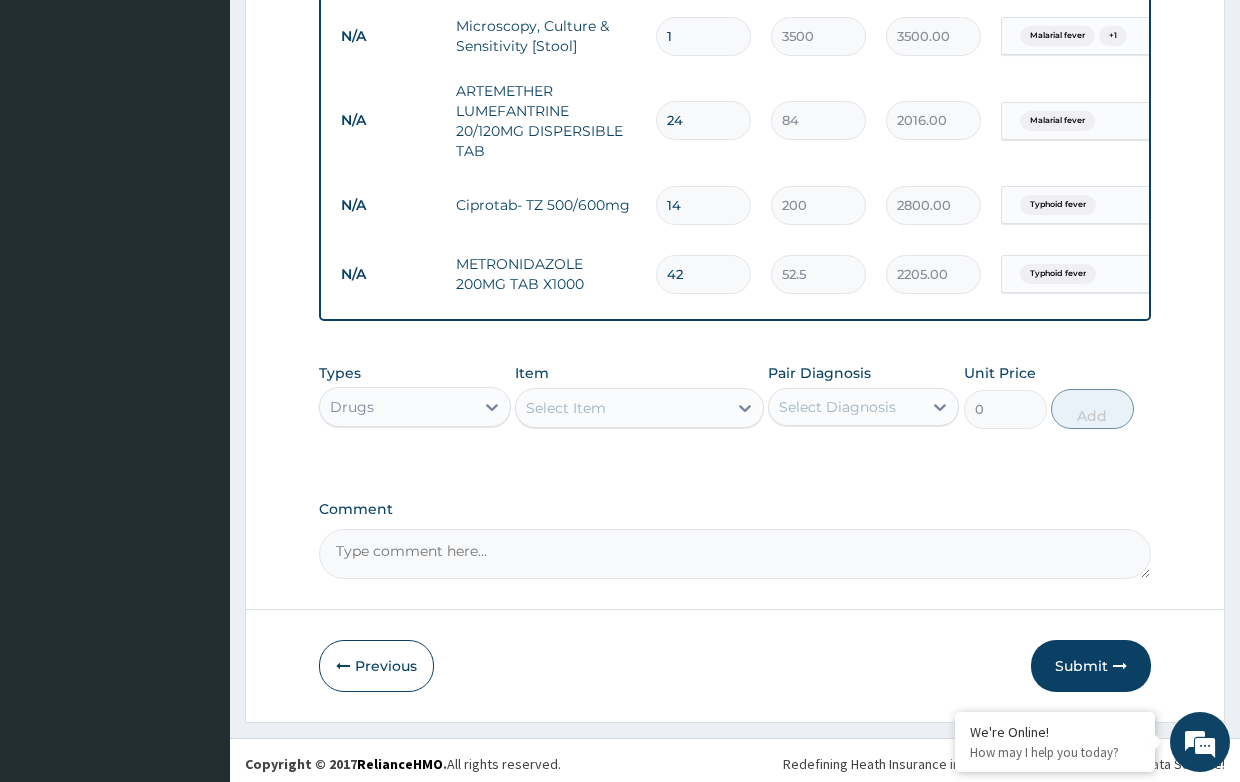 scroll, scrollTop: 1038, scrollLeft: 0, axis: vertical 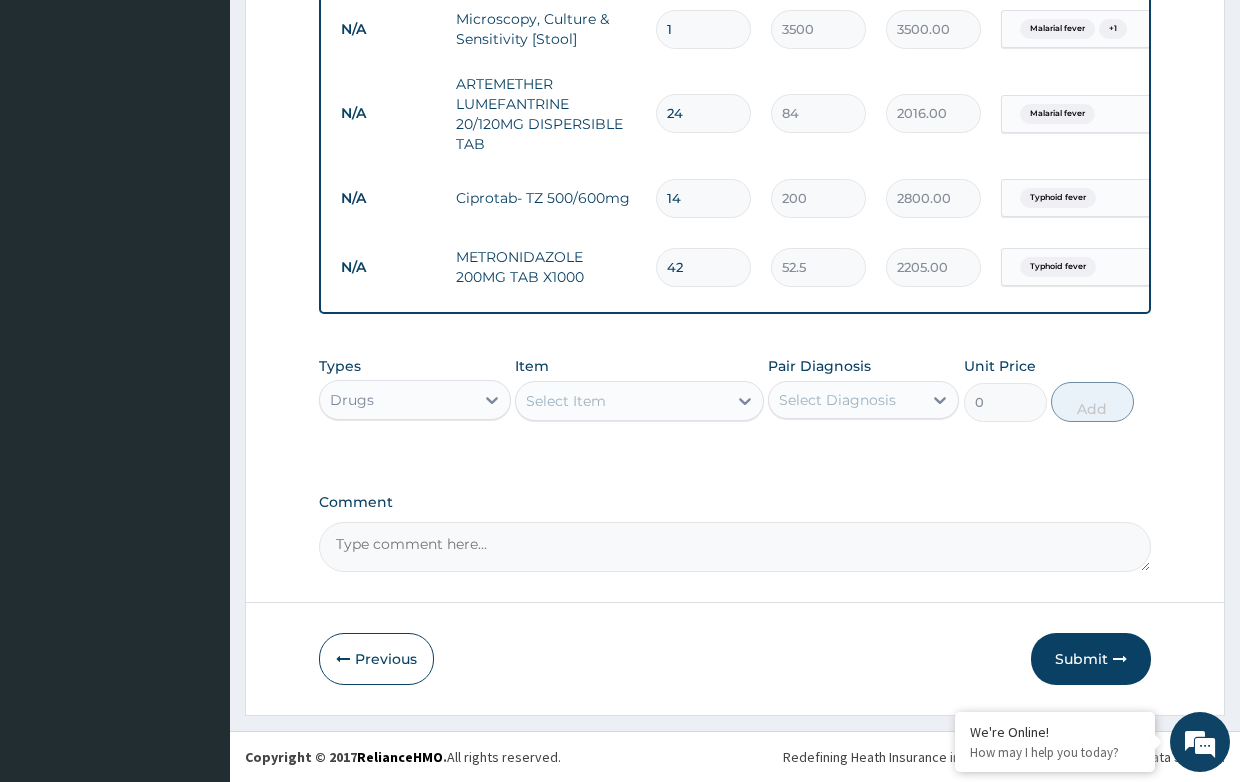 type on "42" 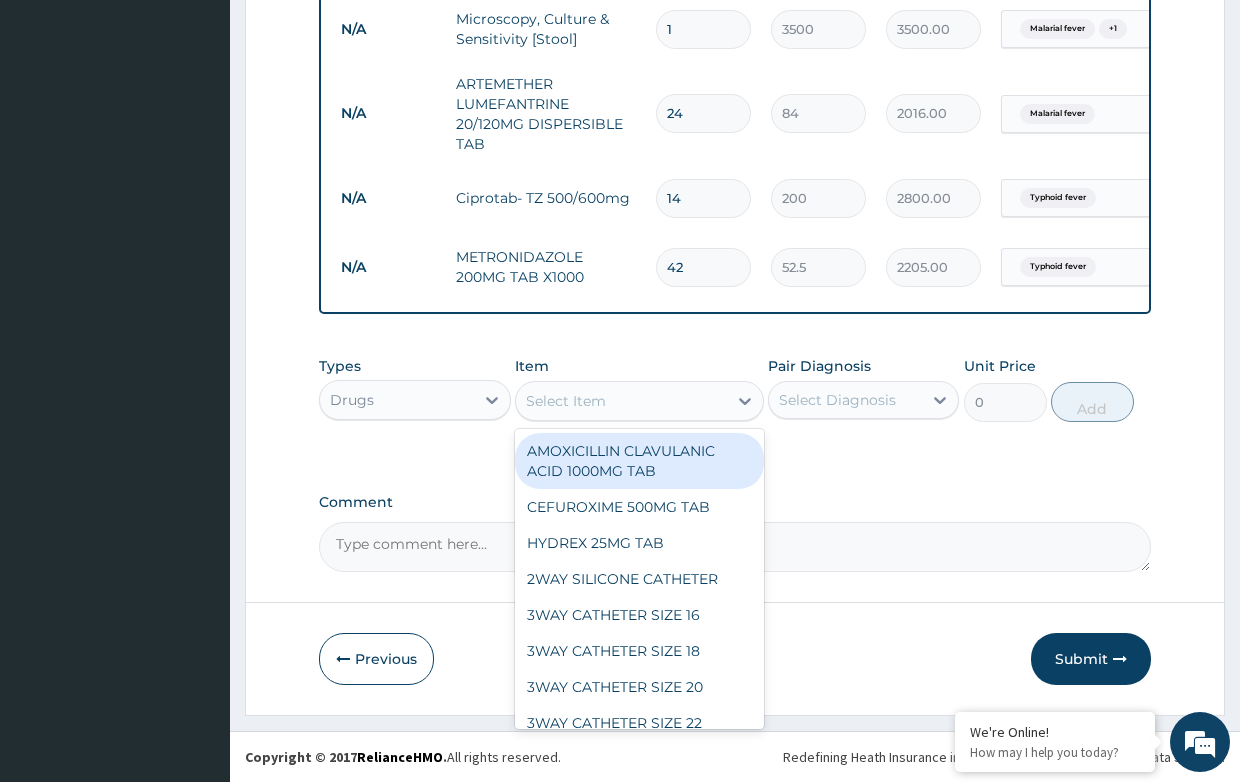 click on "PA Code / Prescription Code Enter Code(Secondary Care Only) Encounter Date 11-07-2025 Important Notice Please enter PA codes before entering items that are not attached to a PA code   All diagnoses entered must be linked to a claim item. Diagnosis & Claim Items that are visible but inactive cannot be edited because they were imported from an already approved PA code. Diagnosis Malarial fever Confirmed Typhoid fever Confirmed NB: All diagnosis must be linked to a claim item Claim Items Type Name Quantity Unit Price Total Price Pair Diagnosis Actions N/A Registration Card Fee 1 2000 2000.00 Malarial fever Delete N/A General practitioner Consultation first outpatient consultation 1 3000 3000.00 Typhoid fever Delete N/A MALARIA PARASITE (MP) RDT 1 1500 1500.00 Malarial fever Delete N/A Microscopy, Culture & Sensitivity [Stool] 1 3500 3500.00 Malarial fever  + 1 Delete N/A ARTEMETHER LUMEFANTRINE 20/120MG DISPERSIBLE TAB 24 84 2016.00 Malarial fever Delete N/A Ciprotab- TZ 500/600mg 14 200 2800.00 Typhoid fever 42" at bounding box center [734, -129] 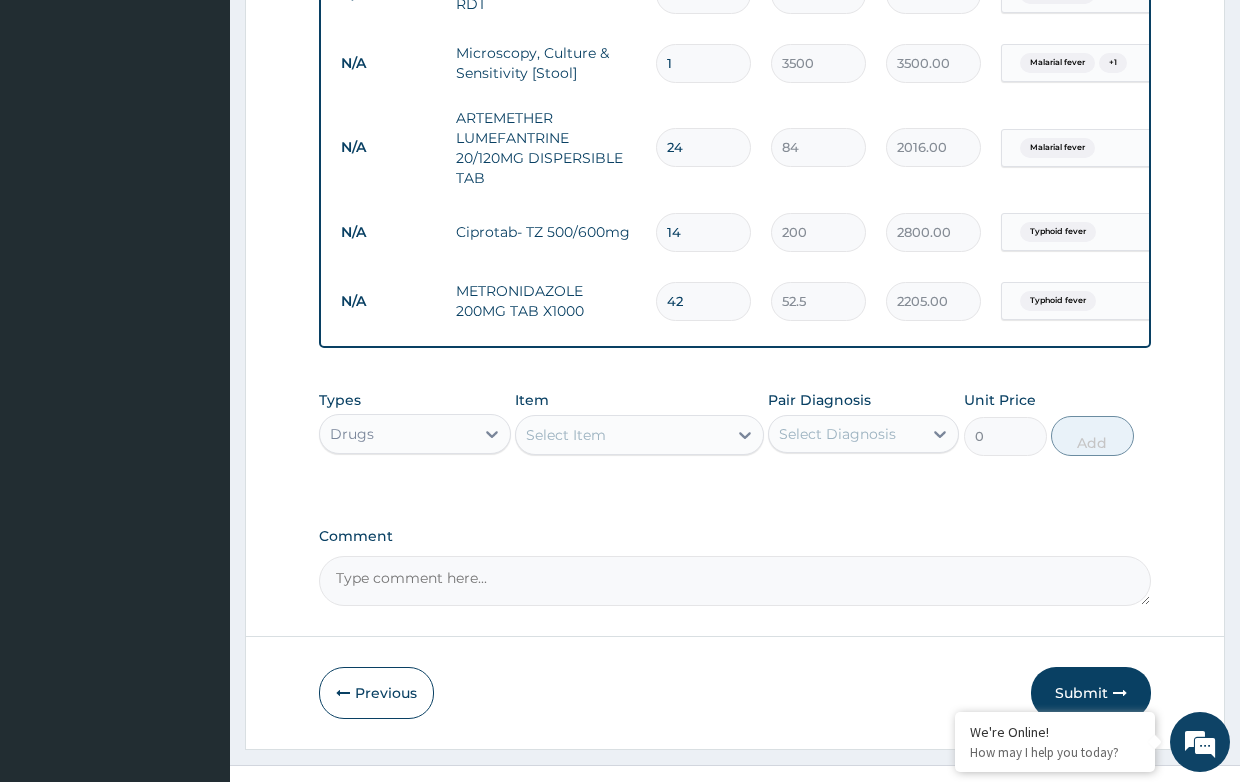 scroll, scrollTop: 1038, scrollLeft: 0, axis: vertical 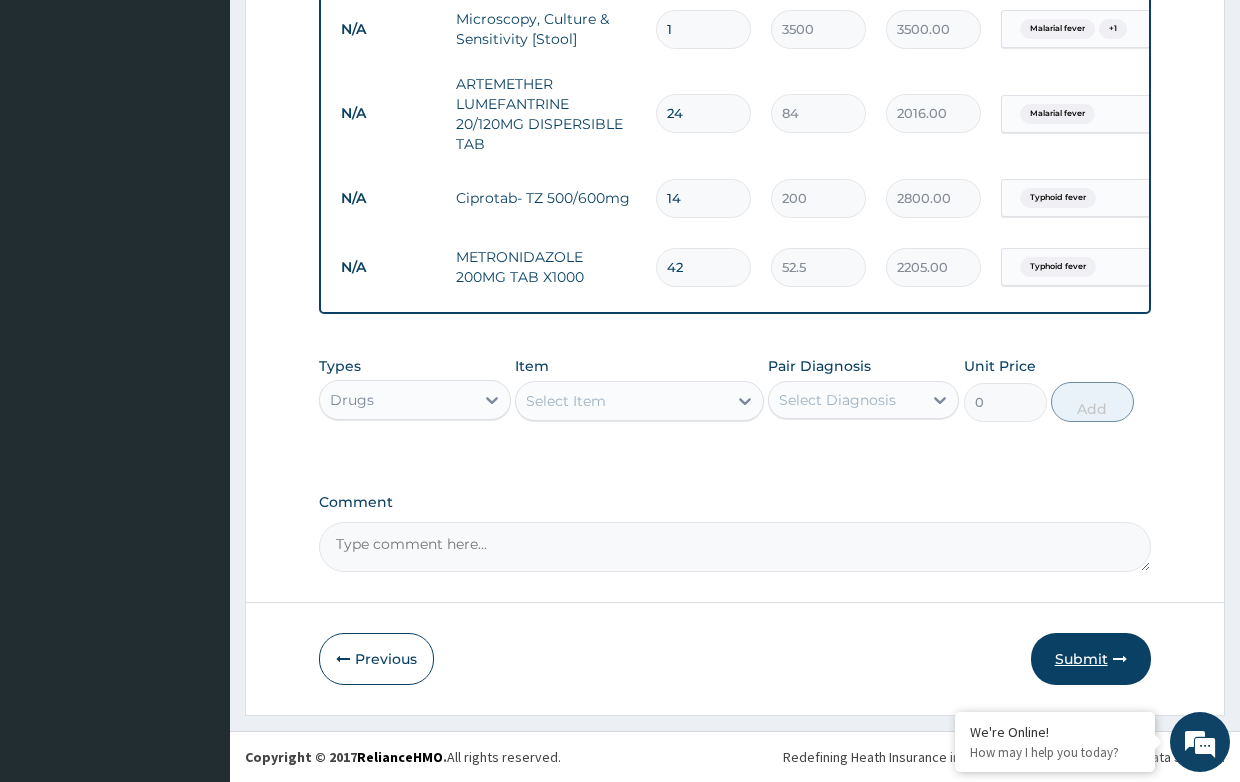 click on "Submit" at bounding box center [1091, 659] 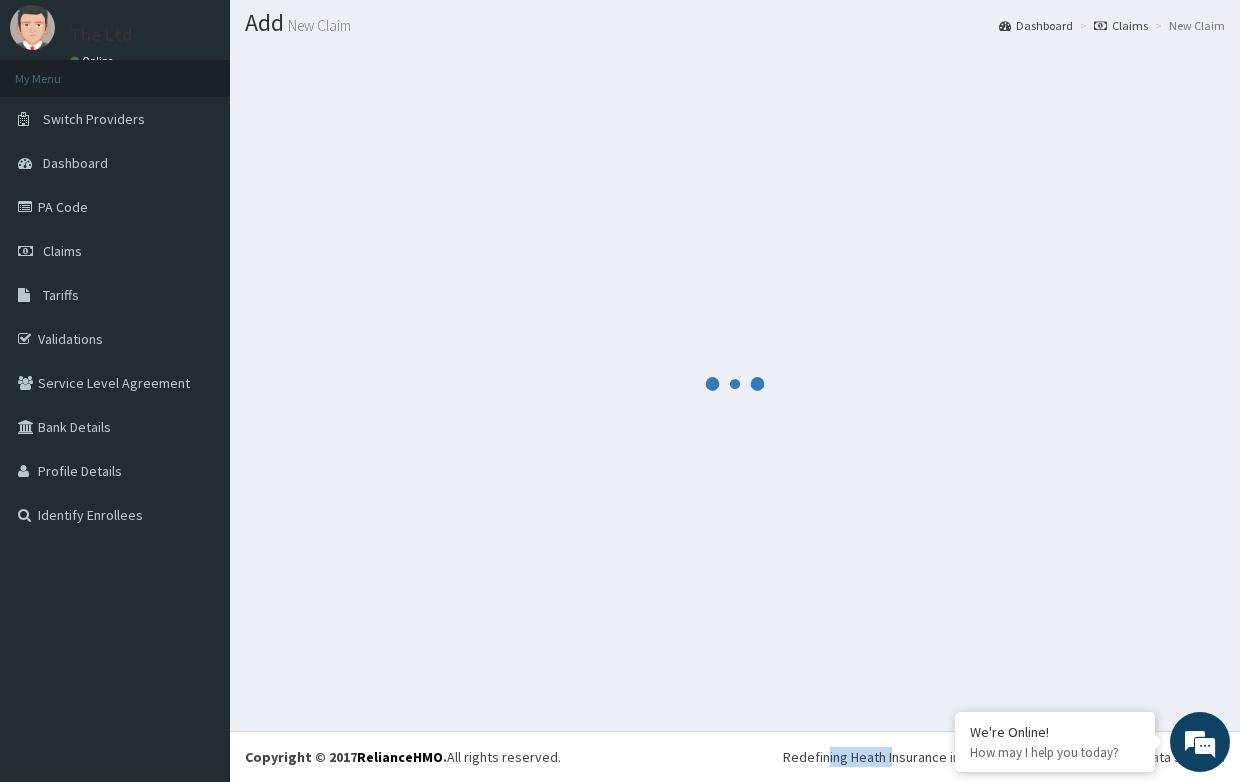 scroll, scrollTop: 1038, scrollLeft: 0, axis: vertical 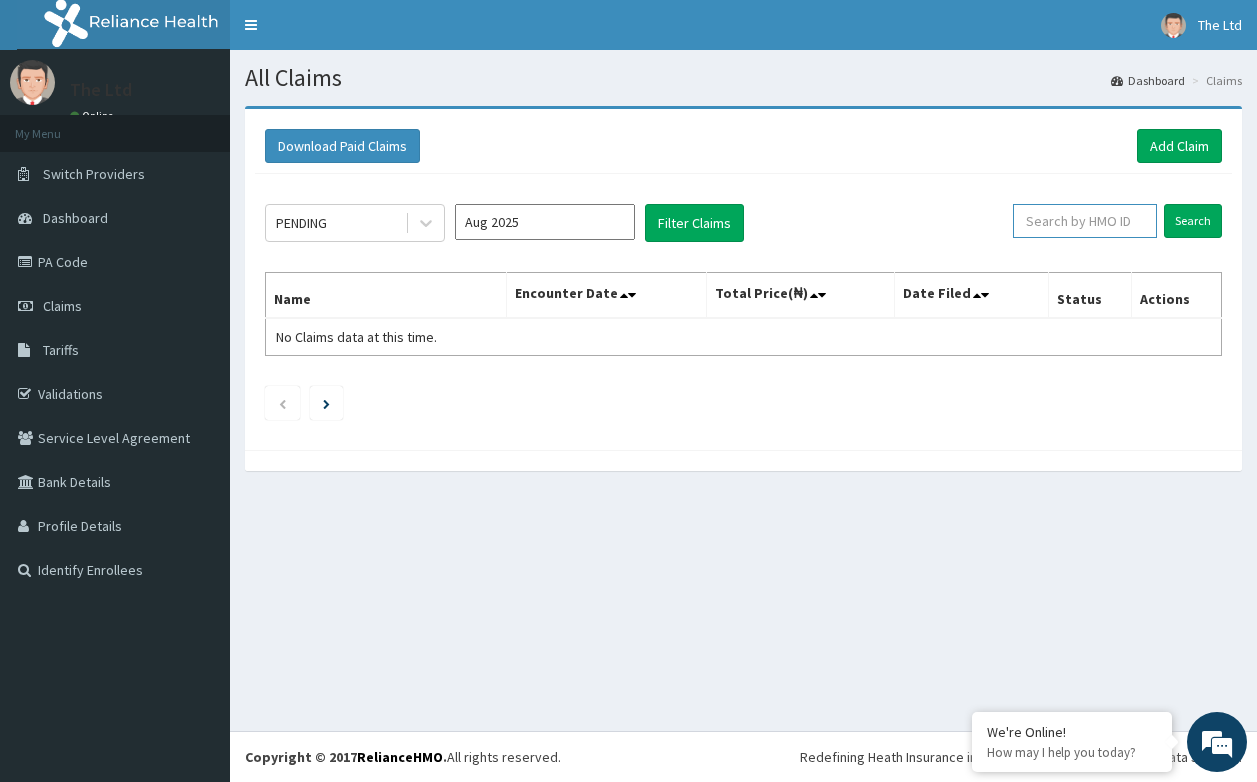click at bounding box center [1085, 221] 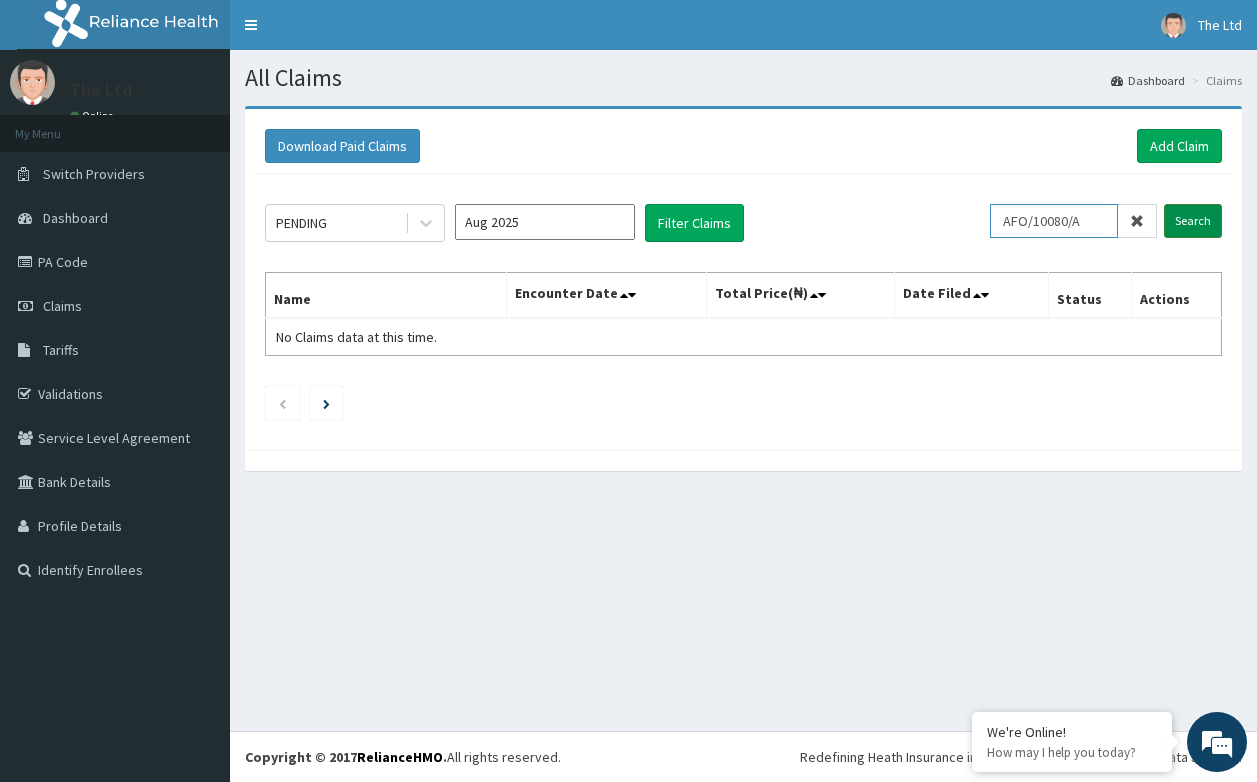type on "AFO/10080/A" 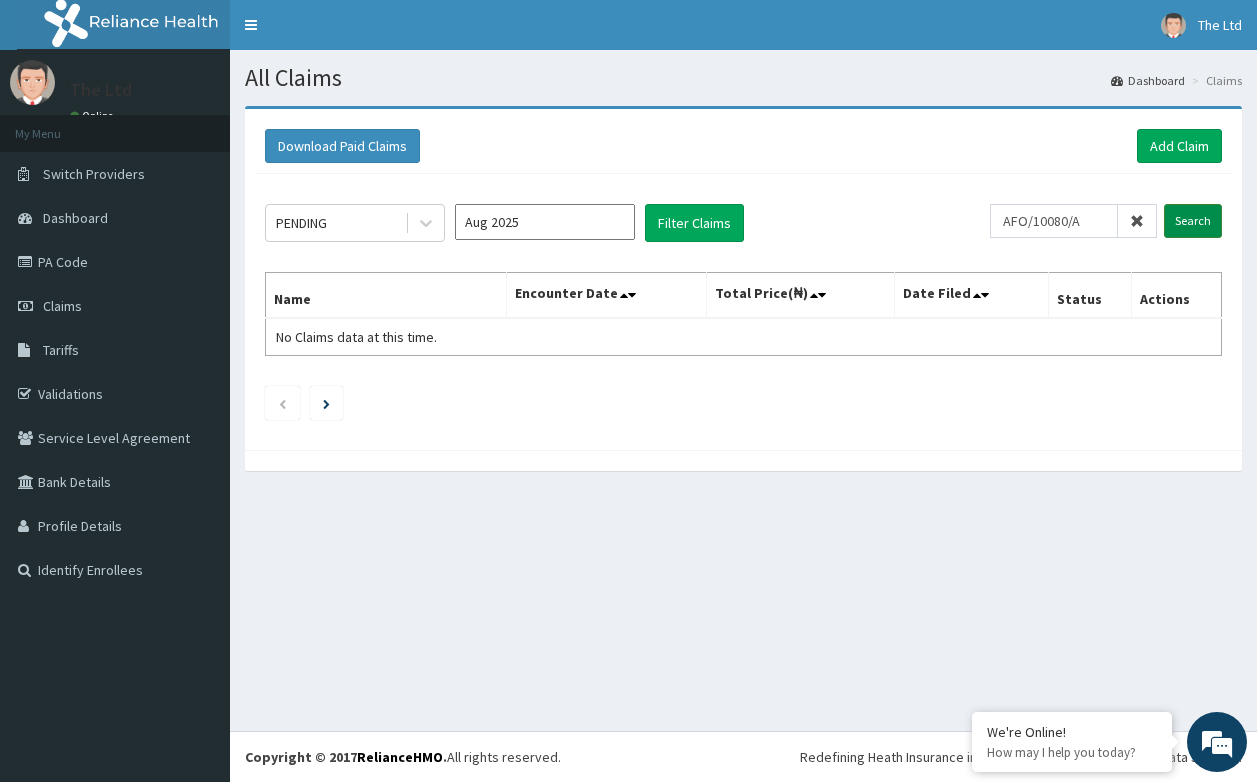 click on "Search" at bounding box center [1193, 221] 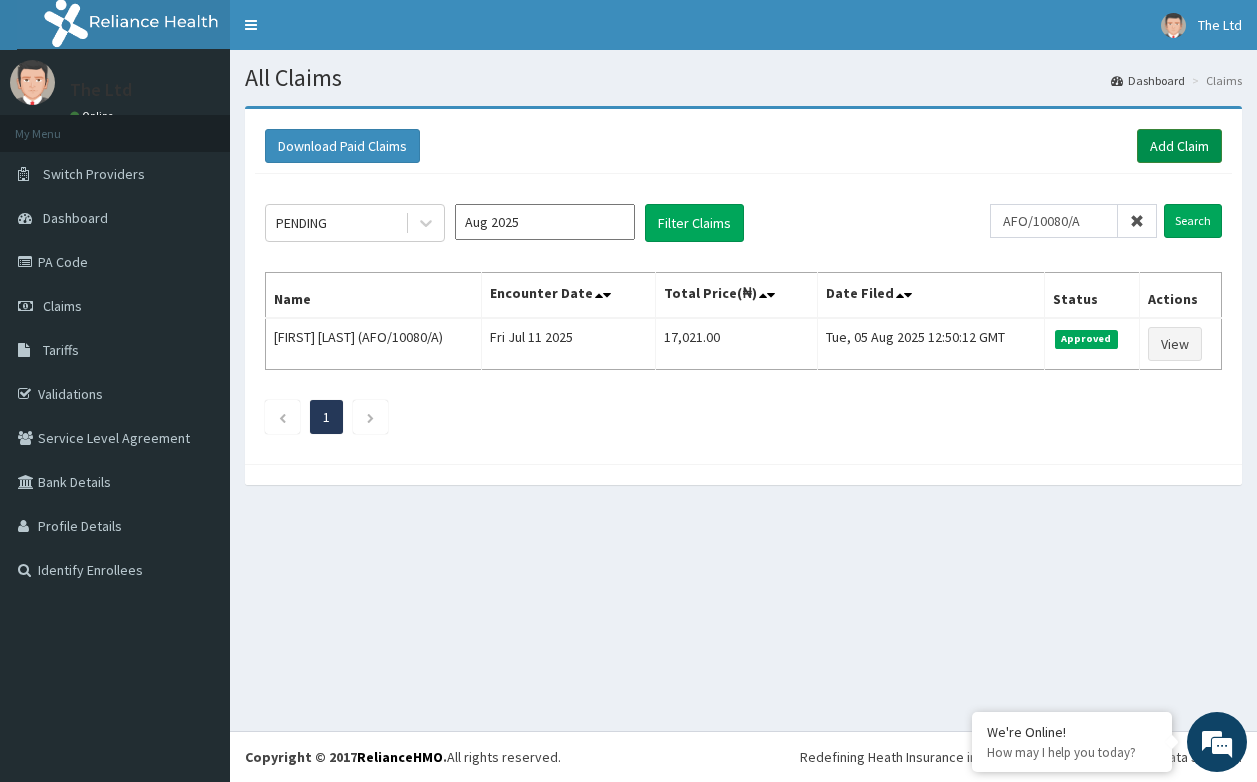 click on "Add Claim" at bounding box center [1179, 146] 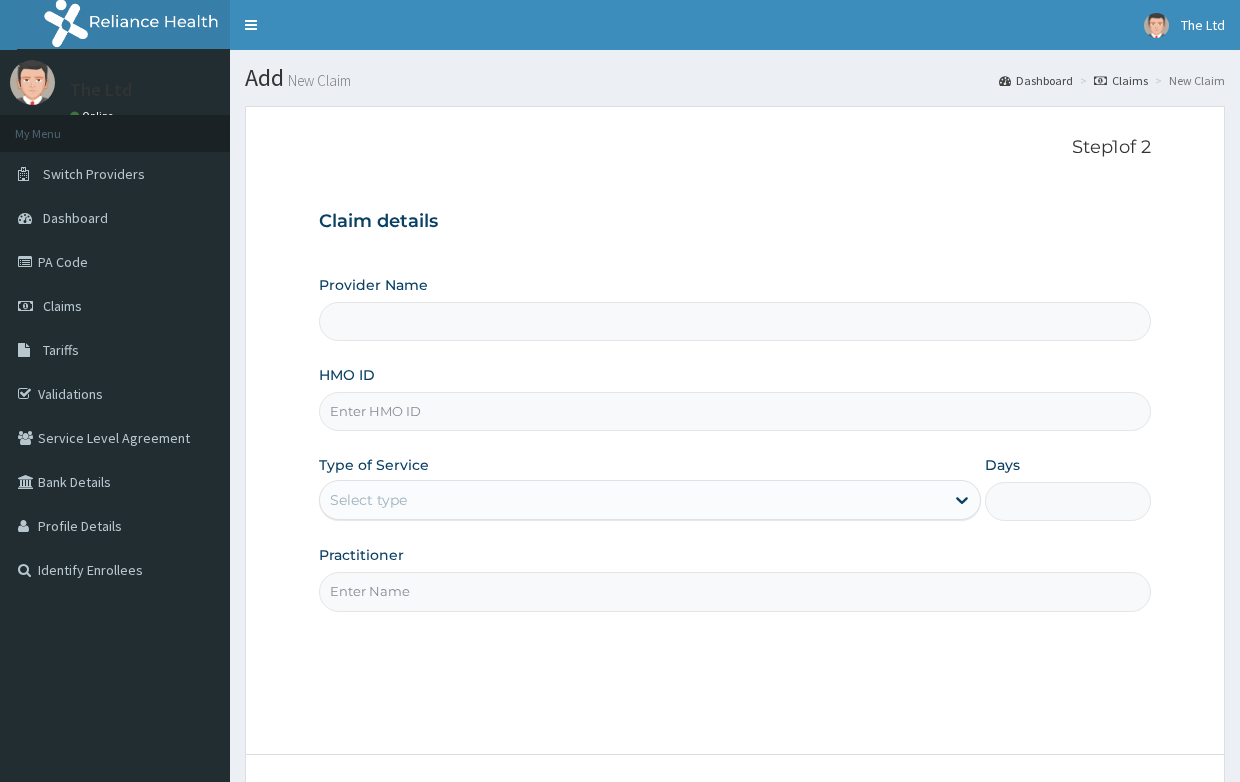 scroll, scrollTop: 0, scrollLeft: 0, axis: both 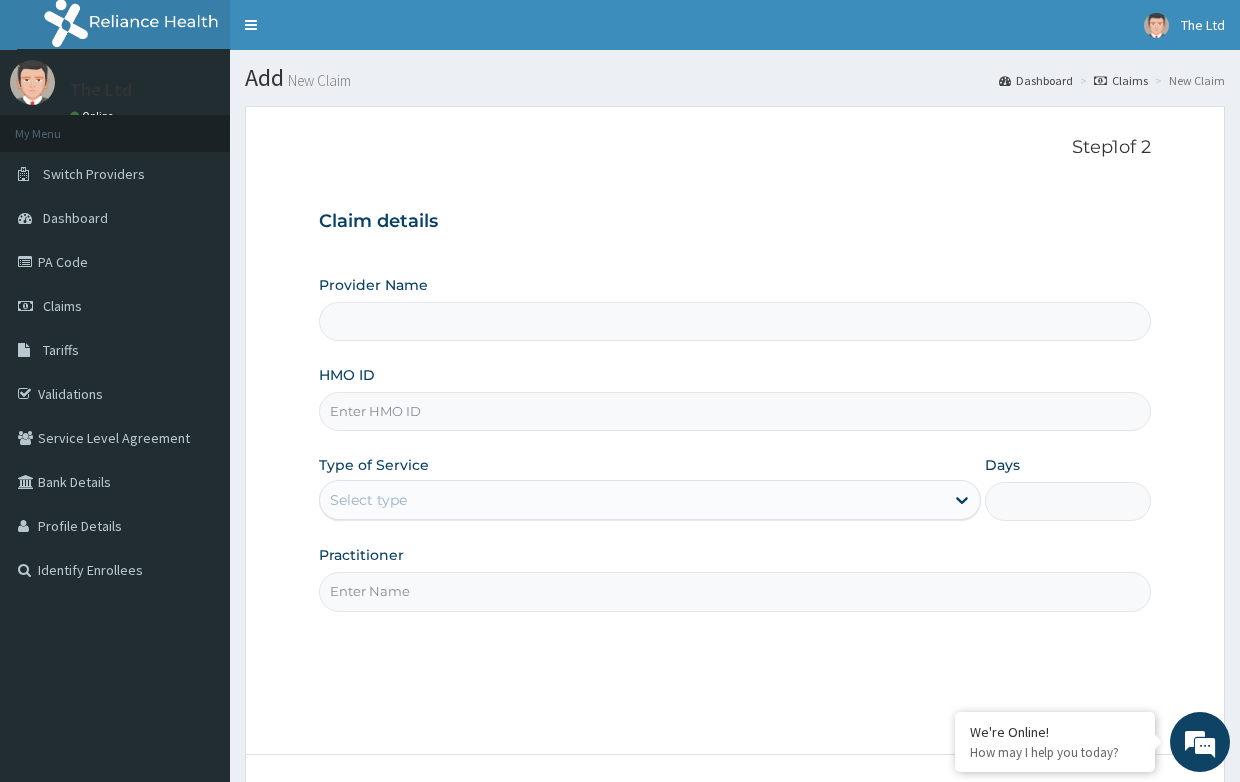 type on "The Healers' Healthcare Ltd" 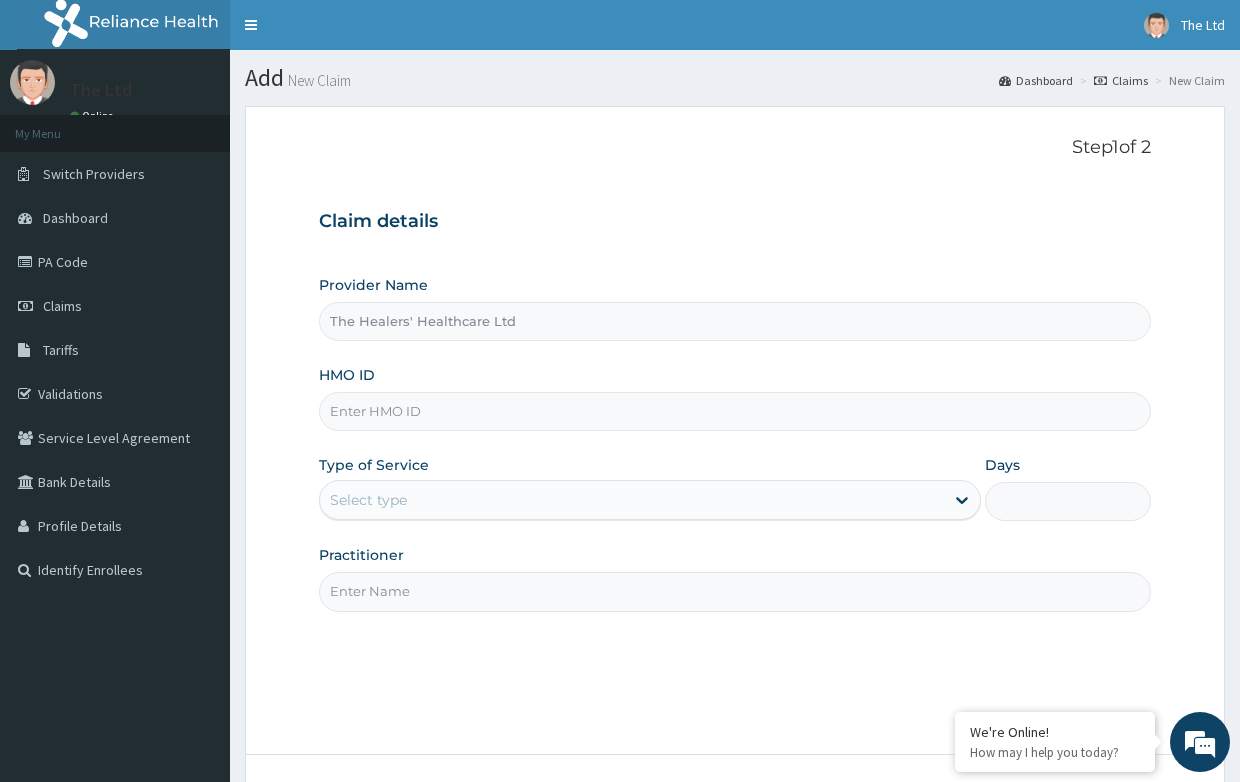 click on "HMO ID" at bounding box center (734, 411) 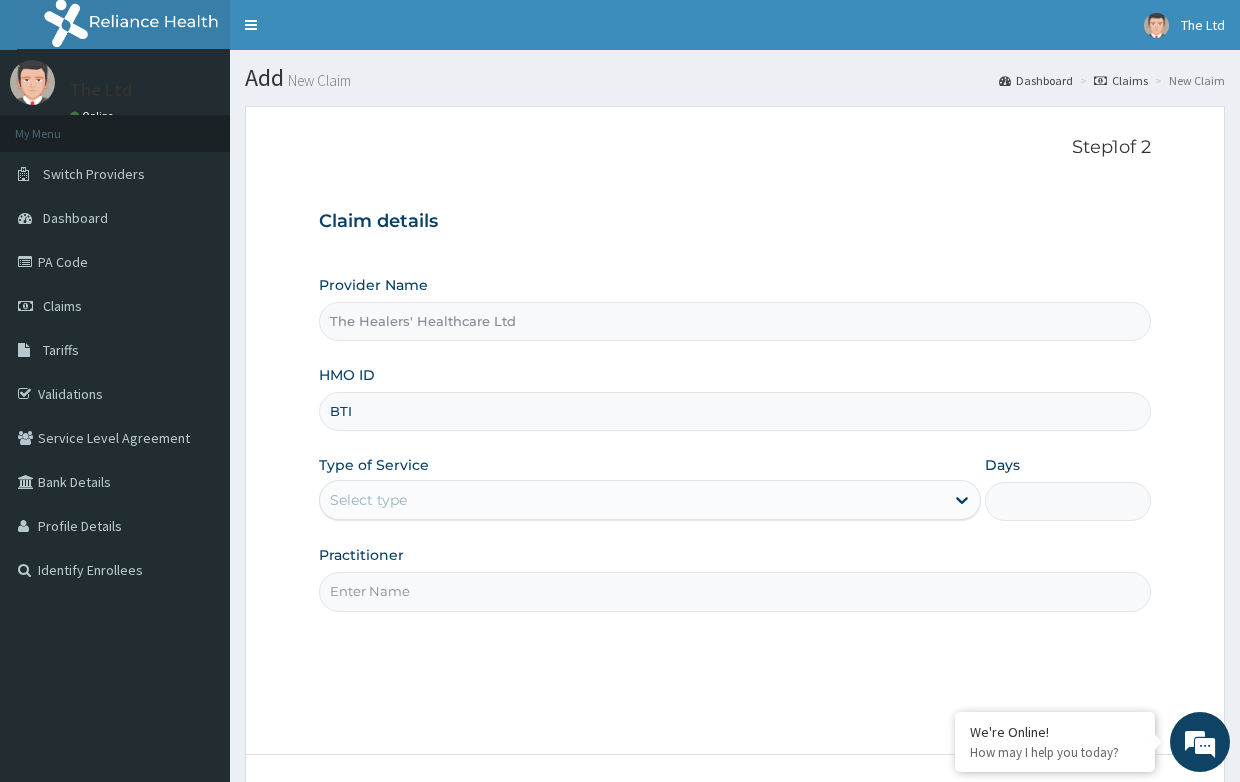 scroll, scrollTop: 0, scrollLeft: 0, axis: both 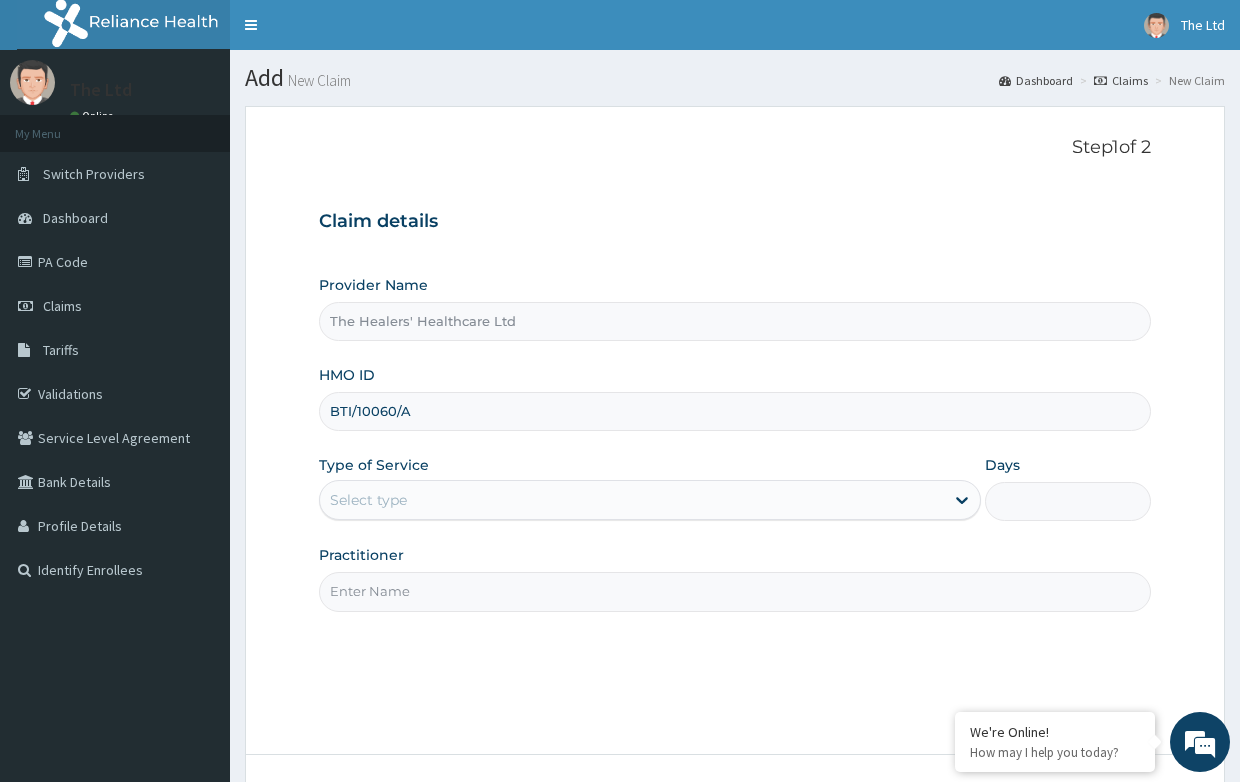 type on "BTI/10060/A" 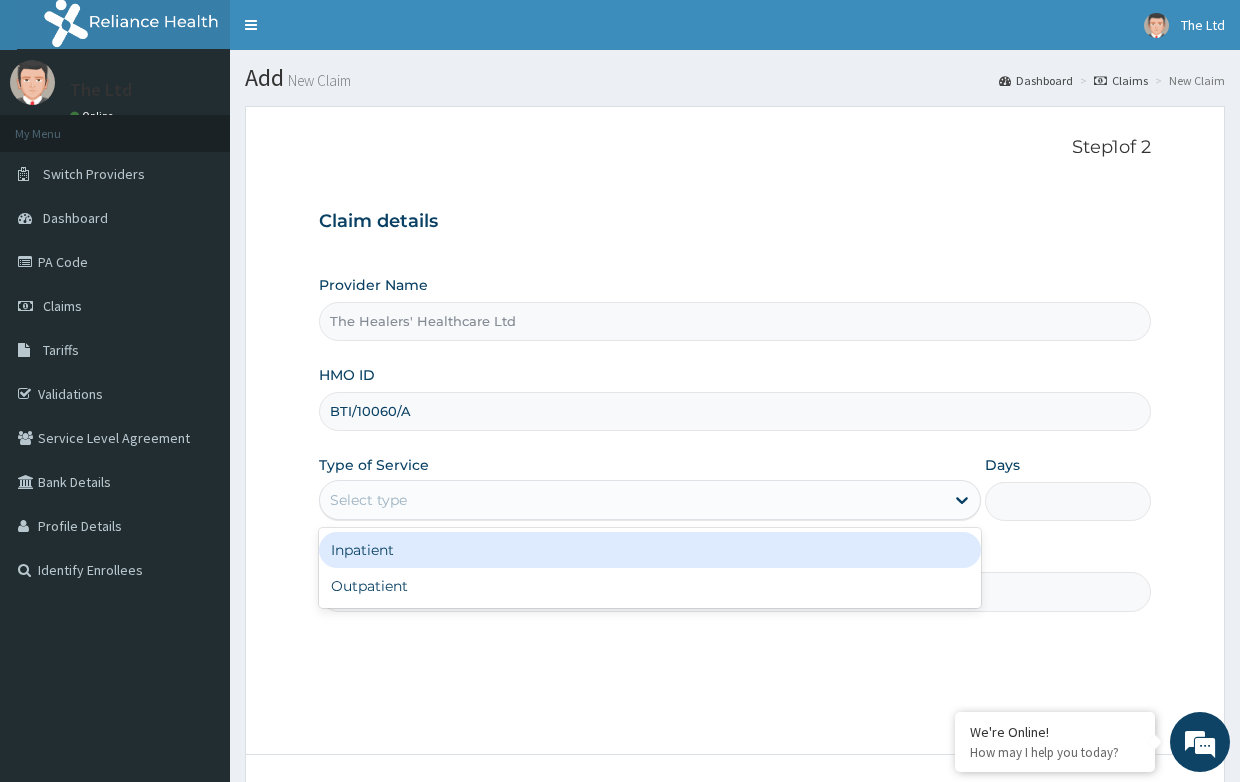 click on "Select type" at bounding box center (632, 500) 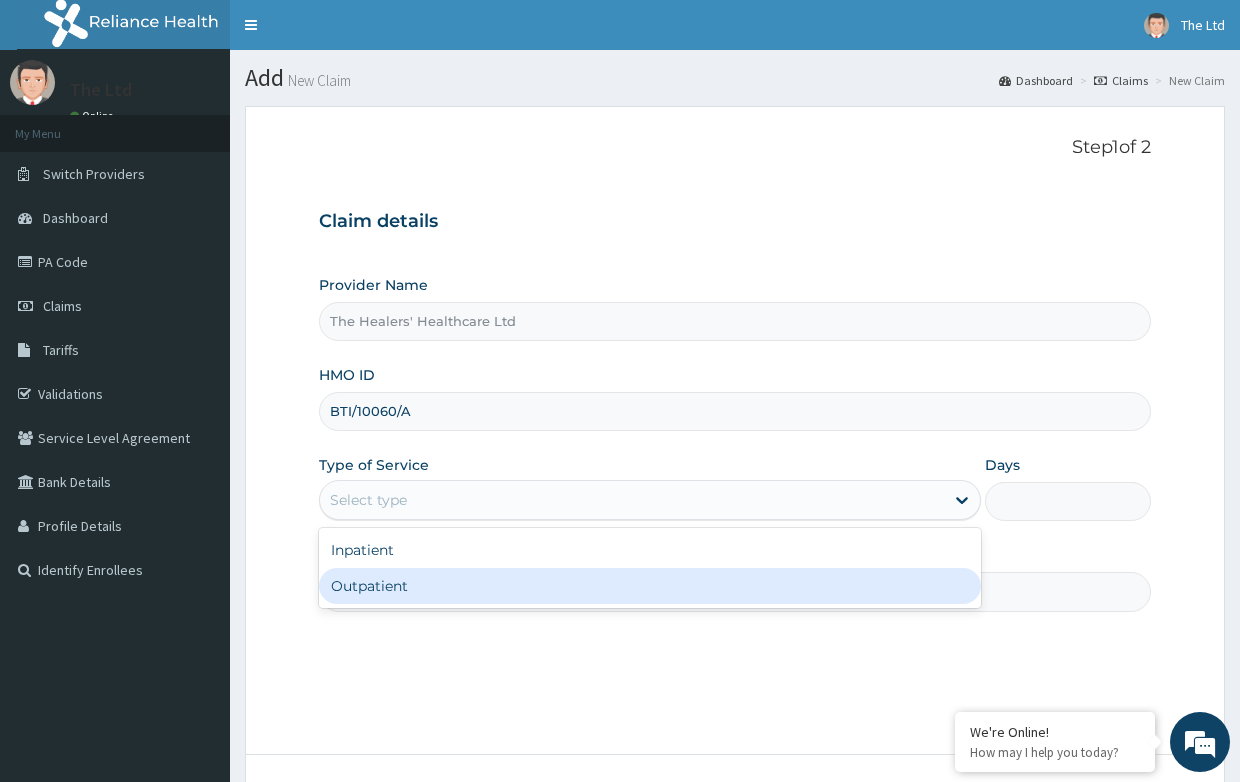 click on "Outpatient" at bounding box center (650, 586) 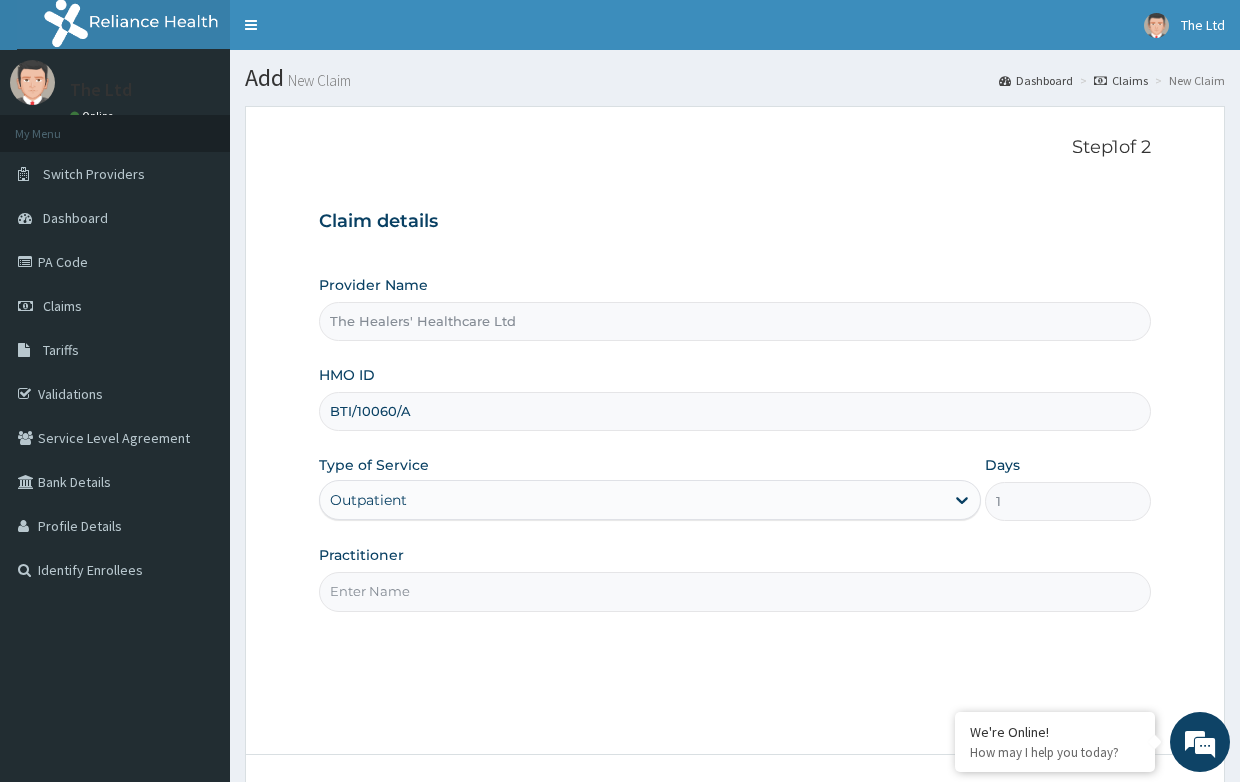 click on "Practitioner" at bounding box center (734, 591) 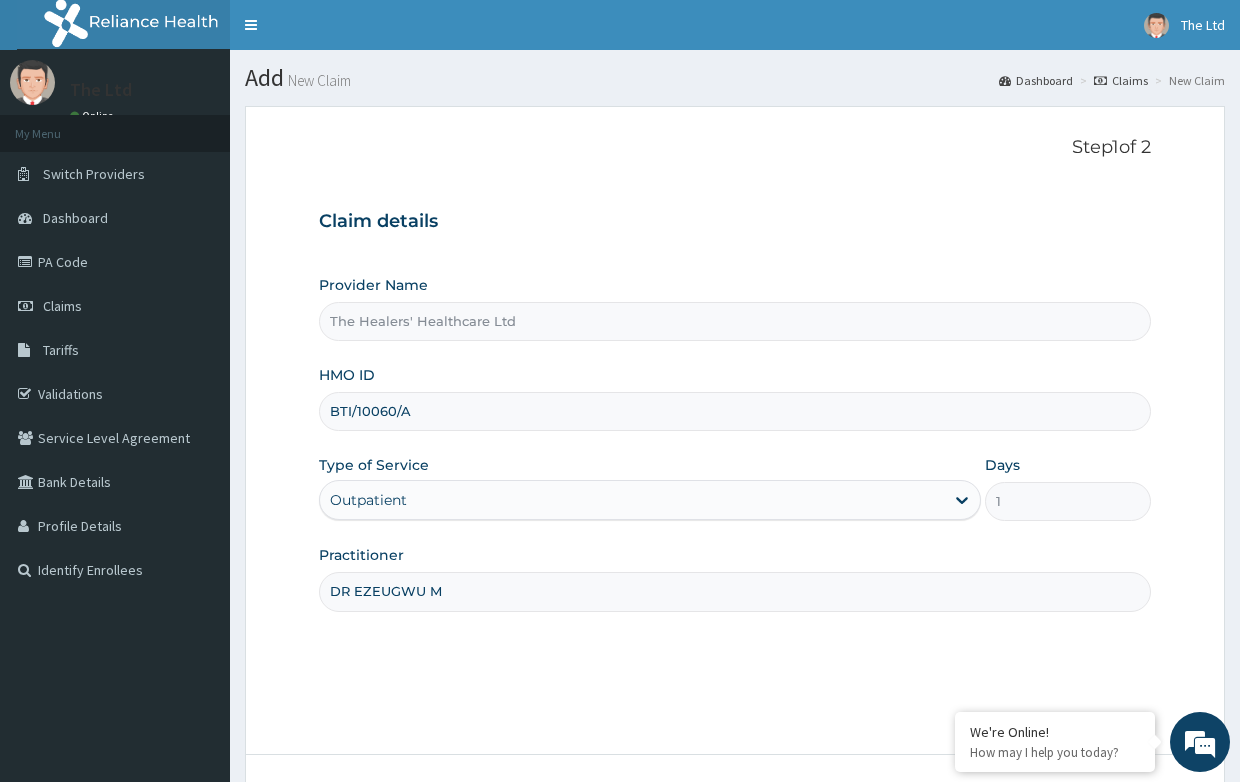 scroll, scrollTop: 152, scrollLeft: 0, axis: vertical 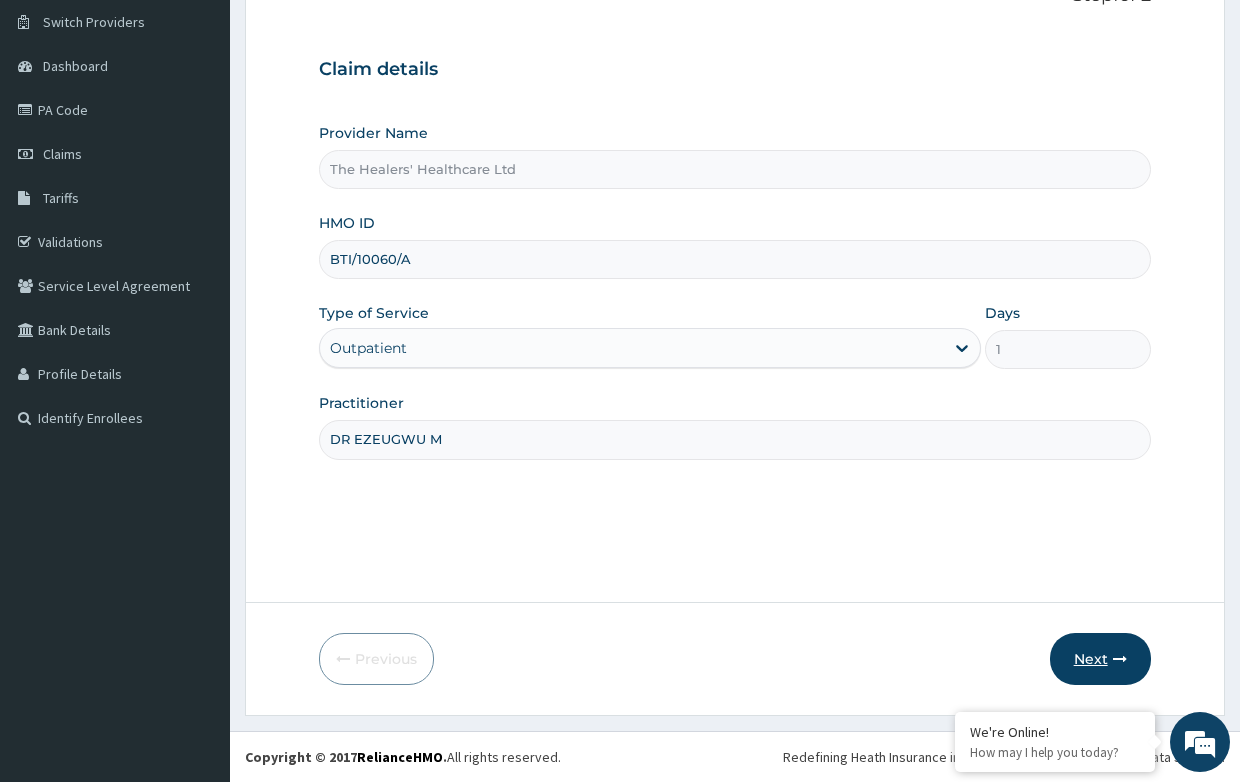 click on "Next" at bounding box center (1100, 659) 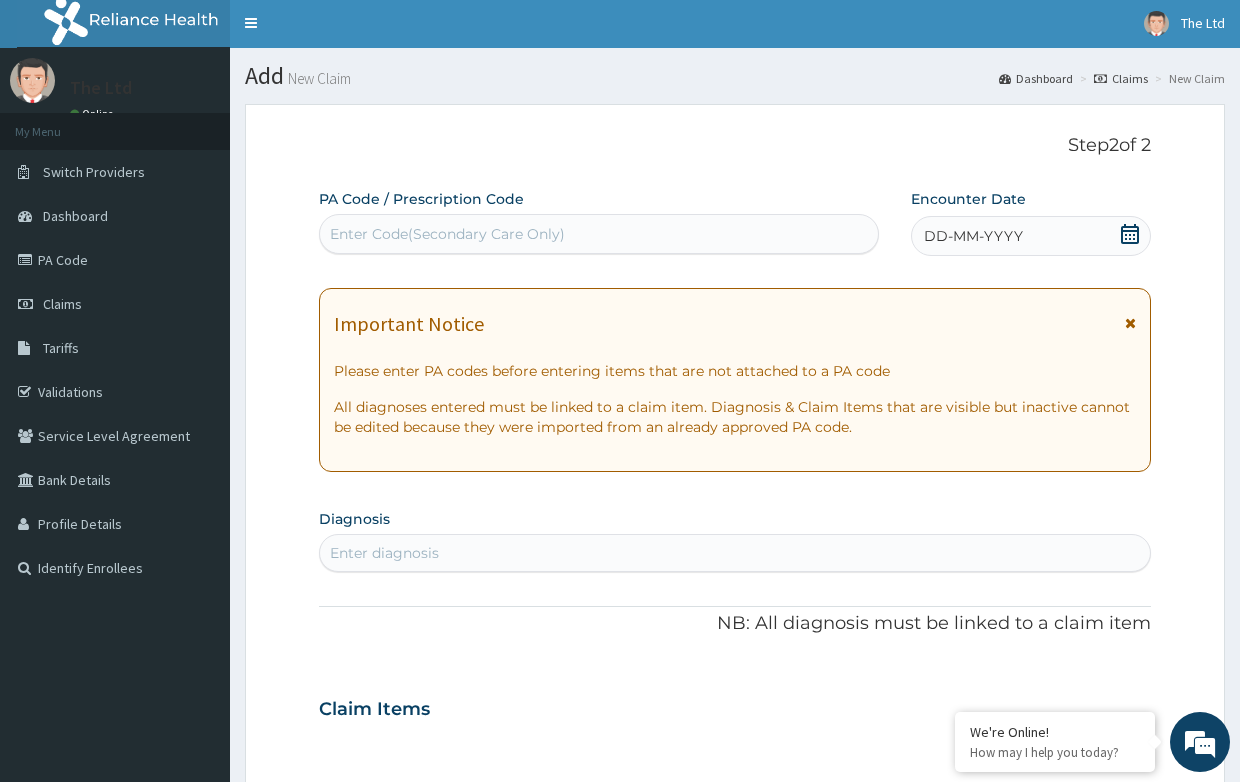 scroll, scrollTop: 0, scrollLeft: 0, axis: both 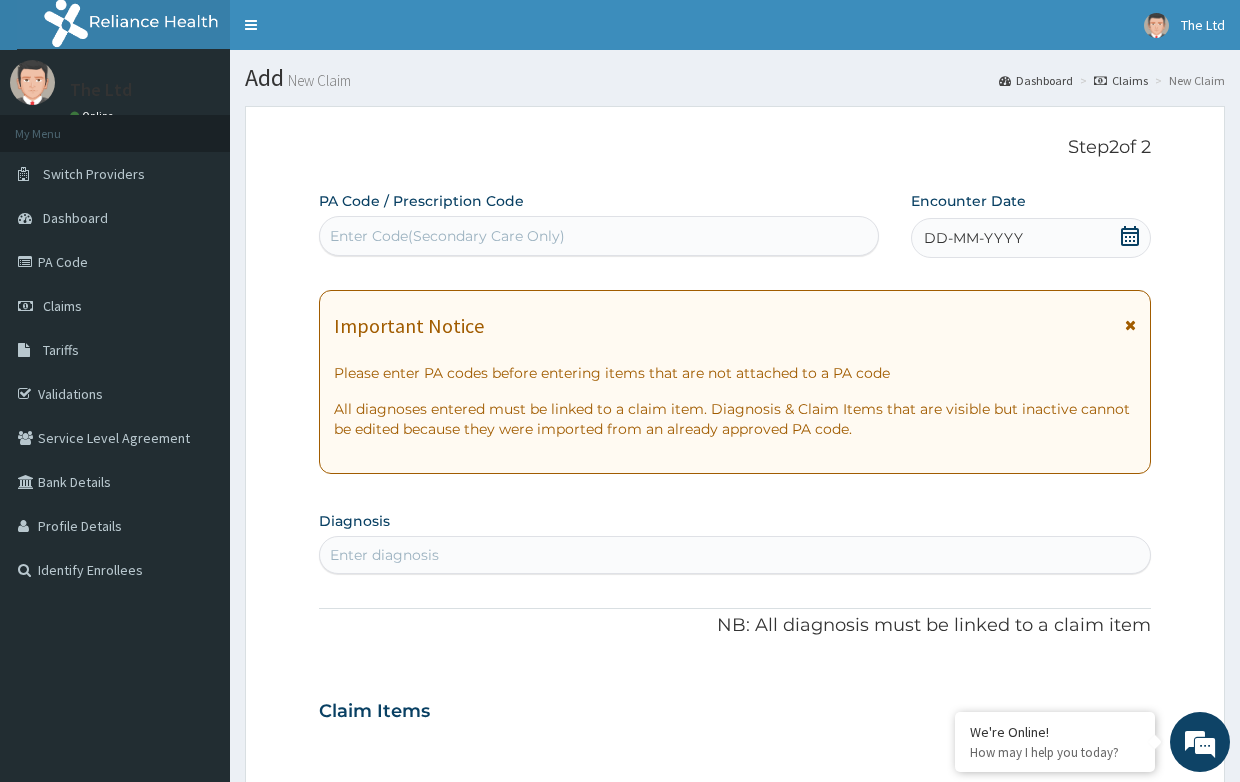 click on "DD-MM-YYYY" at bounding box center [973, 238] 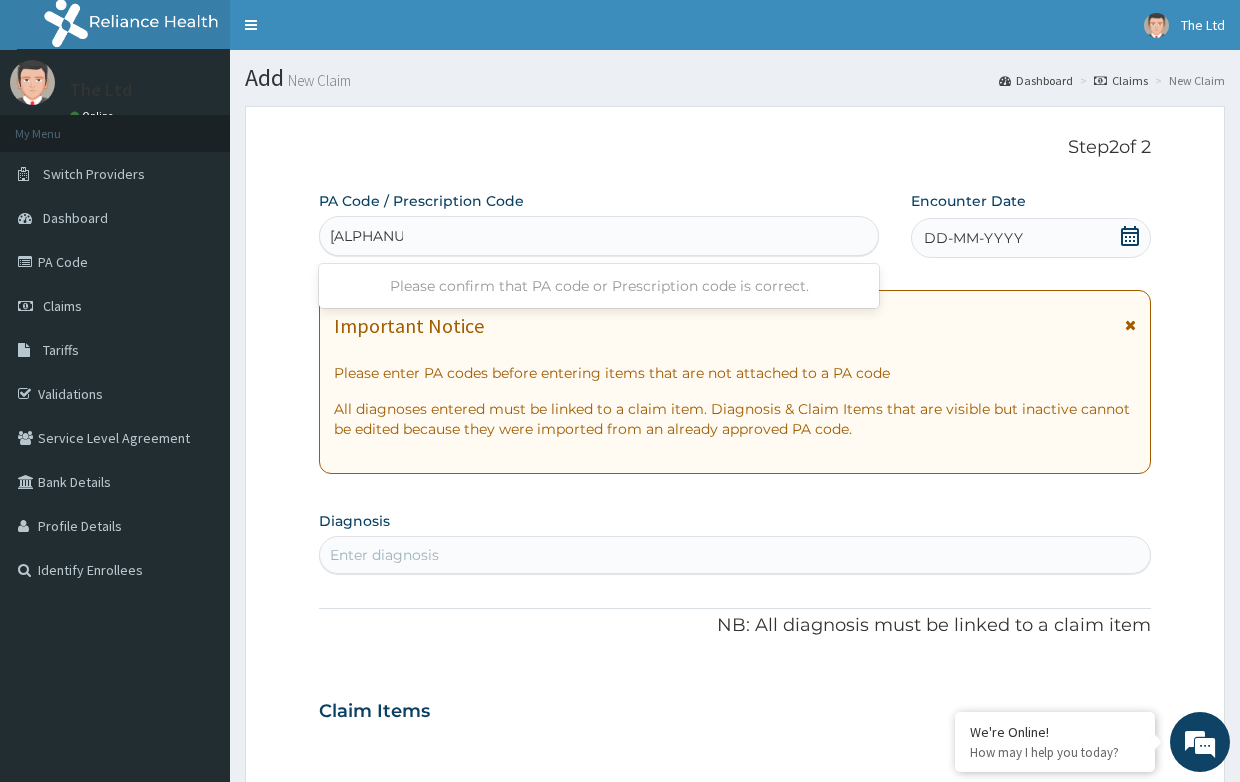 type on "[ALPHANUMERIC]" 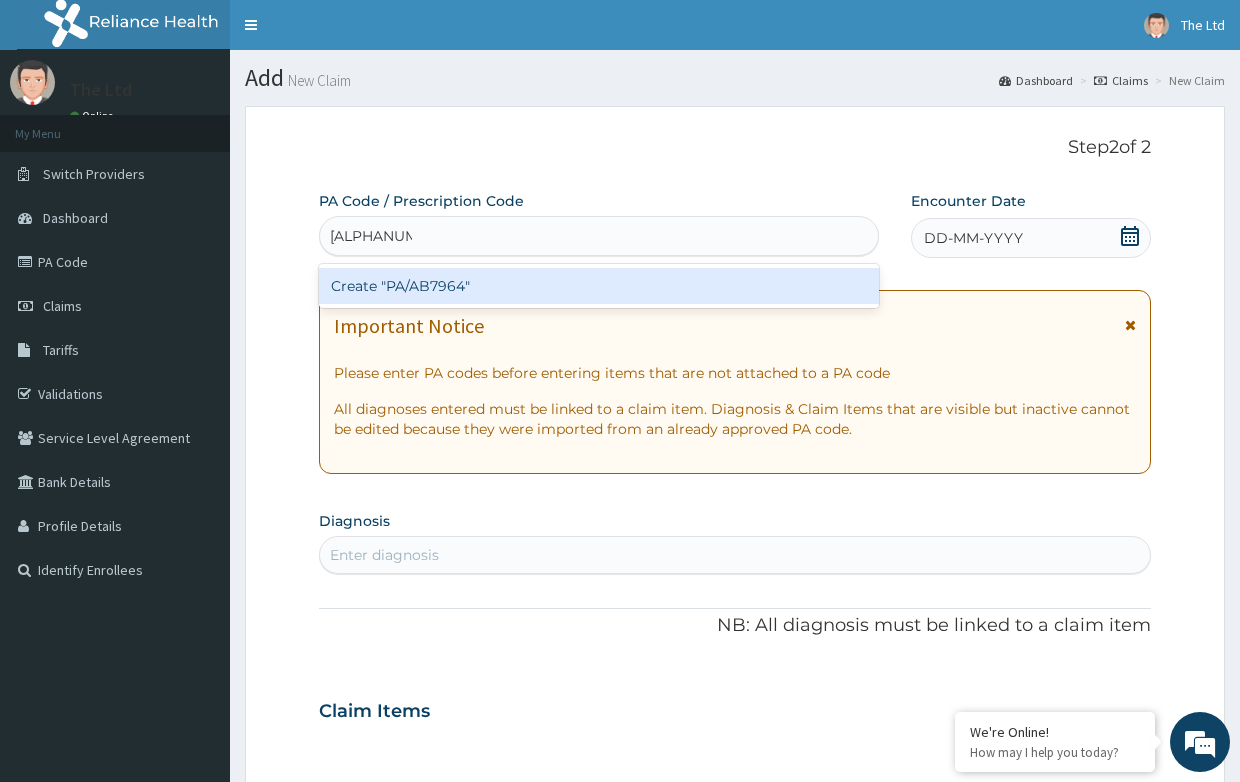 click on "Create "PA/AB7964"" at bounding box center [599, 286] 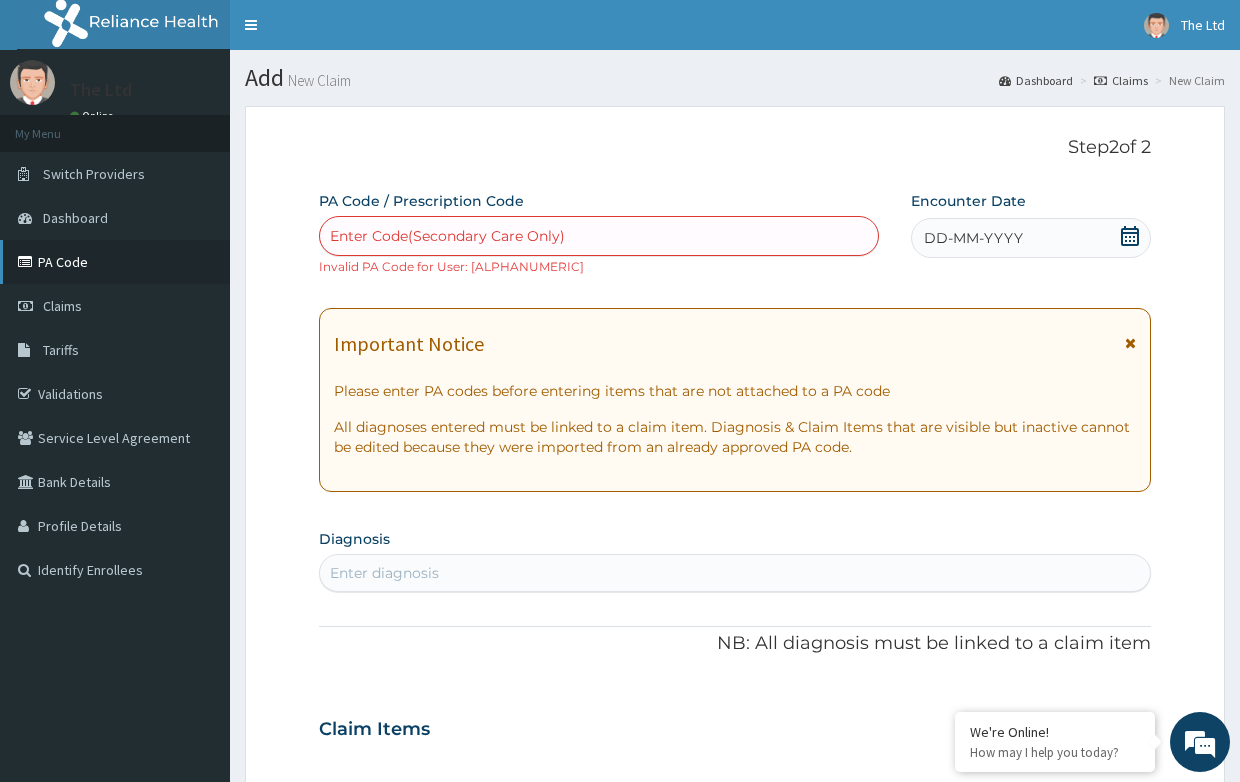 click on "PA Code" at bounding box center (115, 262) 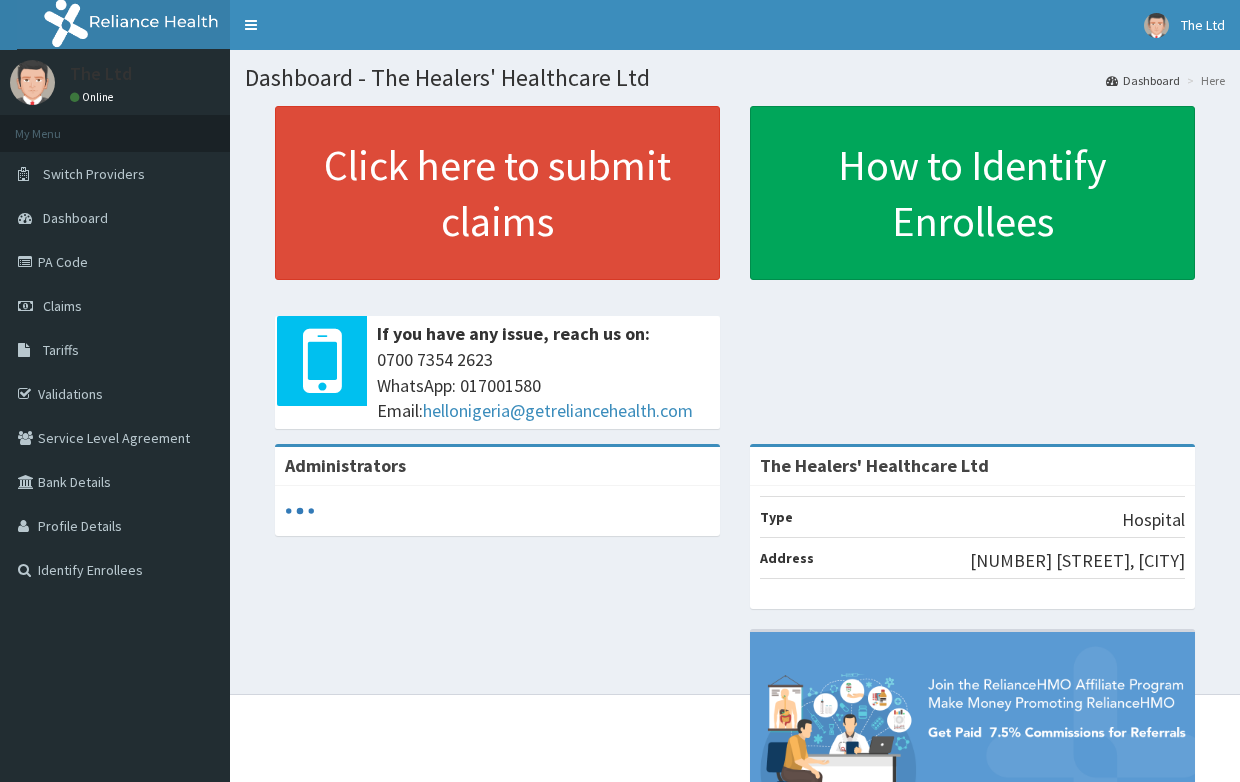 scroll, scrollTop: 0, scrollLeft: 0, axis: both 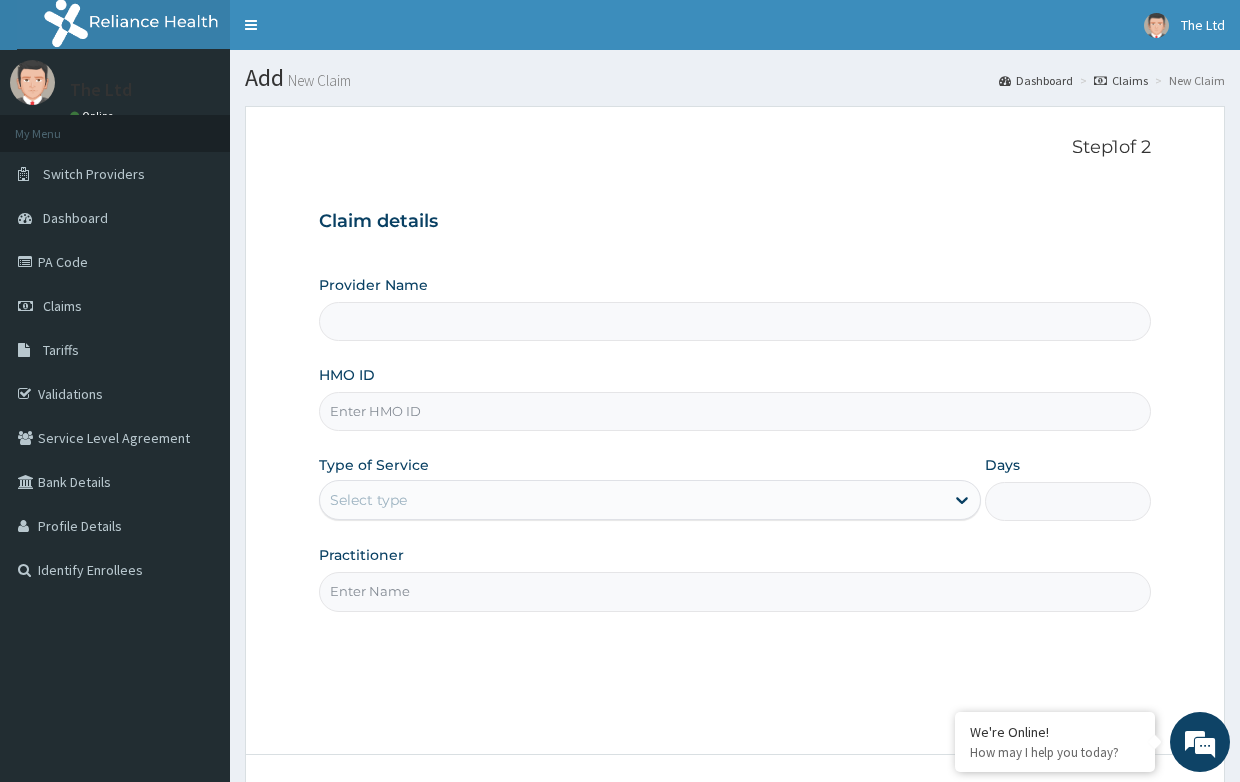 type on "The Healers' Healthcare Ltd" 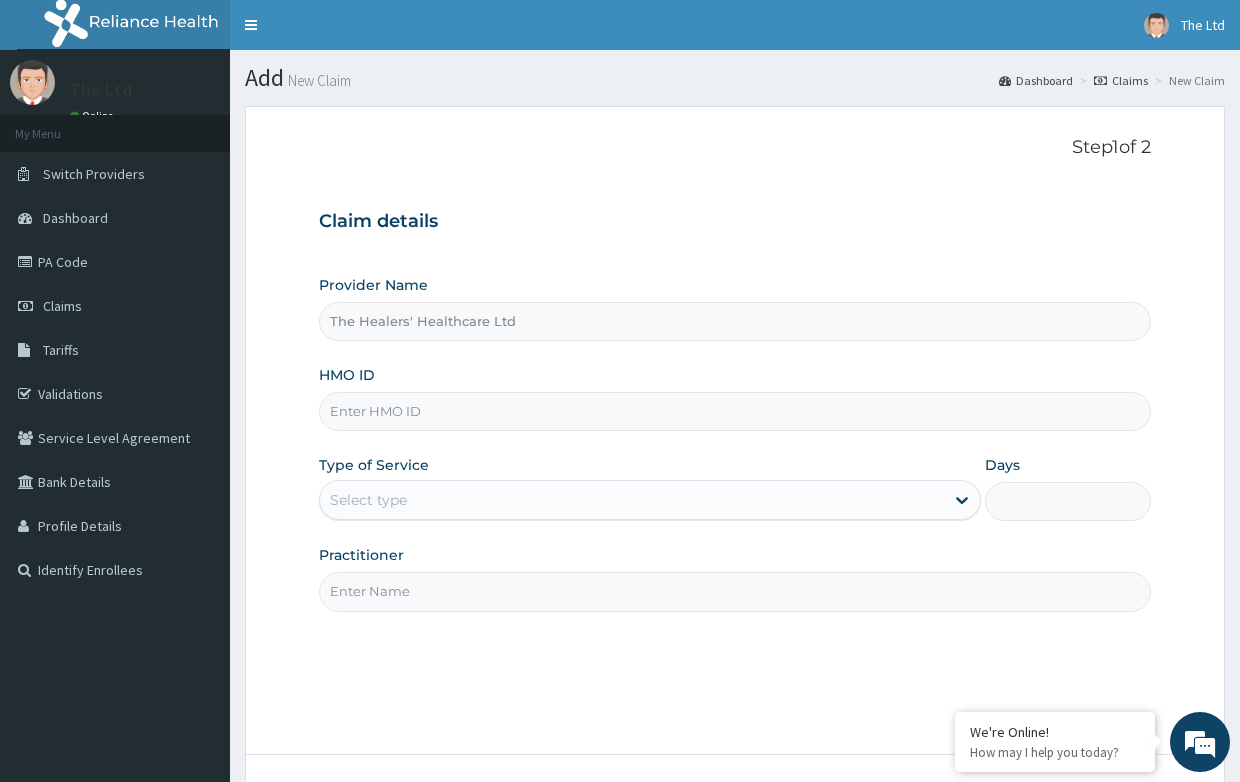 click on "HMO ID" at bounding box center (734, 411) 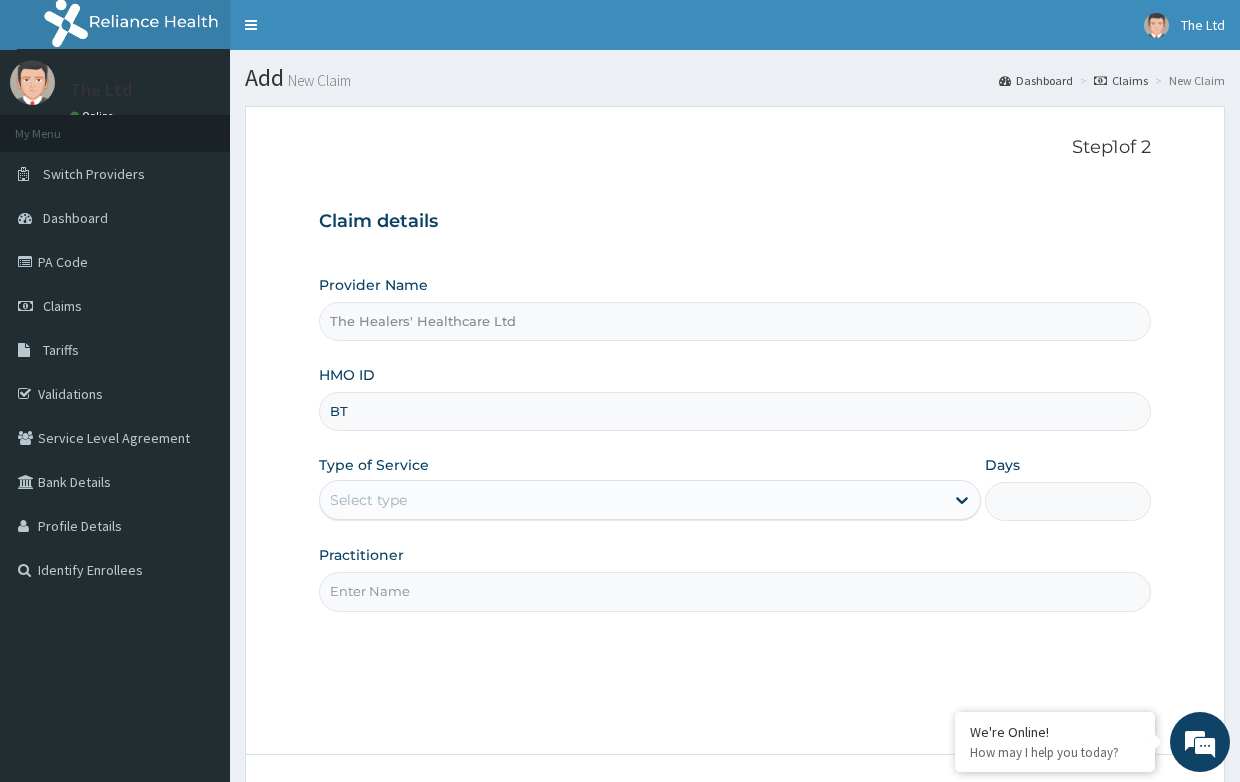scroll, scrollTop: 0, scrollLeft: 0, axis: both 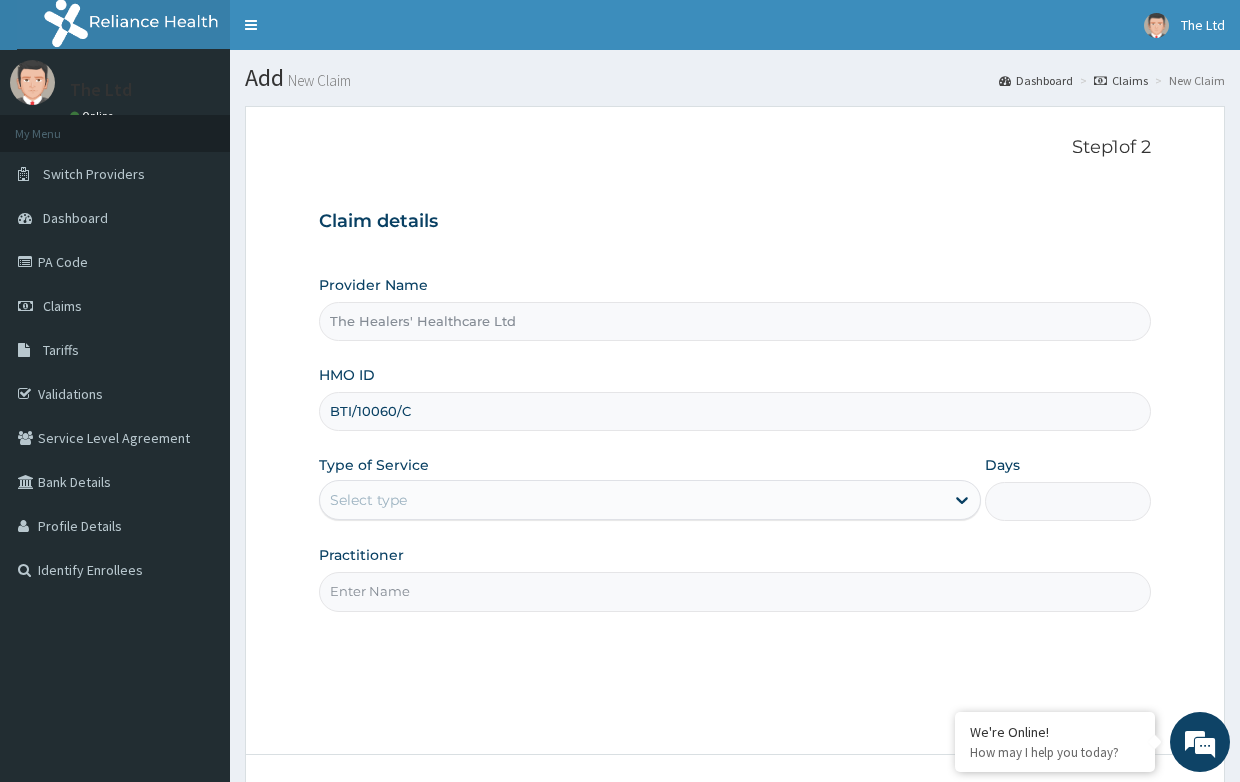 type on "BTI/10060/C" 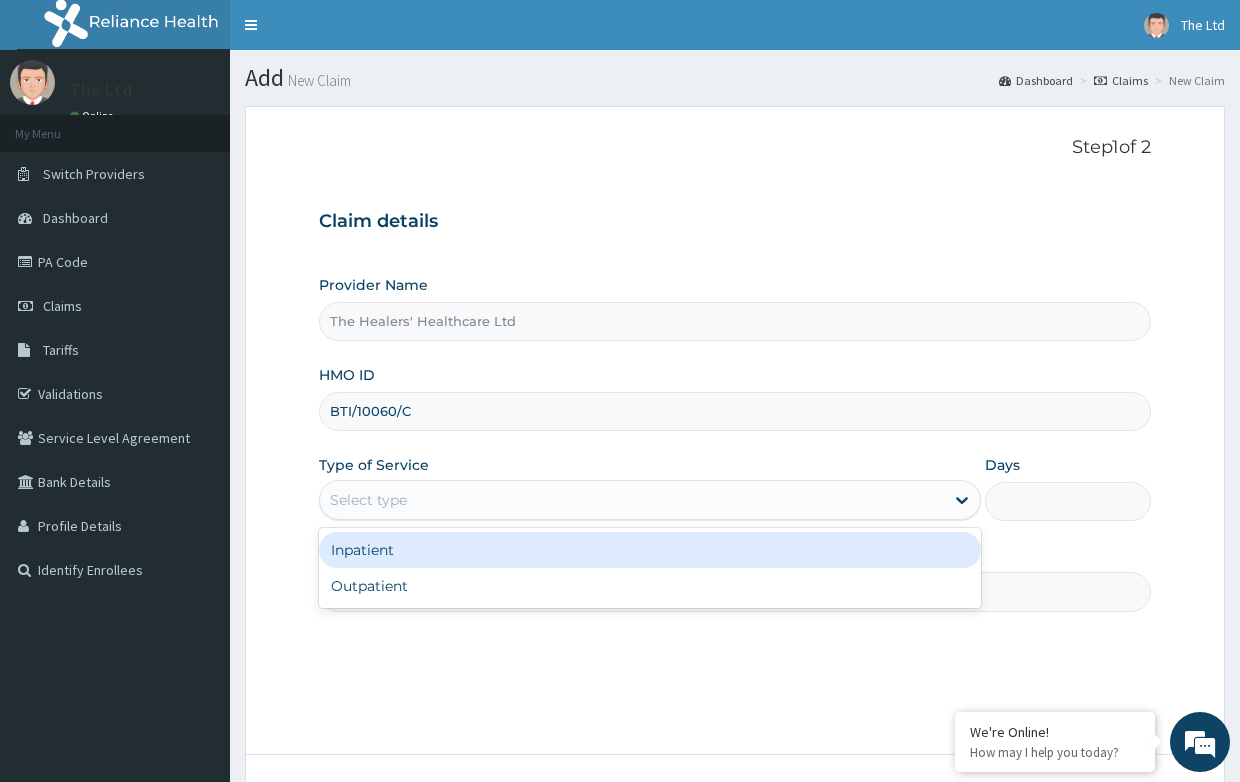 click on "Select type" at bounding box center [368, 500] 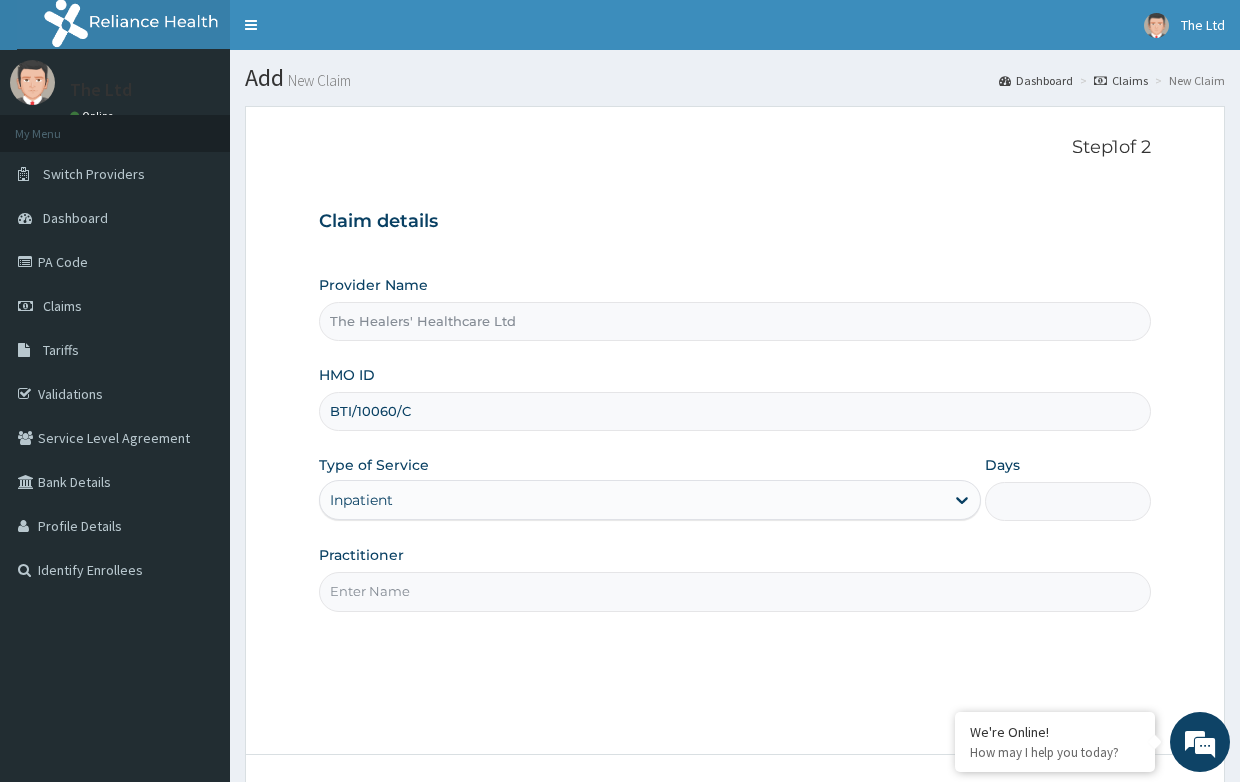 click on "Practitioner" at bounding box center [734, 591] 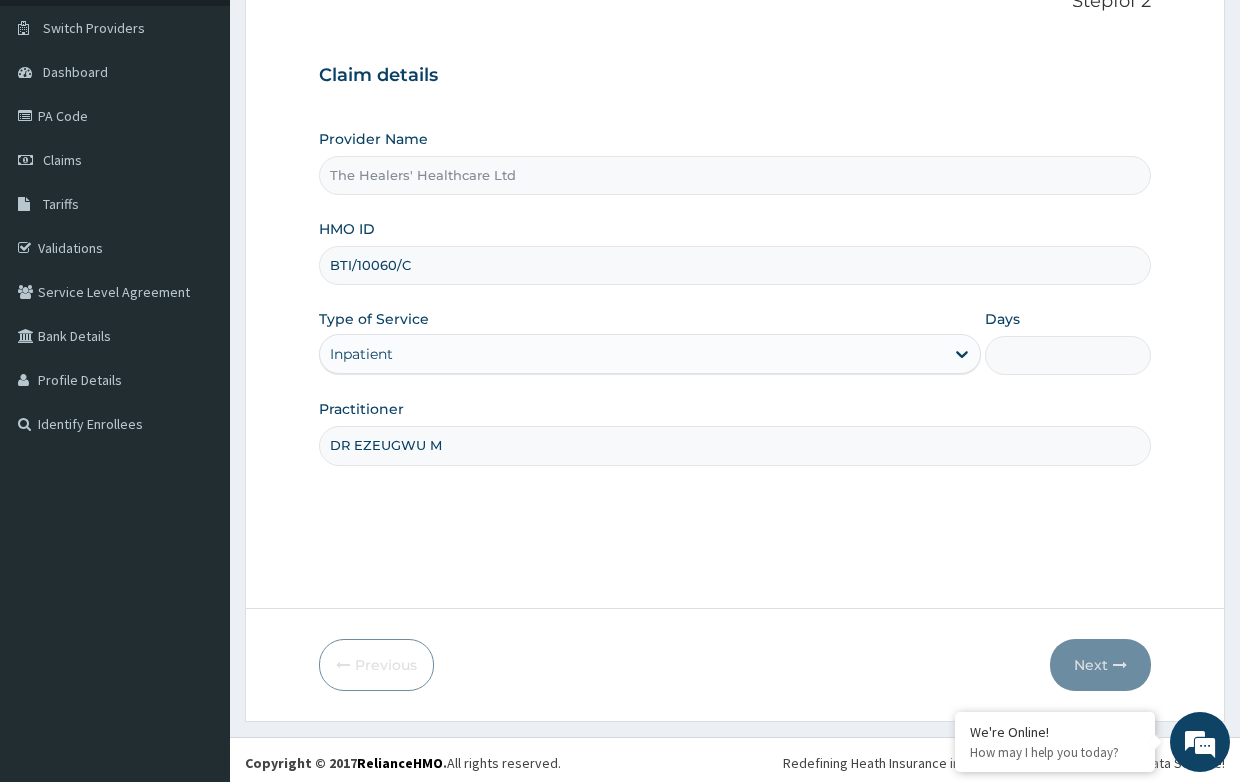 scroll, scrollTop: 152, scrollLeft: 0, axis: vertical 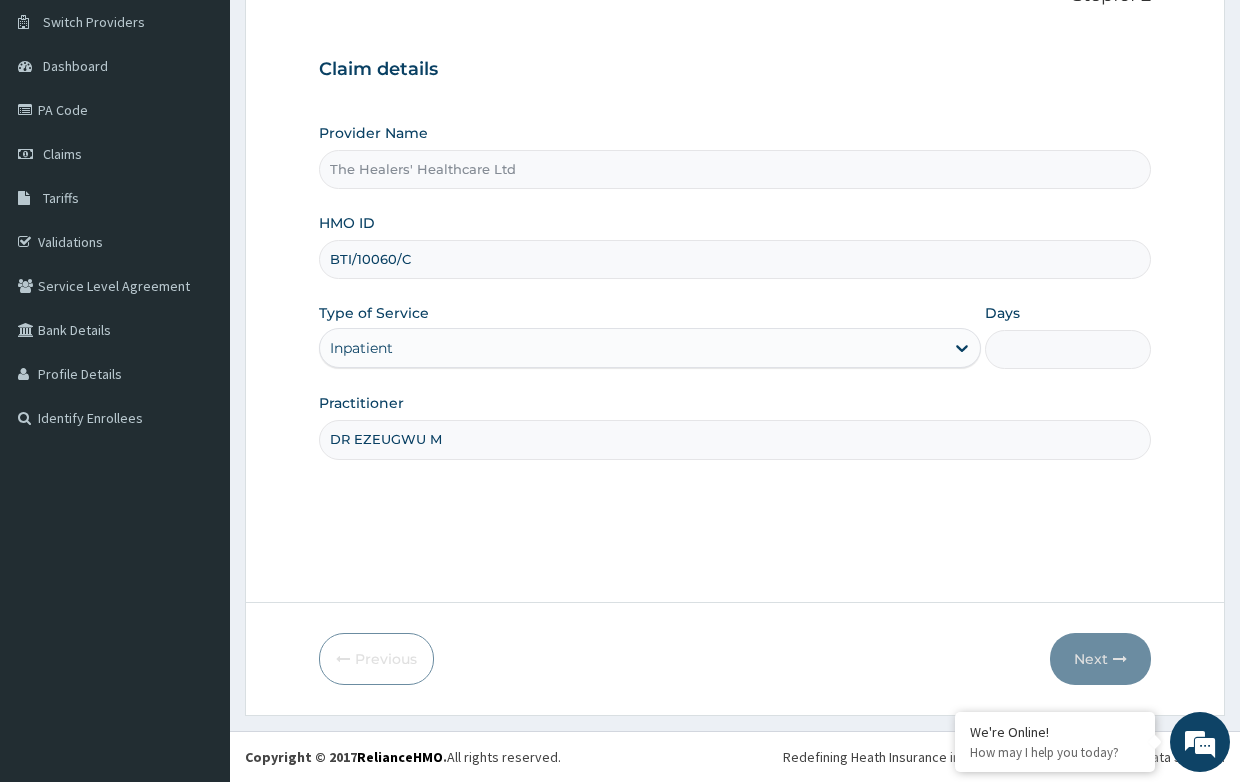 click on "Days" at bounding box center [1067, 349] 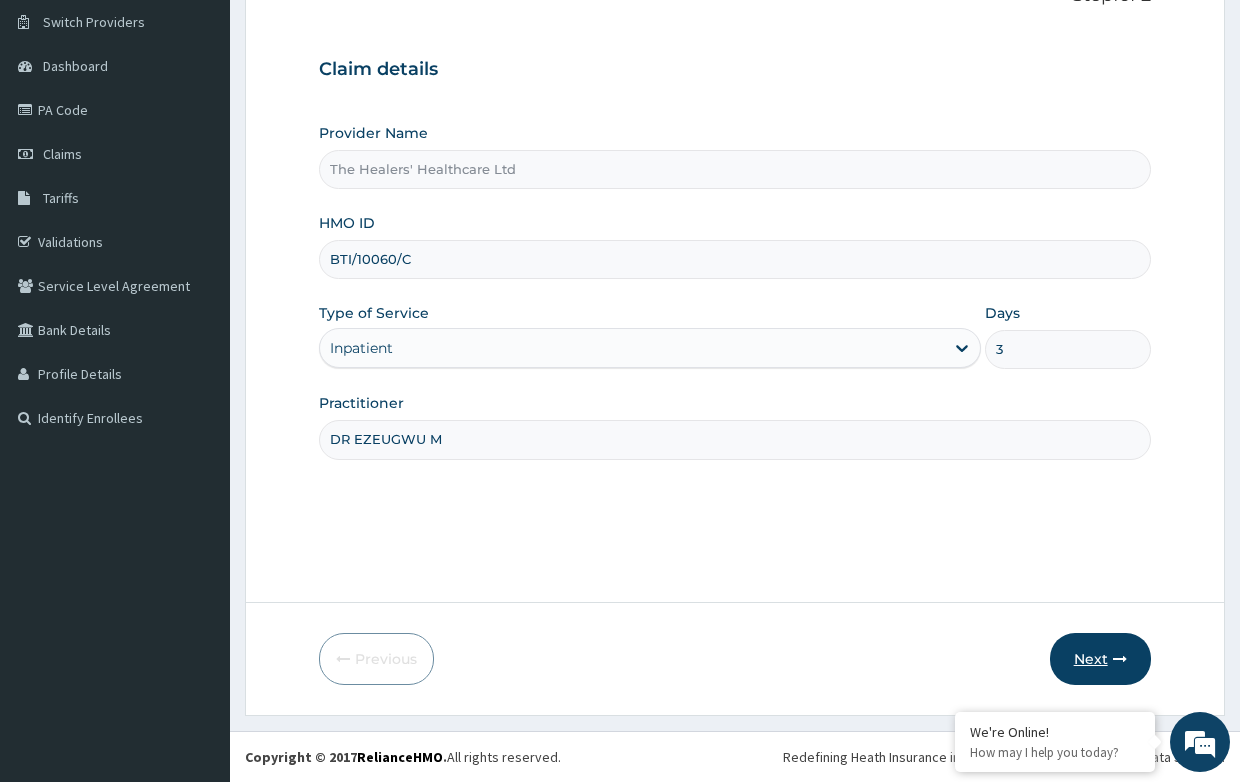 click on "Next" at bounding box center (1100, 659) 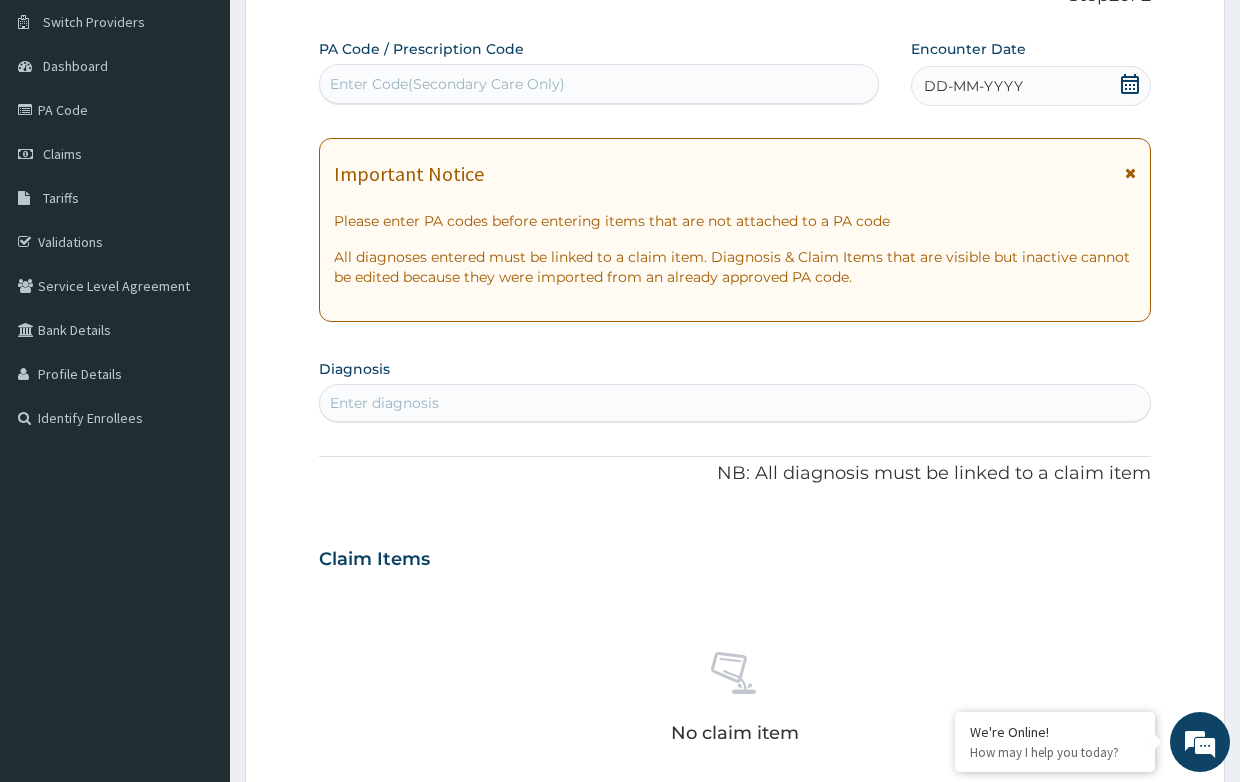 click on "Enter Code(Secondary Care Only)" at bounding box center [599, 84] 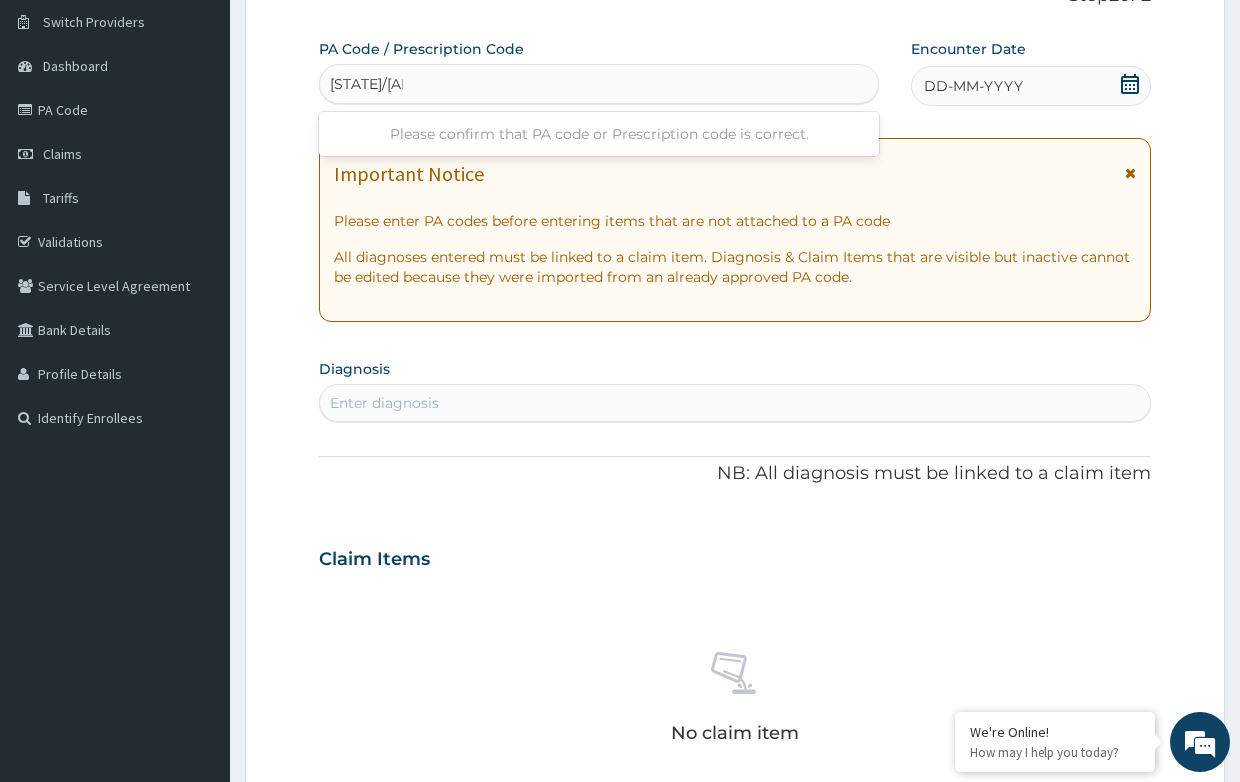 type on "[STATE]/[ALPHANUMERIC]" 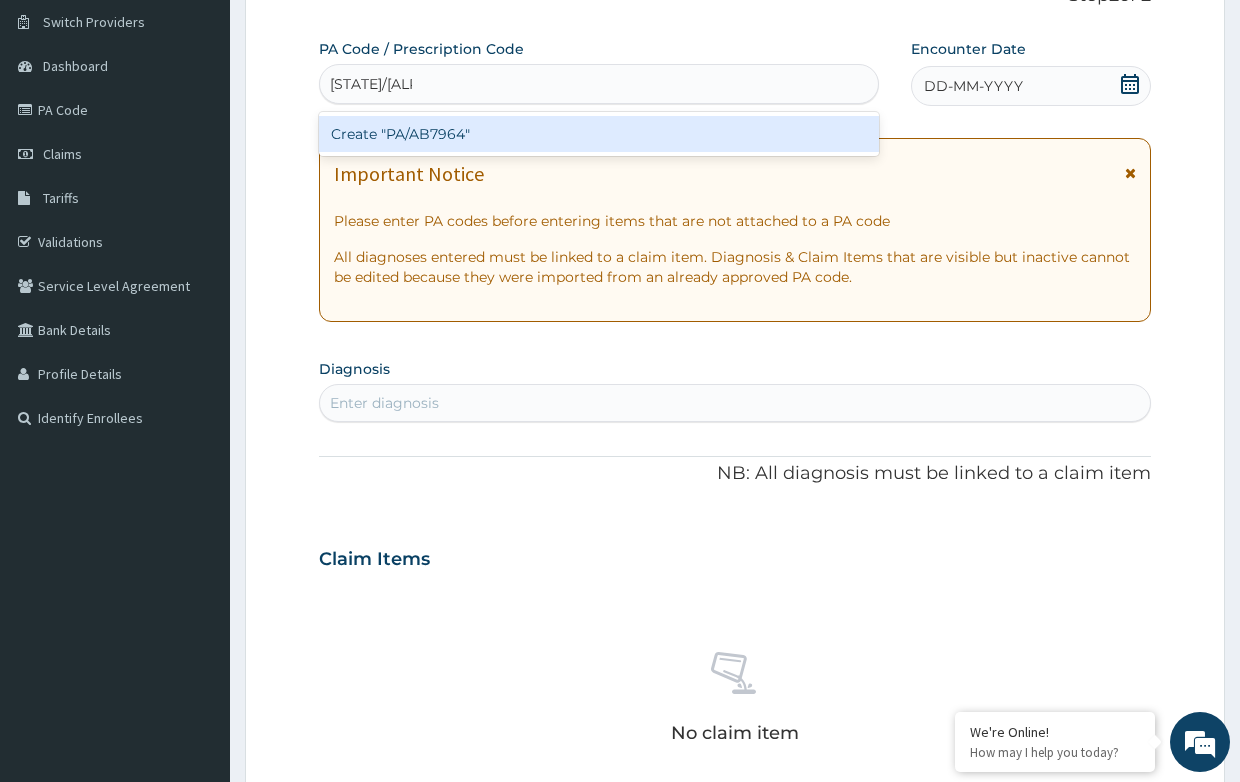 click on "Create "PA/AB7964"" at bounding box center (599, 134) 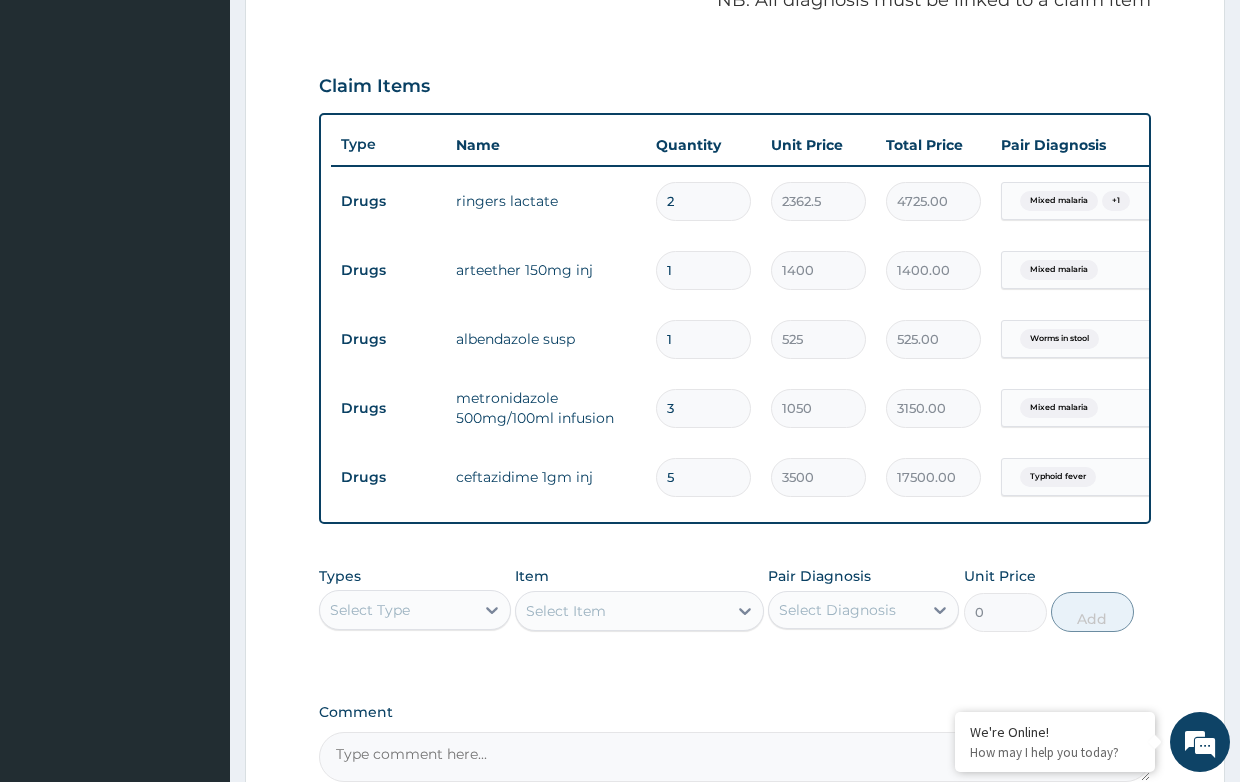 scroll, scrollTop: 617, scrollLeft: 0, axis: vertical 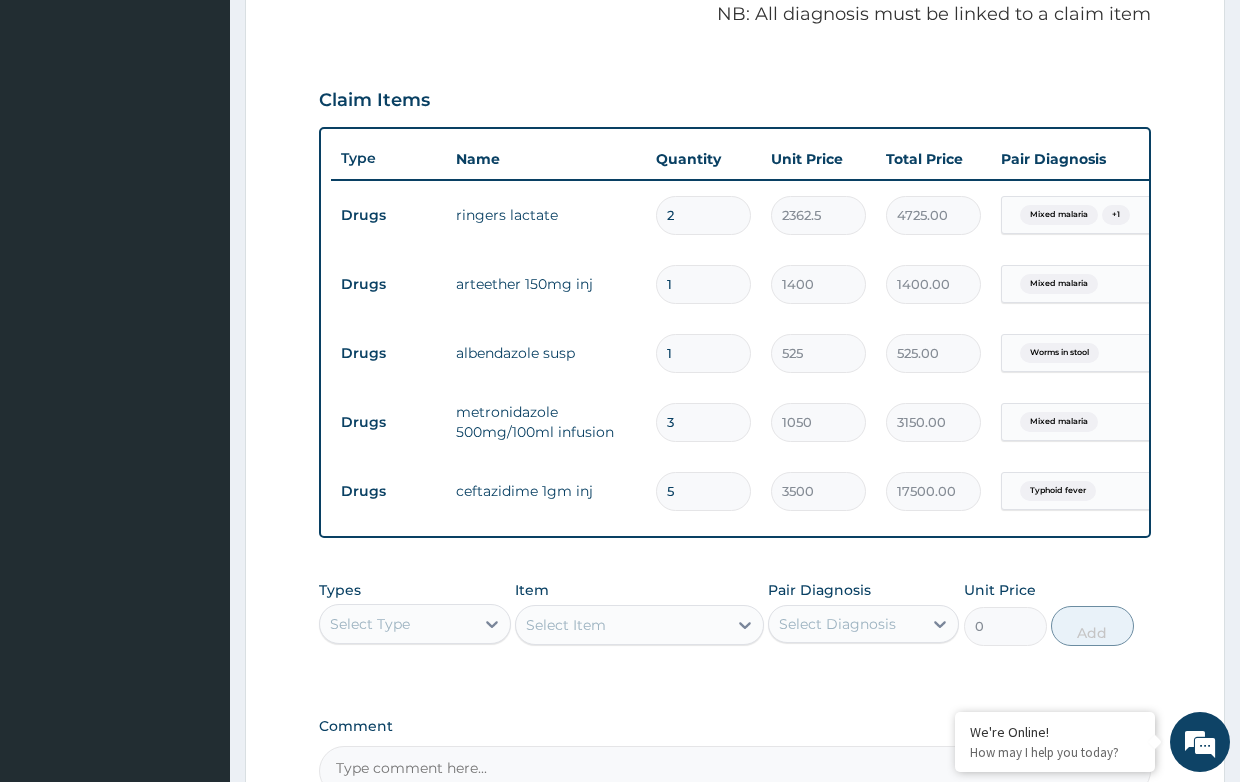 type on "4" 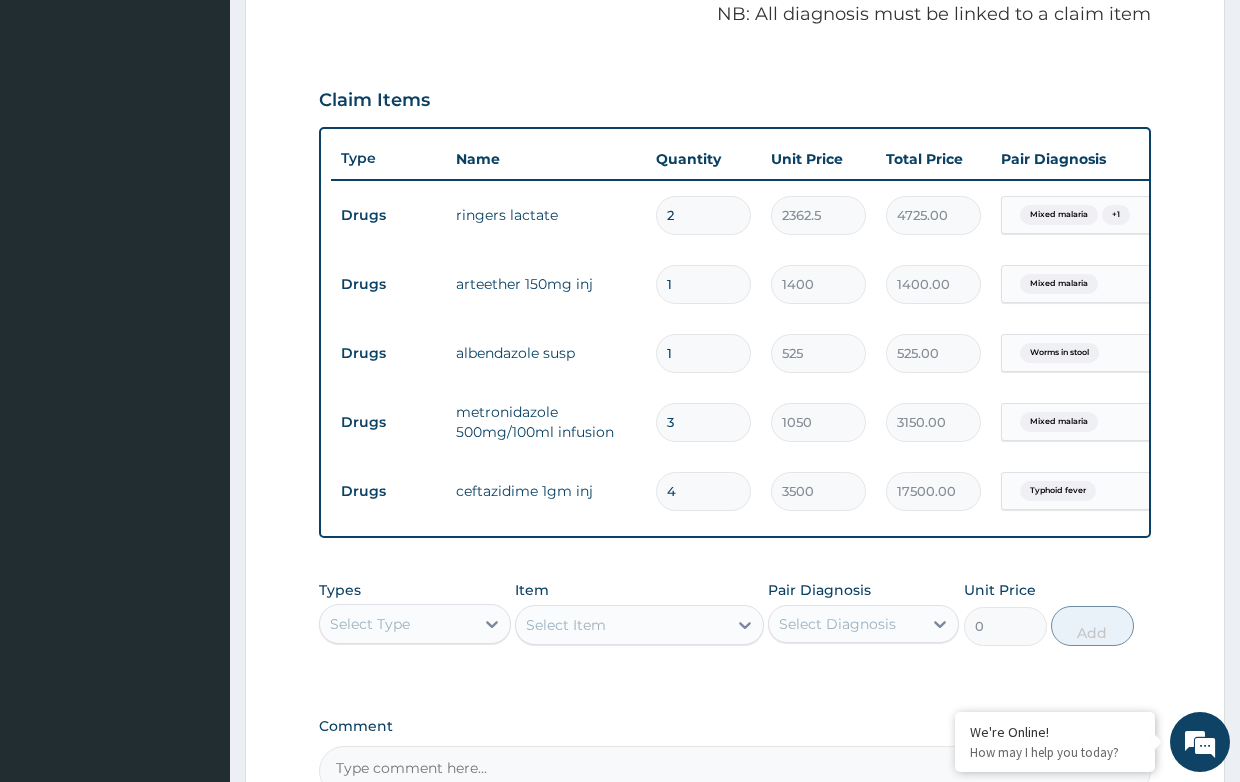 type on "14000.00" 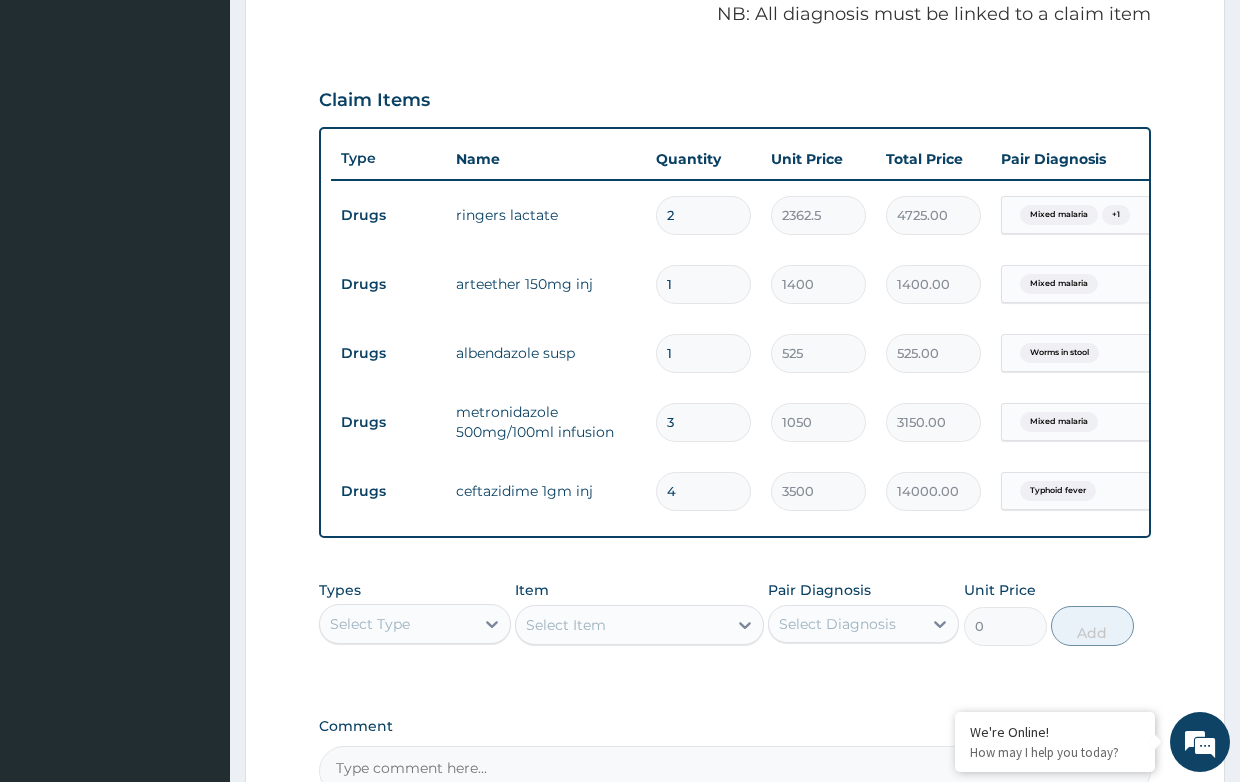 type on "3" 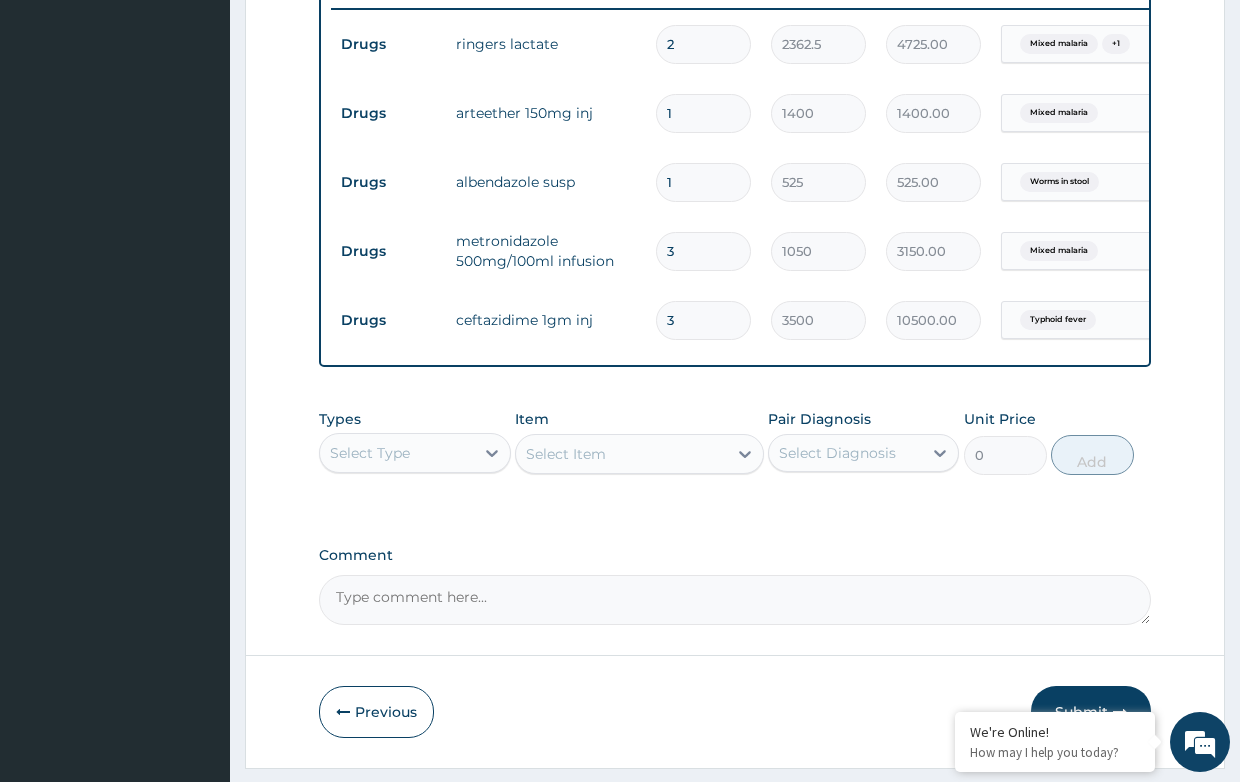 scroll, scrollTop: 817, scrollLeft: 0, axis: vertical 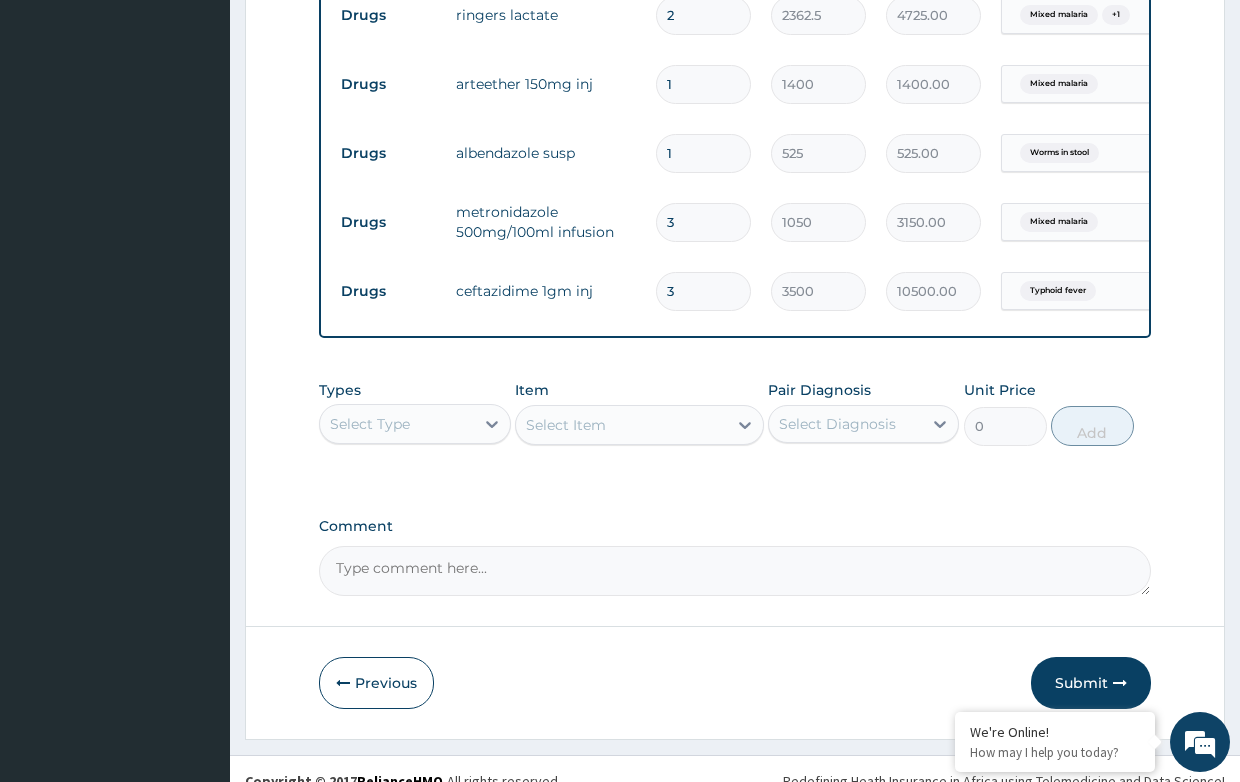 type on "3" 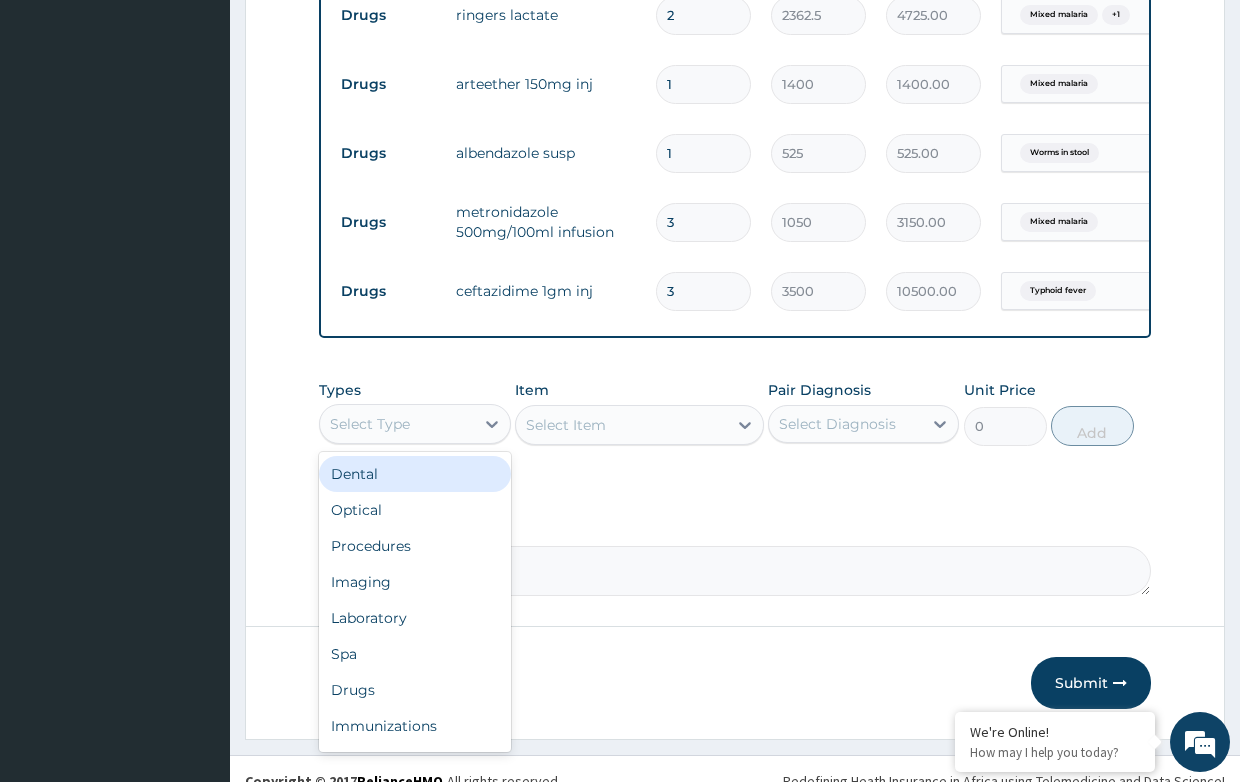 click on "Select Type" at bounding box center [396, 424] 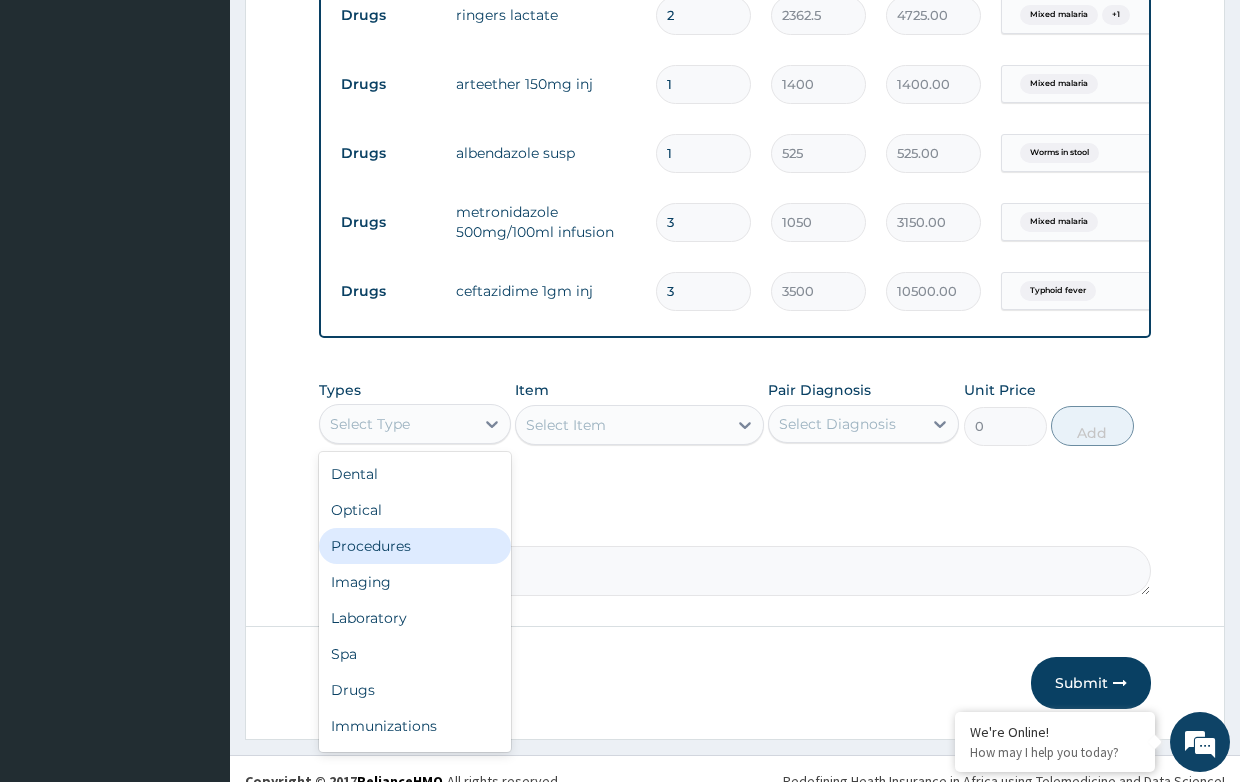 click on "Procedures" at bounding box center (414, 546) 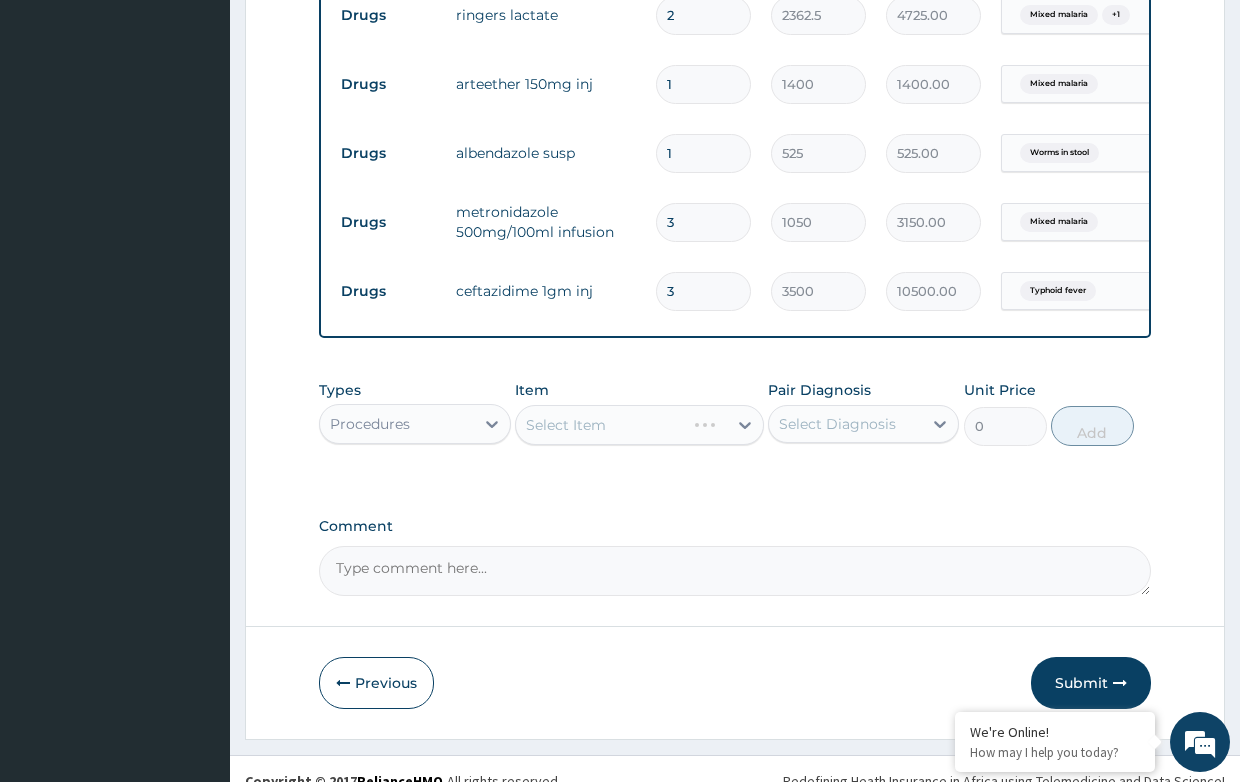 click on "Select Item" at bounding box center [639, 425] 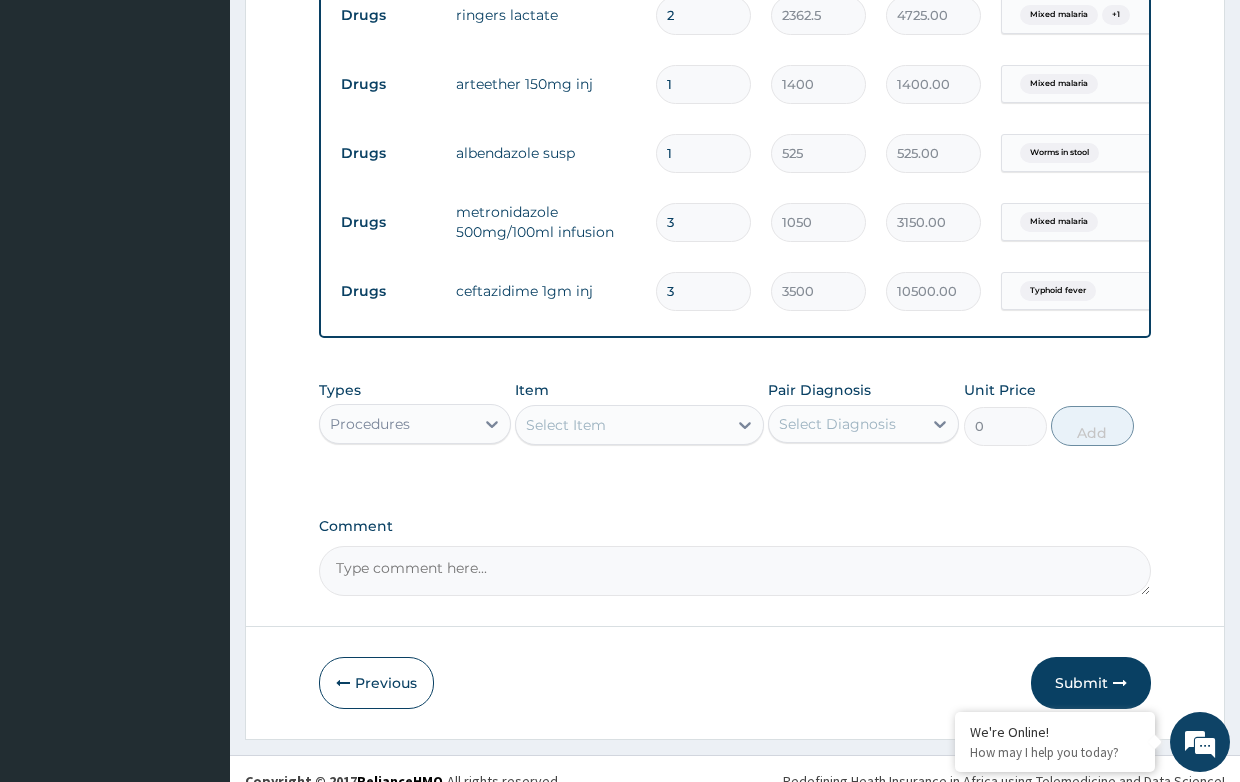 click on "Select Item" at bounding box center (621, 425) 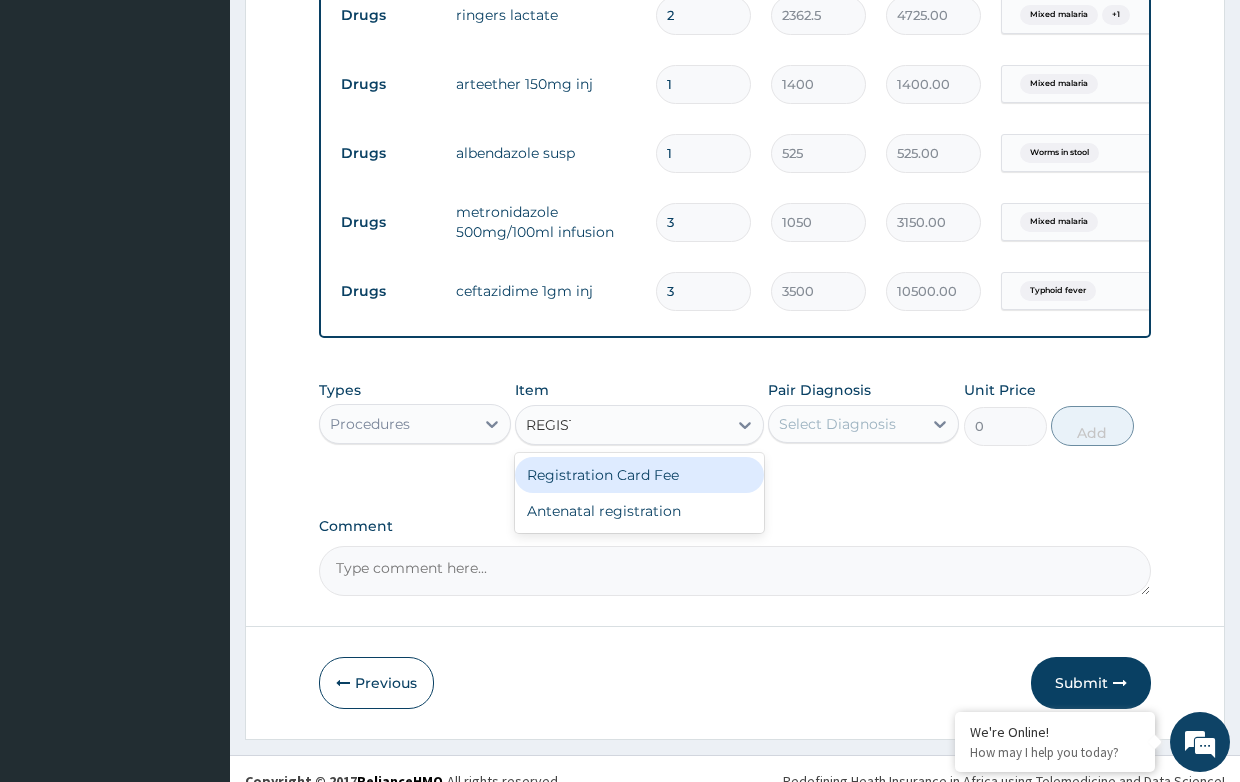 type on "REGISTR" 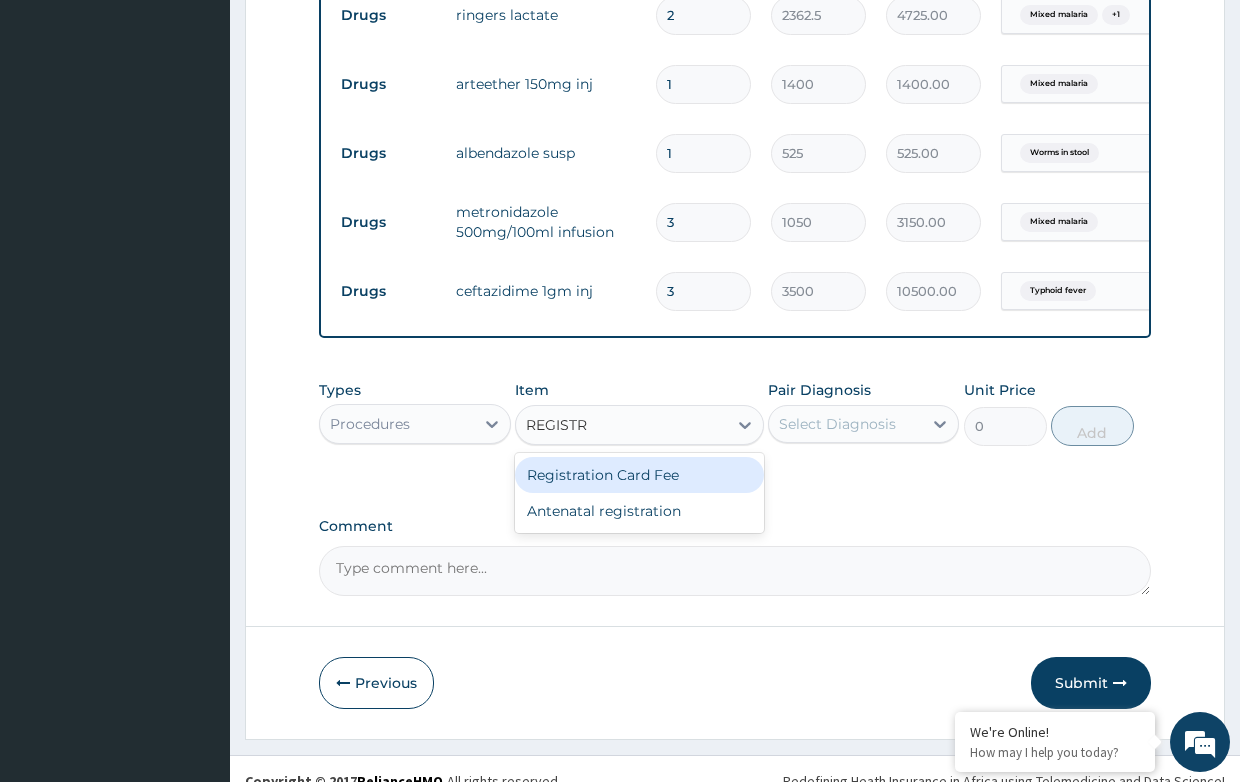 click on "Registration Card Fee" at bounding box center [639, 475] 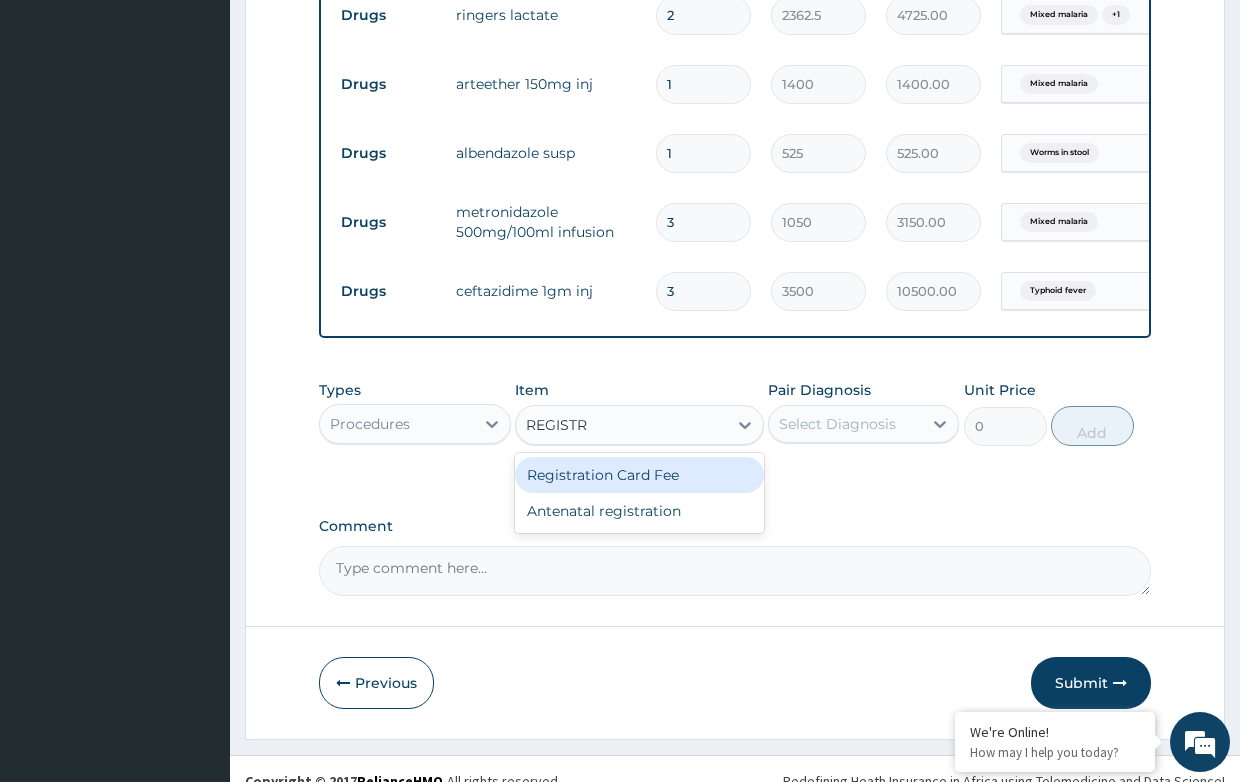 type 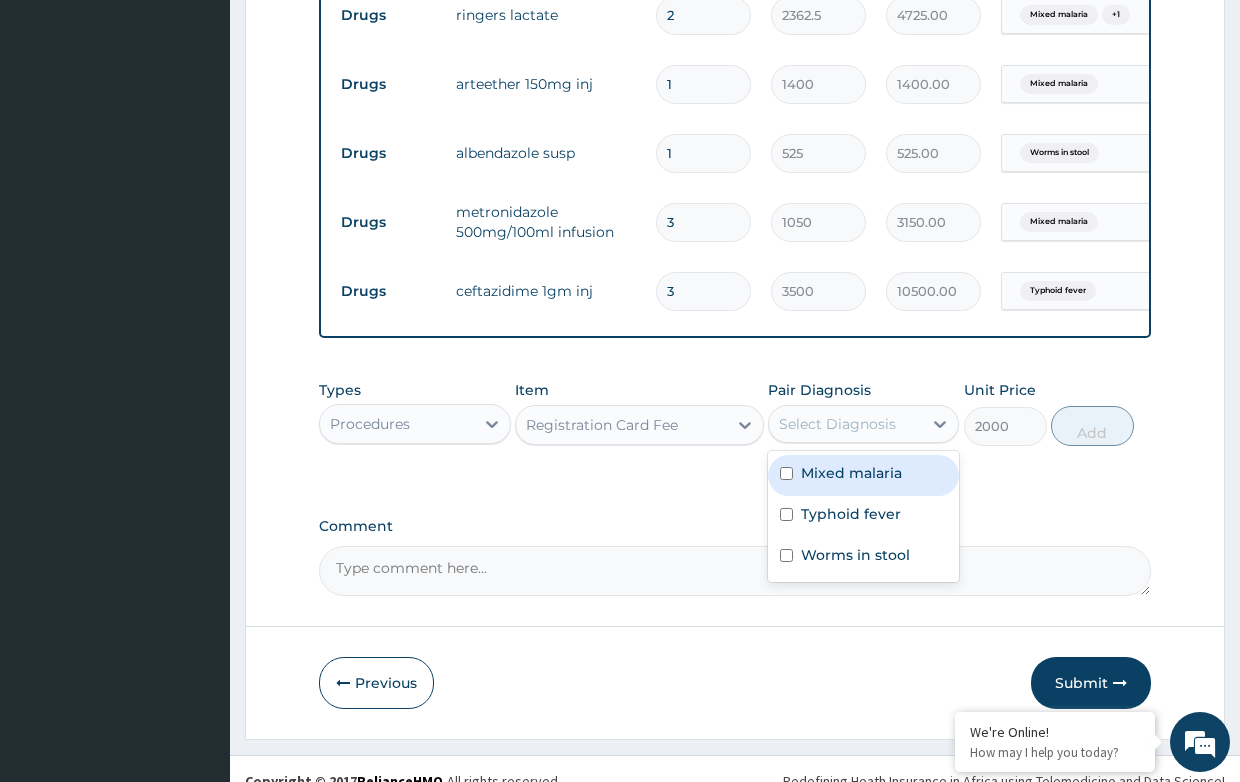 click on "Select Diagnosis" at bounding box center [845, 424] 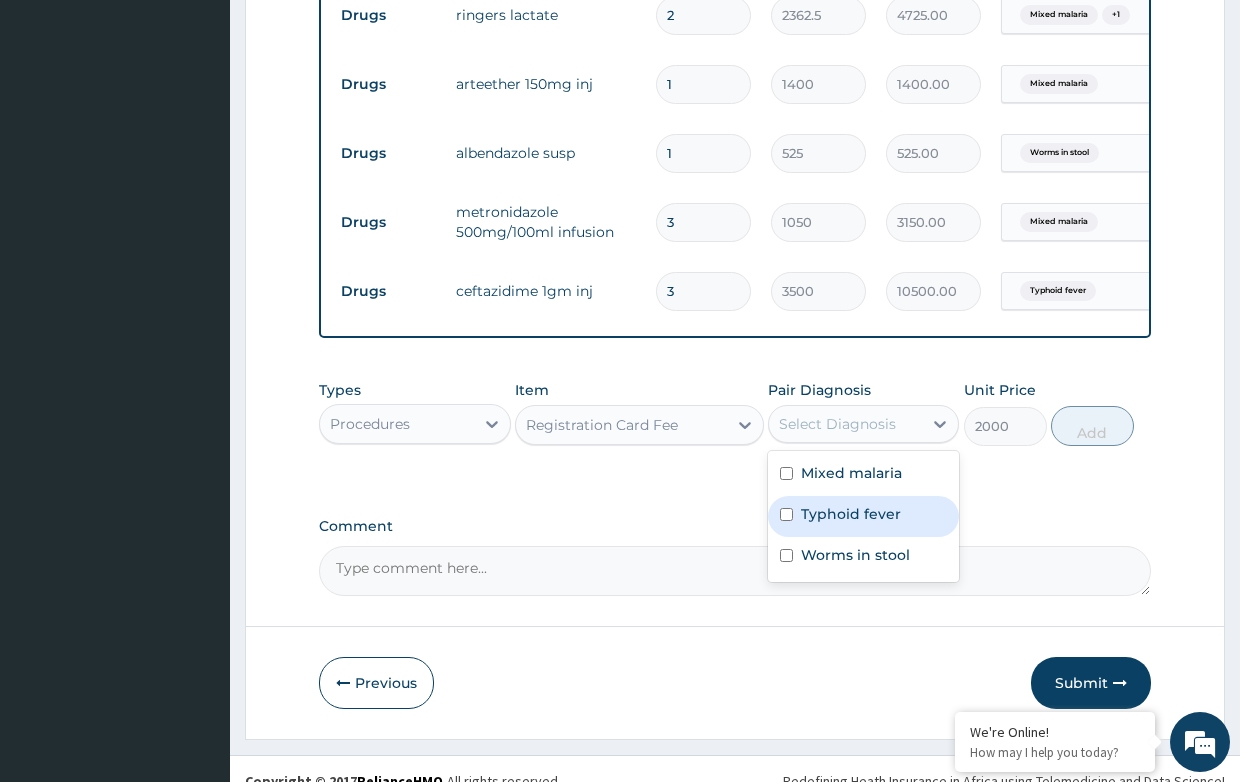click on "Typhoid fever" at bounding box center (851, 514) 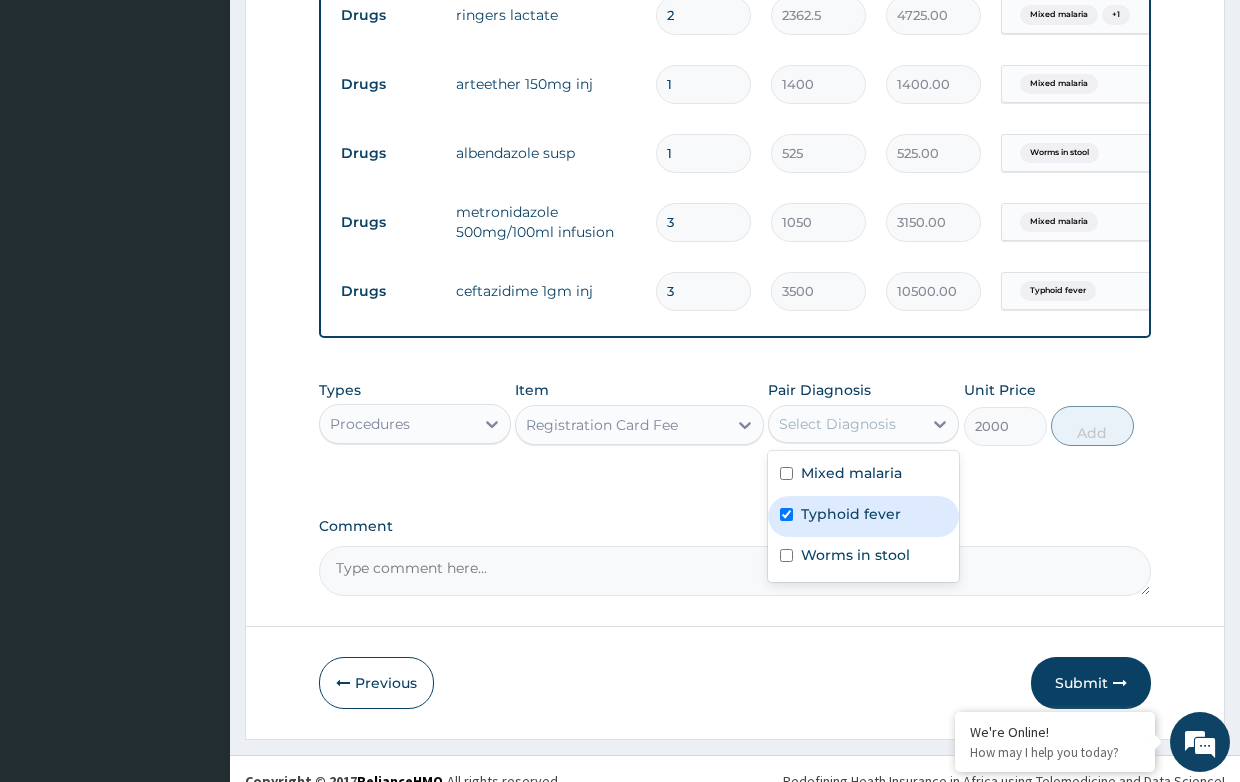 checkbox on "true" 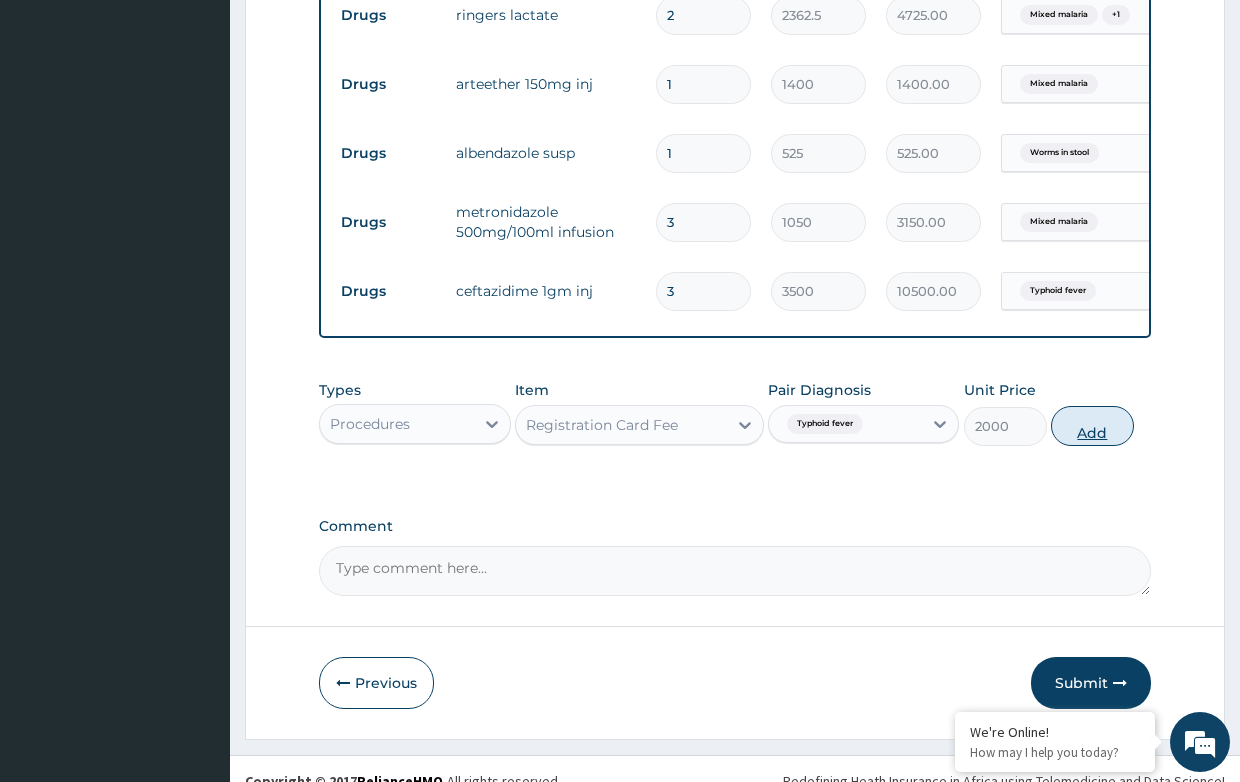 click on "Add" at bounding box center [1092, 426] 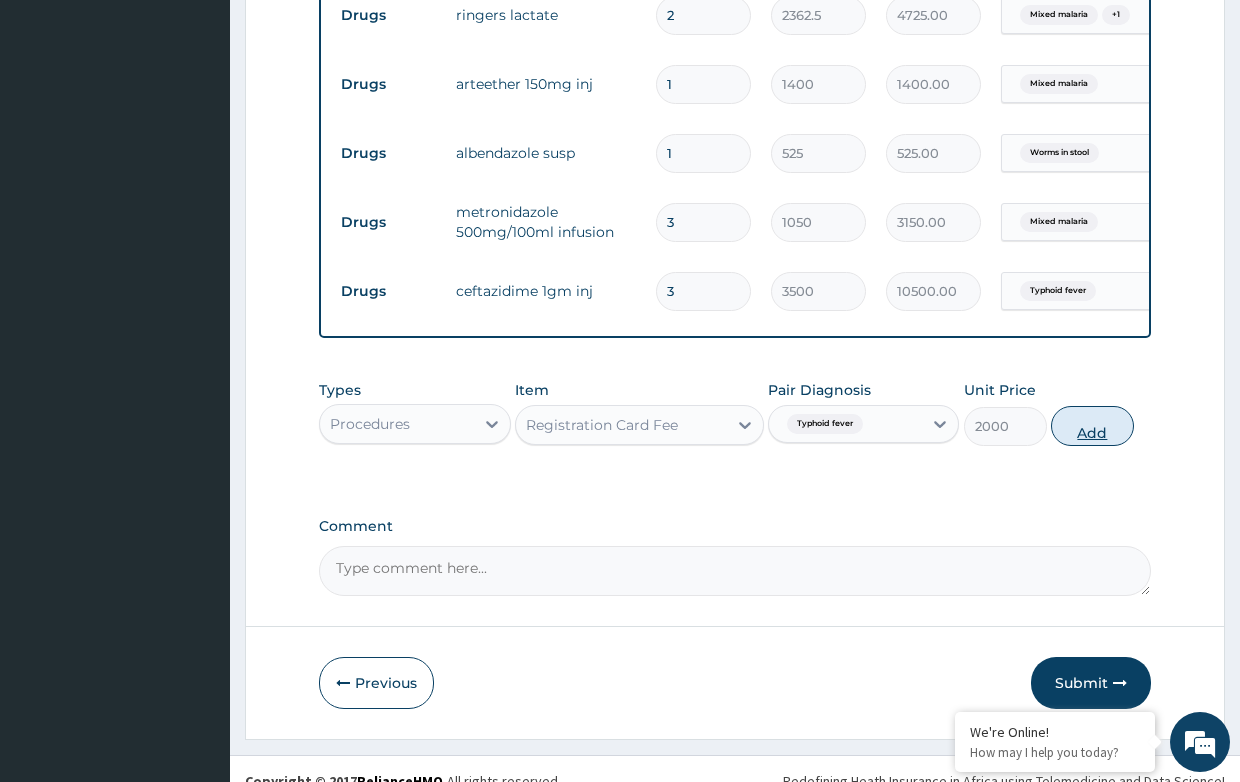 type on "0" 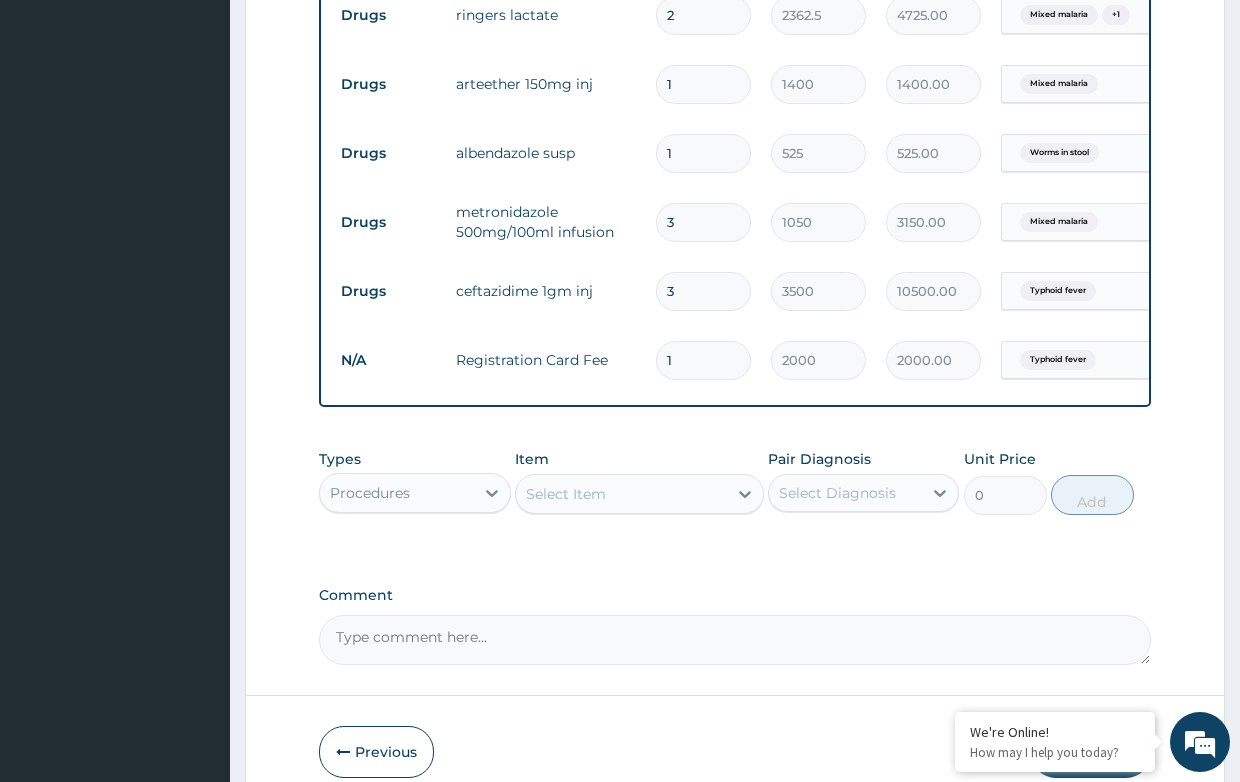 click on "Select Item" at bounding box center [566, 494] 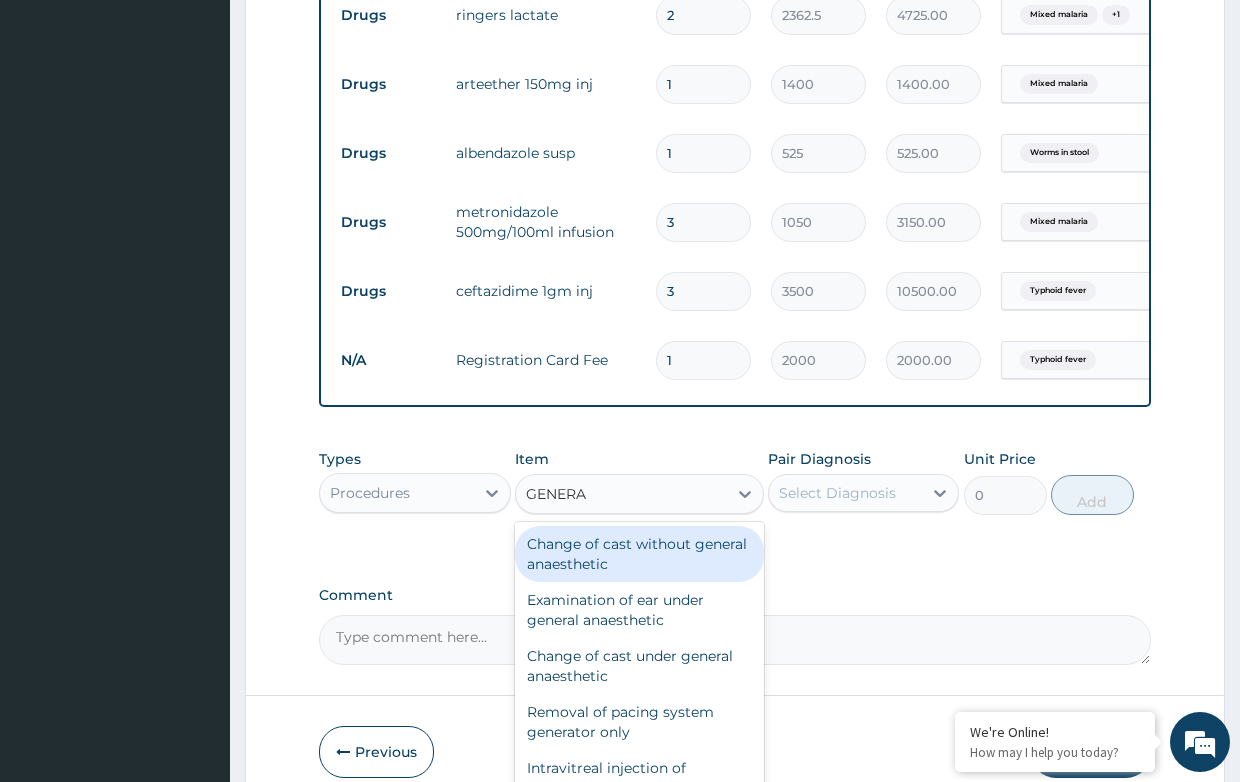 type on "GENERAL" 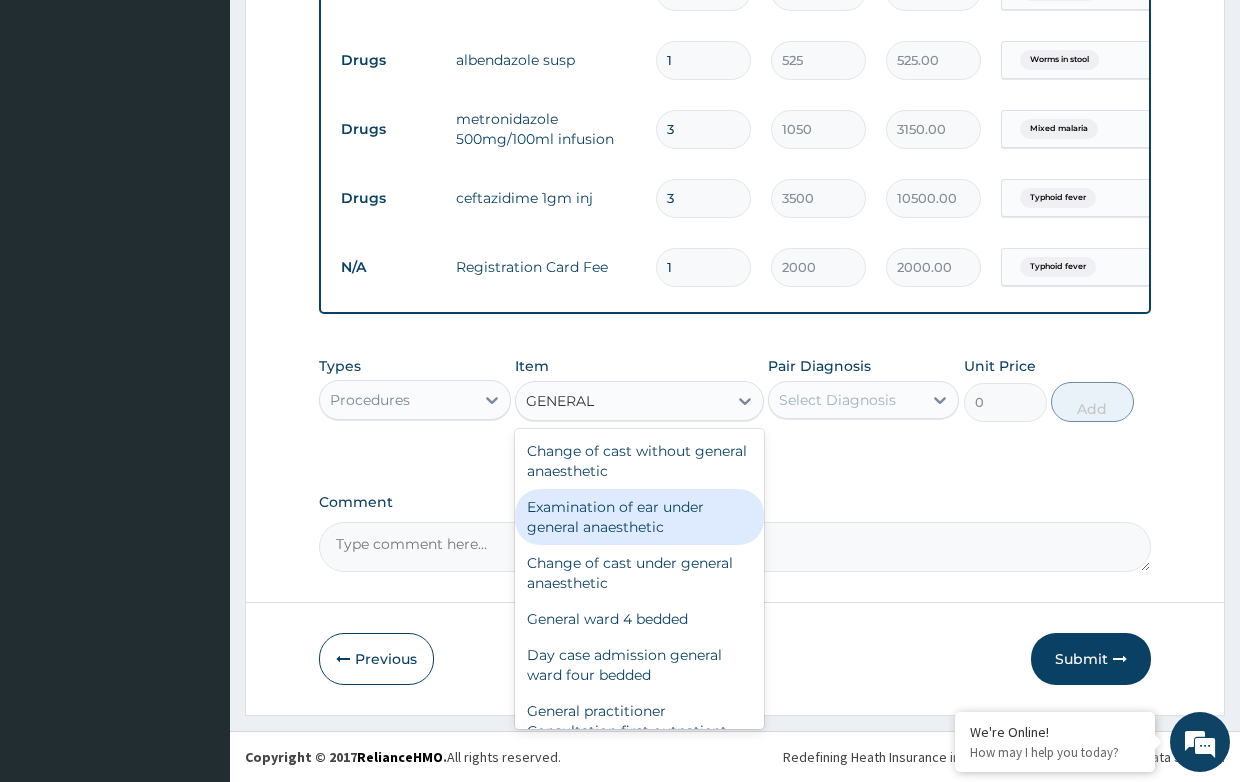 scroll, scrollTop: 927, scrollLeft: 0, axis: vertical 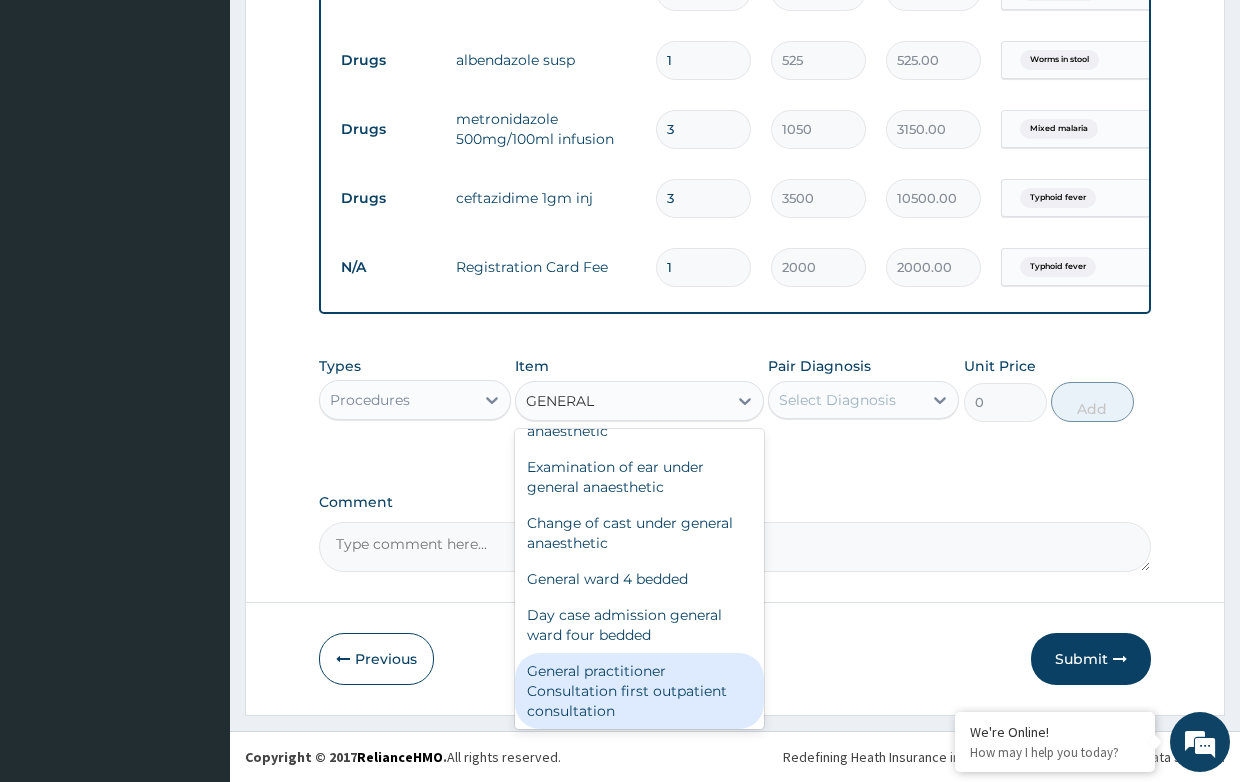 click on "General practitioner Consultation first outpatient consultation" at bounding box center (639, 691) 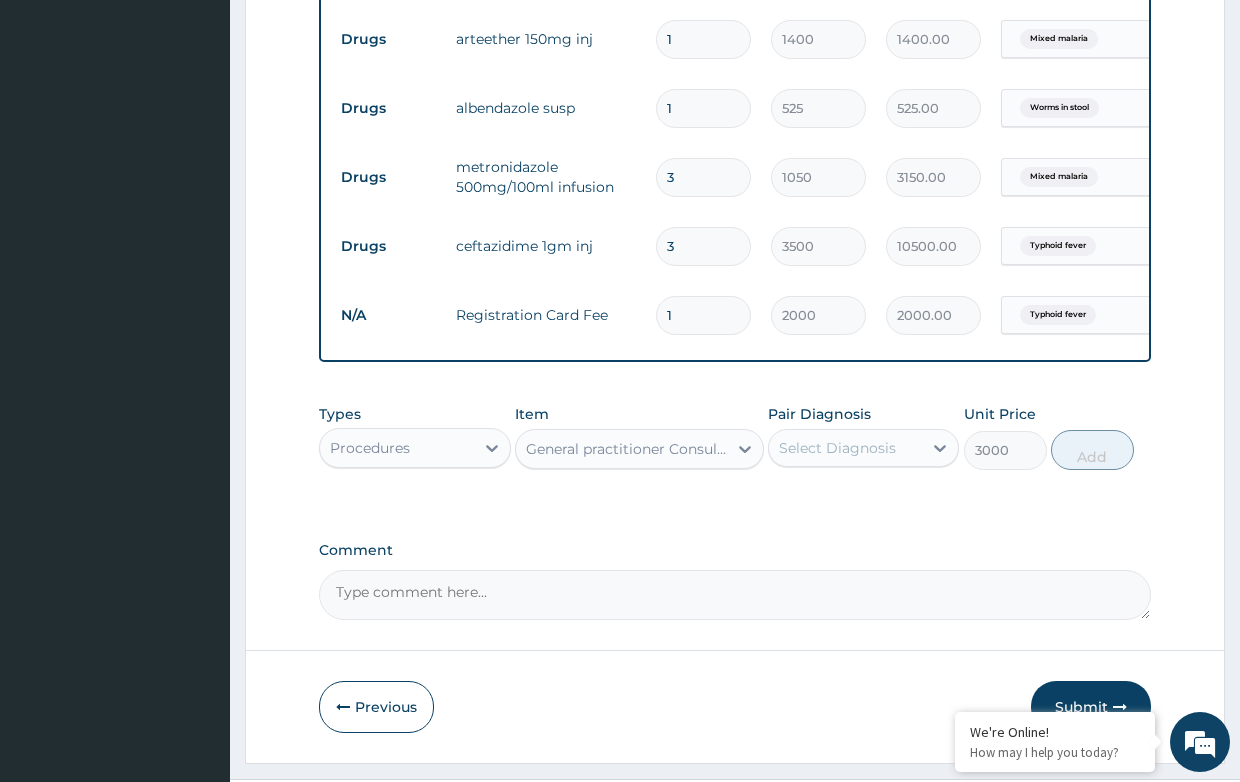 scroll, scrollTop: 827, scrollLeft: 0, axis: vertical 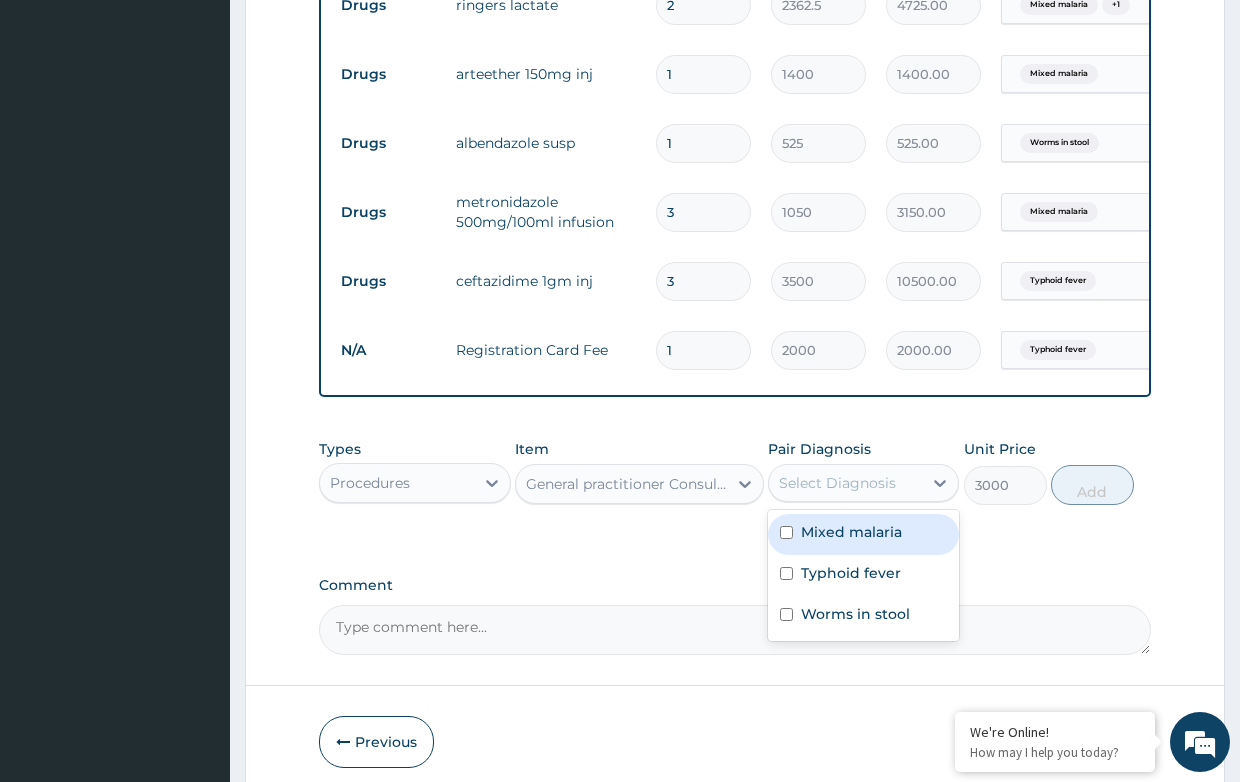 click on "Select Diagnosis" at bounding box center (837, 483) 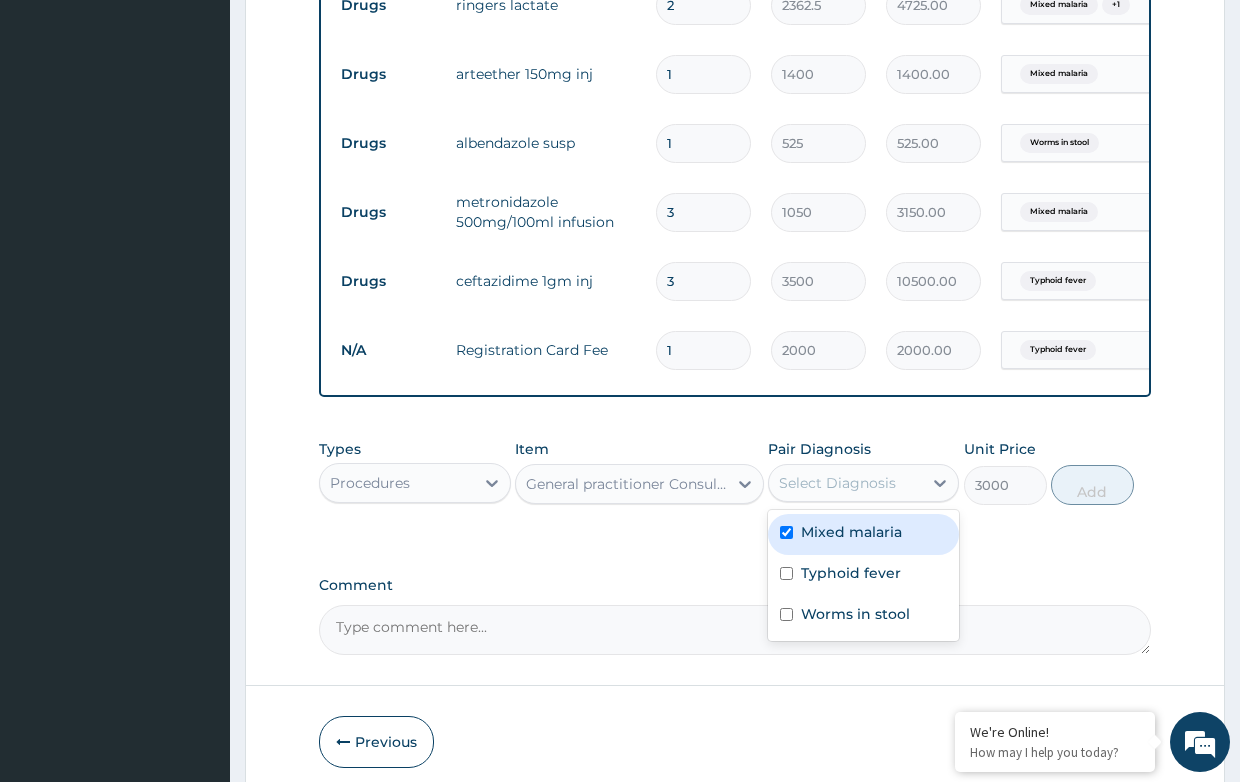 checkbox on "true" 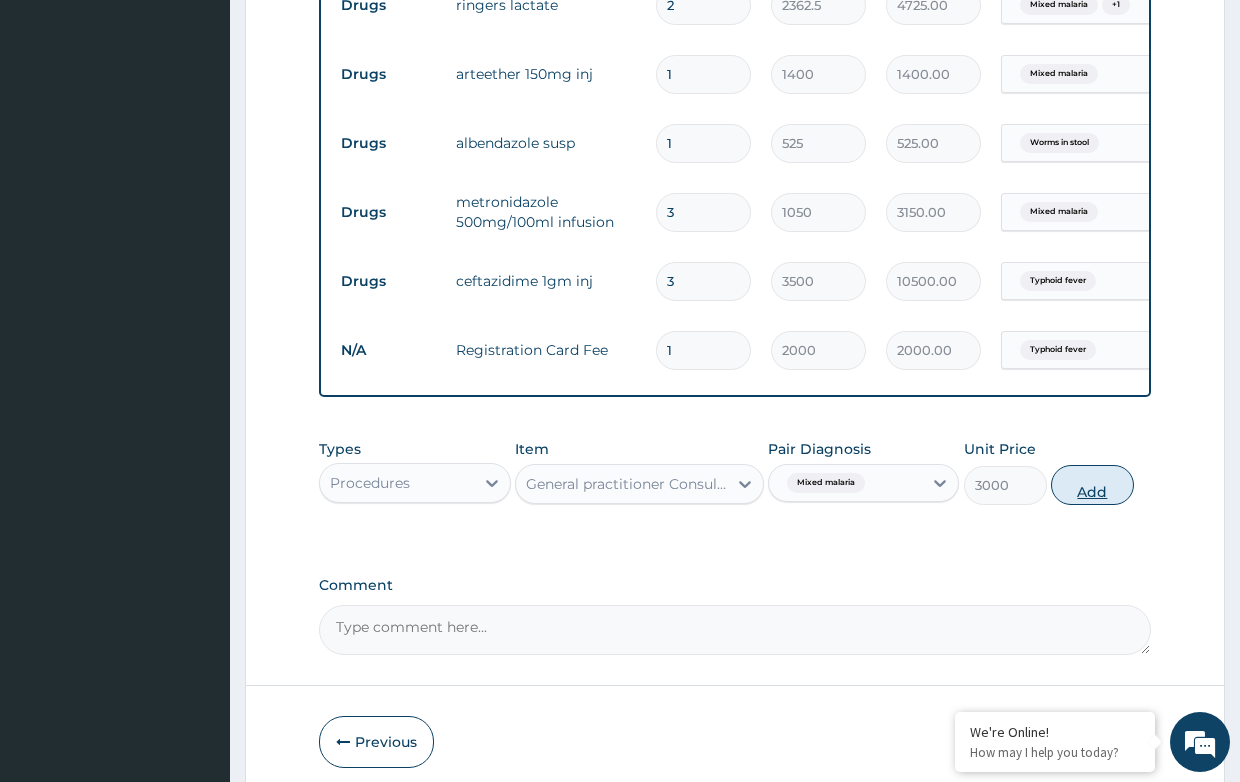 click on "Add" at bounding box center (1092, 485) 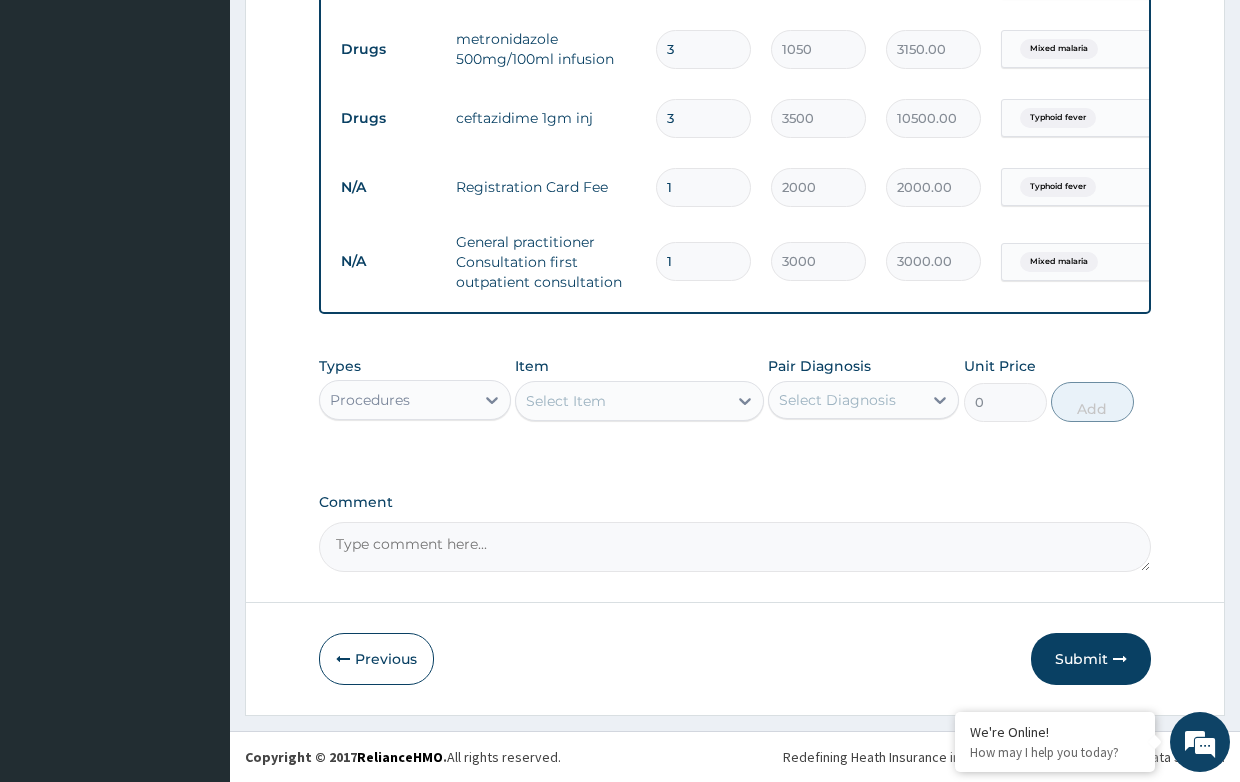 scroll, scrollTop: 1007, scrollLeft: 0, axis: vertical 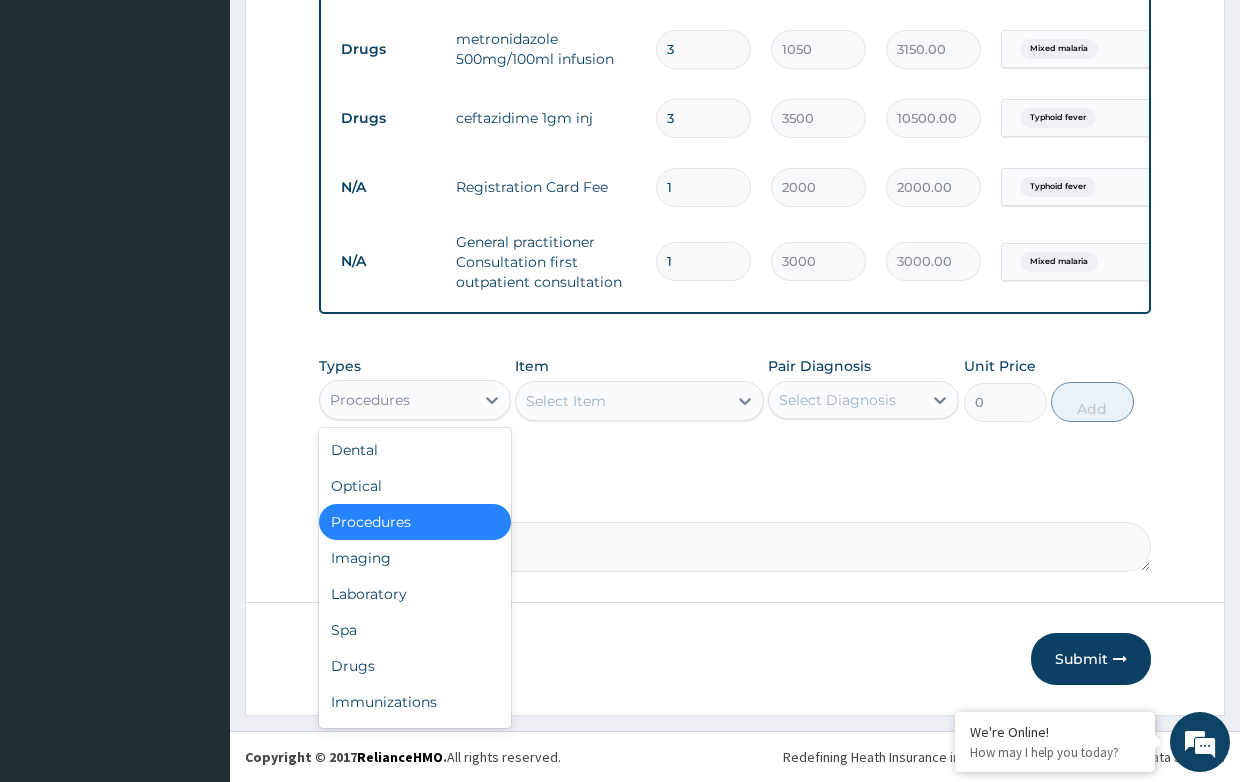 click on "Procedures" at bounding box center (396, 400) 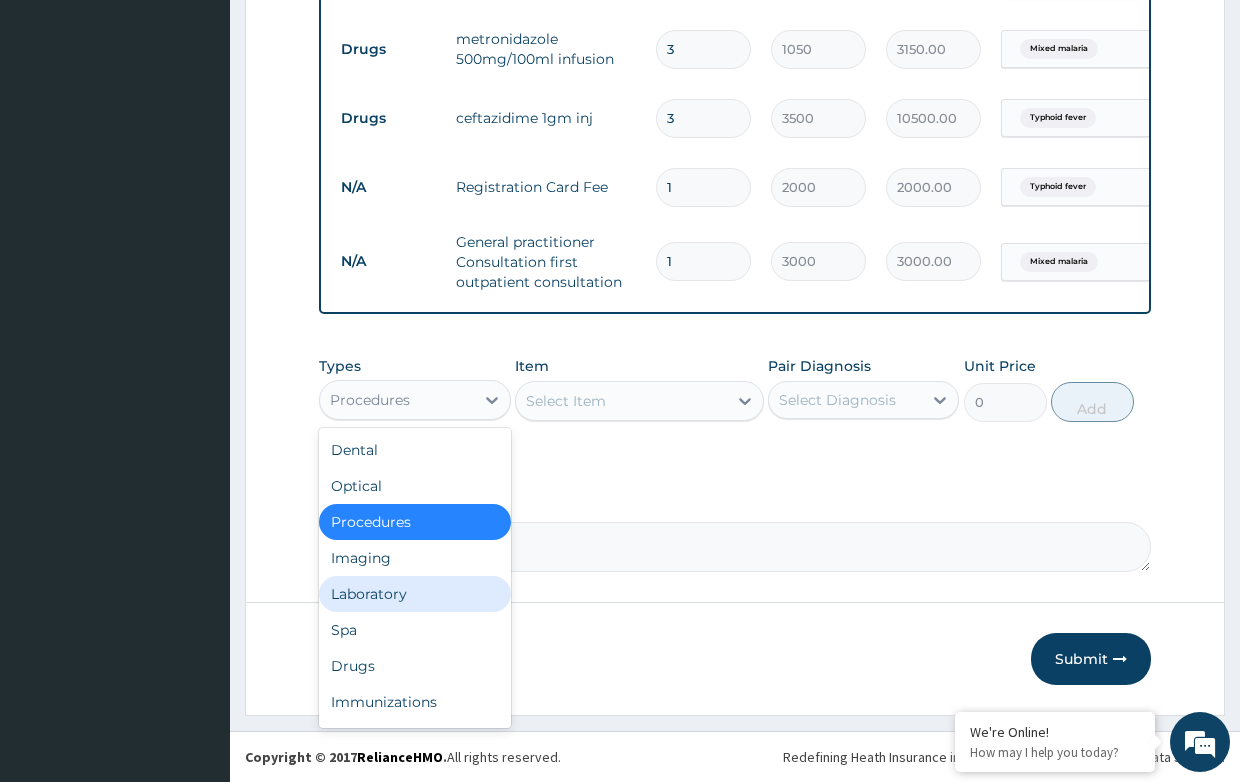 click on "Laboratory" at bounding box center (414, 594) 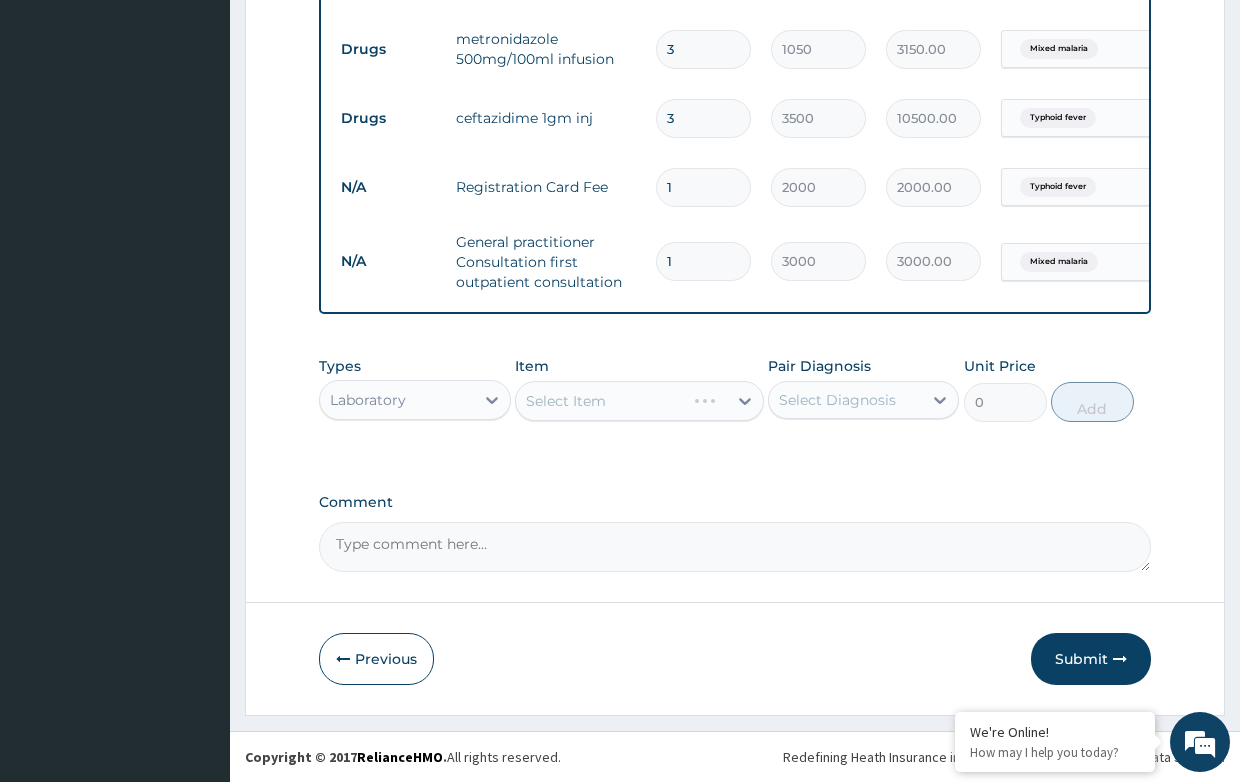 click on "Select Item" at bounding box center [639, 401] 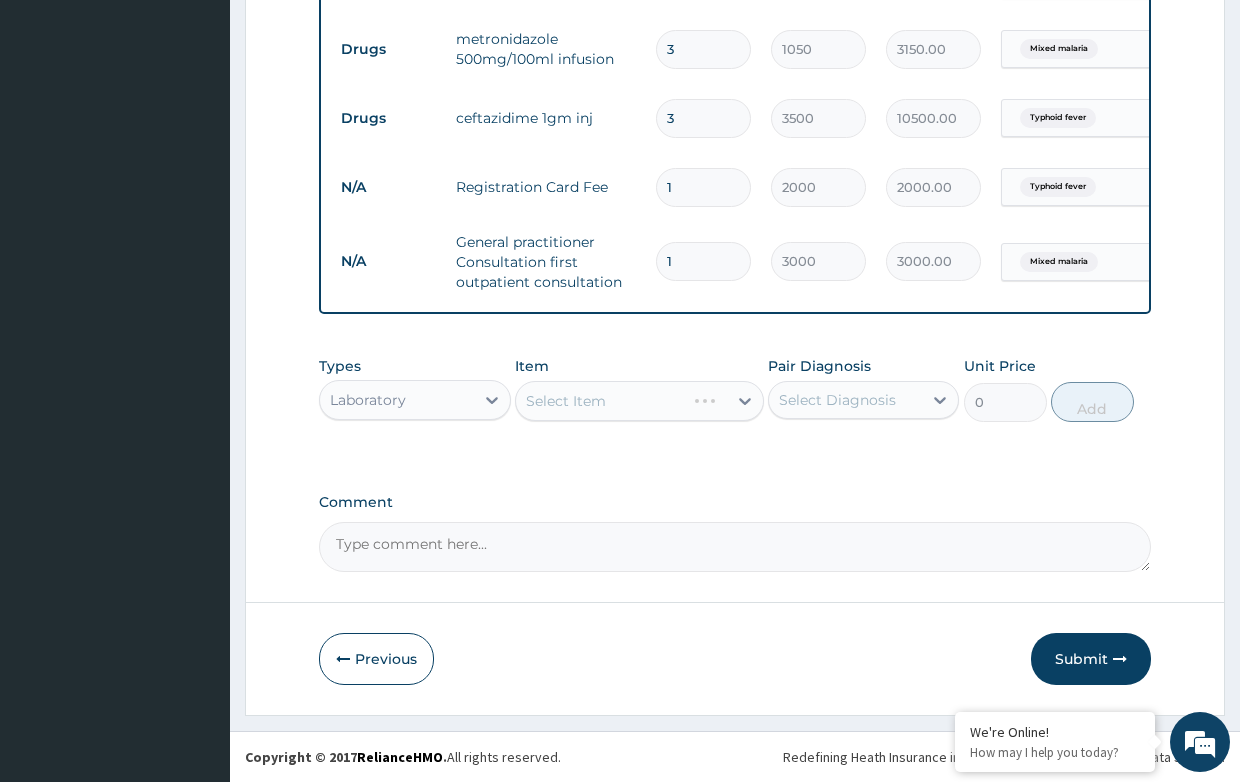 click on "Select Item" at bounding box center [639, 401] 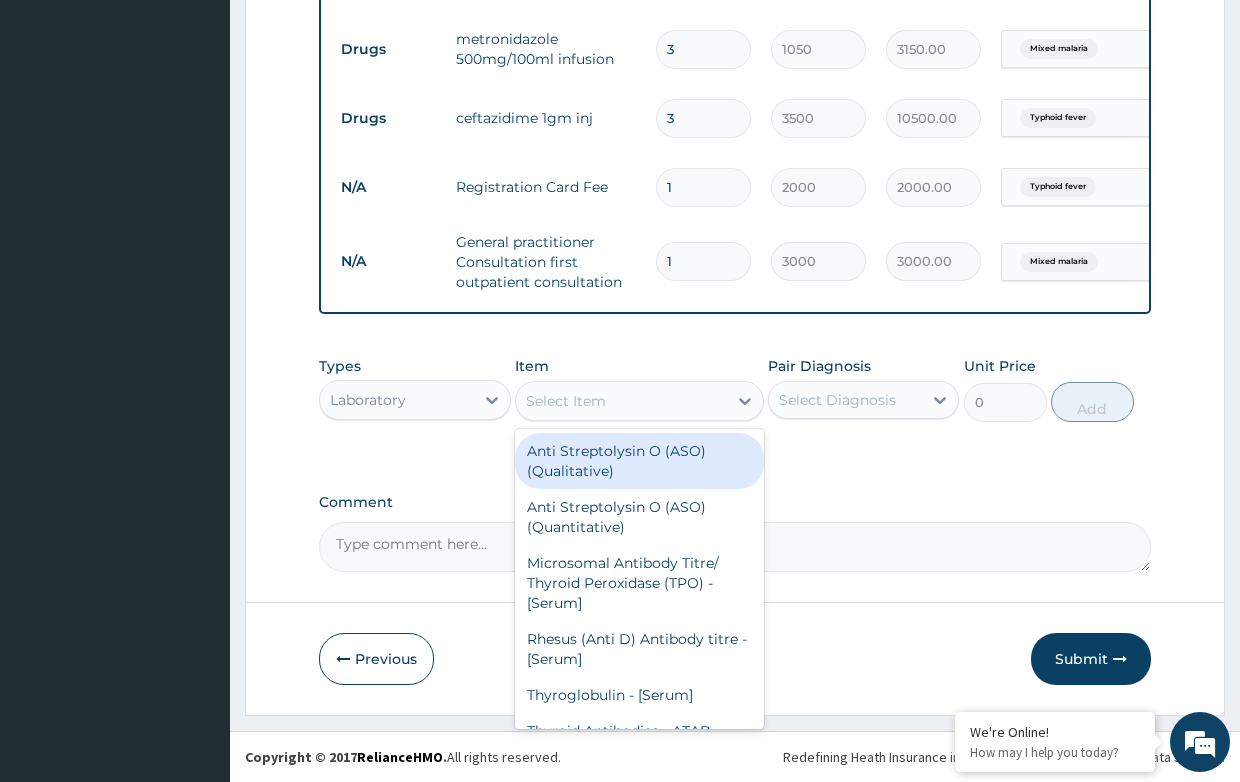 click on "Select Item" at bounding box center (566, 401) 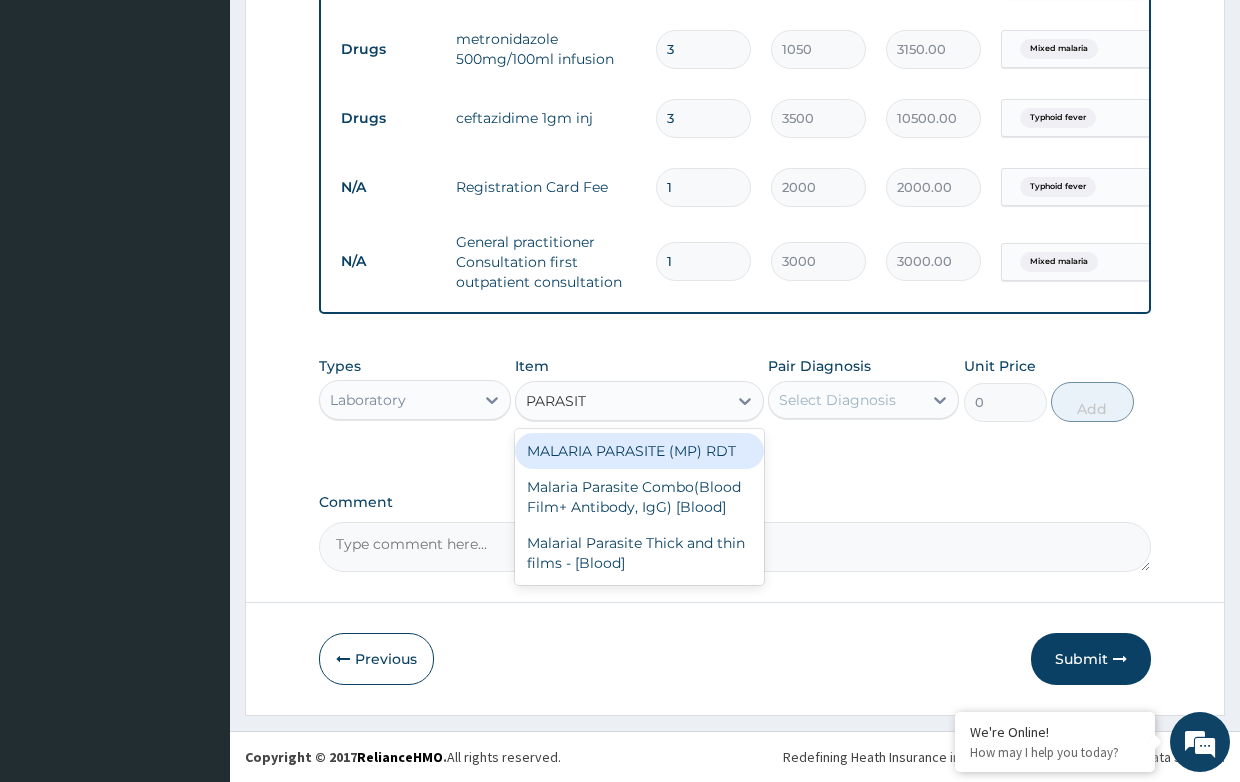 type on "PARASITE" 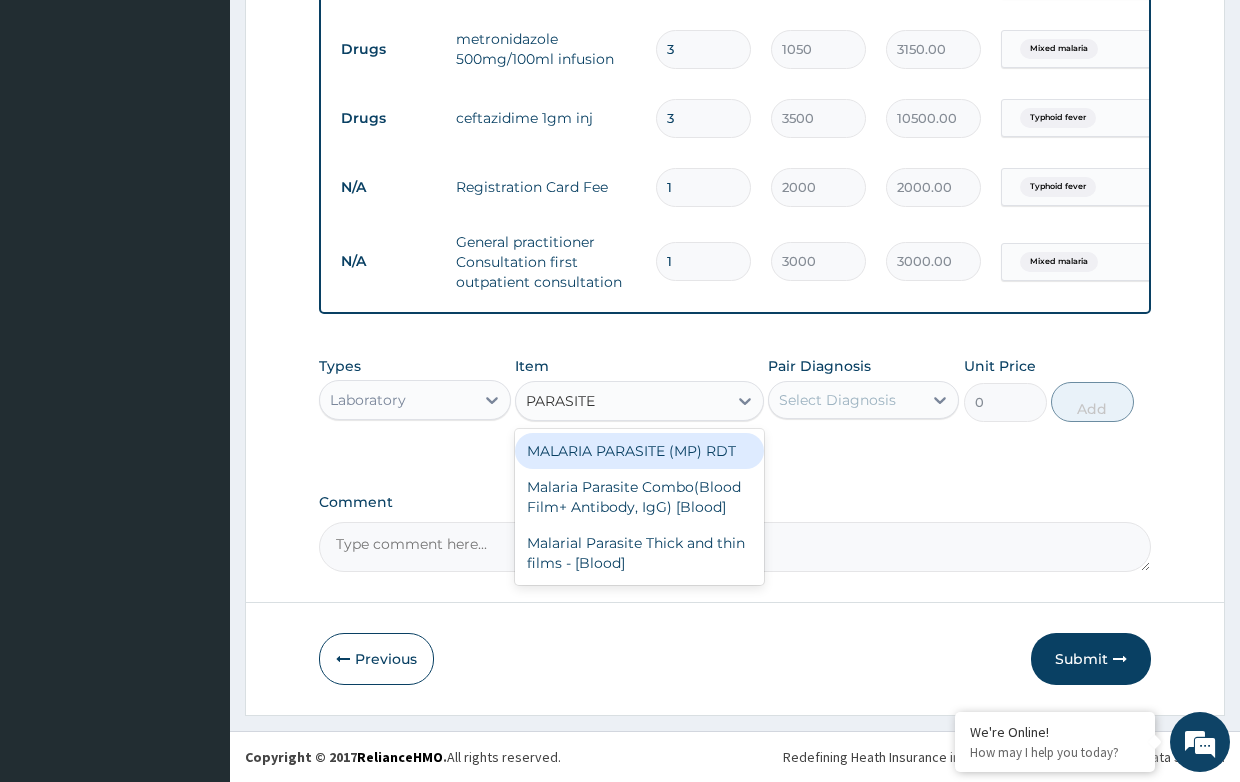 click on "MALARIA PARASITE (MP) RDT" at bounding box center [639, 451] 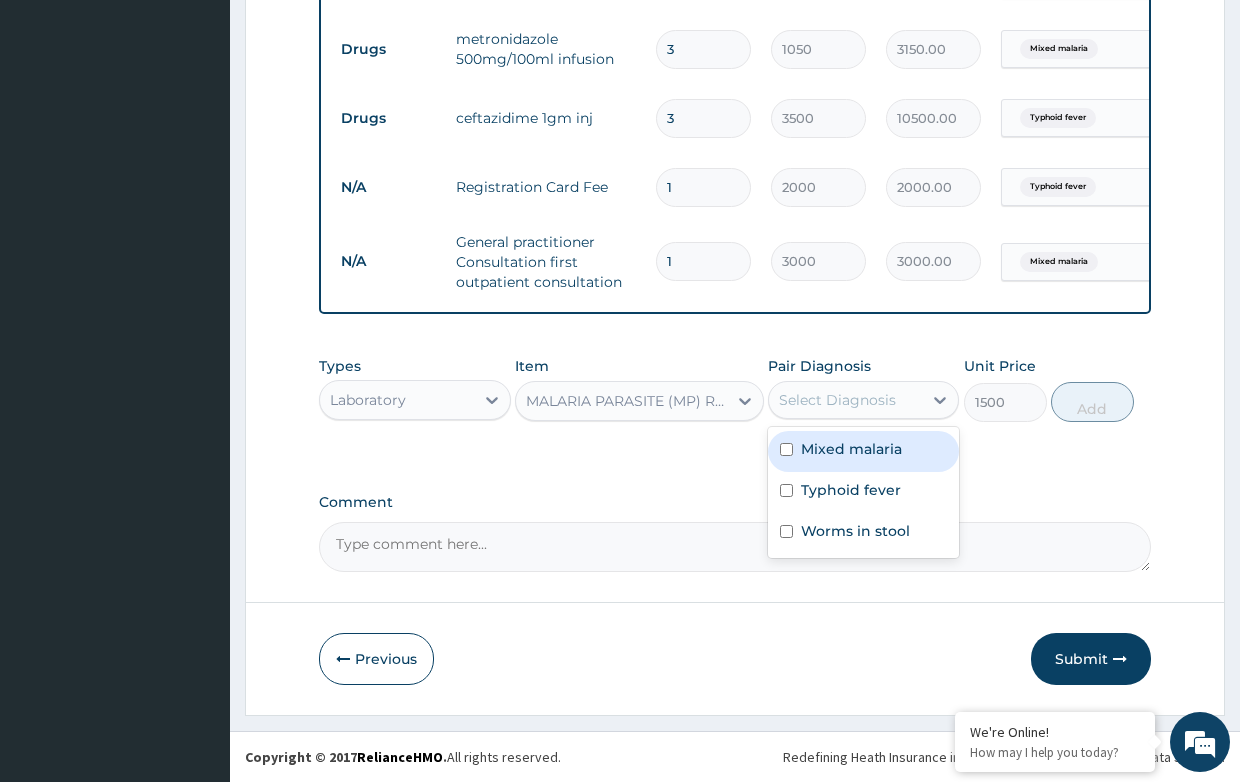 click on "Select Diagnosis" at bounding box center [837, 400] 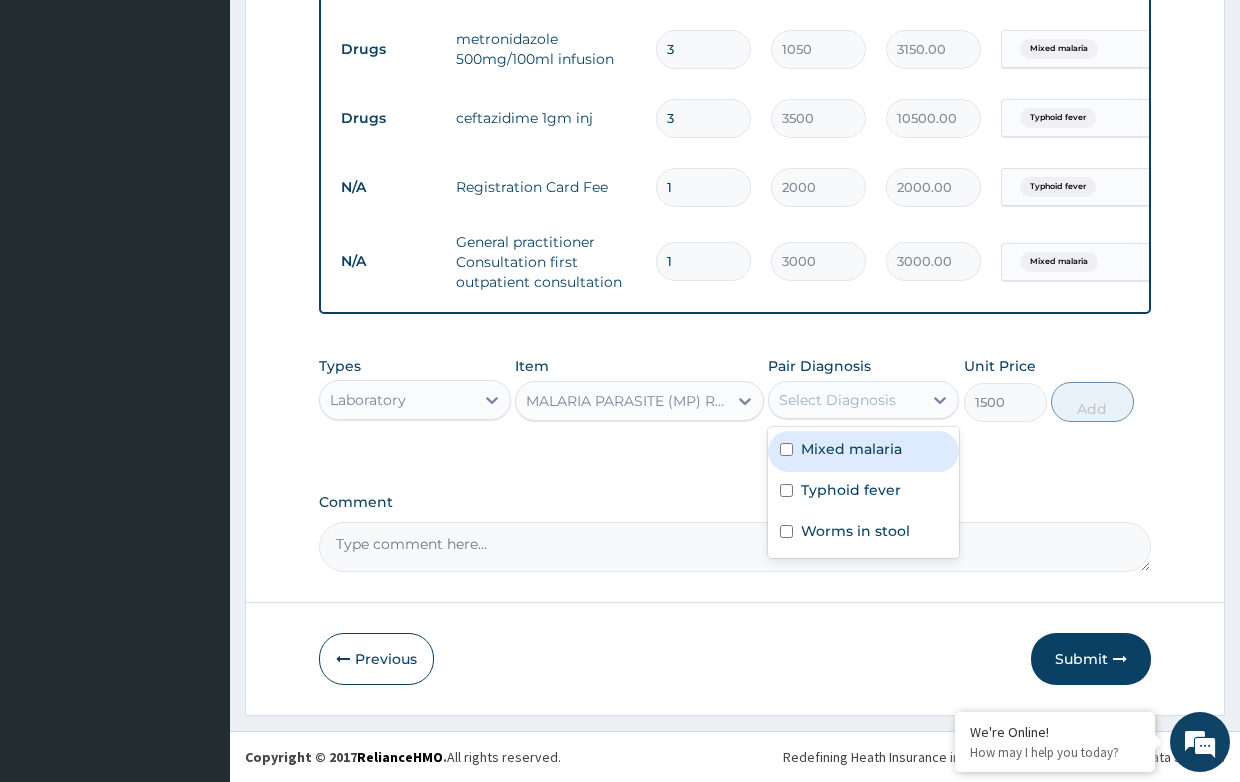 click on "Mixed malaria" at bounding box center (851, 449) 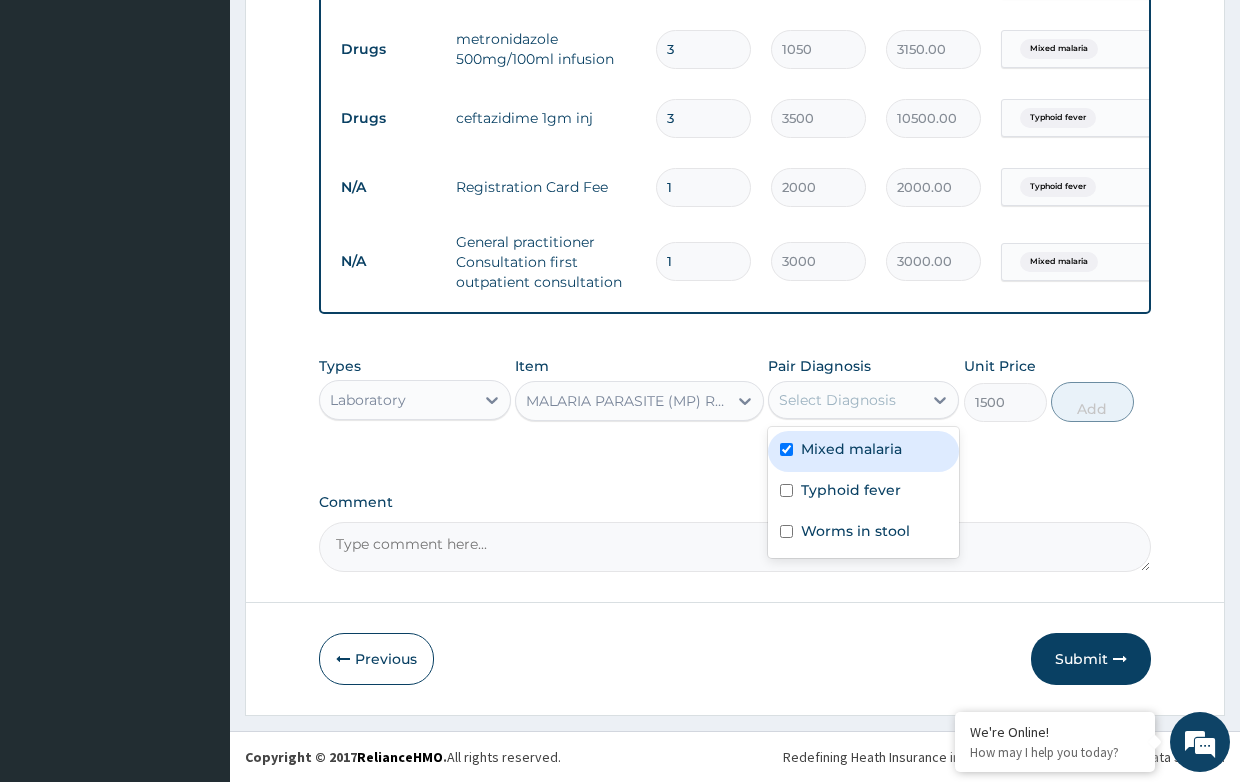 checkbox on "true" 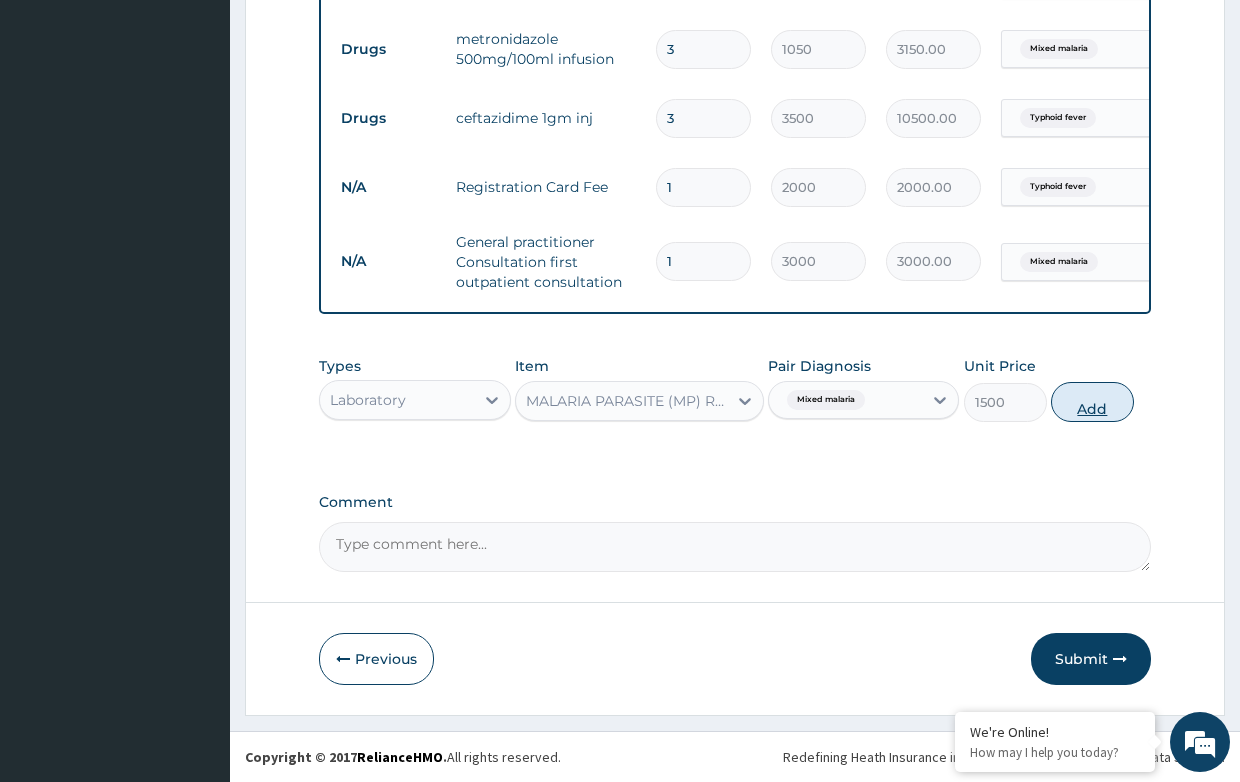 click on "Add" at bounding box center [1092, 402] 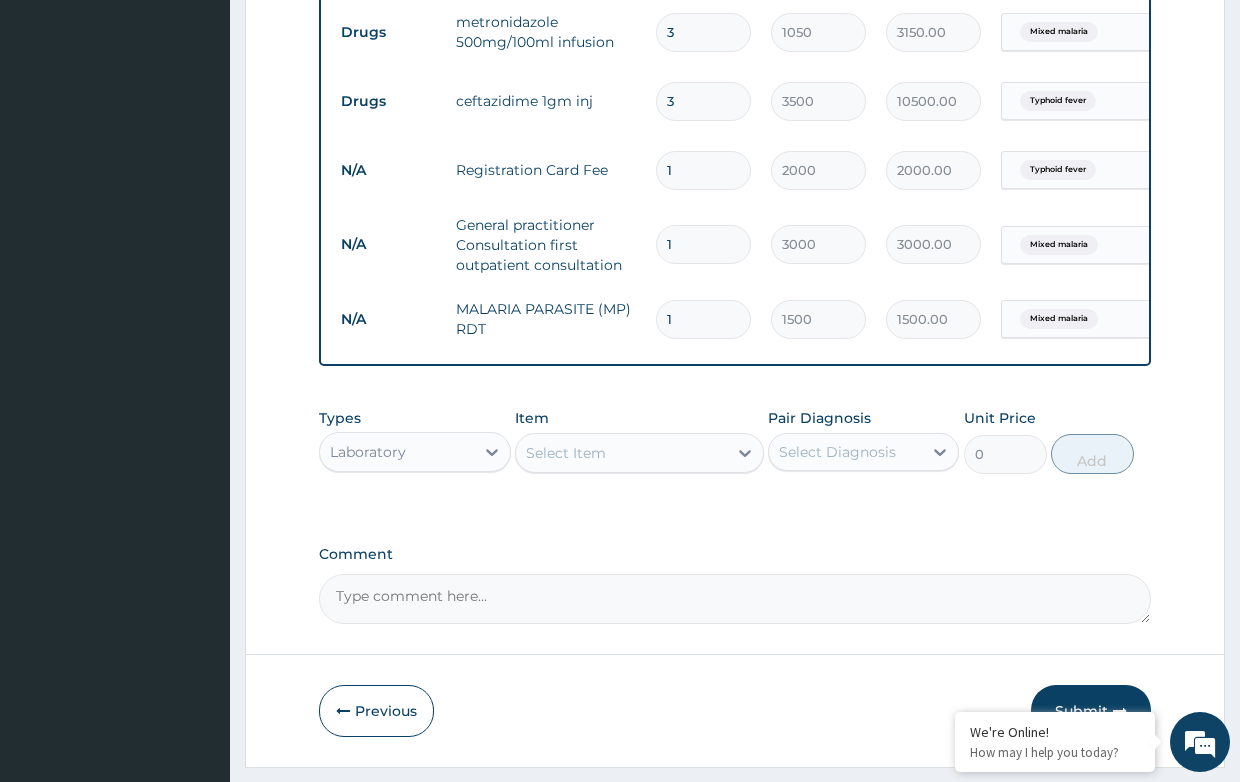 scroll, scrollTop: 1076, scrollLeft: 0, axis: vertical 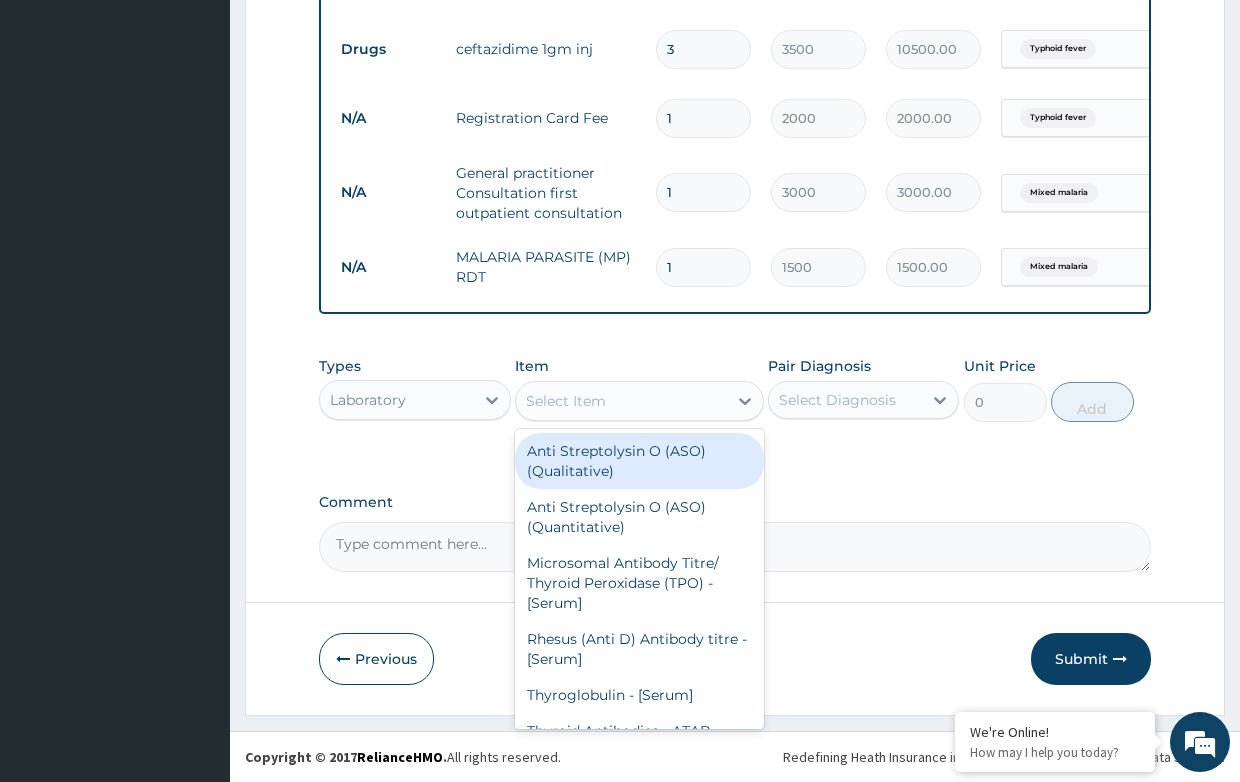 click on "Select Item" at bounding box center [566, 401] 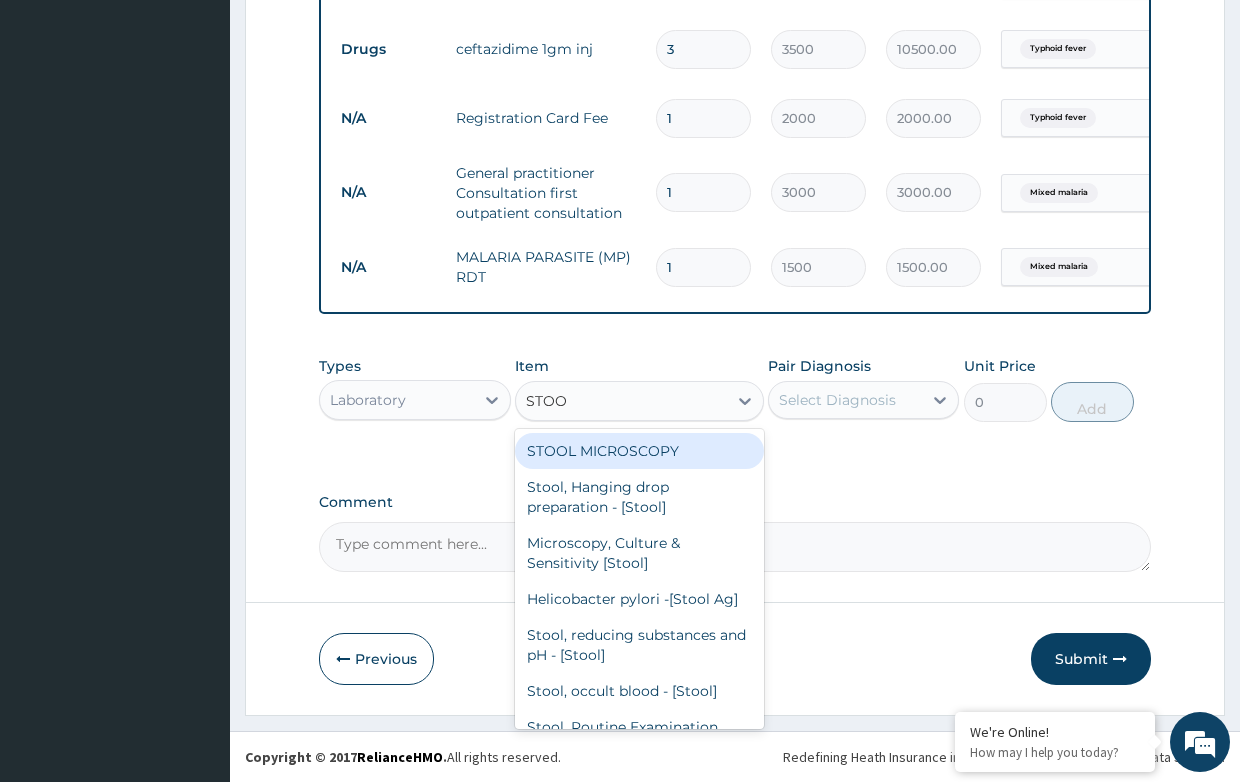 type on "STOOL" 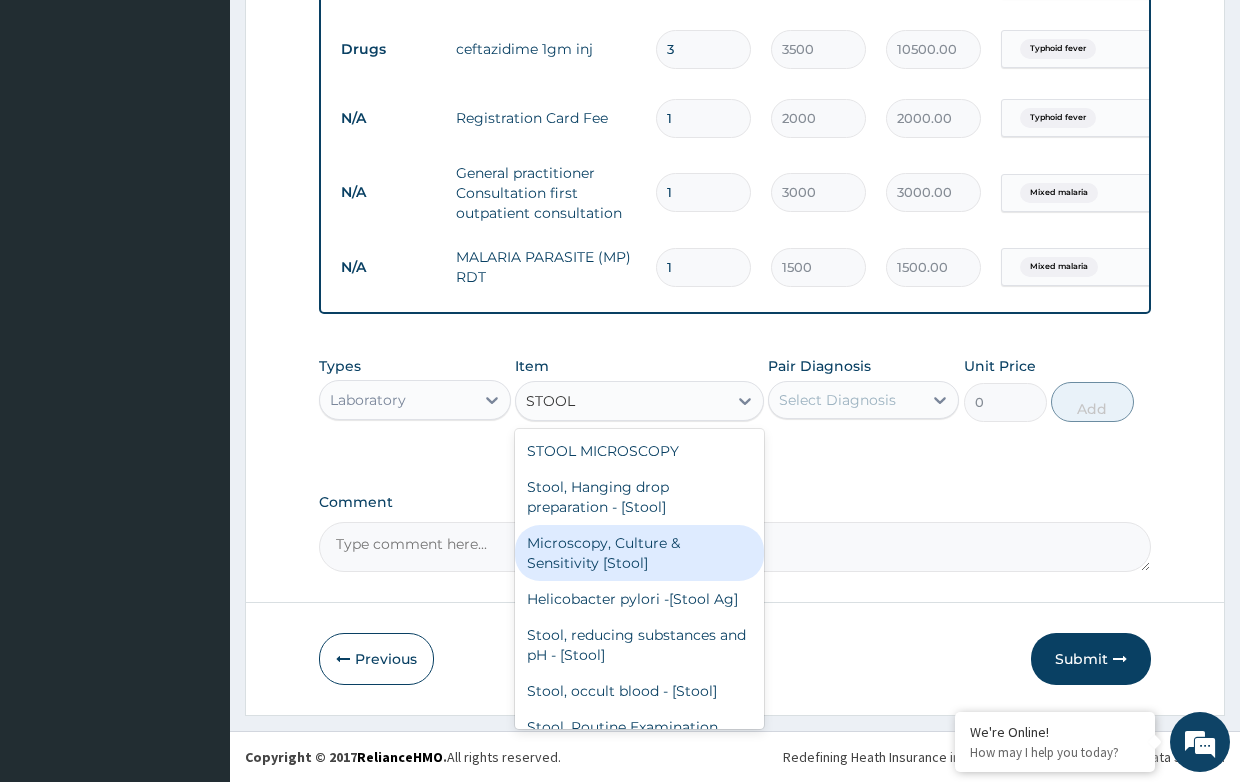 click on "Microscopy, Culture & Sensitivity [Stool]" at bounding box center [639, 553] 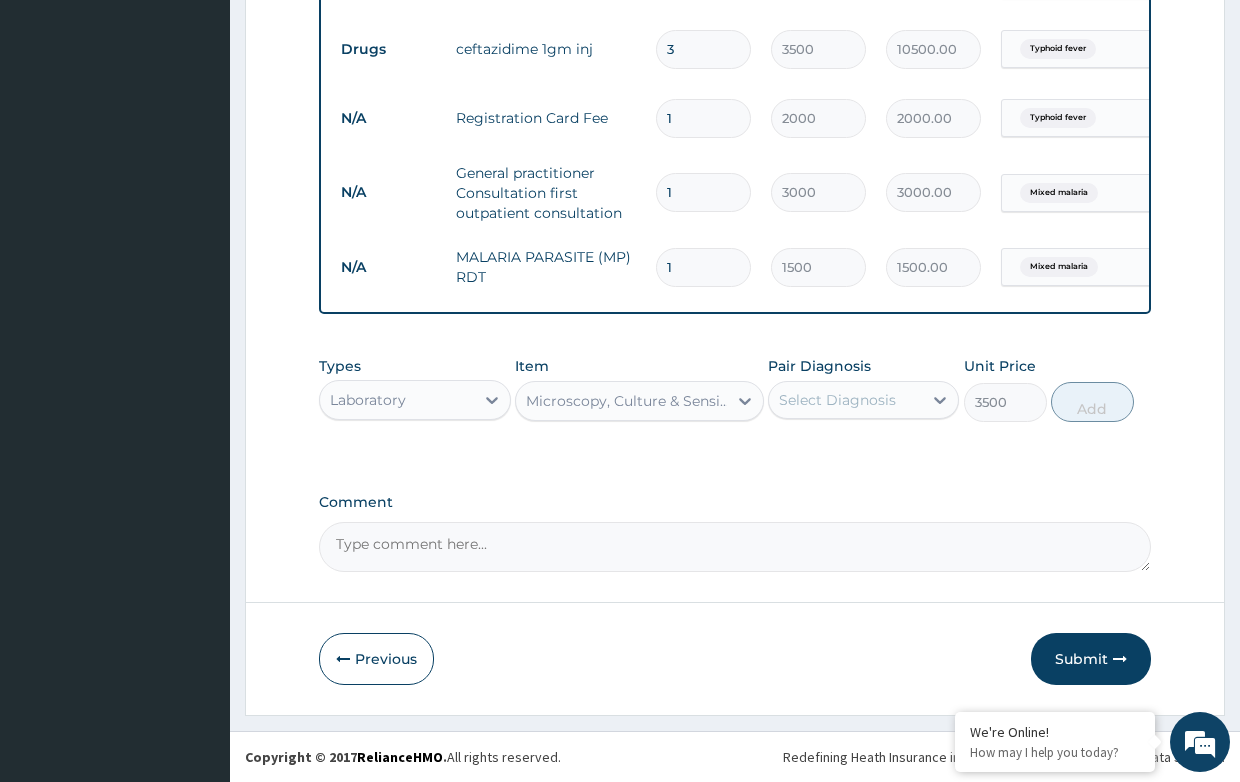 click on "Select Diagnosis" at bounding box center [837, 400] 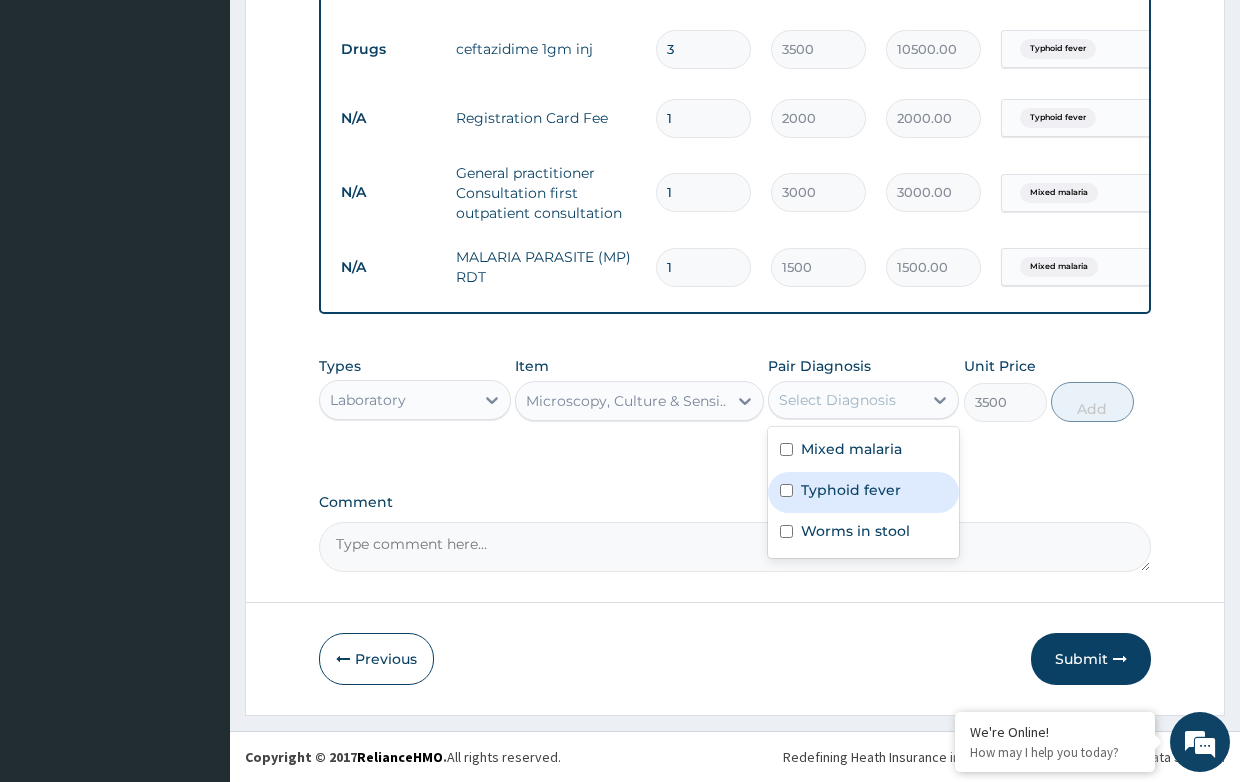 click on "Typhoid fever" at bounding box center (851, 490) 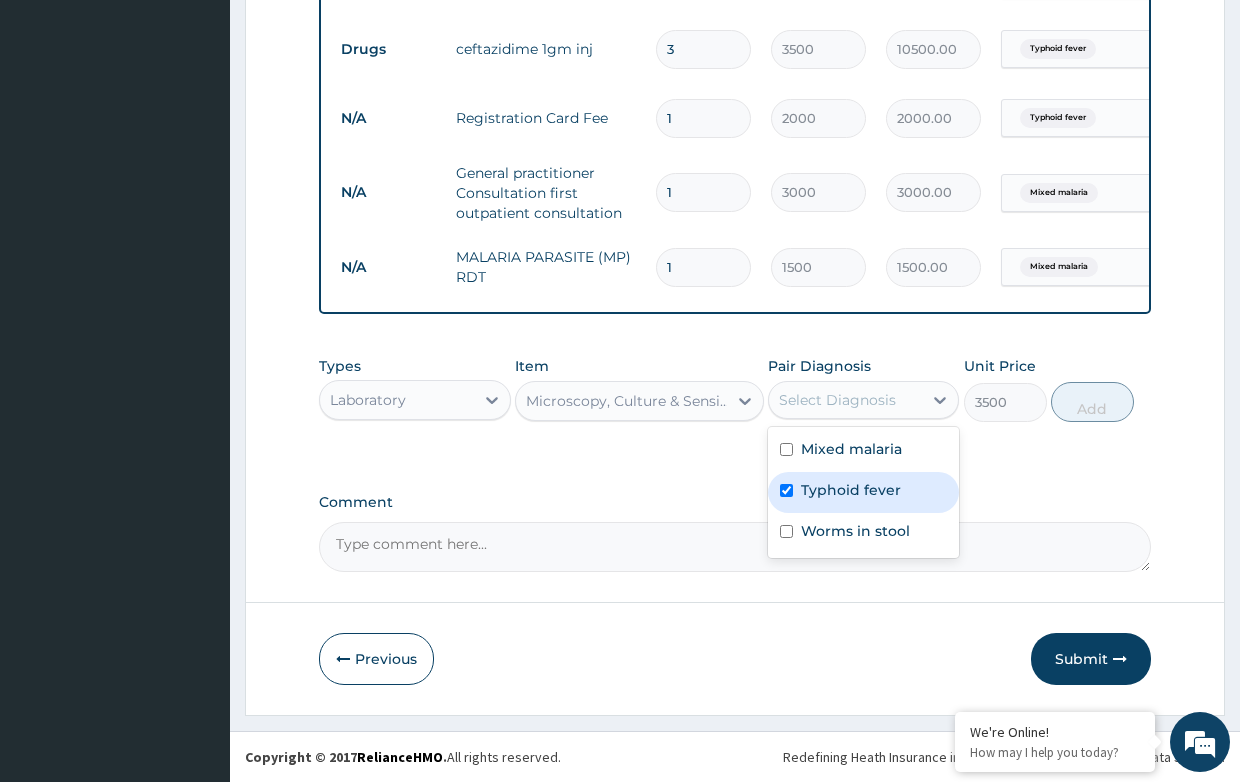 checkbox on "true" 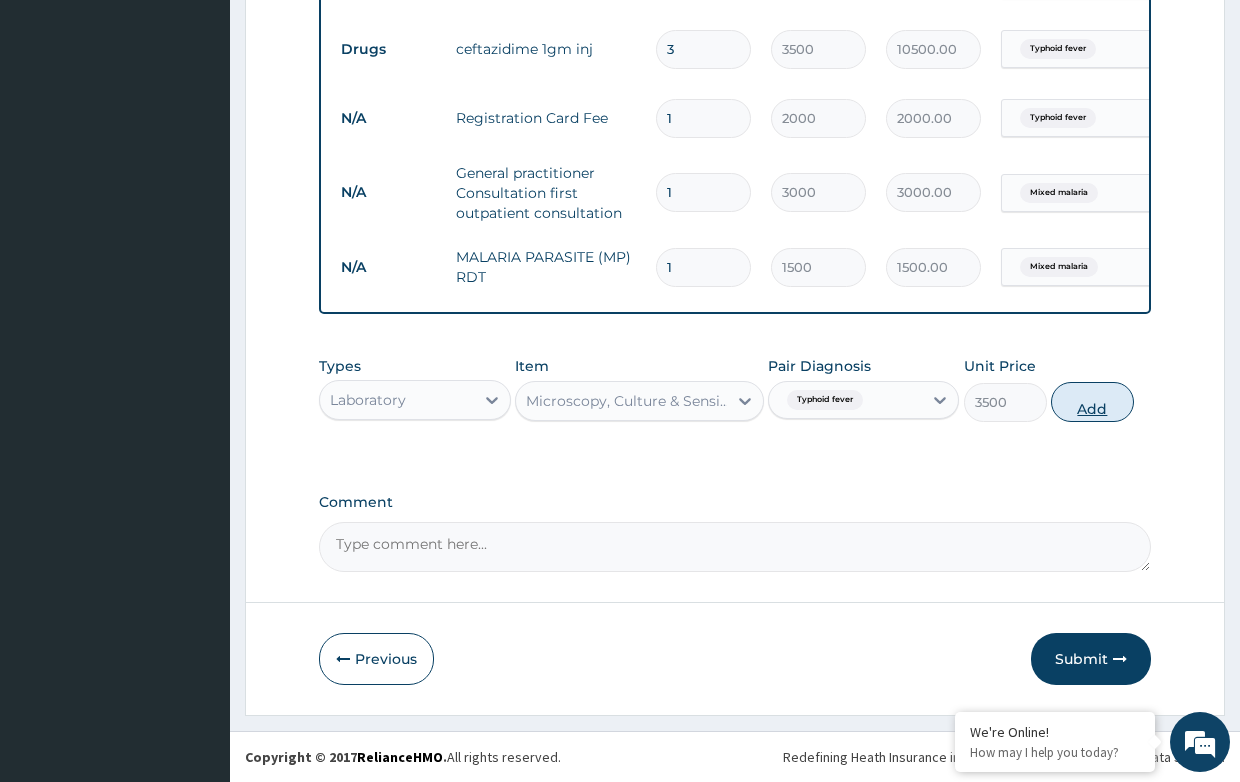 click on "Add" at bounding box center (1092, 402) 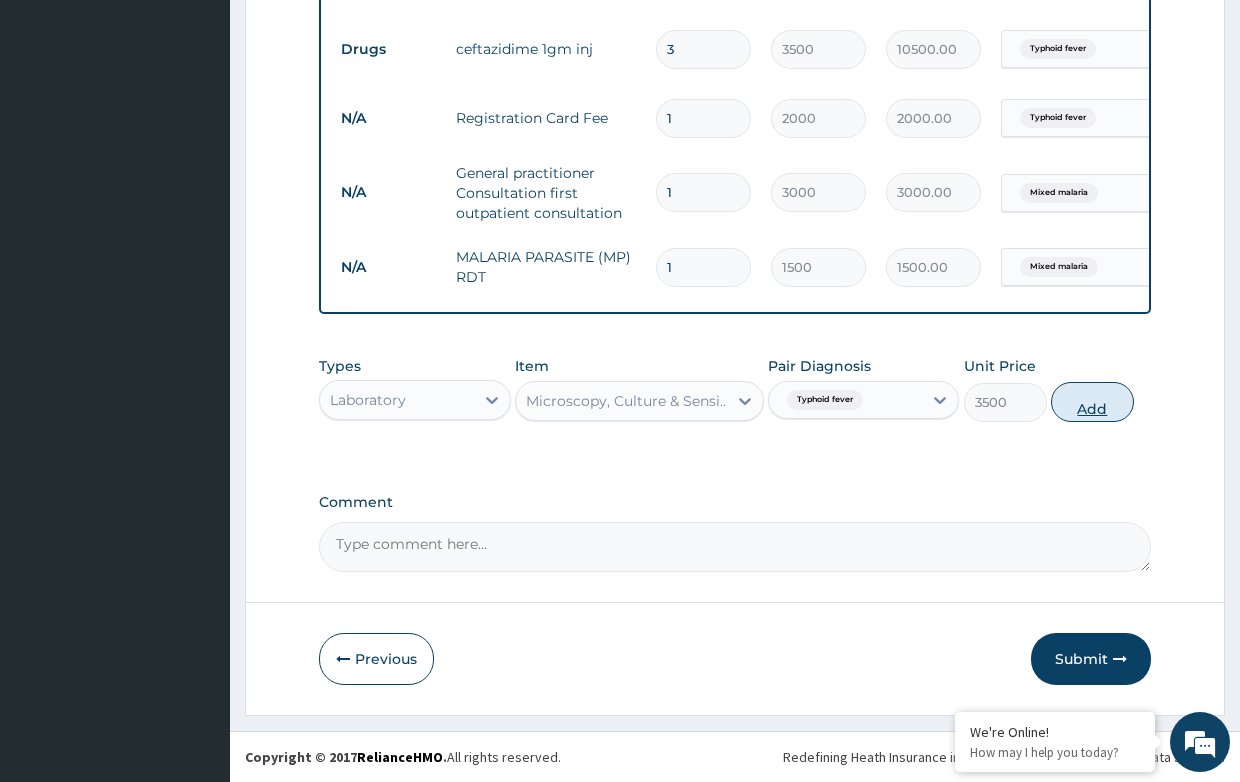 type on "0" 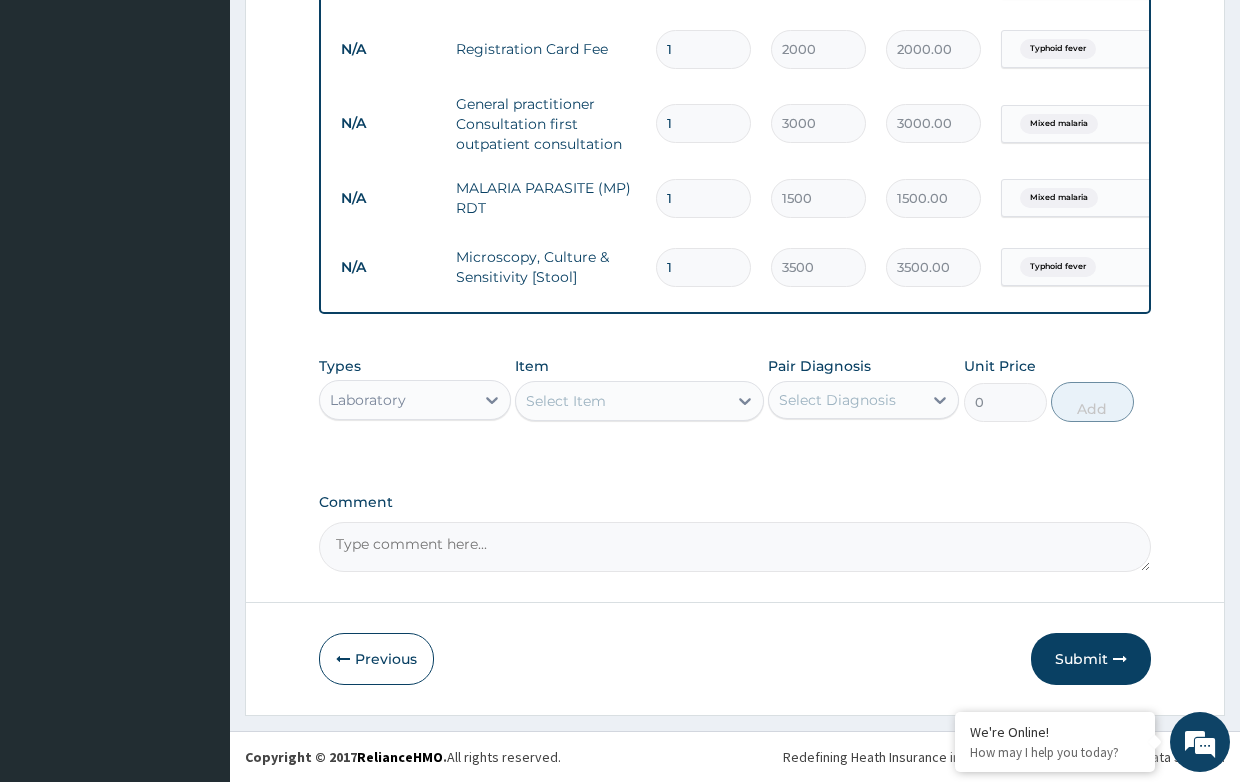 scroll, scrollTop: 1145, scrollLeft: 0, axis: vertical 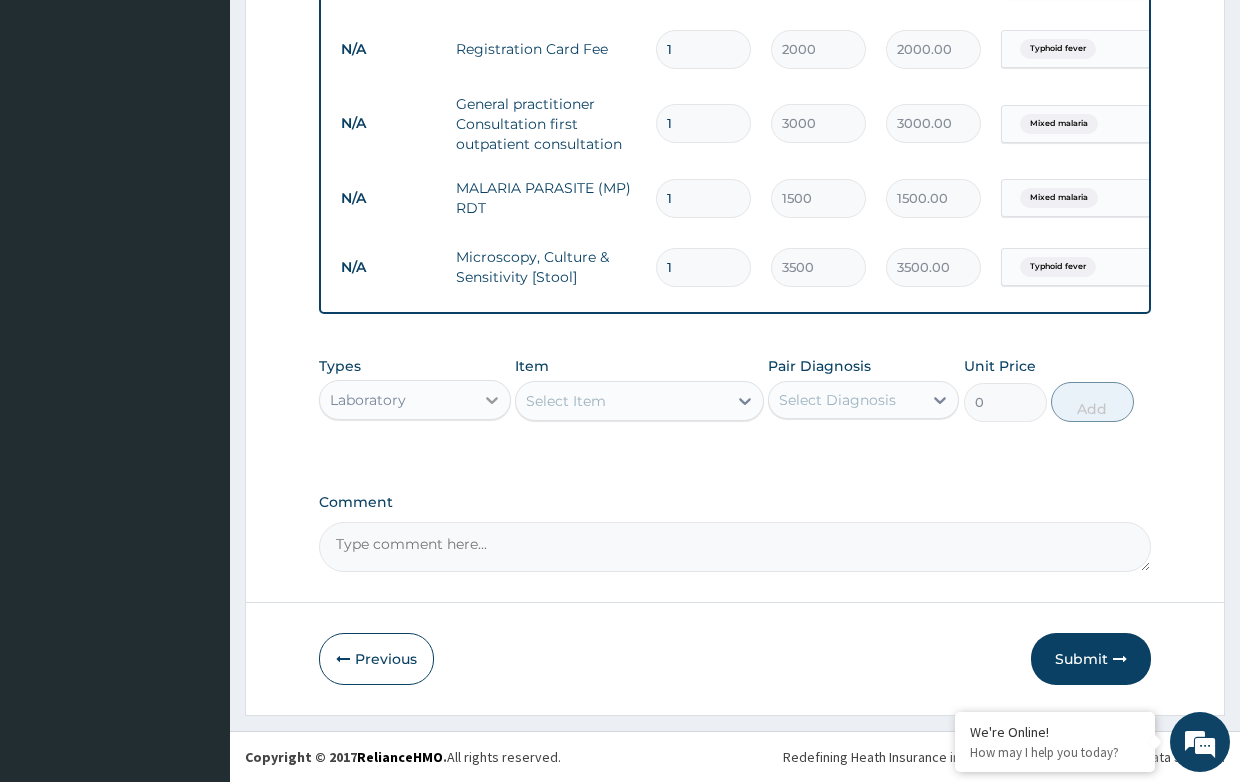 click at bounding box center (492, 400) 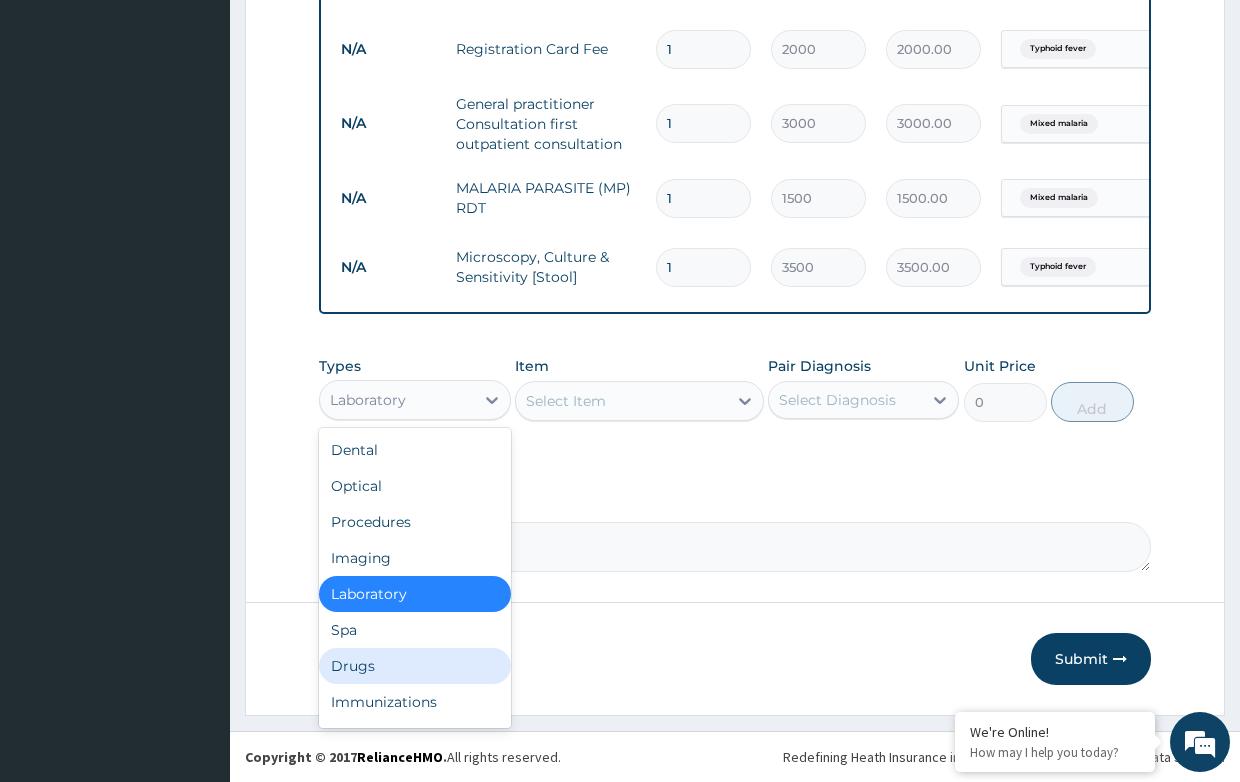 click on "Drugs" at bounding box center (414, 666) 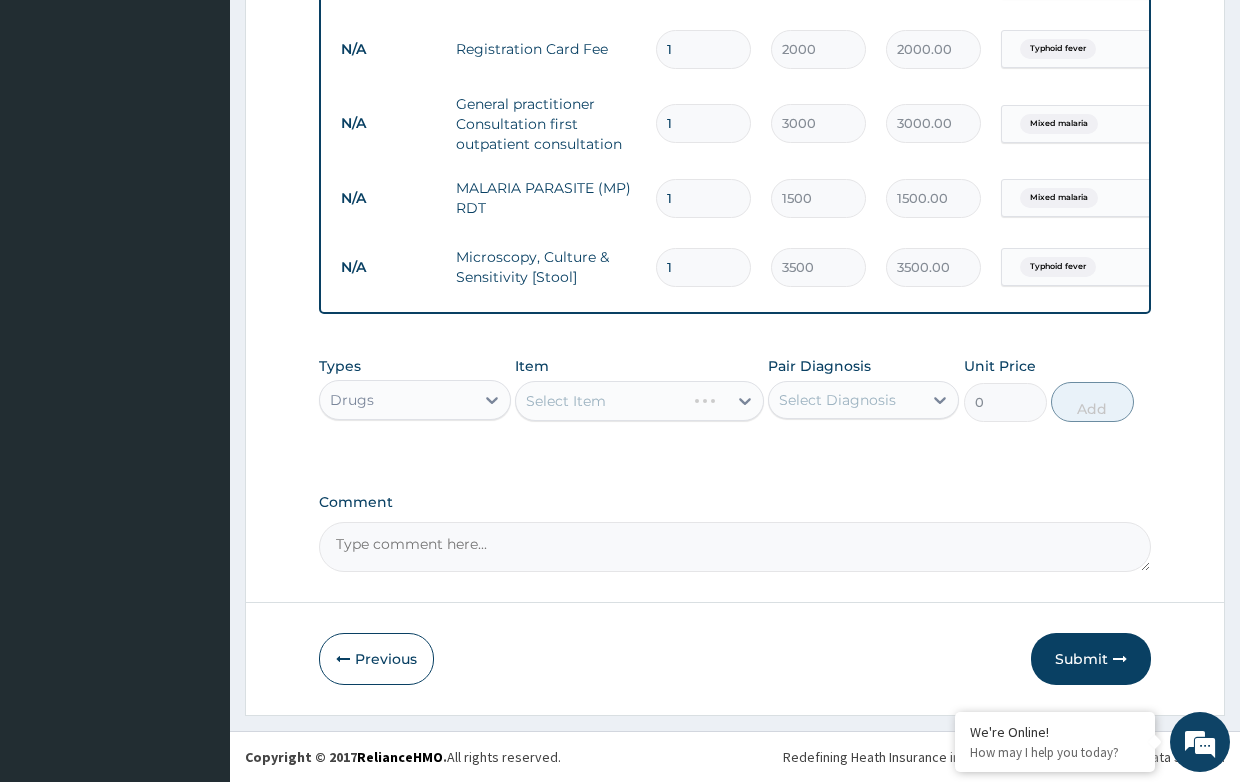 click on "Select Item" at bounding box center [639, 401] 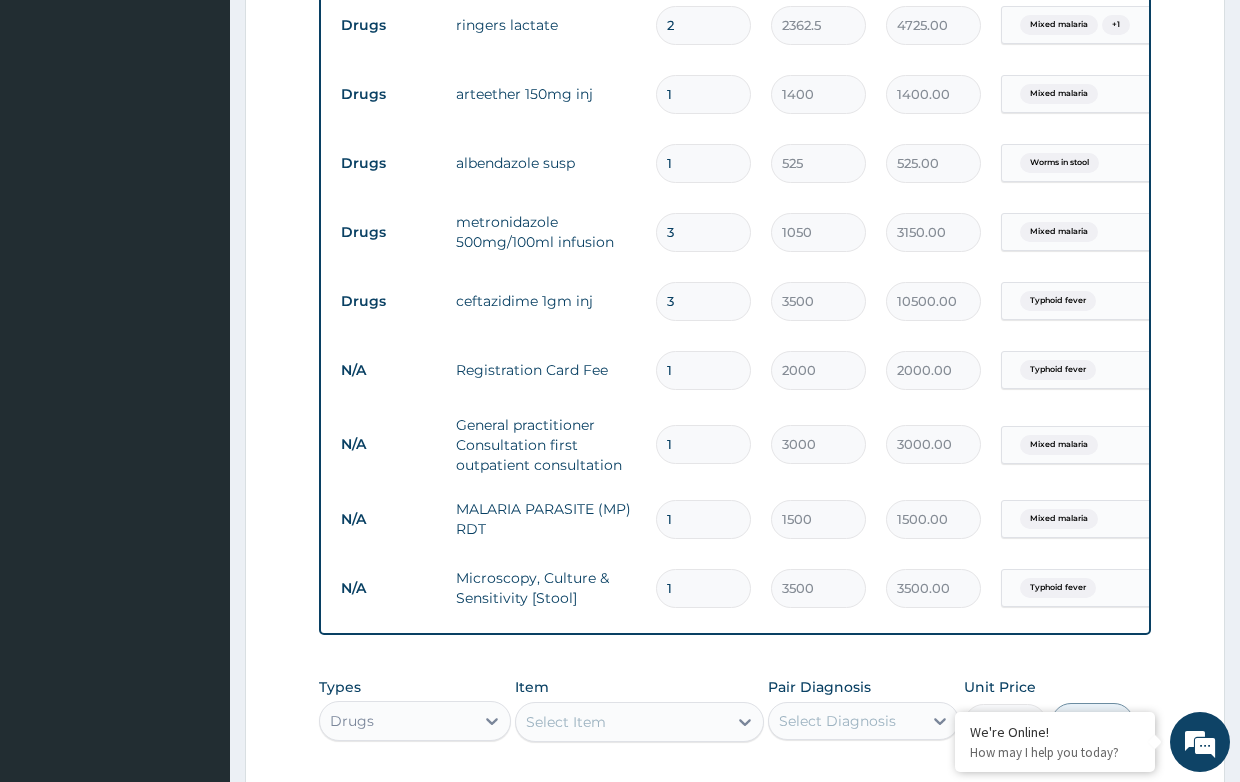 scroll, scrollTop: 945, scrollLeft: 0, axis: vertical 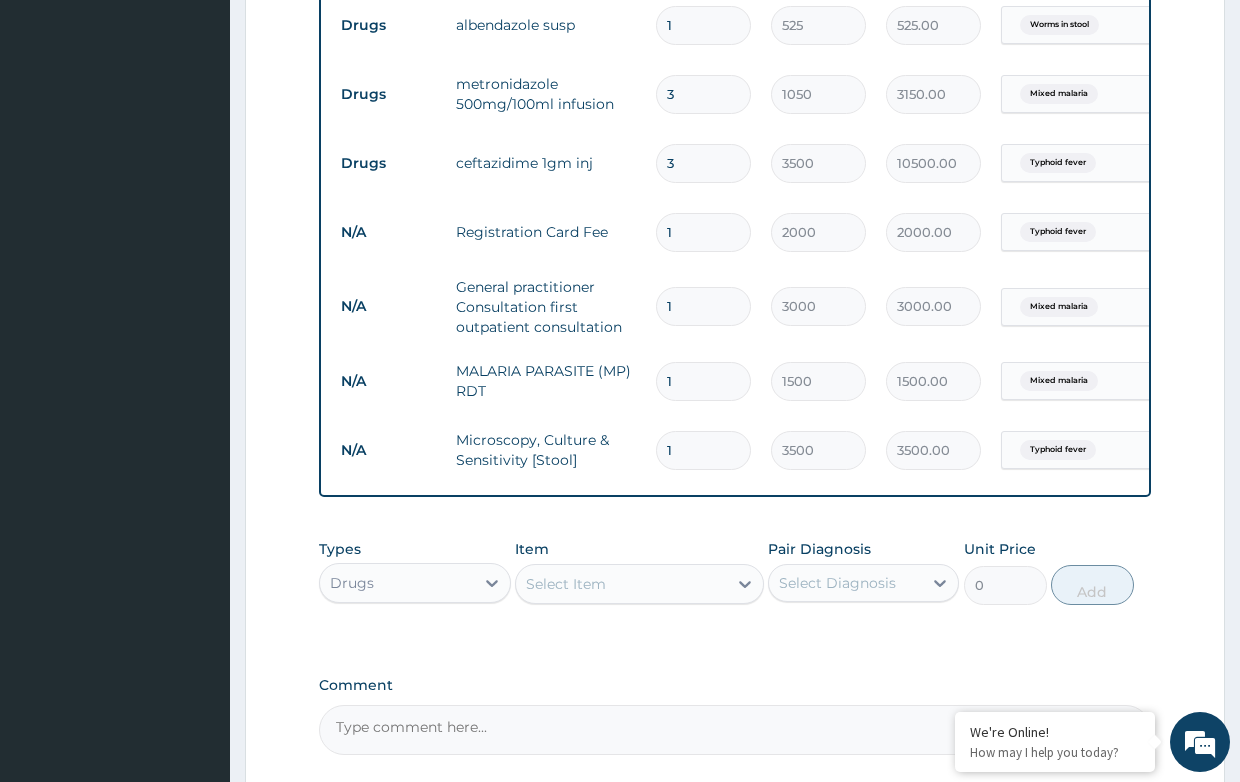 click on "Select Item" at bounding box center [566, 584] 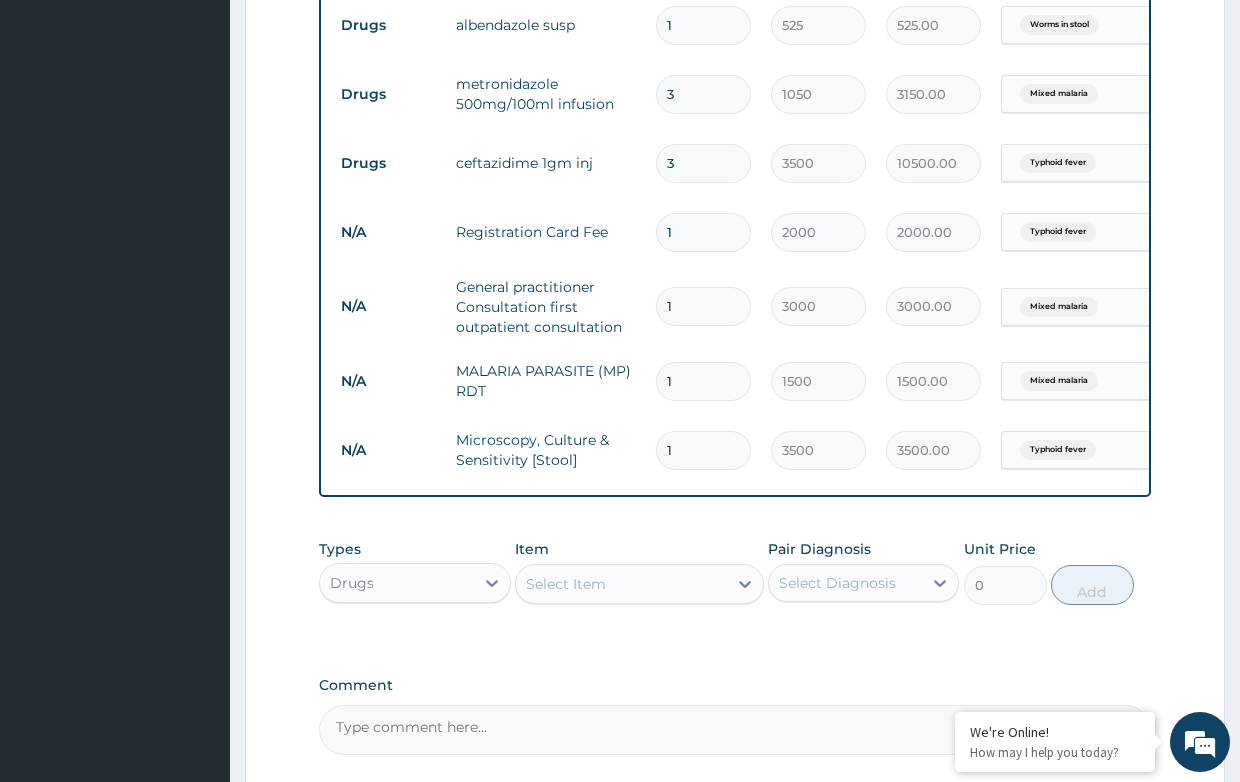 click on "Select Item" at bounding box center [566, 584] 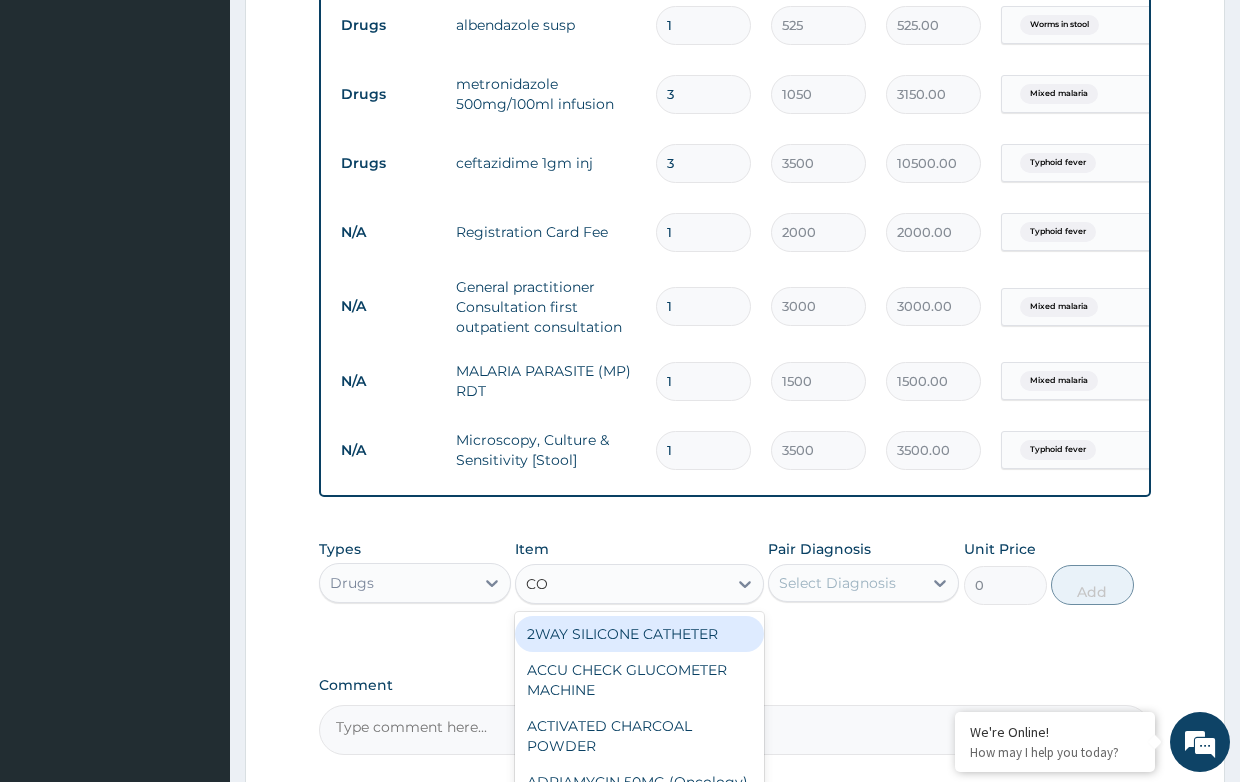 type on "COU" 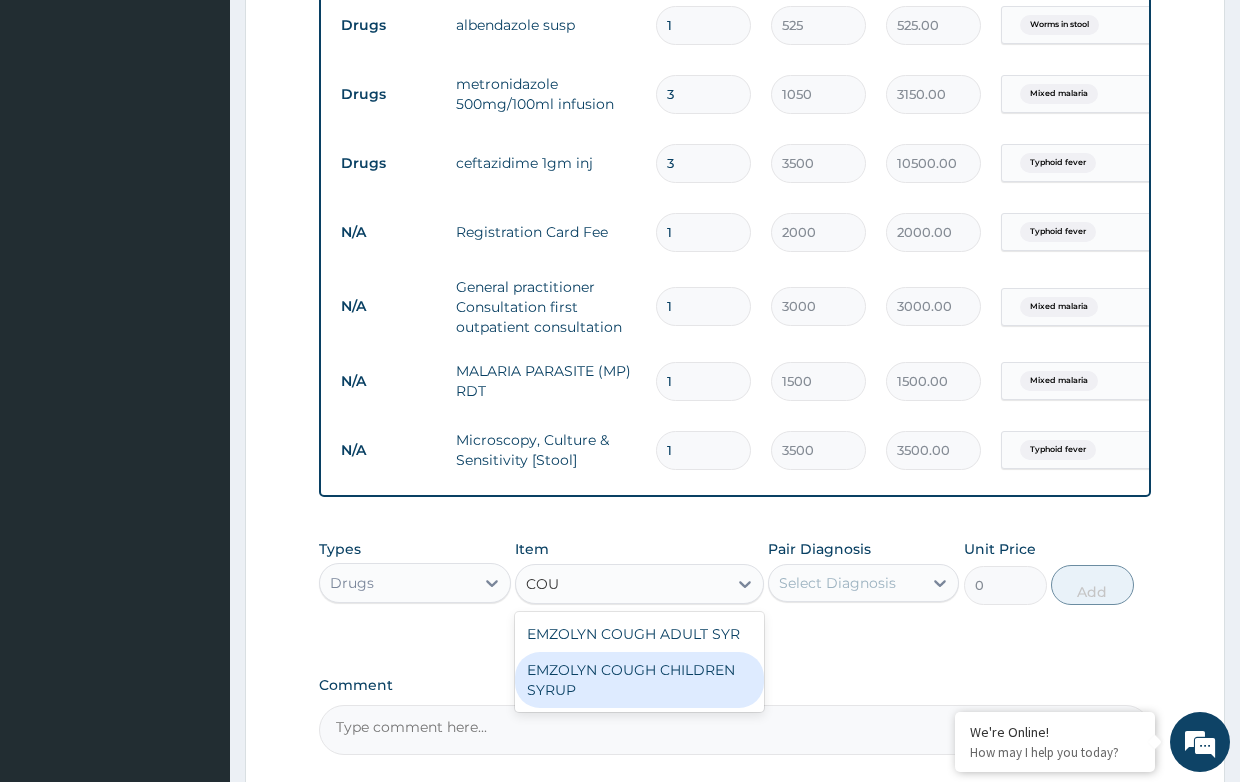 click on "EMZOLYN COUGH CHILDREN SYRUP" at bounding box center [639, 680] 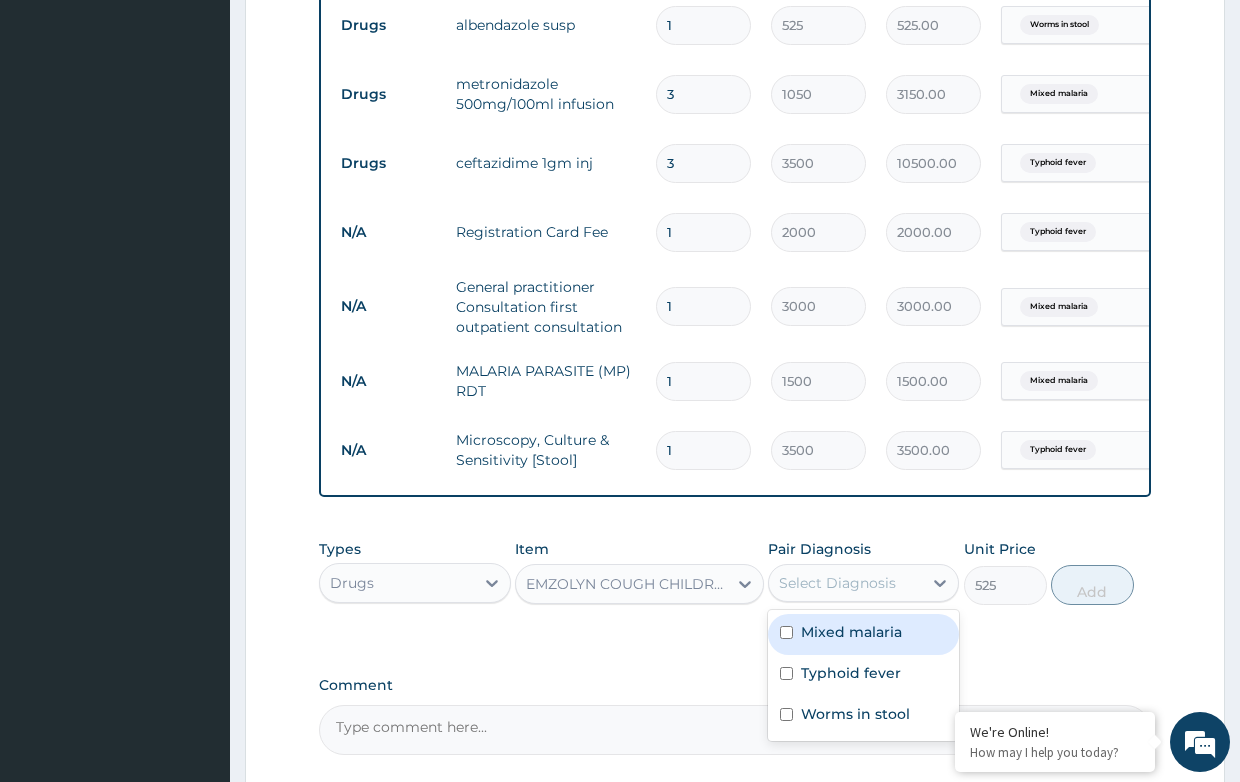 click on "Select Diagnosis" at bounding box center (837, 583) 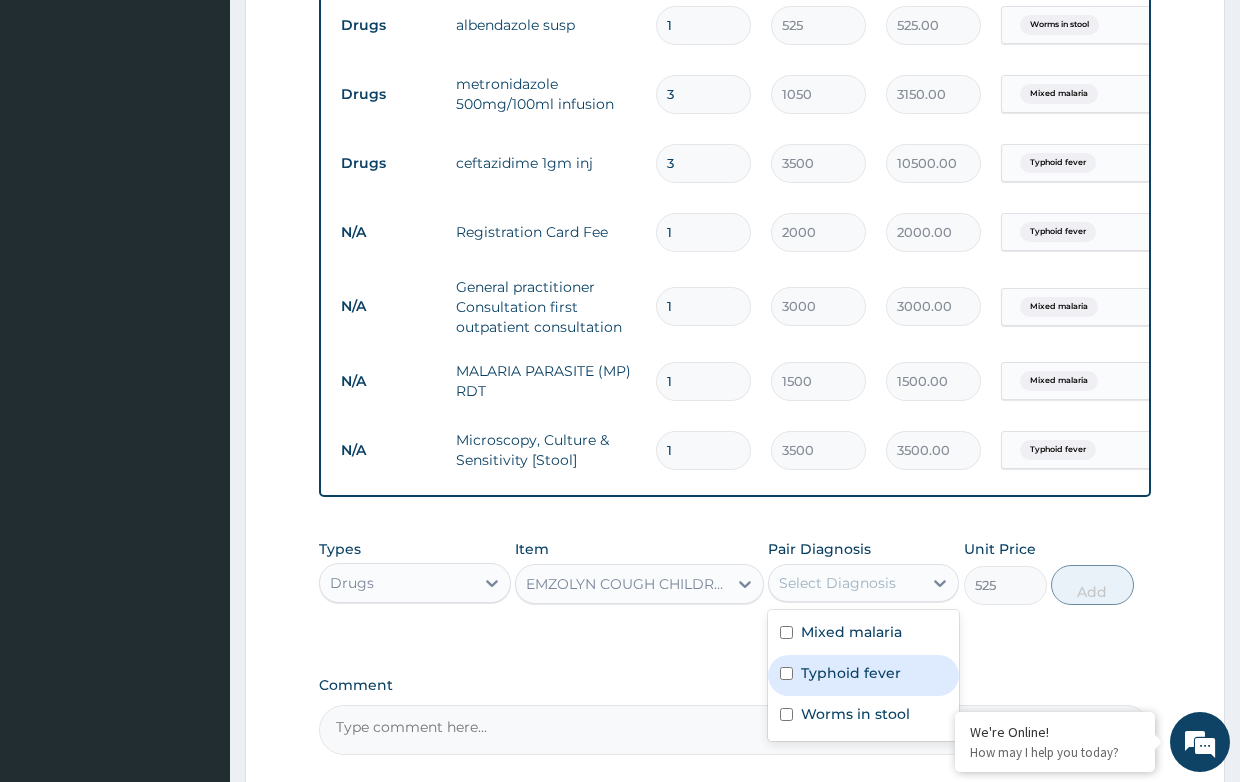 click on "Typhoid fever" at bounding box center [851, 673] 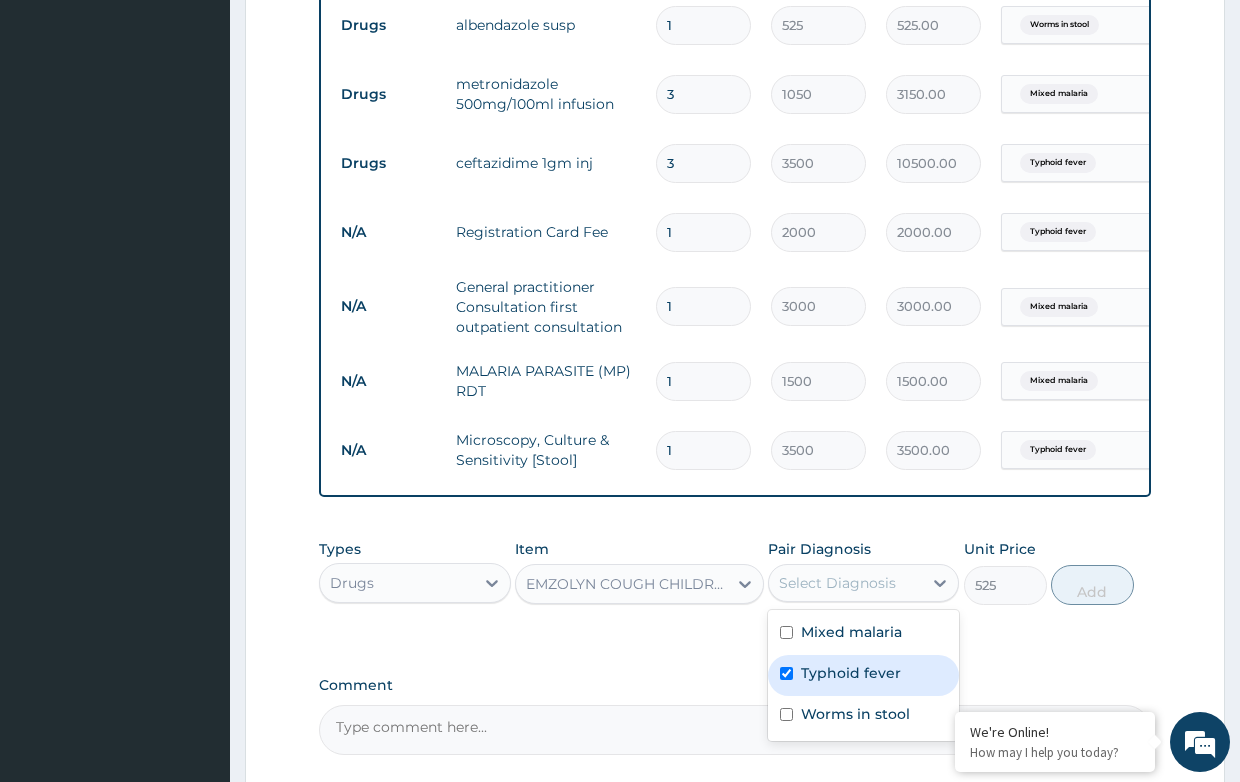 checkbox on "true" 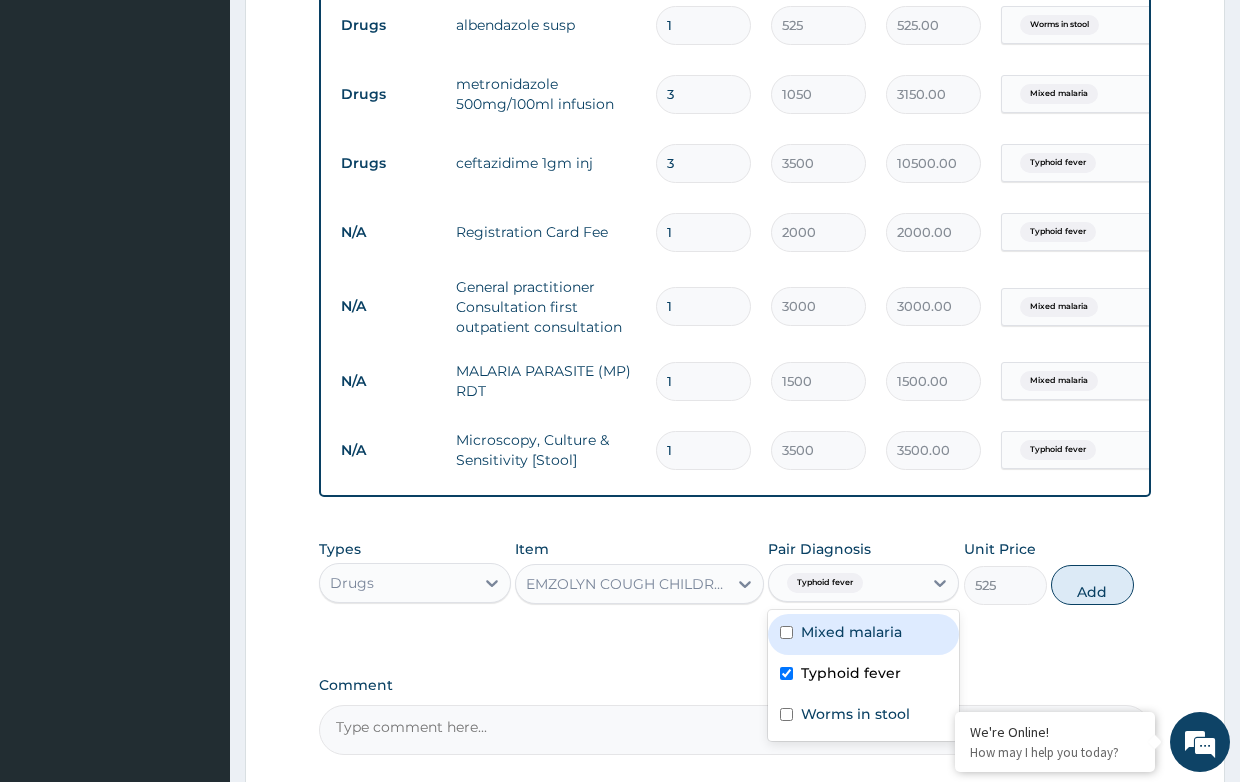 click on "Mixed malaria" at bounding box center [851, 632] 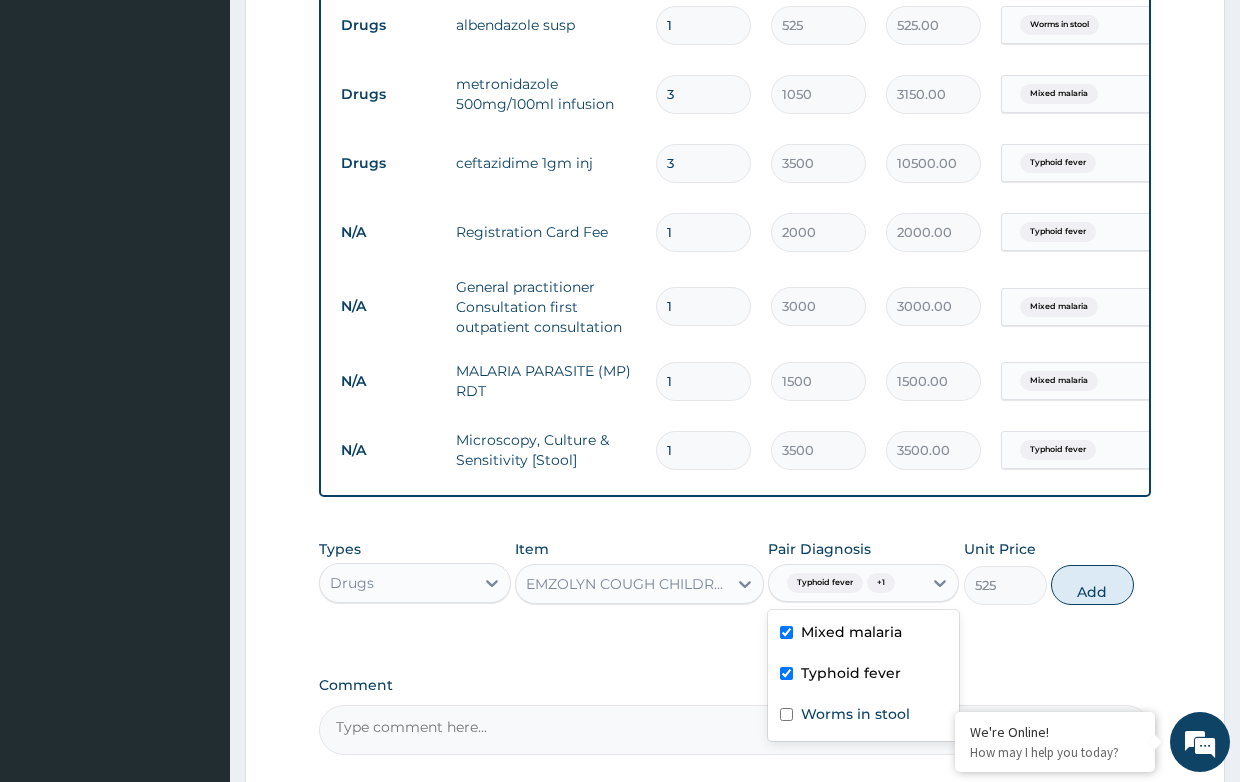 checkbox on "true" 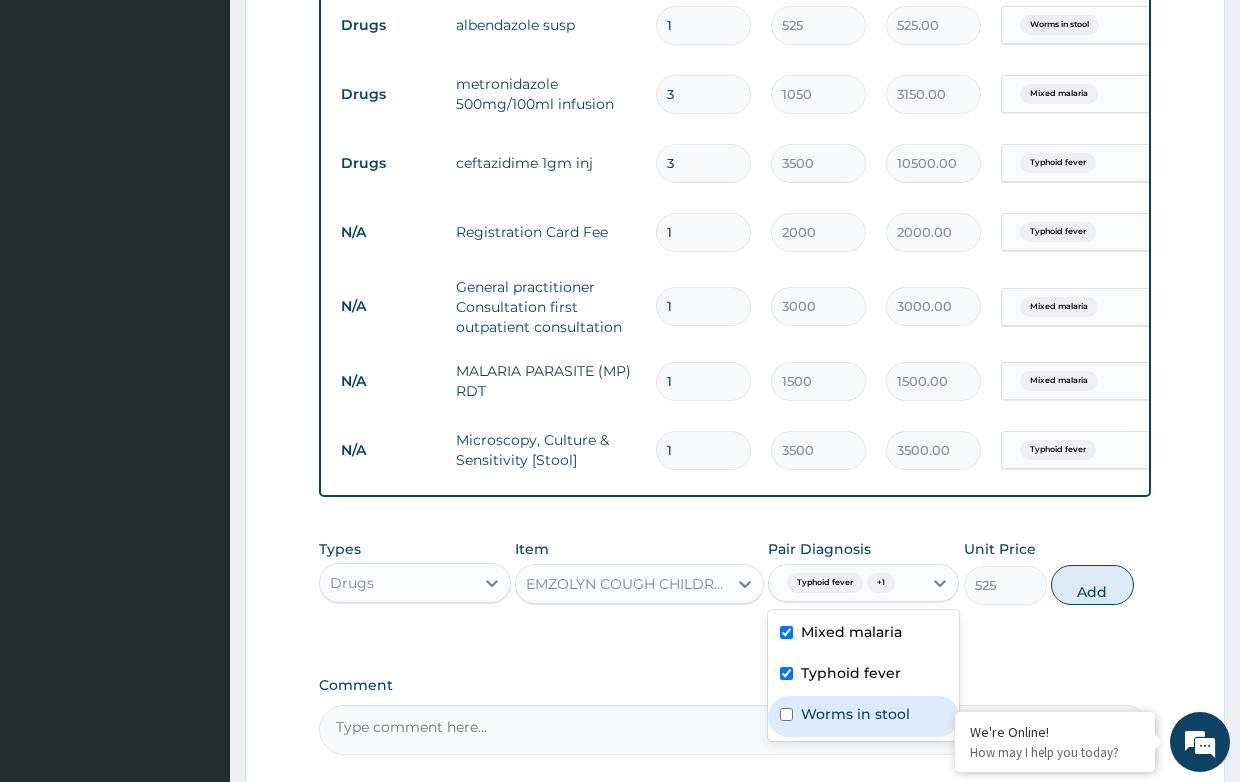 click on "Worms in stool" at bounding box center [855, 714] 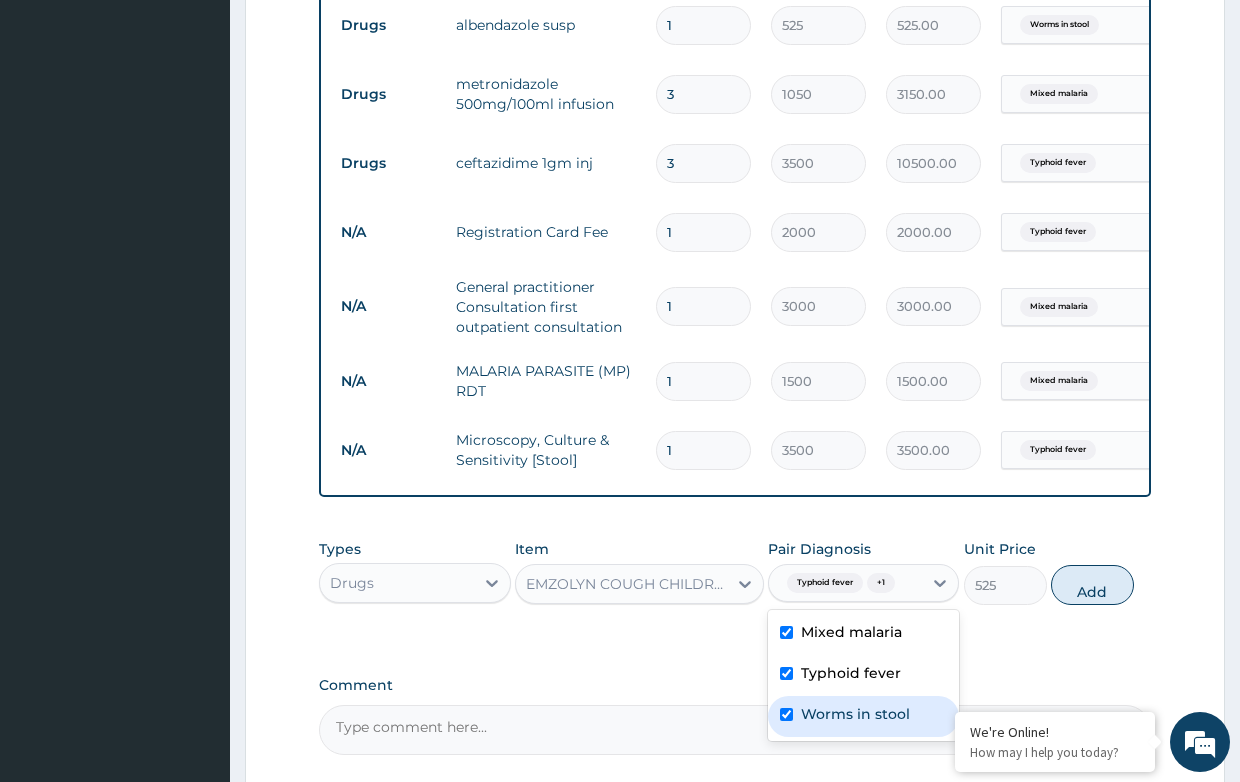 checkbox on "true" 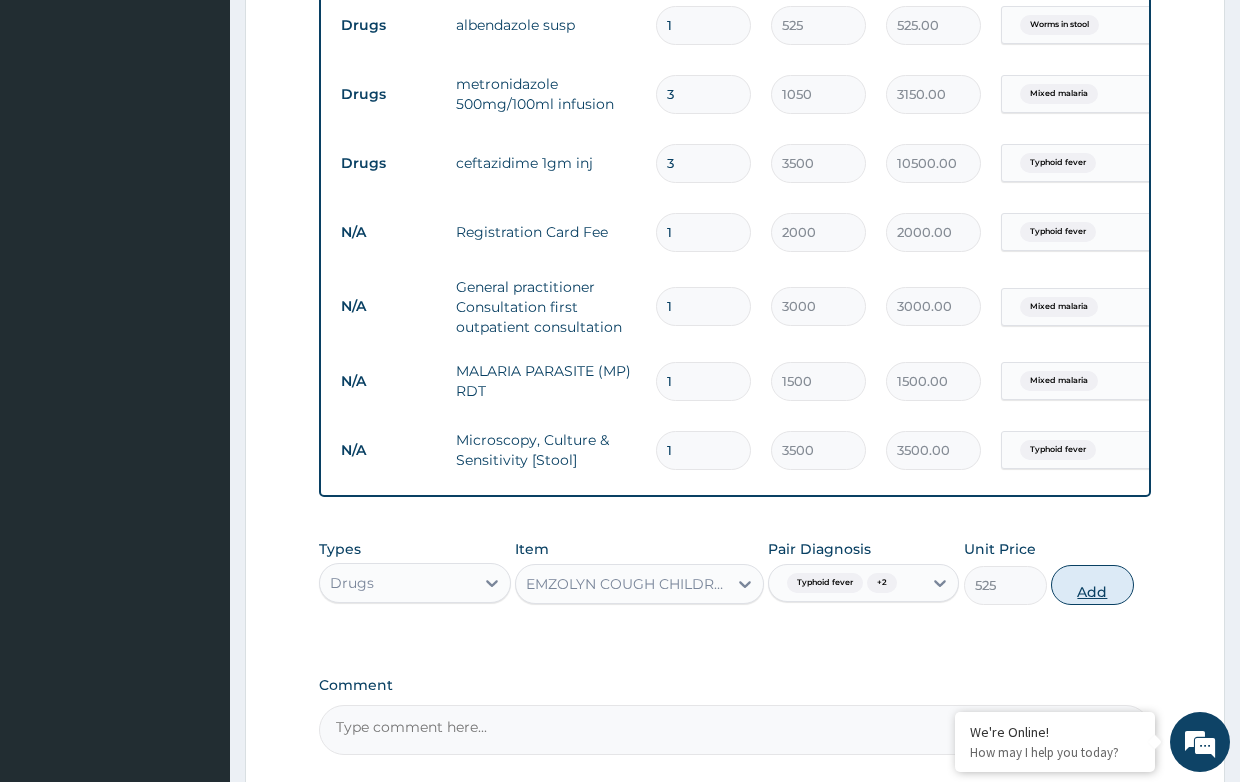 click on "Add" at bounding box center (1092, 585) 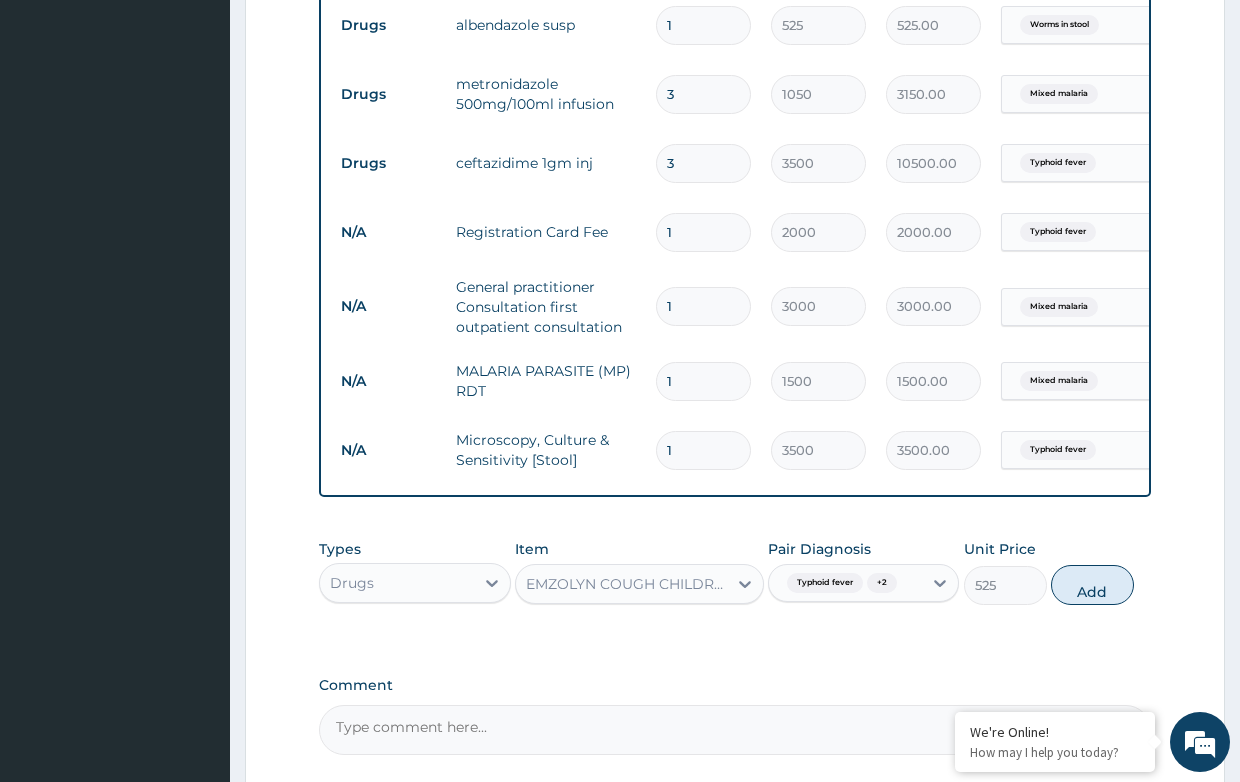 type on "0" 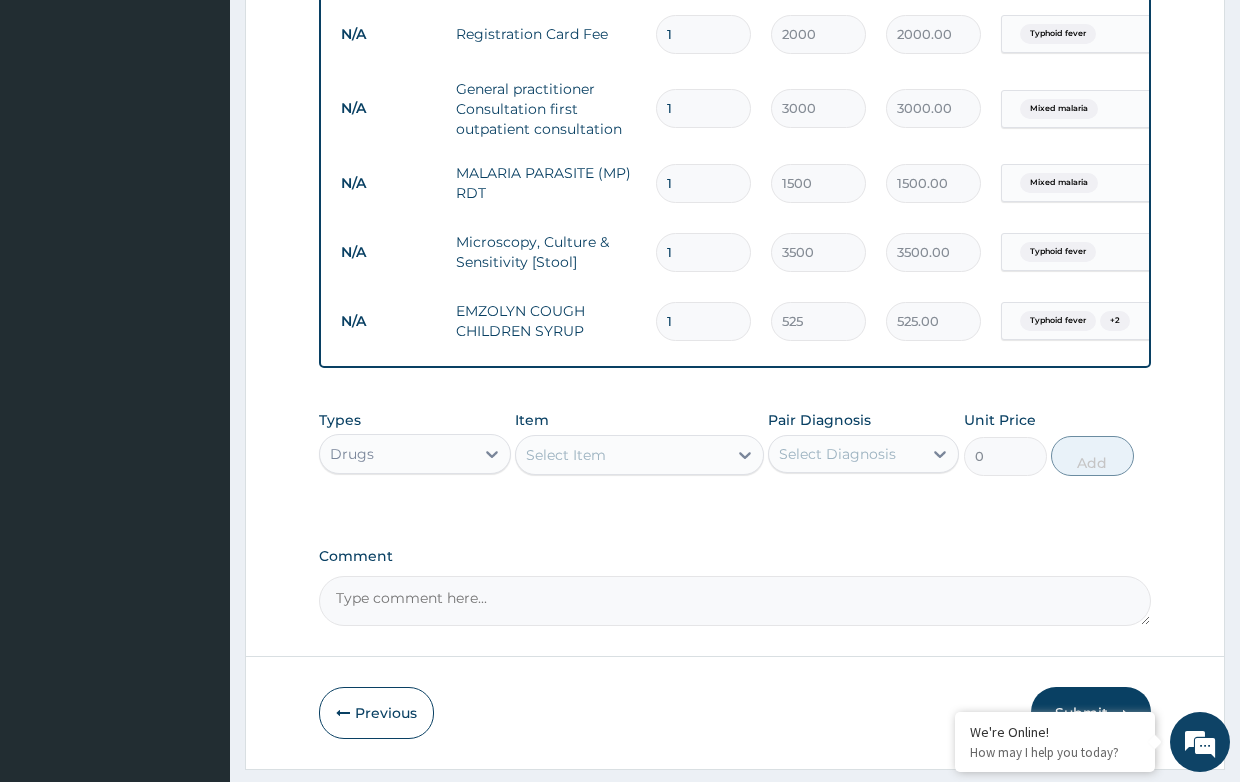 scroll, scrollTop: 1145, scrollLeft: 0, axis: vertical 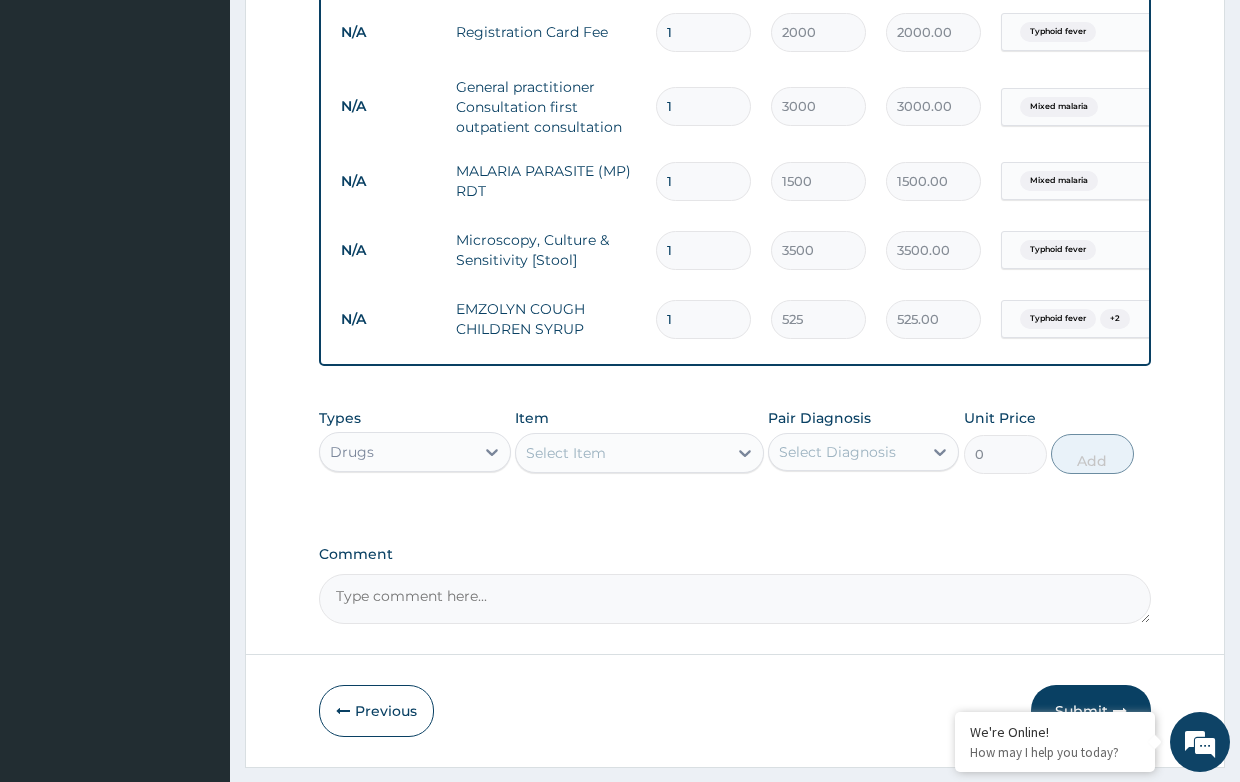 click on "Select Item" at bounding box center [566, 453] 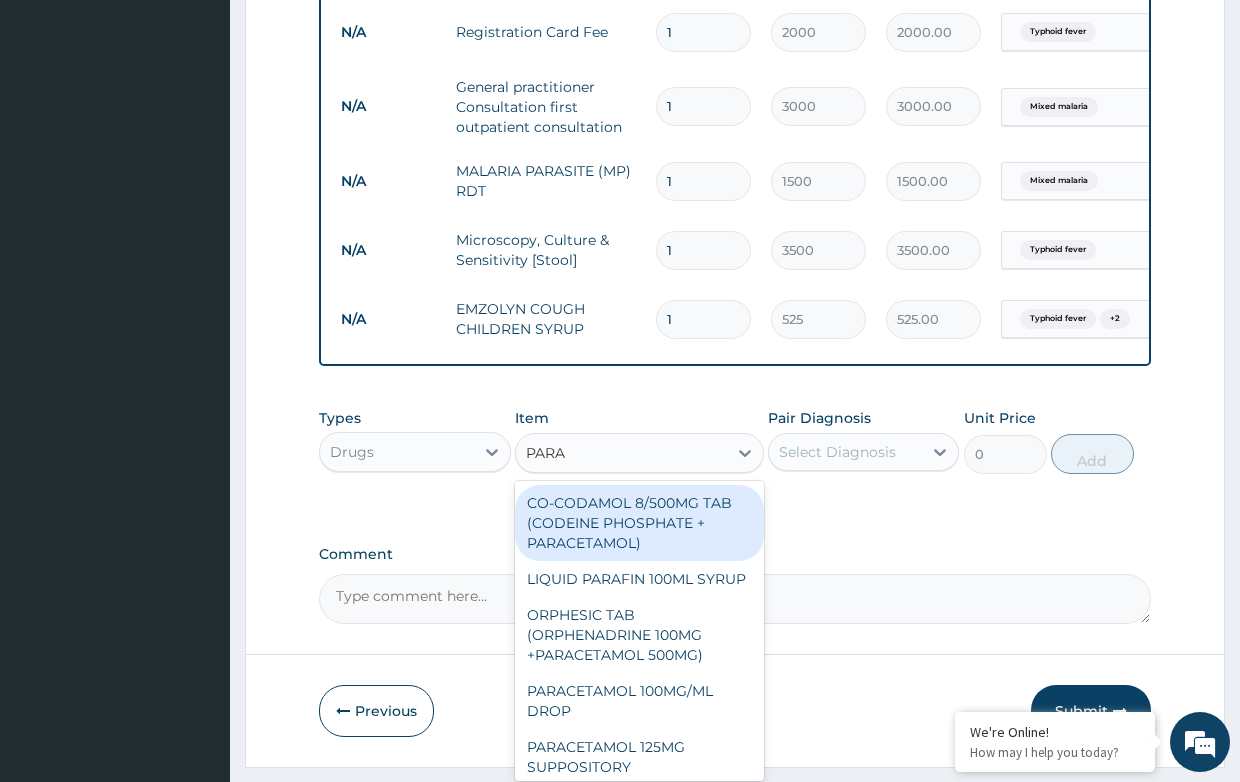 type on "PARAC" 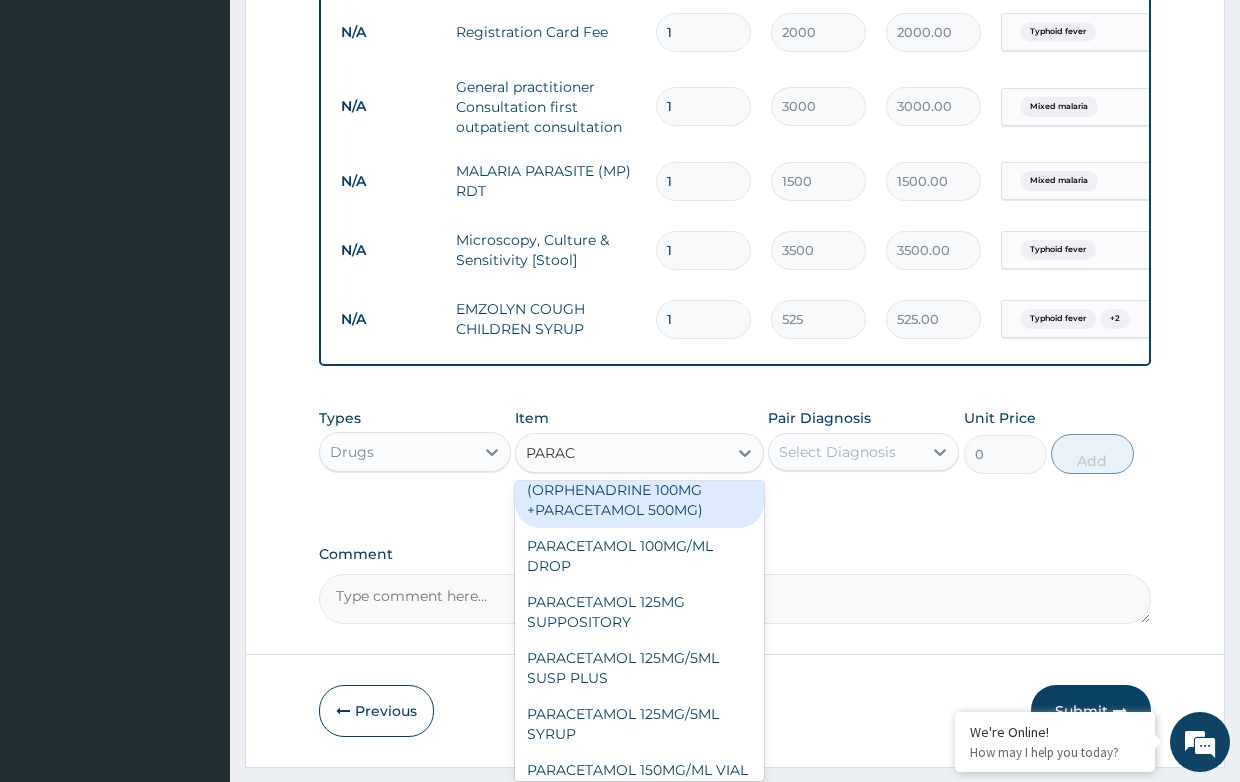 scroll, scrollTop: 200, scrollLeft: 0, axis: vertical 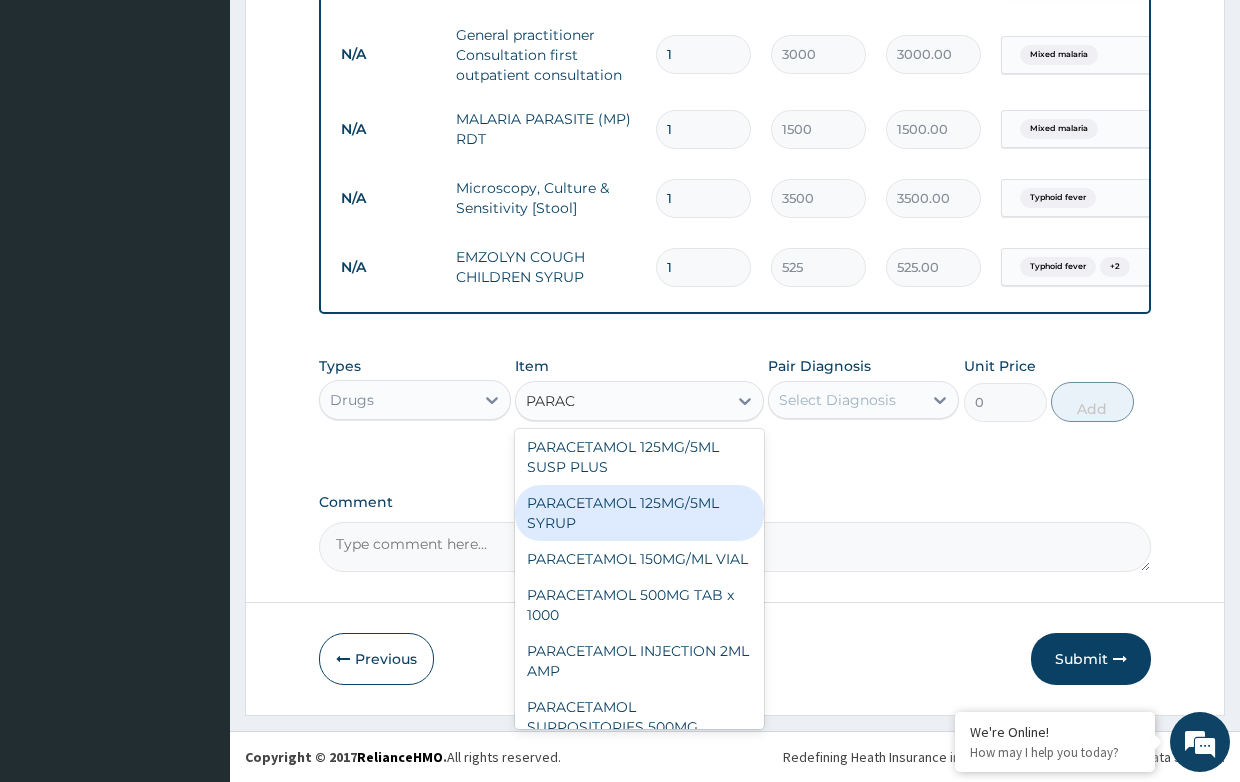click on "PARACETAMOL 125MG/5ML SYRUP" at bounding box center [639, 513] 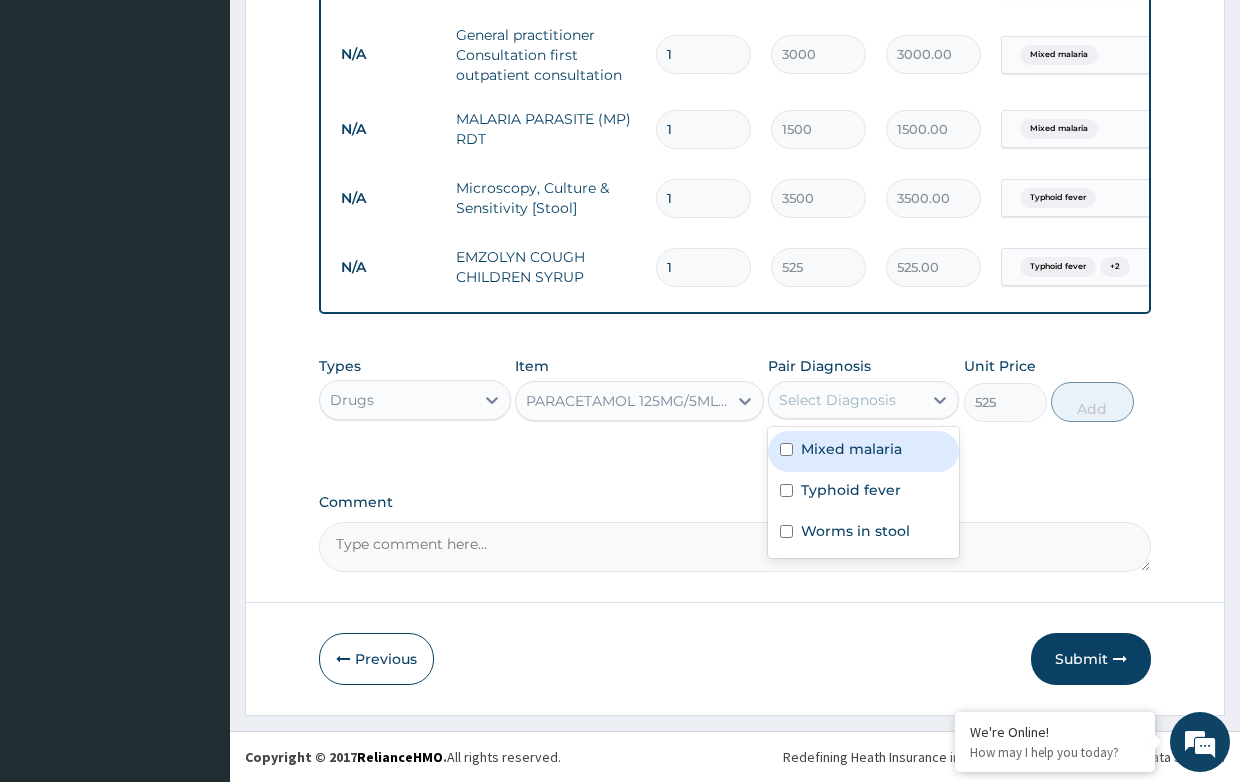 click on "Select Diagnosis" at bounding box center (837, 400) 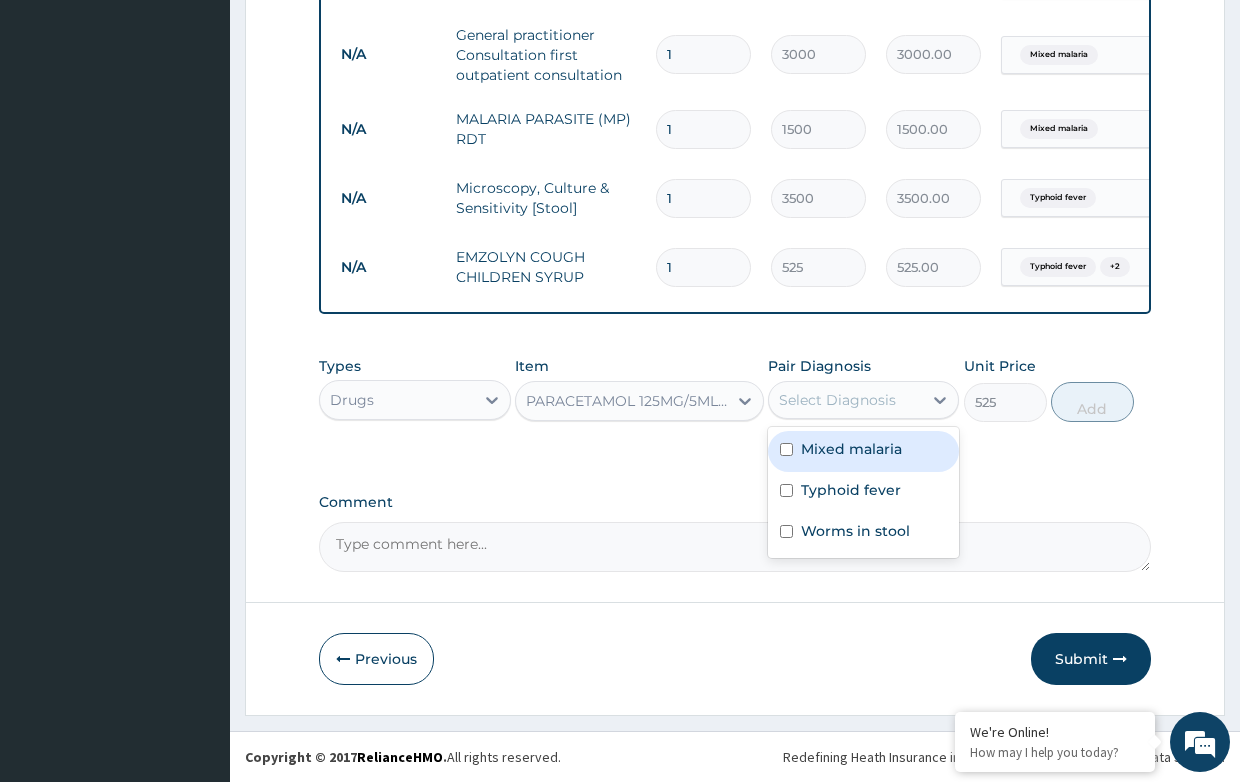 click on "Mixed malaria" at bounding box center (851, 449) 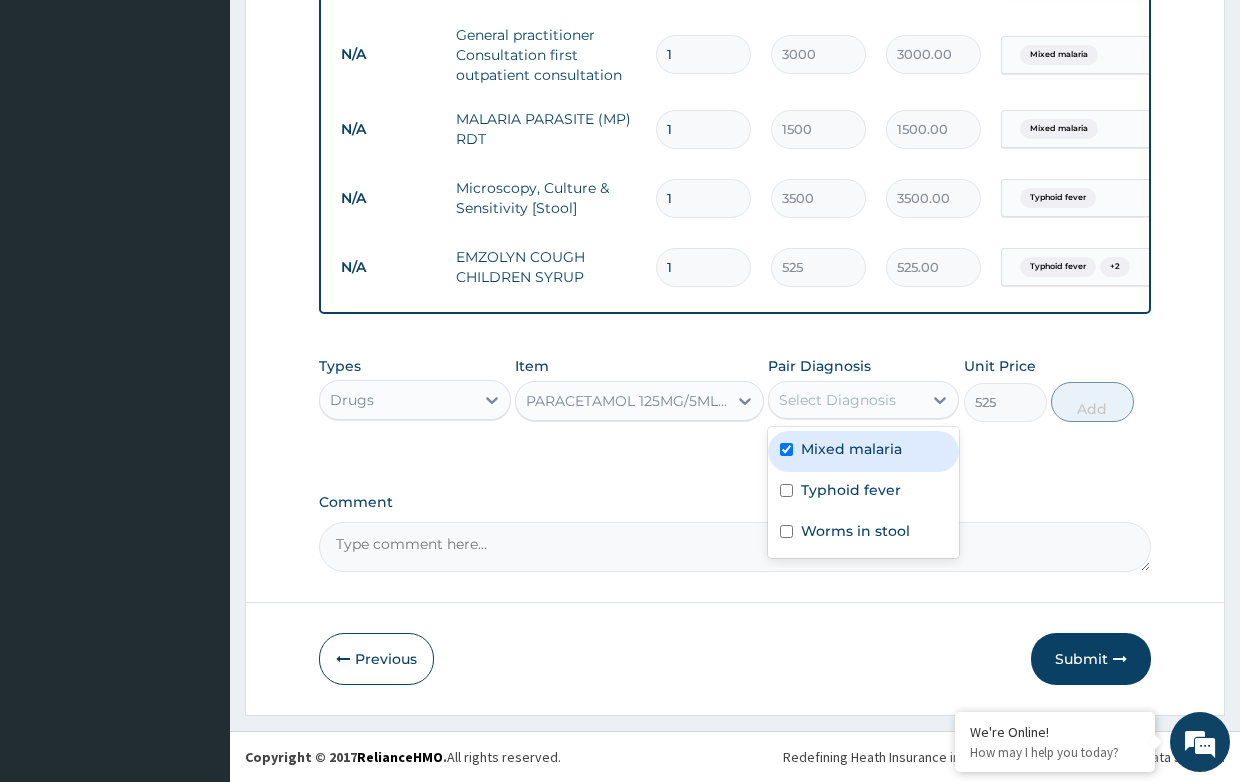 checkbox on "true" 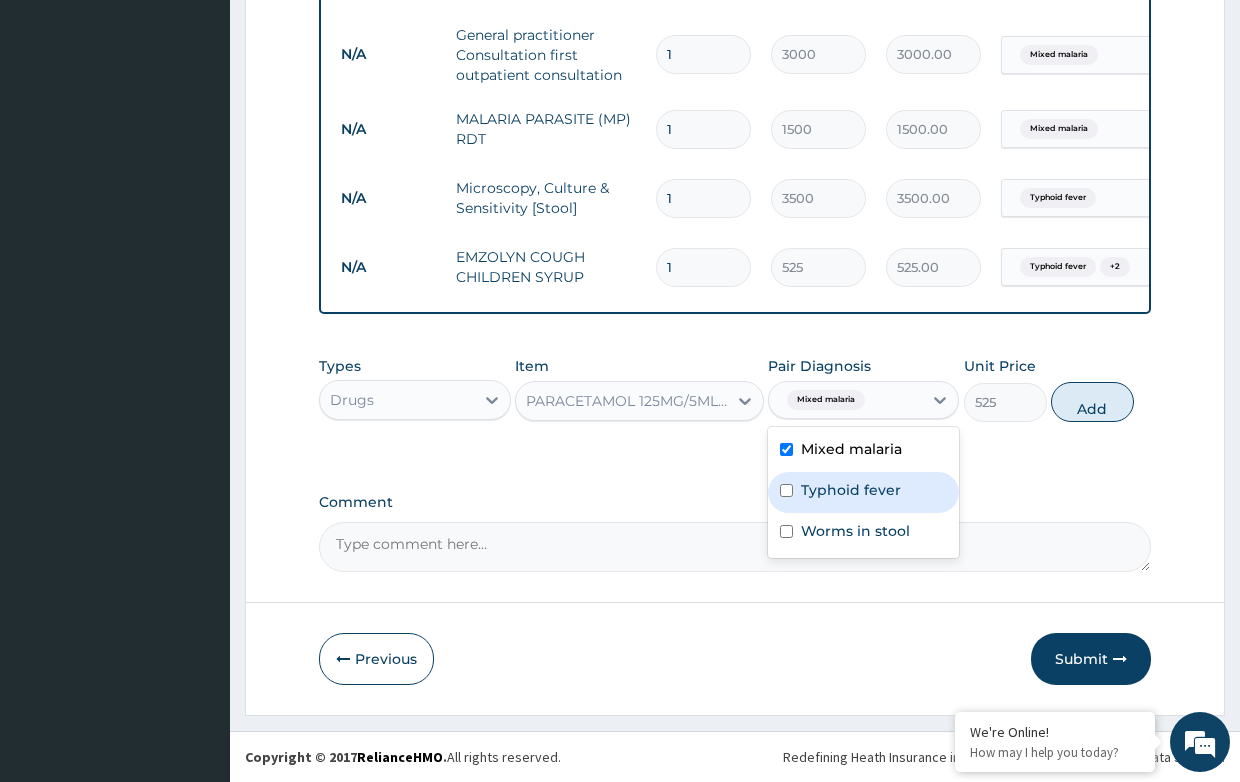 click on "Typhoid fever" at bounding box center (851, 490) 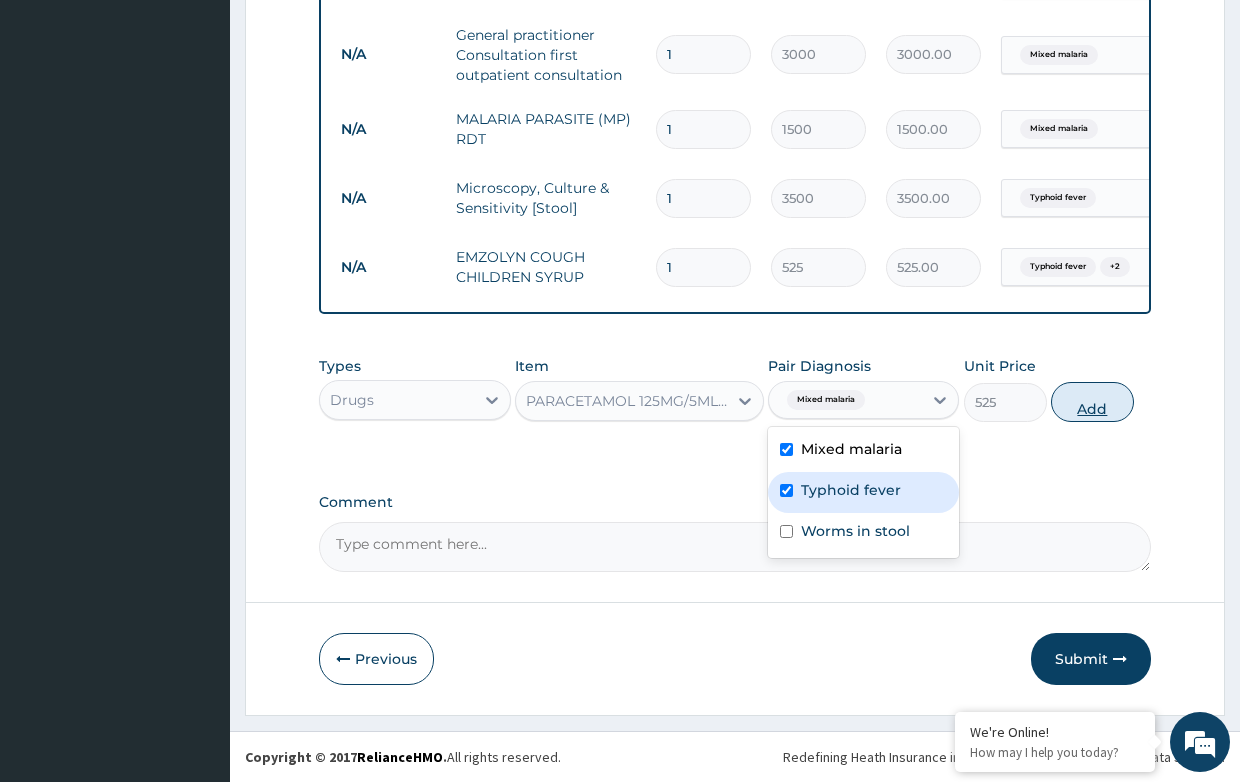 checkbox on "true" 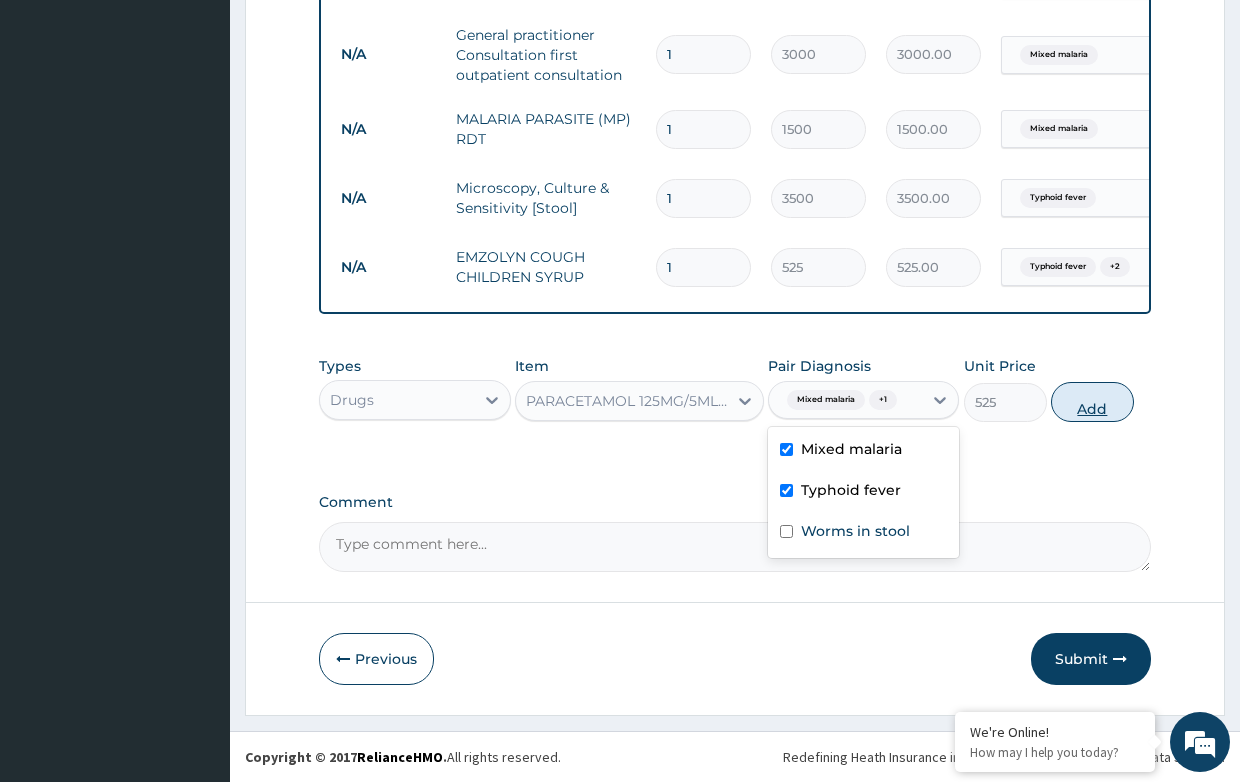 click on "Add" at bounding box center [1092, 402] 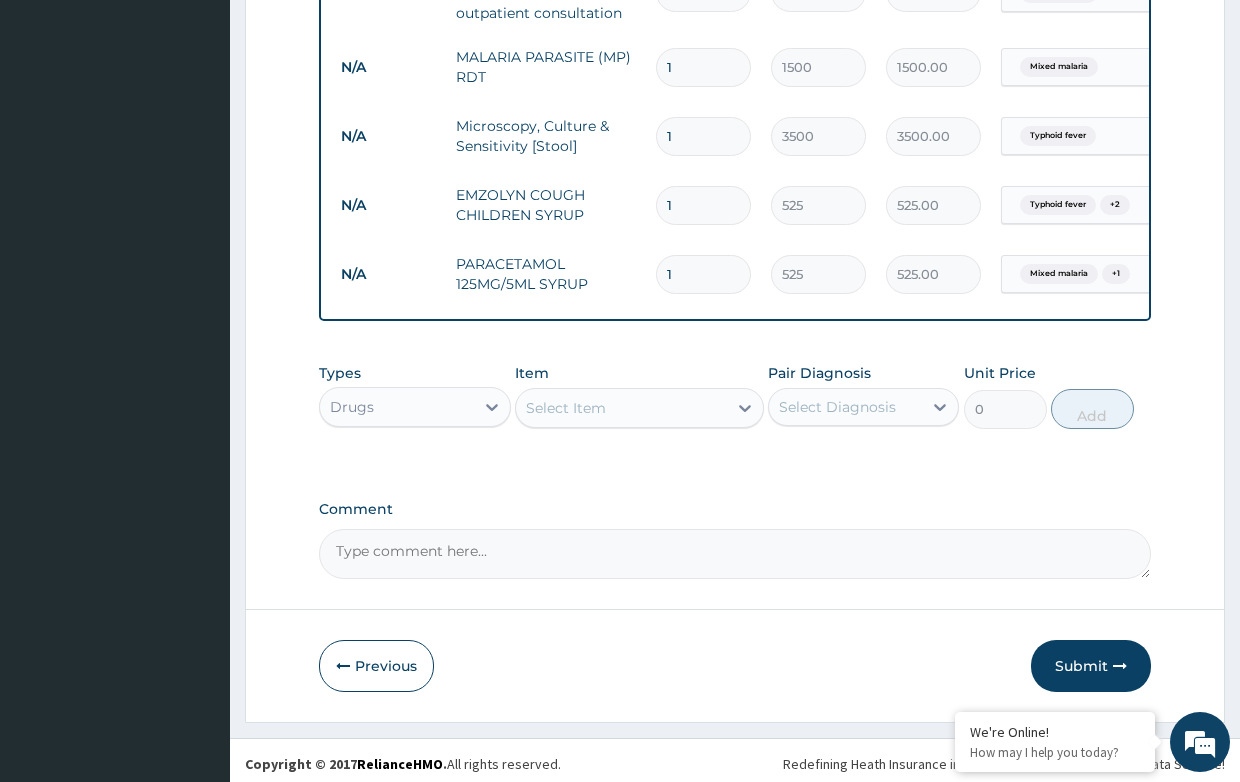 scroll, scrollTop: 1283, scrollLeft: 0, axis: vertical 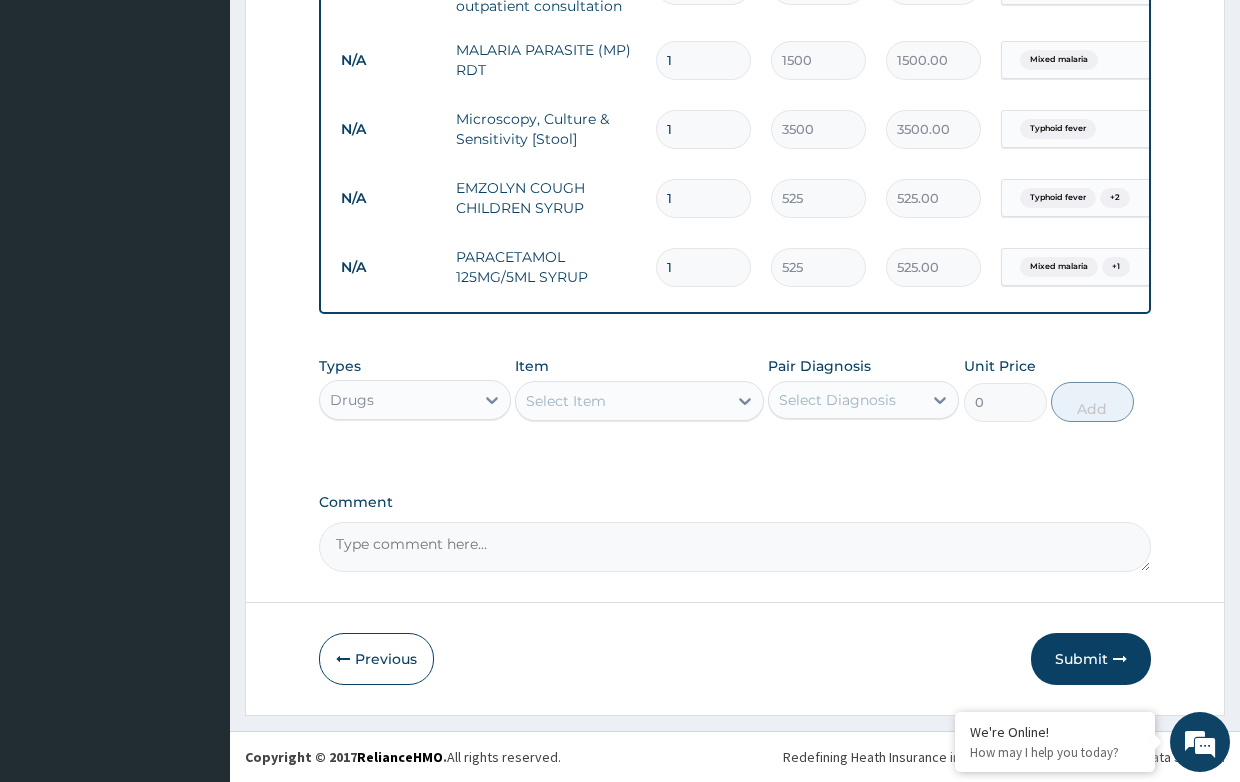 click on "Select Item" at bounding box center [566, 401] 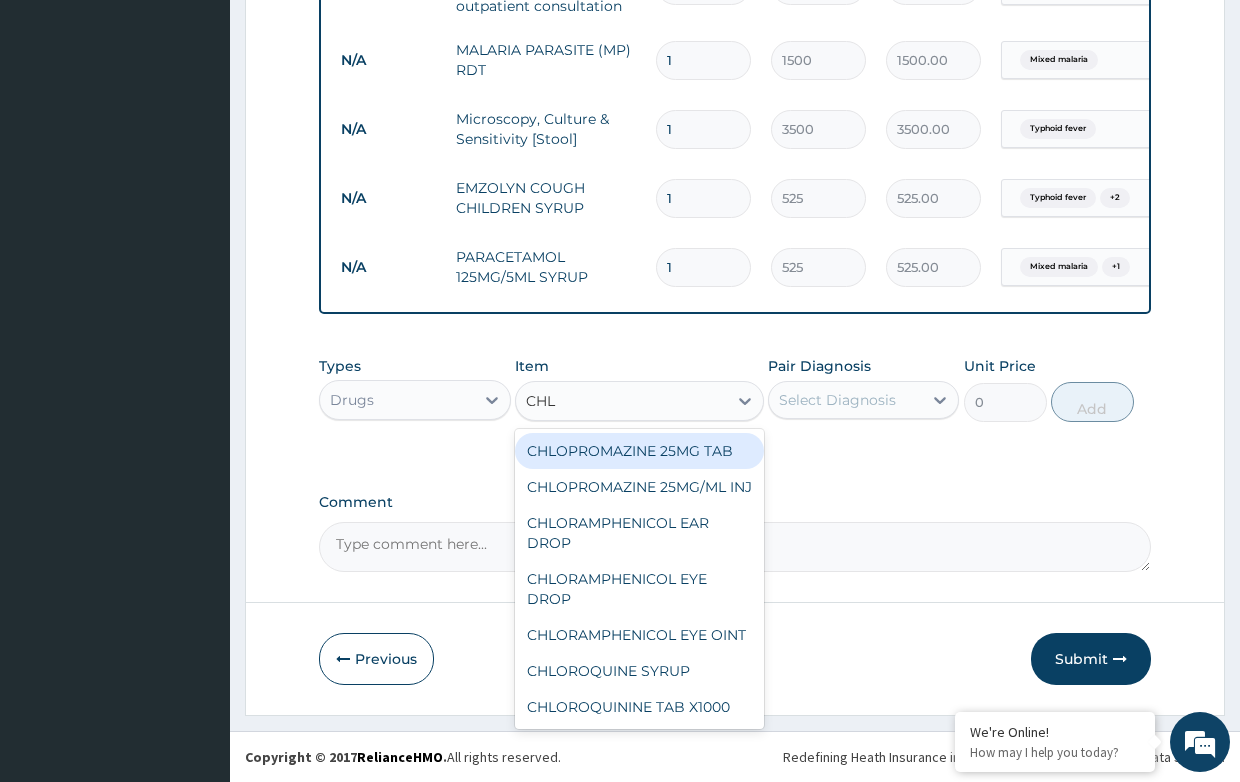 type on "CHLO" 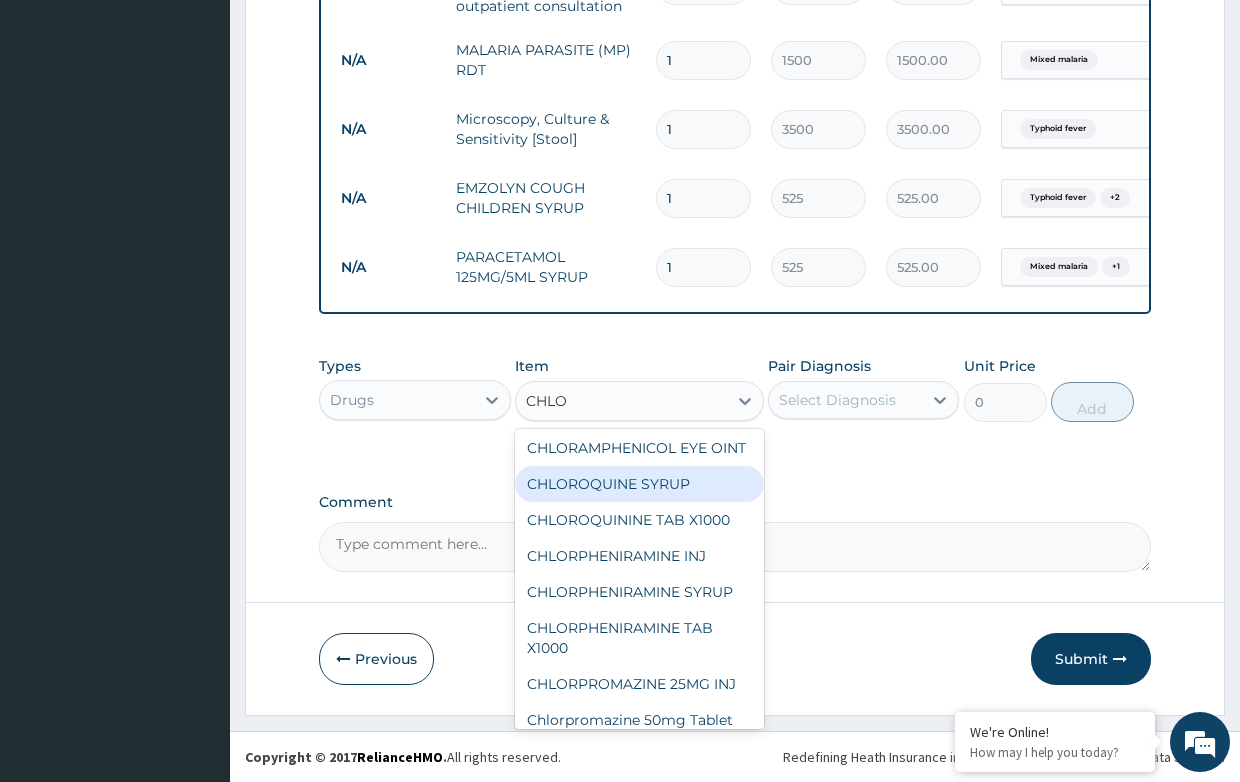 scroll, scrollTop: 200, scrollLeft: 0, axis: vertical 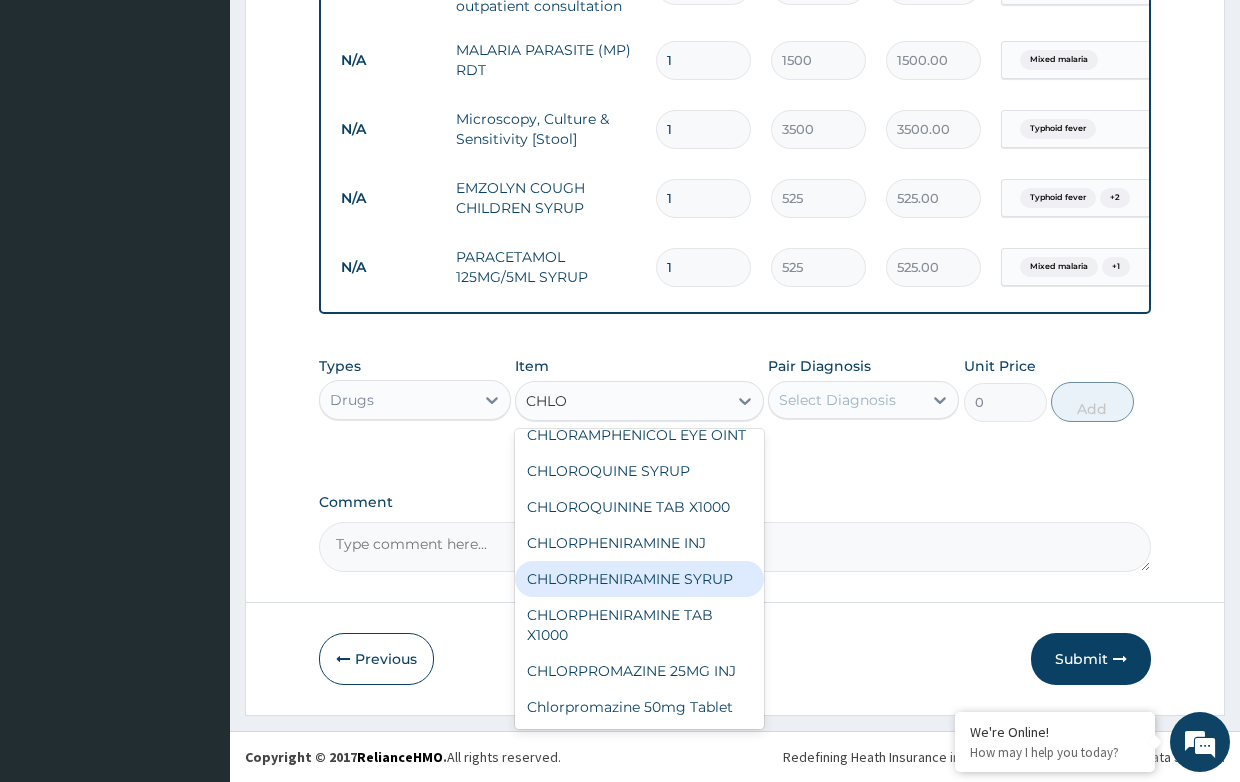 click on "CHLORPHENIRAMINE SYRUP" at bounding box center [639, 579] 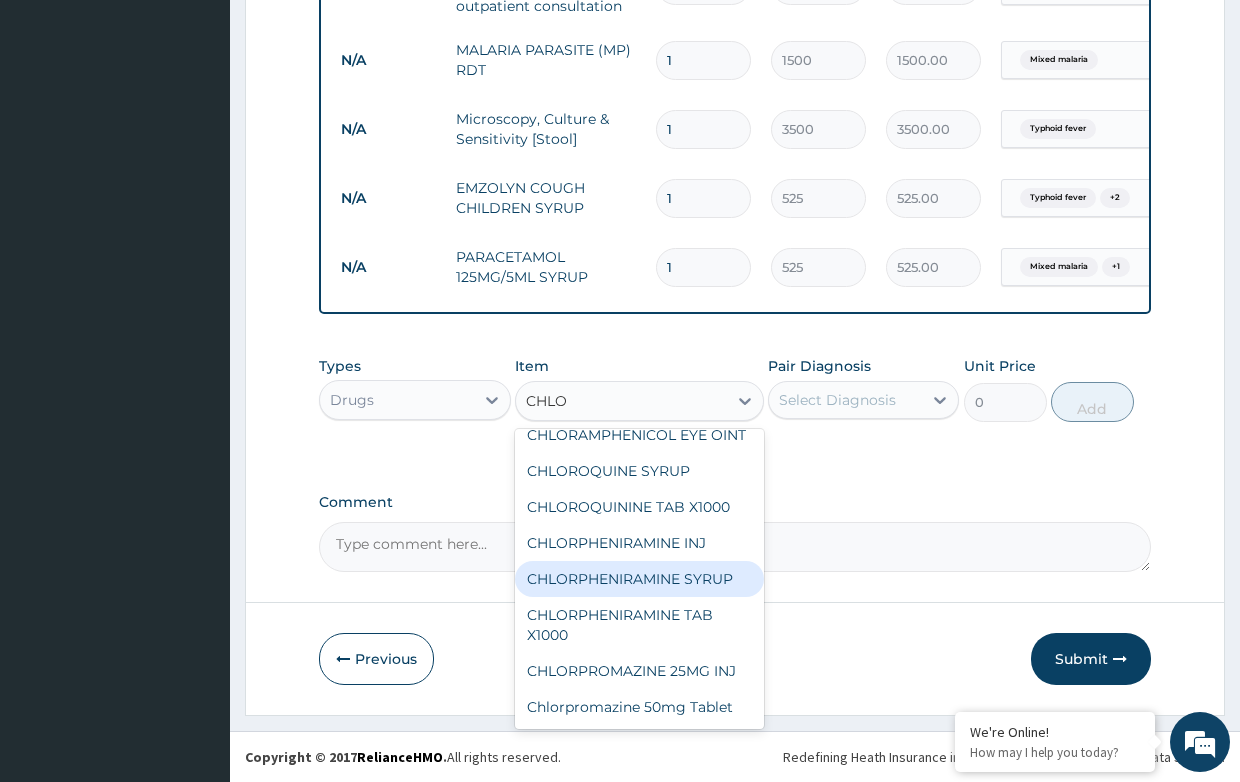 type 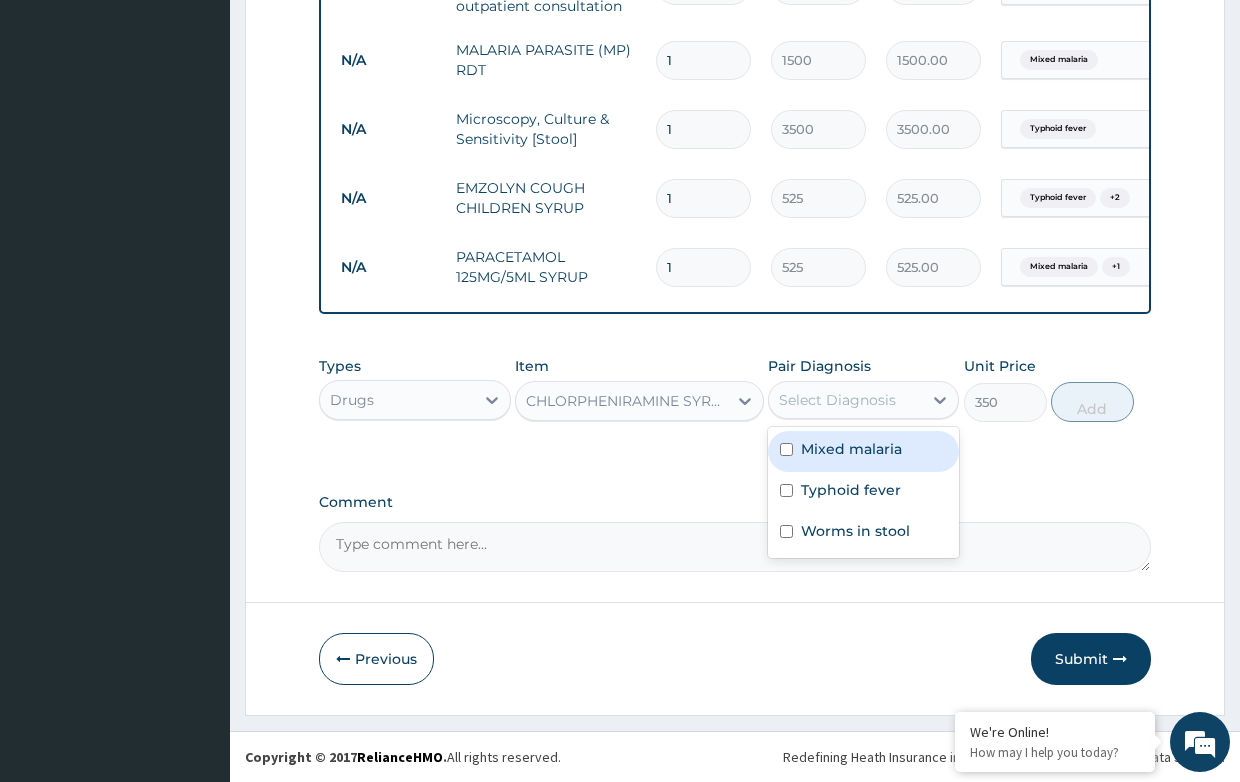 click on "Select Diagnosis" at bounding box center (837, 400) 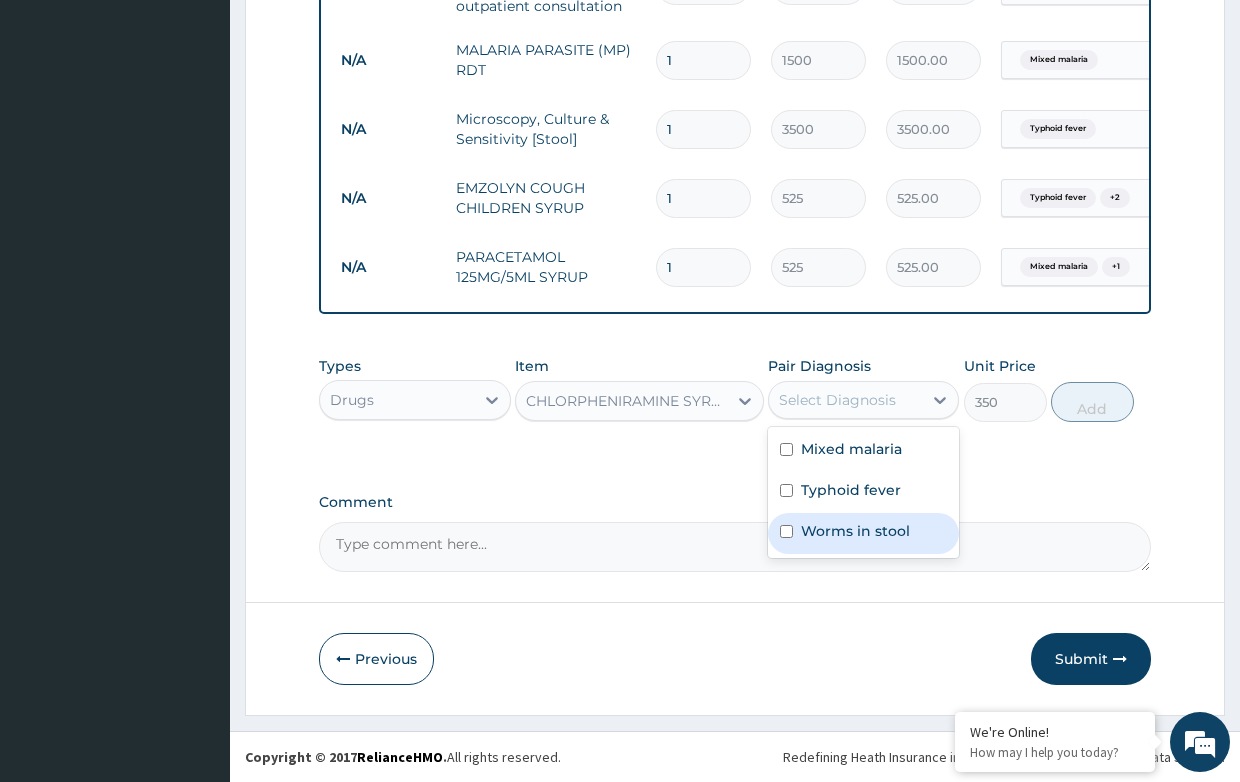 click on "Worms in stool" at bounding box center [855, 531] 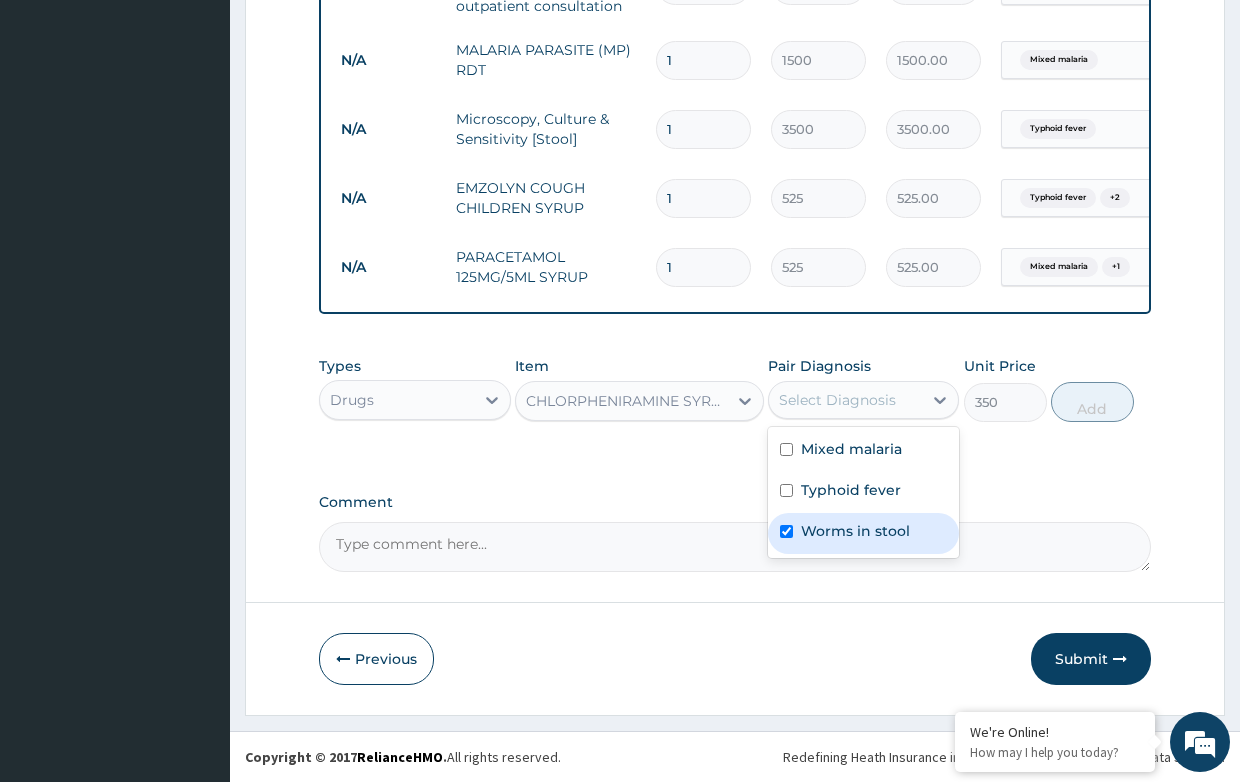 checkbox on "true" 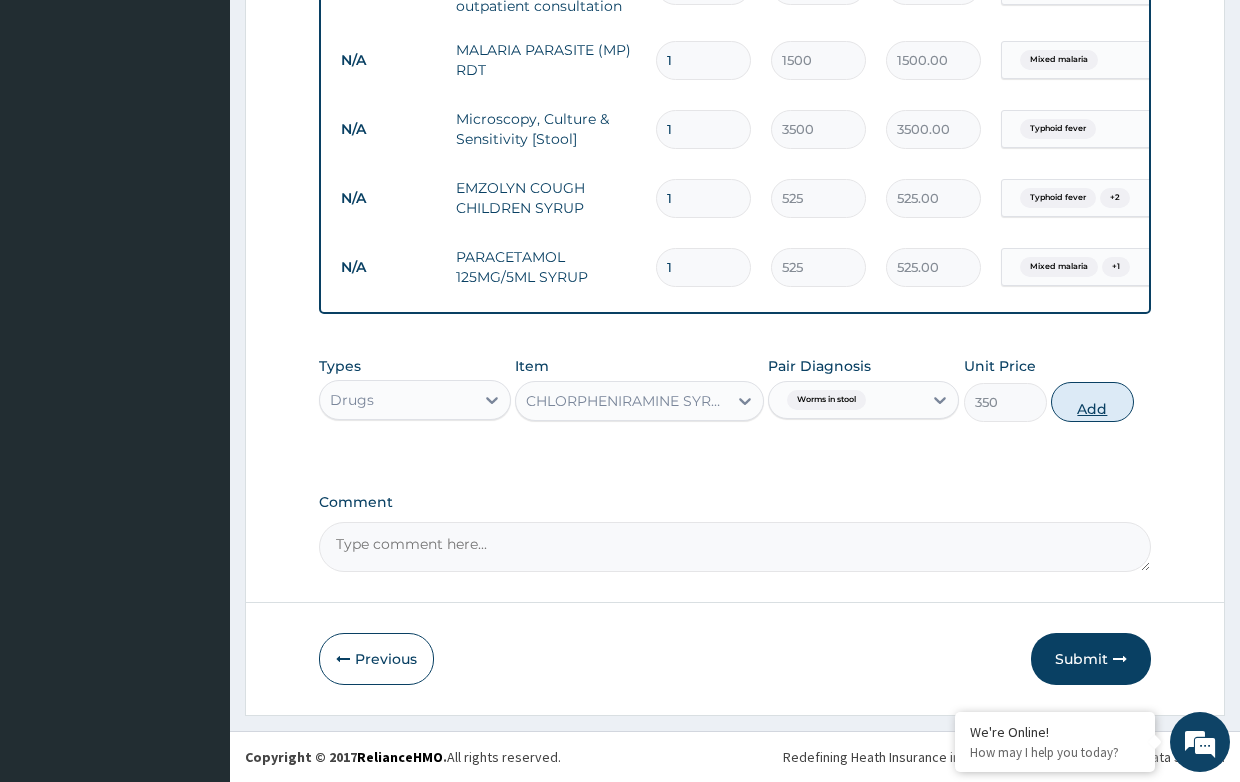 click on "Add" at bounding box center (1092, 402) 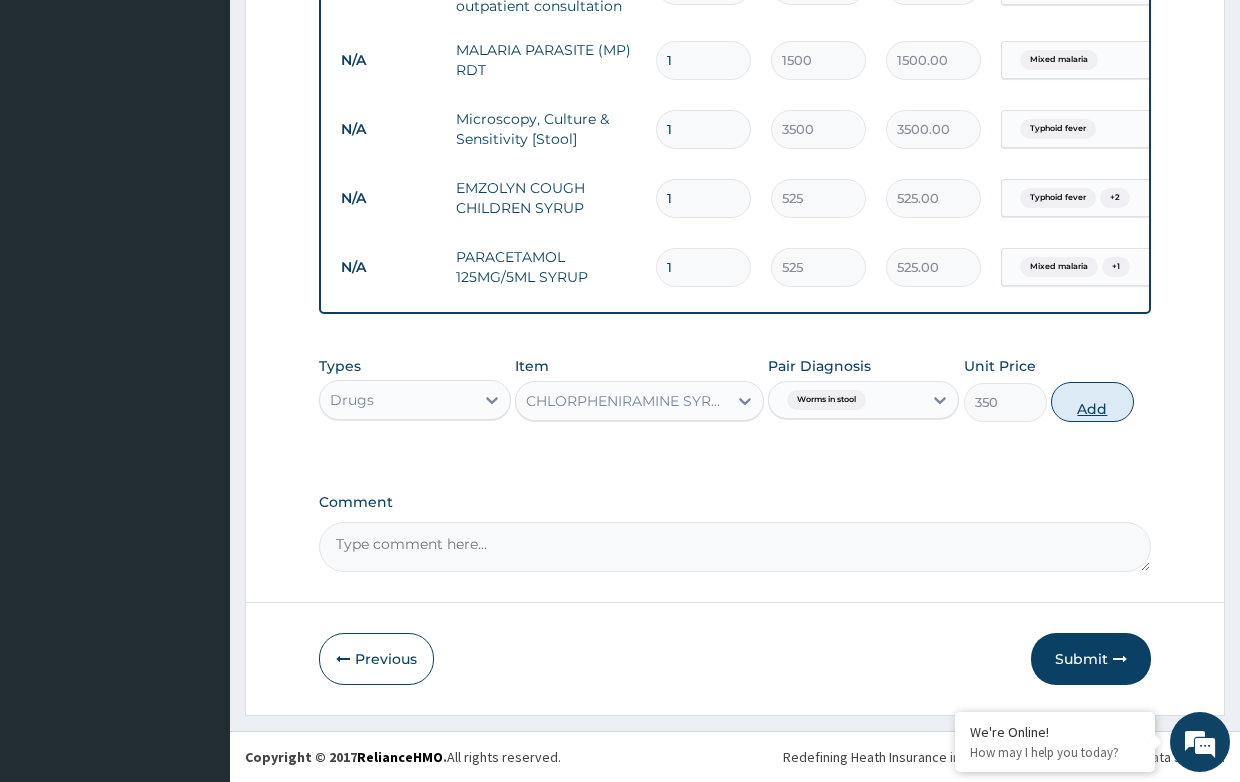 type on "0" 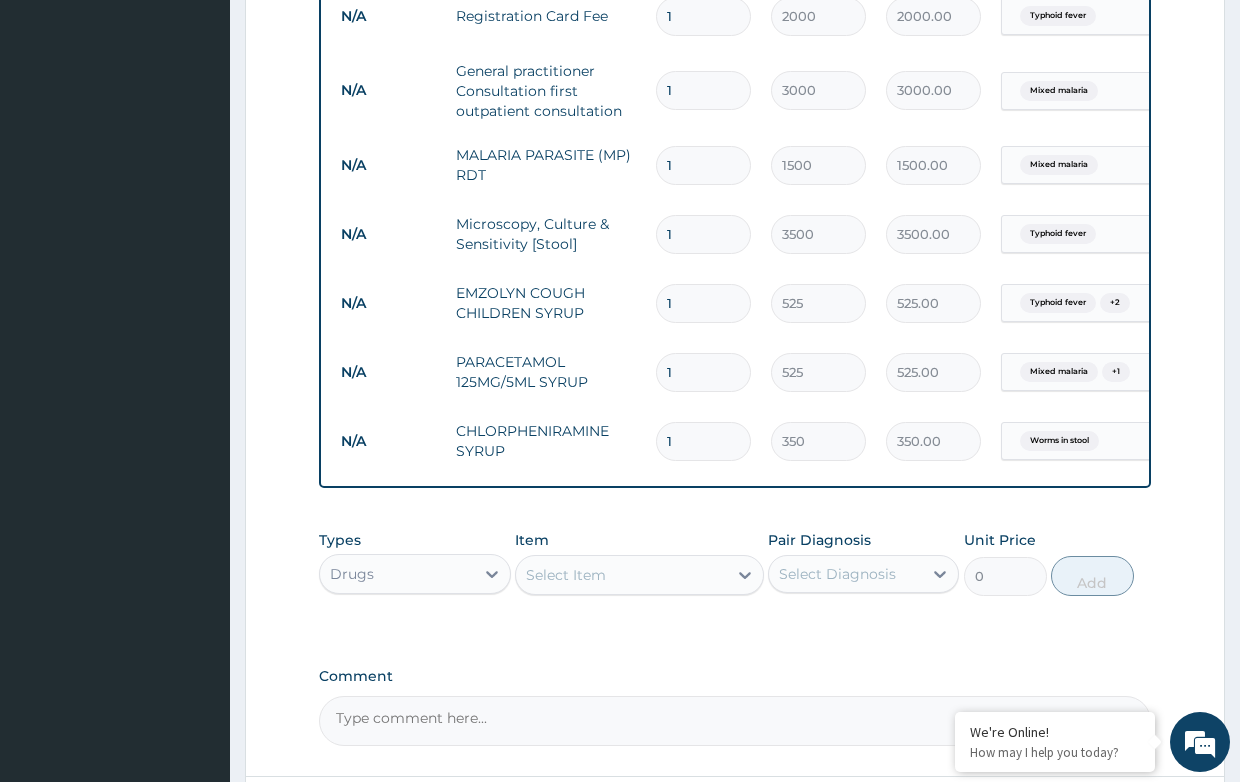 scroll, scrollTop: 1183, scrollLeft: 0, axis: vertical 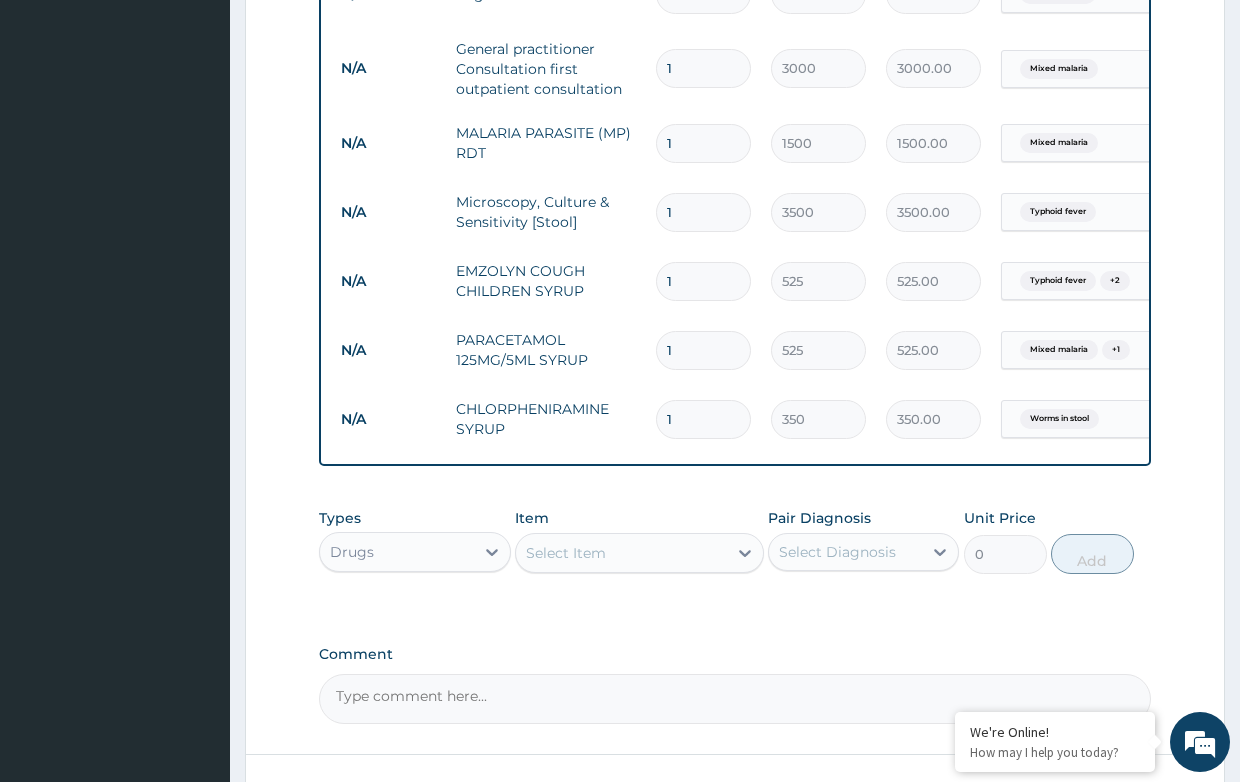 click on "Select Item" at bounding box center [621, 553] 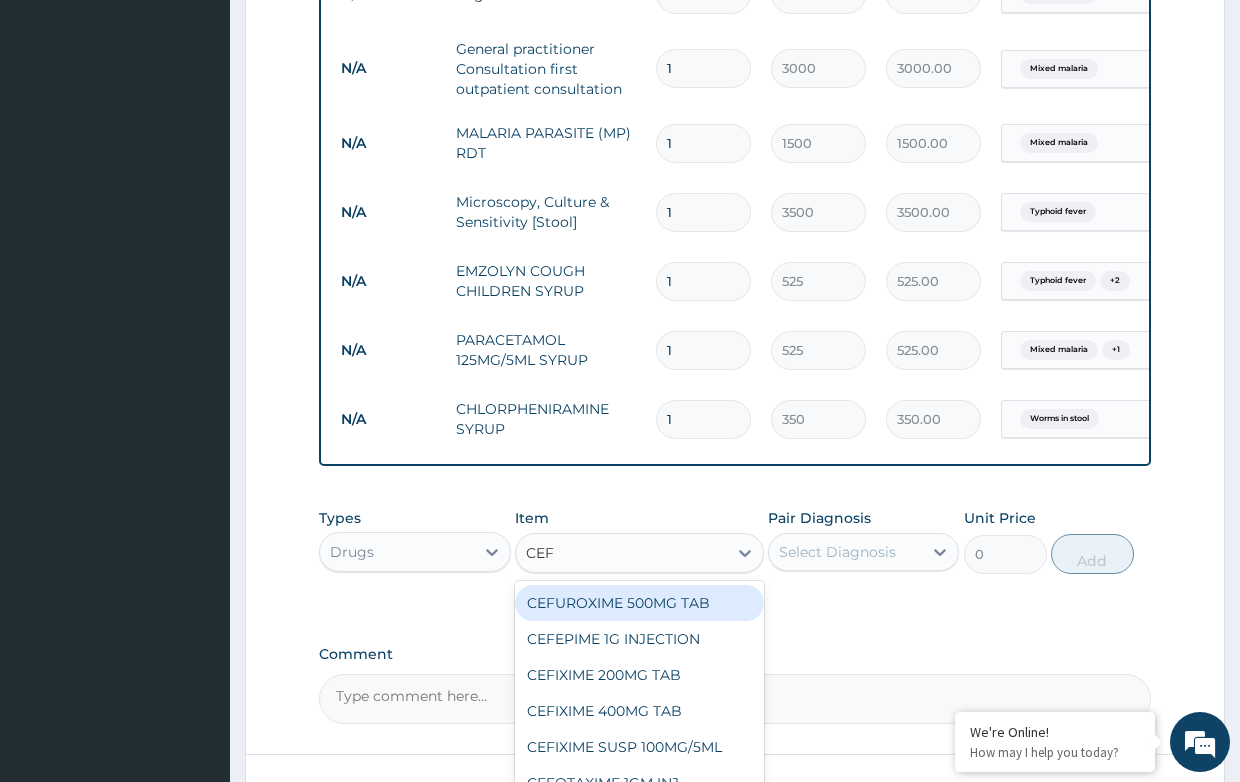 type on "CEFU" 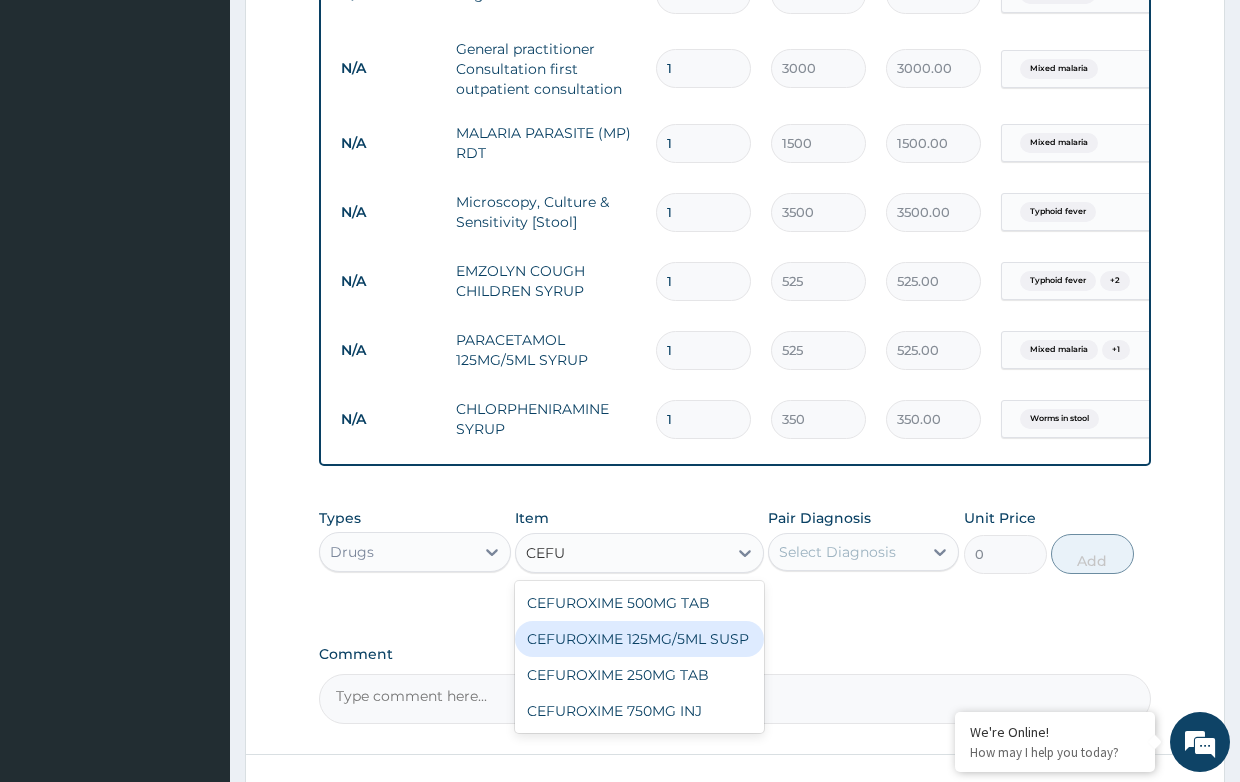 click on "CEFUROXIME 125MG/5ML SUSP" at bounding box center (639, 639) 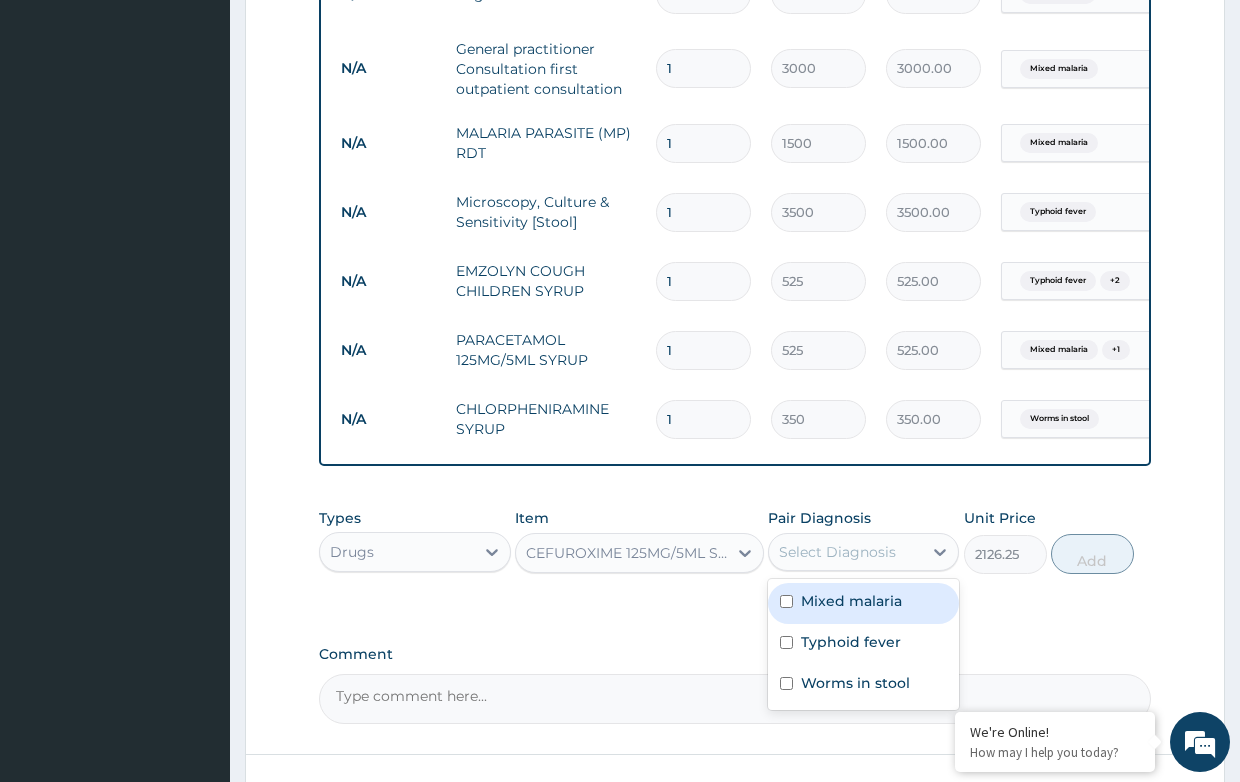 click on "Select Diagnosis" at bounding box center [837, 552] 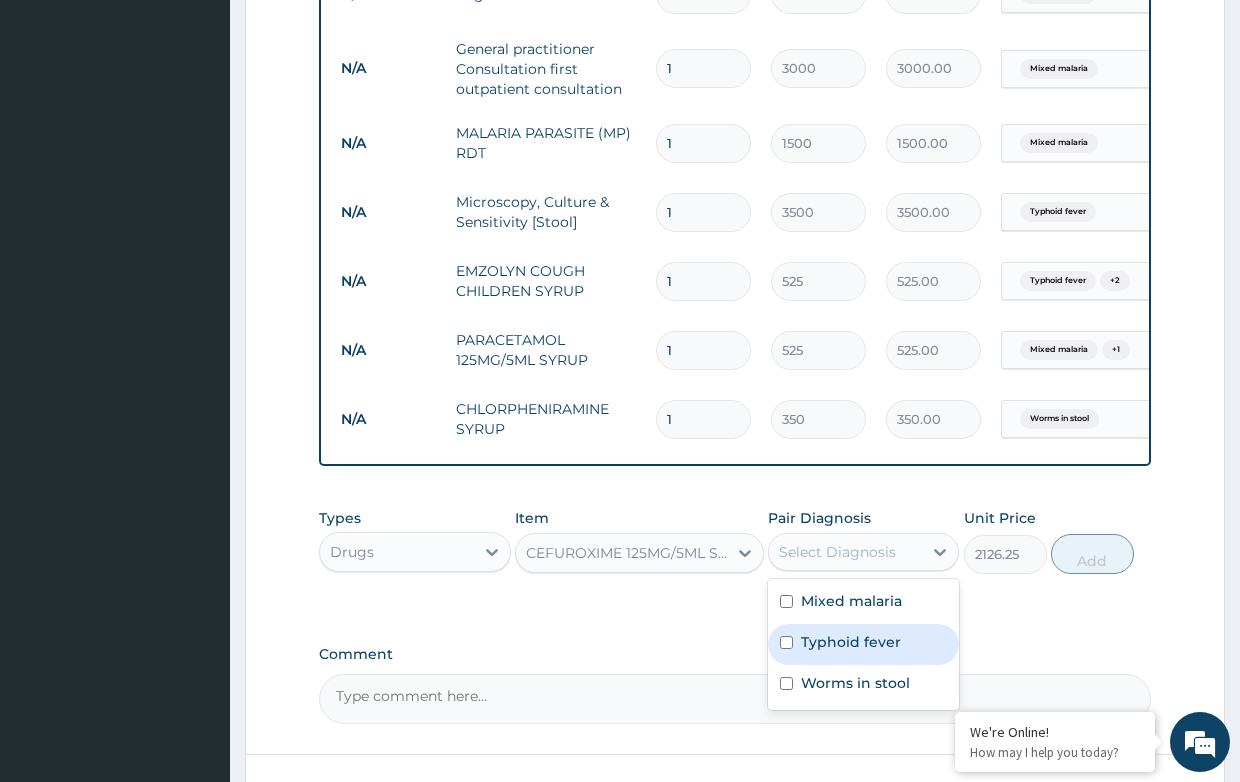 click on "Typhoid fever" at bounding box center (851, 642) 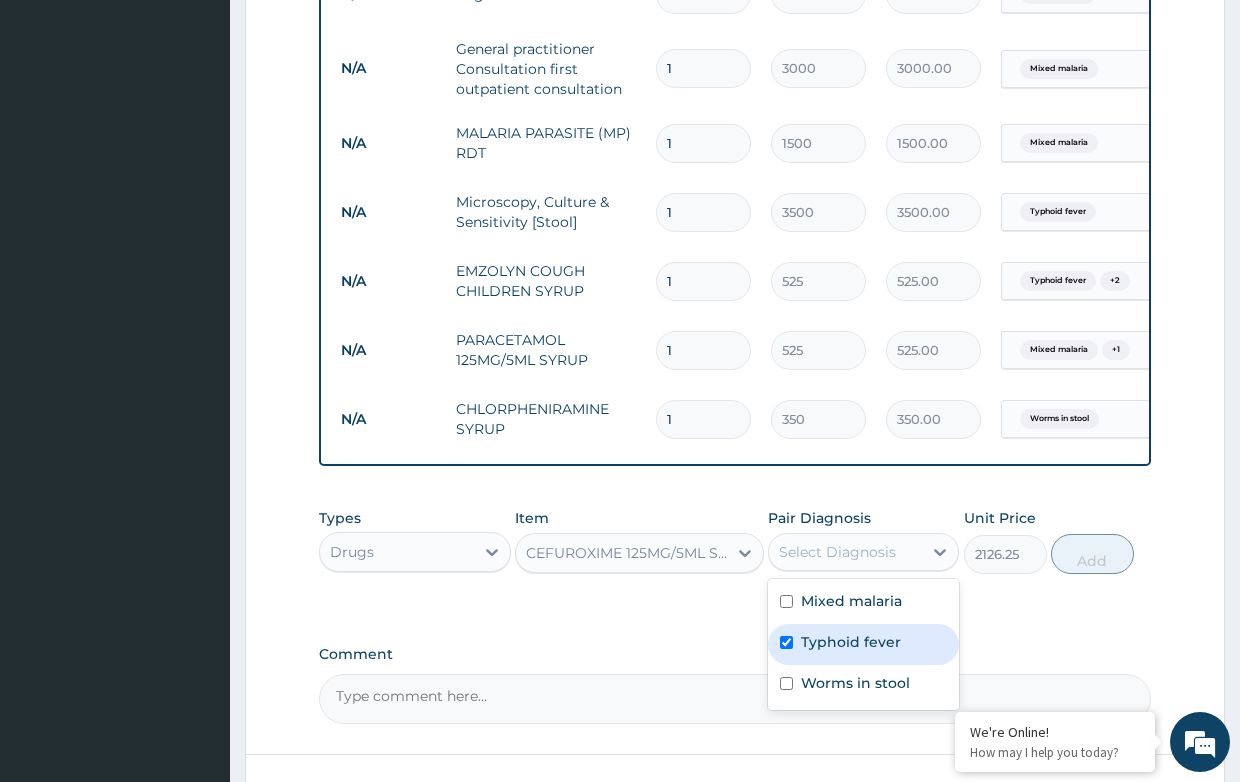 checkbox on "true" 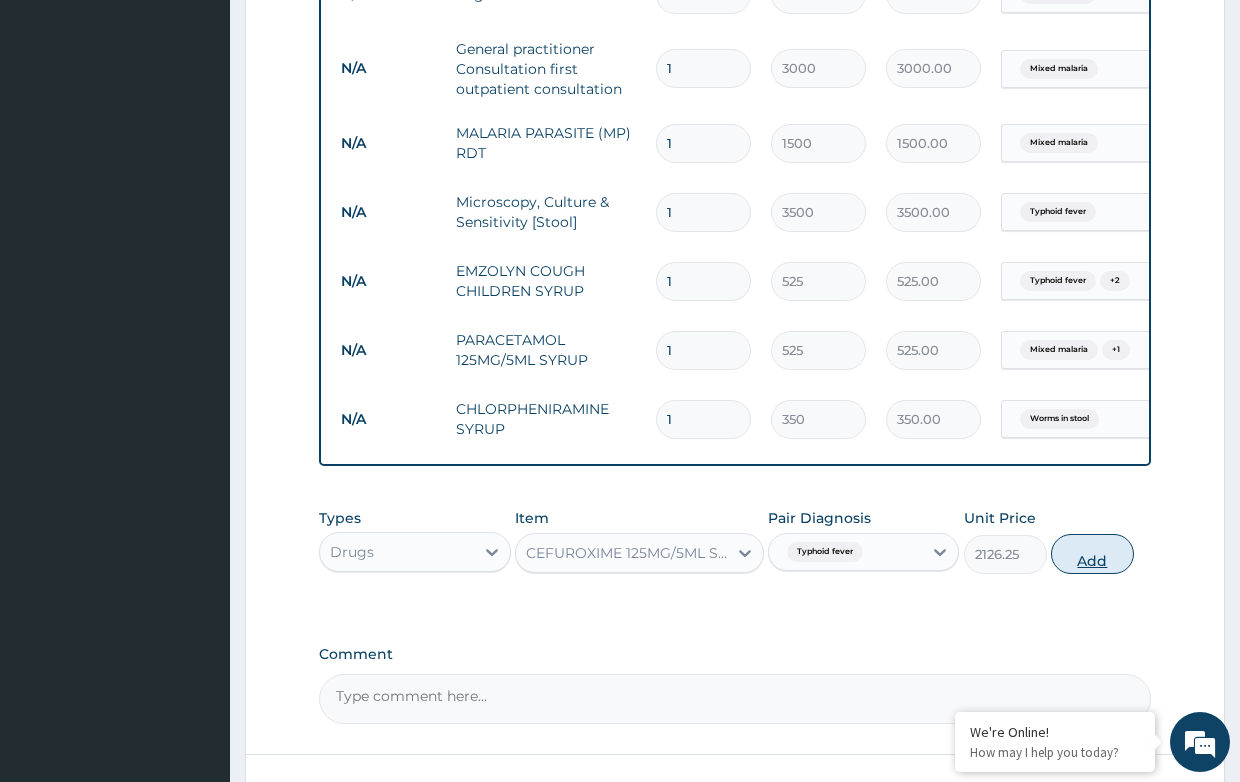 click on "Add" at bounding box center (1092, 554) 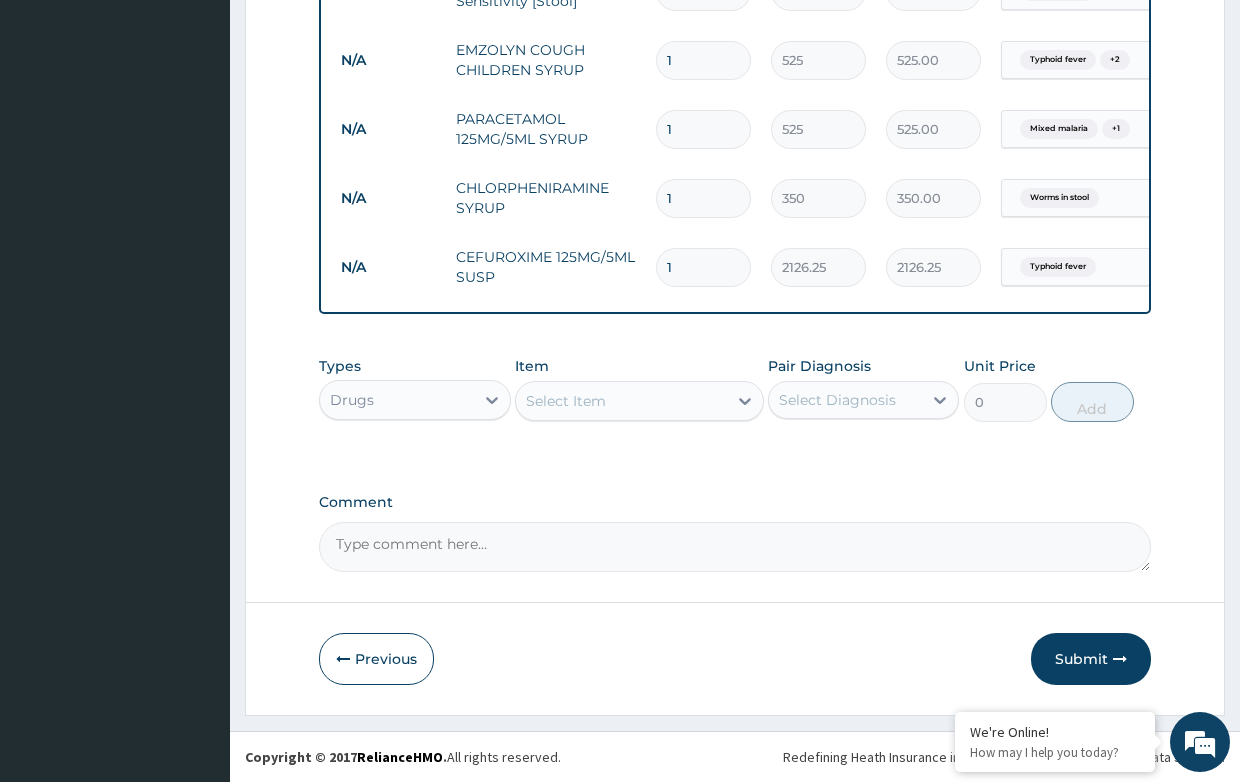 scroll, scrollTop: 1421, scrollLeft: 0, axis: vertical 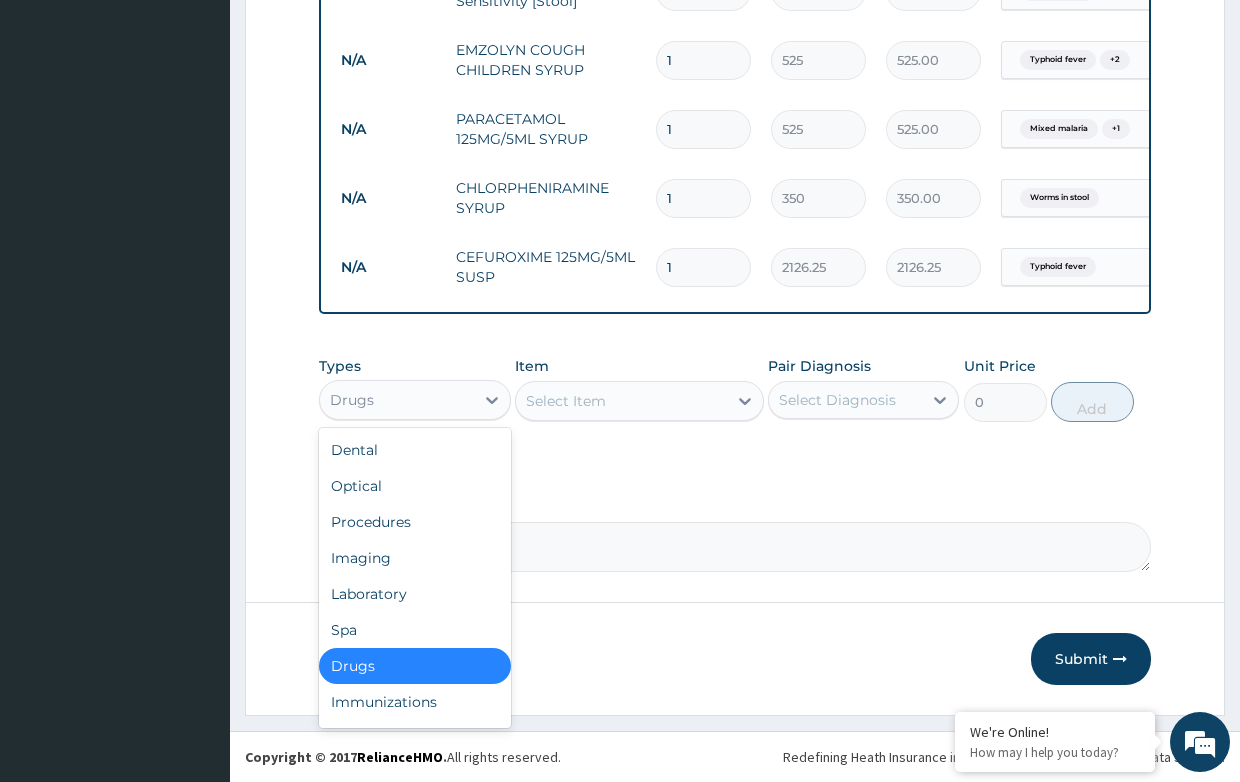 click on "Drugs" at bounding box center [396, 400] 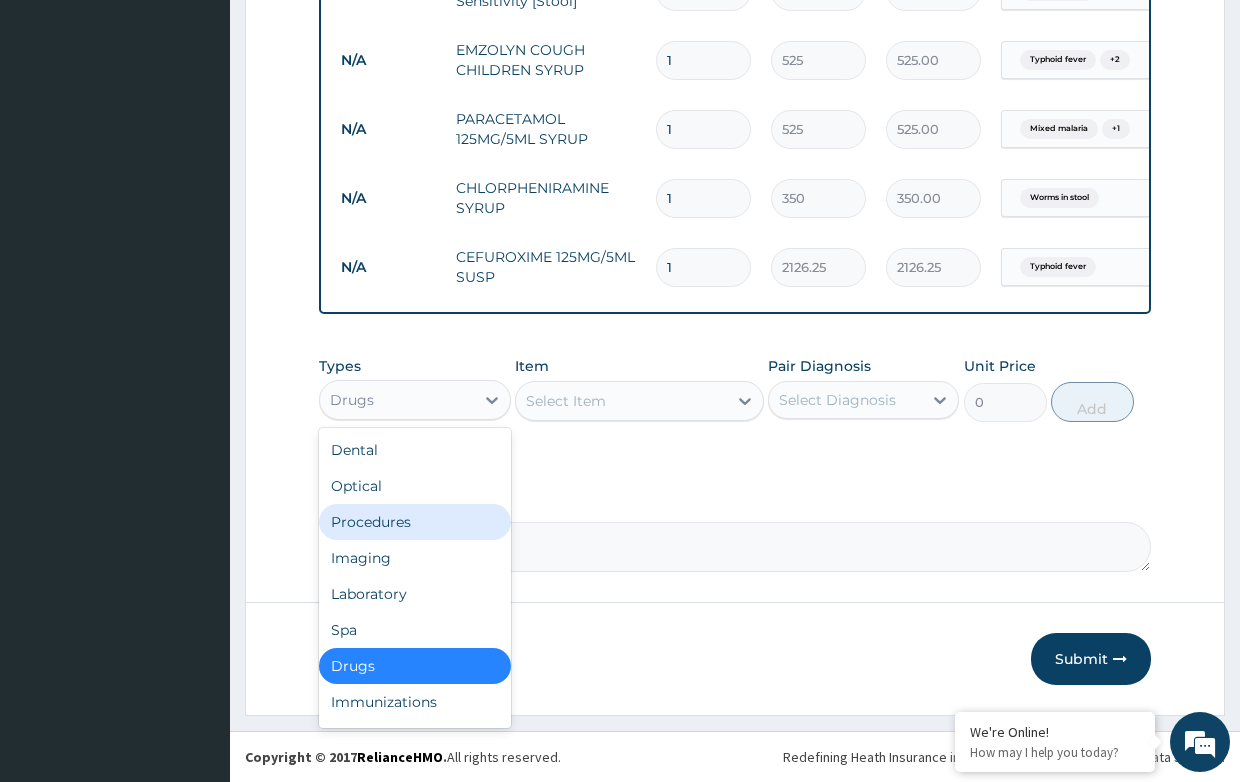 click on "Procedures" at bounding box center (414, 522) 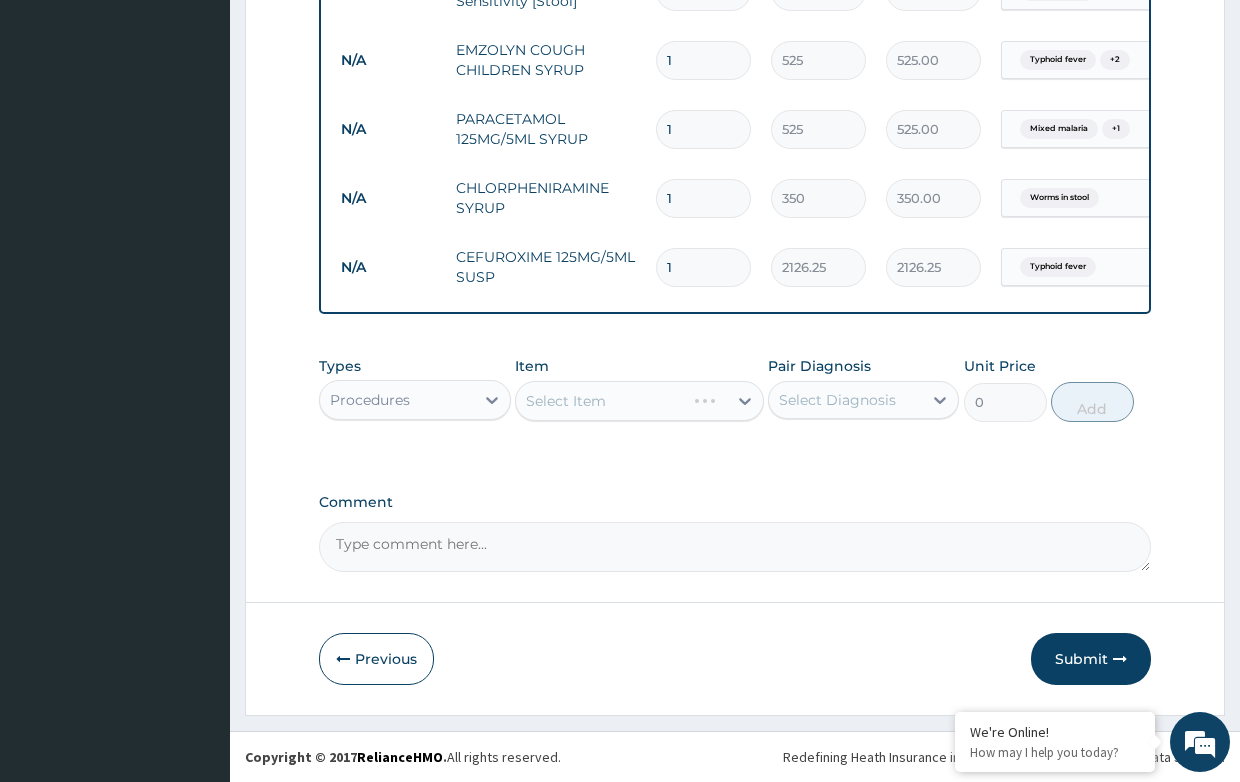 click on "Select Item" at bounding box center [639, 401] 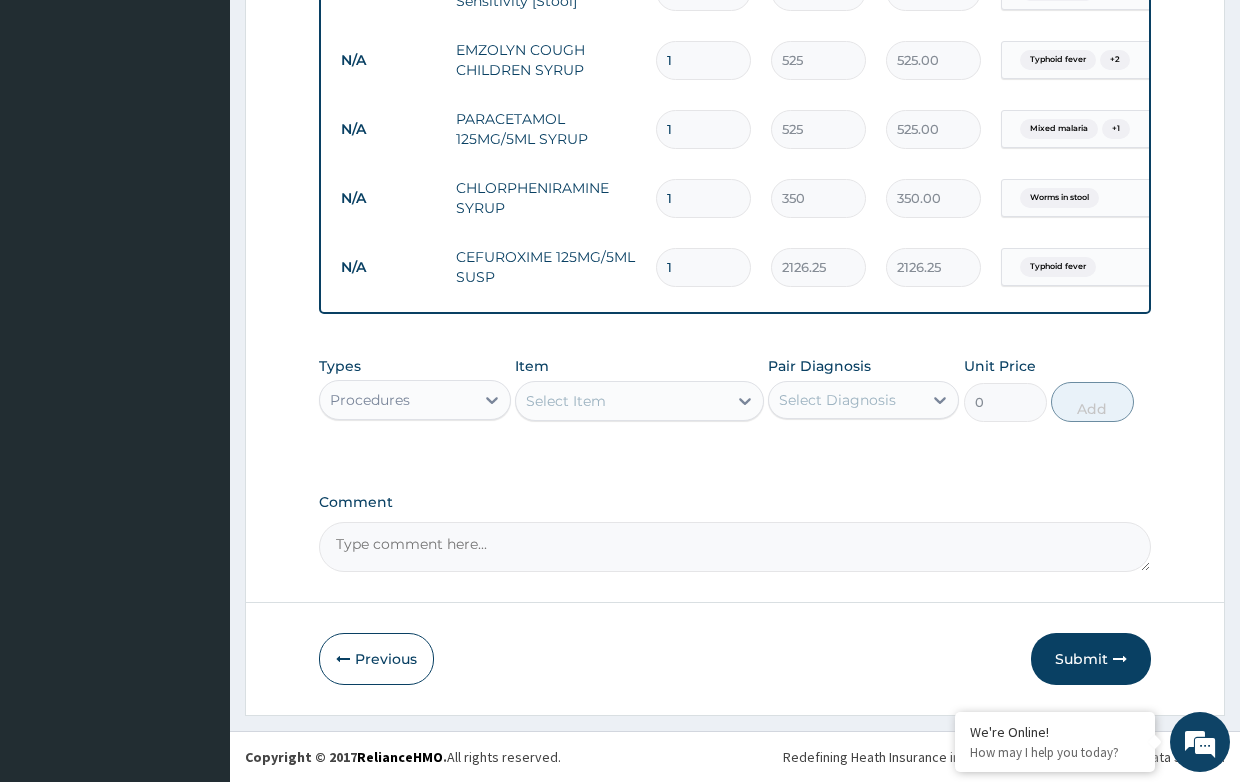 click on "Select Item" at bounding box center [566, 401] 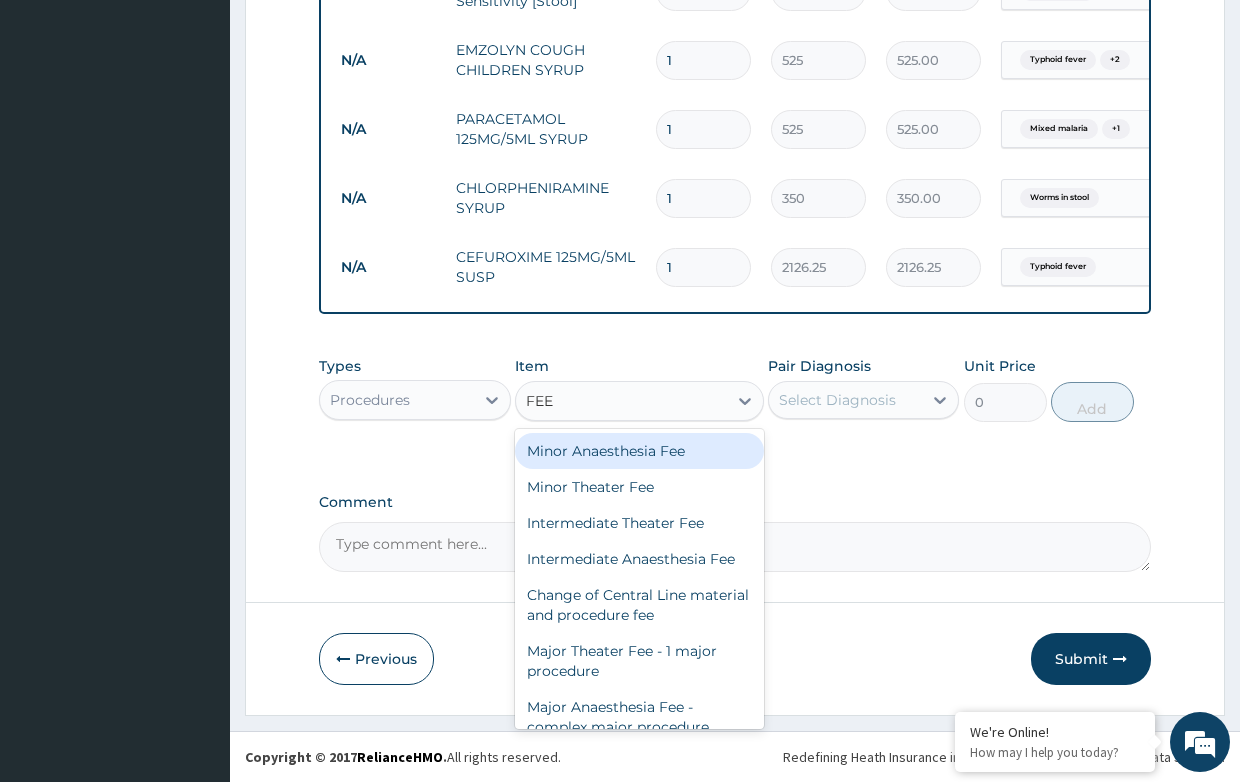 type on "FEED" 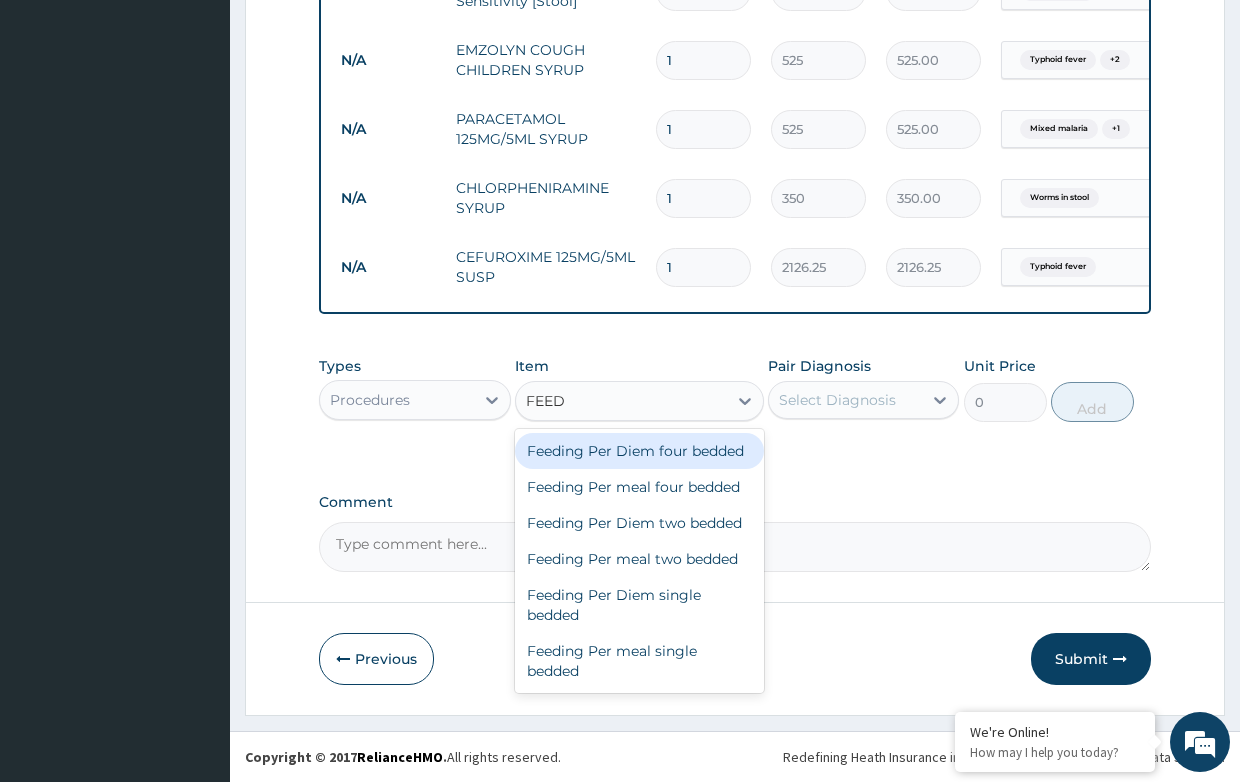 click on "Feeding Per Diem four bedded" at bounding box center (639, 451) 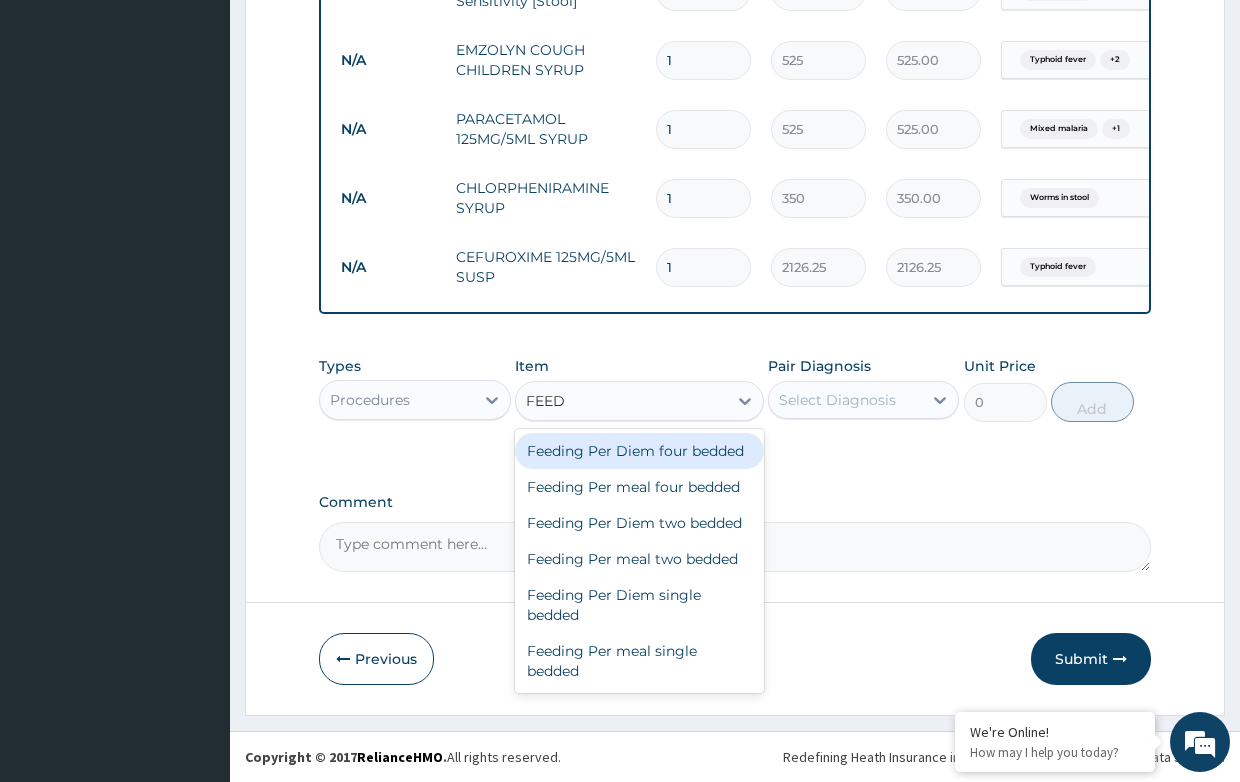type 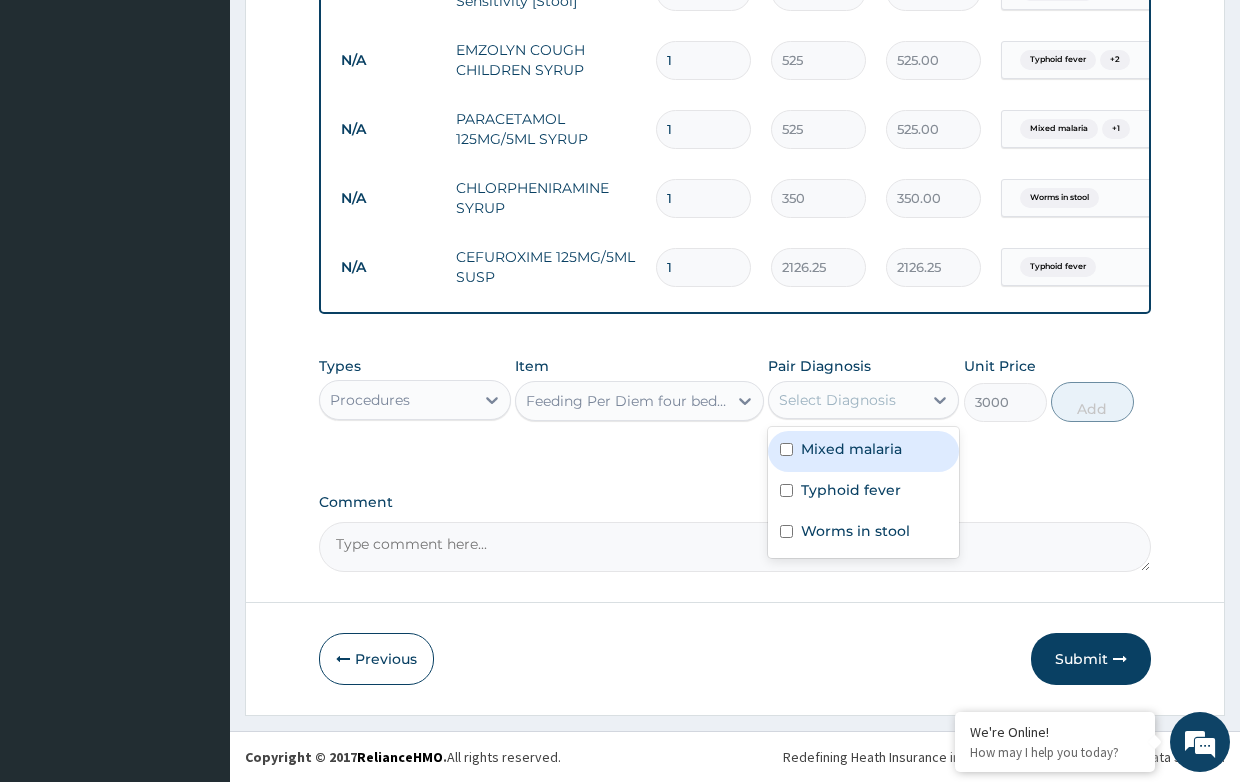 click on "Select Diagnosis" at bounding box center [837, 400] 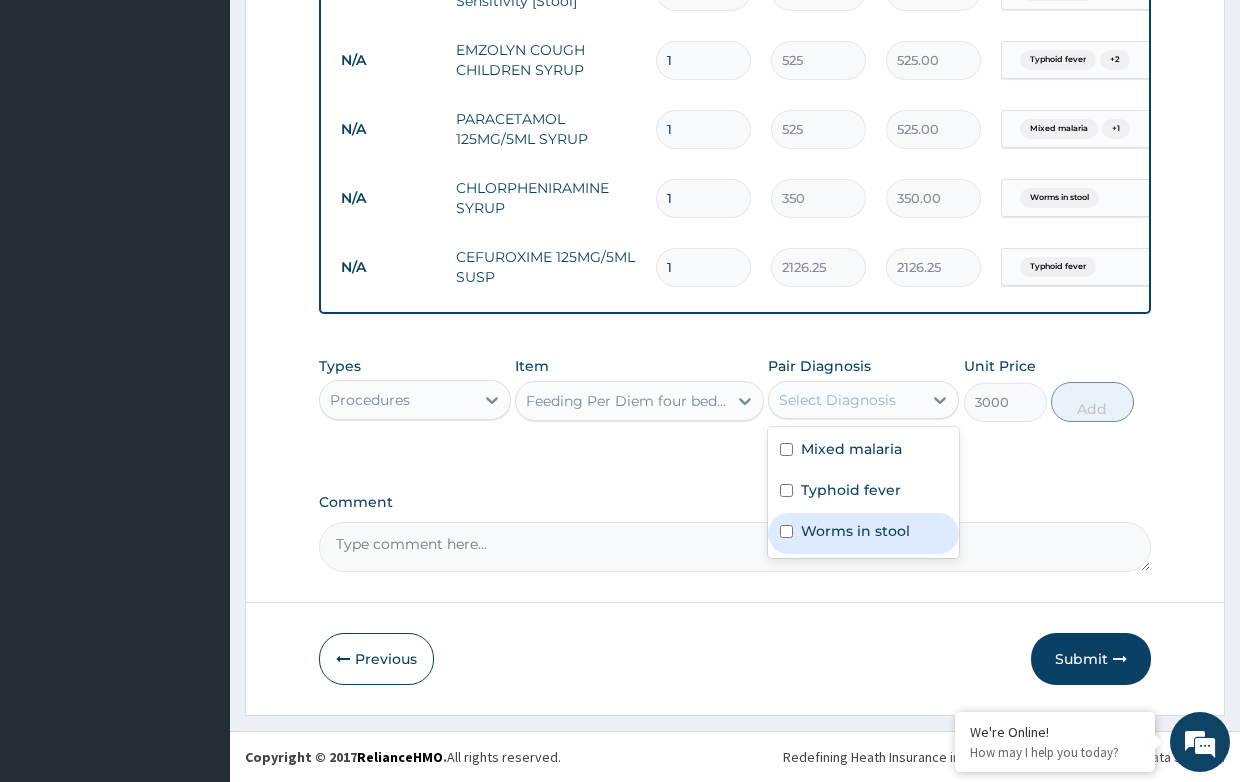 click on "Worms in stool" at bounding box center (855, 531) 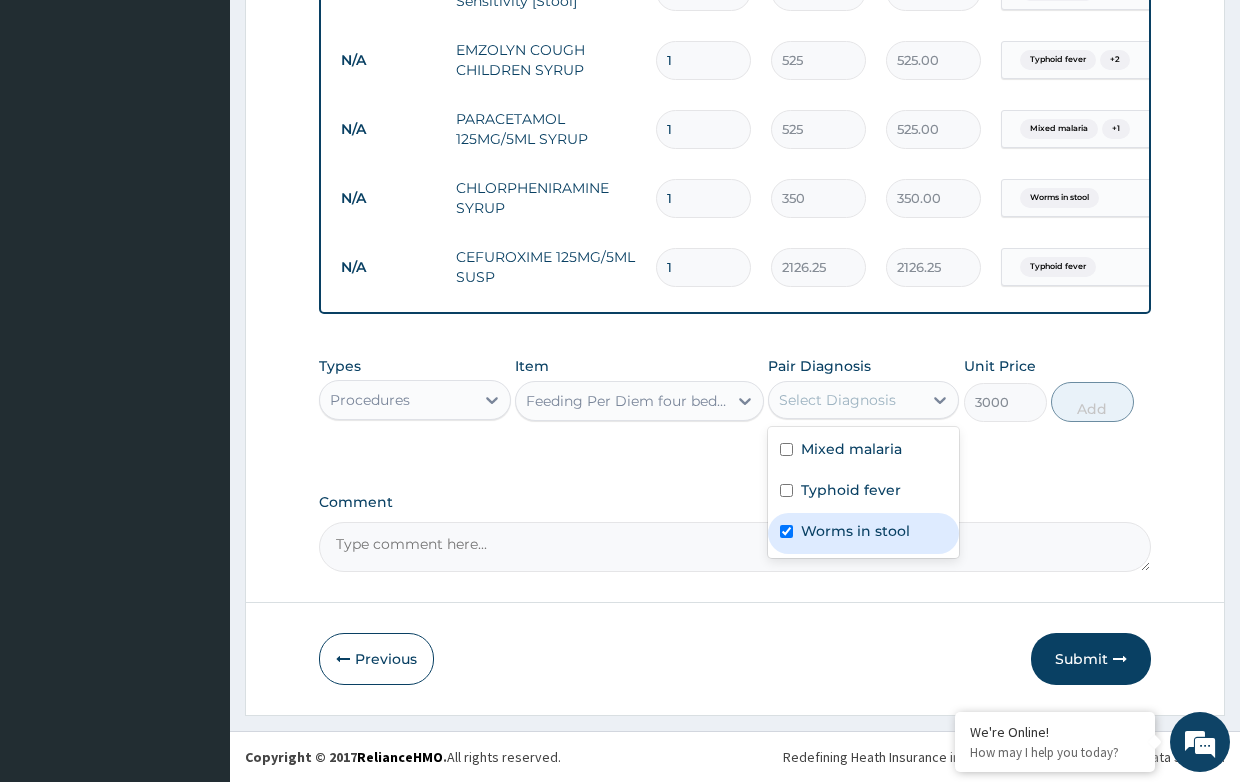 checkbox on "true" 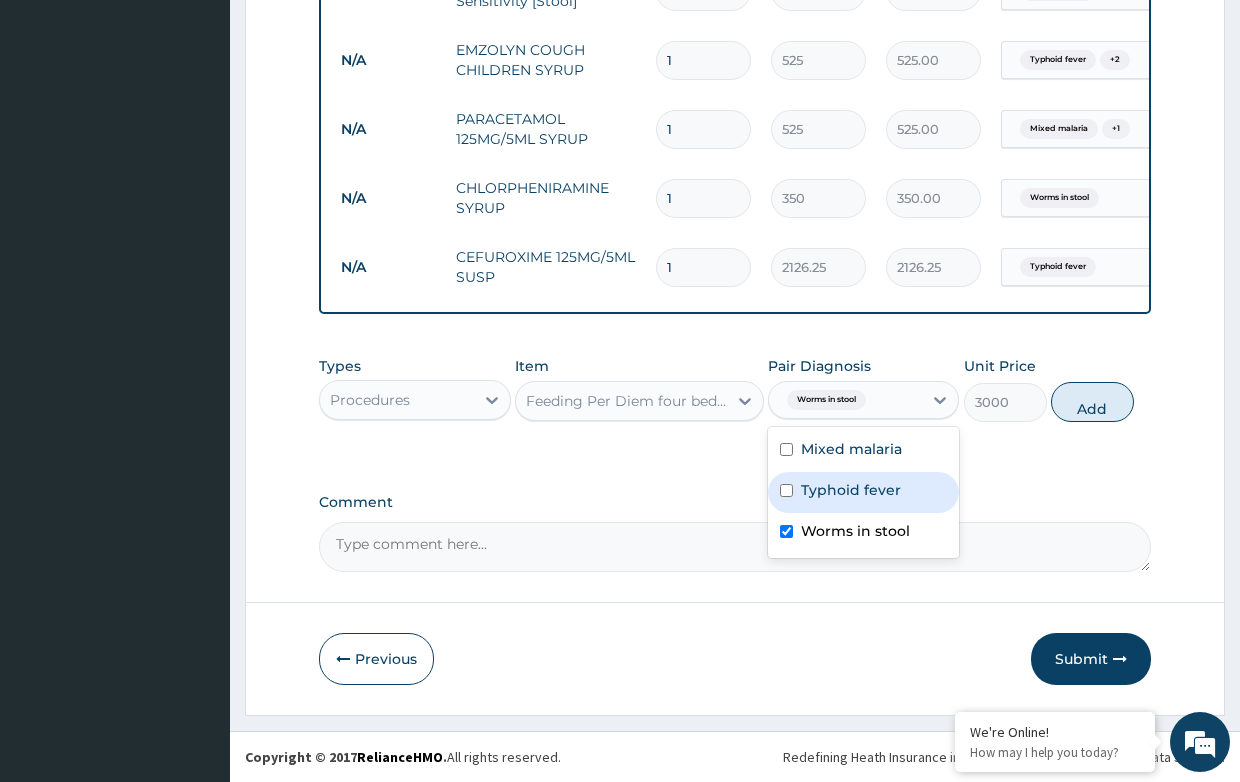 click on "Typhoid fever" at bounding box center (851, 490) 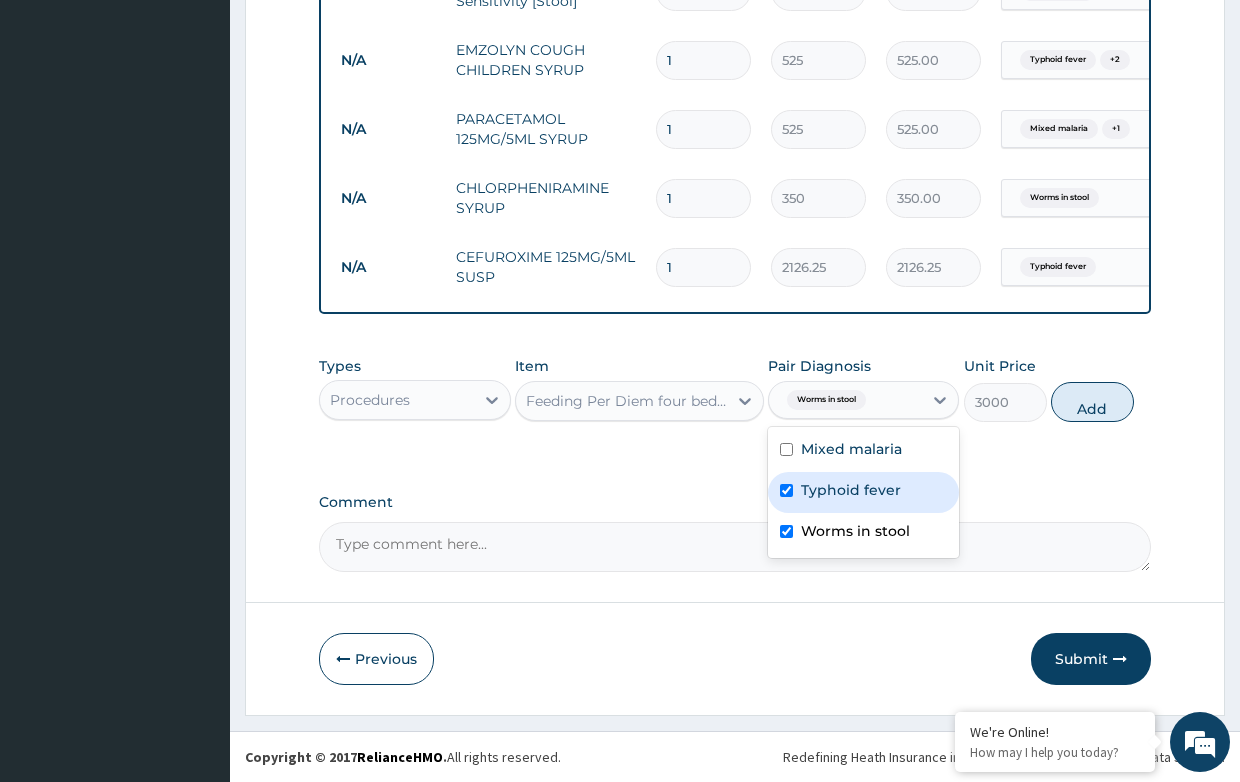 checkbox on "true" 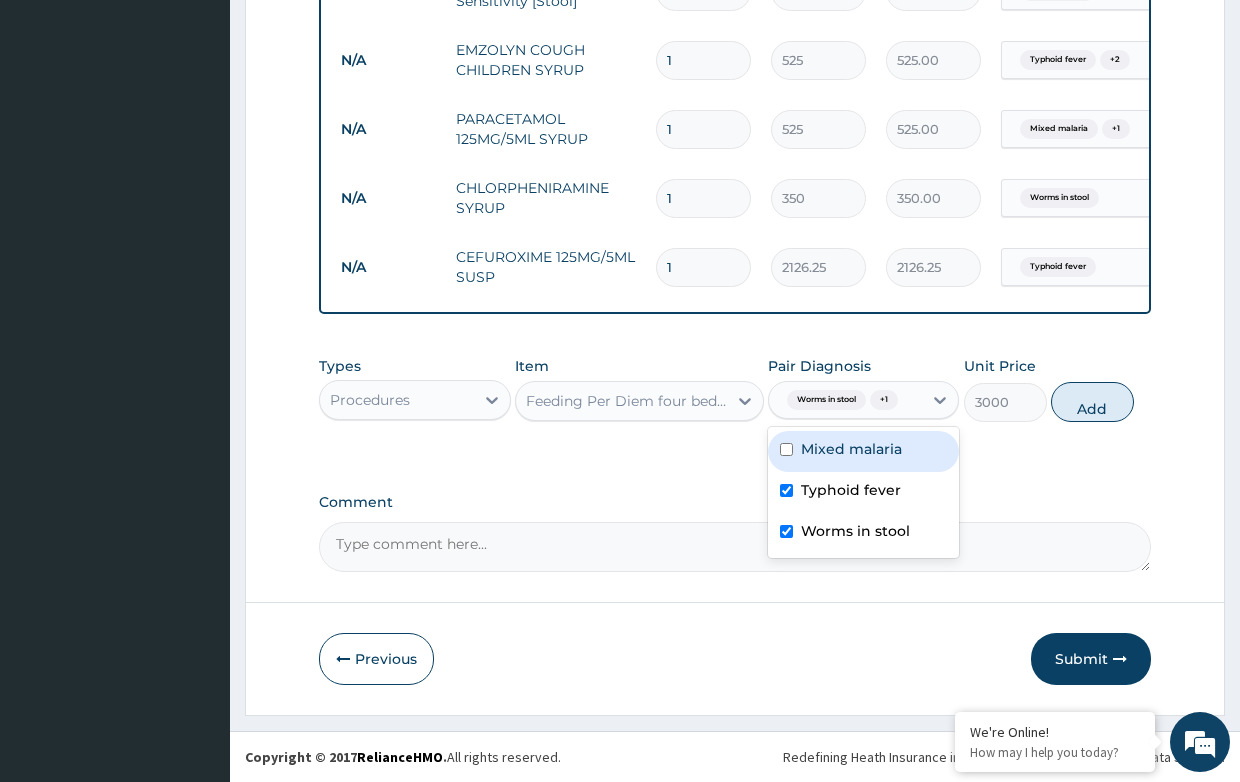 click on "Mixed malaria" at bounding box center [851, 449] 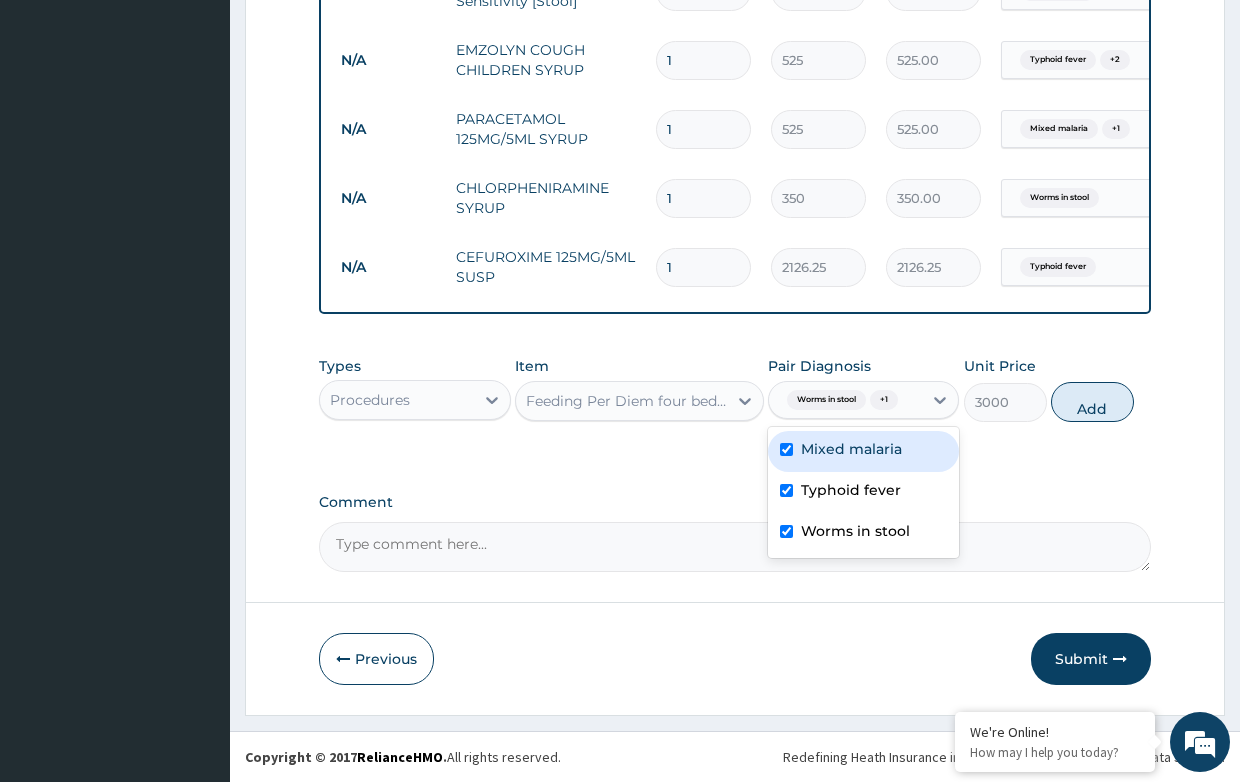 checkbox on "true" 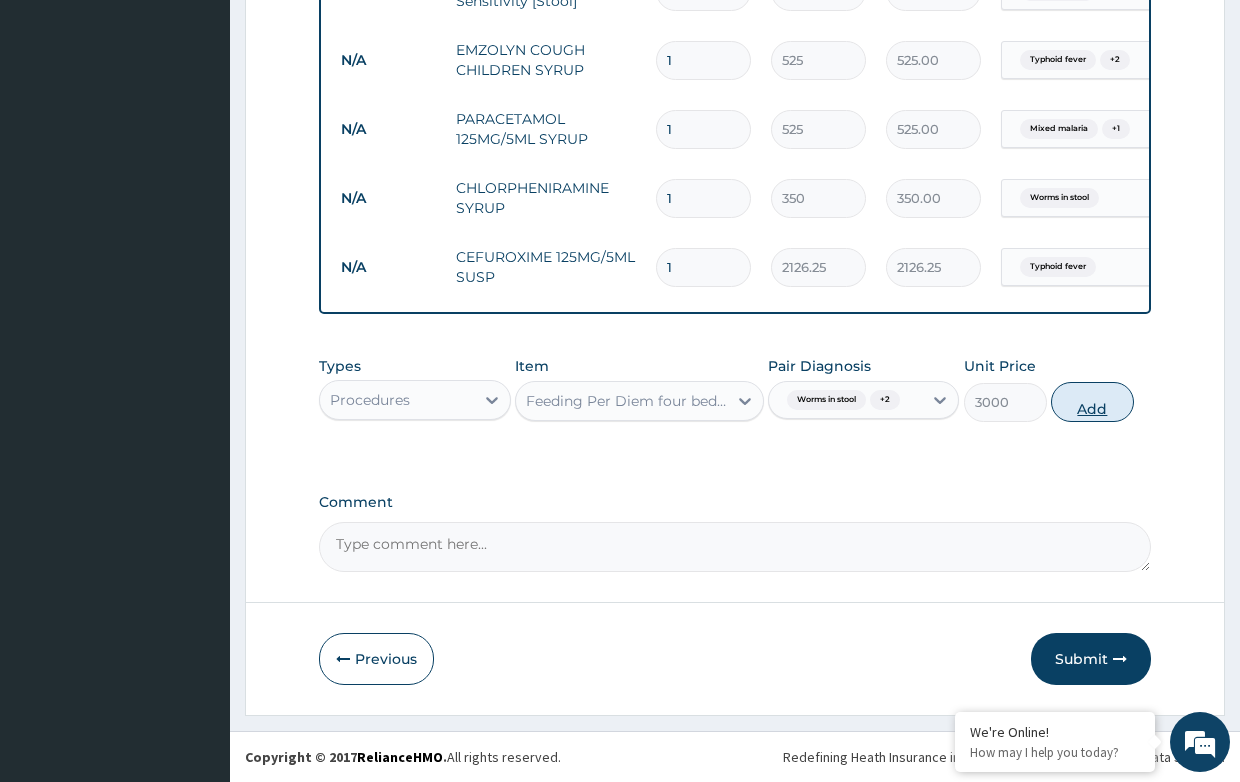 click on "Add" at bounding box center [1092, 402] 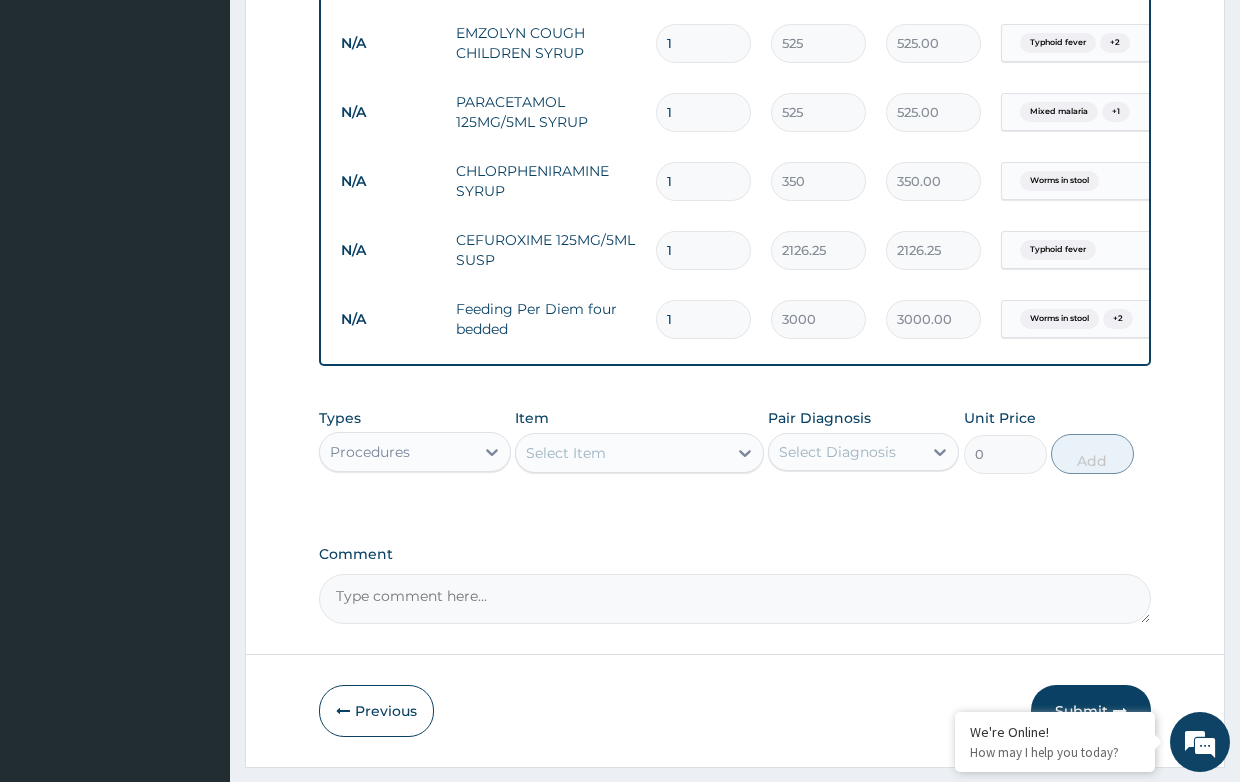 type 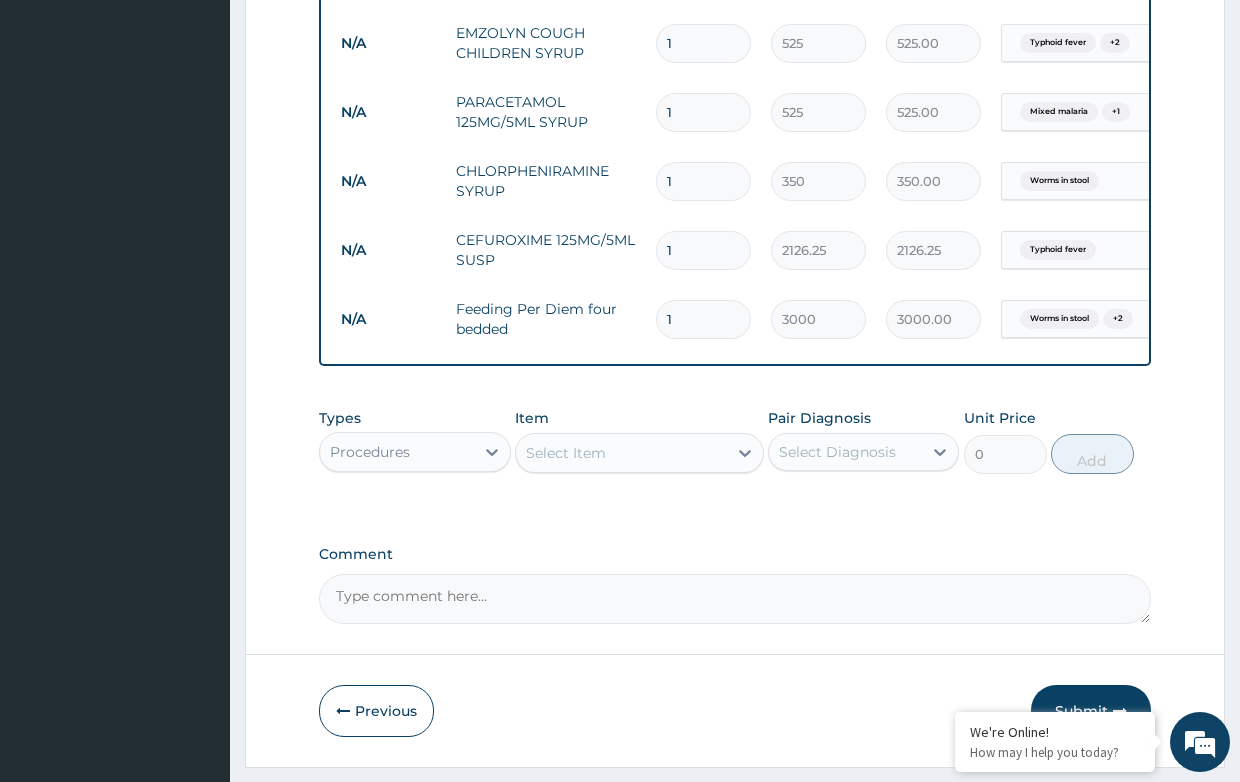 type on "0.00" 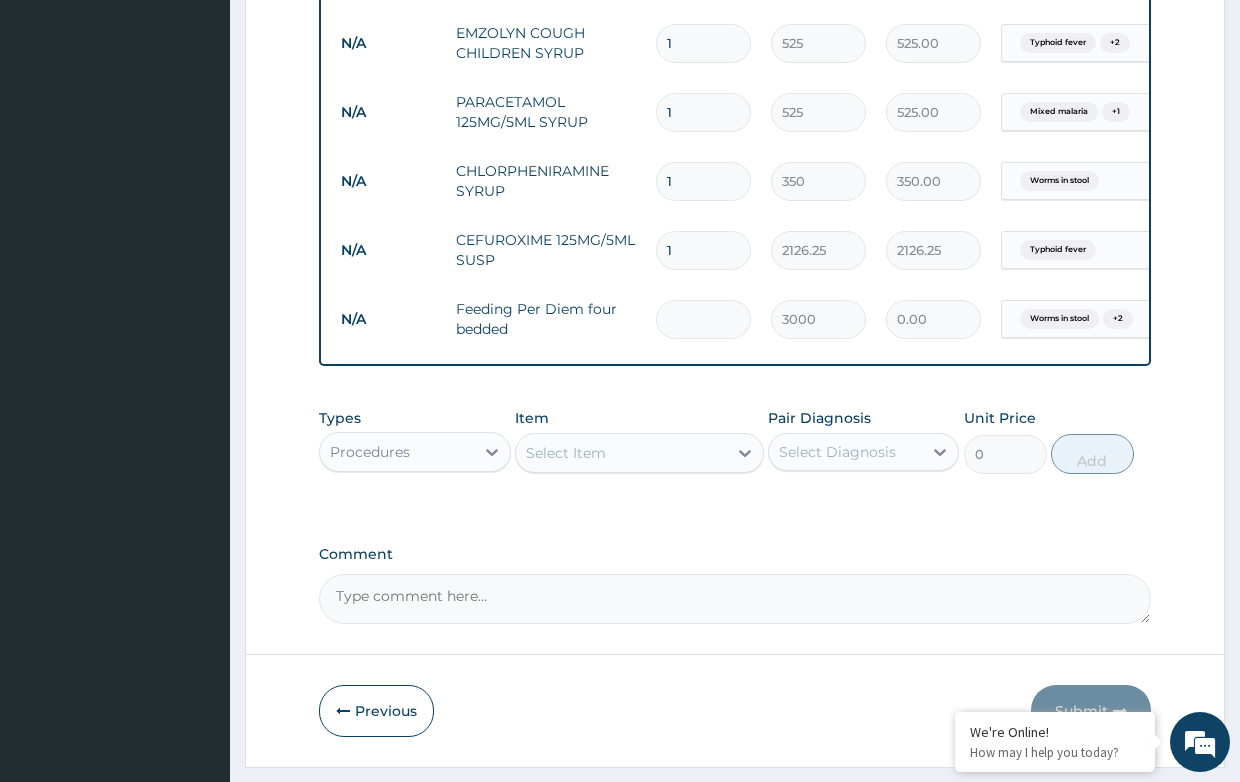 type on "3" 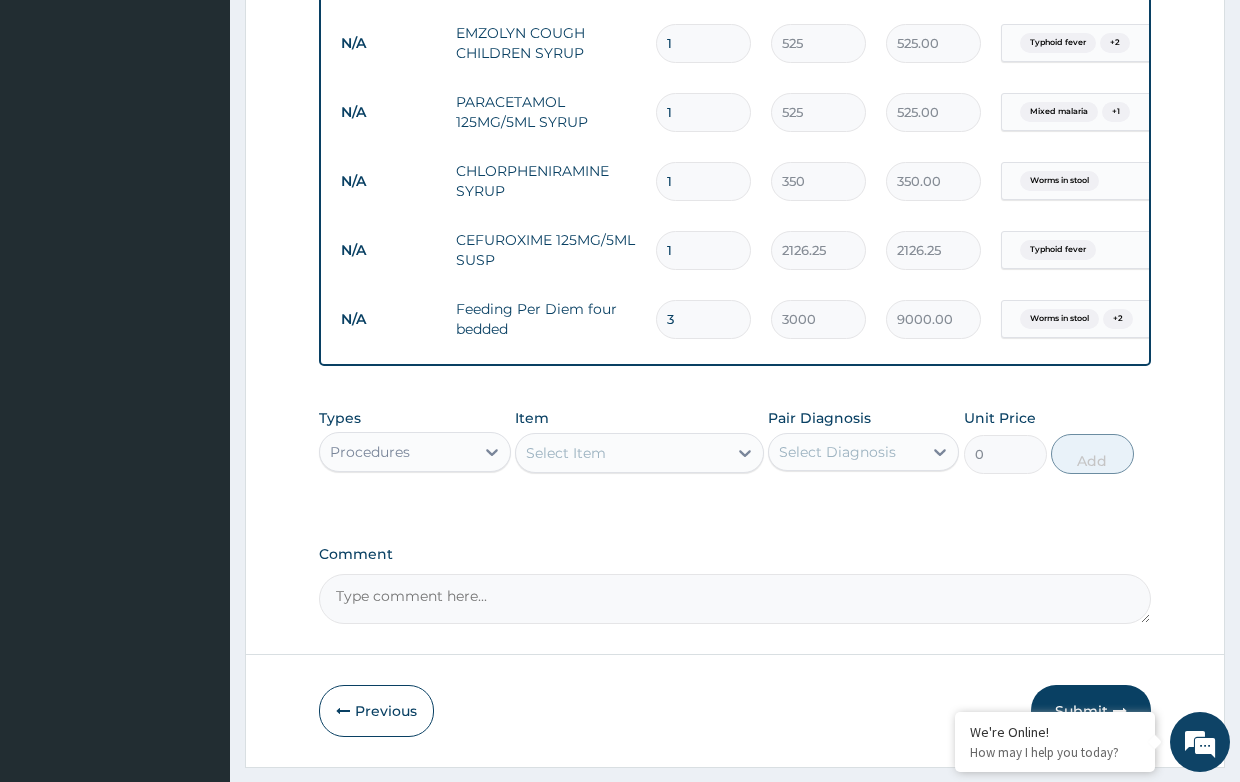 type on "3" 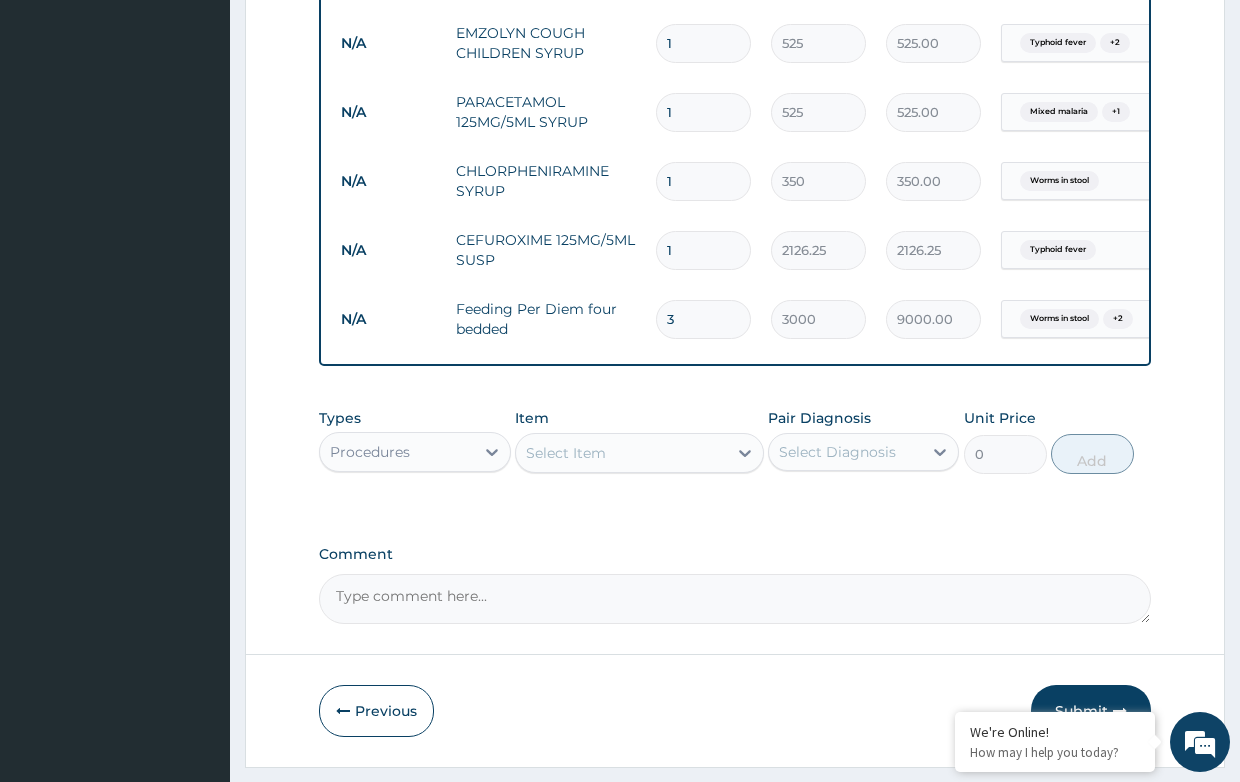 click on "Select Item" at bounding box center [621, 453] 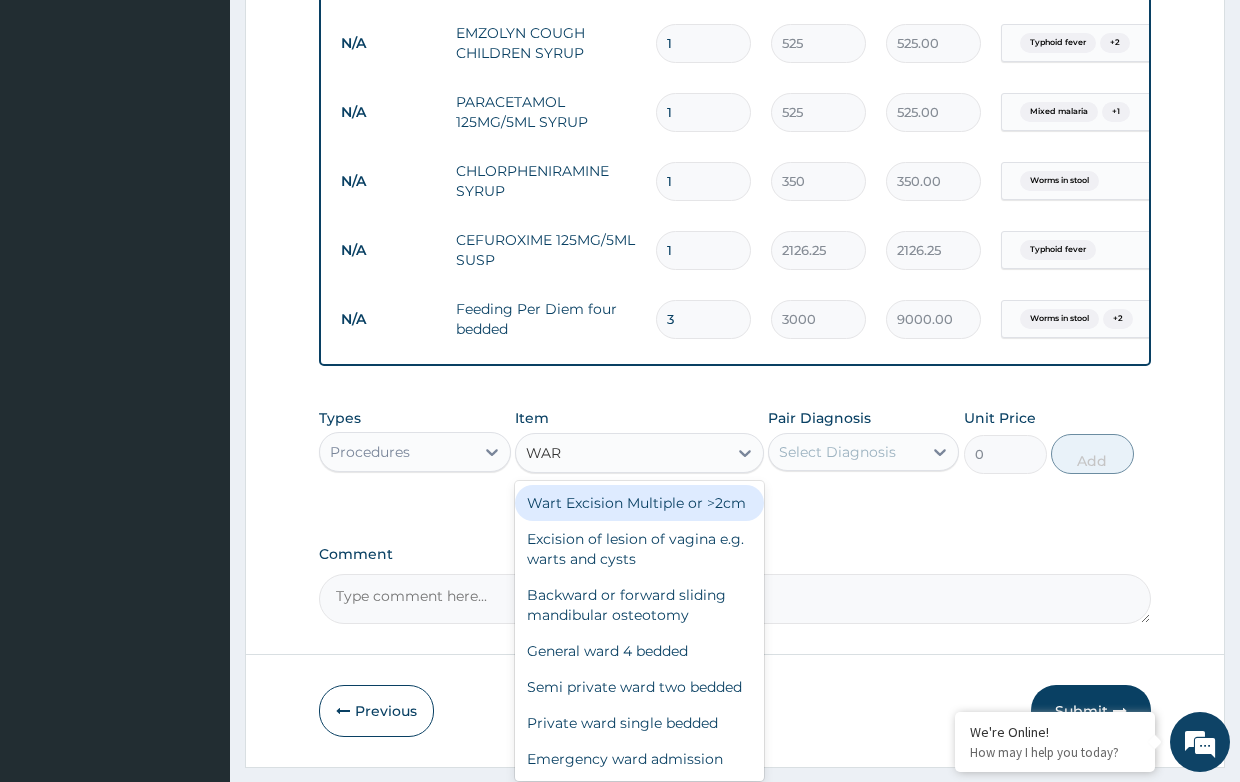 type on "WARD" 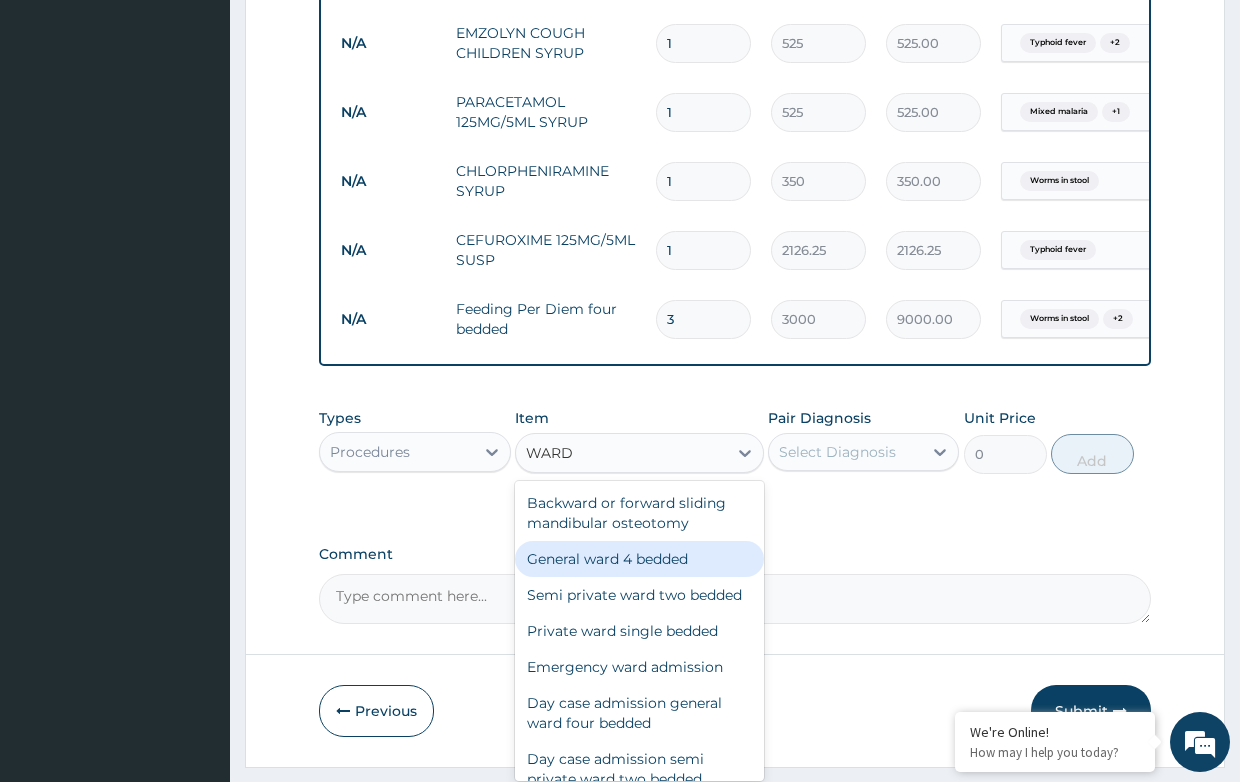 click on "General ward 4 bedded" at bounding box center [639, 559] 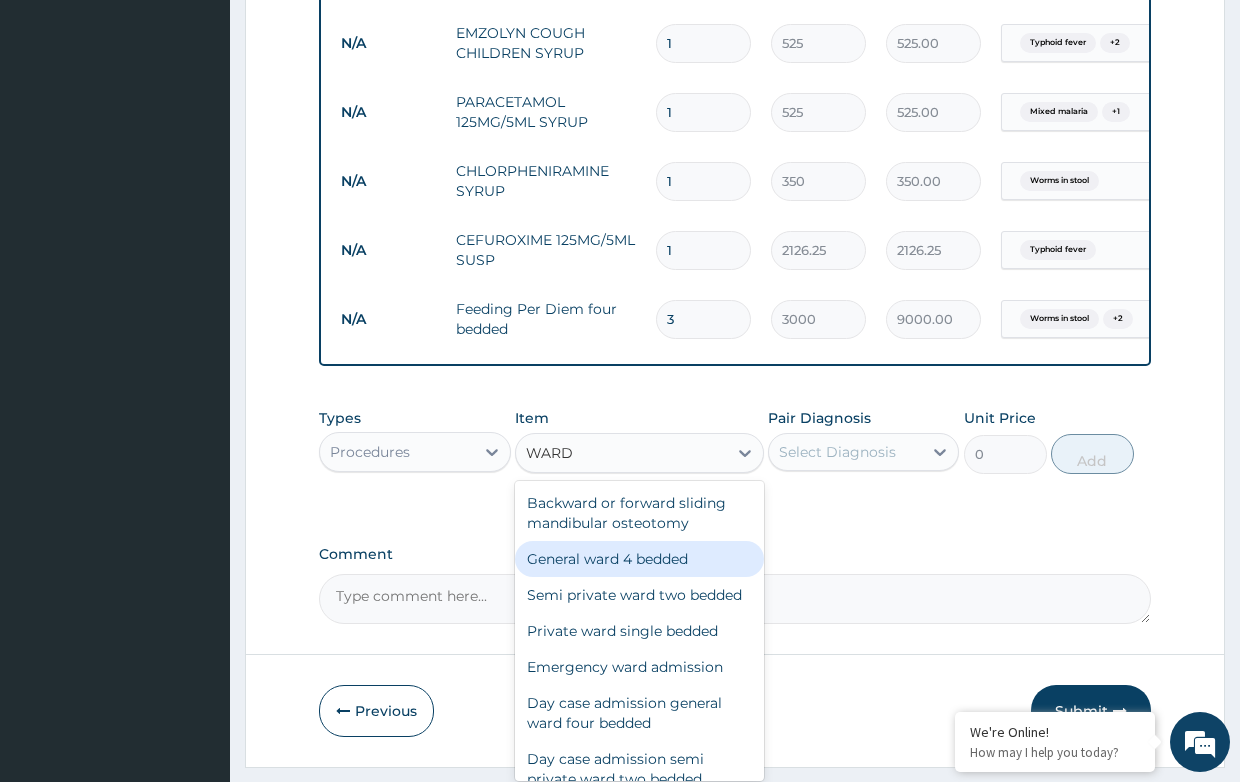 type 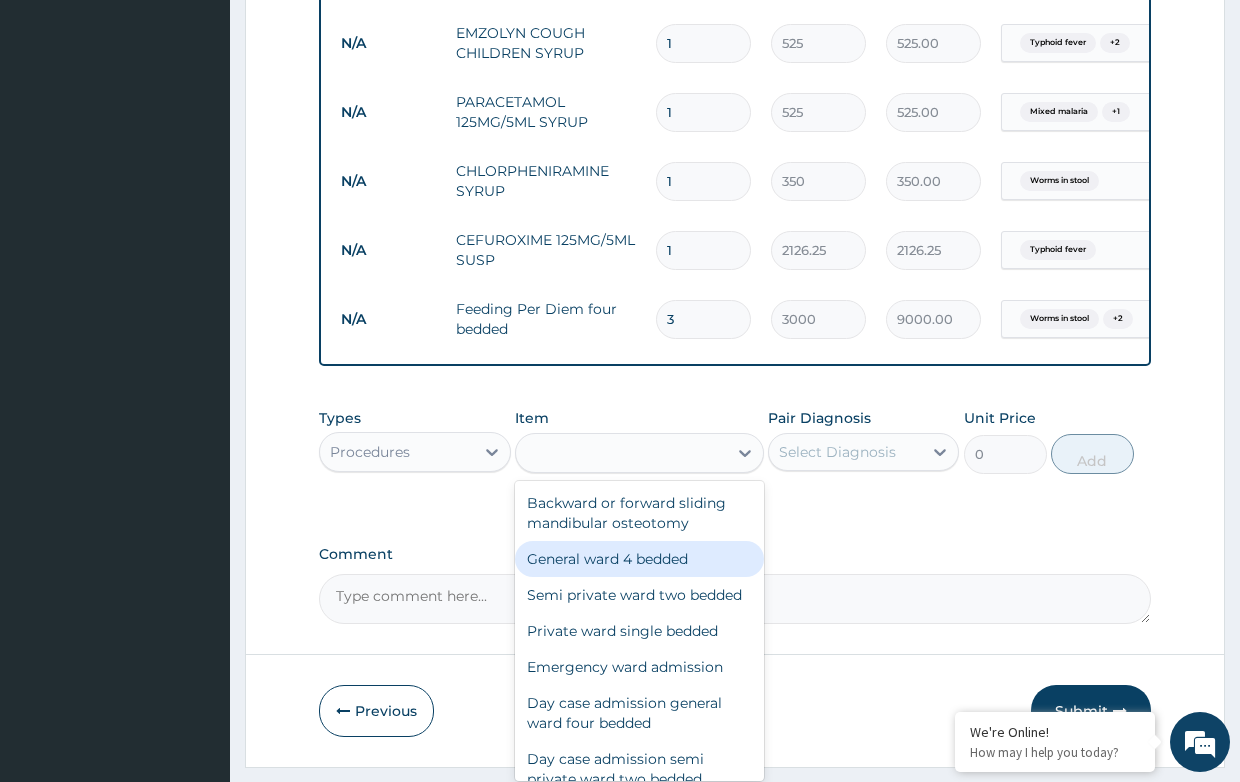 type on "3500" 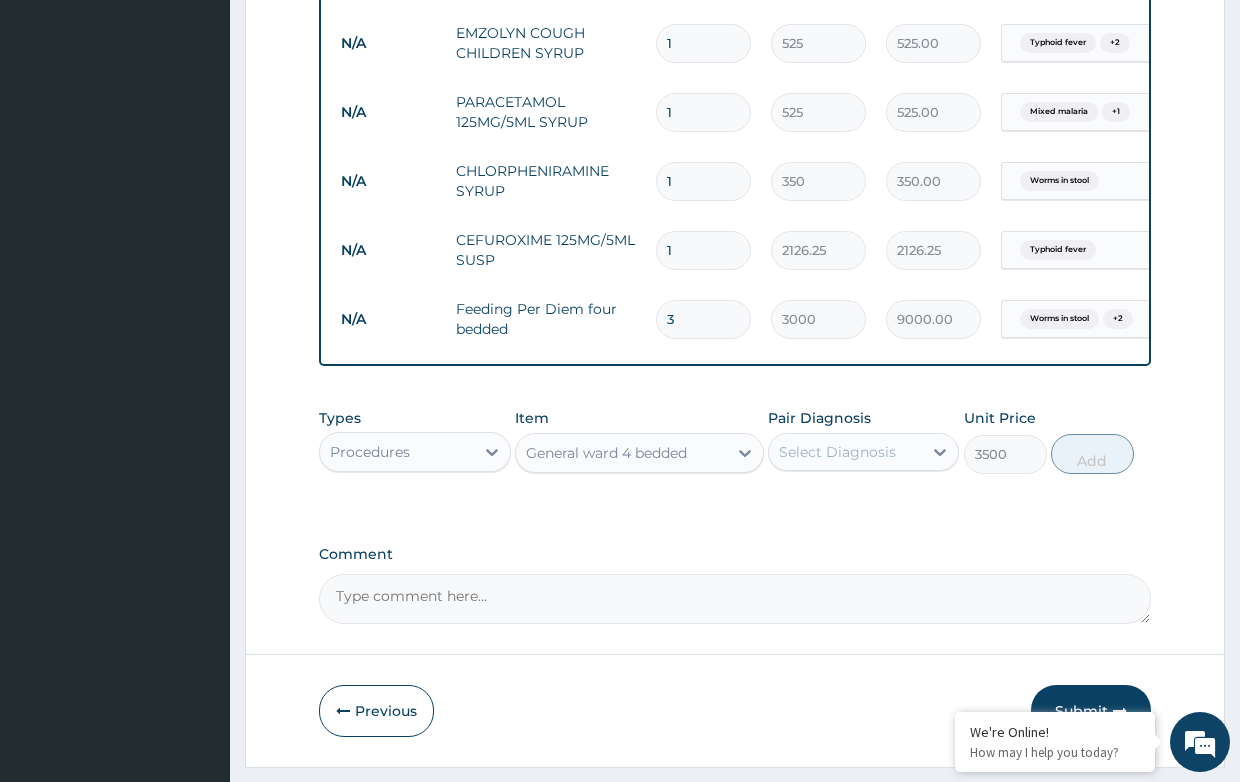 click on "Select Diagnosis" at bounding box center (837, 452) 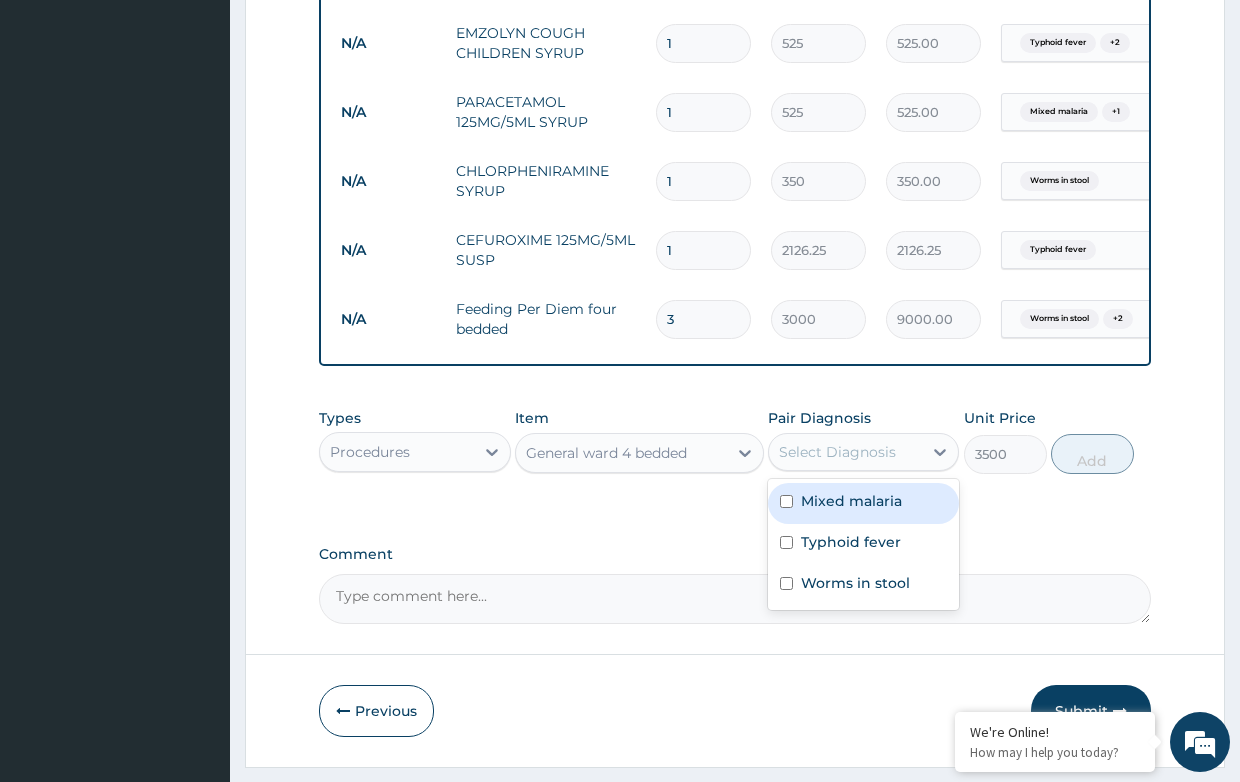 click on "Mixed malaria" at bounding box center [851, 501] 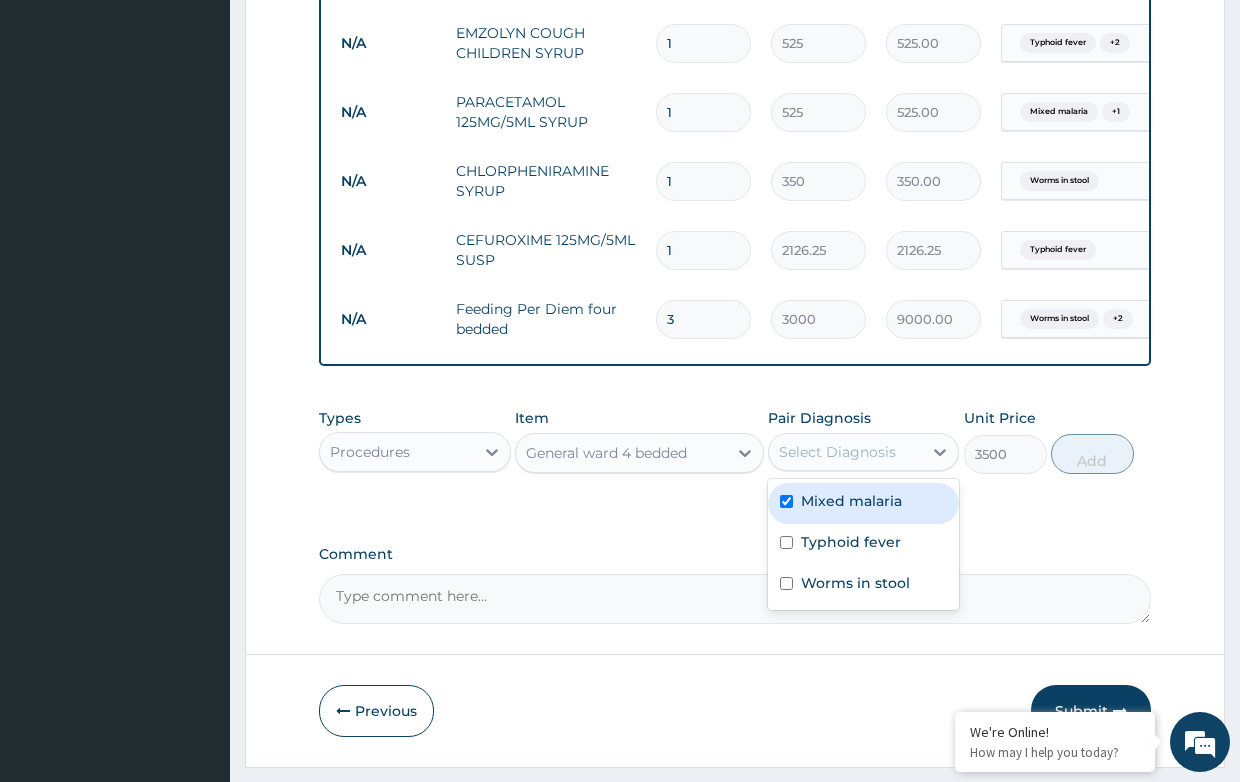 checkbox on "true" 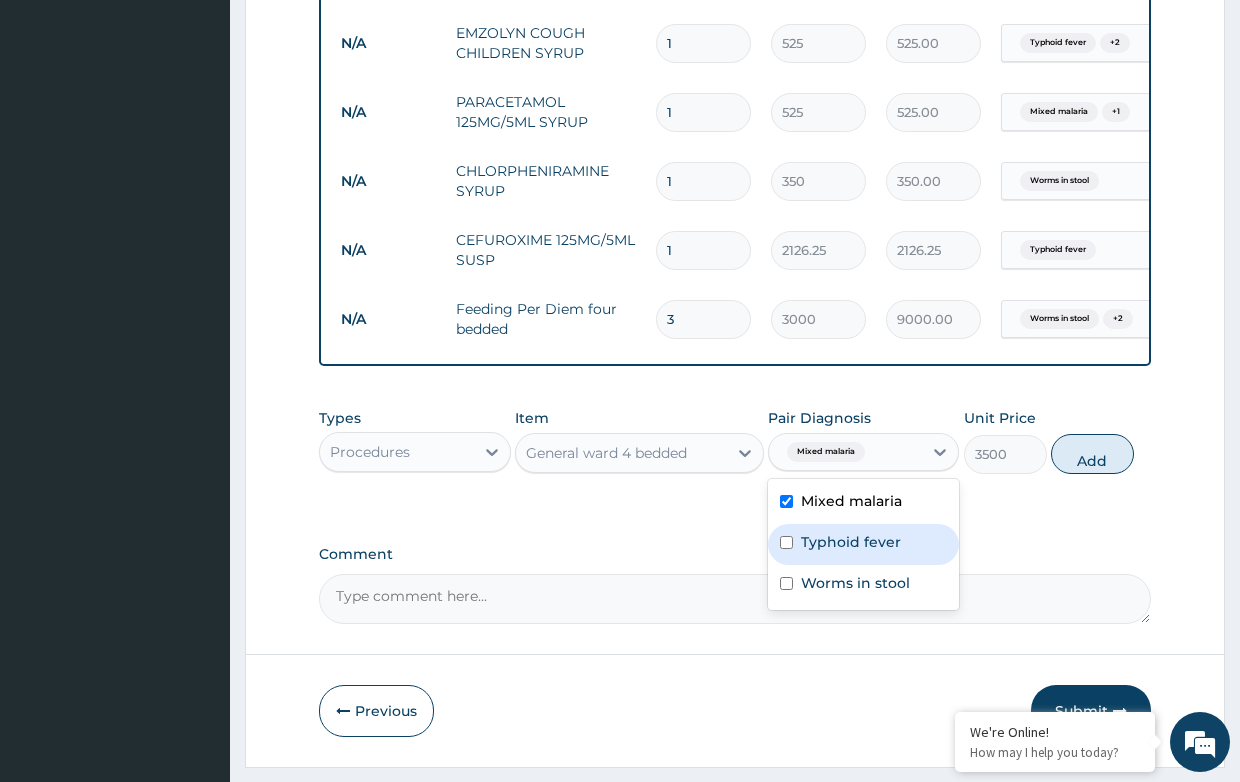 click on "Typhoid fever" at bounding box center (851, 542) 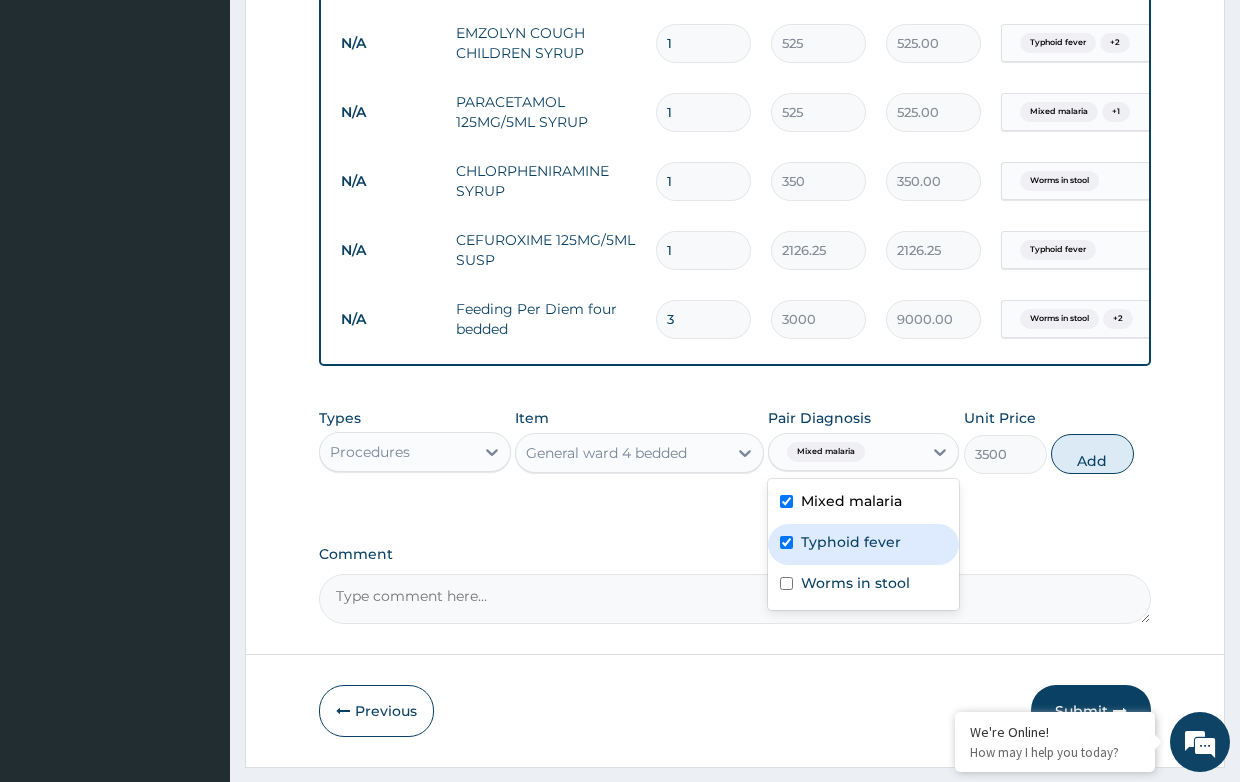 checkbox on "true" 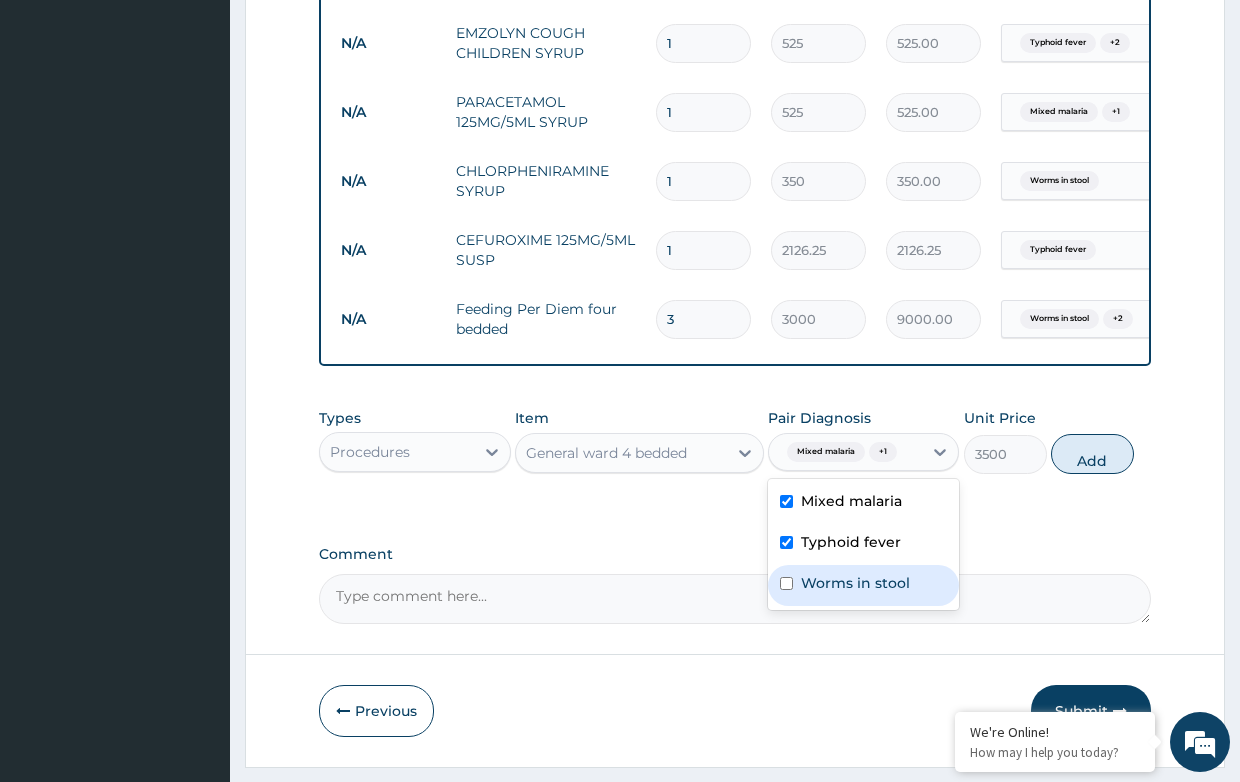 click on "Worms in stool" at bounding box center [855, 583] 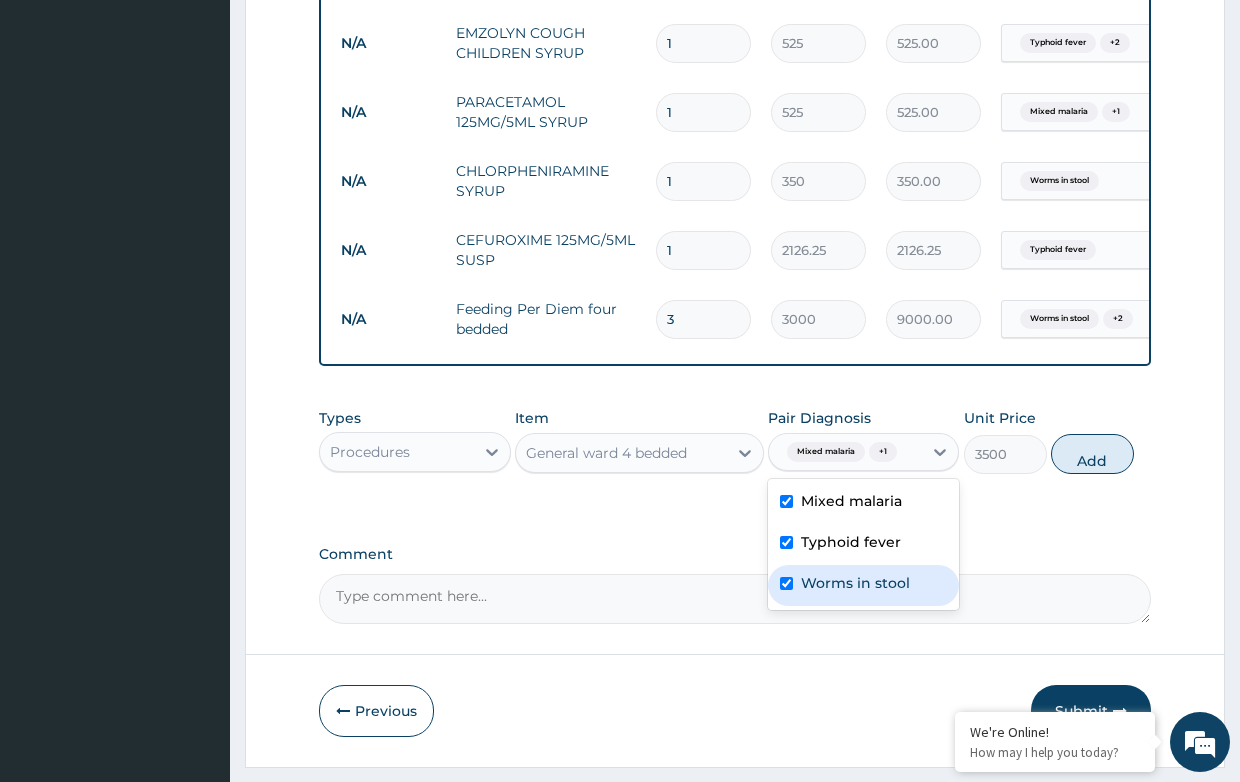 checkbox on "true" 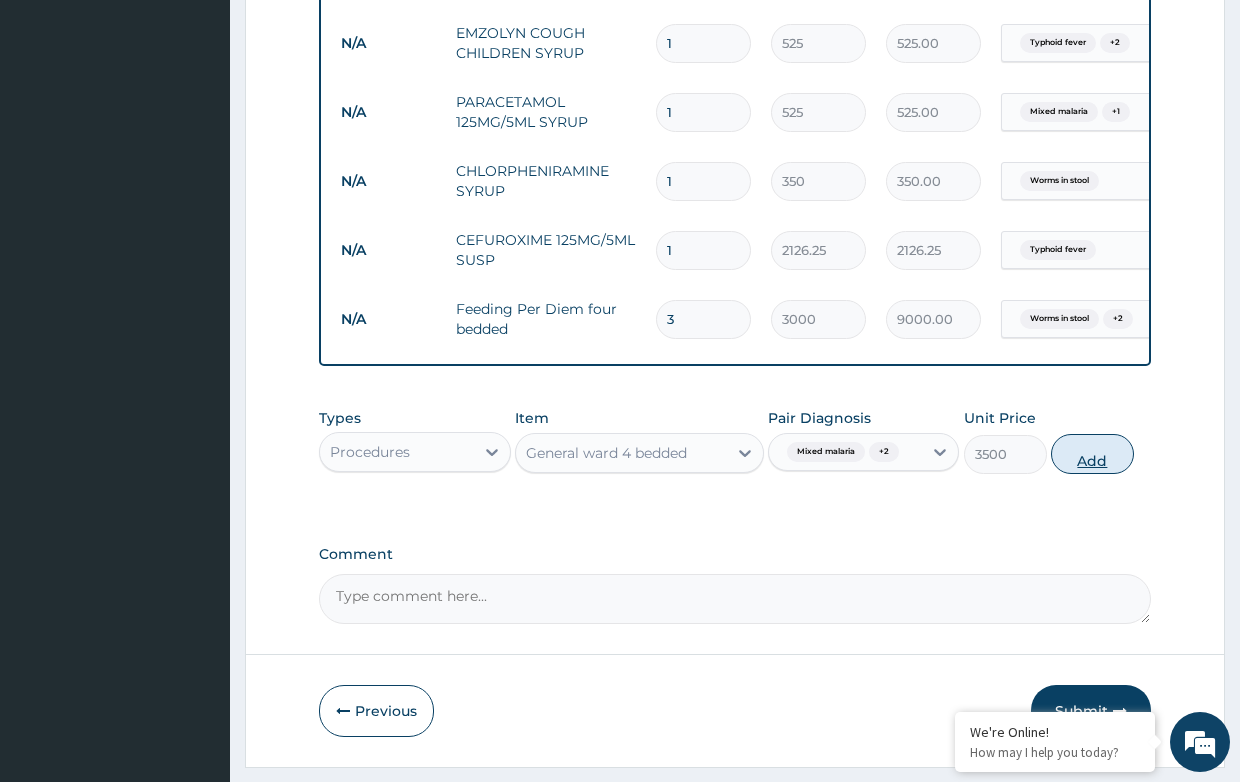 click on "Add" at bounding box center (1092, 454) 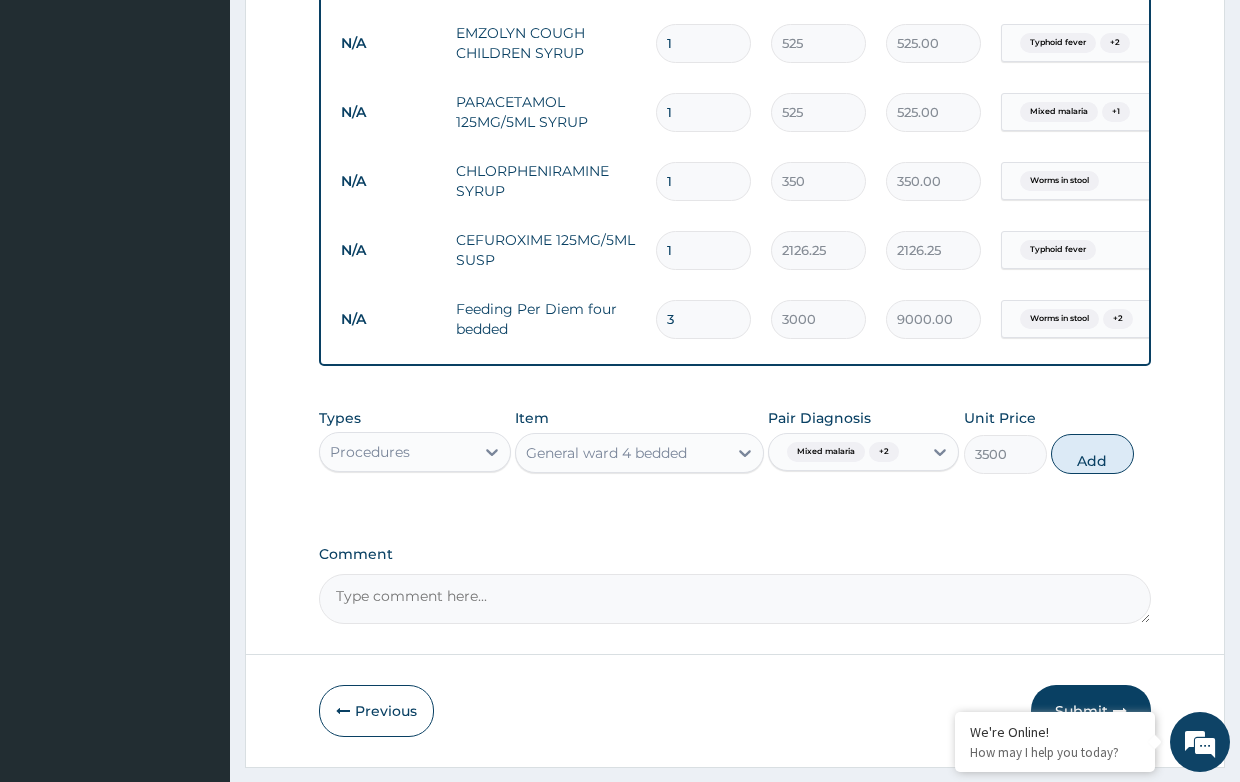 type on "0" 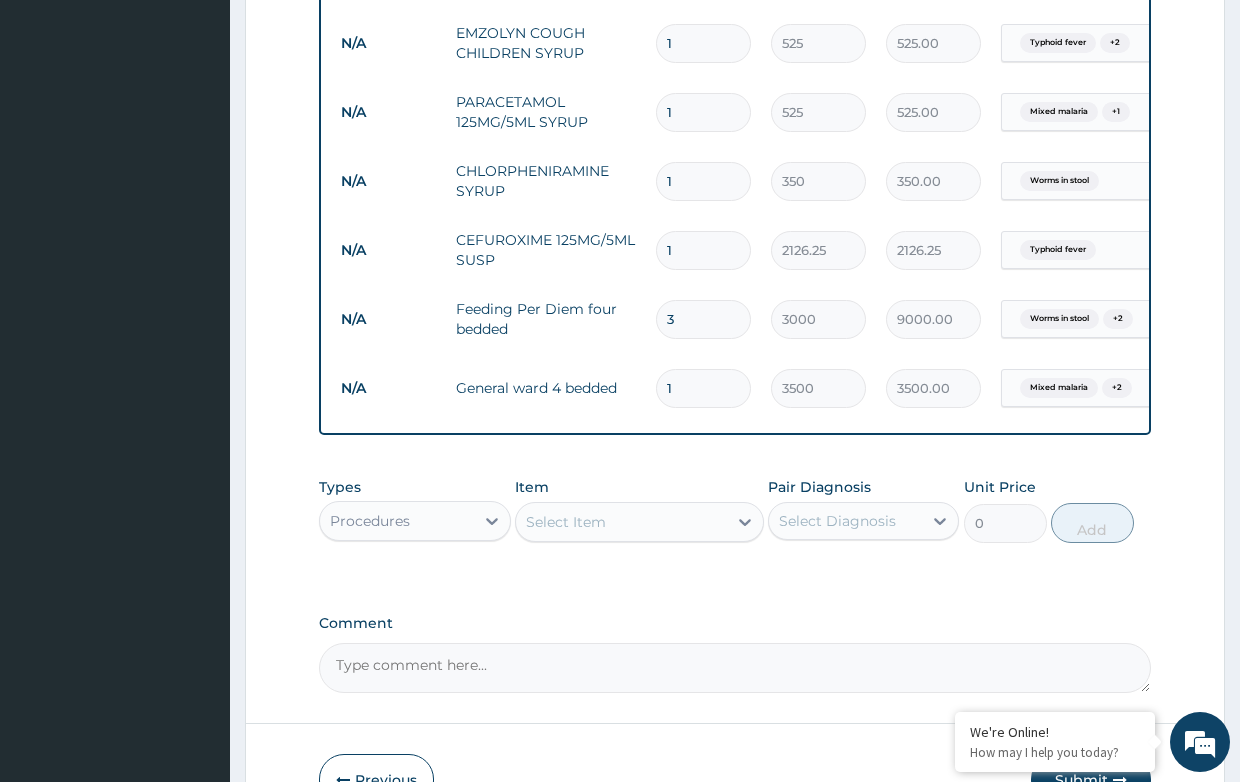 type 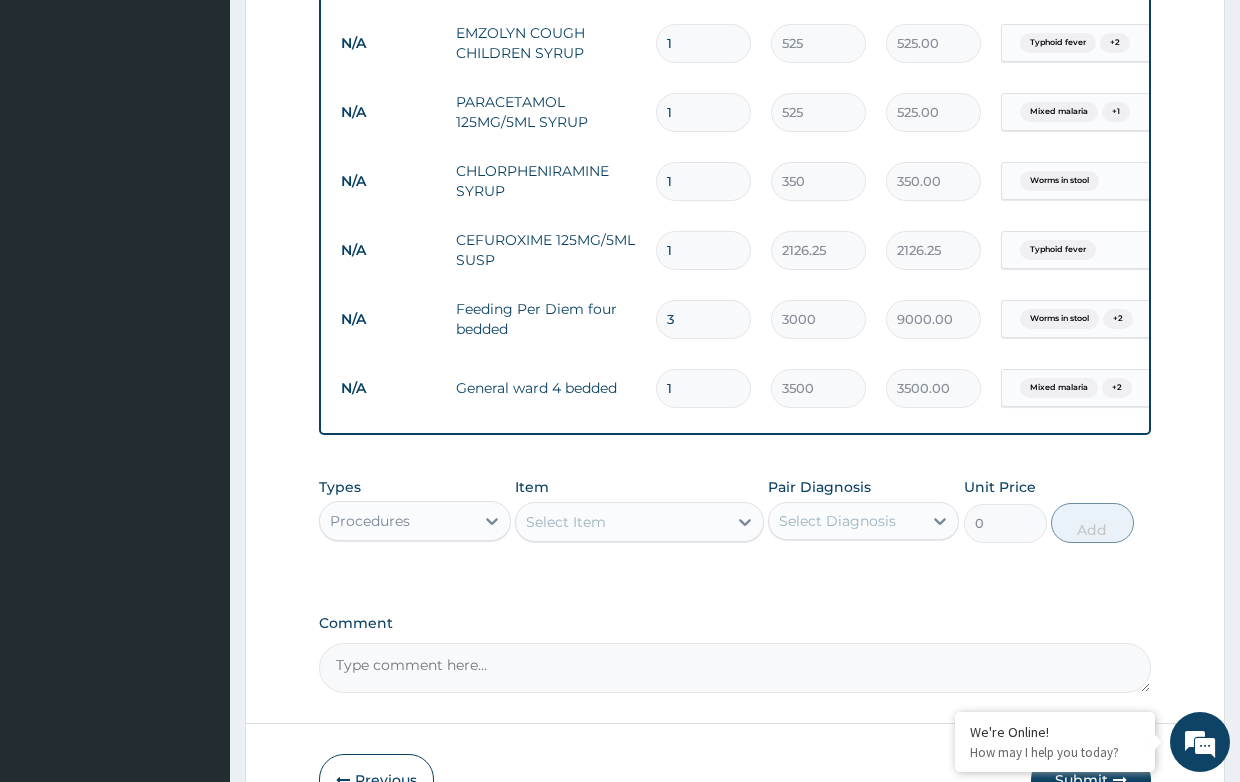 type on "0.00" 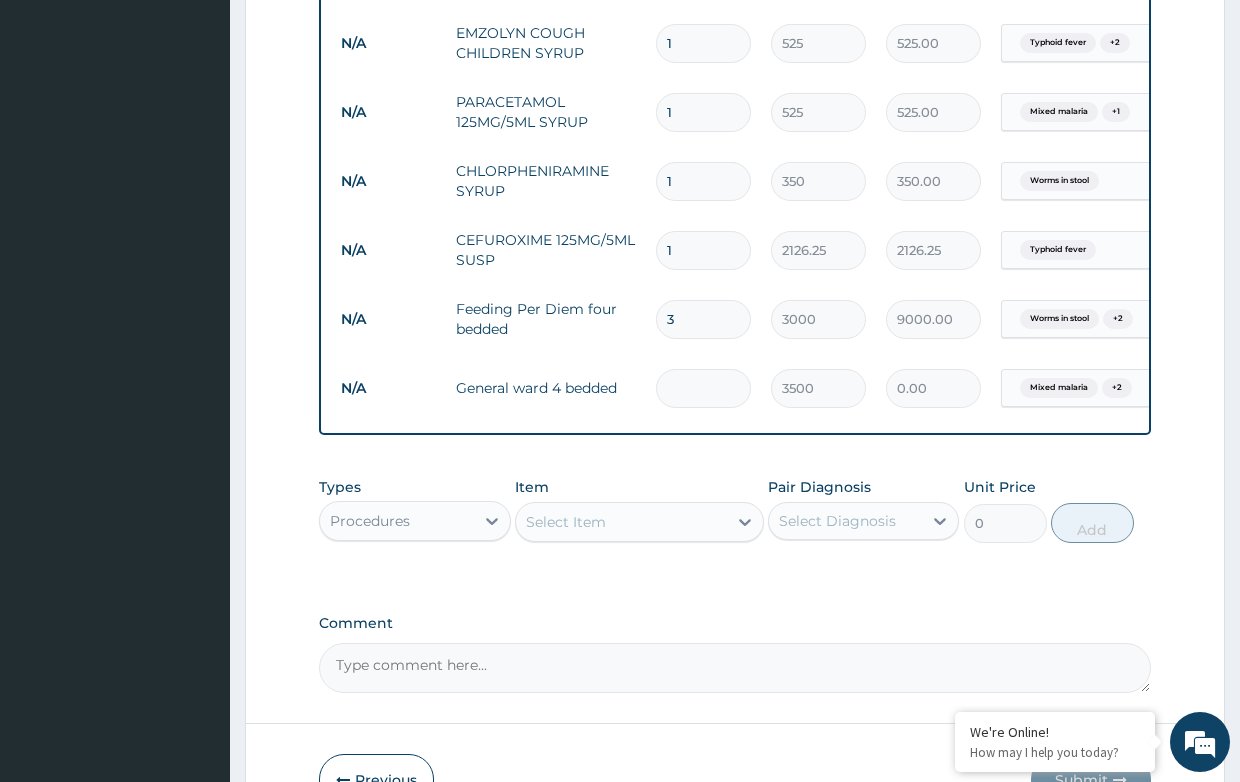 type on "2" 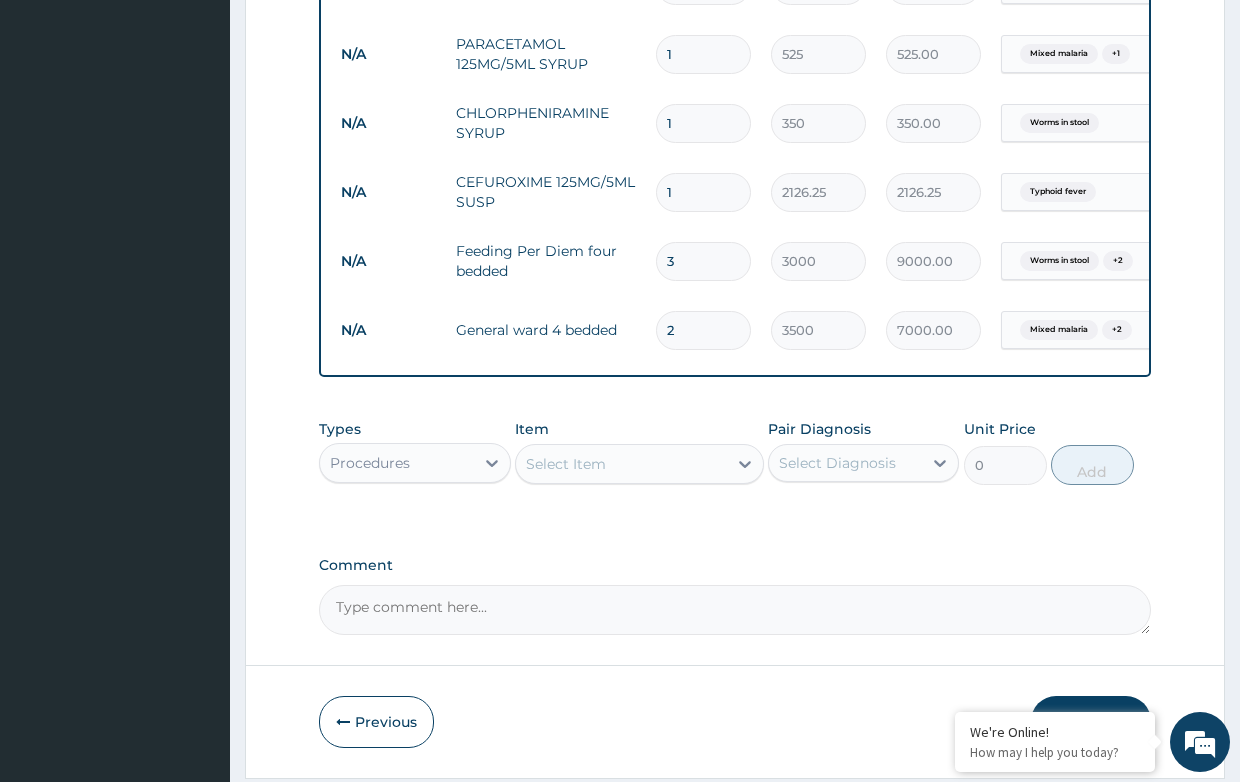 scroll, scrollTop: 1559, scrollLeft: 0, axis: vertical 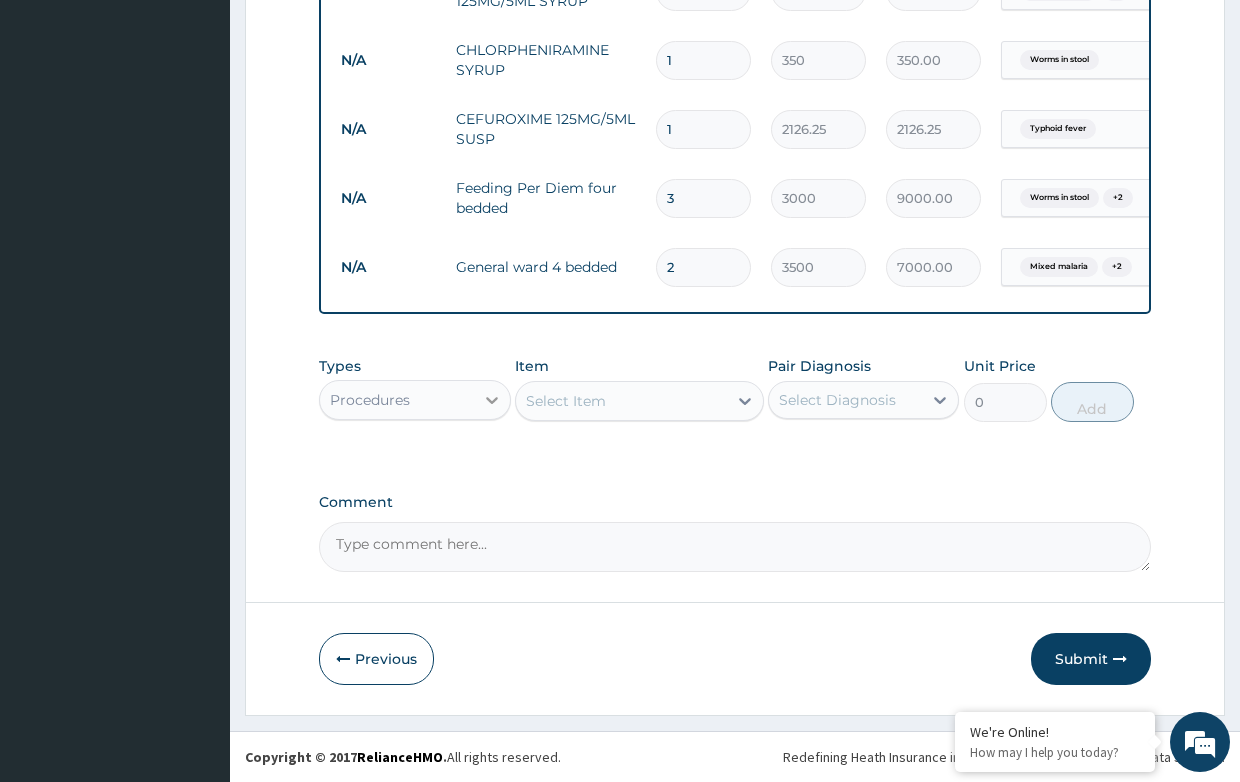 type on "2" 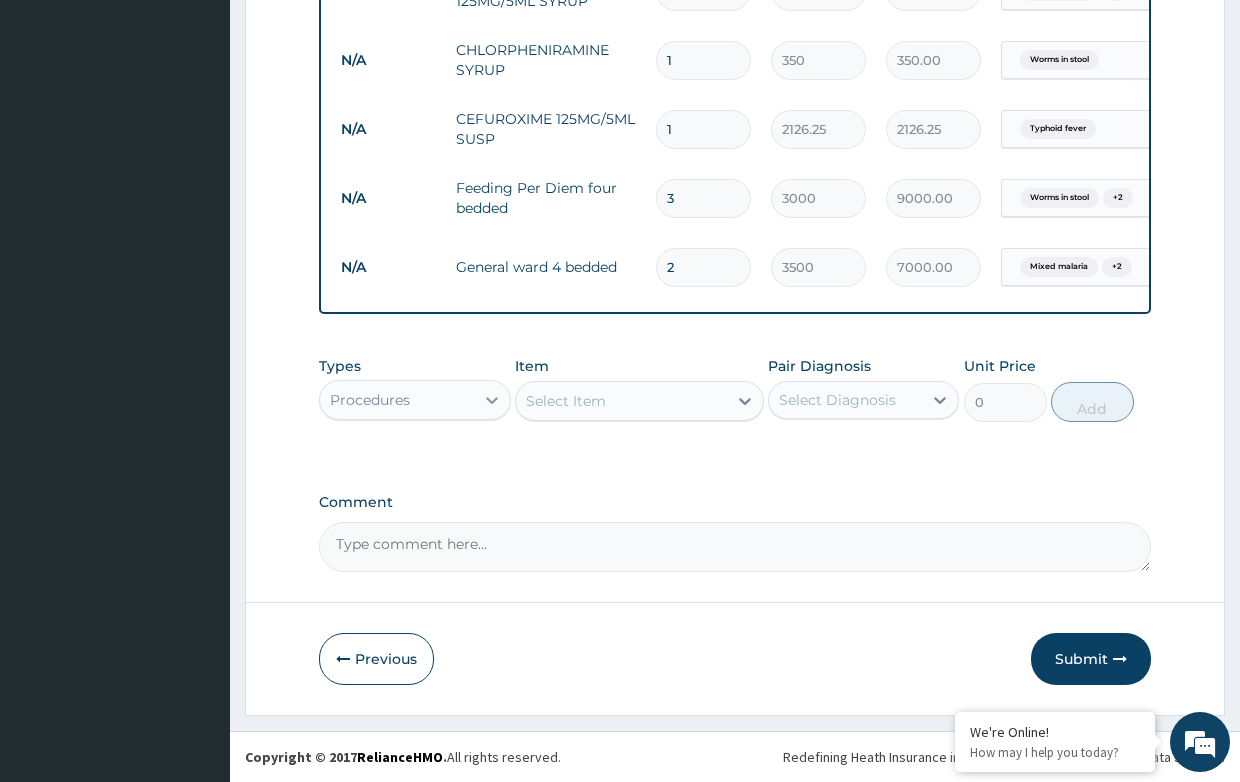 click at bounding box center [492, 400] 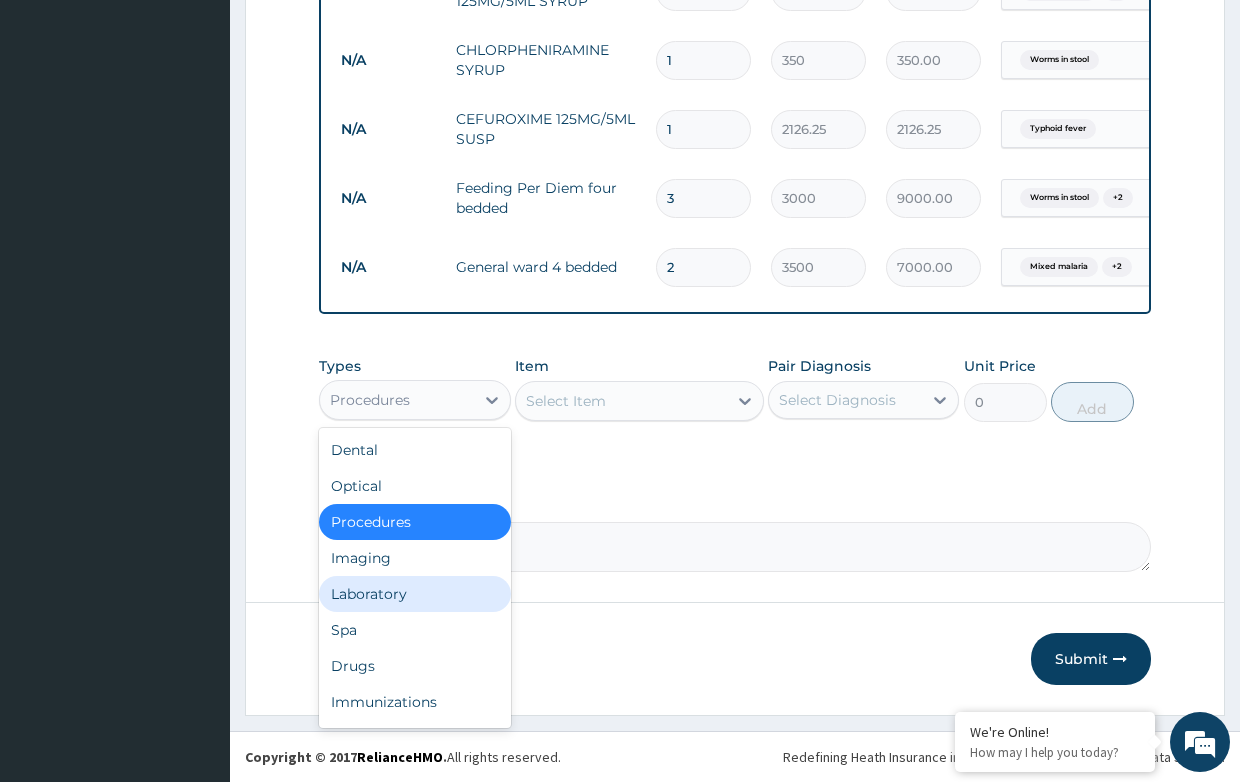 click on "Laboratory" at bounding box center (414, 594) 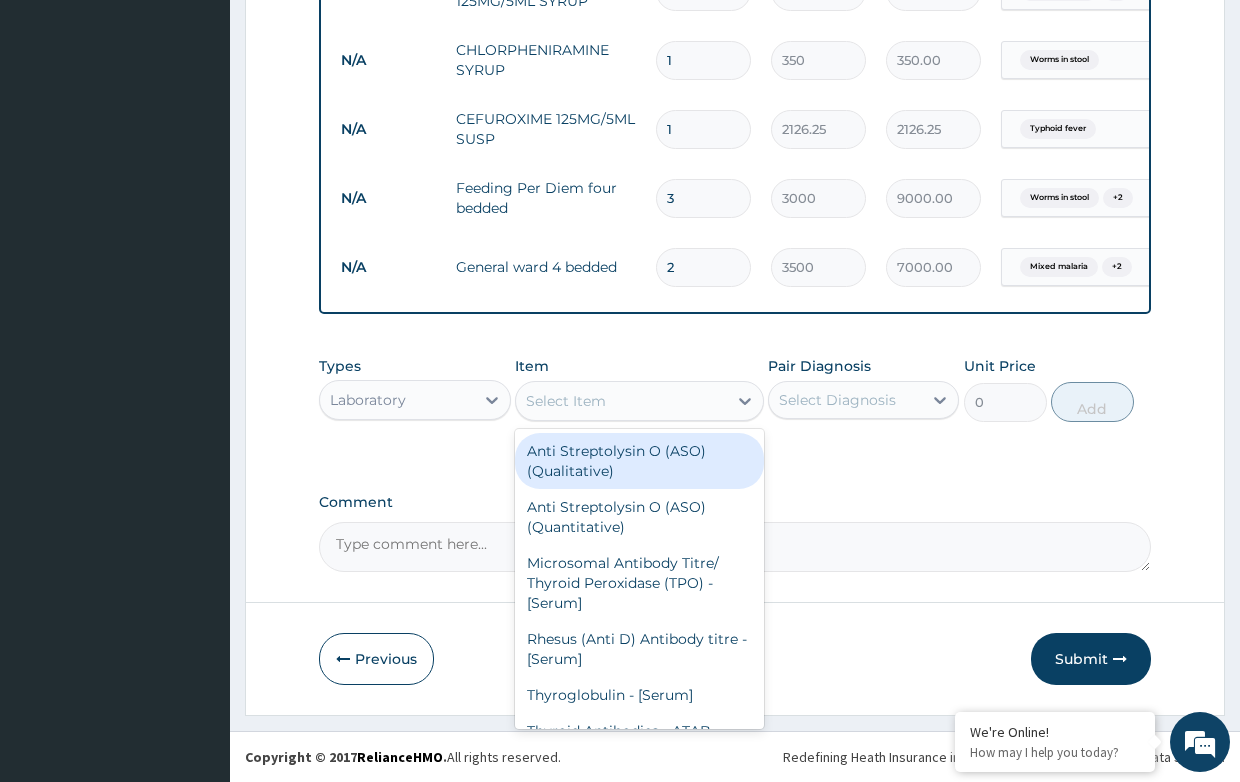 click on "Select Item" at bounding box center (566, 401) 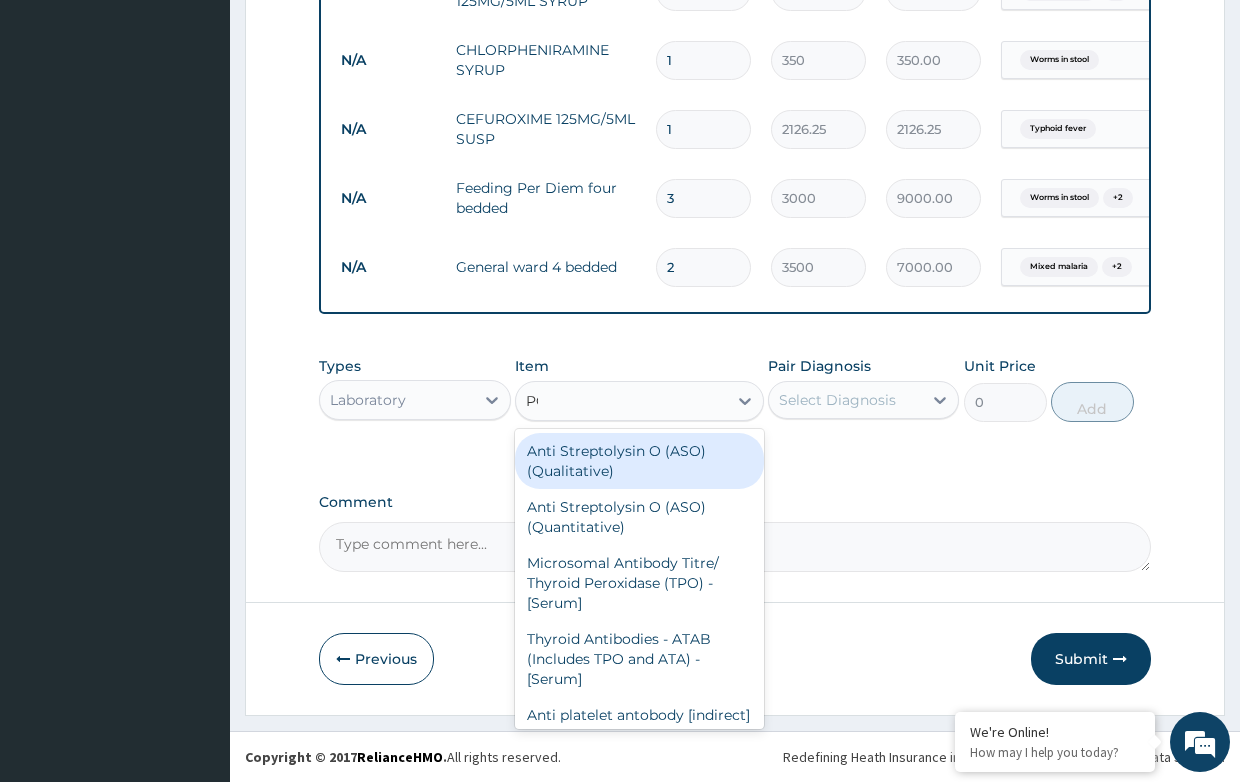 type on "PCV" 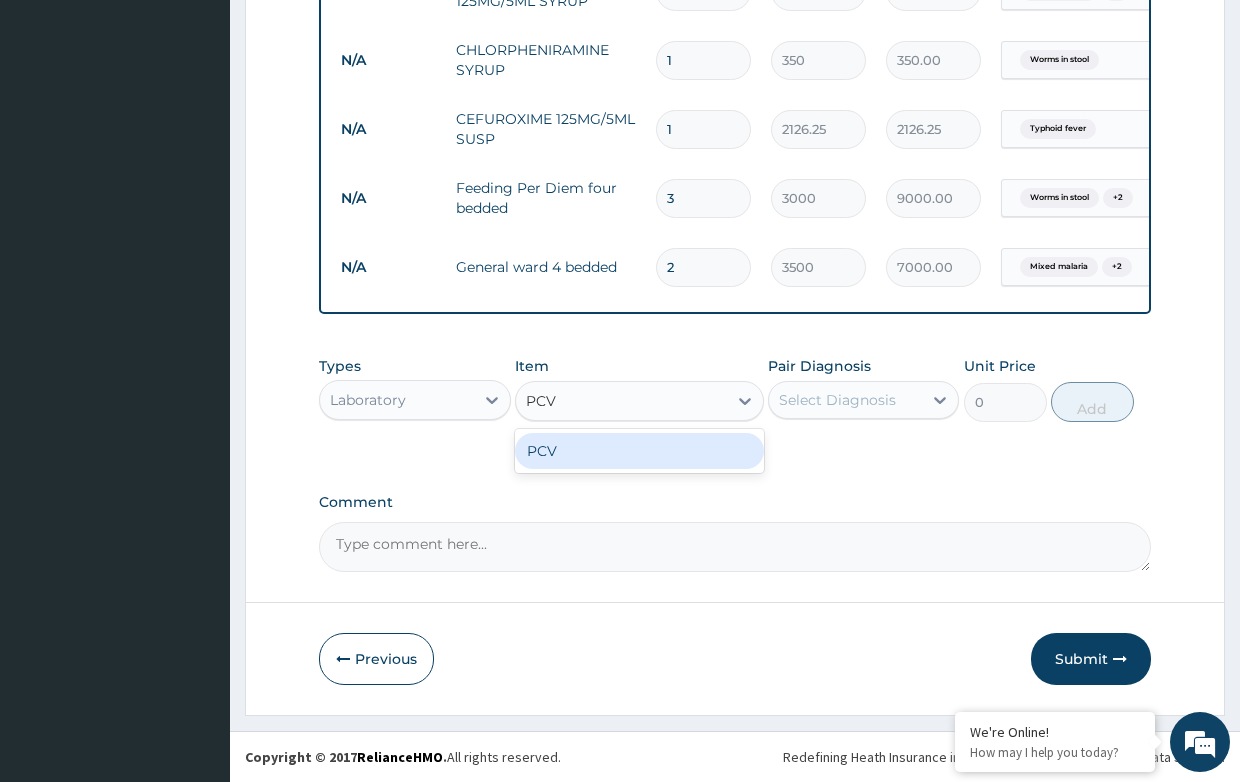 click on "PCV" at bounding box center [639, 451] 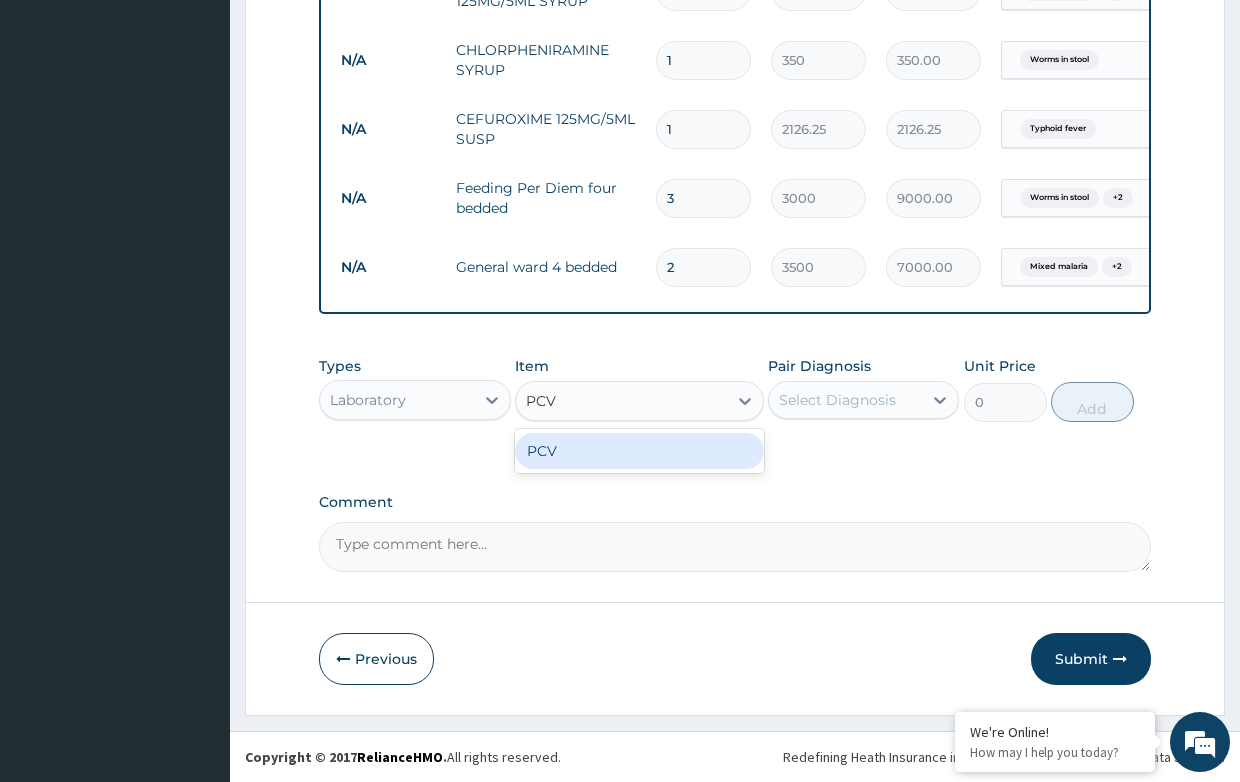 type 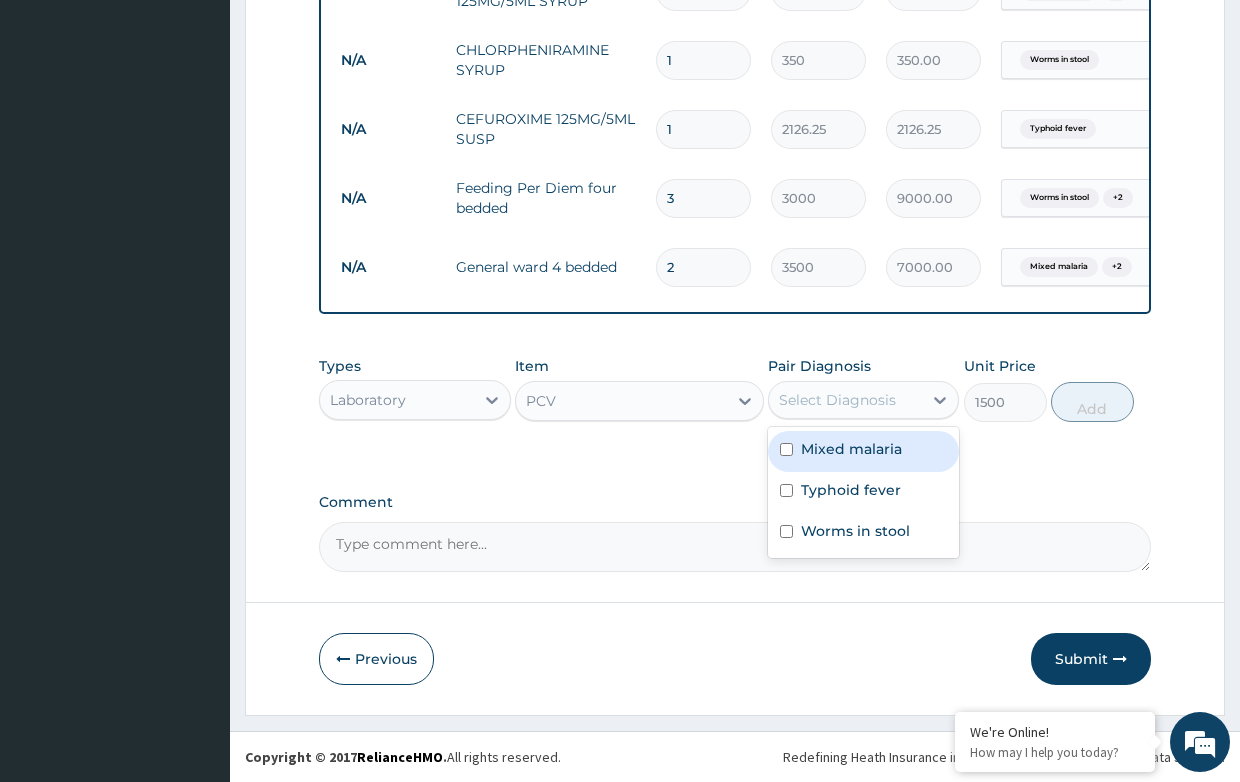 click on "Select Diagnosis" at bounding box center [845, 400] 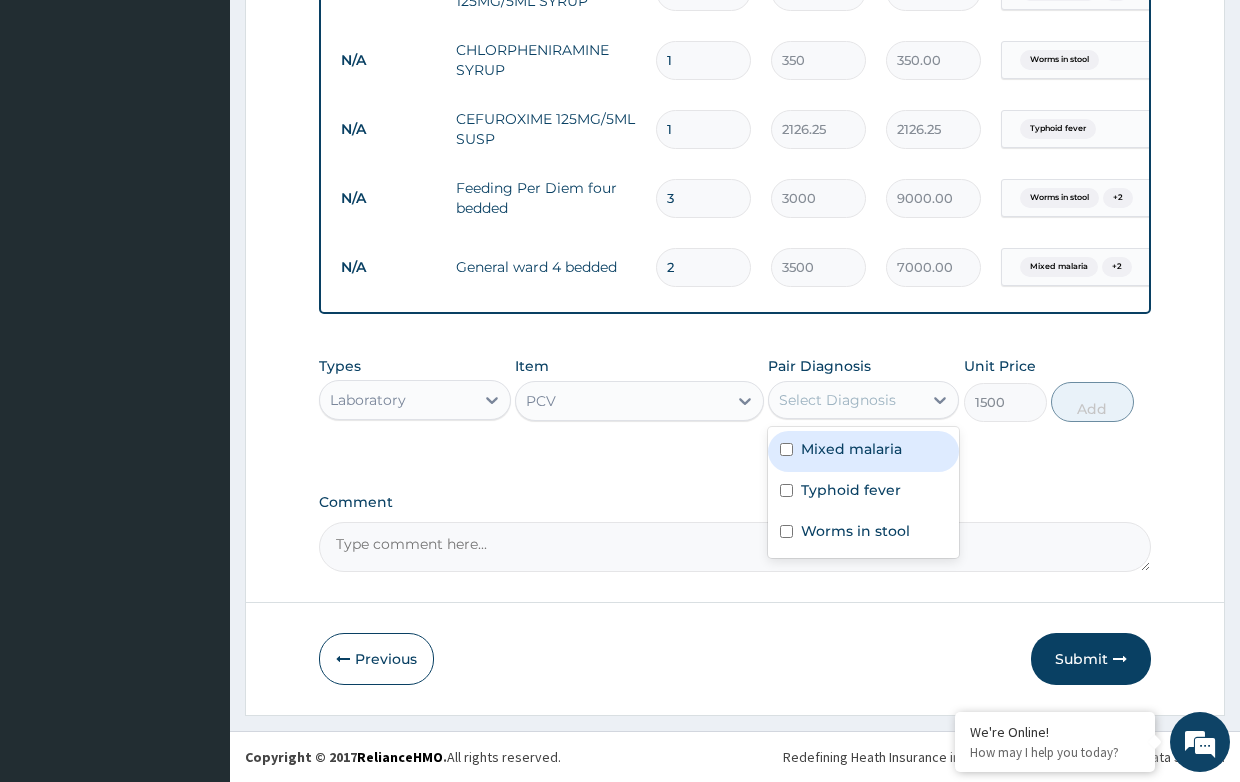 click on "Mixed malaria" at bounding box center (851, 449) 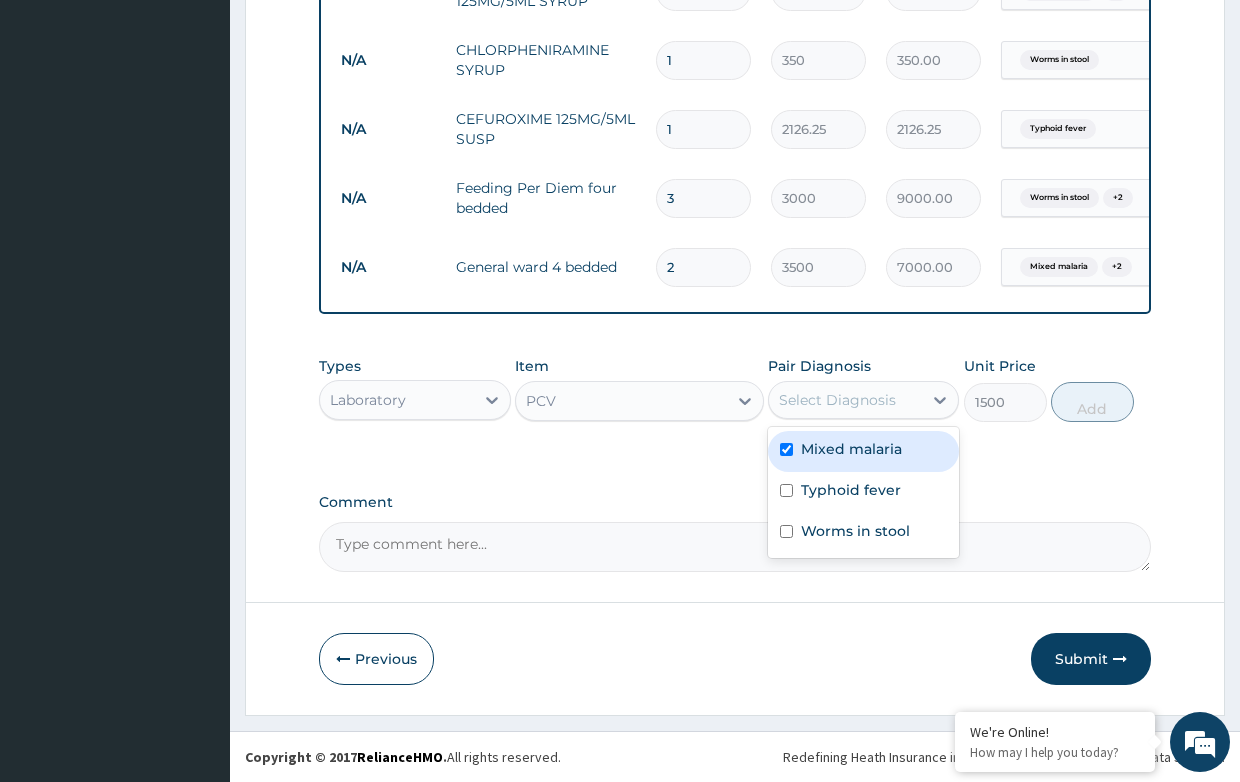 checkbox on "true" 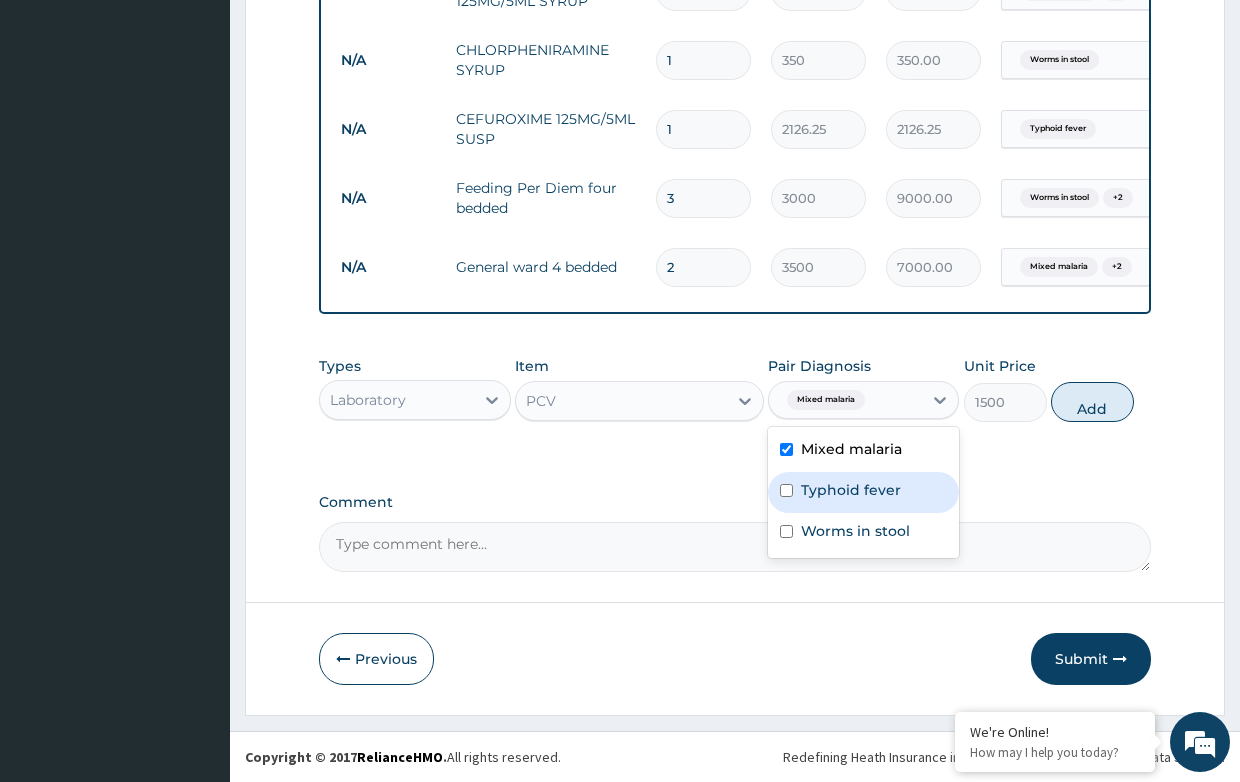 drag, startPoint x: 848, startPoint y: 495, endPoint x: 1227, endPoint y: 396, distance: 391.71674 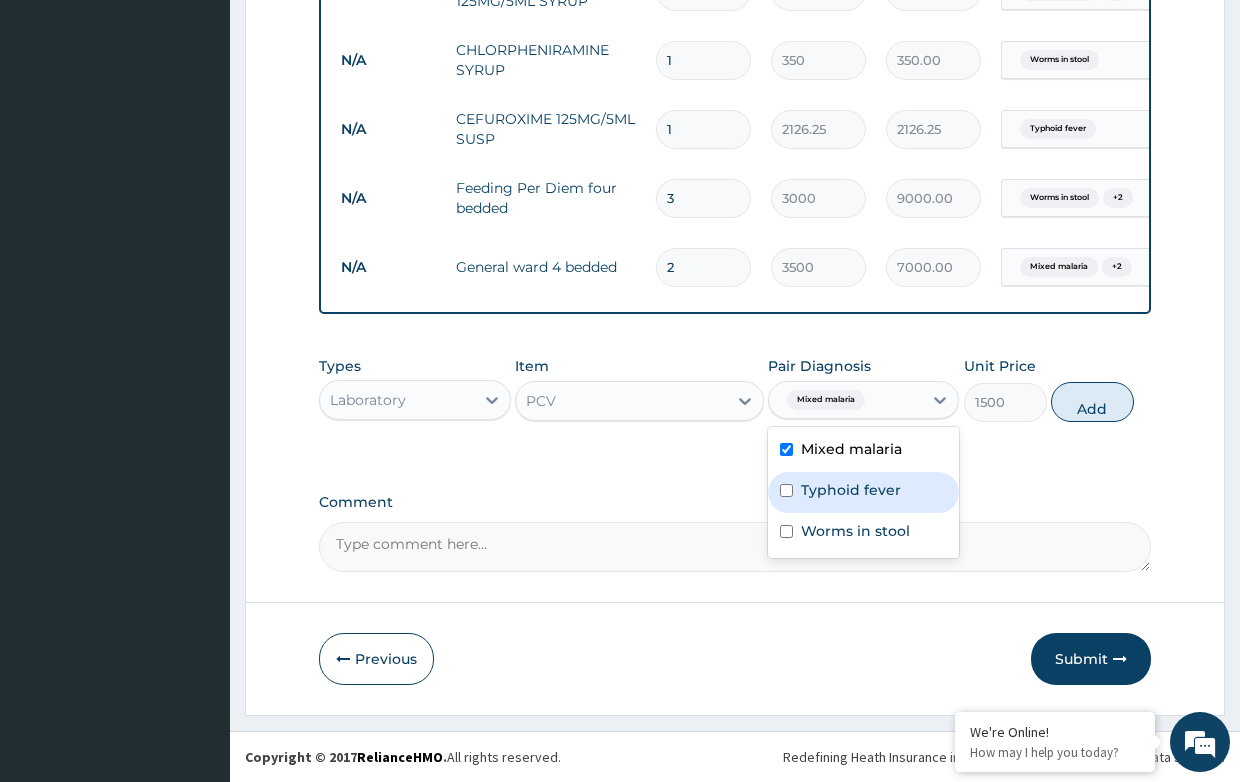 click on "Typhoid fever" at bounding box center (851, 490) 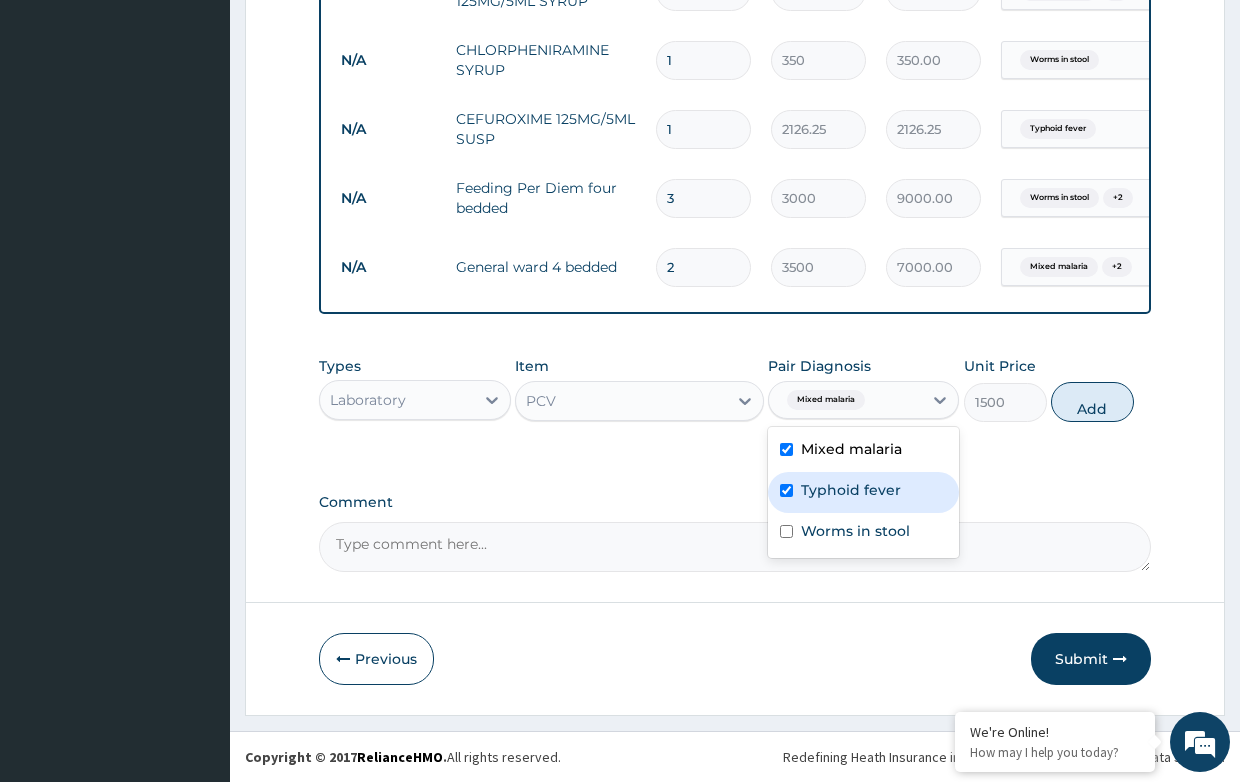 checkbox on "true" 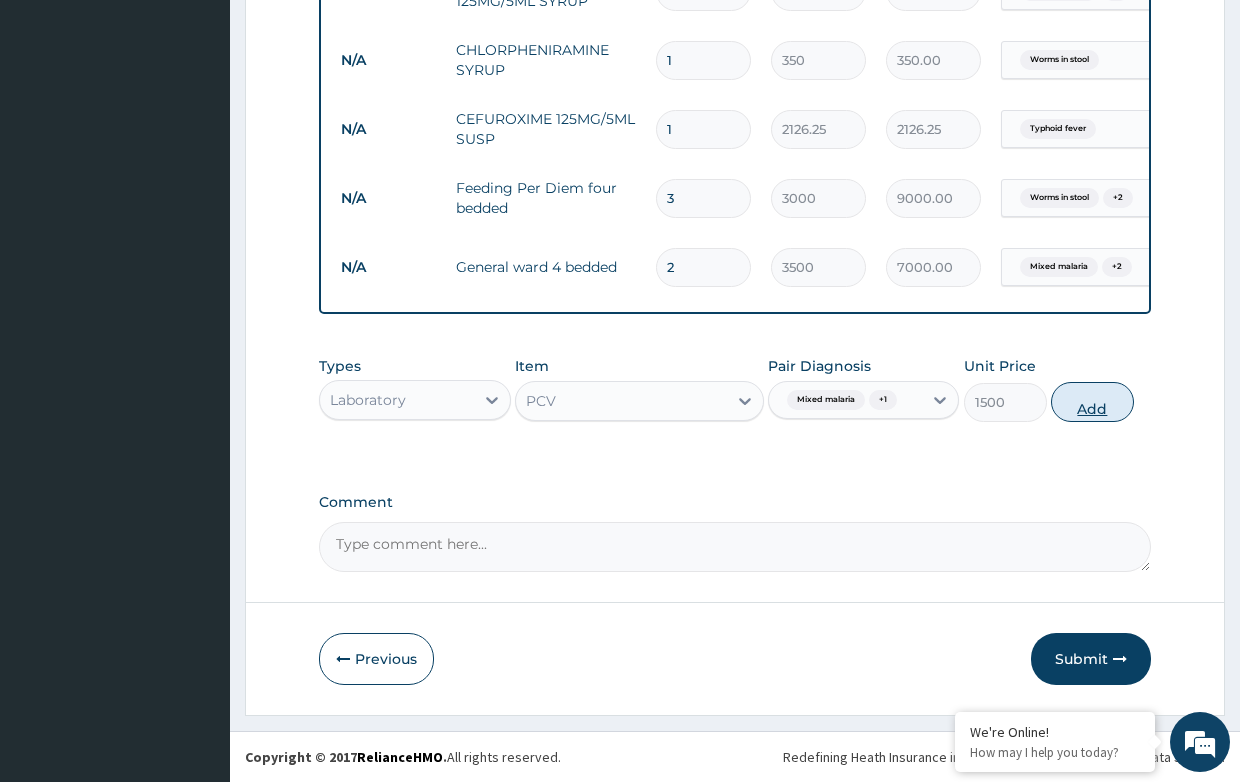 click on "Add" at bounding box center [1092, 402] 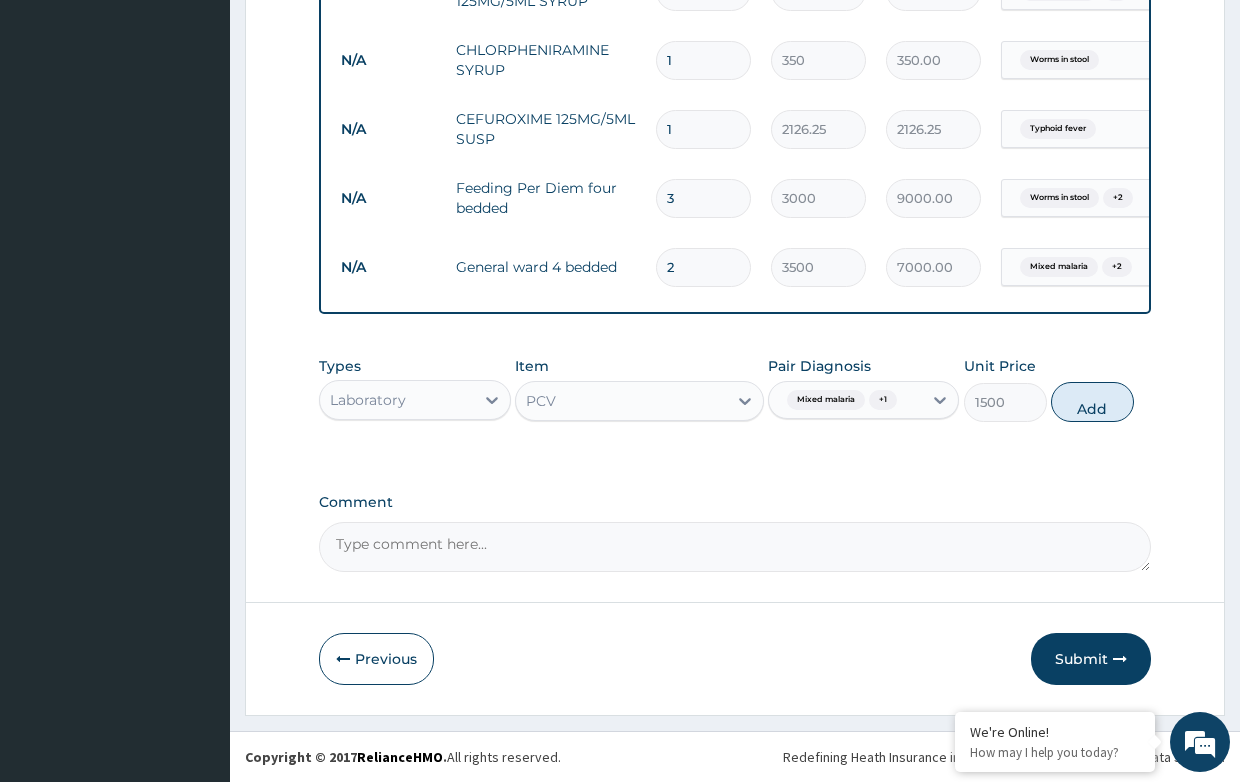 type on "0" 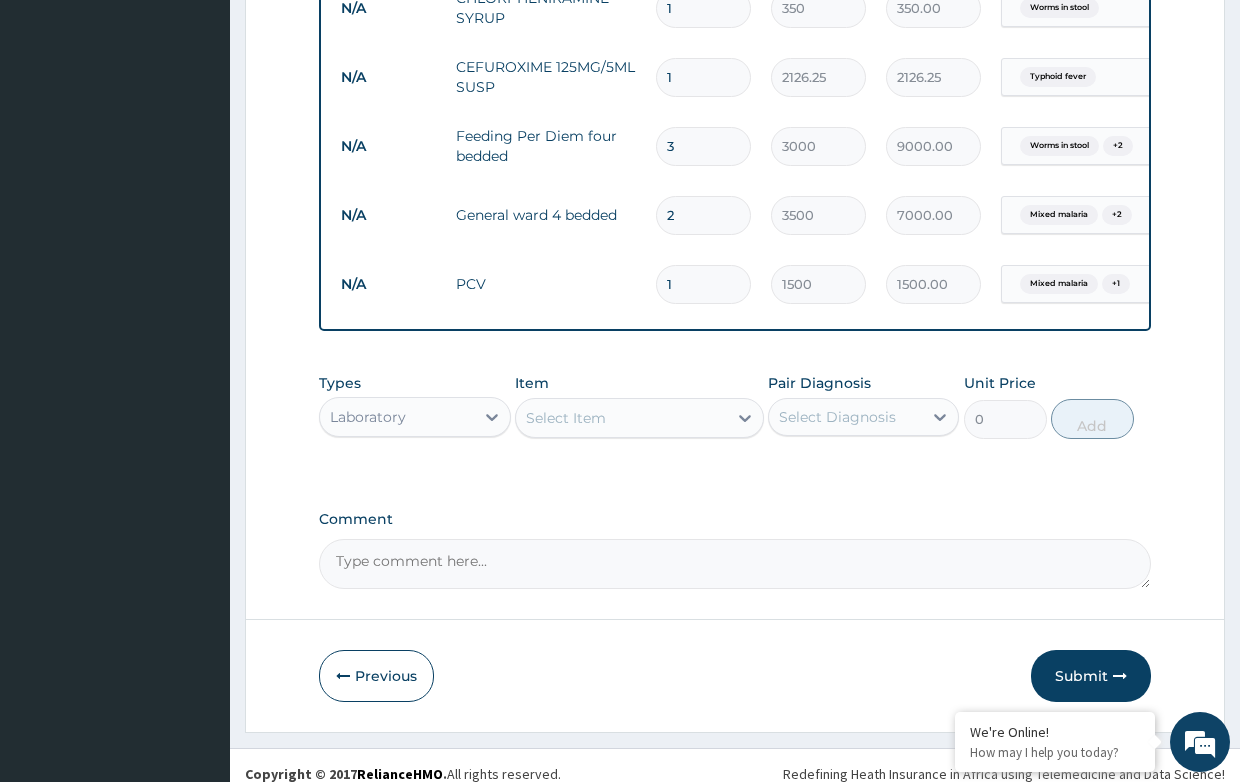 scroll, scrollTop: 1628, scrollLeft: 0, axis: vertical 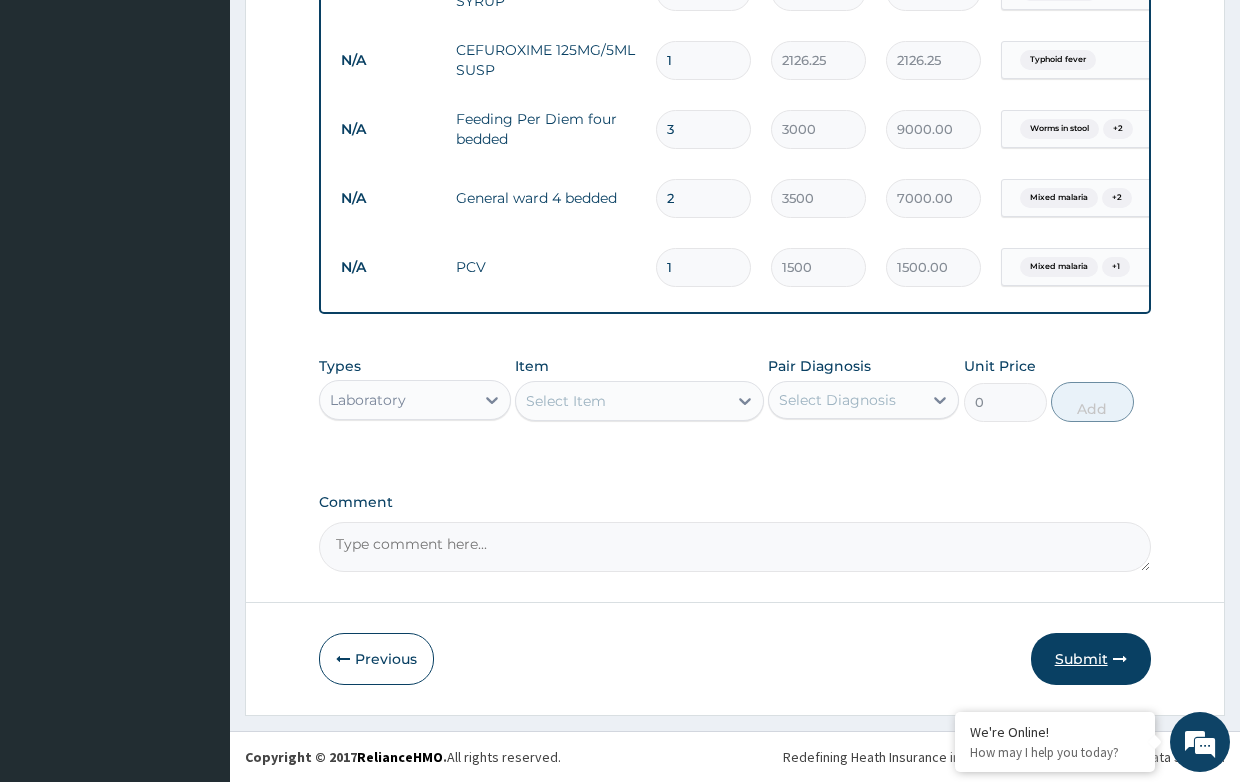 click on "Submit" at bounding box center [1091, 659] 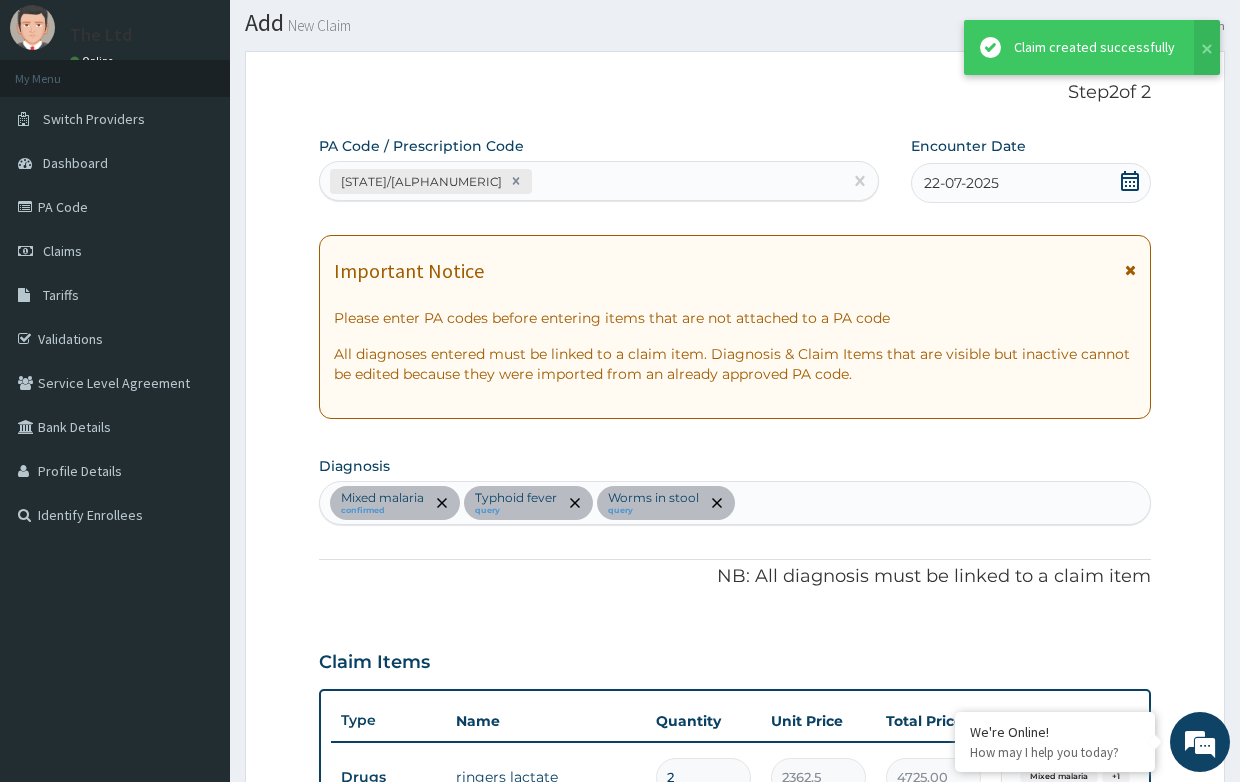 scroll, scrollTop: 1628, scrollLeft: 0, axis: vertical 